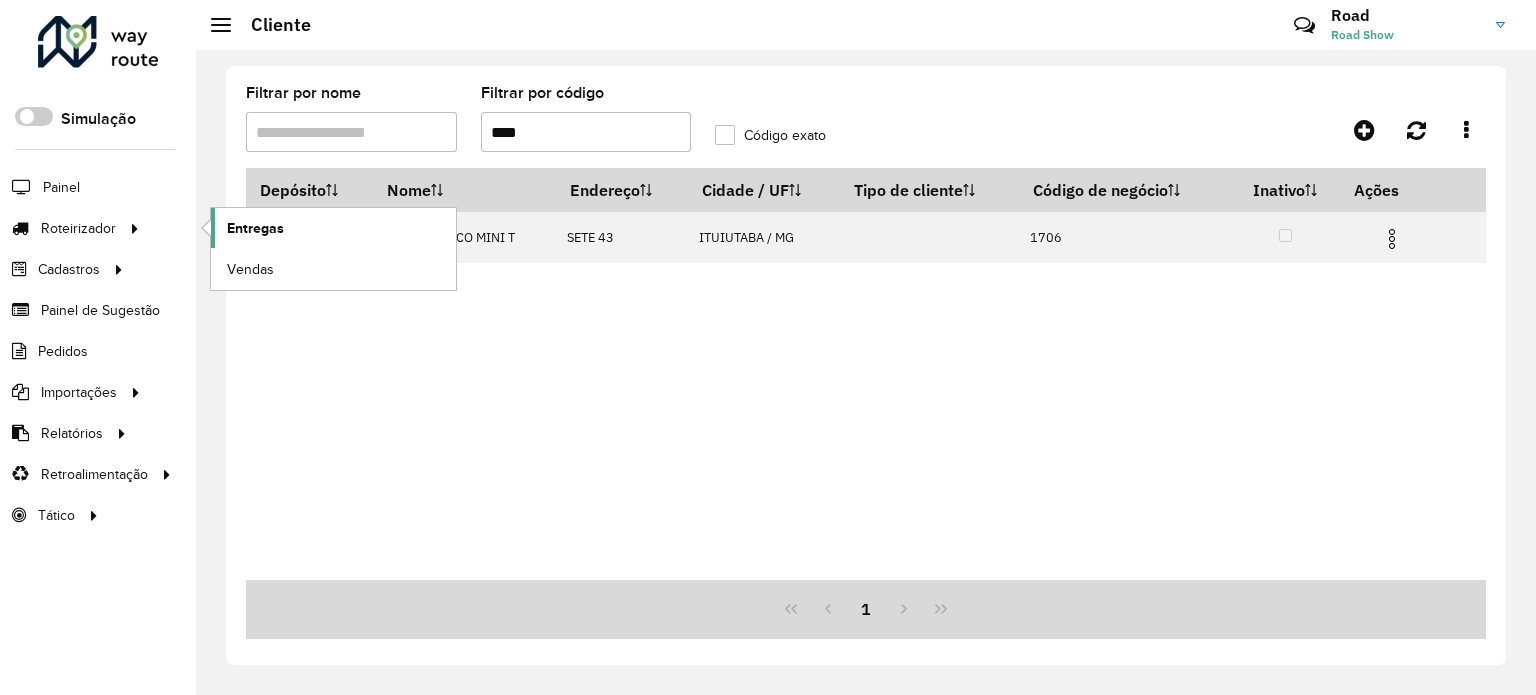 scroll, scrollTop: 0, scrollLeft: 0, axis: both 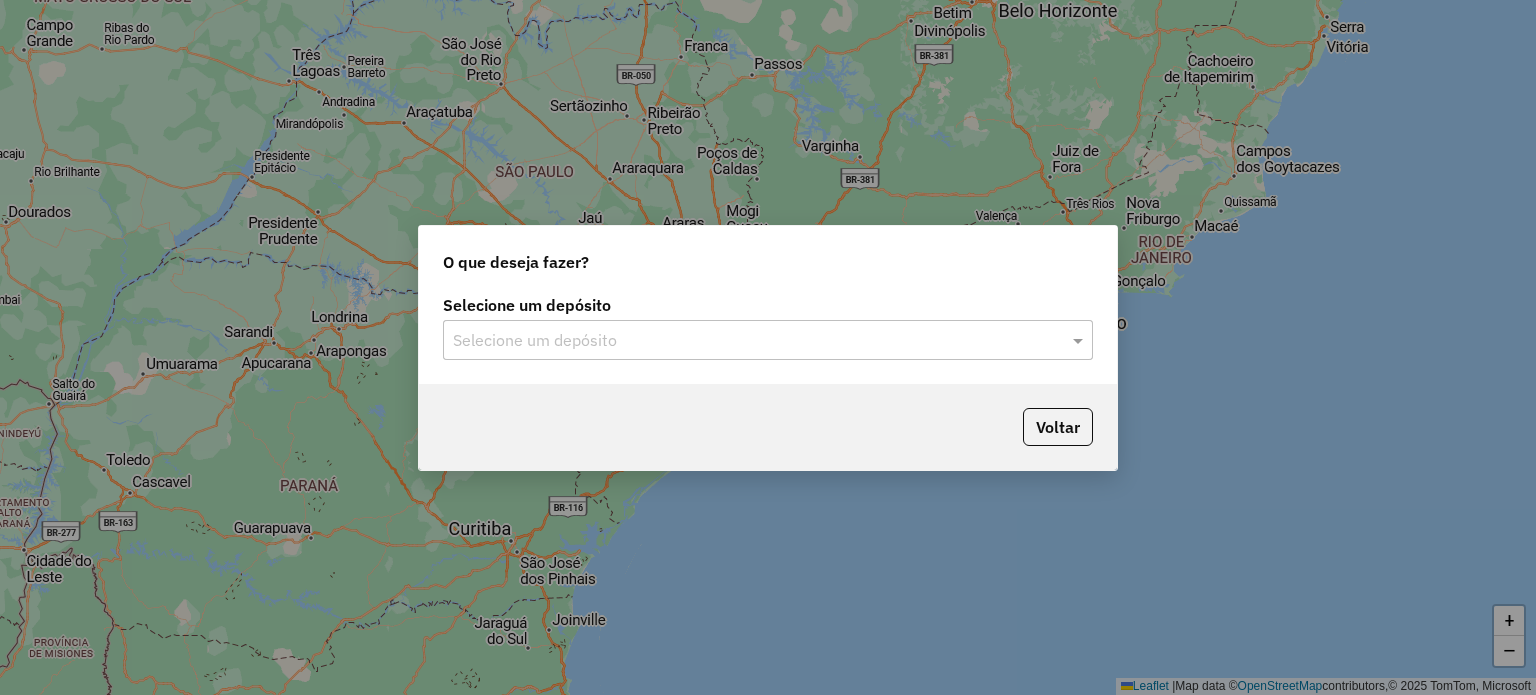 click 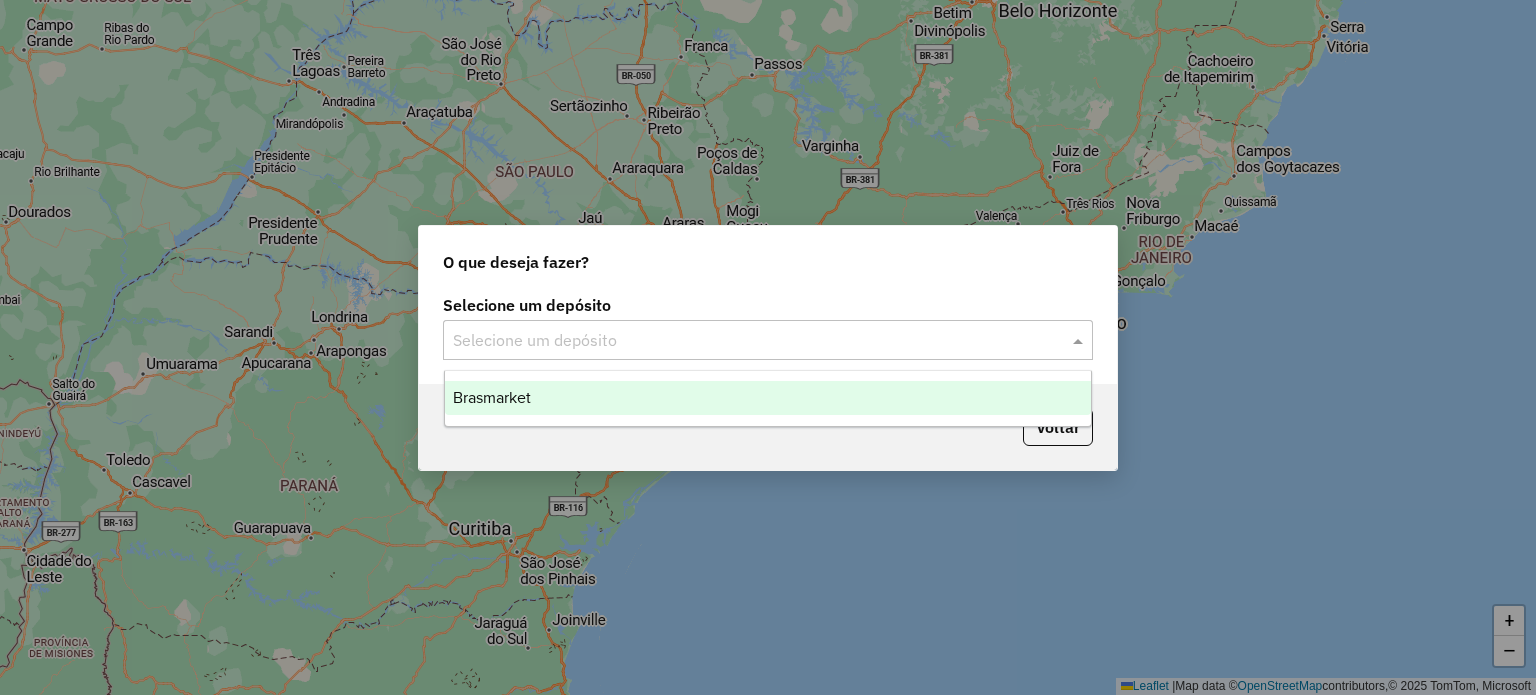 click on "Brasmarket" at bounding box center (768, 398) 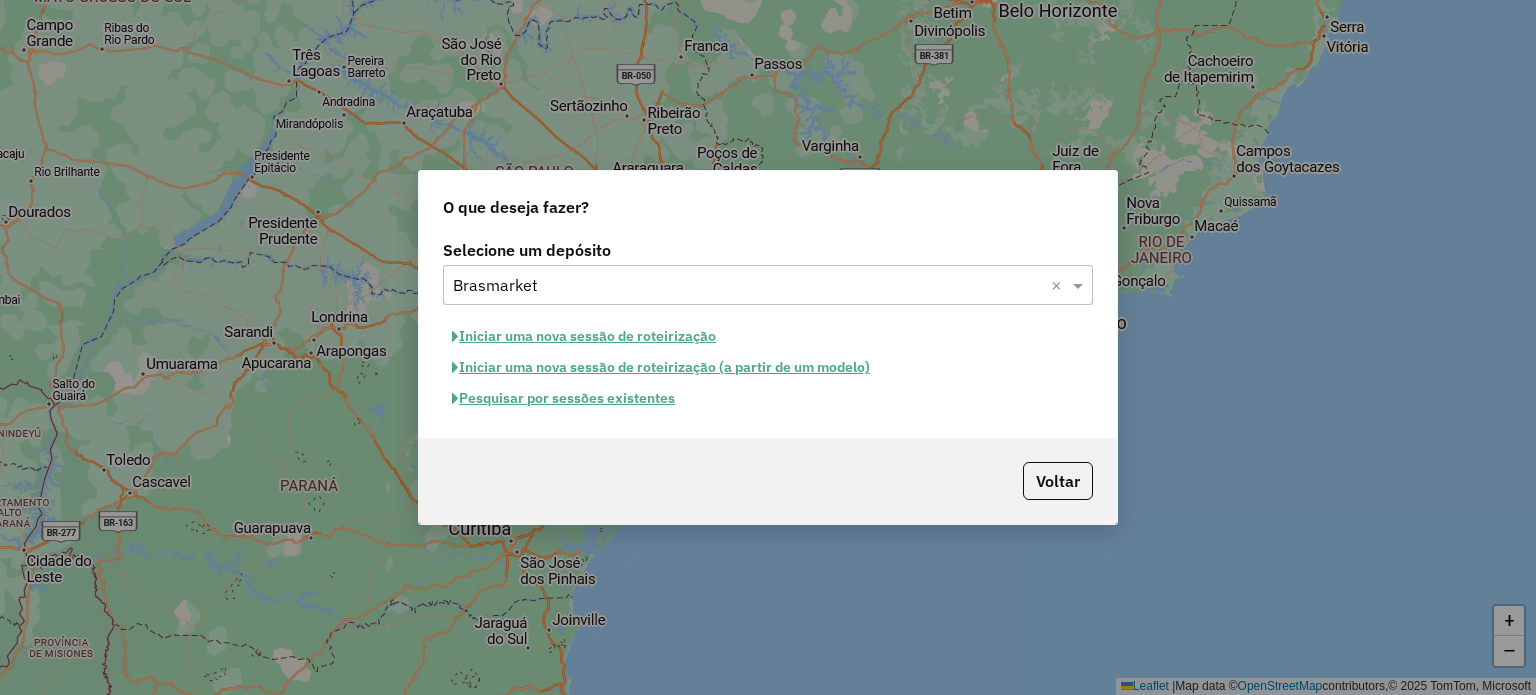 click on "Iniciar uma nova sessão de roteirização" 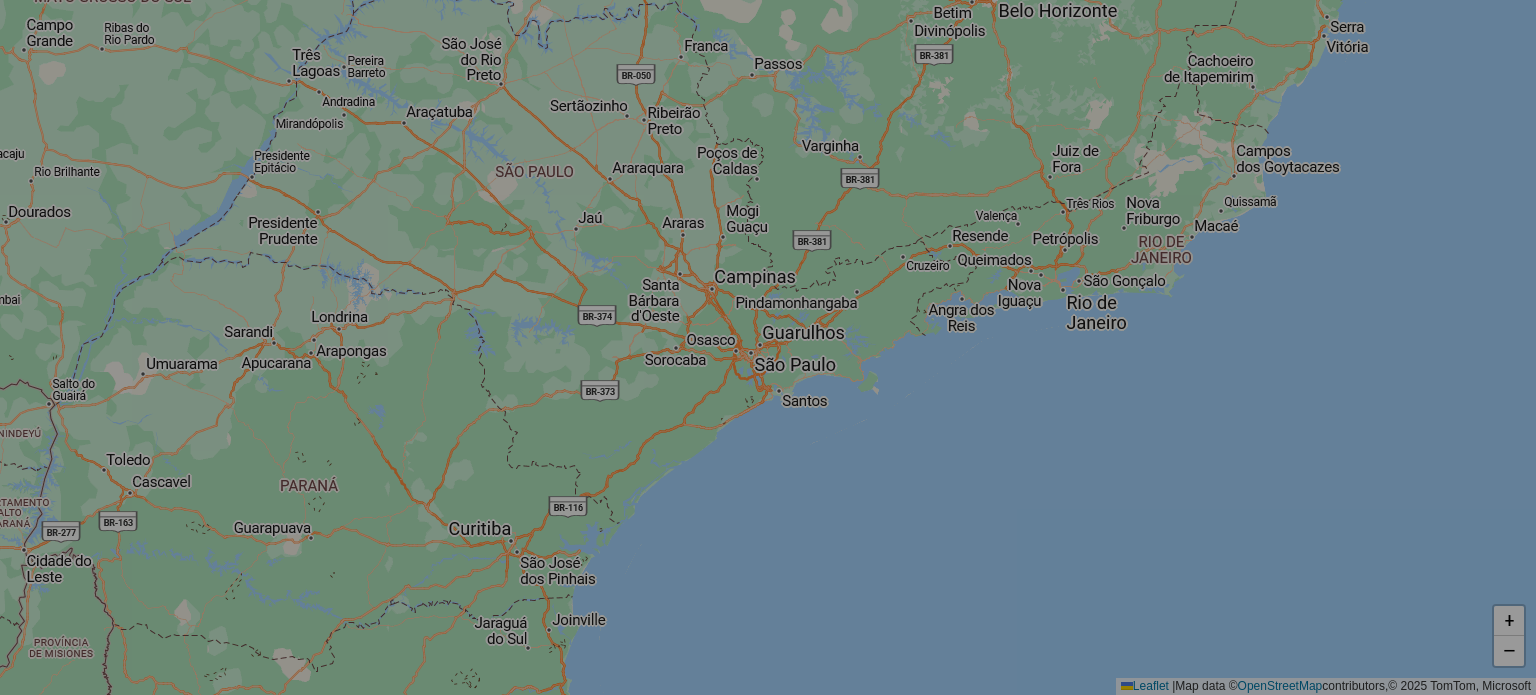 select on "*" 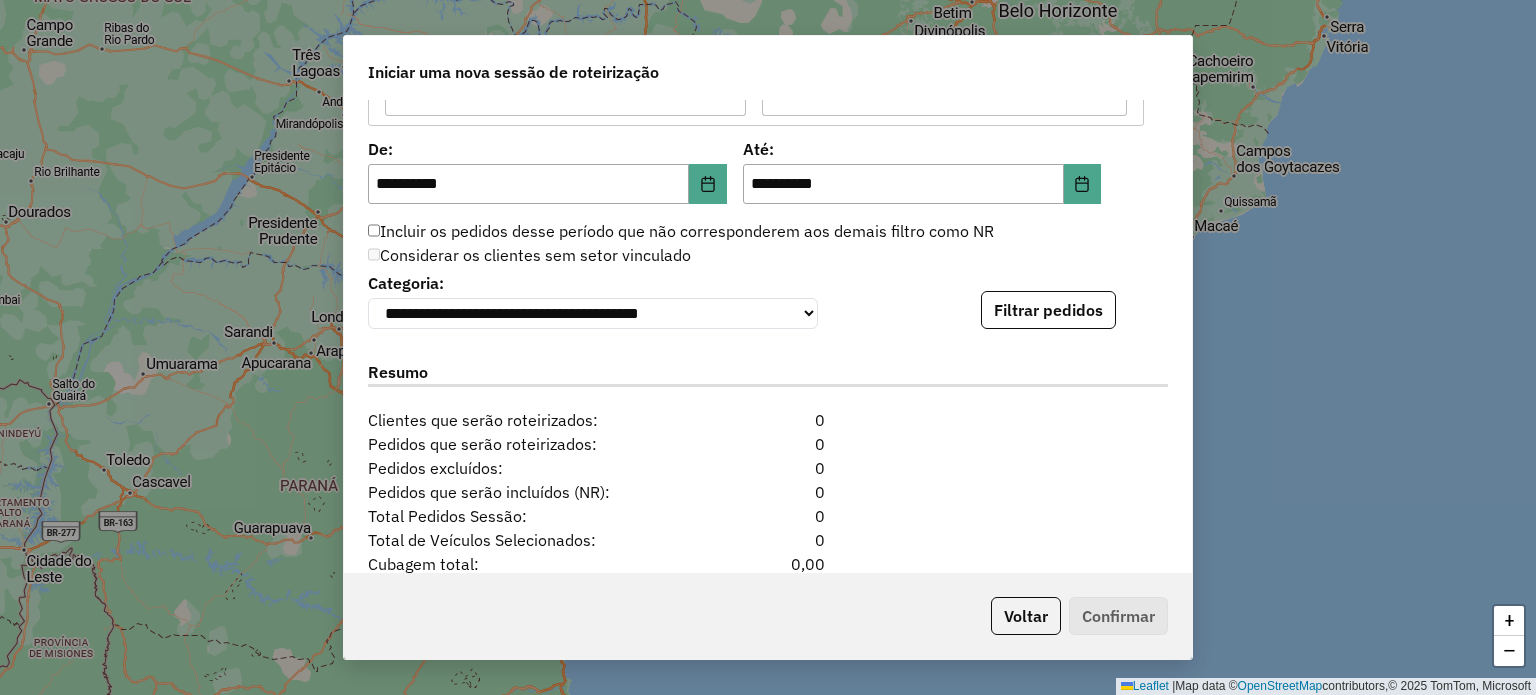 scroll, scrollTop: 1900, scrollLeft: 0, axis: vertical 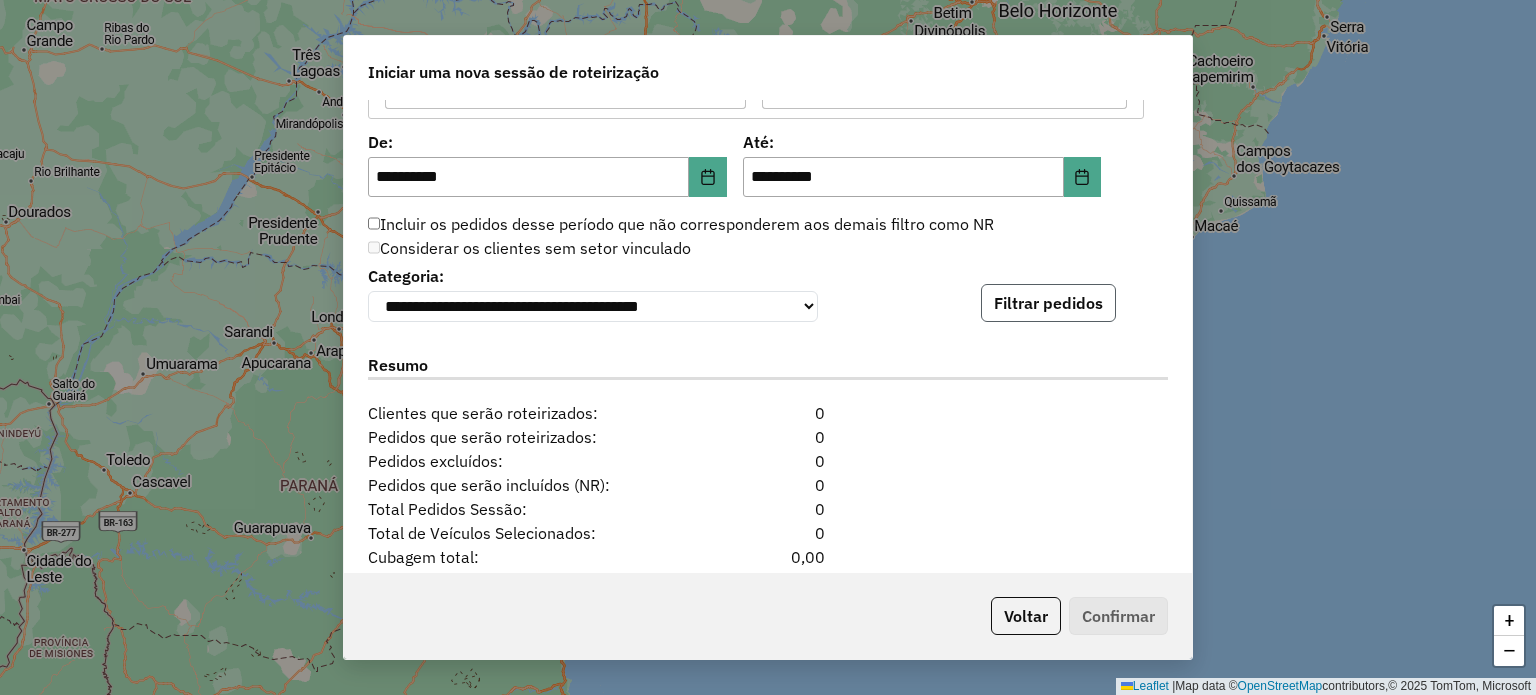click on "Filtrar pedidos" 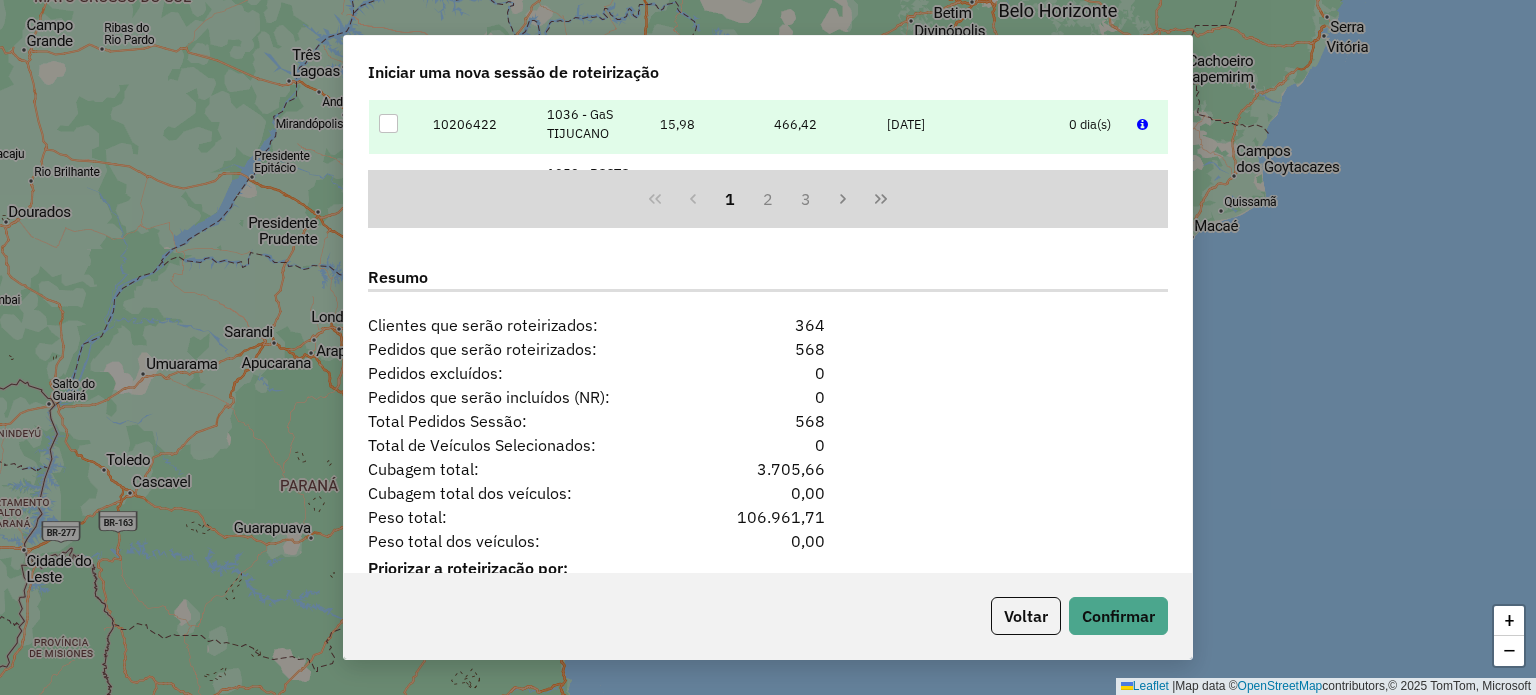 scroll, scrollTop: 2472, scrollLeft: 0, axis: vertical 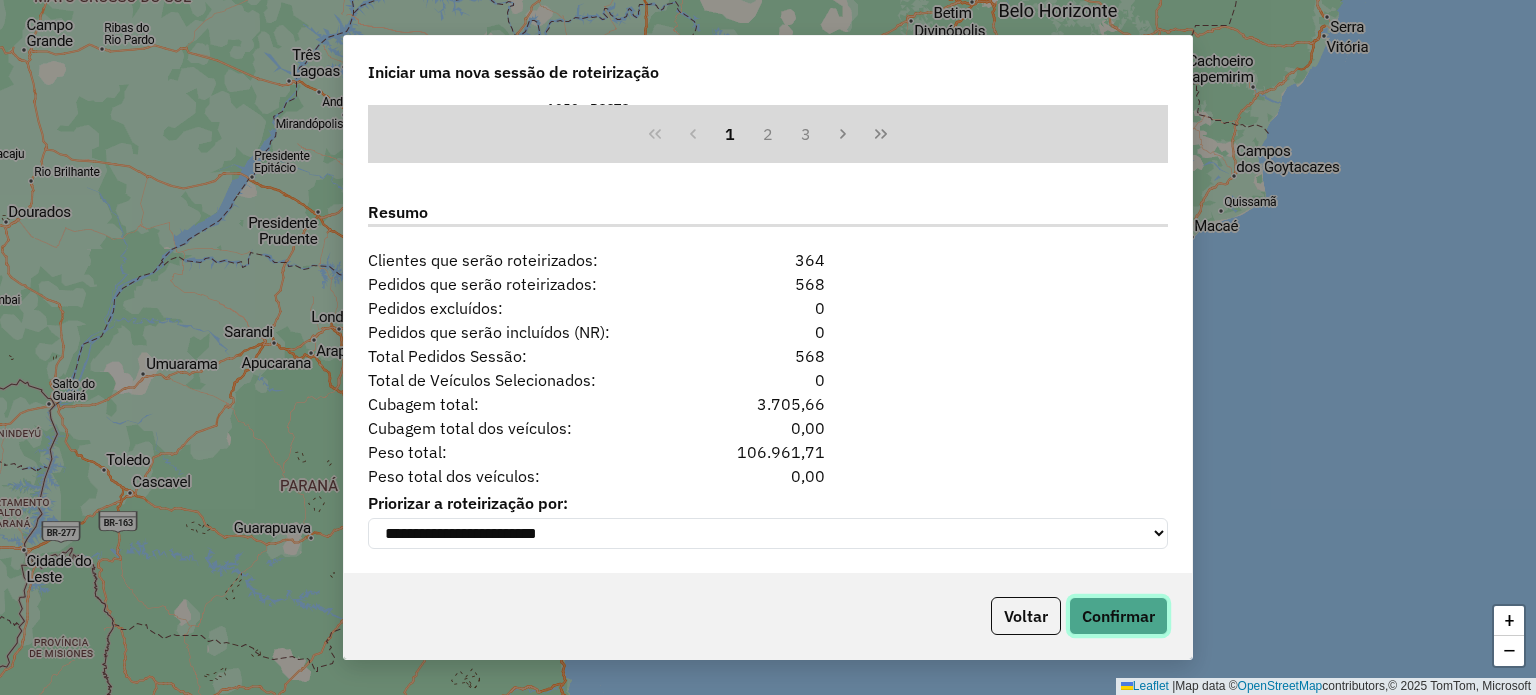 click on "Confirmar" 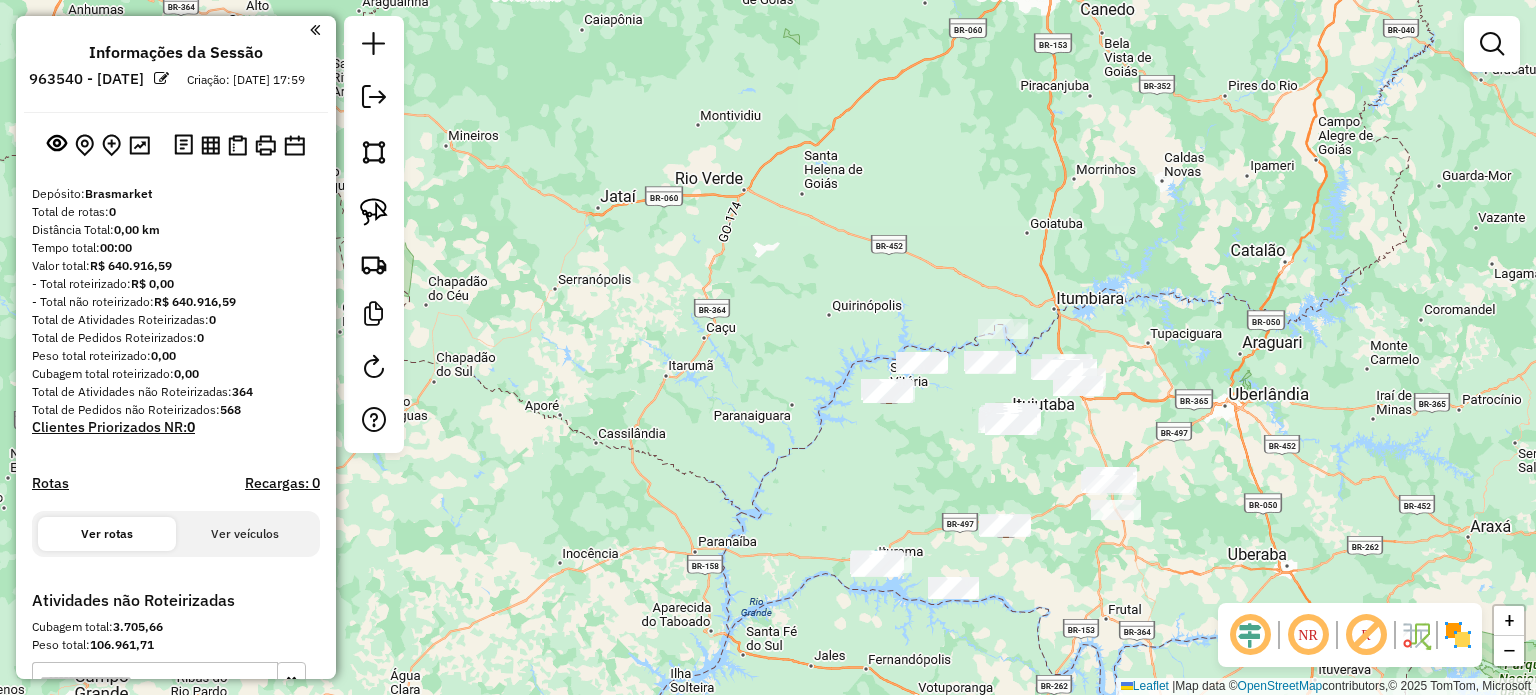 drag, startPoint x: 881, startPoint y: 535, endPoint x: 772, endPoint y: 344, distance: 219.91362 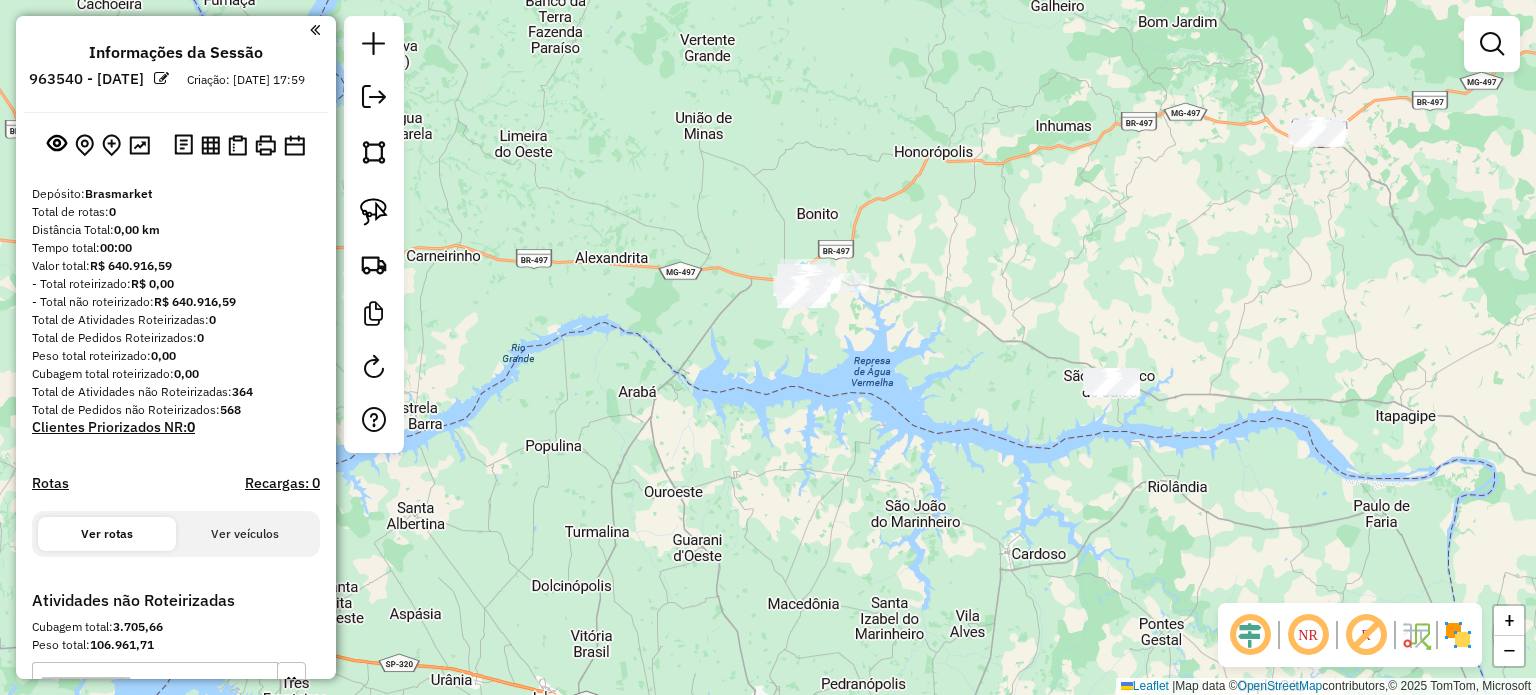 drag, startPoint x: 696, startPoint y: 455, endPoint x: 851, endPoint y: 358, distance: 182.84967 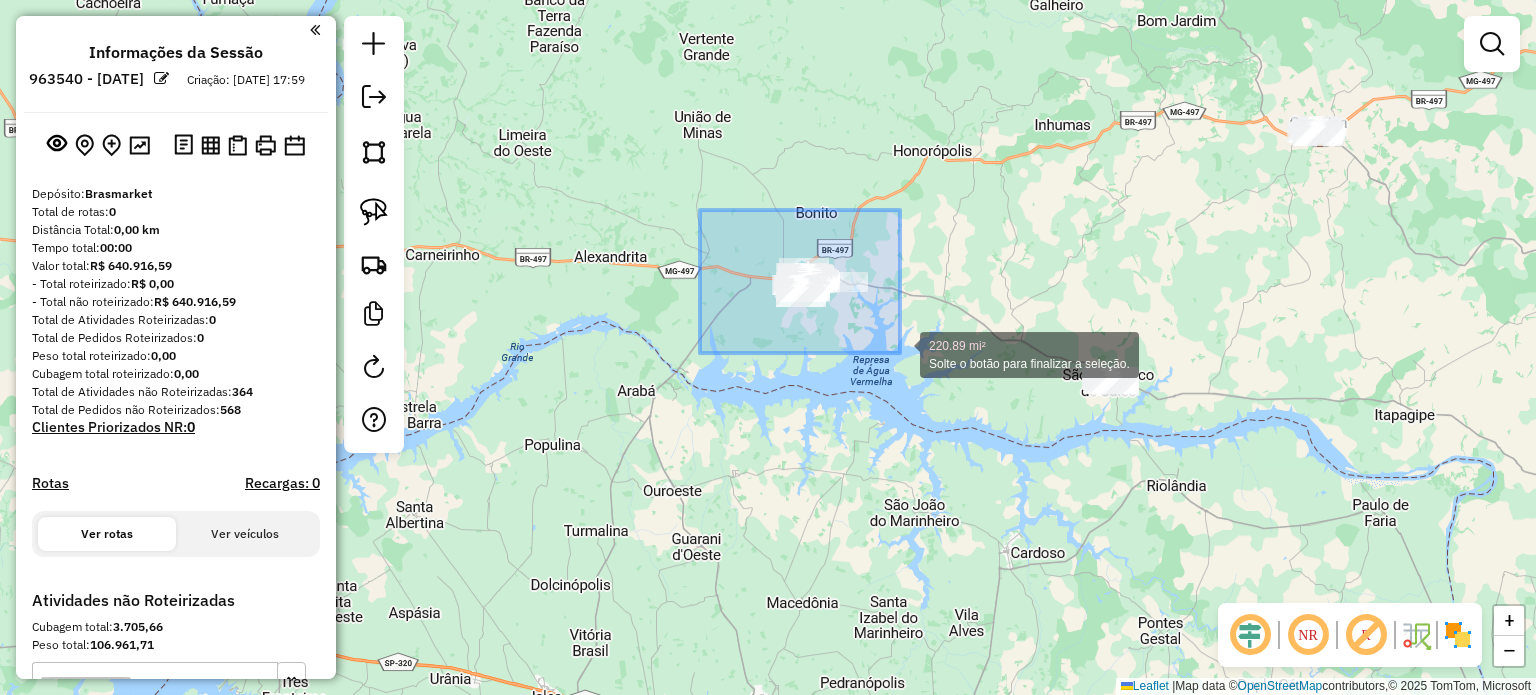 drag, startPoint x: 700, startPoint y: 210, endPoint x: 900, endPoint y: 353, distance: 245.86378 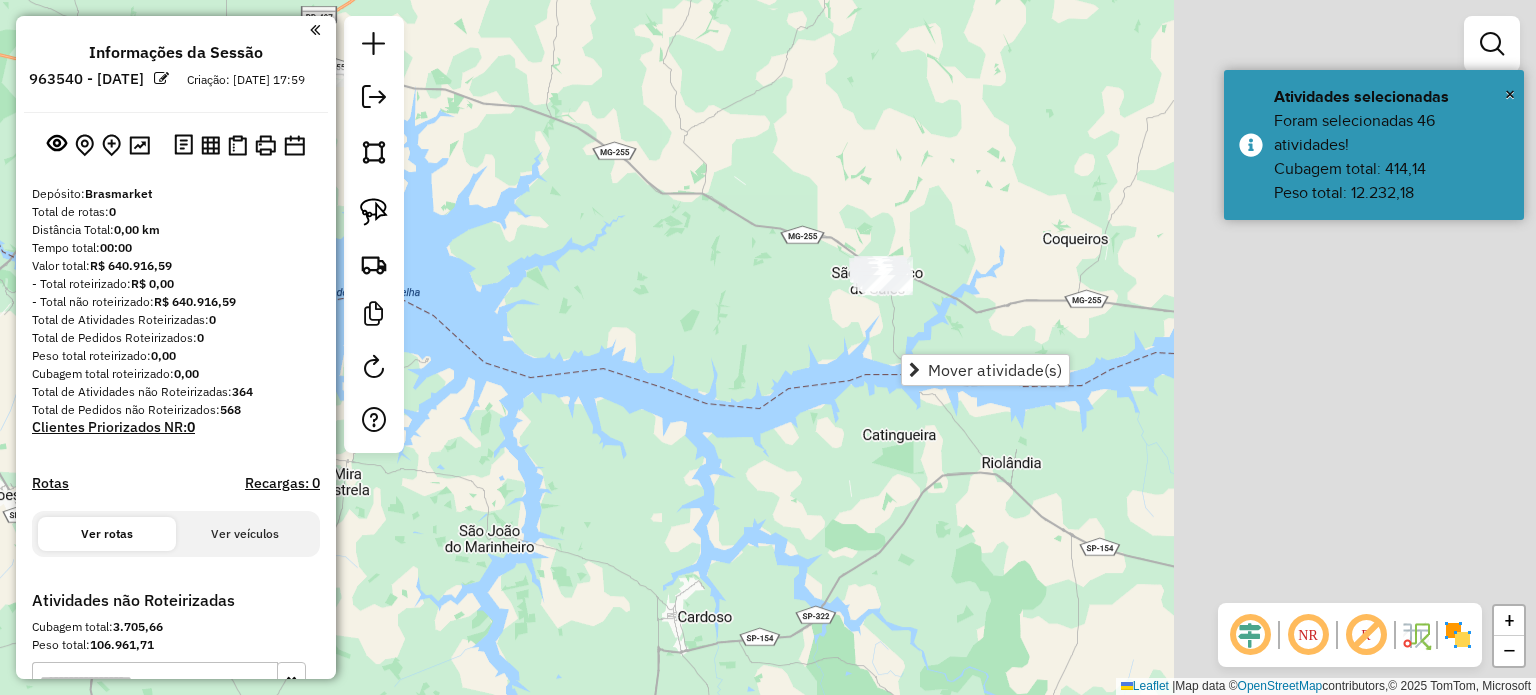 drag, startPoint x: 1004, startPoint y: 299, endPoint x: 600, endPoint y: 124, distance: 440.27377 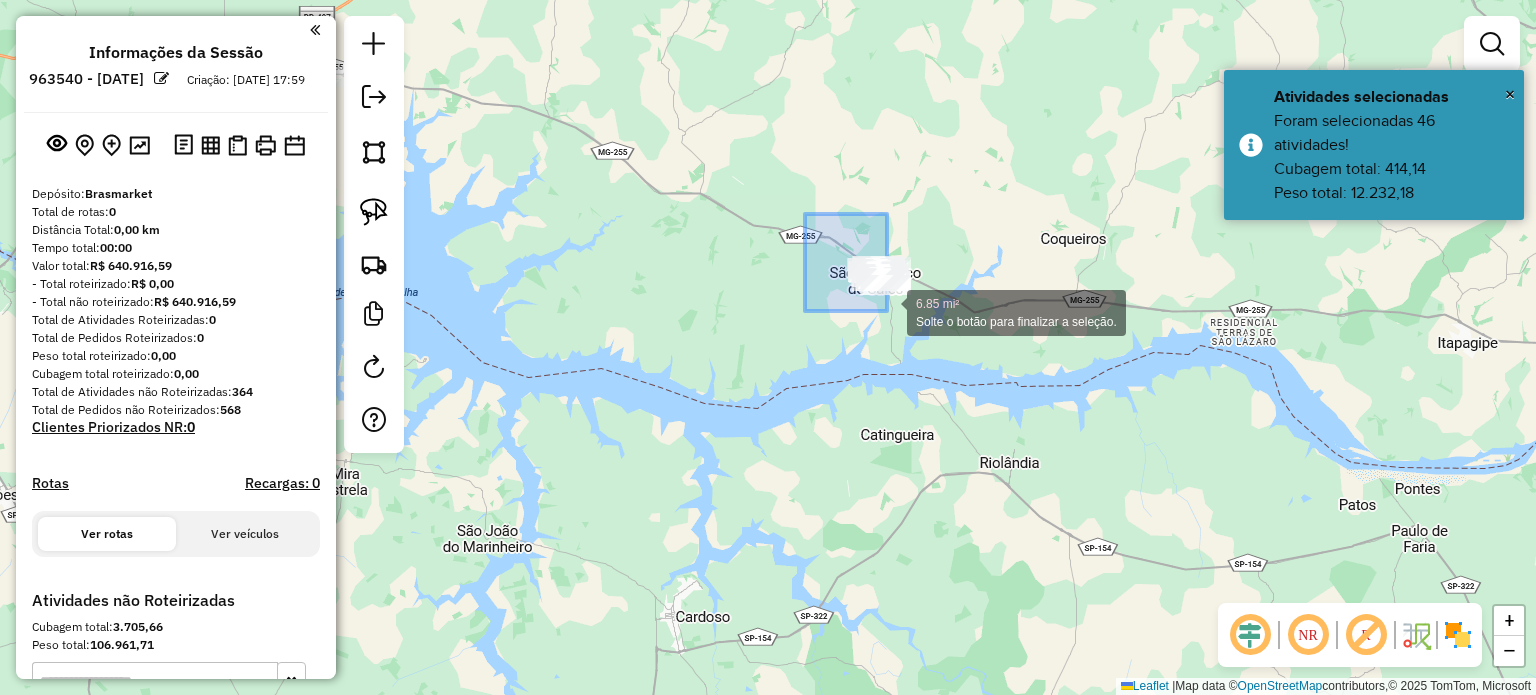 drag, startPoint x: 805, startPoint y: 214, endPoint x: 958, endPoint y: 364, distance: 214.26385 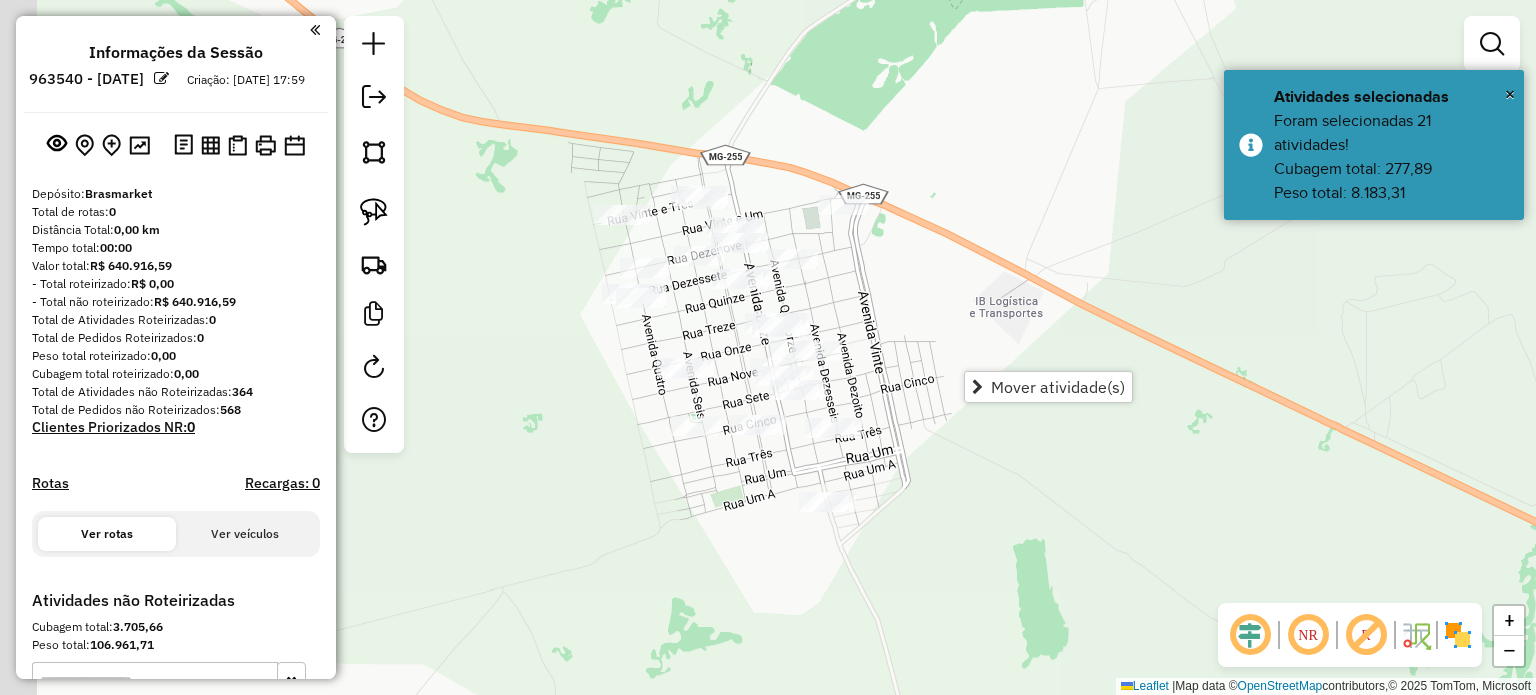 drag, startPoint x: 876, startPoint y: 293, endPoint x: 941, endPoint y: 284, distance: 65.62012 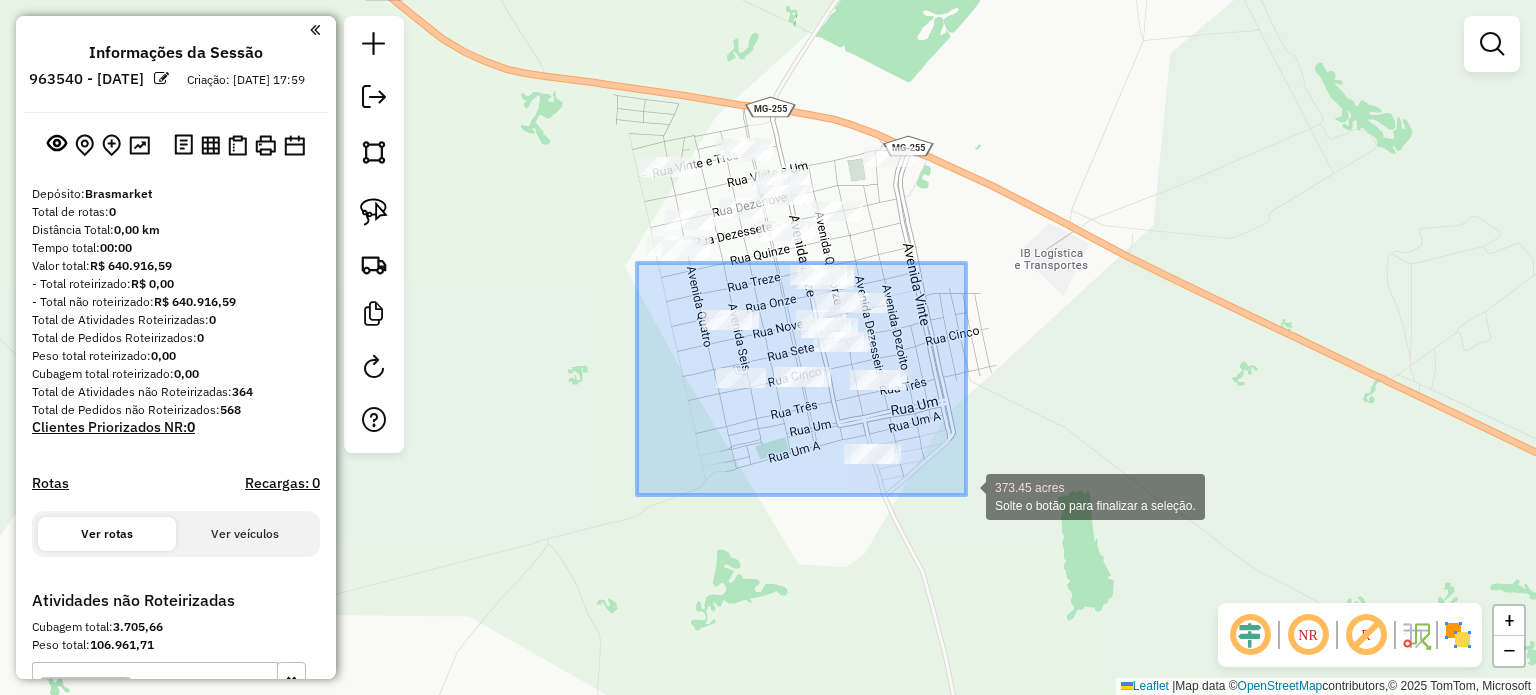 drag, startPoint x: 637, startPoint y: 263, endPoint x: 967, endPoint y: 495, distance: 403.39062 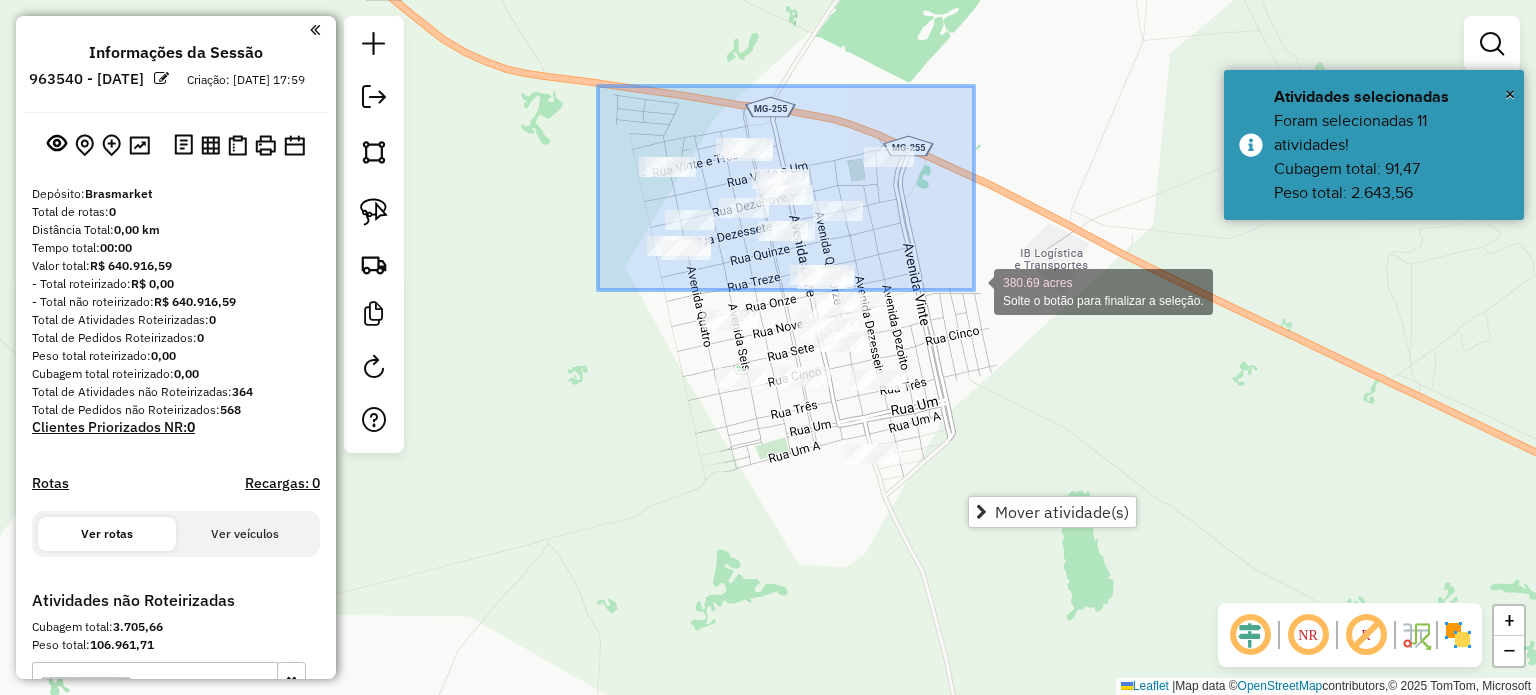 drag, startPoint x: 615, startPoint y: 112, endPoint x: 976, endPoint y: 290, distance: 402.49844 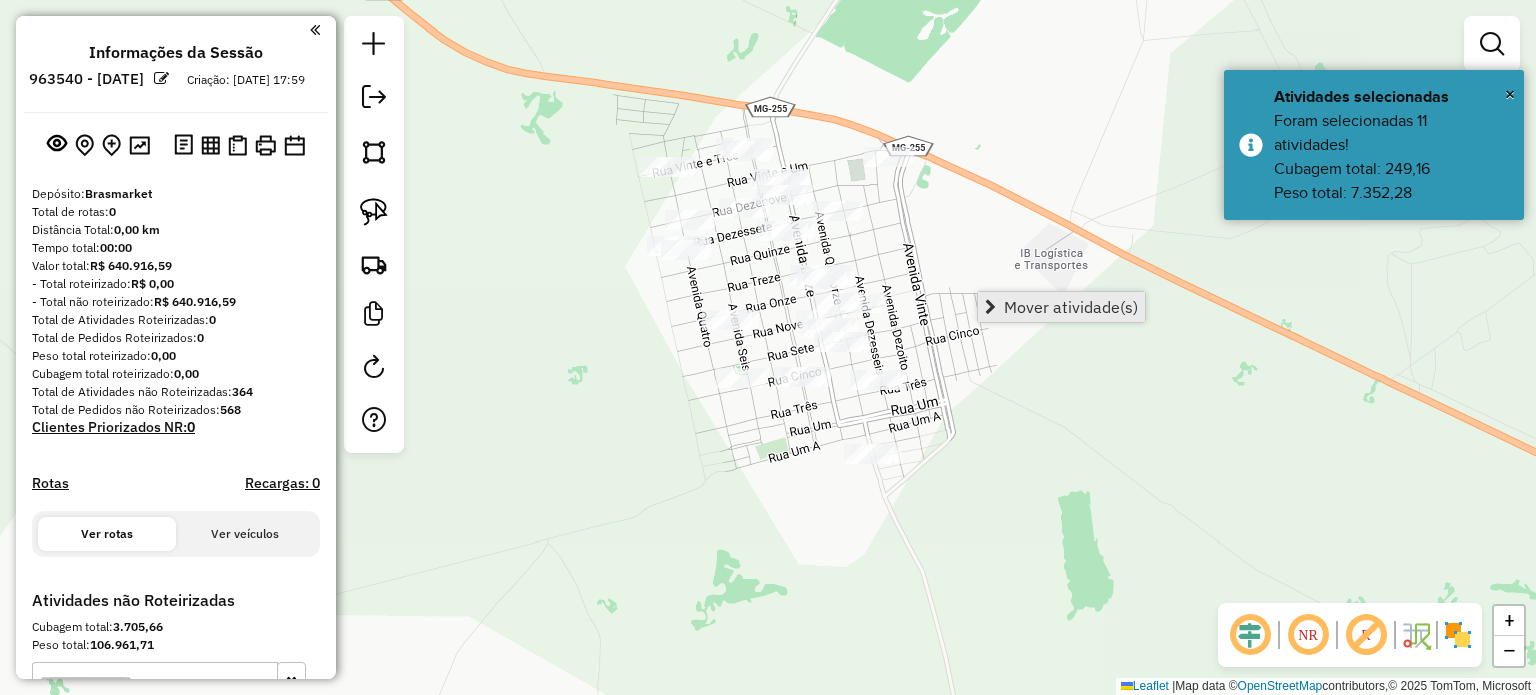 click on "Mover atividade(s)" at bounding box center (1071, 307) 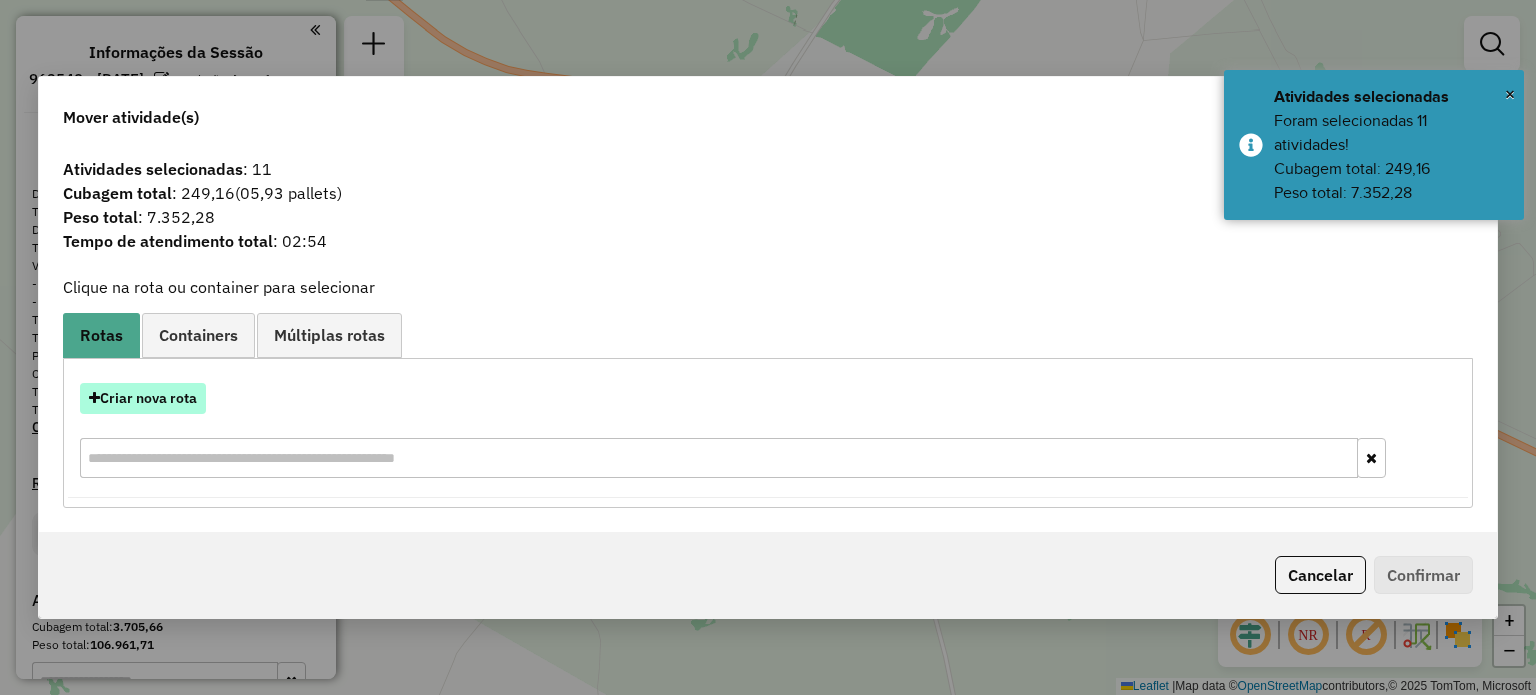 click on "Criar nova rota" at bounding box center [143, 398] 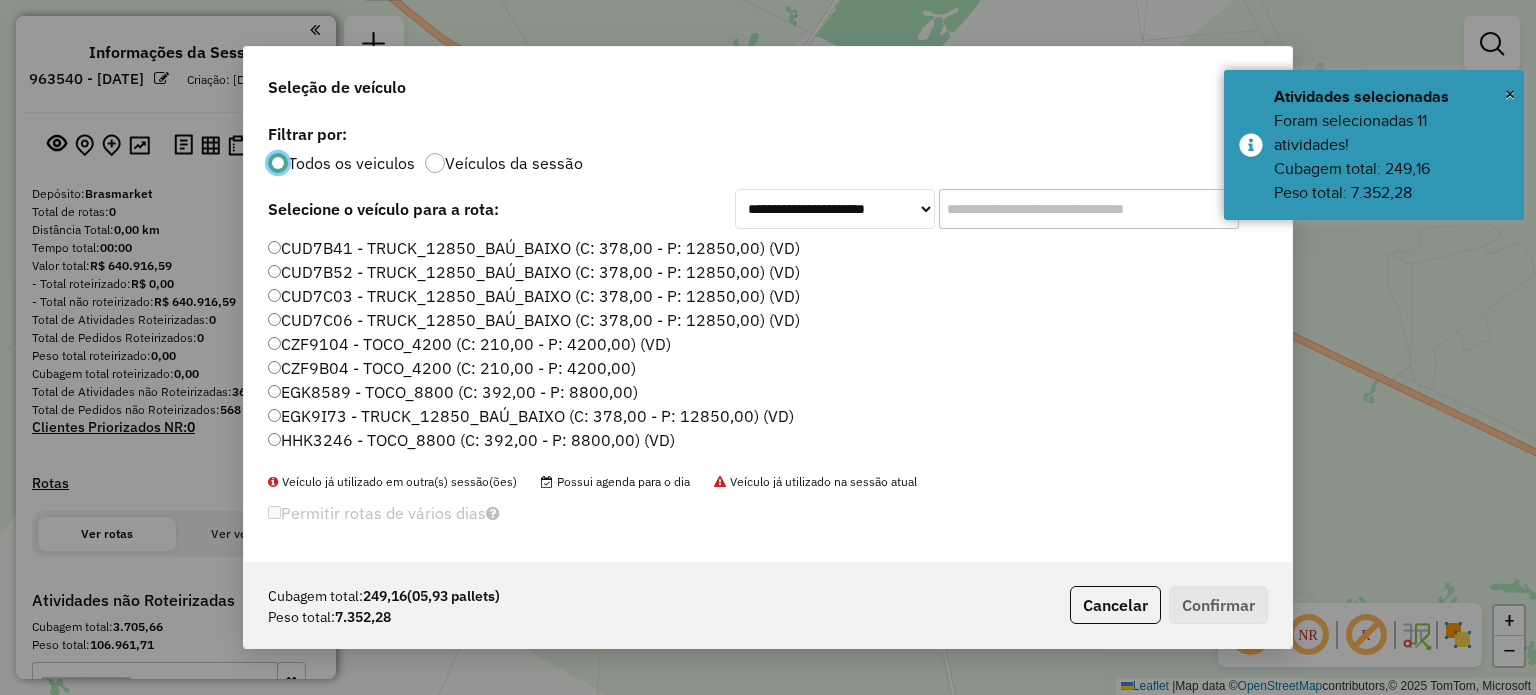 scroll, scrollTop: 10, scrollLeft: 6, axis: both 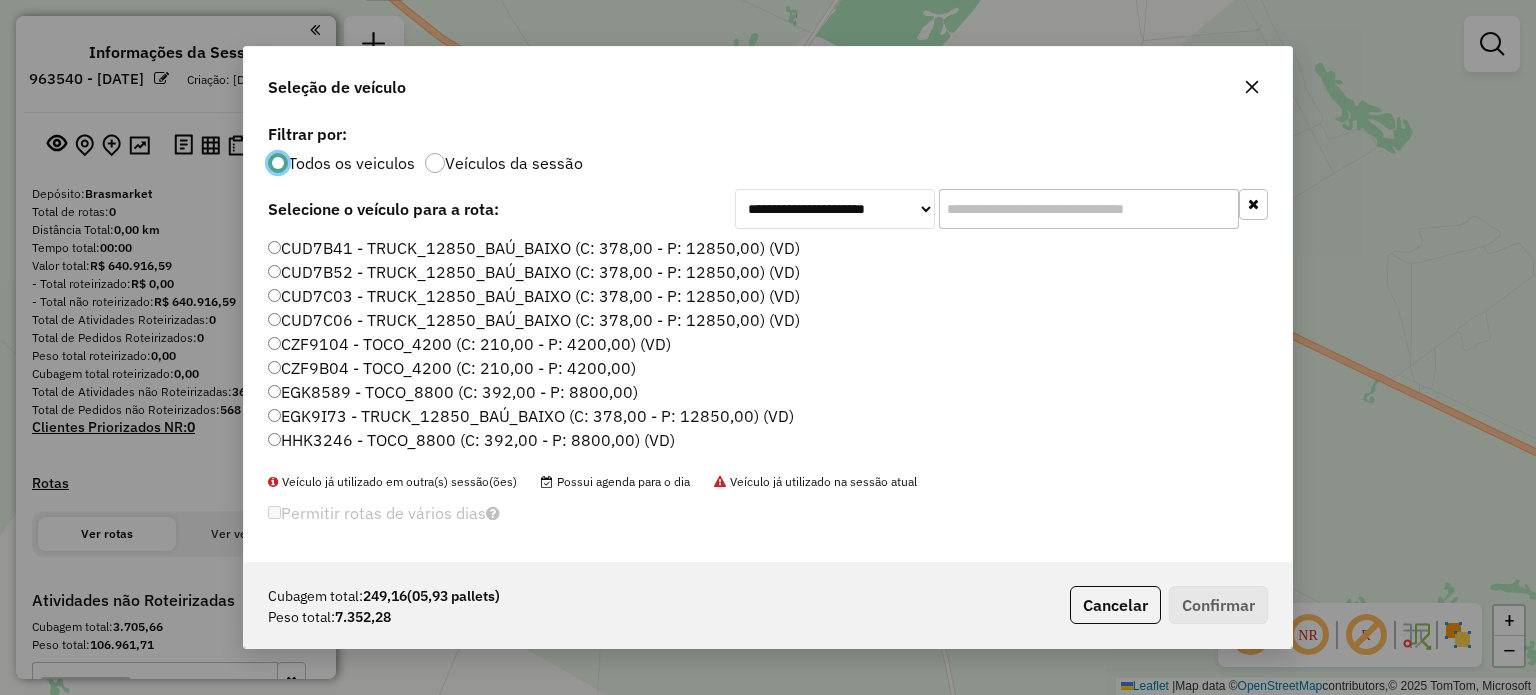 click 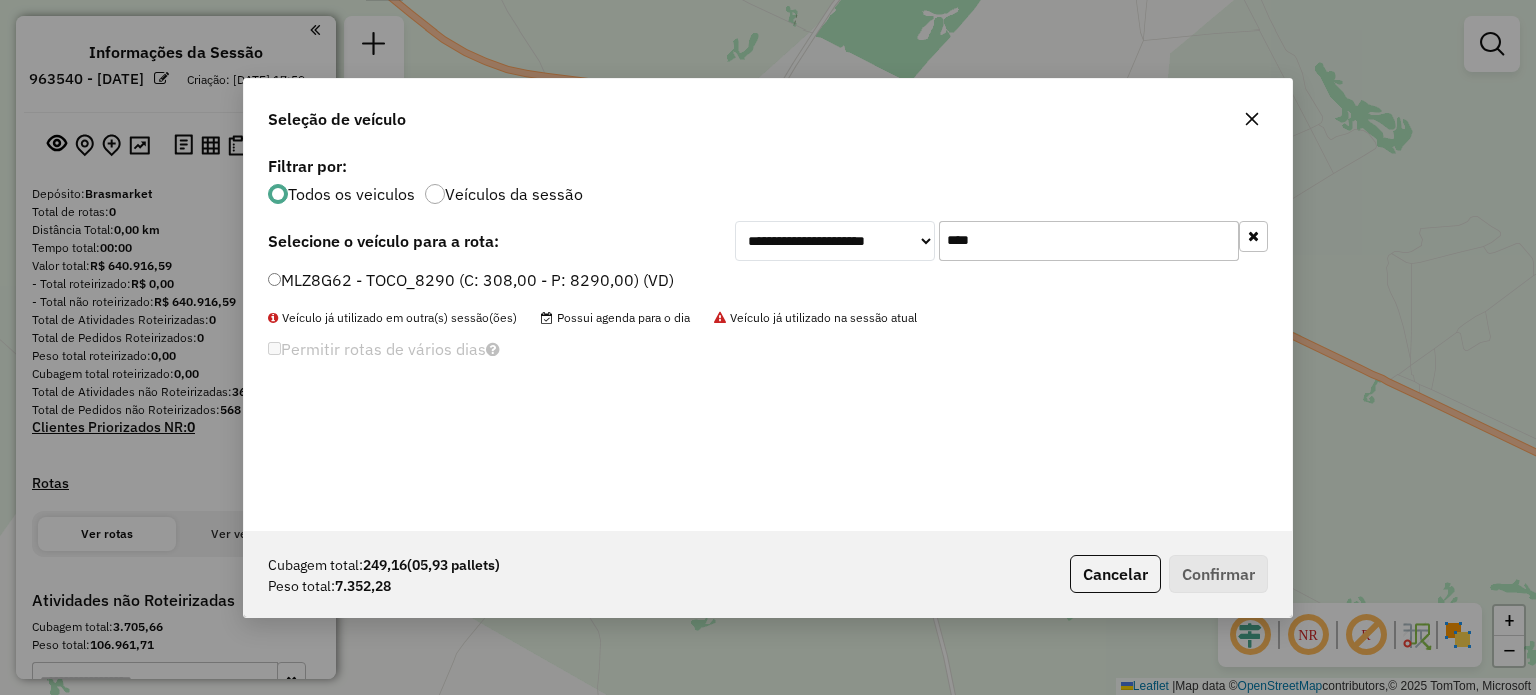 type on "****" 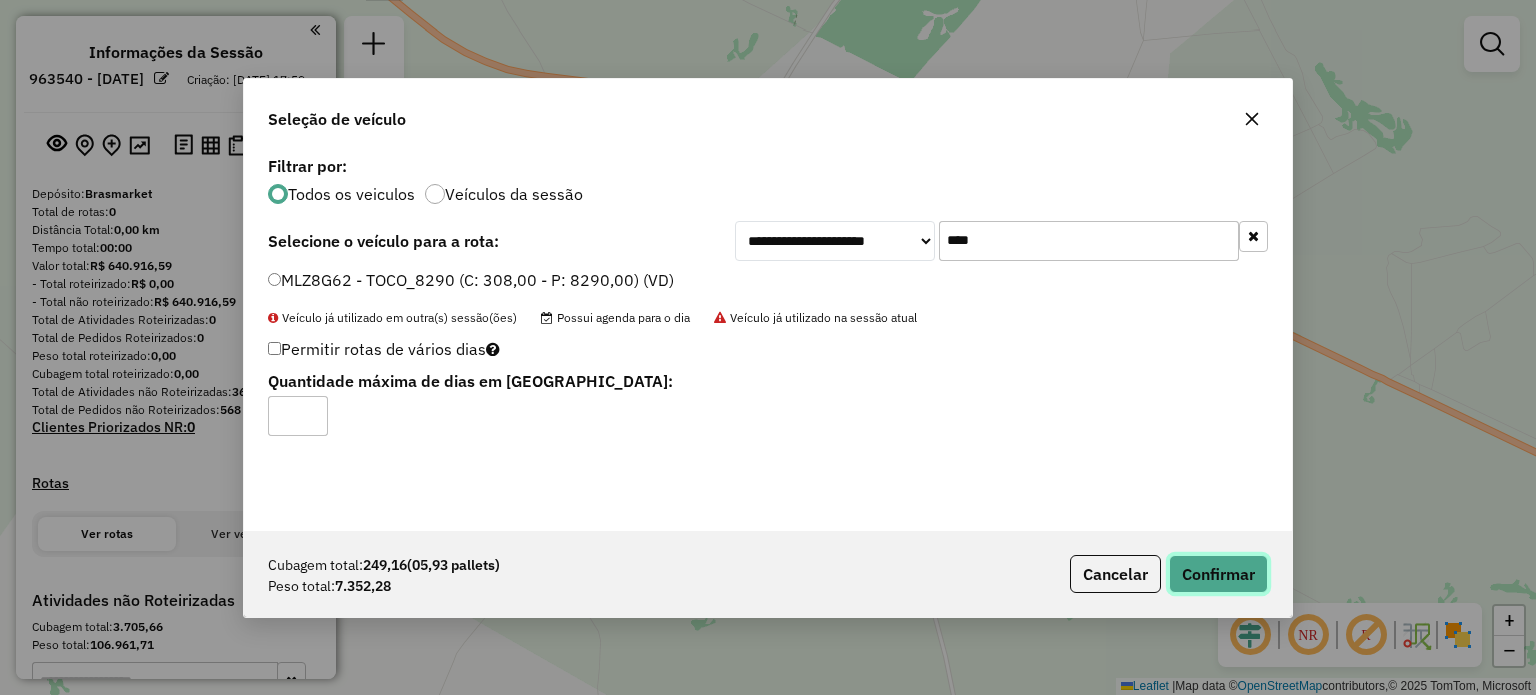 click on "Confirmar" 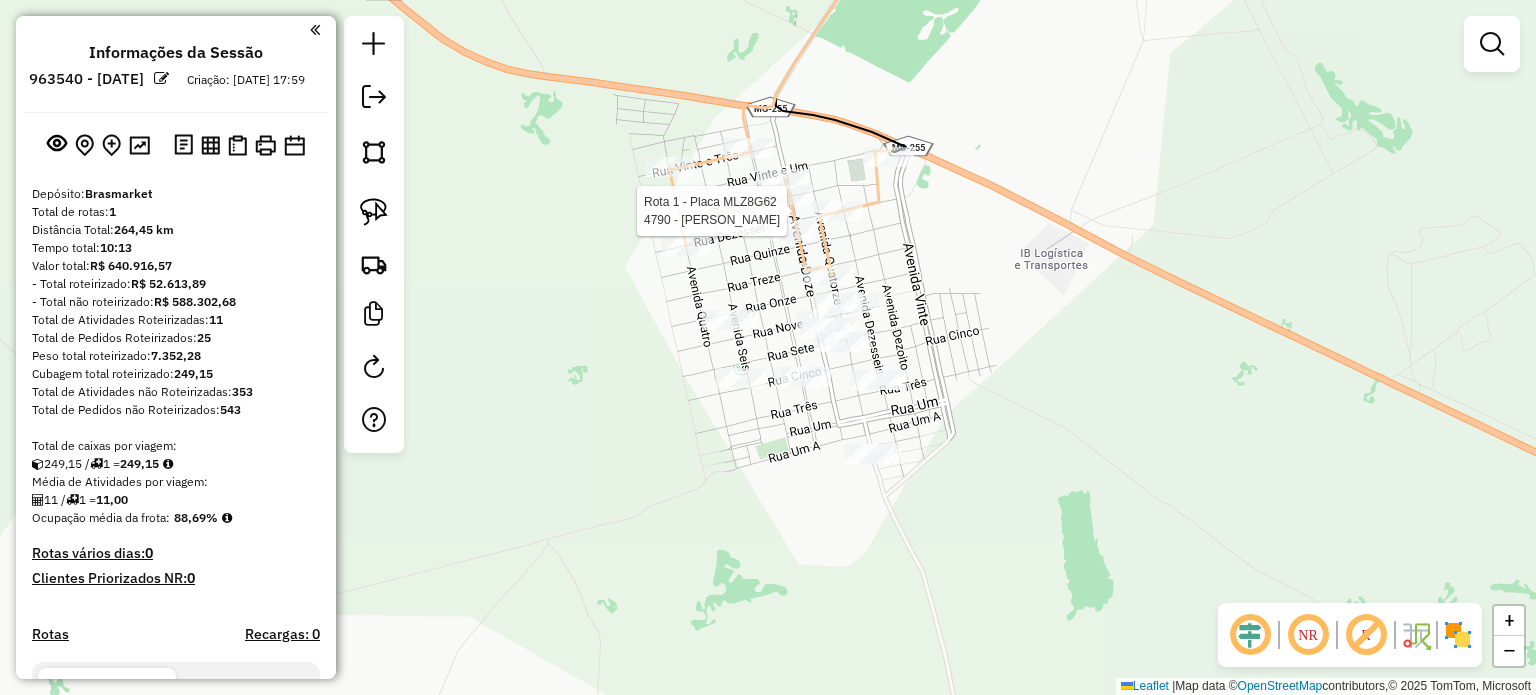 select on "**********" 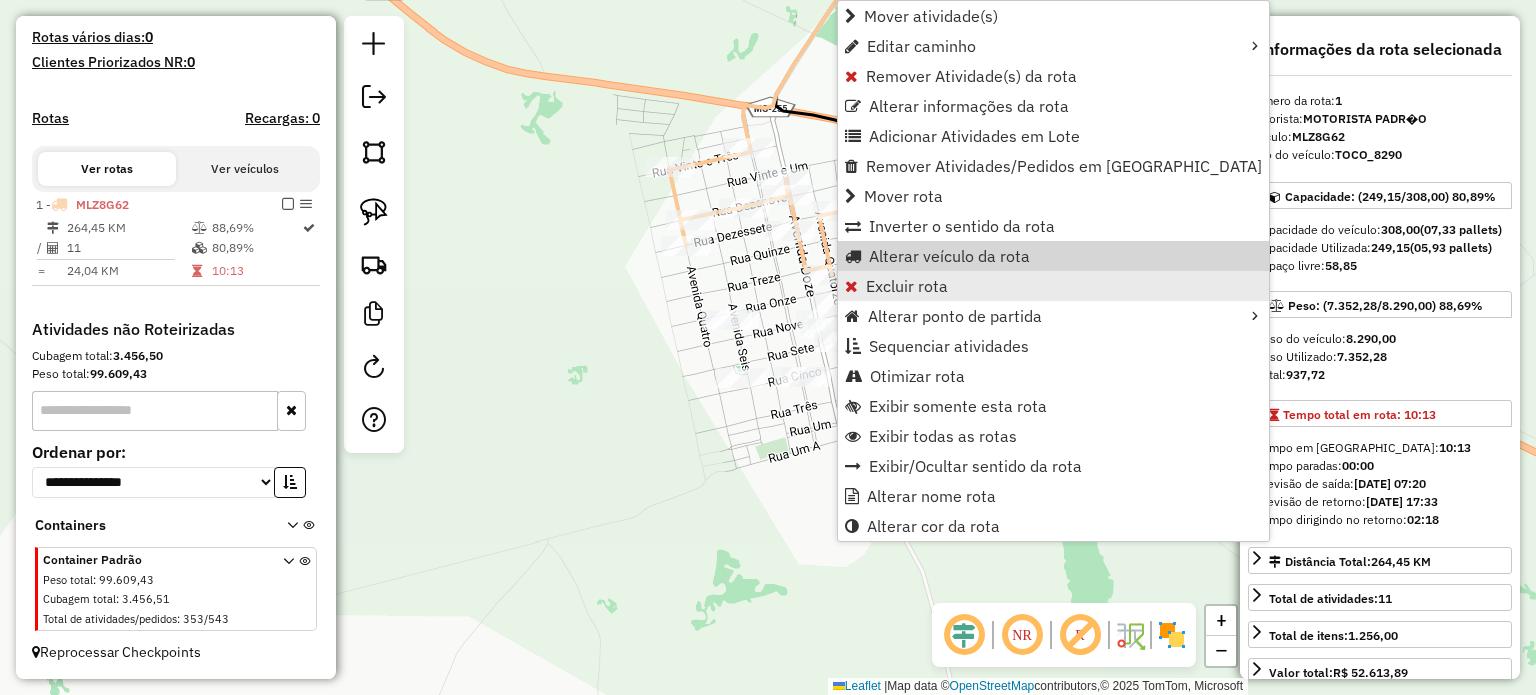 scroll, scrollTop: 532, scrollLeft: 0, axis: vertical 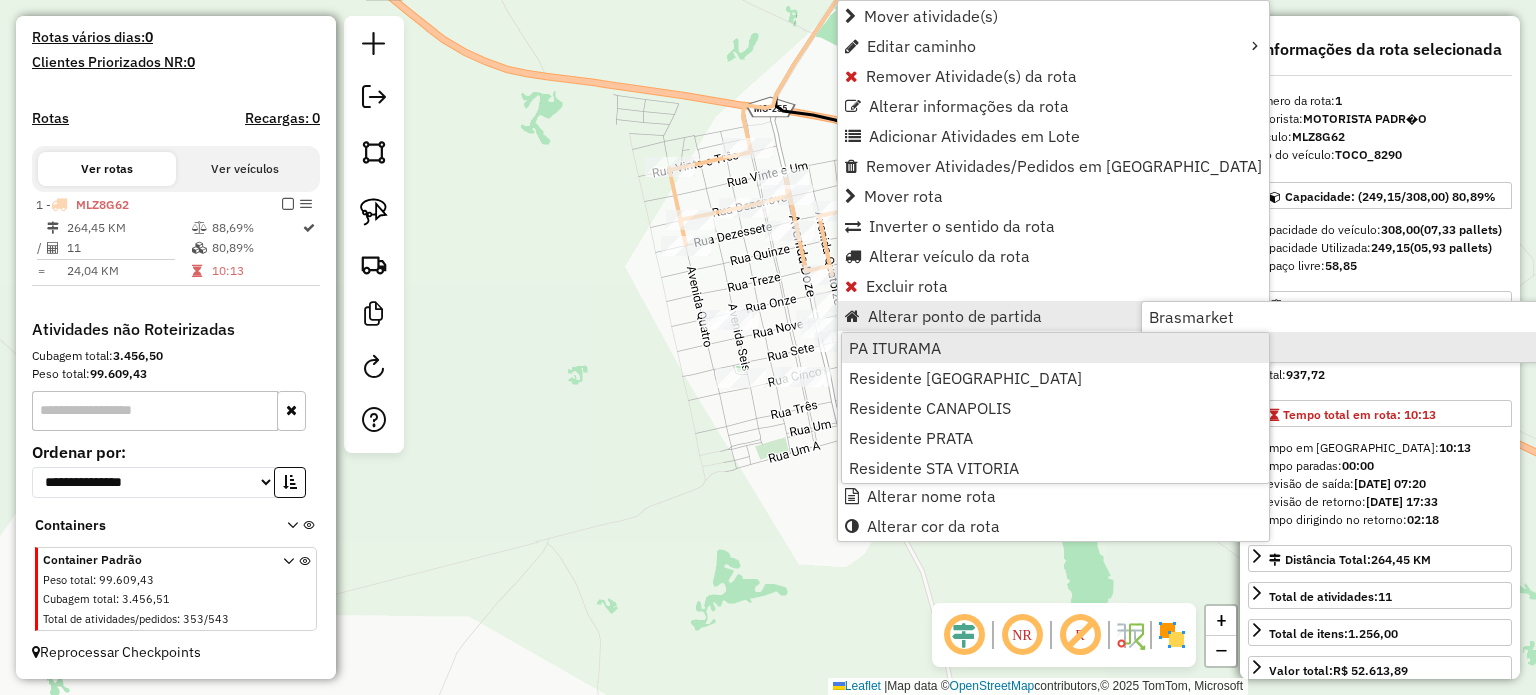 click on "PA ITURAMA" at bounding box center [1055, 348] 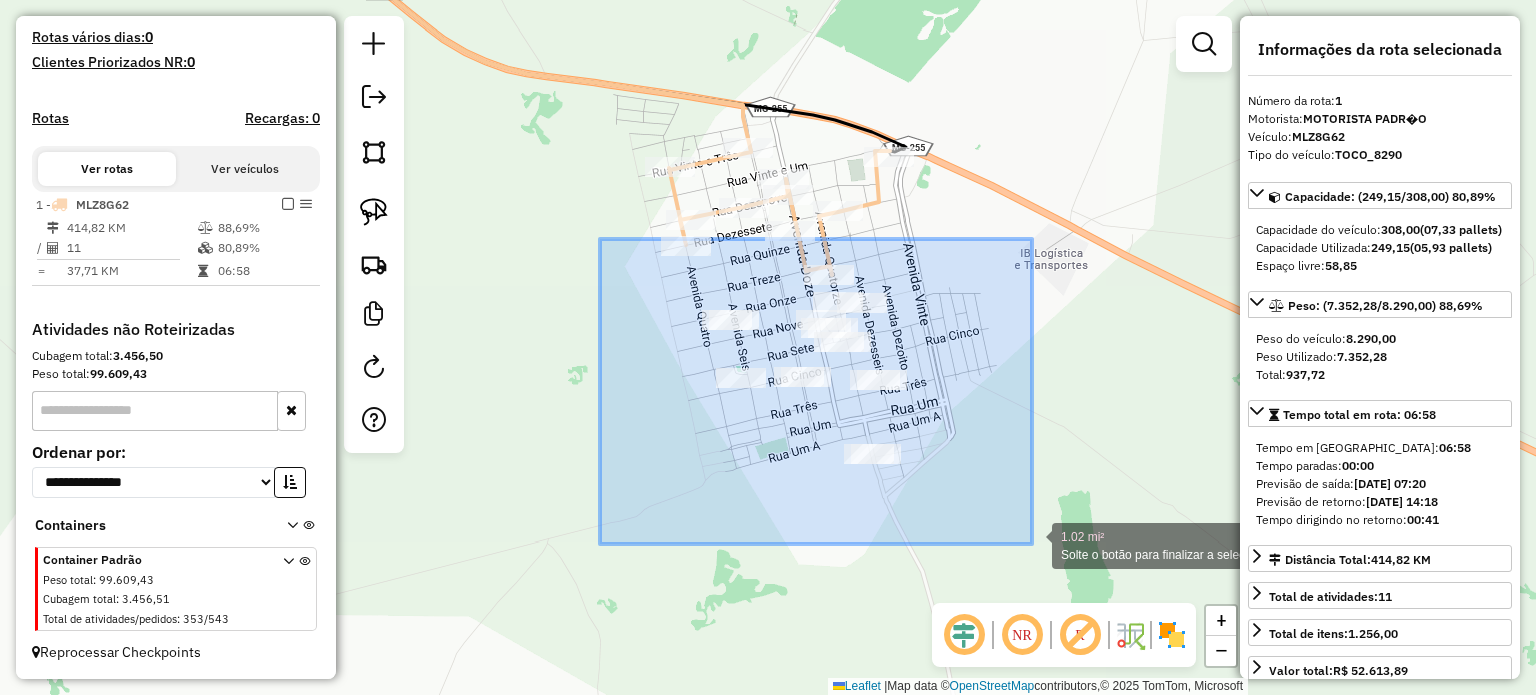 drag, startPoint x: 600, startPoint y: 239, endPoint x: 1028, endPoint y: 539, distance: 522.67004 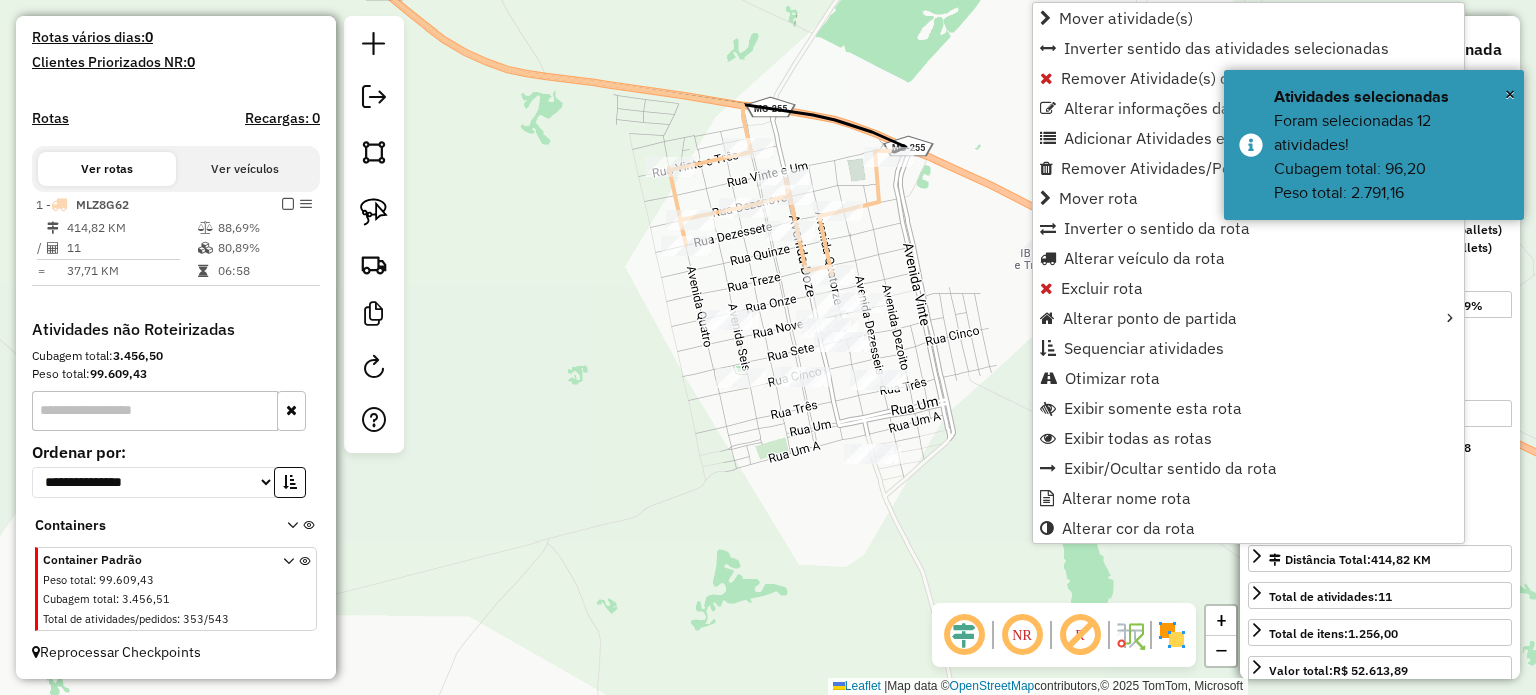 click on "Janela de atendimento Grade de atendimento Capacidade Transportadoras Veículos Cliente Pedidos  Rotas Selecione os dias de semana para filtrar as janelas de atendimento  Seg   Ter   Qua   Qui   Sex   Sáb   Dom  Informe o período da janela de atendimento: De: Até:  Filtrar exatamente a janela do cliente  Considerar janela de atendimento padrão  Selecione os dias de semana para filtrar as grades de atendimento  Seg   Ter   Qua   Qui   Sex   Sáb   Dom   Considerar clientes sem dia de atendimento cadastrado  Clientes fora do dia de atendimento selecionado Filtrar as atividades entre os valores definidos abaixo:  Peso mínimo:   Peso máximo:   Cubagem mínima:   Cubagem máxima:   De:   Até:  Filtrar as atividades entre o tempo de atendimento definido abaixo:  De:   Até:   Considerar capacidade total dos clientes não roteirizados Transportadora: Selecione um ou mais itens Tipo de veículo: Selecione um ou mais itens Veículo: Selecione um ou mais itens Motorista: Selecione um ou mais itens Nome: Rótulo:" 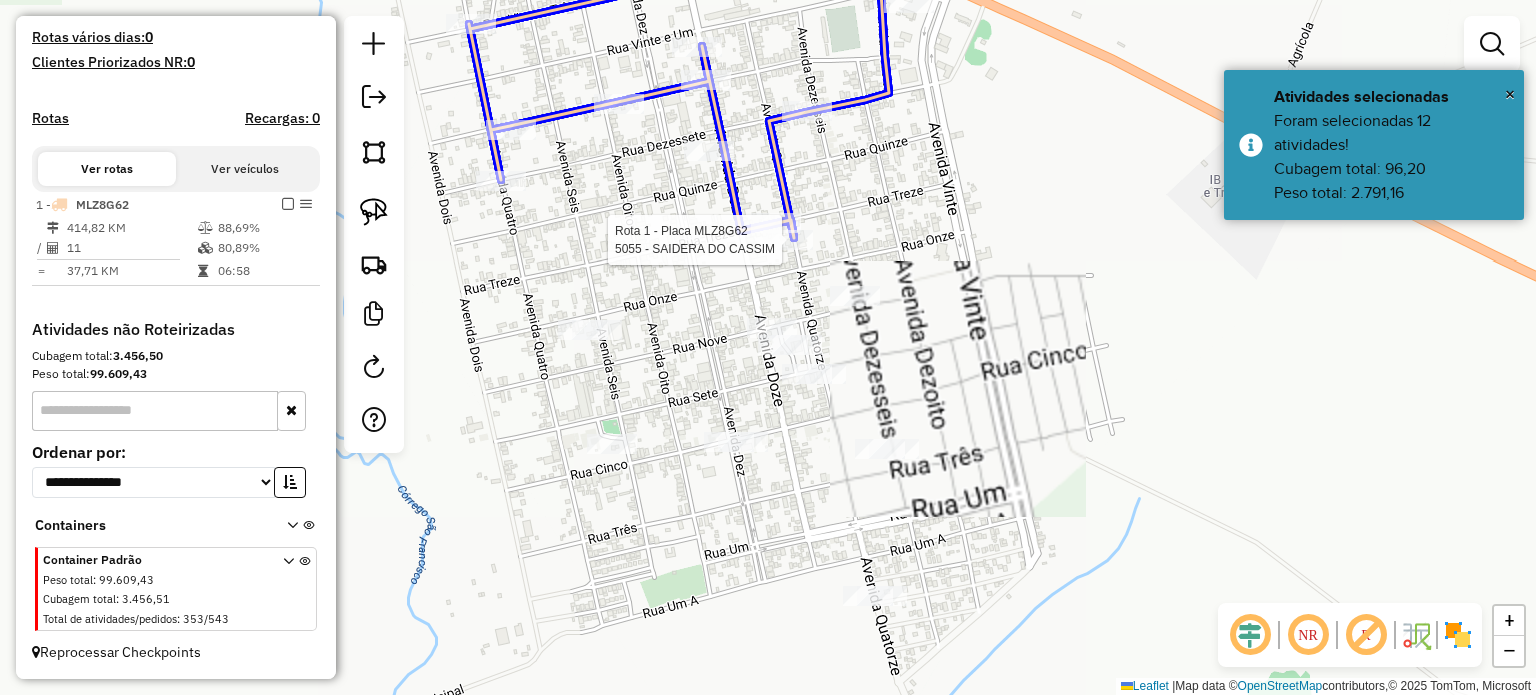 click 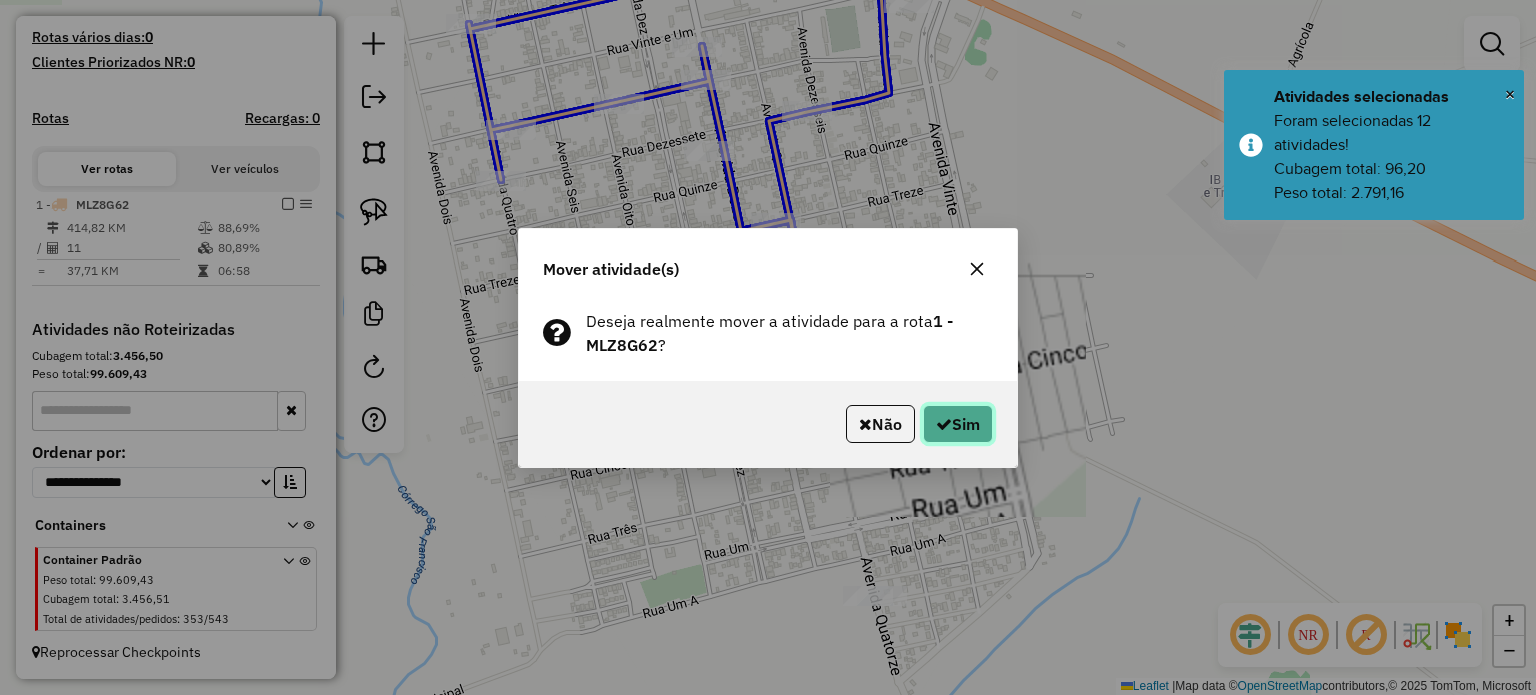 click on "Sim" 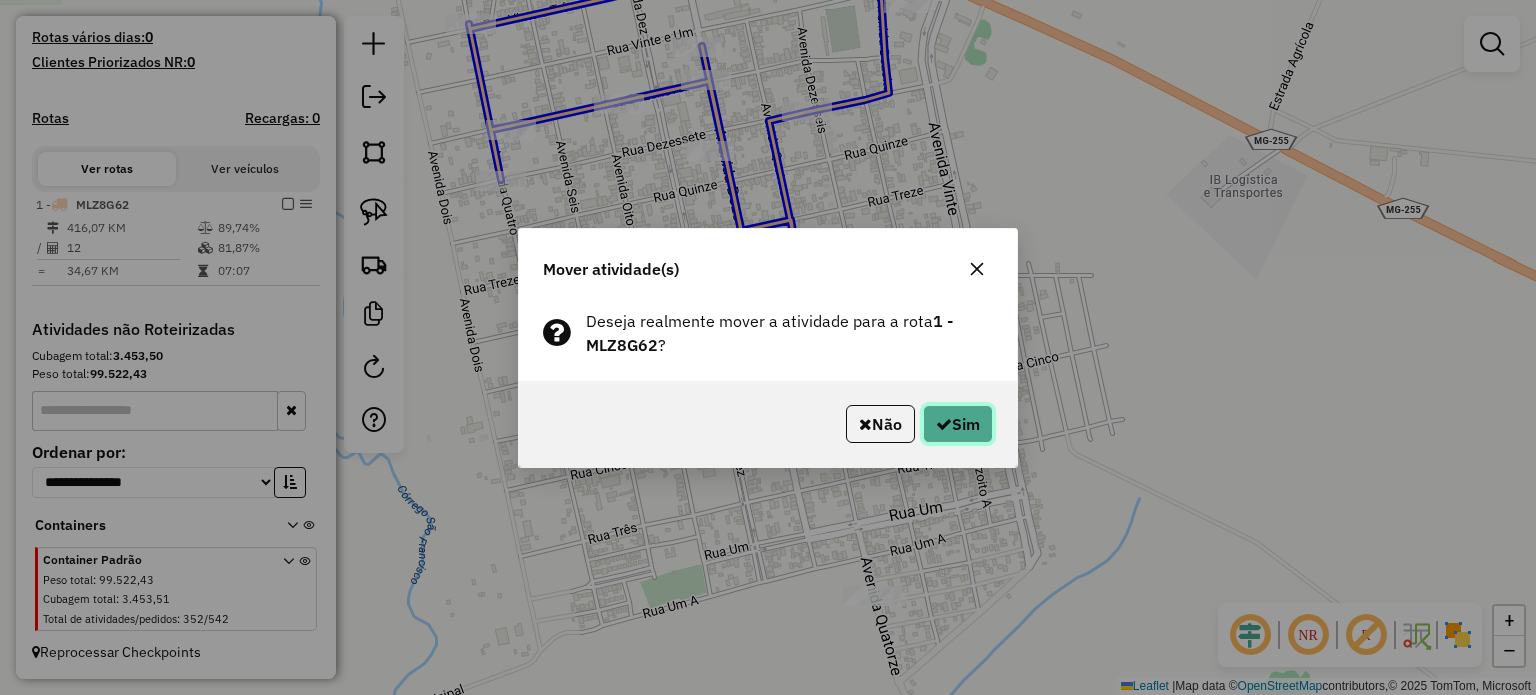 click on "Sim" 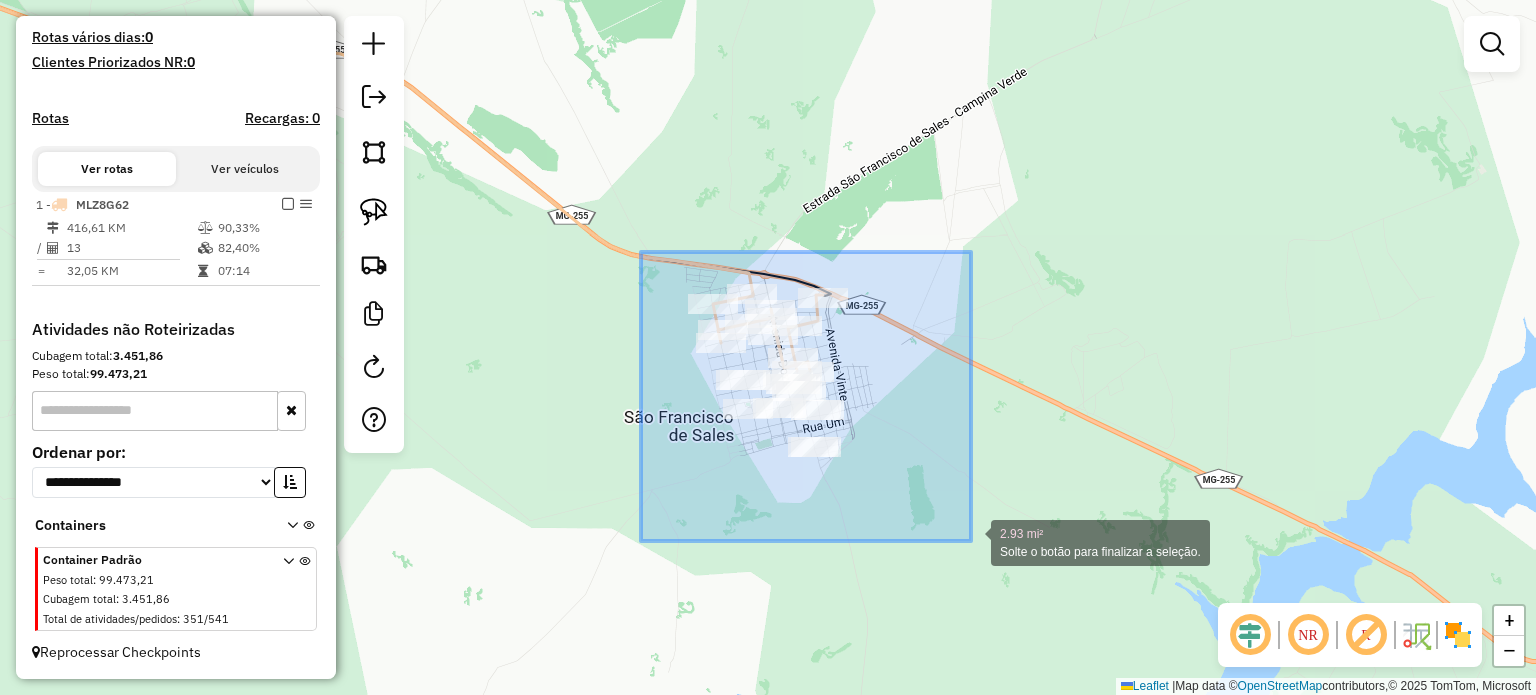 drag, startPoint x: 641, startPoint y: 252, endPoint x: 971, endPoint y: 541, distance: 438.65817 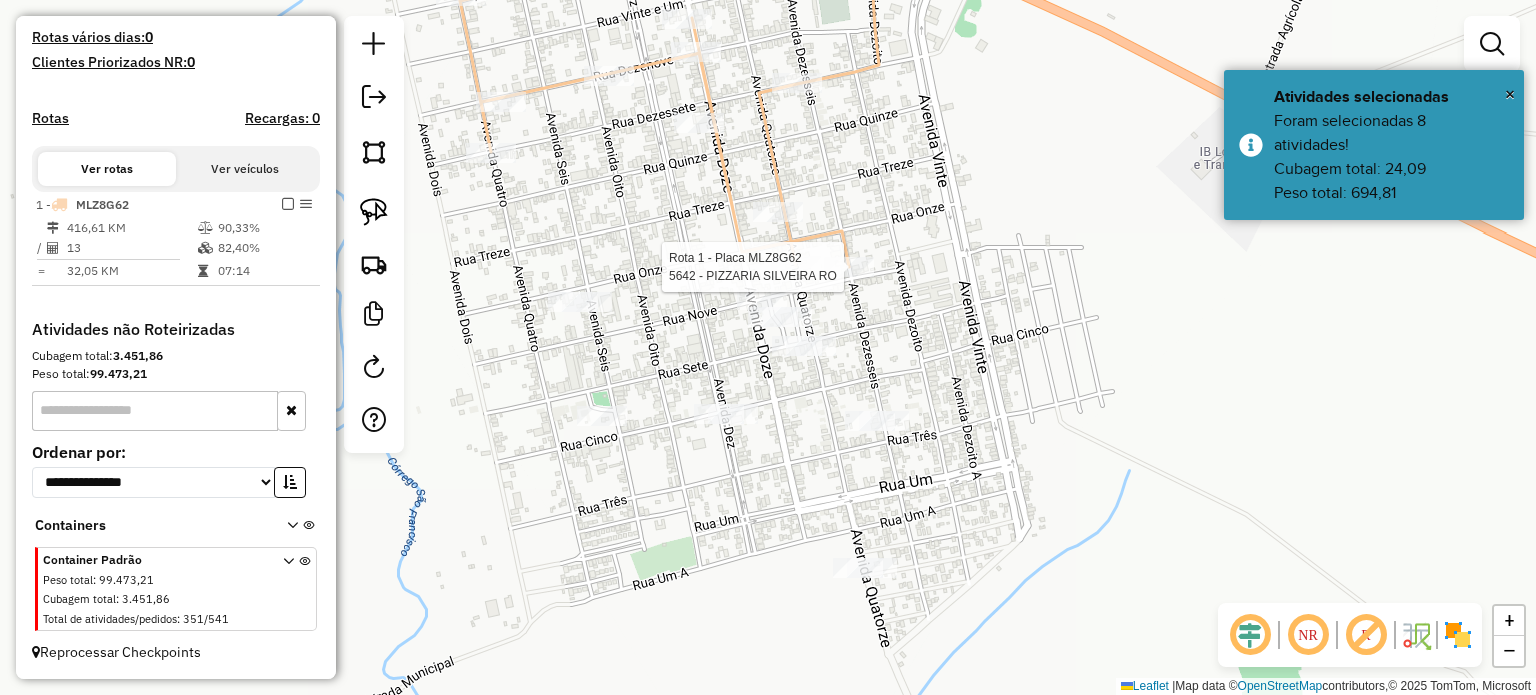click 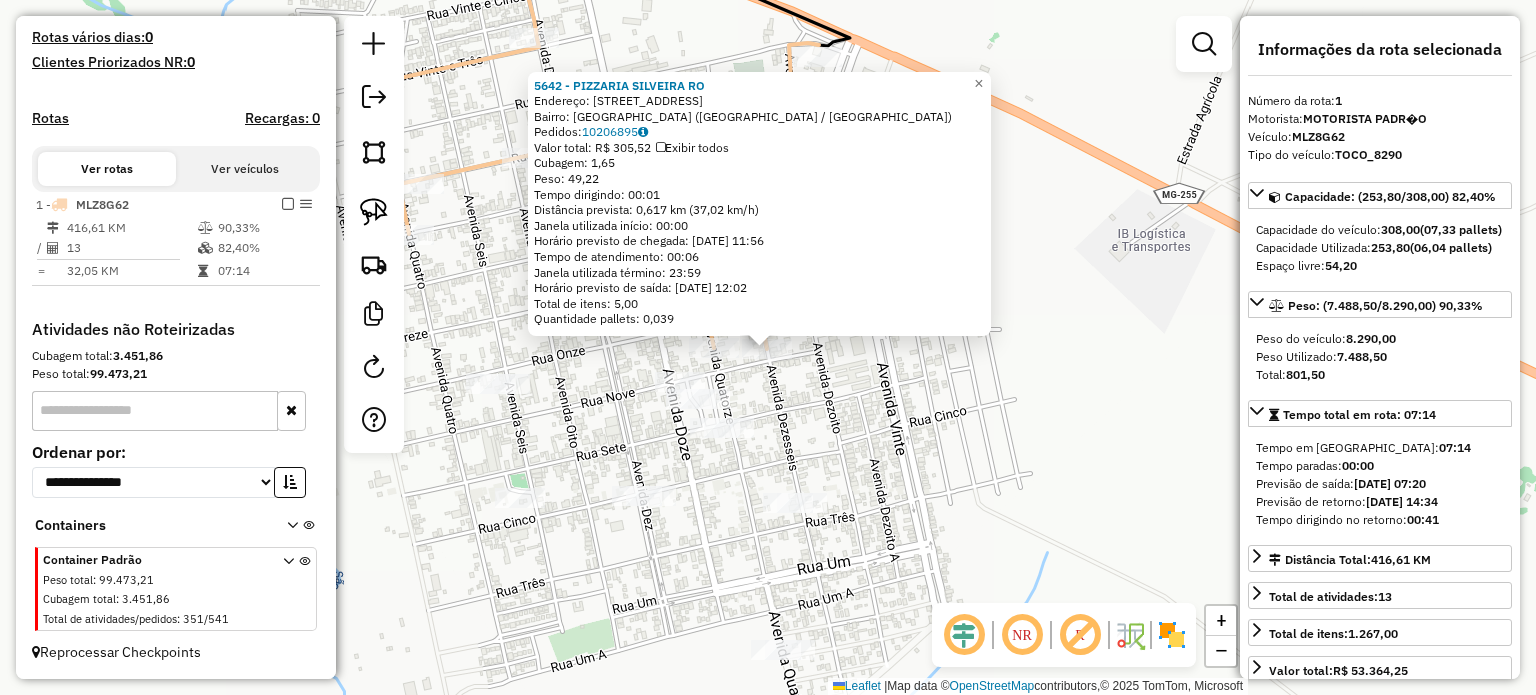 click on "5642 - PIZZARIA SILVEIRA RO  Endereço:  R   R   RUA DEZESSEIS 3347   Bairro: NOVO HORIZONTE (SAO FRANCISCO DE SALES / MG)   Pedidos:  10206895   Valor total: R$ 305,52   Exibir todos   Cubagem: 1,65  Peso: 49,22  Tempo dirigindo: 00:01   Distância prevista: 0,617 km (37,02 km/h)   Janela utilizada início: 00:00   Horário previsto de chegada: 11/07/2025 11:56   Tempo de atendimento: 00:06   Janela utilizada término: 23:59   Horário previsto de saída: 11/07/2025 12:02   Total de itens: 5,00   Quantidade pallets: 0,039  × Janela de atendimento Grade de atendimento Capacidade Transportadoras Veículos Cliente Pedidos  Rotas Selecione os dias de semana para filtrar as janelas de atendimento  Seg   Ter   Qua   Qui   Sex   Sáb   Dom  Informe o período da janela de atendimento: De: Até:  Filtrar exatamente a janela do cliente  Considerar janela de atendimento padrão  Selecione os dias de semana para filtrar as grades de atendimento  Seg   Ter   Qua   Qui   Sex   Sáb   Dom   Peso mínimo:   Peso máximo:" 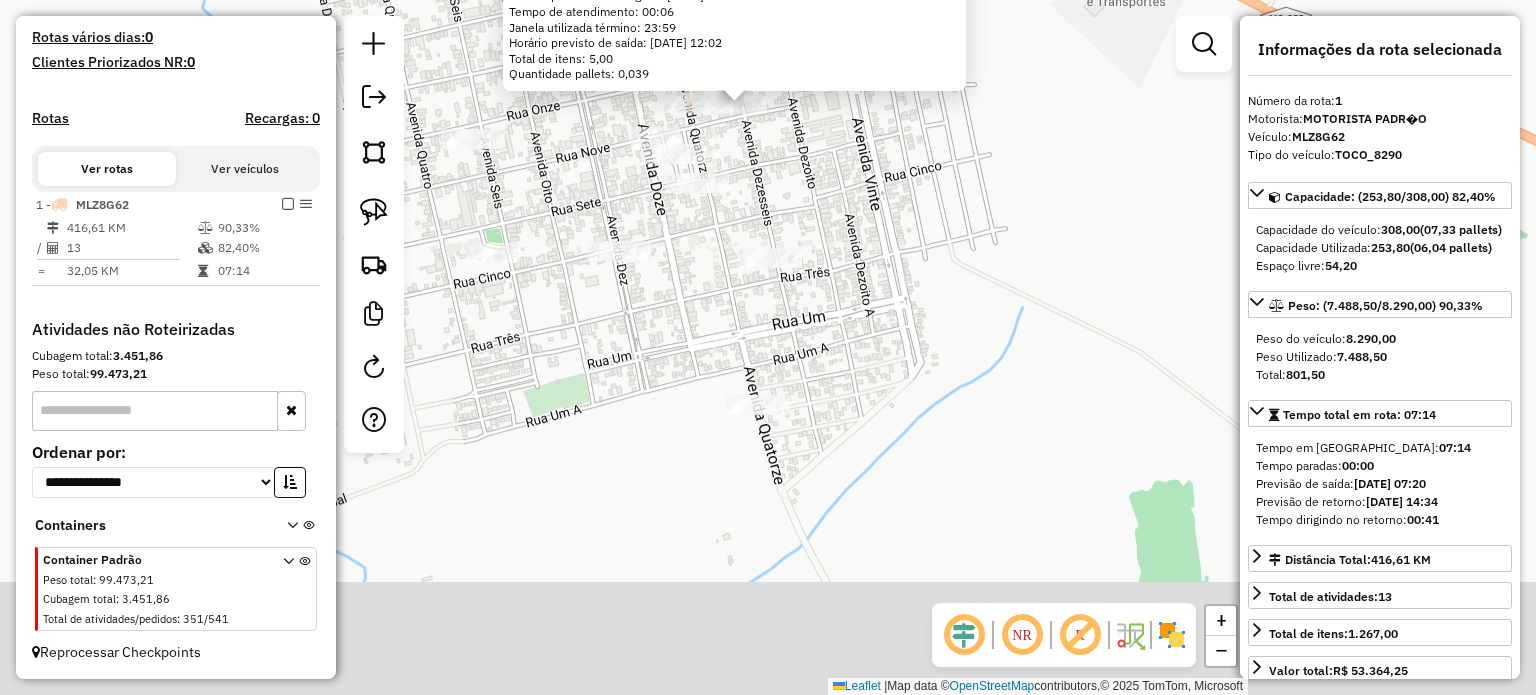 drag, startPoint x: 913, startPoint y: 440, endPoint x: 896, endPoint y: 215, distance: 225.64131 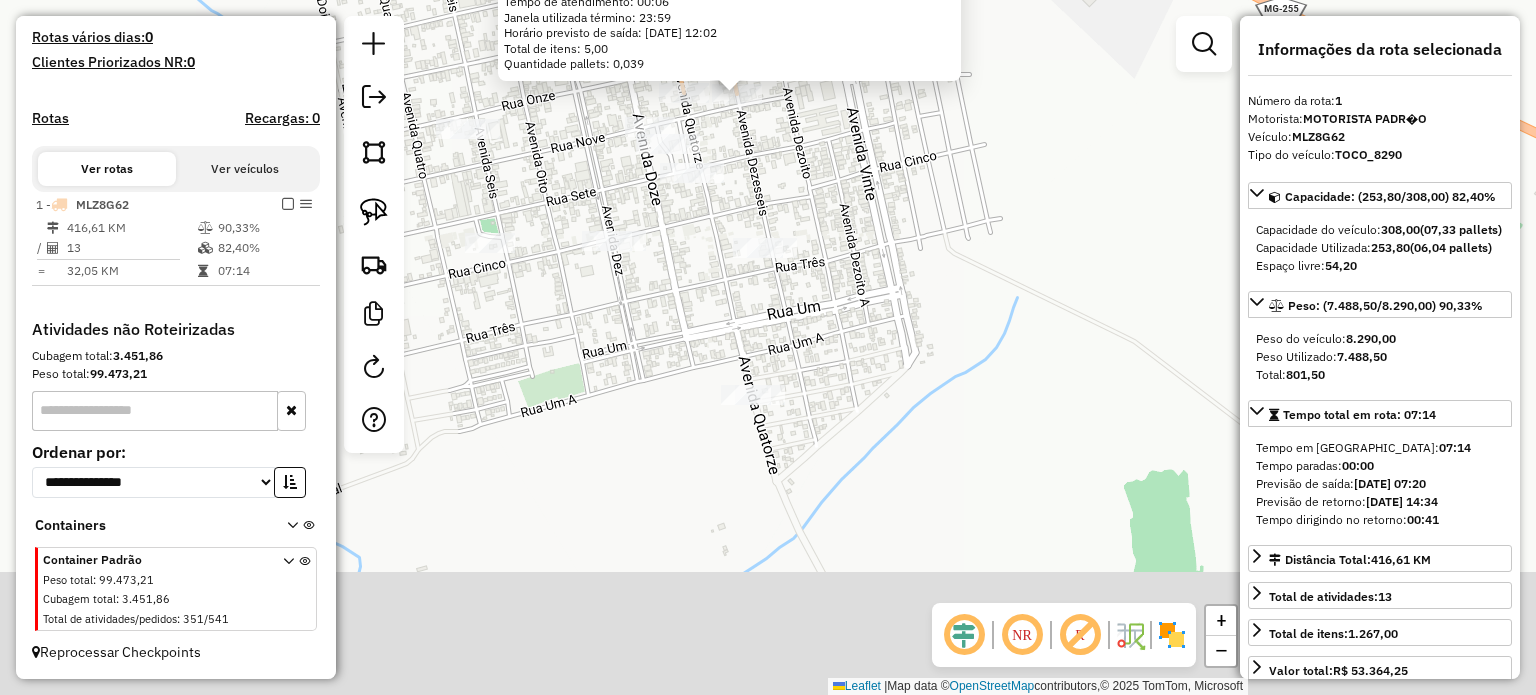 click on "5642 - PIZZARIA SILVEIRA RO  Endereço:  R   R   RUA DEZESSEIS 3347   Bairro: NOVO HORIZONTE (SAO FRANCISCO DE SALES / MG)   Pedidos:  10206895   Valor total: R$ 305,52   Exibir todos   Cubagem: 1,65  Peso: 49,22  Tempo dirigindo: 00:01   Distância prevista: 0,617 km (37,02 km/h)   Janela utilizada início: 00:00   Horário previsto de chegada: 11/07/2025 11:56   Tempo de atendimento: 00:06   Janela utilizada término: 23:59   Horário previsto de saída: 11/07/2025 12:02   Total de itens: 5,00   Quantidade pallets: 0,039  × Janela de atendimento Grade de atendimento Capacidade Transportadoras Veículos Cliente Pedidos  Rotas Selecione os dias de semana para filtrar as janelas de atendimento  Seg   Ter   Qua   Qui   Sex   Sáb   Dom  Informe o período da janela de atendimento: De: Até:  Filtrar exatamente a janela do cliente  Considerar janela de atendimento padrão  Selecione os dias de semana para filtrar as grades de atendimento  Seg   Ter   Qua   Qui   Sex   Sáb   Dom   Peso mínimo:   Peso máximo:" 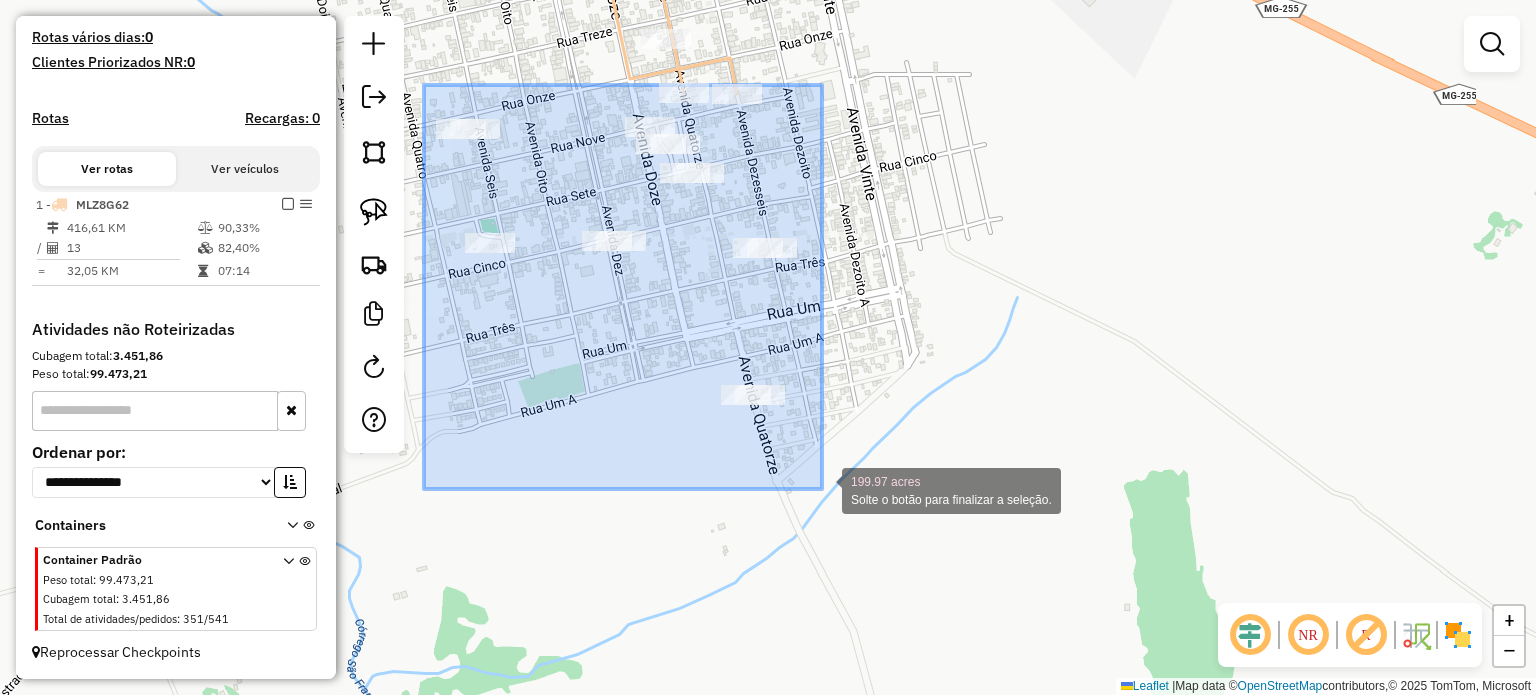 drag, startPoint x: 424, startPoint y: 85, endPoint x: 822, endPoint y: 489, distance: 567.1155 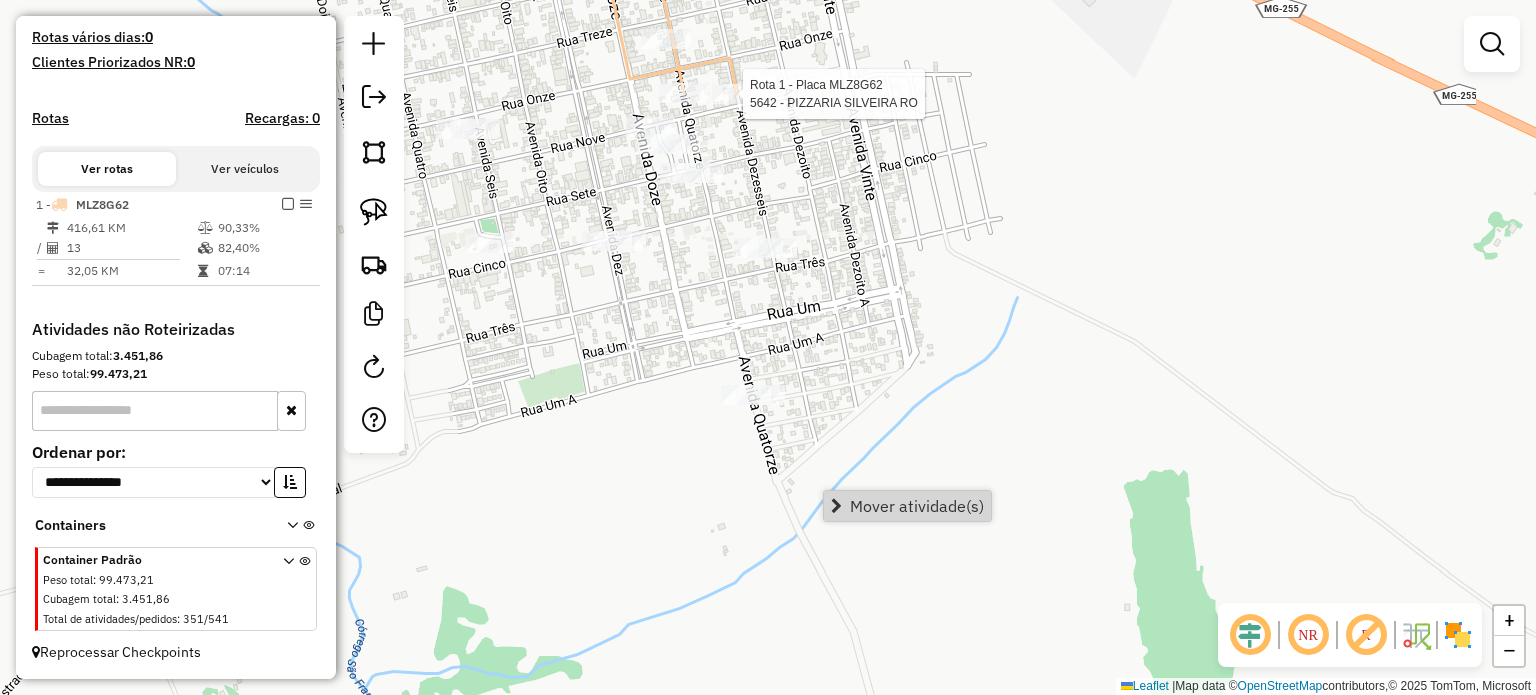 select on "**********" 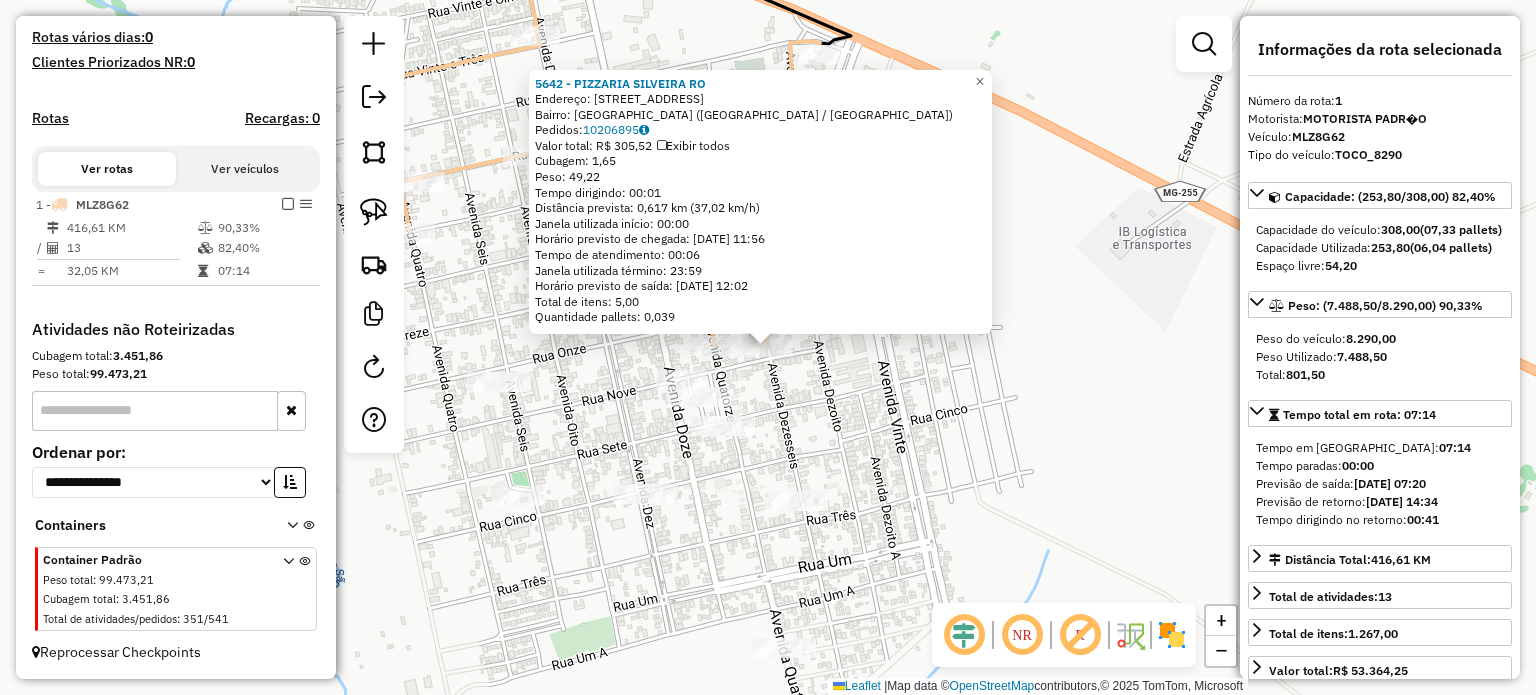 click on "5642 - PIZZARIA SILVEIRA RO  Endereço:  R   R   RUA DEZESSEIS 3347   Bairro: NOVO HORIZONTE (SAO FRANCISCO DE SALES / MG)   Pedidos:  10206895   Valor total: R$ 305,52   Exibir todos   Cubagem: 1,65  Peso: 49,22  Tempo dirigindo: 00:01   Distância prevista: 0,617 km (37,02 km/h)   Janela utilizada início: 00:00   Horário previsto de chegada: 11/07/2025 11:56   Tempo de atendimento: 00:06   Janela utilizada término: 23:59   Horário previsto de saída: 11/07/2025 12:02   Total de itens: 5,00   Quantidade pallets: 0,039  × Janela de atendimento Grade de atendimento Capacidade Transportadoras Veículos Cliente Pedidos  Rotas Selecione os dias de semana para filtrar as janelas de atendimento  Seg   Ter   Qua   Qui   Sex   Sáb   Dom  Informe o período da janela de atendimento: De: Até:  Filtrar exatamente a janela do cliente  Considerar janela de atendimento padrão  Selecione os dias de semana para filtrar as grades de atendimento  Seg   Ter   Qua   Qui   Sex   Sáb   Dom   Peso mínimo:   Peso máximo:" 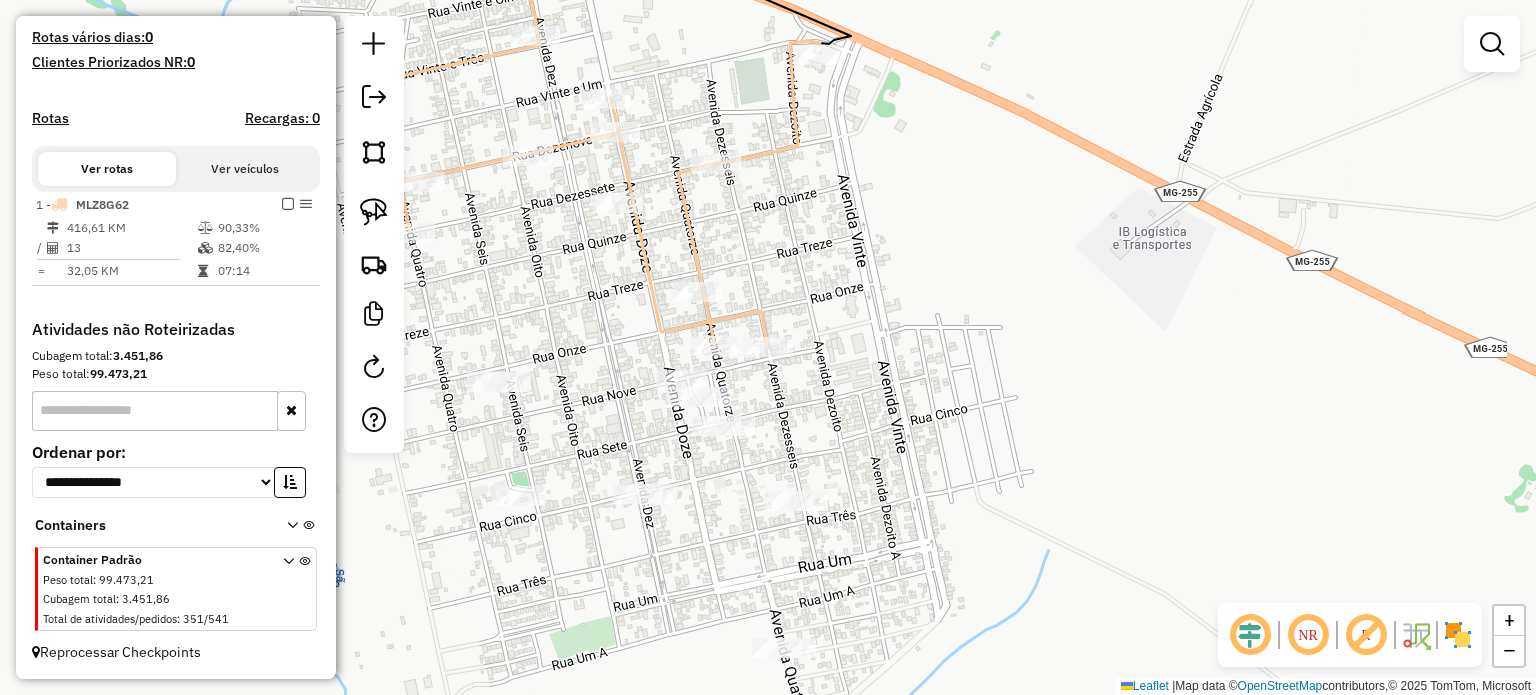 drag, startPoint x: 955, startPoint y: 510, endPoint x: 972, endPoint y: 378, distance: 133.0902 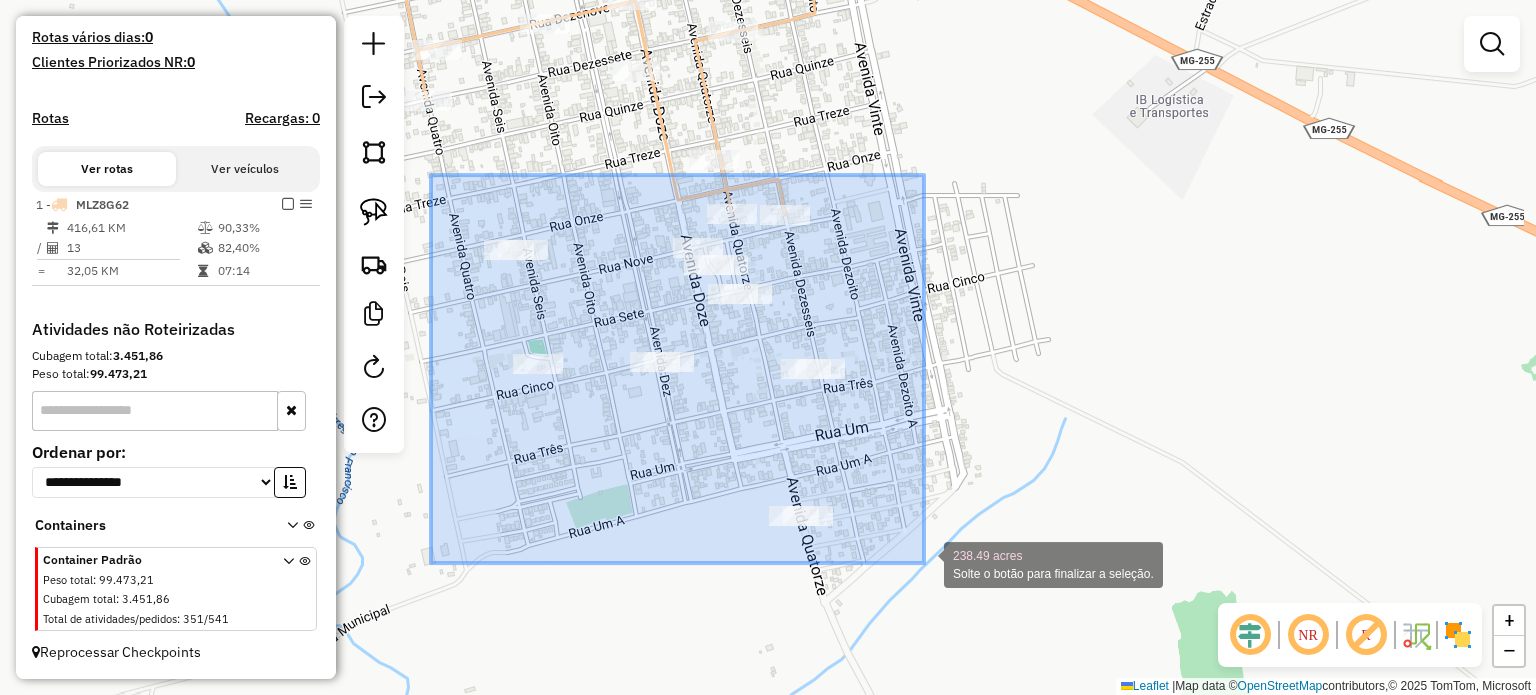 drag, startPoint x: 435, startPoint y: 180, endPoint x: 919, endPoint y: 551, distance: 609.83356 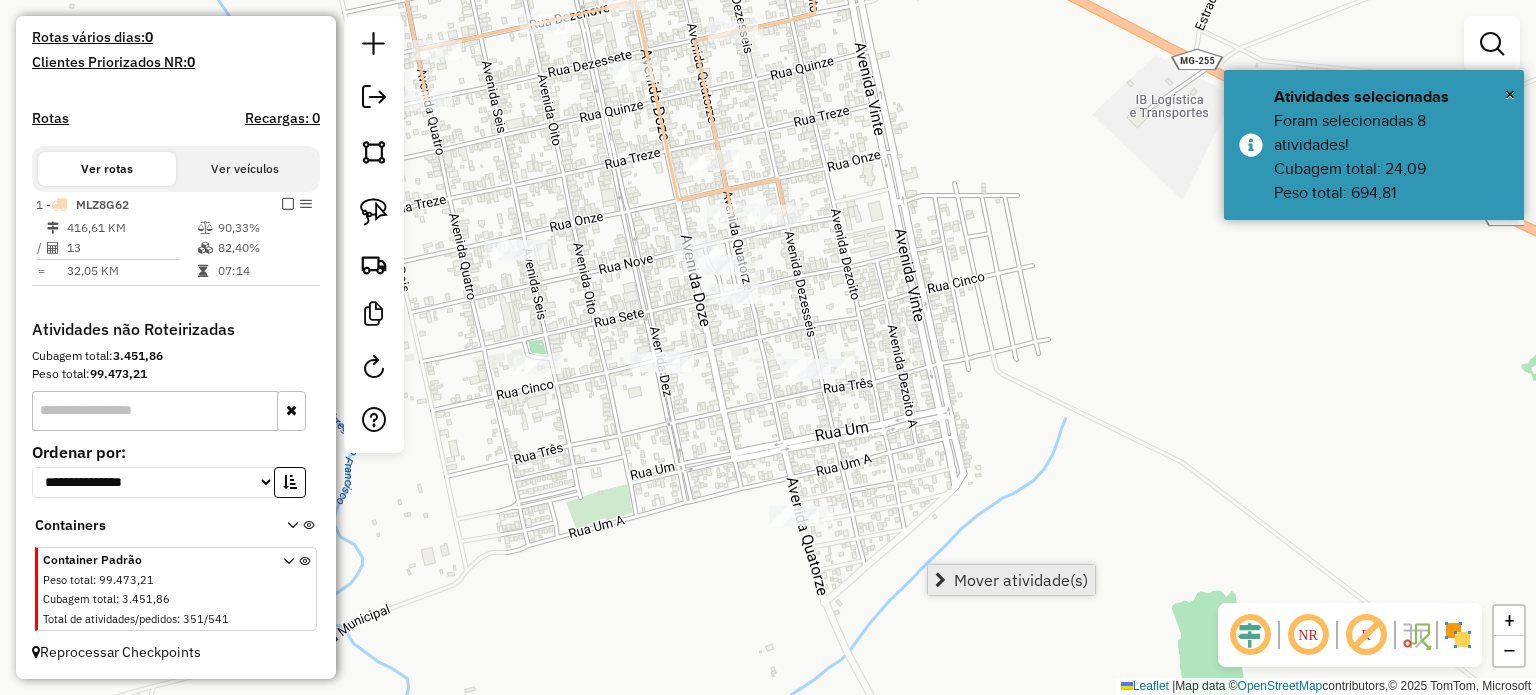 click on "Mover atividade(s)" at bounding box center (1021, 580) 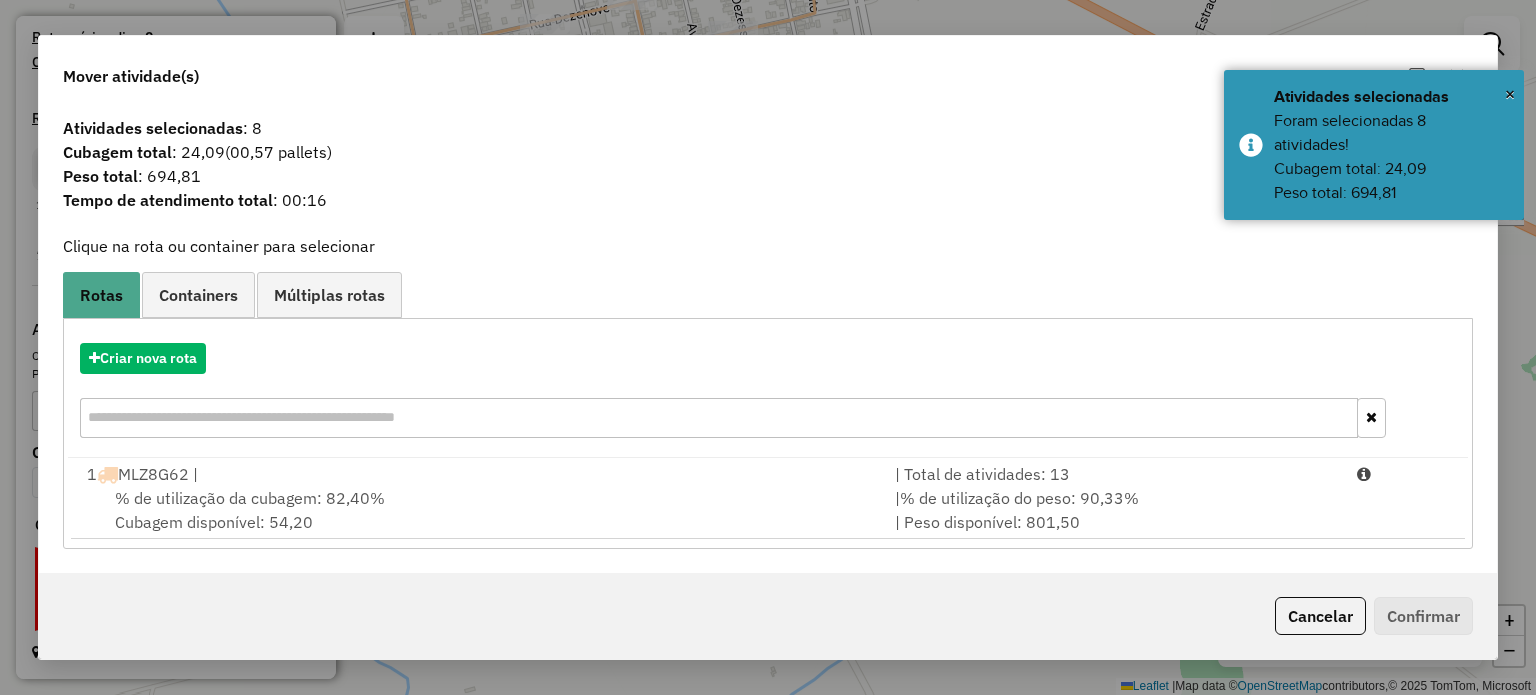 click on "% de utilização da cubagem: 82,40%" at bounding box center [250, 498] 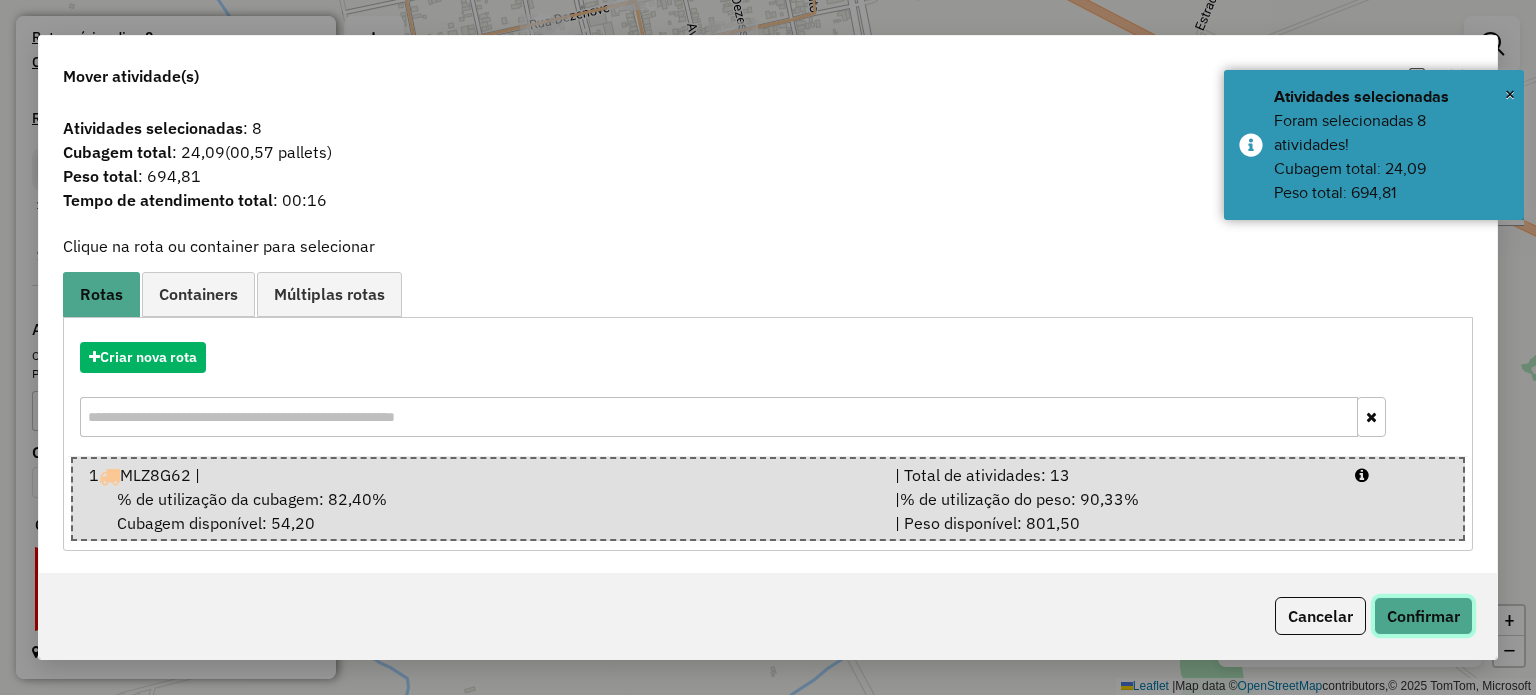 click on "Confirmar" 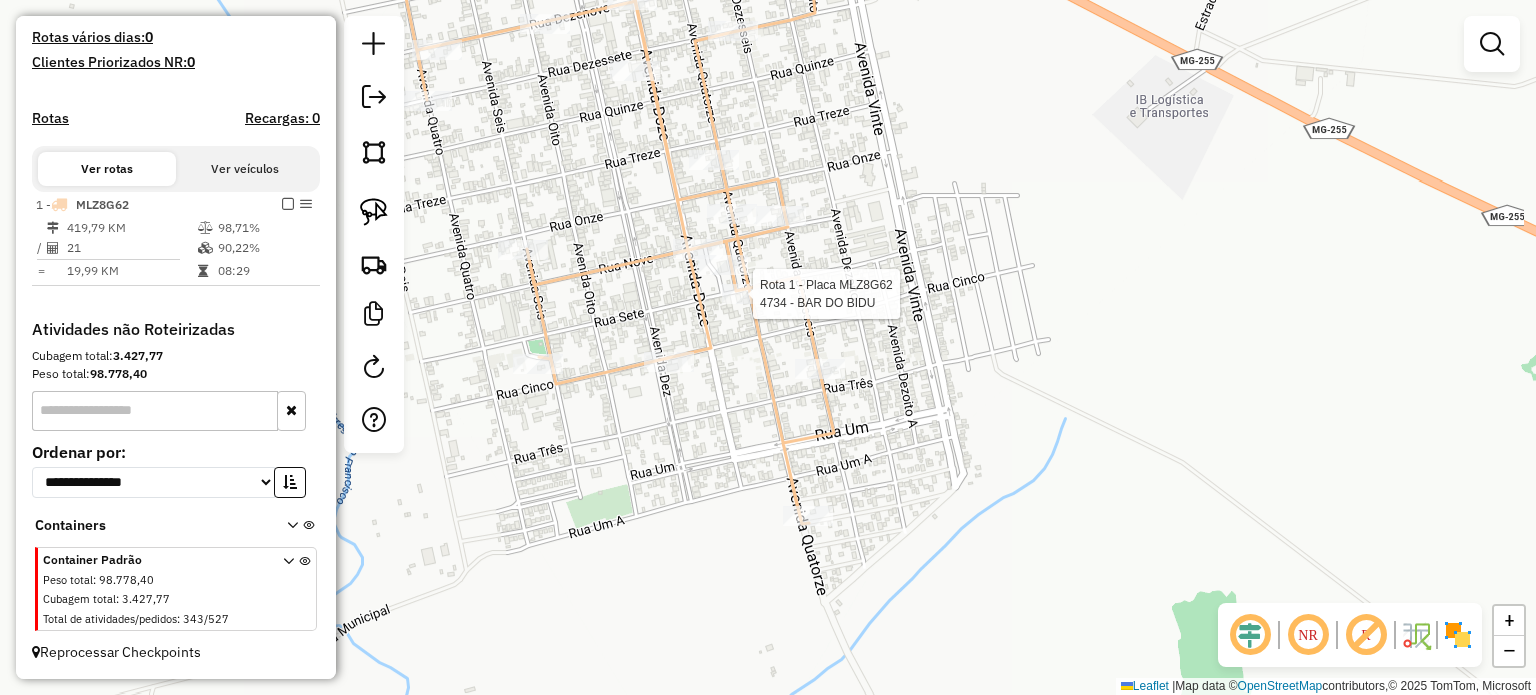 select on "**********" 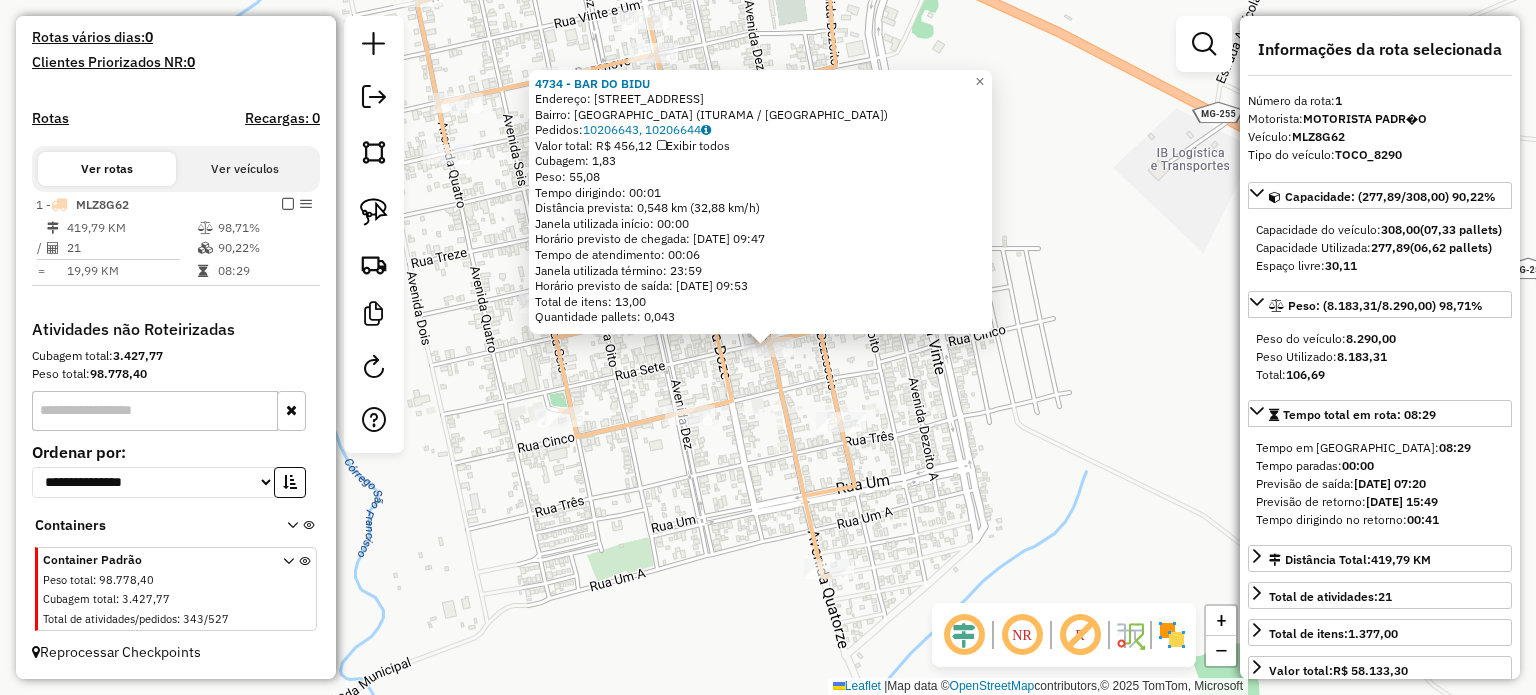 click on "4734 - BAR DO BIDU  Endereço:  R   SETE 306   Bairro: NOVO HORIZONTE (ITURAMA / MG)   Pedidos:  10206643, 10206644   Valor total: R$ 456,12   Exibir todos   Cubagem: 1,83  Peso: 55,08  Tempo dirigindo: 00:01   Distância prevista: 0,548 km (32,88 km/h)   Janela utilizada início: 00:00   Horário previsto de chegada: 11/07/2025 09:47   Tempo de atendimento: 00:06   Janela utilizada término: 23:59   Horário previsto de saída: 11/07/2025 09:53   Total de itens: 13,00   Quantidade pallets: 0,043  × Janela de atendimento Grade de atendimento Capacidade Transportadoras Veículos Cliente Pedidos  Rotas Selecione os dias de semana para filtrar as janelas de atendimento  Seg   Ter   Qua   Qui   Sex   Sáb   Dom  Informe o período da janela de atendimento: De: Até:  Filtrar exatamente a janela do cliente  Considerar janela de atendimento padrão  Selecione os dias de semana para filtrar as grades de atendimento  Seg   Ter   Qua   Qui   Sex   Sáb   Dom   Considerar clientes sem dia de atendimento cadastrado De:" 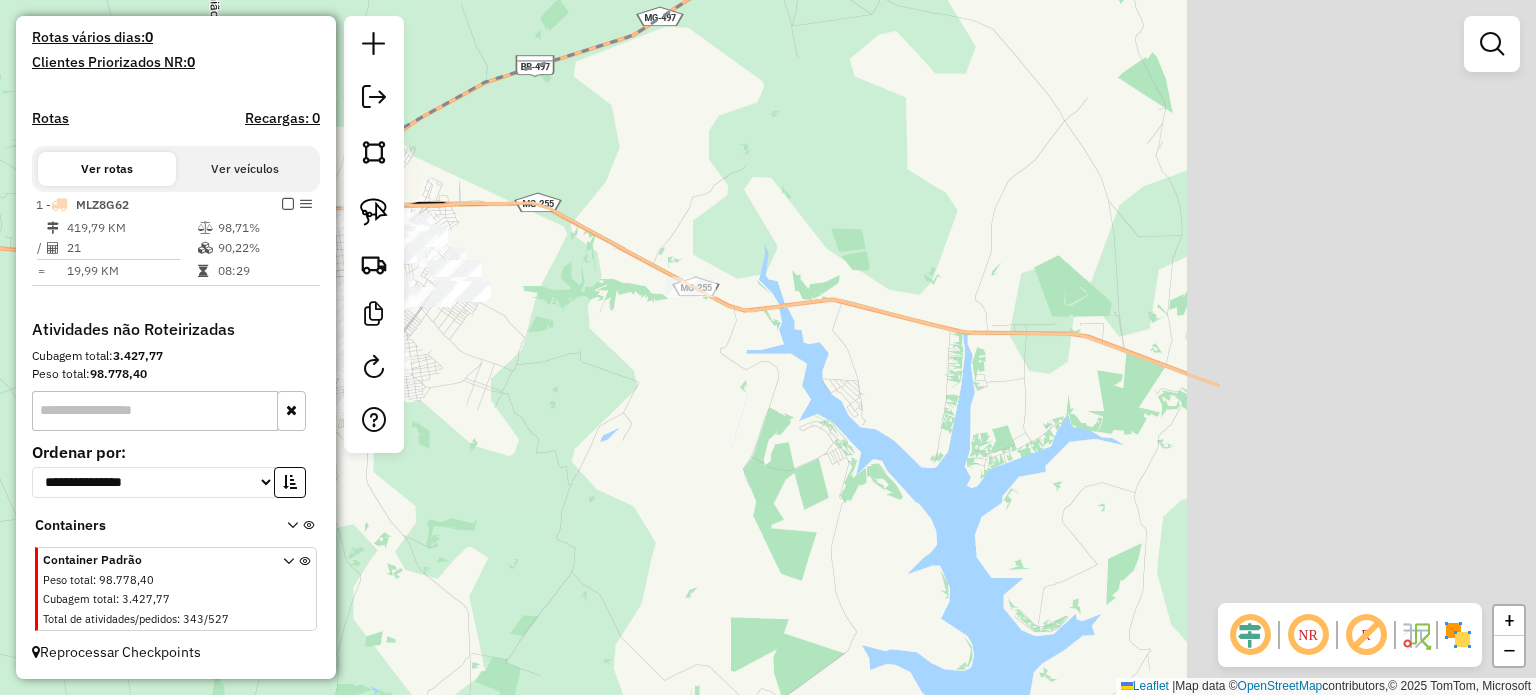 drag, startPoint x: 1150, startPoint y: 436, endPoint x: 678, endPoint y: 356, distance: 478.73166 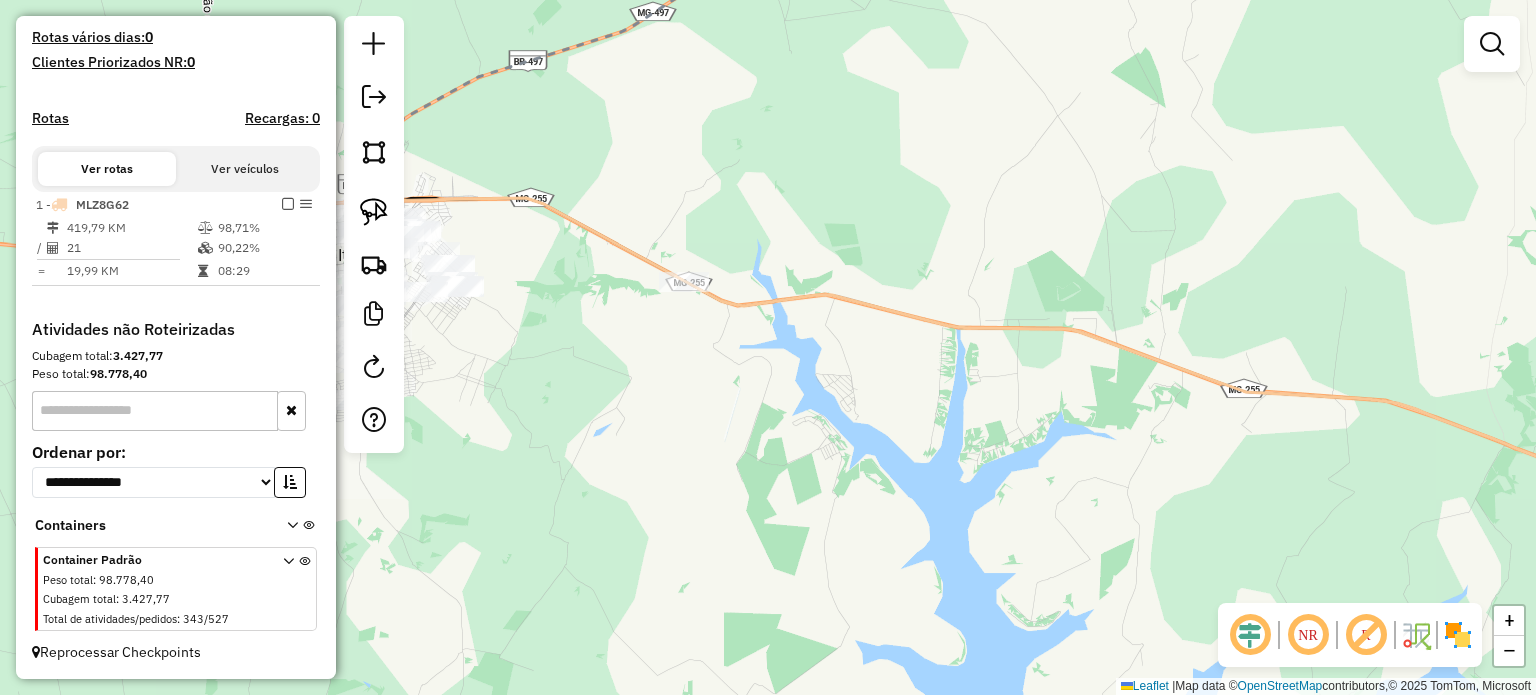 drag, startPoint x: 940, startPoint y: 400, endPoint x: 632, endPoint y: 318, distance: 318.72873 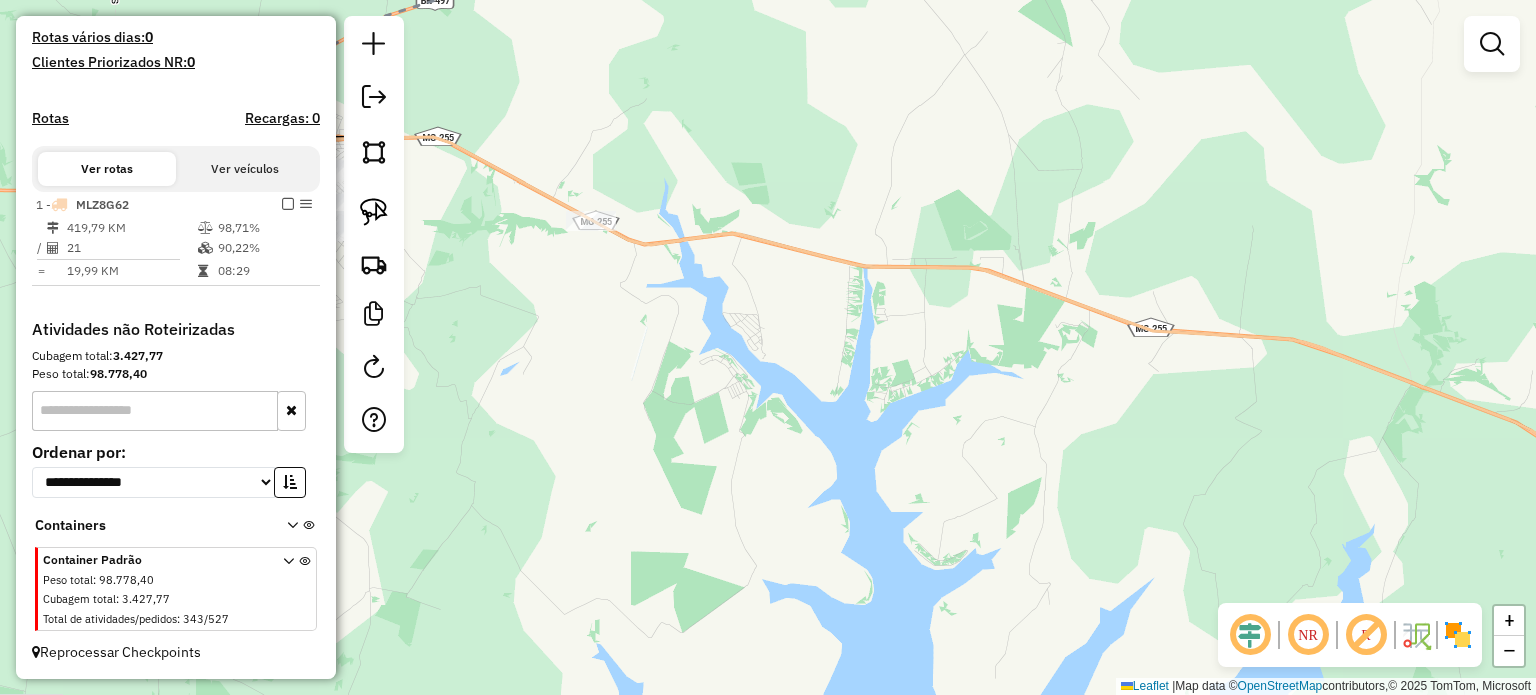 drag, startPoint x: 694, startPoint y: 329, endPoint x: 988, endPoint y: 386, distance: 299.47455 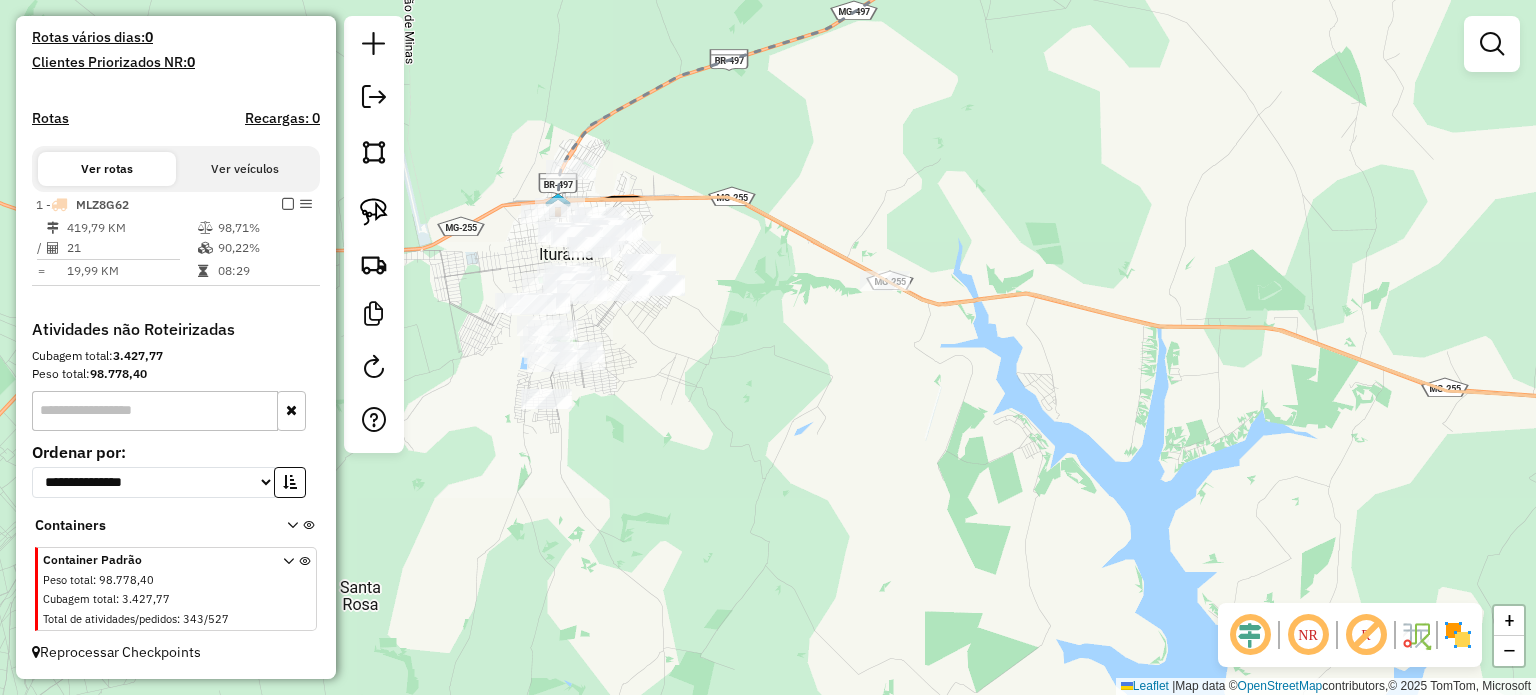 drag, startPoint x: 768, startPoint y: 344, endPoint x: 975, endPoint y: 375, distance: 209.30838 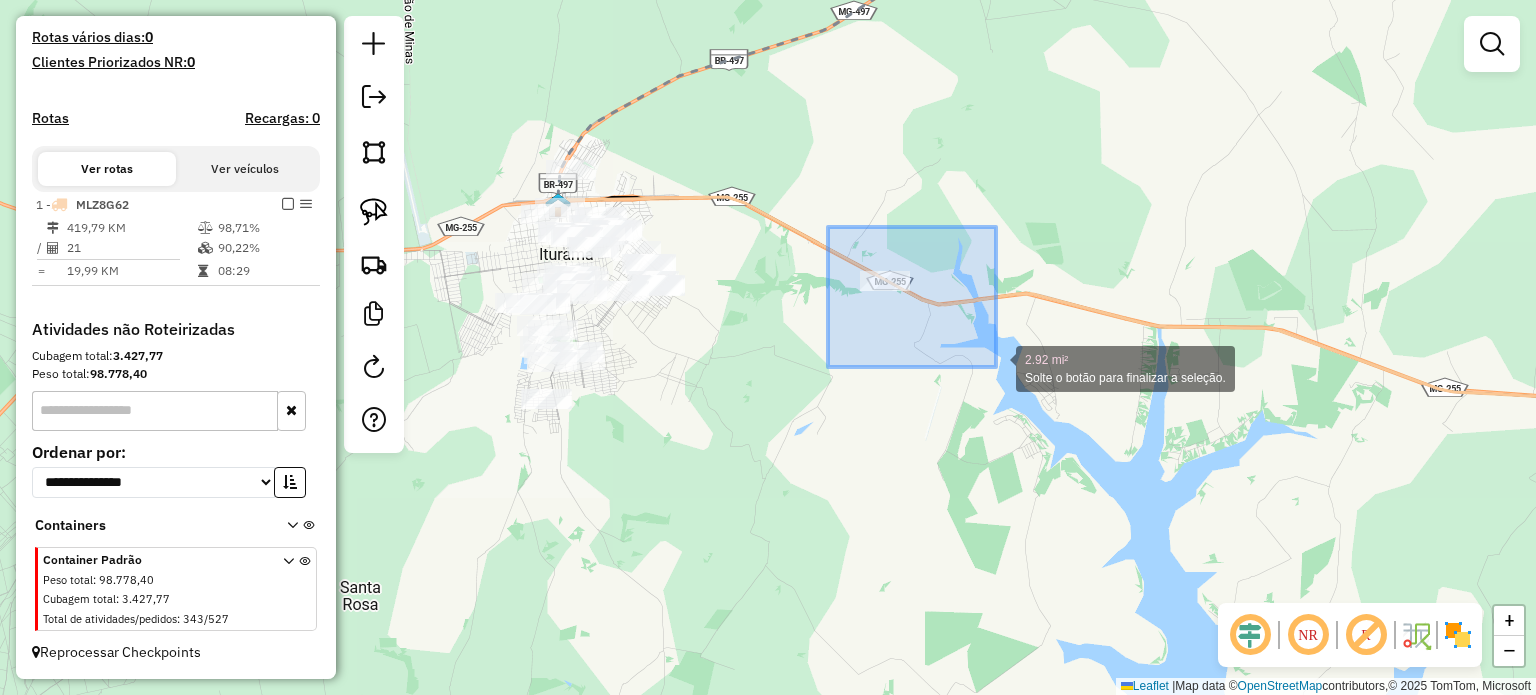 drag, startPoint x: 829, startPoint y: 228, endPoint x: 996, endPoint y: 367, distance: 217.27863 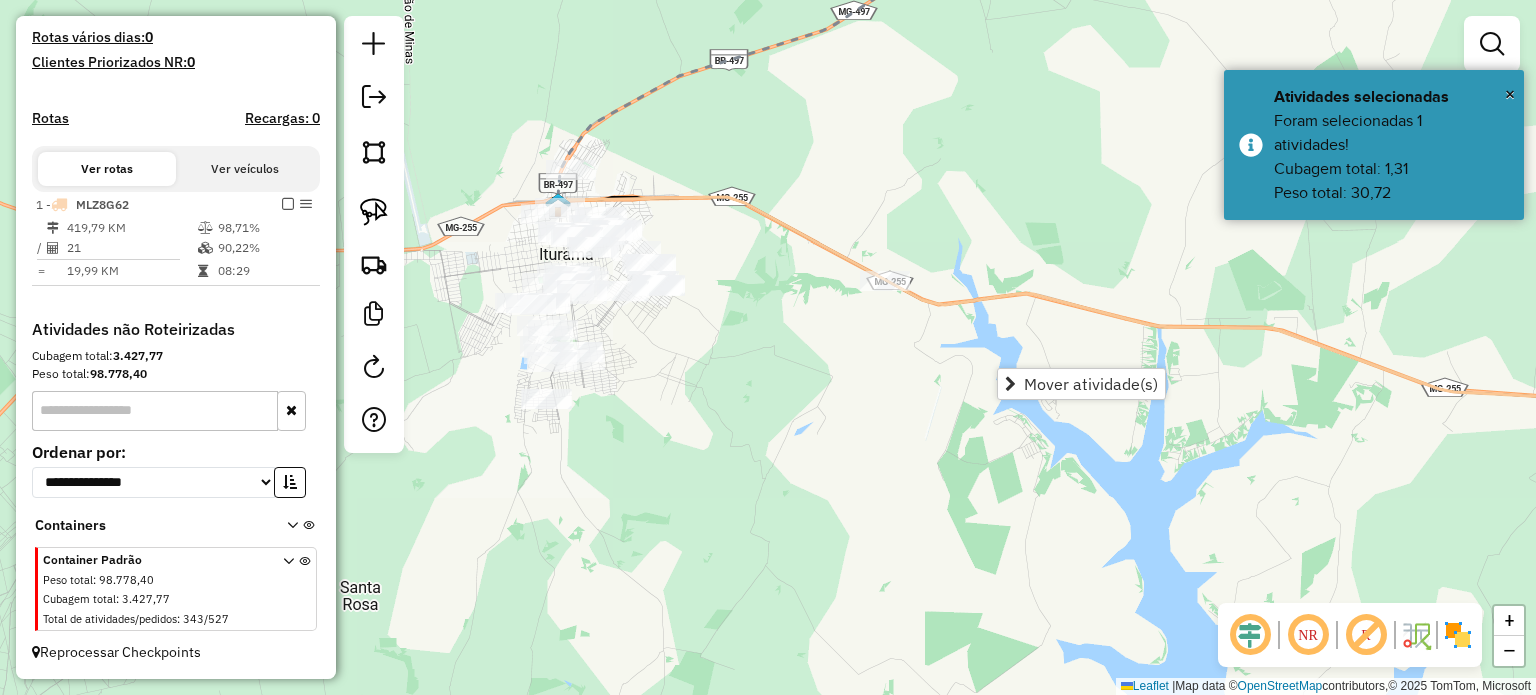 click on "Mover atividade(s)" at bounding box center (1091, 384) 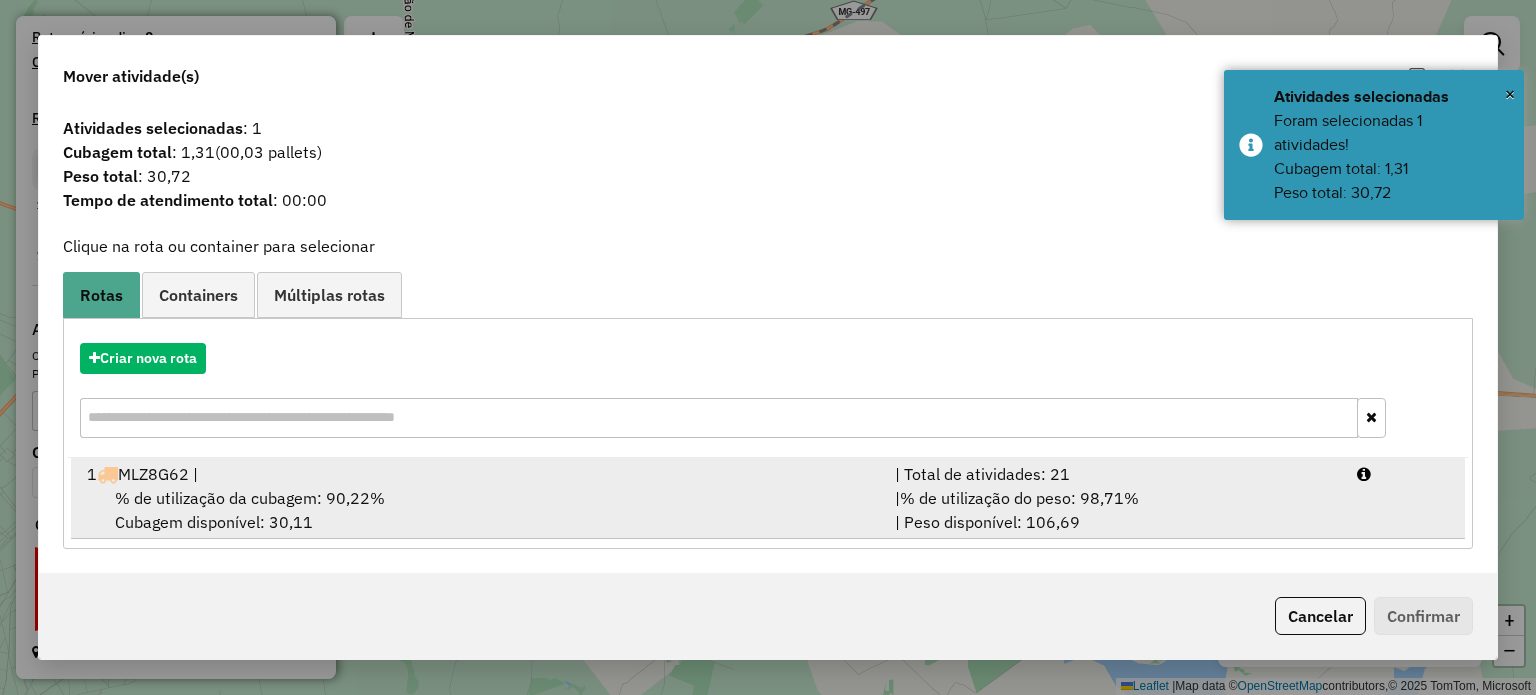 click on "% de utilização da cubagem: 90,22%  Cubagem disponível: 30,11" at bounding box center [479, 510] 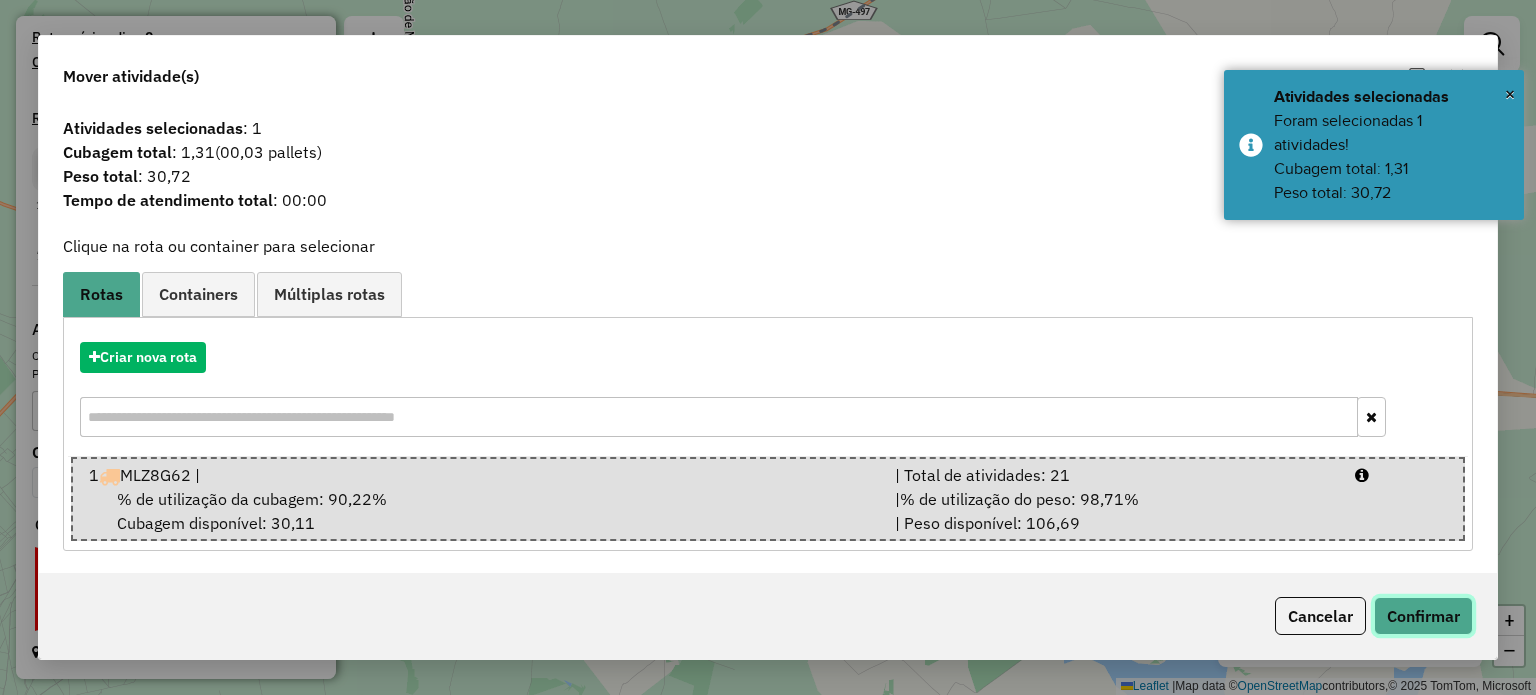 drag, startPoint x: 1427, startPoint y: 607, endPoint x: 1396, endPoint y: 574, distance: 45.276924 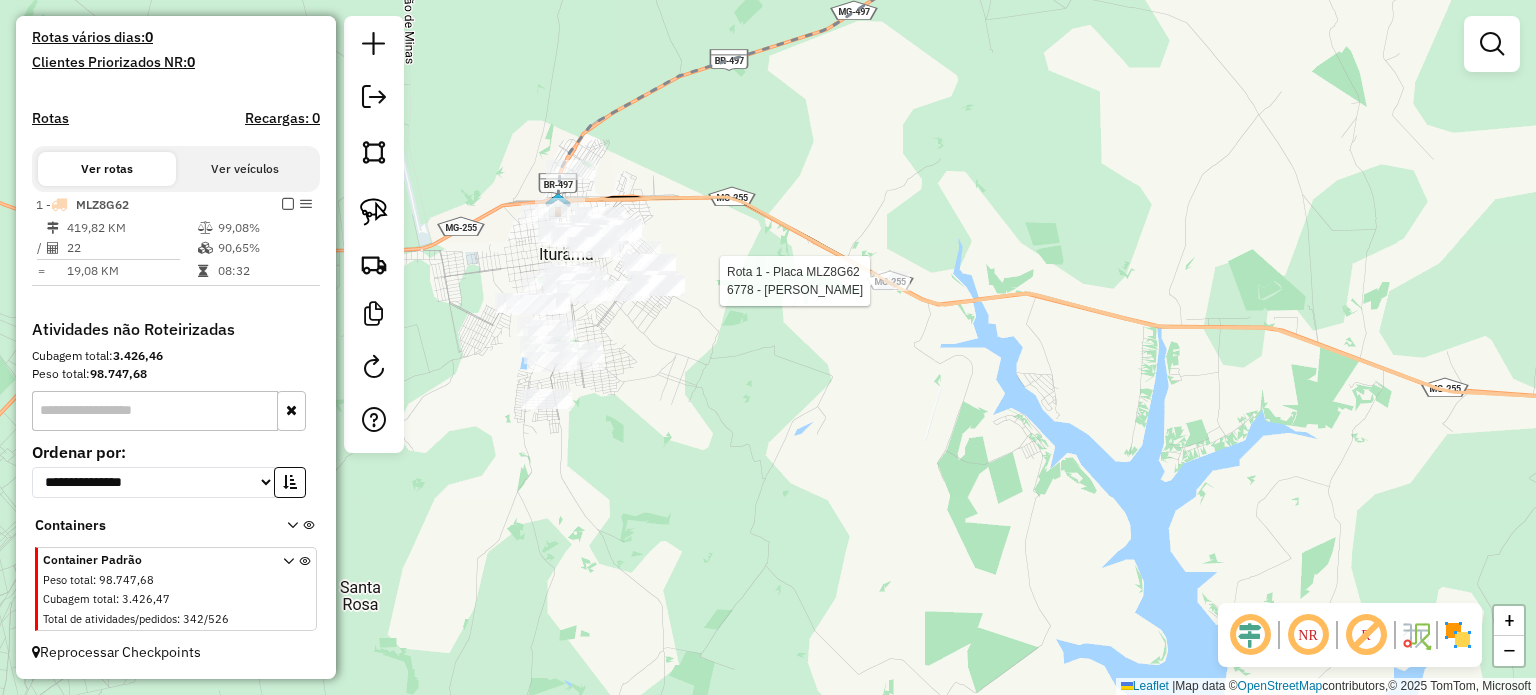 select on "**********" 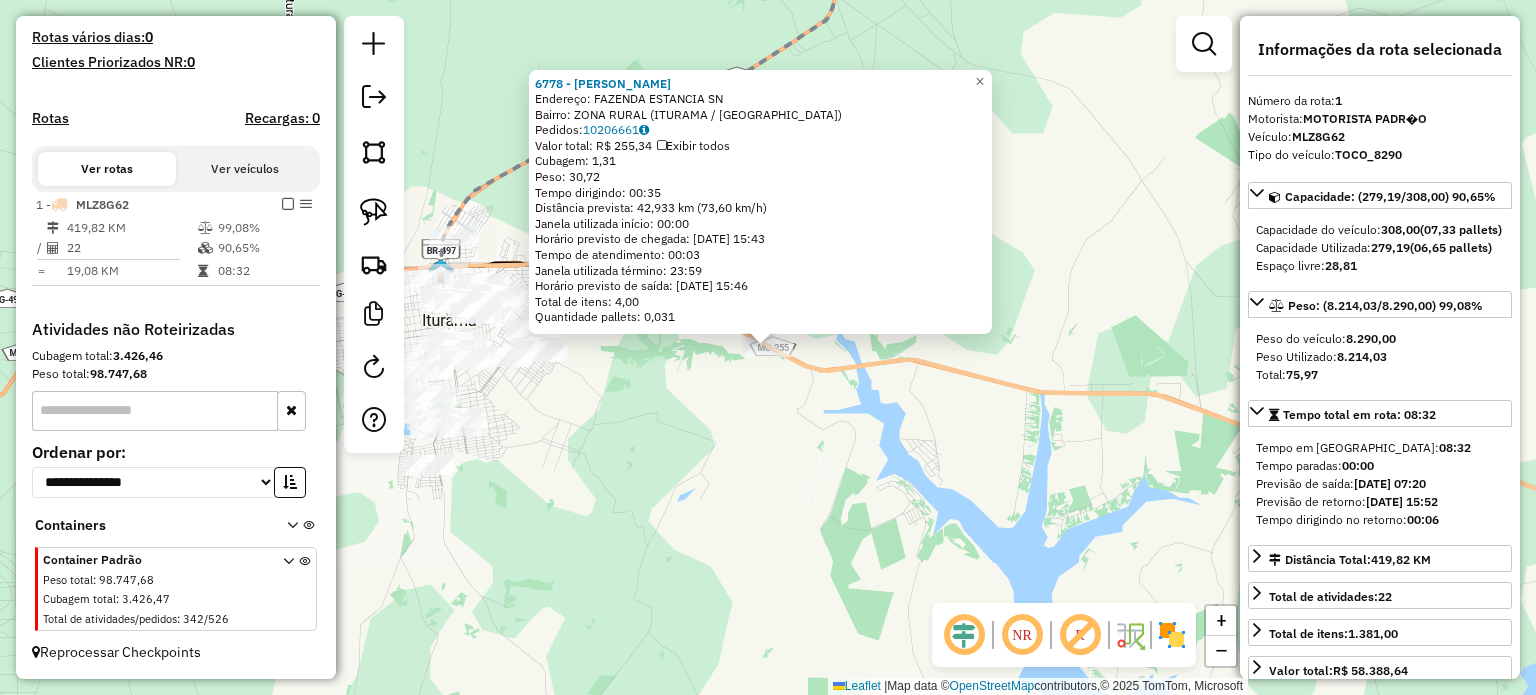 click on "6778 - IVANILDA DA SILVA  Endereço:  FAZENDA ESTANCIA SN   Bairro: ZONA RURAL (ITURAMA / MG)   Pedidos:  10206661   Valor total: R$ 255,34   Exibir todos   Cubagem: 1,31  Peso: 30,72  Tempo dirigindo: 00:35   Distância prevista: 42,933 km (73,60 km/h)   Janela utilizada início: 00:00   Horário previsto de chegada: 11/07/2025 15:43   Tempo de atendimento: 00:03   Janela utilizada término: 23:59   Horário previsto de saída: 11/07/2025 15:46   Total de itens: 4,00   Quantidade pallets: 0,031  × Janela de atendimento Grade de atendimento Capacidade Transportadoras Veículos Cliente Pedidos  Rotas Selecione os dias de semana para filtrar as janelas de atendimento  Seg   Ter   Qua   Qui   Sex   Sáb   Dom  Informe o período da janela de atendimento: De: Até:  Filtrar exatamente a janela do cliente  Considerar janela de atendimento padrão  Selecione os dias de semana para filtrar as grades de atendimento  Seg   Ter   Qua   Qui   Sex   Sáb   Dom   Considerar clientes sem dia de atendimento cadastrado De:" 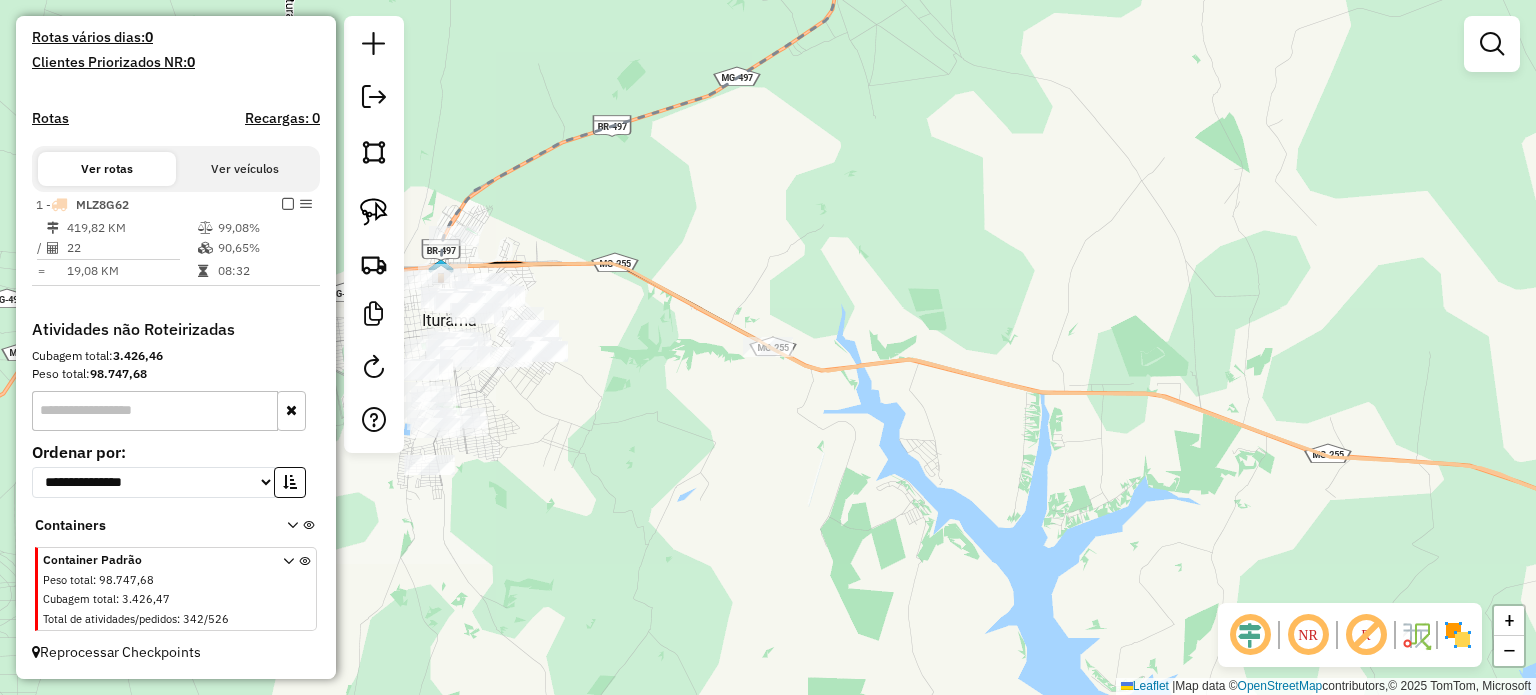 drag, startPoint x: 620, startPoint y: 379, endPoint x: 867, endPoint y: 365, distance: 247.39644 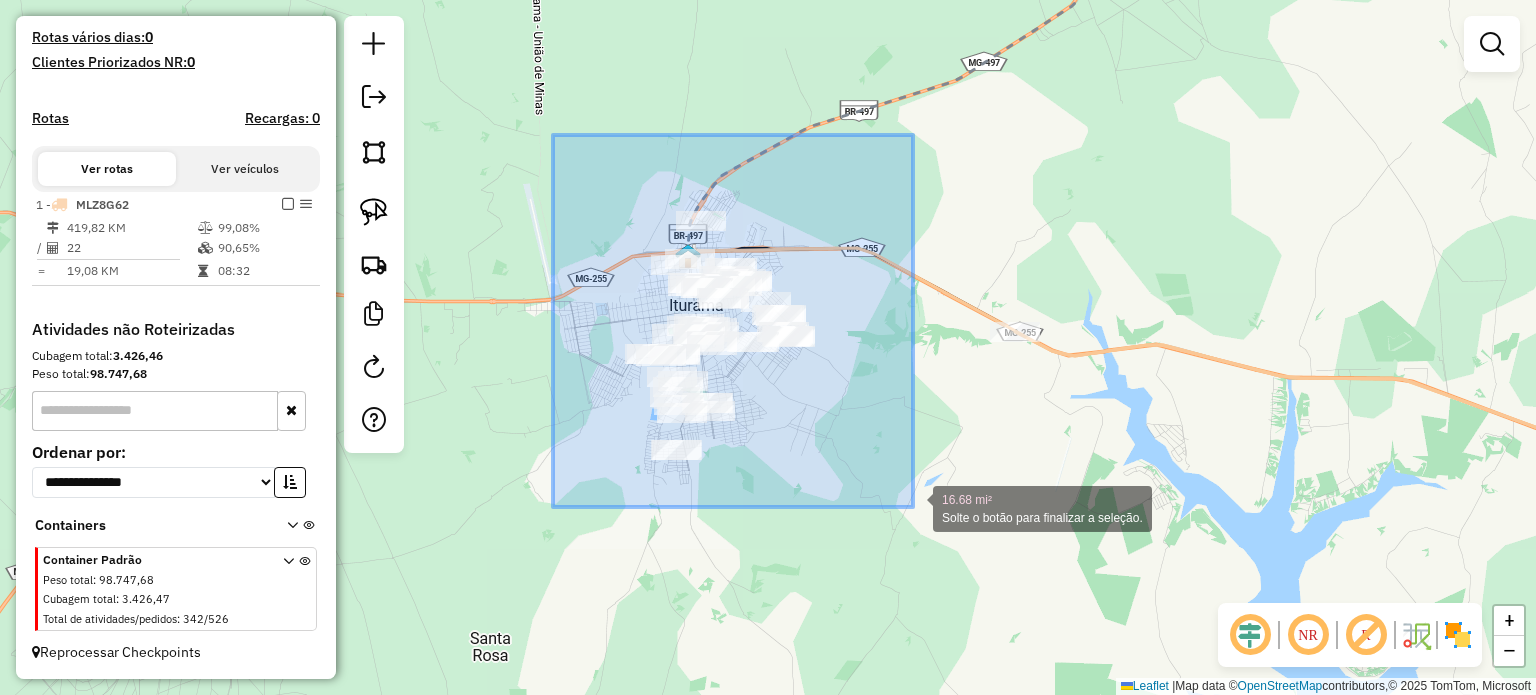 drag, startPoint x: 553, startPoint y: 135, endPoint x: 913, endPoint y: 507, distance: 517.6717 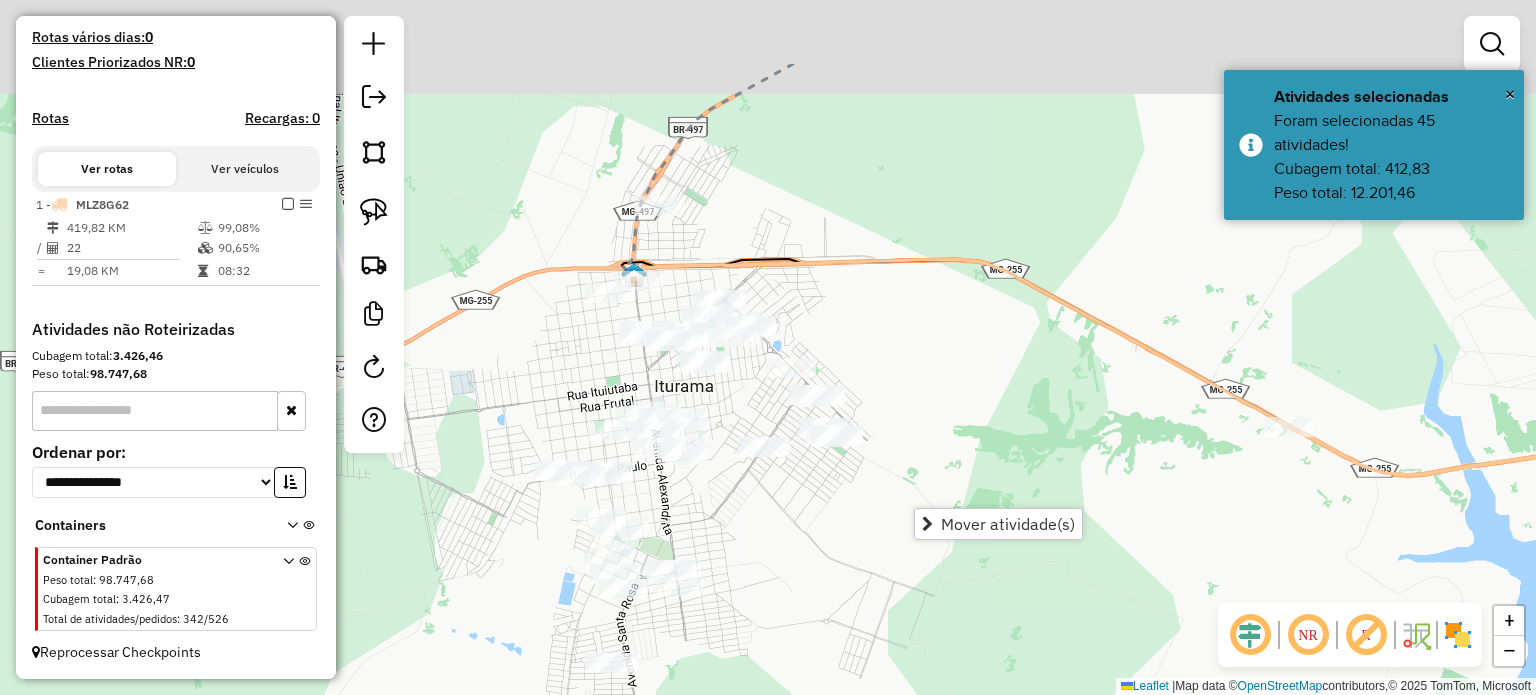 drag, startPoint x: 746, startPoint y: 263, endPoint x: 732, endPoint y: 396, distance: 133.73482 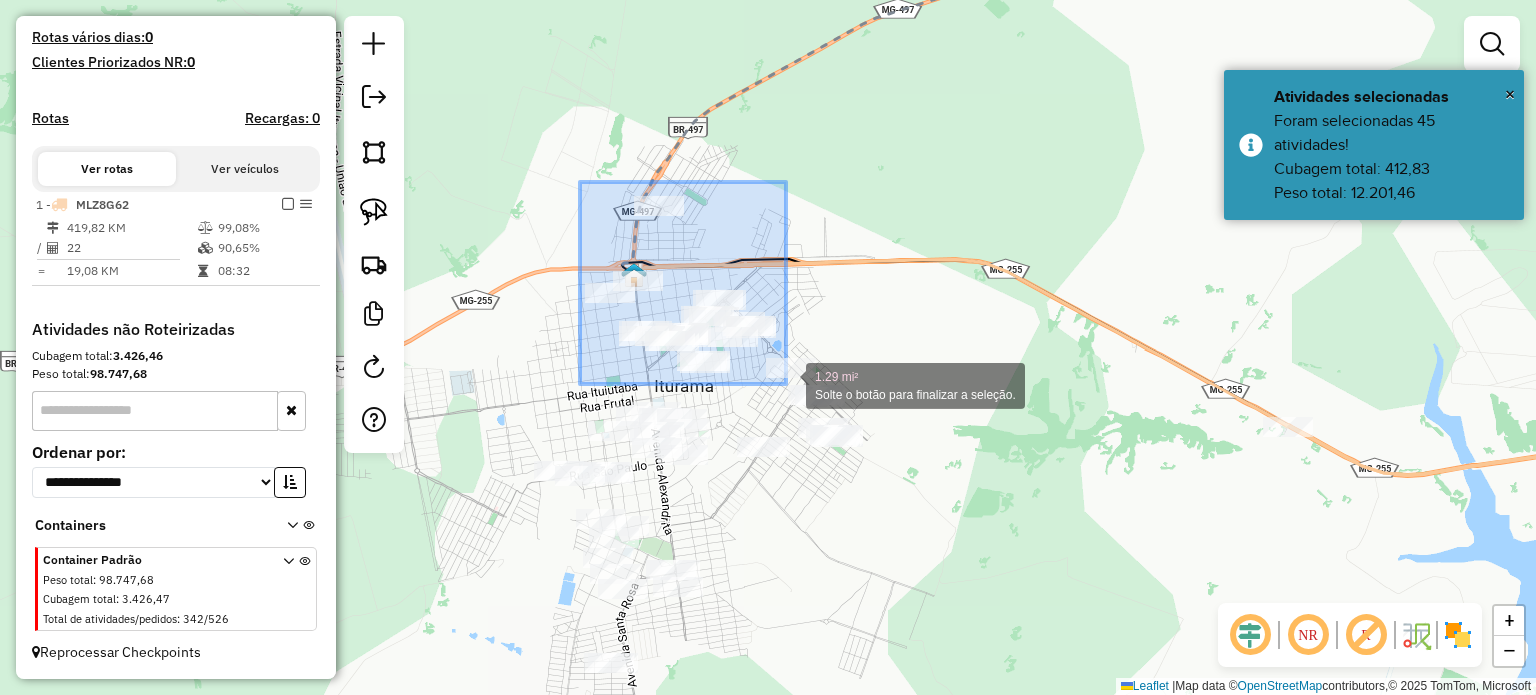 drag, startPoint x: 684, startPoint y: 292, endPoint x: 786, endPoint y: 384, distance: 137.36084 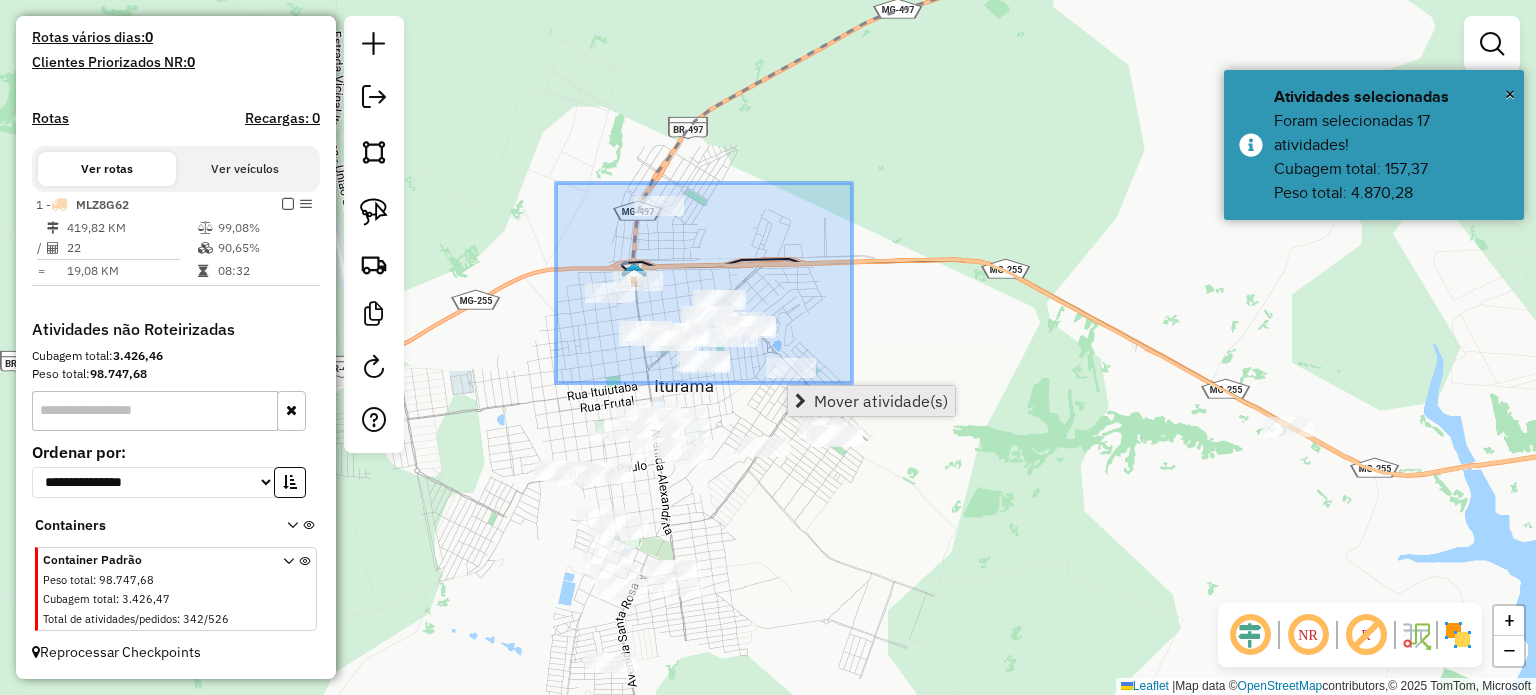 drag, startPoint x: 563, startPoint y: 183, endPoint x: 872, endPoint y: 393, distance: 373.6054 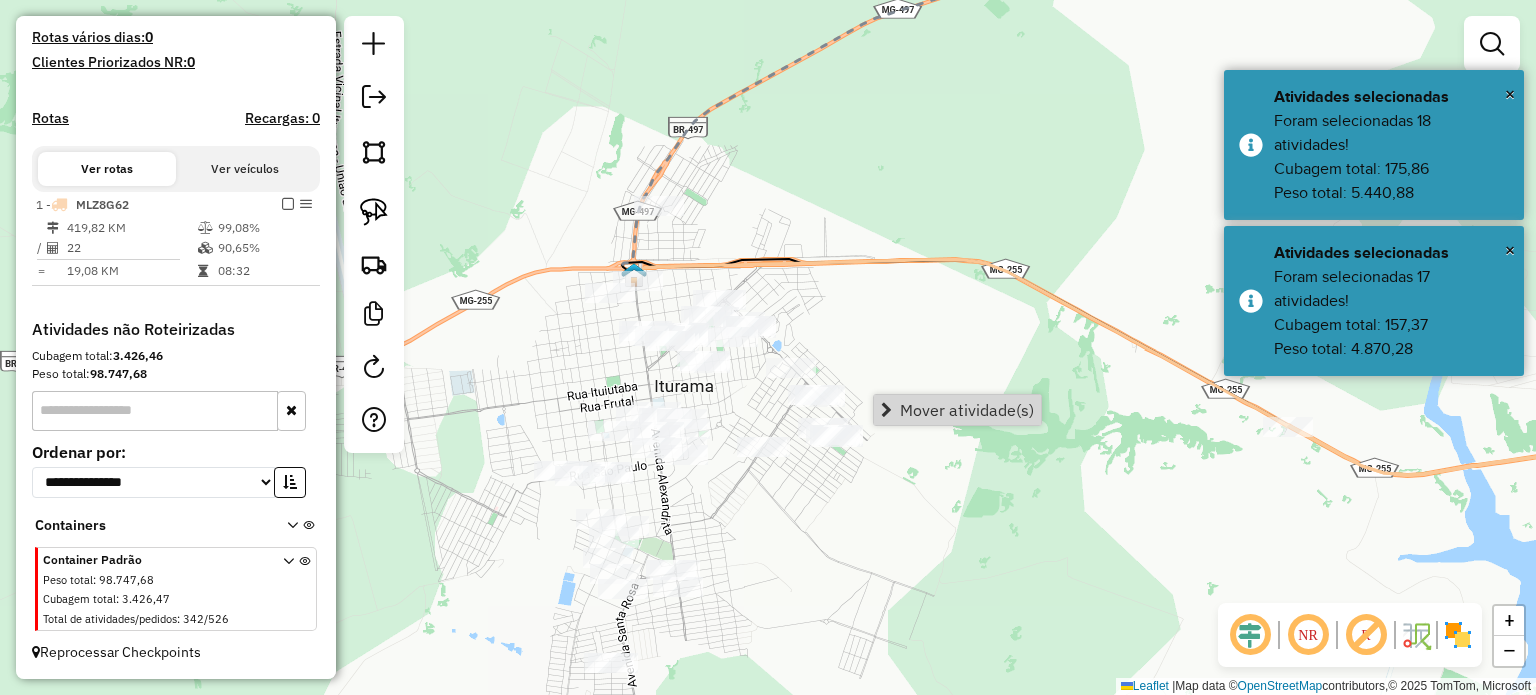 drag, startPoint x: 1120, startPoint y: 563, endPoint x: 1124, endPoint y: 533, distance: 30.265491 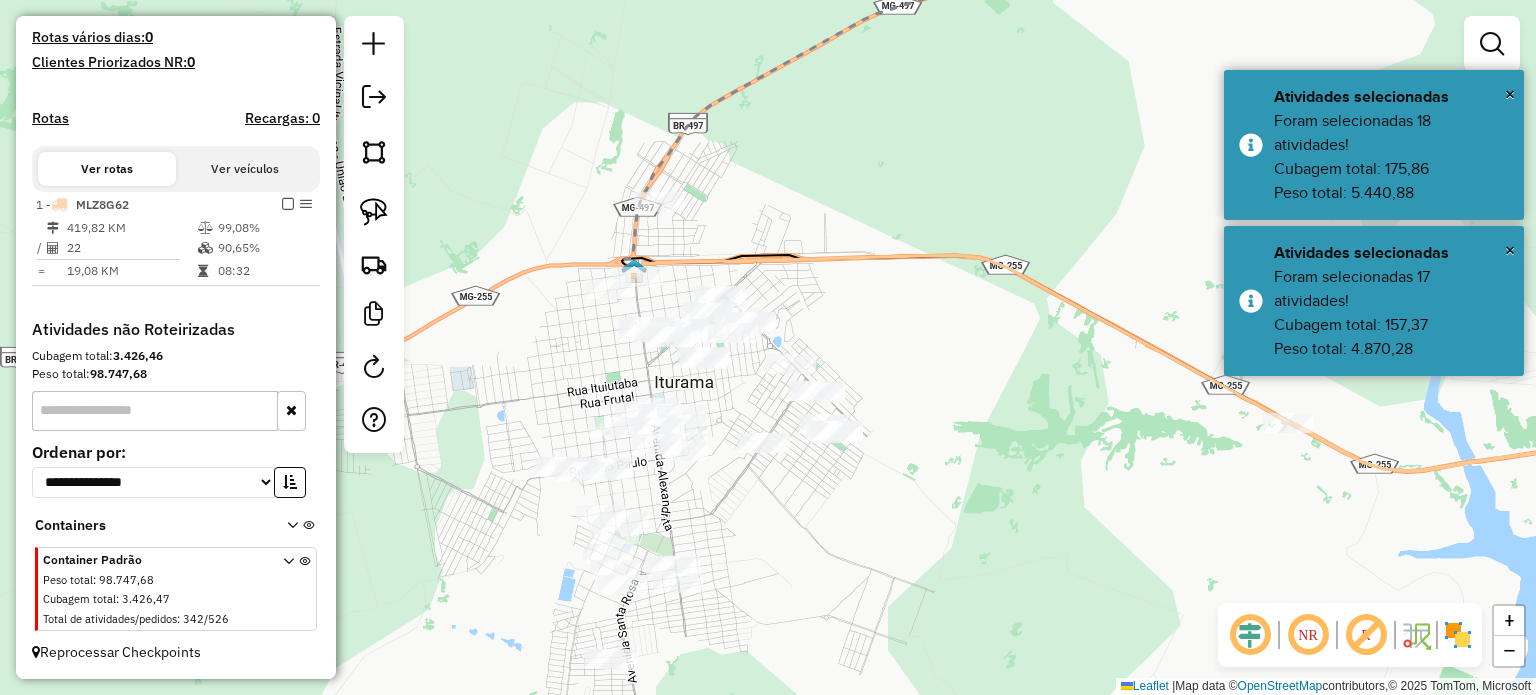 click on "Janela de atendimento Grade de atendimento Capacidade Transportadoras Veículos Cliente Pedidos  Rotas Selecione os dias de semana para filtrar as janelas de atendimento  Seg   Ter   Qua   Qui   Sex   Sáb   Dom  Informe o período da janela de atendimento: De: Até:  Filtrar exatamente a janela do cliente  Considerar janela de atendimento padrão  Selecione os dias de semana para filtrar as grades de atendimento  Seg   Ter   Qua   Qui   Sex   Sáb   Dom   Considerar clientes sem dia de atendimento cadastrado  Clientes fora do dia de atendimento selecionado Filtrar as atividades entre os valores definidos abaixo:  Peso mínimo:   Peso máximo:   Cubagem mínima:   Cubagem máxima:   De:   Até:  Filtrar as atividades entre o tempo de atendimento definido abaixo:  De:   Até:   Considerar capacidade total dos clientes não roteirizados Transportadora: Selecione um ou mais itens Tipo de veículo: Selecione um ou mais itens Veículo: Selecione um ou mais itens Motorista: Selecione um ou mais itens Nome: Rótulo:" 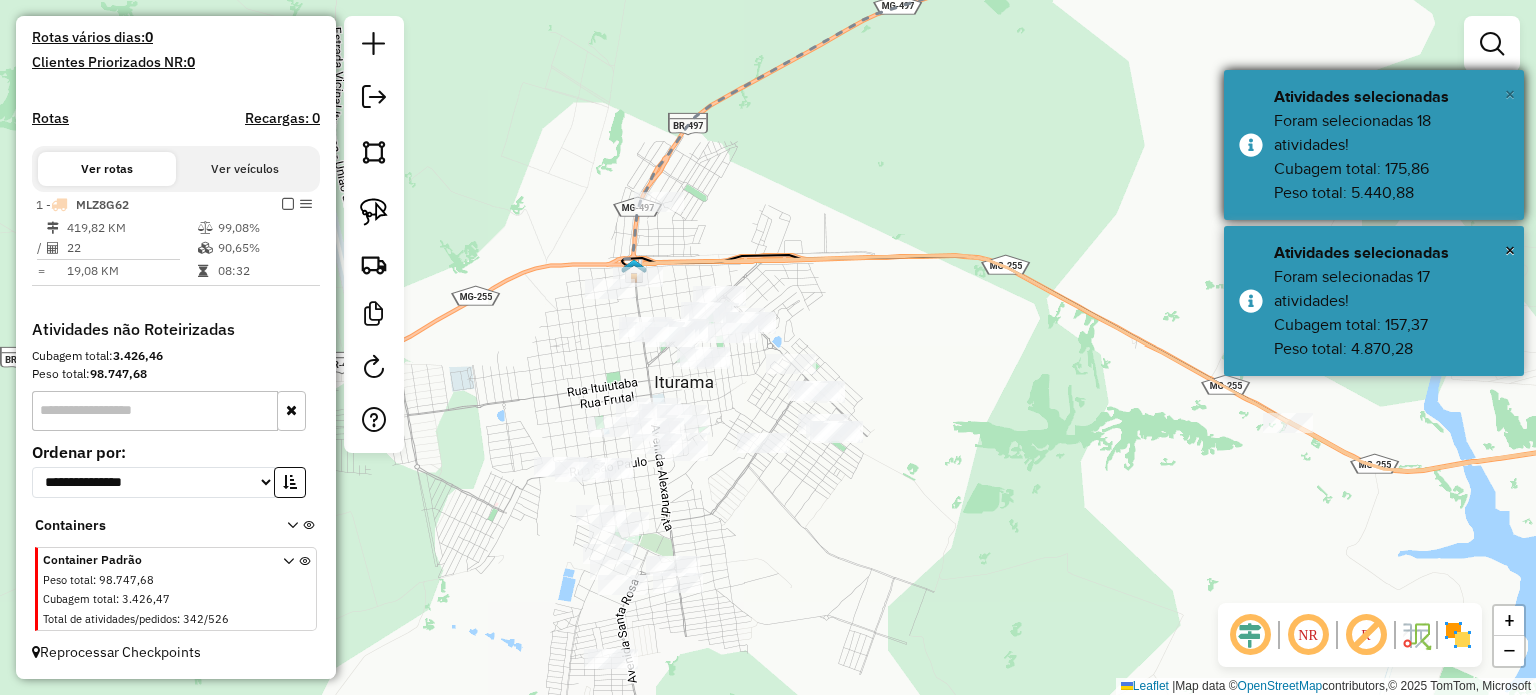 click on "×" at bounding box center (1510, 94) 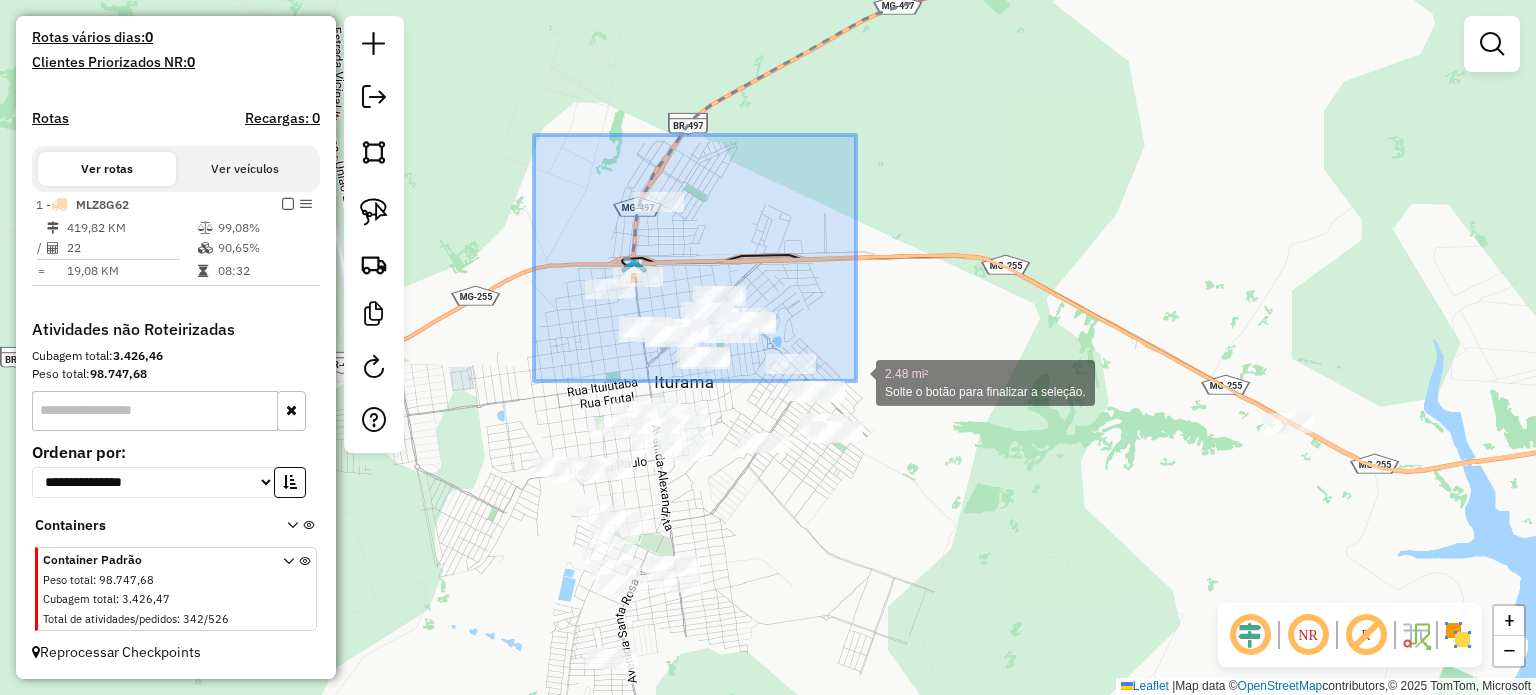drag, startPoint x: 534, startPoint y: 135, endPoint x: 856, endPoint y: 381, distance: 405.216 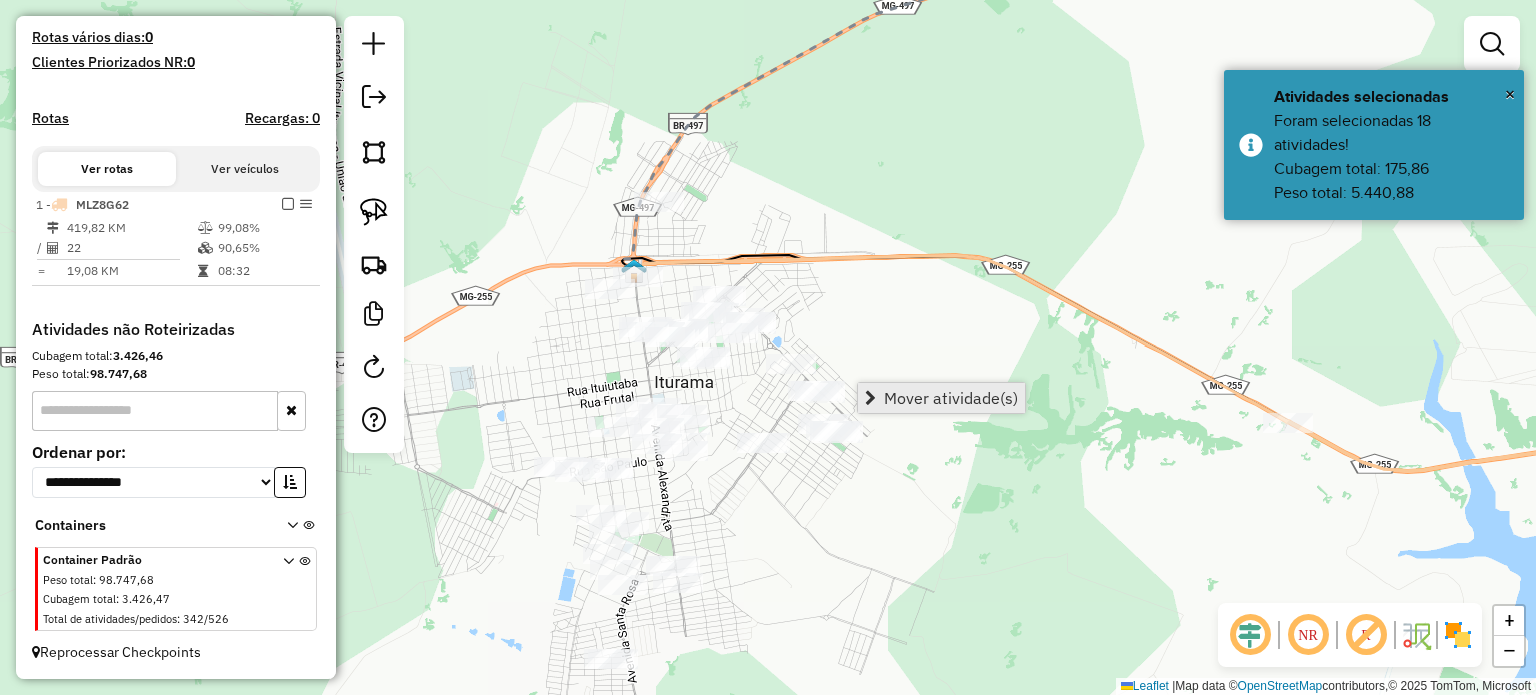 click on "Mover atividade(s)" at bounding box center [951, 398] 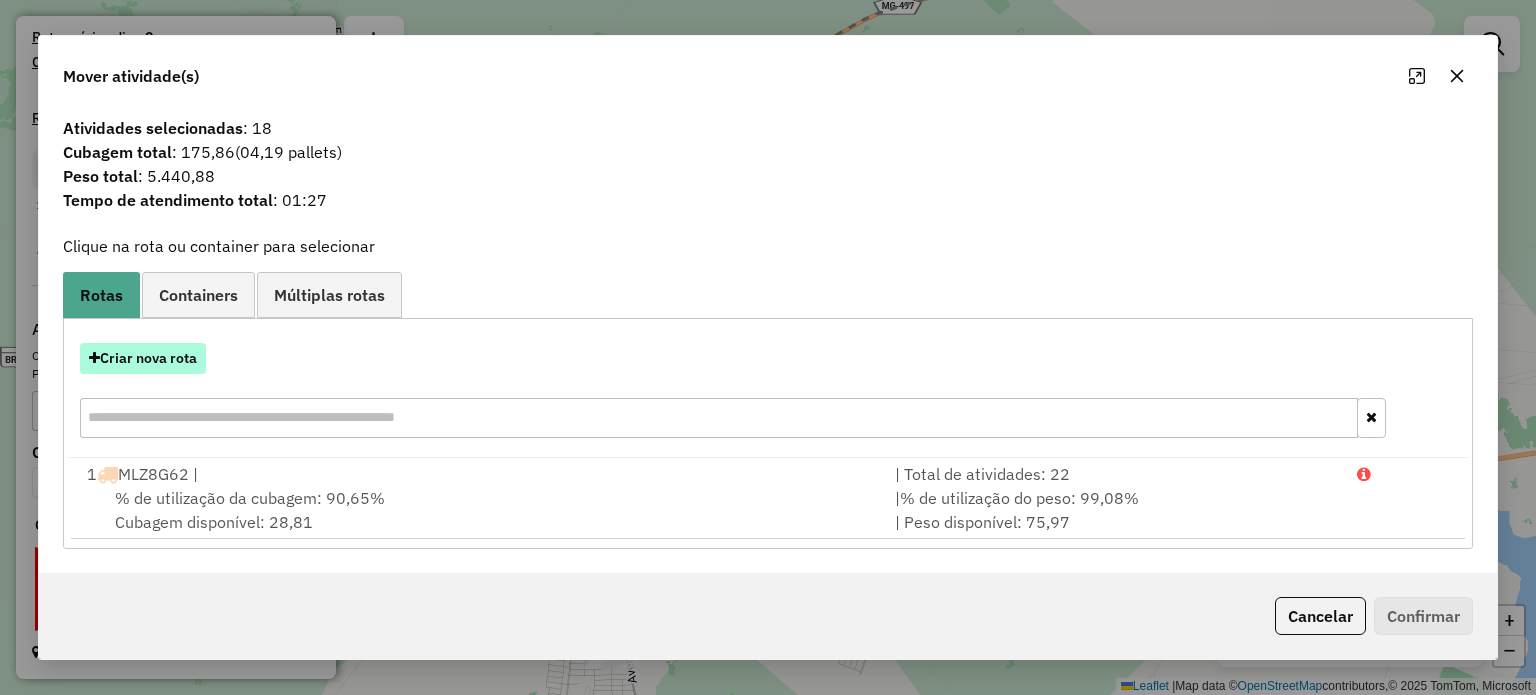 click on "Criar nova rota" at bounding box center [143, 358] 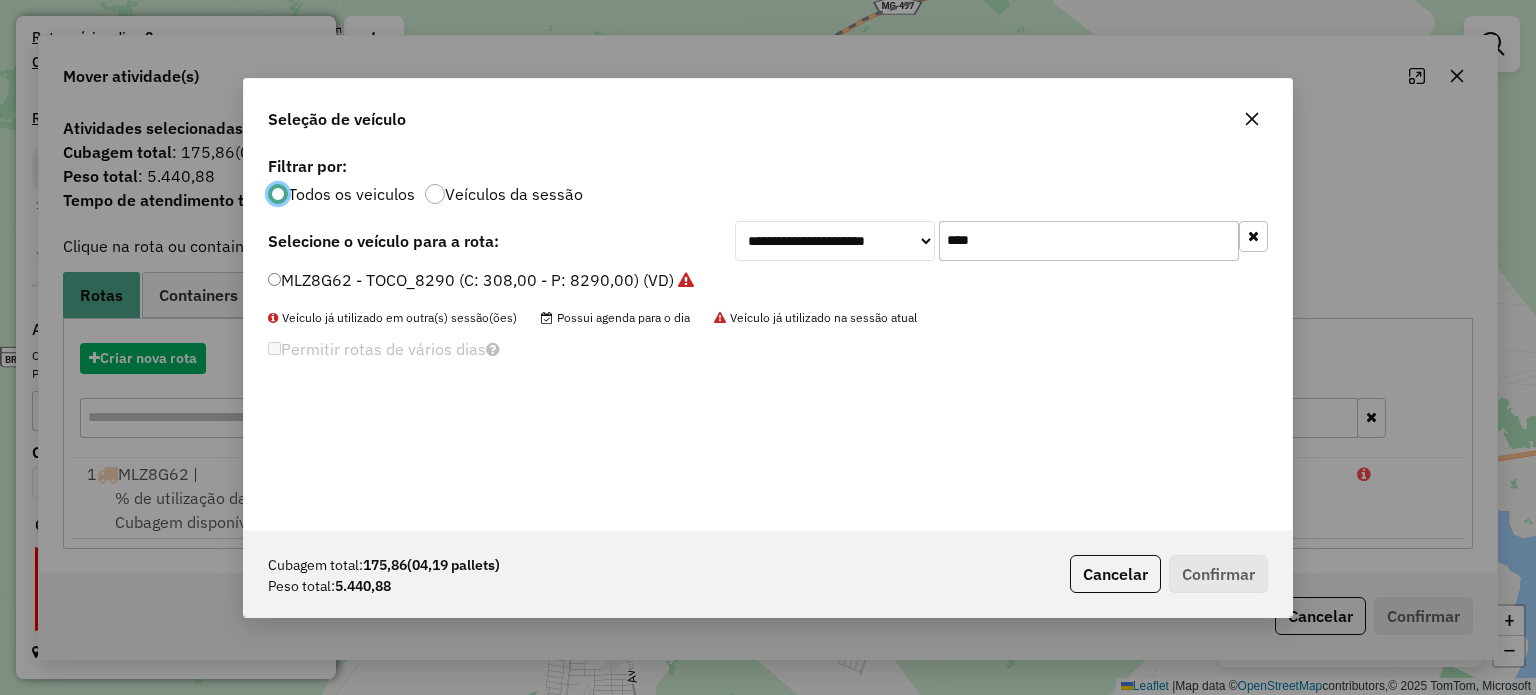 scroll, scrollTop: 10, scrollLeft: 6, axis: both 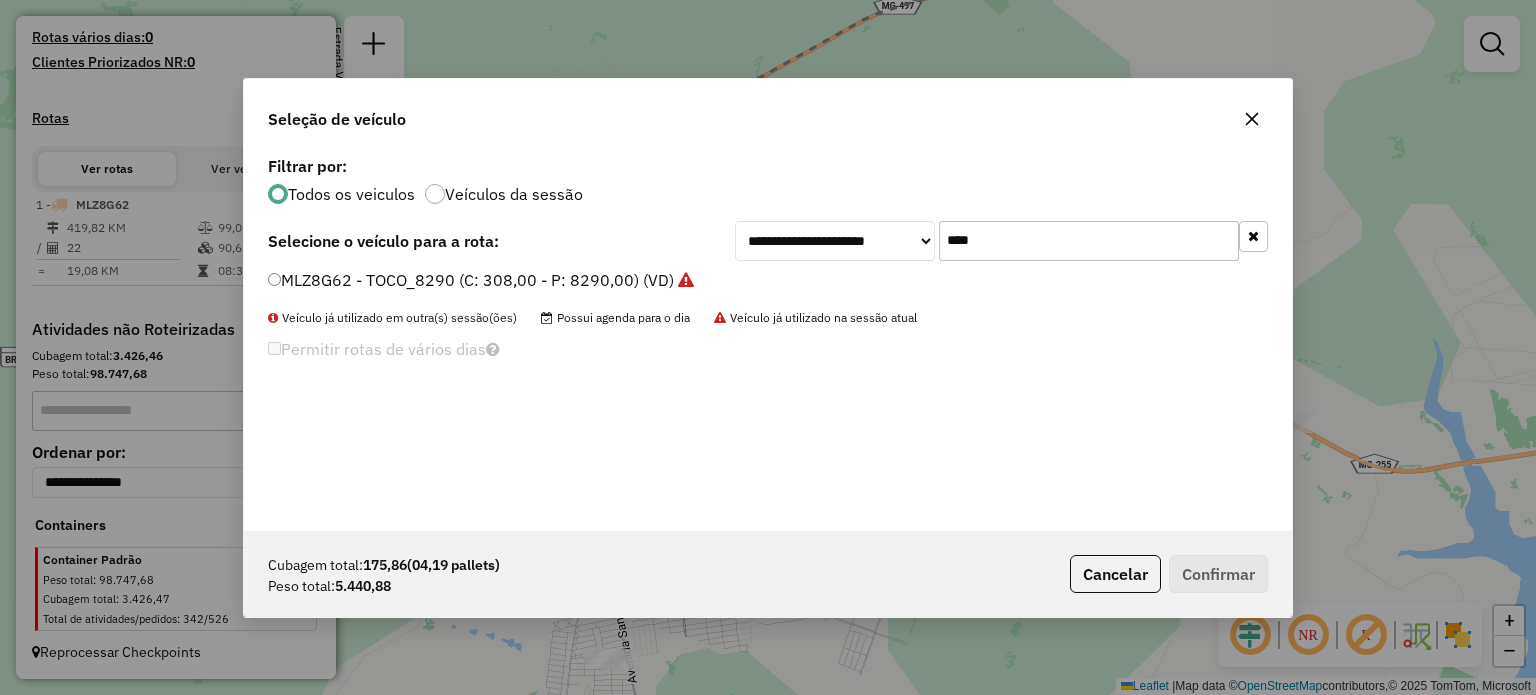 drag, startPoint x: 1005, startPoint y: 239, endPoint x: 522, endPoint y: 222, distance: 483.29907 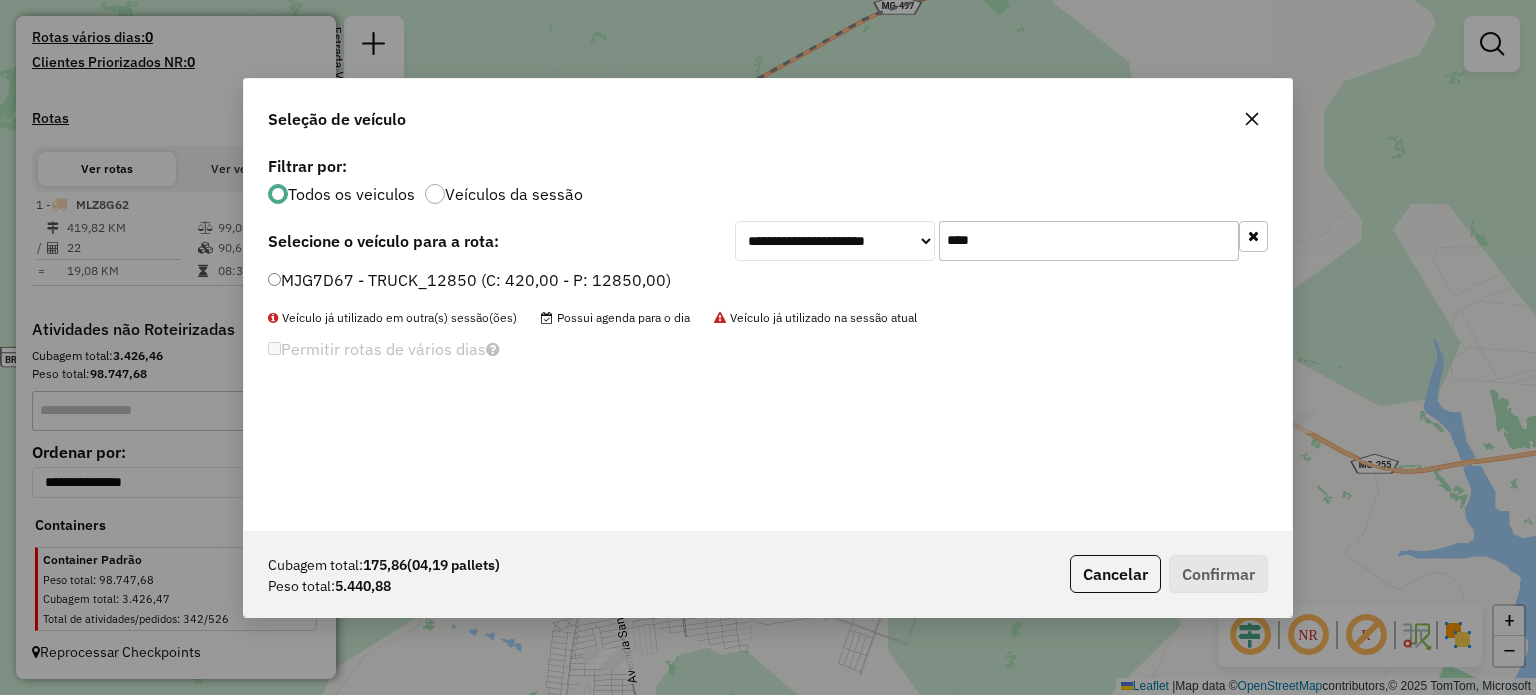 type on "****" 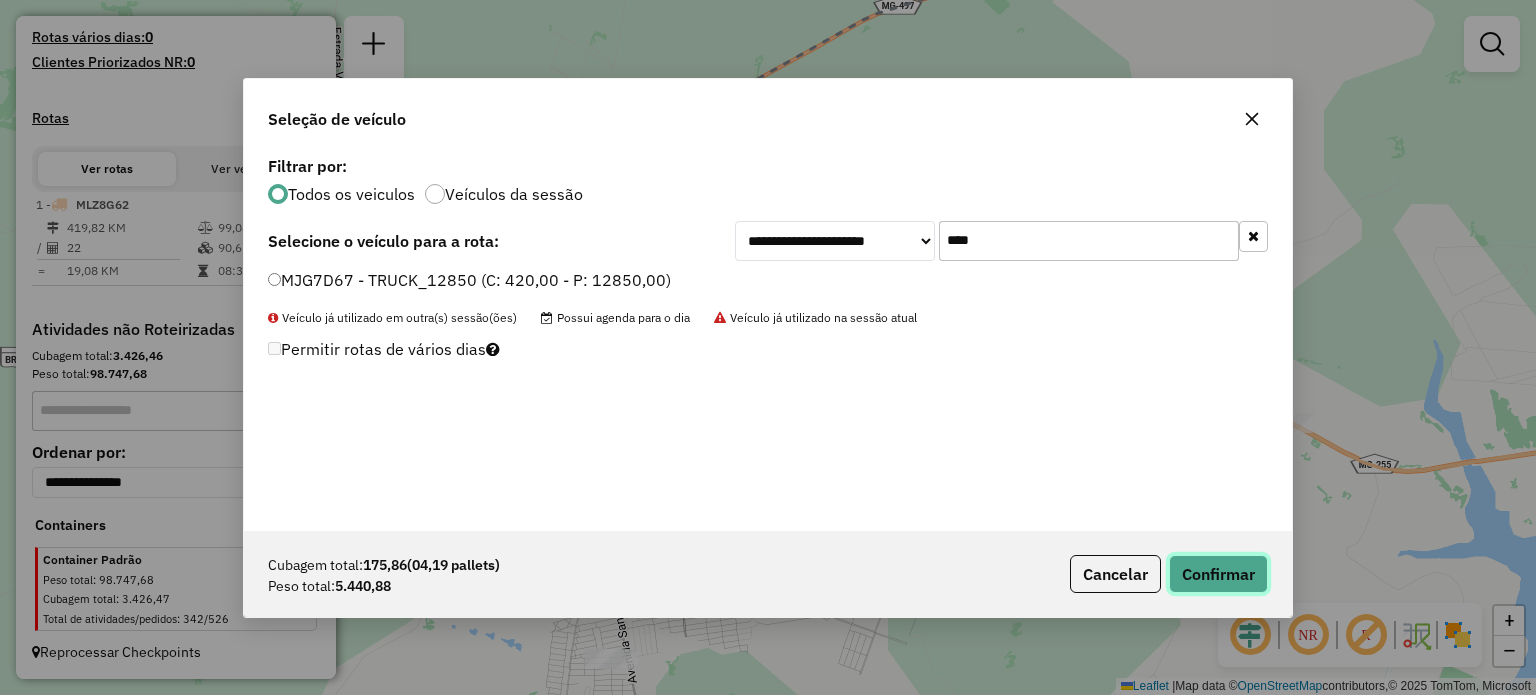 click on "Confirmar" 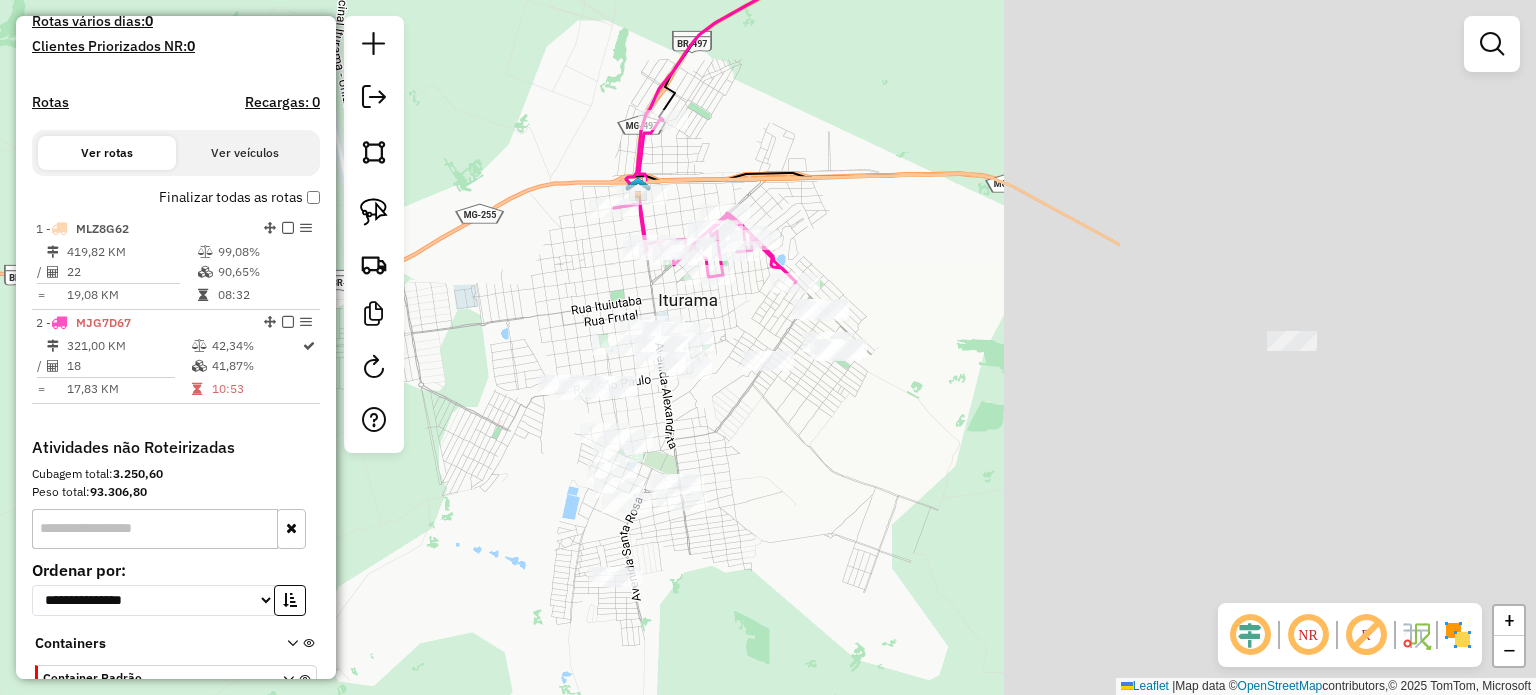 drag, startPoint x: 628, startPoint y: 184, endPoint x: 446, endPoint y: 140, distance: 187.24316 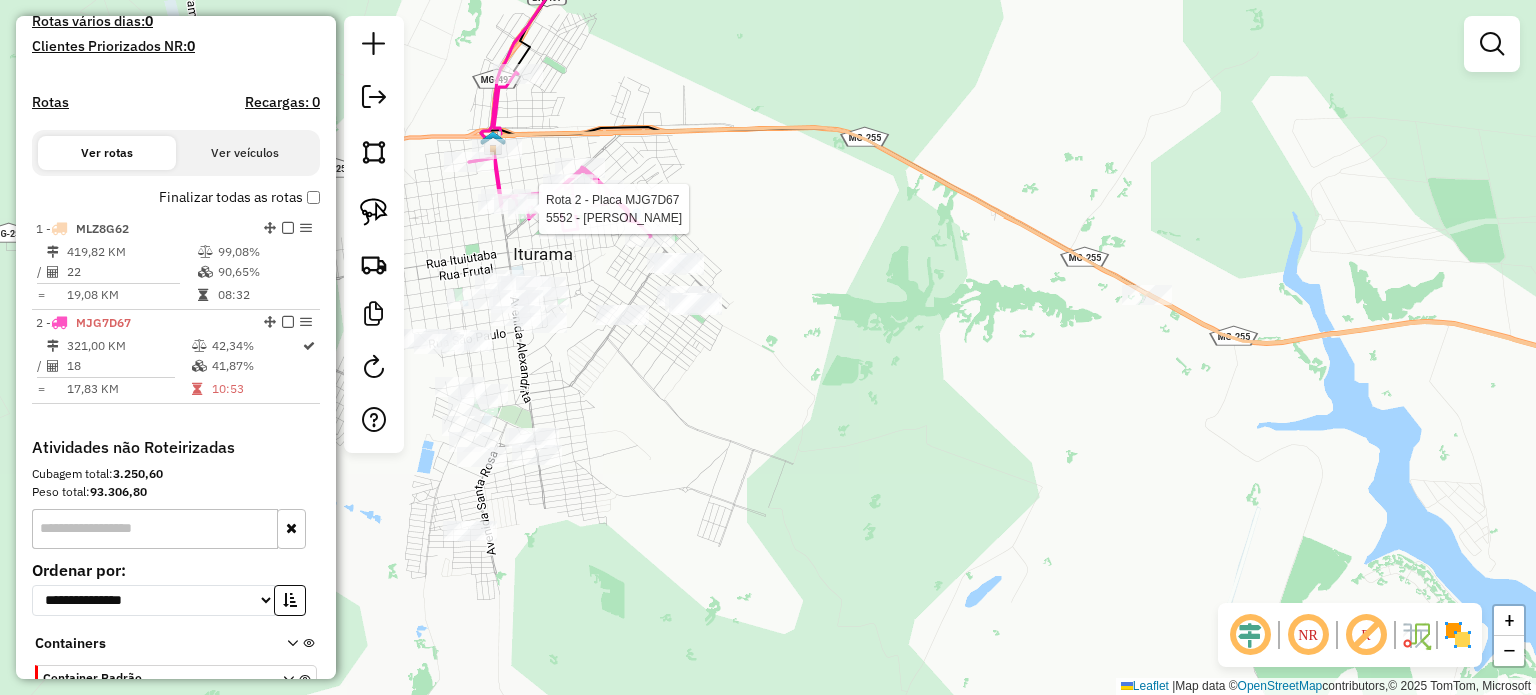select on "**********" 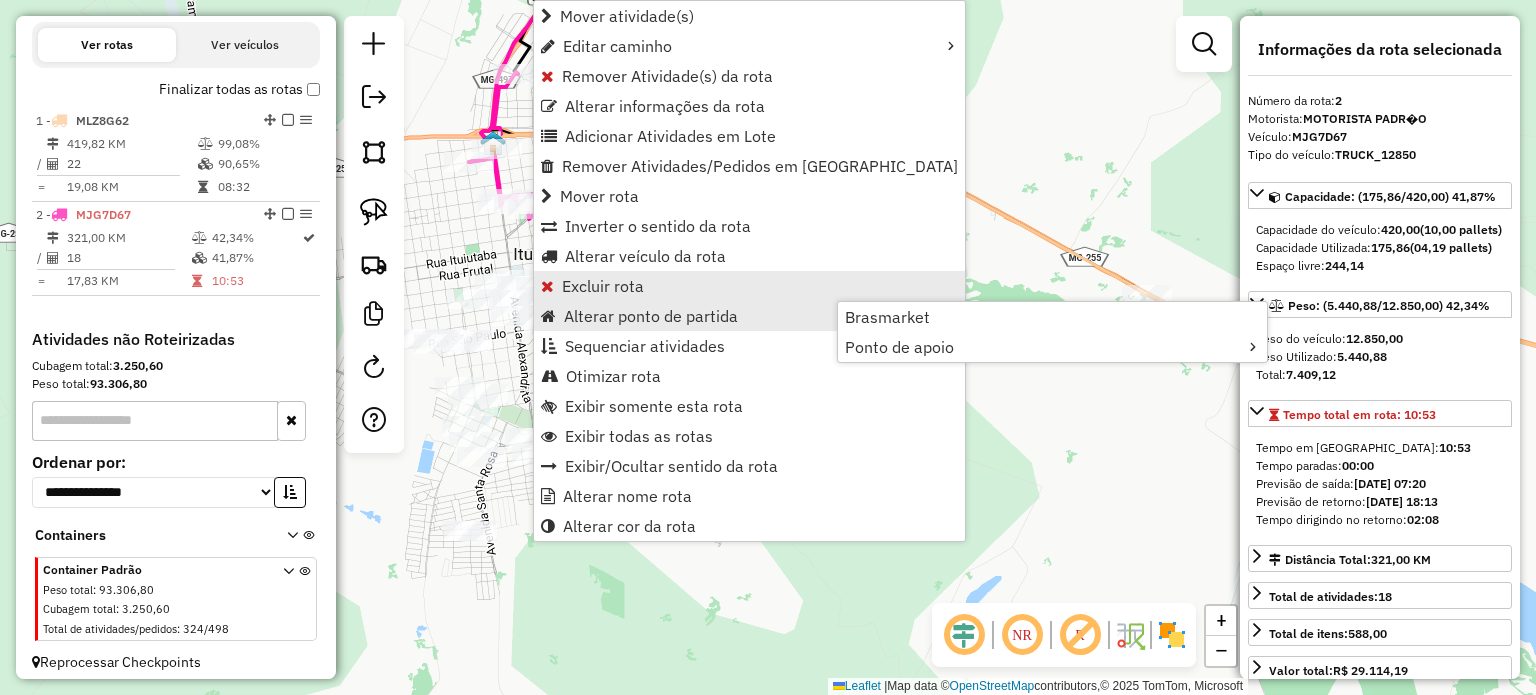 scroll, scrollTop: 666, scrollLeft: 0, axis: vertical 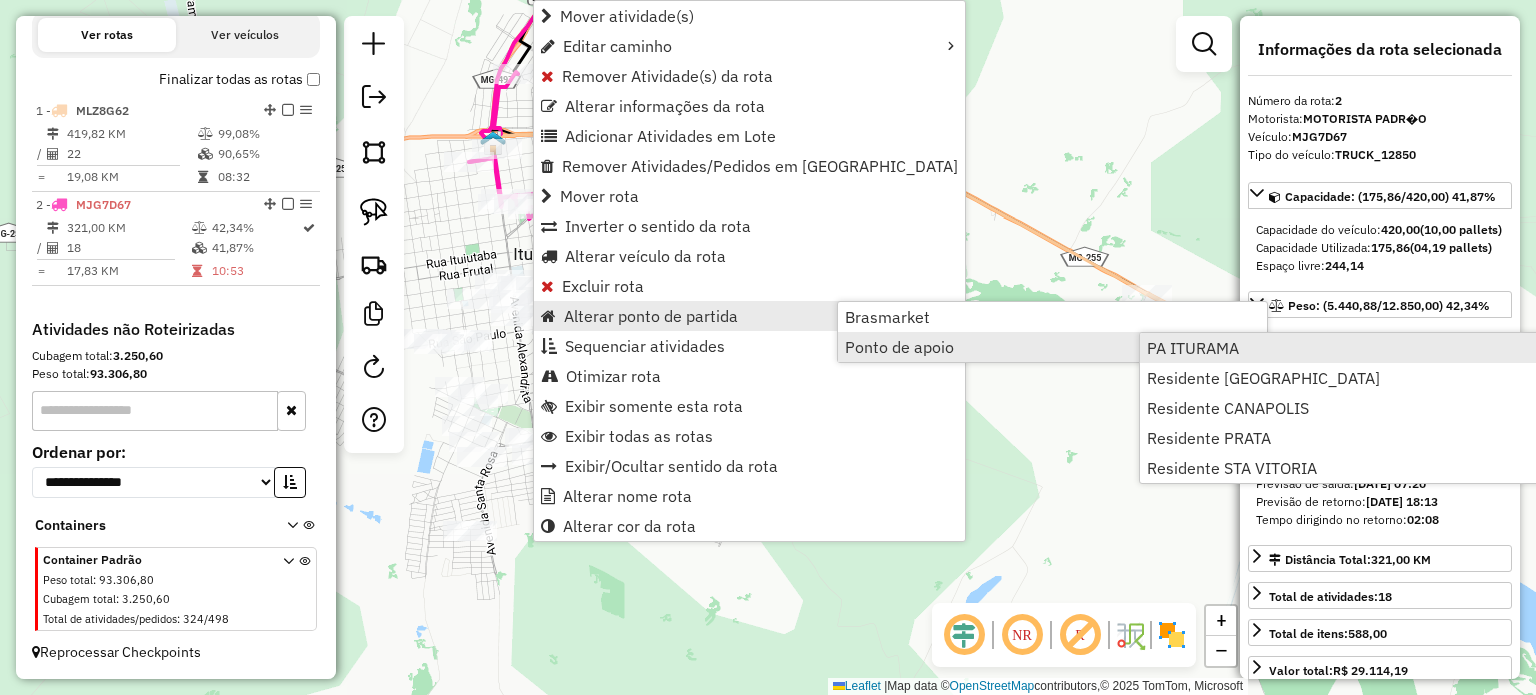 click on "PA ITURAMA" at bounding box center [1193, 348] 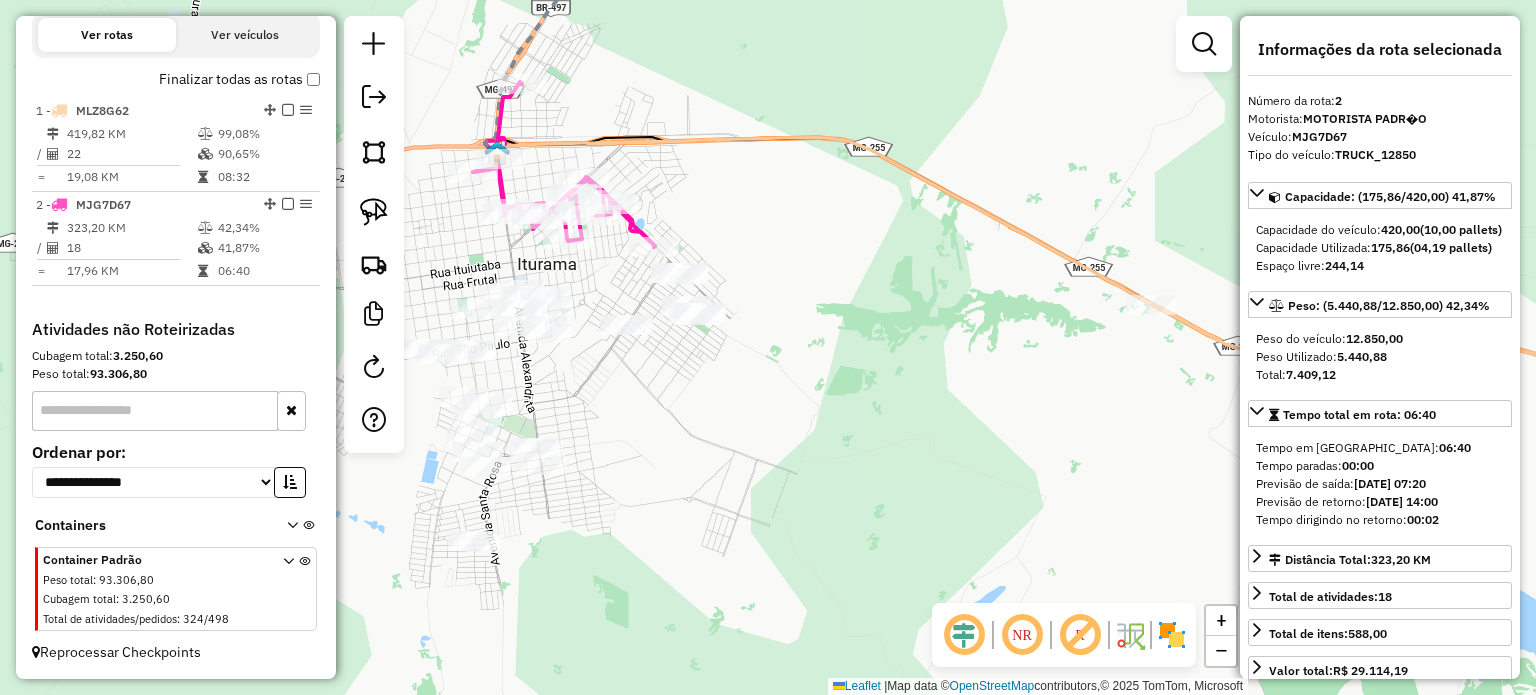 drag, startPoint x: 823, startPoint y: 331, endPoint x: 804, endPoint y: 454, distance: 124.45883 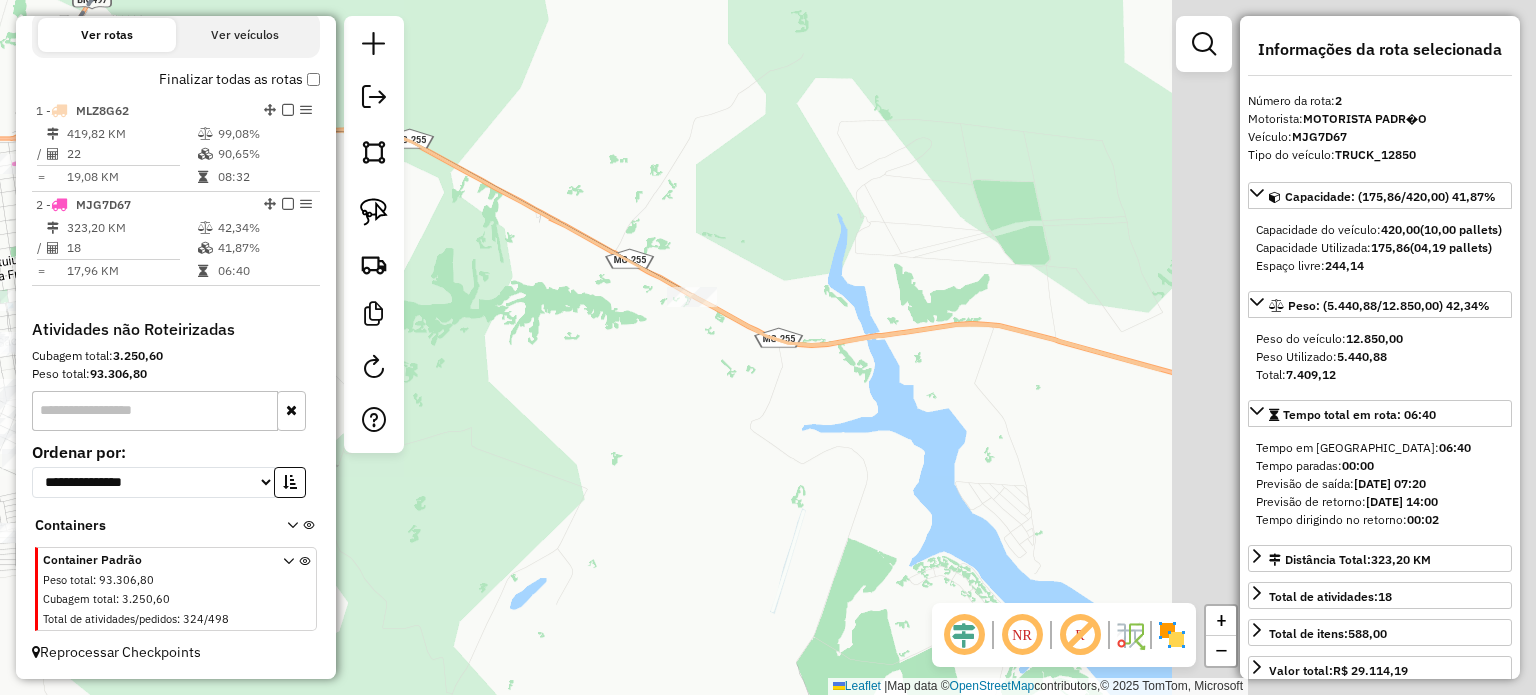 drag, startPoint x: 580, startPoint y: 331, endPoint x: 594, endPoint y: 321, distance: 17.20465 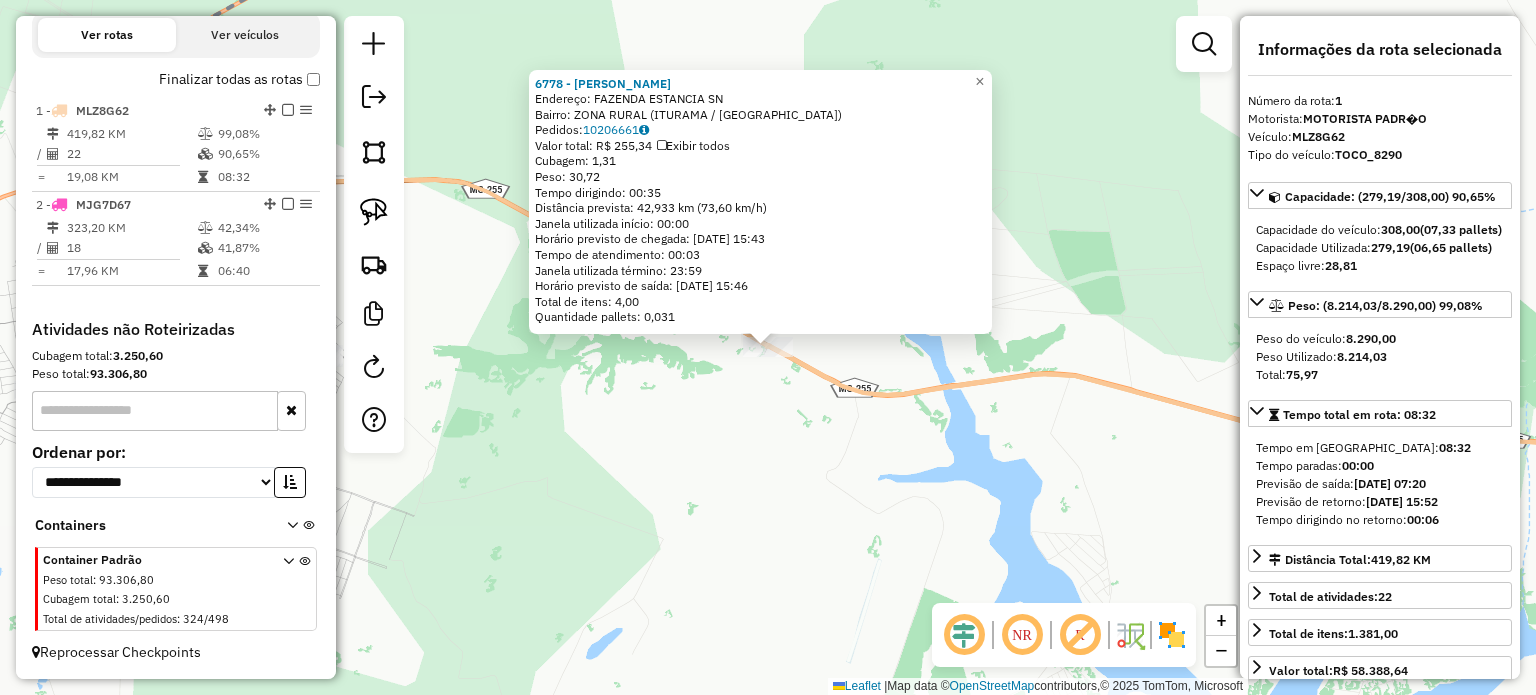 click on "6778 - IVANILDA DA SILVA  Endereço:  FAZENDA ESTANCIA SN   Bairro: ZONA RURAL (ITURAMA / MG)   Pedidos:  10206661   Valor total: R$ 255,34   Exibir todos   Cubagem: 1,31  Peso: 30,72  Tempo dirigindo: 00:35   Distância prevista: 42,933 km (73,60 km/h)   Janela utilizada início: 00:00   Horário previsto de chegada: 11/07/2025 15:43   Tempo de atendimento: 00:03   Janela utilizada término: 23:59   Horário previsto de saída: 11/07/2025 15:46   Total de itens: 4,00   Quantidade pallets: 0,031  × Janela de atendimento Grade de atendimento Capacidade Transportadoras Veículos Cliente Pedidos  Rotas Selecione os dias de semana para filtrar as janelas de atendimento  Seg   Ter   Qua   Qui   Sex   Sáb   Dom  Informe o período da janela de atendimento: De: Até:  Filtrar exatamente a janela do cliente  Considerar janela de atendimento padrão  Selecione os dias de semana para filtrar as grades de atendimento  Seg   Ter   Qua   Qui   Sex   Sáb   Dom   Considerar clientes sem dia de atendimento cadastrado De:" 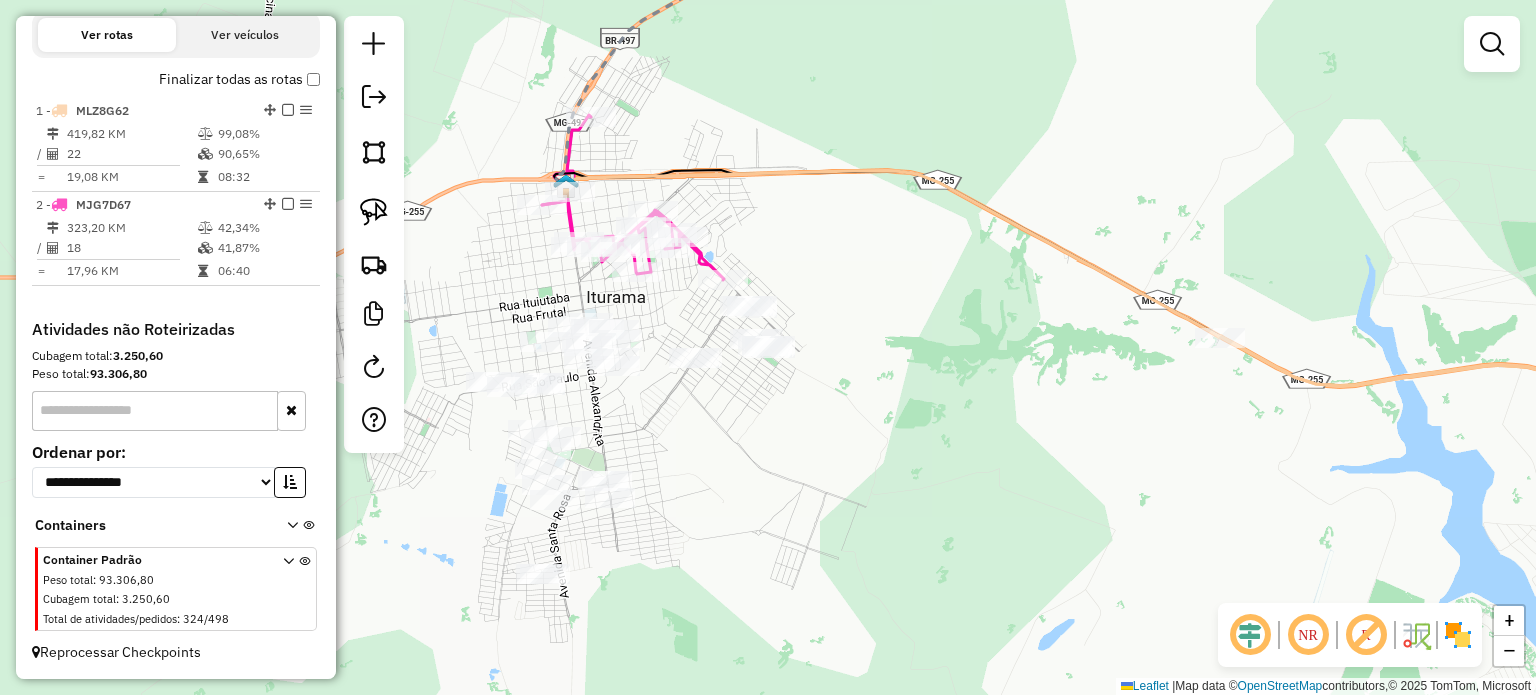 drag, startPoint x: 419, startPoint y: 441, endPoint x: 898, endPoint y: 431, distance: 479.10437 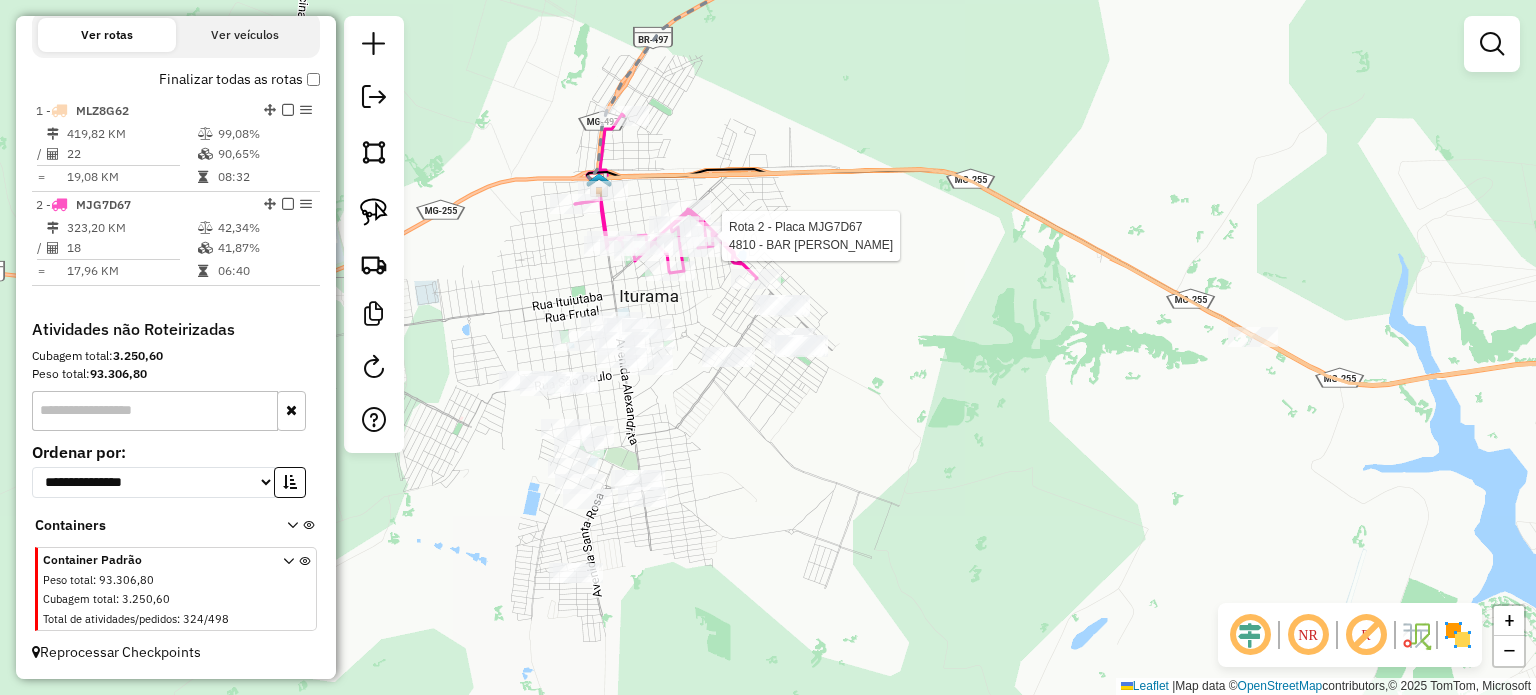 select on "**********" 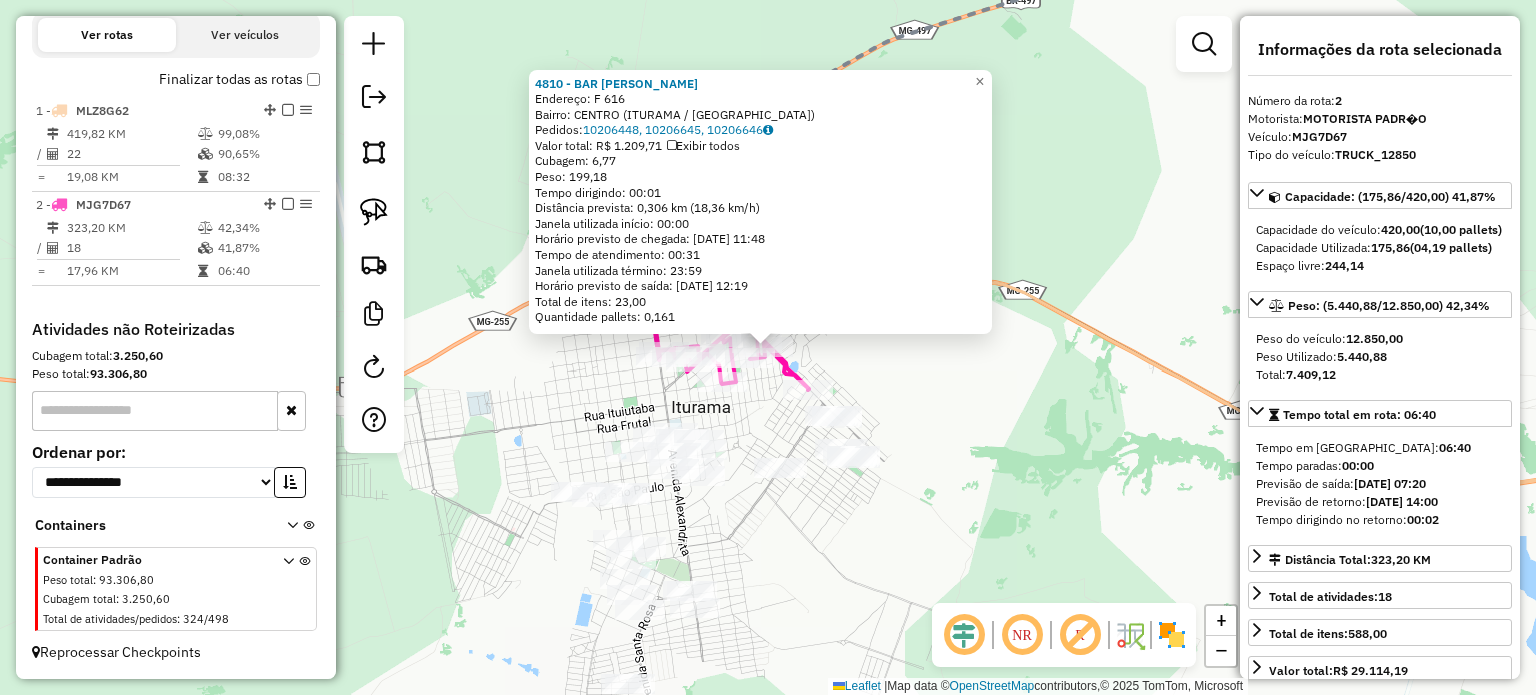 click on "4810 - BAR AIRTON SENNA  Endereço:  F 616   Bairro: CENTRO (ITURAMA / MG)   Pedidos:  10206448, 10206645, 10206646   Valor total: R$ 1.209,71   Exibir todos   Cubagem: 6,77  Peso: 199,18  Tempo dirigindo: 00:01   Distância prevista: 0,306 km (18,36 km/h)   Janela utilizada início: 00:00   Horário previsto de chegada: 11/07/2025 11:48   Tempo de atendimento: 00:31   Janela utilizada término: 23:59   Horário previsto de saída: 11/07/2025 12:19   Total de itens: 23,00   Quantidade pallets: 0,161  × Janela de atendimento Grade de atendimento Capacidade Transportadoras Veículos Cliente Pedidos  Rotas Selecione os dias de semana para filtrar as janelas de atendimento  Seg   Ter   Qua   Qui   Sex   Sáb   Dom  Informe o período da janela de atendimento: De: Até:  Filtrar exatamente a janela do cliente  Considerar janela de atendimento padrão  Selecione os dias de semana para filtrar as grades de atendimento  Seg   Ter   Qua   Qui   Sex   Sáb   Dom   Considerar clientes sem dia de atendimento cadastrado" 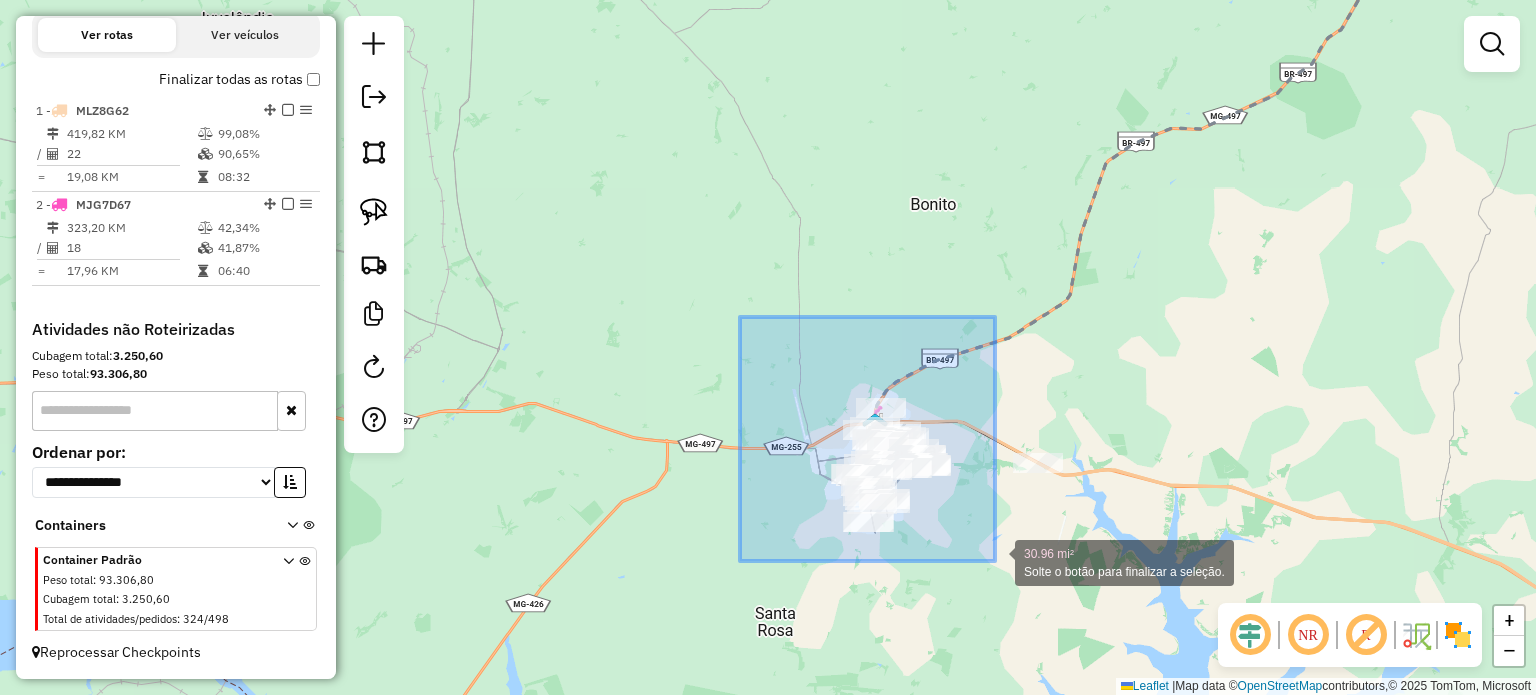 drag, startPoint x: 740, startPoint y: 317, endPoint x: 995, endPoint y: 561, distance: 352.932 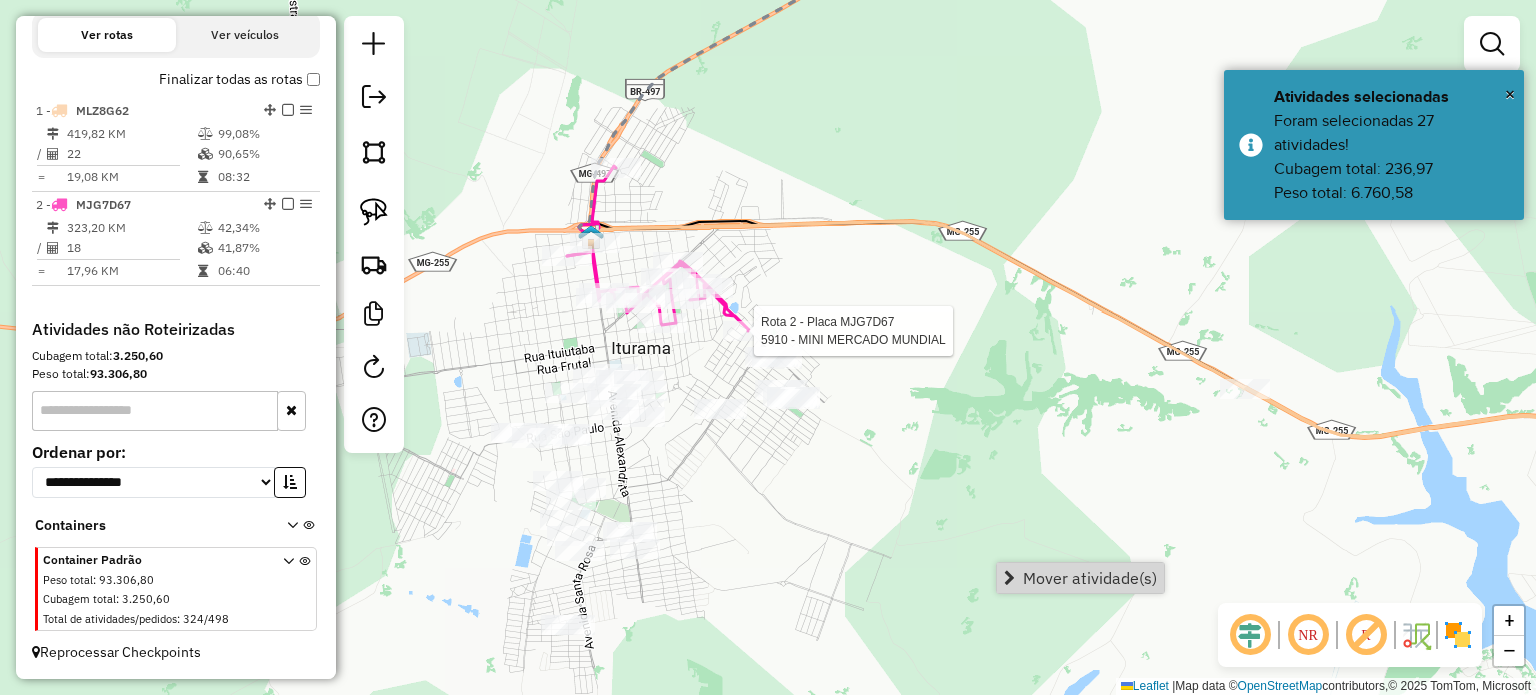 select on "**********" 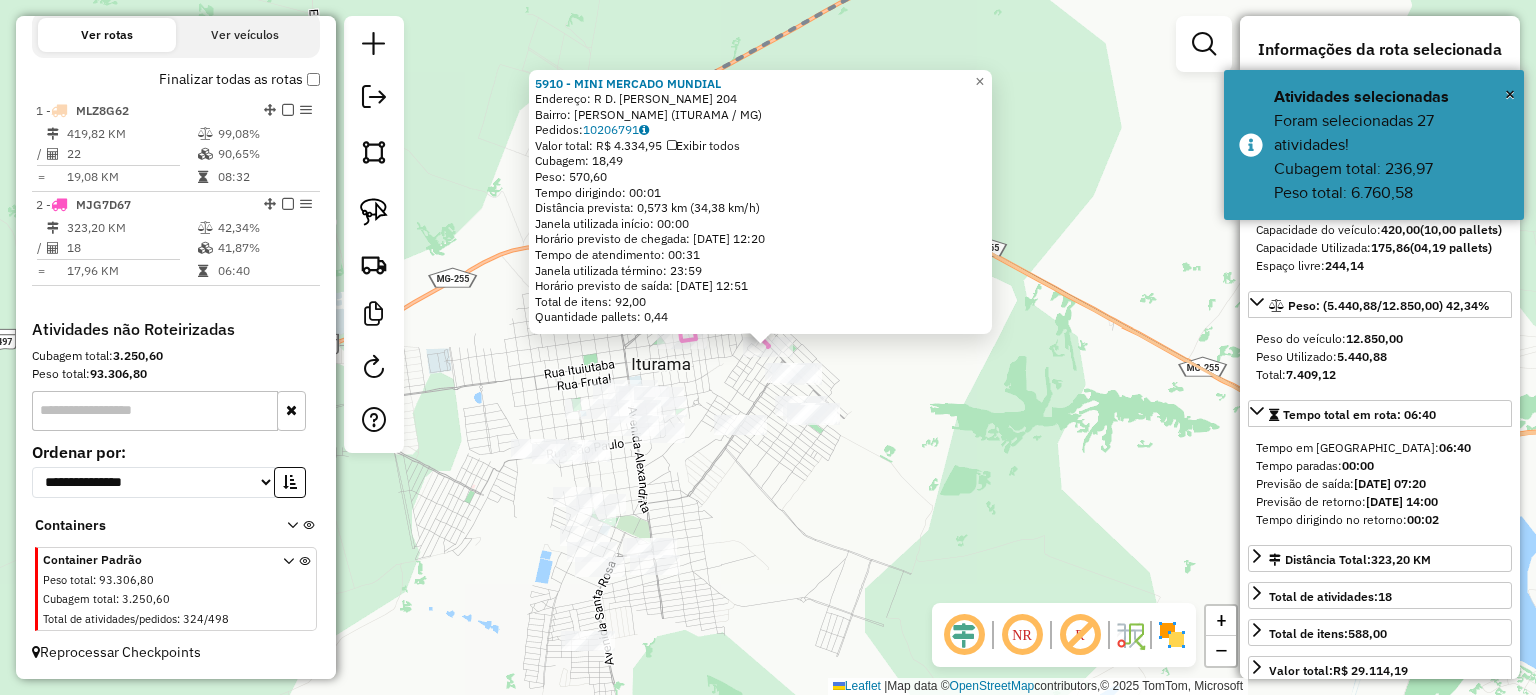 click on "5910 - MINI MERCADO MUNDIAL  Endereço:  R   D. RUI NOGUEIRA RAMOS 204   Bairro: NEWTON CARDOSO (ITURAMA / MG)   Pedidos:  10206791   Valor total: R$ 4.334,95   Exibir todos   Cubagem: 18,49  Peso: 570,60  Tempo dirigindo: 00:01   Distância prevista: 0,573 km (34,38 km/h)   Janela utilizada início: 00:00   Horário previsto de chegada: 11/07/2025 12:20   Tempo de atendimento: 00:31   Janela utilizada término: 23:59   Horário previsto de saída: 11/07/2025 12:51   Total de itens: 92,00   Quantidade pallets: 0,44  × Janela de atendimento Grade de atendimento Capacidade Transportadoras Veículos Cliente Pedidos  Rotas Selecione os dias de semana para filtrar as janelas de atendimento  Seg   Ter   Qua   Qui   Sex   Sáb   Dom  Informe o período da janela de atendimento: De: Até:  Filtrar exatamente a janela do cliente  Considerar janela de atendimento padrão  Selecione os dias de semana para filtrar as grades de atendimento  Seg   Ter   Qua   Qui   Sex   Sáb   Dom   Peso mínimo:   Peso máximo:   De:  +" 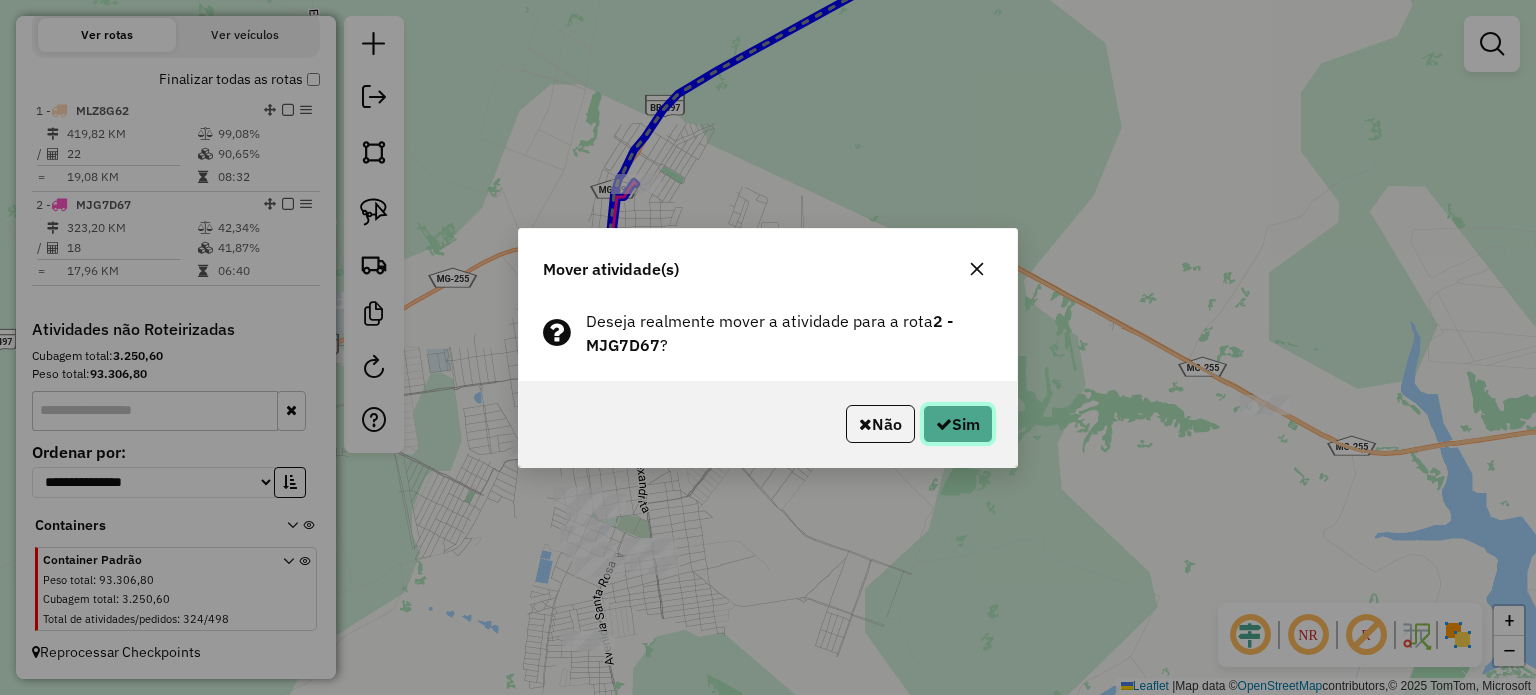 click on "Sim" 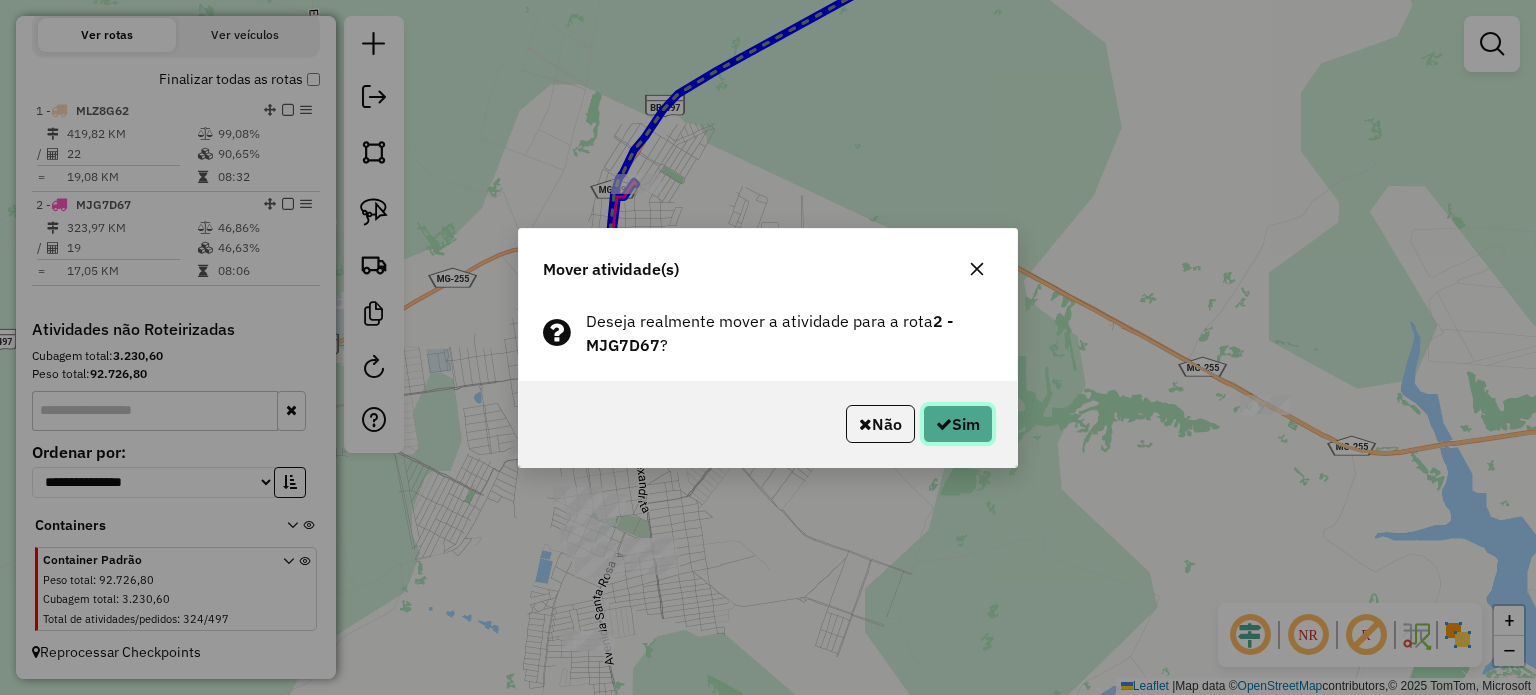 click on "Sim" 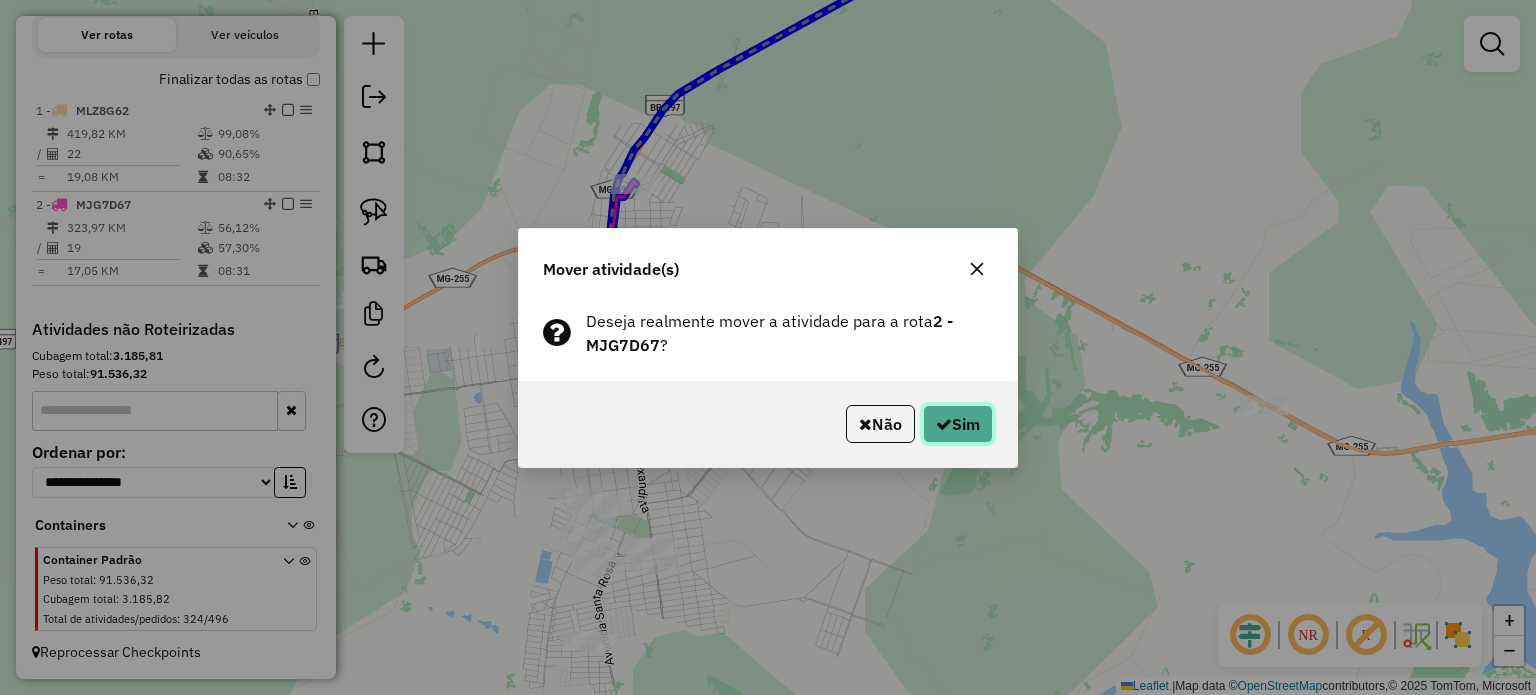 drag, startPoint x: 971, startPoint y: 427, endPoint x: 957, endPoint y: 426, distance: 14.035668 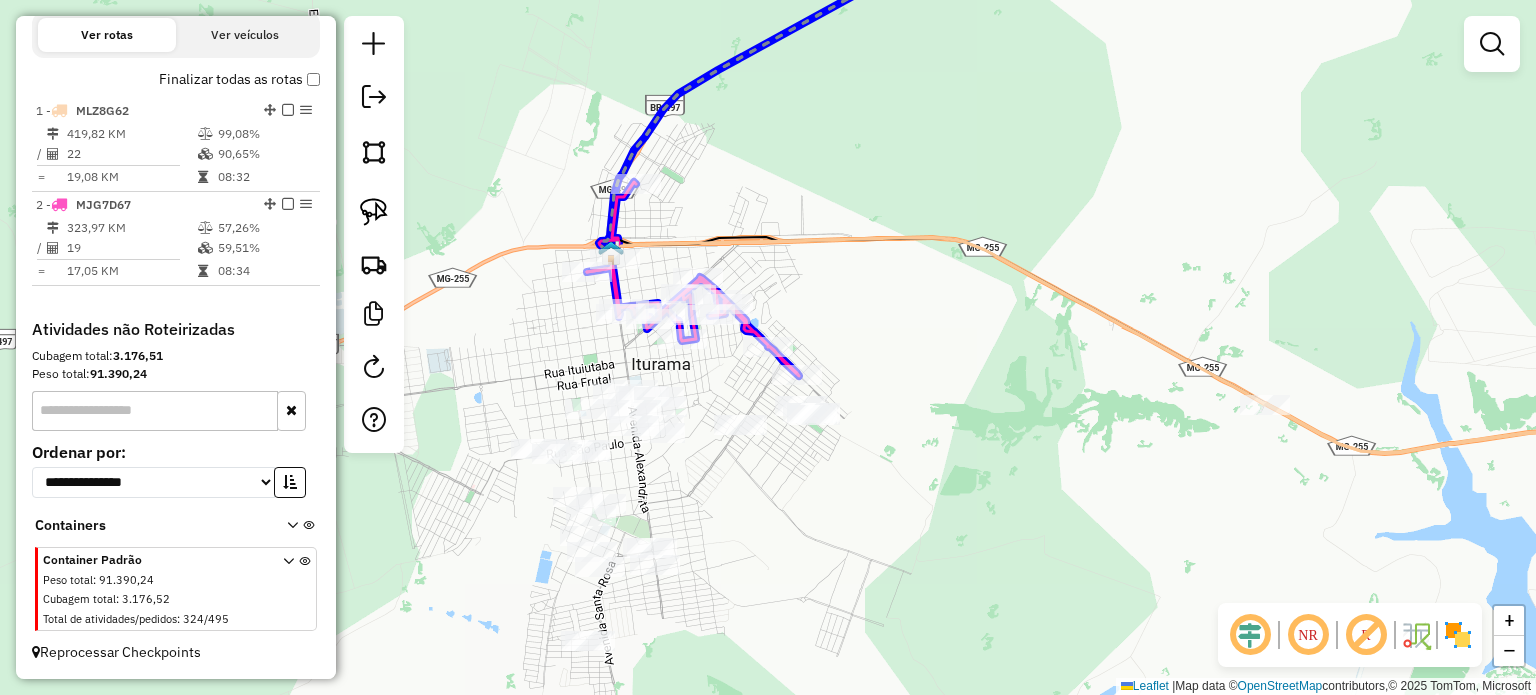 click 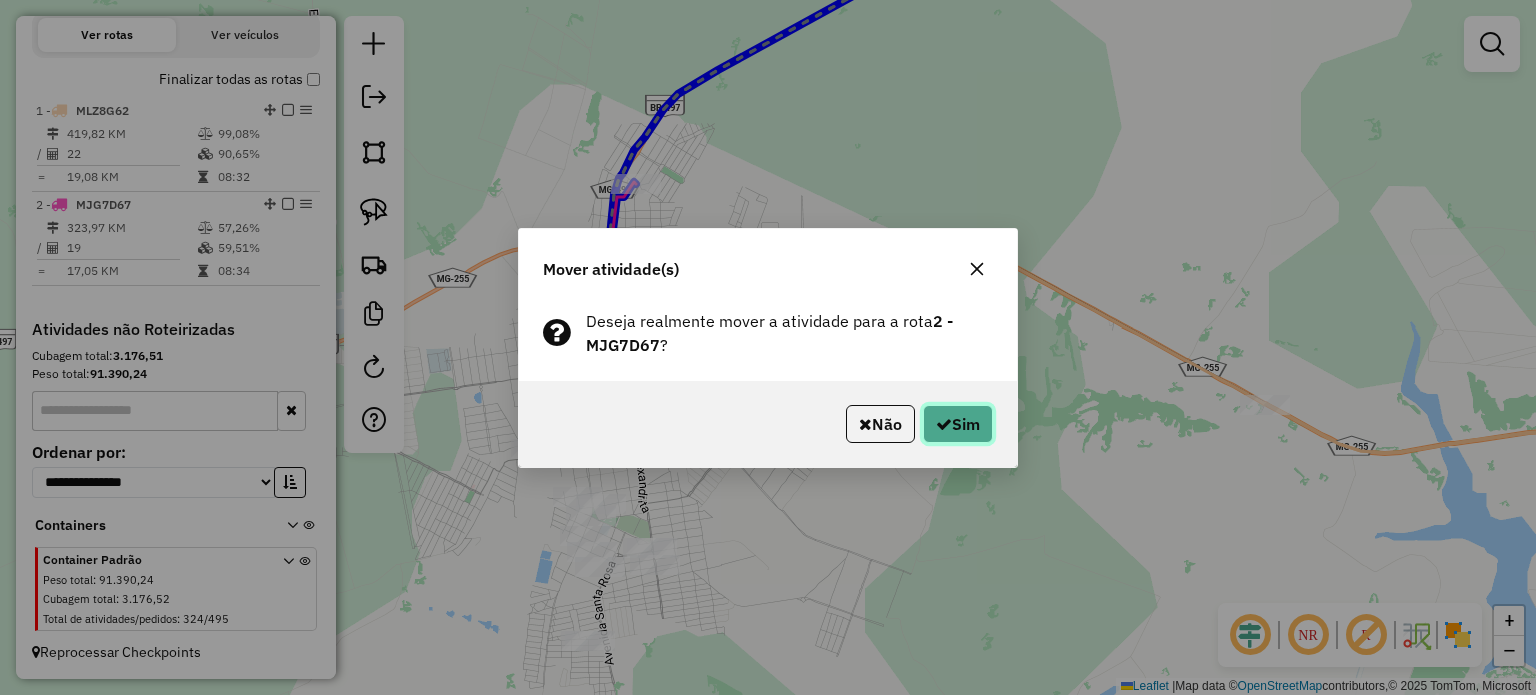click on "Sim" 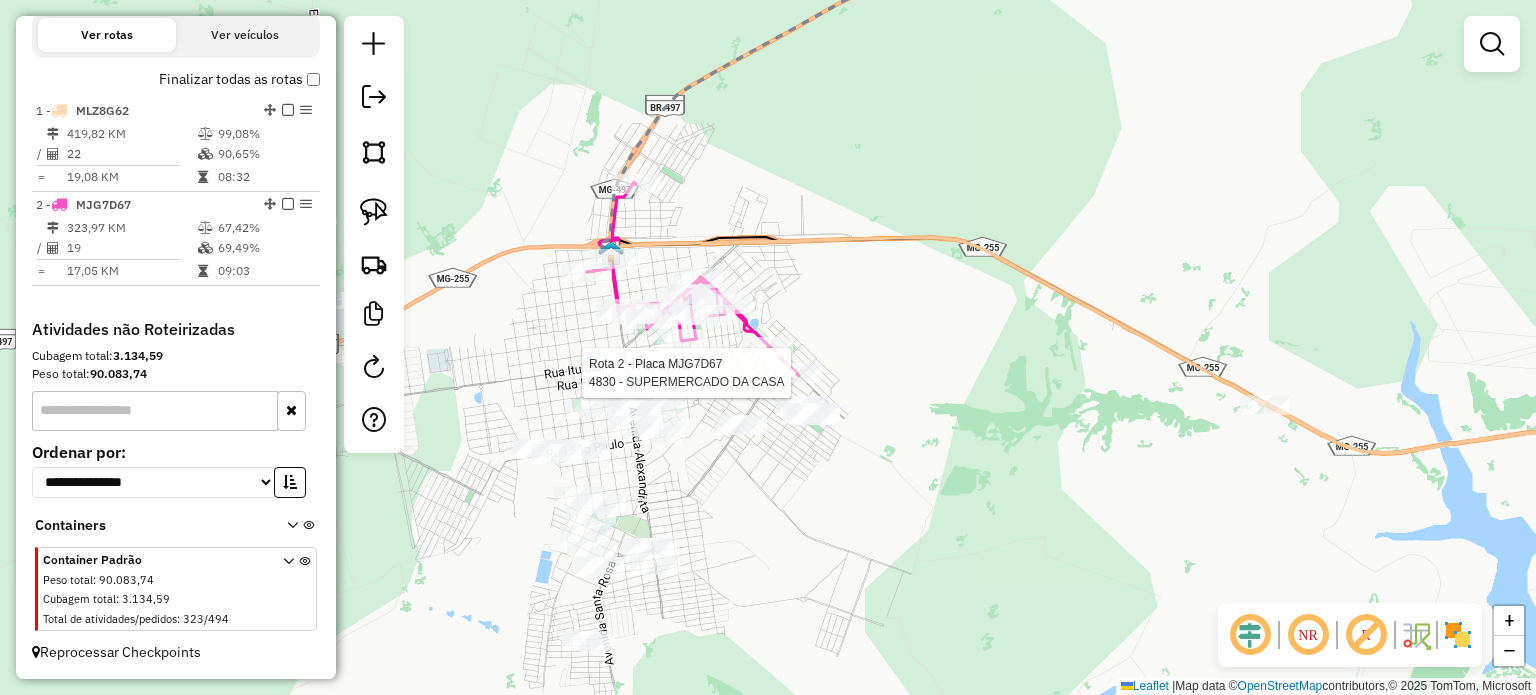 select on "**********" 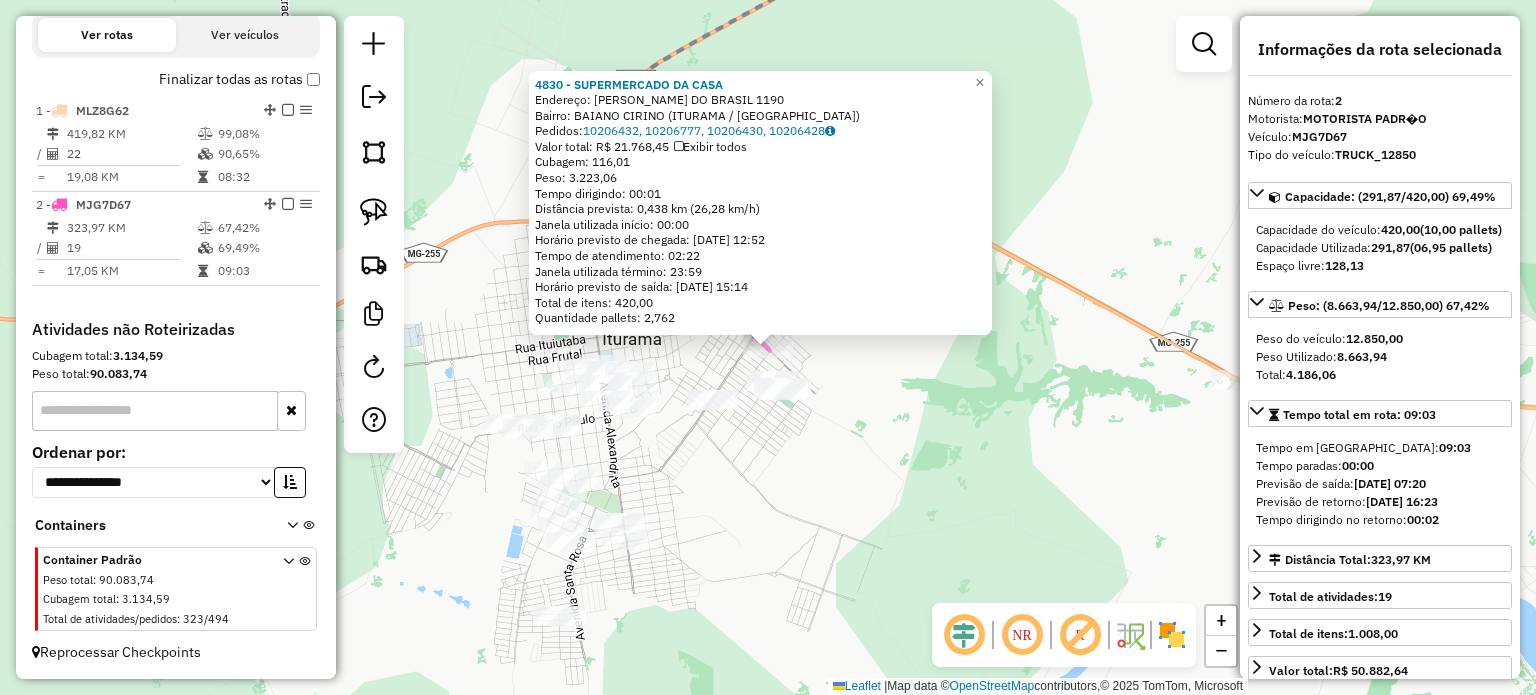 click on "4830 - SUPERMERCADO DA CASA  Endereço:  AYRTON SENNA DO BRASIL 1190   Bairro: BAIANO CIRINO (ITURAMA / MG)   Pedidos:  10206432, 10206777, 10206430, 10206428   Valor total: R$ 21.768,45   Exibir todos   Cubagem: 116,01  Peso: 3.223,06  Tempo dirigindo: 00:01   Distância prevista: 0,438 km (26,28 km/h)   Janela utilizada início: 00:00   Horário previsto de chegada: 11/07/2025 12:52   Tempo de atendimento: 02:22   Janela utilizada término: 23:59   Horário previsto de saída: 11/07/2025 15:14   Total de itens: 420,00   Quantidade pallets: 2,762  × Janela de atendimento Grade de atendimento Capacidade Transportadoras Veículos Cliente Pedidos  Rotas Selecione os dias de semana para filtrar as janelas de atendimento  Seg   Ter   Qua   Qui   Sex   Sáb   Dom  Informe o período da janela de atendimento: De: Até:  Filtrar exatamente a janela do cliente  Considerar janela de atendimento padrão  Selecione os dias de semana para filtrar as grades de atendimento  Seg   Ter   Qua   Qui   Sex   Sáb   Dom   De:" 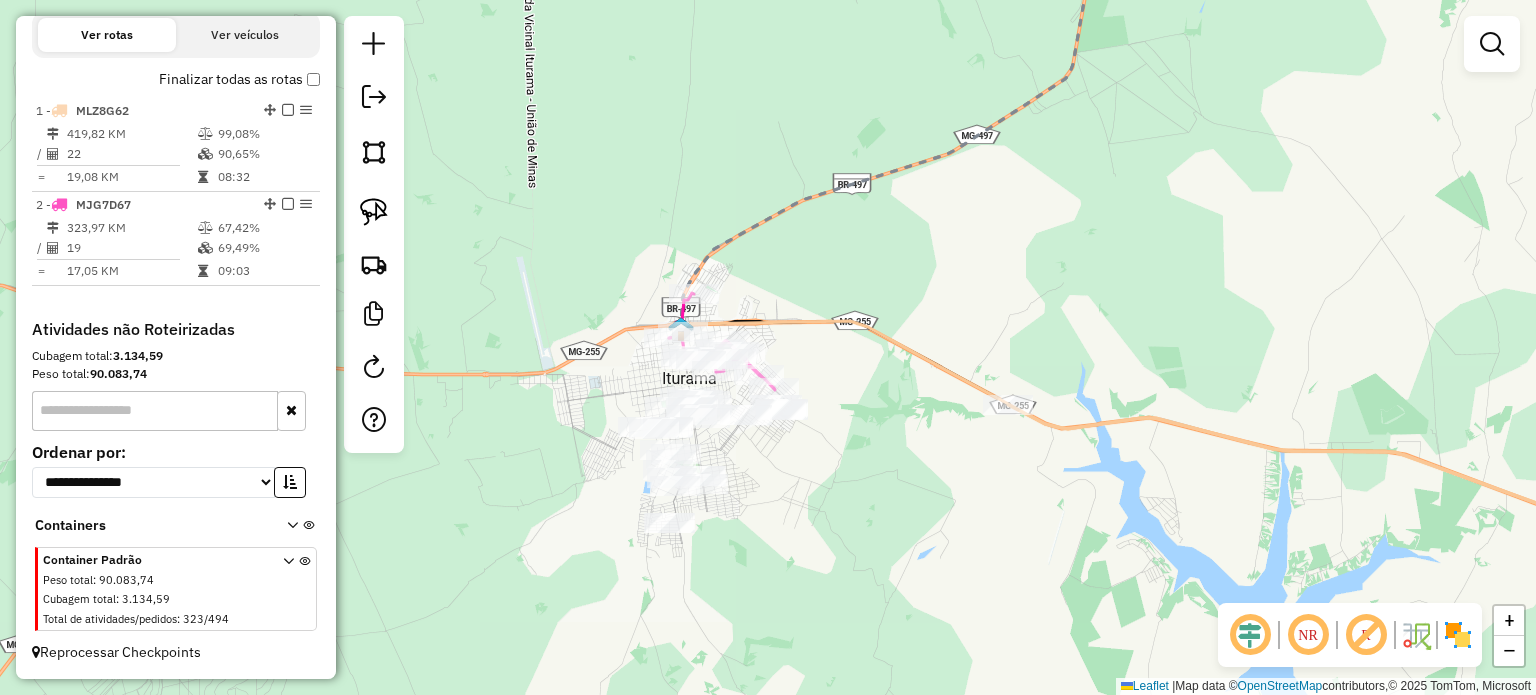 drag, startPoint x: 848, startPoint y: 471, endPoint x: 864, endPoint y: 347, distance: 125.028 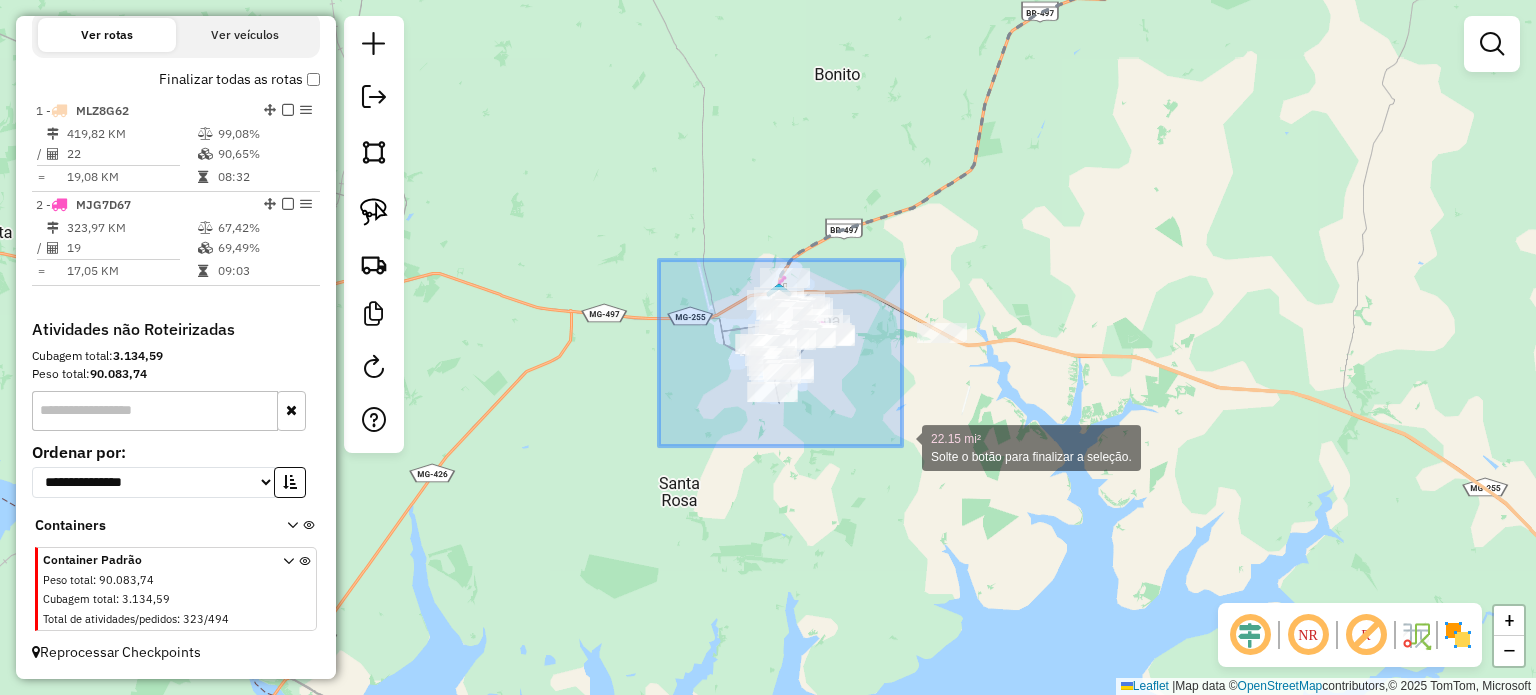 drag, startPoint x: 659, startPoint y: 260, endPoint x: 902, endPoint y: 446, distance: 306.0147 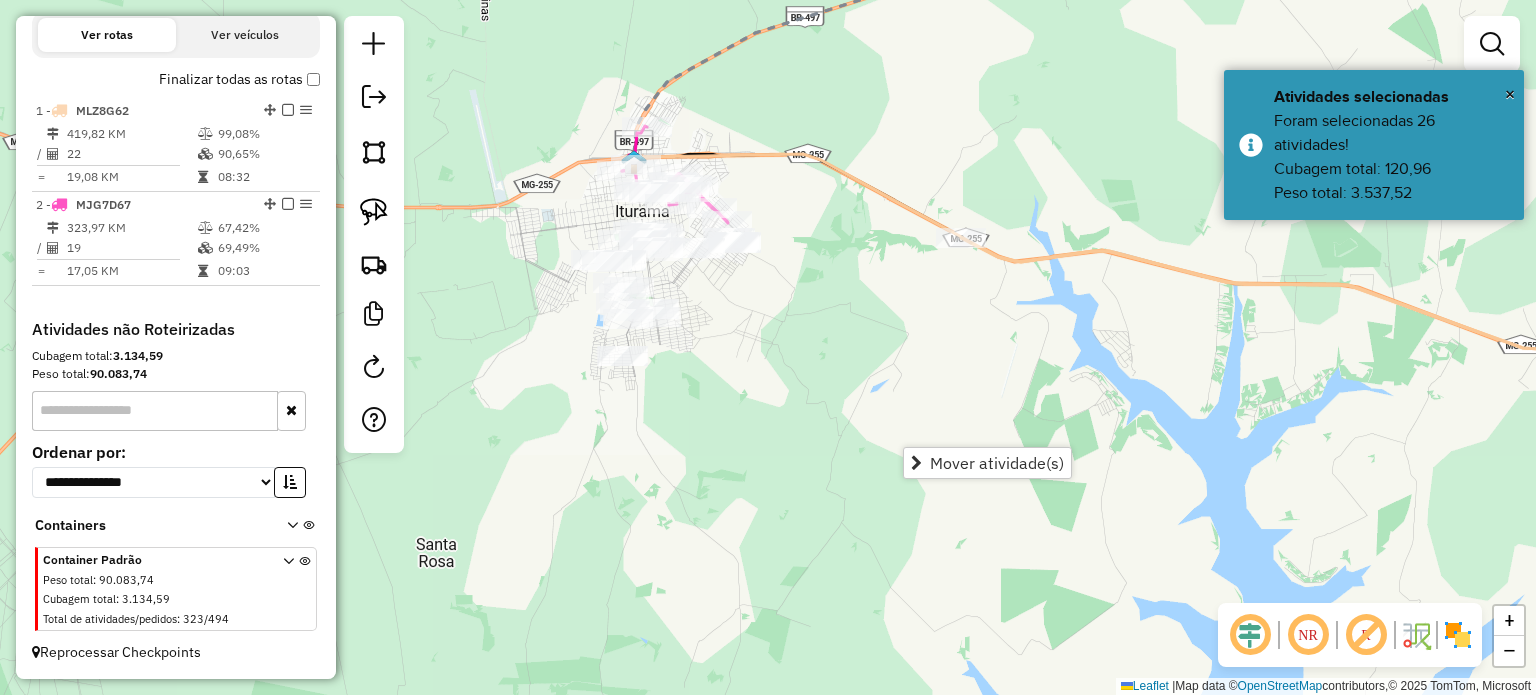 drag, startPoint x: 781, startPoint y: 319, endPoint x: 924, endPoint y: 348, distance: 145.91093 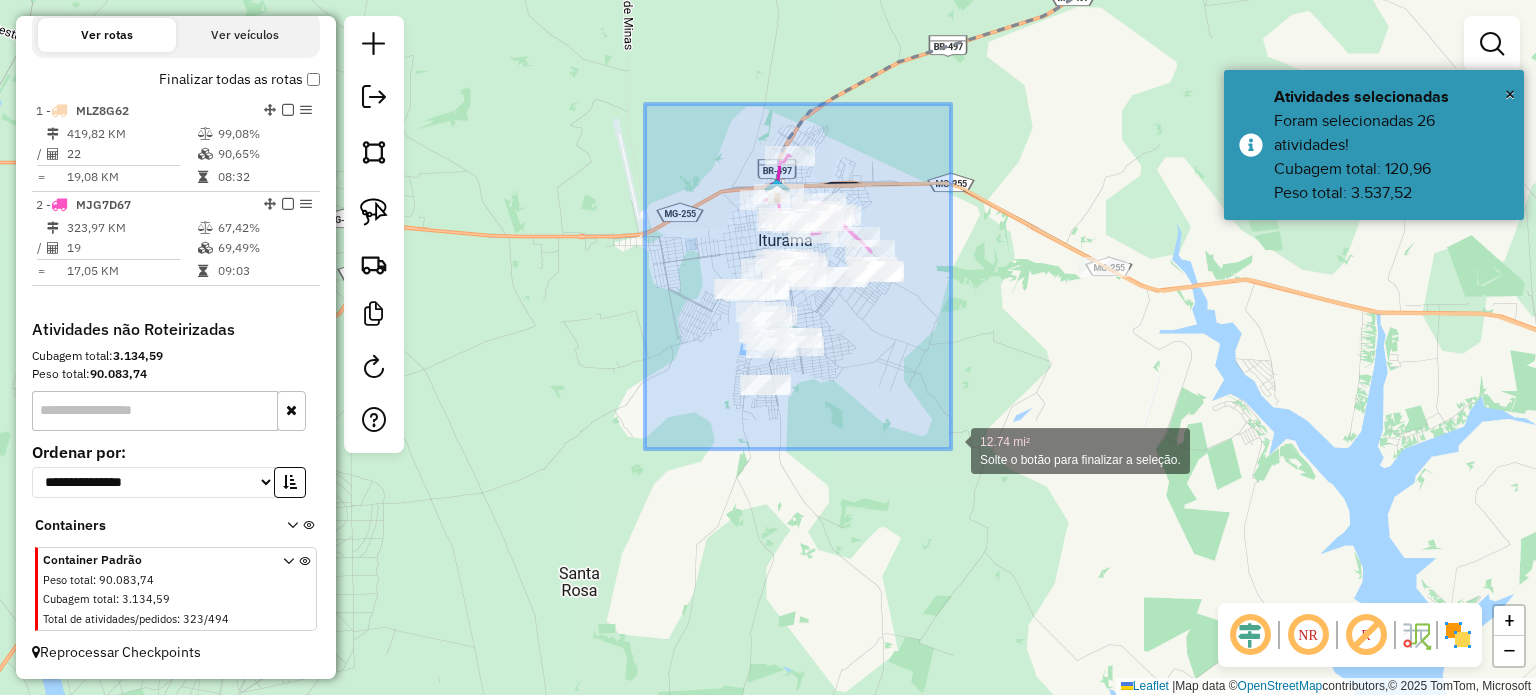 drag, startPoint x: 645, startPoint y: 104, endPoint x: 951, endPoint y: 449, distance: 461.15182 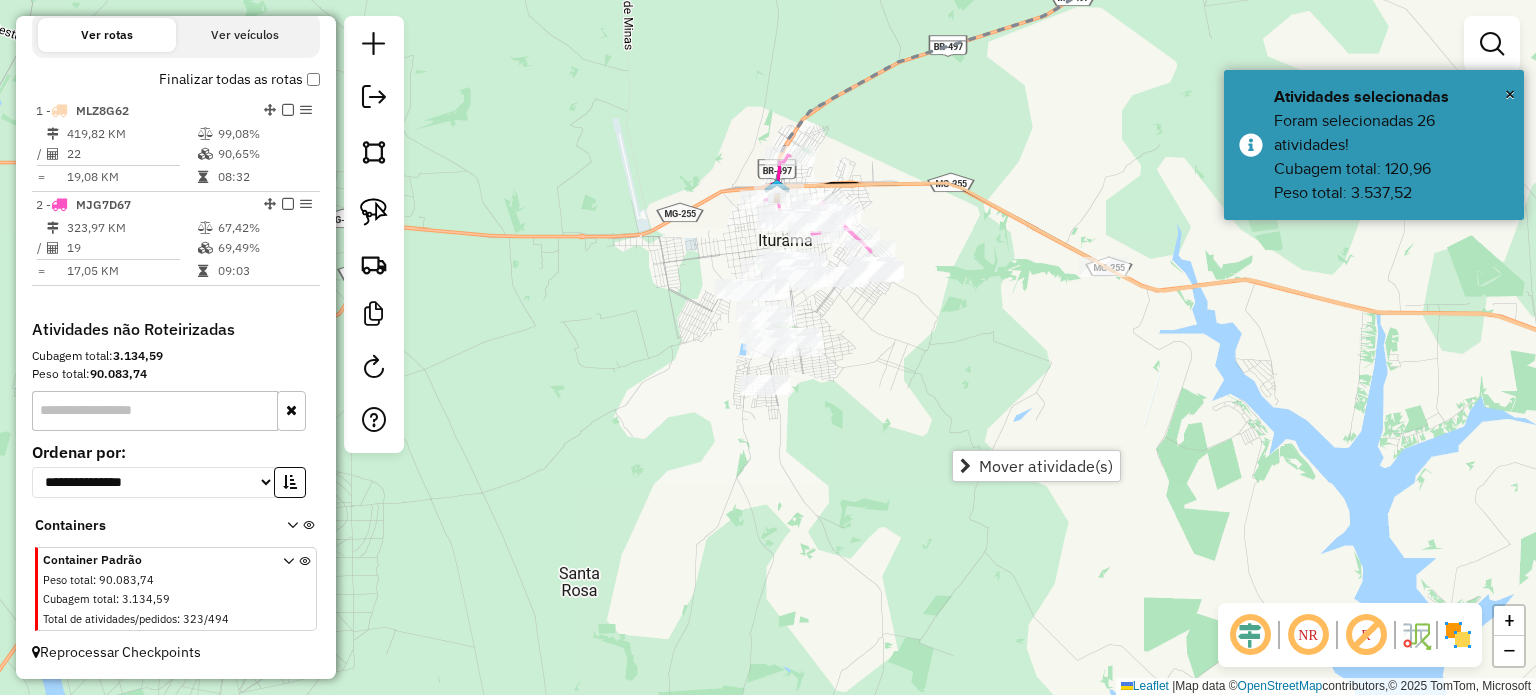 click on "Janela de atendimento Grade de atendimento Capacidade Transportadoras Veículos Cliente Pedidos  Rotas Selecione os dias de semana para filtrar as janelas de atendimento  Seg   Ter   Qua   Qui   Sex   Sáb   Dom  Informe o período da janela de atendimento: De: Até:  Filtrar exatamente a janela do cliente  Considerar janela de atendimento padrão  Selecione os dias de semana para filtrar as grades de atendimento  Seg   Ter   Qua   Qui   Sex   Sáb   Dom   Considerar clientes sem dia de atendimento cadastrado  Clientes fora do dia de atendimento selecionado Filtrar as atividades entre os valores definidos abaixo:  Peso mínimo:   Peso máximo:   Cubagem mínima:   Cubagem máxima:   De:   Até:  Filtrar as atividades entre o tempo de atendimento definido abaixo:  De:   Até:   Considerar capacidade total dos clientes não roteirizados Transportadora: Selecione um ou mais itens Tipo de veículo: Selecione um ou mais itens Veículo: Selecione um ou mais itens Motorista: Selecione um ou mais itens Nome: Rótulo:" 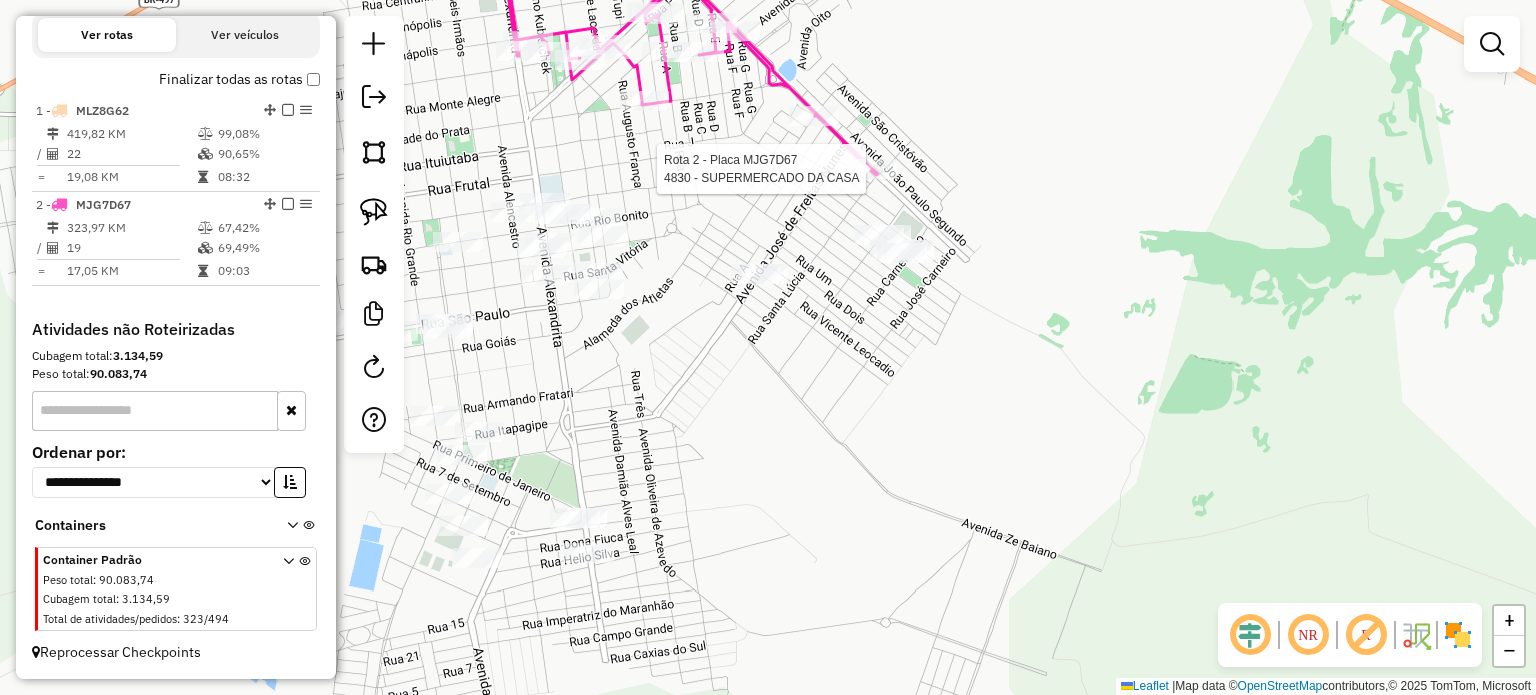 select on "**********" 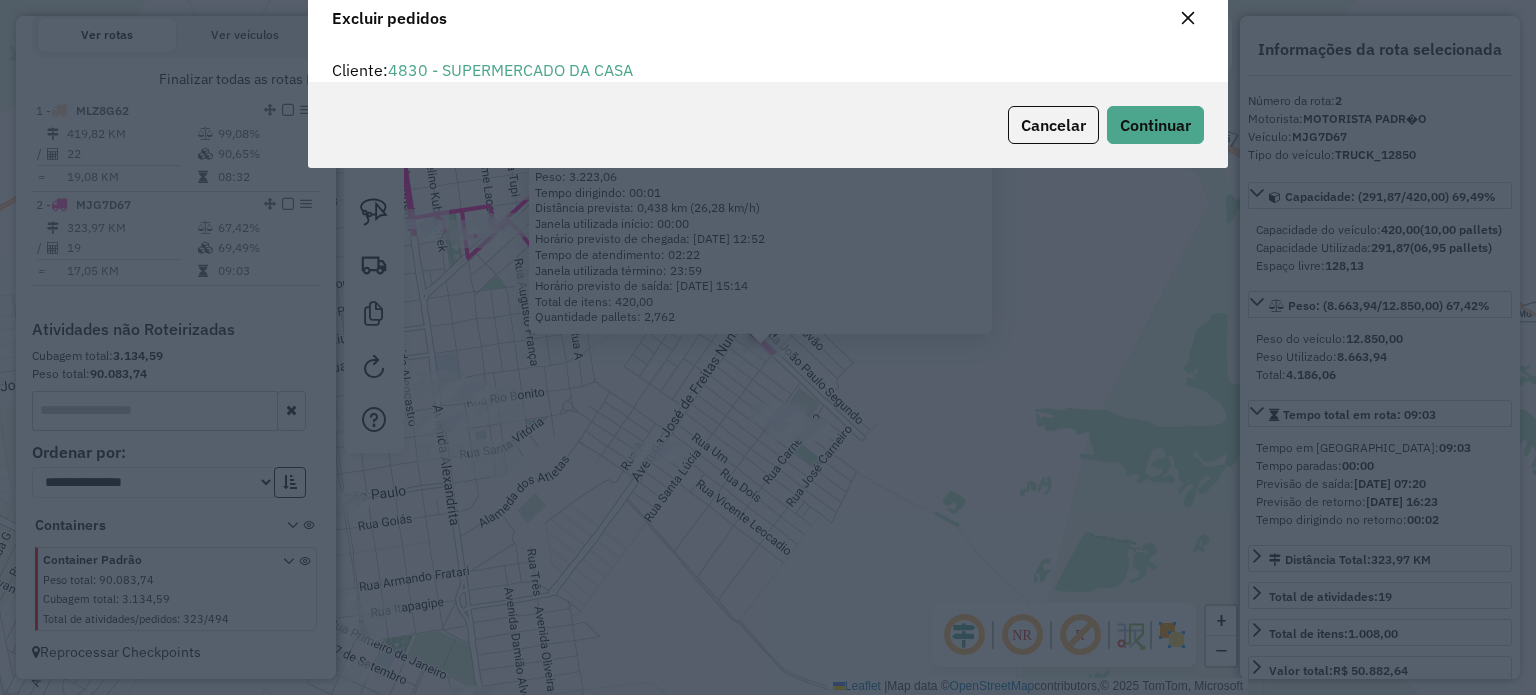 scroll, scrollTop: 10, scrollLeft: 6, axis: both 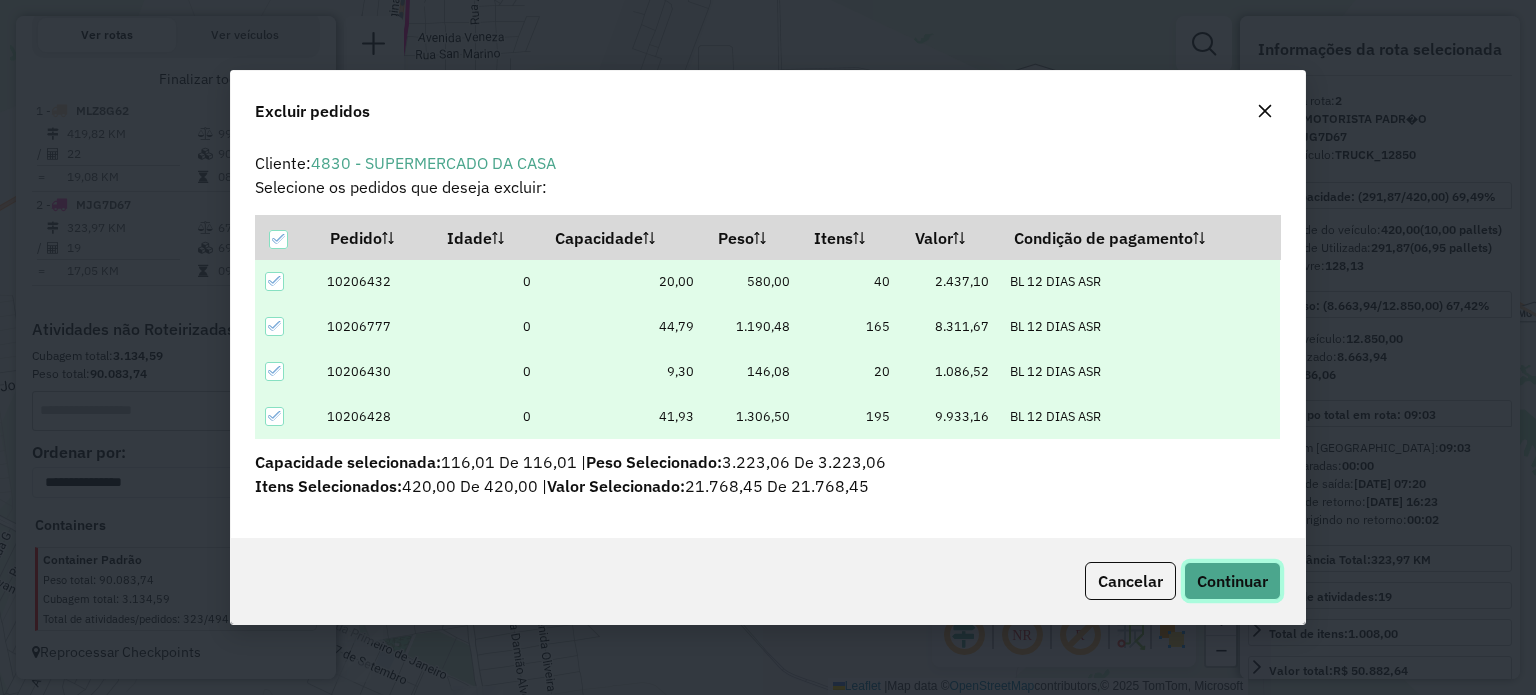 click on "Continuar" 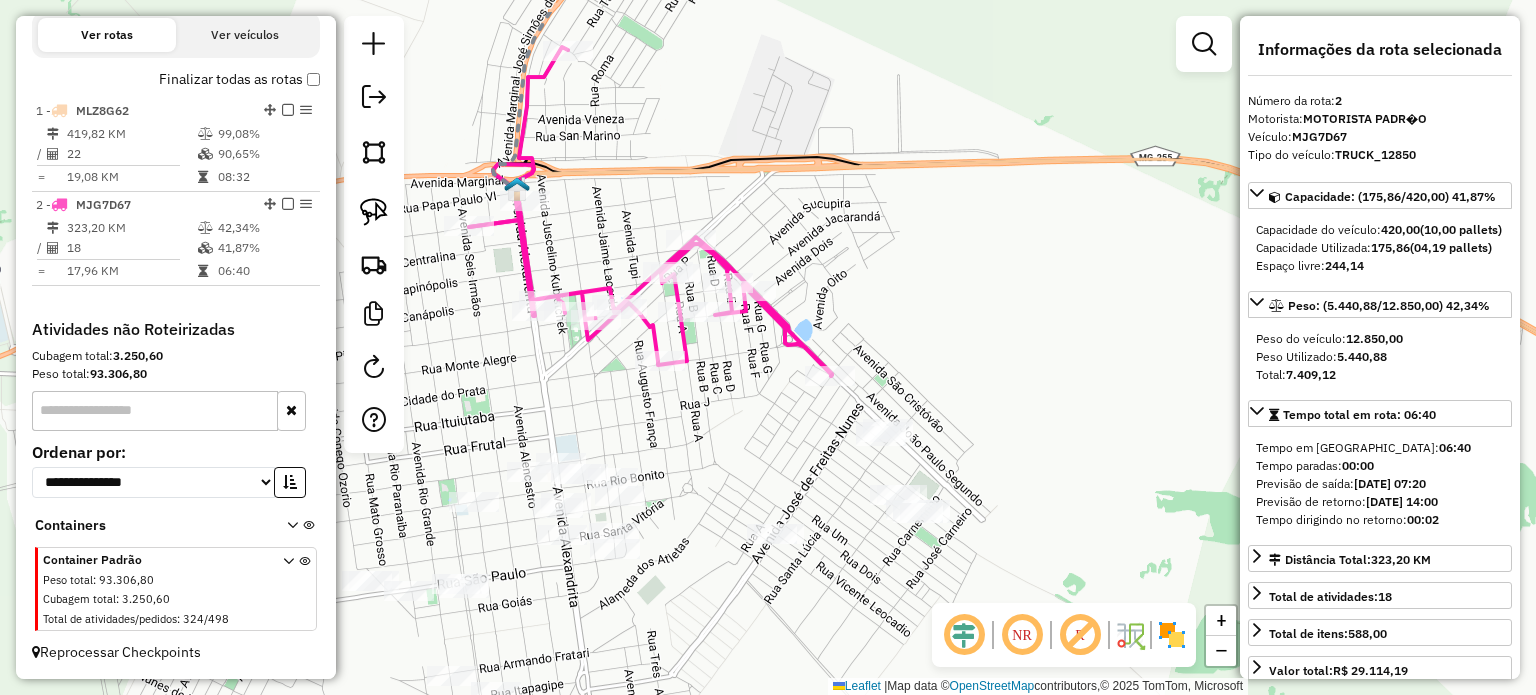 drag, startPoint x: 846, startPoint y: 386, endPoint x: 966, endPoint y: 468, distance: 145.34097 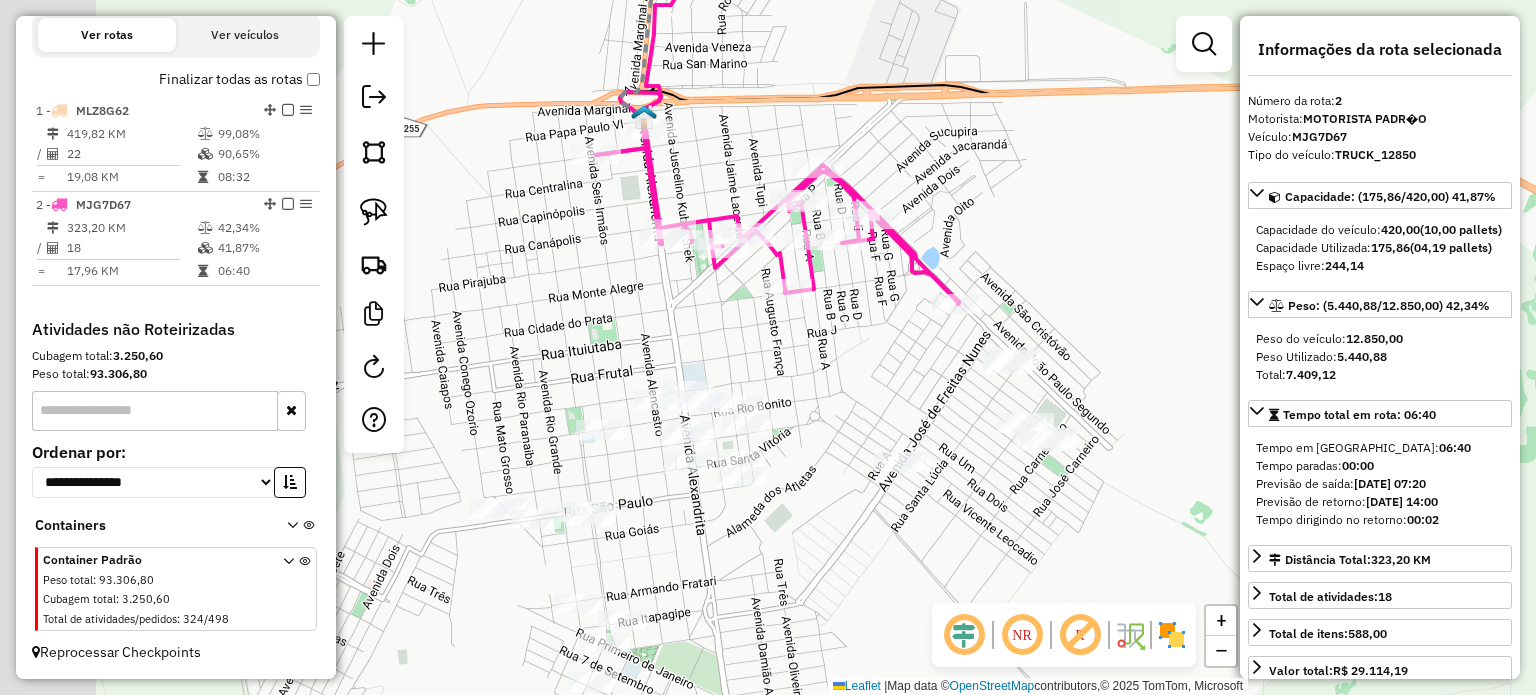 drag, startPoint x: 752, startPoint y: 447, endPoint x: 920, endPoint y: 381, distance: 180.49931 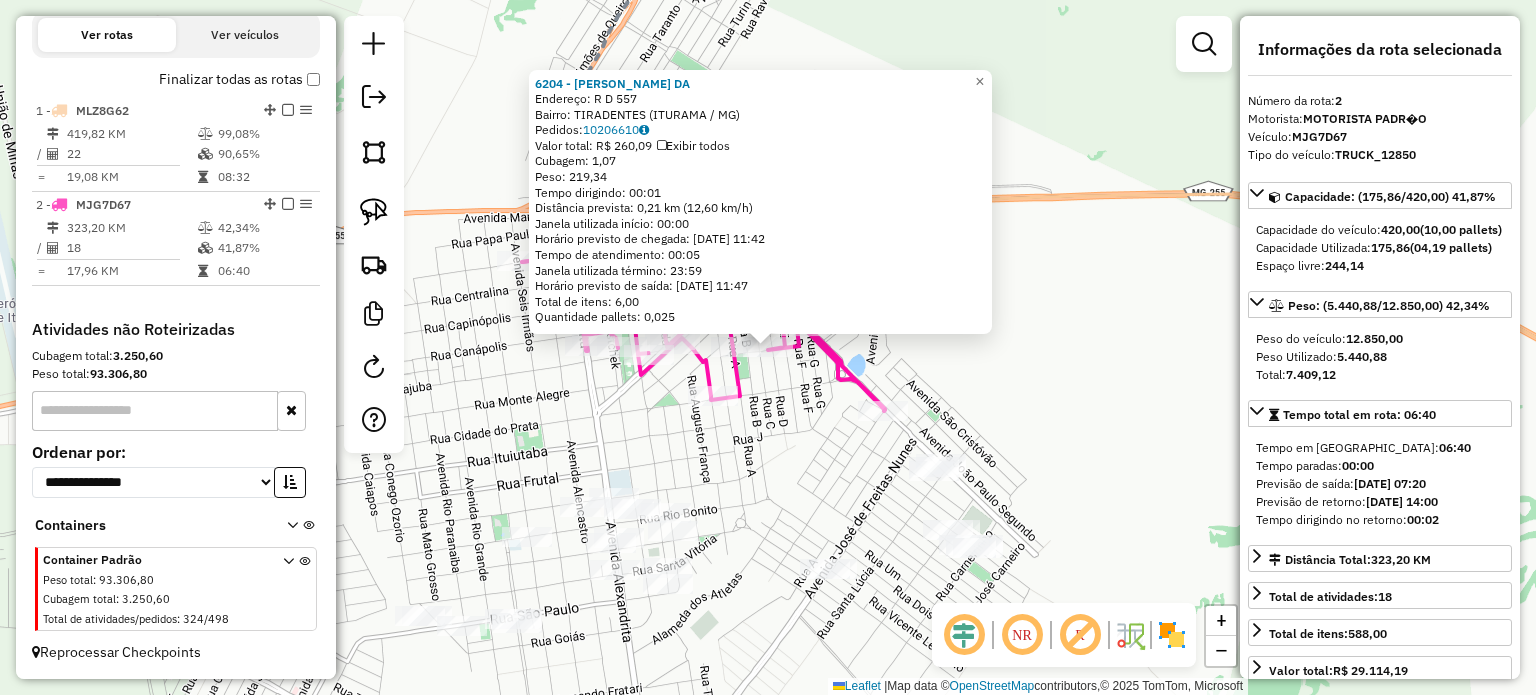 click on "6204 - ANTONIO LOURENCO DA  Endereço:  R   D 557   Bairro: TIRADENTES (ITURAMA / MG)   Pedidos:  10206610   Valor total: R$ 260,09   Exibir todos   Cubagem: 1,07  Peso: 219,34  Tempo dirigindo: 00:01   Distância prevista: 0,21 km (12,60 km/h)   Janela utilizada início: 00:00   Horário previsto de chegada: 11/07/2025 11:42   Tempo de atendimento: 00:05   Janela utilizada término: 23:59   Horário previsto de saída: 11/07/2025 11:47   Total de itens: 6,00   Quantidade pallets: 0,025  × Janela de atendimento Grade de atendimento Capacidade Transportadoras Veículos Cliente Pedidos  Rotas Selecione os dias de semana para filtrar as janelas de atendimento  Seg   Ter   Qua   Qui   Sex   Sáb   Dom  Informe o período da janela de atendimento: De: Até:  Filtrar exatamente a janela do cliente  Considerar janela de atendimento padrão  Selecione os dias de semana para filtrar as grades de atendimento  Seg   Ter   Qua   Qui   Sex   Sáb   Dom   Considerar clientes sem dia de atendimento cadastrado  De:   Até:" 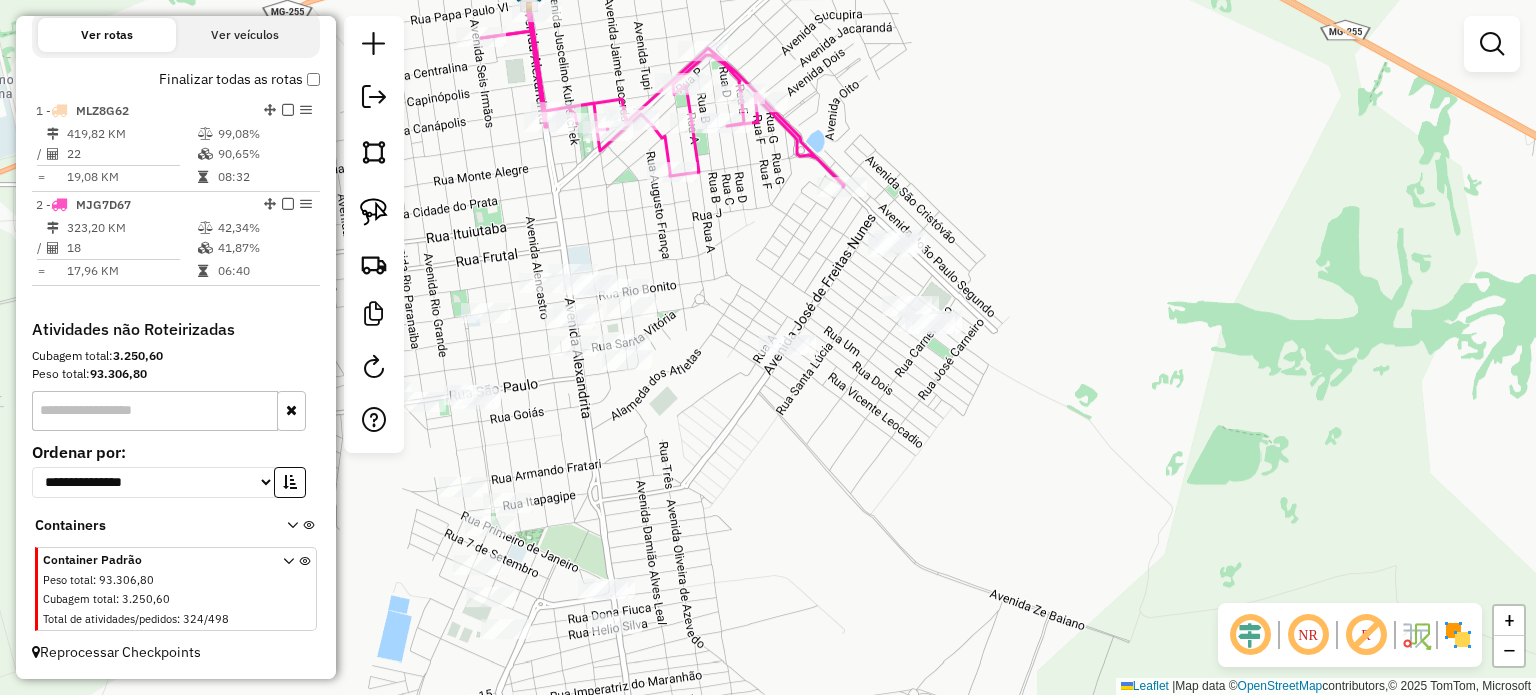 drag, startPoint x: 802, startPoint y: 486, endPoint x: 821, endPoint y: 270, distance: 216.83405 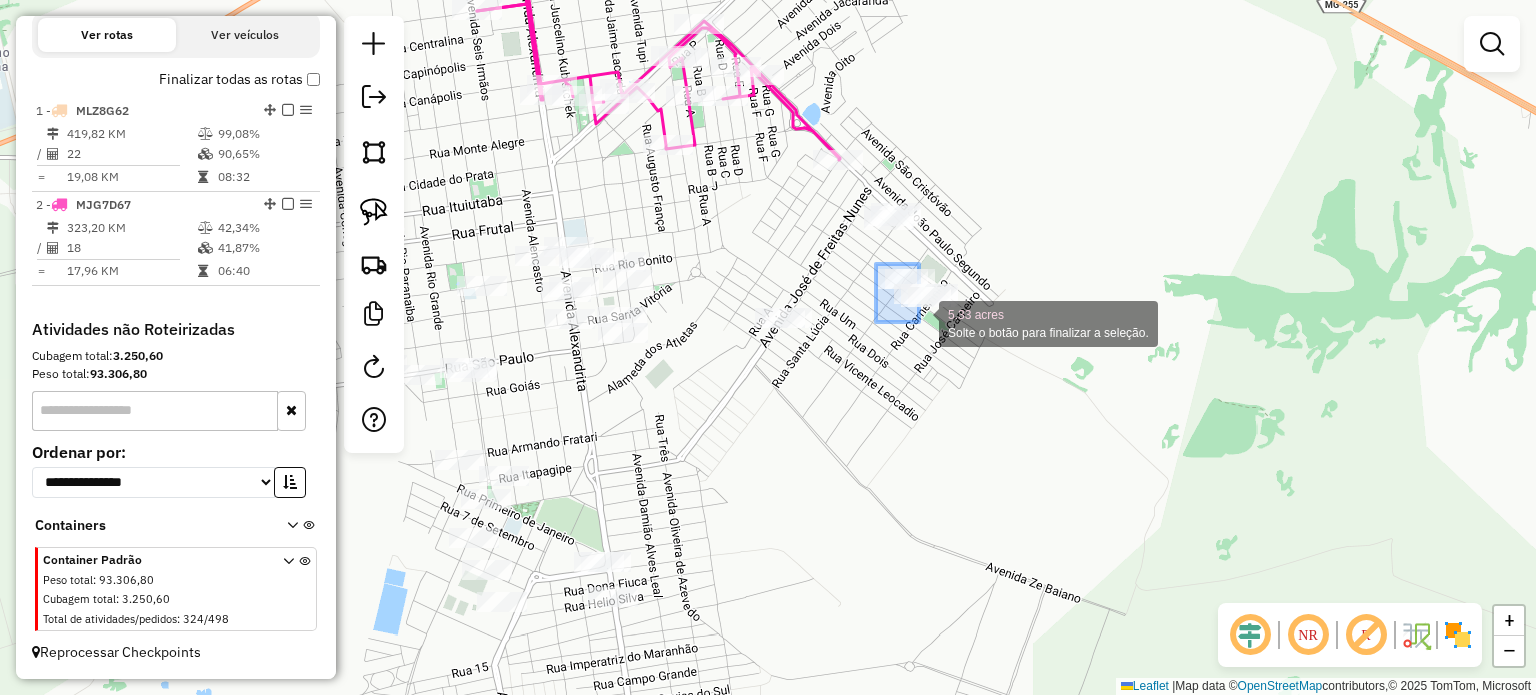 drag, startPoint x: 919, startPoint y: 322, endPoint x: 992, endPoint y: 374, distance: 89.62701 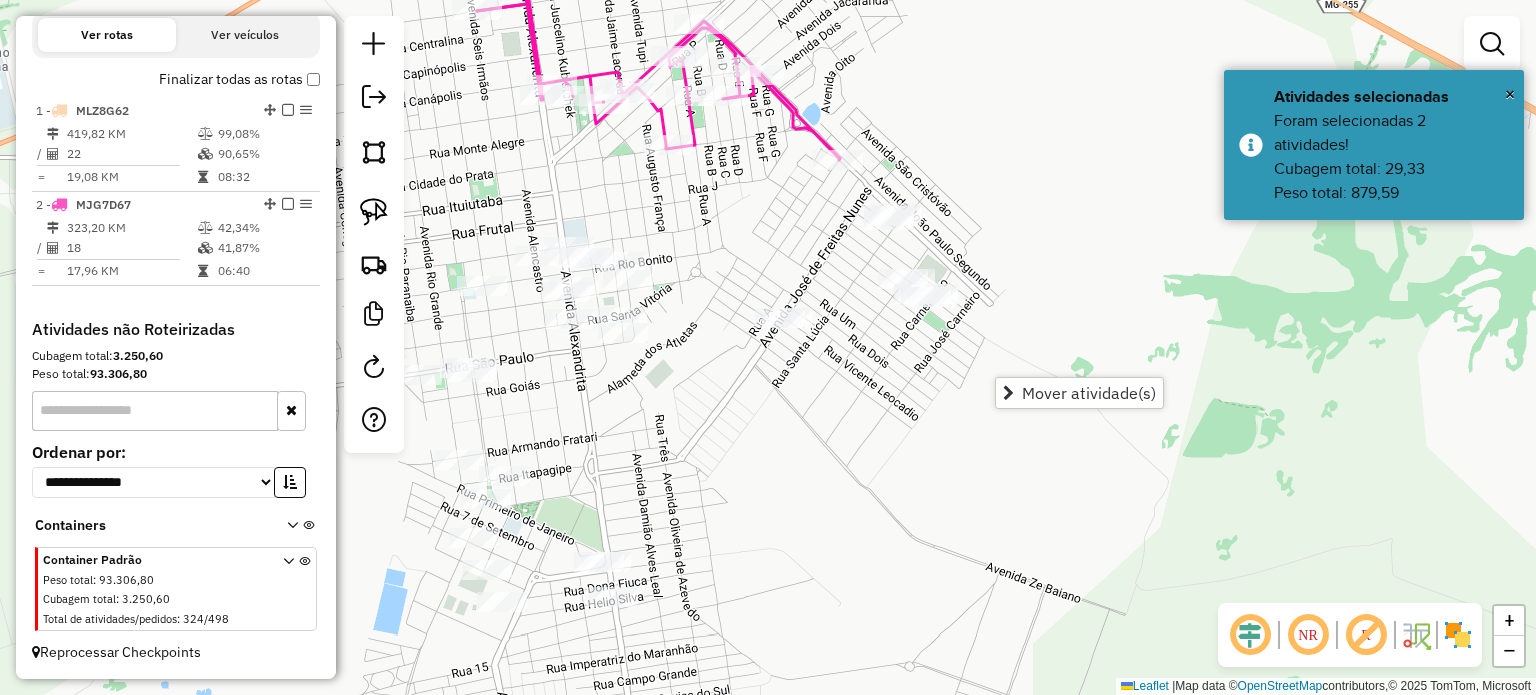 click on "Janela de atendimento Grade de atendimento Capacidade Transportadoras Veículos Cliente Pedidos  Rotas Selecione os dias de semana para filtrar as janelas de atendimento  Seg   Ter   Qua   Qui   Sex   Sáb   Dom  Informe o período da janela de atendimento: De: Até:  Filtrar exatamente a janela do cliente  Considerar janela de atendimento padrão  Selecione os dias de semana para filtrar as grades de atendimento  Seg   Ter   Qua   Qui   Sex   Sáb   Dom   Considerar clientes sem dia de atendimento cadastrado  Clientes fora do dia de atendimento selecionado Filtrar as atividades entre os valores definidos abaixo:  Peso mínimo:   Peso máximo:   Cubagem mínima:   Cubagem máxima:   De:   Até:  Filtrar as atividades entre o tempo de atendimento definido abaixo:  De:   Até:   Considerar capacidade total dos clientes não roteirizados Transportadora: Selecione um ou mais itens Tipo de veículo: Selecione um ou mais itens Veículo: Selecione um ou mais itens Motorista: Selecione um ou mais itens Nome: Rótulo:" 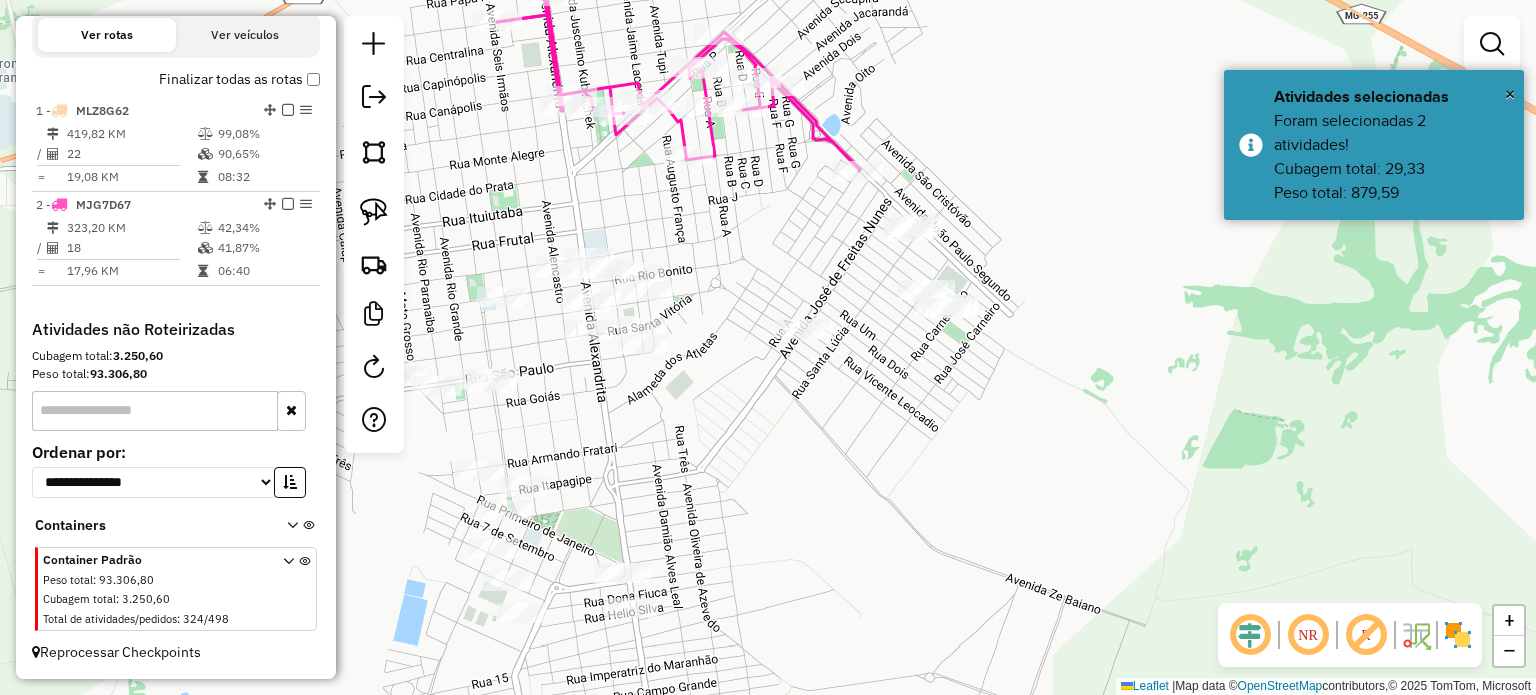 drag, startPoint x: 705, startPoint y: 254, endPoint x: 896, endPoint y: 324, distance: 203.4232 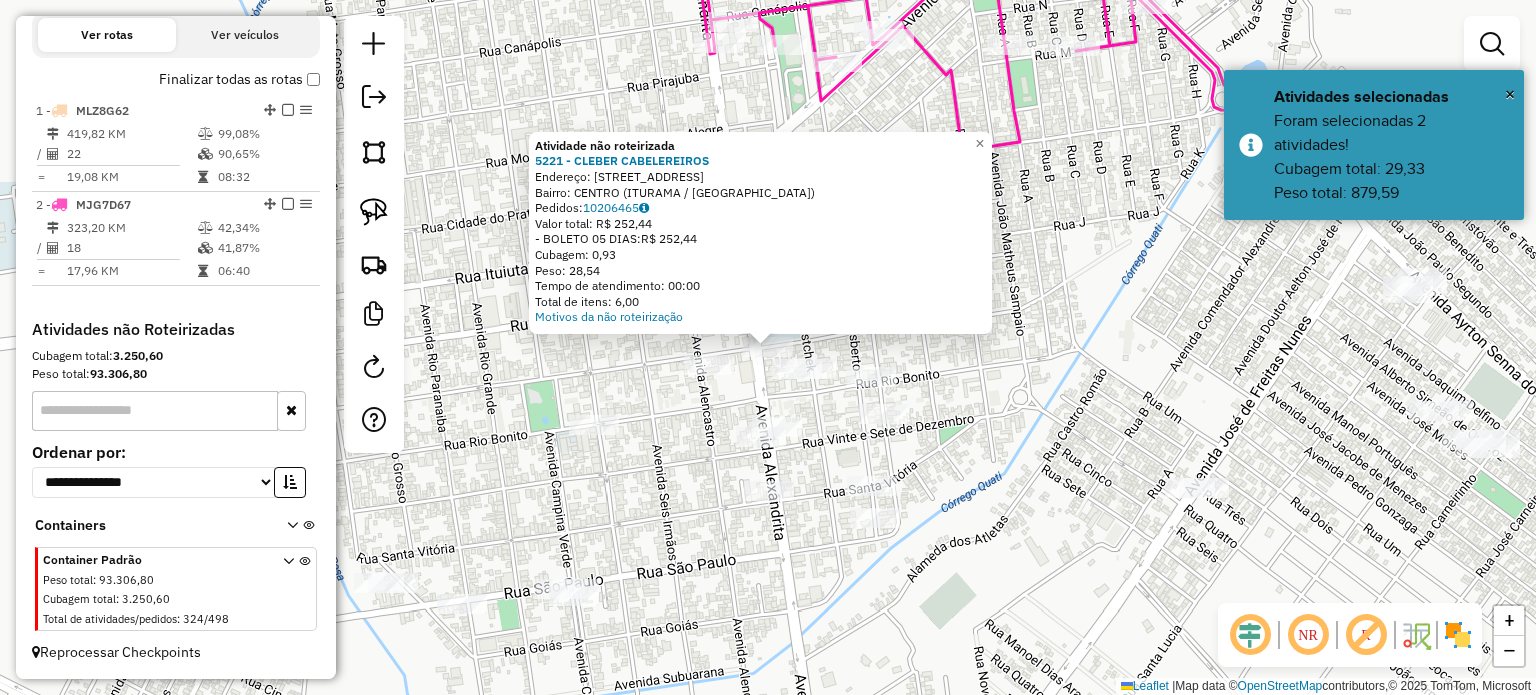 click on "Atividade não roteirizada 5221 - CLEBER CABELEREIROS  Endereço:  R   RUA RIBEIRAO SAO DOMINGOS 1134   Bairro: CENTRO (ITURAMA / MG)   Pedidos:  10206465   Valor total: R$ 252,44   - BOLETO 05 DIAS:  R$ 252,44   Cubagem: 0,93   Peso: 28,54   Tempo de atendimento: 00:00   Total de itens: 6,00  Motivos da não roteirização × Janela de atendimento Grade de atendimento Capacidade Transportadoras Veículos Cliente Pedidos  Rotas Selecione os dias de semana para filtrar as janelas de atendimento  Seg   Ter   Qua   Qui   Sex   Sáb   Dom  Informe o período da janela de atendimento: De: Até:  Filtrar exatamente a janela do cliente  Considerar janela de atendimento padrão  Selecione os dias de semana para filtrar as grades de atendimento  Seg   Ter   Qua   Qui   Sex   Sáb   Dom   Considerar clientes sem dia de atendimento cadastrado  Clientes fora do dia de atendimento selecionado Filtrar as atividades entre os valores definidos abaixo:  Peso mínimo:   Peso máximo:   Cubagem mínima:   Cubagem máxima:  De:" 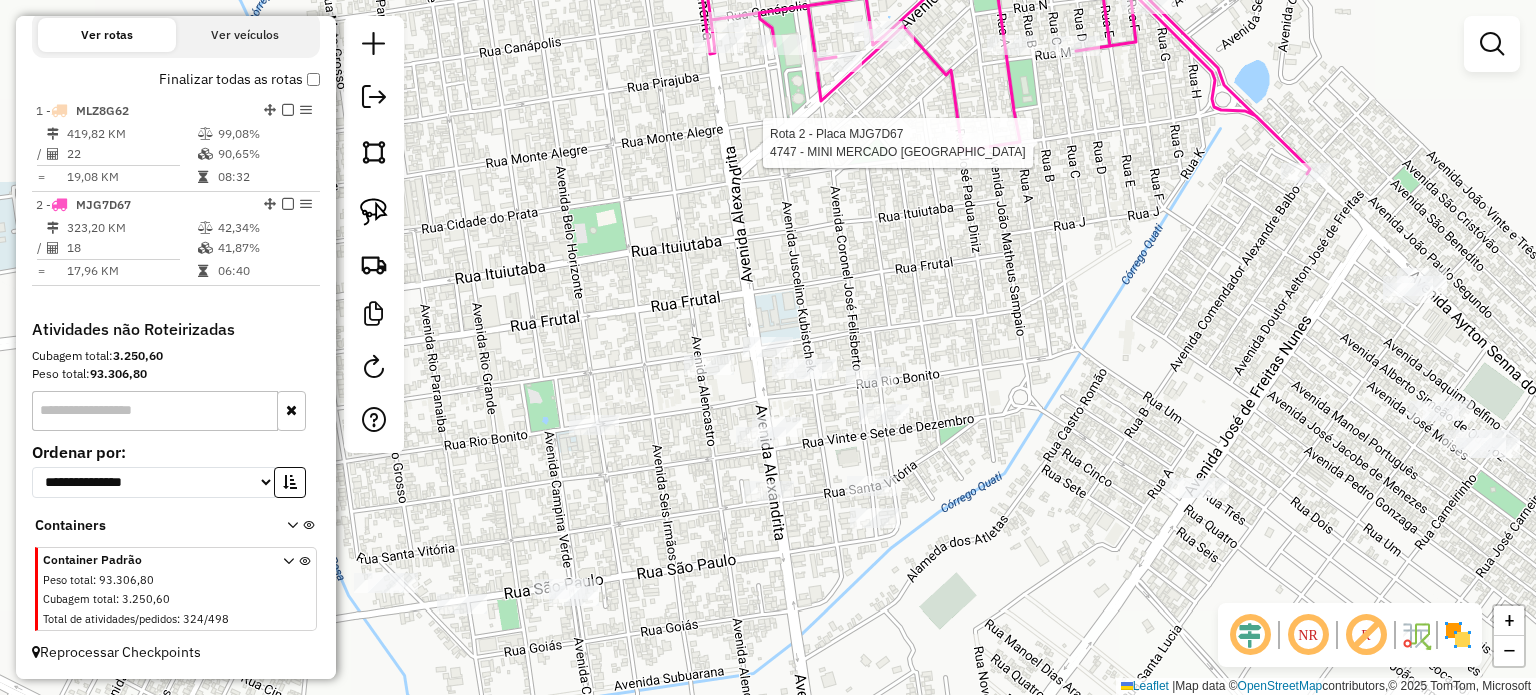 select on "**********" 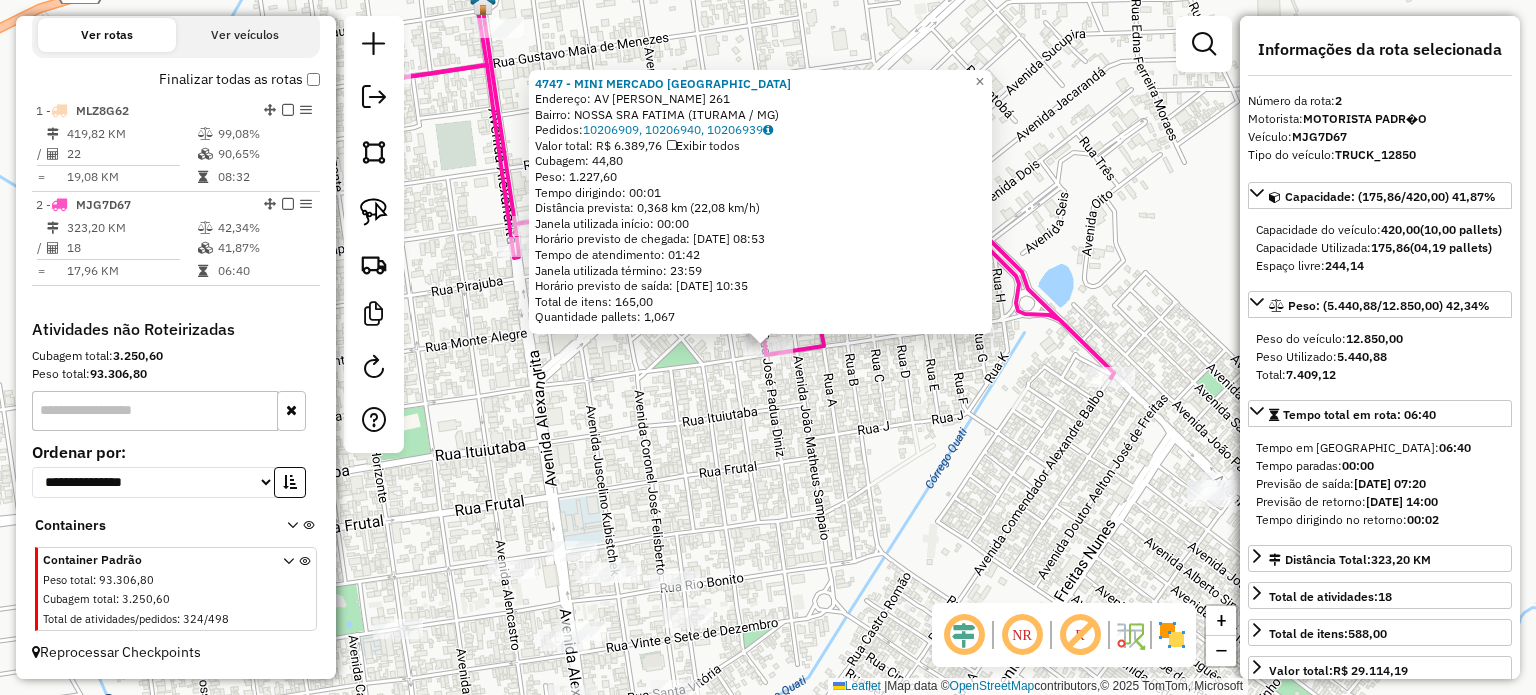 click on "4747 - MINI MERCADO SANTA R  Endereço:  AV  ODILON ANTONIO DE FREITAS 261   Bairro: NOSSA SRA FATIMA (ITURAMA / MG)   Pedidos:  10206909, 10206940, 10206939   Valor total: R$ 6.389,76   Exibir todos   Cubagem: 44,80  Peso: 1.227,60  Tempo dirigindo: 00:01   Distância prevista: 0,368 km (22,08 km/h)   Janela utilizada início: 00:00   Horário previsto de chegada: 11/07/2025 08:53   Tempo de atendimento: 01:42   Janela utilizada término: 23:59   Horário previsto de saída: 11/07/2025 10:35   Total de itens: 165,00   Quantidade pallets: 1,067  × Janela de atendimento Grade de atendimento Capacidade Transportadoras Veículos Cliente Pedidos  Rotas Selecione os dias de semana para filtrar as janelas de atendimento  Seg   Ter   Qua   Qui   Sex   Sáb   Dom  Informe o período da janela de atendimento: De: Até:  Filtrar exatamente a janela do cliente  Considerar janela de atendimento padrão  Selecione os dias de semana para filtrar as grades de atendimento  Seg   Ter   Qua   Qui   Sex   Sáb   Dom   De:  De:" 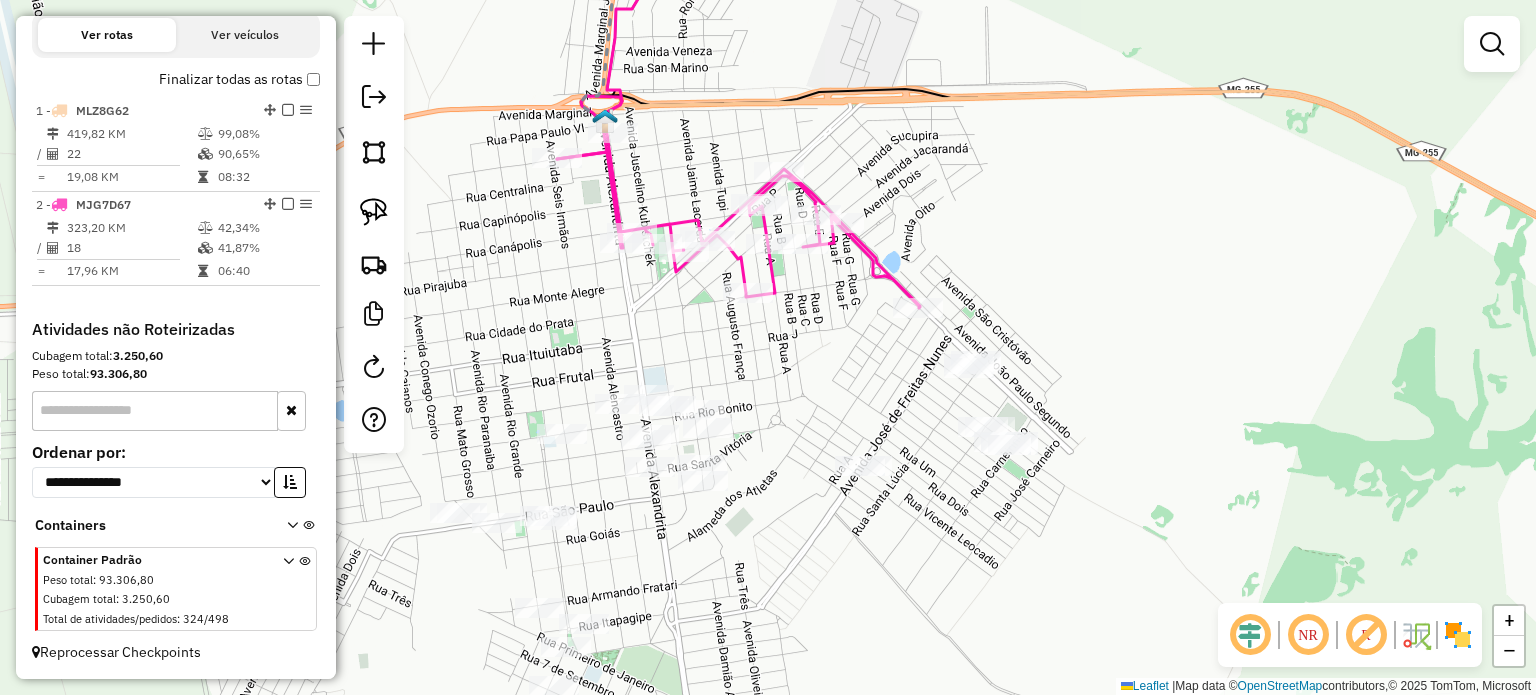 drag, startPoint x: 854, startPoint y: 345, endPoint x: 810, endPoint y: 244, distance: 110.16805 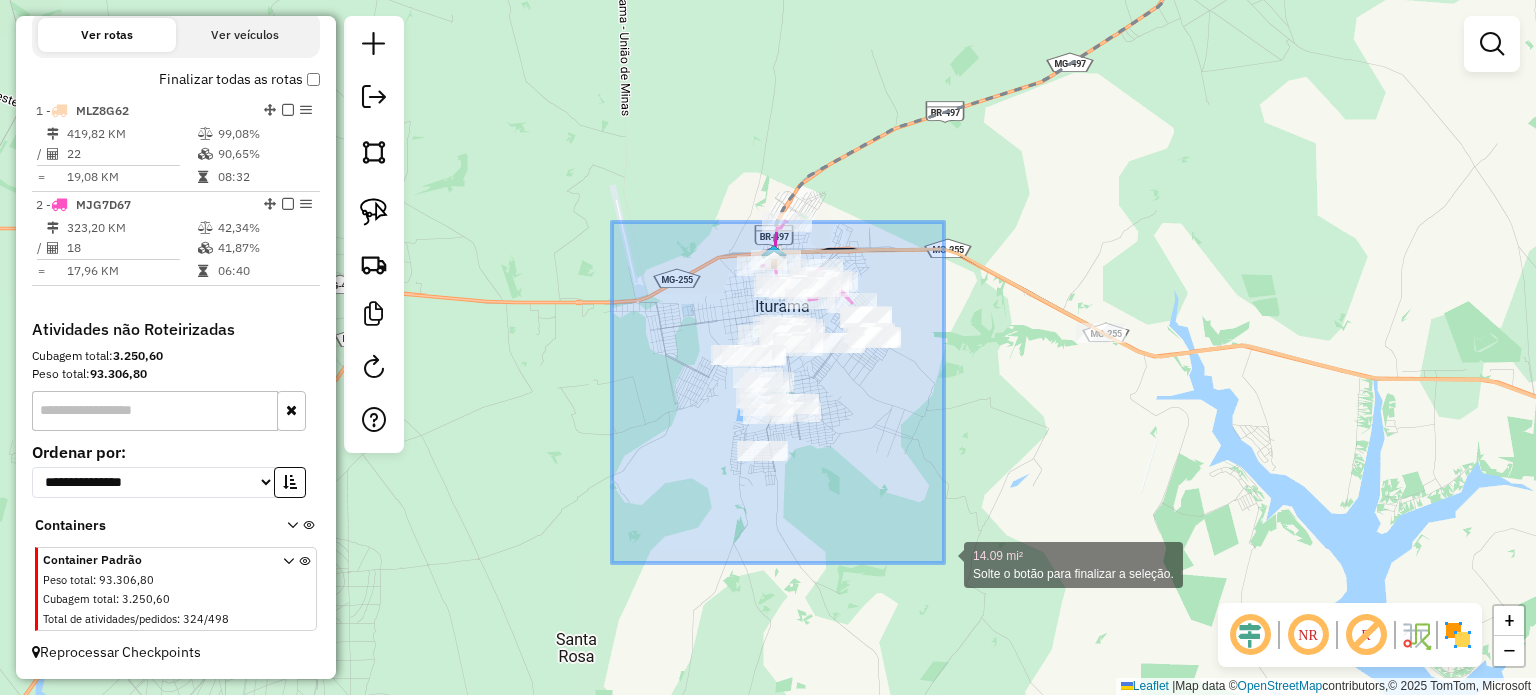 drag, startPoint x: 632, startPoint y: 248, endPoint x: 944, endPoint y: 551, distance: 434.91724 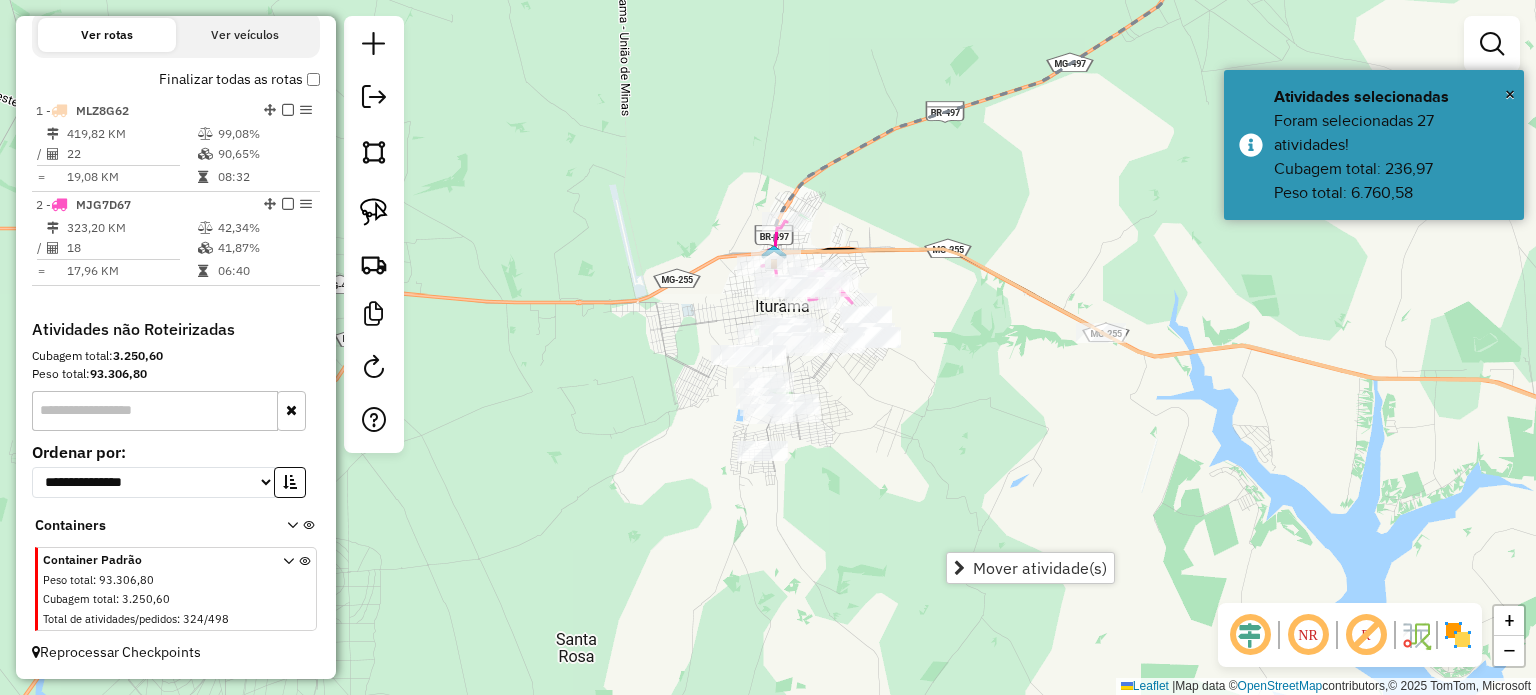 click on "Janela de atendimento Grade de atendimento Capacidade Transportadoras Veículos Cliente Pedidos  Rotas Selecione os dias de semana para filtrar as janelas de atendimento  Seg   Ter   Qua   Qui   Sex   Sáb   Dom  Informe o período da janela de atendimento: De: Até:  Filtrar exatamente a janela do cliente  Considerar janela de atendimento padrão  Selecione os dias de semana para filtrar as grades de atendimento  Seg   Ter   Qua   Qui   Sex   Sáb   Dom   Considerar clientes sem dia de atendimento cadastrado  Clientes fora do dia de atendimento selecionado Filtrar as atividades entre os valores definidos abaixo:  Peso mínimo:   Peso máximo:   Cubagem mínima:   Cubagem máxima:   De:   Até:  Filtrar as atividades entre o tempo de atendimento definido abaixo:  De:   Até:   Considerar capacidade total dos clientes não roteirizados Transportadora: Selecione um ou mais itens Tipo de veículo: Selecione um ou mais itens Veículo: Selecione um ou mais itens Motorista: Selecione um ou mais itens Nome: Rótulo:" 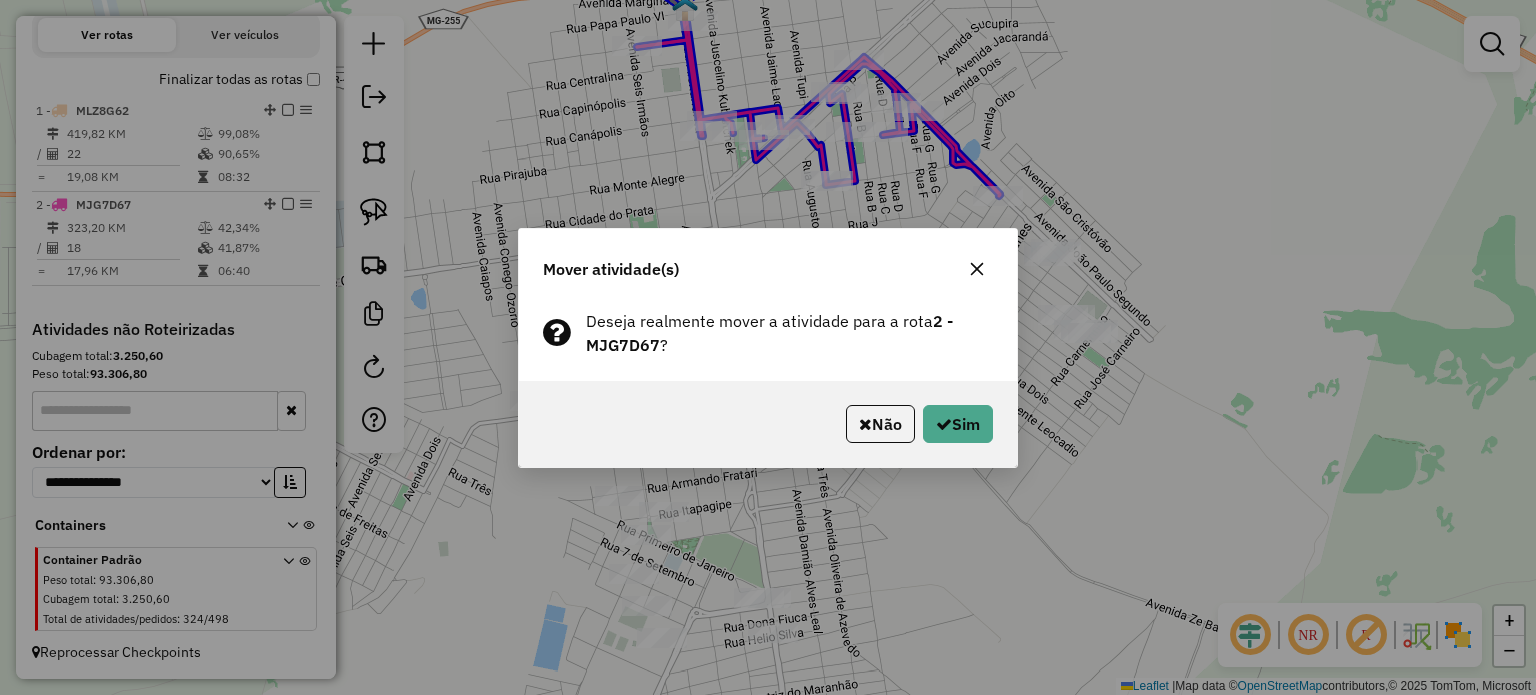 click 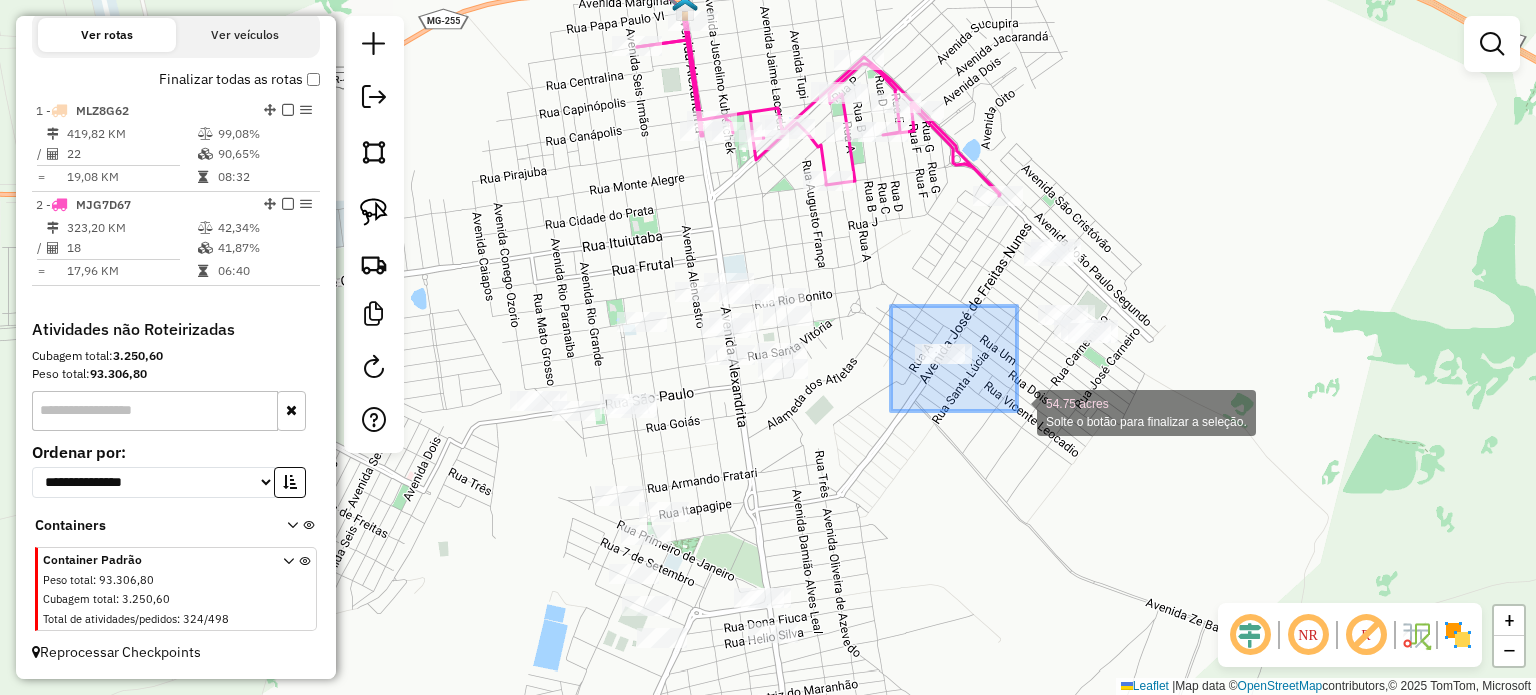 drag, startPoint x: 896, startPoint y: 313, endPoint x: 1023, endPoint y: 411, distance: 160.41508 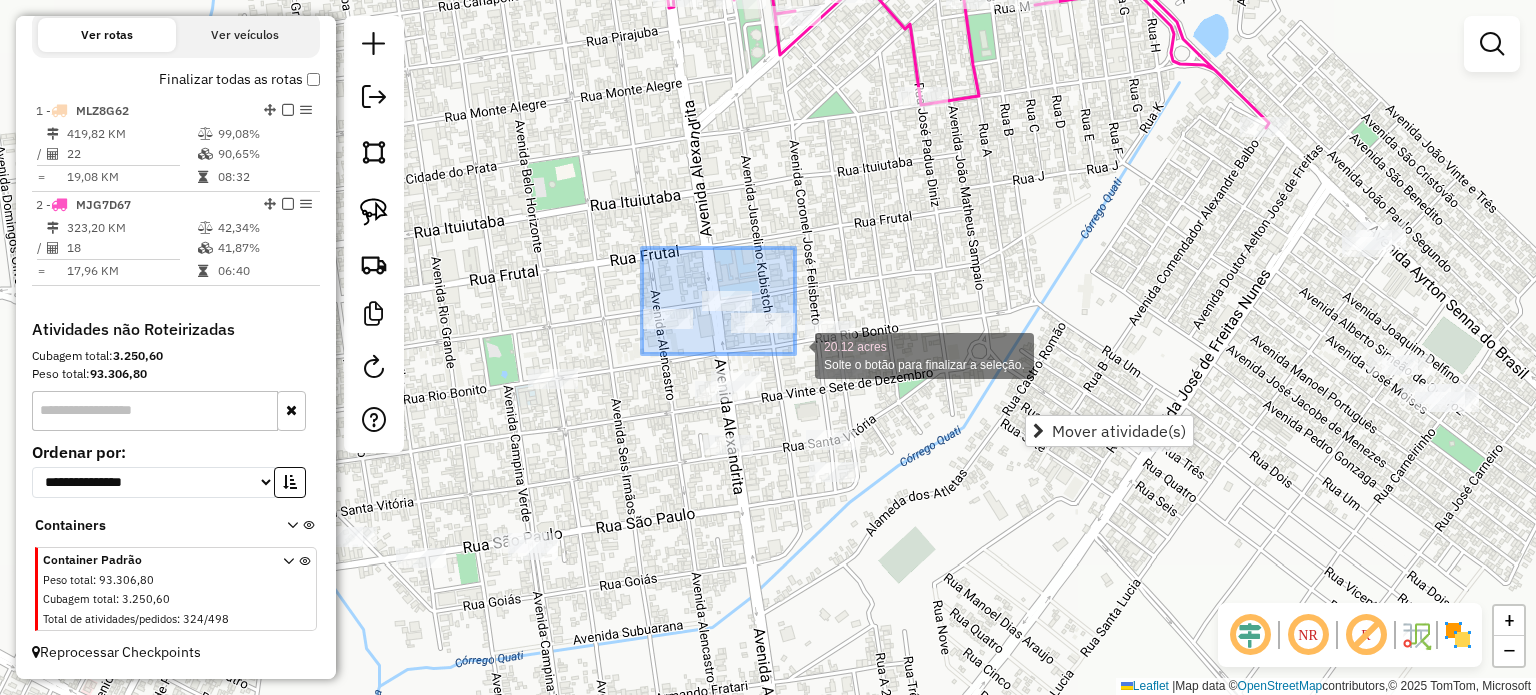 drag, startPoint x: 642, startPoint y: 248, endPoint x: 795, endPoint y: 354, distance: 186.13167 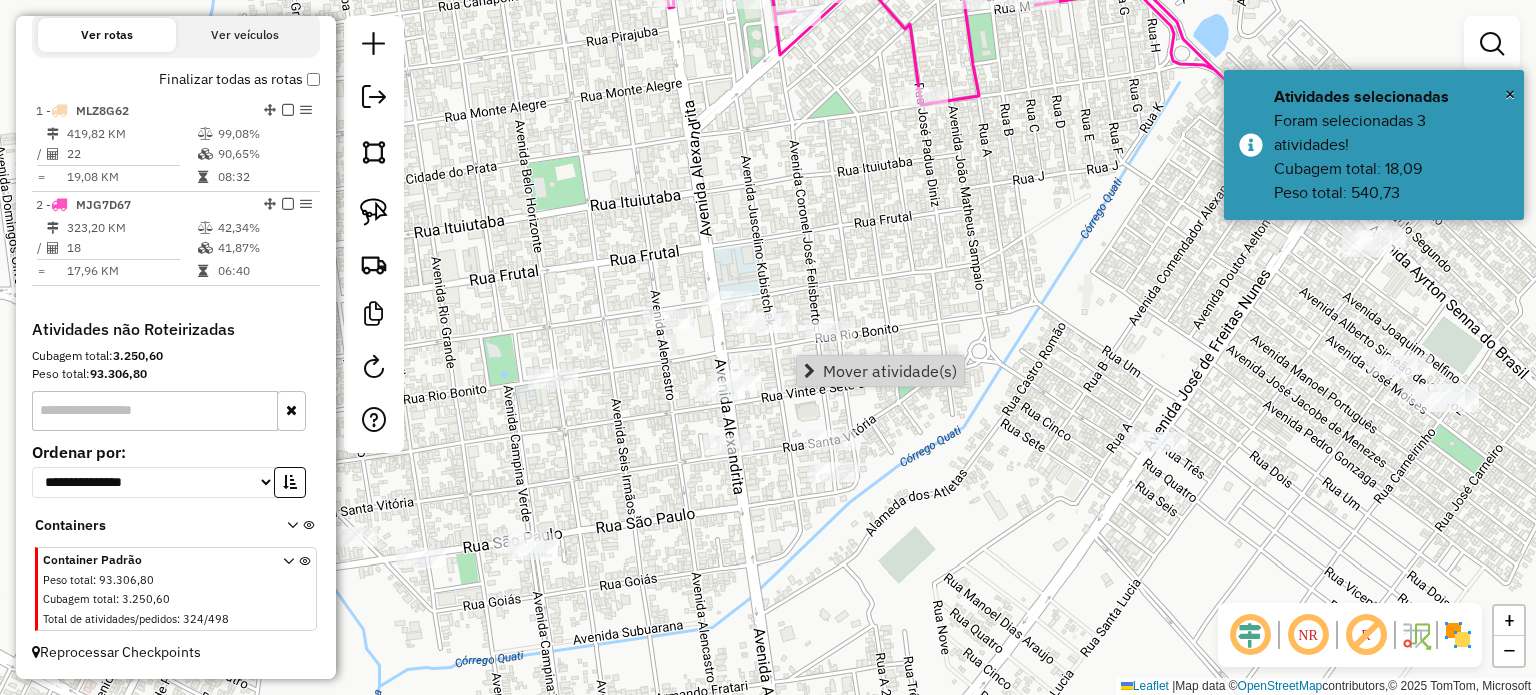 drag, startPoint x: 929, startPoint y: 367, endPoint x: 899, endPoint y: 391, distance: 38.418747 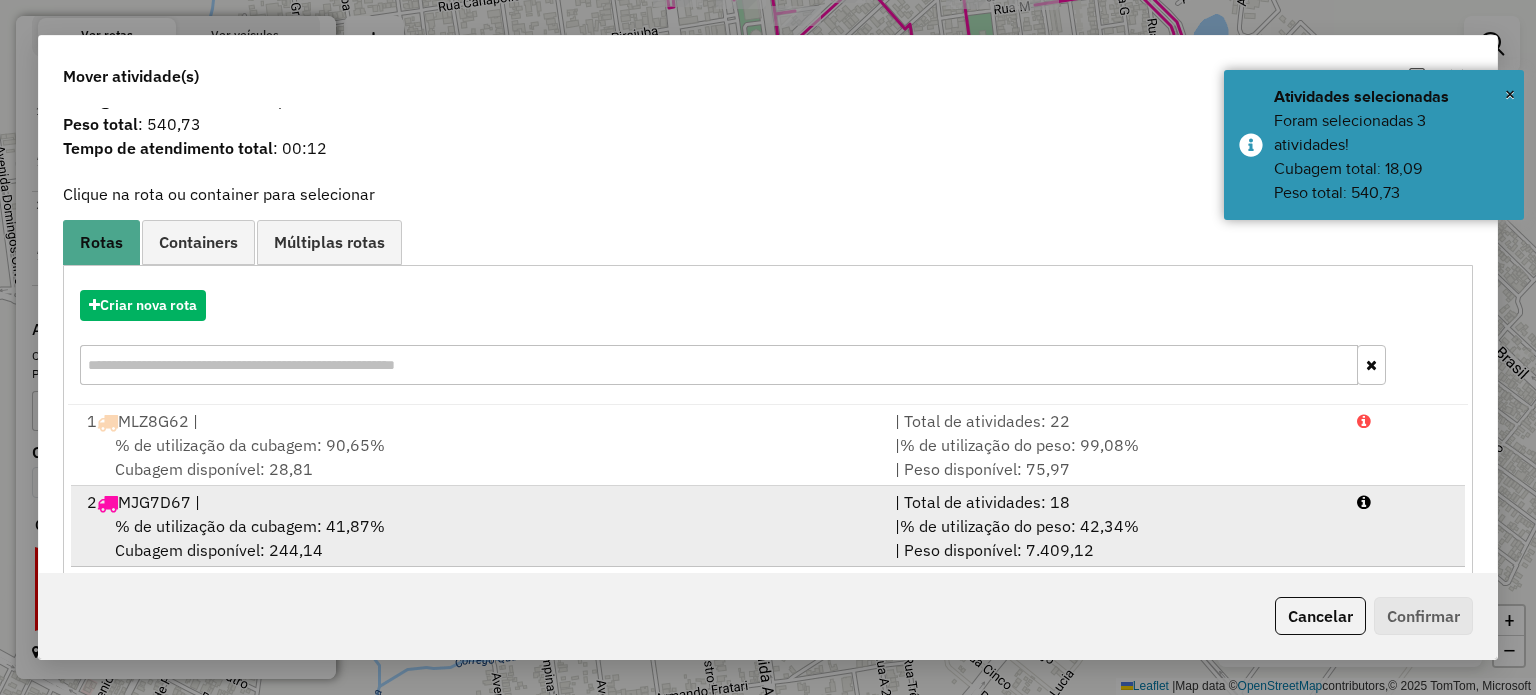 scroll, scrollTop: 79, scrollLeft: 0, axis: vertical 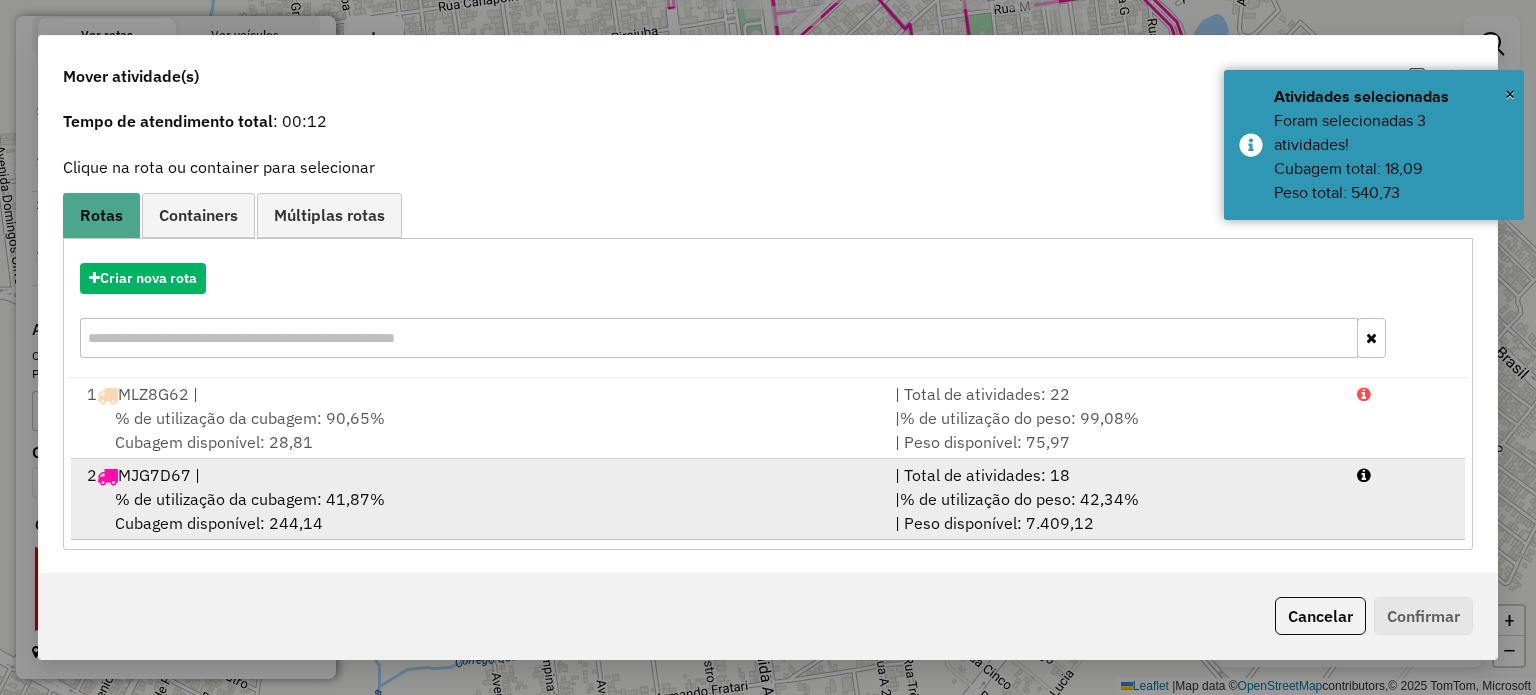 click on "% de utilização da cubagem: 41,87%  Cubagem disponível: 244,14" at bounding box center (479, 511) 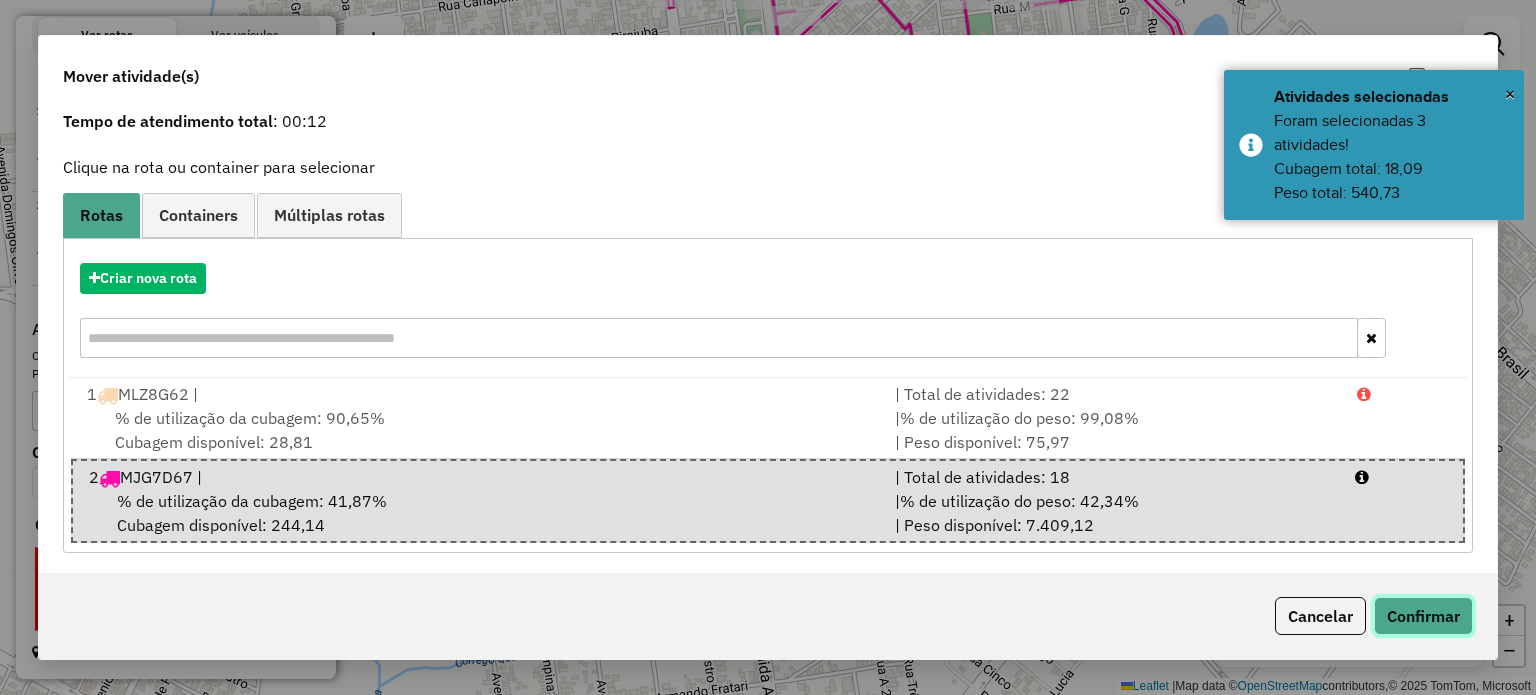 click on "Confirmar" 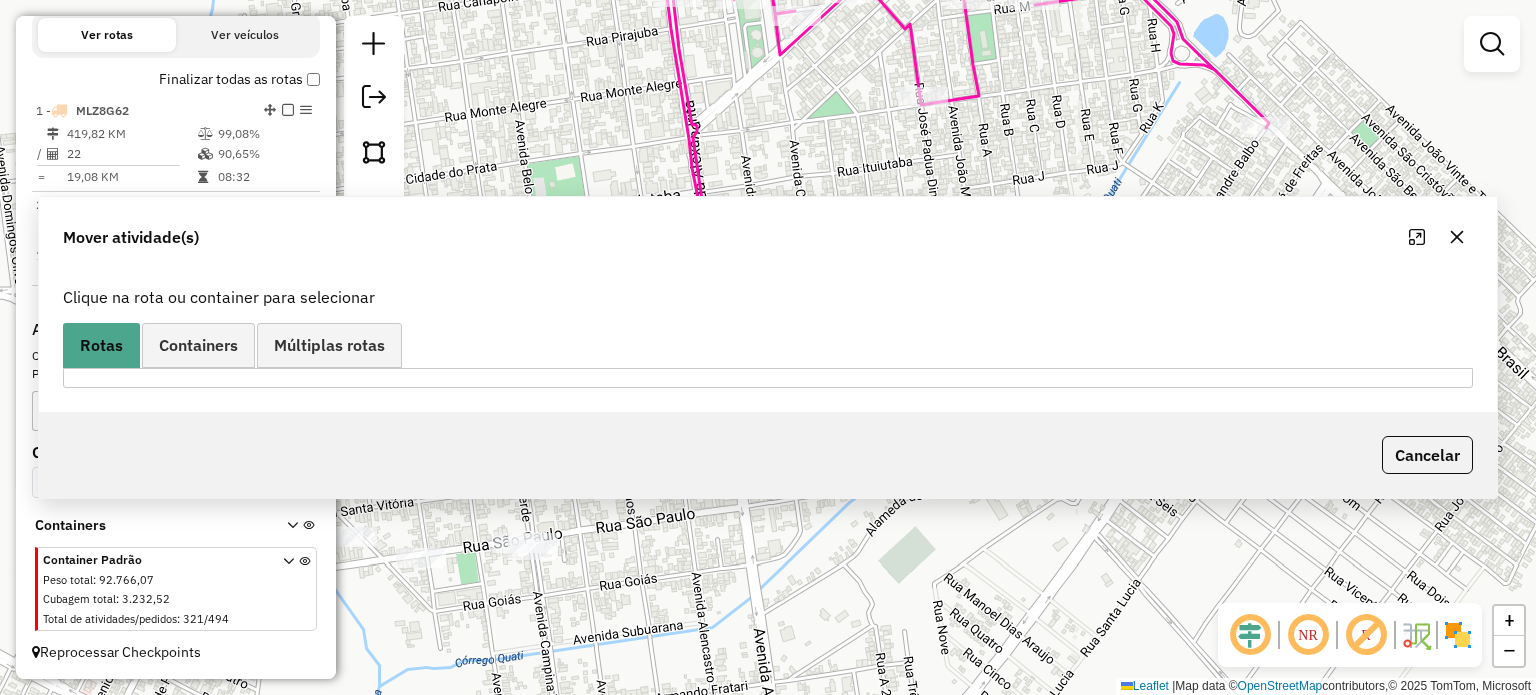 scroll, scrollTop: 0, scrollLeft: 0, axis: both 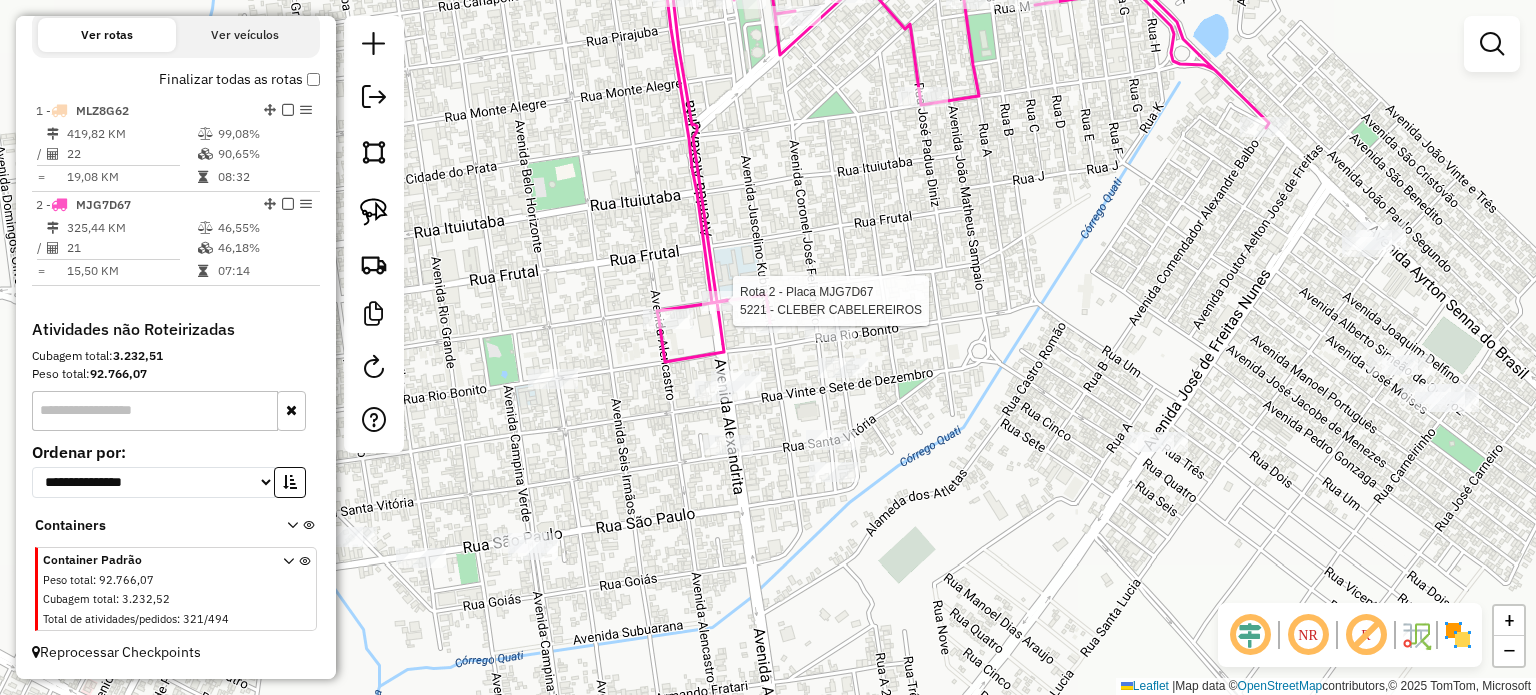 select on "**********" 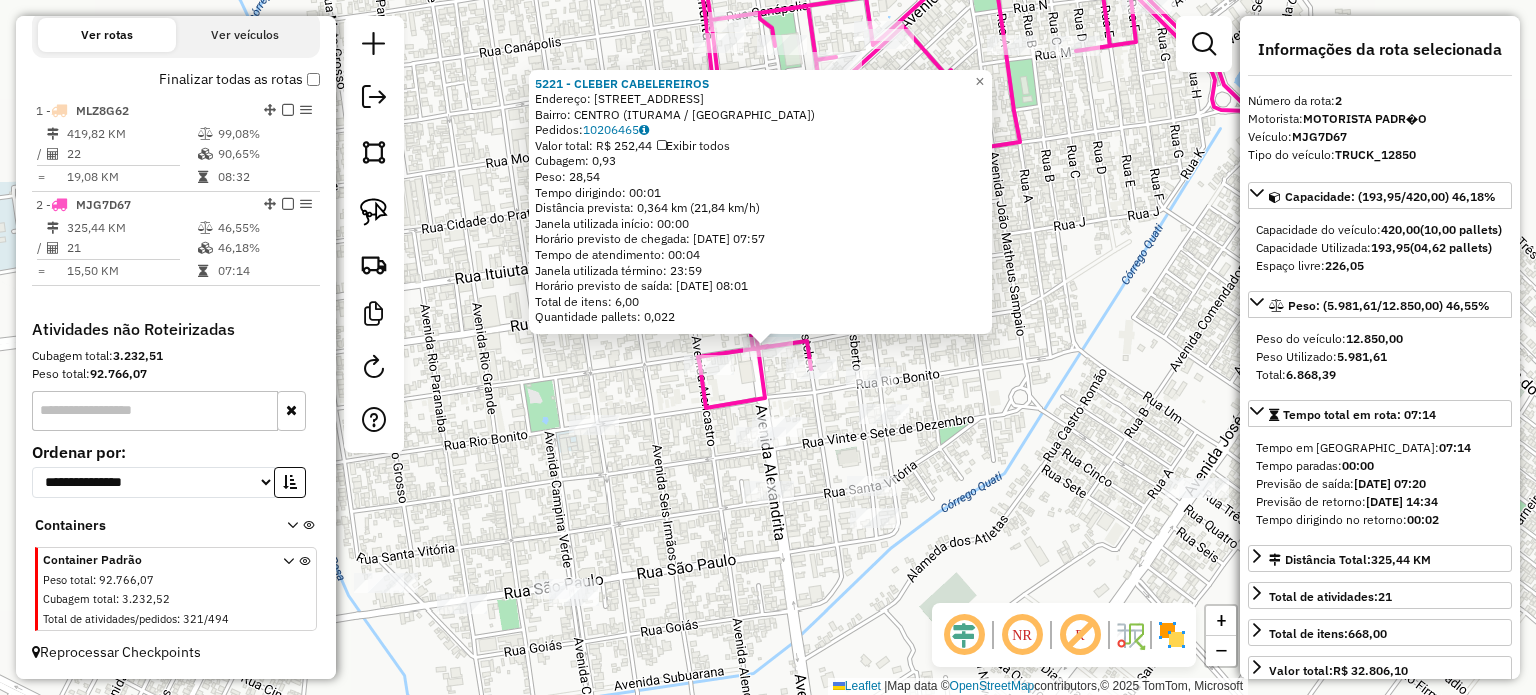 click on "5221 - CLEBER CABELEREIROS  Endereço:  R   RUA RIBEIRAO SAO DOMINGOS 1134   Bairro: CENTRO (ITURAMA / MG)   Pedidos:  10206465   Valor total: R$ 252,44   Exibir todos   Cubagem: 0,93  Peso: 28,54  Tempo dirigindo: 00:01   Distância prevista: 0,364 km (21,84 km/h)   Janela utilizada início: 00:00   Horário previsto de chegada: 11/07/2025 07:57   Tempo de atendimento: 00:04   Janela utilizada término: 23:59   Horário previsto de saída: 11/07/2025 08:01   Total de itens: 6,00   Quantidade pallets: 0,022  × Janela de atendimento Grade de atendimento Capacidade Transportadoras Veículos Cliente Pedidos  Rotas Selecione os dias de semana para filtrar as janelas de atendimento  Seg   Ter   Qua   Qui   Sex   Sáb   Dom  Informe o período da janela de atendimento: De: Até:  Filtrar exatamente a janela do cliente  Considerar janela de atendimento padrão  Selecione os dias de semana para filtrar as grades de atendimento  Seg   Ter   Qua   Qui   Sex   Sáb   Dom   Peso mínimo:   Peso máximo:   De:   Até:  +" 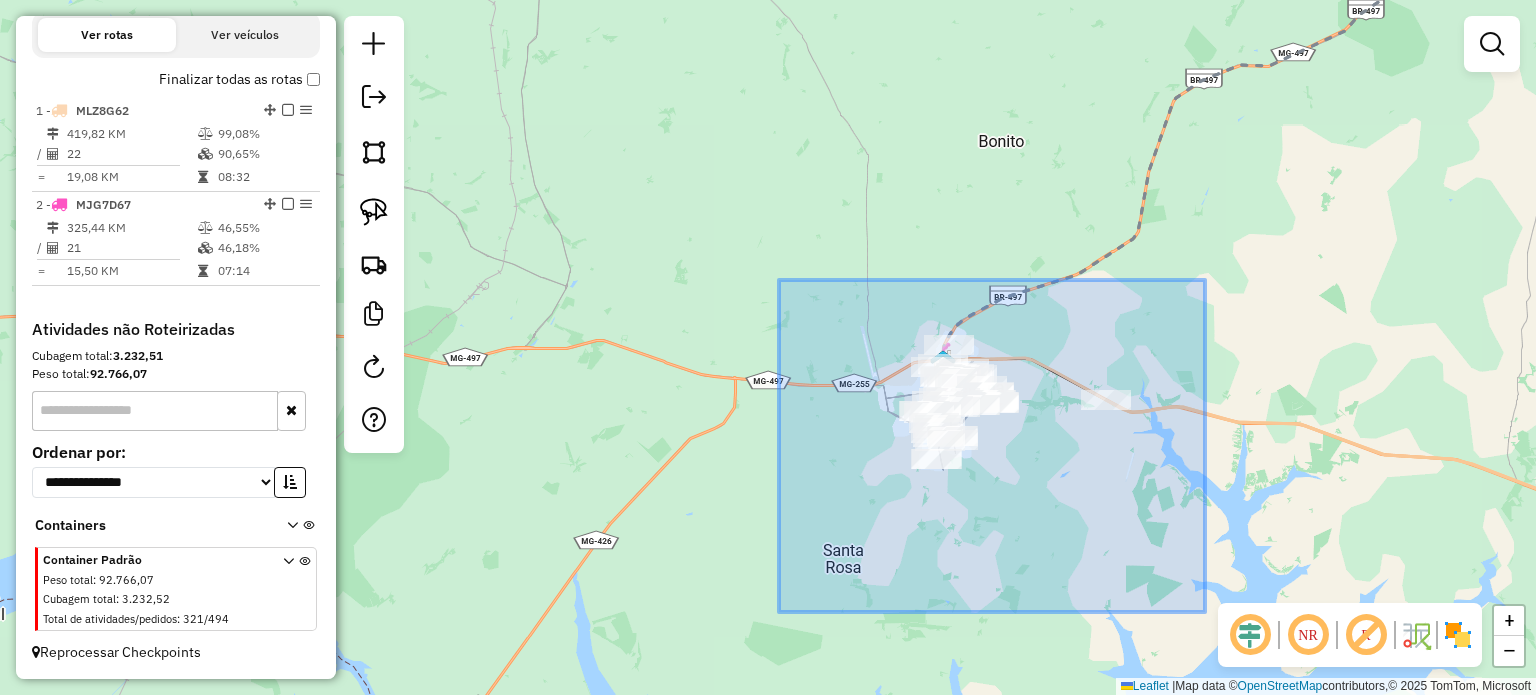 drag, startPoint x: 779, startPoint y: 280, endPoint x: 1208, endPoint y: 608, distance: 540.02313 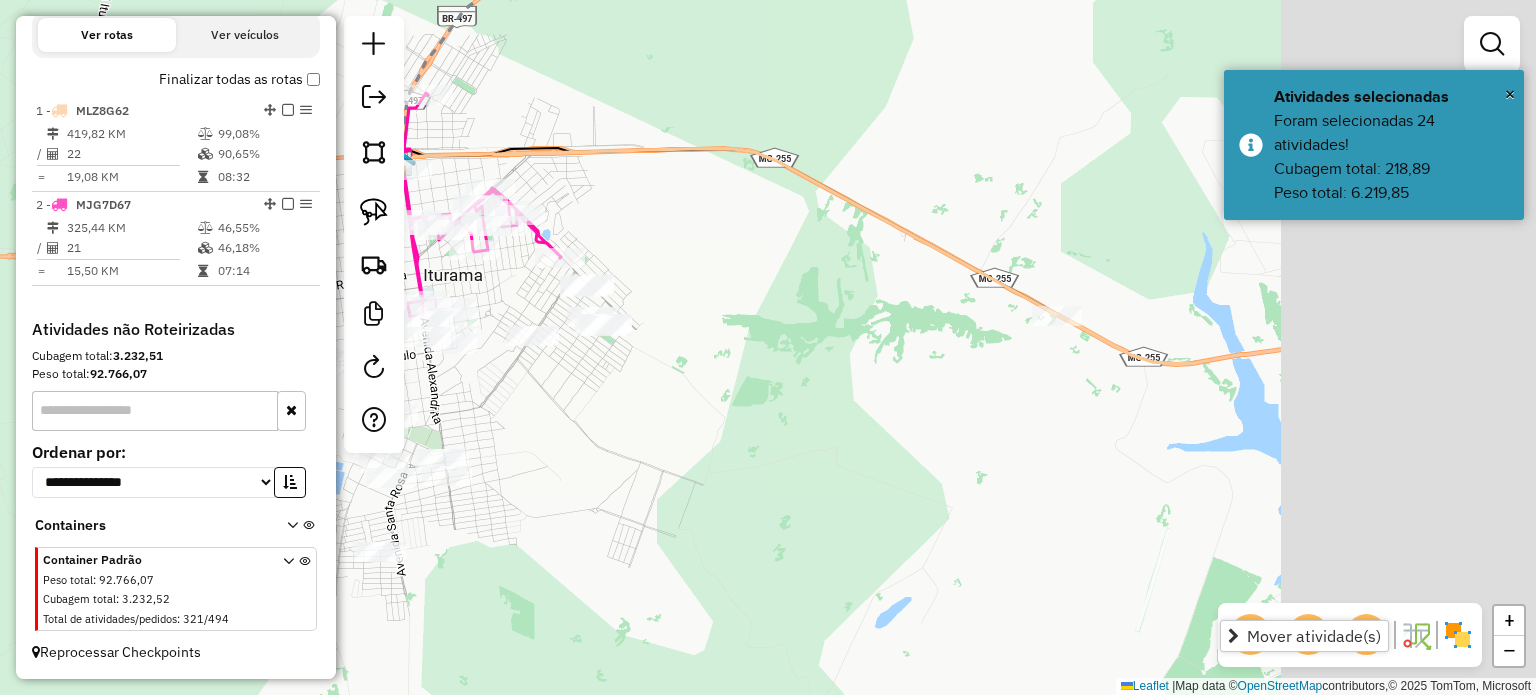 drag, startPoint x: 1297, startPoint y: 368, endPoint x: 796, endPoint y: 404, distance: 502.29175 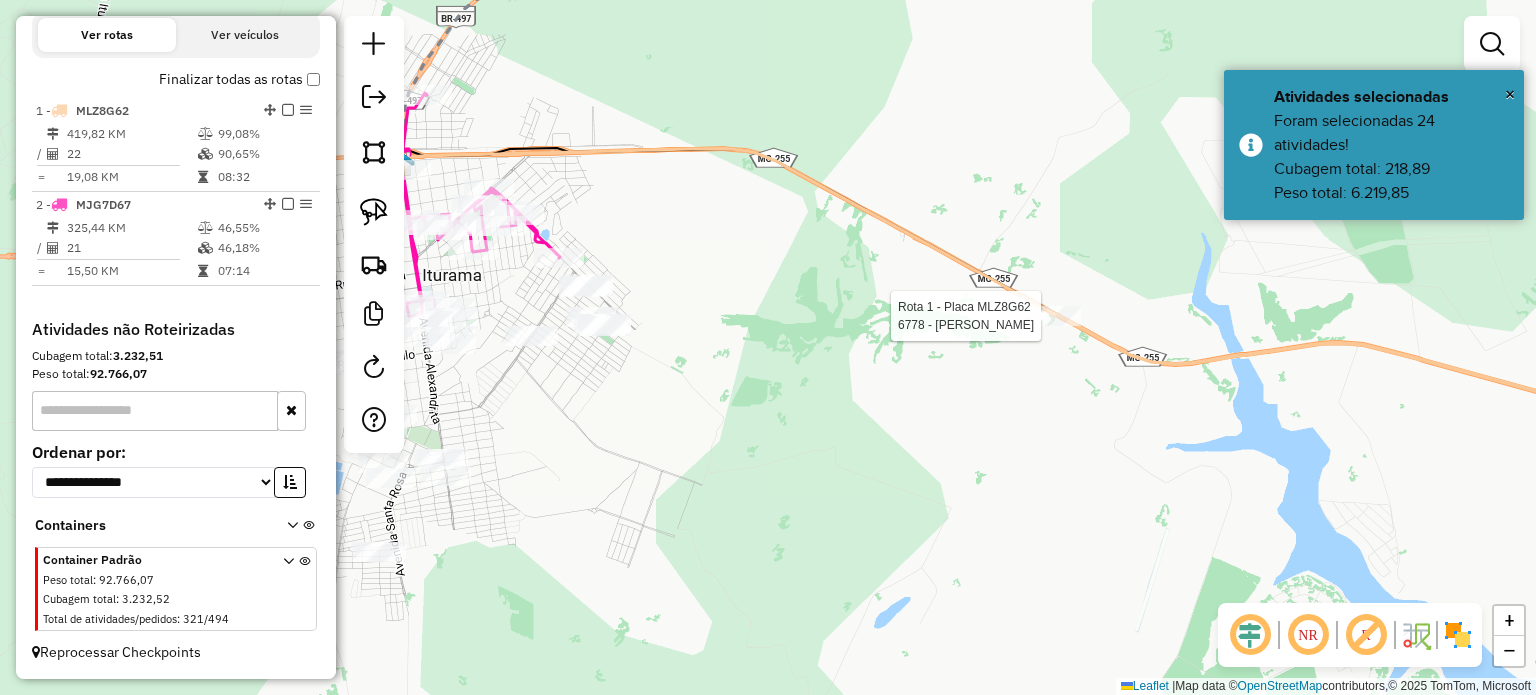 select on "**********" 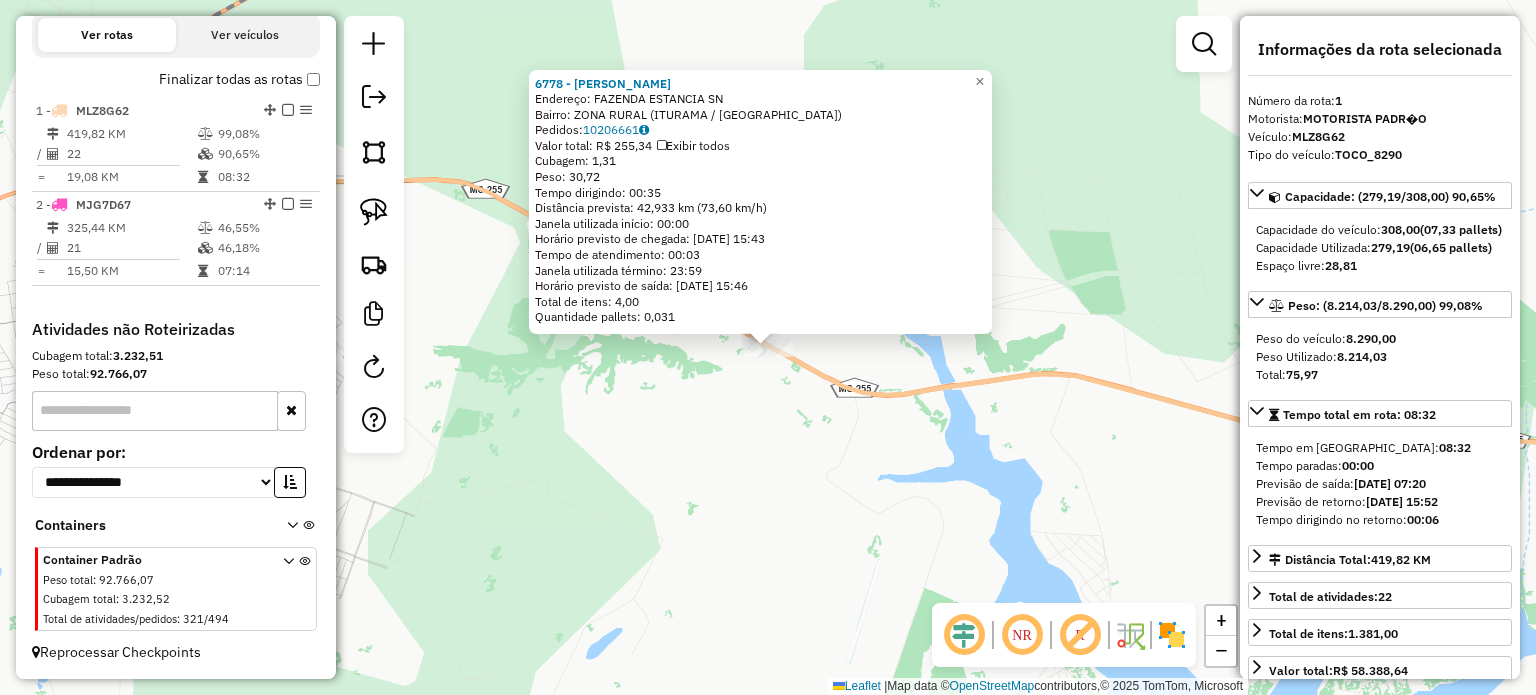 click on "6778 - IVANILDA DA SILVA  Endereço:  FAZENDA ESTANCIA SN   Bairro: ZONA RURAL (ITURAMA / MG)   Pedidos:  10206661   Valor total: R$ 255,34   Exibir todos   Cubagem: 1,31  Peso: 30,72  Tempo dirigindo: 00:35   Distância prevista: 42,933 km (73,60 km/h)   Janela utilizada início: 00:00   Horário previsto de chegada: 11/07/2025 15:43   Tempo de atendimento: 00:03   Janela utilizada término: 23:59   Horário previsto de saída: 11/07/2025 15:46   Total de itens: 4,00   Quantidade pallets: 0,031  × Janela de atendimento Grade de atendimento Capacidade Transportadoras Veículos Cliente Pedidos  Rotas Selecione os dias de semana para filtrar as janelas de atendimento  Seg   Ter   Qua   Qui   Sex   Sáb   Dom  Informe o período da janela de atendimento: De: Até:  Filtrar exatamente a janela do cliente  Considerar janela de atendimento padrão  Selecione os dias de semana para filtrar as grades de atendimento  Seg   Ter   Qua   Qui   Sex   Sáb   Dom   Considerar clientes sem dia de atendimento cadastrado De:" 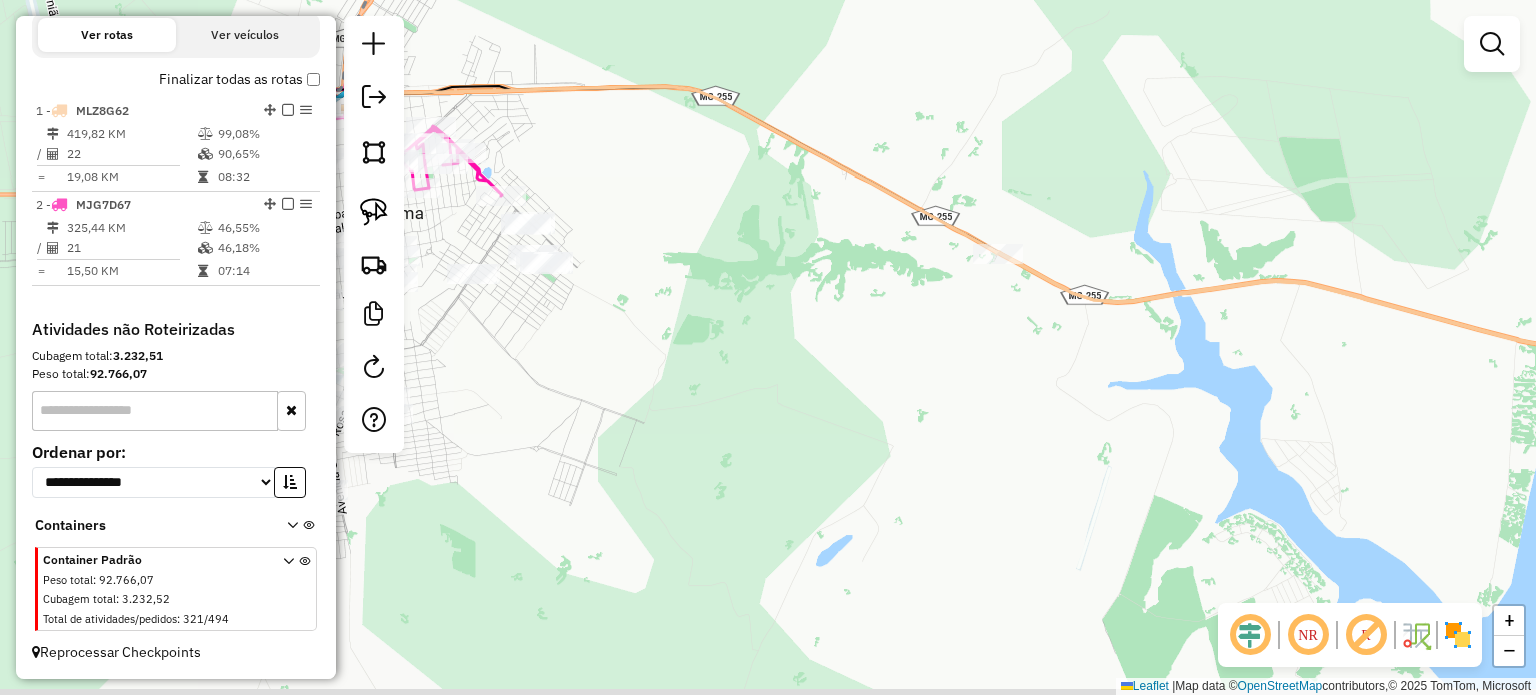 drag, startPoint x: 695, startPoint y: 487, endPoint x: 1168, endPoint y: 326, distance: 499.64987 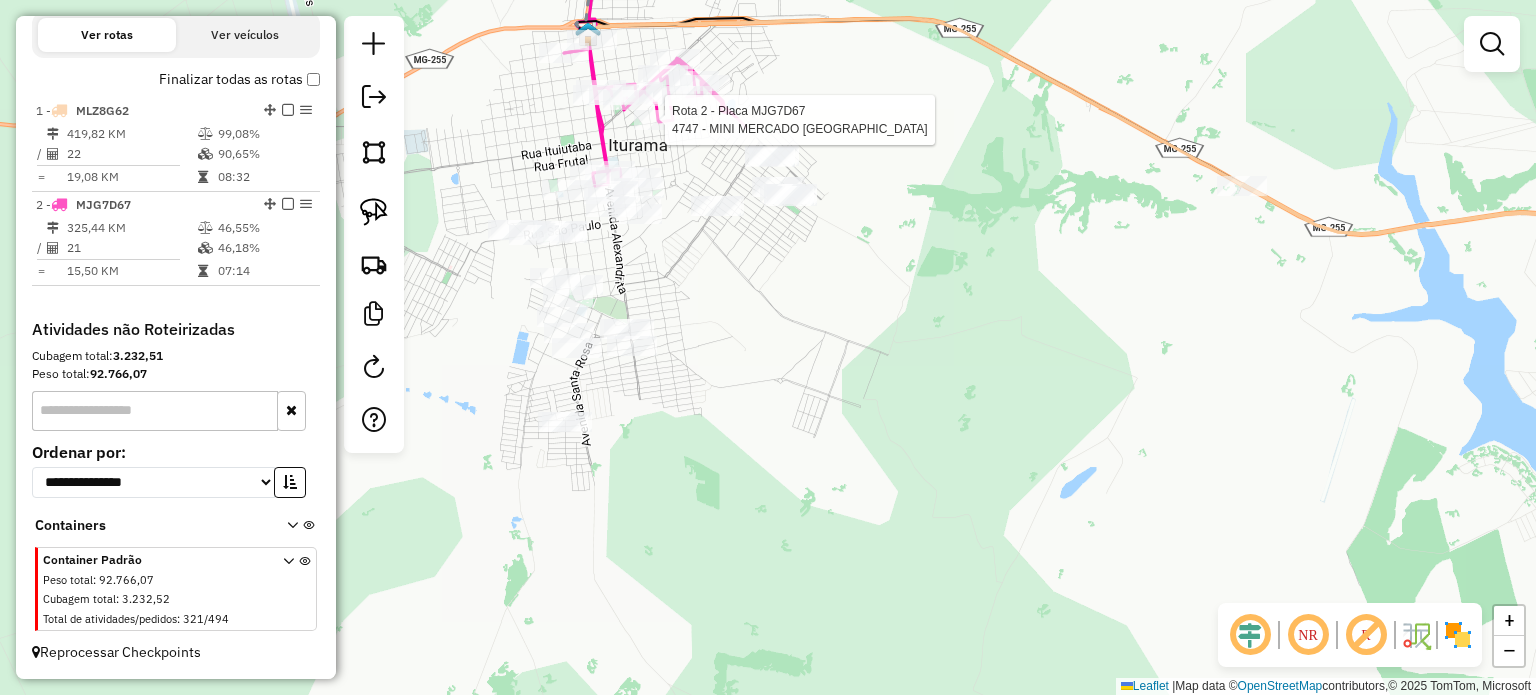 select on "**********" 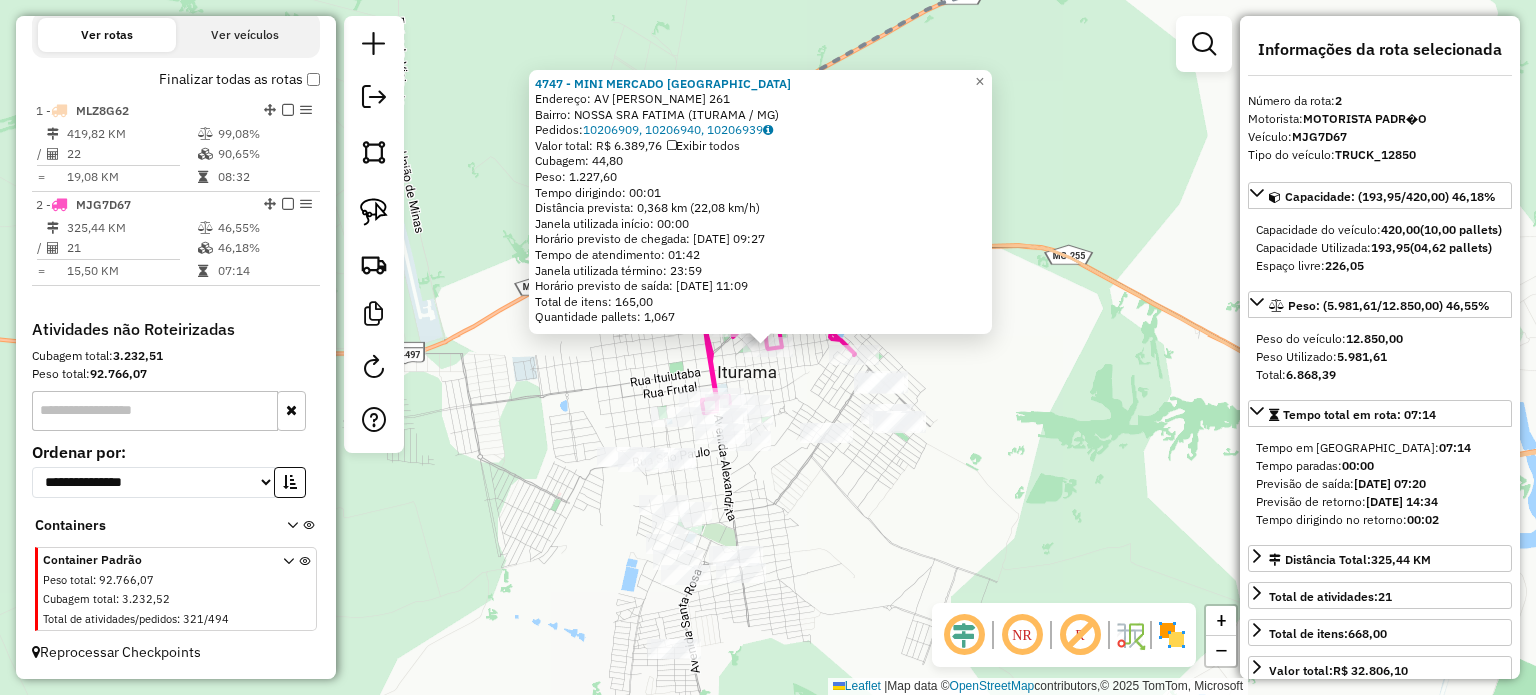 click on "4747 - MINI MERCADO SANTA R  Endereço:  AV  ODILON ANTONIO DE FREITAS 261   Bairro: NOSSA SRA FATIMA (ITURAMA / MG)   Pedidos:  10206909, 10206940, 10206939   Valor total: R$ 6.389,76   Exibir todos   Cubagem: 44,80  Peso: 1.227,60  Tempo dirigindo: 00:01   Distância prevista: 0,368 km (22,08 km/h)   Janela utilizada início: 00:00   Horário previsto de chegada: 11/07/2025 09:27   Tempo de atendimento: 01:42   Janela utilizada término: 23:59   Horário previsto de saída: 11/07/2025 11:09   Total de itens: 165,00   Quantidade pallets: 1,067  × Janela de atendimento Grade de atendimento Capacidade Transportadoras Veículos Cliente Pedidos  Rotas Selecione os dias de semana para filtrar as janelas de atendimento  Seg   Ter   Qua   Qui   Sex   Sáb   Dom  Informe o período da janela de atendimento: De: Até:  Filtrar exatamente a janela do cliente  Considerar janela de atendimento padrão  Selecione os dias de semana para filtrar as grades de atendimento  Seg   Ter   Qua   Qui   Sex   Sáb   Dom   De:  De:" 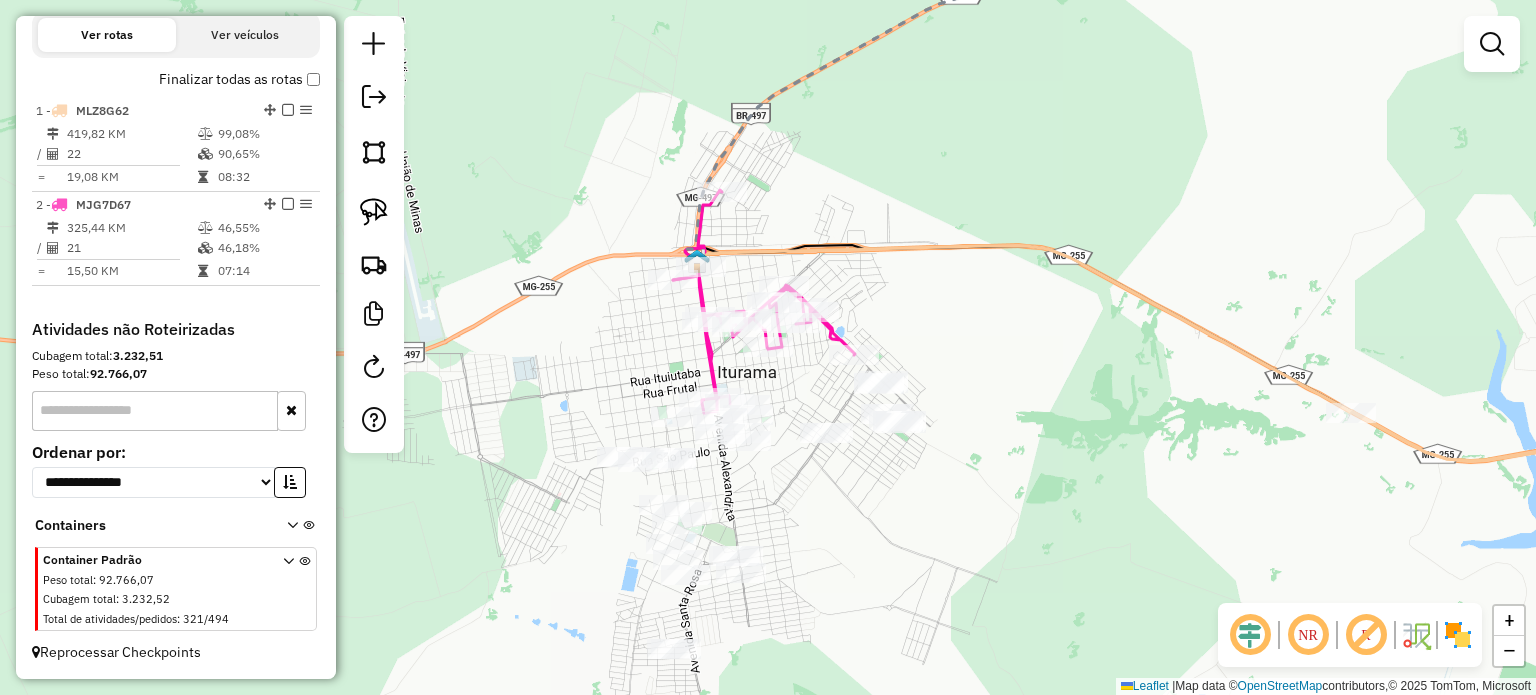 drag, startPoint x: 884, startPoint y: 532, endPoint x: 928, endPoint y: 364, distance: 173.66635 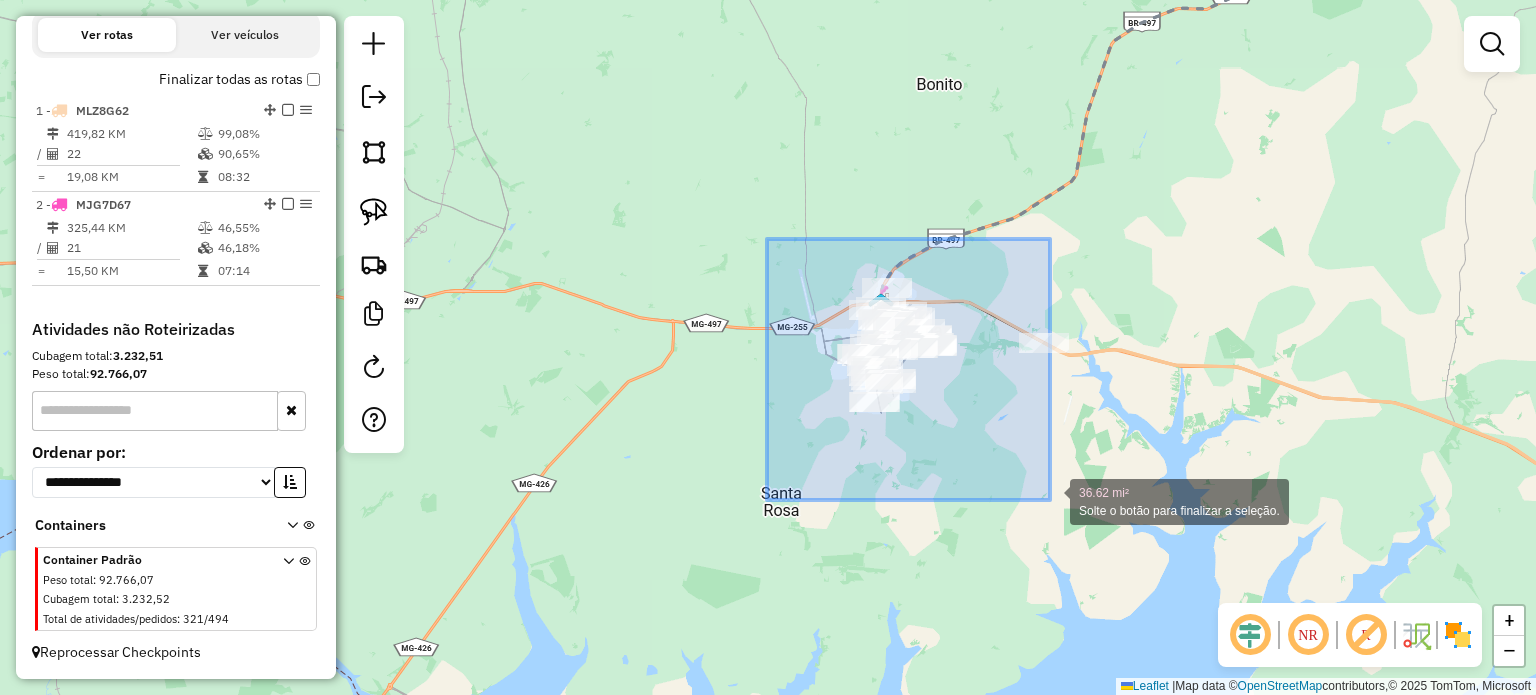 drag, startPoint x: 976, startPoint y: 425, endPoint x: 1050, endPoint y: 500, distance: 105.36128 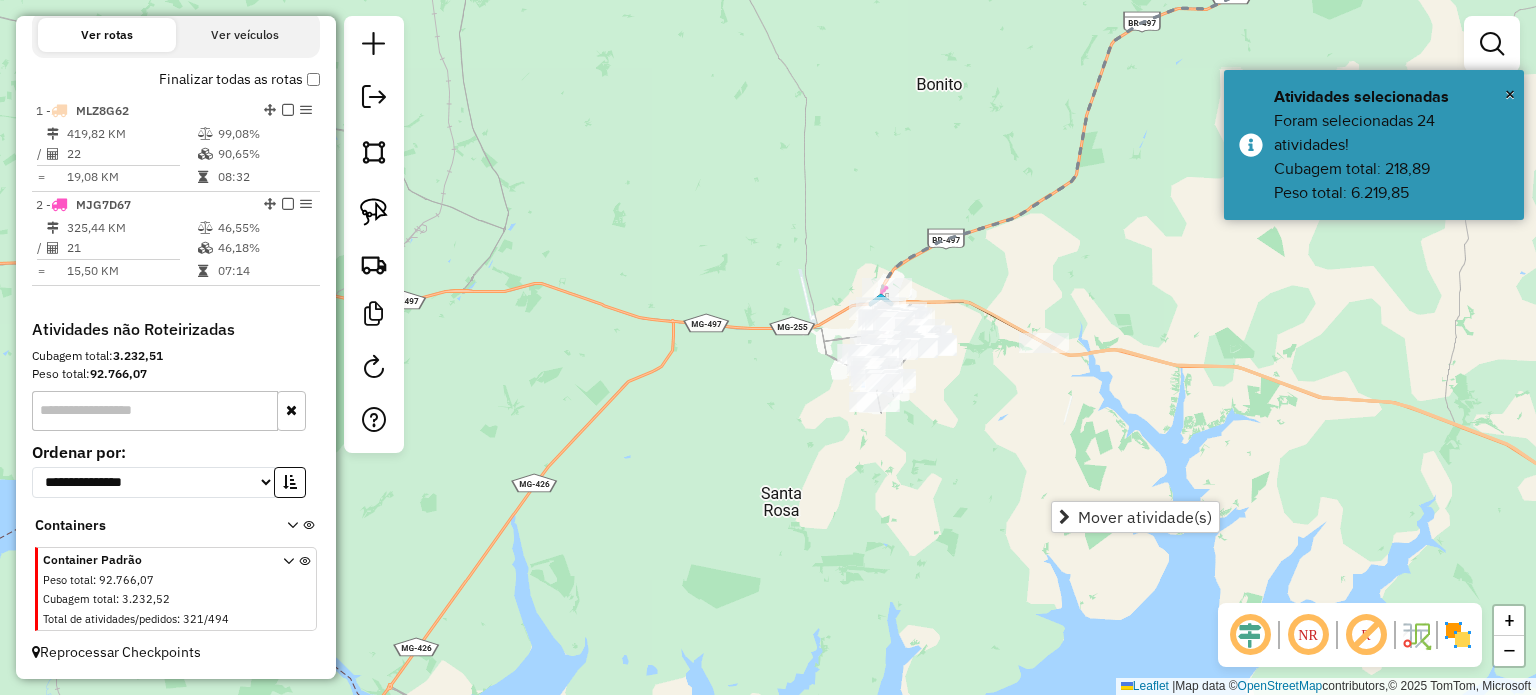 click on "Janela de atendimento Grade de atendimento Capacidade Transportadoras Veículos Cliente Pedidos  Rotas Selecione os dias de semana para filtrar as janelas de atendimento  Seg   Ter   Qua   Qui   Sex   Sáb   Dom  Informe o período da janela de atendimento: De: Até:  Filtrar exatamente a janela do cliente  Considerar janela de atendimento padrão  Selecione os dias de semana para filtrar as grades de atendimento  Seg   Ter   Qua   Qui   Sex   Sáb   Dom   Considerar clientes sem dia de atendimento cadastrado  Clientes fora do dia de atendimento selecionado Filtrar as atividades entre os valores definidos abaixo:  Peso mínimo:   Peso máximo:   Cubagem mínima:   Cubagem máxima:   De:   Até:  Filtrar as atividades entre o tempo de atendimento definido abaixo:  De:   Até:   Considerar capacidade total dos clientes não roteirizados Transportadora: Selecione um ou mais itens Tipo de veículo: Selecione um ou mais itens Veículo: Selecione um ou mais itens Motorista: Selecione um ou mais itens Nome: Rótulo:" 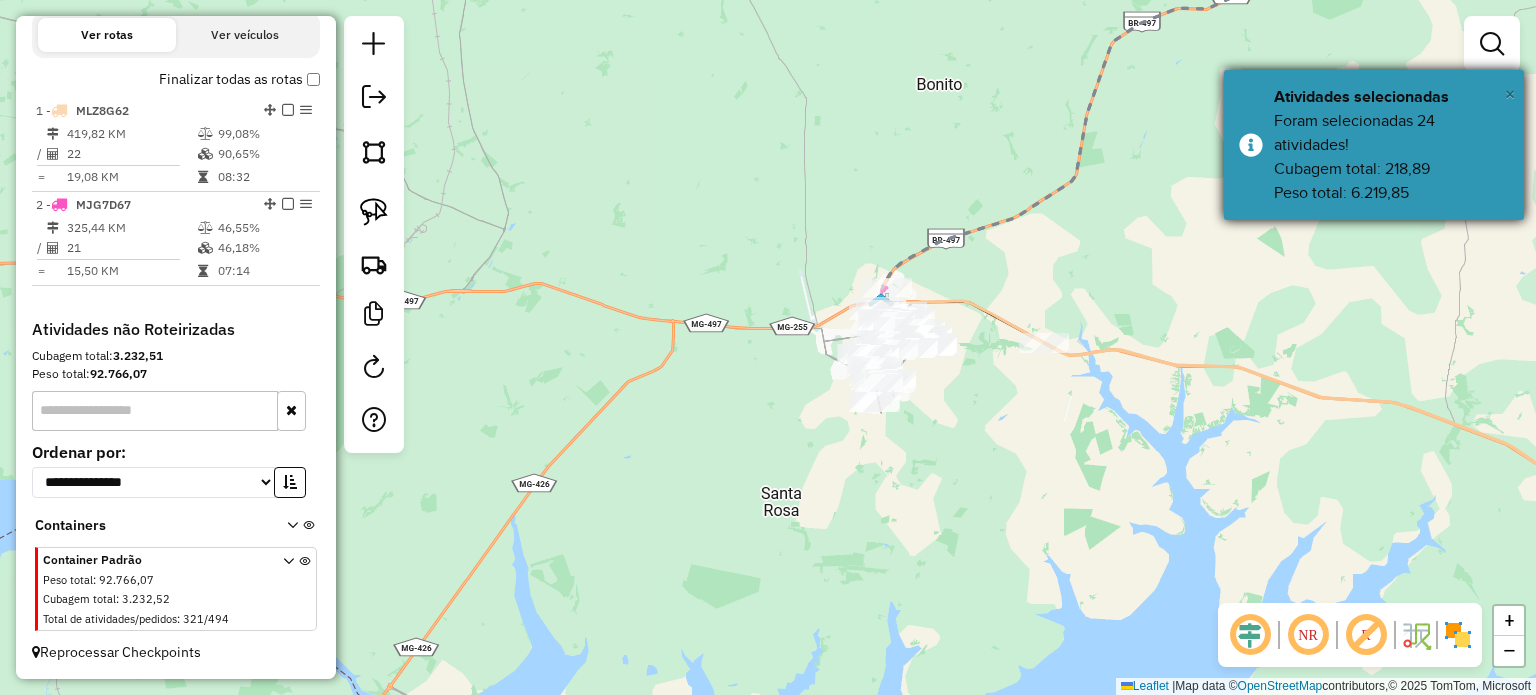 drag, startPoint x: 1511, startPoint y: 94, endPoint x: 1485, endPoint y: 99, distance: 26.476404 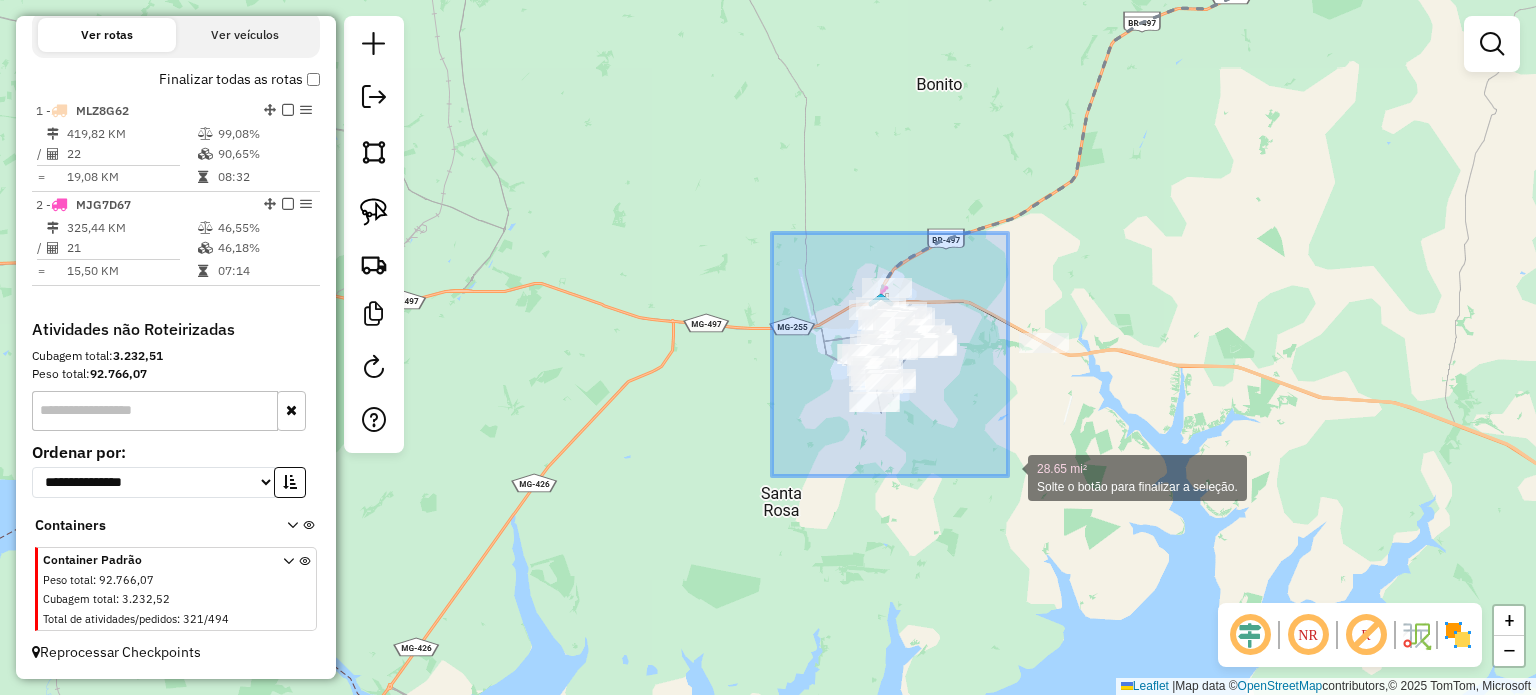drag, startPoint x: 776, startPoint y: 239, endPoint x: 1008, endPoint y: 471, distance: 328.09753 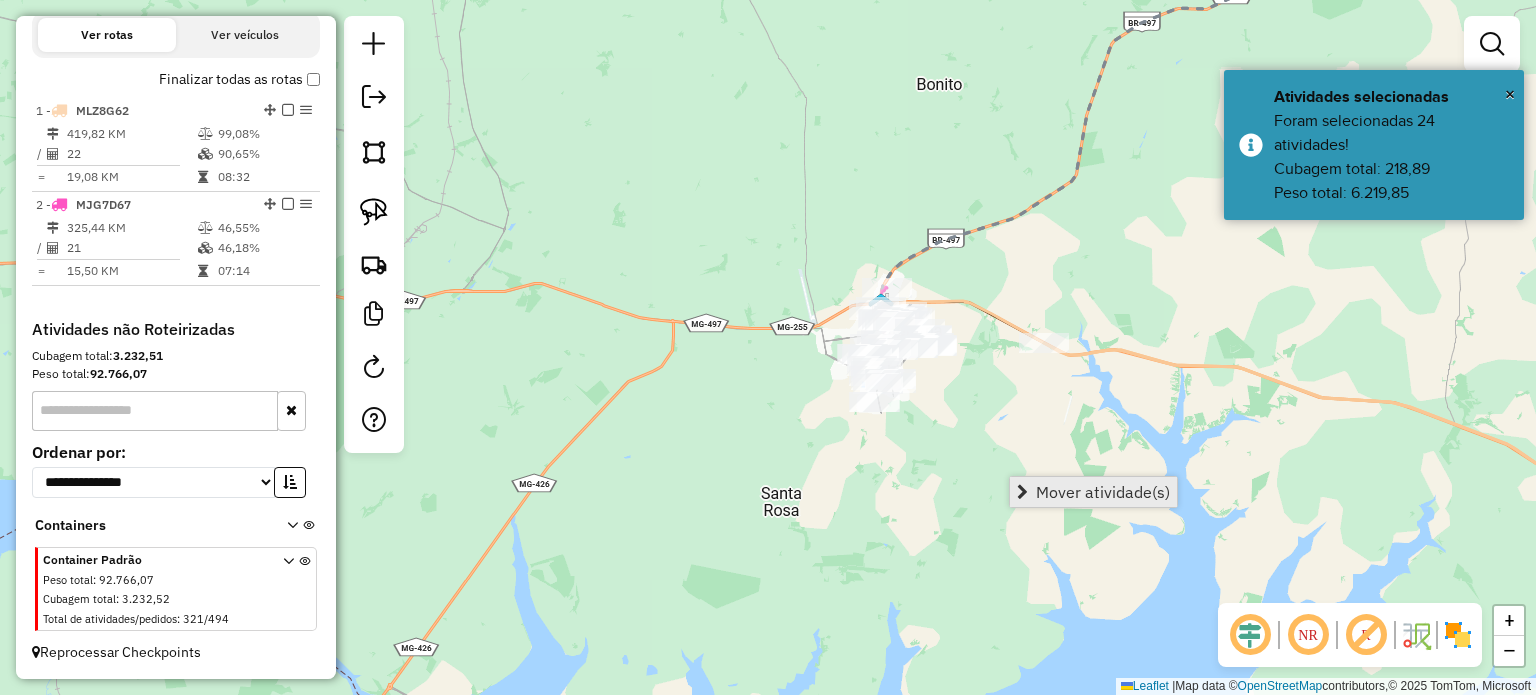 click on "Mover atividade(s)" at bounding box center (1103, 492) 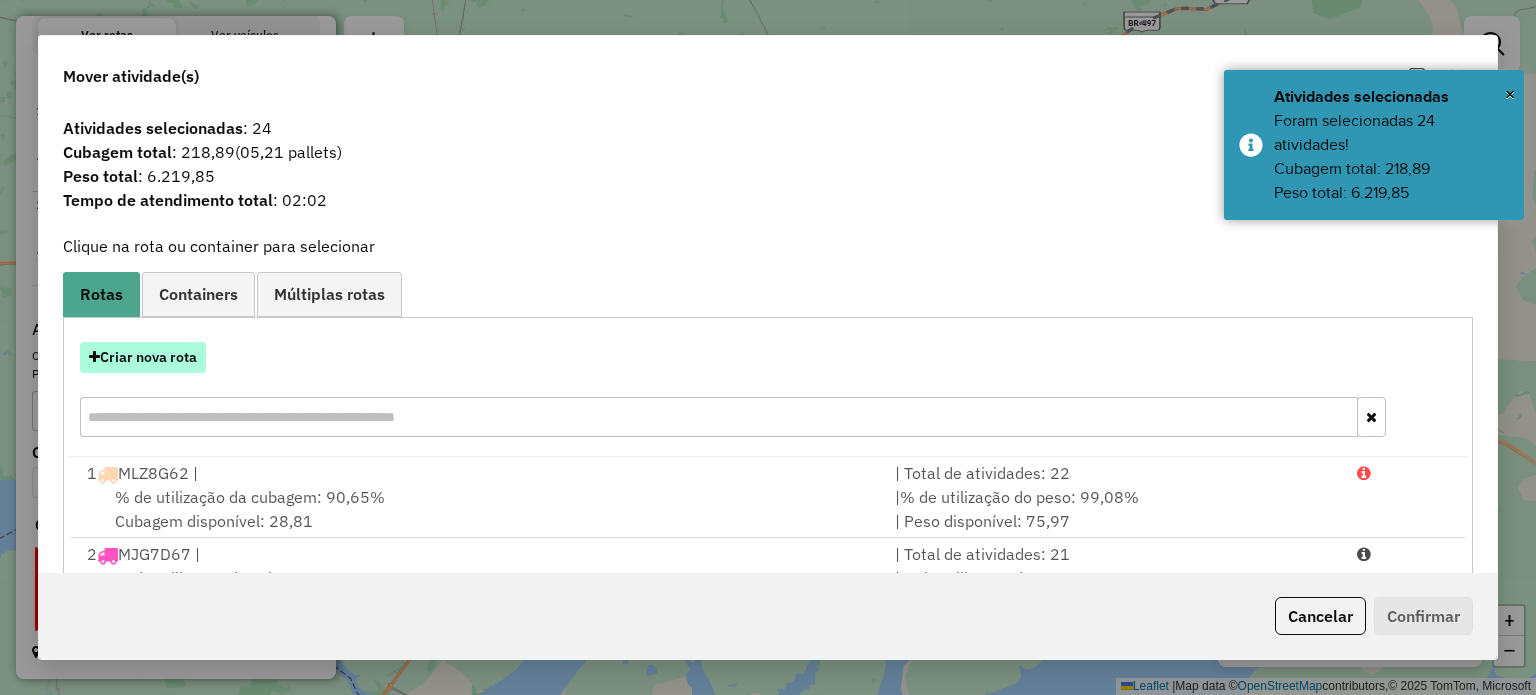 click on "Criar nova rota" at bounding box center [143, 357] 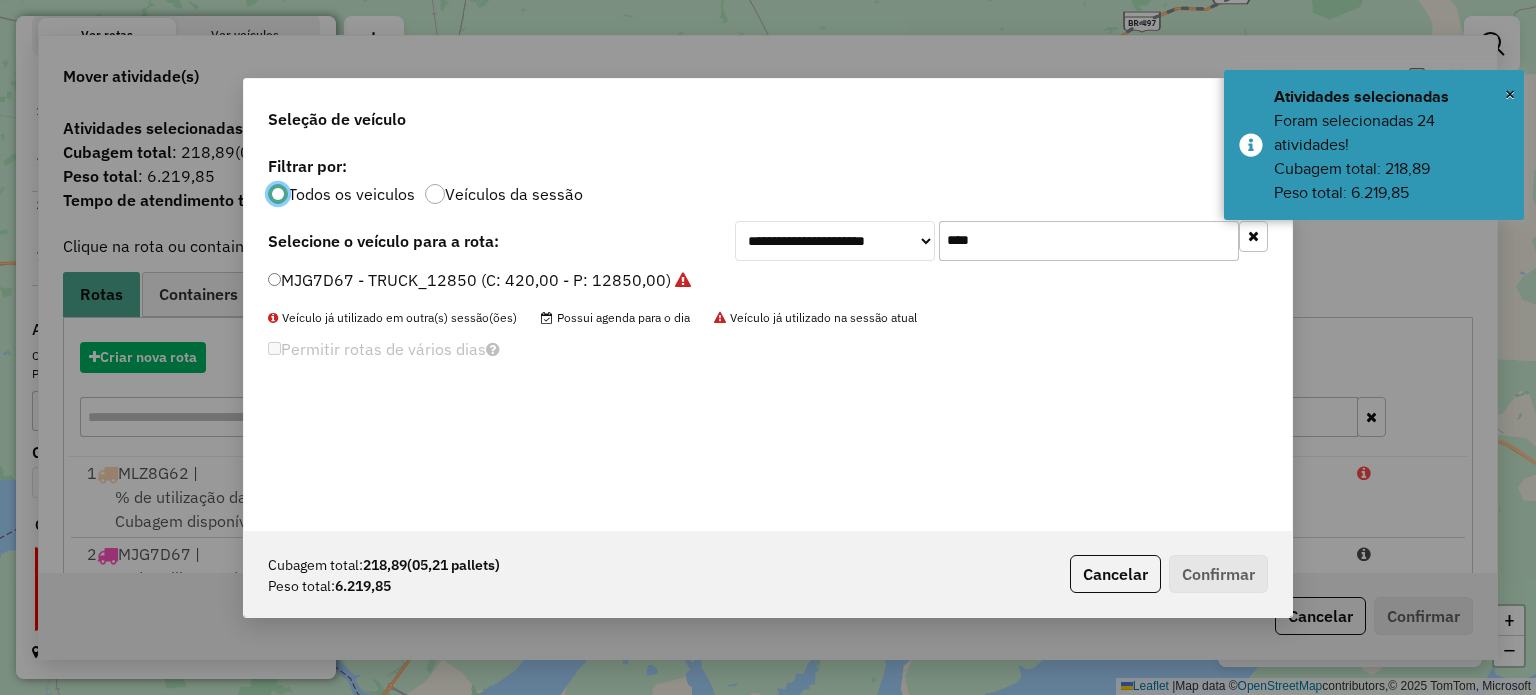 scroll, scrollTop: 10, scrollLeft: 6, axis: both 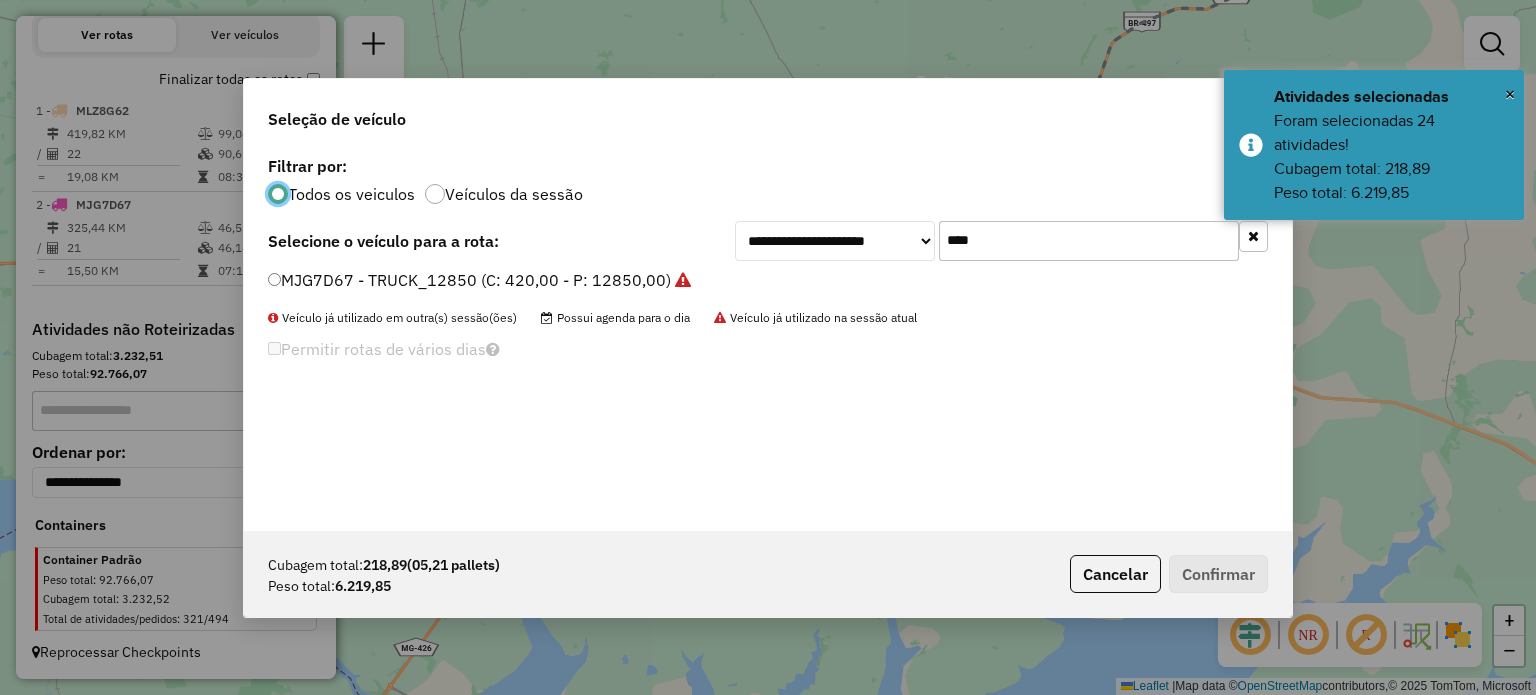 drag, startPoint x: 1010, startPoint y: 232, endPoint x: 631, endPoint y: 204, distance: 380.0329 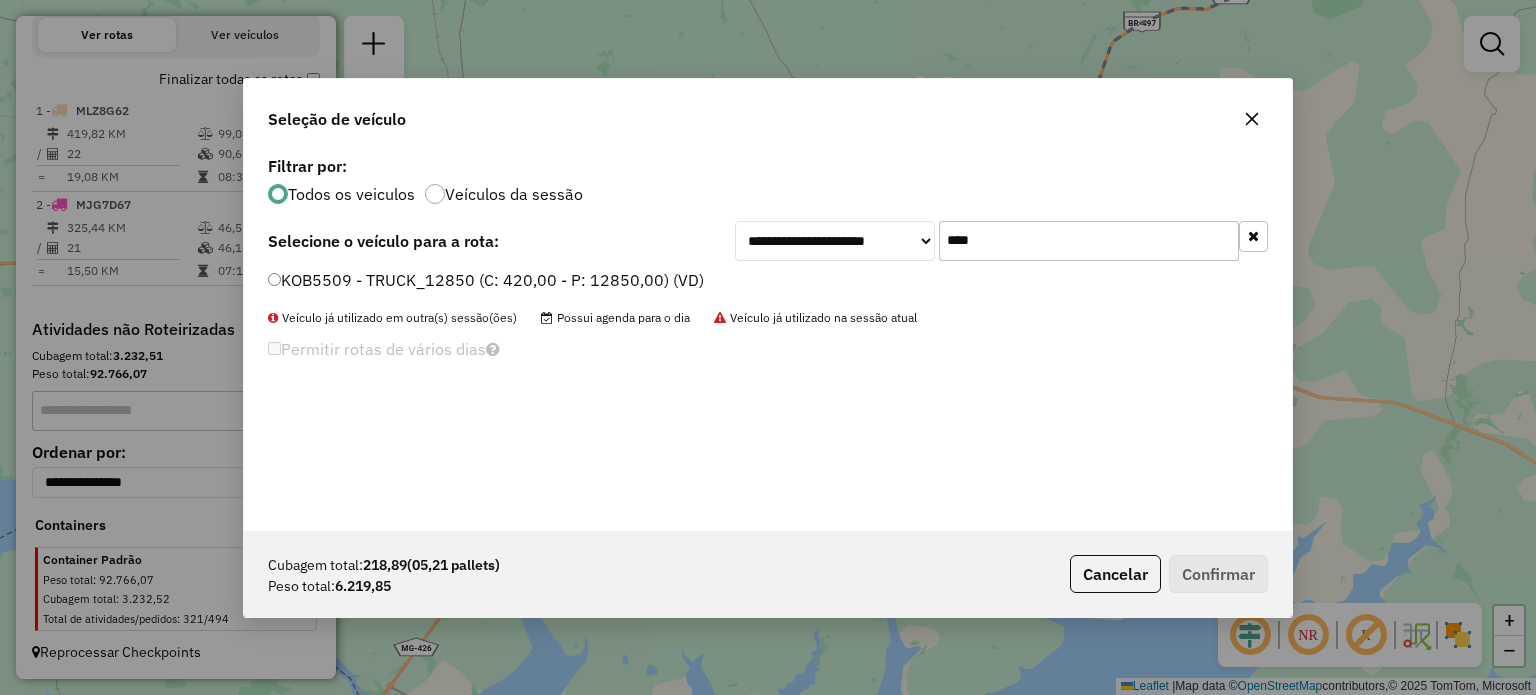type on "****" 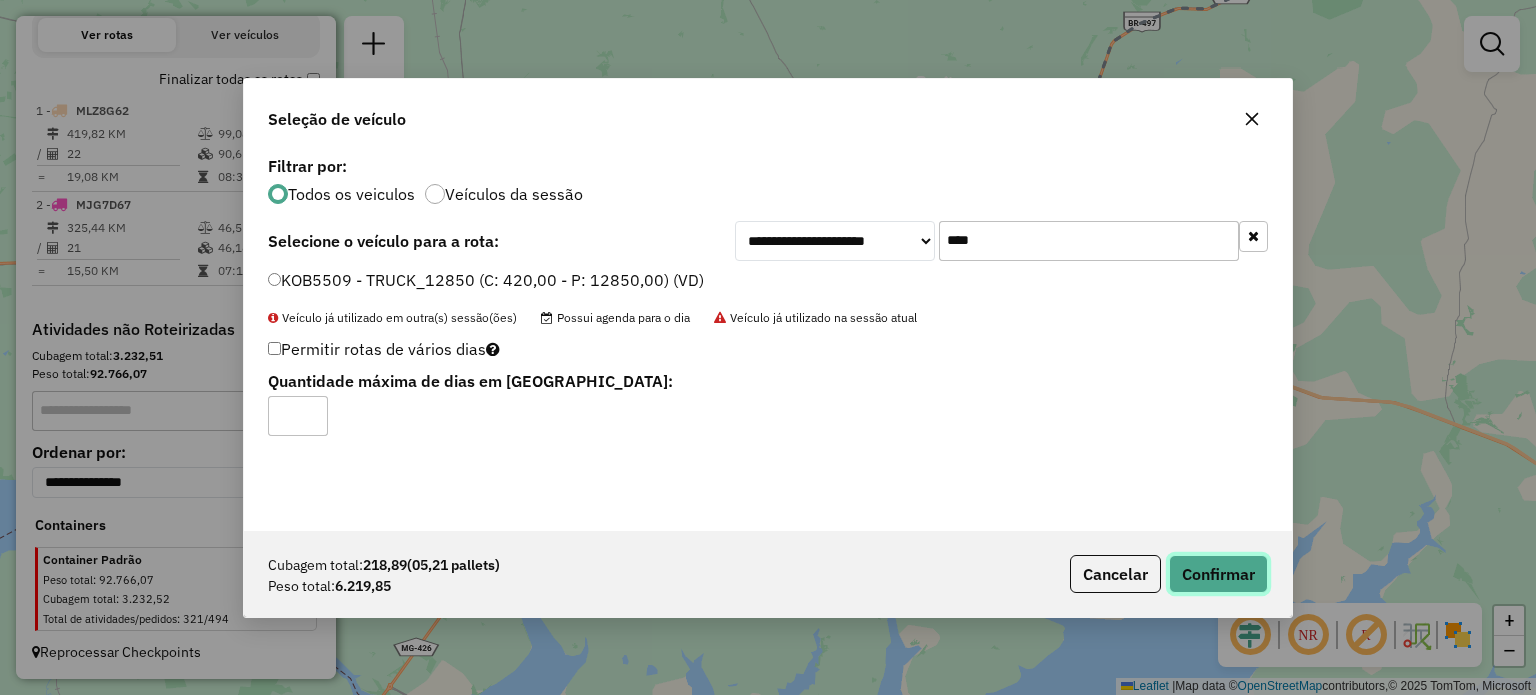 click on "Confirmar" 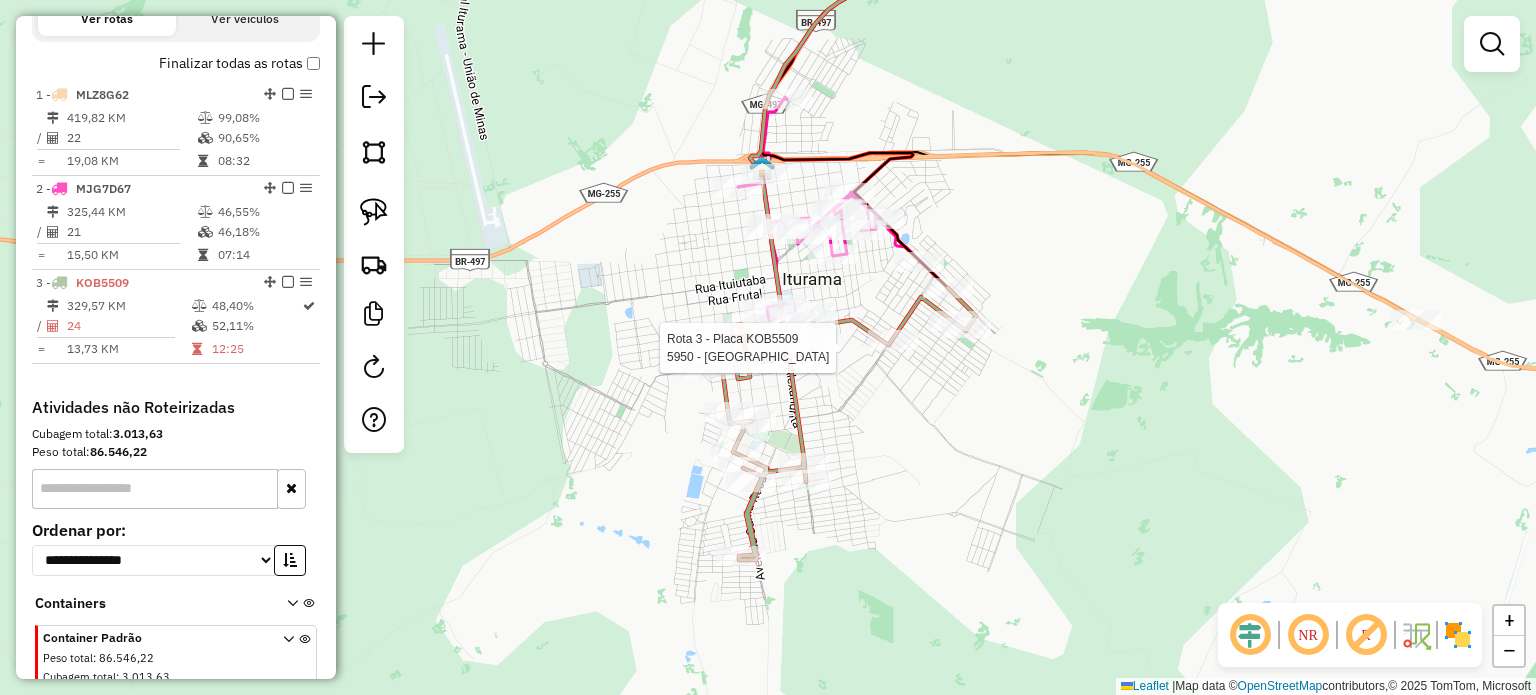 select on "**********" 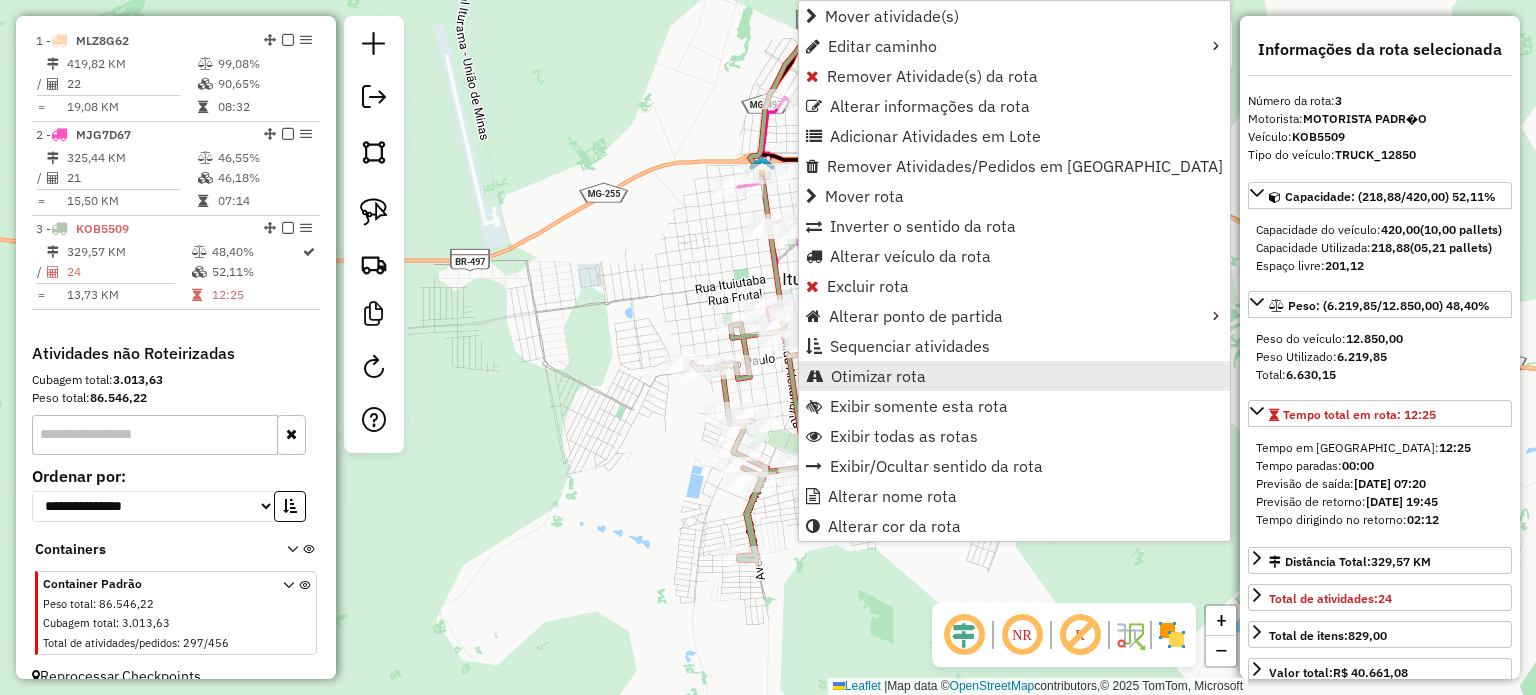 scroll, scrollTop: 760, scrollLeft: 0, axis: vertical 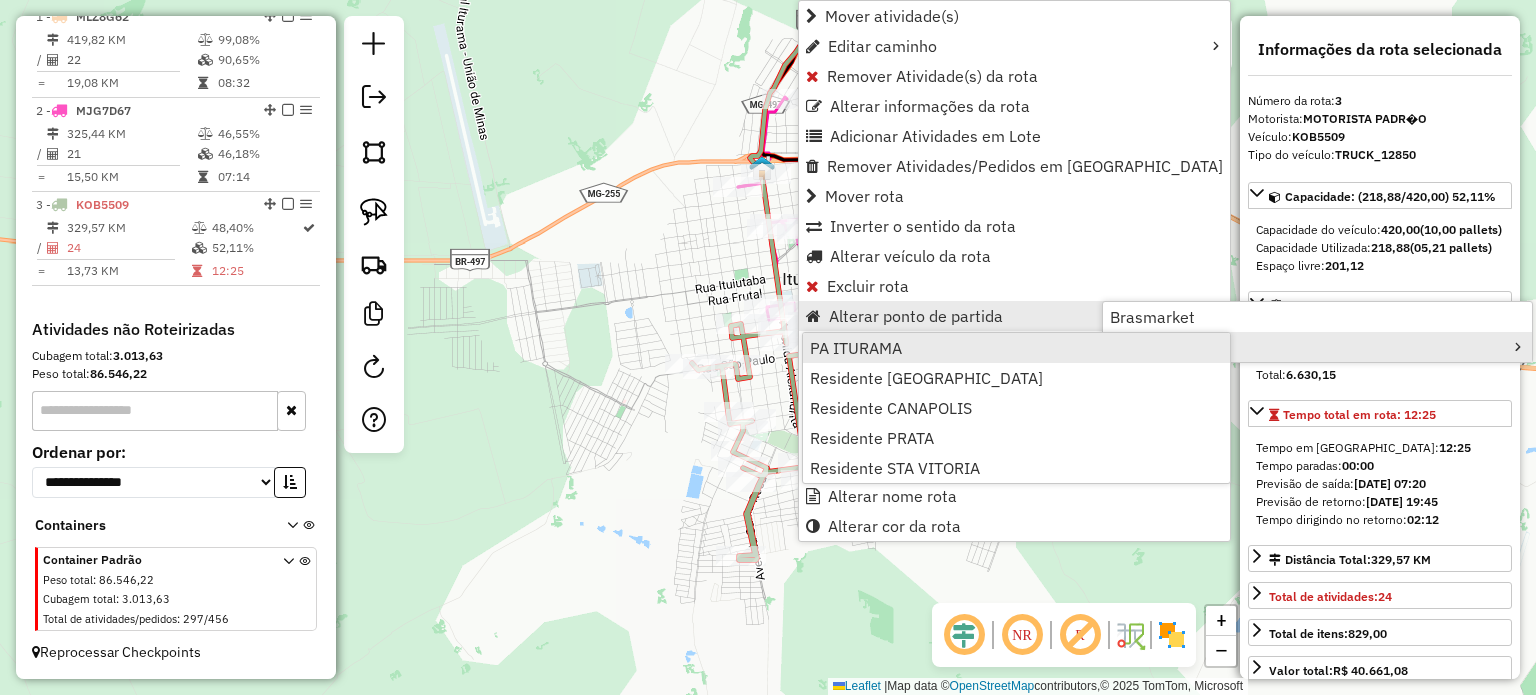 click on "PA ITURAMA" at bounding box center [1016, 348] 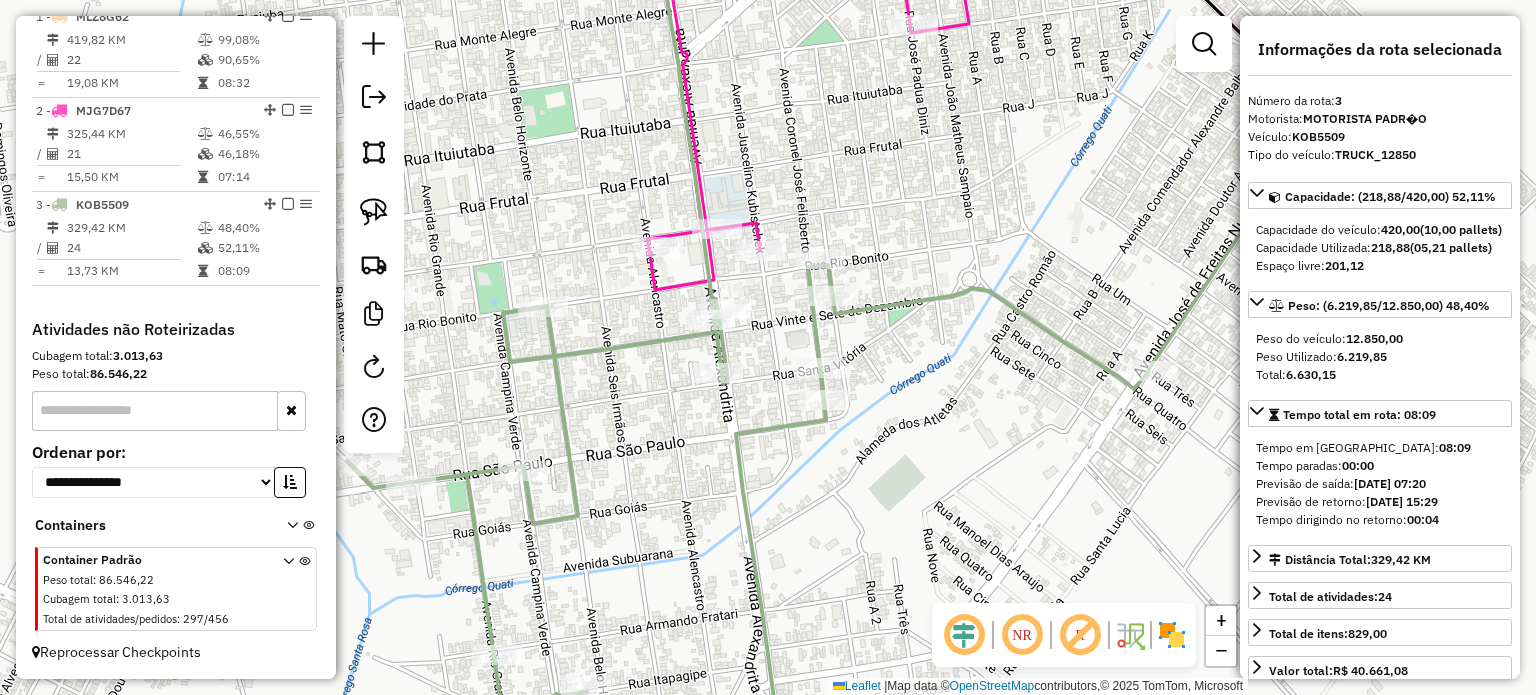 click 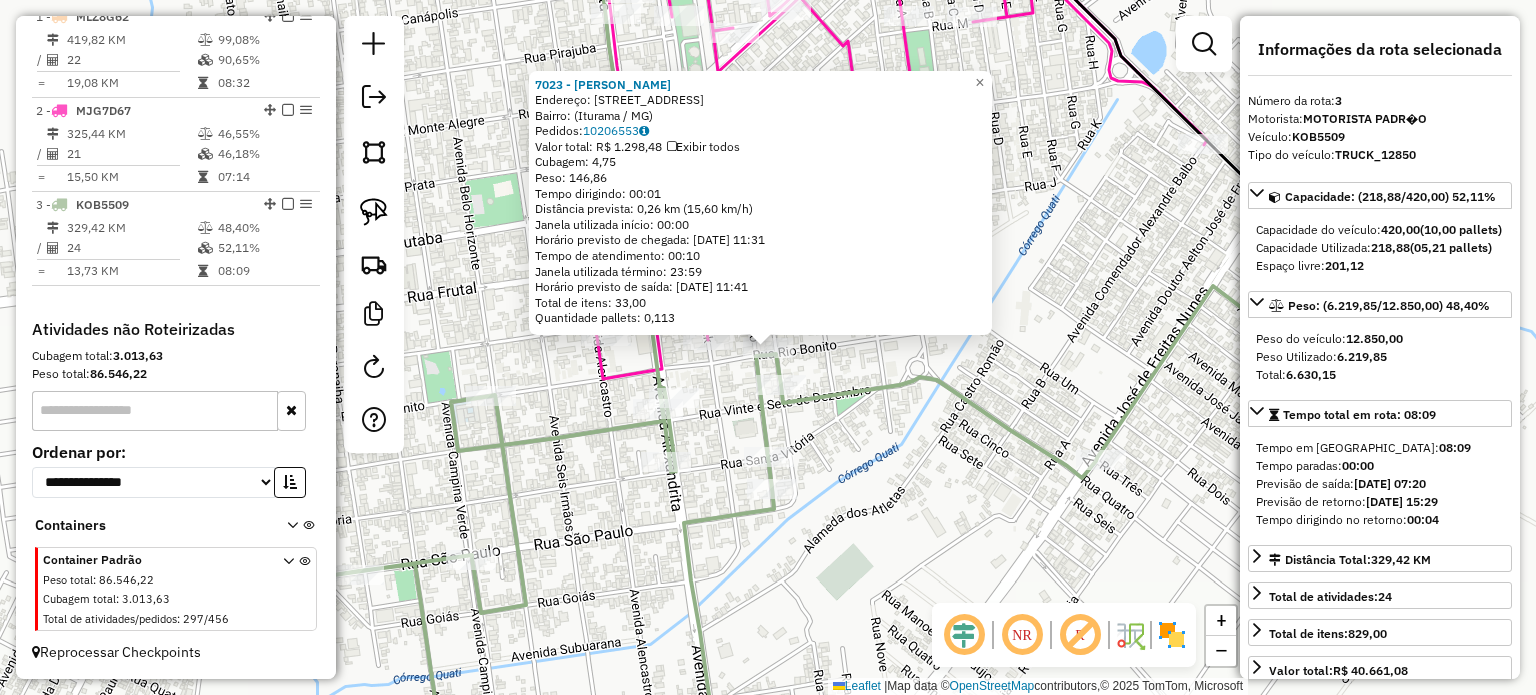 click on "7023 - MARIA HELENA FLAUZIN  Endereço: Rua Rio Bonito, 1444   Bairro:  (Iturama / MG)   Pedidos:  10206553   Valor total: R$ 1.298,48   Exibir todos   Cubagem: 4,75  Peso: 146,86  Tempo dirigindo: 00:01   Distância prevista: 0,26 km (15,60 km/h)   Janela utilizada início: 00:00   Horário previsto de chegada: 11/07/2025 11:31   Tempo de atendimento: 00:10   Janela utilizada término: 23:59   Horário previsto de saída: 11/07/2025 11:41   Total de itens: 33,00   Quantidade pallets: 0,113  × Janela de atendimento Grade de atendimento Capacidade Transportadoras Veículos Cliente Pedidos  Rotas Selecione os dias de semana para filtrar as janelas de atendimento  Seg   Ter   Qua   Qui   Sex   Sáb   Dom  Informe o período da janela de atendimento: De: Até:  Filtrar exatamente a janela do cliente  Considerar janela de atendimento padrão  Selecione os dias de semana para filtrar as grades de atendimento  Seg   Ter   Qua   Qui   Sex   Sáb   Dom   Considerar clientes sem dia de atendimento cadastrado  De:  De:" 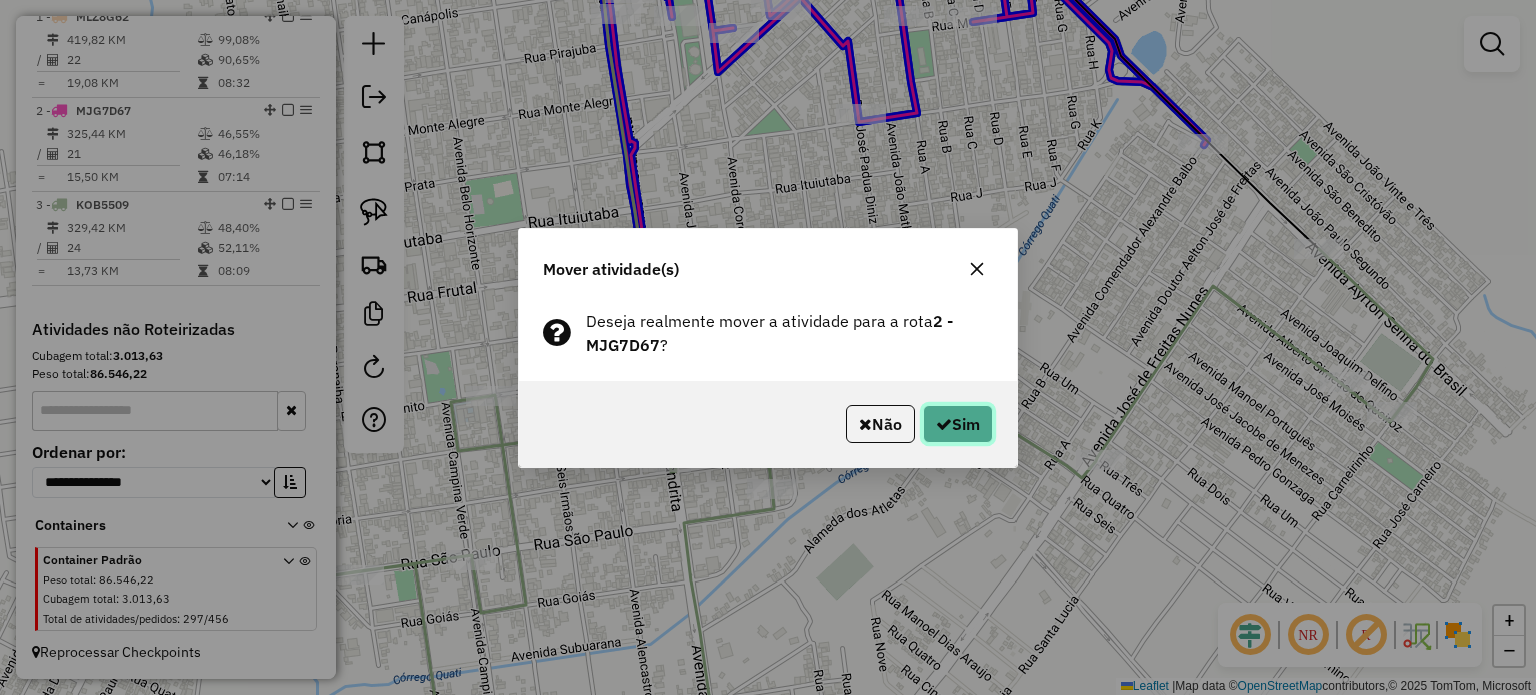 click on "Sim" 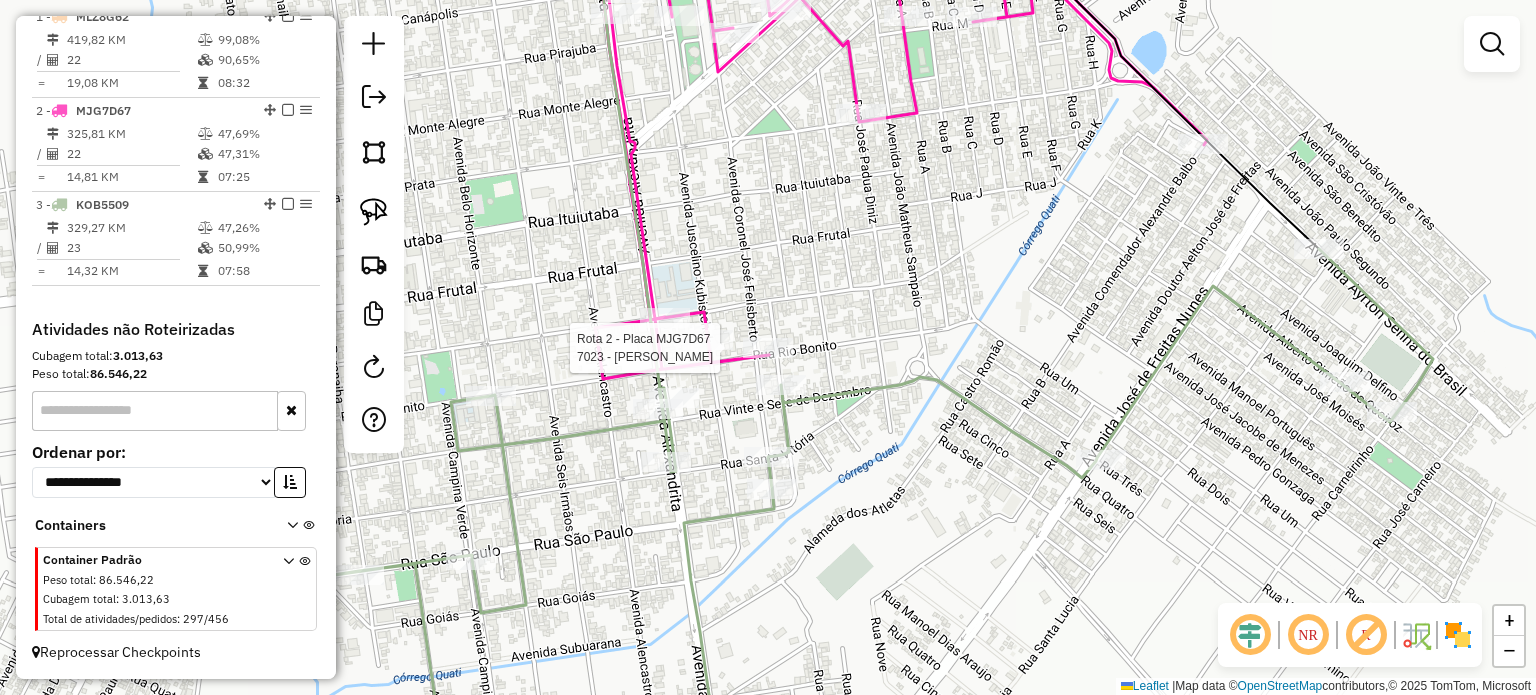 select on "**********" 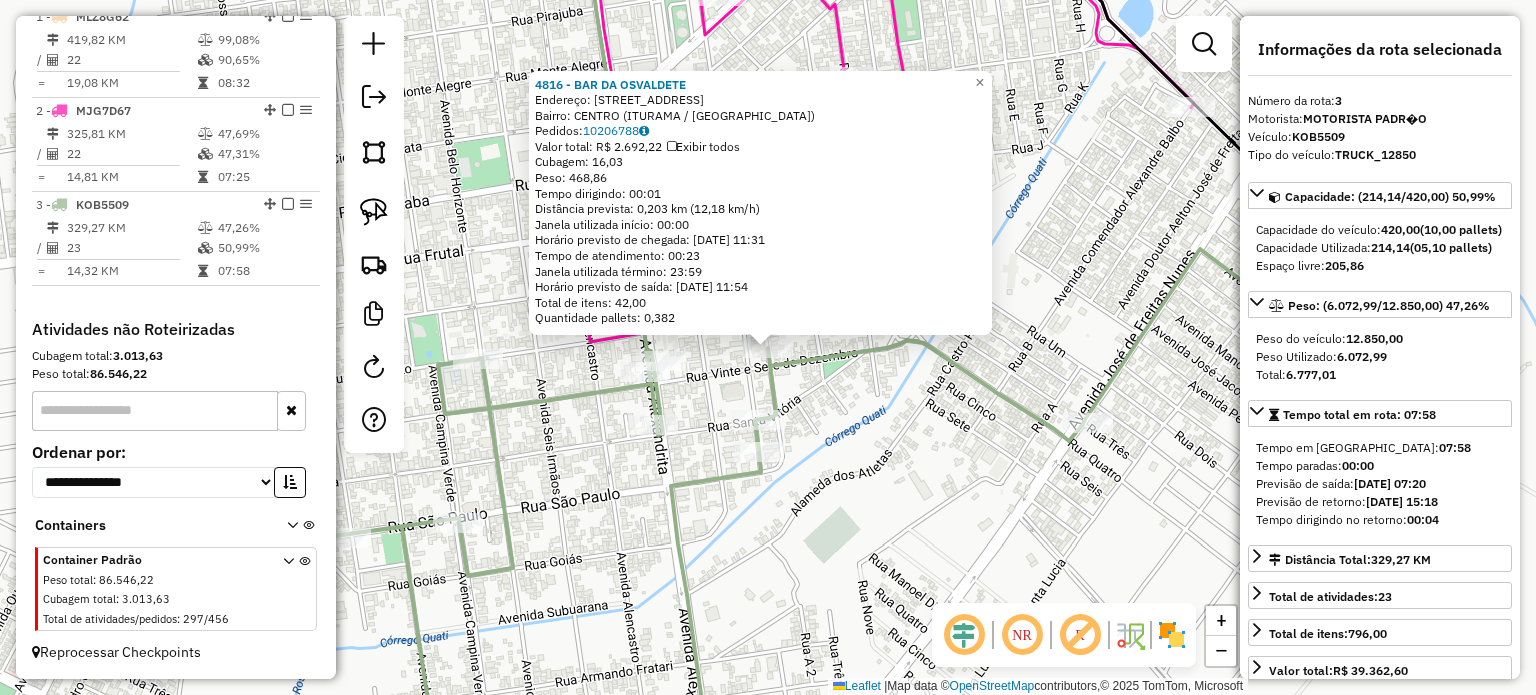 click on "4816 - BAR DA OSVALDETE  Endereço:  AV  PAZ 352   Bairro: CENTRO (ITURAMA / MG)   Pedidos:  10206788   Valor total: R$ 2.692,22   Exibir todos   Cubagem: 16,03  Peso: 468,86  Tempo dirigindo: 00:01   Distância prevista: 0,203 km (12,18 km/h)   Janela utilizada início: 00:00   Horário previsto de chegada: 11/07/2025 11:31   Tempo de atendimento: 00:23   Janela utilizada término: 23:59   Horário previsto de saída: 11/07/2025 11:54   Total de itens: 42,00   Quantidade pallets: 0,382  × Janela de atendimento Grade de atendimento Capacidade Transportadoras Veículos Cliente Pedidos  Rotas Selecione os dias de semana para filtrar as janelas de atendimento  Seg   Ter   Qua   Qui   Sex   Sáb   Dom  Informe o período da janela de atendimento: De: Até:  Filtrar exatamente a janela do cliente  Considerar janela de atendimento padrão  Selecione os dias de semana para filtrar as grades de atendimento  Seg   Ter   Qua   Qui   Sex   Sáb   Dom   Considerar clientes sem dia de atendimento cadastrado  De:   Até:" 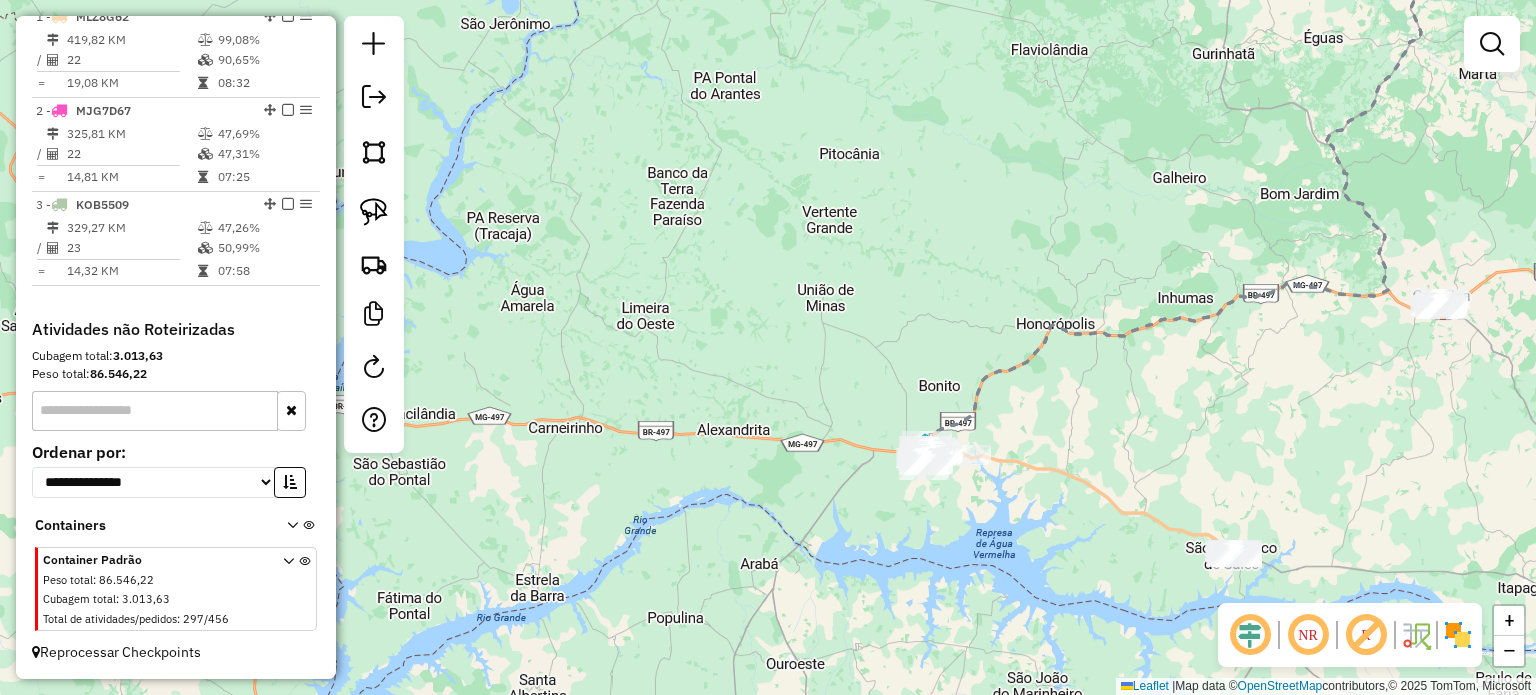 drag, startPoint x: 1084, startPoint y: 519, endPoint x: 941, endPoint y: 421, distance: 173.35802 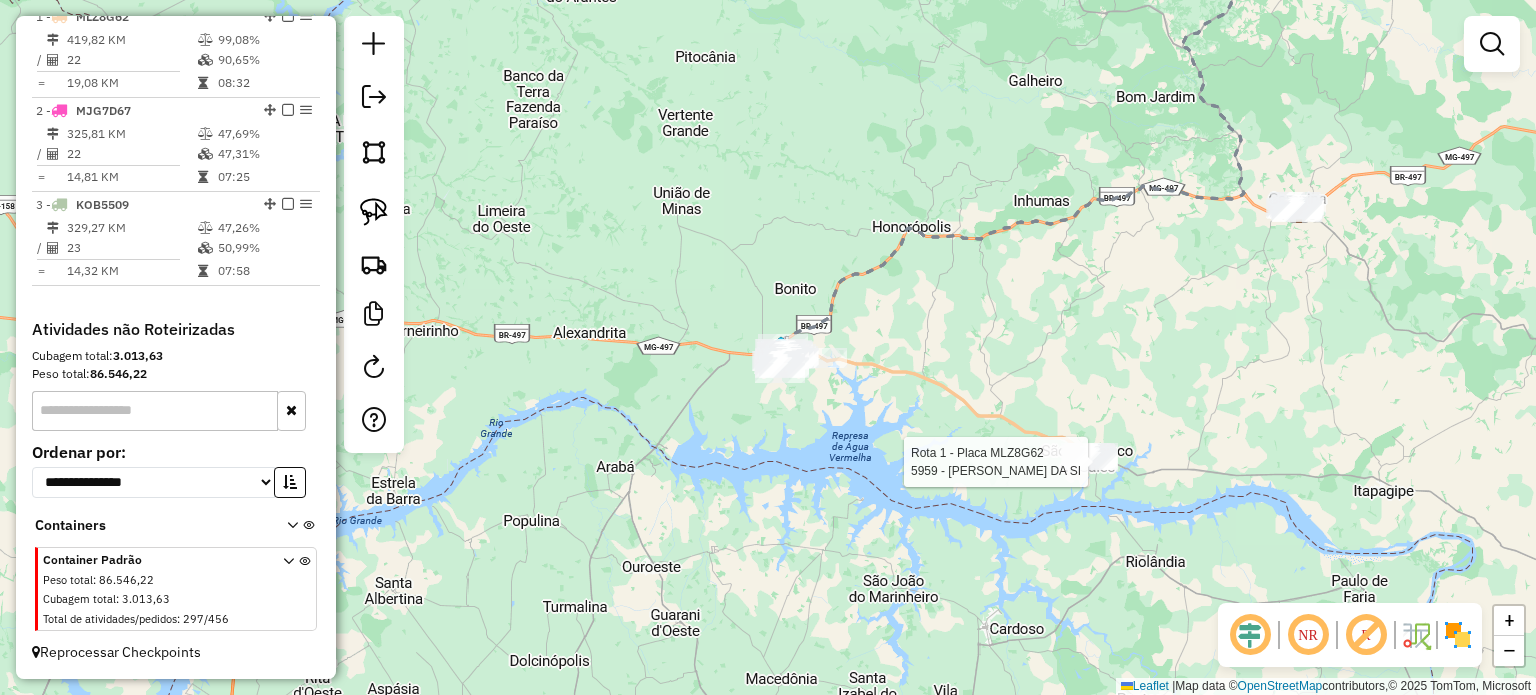 select on "**********" 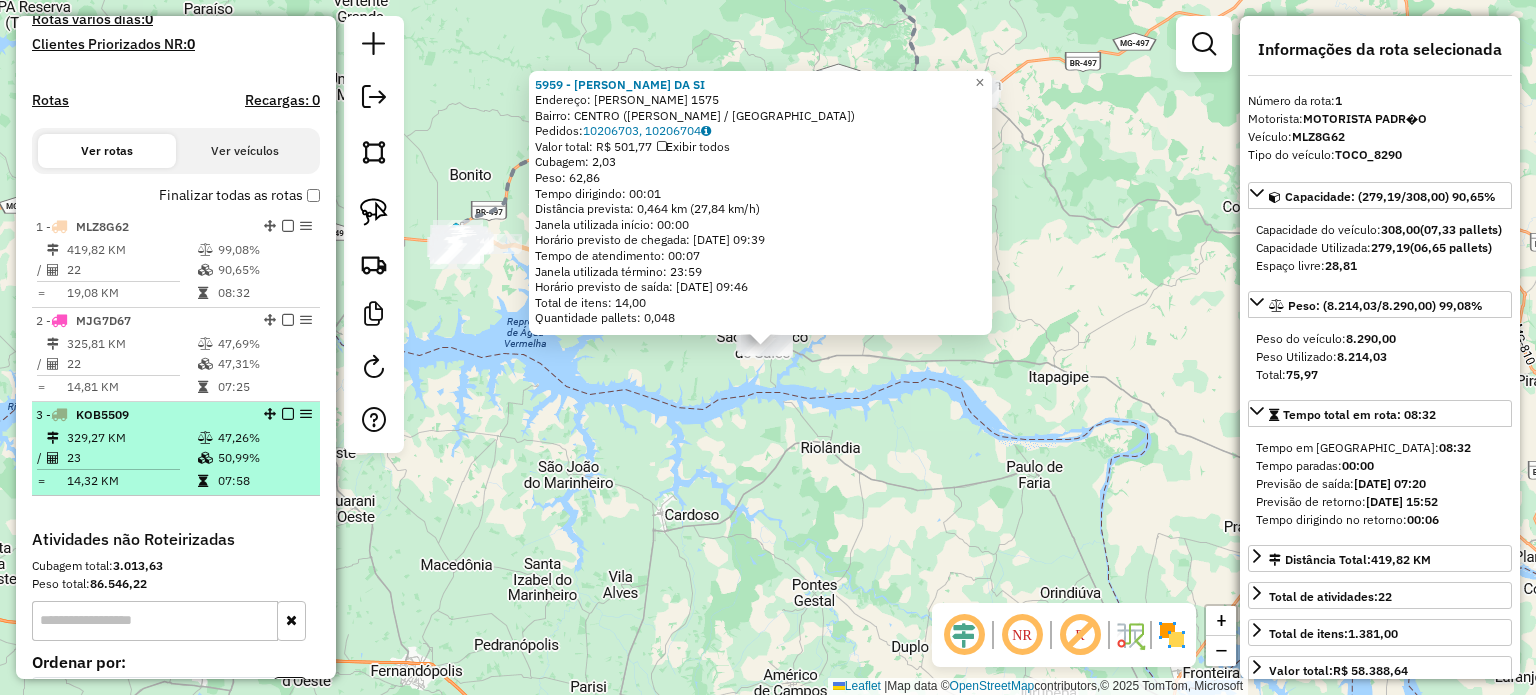 scroll, scrollTop: 648, scrollLeft: 0, axis: vertical 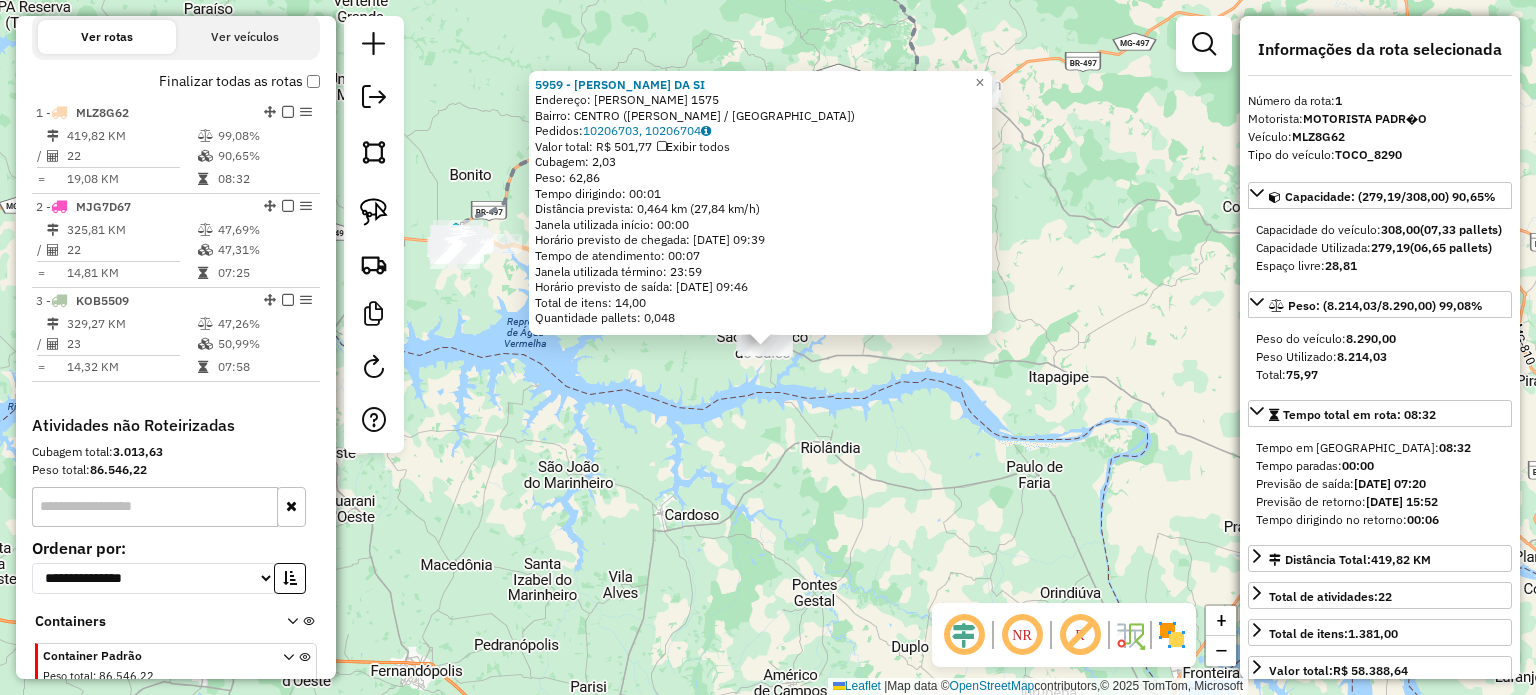 click on "5959 - [PERSON_NAME] DA SI  Endereço:  [PERSON_NAME] 1575   Bairro: [GEOGRAPHIC_DATA] ([GEOGRAPHIC_DATA] / [GEOGRAPHIC_DATA])   Pedidos:  10206703, 10206704   Valor total: R$ 501,77   Exibir todos   Cubagem: 2,03  Peso: 62,86  Tempo dirigindo: 00:01   Distância prevista: 0,464 km (27,84 km/h)   [GEOGRAPHIC_DATA] utilizada início: 00:00   Horário previsto de chegada: [DATE] 09:39   Tempo de atendimento: 00:07   Janela utilizada término: 23:59   Horário previsto de saída: [DATE] 09:46   Total de itens: 14,00   Quantidade pallets: 0,048  × Janela de atendimento Grade de atendimento Capacidade Transportadoras Veículos Cliente Pedidos  Rotas Selecione os dias de semana para filtrar as janelas de atendimento  Seg   Ter   Qua   Qui   Sex   Sáb   Dom  Informe o período da janela de atendimento: De: Até:  Filtrar exatamente a janela do cliente  Considerar janela de atendimento padrão  Selecione os dias de semana para filtrar as grades de atendimento  Seg   Ter   Qua   Qui   Sex   Sáb   Dom   Peso mínimo:   De:  De:" 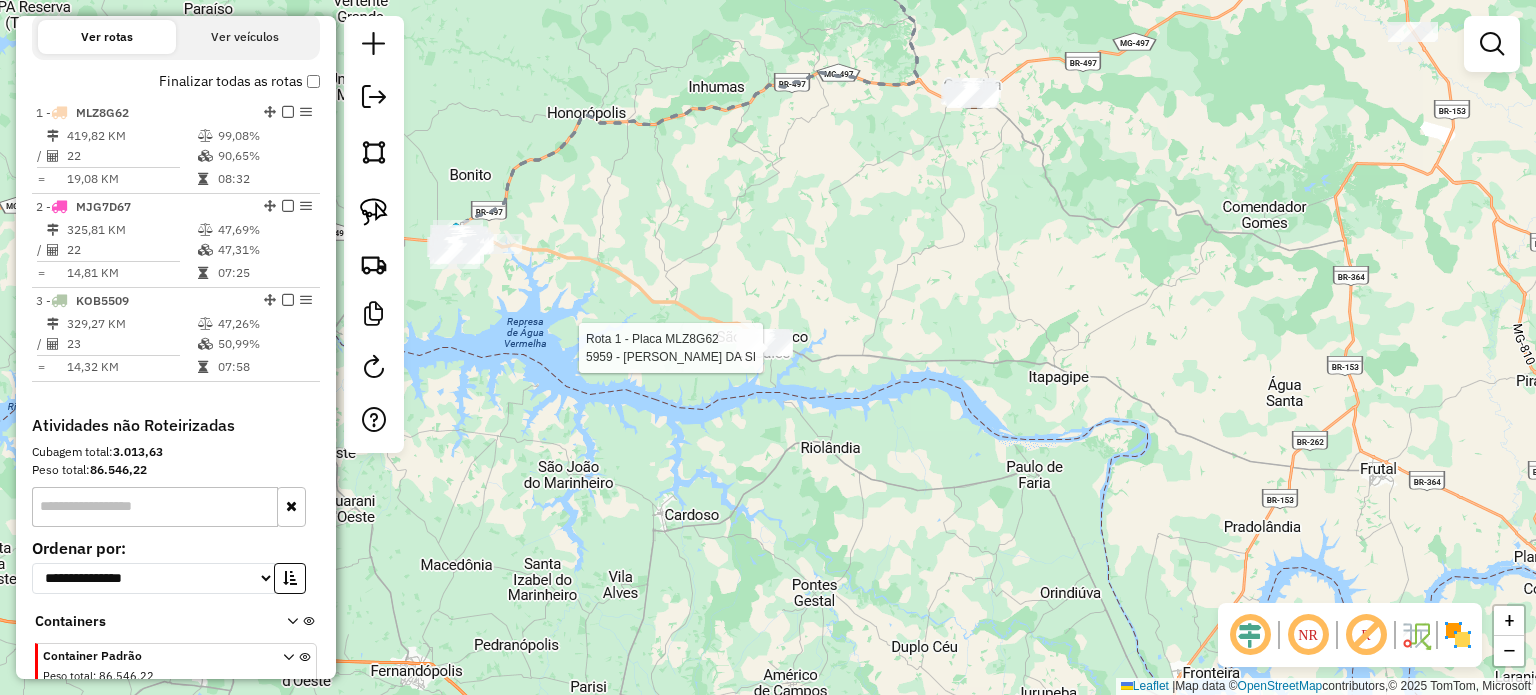 select on "**********" 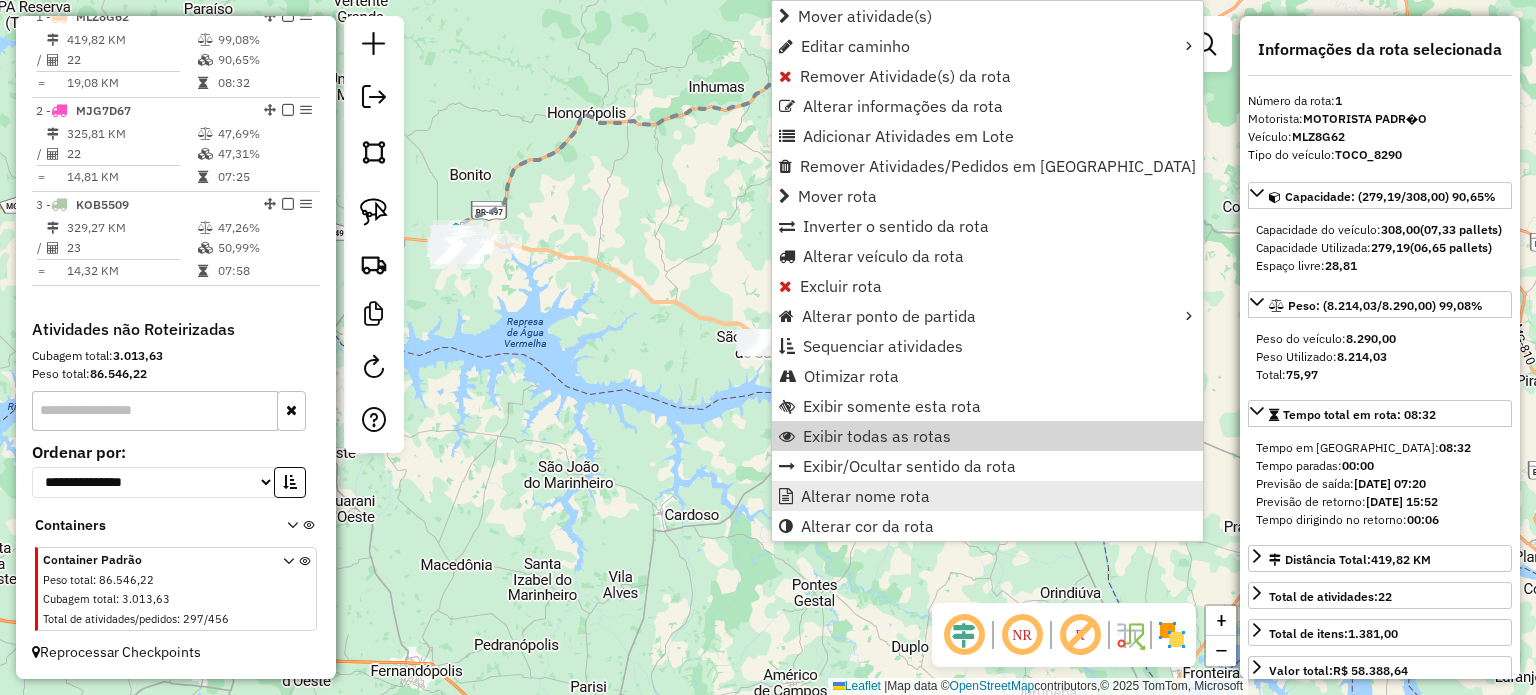 scroll, scrollTop: 748, scrollLeft: 0, axis: vertical 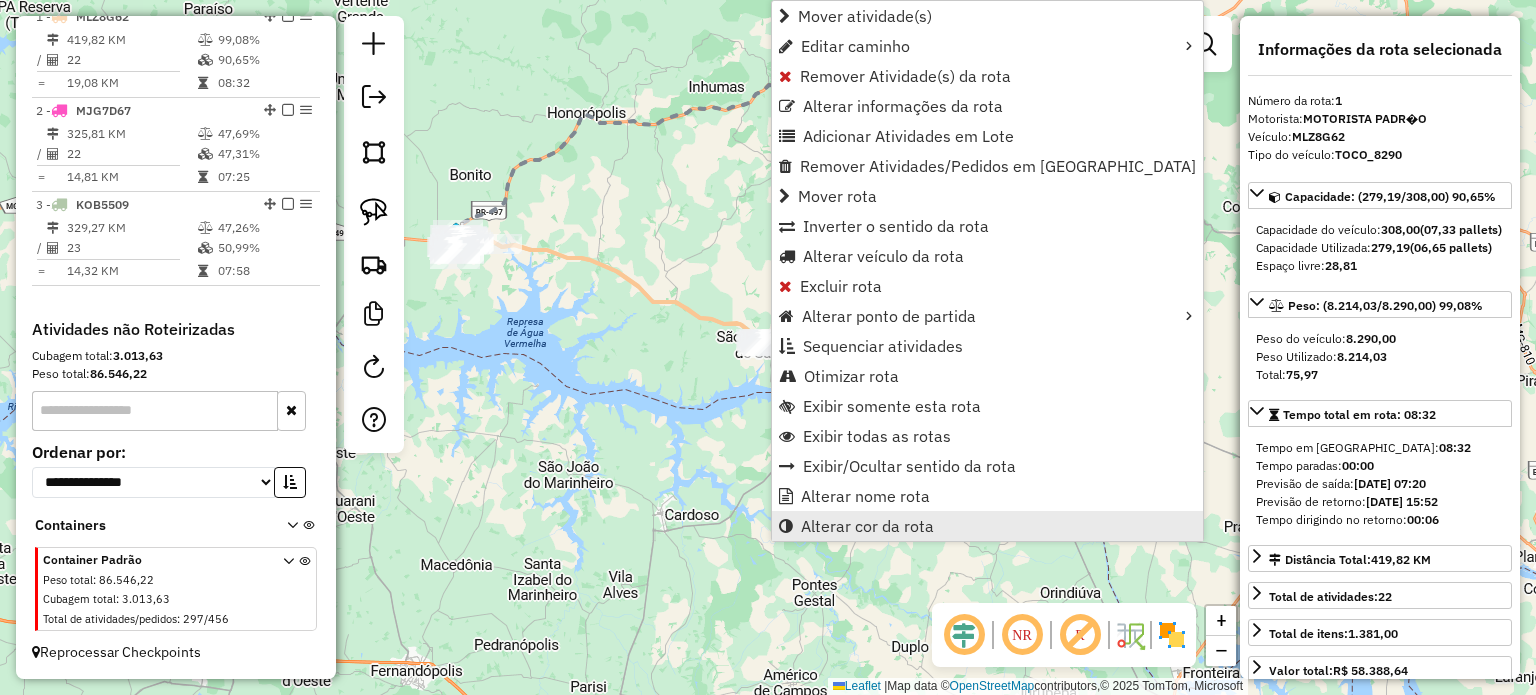 click on "Alterar cor da rota" at bounding box center (867, 526) 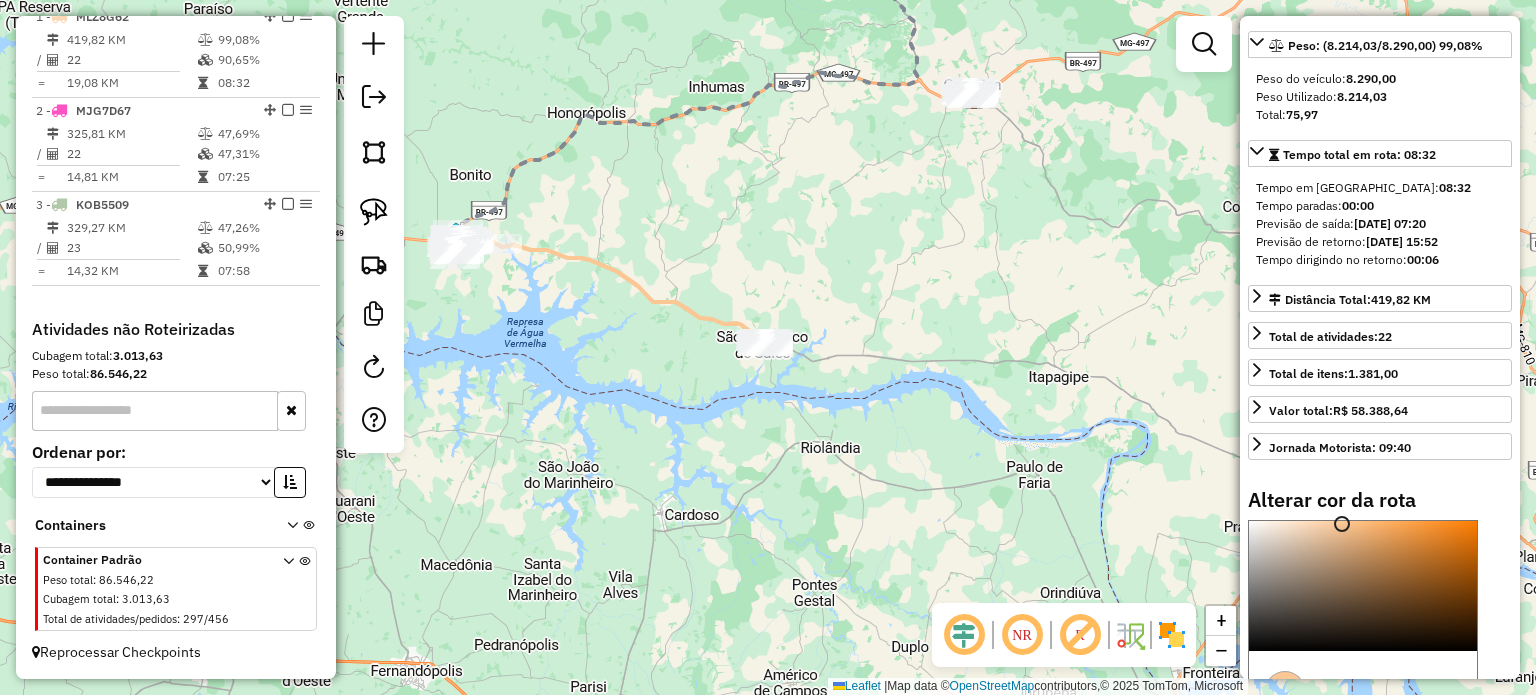 scroll, scrollTop: 500, scrollLeft: 0, axis: vertical 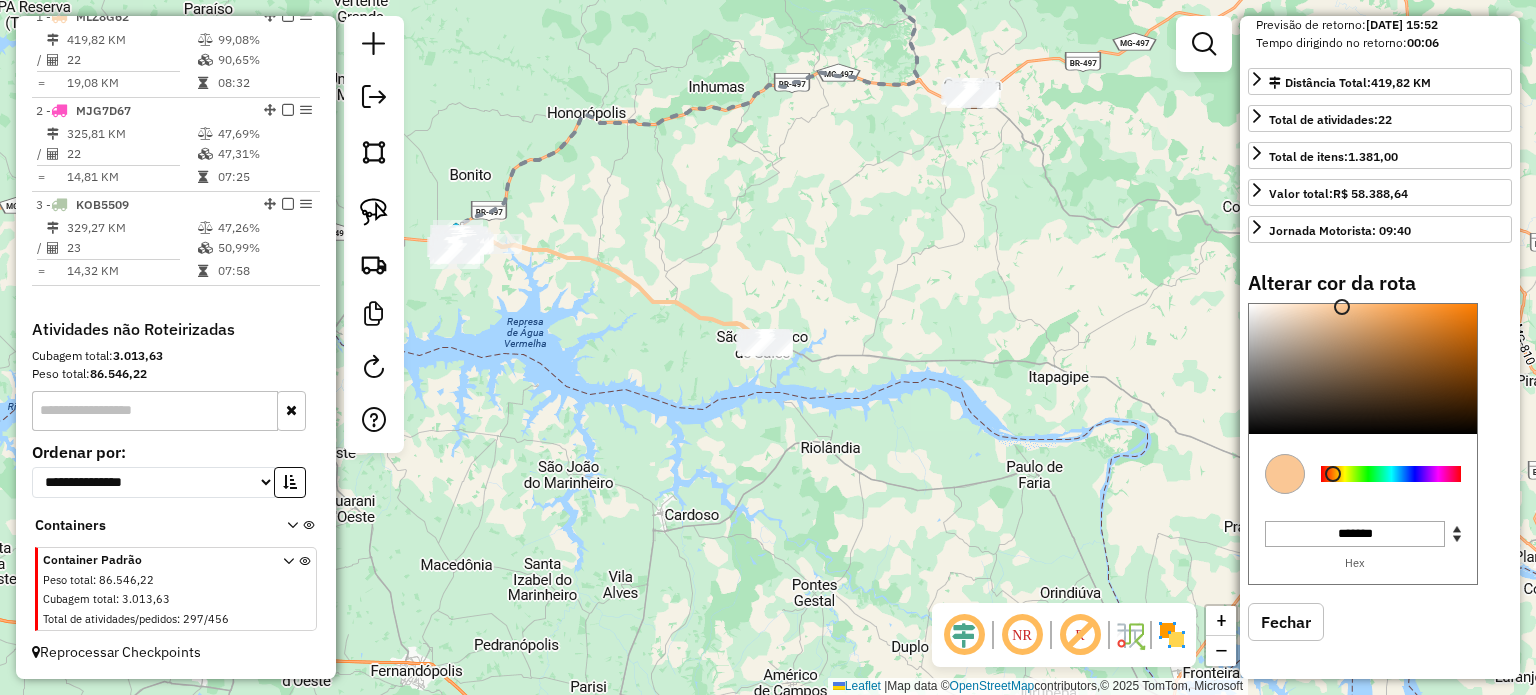 click at bounding box center [1391, 474] 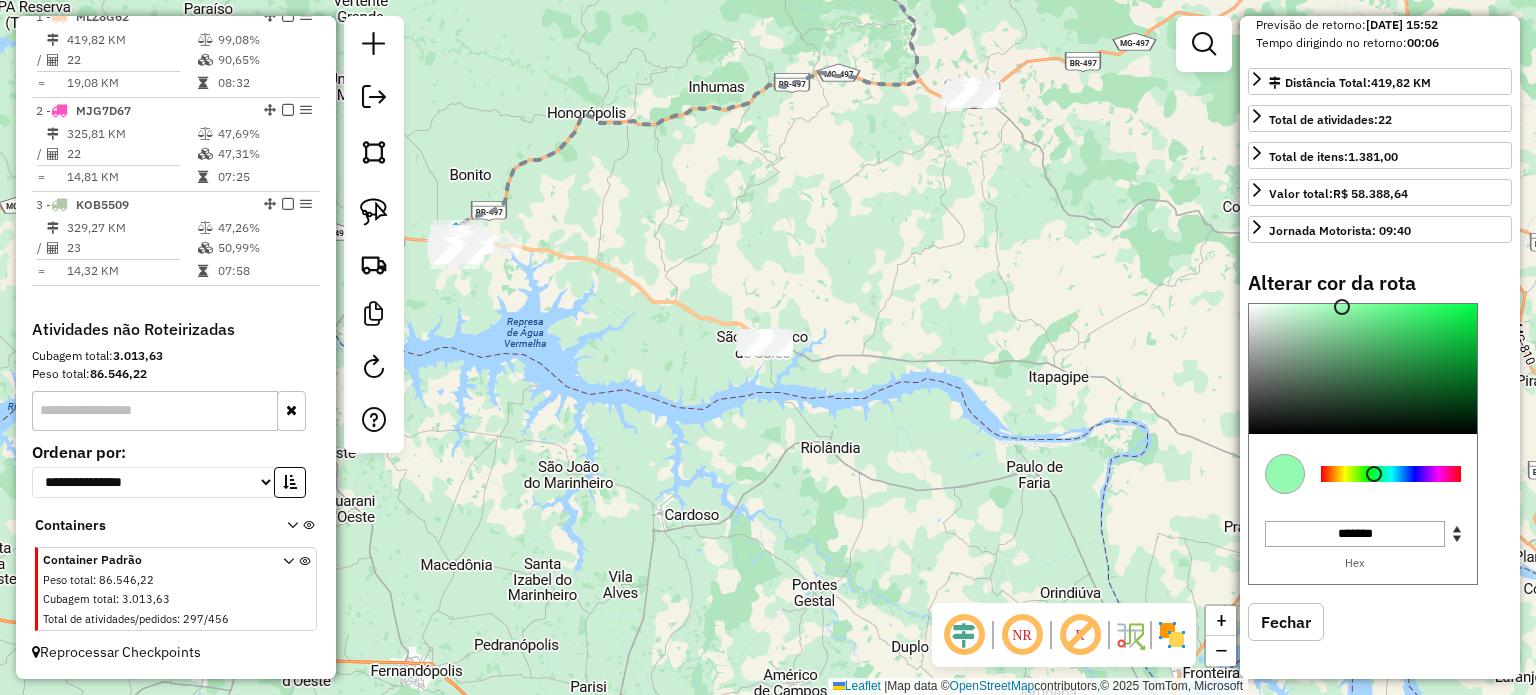 type on "*******" 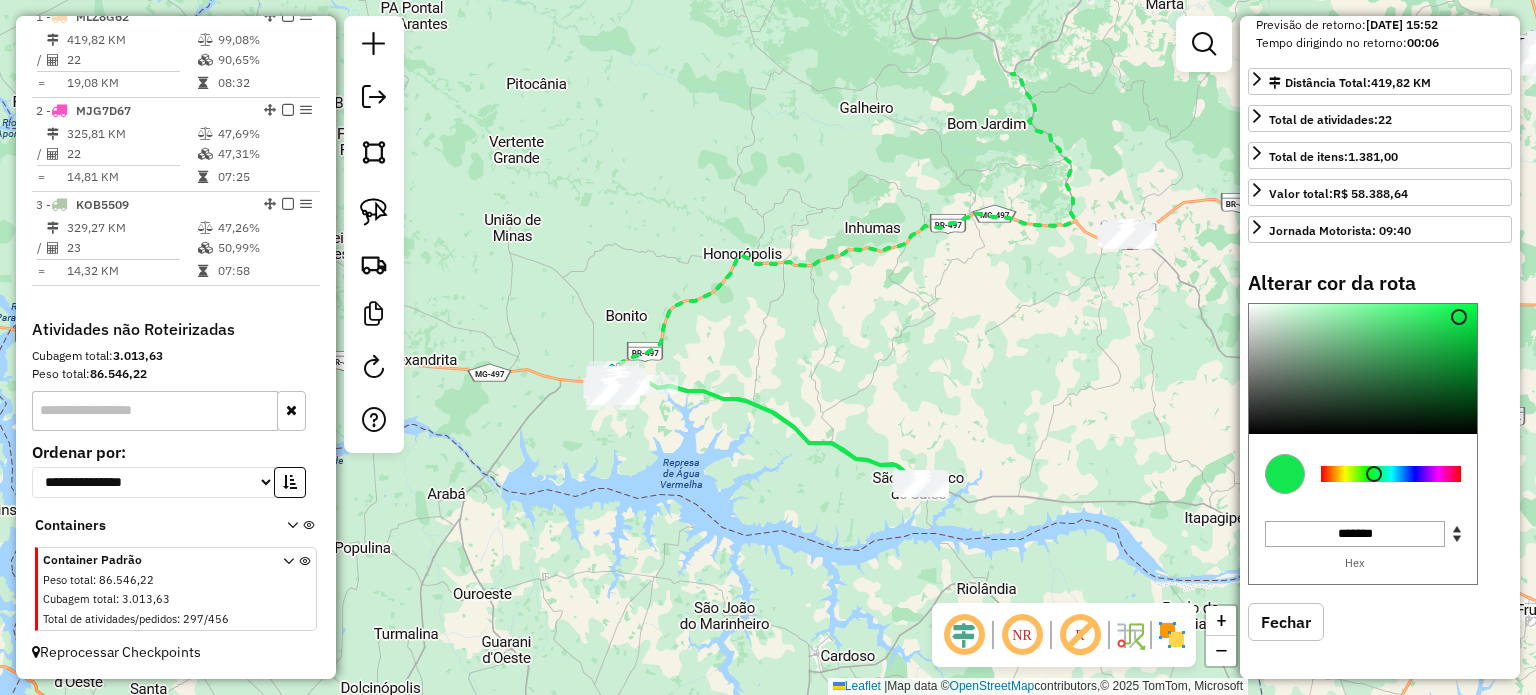 drag, startPoint x: 548, startPoint y: 322, endPoint x: 704, endPoint y: 463, distance: 210.27838 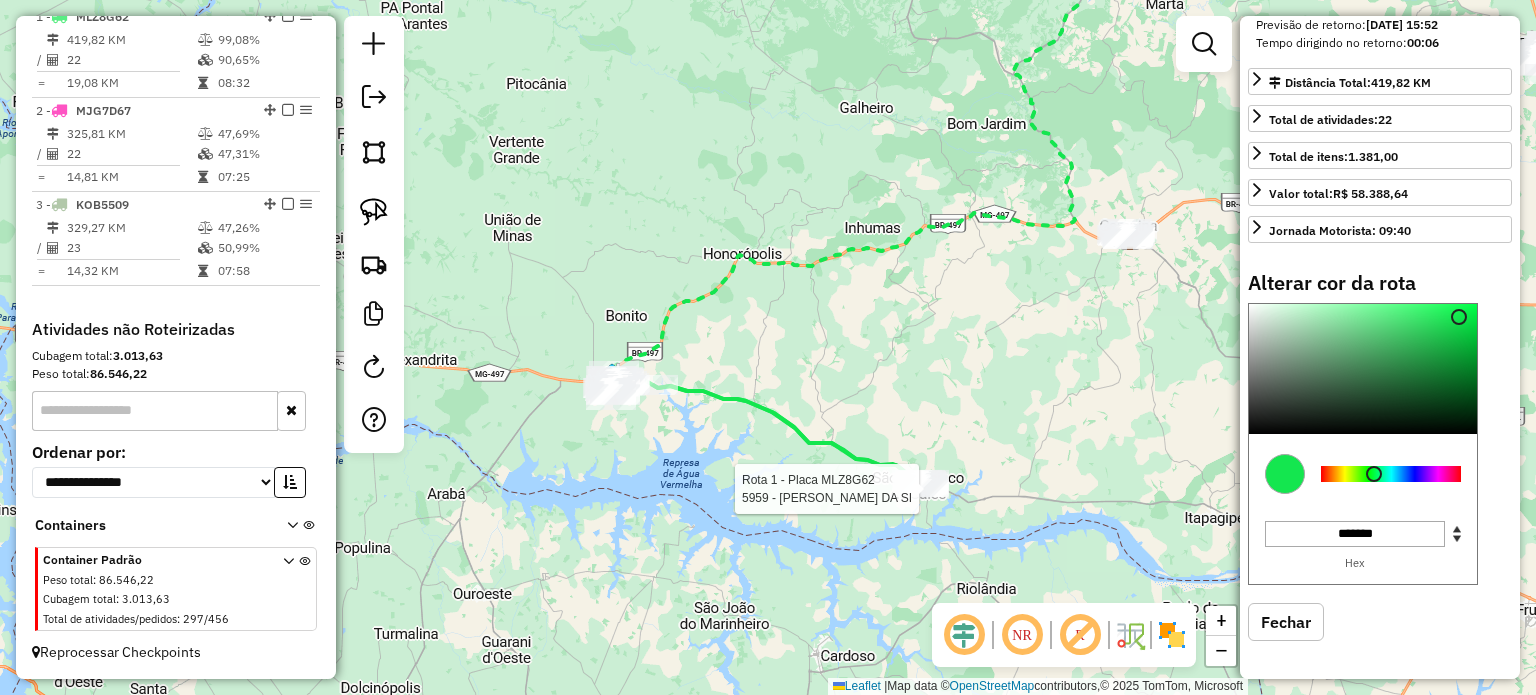 select on "**********" 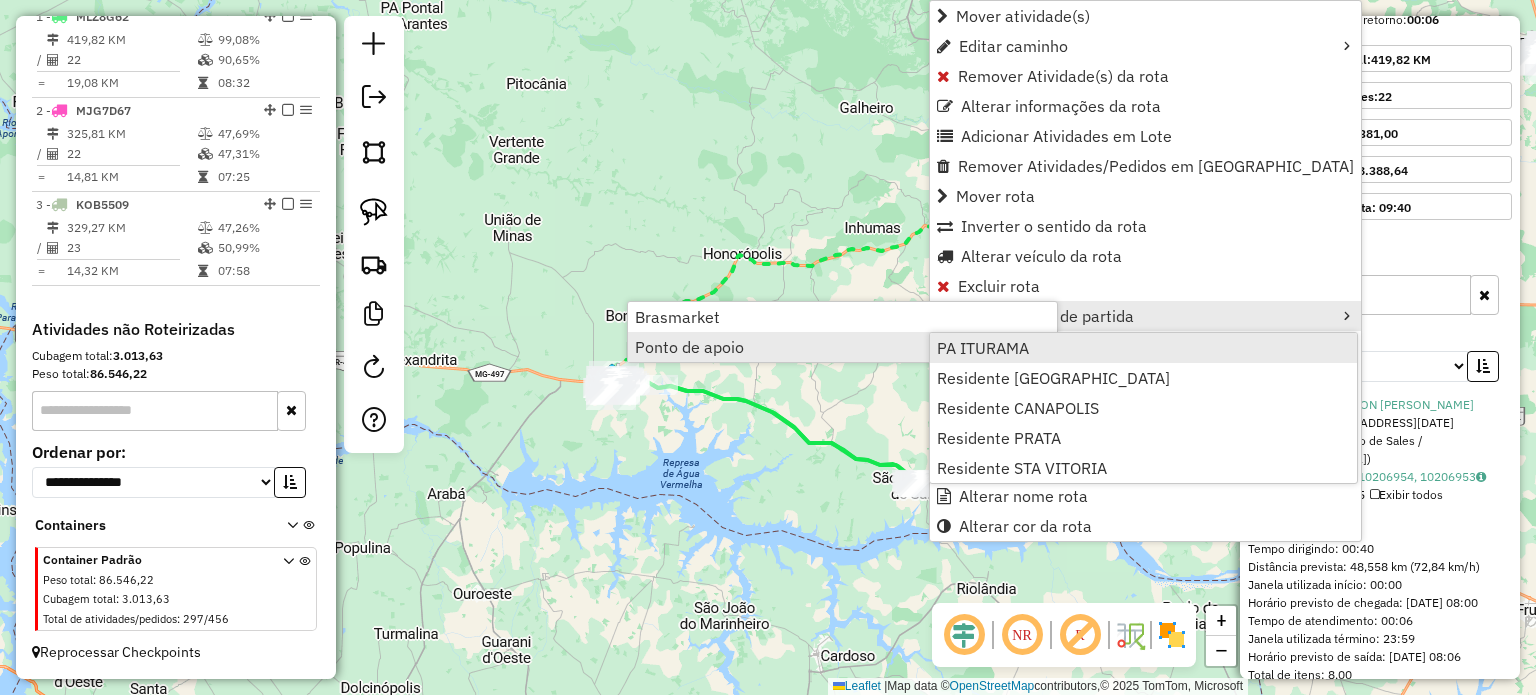 click on "PA ITURAMA" at bounding box center (983, 348) 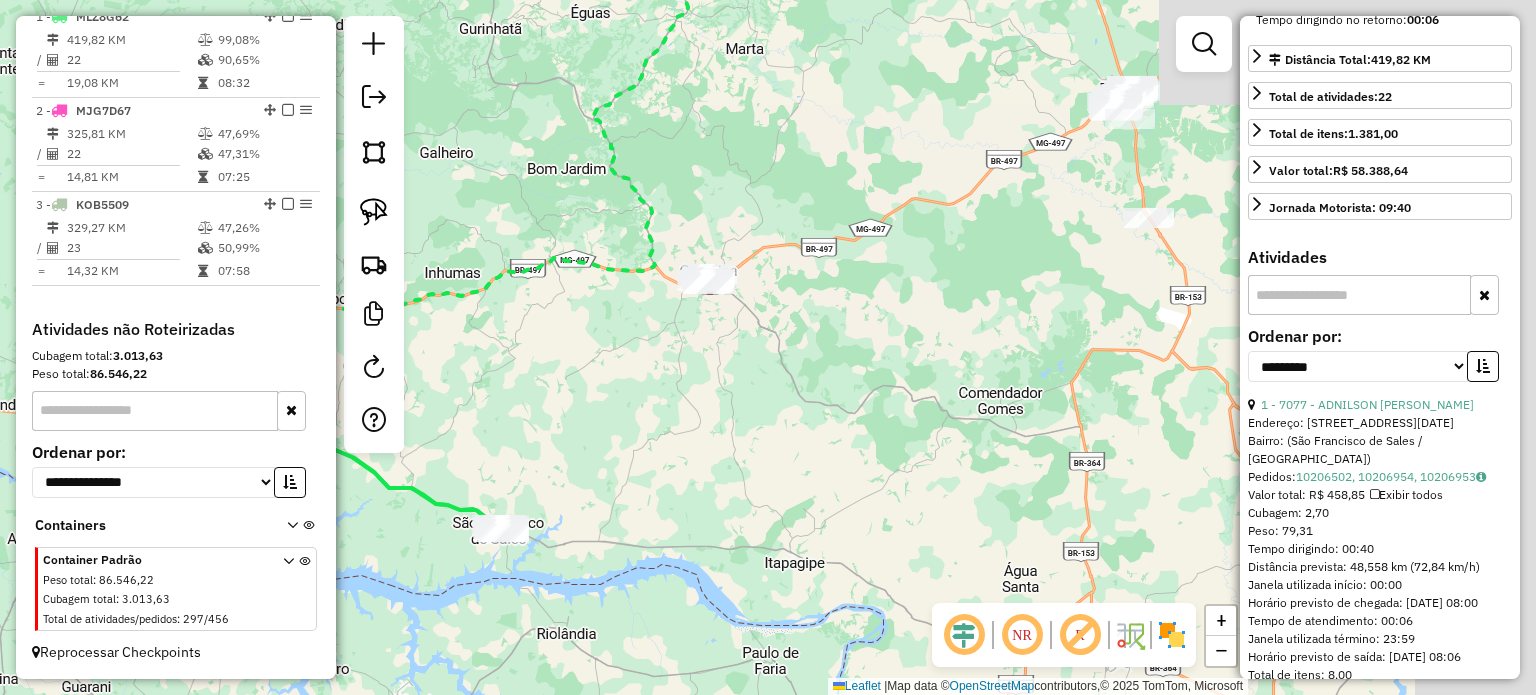 drag, startPoint x: 1005, startPoint y: 329, endPoint x: 585, endPoint y: 374, distance: 422.40384 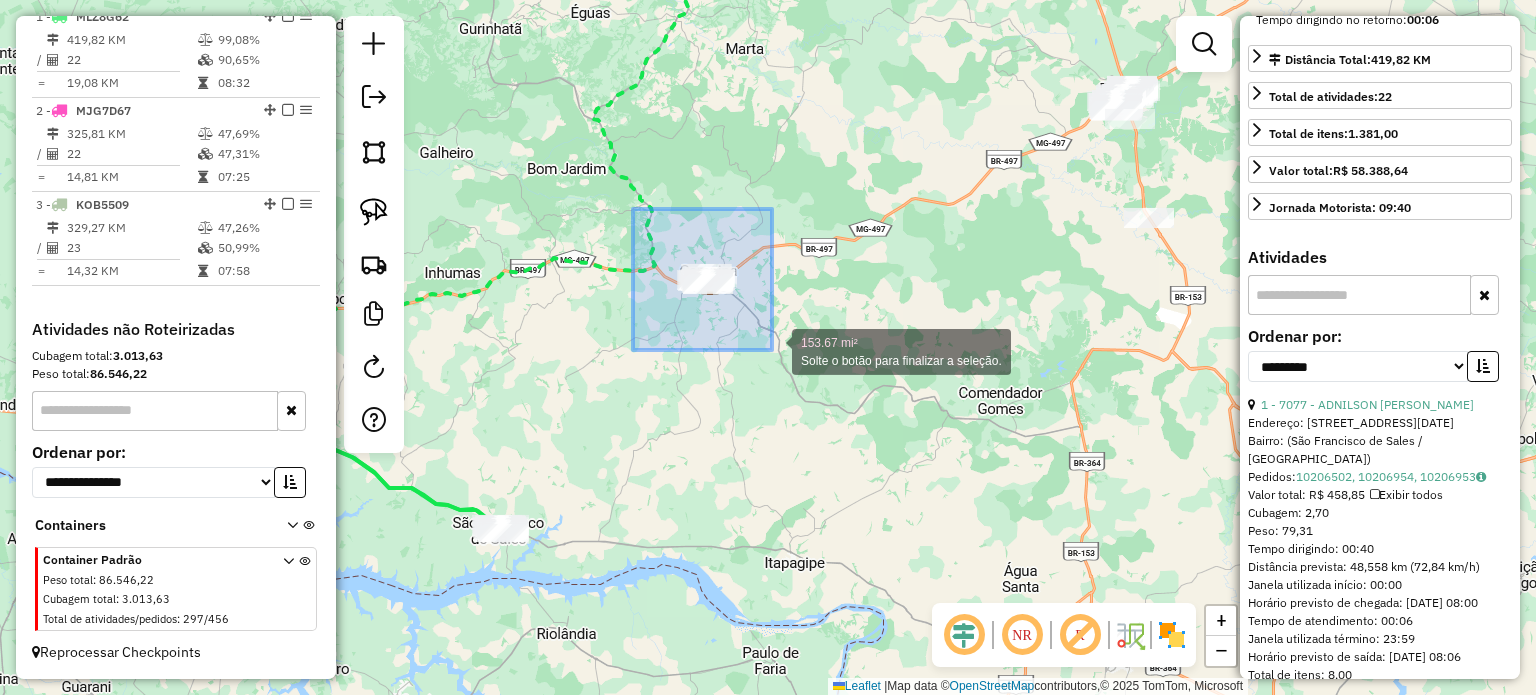 drag, startPoint x: 633, startPoint y: 209, endPoint x: 772, endPoint y: 350, distance: 197.99495 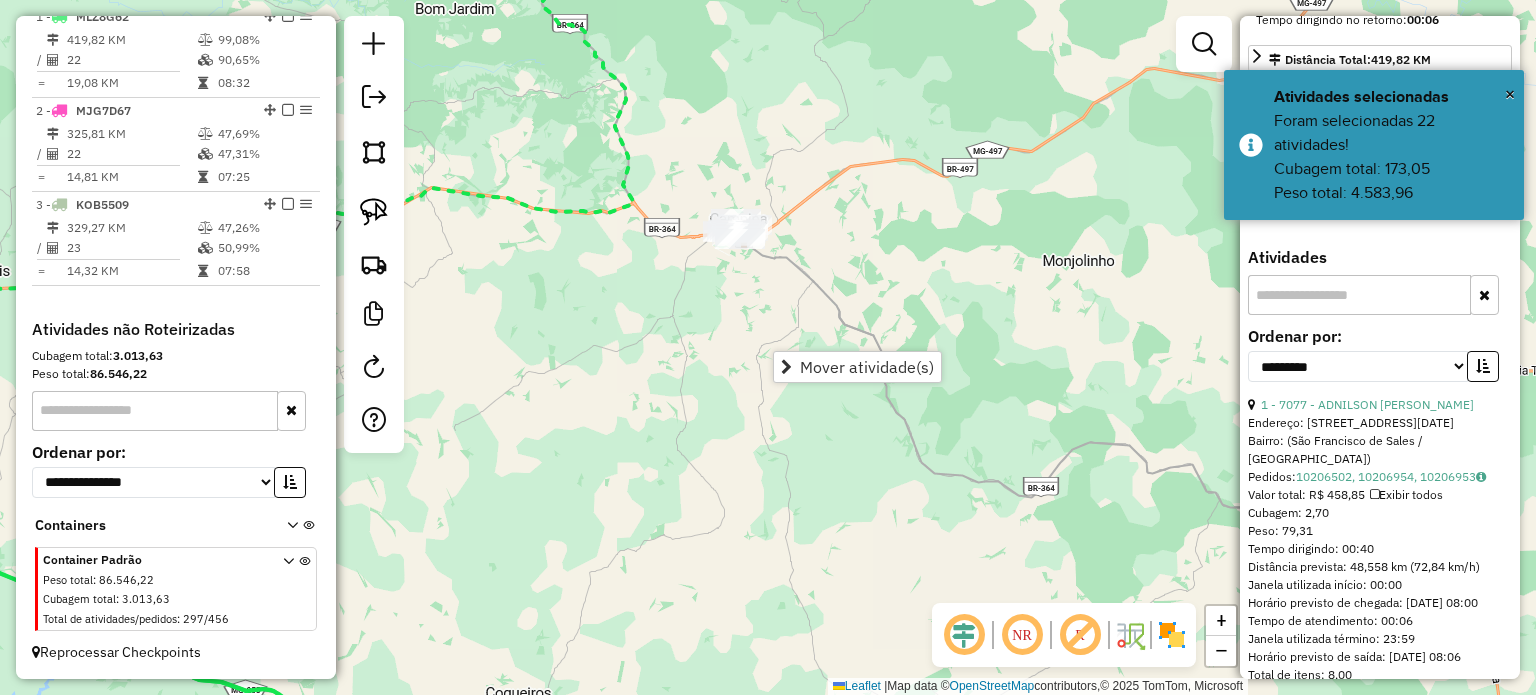 click on "Janela de atendimento Grade de atendimento Capacidade Transportadoras Veículos Cliente Pedidos  Rotas Selecione os dias de semana para filtrar as janelas de atendimento  Seg   Ter   Qua   Qui   Sex   Sáb   Dom  Informe o período da janela de atendimento: De: Até:  Filtrar exatamente a janela do cliente  Considerar janela de atendimento padrão  Selecione os dias de semana para filtrar as grades de atendimento  Seg   Ter   Qua   Qui   Sex   Sáb   Dom   Considerar clientes sem dia de atendimento cadastrado  Clientes fora do dia de atendimento selecionado Filtrar as atividades entre os valores definidos abaixo:  Peso mínimo:   Peso máximo:   Cubagem mínima:   Cubagem máxima:   De:   Até:  Filtrar as atividades entre o tempo de atendimento definido abaixo:  De:   Até:   Considerar capacidade total dos clientes não roteirizados Transportadora: Selecione um ou mais itens Tipo de veículo: Selecione um ou mais itens Veículo: Selecione um ou mais itens Motorista: Selecione um ou mais itens Nome: Rótulo:" 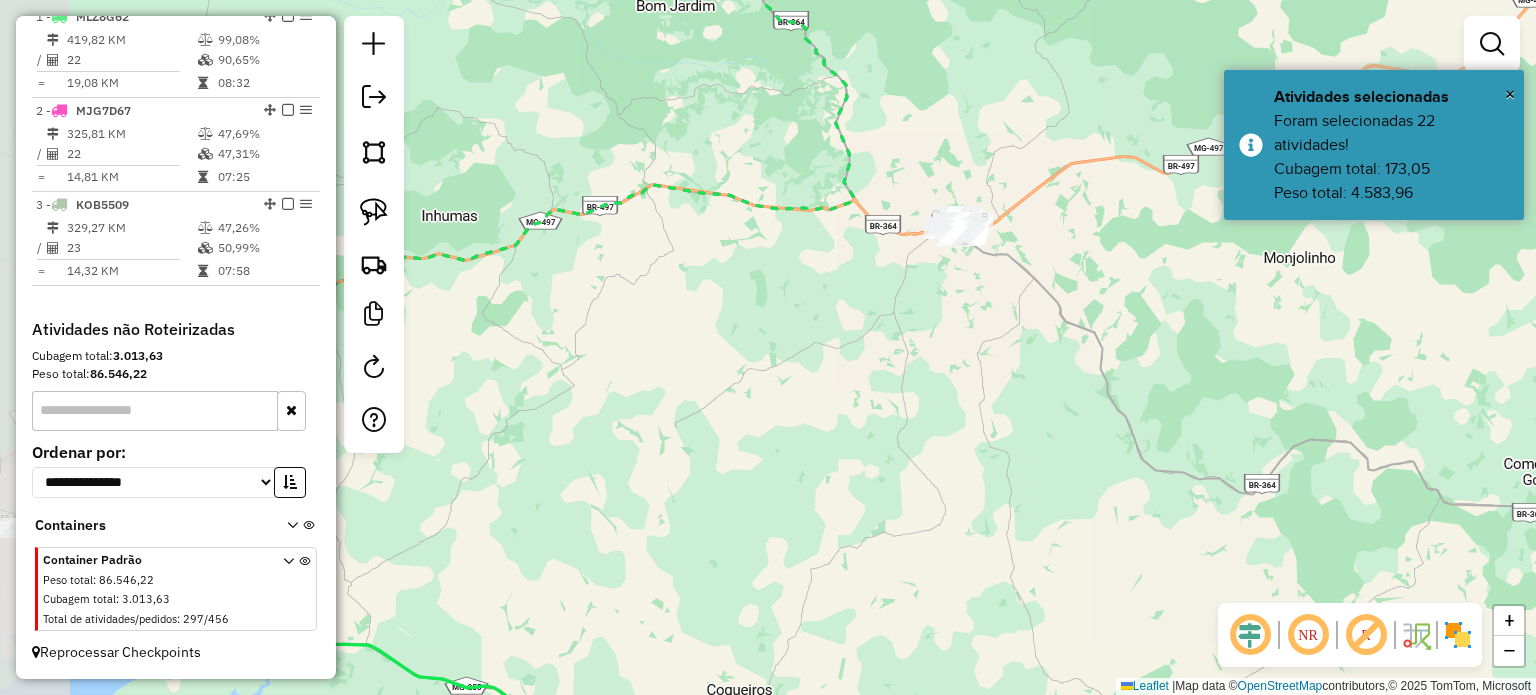 drag, startPoint x: 623, startPoint y: 411, endPoint x: 844, endPoint y: 408, distance: 221.02036 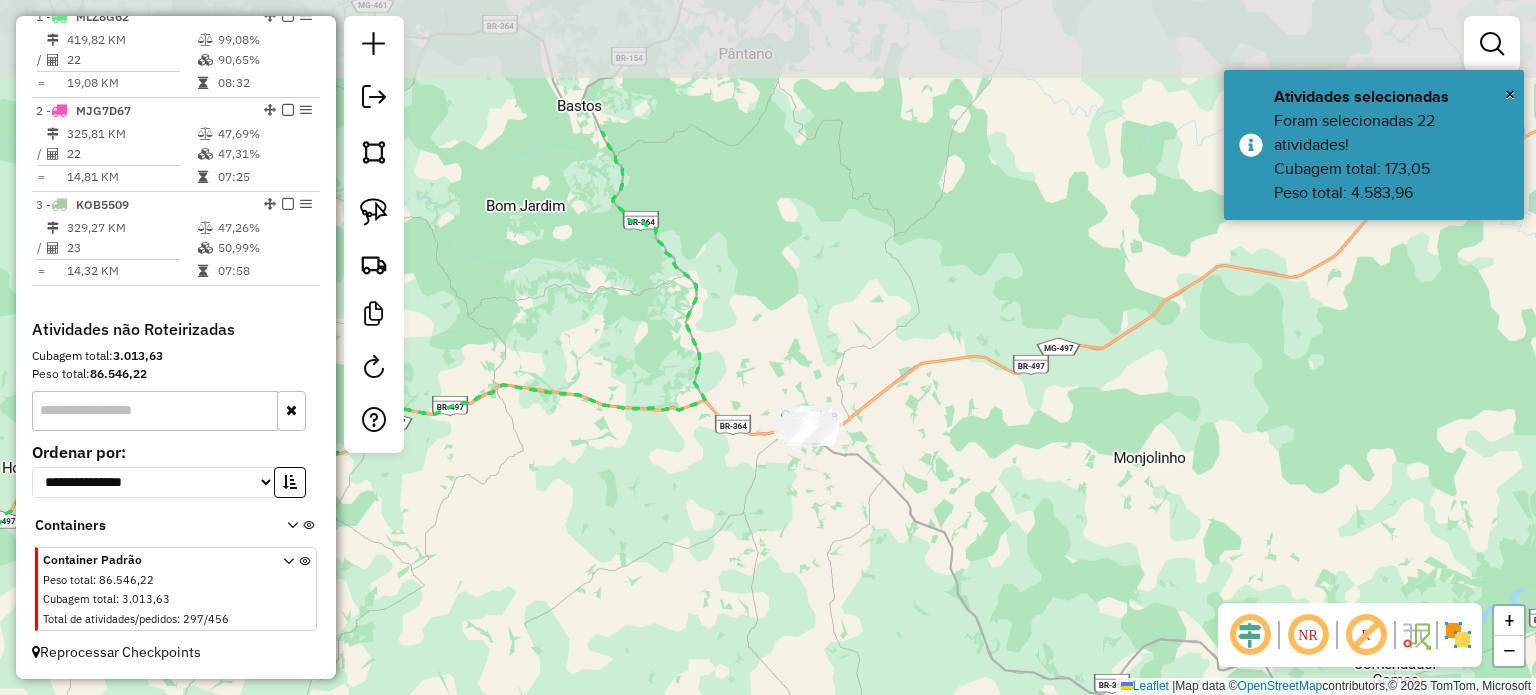 drag, startPoint x: 851, startPoint y: 327, endPoint x: 700, endPoint y: 521, distance: 245.83939 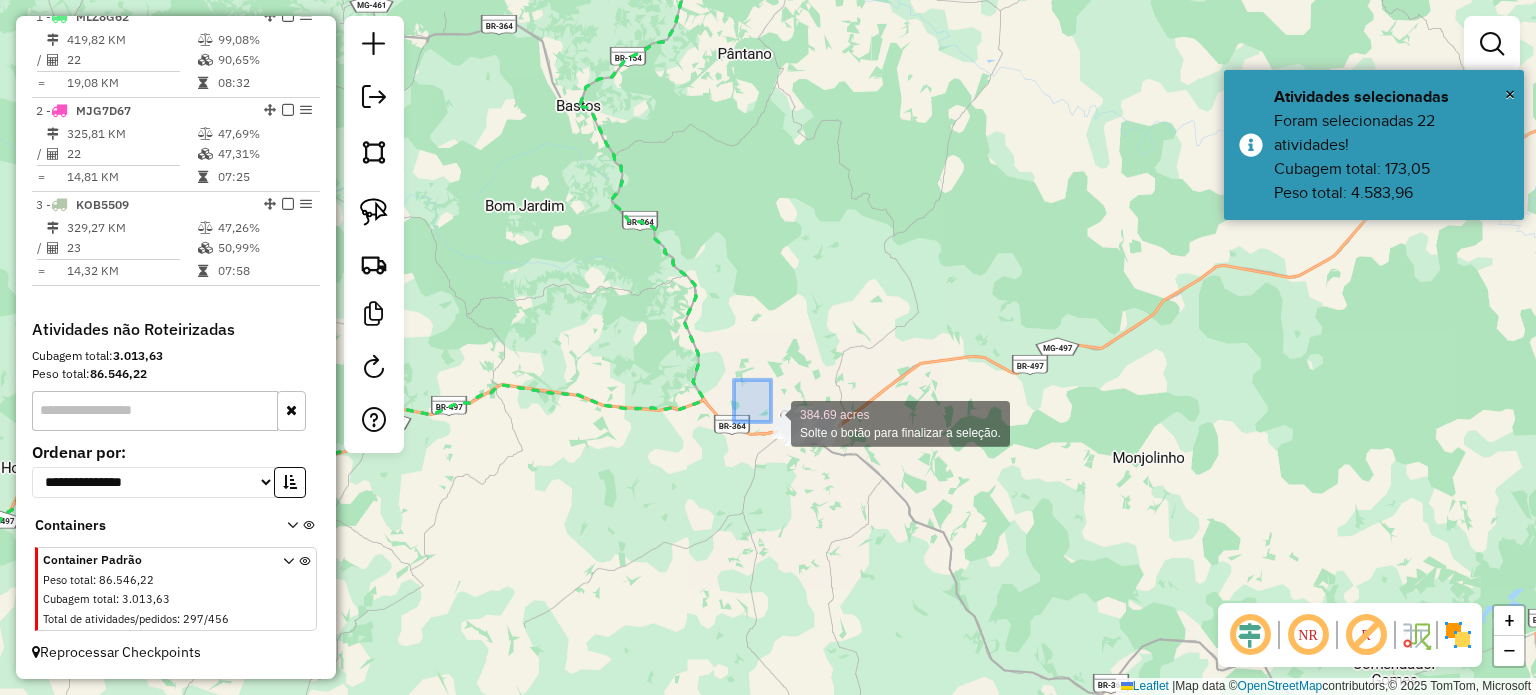 drag, startPoint x: 734, startPoint y: 380, endPoint x: 935, endPoint y: 523, distance: 246.67793 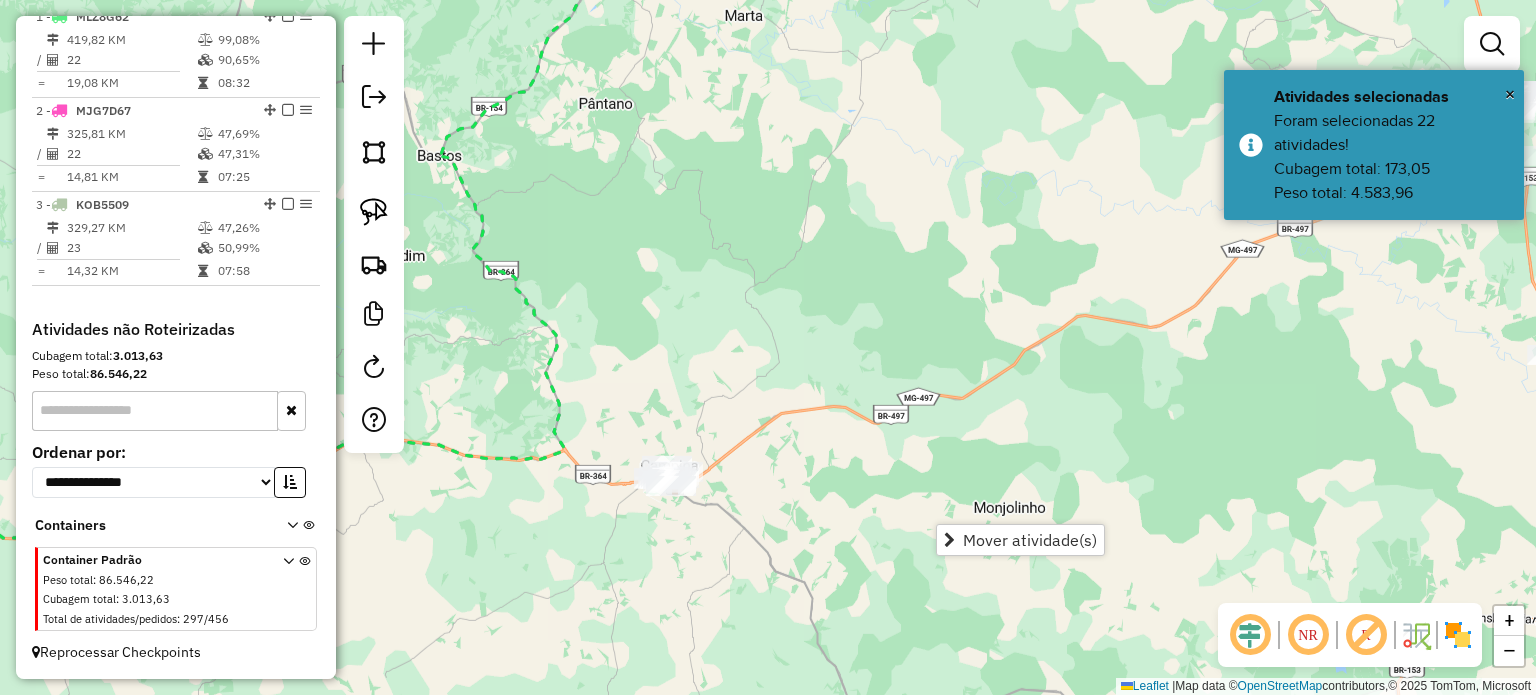 drag, startPoint x: 1176, startPoint y: 467, endPoint x: 768, endPoint y: 578, distance: 422.82974 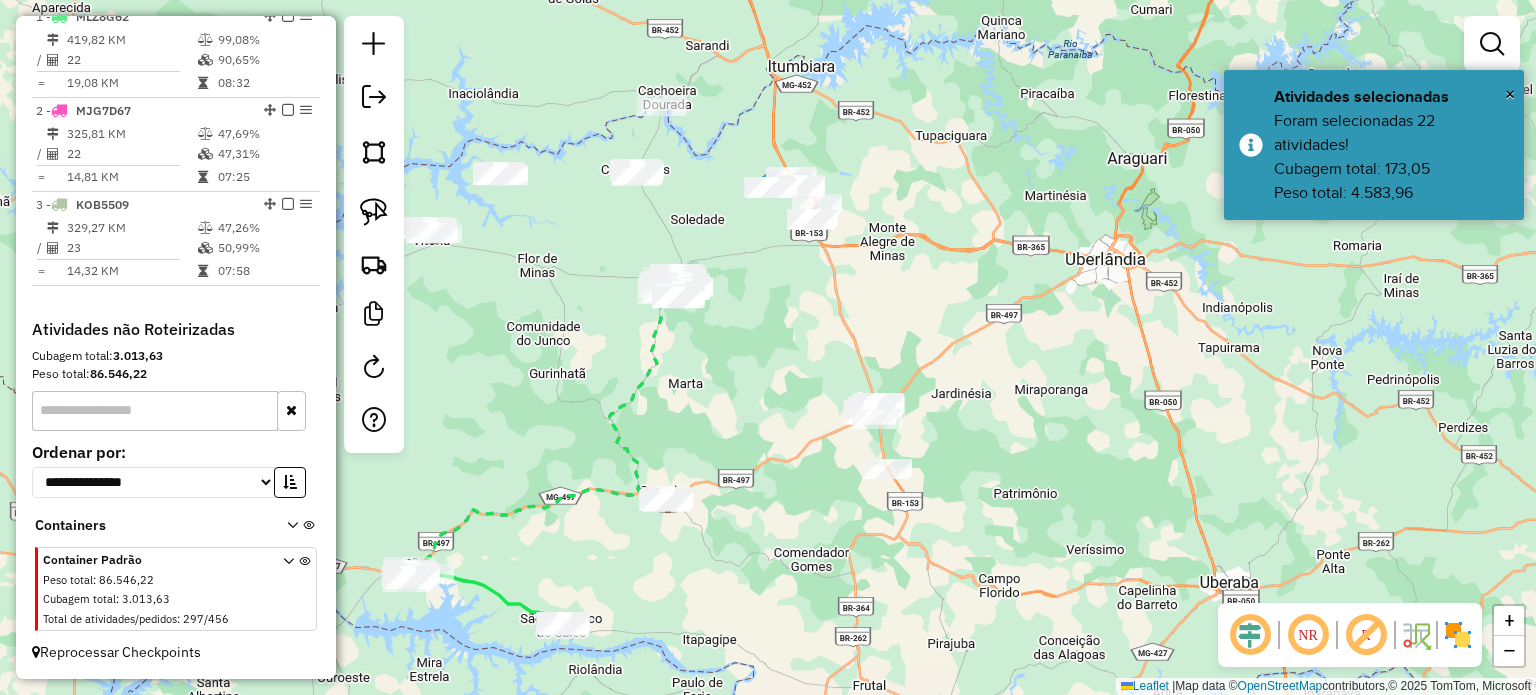 drag, startPoint x: 712, startPoint y: 499, endPoint x: 757, endPoint y: 371, distance: 135.67976 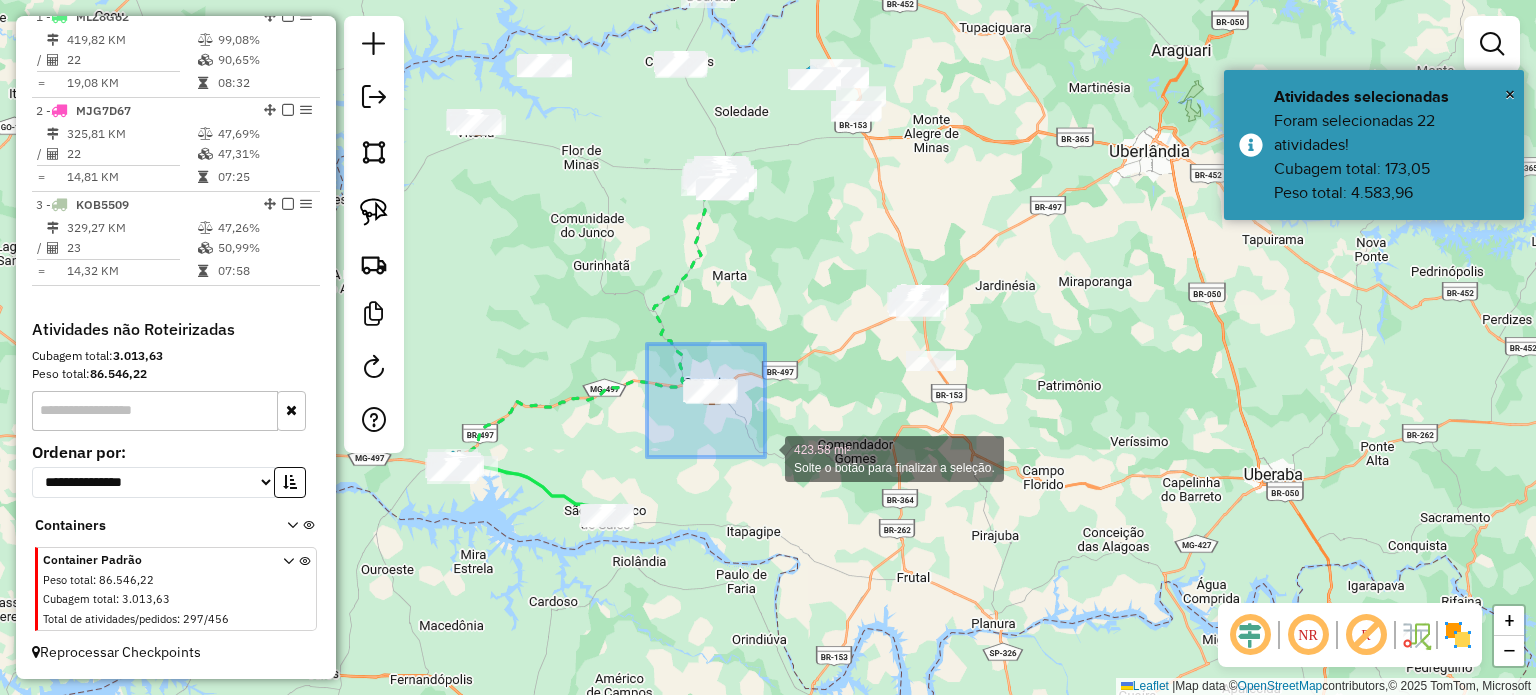 drag, startPoint x: 647, startPoint y: 344, endPoint x: 765, endPoint y: 457, distance: 163.37993 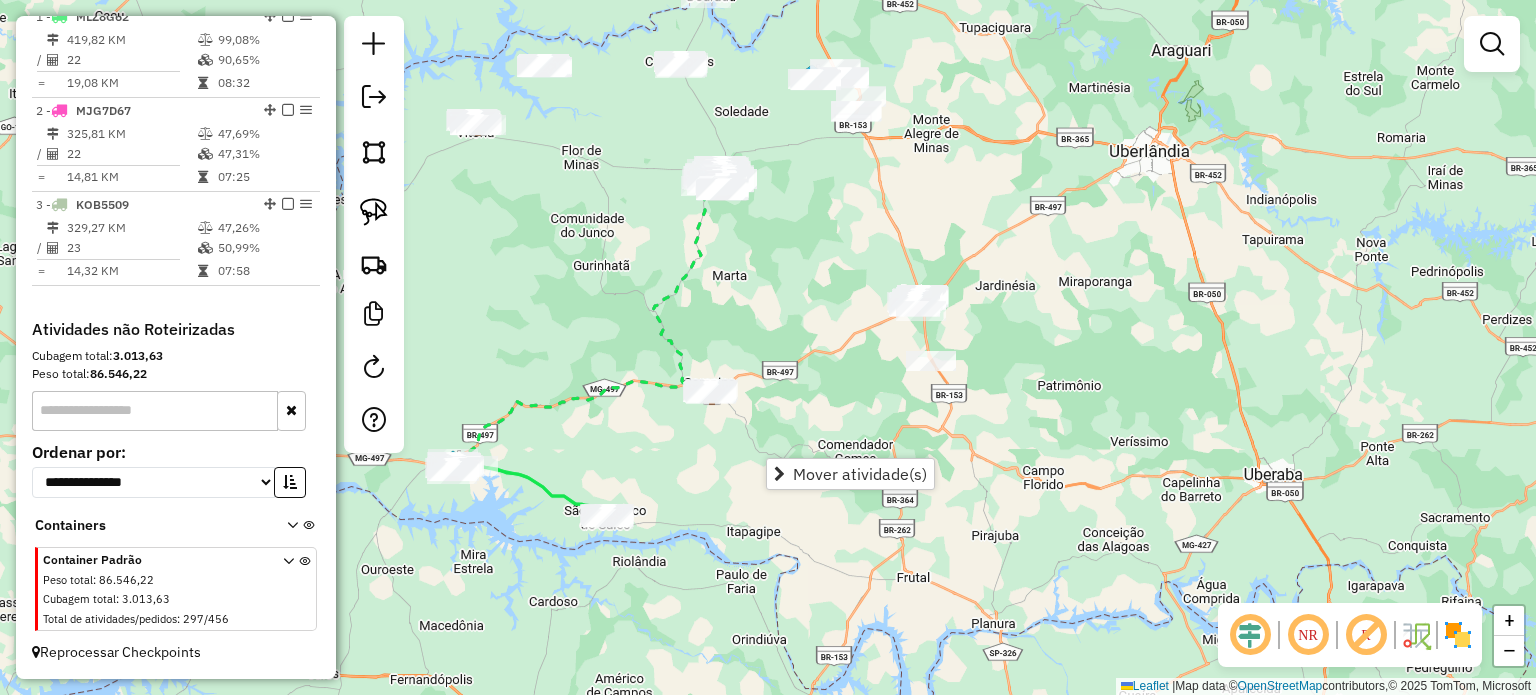 drag, startPoint x: 859, startPoint y: 475, endPoint x: 558, endPoint y: 382, distance: 315.03967 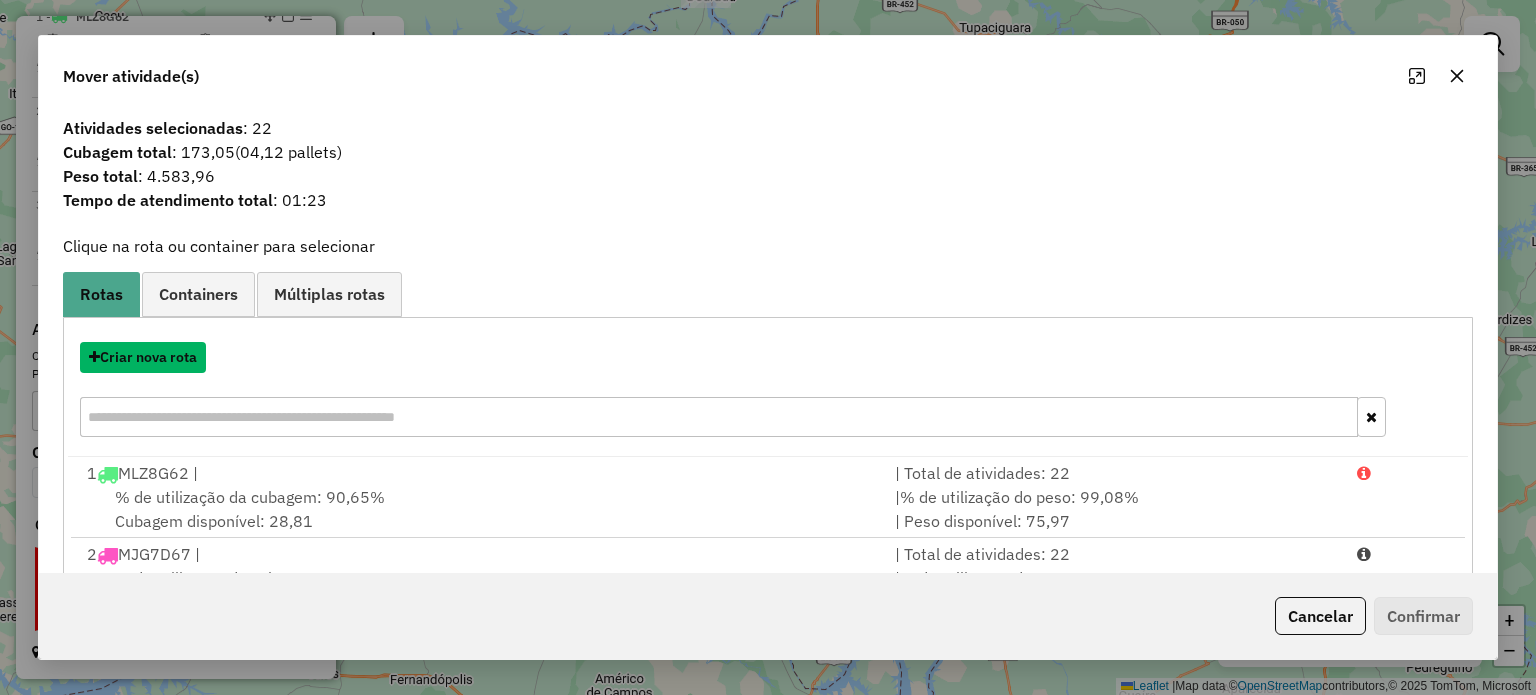 click on "Criar nova rota" at bounding box center (143, 357) 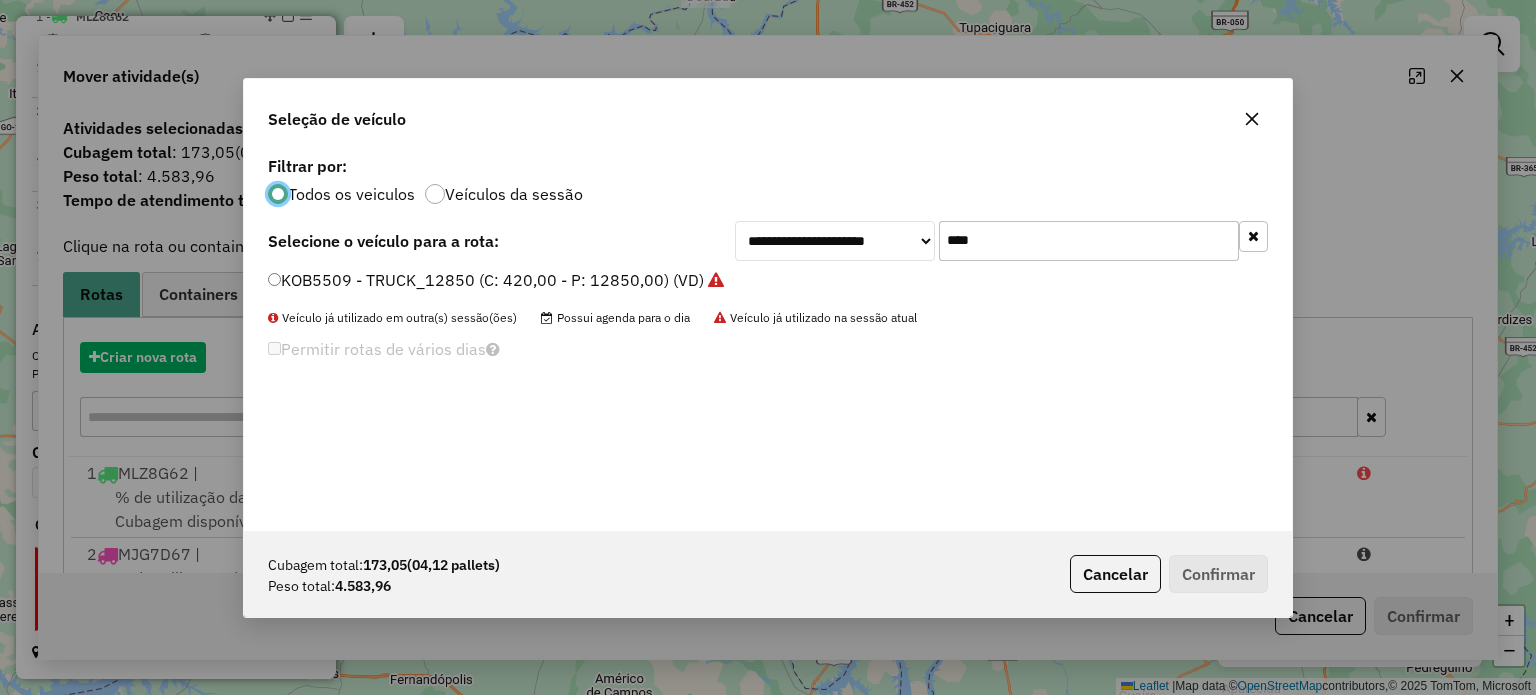 scroll, scrollTop: 10, scrollLeft: 6, axis: both 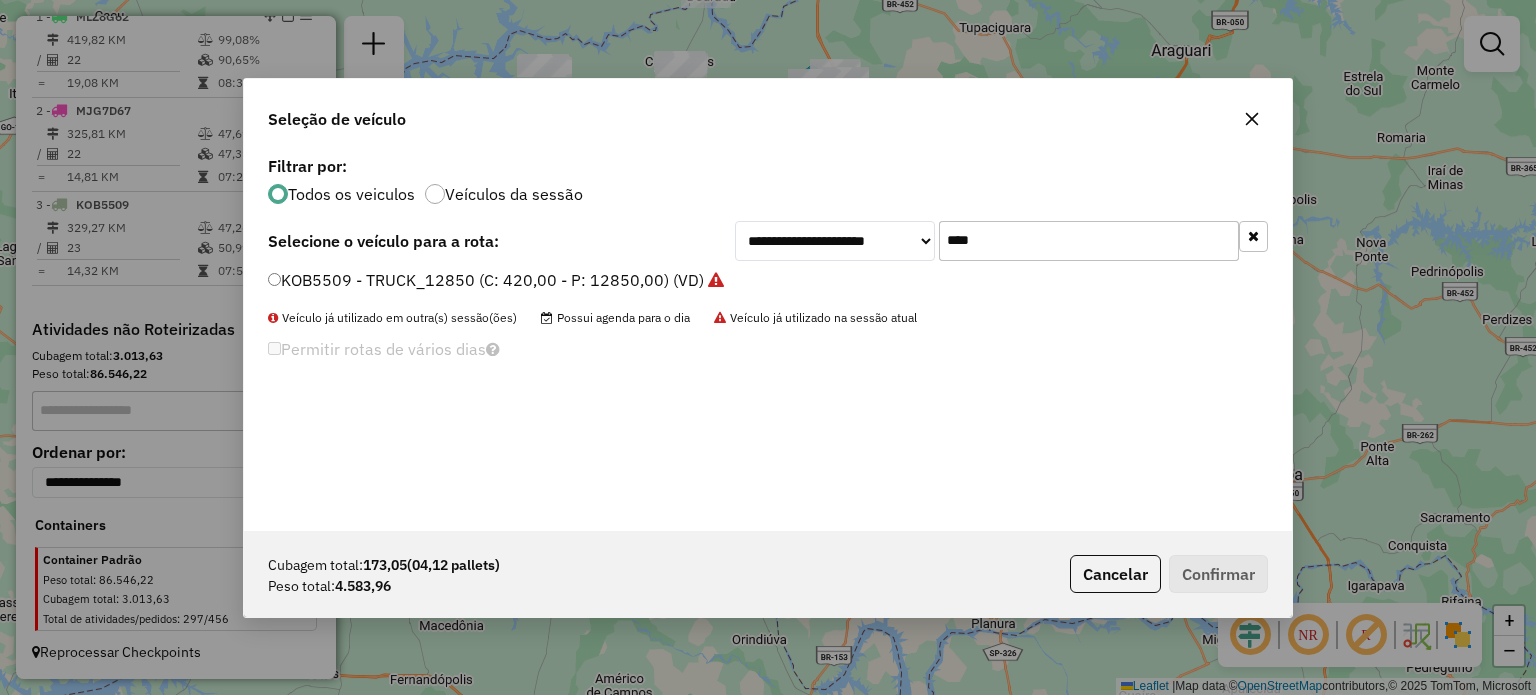 drag, startPoint x: 1007, startPoint y: 243, endPoint x: 665, endPoint y: 238, distance: 342.03656 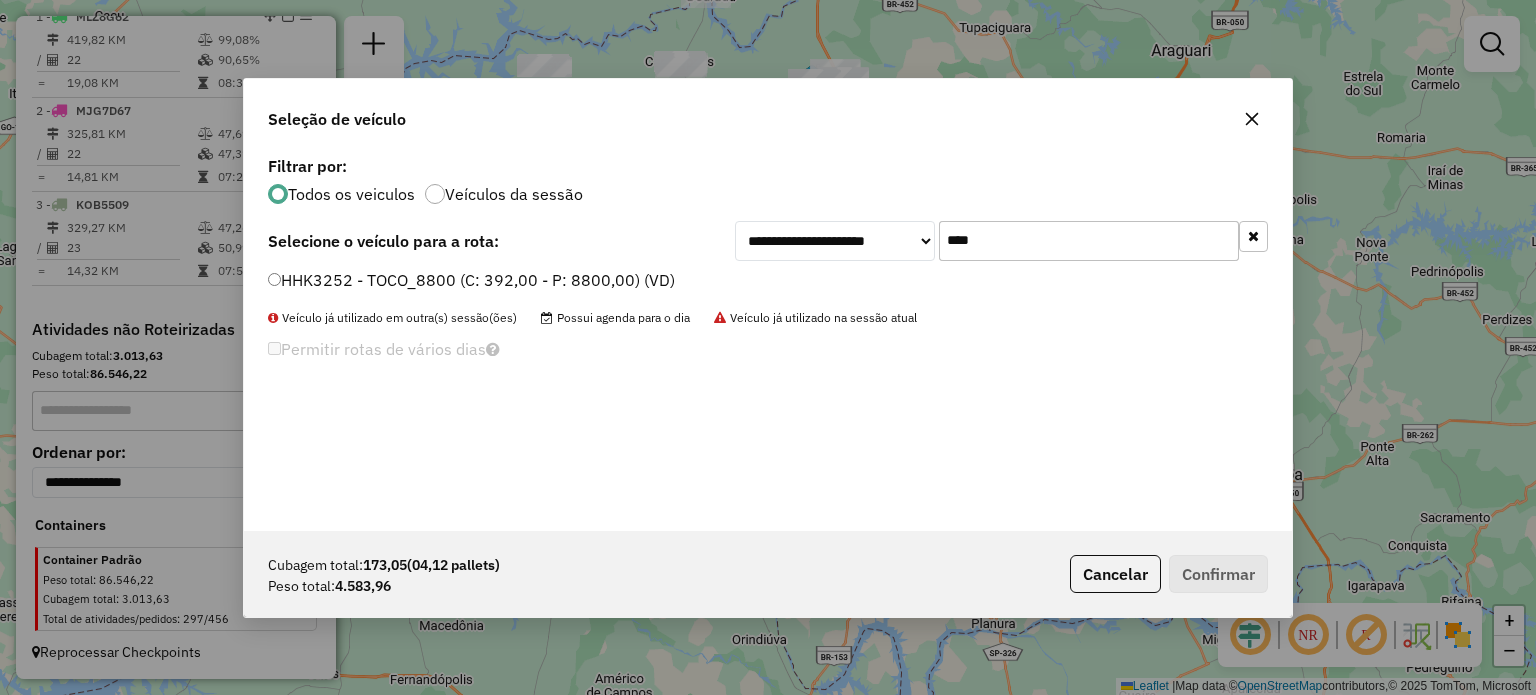 type on "****" 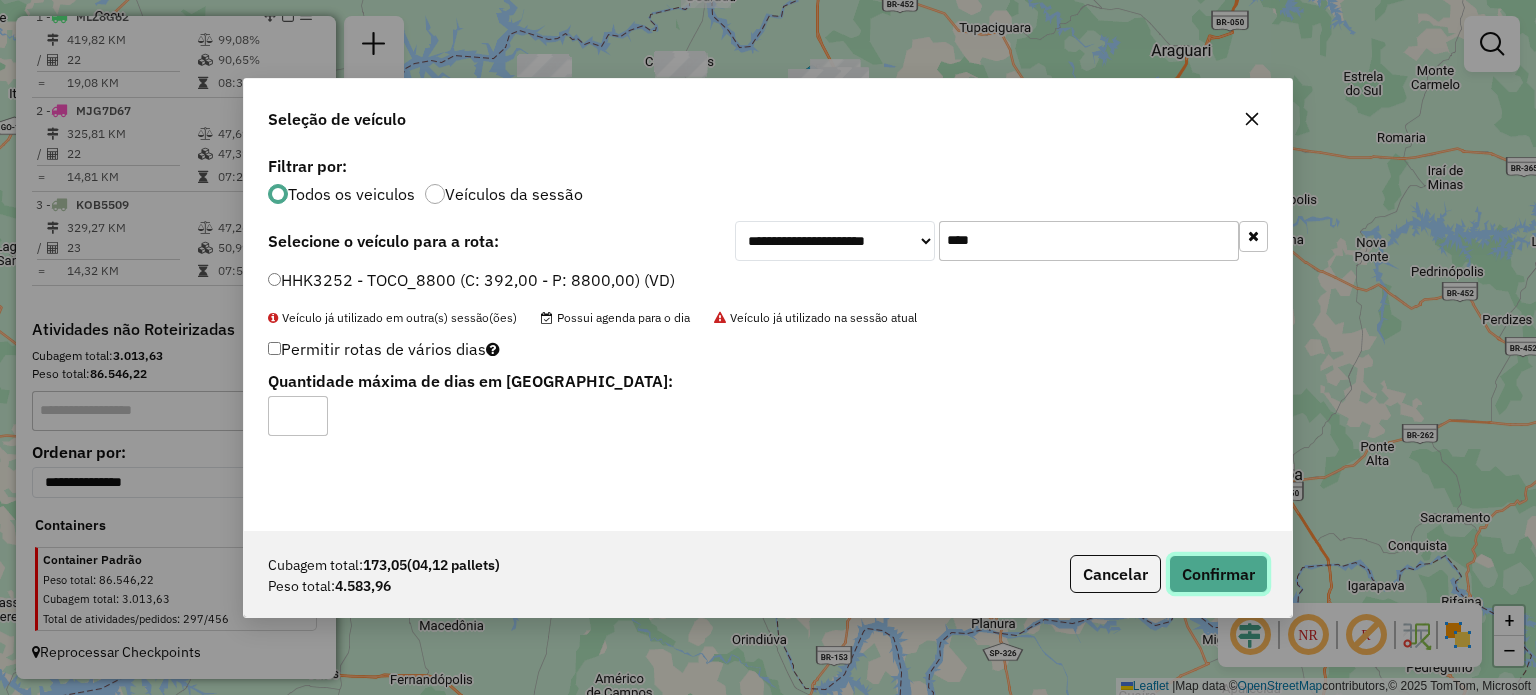 drag, startPoint x: 1216, startPoint y: 570, endPoint x: 1201, endPoint y: 555, distance: 21.213203 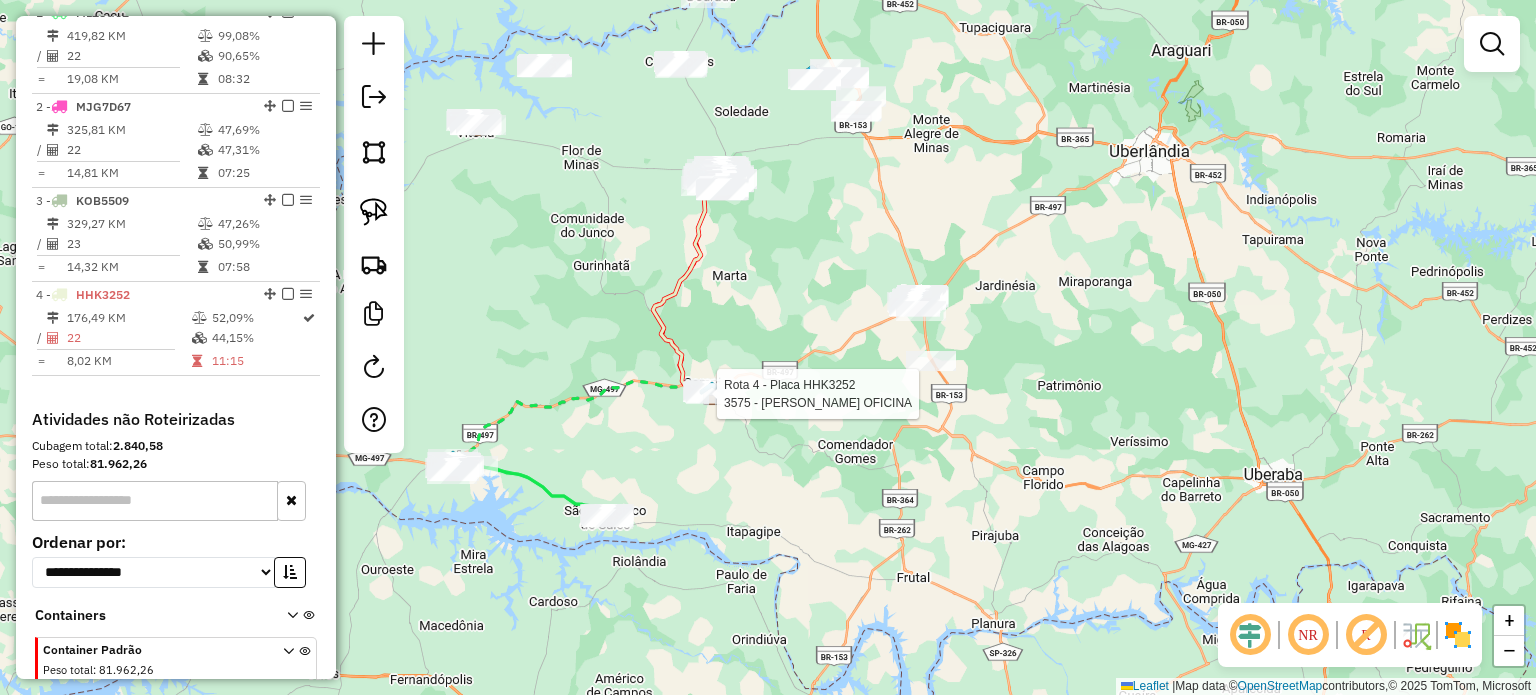 select on "**********" 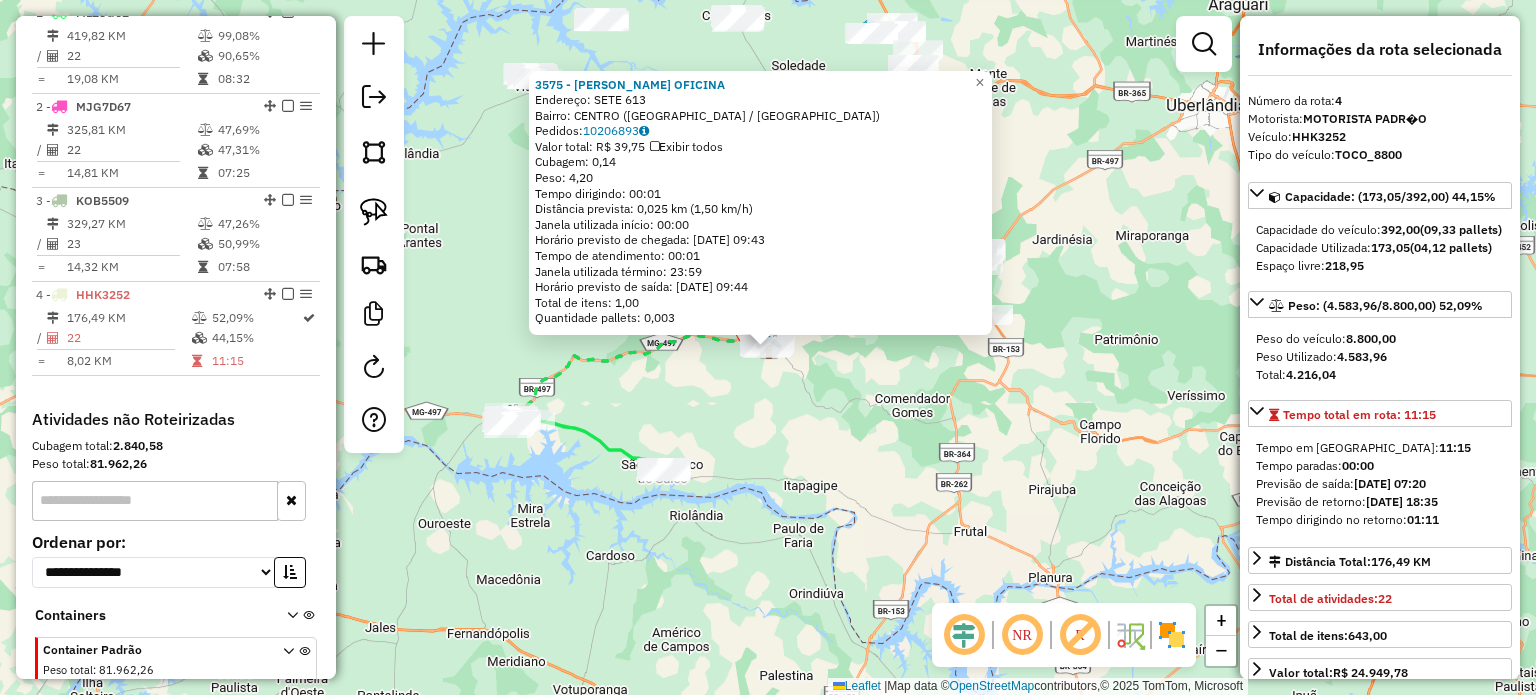 scroll, scrollTop: 854, scrollLeft: 0, axis: vertical 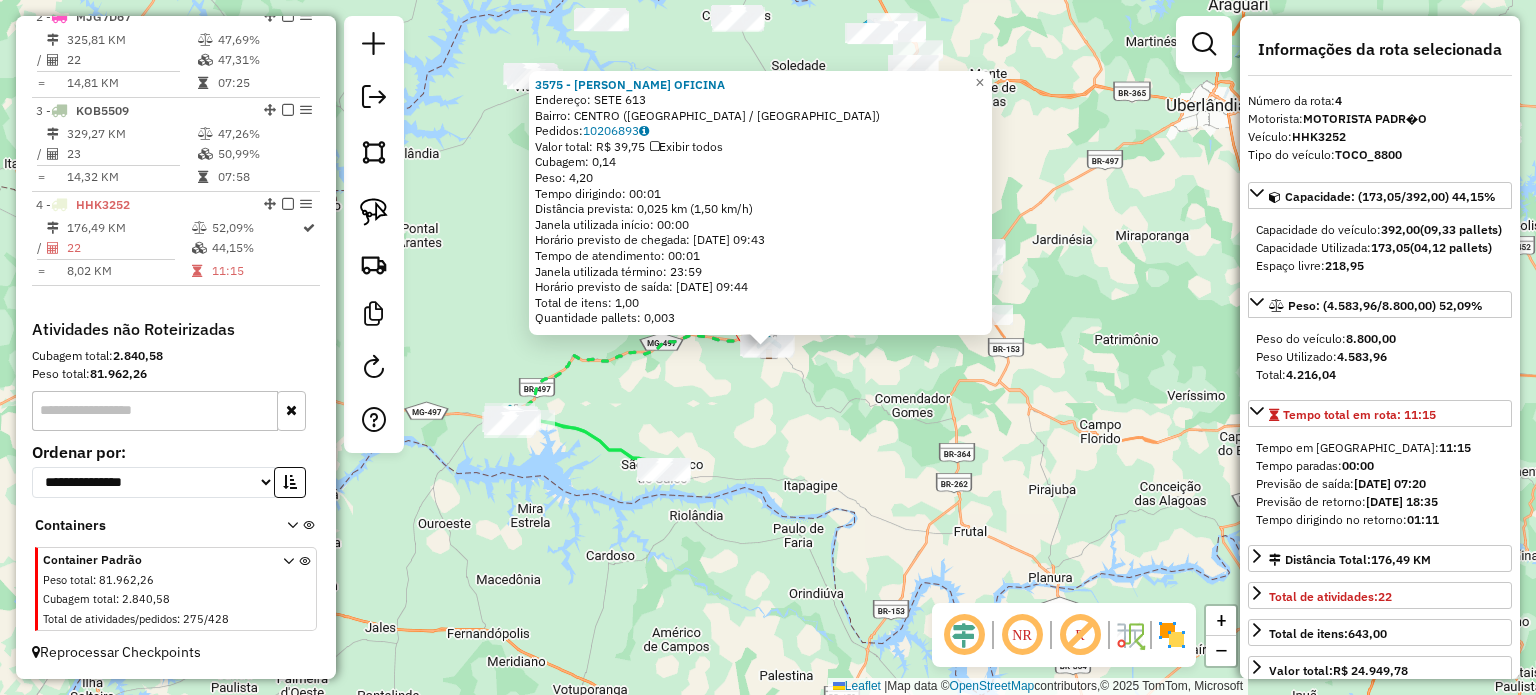 click on "3575 - SANDOVAL OFICINA  Endereço:  SETE 613   Bairro: CENTRO (CAMPINA VERDE / MG)   Pedidos:  10206893   Valor total: R$ 39,75   Exibir todos   Cubagem: 0,14  Peso: 4,20  Tempo dirigindo: 00:01   Distância prevista: 0,025 km (1,50 km/h)   Janela utilizada início: 00:00   Horário previsto de chegada: 11/07/2025 09:43   Tempo de atendimento: 00:01   Janela utilizada término: 23:59   Horário previsto de saída: 11/07/2025 09:44   Total de itens: 1,00   Quantidade pallets: 0,003  × Janela de atendimento Grade de atendimento Capacidade Transportadoras Veículos Cliente Pedidos  Rotas Selecione os dias de semana para filtrar as janelas de atendimento  Seg   Ter   Qua   Qui   Sex   Sáb   Dom  Informe o período da janela de atendimento: De: Até:  Filtrar exatamente a janela do cliente  Considerar janela de atendimento padrão  Selecione os dias de semana para filtrar as grades de atendimento  Seg   Ter   Qua   Qui   Sex   Sáb   Dom   Considerar clientes sem dia de atendimento cadastrado  Peso mínimo:  +" 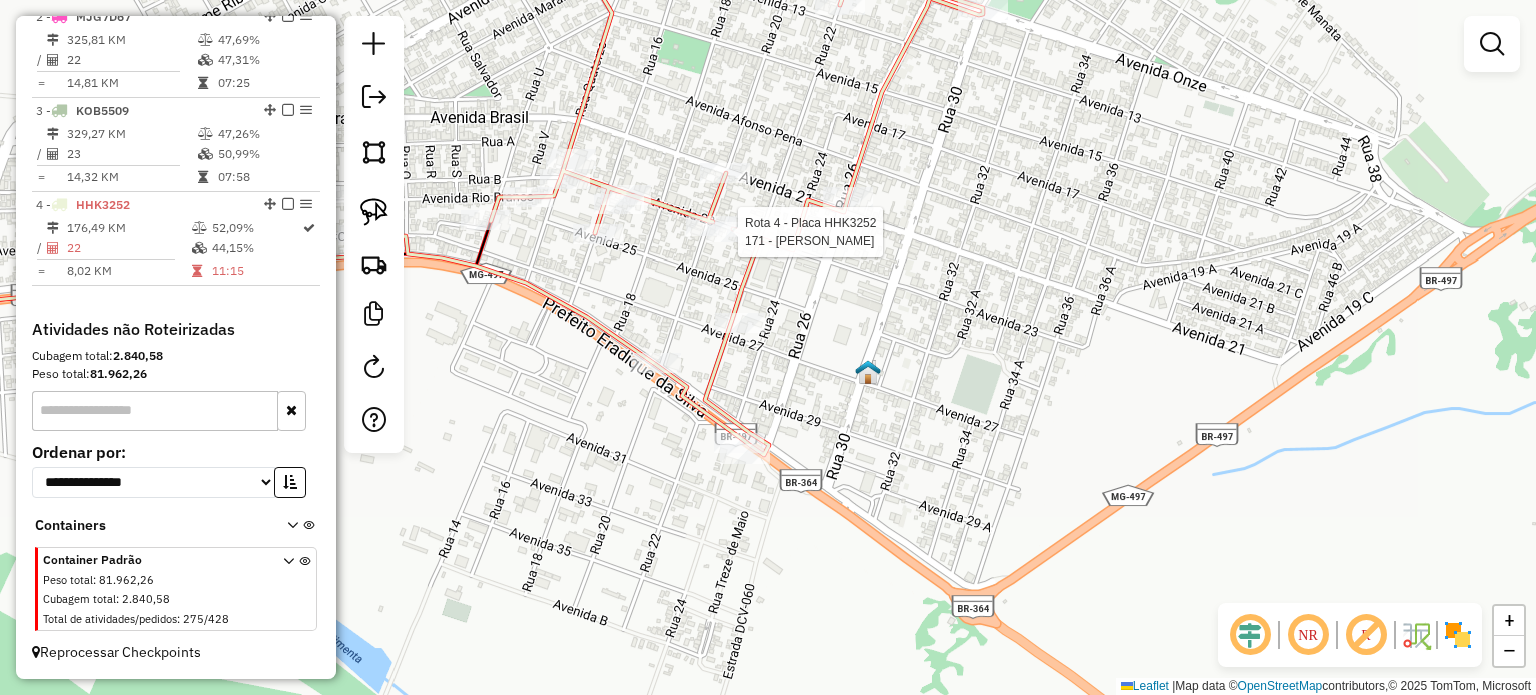 select on "**********" 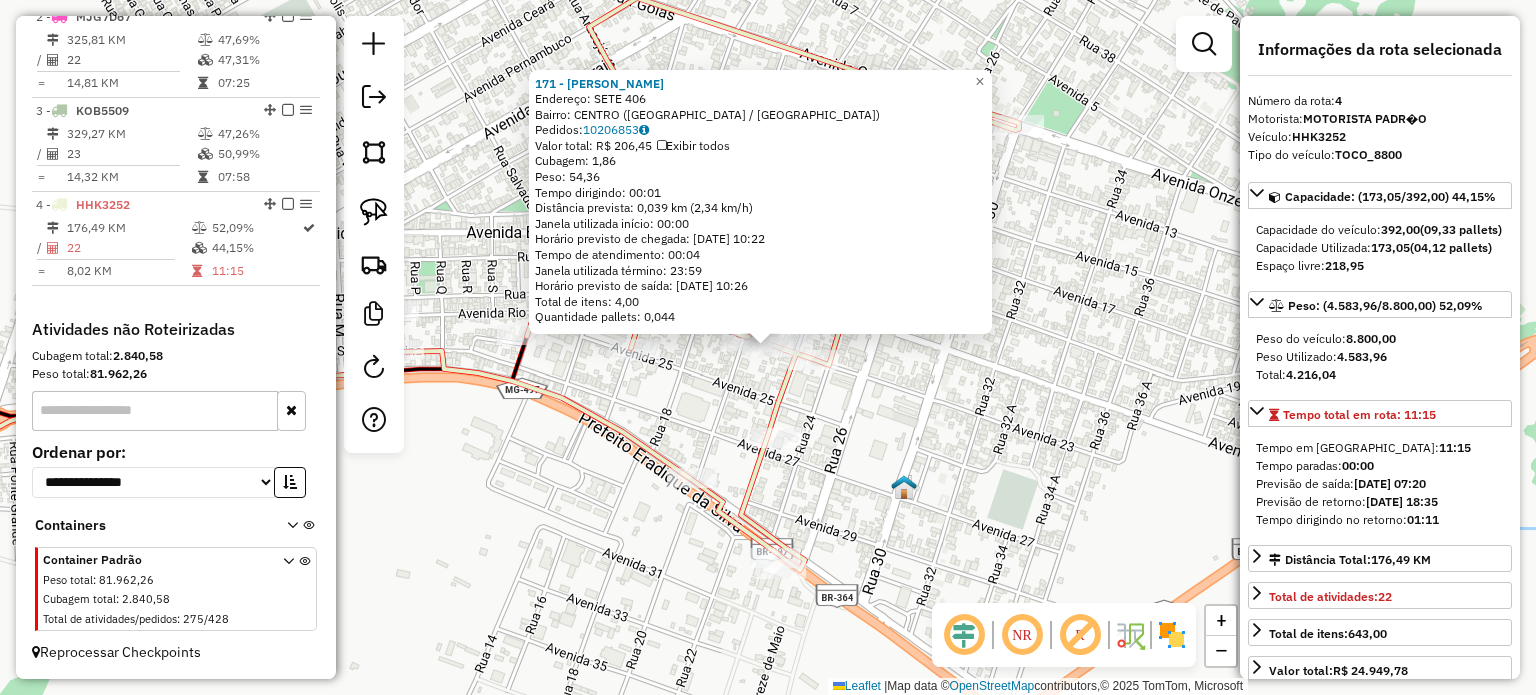 click on "171 - IVAIR PIMENTA COSTA  Endereço:  SETE 406   Bairro: CENTRO (CAMPINA VERDE / MG)   Pedidos:  10206853   Valor total: R$ 206,45   Exibir todos   Cubagem: 1,86  Peso: 54,36  Tempo dirigindo: 00:01   Distância prevista: 0,039 km (2,34 km/h)   Janela utilizada início: 00:00   Horário previsto de chegada: 11/07/2025 10:22   Tempo de atendimento: 00:04   Janela utilizada término: 23:59   Horário previsto de saída: 11/07/2025 10:26   Total de itens: 4,00   Quantidade pallets: 0,044  × Janela de atendimento Grade de atendimento Capacidade Transportadoras Veículos Cliente Pedidos  Rotas Selecione os dias de semana para filtrar as janelas de atendimento  Seg   Ter   Qua   Qui   Sex   Sáb   Dom  Informe o período da janela de atendimento: De: Até:  Filtrar exatamente a janela do cliente  Considerar janela de atendimento padrão  Selecione os dias de semana para filtrar as grades de atendimento  Seg   Ter   Qua   Qui   Sex   Sáb   Dom   Considerar clientes sem dia de atendimento cadastrado  De:   Até:" 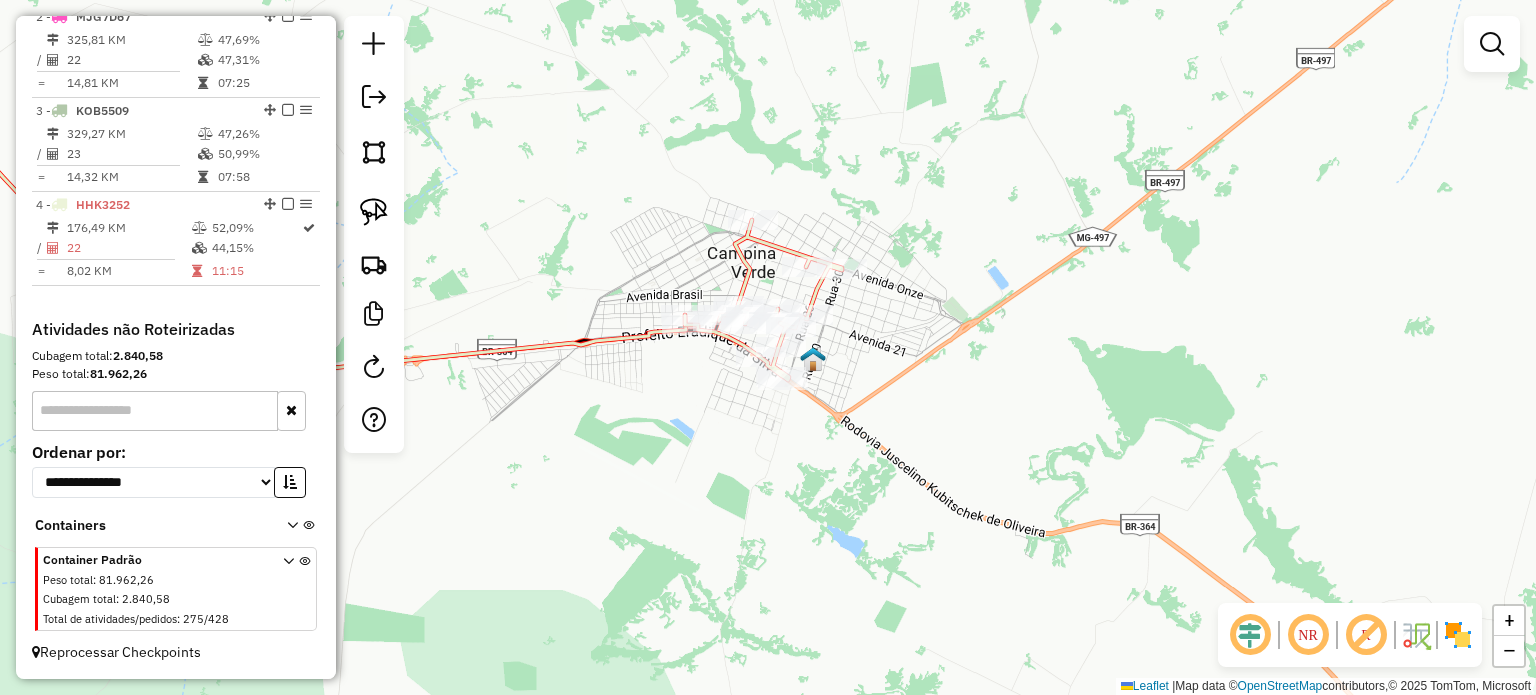 click on "Janela de atendimento Grade de atendimento Capacidade Transportadoras Veículos Cliente Pedidos  Rotas Selecione os dias de semana para filtrar as janelas de atendimento  Seg   Ter   Qua   Qui   Sex   Sáb   Dom  Informe o período da janela de atendimento: De: Até:  Filtrar exatamente a janela do cliente  Considerar janela de atendimento padrão  Selecione os dias de semana para filtrar as grades de atendimento  Seg   Ter   Qua   Qui   Sex   Sáb   Dom   Considerar clientes sem dia de atendimento cadastrado  Clientes fora do dia de atendimento selecionado Filtrar as atividades entre os valores definidos abaixo:  Peso mínimo:   Peso máximo:   Cubagem mínima:   Cubagem máxima:   De:   Até:  Filtrar as atividades entre o tempo de atendimento definido abaixo:  De:   Até:   Considerar capacidade total dos clientes não roteirizados Transportadora: Selecione um ou mais itens Tipo de veículo: Selecione um ou mais itens Veículo: Selecione um ou mais itens Motorista: Selecione um ou mais itens Nome: Rótulo:" 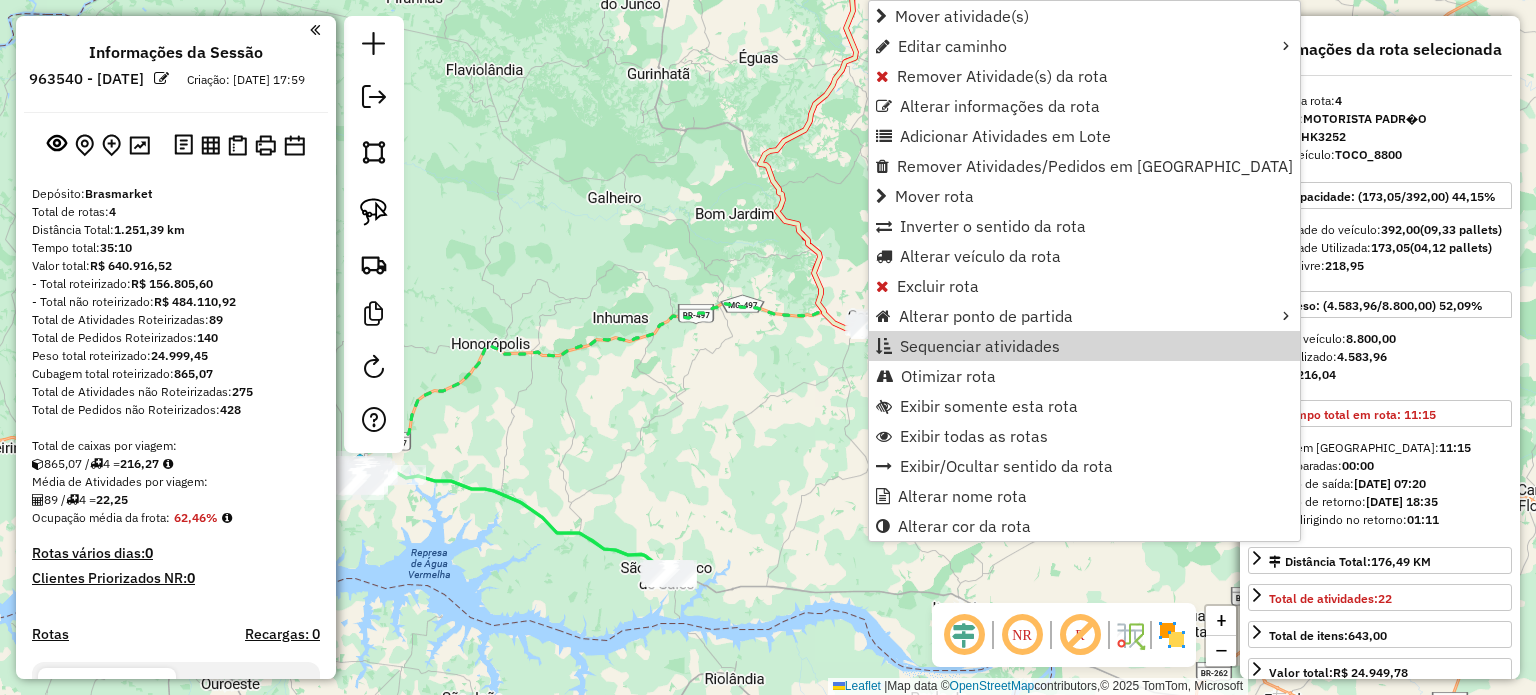 select on "**********" 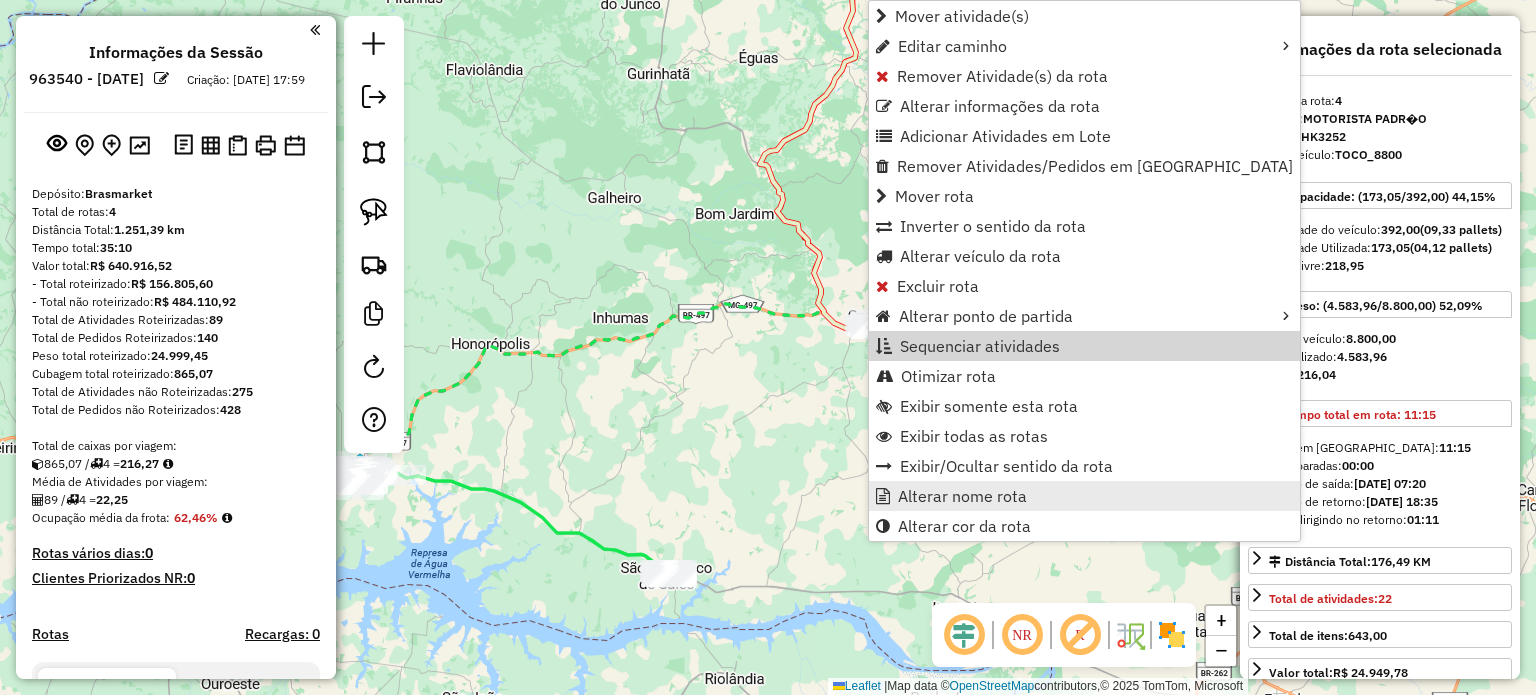 scroll, scrollTop: 0, scrollLeft: 0, axis: both 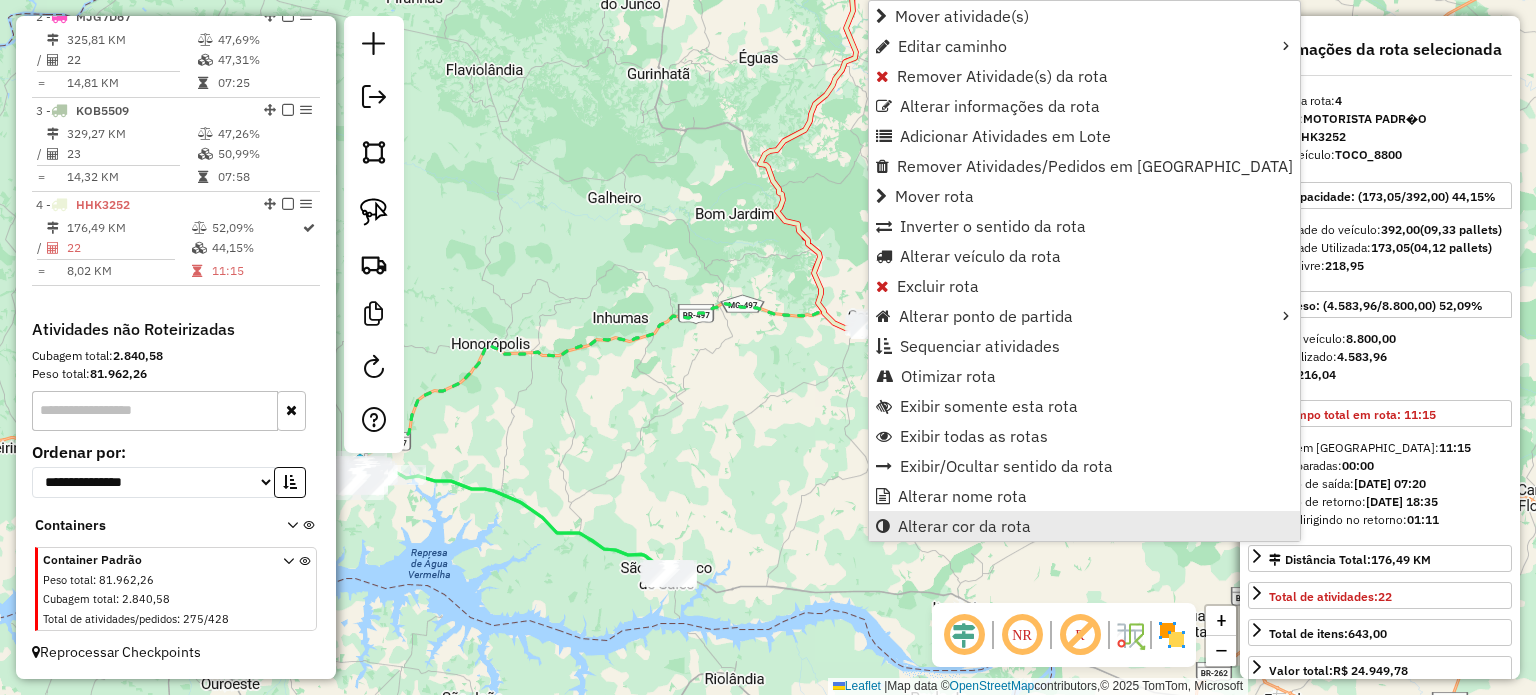 click on "Alterar cor da rota" at bounding box center [964, 526] 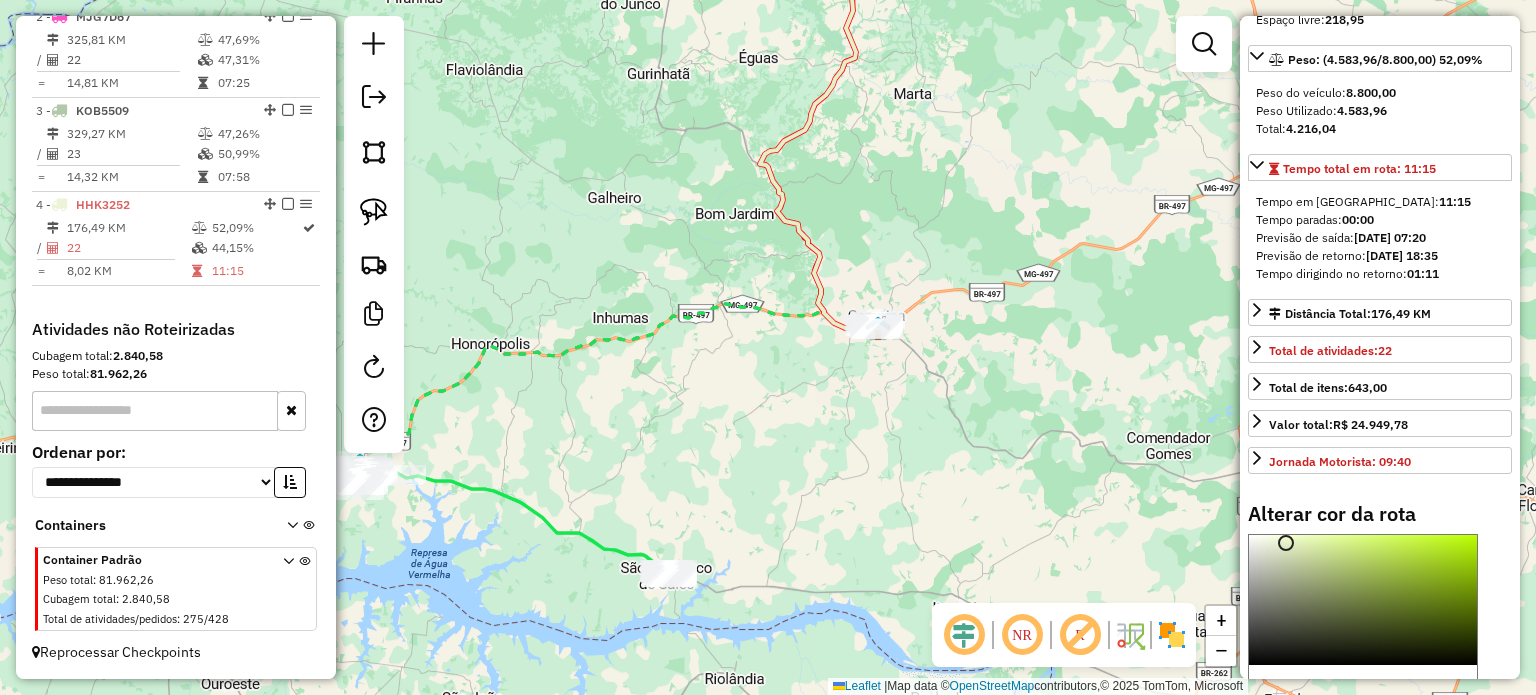 scroll, scrollTop: 500, scrollLeft: 0, axis: vertical 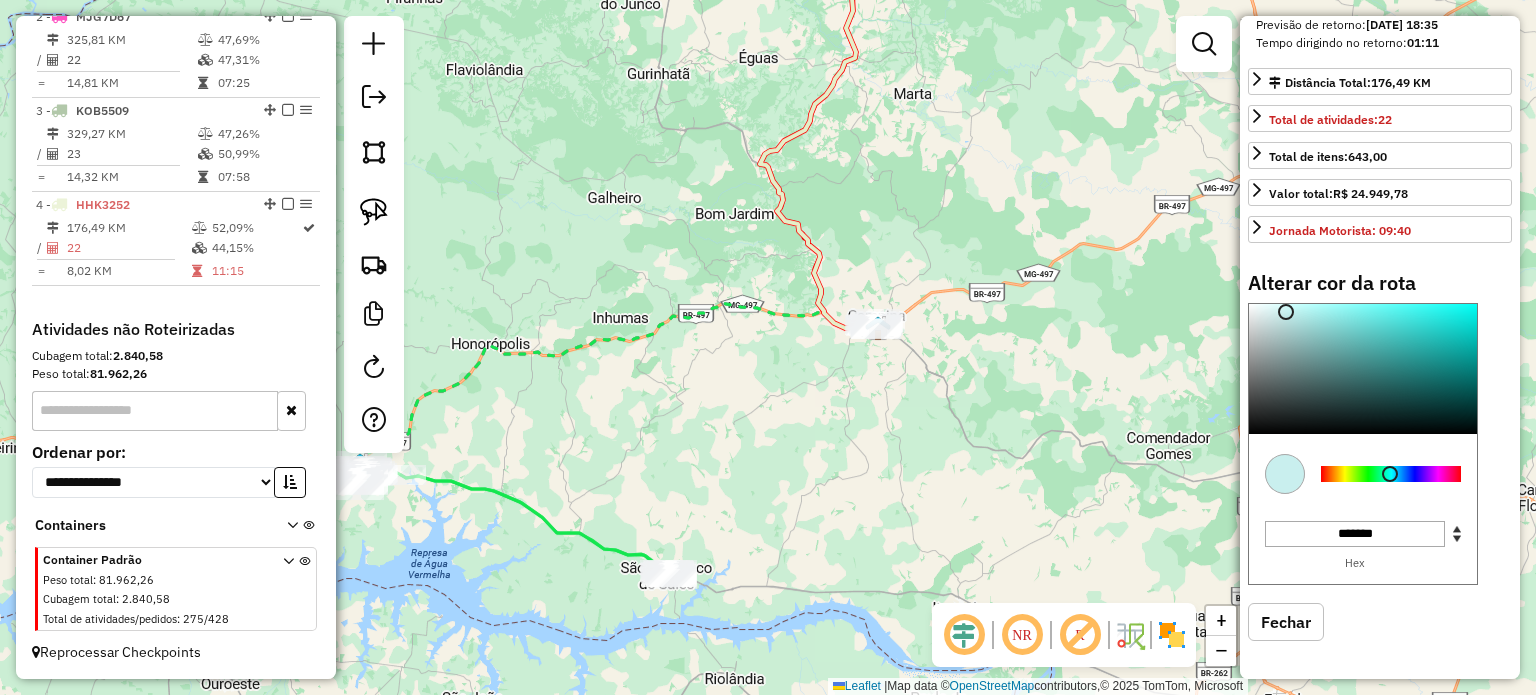 click at bounding box center [1391, 474] 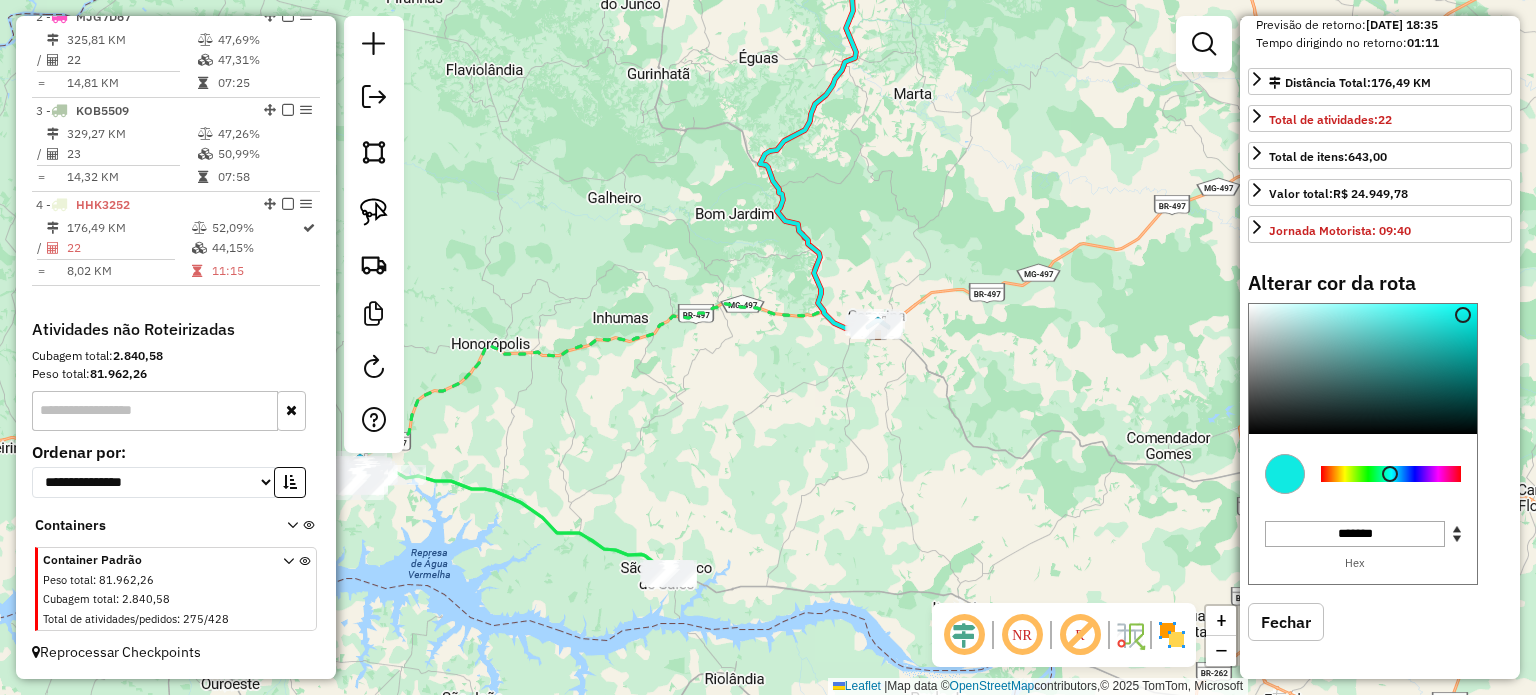 type on "*******" 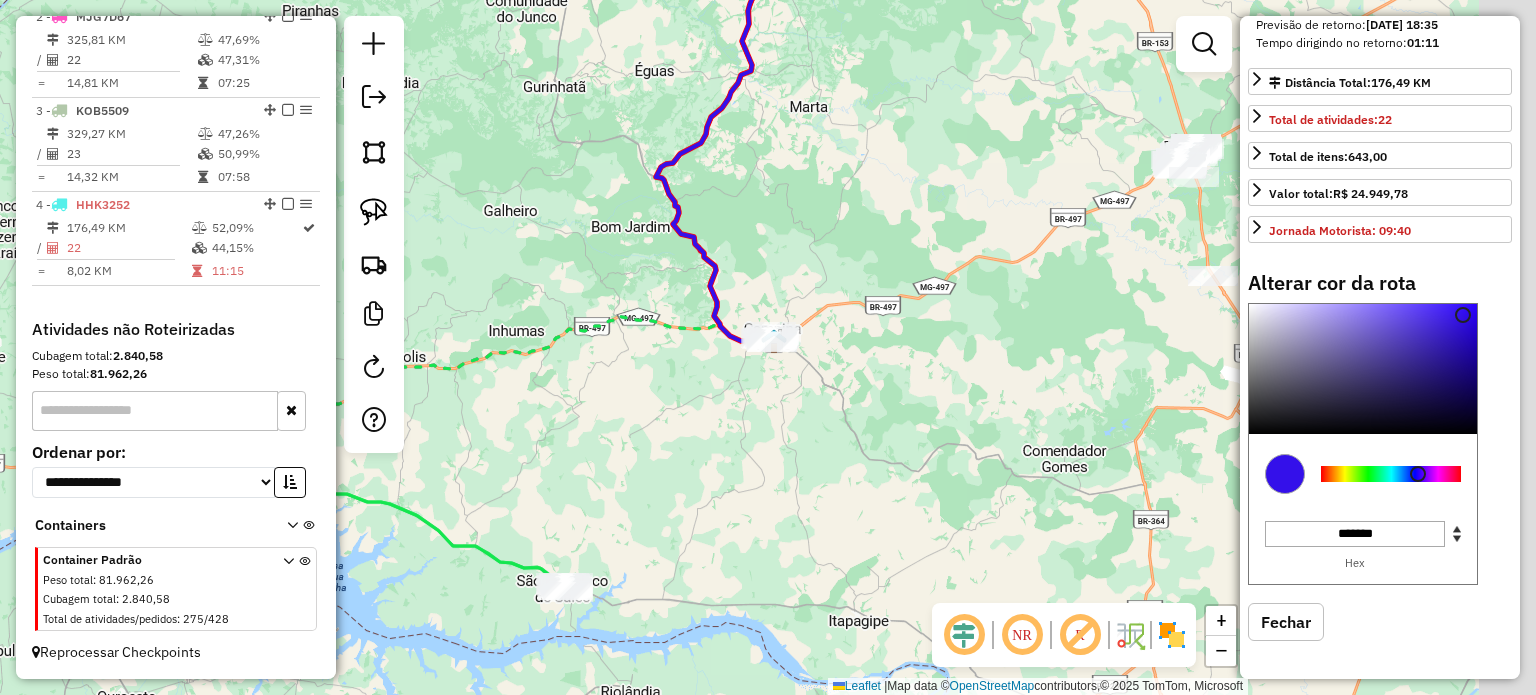 drag, startPoint x: 1089, startPoint y: 259, endPoint x: 853, endPoint y: 346, distance: 251.52534 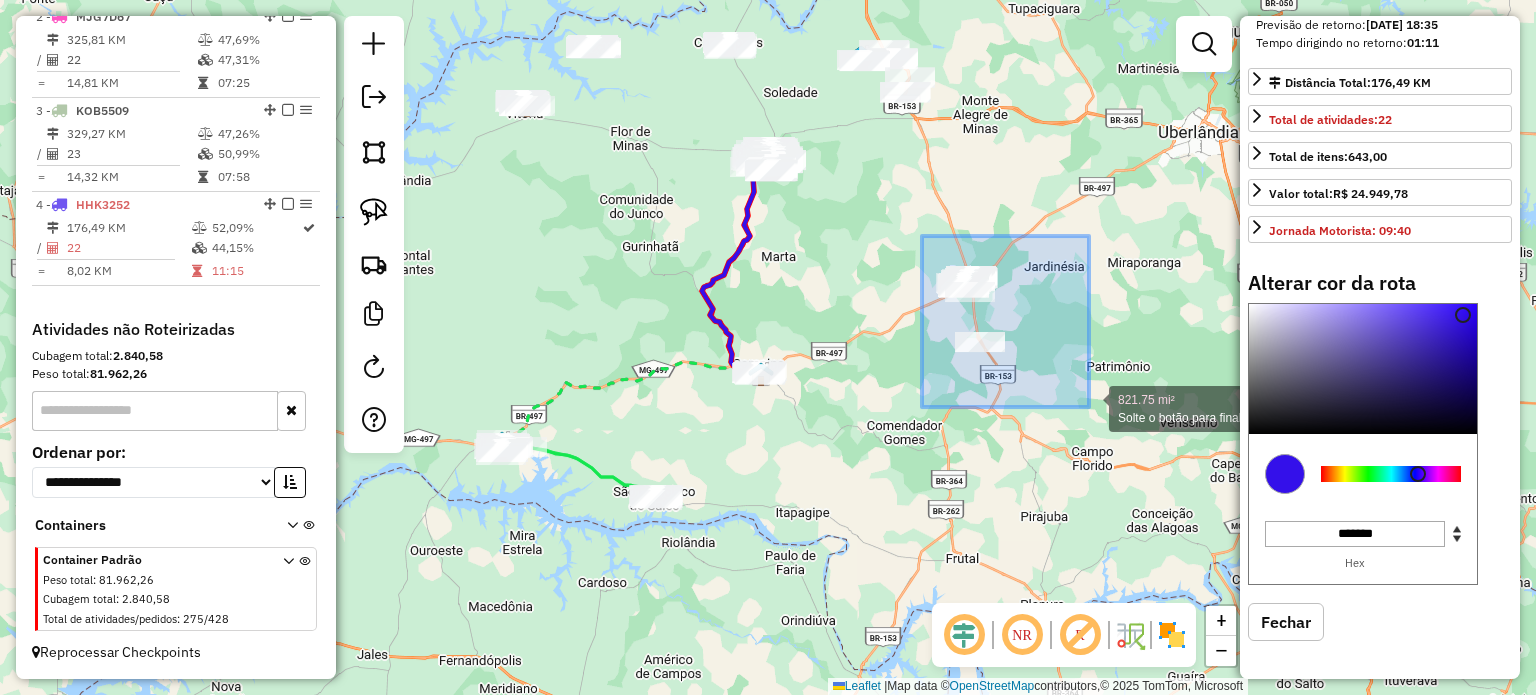 drag, startPoint x: 1001, startPoint y: 323, endPoint x: 1093, endPoint y: 411, distance: 127.310646 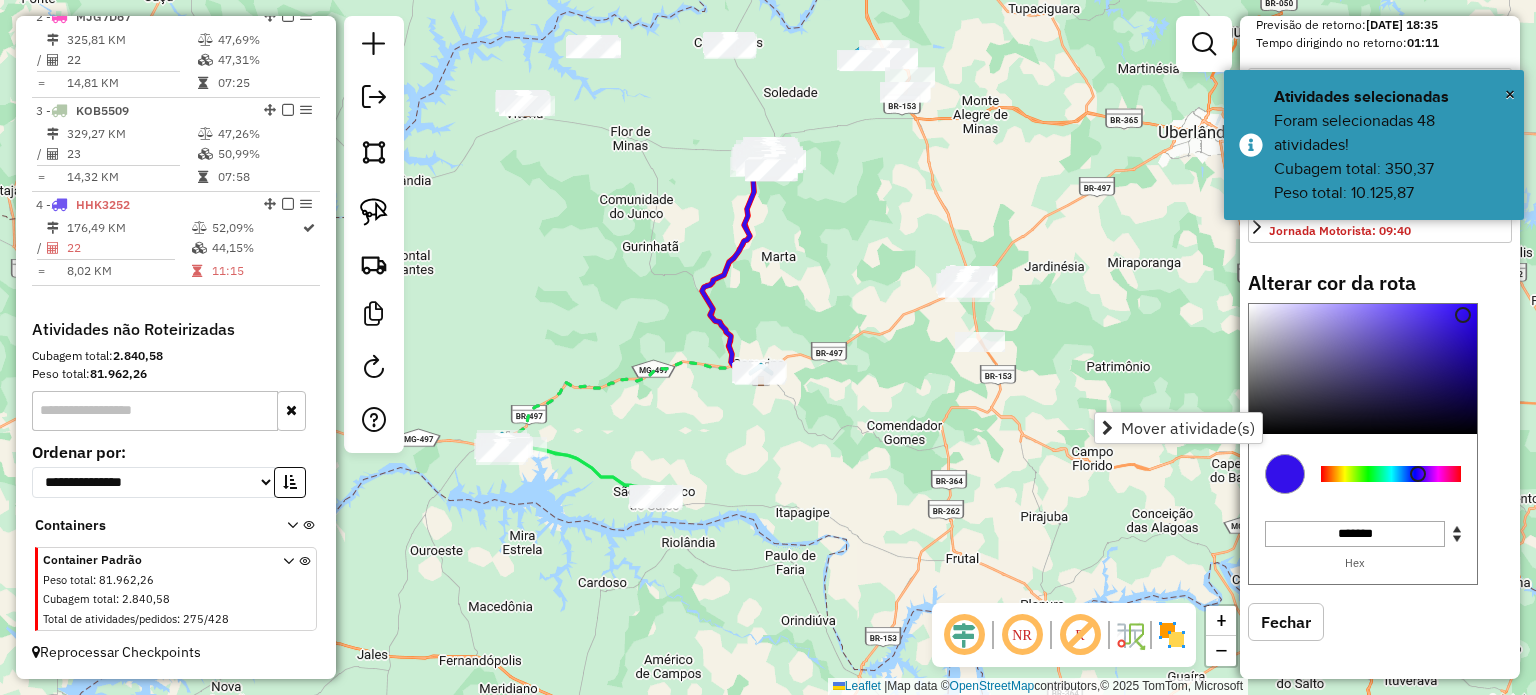 drag, startPoint x: 1017, startPoint y: 262, endPoint x: 907, endPoint y: 272, distance: 110.45361 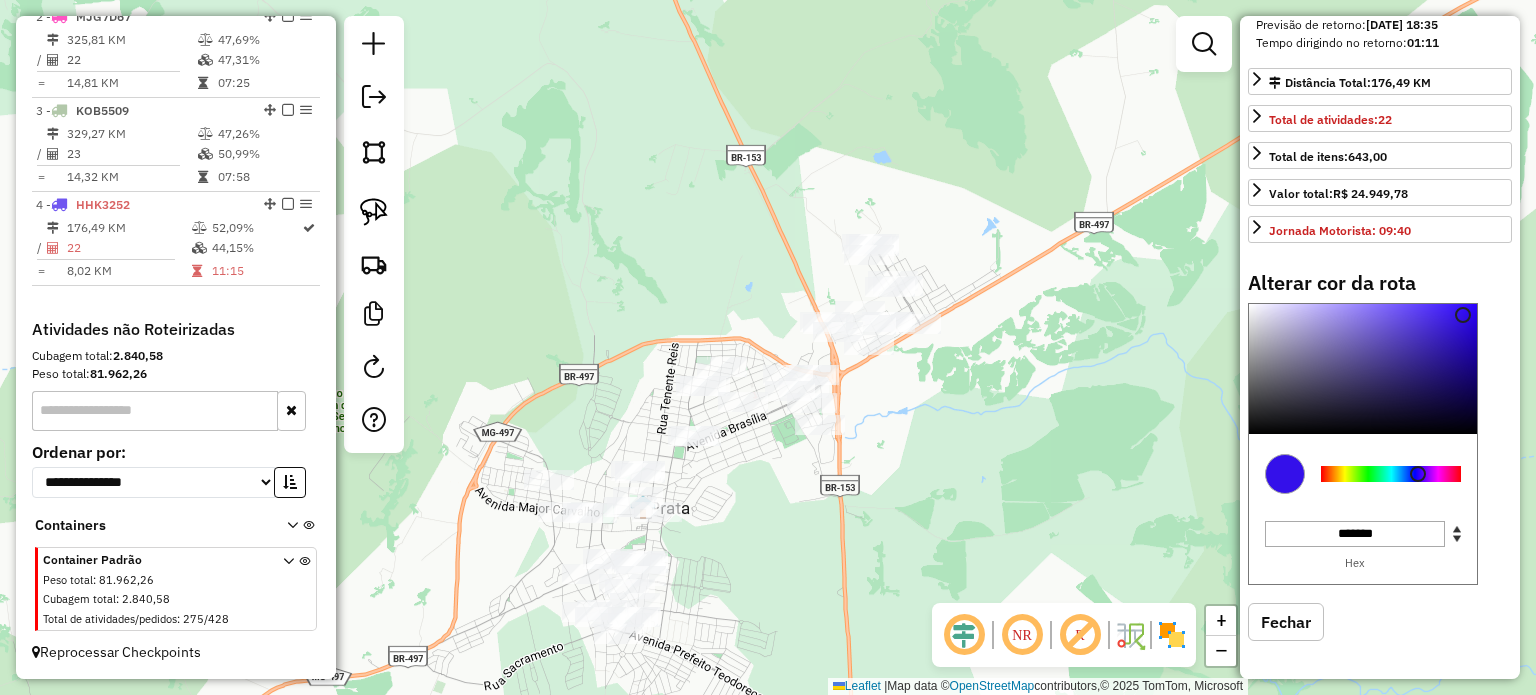 drag, startPoint x: 776, startPoint y: 523, endPoint x: 683, endPoint y: 230, distance: 307.40527 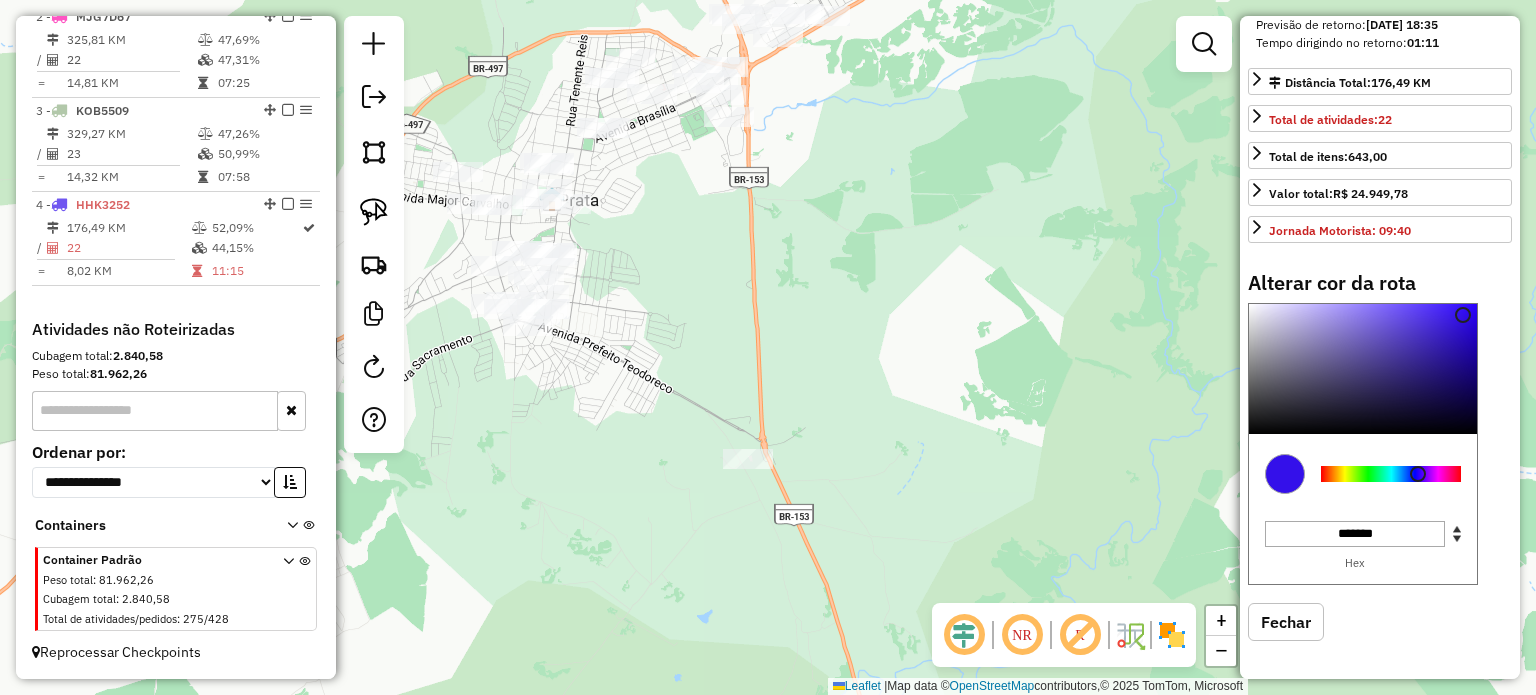drag, startPoint x: 732, startPoint y: 350, endPoint x: 759, endPoint y: 324, distance: 37.48333 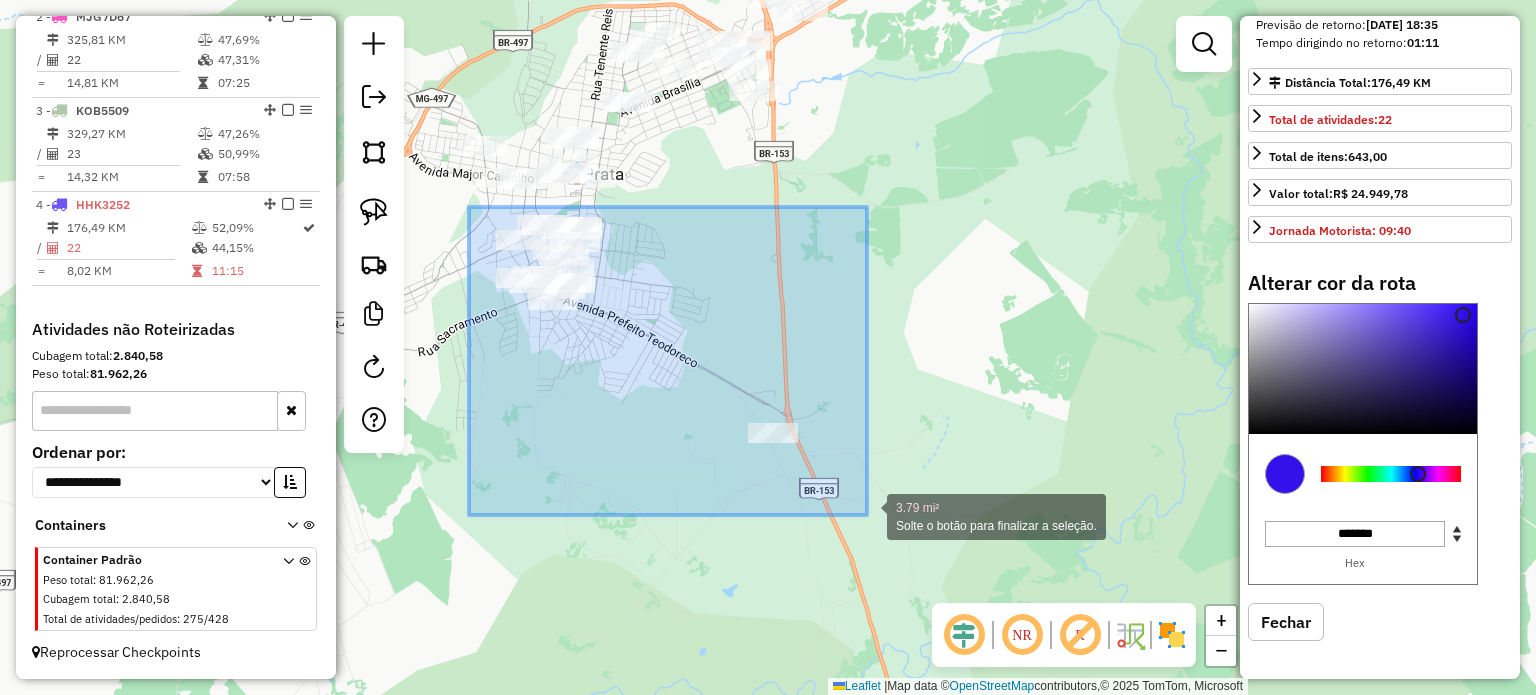 drag, startPoint x: 469, startPoint y: 207, endPoint x: 865, endPoint y: 510, distance: 498.6231 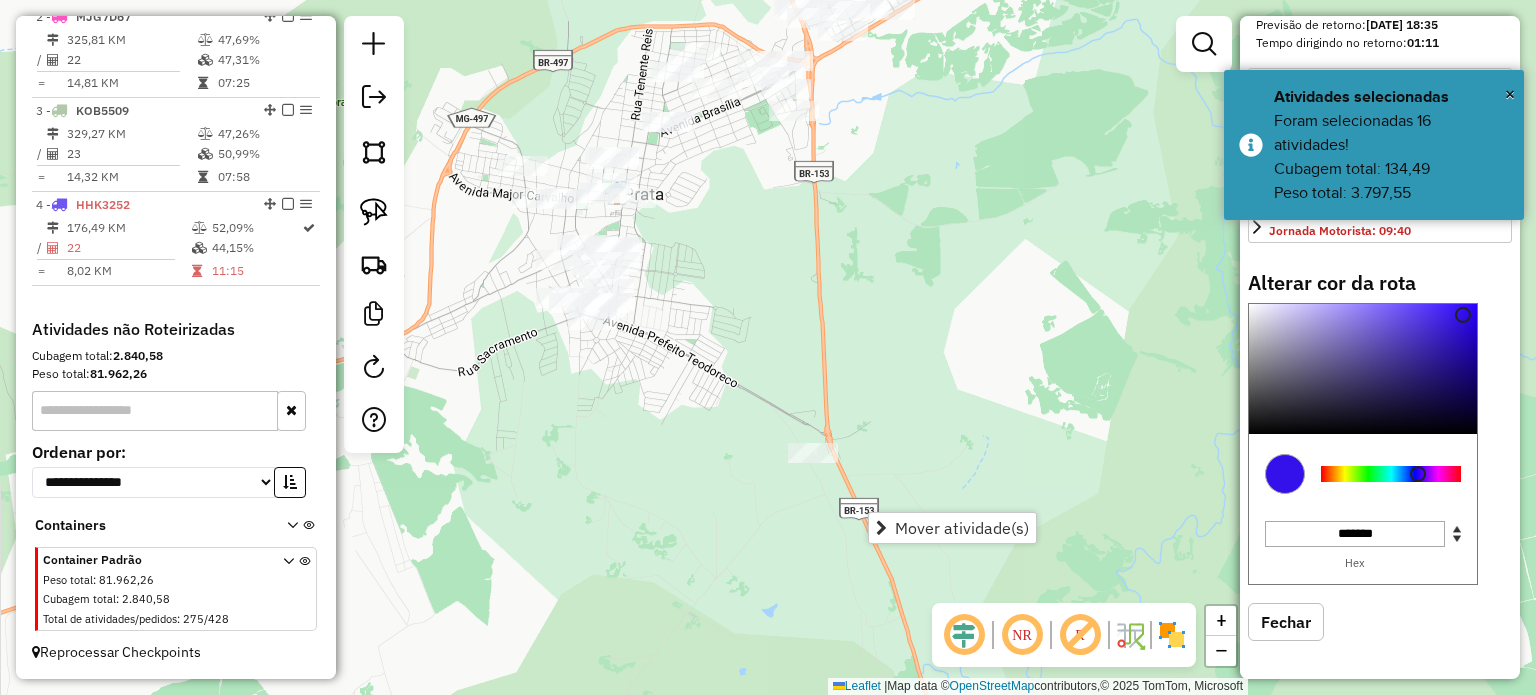 drag, startPoint x: 683, startPoint y: 297, endPoint x: 799, endPoint y: 343, distance: 124.78782 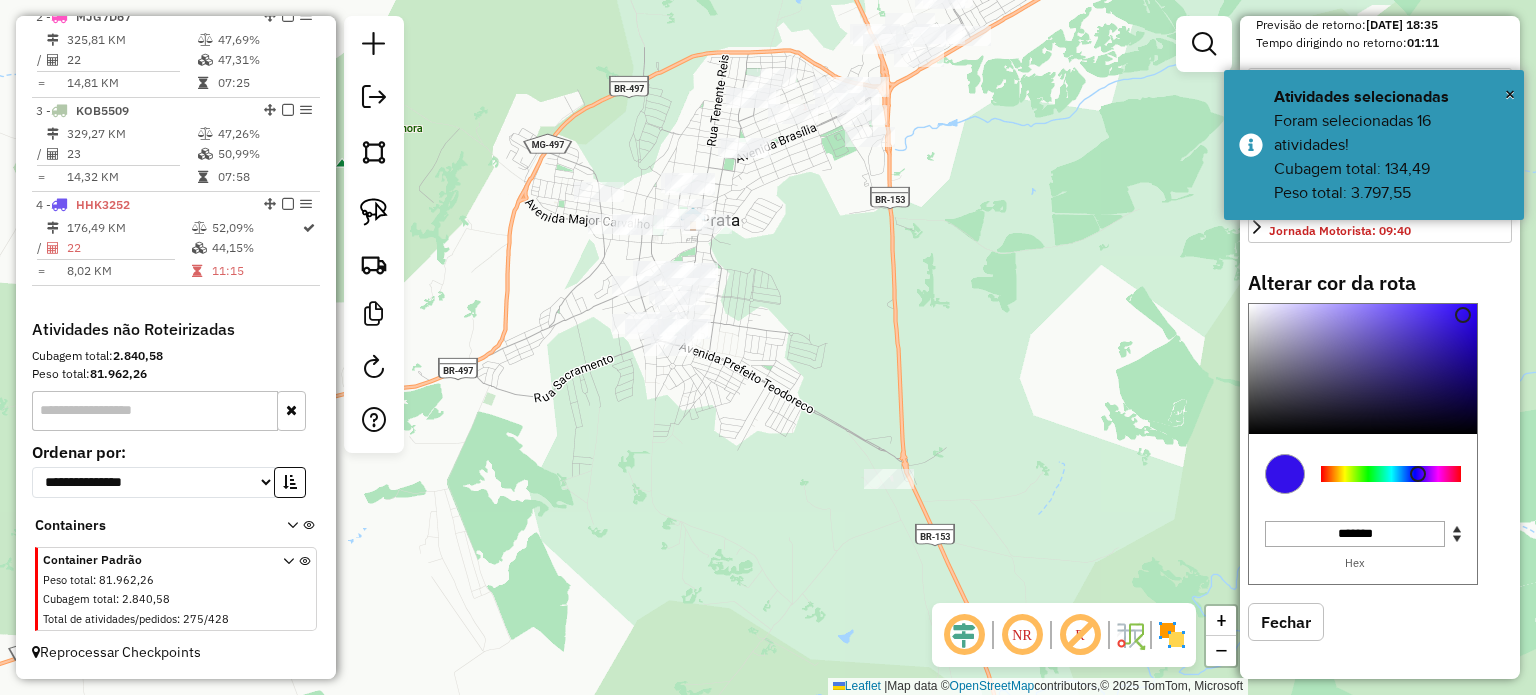 drag, startPoint x: 864, startPoint y: 383, endPoint x: 861, endPoint y: 273, distance: 110.0409 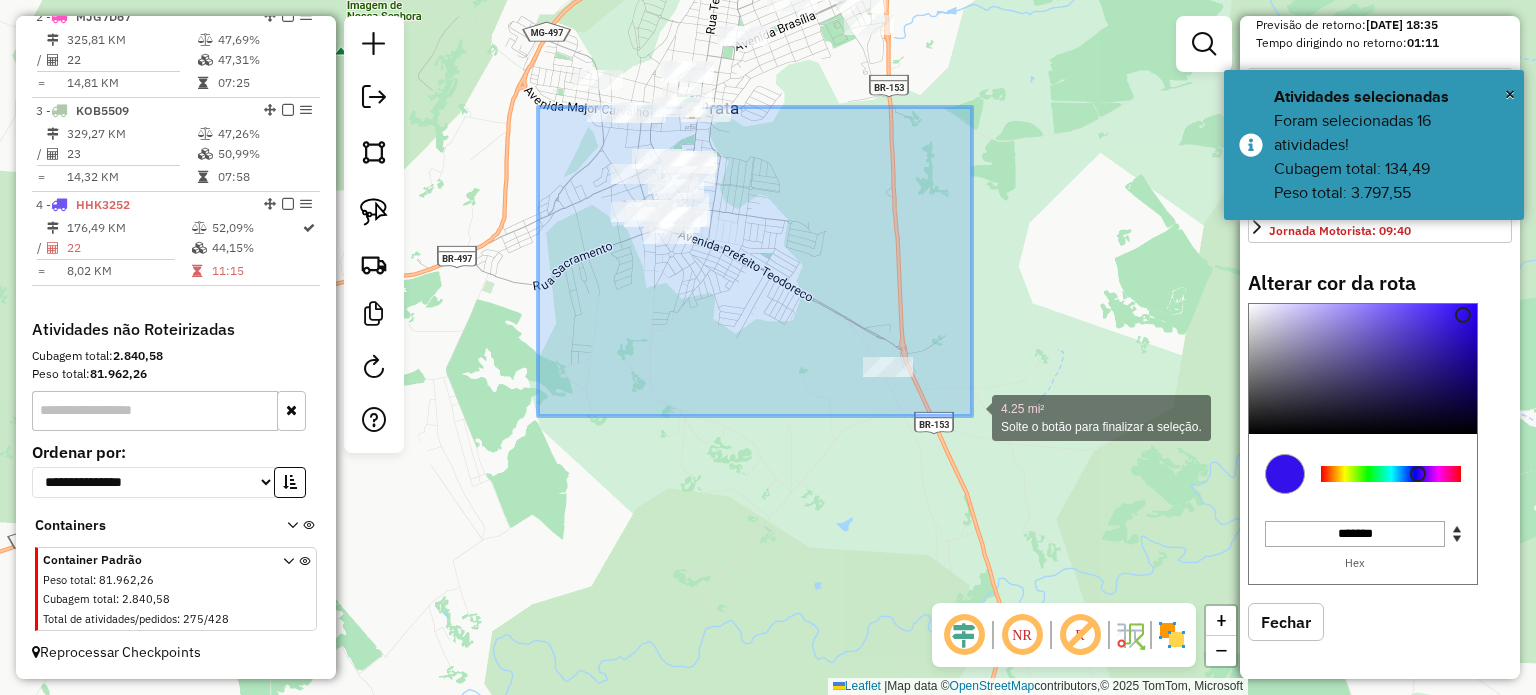 drag, startPoint x: 576, startPoint y: 119, endPoint x: 969, endPoint y: 411, distance: 489.60495 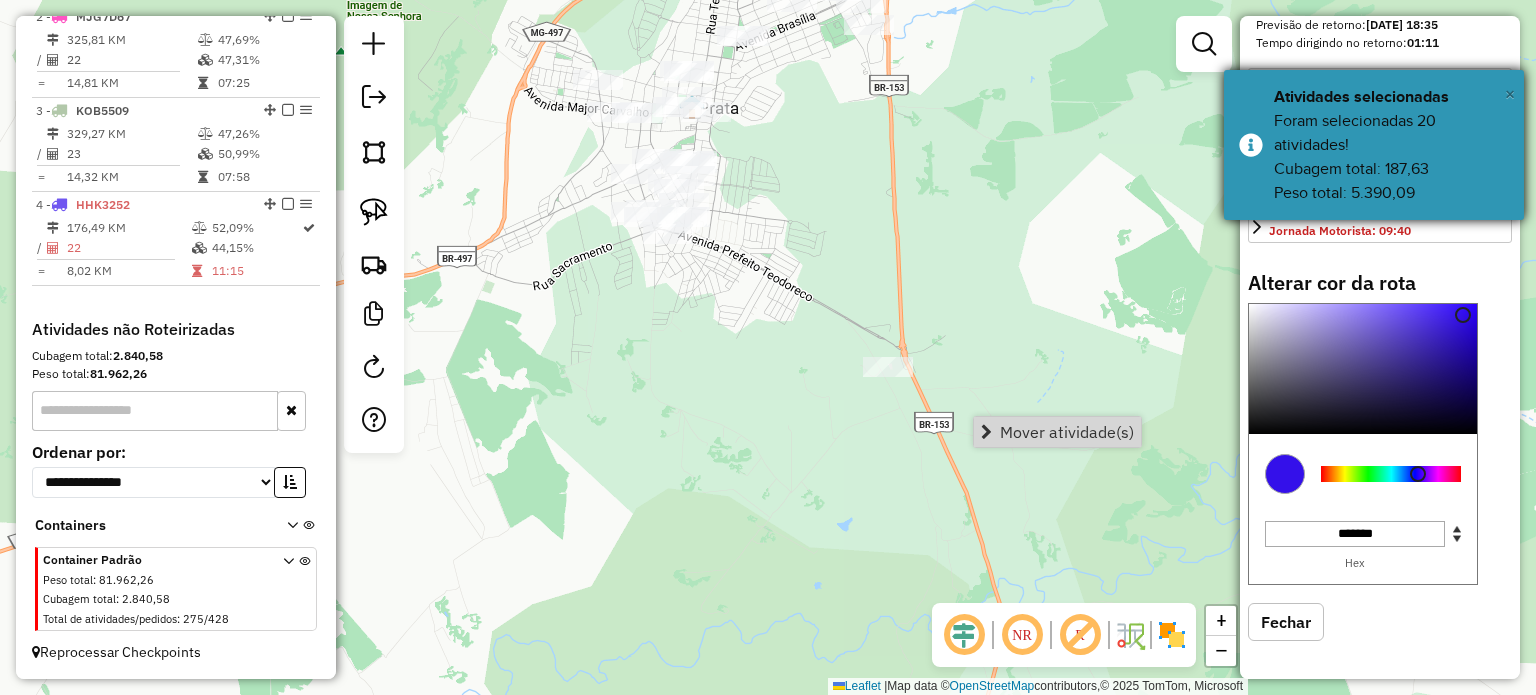 click on "×" at bounding box center (1510, 94) 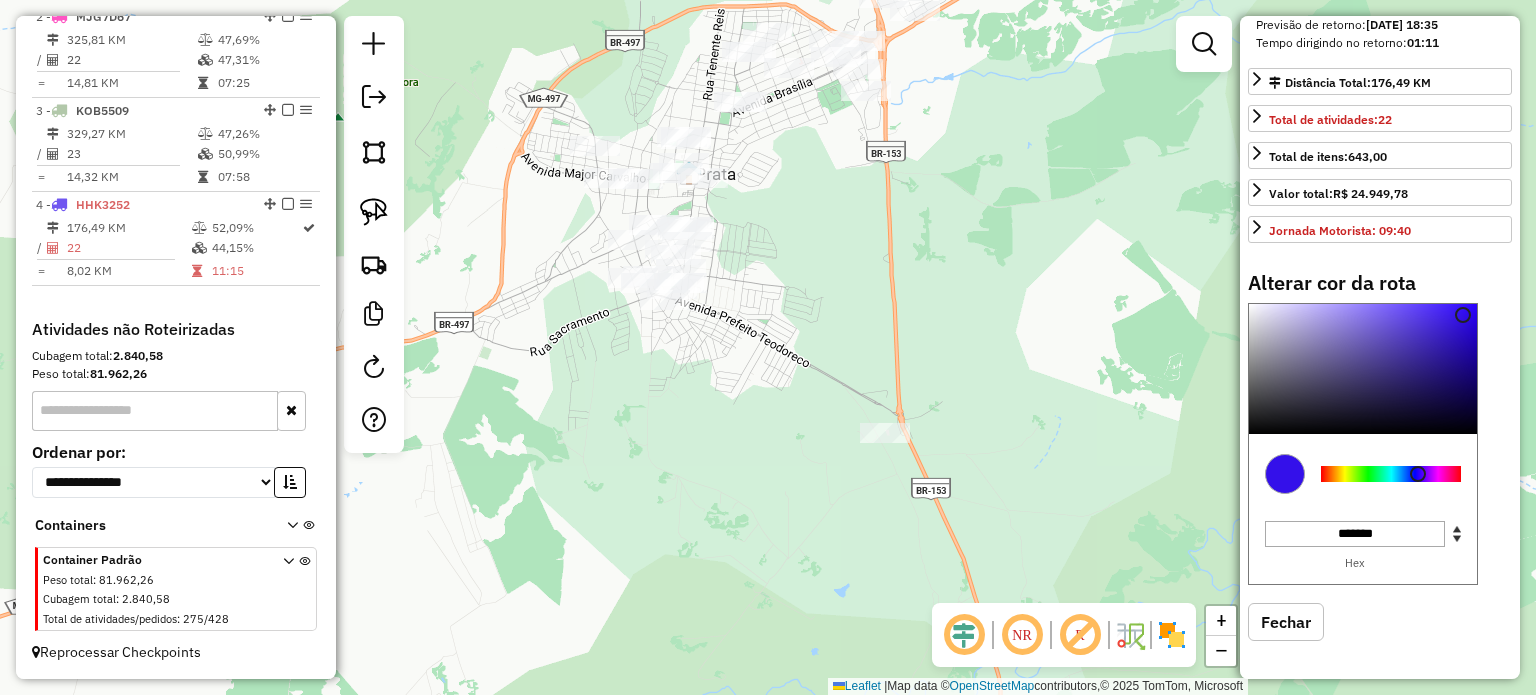 drag, startPoint x: 799, startPoint y: 175, endPoint x: 798, endPoint y: 359, distance: 184.00272 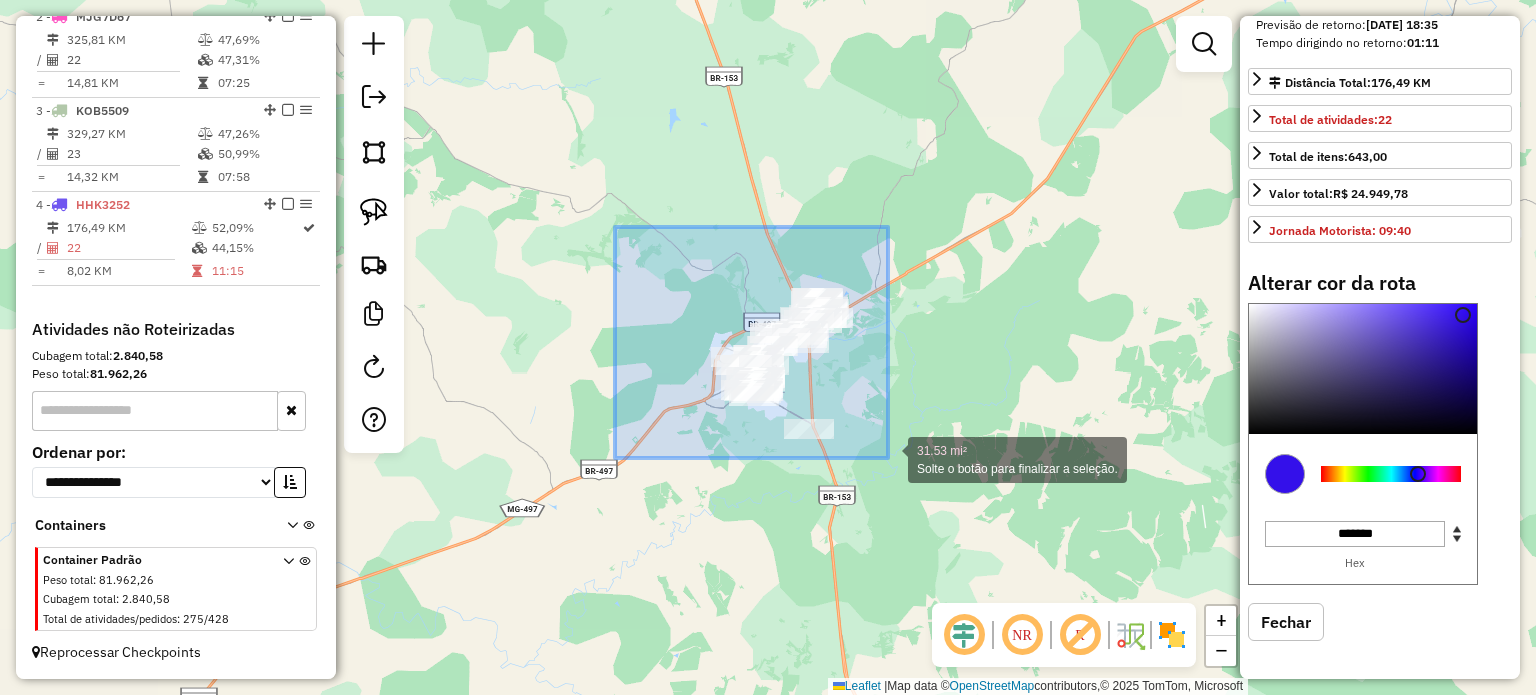 drag, startPoint x: 615, startPoint y: 227, endPoint x: 903, endPoint y: 480, distance: 383.34448 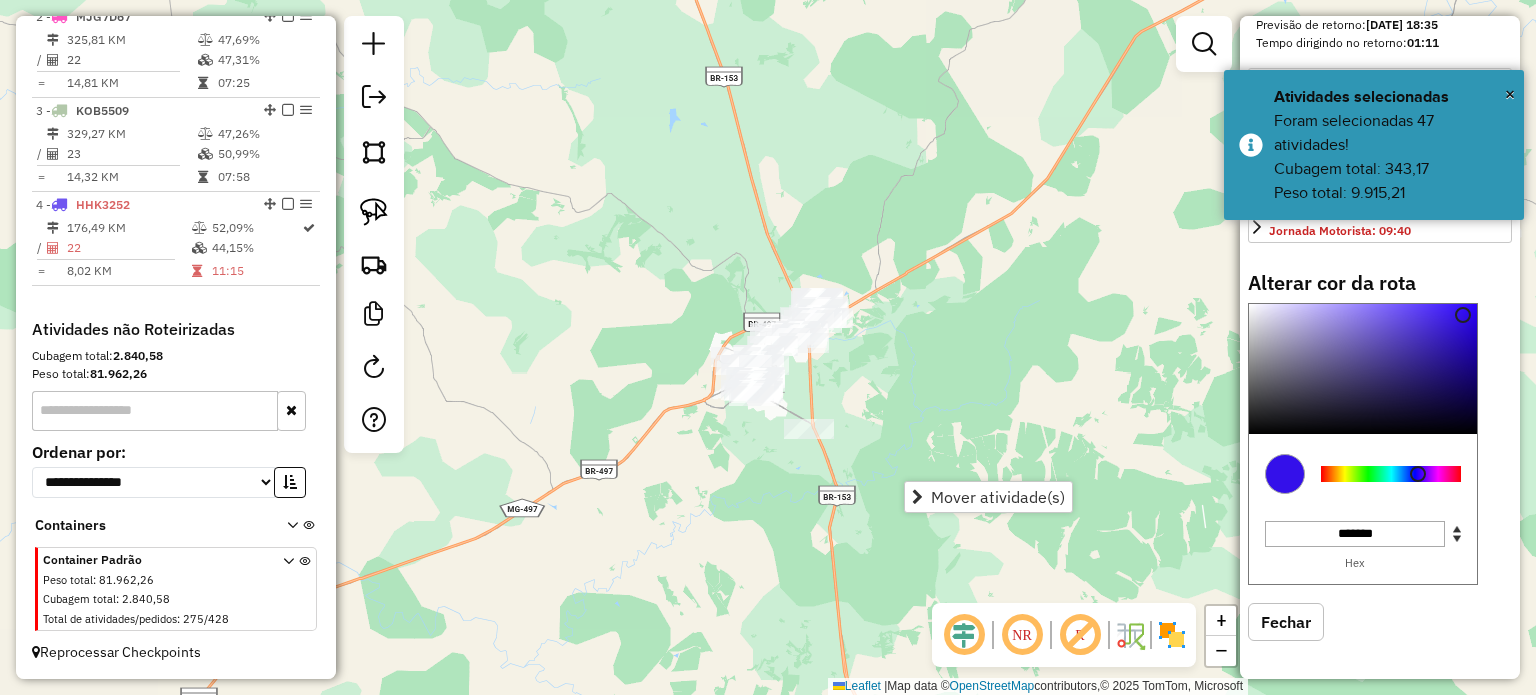 click on "Janela de atendimento Grade de atendimento Capacidade Transportadoras Veículos Cliente Pedidos  Rotas Selecione os dias de semana para filtrar as janelas de atendimento  Seg   Ter   Qua   Qui   Sex   Sáb   Dom  Informe o período da janela de atendimento: De: Até:  Filtrar exatamente a janela do cliente  Considerar janela de atendimento padrão  Selecione os dias de semana para filtrar as grades de atendimento  Seg   Ter   Qua   Qui   Sex   Sáb   Dom   Considerar clientes sem dia de atendimento cadastrado  Clientes fora do dia de atendimento selecionado Filtrar as atividades entre os valores definidos abaixo:  Peso mínimo:   Peso máximo:   Cubagem mínima:   Cubagem máxima:   De:   Até:  Filtrar as atividades entre o tempo de atendimento definido abaixo:  De:   Até:   Considerar capacidade total dos clientes não roteirizados Transportadora: Selecione um ou mais itens Tipo de veículo: Selecione um ou mais itens Veículo: Selecione um ou mais itens Motorista: Selecione um ou mais itens Nome: Rótulo:" 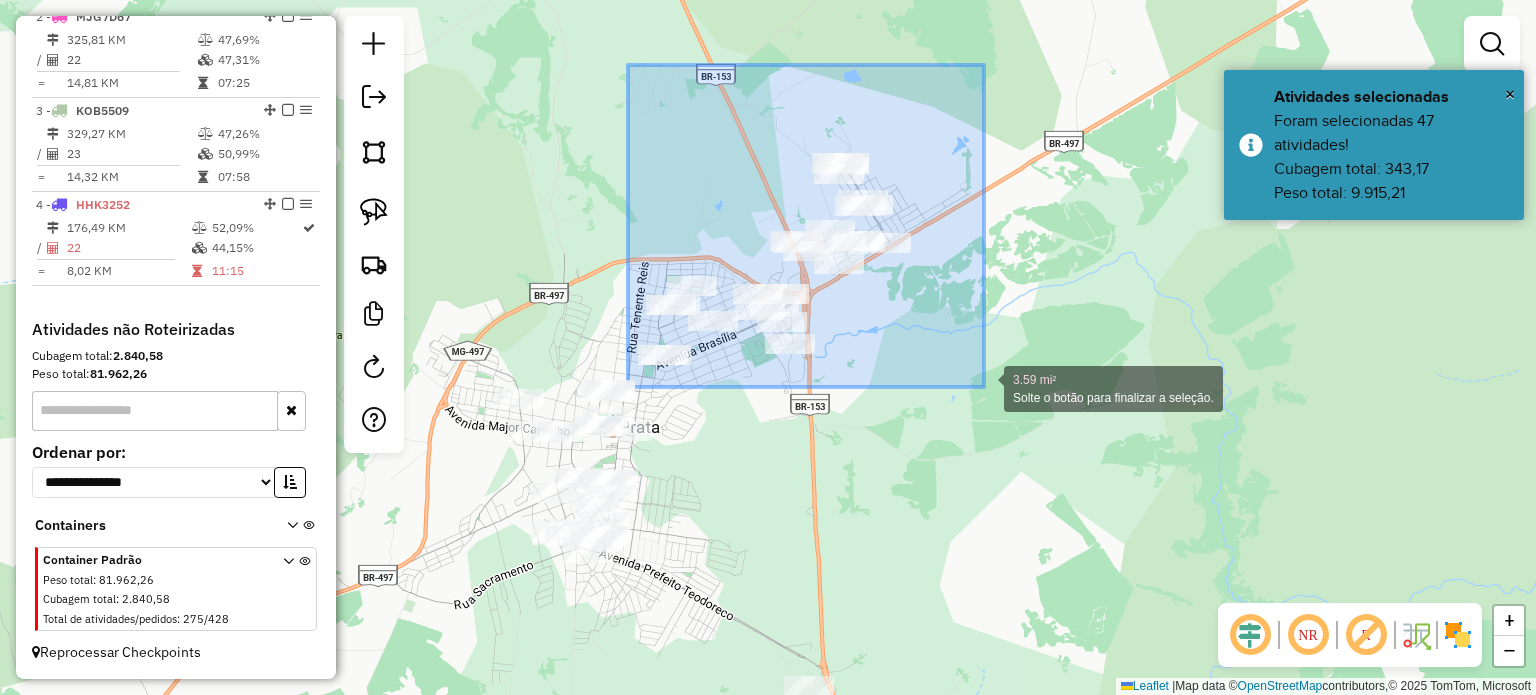 drag, startPoint x: 628, startPoint y: 65, endPoint x: 984, endPoint y: 383, distance: 477.34683 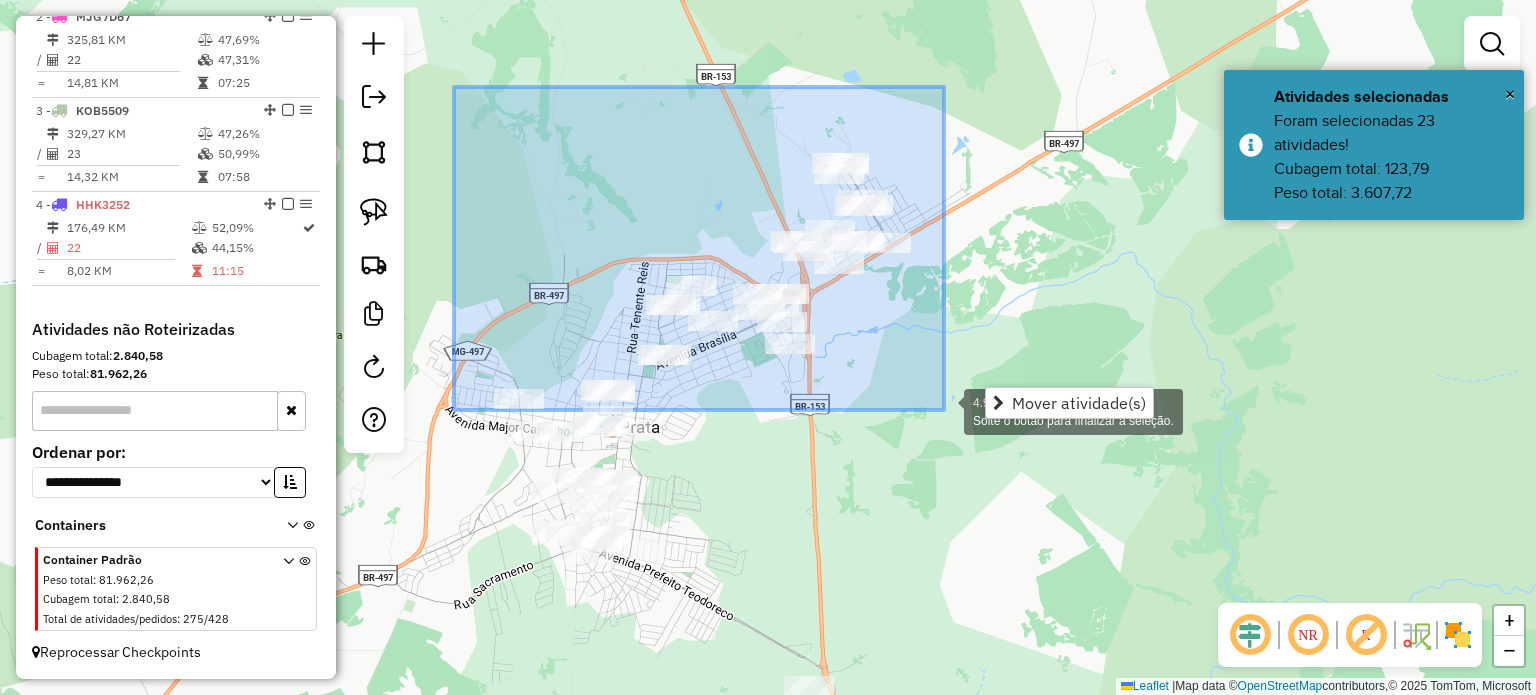 drag, startPoint x: 600, startPoint y: 194, endPoint x: 944, endPoint y: 410, distance: 406.19208 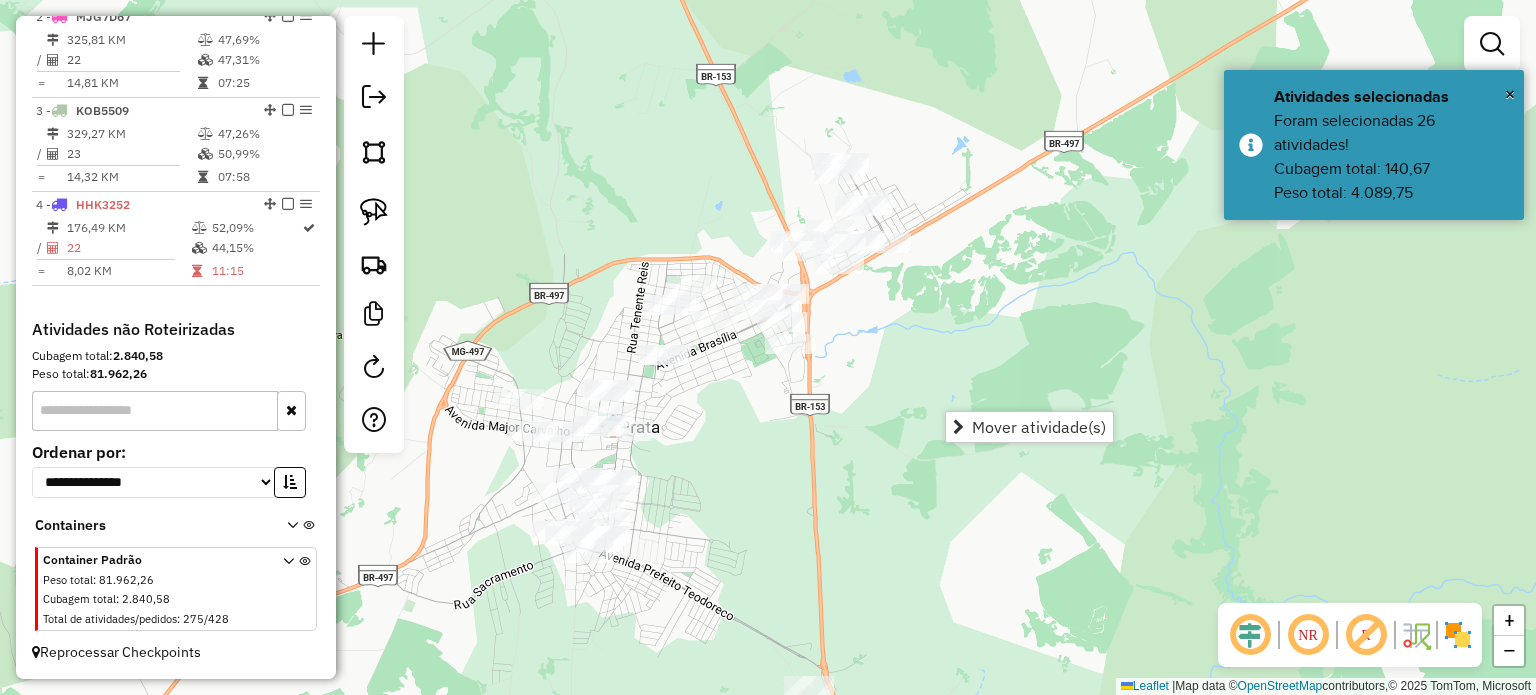 drag, startPoint x: 873, startPoint y: 539, endPoint x: 864, endPoint y: 292, distance: 247.16391 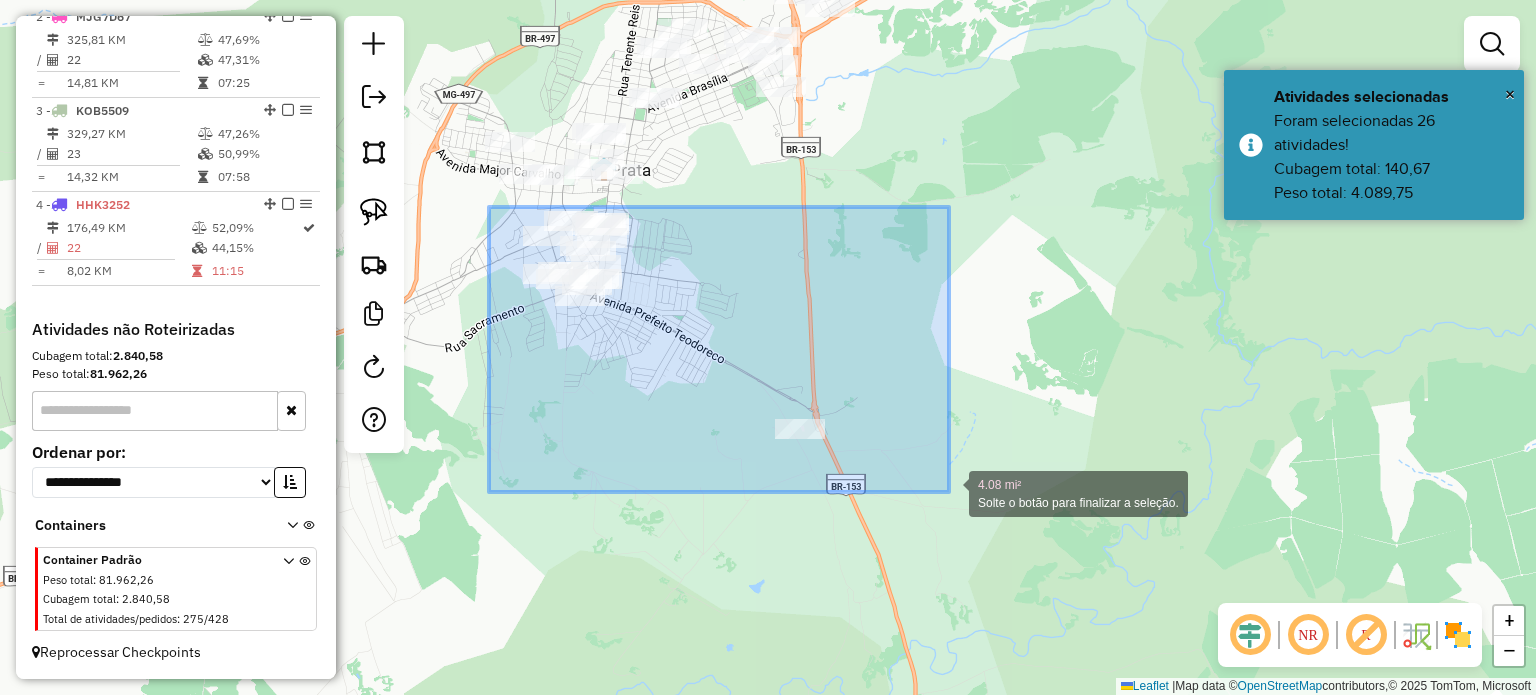 drag, startPoint x: 489, startPoint y: 207, endPoint x: 946, endPoint y: 483, distance: 533.8773 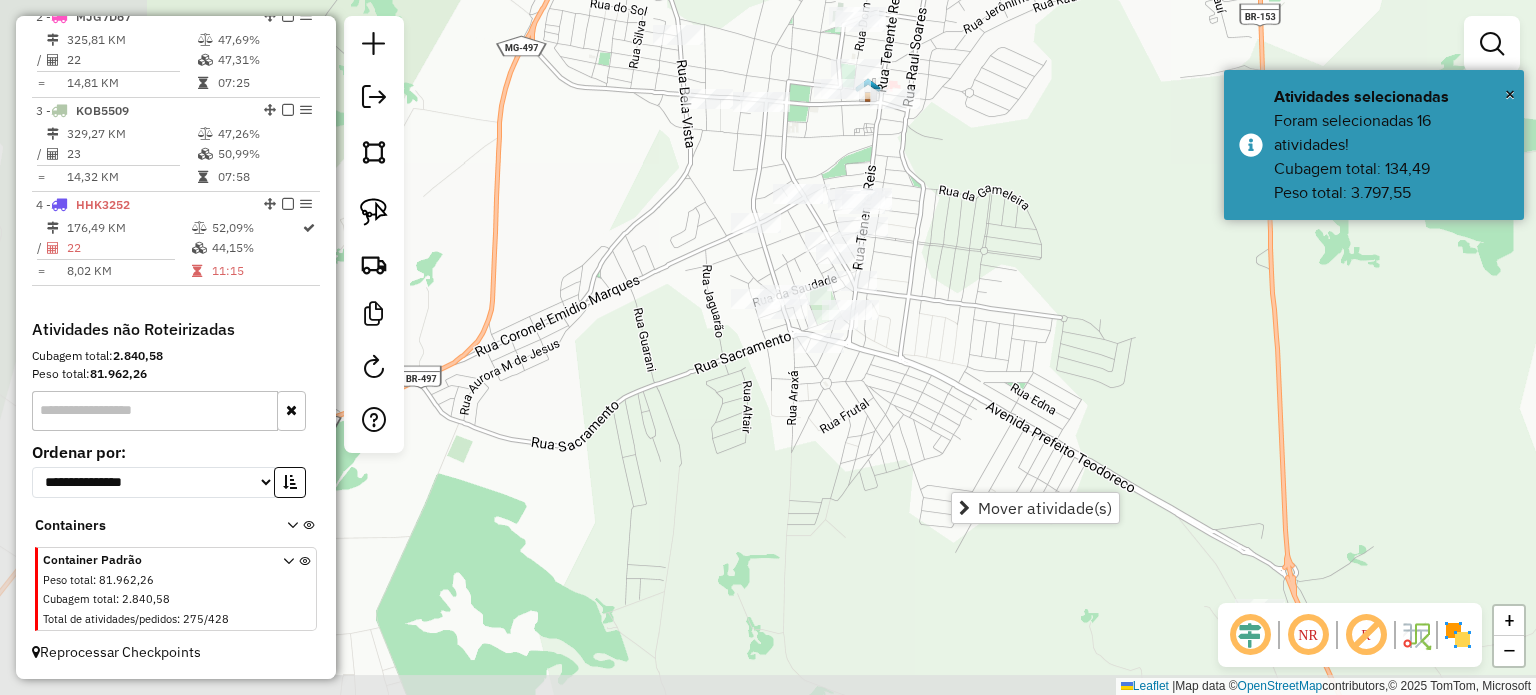 drag, startPoint x: 791, startPoint y: 308, endPoint x: 1036, endPoint y: 247, distance: 252.4797 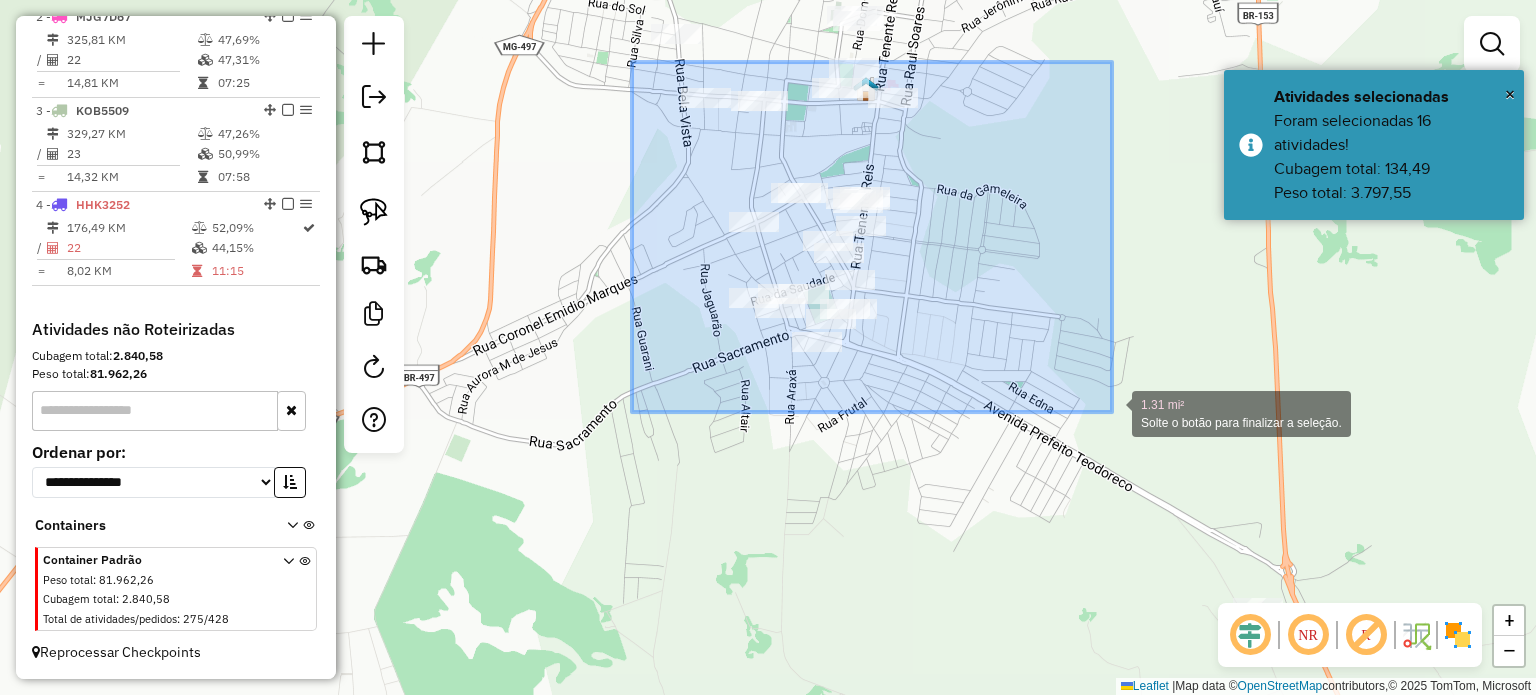 drag, startPoint x: 632, startPoint y: 62, endPoint x: 1112, endPoint y: 412, distance: 594.0539 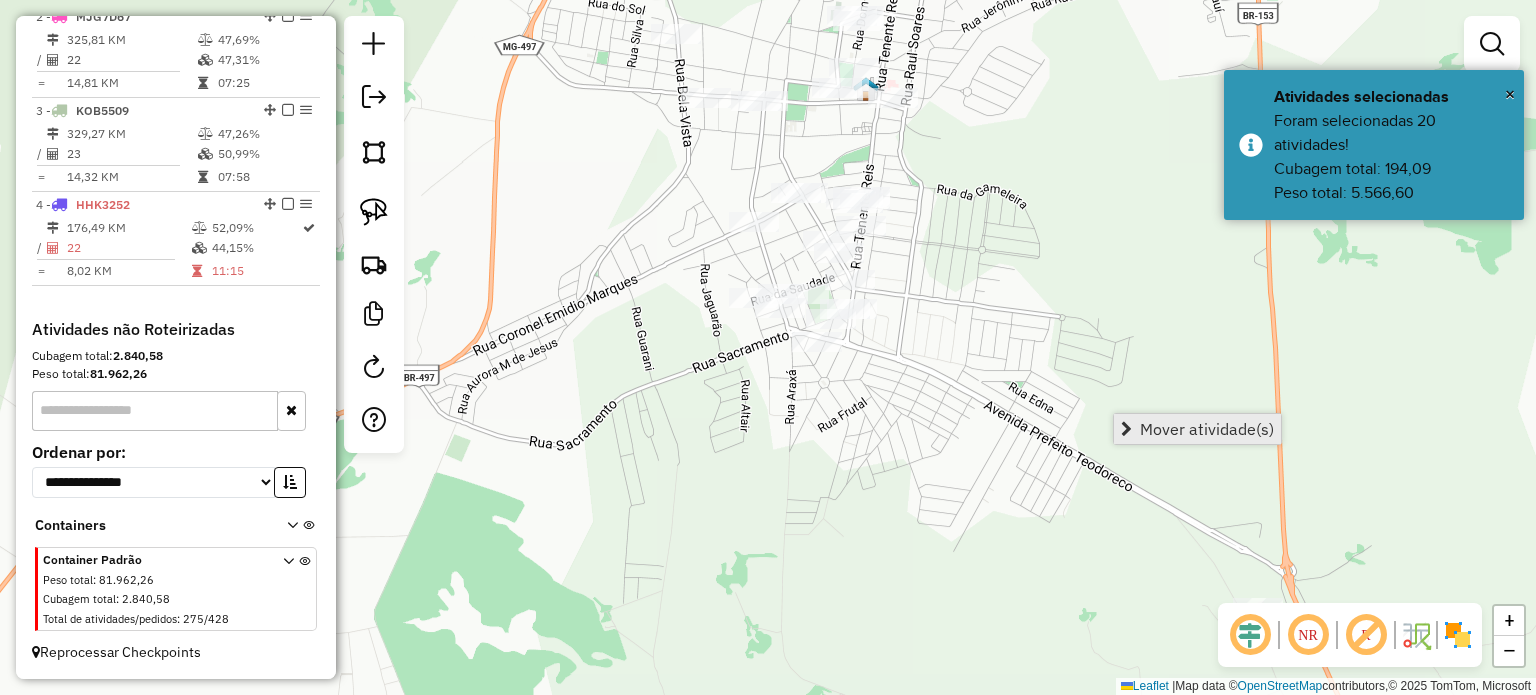 click on "Mover atividade(s)" at bounding box center (1207, 429) 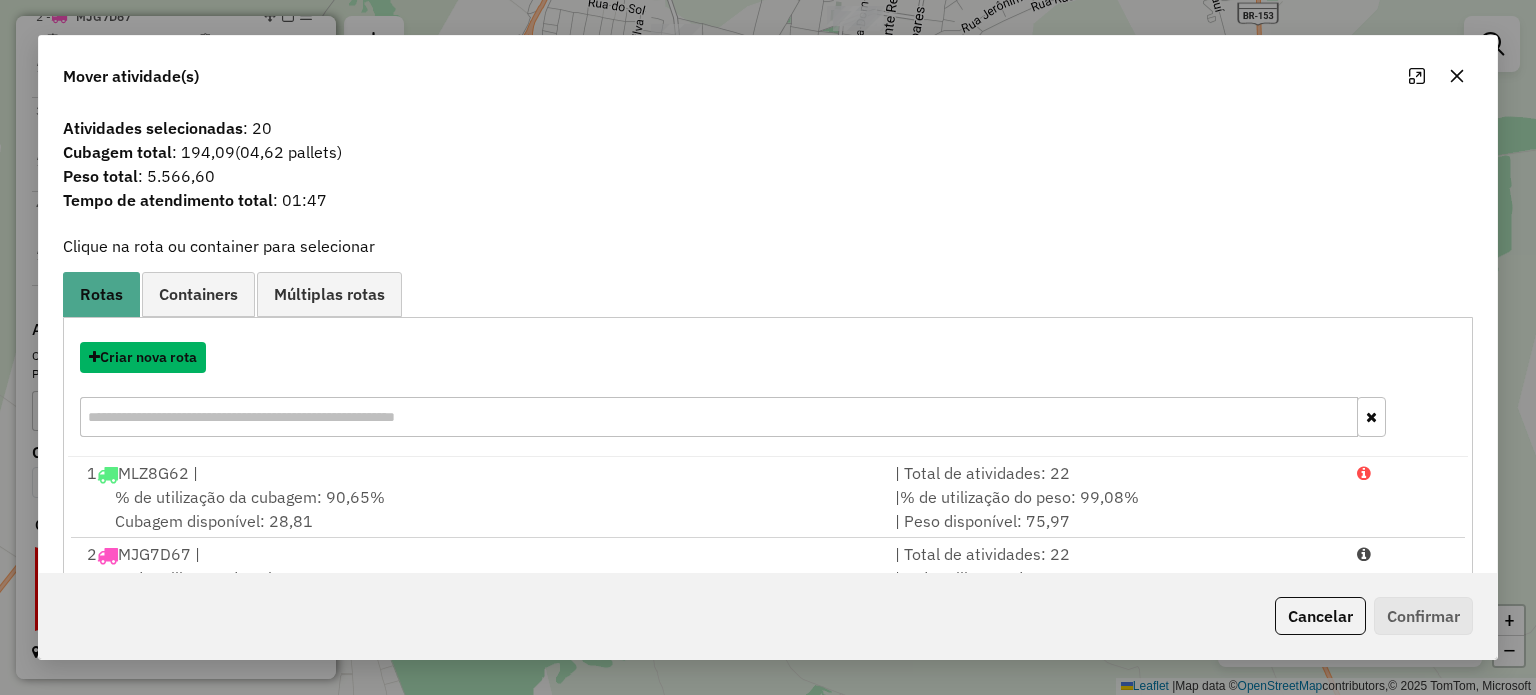click on "Criar nova rota" at bounding box center [143, 357] 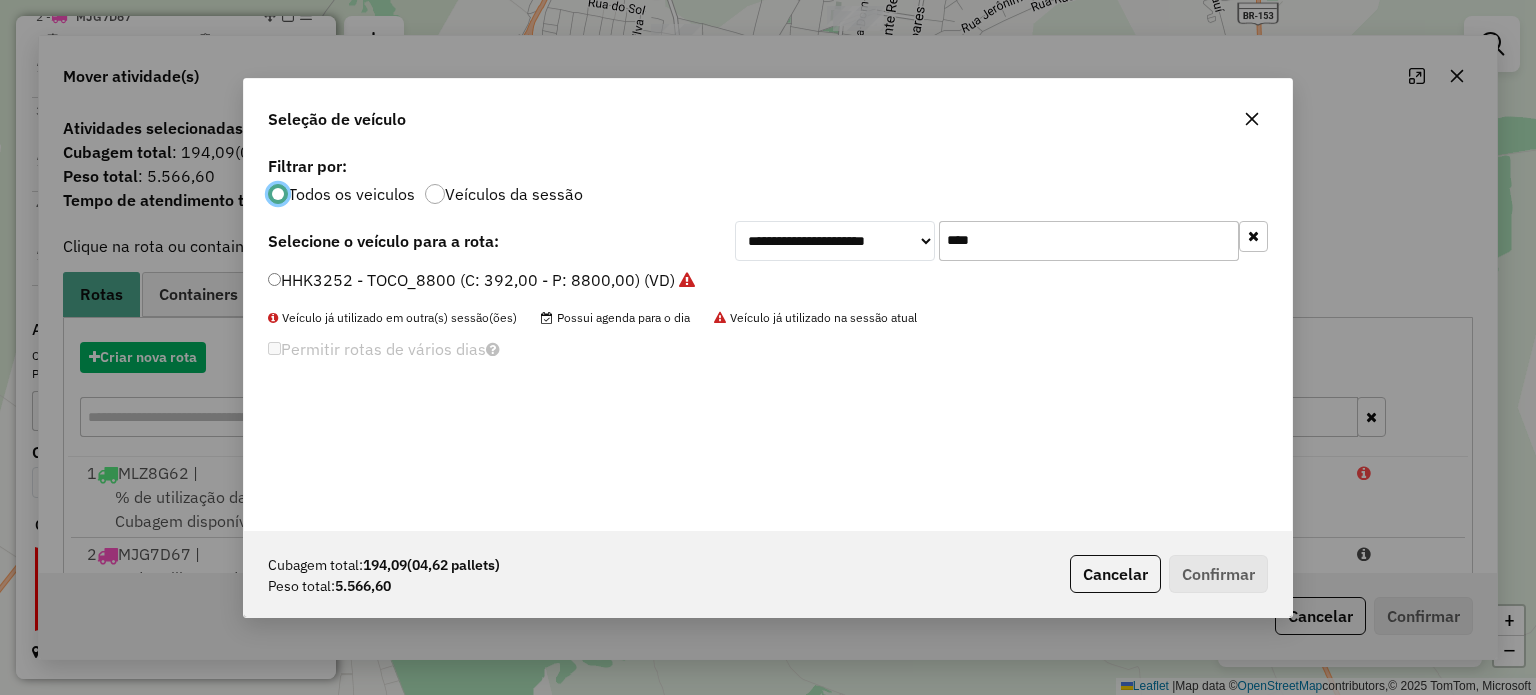 scroll, scrollTop: 10, scrollLeft: 6, axis: both 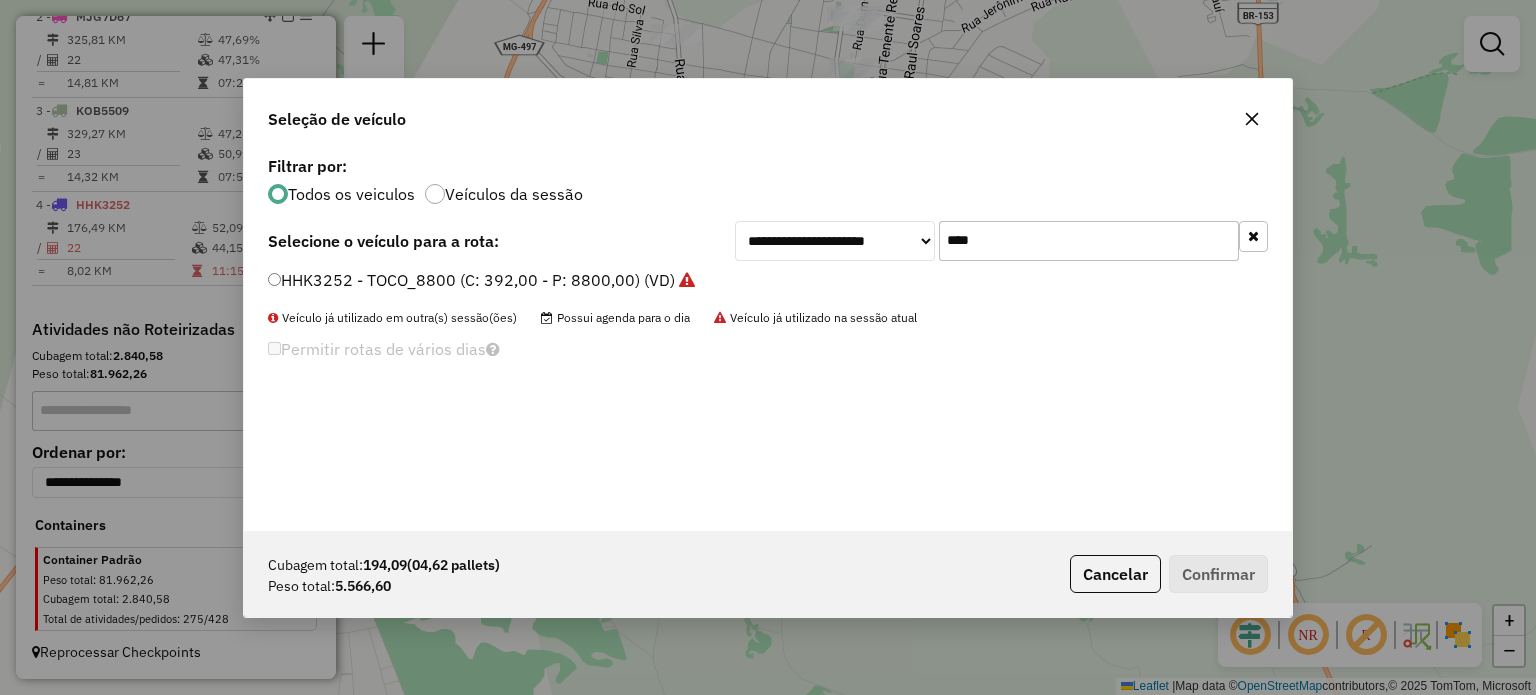 drag, startPoint x: 980, startPoint y: 235, endPoint x: 797, endPoint y: 215, distance: 184.08965 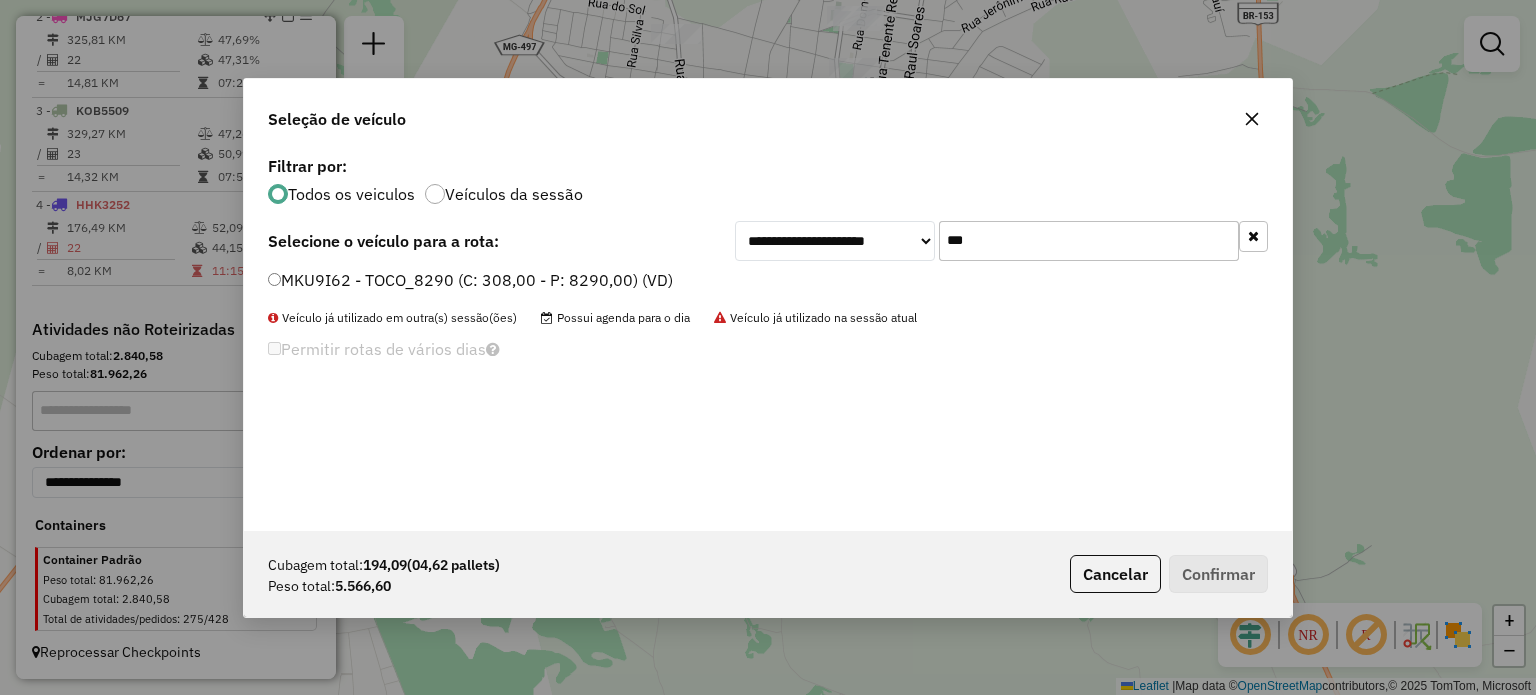 type on "***" 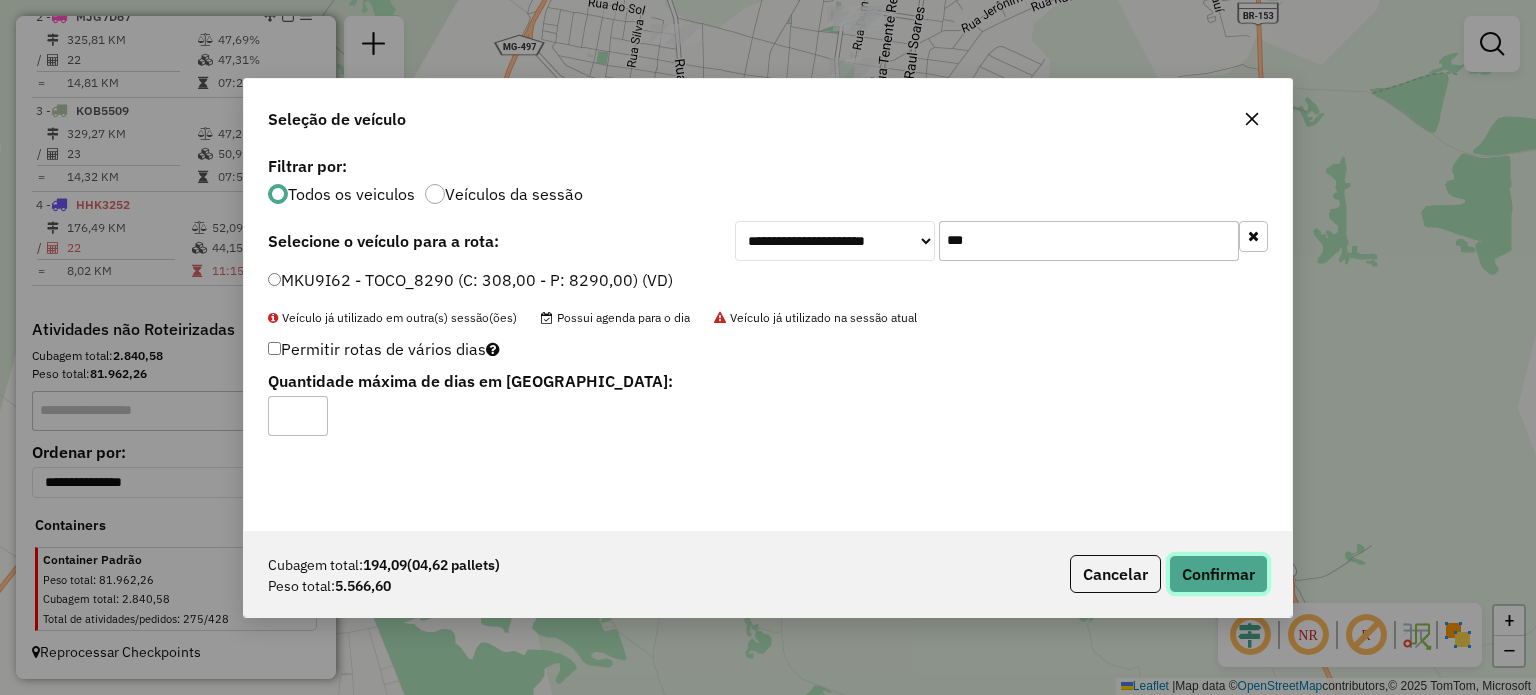 click on "Confirmar" 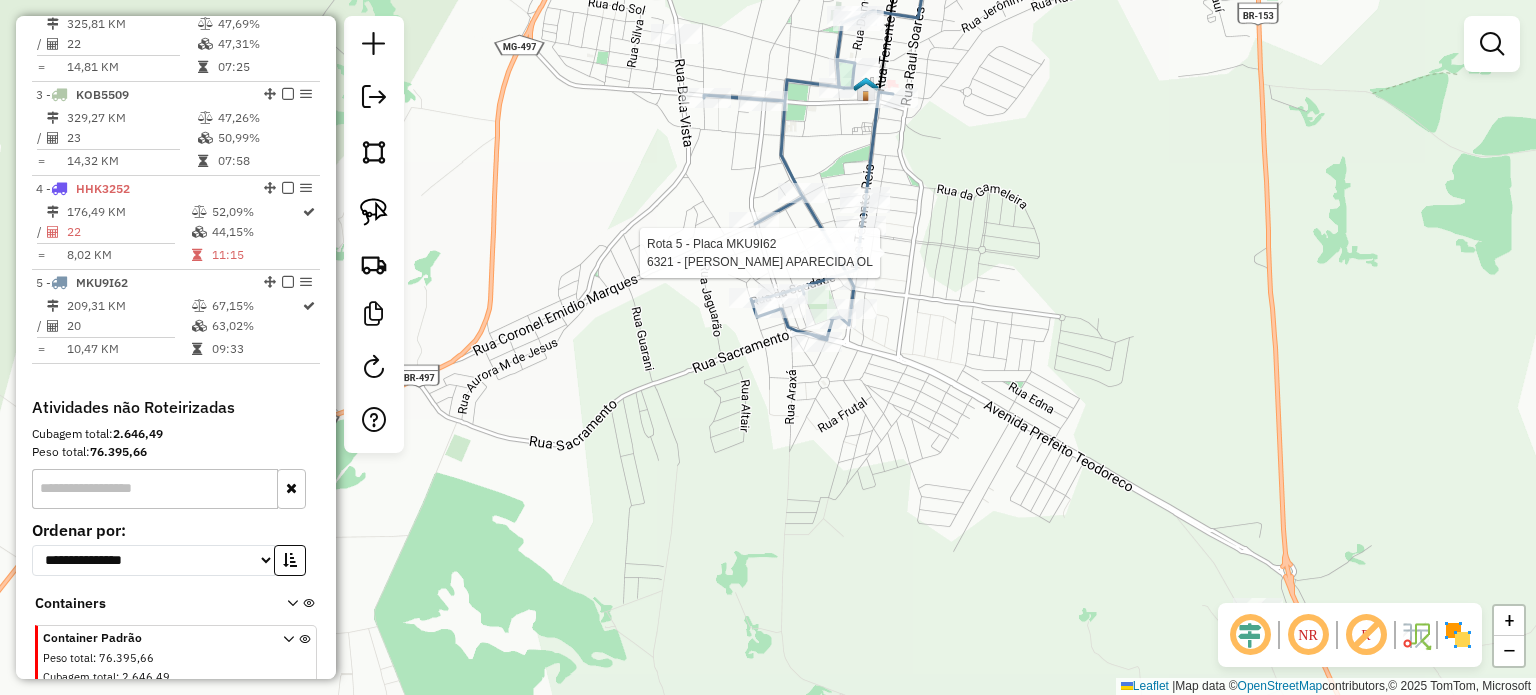 click 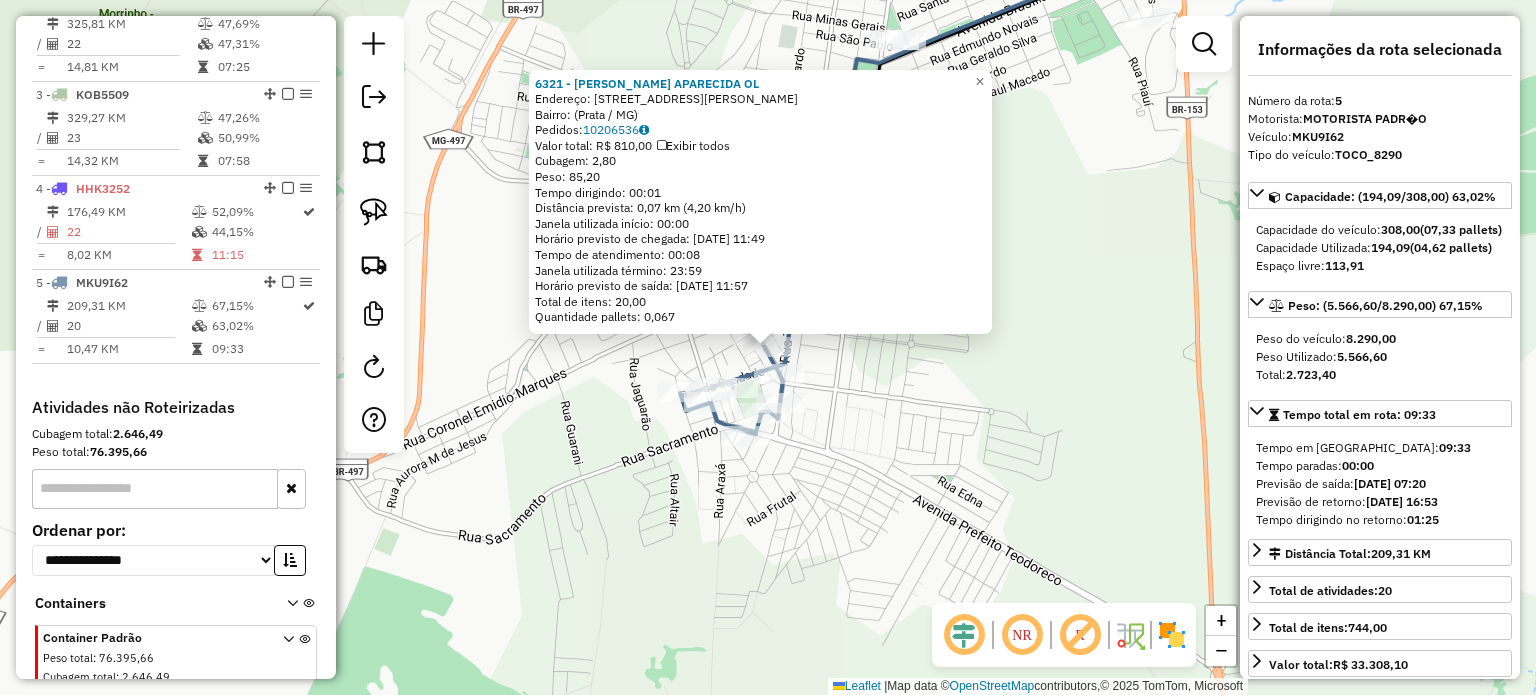 scroll, scrollTop: 948, scrollLeft: 0, axis: vertical 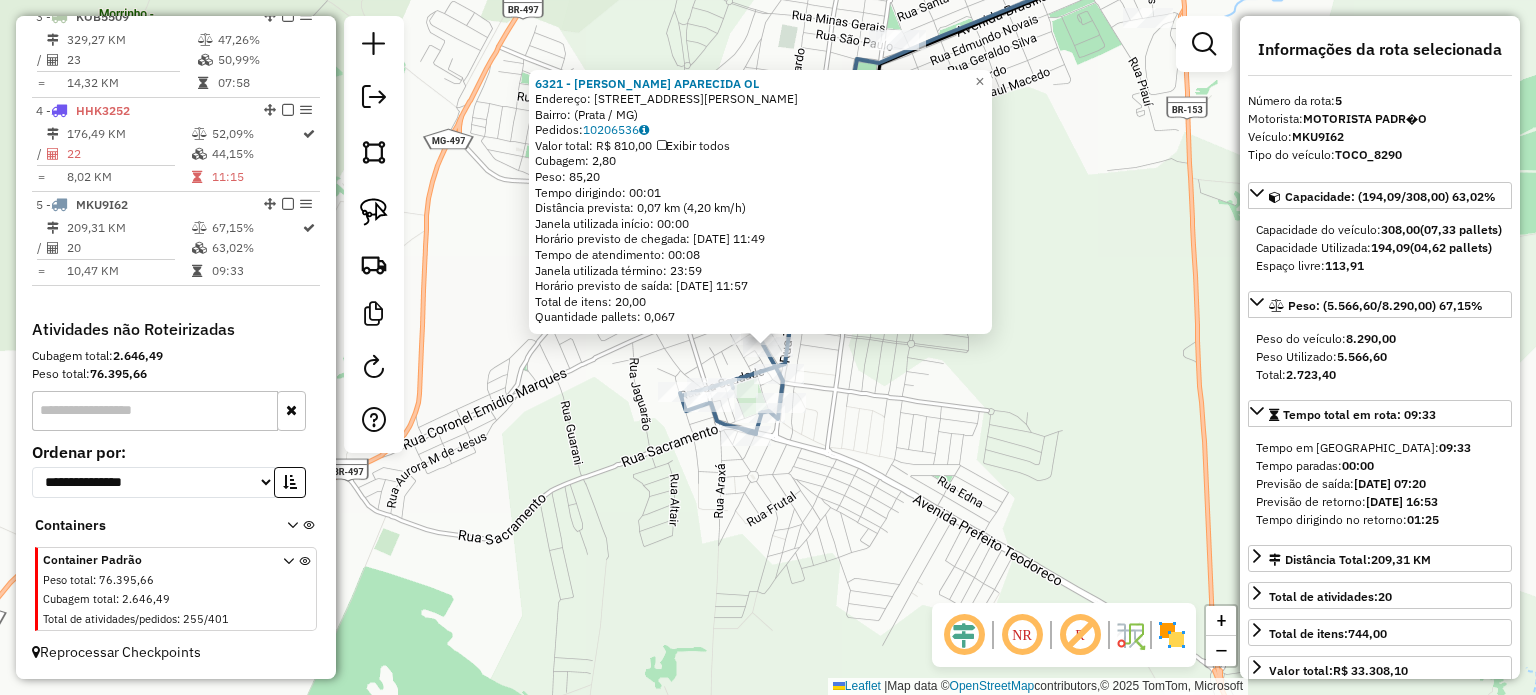 click on "6321 - ANDREIA APARECIDA OL  Endereço: Rua Floriano Peixoto, 487   Bairro:  (Prata / MG)   Pedidos:  10206536   Valor total: R$ 810,00   Exibir todos   Cubagem: 2,80  Peso: 85,20  Tempo dirigindo: 00:01   Distância prevista: 0,07 km (4,20 km/h)   Janela utilizada início: 00:00   Horário previsto de chegada: 11/07/2025 11:49   Tempo de atendimento: 00:08   Janela utilizada término: 23:59   Horário previsto de saída: 11/07/2025 11:57   Total de itens: 20,00   Quantidade pallets: 0,067  × Janela de atendimento Grade de atendimento Capacidade Transportadoras Veículos Cliente Pedidos  Rotas Selecione os dias de semana para filtrar as janelas de atendimento  Seg   Ter   Qua   Qui   Sex   Sáb   Dom  Informe o período da janela de atendimento: De: Até:  Filtrar exatamente a janela do cliente  Considerar janela de atendimento padrão  Selecione os dias de semana para filtrar as grades de atendimento  Seg   Ter   Qua   Qui   Sex   Sáb   Dom   Considerar clientes sem dia de atendimento cadastrado  De:  De:" 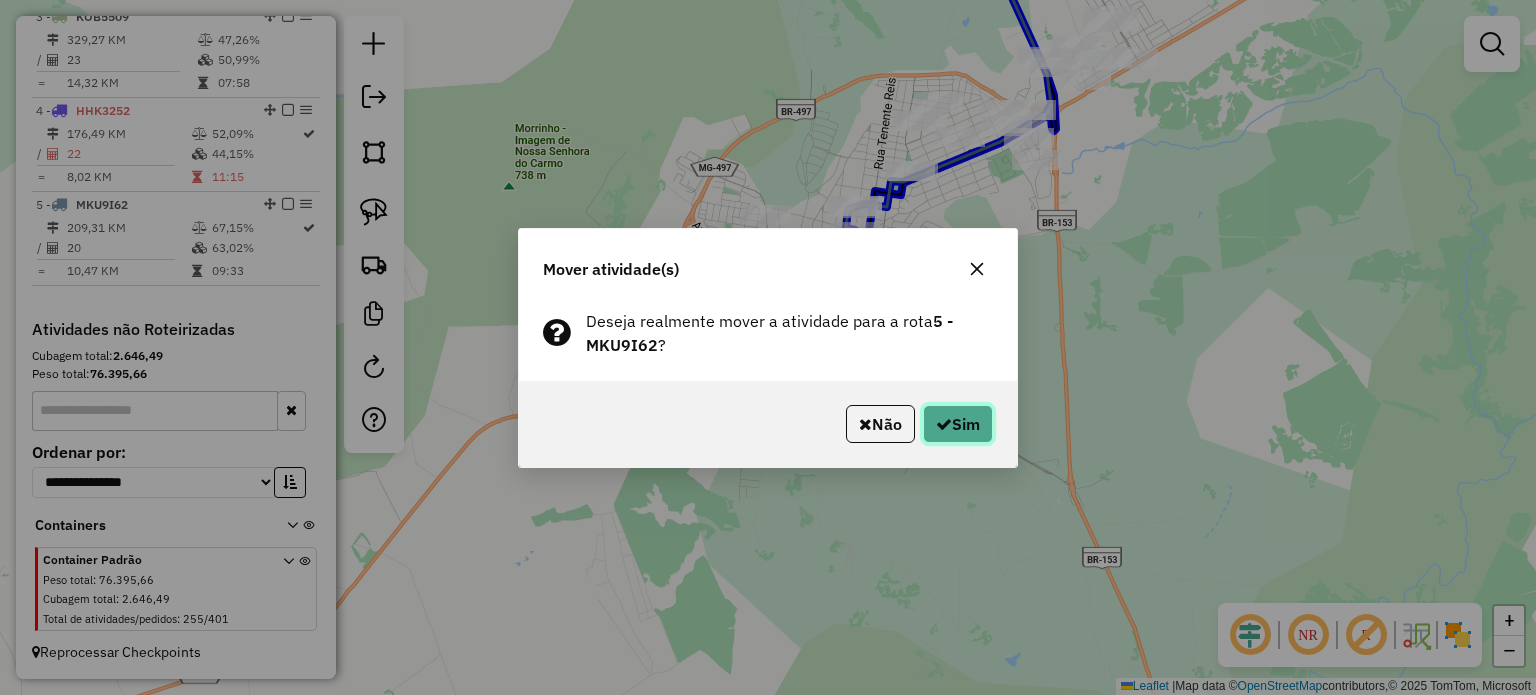 click on "Sim" 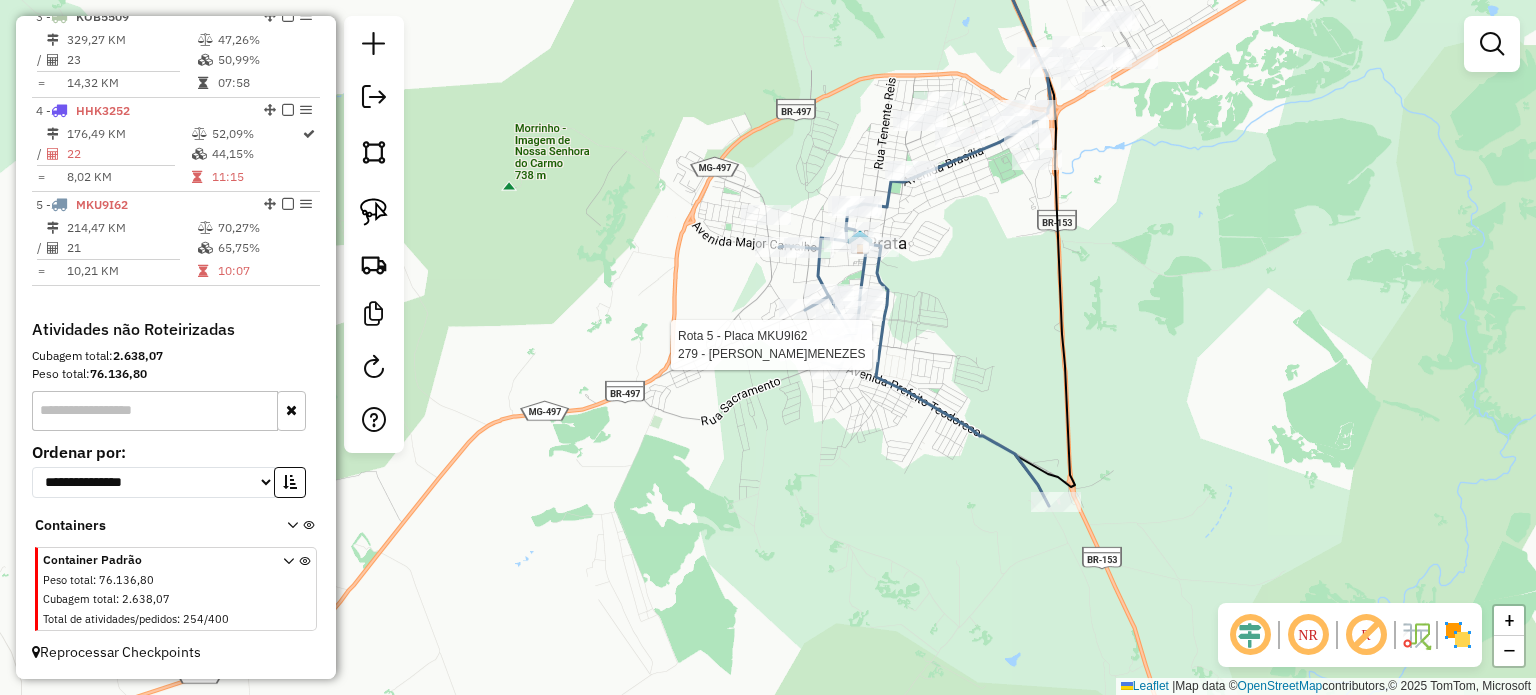 select on "**********" 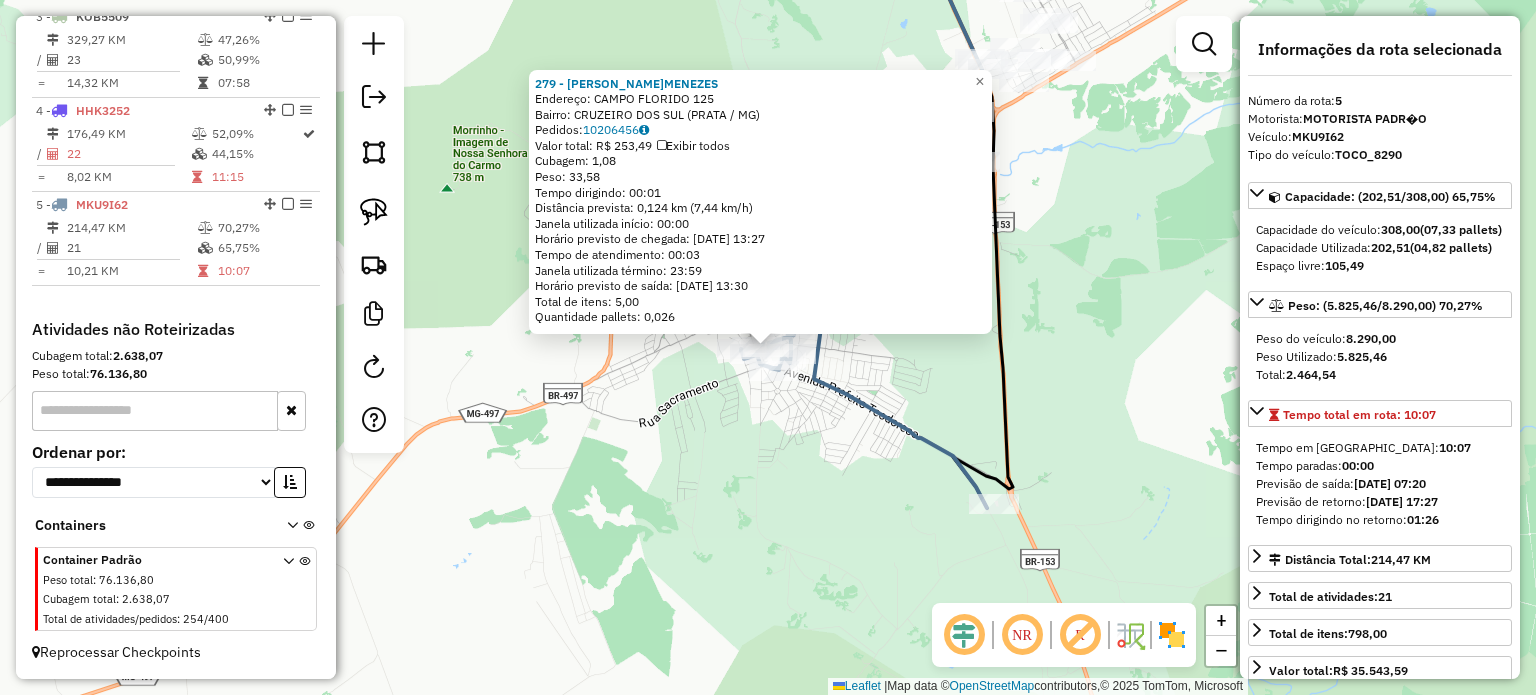 click on "279 - ELVIO M.MENEZES  Endereço:  CAMPO FLORIDO 125   Bairro: CRUZEIRO DOS SUL (PRATA / MG)   Pedidos:  10206456   Valor total: R$ 253,49   Exibir todos   Cubagem: 1,08  Peso: 33,58  Tempo dirigindo: 00:01   Distância prevista: 0,124 km (7,44 km/h)   Janela utilizada início: 00:00   Horário previsto de chegada: 11/07/2025 13:27   Tempo de atendimento: 00:03   Janela utilizada término: 23:59   Horário previsto de saída: 11/07/2025 13:30   Total de itens: 5,00   Quantidade pallets: 0,026  × Janela de atendimento Grade de atendimento Capacidade Transportadoras Veículos Cliente Pedidos  Rotas Selecione os dias de semana para filtrar as janelas de atendimento  Seg   Ter   Qua   Qui   Sex   Sáb   Dom  Informe o período da janela de atendimento: De: Até:  Filtrar exatamente a janela do cliente  Considerar janela de atendimento padrão  Selecione os dias de semana para filtrar as grades de atendimento  Seg   Ter   Qua   Qui   Sex   Sáb   Dom   Considerar clientes sem dia de atendimento cadastrado  De:  +" 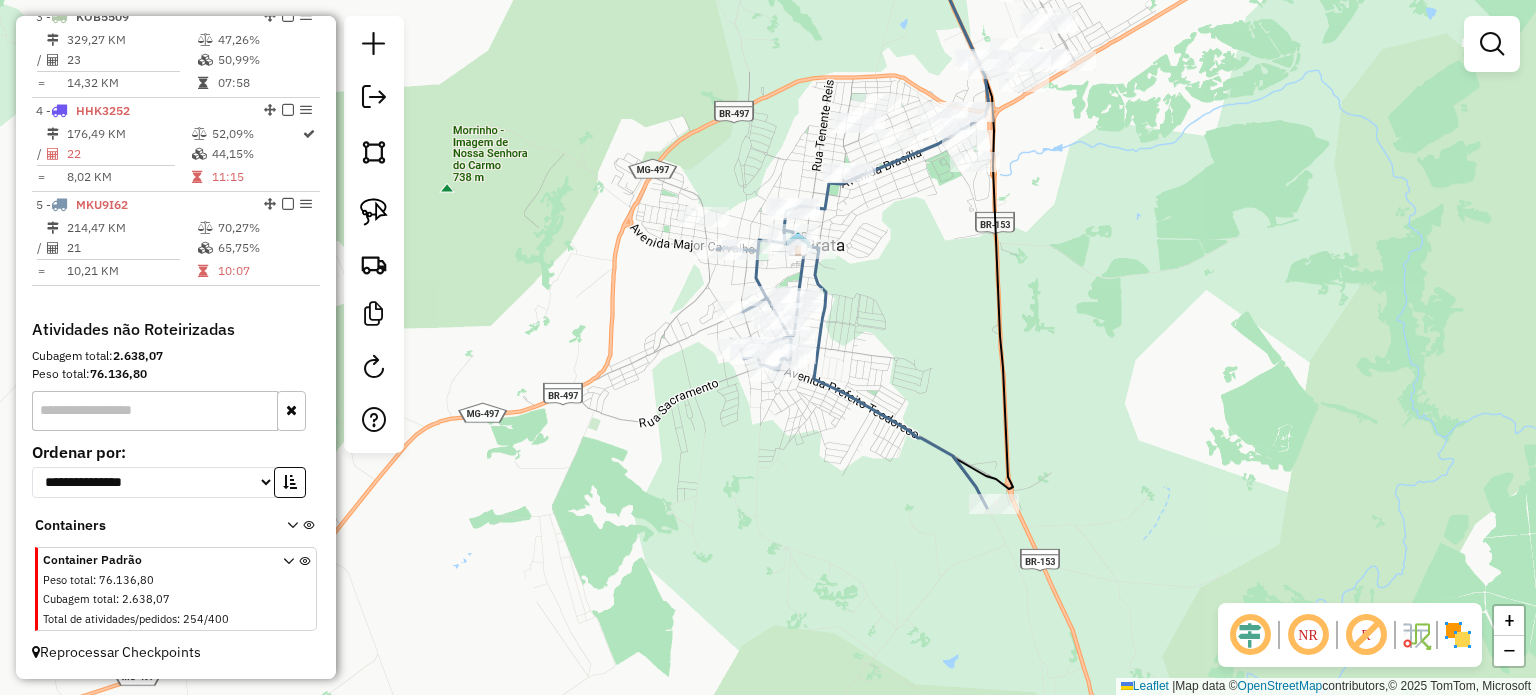 drag, startPoint x: 936, startPoint y: 334, endPoint x: 906, endPoint y: 489, distance: 157.87654 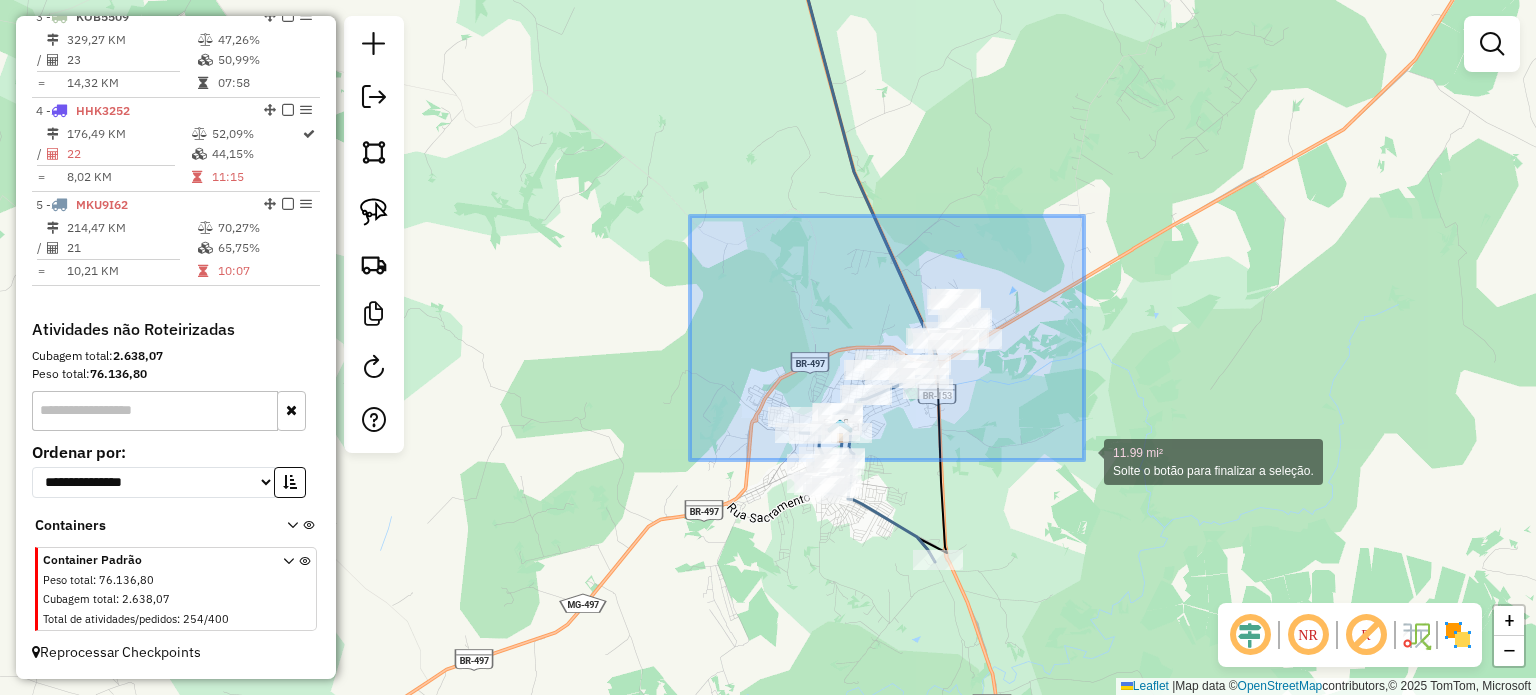 drag, startPoint x: 690, startPoint y: 216, endPoint x: 1084, endPoint y: 460, distance: 463.435 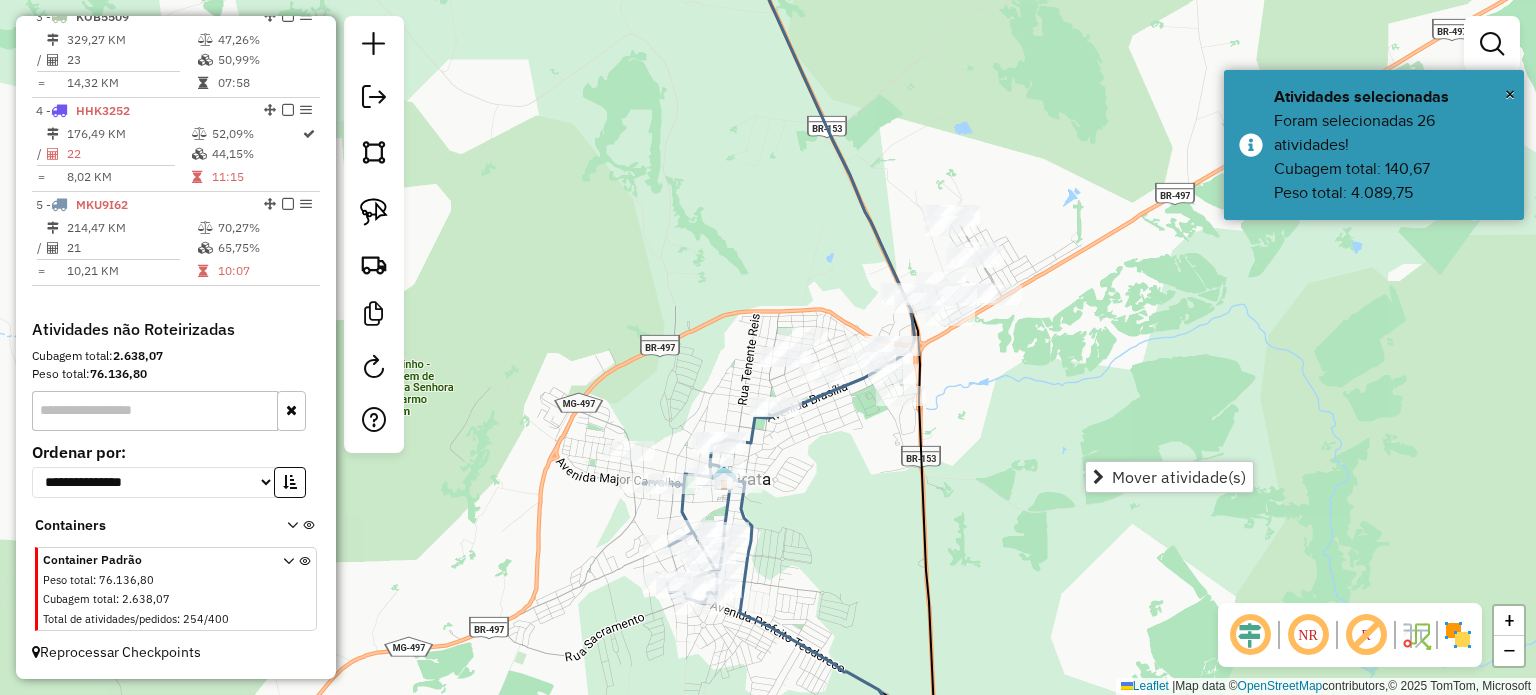drag, startPoint x: 859, startPoint y: 471, endPoint x: 885, endPoint y: 375, distance: 99.458534 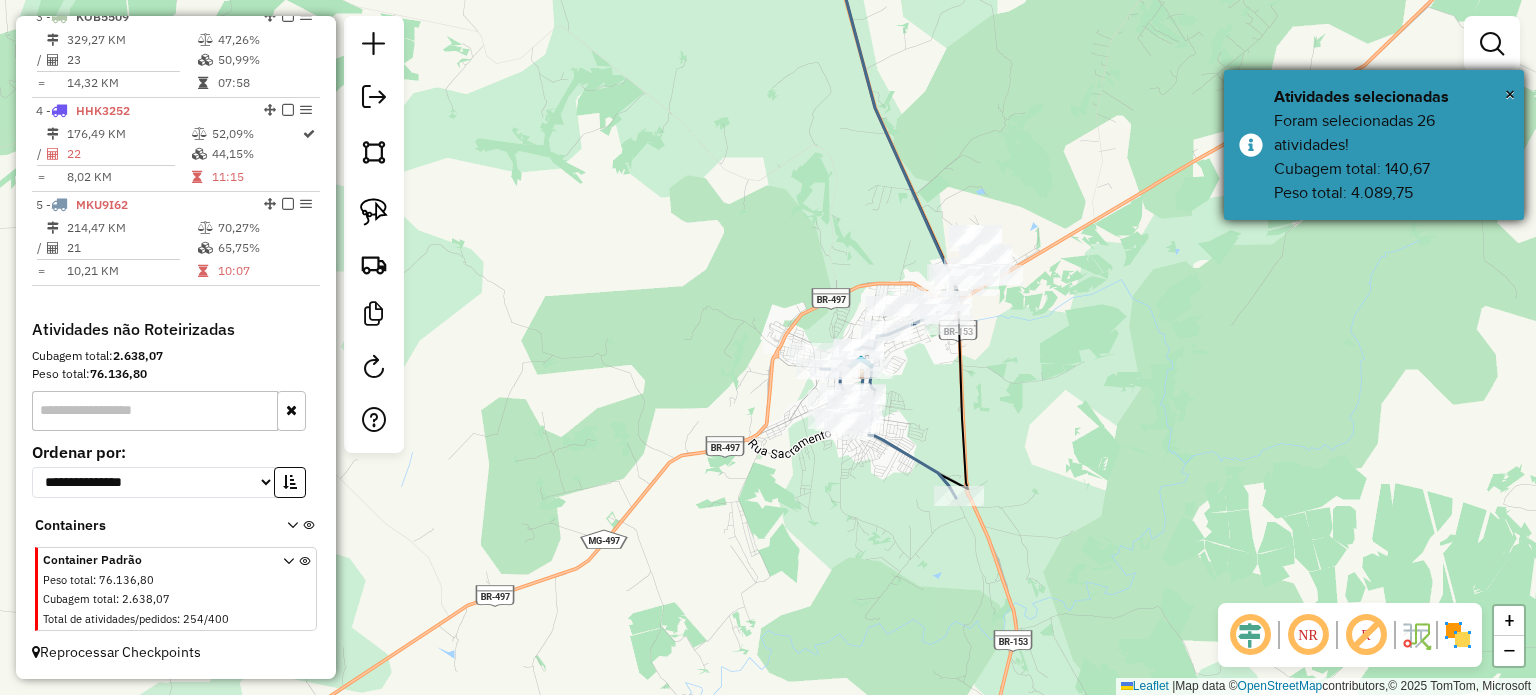 click on "Atividades selecionadas" at bounding box center (1391, 97) 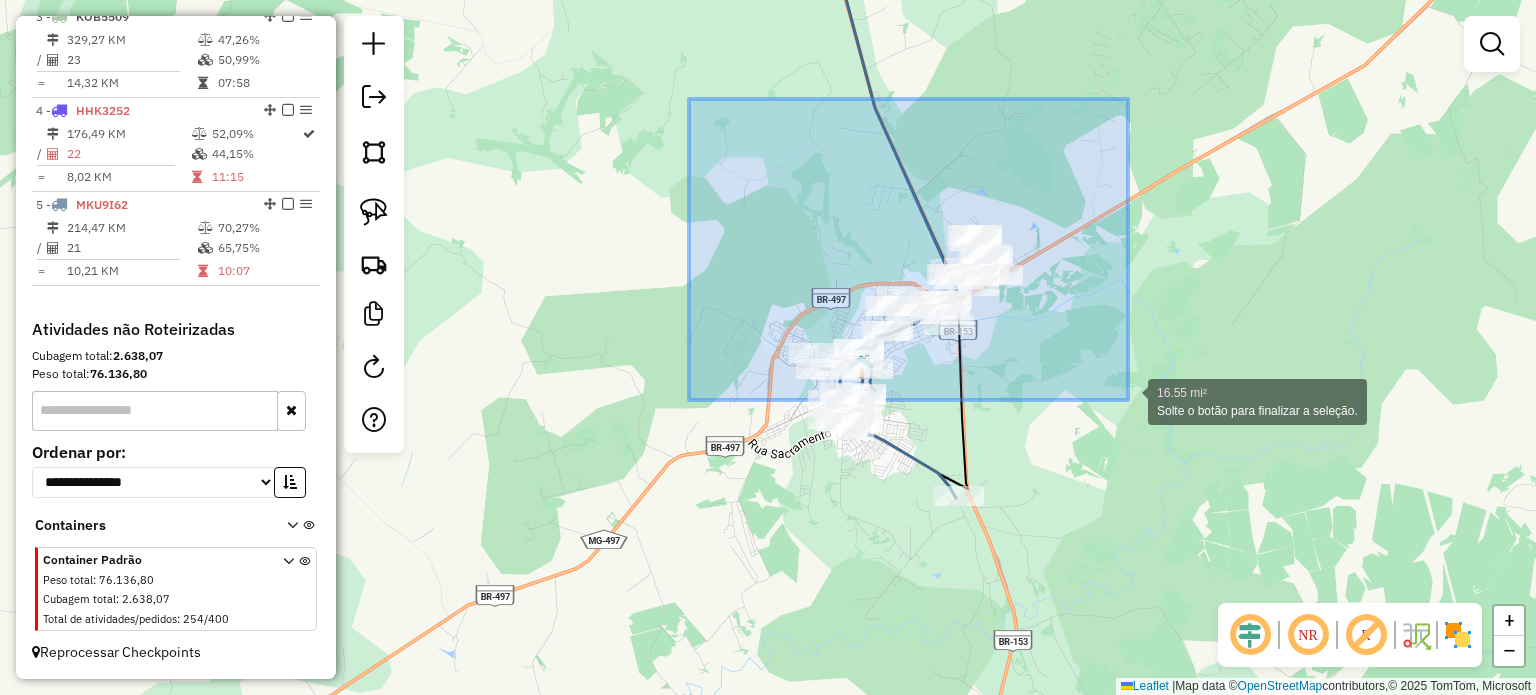 drag, startPoint x: 689, startPoint y: 99, endPoint x: 1128, endPoint y: 400, distance: 532.28 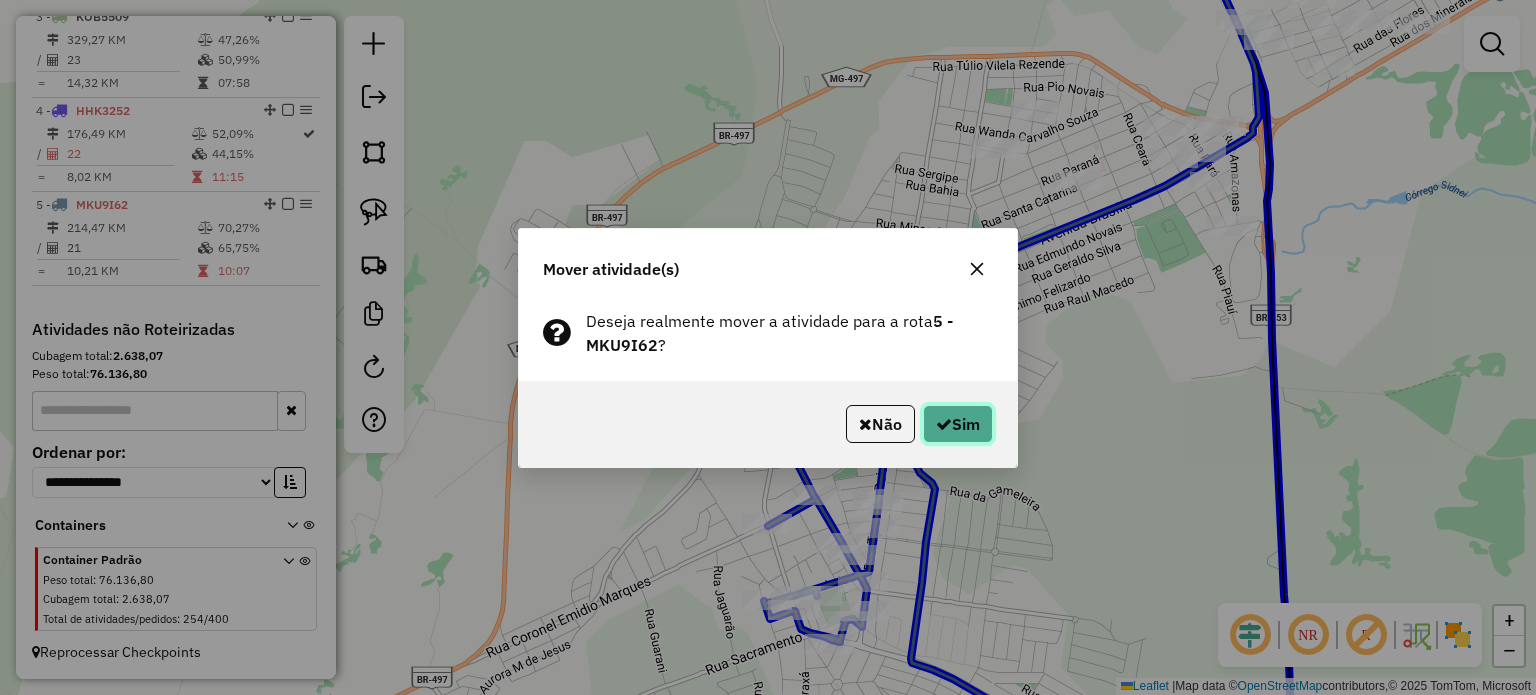 click on "Sim" 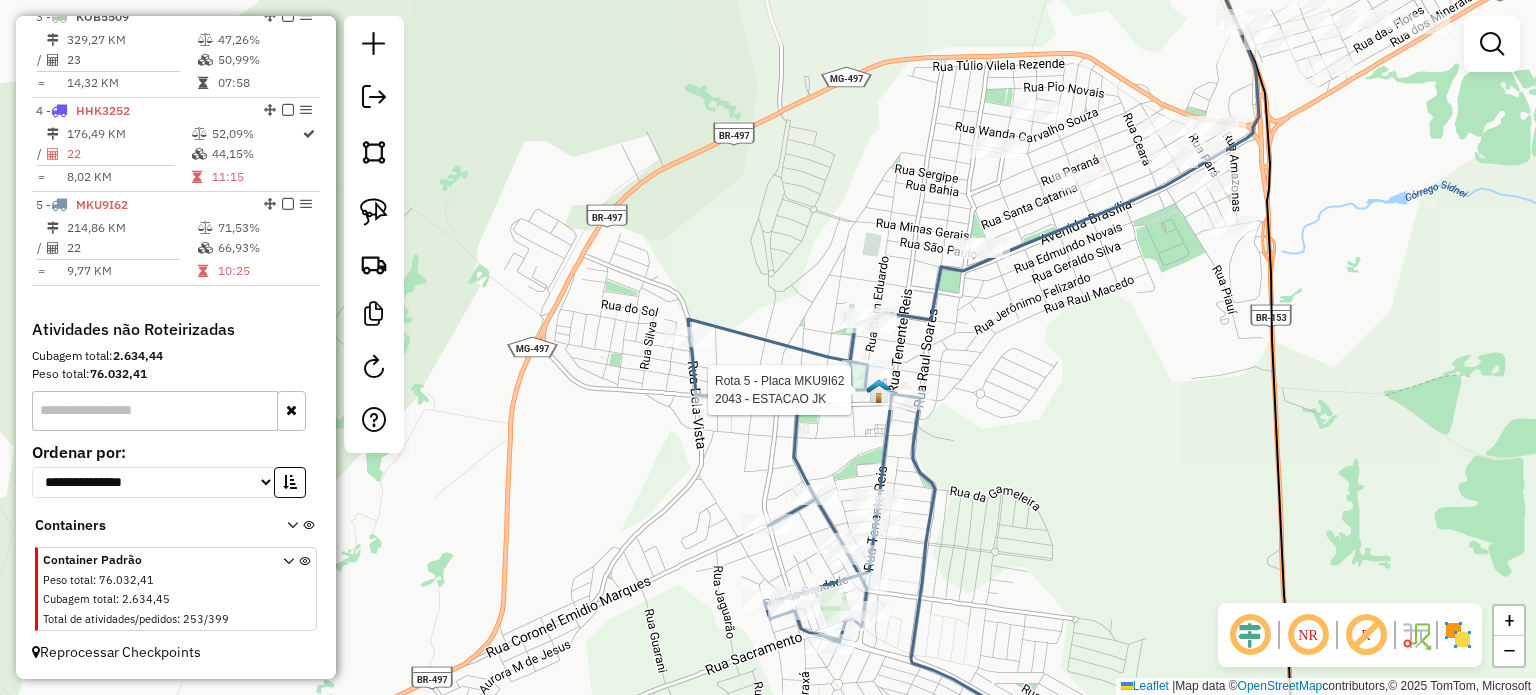 select on "**********" 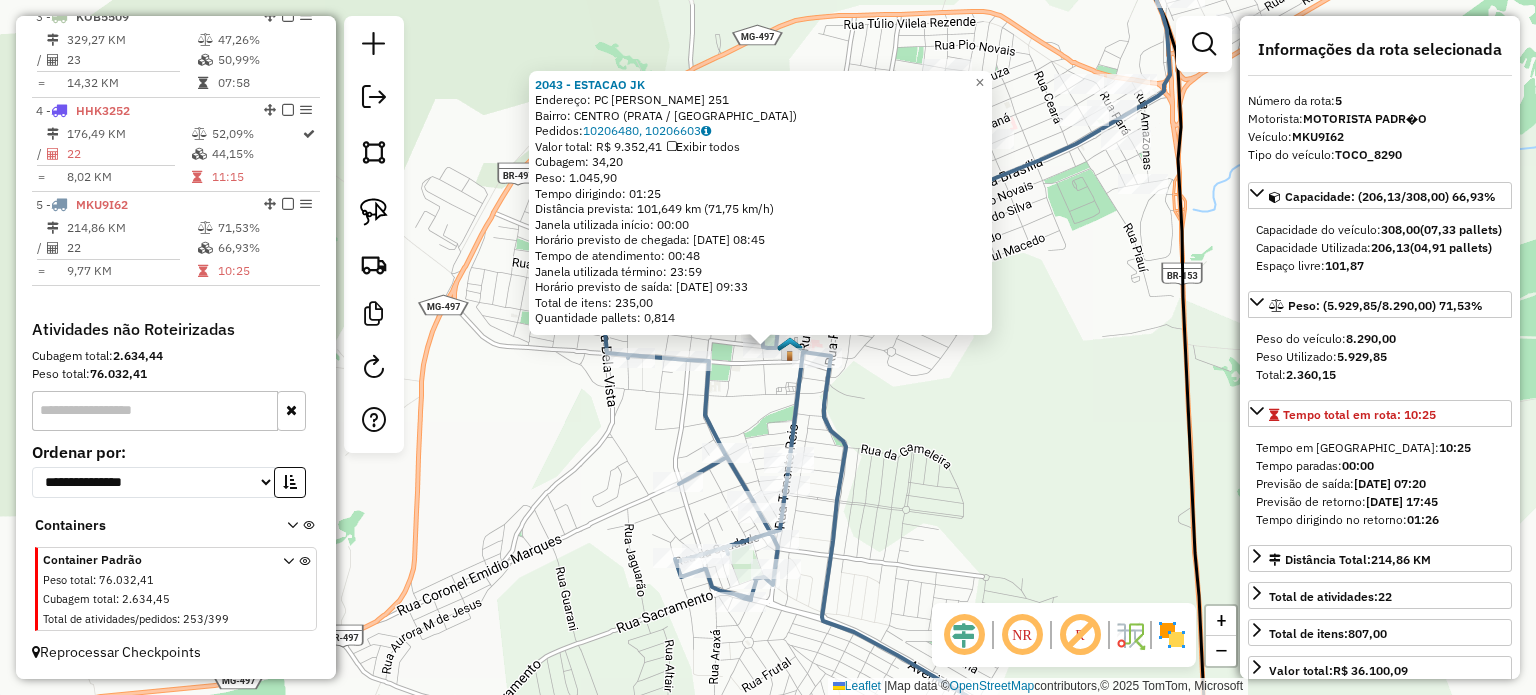 click on "2043 - ESTACAO JK  Endereço:  PC GETULIO VARGAS 251   Bairro: CENTRO (PRATA / MG)   Pedidos:  10206480, 10206603   Valor total: R$ 9.352,41   Exibir todos   Cubagem: 34,20  Peso: 1.045,90  Tempo dirigindo: 01:25   Distância prevista: 101,649 km (71,75 km/h)   Janela utilizada início: 00:00   Horário previsto de chegada: 11/07/2025 08:45   Tempo de atendimento: 00:48   Janela utilizada término: 23:59   Horário previsto de saída: 11/07/2025 09:33   Total de itens: 235,00   Quantidade pallets: 0,814  × Janela de atendimento Grade de atendimento Capacidade Transportadoras Veículos Cliente Pedidos  Rotas Selecione os dias de semana para filtrar as janelas de atendimento  Seg   Ter   Qua   Qui   Sex   Sáb   Dom  Informe o período da janela de atendimento: De: Até:  Filtrar exatamente a janela do cliente  Considerar janela de atendimento padrão  Selecione os dias de semana para filtrar as grades de atendimento  Seg   Ter   Qua   Qui   Sex   Sáb   Dom   Clientes fora do dia de atendimento selecionado +" 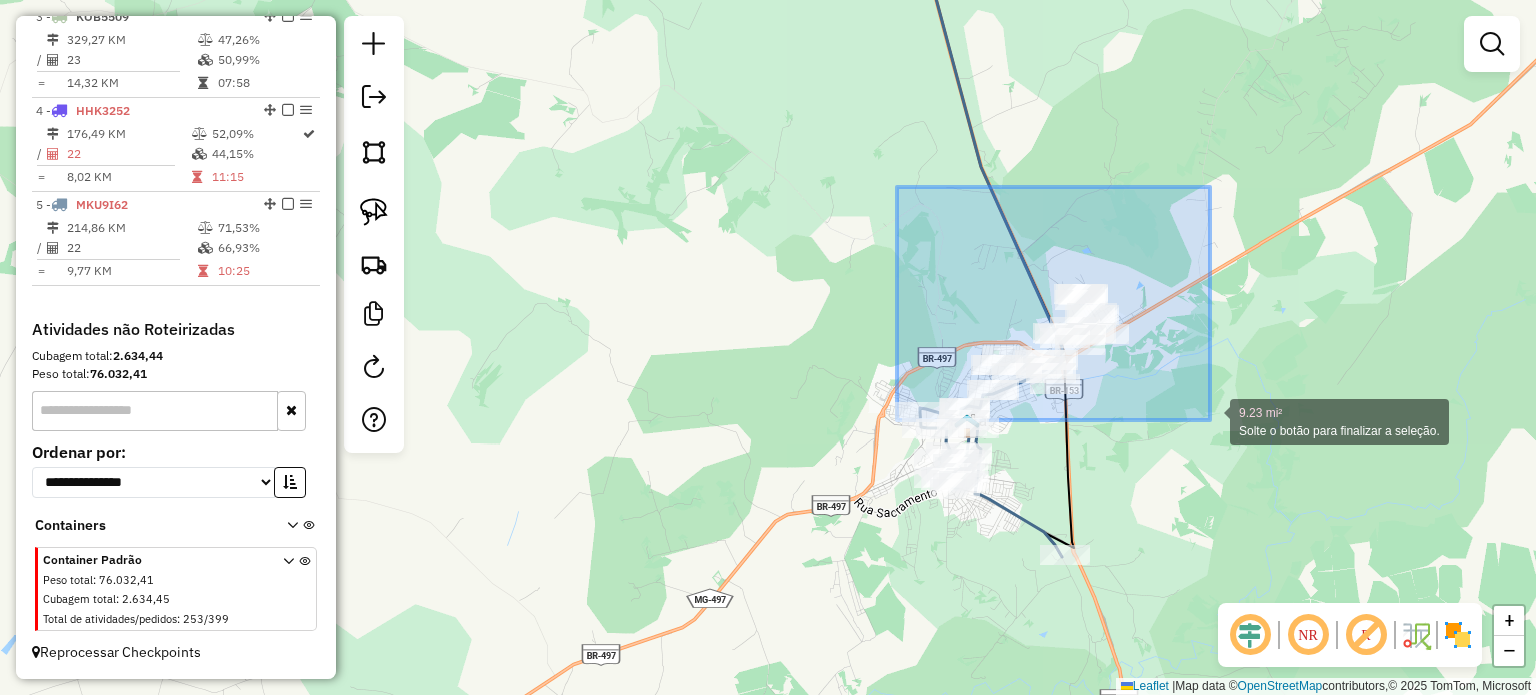 drag, startPoint x: 898, startPoint y: 189, endPoint x: 1209, endPoint y: 420, distance: 387.40417 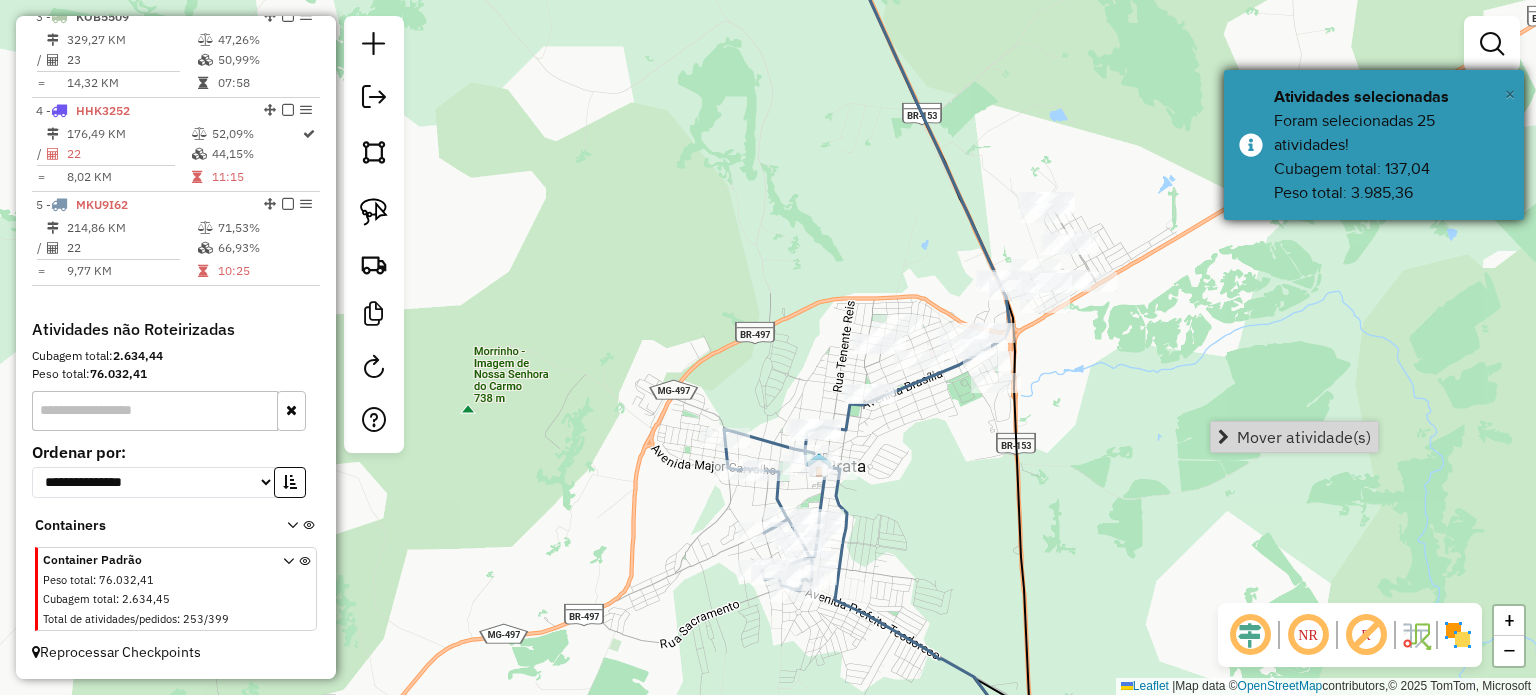click on "×" at bounding box center [1510, 94] 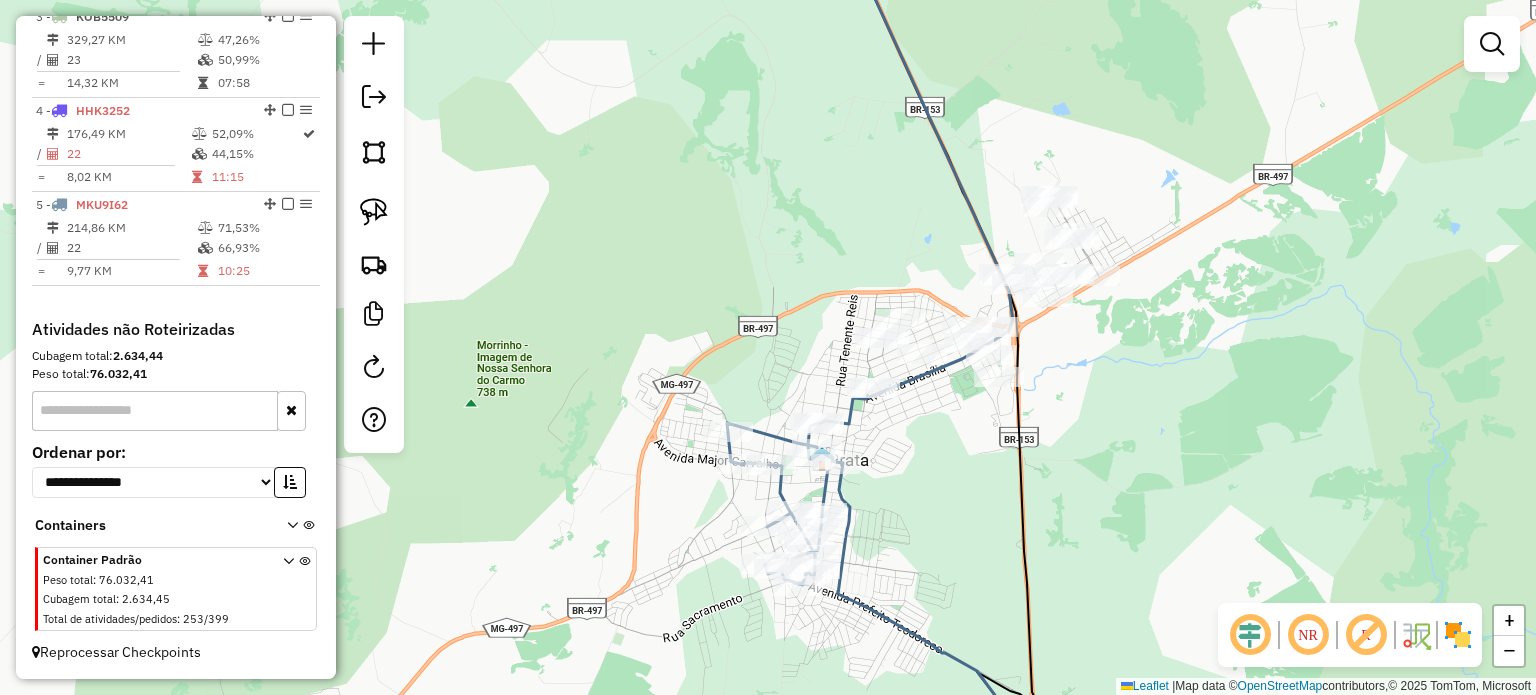 drag, startPoint x: 1141, startPoint y: 478, endPoint x: 1148, endPoint y: 253, distance: 225.10886 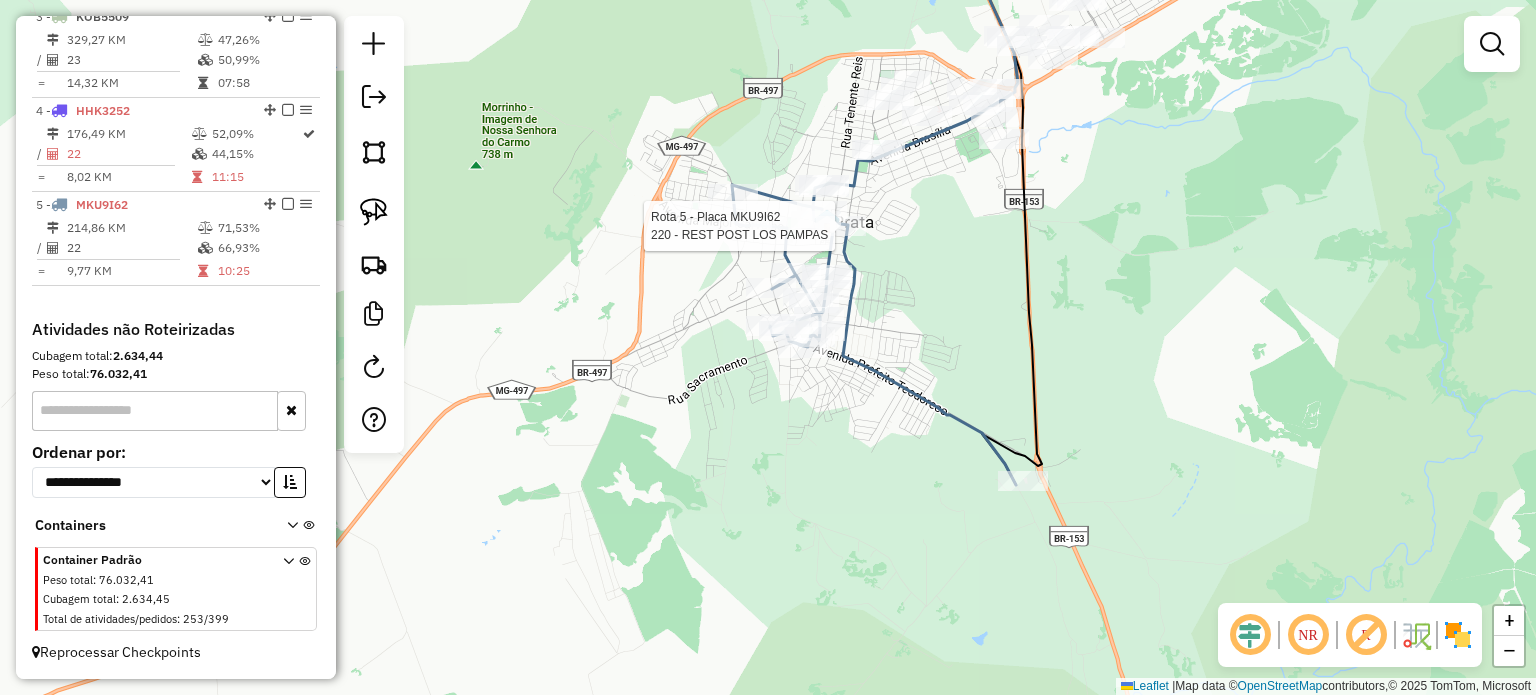 select on "**********" 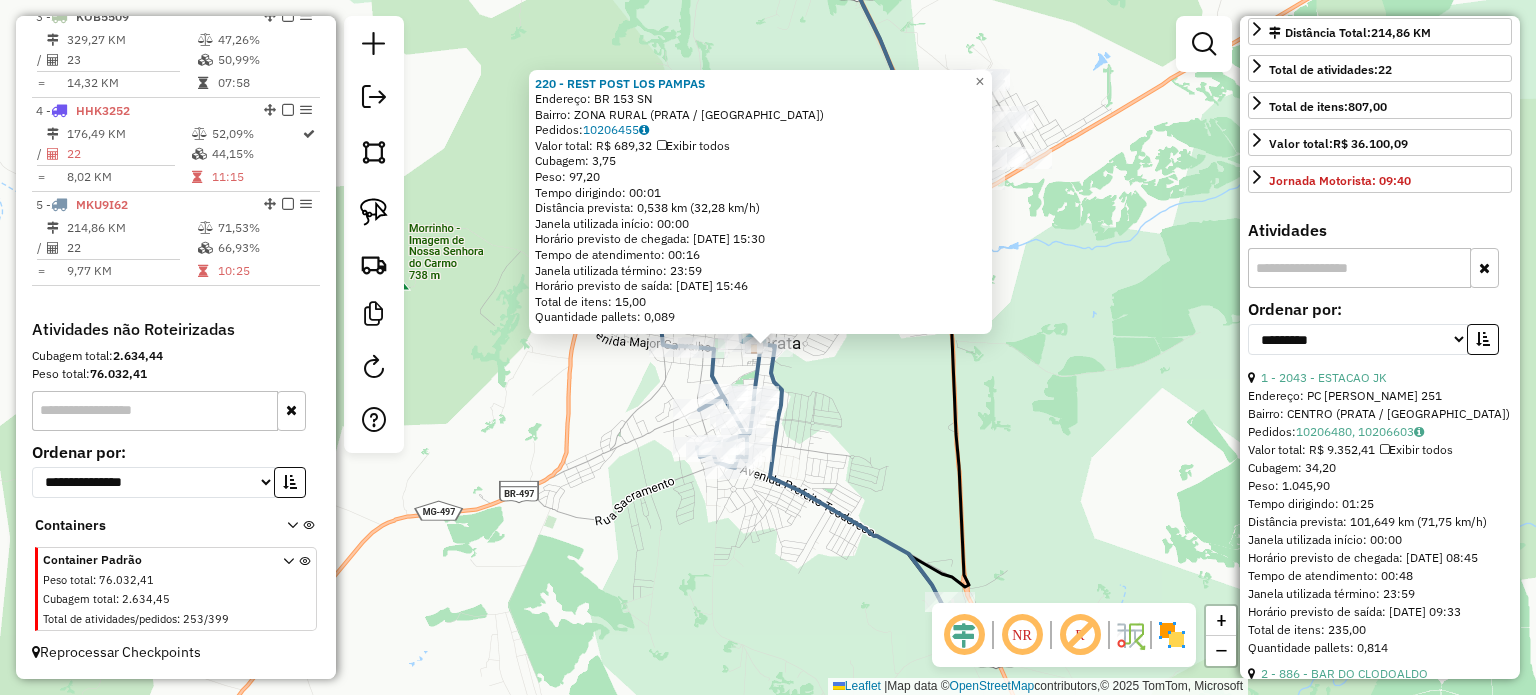 scroll, scrollTop: 700, scrollLeft: 0, axis: vertical 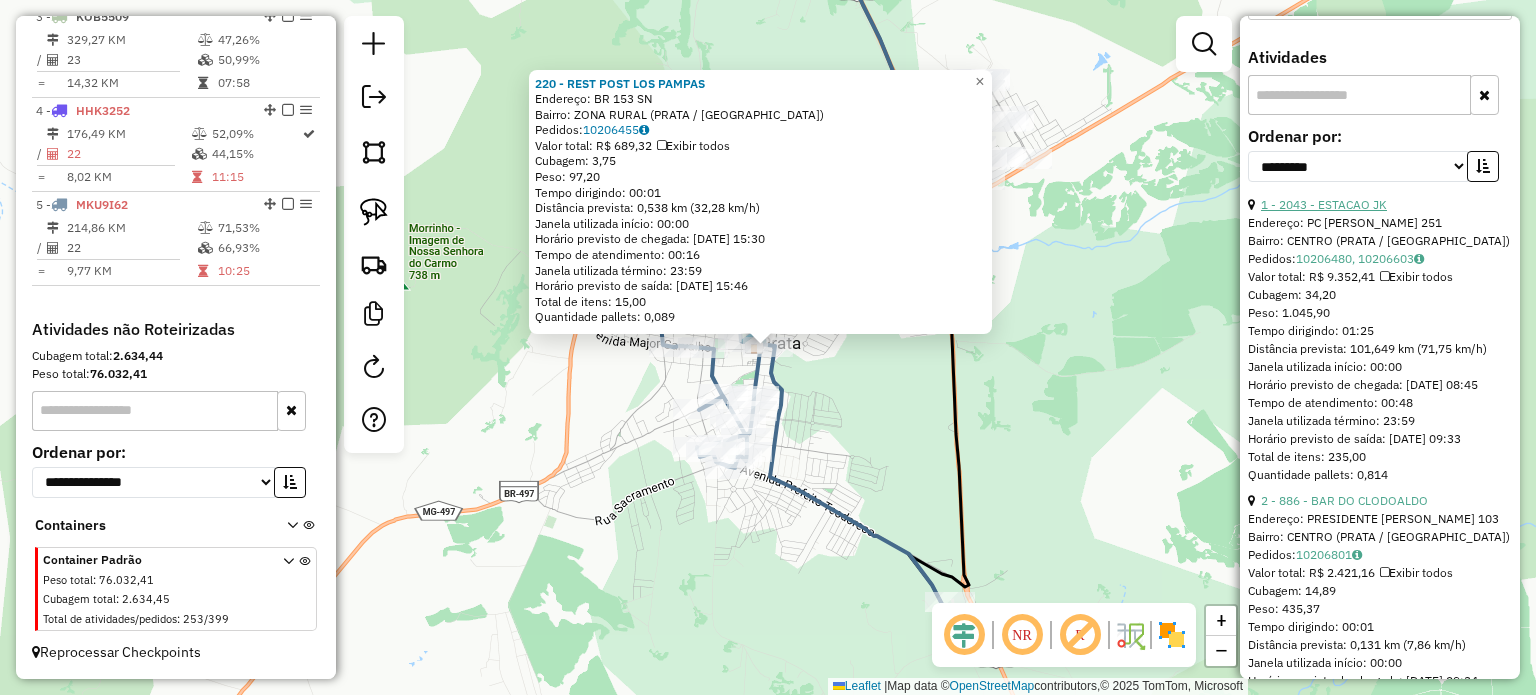 click on "1 - 2043 - ESTACAO JK" at bounding box center [1324, 204] 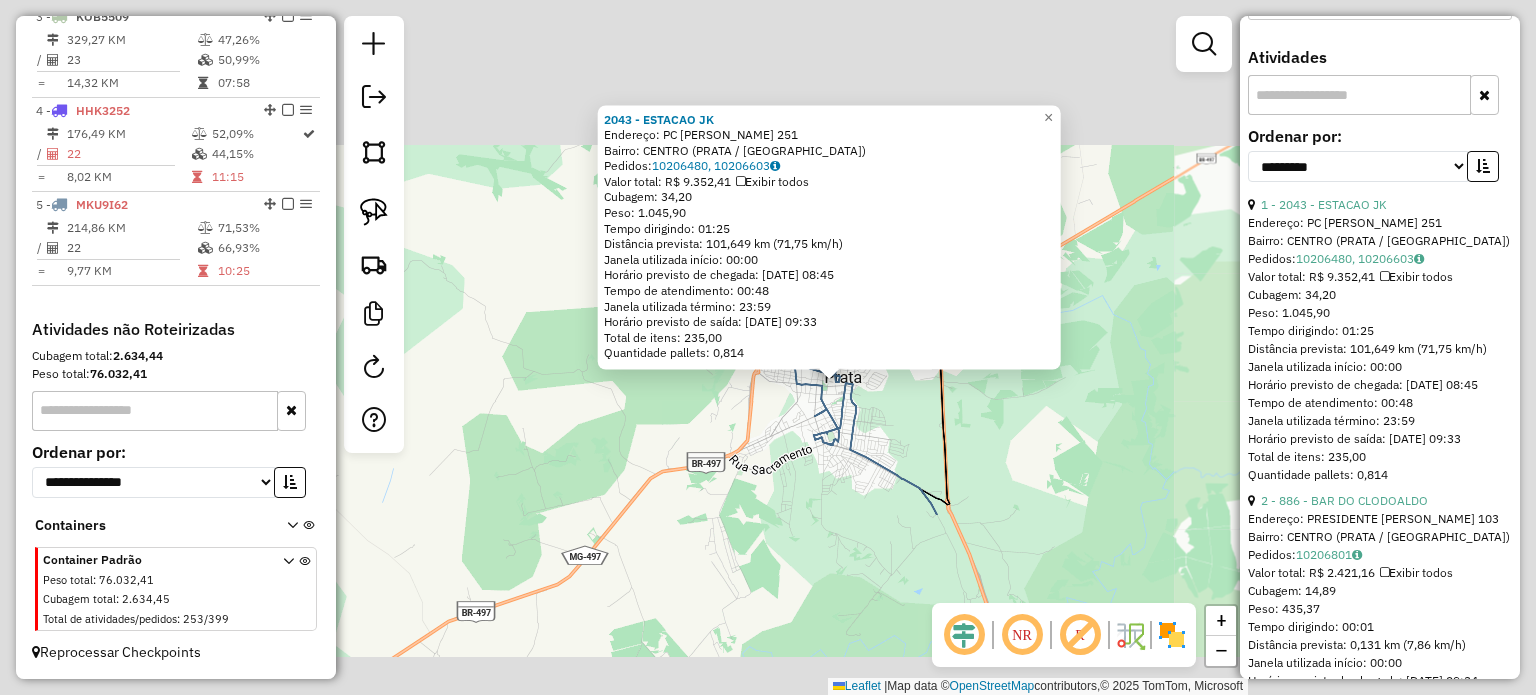 click on "2043 - ESTACAO JK  Endereço:  PC GETULIO VARGAS 251   Bairro: CENTRO (PRATA / MG)   Pedidos:  10206480, 10206603   Valor total: R$ 9.352,41   Exibir todos   Cubagem: 34,20  Peso: 1.045,90  Tempo dirigindo: 01:25   Distância prevista: 101,649 km (71,75 km/h)   Janela utilizada início: 00:00   Horário previsto de chegada: 11/07/2025 08:45   Tempo de atendimento: 00:48   Janela utilizada término: 23:59   Horário previsto de saída: 11/07/2025 09:33   Total de itens: 235,00   Quantidade pallets: 0,814  × Janela de atendimento Grade de atendimento Capacidade Transportadoras Veículos Cliente Pedidos  Rotas Selecione os dias de semana para filtrar as janelas de atendimento  Seg   Ter   Qua   Qui   Sex   Sáb   Dom  Informe o período da janela de atendimento: De: Até:  Filtrar exatamente a janela do cliente  Considerar janela de atendimento padrão  Selecione os dias de semana para filtrar as grades de atendimento  Seg   Ter   Qua   Qui   Sex   Sáb   Dom   Clientes fora do dia de atendimento selecionado +" 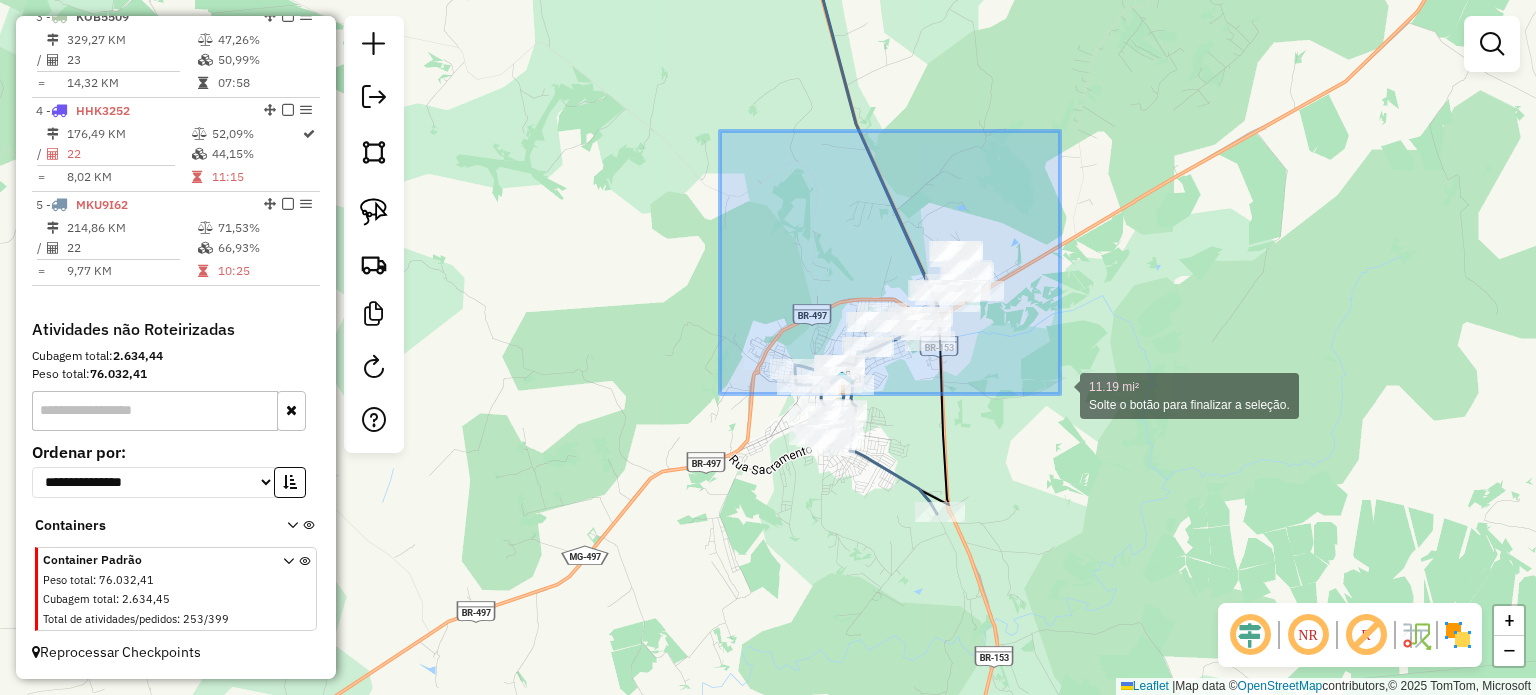 drag, startPoint x: 722, startPoint y: 131, endPoint x: 1068, endPoint y: 390, distance: 432.2002 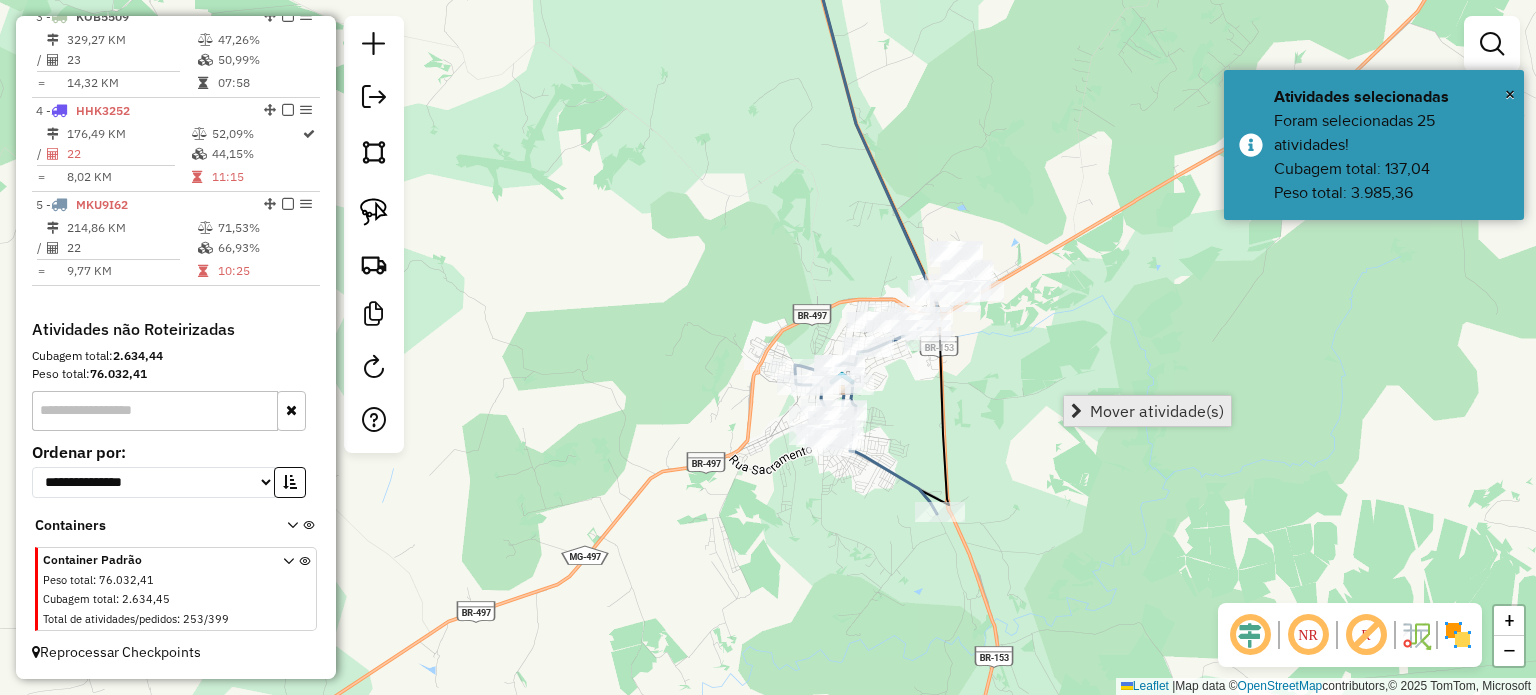 click on "Mover atividade(s)" at bounding box center [1157, 411] 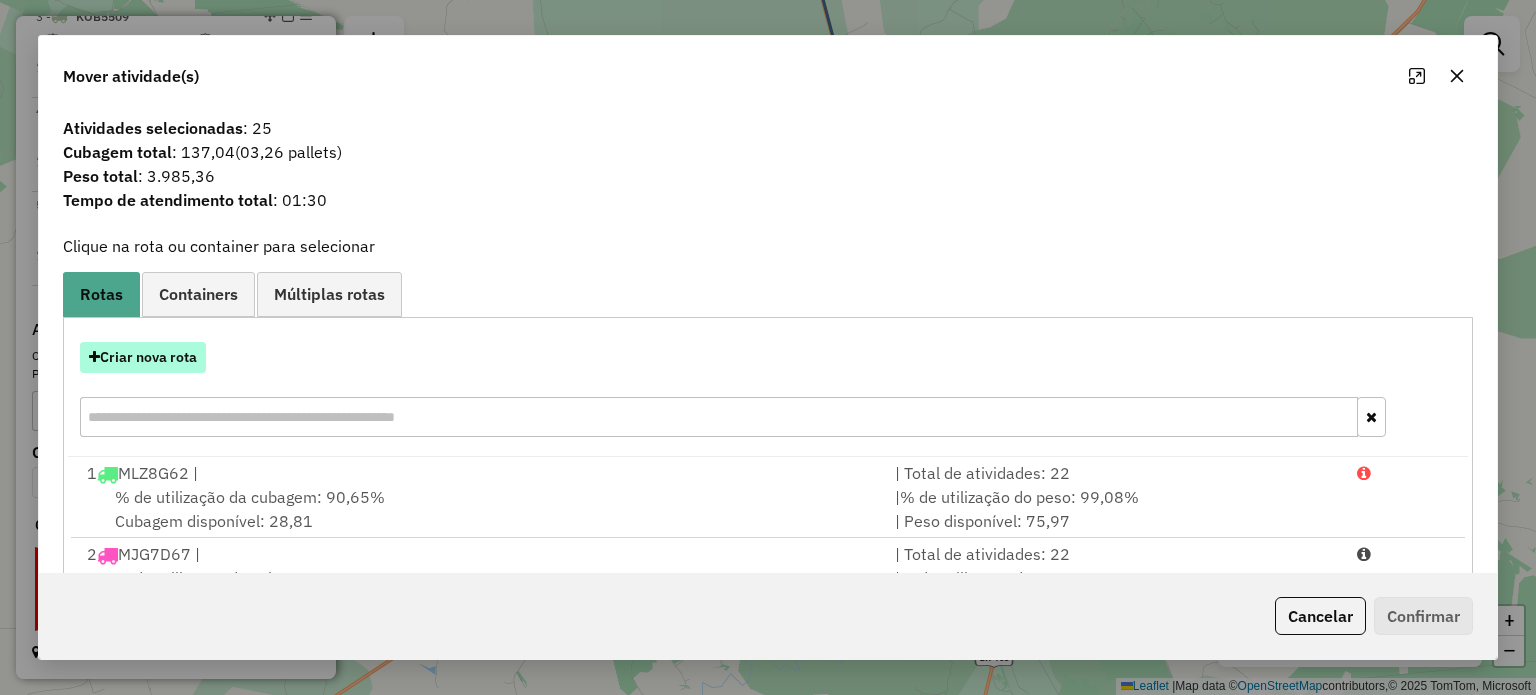 click on "Criar nova rota" at bounding box center [143, 357] 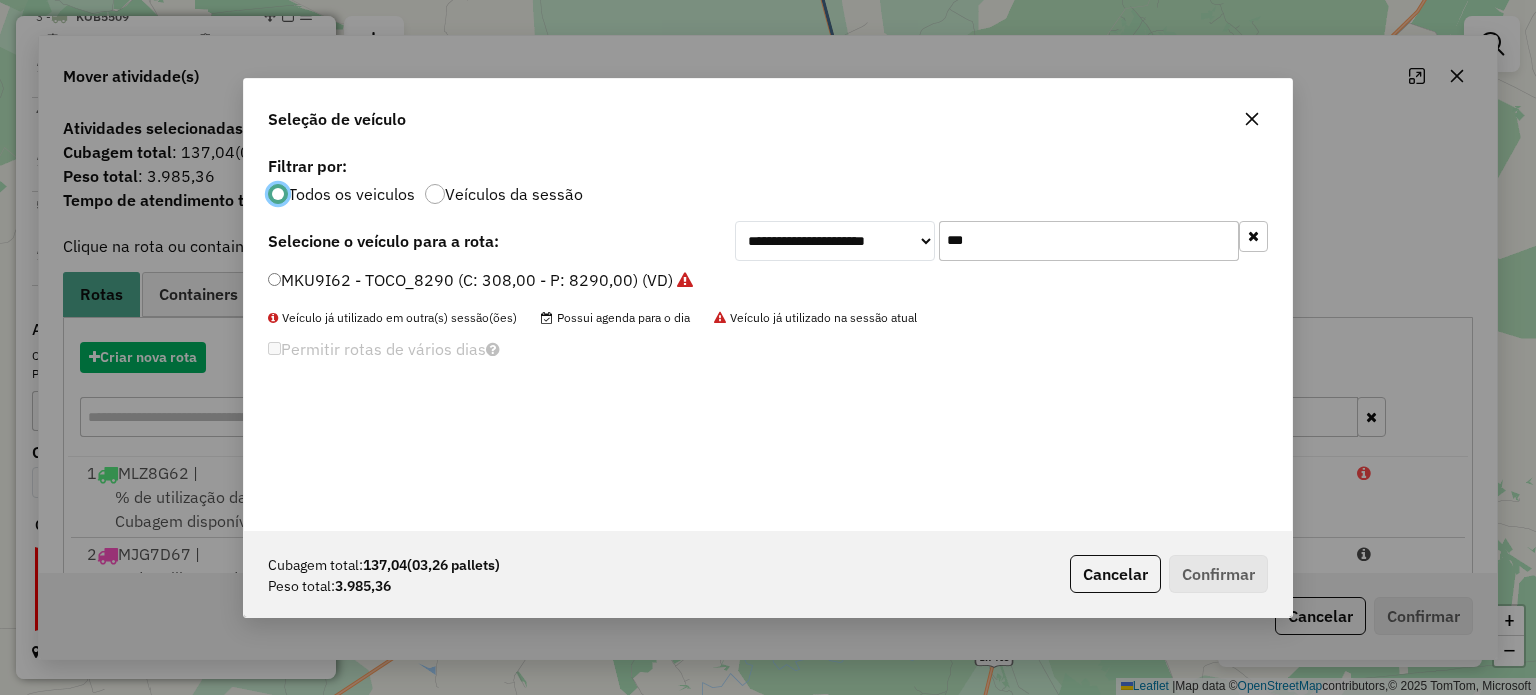scroll, scrollTop: 10, scrollLeft: 6, axis: both 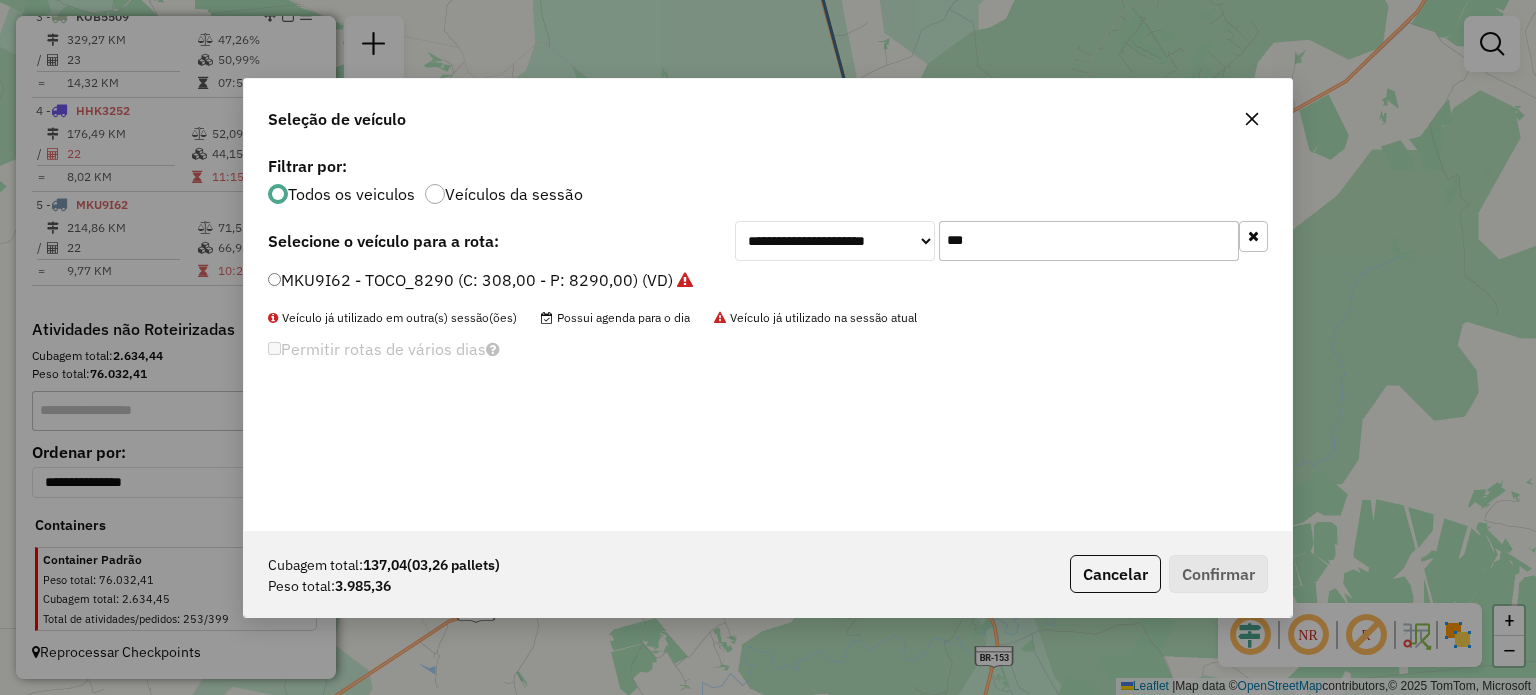 click on "***" 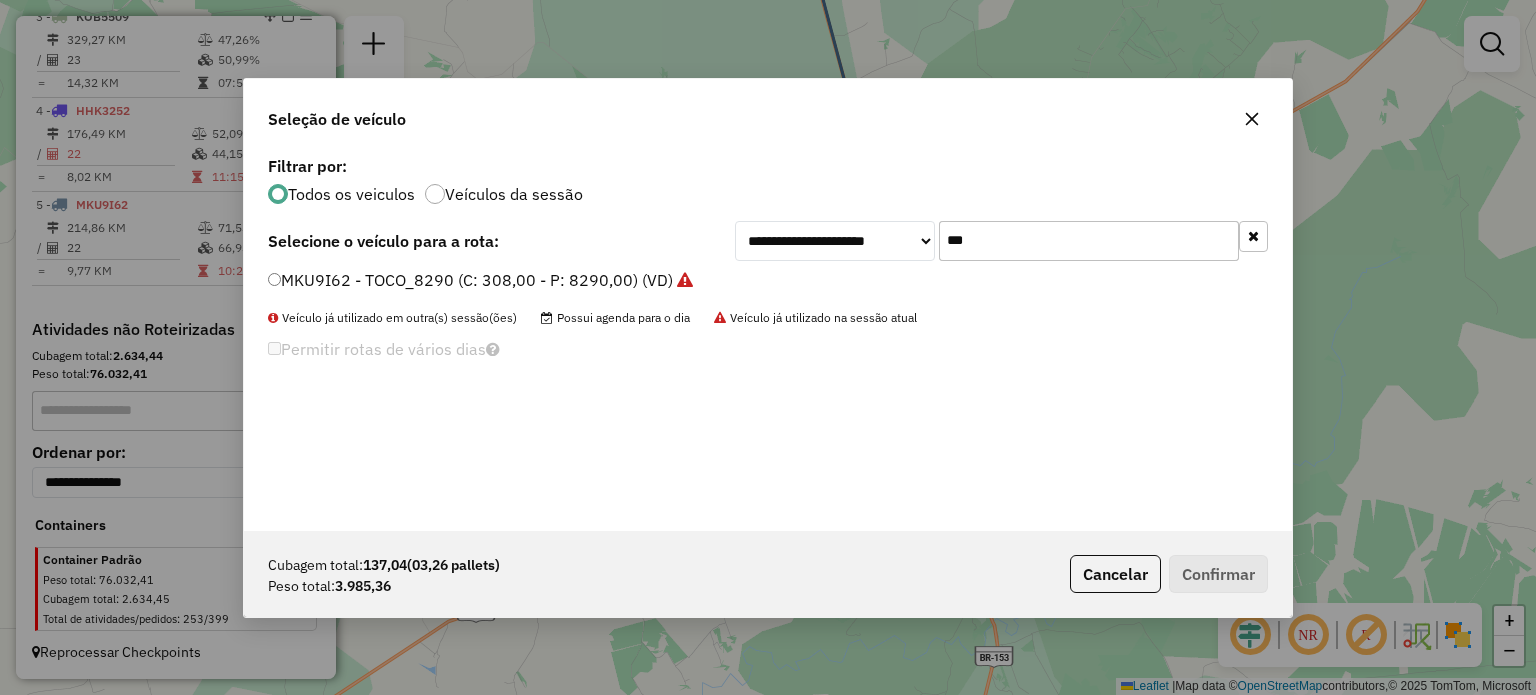 drag, startPoint x: 976, startPoint y: 249, endPoint x: 930, endPoint y: 254, distance: 46.270943 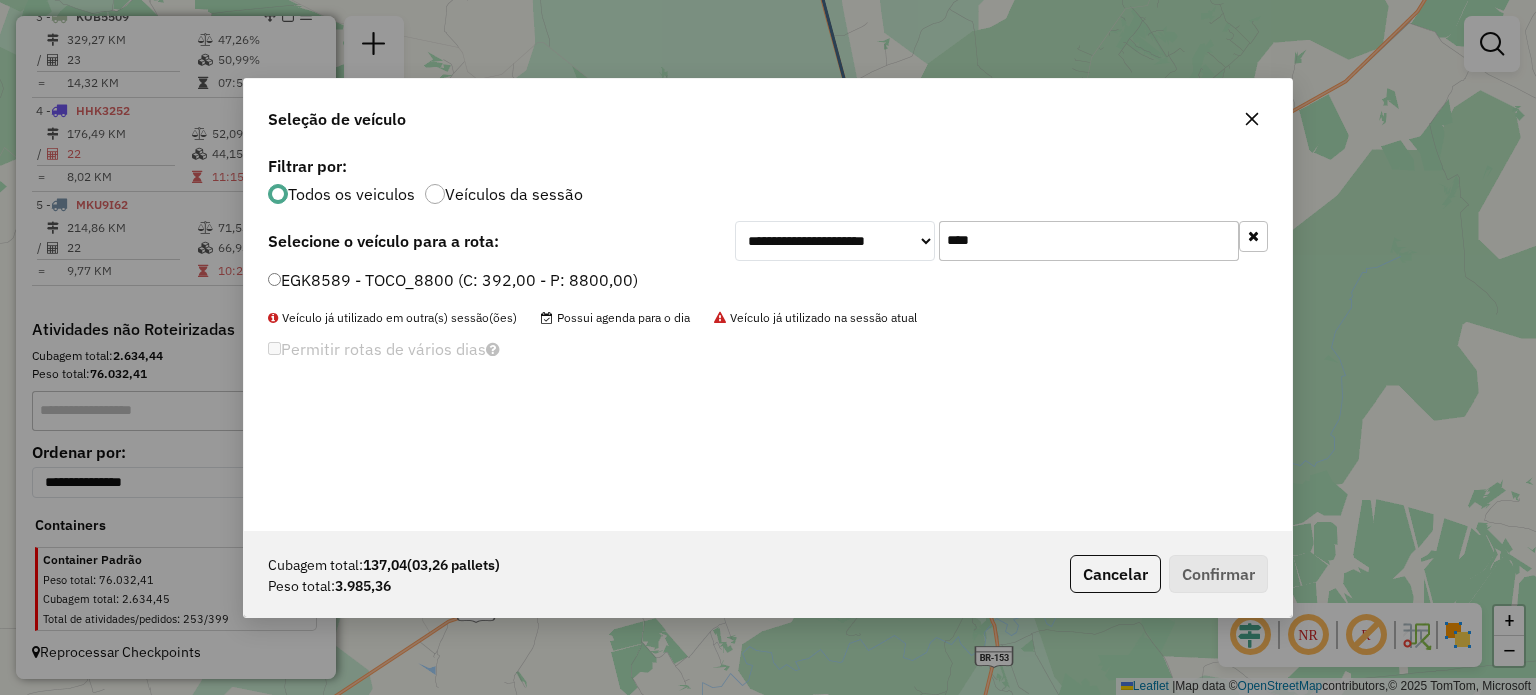 drag, startPoint x: 894, startPoint y: 241, endPoint x: 876, endPoint y: 247, distance: 18.973665 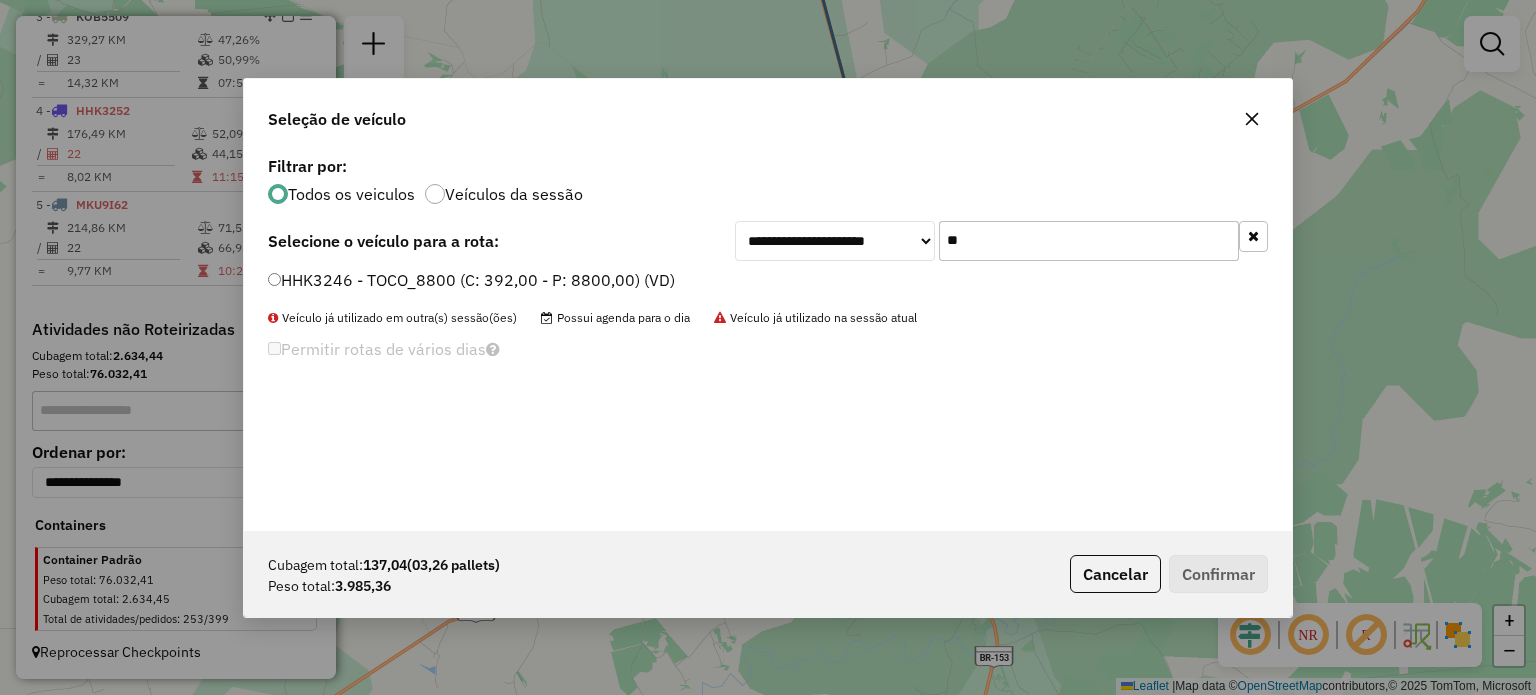 type on "**" 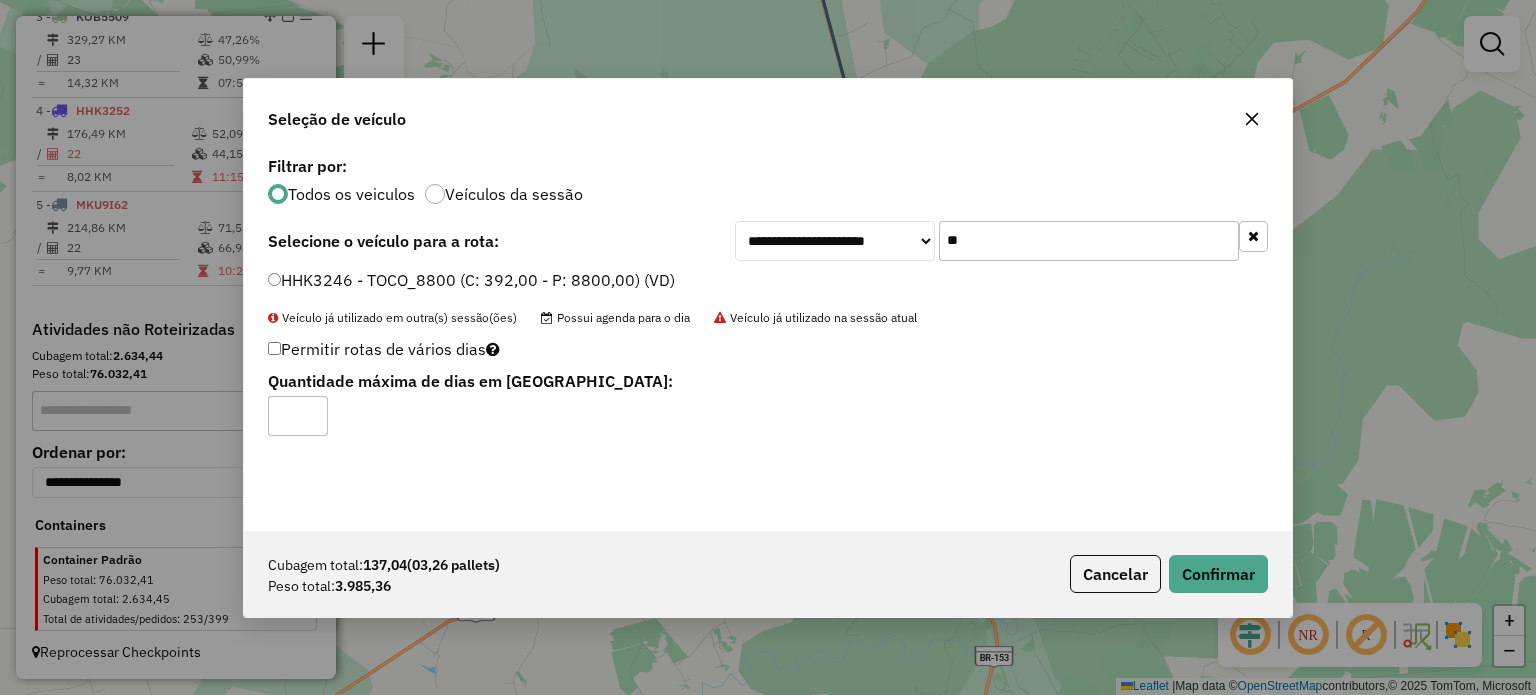 drag, startPoint x: 1028, startPoint y: 244, endPoint x: 747, endPoint y: 261, distance: 281.51376 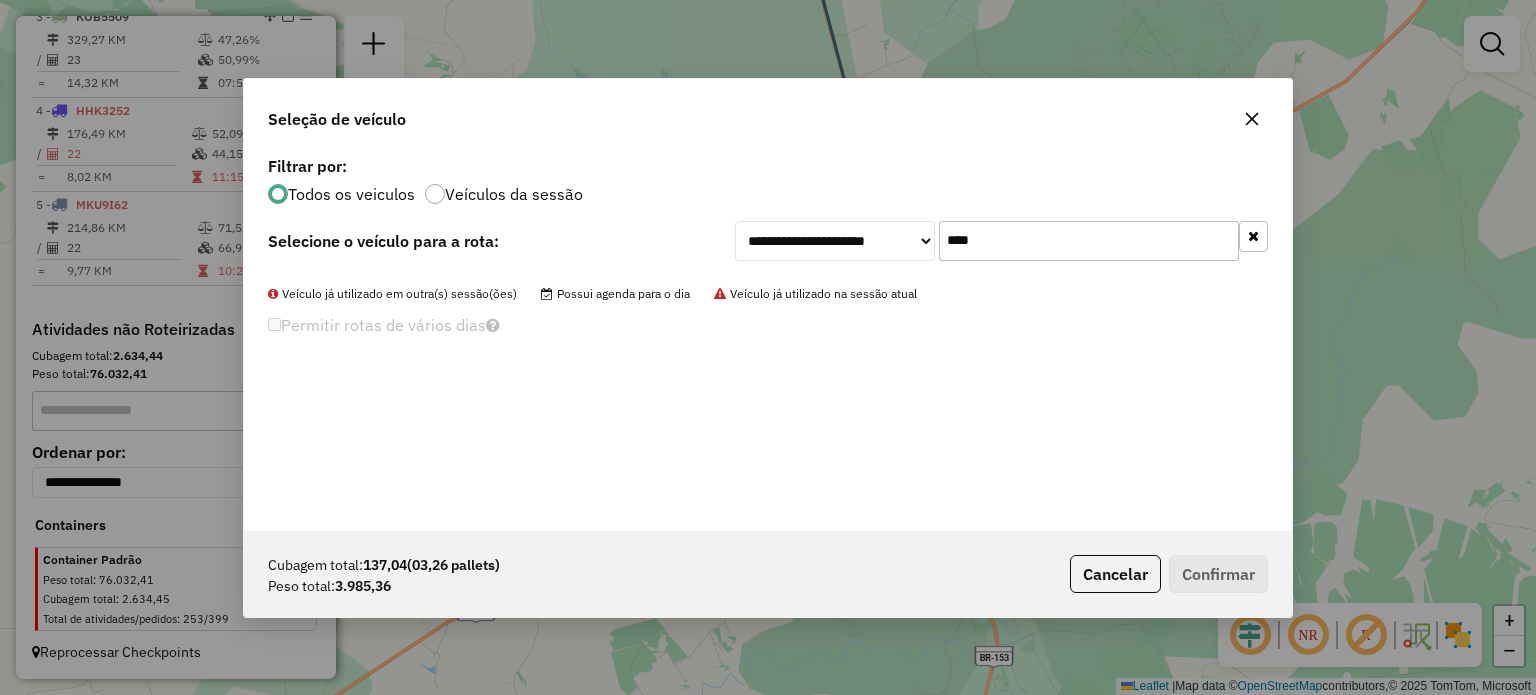 drag, startPoint x: 882, startPoint y: 243, endPoint x: 816, endPoint y: 243, distance: 66 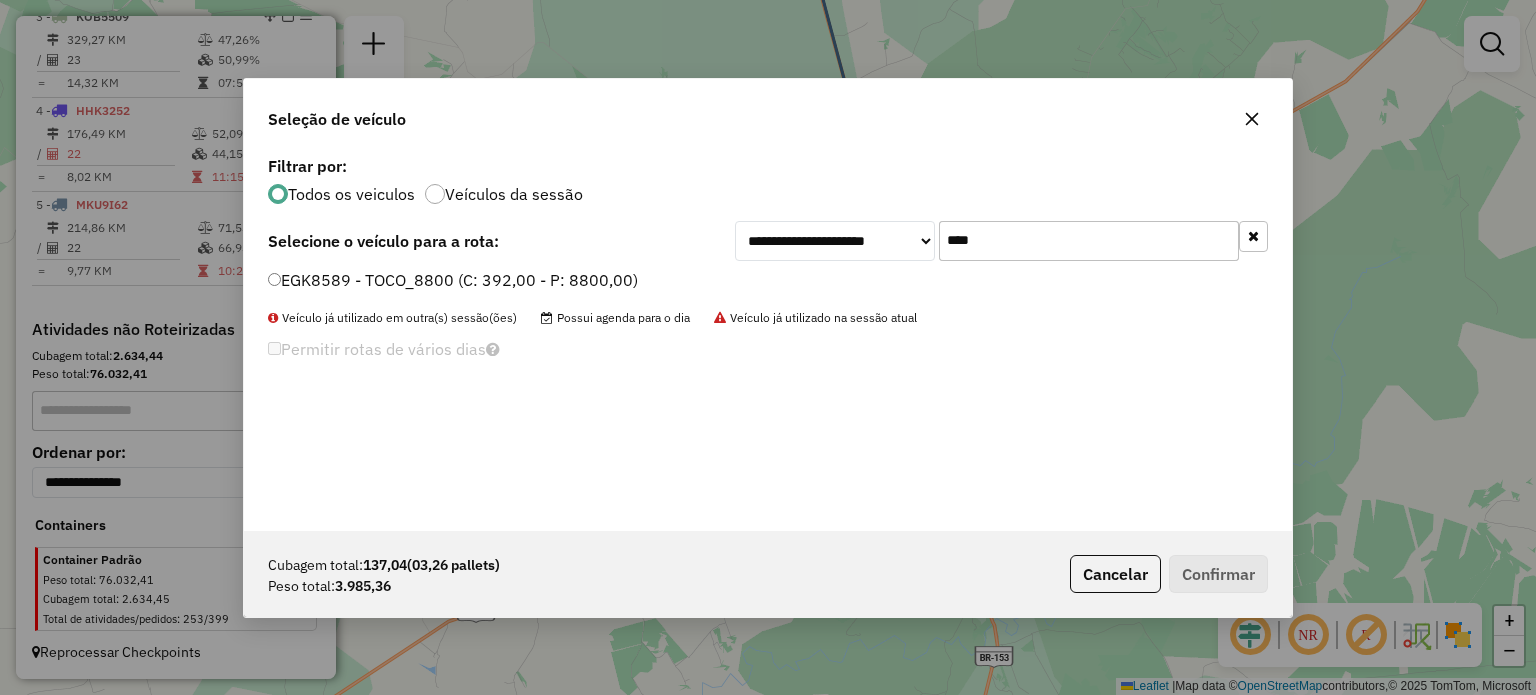 type on "****" 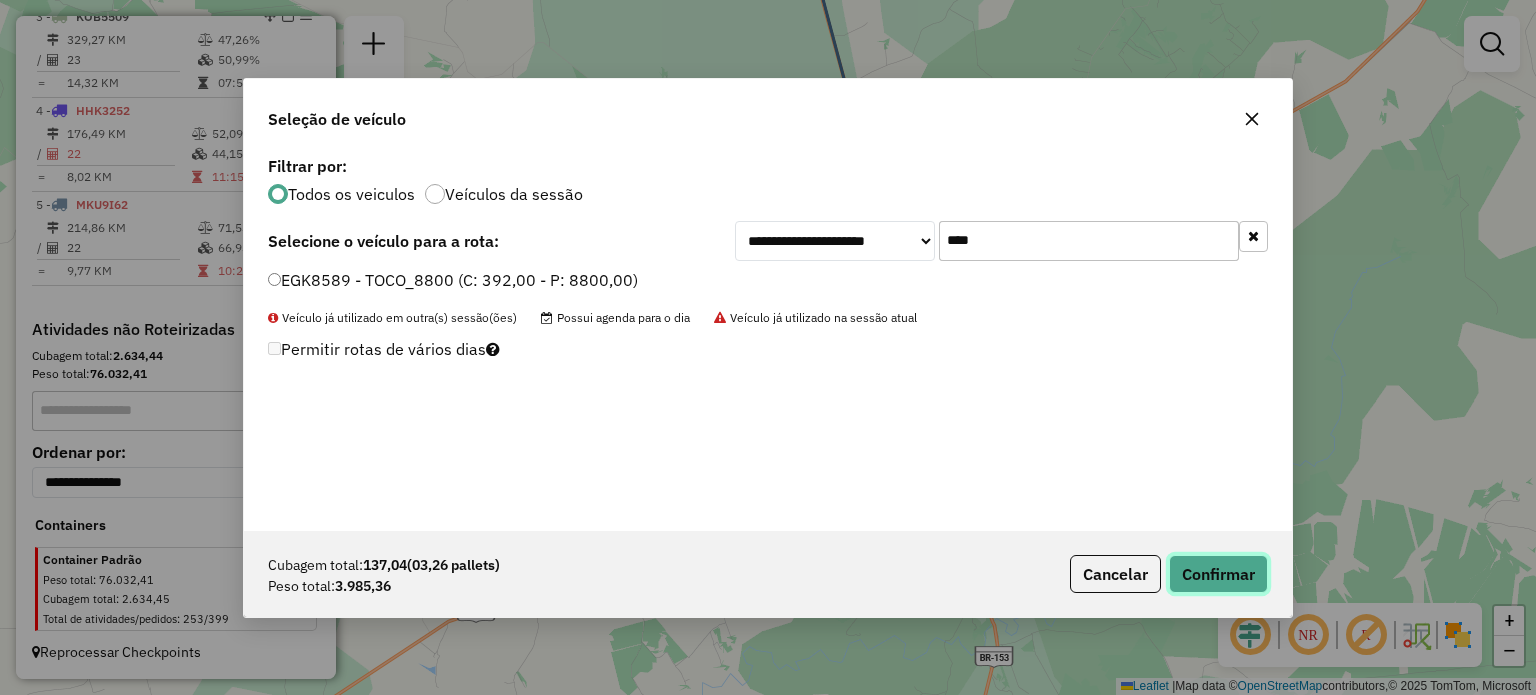 drag, startPoint x: 1218, startPoint y: 564, endPoint x: 1101, endPoint y: 404, distance: 198.21452 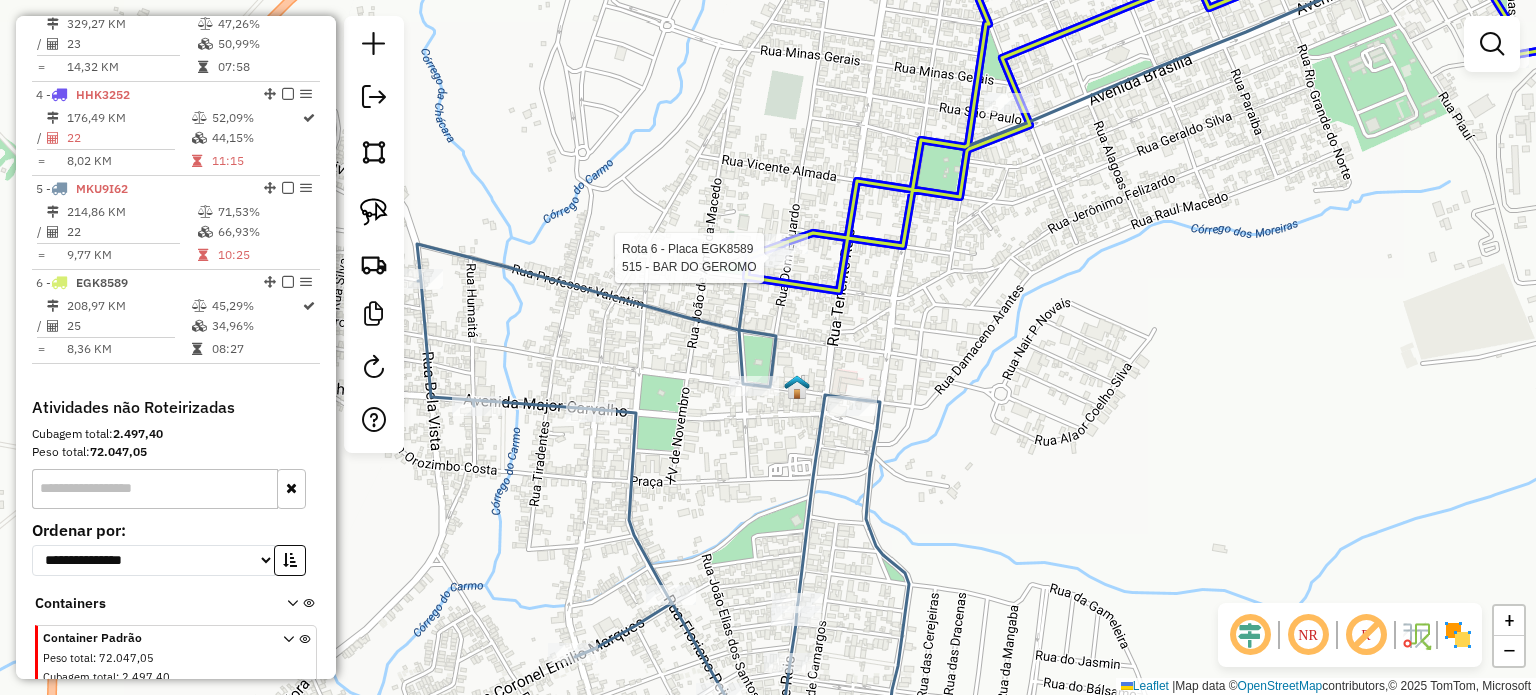 click on "Rota 5 - Placa MKU9I62  886 - BAR DO CLODOALDO Rota 6 - Placa EGK8589  515 - BAR DO GEROMO Janela de atendimento Grade de atendimento Capacidade Transportadoras Veículos Cliente Pedidos  Rotas Selecione os dias de semana para filtrar as janelas de atendimento  Seg   Ter   Qua   Qui   Sex   Sáb   Dom  Informe o período da janela de atendimento: De: Até:  Filtrar exatamente a janela do cliente  Considerar janela de atendimento padrão  Selecione os dias de semana para filtrar as grades de atendimento  Seg   Ter   Qua   Qui   Sex   Sáb   Dom   Considerar clientes sem dia de atendimento cadastrado  Clientes fora do dia de atendimento selecionado Filtrar as atividades entre os valores definidos abaixo:  Peso mínimo:   Peso máximo:   Cubagem mínima:   Cubagem máxima:   De:   Até:  Filtrar as atividades entre o tempo de atendimento definido abaixo:  De:   Até:   Considerar capacidade total dos clientes não roteirizados Transportadora: Selecione um ou mais itens Tipo de veículo: Veículo: Motorista: De:" 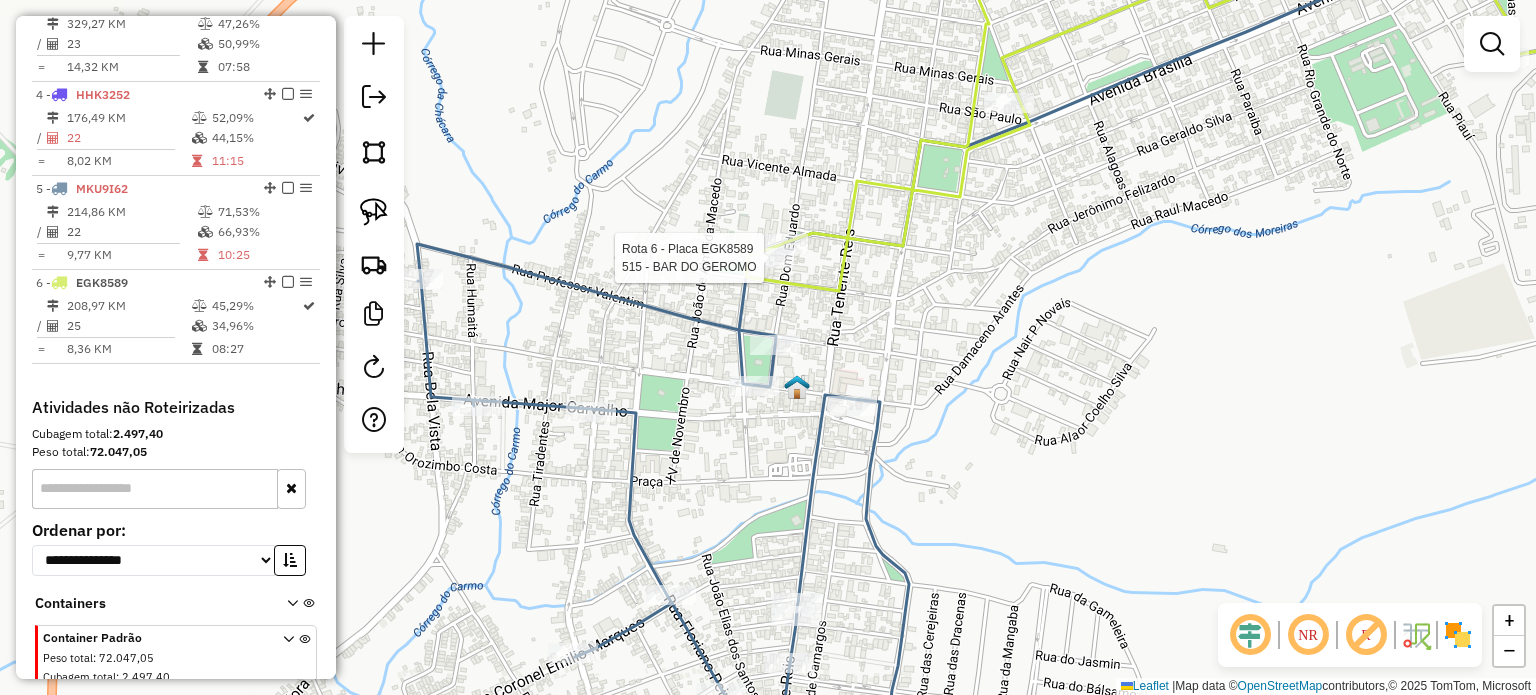 select on "**********" 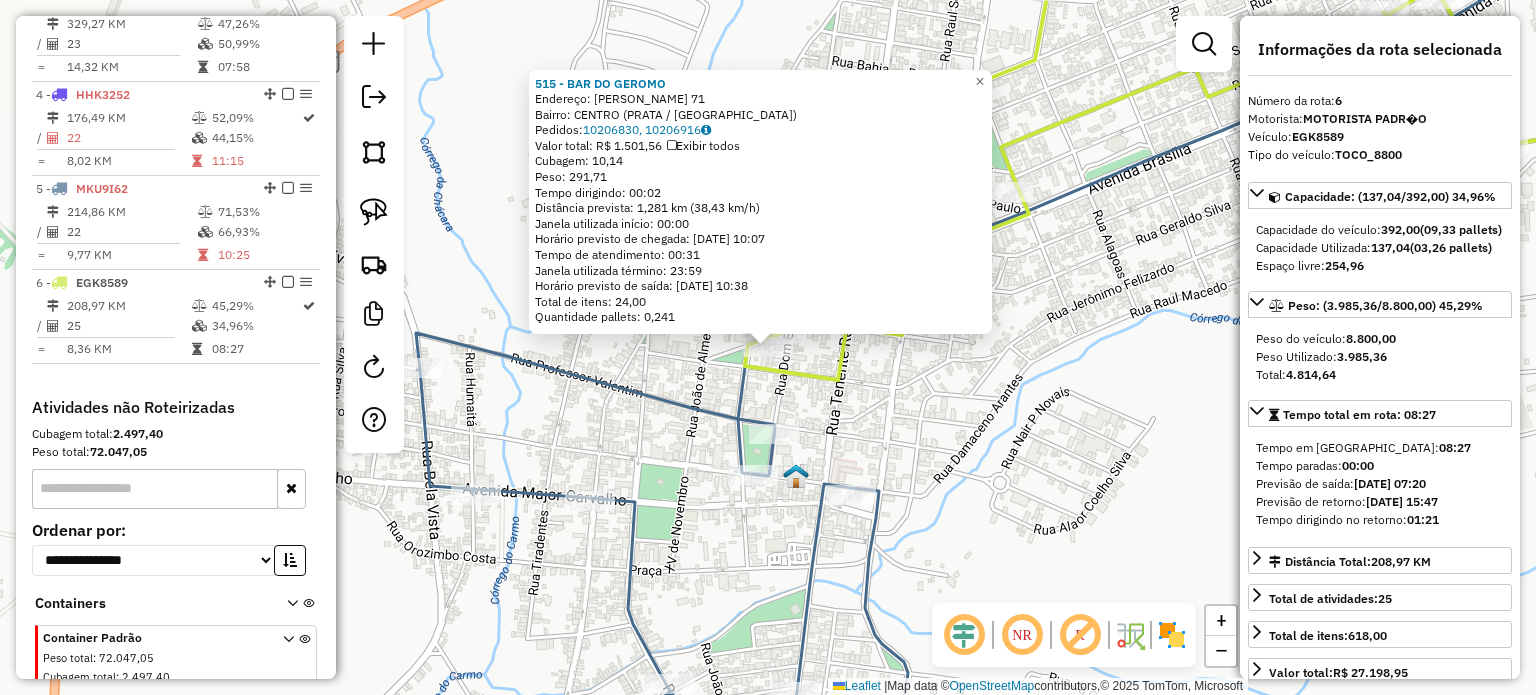 scroll, scrollTop: 1041, scrollLeft: 0, axis: vertical 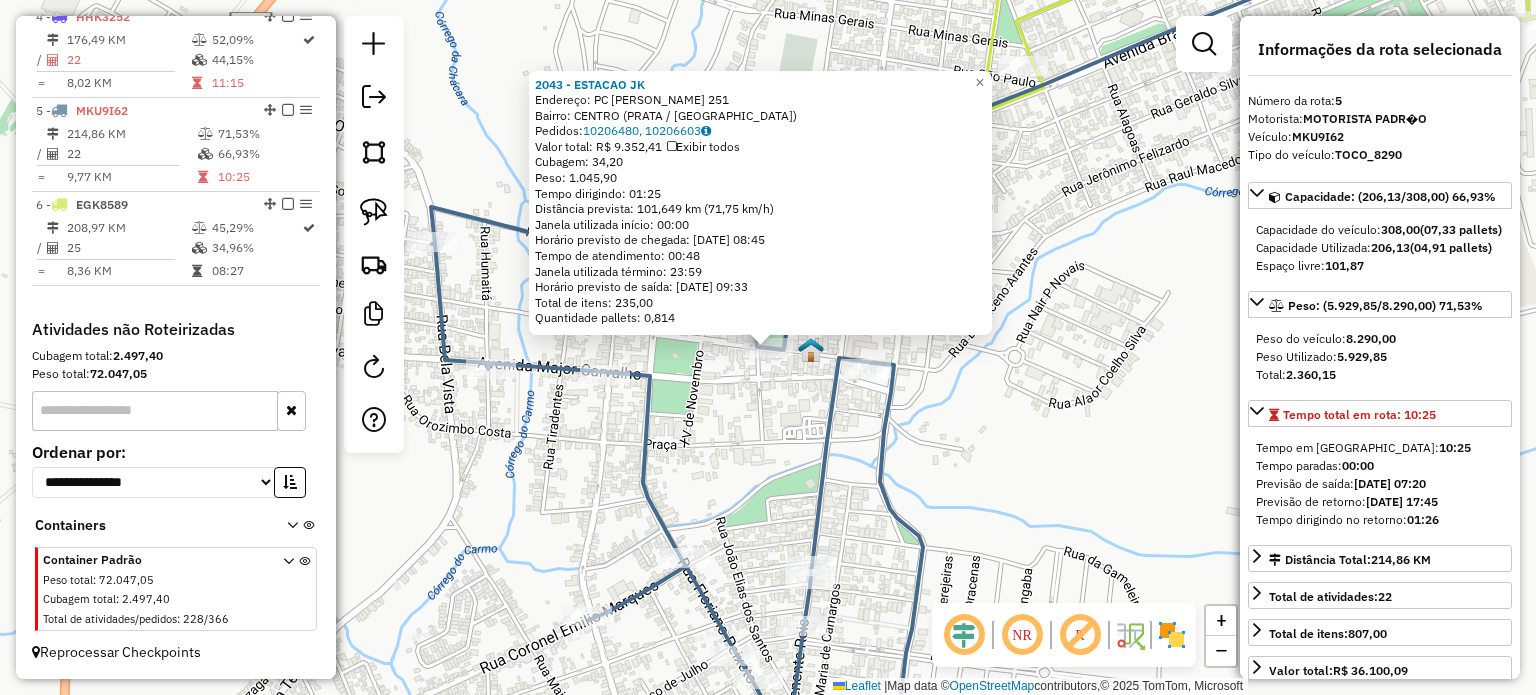 click on "2043 - ESTACAO JK  Endereço:  PC GETULIO VARGAS 251   Bairro: CENTRO (PRATA / MG)   Pedidos:  10206480, 10206603   Valor total: R$ 9.352,41   Exibir todos   Cubagem: 34,20  Peso: 1.045,90  Tempo dirigindo: 01:25   Distância prevista: 101,649 km (71,75 km/h)   Janela utilizada início: 00:00   Horário previsto de chegada: 11/07/2025 08:45   Tempo de atendimento: 00:48   Janela utilizada término: 23:59   Horário previsto de saída: 11/07/2025 09:33   Total de itens: 235,00   Quantidade pallets: 0,814  × Janela de atendimento Grade de atendimento Capacidade Transportadoras Veículos Cliente Pedidos  Rotas Selecione os dias de semana para filtrar as janelas de atendimento  Seg   Ter   Qua   Qui   Sex   Sáb   Dom  Informe o período da janela de atendimento: De: Até:  Filtrar exatamente a janela do cliente  Considerar janela de atendimento padrão  Selecione os dias de semana para filtrar as grades de atendimento  Seg   Ter   Qua   Qui   Sex   Sáb   Dom   Clientes fora do dia de atendimento selecionado +" 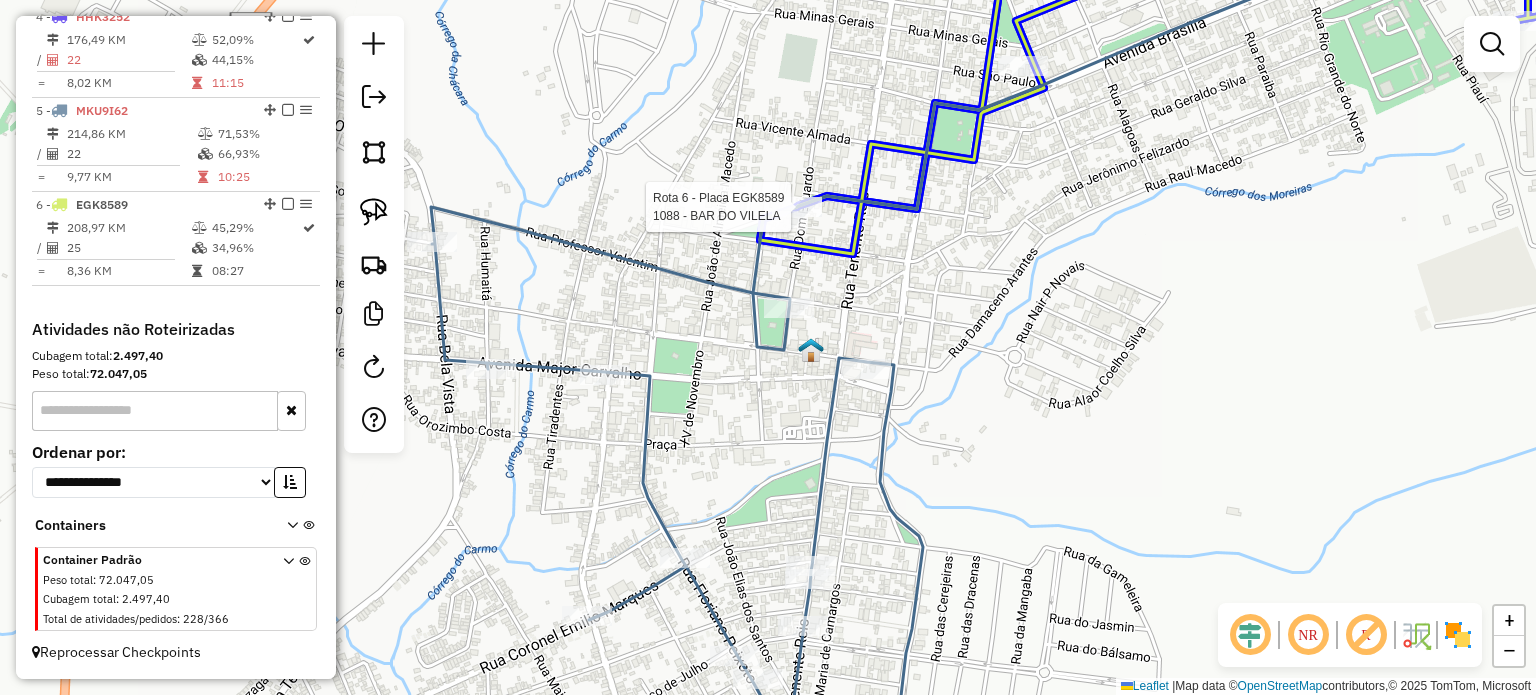 click 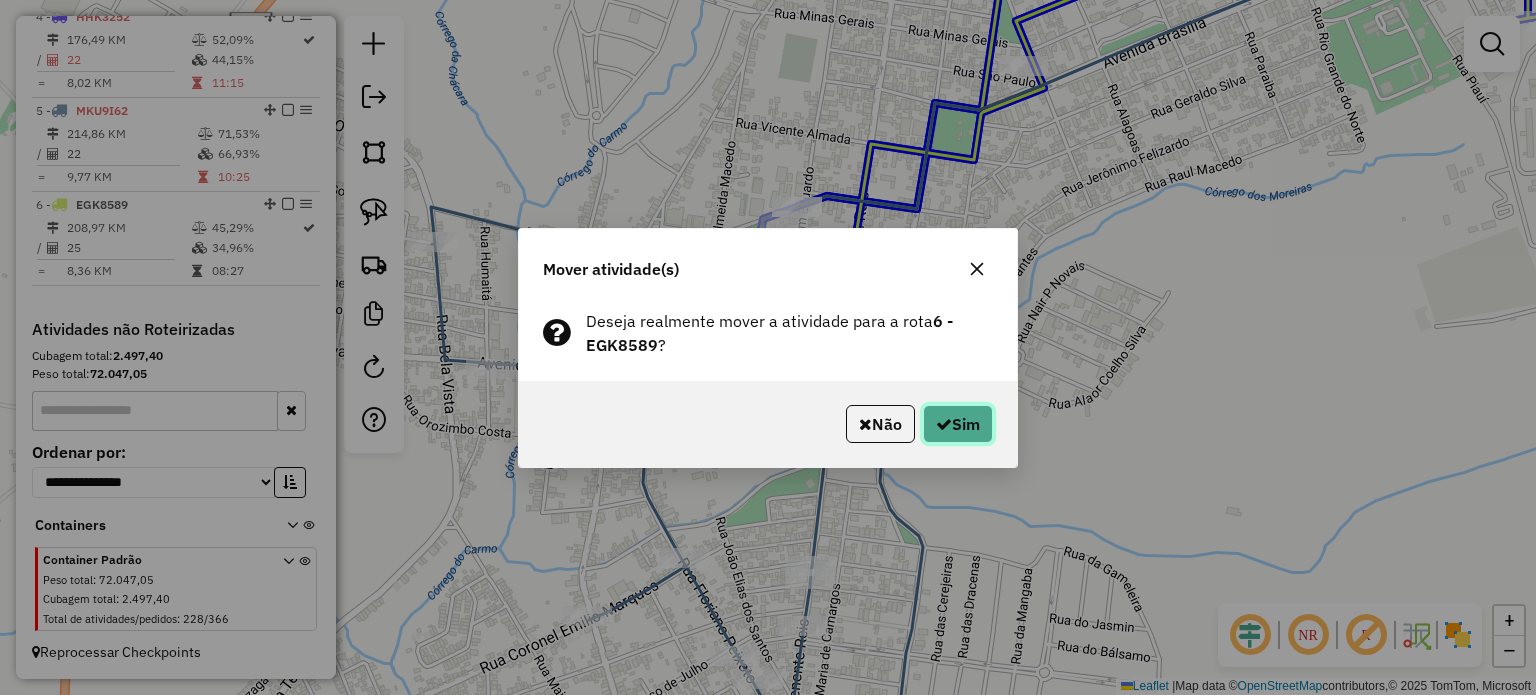click on "Sim" 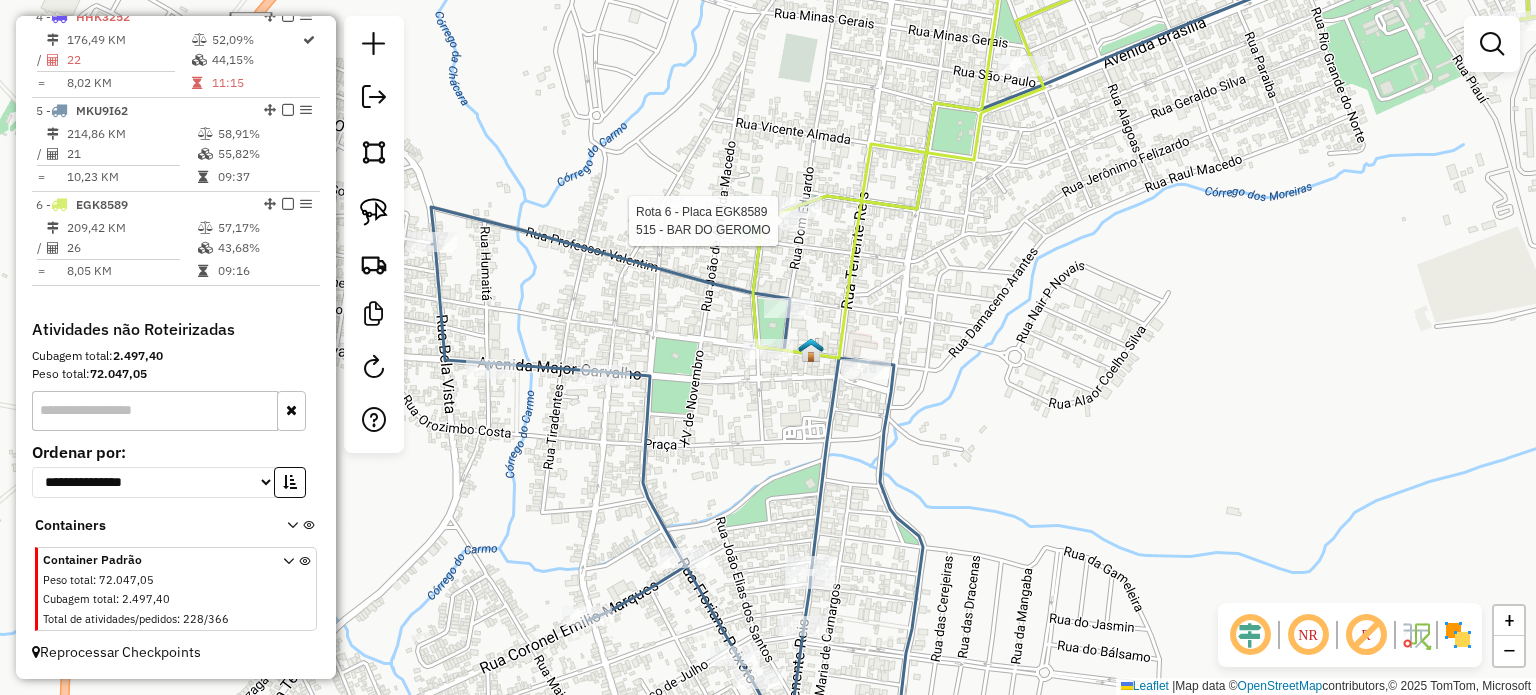 select on "**********" 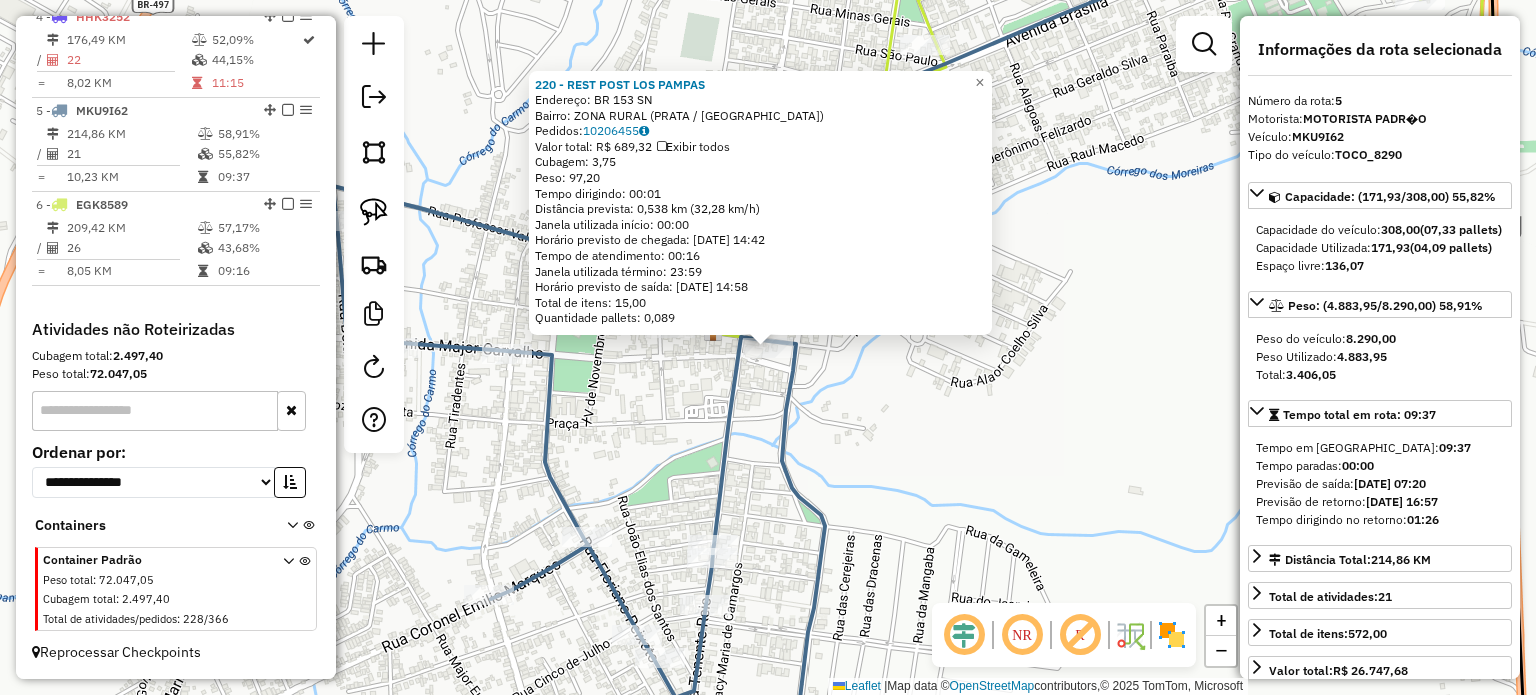 click on "220 - REST POST LOS PAMPAS  Endereço:  BR 153 SN   Bairro: ZONA RURAL (PRATA / MG)   Pedidos:  10206455   Valor total: R$ 689,32   Exibir todos   Cubagem: 3,75  Peso: 97,20  Tempo dirigindo: 00:01   Distância prevista: 0,538 km (32,28 km/h)   Janela utilizada início: 00:00   Horário previsto de chegada: 11/07/2025 14:42   Tempo de atendimento: 00:16   Janela utilizada término: 23:59   Horário previsto de saída: 11/07/2025 14:58   Total de itens: 15,00   Quantidade pallets: 0,089  × Janela de atendimento Grade de atendimento Capacidade Transportadoras Veículos Cliente Pedidos  Rotas Selecione os dias de semana para filtrar as janelas de atendimento  Seg   Ter   Qua   Qui   Sex   Sáb   Dom  Informe o período da janela de atendimento: De: Até:  Filtrar exatamente a janela do cliente  Considerar janela de atendimento padrão  Selecione os dias de semana para filtrar as grades de atendimento  Seg   Ter   Qua   Qui   Sex   Sáb   Dom   Considerar clientes sem dia de atendimento cadastrado  De:   Até:" 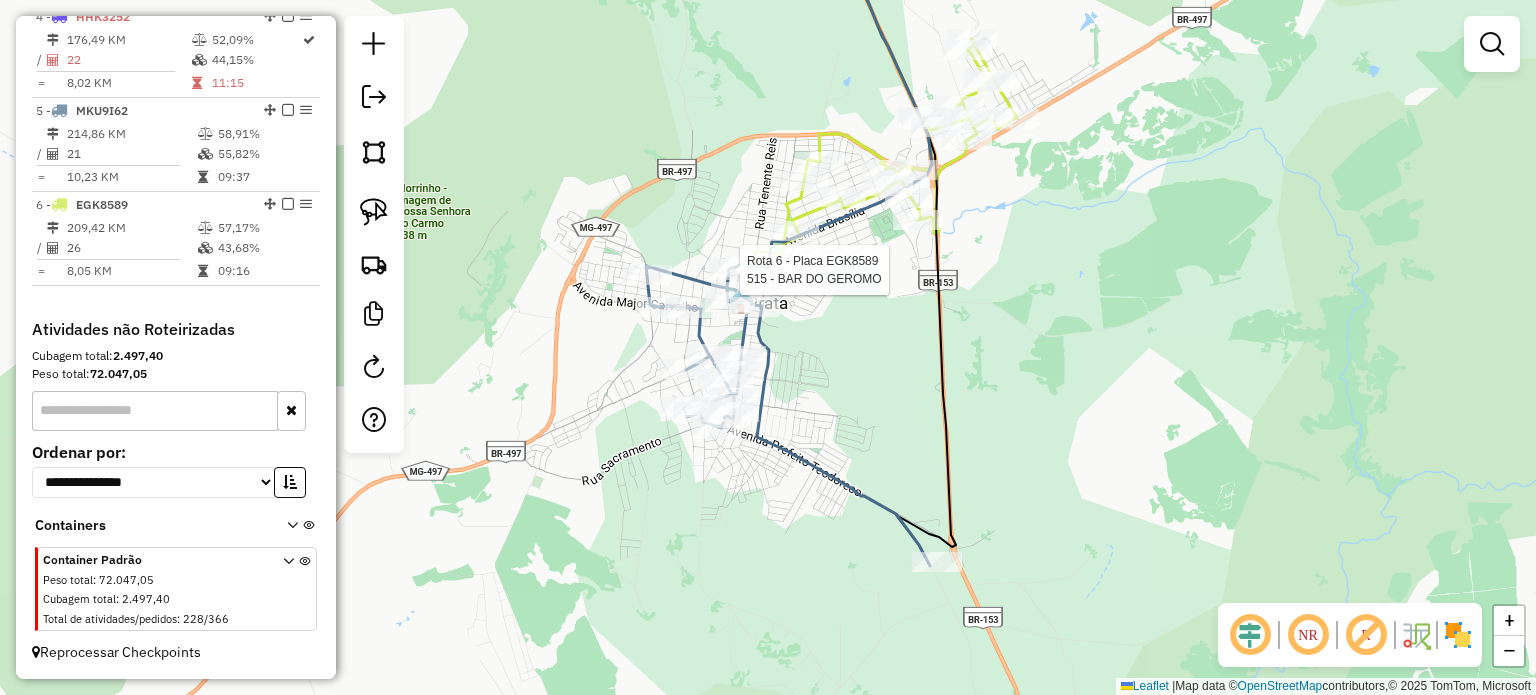 select on "**********" 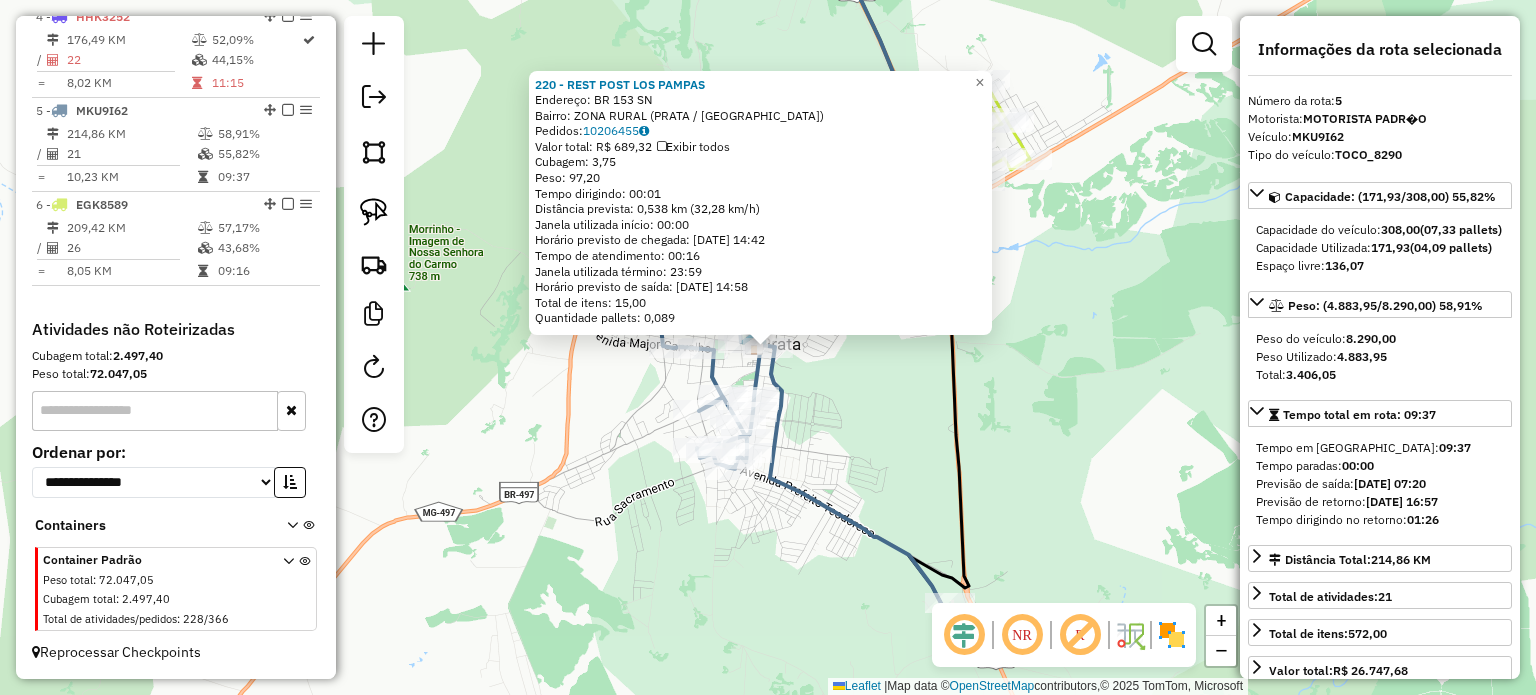 click on "220 - REST POST LOS PAMPAS  Endereço:  BR 153 SN   Bairro: ZONA RURAL (PRATA / MG)   Pedidos:  10206455   Valor total: R$ 689,32   Exibir todos   Cubagem: 3,75  Peso: 97,20  Tempo dirigindo: 00:01   Distância prevista: 0,538 km (32,28 km/h)   Janela utilizada início: 00:00   Horário previsto de chegada: 11/07/2025 14:42   Tempo de atendimento: 00:16   Janela utilizada término: 23:59   Horário previsto de saída: 11/07/2025 14:58   Total de itens: 15,00   Quantidade pallets: 0,089  × Janela de atendimento Grade de atendimento Capacidade Transportadoras Veículos Cliente Pedidos  Rotas Selecione os dias de semana para filtrar as janelas de atendimento  Seg   Ter   Qua   Qui   Sex   Sáb   Dom  Informe o período da janela de atendimento: De: Até:  Filtrar exatamente a janela do cliente  Considerar janela de atendimento padrão  Selecione os dias de semana para filtrar as grades de atendimento  Seg   Ter   Qua   Qui   Sex   Sáb   Dom   Considerar clientes sem dia de atendimento cadastrado  De:   Até:" 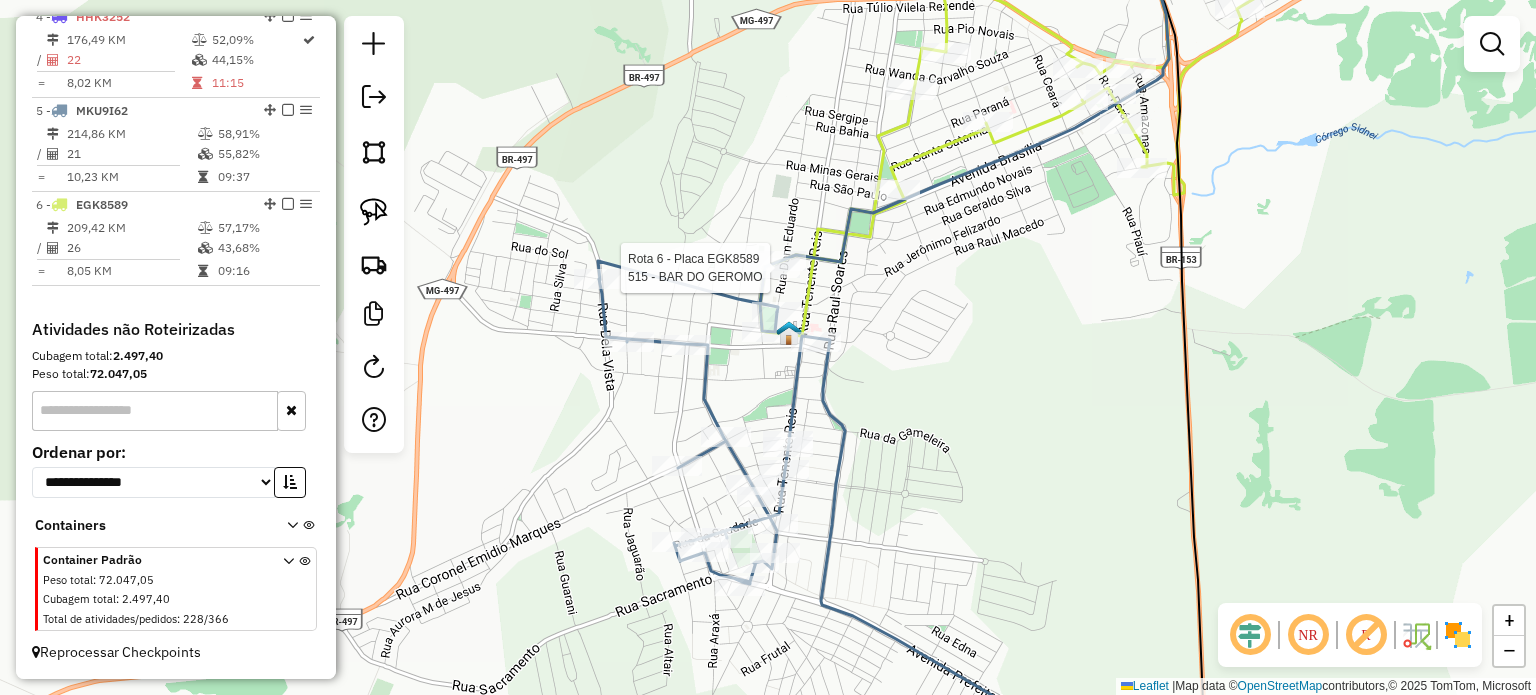 select on "**********" 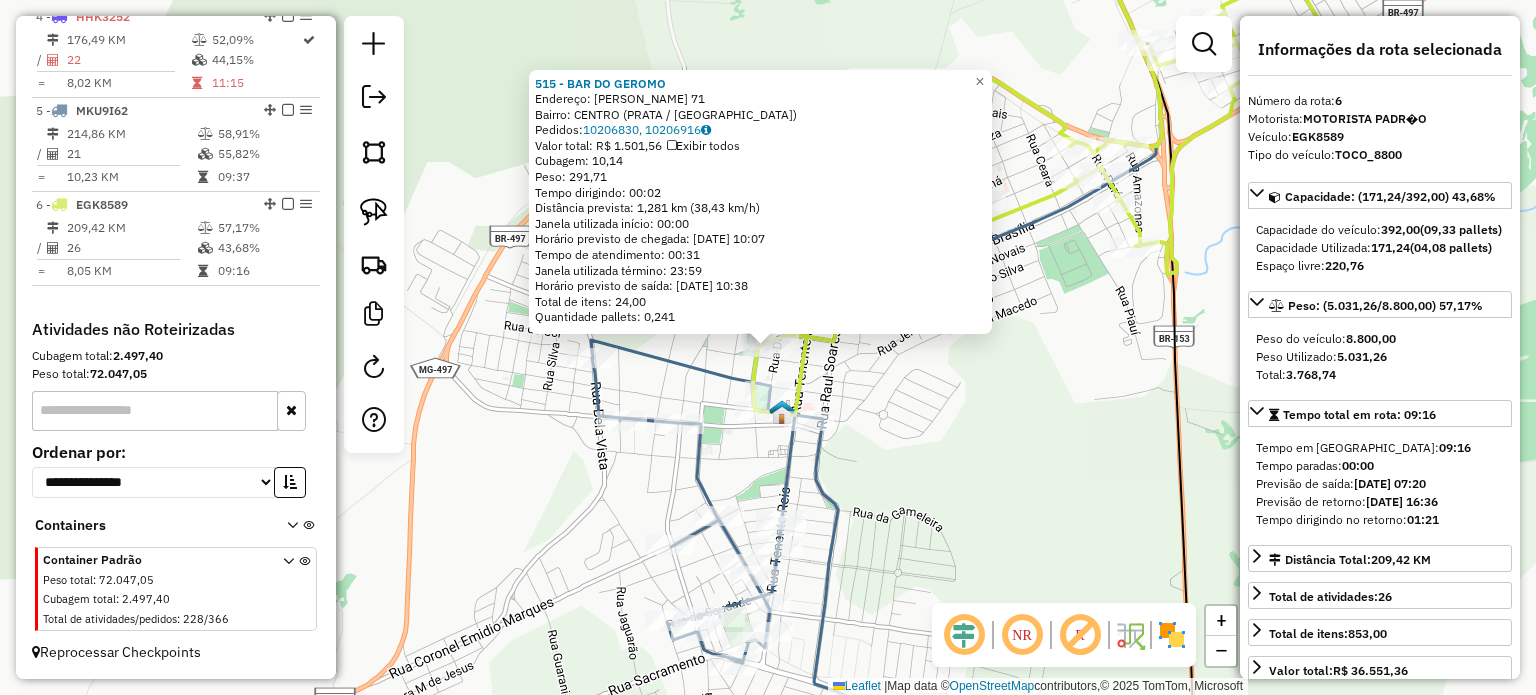 click on "Rota 6 - Placa EGK8589  1088 - BAR DO VILELA 515 - BAR DO GEROMO  Endereço:  FAUSTO MELO 71   Bairro: CENTRO (PRATA / MG)   Pedidos:  10206830, 10206916   Valor total: R$ 1.501,56   Exibir todos   Cubagem: 10,14  Peso: 291,71  Tempo dirigindo: 00:02   Distância prevista: 1,281 km (38,43 km/h)   Janela utilizada início: 00:00   Horário previsto de chegada: 11/07/2025 10:07   Tempo de atendimento: 00:31   Janela utilizada término: 23:59   Horário previsto de saída: 11/07/2025 10:38   Total de itens: 24,00   Quantidade pallets: 0,241  × Janela de atendimento Grade de atendimento Capacidade Transportadoras Veículos Cliente Pedidos  Rotas Selecione os dias de semana para filtrar as janelas de atendimento  Seg   Ter   Qua   Qui   Sex   Sáb   Dom  Informe o período da janela de atendimento: De: Até:  Filtrar exatamente a janela do cliente  Considerar janela de atendimento padrão  Selecione os dias de semana para filtrar as grades de atendimento  Seg   Ter   Qua   Qui   Sex   Sáb   Dom   Peso mínimo:" 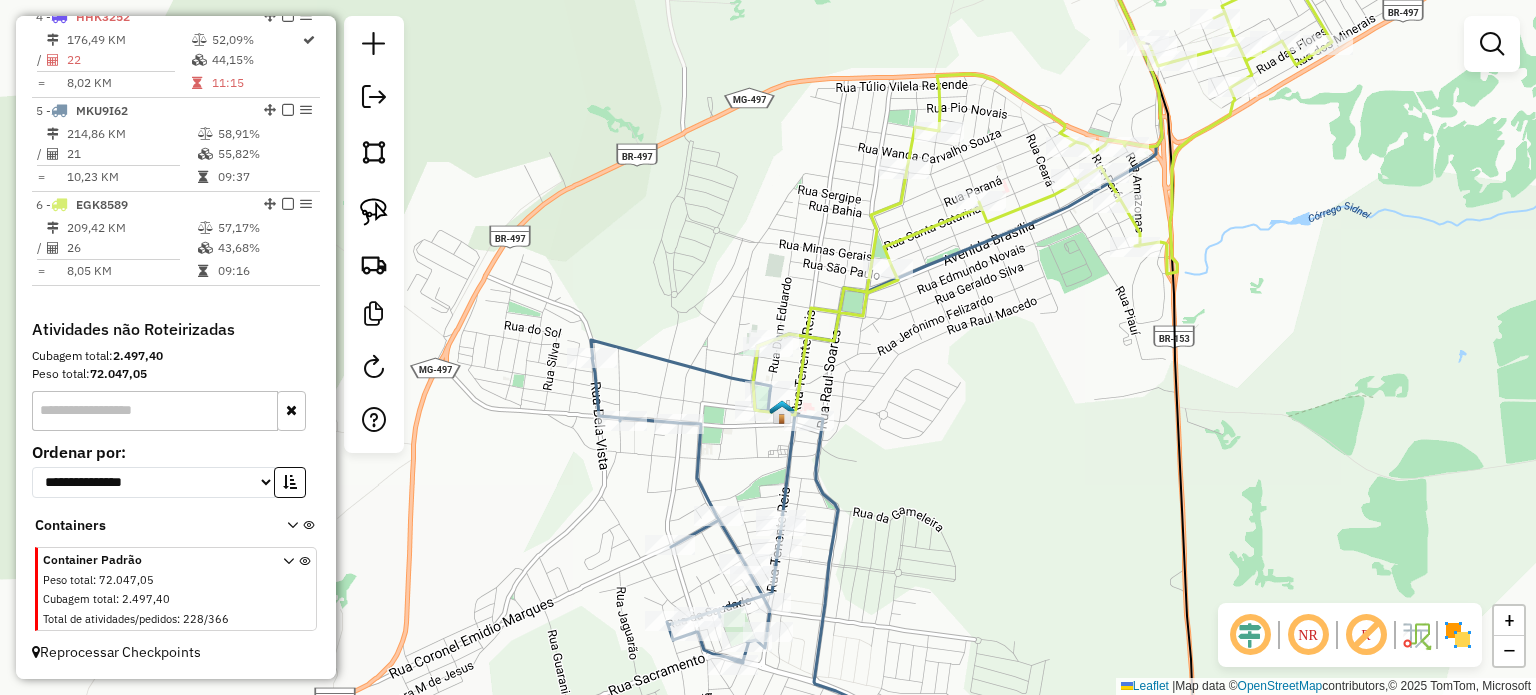 drag, startPoint x: 851, startPoint y: 416, endPoint x: 860, endPoint y: 383, distance: 34.20526 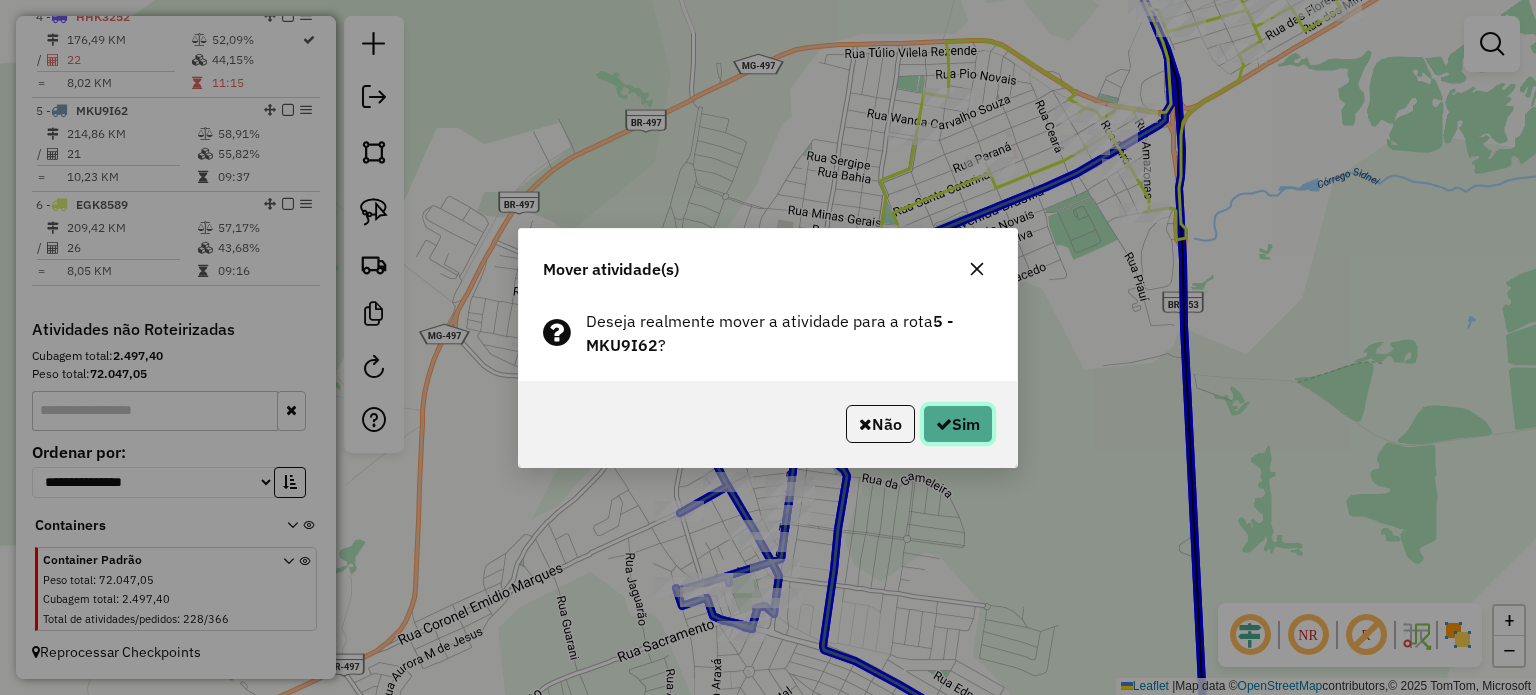 click on "Sim" 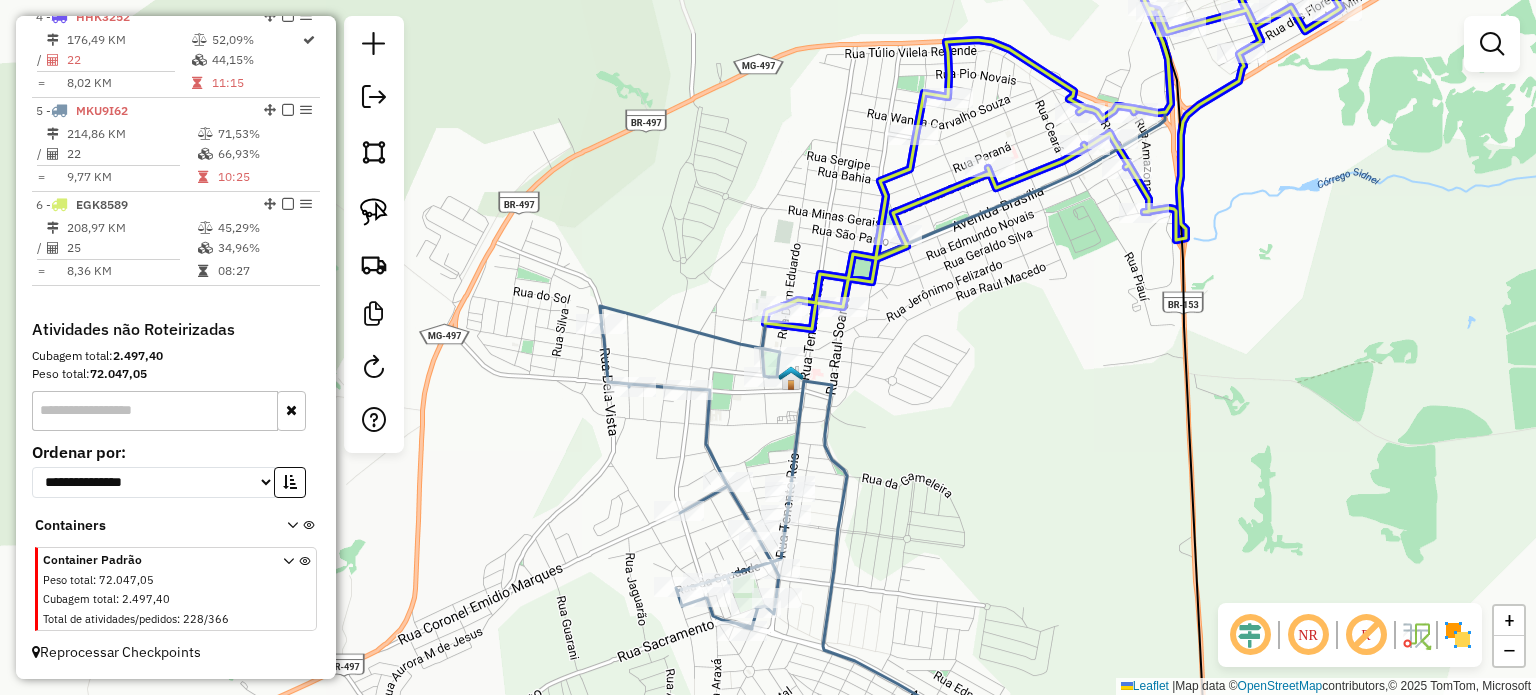 click on "Rota 5 - Placa MKU9I62  220 - REST POST LOS PAMPAS" 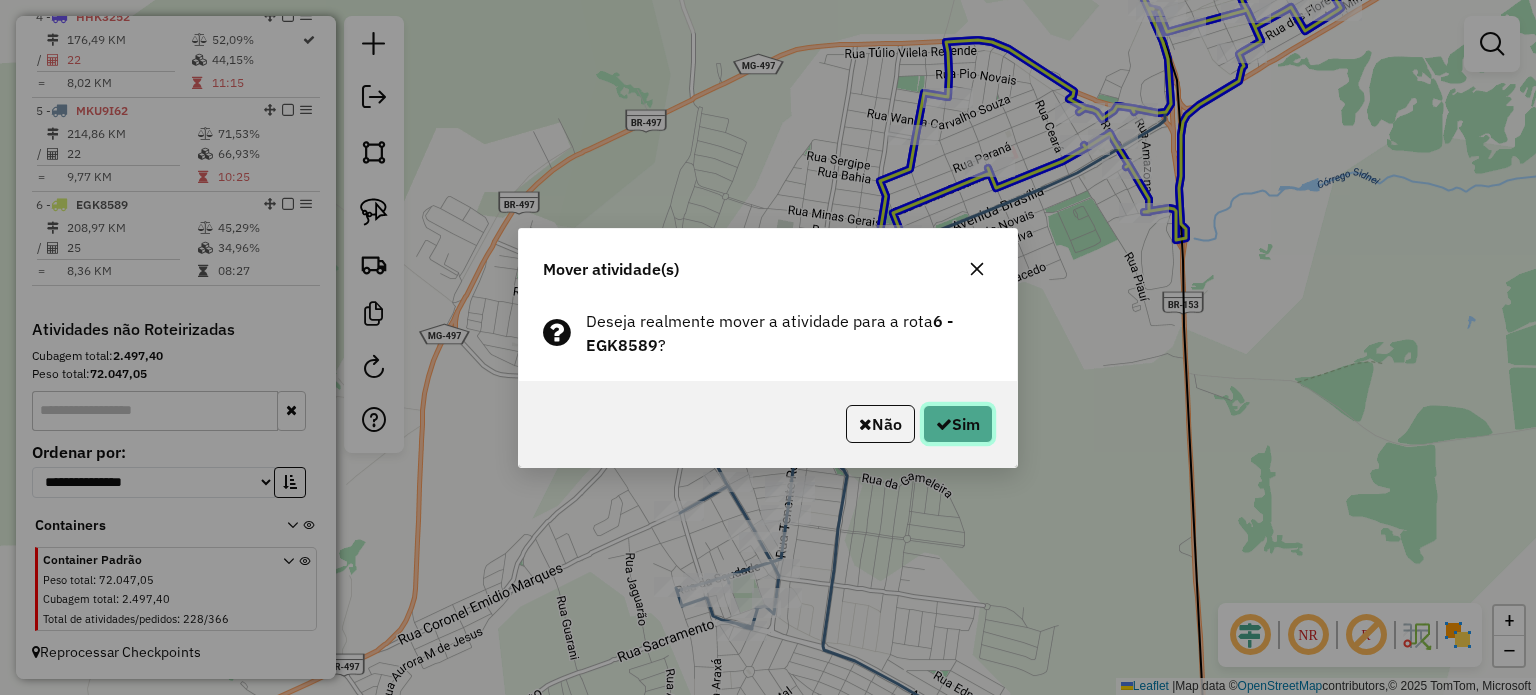 click on "Sim" 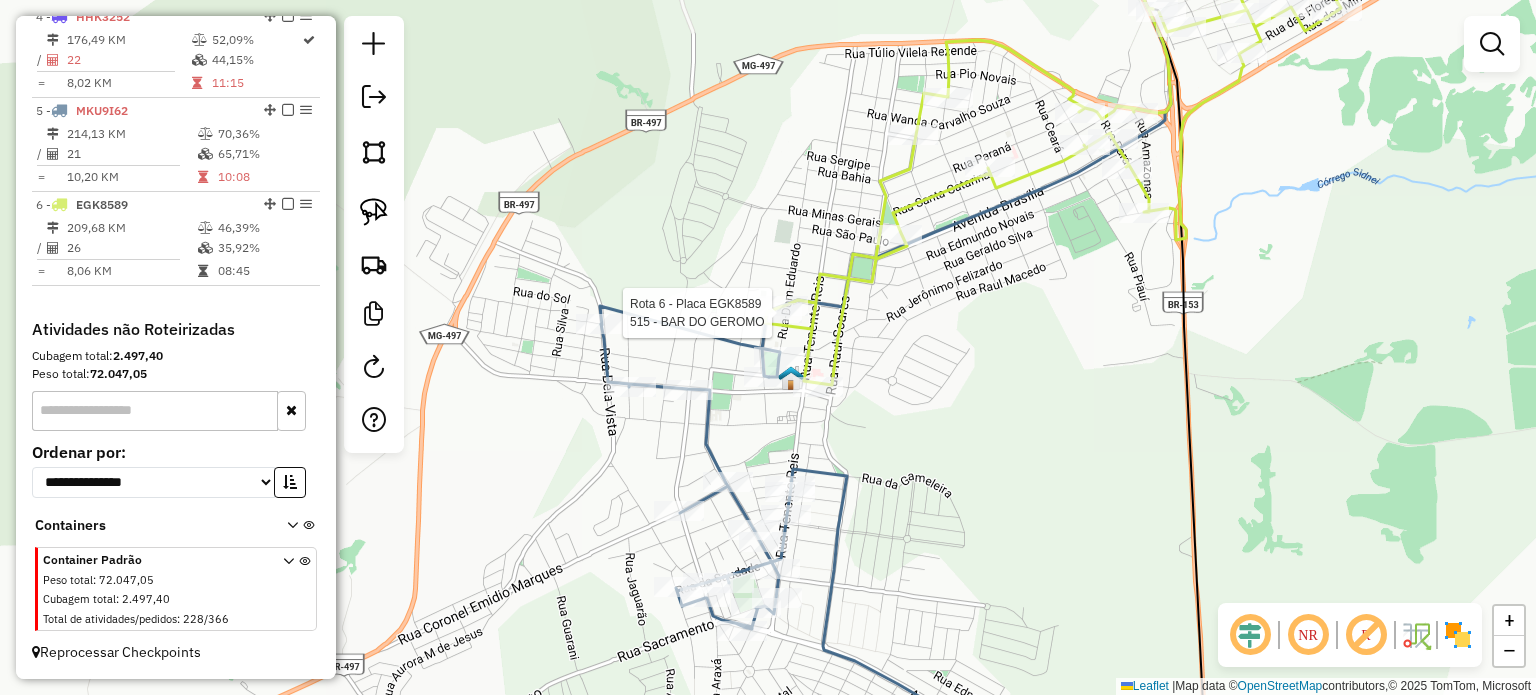 select on "**********" 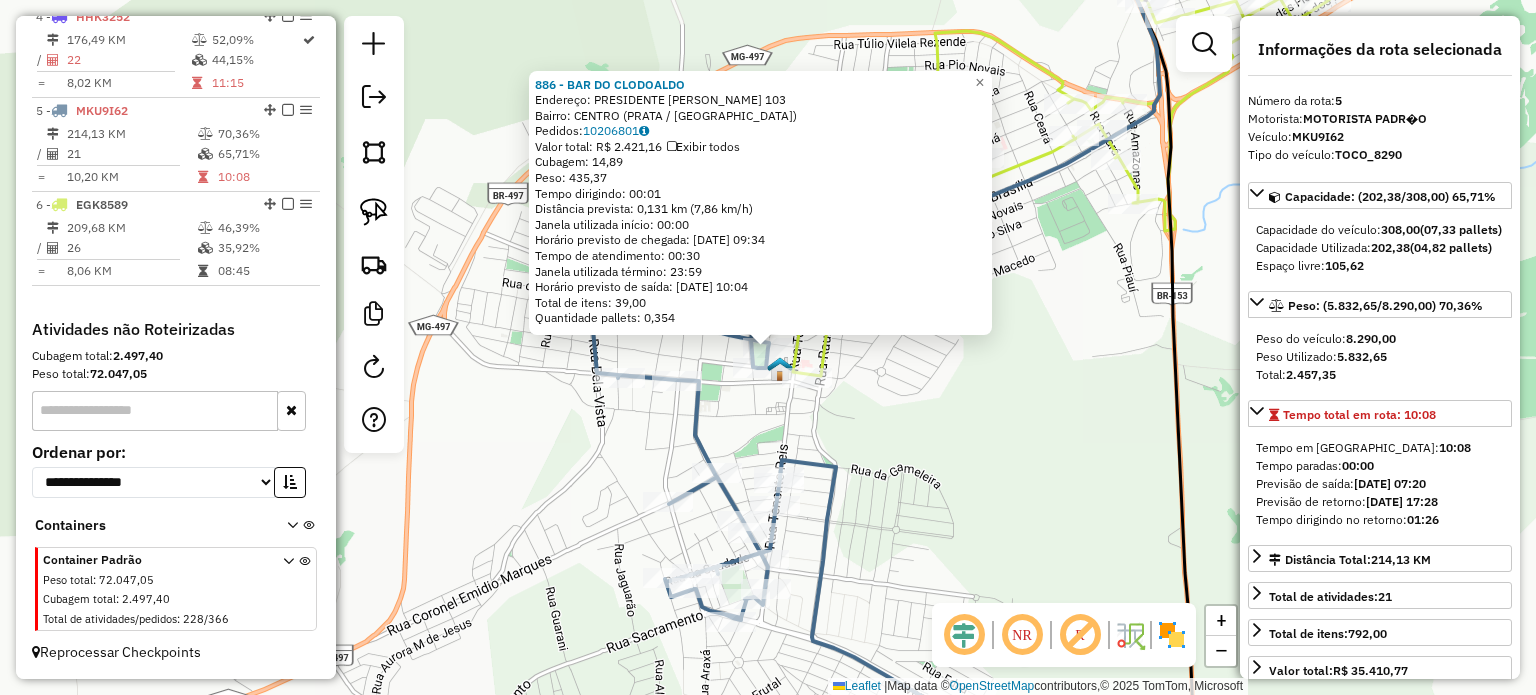click on "886 - BAR DO CLODOALDO  Endereço:  PRESIDENTE GETULIO VARGAS 103   Bairro: CENTRO (PRATA / MG)   Pedidos:  10206801   Valor total: R$ 2.421,16   Exibir todos   Cubagem: 14,89  Peso: 435,37  Tempo dirigindo: 00:01   Distância prevista: 0,131 km (7,86 km/h)   Janela utilizada início: 00:00   Horário previsto de chegada: 11/07/2025 09:34   Tempo de atendimento: 00:30   Janela utilizada término: 23:59   Horário previsto de saída: 11/07/2025 10:04   Total de itens: 39,00   Quantidade pallets: 0,354  × Janela de atendimento Grade de atendimento Capacidade Transportadoras Veículos Cliente Pedidos  Rotas Selecione os dias de semana para filtrar as janelas de atendimento  Seg   Ter   Qua   Qui   Sex   Sáb   Dom  Informe o período da janela de atendimento: De: Até:  Filtrar exatamente a janela do cliente  Considerar janela de atendimento padrão  Selecione os dias de semana para filtrar as grades de atendimento  Seg   Ter   Qua   Qui   Sex   Sáb   Dom   Considerar clientes sem dia de atendimento cadastrado" 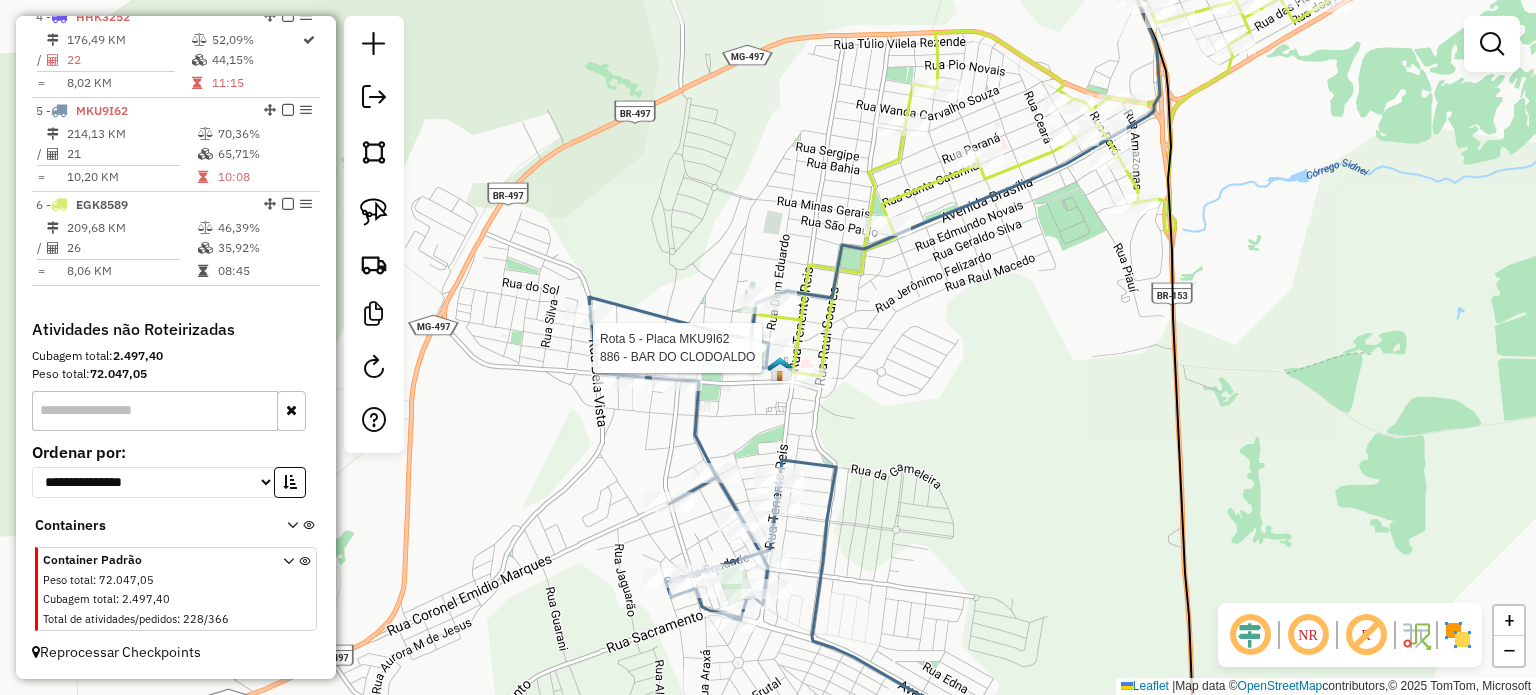 select on "**********" 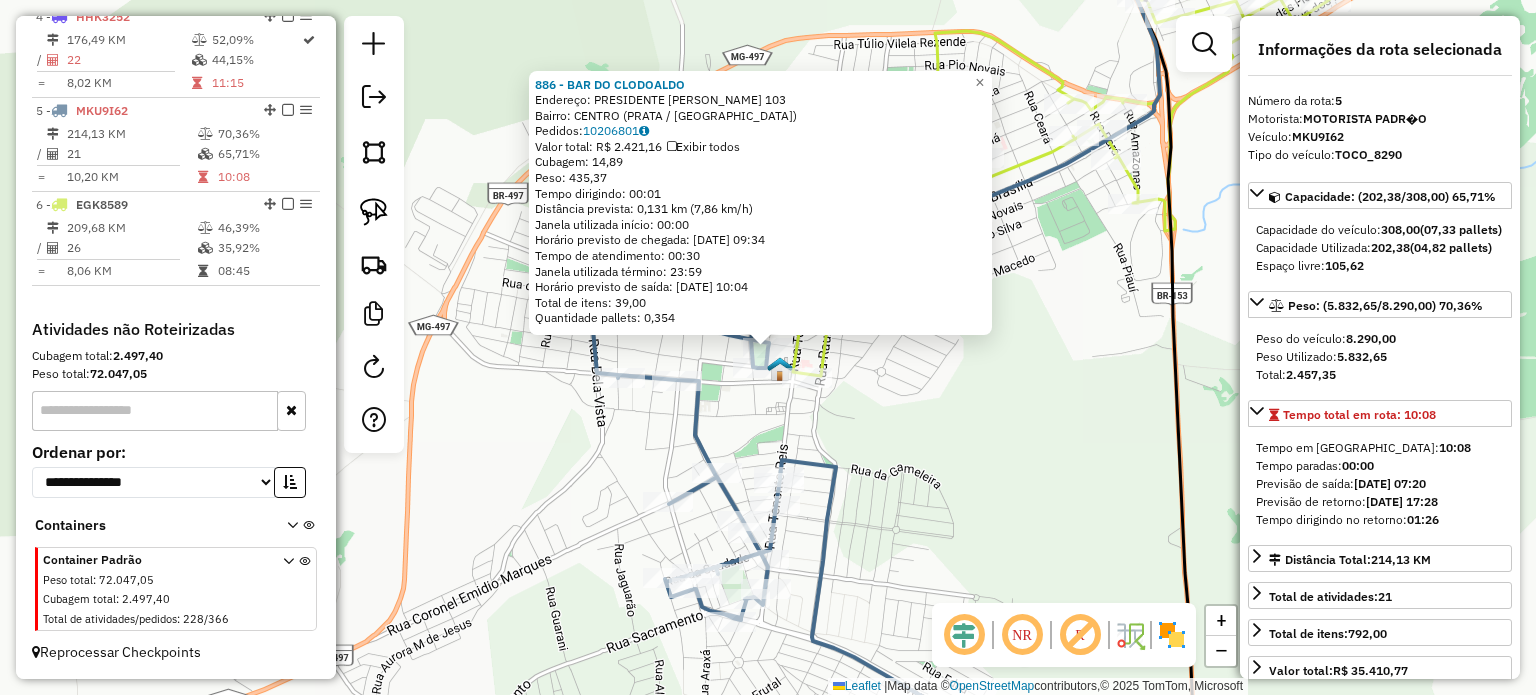 drag, startPoint x: 881, startPoint y: 385, endPoint x: 869, endPoint y: 381, distance: 12.649111 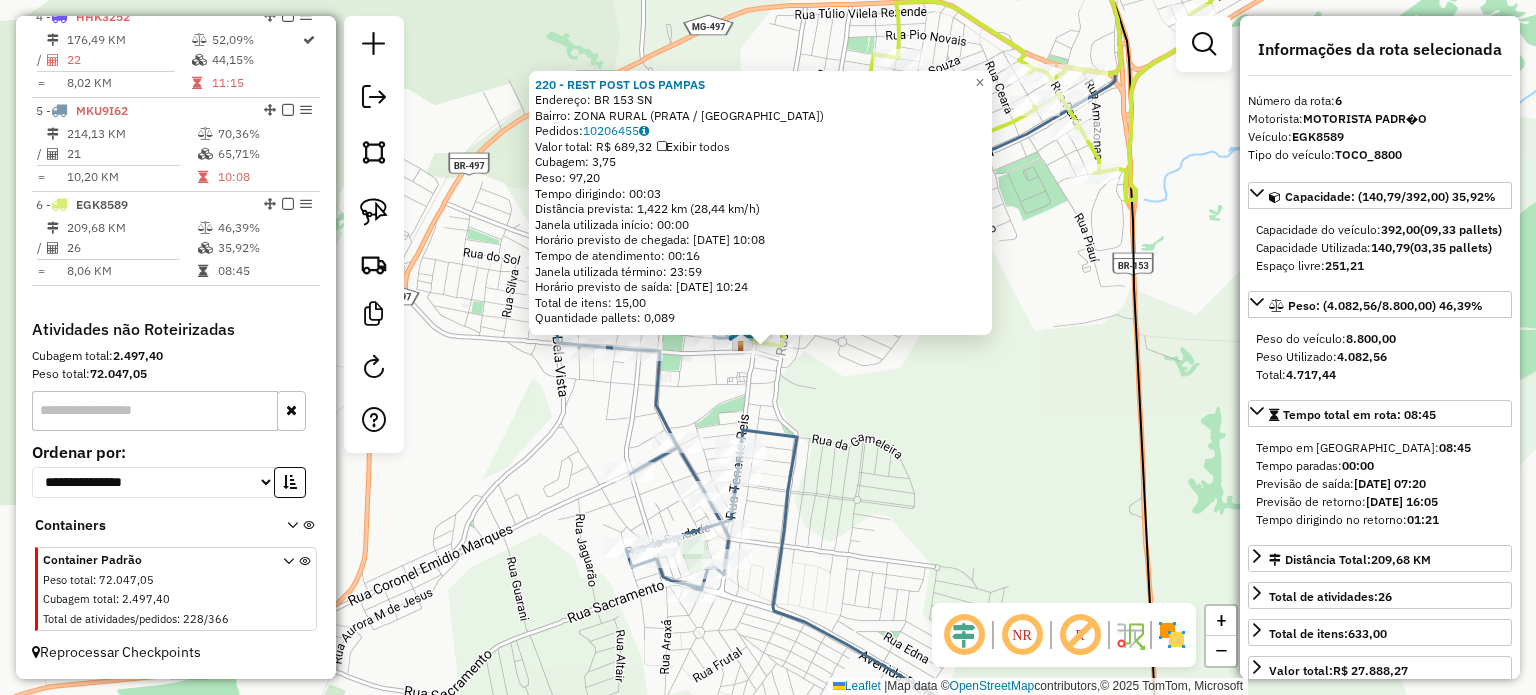 click on "220 - REST POST LOS PAMPAS  Endereço:  BR 153 SN   Bairro: ZONA RURAL (PRATA / MG)   Pedidos:  10206455   Valor total: R$ 689,32   Exibir todos   Cubagem: 3,75  Peso: 97,20  Tempo dirigindo: 00:03   Distância prevista: 1,422 km (28,44 km/h)   Janela utilizada início: 00:00   Horário previsto de chegada: 11/07/2025 10:08   Tempo de atendimento: 00:16   Janela utilizada término: 23:59   Horário previsto de saída: 11/07/2025 10:24   Total de itens: 15,00   Quantidade pallets: 0,089  × Janela de atendimento Grade de atendimento Capacidade Transportadoras Veículos Cliente Pedidos  Rotas Selecione os dias de semana para filtrar as janelas de atendimento  Seg   Ter   Qua   Qui   Sex   Sáb   Dom  Informe o período da janela de atendimento: De: Até:  Filtrar exatamente a janela do cliente  Considerar janela de atendimento padrão  Selecione os dias de semana para filtrar as grades de atendimento  Seg   Ter   Qua   Qui   Sex   Sáb   Dom   Considerar clientes sem dia de atendimento cadastrado  De:   Até:" 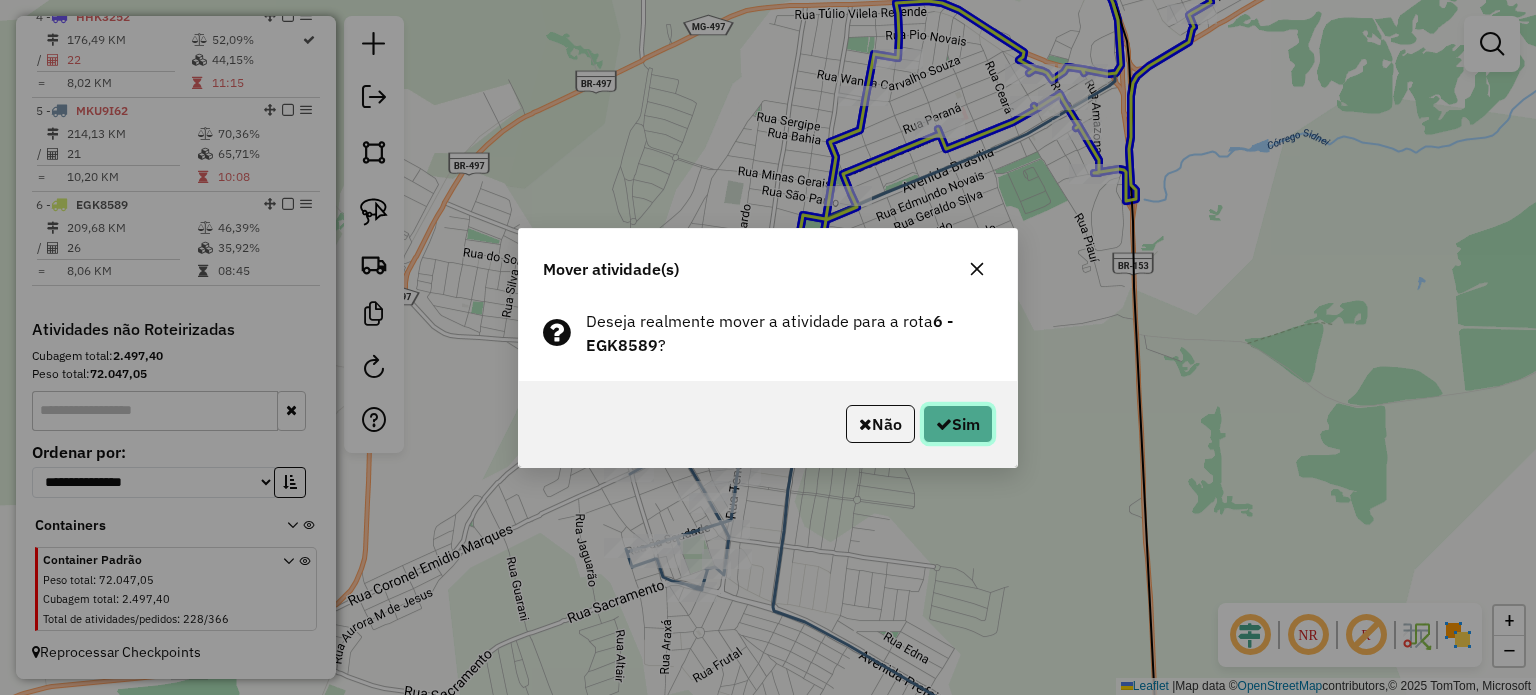click 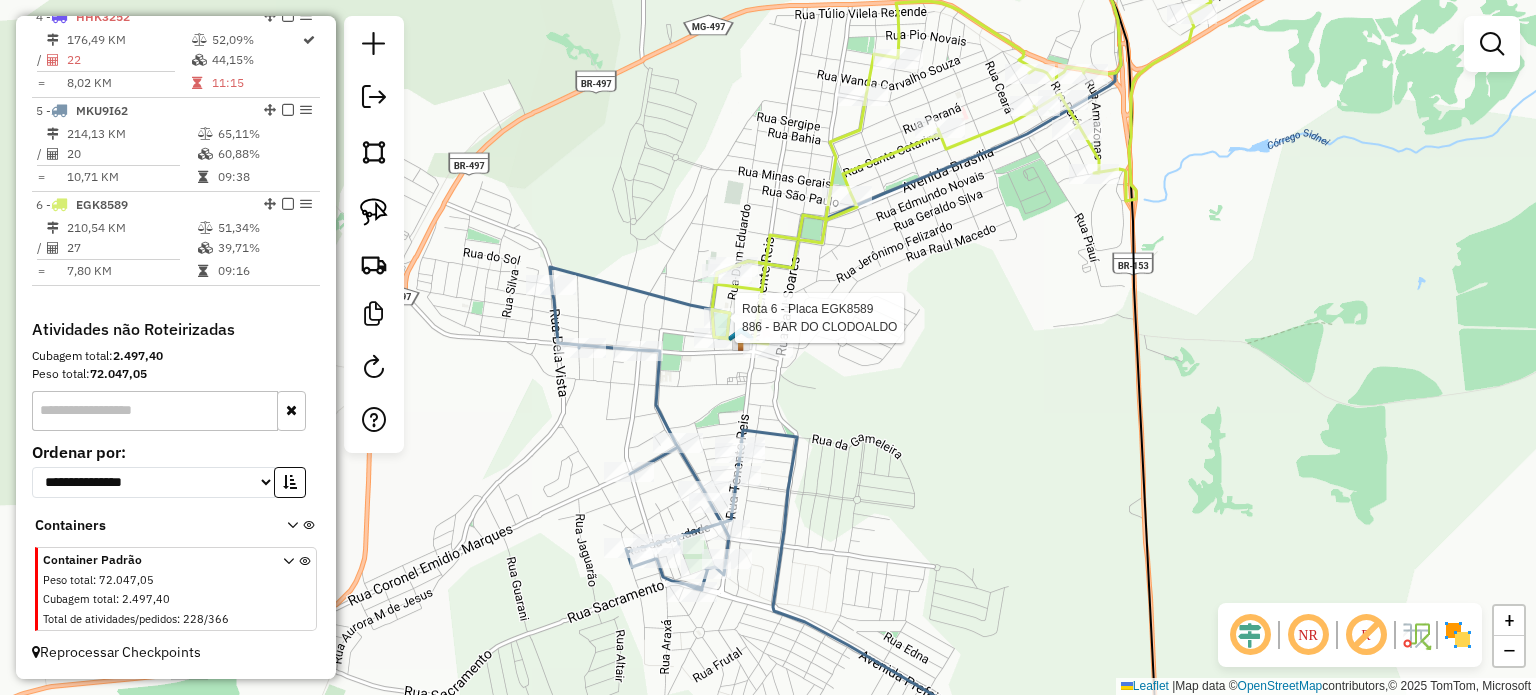 select on "**********" 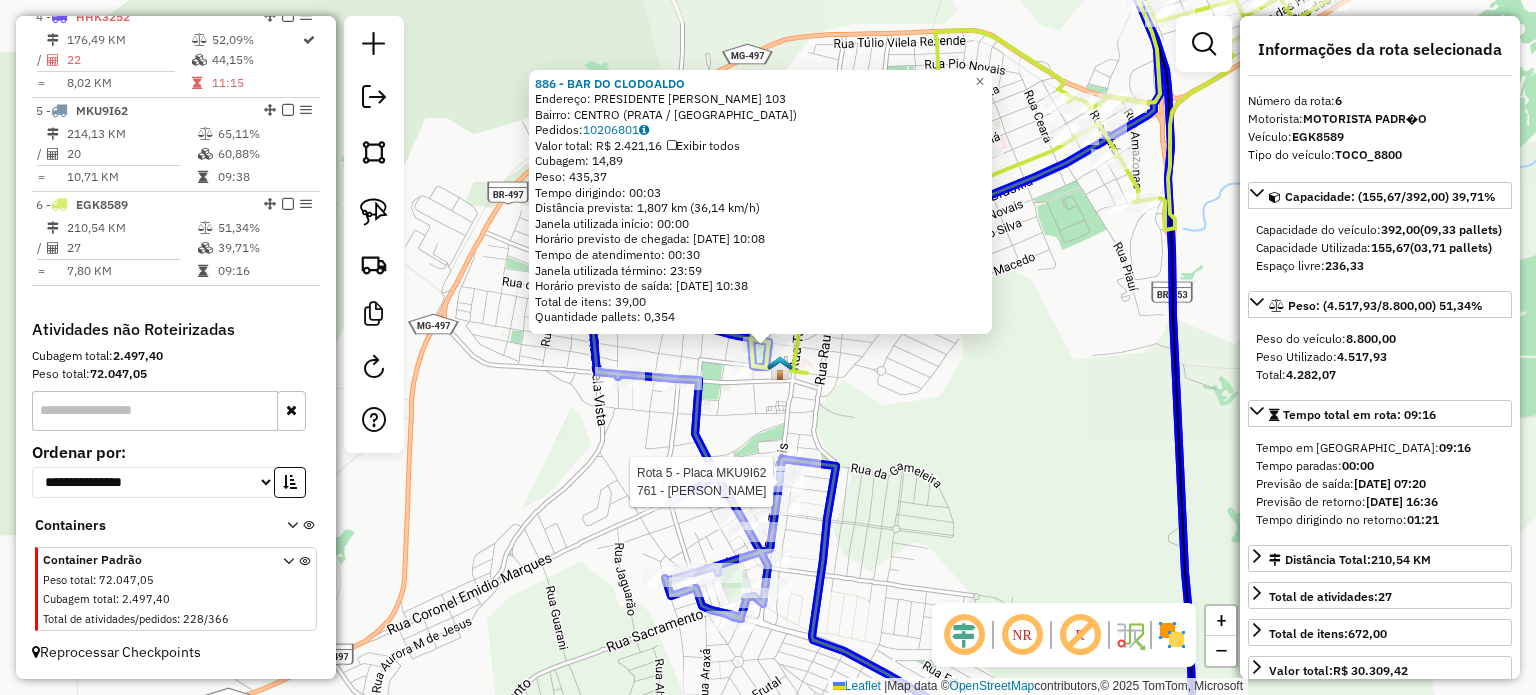 click 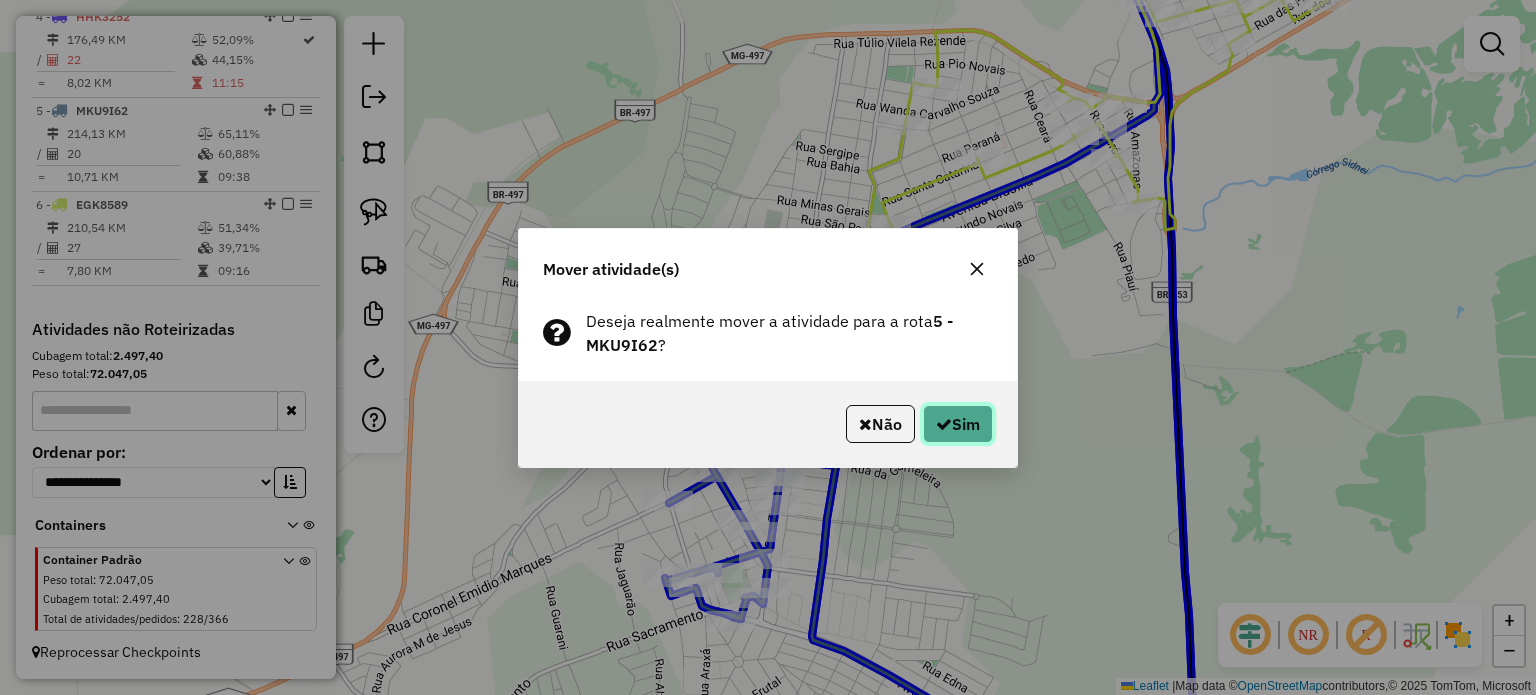 click 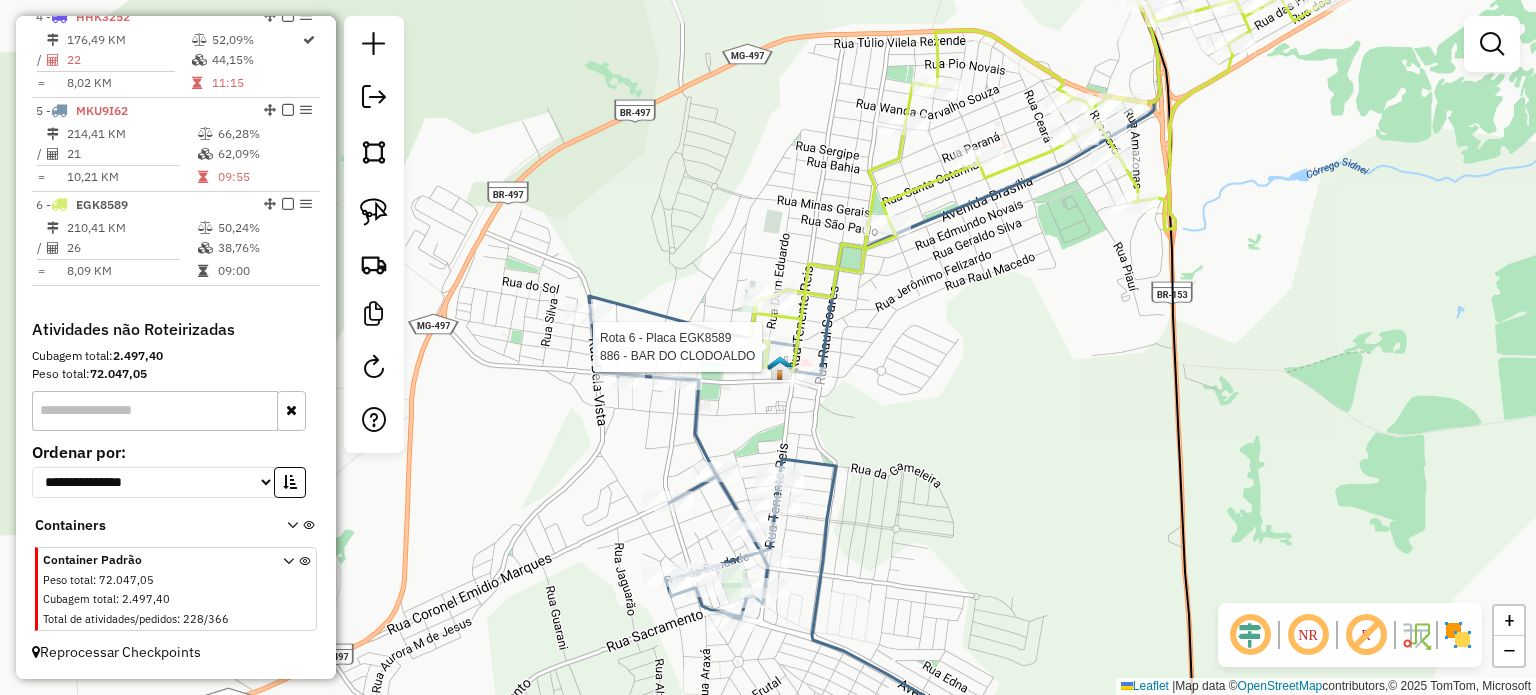 select on "**********" 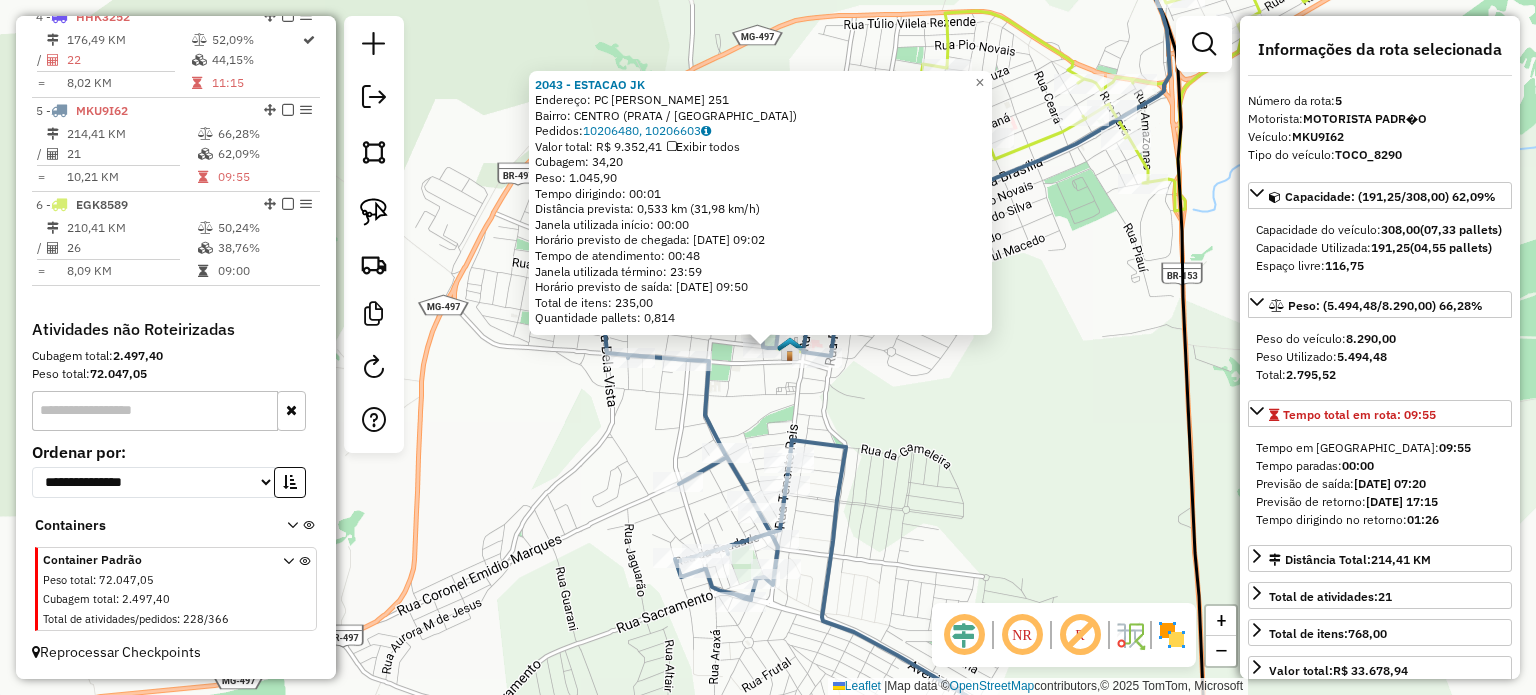 click on "2043 - ESTACAO JK  Endereço:  PC [PERSON_NAME] 251   Bairro: CENTRO (PRATA / [GEOGRAPHIC_DATA])   Pedidos:  10206480, 10206603   Valor total: R$ 9.352,41   Exibir todos   Cubagem: 34,20  Peso: 1.045,90  Tempo dirigindo: 00:01   Distância prevista: 0,533 km (31,98 km/h)   [GEOGRAPHIC_DATA] utilizada início: 00:00   Horário previsto de chegada: [DATE] 09:02   Tempo de atendimento: 00:48   Janela utilizada término: 23:59   Horário previsto de saída: [DATE] 09:50   Total de itens: 235,00   Quantidade pallets: 0,814  × Janela de atendimento Grade de atendimento Capacidade Transportadoras Veículos Cliente Pedidos  Rotas Selecione os dias de semana para filtrar as janelas de atendimento  Seg   Ter   Qua   Qui   Sex   Sáb   Dom  Informe o período da janela de atendimento: De: Até:  Filtrar exatamente a janela do cliente  Considerar janela de atendimento padrão  Selecione os dias de semana para filtrar as grades de atendimento  Seg   Ter   Qua   Qui   Sex   Sáb   Dom   Clientes fora do dia de atendimento selecionado De:" 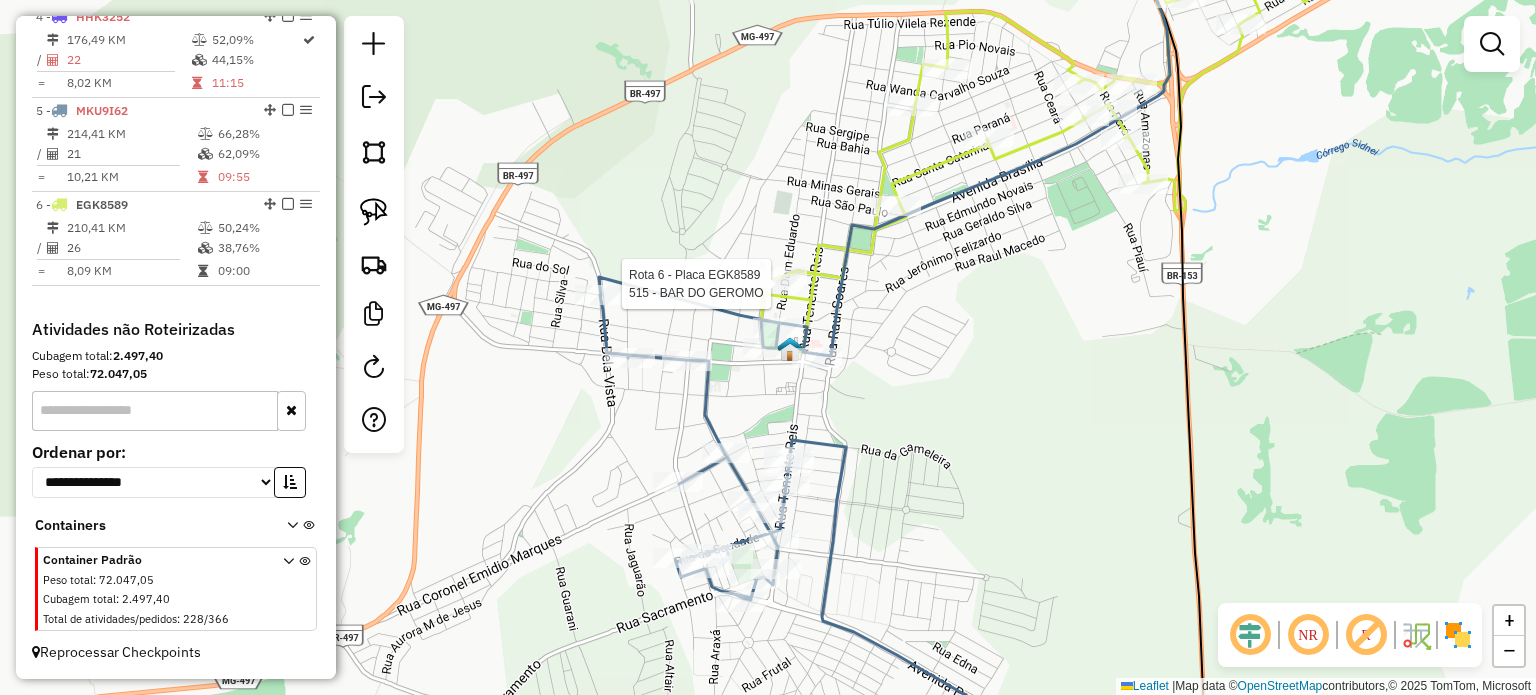 select on "**********" 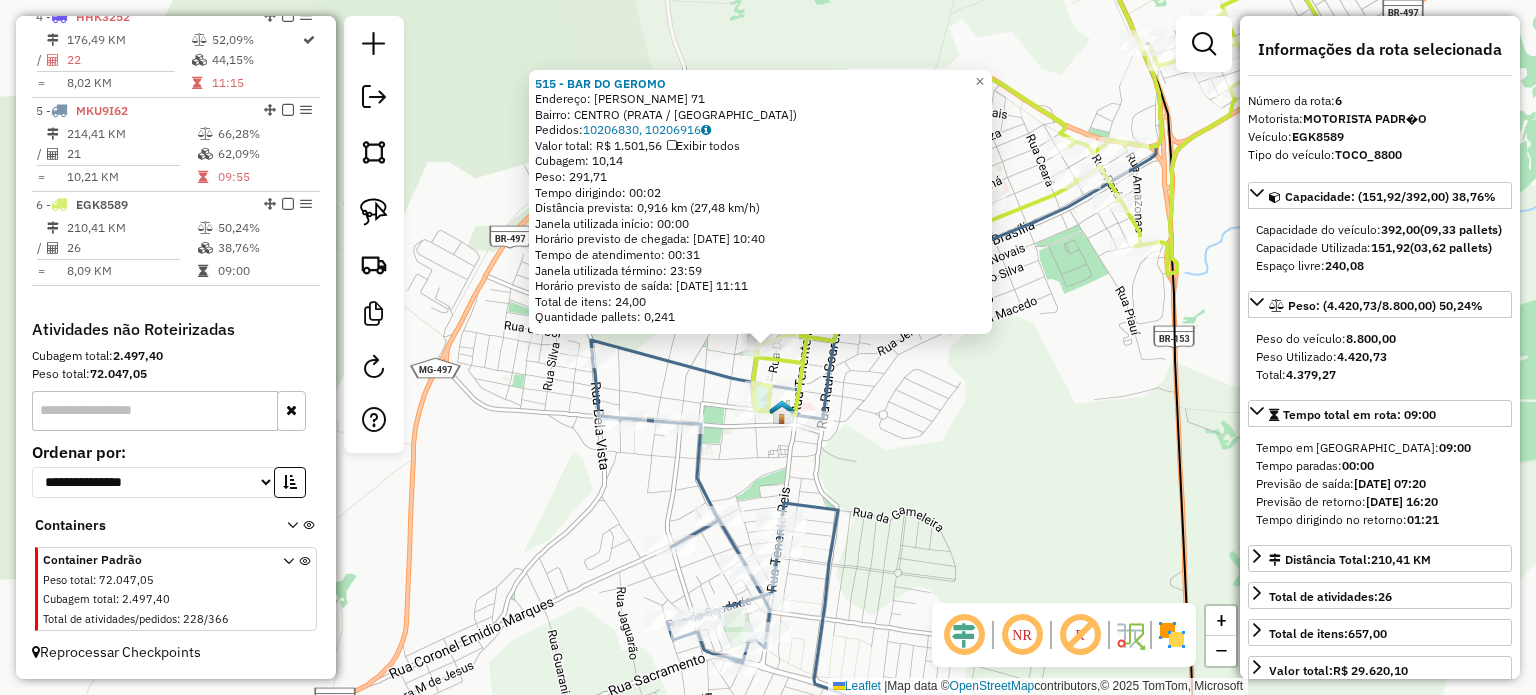 click on "515 - BAR DO GEROMO  Endereço:  FAUSTO MELO 71   Bairro: CENTRO (PRATA / MG)   Pedidos:  10206830, 10206916   Valor total: R$ 1.501,56   Exibir todos   Cubagem: 10,14  Peso: 291,71  Tempo dirigindo: 00:02   Distância prevista: 0,916 km (27,48 km/h)   Janela utilizada início: 00:00   Horário previsto de chegada: 11/07/2025 10:40   Tempo de atendimento: 00:31   Janela utilizada término: 23:59   Horário previsto de saída: 11/07/2025 11:11   Total de itens: 24,00   Quantidade pallets: 0,241  × Janela de atendimento Grade de atendimento Capacidade Transportadoras Veículos Cliente Pedidos  Rotas Selecione os dias de semana para filtrar as janelas de atendimento  Seg   Ter   Qua   Qui   Sex   Sáb   Dom  Informe o período da janela de atendimento: De: Até:  Filtrar exatamente a janela do cliente  Considerar janela de atendimento padrão  Selecione os dias de semana para filtrar as grades de atendimento  Seg   Ter   Qua   Qui   Sex   Sáb   Dom   Considerar clientes sem dia de atendimento cadastrado  De:" 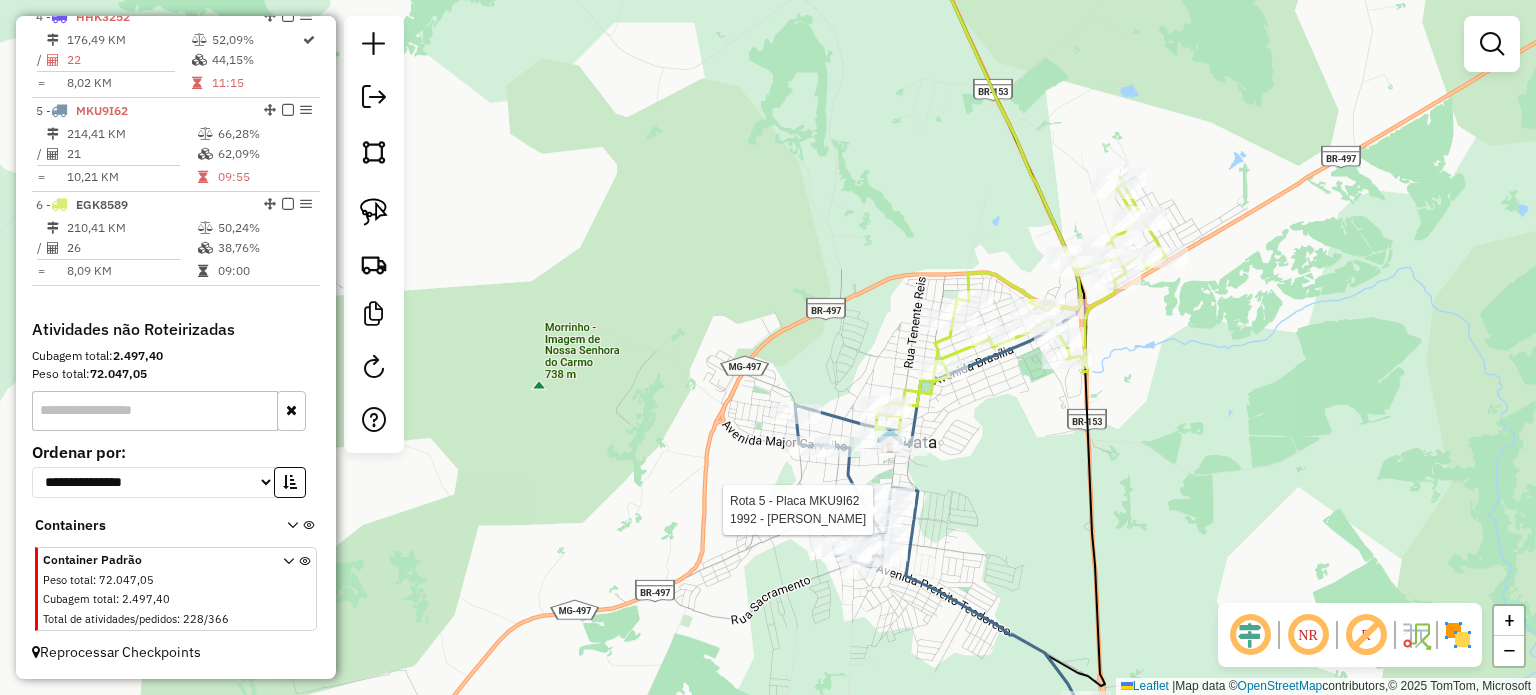 select on "**********" 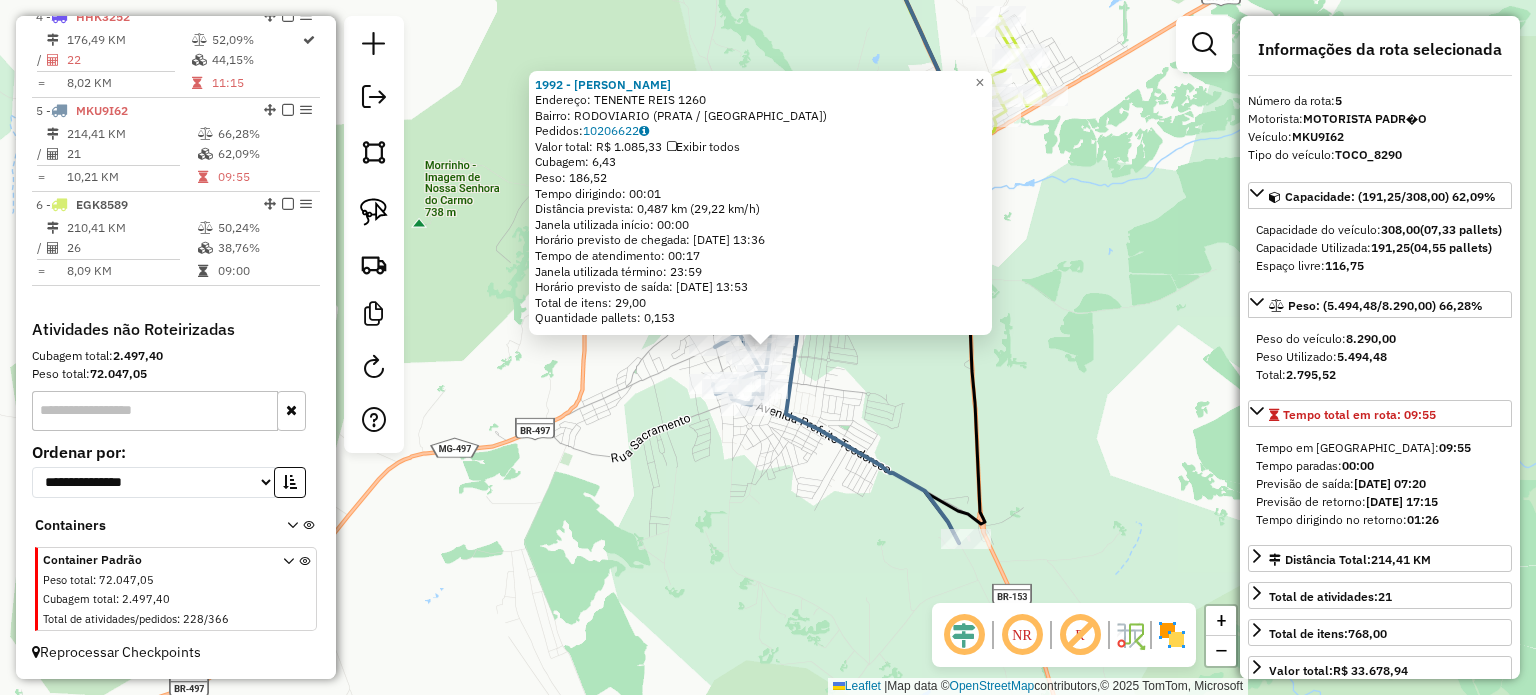 click on "1992 - DORICO LANCHES  Endereço:  TENENTE REIS 1260   Bairro: RODOVIARIO (PRATA / MG)   Pedidos:  10206622   Valor total: R$ 1.085,33   Exibir todos   Cubagem: 6,43  Peso: 186,52  Tempo dirigindo: 00:01   Distância prevista: 0,487 km (29,22 km/h)   Janela utilizada início: 00:00   Horário previsto de chegada: 11/07/2025 13:36   Tempo de atendimento: 00:17   Janela utilizada término: 23:59   Horário previsto de saída: 11/07/2025 13:53   Total de itens: 29,00   Quantidade pallets: 0,153  × Janela de atendimento Grade de atendimento Capacidade Transportadoras Veículos Cliente Pedidos  Rotas Selecione os dias de semana para filtrar as janelas de atendimento  Seg   Ter   Qua   Qui   Sex   Sáb   Dom  Informe o período da janela de atendimento: De: Até:  Filtrar exatamente a janela do cliente  Considerar janela de atendimento padrão  Selecione os dias de semana para filtrar as grades de atendimento  Seg   Ter   Qua   Qui   Sex   Sáb   Dom   Considerar clientes sem dia de atendimento cadastrado  De:  +" 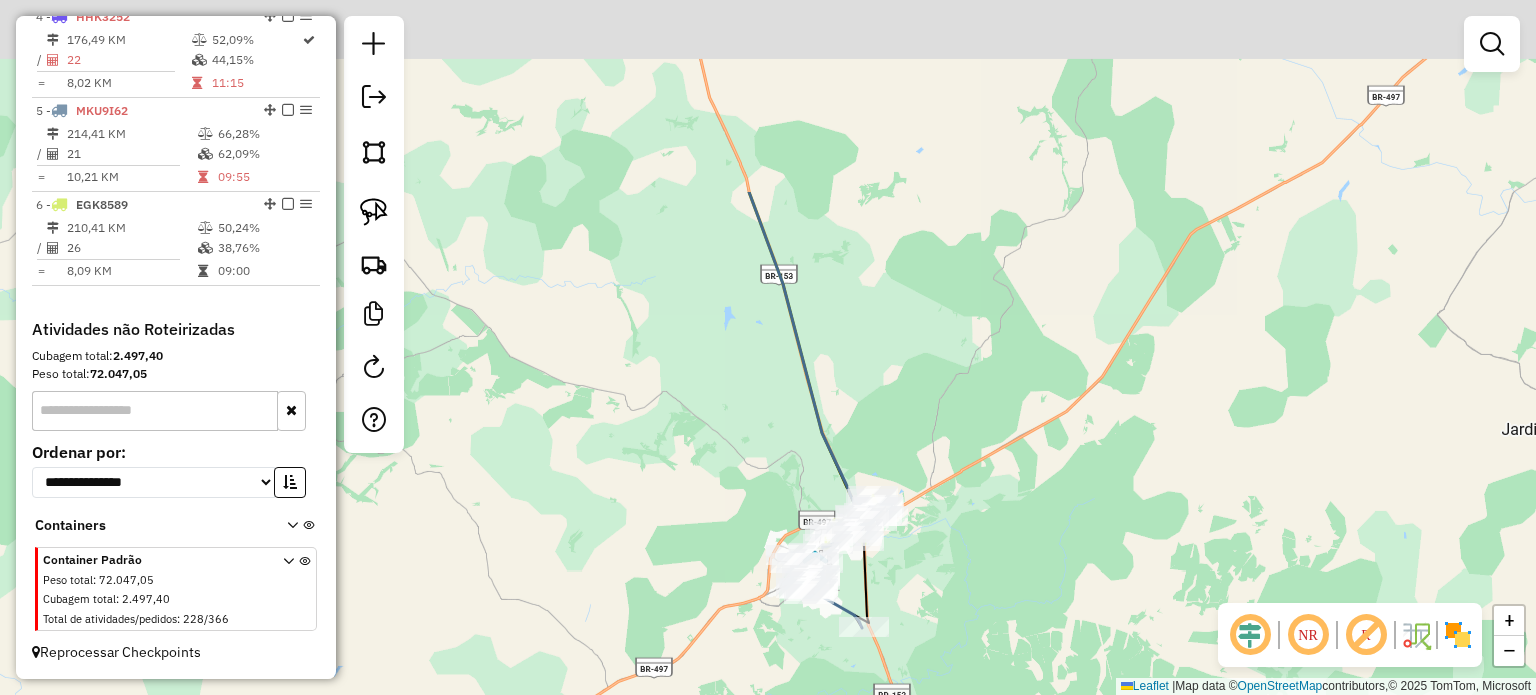 drag, startPoint x: 711, startPoint y: 198, endPoint x: 666, endPoint y: 387, distance: 194.2833 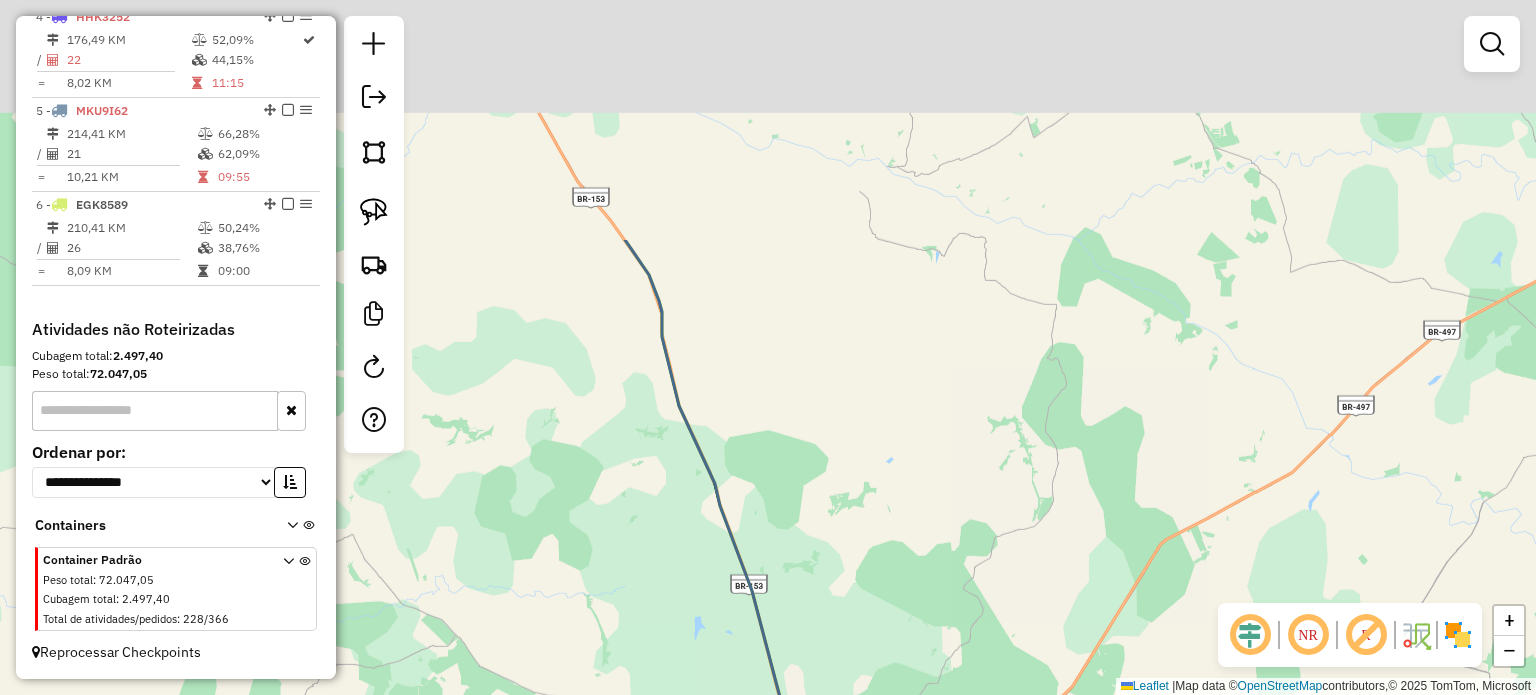 drag, startPoint x: 761, startPoint y: 154, endPoint x: 710, endPoint y: 471, distance: 321.07632 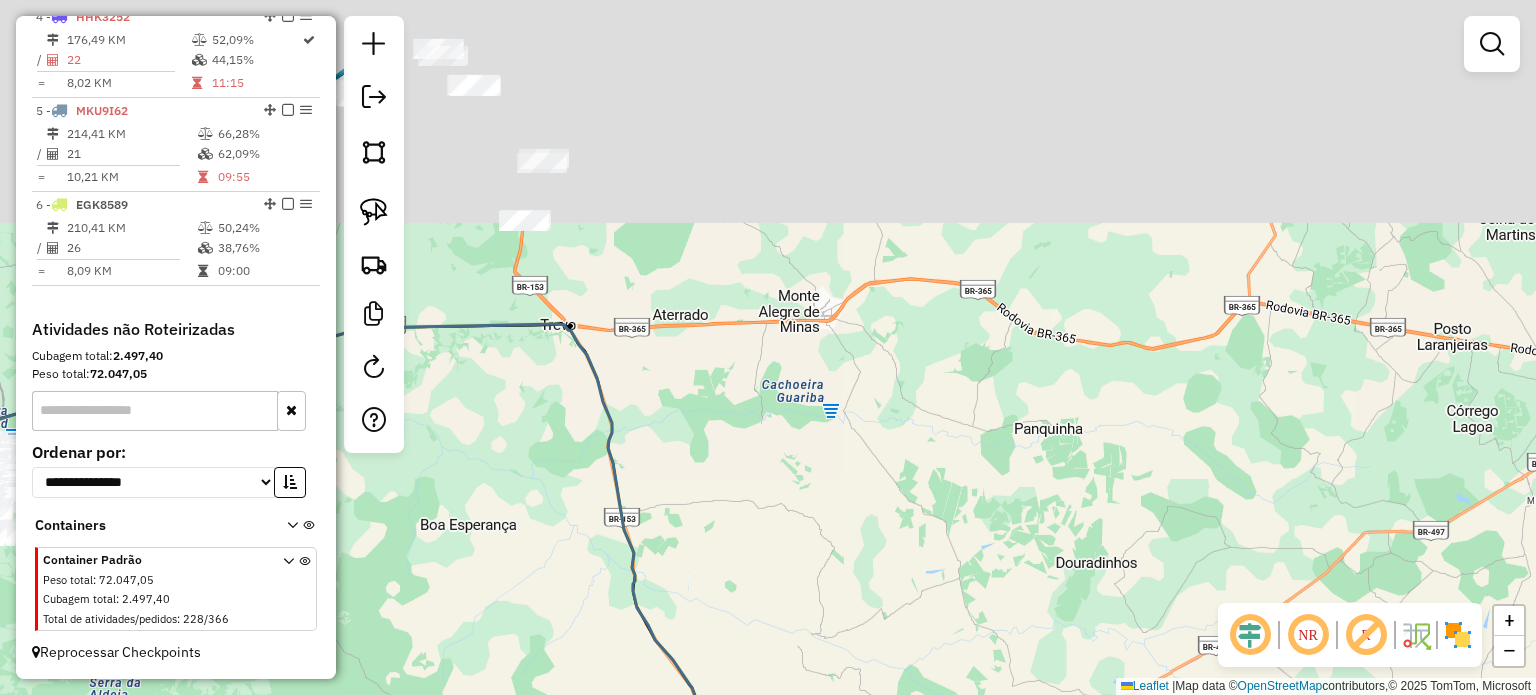 drag, startPoint x: 779, startPoint y: 505, endPoint x: 783, endPoint y: 527, distance: 22.36068 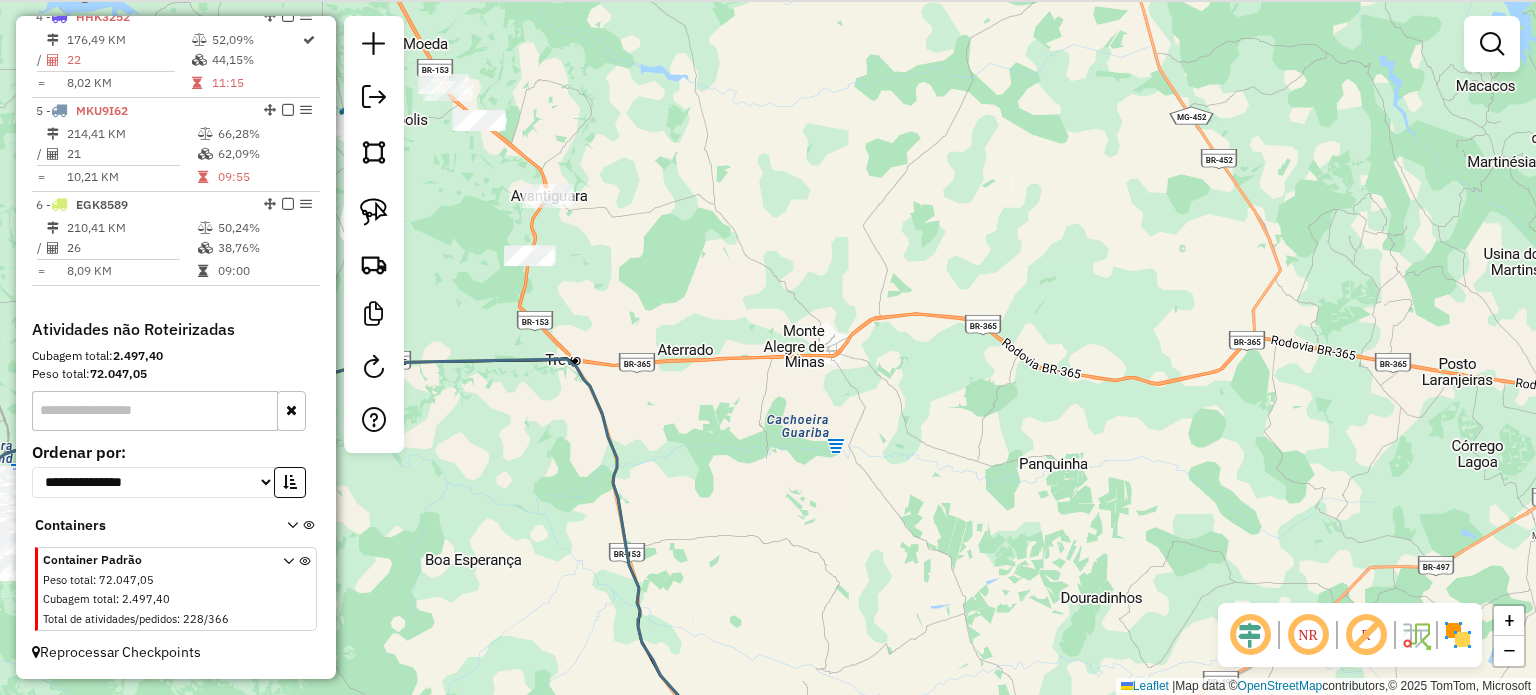 drag, startPoint x: 724, startPoint y: 331, endPoint x: 800, endPoint y: 478, distance: 165.48413 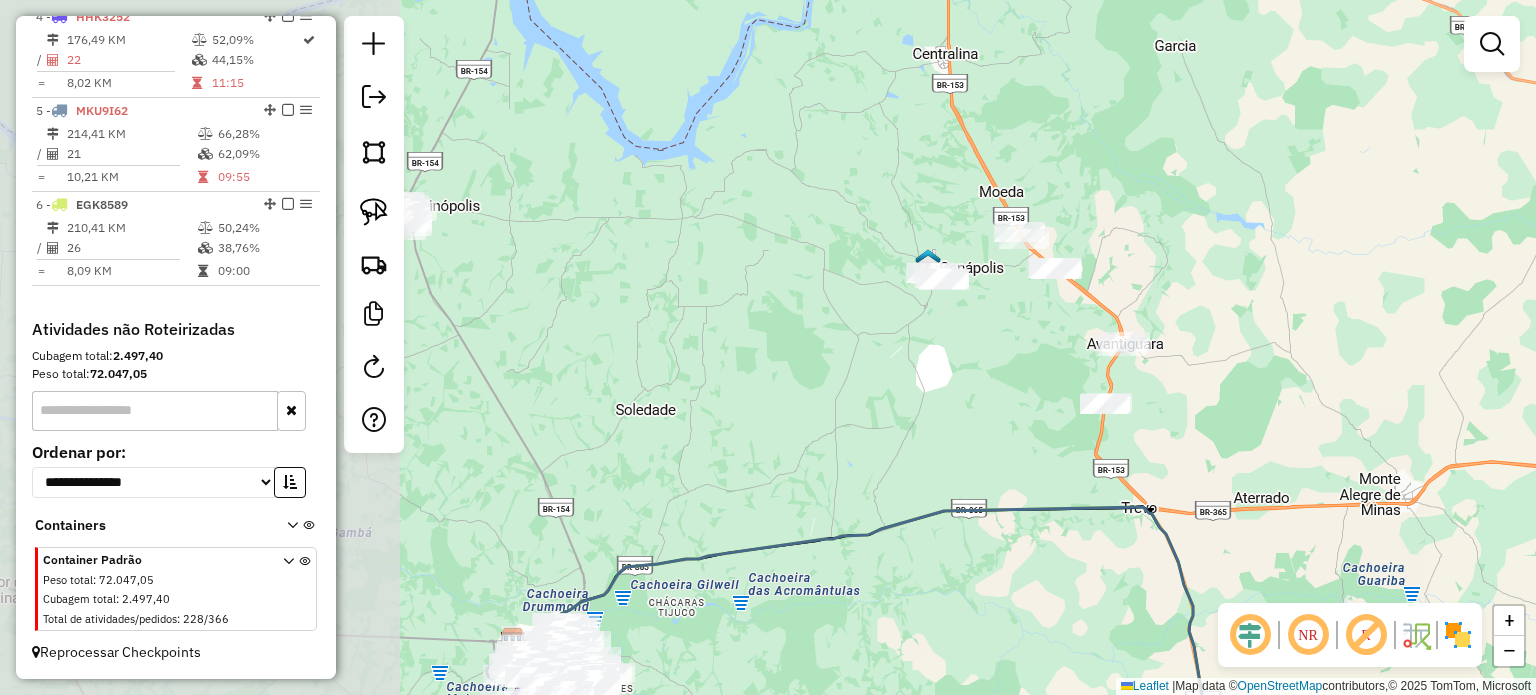 drag, startPoint x: 761, startPoint y: 453, endPoint x: 1258, endPoint y: 452, distance: 497.001 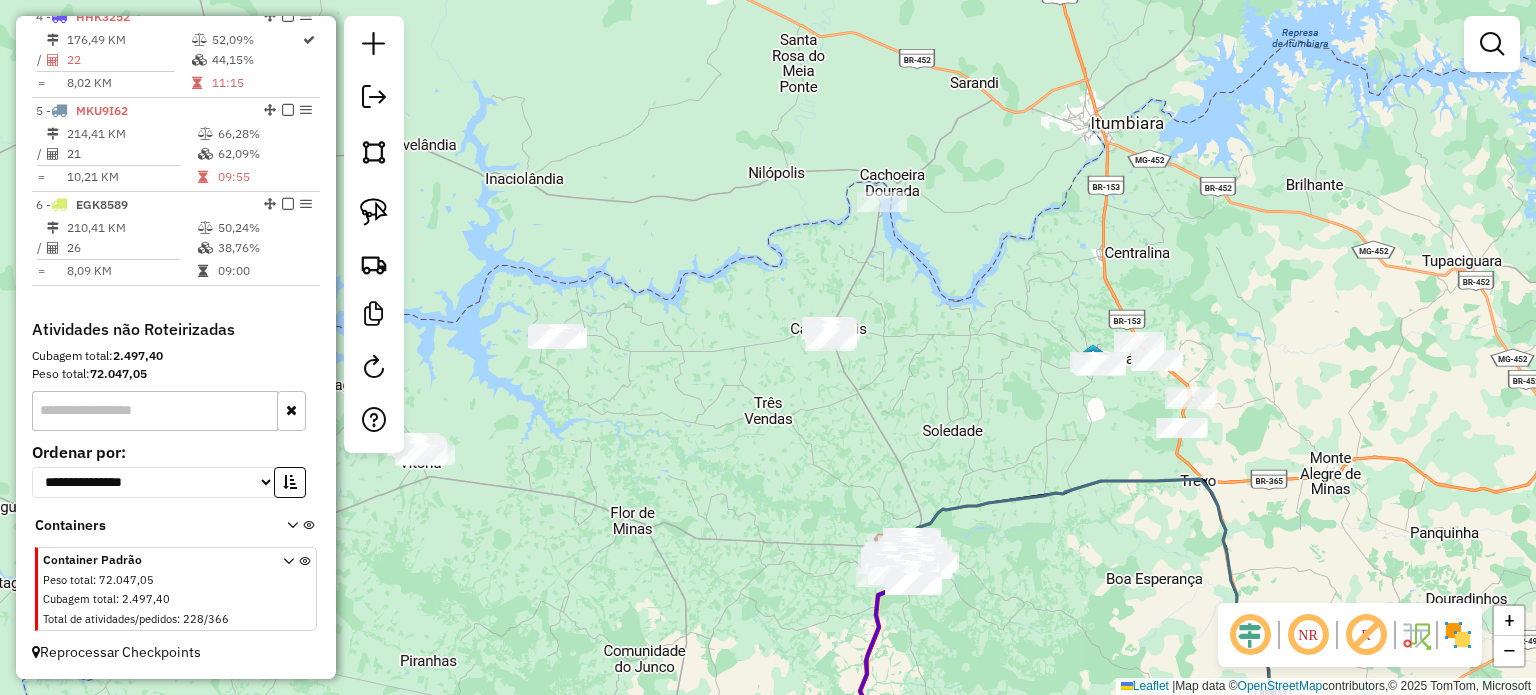 drag, startPoint x: 1265, startPoint y: 378, endPoint x: 1034, endPoint y: 365, distance: 231.36551 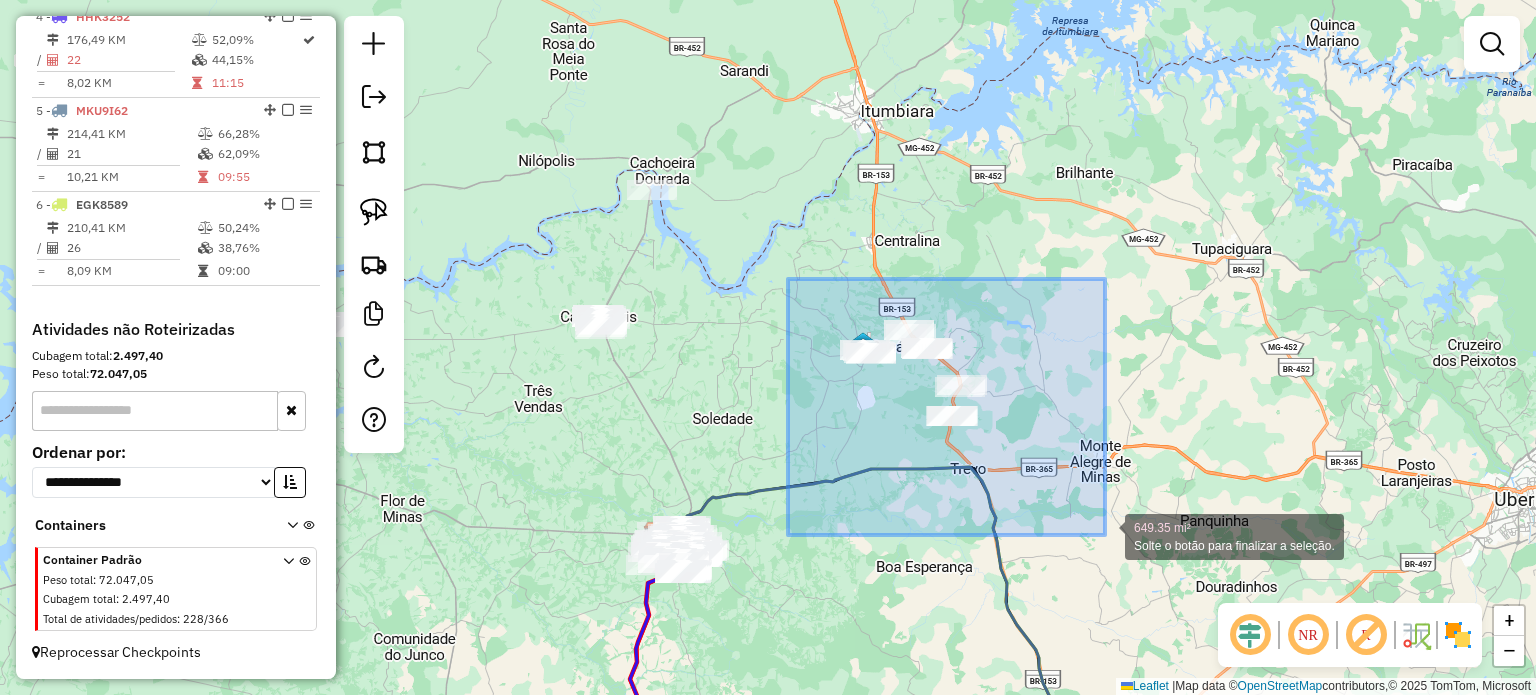 drag, startPoint x: 788, startPoint y: 279, endPoint x: 1101, endPoint y: 523, distance: 396.869 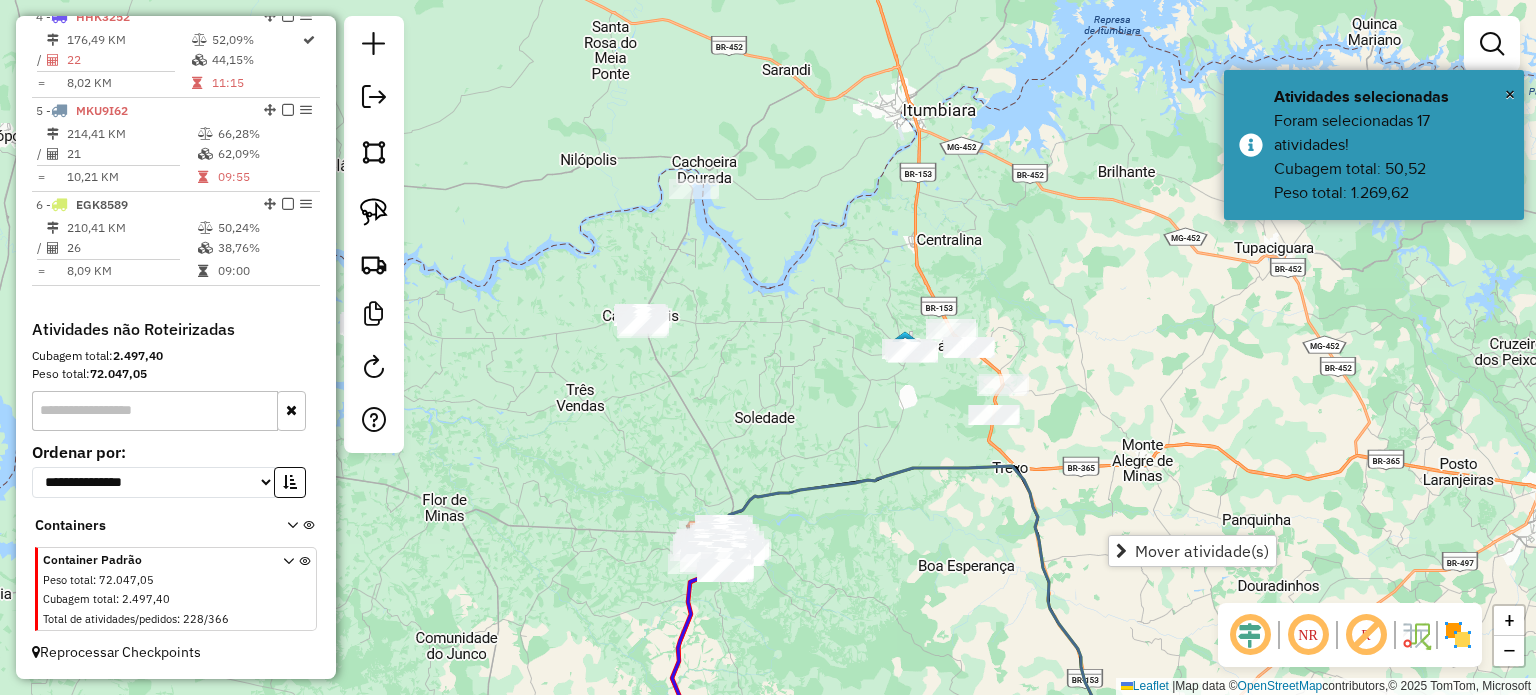 drag, startPoint x: 776, startPoint y: 410, endPoint x: 962, endPoint y: 435, distance: 187.67259 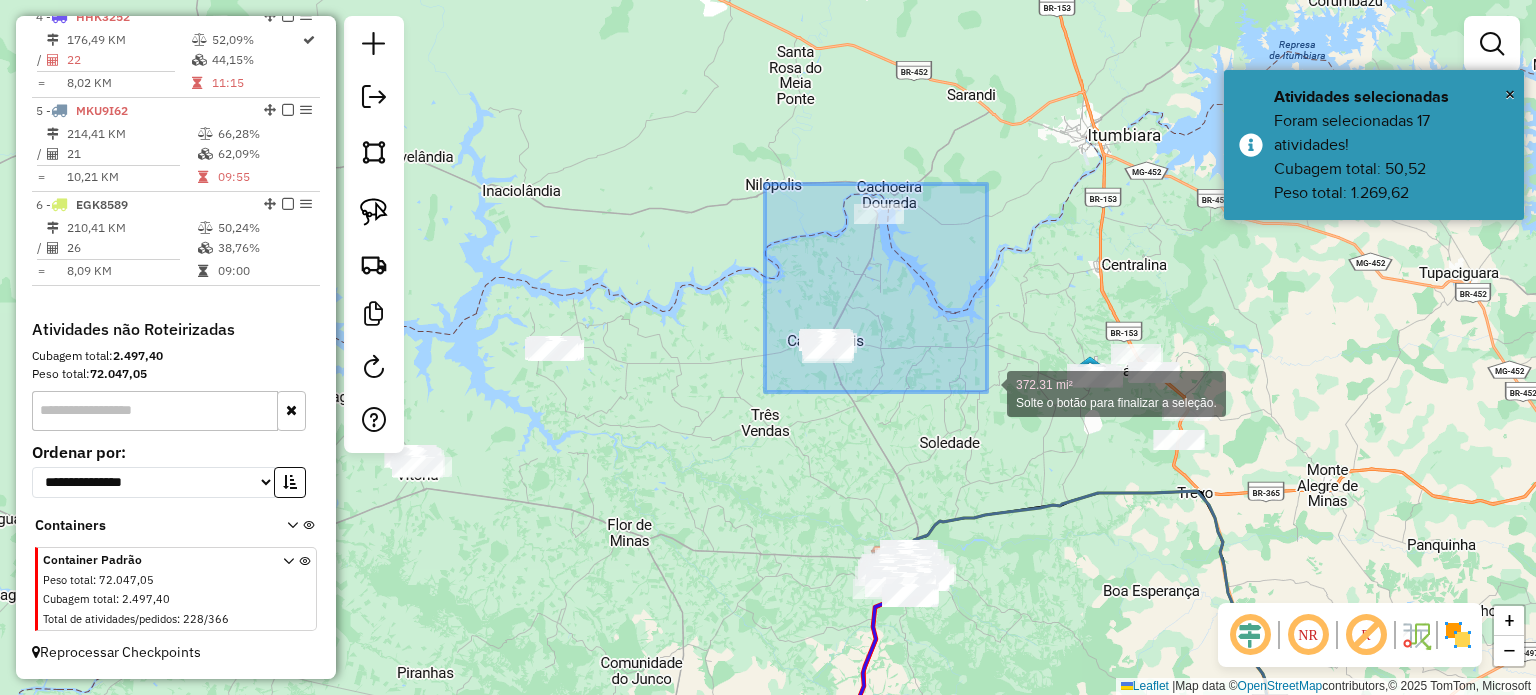 drag, startPoint x: 778, startPoint y: 201, endPoint x: 987, endPoint y: 393, distance: 283.8045 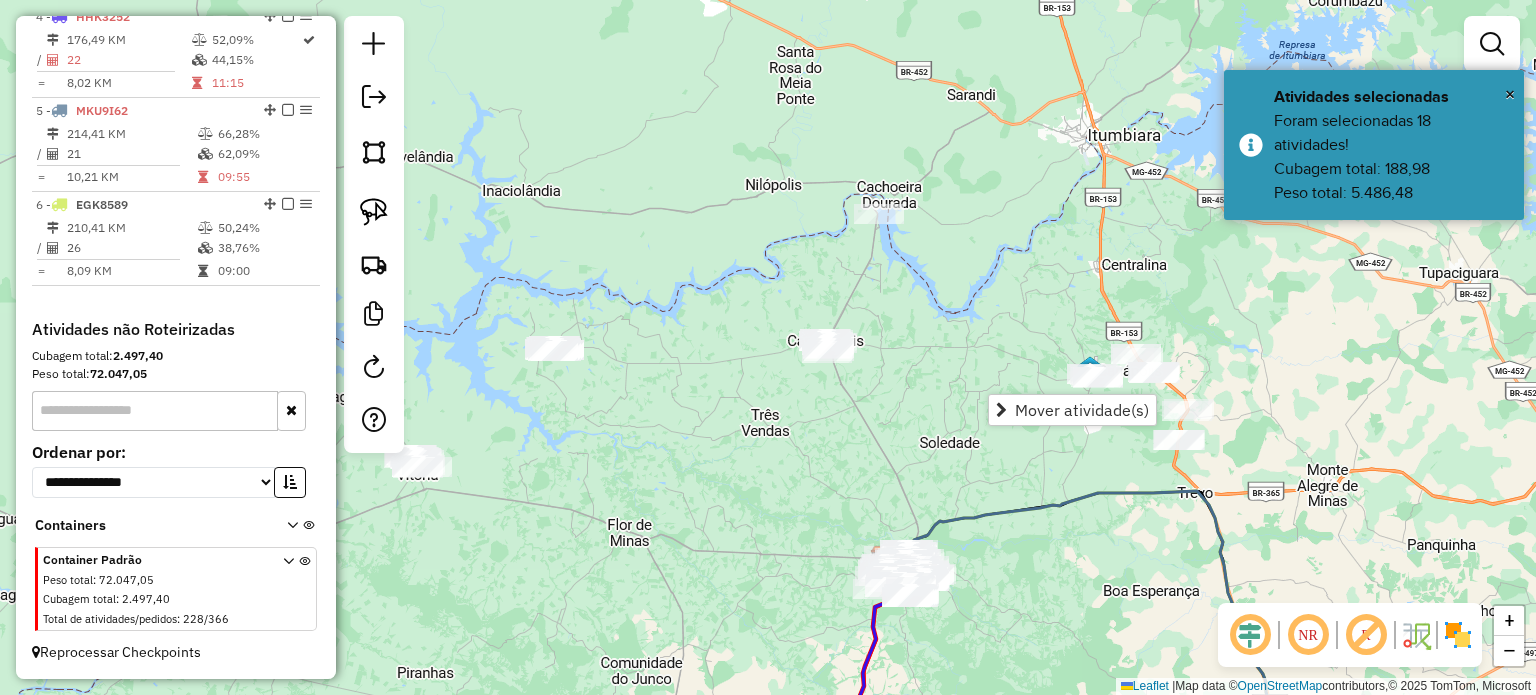 click on "Janela de atendimento Grade de atendimento Capacidade Transportadoras Veículos Cliente Pedidos  Rotas Selecione os dias de semana para filtrar as janelas de atendimento  Seg   Ter   Qua   Qui   Sex   Sáb   Dom  Informe o período da janela de atendimento: De: Até:  Filtrar exatamente a janela do cliente  Considerar janela de atendimento padrão  Selecione os dias de semana para filtrar as grades de atendimento  Seg   Ter   Qua   Qui   Sex   Sáb   Dom   Considerar clientes sem dia de atendimento cadastrado  Clientes fora do dia de atendimento selecionado Filtrar as atividades entre os valores definidos abaixo:  Peso mínimo:   Peso máximo:   Cubagem mínima:   Cubagem máxima:   De:   Até:  Filtrar as atividades entre o tempo de atendimento definido abaixo:  De:   Até:   Considerar capacidade total dos clientes não roteirizados Transportadora: Selecione um ou mais itens Tipo de veículo: Selecione um ou mais itens Veículo: Selecione um ou mais itens Motorista: Selecione um ou mais itens Nome: Rótulo:" 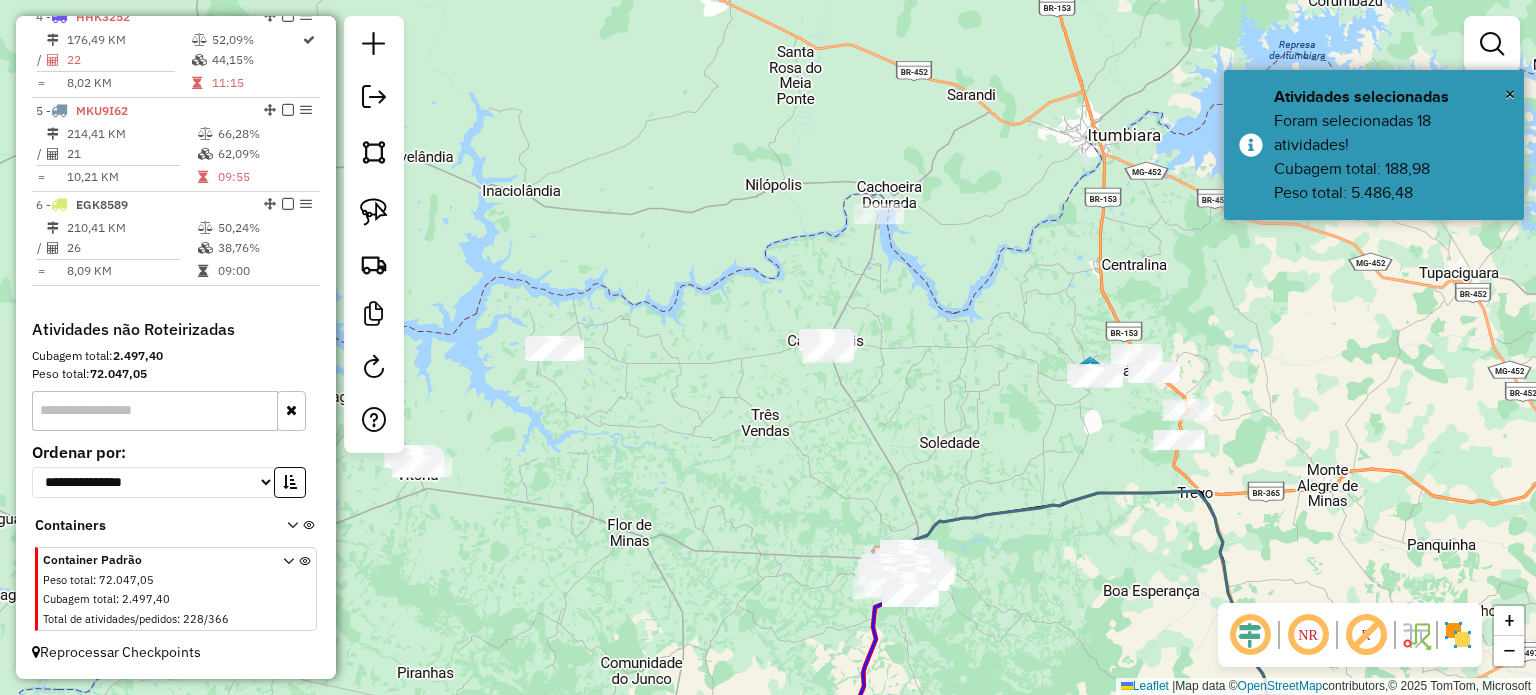 drag, startPoint x: 604, startPoint y: 311, endPoint x: 747, endPoint y: 309, distance: 143.01399 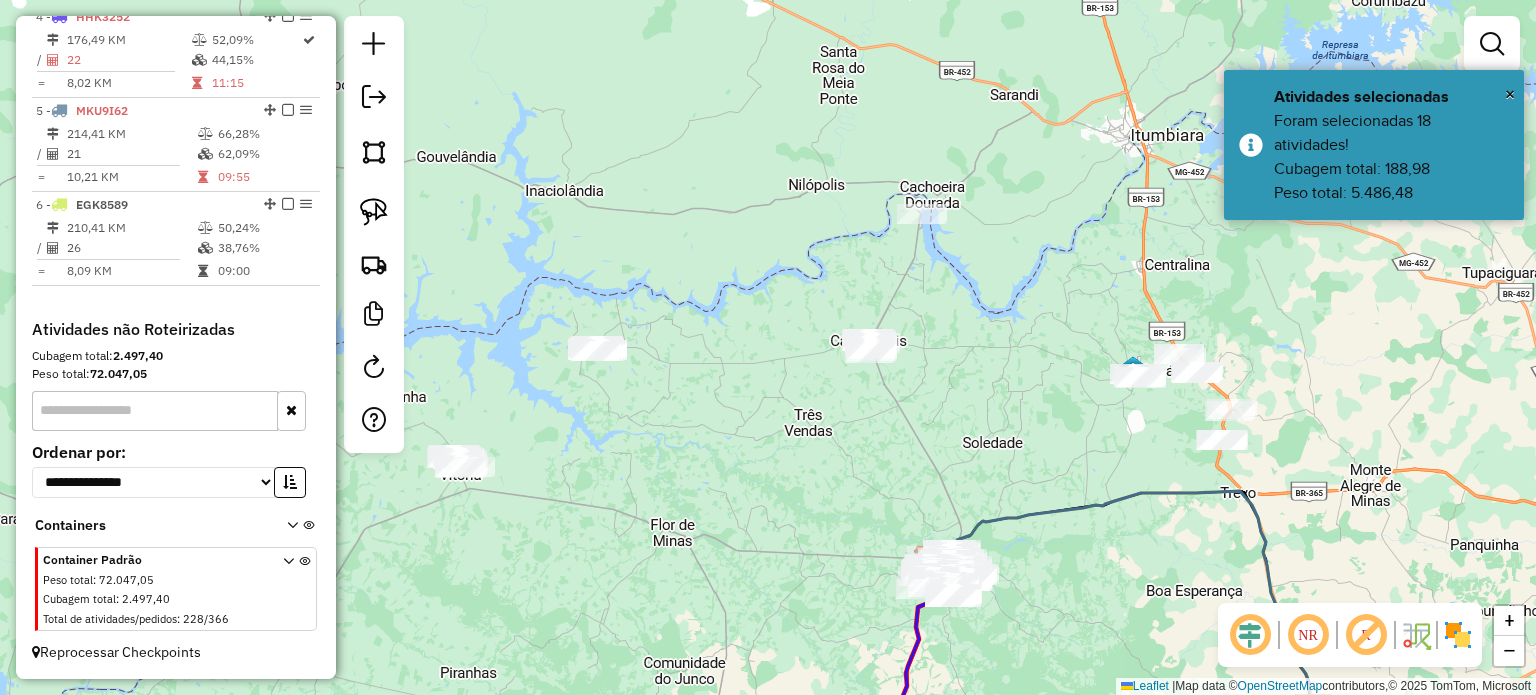 drag, startPoint x: 681, startPoint y: 355, endPoint x: 843, endPoint y: 370, distance: 162.69296 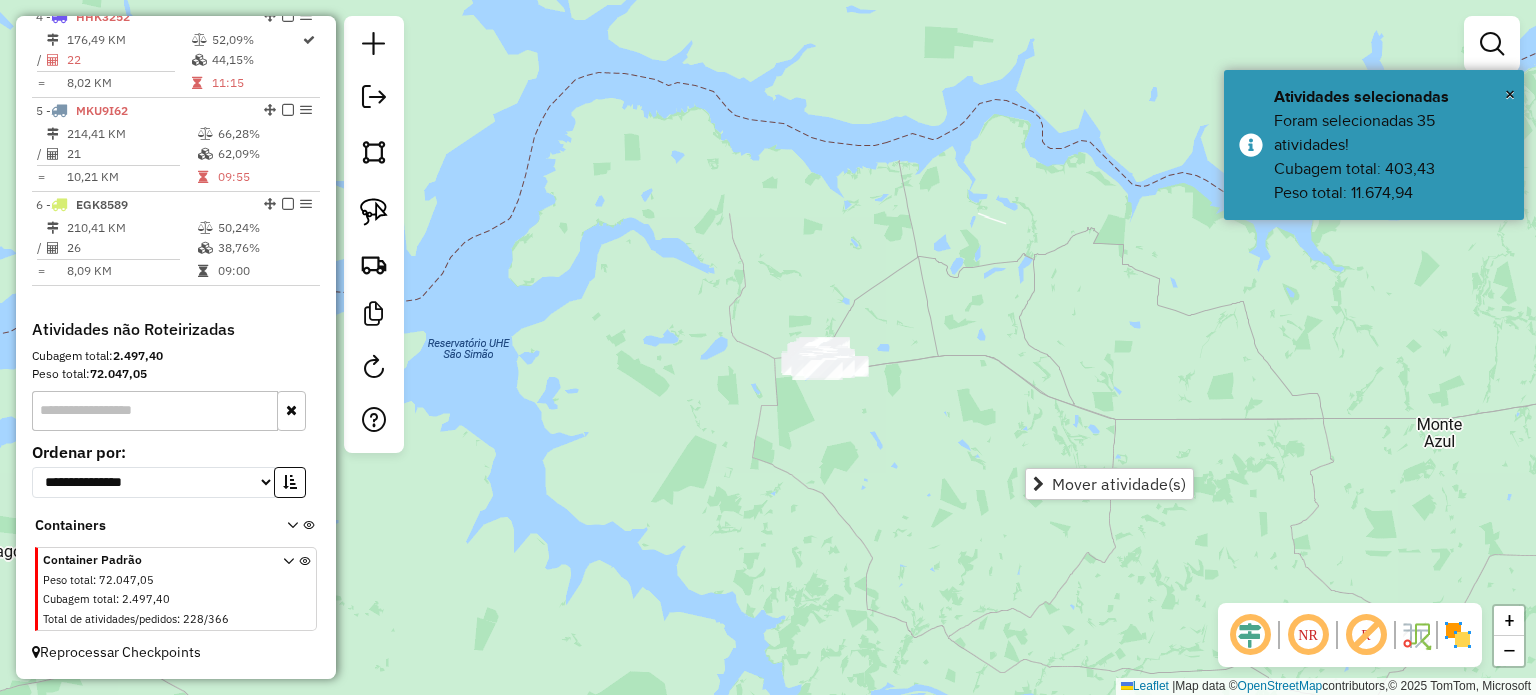 drag, startPoint x: 1042, startPoint y: 306, endPoint x: 473, endPoint y: 287, distance: 569.31714 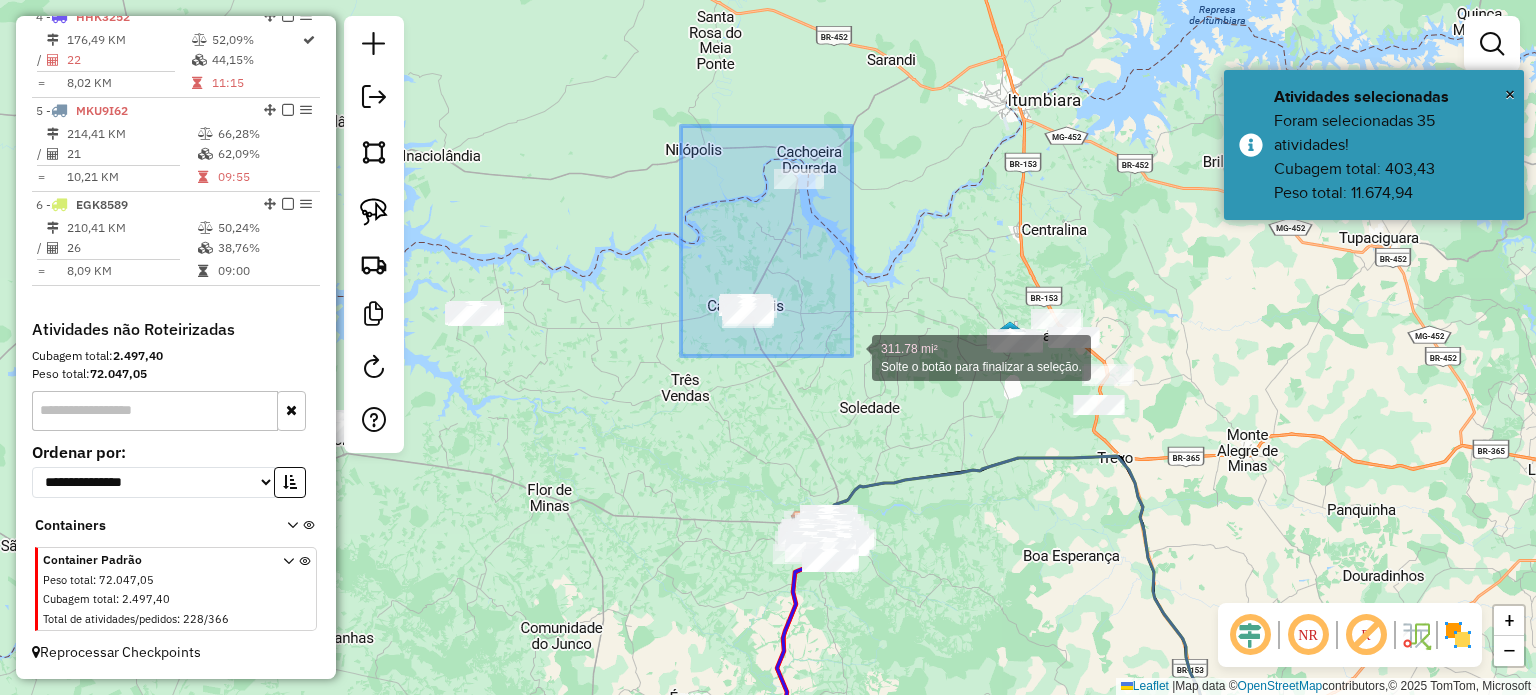 drag, startPoint x: 681, startPoint y: 126, endPoint x: 848, endPoint y: 358, distance: 285.85486 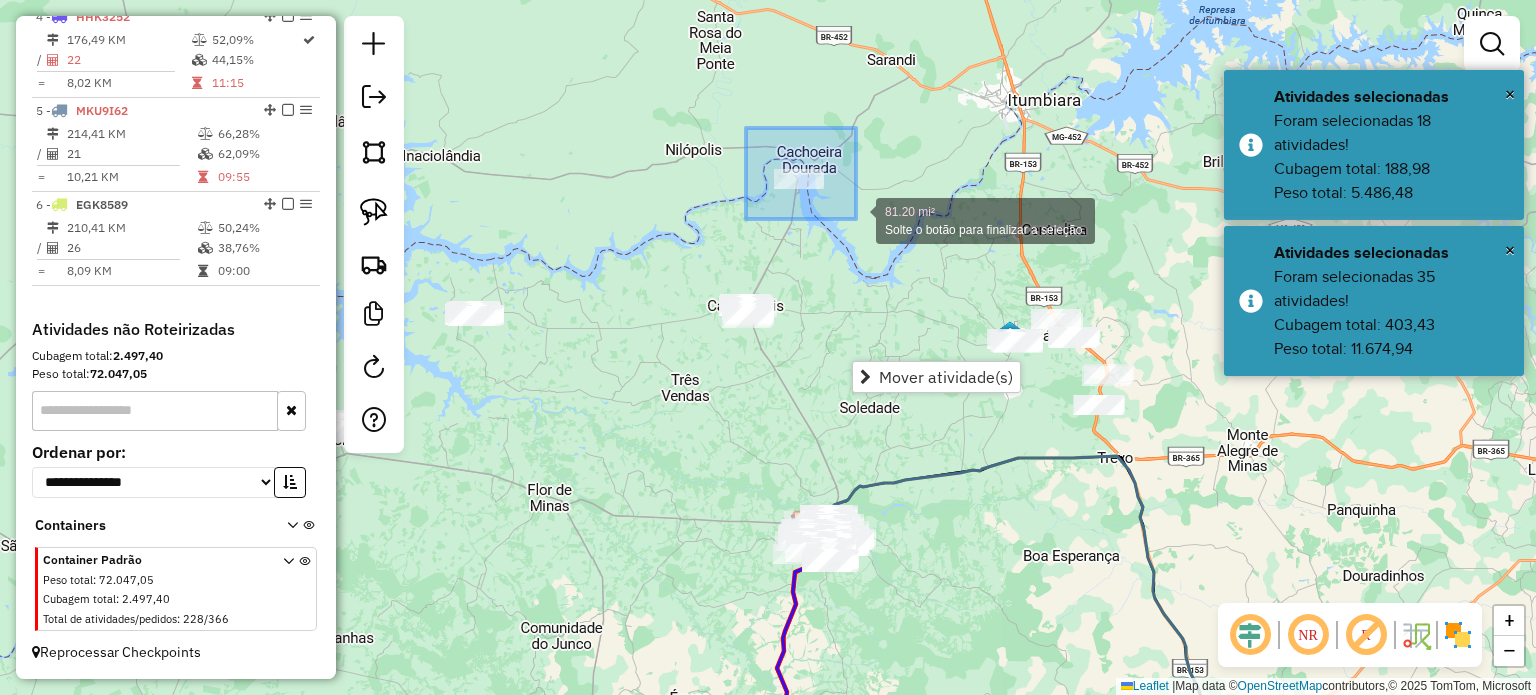 drag, startPoint x: 746, startPoint y: 128, endPoint x: 856, endPoint y: 219, distance: 142.76204 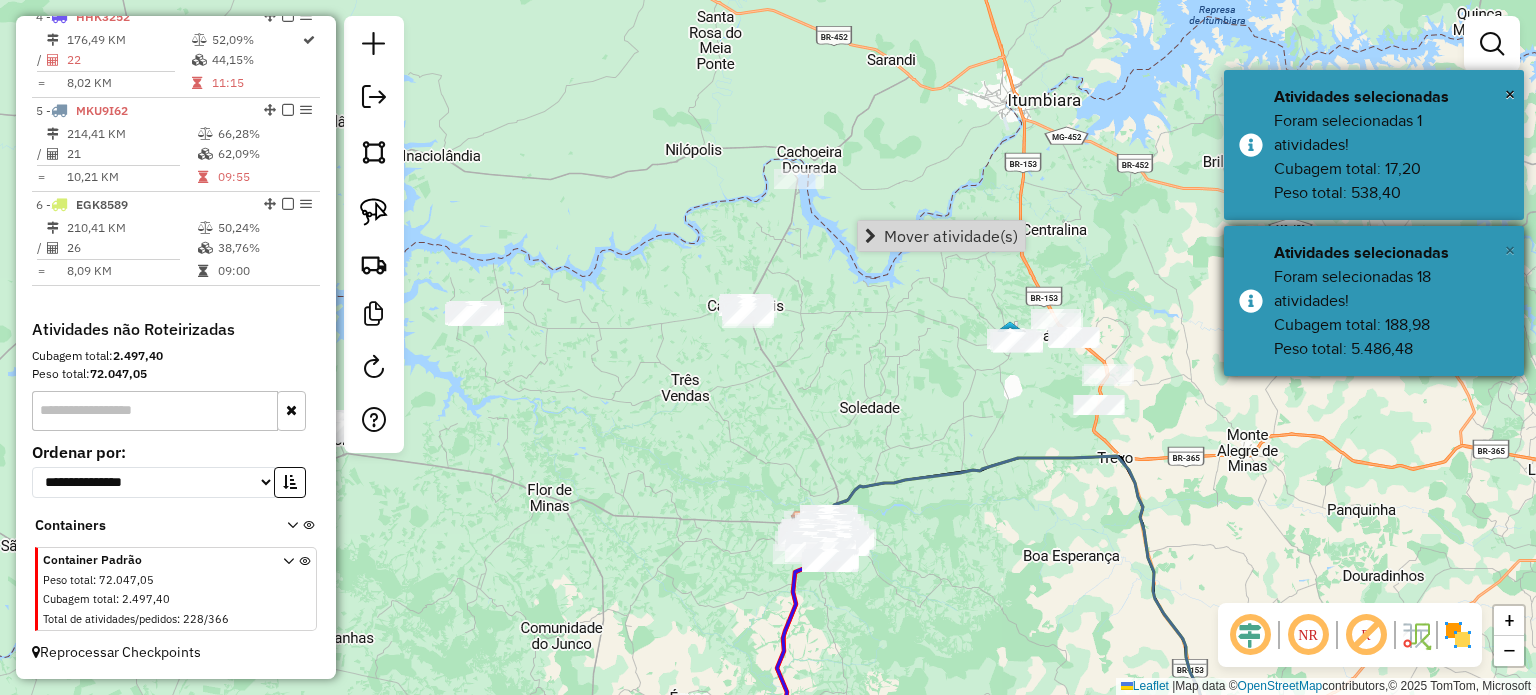 click on "×" at bounding box center (1510, 250) 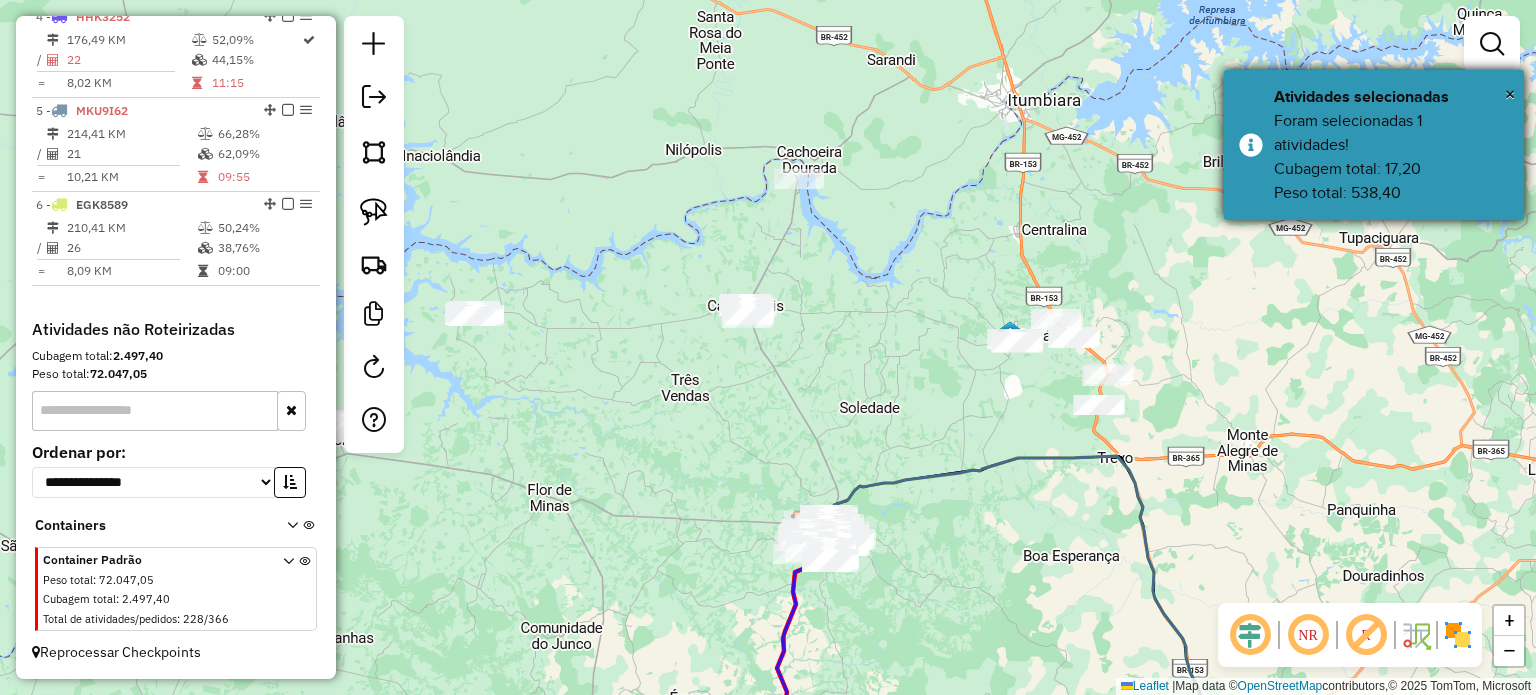 click on "×  Atividades selecionadas  Foram selecionadas 1 atividades!  Cubagem total: 17,20  Peso total: 538,40" at bounding box center [1374, 145] 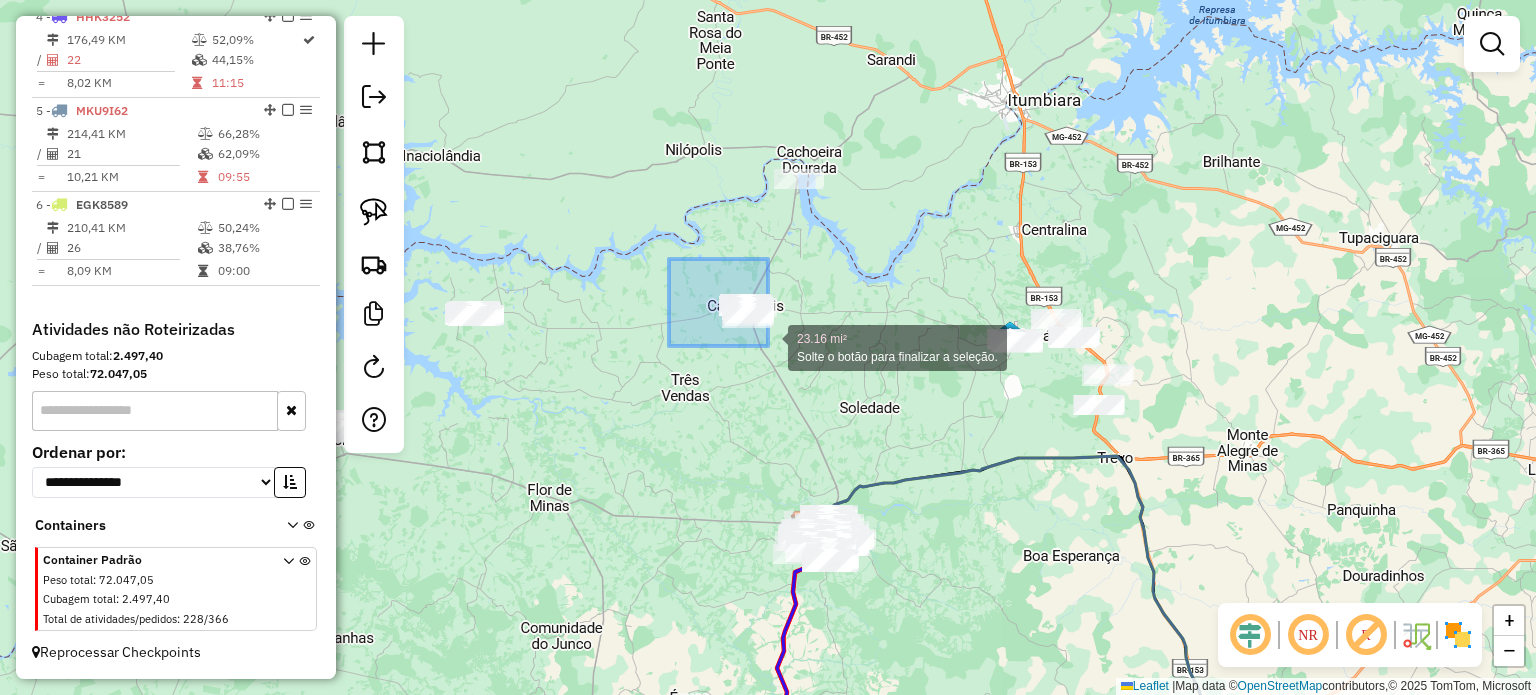 drag, startPoint x: 669, startPoint y: 259, endPoint x: 828, endPoint y: 375, distance: 196.81717 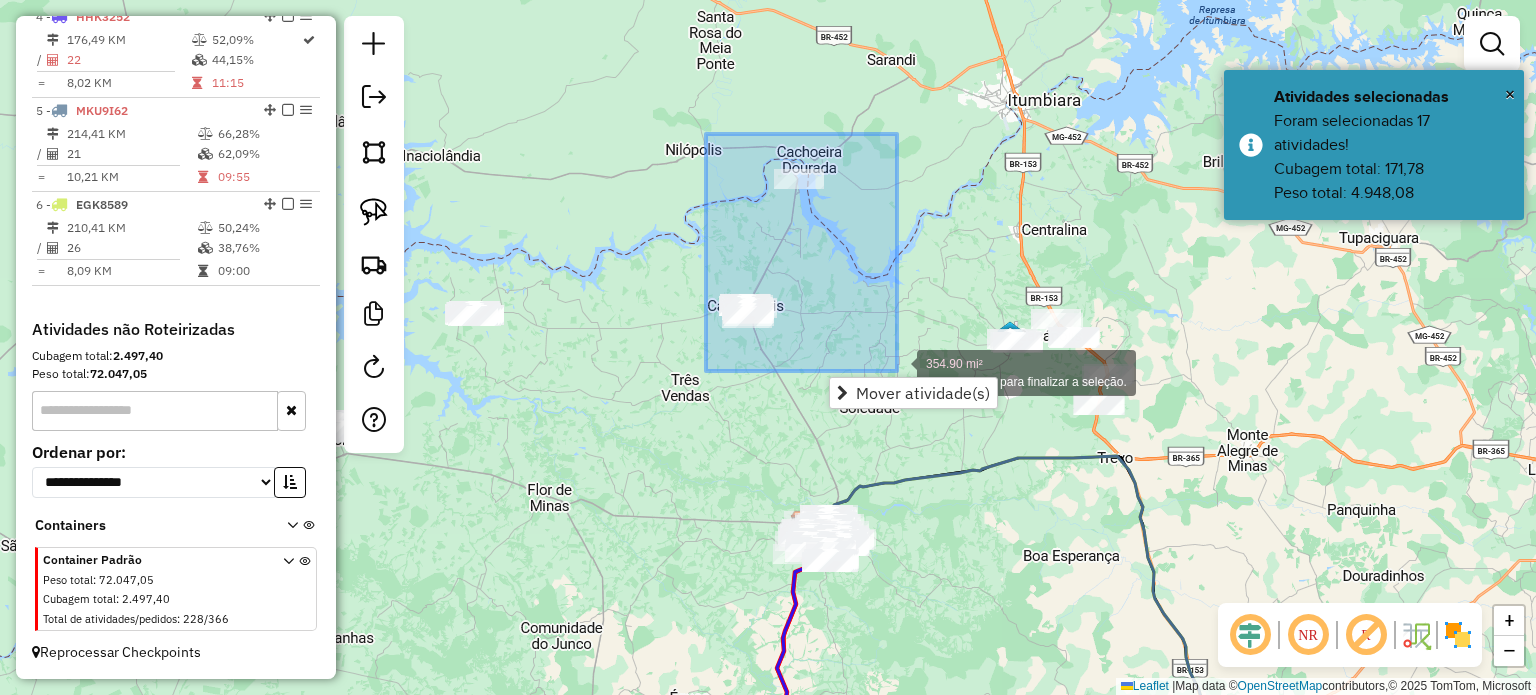 drag, startPoint x: 706, startPoint y: 134, endPoint x: 898, endPoint y: 372, distance: 305.79077 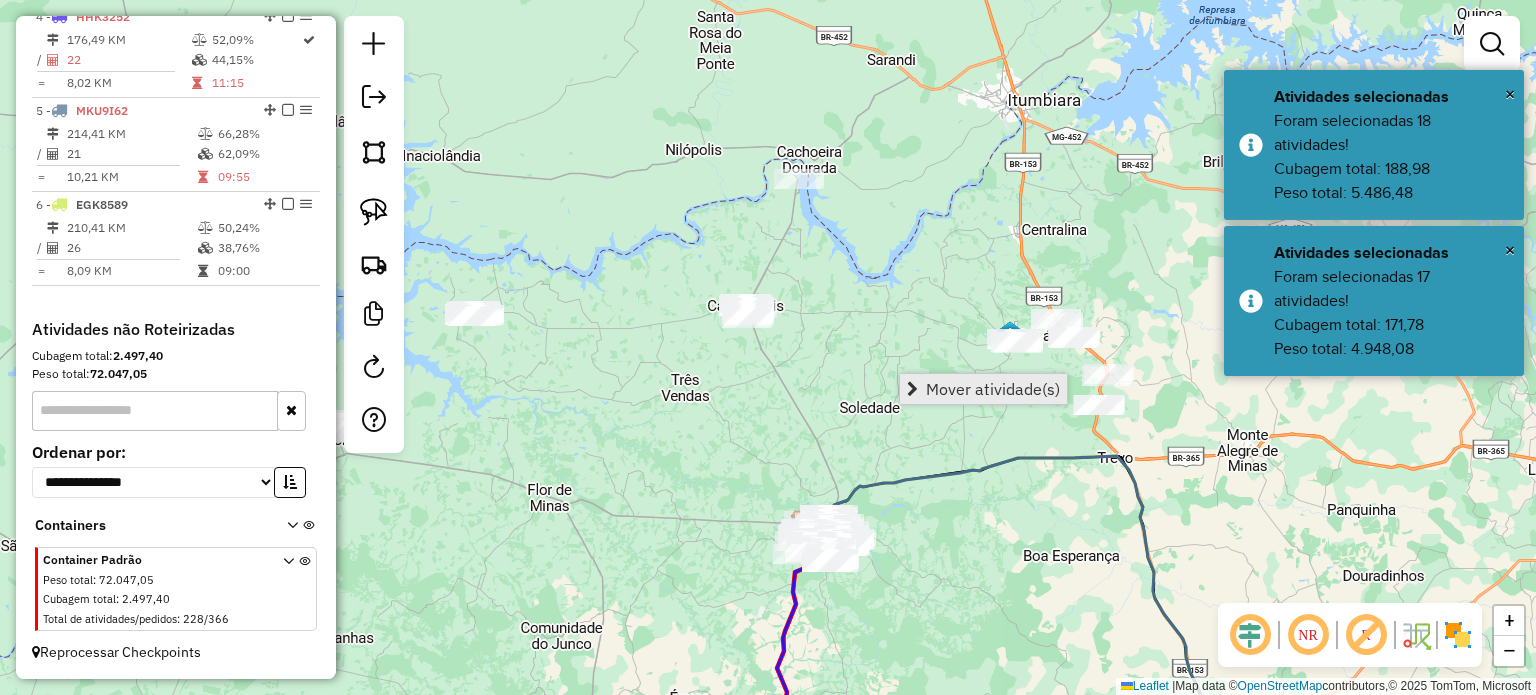 click on "Mover atividade(s)" at bounding box center (983, 389) 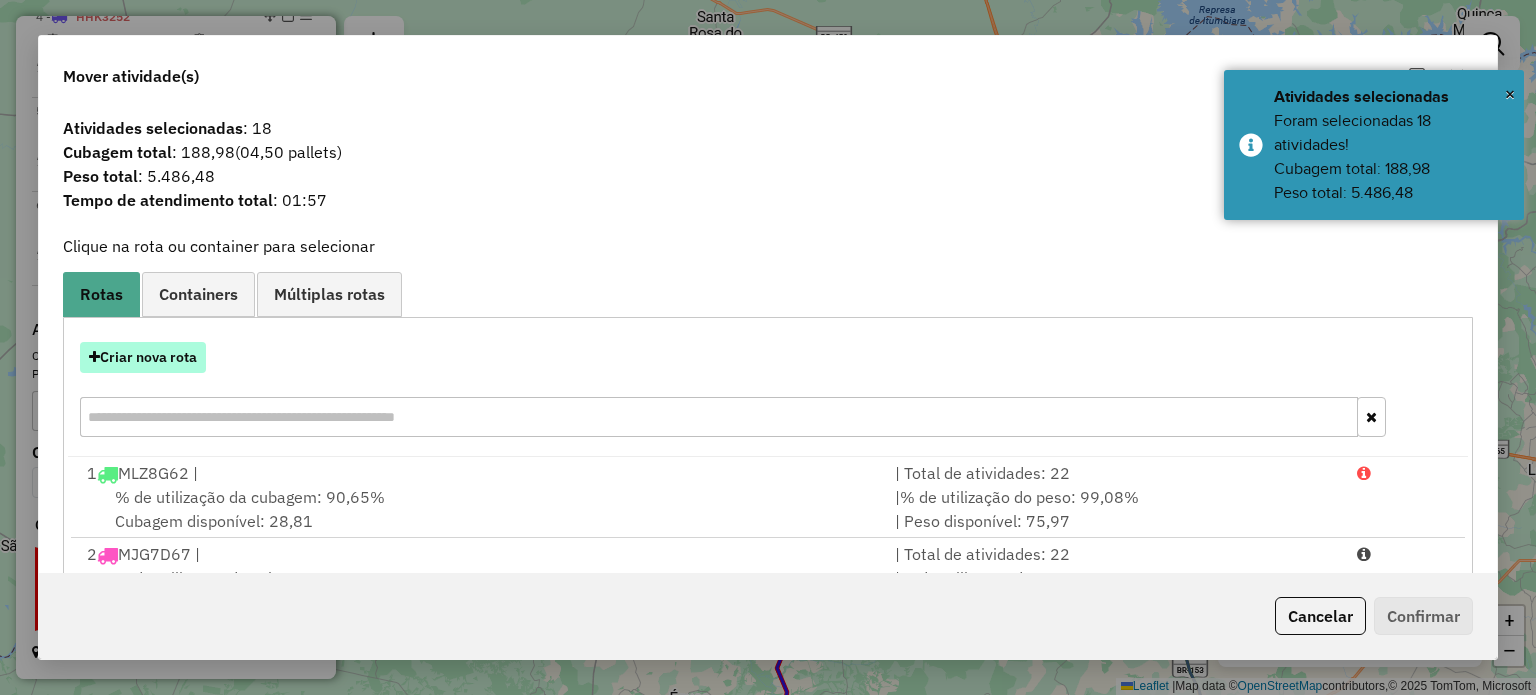 click on "Criar nova rota" at bounding box center [143, 357] 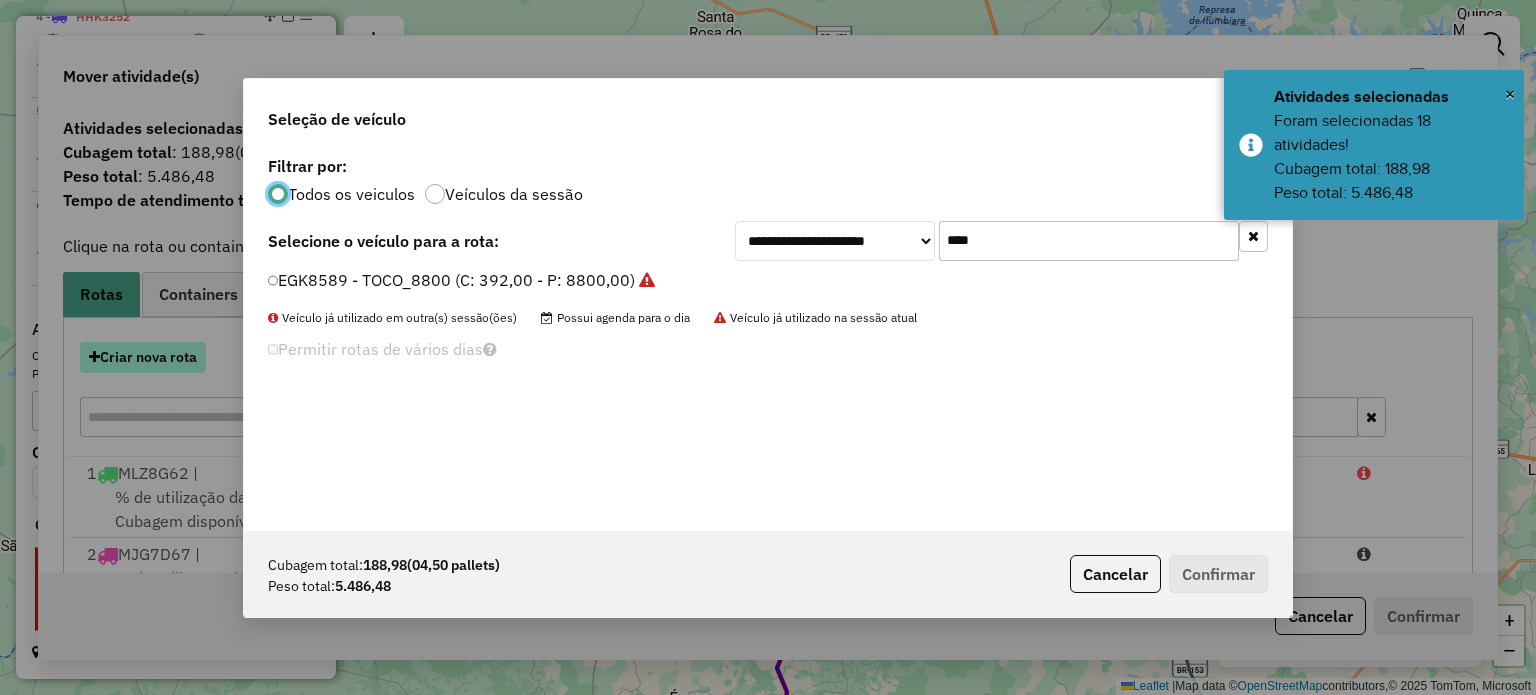 scroll, scrollTop: 10, scrollLeft: 6, axis: both 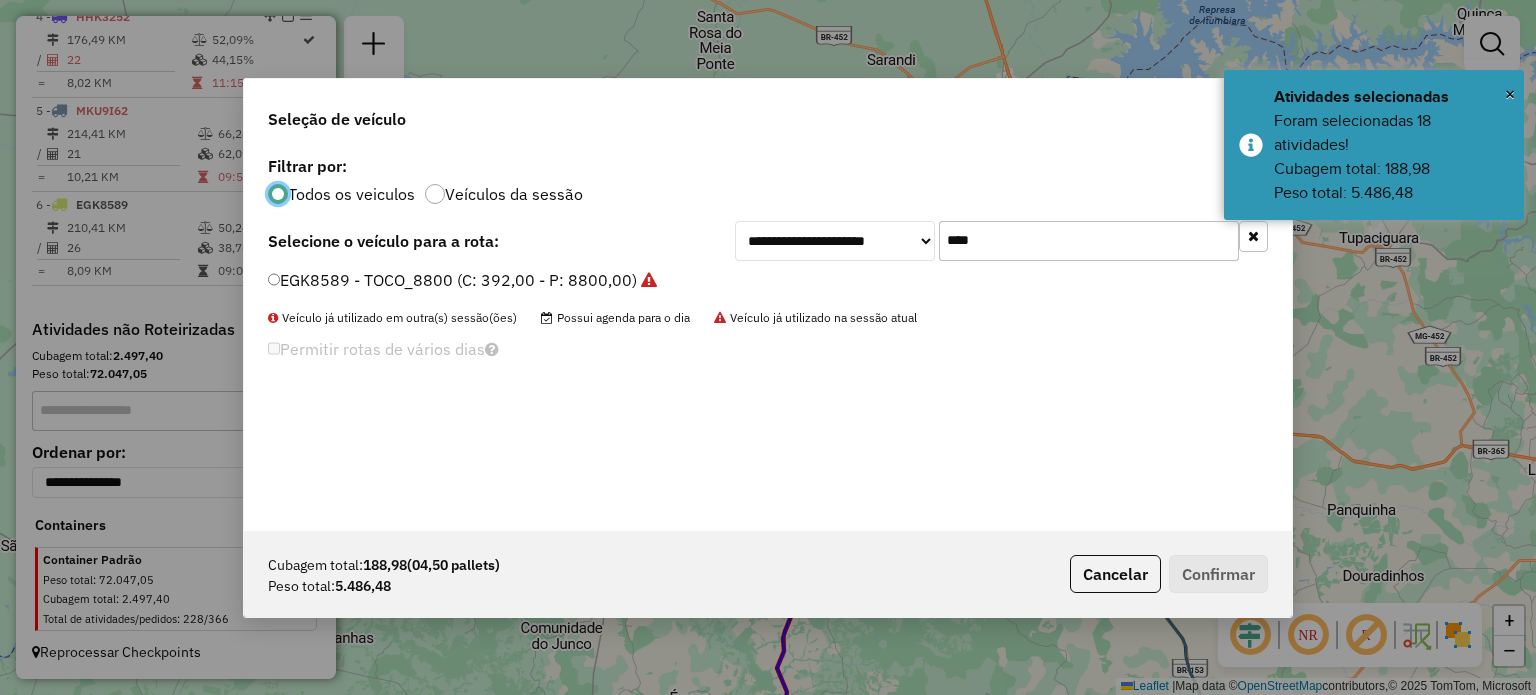 drag, startPoint x: 1008, startPoint y: 252, endPoint x: 824, endPoint y: 251, distance: 184.00272 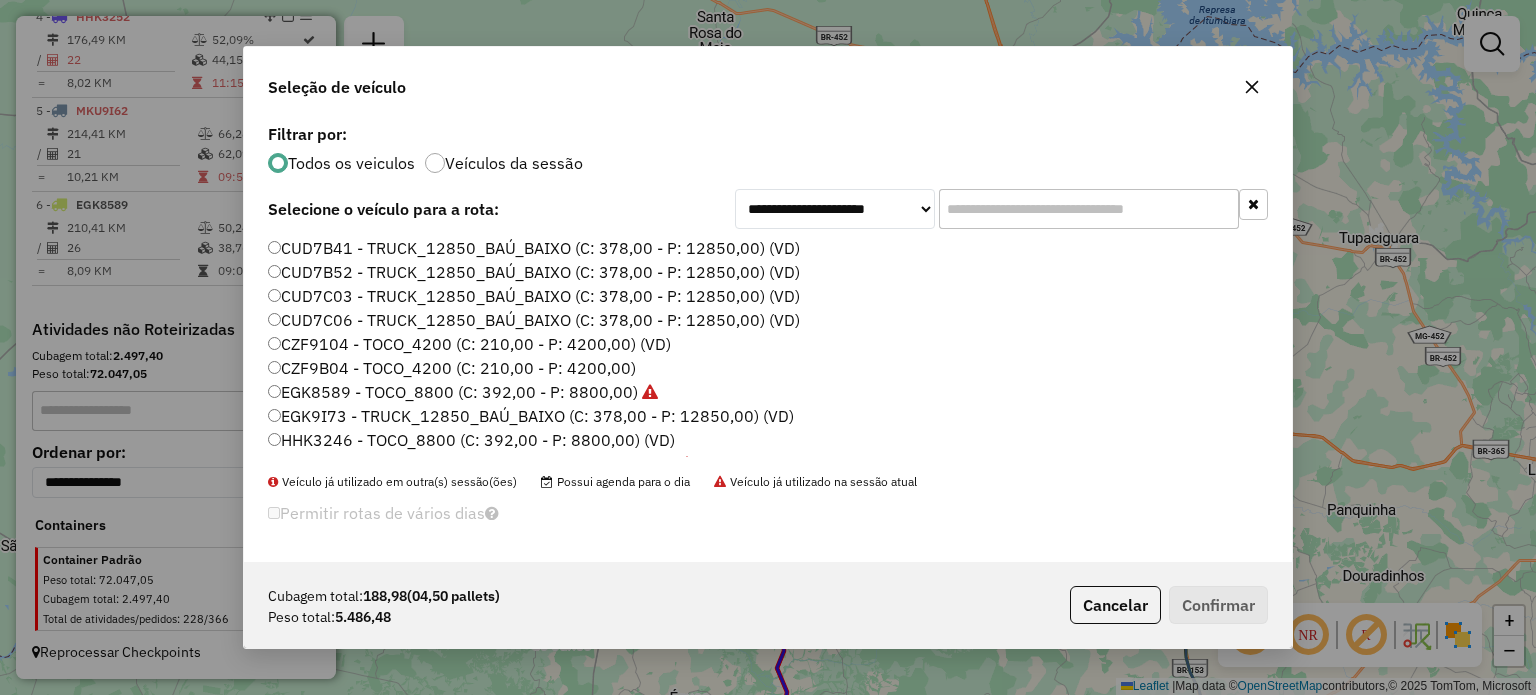 type 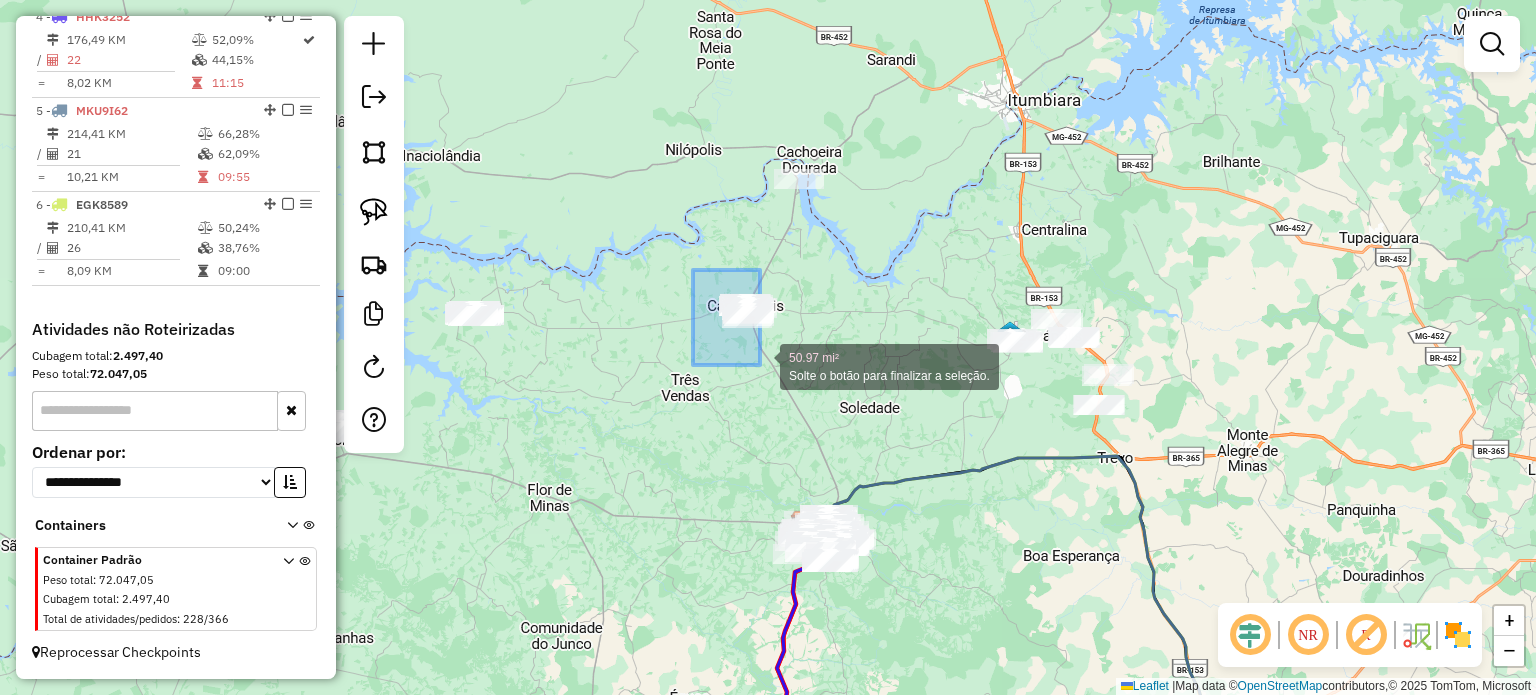 drag, startPoint x: 717, startPoint y: 302, endPoint x: 760, endPoint y: 365, distance: 76.27582 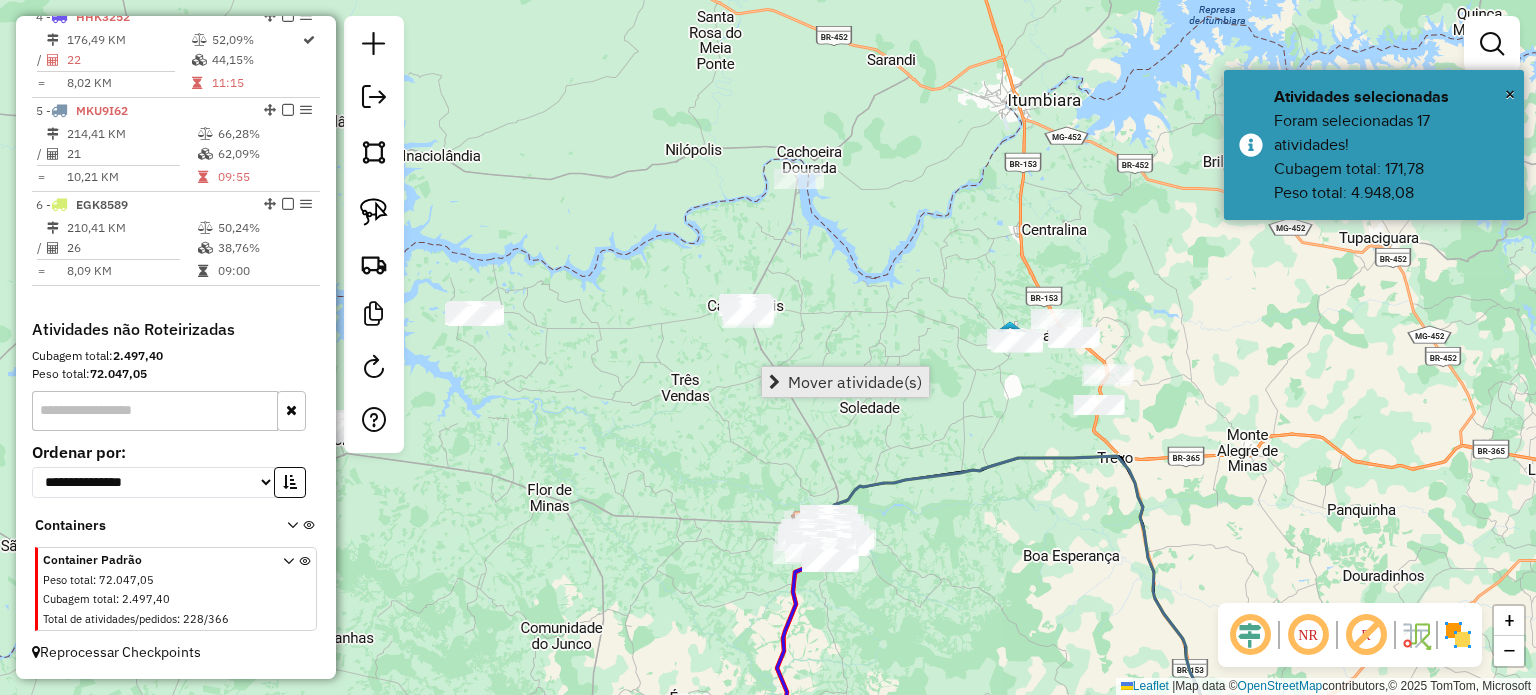 click on "Mover atividade(s)" at bounding box center [855, 382] 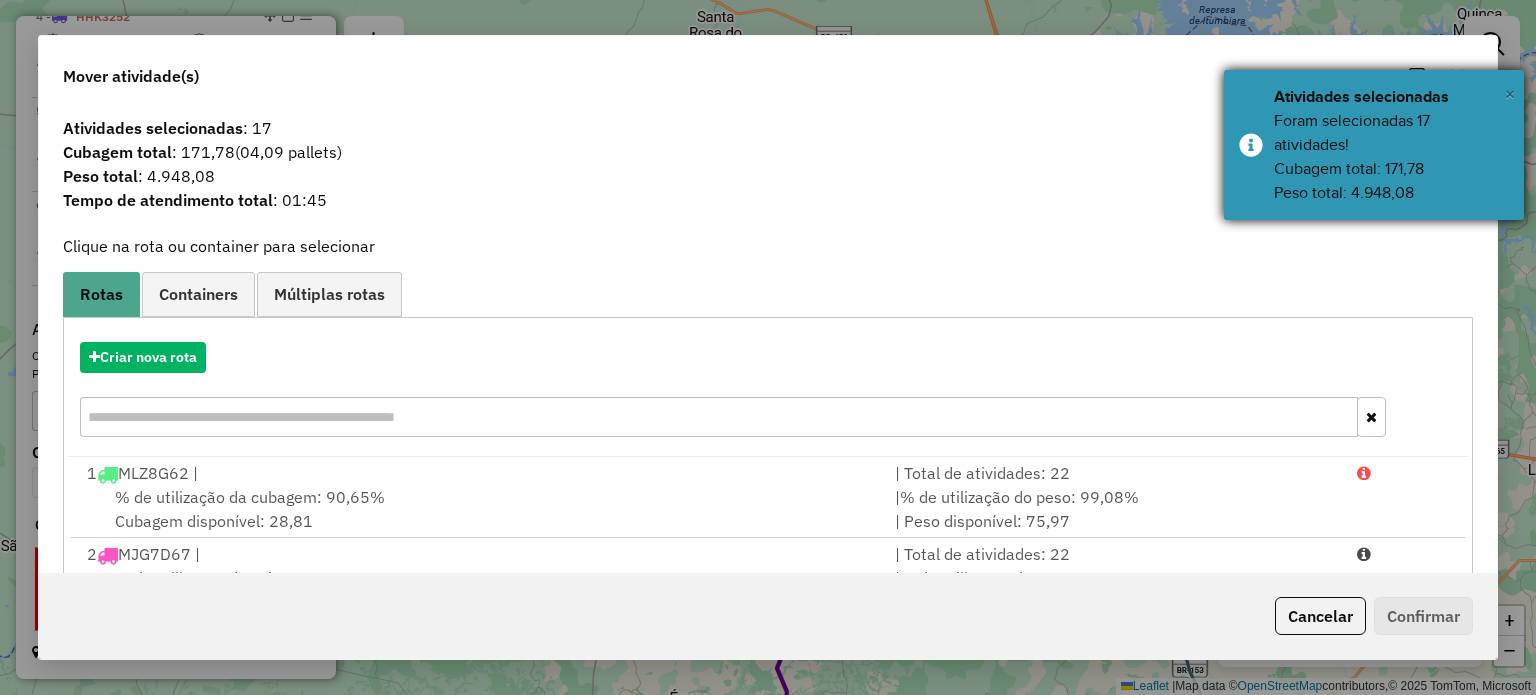 click on "×" at bounding box center (1510, 94) 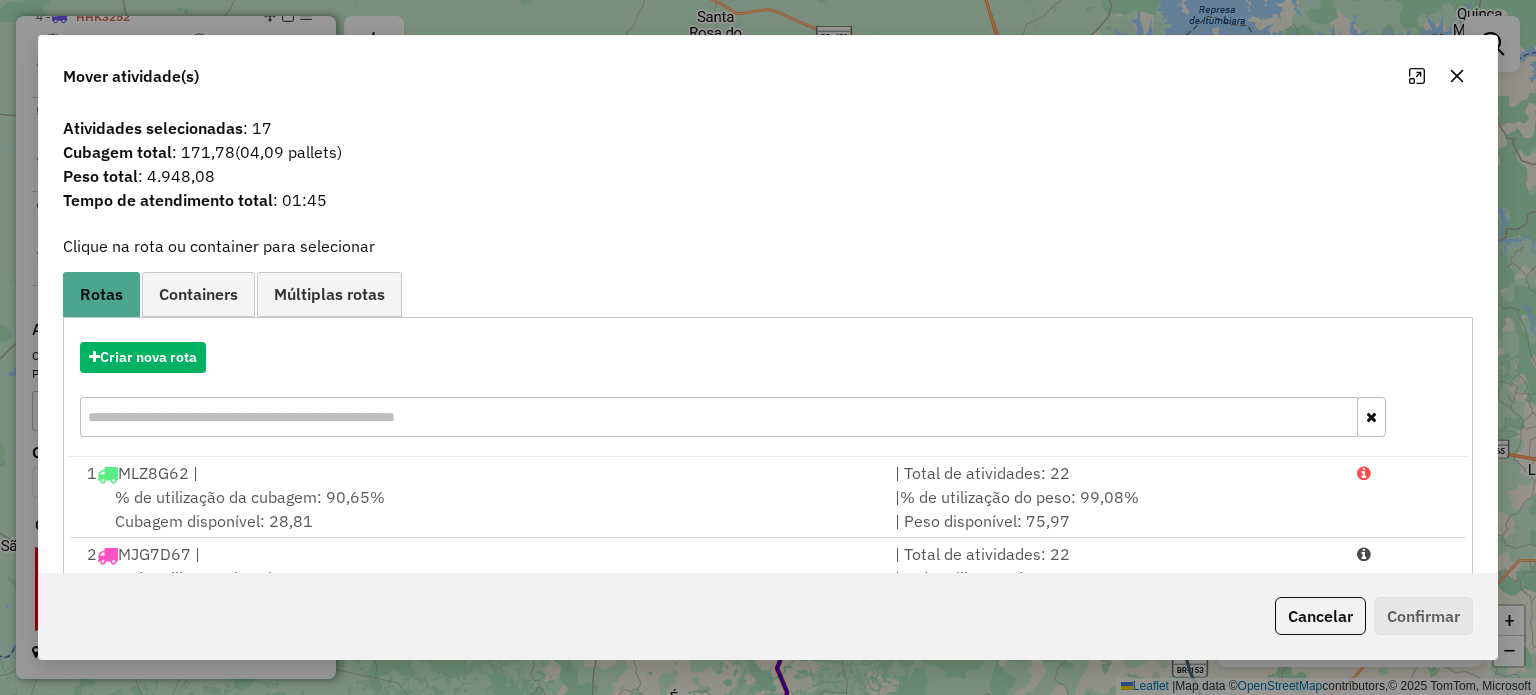 click 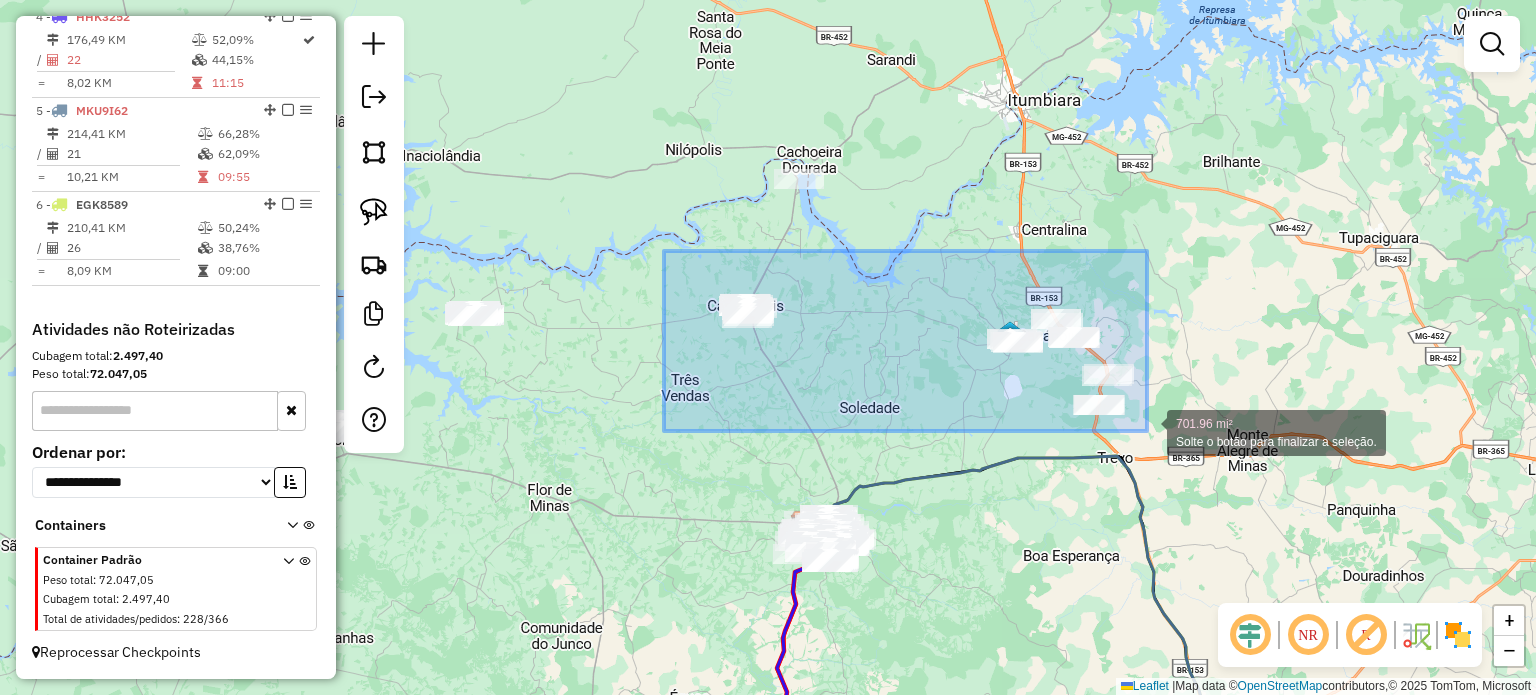 drag, startPoint x: 701, startPoint y: 267, endPoint x: 1169, endPoint y: 446, distance: 501.06387 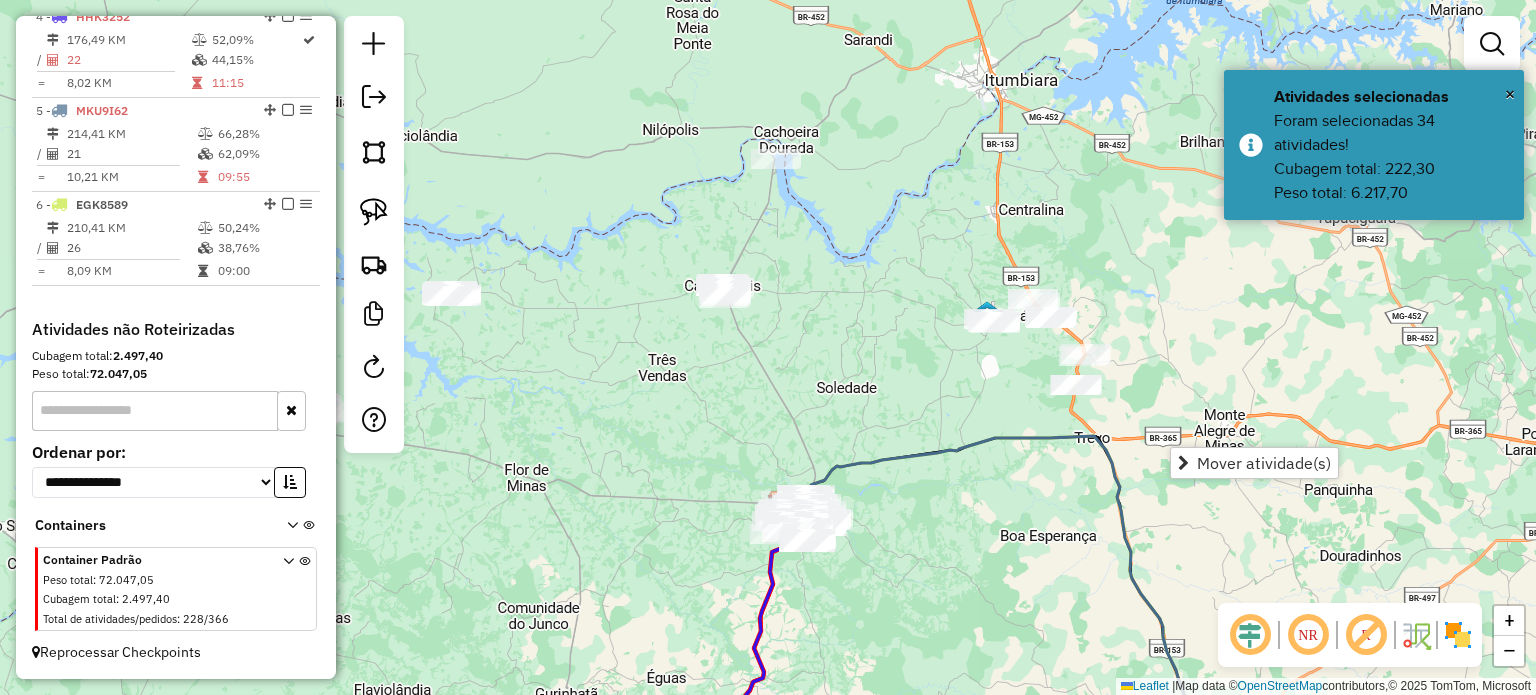 drag, startPoint x: 1245, startPoint y: 338, endPoint x: 1056, endPoint y: 167, distance: 254.87643 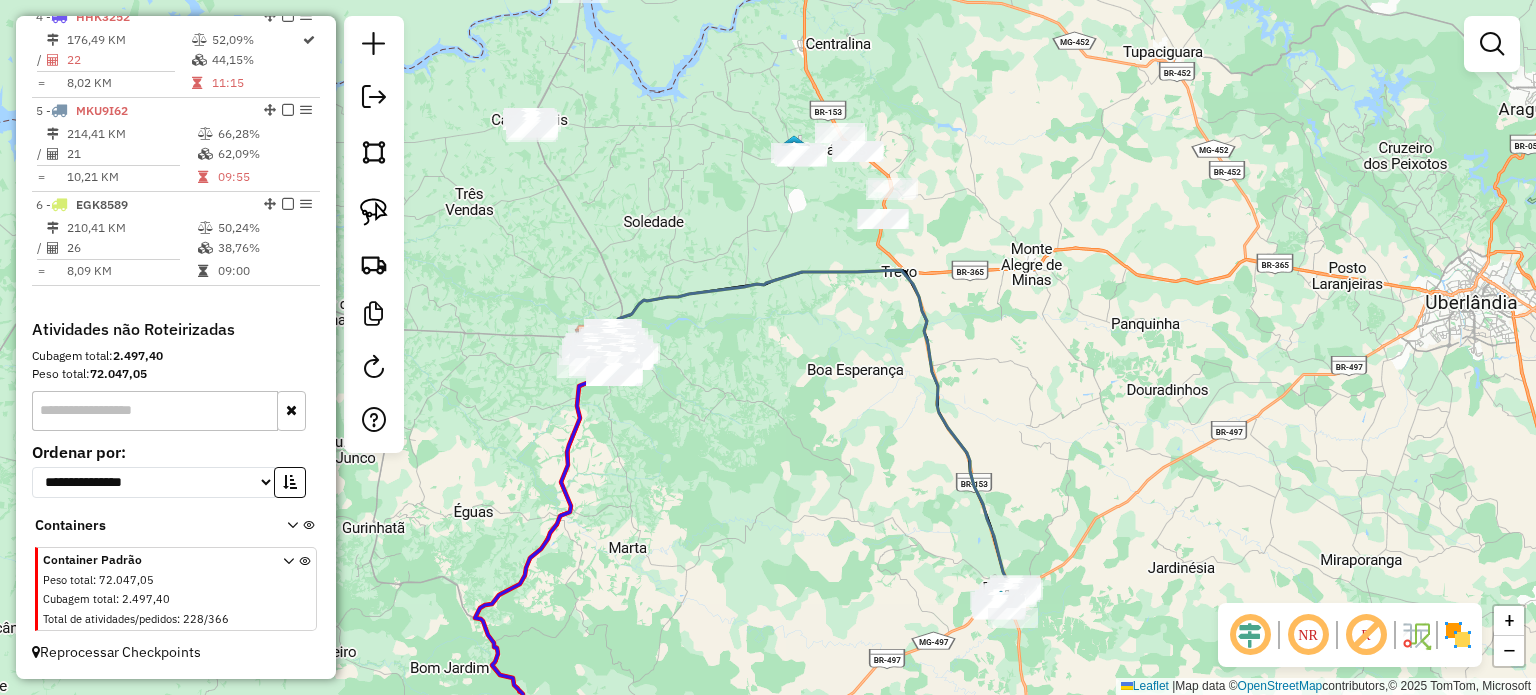 drag, startPoint x: 1038, startPoint y: 172, endPoint x: 1139, endPoint y: 242, distance: 122.88612 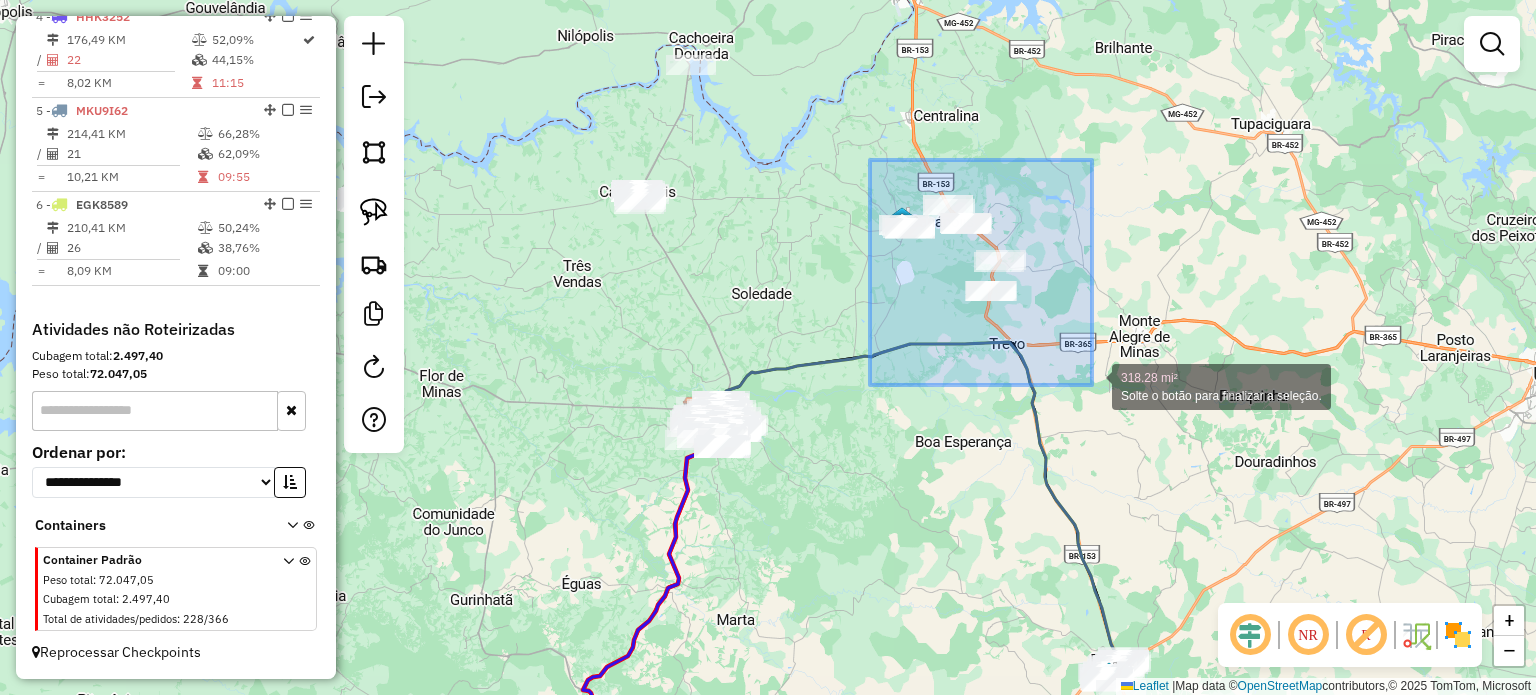 drag, startPoint x: 870, startPoint y: 160, endPoint x: 1099, endPoint y: 387, distance: 322.4438 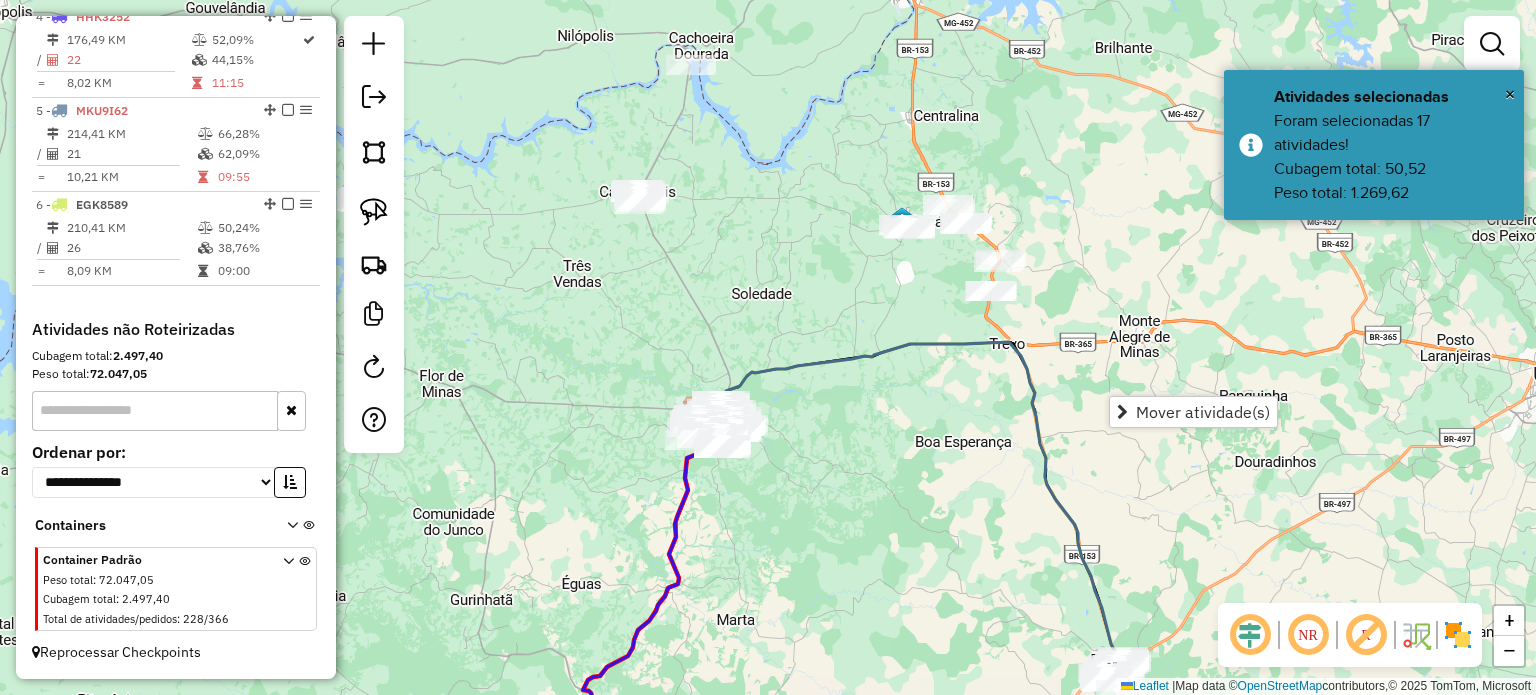 click on "Janela de atendimento Grade de atendimento Capacidade Transportadoras Veículos Cliente Pedidos  Rotas Selecione os dias de semana para filtrar as janelas de atendimento  Seg   Ter   Qua   Qui   Sex   Sáb   Dom  Informe o período da janela de atendimento: De: Até:  Filtrar exatamente a janela do cliente  Considerar janela de atendimento padrão  Selecione os dias de semana para filtrar as grades de atendimento  Seg   Ter   Qua   Qui   Sex   Sáb   Dom   Considerar clientes sem dia de atendimento cadastrado  Clientes fora do dia de atendimento selecionado Filtrar as atividades entre os valores definidos abaixo:  Peso mínimo:   Peso máximo:   Cubagem mínima:   Cubagem máxima:   De:   Até:  Filtrar as atividades entre o tempo de atendimento definido abaixo:  De:   Até:   Considerar capacidade total dos clientes não roteirizados Transportadora: Selecione um ou mais itens Tipo de veículo: Selecione um ou mais itens Veículo: Selecione um ou mais itens Motorista: Selecione um ou mais itens Nome: Rótulo:" 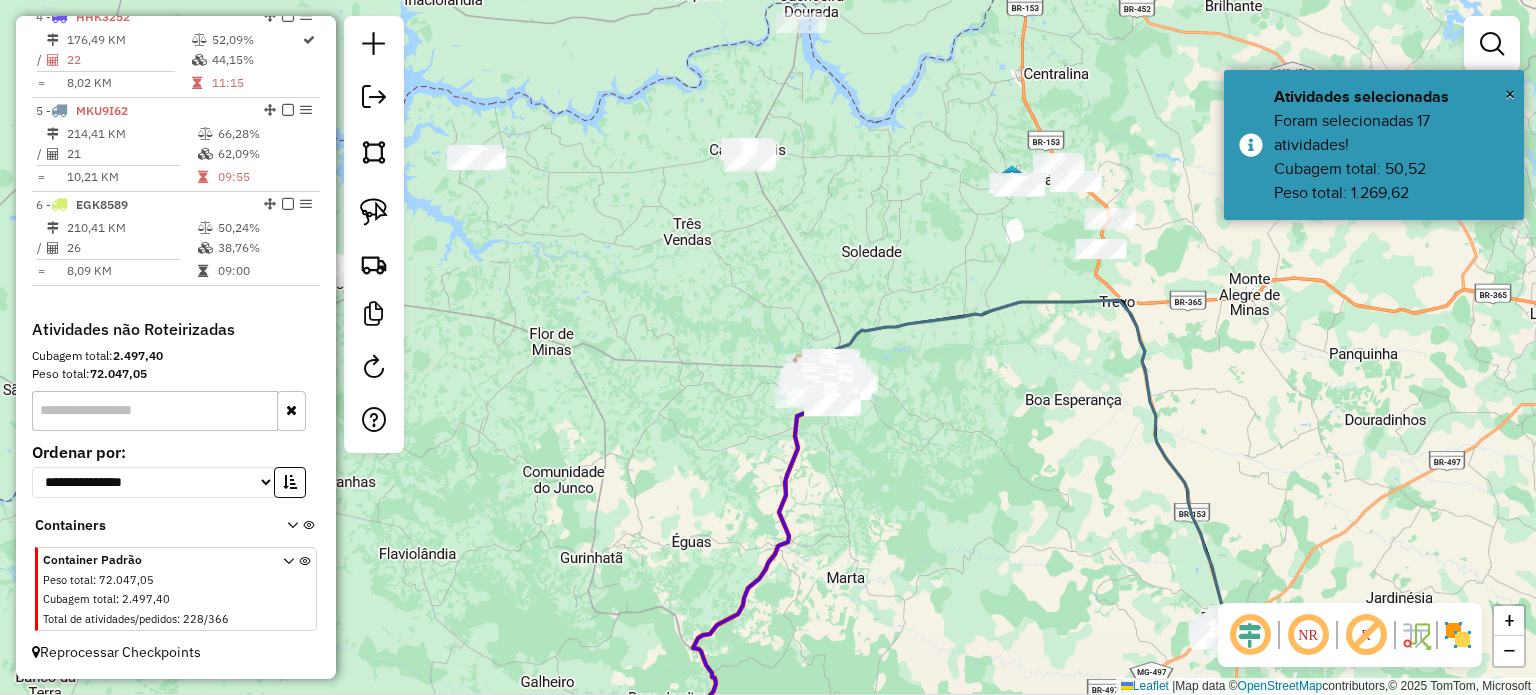 drag, startPoint x: 758, startPoint y: 299, endPoint x: 855, endPoint y: 229, distance: 119.62023 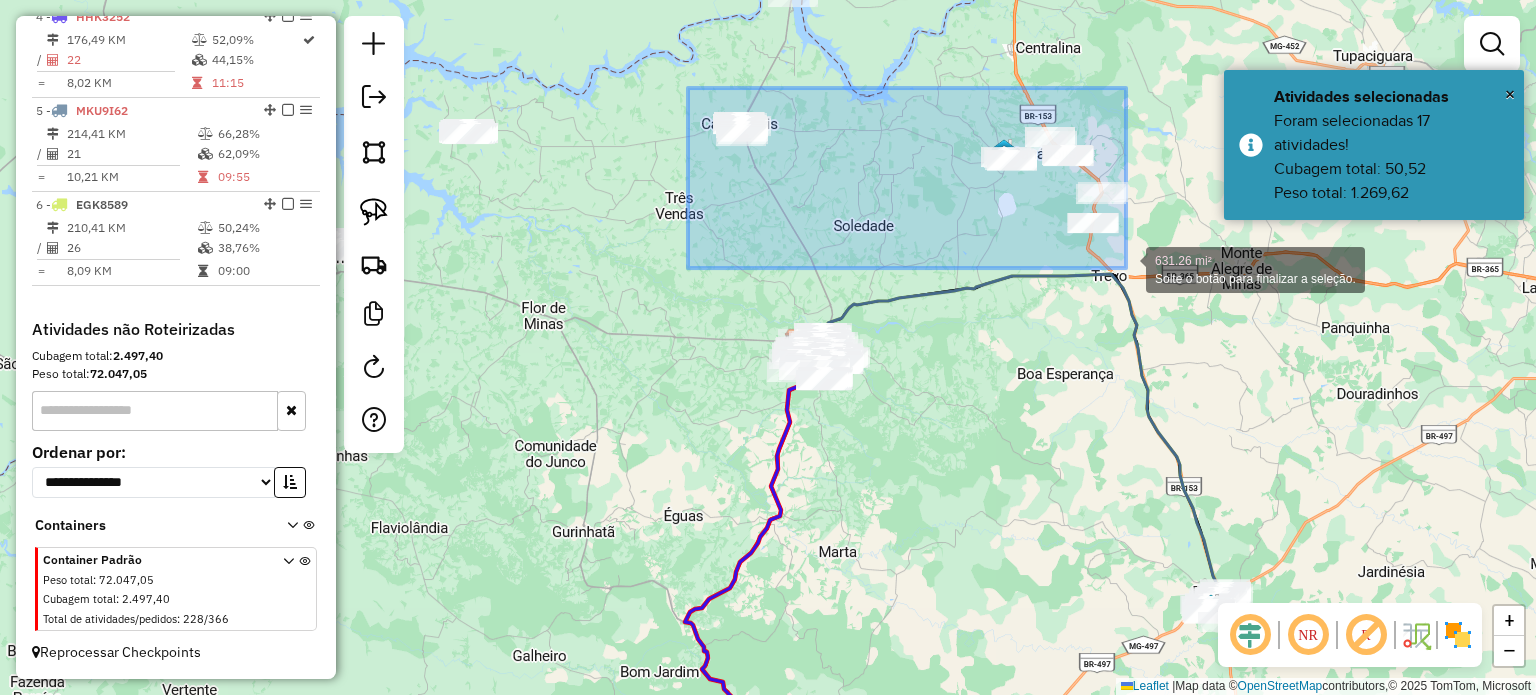 drag, startPoint x: 688, startPoint y: 88, endPoint x: 1126, endPoint y: 268, distance: 473.5441 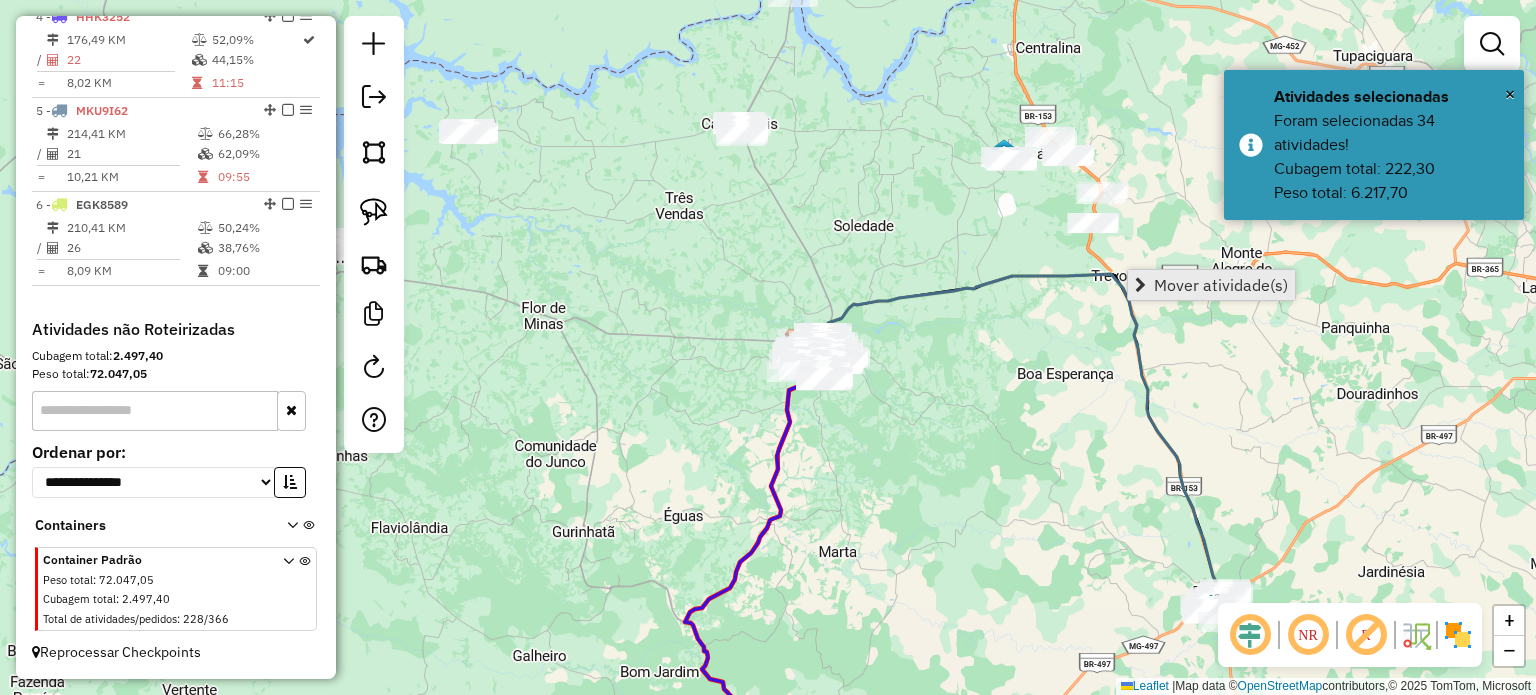 click on "Mover atividade(s)" at bounding box center [1221, 285] 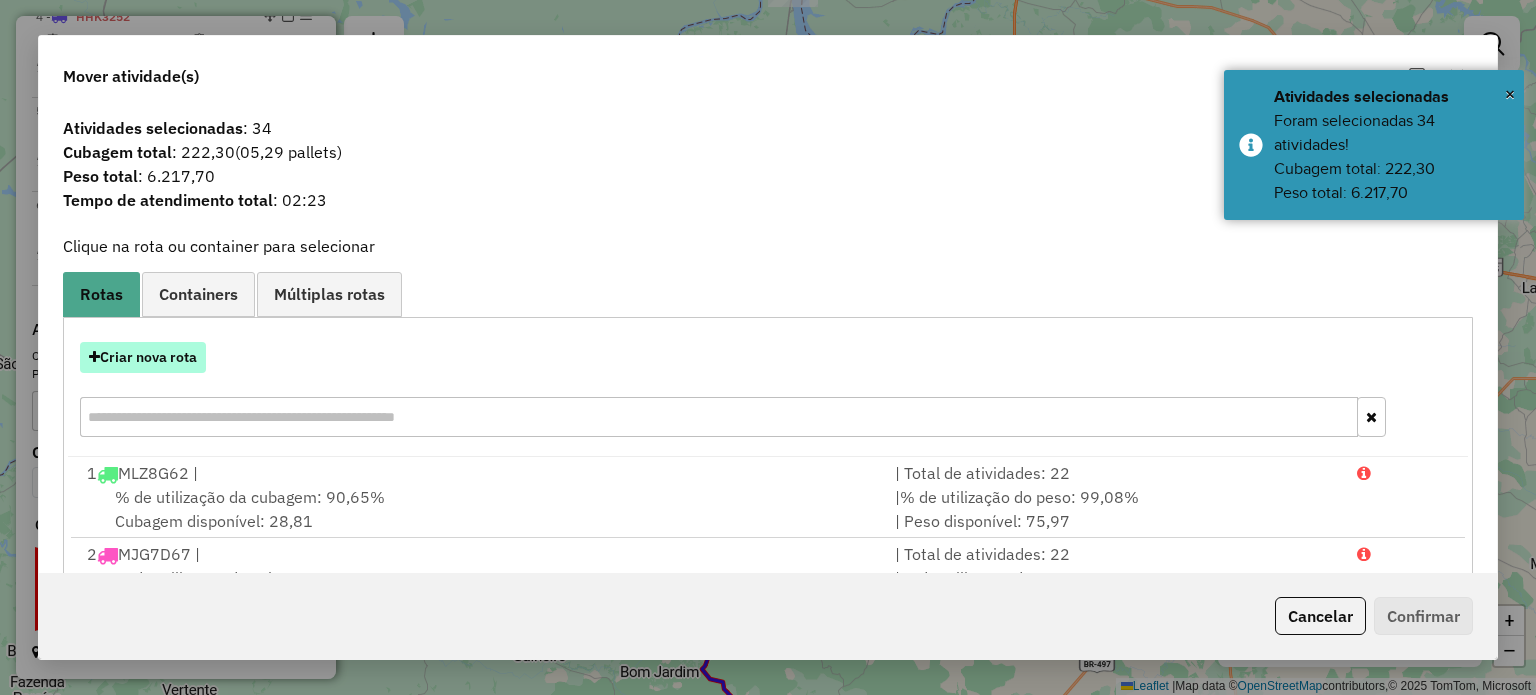 click on "Criar nova rota" at bounding box center [143, 357] 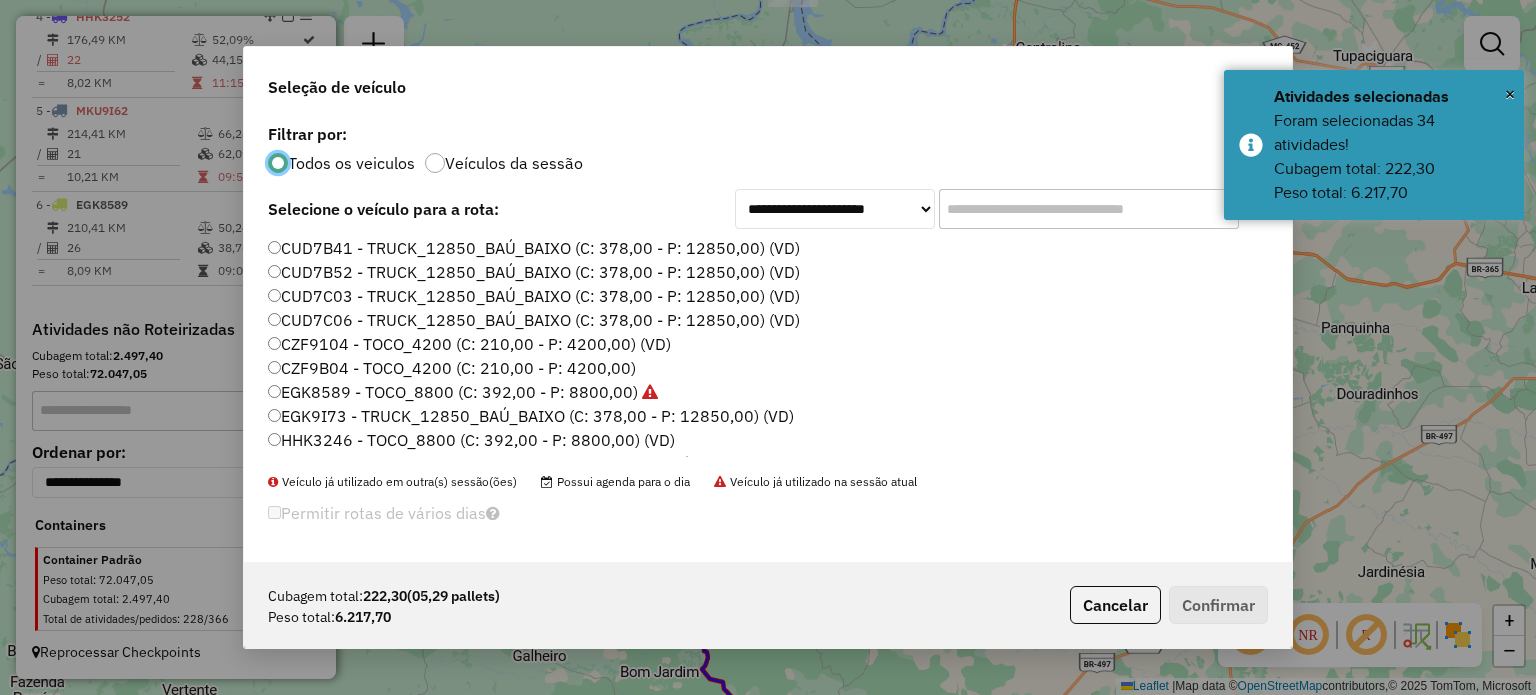 scroll, scrollTop: 10, scrollLeft: 6, axis: both 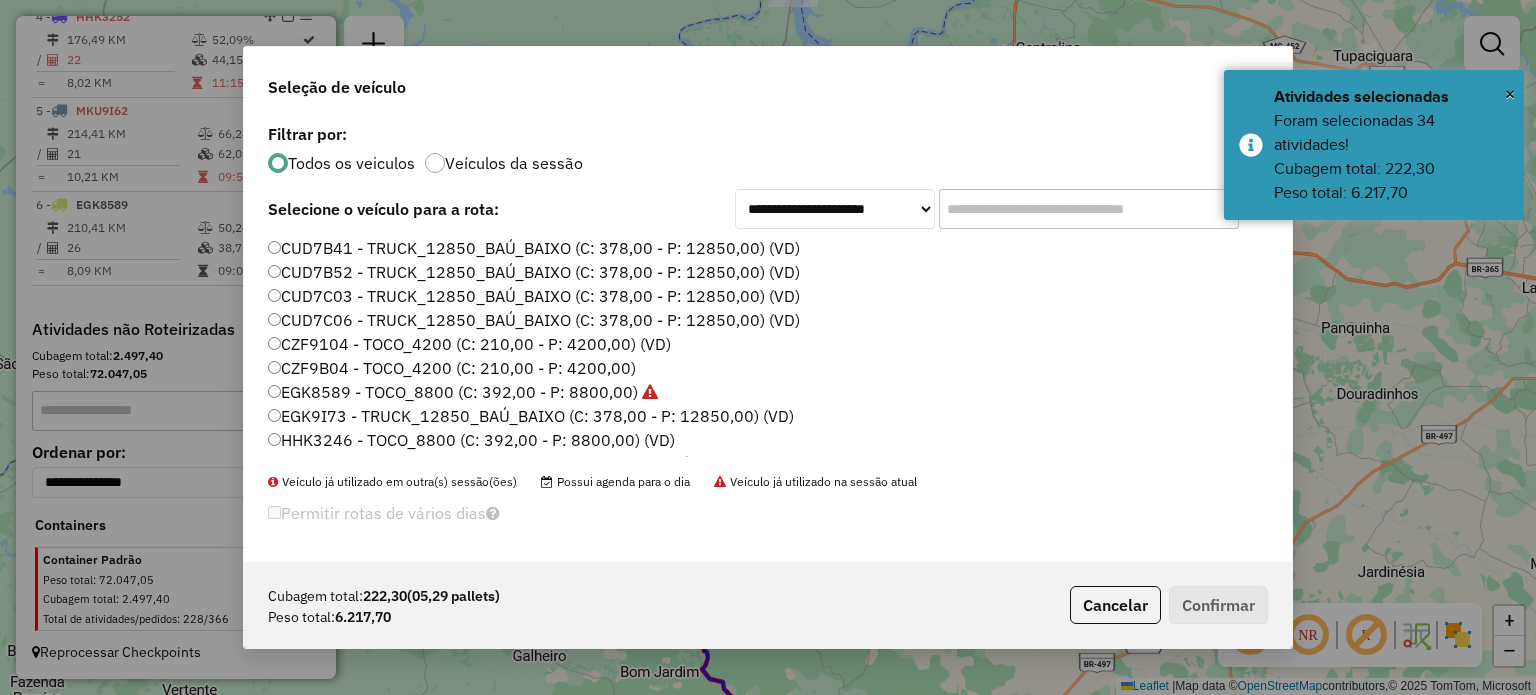 click 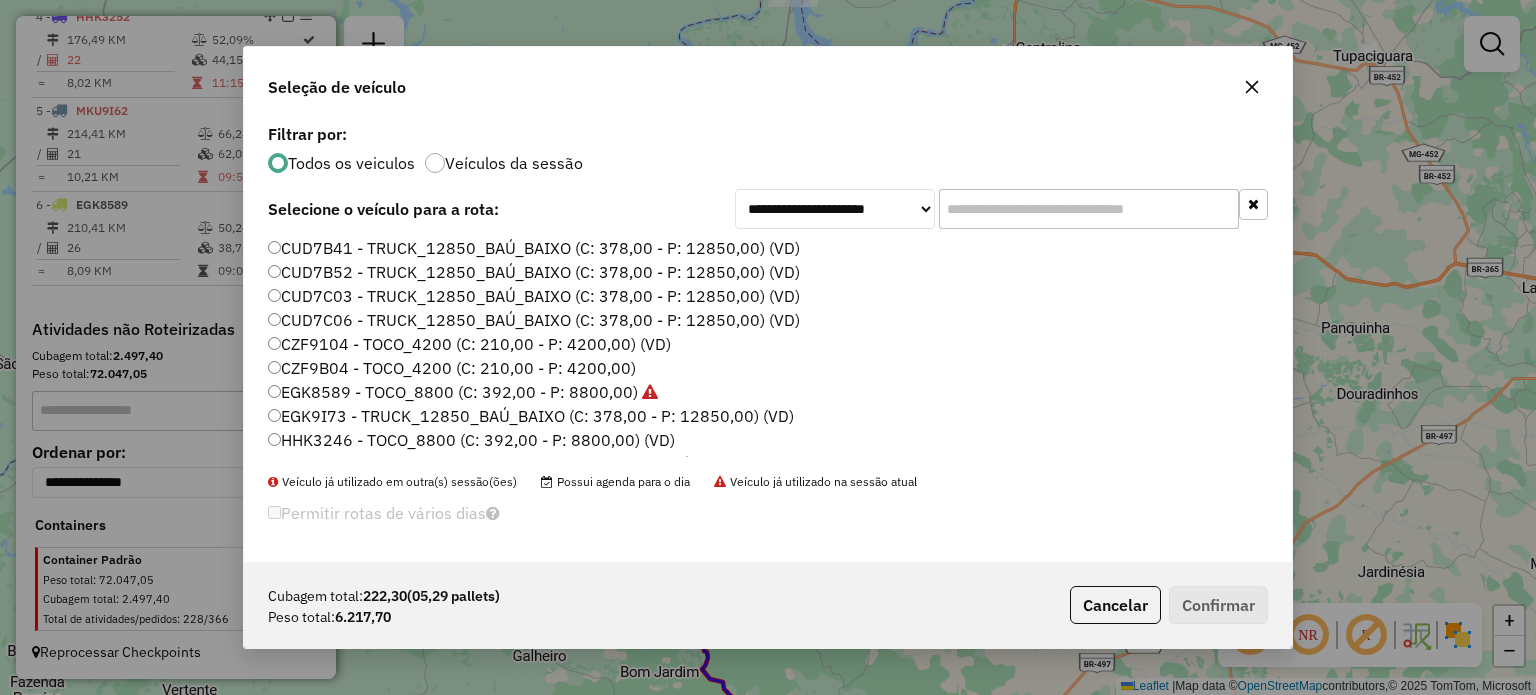 click 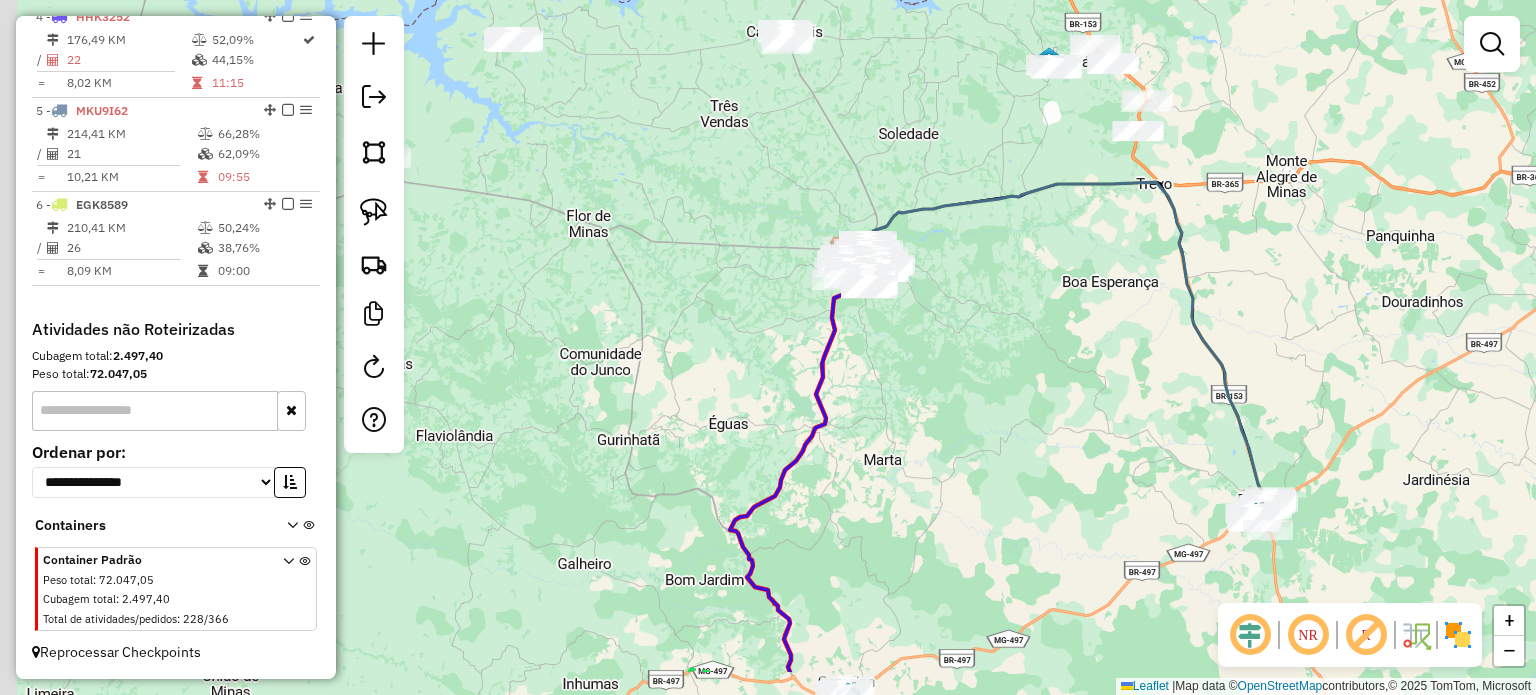 drag, startPoint x: 1046, startPoint y: 424, endPoint x: 1091, endPoint y: 332, distance: 102.41582 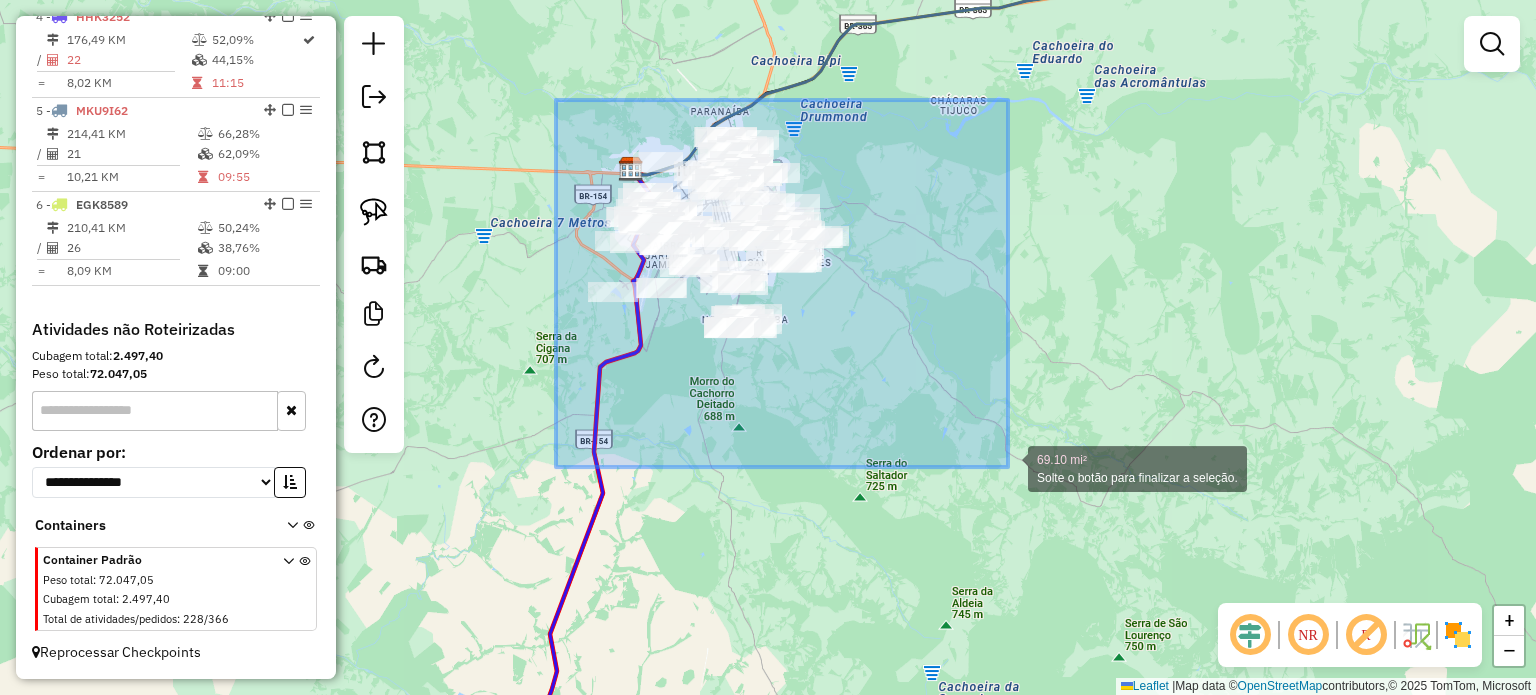 drag, startPoint x: 556, startPoint y: 100, endPoint x: 1047, endPoint y: 488, distance: 625.7995 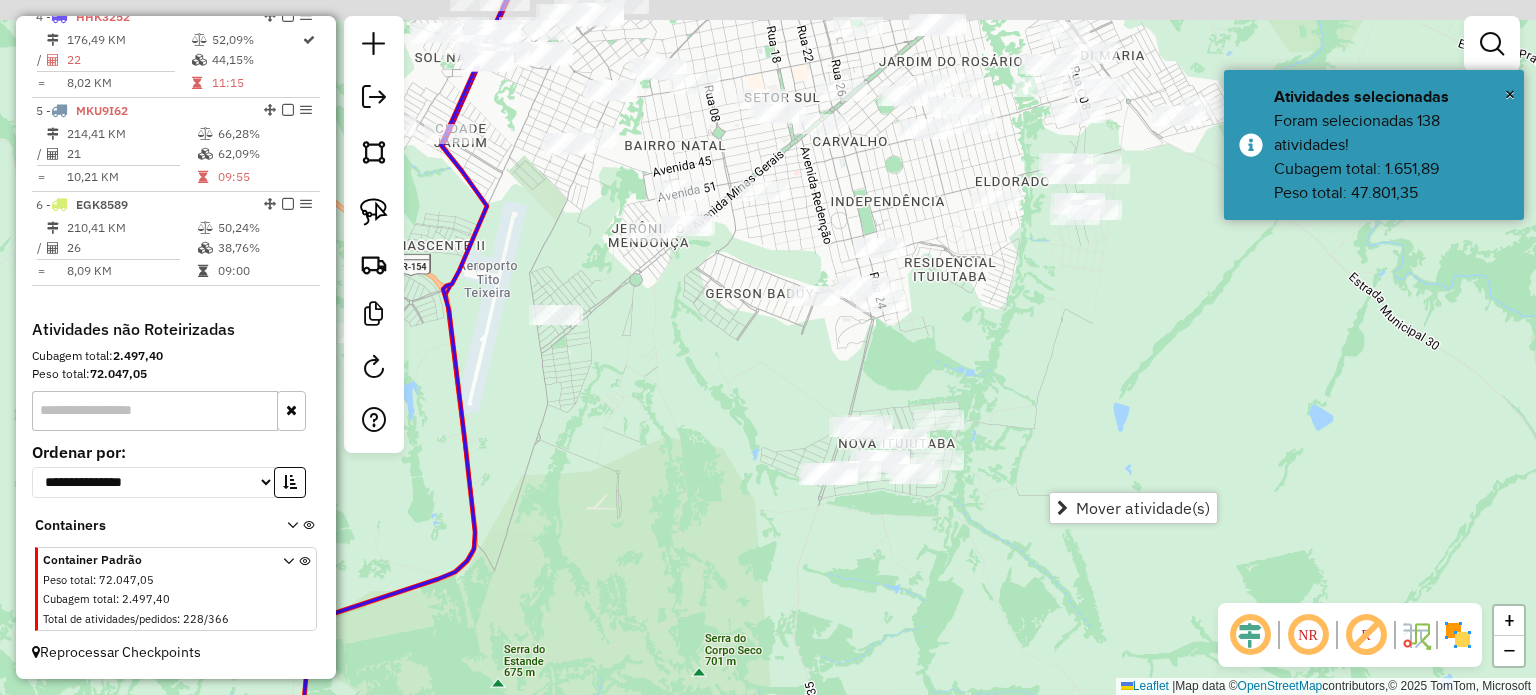 drag, startPoint x: 546, startPoint y: 192, endPoint x: 732, endPoint y: 405, distance: 282.78082 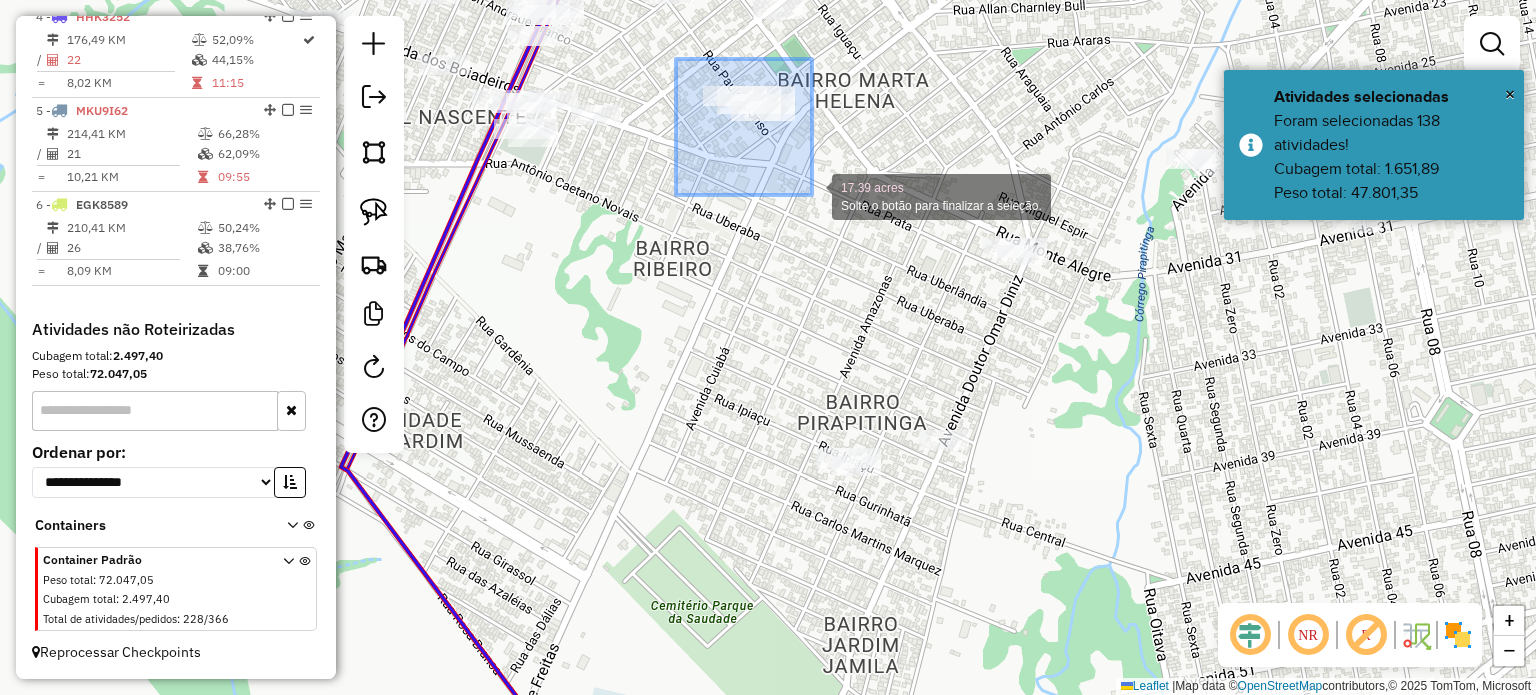 drag, startPoint x: 681, startPoint y: 64, endPoint x: 821, endPoint y: 203, distance: 197.28406 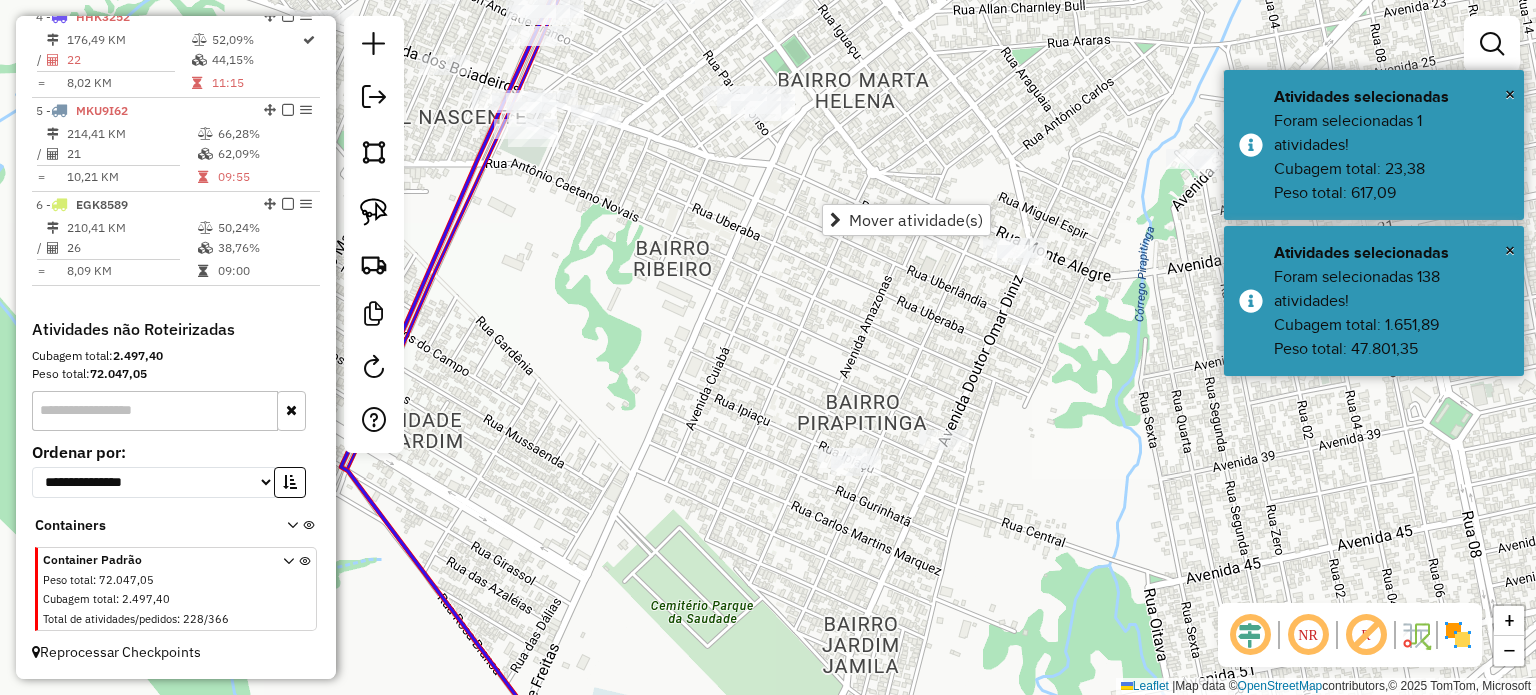 drag, startPoint x: 635, startPoint y: 298, endPoint x: 688, endPoint y: 412, distance: 125.71794 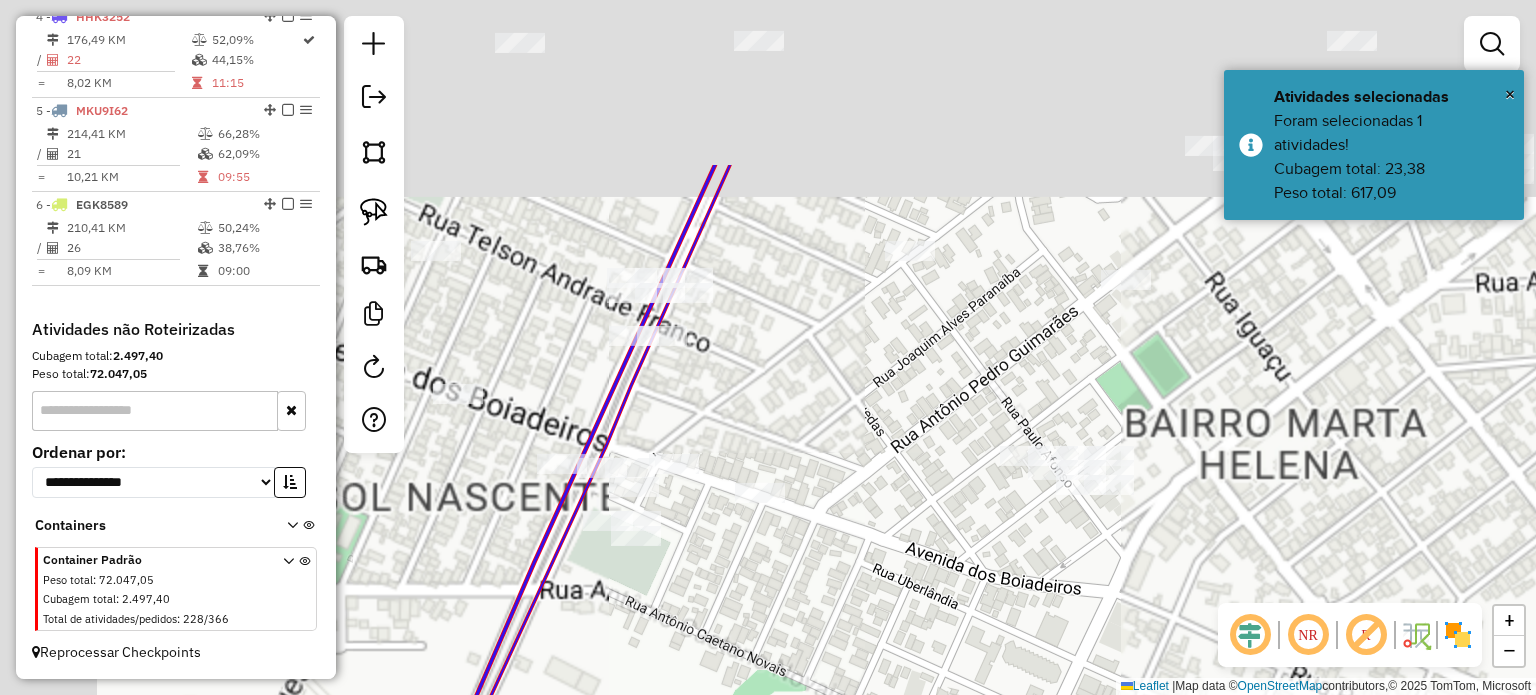 drag, startPoint x: 656, startPoint y: 208, endPoint x: 844, endPoint y: 435, distance: 294.74225 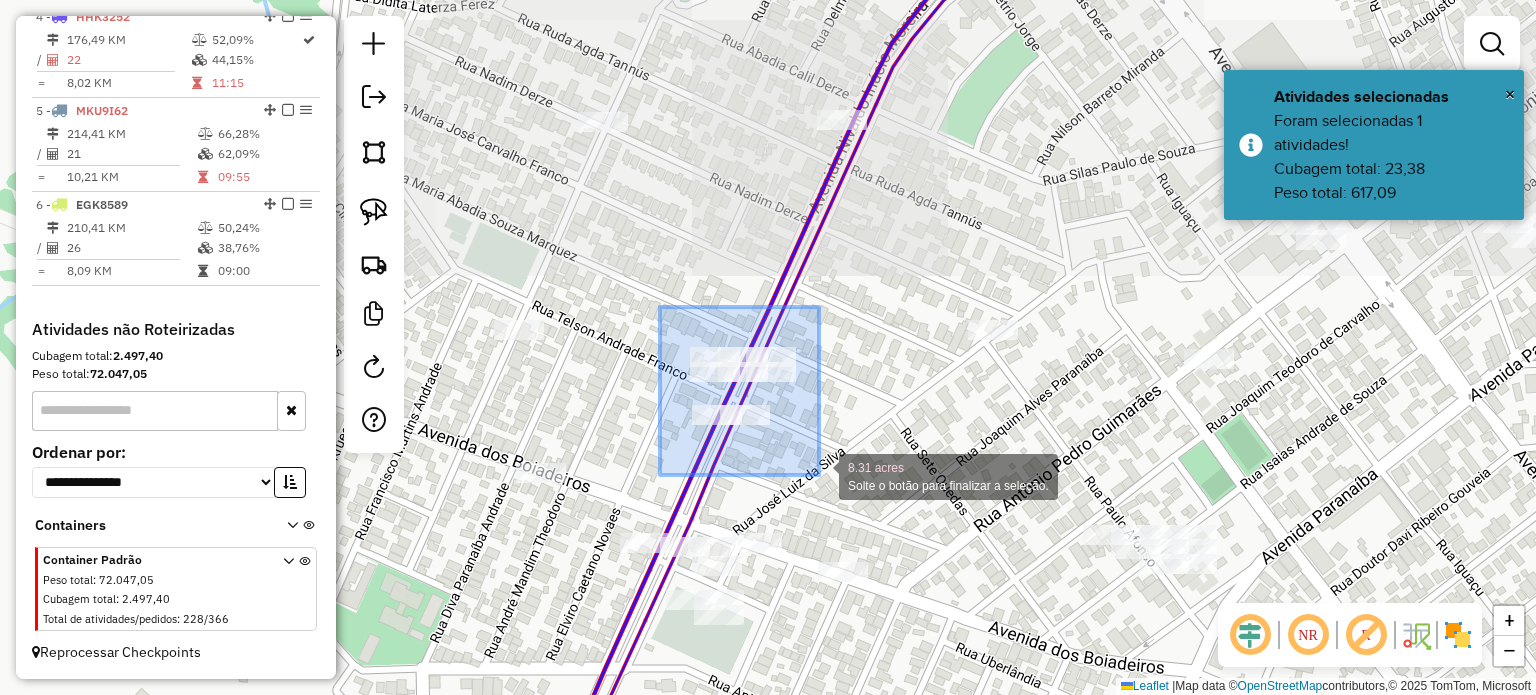 drag, startPoint x: 796, startPoint y: 460, endPoint x: 811, endPoint y: 465, distance: 15.811388 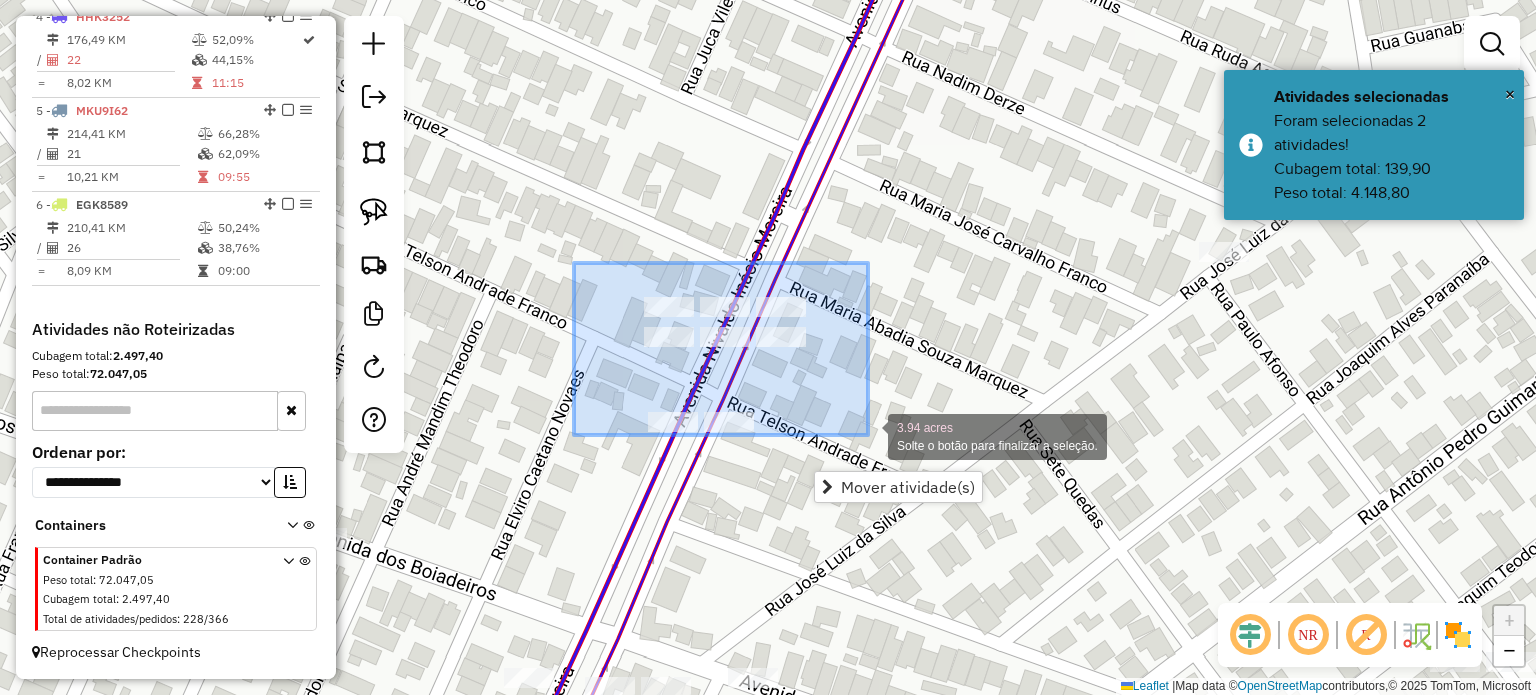 drag, startPoint x: 584, startPoint y: 274, endPoint x: 885, endPoint y: 435, distance: 341.35318 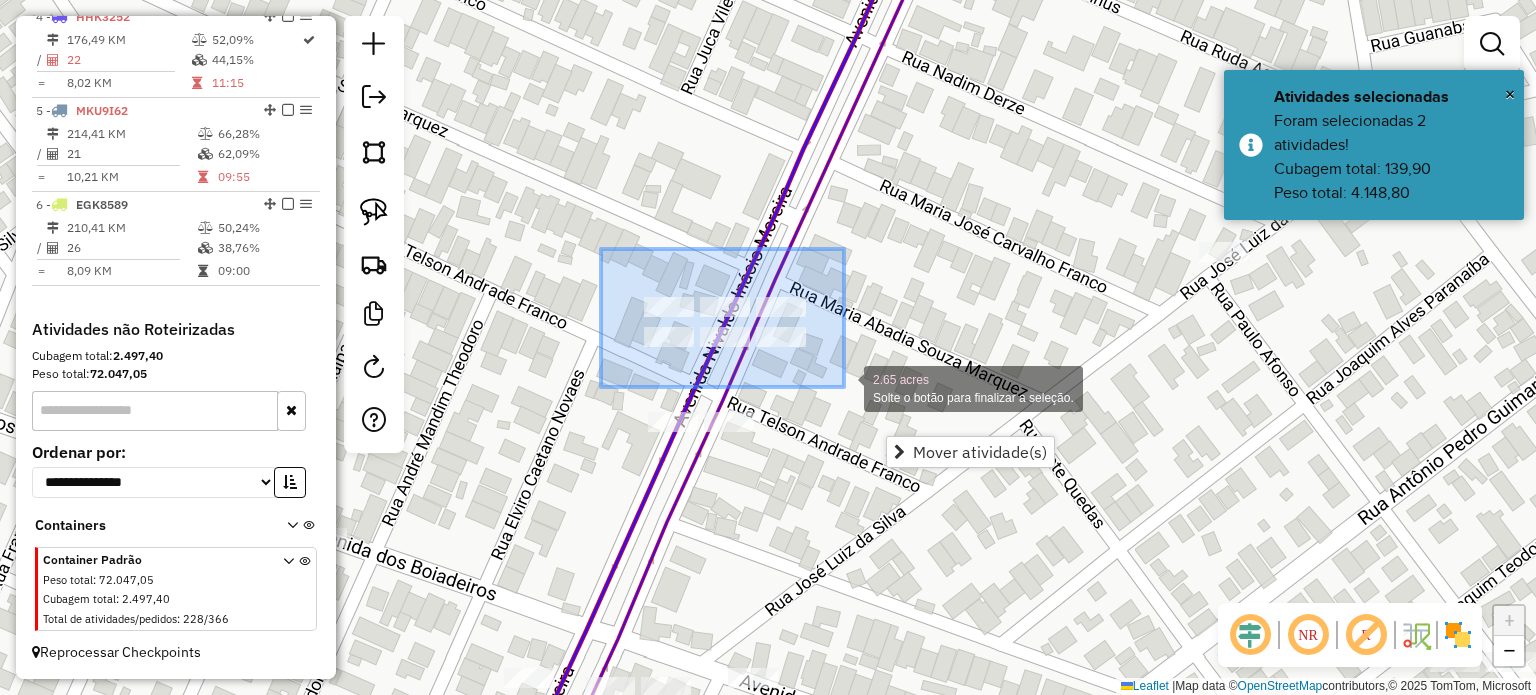 drag, startPoint x: 601, startPoint y: 249, endPoint x: 844, endPoint y: 387, distance: 279.45123 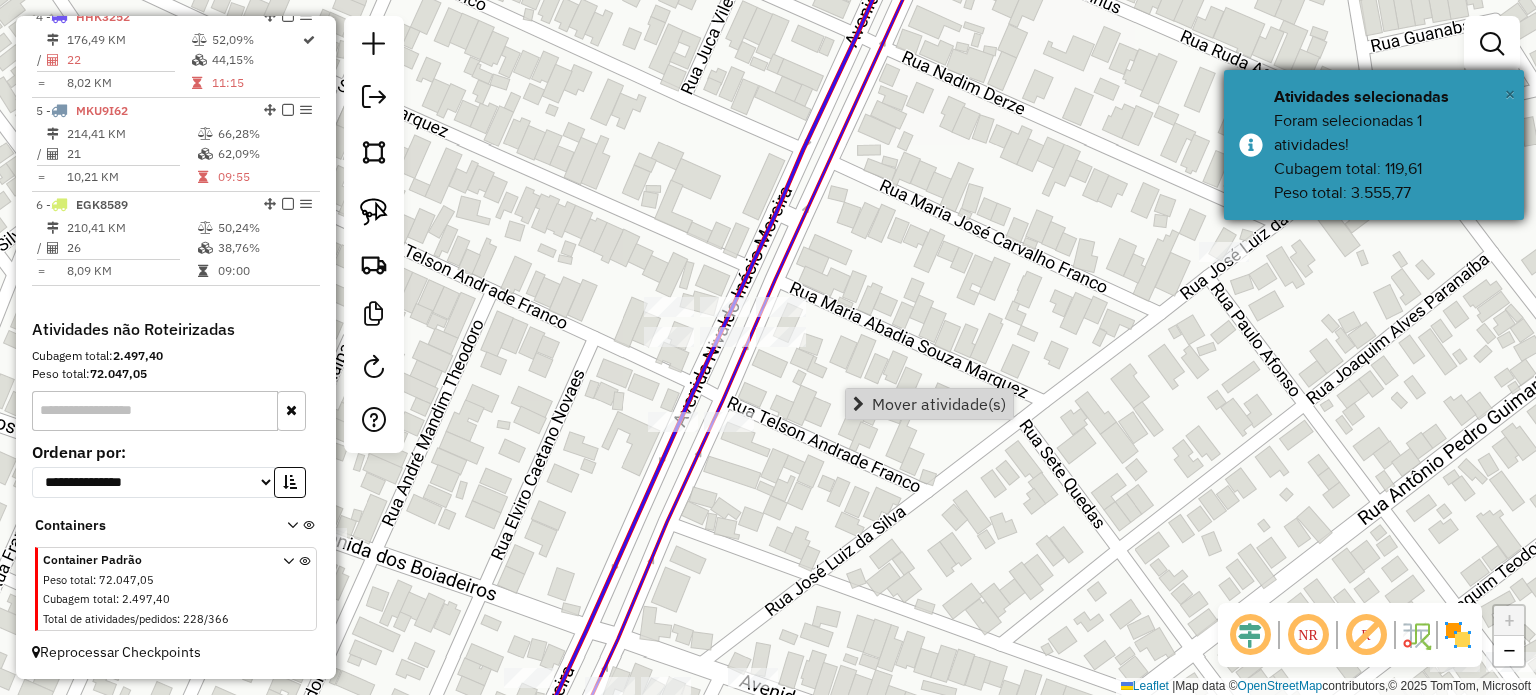 click on "×" at bounding box center [1510, 94] 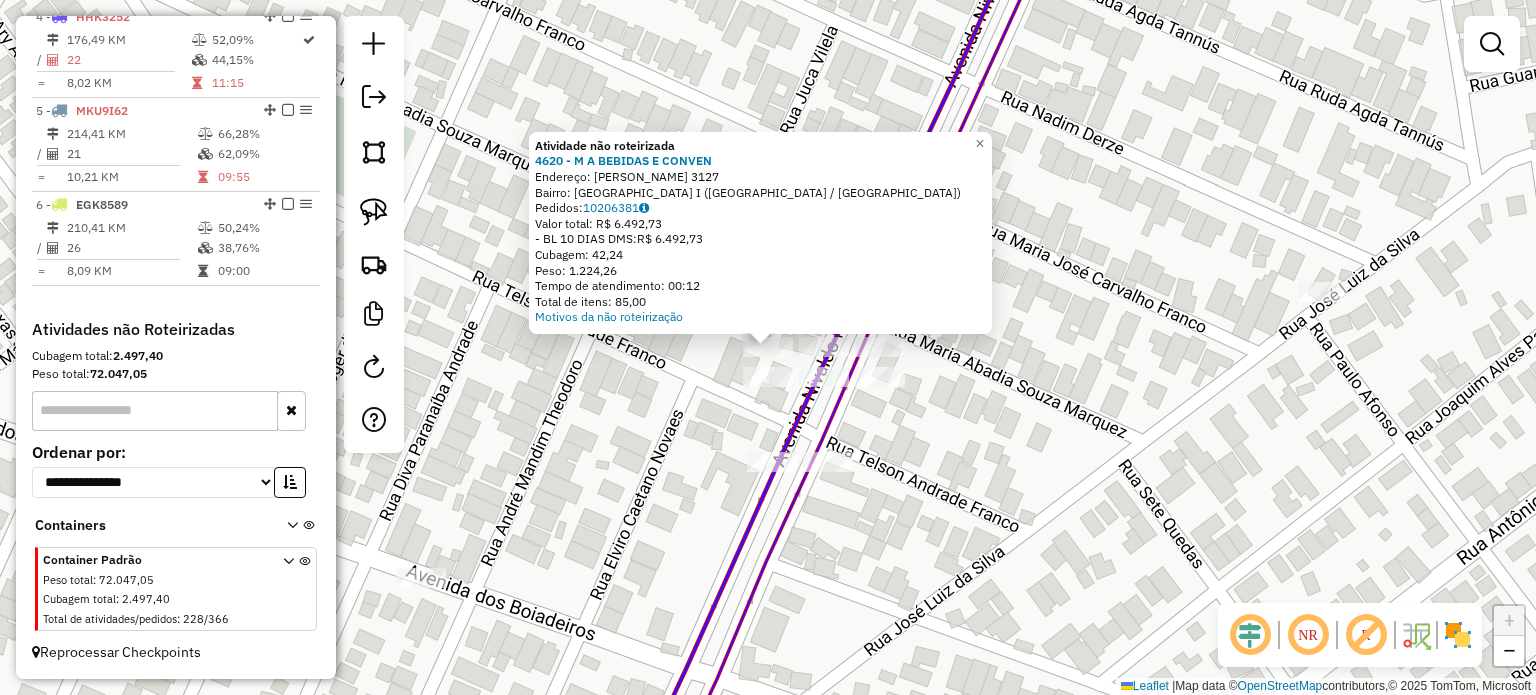 click on "Atividade não roteirizada 4620 - M A BEBIDAS E CONVEN  Endereço:  NIVALDO INACIO MOREIRA 3127   Bairro: LAGOA AZUL I (ITUIUTABA / MG)   Pedidos:  10206381   Valor total: R$ 6.492,73   - BL 10 DIAS DMS:  R$ 6.492,73   Cubagem: 42,24   Peso: 1.224,26   Tempo de atendimento: 00:12   Total de itens: 85,00  Motivos da não roteirização × Janela de atendimento Grade de atendimento Capacidade Transportadoras Veículos Cliente Pedidos  Rotas Selecione os dias de semana para filtrar as janelas de atendimento  Seg   Ter   Qua   Qui   Sex   Sáb   Dom  Informe o período da janela de atendimento: De: Até:  Filtrar exatamente a janela do cliente  Considerar janela de atendimento padrão  Selecione os dias de semana para filtrar as grades de atendimento  Seg   Ter   Qua   Qui   Sex   Sáb   Dom   Considerar clientes sem dia de atendimento cadastrado  Clientes fora do dia de atendimento selecionado Filtrar as atividades entre os valores definidos abaixo:  Peso mínimo:   Peso máximo:   Cubagem mínima:   De:   De:" 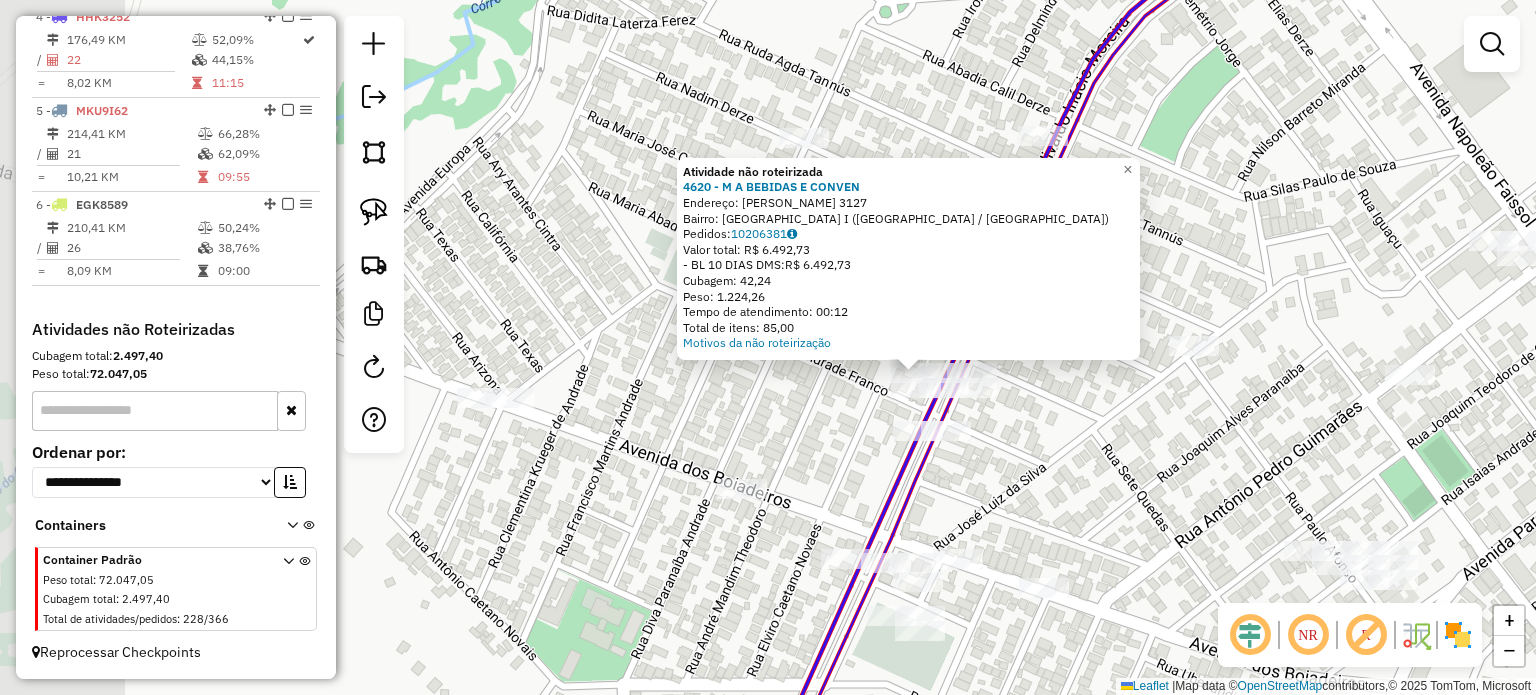 drag, startPoint x: 1096, startPoint y: 497, endPoint x: 1016, endPoint y: 264, distance: 246.35138 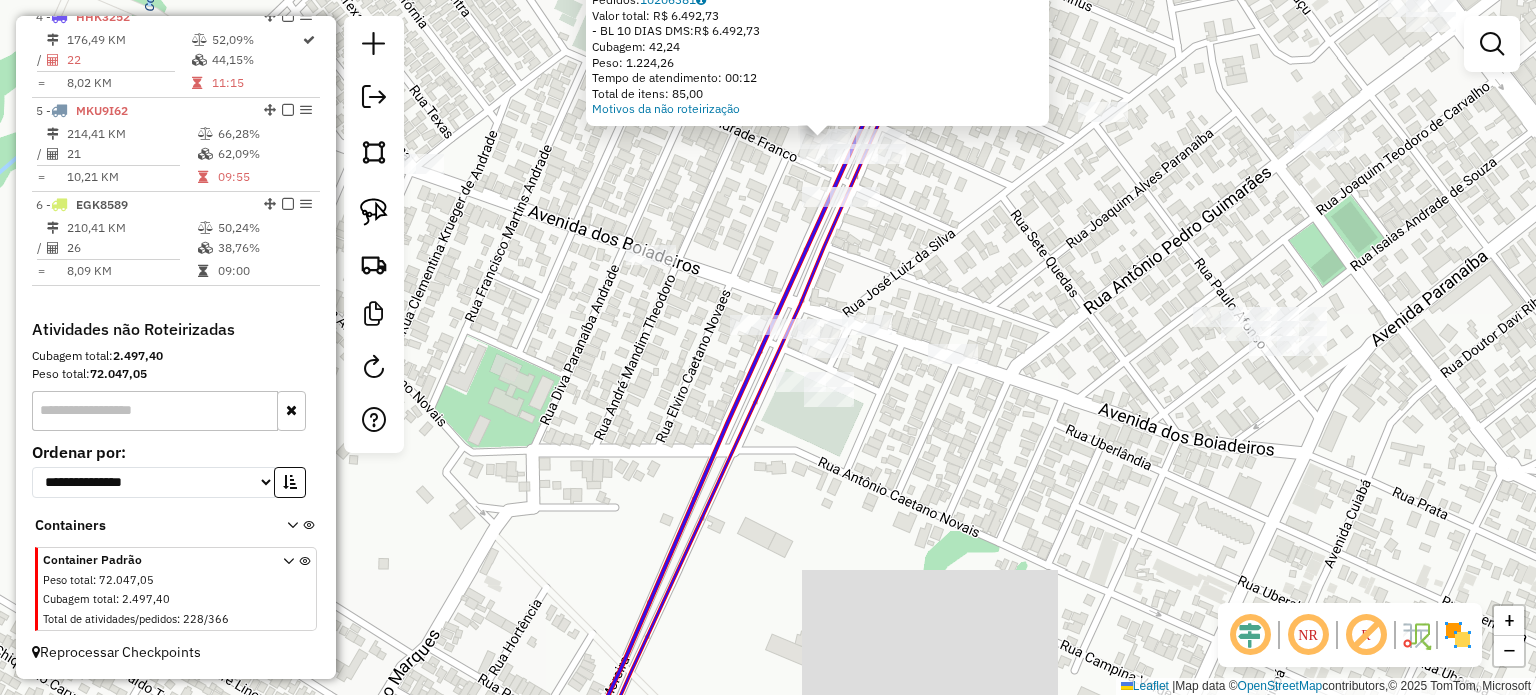 click on "Atividade não roteirizada 4620 - M A BEBIDAS E CONVEN  Endereço:  NIVALDO INACIO MOREIRA 3127   Bairro: LAGOA AZUL I (ITUIUTABA / MG)   Pedidos:  10206381   Valor total: R$ 6.492,73   - BL 10 DIAS DMS:  R$ 6.492,73   Cubagem: 42,24   Peso: 1.224,26   Tempo de atendimento: 00:12   Total de itens: 85,00  Motivos da não roteirização × Janela de atendimento Grade de atendimento Capacidade Transportadoras Veículos Cliente Pedidos  Rotas Selecione os dias de semana para filtrar as janelas de atendimento  Seg   Ter   Qua   Qui   Sex   Sáb   Dom  Informe o período da janela de atendimento: De: Até:  Filtrar exatamente a janela do cliente  Considerar janela de atendimento padrão  Selecione os dias de semana para filtrar as grades de atendimento  Seg   Ter   Qua   Qui   Sex   Sáb   Dom   Considerar clientes sem dia de atendimento cadastrado  Clientes fora do dia de atendimento selecionado Filtrar as atividades entre os valores definidos abaixo:  Peso mínimo:   Peso máximo:   Cubagem mínima:   De:   De:" 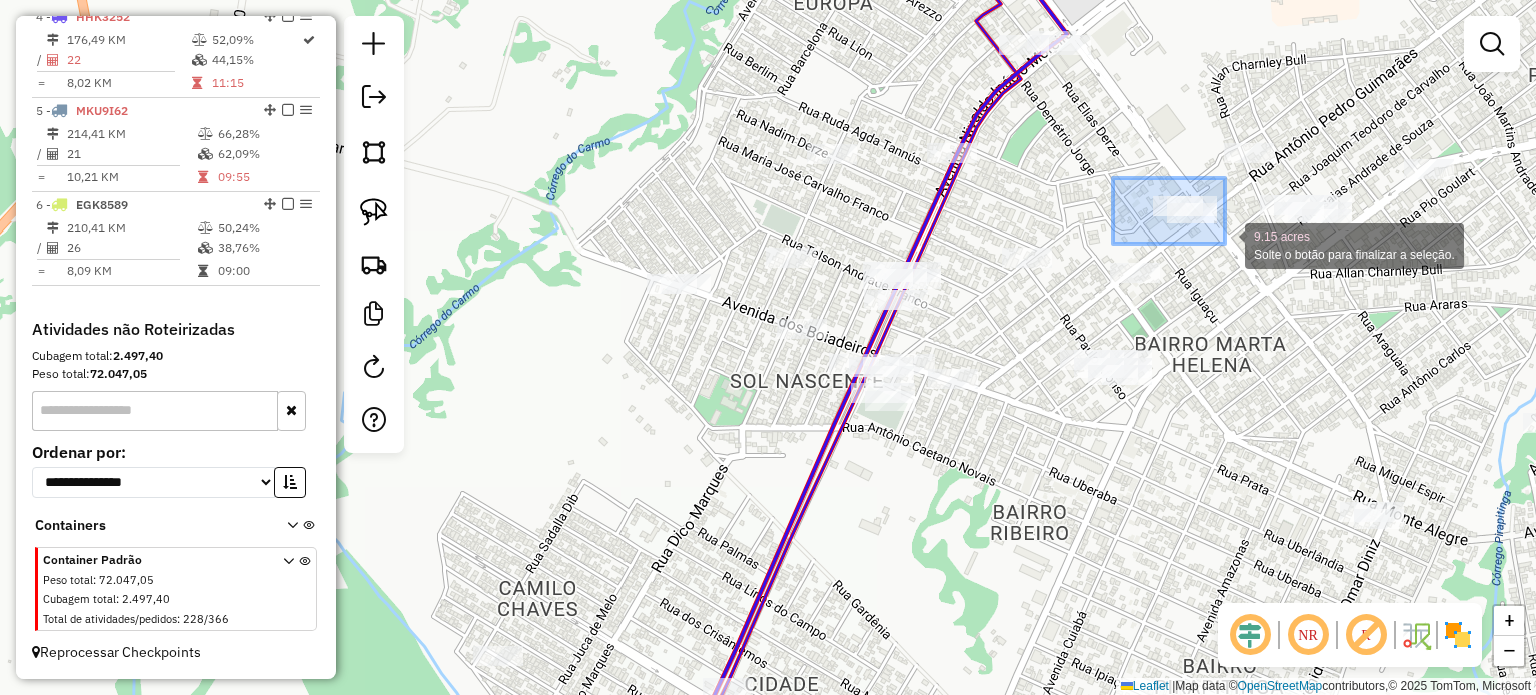drag, startPoint x: 1135, startPoint y: 193, endPoint x: 1225, endPoint y: 244, distance: 103.44564 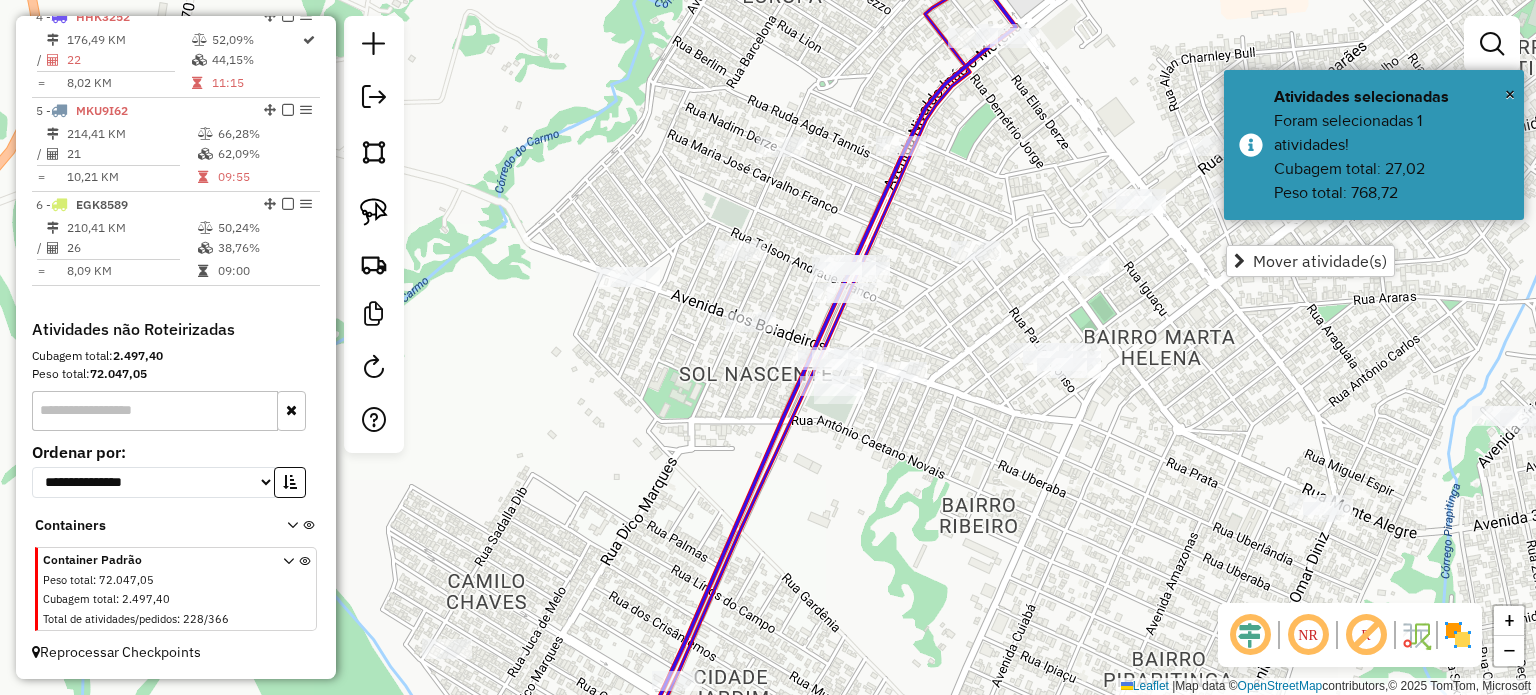 drag, startPoint x: 1247, startPoint y: 382, endPoint x: 1033, endPoint y: 396, distance: 214.45746 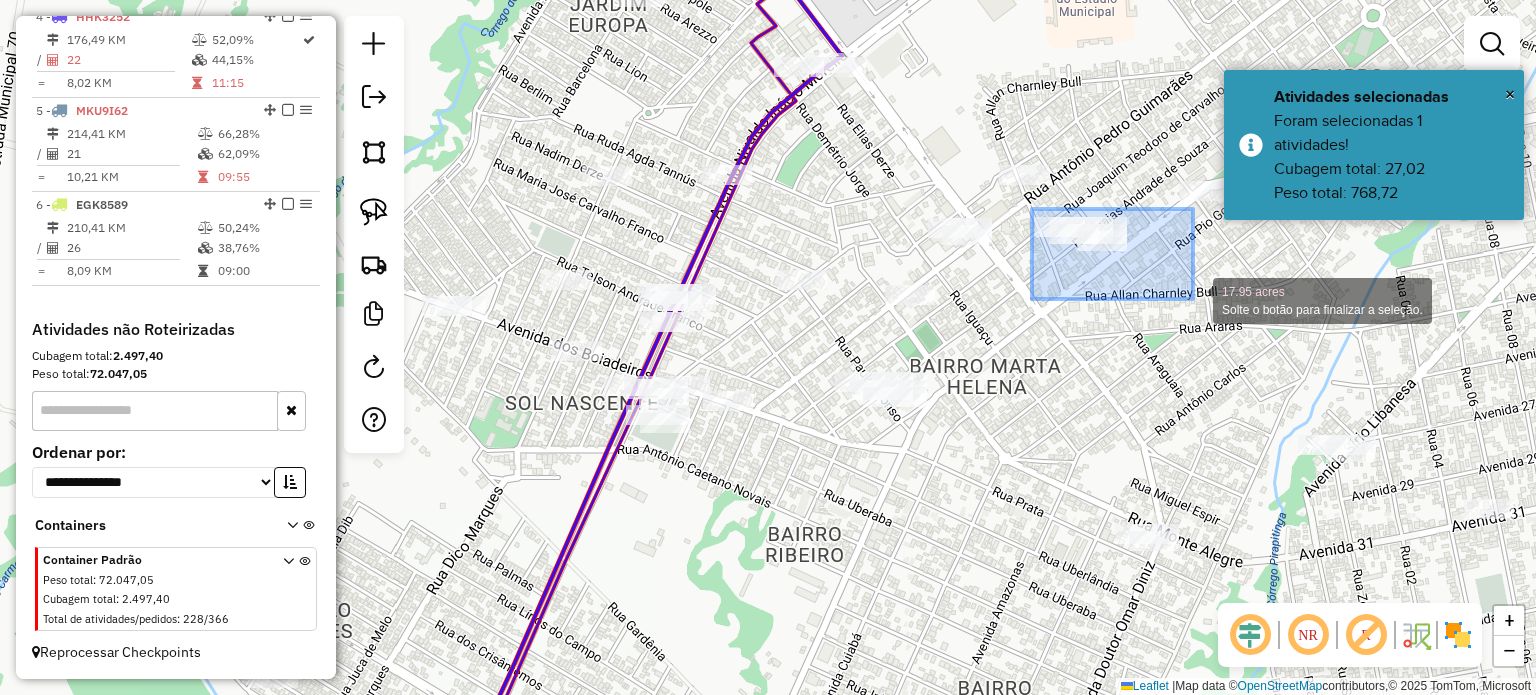 drag, startPoint x: 1035, startPoint y: 209, endPoint x: 1193, endPoint y: 299, distance: 181.83508 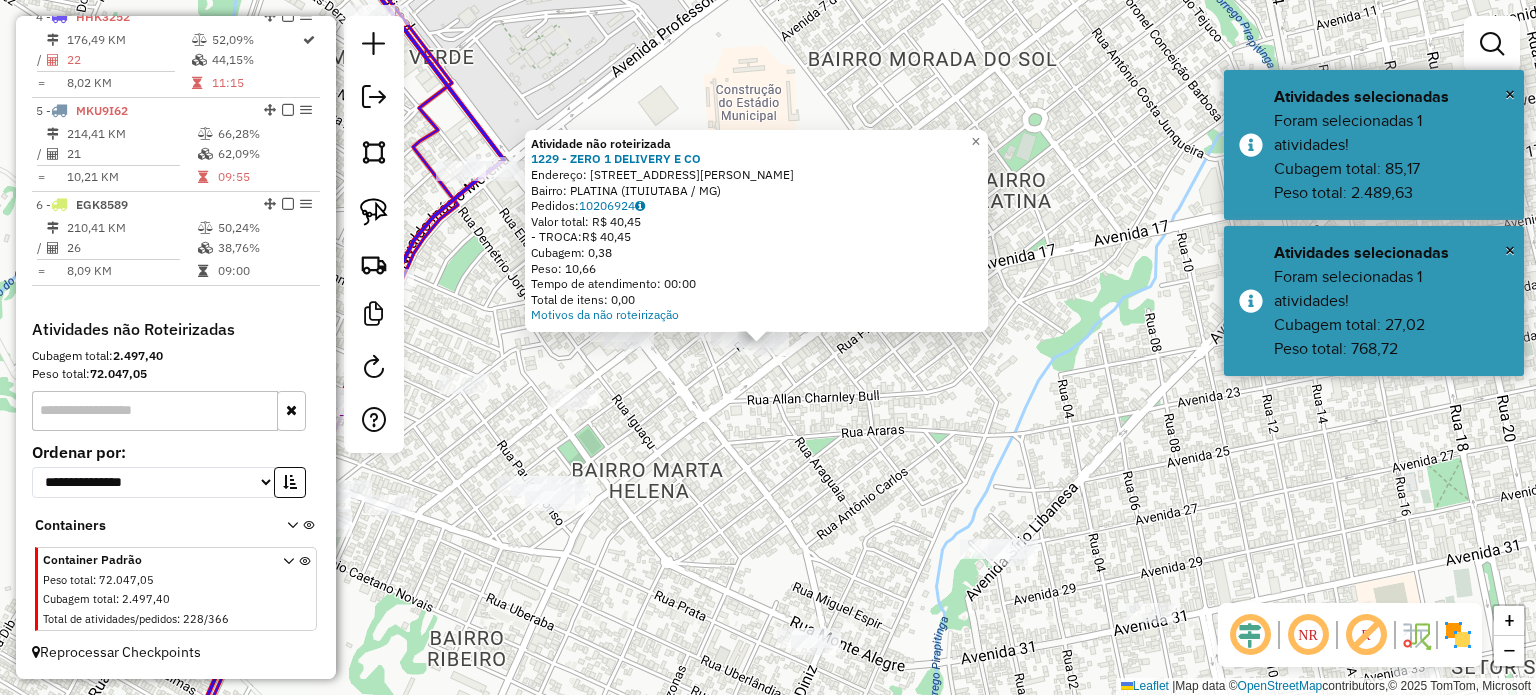 click on "Atividade não roteirizada 1229 - ZERO 1 DELIVERY E CO  Endereço:  R   R   R   JOAO QUIRINO DE MO 353   Bairro: PLATINA (ITUIUTABA / MG)   Pedidos:  10206924   Valor total: R$ 40,45   - TROCA:  R$ 40,45   Cubagem: 0,38   Peso: 10,66   Tempo de atendimento: 00:00   Total de itens: 0,00  Motivos da não roteirização × Janela de atendimento Grade de atendimento Capacidade Transportadoras Veículos Cliente Pedidos  Rotas Selecione os dias de semana para filtrar as janelas de atendimento  Seg   Ter   Qua   Qui   Sex   Sáb   Dom  Informe o período da janela de atendimento: De: Até:  Filtrar exatamente a janela do cliente  Considerar janela de atendimento padrão  Selecione os dias de semana para filtrar as grades de atendimento  Seg   Ter   Qua   Qui   Sex   Sáb   Dom   Considerar clientes sem dia de atendimento cadastrado  Clientes fora do dia de atendimento selecionado Filtrar as atividades entre os valores definidos abaixo:  Peso mínimo:   Peso máximo:   Cubagem mínima:   Cubagem máxima:   De:   De:" 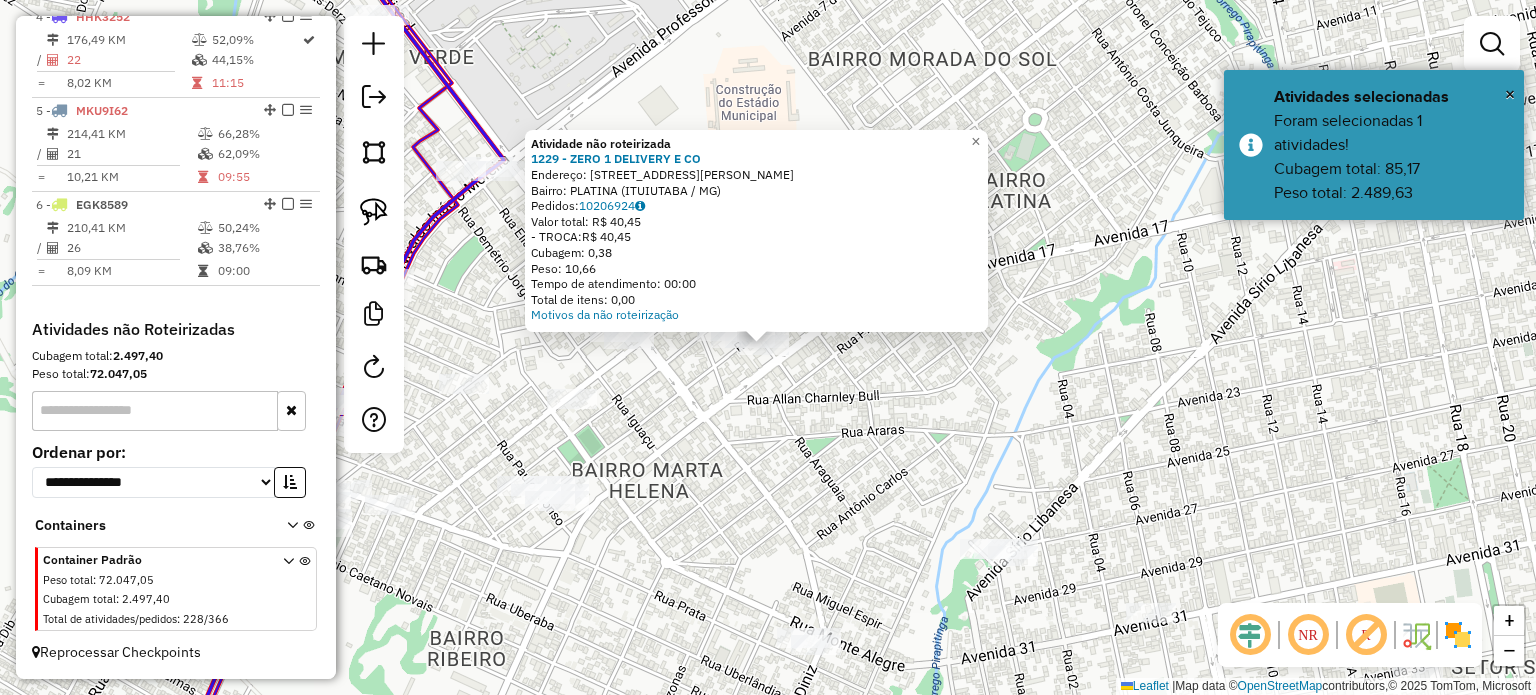 click on "Atividade não roteirizada 1229 - ZERO 1 DELIVERY E CO  Endereço:  R   R   R   JOAO QUIRINO DE MO 353   Bairro: PLATINA (ITUIUTABA / MG)   Pedidos:  10206924   Valor total: R$ 40,45   - TROCA:  R$ 40,45   Cubagem: 0,38   Peso: 10,66   Tempo de atendimento: 00:00   Total de itens: 0,00  Motivos da não roteirização × Janela de atendimento Grade de atendimento Capacidade Transportadoras Veículos Cliente Pedidos  Rotas Selecione os dias de semana para filtrar as janelas de atendimento  Seg   Ter   Qua   Qui   Sex   Sáb   Dom  Informe o período da janela de atendimento: De: Até:  Filtrar exatamente a janela do cliente  Considerar janela de atendimento padrão  Selecione os dias de semana para filtrar as grades de atendimento  Seg   Ter   Qua   Qui   Sex   Sáb   Dom   Considerar clientes sem dia de atendimento cadastrado  Clientes fora do dia de atendimento selecionado Filtrar as atividades entre os valores definidos abaixo:  Peso mínimo:   Peso máximo:   Cubagem mínima:   Cubagem máxima:   De:   De:" 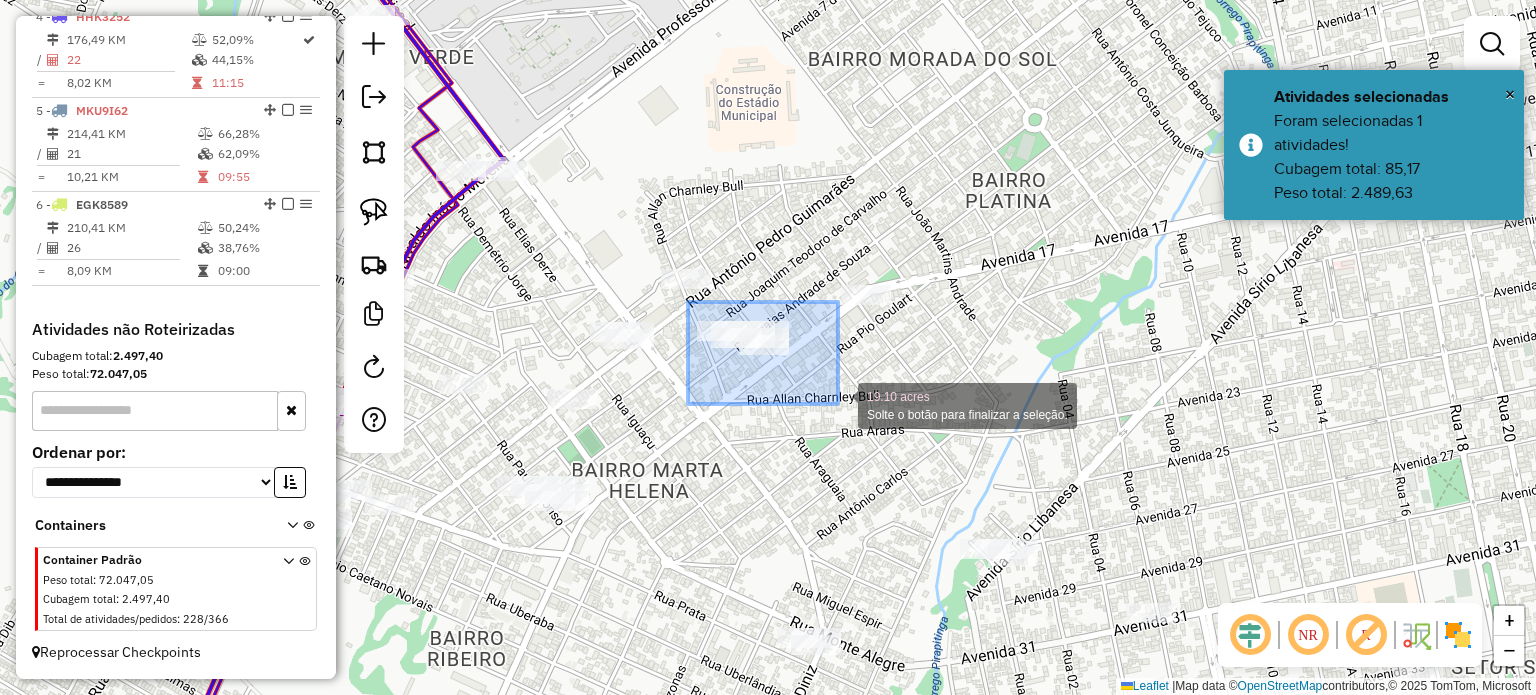 drag, startPoint x: 688, startPoint y: 302, endPoint x: 838, endPoint y: 404, distance: 181.39459 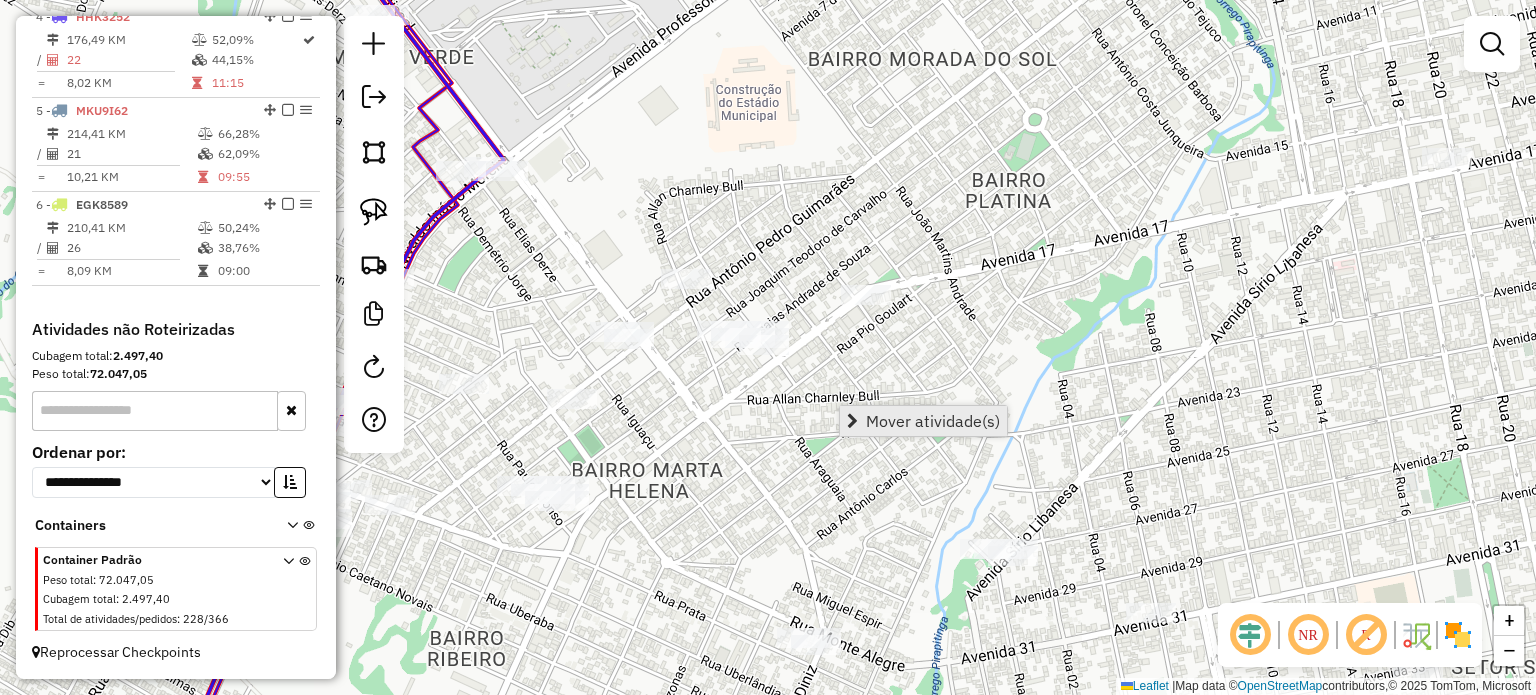 click on "Mover atividade(s)" at bounding box center (923, 421) 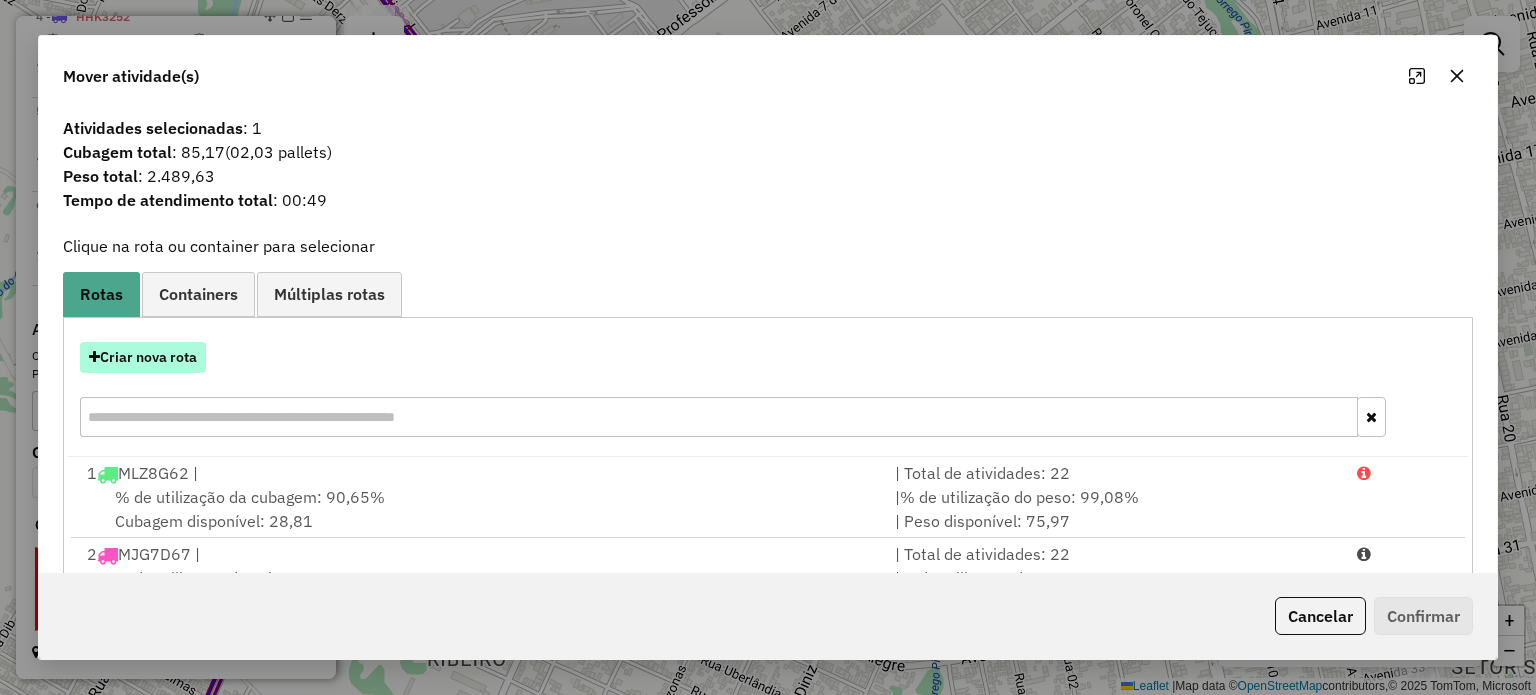 click on "Criar nova rota" at bounding box center [143, 357] 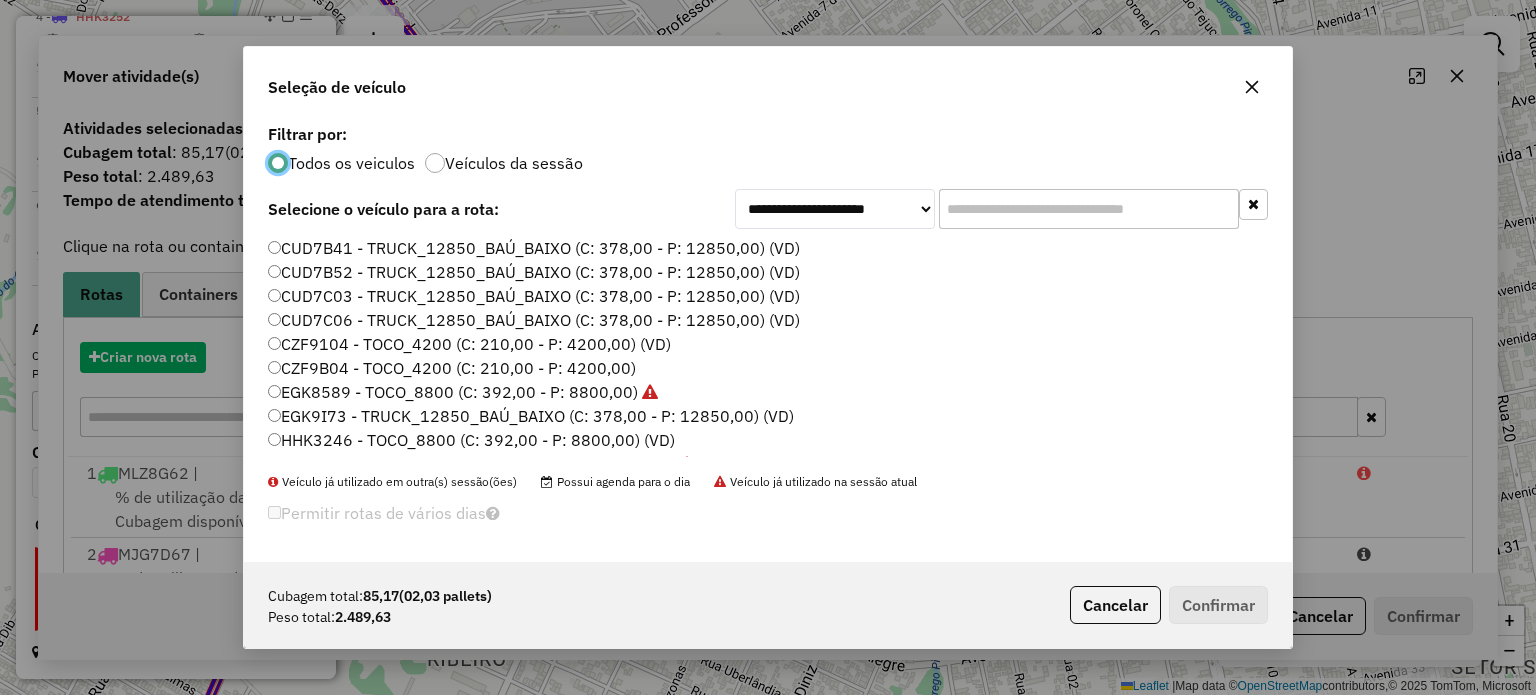 scroll, scrollTop: 10, scrollLeft: 6, axis: both 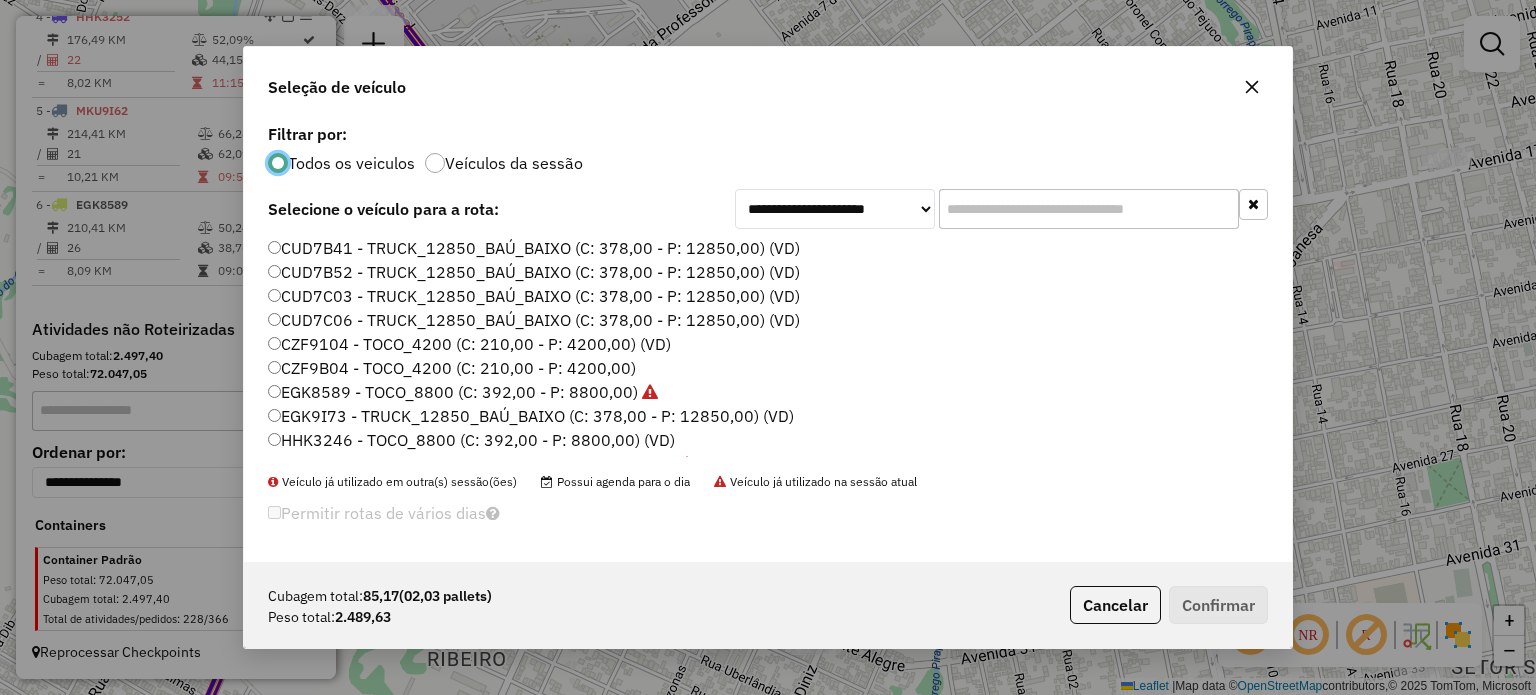 drag, startPoint x: 971, startPoint y: 207, endPoint x: 978, endPoint y: 215, distance: 10.630146 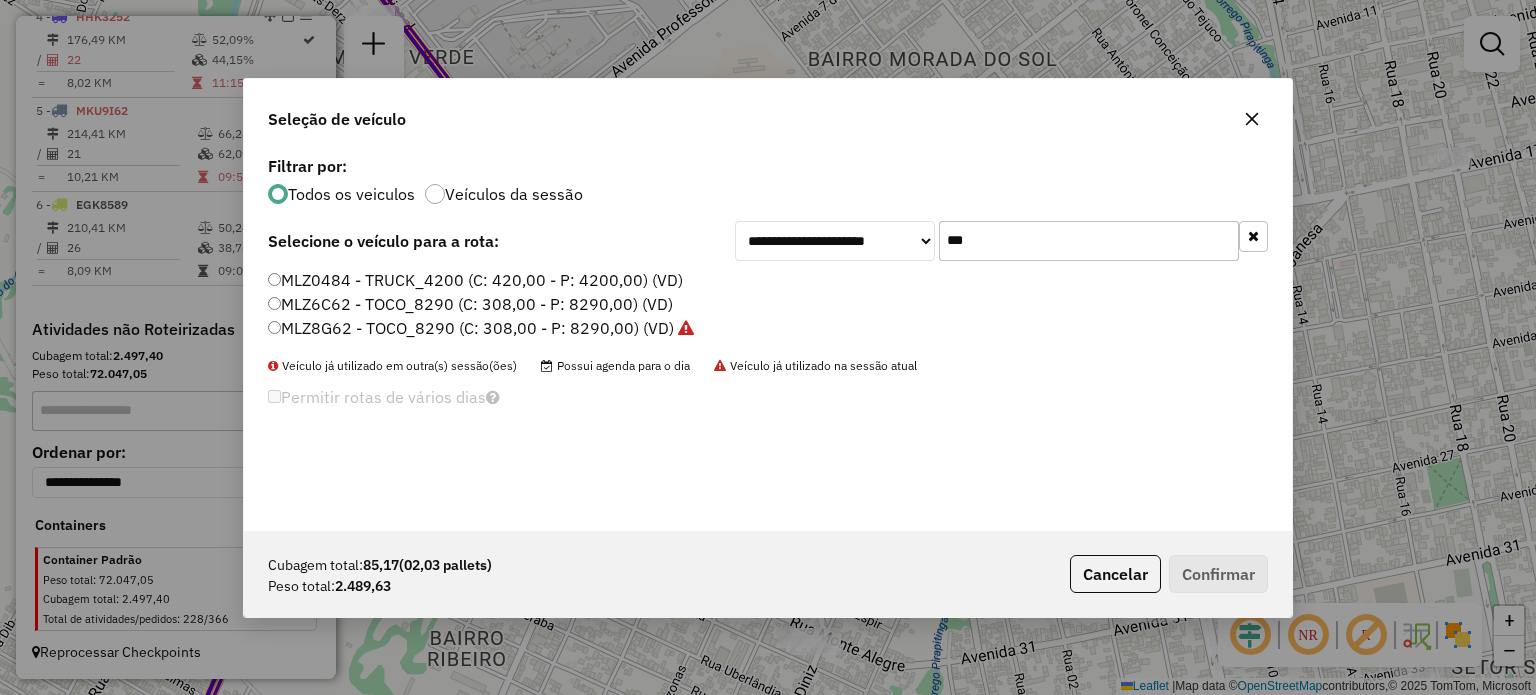 type on "***" 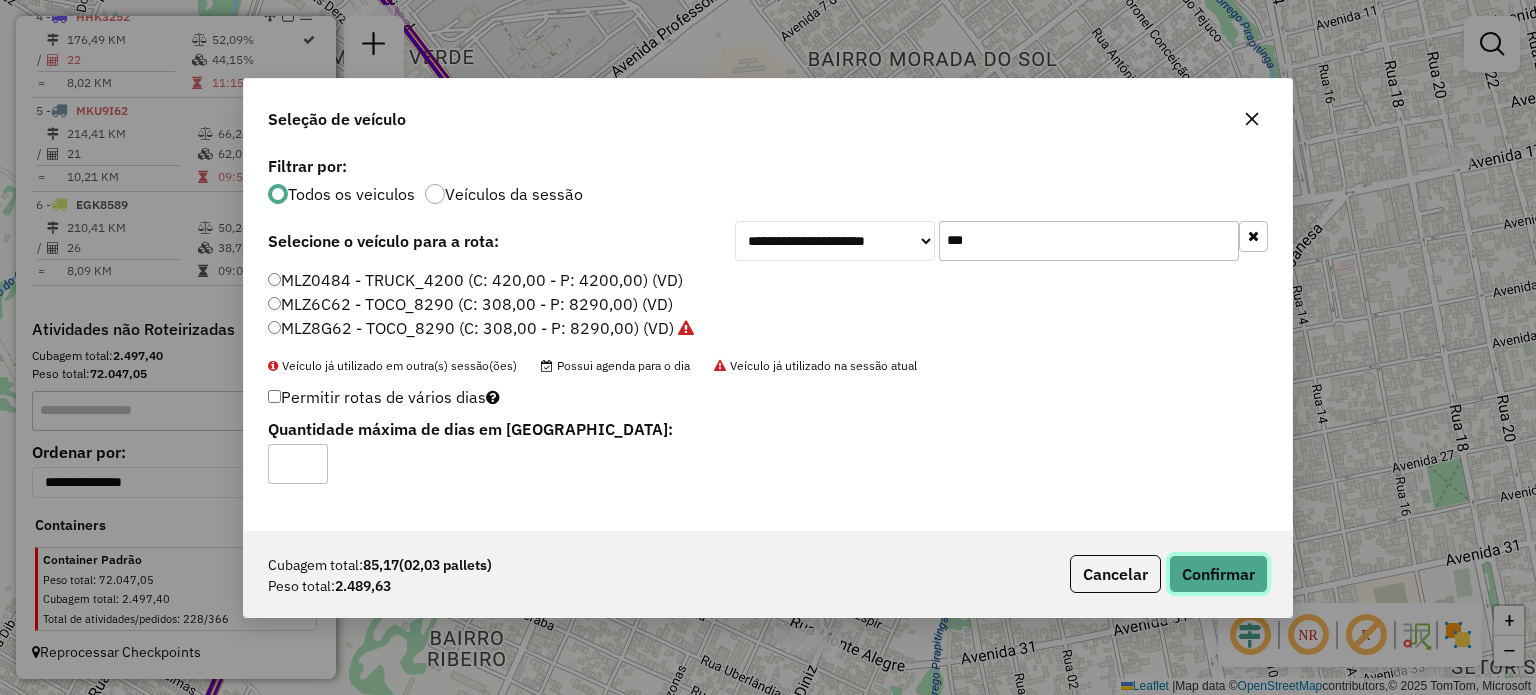 click on "Confirmar" 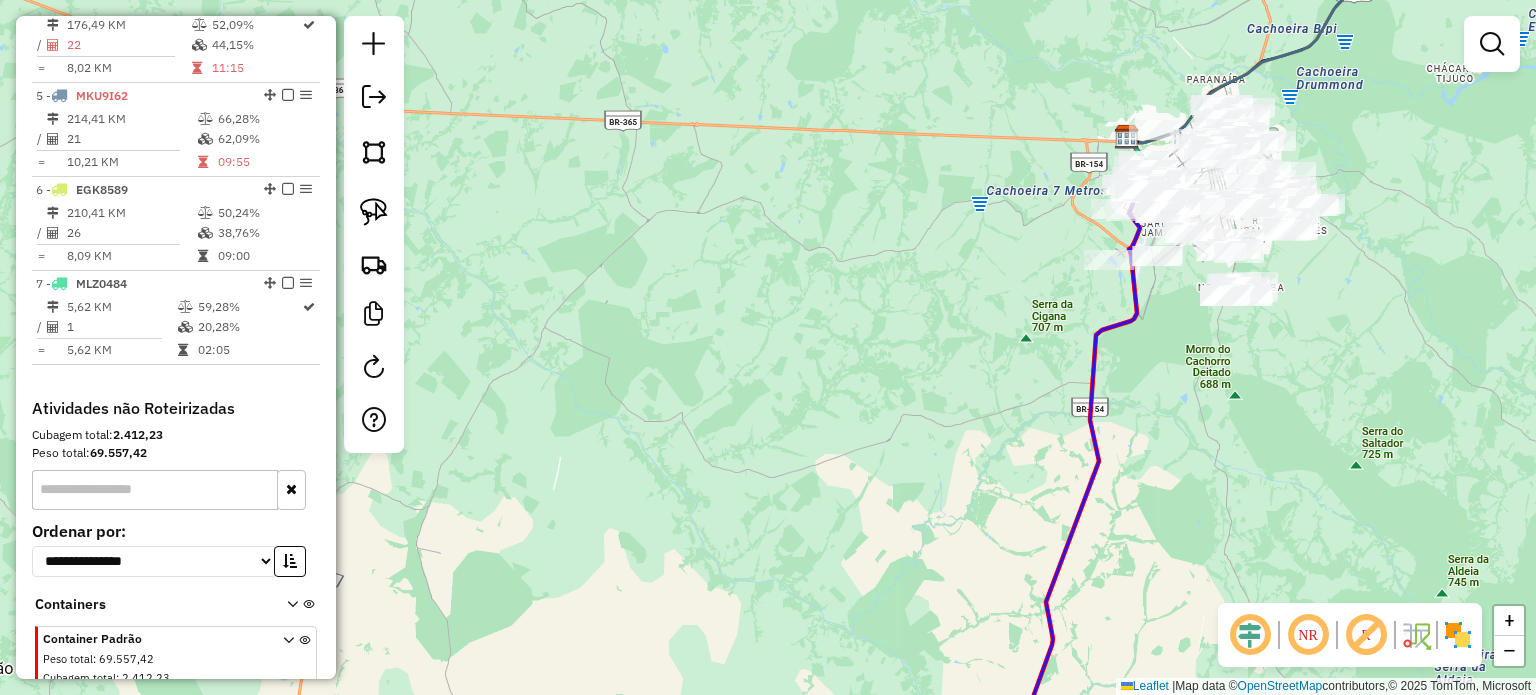 drag, startPoint x: 1356, startPoint y: 84, endPoint x: 948, endPoint y: 453, distance: 550.11365 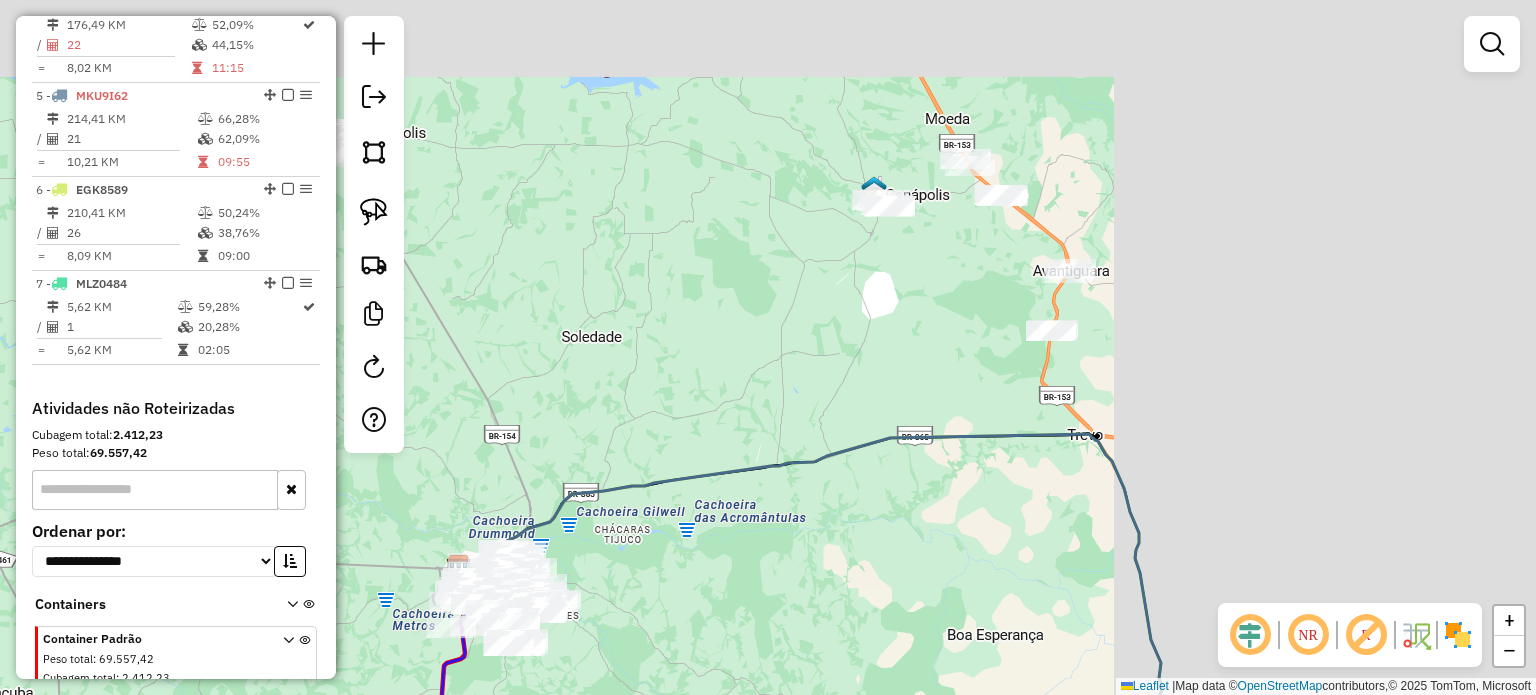 drag, startPoint x: 1497, startPoint y: 324, endPoint x: 977, endPoint y: 481, distance: 543.18414 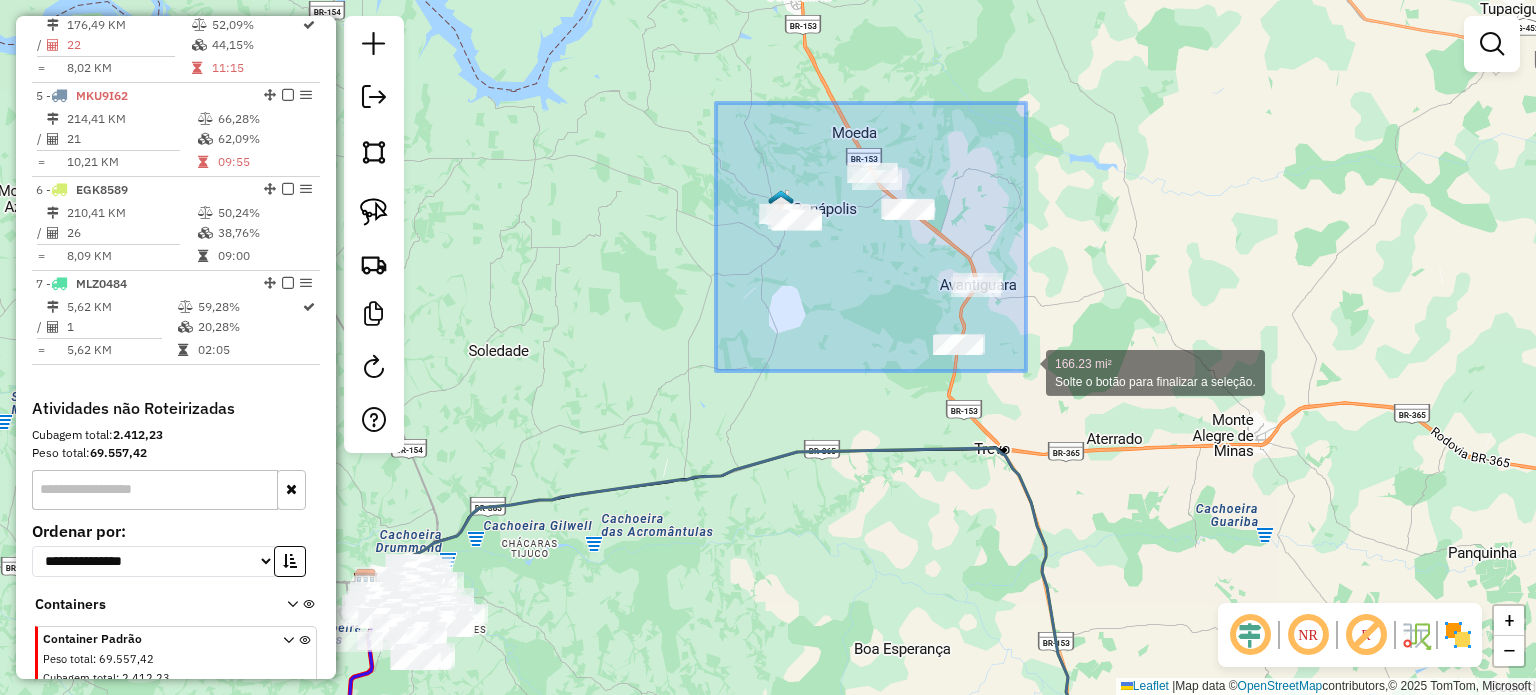 drag, startPoint x: 924, startPoint y: 287, endPoint x: 1042, endPoint y: 390, distance: 156.63014 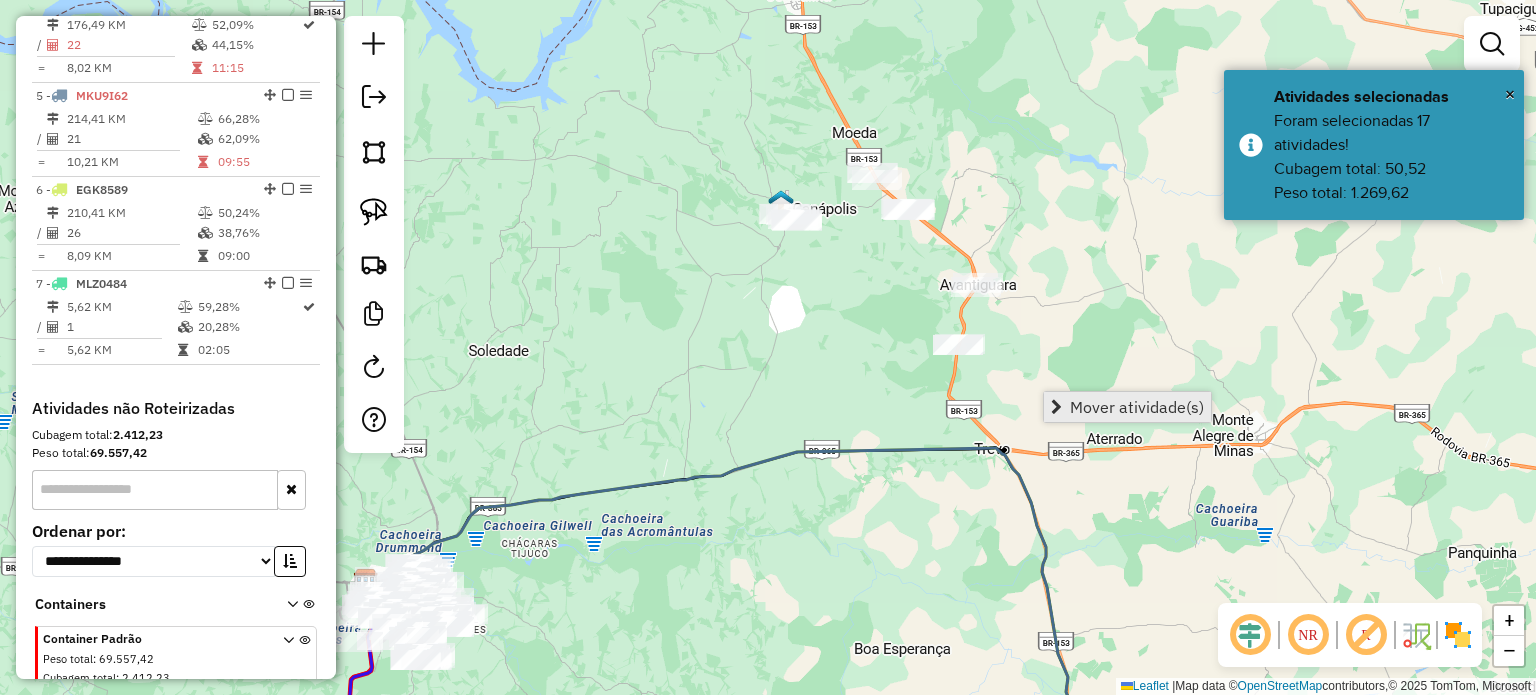 click on "Mover atividade(s)" at bounding box center [1137, 407] 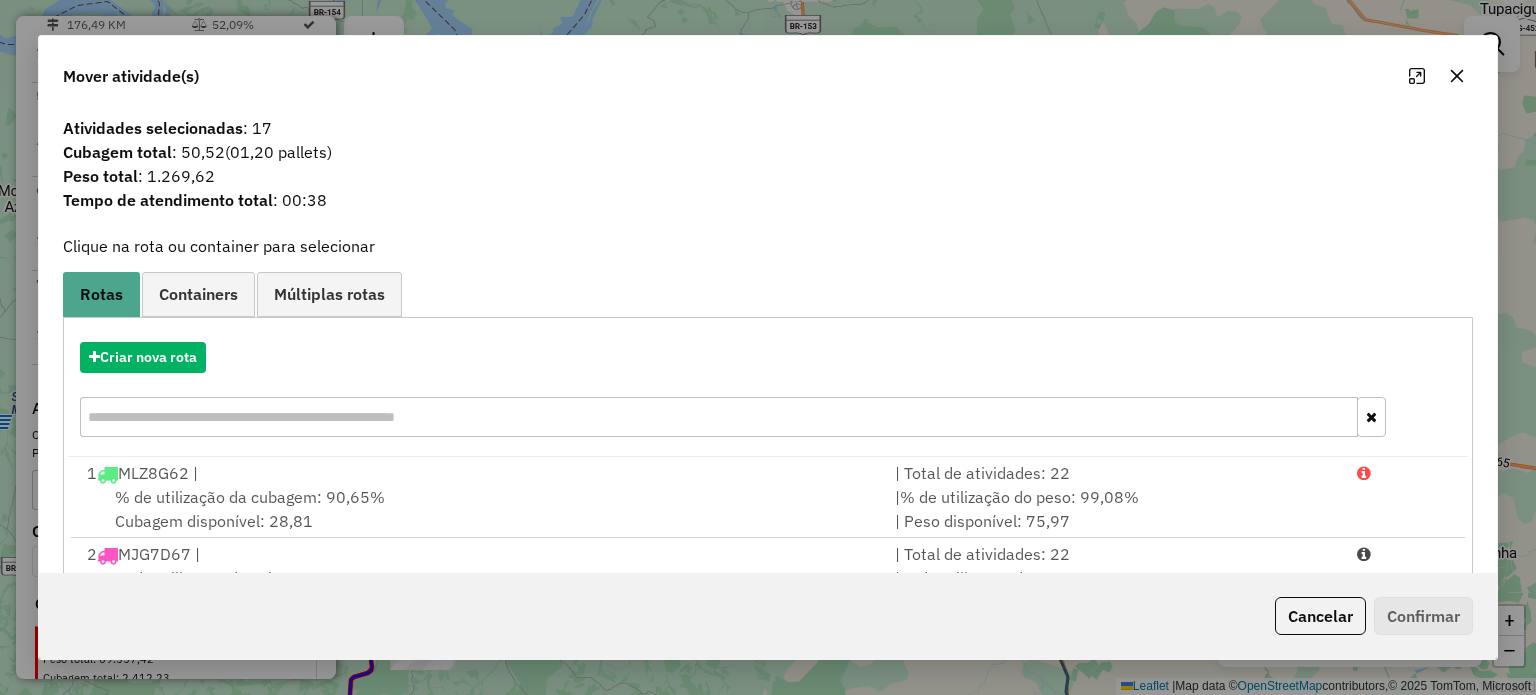 click at bounding box center (718, 417) 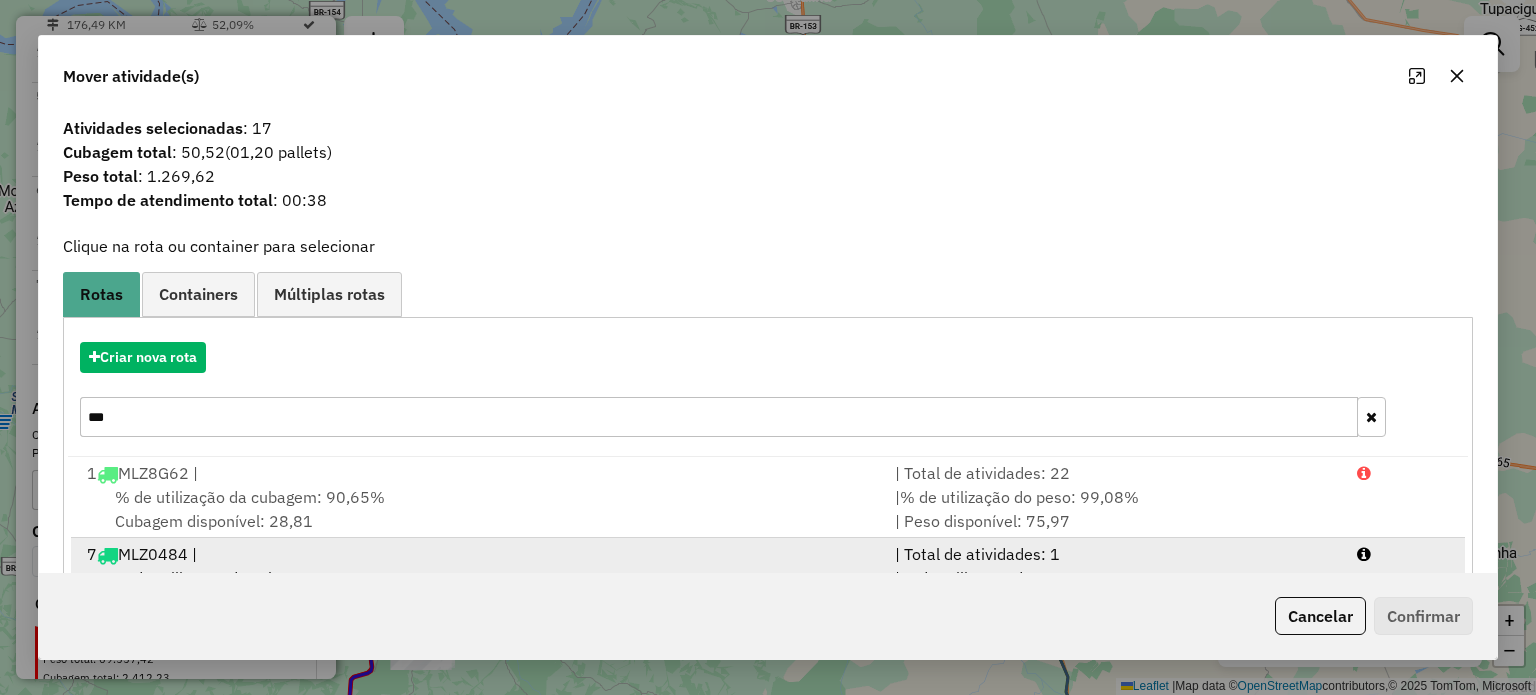 type on "***" 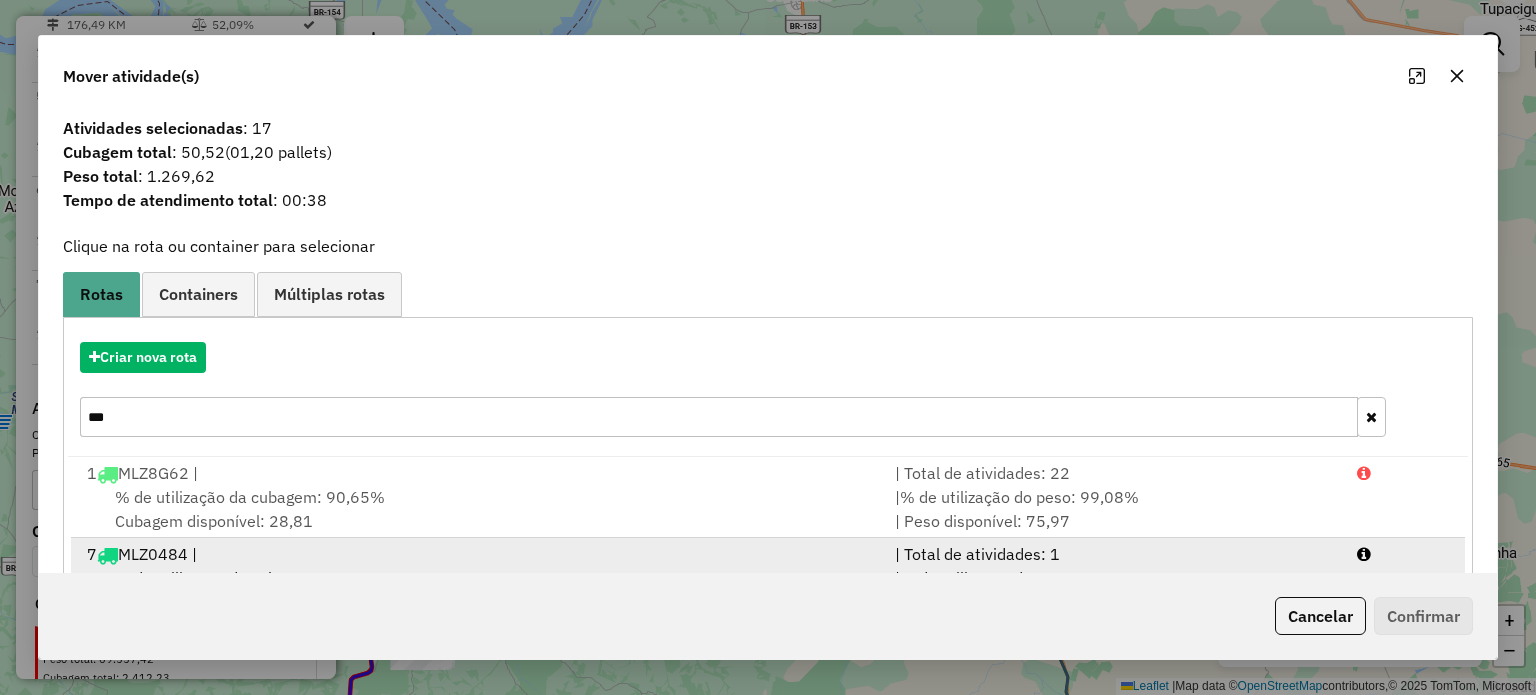 click on "7  MLZ0484 |" at bounding box center (479, 554) 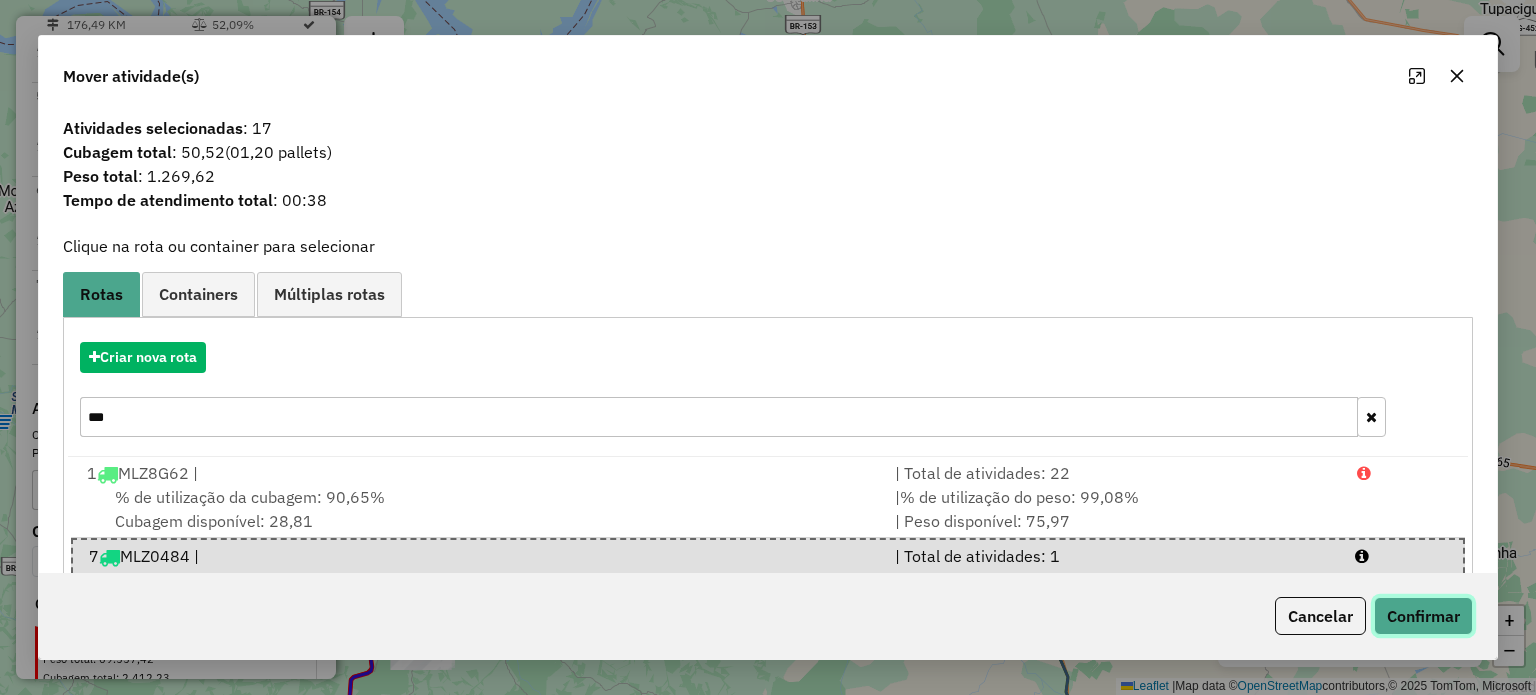 click on "Confirmar" 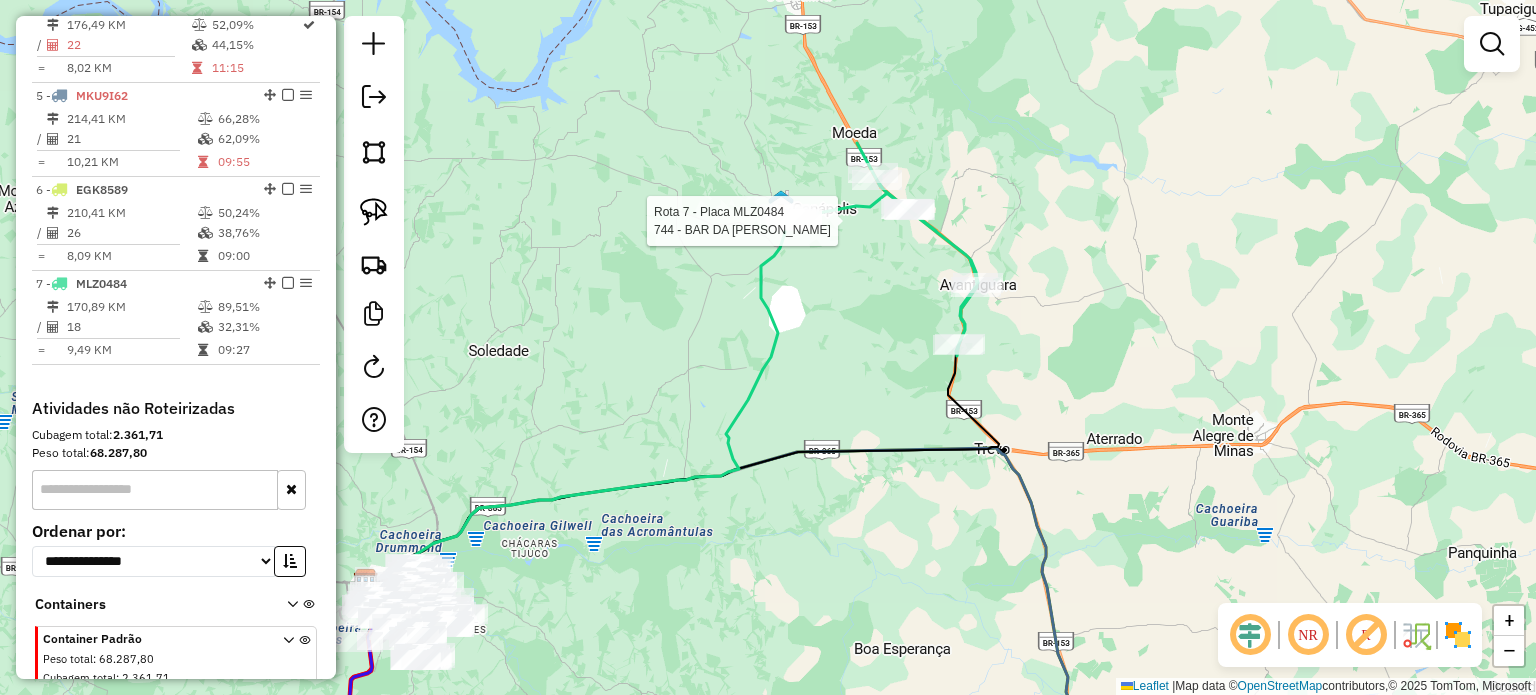 select on "**********" 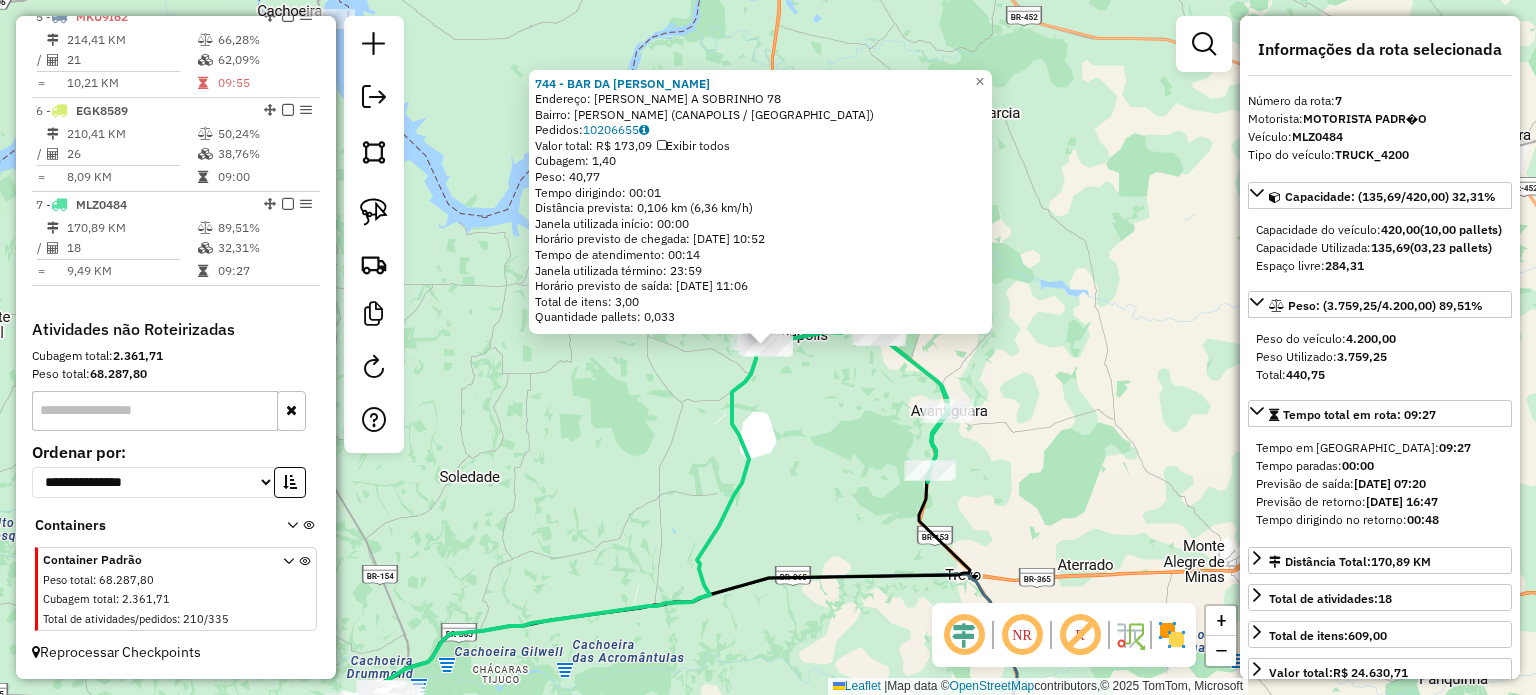 scroll, scrollTop: 1135, scrollLeft: 0, axis: vertical 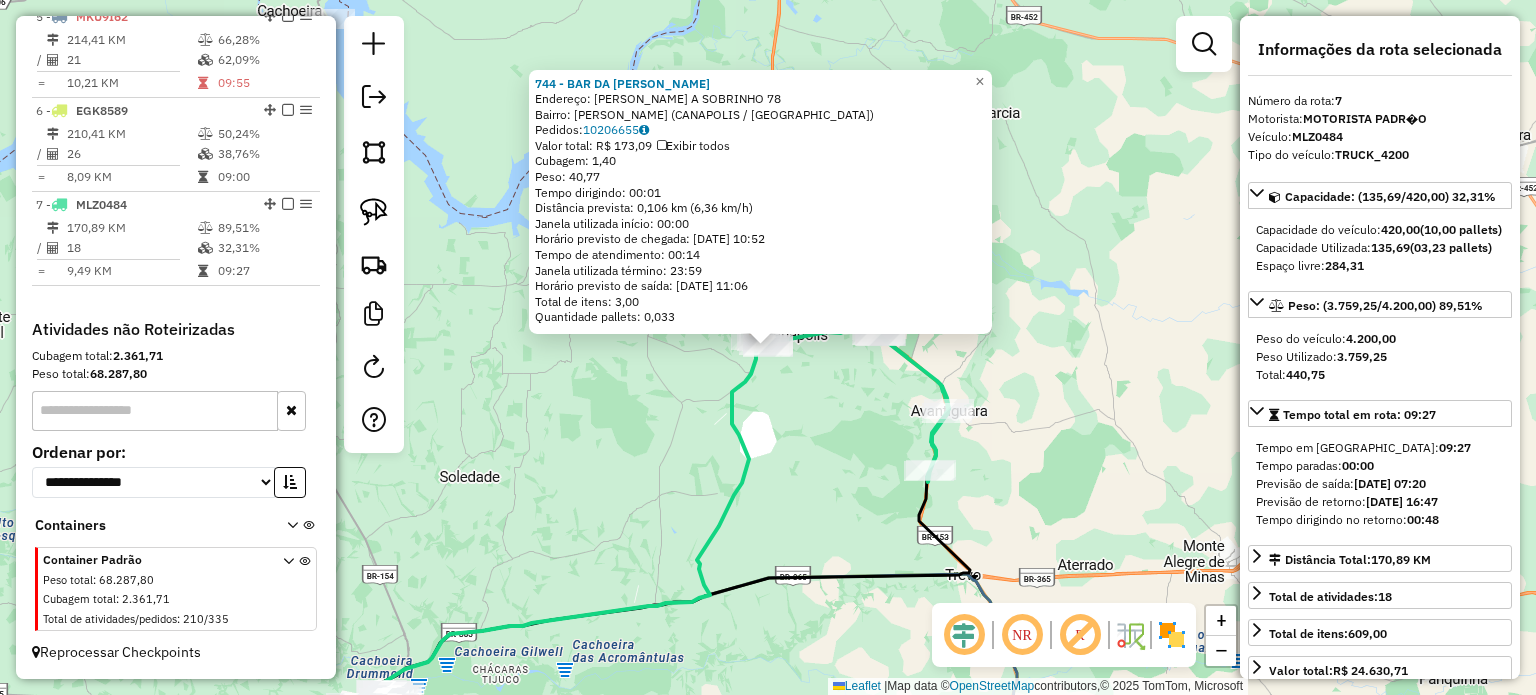 click on "744 - BAR DA JULIANA  Endereço:  FRANCISCO A SOBRINHO 78   Bairro: JORGE DE PAULA GOUVEIA (CANAPOLIS / MG)   Pedidos:  10206655   Valor total: R$ 173,09   Exibir todos   Cubagem: 1,40  Peso: 40,77  Tempo dirigindo: 00:01   Distância prevista: 0,106 km (6,36 km/h)   Janela utilizada início: 00:00   Horário previsto de chegada: 11/07/2025 10:52   Tempo de atendimento: 00:14   Janela utilizada término: 23:59   Horário previsto de saída: 11/07/2025 11:06   Total de itens: 3,00   Quantidade pallets: 0,033  × Janela de atendimento Grade de atendimento Capacidade Transportadoras Veículos Cliente Pedidos  Rotas Selecione os dias de semana para filtrar as janelas de atendimento  Seg   Ter   Qua   Qui   Sex   Sáb   Dom  Informe o período da janela de atendimento: De: Até:  Filtrar exatamente a janela do cliente  Considerar janela de atendimento padrão  Selecione os dias de semana para filtrar as grades de atendimento  Seg   Ter   Qua   Qui   Sex   Sáb   Dom   Peso mínimo:   Peso máximo:   De:   Até:  +" 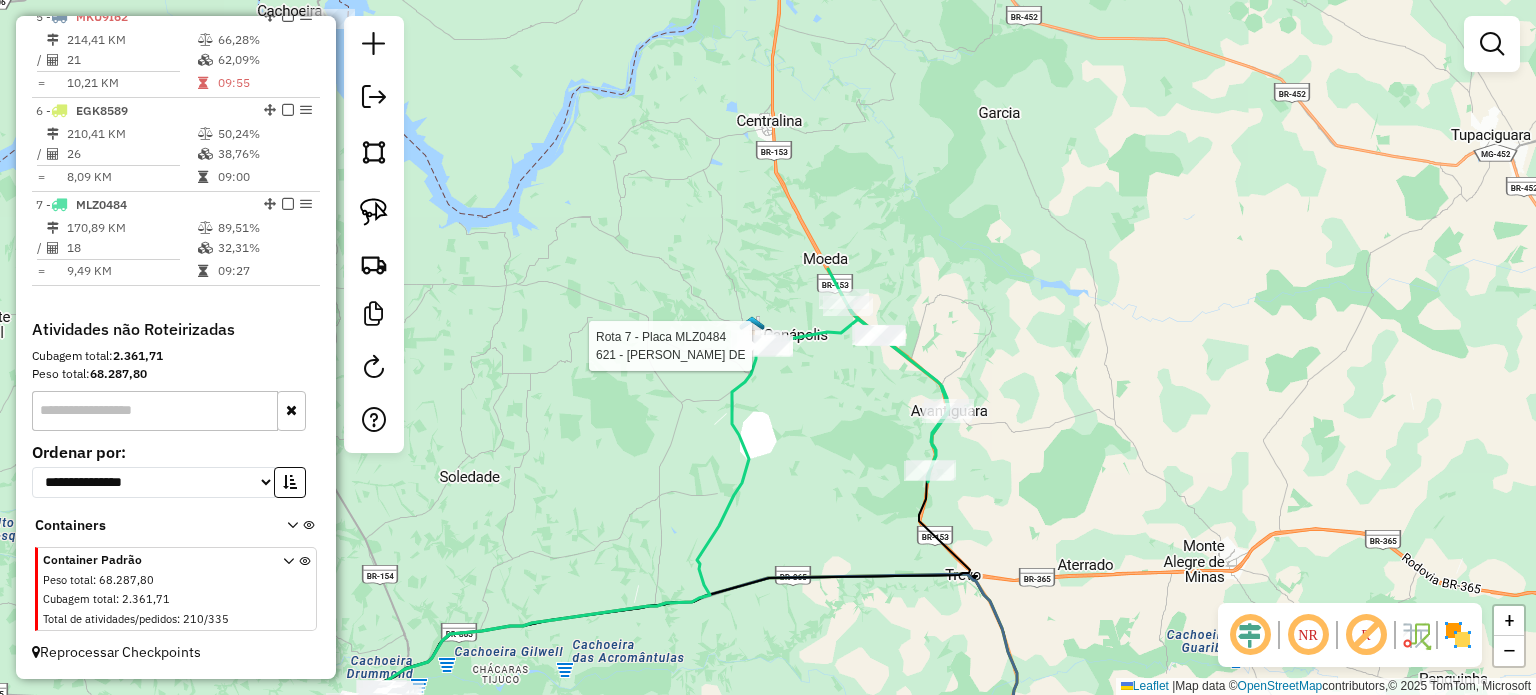 select on "**********" 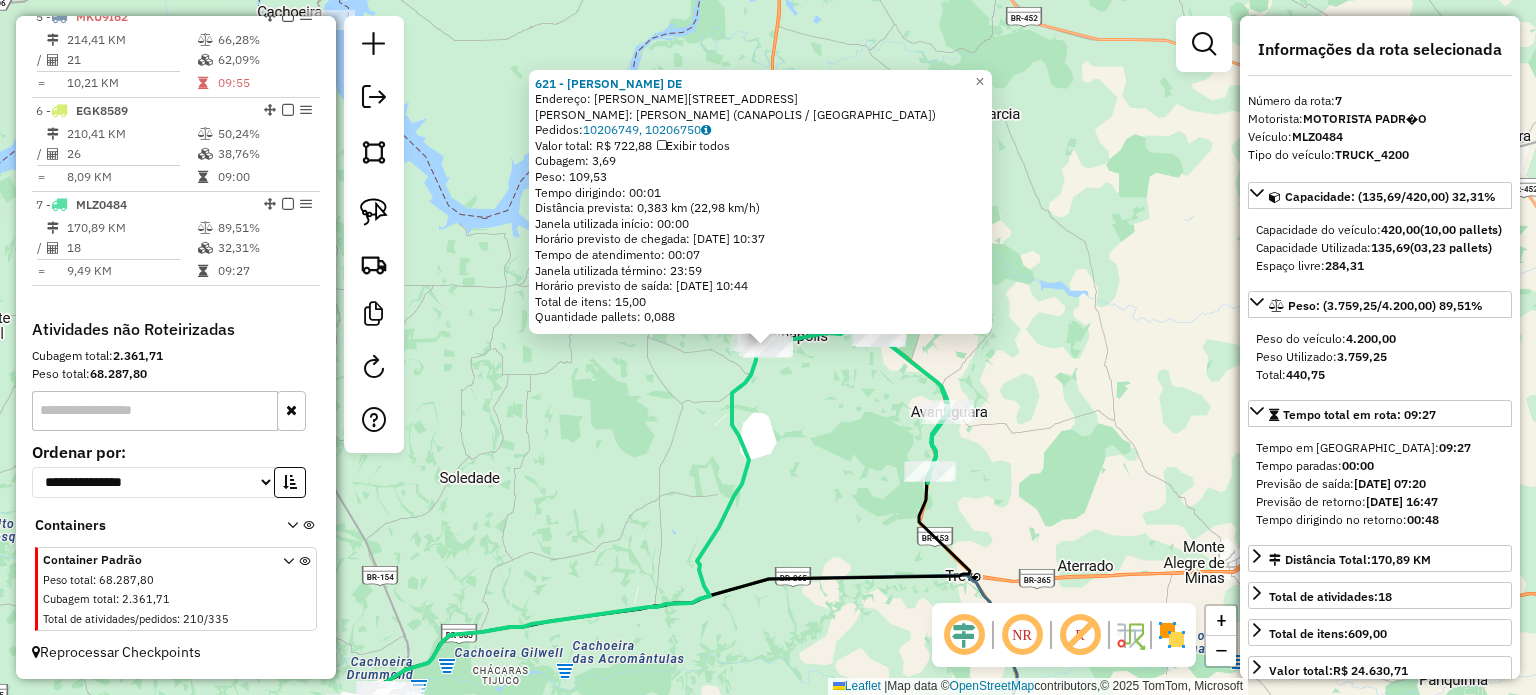 click on "621 - GILVANI FERREIRA DE  Endereço: R   AUGUSTINHO MARQUES DE QUEIROZ 178   Bairro: JORGE PAULA GOUVEIA (CANAPOLIS / MG)   Pedidos:  10206749, 10206750   Valor total: R$ 722,88   Exibir todos   Cubagem: 3,69  Peso: 109,53  Tempo dirigindo: 00:01   Distância prevista: 0,383 km (22,98 km/h)   Janela utilizada início: 00:00   Horário previsto de chegada: 11/07/2025 10:37   Tempo de atendimento: 00:07   Janela utilizada término: 23:59   Horário previsto de saída: 11/07/2025 10:44   Total de itens: 15,00   Quantidade pallets: 0,088  × Janela de atendimento Grade de atendimento Capacidade Transportadoras Veículos Cliente Pedidos  Rotas Selecione os dias de semana para filtrar as janelas de atendimento  Seg   Ter   Qua   Qui   Sex   Sáb   Dom  Informe o período da janela de atendimento: De: Até:  Filtrar exatamente a janela do cliente  Considerar janela de atendimento padrão  Selecione os dias de semana para filtrar as grades de atendimento  Seg   Ter   Qua   Qui   Sex   Sáb   Dom   Peso mínimo:  De:" 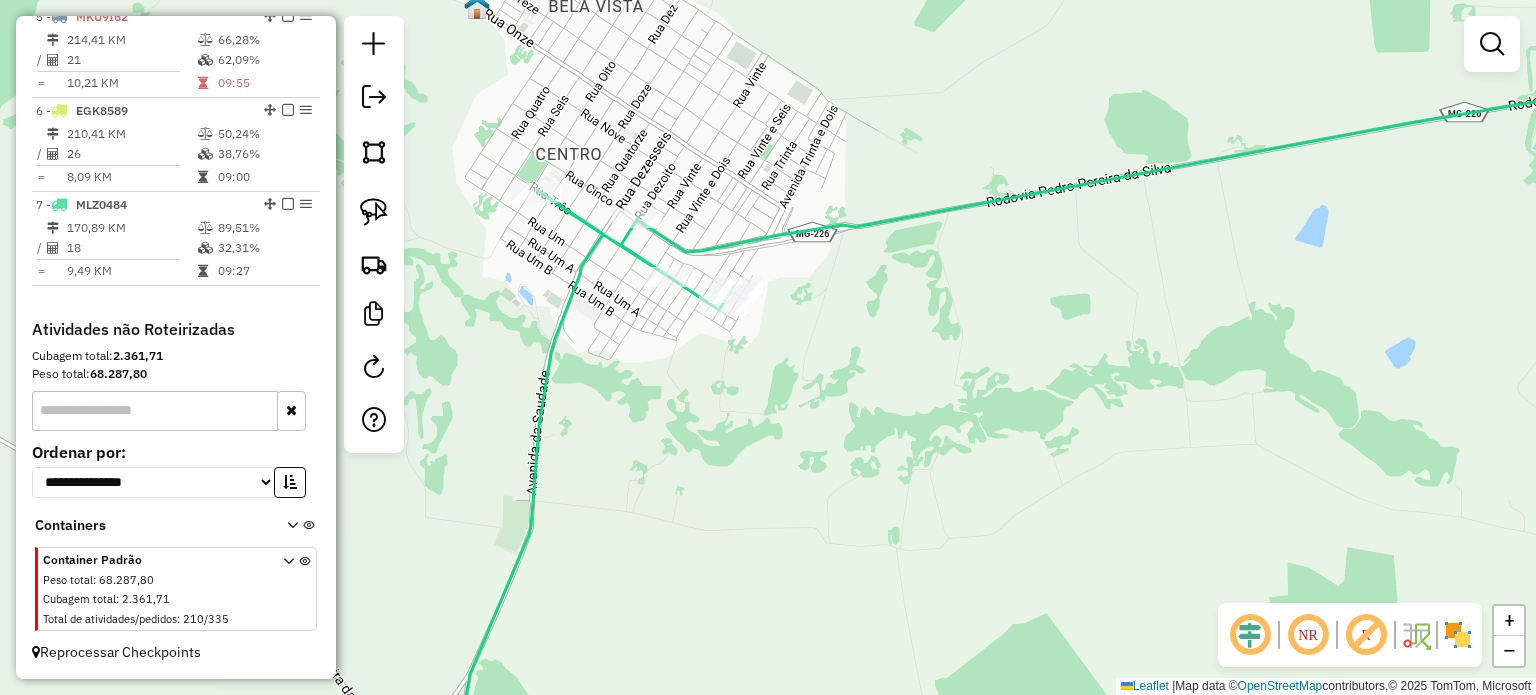 click on "Janela de atendimento Grade de atendimento Capacidade Transportadoras Veículos Cliente Pedidos  Rotas Selecione os dias de semana para filtrar as janelas de atendimento  Seg   Ter   Qua   Qui   Sex   Sáb   Dom  Informe o período da janela de atendimento: De: Até:  Filtrar exatamente a janela do cliente  Considerar janela de atendimento padrão  Selecione os dias de semana para filtrar as grades de atendimento  Seg   Ter   Qua   Qui   Sex   Sáb   Dom   Considerar clientes sem dia de atendimento cadastrado  Clientes fora do dia de atendimento selecionado Filtrar as atividades entre os valores definidos abaixo:  Peso mínimo:   Peso máximo:   Cubagem mínima:   Cubagem máxima:   De:   Até:  Filtrar as atividades entre o tempo de atendimento definido abaixo:  De:   Até:   Considerar capacidade total dos clientes não roteirizados Transportadora: Selecione um ou mais itens Tipo de veículo: Selecione um ou mais itens Veículo: Selecione um ou mais itens Motorista: Selecione um ou mais itens Nome: Rótulo:" 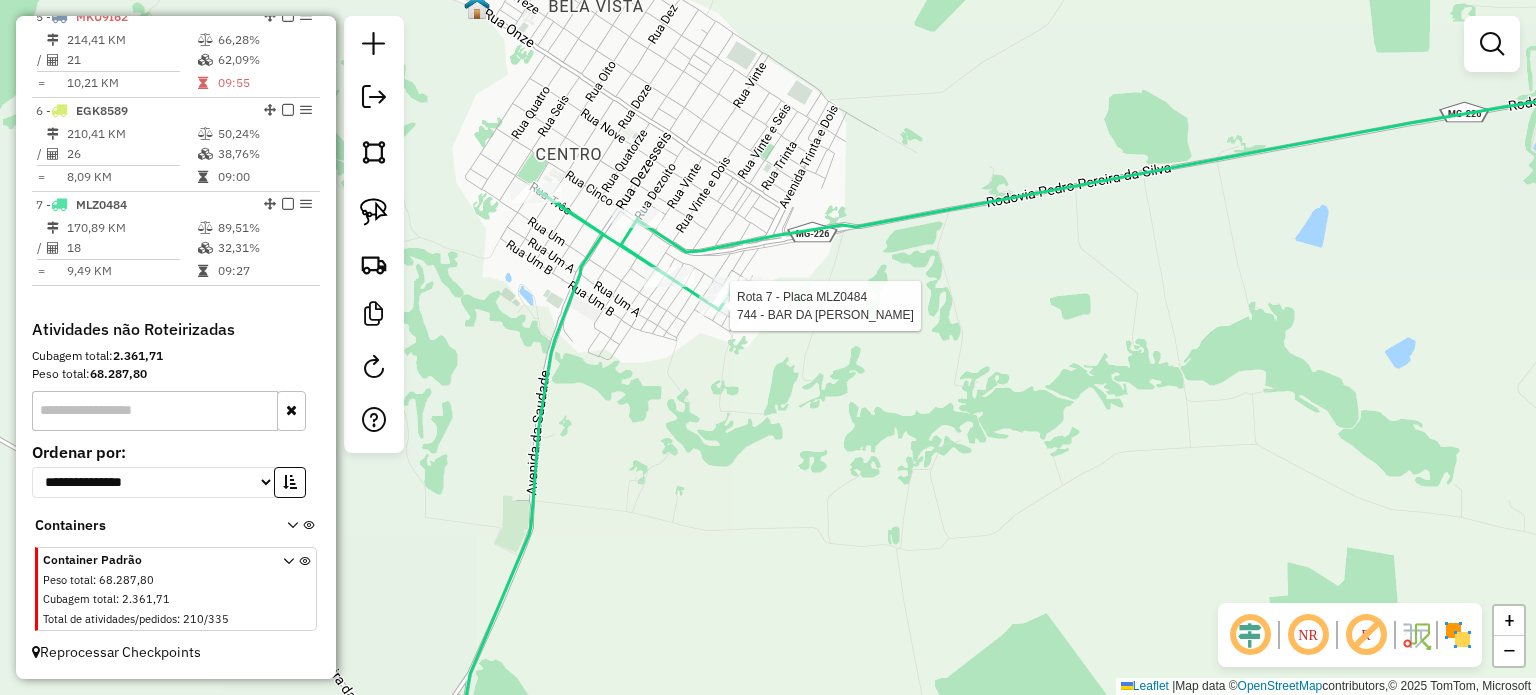 select on "**********" 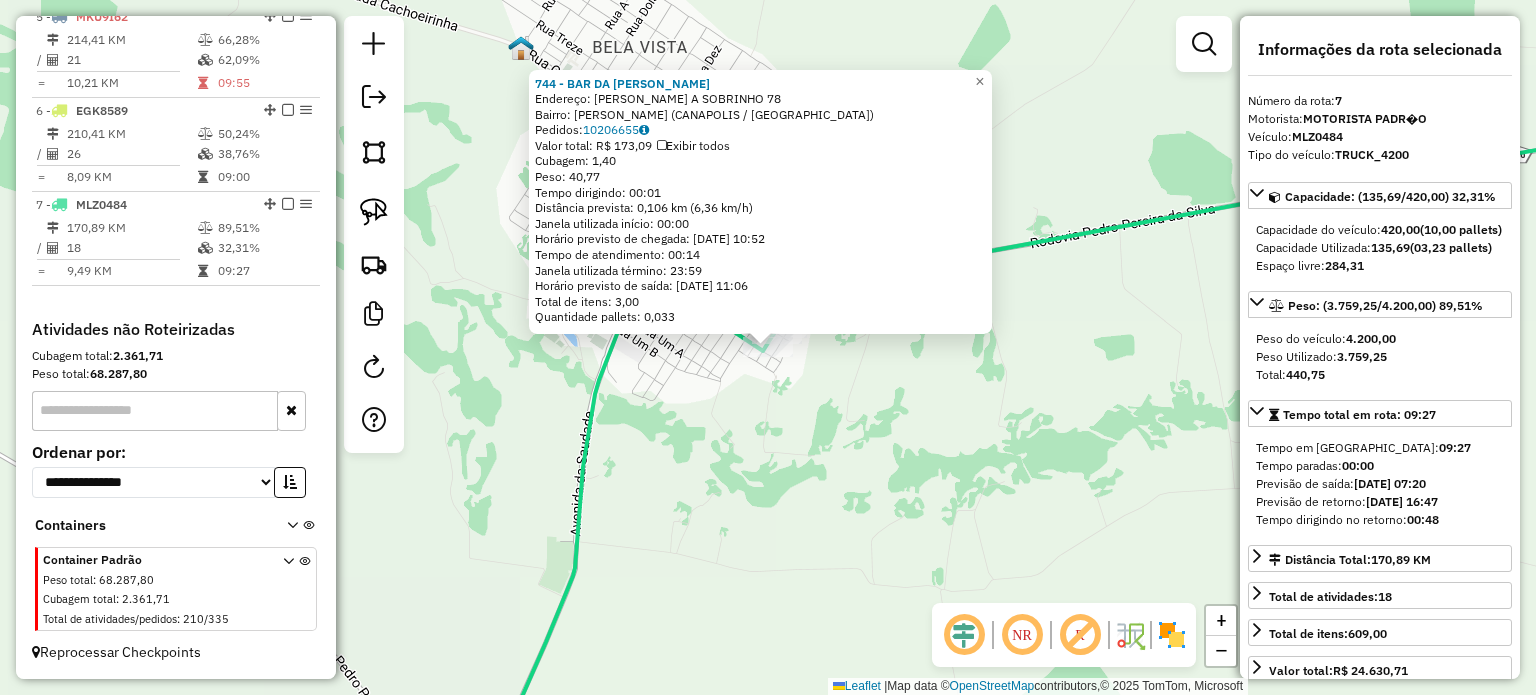click on "744 - BAR DA JULIANA  Endereço:  FRANCISCO A SOBRINHO 78   Bairro: JORGE DE PAULA GOUVEIA (CANAPOLIS / MG)   Pedidos:  10206655   Valor total: R$ 173,09   Exibir todos   Cubagem: 1,40  Peso: 40,77  Tempo dirigindo: 00:01   Distância prevista: 0,106 km (6,36 km/h)   Janela utilizada início: 00:00   Horário previsto de chegada: 11/07/2025 10:52   Tempo de atendimento: 00:14   Janela utilizada término: 23:59   Horário previsto de saída: 11/07/2025 11:06   Total de itens: 3,00   Quantidade pallets: 0,033  × Janela de atendimento Grade de atendimento Capacidade Transportadoras Veículos Cliente Pedidos  Rotas Selecione os dias de semana para filtrar as janelas de atendimento  Seg   Ter   Qua   Qui   Sex   Sáb   Dom  Informe o período da janela de atendimento: De: Até:  Filtrar exatamente a janela do cliente  Considerar janela de atendimento padrão  Selecione os dias de semana para filtrar as grades de atendimento  Seg   Ter   Qua   Qui   Sex   Sáb   Dom   Peso mínimo:   Peso máximo:   De:   Até:  +" 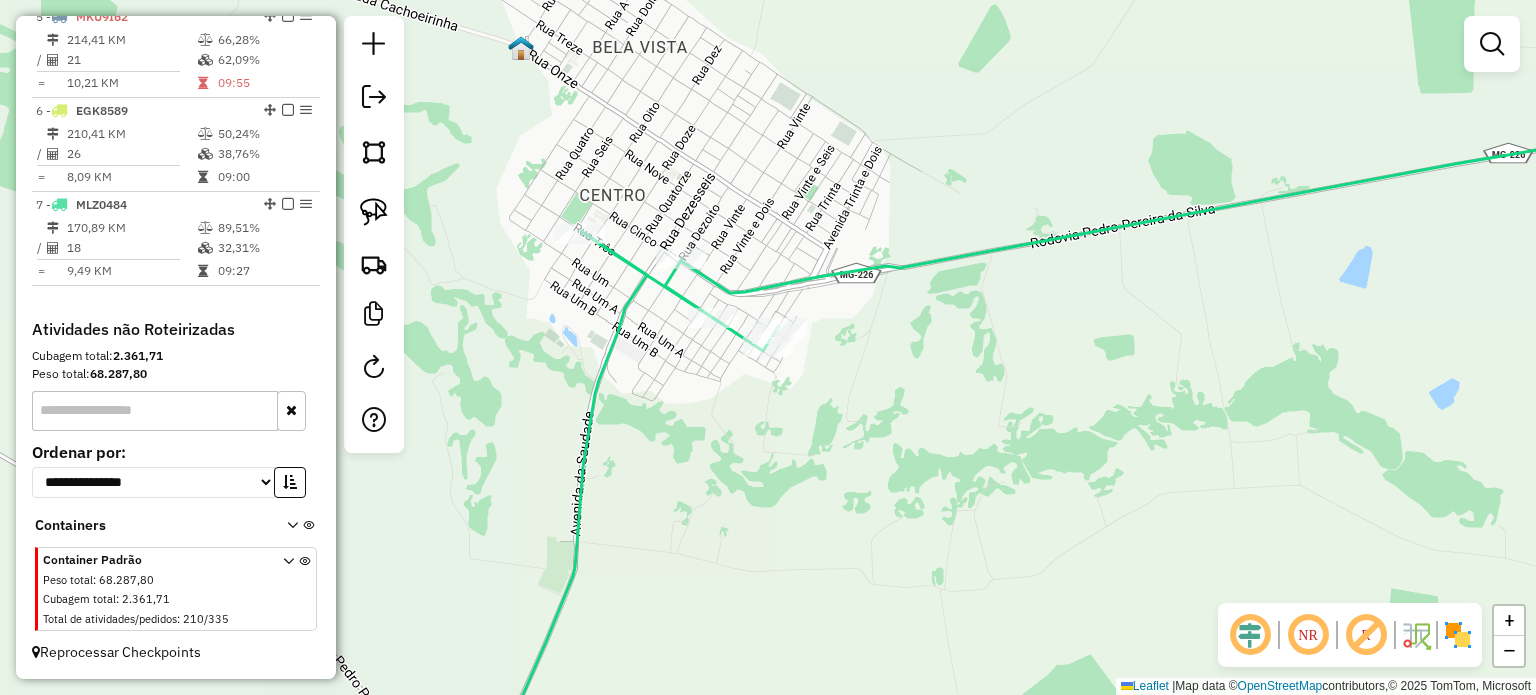 drag, startPoint x: 755, startPoint y: 419, endPoint x: 1185, endPoint y: 241, distance: 465.38586 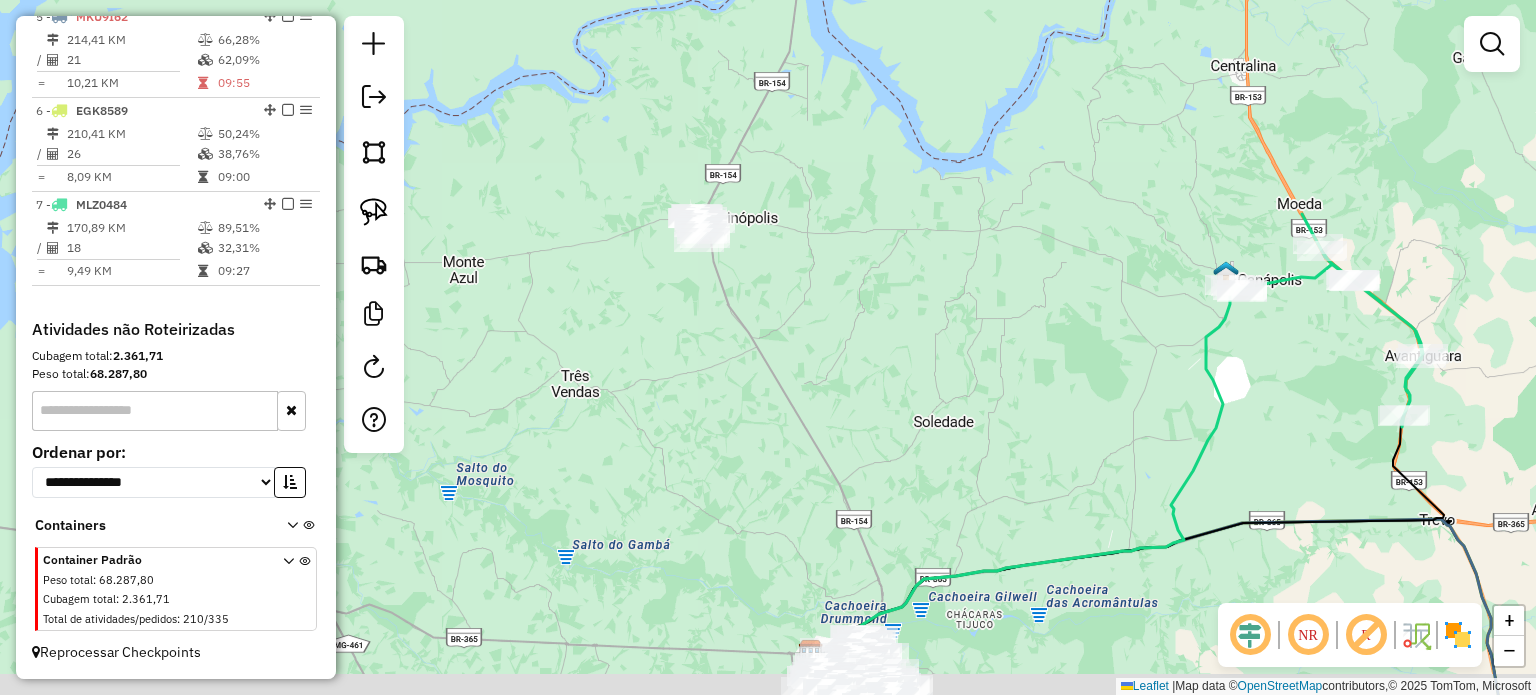 drag, startPoint x: 871, startPoint y: 454, endPoint x: 992, endPoint y: 371, distance: 146.73105 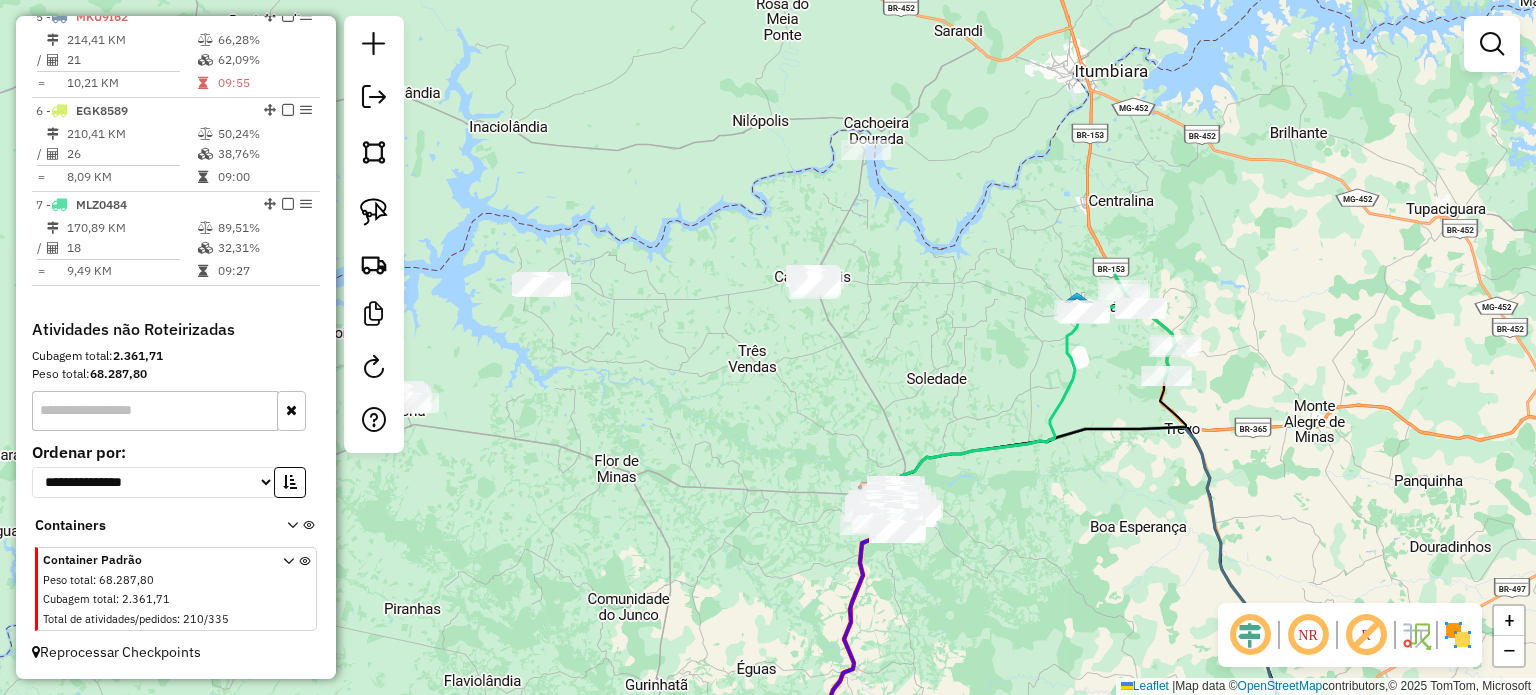 drag, startPoint x: 726, startPoint y: 350, endPoint x: 784, endPoint y: 341, distance: 58.694122 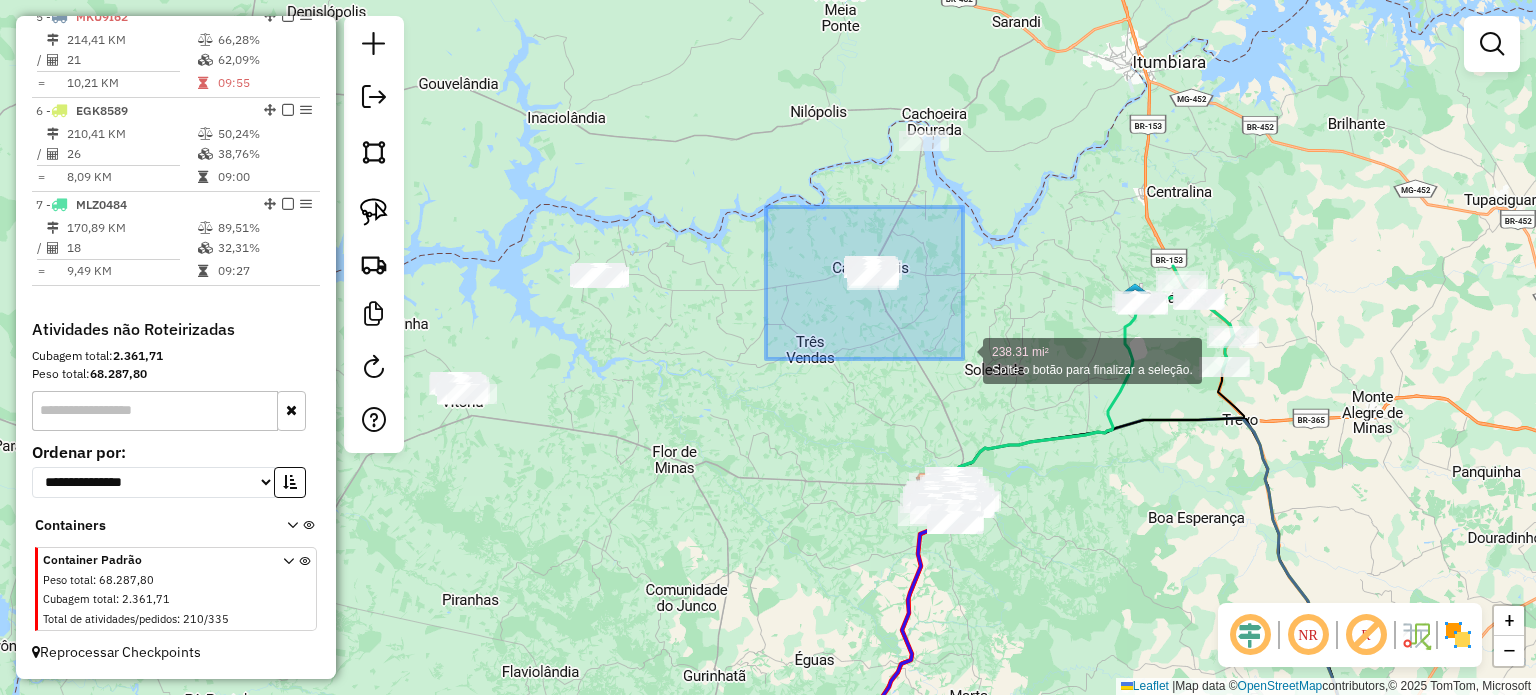 drag, startPoint x: 766, startPoint y: 207, endPoint x: 963, endPoint y: 359, distance: 248.82323 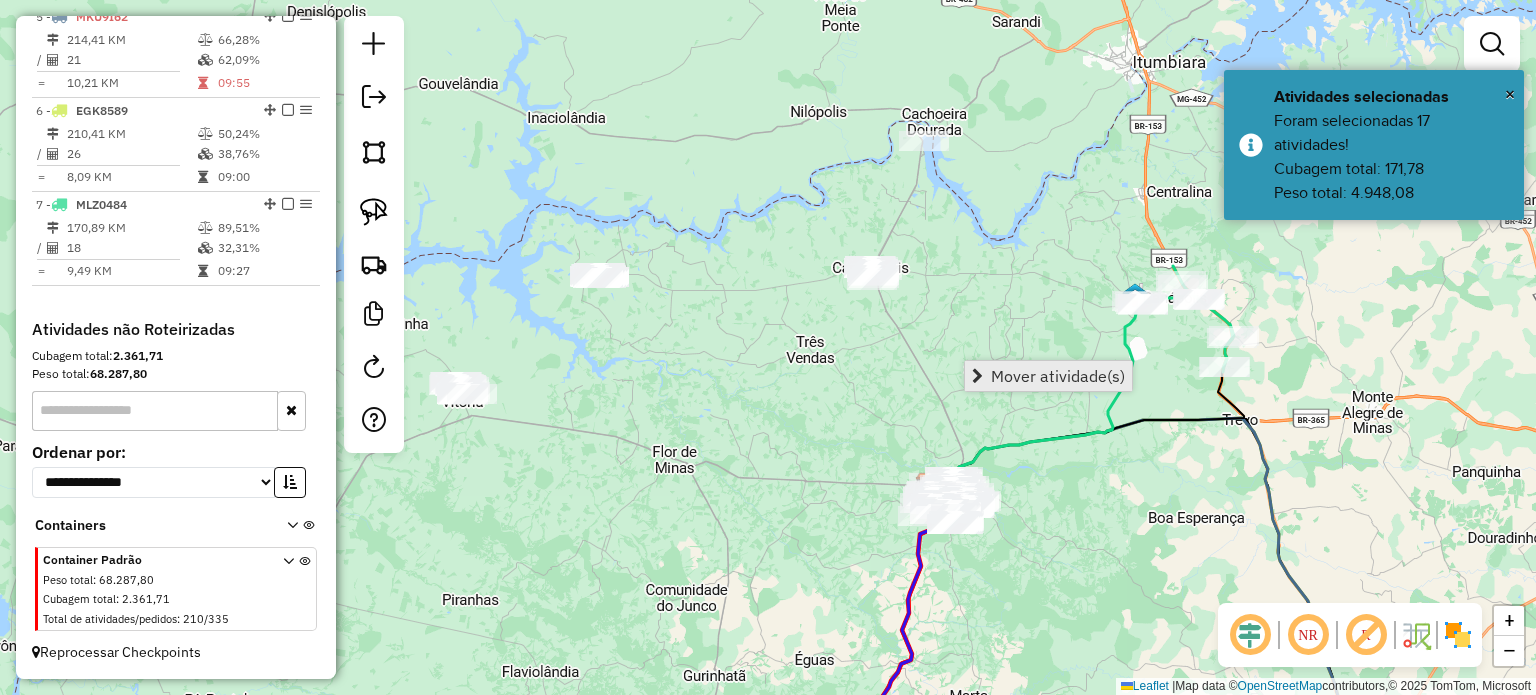 click on "Mover atividade(s)" at bounding box center [1058, 376] 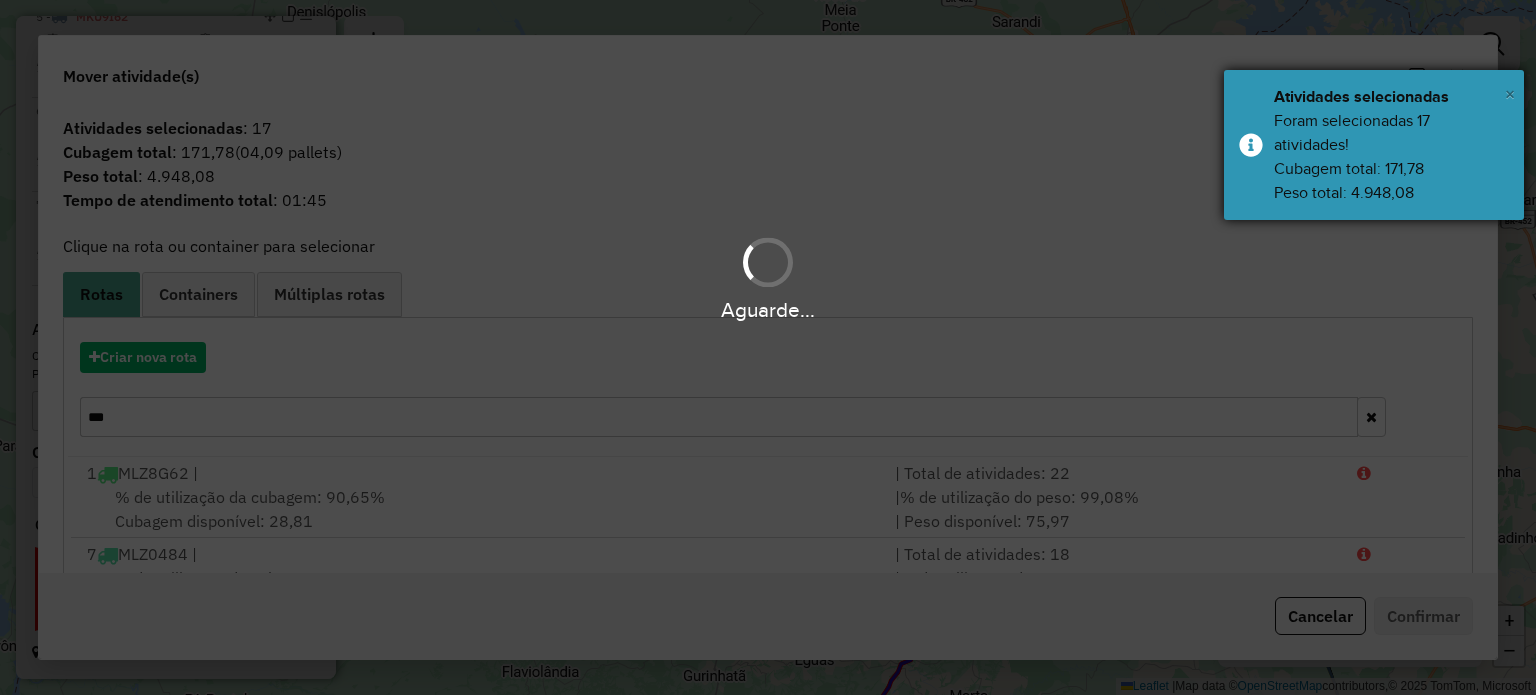 click on "×" at bounding box center [1510, 94] 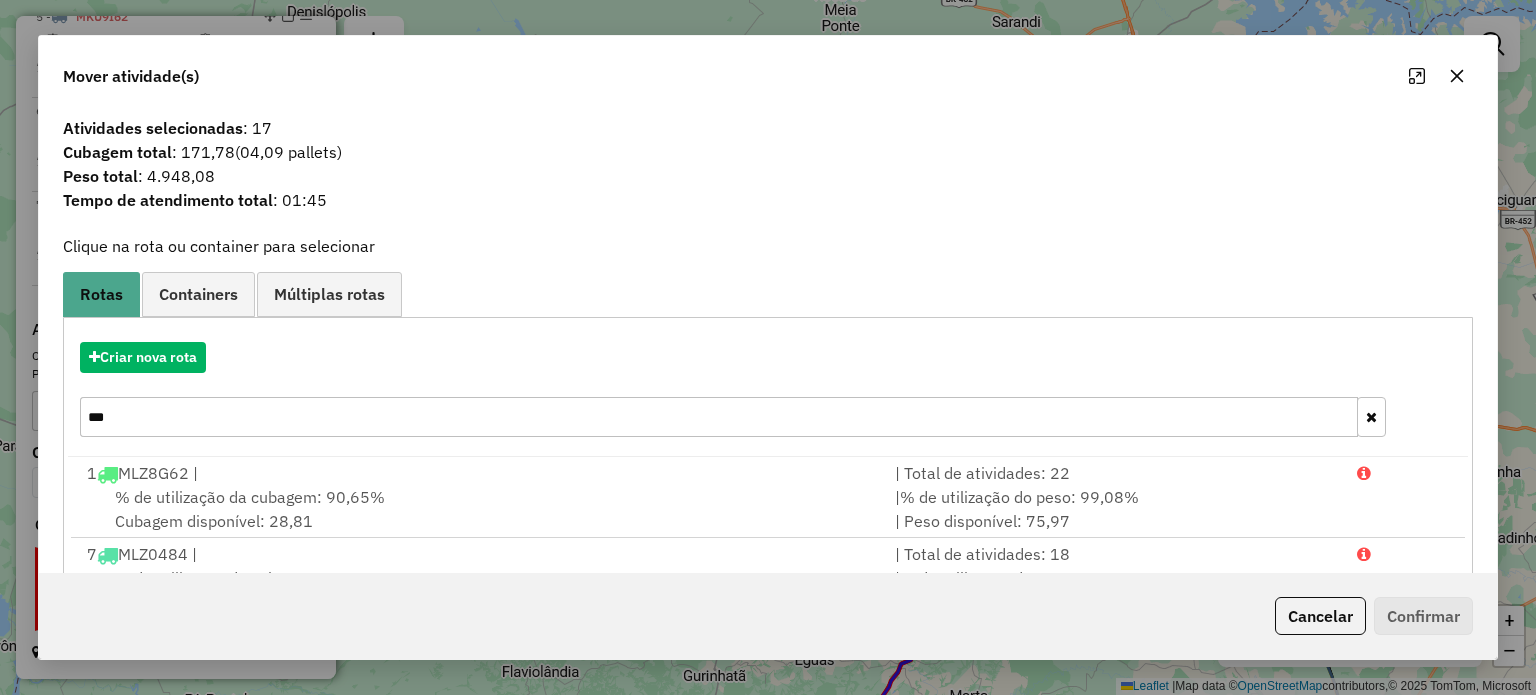 click 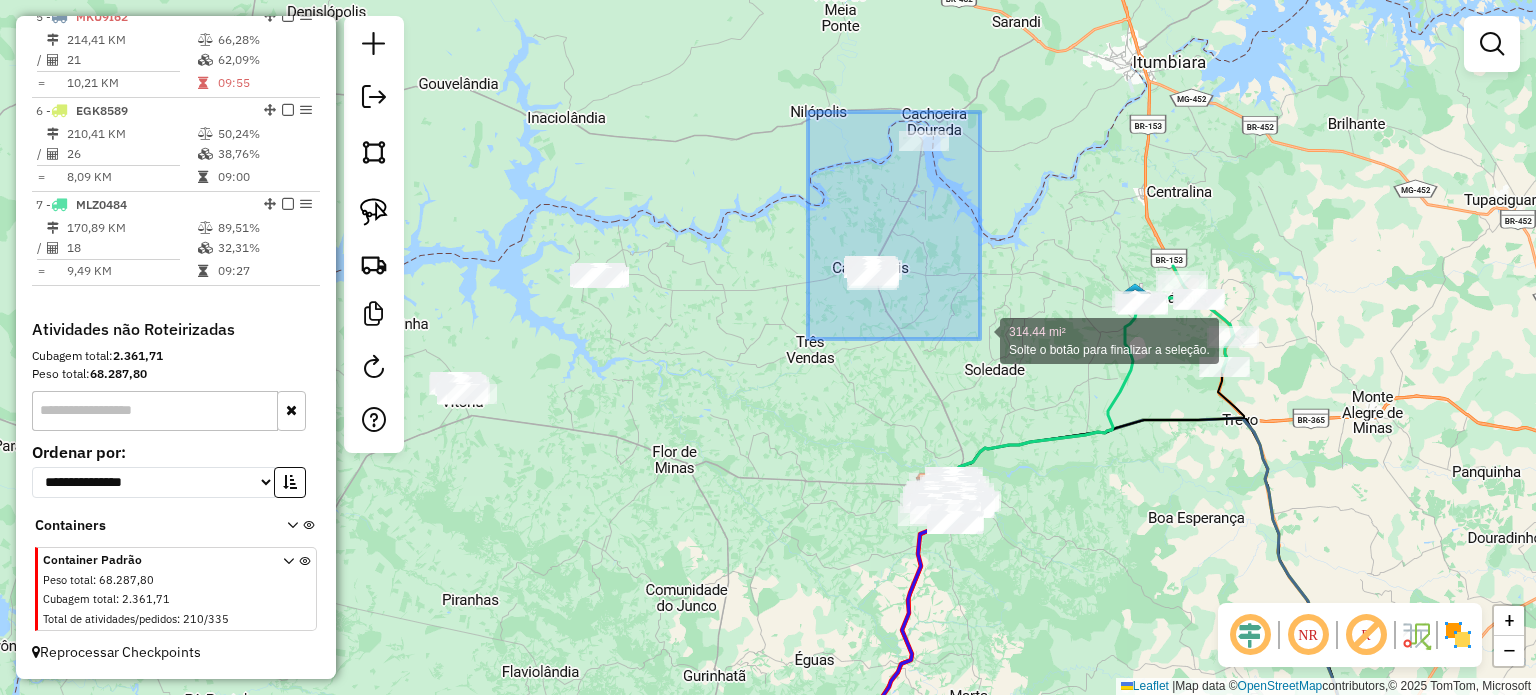 drag, startPoint x: 808, startPoint y: 112, endPoint x: 974, endPoint y: 322, distance: 267.68637 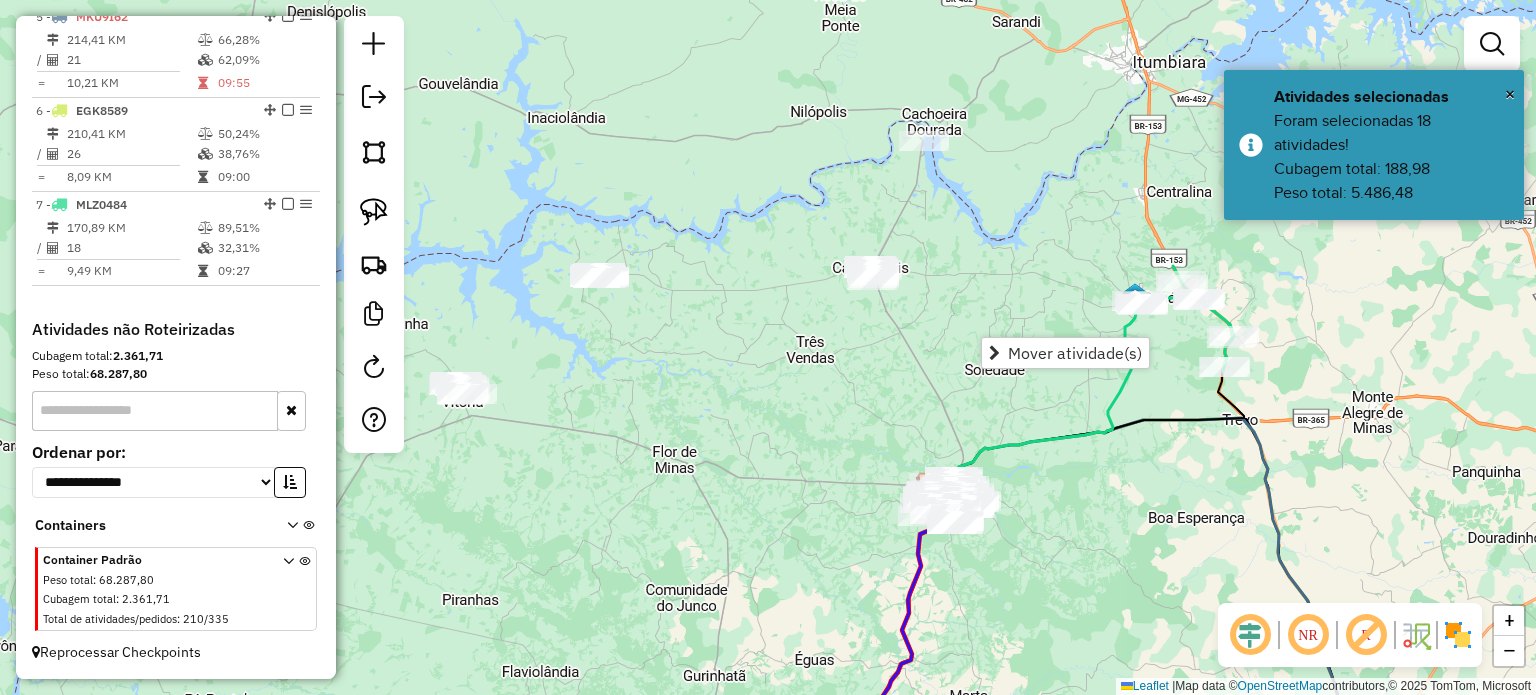 click on "Janela de atendimento Grade de atendimento Capacidade Transportadoras Veículos Cliente Pedidos  Rotas Selecione os dias de semana para filtrar as janelas de atendimento  Seg   Ter   Qua   Qui   Sex   Sáb   Dom  Informe o período da janela de atendimento: De: Até:  Filtrar exatamente a janela do cliente  Considerar janela de atendimento padrão  Selecione os dias de semana para filtrar as grades de atendimento  Seg   Ter   Qua   Qui   Sex   Sáb   Dom   Considerar clientes sem dia de atendimento cadastrado  Clientes fora do dia de atendimento selecionado Filtrar as atividades entre os valores definidos abaixo:  Peso mínimo:   Peso máximo:   Cubagem mínima:   Cubagem máxima:   De:   Até:  Filtrar as atividades entre o tempo de atendimento definido abaixo:  De:   Até:   Considerar capacidade total dos clientes não roteirizados Transportadora: Selecione um ou mais itens Tipo de veículo: Selecione um ou mais itens Veículo: Selecione um ou mais itens Motorista: Selecione um ou mais itens Nome: Rótulo:" 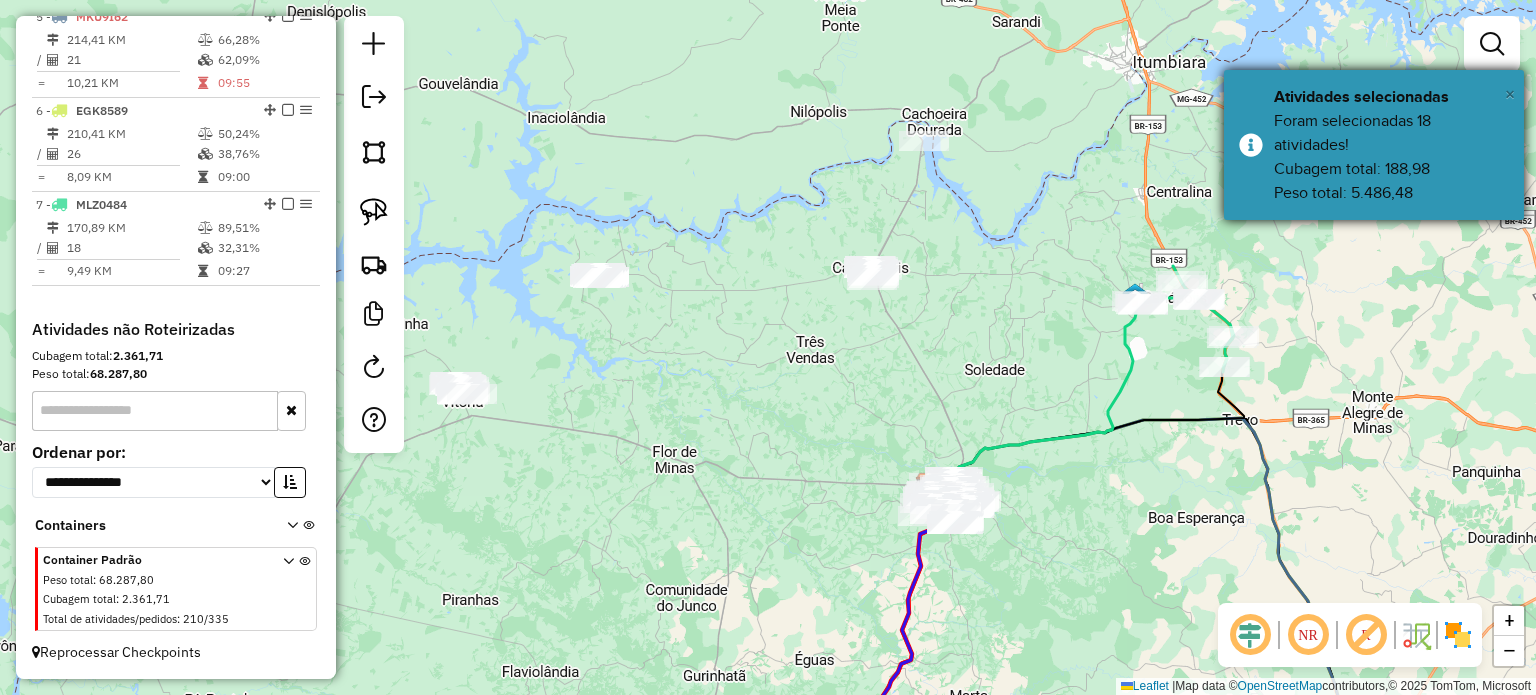 click on "×" at bounding box center (1510, 94) 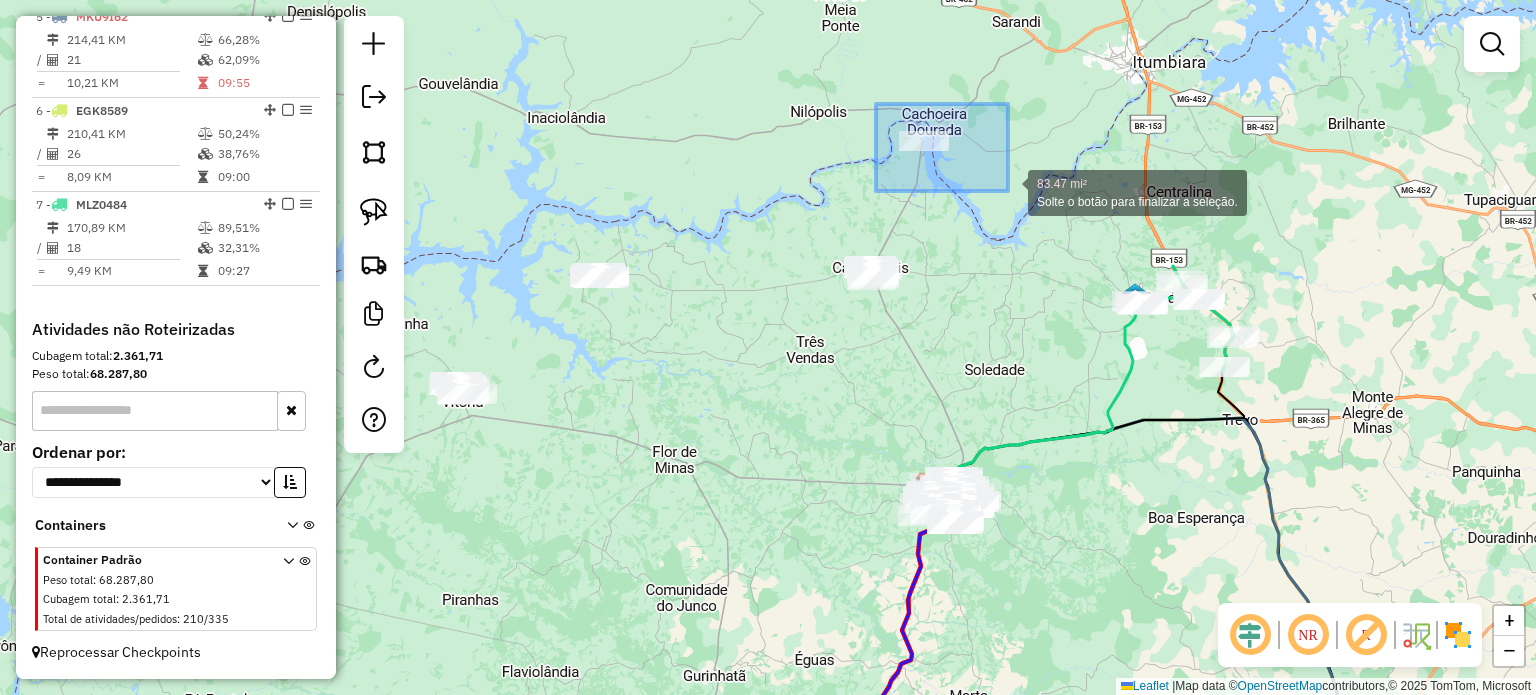 drag, startPoint x: 944, startPoint y: 152, endPoint x: 1015, endPoint y: 191, distance: 81.00617 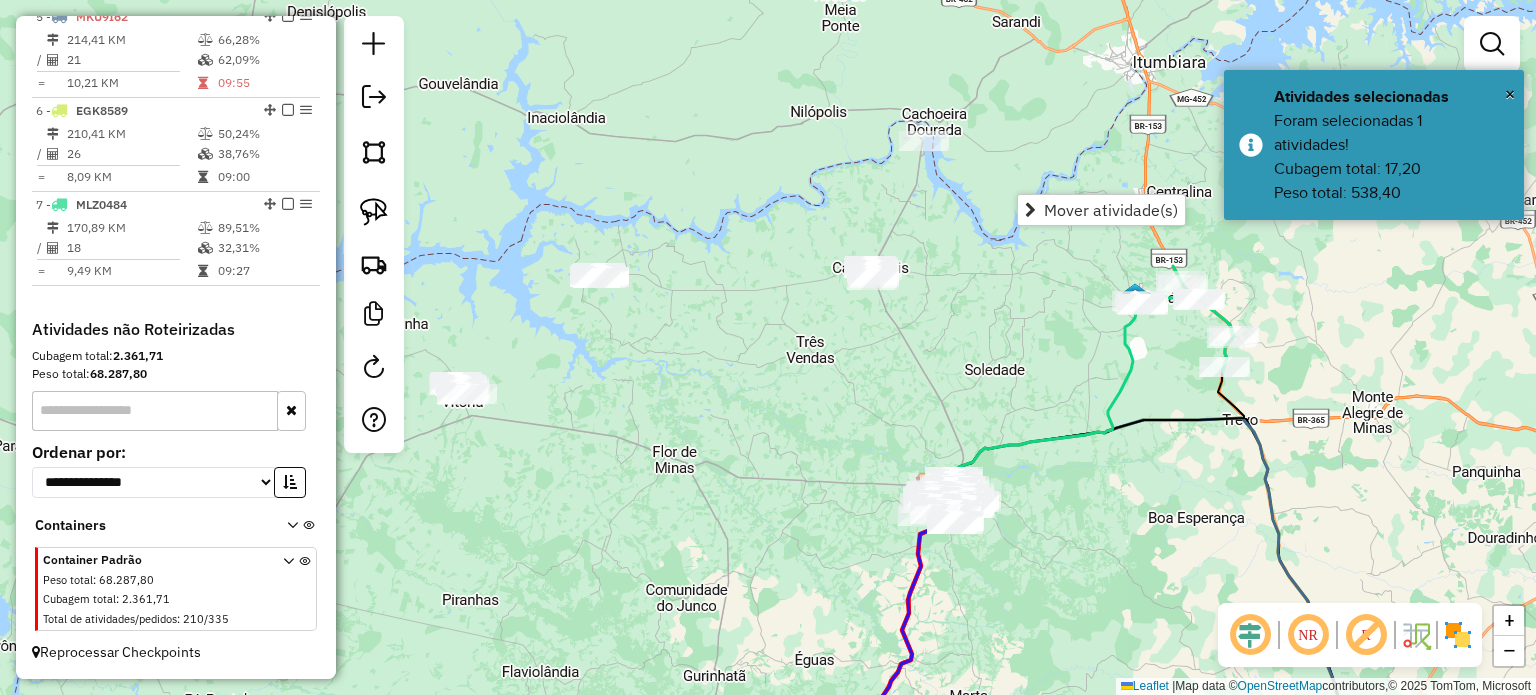click on "Janela de atendimento Grade de atendimento Capacidade Transportadoras Veículos Cliente Pedidos  Rotas Selecione os dias de semana para filtrar as janelas de atendimento  Seg   Ter   Qua   Qui   Sex   Sáb   Dom  Informe o período da janela de atendimento: De: Até:  Filtrar exatamente a janela do cliente  Considerar janela de atendimento padrão  Selecione os dias de semana para filtrar as grades de atendimento  Seg   Ter   Qua   Qui   Sex   Sáb   Dom   Considerar clientes sem dia de atendimento cadastrado  Clientes fora do dia de atendimento selecionado Filtrar as atividades entre os valores definidos abaixo:  Peso mínimo:   Peso máximo:   Cubagem mínima:   Cubagem máxima:   De:   Até:  Filtrar as atividades entre o tempo de atendimento definido abaixo:  De:   Até:   Considerar capacidade total dos clientes não roteirizados Transportadora: Selecione um ou mais itens Tipo de veículo: Selecione um ou mais itens Veículo: Selecione um ou mais itens Motorista: Selecione um ou mais itens Nome: Rótulo:" 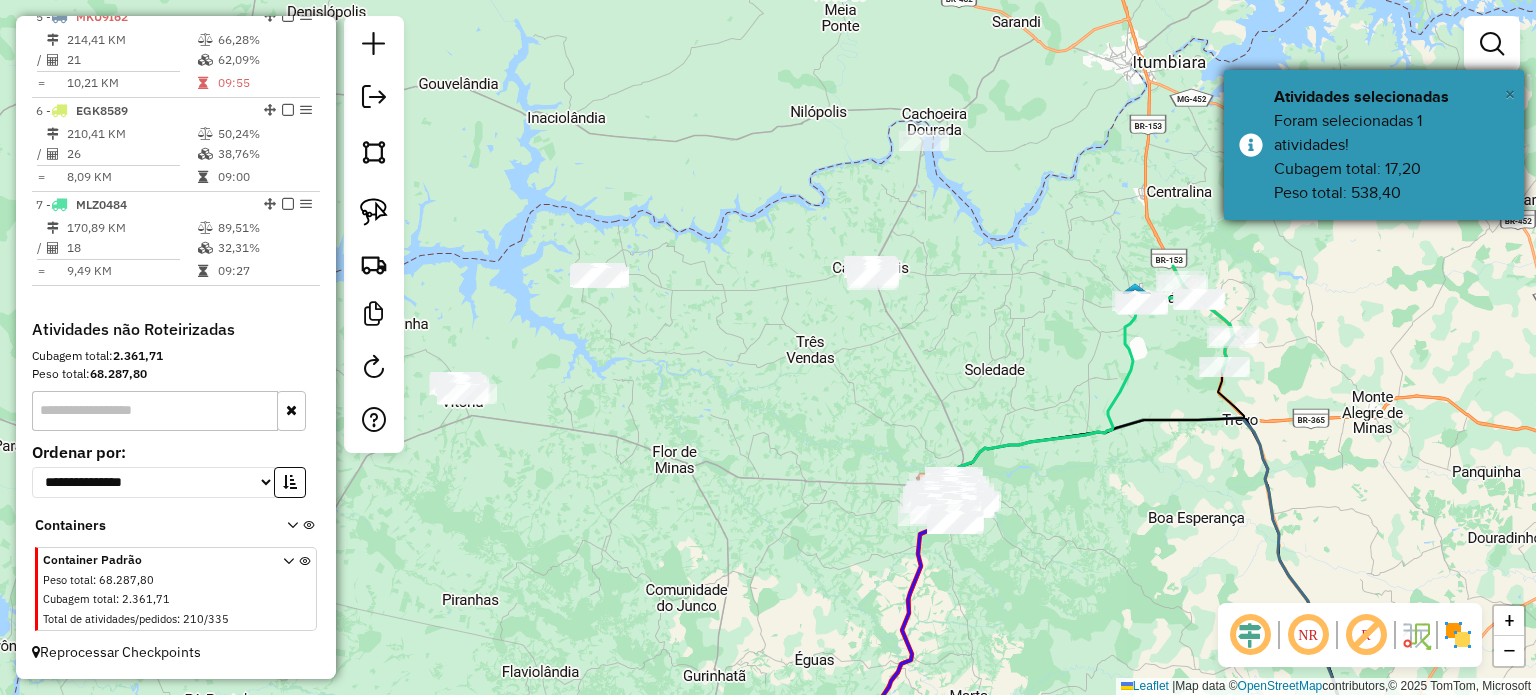 click on "×" at bounding box center [1510, 94] 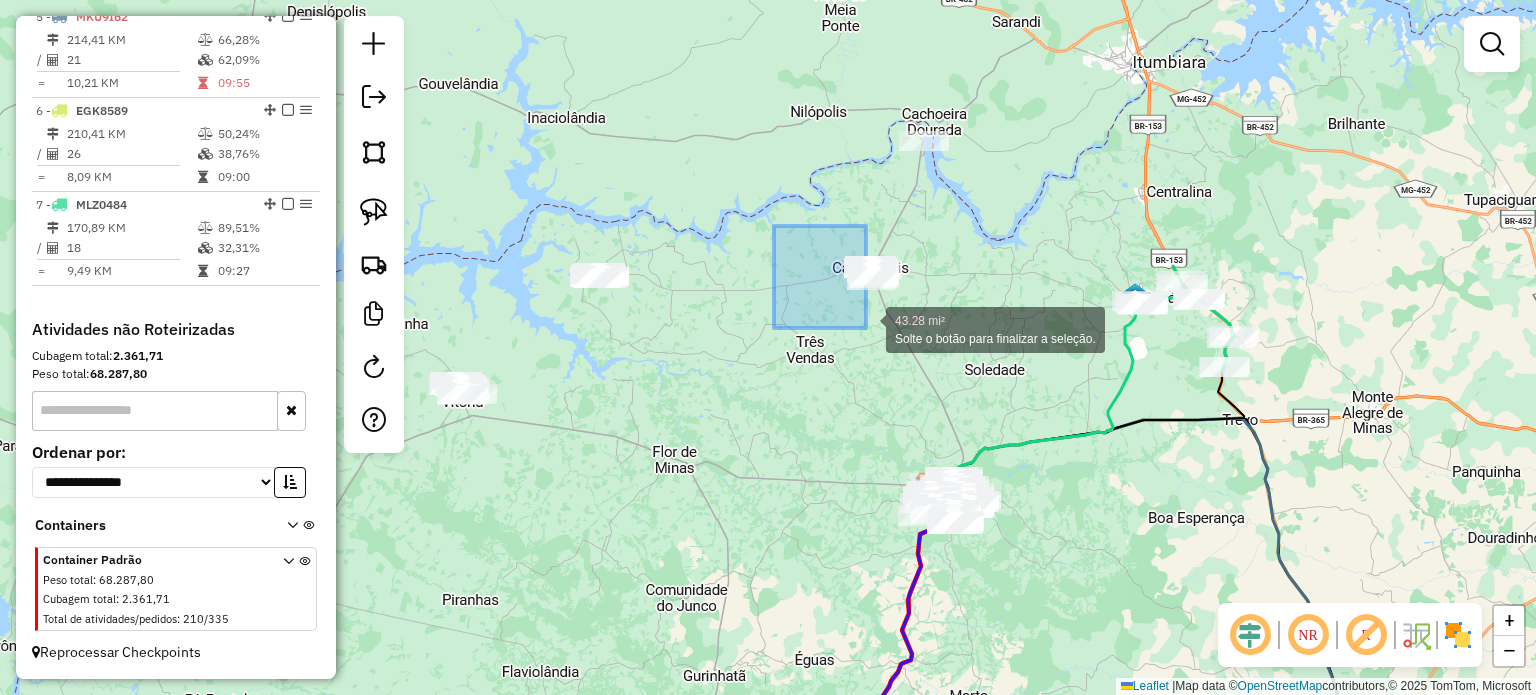 drag, startPoint x: 791, startPoint y: 243, endPoint x: 935, endPoint y: 352, distance: 180.60178 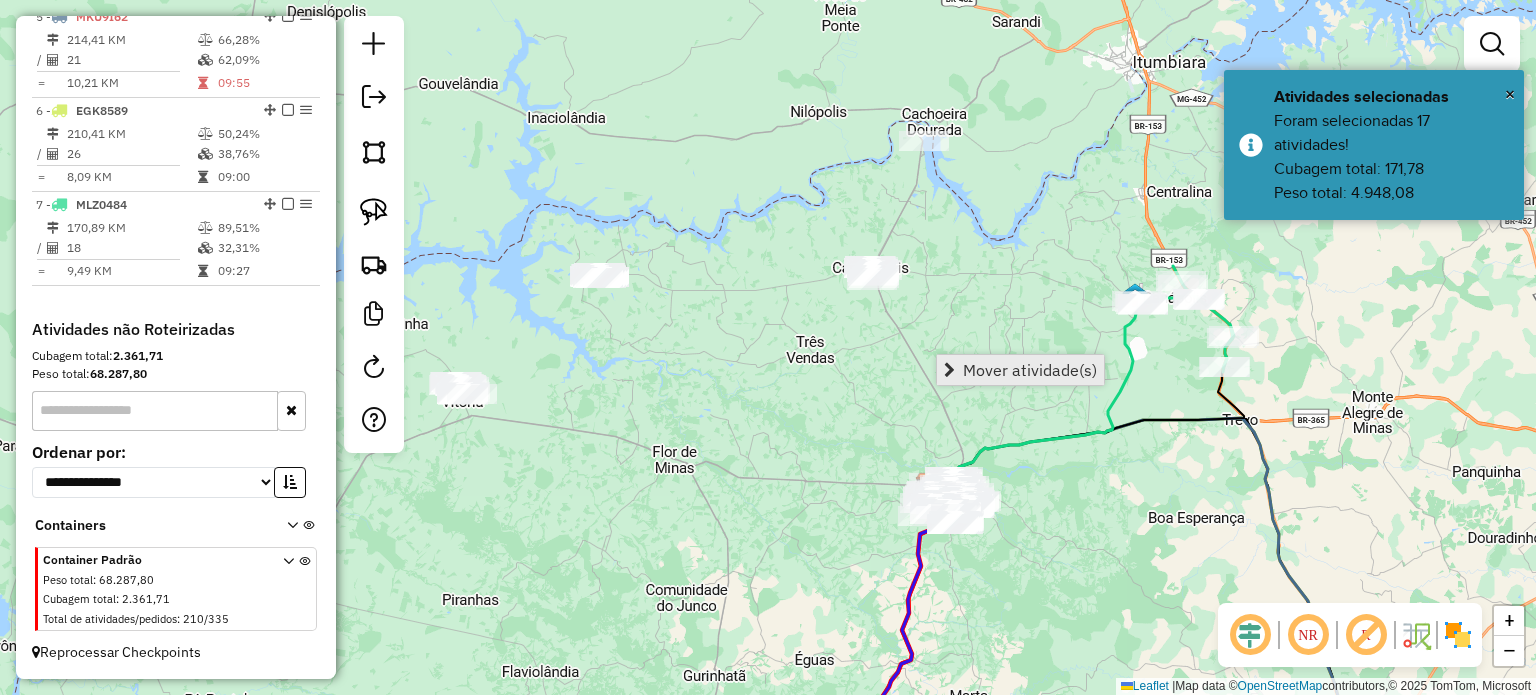 click on "Mover atividade(s)" at bounding box center [1030, 370] 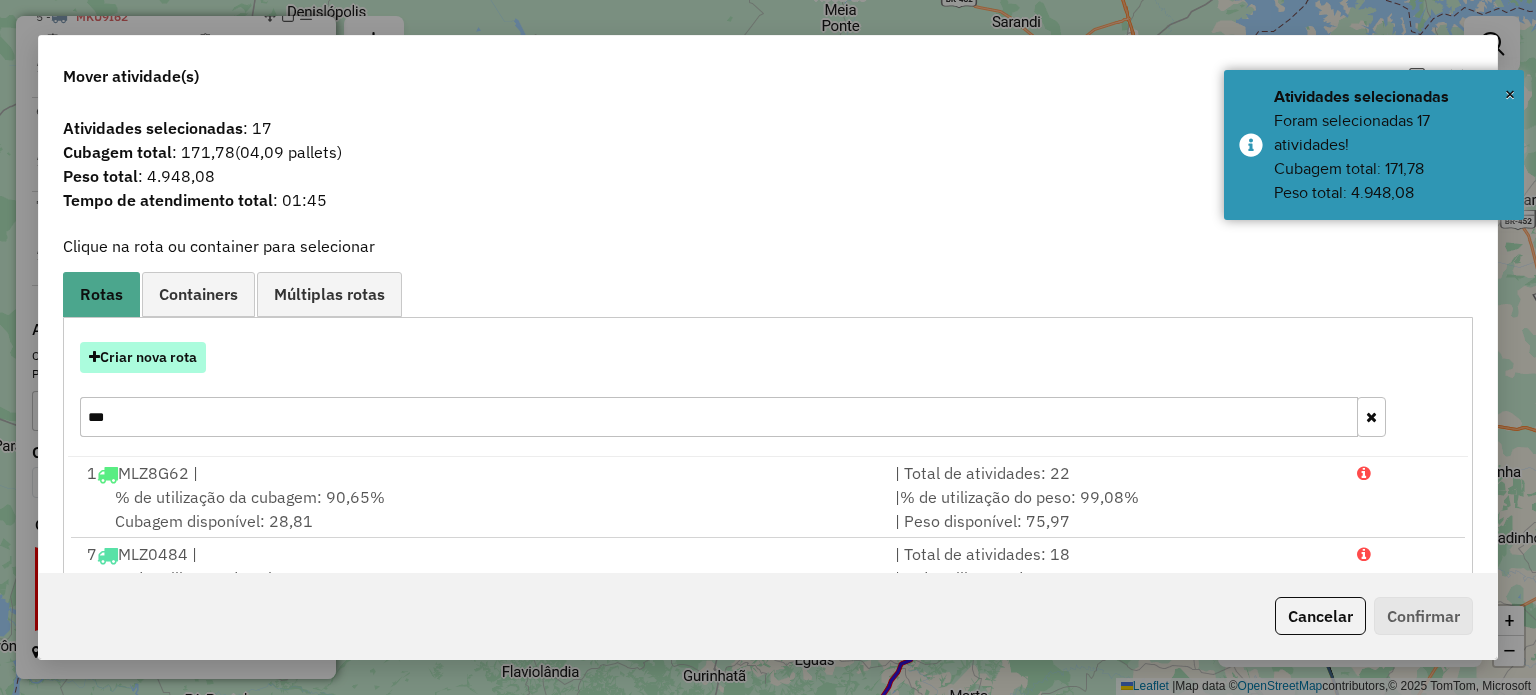 click on "Criar nova rota" at bounding box center [143, 357] 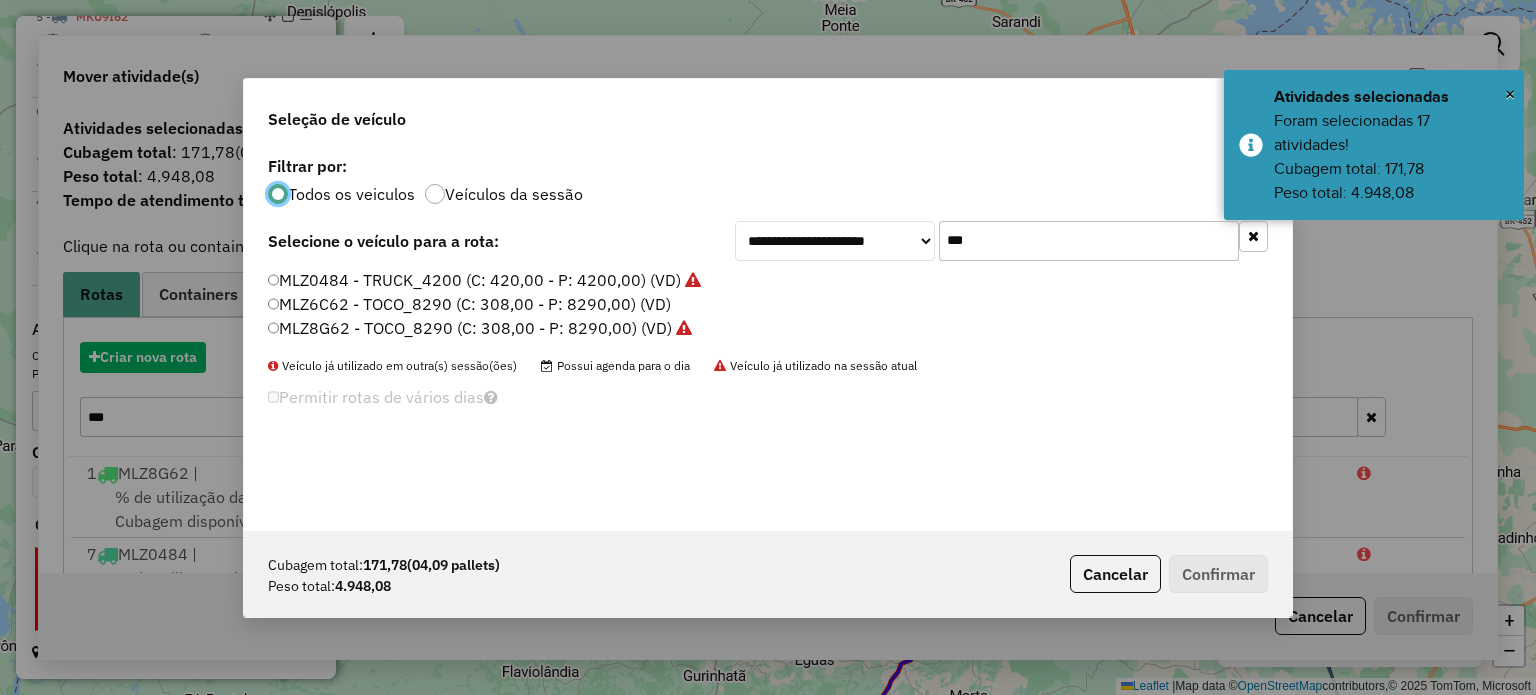 scroll, scrollTop: 10, scrollLeft: 6, axis: both 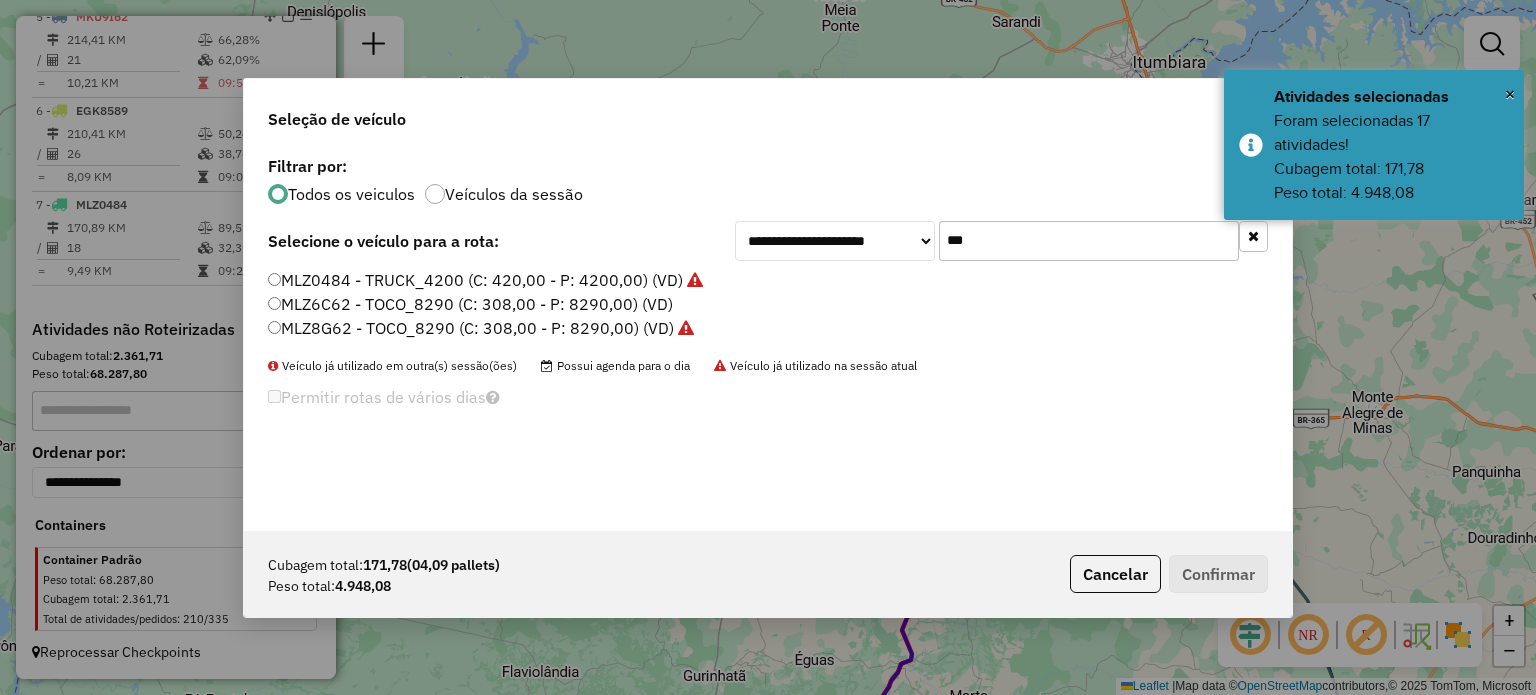 drag, startPoint x: 977, startPoint y: 246, endPoint x: 591, endPoint y: 202, distance: 388.49966 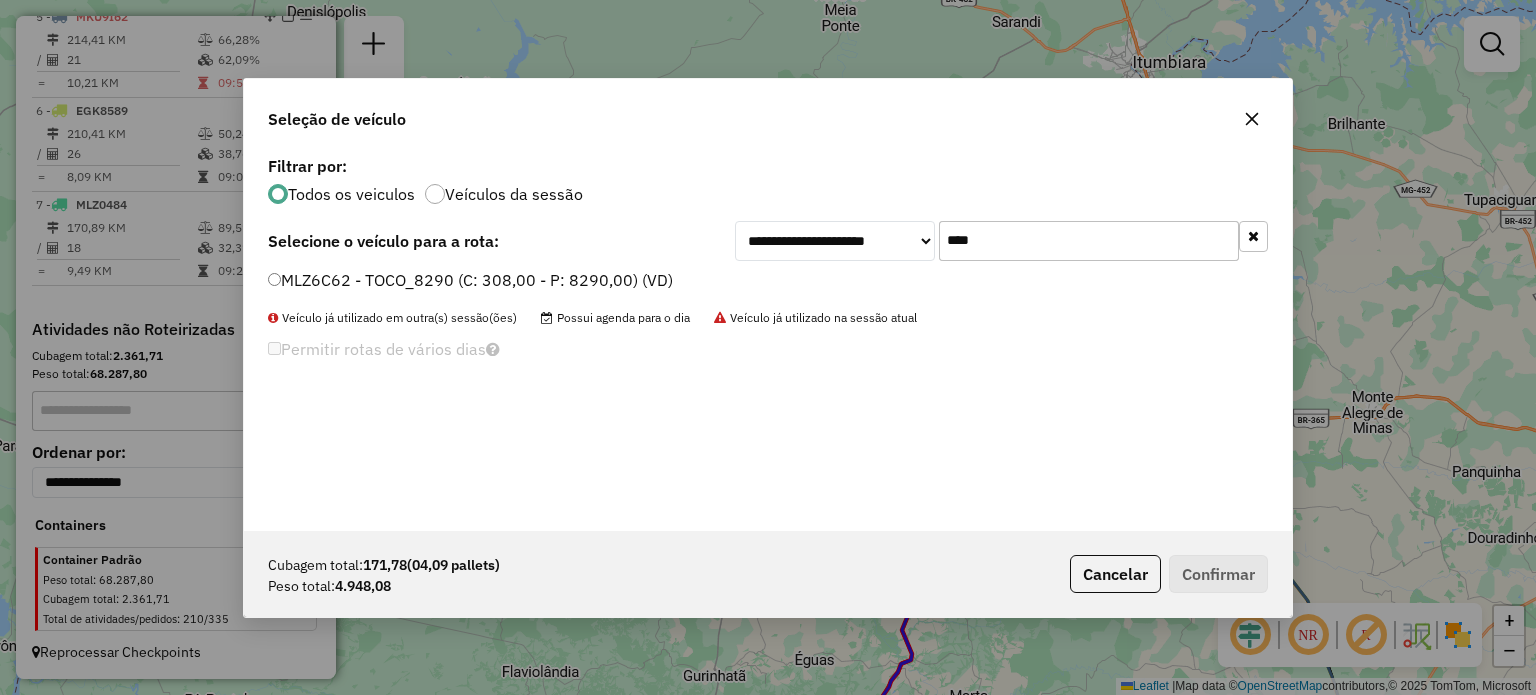 type on "****" 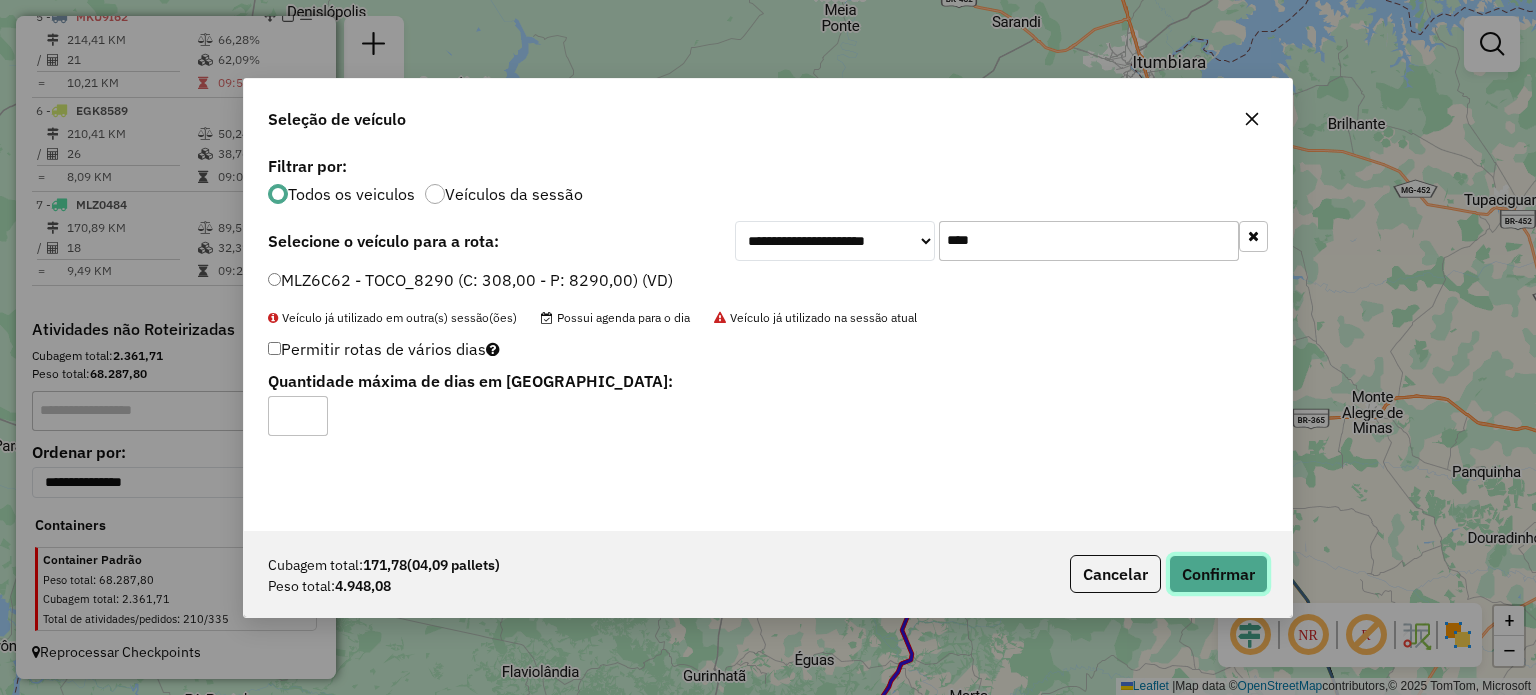 click on "Confirmar" 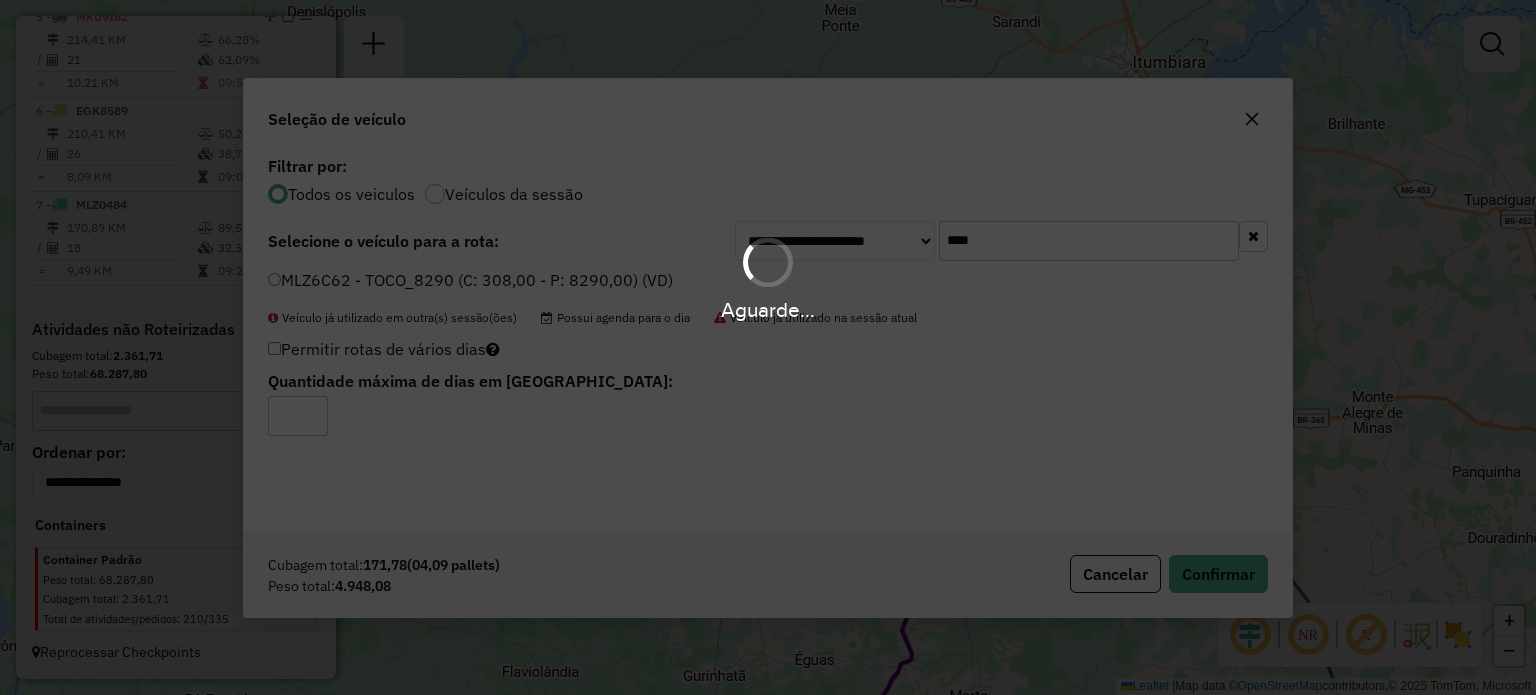 click on "Aguarde..." at bounding box center (768, 347) 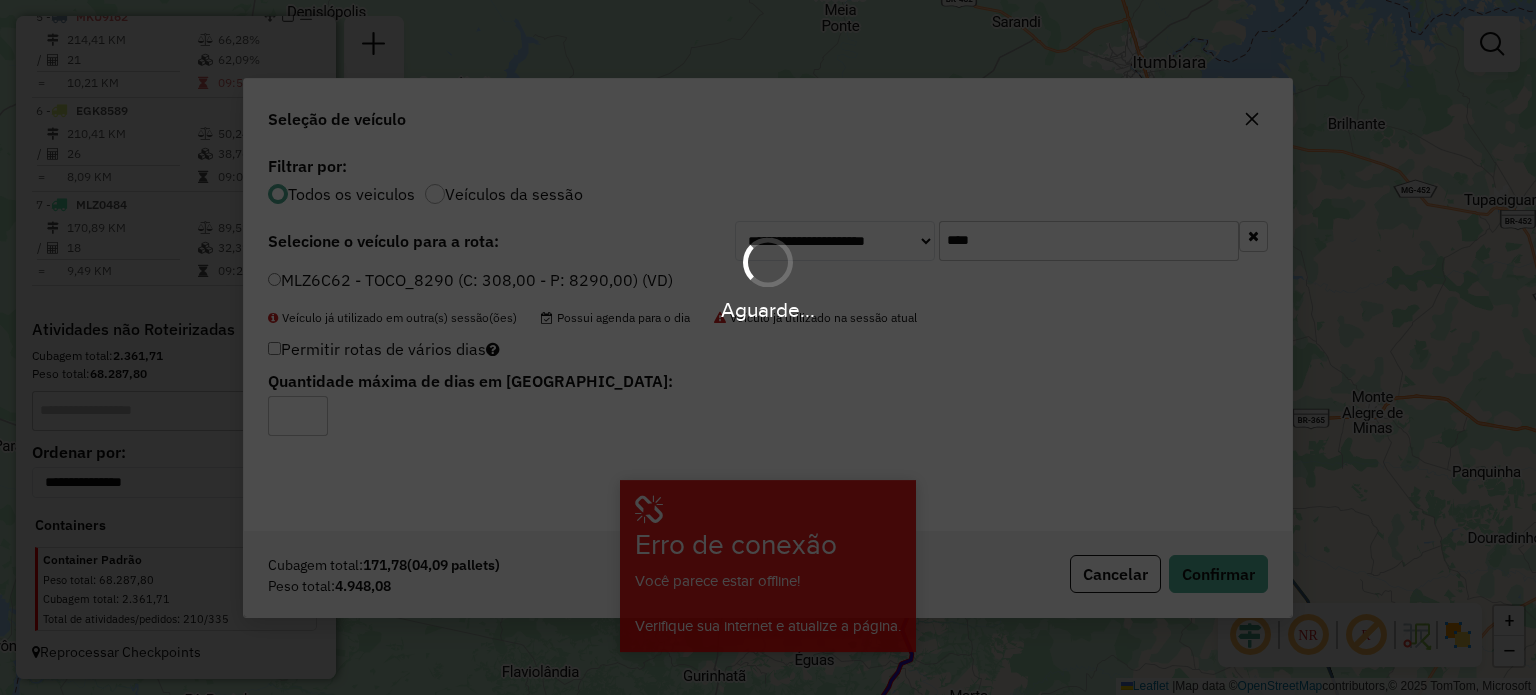 click on "Aguarde..." at bounding box center [768, 347] 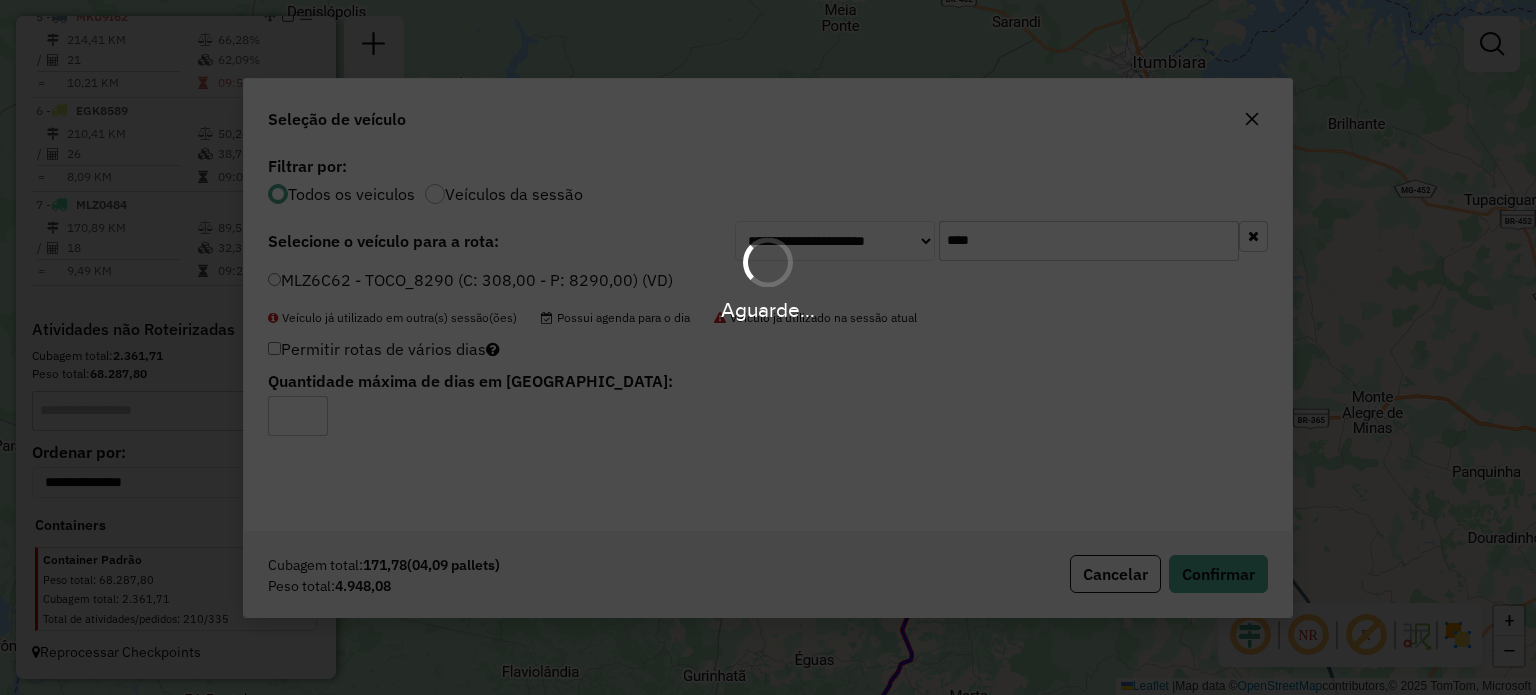 click at bounding box center (768, 262) 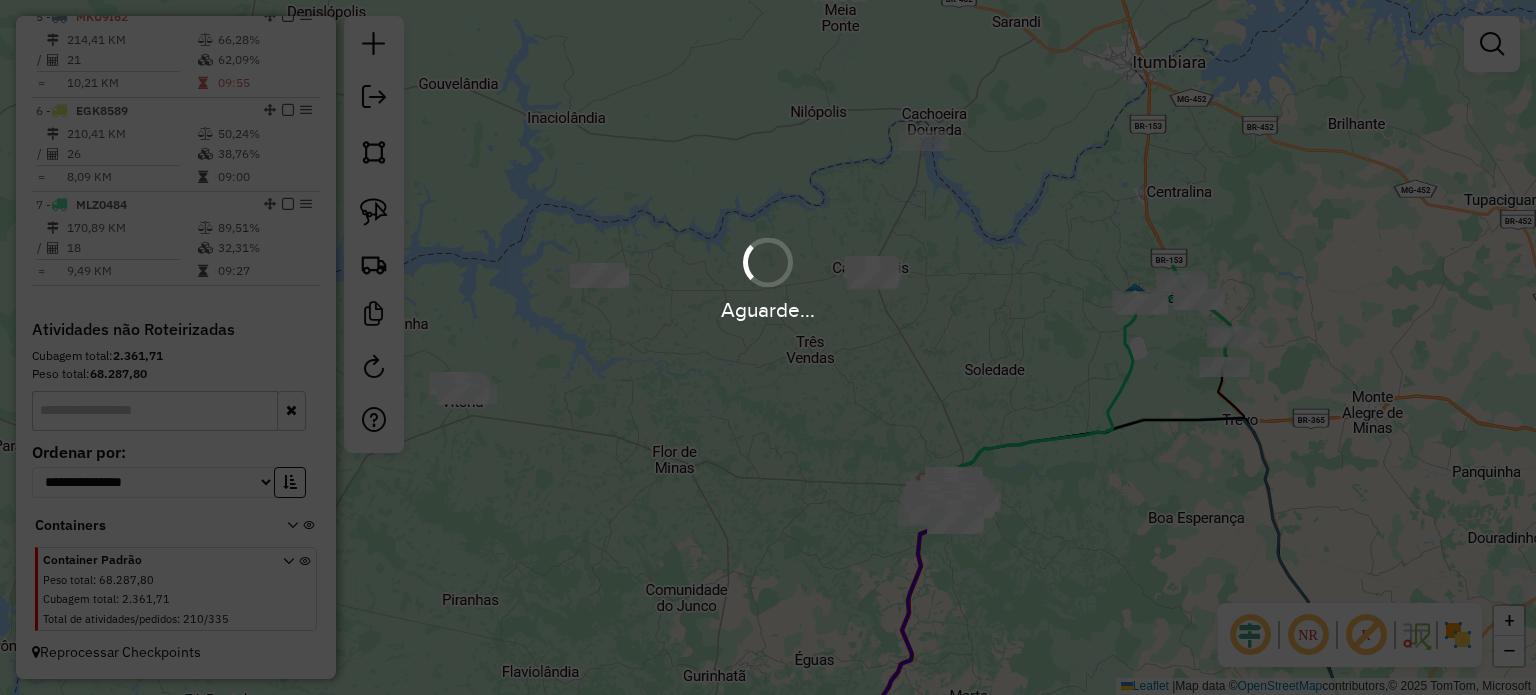 click on "Aguarde..." at bounding box center [768, 347] 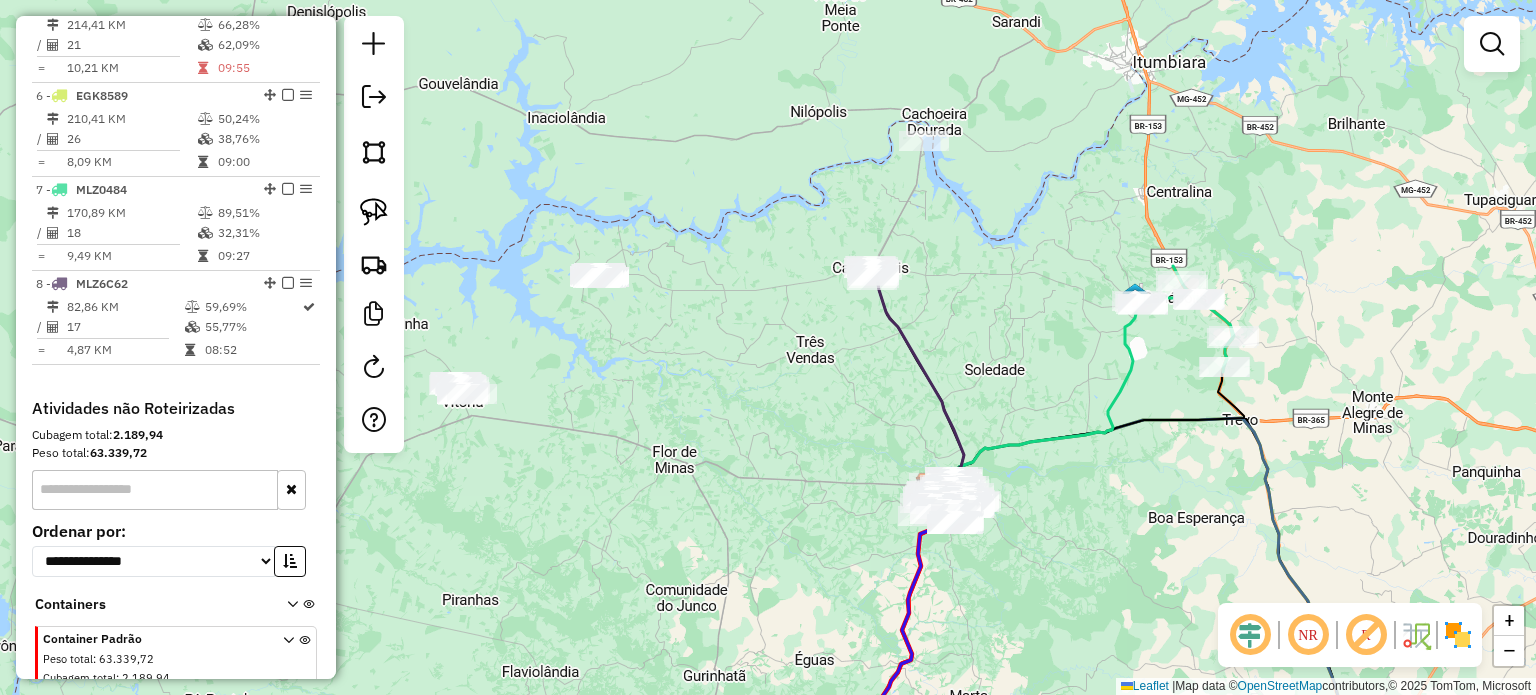 click on "Janela de atendimento Grade de atendimento Capacidade Transportadoras Veículos Cliente Pedidos  Rotas Selecione os dias de semana para filtrar as janelas de atendimento  Seg   Ter   Qua   Qui   Sex   Sáb   Dom  Informe o período da janela de atendimento: De: Até:  Filtrar exatamente a janela do cliente  Considerar janela de atendimento padrão  Selecione os dias de semana para filtrar as grades de atendimento  Seg   Ter   Qua   Qui   Sex   Sáb   Dom   Considerar clientes sem dia de atendimento cadastrado  Clientes fora do dia de atendimento selecionado Filtrar as atividades entre os valores definidos abaixo:  Peso mínimo:   Peso máximo:   Cubagem mínima:   Cubagem máxima:   De:   Até:  Filtrar as atividades entre o tempo de atendimento definido abaixo:  De:   Até:   Considerar capacidade total dos clientes não roteirizados Transportadora: Selecione um ou mais itens Tipo de veículo: Selecione um ou mais itens Veículo: Selecione um ou mais itens Motorista: Selecione um ou mais itens Nome: Rótulo:" 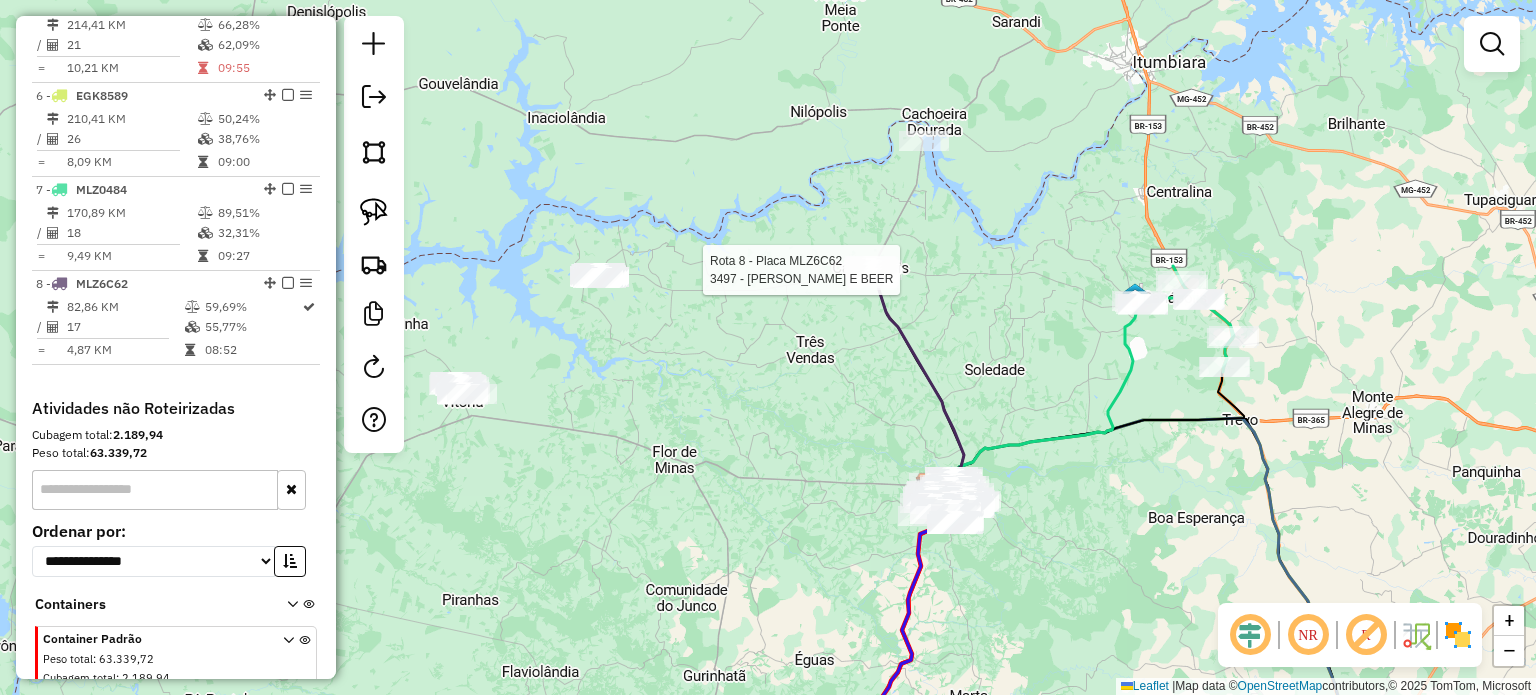 scroll, scrollTop: 1229, scrollLeft: 0, axis: vertical 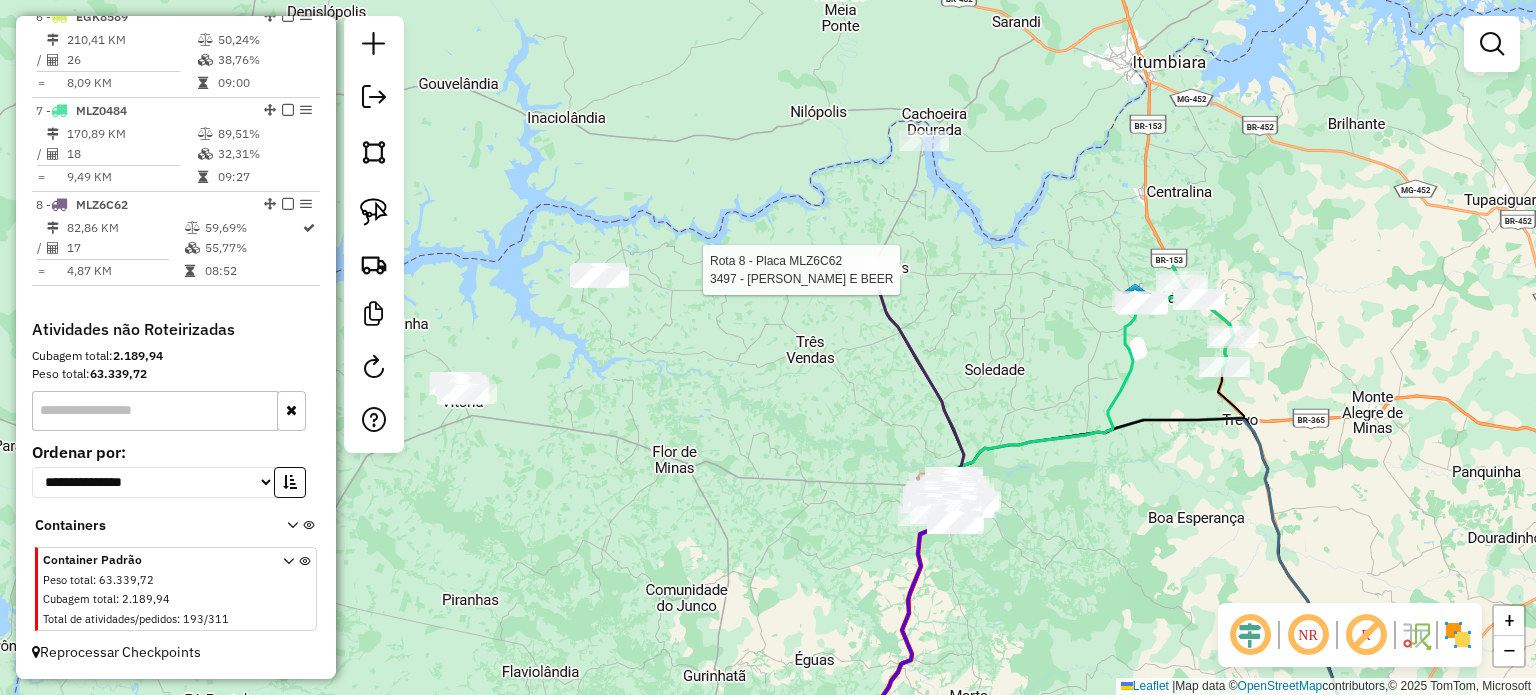 select on "**********" 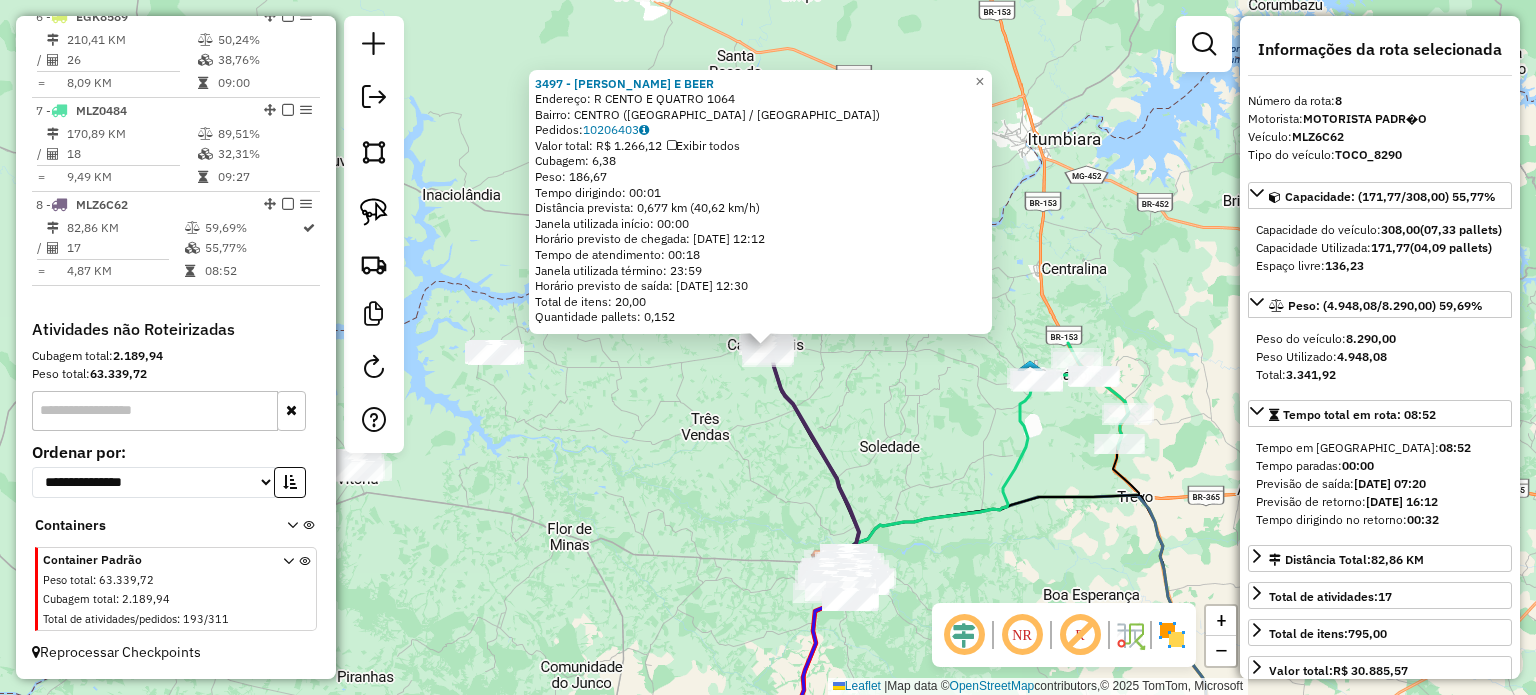 click on "3497 - GIGIO GRIL E BEER  Endereço:  R CENTO E QUATRO 1064   Bairro: CENTRO (CAPINOPOLIS / MG)   Pedidos:  10206403   Valor total: R$ 1.266,12   Exibir todos   Cubagem: 6,38  Peso: 186,67  Tempo dirigindo: 00:01   Distância prevista: 0,677 km (40,62 km/h)   Janela utilizada início: 00:00   Horário previsto de chegada: 11/07/2025 12:12   Tempo de atendimento: 00:18   Janela utilizada término: 23:59   Horário previsto de saída: 11/07/2025 12:30   Total de itens: 20,00   Quantidade pallets: 0,152  × Janela de atendimento Grade de atendimento Capacidade Transportadoras Veículos Cliente Pedidos  Rotas Selecione os dias de semana para filtrar as janelas de atendimento  Seg   Ter   Qua   Qui   Sex   Sáb   Dom  Informe o período da janela de atendimento: De: Até:  Filtrar exatamente a janela do cliente  Considerar janela de atendimento padrão  Selecione os dias de semana para filtrar as grades de atendimento  Seg   Ter   Qua   Qui   Sex   Sáb   Dom   Considerar clientes sem dia de atendimento cadastrado" 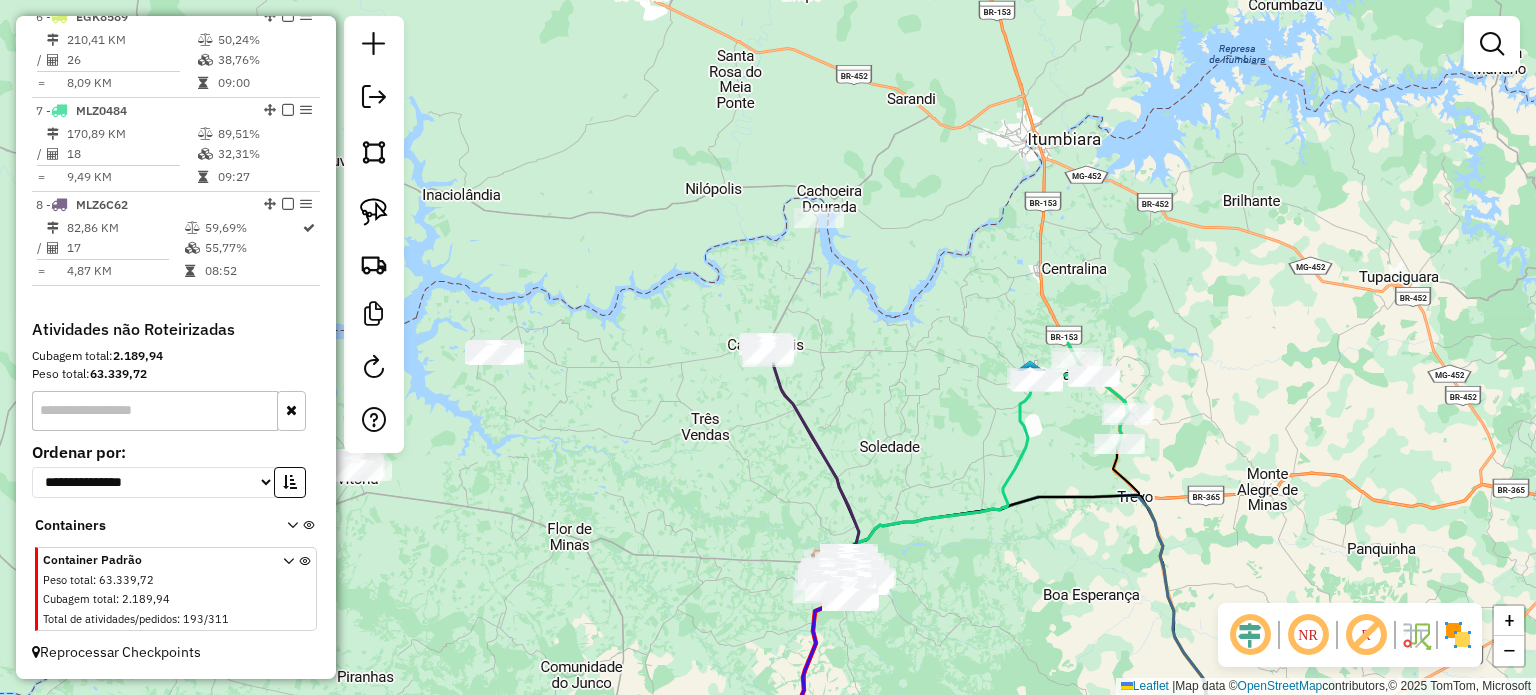 drag, startPoint x: 852, startPoint y: 377, endPoint x: 994, endPoint y: 335, distance: 148.08105 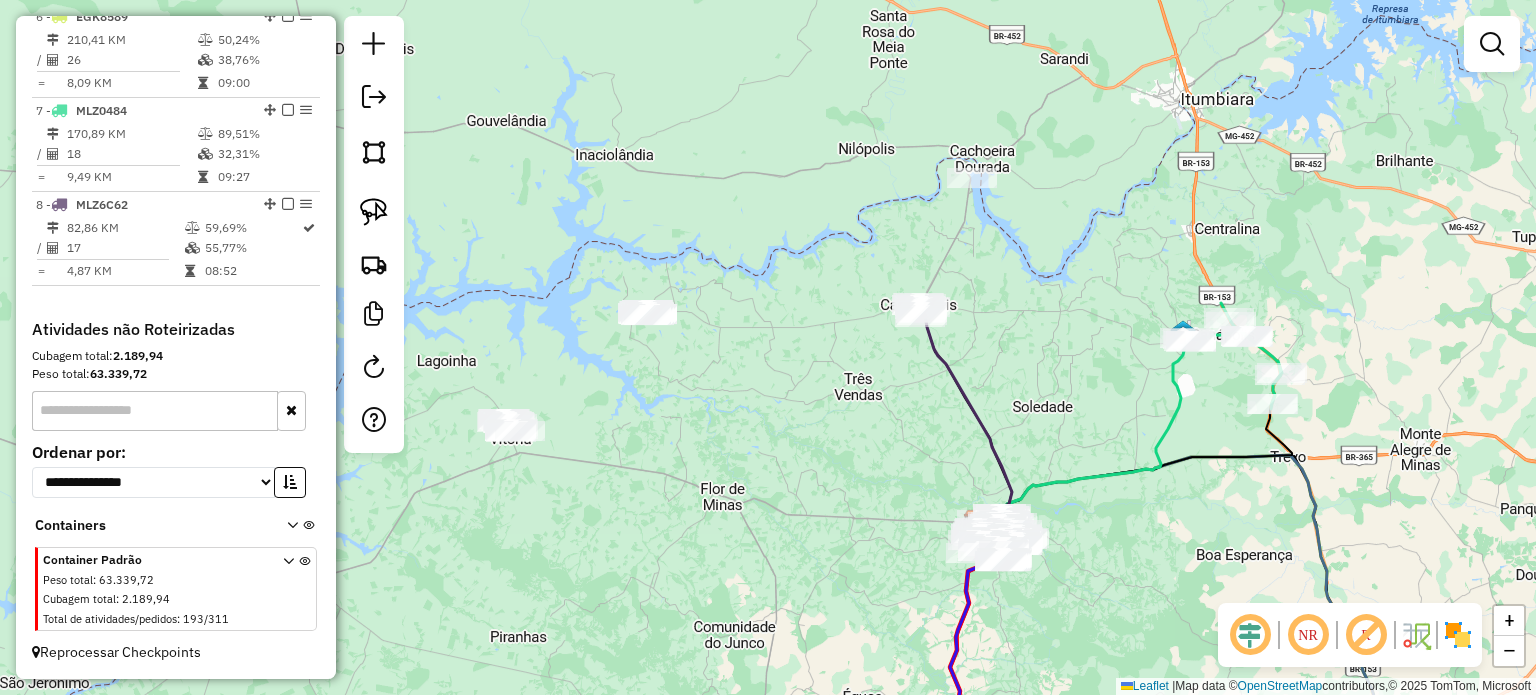 drag, startPoint x: 741, startPoint y: 479, endPoint x: 916, endPoint y: 485, distance: 175.10283 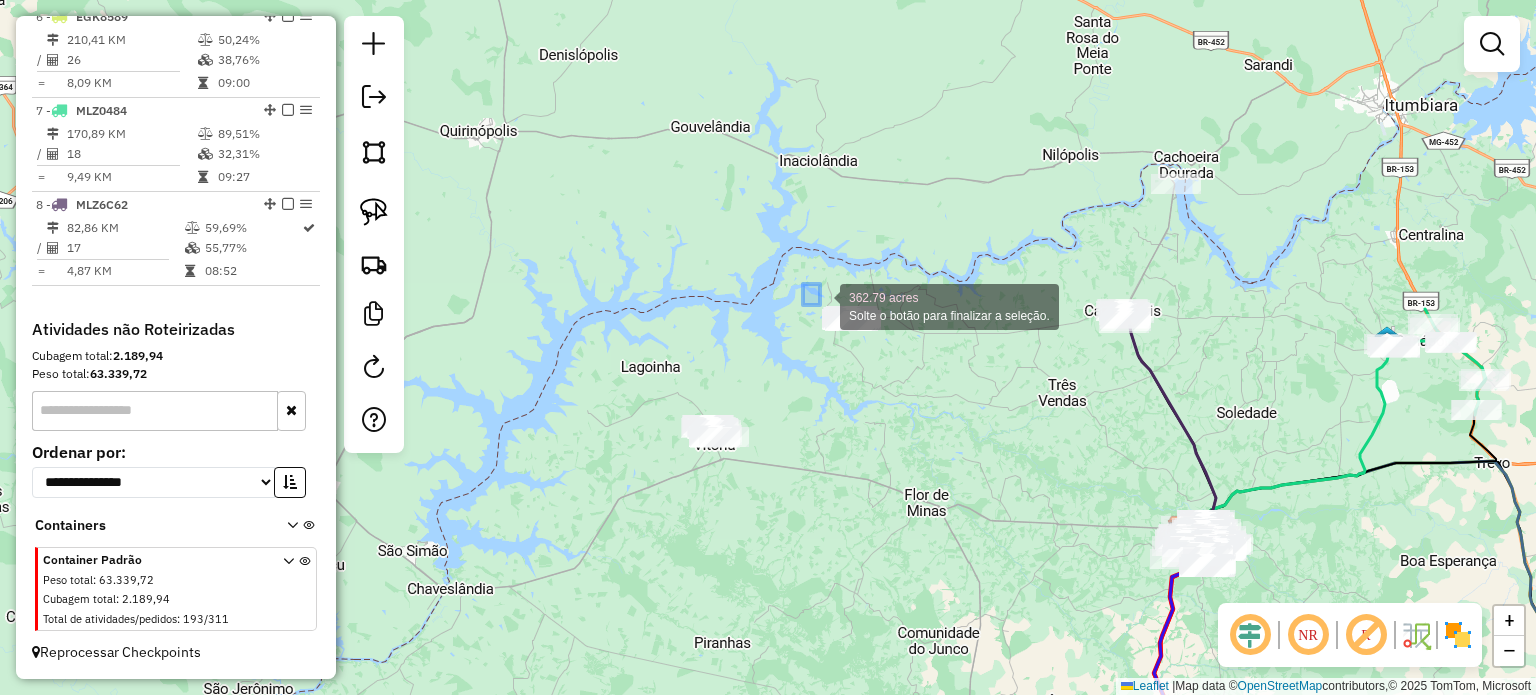 drag, startPoint x: 803, startPoint y: 284, endPoint x: 931, endPoint y: 371, distance: 154.76756 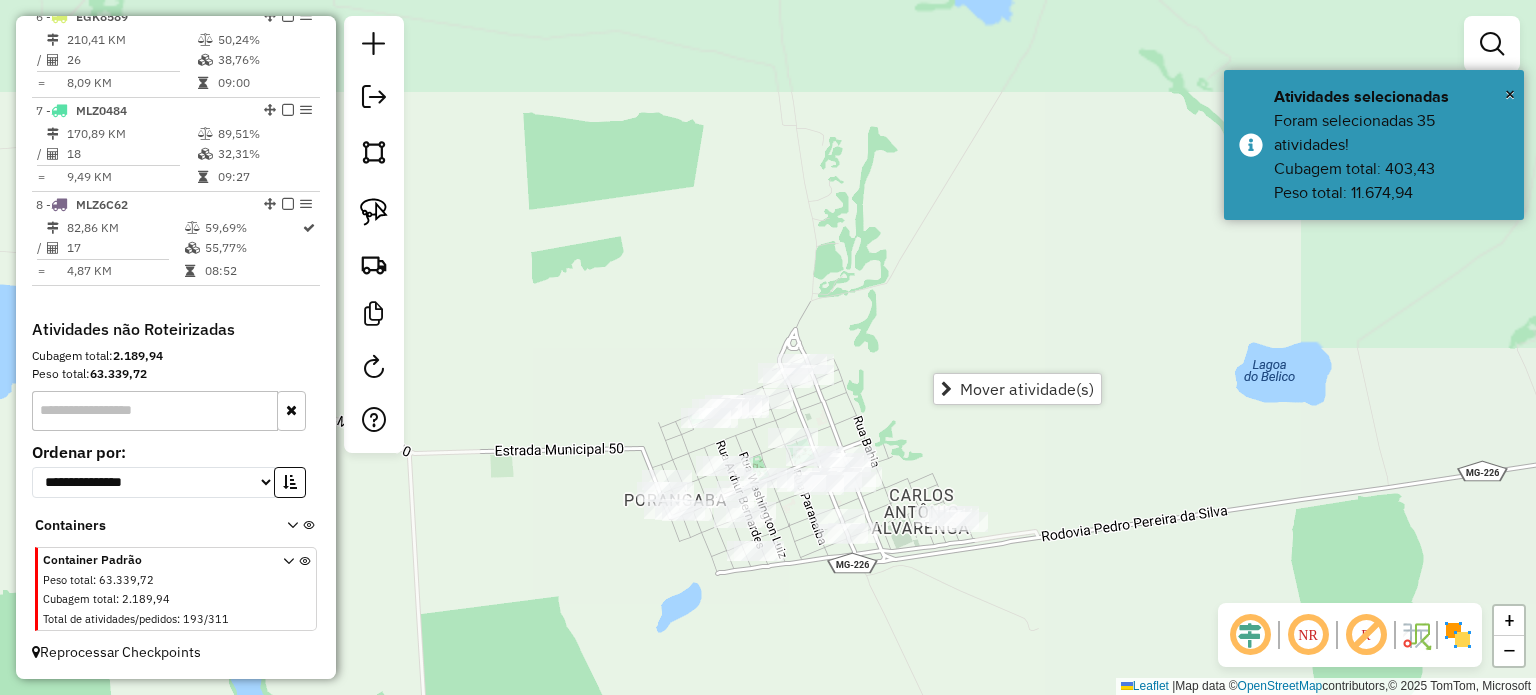 drag, startPoint x: 877, startPoint y: 435, endPoint x: 888, endPoint y: 319, distance: 116.520386 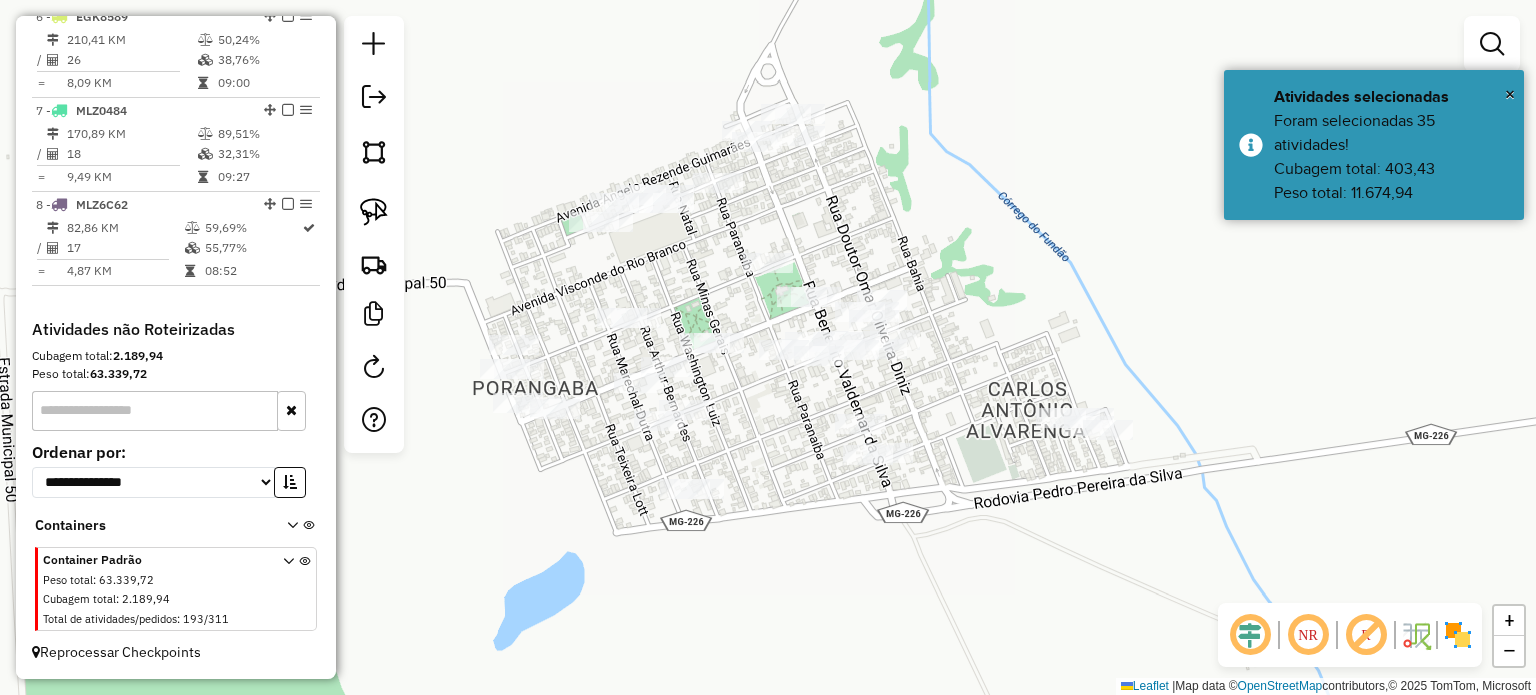 drag, startPoint x: 882, startPoint y: 331, endPoint x: 931, endPoint y: 244, distance: 99.849884 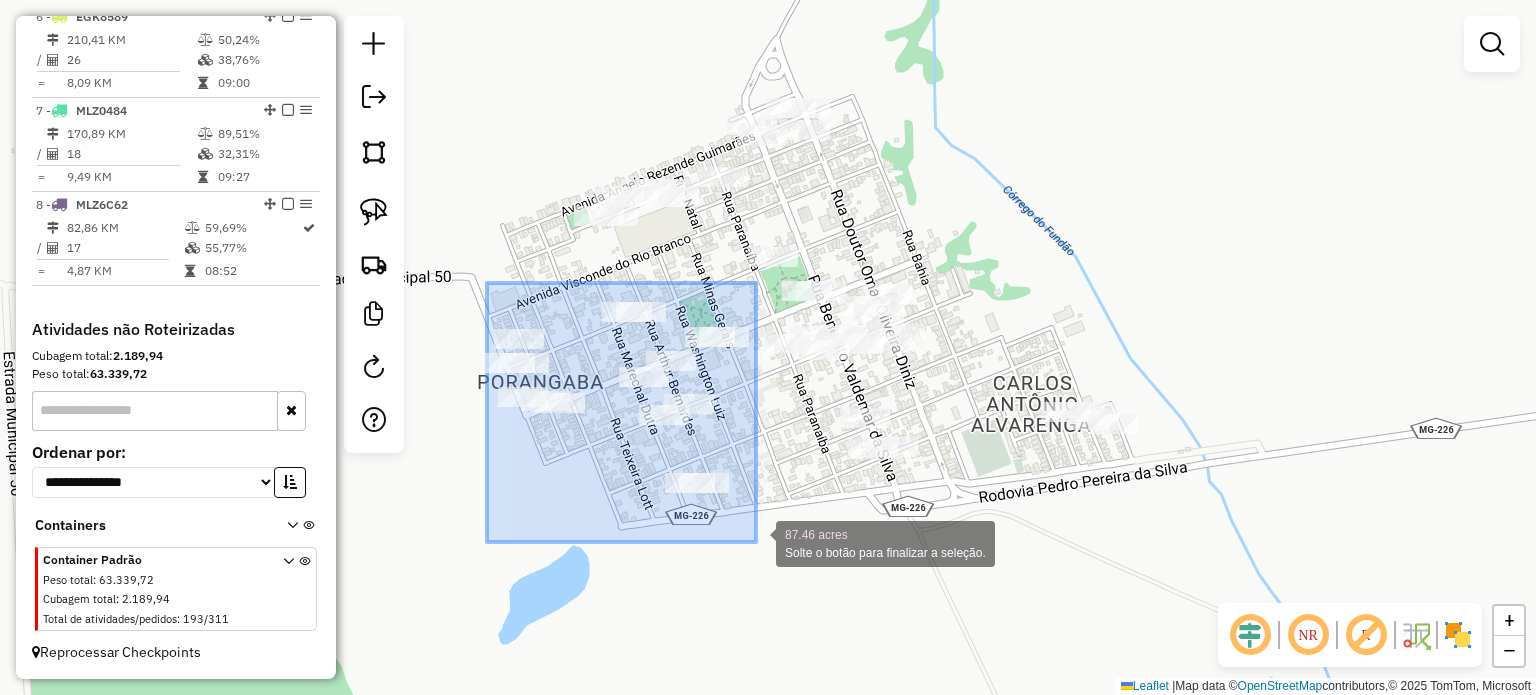 drag, startPoint x: 487, startPoint y: 283, endPoint x: 756, endPoint y: 542, distance: 373.41934 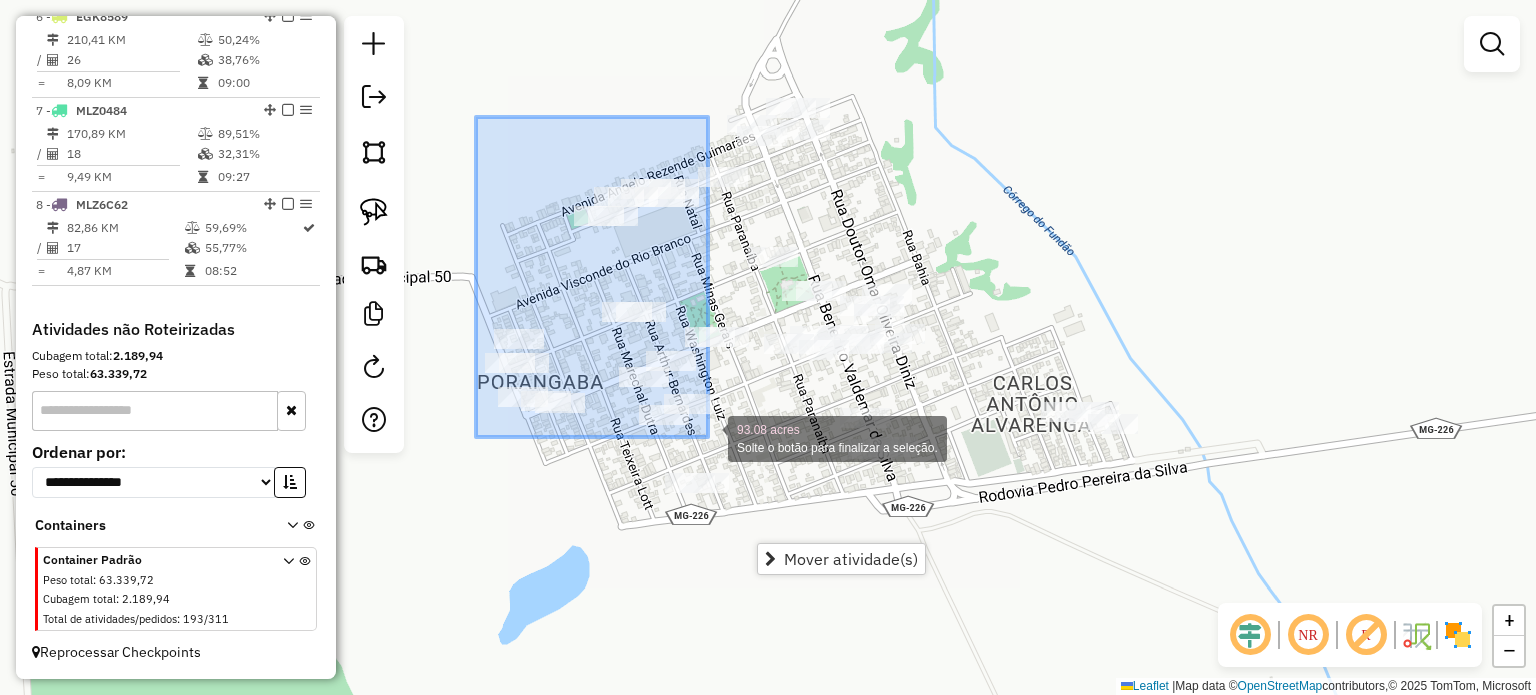 drag, startPoint x: 476, startPoint y: 117, endPoint x: 708, endPoint y: 437, distance: 395.25183 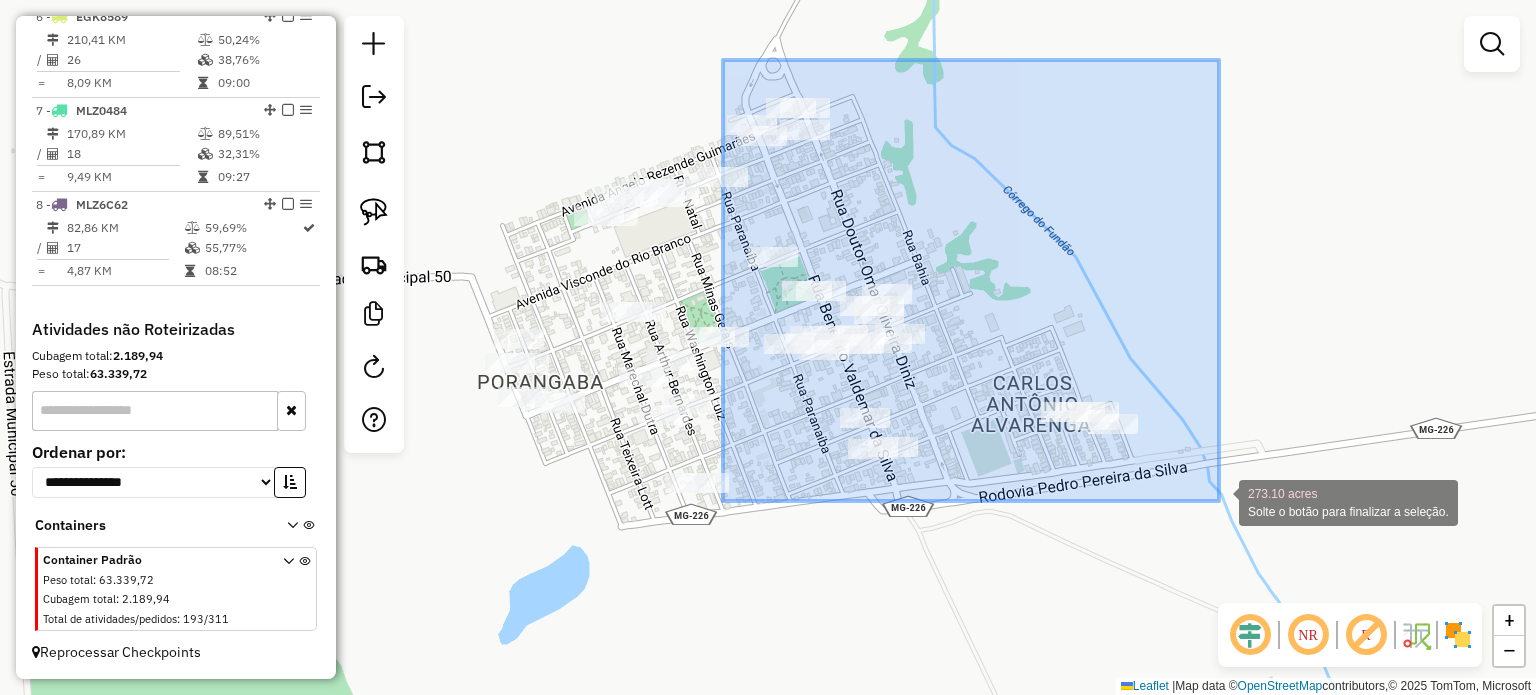 drag, startPoint x: 723, startPoint y: 60, endPoint x: 1223, endPoint y: 504, distance: 668.6823 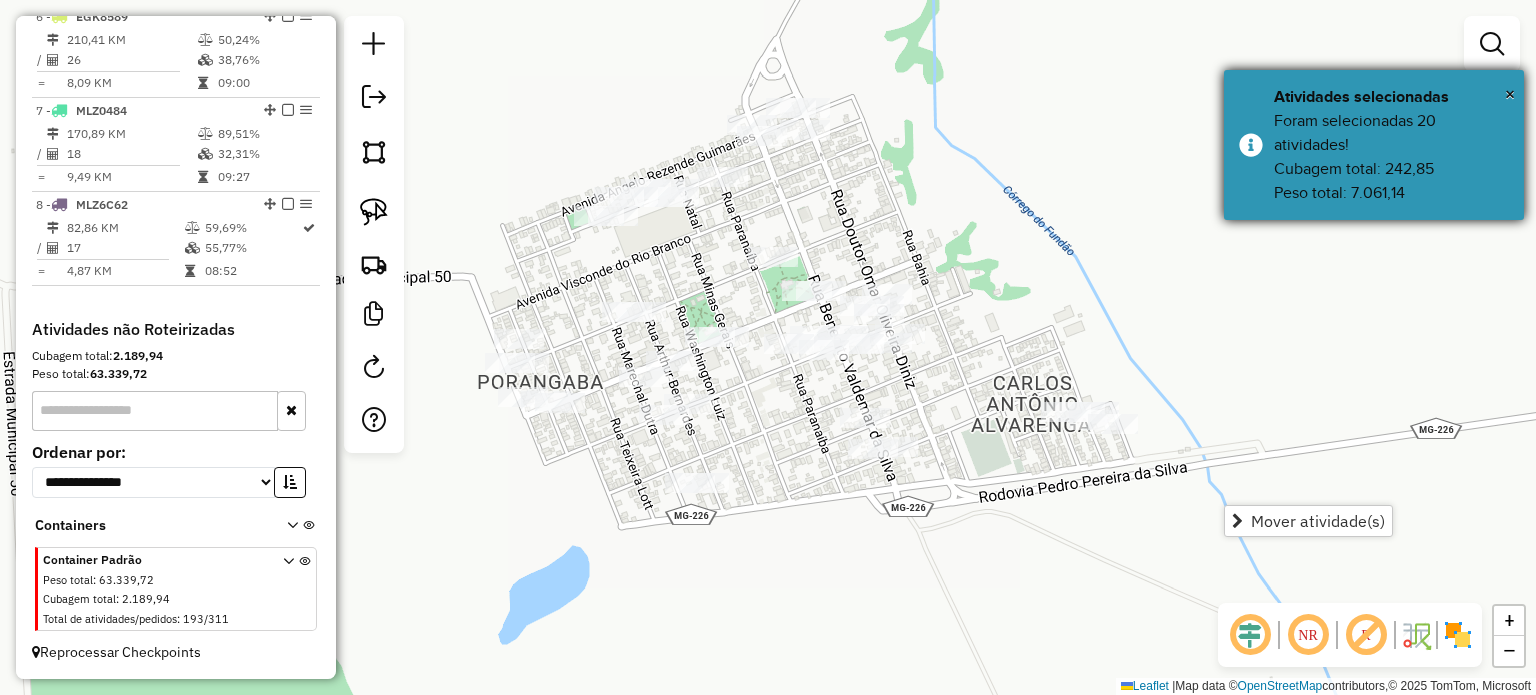 click on "Atividades selecionadas" at bounding box center [1391, 97] 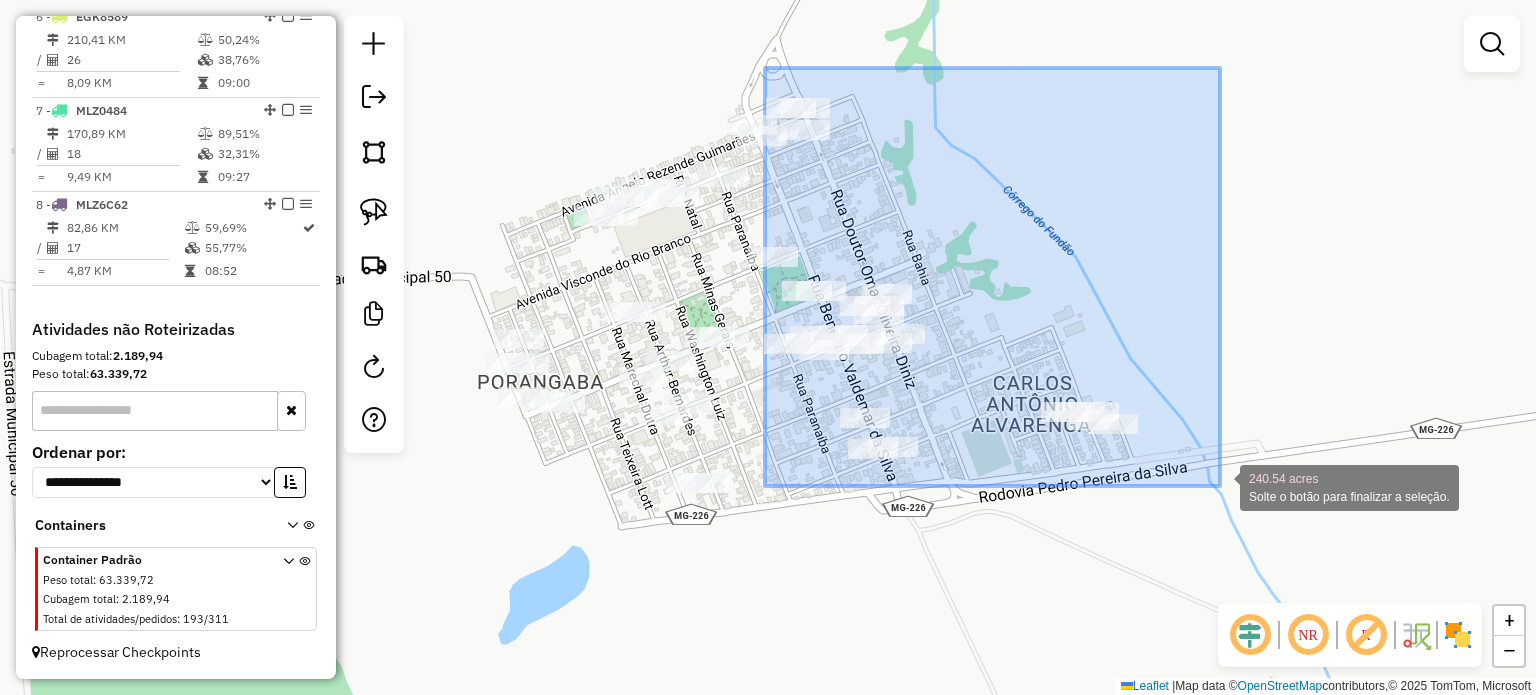 drag, startPoint x: 764, startPoint y: 75, endPoint x: 1216, endPoint y: 475, distance: 603.576 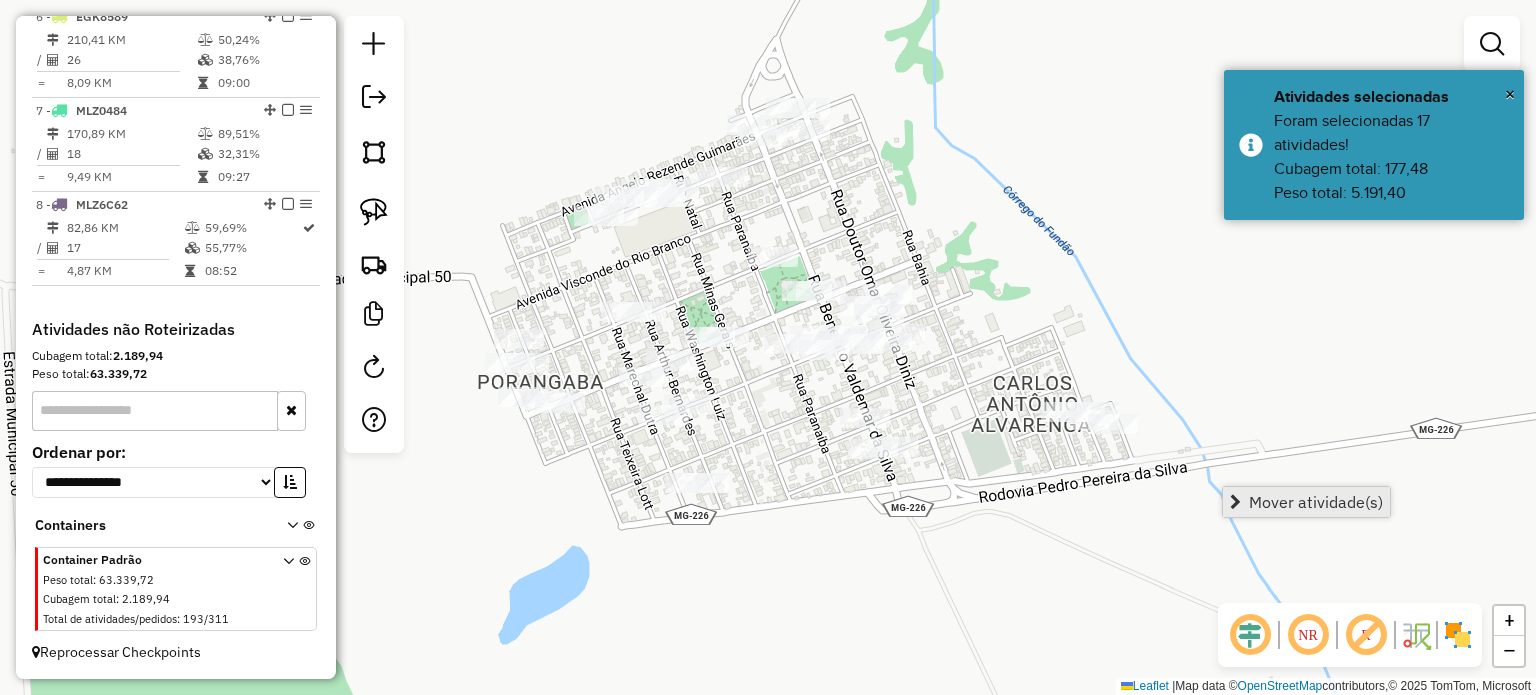 click on "Mover atividade(s)" at bounding box center [1316, 502] 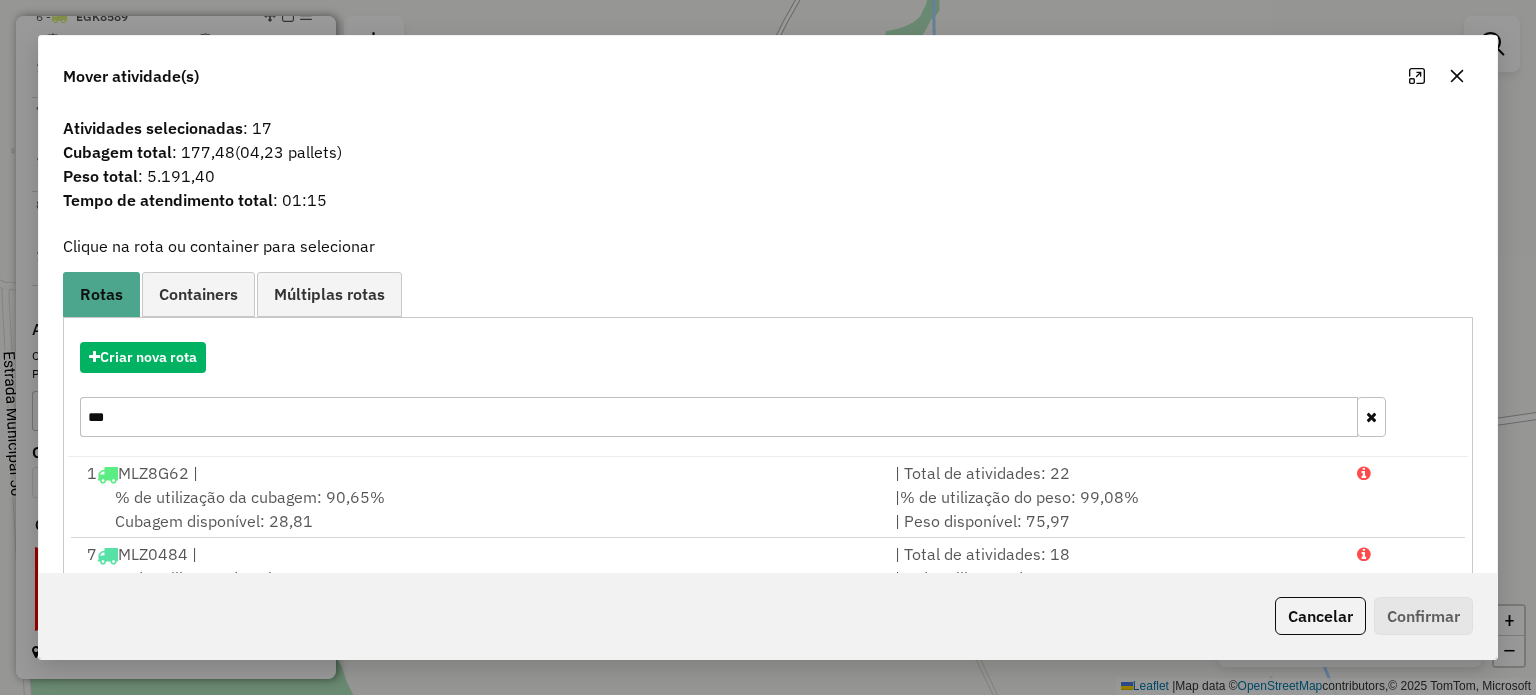 click on "Criar nova rota  ***" at bounding box center (767, 392) 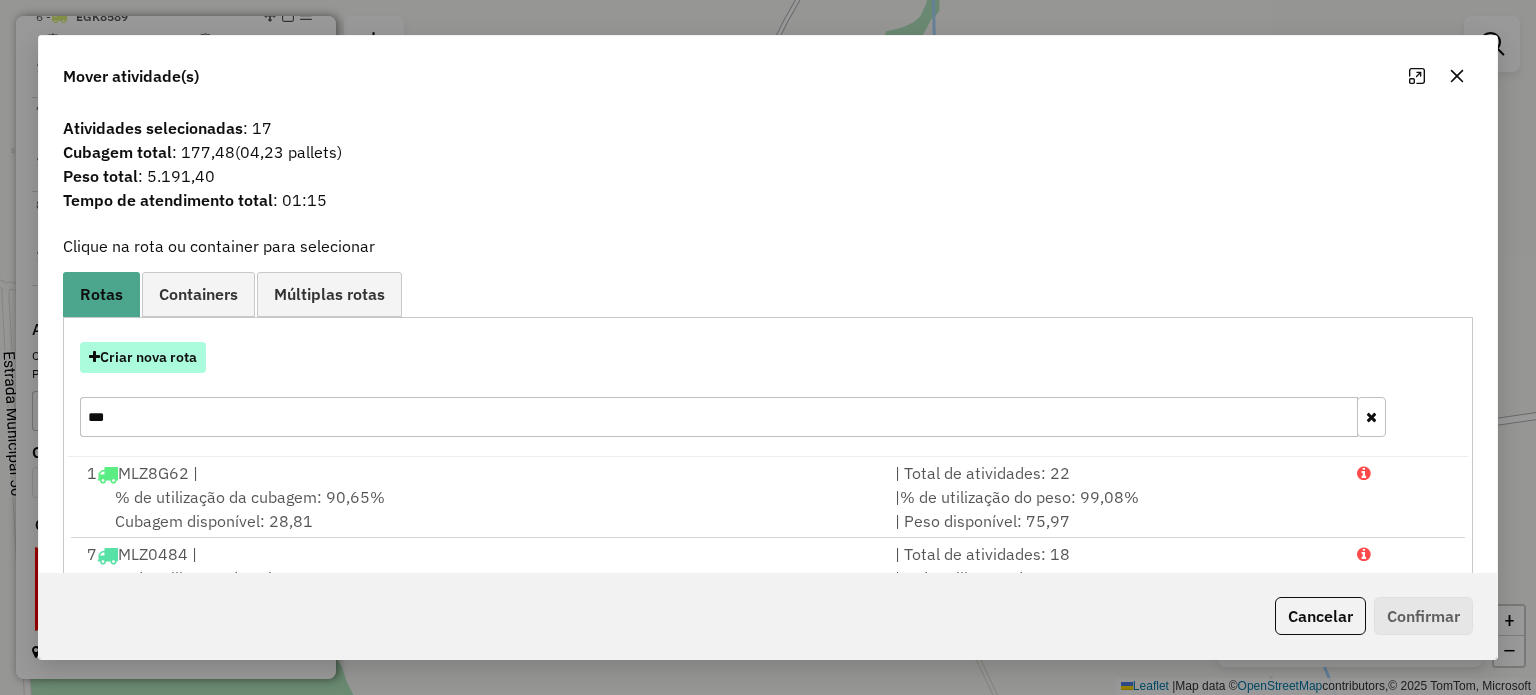 click on "Criar nova rota" at bounding box center [143, 357] 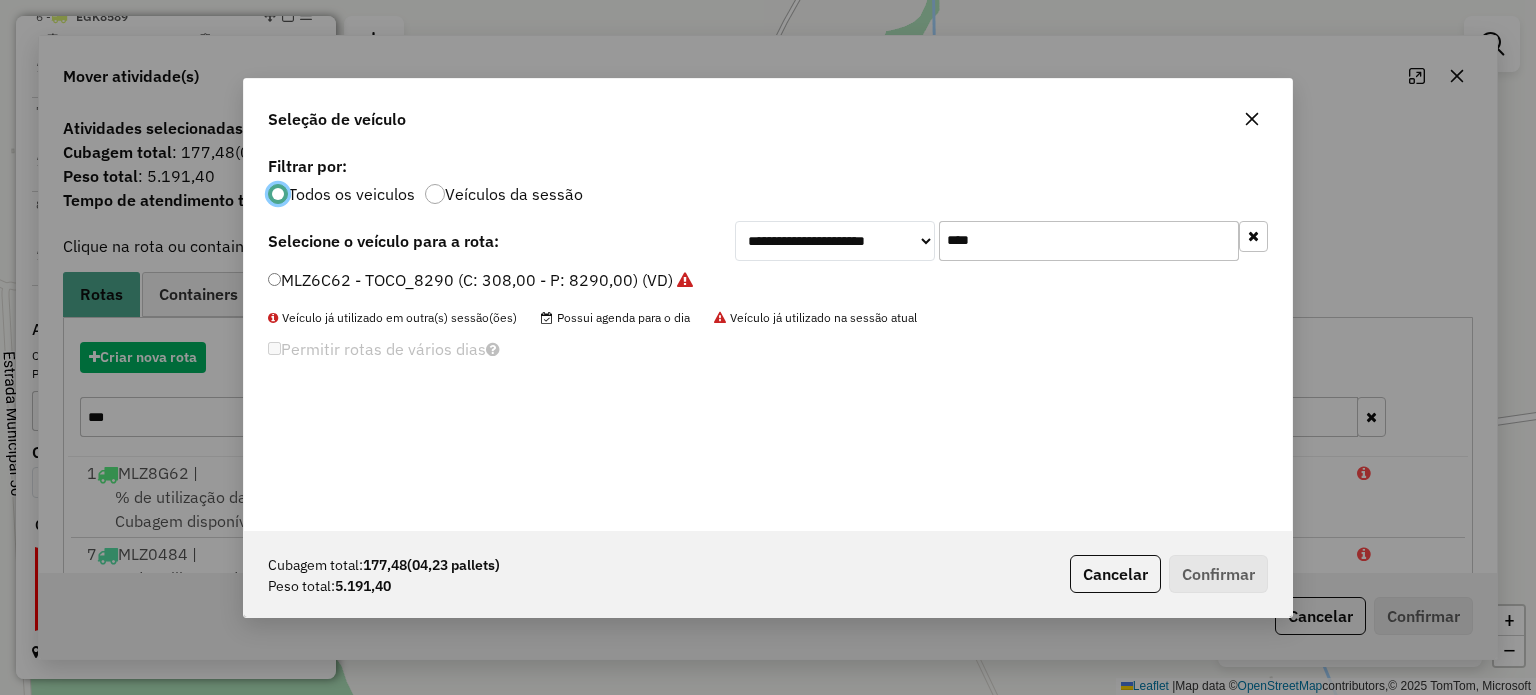 scroll, scrollTop: 10, scrollLeft: 6, axis: both 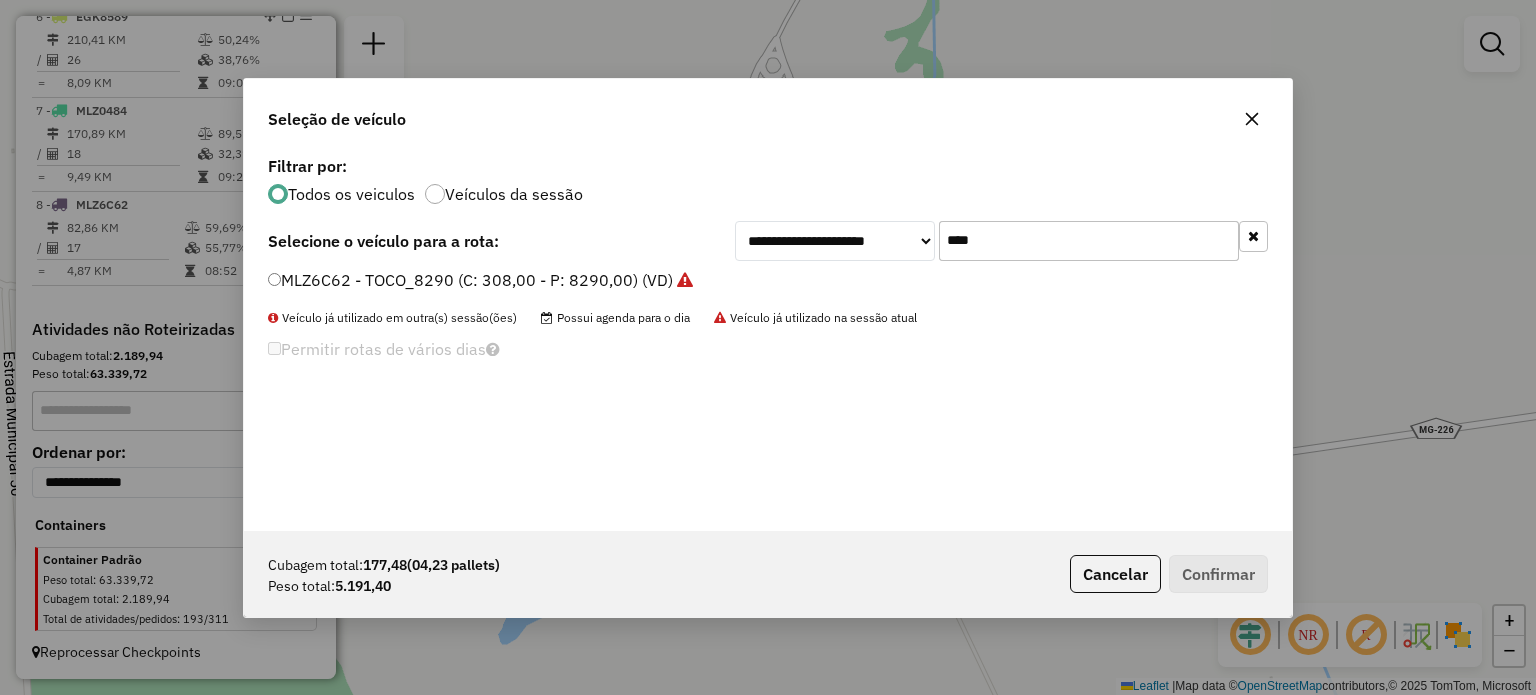 drag, startPoint x: 952, startPoint y: 240, endPoint x: 632, endPoint y: 240, distance: 320 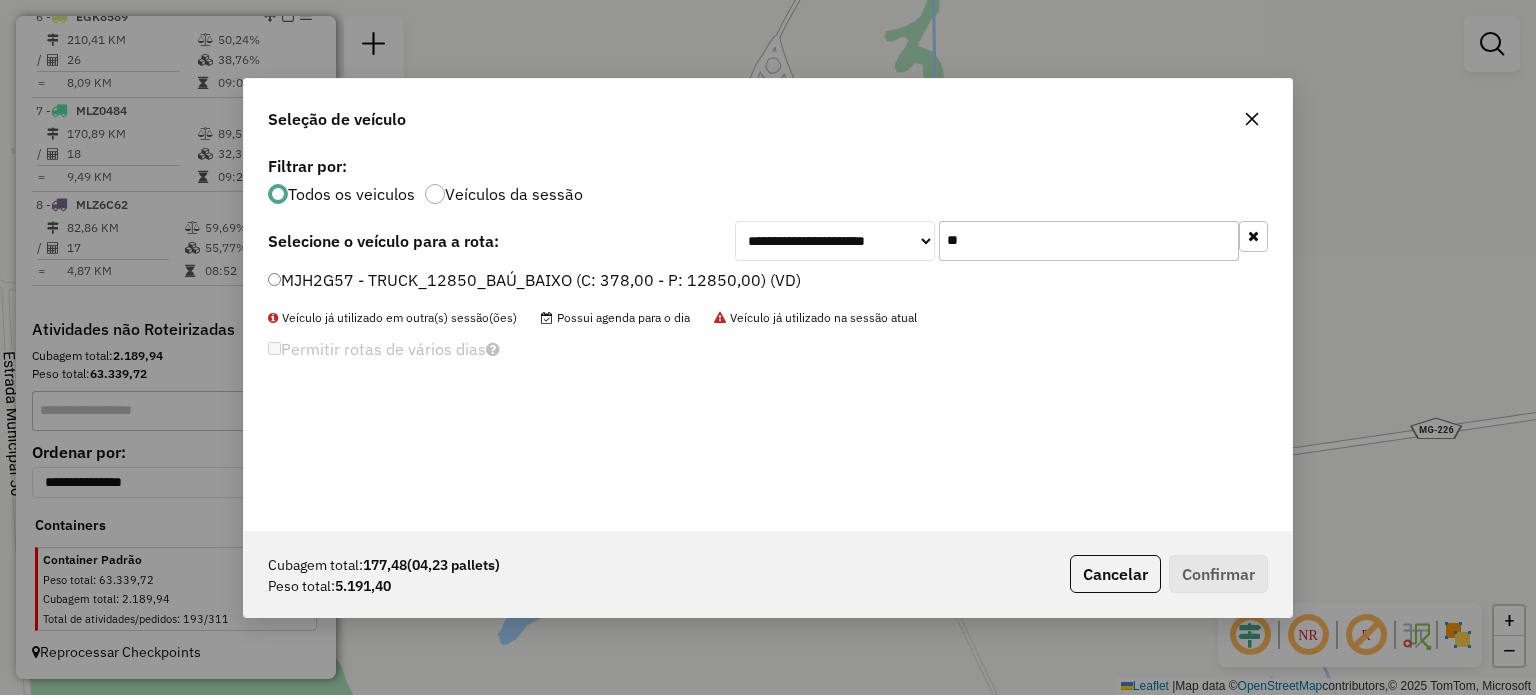 type on "**" 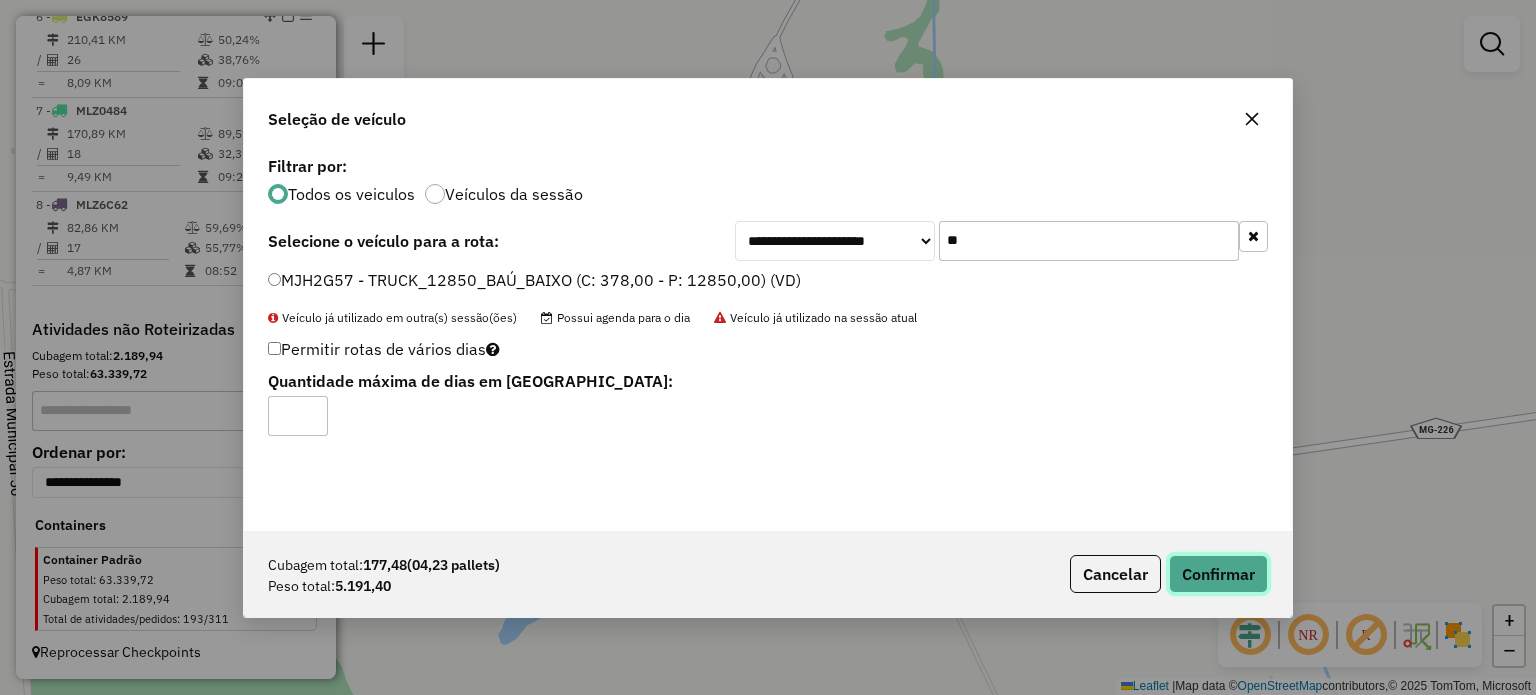 click on "Confirmar" 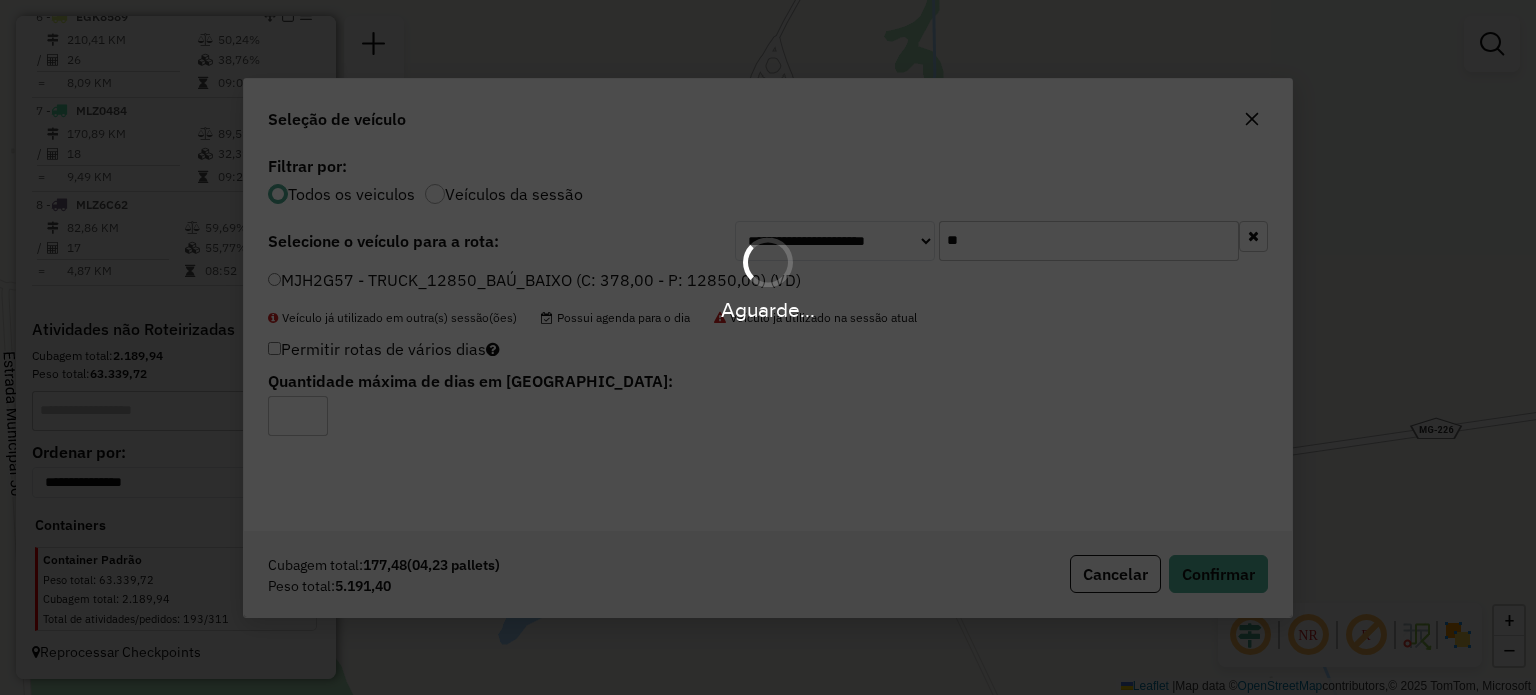click on "Aguarde..." at bounding box center (768, 347) 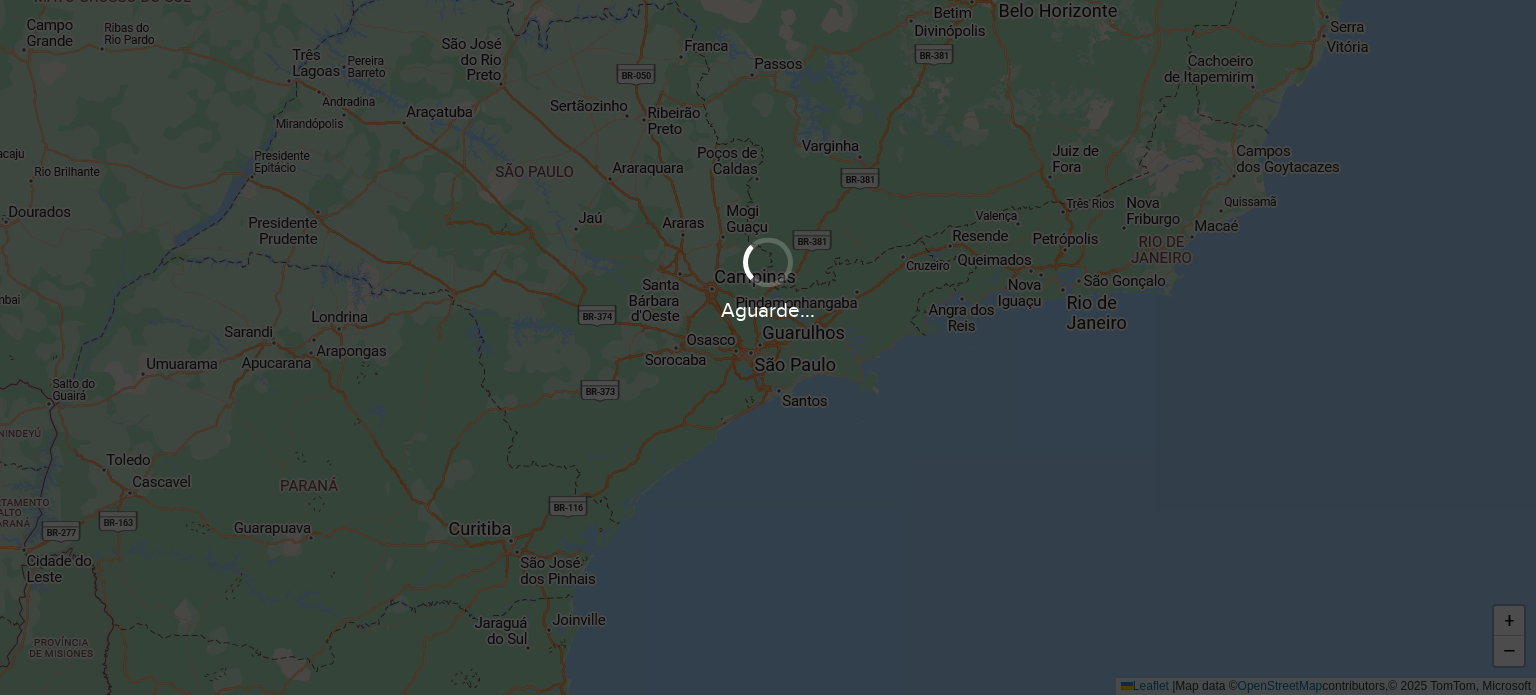 scroll, scrollTop: 0, scrollLeft: 0, axis: both 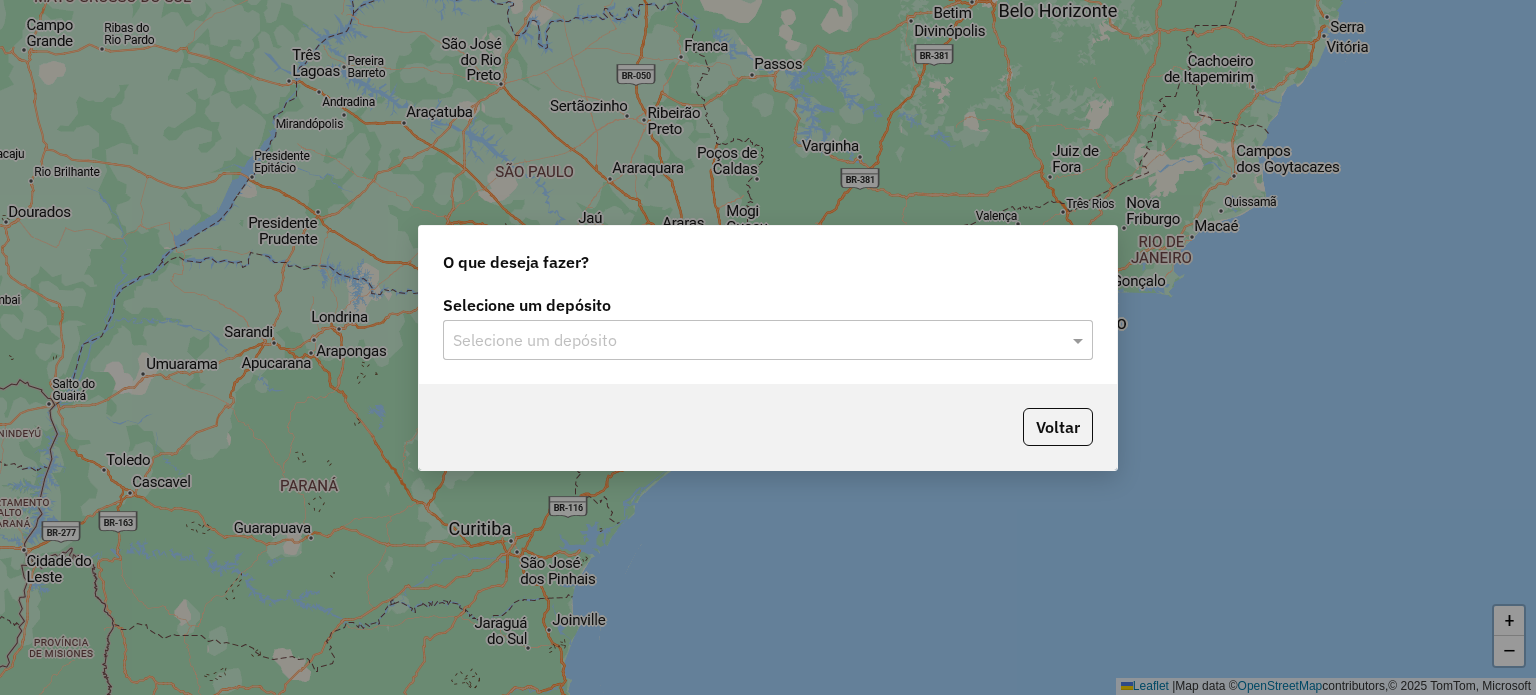 click on "Selecione um depósito" 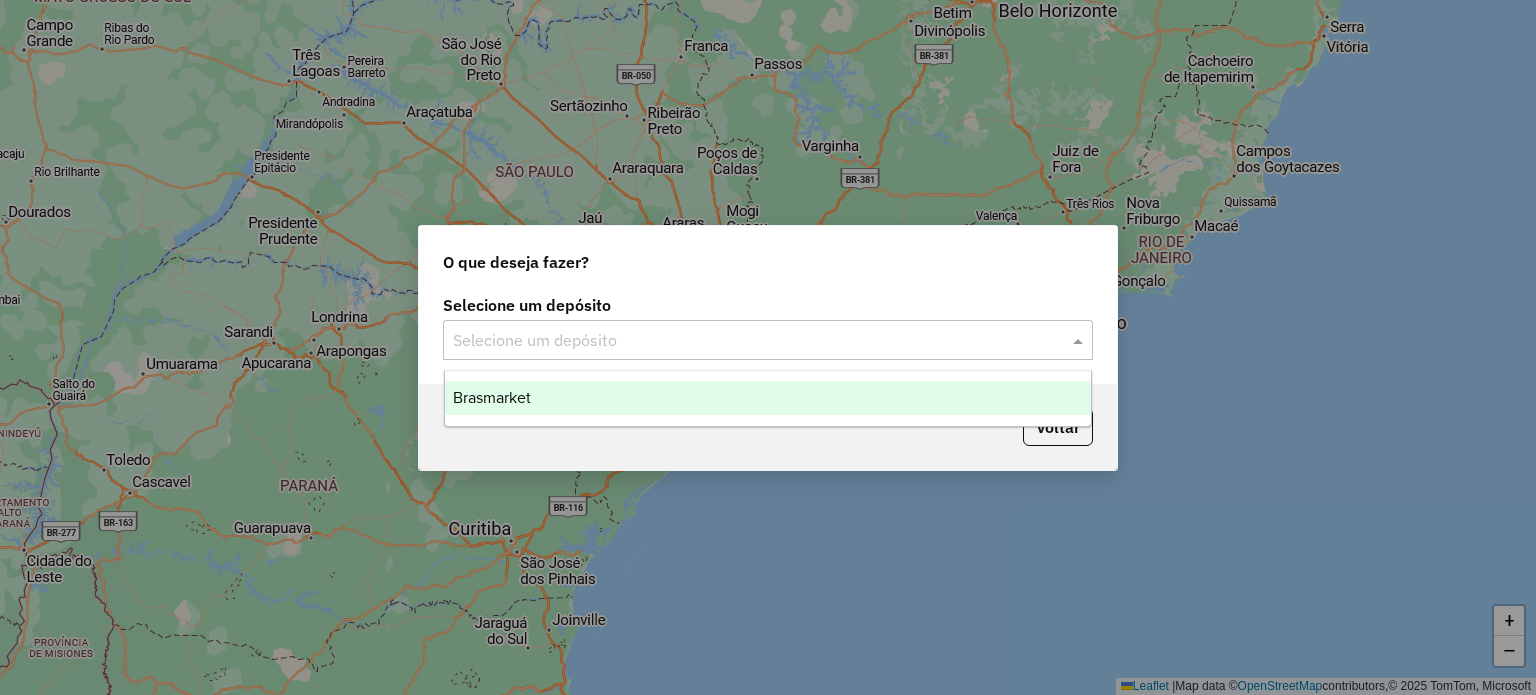click on "Brasmarket" at bounding box center (768, 398) 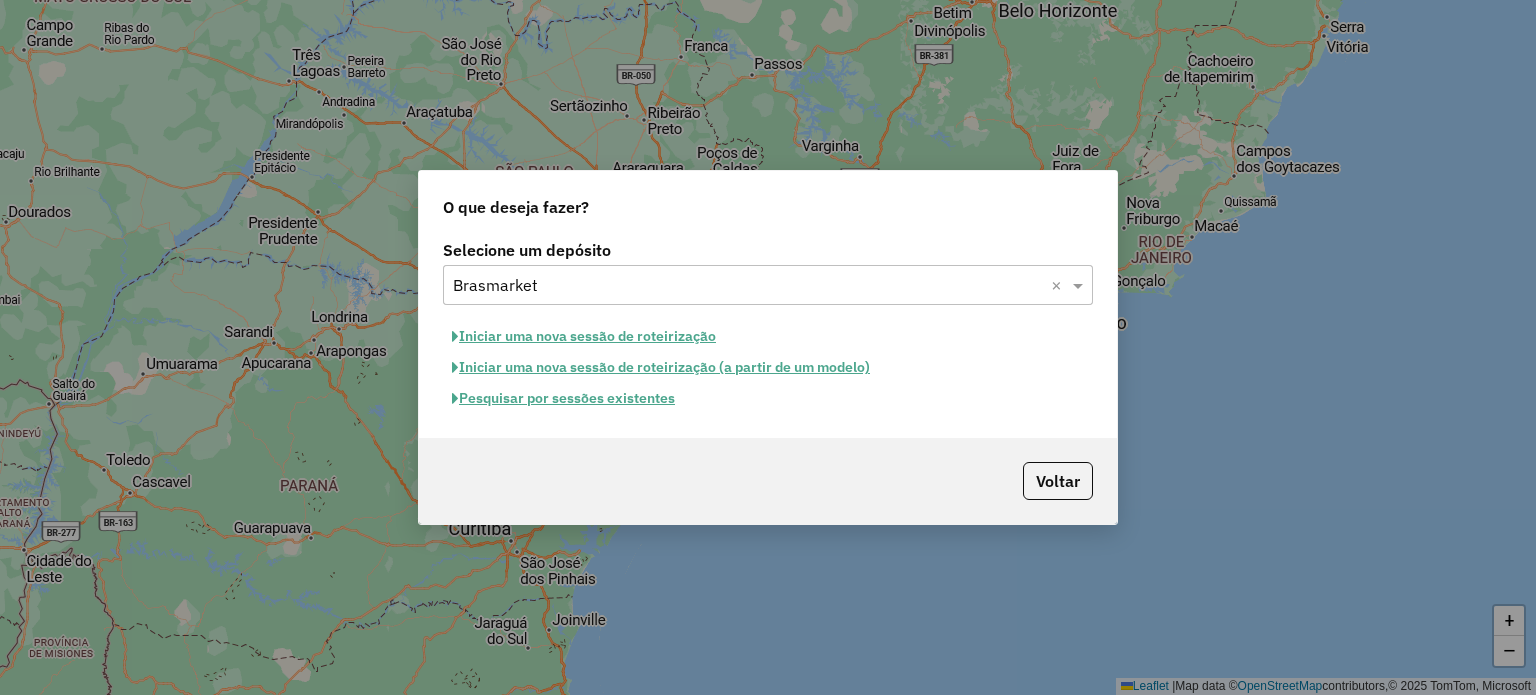 click on "Pesquisar por sessões existentes" 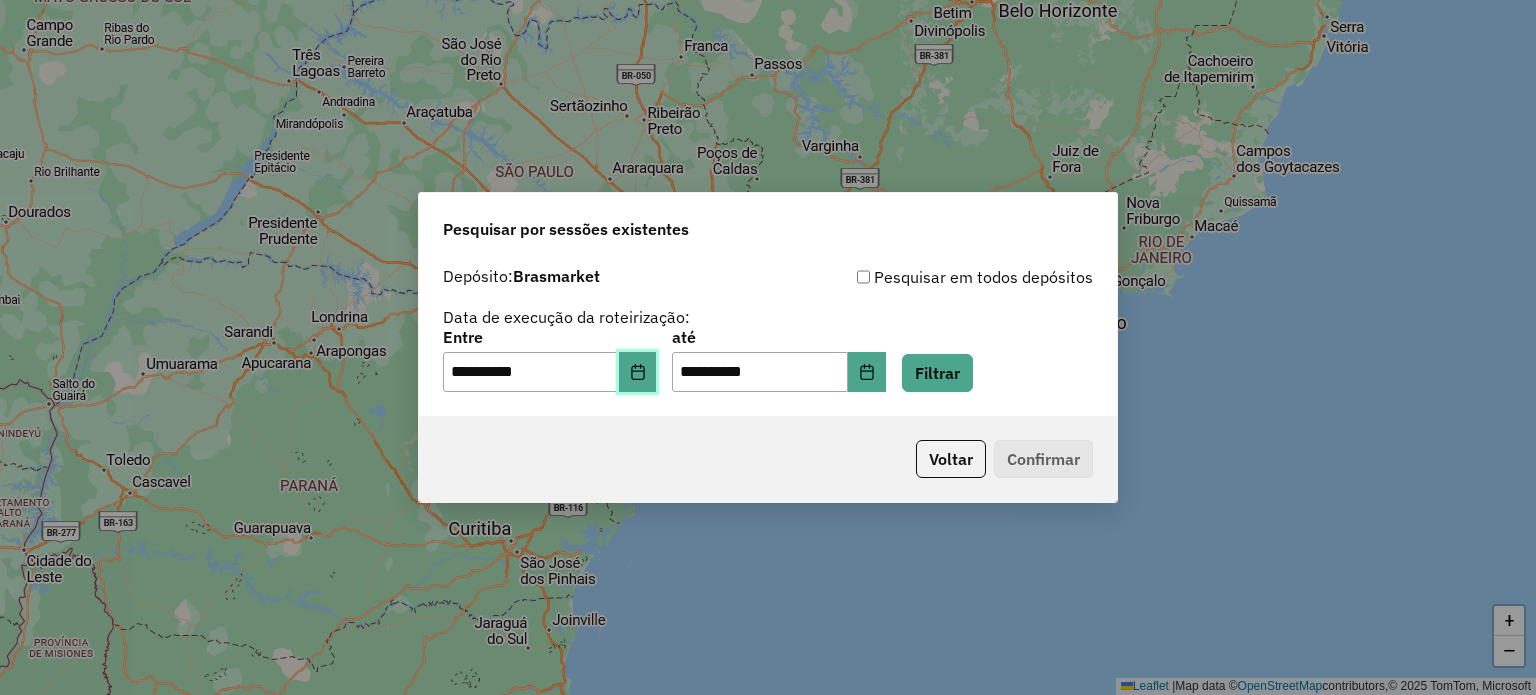click at bounding box center [638, 372] 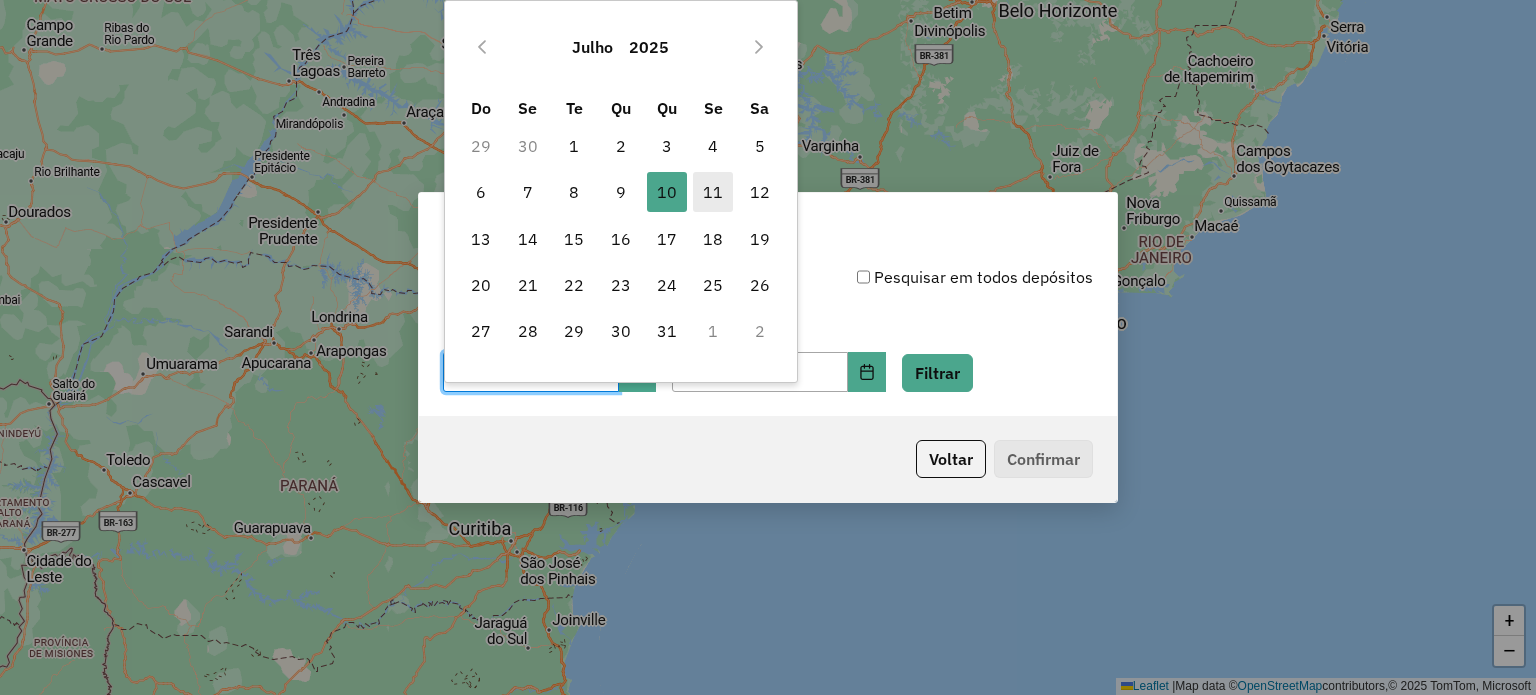 click on "11" at bounding box center (713, 192) 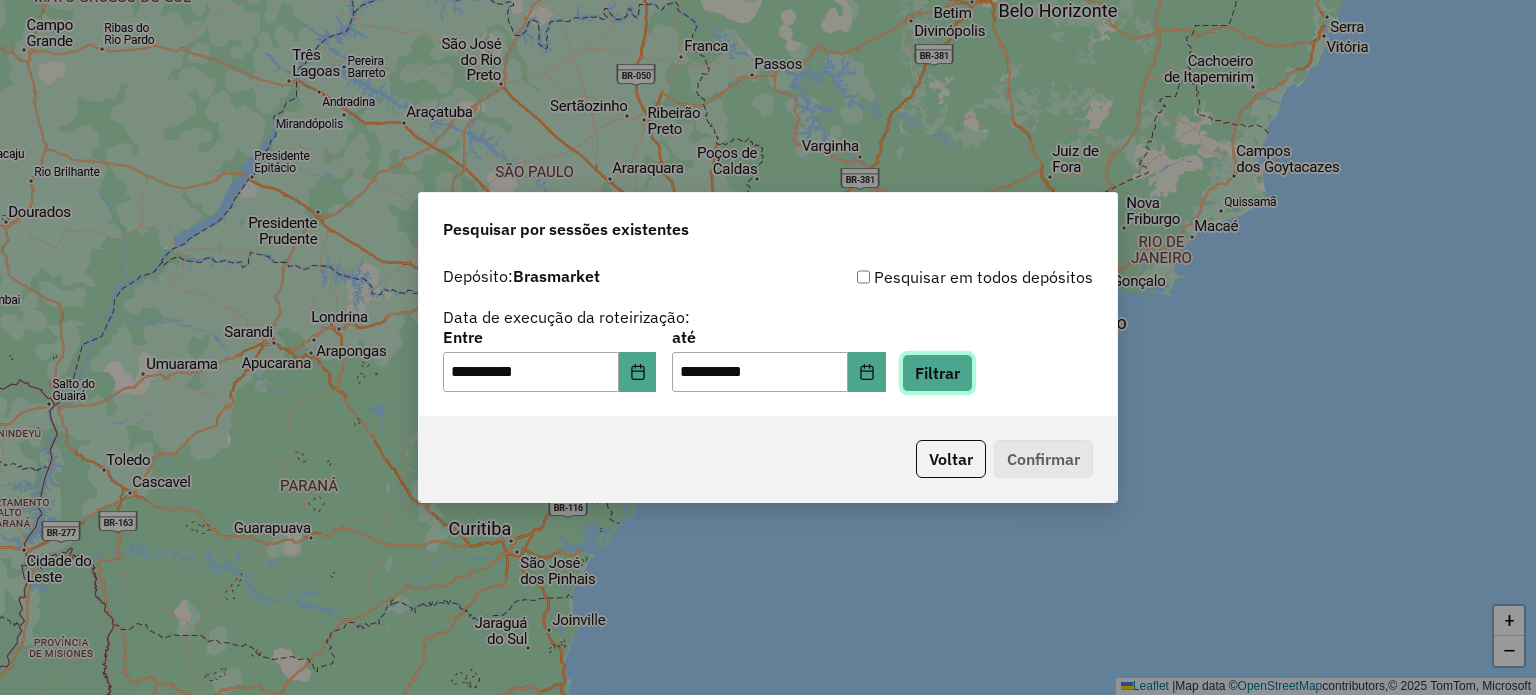 click on "Filtrar" 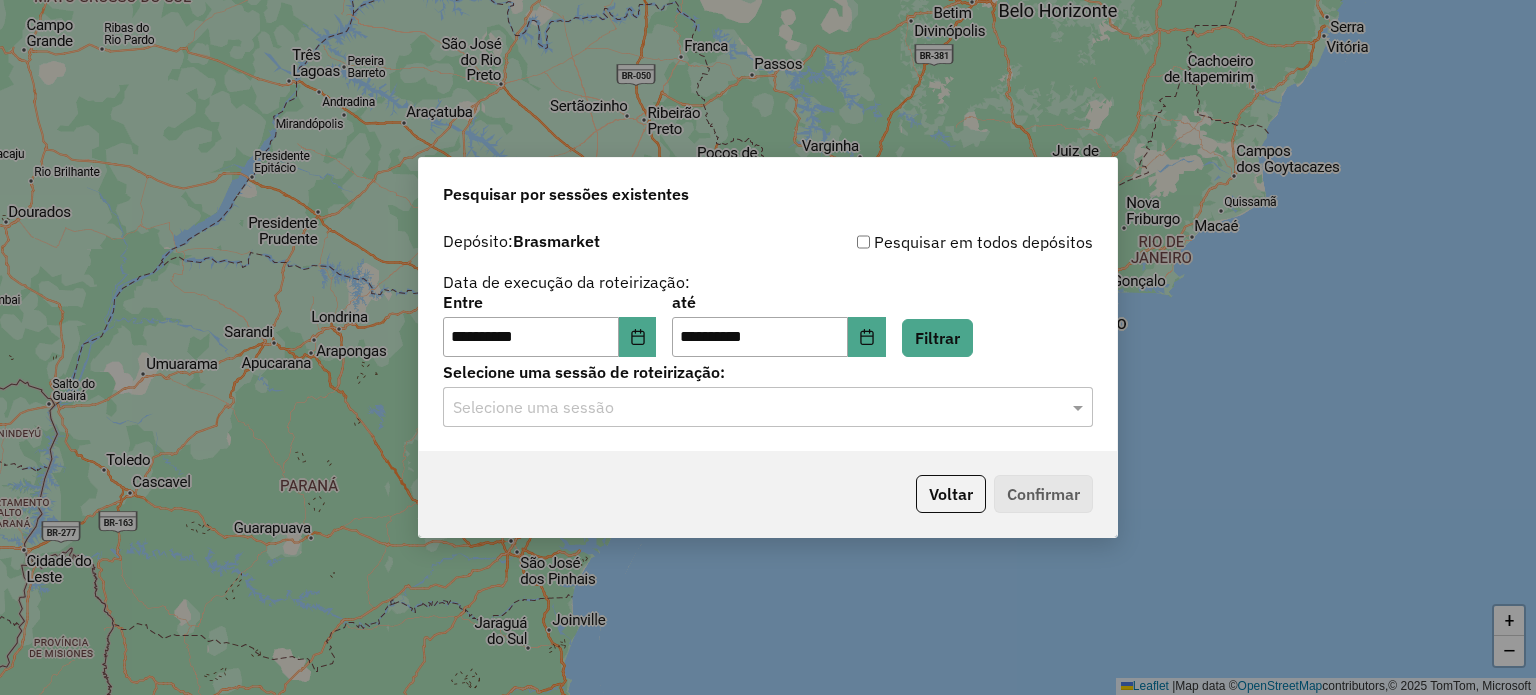 drag, startPoint x: 612, startPoint y: 415, endPoint x: 608, endPoint y: 431, distance: 16.492422 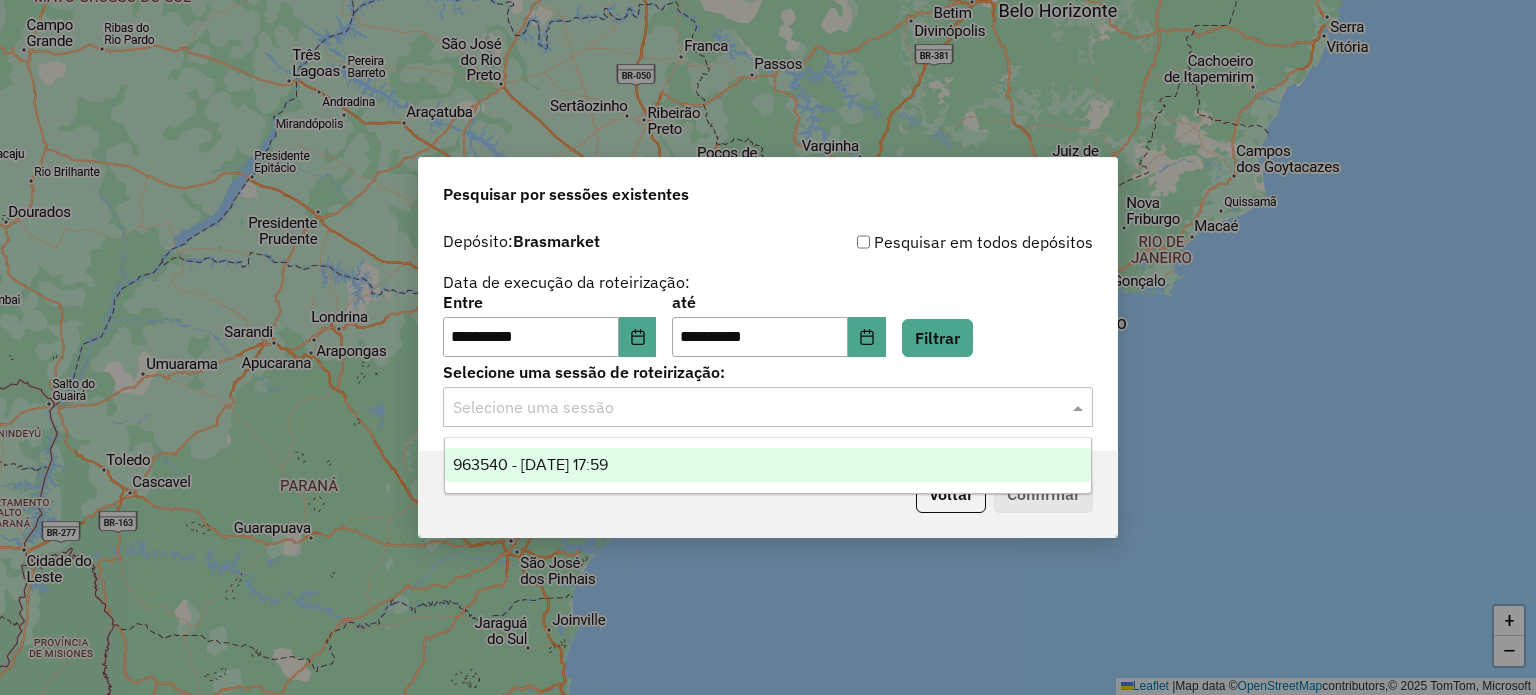 click on "963540 - 11/07/2025 17:59" at bounding box center (530, 464) 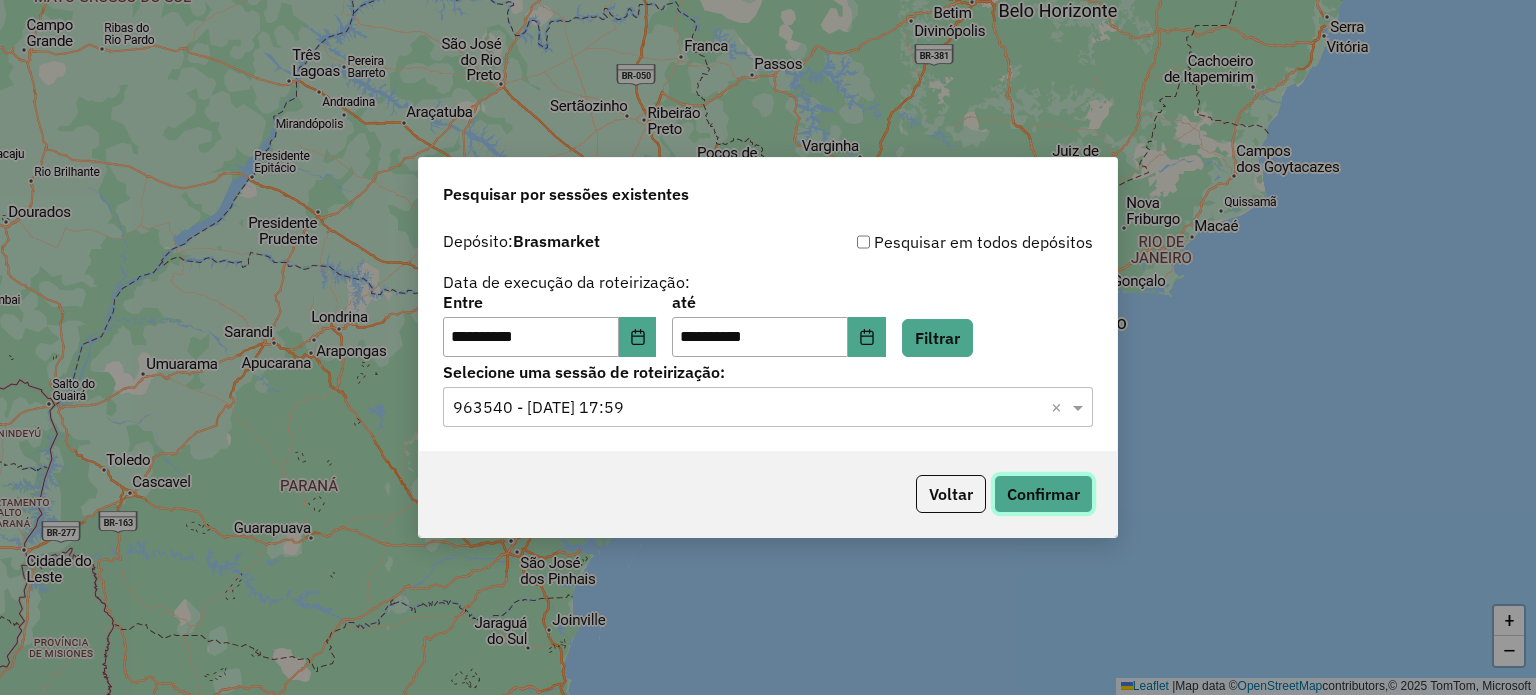 click on "Confirmar" 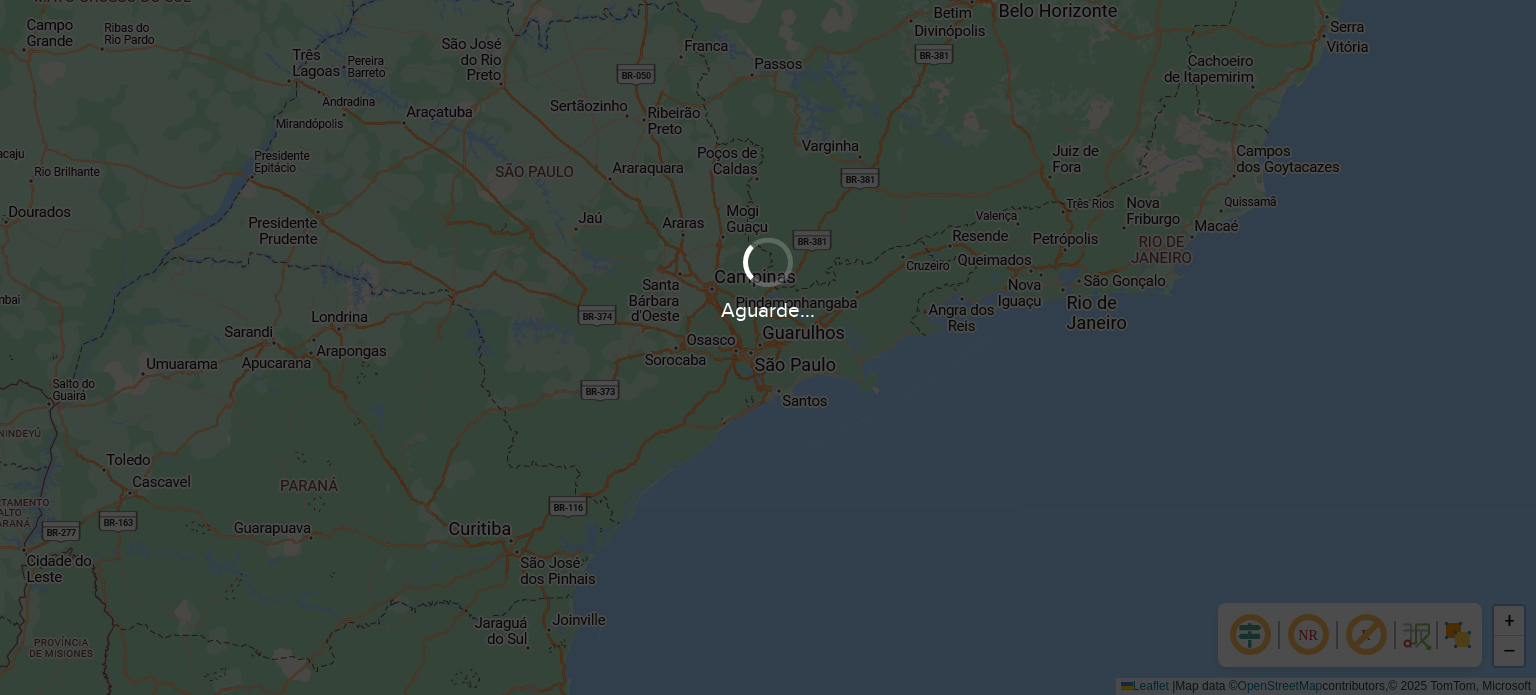 scroll, scrollTop: 0, scrollLeft: 0, axis: both 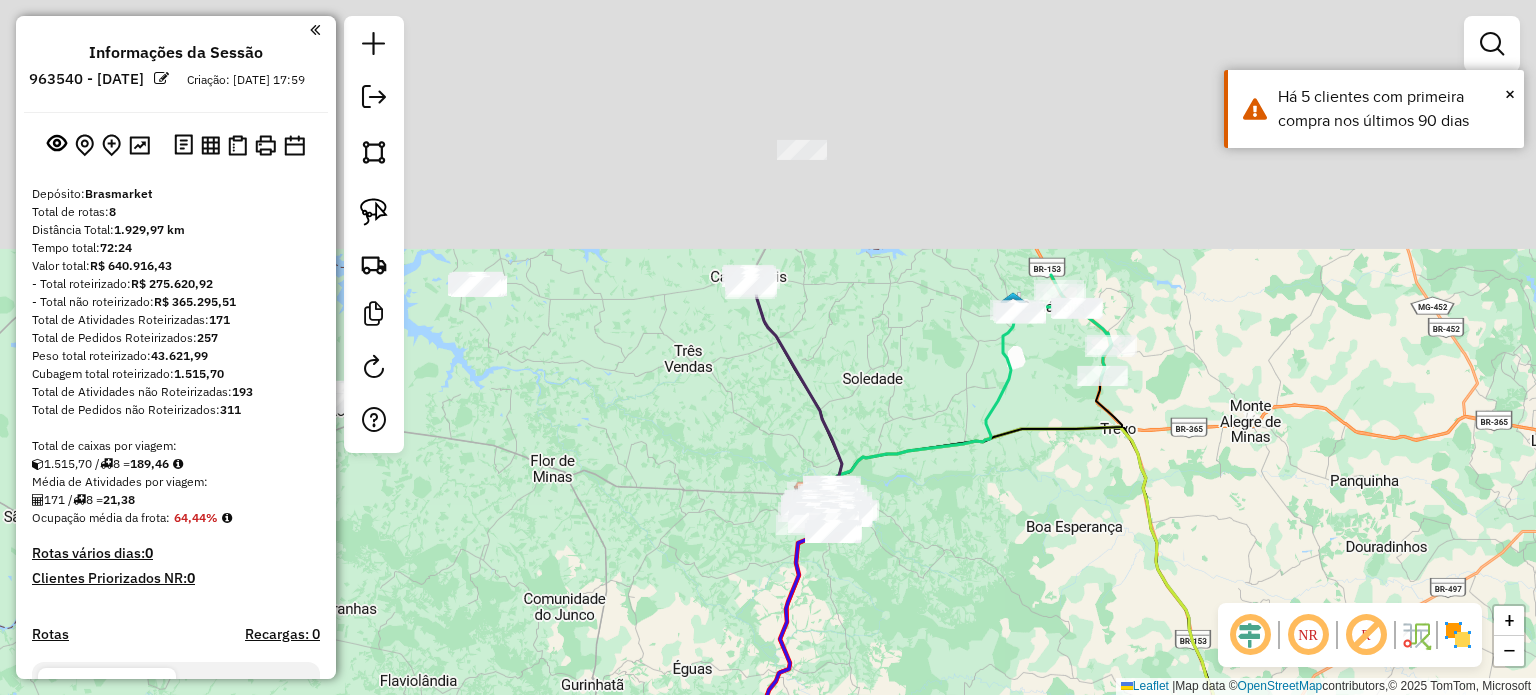 drag, startPoint x: 828, startPoint y: 193, endPoint x: 911, endPoint y: 459, distance: 278.64853 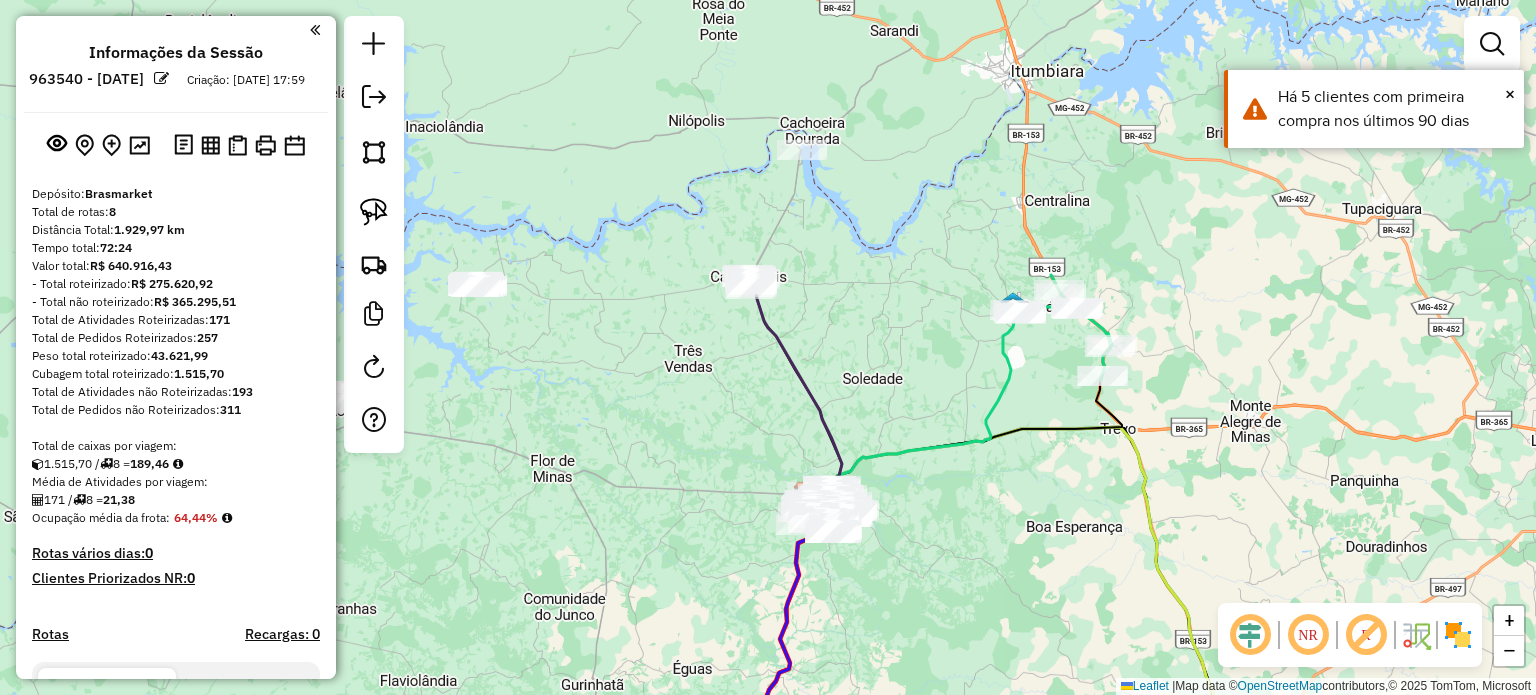 drag, startPoint x: 820, startPoint y: 267, endPoint x: 928, endPoint y: 261, distance: 108.16654 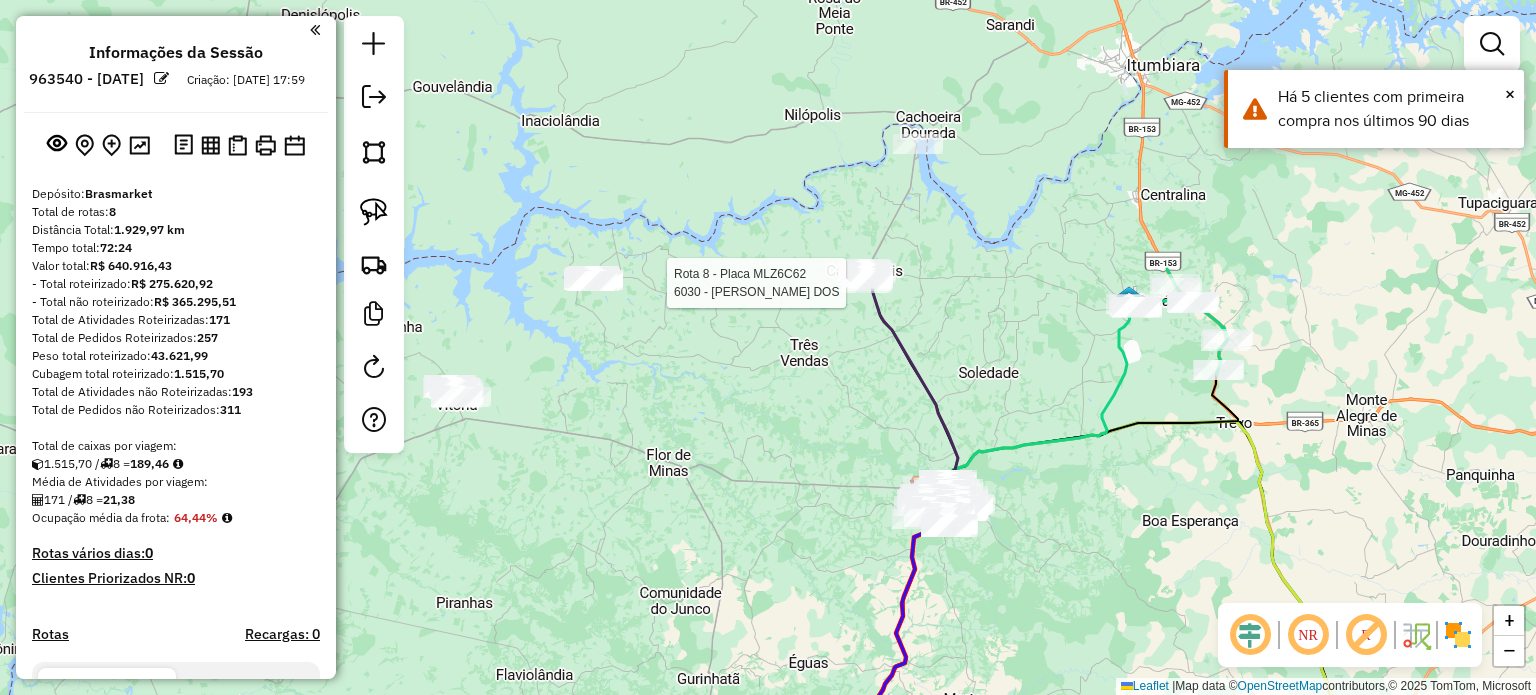 select on "**********" 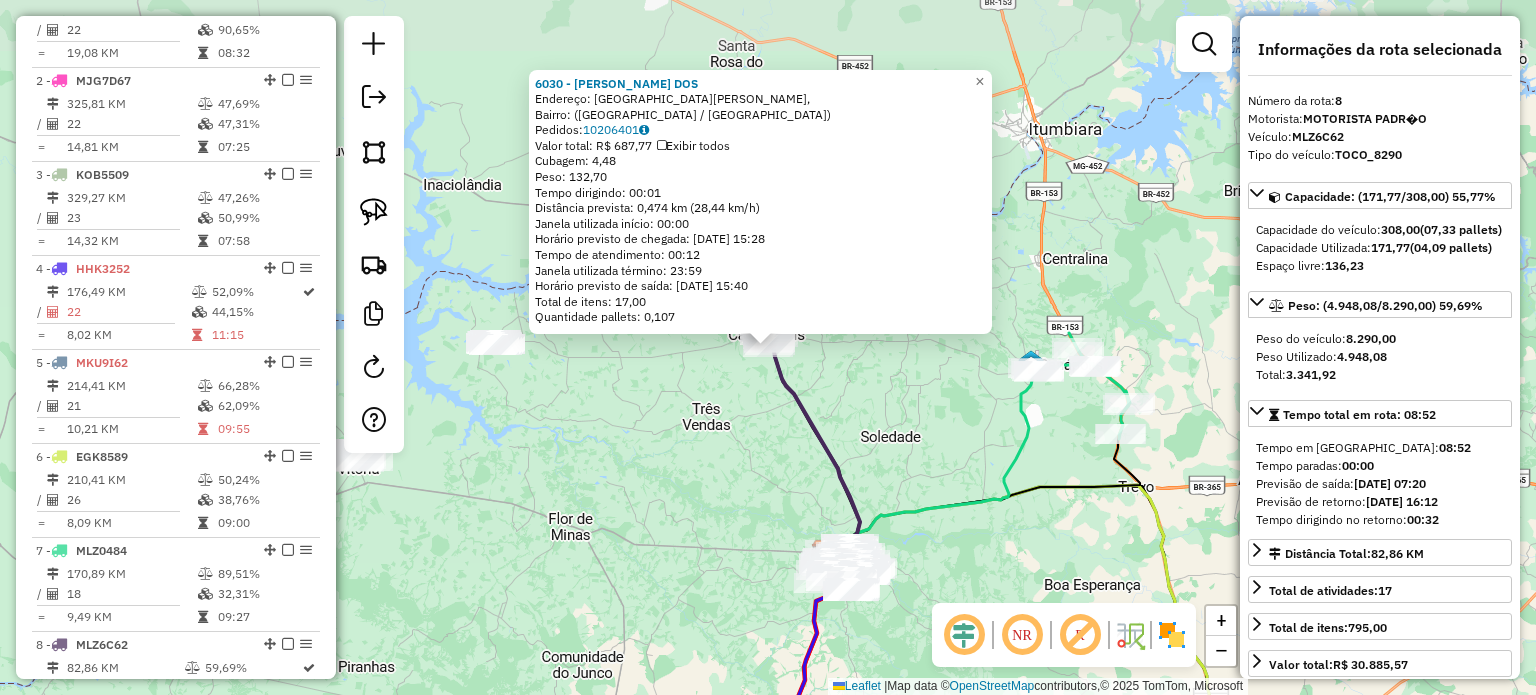 scroll, scrollTop: 1229, scrollLeft: 0, axis: vertical 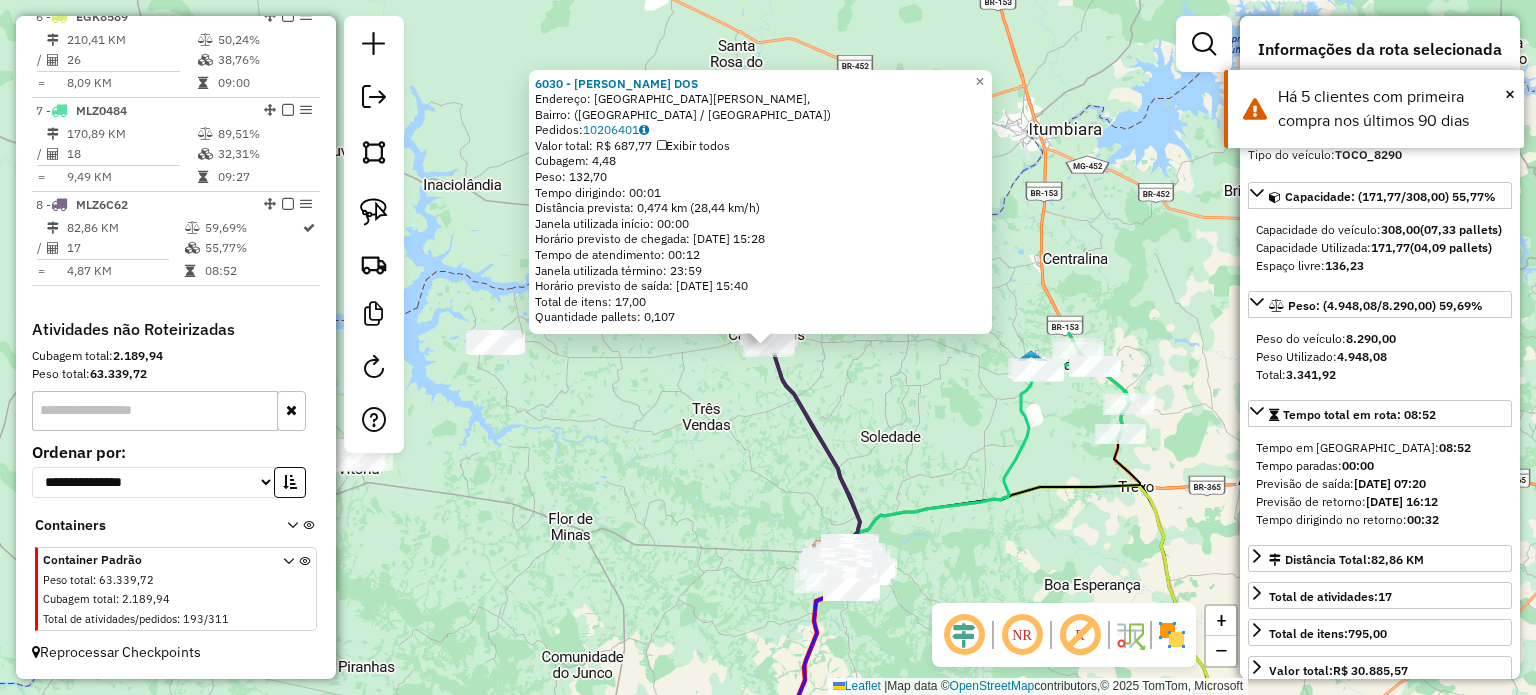 click on "6030 - ANTONIO BEZERRA DOS  Endereço: Rua Maria Prado,    Bairro:  (Capinópolis / MG)   Pedidos:  10206401   Valor total: R$ 687,77   Exibir todos   Cubagem: 4,48  Peso: 132,70  Tempo dirigindo: 00:01   Distância prevista: 0,474 km (28,44 km/h)   Janela utilizada início: 00:00   Horário previsto de chegada: 11/07/2025 15:28   Tempo de atendimento: 00:12   Janela utilizada término: 23:59   Horário previsto de saída: 11/07/2025 15:40   Total de itens: 17,00   Quantidade pallets: 0,107  × Janela de atendimento Grade de atendimento Capacidade Transportadoras Veículos Cliente Pedidos  Rotas Selecione os dias de semana para filtrar as janelas de atendimento  Seg   Ter   Qua   Qui   Sex   Sáb   Dom  Informe o período da janela de atendimento: De: Até:  Filtrar exatamente a janela do cliente  Considerar janela de atendimento padrão  Selecione os dias de semana para filtrar as grades de atendimento  Seg   Ter   Qua   Qui   Sex   Sáb   Dom   Considerar clientes sem dia de atendimento cadastrado  De:  De:" 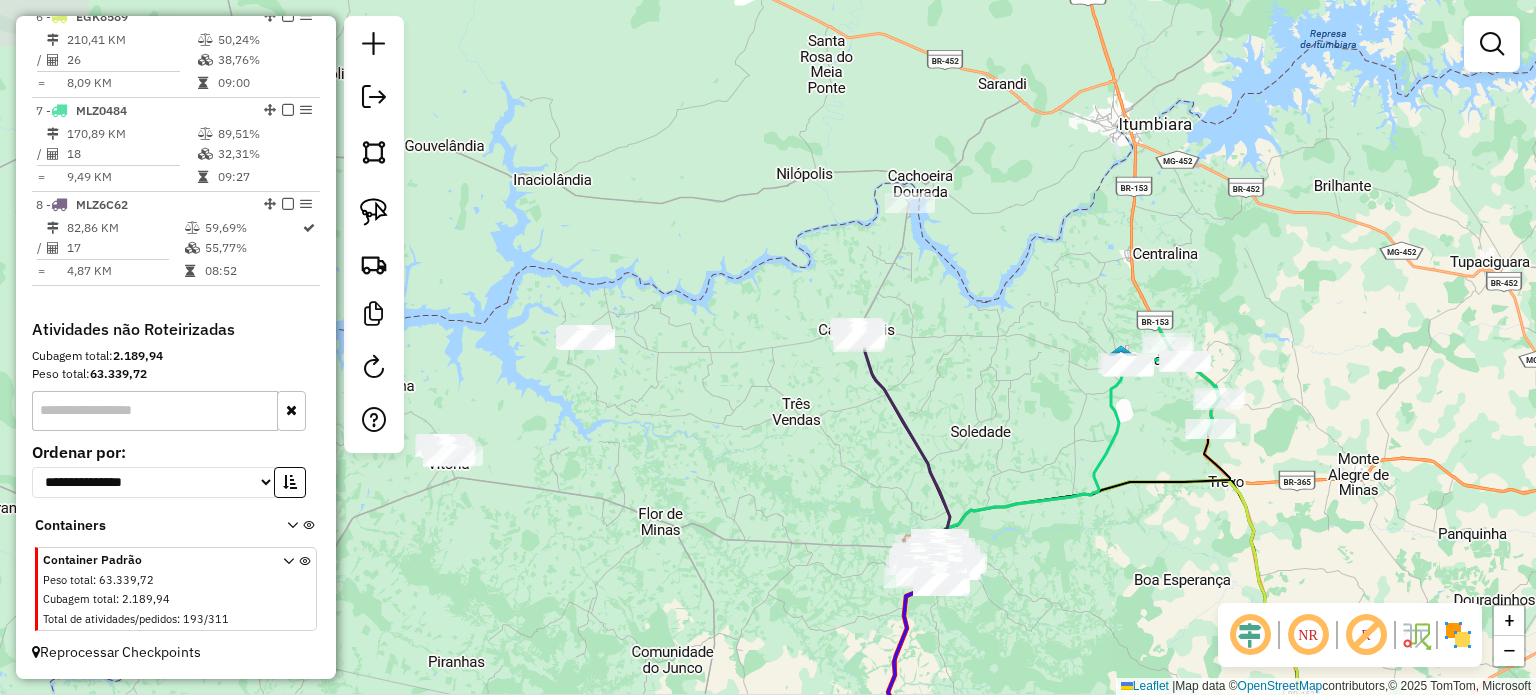 drag, startPoint x: 513, startPoint y: 434, endPoint x: 680, endPoint y: 403, distance: 169.85287 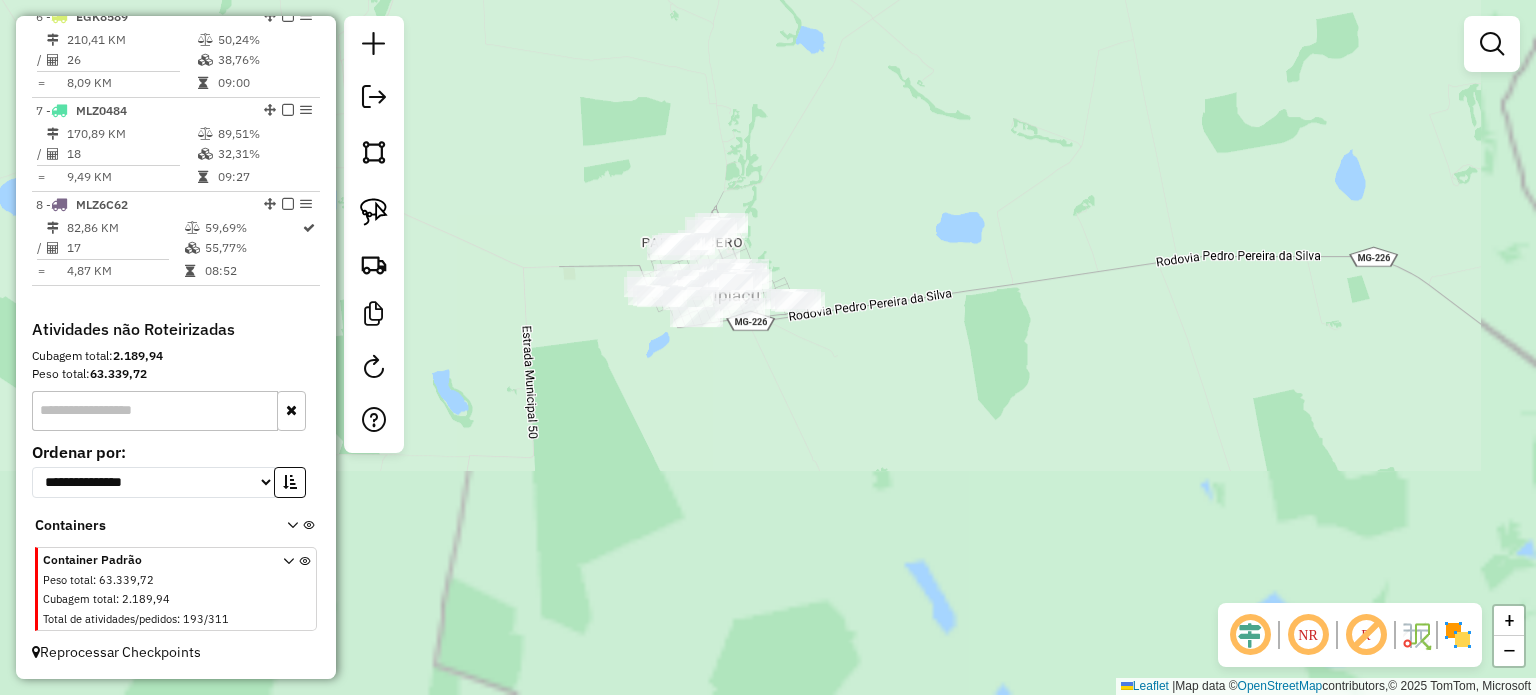 drag, startPoint x: 589, startPoint y: 96, endPoint x: 606, endPoint y: 123, distance: 31.906113 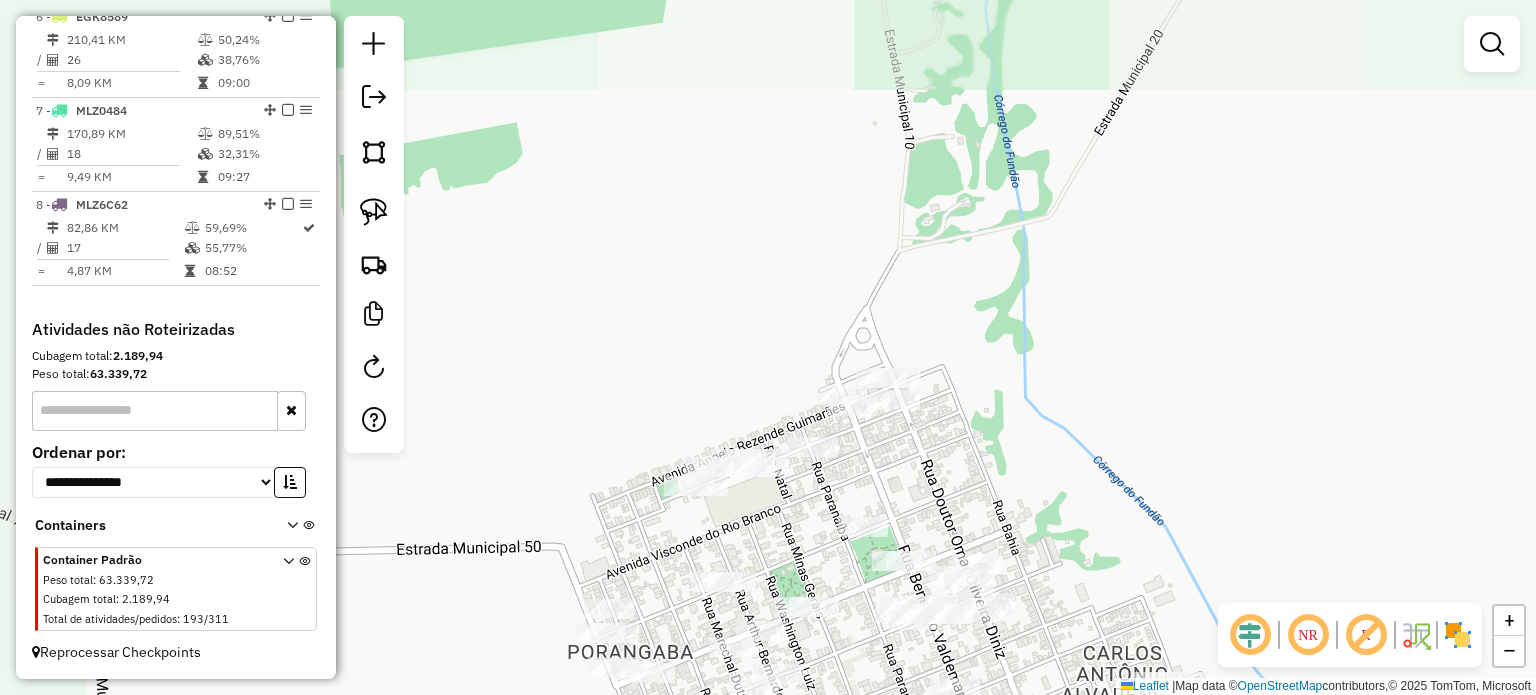 drag, startPoint x: 786, startPoint y: 248, endPoint x: 611, endPoint y: -9, distance: 310.92444 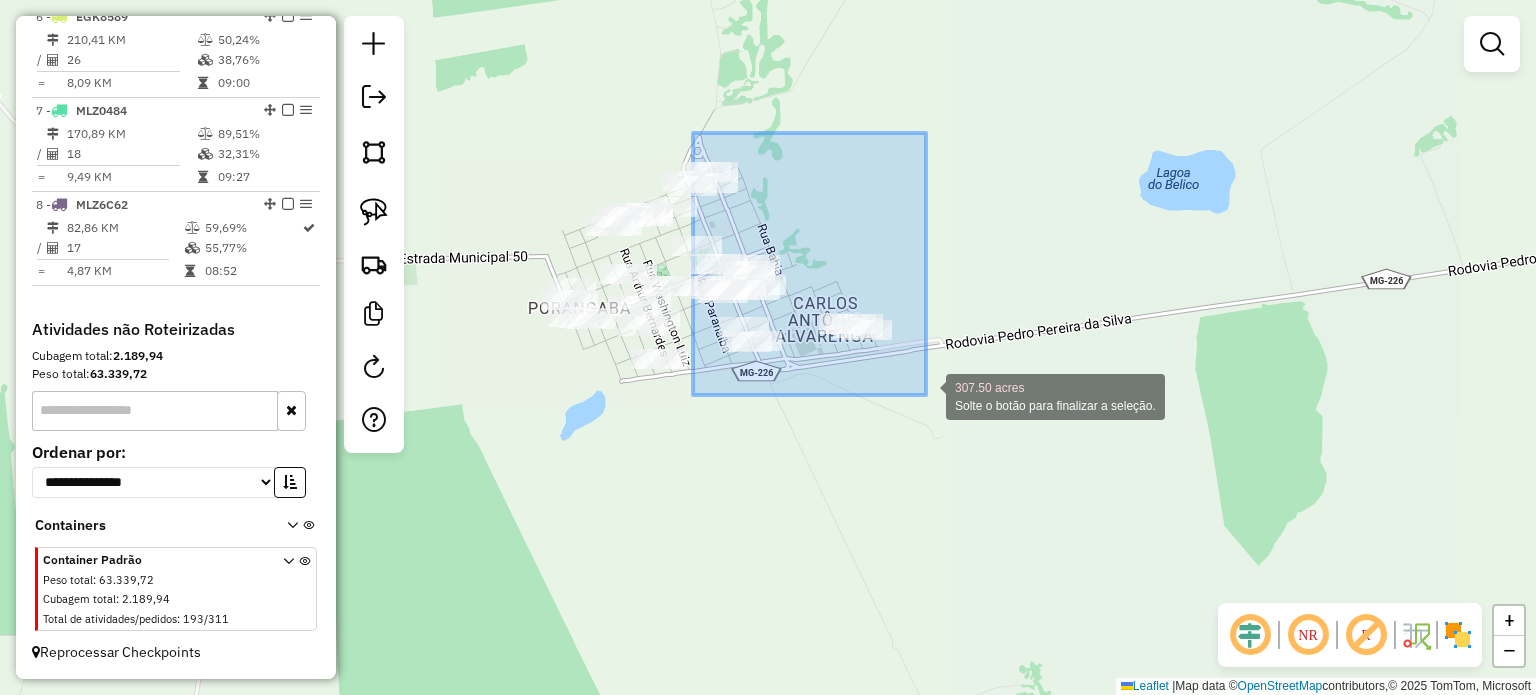 drag, startPoint x: 696, startPoint y: 142, endPoint x: 927, endPoint y: 395, distance: 342.59305 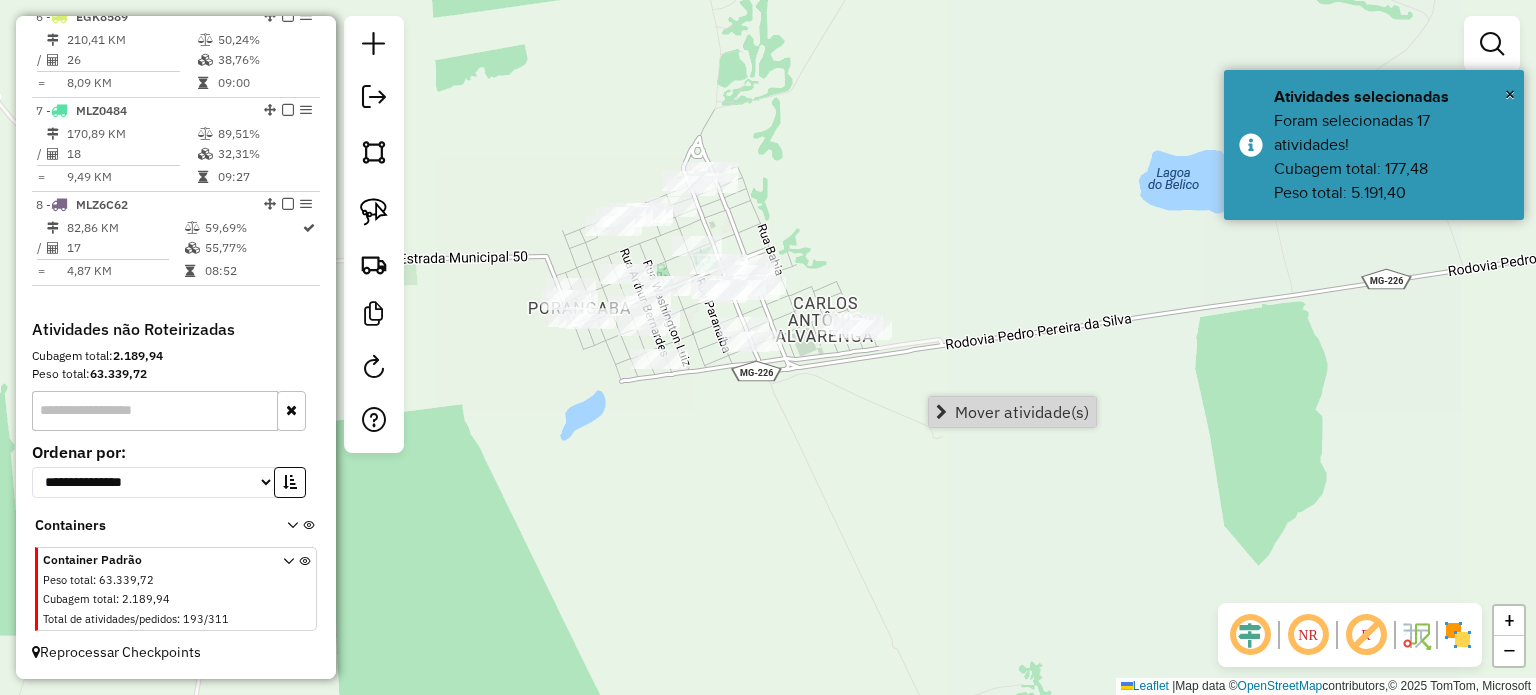 drag, startPoint x: 1024, startPoint y: 411, endPoint x: 1004, endPoint y: 412, distance: 20.024984 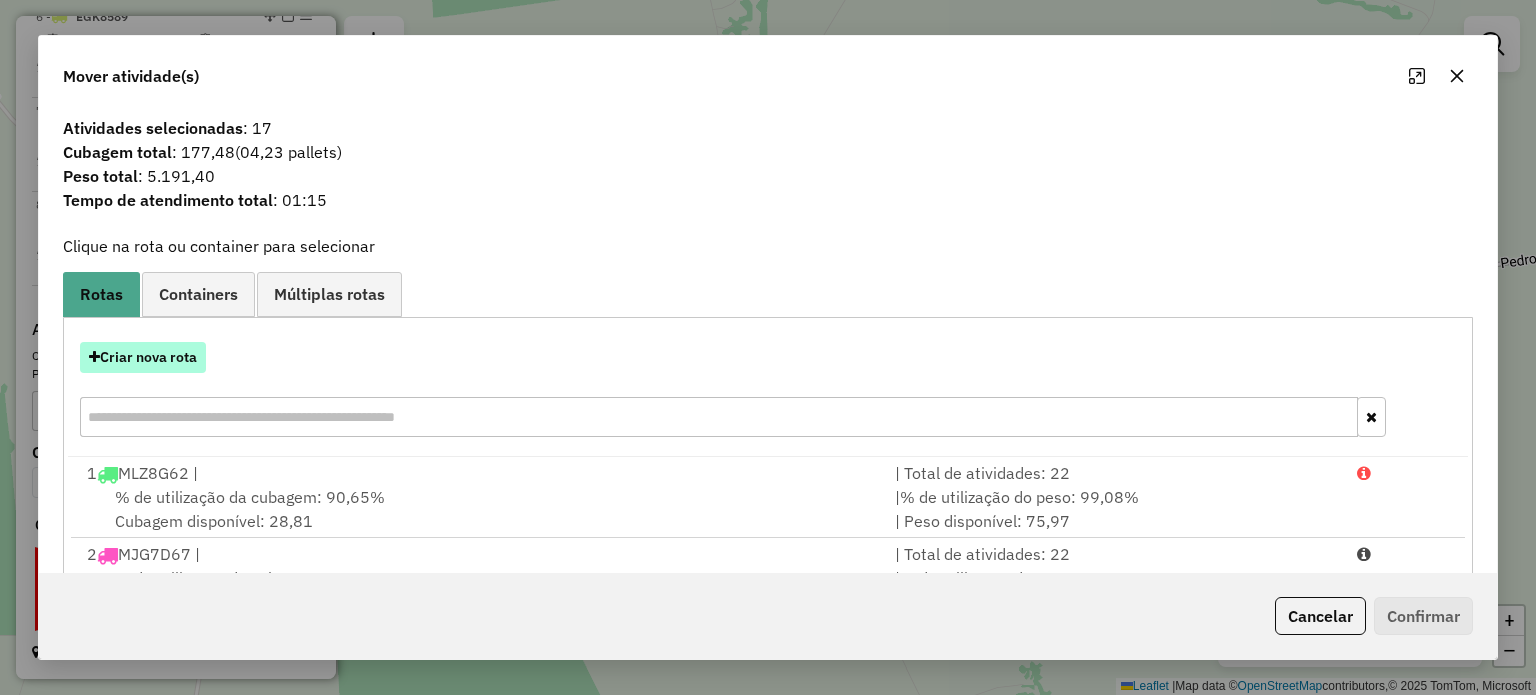 click on "Criar nova rota" at bounding box center (143, 357) 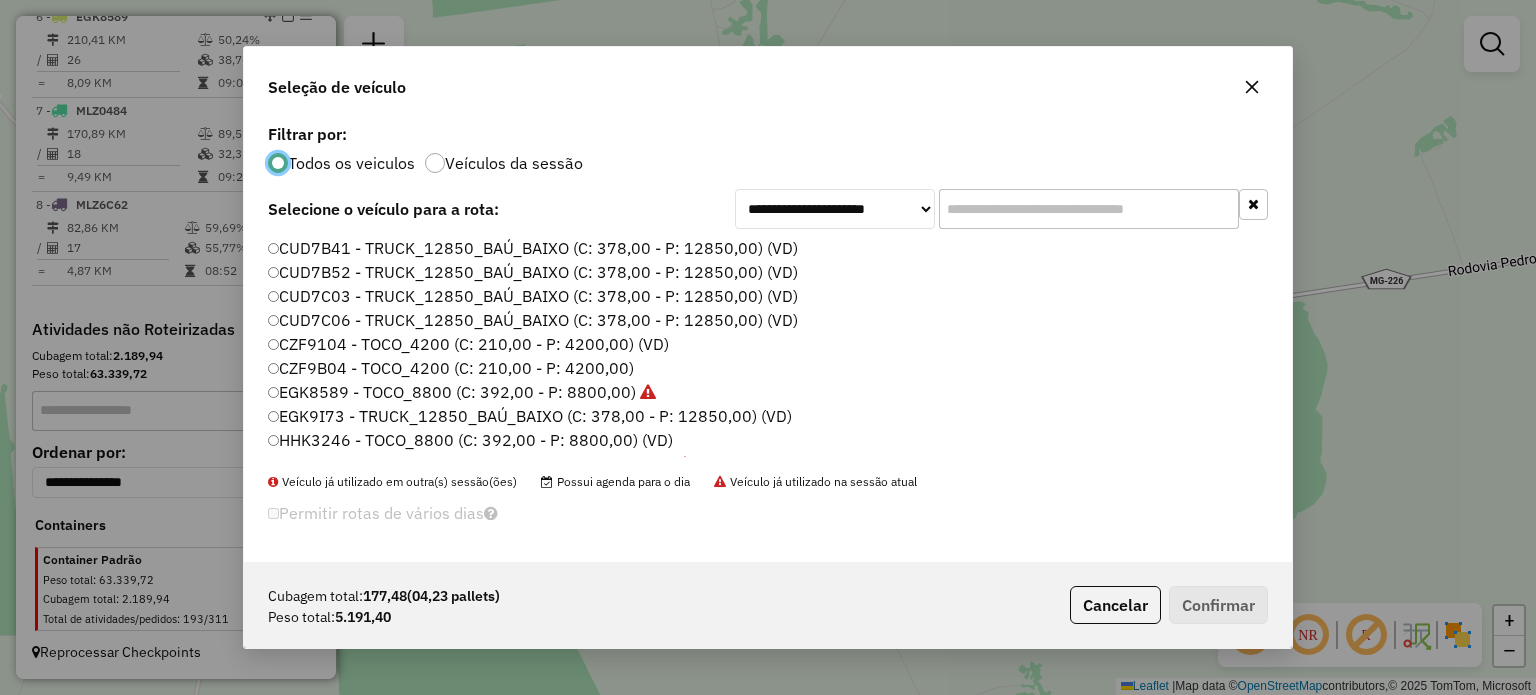 scroll, scrollTop: 10, scrollLeft: 6, axis: both 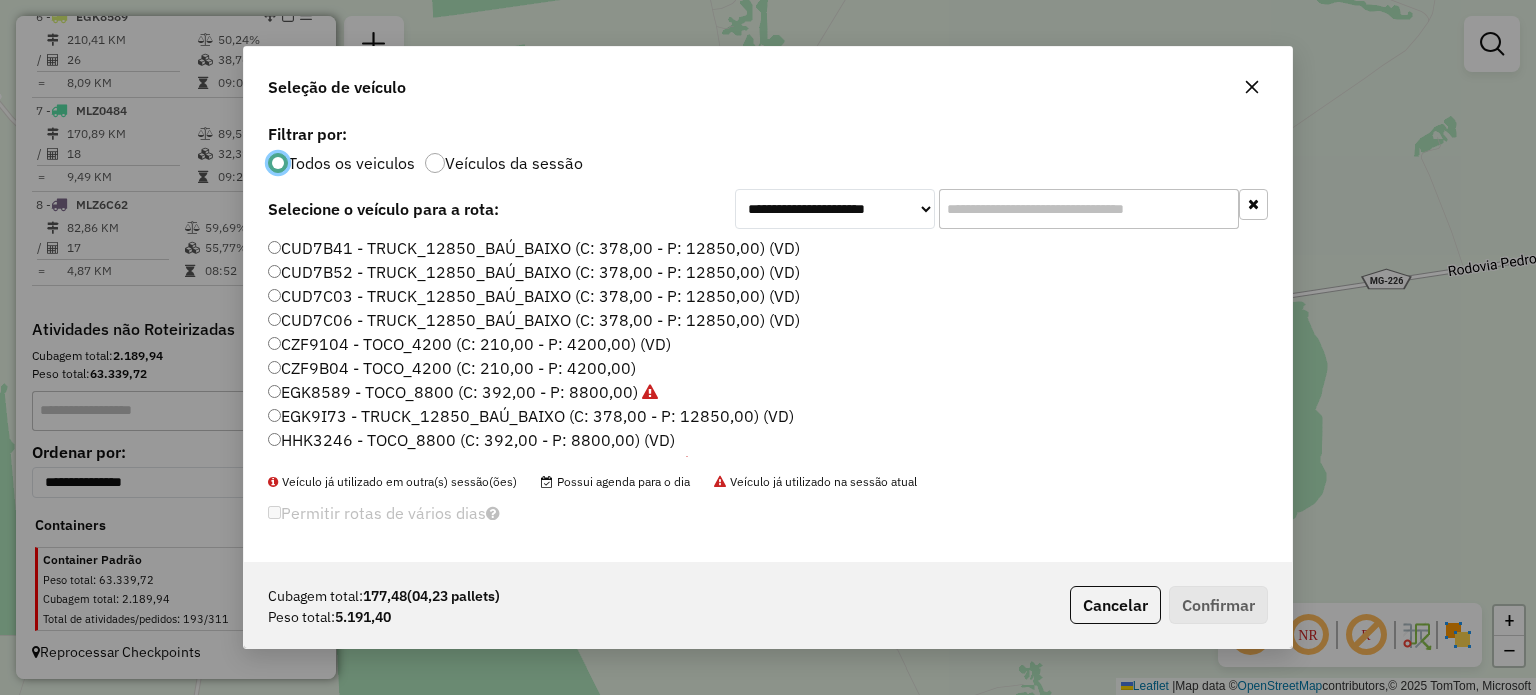 click 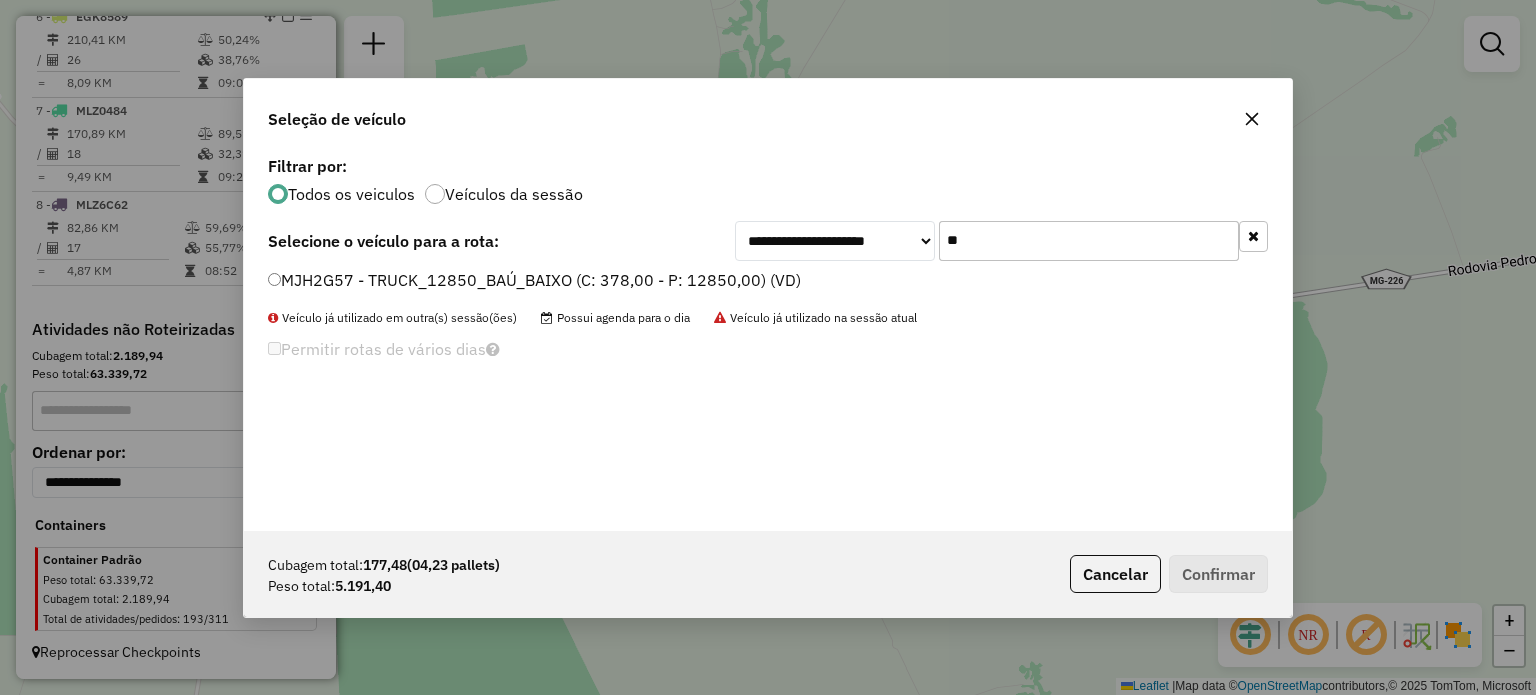 type on "**" 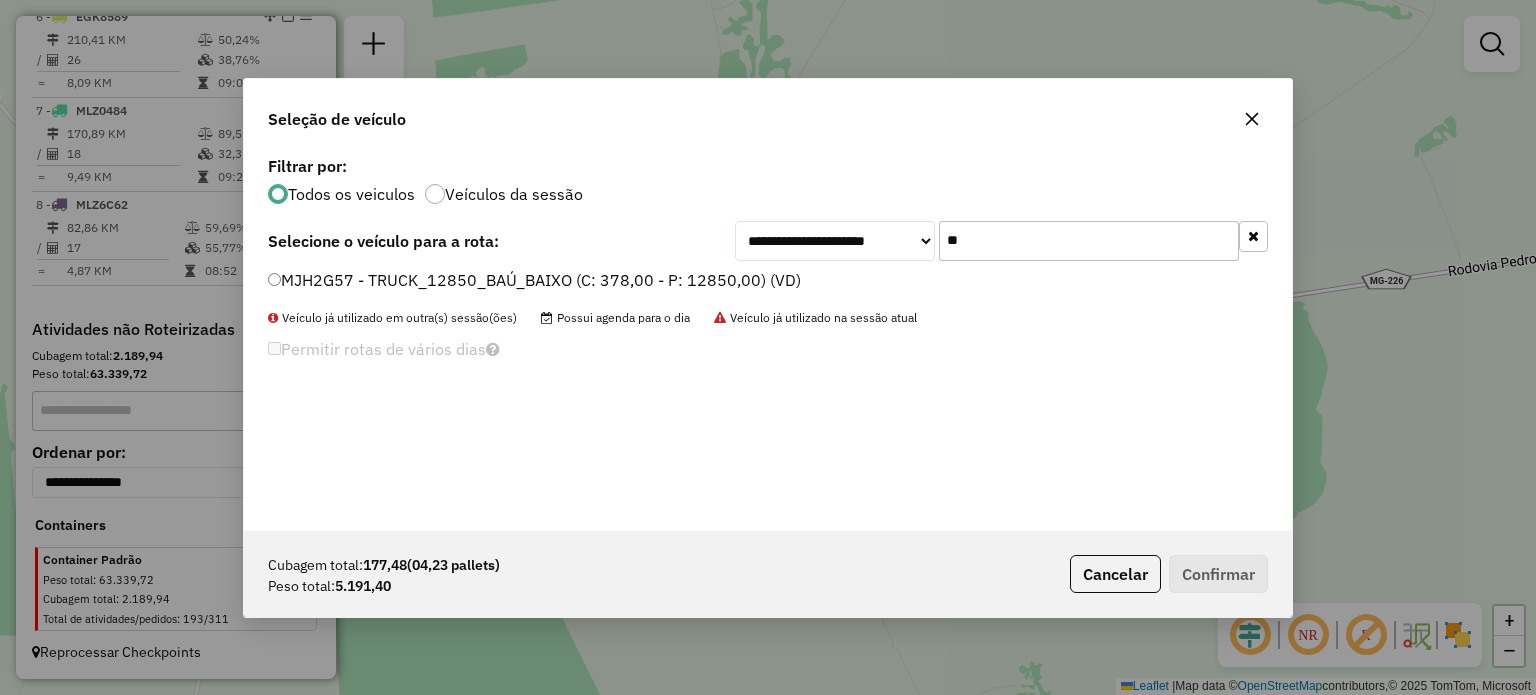 drag, startPoint x: 608, startPoint y: 247, endPoint x: 612, endPoint y: 261, distance: 14.56022 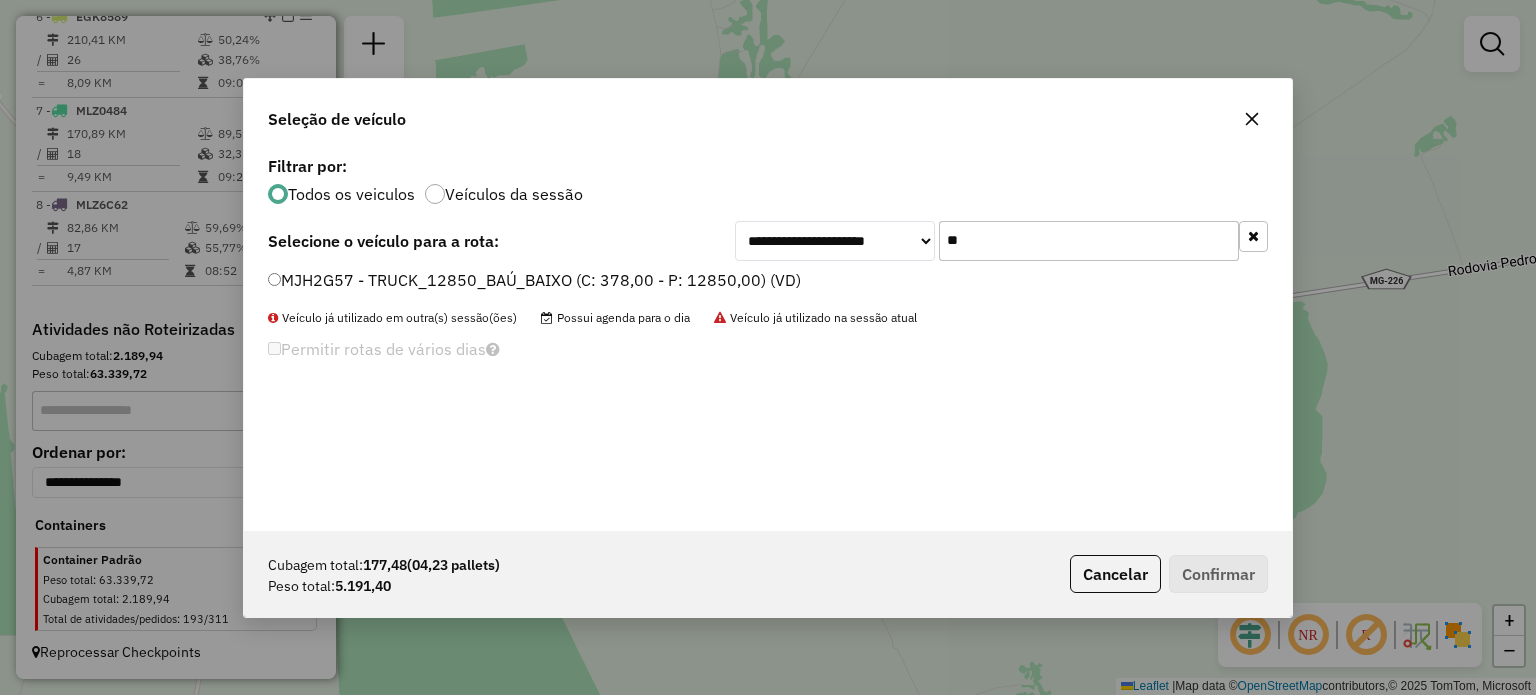 click on "MJH2G57 - TRUCK_12850_BAÚ_BAIXO (C: 378,00 - P: 12850,00) (VD)" 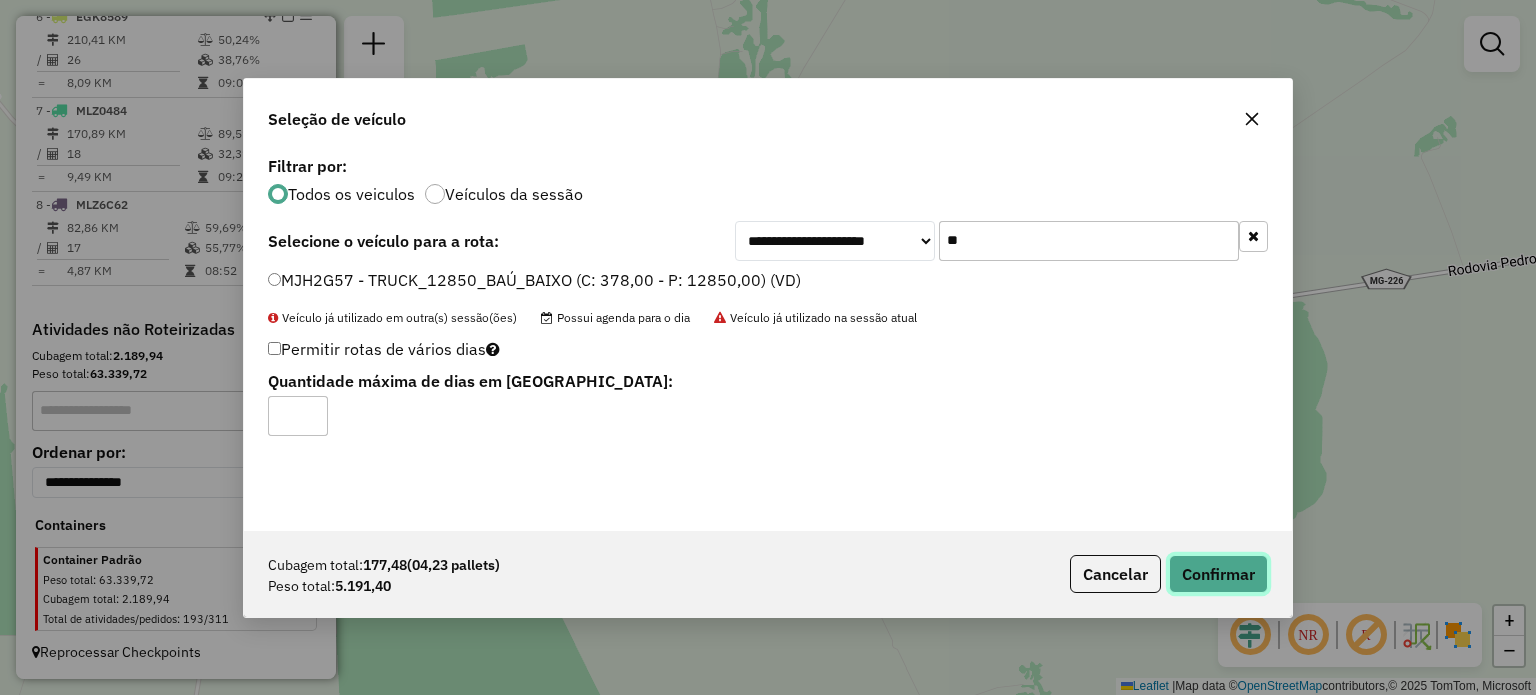 click on "Confirmar" 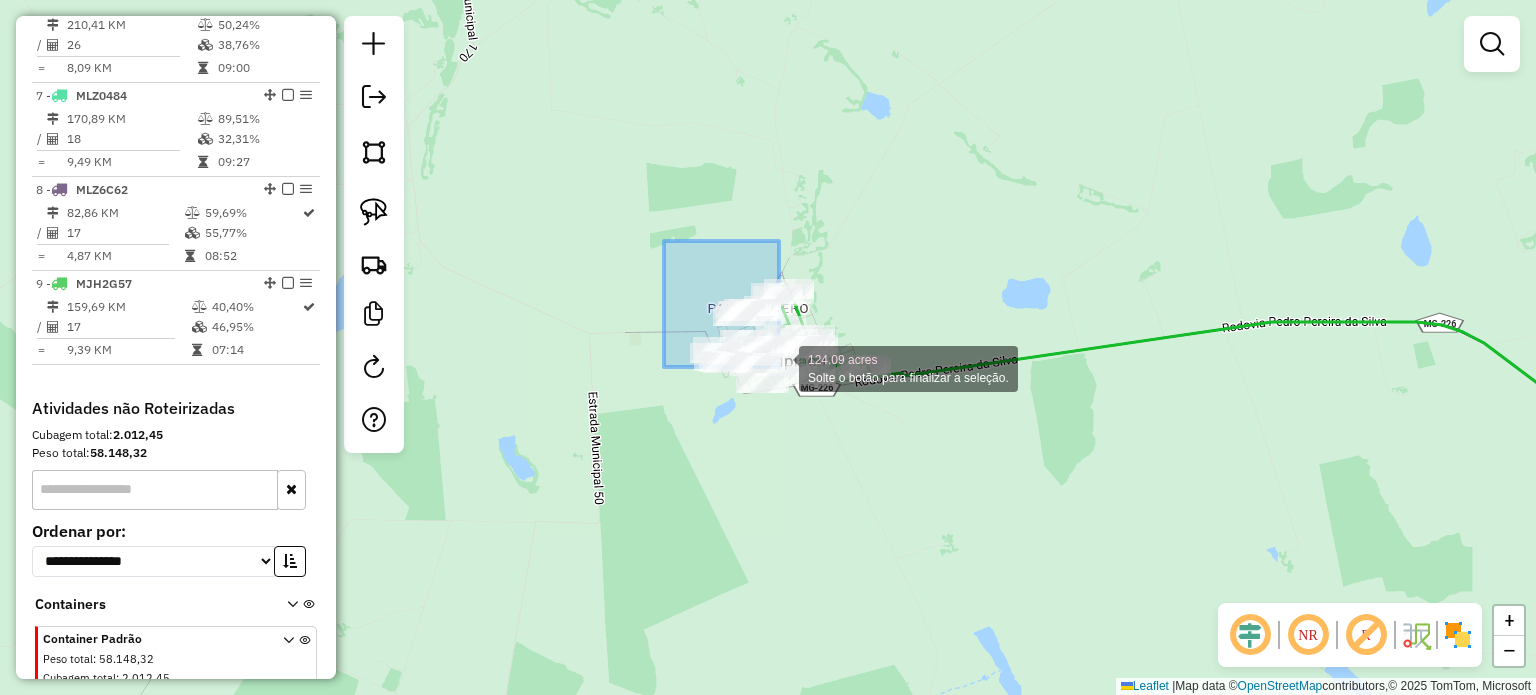 drag, startPoint x: 664, startPoint y: 241, endPoint x: 885, endPoint y: 464, distance: 313.9586 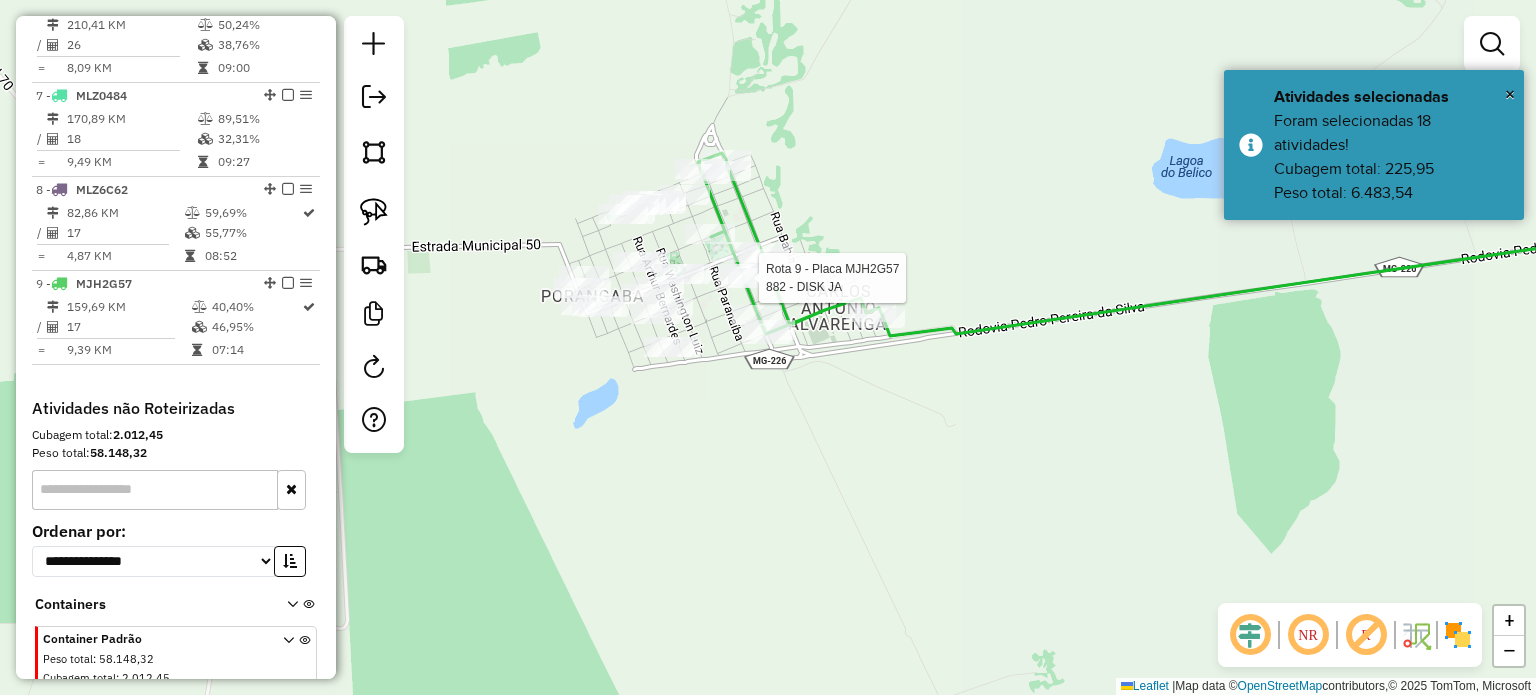 select on "**********" 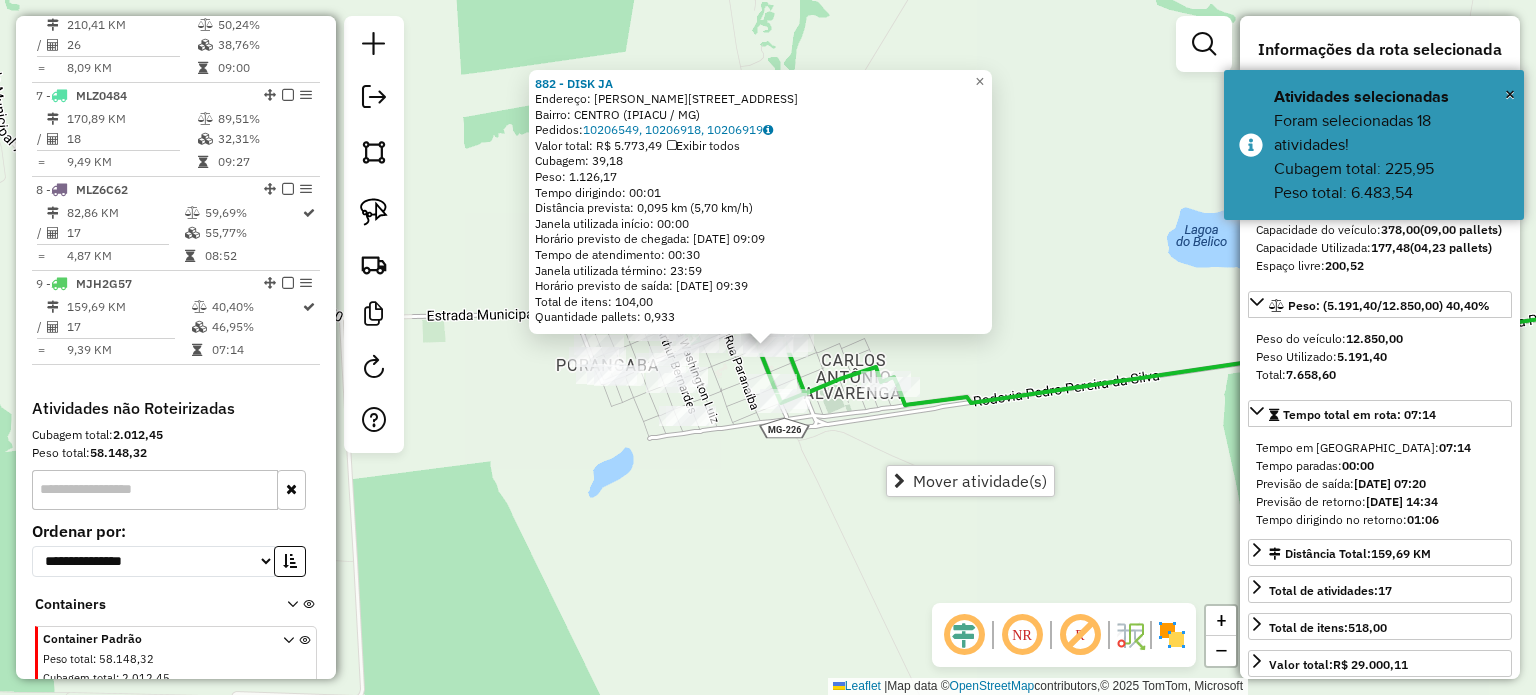 scroll, scrollTop: 1323, scrollLeft: 0, axis: vertical 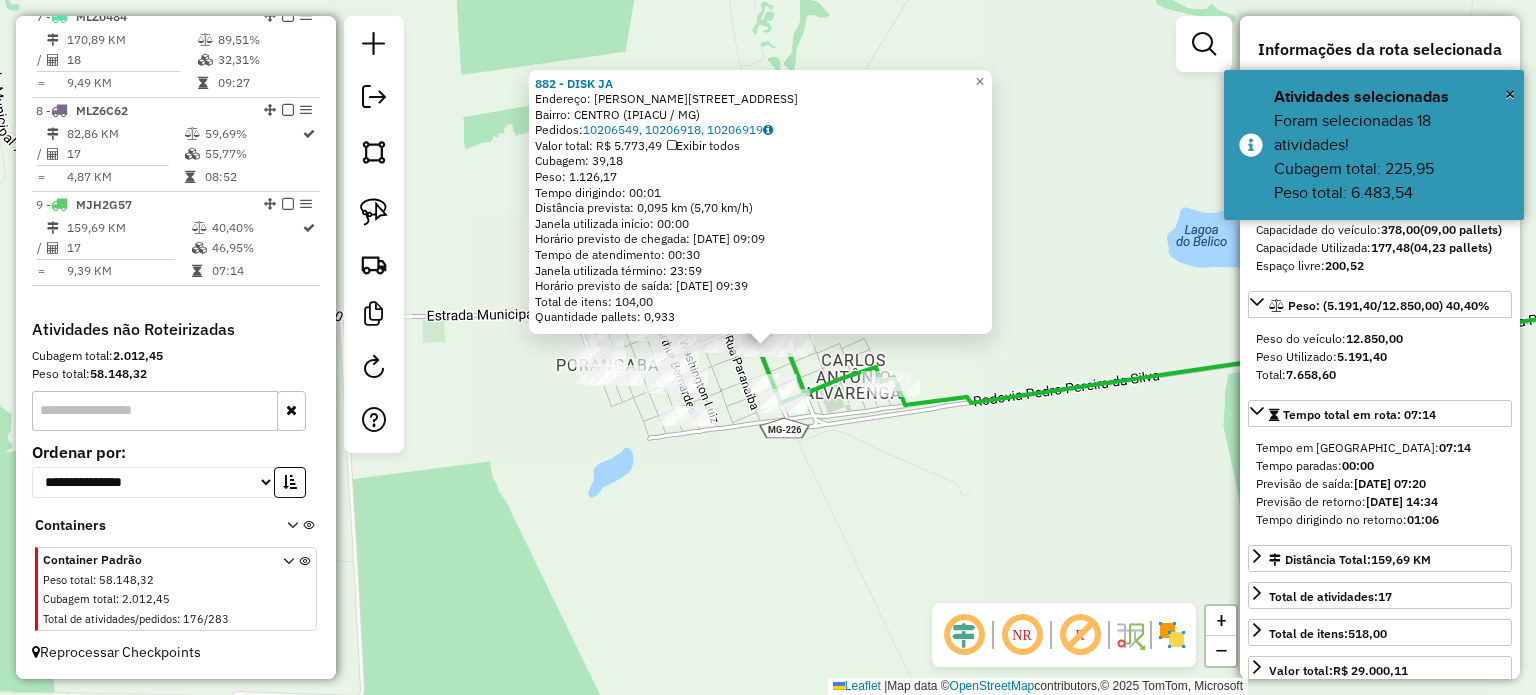 click on "882 - DISK JA  Endereço:  R   R   R   RONDON PACHECO 182   Bairro: CENTRO (IPIACU / MG)   Pedidos:  10206549, 10206918, 10206919   Valor total: R$ 5.773,49   Exibir todos   Cubagem: 39,18  Peso: 1.126,17  Tempo dirigindo: 00:01   Distância prevista: 0,095 km (5,70 km/h)   Janela utilizada início: 00:00   Horário previsto de chegada: 11/07/2025 09:09   Tempo de atendimento: 00:30   Janela utilizada término: 23:59   Horário previsto de saída: 11/07/2025 09:39   Total de itens: 104,00   Quantidade pallets: 0,933  × Janela de atendimento Grade de atendimento Capacidade Transportadoras Veículos Cliente Pedidos  Rotas Selecione os dias de semana para filtrar as janelas de atendimento  Seg   Ter   Qua   Qui   Sex   Sáb   Dom  Informe o período da janela de atendimento: De: Até:  Filtrar exatamente a janela do cliente  Considerar janela de atendimento padrão  Selecione os dias de semana para filtrar as grades de atendimento  Seg   Ter   Qua   Qui   Sex   Sáb   Dom   Peso mínimo:   Peso máximo:   De:" 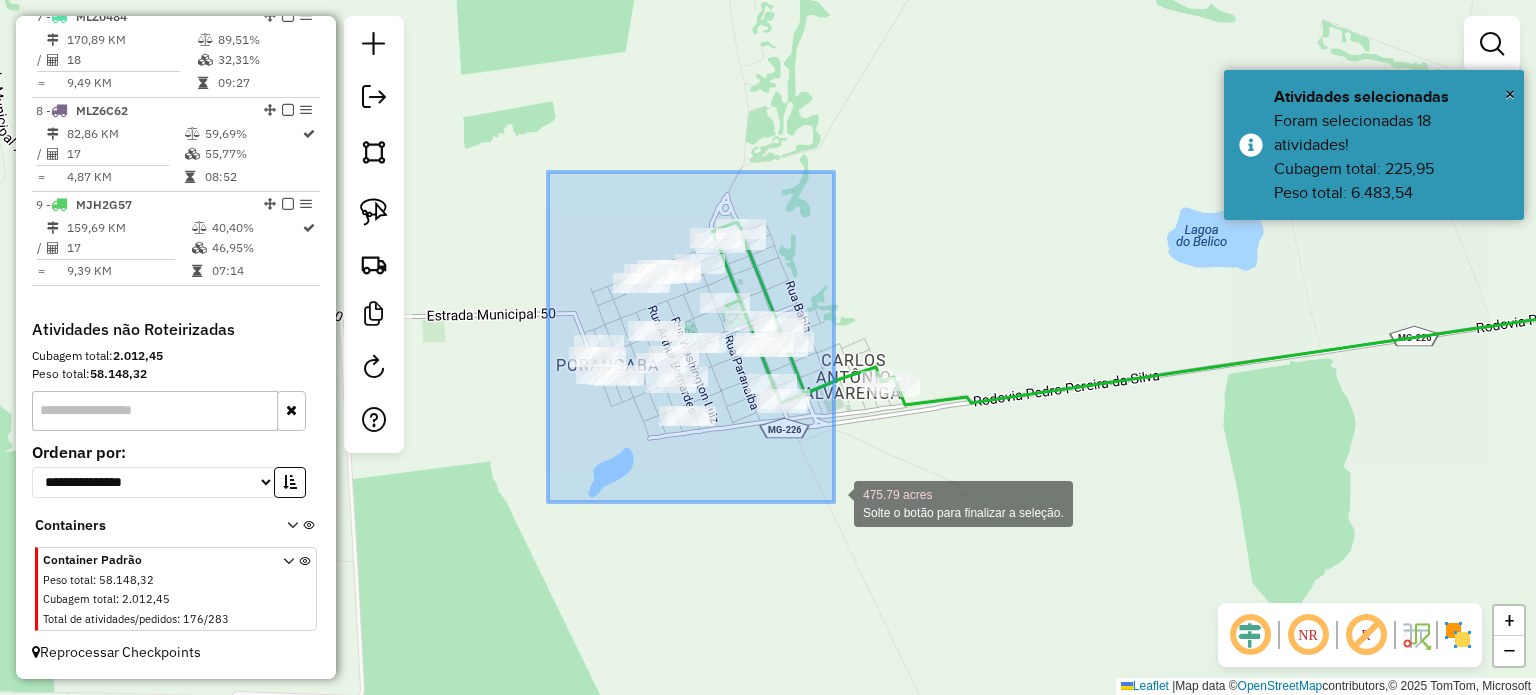 drag, startPoint x: 608, startPoint y: 251, endPoint x: 834, endPoint y: 502, distance: 337.75287 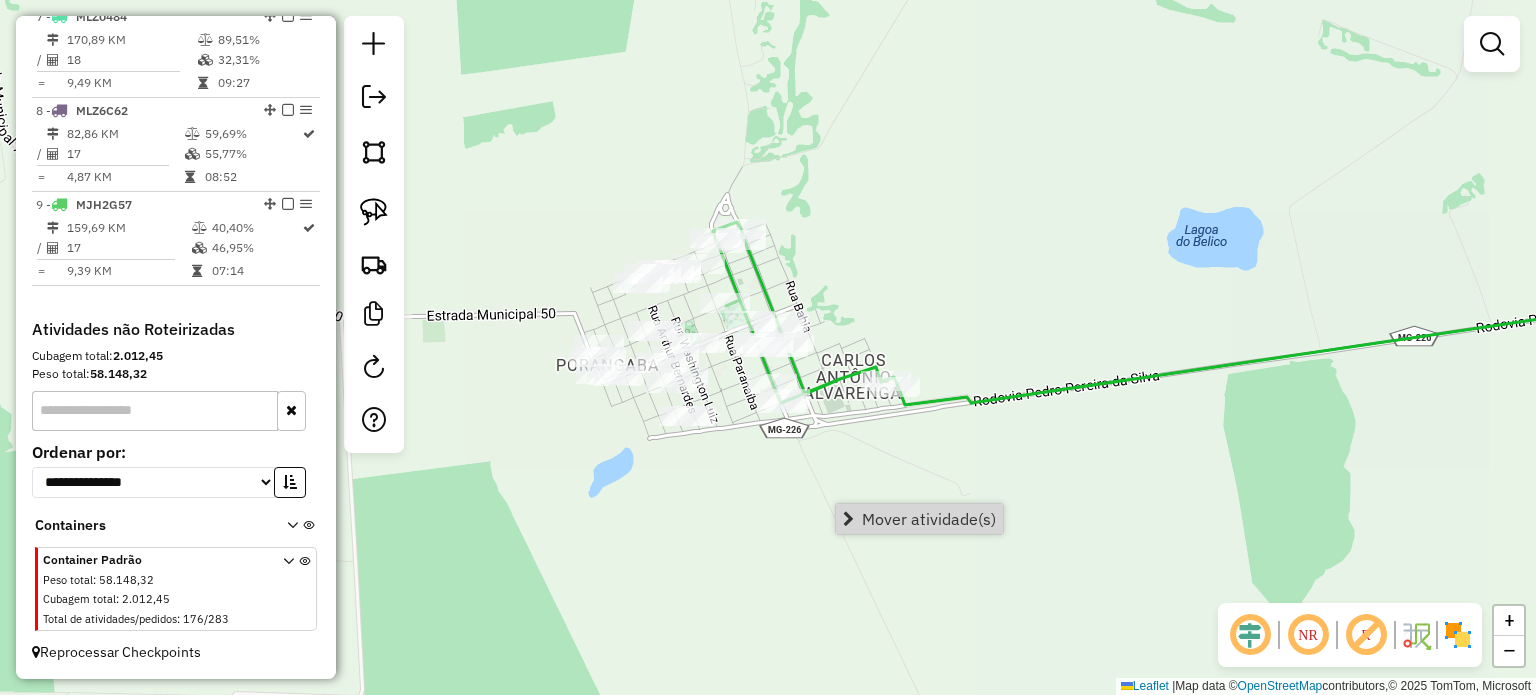 click on "Janela de atendimento Grade de atendimento Capacidade Transportadoras Veículos Cliente Pedidos  Rotas Selecione os dias de semana para filtrar as janelas de atendimento  Seg   Ter   Qua   Qui   Sex   Sáb   Dom  Informe o período da janela de atendimento: De: Até:  Filtrar exatamente a janela do cliente  Considerar janela de atendimento padrão  Selecione os dias de semana para filtrar as grades de atendimento  Seg   Ter   Qua   Qui   Sex   Sáb   Dom   Considerar clientes sem dia de atendimento cadastrado  Clientes fora do dia de atendimento selecionado Filtrar as atividades entre os valores definidos abaixo:  Peso mínimo:   Peso máximo:   Cubagem mínima:   Cubagem máxima:   De:   Até:  Filtrar as atividades entre o tempo de atendimento definido abaixo:  De:   Até:   Considerar capacidade total dos clientes não roteirizados Transportadora: Selecione um ou mais itens Tipo de veículo: Selecione um ou mais itens Veículo: Selecione um ou mais itens Motorista: Selecione um ou mais itens Nome: Rótulo:" 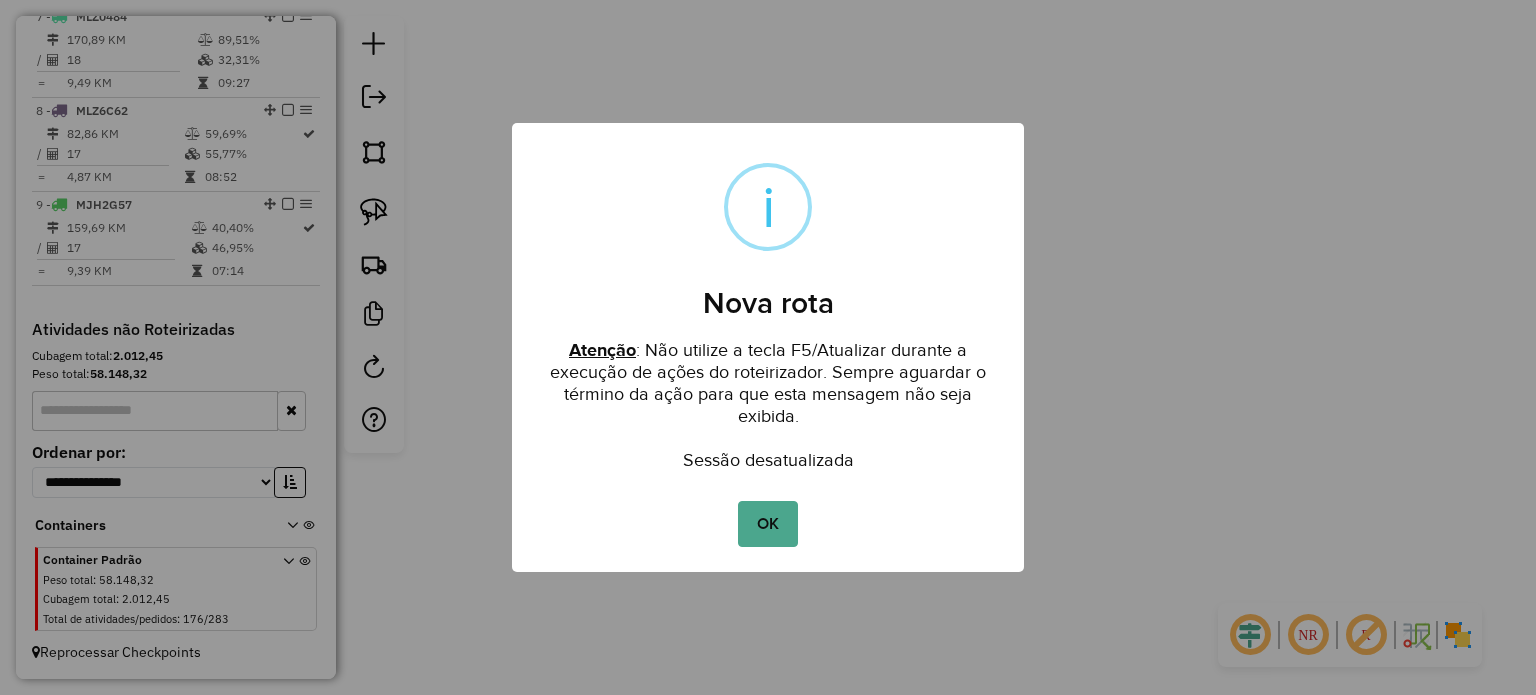 type 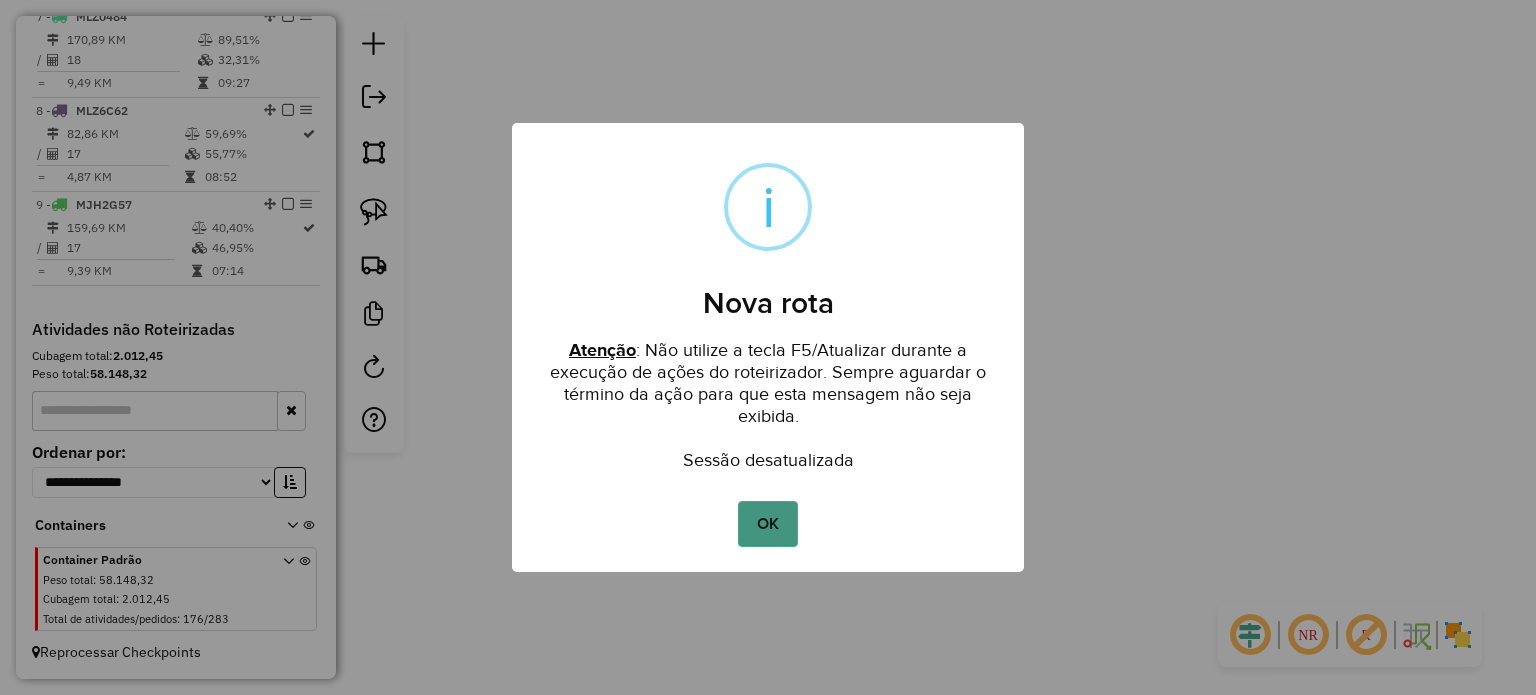 click on "OK" at bounding box center [767, 524] 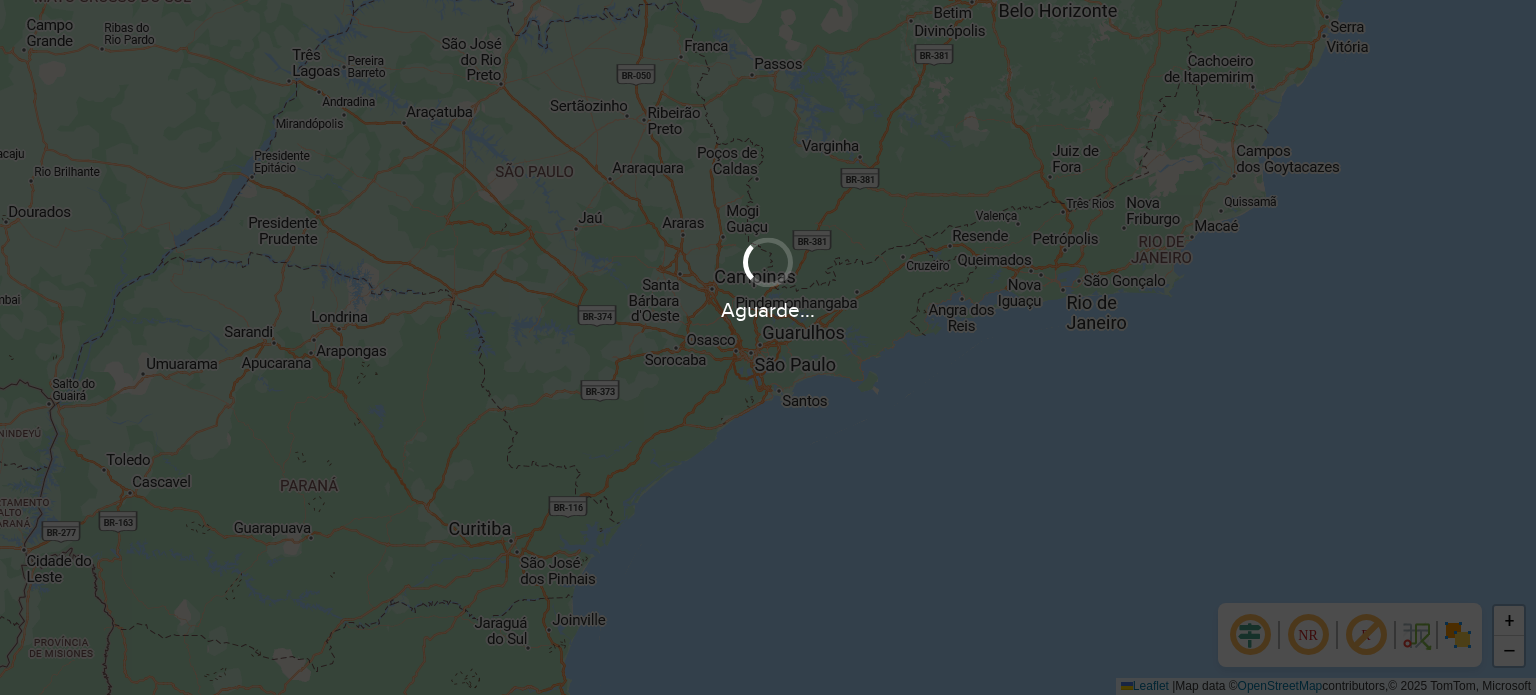 scroll, scrollTop: 0, scrollLeft: 0, axis: both 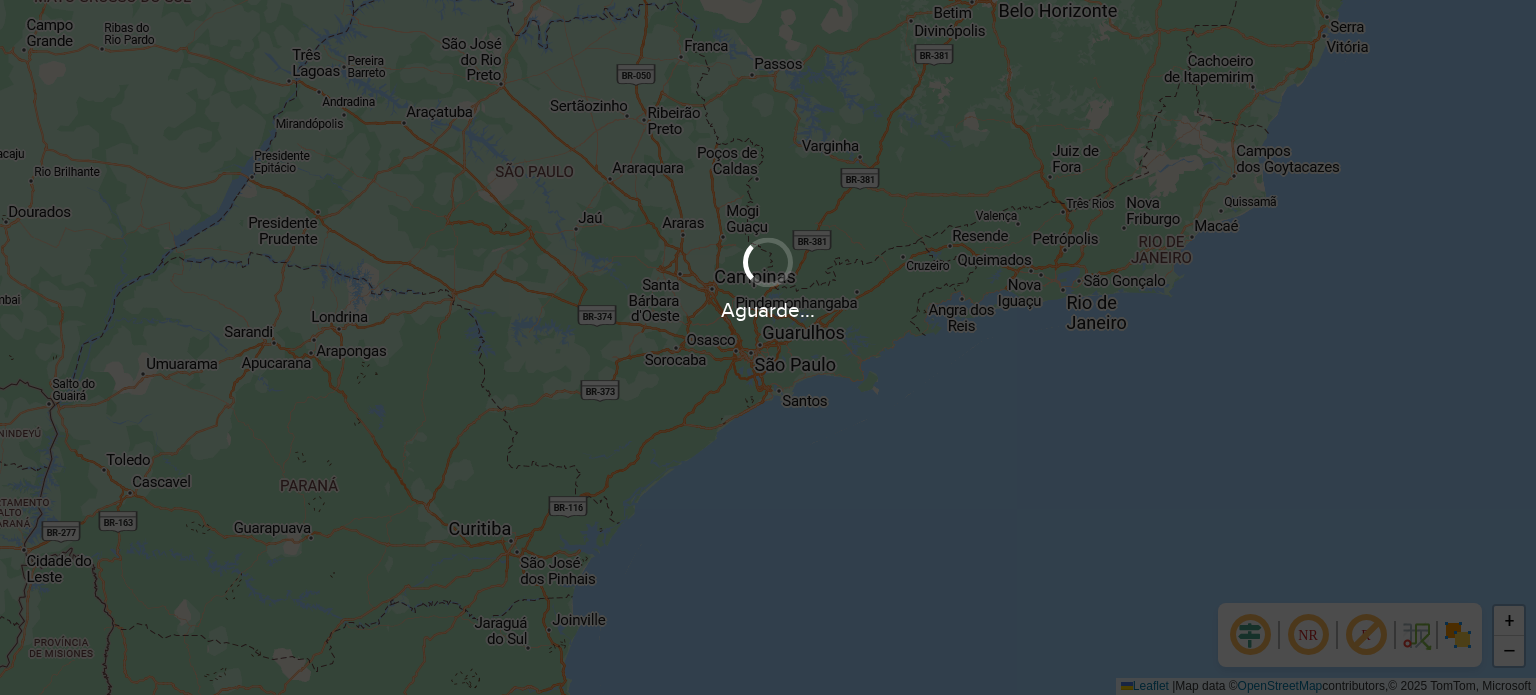 click at bounding box center (768, 262) 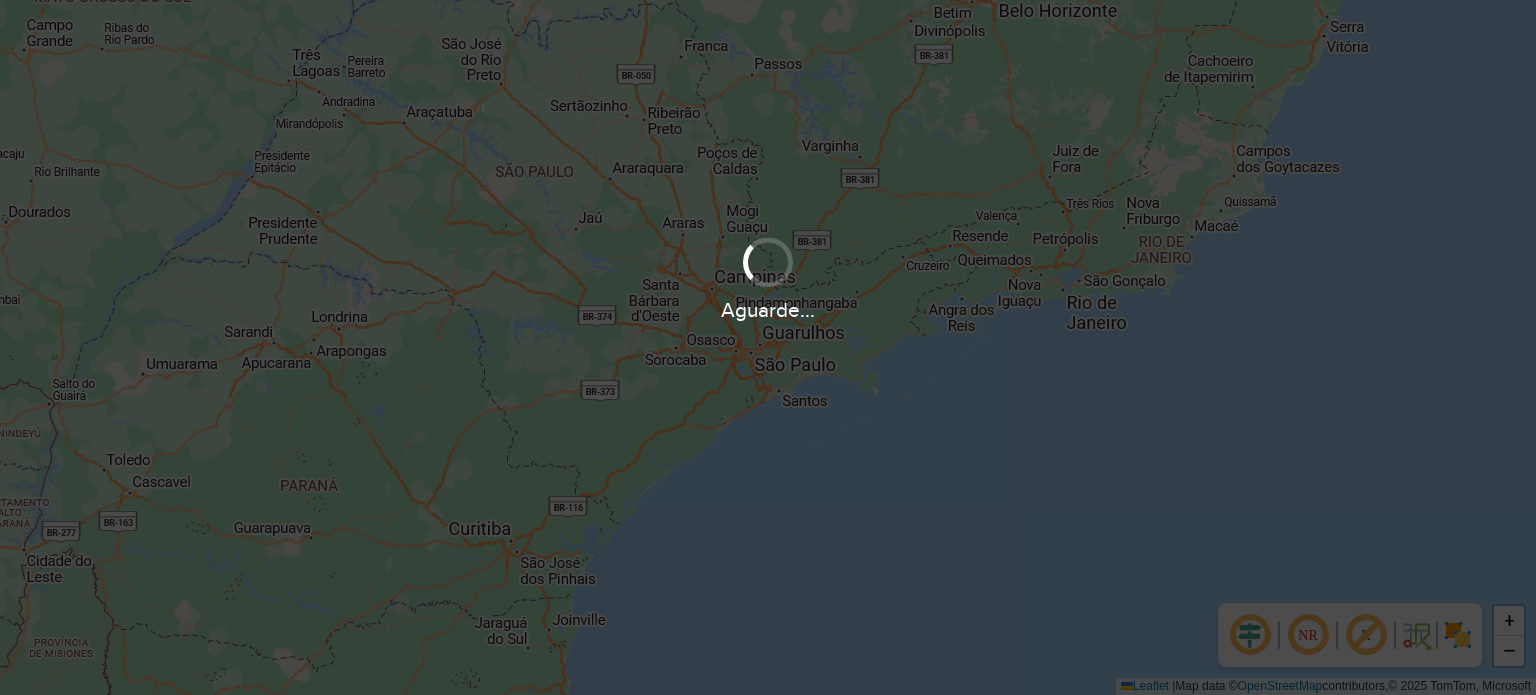 scroll, scrollTop: 0, scrollLeft: 0, axis: both 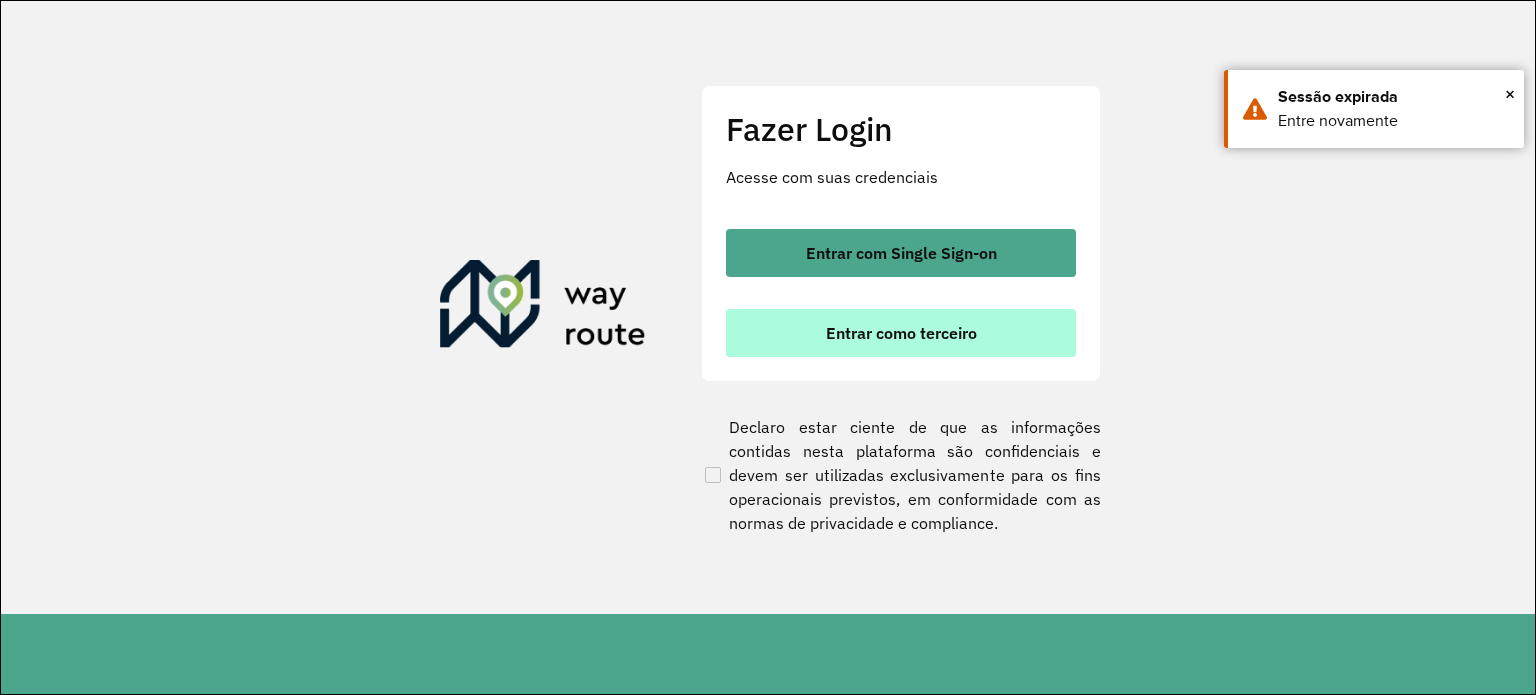 click on "Entrar como terceiro" at bounding box center (901, 333) 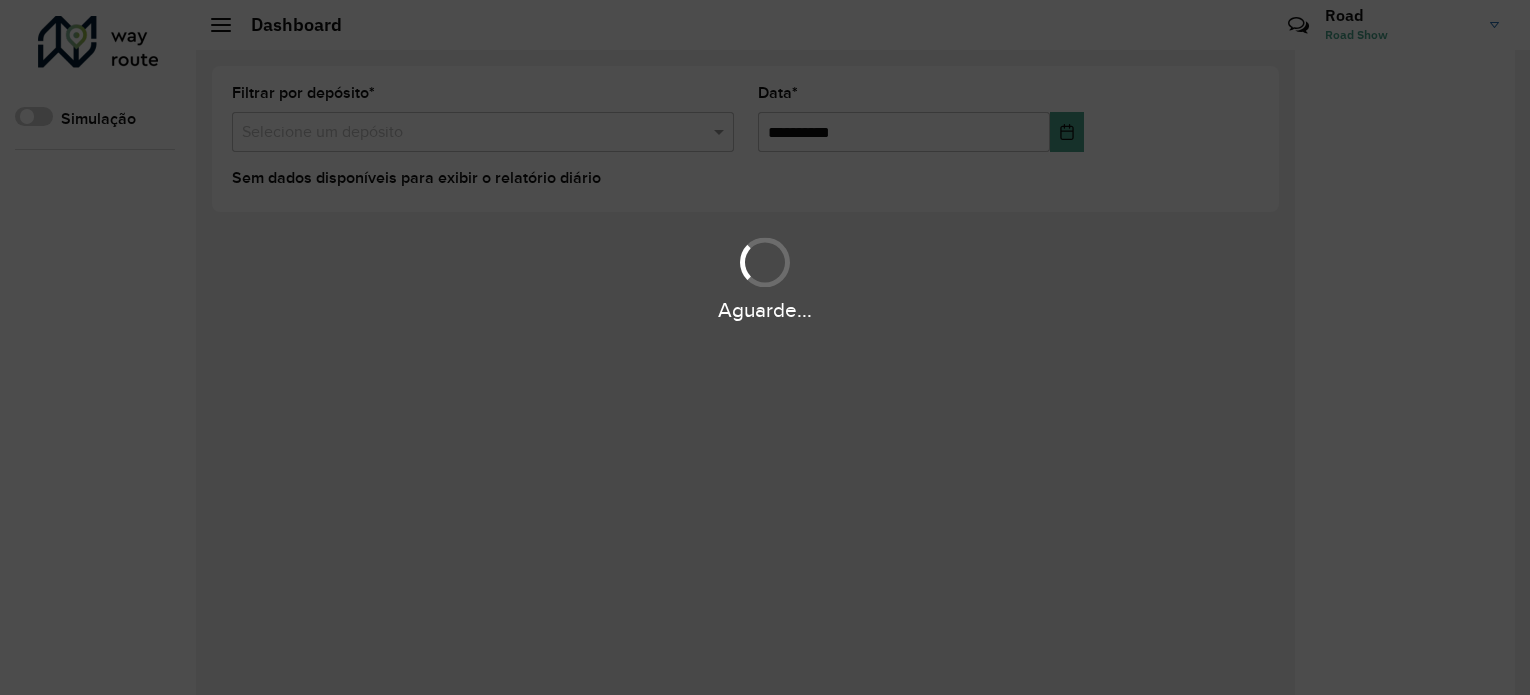 scroll, scrollTop: 0, scrollLeft: 0, axis: both 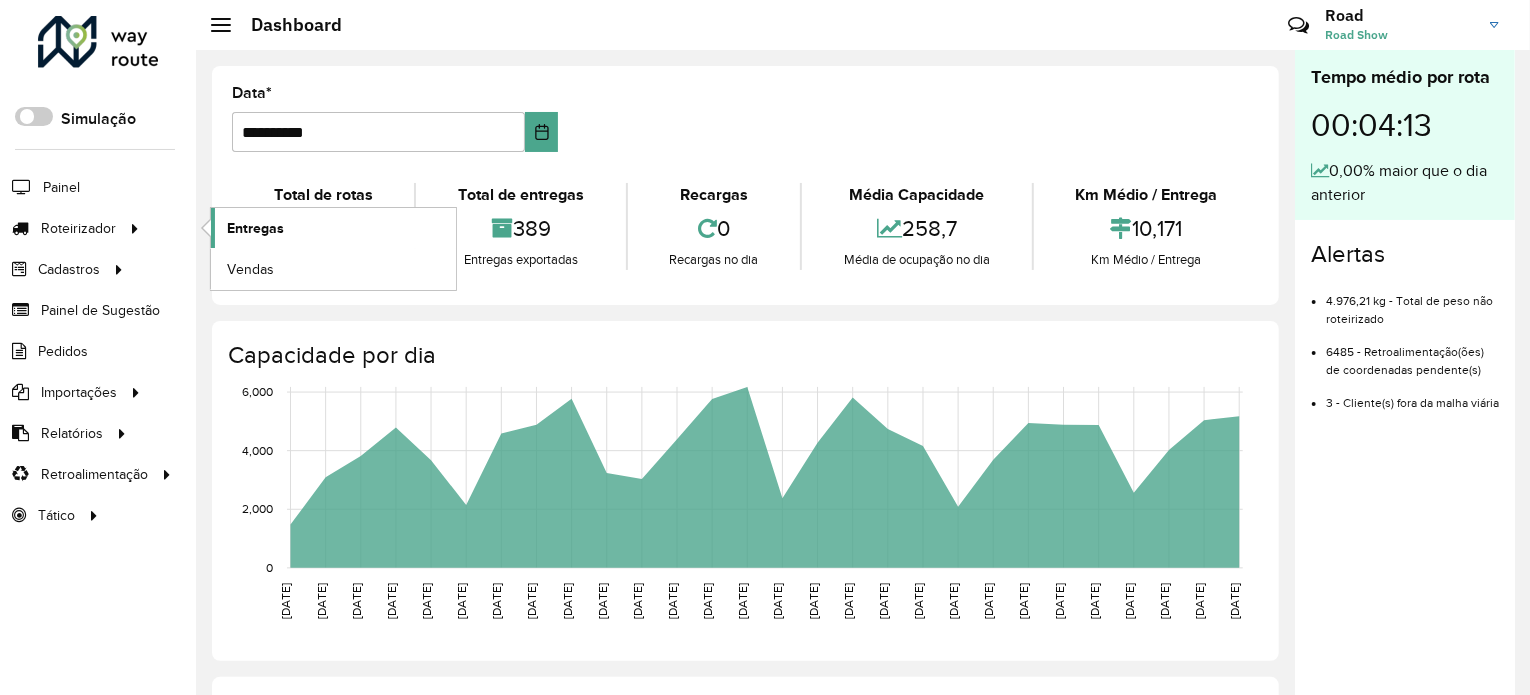 click on "Entregas" 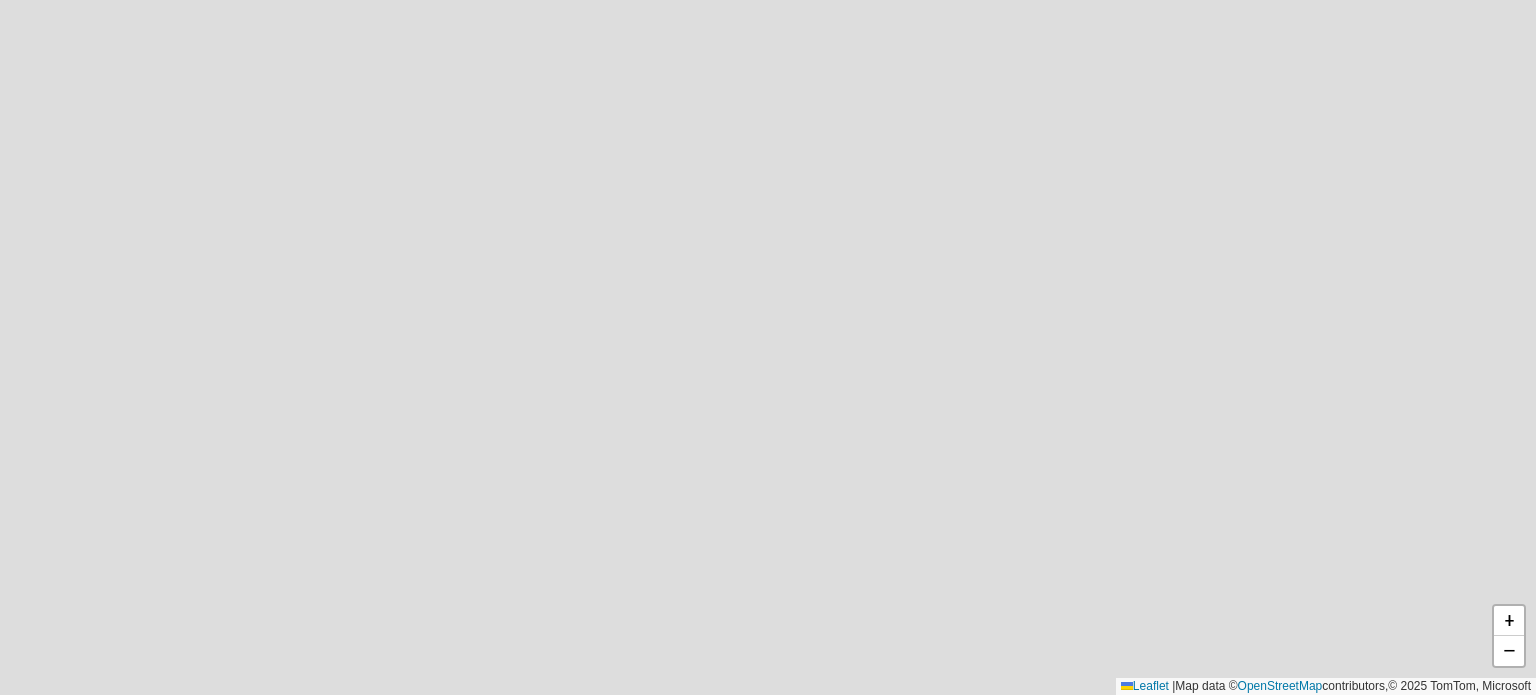 scroll, scrollTop: 0, scrollLeft: 0, axis: both 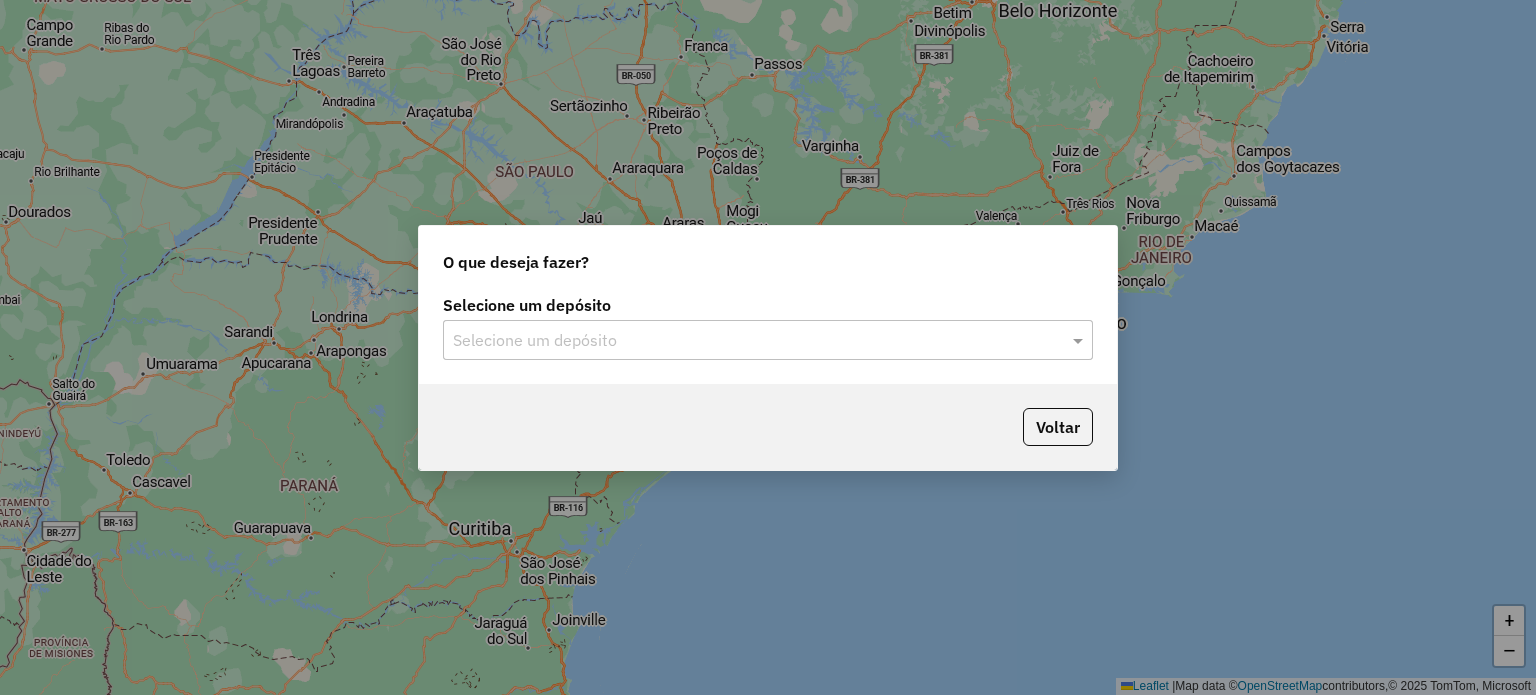 click 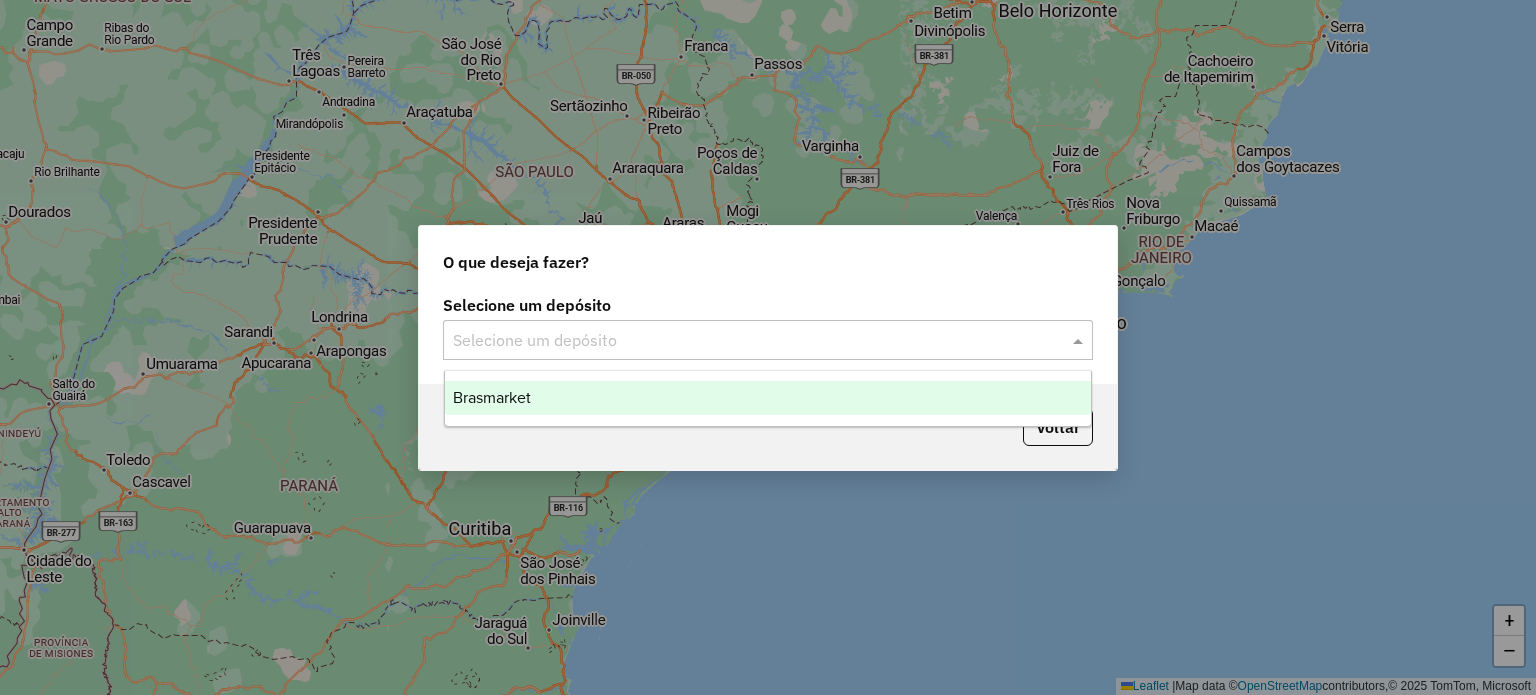 click on "Brasmarket" at bounding box center (768, 398) 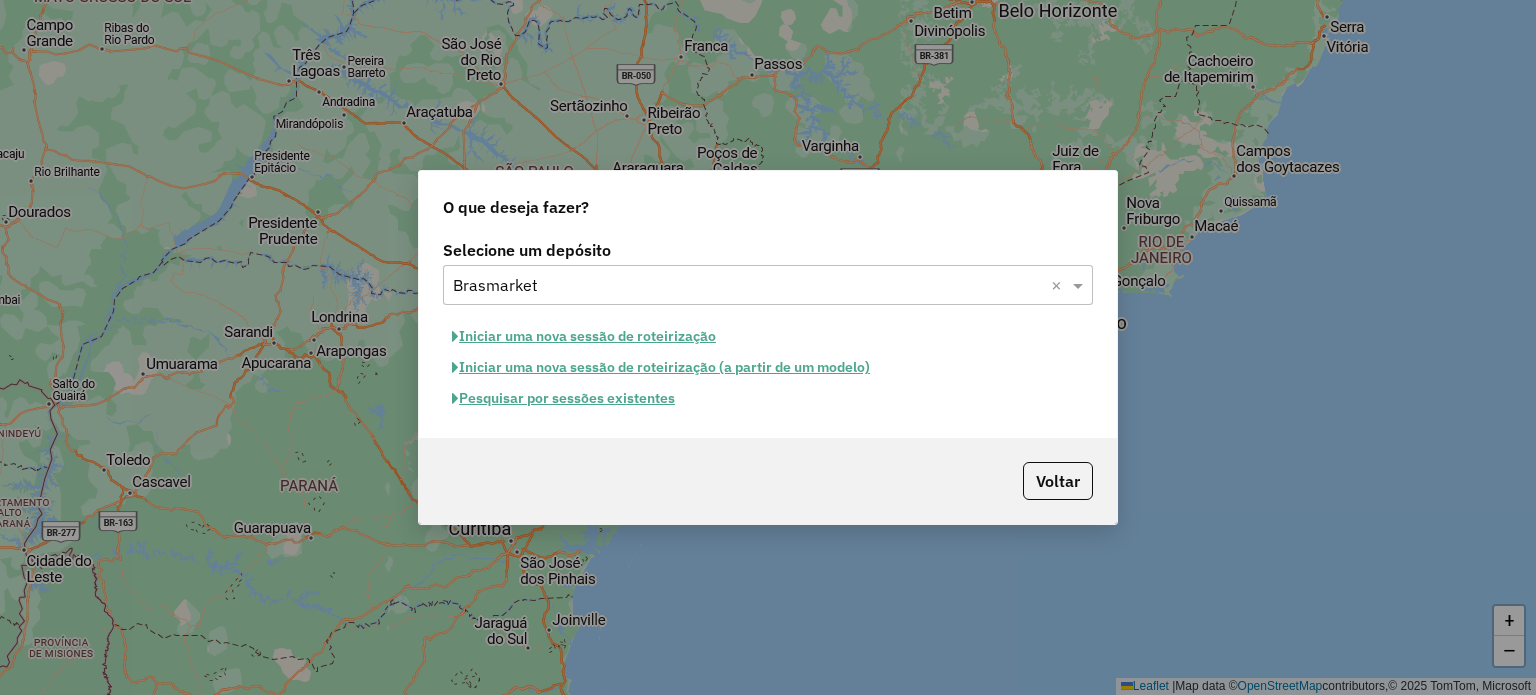 click on "Iniciar uma nova sessão de roteirização" 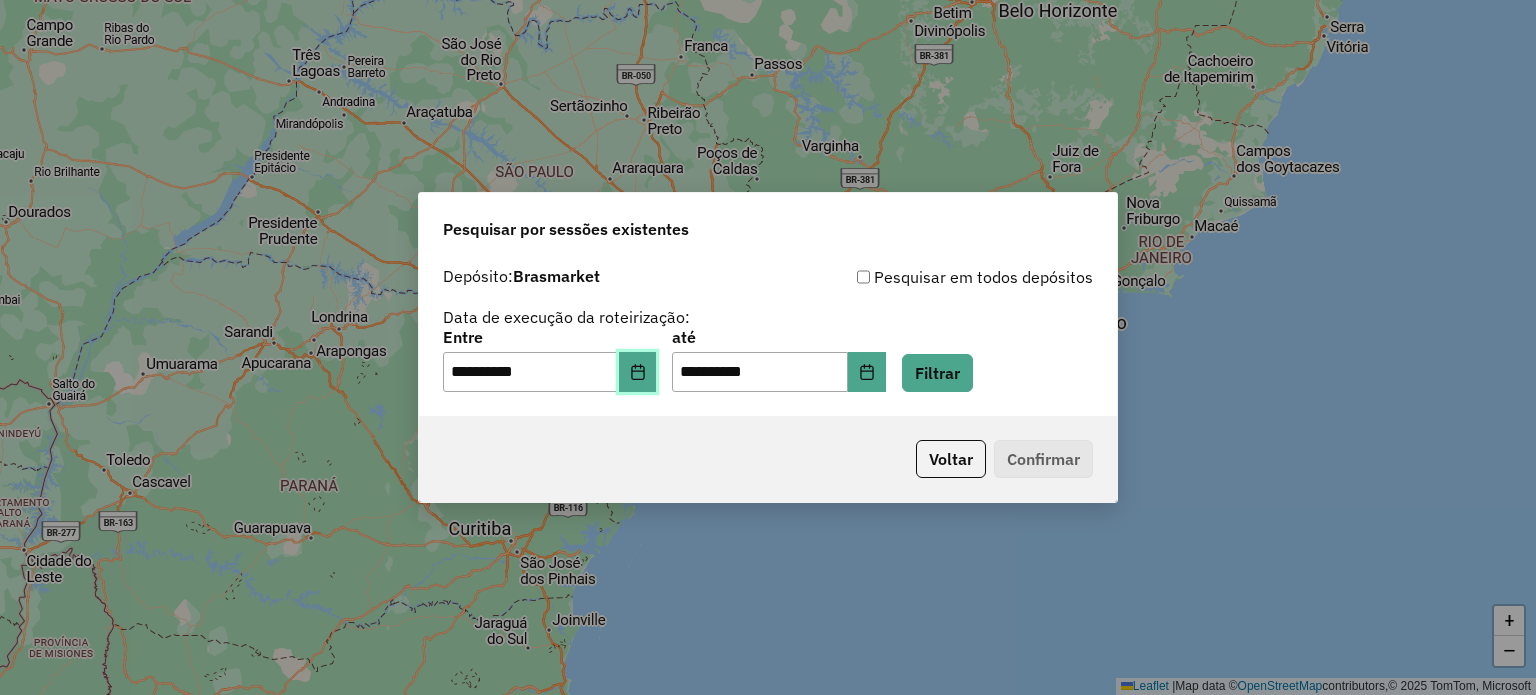 click at bounding box center [638, 372] 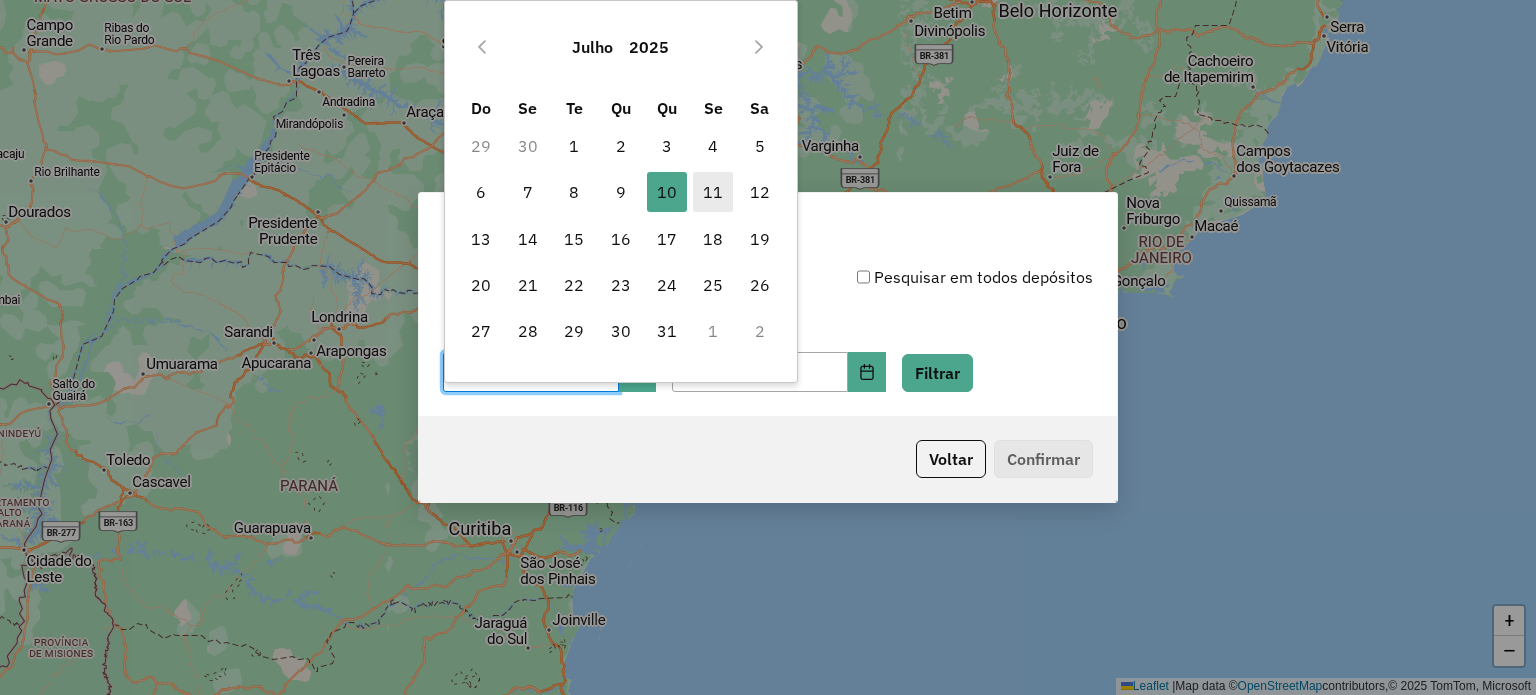 click on "11" at bounding box center [713, 192] 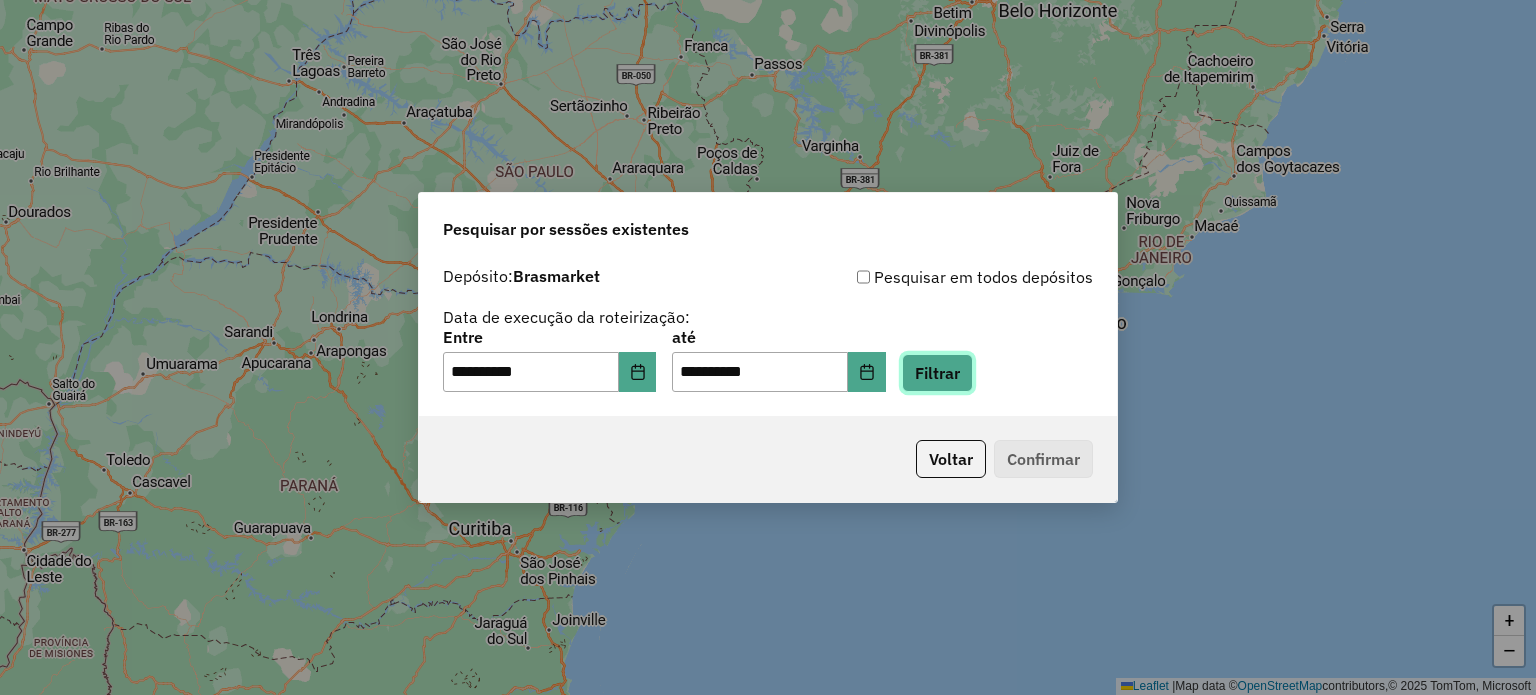click on "Filtrar" 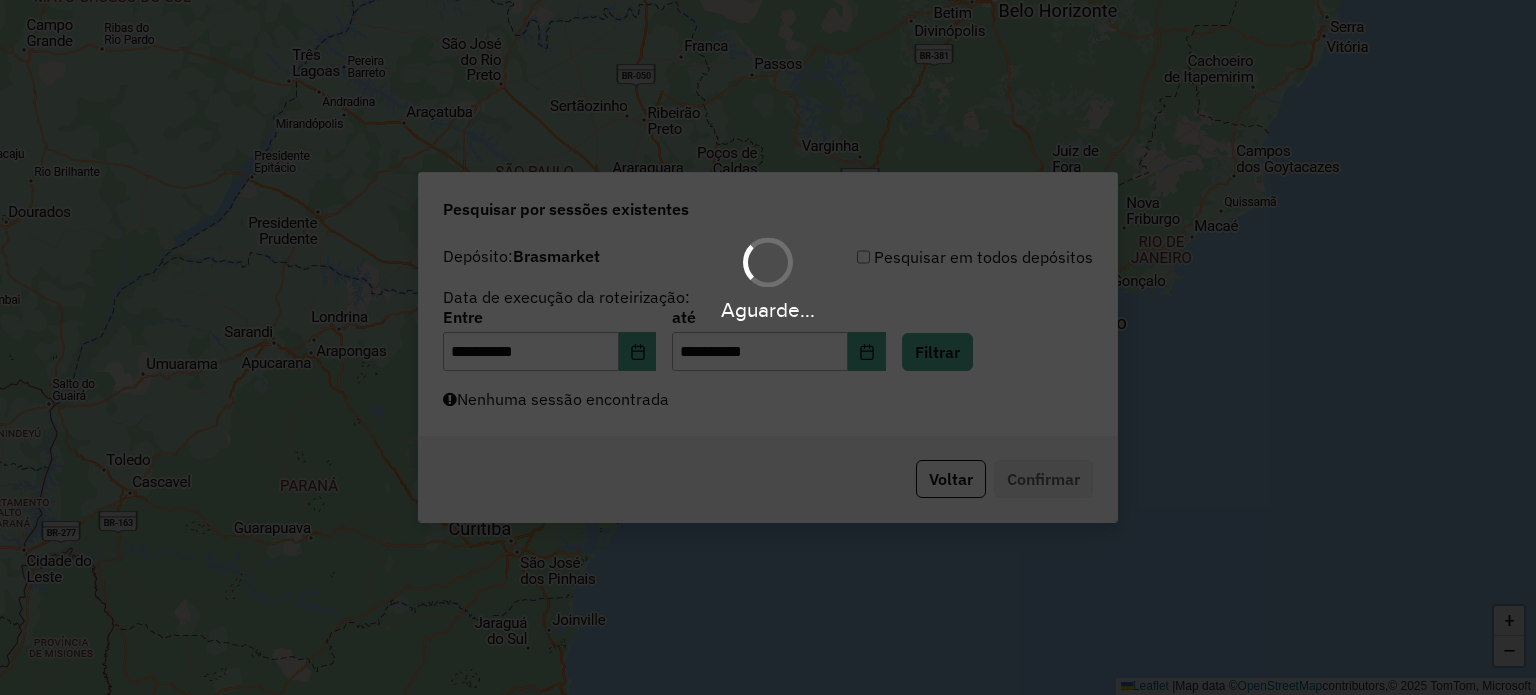 select on "*" 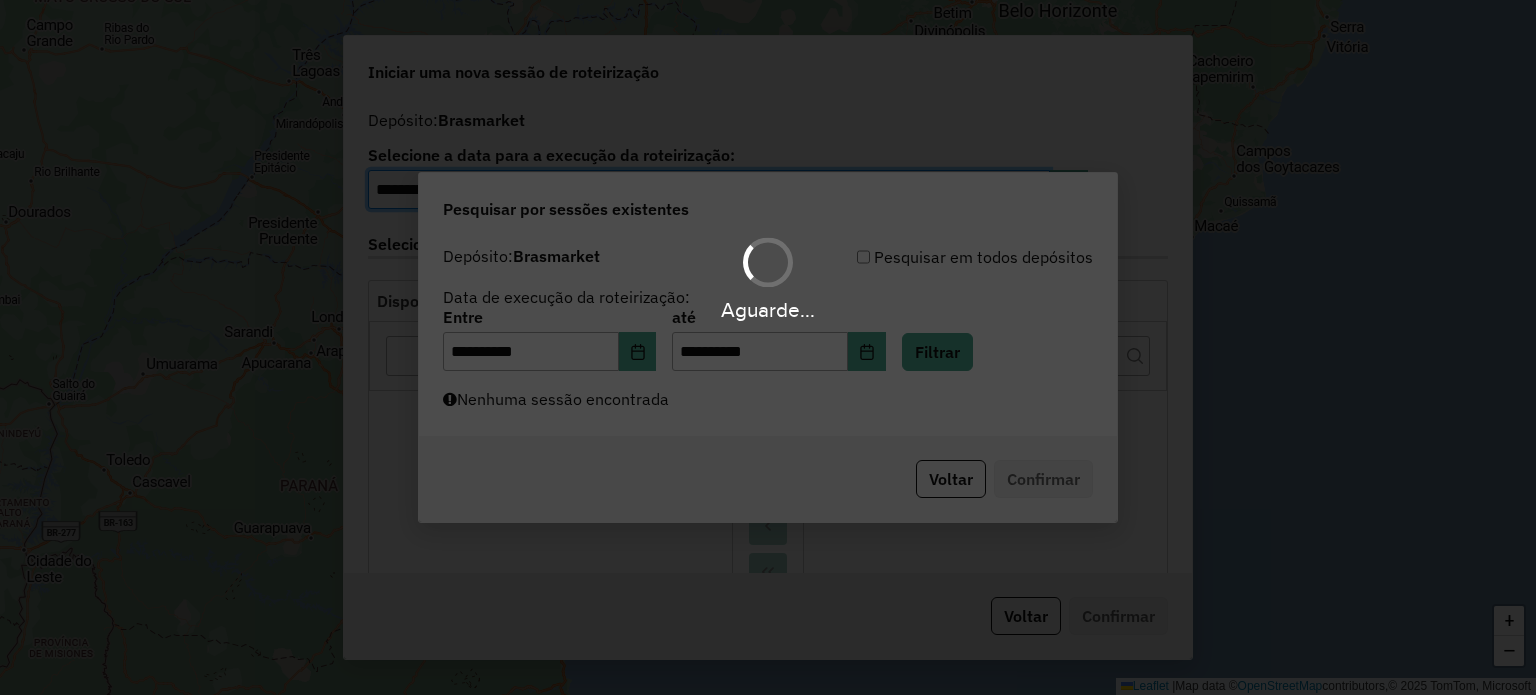 click on "Aguarde..." at bounding box center [768, 347] 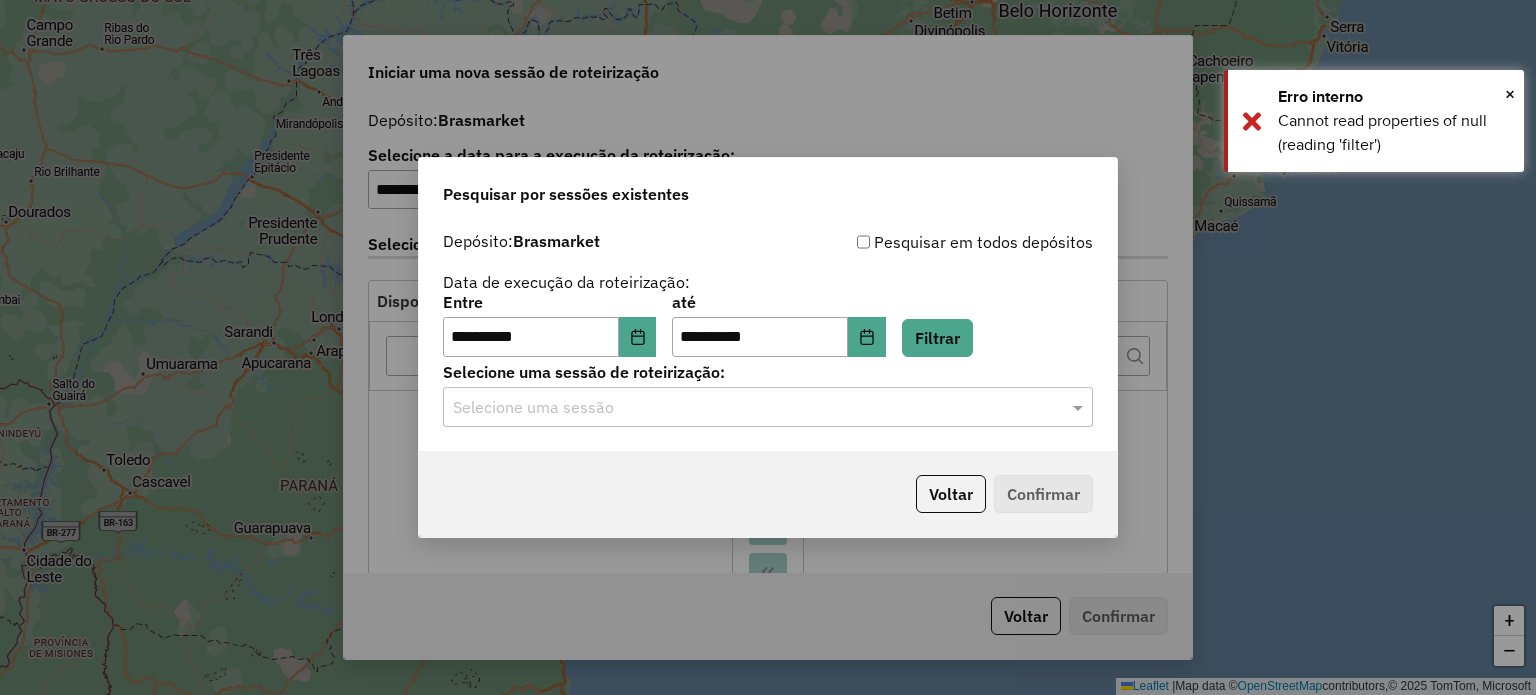 drag, startPoint x: 880, startPoint y: 409, endPoint x: 853, endPoint y: 415, distance: 27.658634 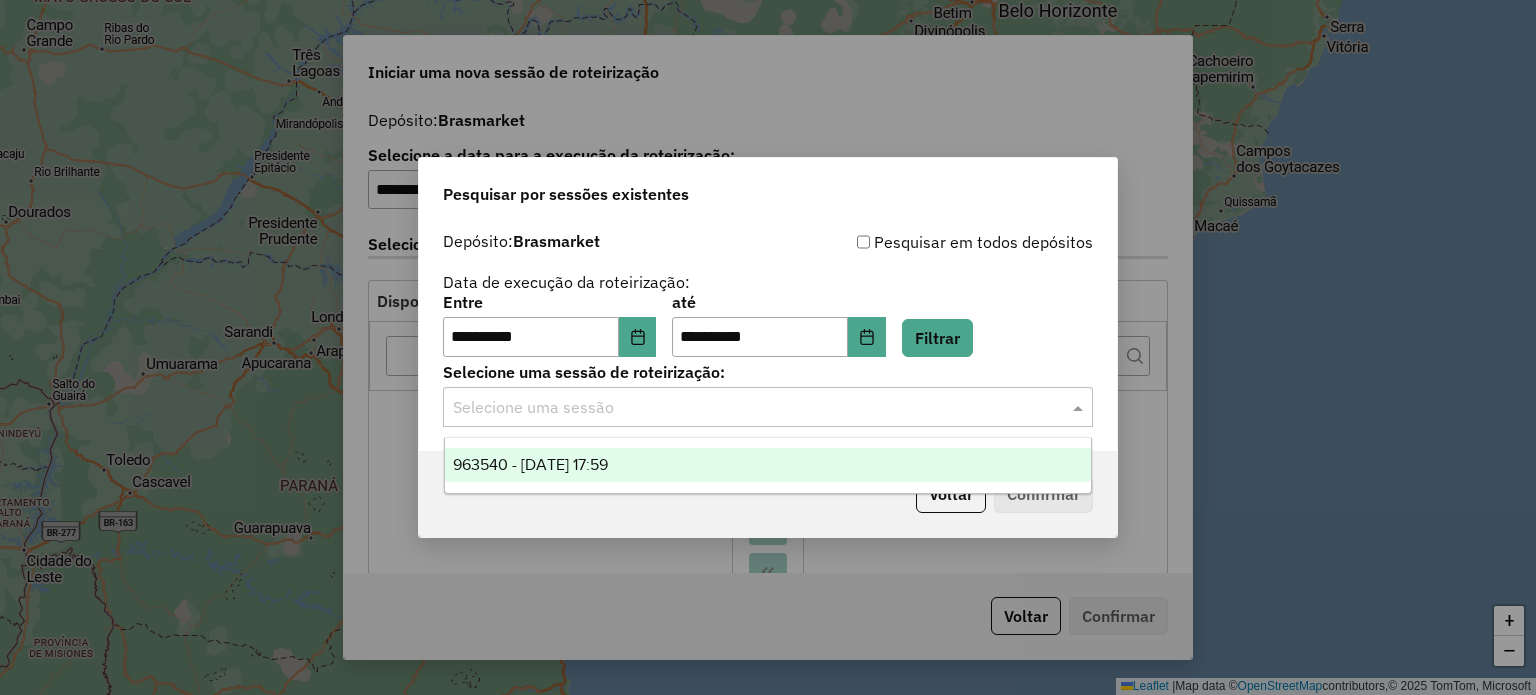 click on "963540 - [DATE] 17:59" at bounding box center (530, 464) 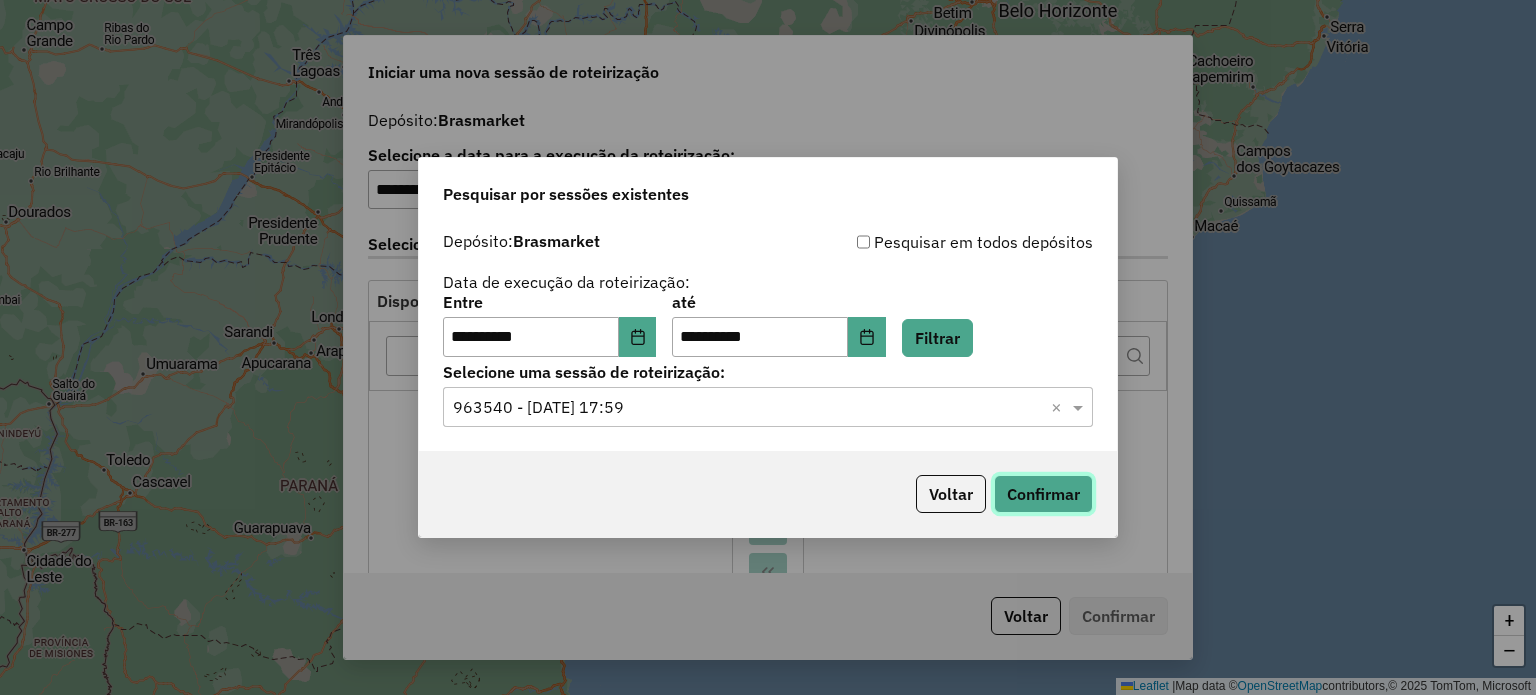 click on "Confirmar" 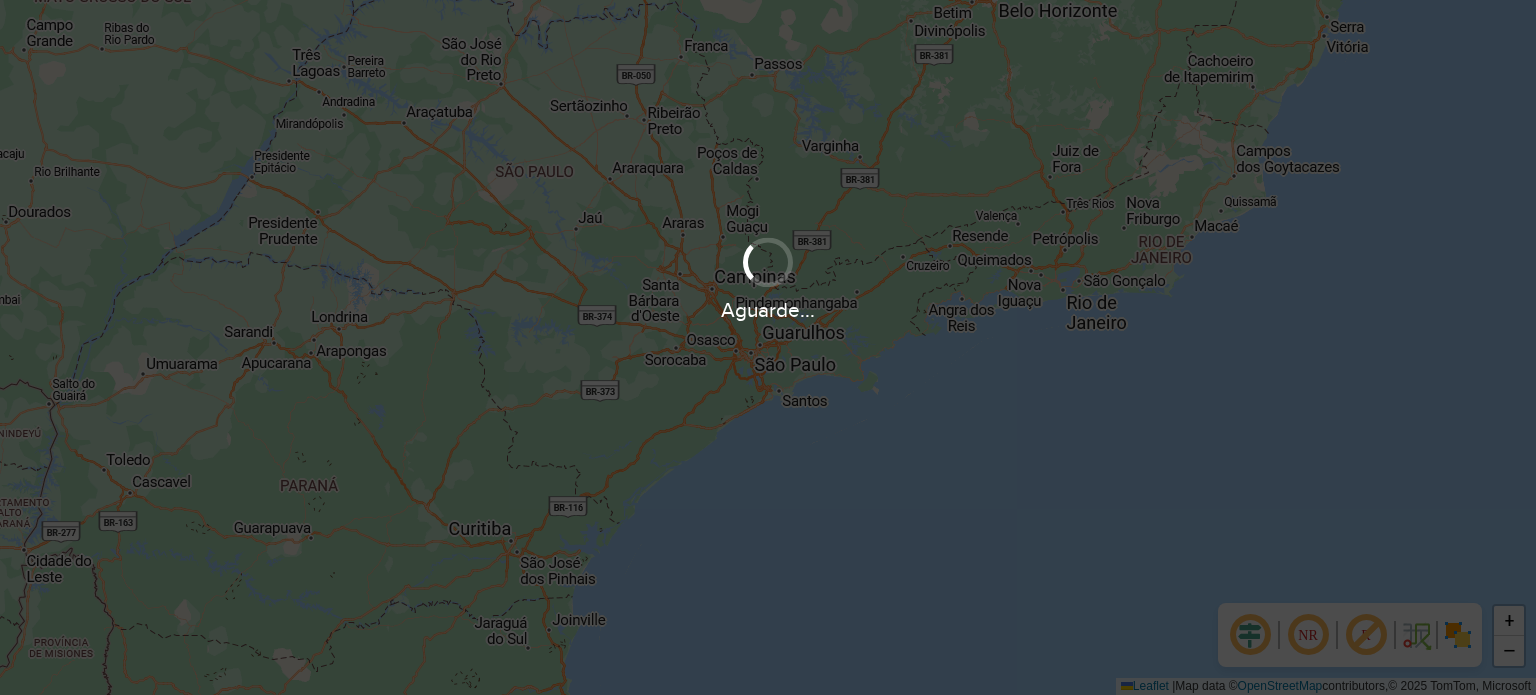 scroll, scrollTop: 0, scrollLeft: 0, axis: both 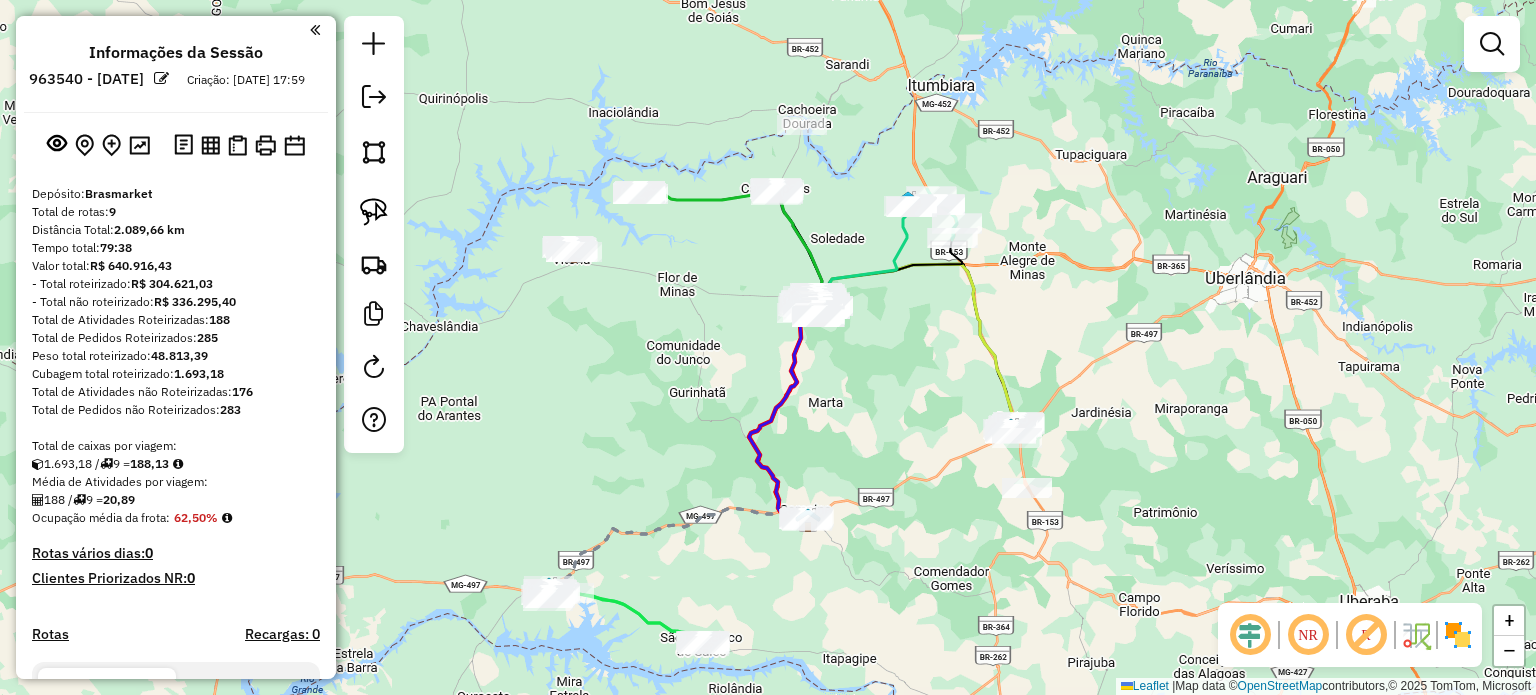 drag, startPoint x: 694, startPoint y: 283, endPoint x: 754, endPoint y: 437, distance: 165.27553 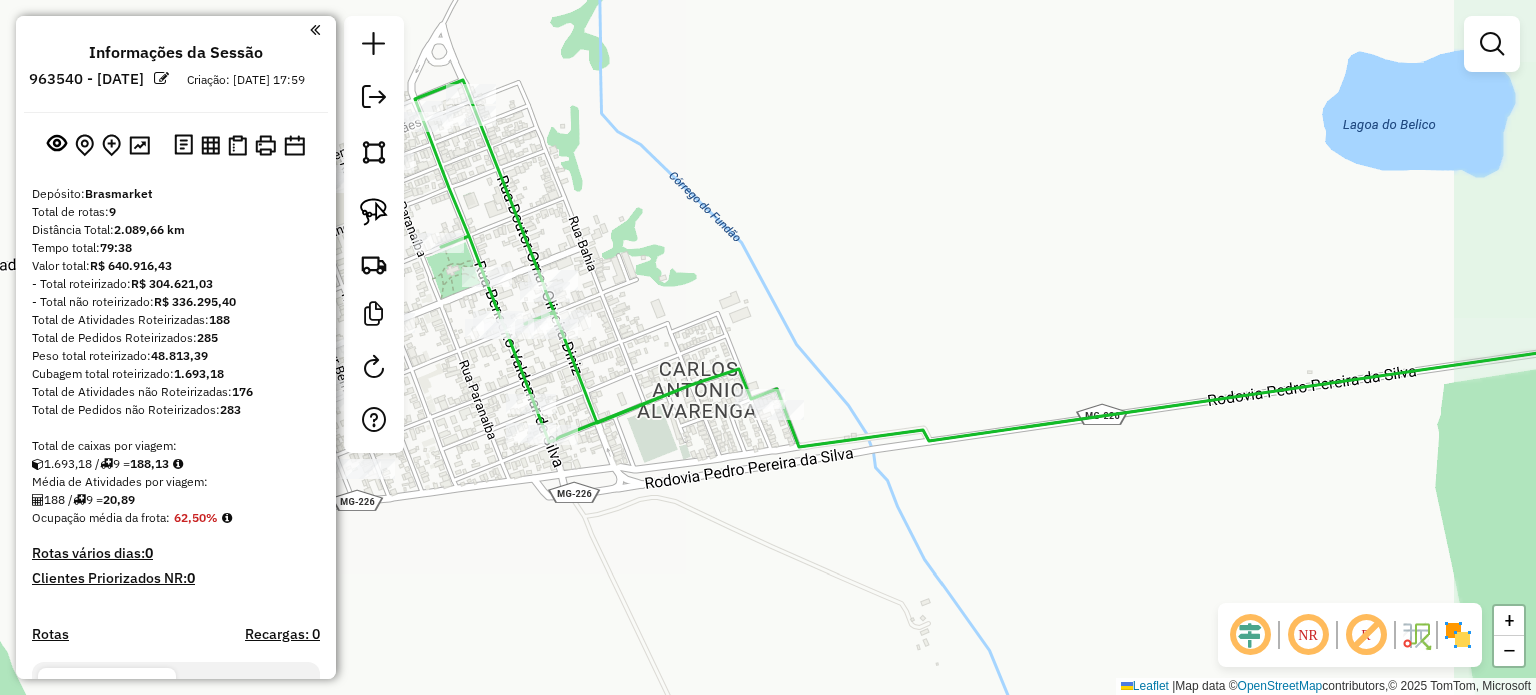 drag, startPoint x: 636, startPoint y: 511, endPoint x: 1039, endPoint y: 488, distance: 403.6558 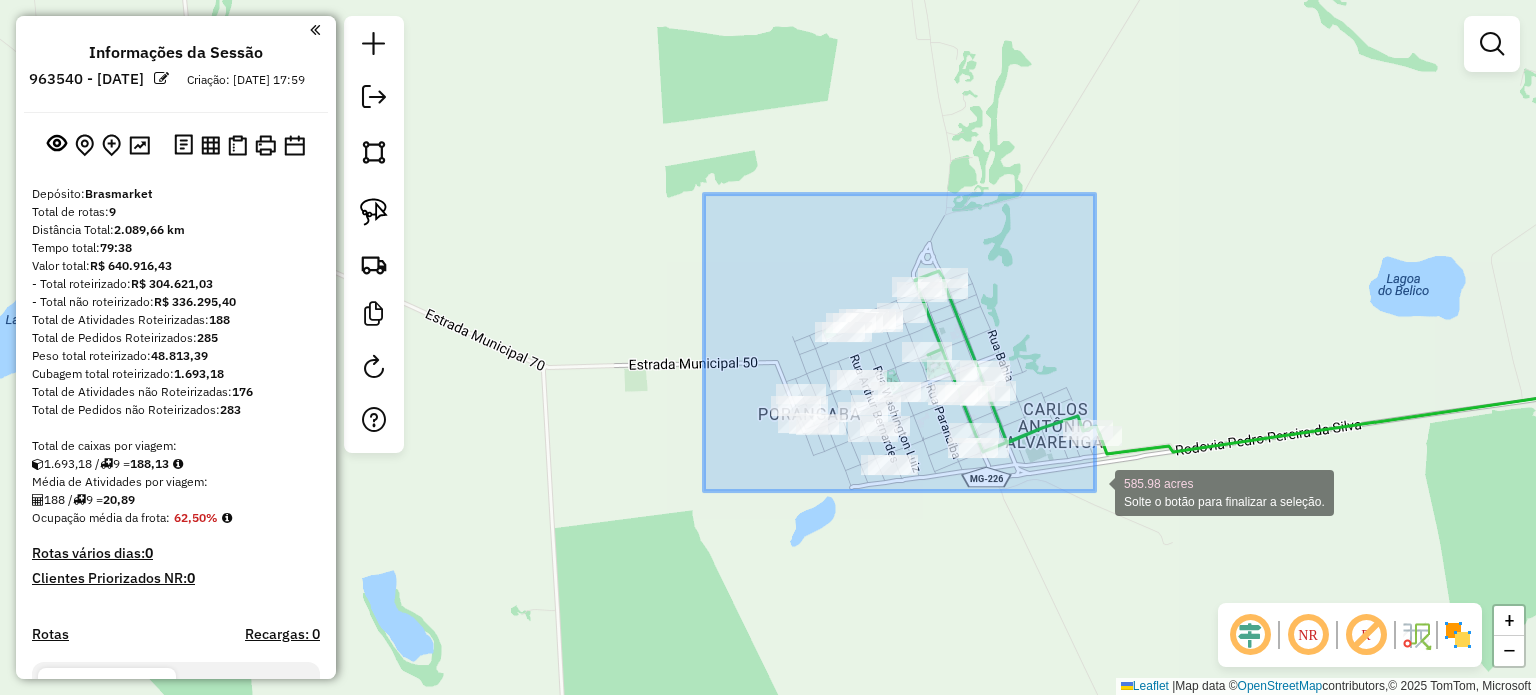 drag, startPoint x: 1032, startPoint y: 449, endPoint x: 1095, endPoint y: 491, distance: 75.716576 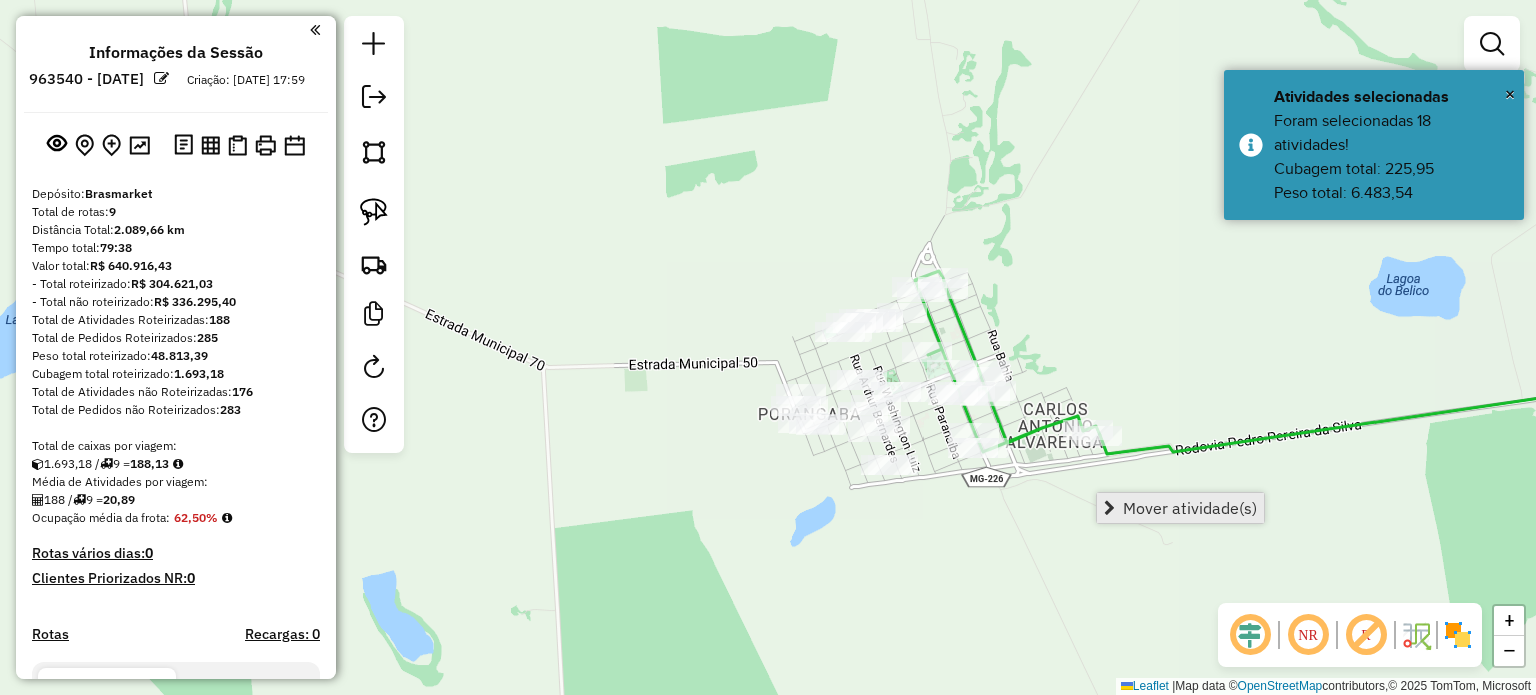 click on "Mover atividade(s)" at bounding box center [1190, 508] 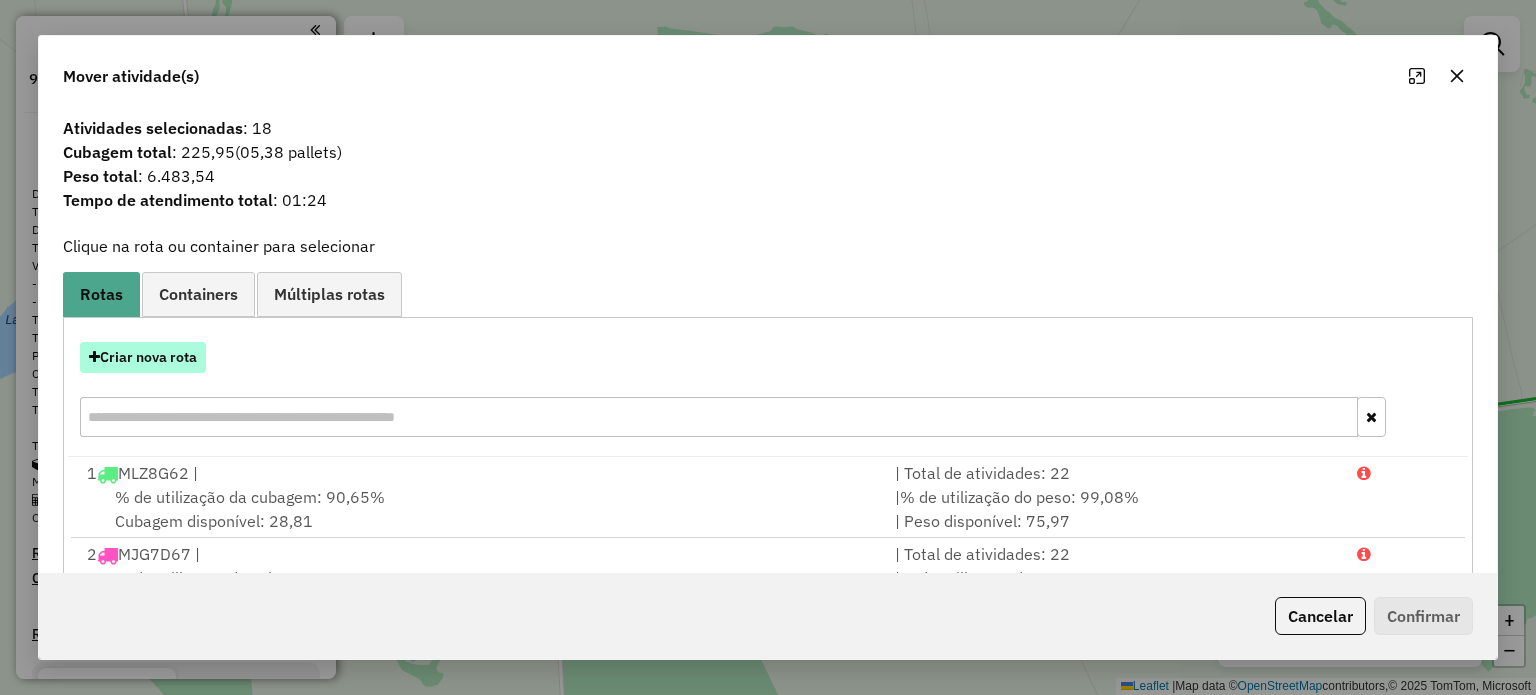 click on "Criar nova rota" at bounding box center [143, 357] 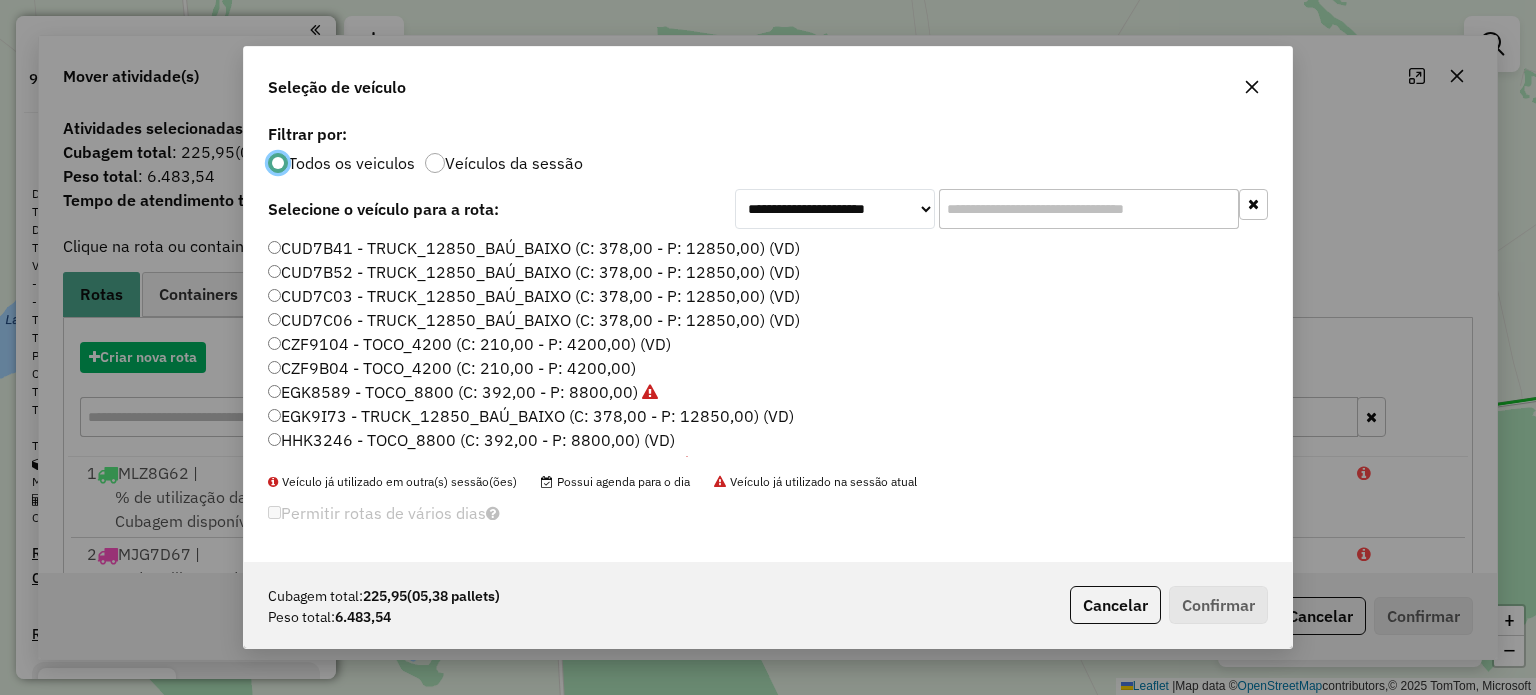 scroll, scrollTop: 10, scrollLeft: 6, axis: both 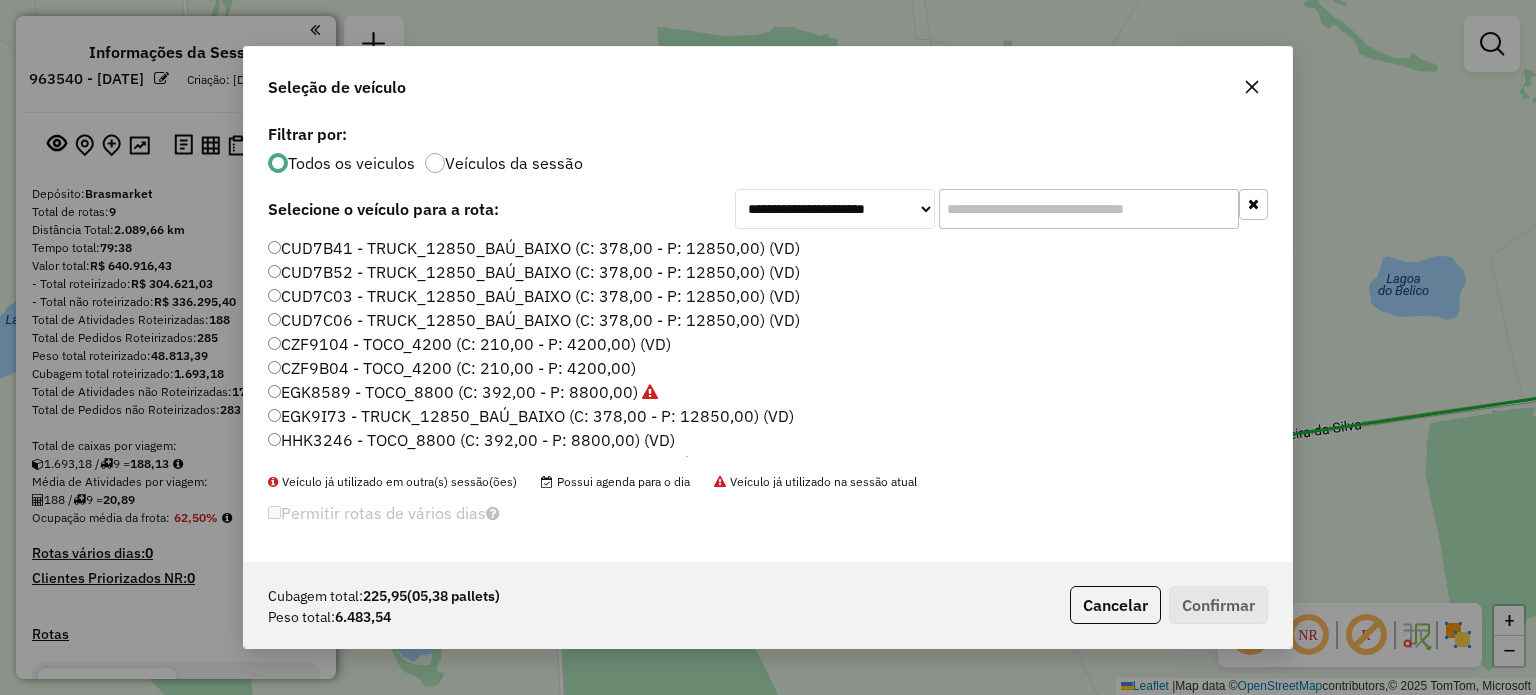 click 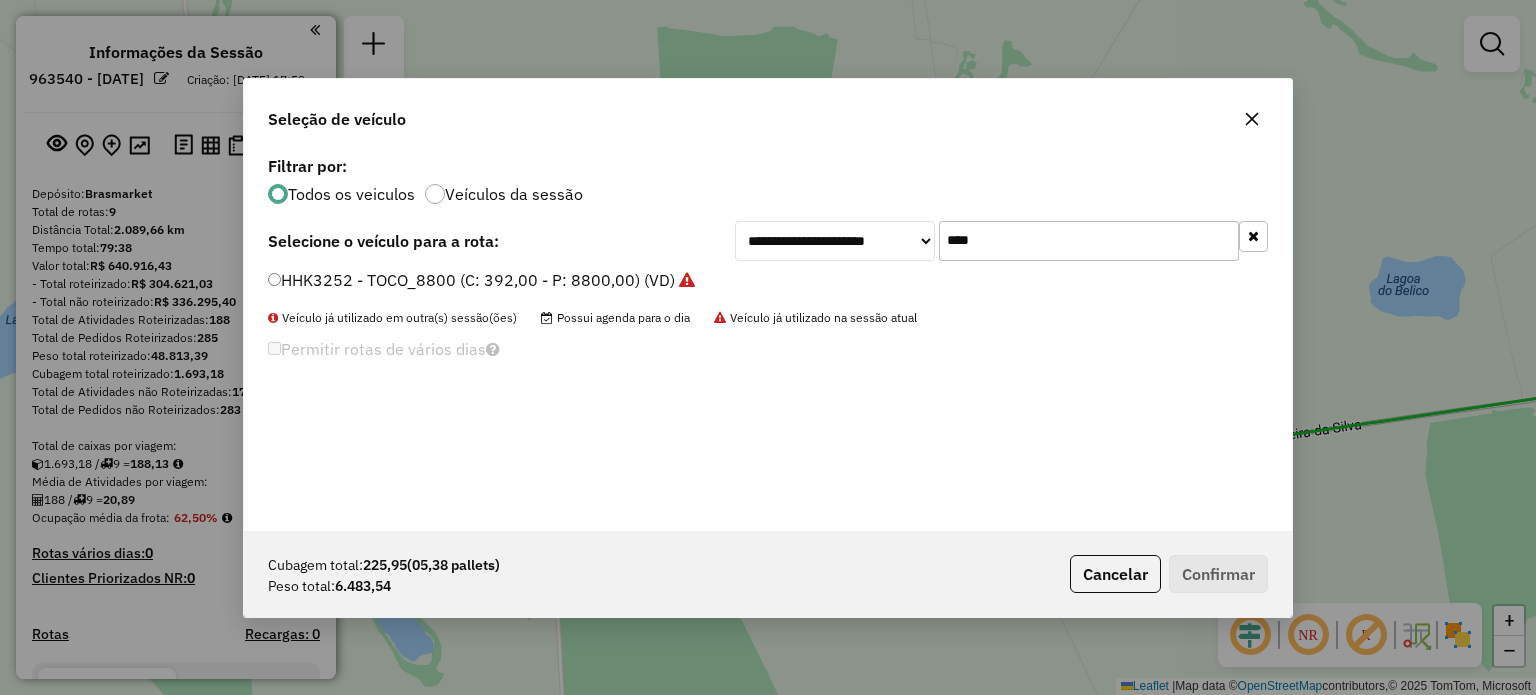 type on "****" 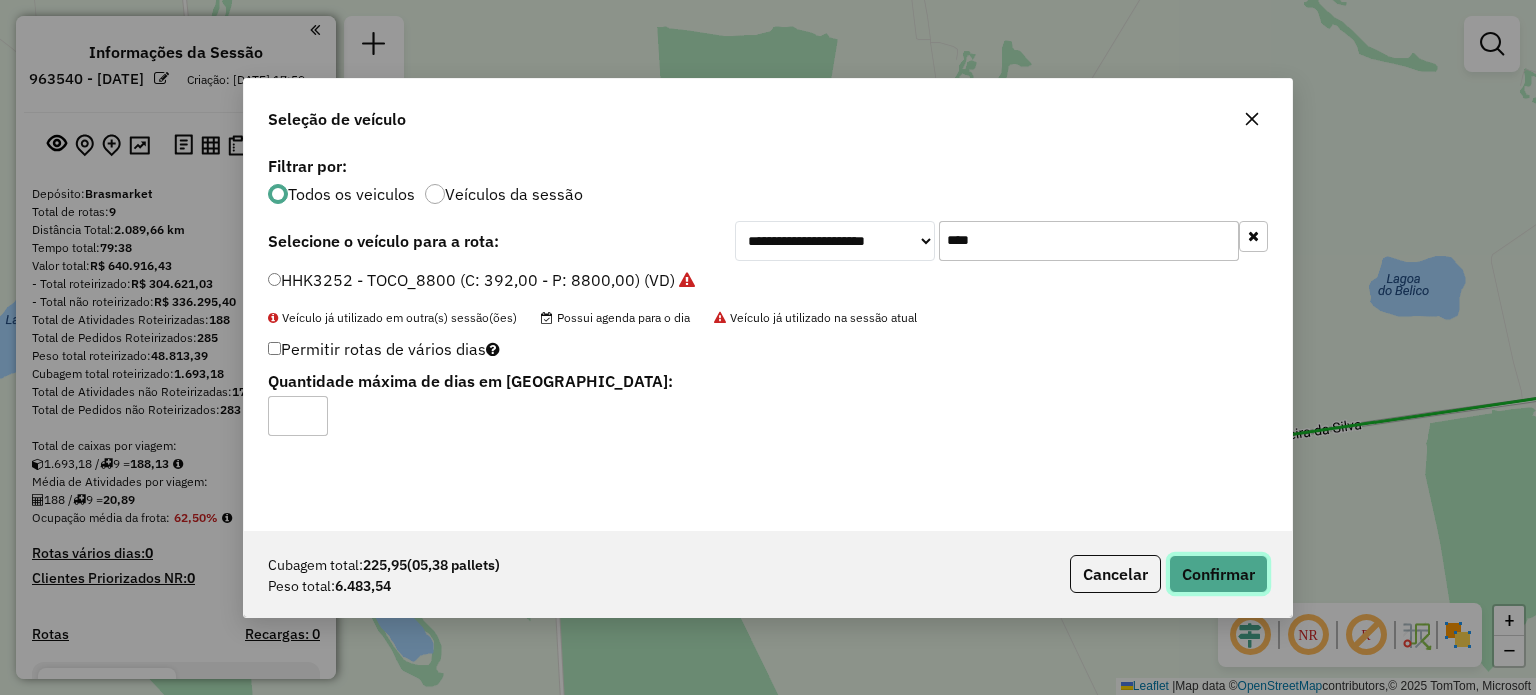 click on "Confirmar" 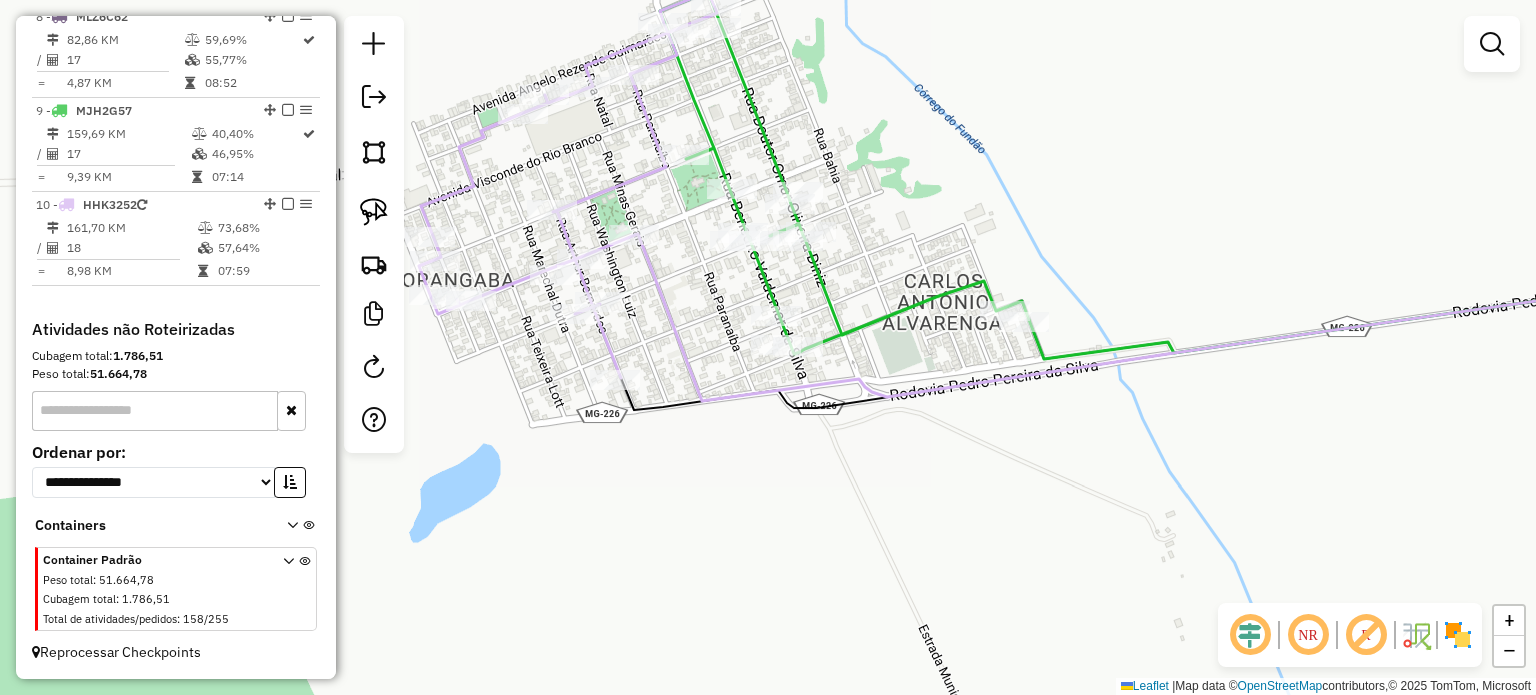 scroll, scrollTop: 1416, scrollLeft: 0, axis: vertical 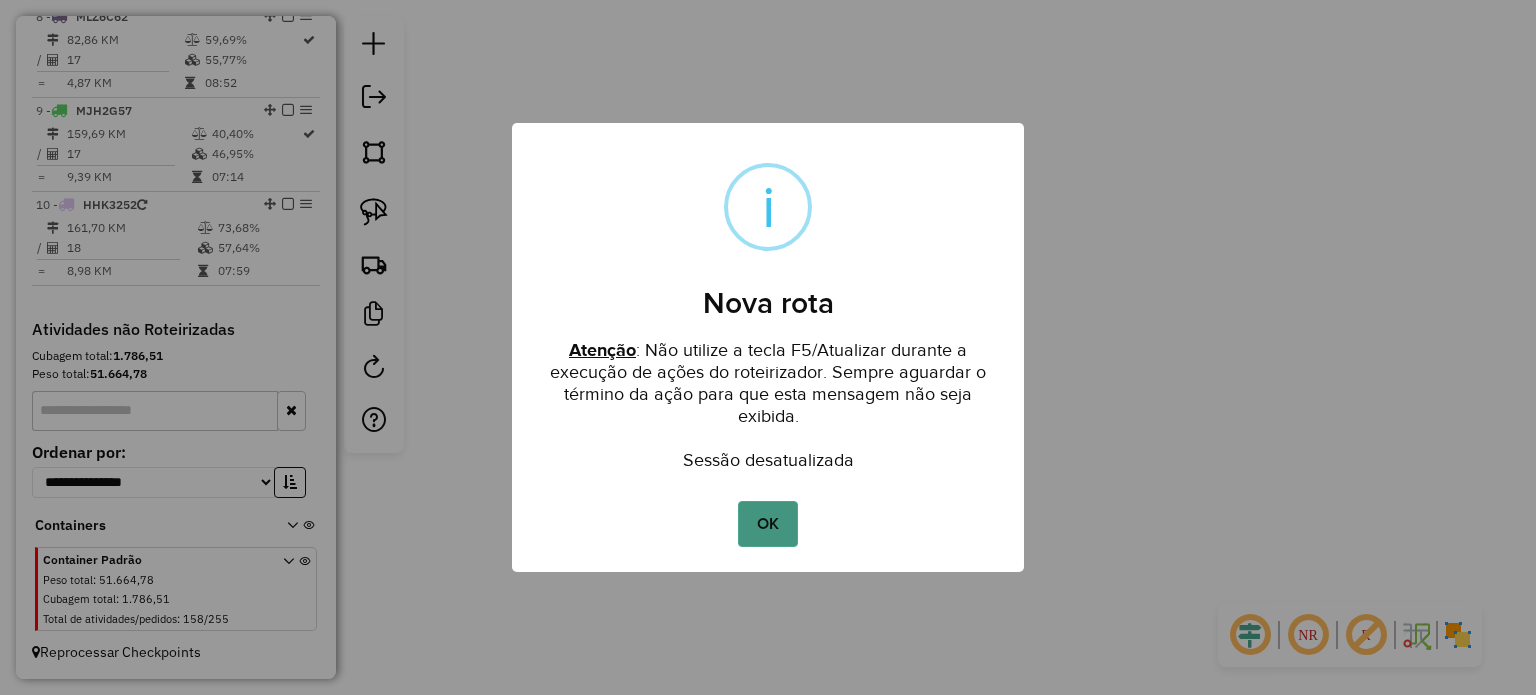 click on "OK" at bounding box center (767, 524) 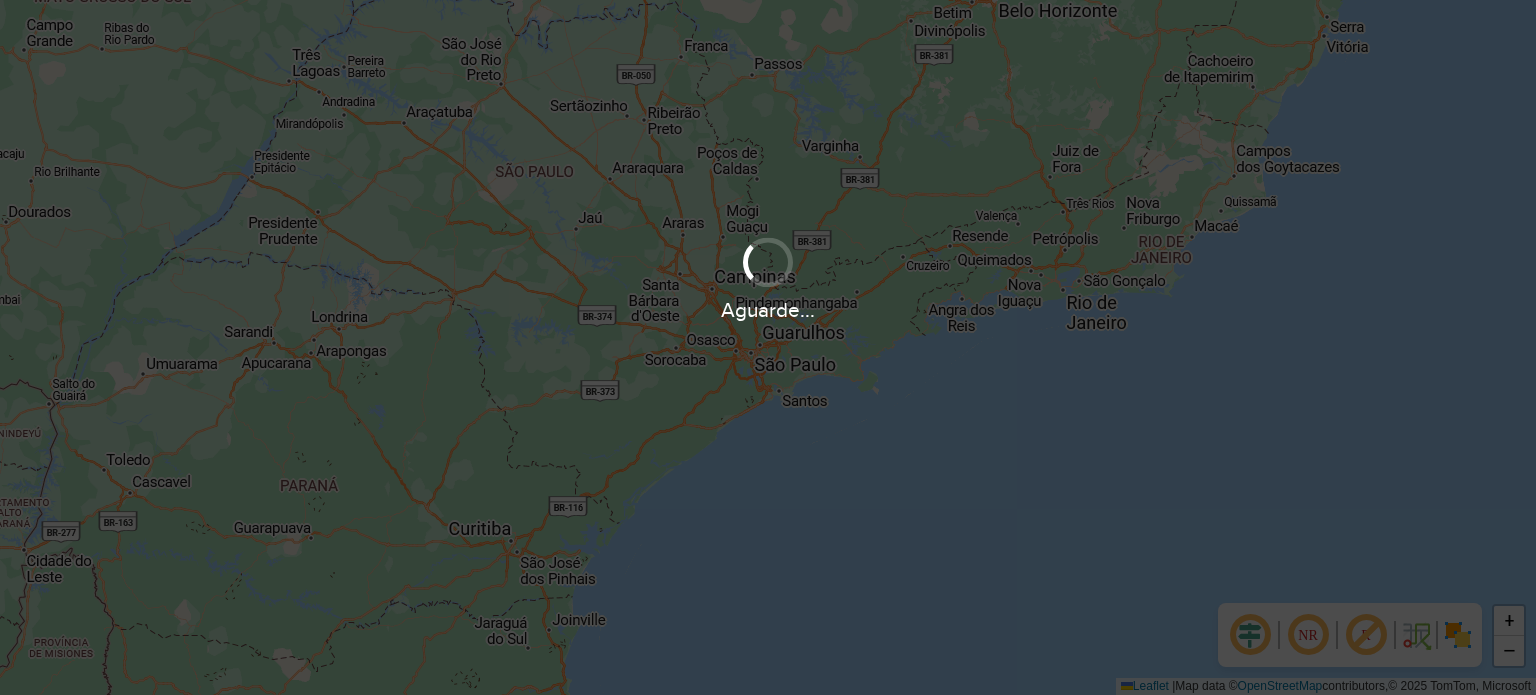 scroll, scrollTop: 0, scrollLeft: 0, axis: both 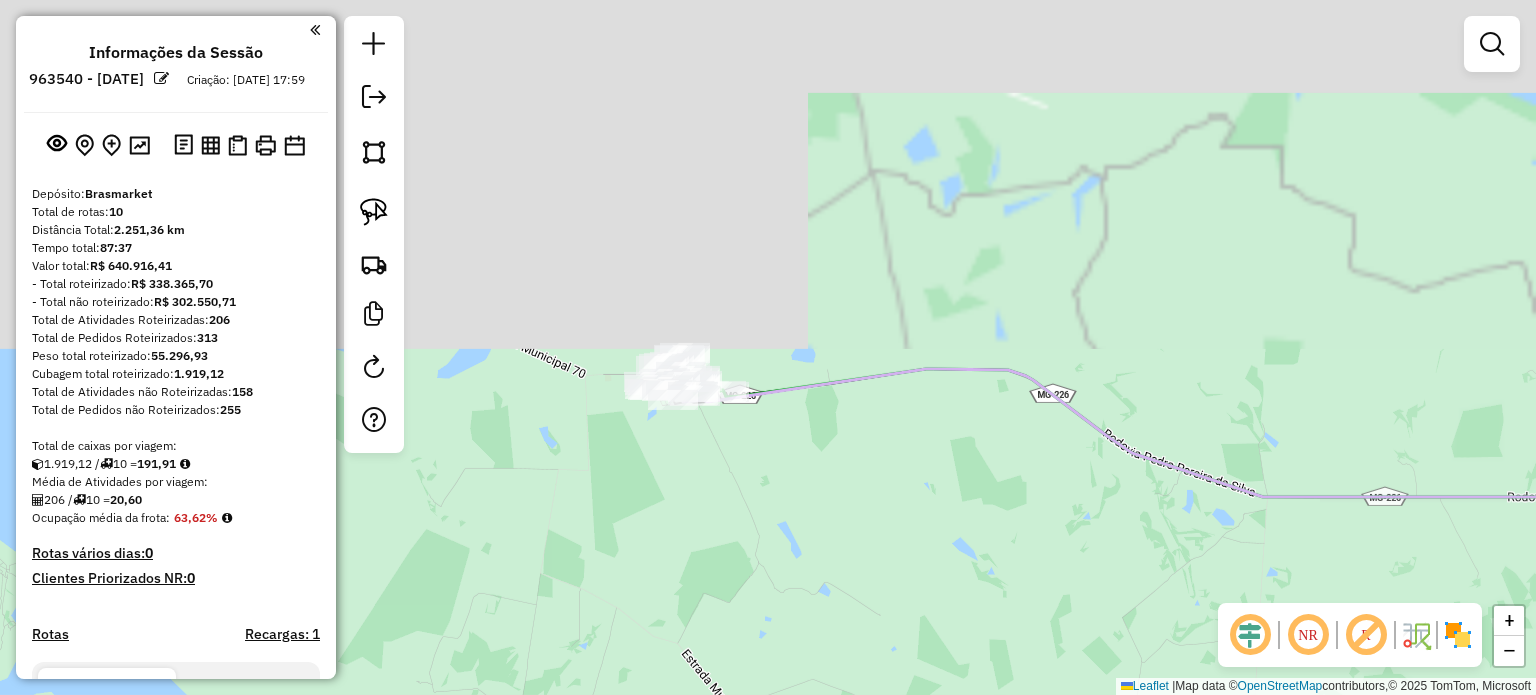 drag, startPoint x: 716, startPoint y: 51, endPoint x: 663, endPoint y: 430, distance: 382.68787 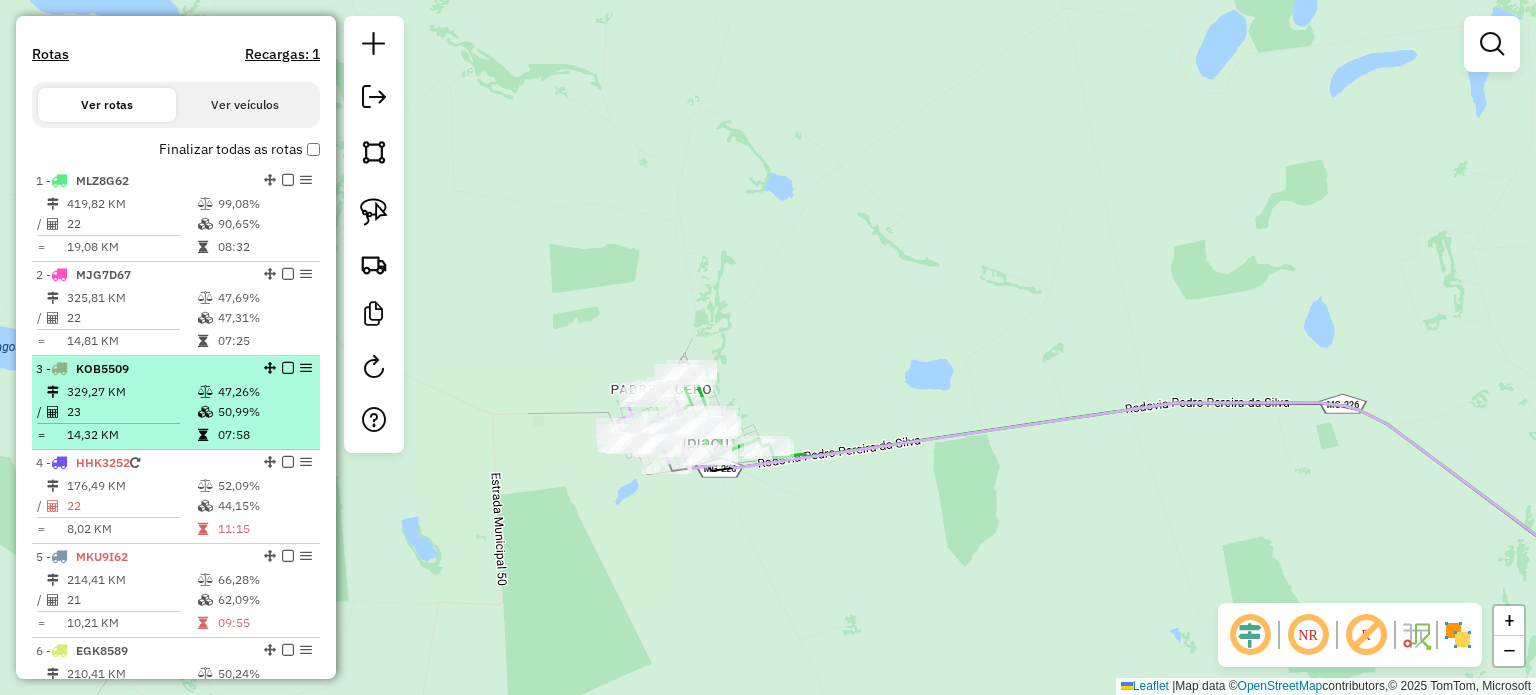 scroll, scrollTop: 600, scrollLeft: 0, axis: vertical 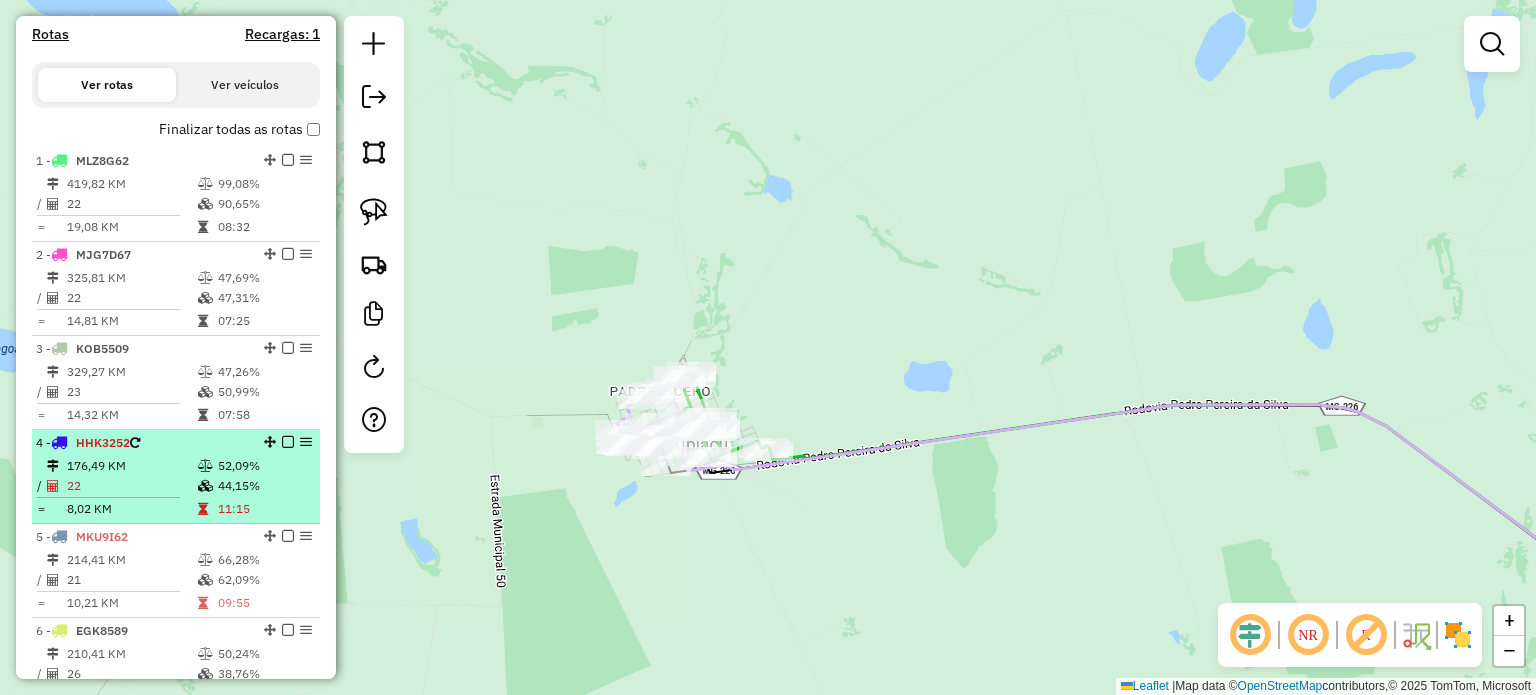 drag, startPoint x: 724, startPoint y: 517, endPoint x: 268, endPoint y: 498, distance: 456.39566 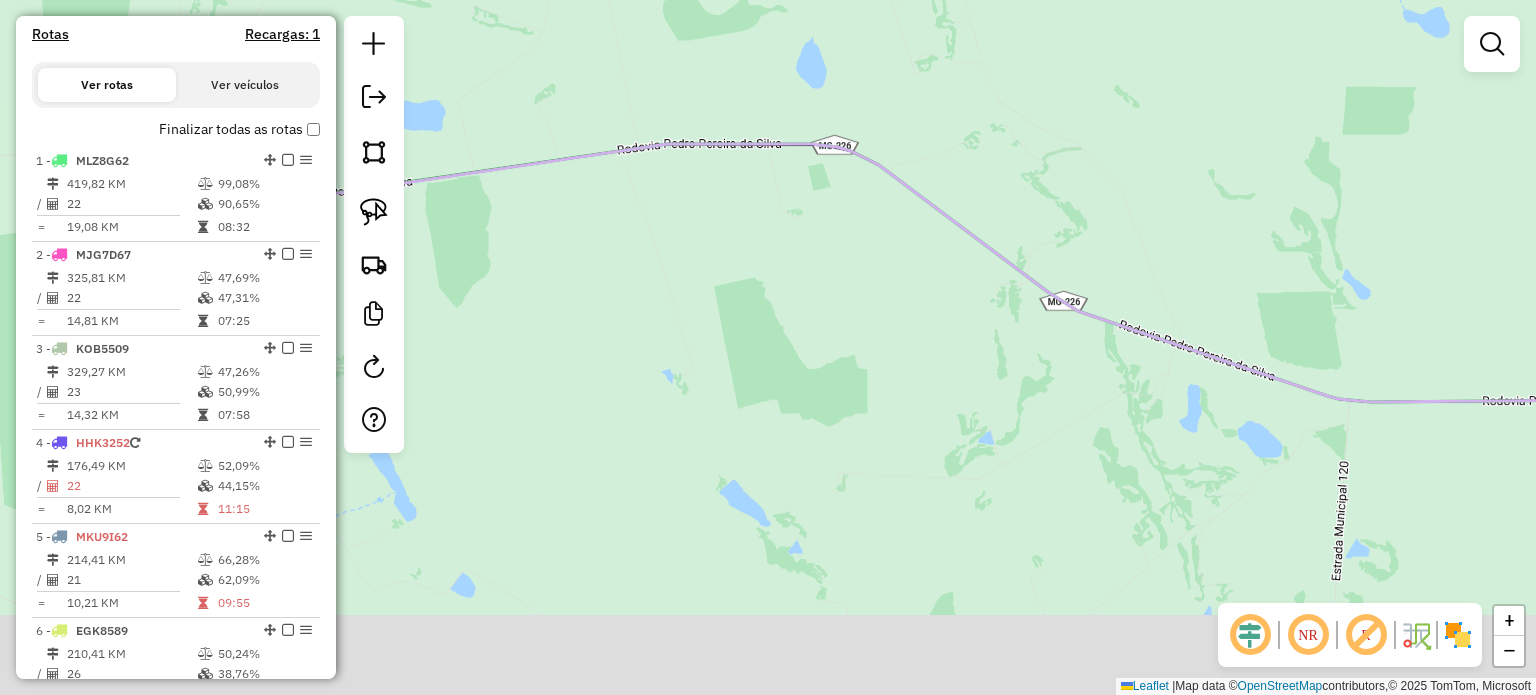drag, startPoint x: 544, startPoint y: 477, endPoint x: 492, endPoint y: 297, distance: 187.36061 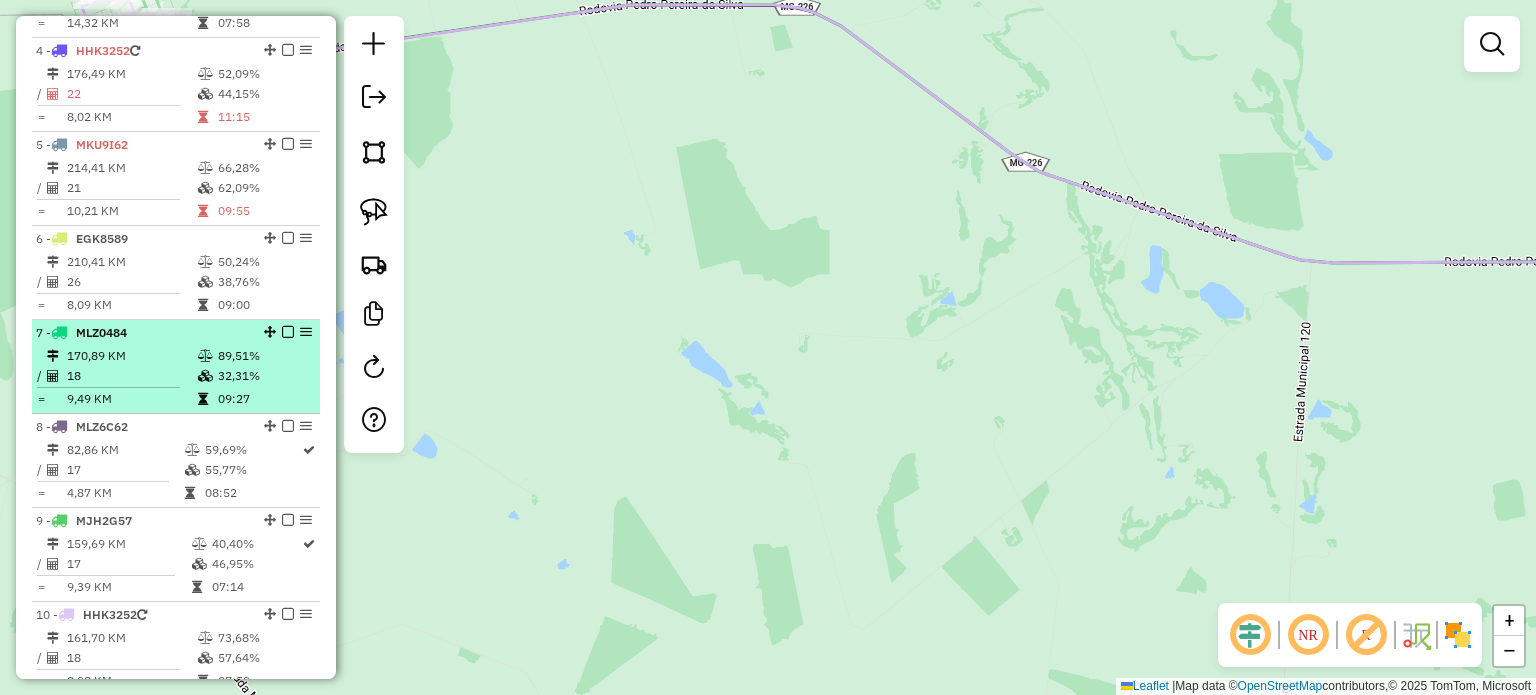 scroll, scrollTop: 1100, scrollLeft: 0, axis: vertical 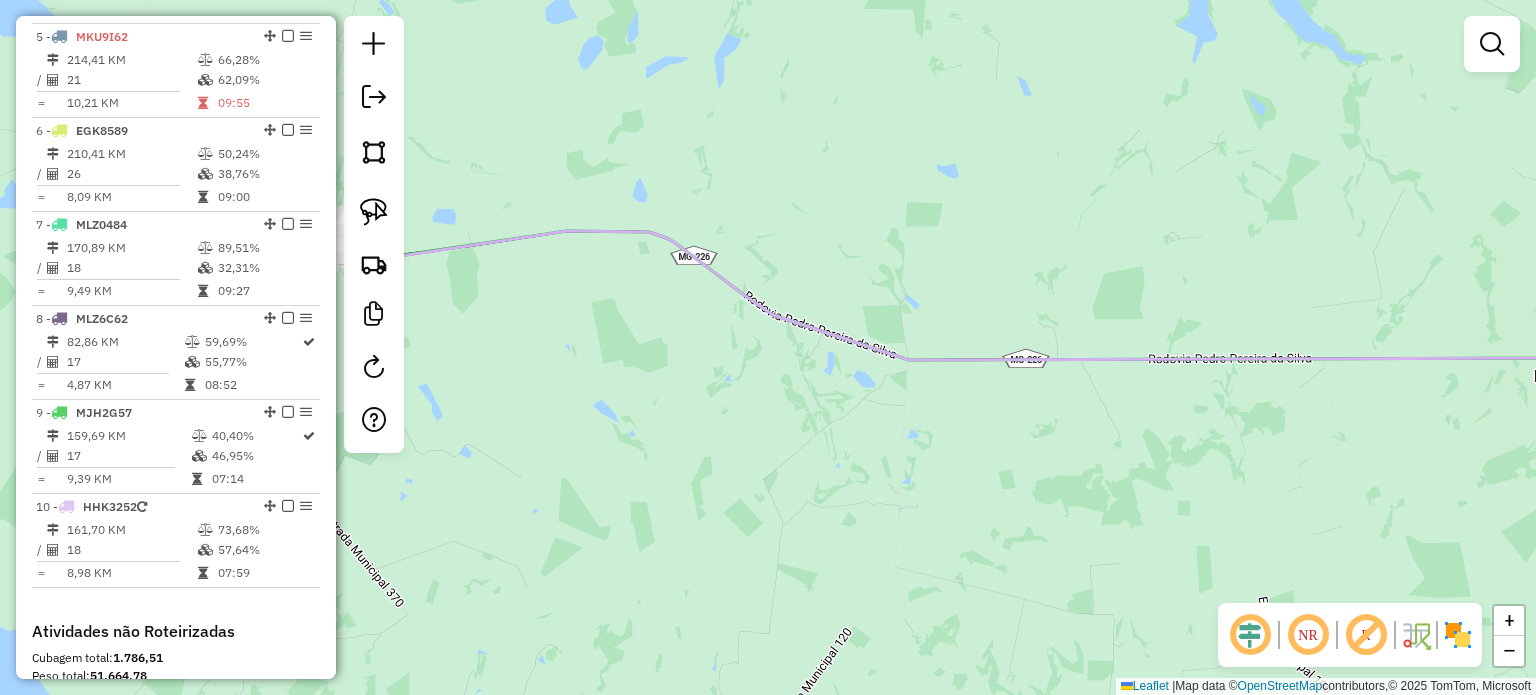 drag, startPoint x: 1014, startPoint y: 386, endPoint x: 838, endPoint y: 363, distance: 177.49648 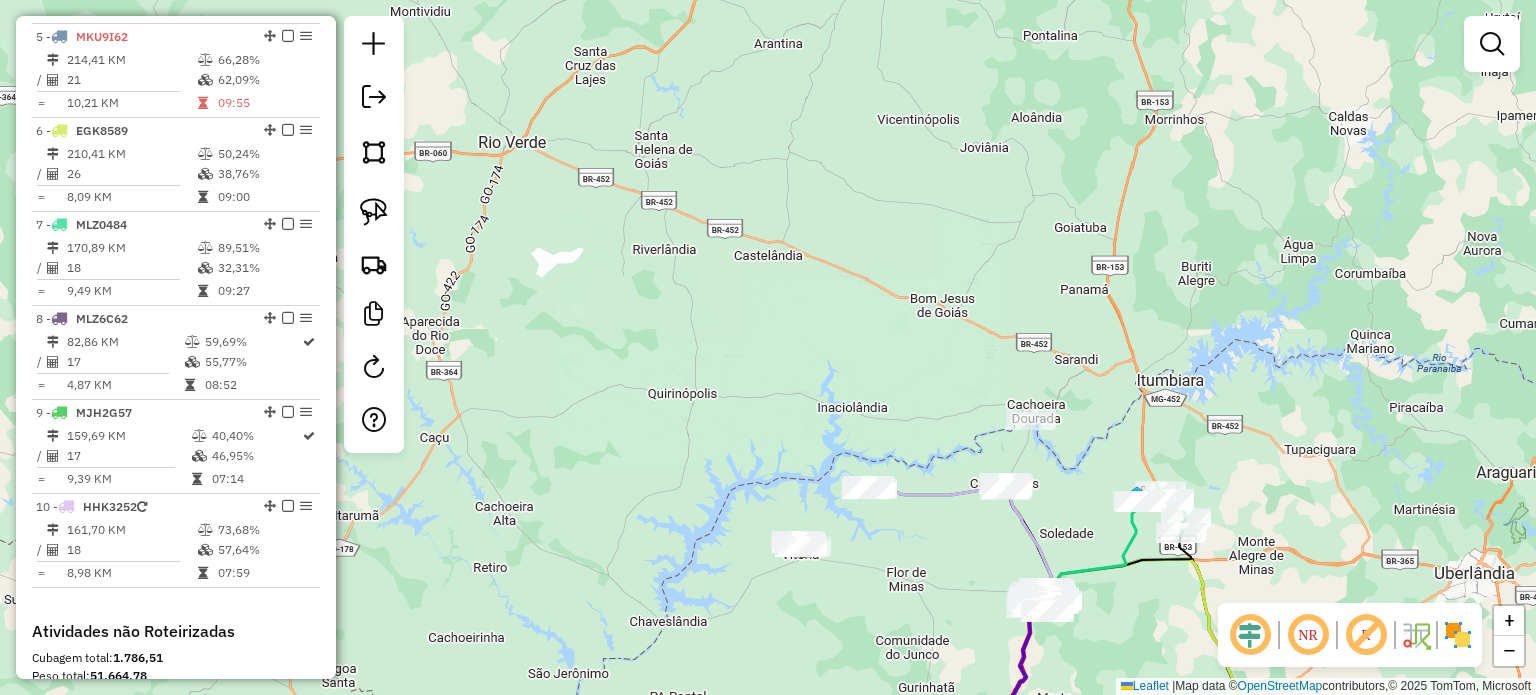 drag, startPoint x: 970, startPoint y: 608, endPoint x: 867, endPoint y: 352, distance: 275.94385 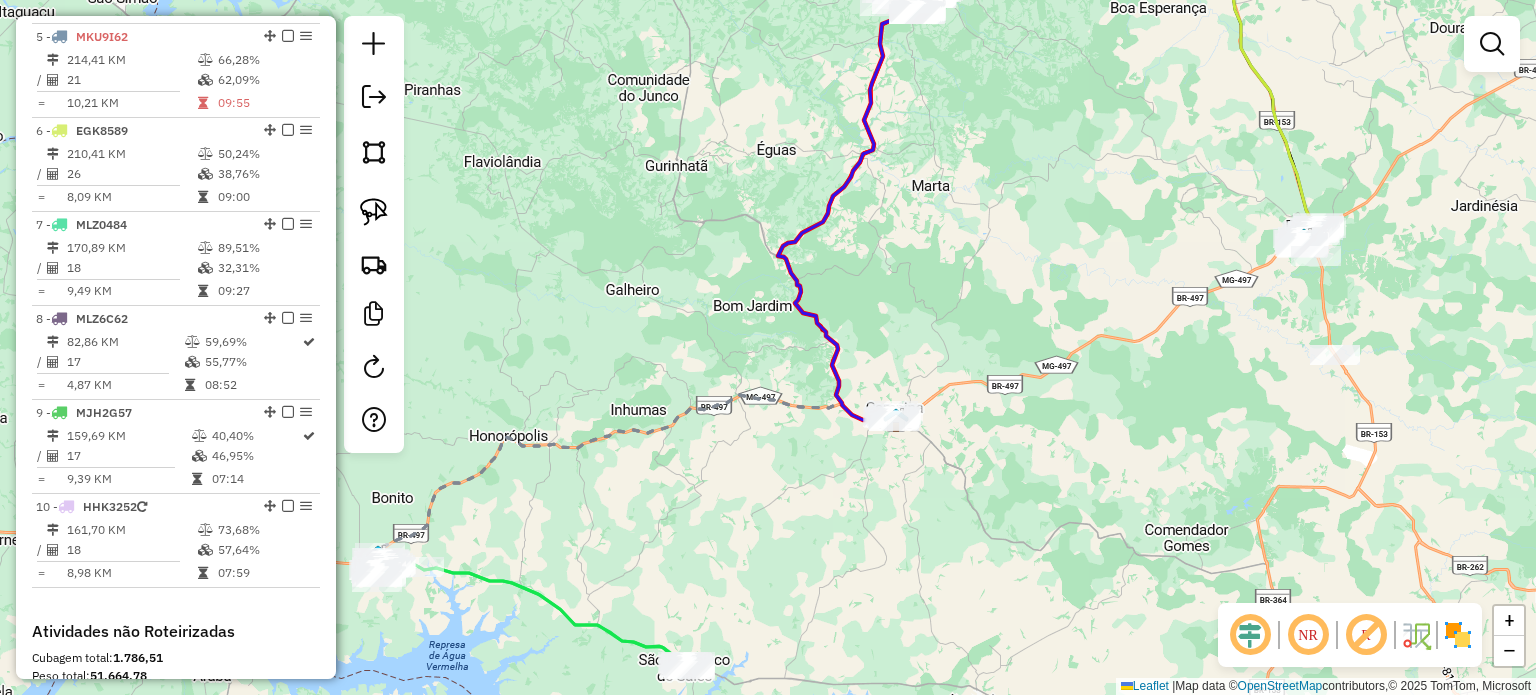 drag, startPoint x: 1015, startPoint y: 397, endPoint x: 712, endPoint y: 454, distance: 308.3148 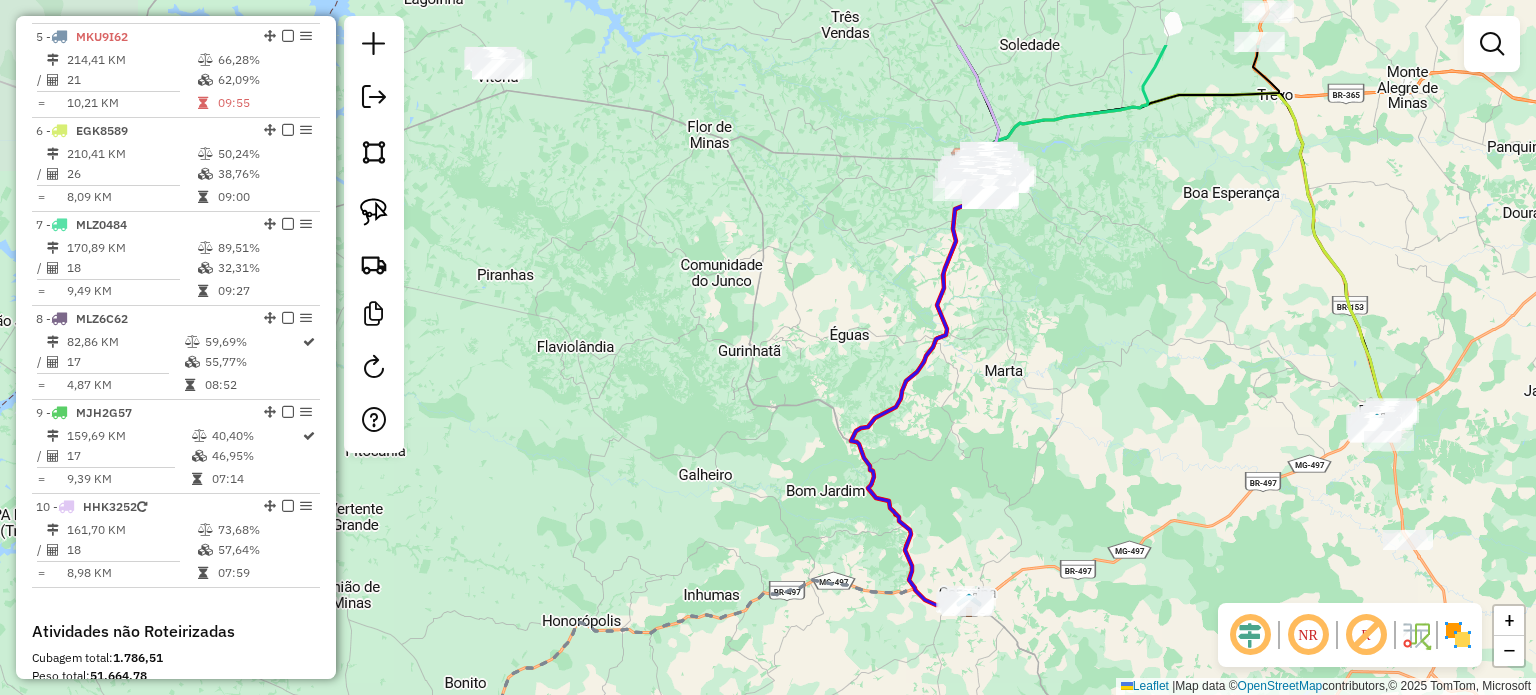 drag, startPoint x: 717, startPoint y: 435, endPoint x: 1128, endPoint y: 538, distance: 423.7098 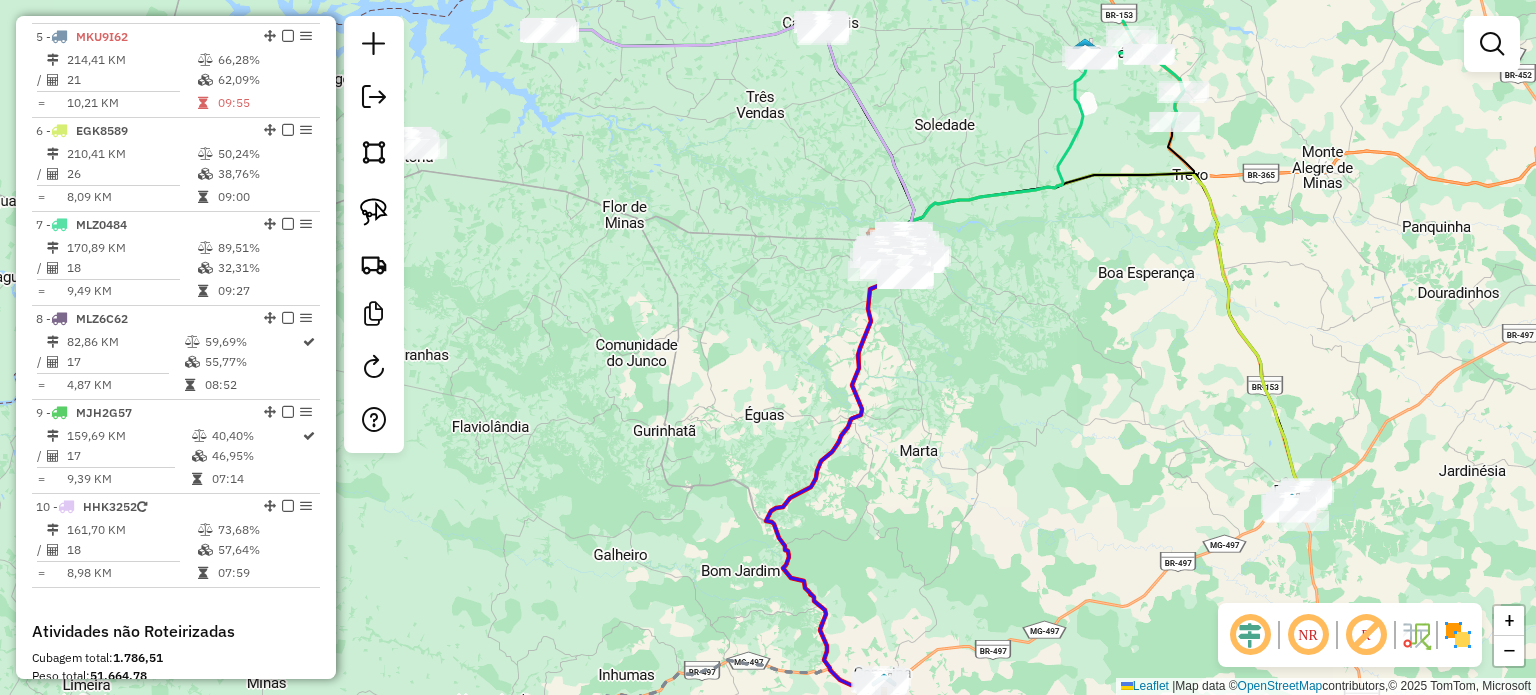 drag, startPoint x: 1070, startPoint y: 420, endPoint x: 818, endPoint y: 675, distance: 358.5094 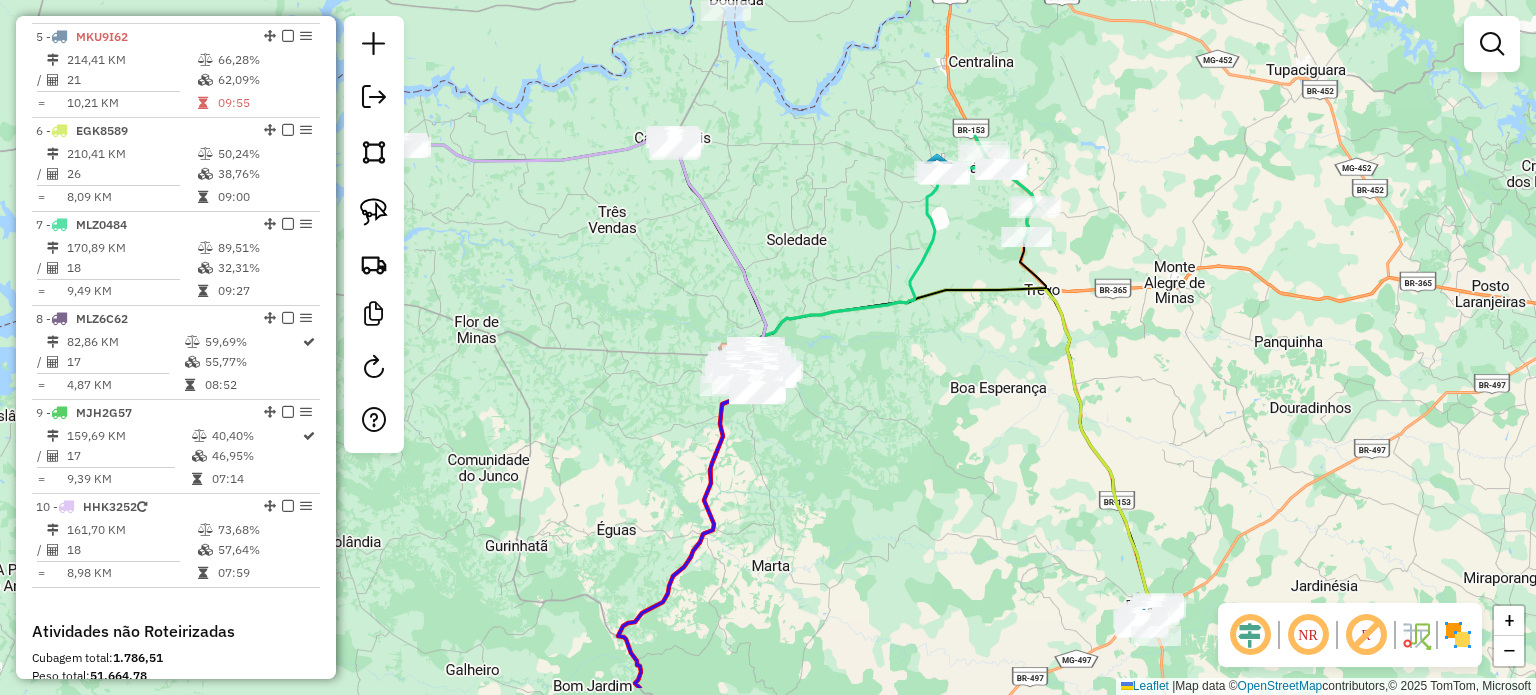 drag, startPoint x: 924, startPoint y: 525, endPoint x: 1036, endPoint y: 247, distance: 299.7132 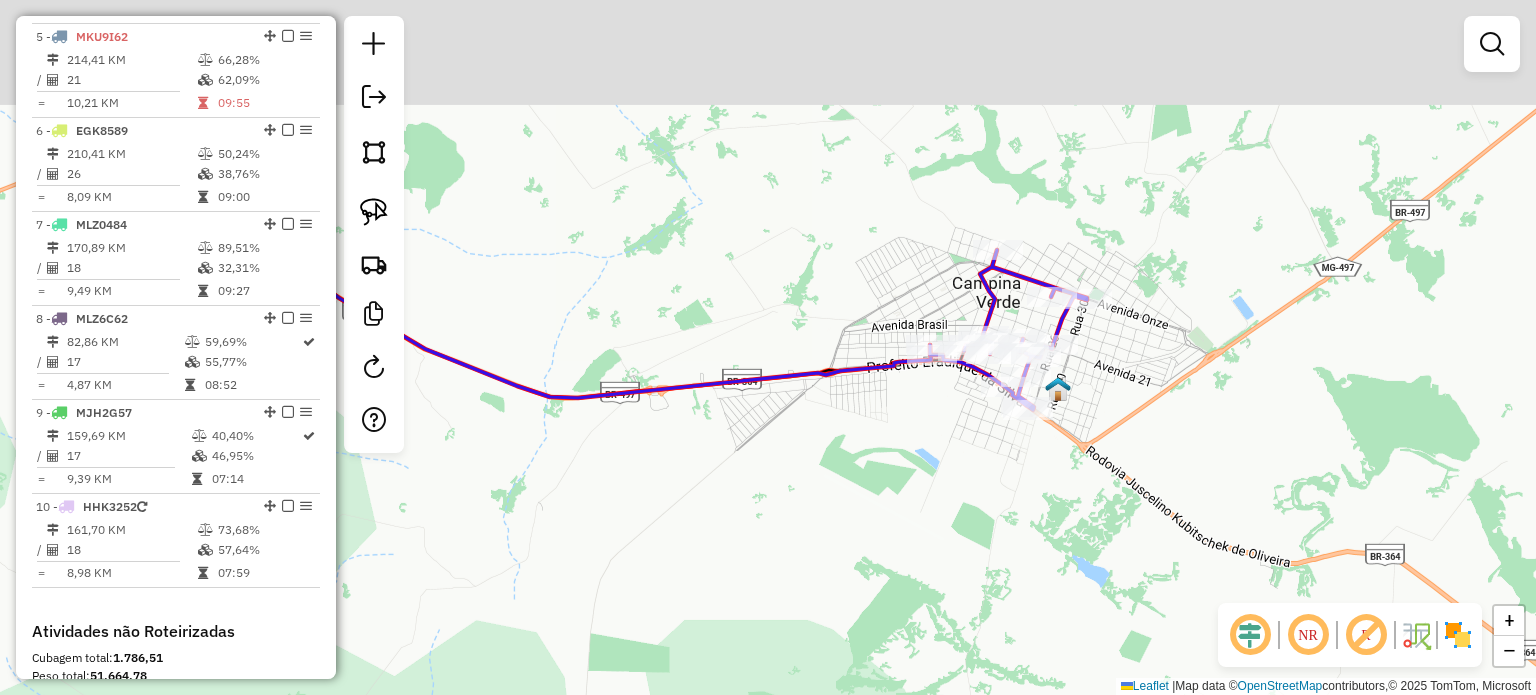 drag, startPoint x: 983, startPoint y: 217, endPoint x: 982, endPoint y: 519, distance: 302.00165 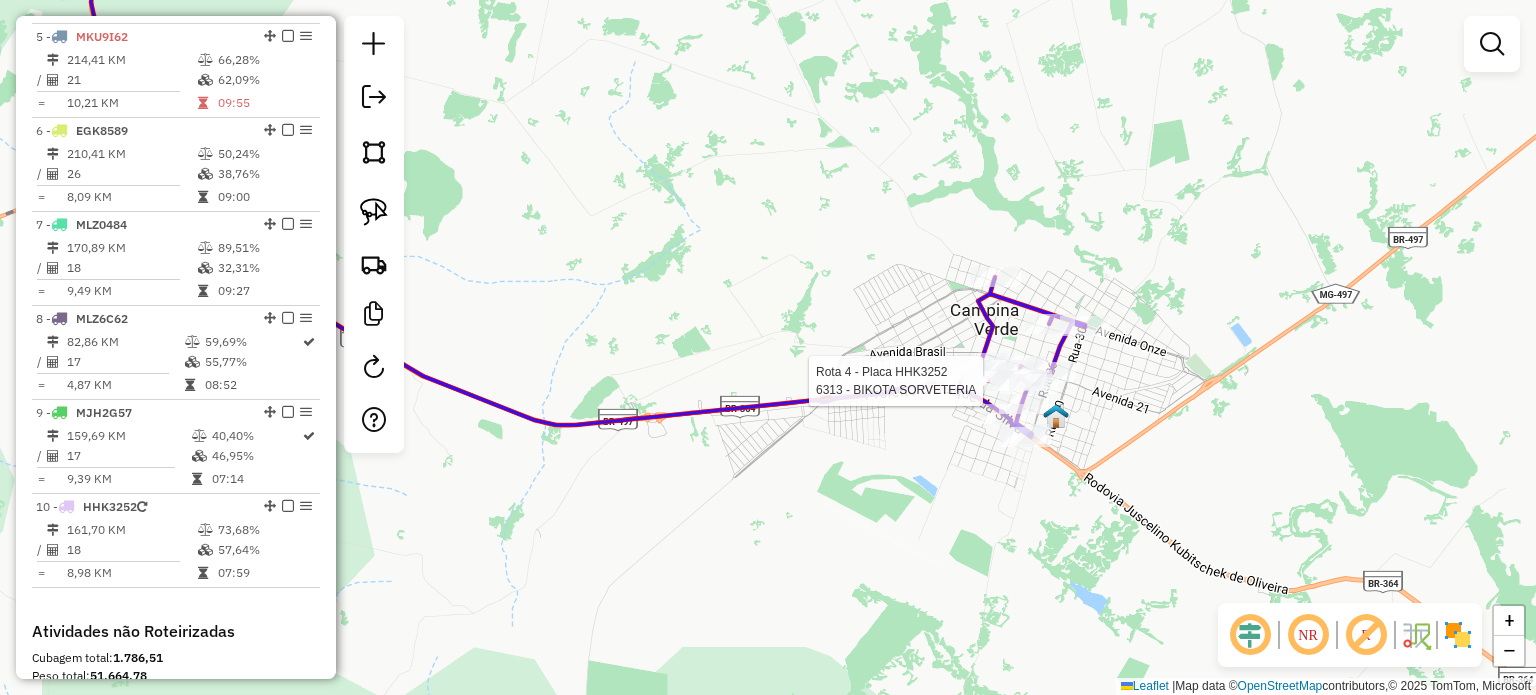 select on "**********" 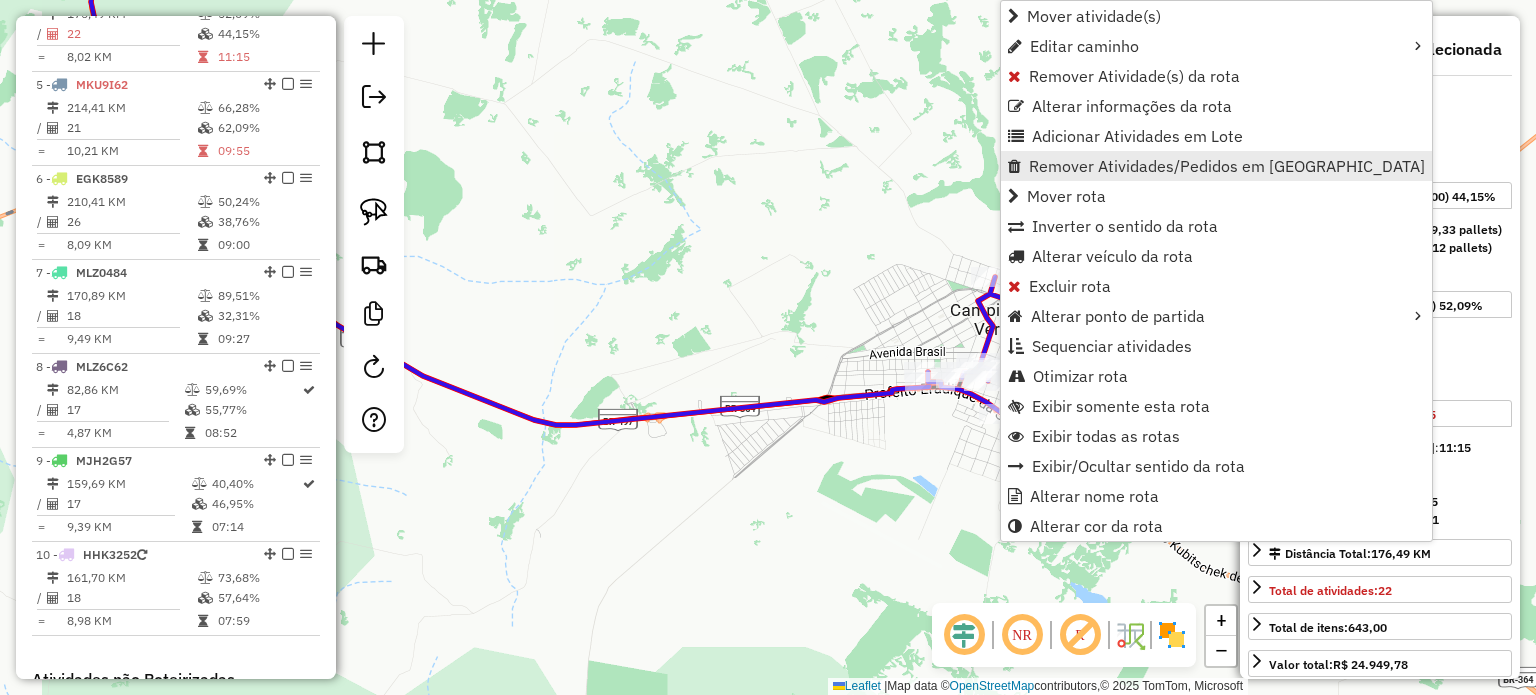 scroll, scrollTop: 1031, scrollLeft: 0, axis: vertical 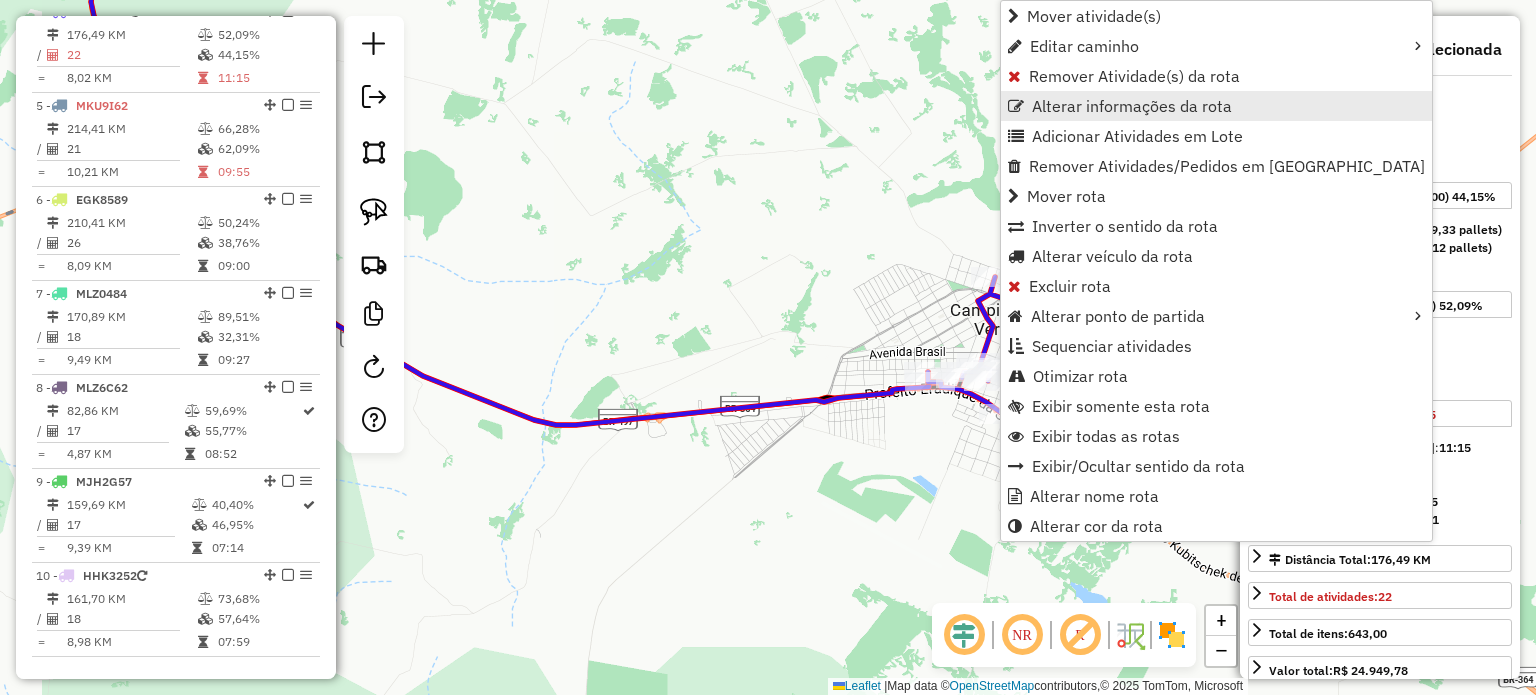 click on "Alterar informações da rota" at bounding box center (1132, 106) 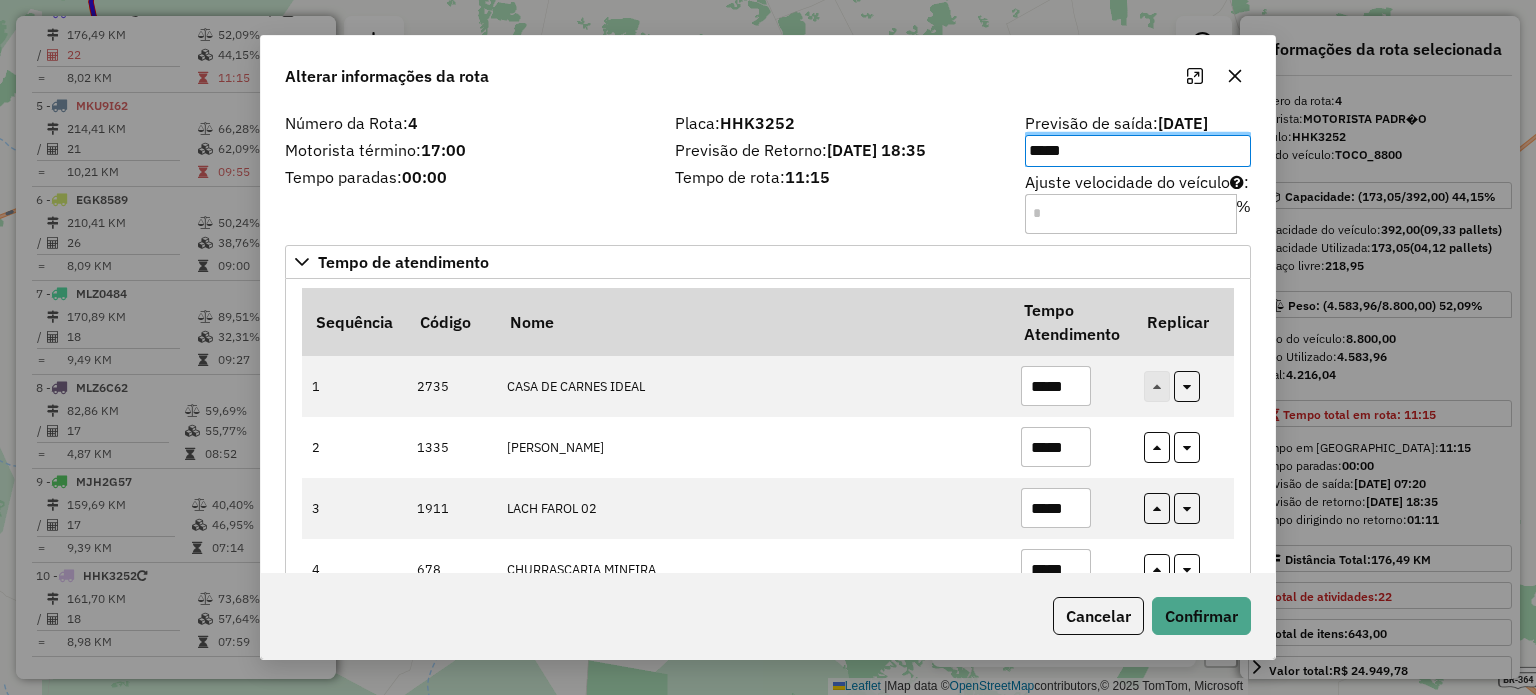 click on "Placa:  HHK3252  Previsão de Retorno:  11/07/2025 18:35  Tempo de rota:  11:15" 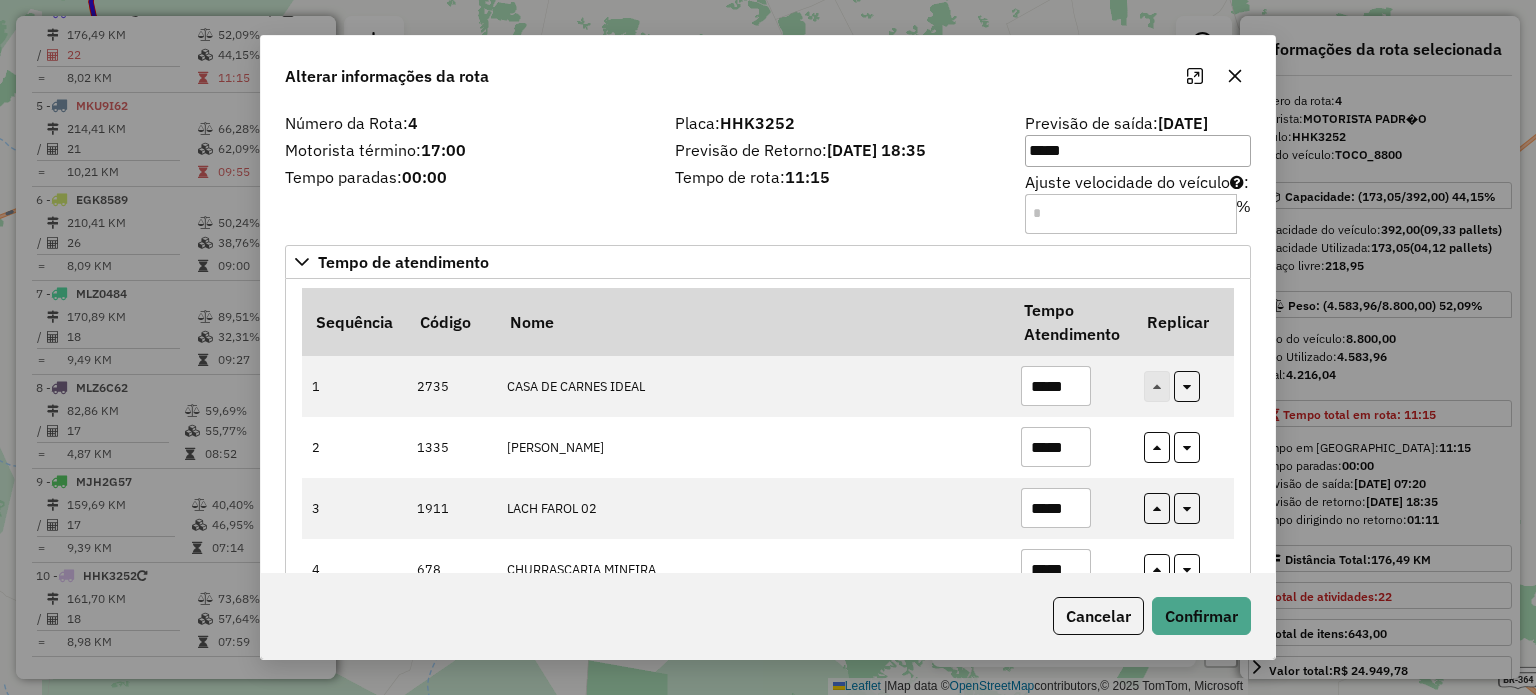 click 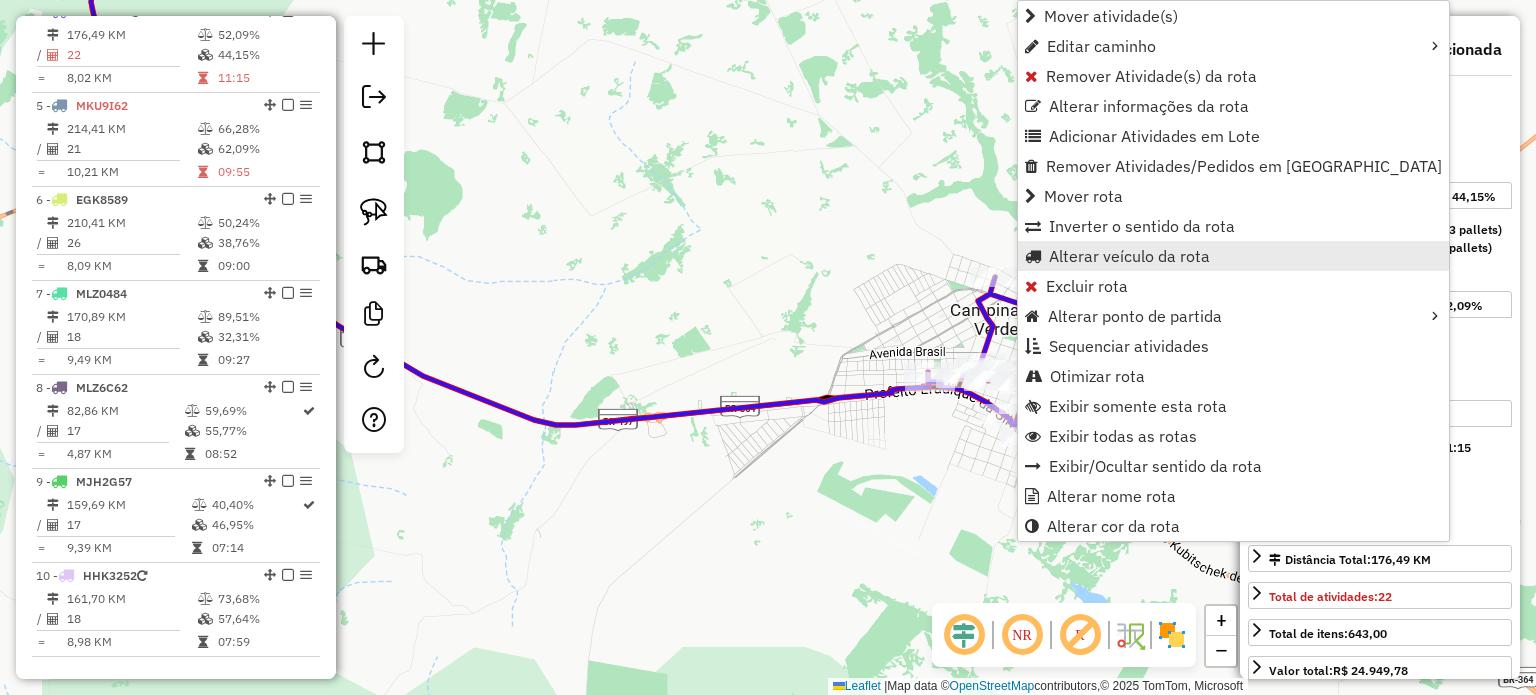 click on "Alterar veículo da rota" at bounding box center (1129, 256) 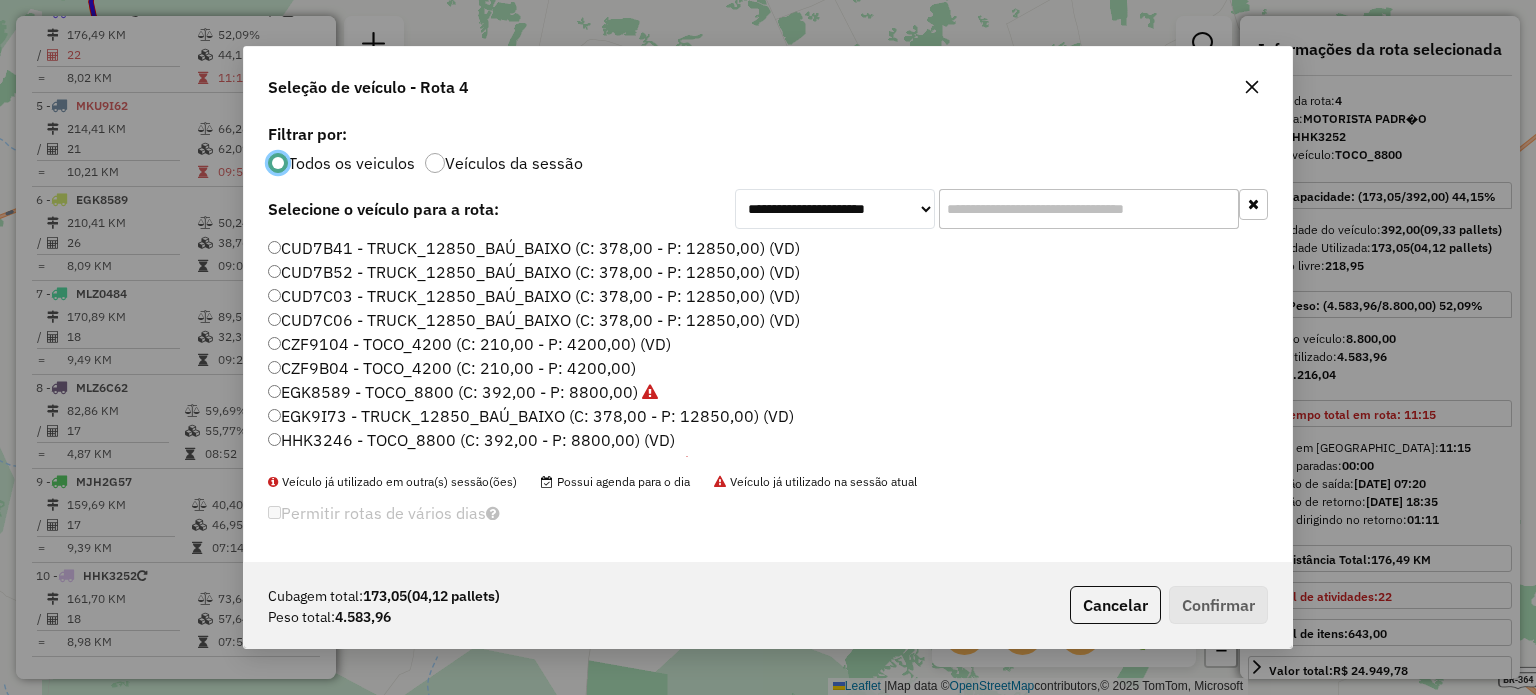 scroll, scrollTop: 10, scrollLeft: 6, axis: both 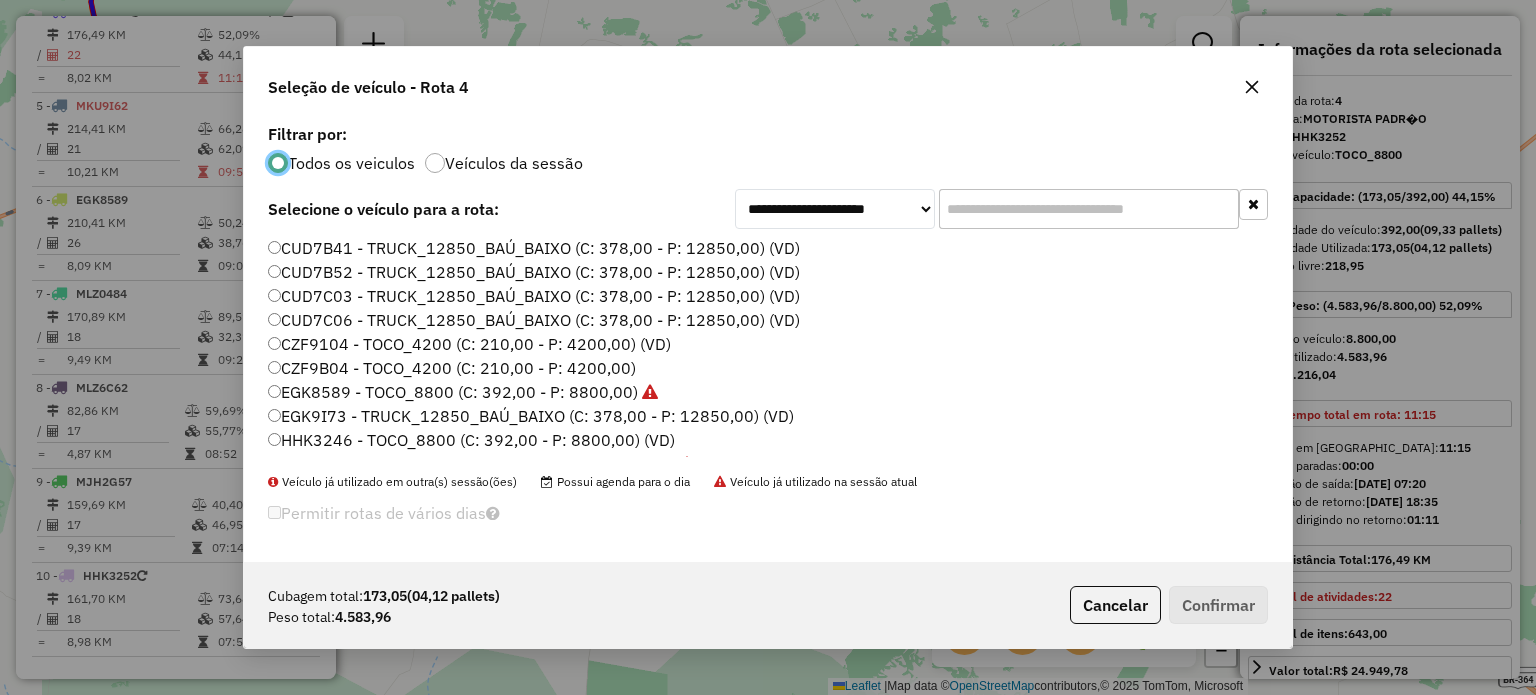 click 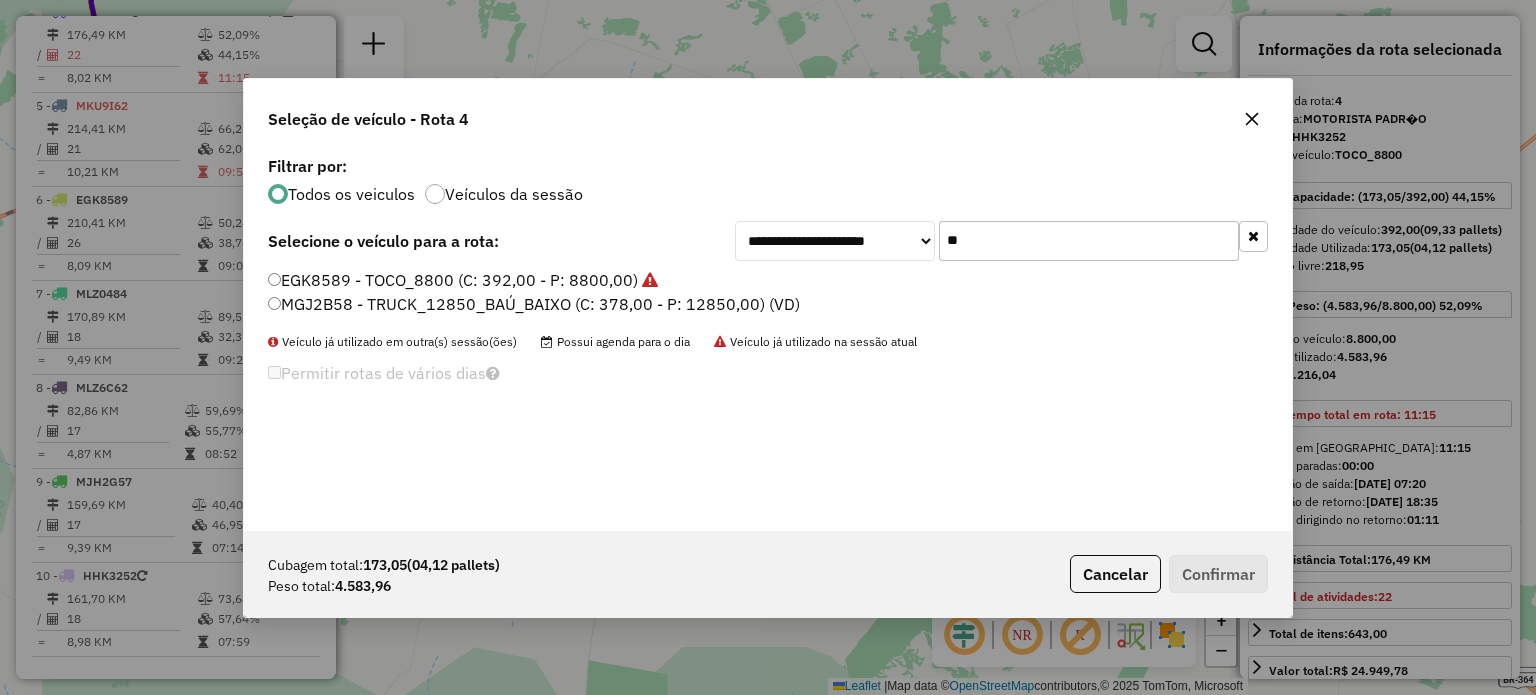 type on "**" 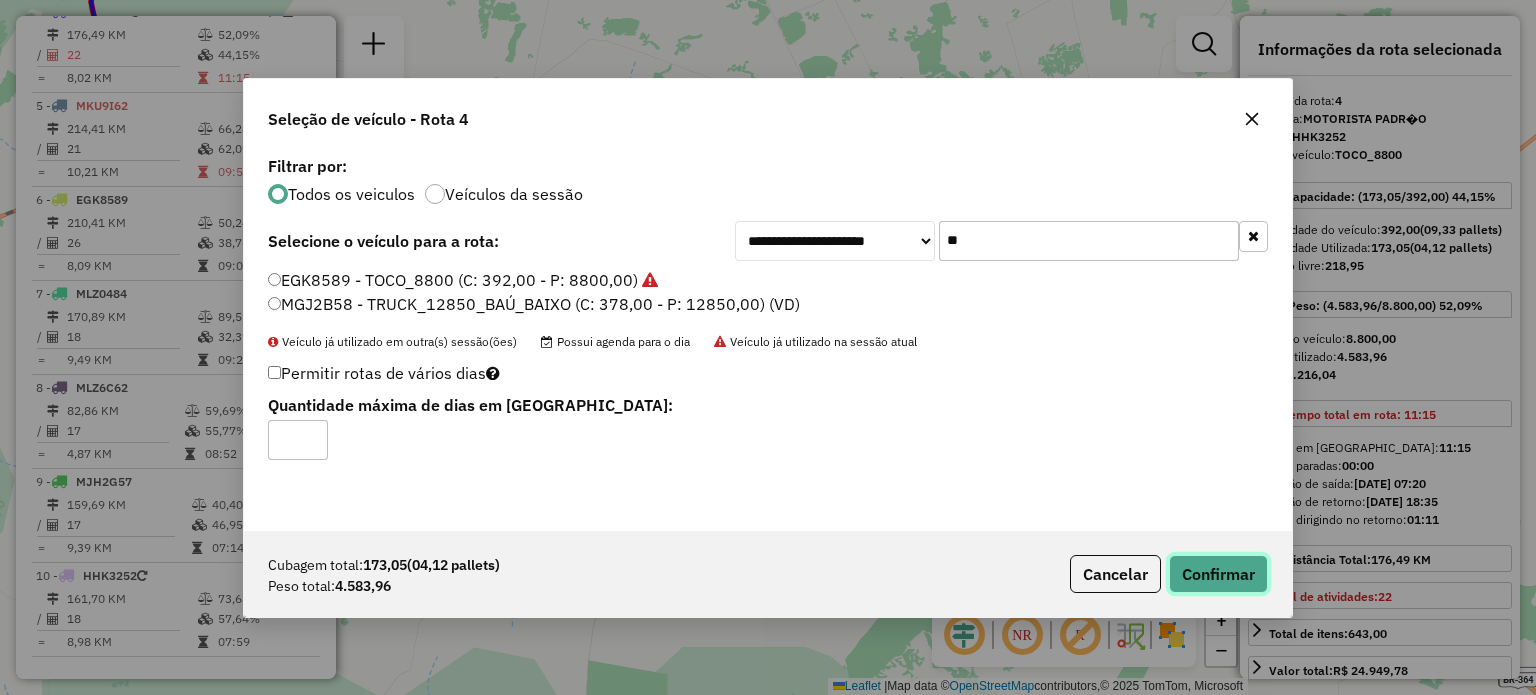 click on "Cubagem total:  173,05   (04,12 pallets)  Peso total: 4.583,96  Cancelar   Confirmar" 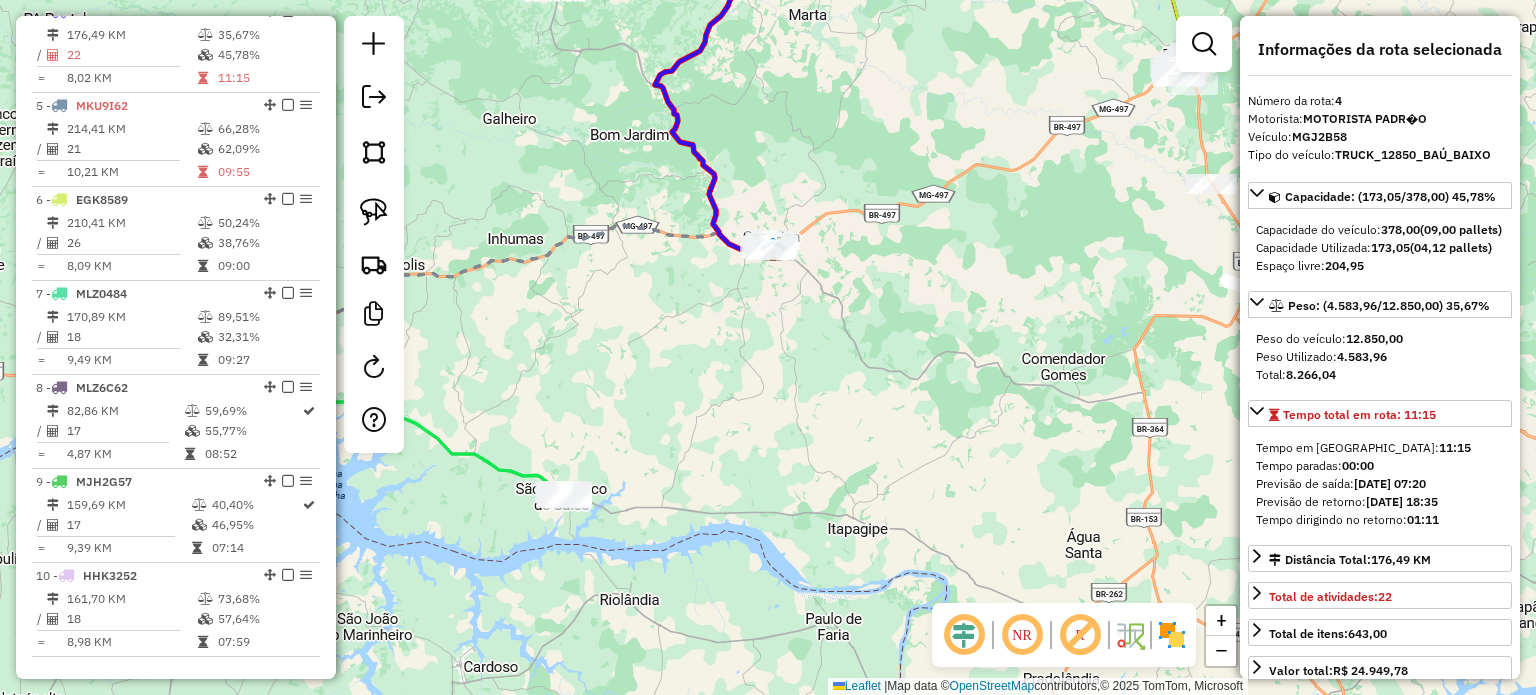 drag, startPoint x: 487, startPoint y: 118, endPoint x: 604, endPoint y: 338, distance: 249.17665 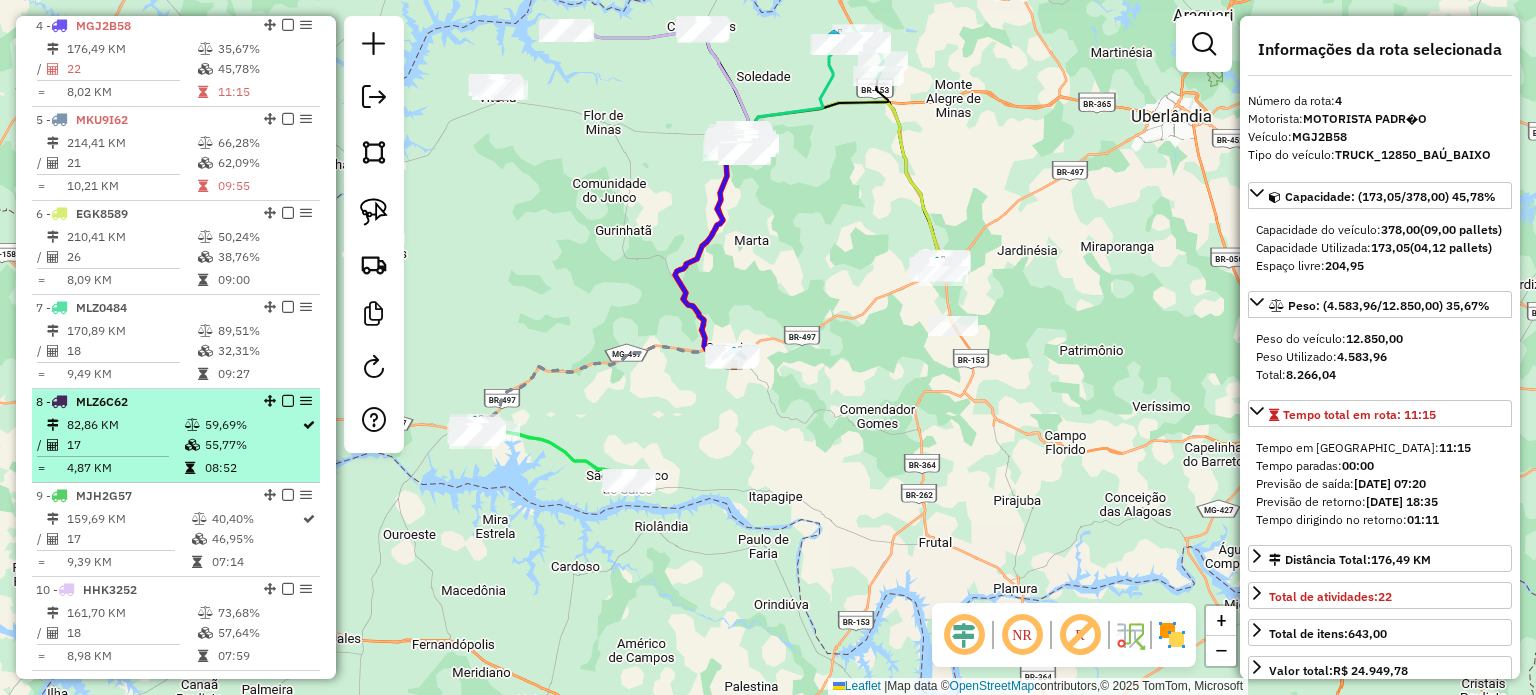 scroll, scrollTop: 1231, scrollLeft: 0, axis: vertical 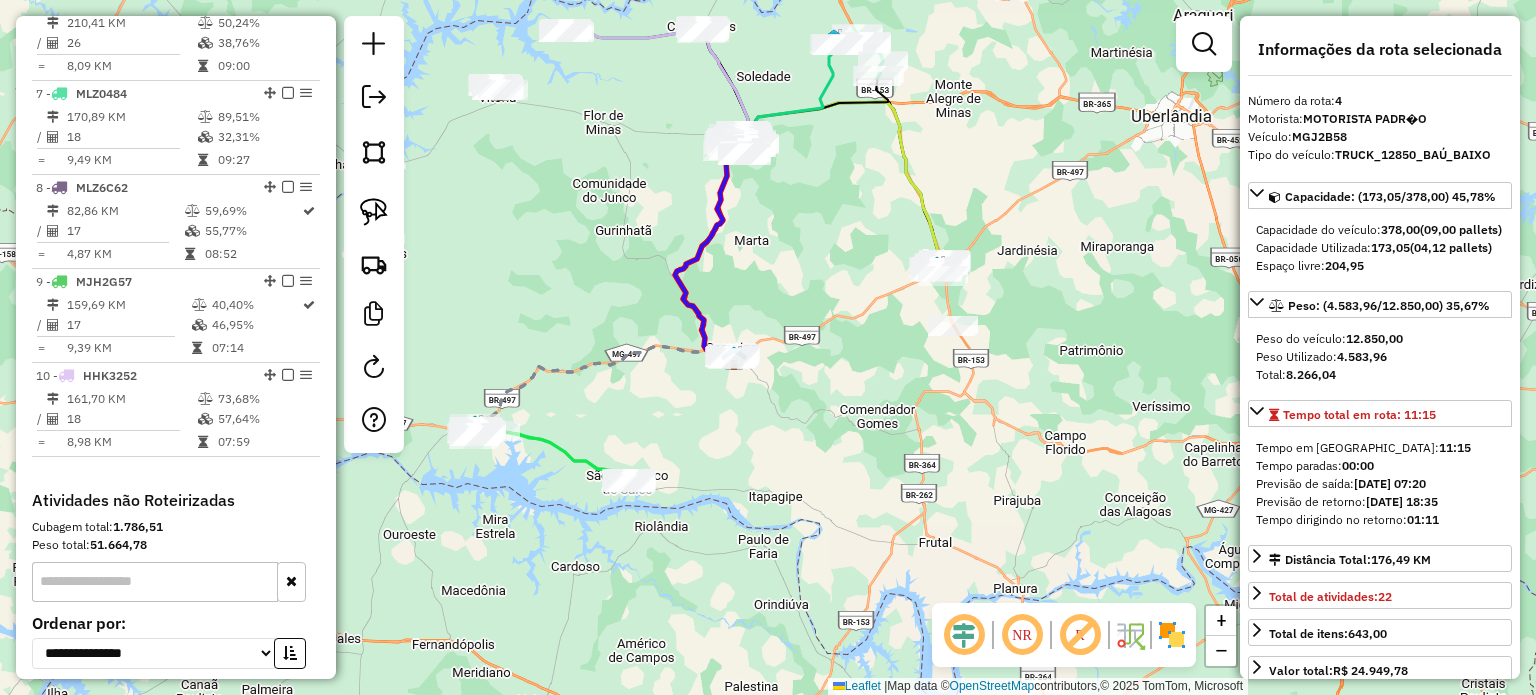 drag, startPoint x: 548, startPoint y: 179, endPoint x: 610, endPoint y: 432, distance: 260.48608 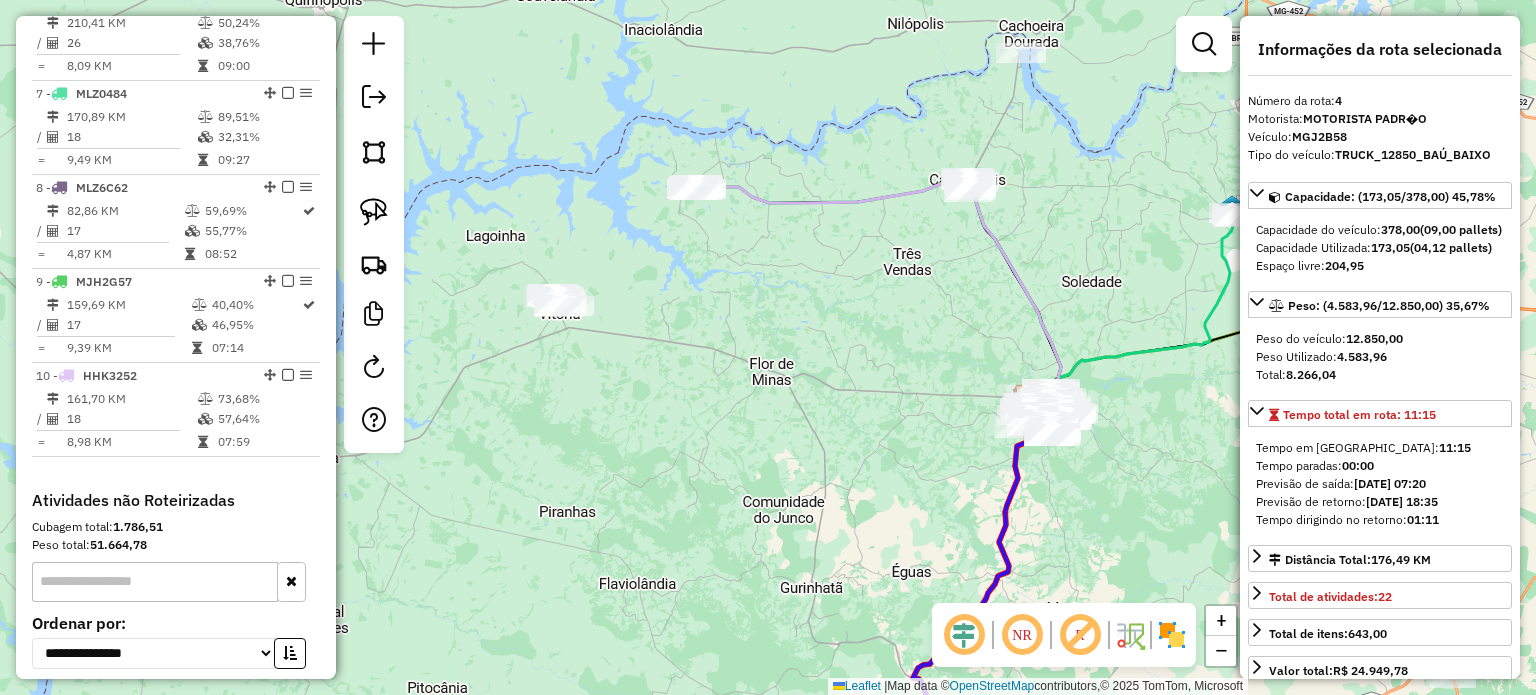 drag, startPoint x: 624, startPoint y: 367, endPoint x: 837, endPoint y: 317, distance: 218.78986 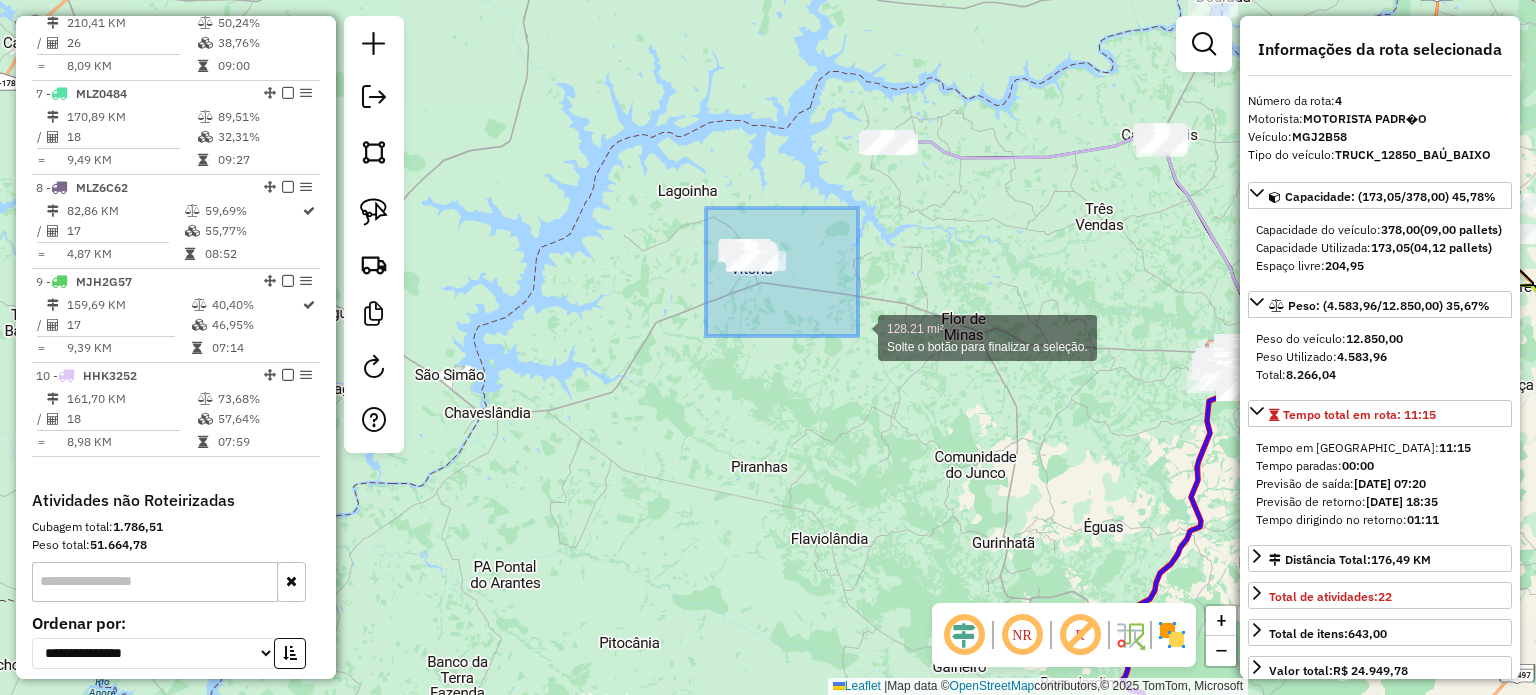 drag, startPoint x: 784, startPoint y: 280, endPoint x: 862, endPoint y: 339, distance: 97.80082 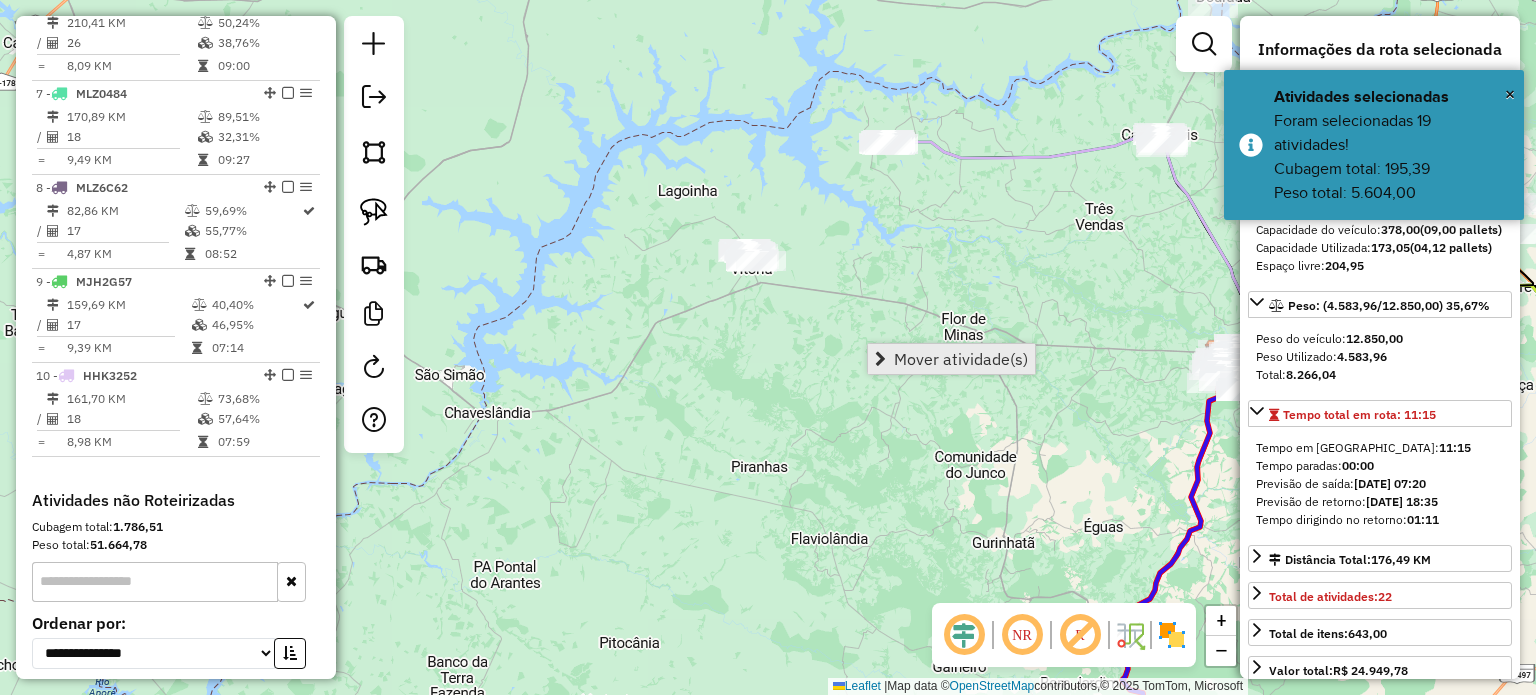 click on "Mover atividade(s)" at bounding box center [951, 359] 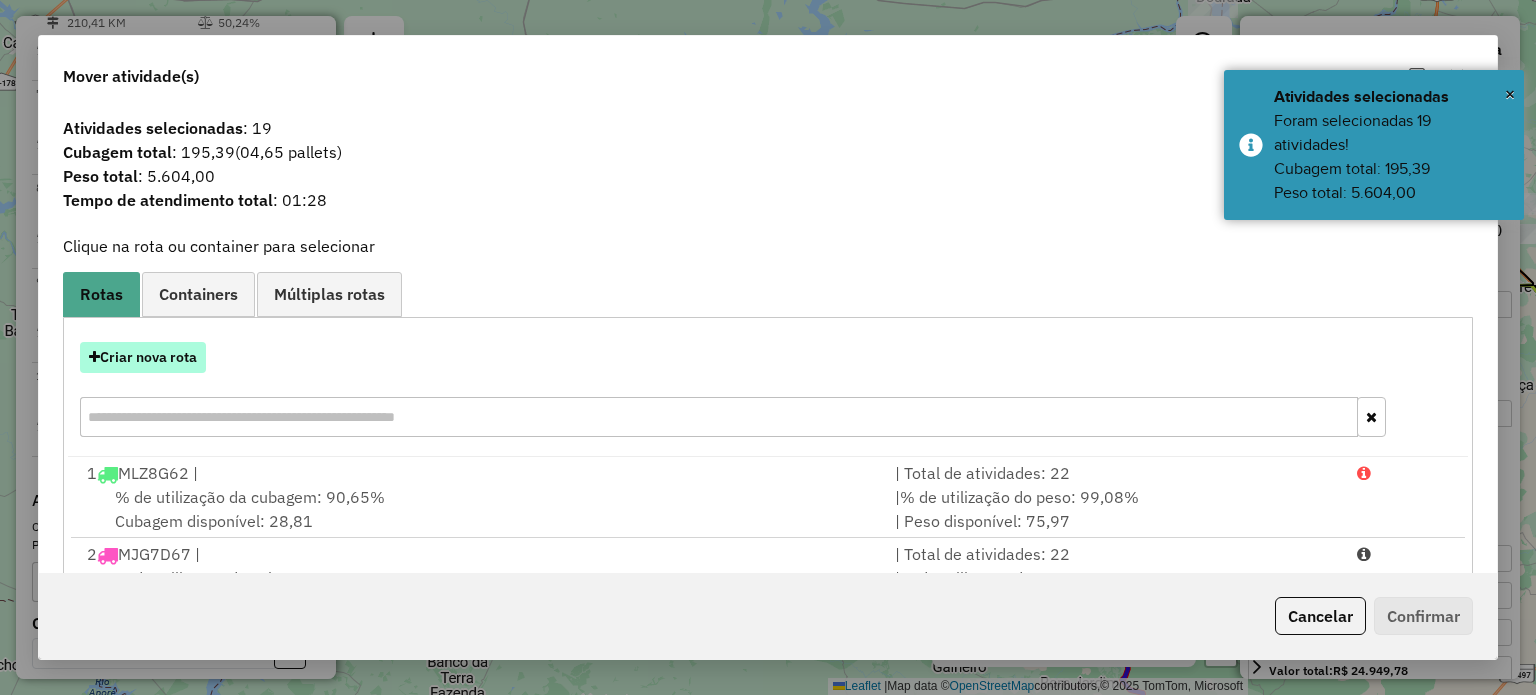 click on "Criar nova rota" at bounding box center (143, 357) 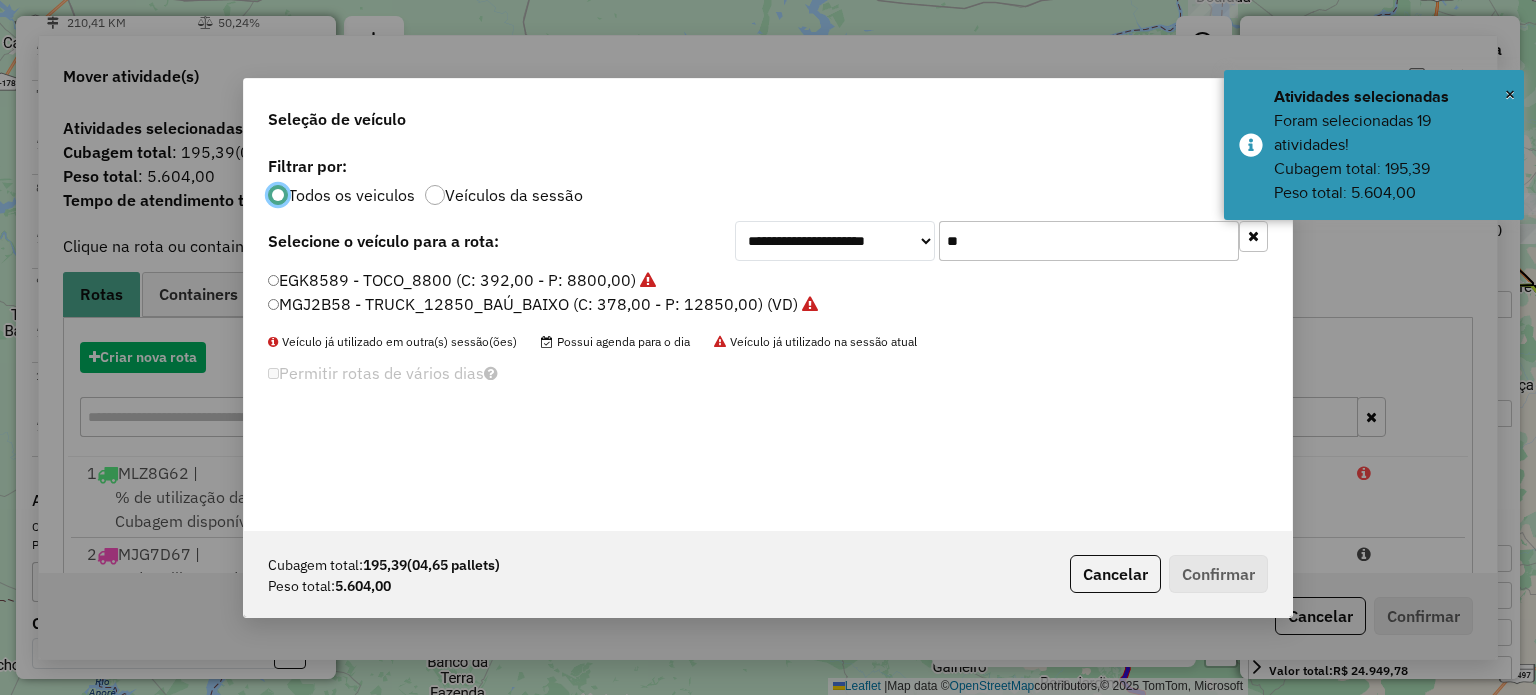 scroll, scrollTop: 10, scrollLeft: 6, axis: both 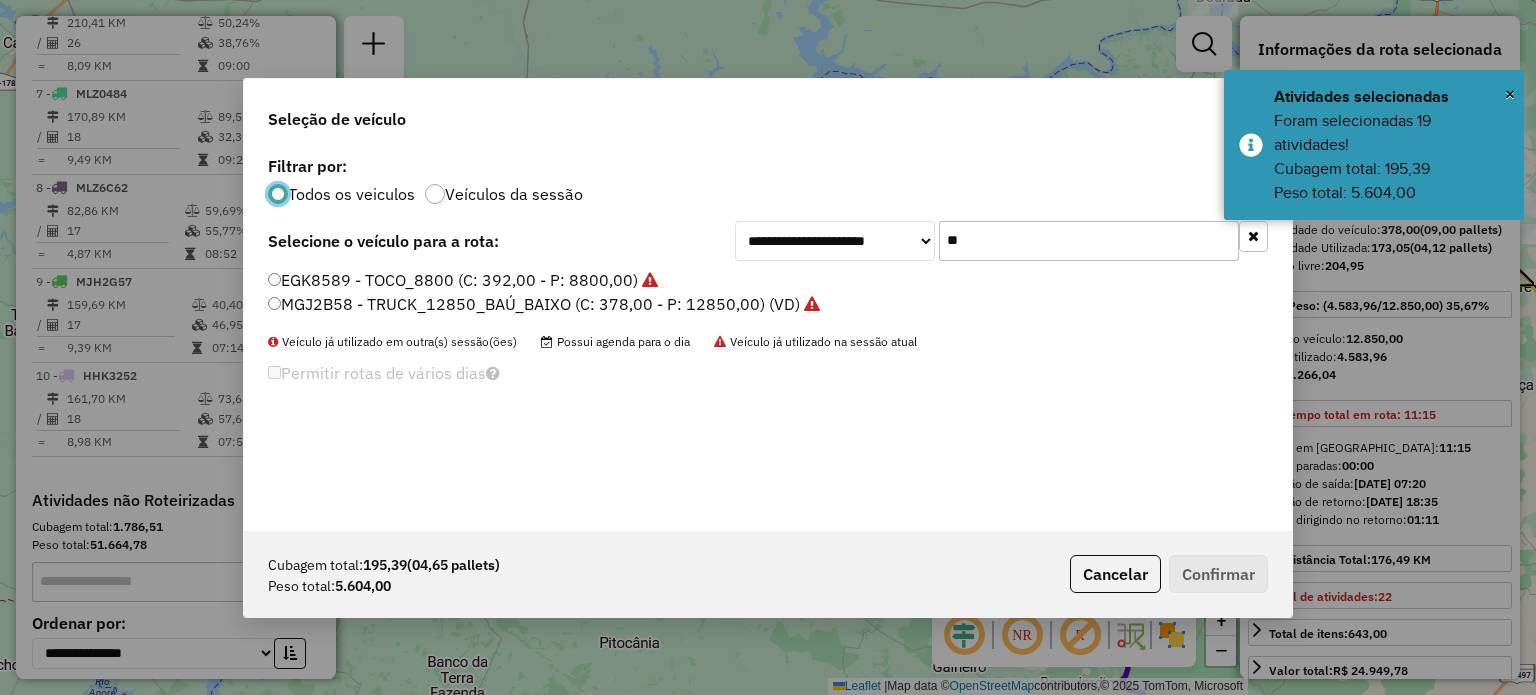 drag, startPoint x: 988, startPoint y: 243, endPoint x: 794, endPoint y: 242, distance: 194.00258 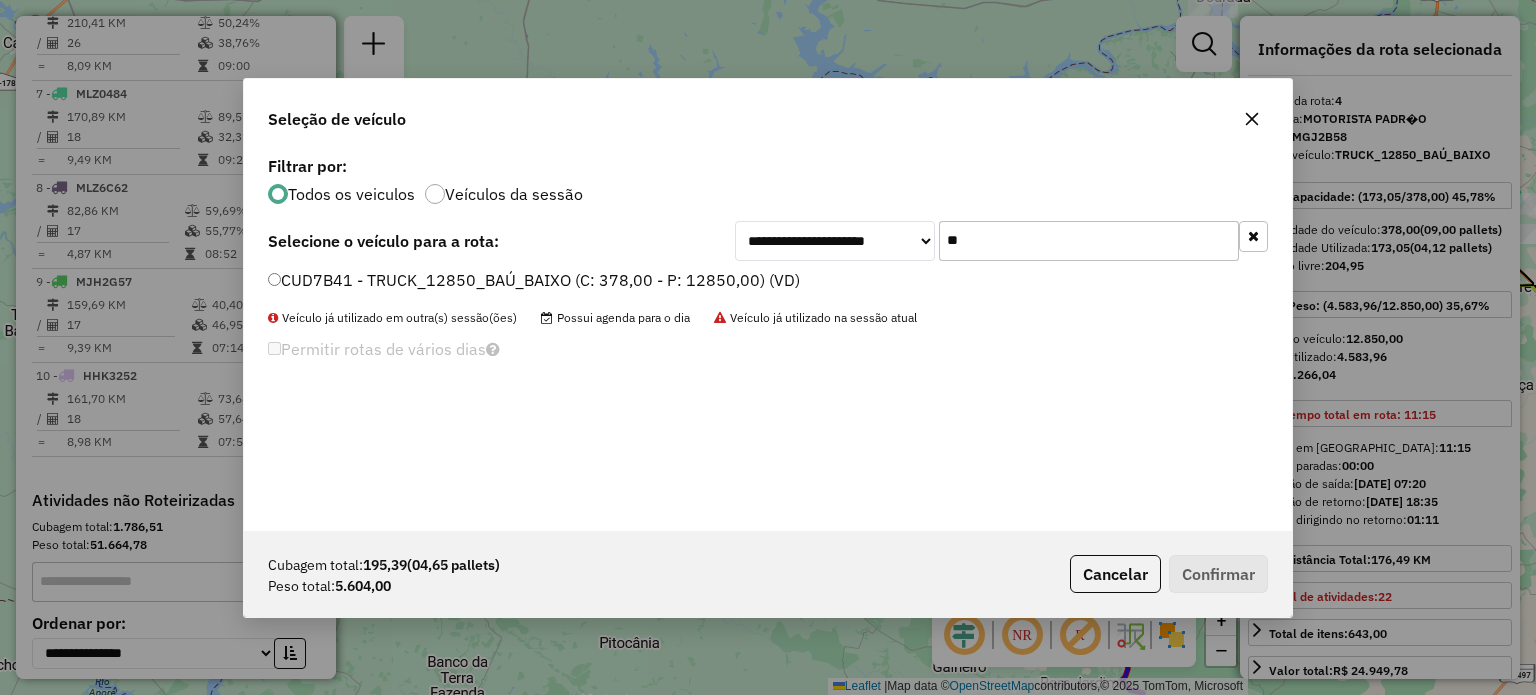 type on "**" 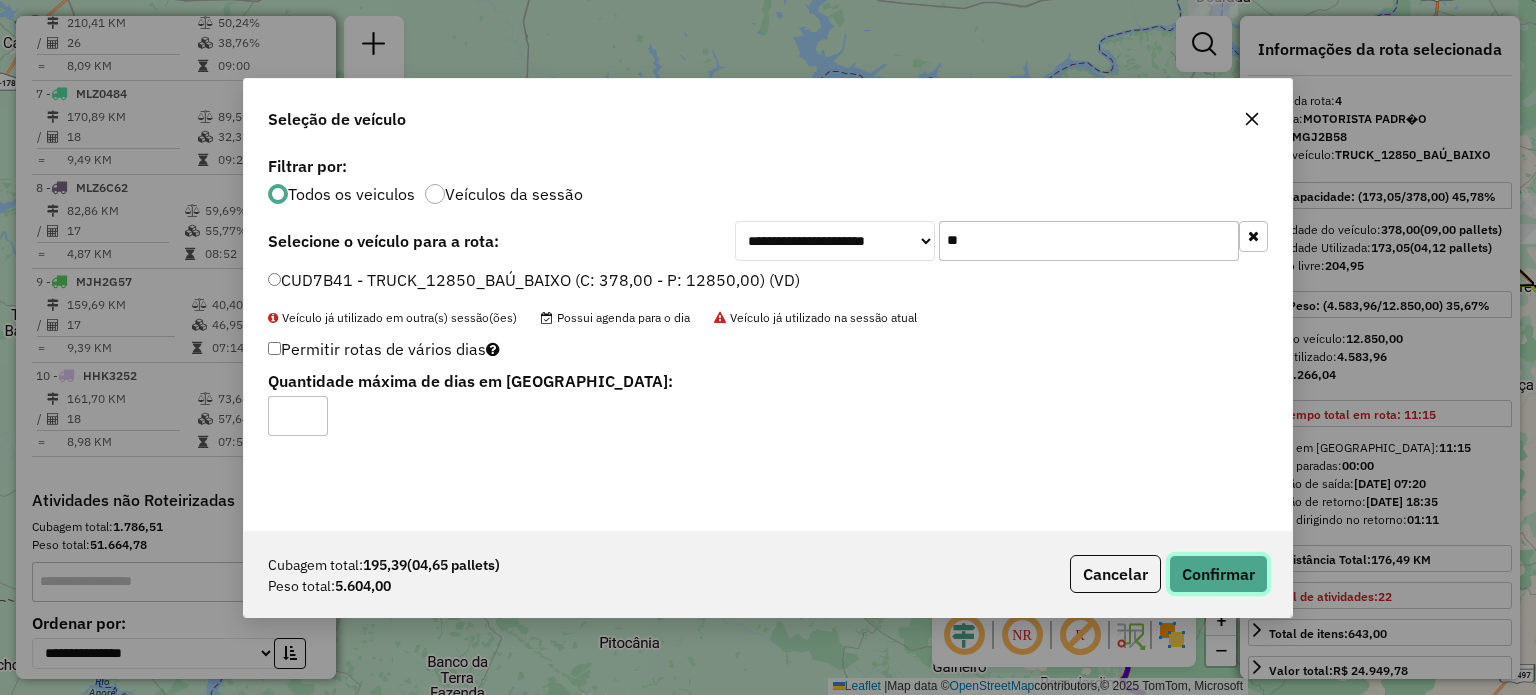 click on "Confirmar" 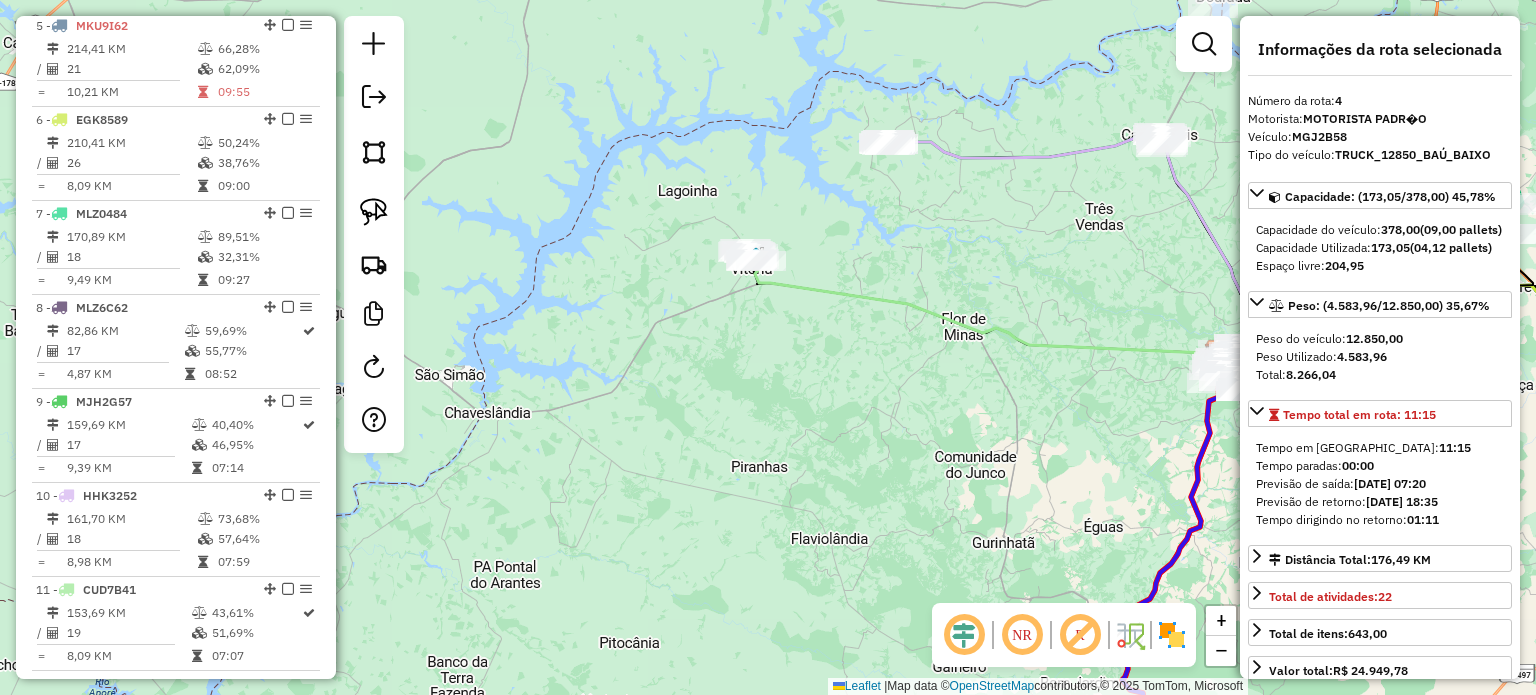 scroll, scrollTop: 1031, scrollLeft: 0, axis: vertical 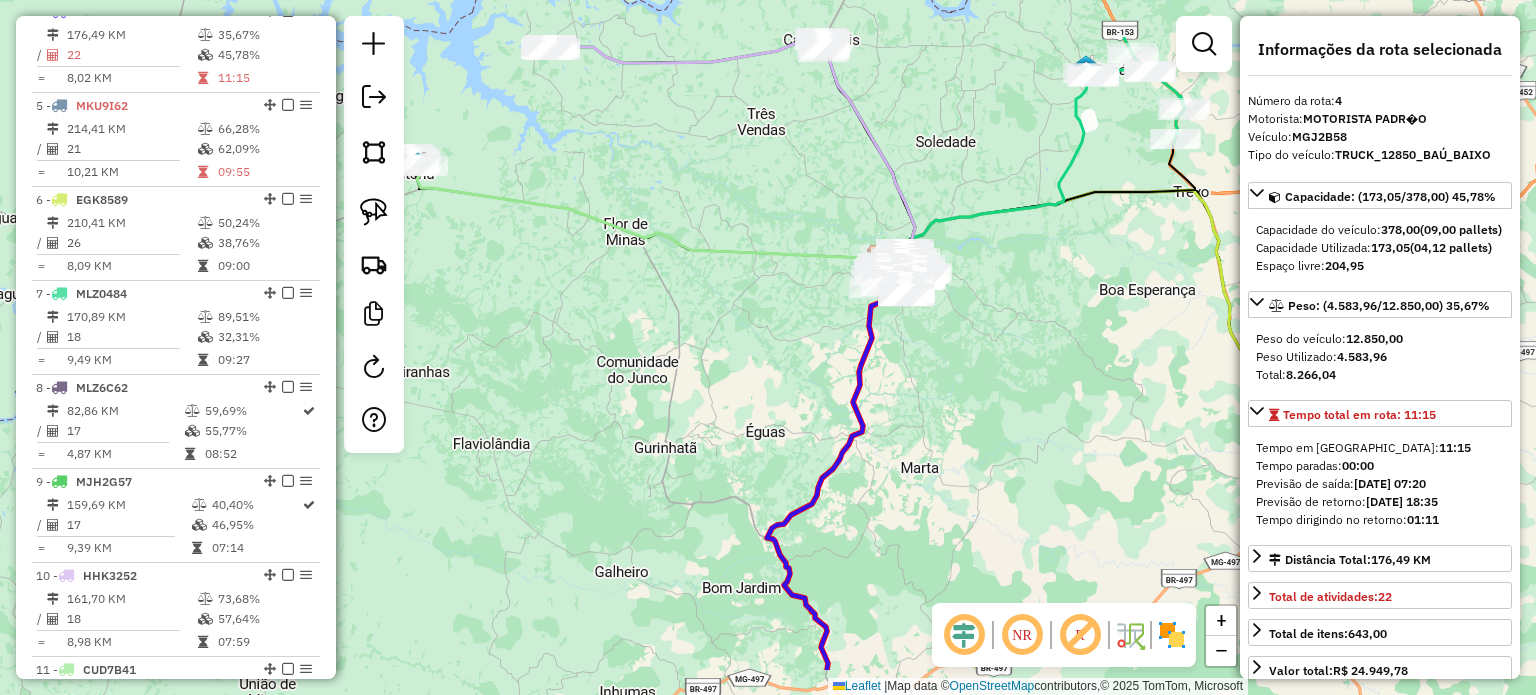 drag, startPoint x: 952, startPoint y: 567, endPoint x: 561, endPoint y: 465, distance: 404.0854 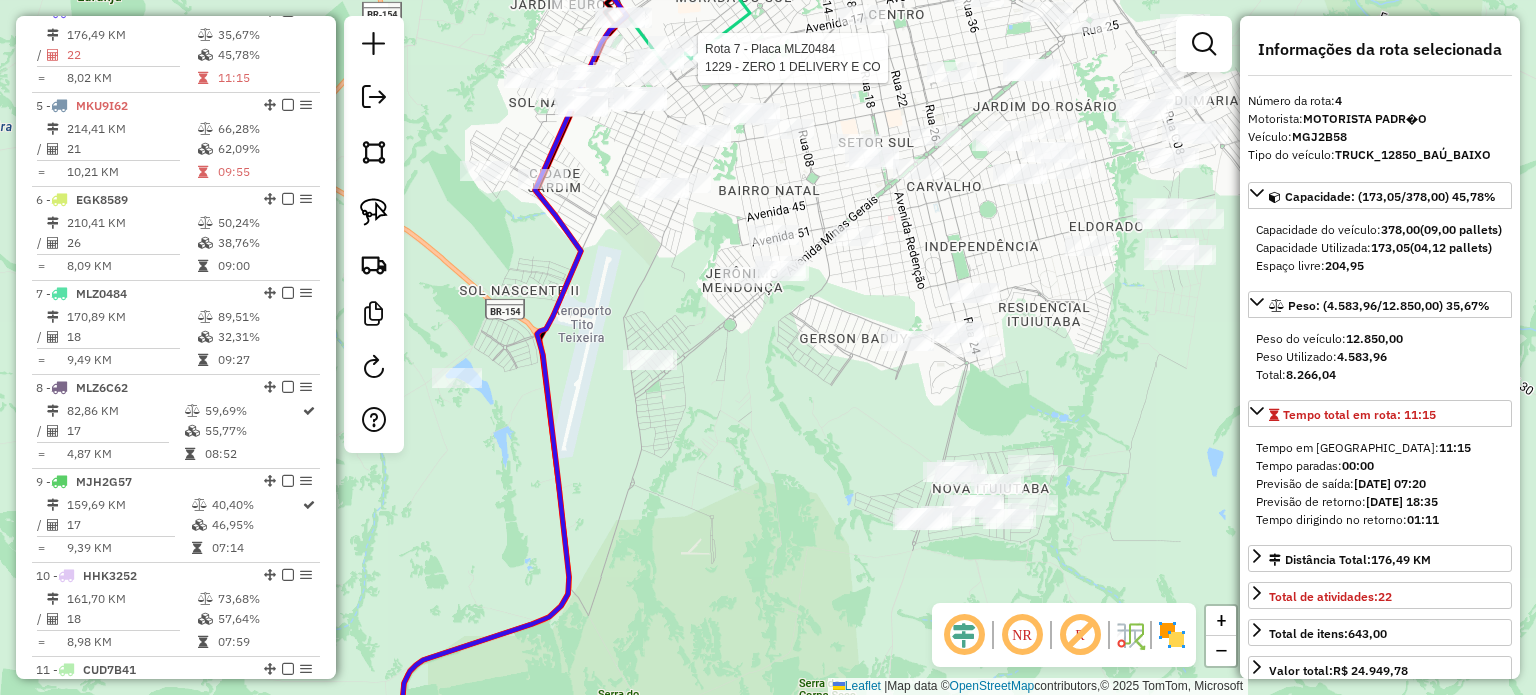 click 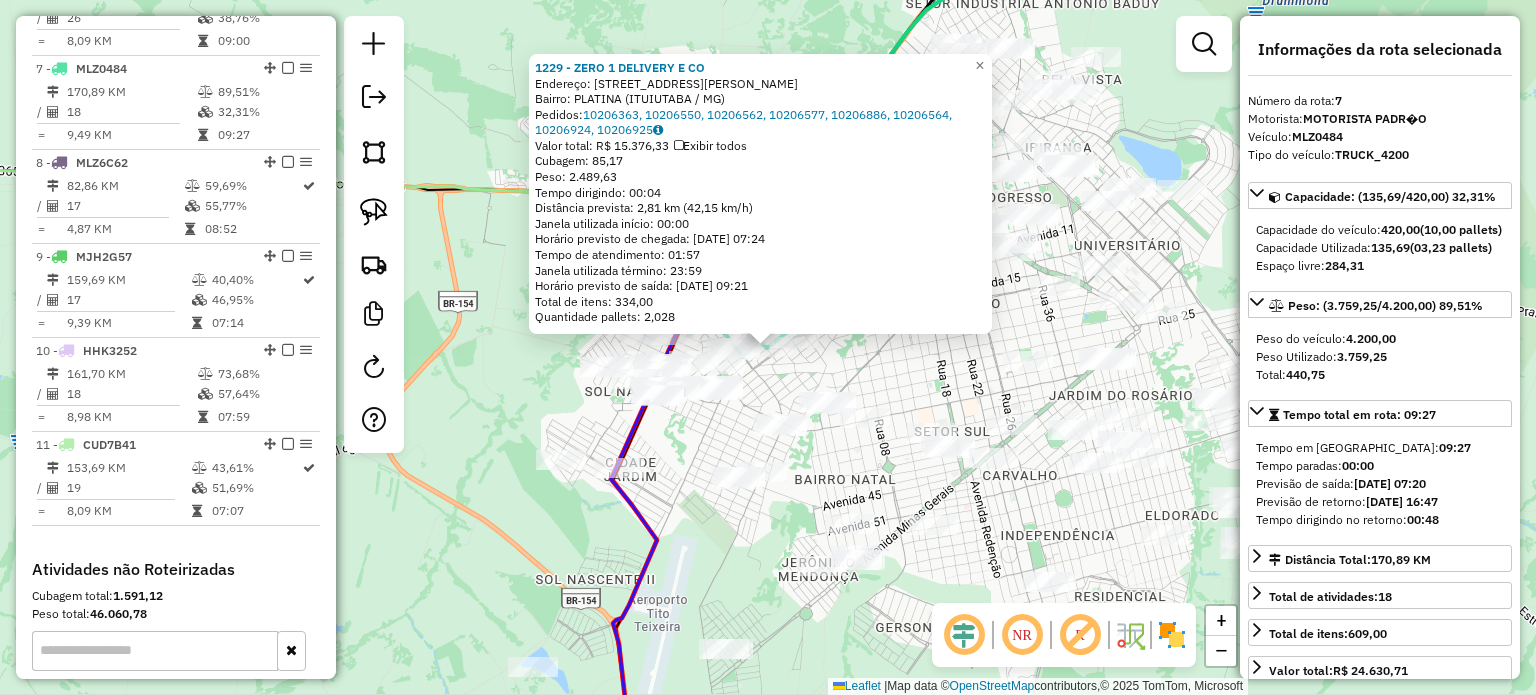 scroll, scrollTop: 1312, scrollLeft: 0, axis: vertical 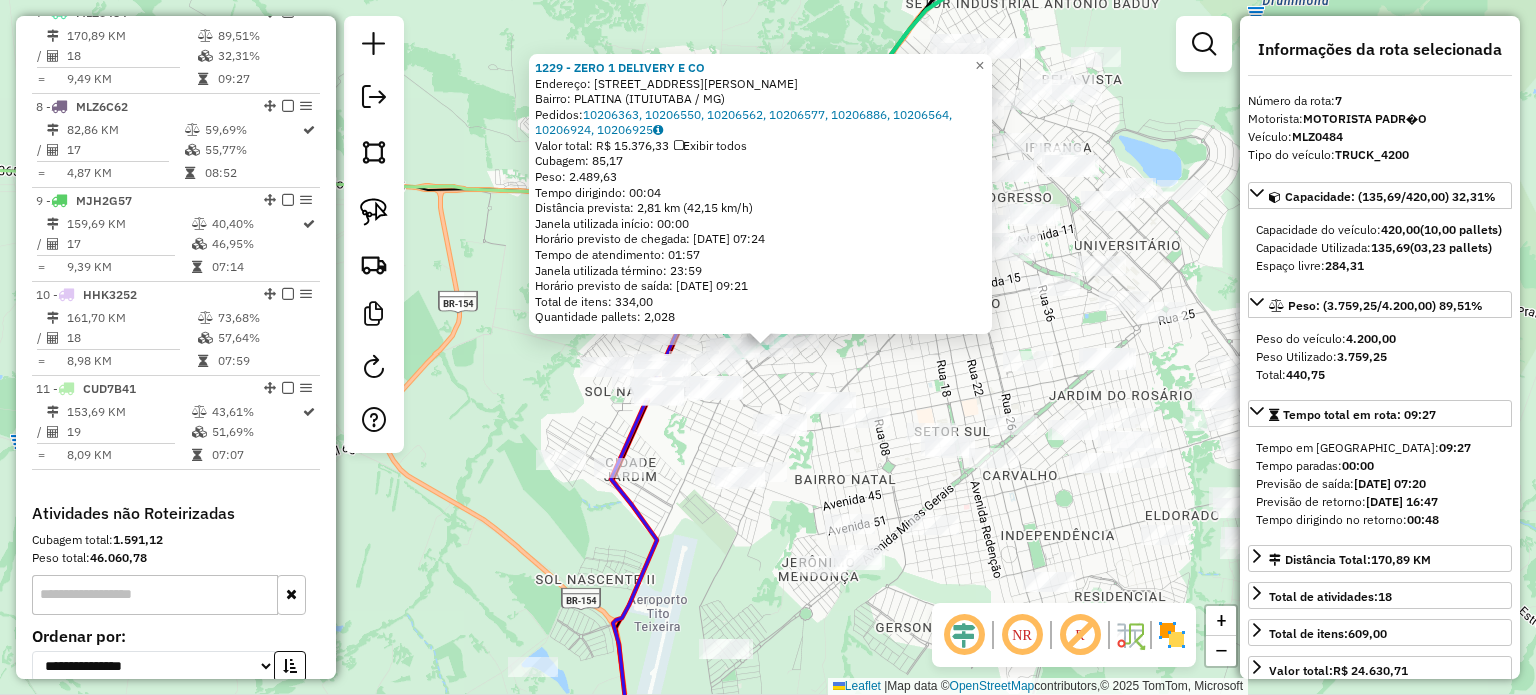 click on "1229 - ZERO 1 DELIVERY E CO  Endereço:  R   R   R   JOAO QUIRINO DE MO 353   Bairro: PLATINA (ITUIUTABA / MG)   Pedidos:  10206363, 10206550, 10206562, 10206577, 10206886, 10206564, 10206924, 10206925   Valor total: R$ 15.376,33   Exibir todos   Cubagem: 85,17  Peso: 2.489,63  Tempo dirigindo: 00:04   Distância prevista: 2,81 km (42,15 km/h)   Janela utilizada início: 00:00   Horário previsto de chegada: 11/07/2025 07:24   Tempo de atendimento: 01:57   Janela utilizada término: 23:59   Horário previsto de saída: 11/07/2025 09:21   Total de itens: 334,00   Quantidade pallets: 2,028  × Janela de atendimento Grade de atendimento Capacidade Transportadoras Veículos Cliente Pedidos  Rotas Selecione os dias de semana para filtrar as janelas de atendimento  Seg   Ter   Qua   Qui   Sex   Sáb   Dom  Informe o período da janela de atendimento: De: Até:  Filtrar exatamente a janela do cliente  Considerar janela de atendimento padrão  Selecione os dias de semana para filtrar as grades de atendimento  Seg  +" 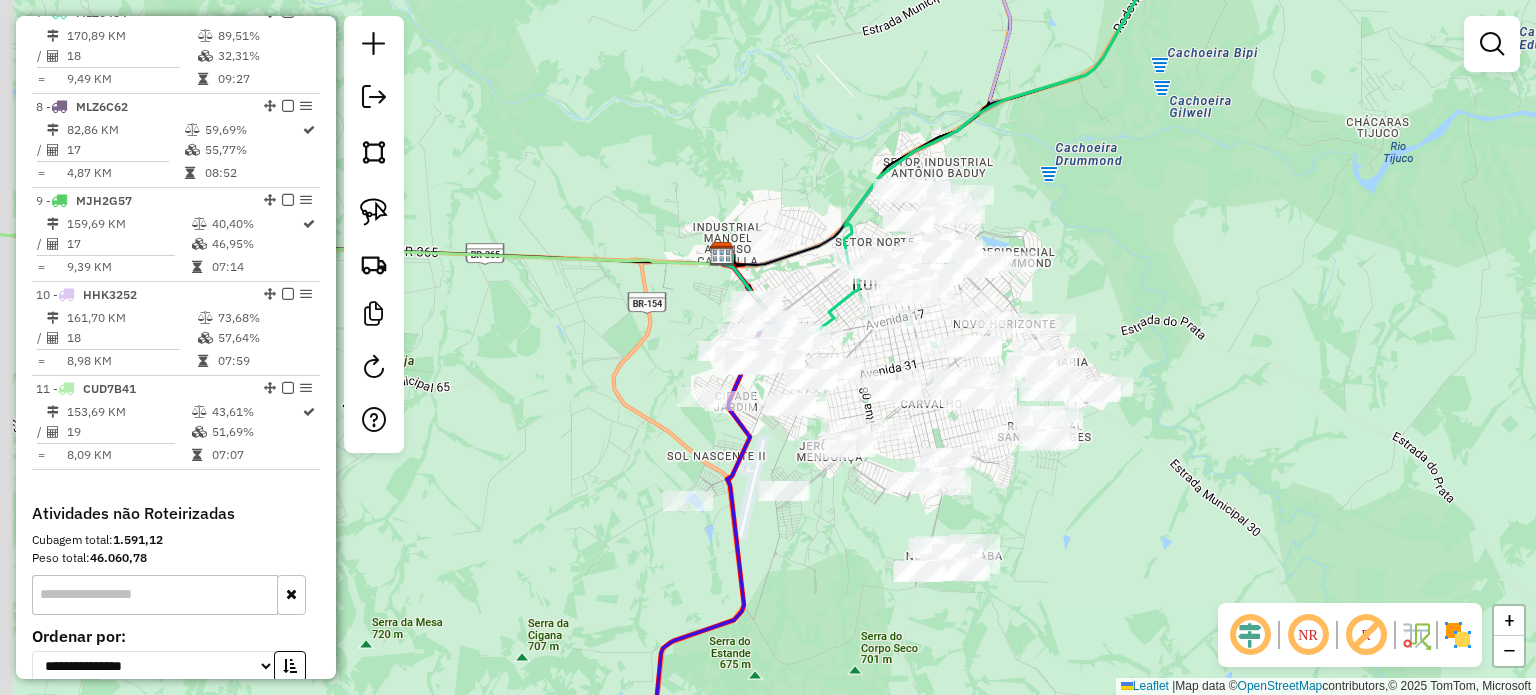 drag, startPoint x: 750, startPoint y: 603, endPoint x: 836, endPoint y: 567, distance: 93.230896 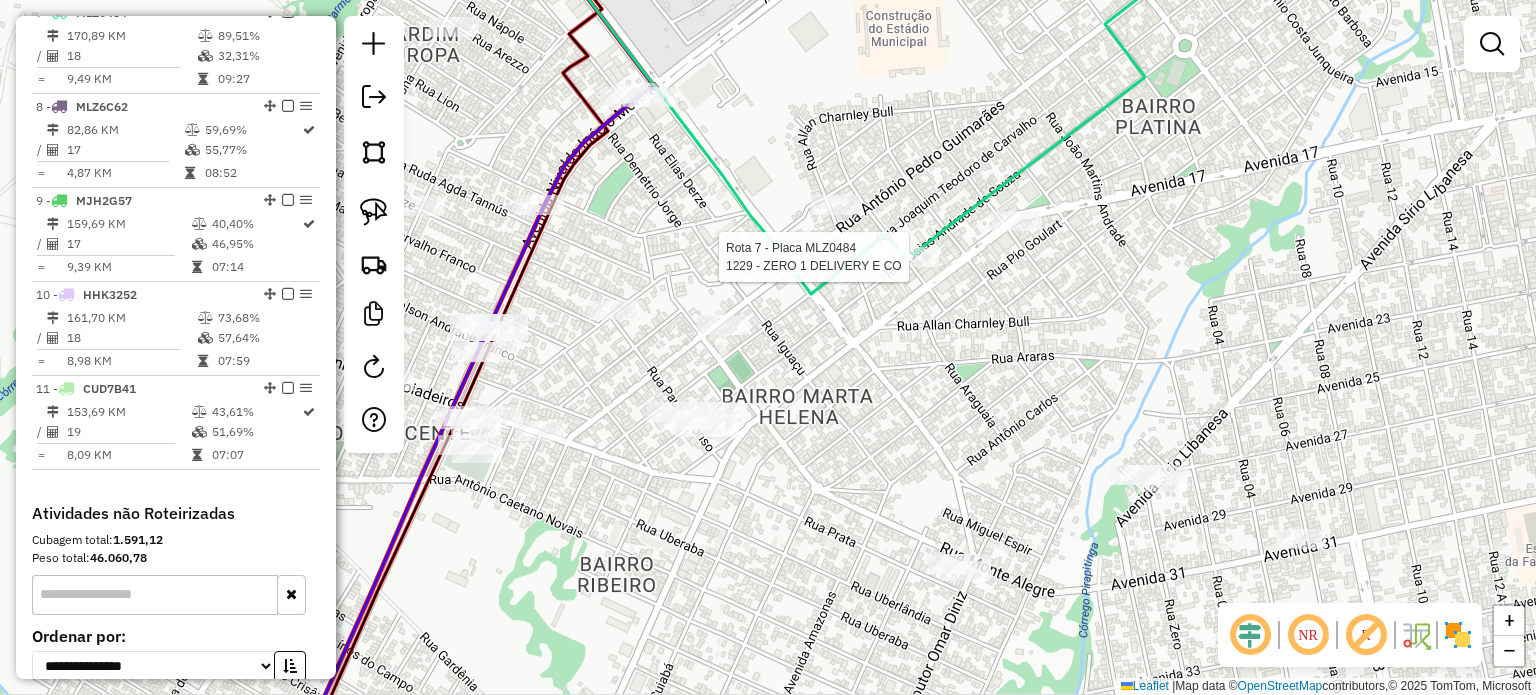 select on "**********" 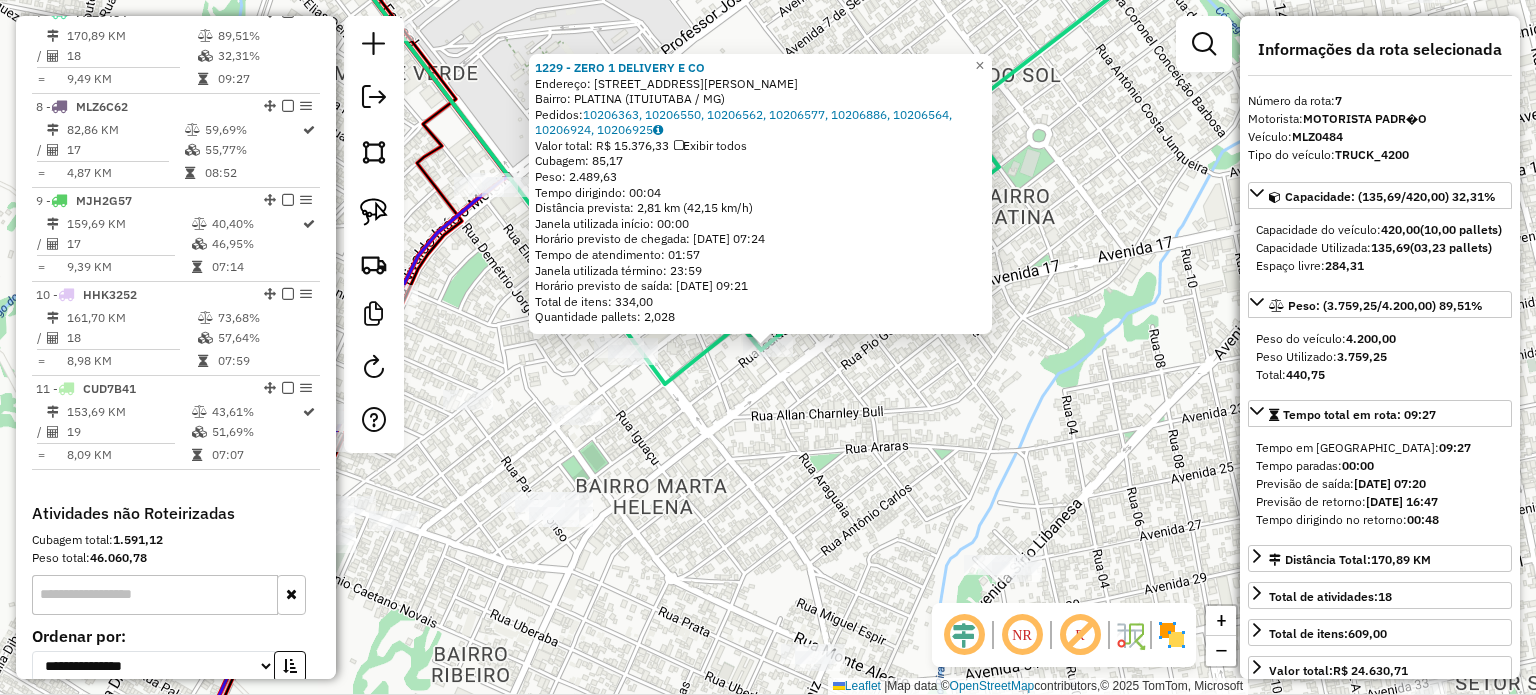 click on "1229 - ZERO 1 DELIVERY E CO  Endereço:  R   R   R   JOAO QUIRINO DE MO 353   Bairro: PLATINA (ITUIUTABA / MG)   Pedidos:  10206363, 10206550, 10206562, 10206577, 10206886, 10206564, 10206924, 10206925   Valor total: R$ 15.376,33   Exibir todos   Cubagem: 85,17  Peso: 2.489,63  Tempo dirigindo: 00:04   Distância prevista: 2,81 km (42,15 km/h)   Janela utilizada início: 00:00   Horário previsto de chegada: 11/07/2025 07:24   Tempo de atendimento: 01:57   Janela utilizada término: 23:59   Horário previsto de saída: 11/07/2025 09:21   Total de itens: 334,00   Quantidade pallets: 2,028  × Janela de atendimento Grade de atendimento Capacidade Transportadoras Veículos Cliente Pedidos  Rotas Selecione os dias de semana para filtrar as janelas de atendimento  Seg   Ter   Qua   Qui   Sex   Sáb   Dom  Informe o período da janela de atendimento: De: Até:  Filtrar exatamente a janela do cliente  Considerar janela de atendimento padrão  Selecione os dias de semana para filtrar as grades de atendimento  Seg  +" 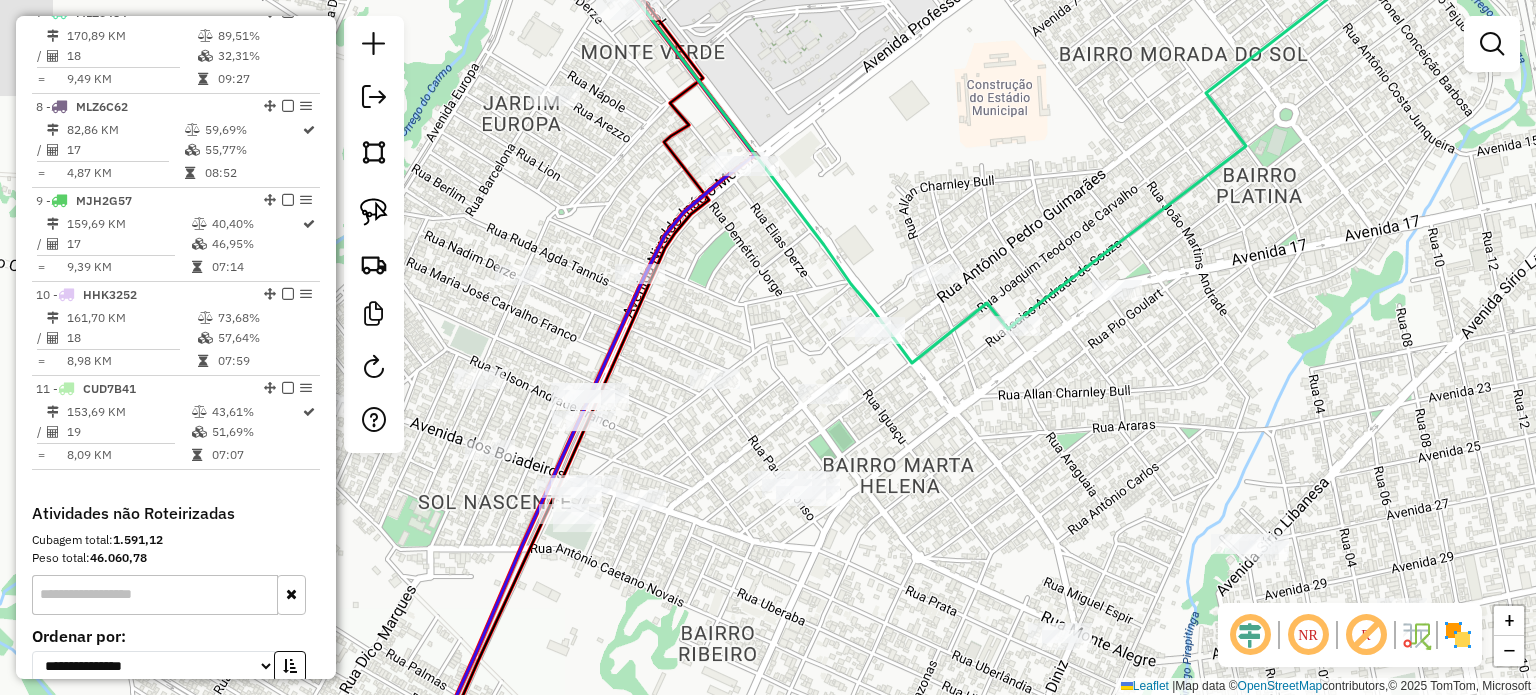 drag, startPoint x: 700, startPoint y: 437, endPoint x: 956, endPoint y: 416, distance: 256.8599 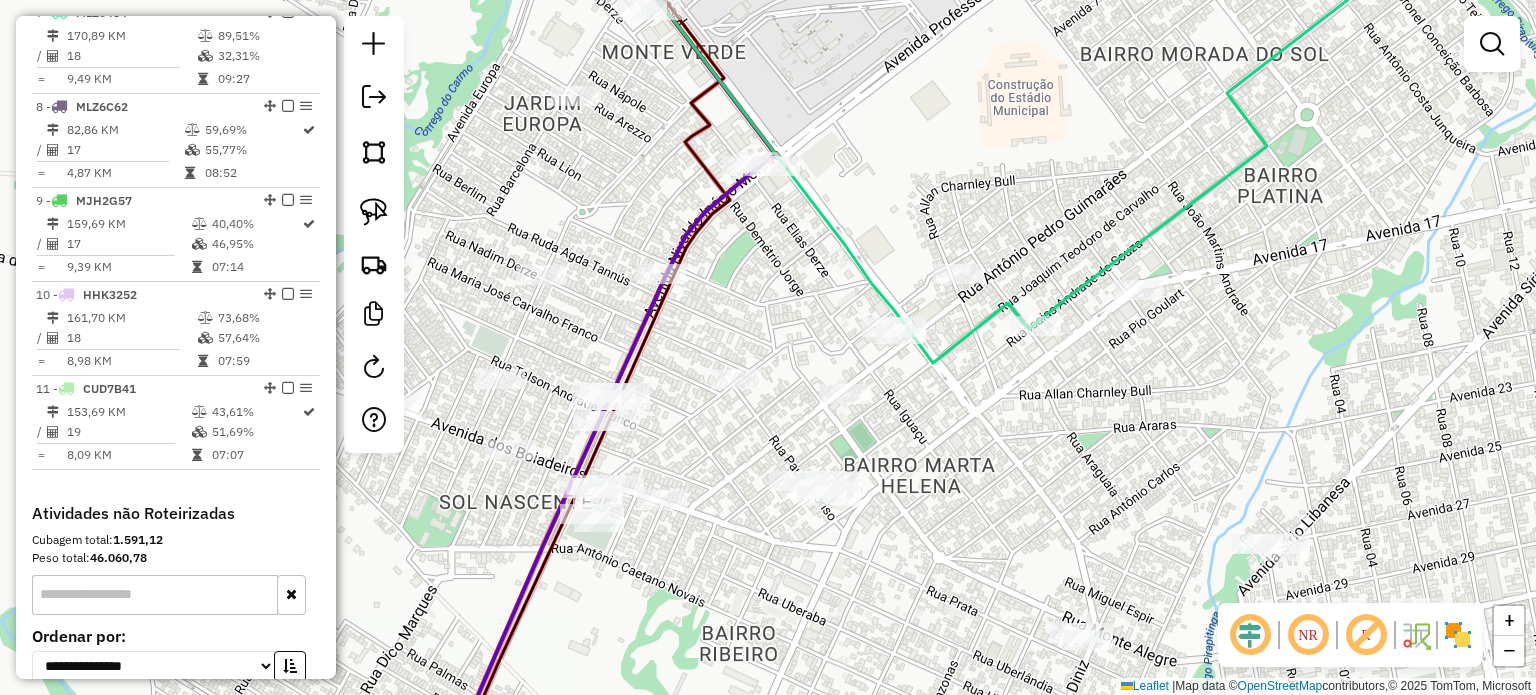 click 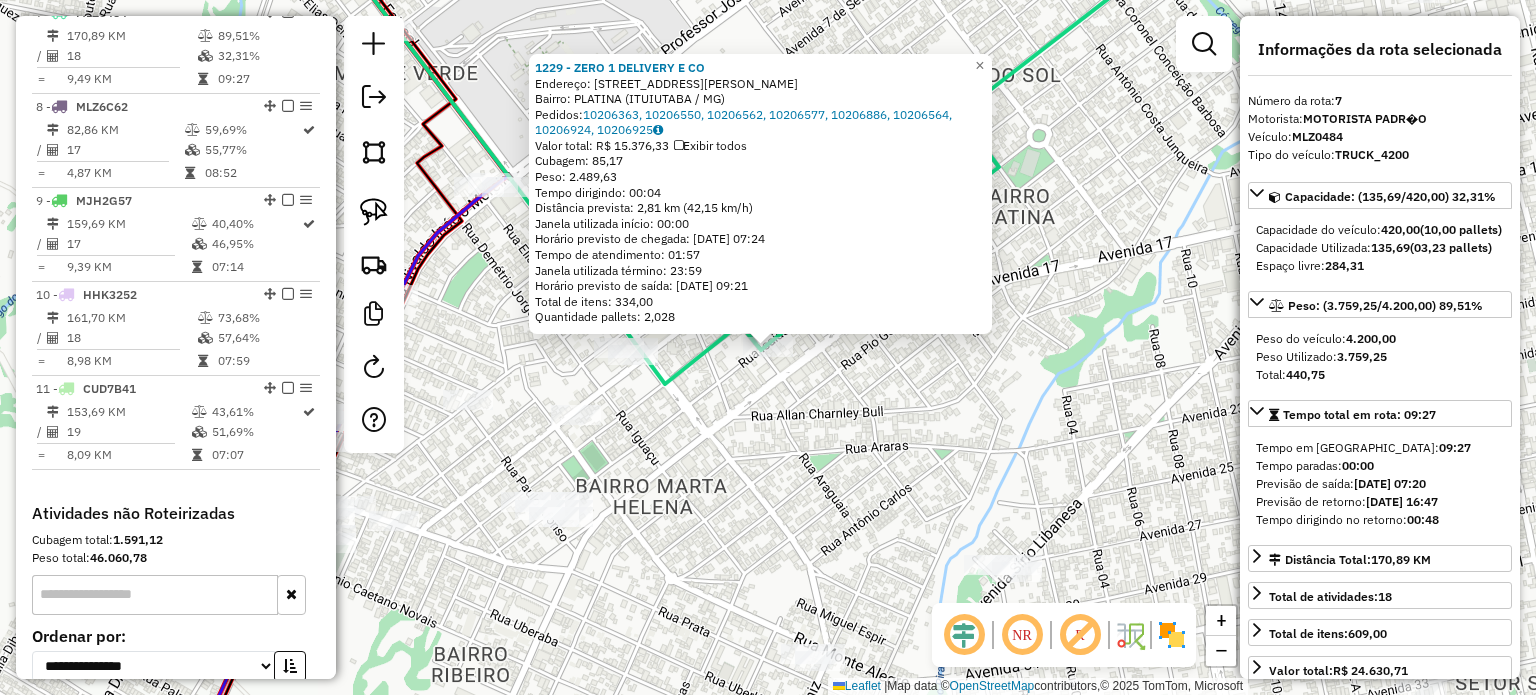 click on "1229 - ZERO 1 DELIVERY E CO  Endereço:  R   R   R   JOAO QUIRINO DE MO 353   Bairro: PLATINA (ITUIUTABA / MG)   Pedidos:  10206363, 10206550, 10206562, 10206577, 10206886, 10206564, 10206924, 10206925   Valor total: R$ 15.376,33   Exibir todos   Cubagem: 85,17  Peso: 2.489,63  Tempo dirigindo: 00:04   Distância prevista: 2,81 km (42,15 km/h)   Janela utilizada início: 00:00   Horário previsto de chegada: 11/07/2025 07:24   Tempo de atendimento: 01:57   Janela utilizada término: 23:59   Horário previsto de saída: 11/07/2025 09:21   Total de itens: 334,00   Quantidade pallets: 2,028  × Janela de atendimento Grade de atendimento Capacidade Transportadoras Veículos Cliente Pedidos  Rotas Selecione os dias de semana para filtrar as janelas de atendimento  Seg   Ter   Qua   Qui   Sex   Sáb   Dom  Informe o período da janela de atendimento: De: Até:  Filtrar exatamente a janela do cliente  Considerar janela de atendimento padrão  Selecione os dias de semana para filtrar as grades de atendimento  Seg  +" 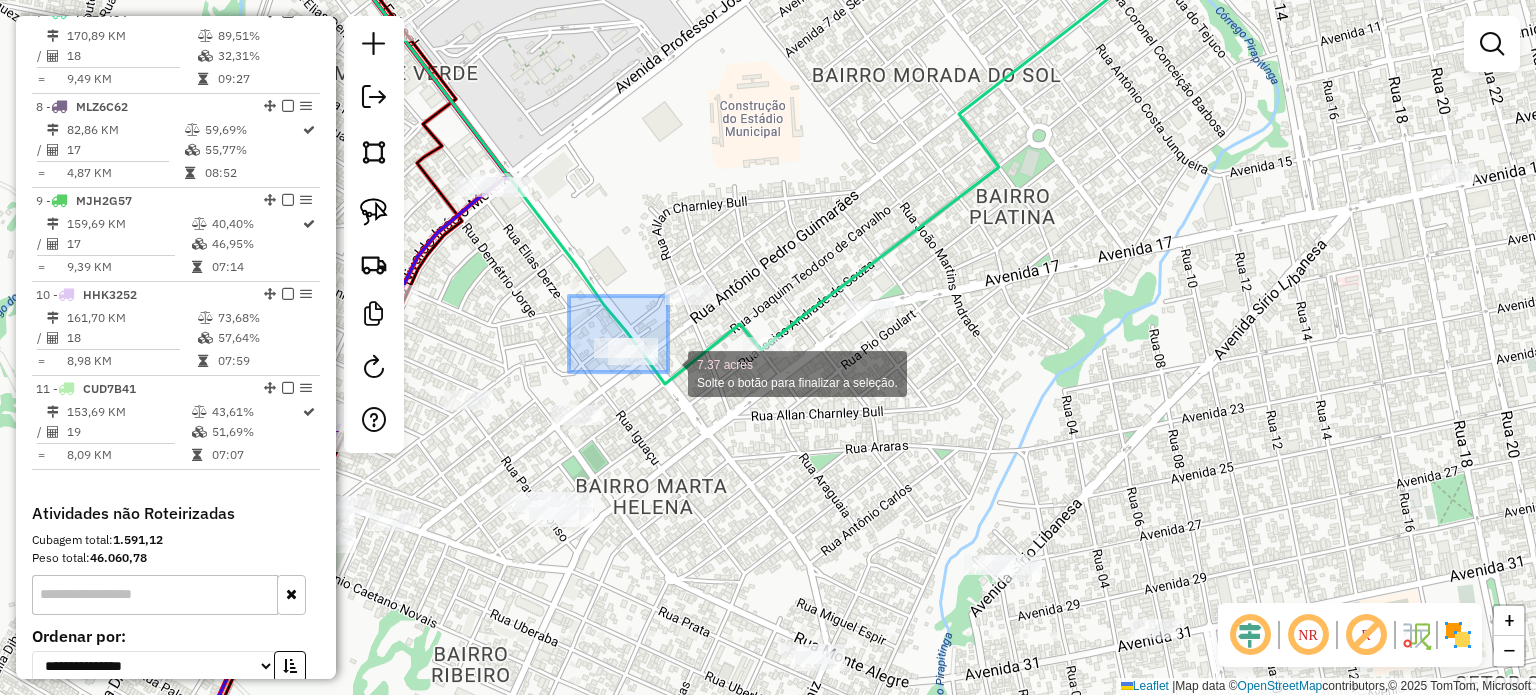 drag, startPoint x: 570, startPoint y: 299, endPoint x: 675, endPoint y: 376, distance: 130.20752 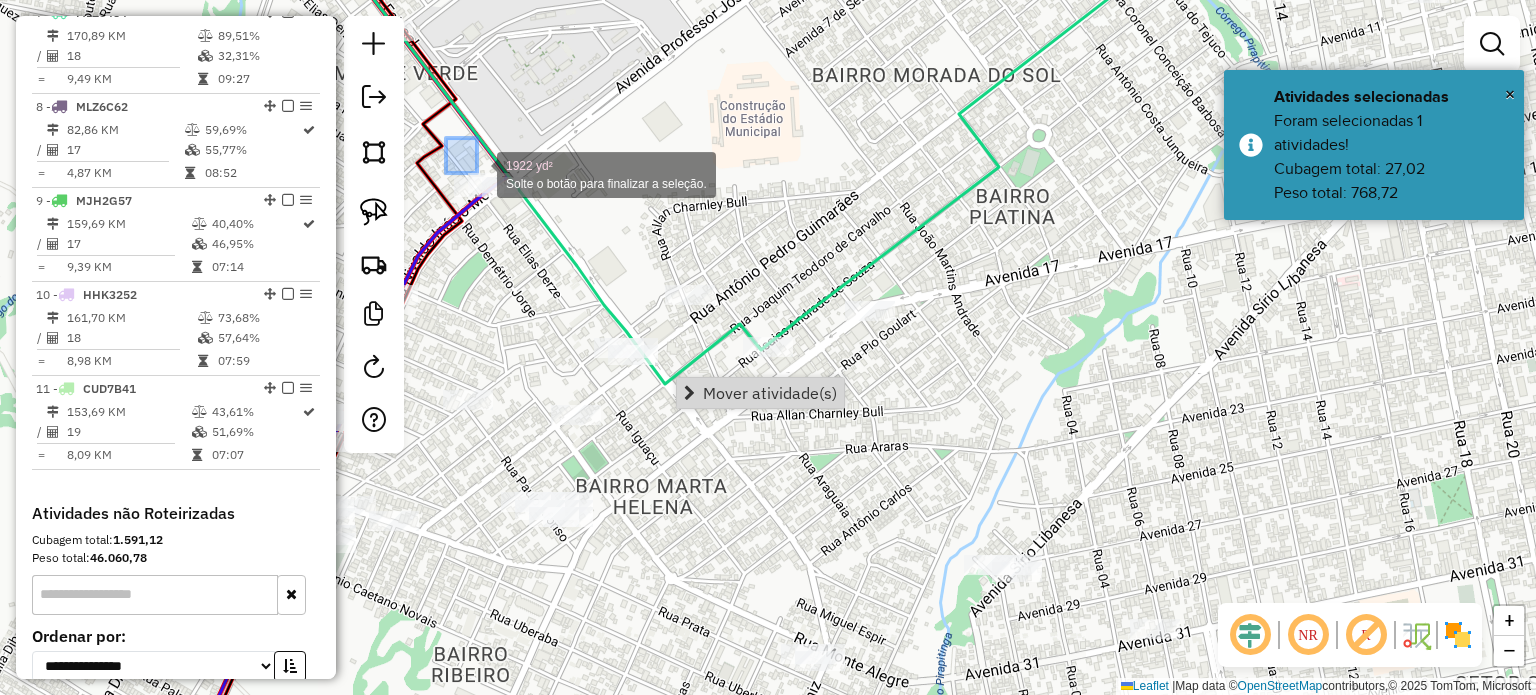 drag, startPoint x: 461, startPoint y: 159, endPoint x: 571, endPoint y: 232, distance: 132.01894 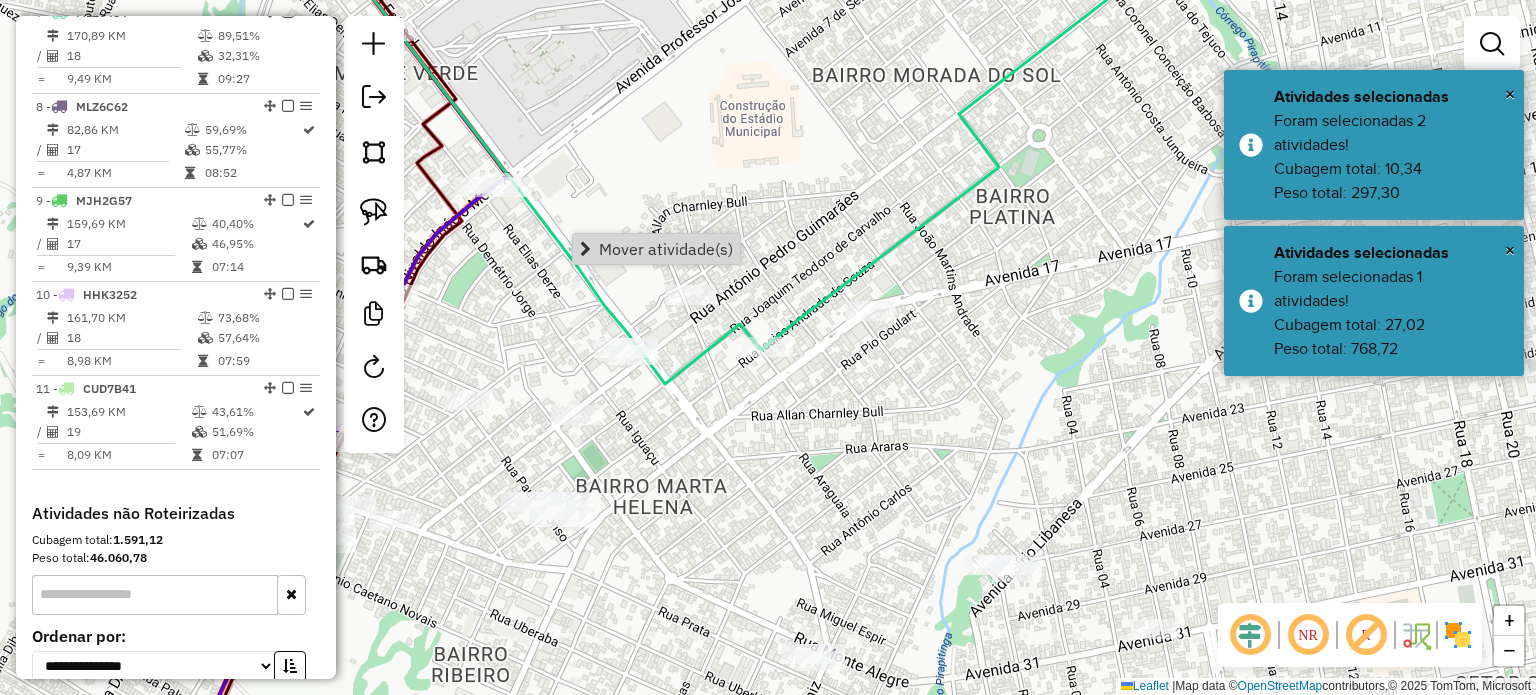 drag, startPoint x: 551, startPoint y: 322, endPoint x: 562, endPoint y: 393, distance: 71.84706 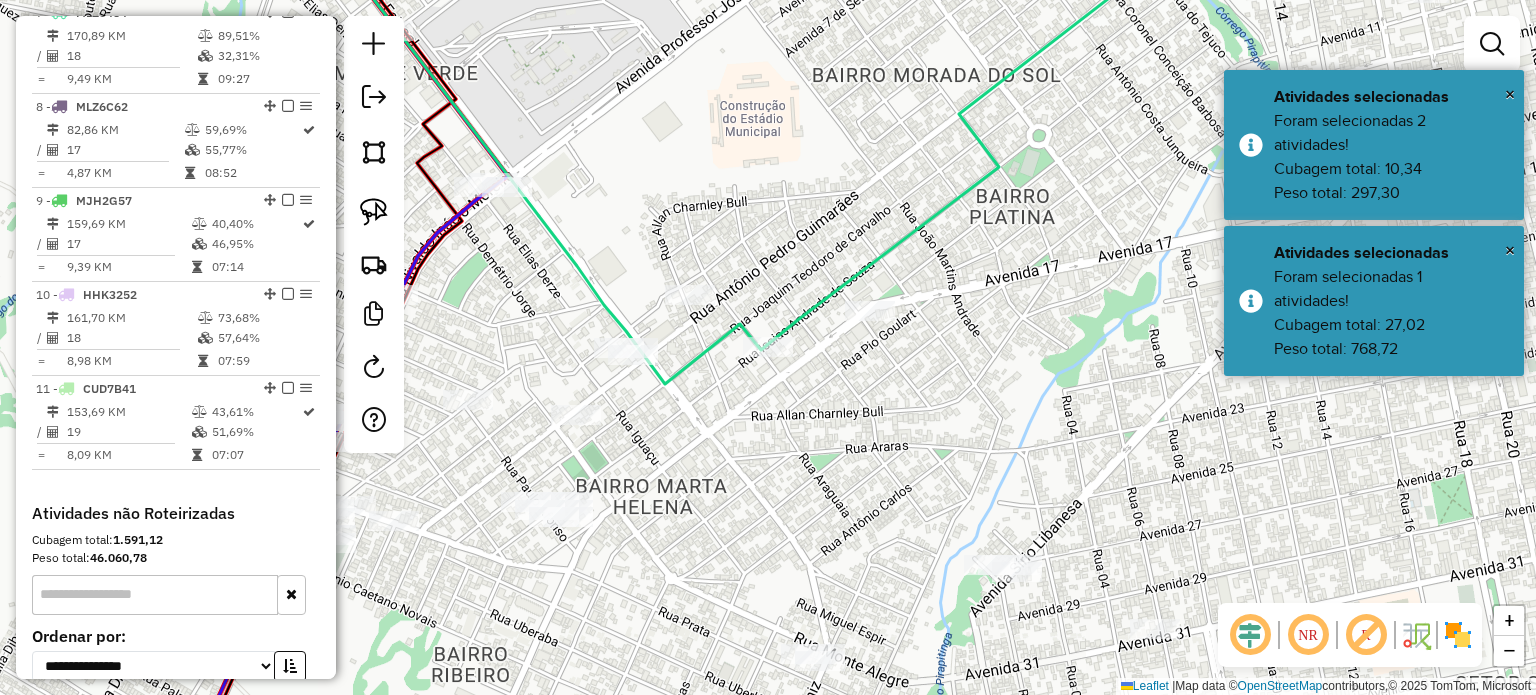 click on "Janela de atendimento Grade de atendimento Capacidade Transportadoras Veículos Cliente Pedidos  Rotas Selecione os dias de semana para filtrar as janelas de atendimento  Seg   Ter   Qua   Qui   Sex   Sáb   Dom  Informe o período da janela de atendimento: De: Até:  Filtrar exatamente a janela do cliente  Considerar janela de atendimento padrão  Selecione os dias de semana para filtrar as grades de atendimento  Seg   Ter   Qua   Qui   Sex   Sáb   Dom   Considerar clientes sem dia de atendimento cadastrado  Clientes fora do dia de atendimento selecionado Filtrar as atividades entre os valores definidos abaixo:  Peso mínimo:   Peso máximo:   Cubagem mínima:   Cubagem máxima:   De:   Até:  Filtrar as atividades entre o tempo de atendimento definido abaixo:  De:   Até:   Considerar capacidade total dos clientes não roteirizados Transportadora: Selecione um ou mais itens Tipo de veículo: Selecione um ou mais itens Veículo: Selecione um ou mais itens Motorista: Selecione um ou mais itens Nome: Rótulo:" 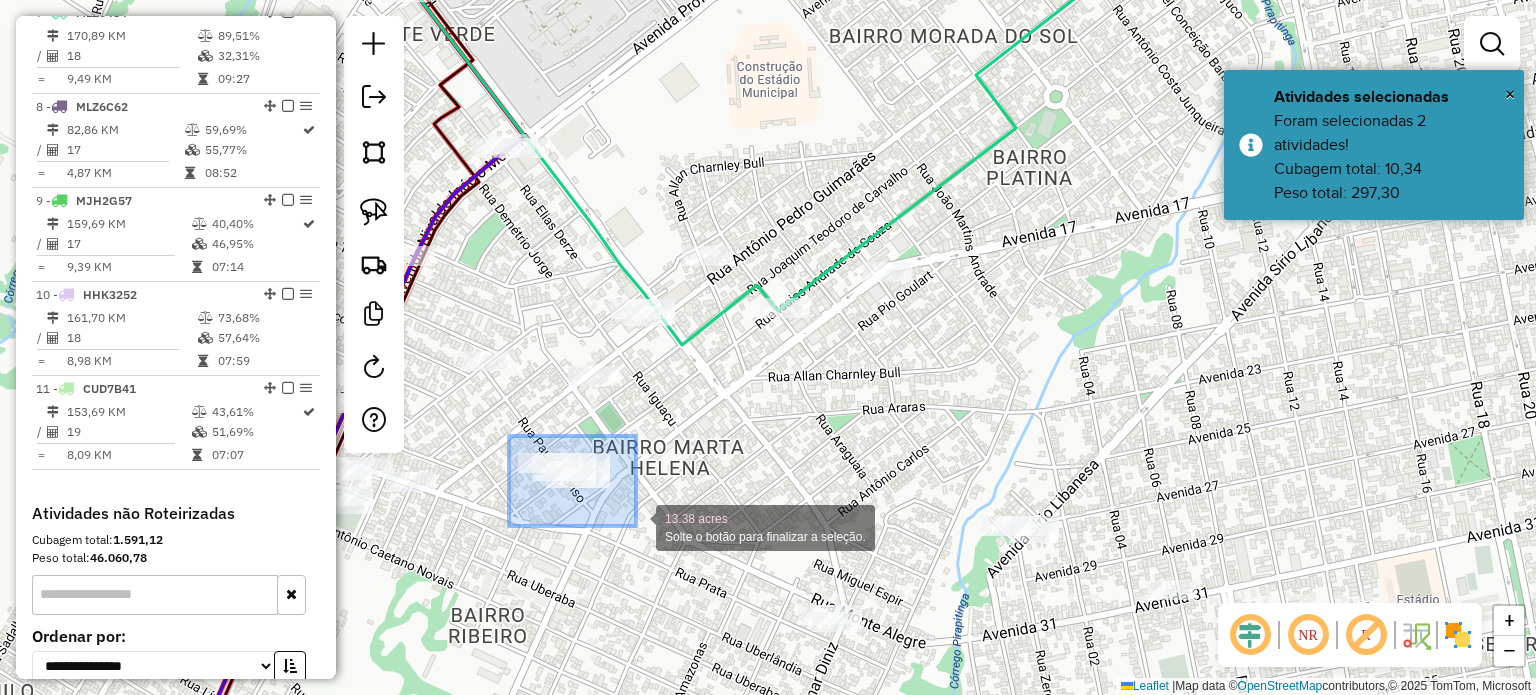 drag, startPoint x: 509, startPoint y: 436, endPoint x: 636, endPoint y: 526, distance: 155.65668 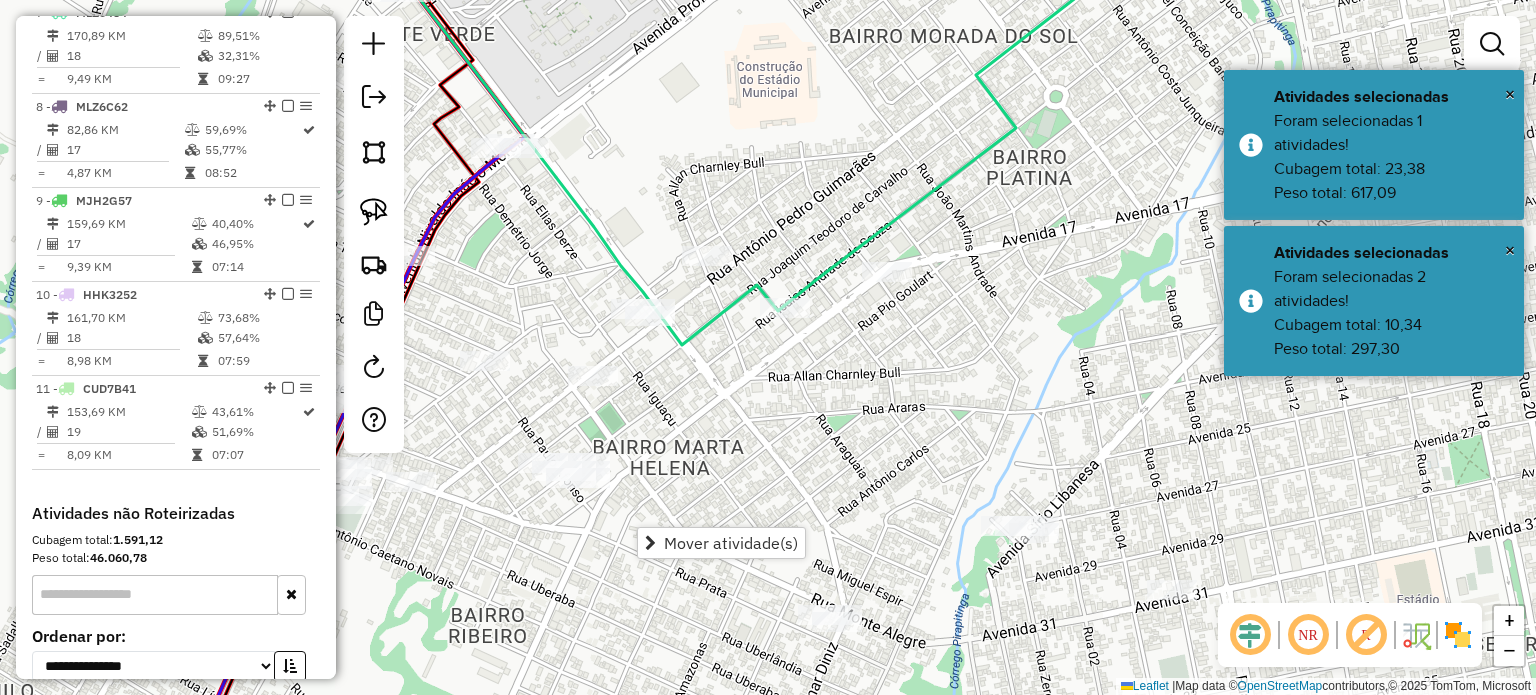click on "Janela de atendimento Grade de atendimento Capacidade Transportadoras Veículos Cliente Pedidos  Rotas Selecione os dias de semana para filtrar as janelas de atendimento  Seg   Ter   Qua   Qui   Sex   Sáb   Dom  Informe o período da janela de atendimento: De: Até:  Filtrar exatamente a janela do cliente  Considerar janela de atendimento padrão  Selecione os dias de semana para filtrar as grades de atendimento  Seg   Ter   Qua   Qui   Sex   Sáb   Dom   Considerar clientes sem dia de atendimento cadastrado  Clientes fora do dia de atendimento selecionado Filtrar as atividades entre os valores definidos abaixo:  Peso mínimo:   Peso máximo:   Cubagem mínima:   Cubagem máxima:   De:   Até:  Filtrar as atividades entre o tempo de atendimento definido abaixo:  De:   Até:   Considerar capacidade total dos clientes não roteirizados Transportadora: Selecione um ou mais itens Tipo de veículo: Selecione um ou mais itens Veículo: Selecione um ou mais itens Motorista: Selecione um ou mais itens Nome: Rótulo:" 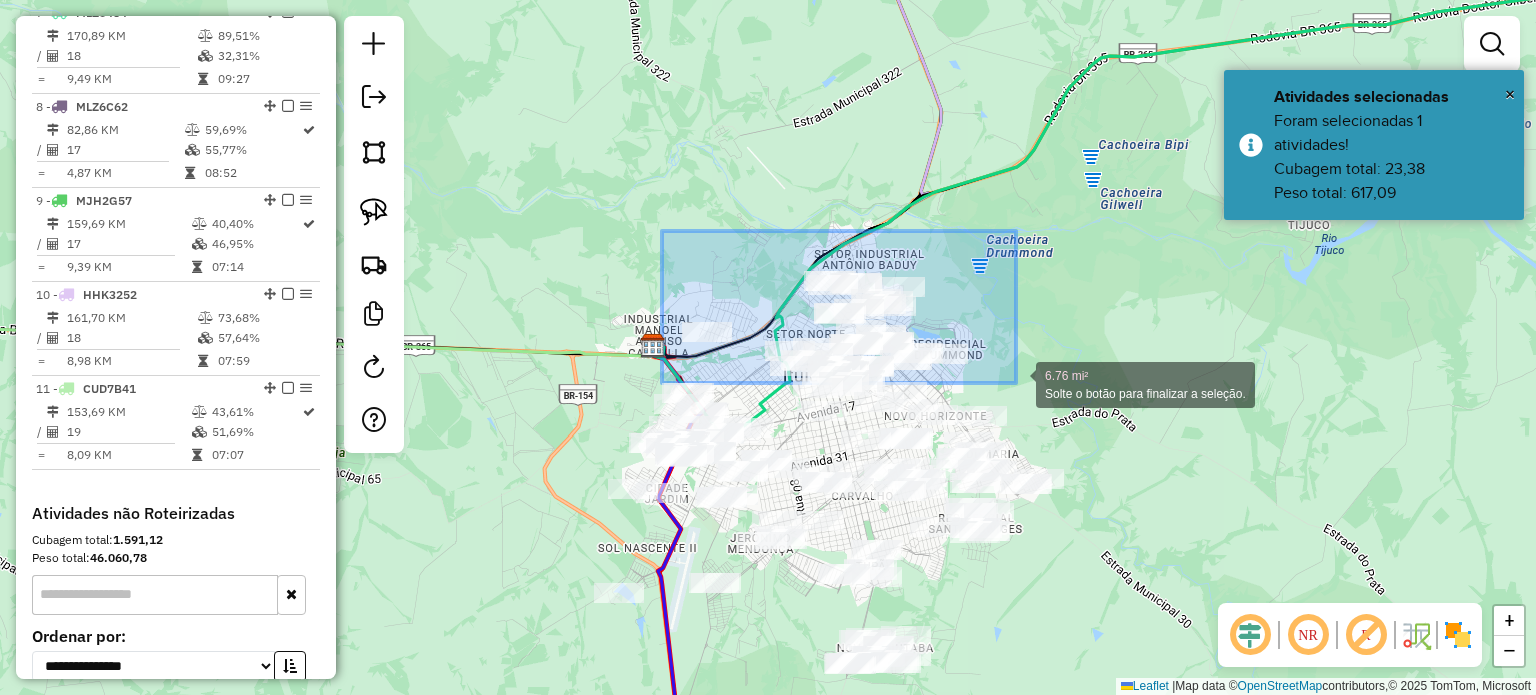 drag, startPoint x: 693, startPoint y: 255, endPoint x: 1016, endPoint y: 381, distance: 346.70593 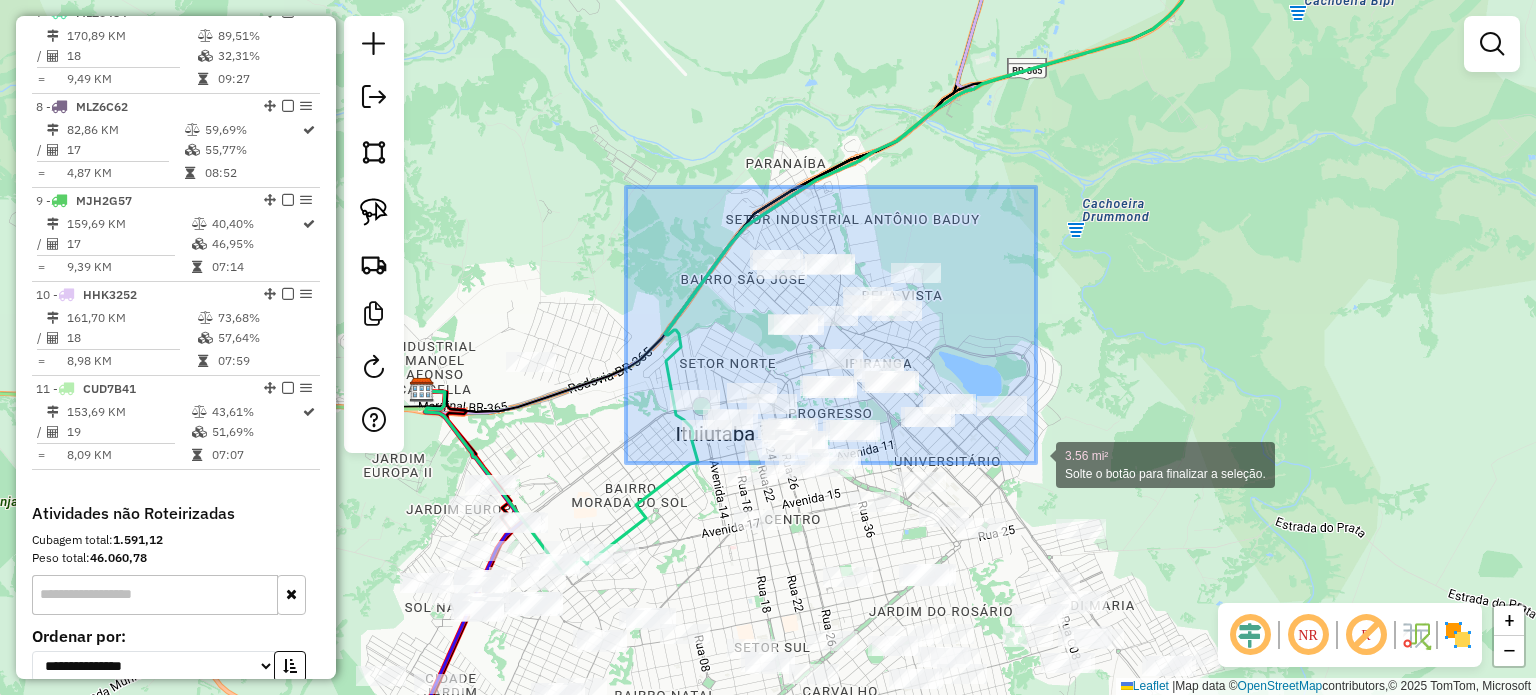 drag, startPoint x: 628, startPoint y: 188, endPoint x: 1038, endPoint y: 461, distance: 492.57385 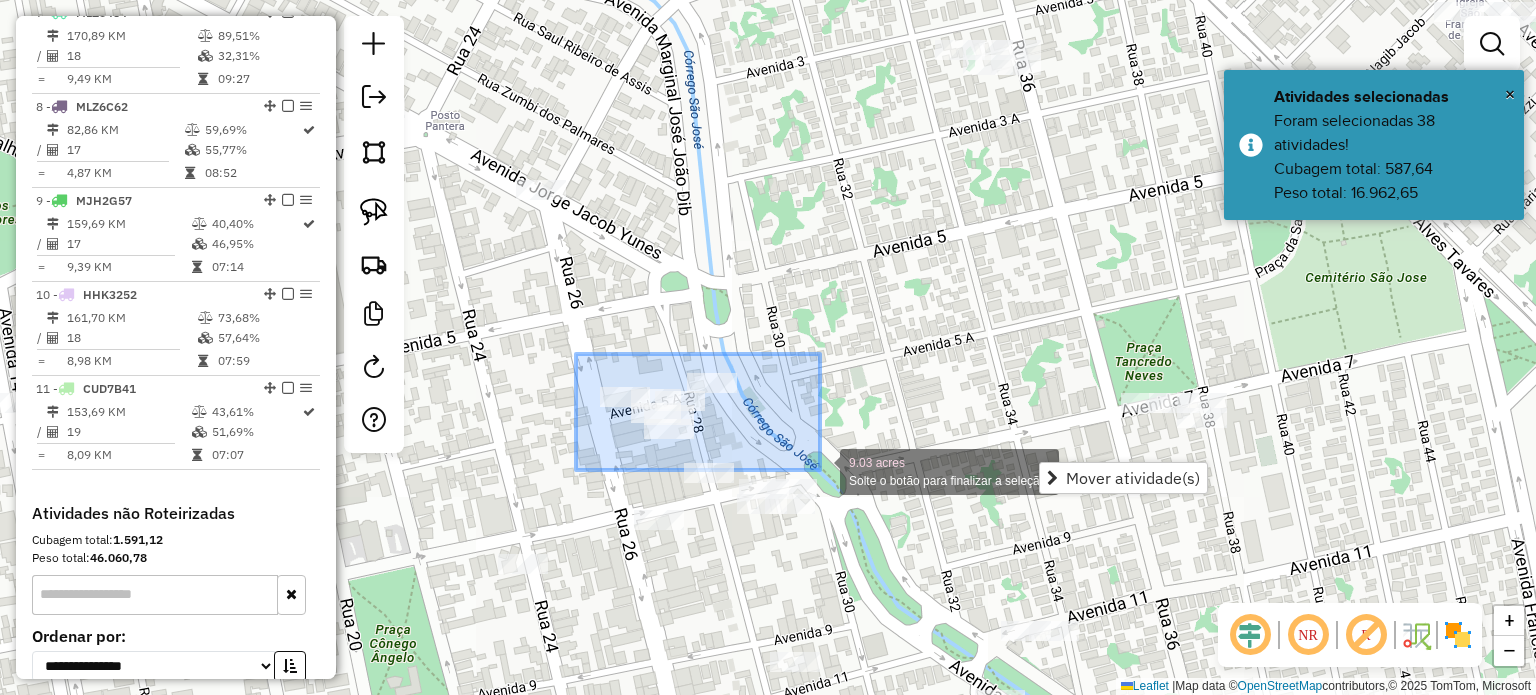 drag, startPoint x: 576, startPoint y: 354, endPoint x: 808, endPoint y: 463, distance: 256.32986 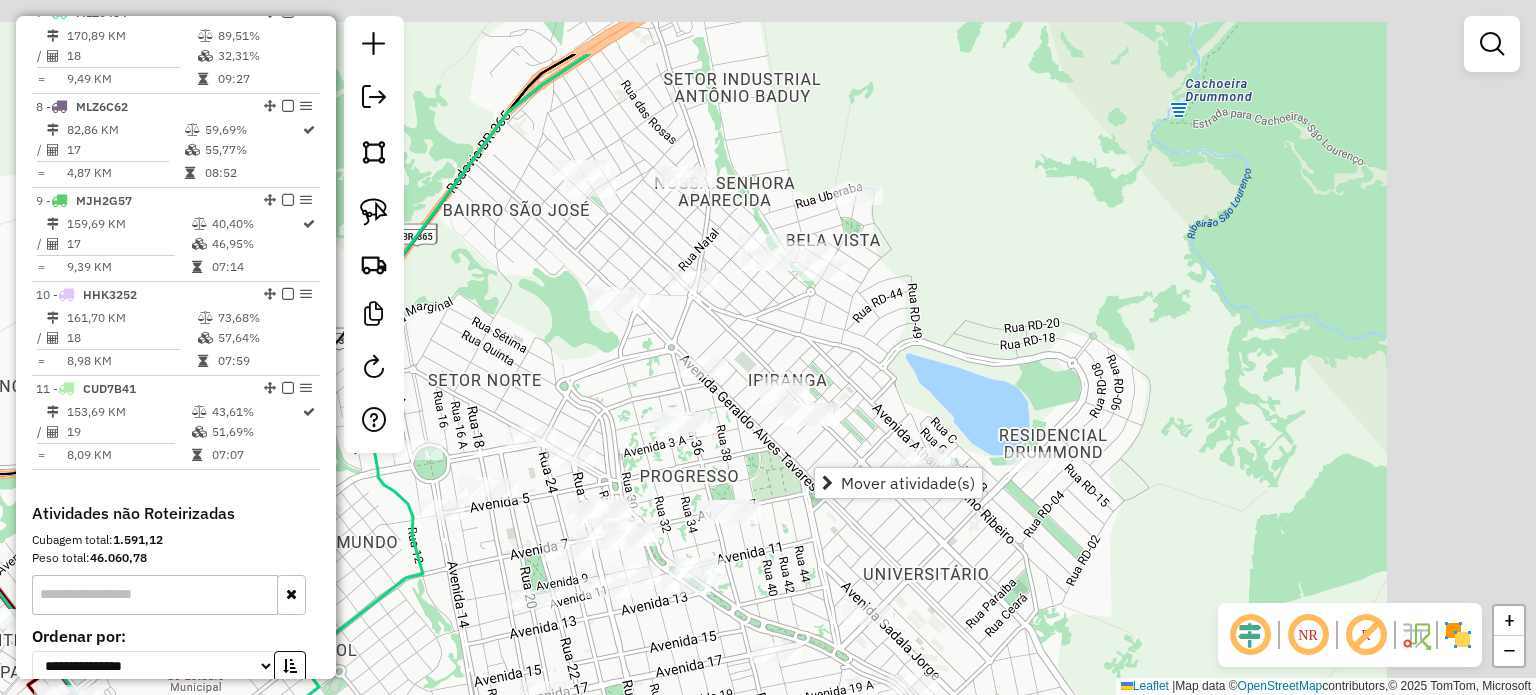 drag, startPoint x: 1115, startPoint y: 250, endPoint x: 883, endPoint y: 391, distance: 271.48663 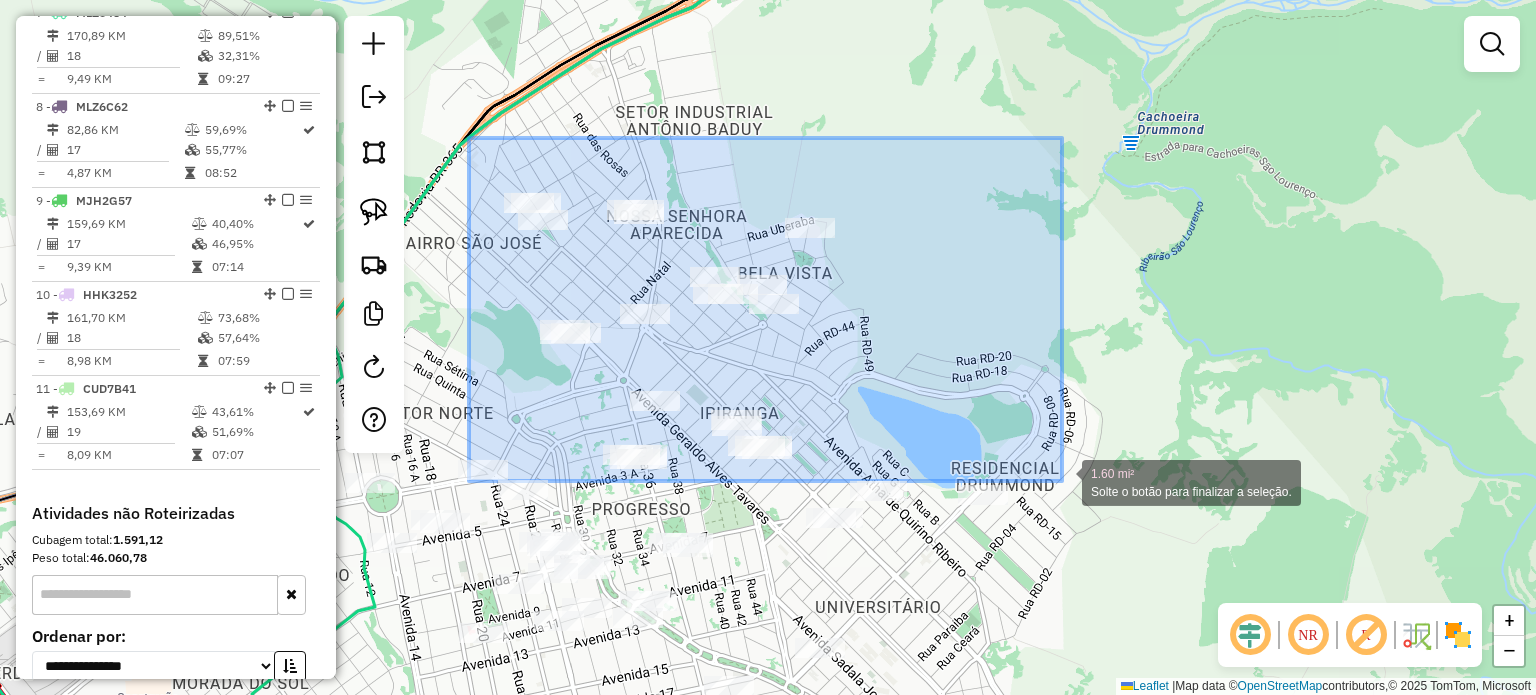 drag, startPoint x: 682, startPoint y: 275, endPoint x: 1062, endPoint y: 481, distance: 432.2453 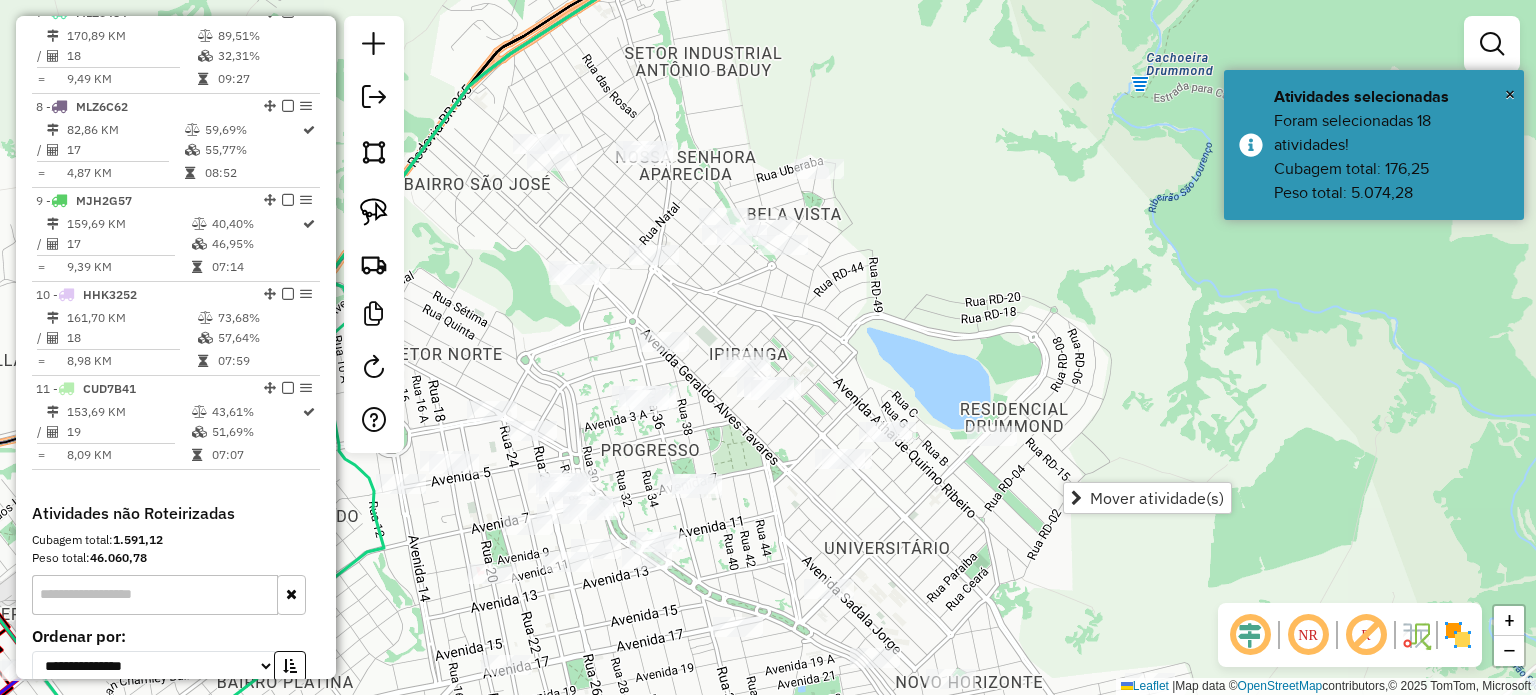 drag, startPoint x: 870, startPoint y: 534, endPoint x: 870, endPoint y: 483, distance: 51 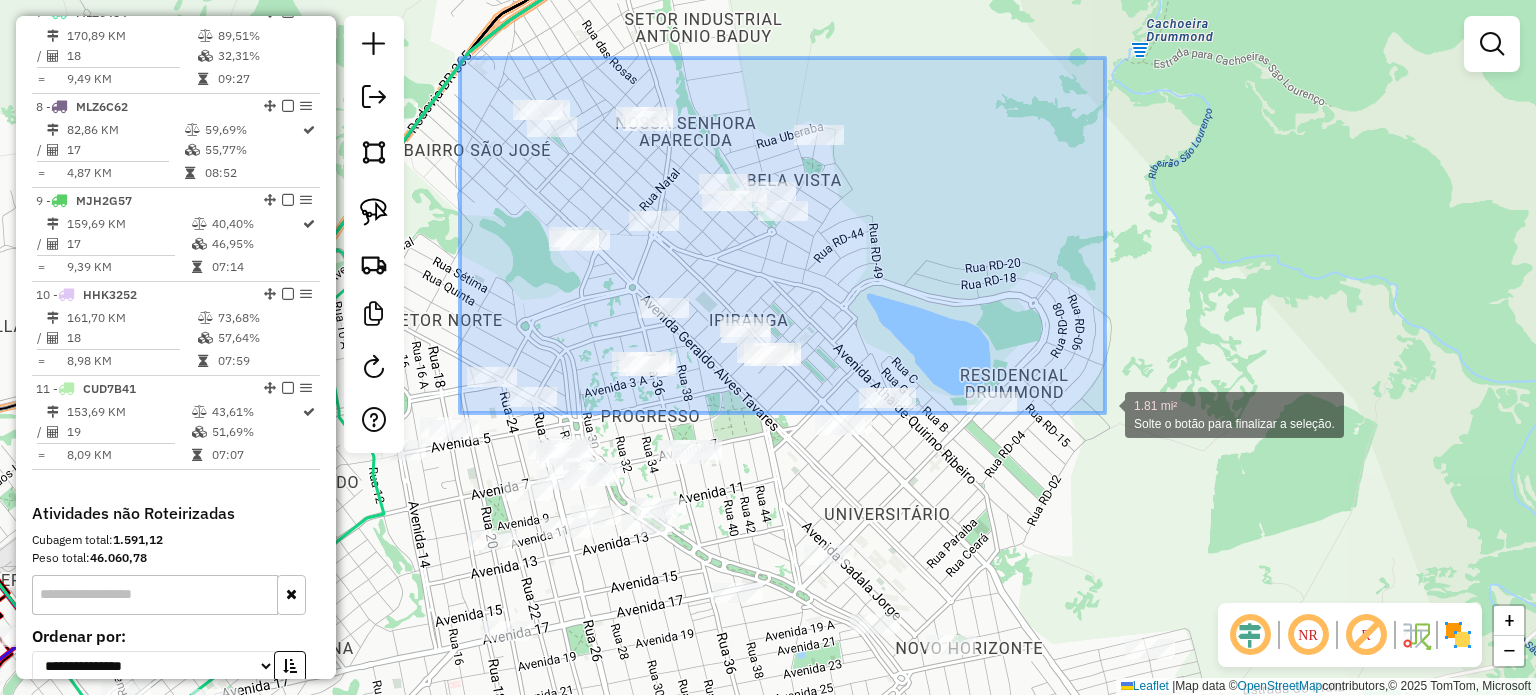 drag, startPoint x: 466, startPoint y: 64, endPoint x: 1105, endPoint y: 413, distance: 728.0948 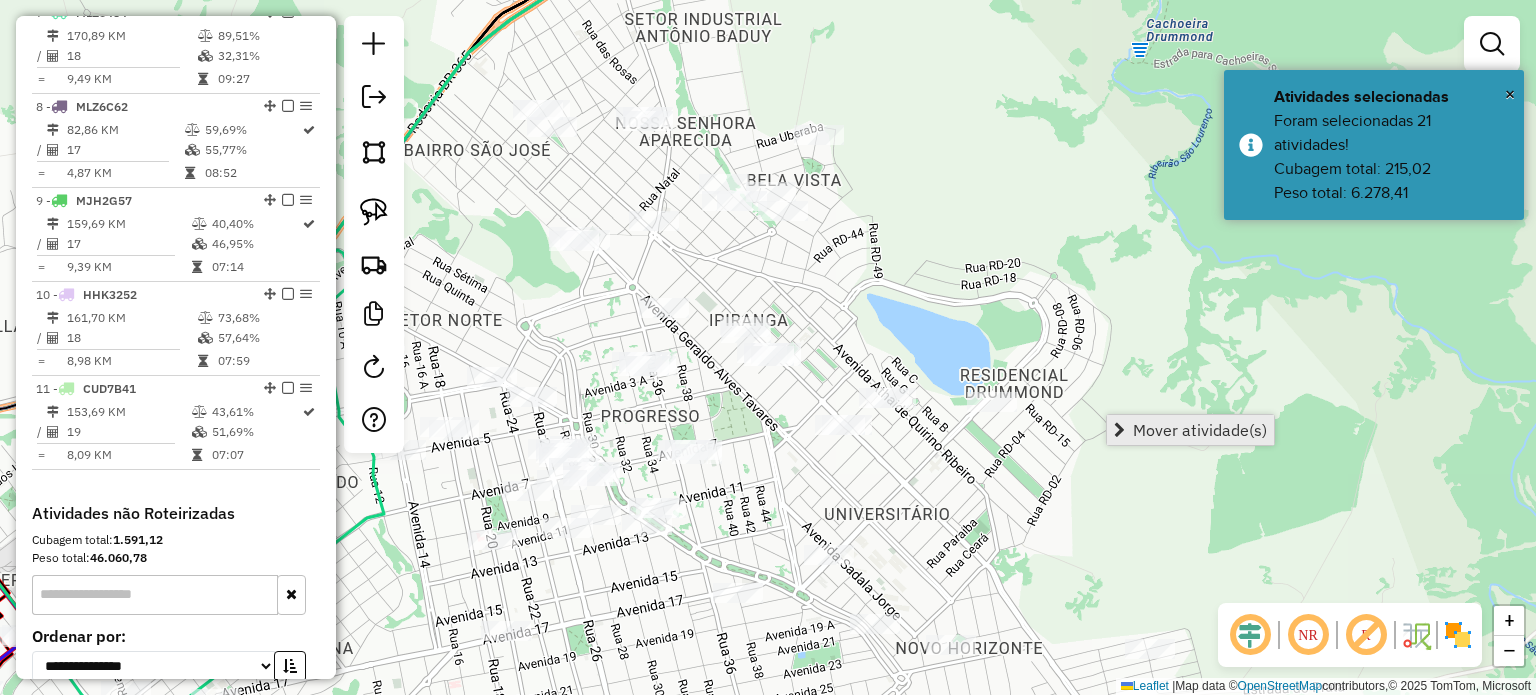 click on "Mover atividade(s)" at bounding box center (1200, 430) 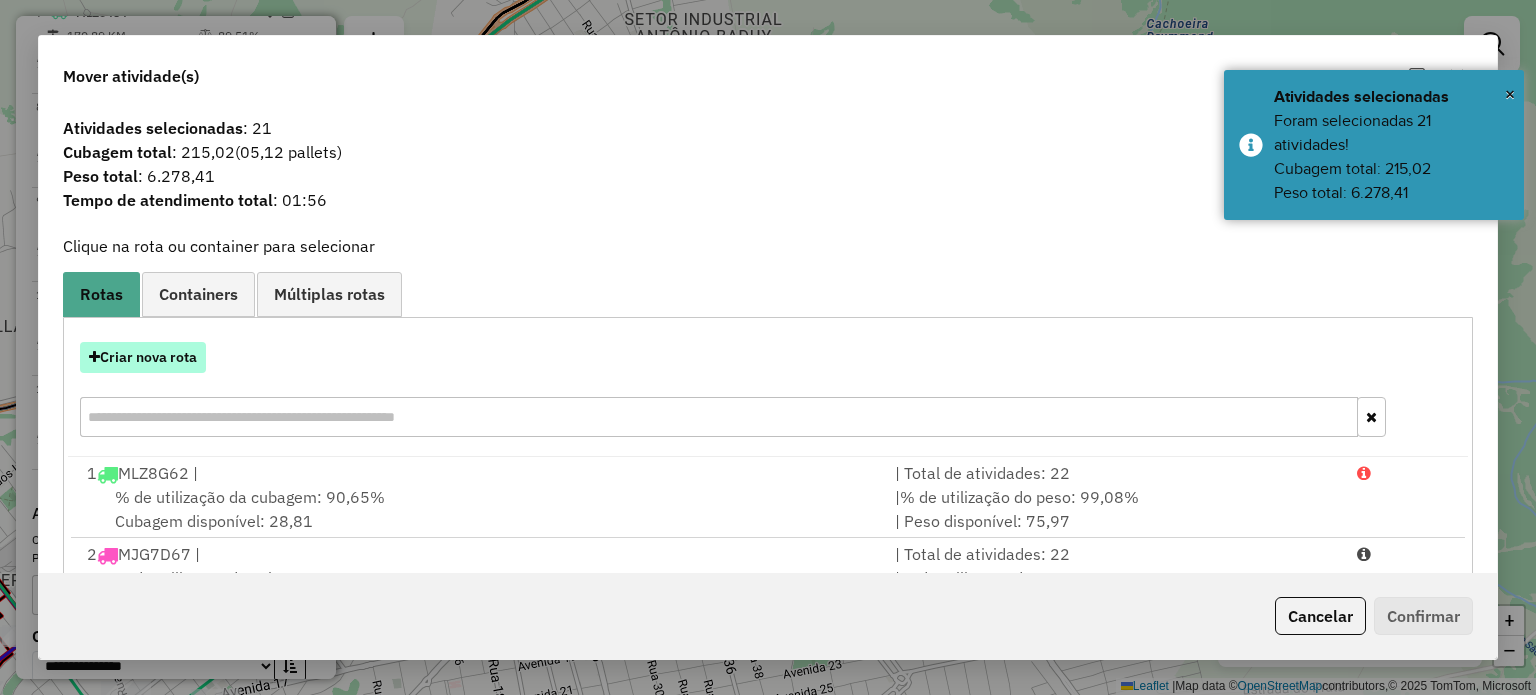 click on "Criar nova rota" at bounding box center (143, 357) 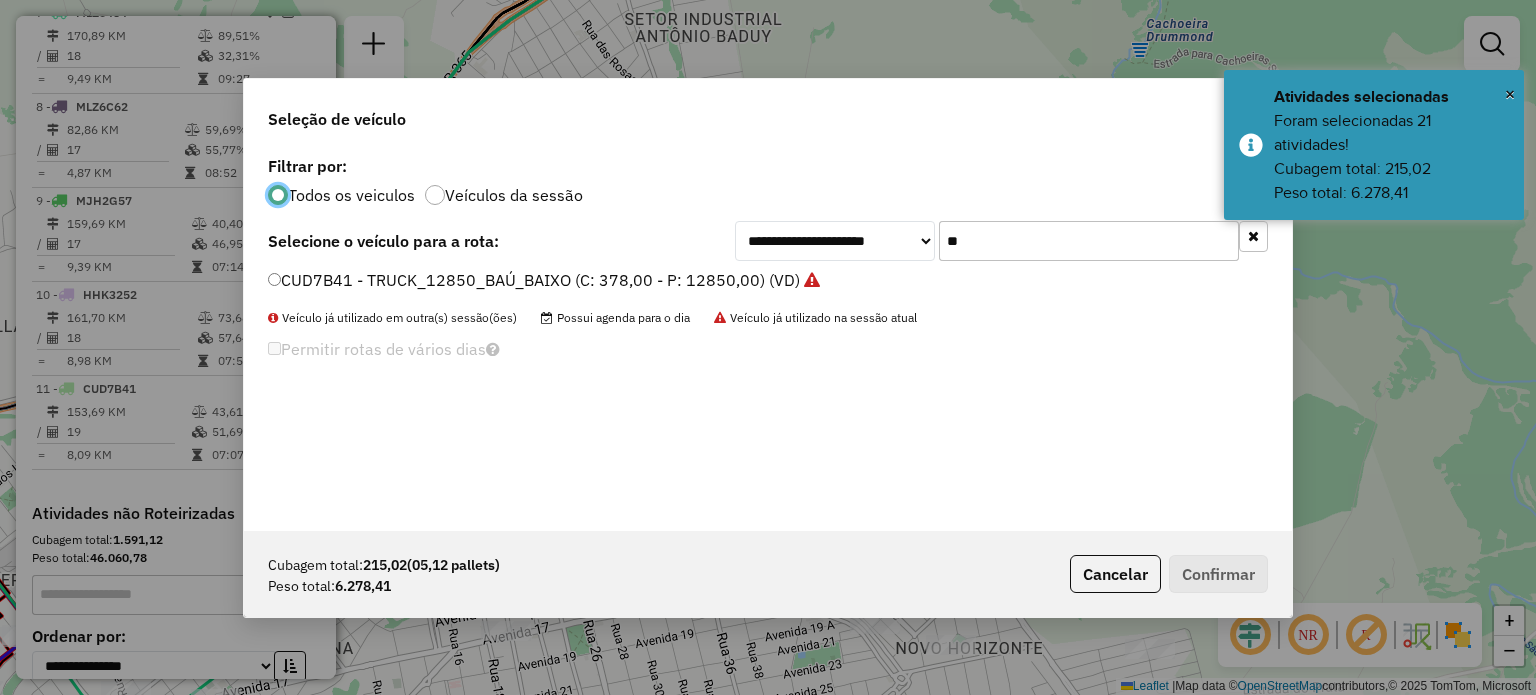 scroll, scrollTop: 10, scrollLeft: 6, axis: both 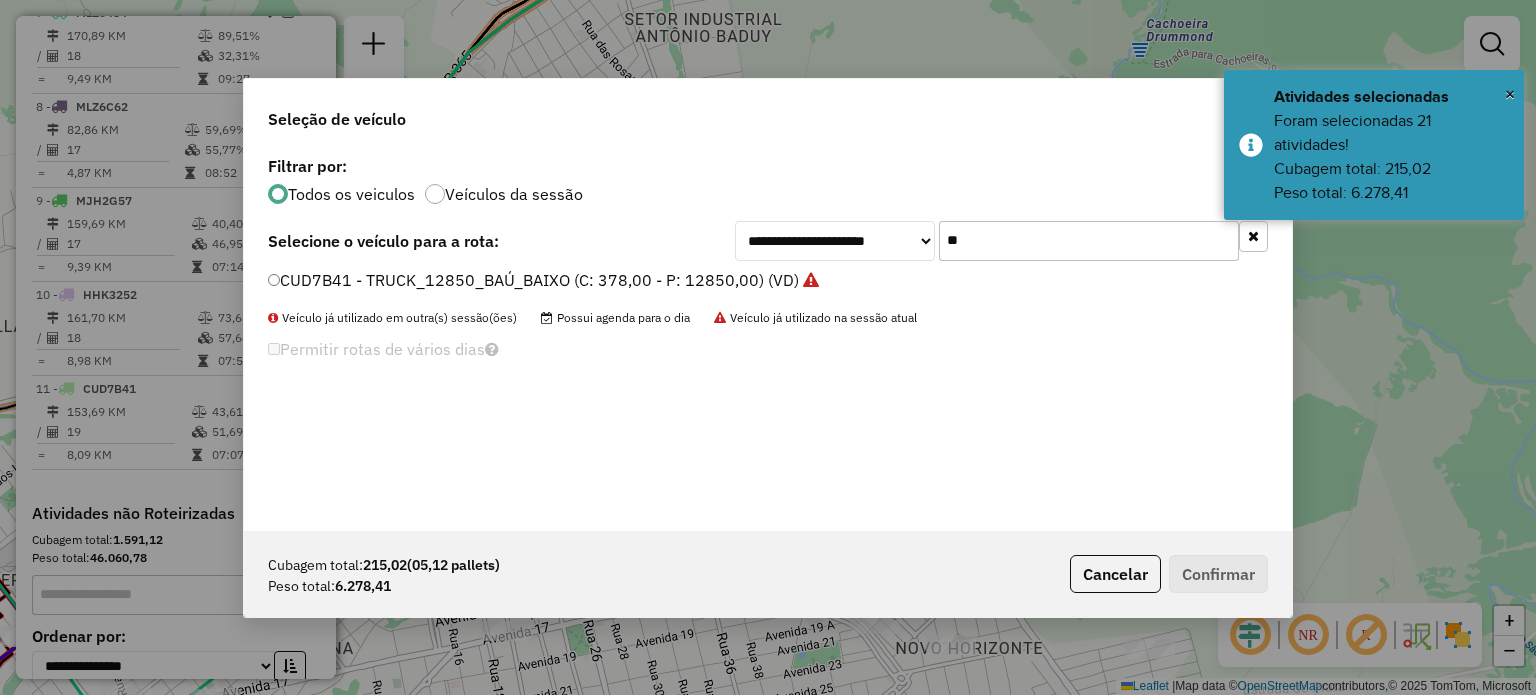 drag, startPoint x: 979, startPoint y: 244, endPoint x: 584, endPoint y: 219, distance: 395.79034 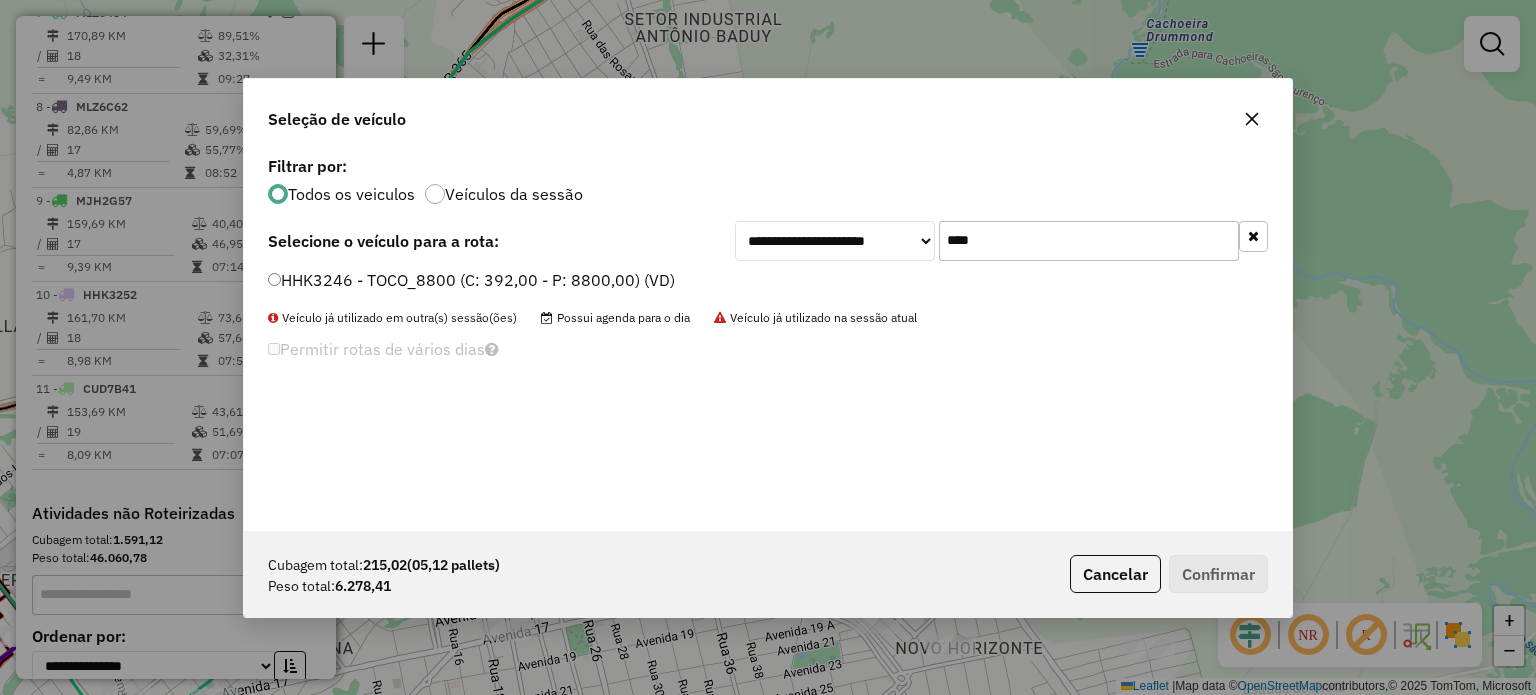type on "****" 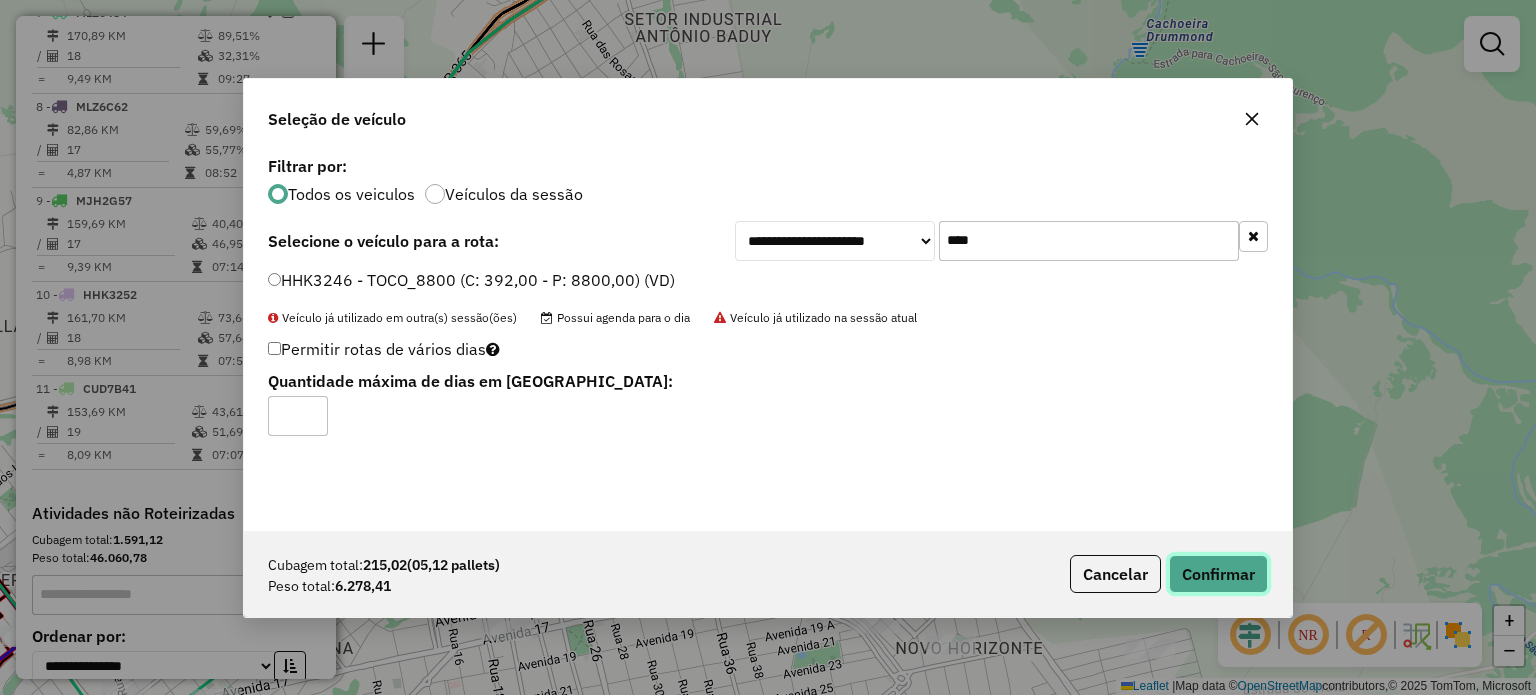 click on "Confirmar" 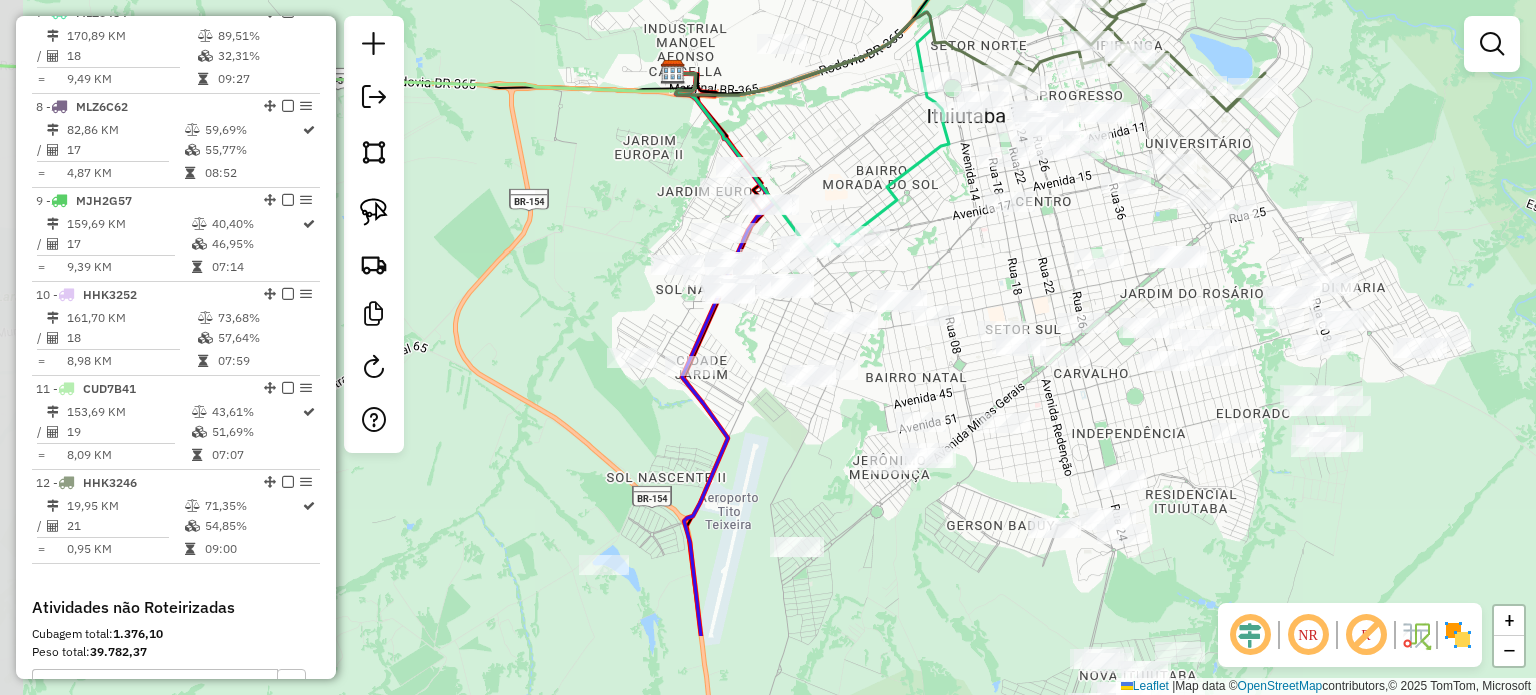 drag, startPoint x: 852, startPoint y: 384, endPoint x: 986, endPoint y: 255, distance: 186.00269 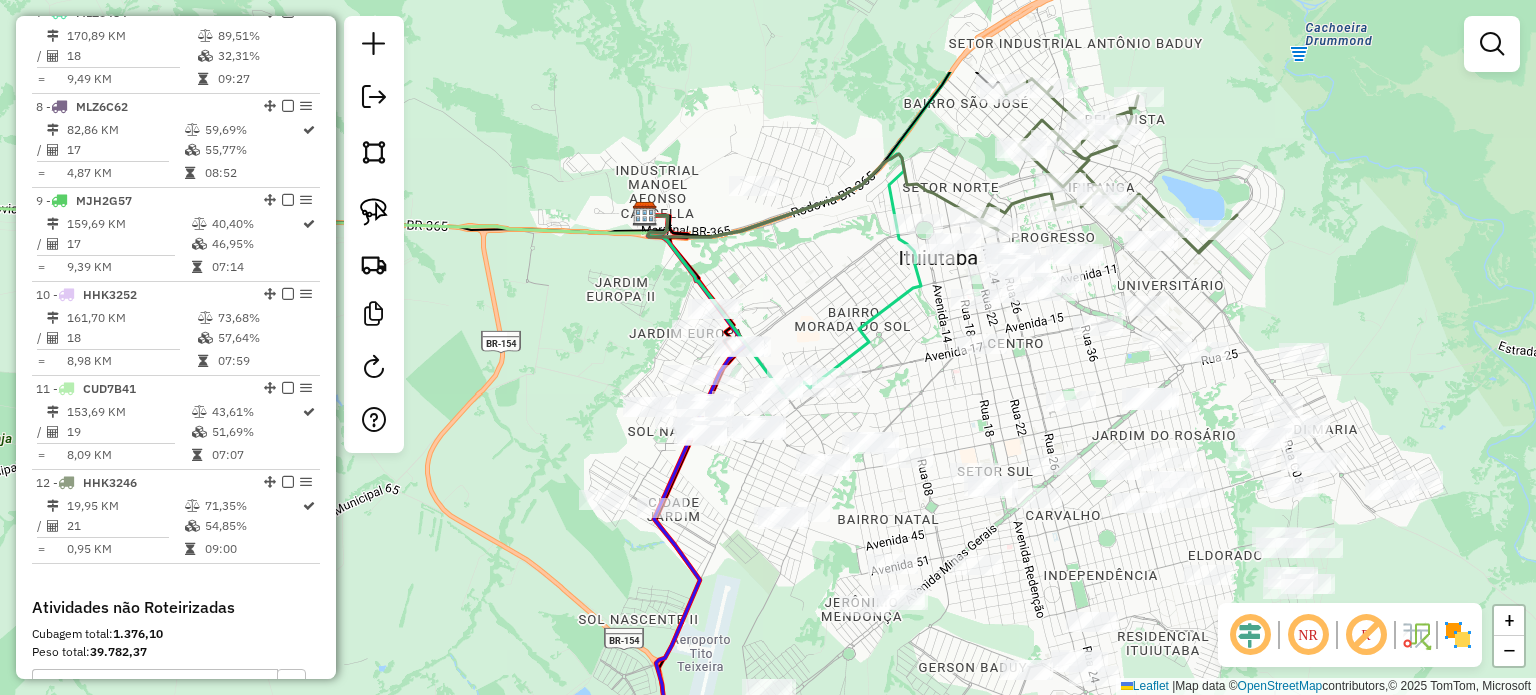 drag, startPoint x: 931, startPoint y: 237, endPoint x: 868, endPoint y: 379, distance: 155.34799 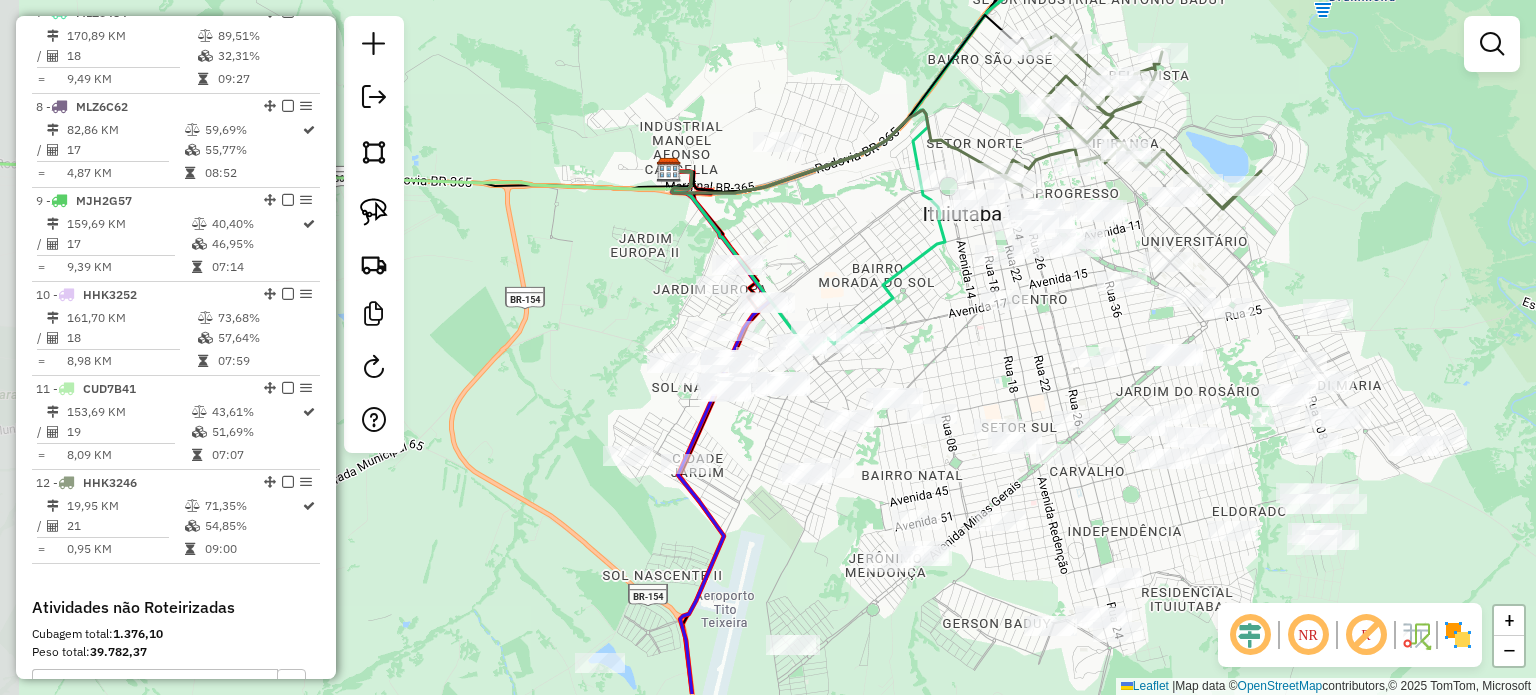 drag, startPoint x: 789, startPoint y: 300, endPoint x: 830, endPoint y: 223, distance: 87.23531 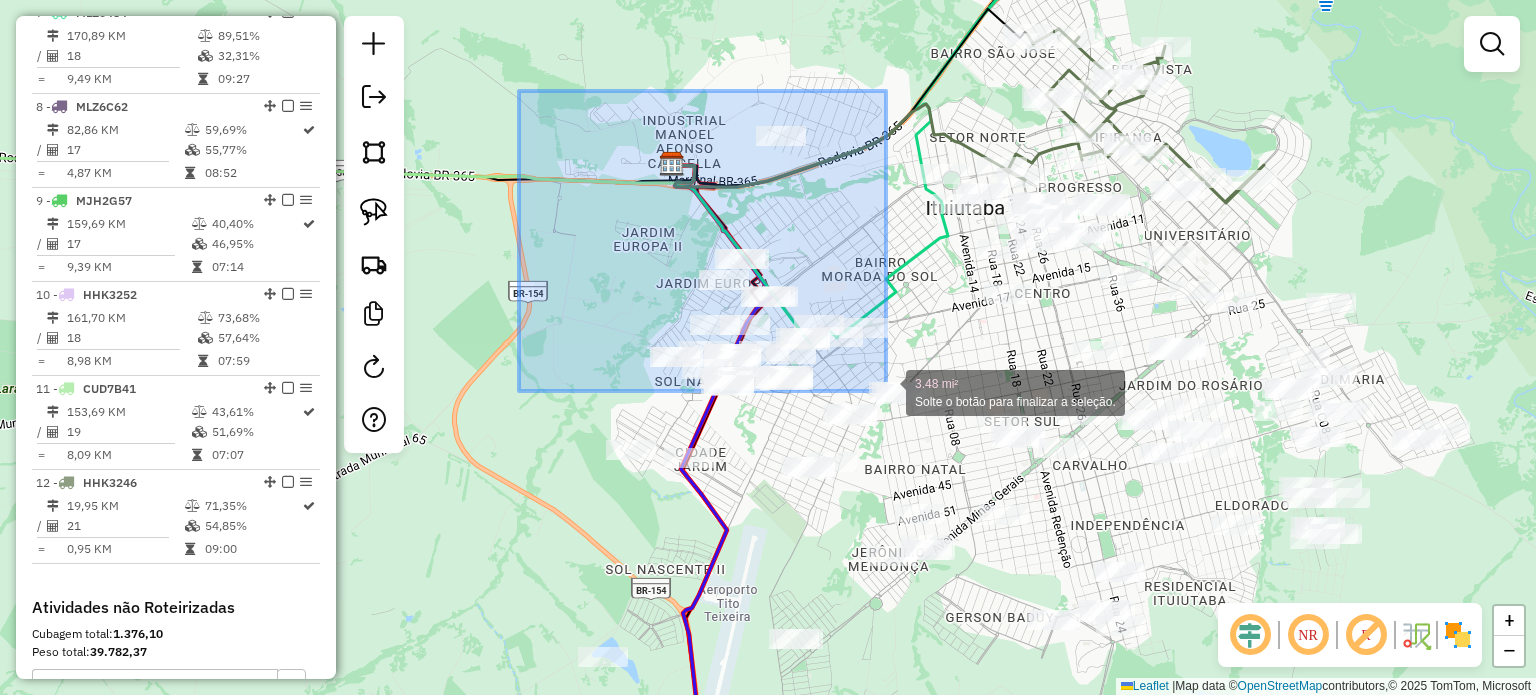 click on "3.48 mi² Solte o botão para finalizar a seleção. Janela de atendimento Grade de atendimento Capacidade Transportadoras Veículos Cliente Pedidos  Rotas Selecione os dias de semana para filtrar as janelas de atendimento  Seg   Ter   Qua   Qui   Sex   Sáb   Dom  Informe o período da janela de atendimento: De: Até:  Filtrar exatamente a janela do cliente  Considerar janela de atendimento padrão  Selecione os dias de semana para filtrar as grades de atendimento  Seg   Ter   Qua   Qui   Sex   Sáb   Dom   Considerar clientes sem dia de atendimento cadastrado  Clientes fora do dia de atendimento selecionado Filtrar as atividades entre os valores definidos abaixo:  Peso mínimo:   Peso máximo:   Cubagem mínima:   Cubagem máxima:   De:   Até:  Filtrar as atividades entre o tempo de atendimento definido abaixo:  De:   Até:   Considerar capacidade total dos clientes não roteirizados Transportadora: Selecione um ou mais itens Tipo de veículo: Selecione um ou mais itens Veículo: Selecione um ou mais itens" 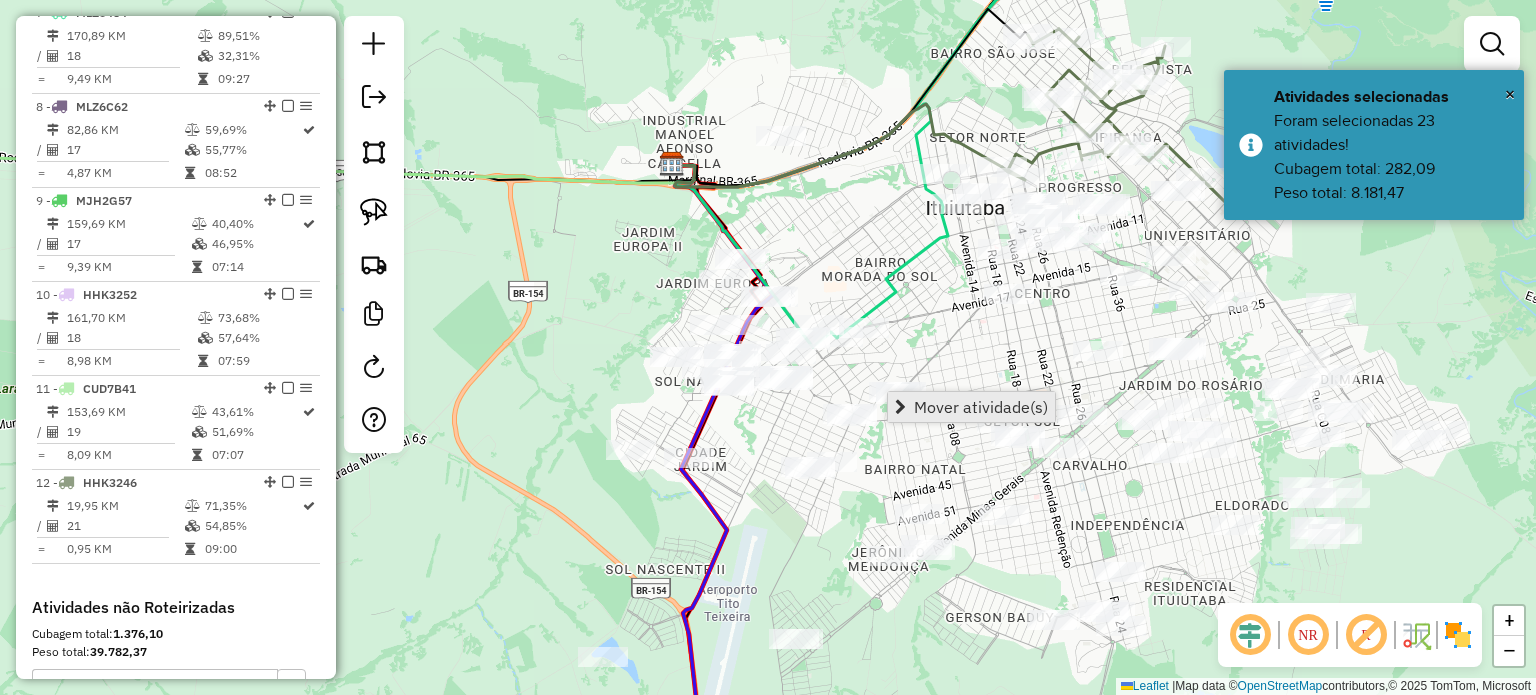click on "Mover atividade(s)" at bounding box center (981, 407) 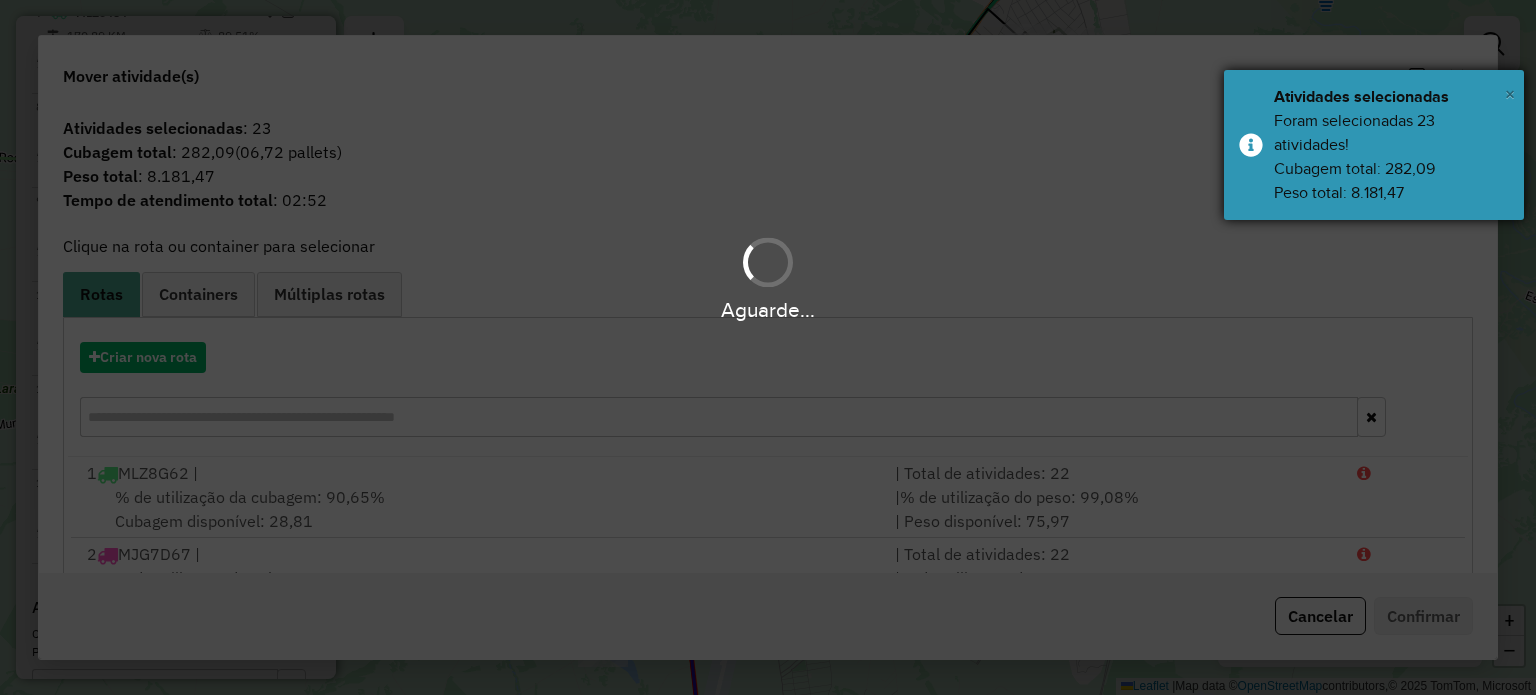 click on "×" at bounding box center (1510, 94) 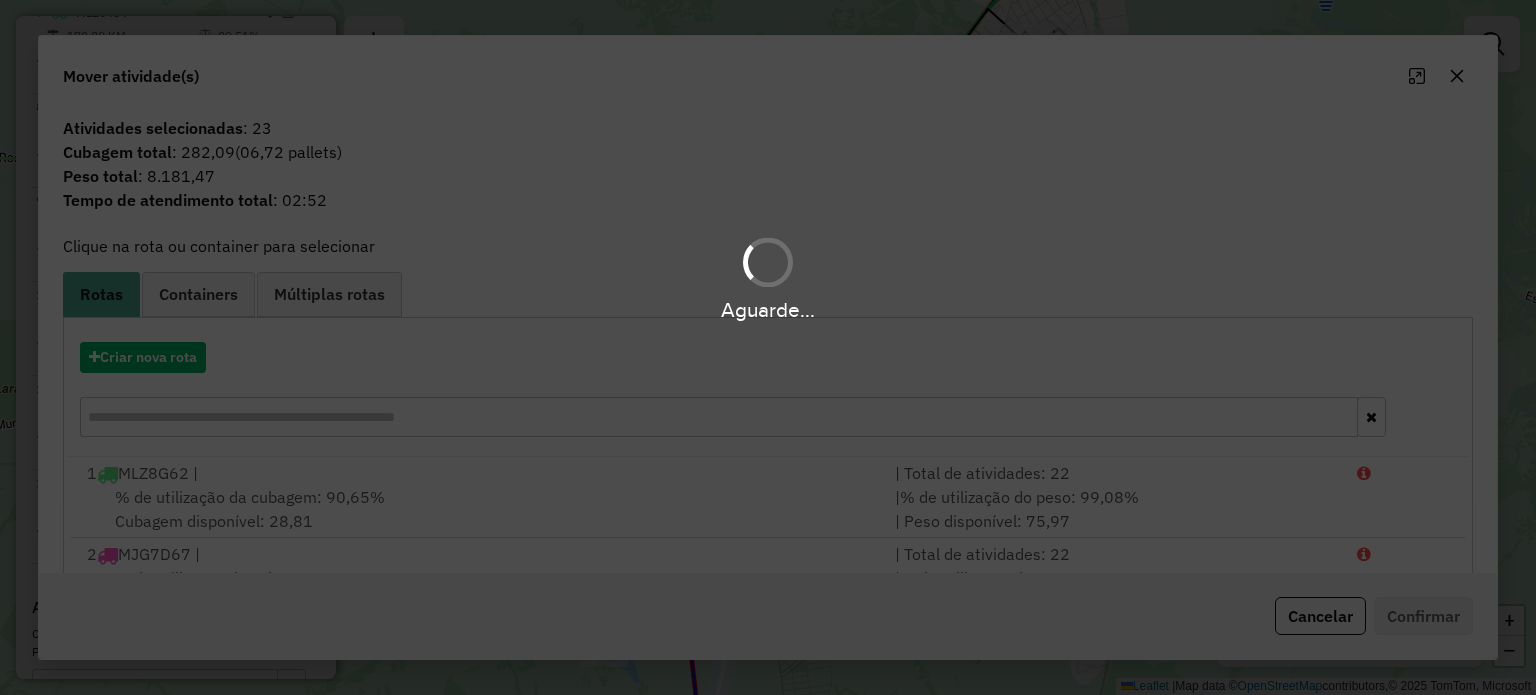 click on "Aguarde..." at bounding box center (768, 347) 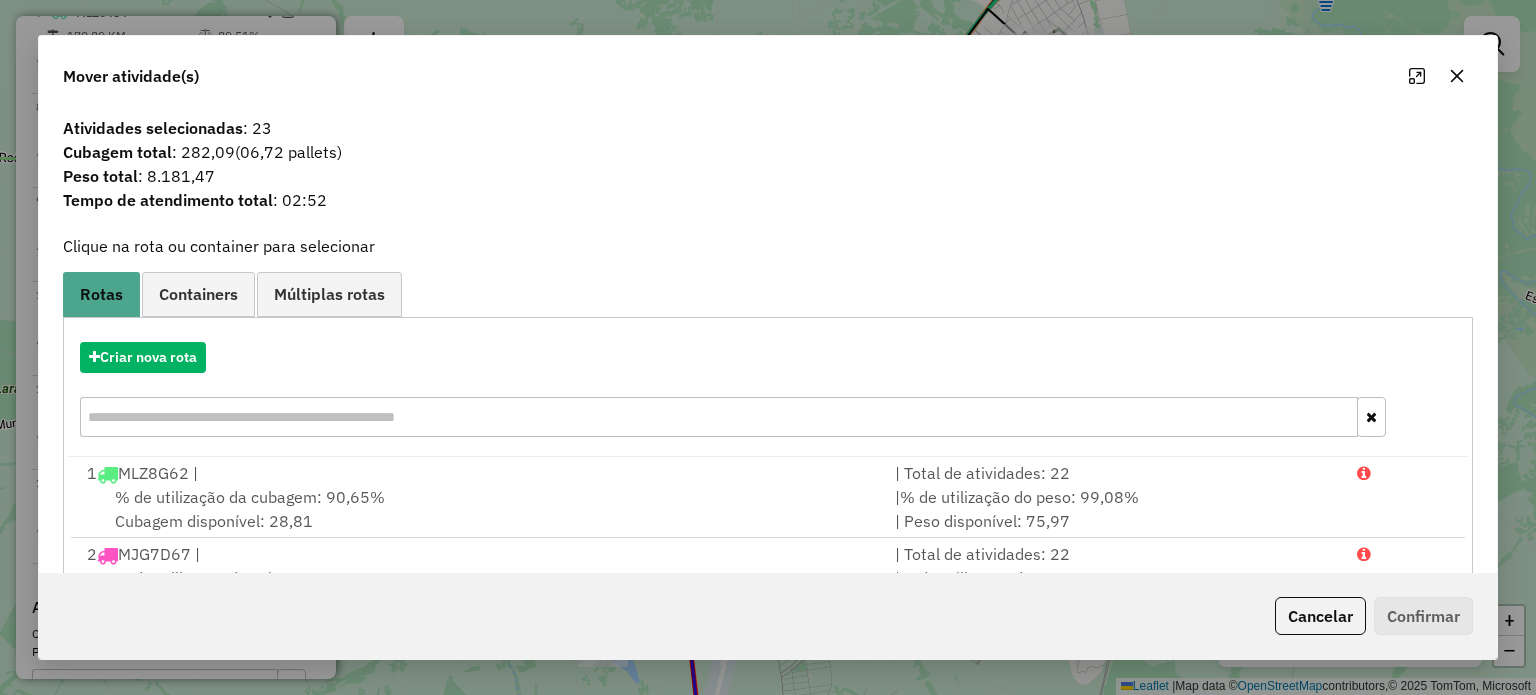 click 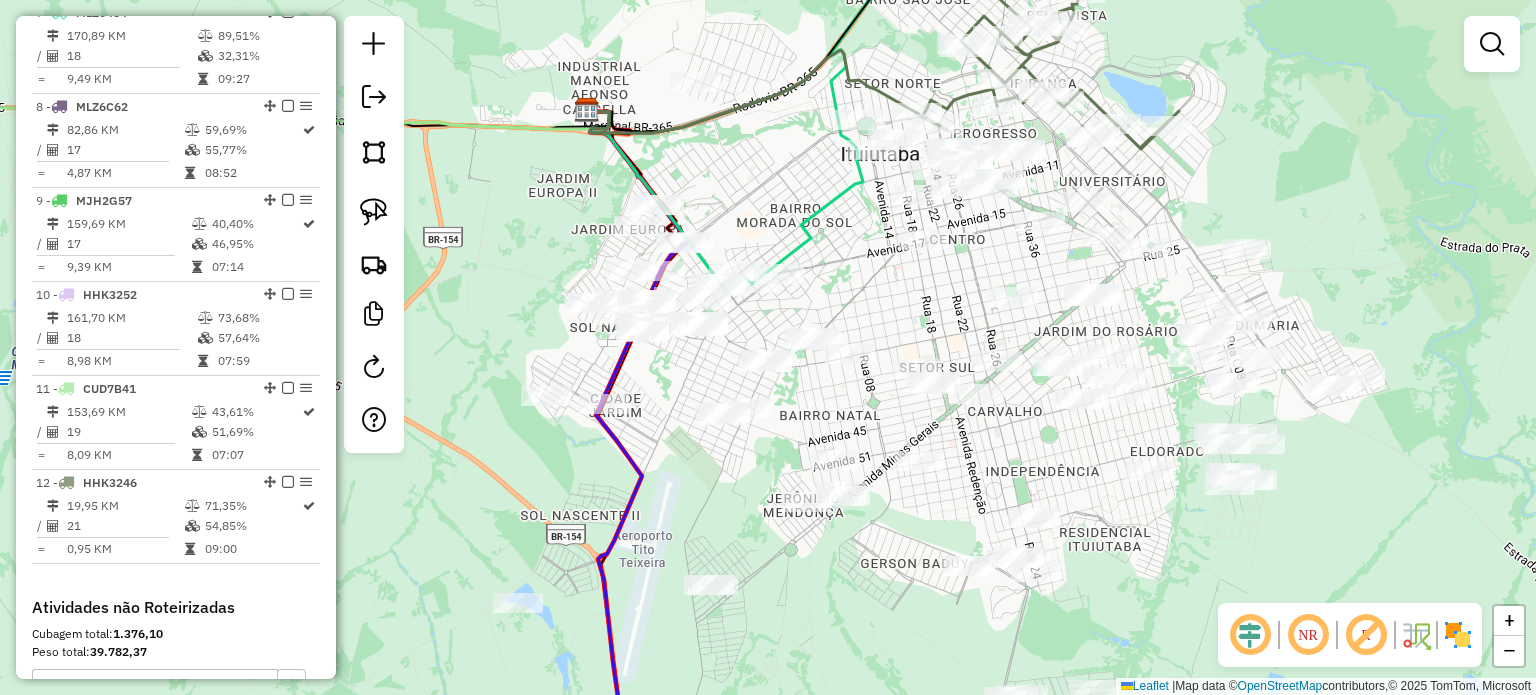 drag, startPoint x: 932, startPoint y: 347, endPoint x: 847, endPoint y: 293, distance: 100.70253 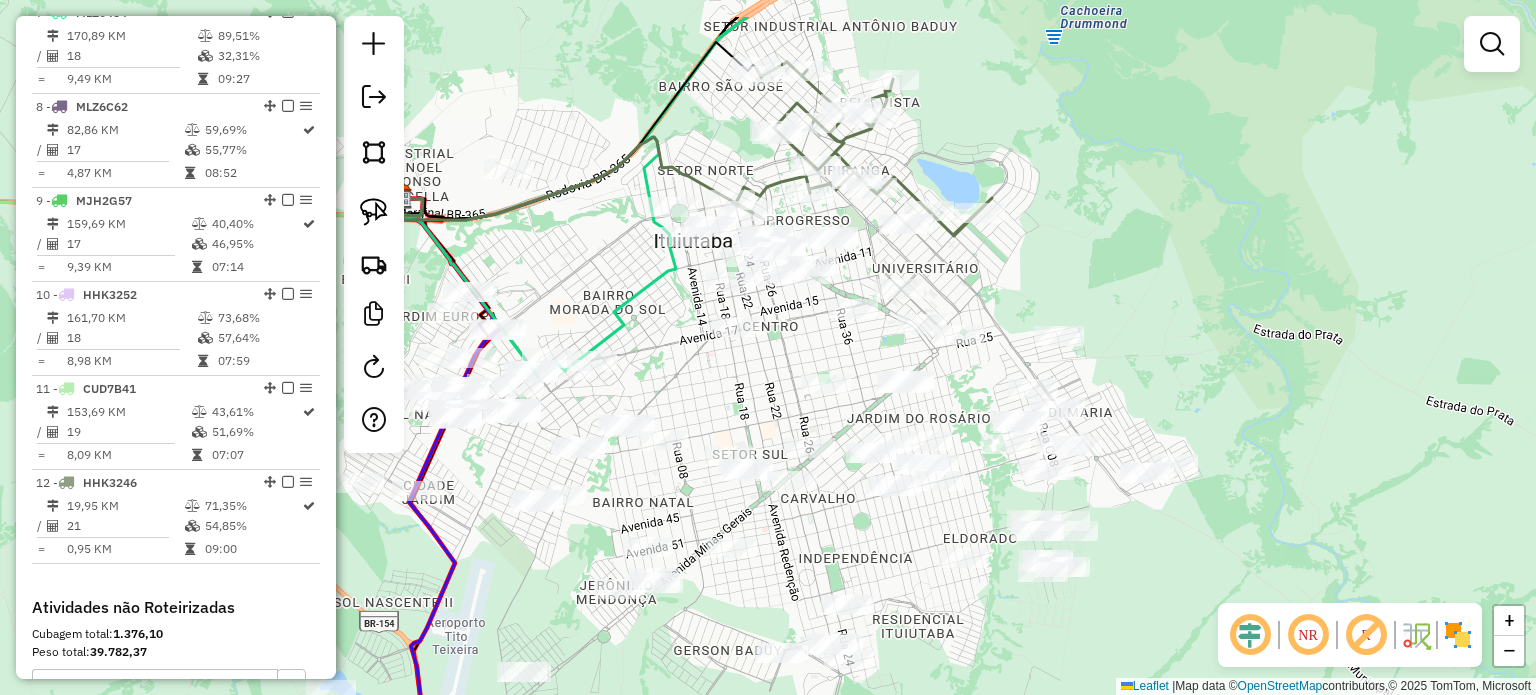 drag, startPoint x: 968, startPoint y: 260, endPoint x: 781, endPoint y: 347, distance: 206.24742 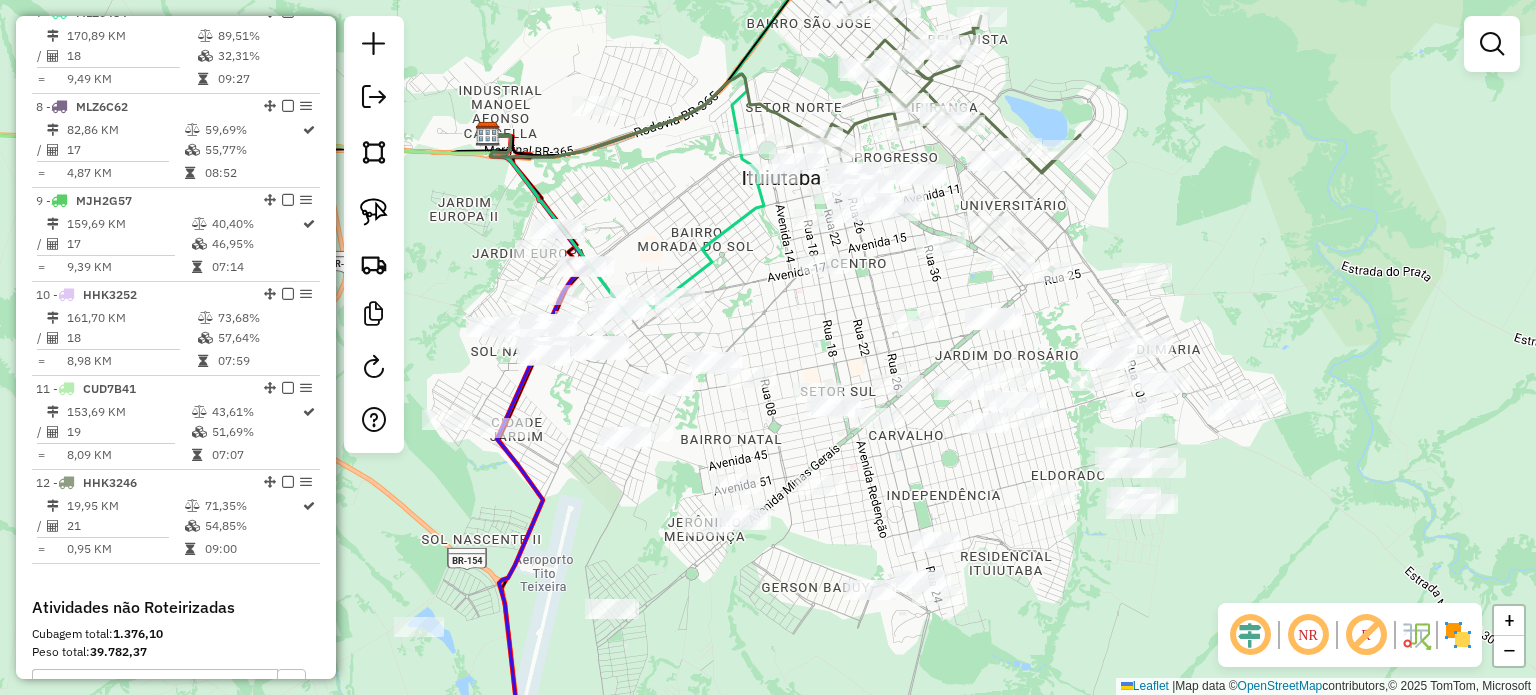 drag, startPoint x: 604, startPoint y: 306, endPoint x: 692, endPoint y: 241, distance: 109.40292 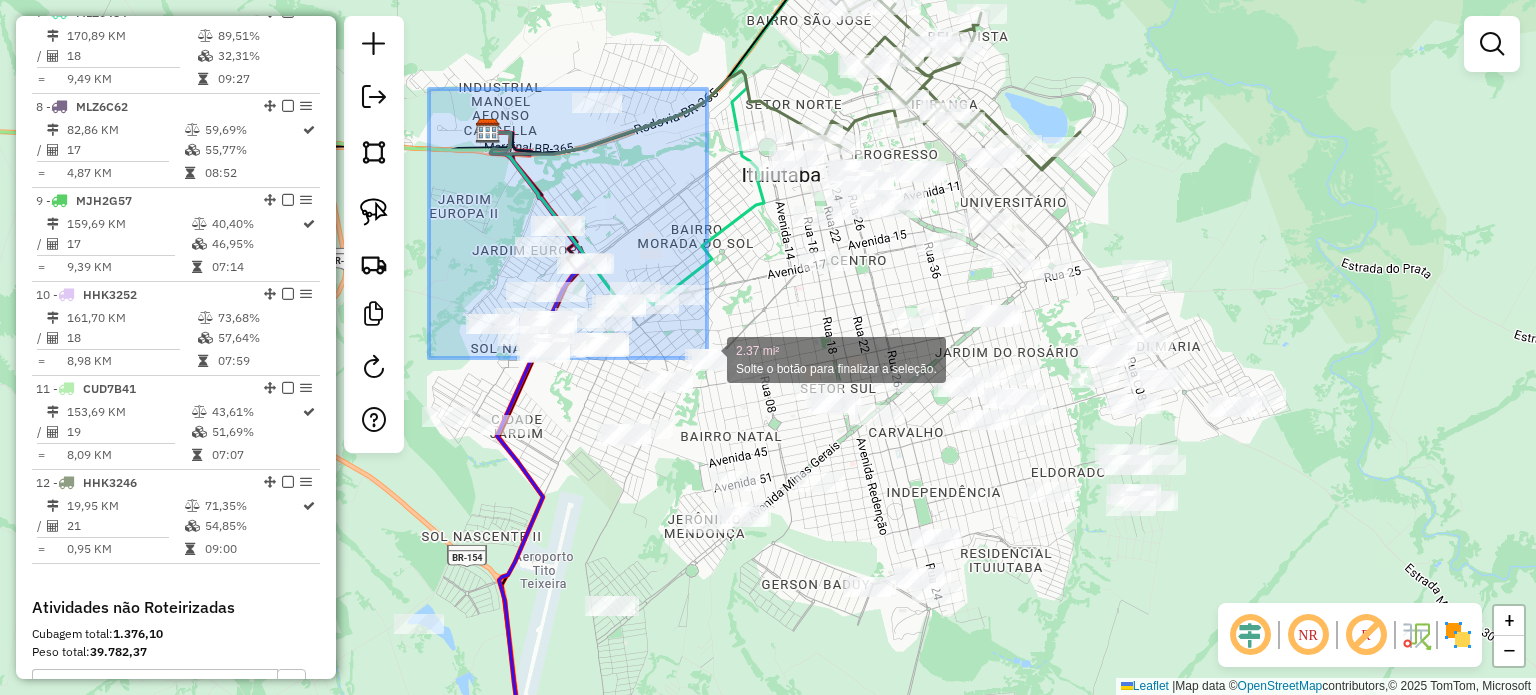 click on "2.37 mi² Solte o botão para finalizar a seleção. Janela de atendimento Grade de atendimento Capacidade Transportadoras Veículos Cliente Pedidos  Rotas Selecione os dias de semana para filtrar as janelas de atendimento  Seg   Ter   Qua   Qui   Sex   Sáb   Dom  Informe o período da janela de atendimento: De: Até:  Filtrar exatamente a janela do cliente  Considerar janela de atendimento padrão  Selecione os dias de semana para filtrar as grades de atendimento  Seg   Ter   Qua   Qui   Sex   Sáb   Dom   Considerar clientes sem dia de atendimento cadastrado  Clientes fora do dia de atendimento selecionado Filtrar as atividades entre os valores definidos abaixo:  Peso mínimo:   Peso máximo:   Cubagem mínima:   Cubagem máxima:   De:   Até:  Filtrar as atividades entre o tempo de atendimento definido abaixo:  De:   Até:   Considerar capacidade total dos clientes não roteirizados Transportadora: Selecione um ou mais itens Tipo de veículo: Selecione um ou mais itens Veículo: Selecione um ou mais itens" 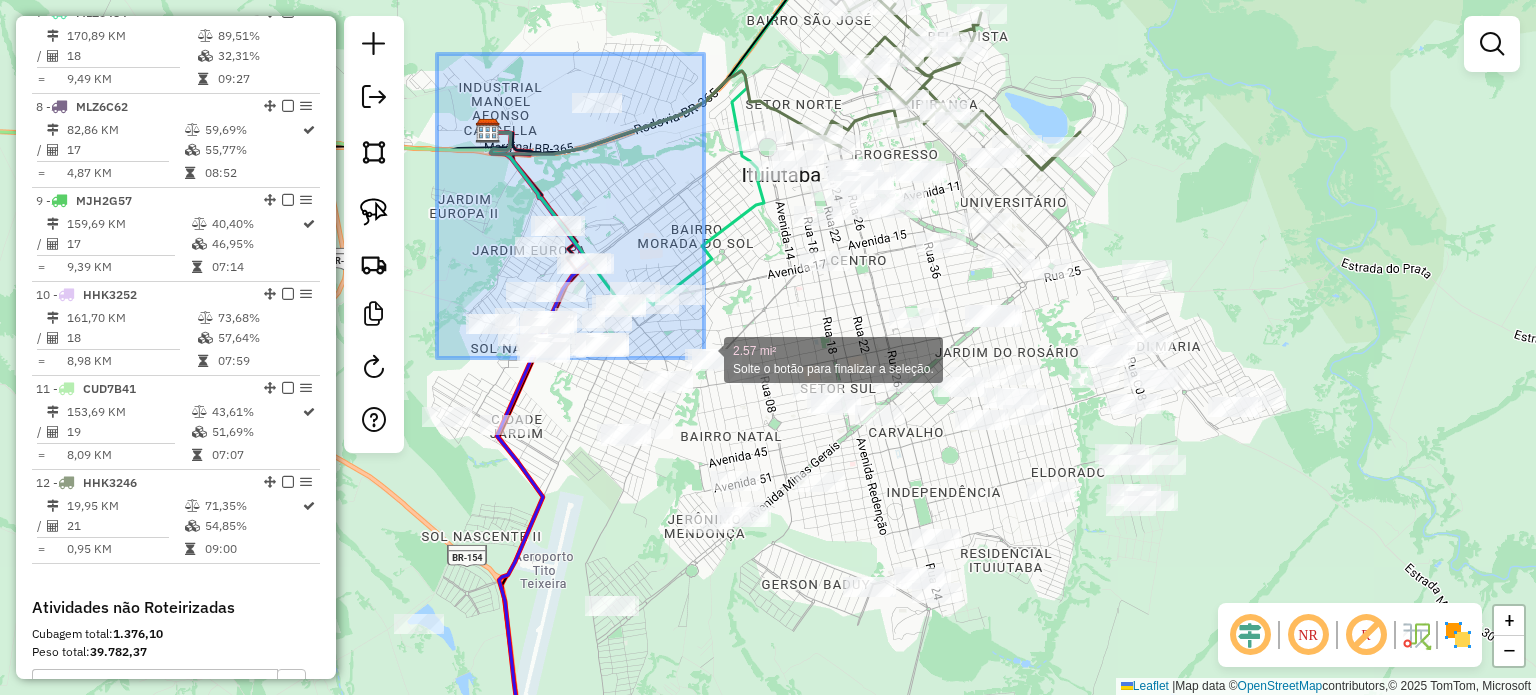 click on "2.57 mi² Solte o botão para finalizar a seleção. Janela de atendimento Grade de atendimento Capacidade Transportadoras Veículos Cliente Pedidos  Rotas Selecione os dias de semana para filtrar as janelas de atendimento  Seg   Ter   Qua   Qui   Sex   Sáb   Dom  Informe o período da janela de atendimento: De: Até:  Filtrar exatamente a janela do cliente  Considerar janela de atendimento padrão  Selecione os dias de semana para filtrar as grades de atendimento  Seg   Ter   Qua   Qui   Sex   Sáb   Dom   Considerar clientes sem dia de atendimento cadastrado  Clientes fora do dia de atendimento selecionado Filtrar as atividades entre os valores definidos abaixo:  Peso mínimo:   Peso máximo:   Cubagem mínima:   Cubagem máxima:   De:   Até:  Filtrar as atividades entre o tempo de atendimento definido abaixo:  De:   Até:   Considerar capacidade total dos clientes não roteirizados Transportadora: Selecione um ou mais itens Tipo de veículo: Selecione um ou mais itens Veículo: Selecione um ou mais itens" 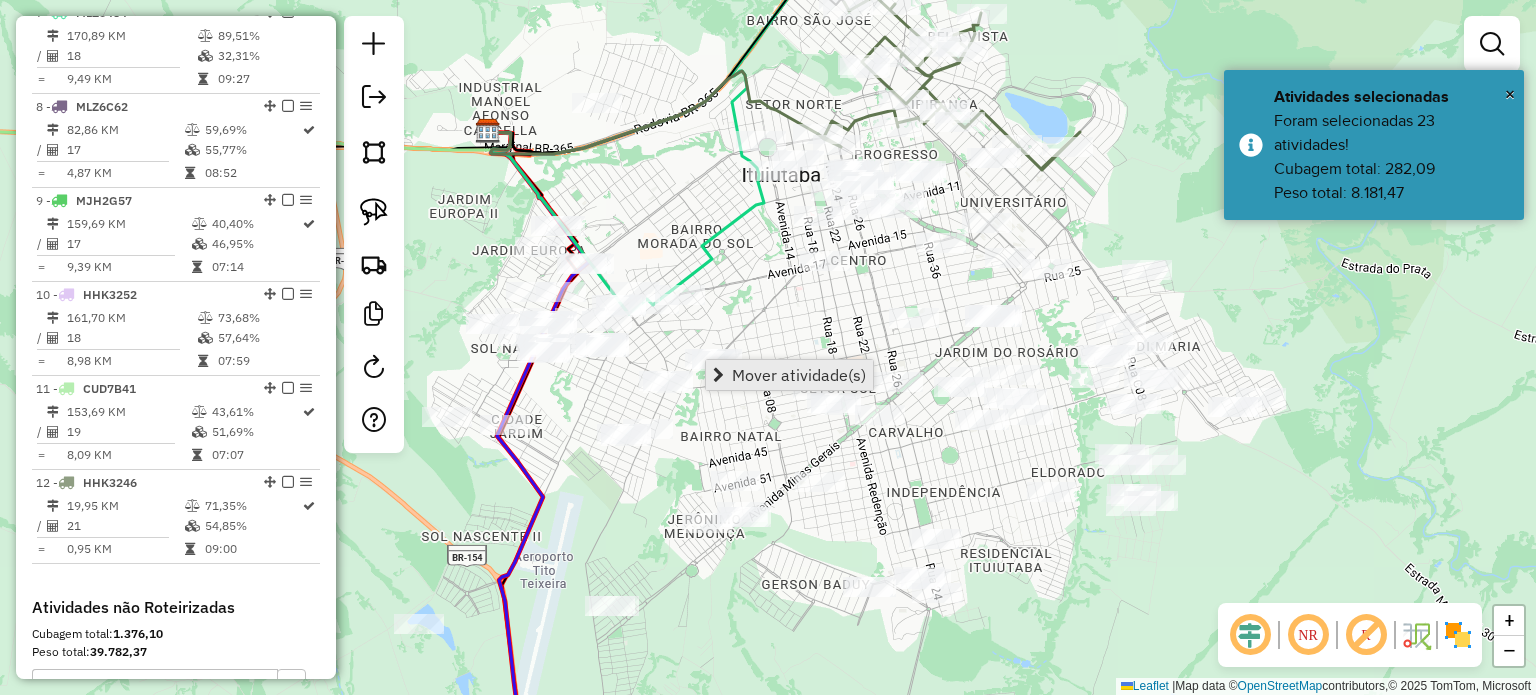 click on "Mover atividade(s)" at bounding box center (799, 375) 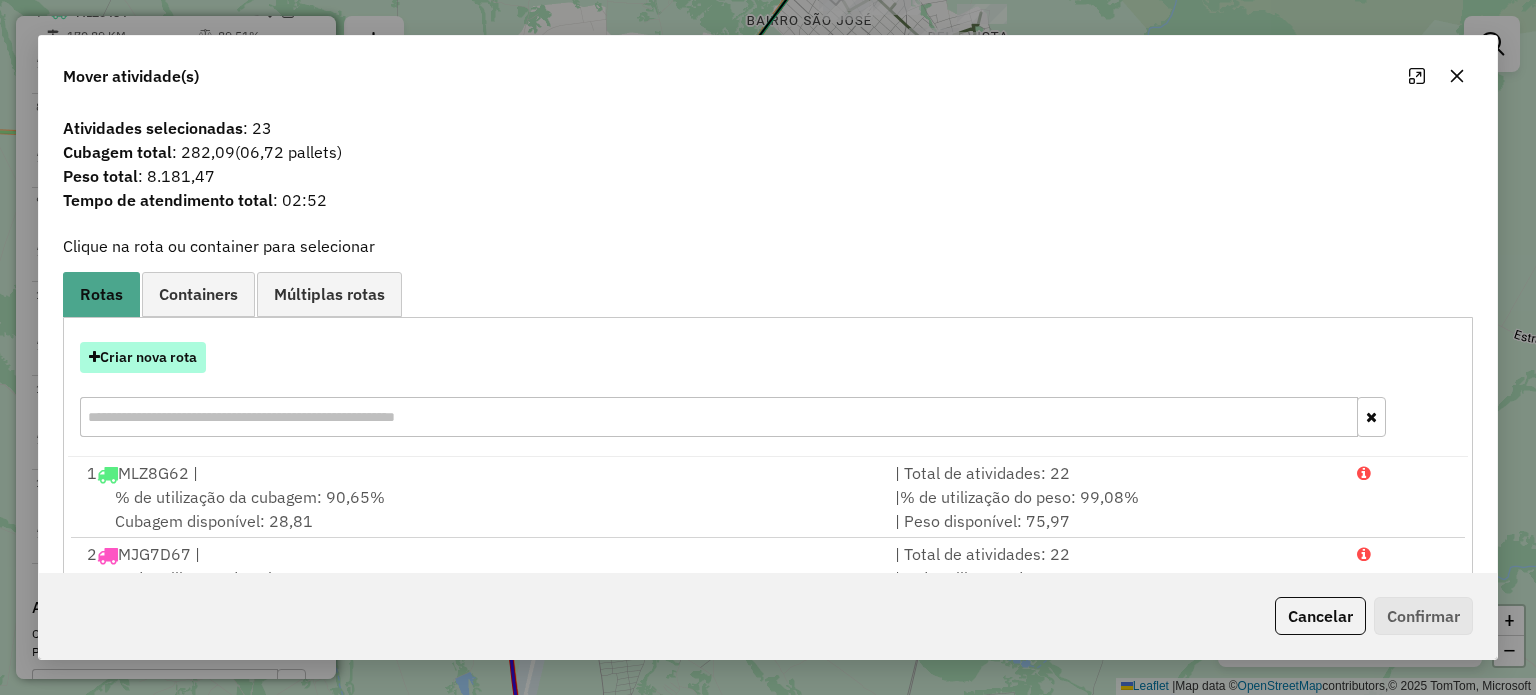 click on "Criar nova rota" at bounding box center (143, 357) 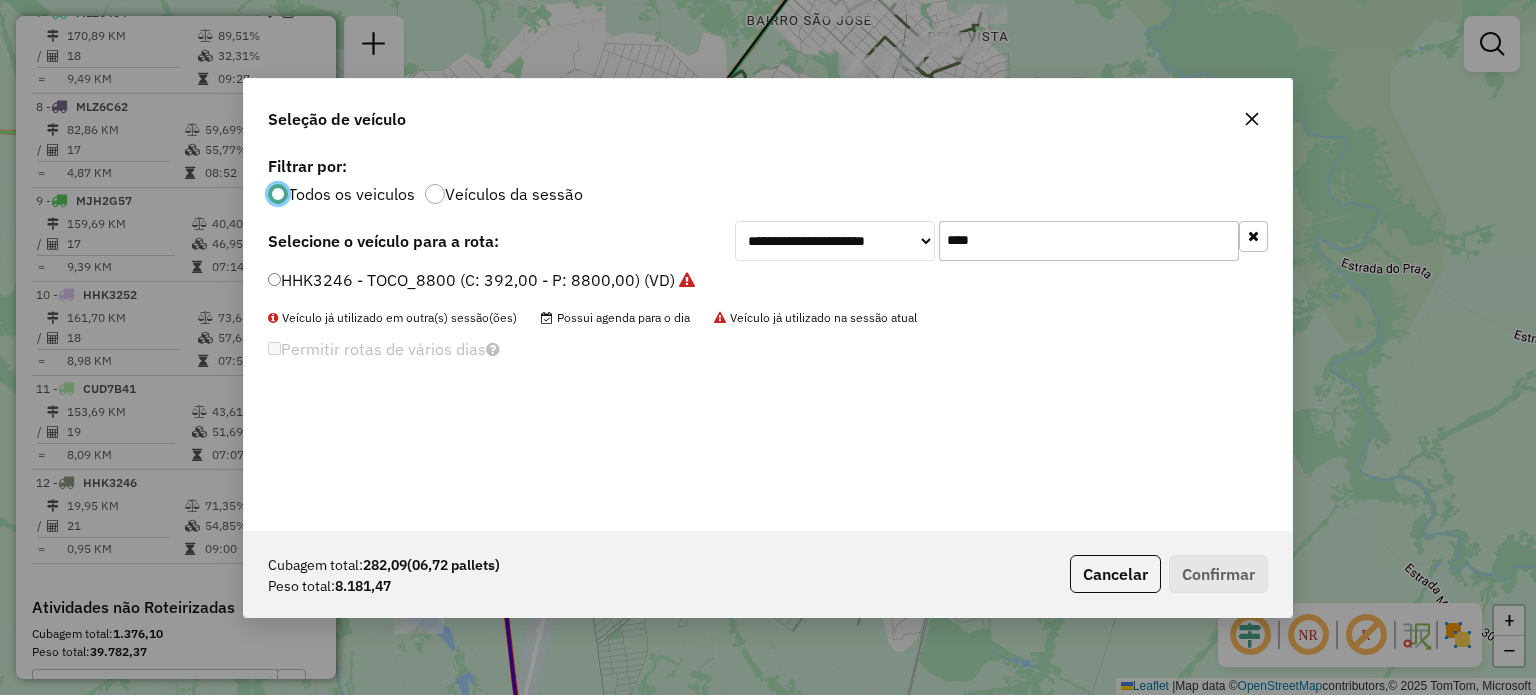 scroll, scrollTop: 10, scrollLeft: 6, axis: both 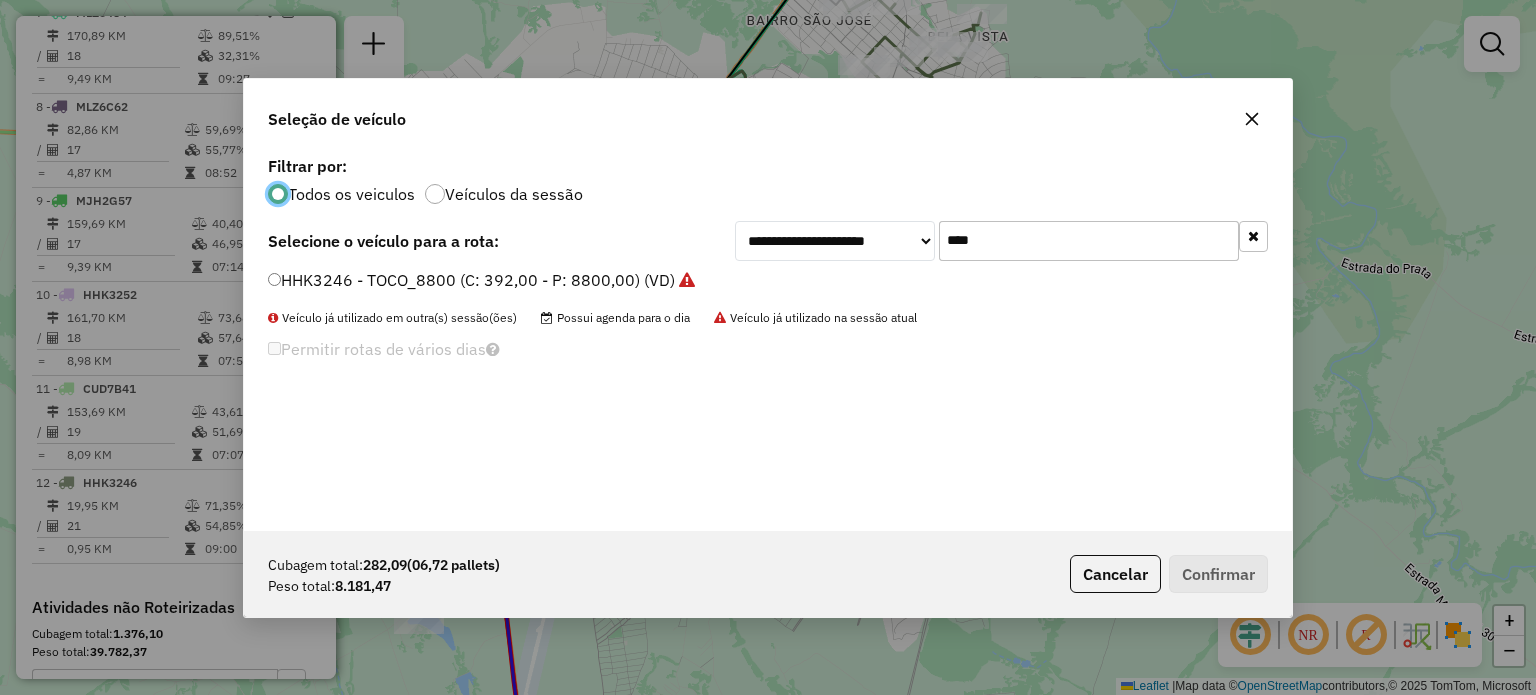 drag, startPoint x: 937, startPoint y: 237, endPoint x: 684, endPoint y: 190, distance: 257.32858 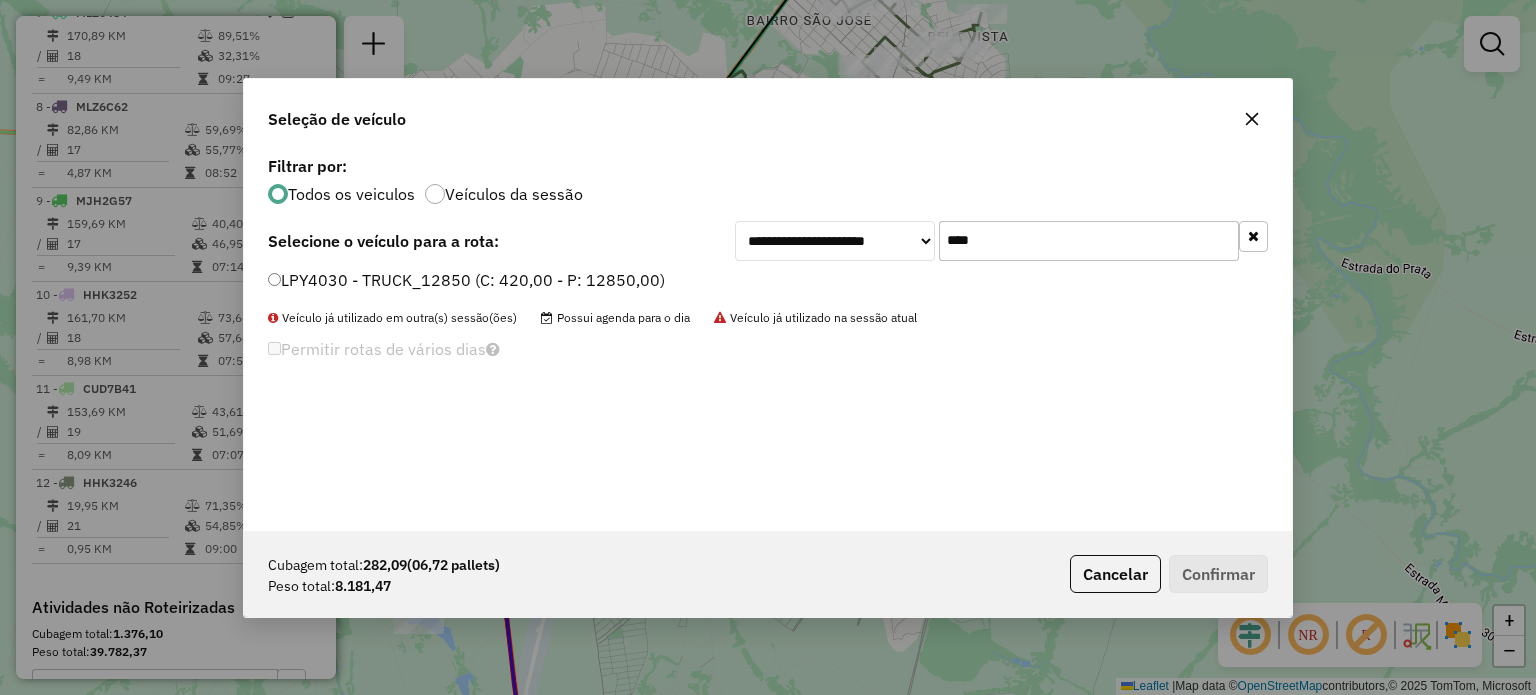click on "LPY4030 - TRUCK_12850 (C: 420,00 - P: 12850,00)" 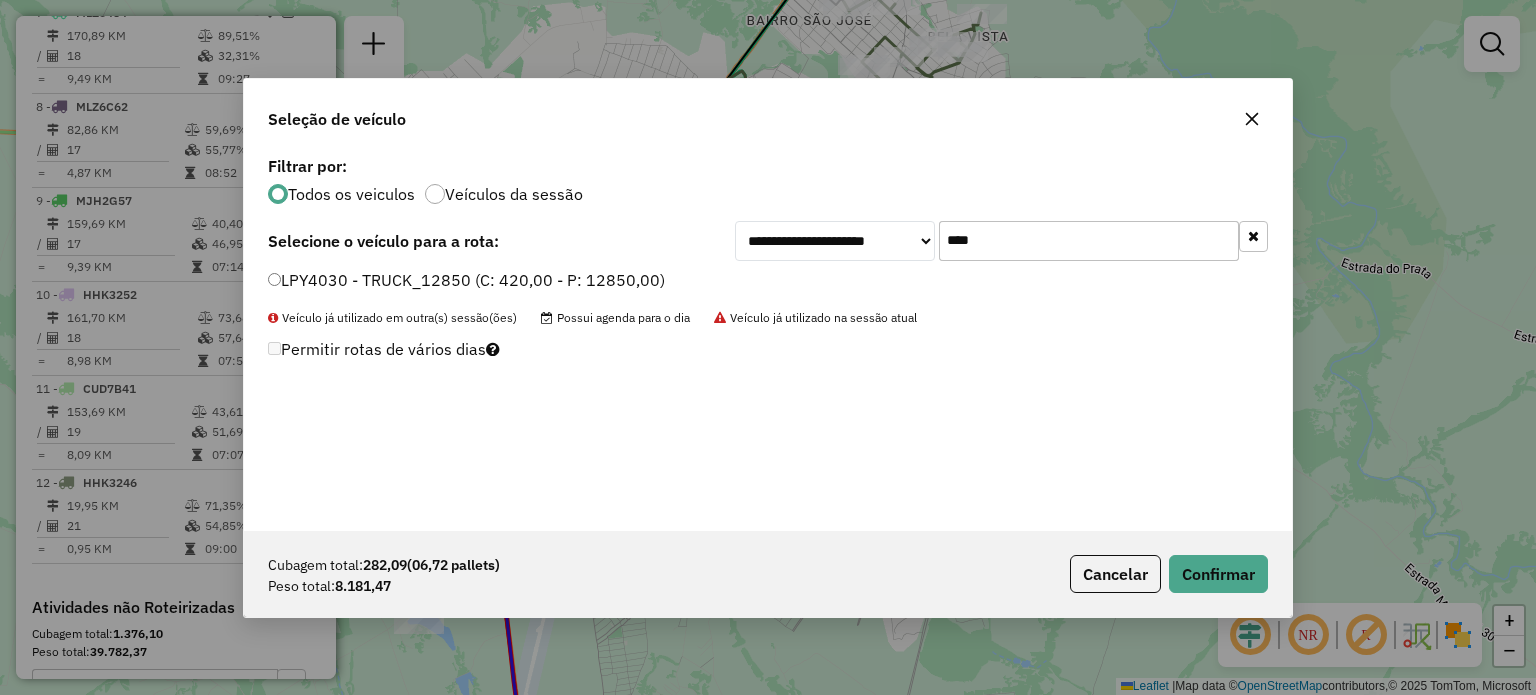 drag, startPoint x: 980, startPoint y: 243, endPoint x: 907, endPoint y: 241, distance: 73.02739 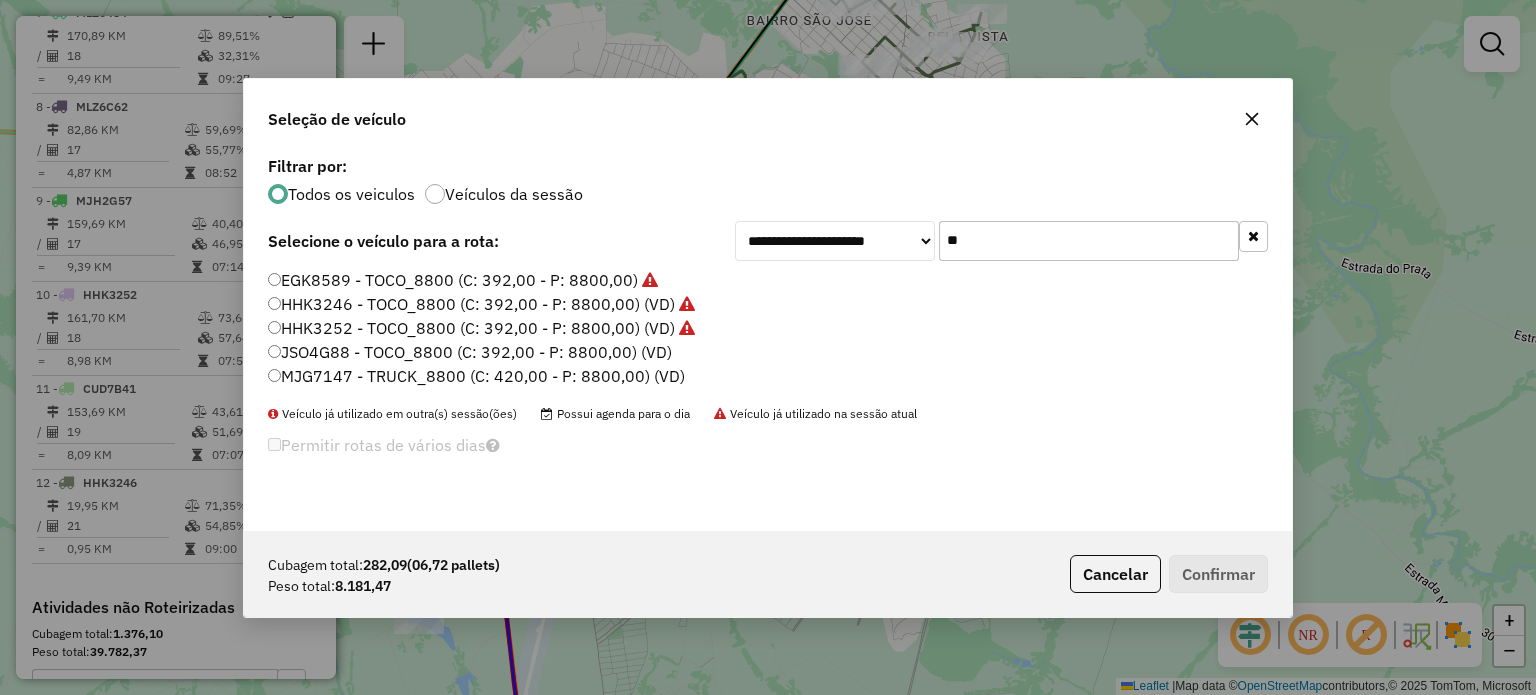 type on "**" 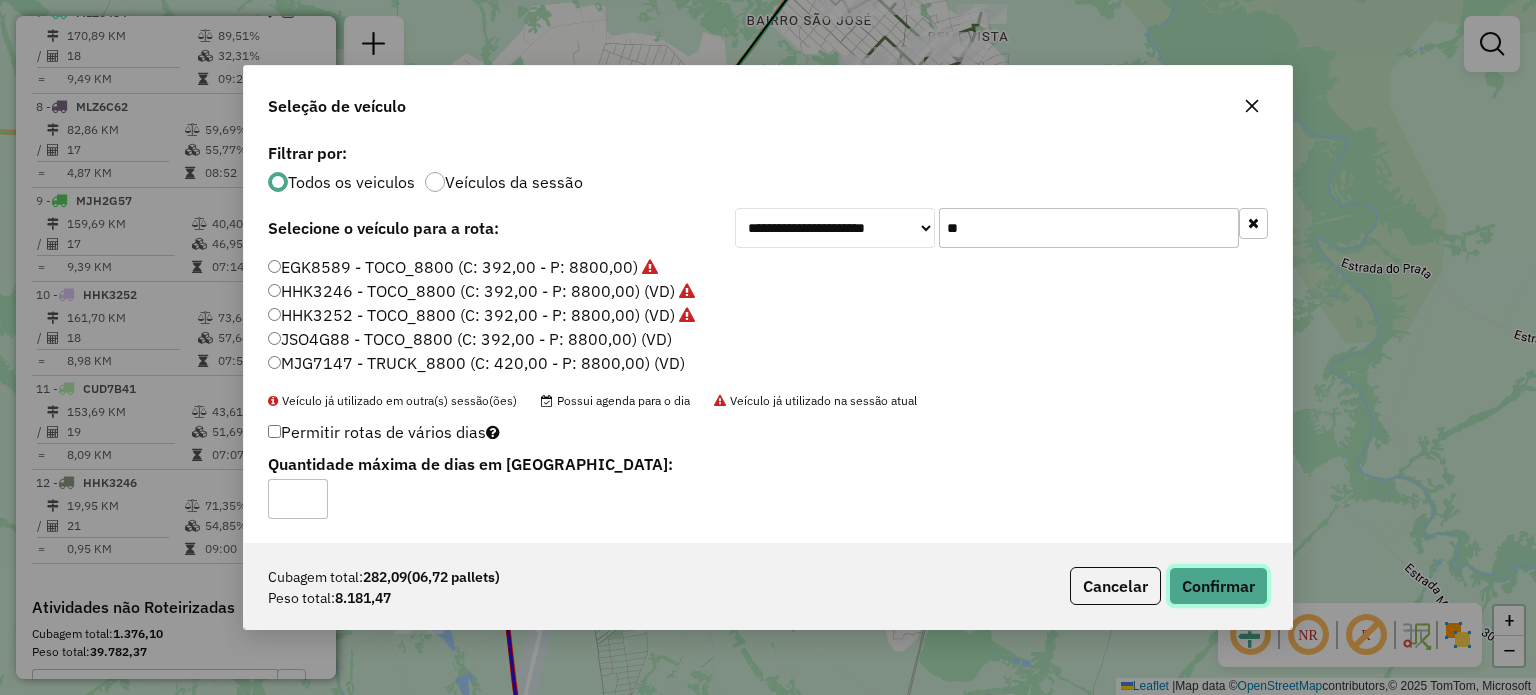 click on "Confirmar" 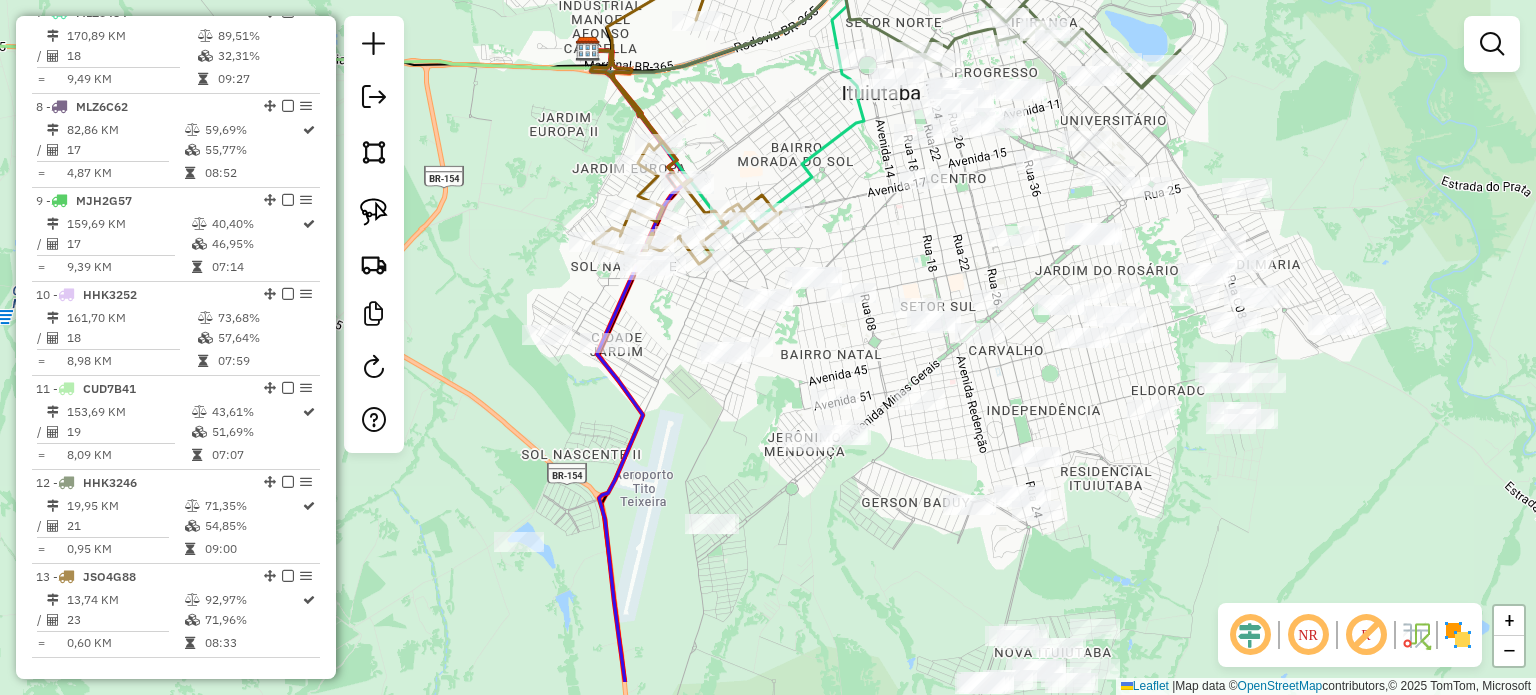 drag, startPoint x: 589, startPoint y: 484, endPoint x: 688, endPoint y: 401, distance: 129.18979 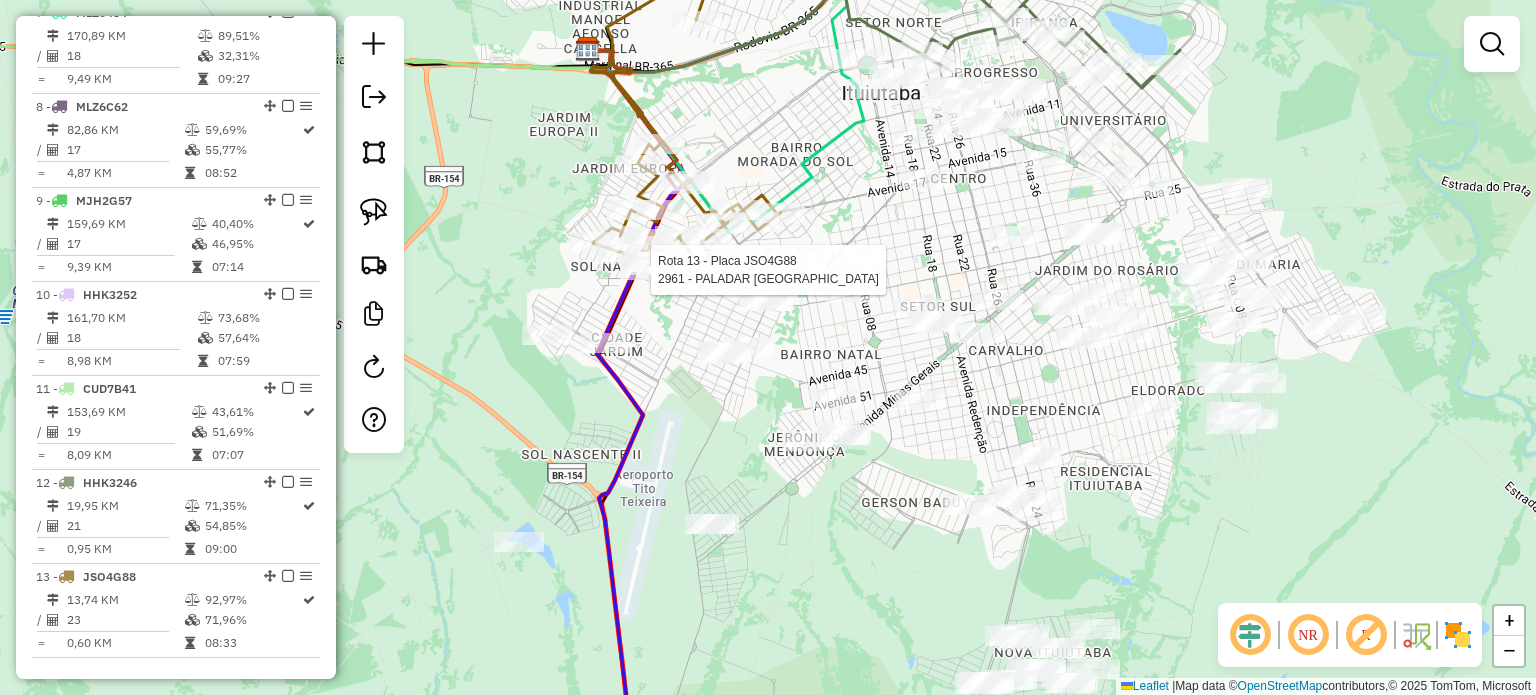 select on "**********" 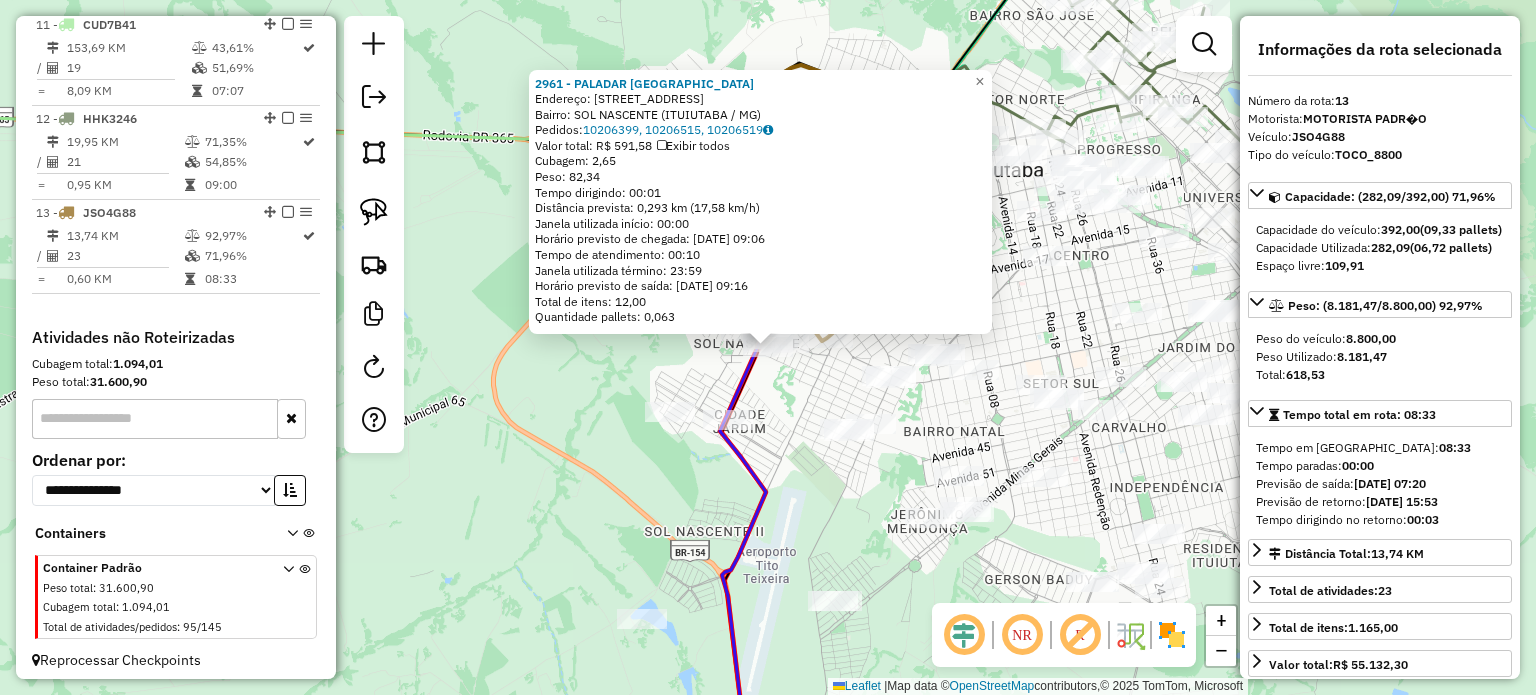 scroll, scrollTop: 1698, scrollLeft: 0, axis: vertical 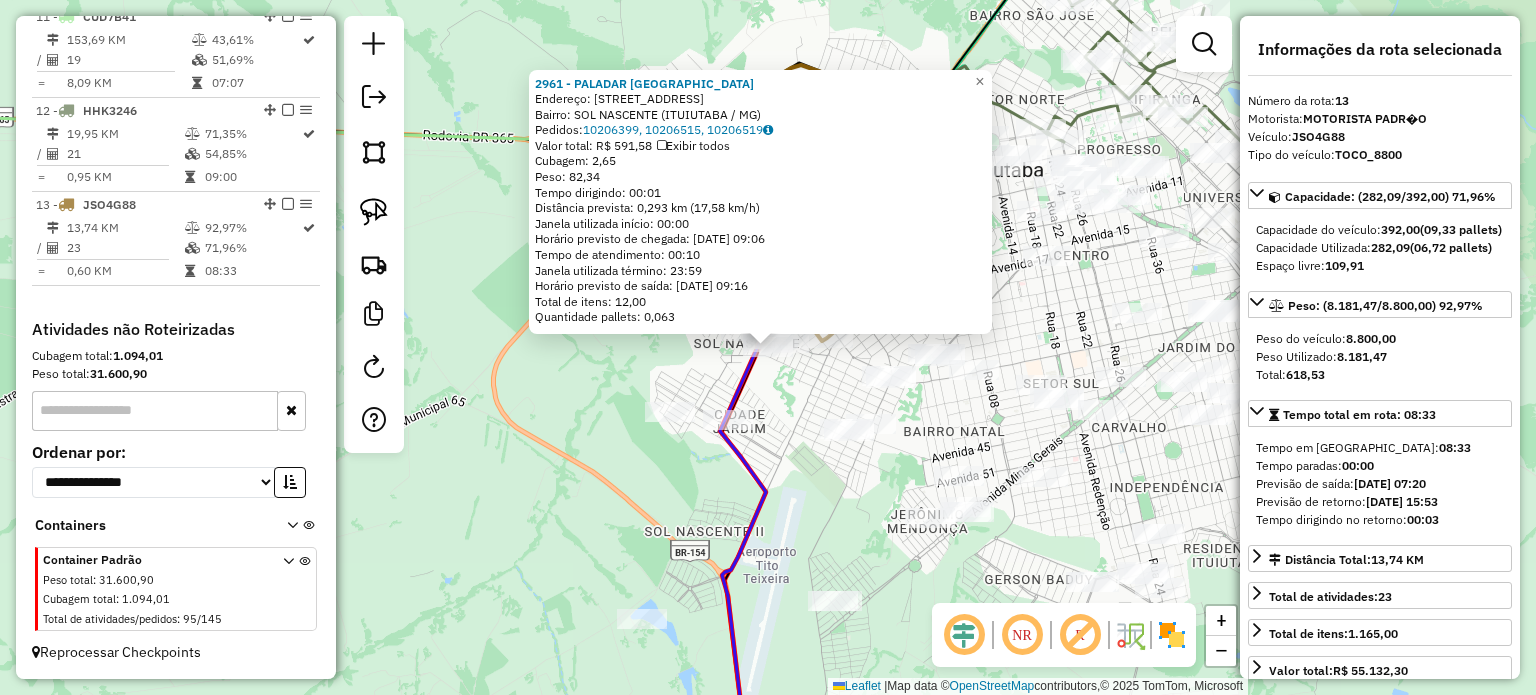 click on "2961 - PALADAR CASA DE CARN  Endereço:  Avenida dos Boiadeiros 1587   Bairro: SOL NASCENTE (ITUIUTABA / MG)   Pedidos:  10206399, 10206515, 10206519   Valor total: R$ 591,58   Exibir todos   Cubagem: 2,65  Peso: 82,34  Tempo dirigindo: 00:01   Distância prevista: 0,293 km (17,58 km/h)   Janela utilizada início: 00:00   Horário previsto de chegada: 11/07/2025 09:06   Tempo de atendimento: 00:10   Janela utilizada término: 23:59   Horário previsto de saída: 11/07/2025 09:16   Total de itens: 12,00   Quantidade pallets: 0,063  × Janela de atendimento Grade de atendimento Capacidade Transportadoras Veículos Cliente Pedidos  Rotas Selecione os dias de semana para filtrar as janelas de atendimento  Seg   Ter   Qua   Qui   Sex   Sáb   Dom  Informe o período da janela de atendimento: De: Até:  Filtrar exatamente a janela do cliente  Considerar janela de atendimento padrão  Selecione os dias de semana para filtrar as grades de atendimento  Seg   Ter   Qua   Qui   Sex   Sáb   Dom   Peso mínimo:   De:  +" 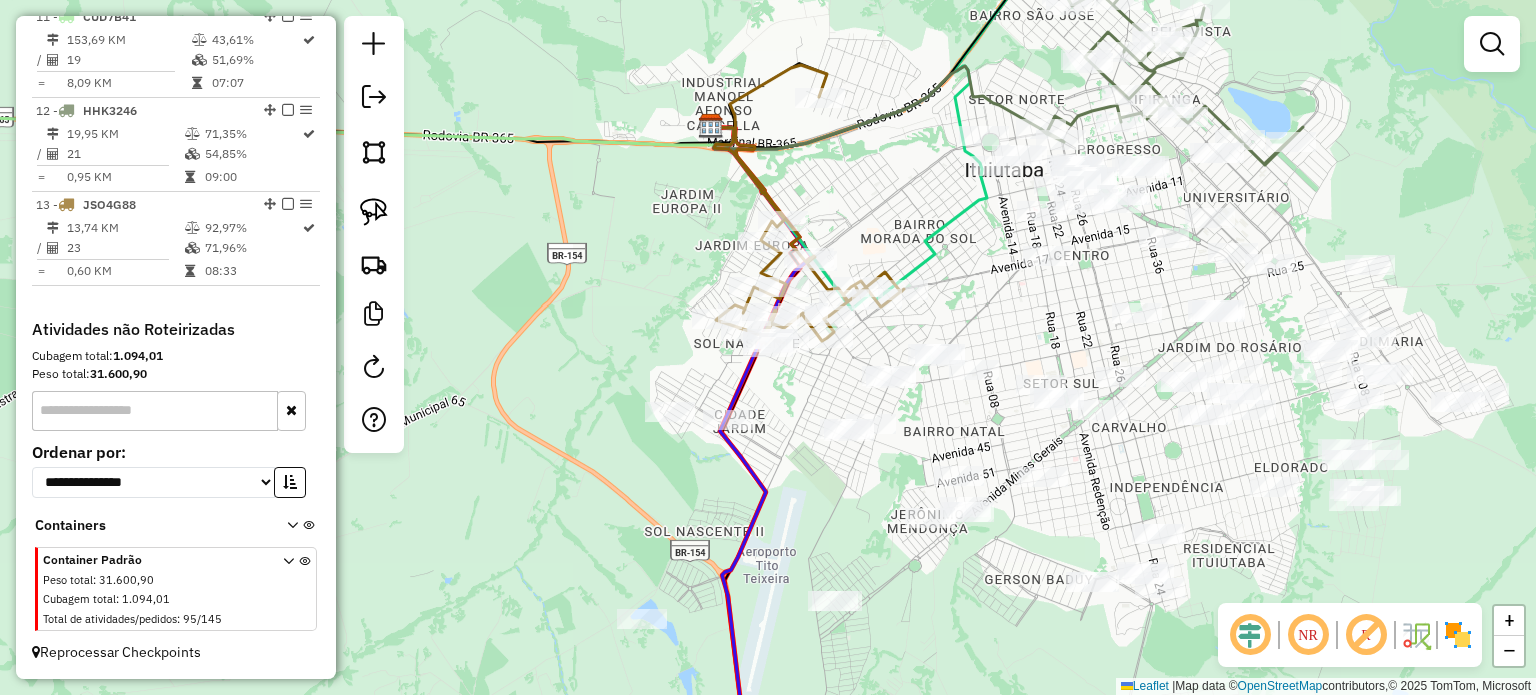 click 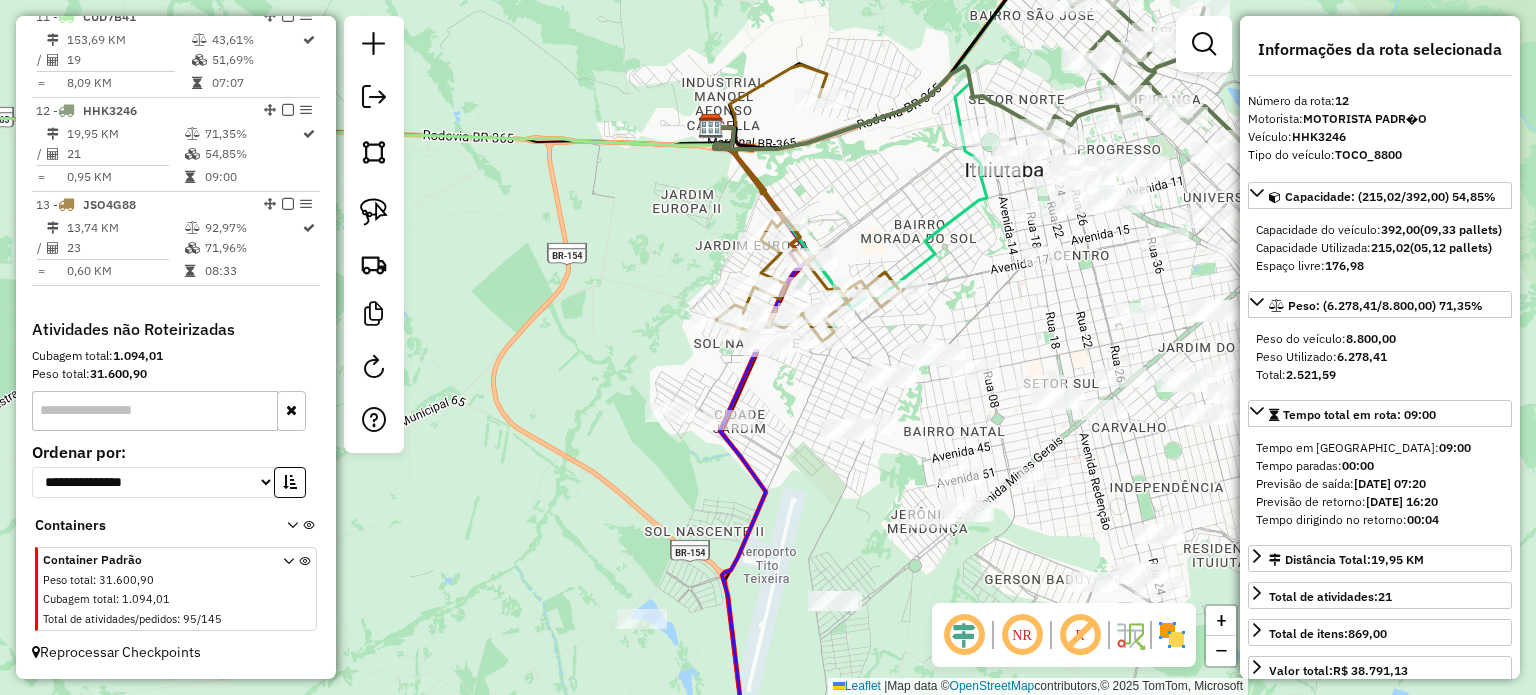 drag, startPoint x: 1129, startPoint y: 281, endPoint x: 1106, endPoint y: 298, distance: 28.600698 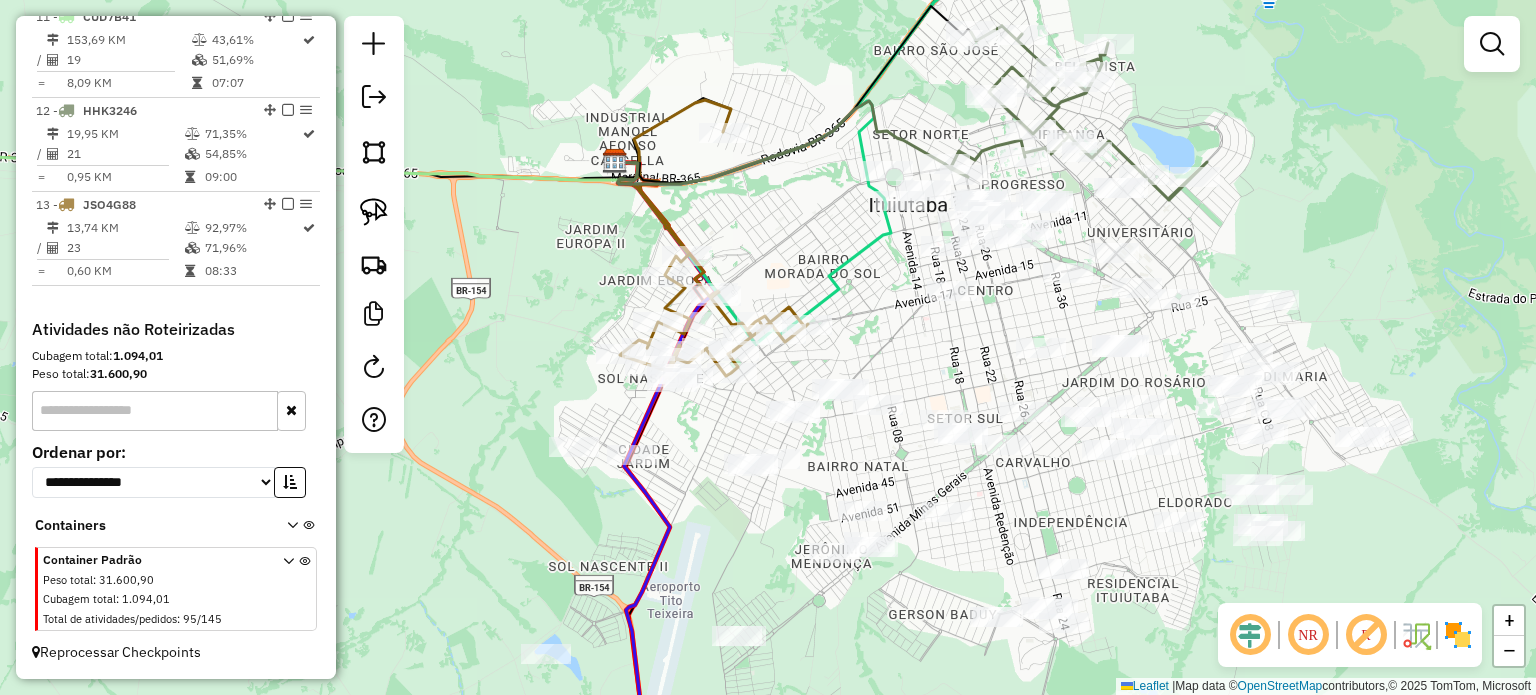 drag, startPoint x: 1192, startPoint y: 249, endPoint x: 1083, endPoint y: 267, distance: 110.47624 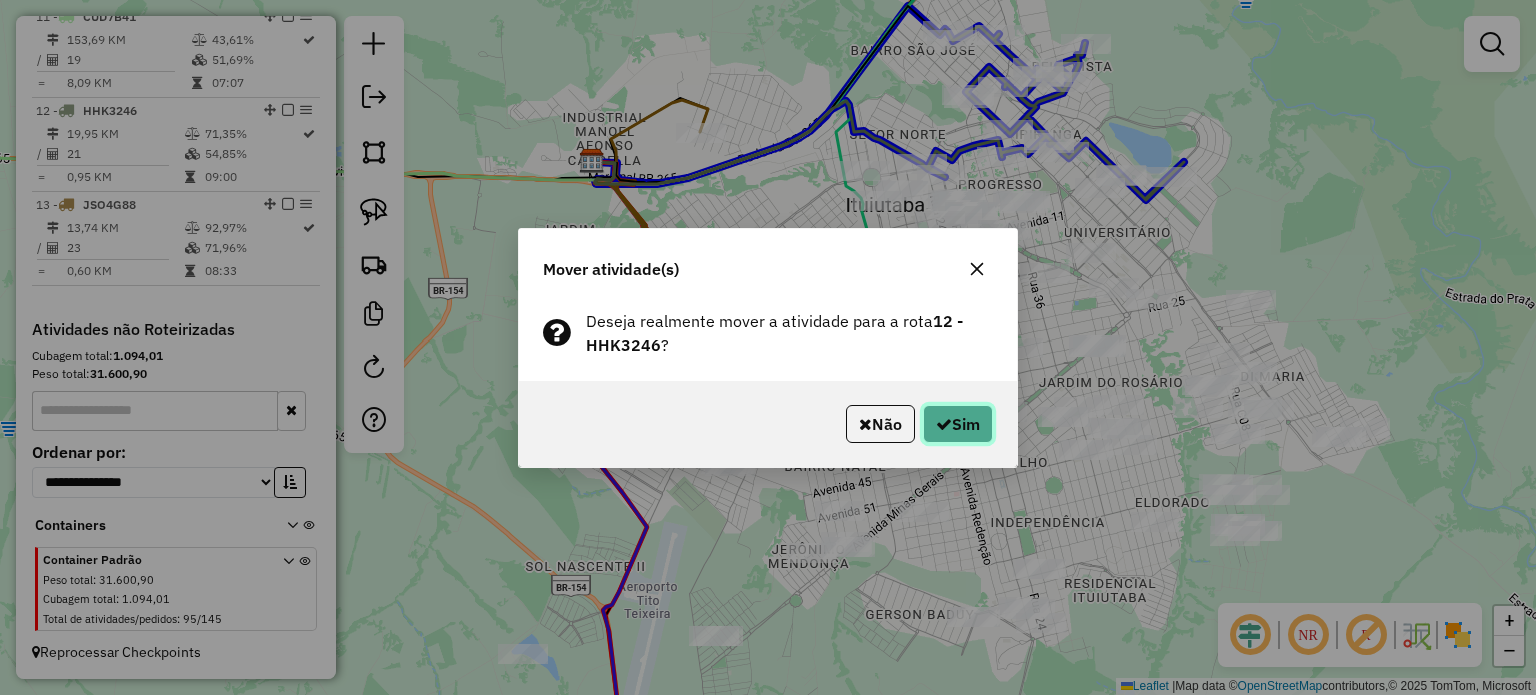 click on "Sim" 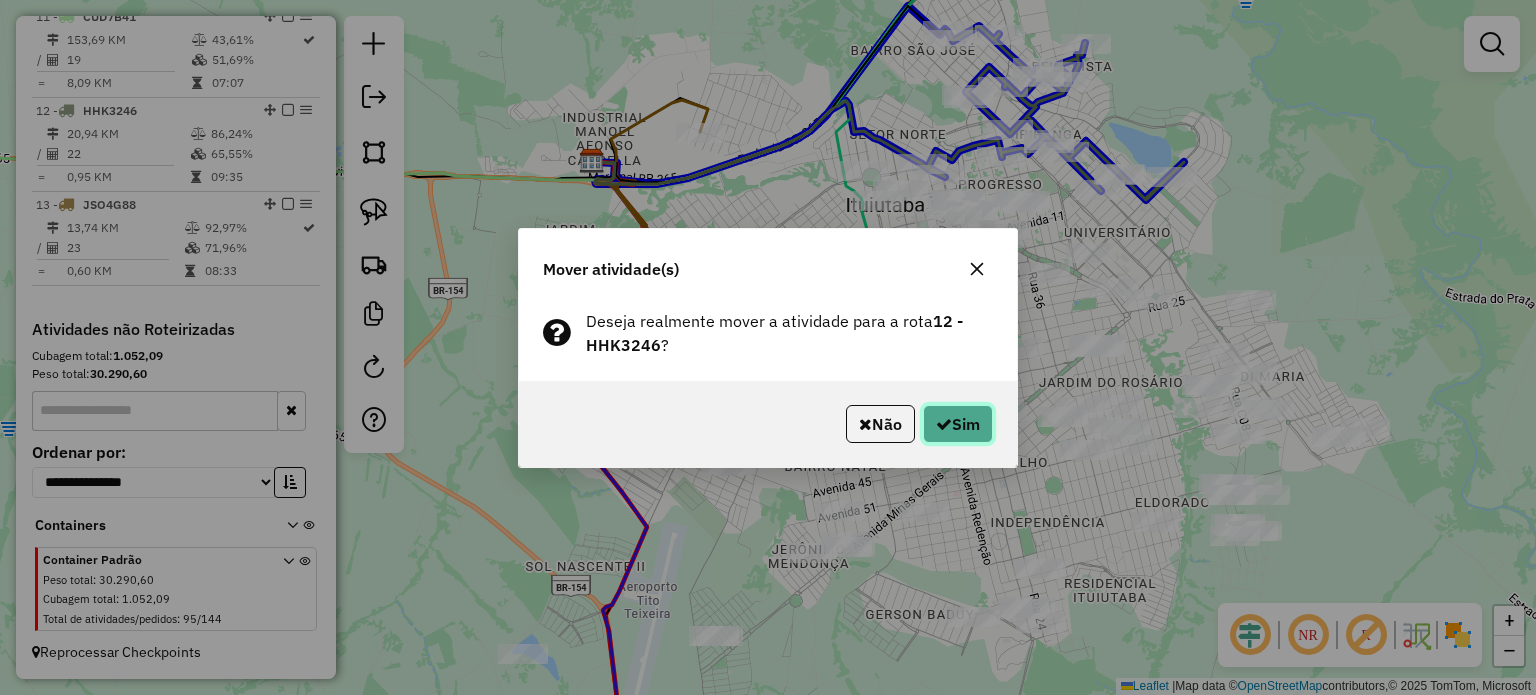click on "Sim" 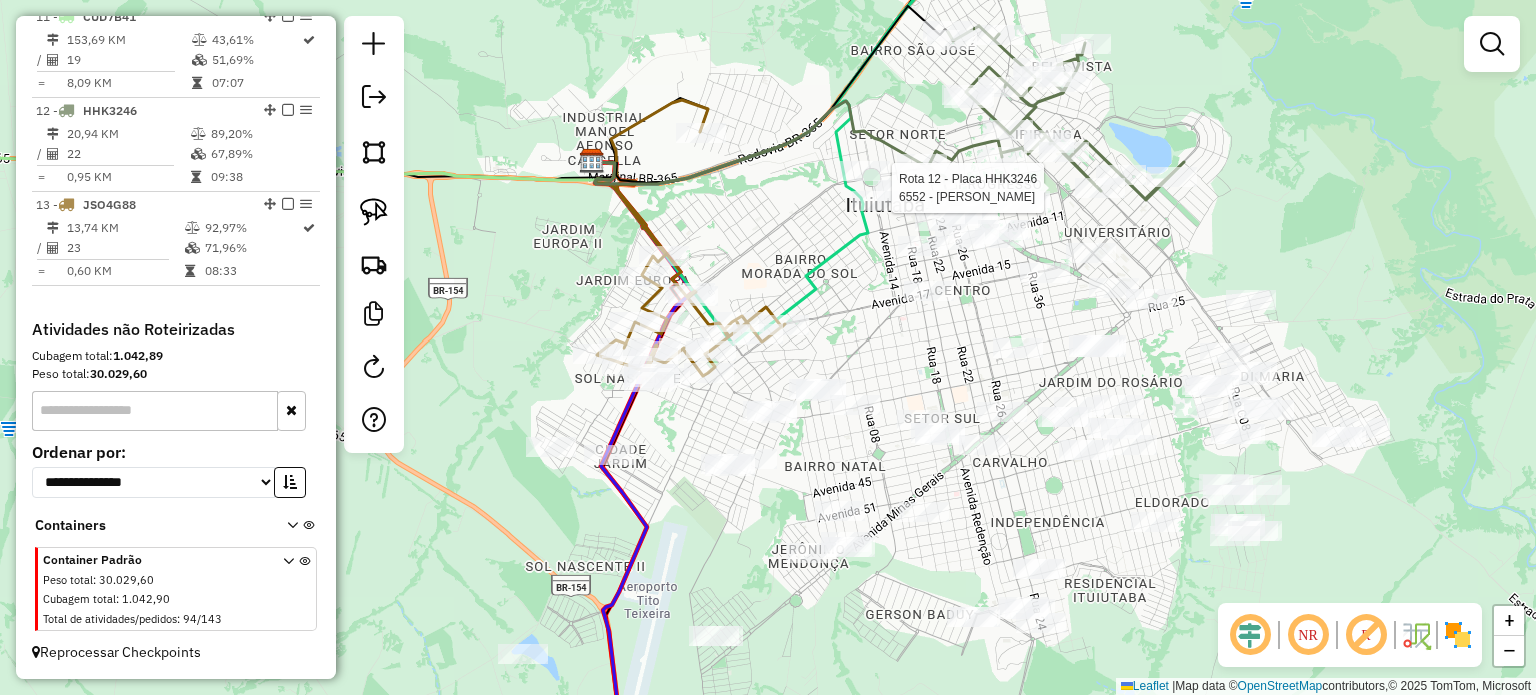 click 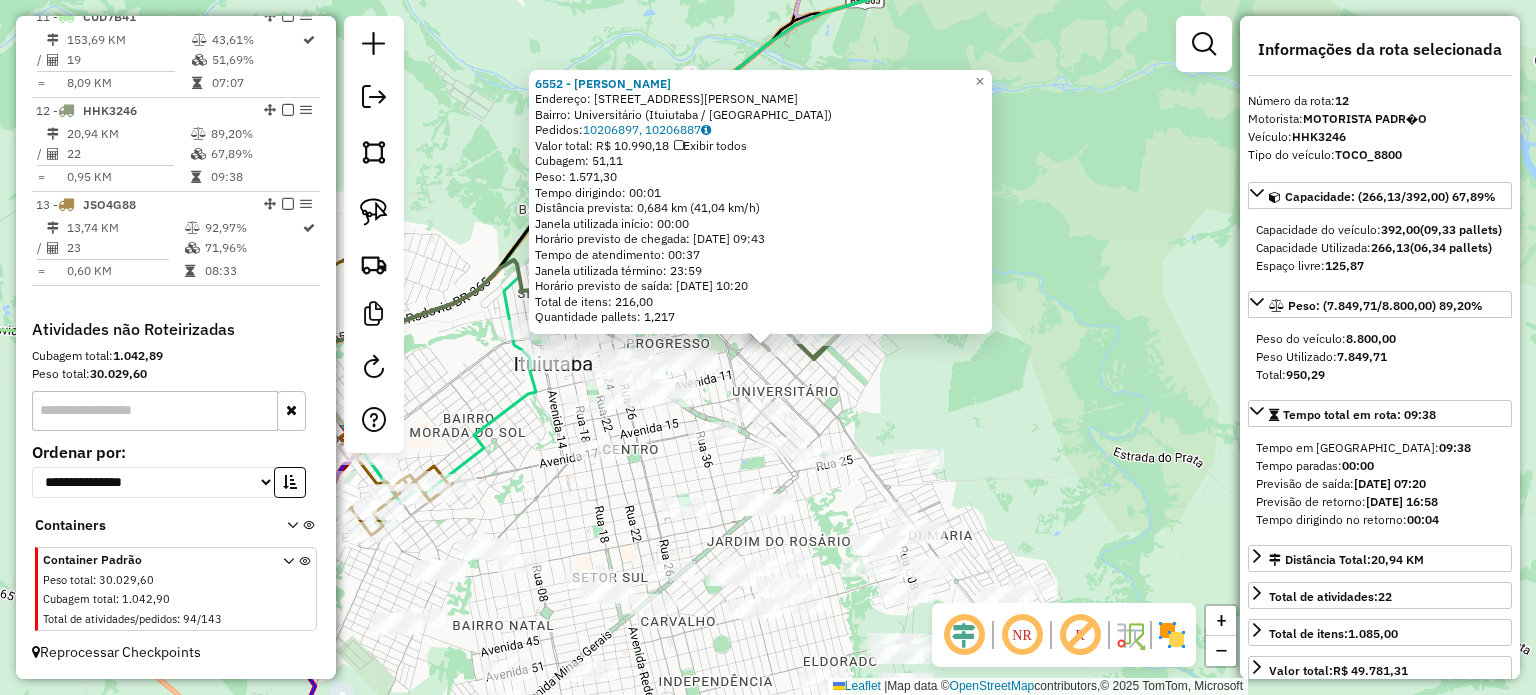 click on "6552 - WESLEY JUNIOR ANDRAD  Endereço: Rua Doutor Edelweiss Teixeira, 195   Bairro: Universitário (Ituiutaba / MG)   Pedidos:  10206897, 10206887   Valor total: R$ 10.990,18   Exibir todos   Cubagem: 51,11  Peso: 1.571,30  Tempo dirigindo: 00:01   Distância prevista: 0,684 km (41,04 km/h)   Janela utilizada início: 00:00   Horário previsto de chegada: 11/07/2025 09:43   Tempo de atendimento: 00:37   Janela utilizada término: 23:59   Horário previsto de saída: 11/07/2025 10:20   Total de itens: 216,00   Quantidade pallets: 1,217  × Janela de atendimento Grade de atendimento Capacidade Transportadoras Veículos Cliente Pedidos  Rotas Selecione os dias de semana para filtrar as janelas de atendimento  Seg   Ter   Qua   Qui   Sex   Sáb   Dom  Informe o período da janela de atendimento: De: Até:  Filtrar exatamente a janela do cliente  Considerar janela de atendimento padrão  Selecione os dias de semana para filtrar as grades de atendimento  Seg   Ter   Qua   Qui   Sex   Sáb   Dom   Peso mínimo:  +" 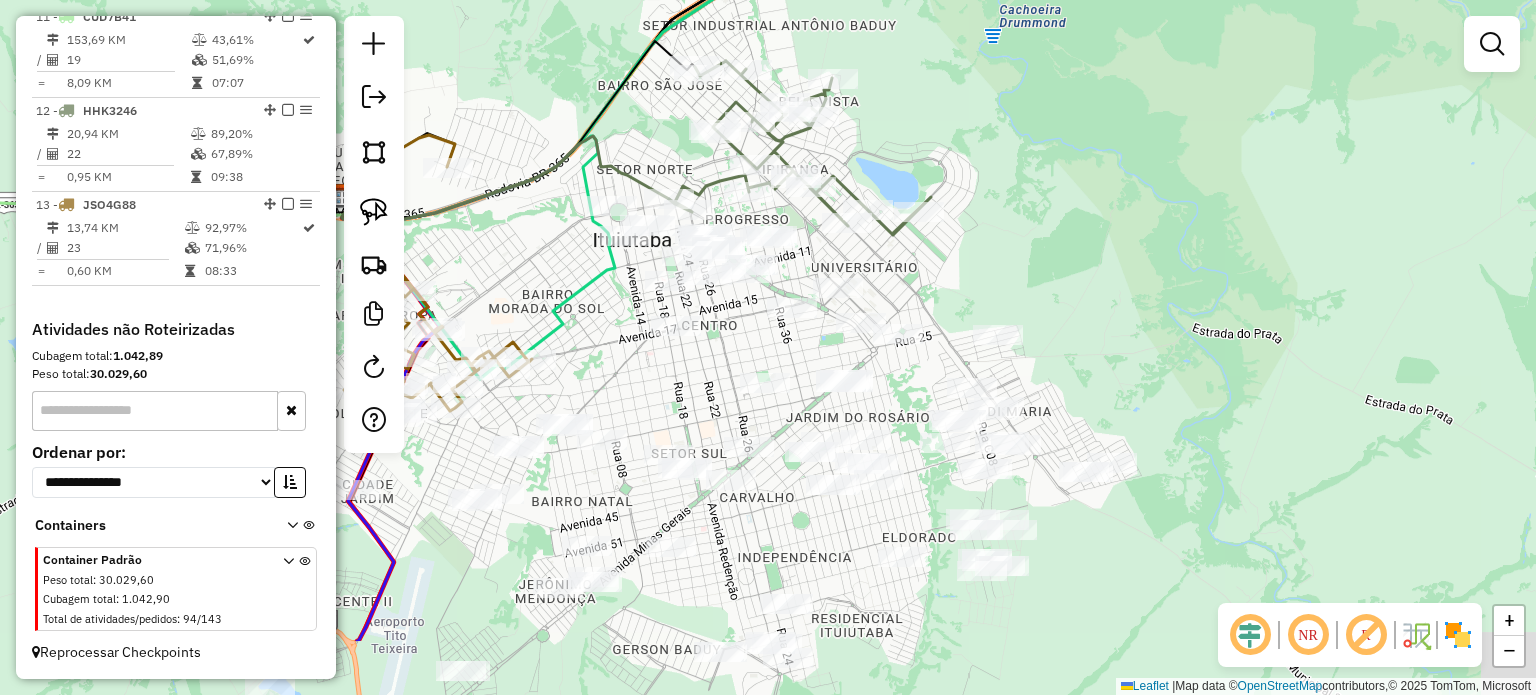 drag, startPoint x: 866, startPoint y: 403, endPoint x: 953, endPoint y: 266, distance: 162.28987 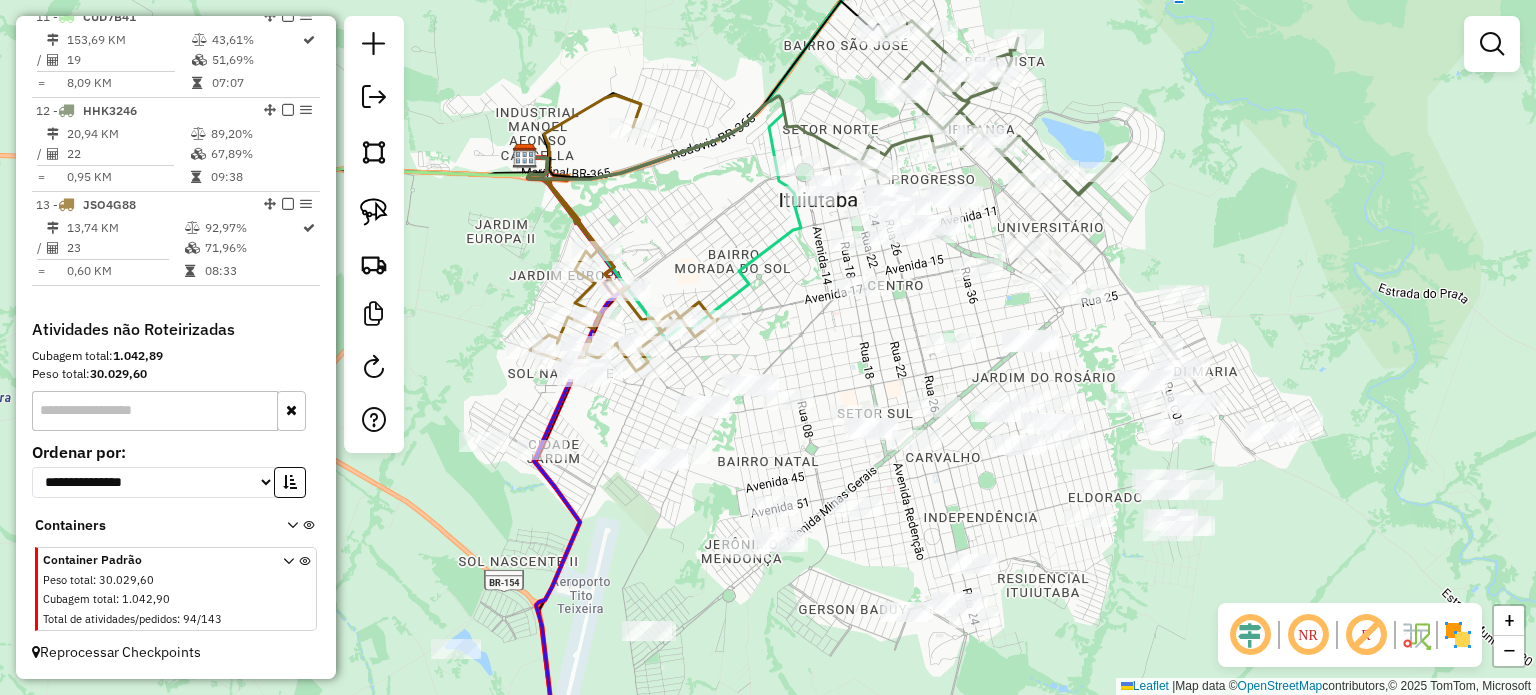 drag, startPoint x: 556, startPoint y: 233, endPoint x: 696, endPoint y: 212, distance: 141.56624 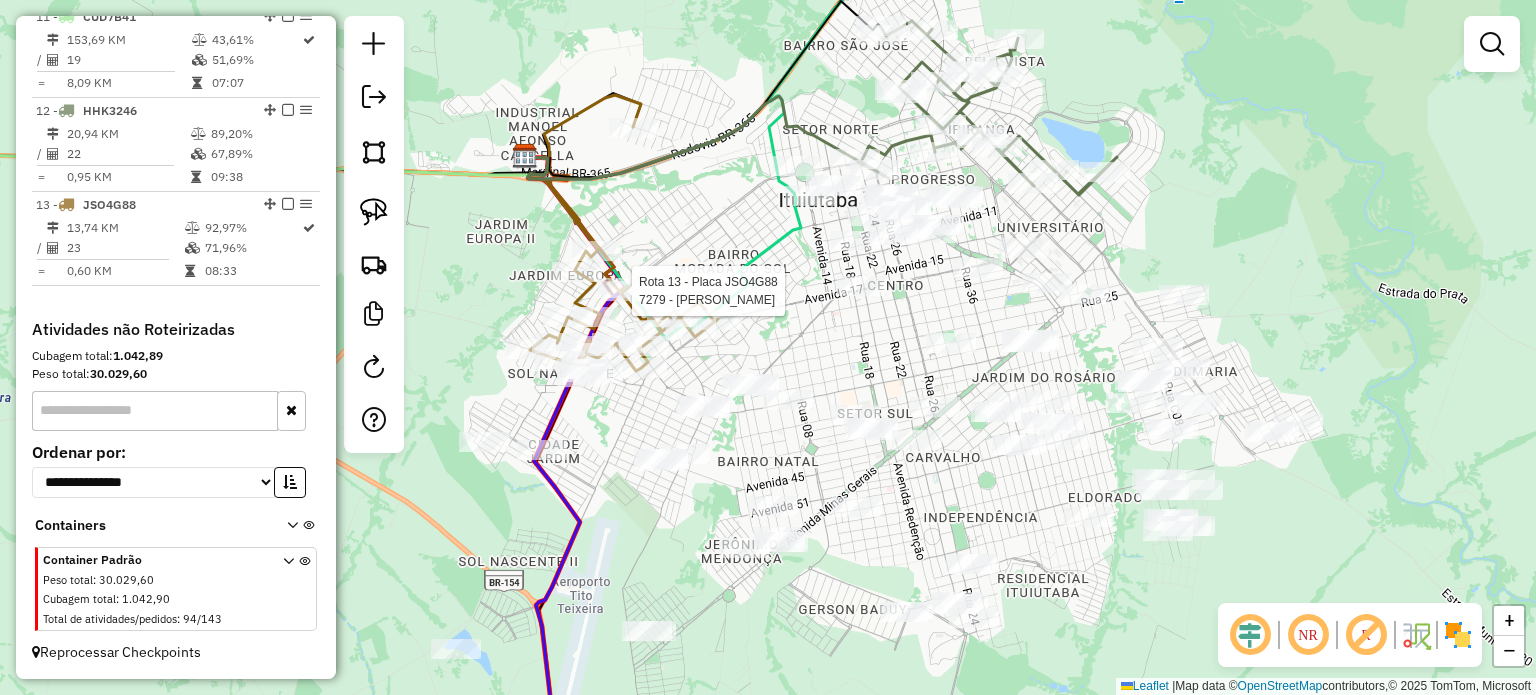 select on "**********" 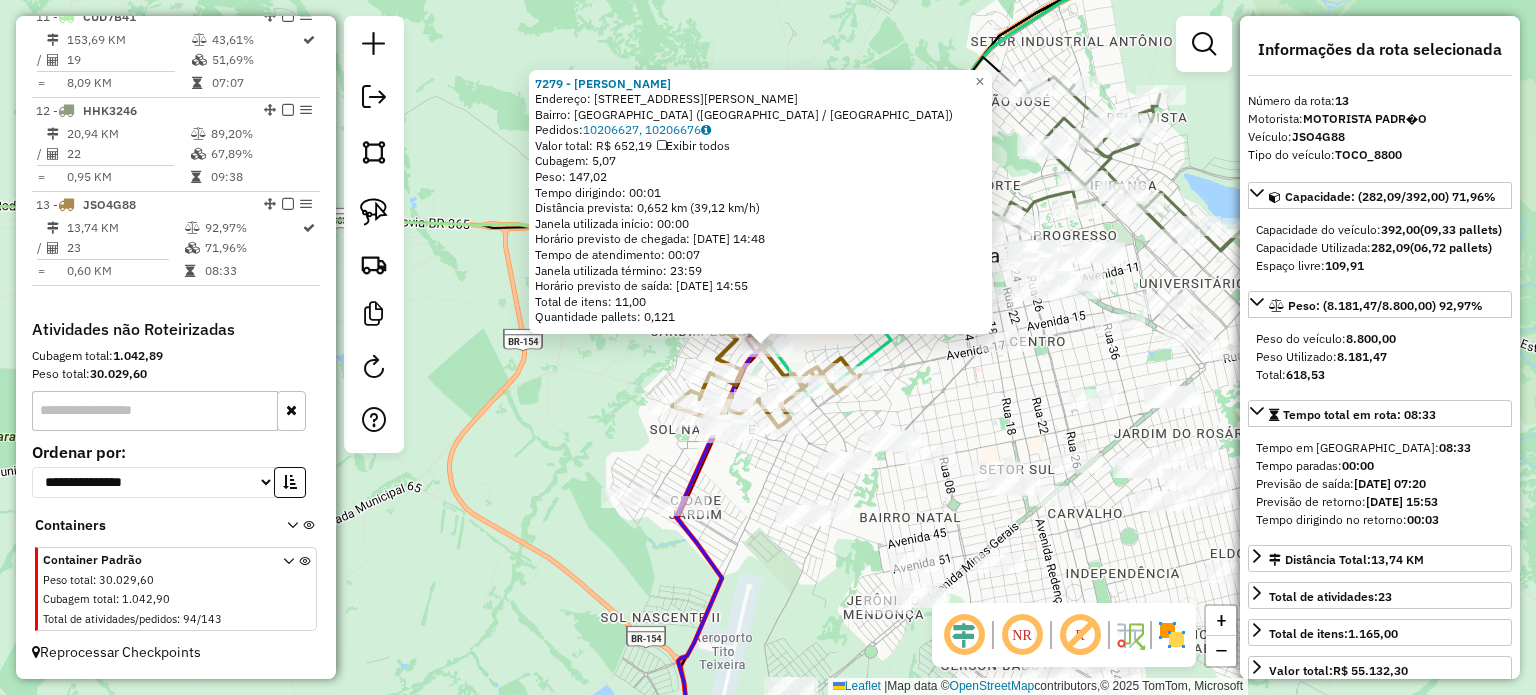 click on "7279 - MARCIO ANTONIO DE AS  Endereço: Avenida Nivaldo Inácio Moreira, 2503   Bairro: Lagoa Azul (Ituiutaba / MG)   Pedidos:  10206627, 10206676   Valor total: R$ 652,19   Exibir todos   Cubagem: 5,07  Peso: 147,02  Tempo dirigindo: 00:01   Distância prevista: 0,652 km (39,12 km/h)   Janela utilizada início: 00:00   Horário previsto de chegada: 11/07/2025 14:48   Tempo de atendimento: 00:07   Janela utilizada término: 23:59   Horário previsto de saída: 11/07/2025 14:55   Total de itens: 11,00   Quantidade pallets: 0,121  × Janela de atendimento Grade de atendimento Capacidade Transportadoras Veículos Cliente Pedidos  Rotas Selecione os dias de semana para filtrar as janelas de atendimento  Seg   Ter   Qua   Qui   Sex   Sáb   Dom  Informe o período da janela de atendimento: De: Até:  Filtrar exatamente a janela do cliente  Considerar janela de atendimento padrão  Selecione os dias de semana para filtrar as grades de atendimento  Seg   Ter   Qua   Qui   Sex   Sáb   Dom   Peso mínimo:   De:  De:" 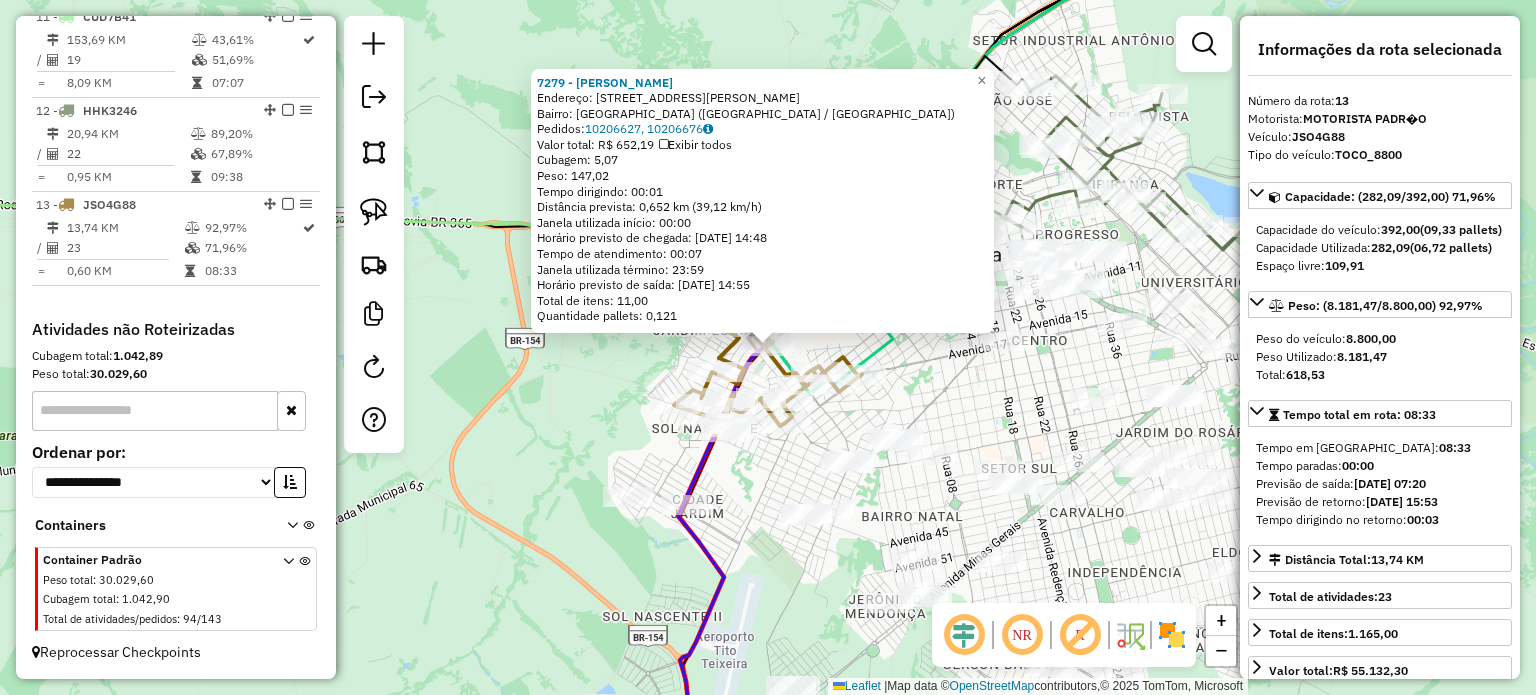 click on "7279 - MARCIO ANTONIO DE AS  Endereço: Avenida Nivaldo Inácio Moreira, 2503   Bairro: Lagoa Azul (Ituiutaba / MG)   Pedidos:  10206627, 10206676   Valor total: R$ 652,19   Exibir todos   Cubagem: 5,07  Peso: 147,02  Tempo dirigindo: 00:01   Distância prevista: 0,652 km (39,12 km/h)   Janela utilizada início: 00:00   Horário previsto de chegada: 11/07/2025 14:48   Tempo de atendimento: 00:07   Janela utilizada término: 23:59   Horário previsto de saída: 11/07/2025 14:55   Total de itens: 11,00   Quantidade pallets: 0,121  × Janela de atendimento Grade de atendimento Capacidade Transportadoras Veículos Cliente Pedidos  Rotas Selecione os dias de semana para filtrar as janelas de atendimento  Seg   Ter   Qua   Qui   Sex   Sáb   Dom  Informe o período da janela de atendimento: De: Até:  Filtrar exatamente a janela do cliente  Considerar janela de atendimento padrão  Selecione os dias de semana para filtrar as grades de atendimento  Seg   Ter   Qua   Qui   Sex   Sáb   Dom   Peso mínimo:   De:  De:" 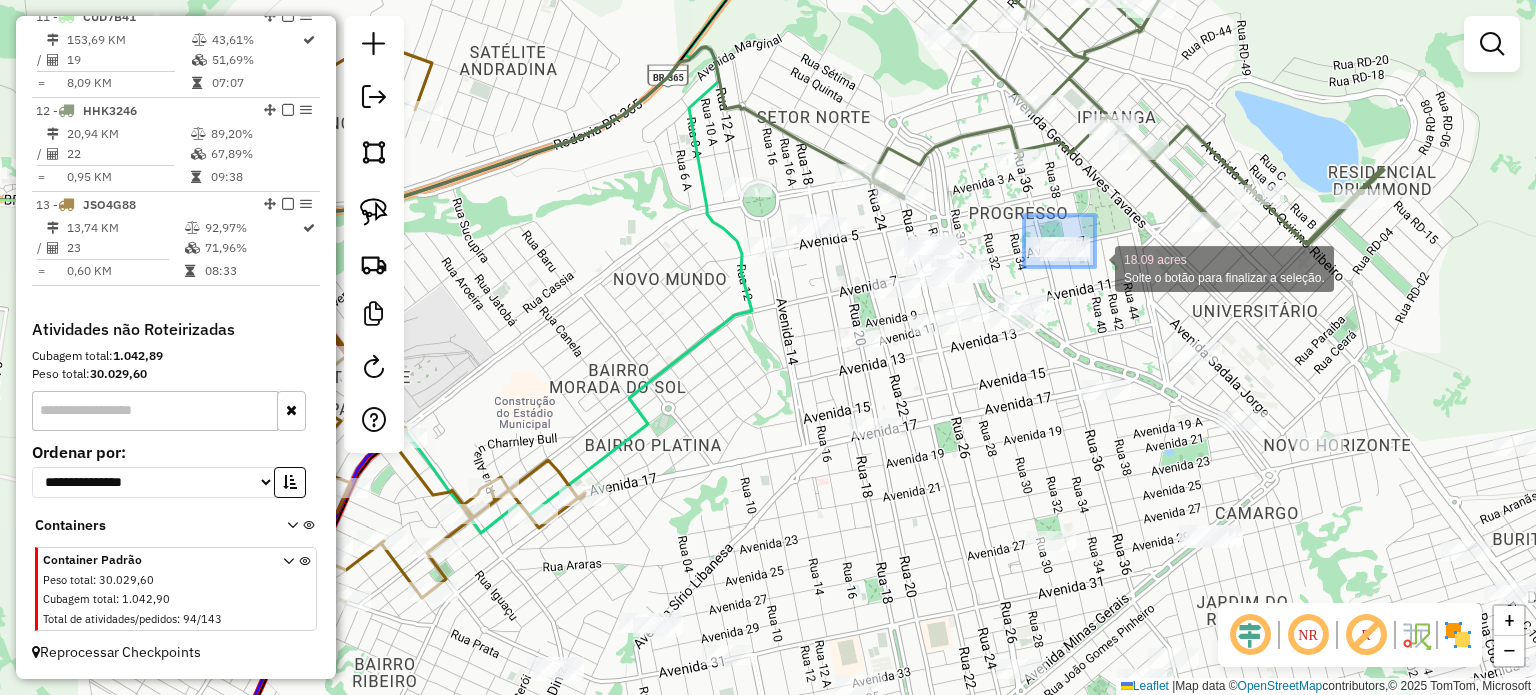 drag, startPoint x: 1024, startPoint y: 215, endPoint x: 1103, endPoint y: 267, distance: 94.57801 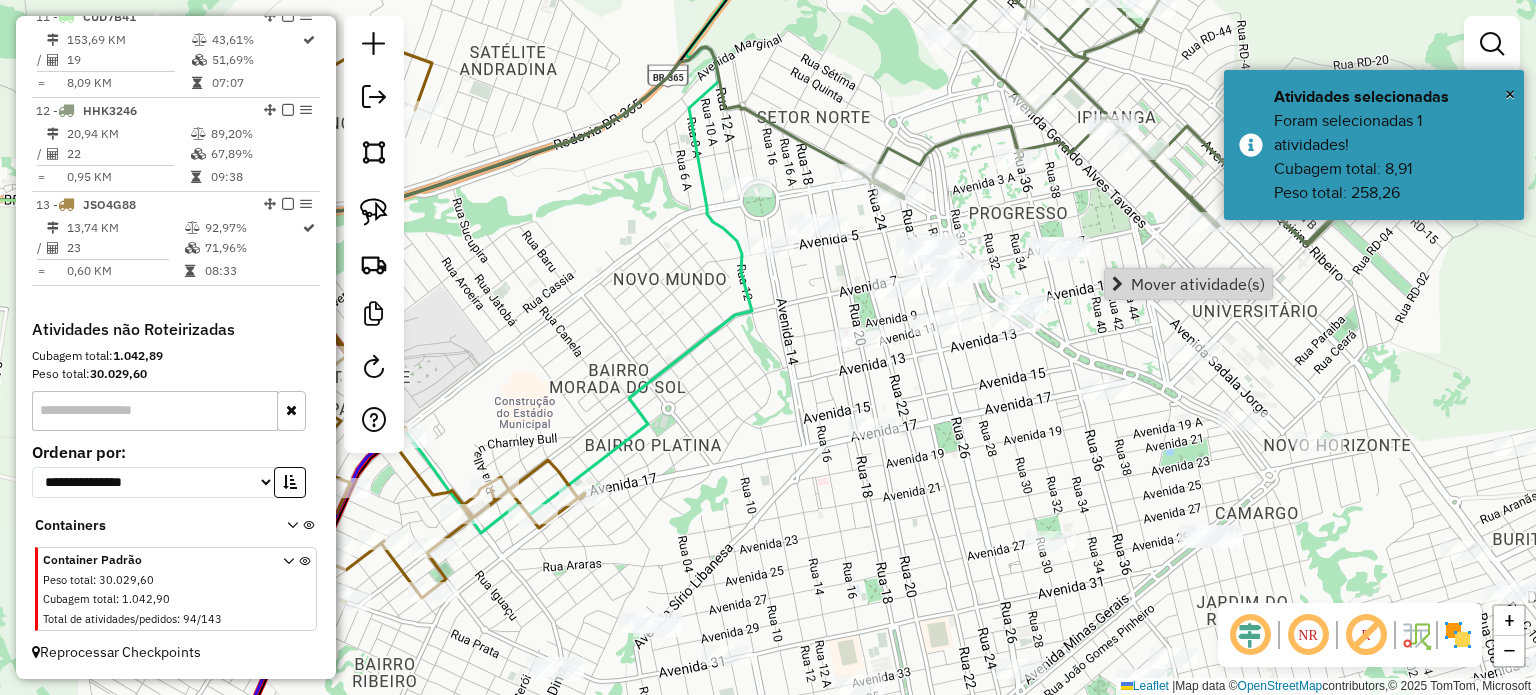 drag, startPoint x: 1137, startPoint y: 279, endPoint x: 1131, endPoint y: 288, distance: 10.816654 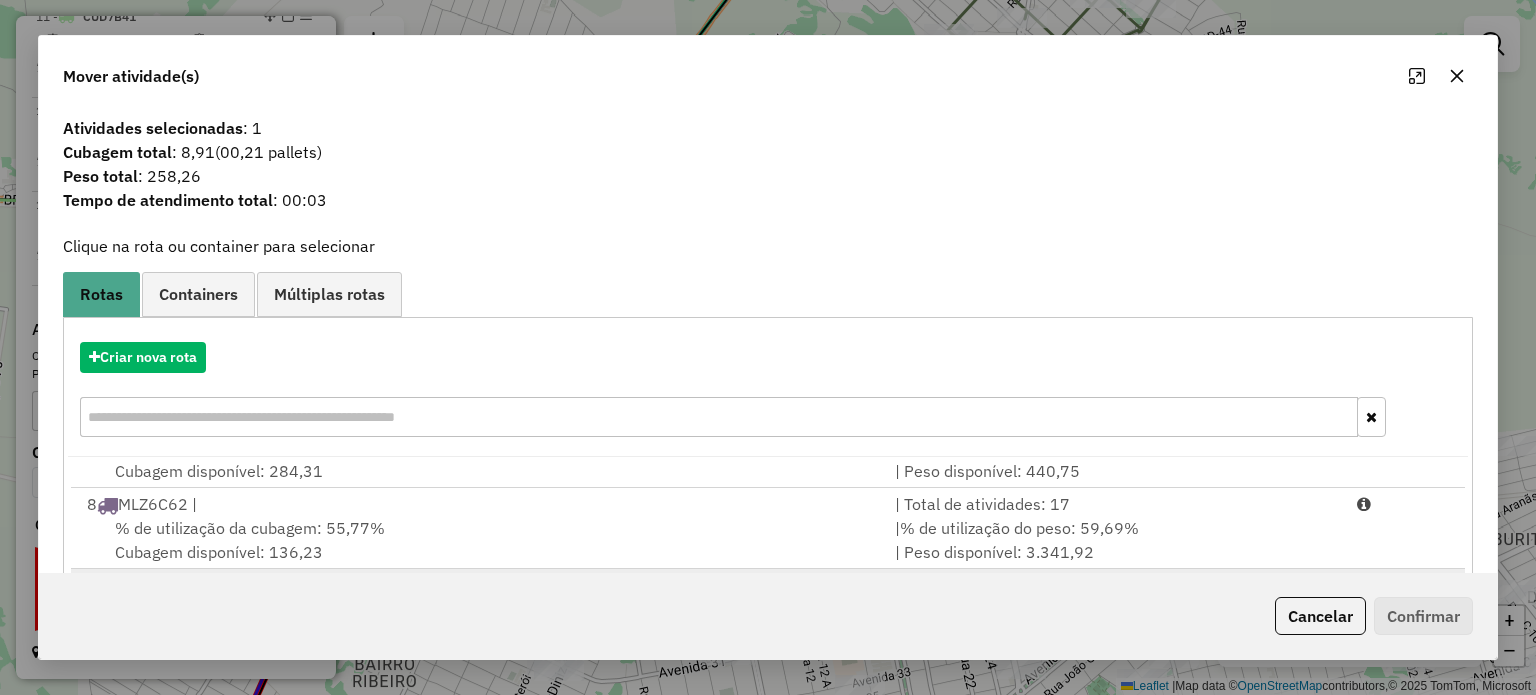 scroll, scrollTop: 650, scrollLeft: 0, axis: vertical 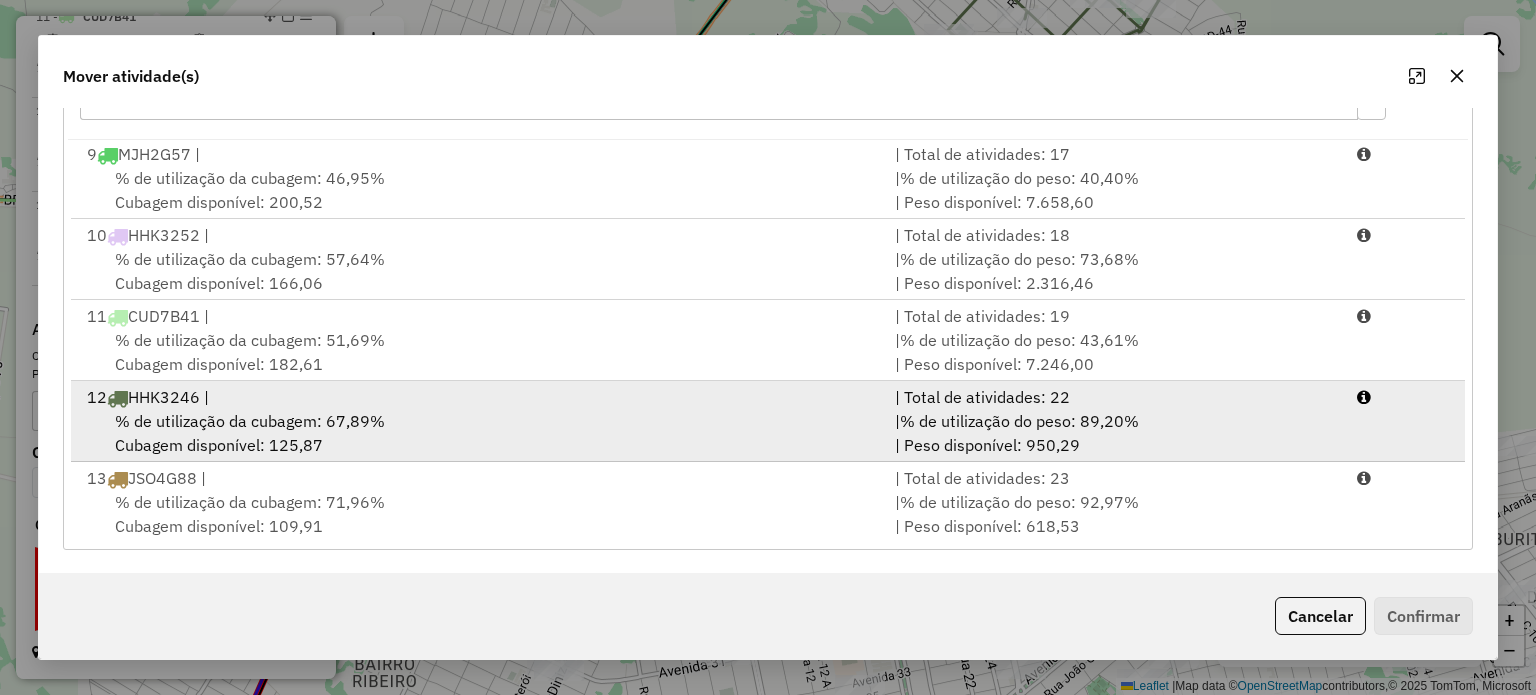 click on "% de utilização da cubagem: 67,89%  Cubagem disponível: 125,87" at bounding box center (479, 433) 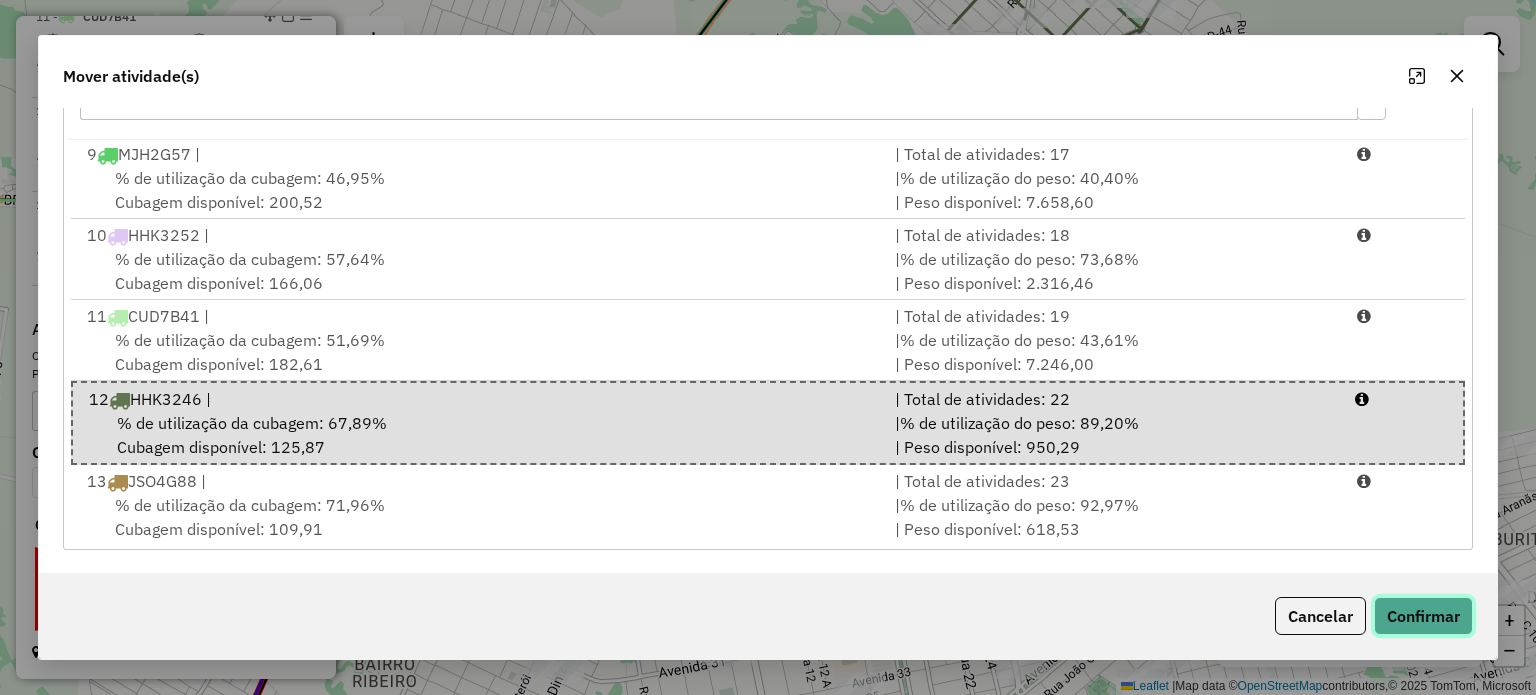 click on "Confirmar" 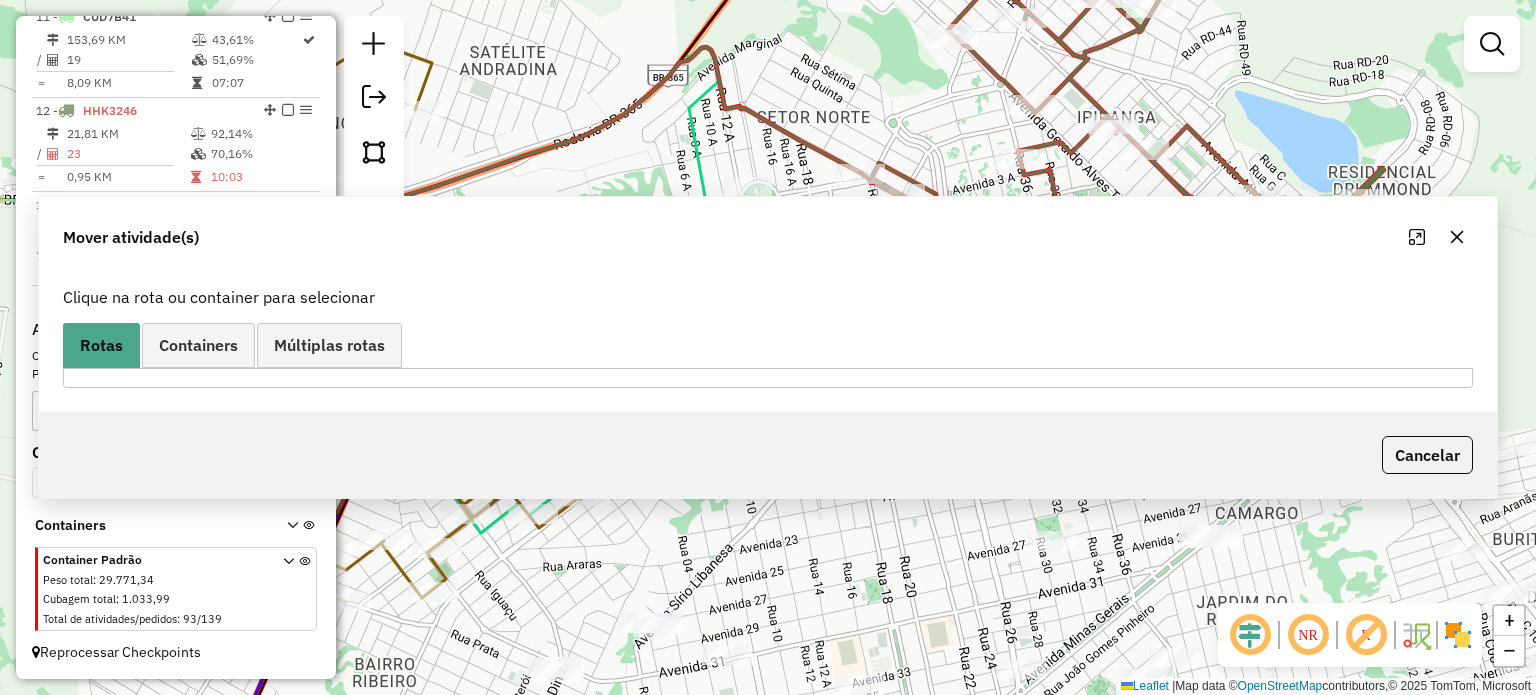 scroll, scrollTop: 0, scrollLeft: 0, axis: both 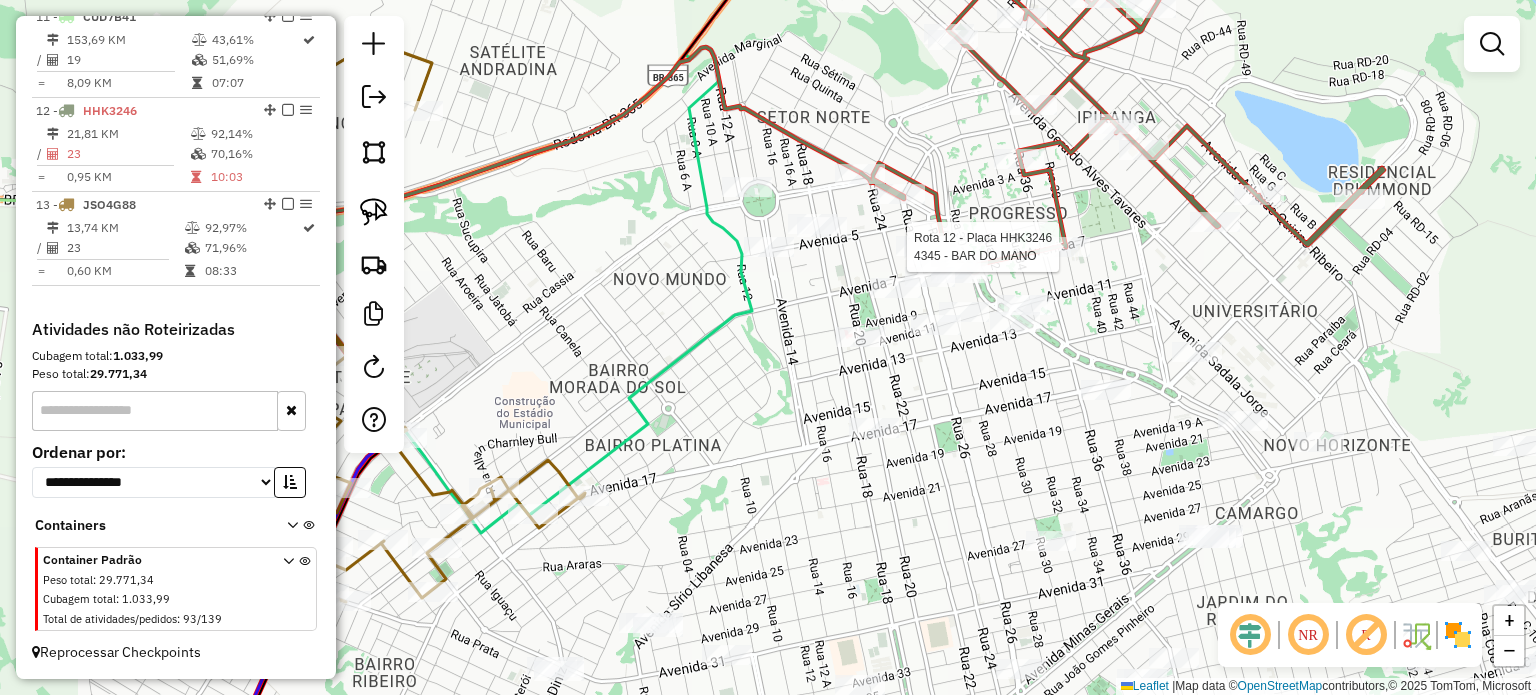 select on "**********" 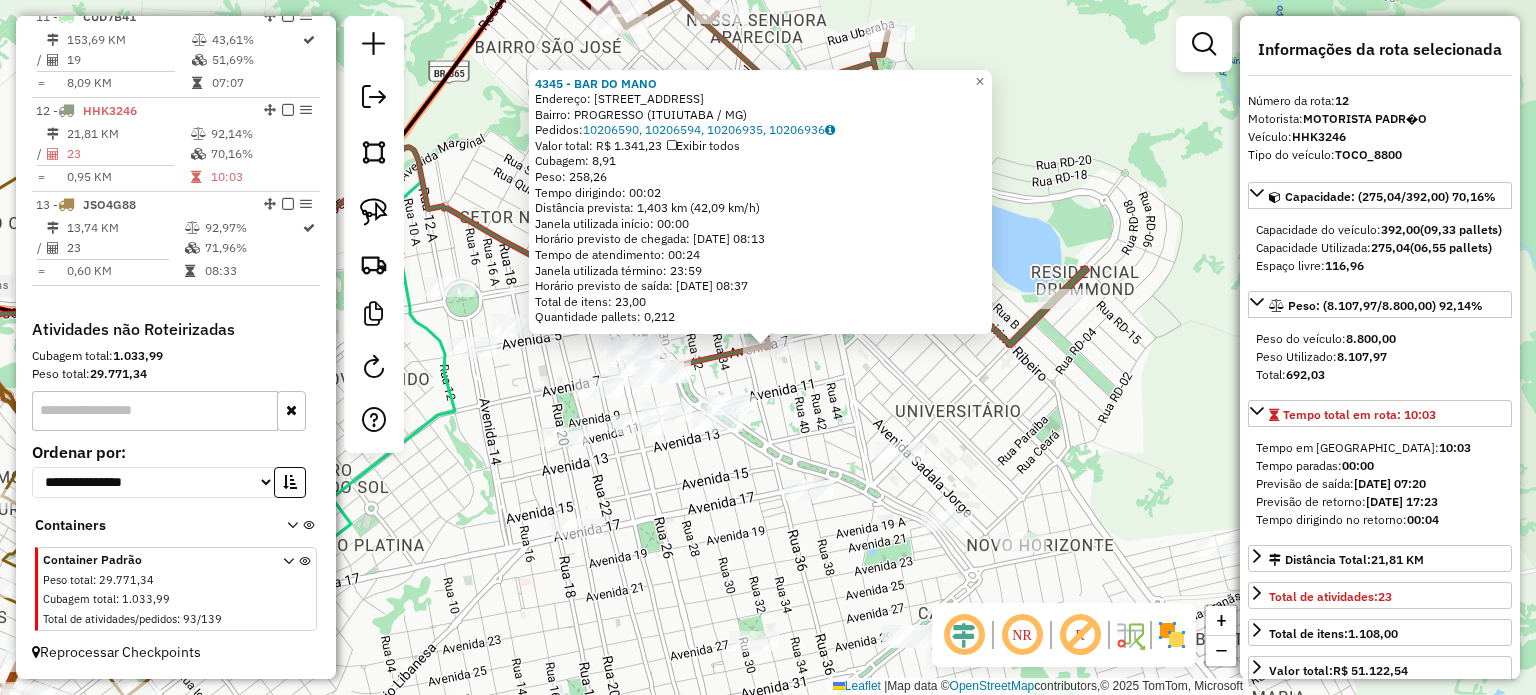 click on "4345 - BAR DO MANO  Endereço:  AV  AV  AV  SETE 357   Bairro: PROGRESSO (ITUIUTABA / MG)   Pedidos:  10206590, 10206594, 10206935, 10206936   Valor total: R$ 1.341,23   Exibir todos   Cubagem: 8,91  Peso: 258,26  Tempo dirigindo: 00:02   Distância prevista: 1,403 km (42,09 km/h)   Janela utilizada início: 00:00   Horário previsto de chegada: 11/07/2025 08:13   Tempo de atendimento: 00:24   Janela utilizada término: 23:59   Horário previsto de saída: 11/07/2025 08:37   Total de itens: 23,00   Quantidade pallets: 0,212  × Janela de atendimento Grade de atendimento Capacidade Transportadoras Veículos Cliente Pedidos  Rotas Selecione os dias de semana para filtrar as janelas de atendimento  Seg   Ter   Qua   Qui   Sex   Sáb   Dom  Informe o período da janela de atendimento: De: Até:  Filtrar exatamente a janela do cliente  Considerar janela de atendimento padrão  Selecione os dias de semana para filtrar as grades de atendimento  Seg   Ter   Qua   Qui   Sex   Sáb   Dom   Peso mínimo:   De:   Até:" 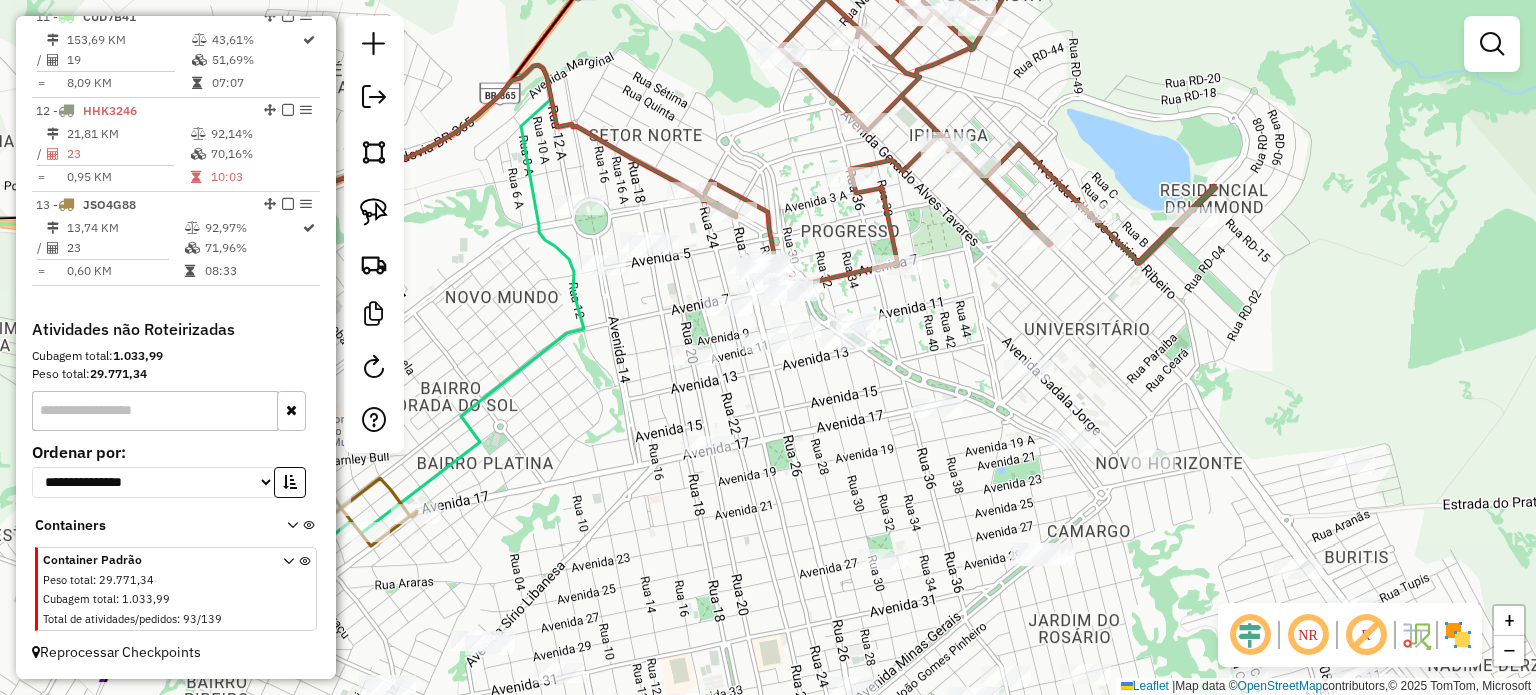 drag, startPoint x: 871, startPoint y: 395, endPoint x: 1000, endPoint y: 302, distance: 159.0283 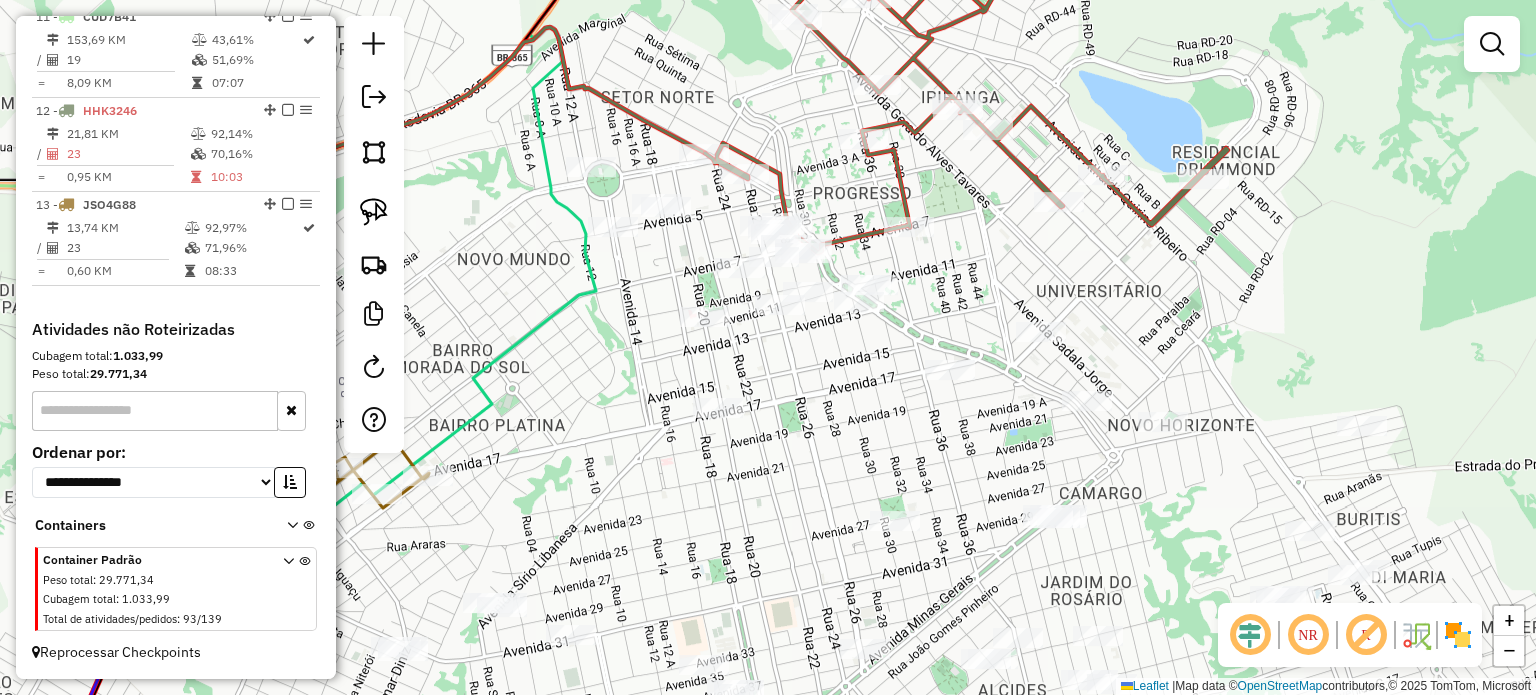 drag, startPoint x: 908, startPoint y: 331, endPoint x: 940, endPoint y: 235, distance: 101.19289 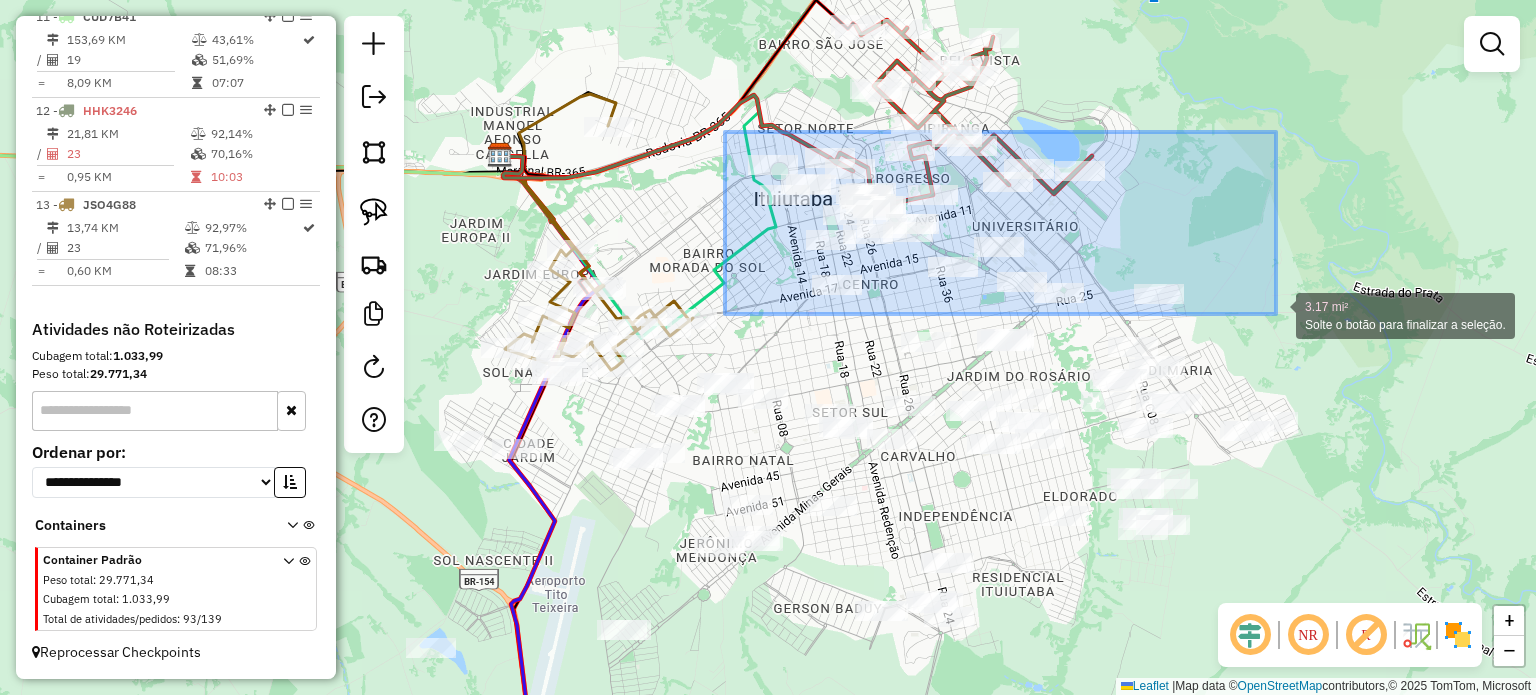 drag, startPoint x: 729, startPoint y: 143, endPoint x: 1276, endPoint y: 314, distance: 573.1056 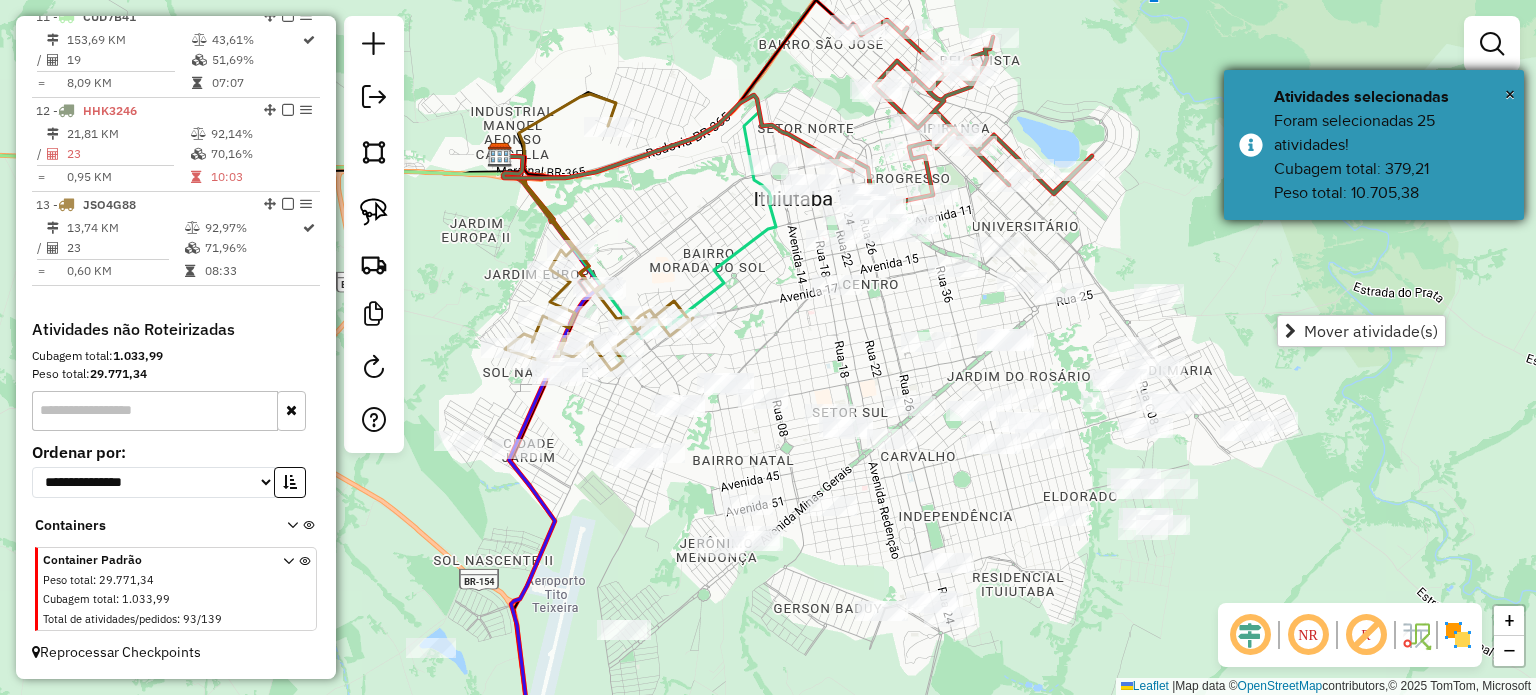 click on "Atividades selecionadas" at bounding box center [1391, 97] 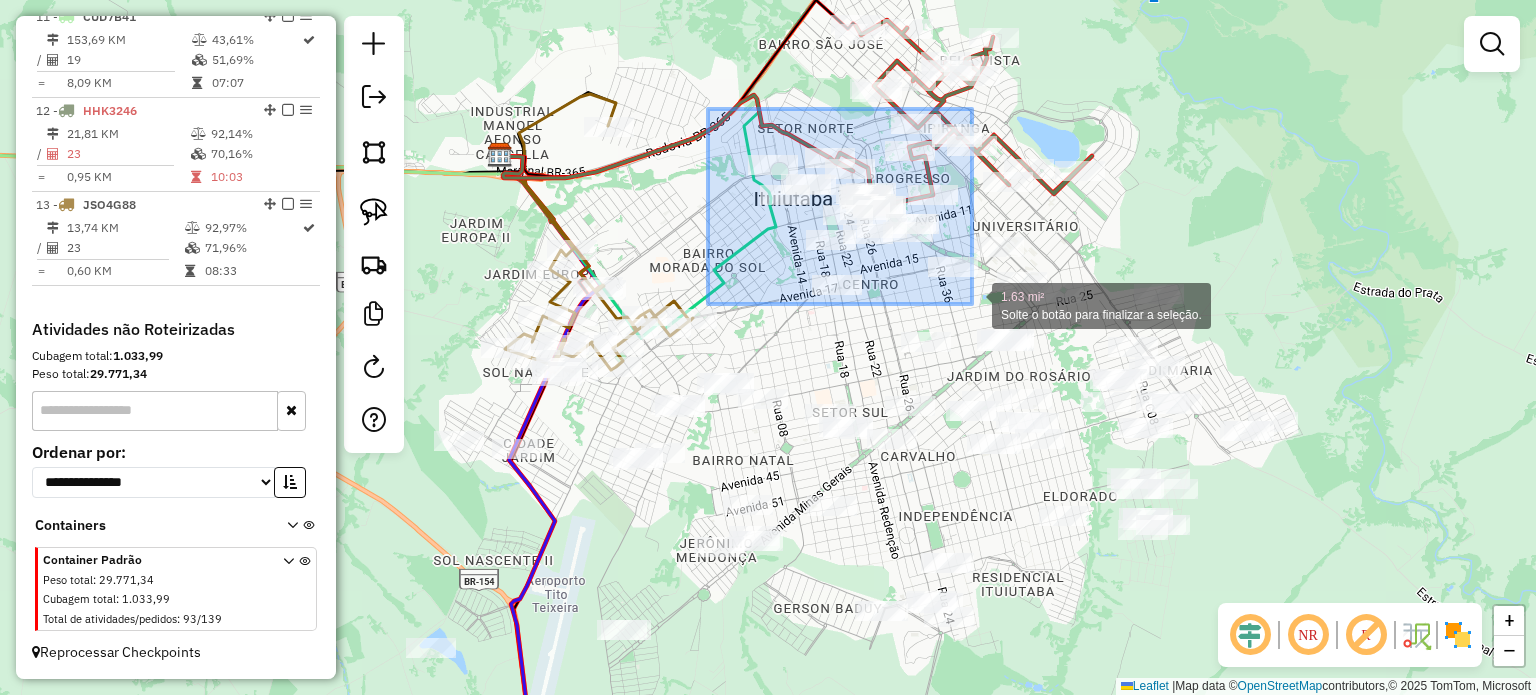 drag, startPoint x: 742, startPoint y: 139, endPoint x: 970, endPoint y: 304, distance: 281.44095 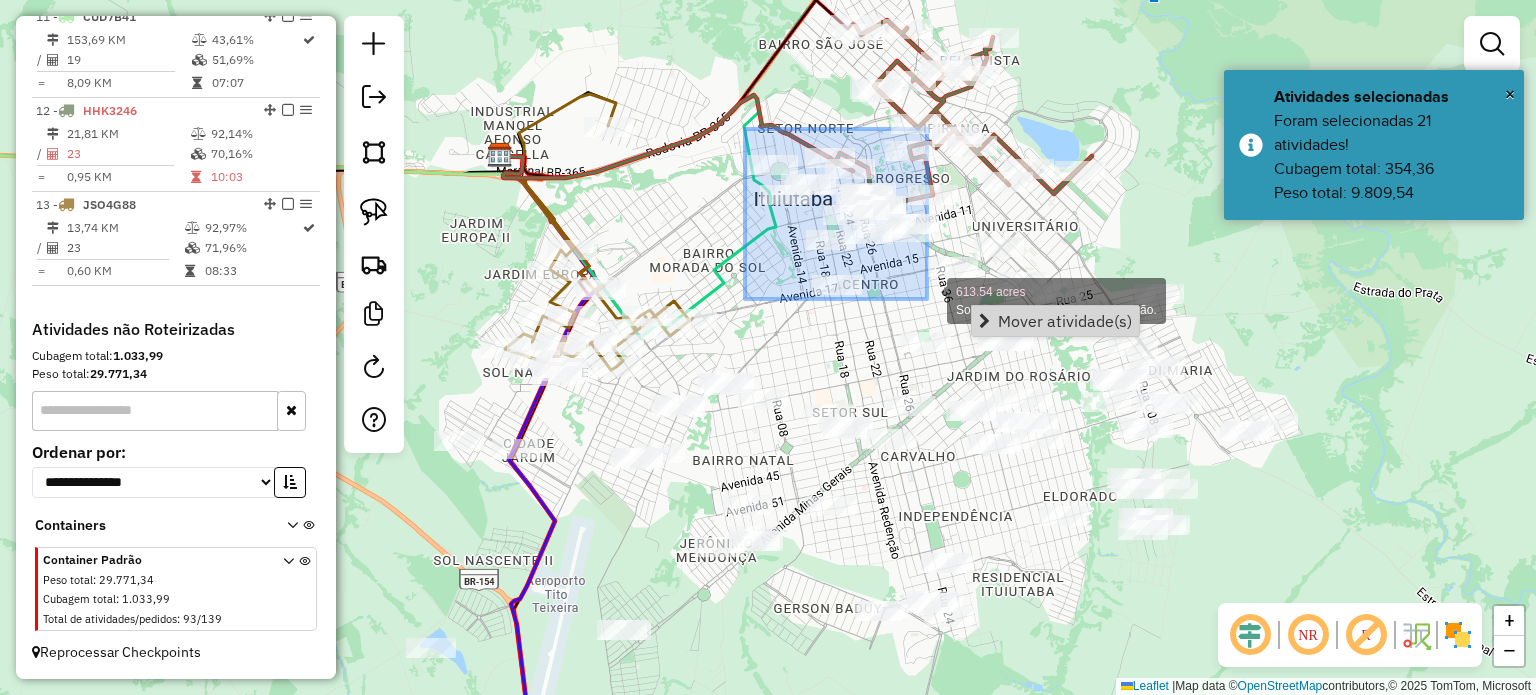 drag, startPoint x: 756, startPoint y: 144, endPoint x: 927, endPoint y: 299, distance: 230.79428 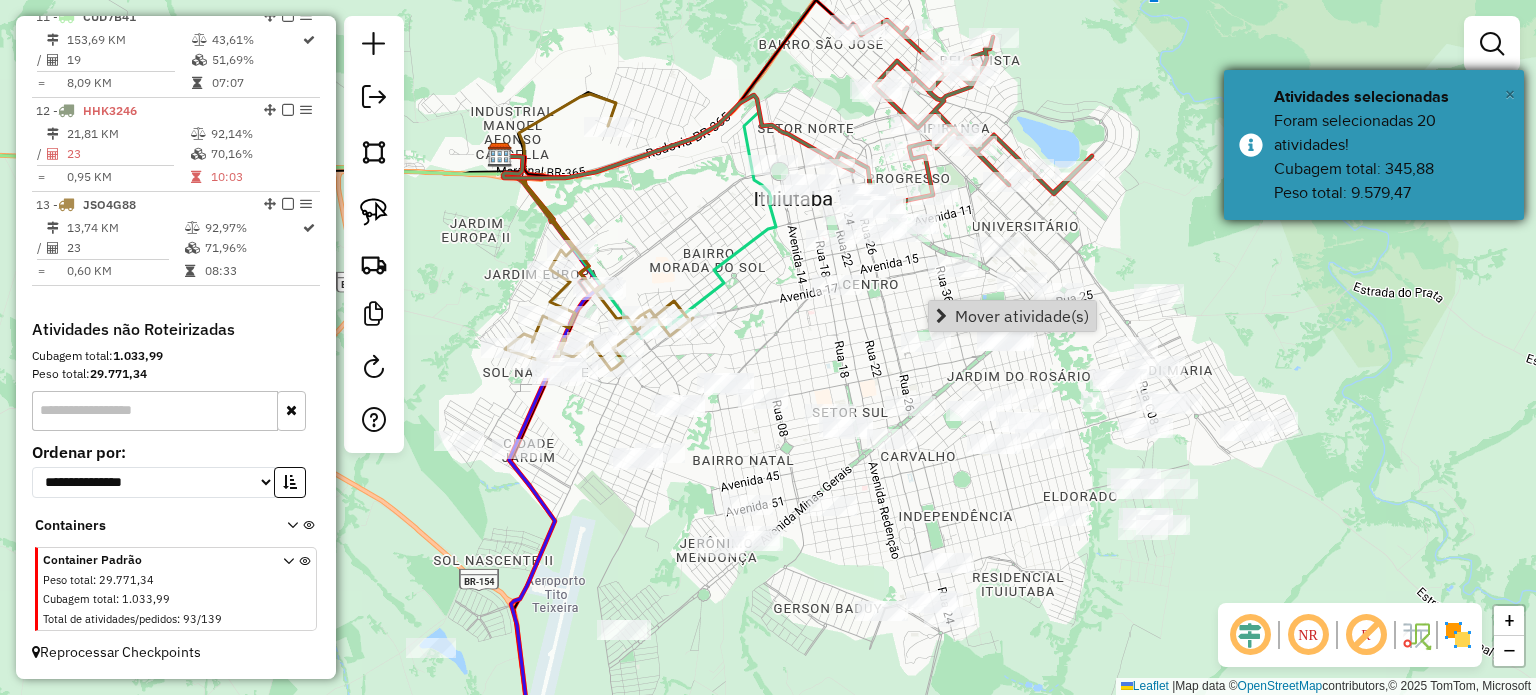 click on "×" at bounding box center [1510, 94] 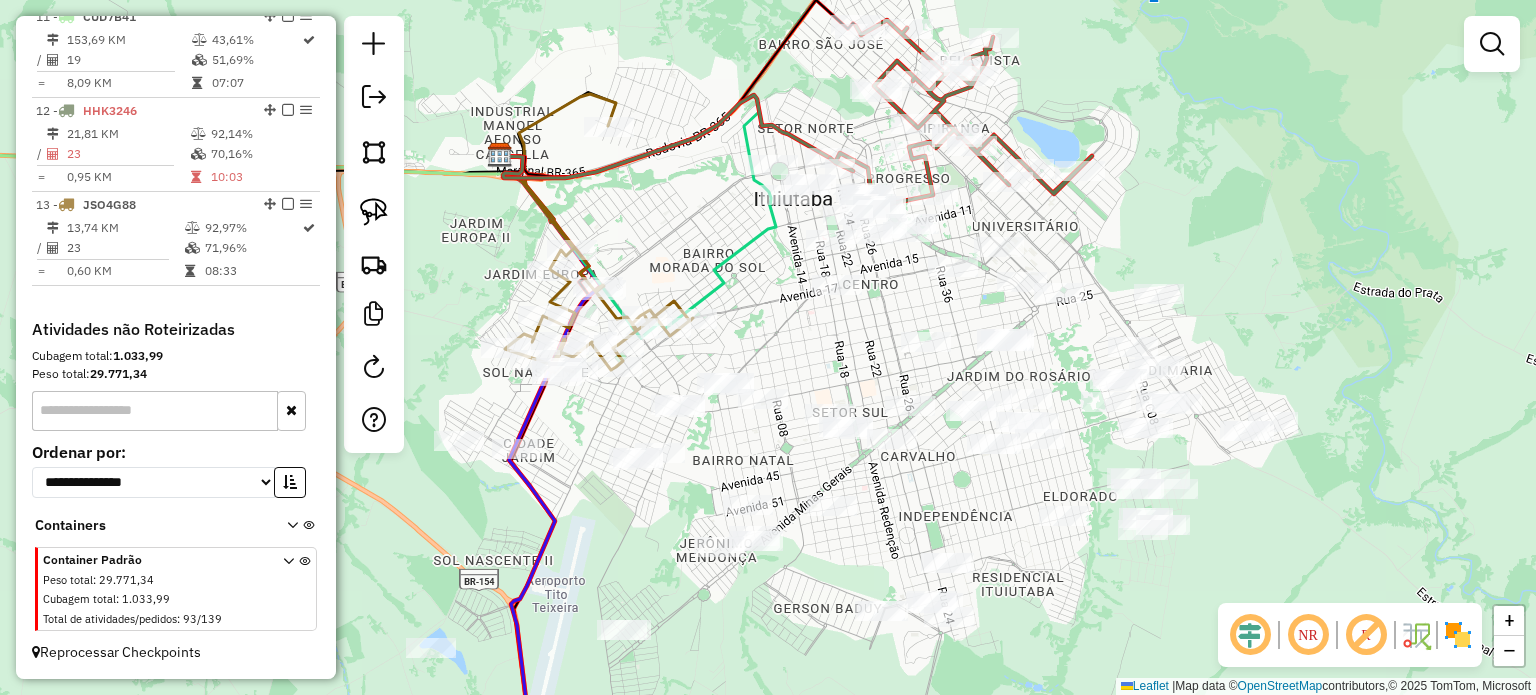 drag, startPoint x: 1048, startPoint y: 241, endPoint x: 1205, endPoint y: 249, distance: 157.20369 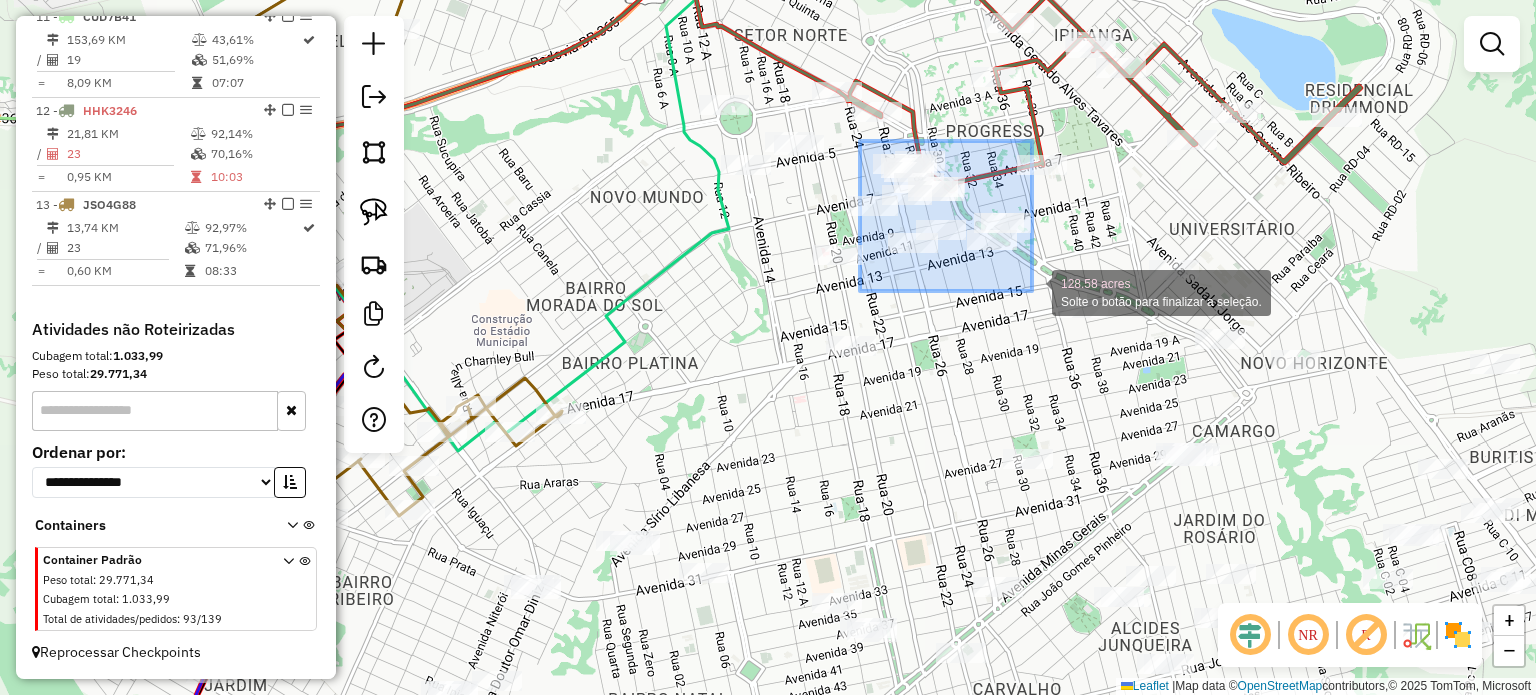 drag, startPoint x: 860, startPoint y: 141, endPoint x: 1037, endPoint y: 294, distance: 233.96153 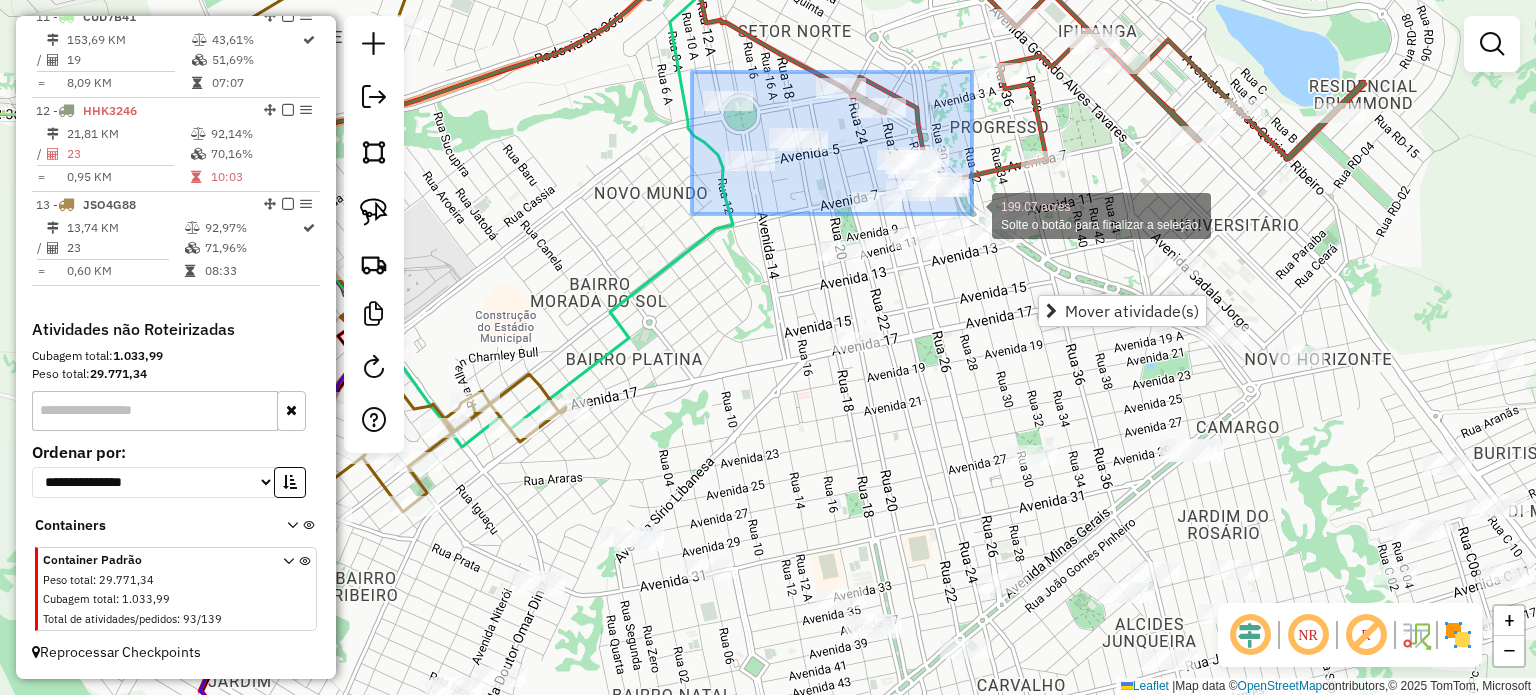 drag, startPoint x: 692, startPoint y: 72, endPoint x: 972, endPoint y: 214, distance: 313.94904 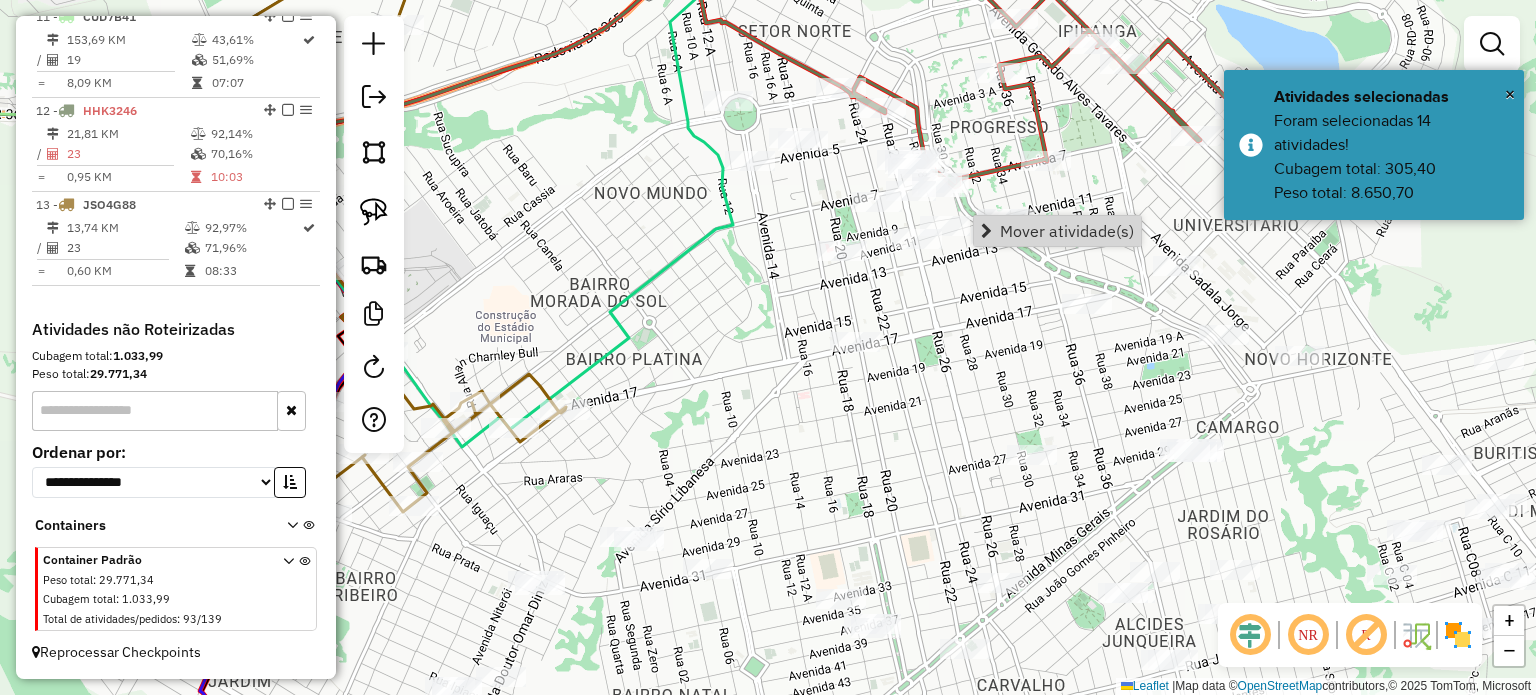 click on "Janela de atendimento Grade de atendimento Capacidade Transportadoras Veículos Cliente Pedidos  Rotas Selecione os dias de semana para filtrar as janelas de atendimento  Seg   Ter   Qua   Qui   Sex   Sáb   Dom  Informe o período da janela de atendimento: De: Até:  Filtrar exatamente a janela do cliente  Considerar janela de atendimento padrão  Selecione os dias de semana para filtrar as grades de atendimento  Seg   Ter   Qua   Qui   Sex   Sáb   Dom   Considerar clientes sem dia de atendimento cadastrado  Clientes fora do dia de atendimento selecionado Filtrar as atividades entre os valores definidos abaixo:  Peso mínimo:   Peso máximo:   Cubagem mínima:   Cubagem máxima:   De:   Até:  Filtrar as atividades entre o tempo de atendimento definido abaixo:  De:   Até:   Considerar capacidade total dos clientes não roteirizados Transportadora: Selecione um ou mais itens Tipo de veículo: Selecione um ou mais itens Veículo: Selecione um ou mais itens Motorista: Selecione um ou mais itens Nome: Rótulo:" 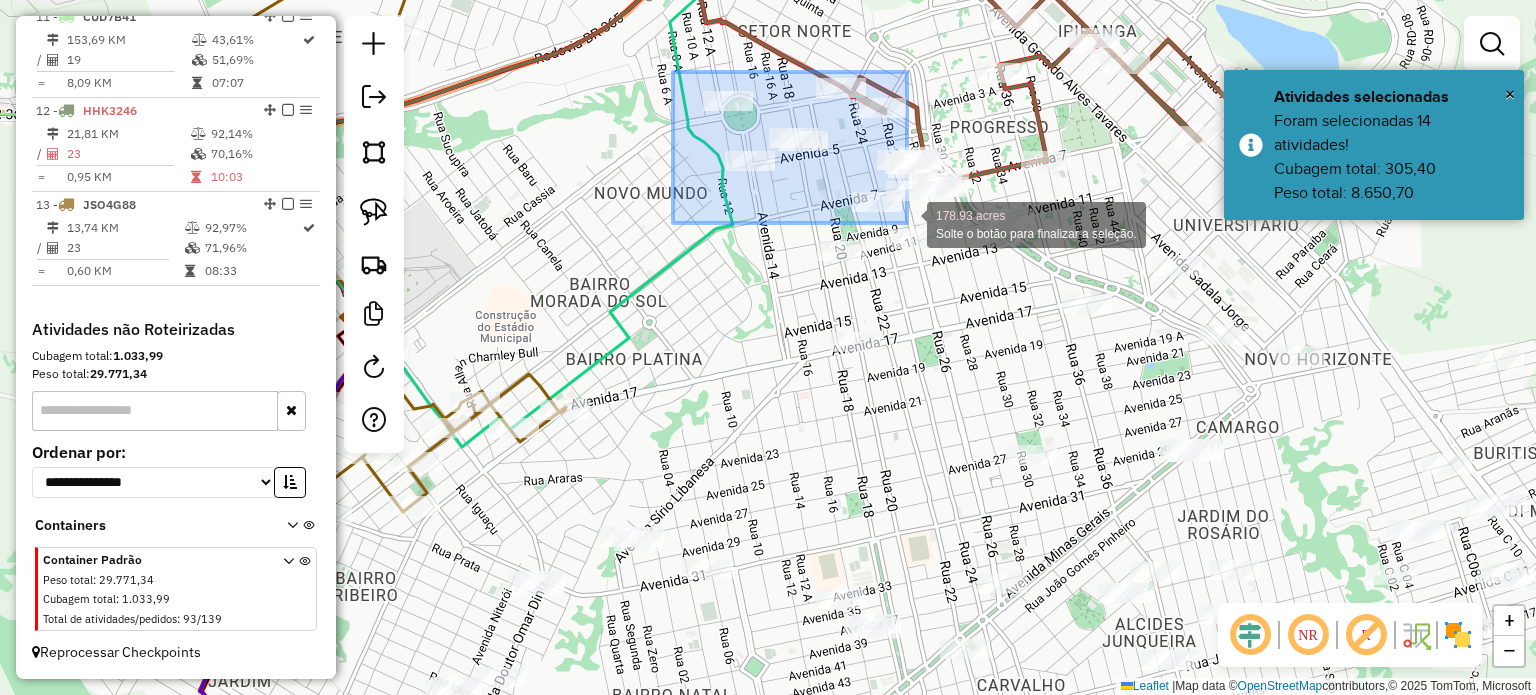 drag, startPoint x: 714, startPoint y: 99, endPoint x: 822, endPoint y: 207, distance: 152.73506 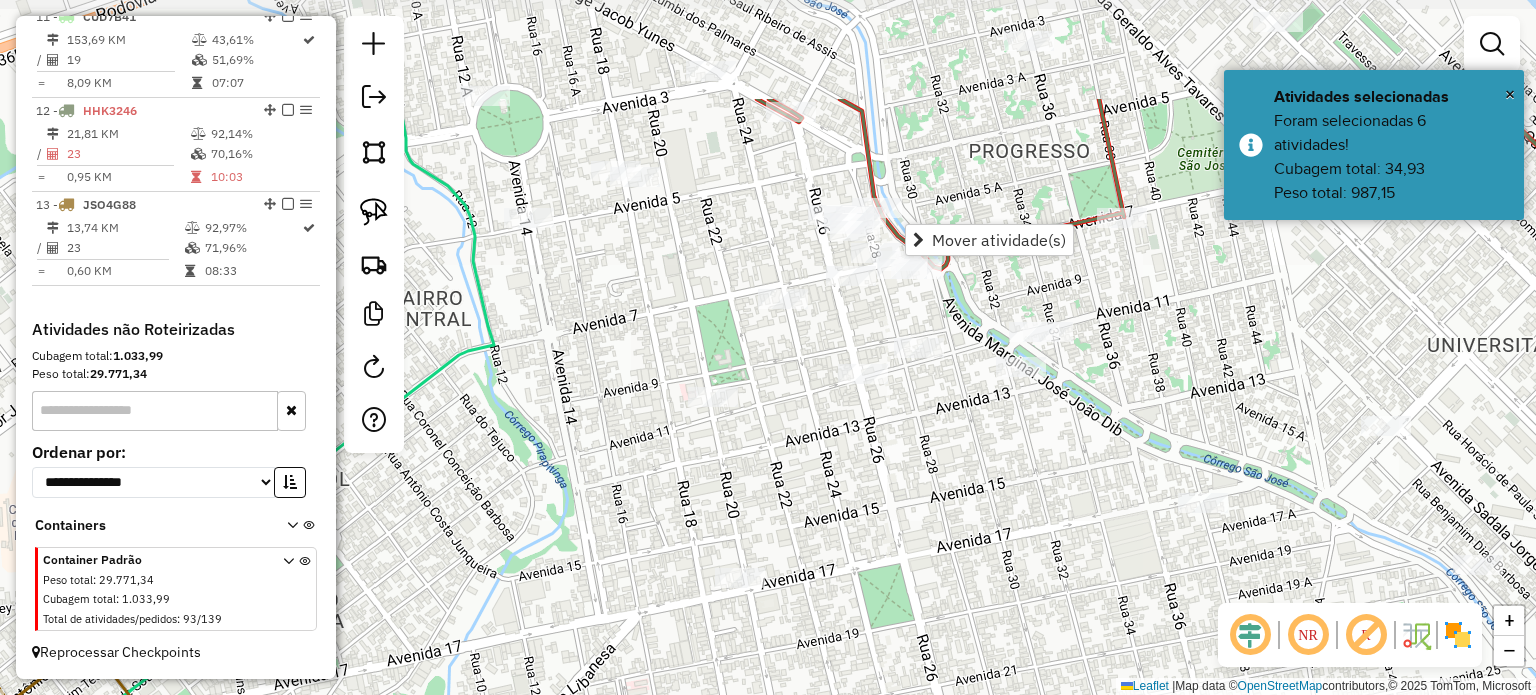 drag, startPoint x: 997, startPoint y: 263, endPoint x: 988, endPoint y: 431, distance: 168.2409 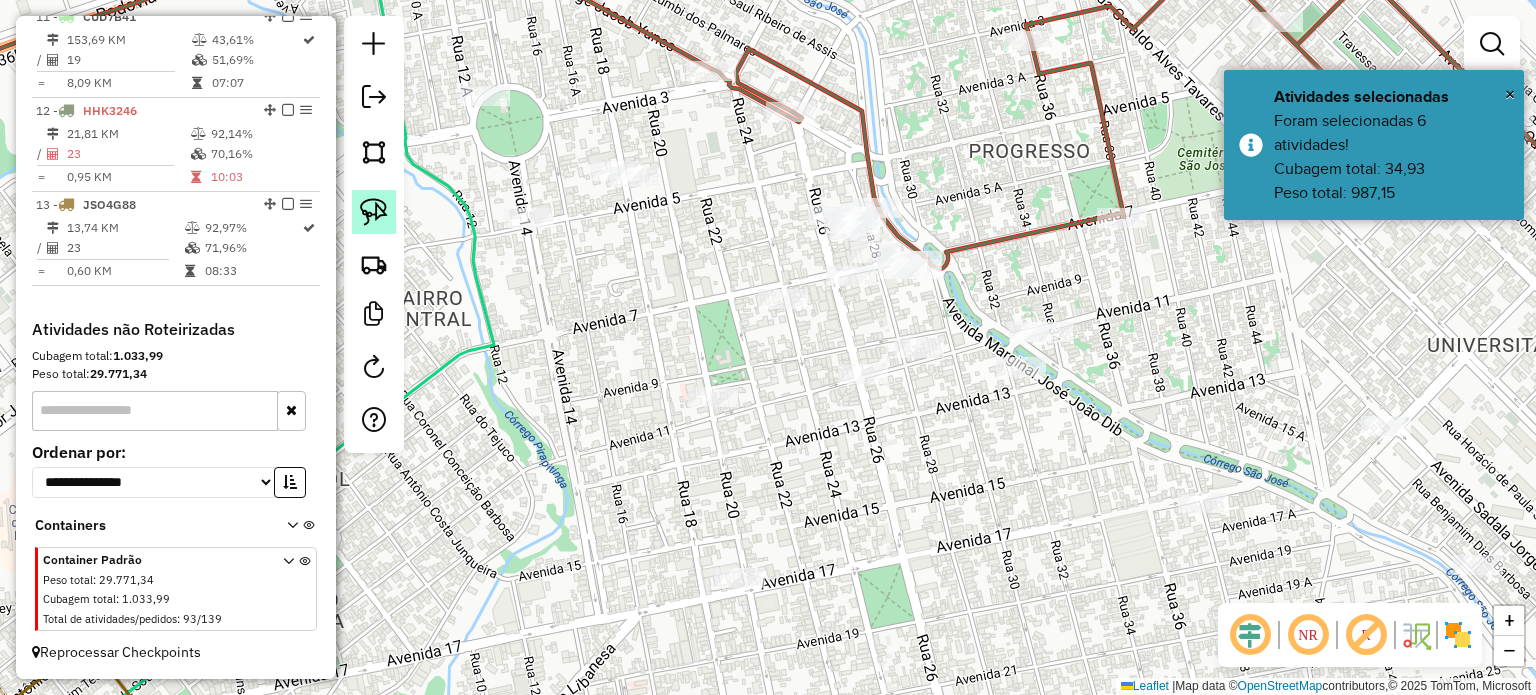 click 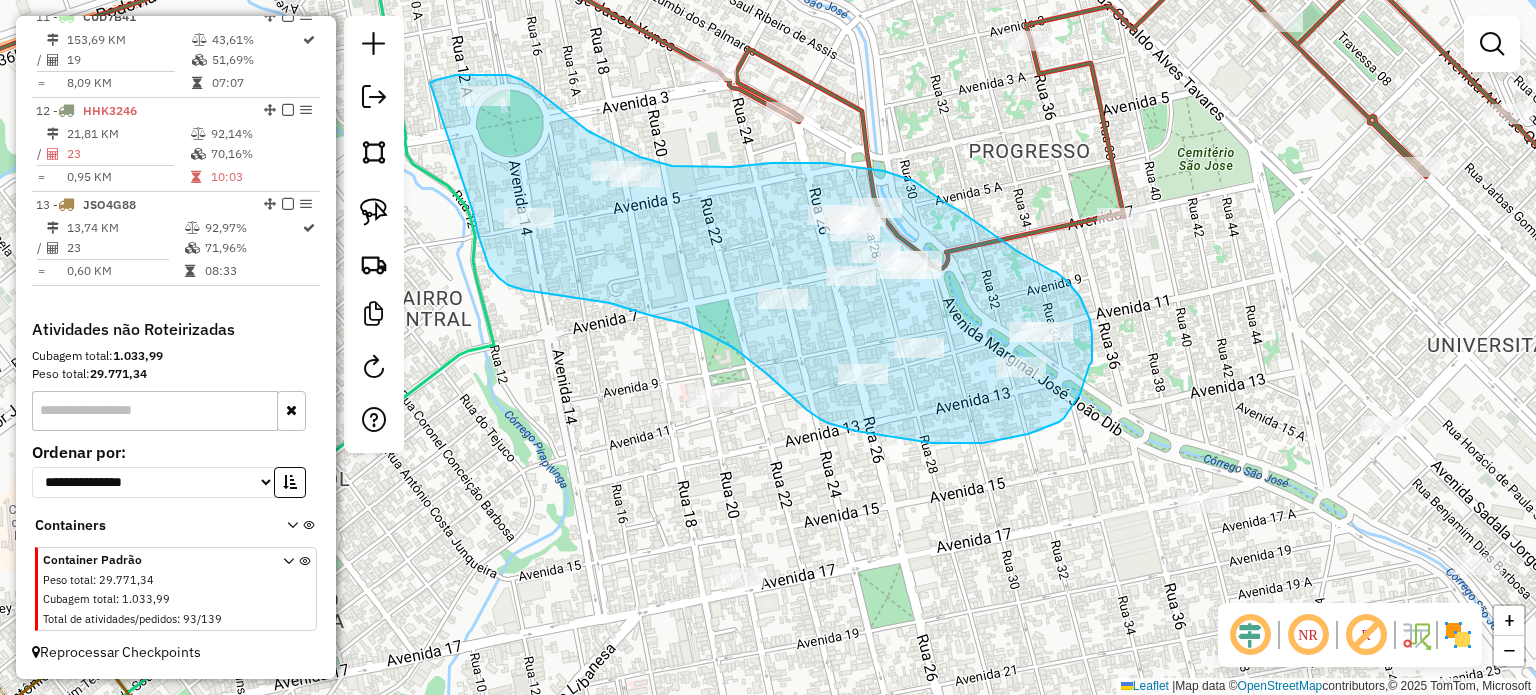 drag, startPoint x: 464, startPoint y: 75, endPoint x: 473, endPoint y: 203, distance: 128.31601 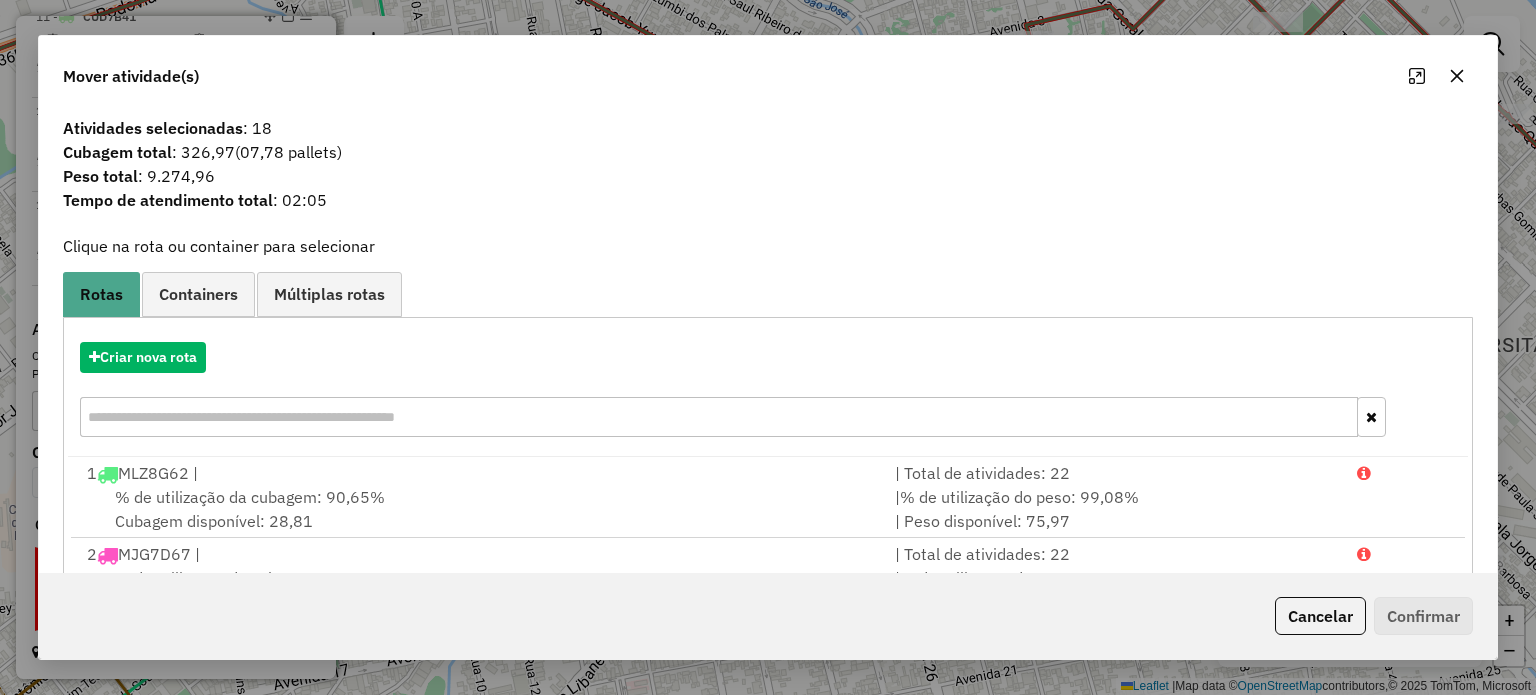 click 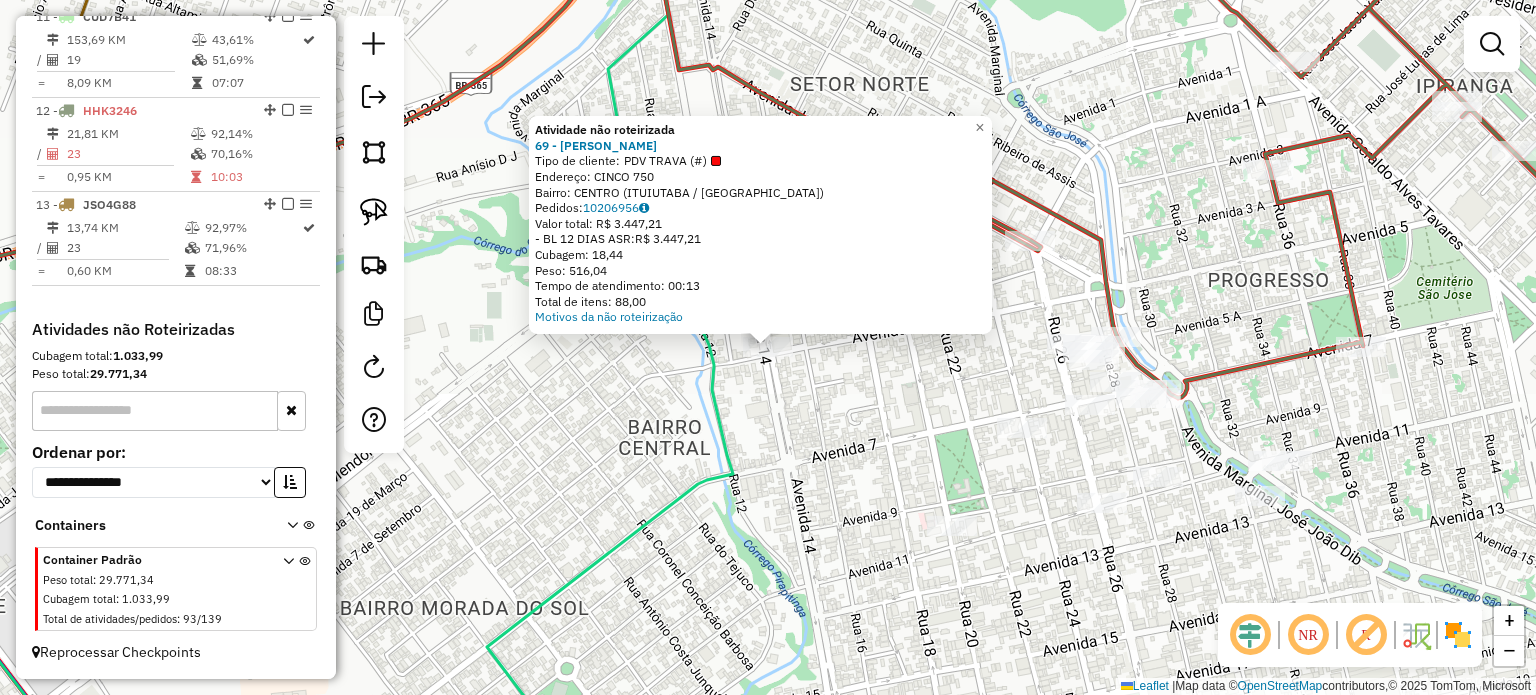 click on "Atividade não roteirizada 69 - VAREJAO ASSIS  Tipo de cliente:   PDV TRAVA (#)   Endereço:  CINCO 750   Bairro: CENTRO (ITUIUTABA / MG)   Pedidos:  10206956   Valor total: R$ 3.447,21   - BL 12 DIAS ASR:  R$ 3.447,21   Cubagem: 18,44   Peso: 516,04   Tempo de atendimento: 00:13   Total de itens: 88,00  Motivos da não roteirização × Janela de atendimento Grade de atendimento Capacidade Transportadoras Veículos Cliente Pedidos  Rotas Selecione os dias de semana para filtrar as janelas de atendimento  Seg   Ter   Qua   Qui   Sex   Sáb   Dom  Informe o período da janela de atendimento: De: Até:  Filtrar exatamente a janela do cliente  Considerar janela de atendimento padrão  Selecione os dias de semana para filtrar as grades de atendimento  Seg   Ter   Qua   Qui   Sex   Sáb   Dom   Considerar clientes sem dia de atendimento cadastrado  Clientes fora do dia de atendimento selecionado Filtrar as atividades entre os valores definidos abaixo:  Peso mínimo:   Peso máximo:   Cubagem mínima:   De:   De:" 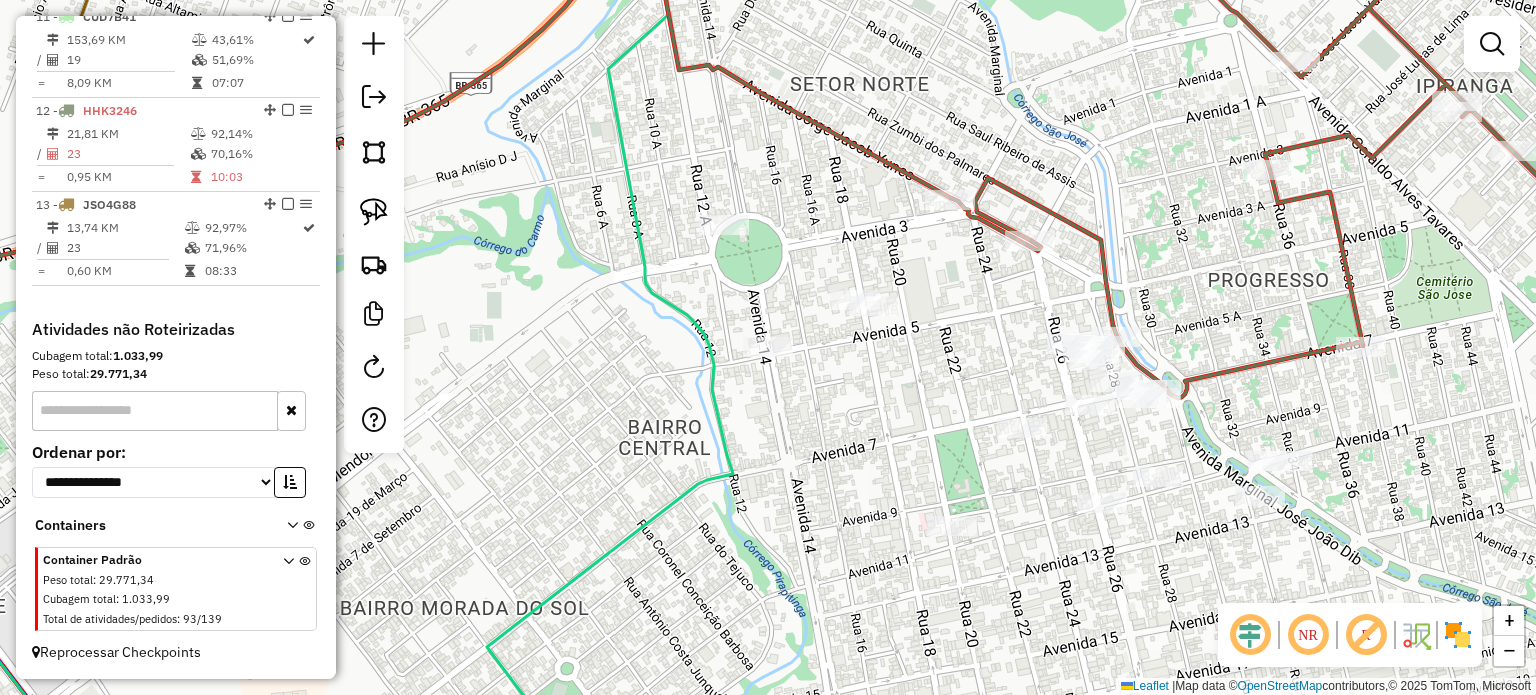 drag, startPoint x: 885, startPoint y: 447, endPoint x: 629, endPoint y: 342, distance: 276.6966 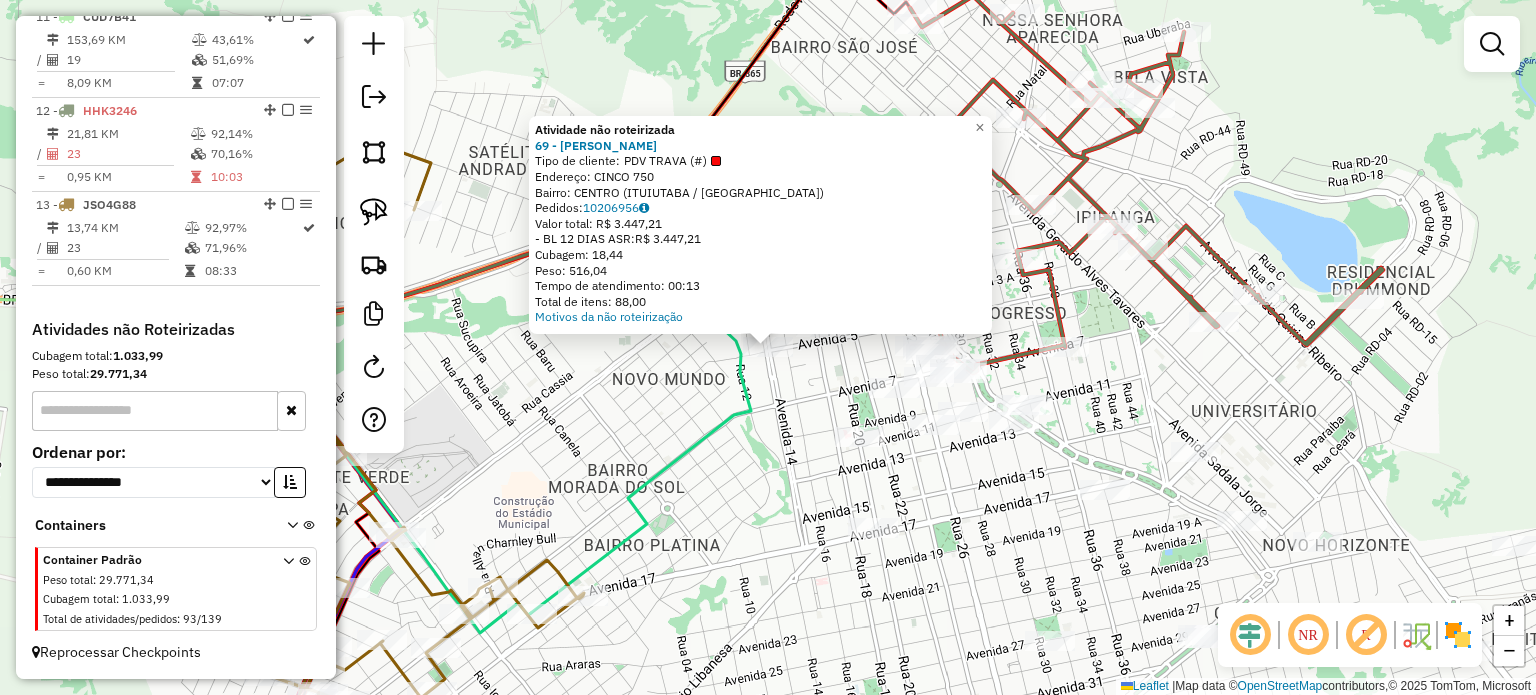 click on "Atividade não roteirizada 69 - VAREJAO ASSIS  Tipo de cliente:   PDV TRAVA (#)   Endereço:  CINCO 750   Bairro: CENTRO (ITUIUTABA / MG)   Pedidos:  10206956   Valor total: R$ 3.447,21   - BL 12 DIAS ASR:  R$ 3.447,21   Cubagem: 18,44   Peso: 516,04   Tempo de atendimento: 00:13   Total de itens: 88,00  Motivos da não roteirização × Janela de atendimento Grade de atendimento Capacidade Transportadoras Veículos Cliente Pedidos  Rotas Selecione os dias de semana para filtrar as janelas de atendimento  Seg   Ter   Qua   Qui   Sex   Sáb   Dom  Informe o período da janela de atendimento: De: Até:  Filtrar exatamente a janela do cliente  Considerar janela de atendimento padrão  Selecione os dias de semana para filtrar as grades de atendimento  Seg   Ter   Qua   Qui   Sex   Sáb   Dom   Considerar clientes sem dia de atendimento cadastrado  Clientes fora do dia de atendimento selecionado Filtrar as atividades entre os valores definidos abaixo:  Peso mínimo:   Peso máximo:   Cubagem mínima:   De:   De:" 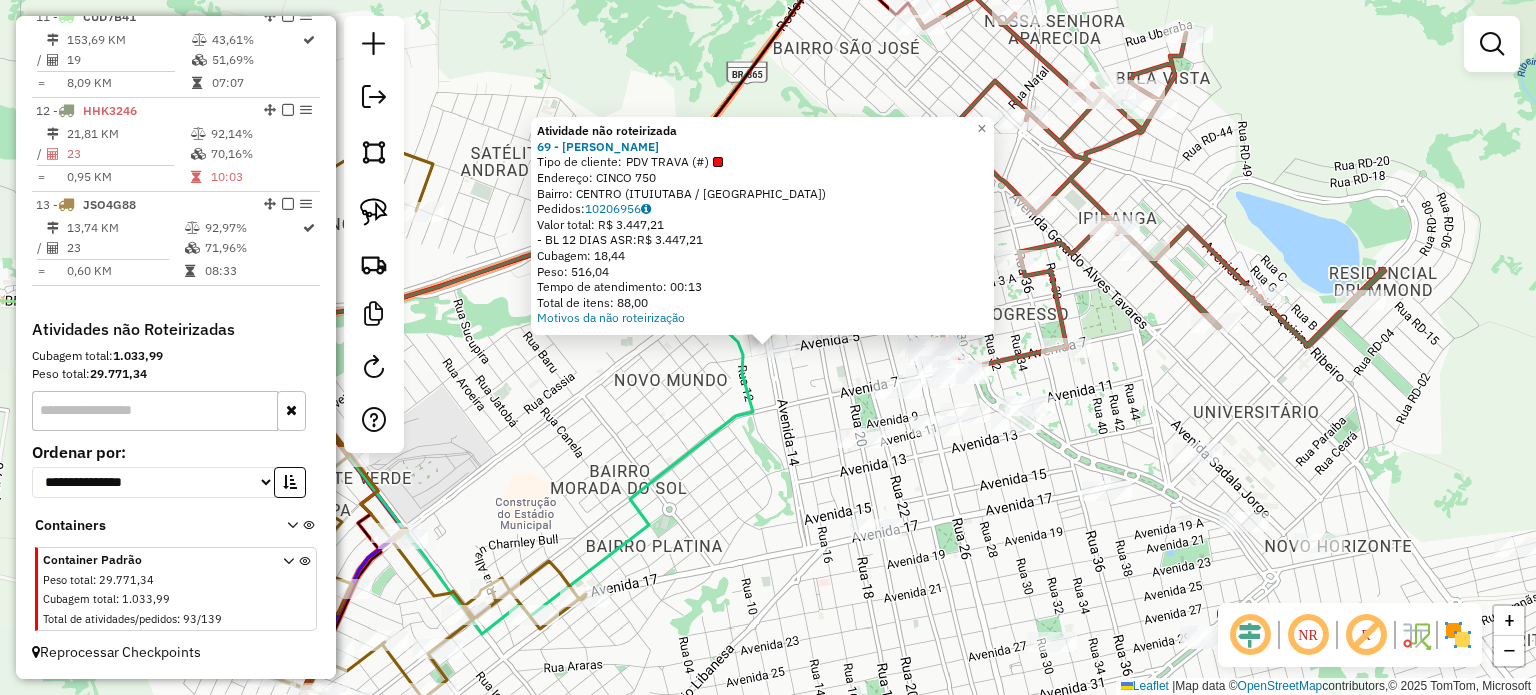 click 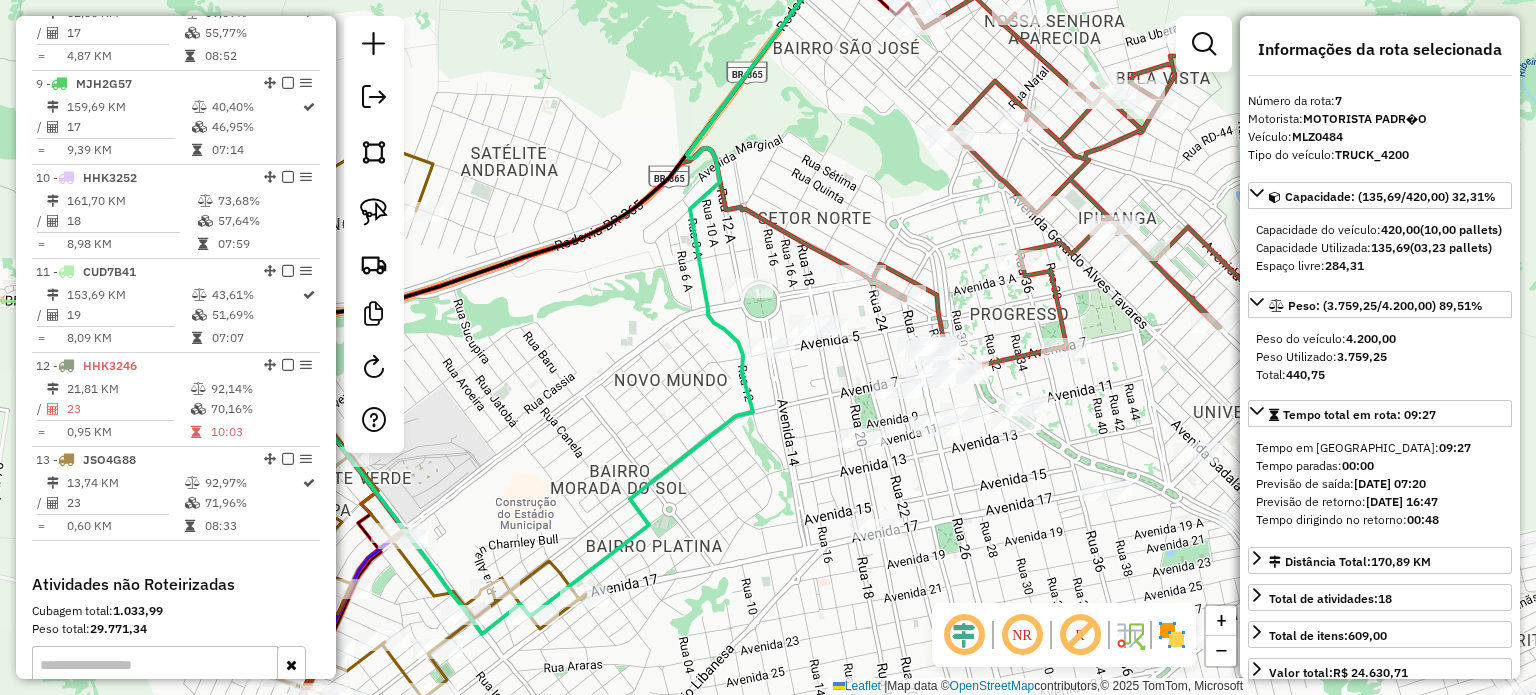 scroll, scrollTop: 1312, scrollLeft: 0, axis: vertical 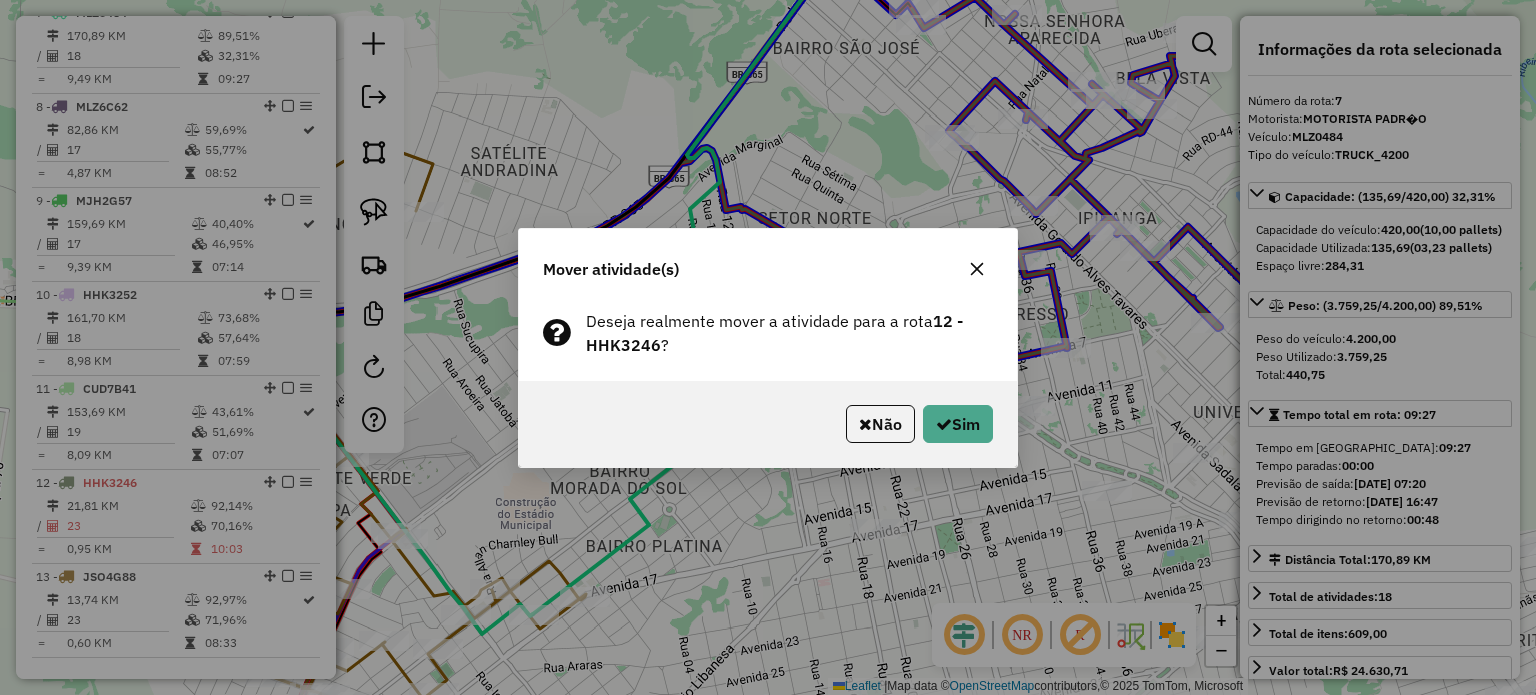 click 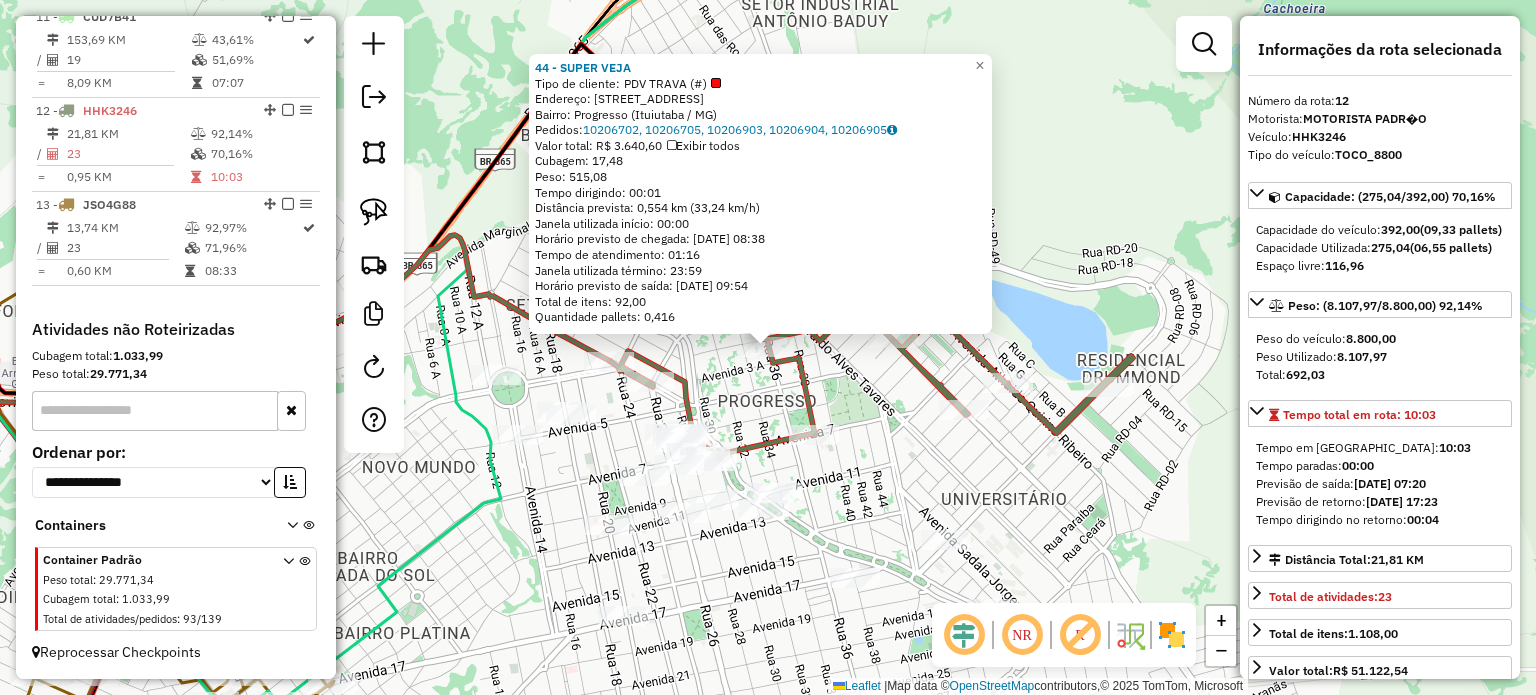scroll, scrollTop: 1698, scrollLeft: 0, axis: vertical 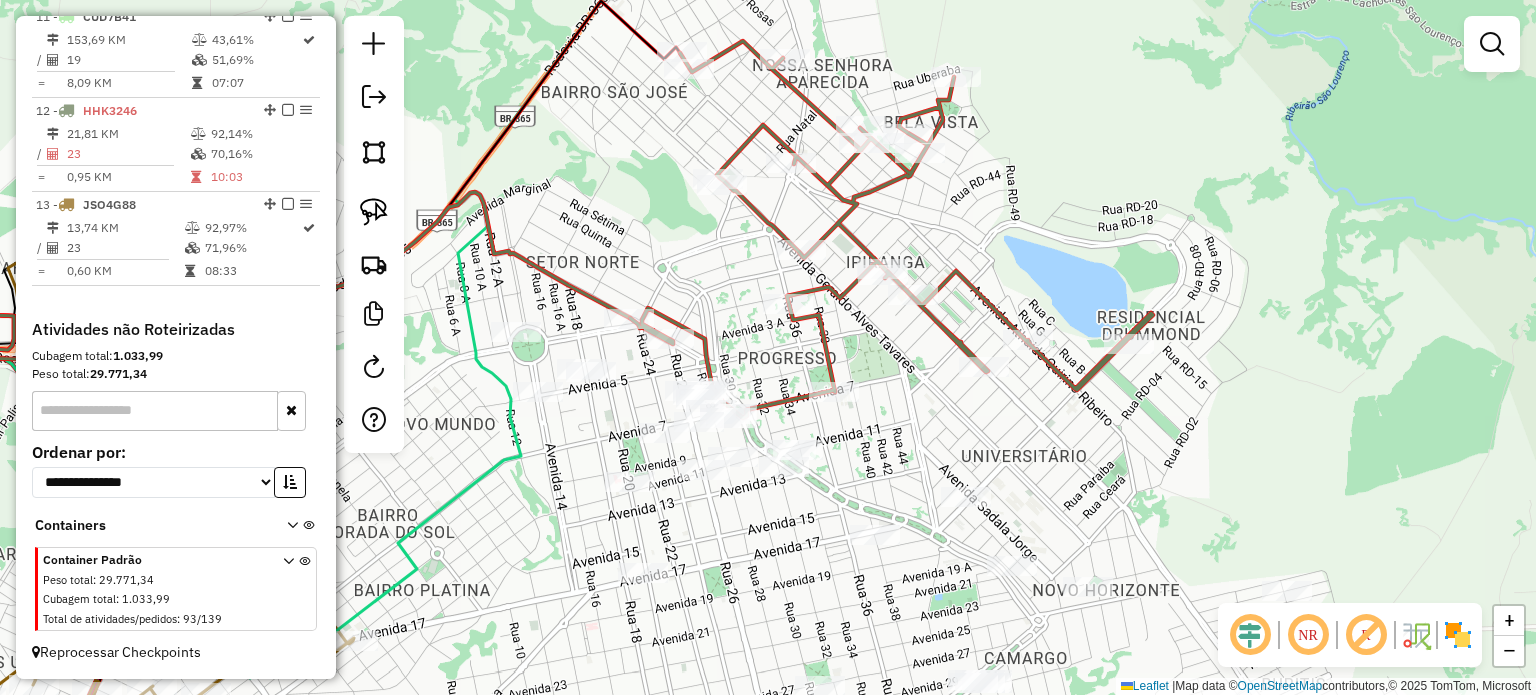 drag, startPoint x: 920, startPoint y: 439, endPoint x: 962, endPoint y: 275, distance: 169.29265 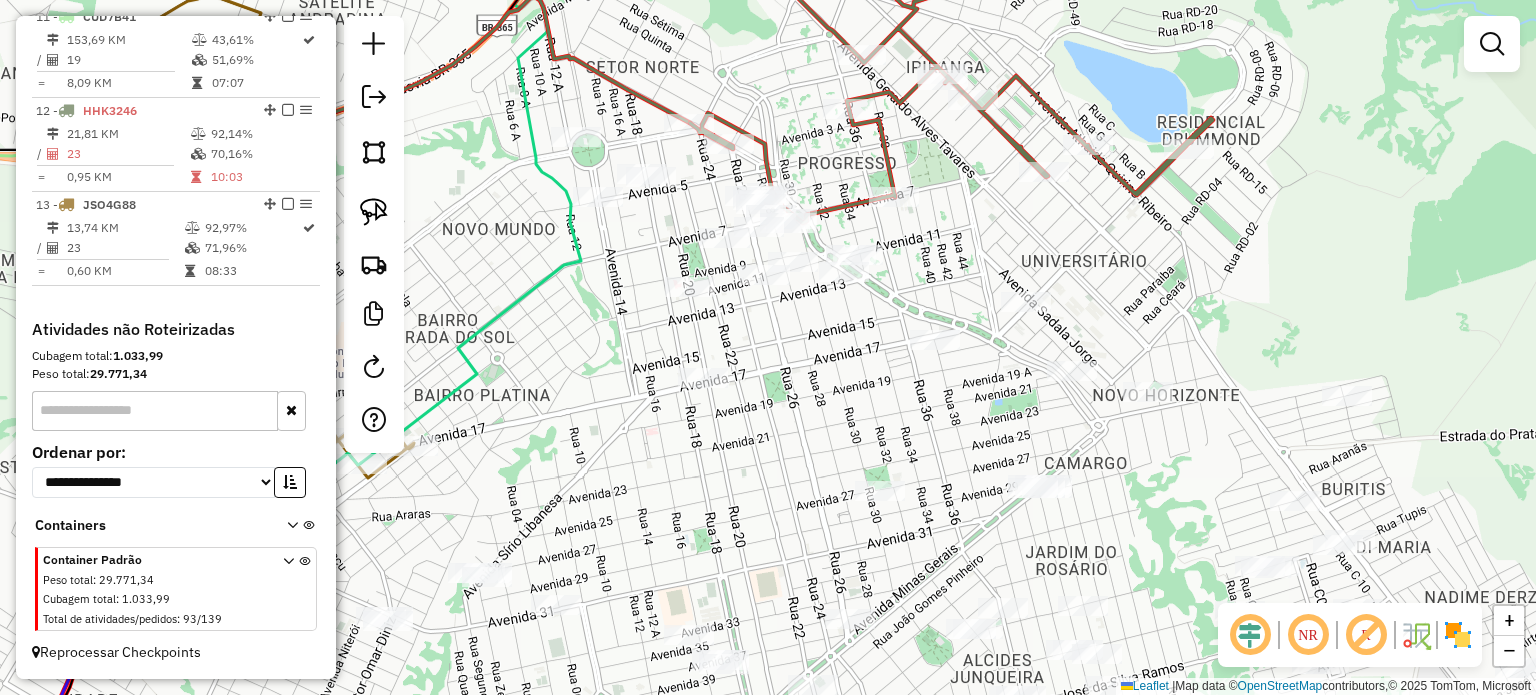 drag, startPoint x: 897, startPoint y: 316, endPoint x: 948, endPoint y: 217, distance: 111.364265 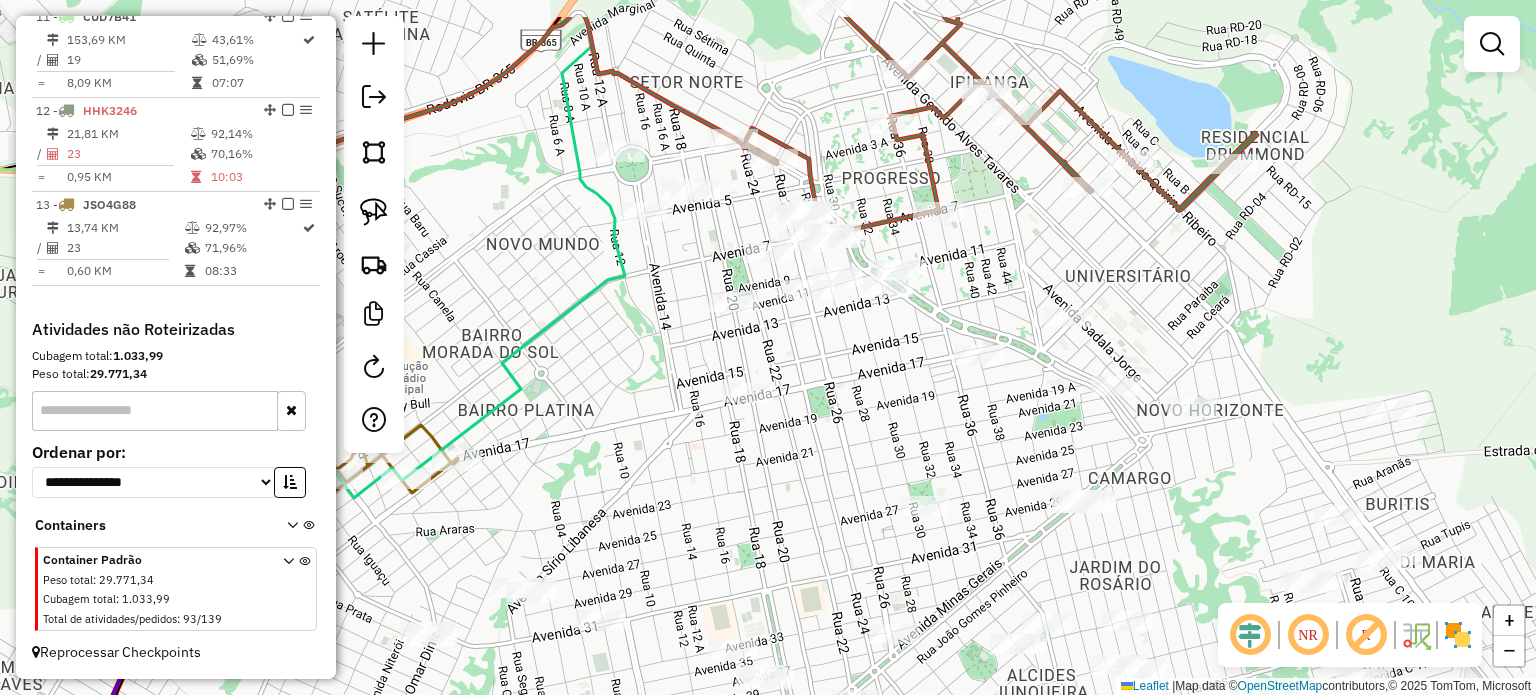 drag, startPoint x: 888, startPoint y: 286, endPoint x: 892, endPoint y: 356, distance: 70.11419 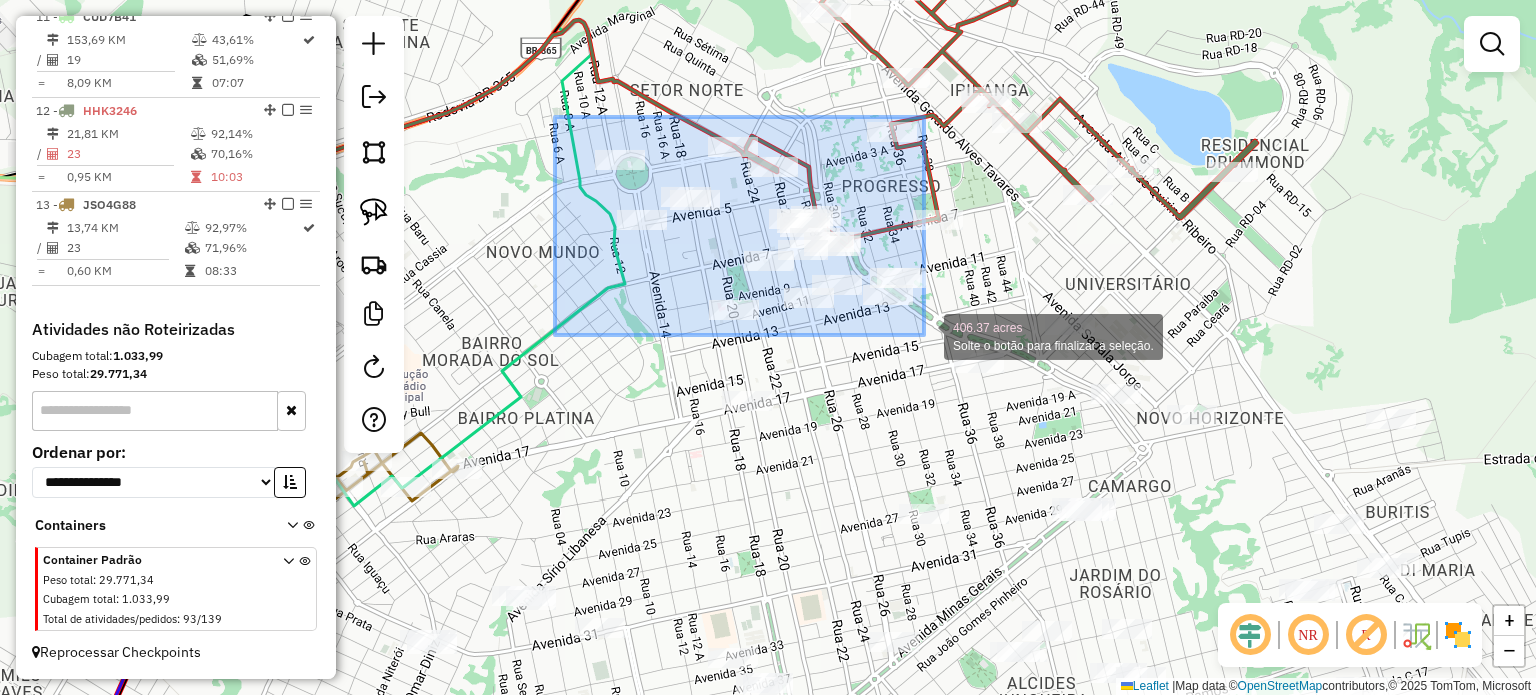 drag, startPoint x: 572, startPoint y: 132, endPoint x: 924, endPoint y: 335, distance: 406.341 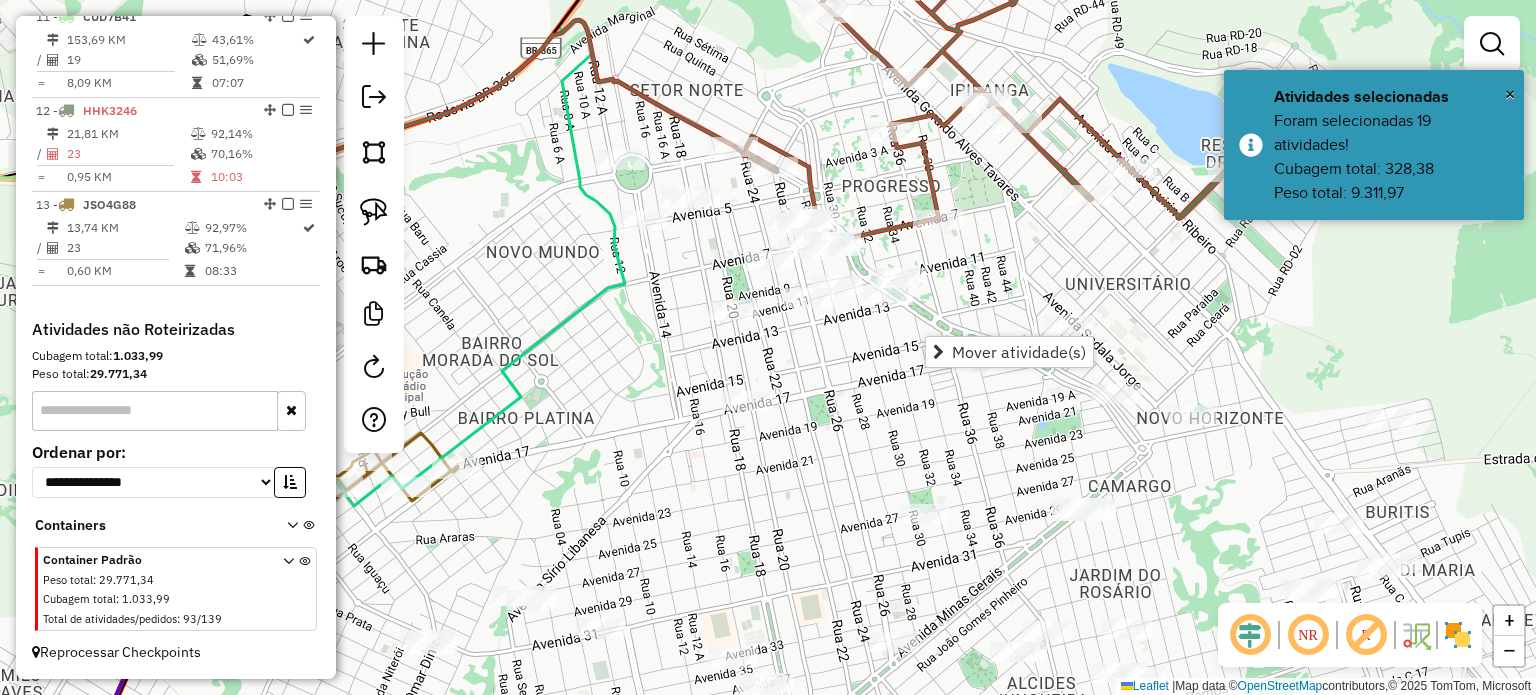 click on "Janela de atendimento Grade de atendimento Capacidade Transportadoras Veículos Cliente Pedidos  Rotas Selecione os dias de semana para filtrar as janelas de atendimento  Seg   Ter   Qua   Qui   Sex   Sáb   Dom  Informe o período da janela de atendimento: De: Até:  Filtrar exatamente a janela do cliente  Considerar janela de atendimento padrão  Selecione os dias de semana para filtrar as grades de atendimento  Seg   Ter   Qua   Qui   Sex   Sáb   Dom   Considerar clientes sem dia de atendimento cadastrado  Clientes fora do dia de atendimento selecionado Filtrar as atividades entre os valores definidos abaixo:  Peso mínimo:   Peso máximo:   Cubagem mínima:   Cubagem máxima:   De:   Até:  Filtrar as atividades entre o tempo de atendimento definido abaixo:  De:   Até:   Considerar capacidade total dos clientes não roteirizados Transportadora: Selecione um ou mais itens Tipo de veículo: Selecione um ou mais itens Veículo: Selecione um ou mais itens Motorista: Selecione um ou mais itens Nome: Rótulo:" 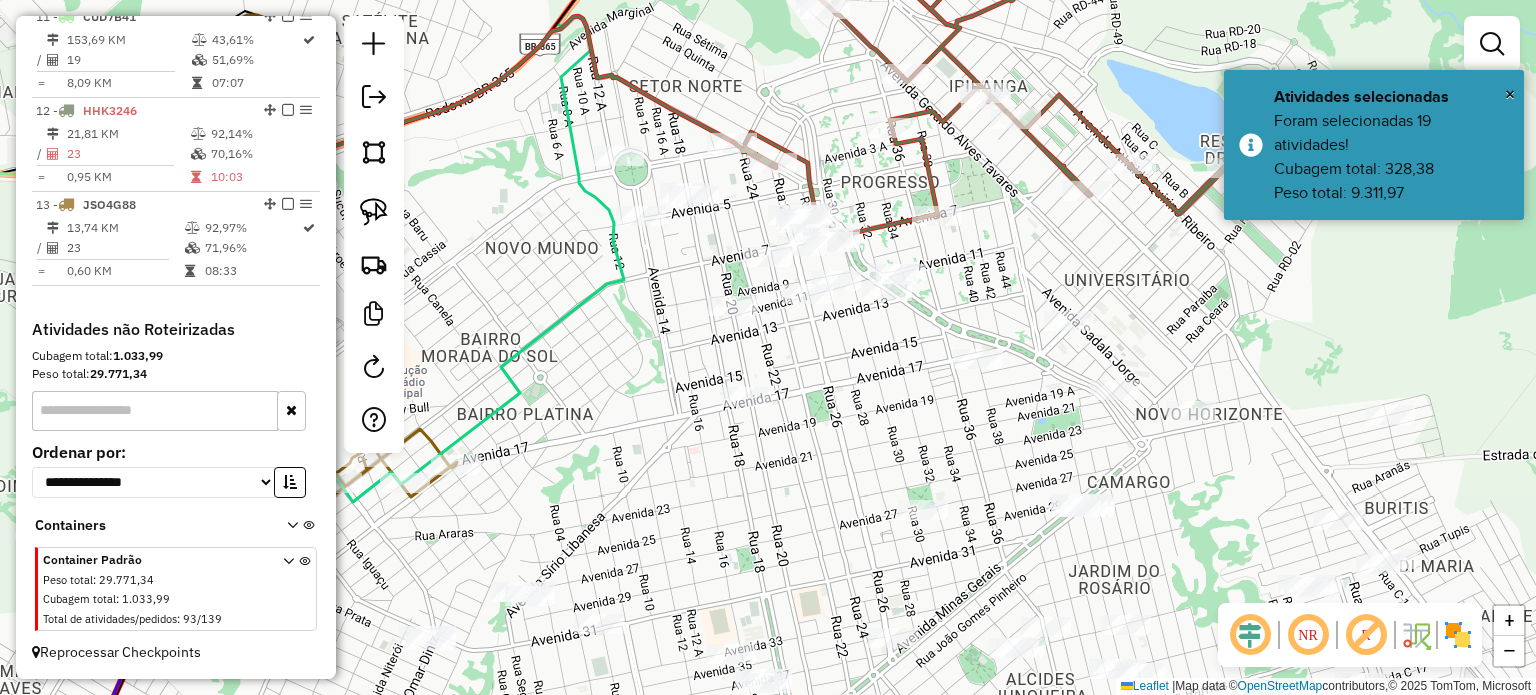 drag, startPoint x: 865, startPoint y: 461, endPoint x: 893, endPoint y: 256, distance: 206.90337 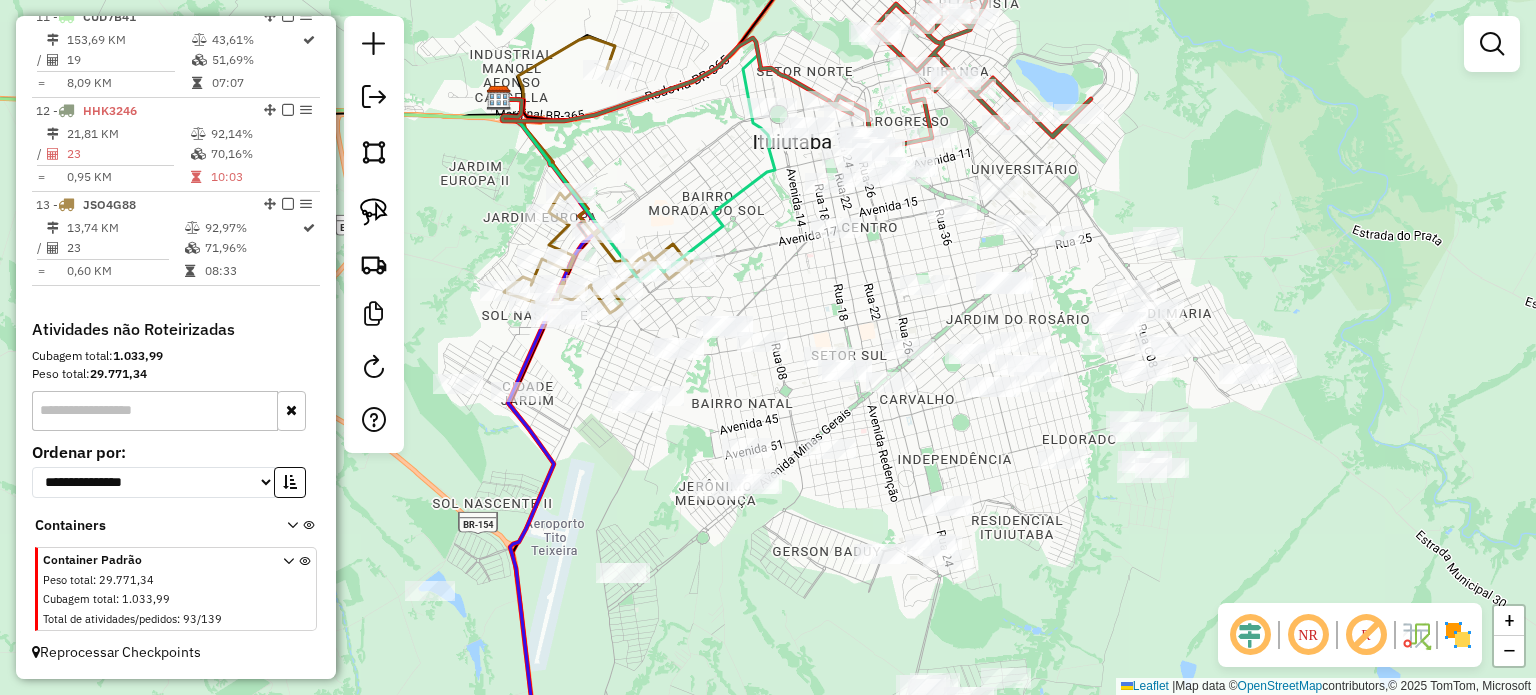 drag, startPoint x: 884, startPoint y: 222, endPoint x: 877, endPoint y: 339, distance: 117.20921 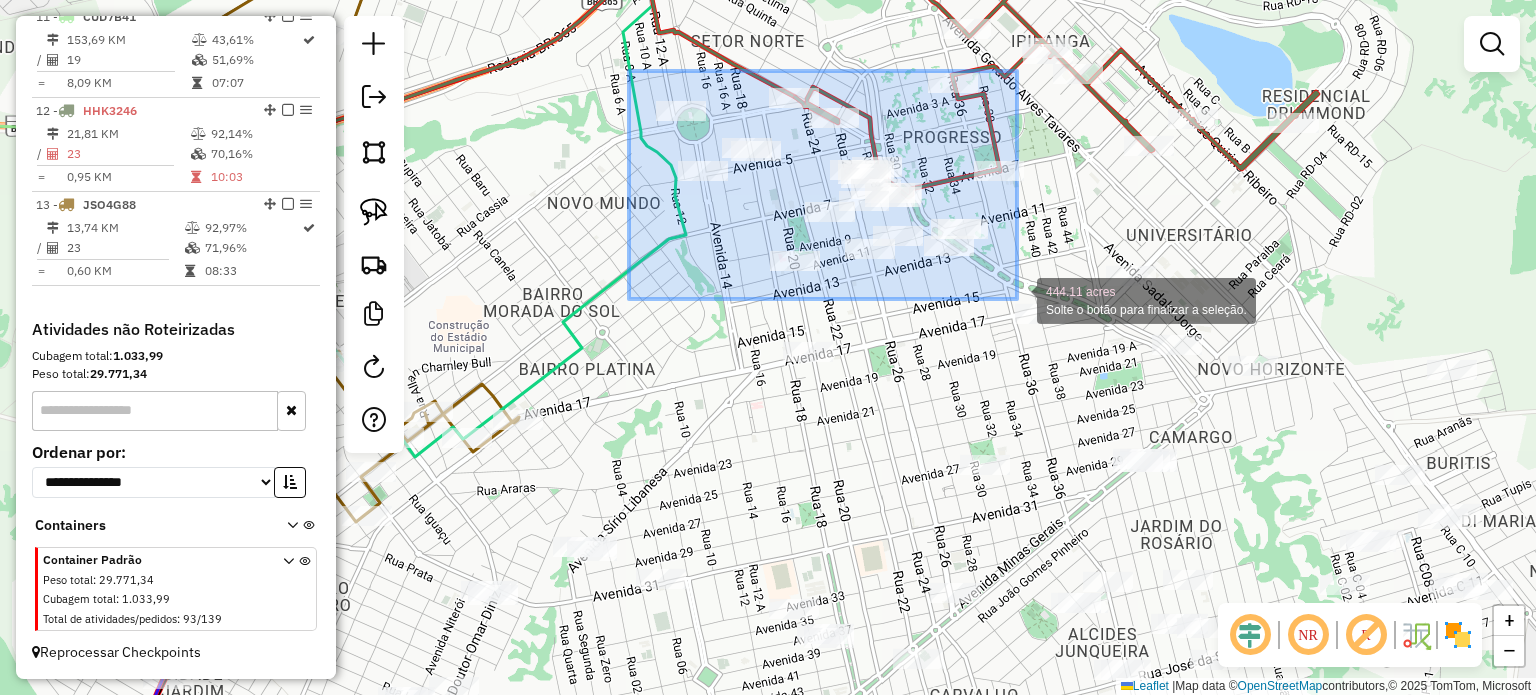 drag, startPoint x: 630, startPoint y: 73, endPoint x: 1017, endPoint y: 299, distance: 448.15735 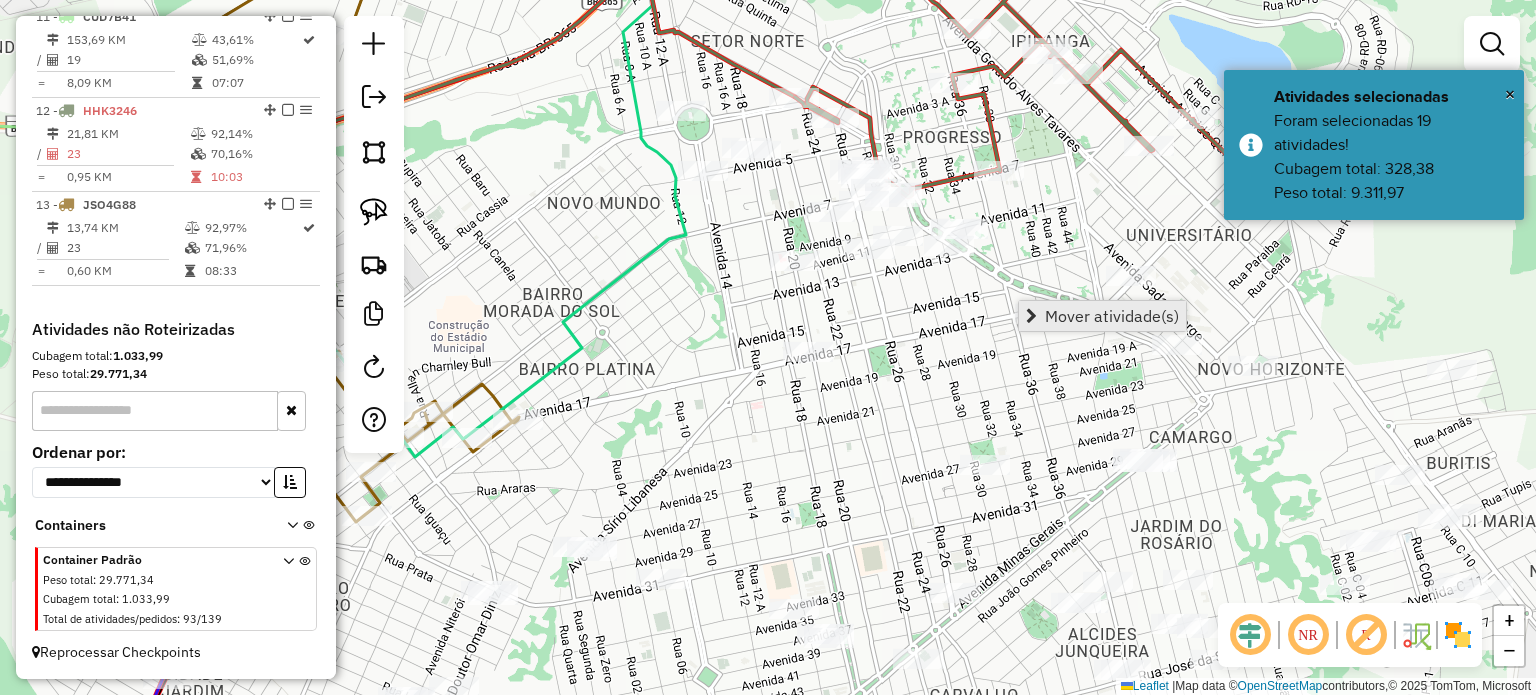 click on "Mover atividade(s)" at bounding box center [1112, 316] 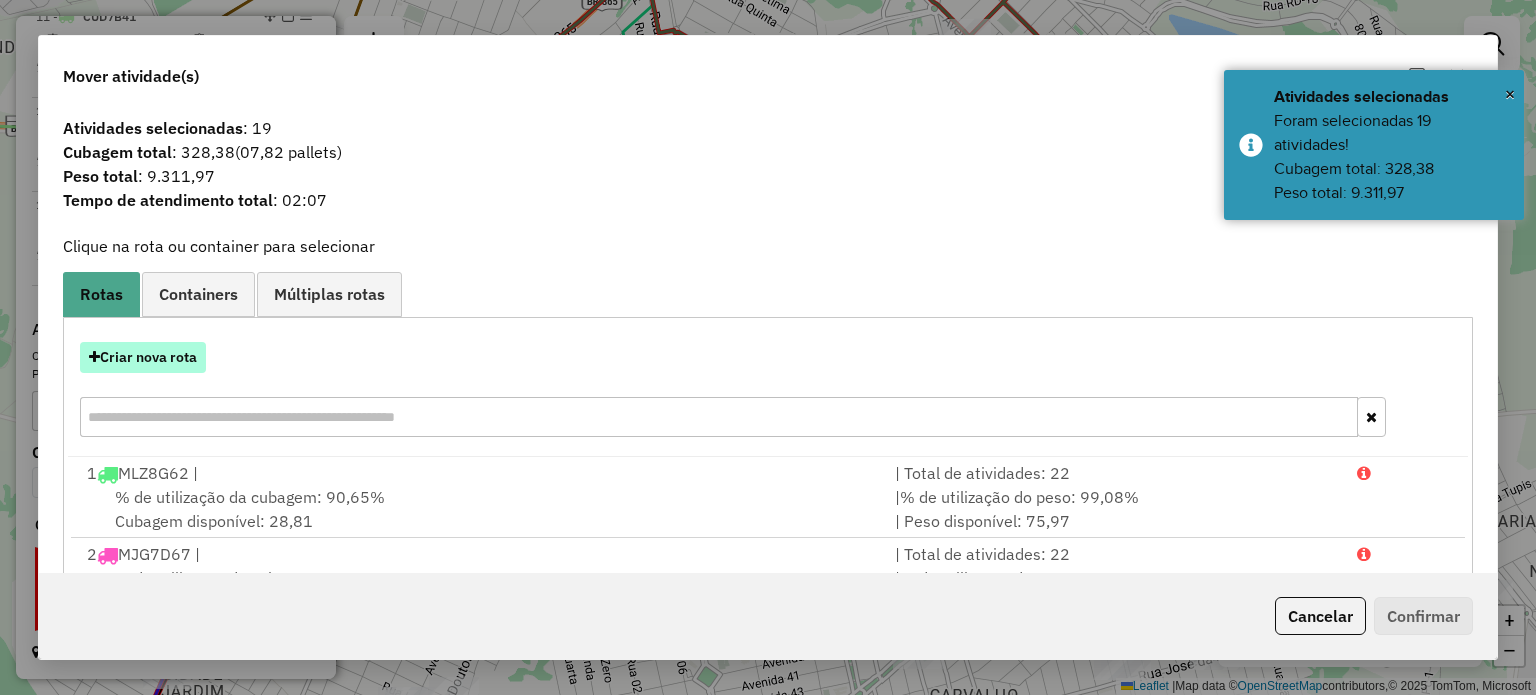 click on "Criar nova rota" at bounding box center [143, 357] 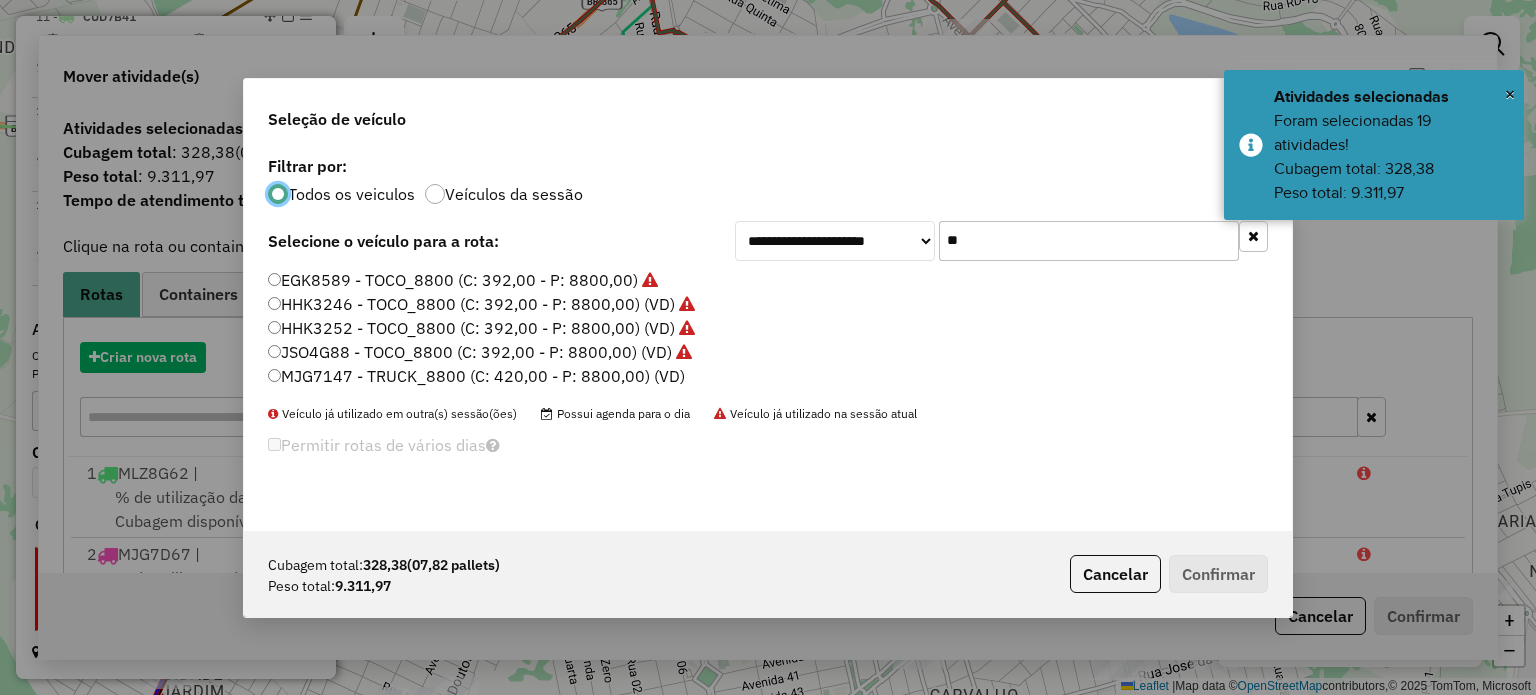scroll, scrollTop: 10, scrollLeft: 6, axis: both 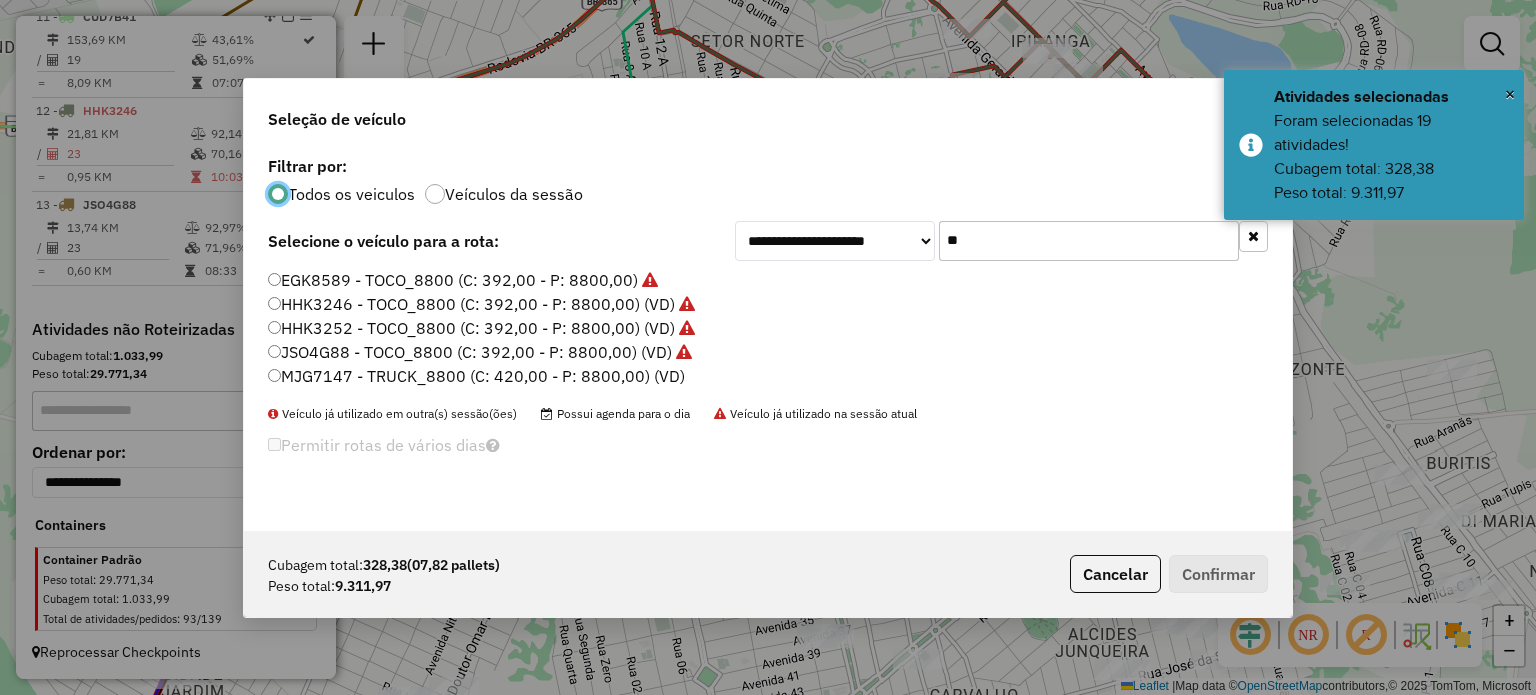drag, startPoint x: 992, startPoint y: 251, endPoint x: 805, endPoint y: 230, distance: 188.17545 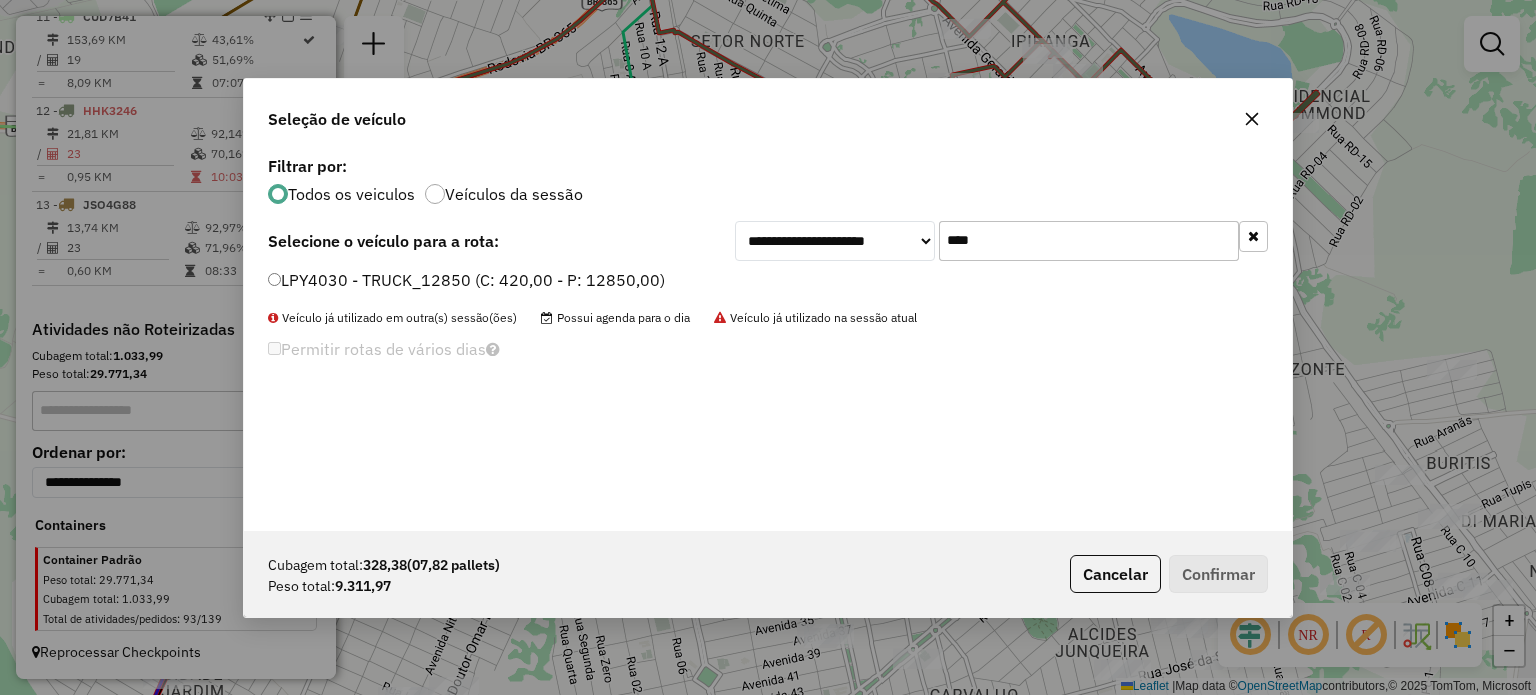 type on "****" 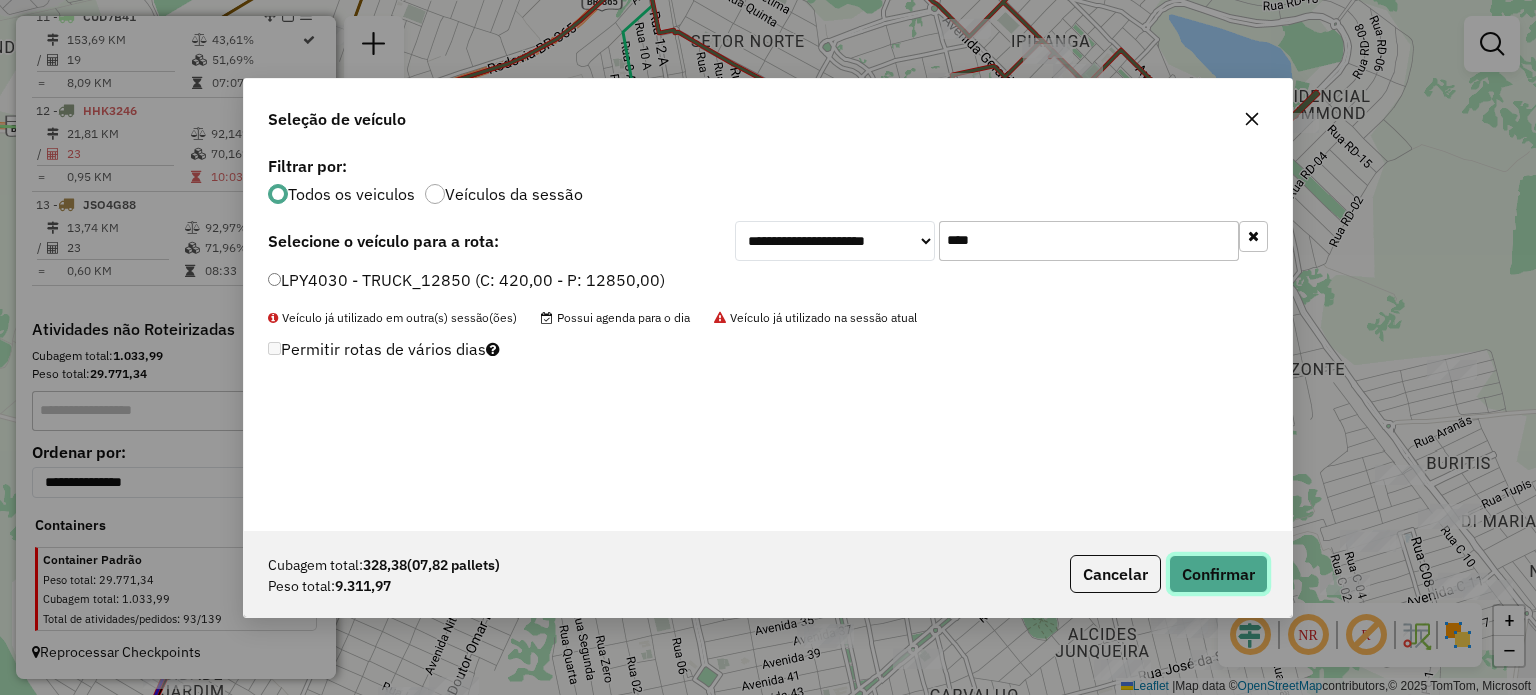 drag, startPoint x: 1229, startPoint y: 579, endPoint x: 1221, endPoint y: 549, distance: 31.04835 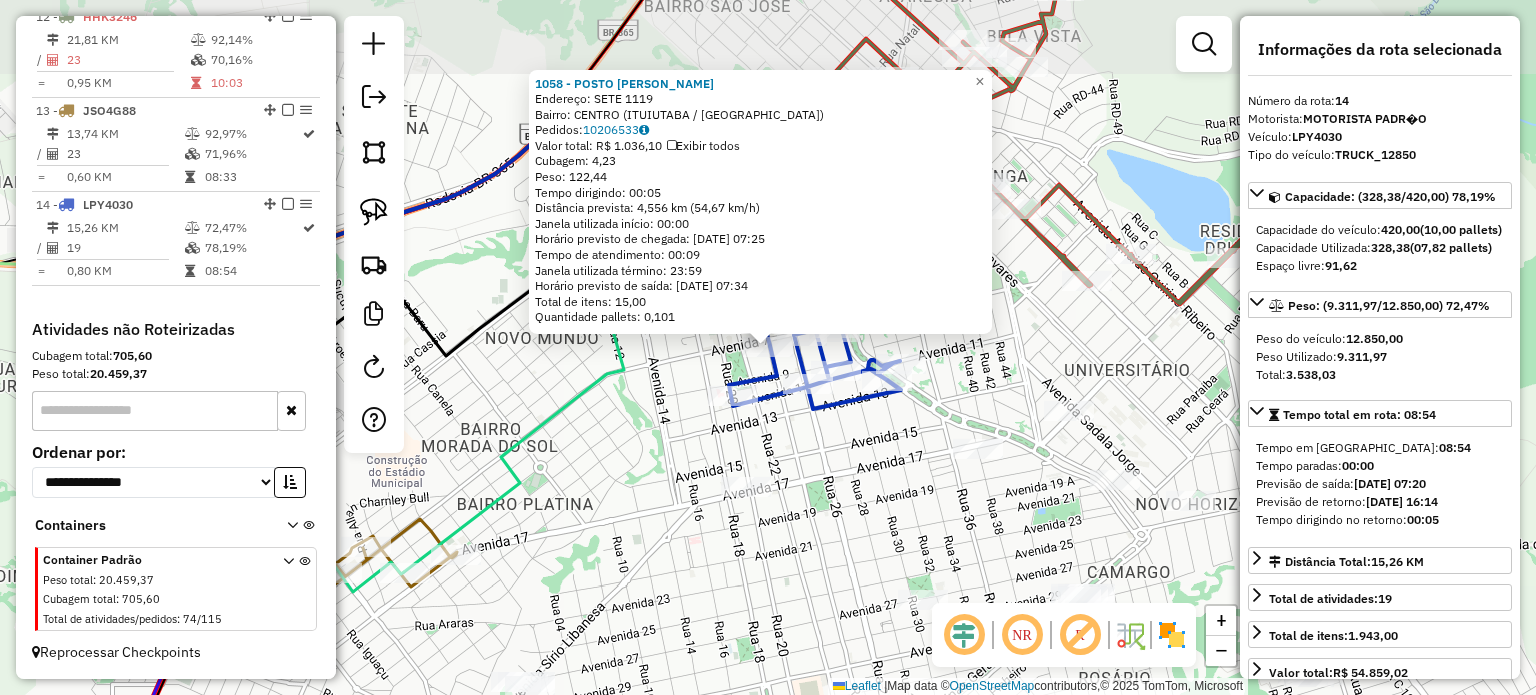 scroll, scrollTop: 1792, scrollLeft: 0, axis: vertical 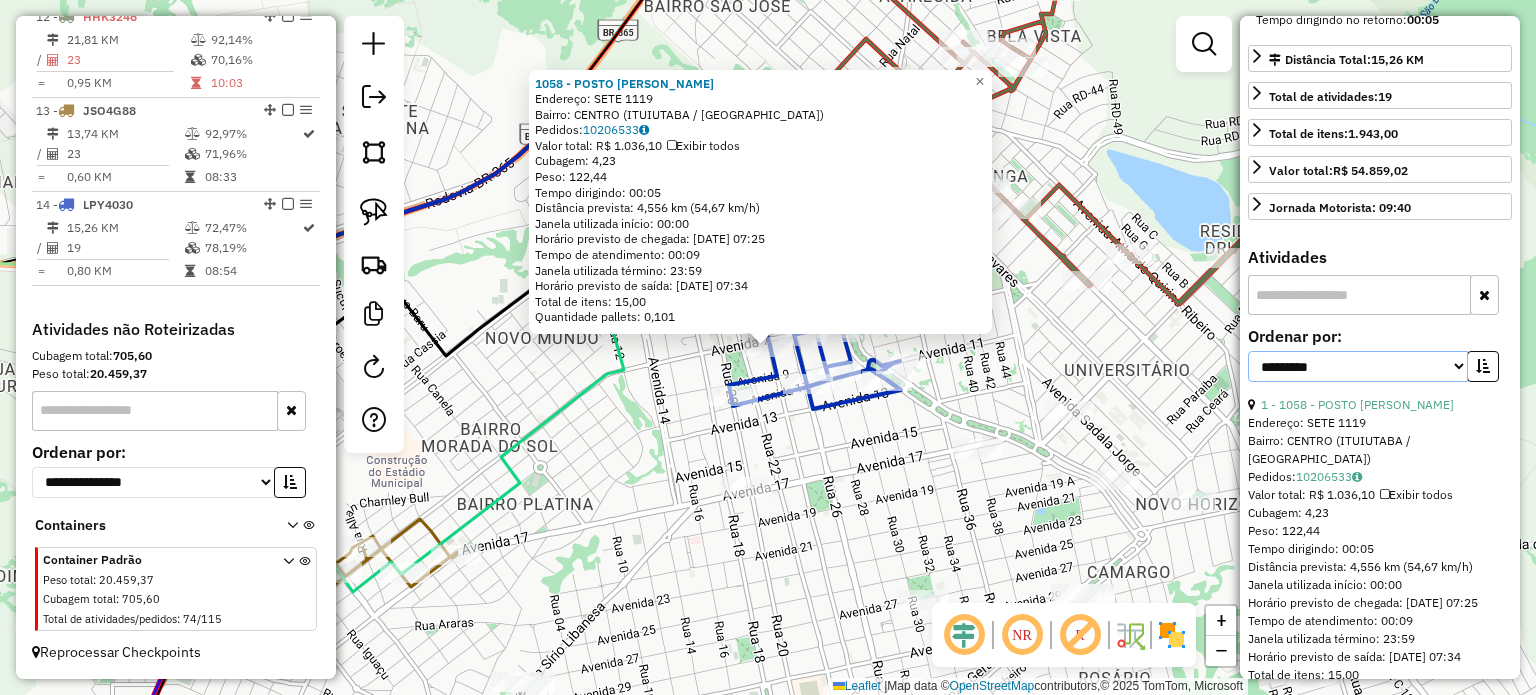 click on "**********" at bounding box center (1358, 366) 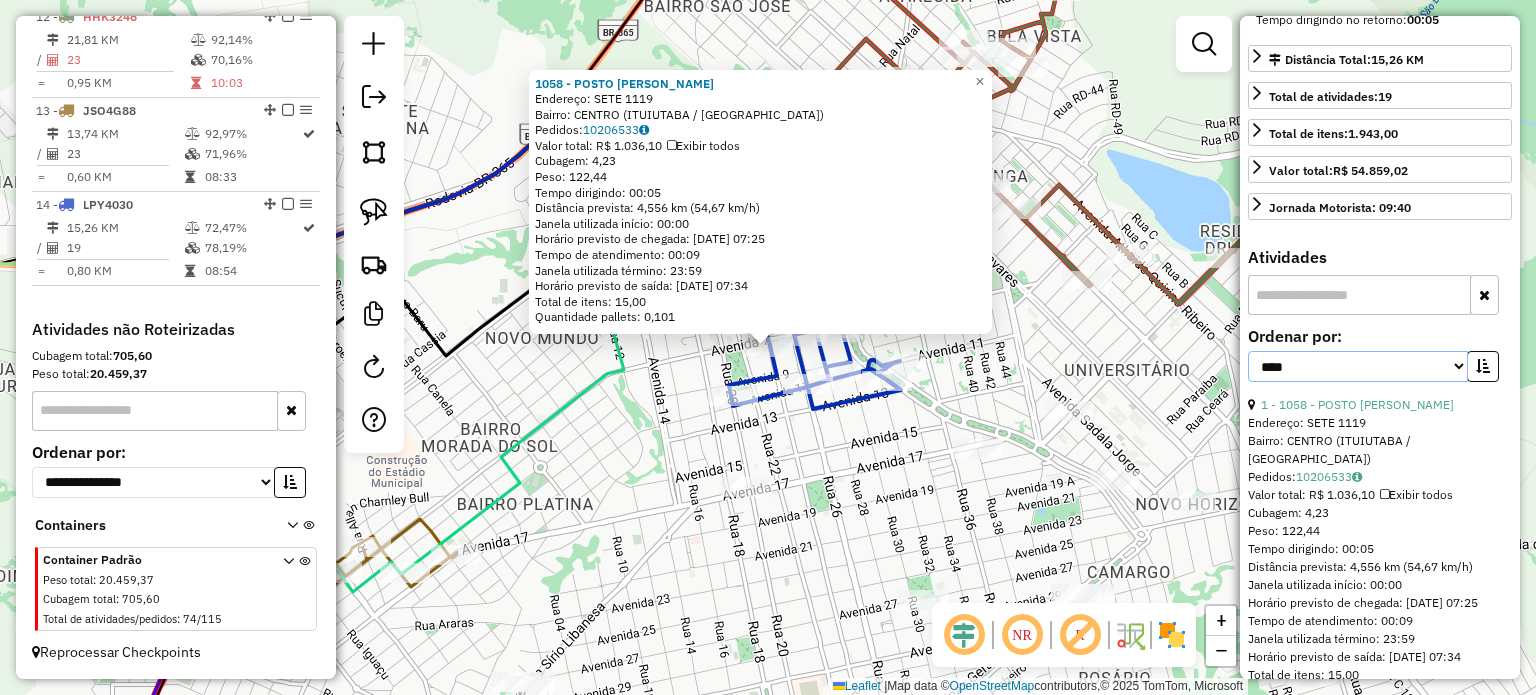 click on "**********" at bounding box center [1358, 366] 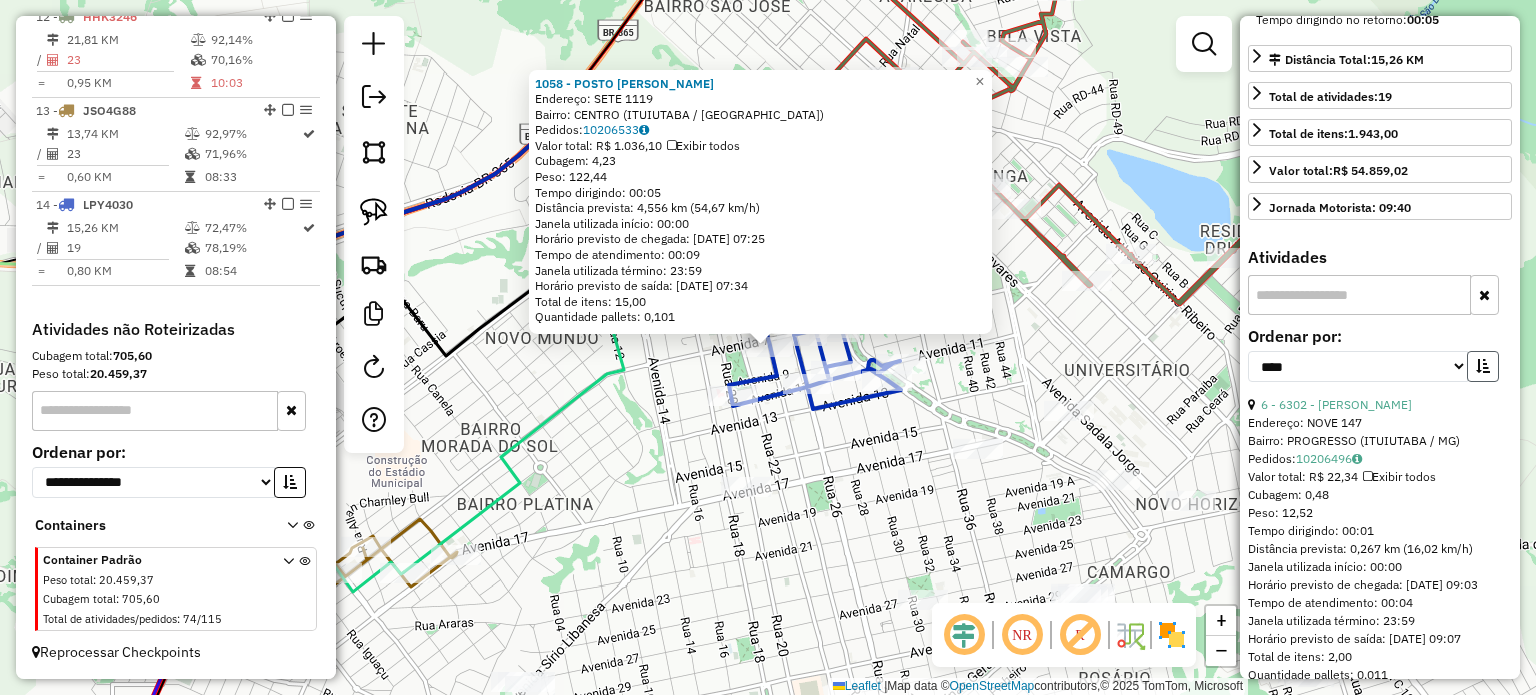 click at bounding box center [1483, 366] 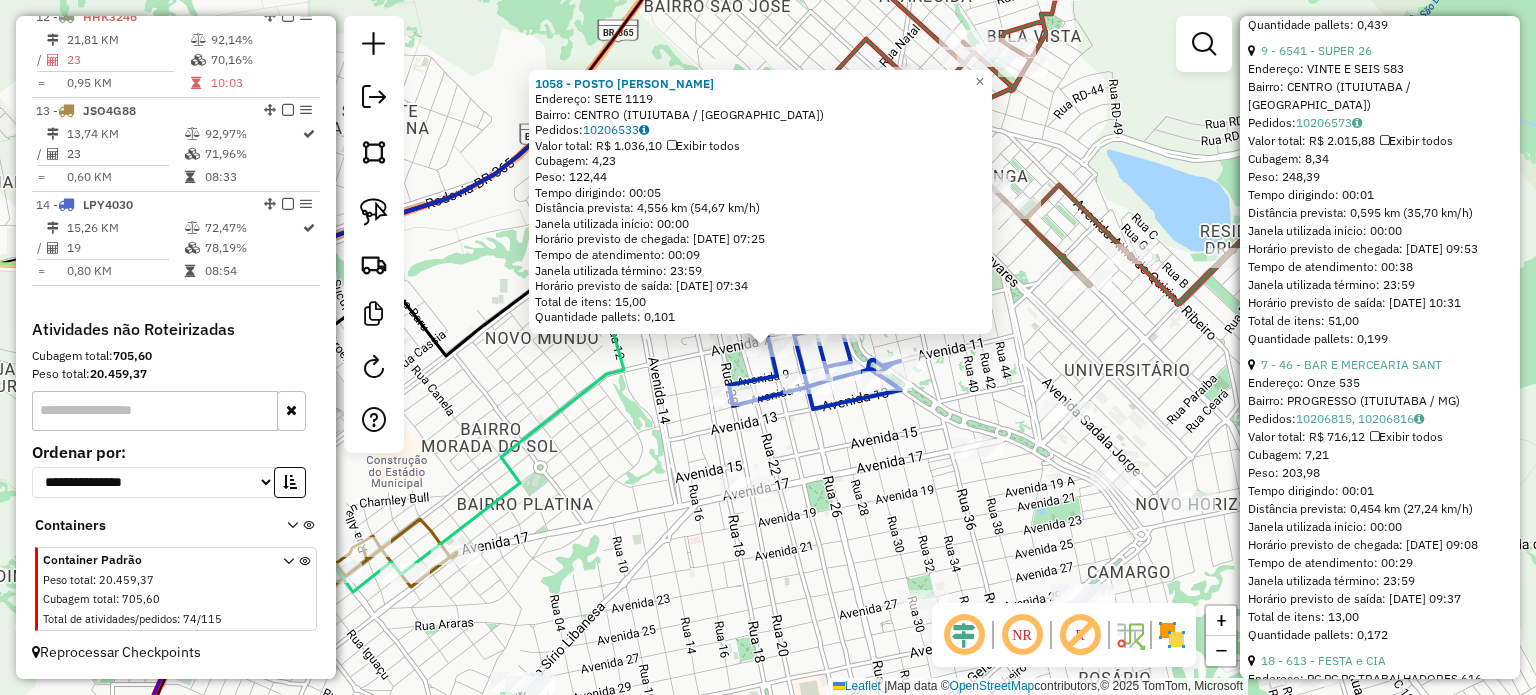 scroll, scrollTop: 2100, scrollLeft: 0, axis: vertical 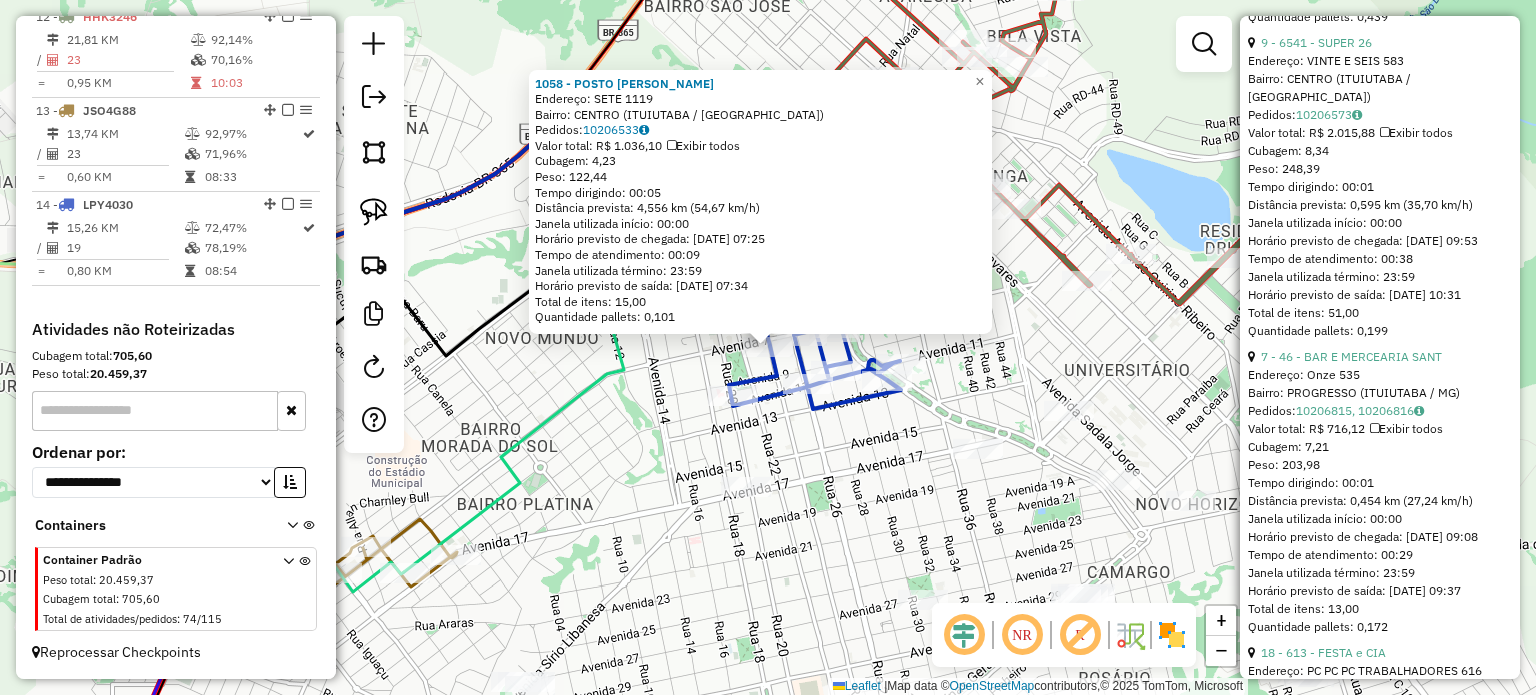 click on "1058 - POSTO AMARELINHO  Endereço:  SETE 1119   Bairro: CENTRO (ITUIUTABA / MG)   Pedidos:  10206533   Valor total: R$ 1.036,10   Exibir todos   Cubagem: 4,23  Peso: 122,44  Tempo dirigindo: 00:05   Distância prevista: 4,556 km (54,67 km/h)   Janela utilizada início: 00:00   Horário previsto de chegada: 11/07/2025 07:25   Tempo de atendimento: 00:09   Janela utilizada término: 23:59   Horário previsto de saída: 11/07/2025 07:34   Total de itens: 15,00   Quantidade pallets: 0,101  × Janela de atendimento Grade de atendimento Capacidade Transportadoras Veículos Cliente Pedidos  Rotas Selecione os dias de semana para filtrar as janelas de atendimento  Seg   Ter   Qua   Qui   Sex   Sáb   Dom  Informe o período da janela de atendimento: De: Até:  Filtrar exatamente a janela do cliente  Considerar janela de atendimento padrão  Selecione os dias de semana para filtrar as grades de atendimento  Seg   Ter   Qua   Qui   Sex   Sáb   Dom   Considerar clientes sem dia de atendimento cadastrado  De:   Até:" 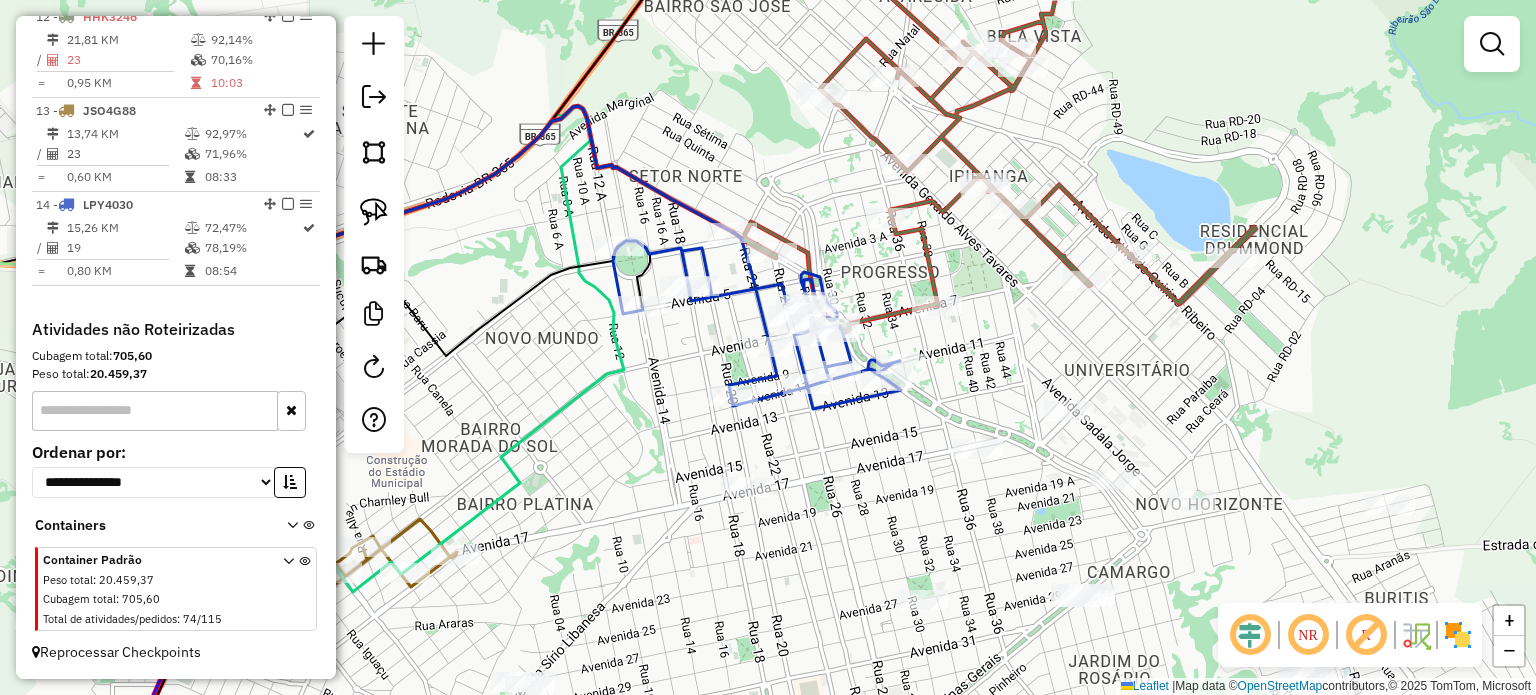 drag, startPoint x: 879, startPoint y: 527, endPoint x: 855, endPoint y: 315, distance: 213.35417 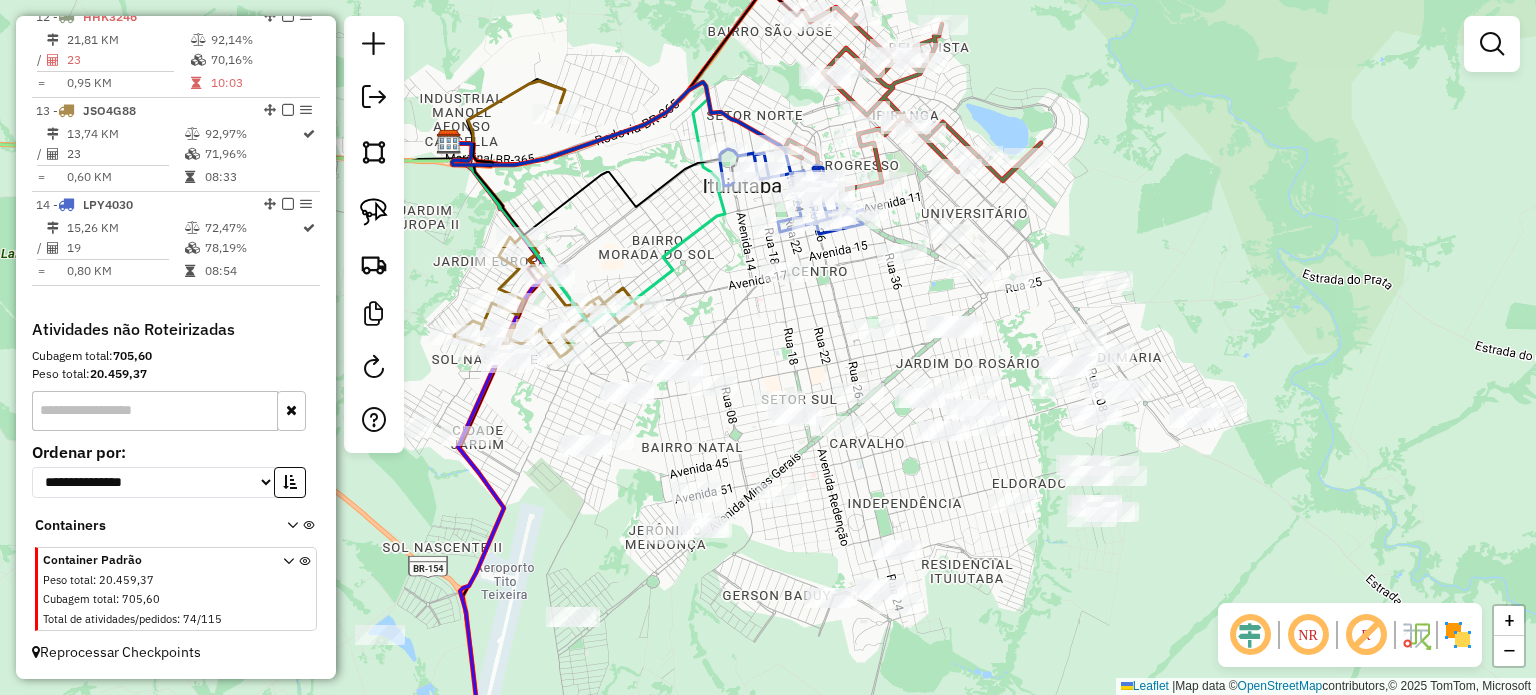 drag, startPoint x: 985, startPoint y: 402, endPoint x: 985, endPoint y: 366, distance: 36 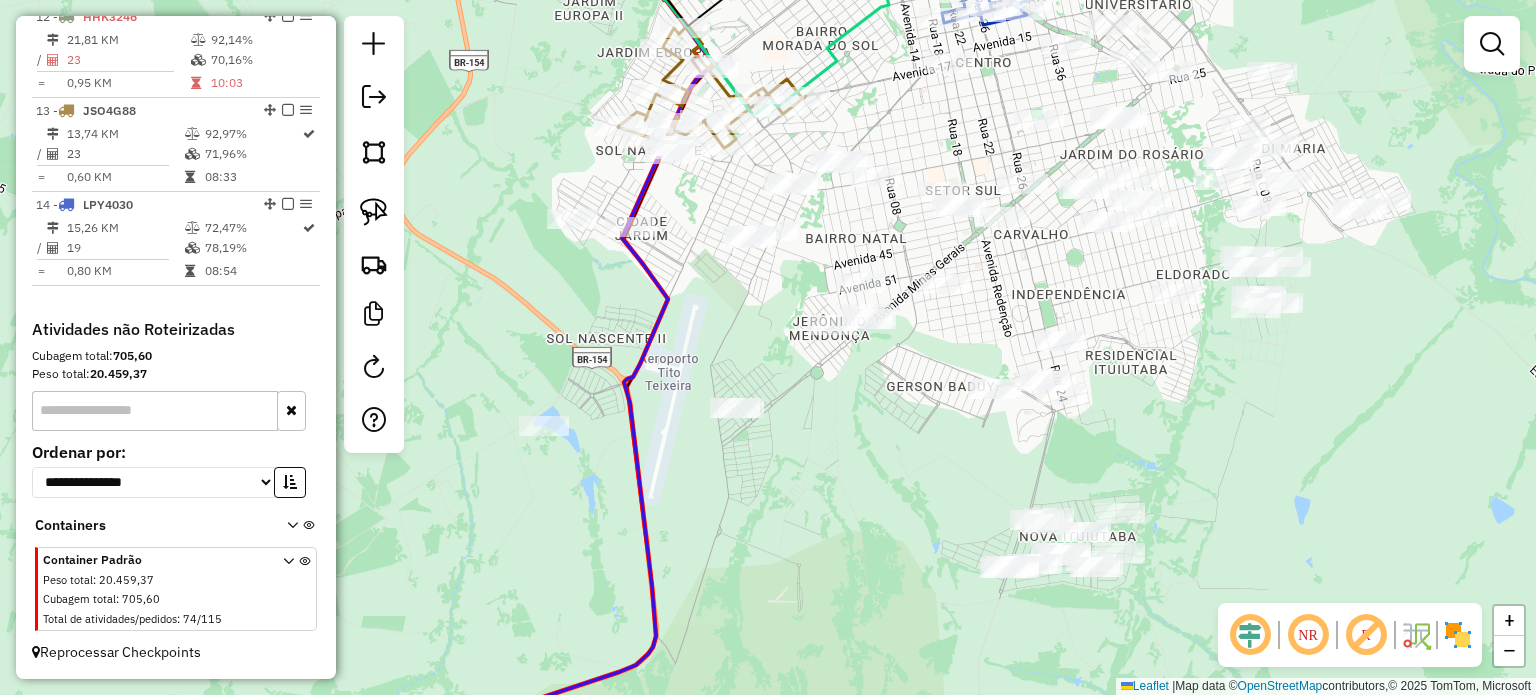 drag, startPoint x: 1028, startPoint y: 431, endPoint x: 1197, endPoint y: 391, distance: 173.66922 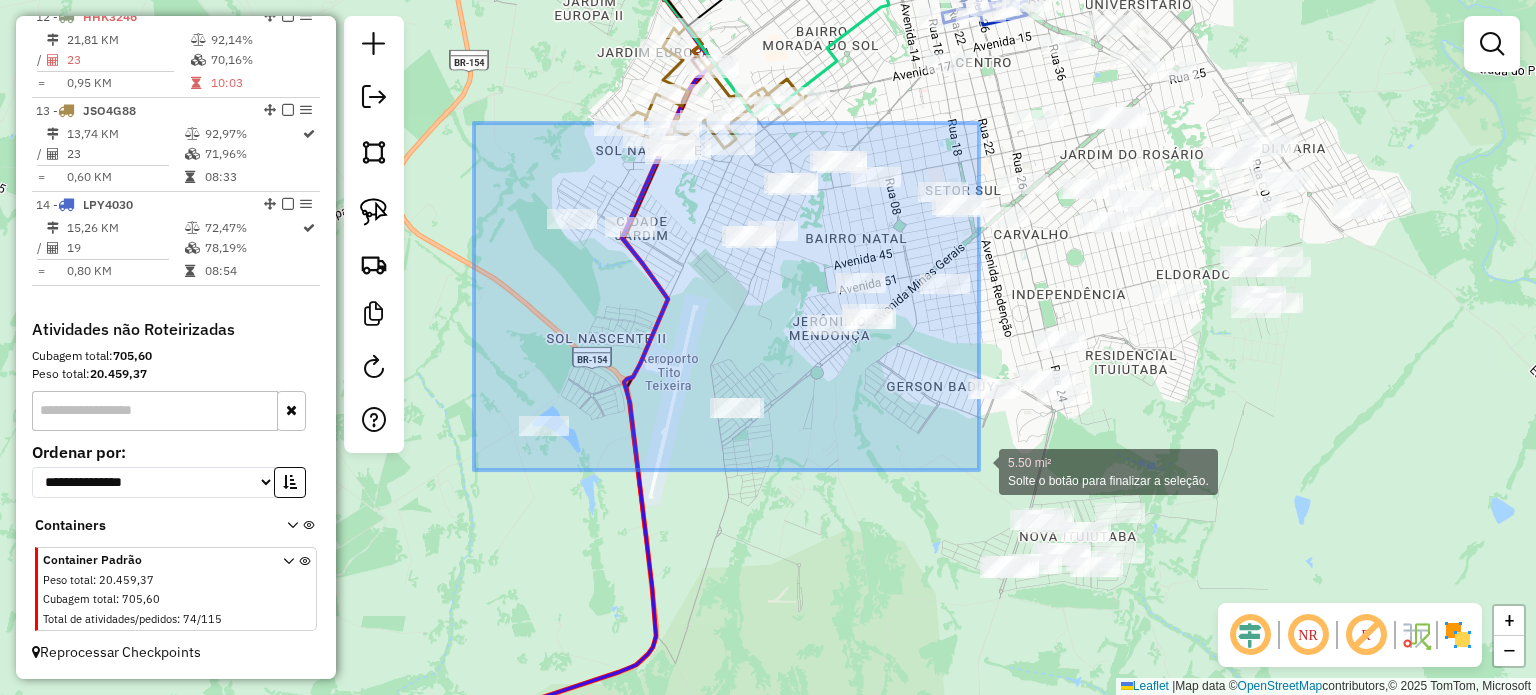 drag, startPoint x: 474, startPoint y: 123, endPoint x: 979, endPoint y: 470, distance: 612.7267 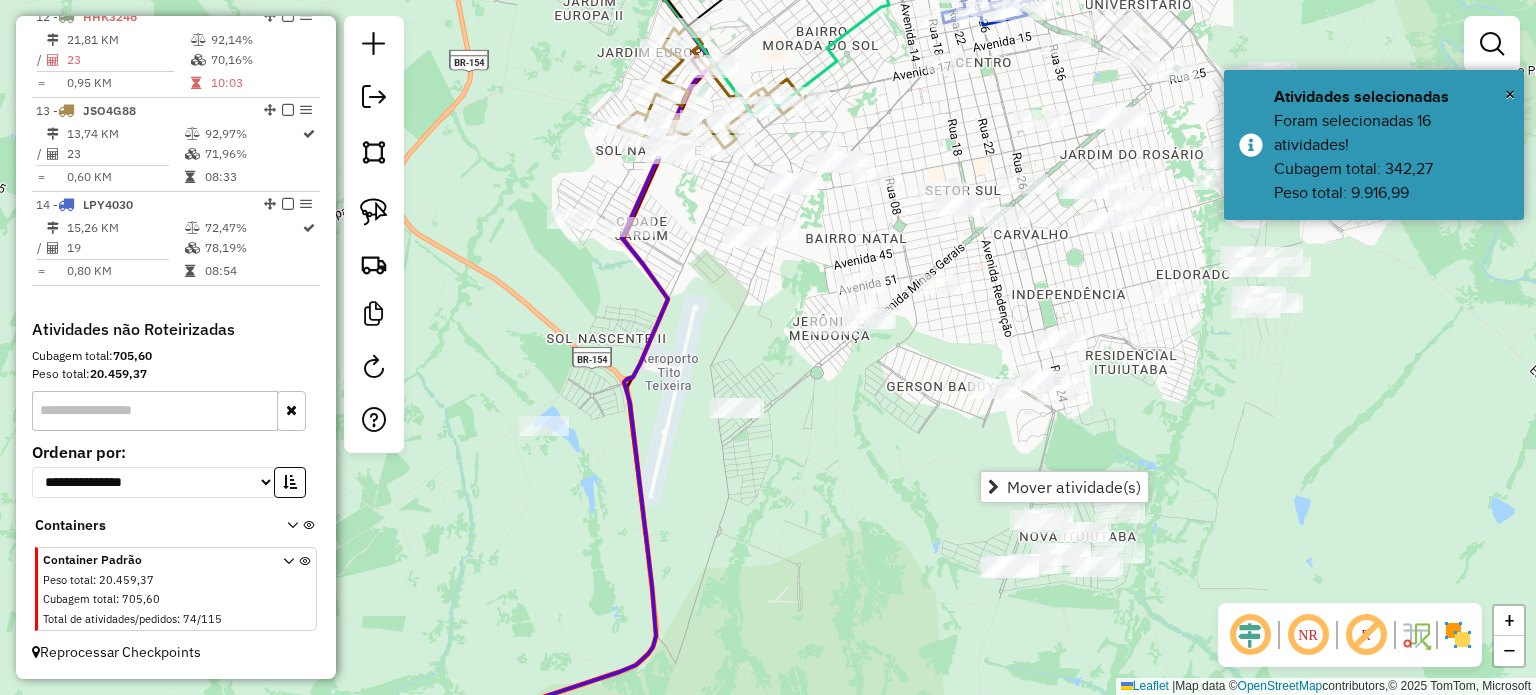 click on "Janela de atendimento Grade de atendimento Capacidade Transportadoras Veículos Cliente Pedidos  Rotas Selecione os dias de semana para filtrar as janelas de atendimento  Seg   Ter   Qua   Qui   Sex   Sáb   Dom  Informe o período da janela de atendimento: De: Até:  Filtrar exatamente a janela do cliente  Considerar janela de atendimento padrão  Selecione os dias de semana para filtrar as grades de atendimento  Seg   Ter   Qua   Qui   Sex   Sáb   Dom   Considerar clientes sem dia de atendimento cadastrado  Clientes fora do dia de atendimento selecionado Filtrar as atividades entre os valores definidos abaixo:  Peso mínimo:   Peso máximo:   Cubagem mínima:   Cubagem máxima:   De:   Até:  Filtrar as atividades entre o tempo de atendimento definido abaixo:  De:   Até:   Considerar capacidade total dos clientes não roteirizados Transportadora: Selecione um ou mais itens Tipo de veículo: Selecione um ou mais itens Veículo: Selecione um ou mais itens Motorista: Selecione um ou mais itens Nome: Rótulo:" 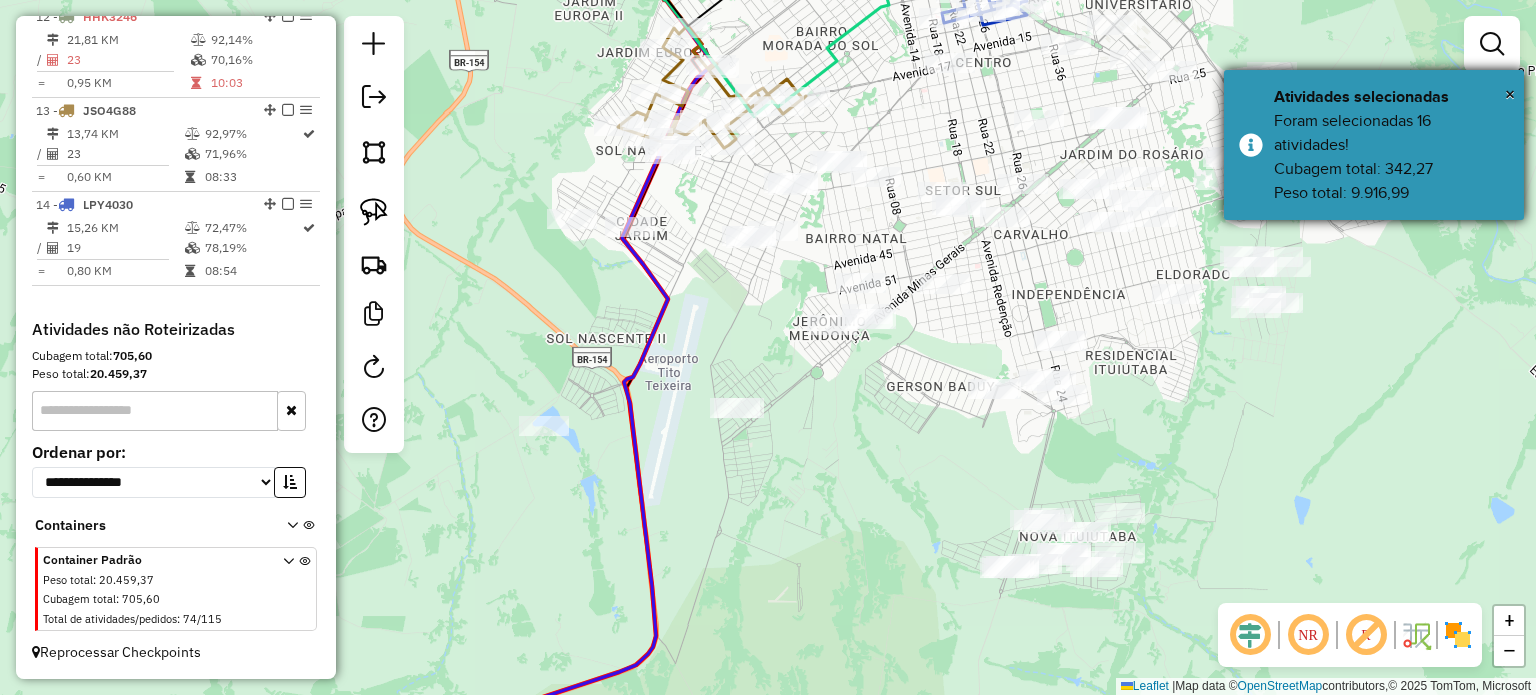 click on "Atividades selecionadas" at bounding box center [1391, 97] 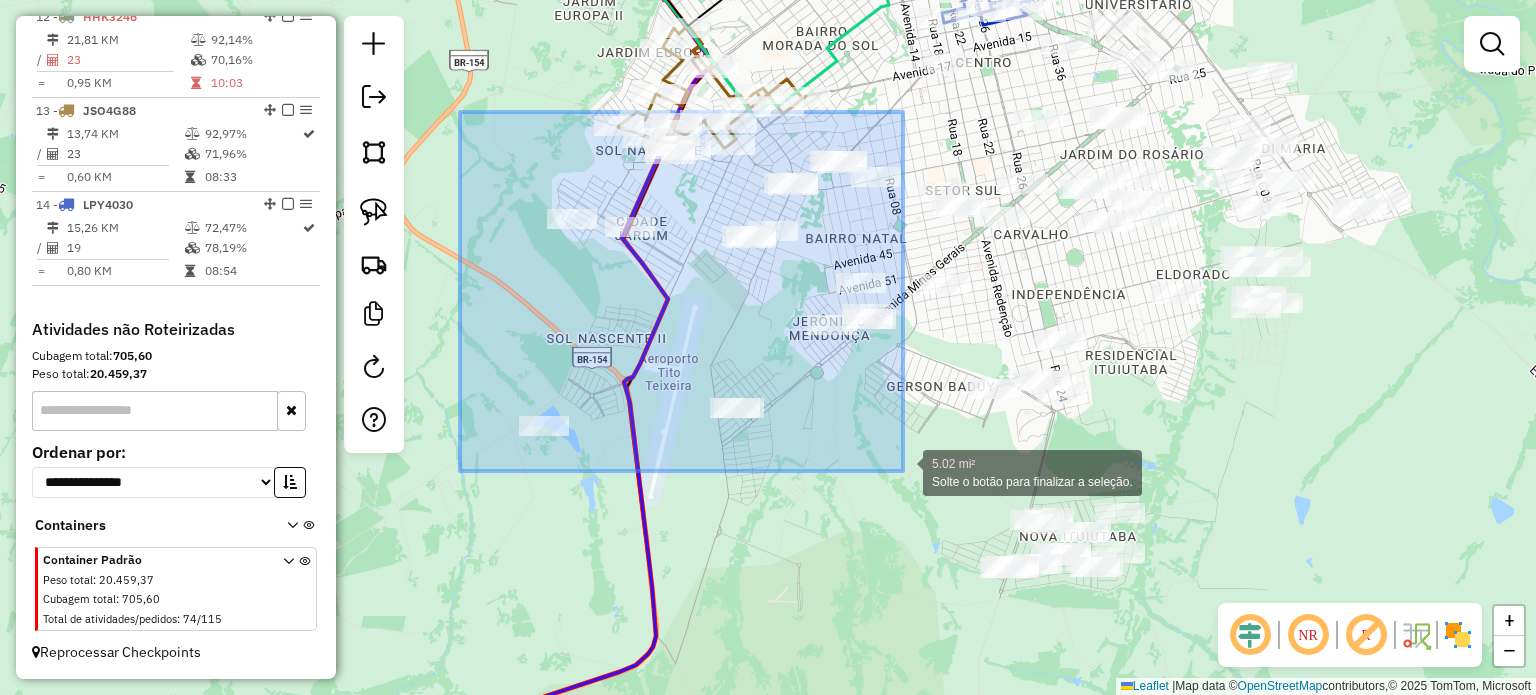 drag, startPoint x: 460, startPoint y: 112, endPoint x: 903, endPoint y: 471, distance: 570.2017 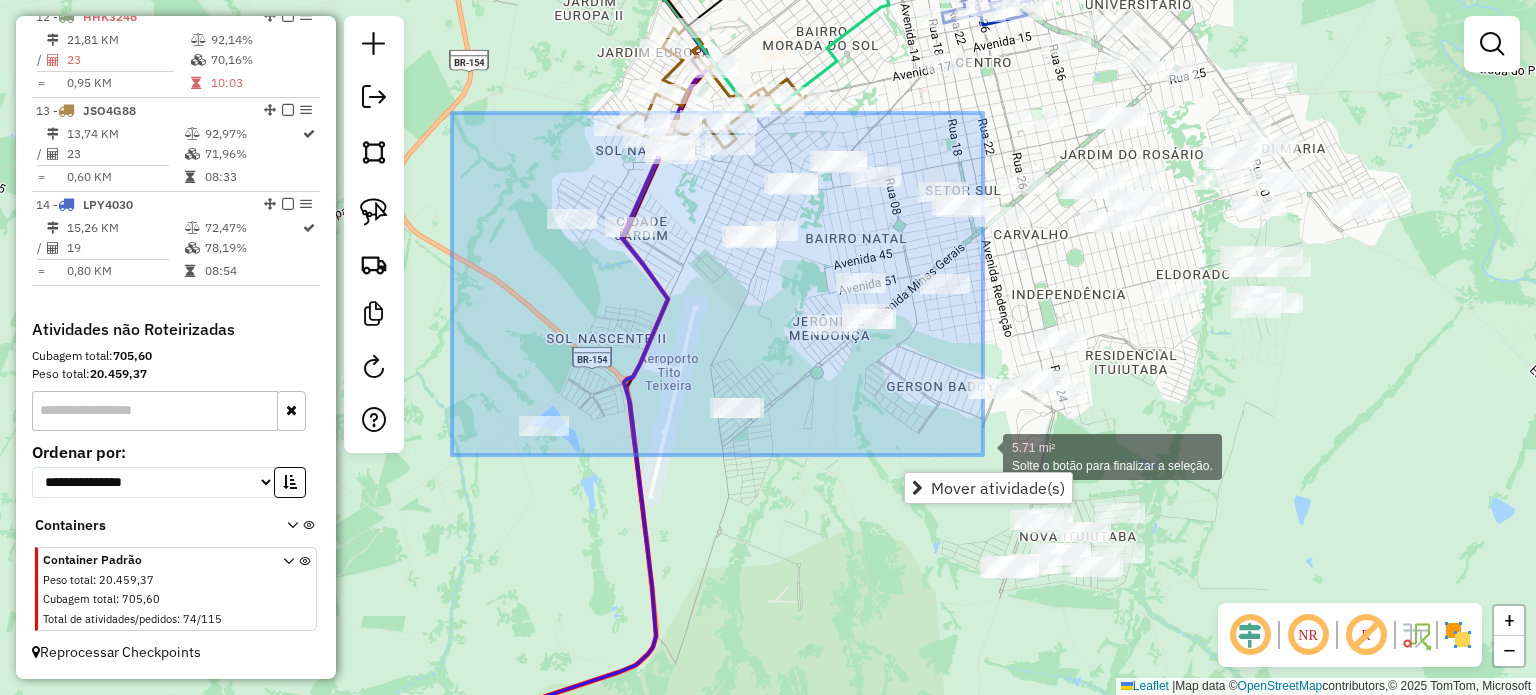 drag, startPoint x: 494, startPoint y: 176, endPoint x: 983, endPoint y: 455, distance: 562.9938 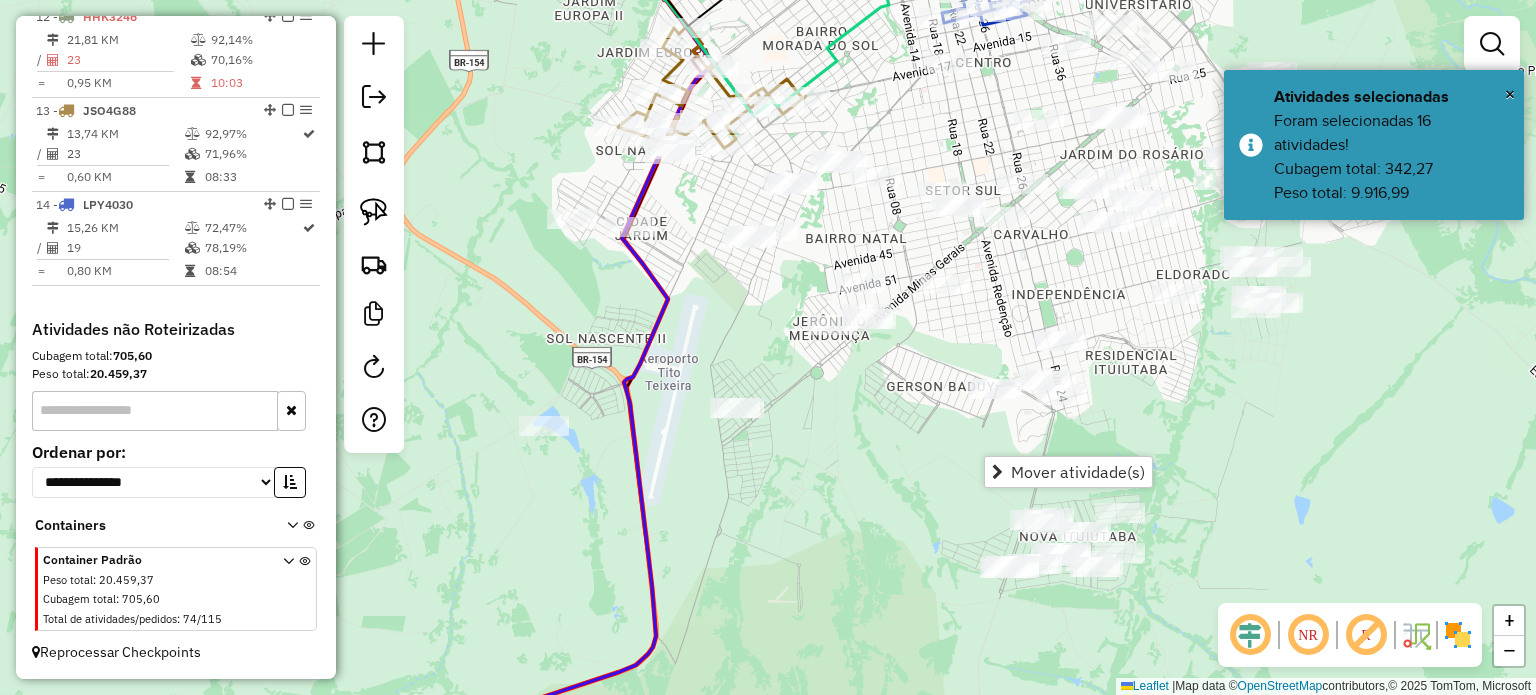 drag, startPoint x: 1099, startPoint y: 470, endPoint x: 1034, endPoint y: 471, distance: 65.00769 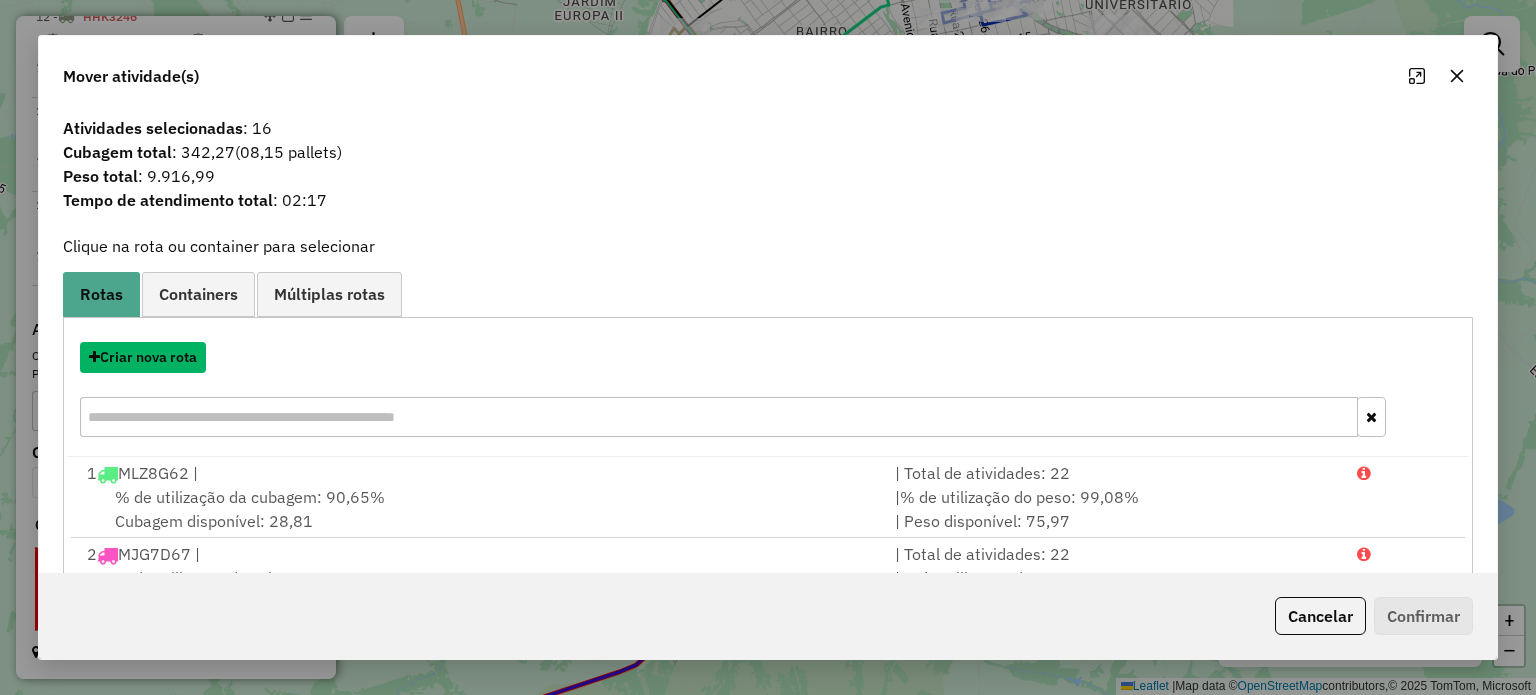 click on "Criar nova rota" at bounding box center (143, 357) 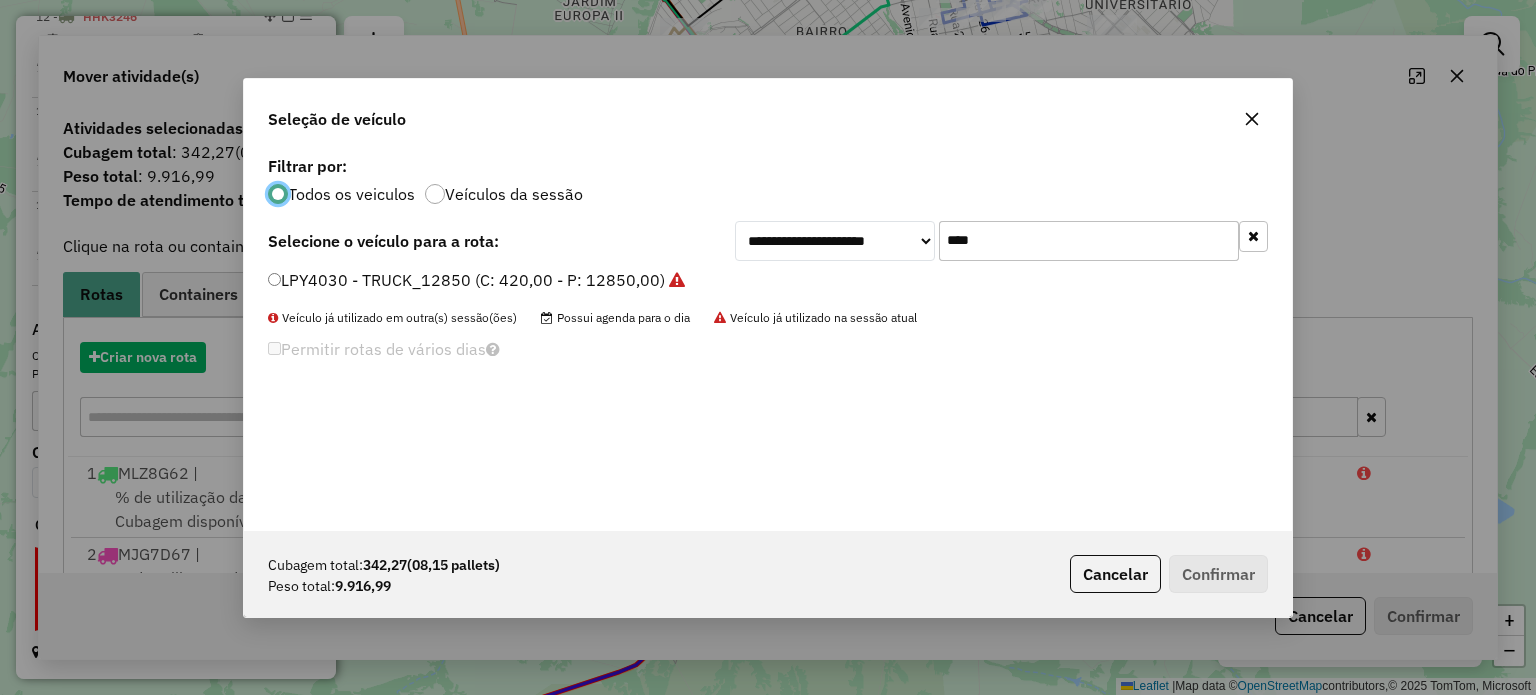 scroll, scrollTop: 10, scrollLeft: 6, axis: both 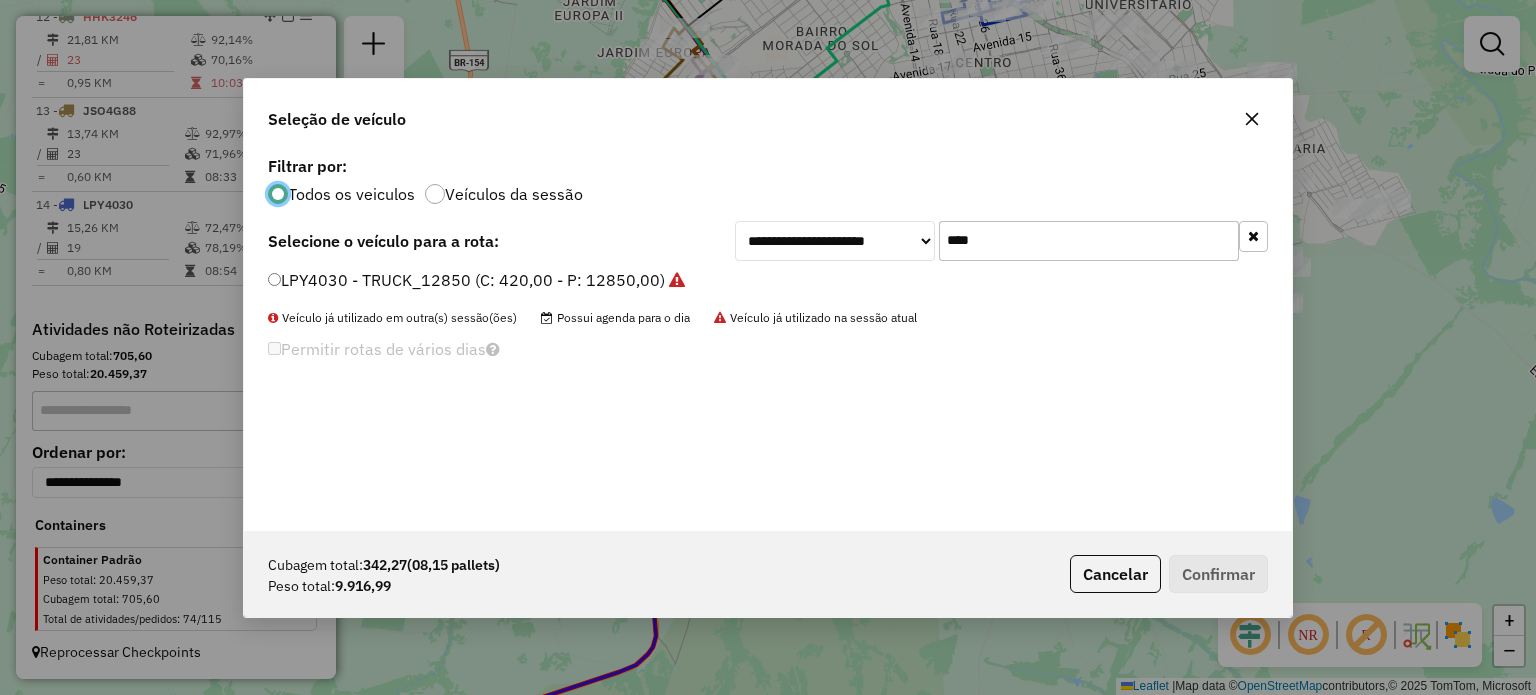 drag, startPoint x: 1008, startPoint y: 254, endPoint x: 748, endPoint y: 221, distance: 262.08588 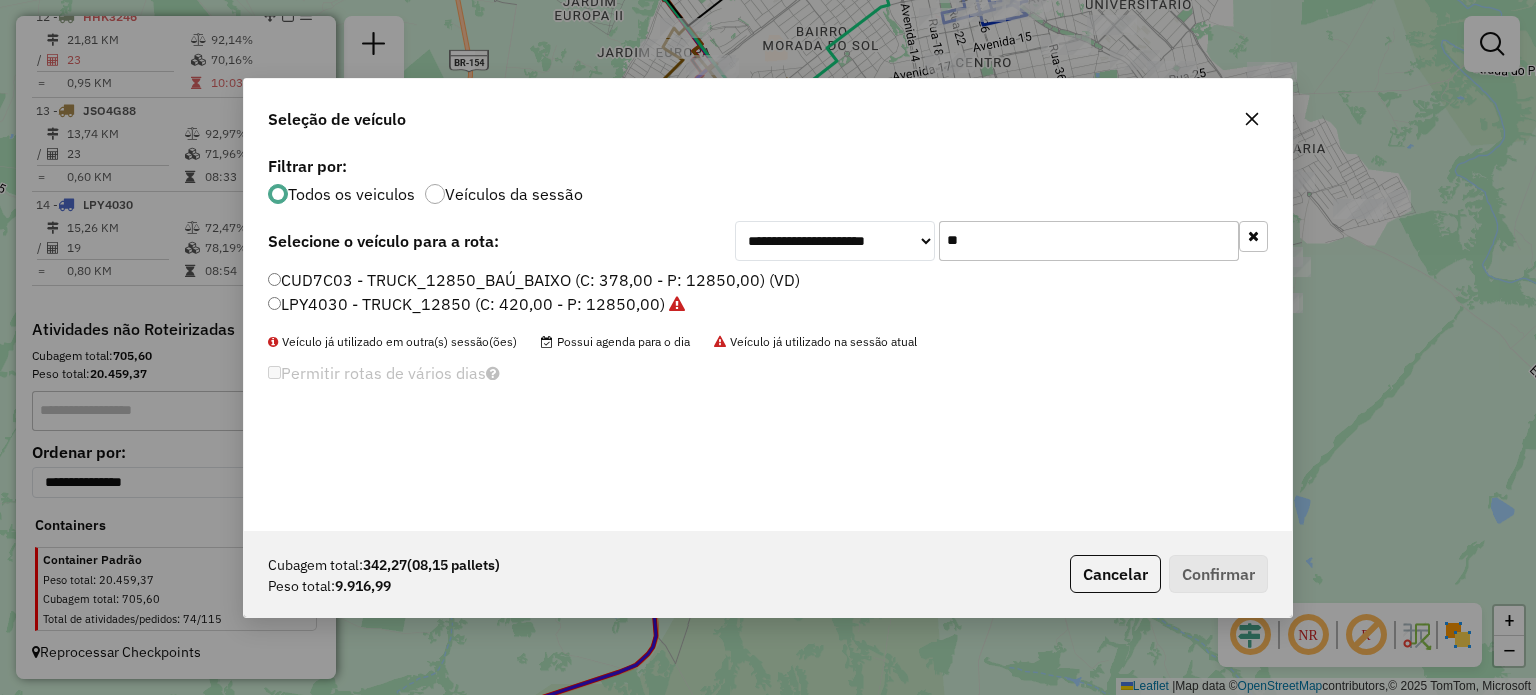 type on "**" 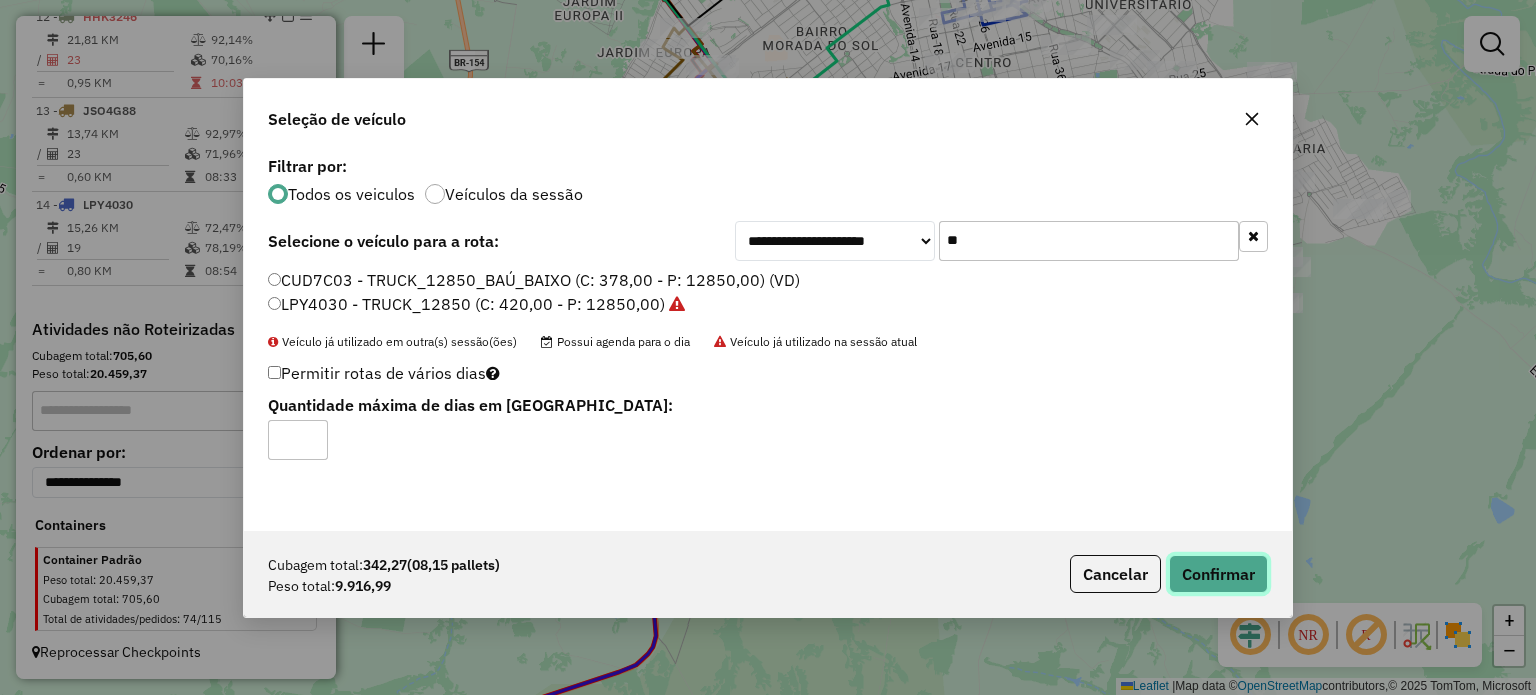click on "Confirmar" 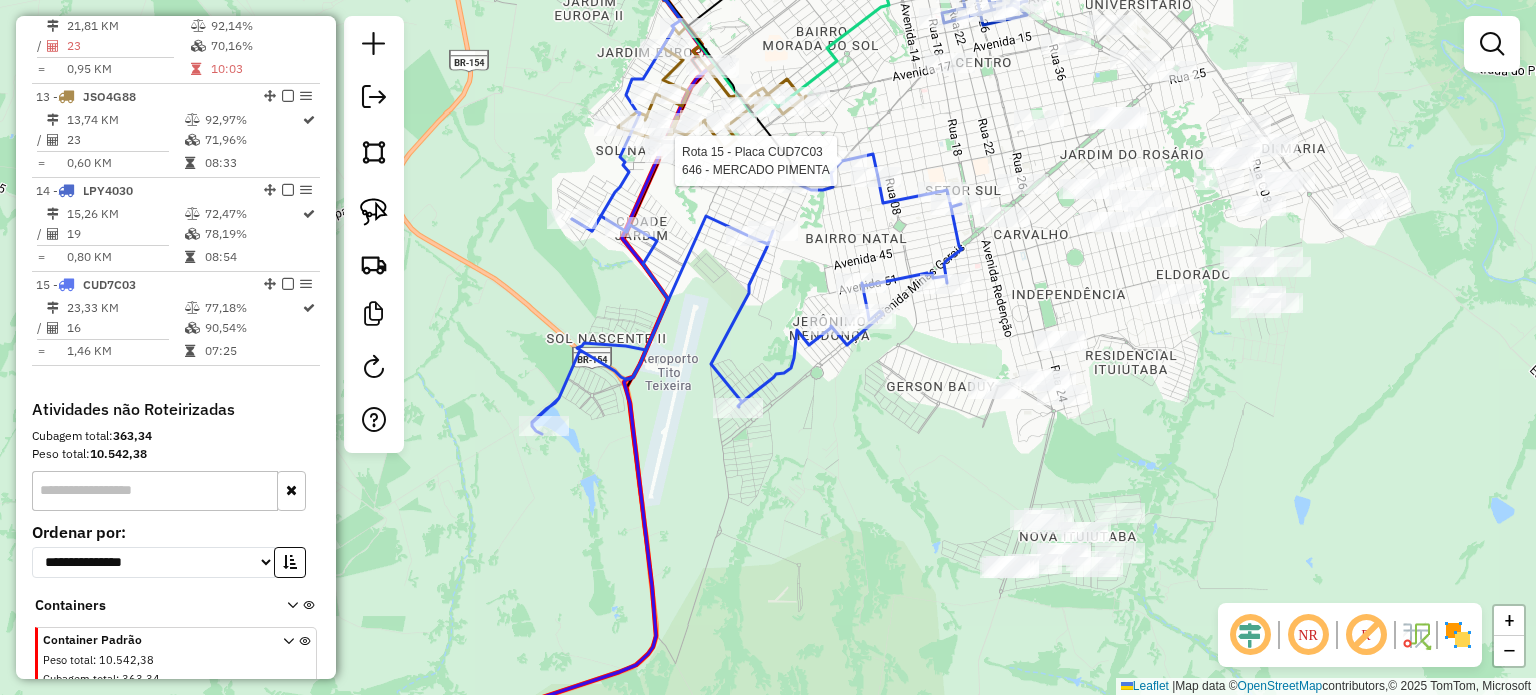 click 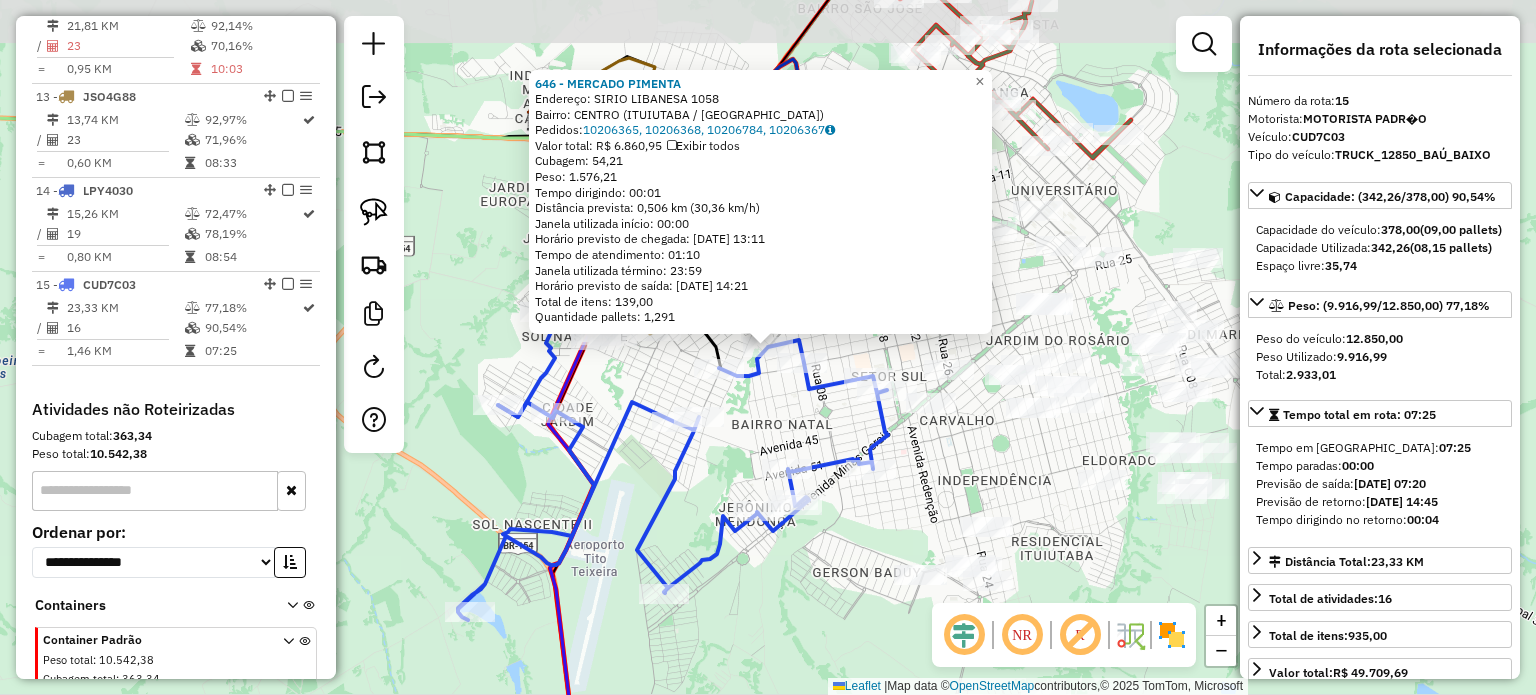 scroll, scrollTop: 1885, scrollLeft: 0, axis: vertical 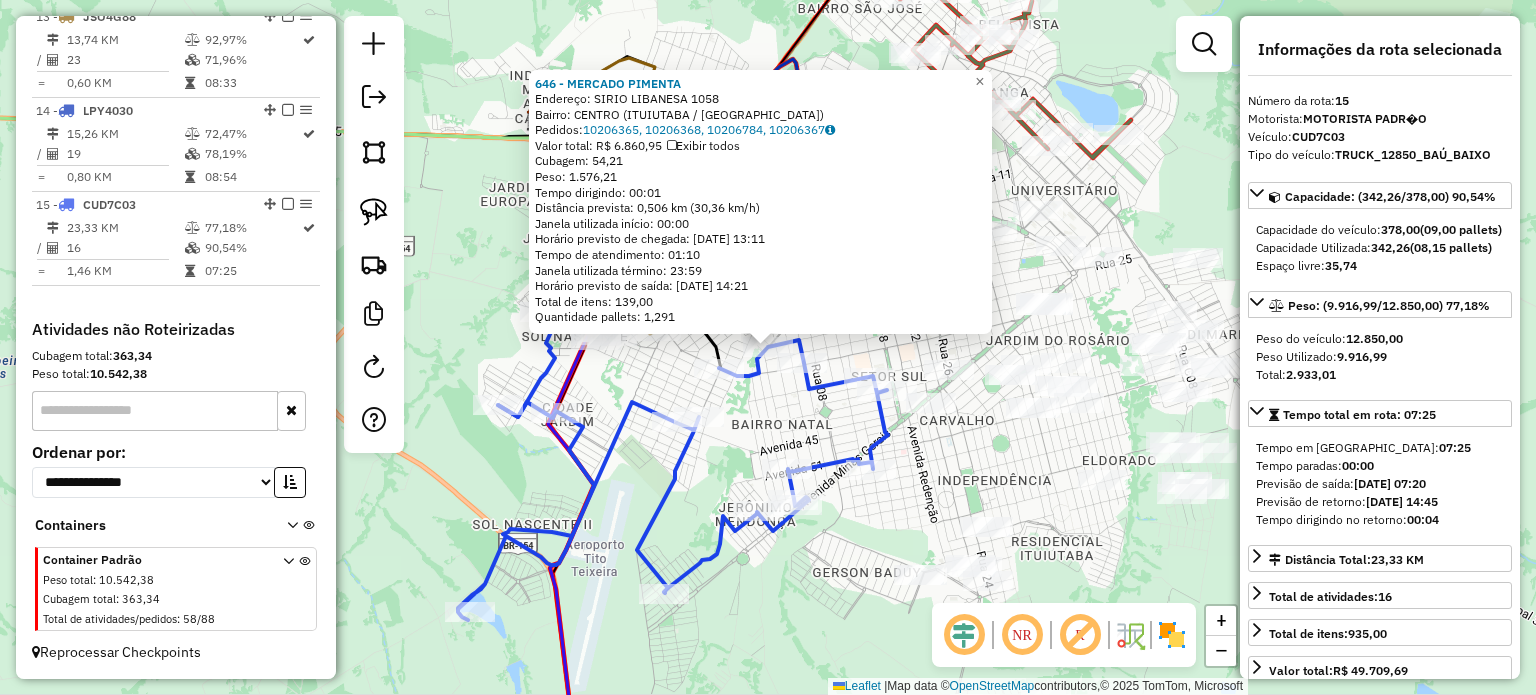 click on "646 - MERCADO PIMENTA  Endereço:  SIRIO LIBANESA 1058   Bairro: CENTRO (ITUIUTABA / MG)   Pedidos:  10206365, 10206368, 10206784, 10206367   Valor total: R$ 6.860,95   Exibir todos   Cubagem: 54,21  Peso: 1.576,21  Tempo dirigindo: 00:01   Distância prevista: 0,506 km (30,36 km/h)   Janela utilizada início: 00:00   Horário previsto de chegada: 11/07/2025 13:11   Tempo de atendimento: 01:10   Janela utilizada término: 23:59   Horário previsto de saída: 11/07/2025 14:21   Total de itens: 139,00   Quantidade pallets: 1,291  × Janela de atendimento Grade de atendimento Capacidade Transportadoras Veículos Cliente Pedidos  Rotas Selecione os dias de semana para filtrar as janelas de atendimento  Seg   Ter   Qua   Qui   Sex   Sáb   Dom  Informe o período da janela de atendimento: De: Até:  Filtrar exatamente a janela do cliente  Considerar janela de atendimento padrão  Selecione os dias de semana para filtrar as grades de atendimento  Seg   Ter   Qua   Qui   Sex   Sáb   Dom   Peso mínimo:   De:   De:" 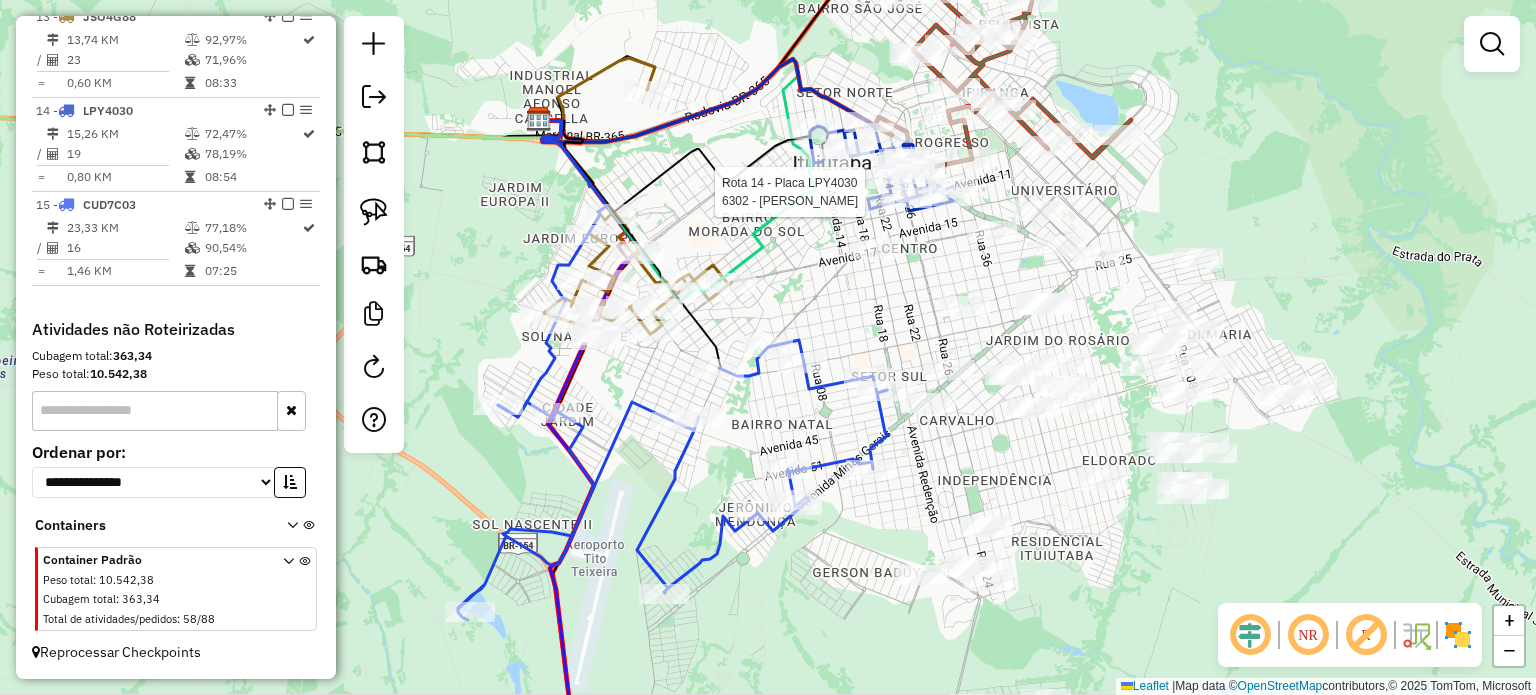 select on "*********" 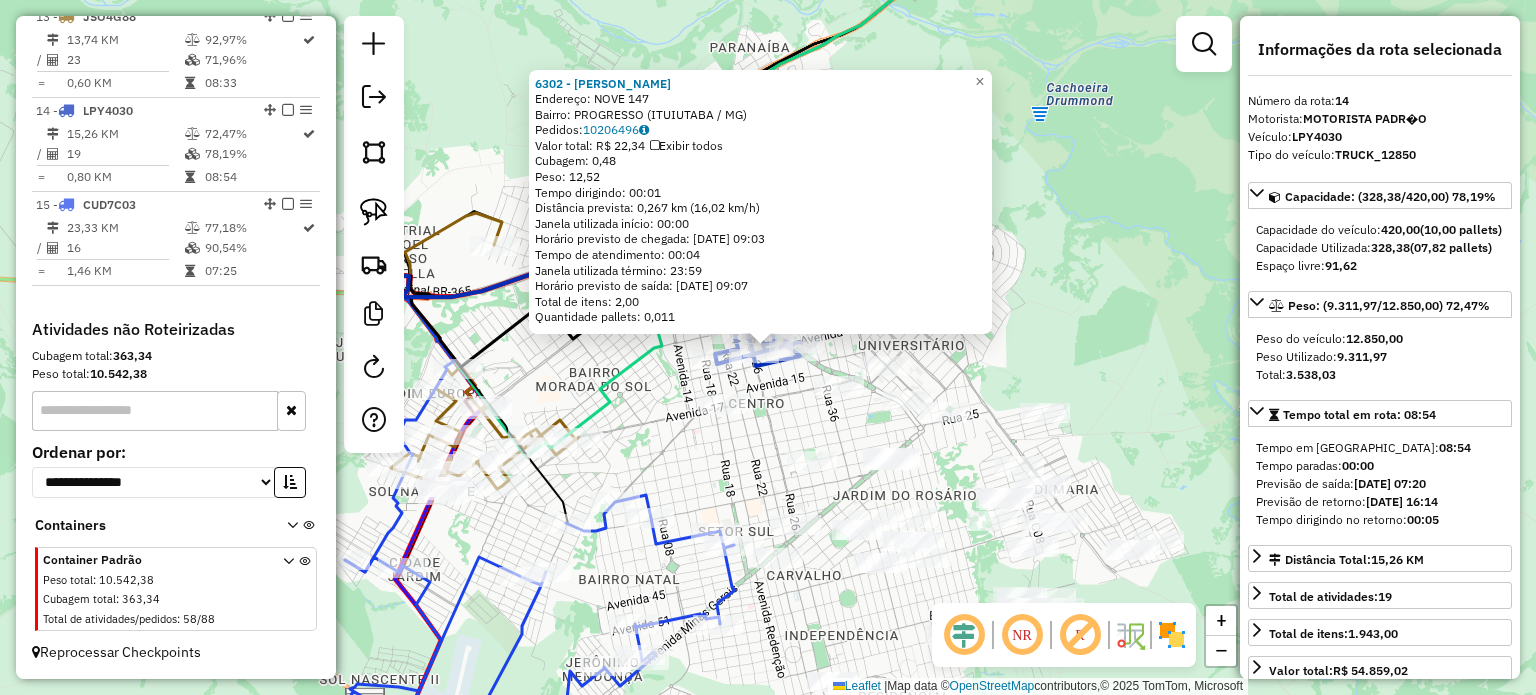 click on "6302 - MARIO ANTONIO DUARTE  Endereço:  NOVE 147   Bairro: PROGRESSO (ITUIUTABA / MG)   Pedidos:  10206496   Valor total: R$ 22,34   Exibir todos   Cubagem: 0,48  Peso: 12,52  Tempo dirigindo: 00:01   Distância prevista: 0,267 km (16,02 km/h)   Janela utilizada início: 00:00   Horário previsto de chegada: 11/07/2025 09:03   Tempo de atendimento: 00:04   Janela utilizada término: 23:59   Horário previsto de saída: 11/07/2025 09:07   Total de itens: 2,00   Quantidade pallets: 0,011  × Janela de atendimento Grade de atendimento Capacidade Transportadoras Veículos Cliente Pedidos  Rotas Selecione os dias de semana para filtrar as janelas de atendimento  Seg   Ter   Qua   Qui   Sex   Sáb   Dom  Informe o período da janela de atendimento: De: Até:  Filtrar exatamente a janela do cliente  Considerar janela de atendimento padrão  Selecione os dias de semana para filtrar as grades de atendimento  Seg   Ter   Qua   Qui   Sex   Sáb   Dom   Considerar clientes sem dia de atendimento cadastrado  De:   Até:" 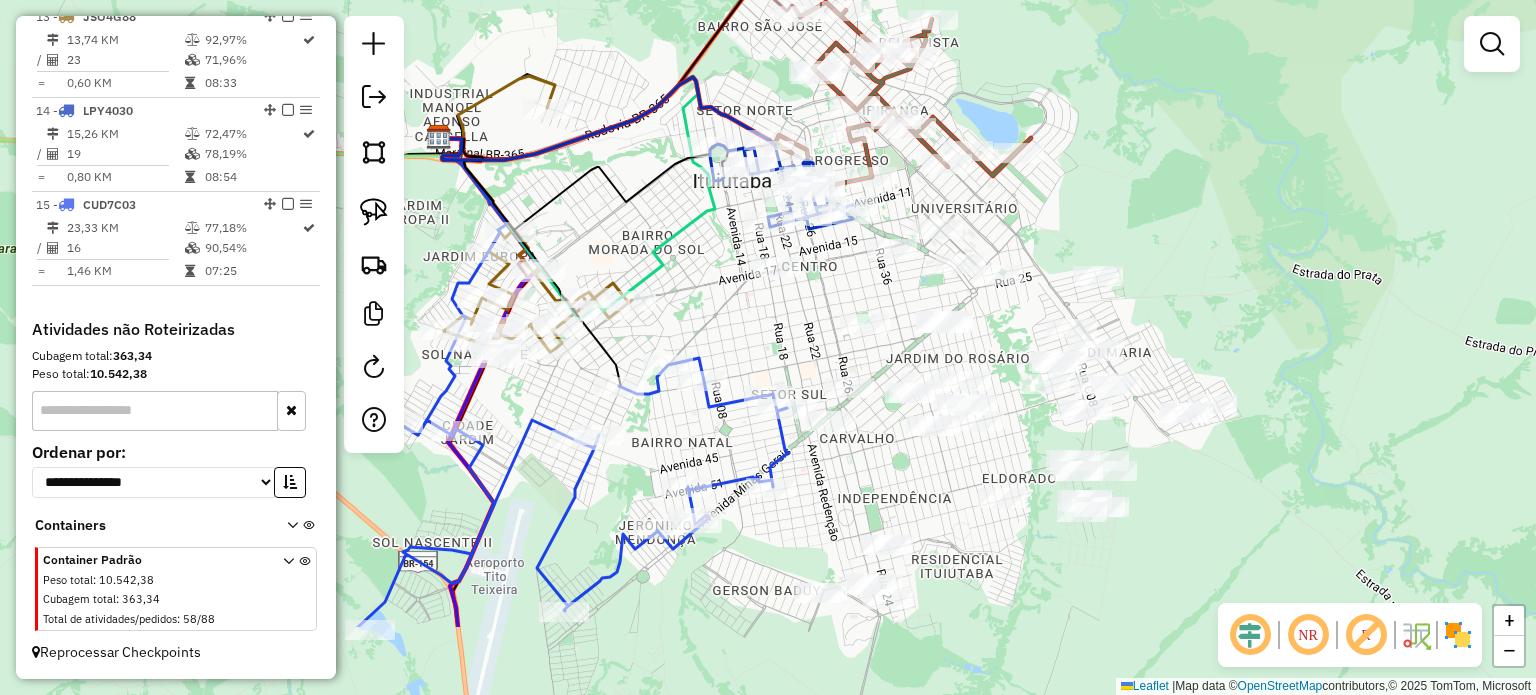 drag, startPoint x: 717, startPoint y: 466, endPoint x: 770, endPoint y: 329, distance: 146.89452 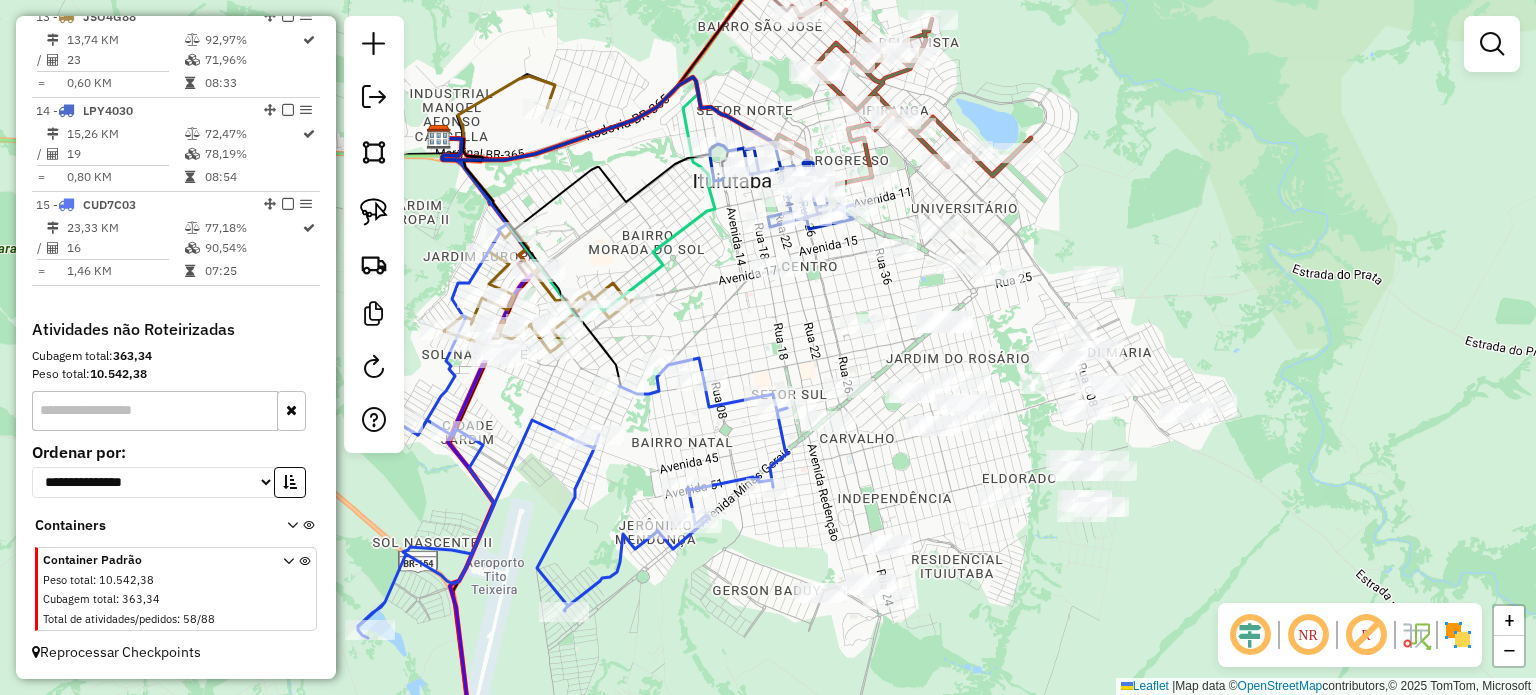 drag, startPoint x: 780, startPoint y: 329, endPoint x: 820, endPoint y: 219, distance: 117.047 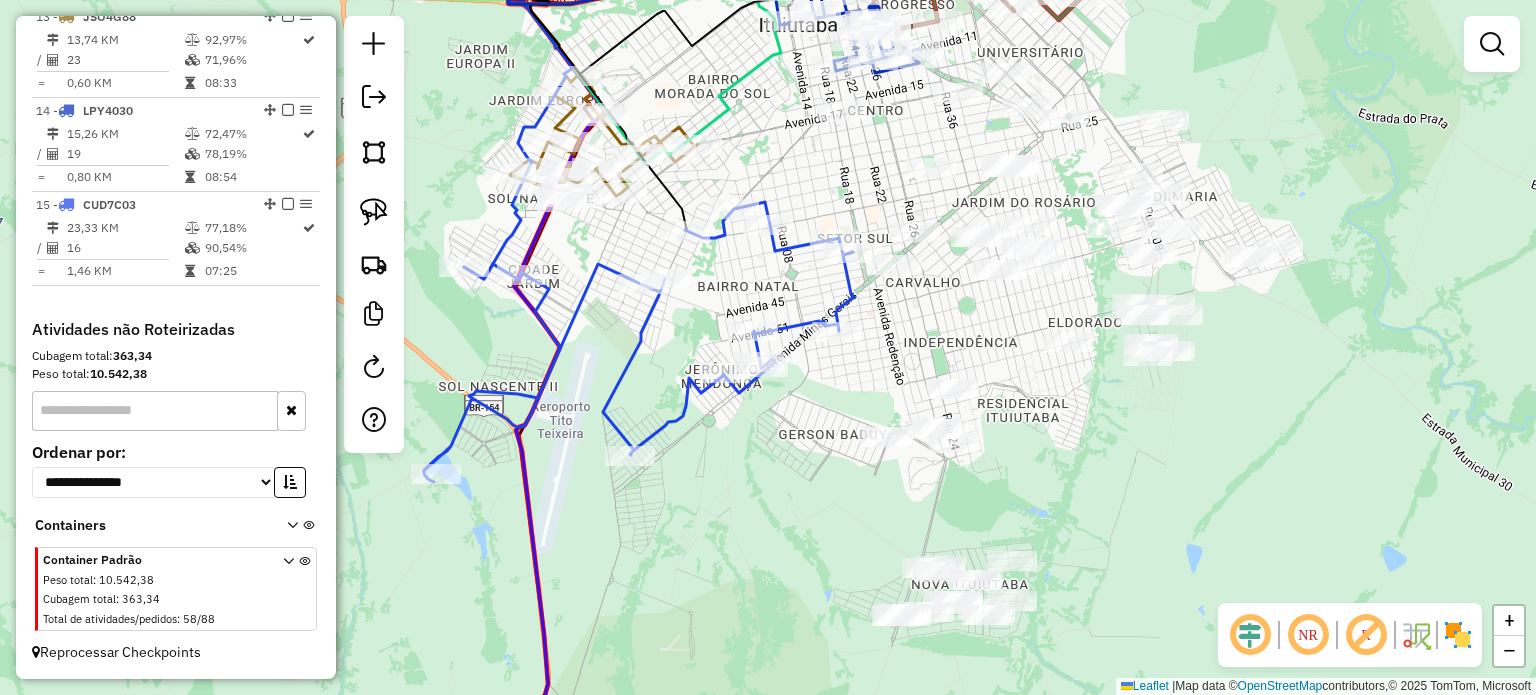 drag, startPoint x: 732, startPoint y: 335, endPoint x: 763, endPoint y: 279, distance: 64.00781 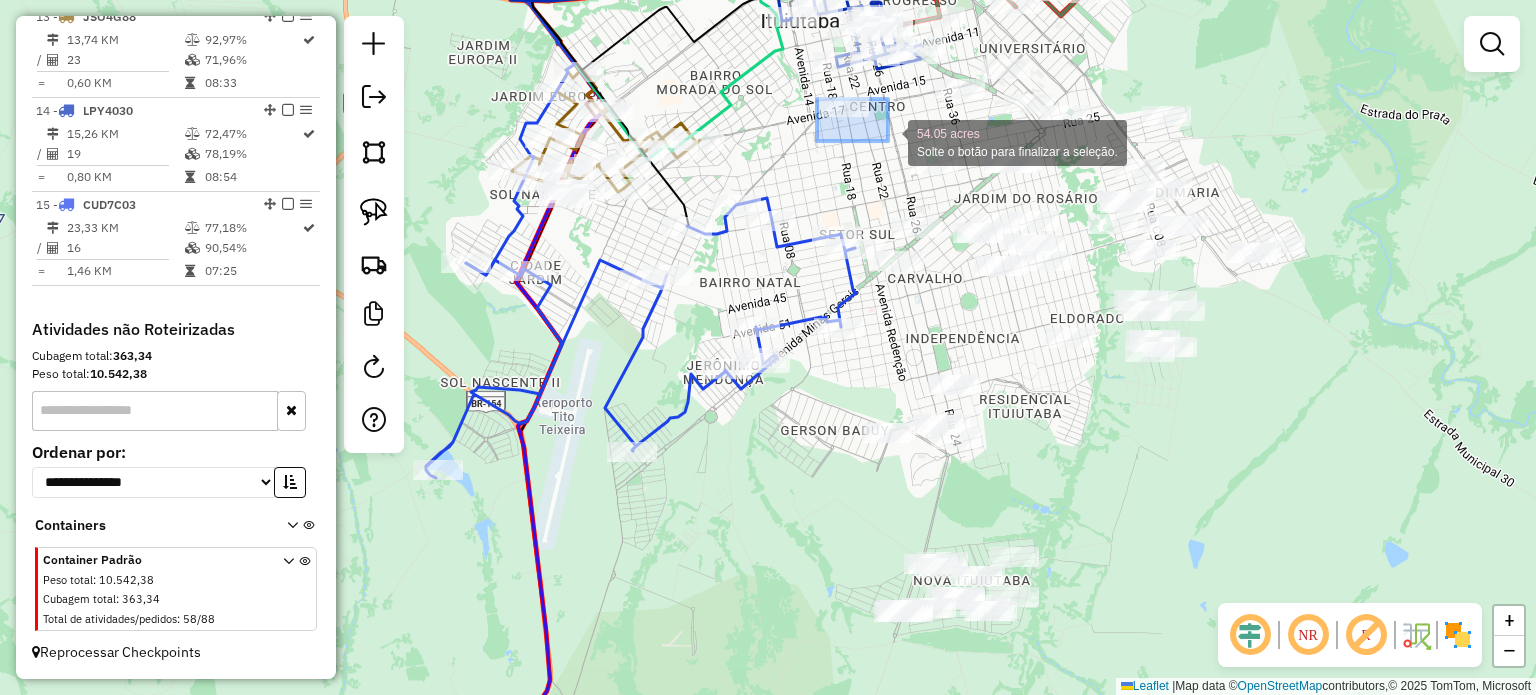 drag, startPoint x: 817, startPoint y: 99, endPoint x: 888, endPoint y: 141, distance: 82.492424 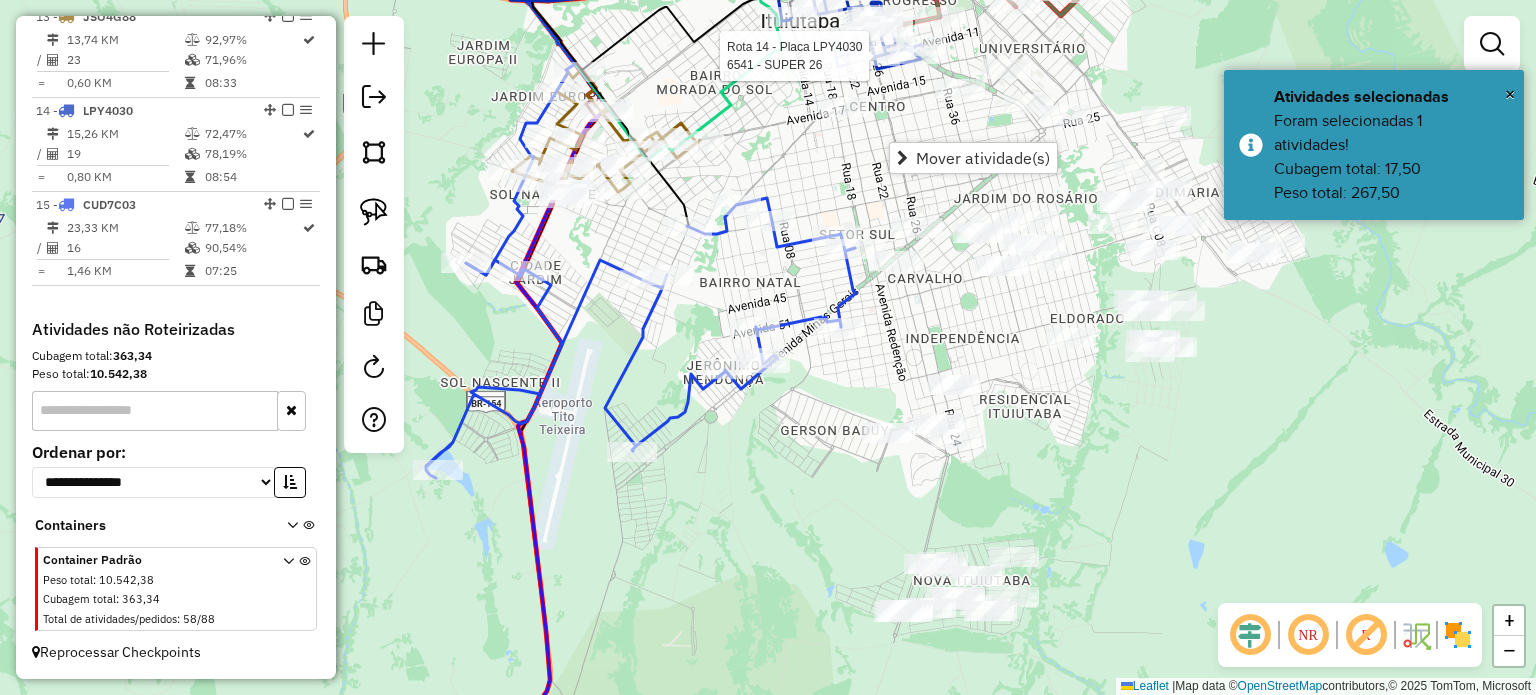 select on "*********" 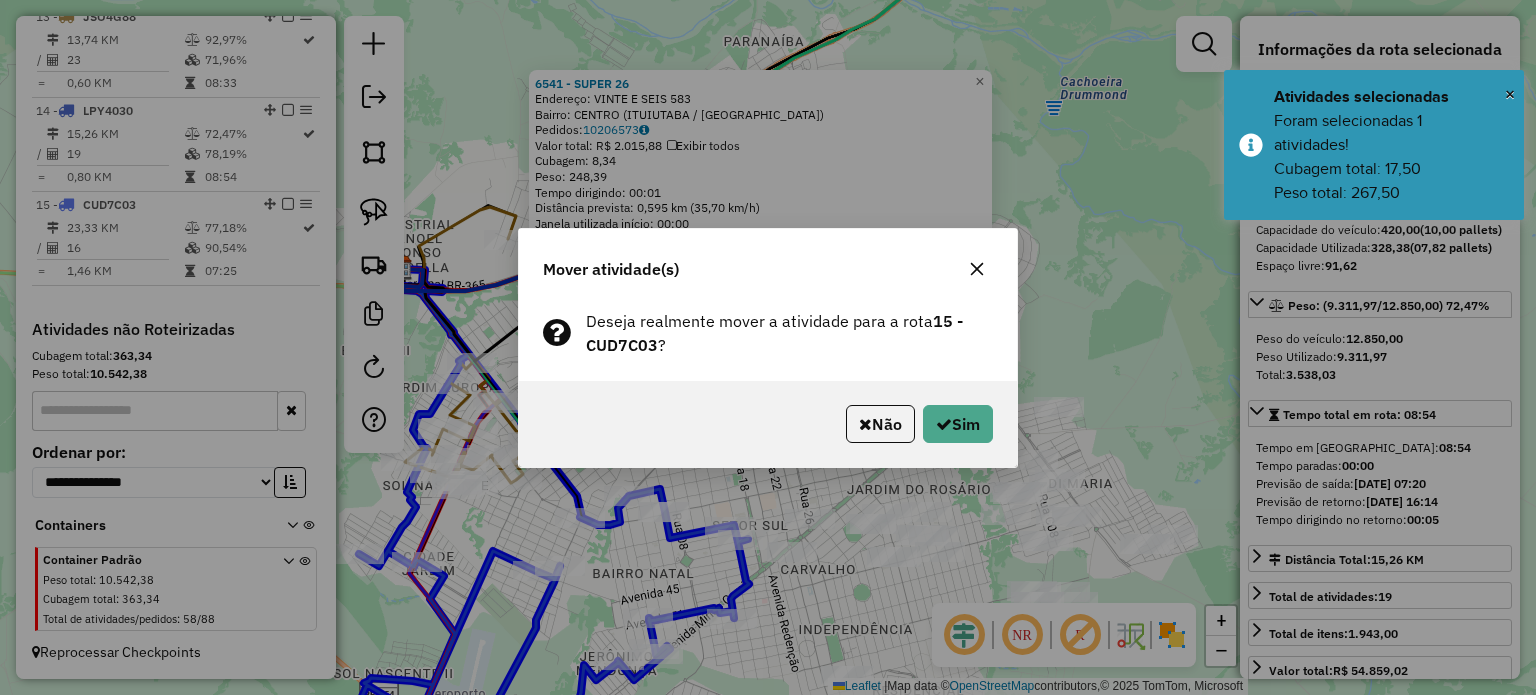 click 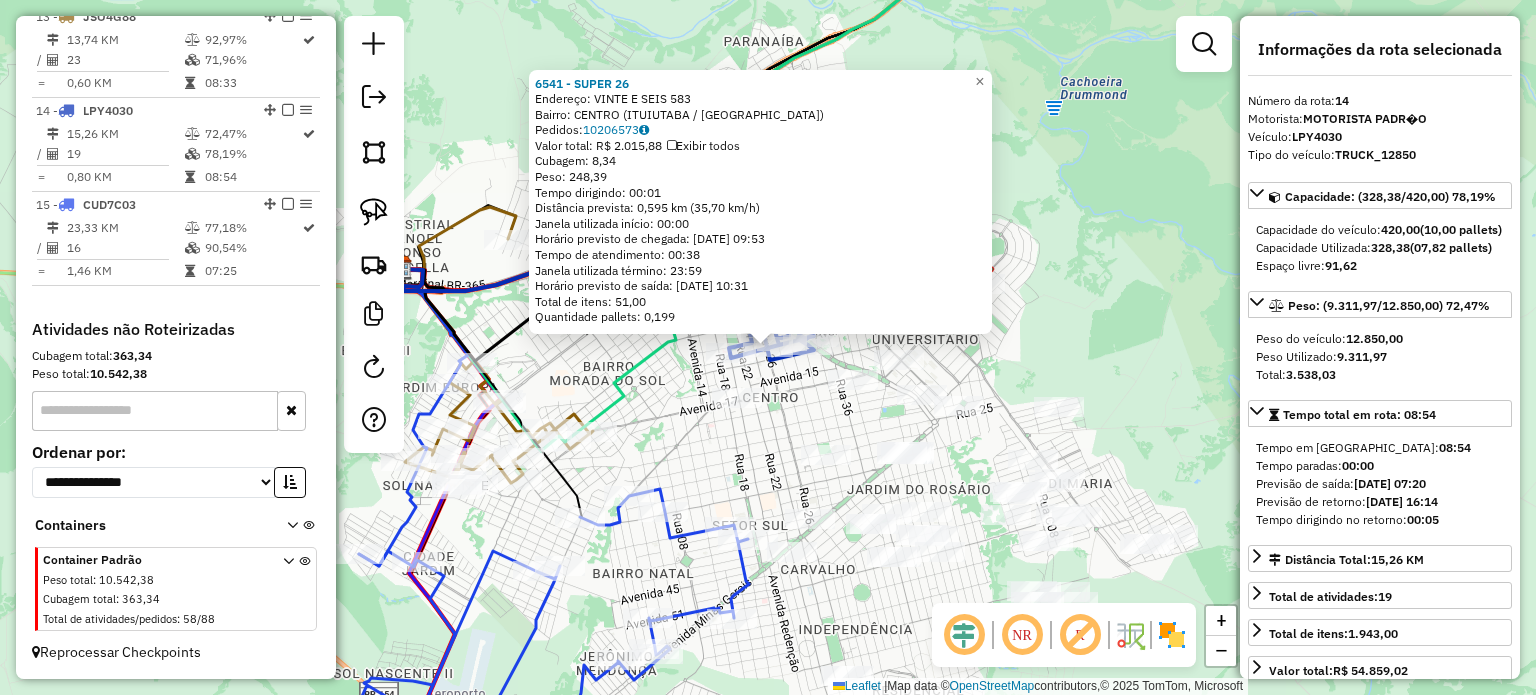 drag, startPoint x: 749, startPoint y: 469, endPoint x: 734, endPoint y: 384, distance: 86.313385 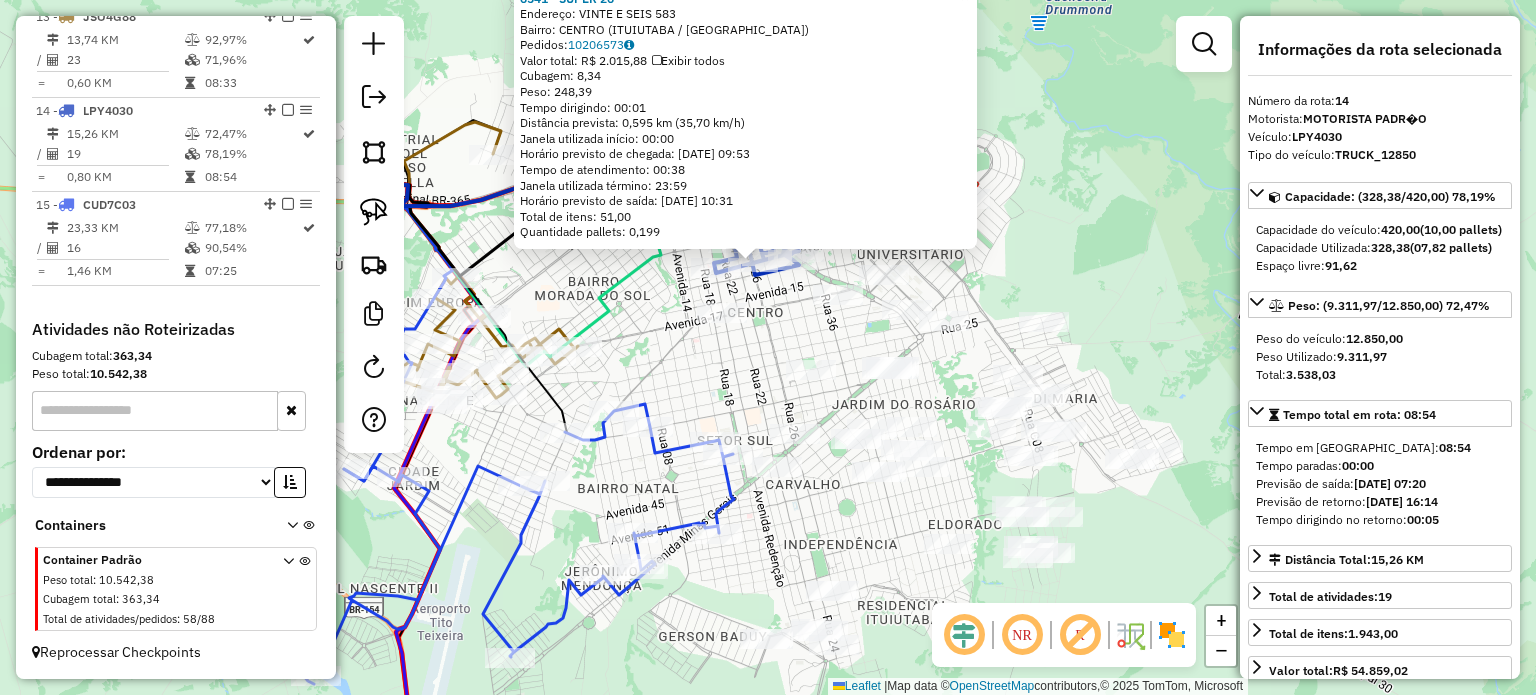 click on "6541 - SUPER 26  Endereço:  VINTE E SEIS 583   Bairro: CENTRO (ITUIUTABA / MG)   Pedidos:  10206573   Valor total: R$ 2.015,88   Exibir todos   Cubagem: 8,34  Peso: 248,39  Tempo dirigindo: 00:01   Distância prevista: 0,595 km (35,70 km/h)   Janela utilizada início: 00:00   Horário previsto de chegada: 11/07/2025 09:53   Tempo de atendimento: 00:38   Janela utilizada término: 23:59   Horário previsto de saída: 11/07/2025 10:31   Total de itens: 51,00   Quantidade pallets: 0,199  × Janela de atendimento Grade de atendimento Capacidade Transportadoras Veículos Cliente Pedidos  Rotas Selecione os dias de semana para filtrar as janelas de atendimento  Seg   Ter   Qua   Qui   Sex   Sáb   Dom  Informe o período da janela de atendimento: De: Até:  Filtrar exatamente a janela do cliente  Considerar janela de atendimento padrão  Selecione os dias de semana para filtrar as grades de atendimento  Seg   Ter   Qua   Qui   Sex   Sáb   Dom   Considerar clientes sem dia de atendimento cadastrado  Peso mínimo:" 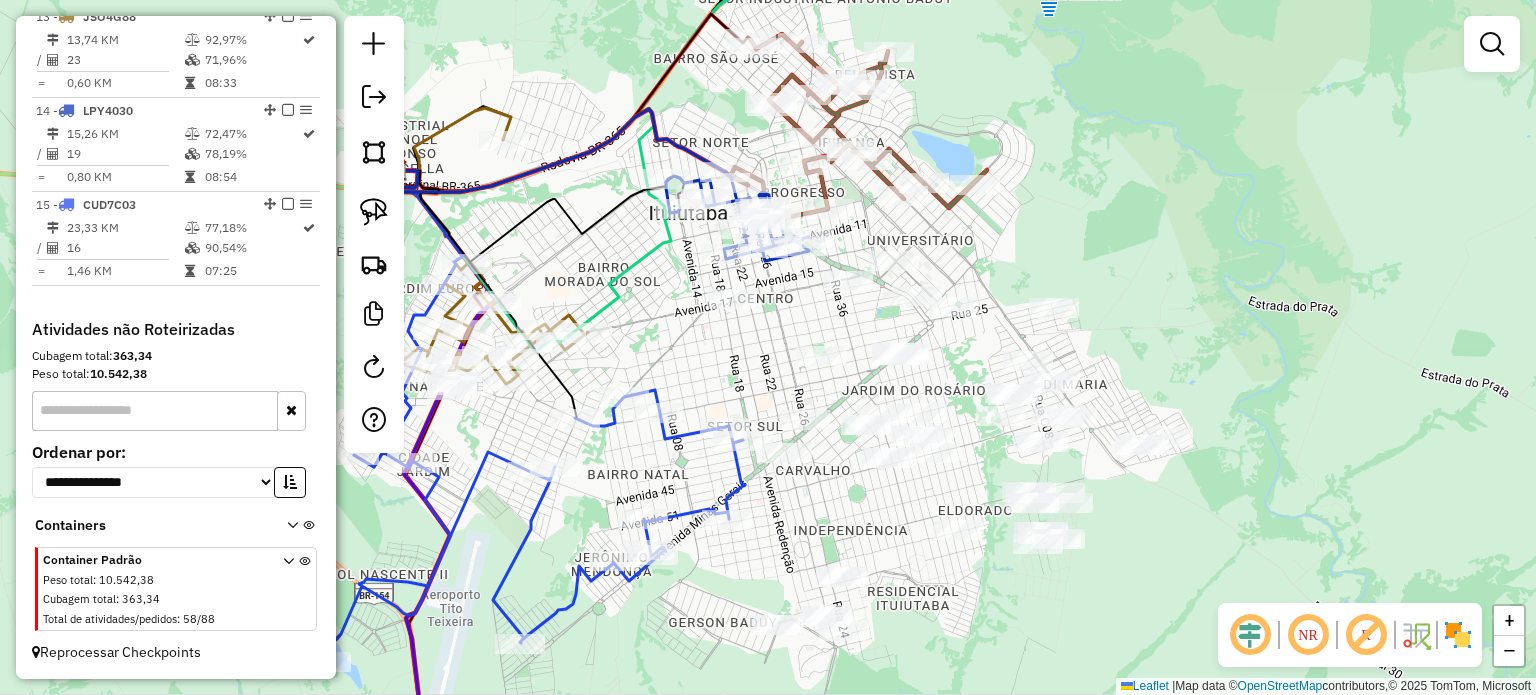 drag, startPoint x: 736, startPoint y: 555, endPoint x: 848, endPoint y: 378, distance: 209.45883 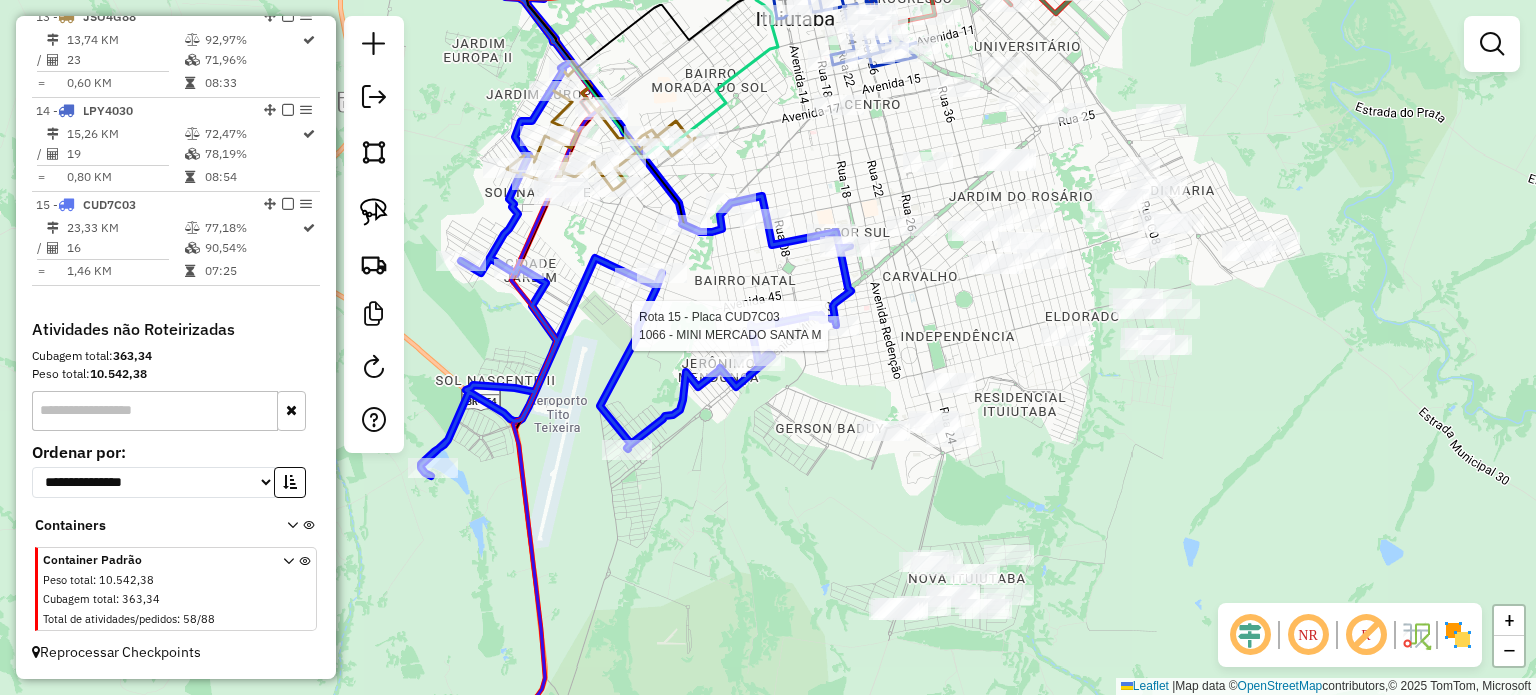 click 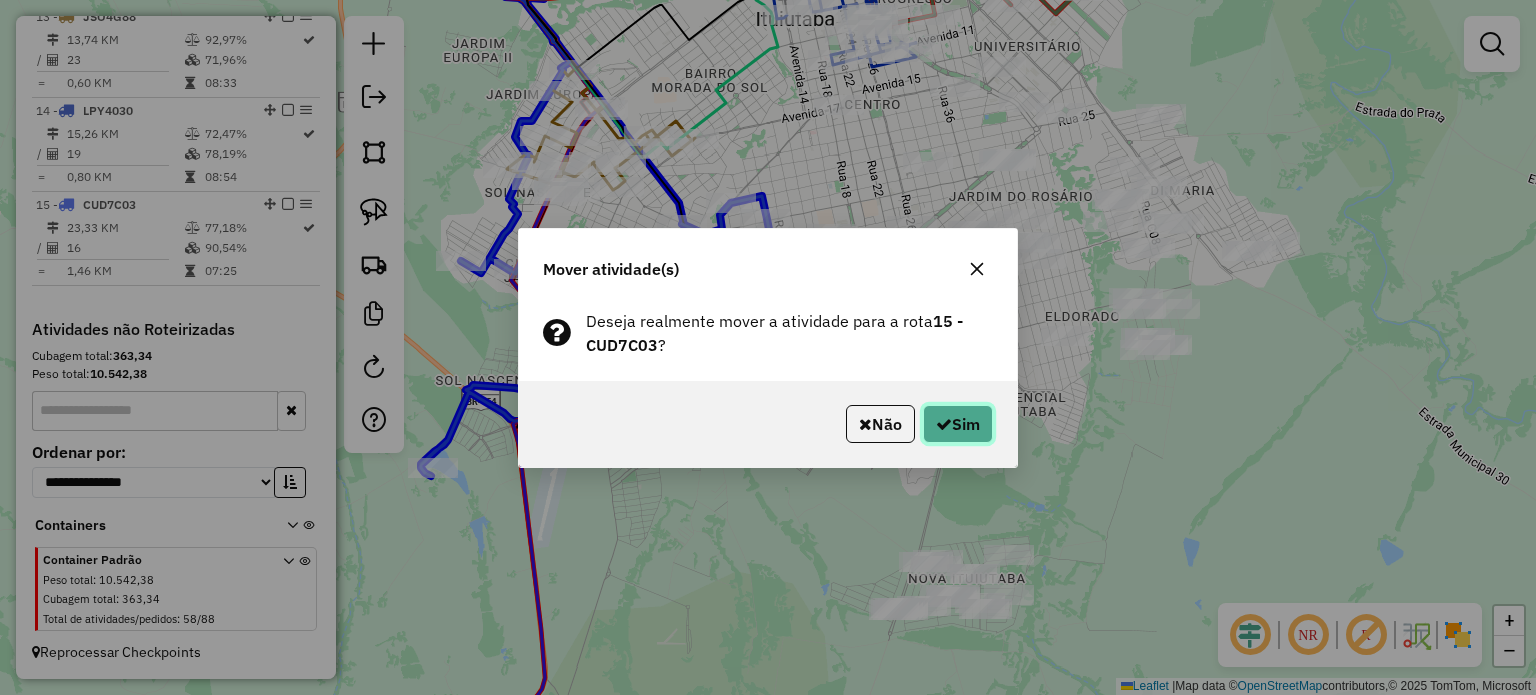 click on "Sim" 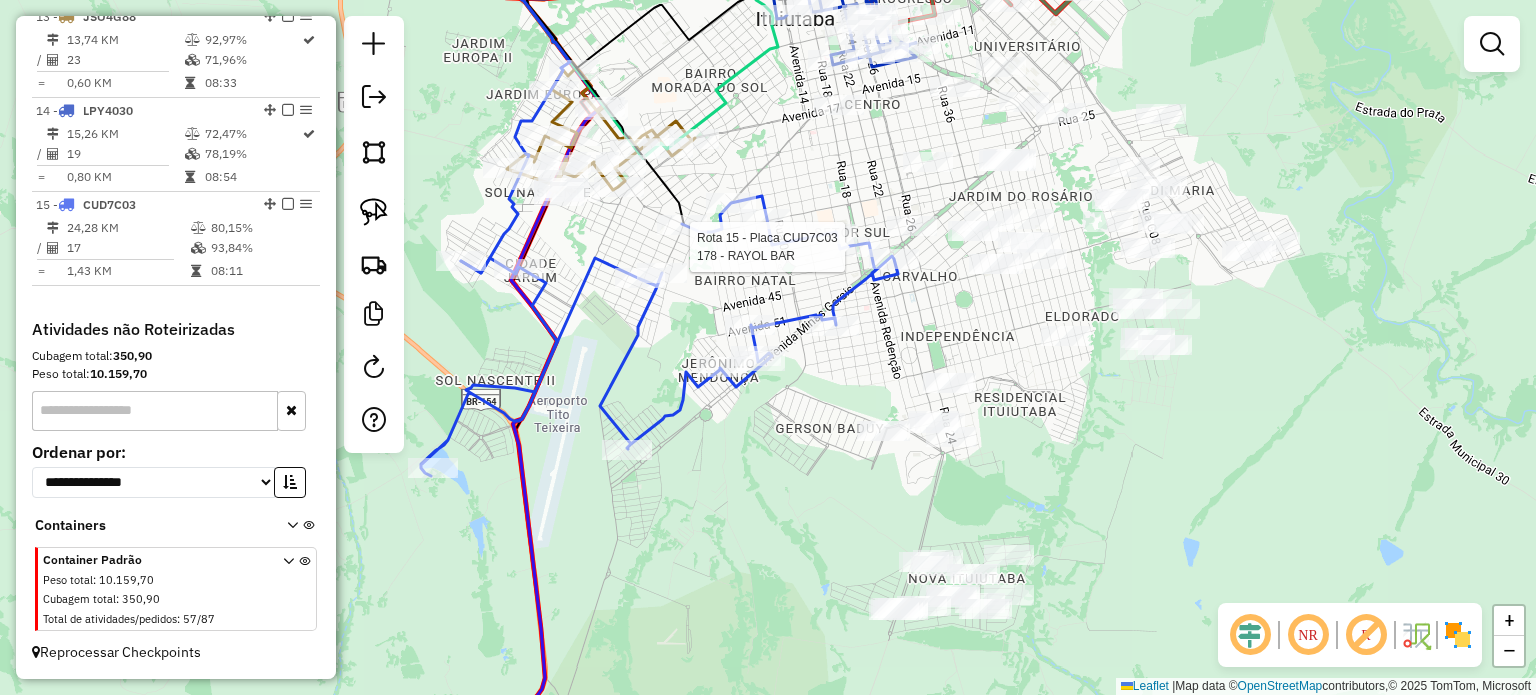 select on "*********" 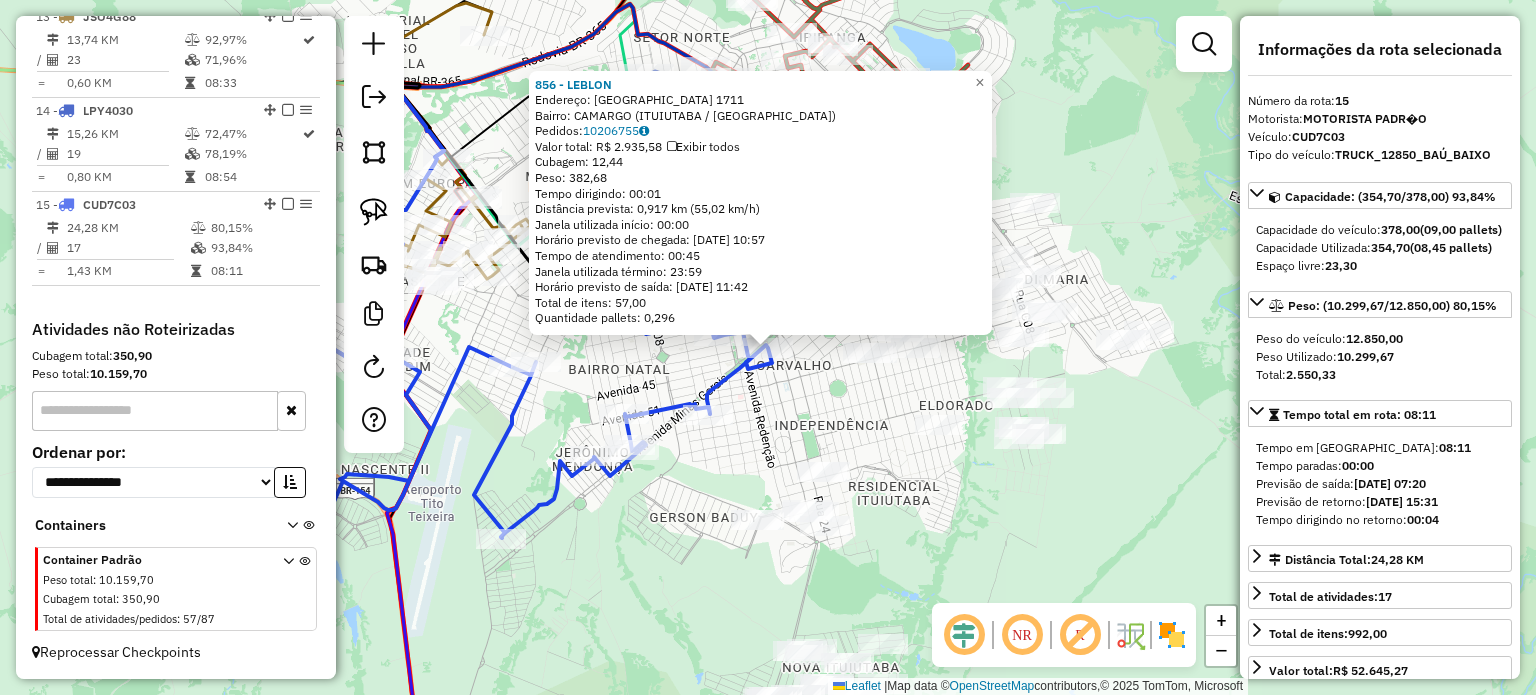 click on "856 - LEBLON  Endereço:  MINAS GERAIS 1711   Bairro: CAMARGO (ITUIUTABA / MG)   Pedidos:  10206755   Valor total: R$ 2.935,58   Exibir todos   Cubagem: 12,44  Peso: 382,68  Tempo dirigindo: 00:01   Distância prevista: 0,917 km (55,02 km/h)   Janela utilizada início: 00:00   Horário previsto de chegada: 11/07/2025 10:57   Tempo de atendimento: 00:45   Janela utilizada término: 23:59   Horário previsto de saída: 11/07/2025 11:42   Total de itens: 57,00   Quantidade pallets: 0,296  × Janela de atendimento Grade de atendimento Capacidade Transportadoras Veículos Cliente Pedidos  Rotas Selecione os dias de semana para filtrar as janelas de atendimento  Seg   Ter   Qua   Qui   Sex   Sáb   Dom  Informe o período da janela de atendimento: De: Até:  Filtrar exatamente a janela do cliente  Considerar janela de atendimento padrão  Selecione os dias de semana para filtrar as grades de atendimento  Seg   Ter   Qua   Qui   Sex   Sáb   Dom   Considerar clientes sem dia de atendimento cadastrado  Peso mínimo:" 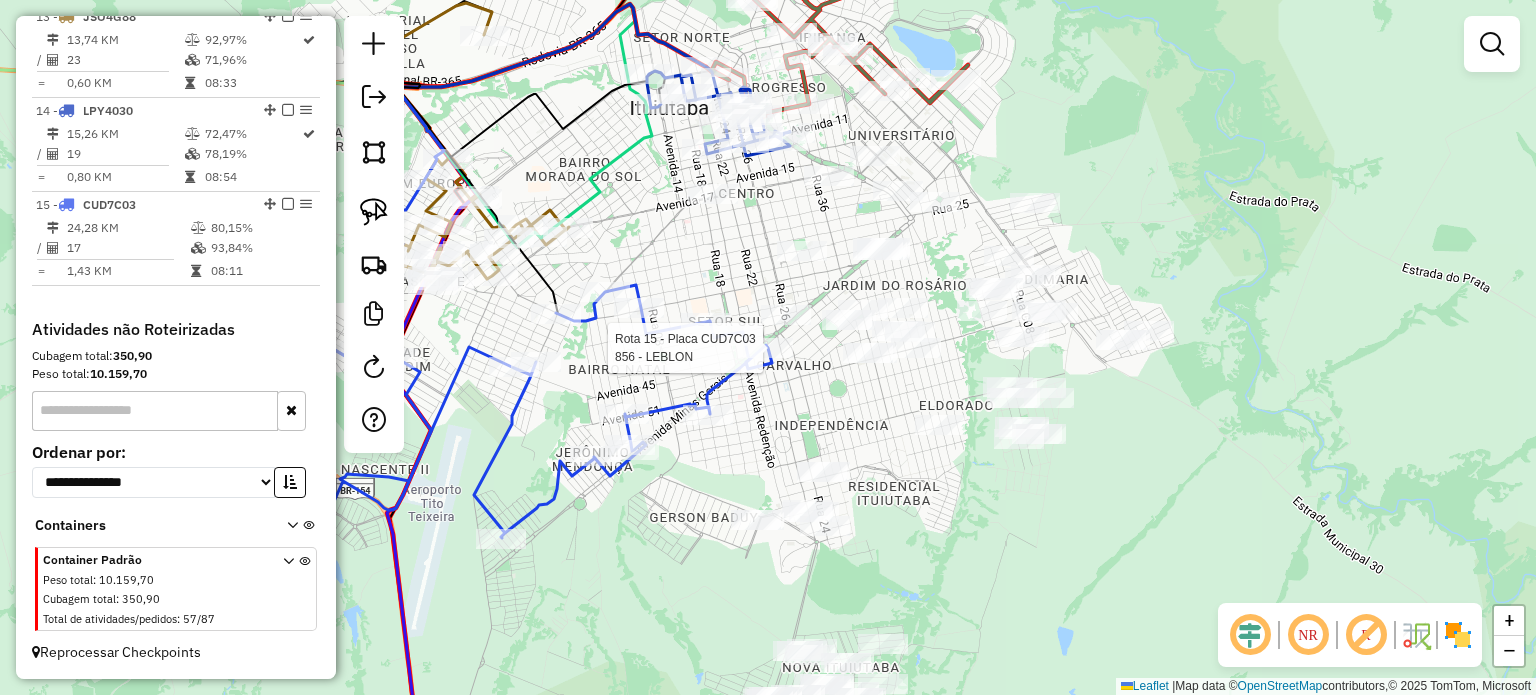 select on "*********" 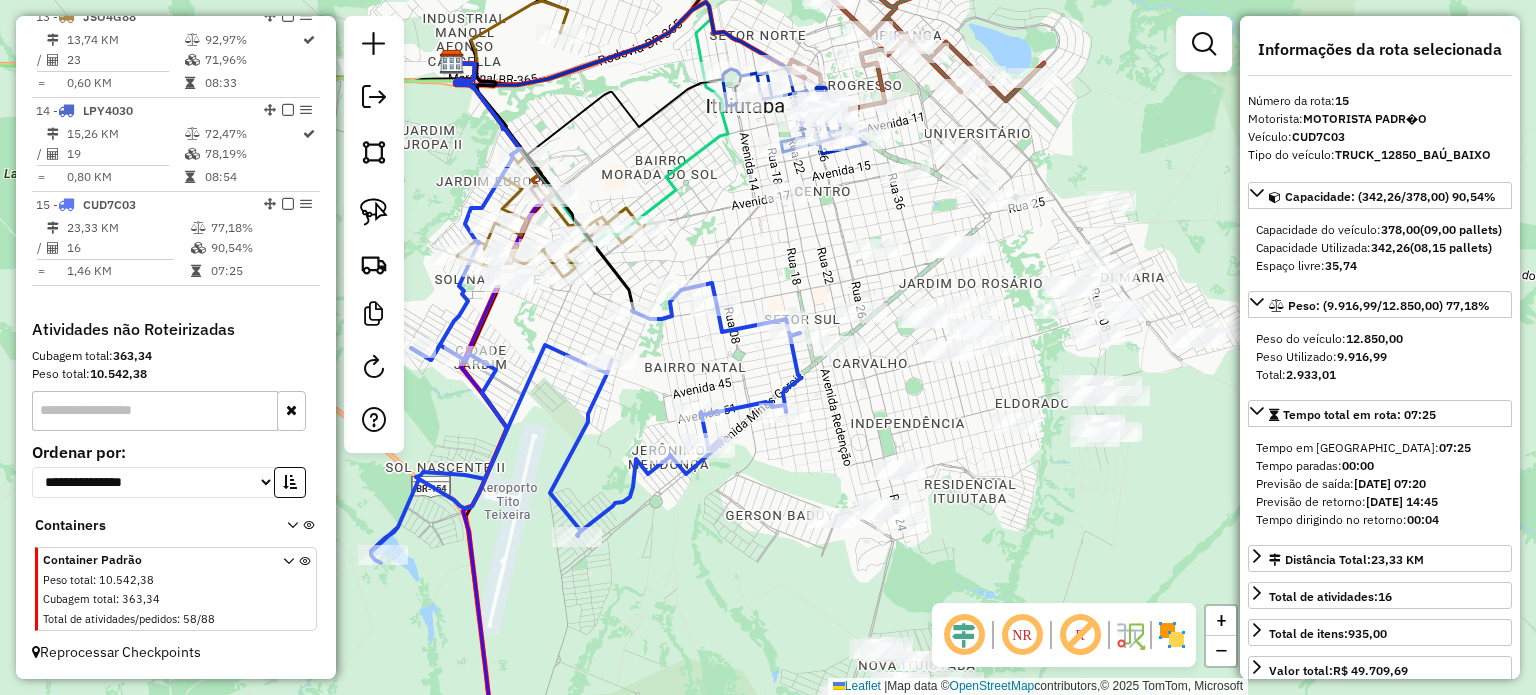 drag, startPoint x: 684, startPoint y: 274, endPoint x: 760, endPoint y: 271, distance: 76.05919 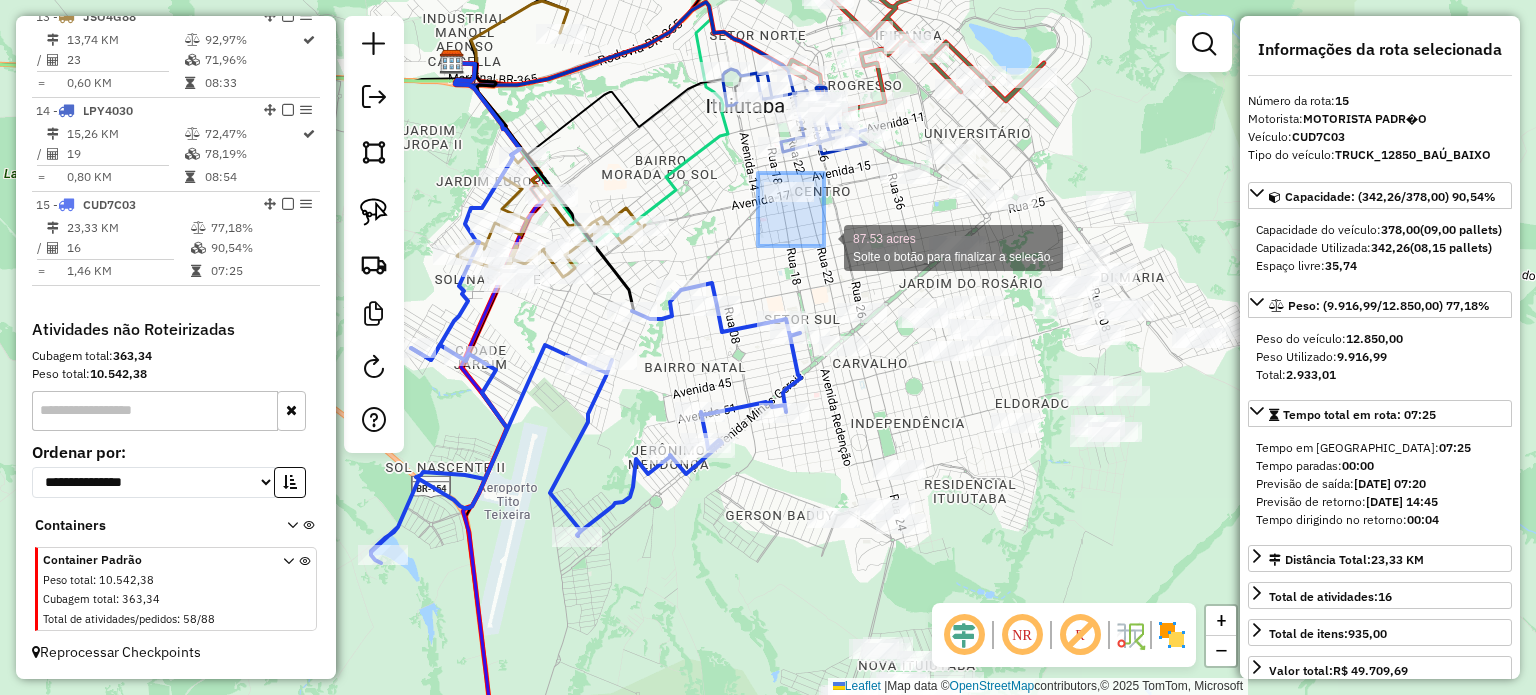 drag, startPoint x: 758, startPoint y: 173, endPoint x: 824, endPoint y: 246, distance: 98.4124 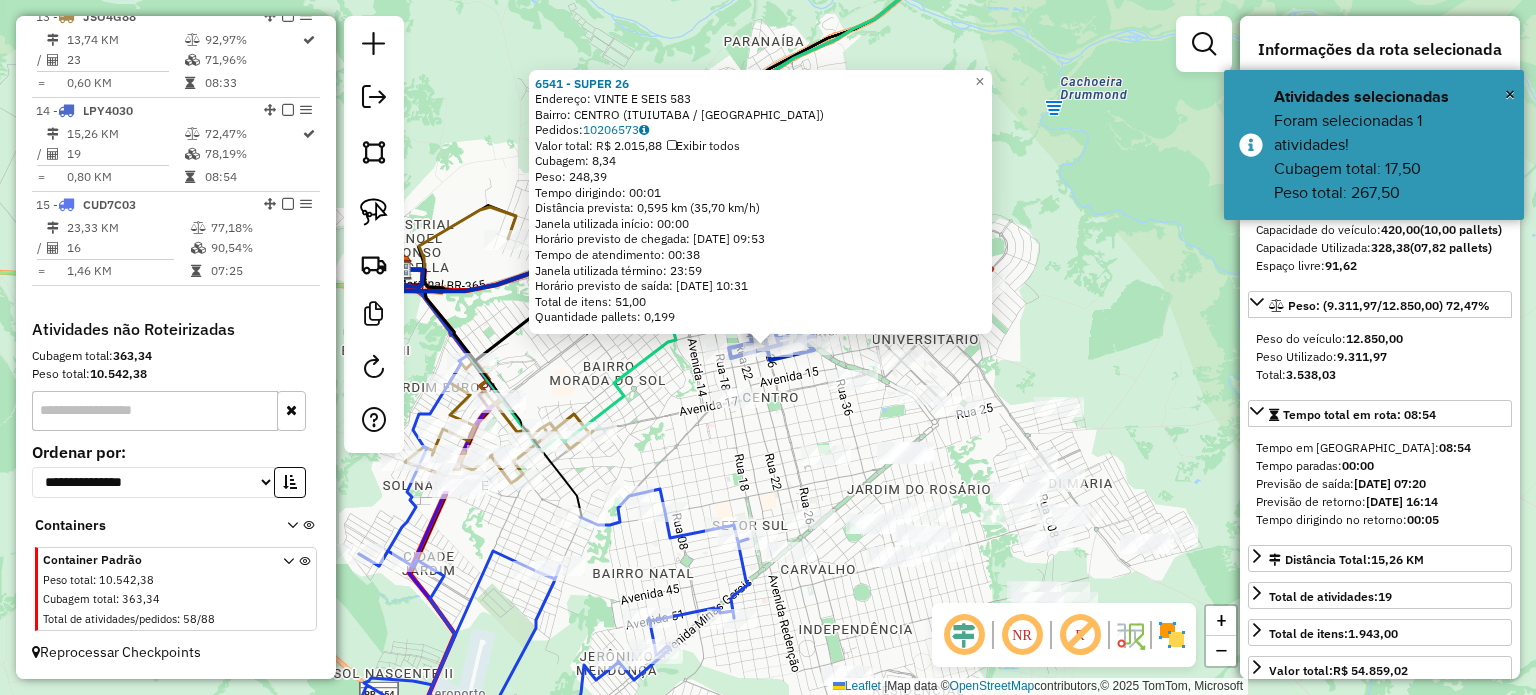 click on "6541 - SUPER 26  Endereço:  VINTE E SEIS 583   Bairro: CENTRO (ITUIUTABA / MG)   Pedidos:  10206573   Valor total: R$ 2.015,88   Exibir todos   Cubagem: 8,34  Peso: 248,39  Tempo dirigindo: 00:01   Distância prevista: 0,595 km (35,70 km/h)   Janela utilizada início: 00:00   Horário previsto de chegada: 11/07/2025 09:53   Tempo de atendimento: 00:38   Janela utilizada término: 23:59   Horário previsto de saída: 11/07/2025 10:31   Total de itens: 51,00   Quantidade pallets: 0,199  × Janela de atendimento Grade de atendimento Capacidade Transportadoras Veículos Cliente Pedidos  Rotas Selecione os dias de semana para filtrar as janelas de atendimento  Seg   Ter   Qua   Qui   Sex   Sáb   Dom  Informe o período da janela de atendimento: De: Até:  Filtrar exatamente a janela do cliente  Considerar janela de atendimento padrão  Selecione os dias de semana para filtrar as grades de atendimento  Seg   Ter   Qua   Qui   Sex   Sáb   Dom   Considerar clientes sem dia de atendimento cadastrado  Peso mínimo:" 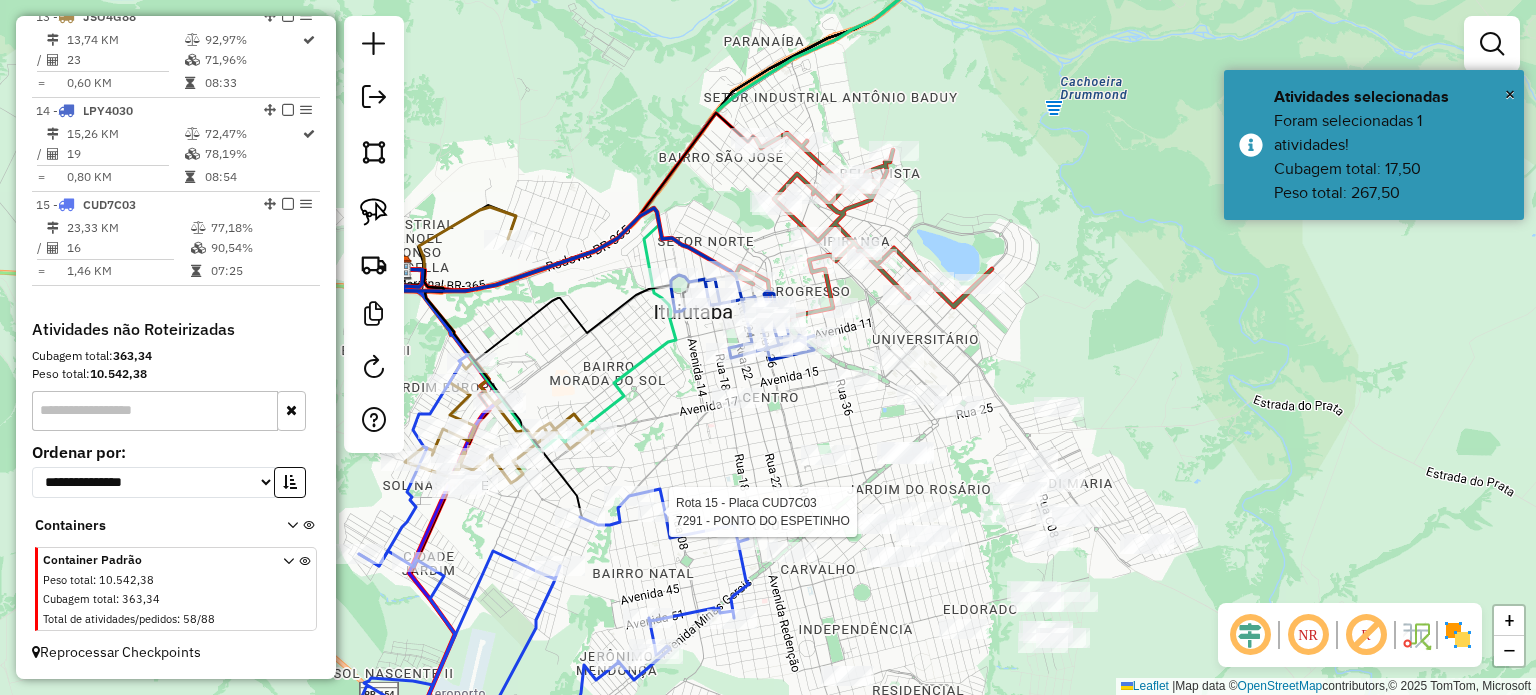select on "*********" 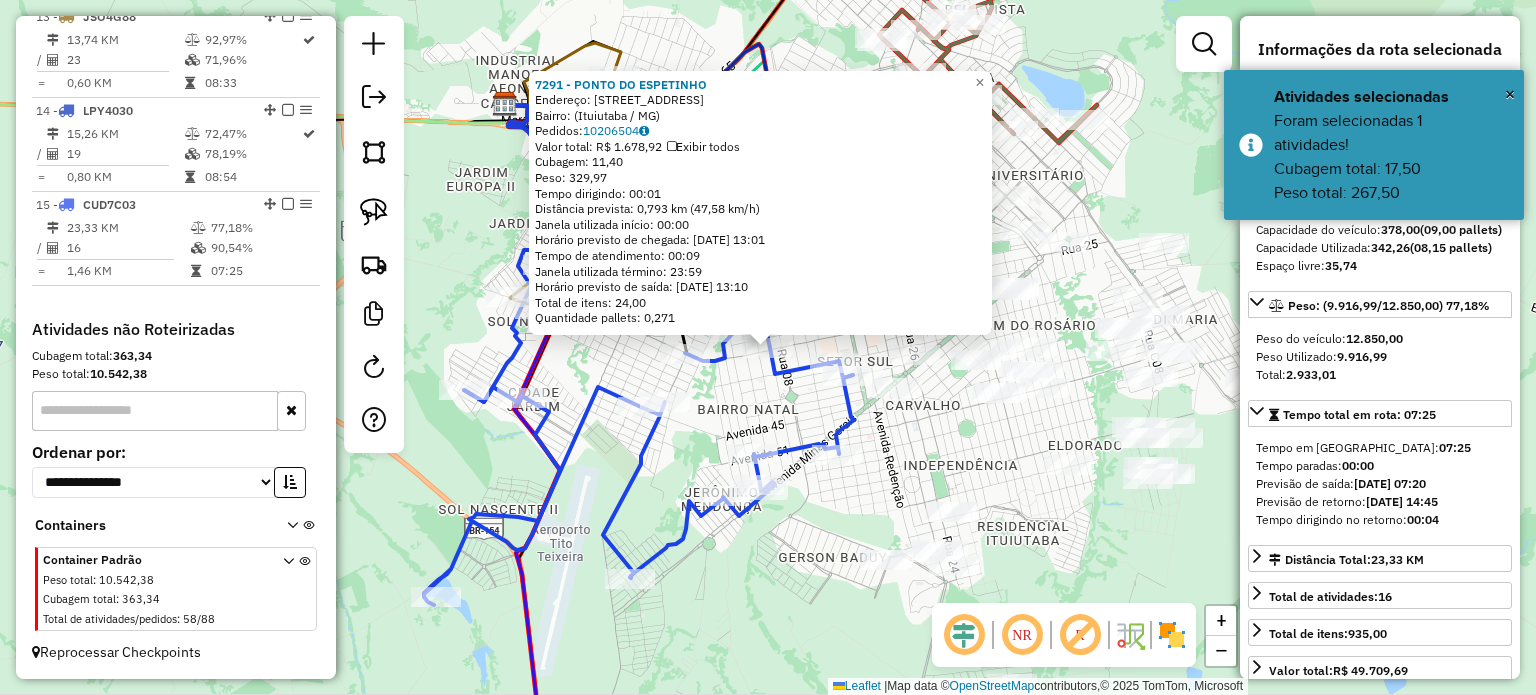 click on "7291 - PONTO DO ESPETINHO  Endereço: Rua Seis, 546   Bairro:  (Ituiutaba / MG)   Pedidos:  10206504   Valor total: R$ 1.678,92   Exibir todos   Cubagem: 11,40  Peso: 329,97  Tempo dirigindo: 00:01   Distância prevista: 0,793 km (47,58 km/h)   Janela utilizada início: 00:00   Horário previsto de chegada: 11/07/2025 13:01   Tempo de atendimento: 00:09   Janela utilizada término: 23:59   Horário previsto de saída: 11/07/2025 13:10   Total de itens: 24,00   Quantidade pallets: 0,271  × Janela de atendimento Grade de atendimento Capacidade Transportadoras Veículos Cliente Pedidos  Rotas Selecione os dias de semana para filtrar as janelas de atendimento  Seg   Ter   Qua   Qui   Sex   Sáb   Dom  Informe o período da janela de atendimento: De: Até:  Filtrar exatamente a janela do cliente  Considerar janela de atendimento padrão  Selecione os dias de semana para filtrar as grades de atendimento  Seg   Ter   Qua   Qui   Sex   Sáb   Dom   Considerar clientes sem dia de atendimento cadastrado  De:   Até:" 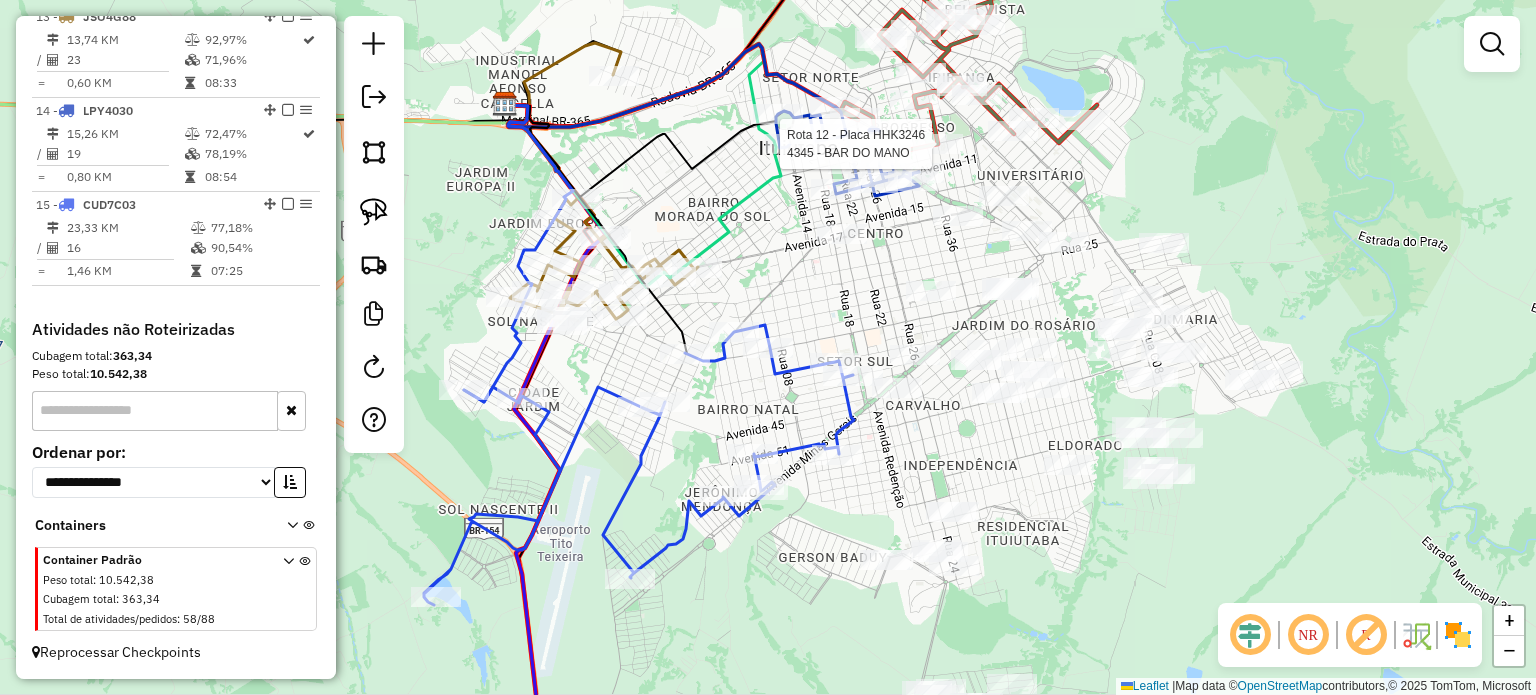 select on "*********" 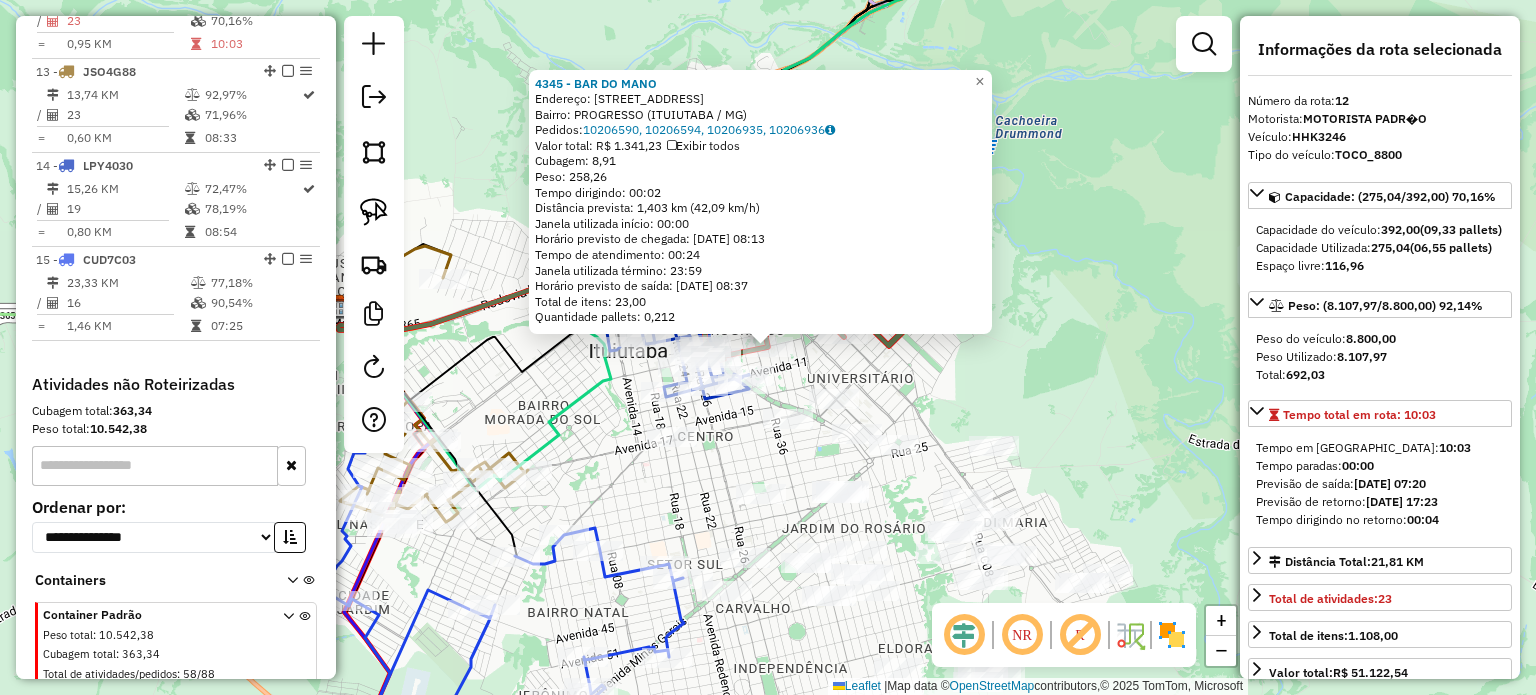 scroll, scrollTop: 1780, scrollLeft: 0, axis: vertical 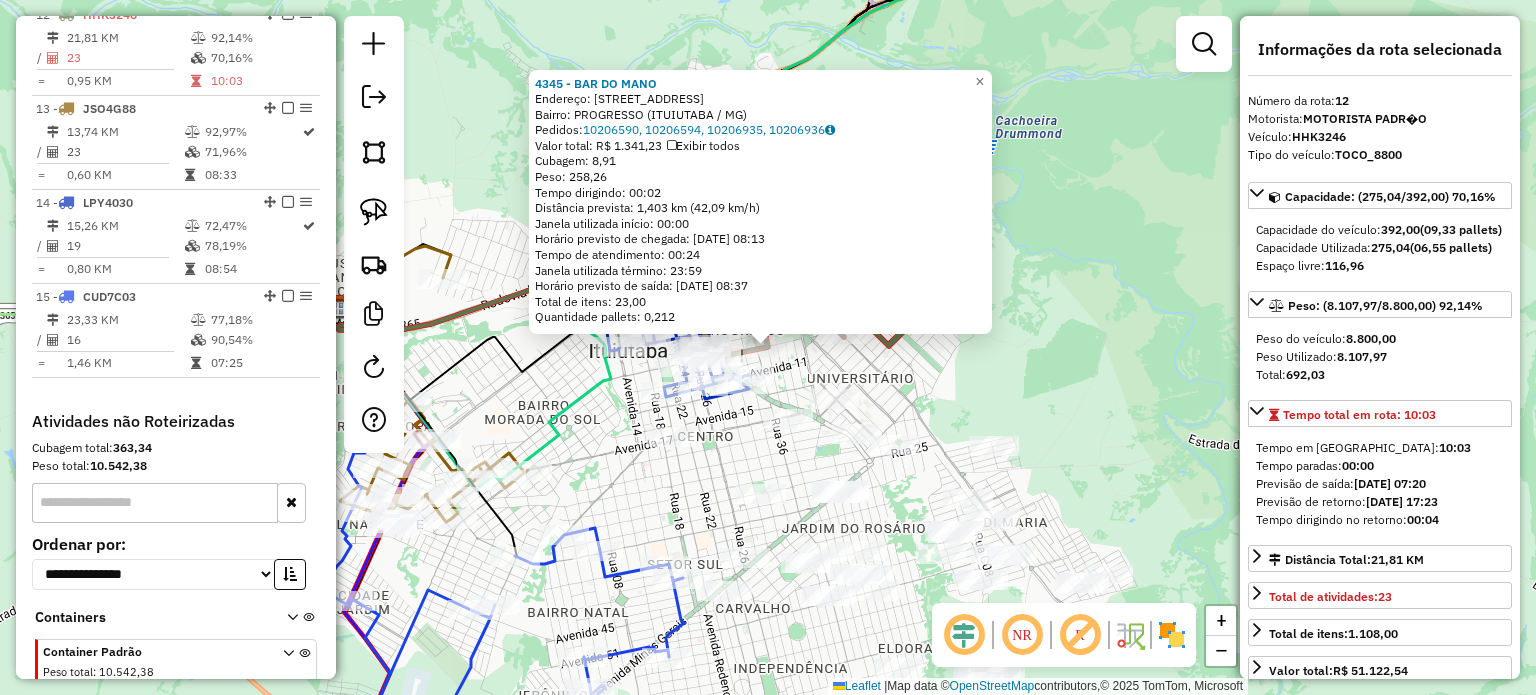 click on "Rota 12 - Placa HHK3246  6552 - WESLEY JUNIOR ANDRAD 4345 - BAR DO MANO  Endereço:  AV  AV  AV  SETE 357   Bairro: PROGRESSO (ITUIUTABA / MG)   Pedidos:  10206590, 10206594, 10206935, 10206936   Valor total: R$ 1.341,23   Exibir todos   Cubagem: 8,91  Peso: 258,26  Tempo dirigindo: 00:02   Distância prevista: 1,403 km (42,09 km/h)   Janela utilizada início: 00:00   Horário previsto de chegada: 11/07/2025 08:13   Tempo de atendimento: 00:24   Janela utilizada término: 23:59   Horário previsto de saída: 11/07/2025 08:37   Total de itens: 23,00   Quantidade pallets: 0,212  × Janela de atendimento Grade de atendimento Capacidade Transportadoras Veículos Cliente Pedidos  Rotas Selecione os dias de semana para filtrar as janelas de atendimento  Seg   Ter   Qua   Qui   Sex   Sáb   Dom  Informe o período da janela de atendimento: De: Até:  Filtrar exatamente a janela do cliente  Considerar janela de atendimento padrão  Selecione os dias de semana para filtrar as grades de atendimento  Seg   Ter   Qua  +" 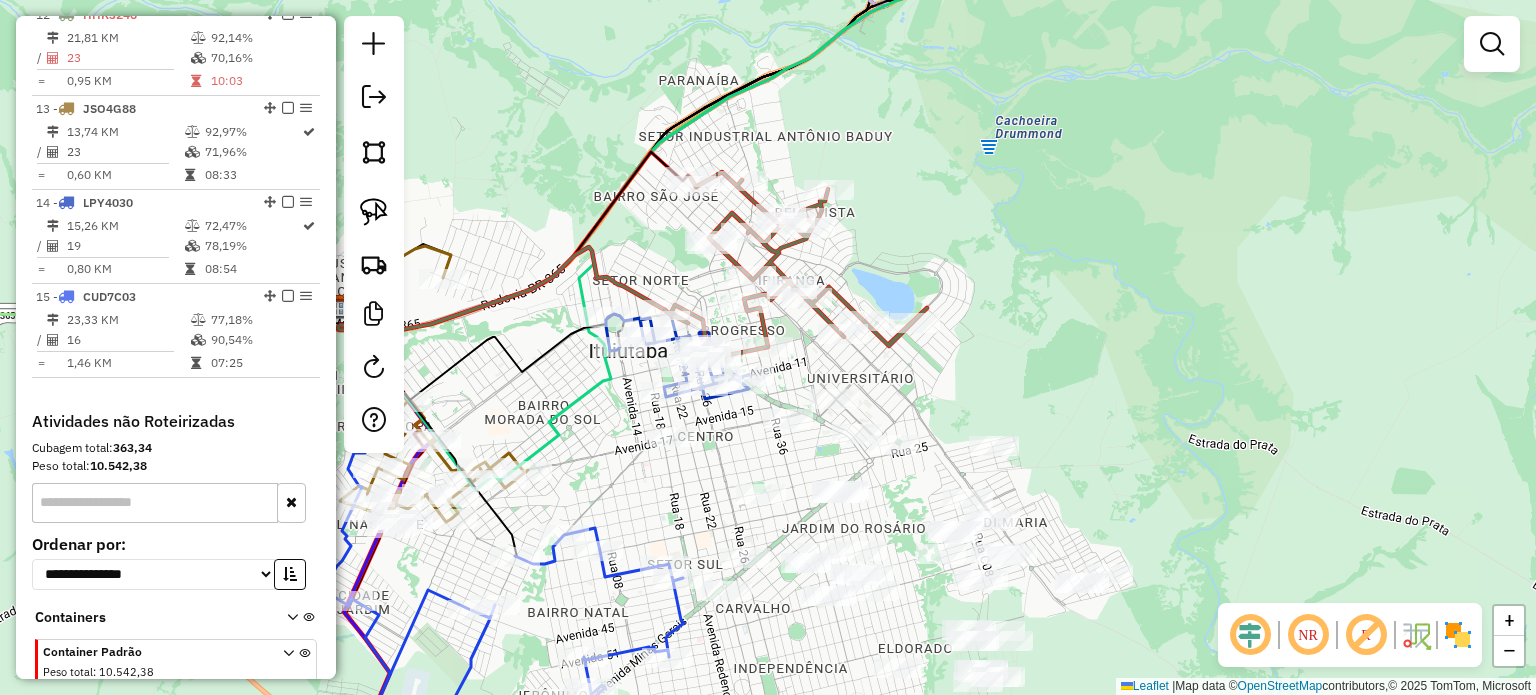 drag, startPoint x: 892, startPoint y: 515, endPoint x: 897, endPoint y: 315, distance: 200.06248 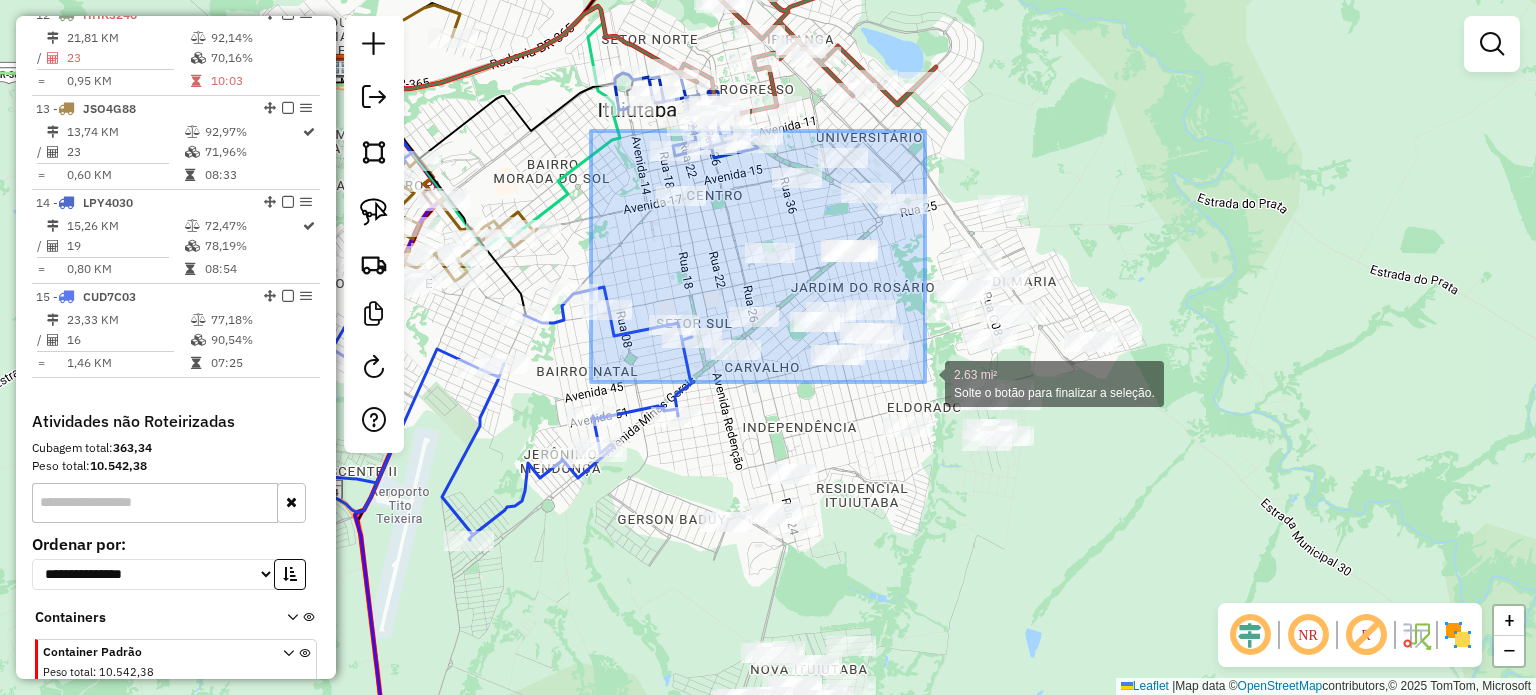 drag, startPoint x: 708, startPoint y: 215, endPoint x: 925, endPoint y: 382, distance: 273.8211 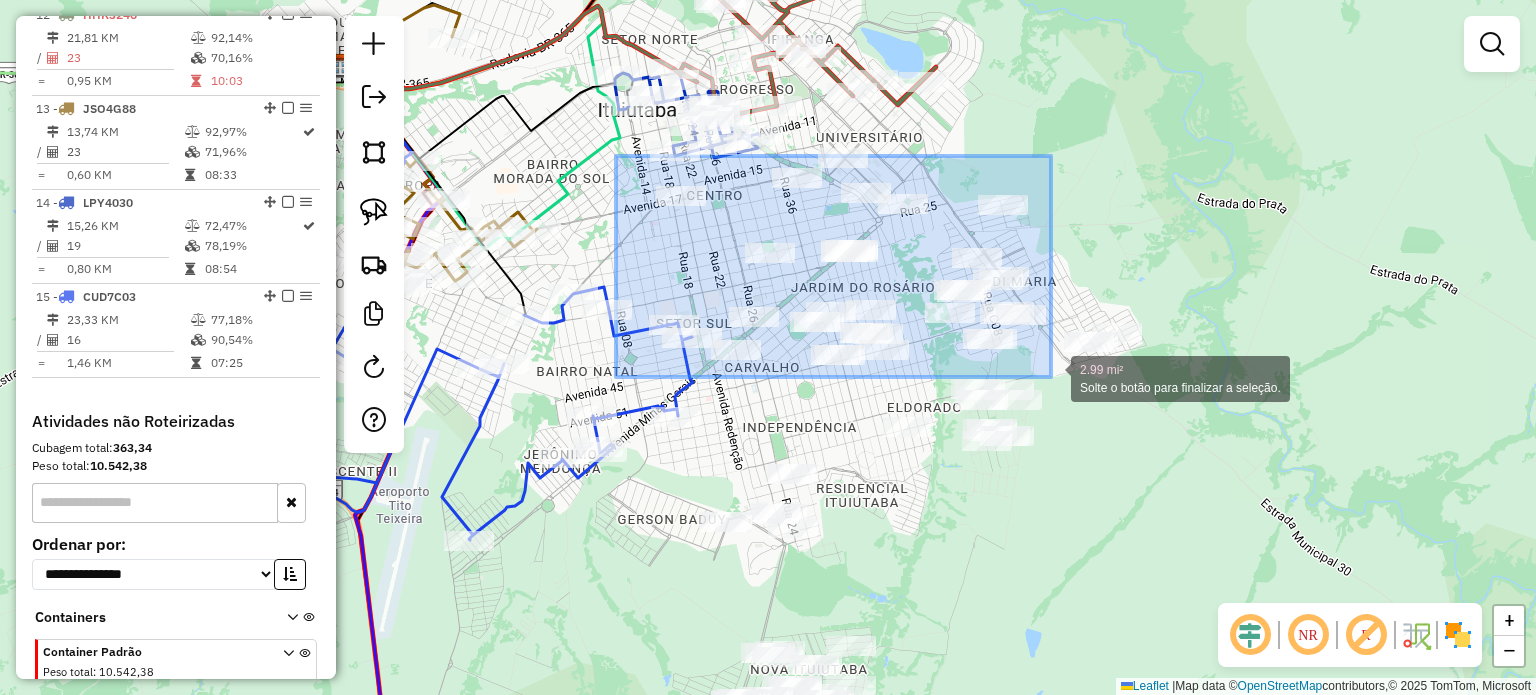 drag, startPoint x: 671, startPoint y: 198, endPoint x: 1045, endPoint y: 371, distance: 412.07404 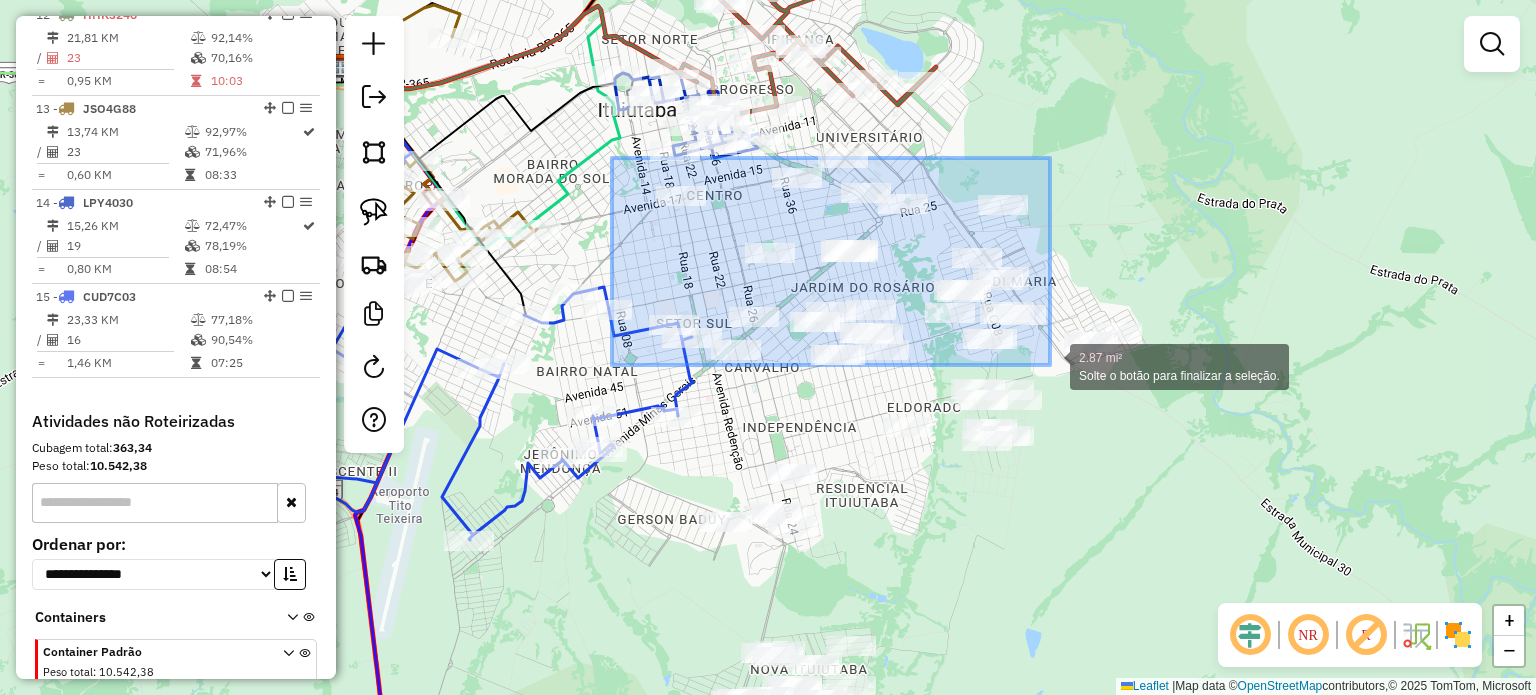 drag, startPoint x: 646, startPoint y: 179, endPoint x: 1050, endPoint y: 365, distance: 444.76062 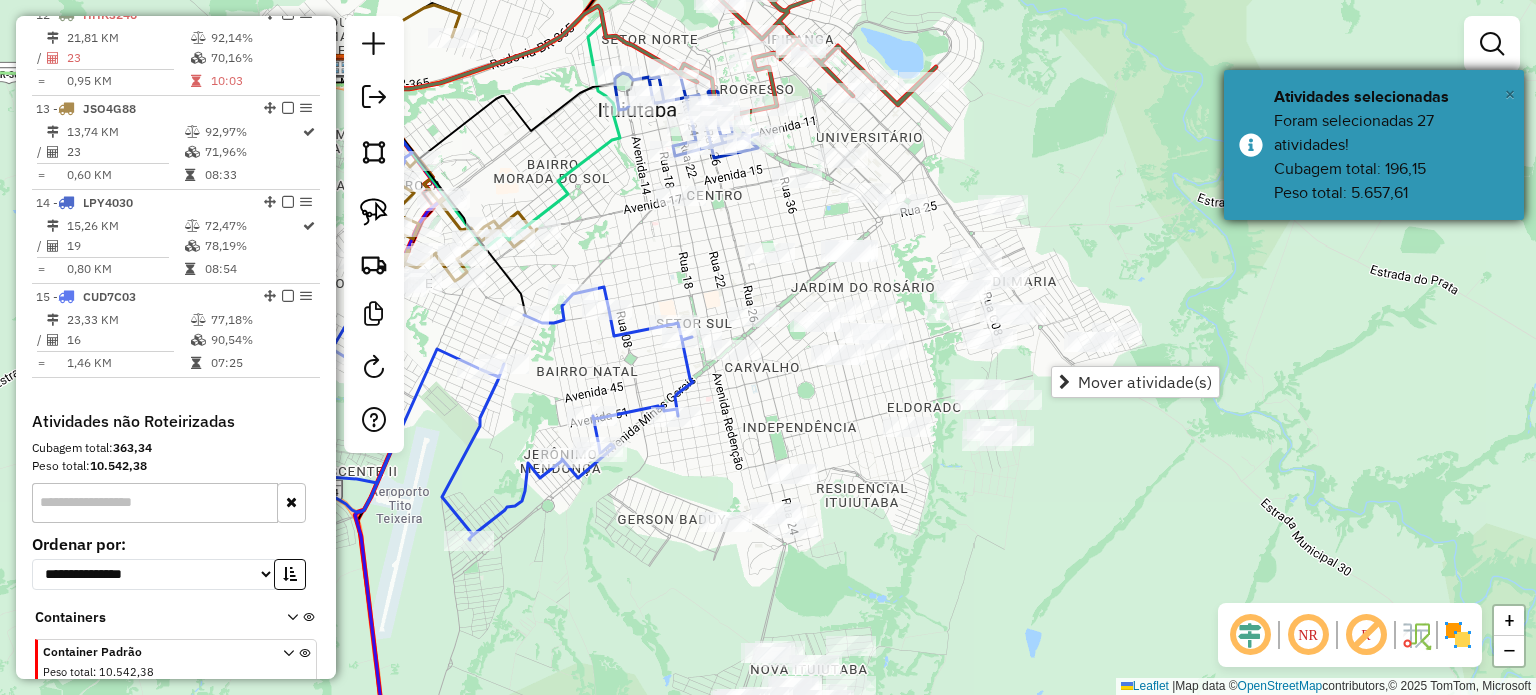 click on "×" at bounding box center [1510, 94] 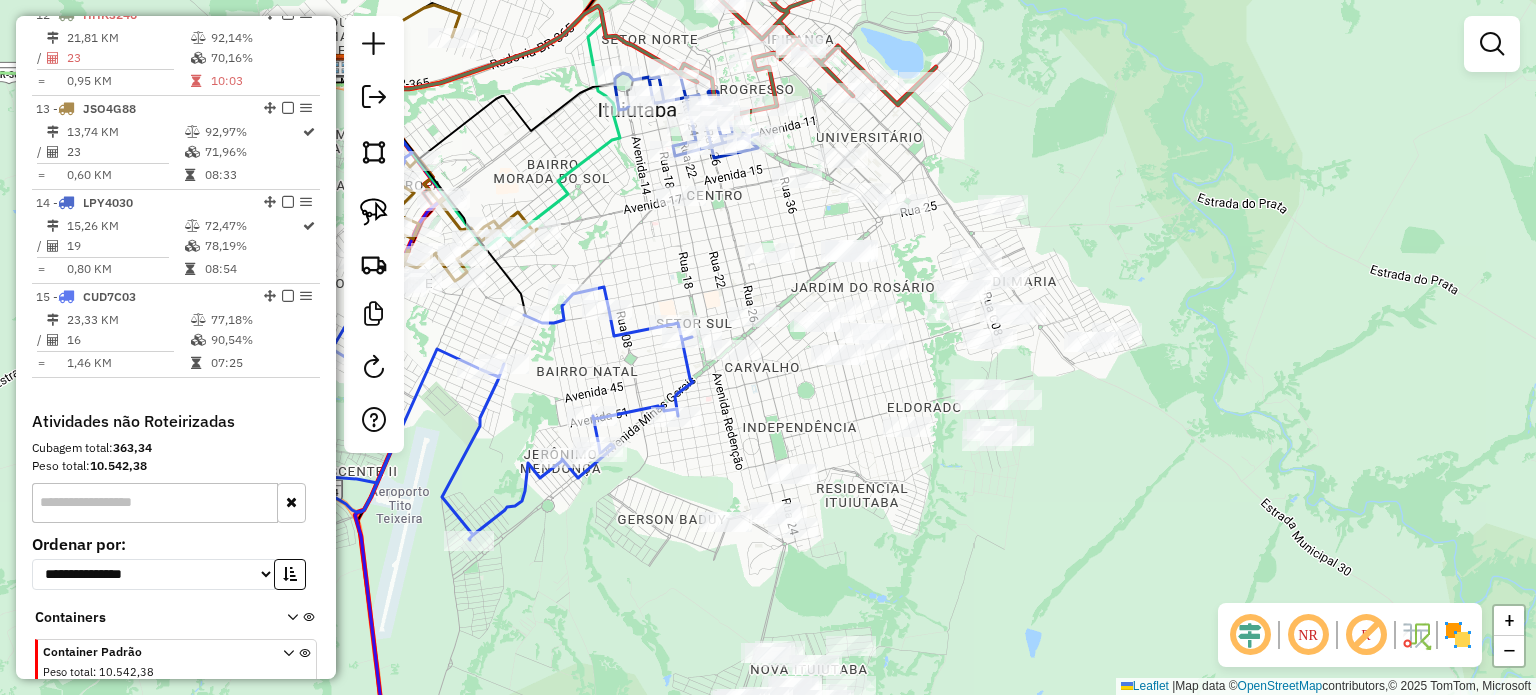 drag, startPoint x: 1008, startPoint y: 575, endPoint x: 1020, endPoint y: 311, distance: 264.27258 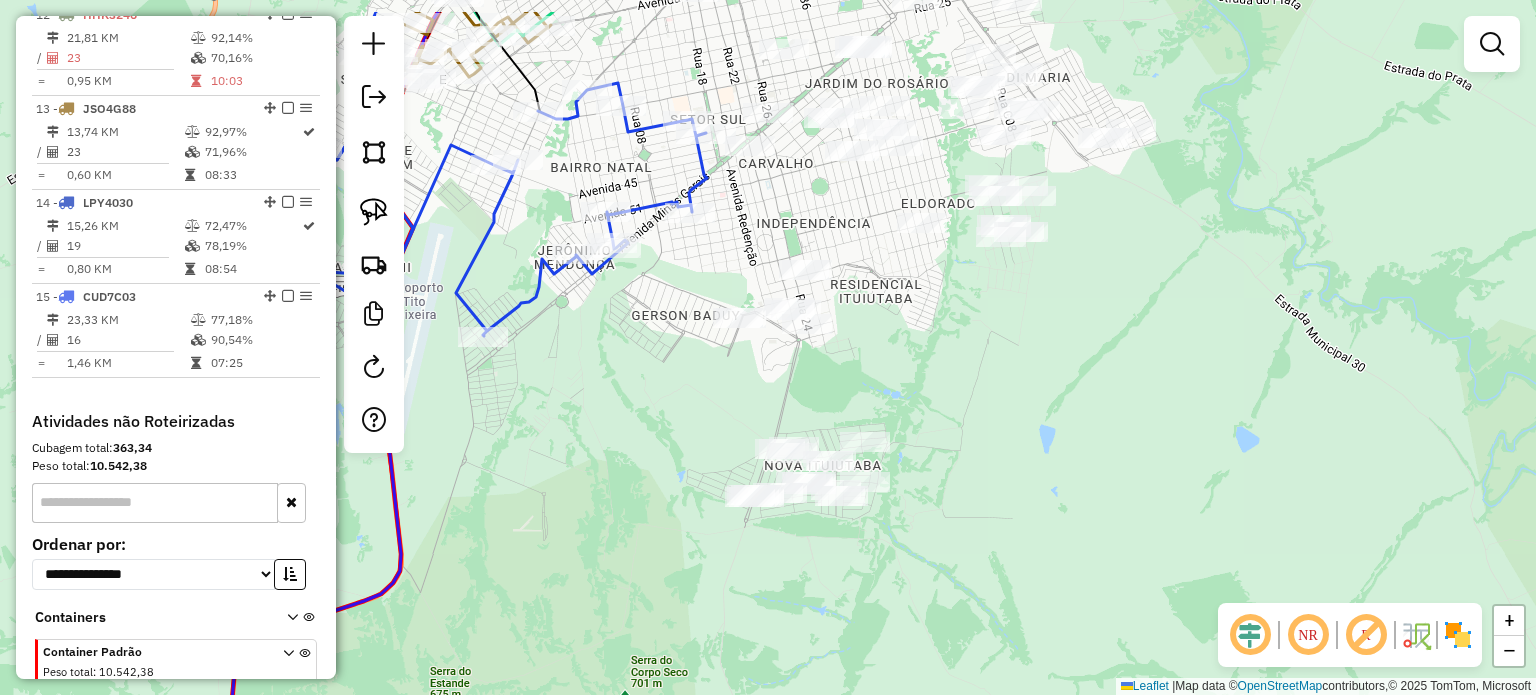 drag, startPoint x: 1019, startPoint y: 350, endPoint x: 1010, endPoint y: 512, distance: 162.2498 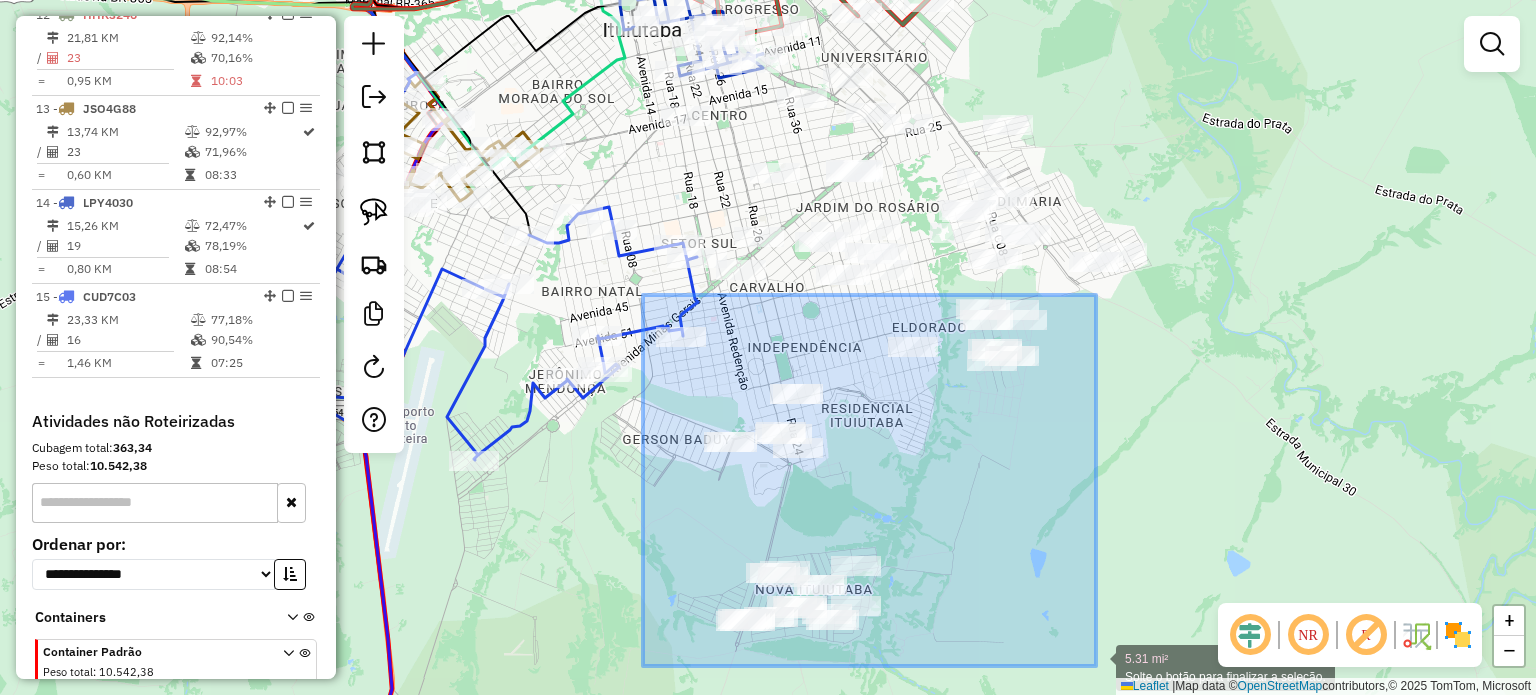 drag, startPoint x: 668, startPoint y: 305, endPoint x: 1097, endPoint y: 664, distance: 559.3943 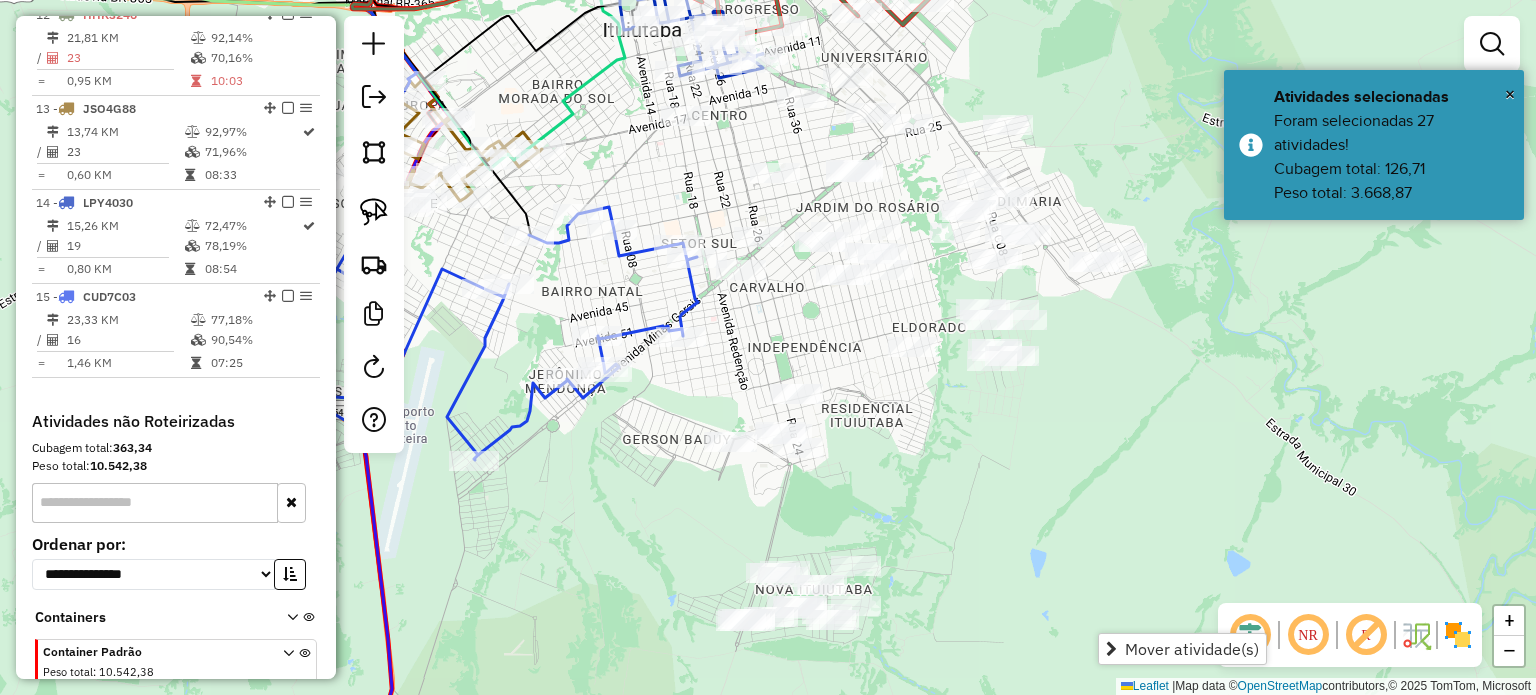 click on "Janela de atendimento Grade de atendimento Capacidade Transportadoras Veículos Cliente Pedidos  Rotas Selecione os dias de semana para filtrar as janelas de atendimento  Seg   Ter   Qua   Qui   Sex   Sáb   Dom  Informe o período da janela de atendimento: De: Até:  Filtrar exatamente a janela do cliente  Considerar janela de atendimento padrão  Selecione os dias de semana para filtrar as grades de atendimento  Seg   Ter   Qua   Qui   Sex   Sáb   Dom   Considerar clientes sem dia de atendimento cadastrado  Clientes fora do dia de atendimento selecionado Filtrar as atividades entre os valores definidos abaixo:  Peso mínimo:   Peso máximo:   Cubagem mínima:   Cubagem máxima:   De:   Até:  Filtrar as atividades entre o tempo de atendimento definido abaixo:  De:   Até:   Considerar capacidade total dos clientes não roteirizados Transportadora: Selecione um ou mais itens Tipo de veículo: Selecione um ou mais itens Veículo: Selecione um ou mais itens Motorista: Selecione um ou mais itens Nome: Rótulo:" 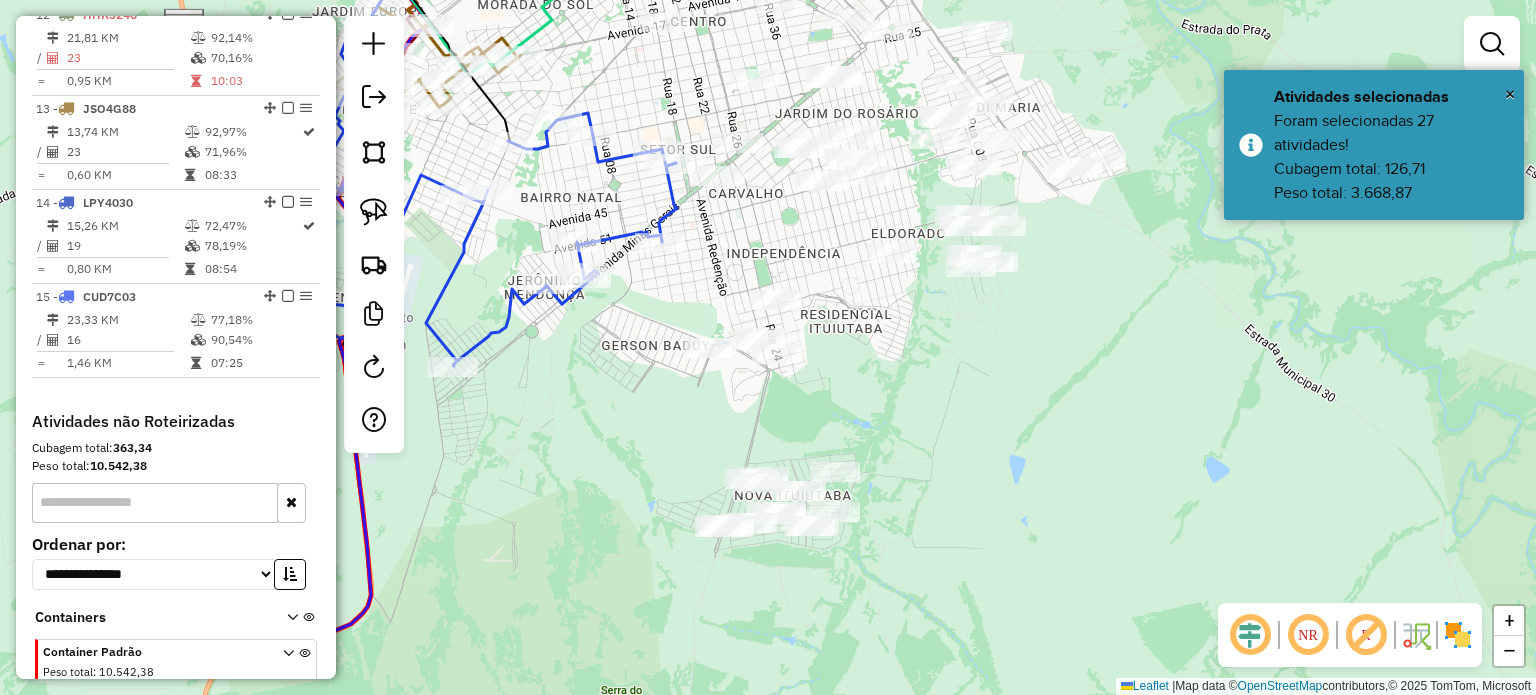 drag, startPoint x: 1089, startPoint y: 419, endPoint x: 1081, endPoint y: 375, distance: 44.72136 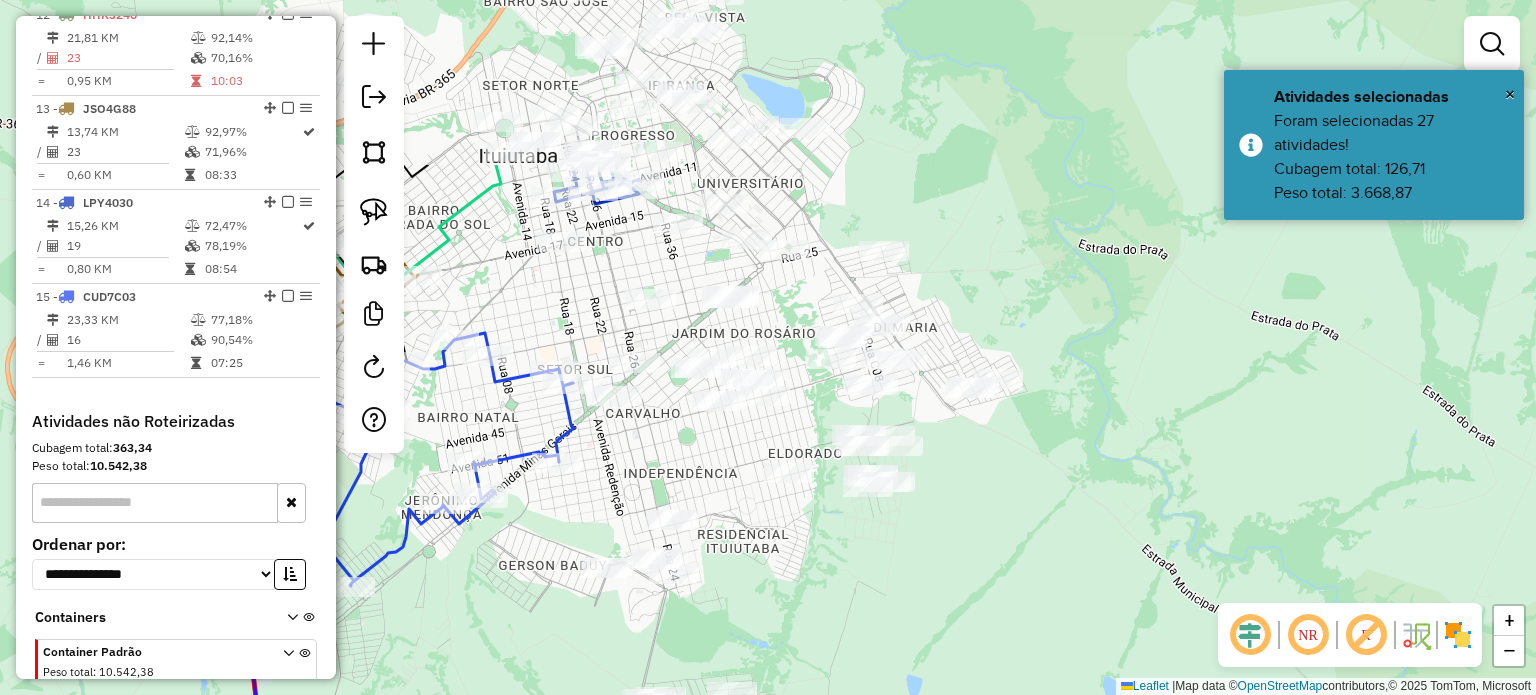 drag, startPoint x: 1051, startPoint y: 415, endPoint x: 927, endPoint y: 651, distance: 266.59332 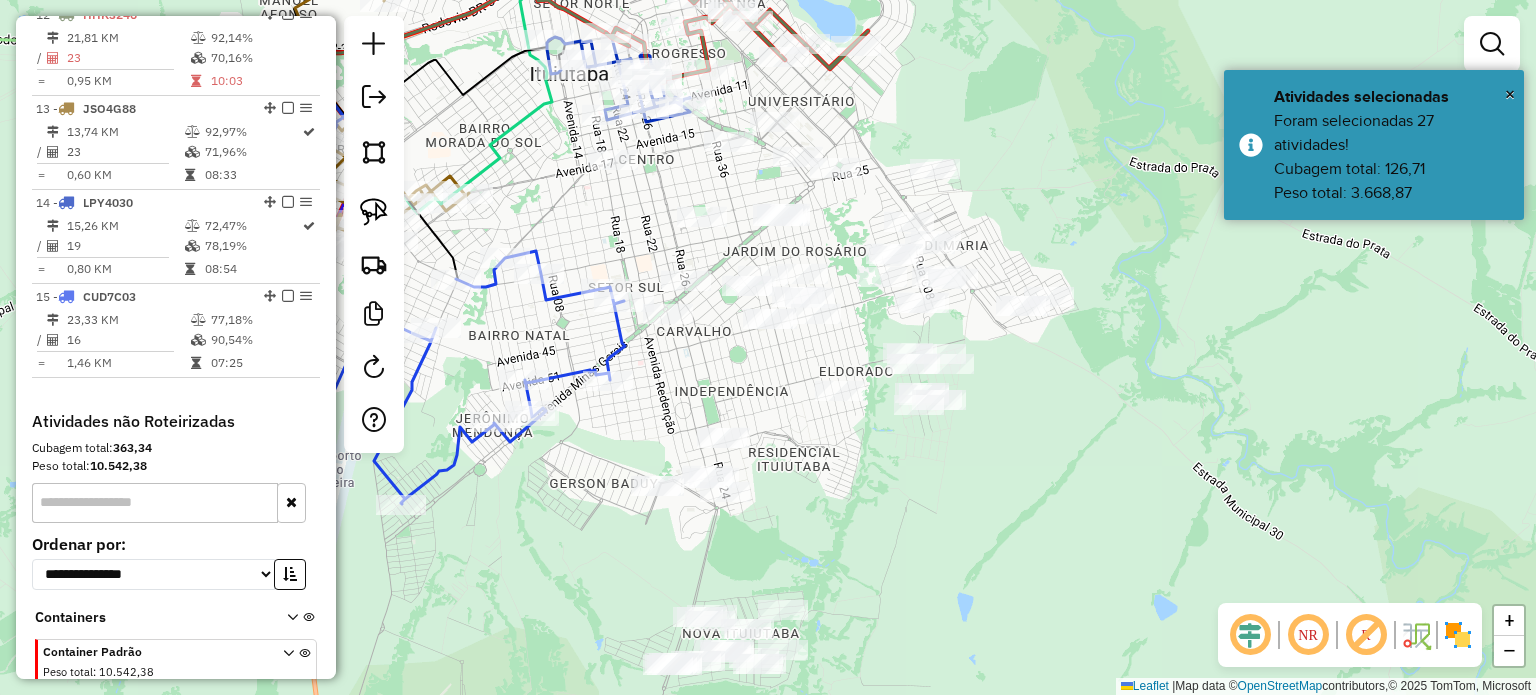 drag, startPoint x: 933, startPoint y: 667, endPoint x: 1012, endPoint y: 537, distance: 152.12166 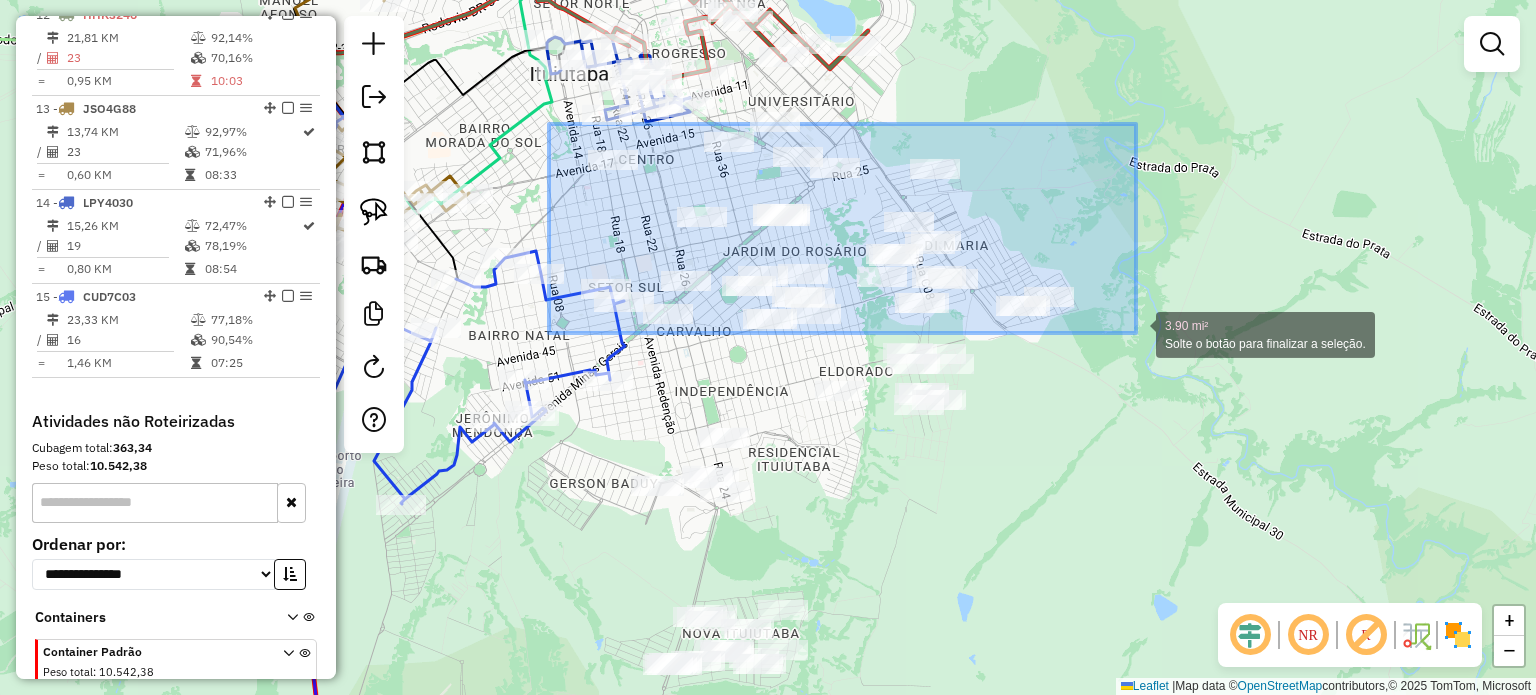 drag, startPoint x: 549, startPoint y: 124, endPoint x: 1136, endPoint y: 333, distance: 623.0971 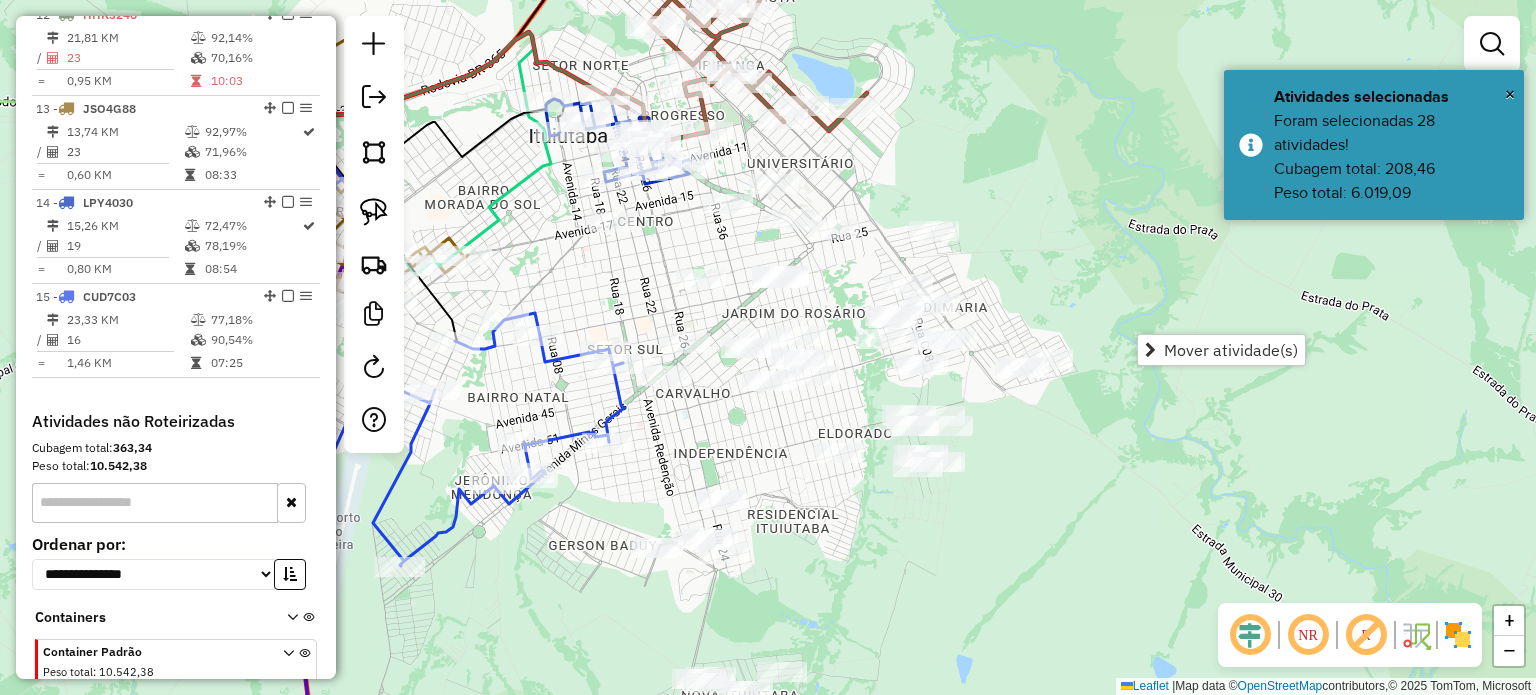 drag, startPoint x: 858, startPoint y: 473, endPoint x: 857, endPoint y: 535, distance: 62.008064 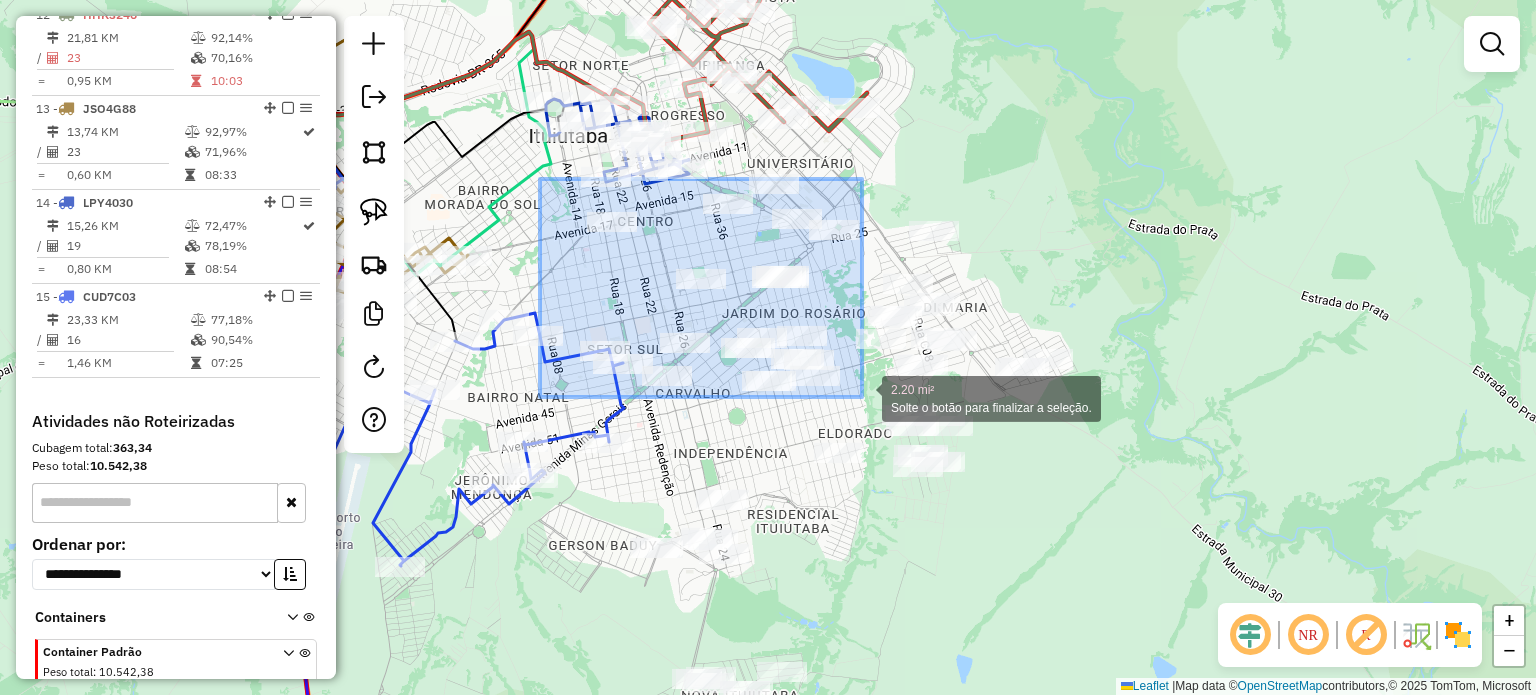 drag, startPoint x: 540, startPoint y: 179, endPoint x: 861, endPoint y: 398, distance: 388.58975 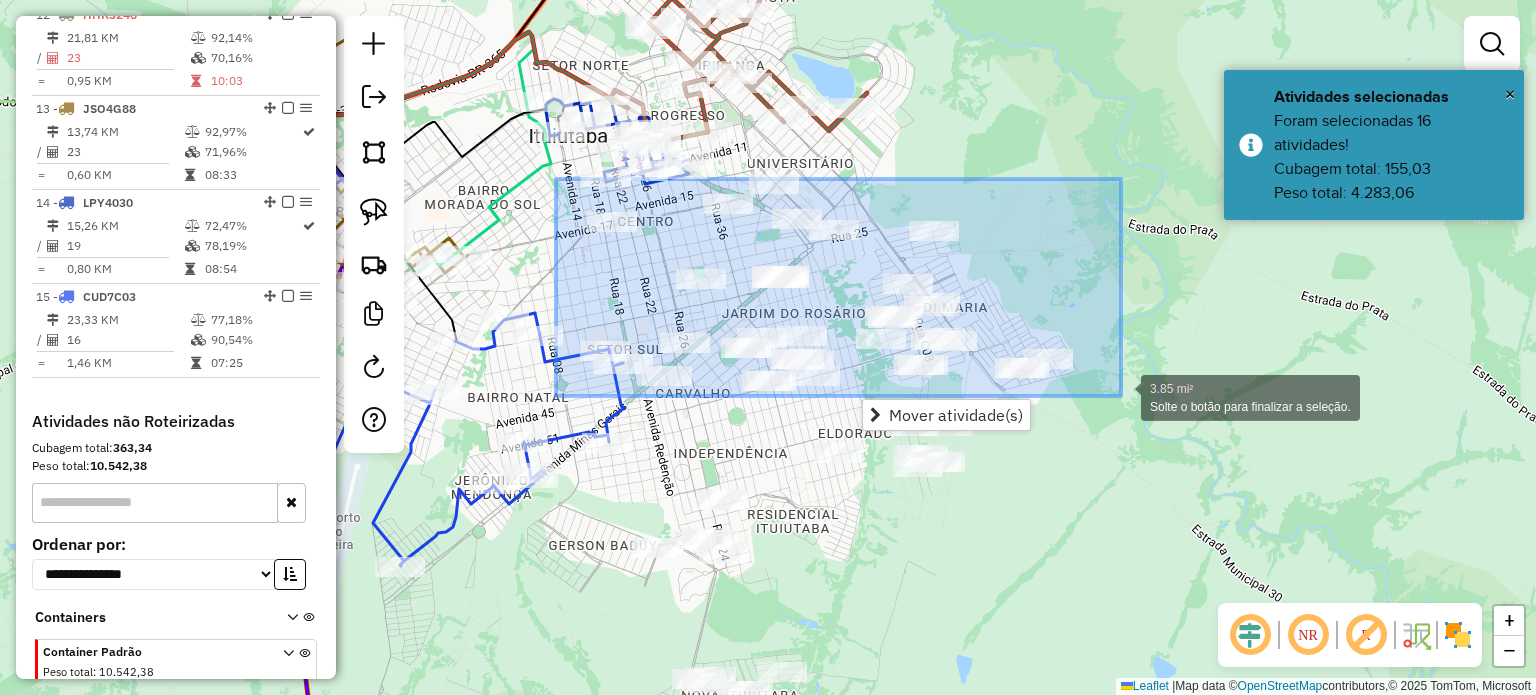 drag, startPoint x: 556, startPoint y: 179, endPoint x: 1121, endPoint y: 395, distance: 604.881 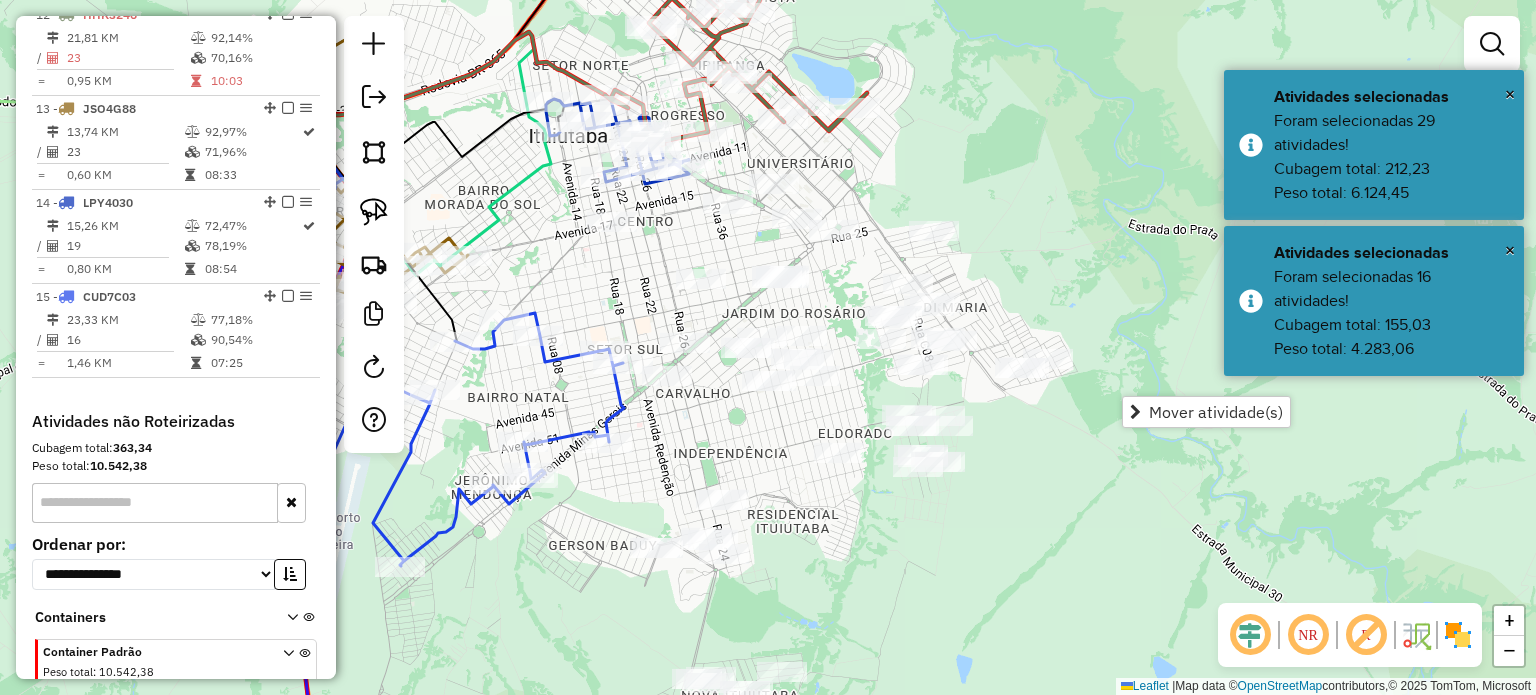 drag, startPoint x: 1022, startPoint y: 579, endPoint x: 1029, endPoint y: 418, distance: 161.1521 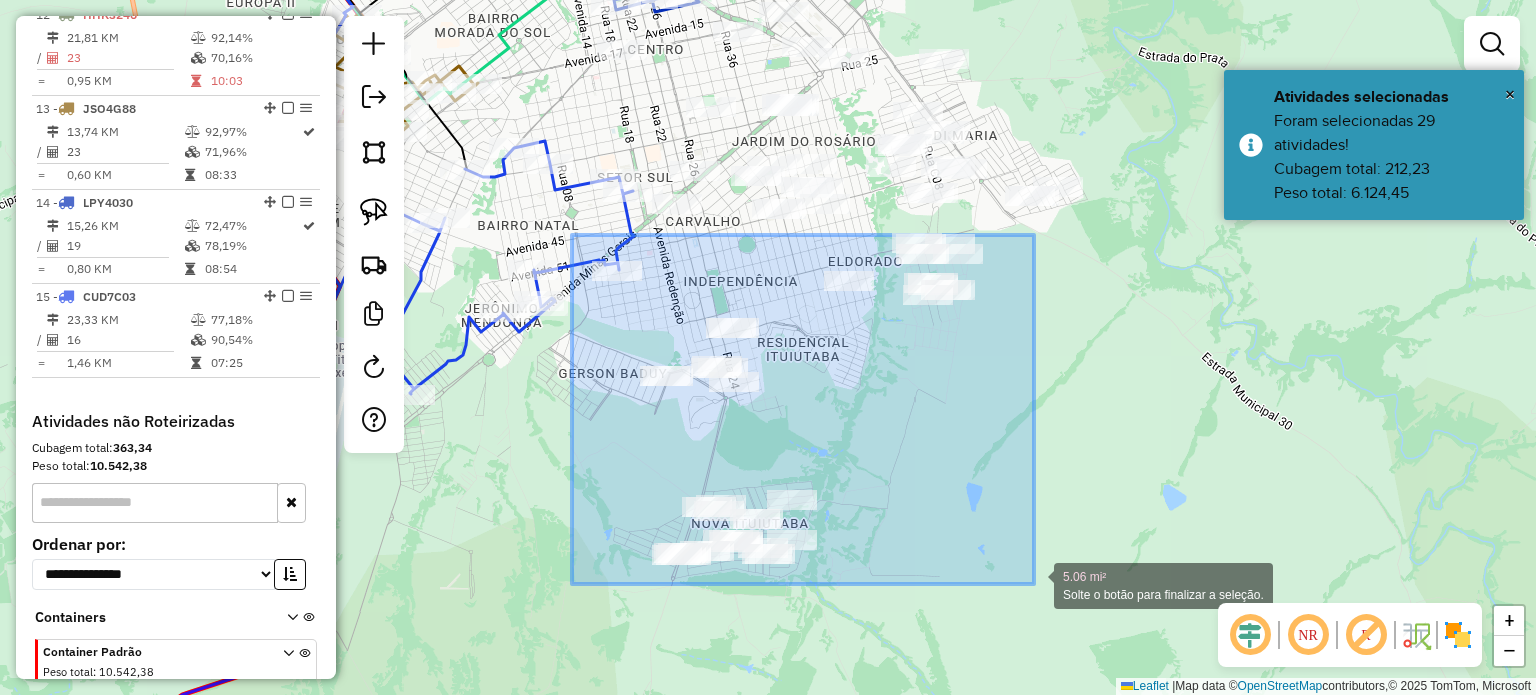 drag, startPoint x: 572, startPoint y: 235, endPoint x: 1034, endPoint y: 585, distance: 579.60675 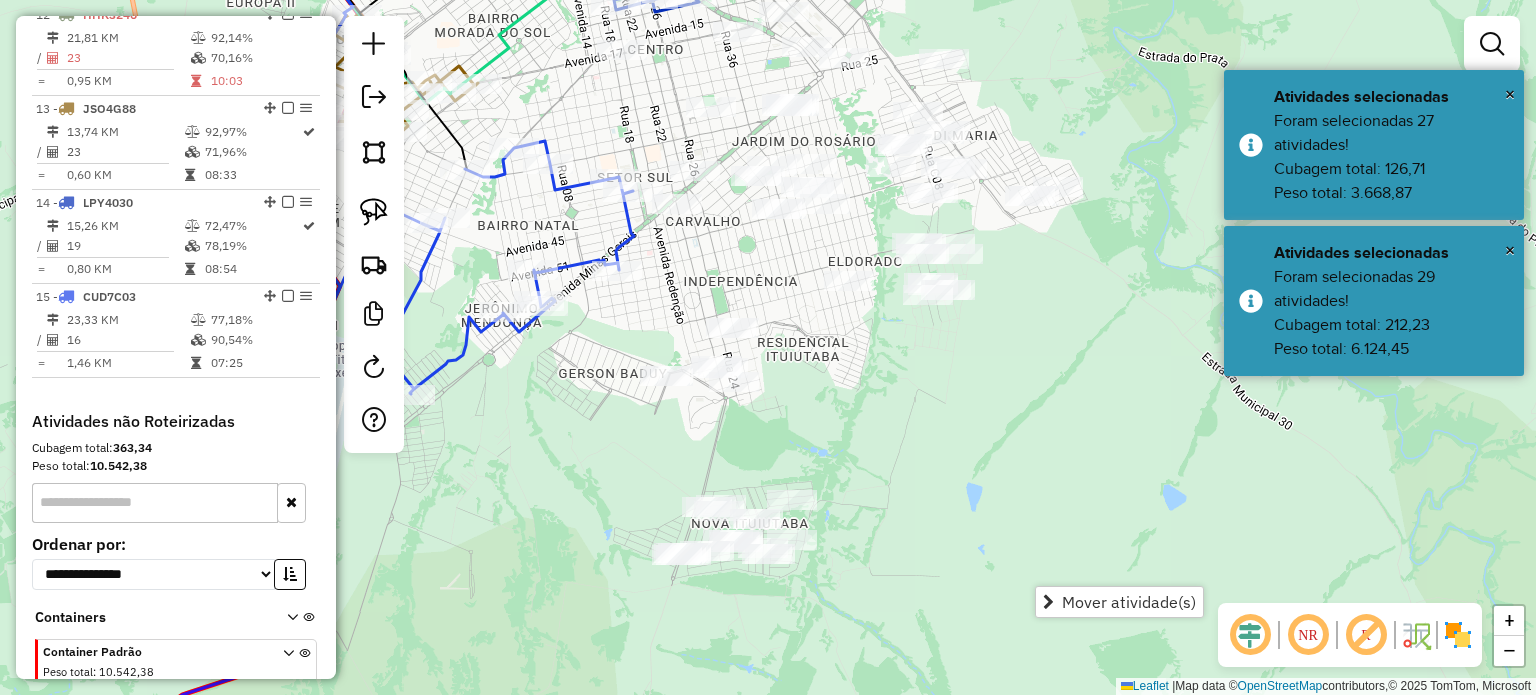 click on "Janela de atendimento Grade de atendimento Capacidade Transportadoras Veículos Cliente Pedidos  Rotas Selecione os dias de semana para filtrar as janelas de atendimento  Seg   Ter   Qua   Qui   Sex   Sáb   Dom  Informe o período da janela de atendimento: De: Até:  Filtrar exatamente a janela do cliente  Considerar janela de atendimento padrão  Selecione os dias de semana para filtrar as grades de atendimento  Seg   Ter   Qua   Qui   Sex   Sáb   Dom   Considerar clientes sem dia de atendimento cadastrado  Clientes fora do dia de atendimento selecionado Filtrar as atividades entre os valores definidos abaixo:  Peso mínimo:   Peso máximo:   Cubagem mínima:   Cubagem máxima:   De:   Até:  Filtrar as atividades entre o tempo de atendimento definido abaixo:  De:   Até:   Considerar capacidade total dos clientes não roteirizados Transportadora: Selecione um ou mais itens Tipo de veículo: Selecione um ou mais itens Veículo: Selecione um ou mais itens Motorista: Selecione um ou mais itens Nome: Rótulo:" 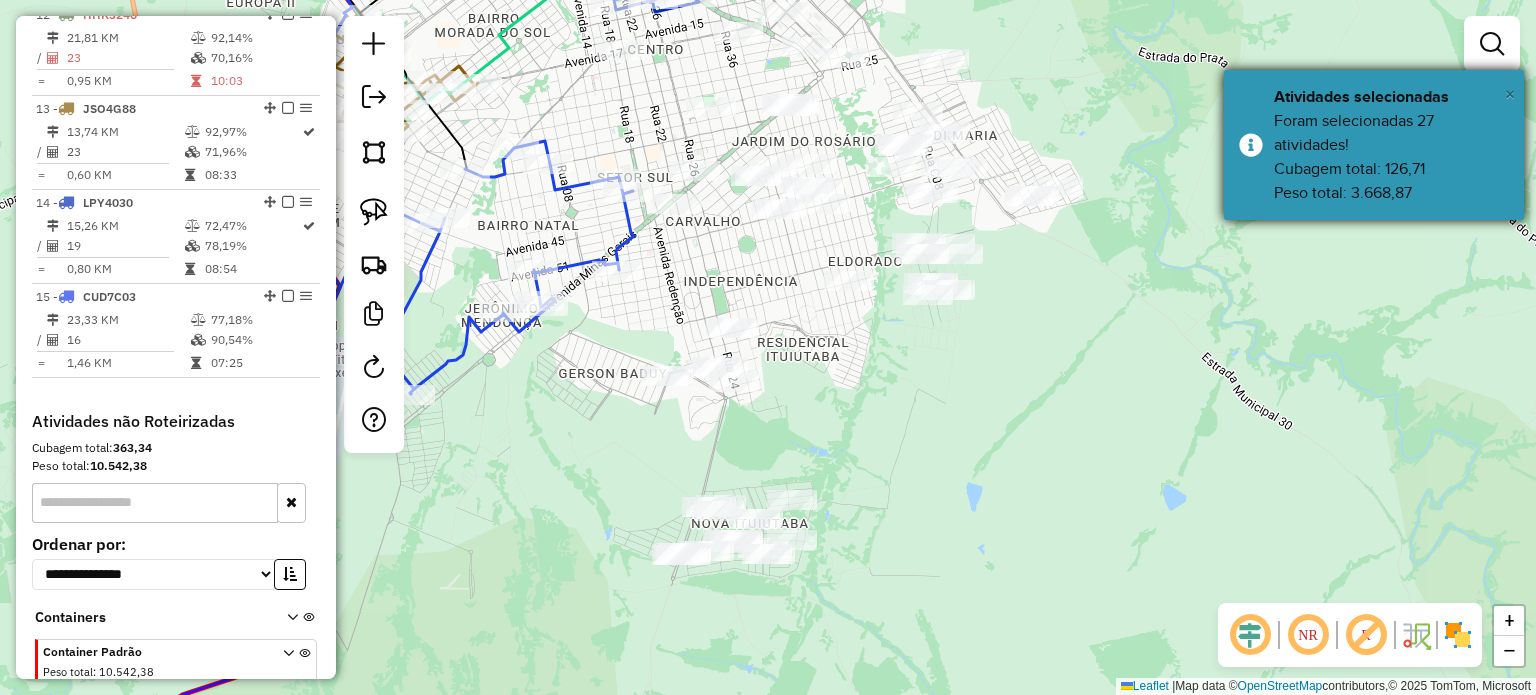 click on "×" at bounding box center (1510, 94) 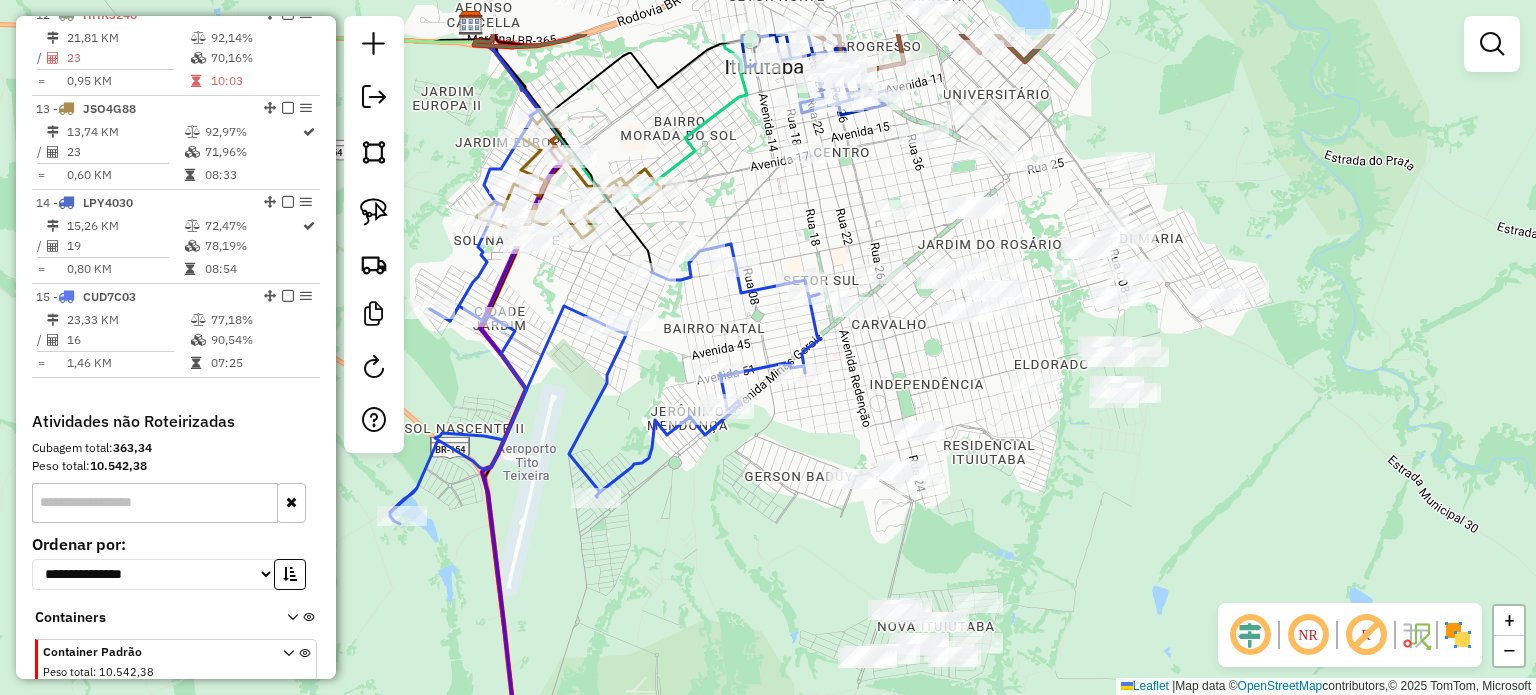 drag, startPoint x: 1065, startPoint y: 388, endPoint x: 1242, endPoint y: 523, distance: 222.60728 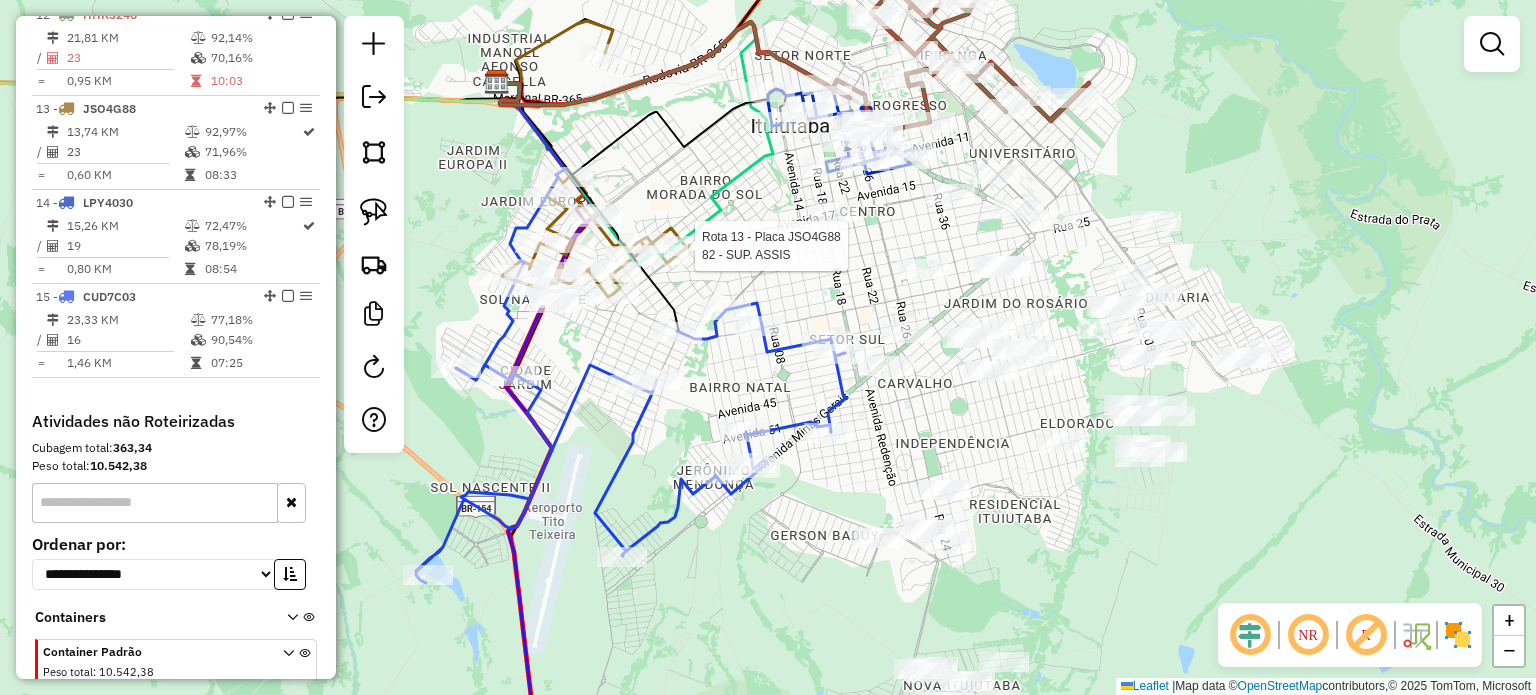 select on "*********" 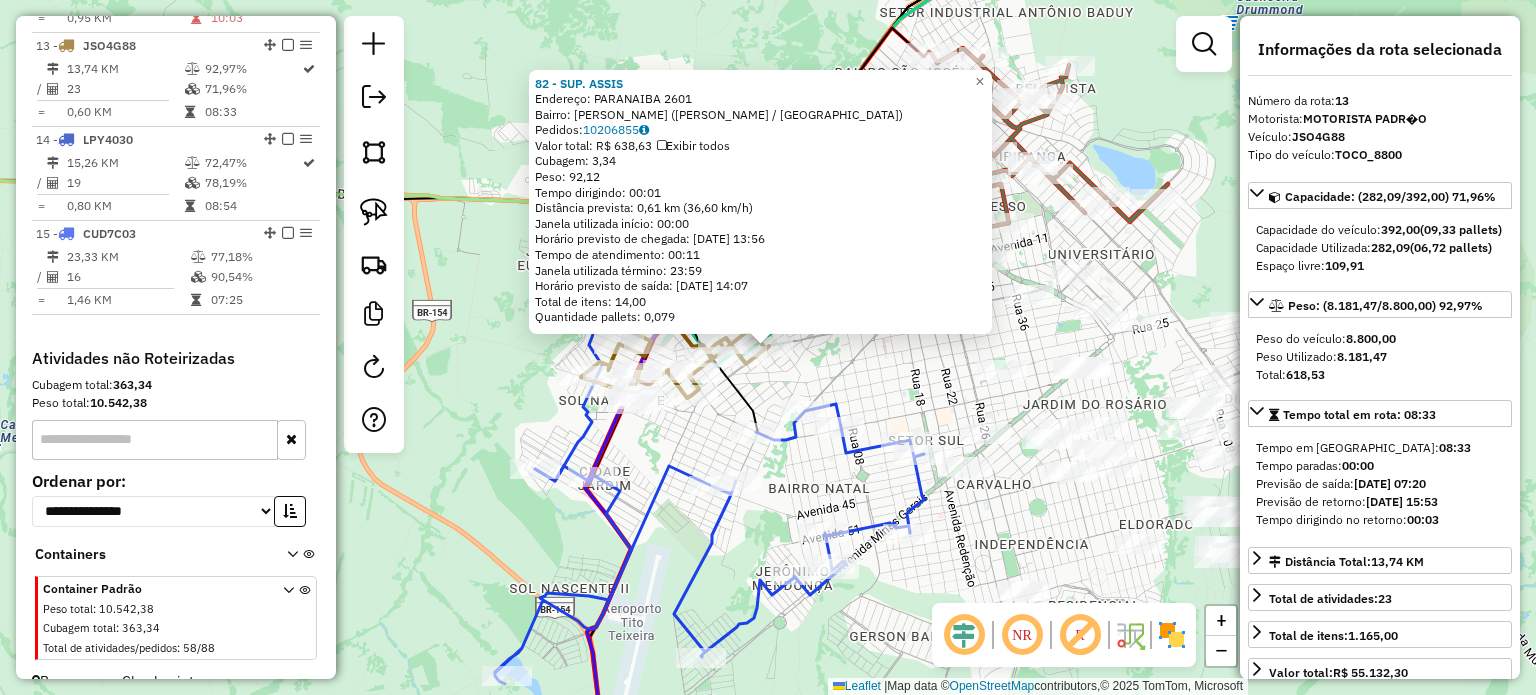 scroll, scrollTop: 1875, scrollLeft: 0, axis: vertical 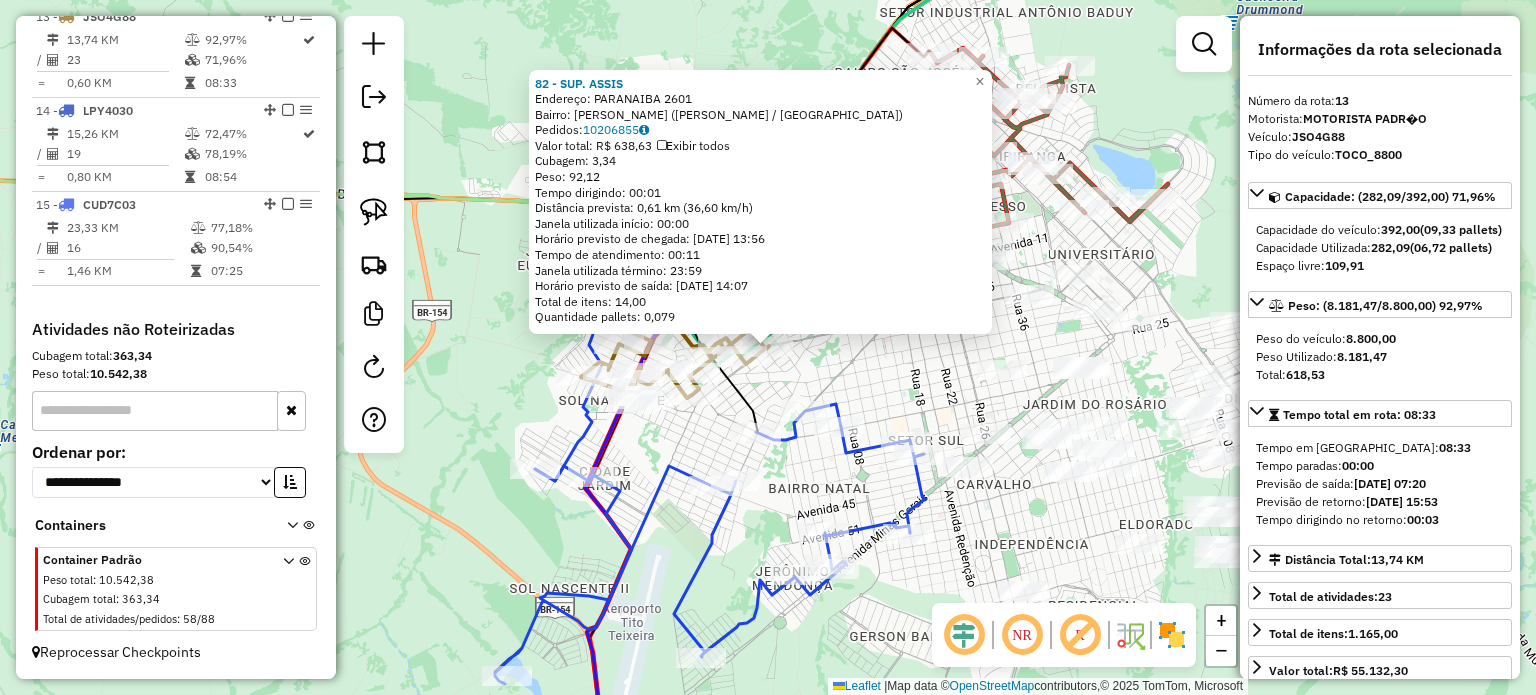 click on "82 - SUP. ASSIS  Endereço:  PARANAIBA 2601   Bairro: MARTA HELENA (ITUIUTABA / MG)   Pedidos:  10206855   Valor total: R$ 638,63   Exibir todos   Cubagem: 3,34  Peso: 92,12  Tempo dirigindo: 00:01   Distância prevista: 0,61 km (36,60 km/h)   Janela utilizada início: 00:00   Horário previsto de chegada: 11/07/2025 13:56   Tempo de atendimento: 00:11   Janela utilizada término: 23:59   Horário previsto de saída: 11/07/2025 14:07   Total de itens: 14,00   Quantidade pallets: 0,079  × Janela de atendimento Grade de atendimento Capacidade Transportadoras Veículos Cliente Pedidos  Rotas Selecione os dias de semana para filtrar as janelas de atendimento  Seg   Ter   Qua   Qui   Sex   Sáb   Dom  Informe o período da janela de atendimento: De: Até:  Filtrar exatamente a janela do cliente  Considerar janela de atendimento padrão  Selecione os dias de semana para filtrar as grades de atendimento  Seg   Ter   Qua   Qui   Sex   Sáb   Dom   Considerar clientes sem dia de atendimento cadastrado  Peso mínimo:" 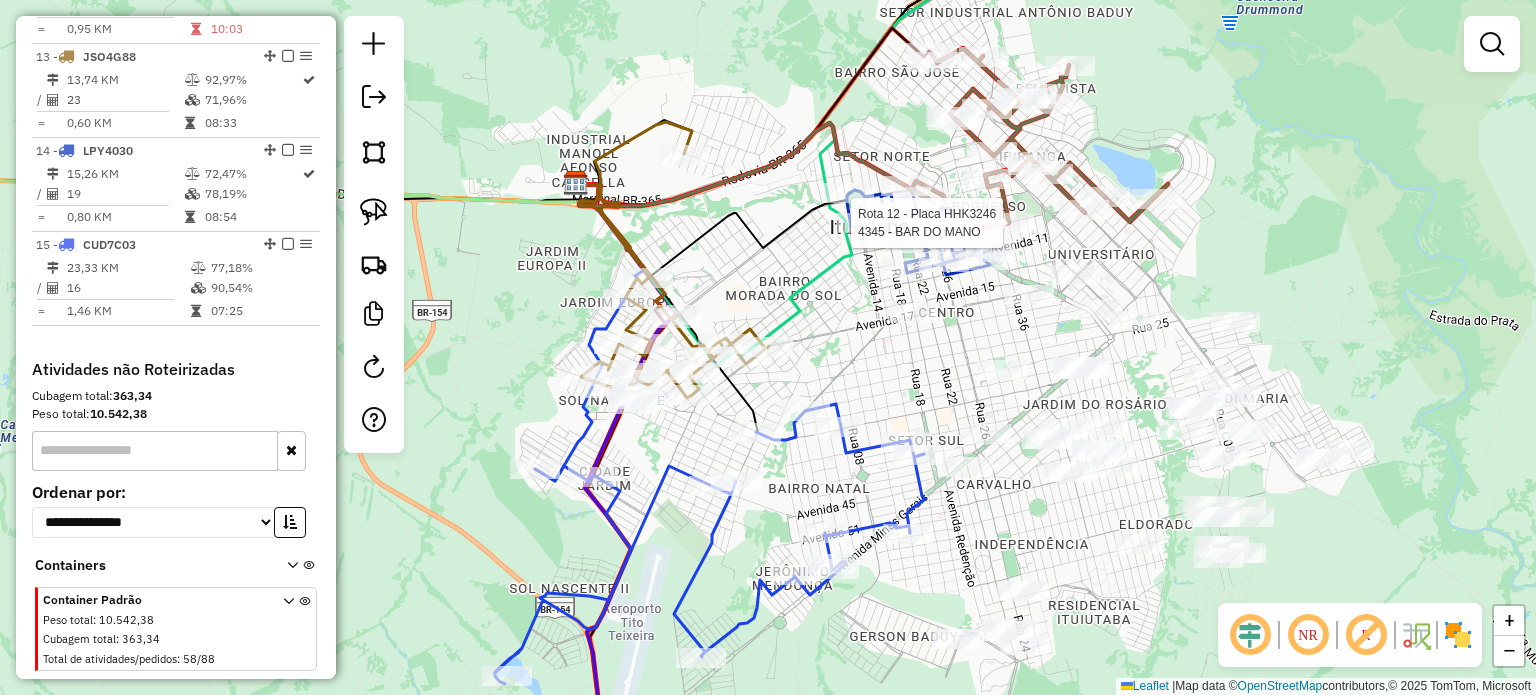 select on "*********" 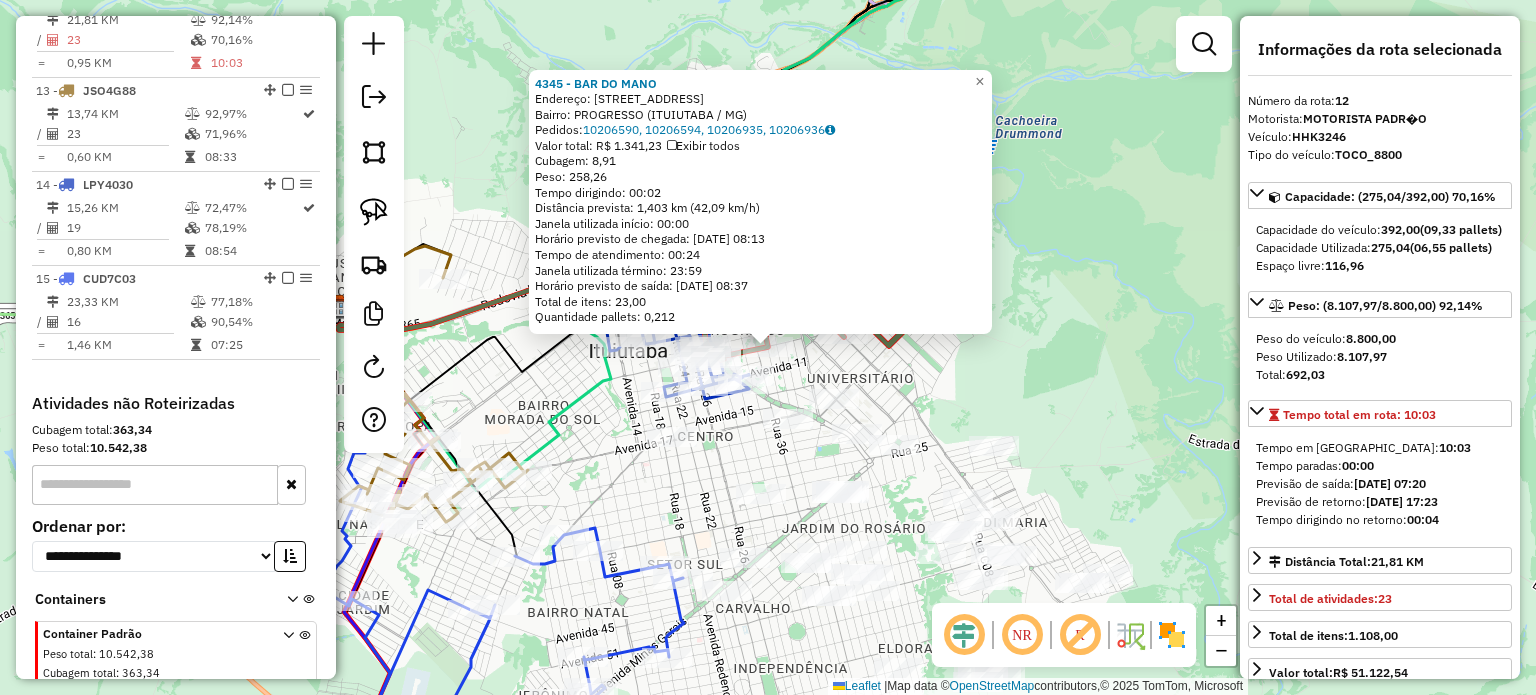 scroll, scrollTop: 1780, scrollLeft: 0, axis: vertical 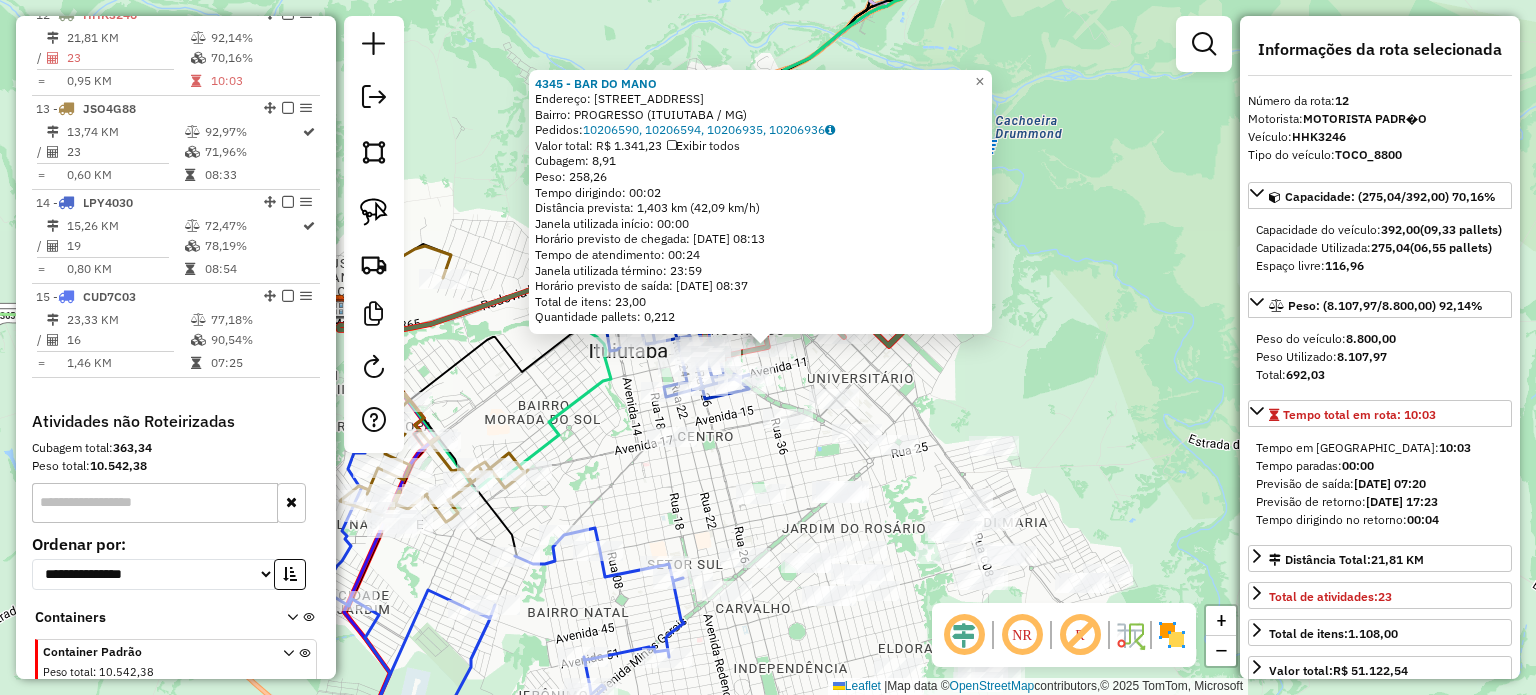 click on "4345 - BAR DO MANO  Endereço:  AV  AV  AV  SETE 357   Bairro: PROGRESSO (ITUIUTABA / MG)   Pedidos:  10206590, 10206594, 10206935, 10206936   Valor total: R$ 1.341,23   Exibir todos   Cubagem: 8,91  Peso: 258,26  Tempo dirigindo: 00:02   Distância prevista: 1,403 km (42,09 km/h)   Janela utilizada início: 00:00   Horário previsto de chegada: 11/07/2025 08:13   Tempo de atendimento: 00:24   Janela utilizada término: 23:59   Horário previsto de saída: 11/07/2025 08:37   Total de itens: 23,00   Quantidade pallets: 0,212  × Janela de atendimento Grade de atendimento Capacidade Transportadoras Veículos Cliente Pedidos  Rotas Selecione os dias de semana para filtrar as janelas de atendimento  Seg   Ter   Qua   Qui   Sex   Sáb   Dom  Informe o período da janela de atendimento: De: Até:  Filtrar exatamente a janela do cliente  Considerar janela de atendimento padrão  Selecione os dias de semana para filtrar as grades de atendimento  Seg   Ter   Qua   Qui   Sex   Sáb   Dom   Peso mínimo:   De:   Até:" 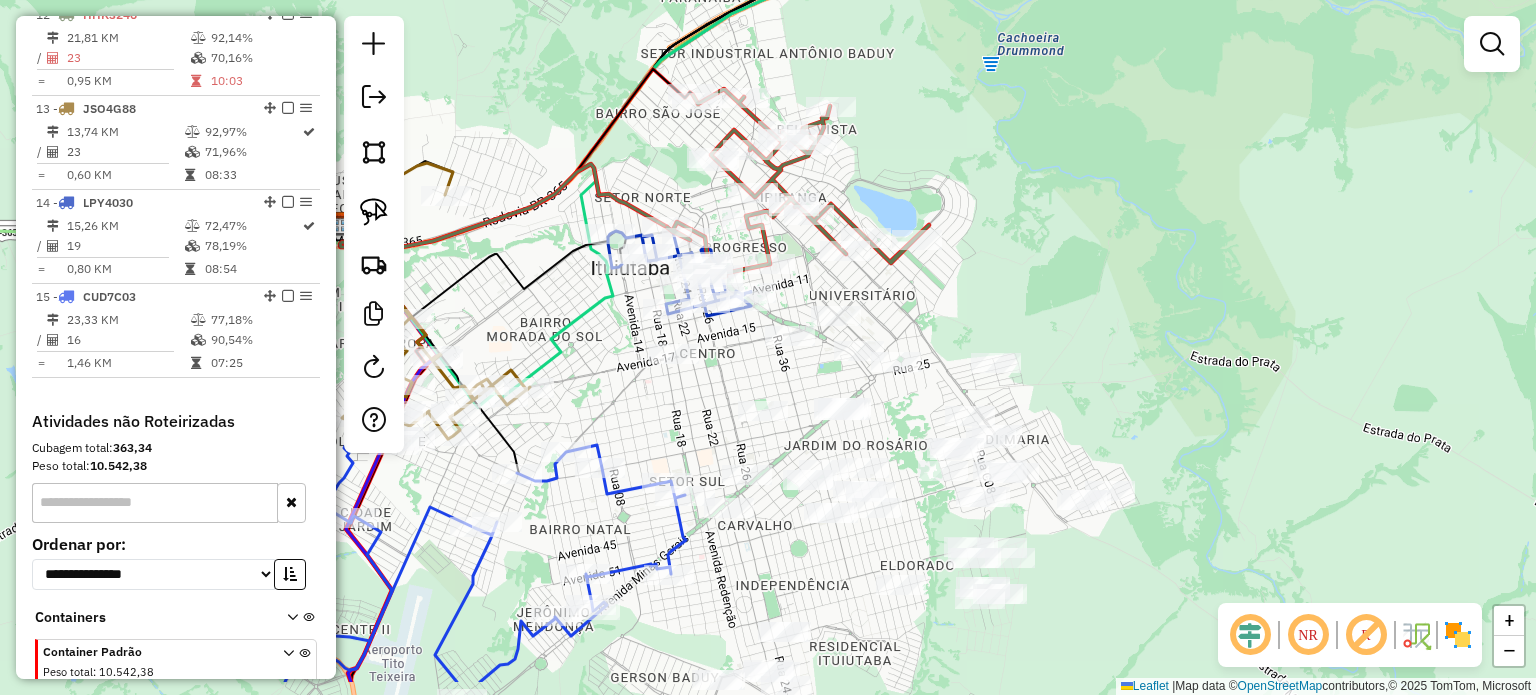 drag, startPoint x: 957, startPoint y: 371, endPoint x: 954, endPoint y: 311, distance: 60.074955 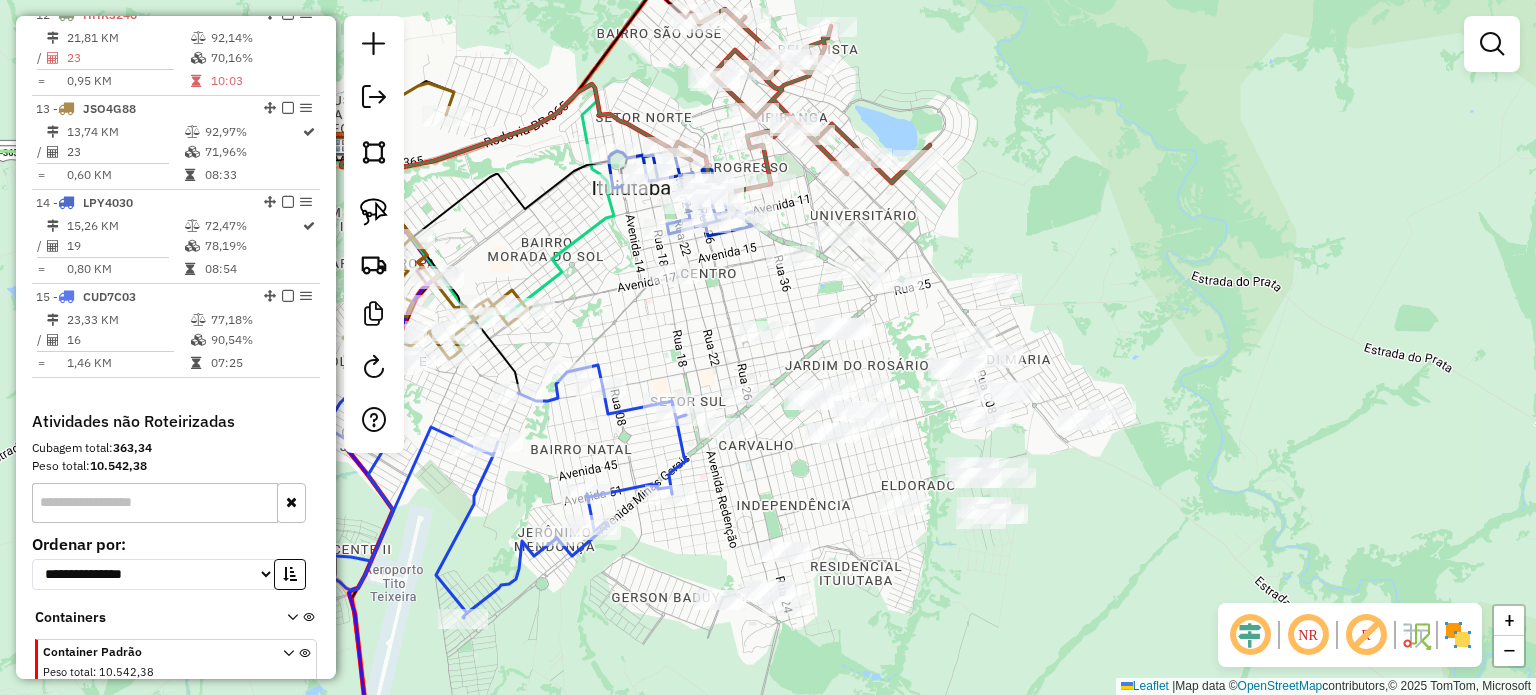 drag, startPoint x: 704, startPoint y: 330, endPoint x: 705, endPoint y: 275, distance: 55.00909 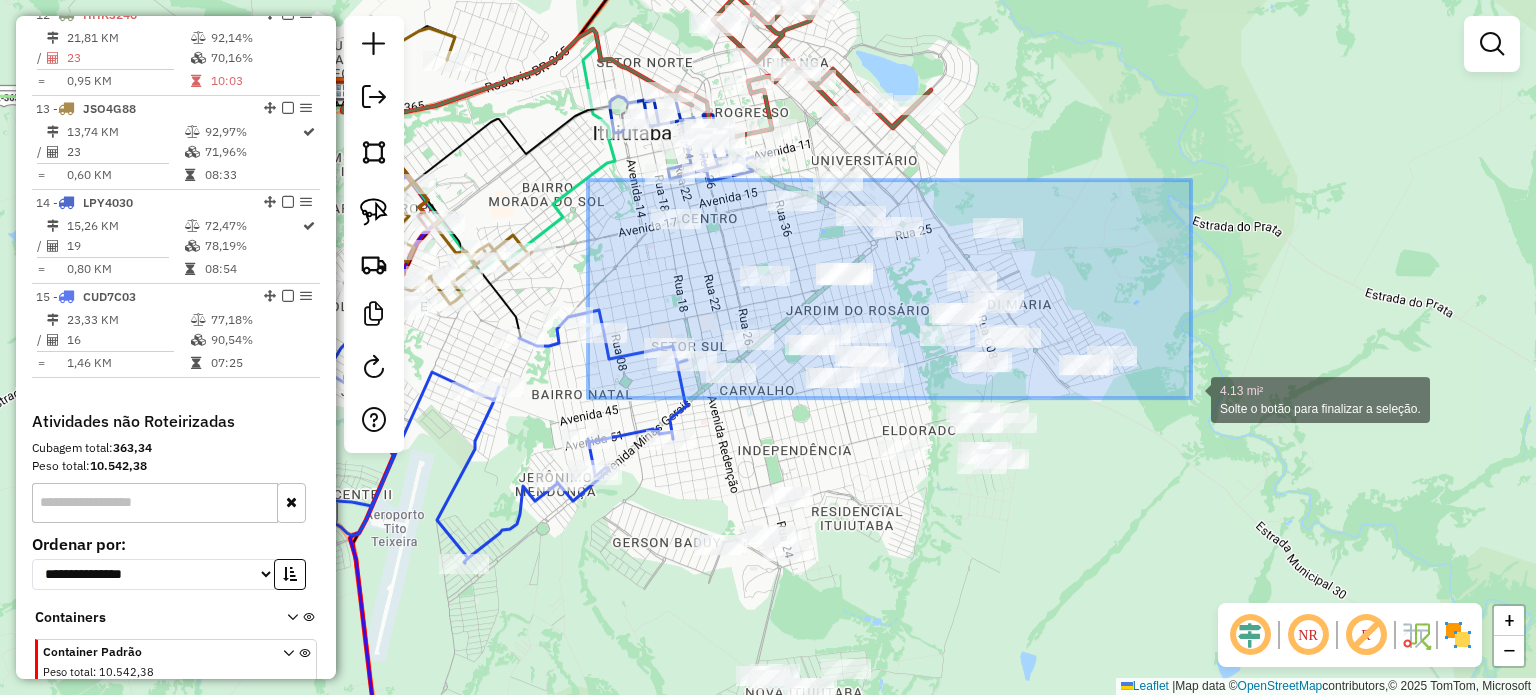 drag, startPoint x: 692, startPoint y: 246, endPoint x: 1191, endPoint y: 398, distance: 521.63684 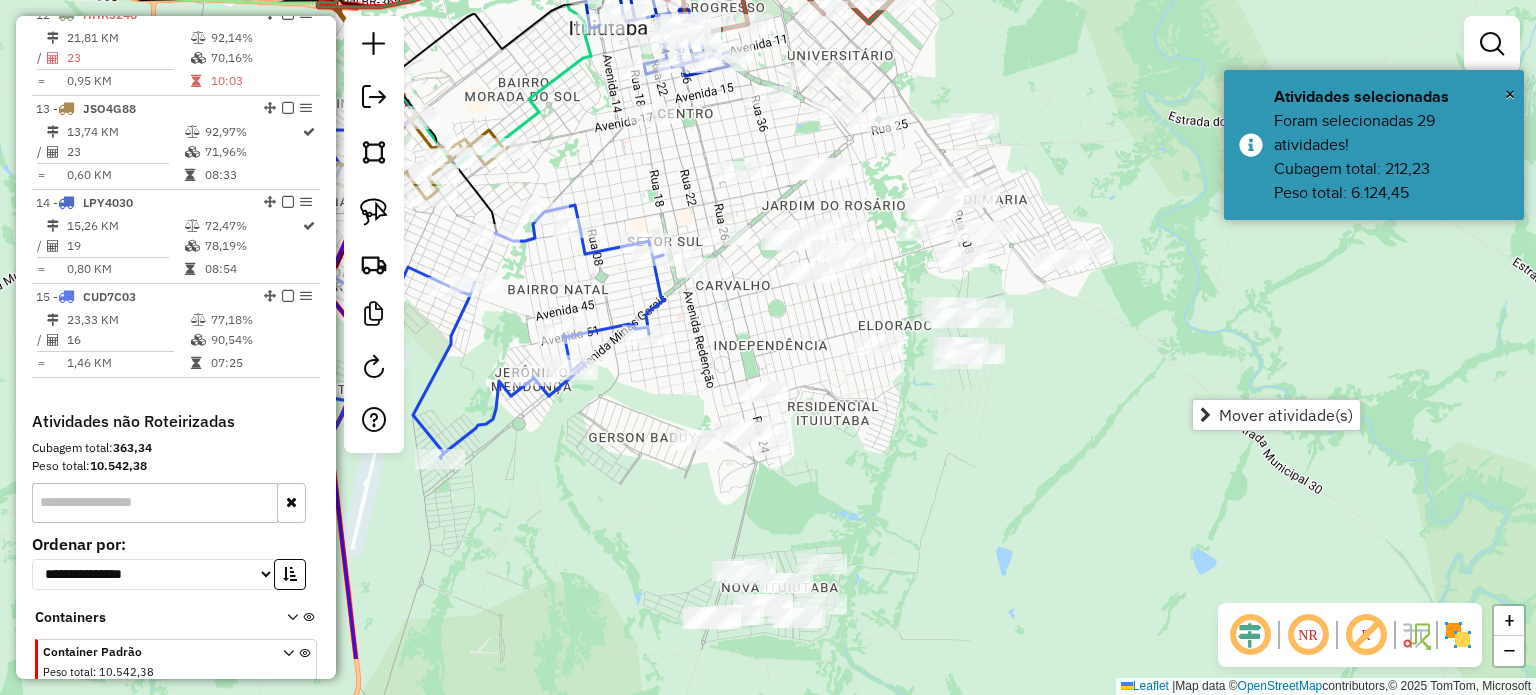 drag, startPoint x: 861, startPoint y: 518, endPoint x: 824, endPoint y: 377, distance: 145.7738 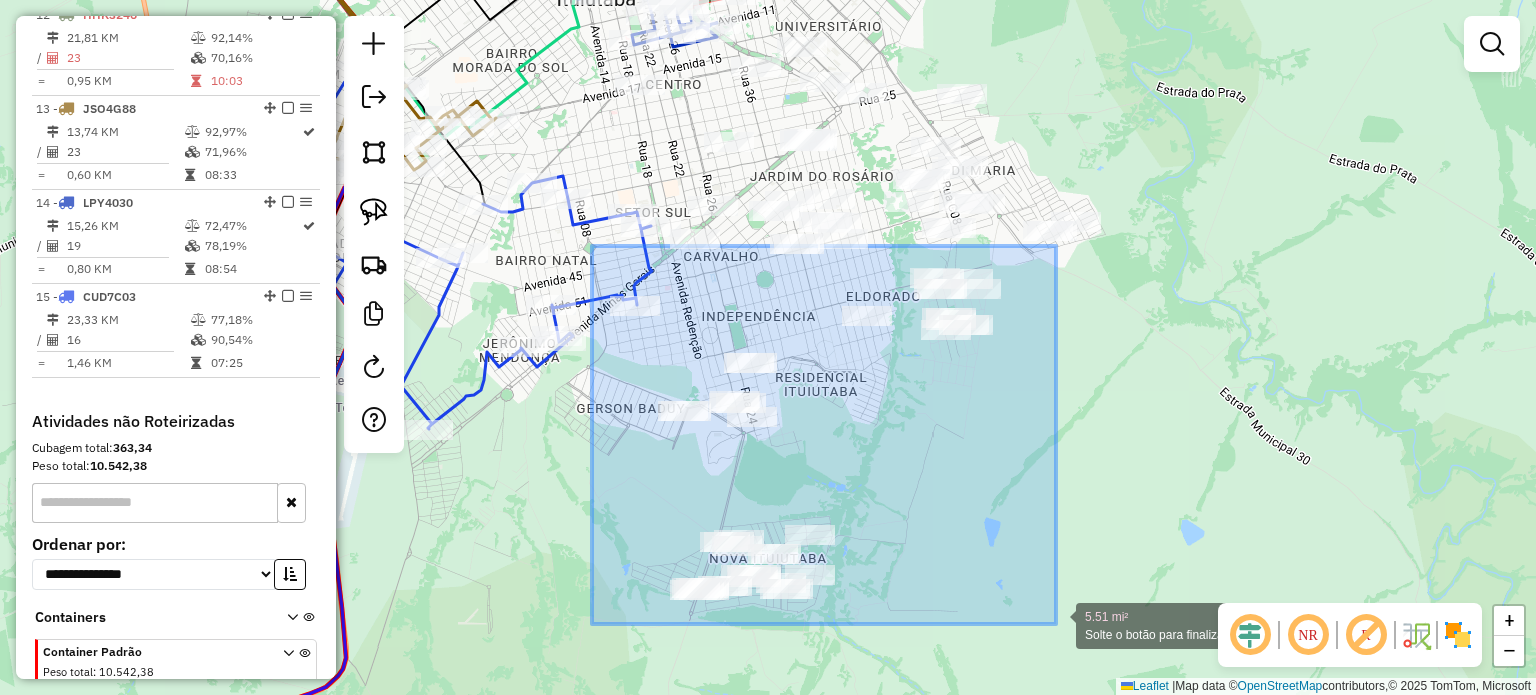 drag, startPoint x: 630, startPoint y: 259, endPoint x: 1056, endPoint y: 624, distance: 560.9822 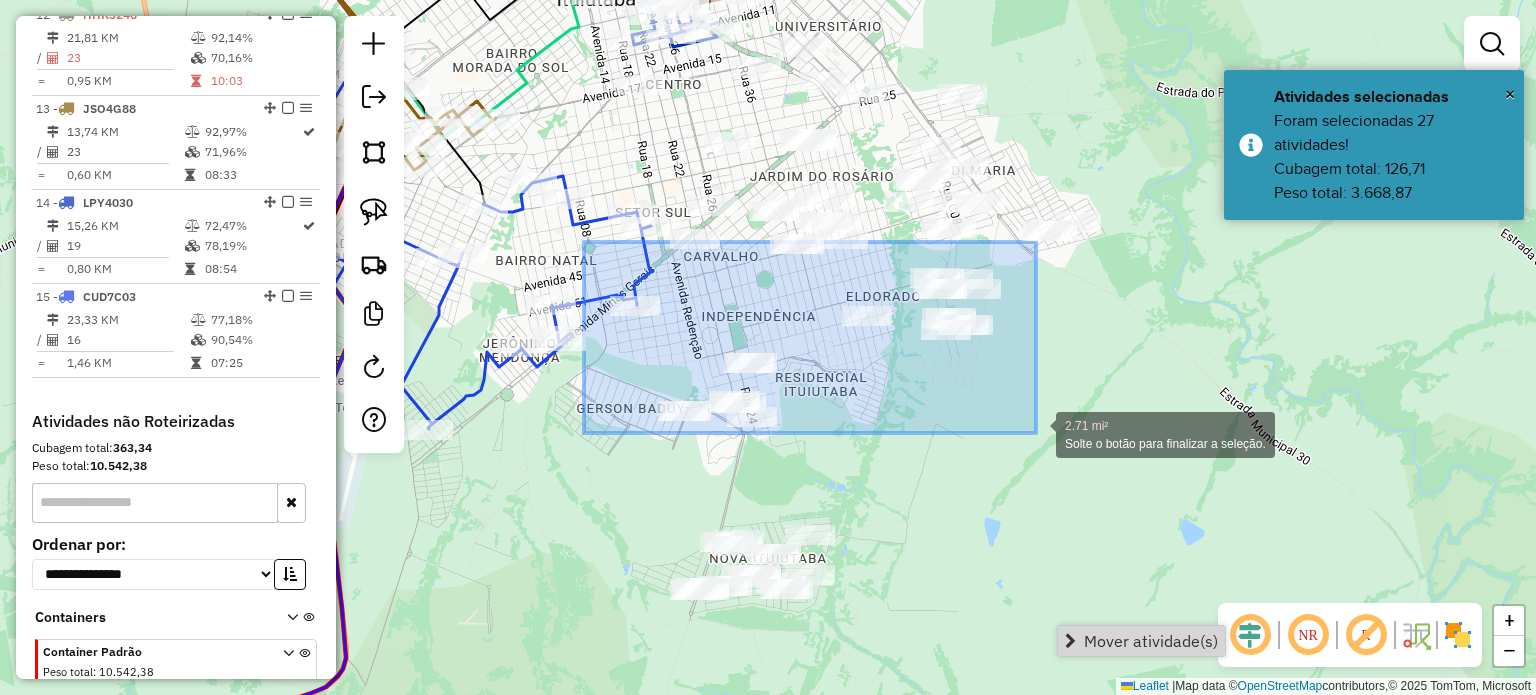 drag, startPoint x: 584, startPoint y: 242, endPoint x: 1036, endPoint y: 433, distance: 490.6985 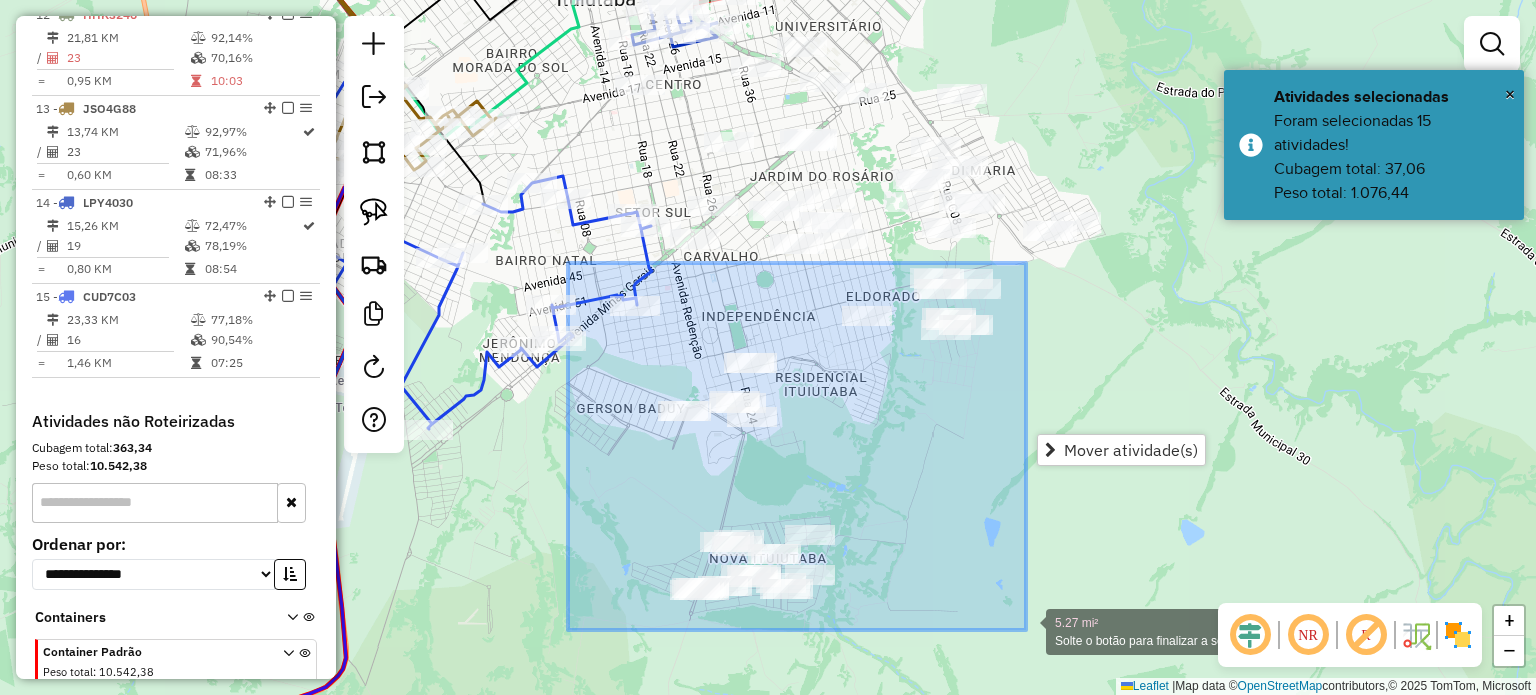 drag, startPoint x: 568, startPoint y: 263, endPoint x: 1026, endPoint y: 630, distance: 586.9012 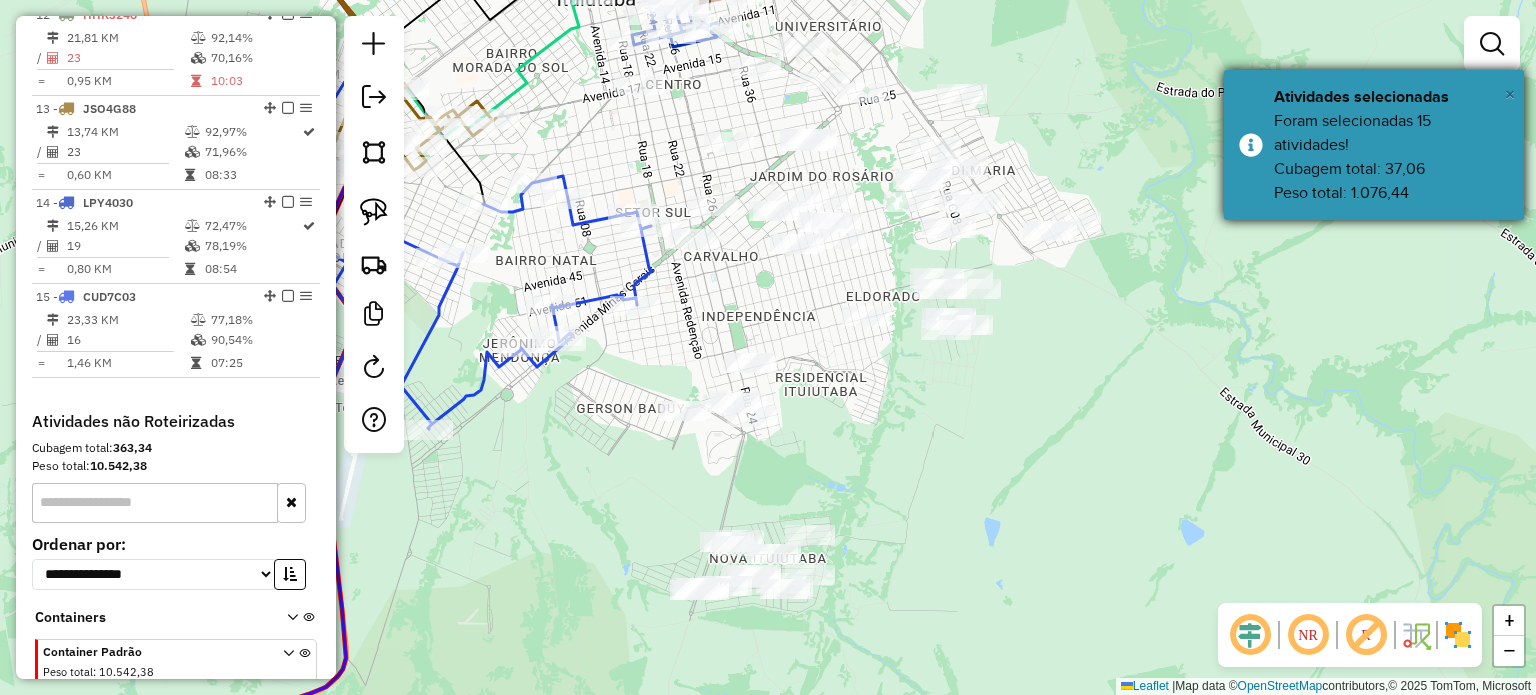 click on "×" at bounding box center (1510, 94) 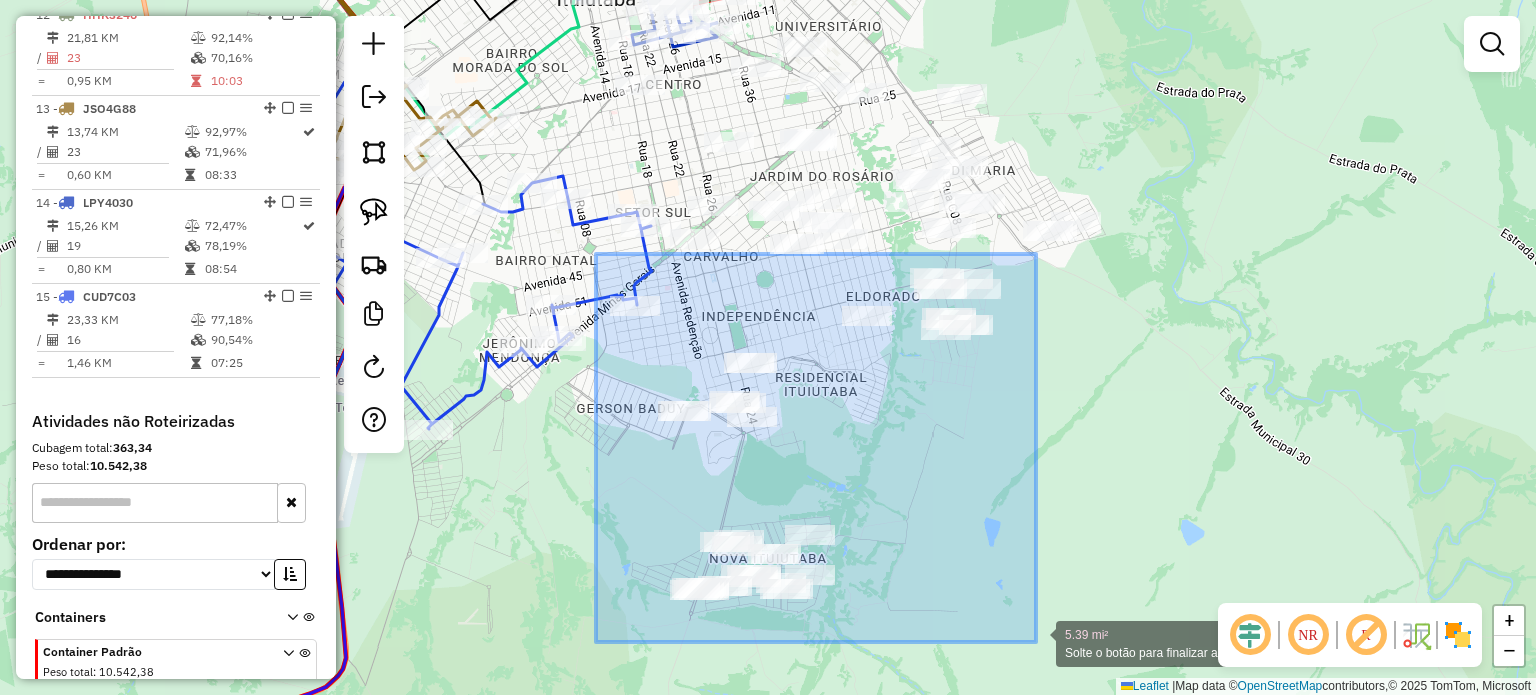 drag, startPoint x: 596, startPoint y: 254, endPoint x: 1036, endPoint y: 642, distance: 586.6379 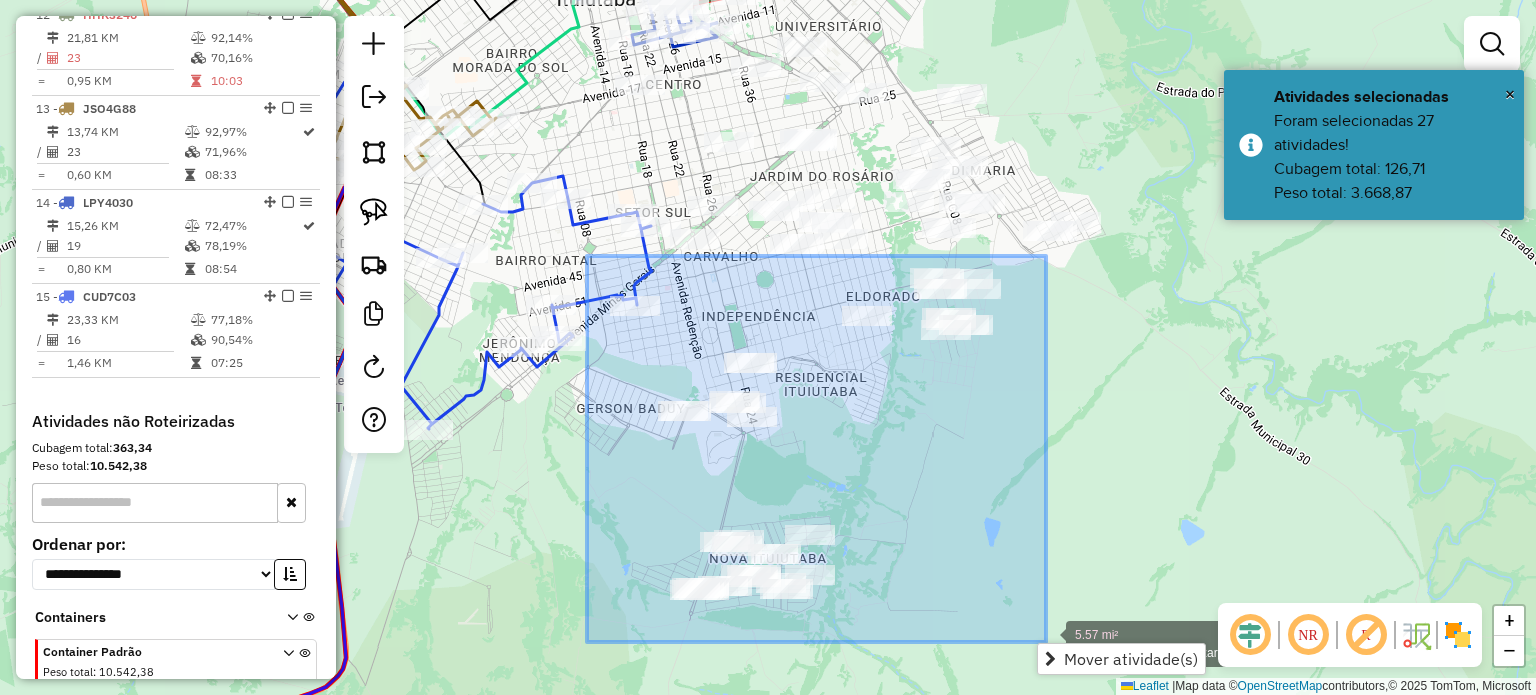 drag, startPoint x: 631, startPoint y: 271, endPoint x: 1046, endPoint y: 642, distance: 556.65607 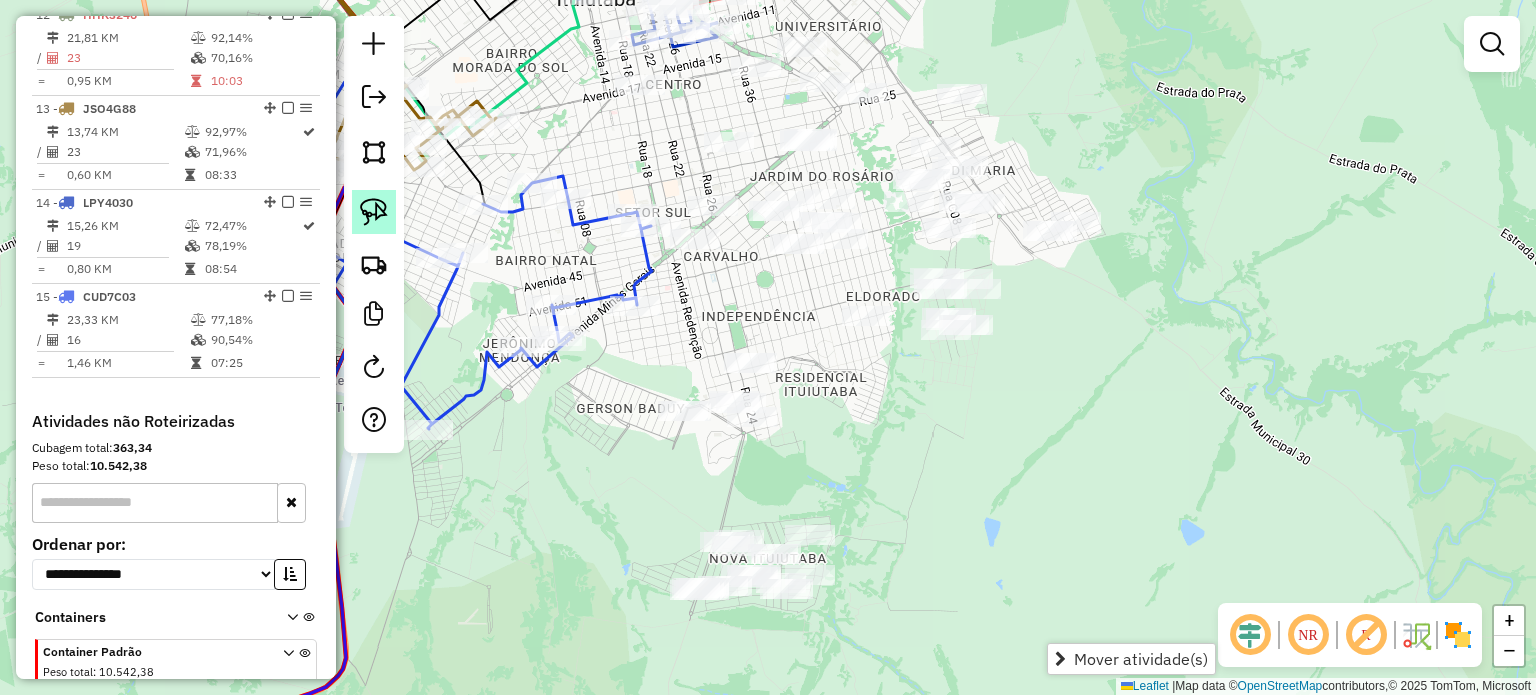 click 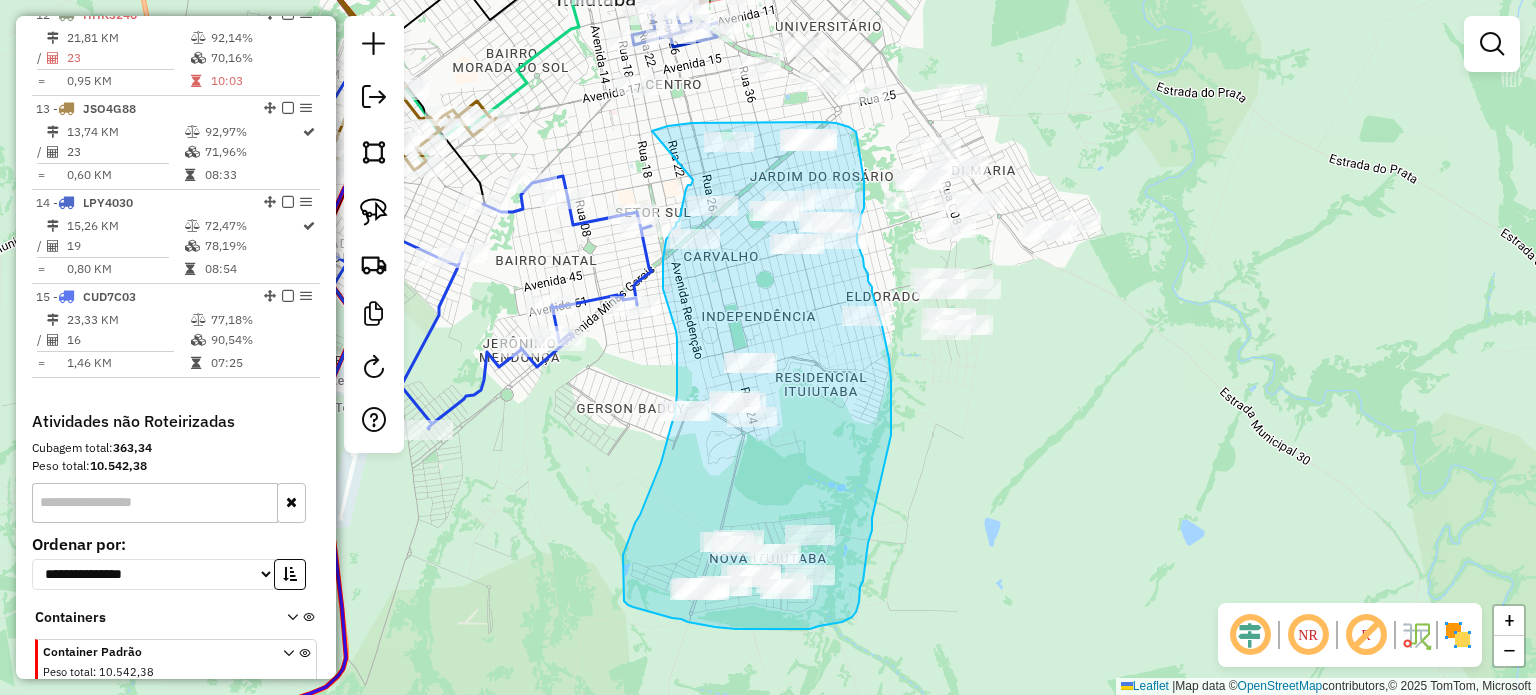 drag, startPoint x: 653, startPoint y: 131, endPoint x: 693, endPoint y: 180, distance: 63.25346 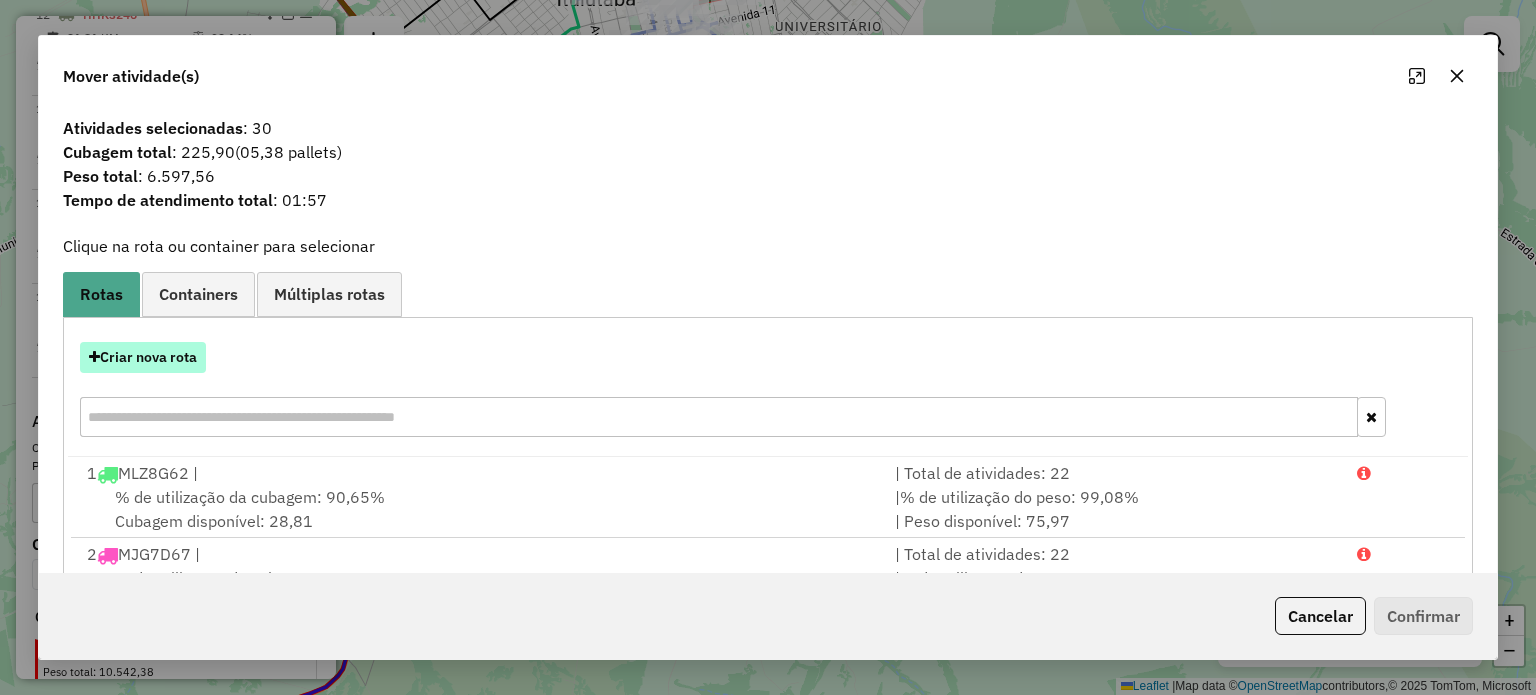 click on "Criar nova rota" at bounding box center [143, 357] 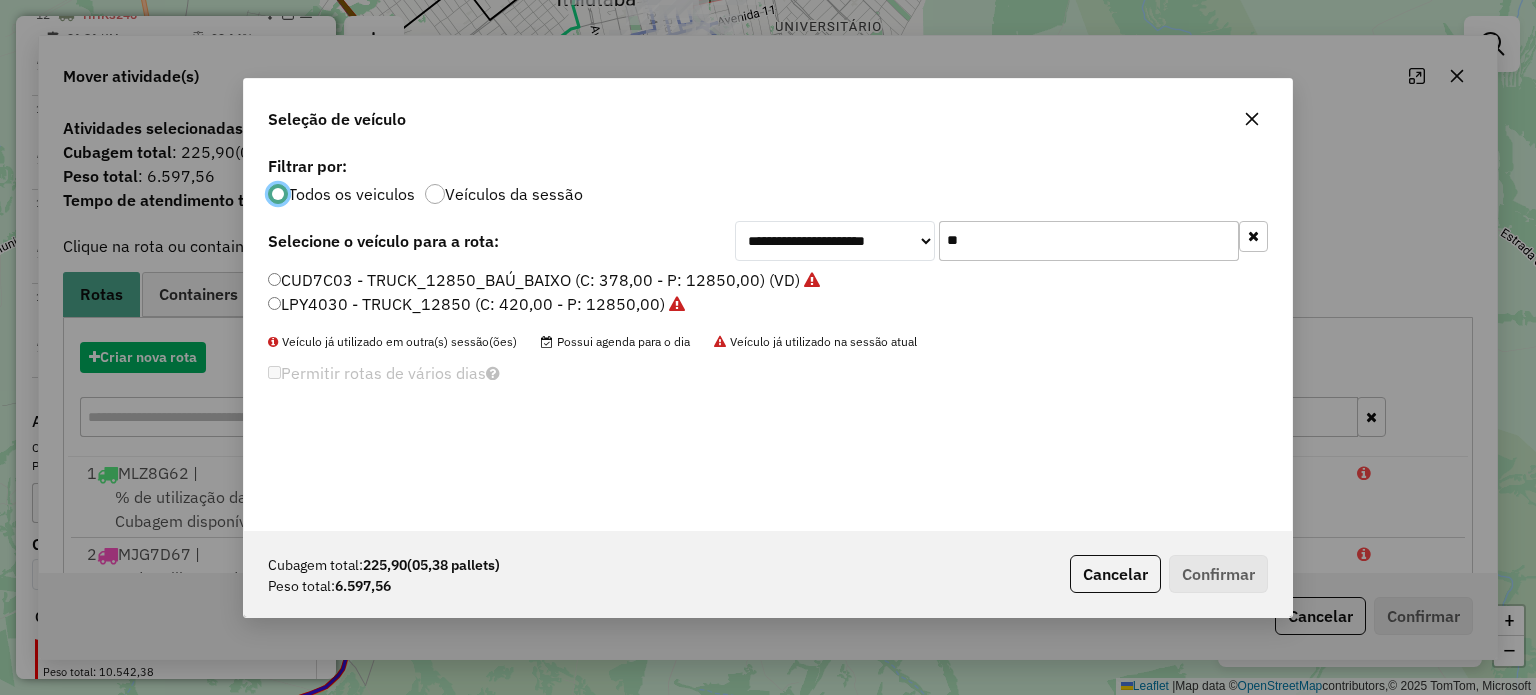 scroll, scrollTop: 10, scrollLeft: 6, axis: both 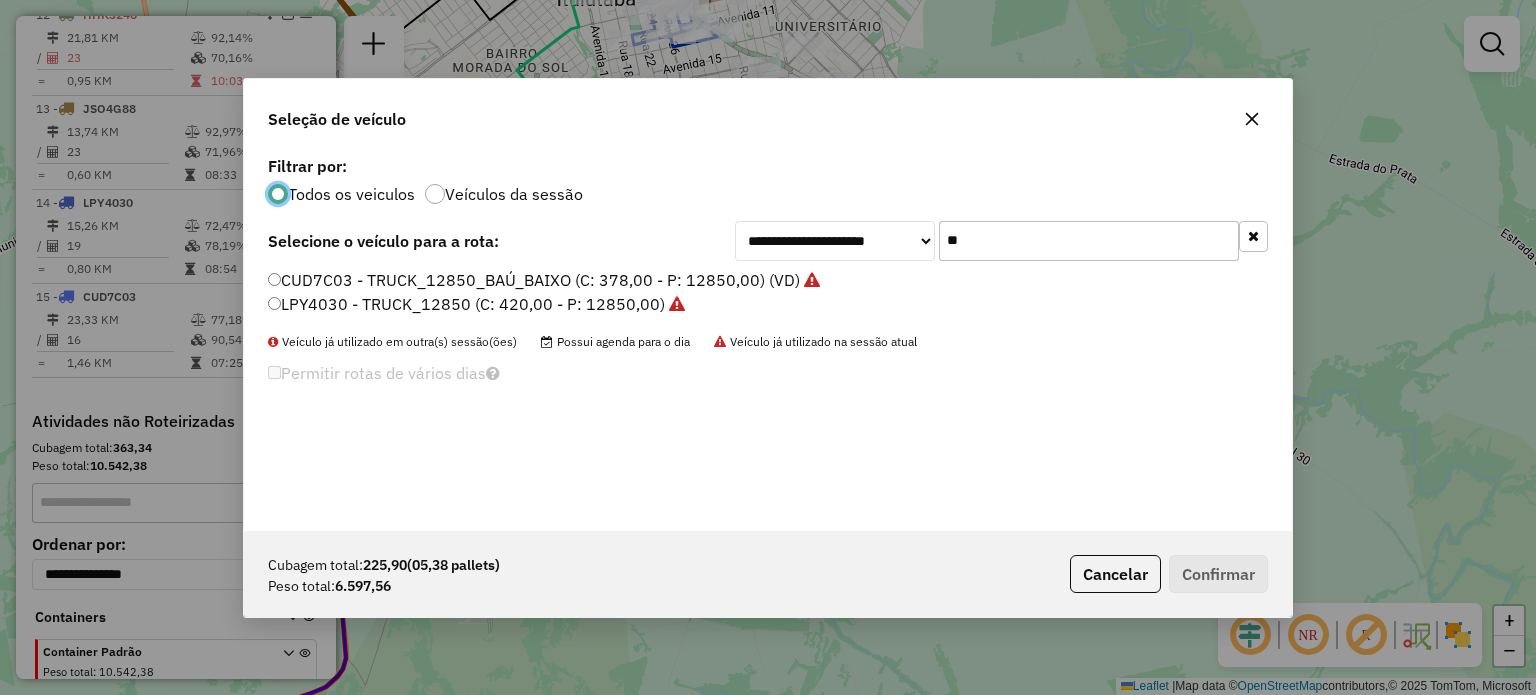 drag, startPoint x: 980, startPoint y: 258, endPoint x: 860, endPoint y: 245, distance: 120.70211 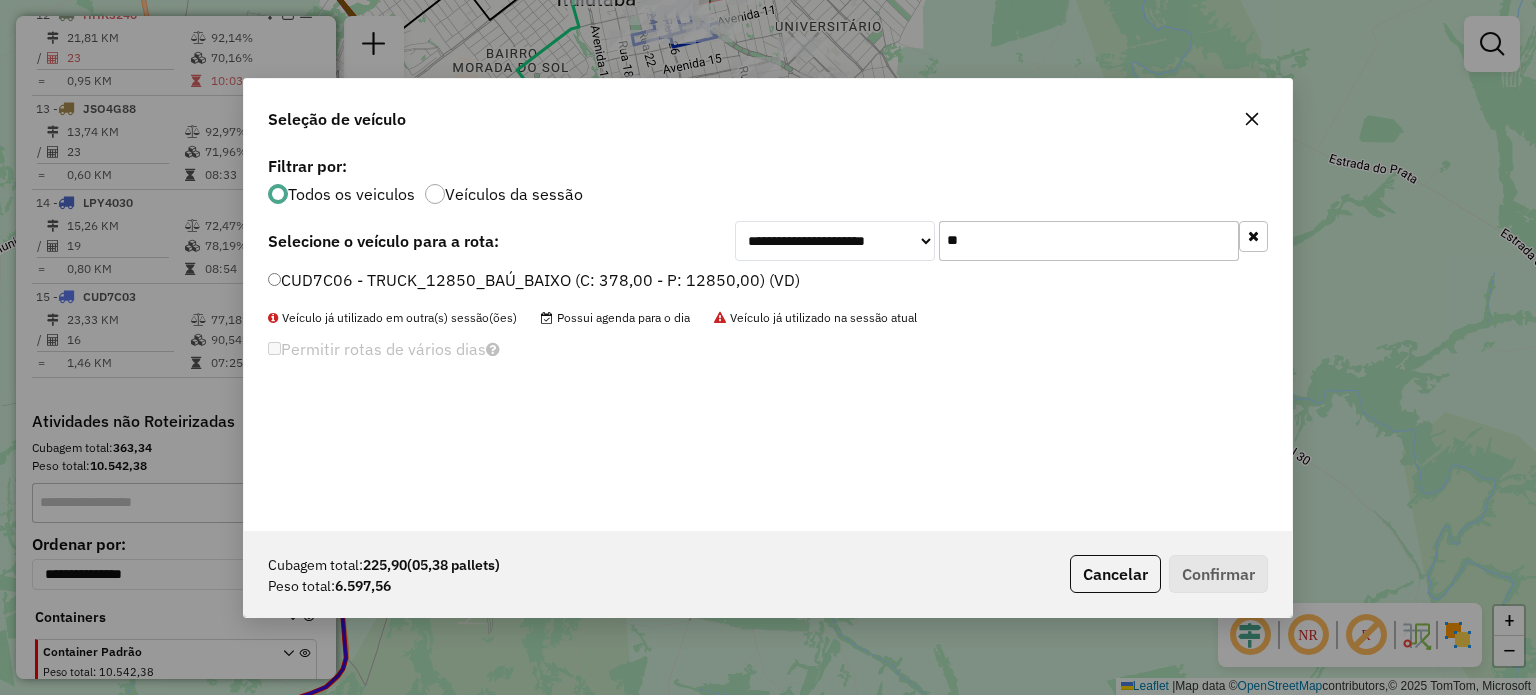 type on "**" 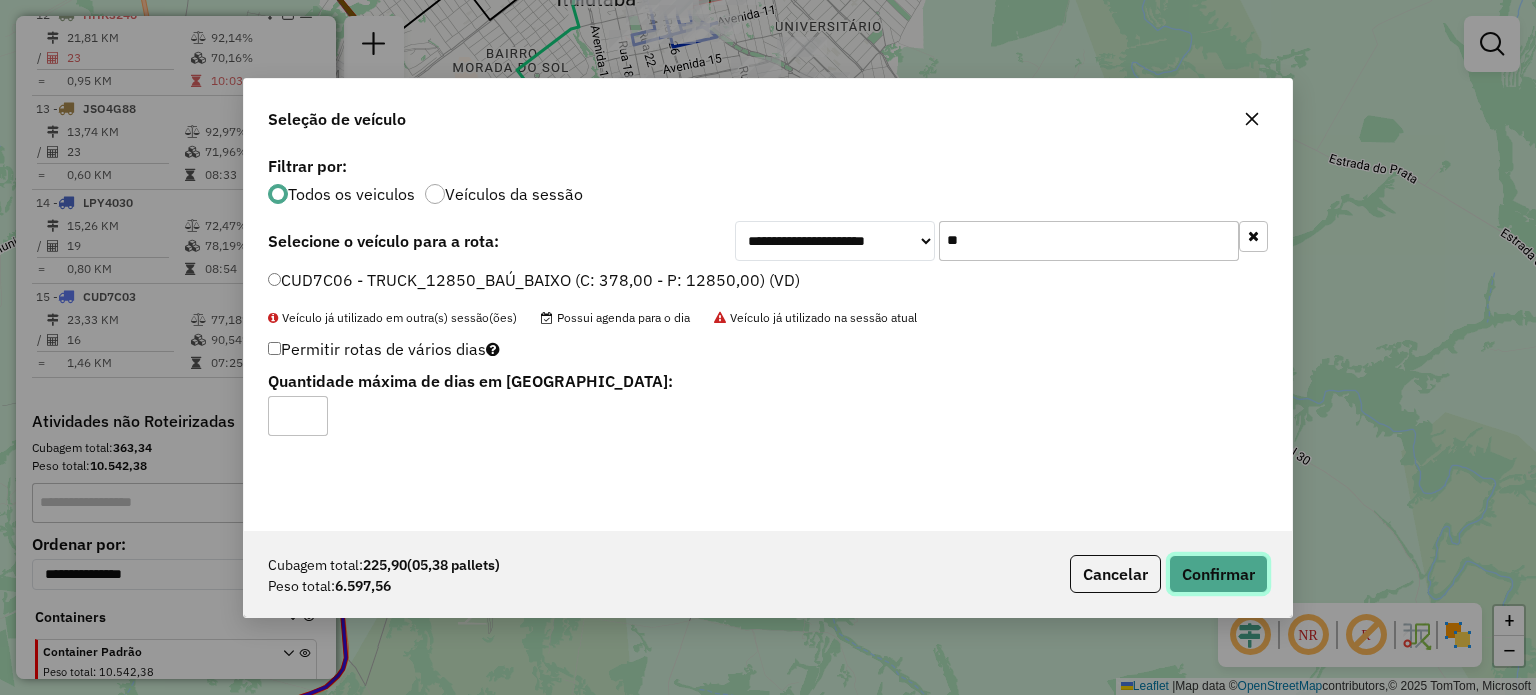 click on "Confirmar" 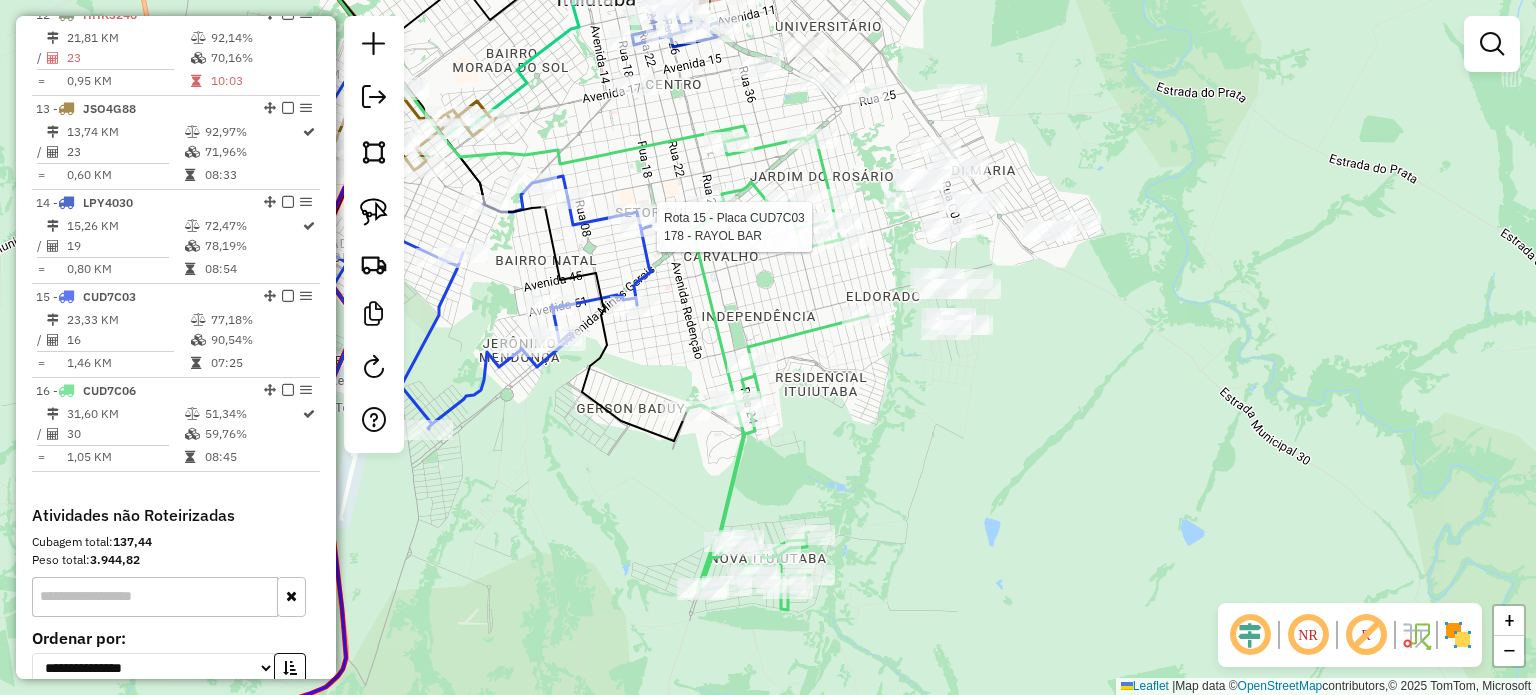select on "*********" 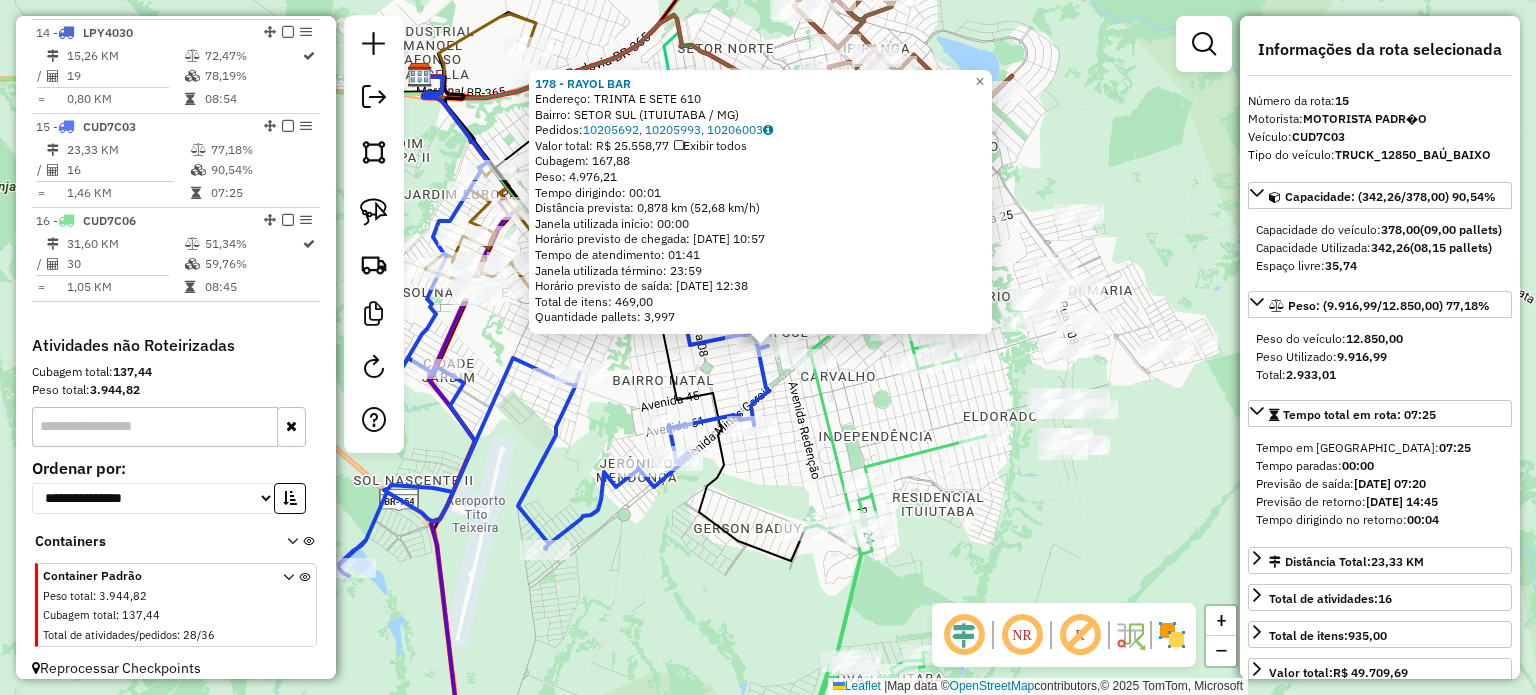 scroll, scrollTop: 1980, scrollLeft: 0, axis: vertical 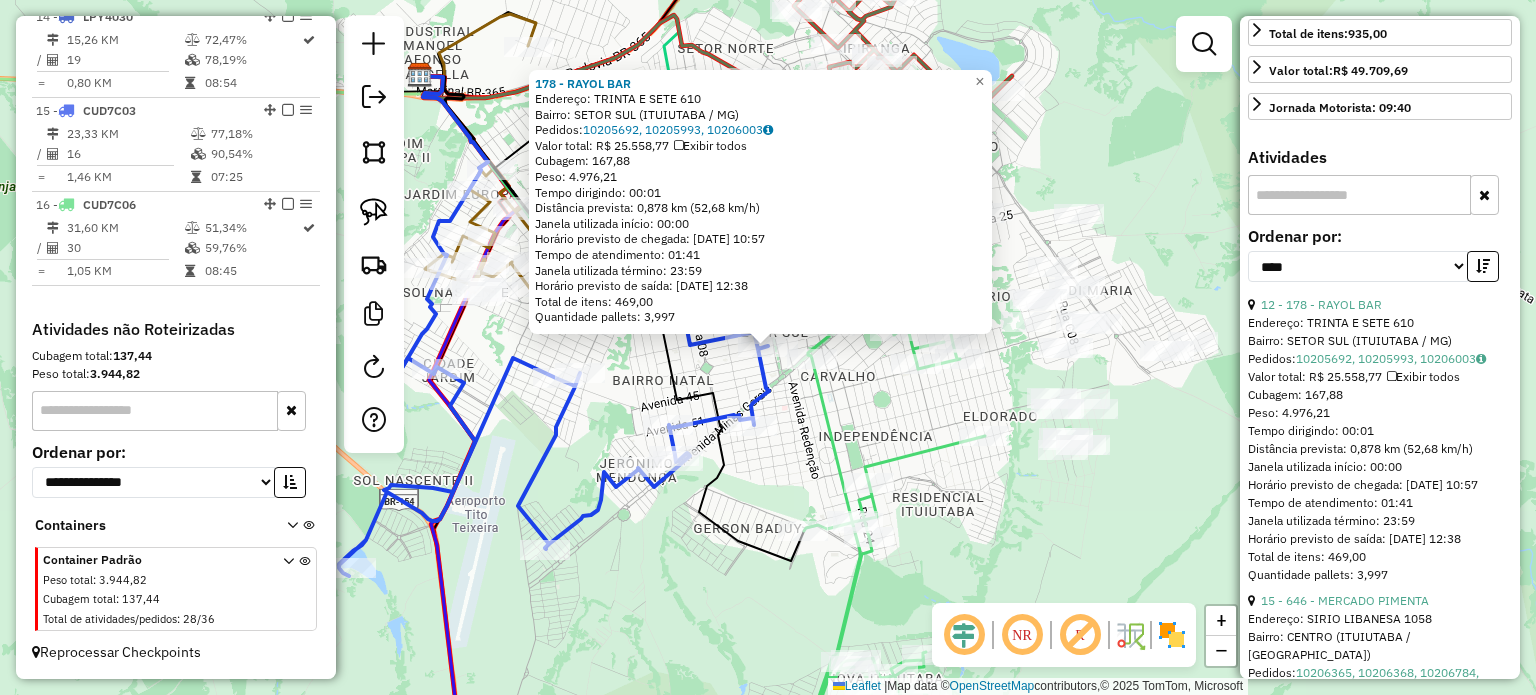 click on "**********" at bounding box center (1380, 262) 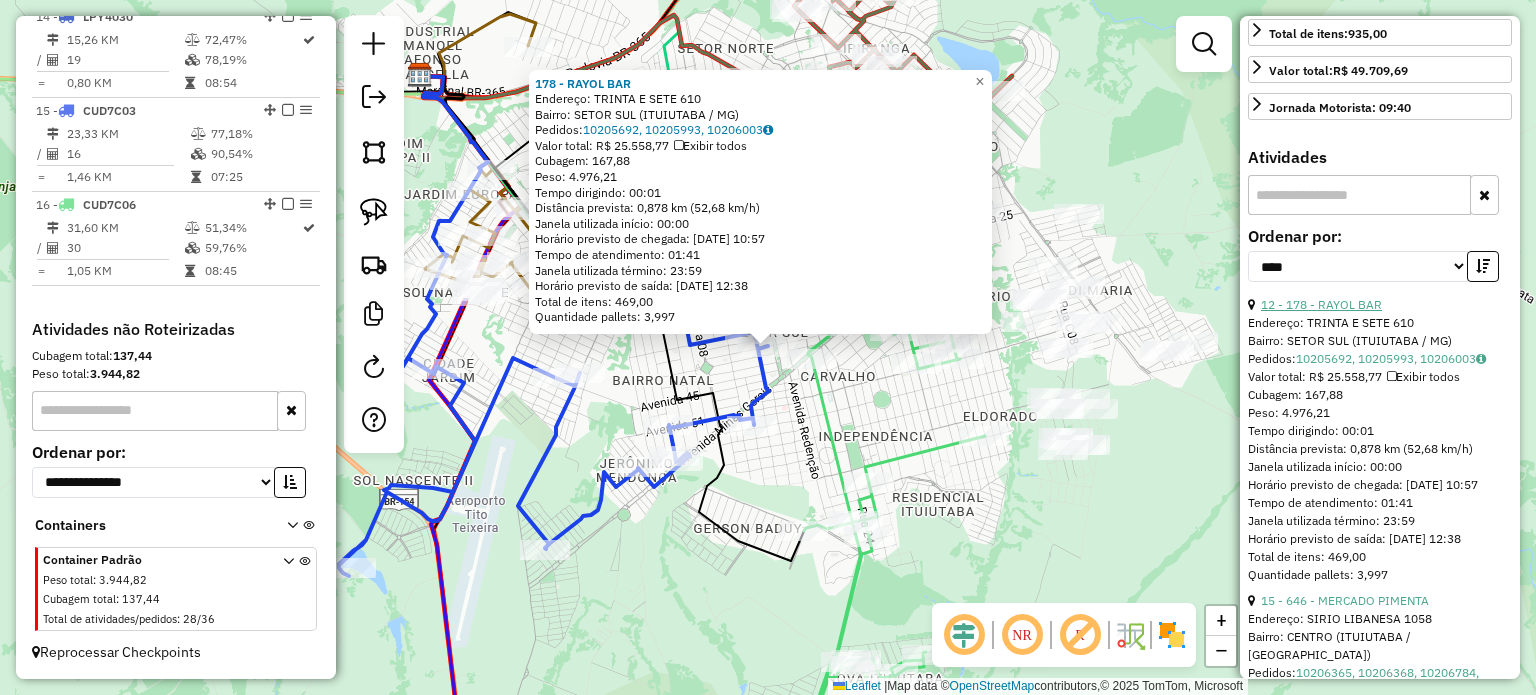 click on "12 - 178 - RAYOL BAR" at bounding box center (1321, 304) 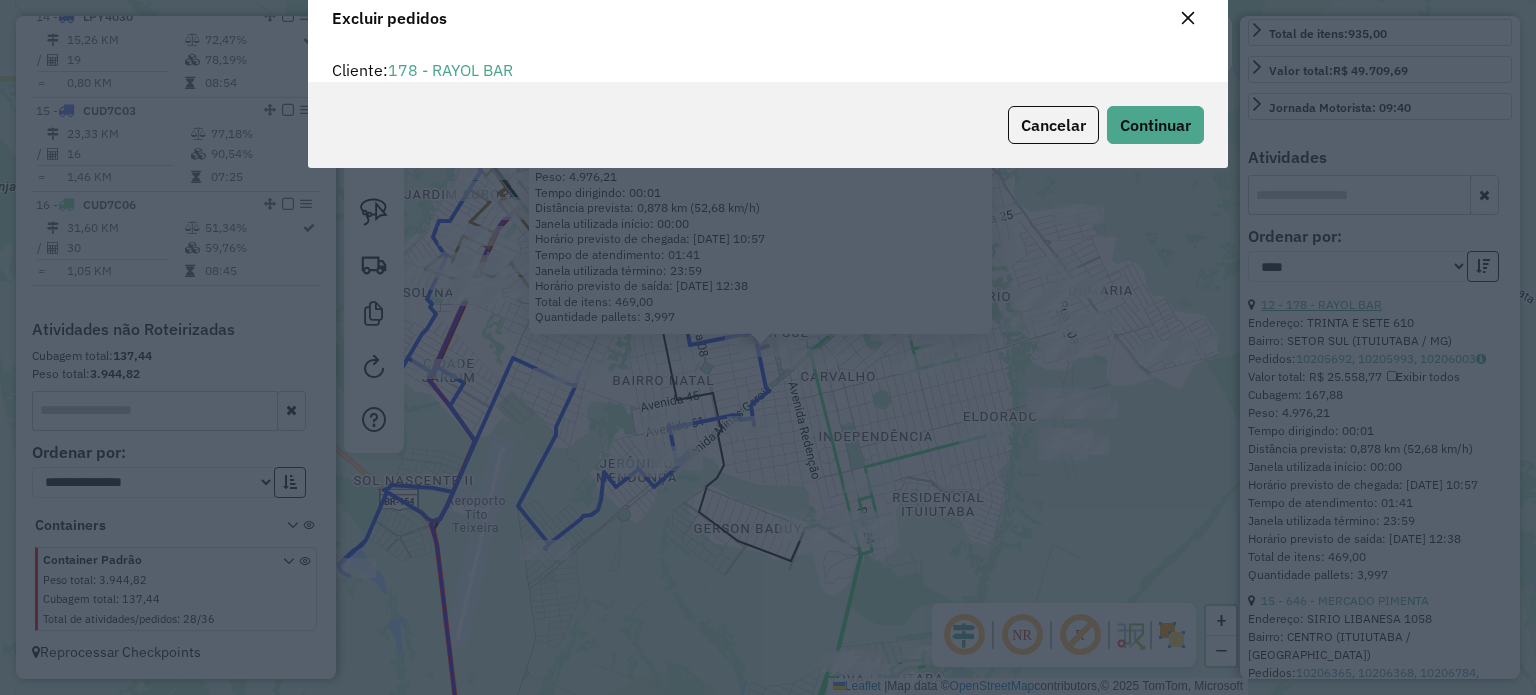 scroll, scrollTop: 10, scrollLeft: 6, axis: both 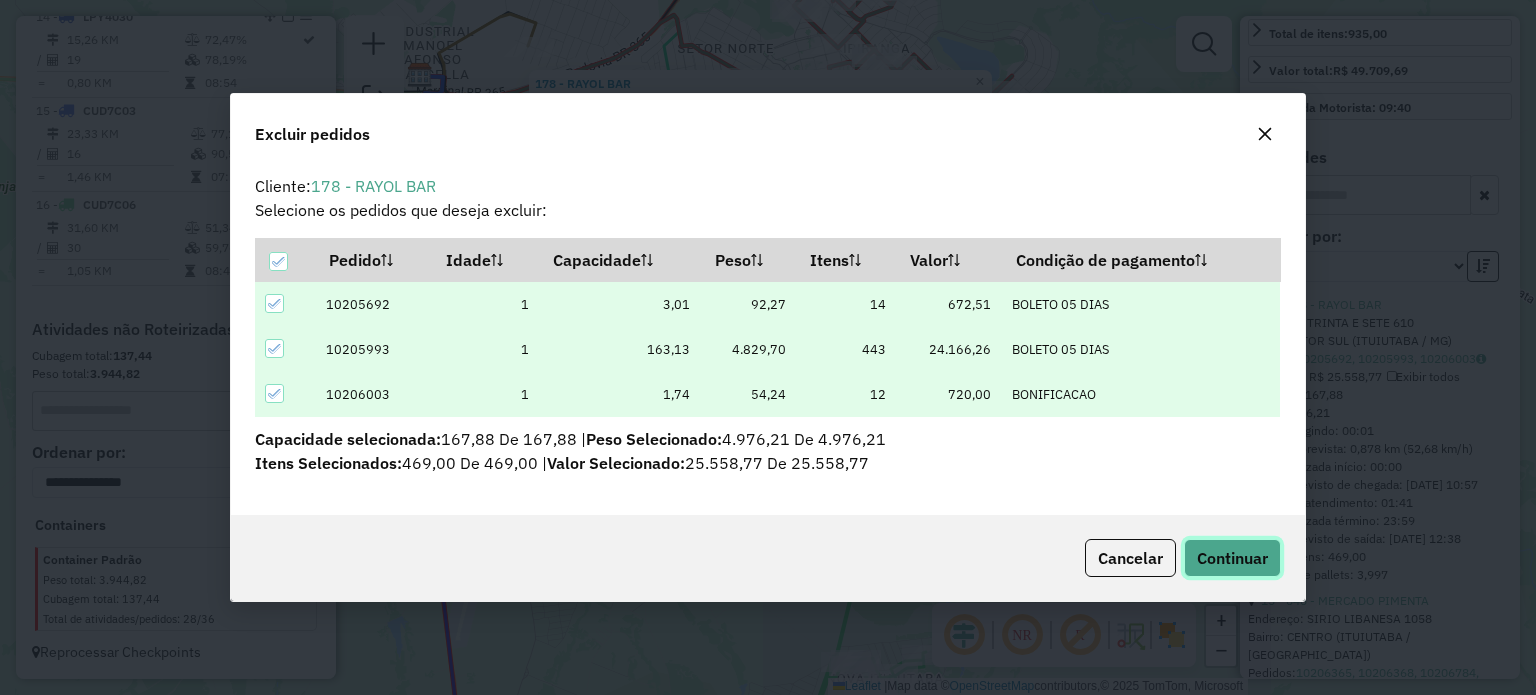 click on "Continuar" 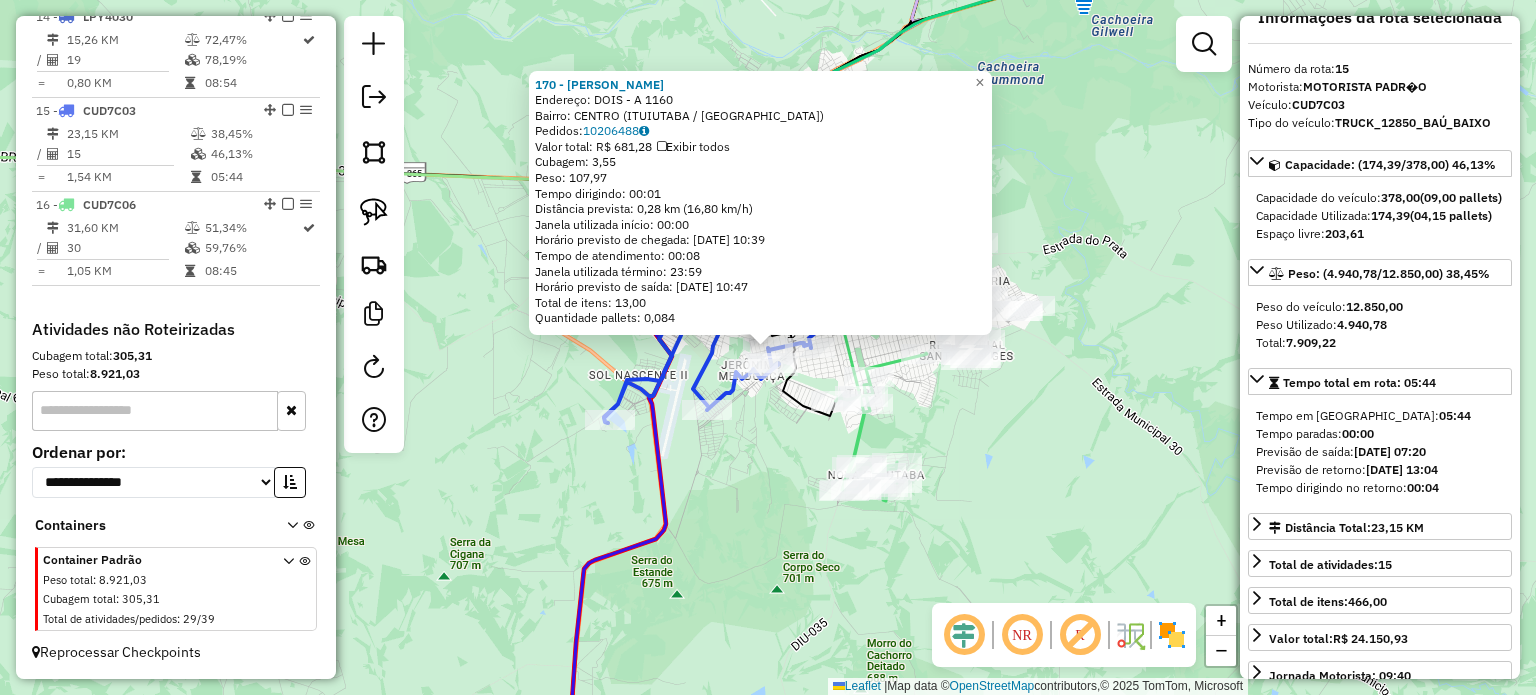 scroll, scrollTop: 0, scrollLeft: 0, axis: both 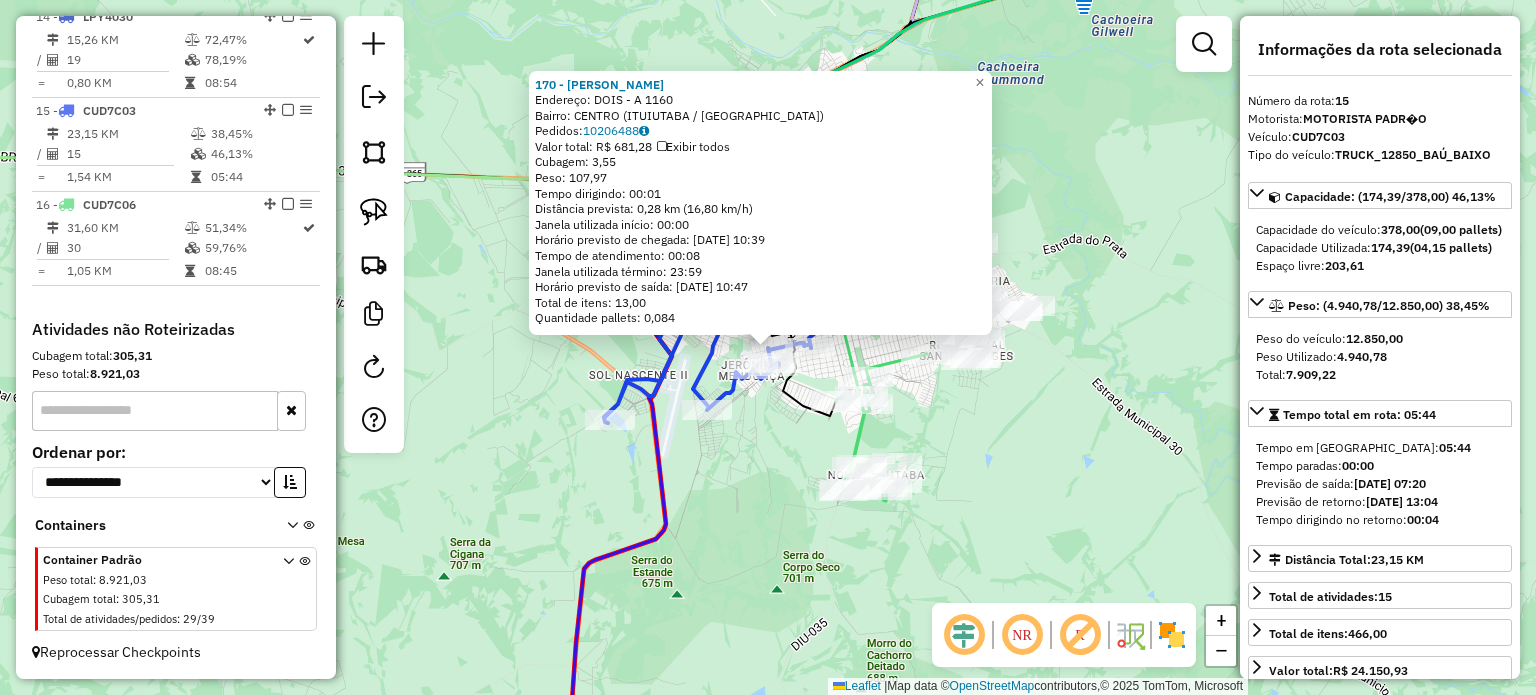 click on "170 - MERCEARIA PEREIRA  Endereço:  DOIS - A 1160   Bairro: CENTRO (ITUIUTABA / MG)   Pedidos:  10206488   Valor total: R$ 681,28   Exibir todos   Cubagem: 3,55  Peso: 107,97  Tempo dirigindo: 00:01   Distância prevista: 0,28 km (16,80 km/h)   Janela utilizada início: 00:00   Horário previsto de chegada: 11/07/2025 10:39   Tempo de atendimento: 00:08   Janela utilizada término: 23:59   Horário previsto de saída: 11/07/2025 10:47   Total de itens: 13,00   Quantidade pallets: 0,084  × Janela de atendimento Grade de atendimento Capacidade Transportadoras Veículos Cliente Pedidos  Rotas Selecione os dias de semana para filtrar as janelas de atendimento  Seg   Ter   Qua   Qui   Sex   Sáb   Dom  Informe o período da janela de atendimento: De: Até:  Filtrar exatamente a janela do cliente  Considerar janela de atendimento padrão  Selecione os dias de semana para filtrar as grades de atendimento  Seg   Ter   Qua   Qui   Sex   Sáb   Dom   Considerar clientes sem dia de atendimento cadastrado  De:   Até:" 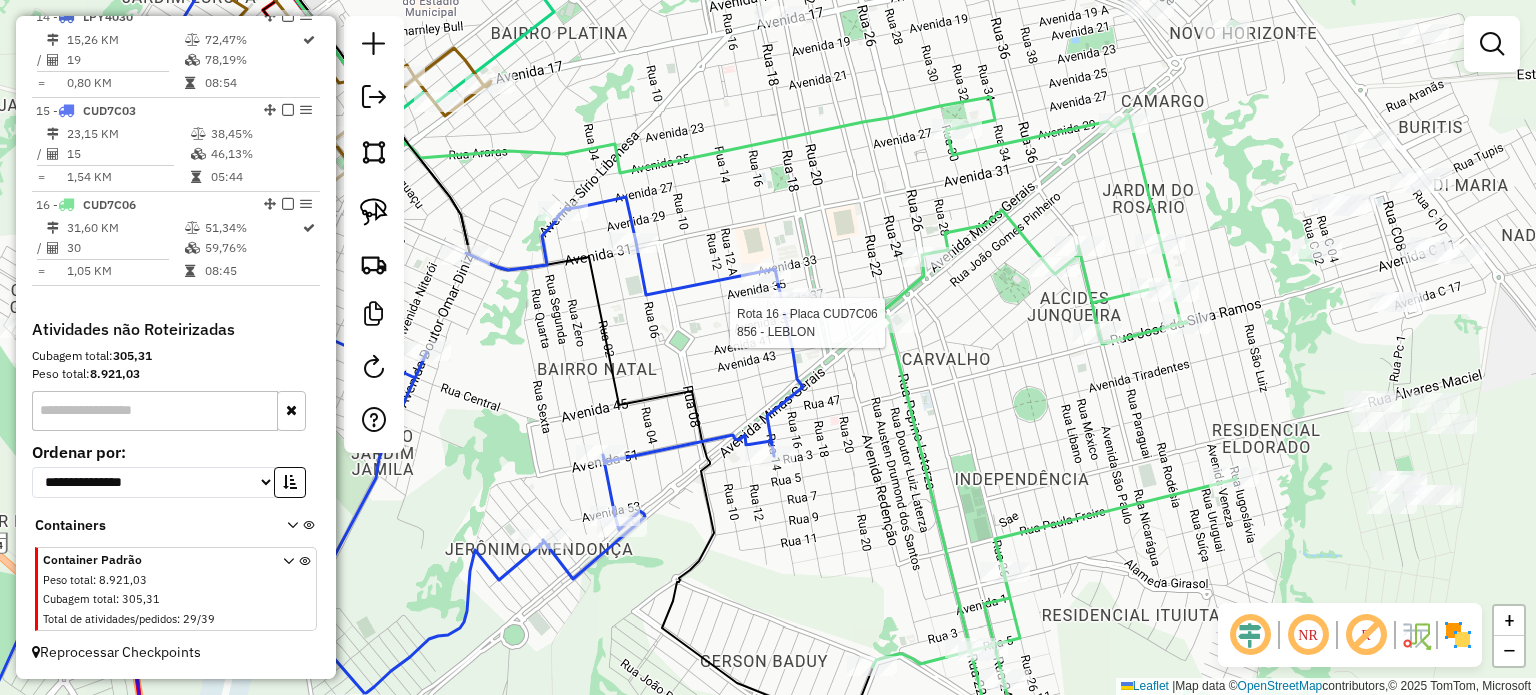 select on "*********" 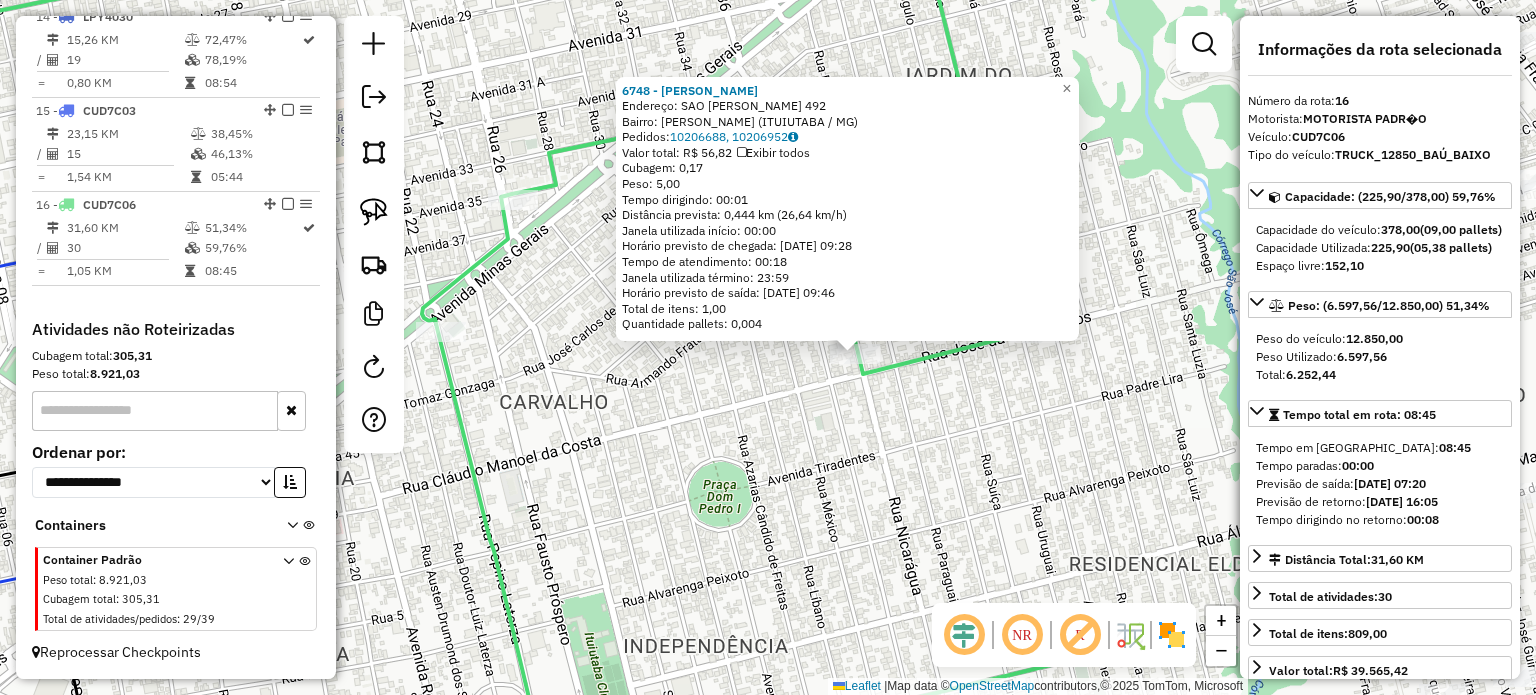 click on "6748 - GABRIELLA SILVA GUIM  Endereço:  SAO JUDAS TADEU 492   Bairro: ALCIDES JUNQUEIRA (ITUIUTABA / MG)   Pedidos:  10206688, 10206952   Valor total: R$ 56,82   Exibir todos   Cubagem: 0,17  Peso: 5,00  Tempo dirigindo: 00:01   Distância prevista: 0,444 km (26,64 km/h)   Janela utilizada início: 00:00   Horário previsto de chegada: 11/07/2025 09:28   Tempo de atendimento: 00:18   Janela utilizada término: 23:59   Horário previsto de saída: 11/07/2025 09:46   Total de itens: 1,00   Quantidade pallets: 0,004  × Janela de atendimento Grade de atendimento Capacidade Transportadoras Veículos Cliente Pedidos  Rotas Selecione os dias de semana para filtrar as janelas de atendimento  Seg   Ter   Qua   Qui   Sex   Sáb   Dom  Informe o período da janela de atendimento: De: Até:  Filtrar exatamente a janela do cliente  Considerar janela de atendimento padrão  Selecione os dias de semana para filtrar as grades de atendimento  Seg   Ter   Qua   Qui   Sex   Sáb   Dom   Peso mínimo:   Peso máximo:   De:  +" 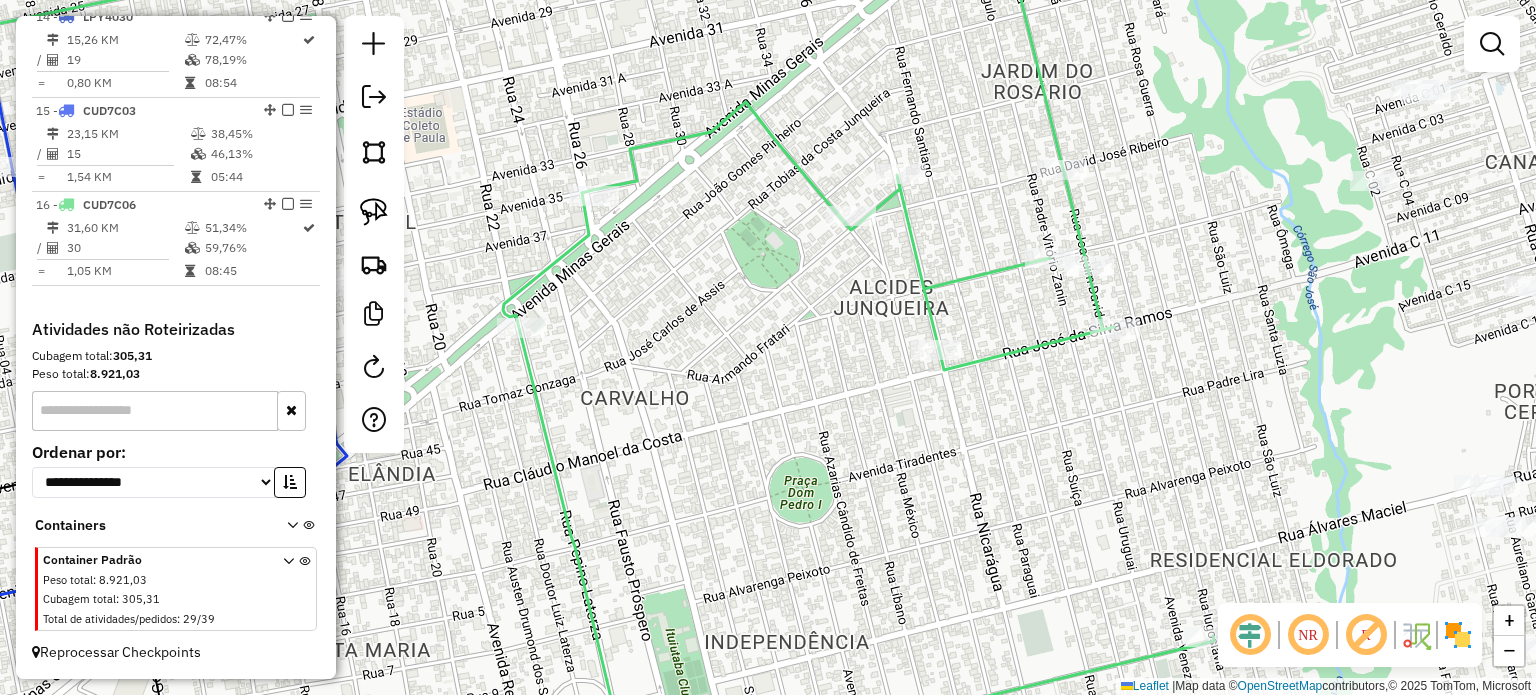 drag, startPoint x: 574, startPoint y: 407, endPoint x: 864, endPoint y: 371, distance: 292.22595 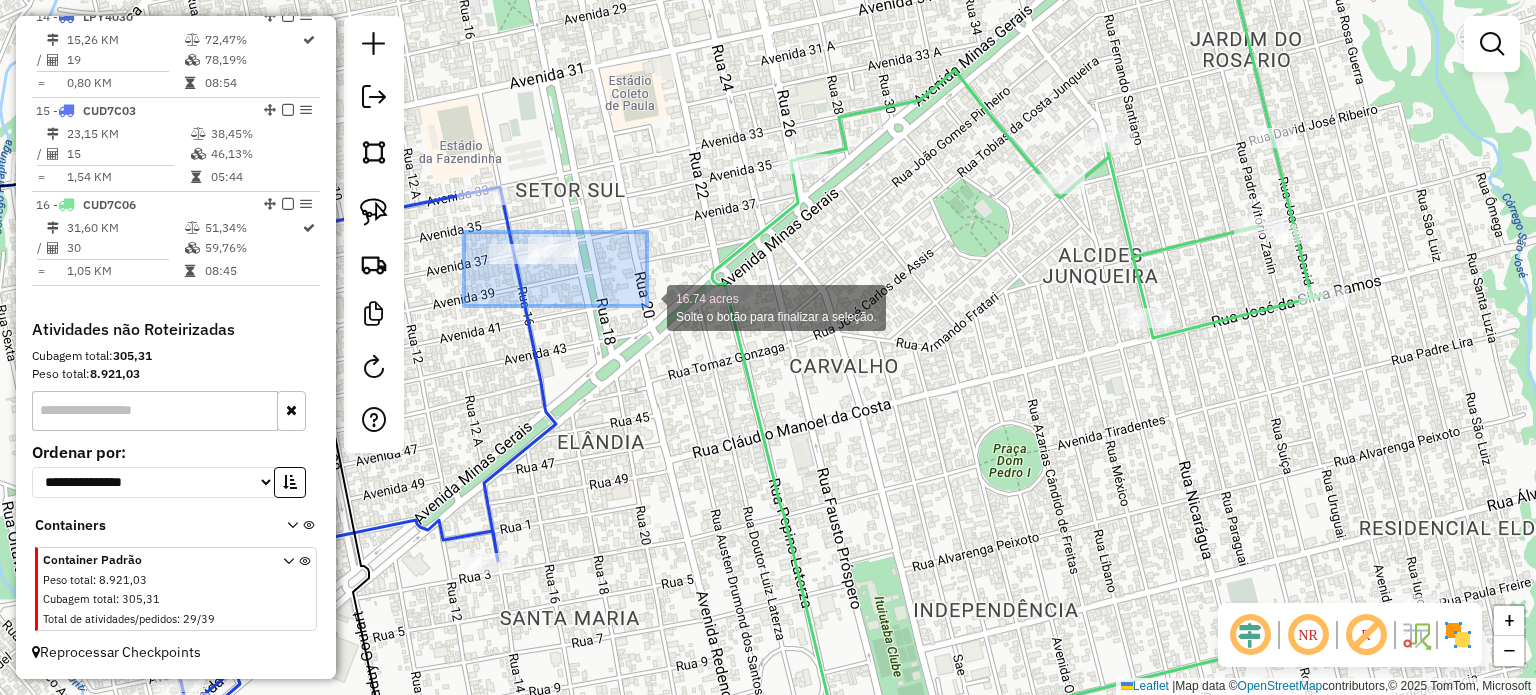 drag, startPoint x: 548, startPoint y: 259, endPoint x: 647, endPoint y: 306, distance: 109.59015 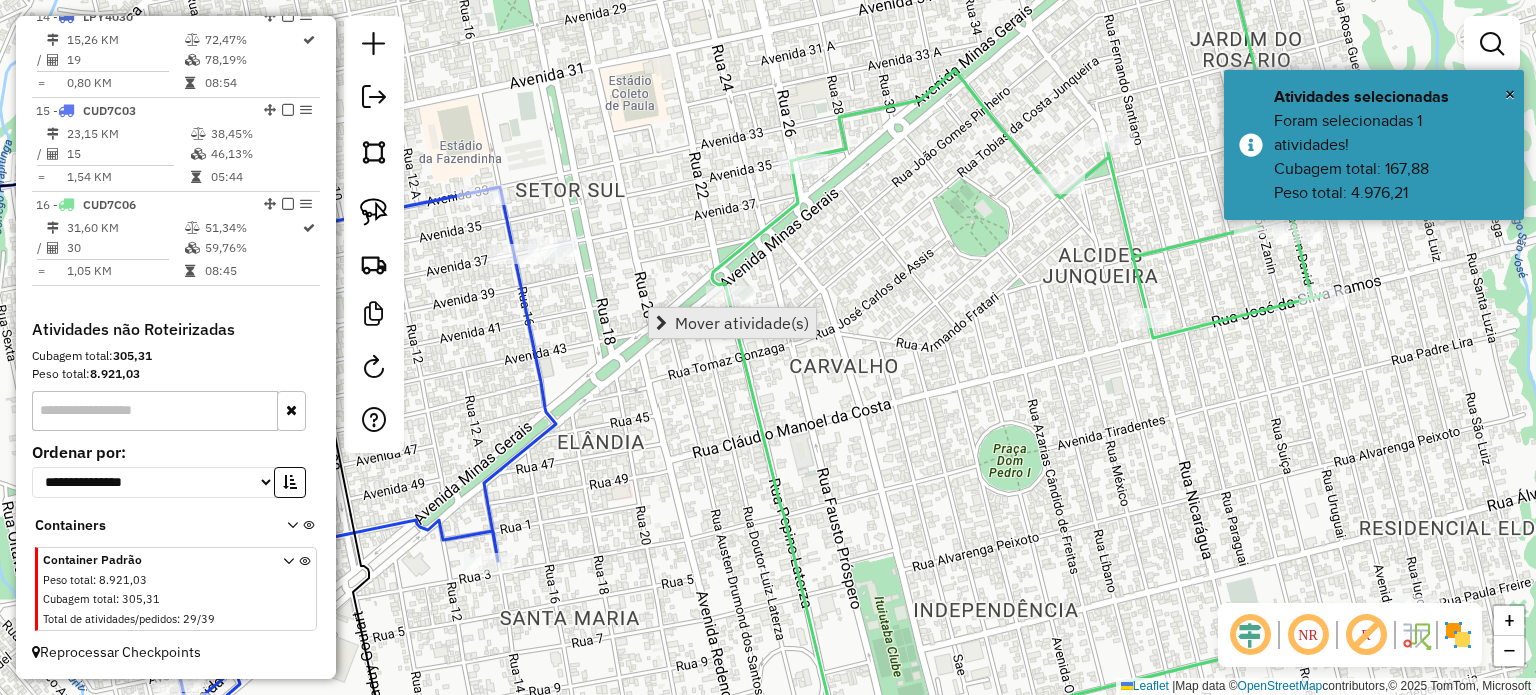 click on "Mover atividade(s)" at bounding box center [742, 323] 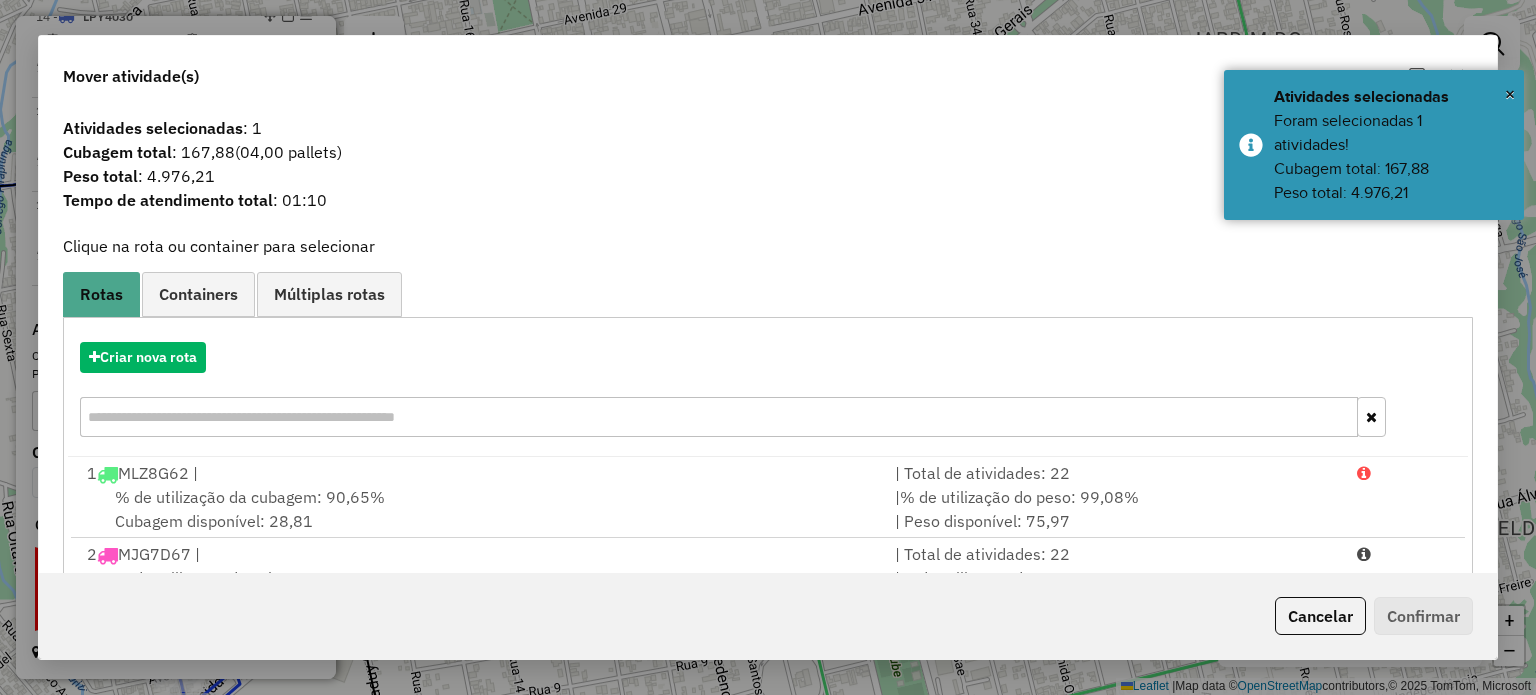 drag, startPoint x: 248, startPoint y: 424, endPoint x: 270, endPoint y: 415, distance: 23.769728 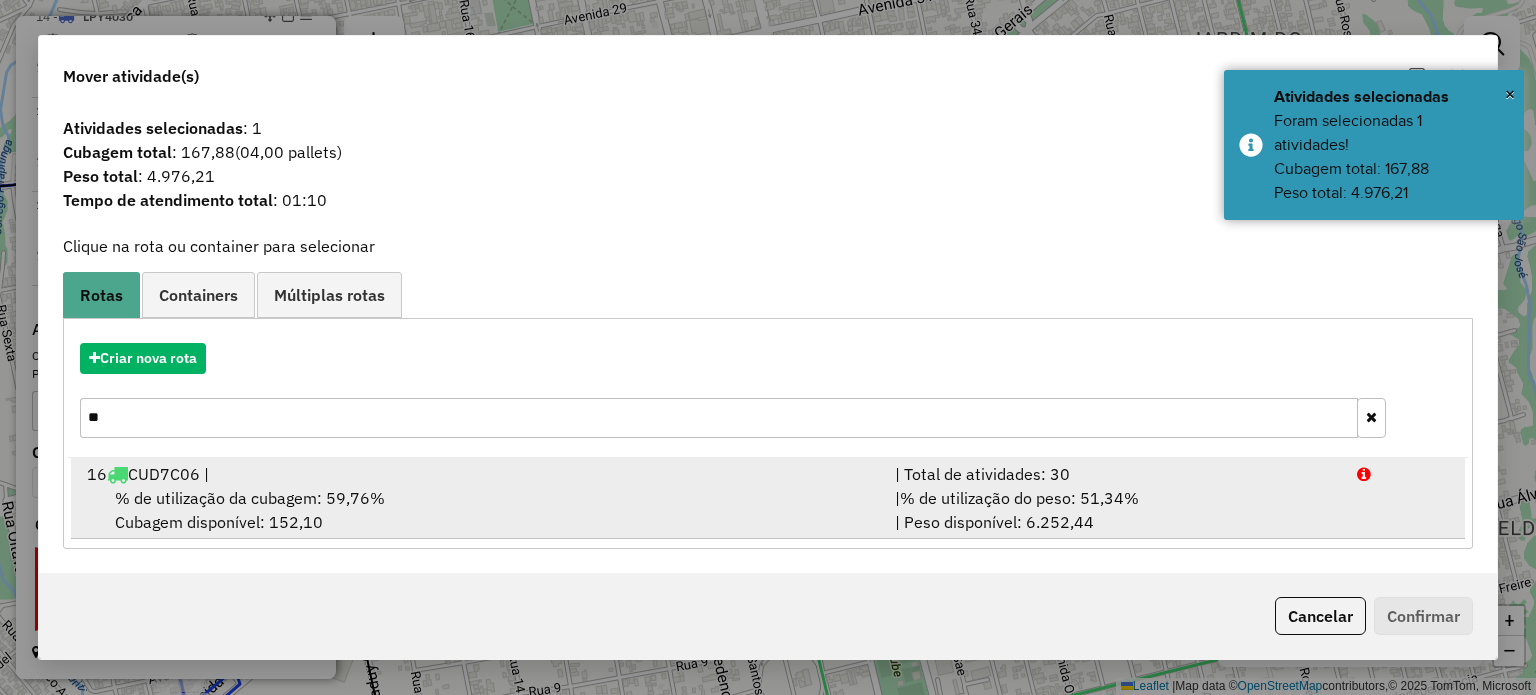 type on "**" 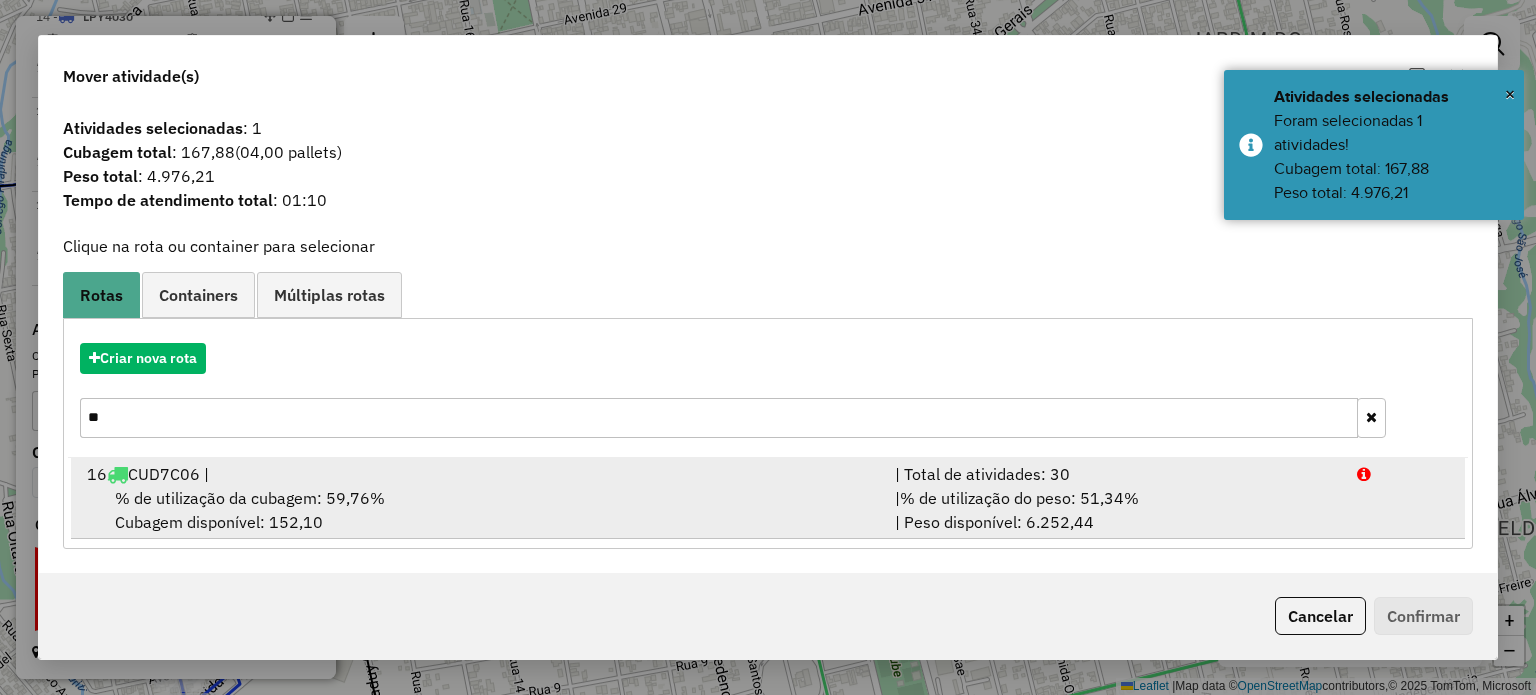 click on "16  CUD7C06 |" at bounding box center (479, 474) 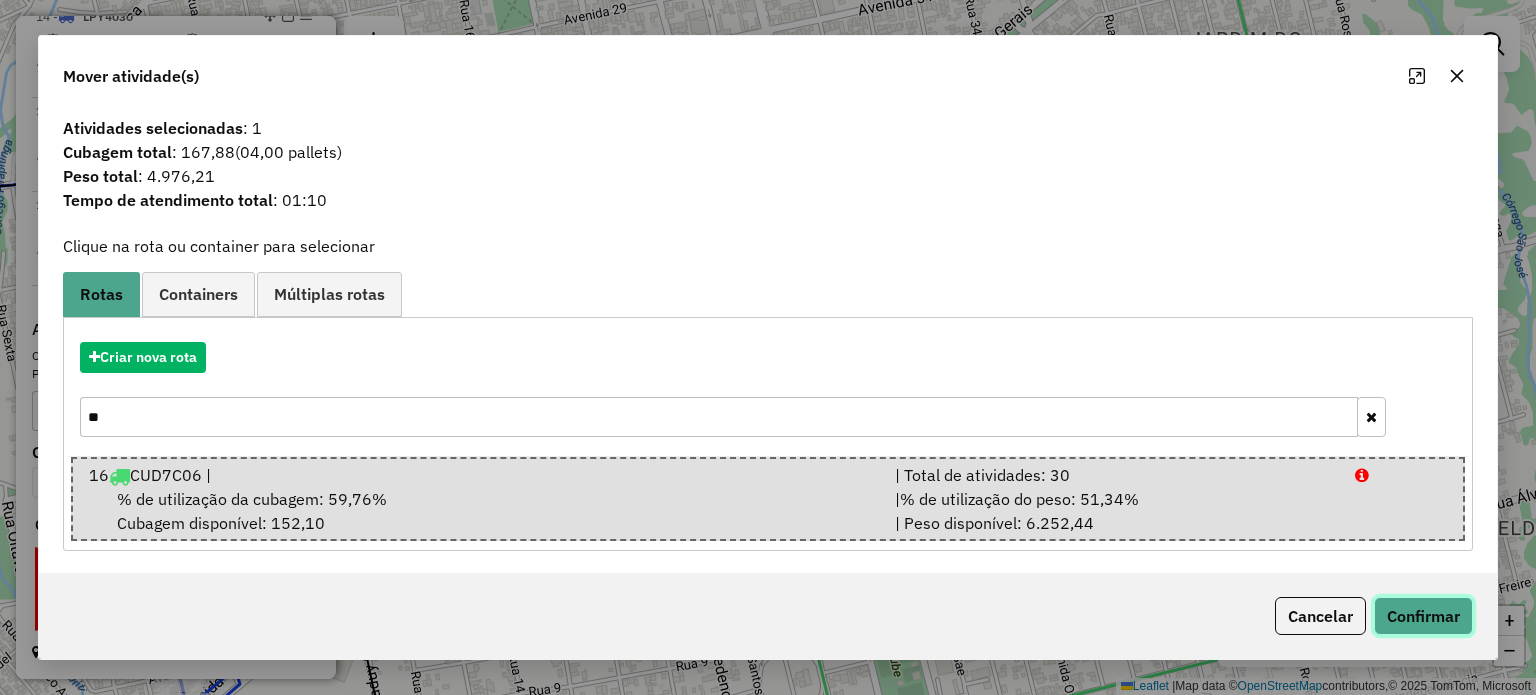 click on "Confirmar" 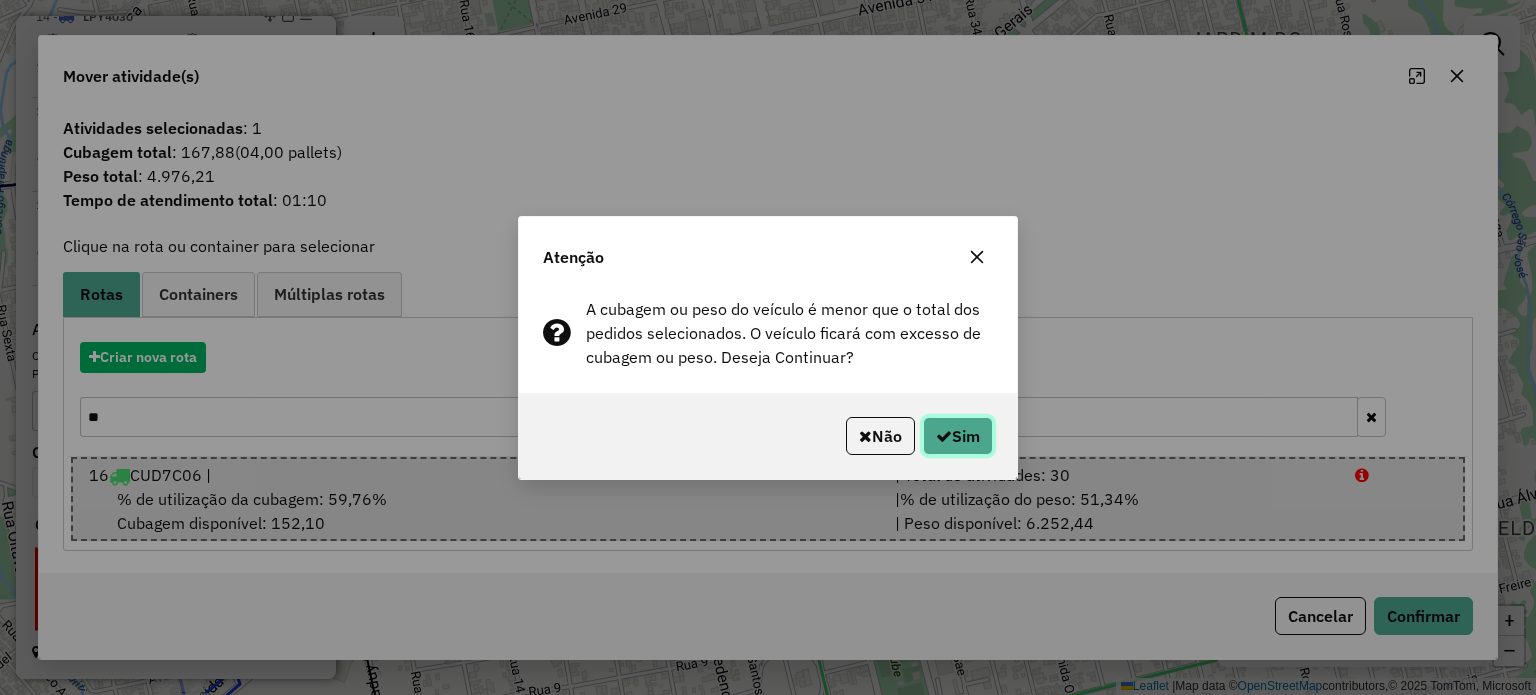 click on "Sim" 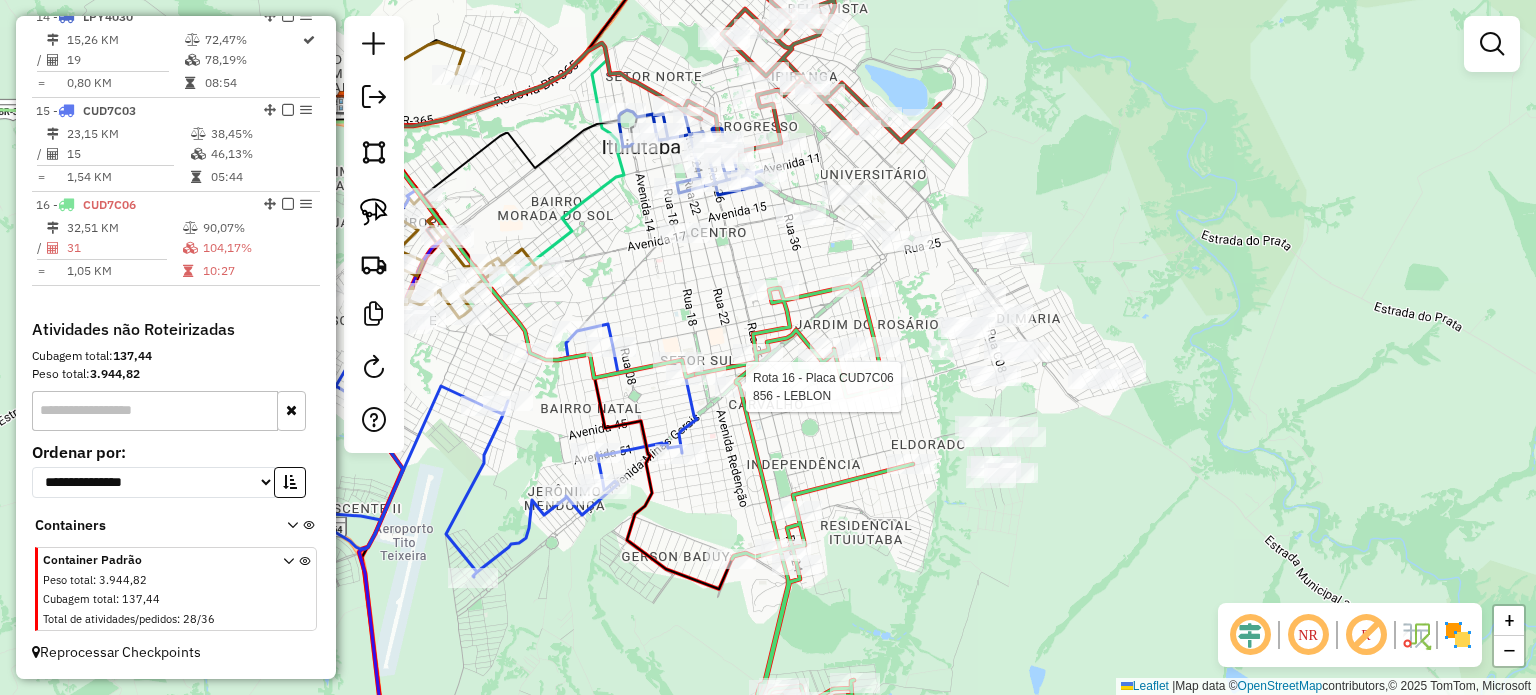 select on "*********" 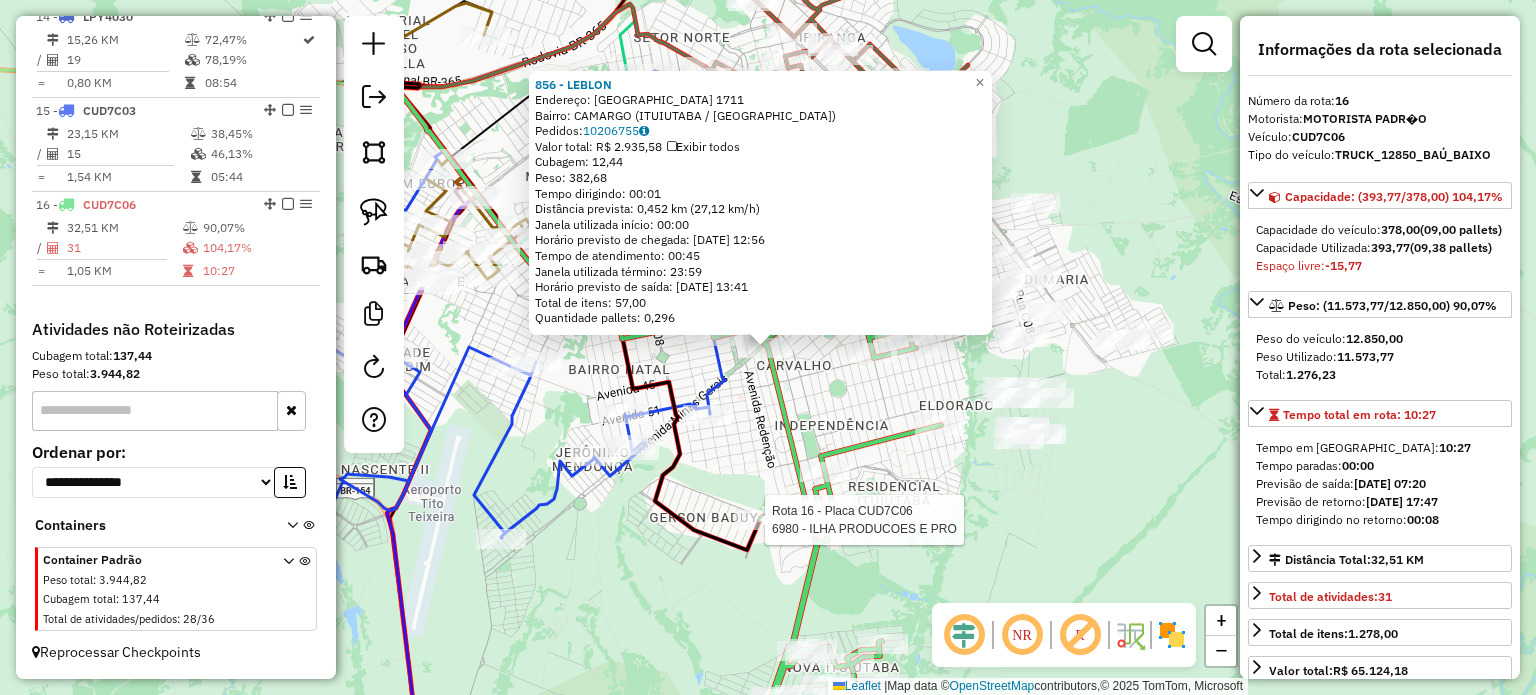 click on "Rota 16 - Placa CUD7C06  6980 - ILHA PRODUCOES E PRO 856 - LEBLON  Endereço:  MINAS GERAIS 1711   Bairro: CAMARGO (ITUIUTABA / MG)   Pedidos:  10206755   Valor total: R$ 2.935,58   Exibir todos   Cubagem: 12,44  Peso: 382,68  Tempo dirigindo: 00:01   Distância prevista: 0,452 km (27,12 km/h)   Janela utilizada início: 00:00   Horário previsto de chegada: 11/07/2025 12:56   Tempo de atendimento: 00:45   Janela utilizada término: 23:59   Horário previsto de saída: 11/07/2025 13:41   Total de itens: 57,00   Quantidade pallets: 0,296  × Janela de atendimento Grade de atendimento Capacidade Transportadoras Veículos Cliente Pedidos  Rotas Selecione os dias de semana para filtrar as janelas de atendimento  Seg   Ter   Qua   Qui   Sex   Sáb   Dom  Informe o período da janela de atendimento: De: Até:  Filtrar exatamente a janela do cliente  Considerar janela de atendimento padrão  Selecione os dias de semana para filtrar as grades de atendimento  Seg   Ter   Qua   Qui   Sex   Sáb   Dom   Peso mínimo:  +" 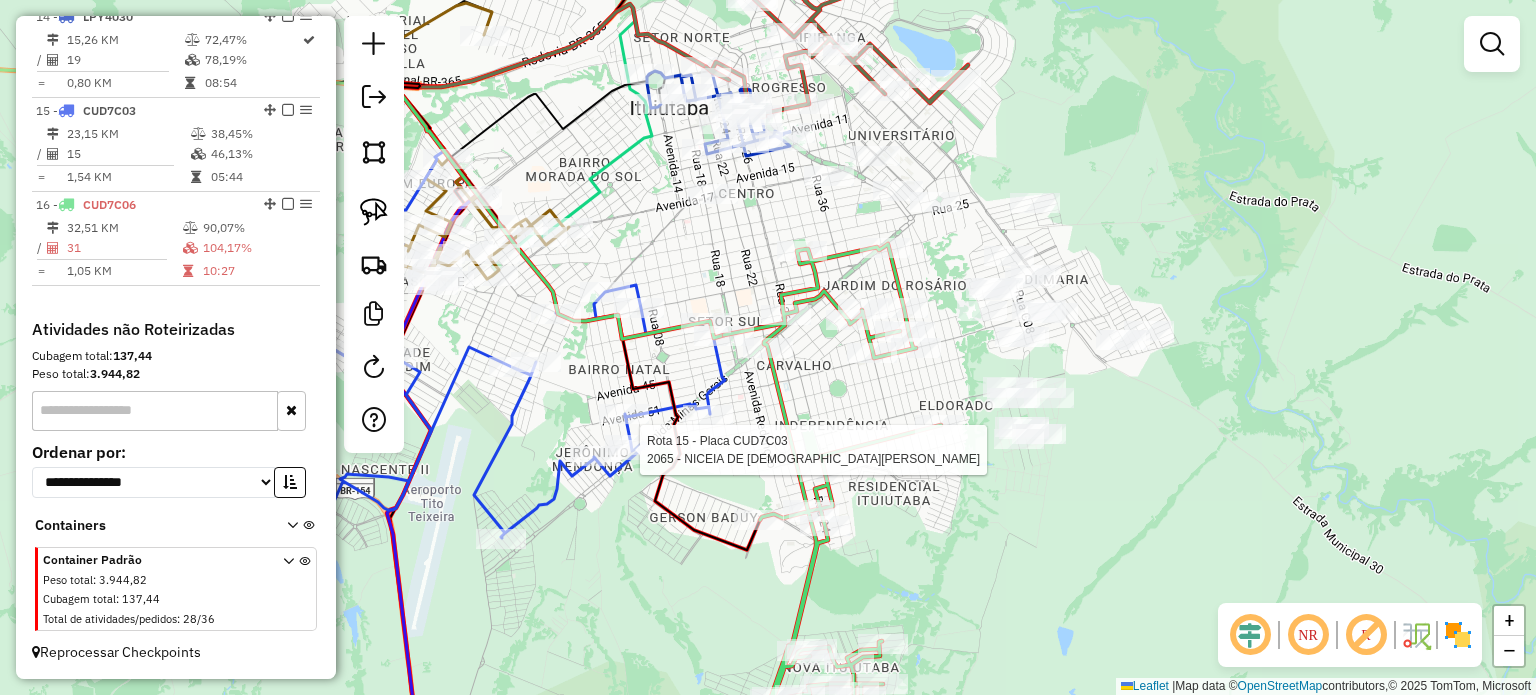 select on "*********" 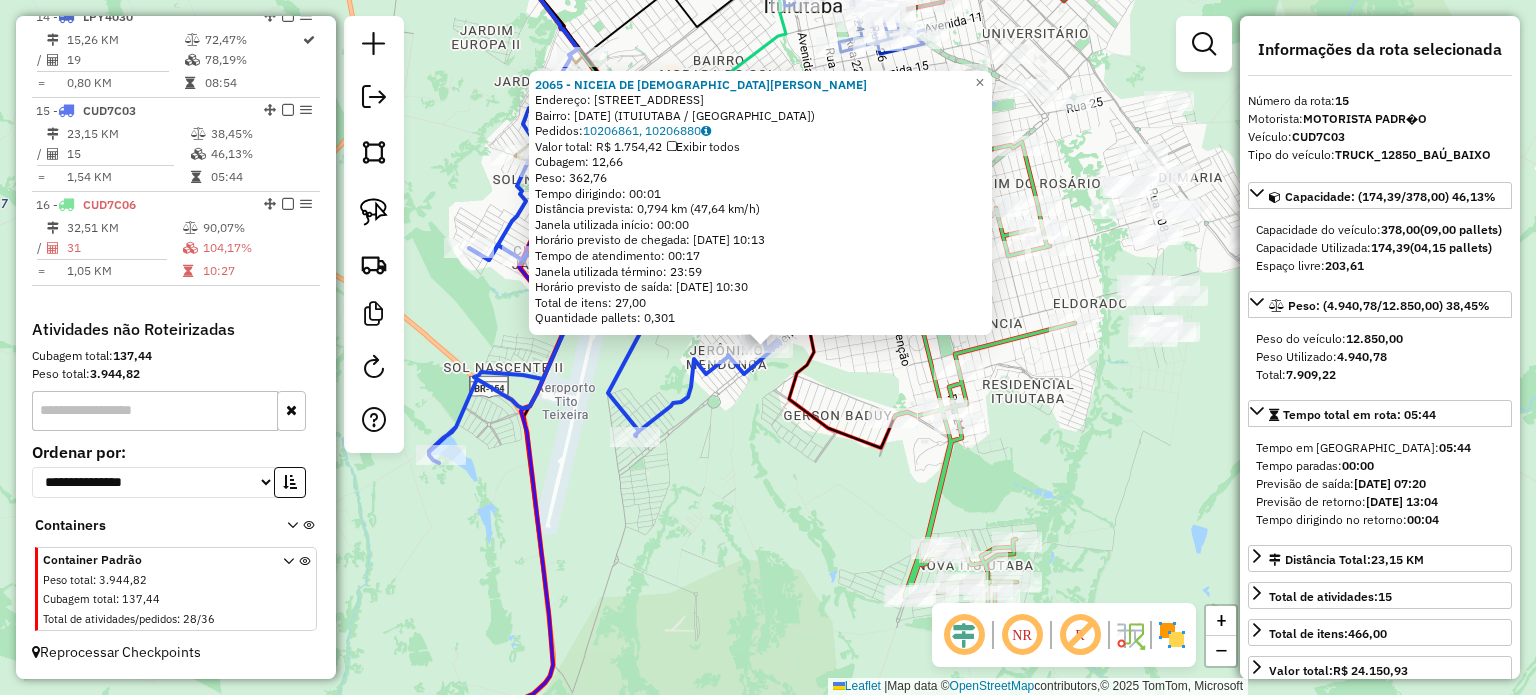 click on "2065 - [GEOGRAPHIC_DATA] DE [PERSON_NAME]:  [STREET_ADDRESS]   Bairro: [GEOGRAPHIC_DATA] ([GEOGRAPHIC_DATA] / [GEOGRAPHIC_DATA])   Pedidos:  10206861, 10206880   Valor total: R$ 1.754,42   Exibir todos   Cubagem: 12,66  Peso: 362,76  Tempo dirigindo: 00:01   Distância prevista: 0,794 km (47,64 km/h)   [GEOGRAPHIC_DATA] utilizada início: 00:00   Horário previsto de chegada: [DATE] 10:13   Tempo de atendimento: 00:17   Janela utilizada término: 23:59   Horário previsto de saída: [DATE] 10:30   Total de itens: 27,00   Quantidade pallets: 0,301  × Janela de atendimento Grade de atendimento Capacidade Transportadoras Veículos Cliente Pedidos  Rotas Selecione os dias de semana para filtrar as janelas de atendimento  Seg   Ter   Qua   Qui   Sex   Sáb   Dom  Informe o período da janela de atendimento: De: Até:  Filtrar exatamente a janela do cliente  Considerar janela de atendimento padrão  Selecione os dias de semana para filtrar as grades de atendimento  Seg   Ter   Qua   Qui   Sex   Sáb   Dom   Peso mínimo:   Peso máximo:   De:" 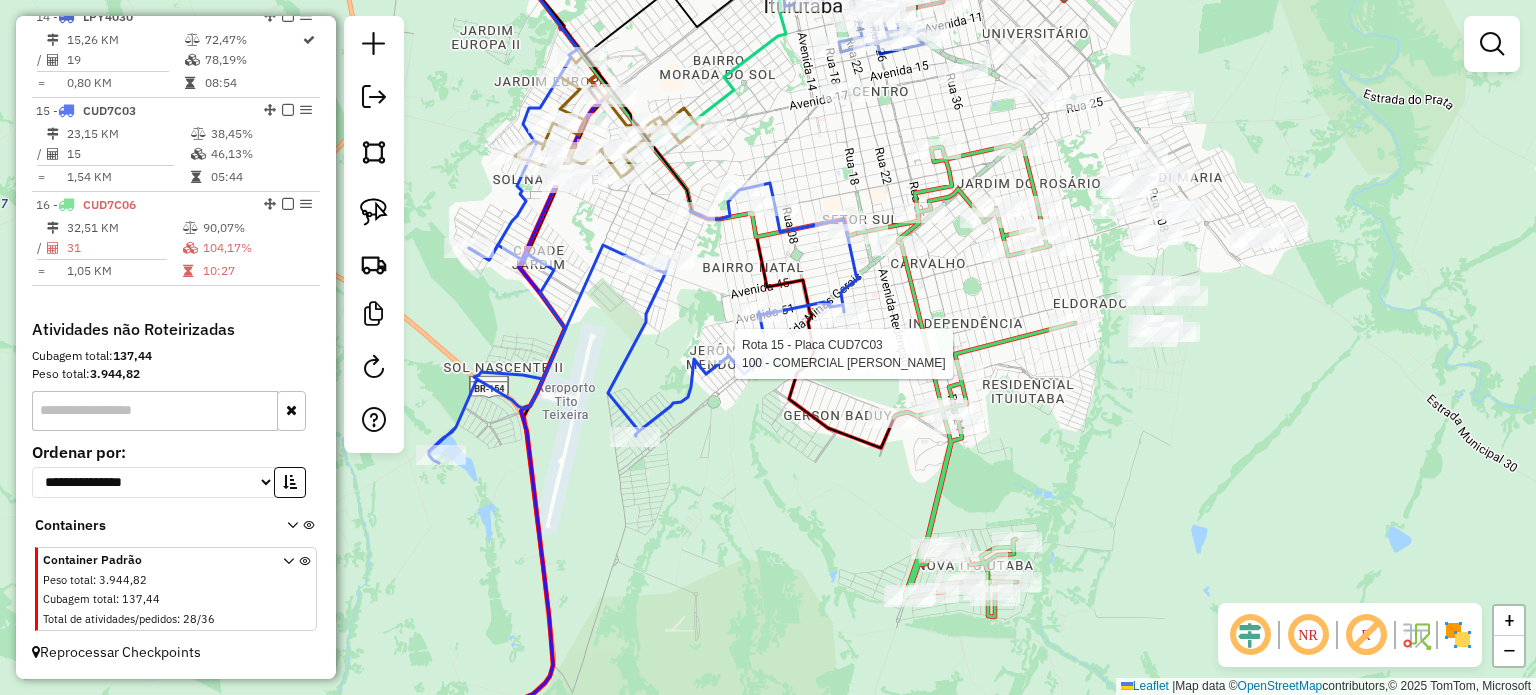 select on "*********" 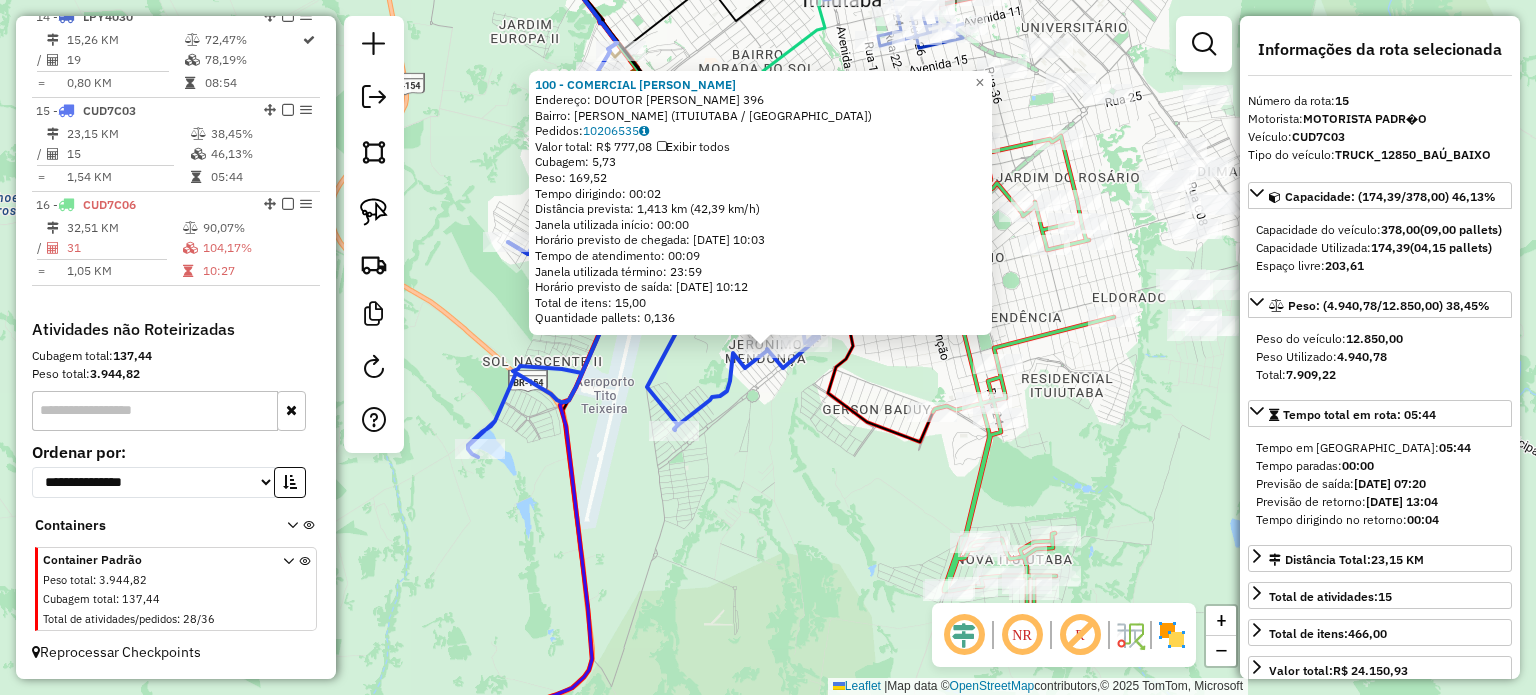 click on "100 - COMERCIAL CRISTINA  Endereço:  DOUTOR ANTONIO CABRAL DE MENEZ 396   Bairro: JERONIMO MENDONCA (ITUIUTABA / MG)   Pedidos:  10206535   Valor total: R$ 777,08   Exibir todos   Cubagem: 5,73  Peso: 169,52  Tempo dirigindo: 00:02   Distância prevista: 1,413 km (42,39 km/h)   Janela utilizada início: 00:00   Horário previsto de chegada: 11/07/2025 10:03   Tempo de atendimento: 00:09   Janela utilizada término: 23:59   Horário previsto de saída: 11/07/2025 10:12   Total de itens: 15,00   Quantidade pallets: 0,136  × Janela de atendimento Grade de atendimento Capacidade Transportadoras Veículos Cliente Pedidos  Rotas Selecione os dias de semana para filtrar as janelas de atendimento  Seg   Ter   Qua   Qui   Sex   Sáb   Dom  Informe o período da janela de atendimento: De: Até:  Filtrar exatamente a janela do cliente  Considerar janela de atendimento padrão  Selecione os dias de semana para filtrar as grades de atendimento  Seg   Ter   Qua   Qui   Sex   Sáb   Dom   Peso mínimo:   Peso máximo:  +" 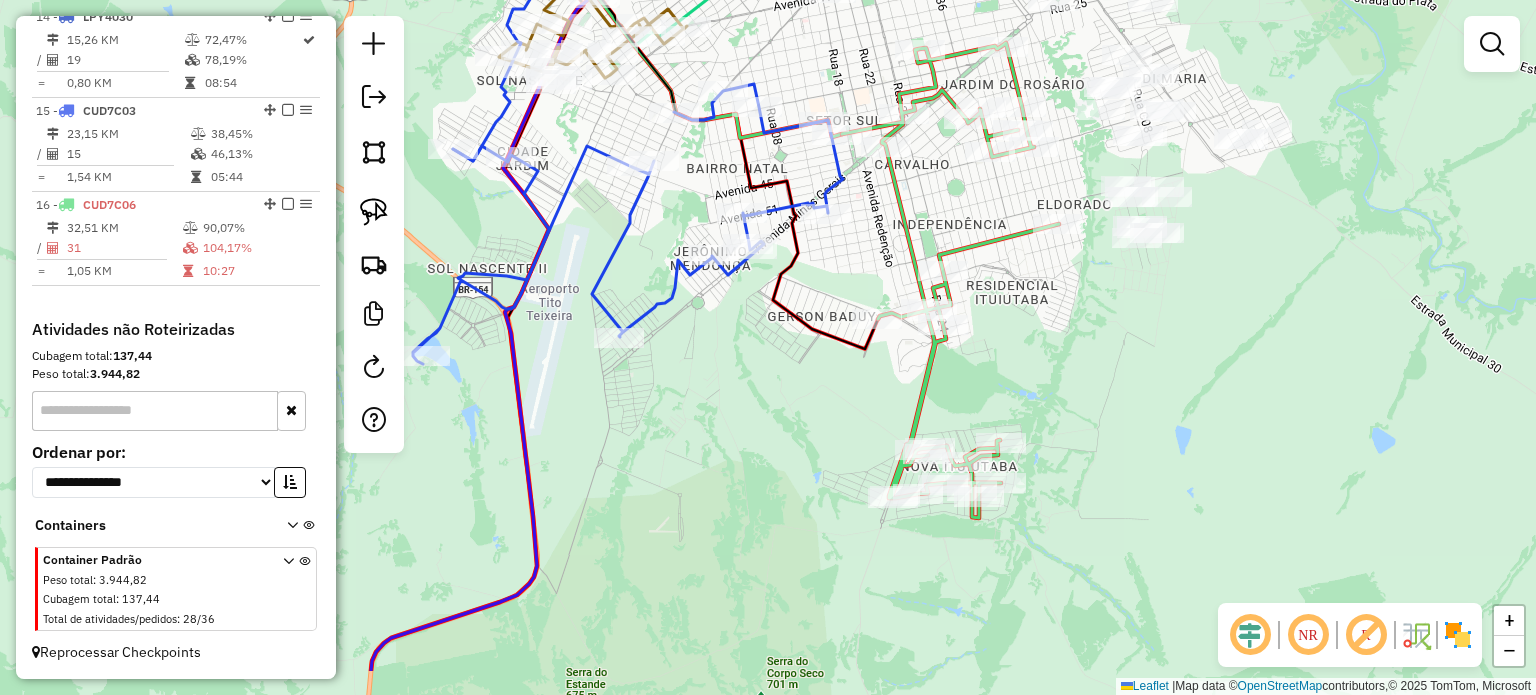 drag, startPoint x: 900, startPoint y: 359, endPoint x: 844, endPoint y: 266, distance: 108.55874 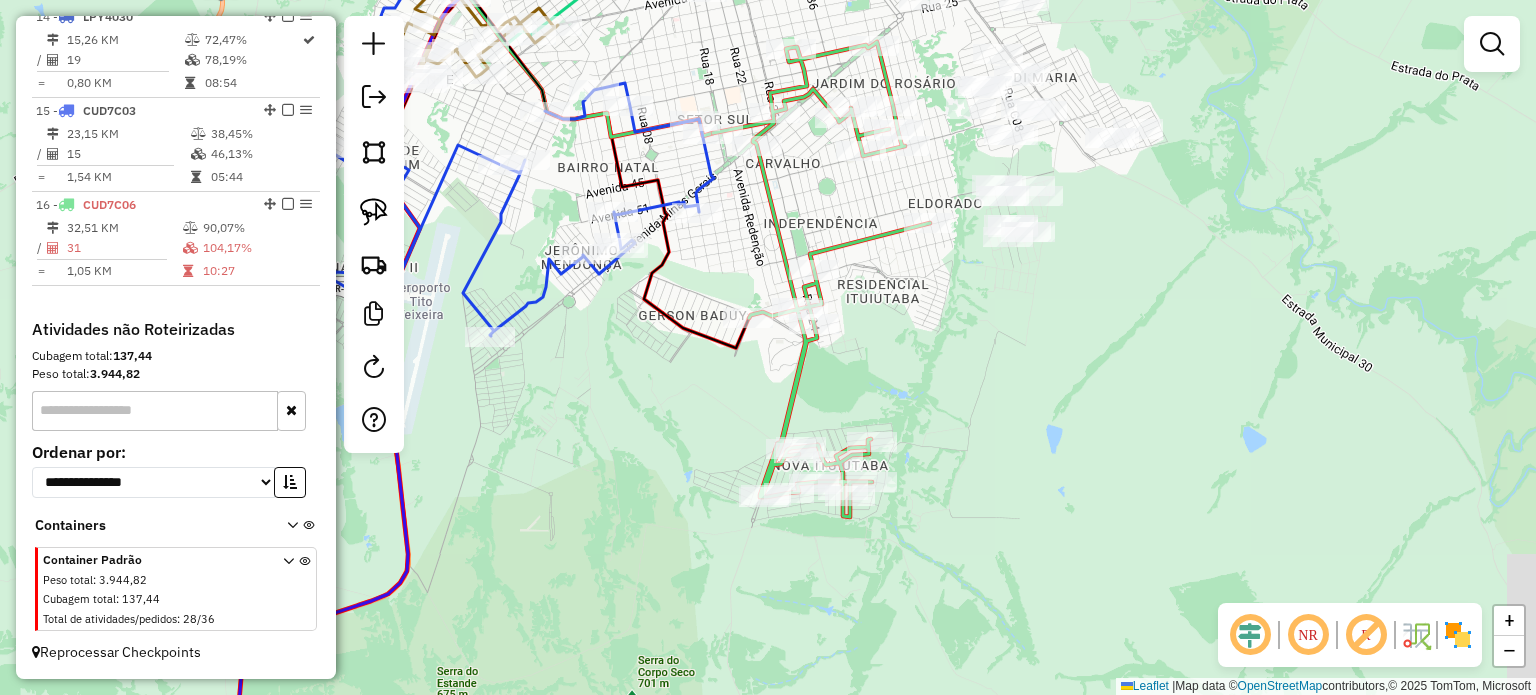 drag, startPoint x: 719, startPoint y: 409, endPoint x: 673, endPoint y: 407, distance: 46.043457 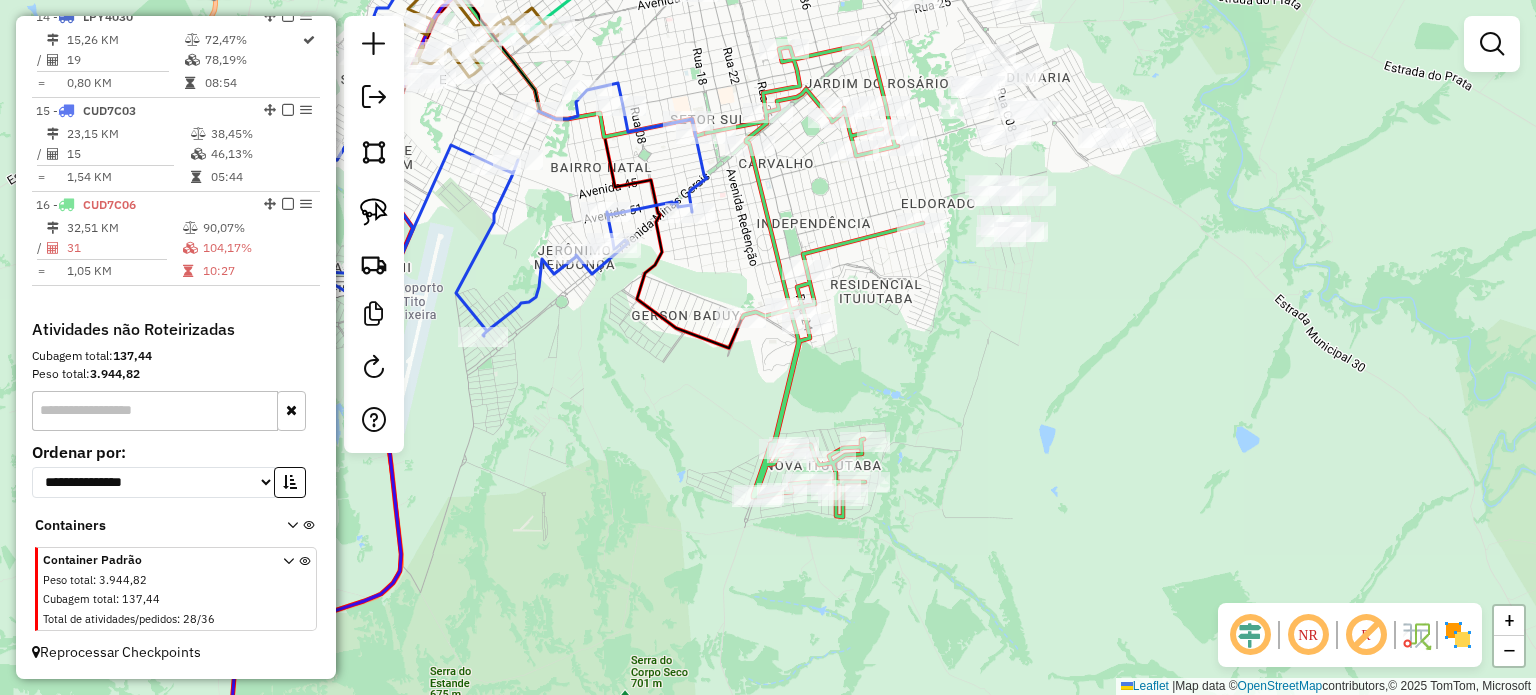 click 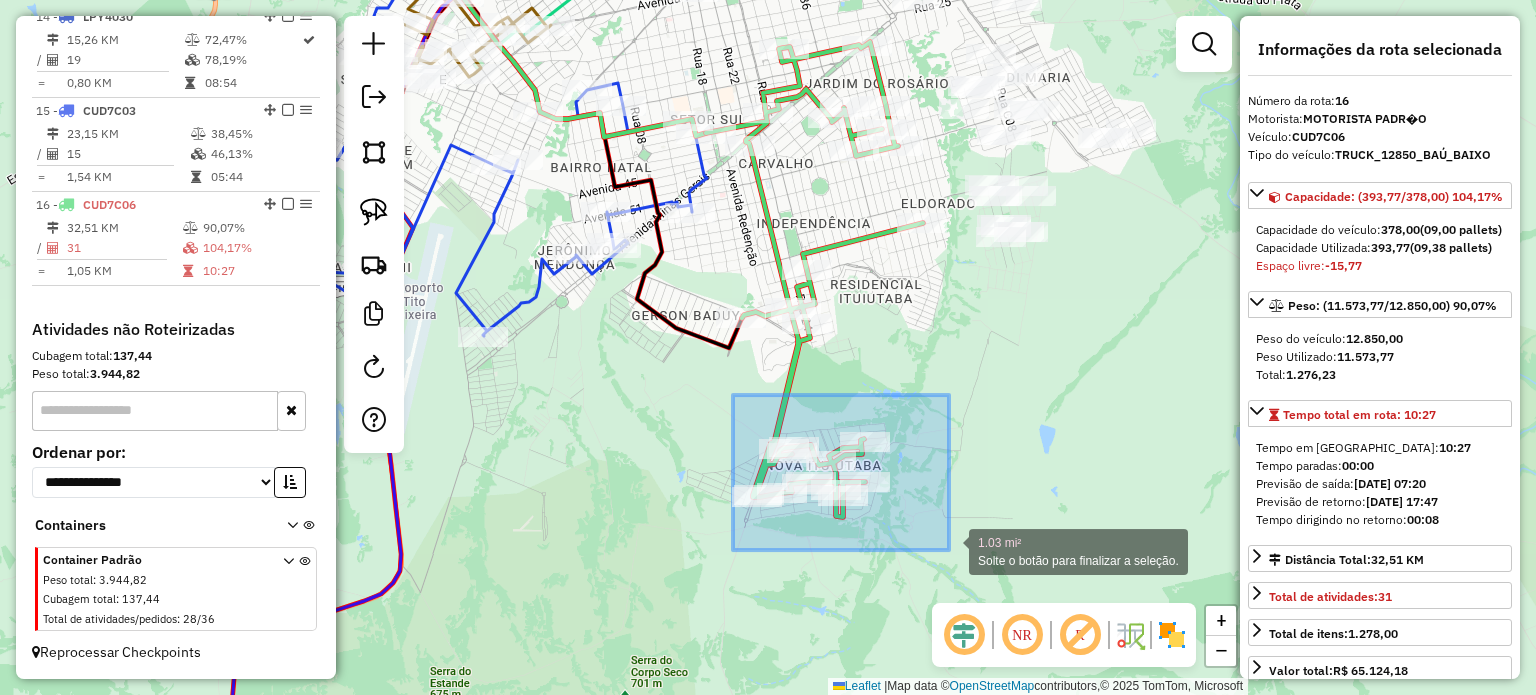 drag, startPoint x: 733, startPoint y: 395, endPoint x: 949, endPoint y: 563, distance: 273.6421 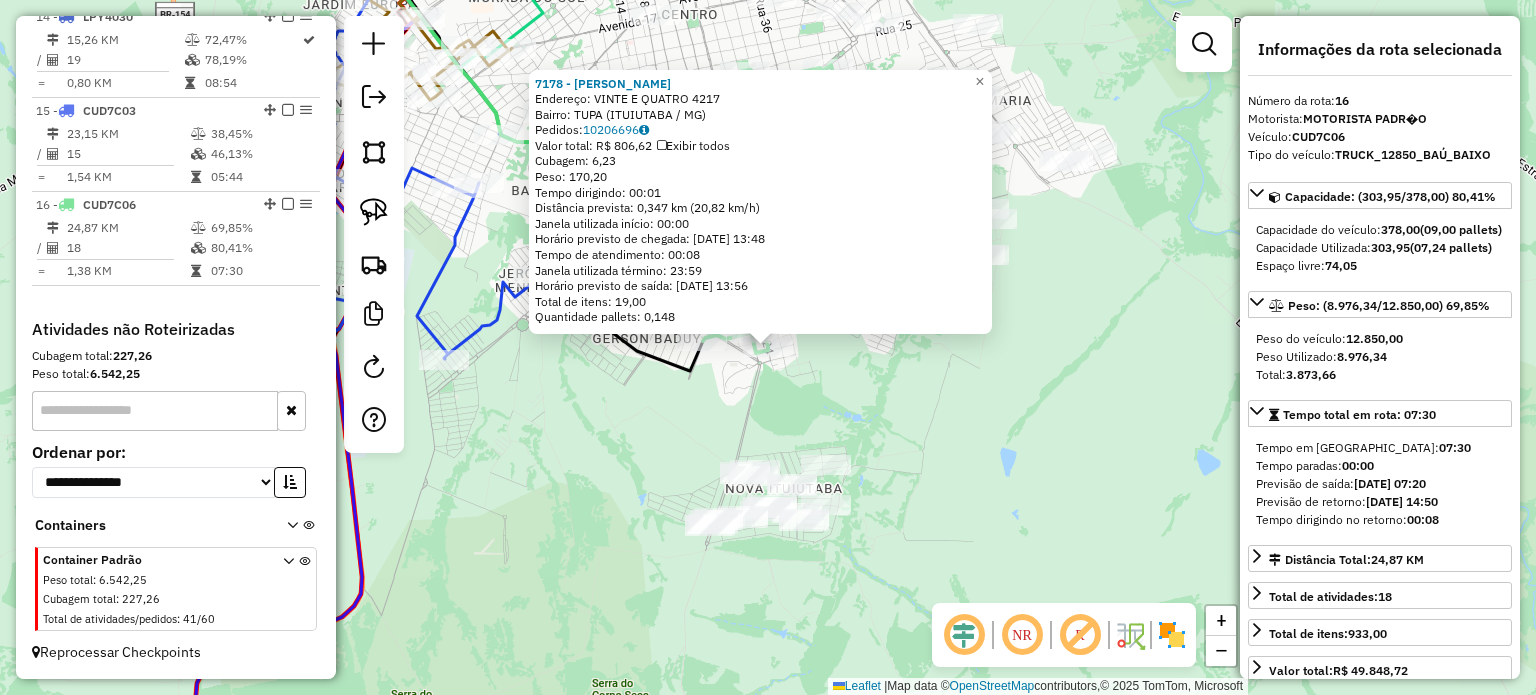 click on "7178 - RAFAEL MARCOS DE SOU  Endereço:  VINTE E QUATRO 4217   Bairro: TUPA (ITUIUTABA / MG)   Pedidos:  10206696   Valor total: R$ 806,62   Exibir todos   Cubagem: 6,23  Peso: 170,20  Tempo dirigindo: 00:01   Distância prevista: 0,347 km (20,82 km/h)   Janela utilizada início: 00:00   Horário previsto de chegada: 11/07/2025 13:48   Tempo de atendimento: 00:08   Janela utilizada término: 23:59   Horário previsto de saída: 11/07/2025 13:56   Total de itens: 19,00   Quantidade pallets: 0,148  × Janela de atendimento Grade de atendimento Capacidade Transportadoras Veículos Cliente Pedidos  Rotas Selecione os dias de semana para filtrar as janelas de atendimento  Seg   Ter   Qua   Qui   Sex   Sáb   Dom  Informe o período da janela de atendimento: De: Até:  Filtrar exatamente a janela do cliente  Considerar janela de atendimento padrão  Selecione os dias de semana para filtrar as grades de atendimento  Seg   Ter   Qua   Qui   Sex   Sáb   Dom   Considerar clientes sem dia de atendimento cadastrado De:" 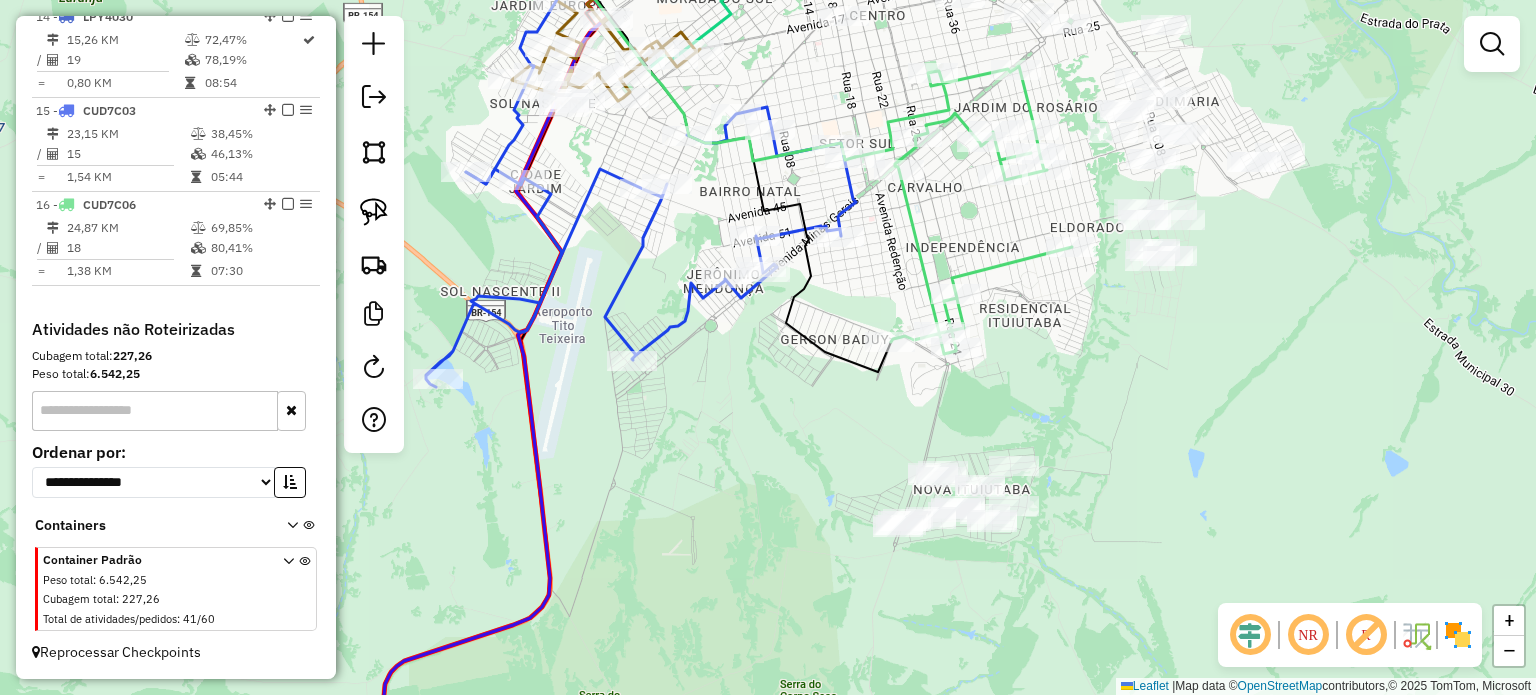 drag, startPoint x: 800, startPoint y: 405, endPoint x: 988, endPoint y: 406, distance: 188.00266 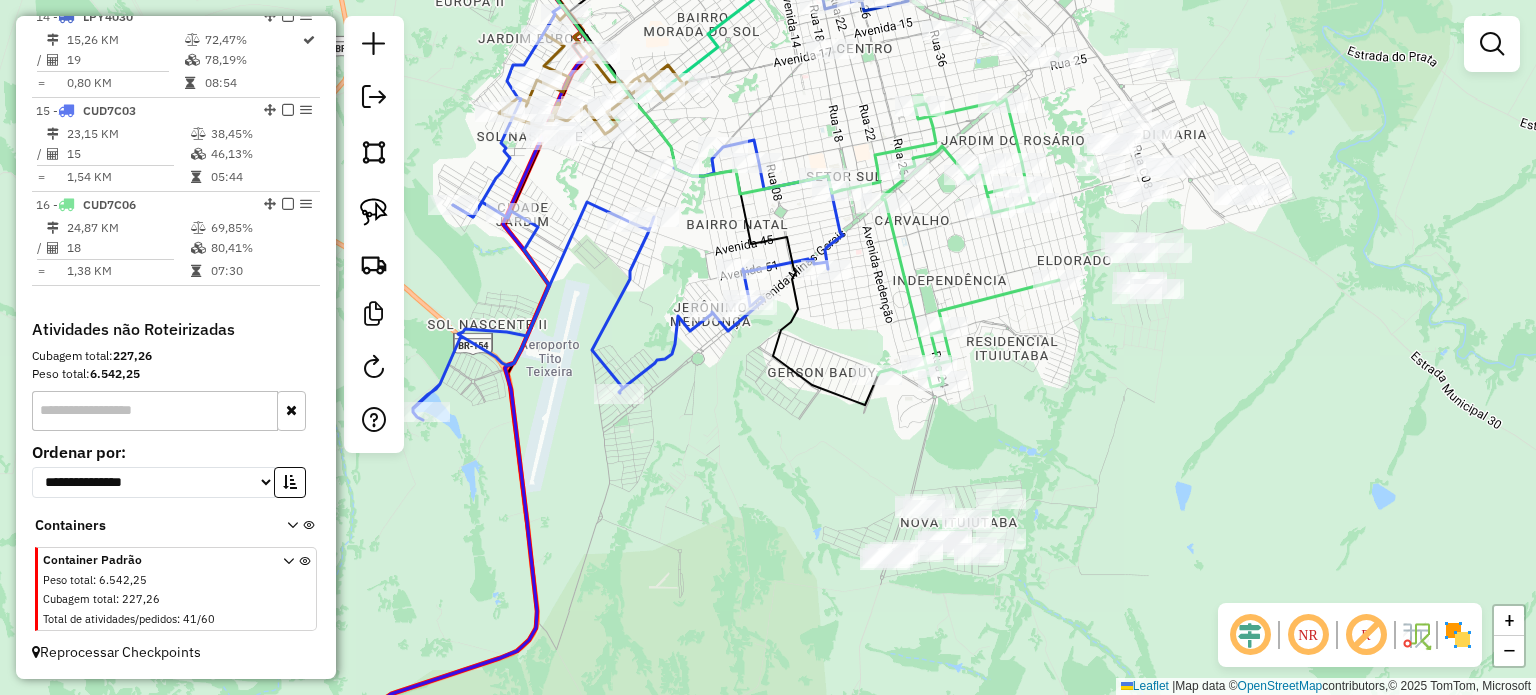 drag, startPoint x: 836, startPoint y: 420, endPoint x: 780, endPoint y: 452, distance: 64.49806 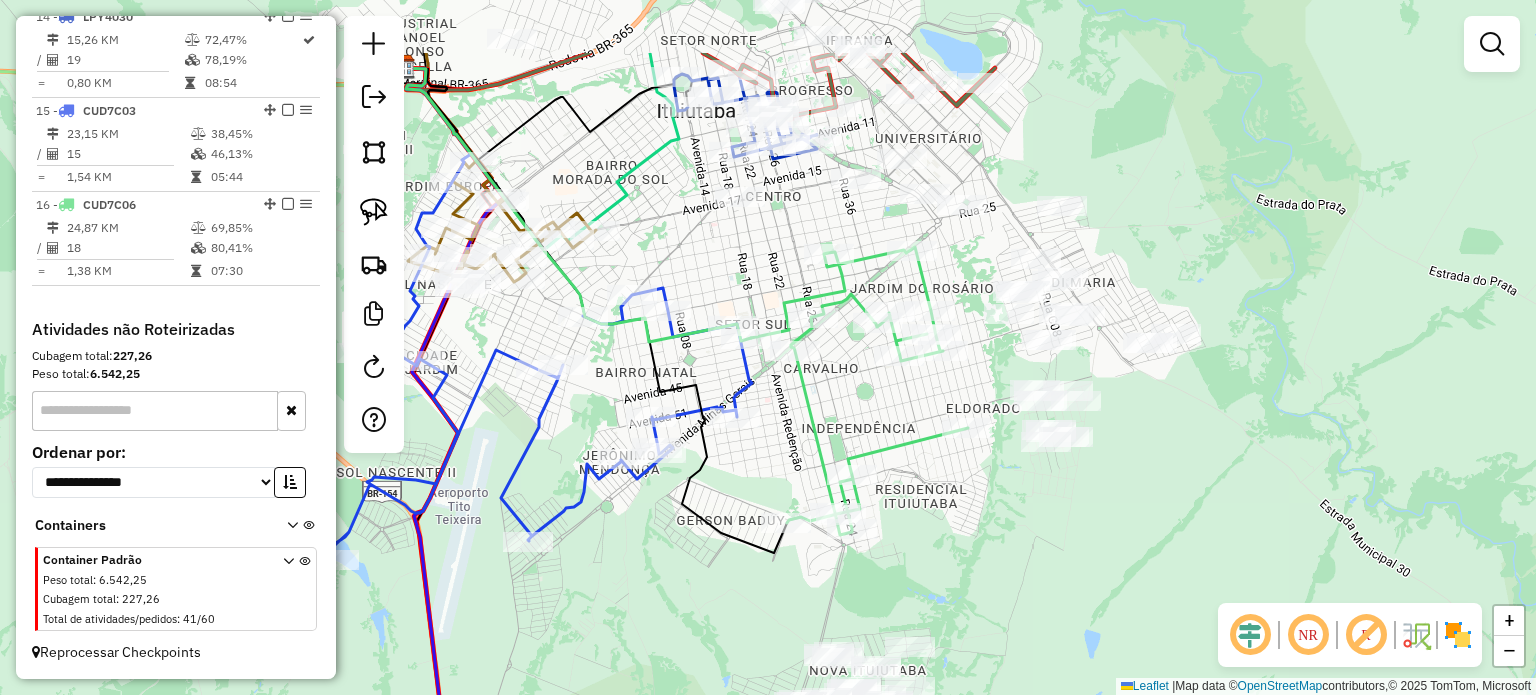 drag, startPoint x: 898, startPoint y: 268, endPoint x: 860, endPoint y: 389, distance: 126.82665 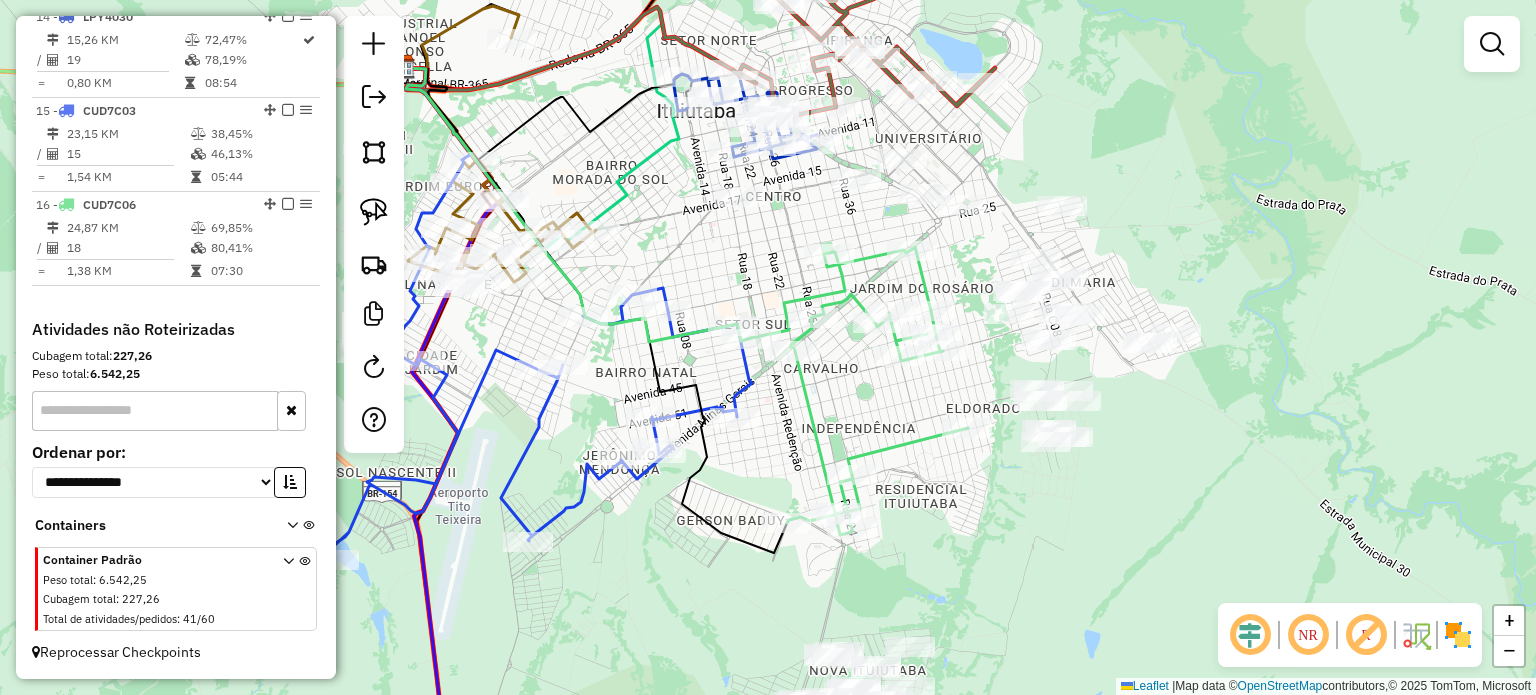 click 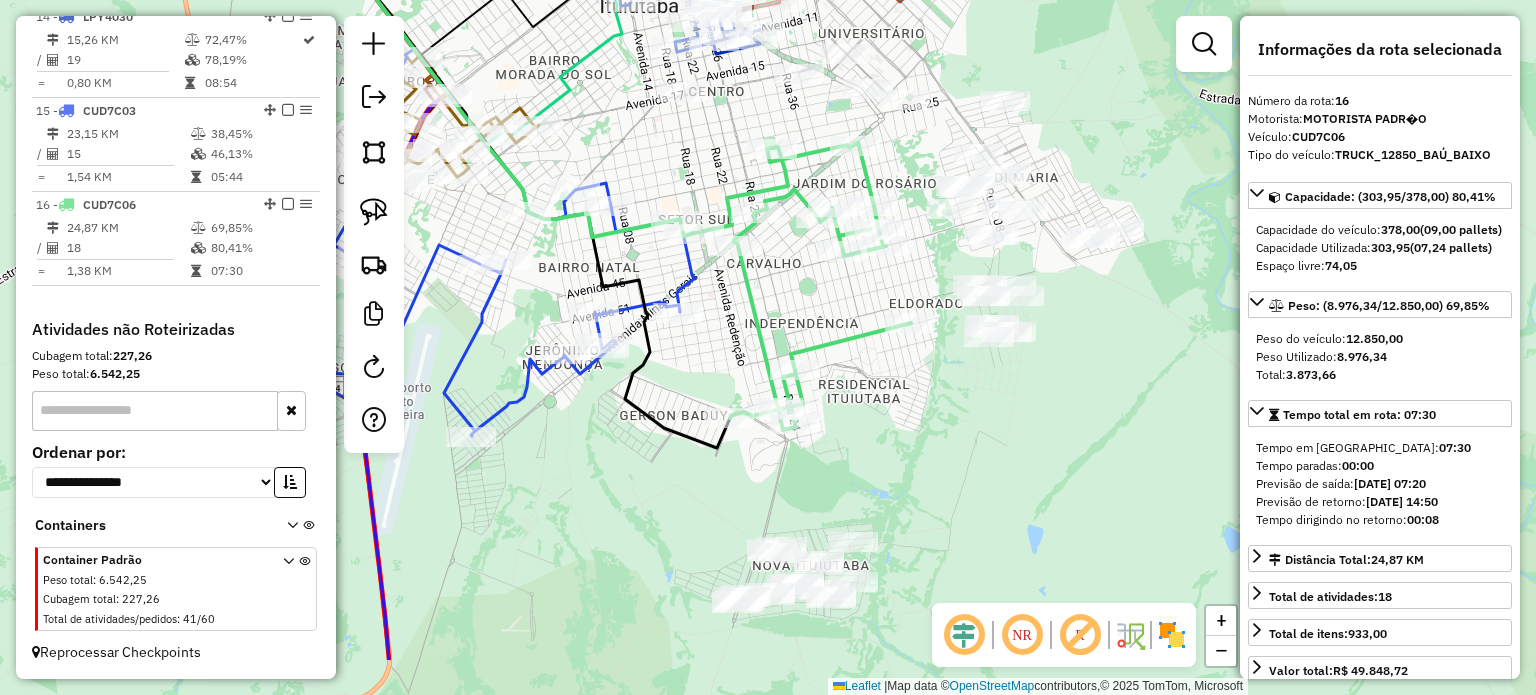 drag, startPoint x: 858, startPoint y: 532, endPoint x: 734, endPoint y: 393, distance: 186.2713 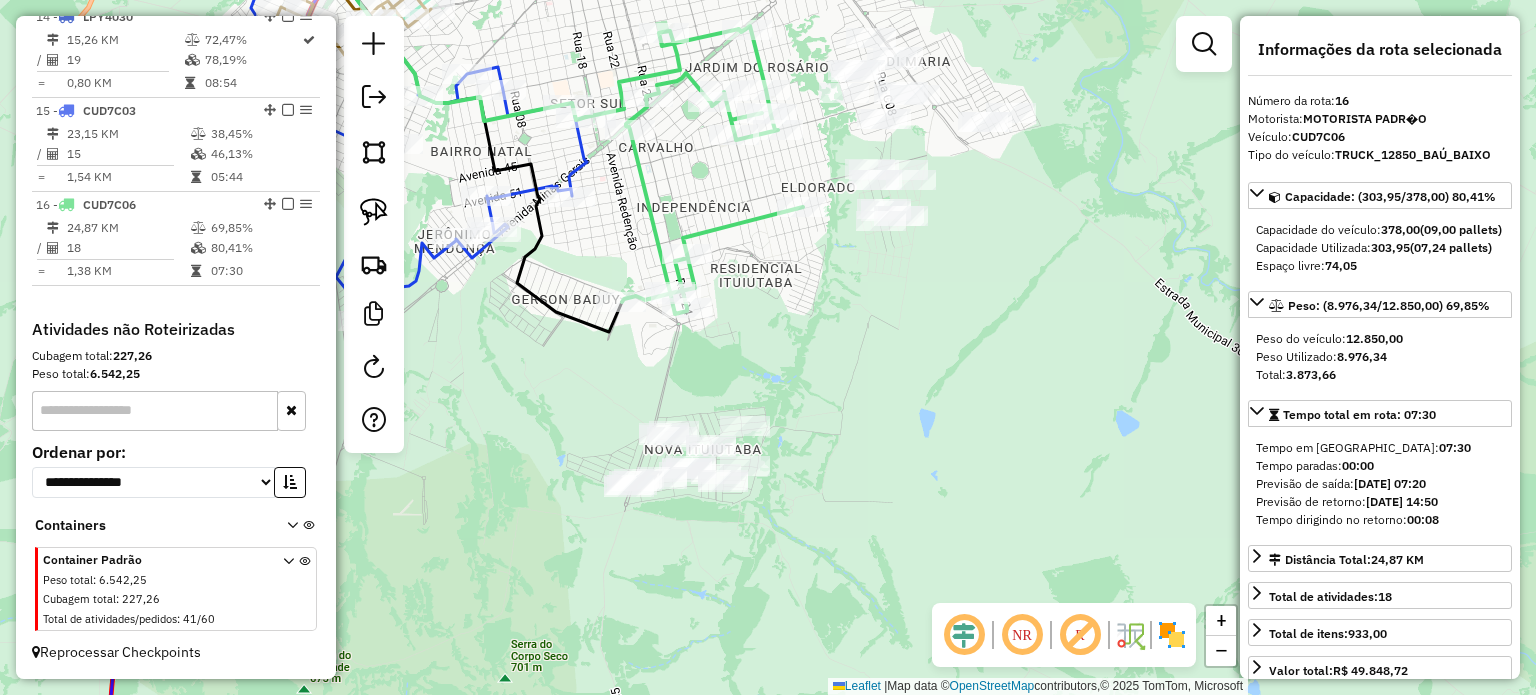 click 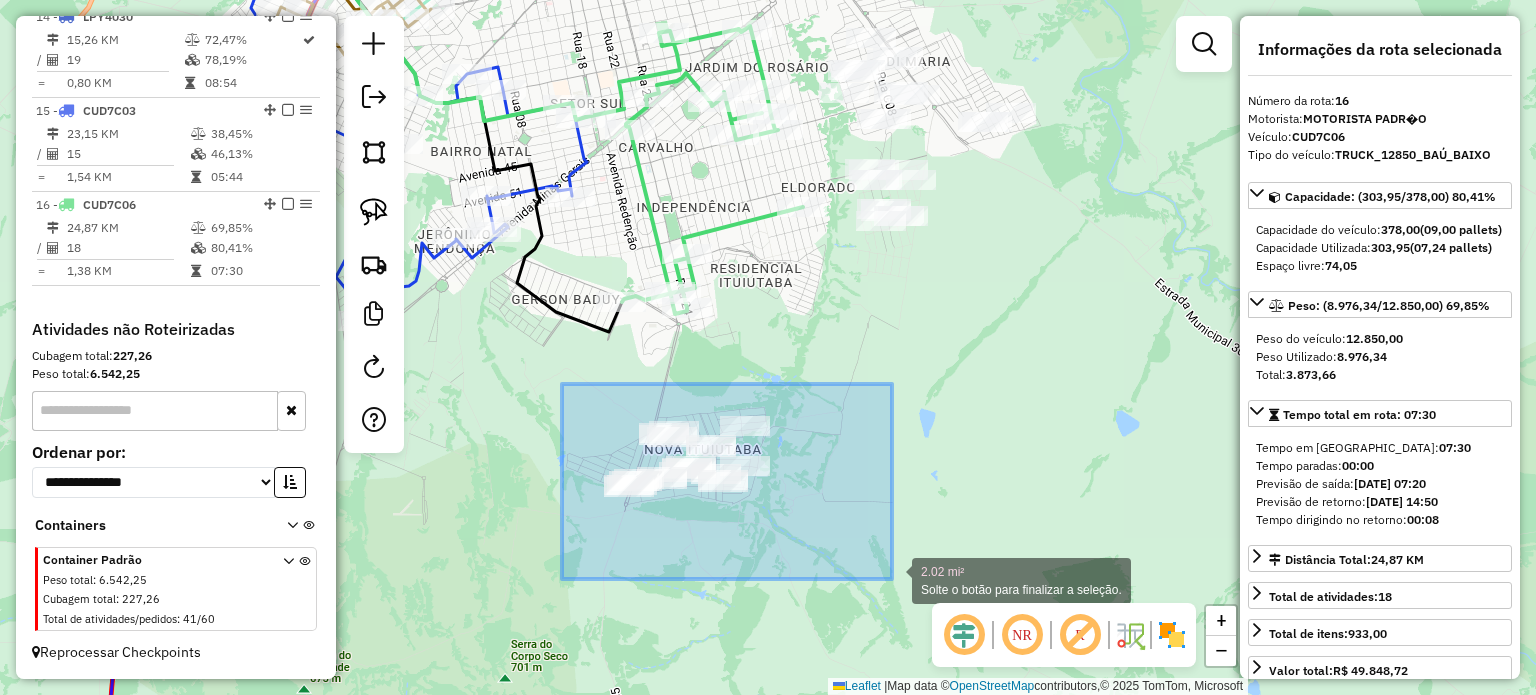 drag, startPoint x: 653, startPoint y: 455, endPoint x: 885, endPoint y: 571, distance: 259.38388 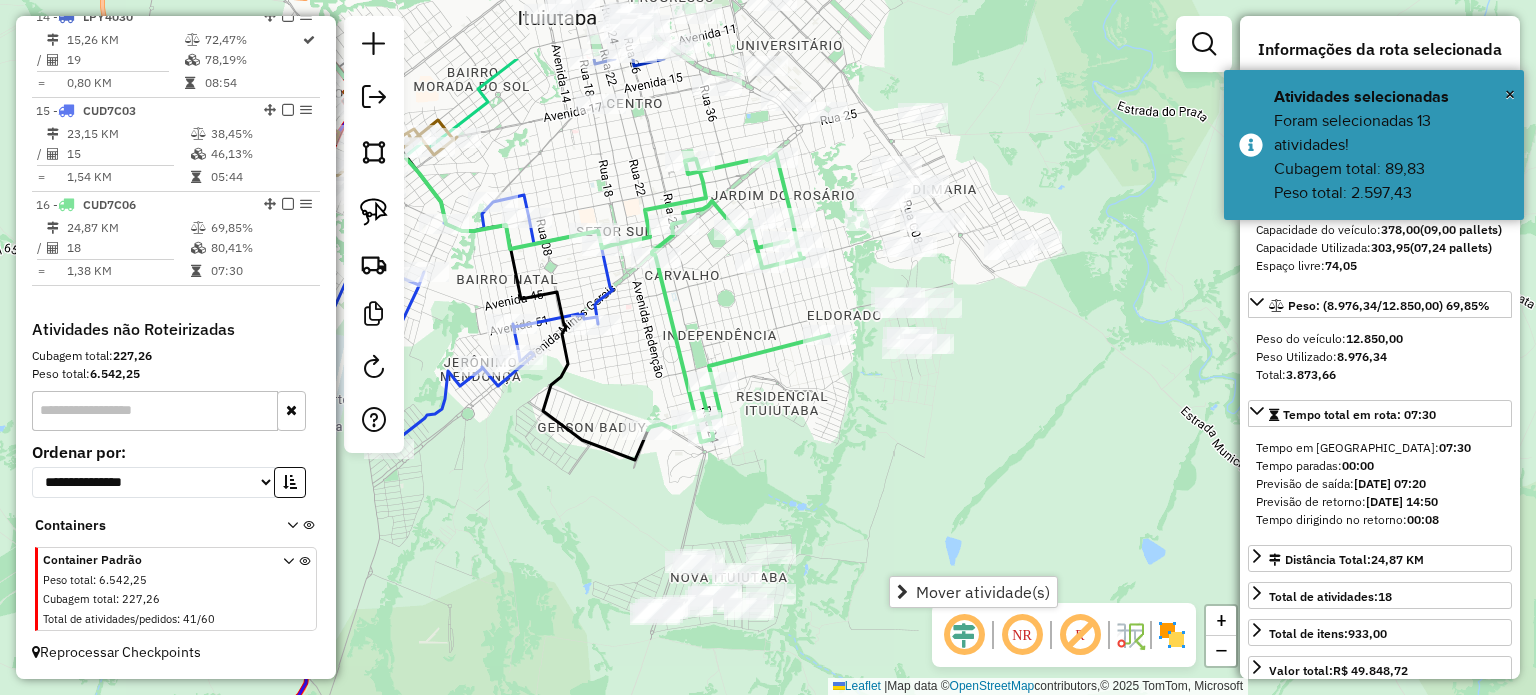 drag, startPoint x: 718, startPoint y: 325, endPoint x: 734, endPoint y: 370, distance: 47.759815 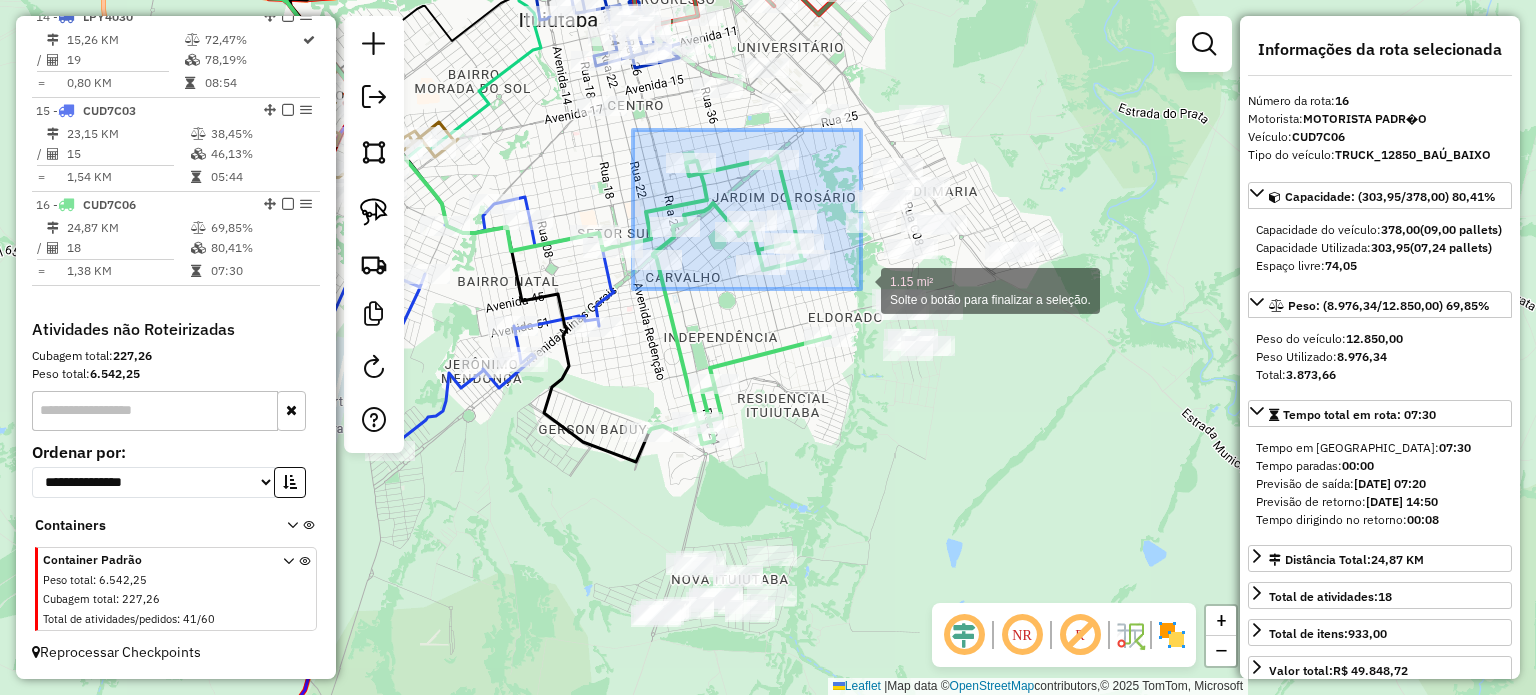 drag, startPoint x: 633, startPoint y: 130, endPoint x: 845, endPoint y: 289, distance: 265 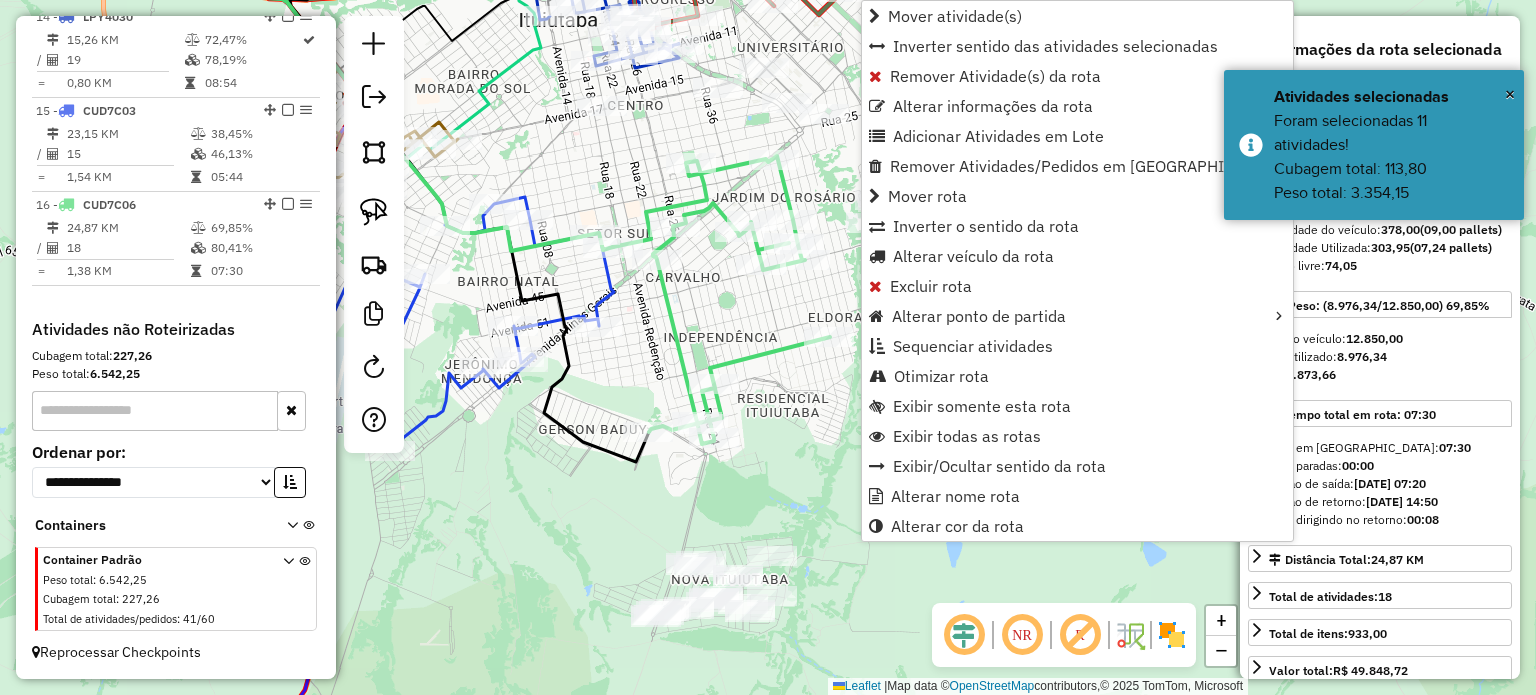 click on "Janela de atendimento Grade de atendimento Capacidade Transportadoras Veículos Cliente Pedidos  Rotas Selecione os dias de semana para filtrar as janelas de atendimento  Seg   Ter   Qua   Qui   Sex   Sáb   Dom  Informe o período da janela de atendimento: De: Até:  Filtrar exatamente a janela do cliente  Considerar janela de atendimento padrão  Selecione os dias de semana para filtrar as grades de atendimento  Seg   Ter   Qua   Qui   Sex   Sáb   Dom   Considerar clientes sem dia de atendimento cadastrado  Clientes fora do dia de atendimento selecionado Filtrar as atividades entre os valores definidos abaixo:  Peso mínimo:   Peso máximo:   Cubagem mínima:   Cubagem máxima:   De:   Até:  Filtrar as atividades entre o tempo de atendimento definido abaixo:  De:   Até:   Considerar capacidade total dos clientes não roteirizados Transportadora: Selecione um ou mais itens Tipo de veículo: Selecione um ou mais itens Veículo: Selecione um ou mais itens Motorista: Selecione um ou mais itens Nome: Rótulo:" 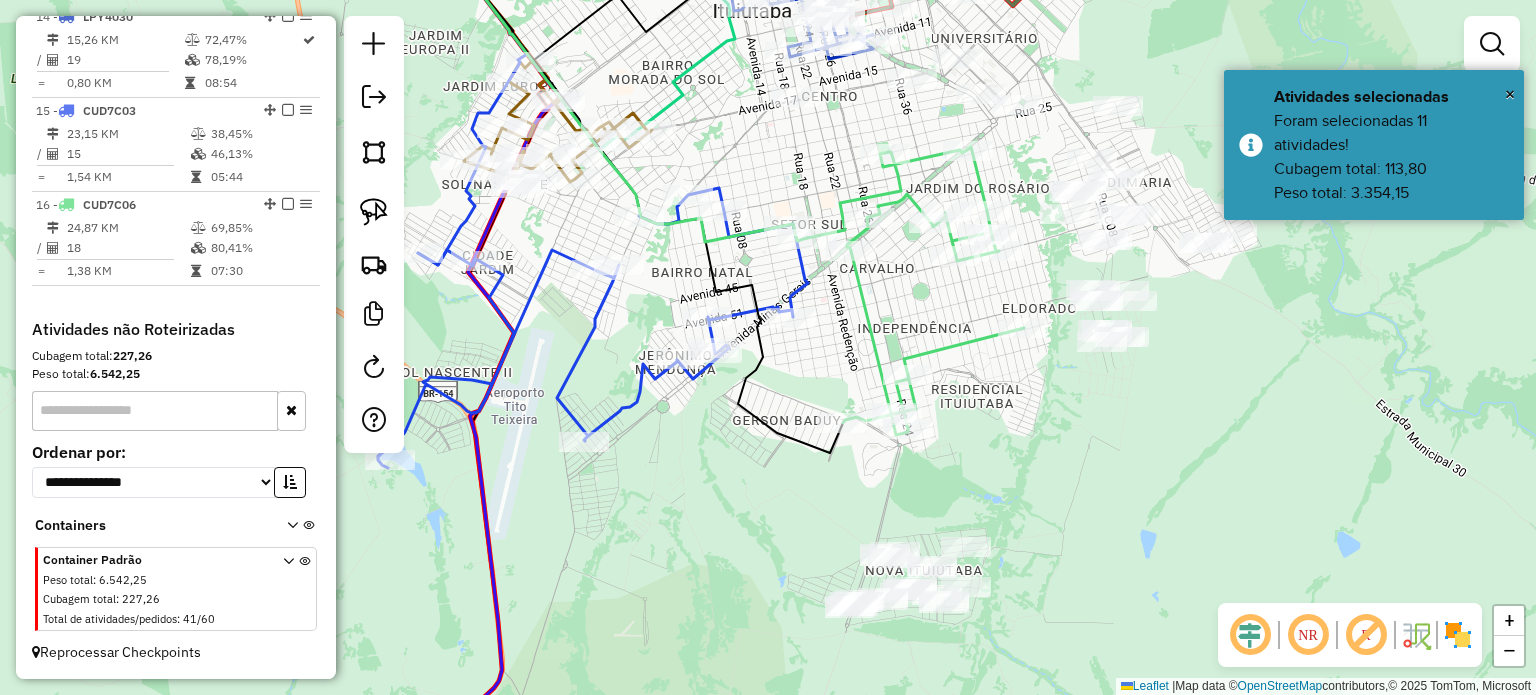 drag, startPoint x: 636, startPoint y: 389, endPoint x: 830, endPoint y: 380, distance: 194.20865 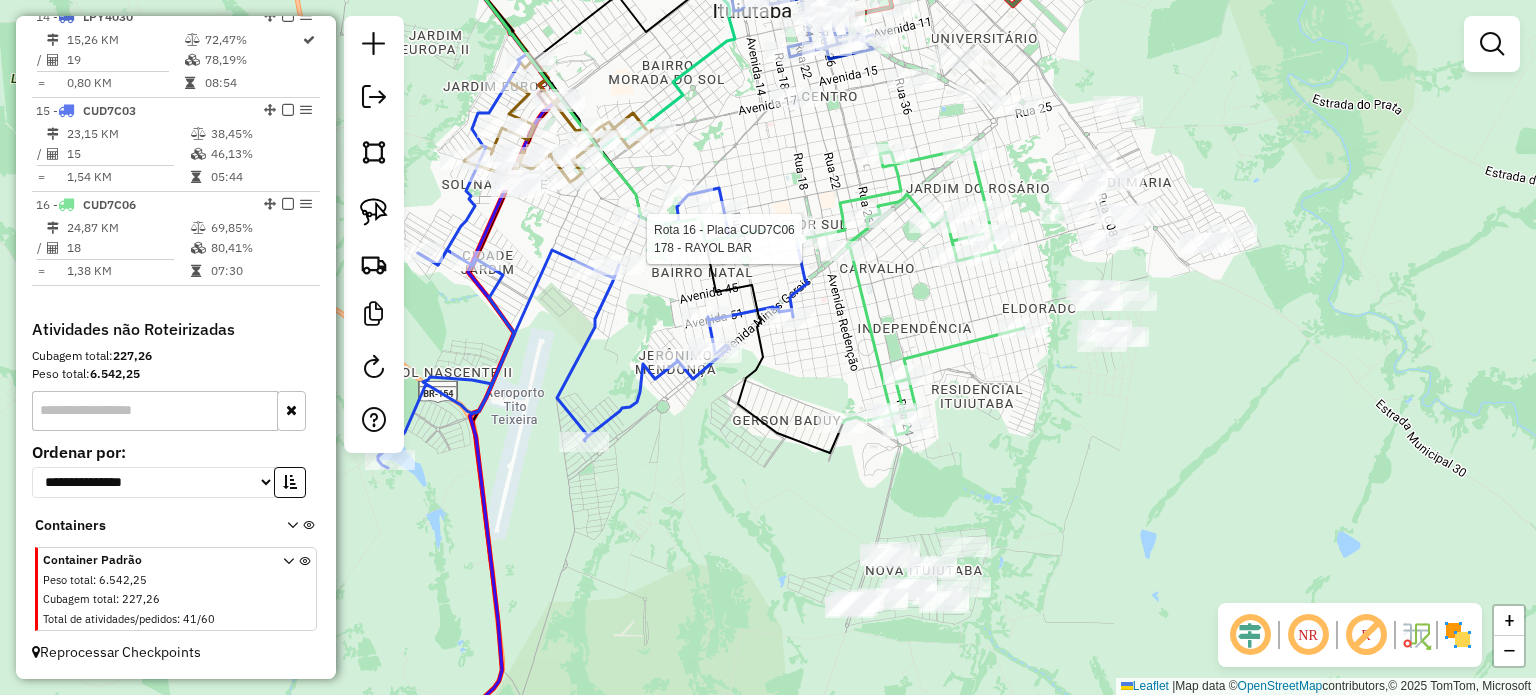 select on "*********" 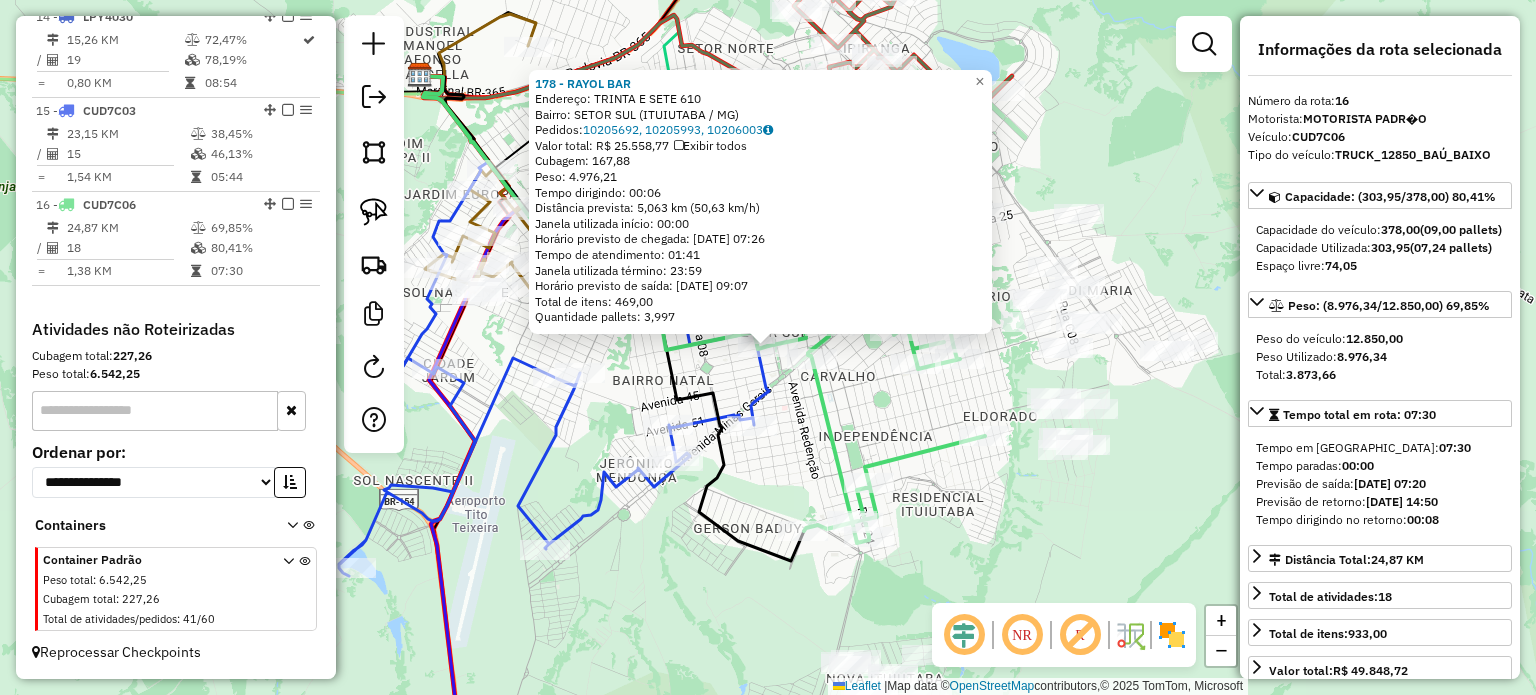 click on "178 - RAYOL BAR  Endereço:  TRINTA E SETE 610   Bairro: SETOR SUL (ITUIUTABA / MG)   Pedidos:  10205692, 10205993, 10206003   Valor total: R$ 25.558,77   Exibir todos   Cubagem: 167,88  Peso: 4.976,21  Tempo dirigindo: 00:06   Distância prevista: 5,063 km (50,63 km/h)   Janela utilizada início: 00:00   Horário previsto de chegada: 11/07/2025 07:26   Tempo de atendimento: 01:41   Janela utilizada término: 23:59   Horário previsto de saída: 11/07/2025 09:07   Total de itens: 469,00   Quantidade pallets: 3,997  × Janela de atendimento Grade de atendimento Capacidade Transportadoras Veículos Cliente Pedidos  Rotas Selecione os dias de semana para filtrar as janelas de atendimento  Seg   Ter   Qua   Qui   Sex   Sáb   Dom  Informe o período da janela de atendimento: De: Até:  Filtrar exatamente a janela do cliente  Considerar janela de atendimento padrão  Selecione os dias de semana para filtrar as grades de atendimento  Seg   Ter   Qua   Qui   Sex   Sáb   Dom   Peso mínimo:   Peso máximo:   De:  +" 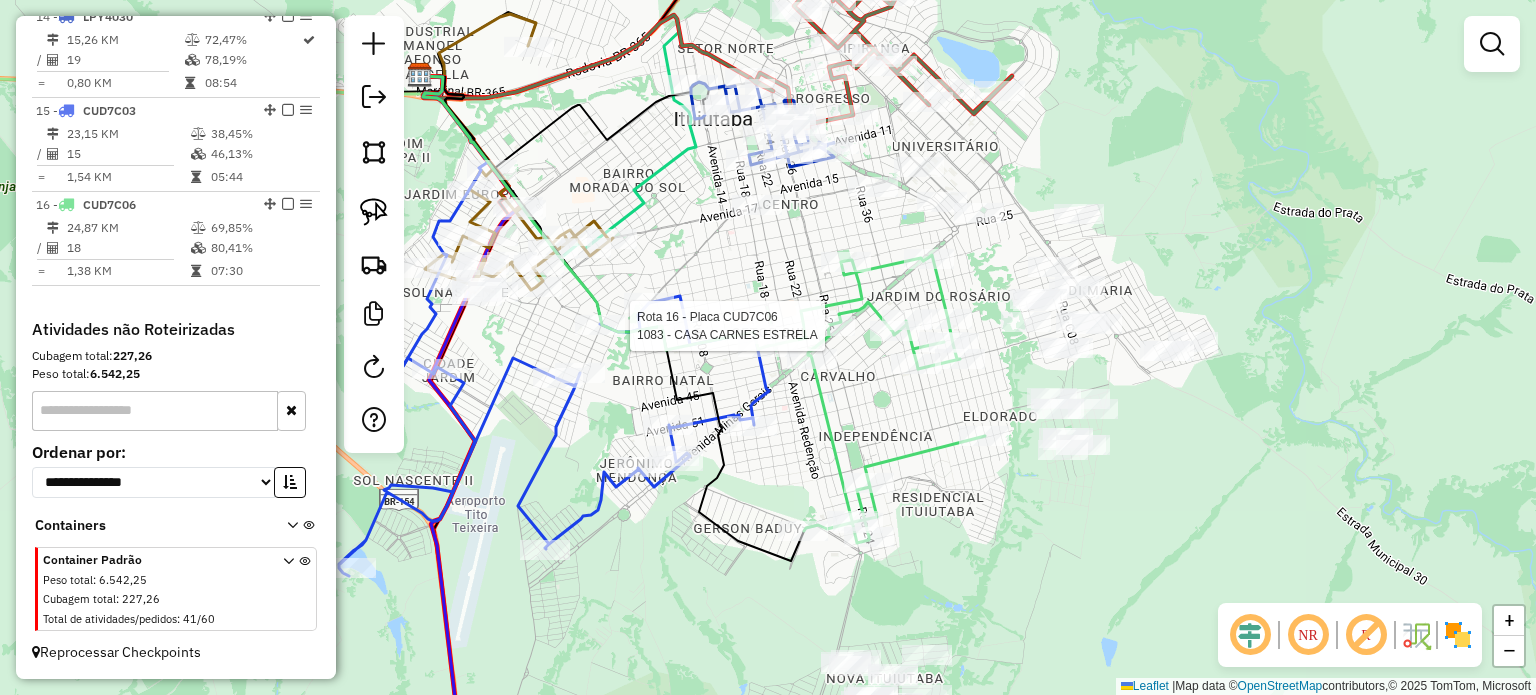 select on "*********" 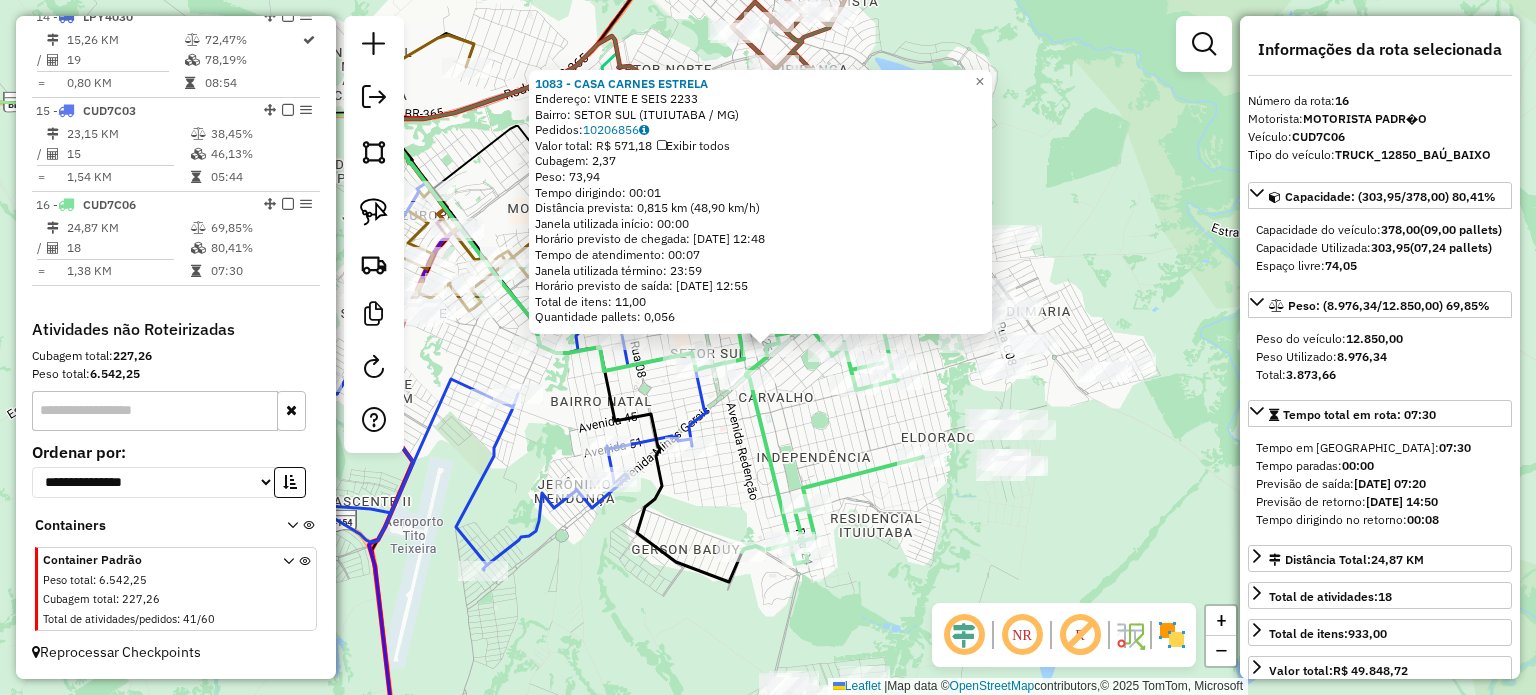 click on "1083 - CASA CARNES ESTRELA  Endereço:  VINTE E SEIS 2233   Bairro: SETOR SUL (ITUIUTABA / MG)   Pedidos:  10206856   Valor total: R$ 571,18   Exibir todos   Cubagem: 2,37  Peso: 73,94  Tempo dirigindo: 00:01   Distância prevista: 0,815 km (48,90 km/h)   Janela utilizada início: 00:00   Horário previsto de chegada: 11/07/2025 12:48   Tempo de atendimento: 00:07   Janela utilizada término: 23:59   Horário previsto de saída: 11/07/2025 12:55   Total de itens: 11,00   Quantidade pallets: 0,056  × Janela de atendimento Grade de atendimento Capacidade Transportadoras Veículos Cliente Pedidos  Rotas Selecione os dias de semana para filtrar as janelas de atendimento  Seg   Ter   Qua   Qui   Sex   Sáb   Dom  Informe o período da janela de atendimento: De: Até:  Filtrar exatamente a janela do cliente  Considerar janela de atendimento padrão  Selecione os dias de semana para filtrar as grades de atendimento  Seg   Ter   Qua   Qui   Sex   Sáb   Dom   Considerar clientes sem dia de atendimento cadastrado De:" 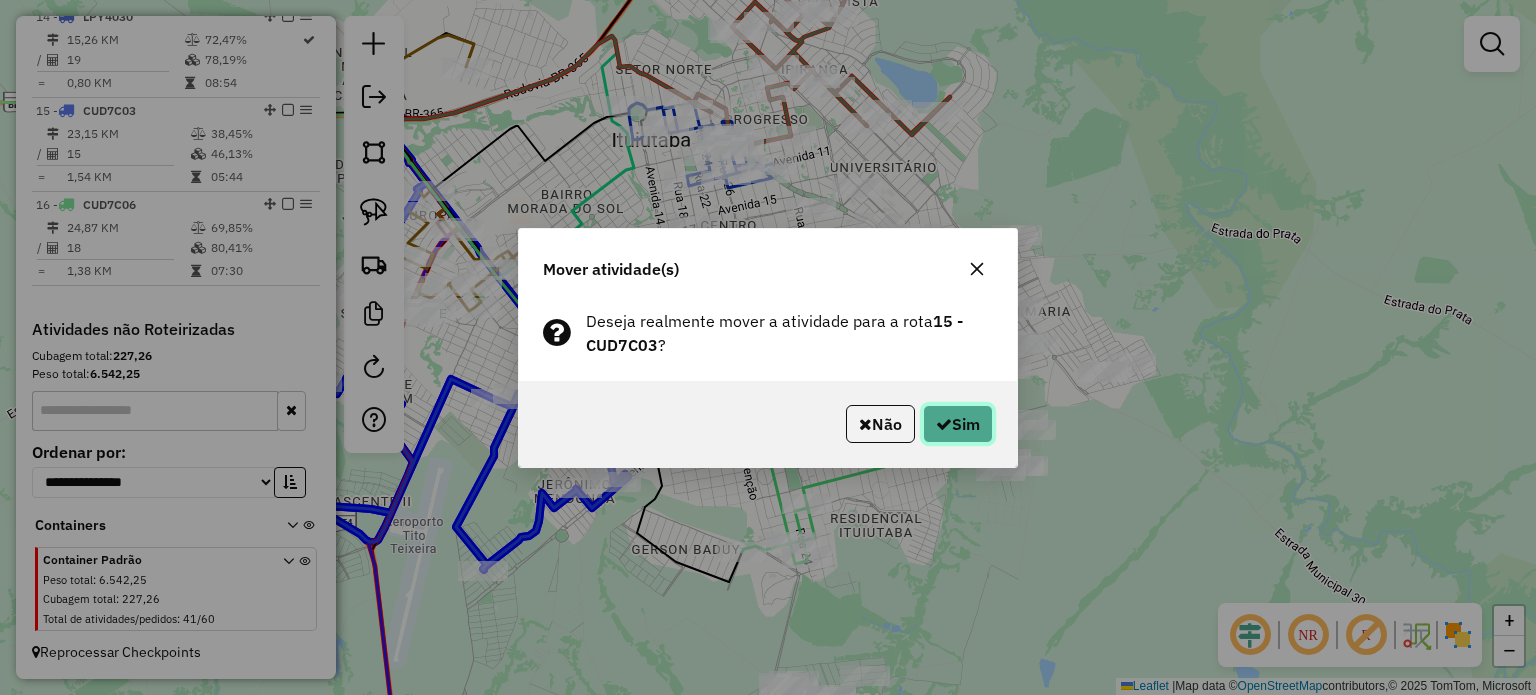 click on "Sim" 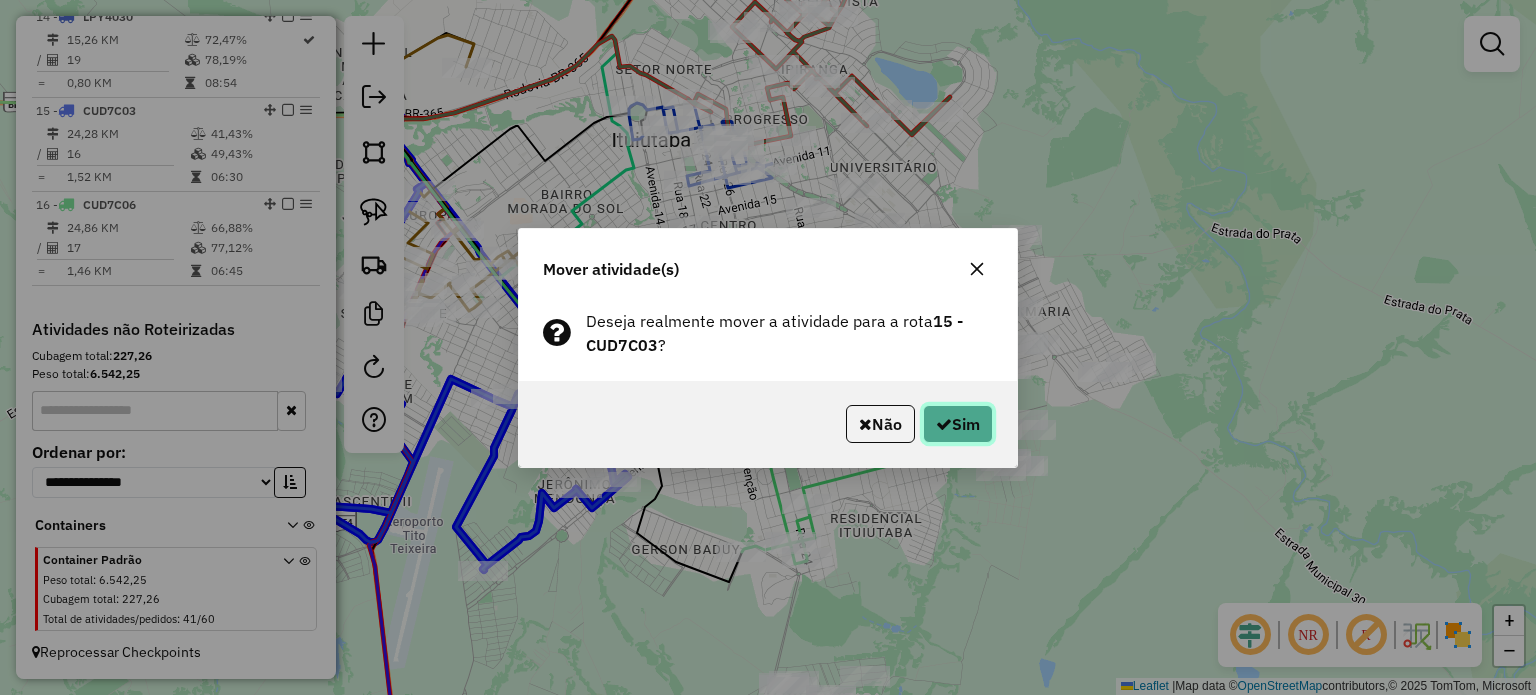 click 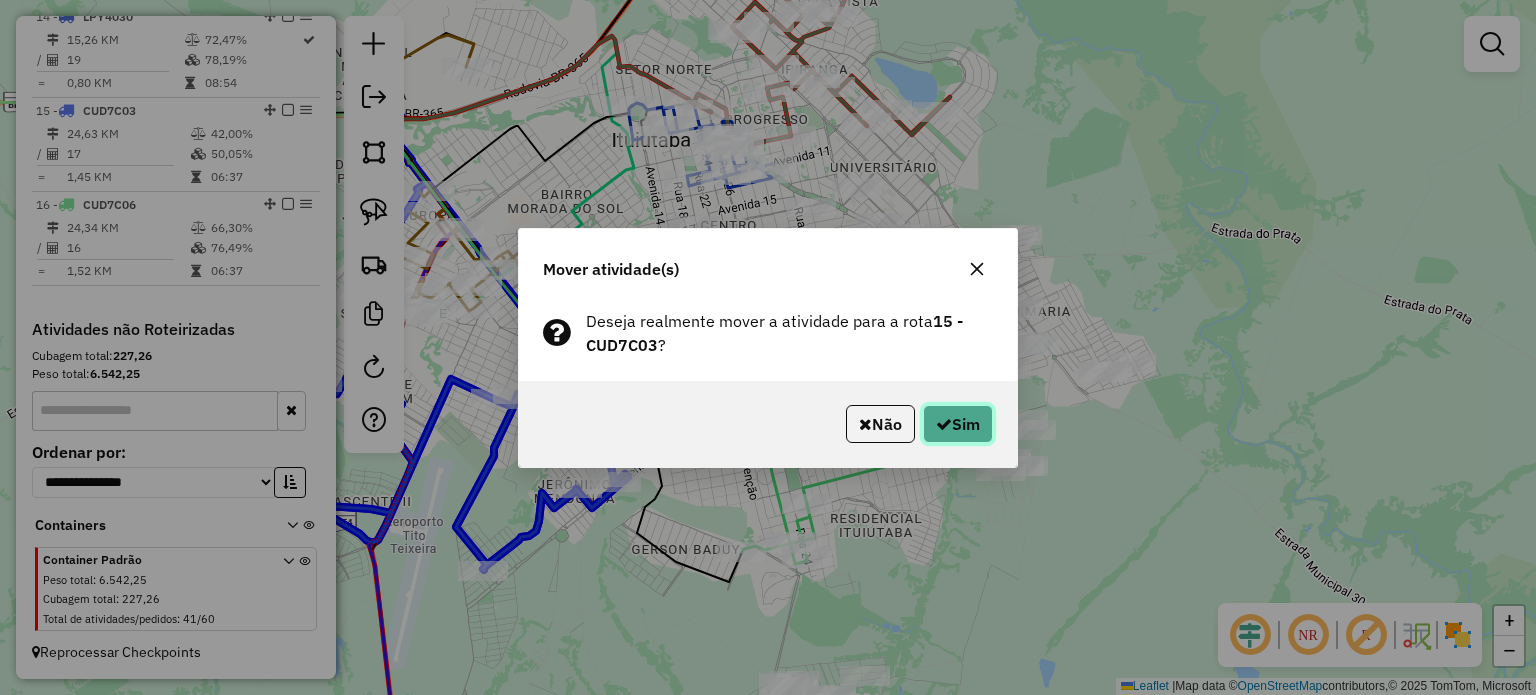 click on "Sim" 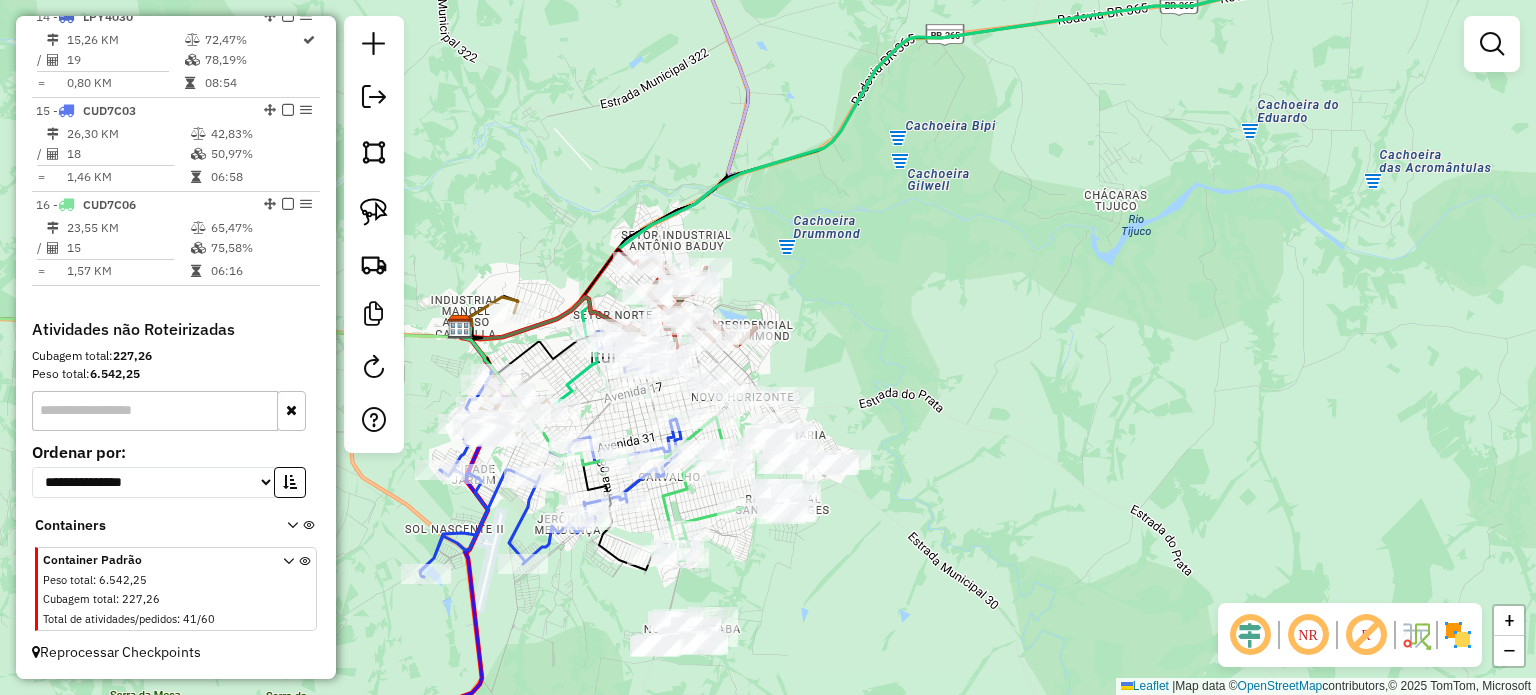 drag, startPoint x: 564, startPoint y: 600, endPoint x: 593, endPoint y: 406, distance: 196.15555 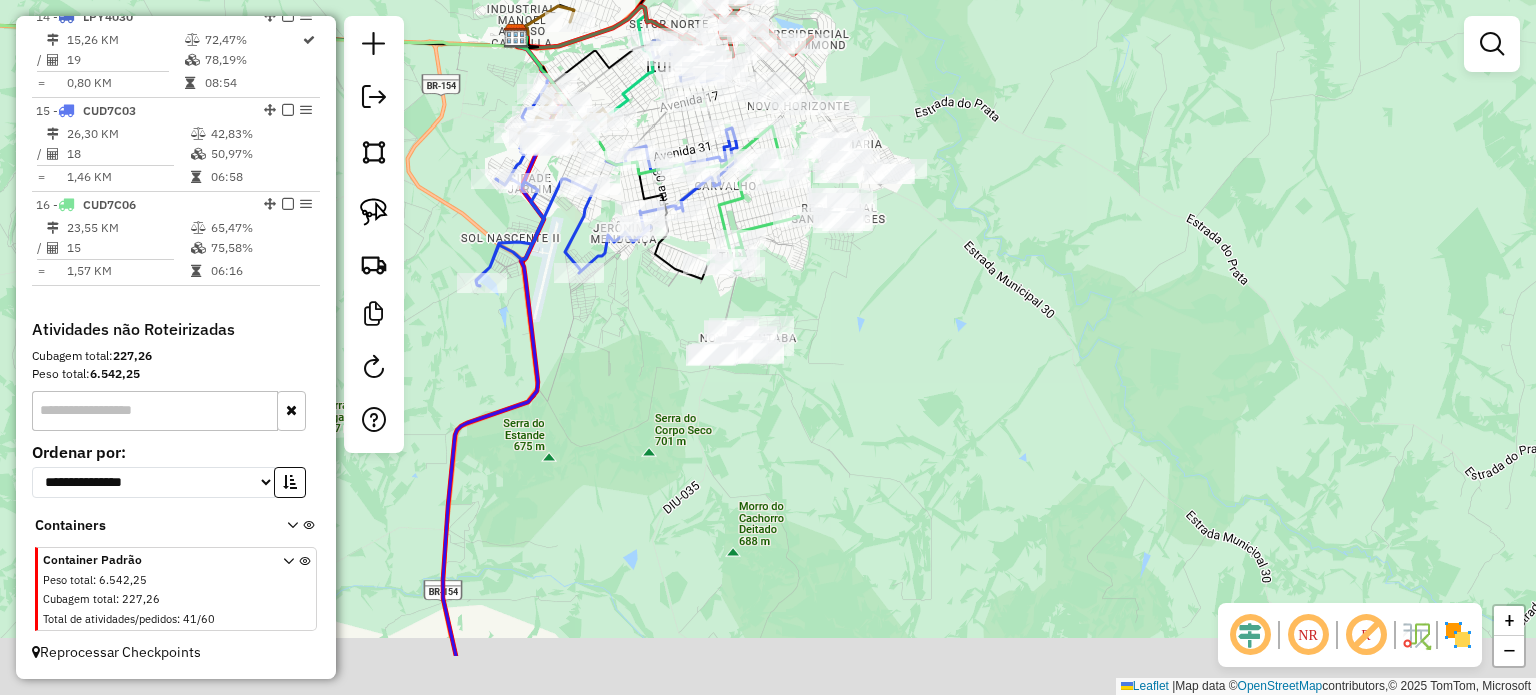 drag, startPoint x: 584, startPoint y: 540, endPoint x: 616, endPoint y: 414, distance: 130 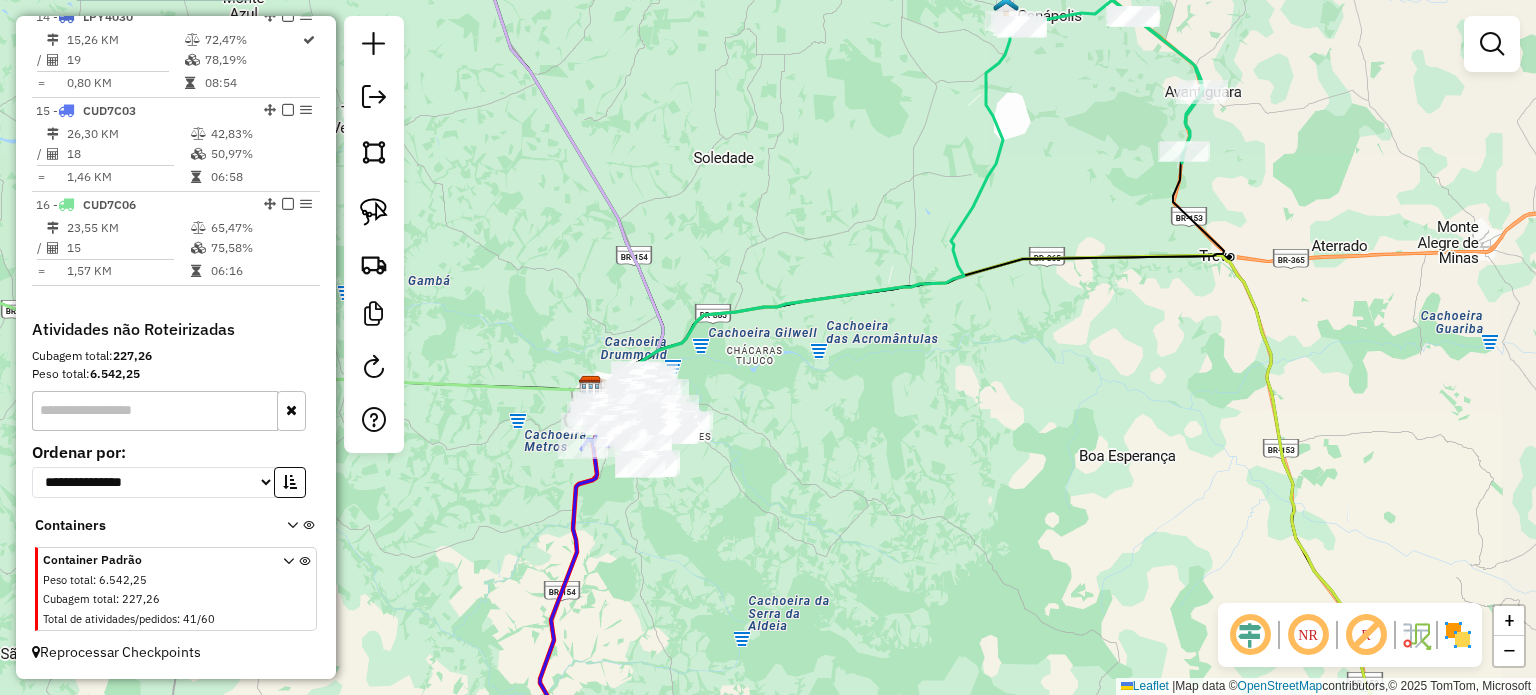 drag, startPoint x: 628, startPoint y: 608, endPoint x: 660, endPoint y: 357, distance: 253.03162 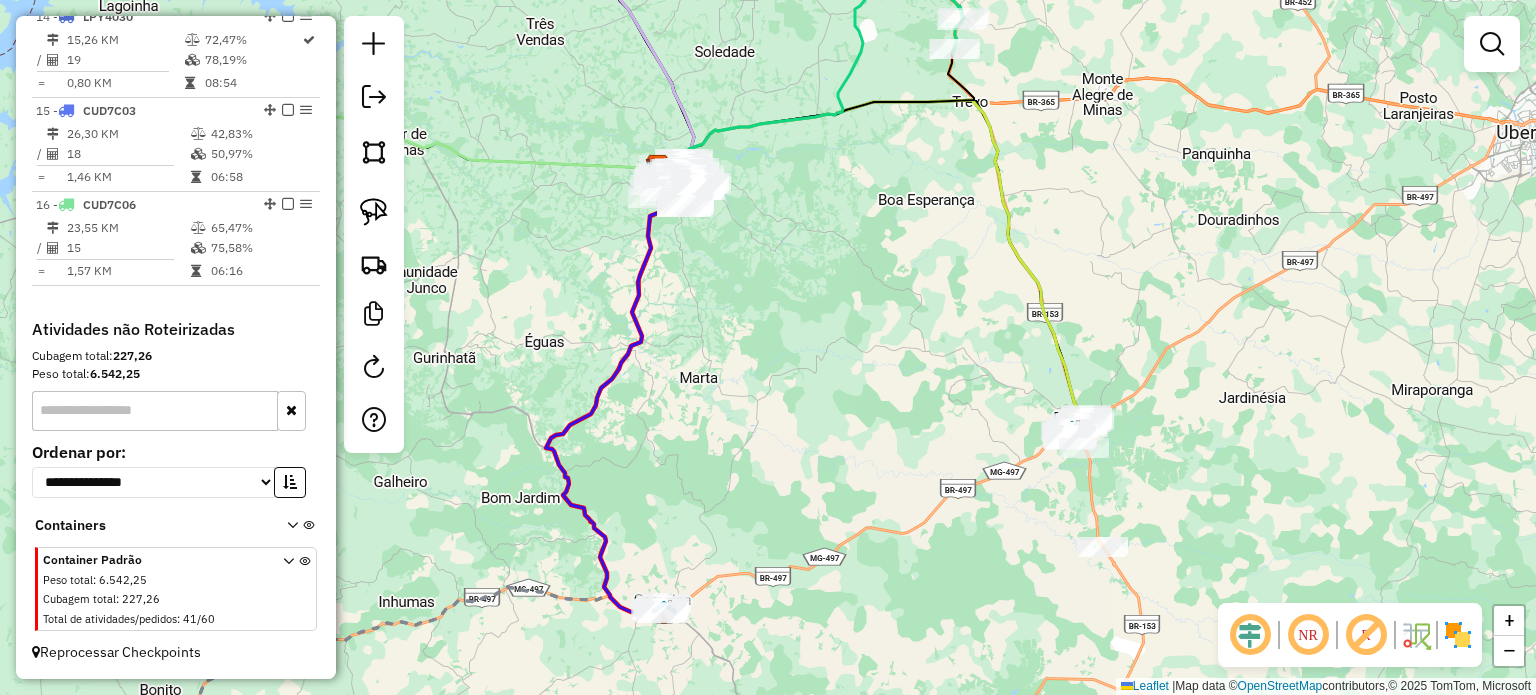 drag, startPoint x: 753, startPoint y: 254, endPoint x: 706, endPoint y: 413, distance: 165.80109 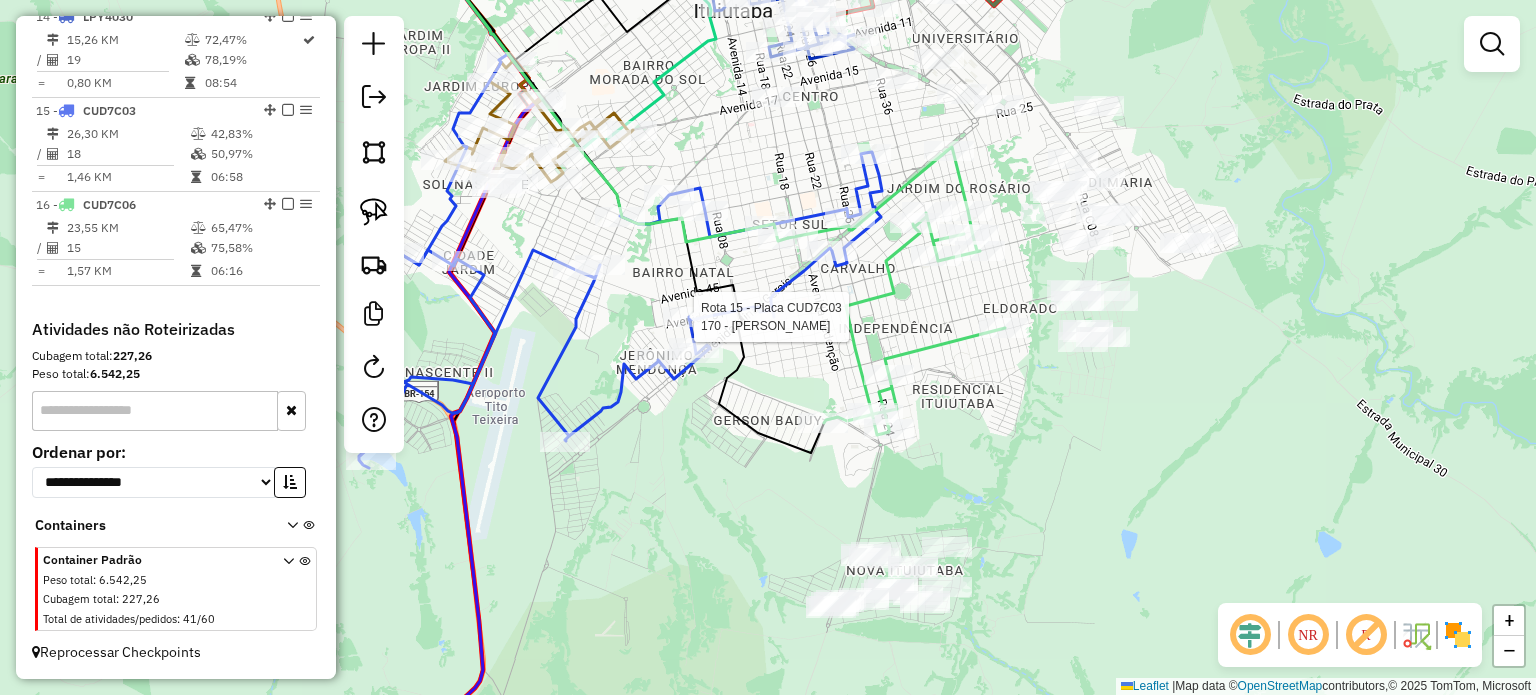 select on "*********" 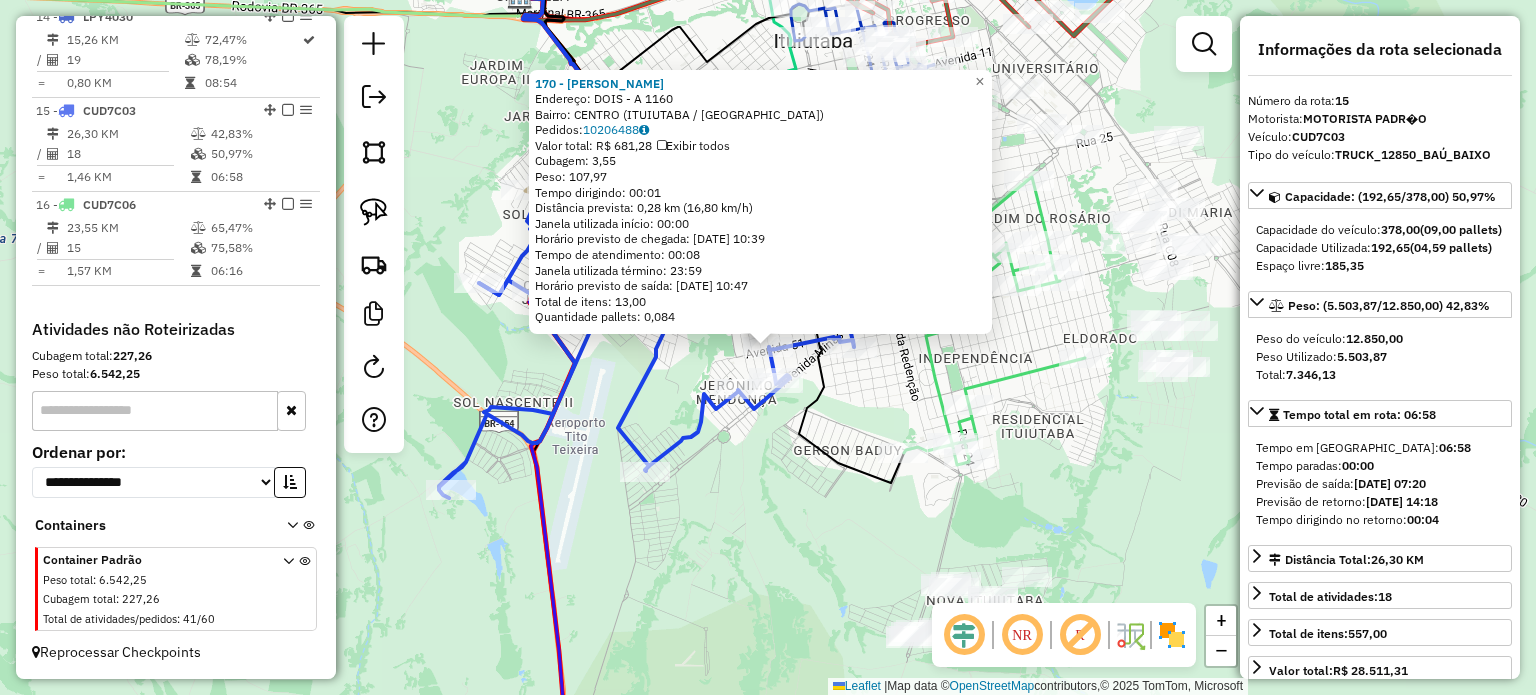 click on "170 - MERCEARIA PEREIRA  Endereço:  DOIS - A 1160   Bairro: CENTRO (ITUIUTABA / MG)   Pedidos:  10206488   Valor total: R$ 681,28   Exibir todos   Cubagem: 3,55  Peso: 107,97  Tempo dirigindo: 00:01   Distância prevista: 0,28 km (16,80 km/h)   Janela utilizada início: 00:00   Horário previsto de chegada: 11/07/2025 10:39   Tempo de atendimento: 00:08   Janela utilizada término: 23:59   Horário previsto de saída: 11/07/2025 10:47   Total de itens: 13,00   Quantidade pallets: 0,084  × Janela de atendimento Grade de atendimento Capacidade Transportadoras Veículos Cliente Pedidos  Rotas Selecione os dias de semana para filtrar as janelas de atendimento  Seg   Ter   Qua   Qui   Sex   Sáb   Dom  Informe o período da janela de atendimento: De: Até:  Filtrar exatamente a janela do cliente  Considerar janela de atendimento padrão  Selecione os dias de semana para filtrar as grades de atendimento  Seg   Ter   Qua   Qui   Sex   Sáb   Dom   Considerar clientes sem dia de atendimento cadastrado  De:   Até:" 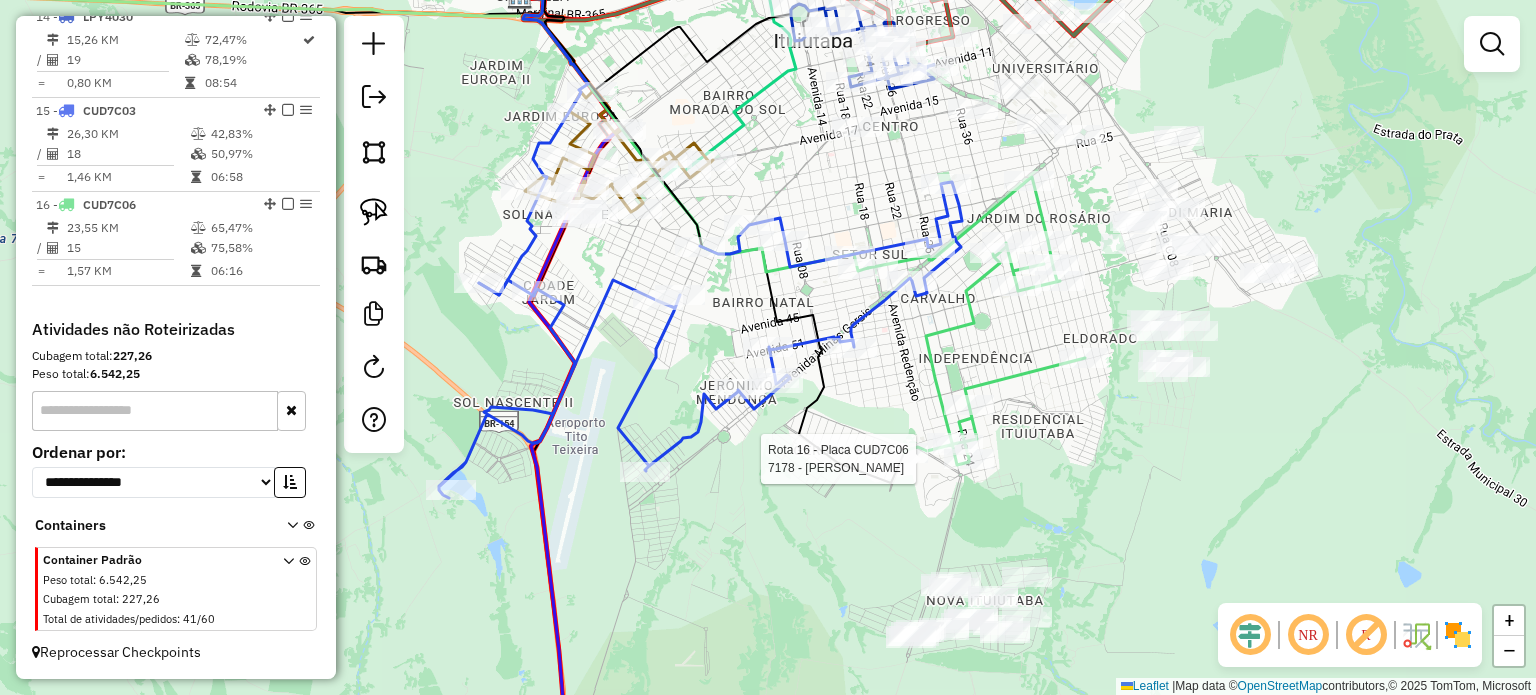 select on "*********" 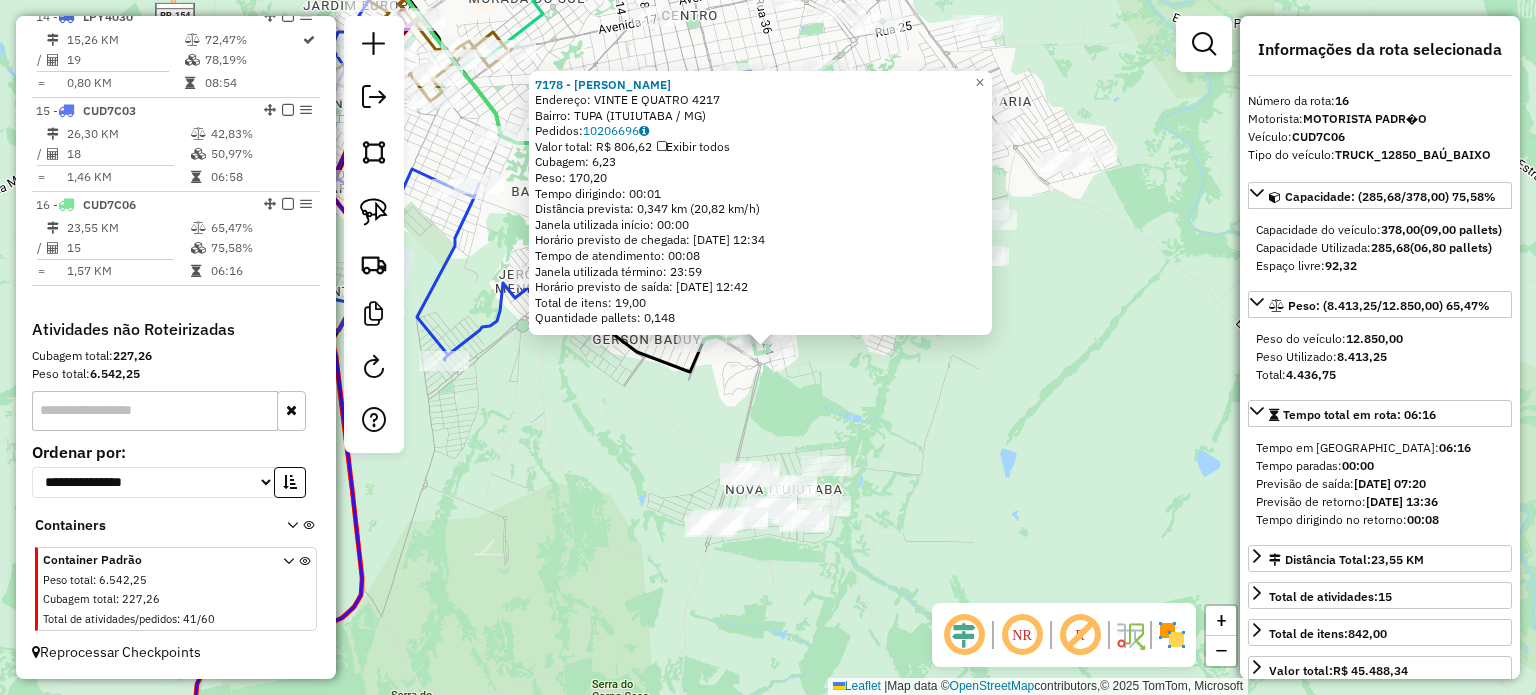 click on "7178 - RAFAEL MARCOS DE SOU  Endereço:  VINTE E QUATRO 4217   Bairro: TUPA (ITUIUTABA / MG)   Pedidos:  10206696   Valor total: R$ 806,62   Exibir todos   Cubagem: 6,23  Peso: 170,20  Tempo dirigindo: 00:01   Distância prevista: 0,347 km (20,82 km/h)   Janela utilizada início: 00:00   Horário previsto de chegada: 11/07/2025 12:34   Tempo de atendimento: 00:08   Janela utilizada término: 23:59   Horário previsto de saída: 11/07/2025 12:42   Total de itens: 19,00   Quantidade pallets: 0,148  × Janela de atendimento Grade de atendimento Capacidade Transportadoras Veículos Cliente Pedidos  Rotas Selecione os dias de semana para filtrar as janelas de atendimento  Seg   Ter   Qua   Qui   Sex   Sáb   Dom  Informe o período da janela de atendimento: De: Até:  Filtrar exatamente a janela do cliente  Considerar janela de atendimento padrão  Selecione os dias de semana para filtrar as grades de atendimento  Seg   Ter   Qua   Qui   Sex   Sáb   Dom   Considerar clientes sem dia de atendimento cadastrado De:" 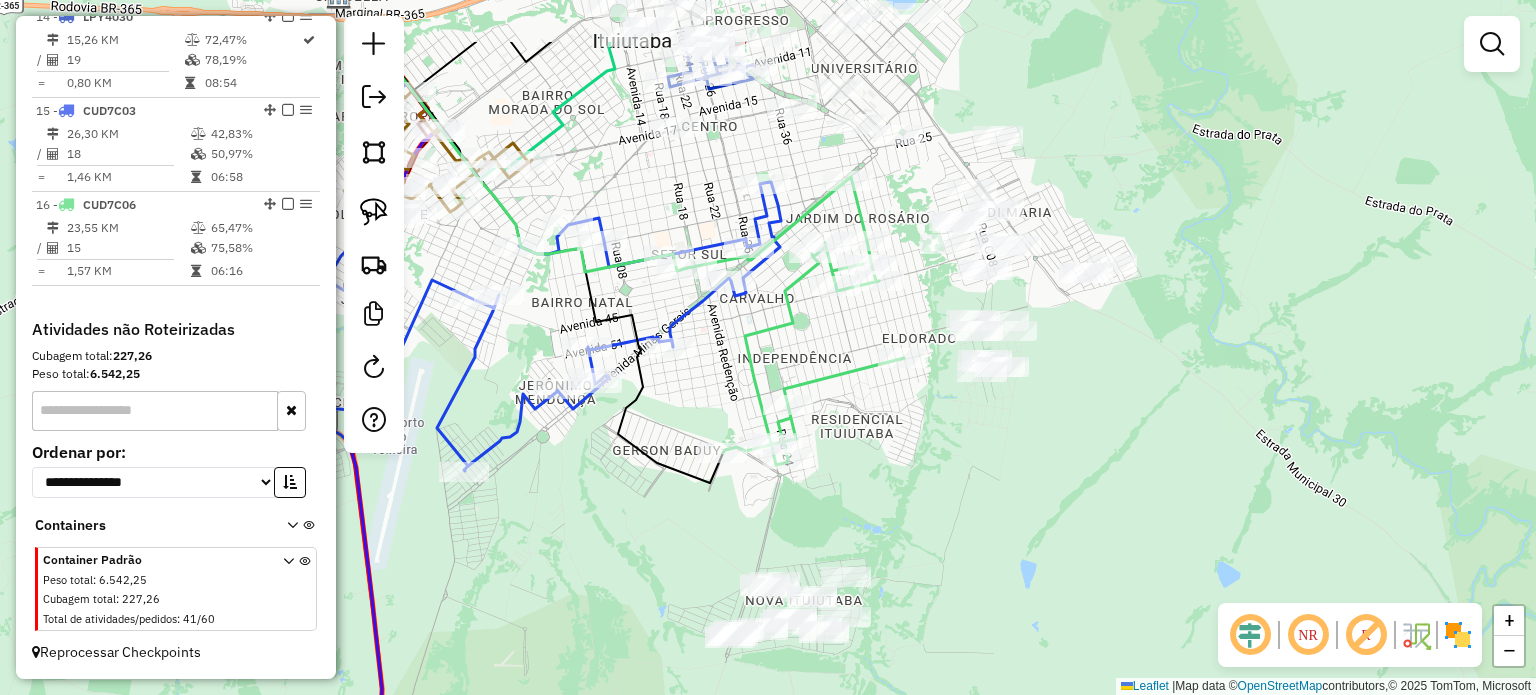 drag, startPoint x: 868, startPoint y: 499, endPoint x: 876, endPoint y: 474, distance: 26.24881 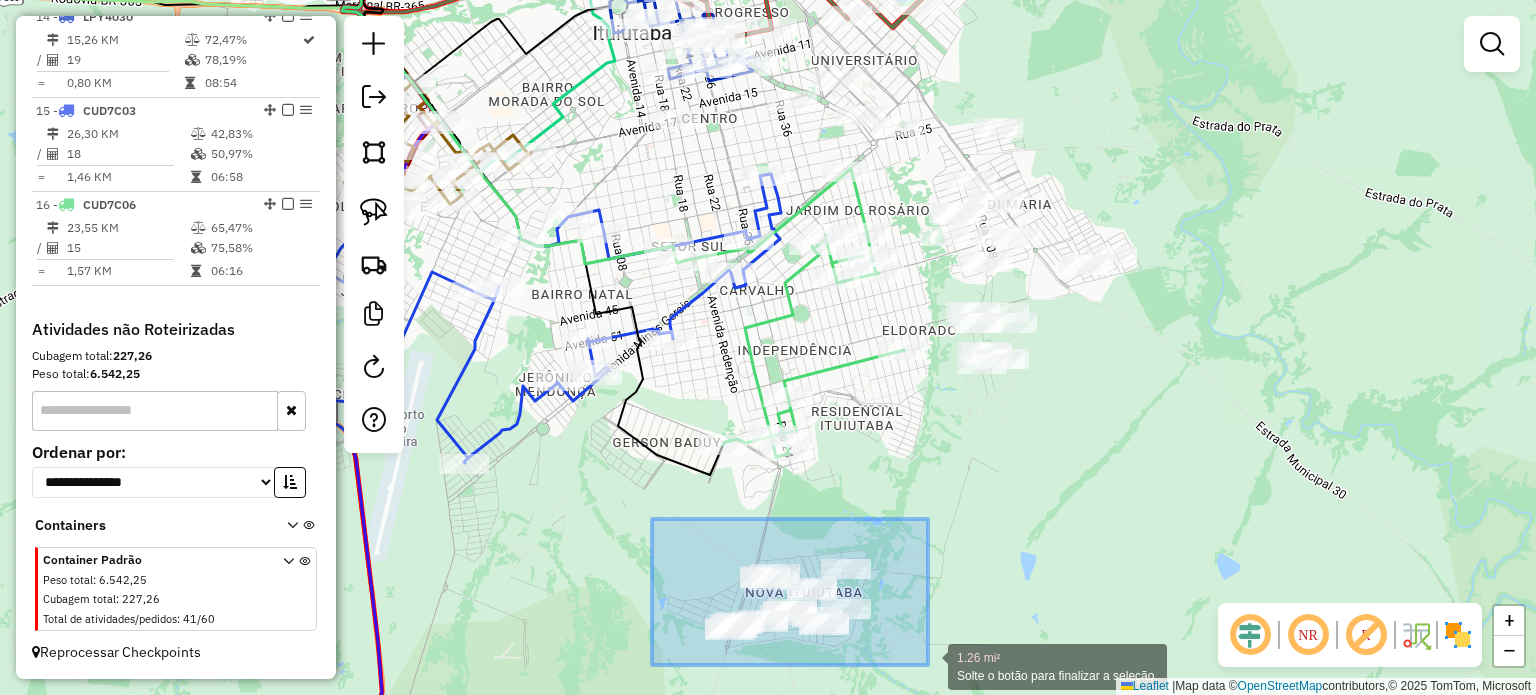 drag, startPoint x: 712, startPoint y: 571, endPoint x: 927, endPoint y: 661, distance: 233.07724 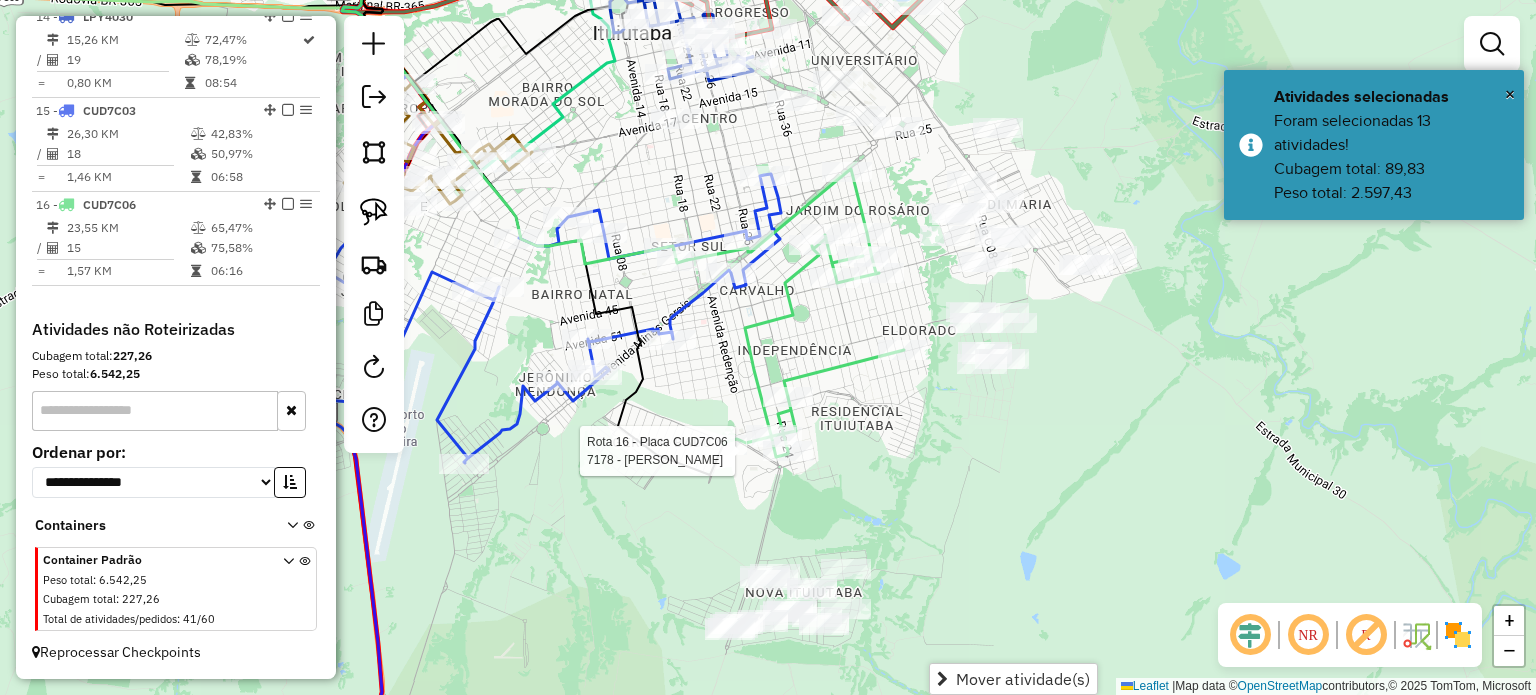 select on "*********" 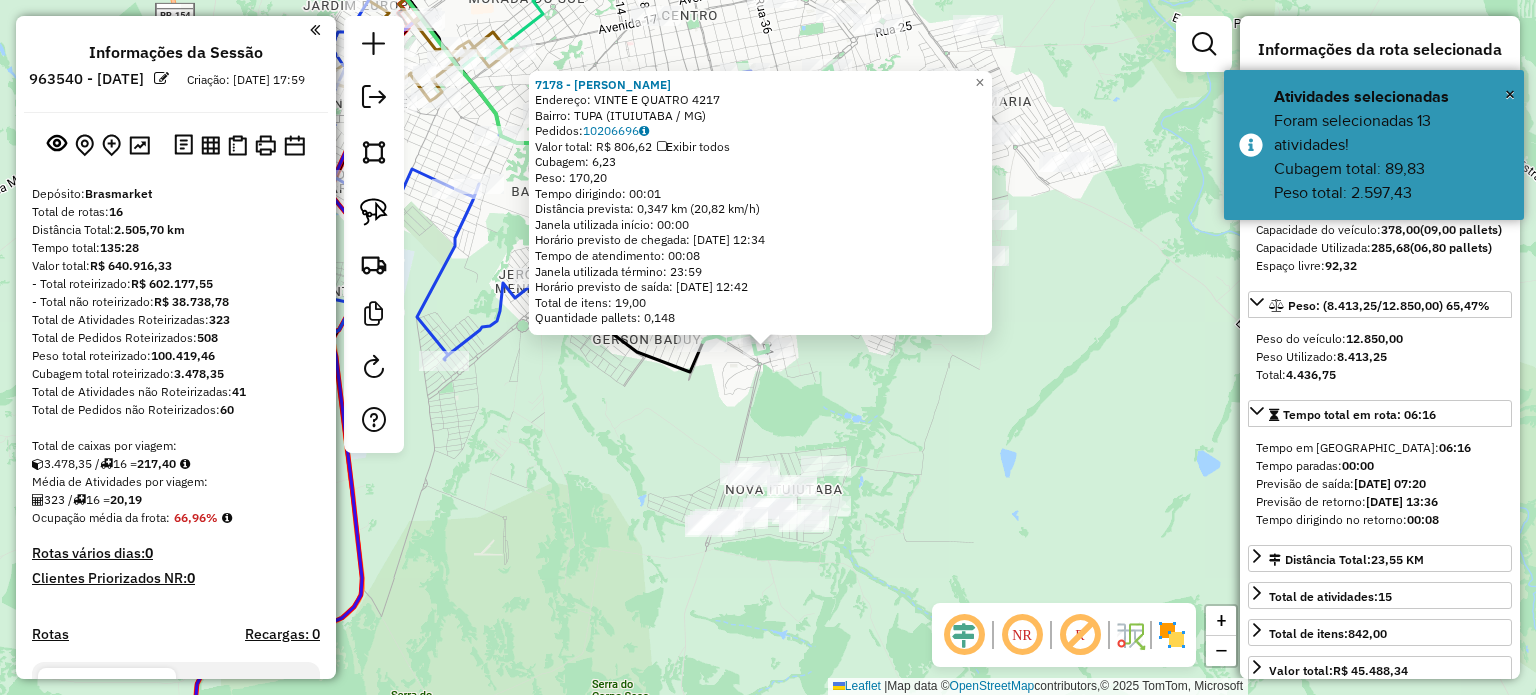 select on "*********" 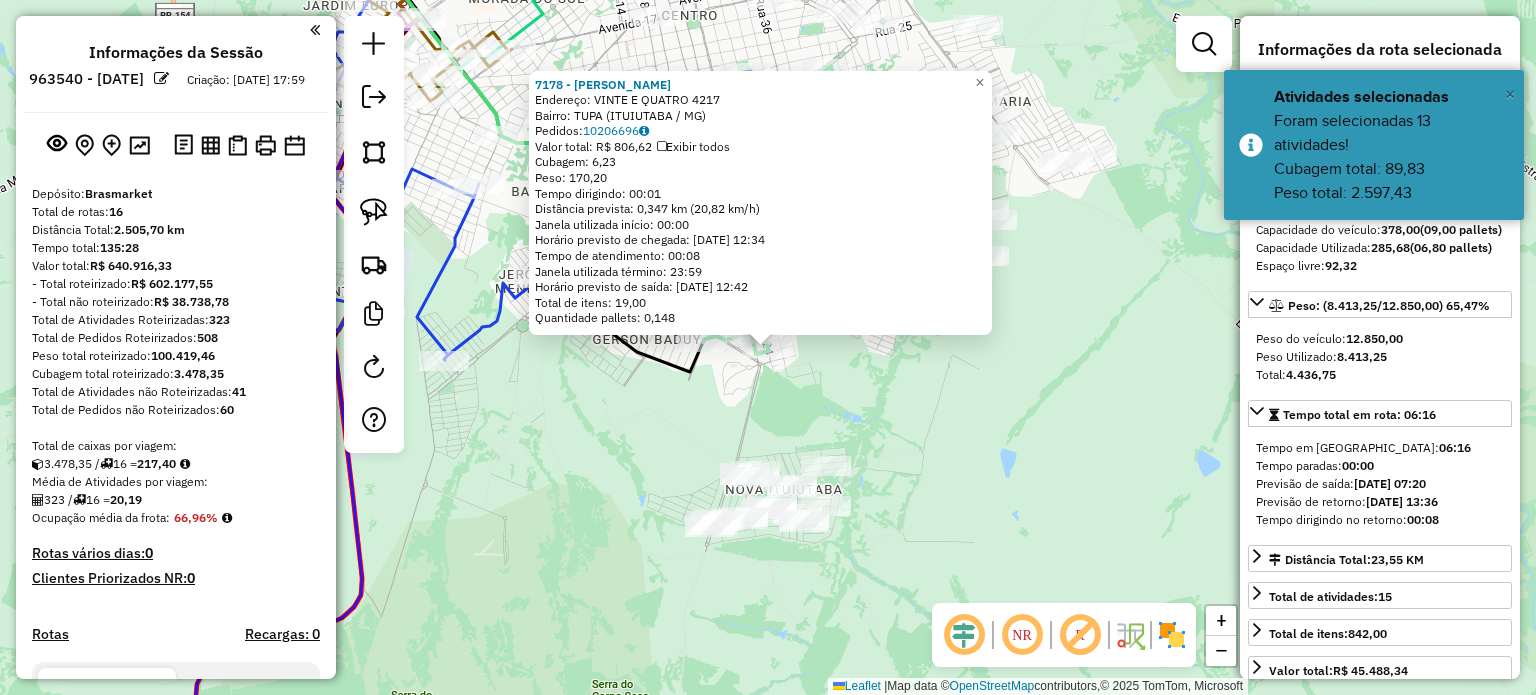 scroll, scrollTop: 0, scrollLeft: 0, axis: both 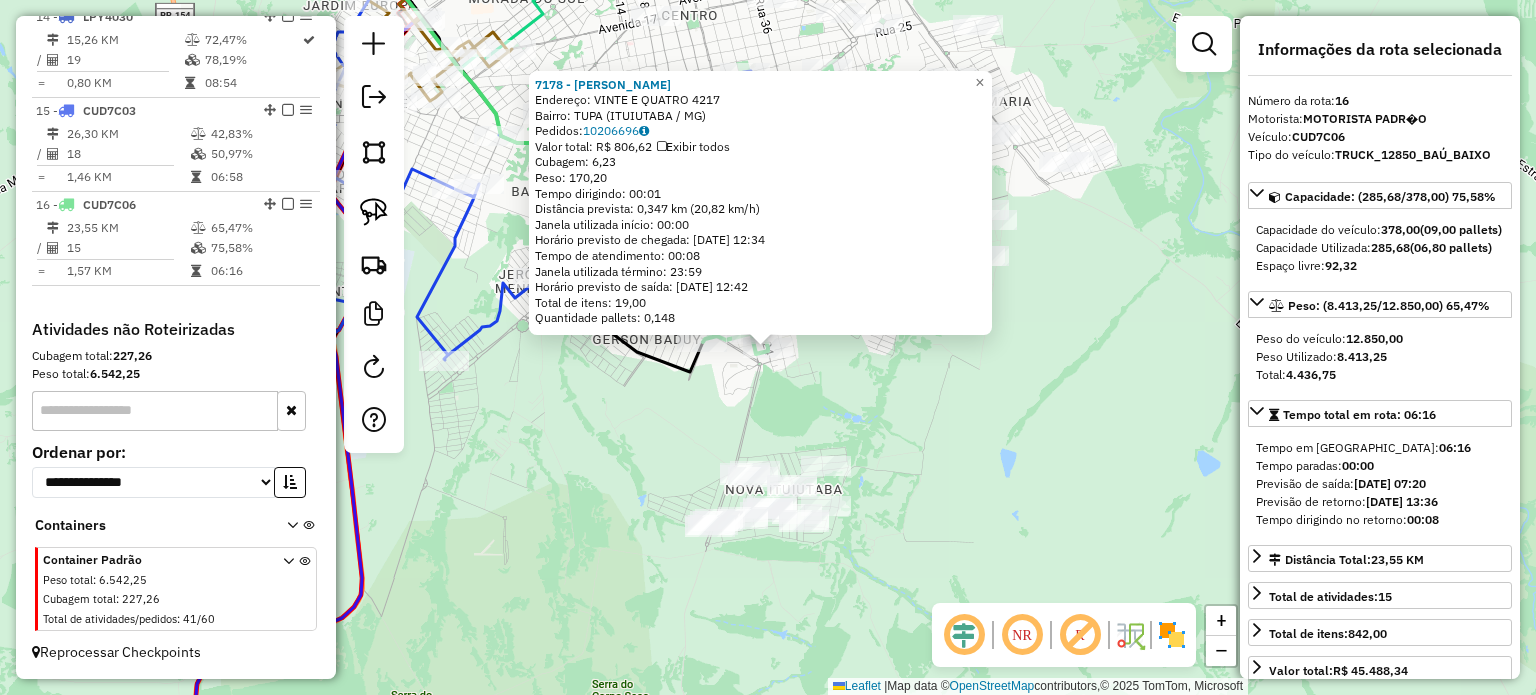 click on "7178 - [PERSON_NAME] DE SOU  Endereço:  VINTE E QUATRO 4217   Bairro: TUPA (ITUIUTABA / MG)   Pedidos:  10206696   Valor total: R$ 806,62   Exibir todos   Cubagem: 6,23  Peso: 170,20  Tempo dirigindo: 00:01   Distância prevista: 0,347 km (20,82 km/h)   [GEOGRAPHIC_DATA] utilizada início: 00:00   Horário previsto de chegada: [DATE] 12:34   Tempo de atendimento: 00:08   Janela utilizada término: 23:59   Horário previsto de saída: [DATE] 12:42   Total de itens: 19,00   Quantidade pallets: 0,148  × Janela de atendimento Grade de atendimento Capacidade Transportadoras Veículos Cliente Pedidos  Rotas Selecione os dias de semana para filtrar as janelas de atendimento  Seg   Ter   Qua   Qui   Sex   Sáb   Dom  Informe o período da janela de atendimento: De: Até:  Filtrar exatamente a janela do cliente  Considerar janela de atendimento padrão  Selecione os dias de semana para filtrar as grades de atendimento  Seg   Ter   Qua   Qui   Sex   Sáb   Dom   Considerar clientes sem dia de atendimento cadastrado De:" 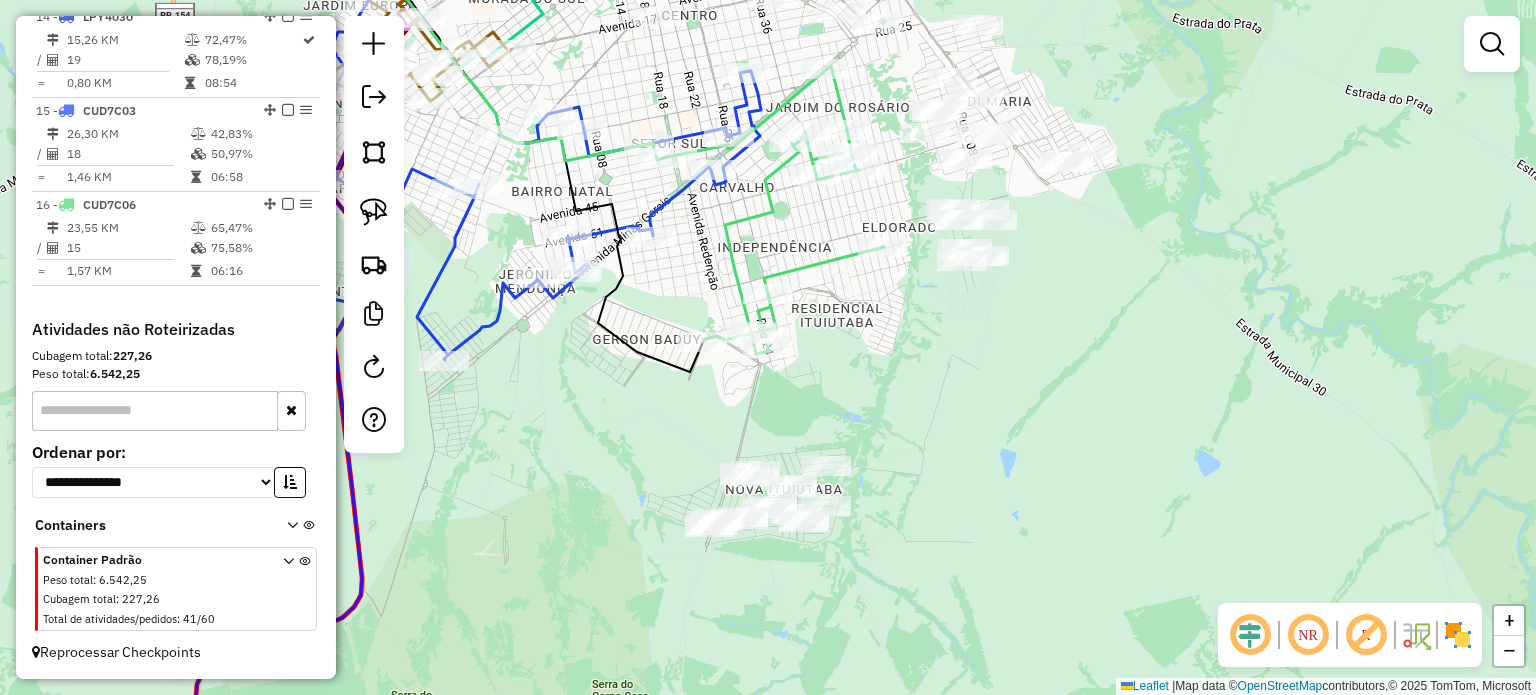 click on "Janela de atendimento Grade de atendimento Capacidade Transportadoras Veículos Cliente Pedidos  Rotas Selecione os dias de semana para filtrar as janelas de atendimento  Seg   Ter   Qua   Qui   Sex   Sáb   Dom  Informe o período da janela de atendimento: De: Até:  Filtrar exatamente a janela do cliente  Considerar janela de atendimento padrão  Selecione os dias de semana para filtrar as grades de atendimento  Seg   Ter   Qua   Qui   Sex   Sáb   Dom   Considerar clientes sem dia de atendimento cadastrado  Clientes fora do dia de atendimento selecionado Filtrar as atividades entre os valores definidos abaixo:  Peso mínimo:   Peso máximo:   Cubagem mínima:   Cubagem máxima:   De:   Até:  Filtrar as atividades entre o tempo de atendimento definido abaixo:  De:   Até:   Considerar capacidade total dos clientes não roteirizados Transportadora: Selecione um ou mais itens Tipo de veículo: Selecione um ou mais itens Veículo: Selecione um ou mais itens Motorista: Selecione um ou mais itens Nome: Rótulo:" 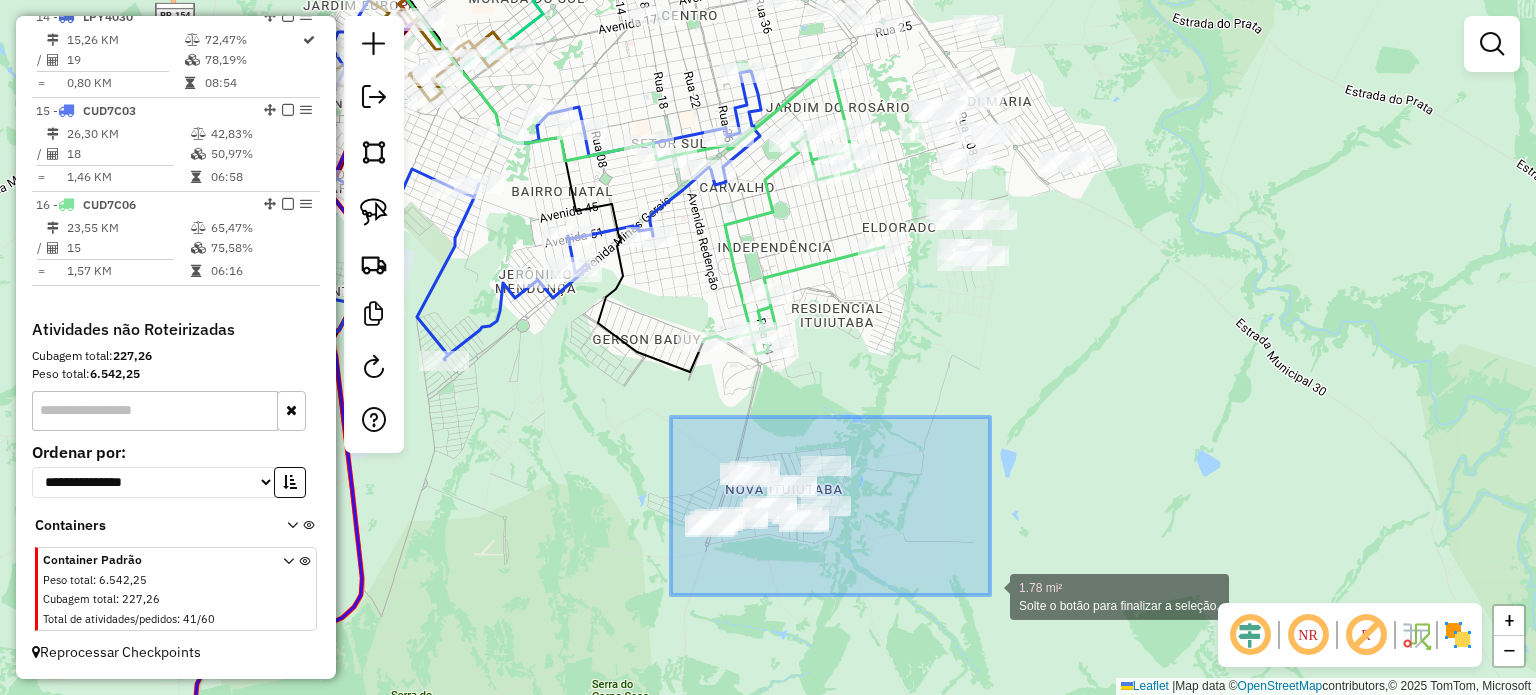 drag, startPoint x: 791, startPoint y: 492, endPoint x: 988, endPoint y: 589, distance: 219.58597 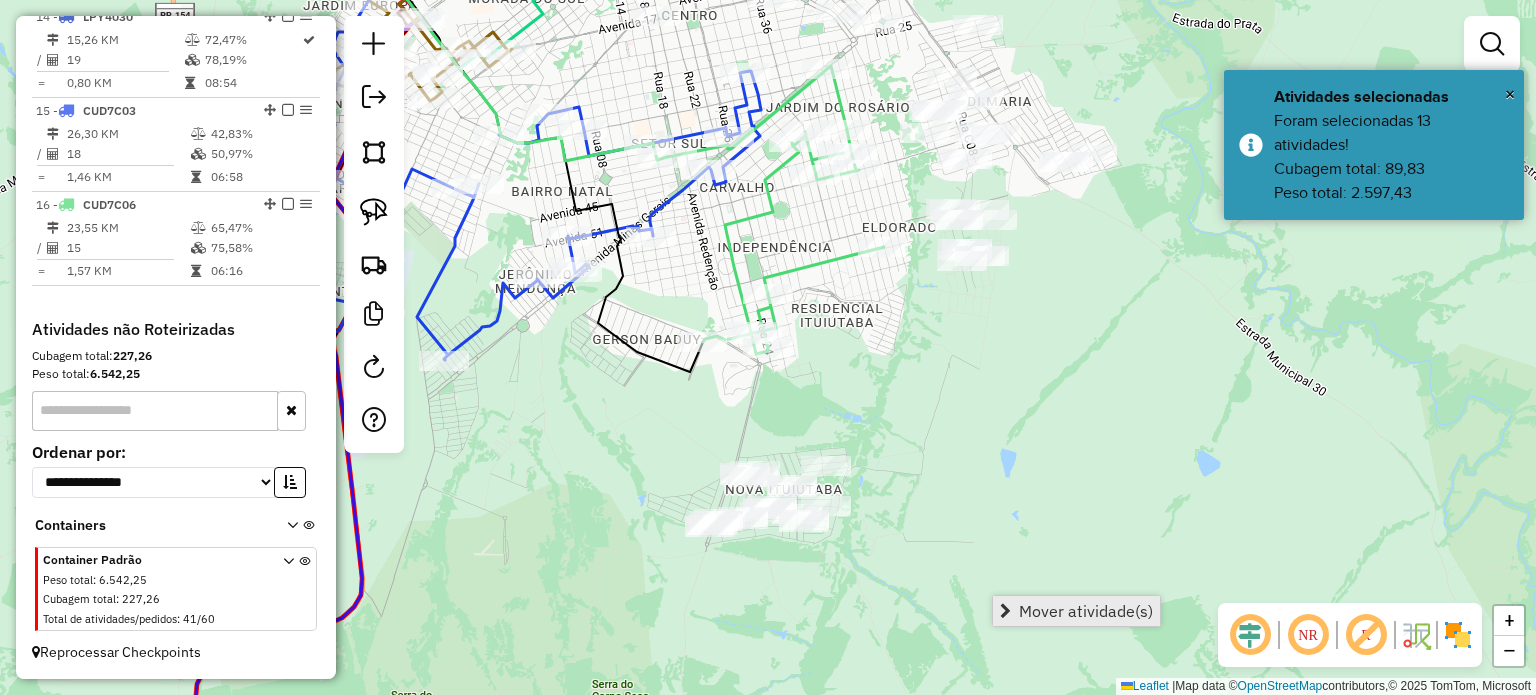 click on "Mover atividade(s)" at bounding box center [1086, 611] 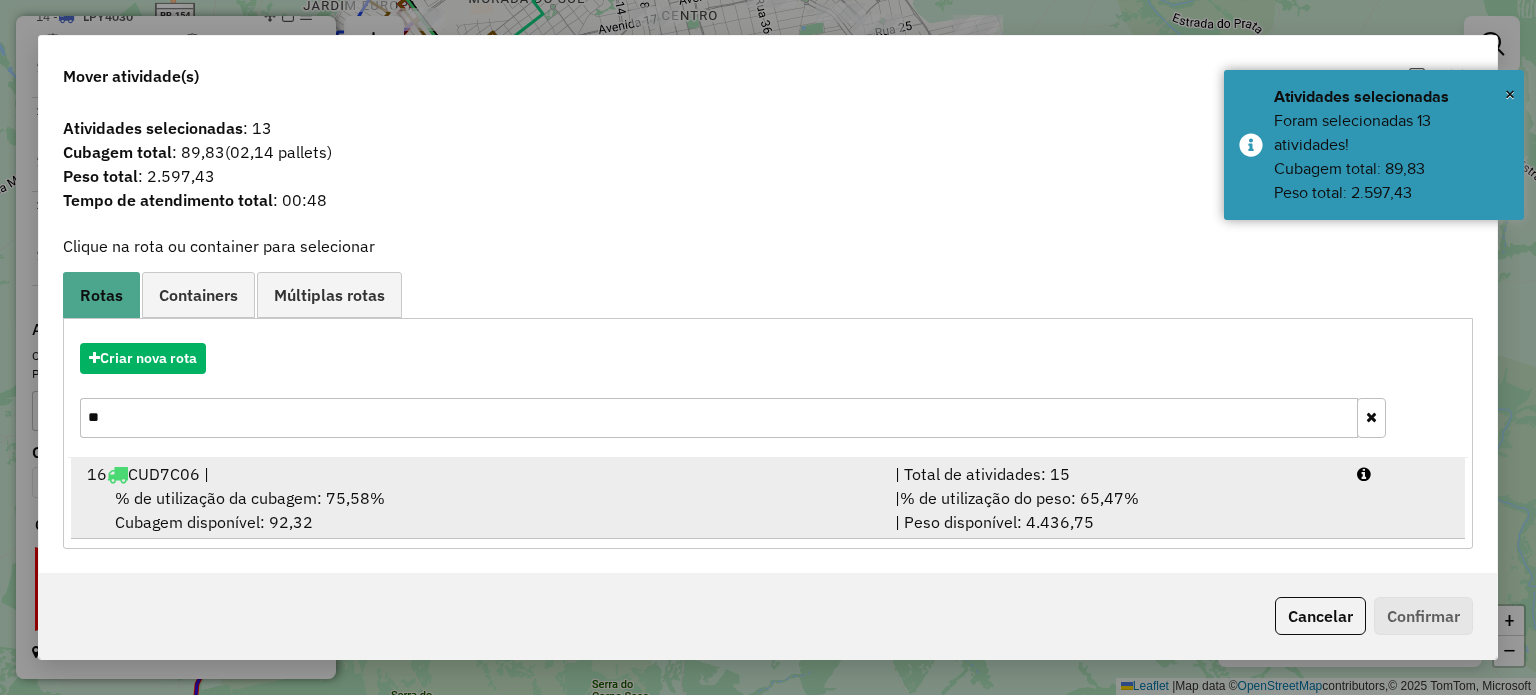 click on "% de utilização da cubagem: 75,58%" at bounding box center (250, 498) 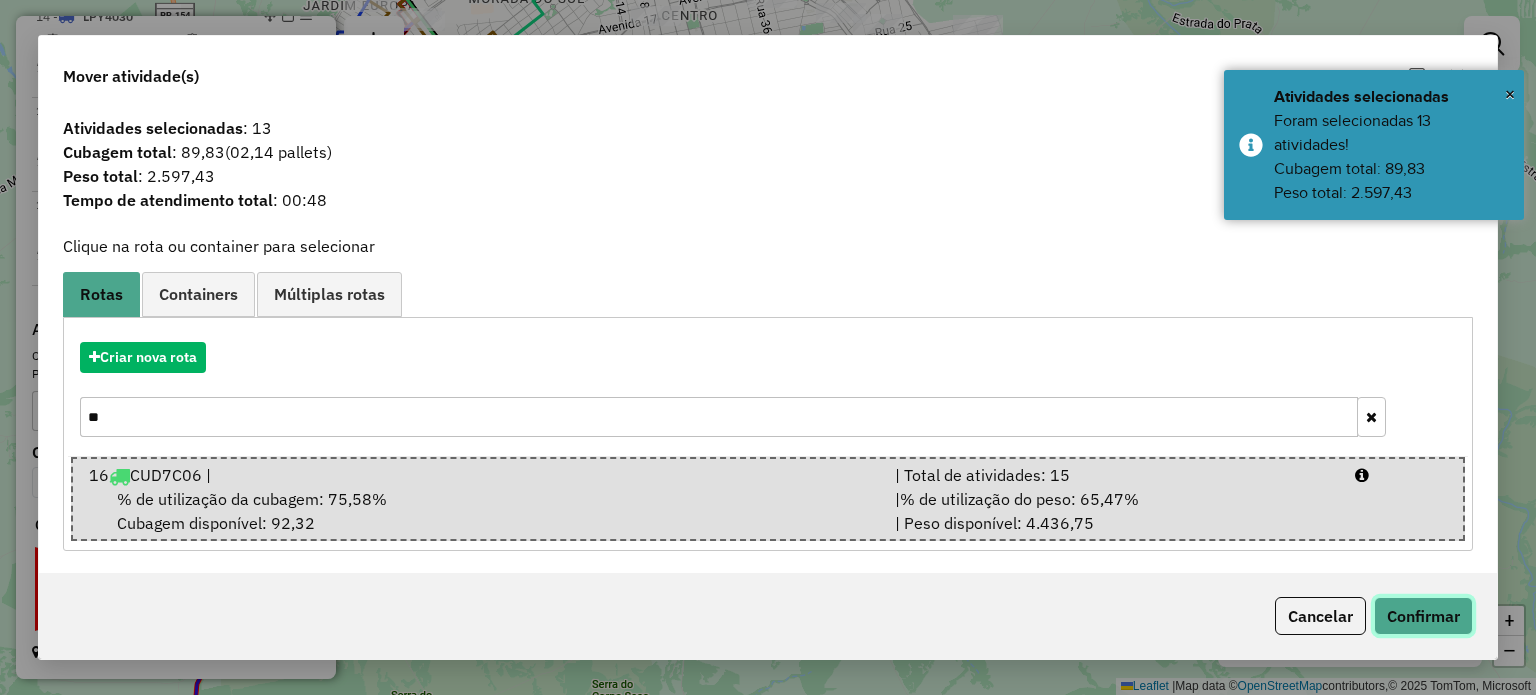 click on "Confirmar" 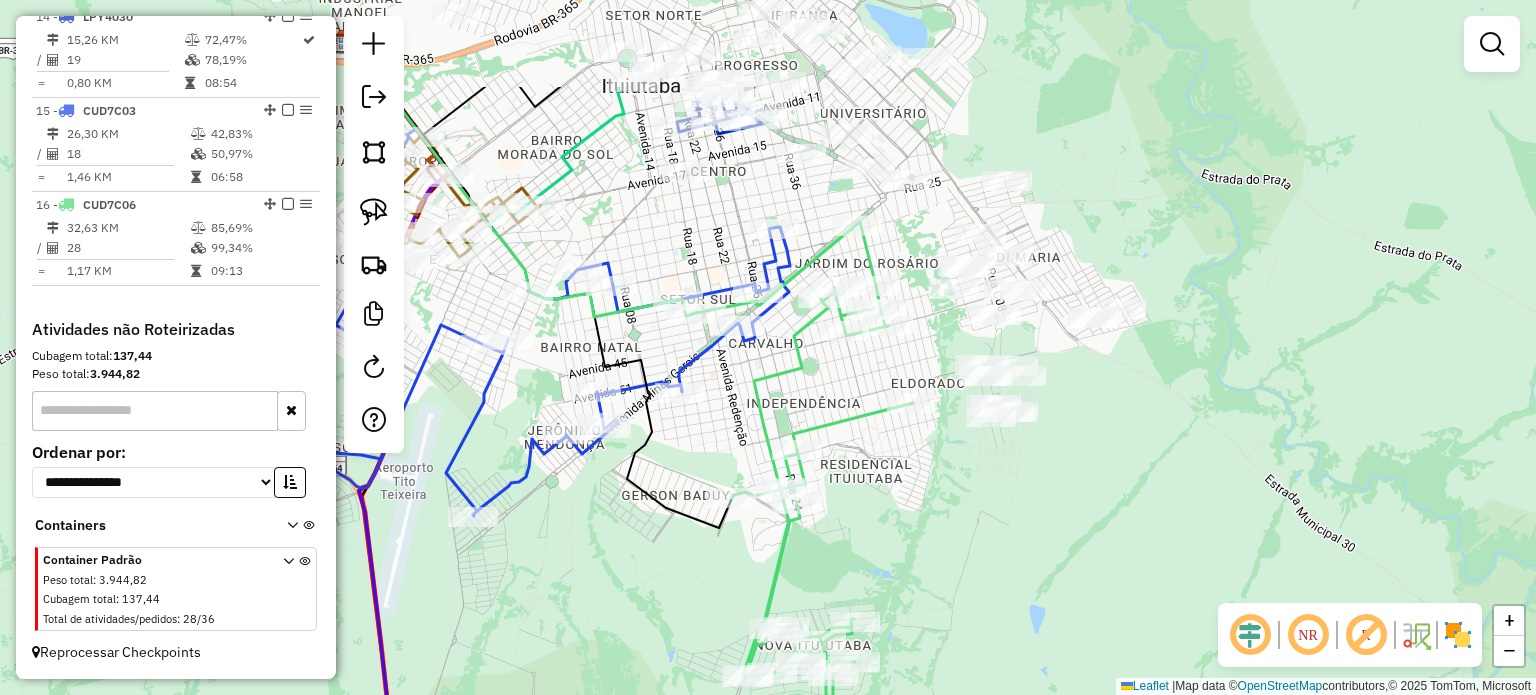 click on "Janela de atendimento Grade de atendimento Capacidade Transportadoras Veículos Cliente Pedidos  Rotas Selecione os dias de semana para filtrar as janelas de atendimento  Seg   Ter   Qua   Qui   Sex   Sáb   Dom  Informe o período da janela de atendimento: De: Até:  Filtrar exatamente a janela do cliente  Considerar janela de atendimento padrão  Selecione os dias de semana para filtrar as grades de atendimento  Seg   Ter   Qua   Qui   Sex   Sáb   Dom   Considerar clientes sem dia de atendimento cadastrado  Clientes fora do dia de atendimento selecionado Filtrar as atividades entre os valores definidos abaixo:  Peso mínimo:   Peso máximo:   Cubagem mínima:   Cubagem máxima:   De:   Até:  Filtrar as atividades entre o tempo de atendimento definido abaixo:  De:   Até:   Considerar capacidade total dos clientes não roteirizados Transportadora: Selecione um ou mais itens Tipo de veículo: Selecione um ou mais itens Veículo: Selecione um ou mais itens Motorista: Selecione um ou mais itens Nome: Rótulo:" 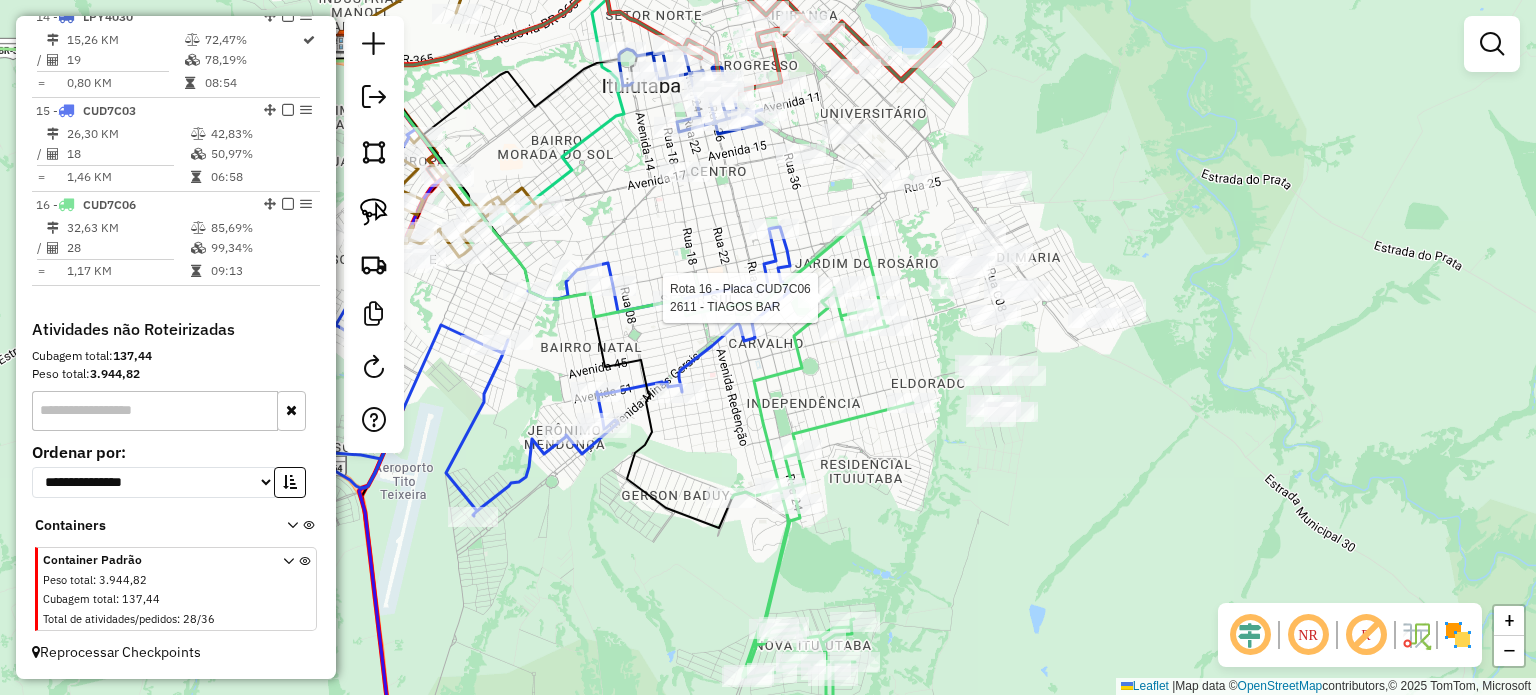 select on "*********" 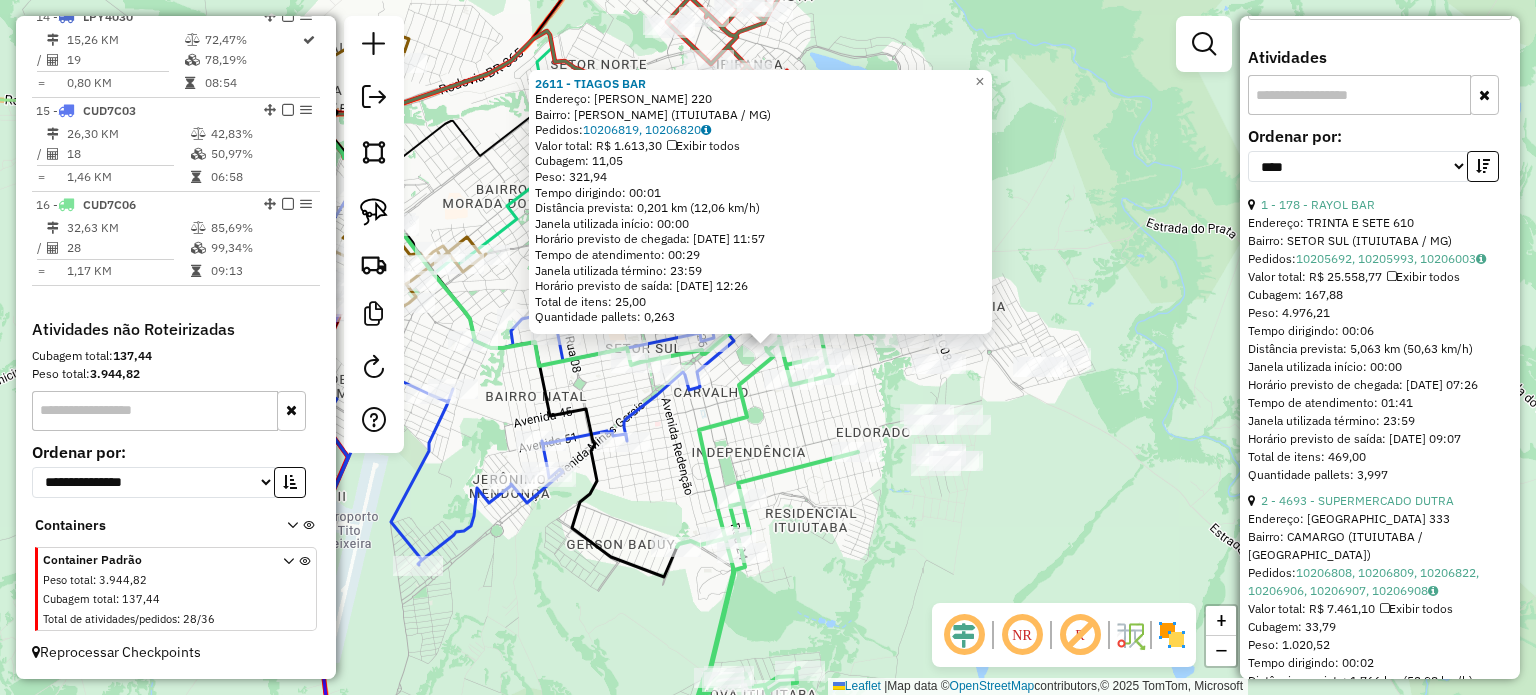 scroll, scrollTop: 900, scrollLeft: 0, axis: vertical 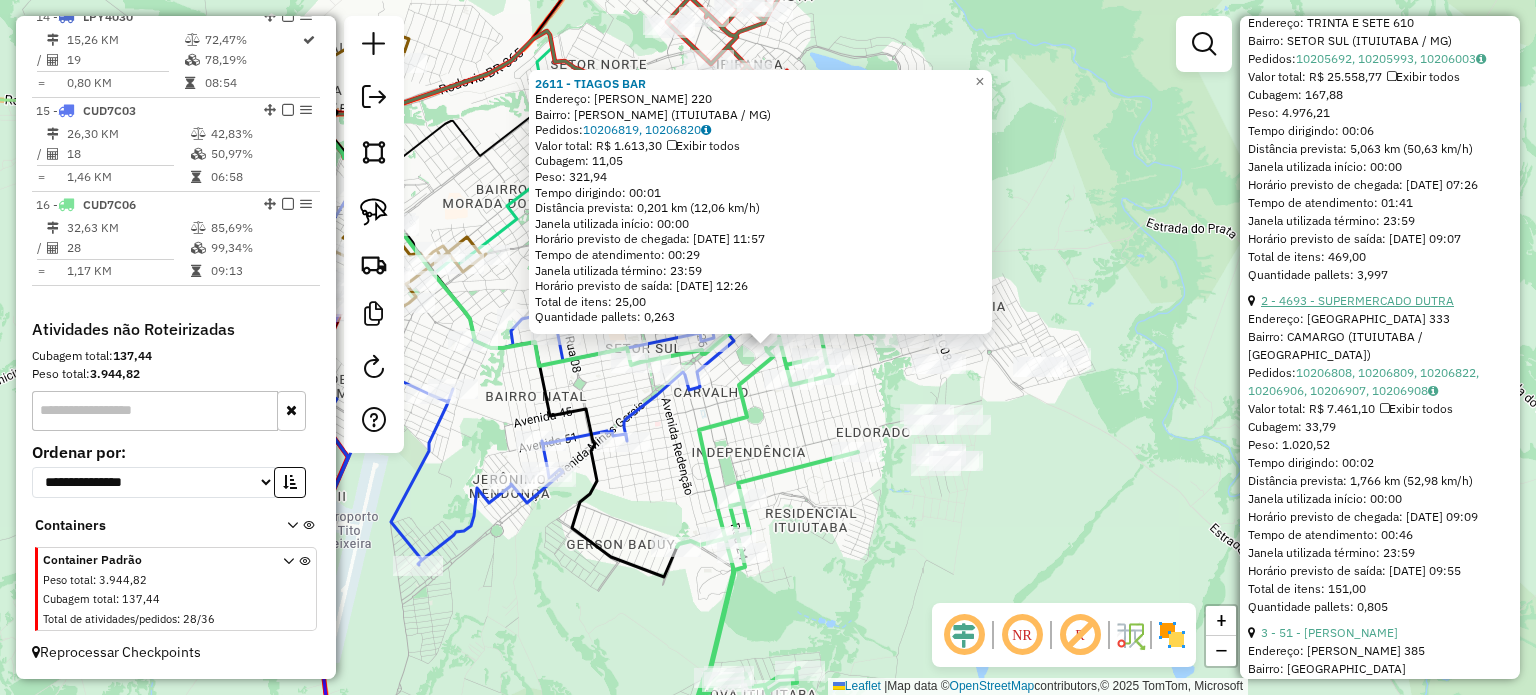 click on "2 - 4693 - SUPERMERCADO DUTRA" at bounding box center [1357, 300] 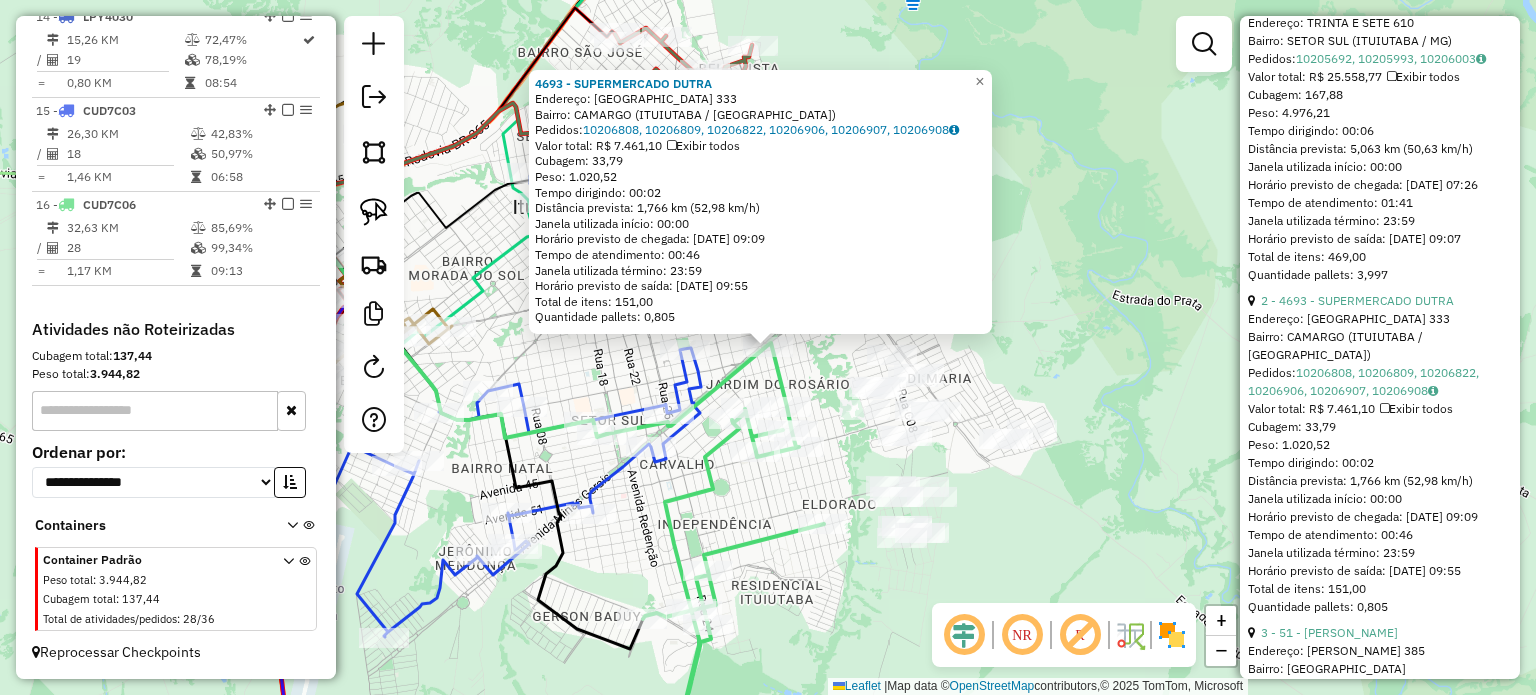click 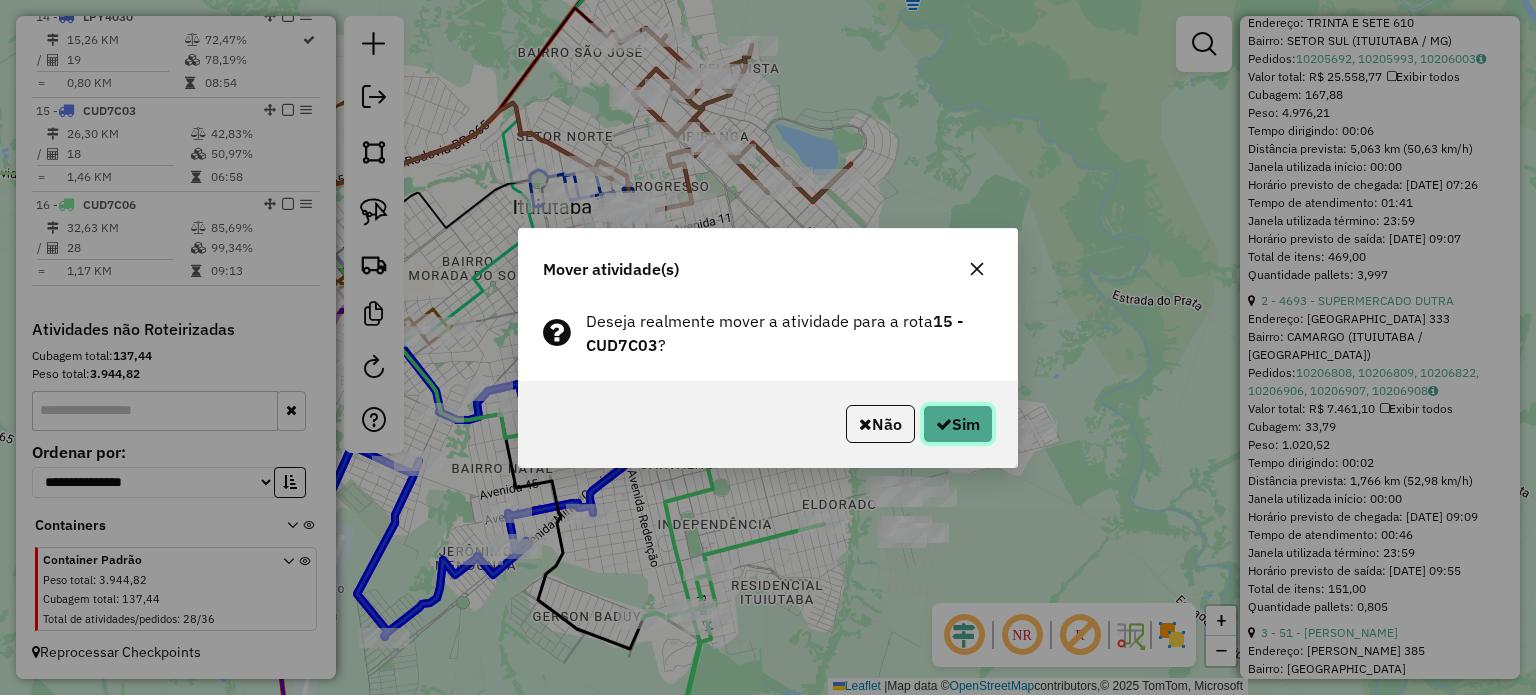 drag, startPoint x: 971, startPoint y: 418, endPoint x: 961, endPoint y: 419, distance: 10.049875 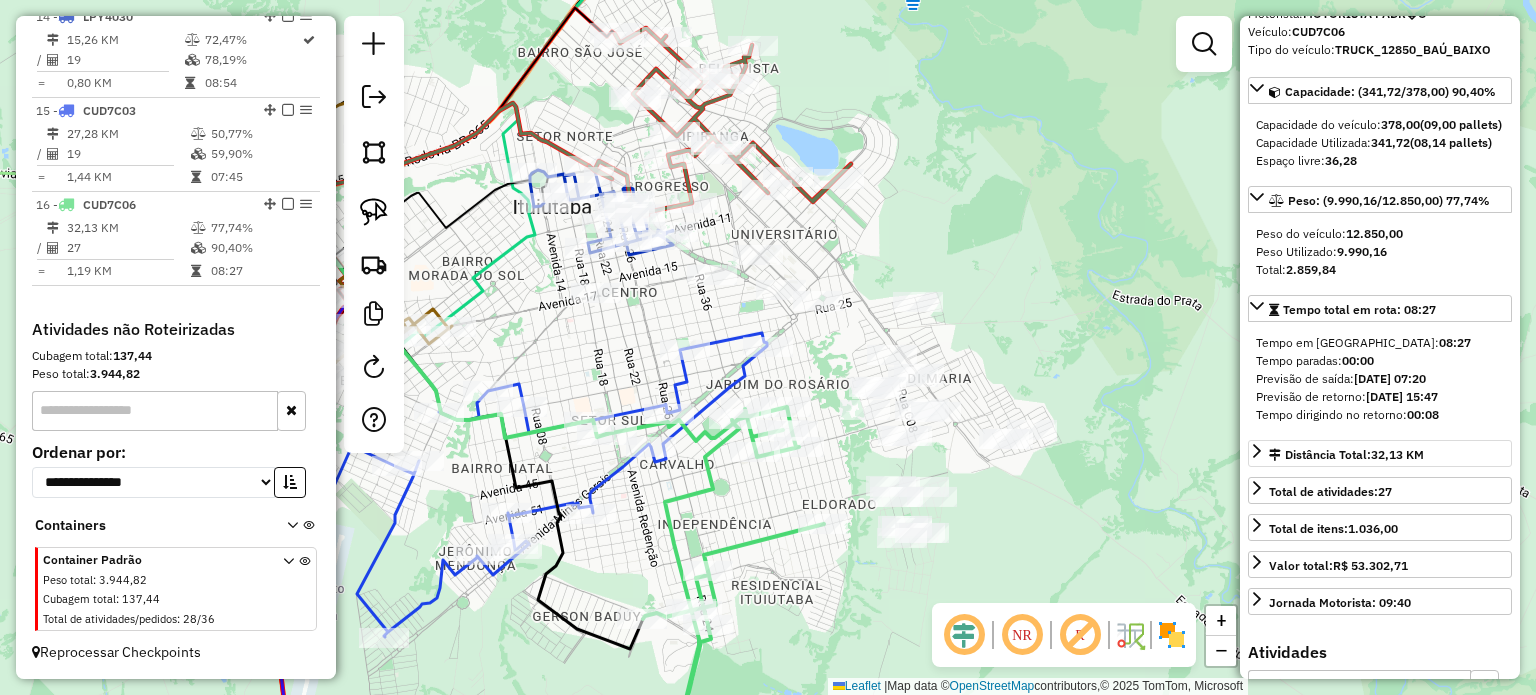 scroll, scrollTop: 0, scrollLeft: 0, axis: both 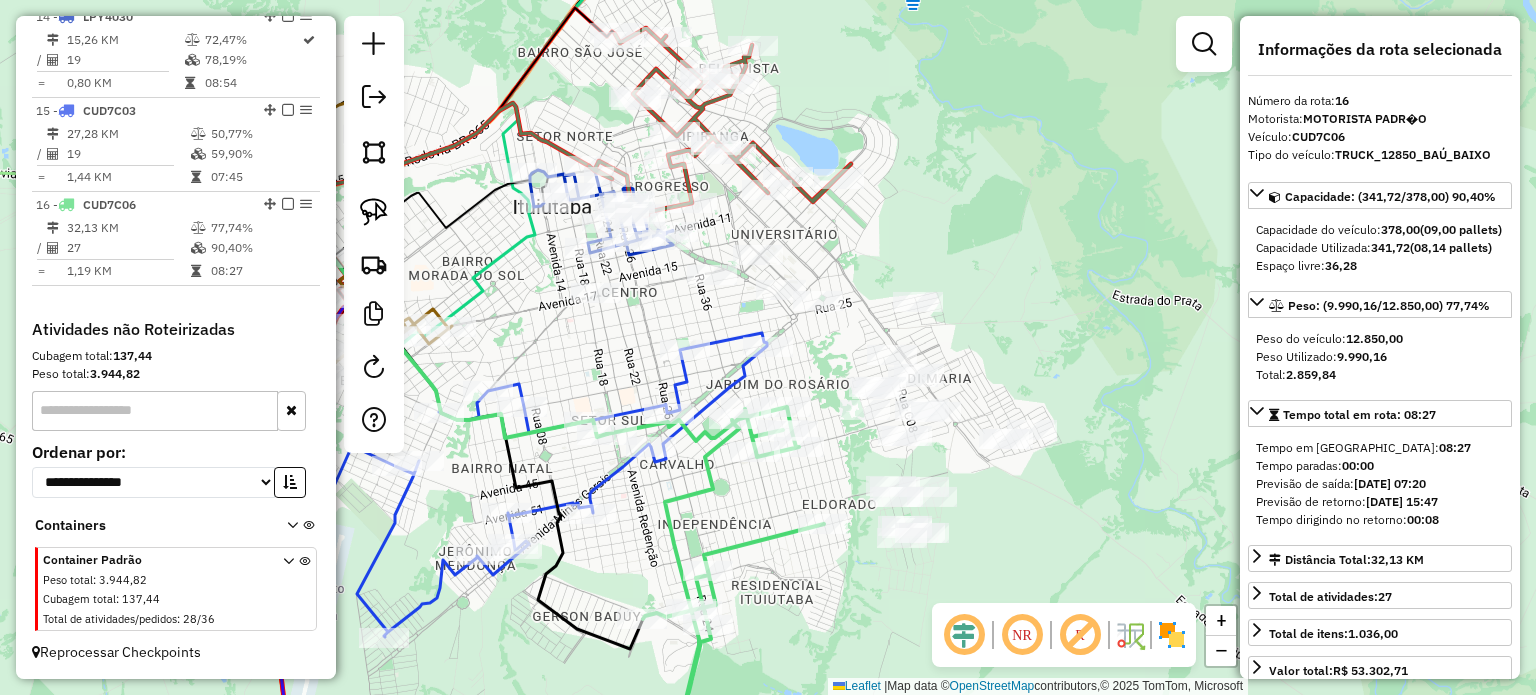 click 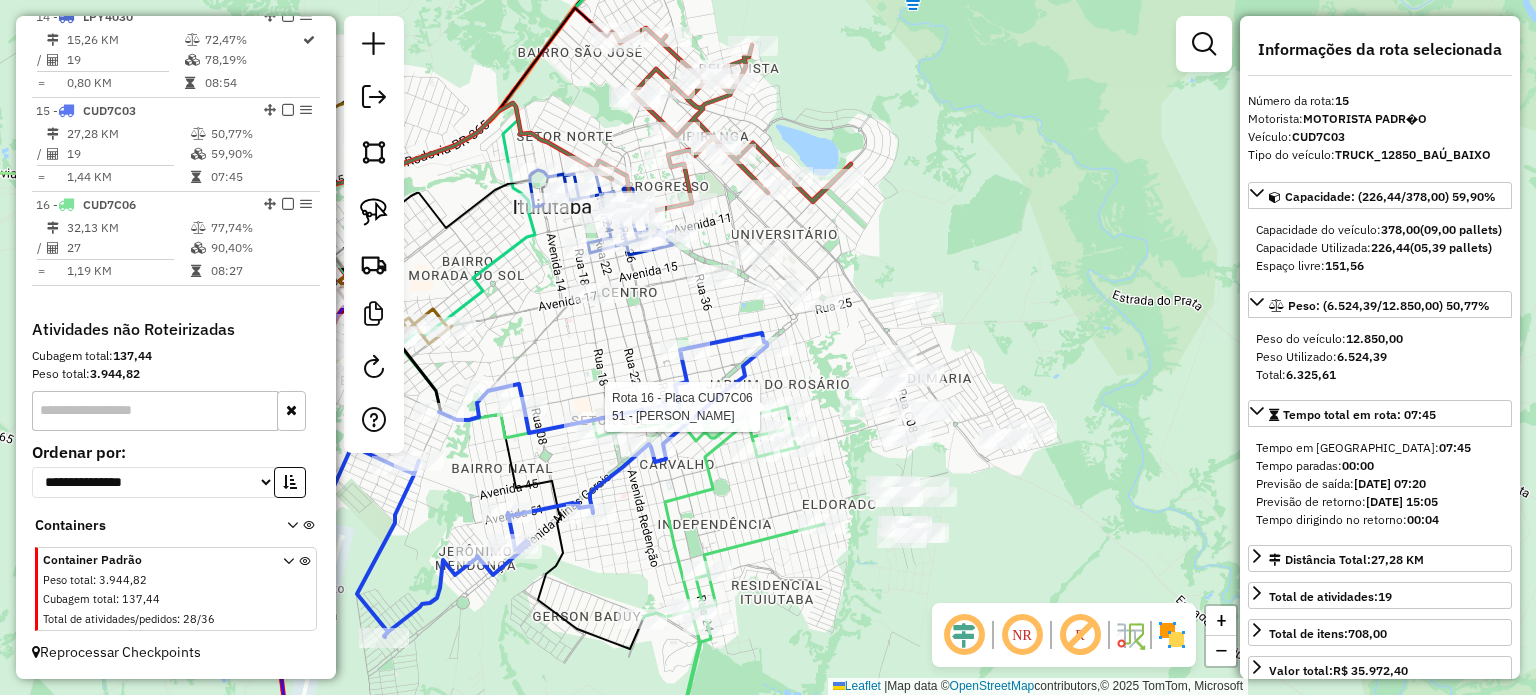 click 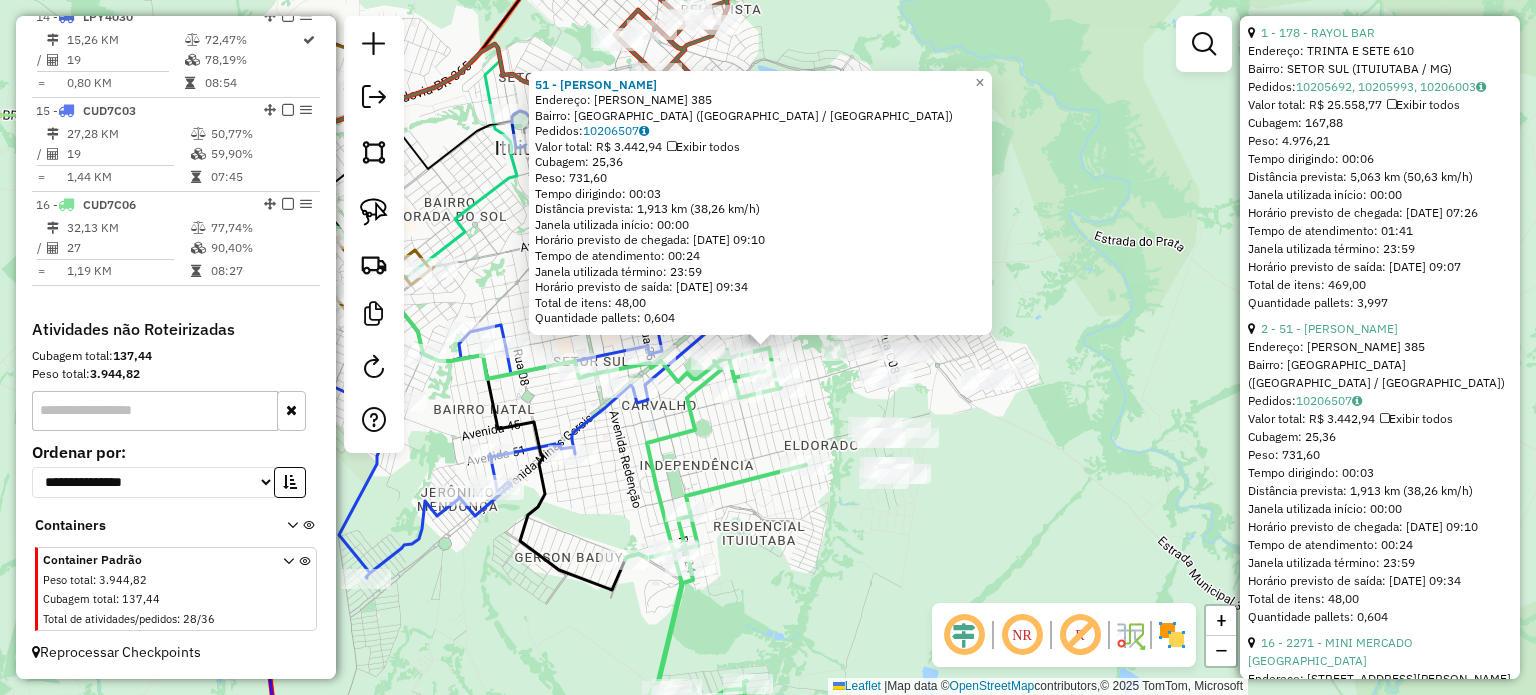 scroll, scrollTop: 800, scrollLeft: 0, axis: vertical 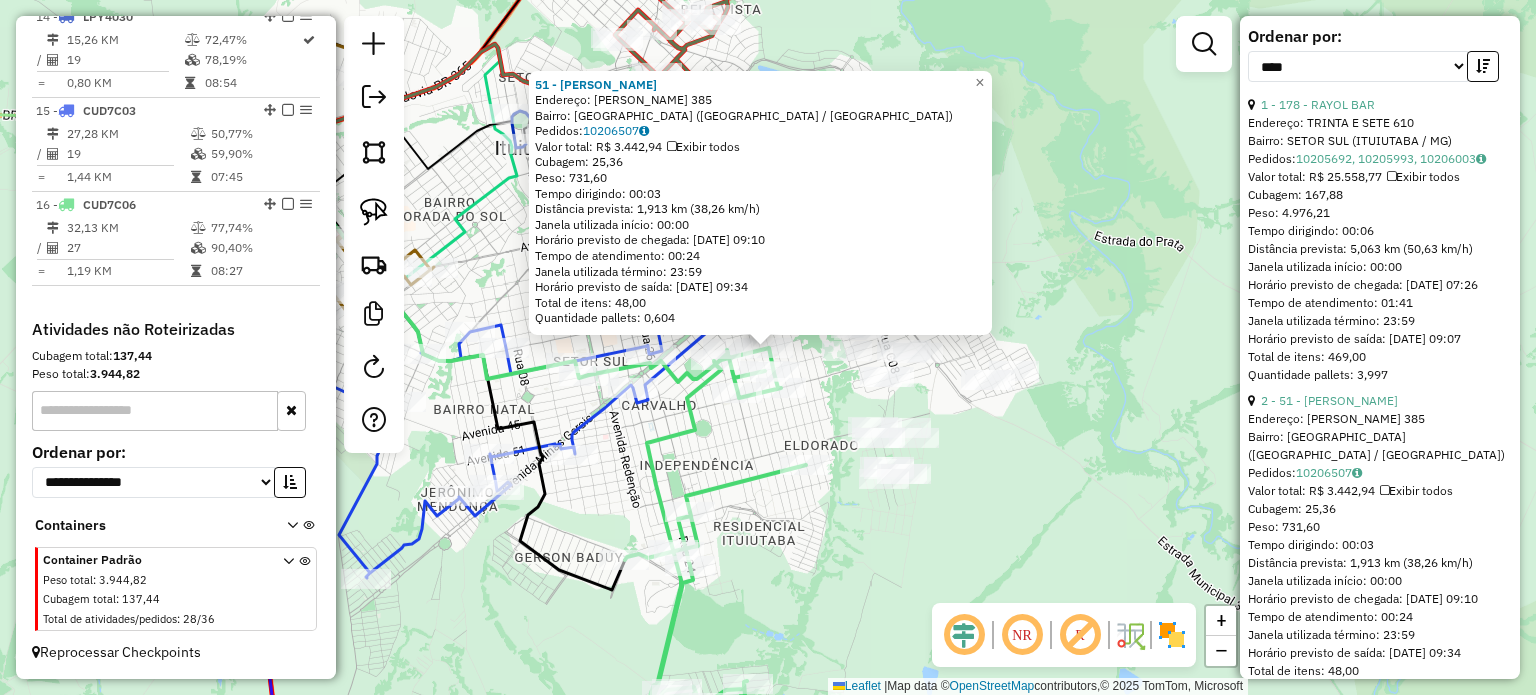 click on "2 - 51 - [PERSON_NAME]" at bounding box center (1329, 400) 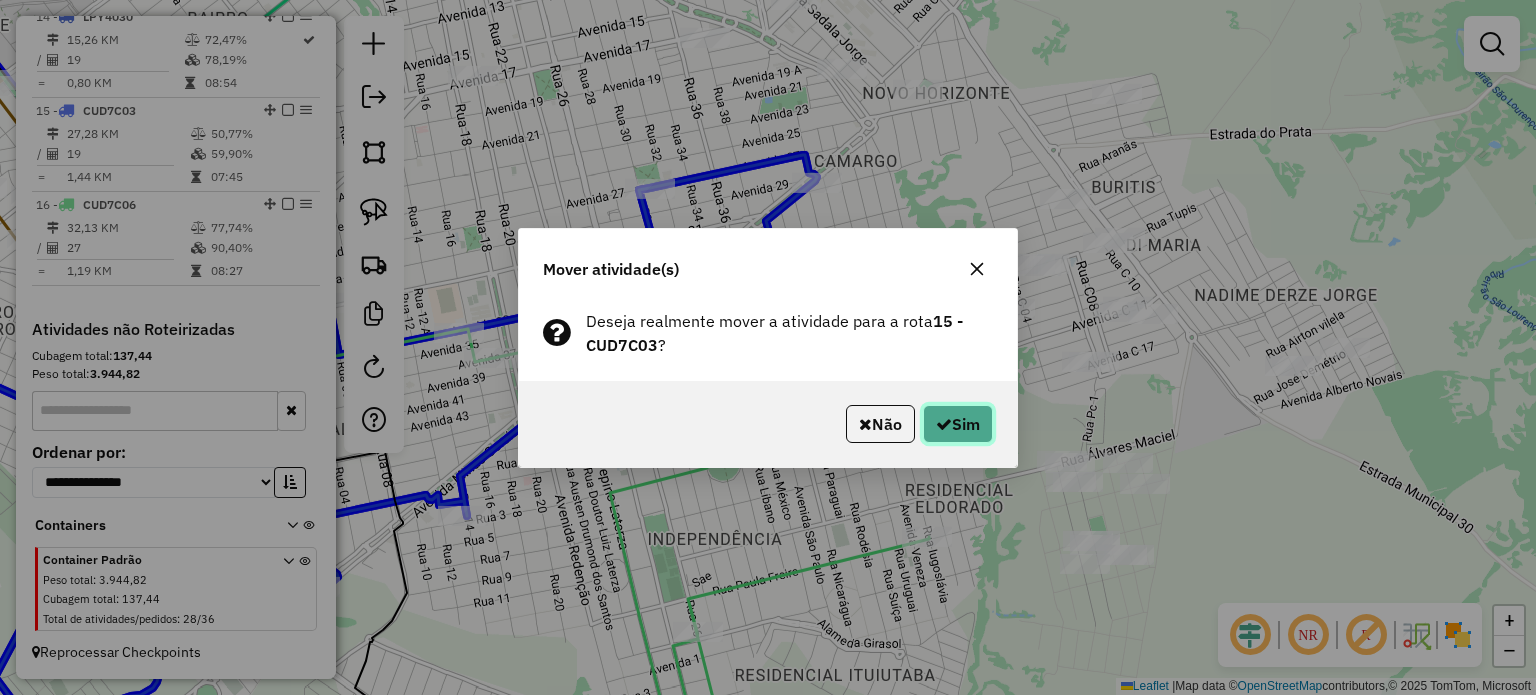 click on "Sim" 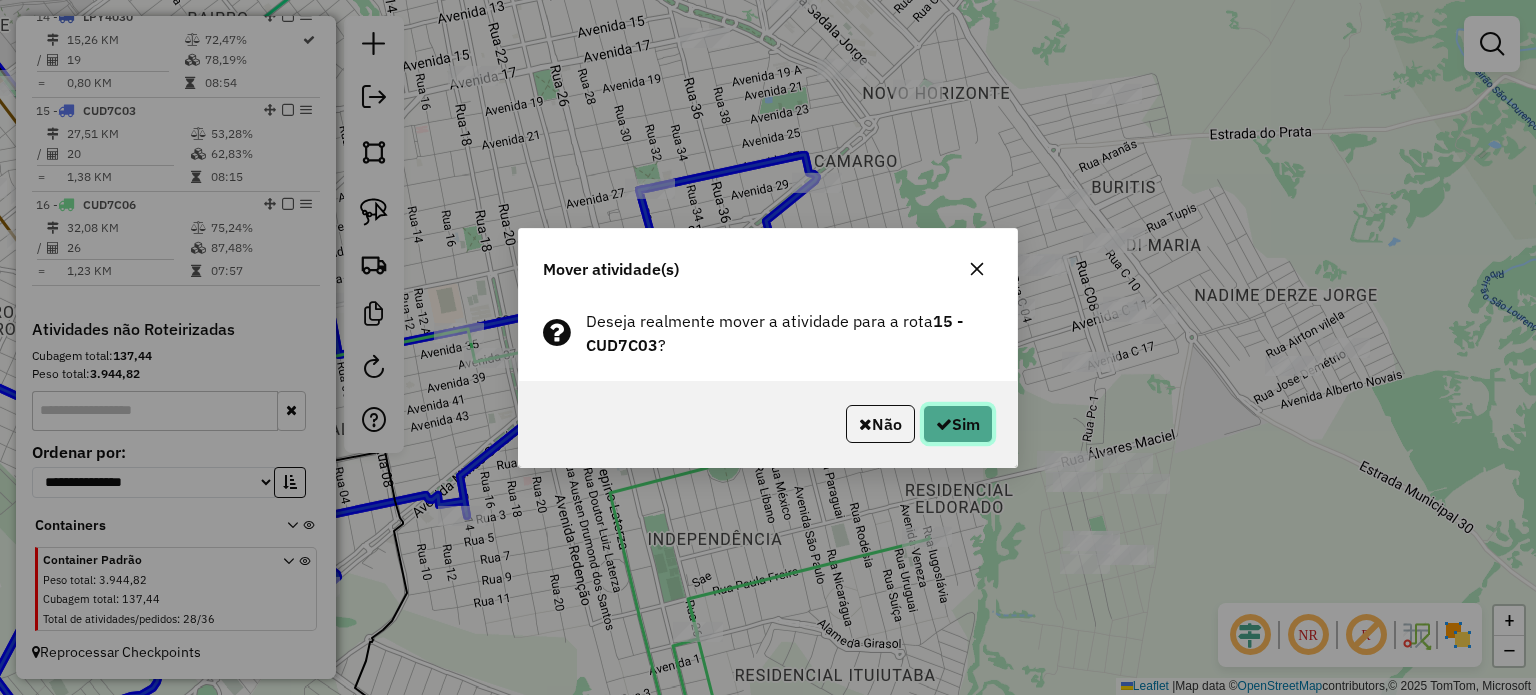 click on "Sim" 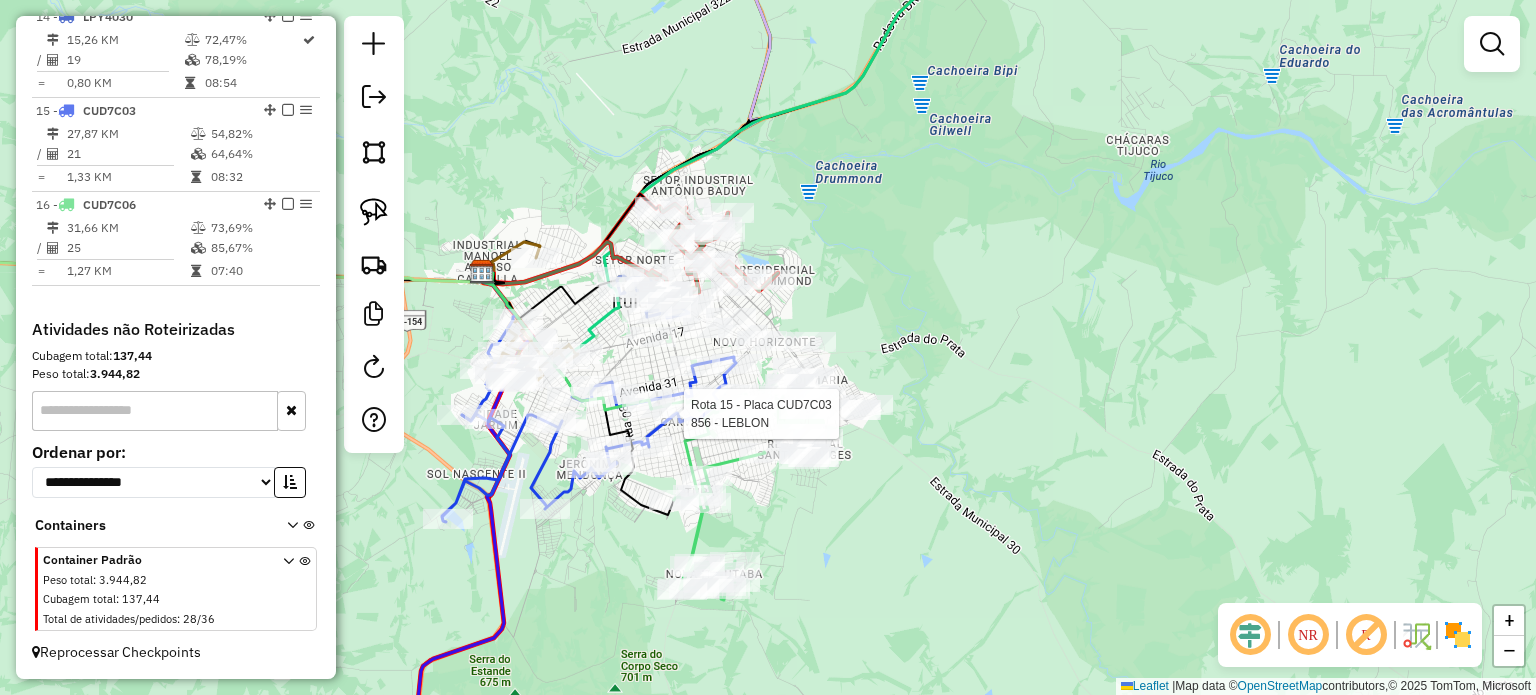 select on "*********" 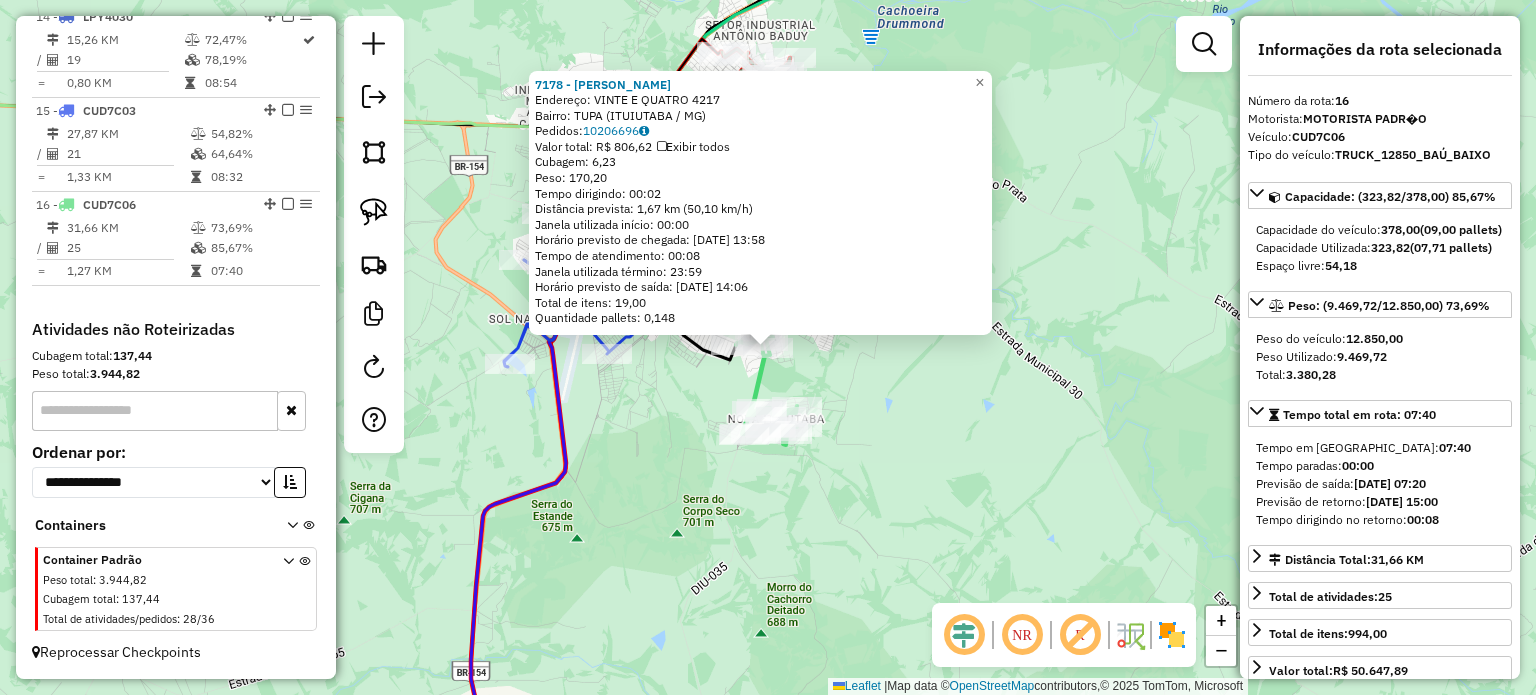 click on "Rota 16 - Placa CUD7C06  357 - BAR DA [DATE] 7178 - [PERSON_NAME] DE SOU  Endereço:  VINTE E QUATRO 4217   Bairro: TUPA (ITUIUTABA / MG)   Pedidos:  10206696   Valor total: R$ 806,62   Exibir todos   Cubagem: 6,23  Peso: 170,20  Tempo dirigindo: 00:02   Distância prevista: 1,67 km (50,10 km/h)   Janela utilizada início: 00:00   Horário previsto de chegada: [DATE] 13:58   Tempo de atendimento: 00:08   Janela utilizada término: 23:59   Horário previsto de saída: [DATE] 14:06   Total de itens: 19,00   Quantidade pallets: 0,148  × Janela de atendimento Grade de atendimento Capacidade Transportadoras Veículos Cliente Pedidos  Rotas Selecione os dias de semana para filtrar as janelas de atendimento  Seg   Ter   Qua   Qui   Sex   Sáb   Dom  Informe o período da janela de atendimento: De: Até:  Filtrar exatamente a janela do cliente  Considerar janela de atendimento padrão  Selecione os dias de semana para filtrar as grades de atendimento  Seg   Ter   Qua   Qui   Sex   Sáb   Dom   Peso mínimo:" 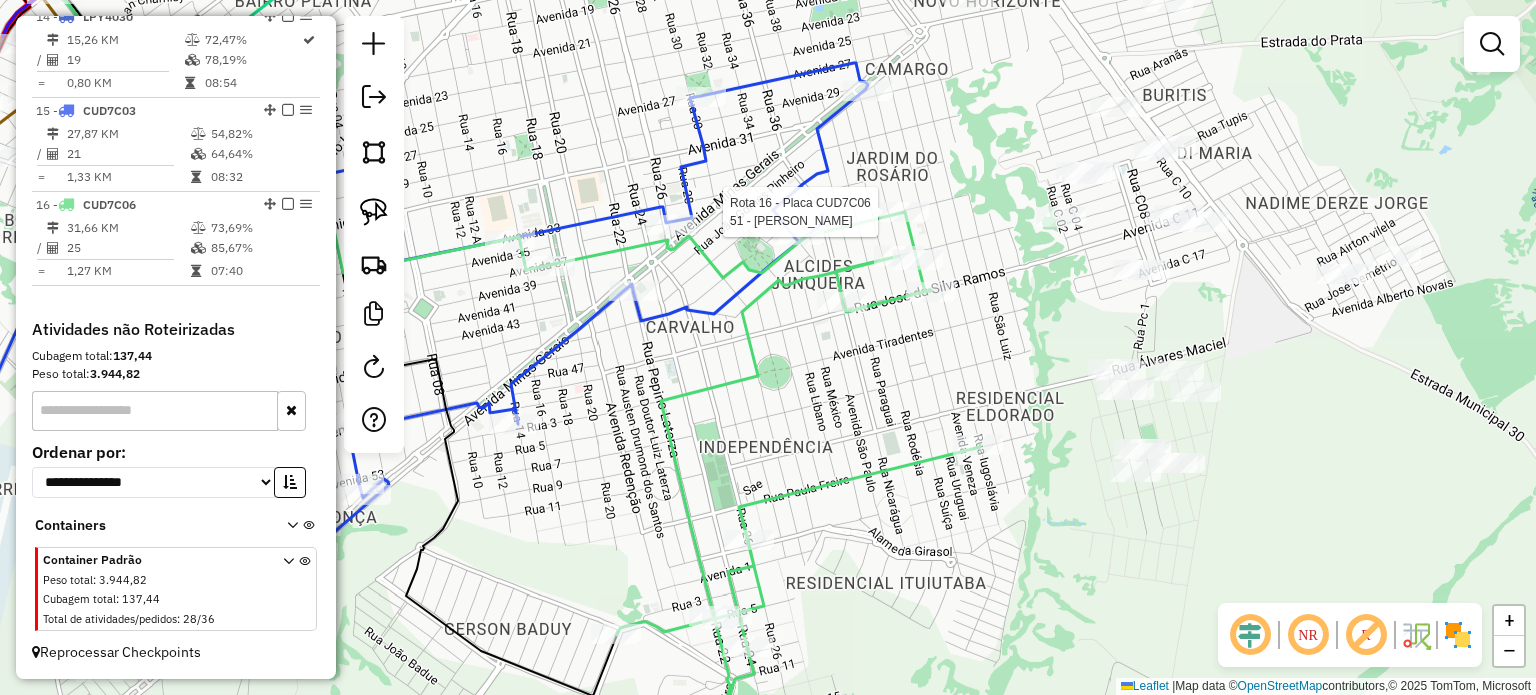 select on "*********" 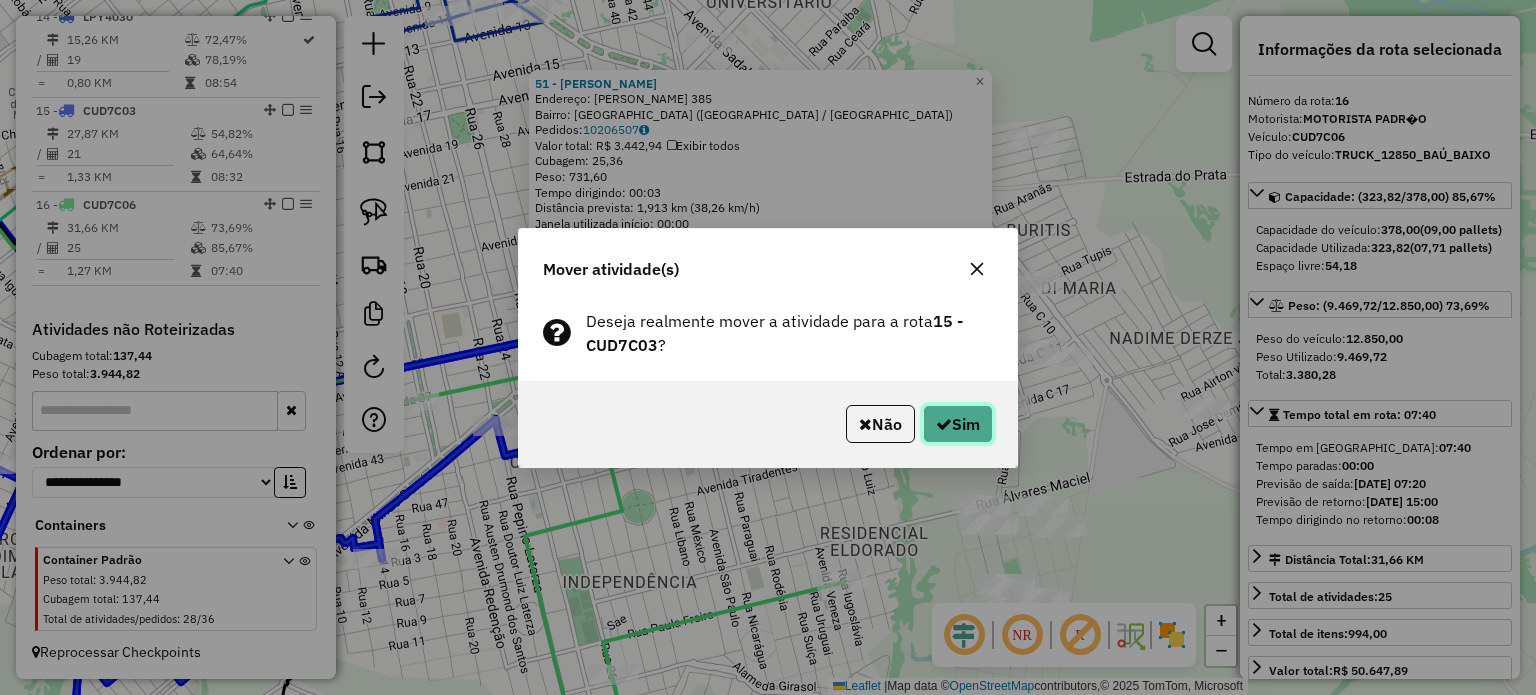 click on "Sim" 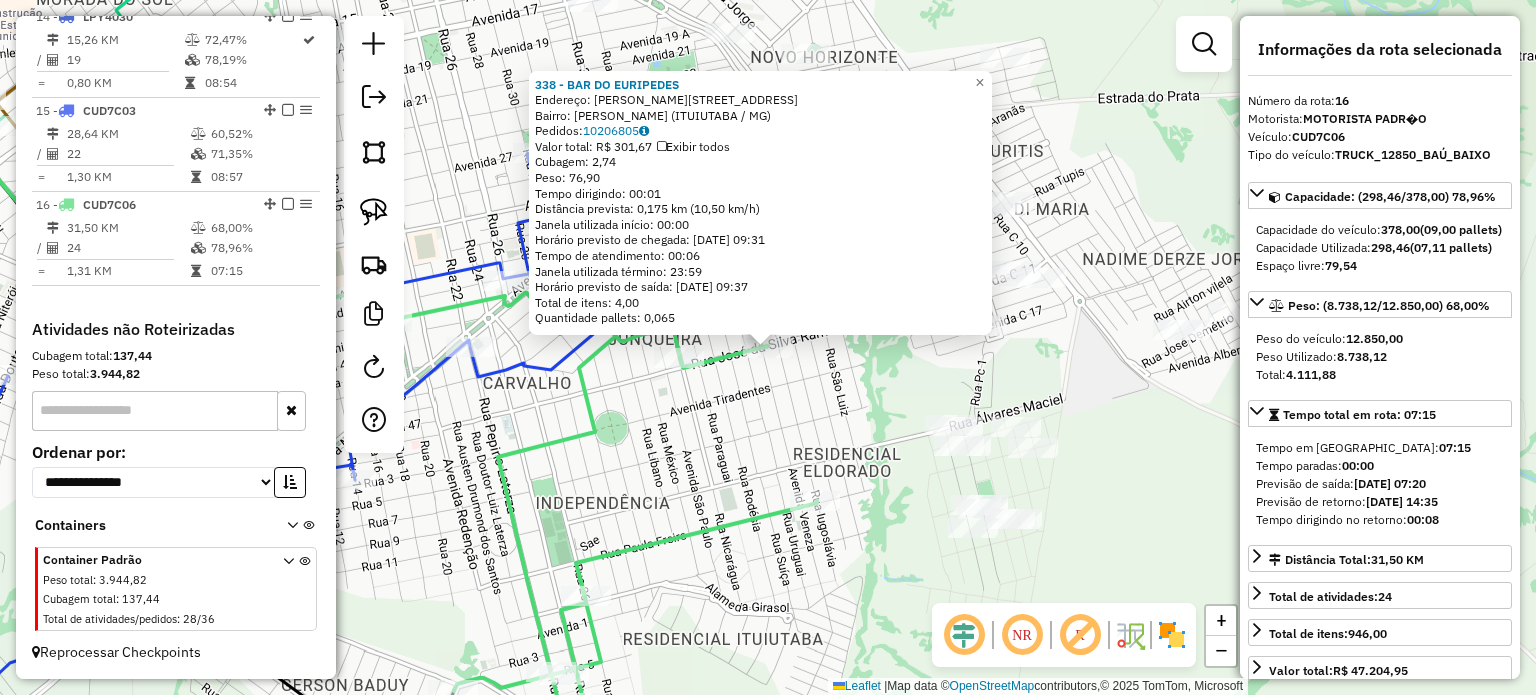 click on "338 - BAR DO EURIPEDES  Endereço:  [PERSON_NAME] 475   Bairro: [PERSON_NAME] ([GEOGRAPHIC_DATA] / MG)   Pedidos:  10206805   Valor total: R$ 301,67   Exibir todos   Cubagem: 2,74  Peso: 76,90  Tempo dirigindo: 00:01   Distância prevista: 0,175 km (10,50 km/h)   [GEOGRAPHIC_DATA] utilizada início: 00:00   Horário previsto de chegada: [DATE] 09:31   Tempo de atendimento: 00:06   Janela utilizada término: 23:59   Horário previsto de saída: [DATE] 09:37   Total de itens: 4,00   Quantidade pallets: 0,065  × Janela de atendimento Grade de atendimento Capacidade Transportadoras Veículos Cliente Pedidos  Rotas Selecione os dias de semana para filtrar as janelas de atendimento  Seg   Ter   Qua   Qui   Sex   Sáb   Dom  Informe o período da janela de atendimento: De: Até:  Filtrar exatamente a janela do cliente  Considerar janela de atendimento padrão  Selecione os dias de semana para filtrar as grades de atendimento  Seg   Ter   Qua   Qui   Sex   Sáb   Dom   Clientes fora do dia de atendimento selecionado" 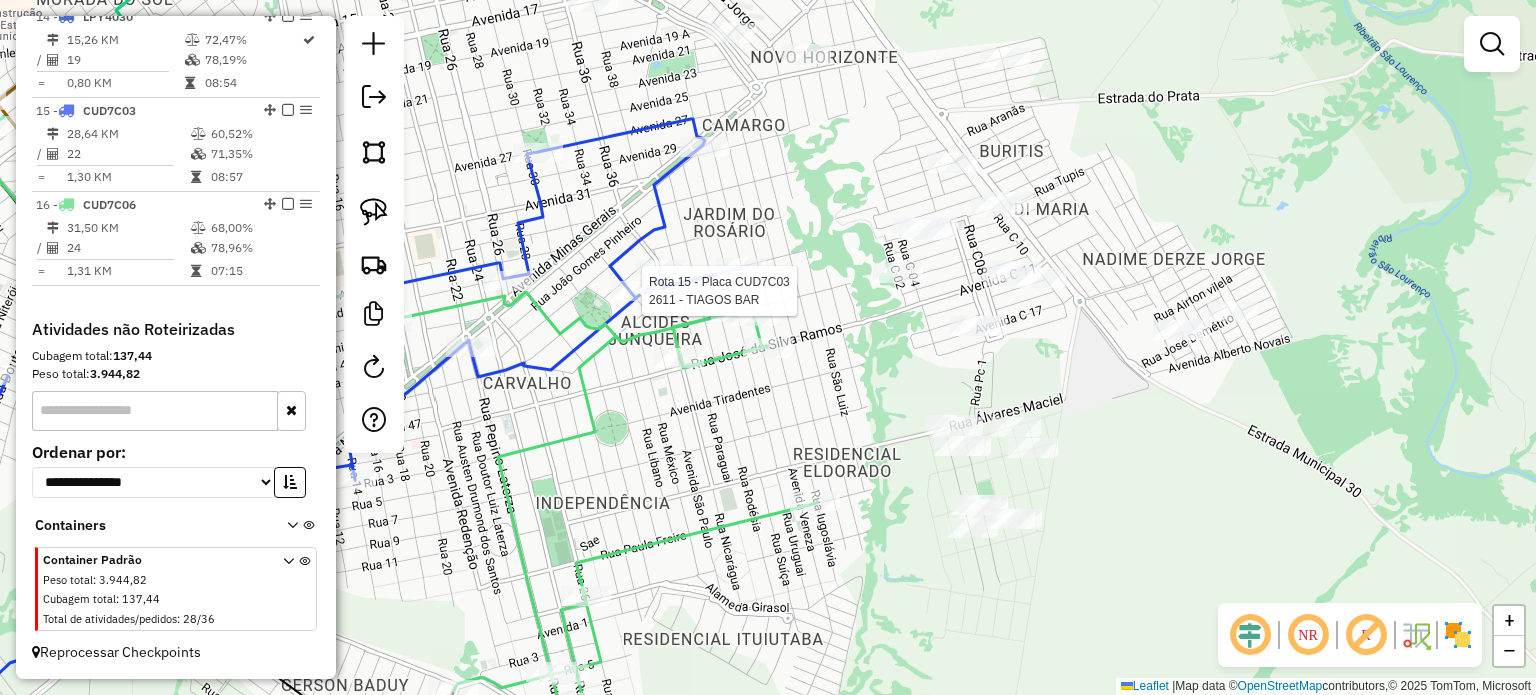select on "*********" 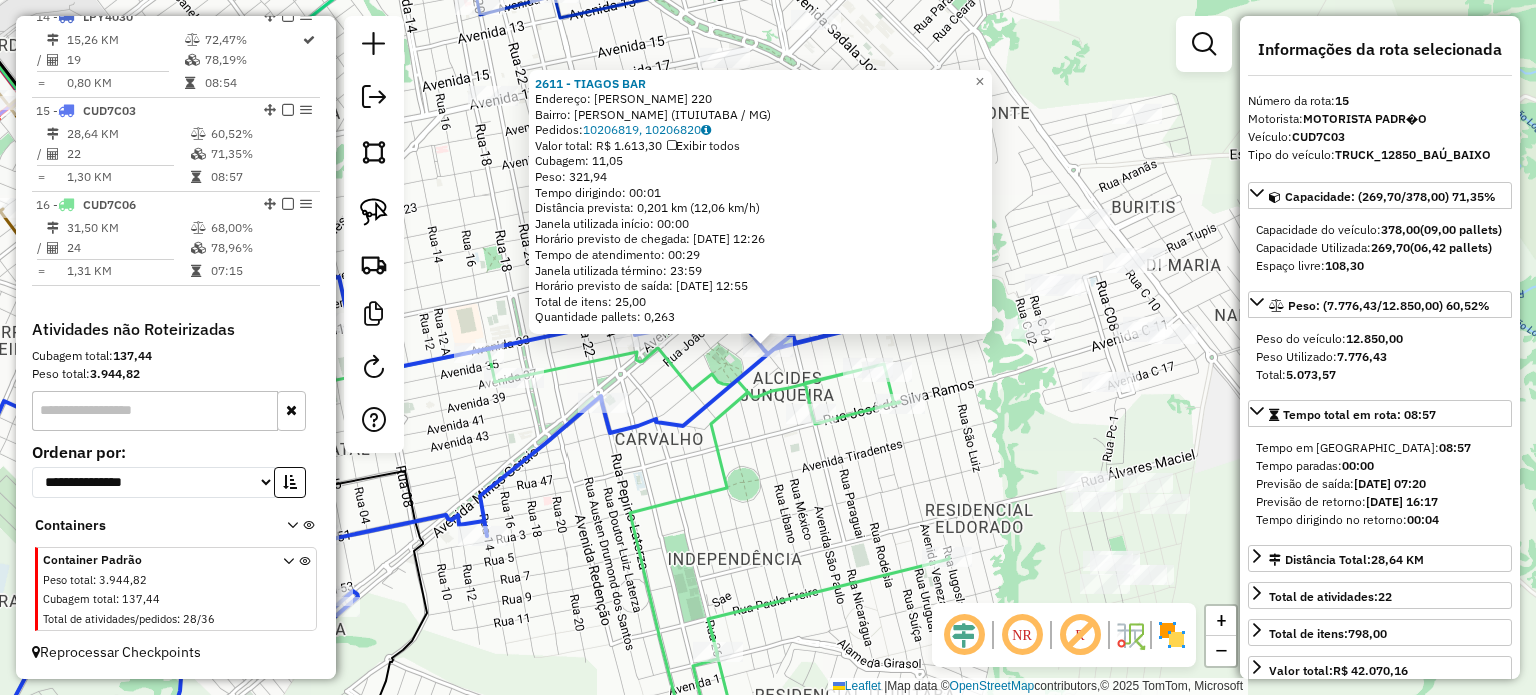 click 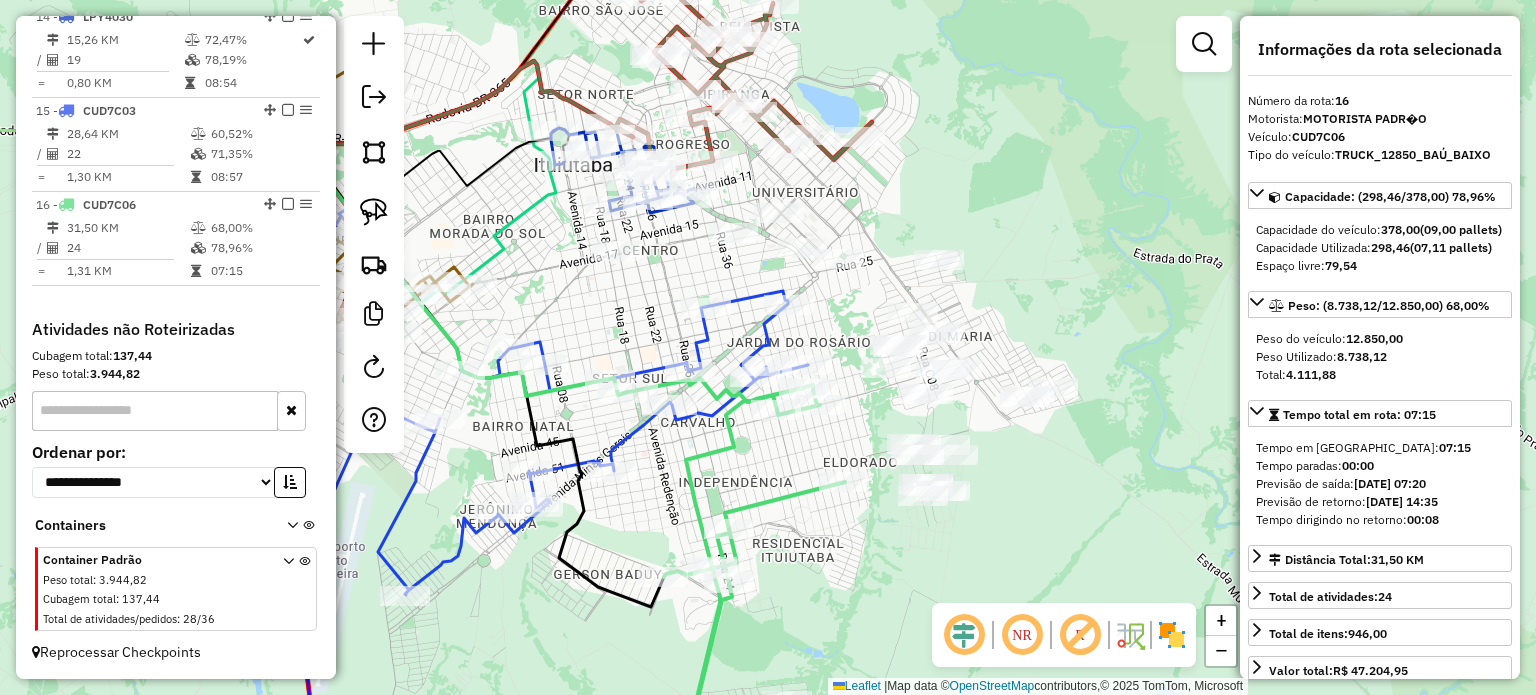 drag, startPoint x: 652, startPoint y: 538, endPoint x: 646, endPoint y: 399, distance: 139.12944 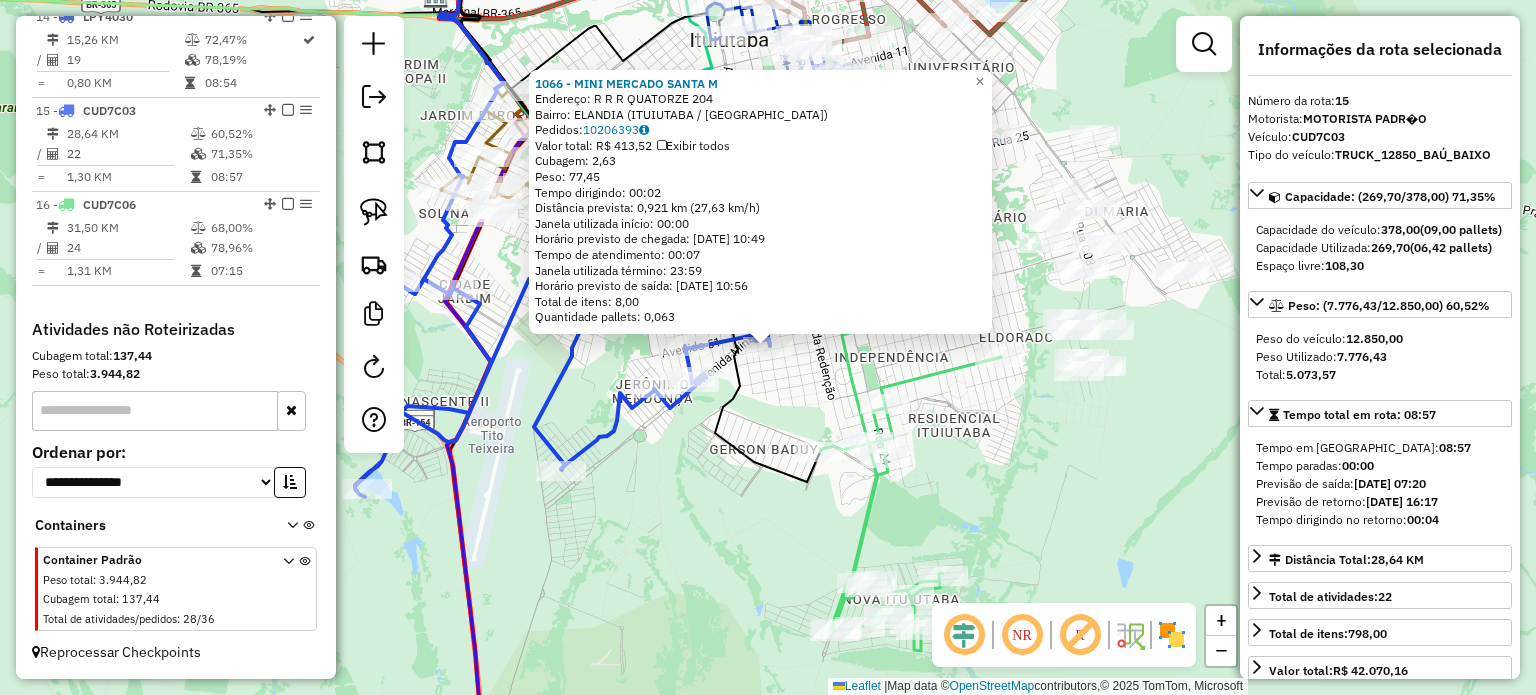 click on "1066 - MINI MERCADO SANTA M  Endereço:  R   R   R   QUATORZE 204   Bairro: ELANDIA ([GEOGRAPHIC_DATA] / [GEOGRAPHIC_DATA])   Pedidos:  10206393   Valor total: R$ 413,52   Exibir todos   Cubagem: 2,63  Peso: 77,45  Tempo dirigindo: 00:02   Distância prevista: 0,921 km (27,63 km/h)   [GEOGRAPHIC_DATA] utilizada início: 00:00   Horário previsto de chegada: [DATE] 10:49   Tempo de atendimento: 00:07   Janela utilizada término: 23:59   Horário previsto de saída: [DATE] 10:56   Total de itens: 8,00   Quantidade pallets: 0,063  × Janela de atendimento Grade de atendimento Capacidade Transportadoras Veículos Cliente Pedidos  Rotas Selecione os dias de semana para filtrar as janelas de atendimento  Seg   Ter   Qua   Qui   Sex   Sáb   Dom  Informe o período da janela de atendimento: De: Até:  Filtrar exatamente a janela do cliente  Considerar janela de atendimento padrão  Selecione os dias de semana para filtrar as grades de atendimento  Seg   Ter   Qua   Qui   Sex   Sáb   Dom   Clientes fora do dia de atendimento selecionado De:" 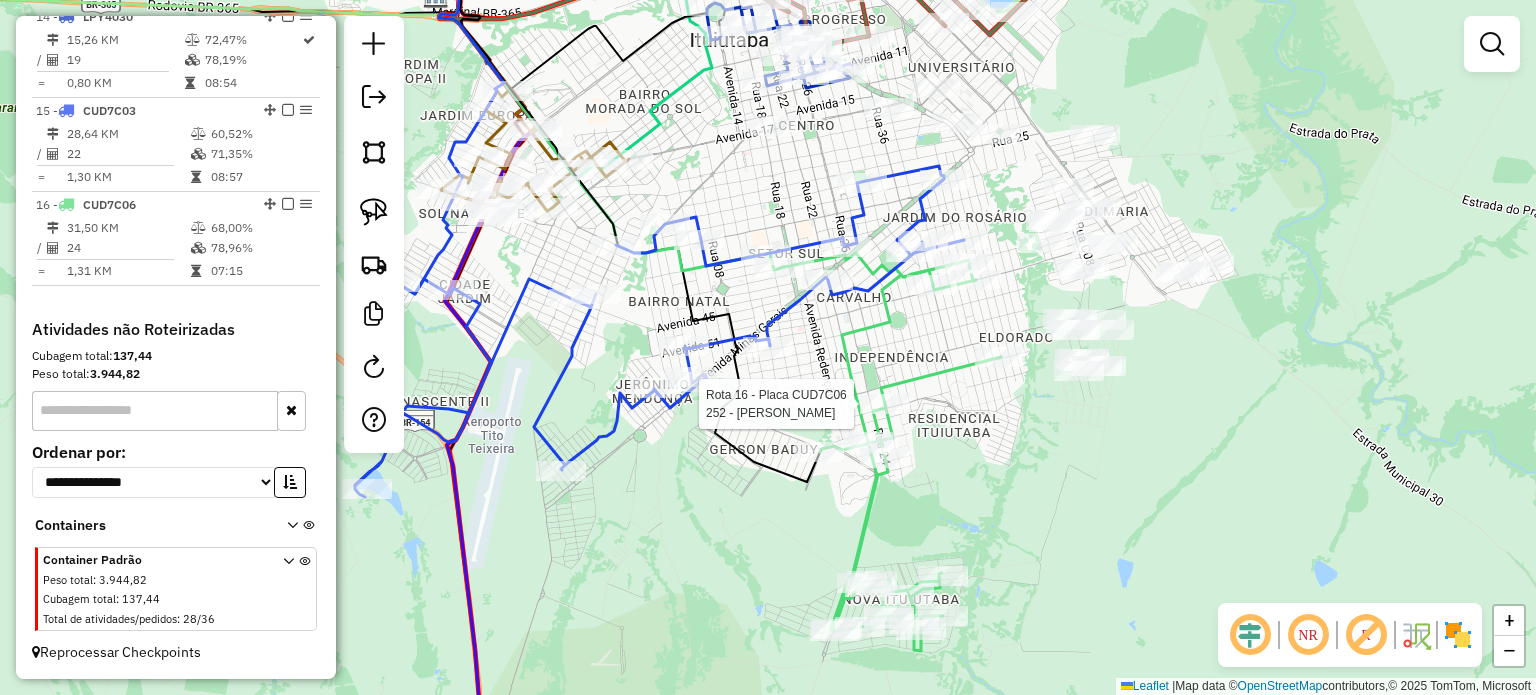 select on "*********" 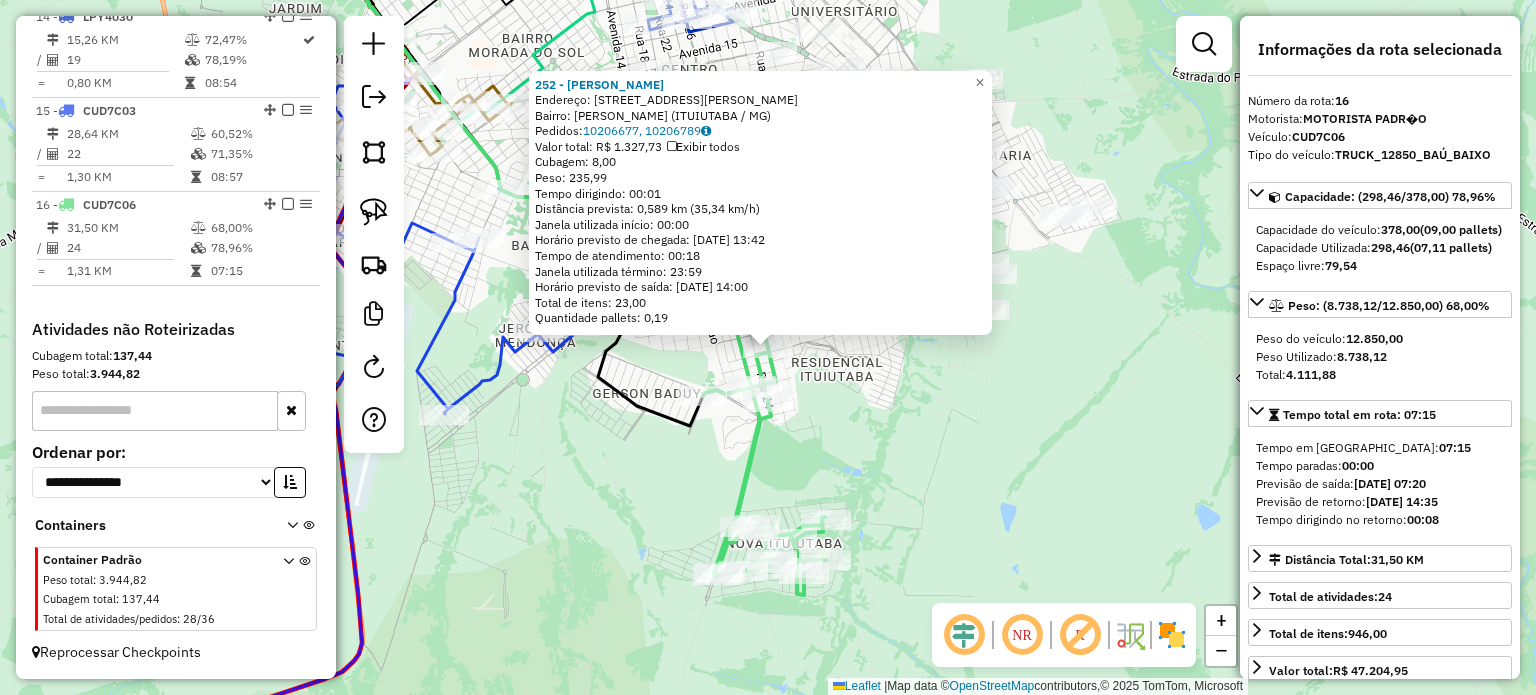 click on "252 - [PERSON_NAME]:  AV  AV  DOUTOR [PERSON_NAME] DE 1349   [PERSON_NAME]: [PERSON_NAME] (ITUIUTABA / MG)   Pedidos:  10206677, 10206789   Valor total: R$ 1.327,73   Exibir todos   Cubagem: 8,00  Peso: 235,99  Tempo dirigindo: 00:01   Distância prevista: 0,589 km (35,34 km/h)   [GEOGRAPHIC_DATA] utilizada início: 00:00   Horário previsto de chegada: [DATE] 13:42   Tempo de atendimento: 00:18   Janela utilizada término: 23:59   Horário previsto de saída: [DATE] 14:00   Total de itens: 23,00   Quantidade pallets: 0,19  × Janela de atendimento Grade de atendimento Capacidade Transportadoras Veículos Cliente Pedidos  Rotas Selecione os dias de semana para filtrar as janelas de atendimento  Seg   Ter   Qua   Qui   Sex   Sáb   Dom  Informe o período da janela de atendimento: De: Até:  Filtrar exatamente a janela do cliente  Considerar janela de atendimento padrão  Selecione os dias de semana para filtrar as grades de atendimento  Seg   Ter   Qua   Qui   Sex   Sáb   Dom   Peso mínimo:   De:   Até:" 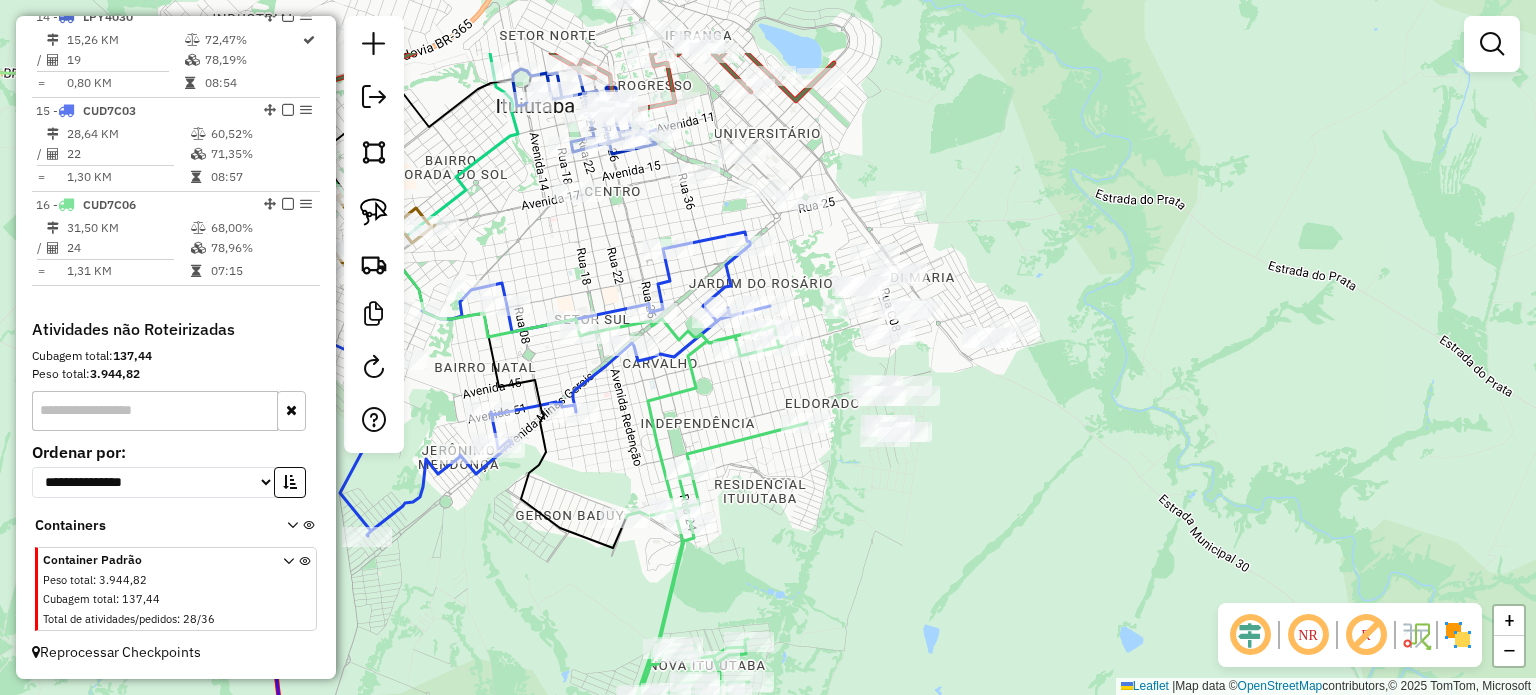 drag, startPoint x: 789, startPoint y: 288, endPoint x: 712, endPoint y: 410, distance: 144.26712 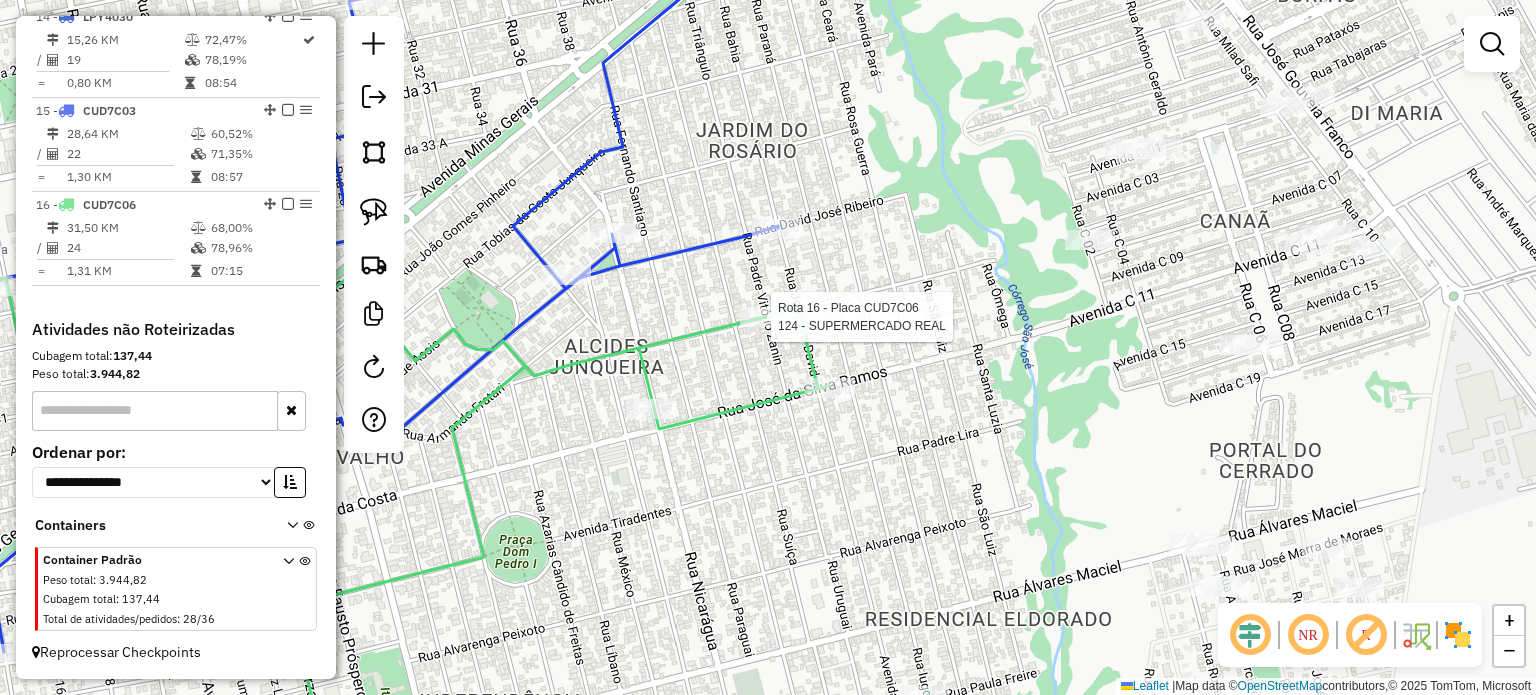 select on "*********" 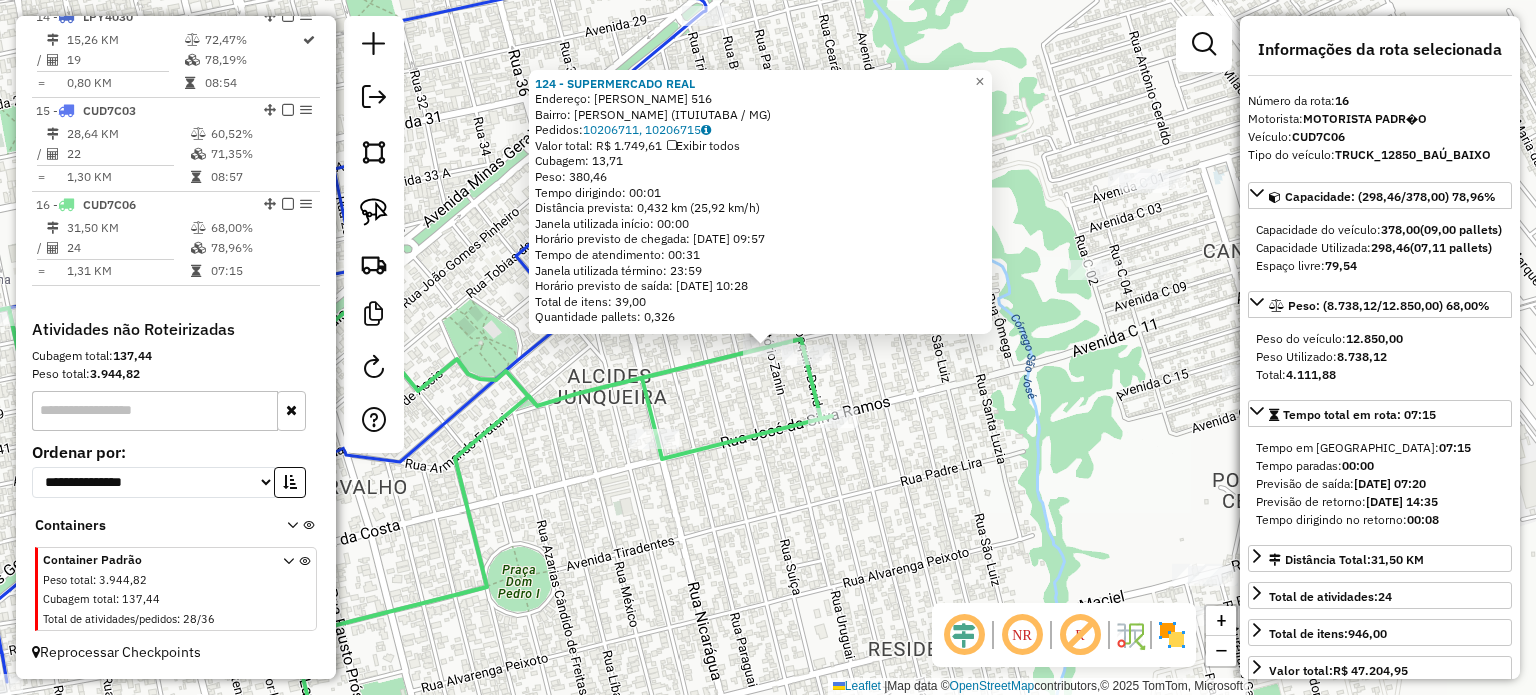 click on "124 - SUPERMERCADO REAL  Endereço:  [PERSON_NAME] 516   Bairro: [PERSON_NAME] ([GEOGRAPHIC_DATA] / [GEOGRAPHIC_DATA])   Pedidos:  10206711, 10206715   Valor total: R$ 1.749,61   Exibir todos   Cubagem: 13,71  Peso: 380,46  Tempo dirigindo: 00:01   Distância prevista: 0,432 km (25,92 km/h)   [GEOGRAPHIC_DATA] utilizada início: 00:00   Horário previsto de chegada: [DATE] 09:57   Tempo de atendimento: 00:31   Janela utilizada término: 23:59   Horário previsto de saída: [DATE] 10:28   Total de itens: 39,00   Quantidade pallets: 0,326  × Janela de atendimento Grade de atendimento Capacidade Transportadoras Veículos Cliente Pedidos  Rotas Selecione os dias de semana para filtrar as janelas de atendimento  Seg   Ter   Qua   Qui   Sex   Sáb   Dom  Informe o período da janela de atendimento: De: Até:  Filtrar exatamente a janela do cliente  Considerar janela de atendimento padrão  Selecione os dias de semana para filtrar as grades de atendimento  Seg   Ter   Qua   Qui   Sex   Sáb   Dom   Peso mínimo:   De:   De:" 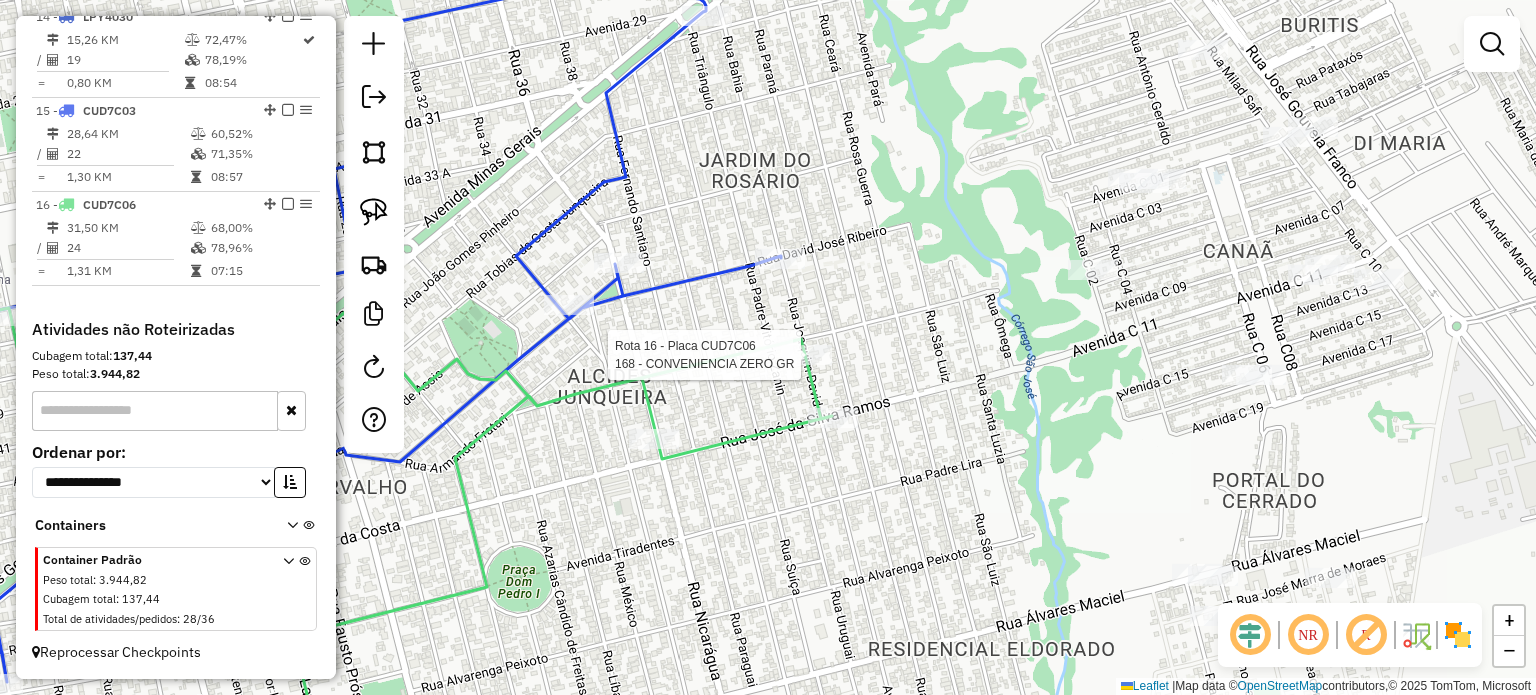 select on "*********" 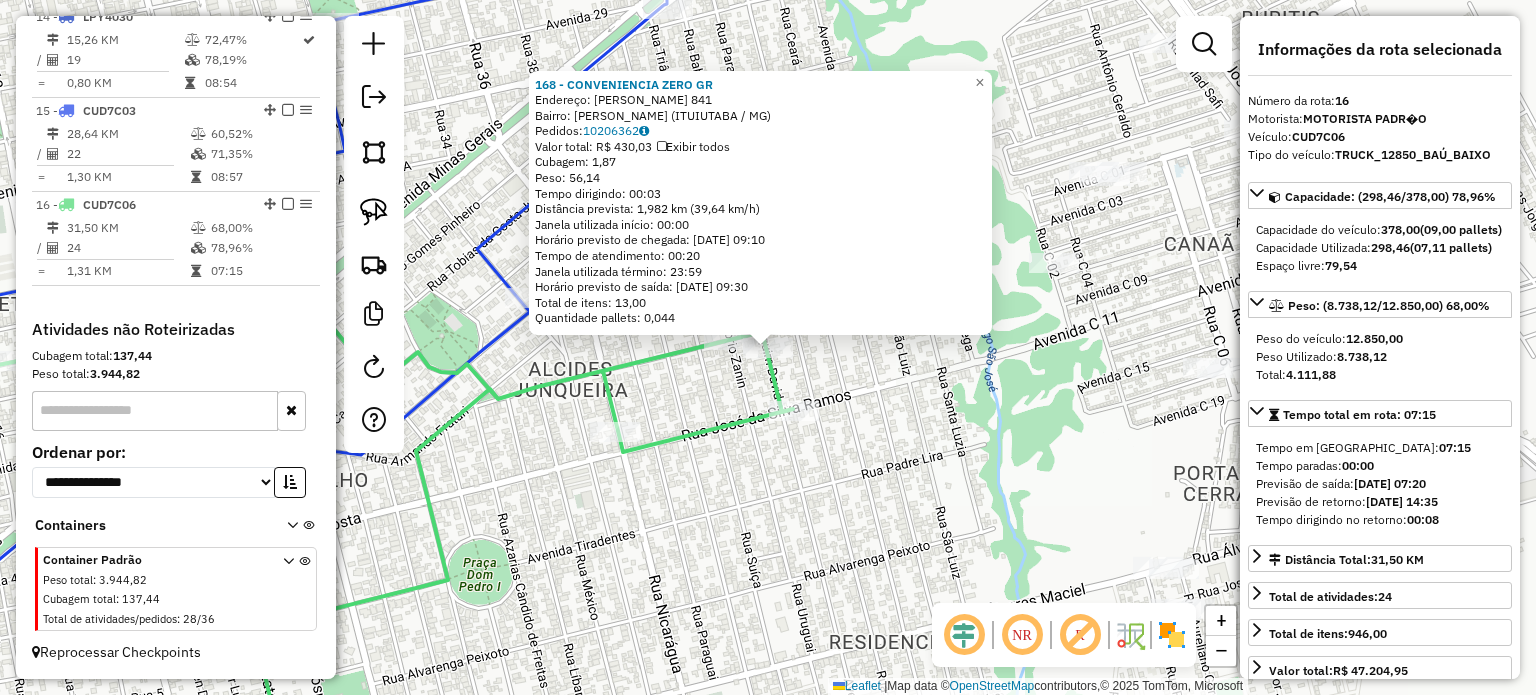 click on "168 - CONVENIENCIA ZERO GR  Endereço:  [PERSON_NAME] 841   Bairro: [PERSON_NAME] (ITUIUTABA / MG)   Pedidos:  10206362   Valor total: R$ 430,03   Exibir todos   Cubagem: 1,87  Peso: 56,14  Tempo dirigindo: 00:03   Distância prevista: 1,982 km (39,64 km/h)   [GEOGRAPHIC_DATA] utilizada início: 00:00   Horário previsto de chegada: [DATE] 09:10   Tempo de atendimento: 00:20   Janela utilizada término: 23:59   Horário previsto de saída: [DATE] 09:30   Total de itens: 13,00   Quantidade pallets: 0,044  × Janela de atendimento Grade de atendimento Capacidade Transportadoras Veículos Cliente Pedidos  Rotas Selecione os dias de semana para filtrar as janelas de atendimento  Seg   Ter   Qua   Qui   Sex   Sáb   Dom  Informe o período da janela de atendimento: De: Até:  Filtrar exatamente a janela do cliente  Considerar janela de atendimento padrão  Selecione os dias de semana para filtrar as grades de atendimento  Seg   Ter   Qua   Qui   Sex   Sáb   Dom   Clientes fora do dia de atendimento selecionado +" 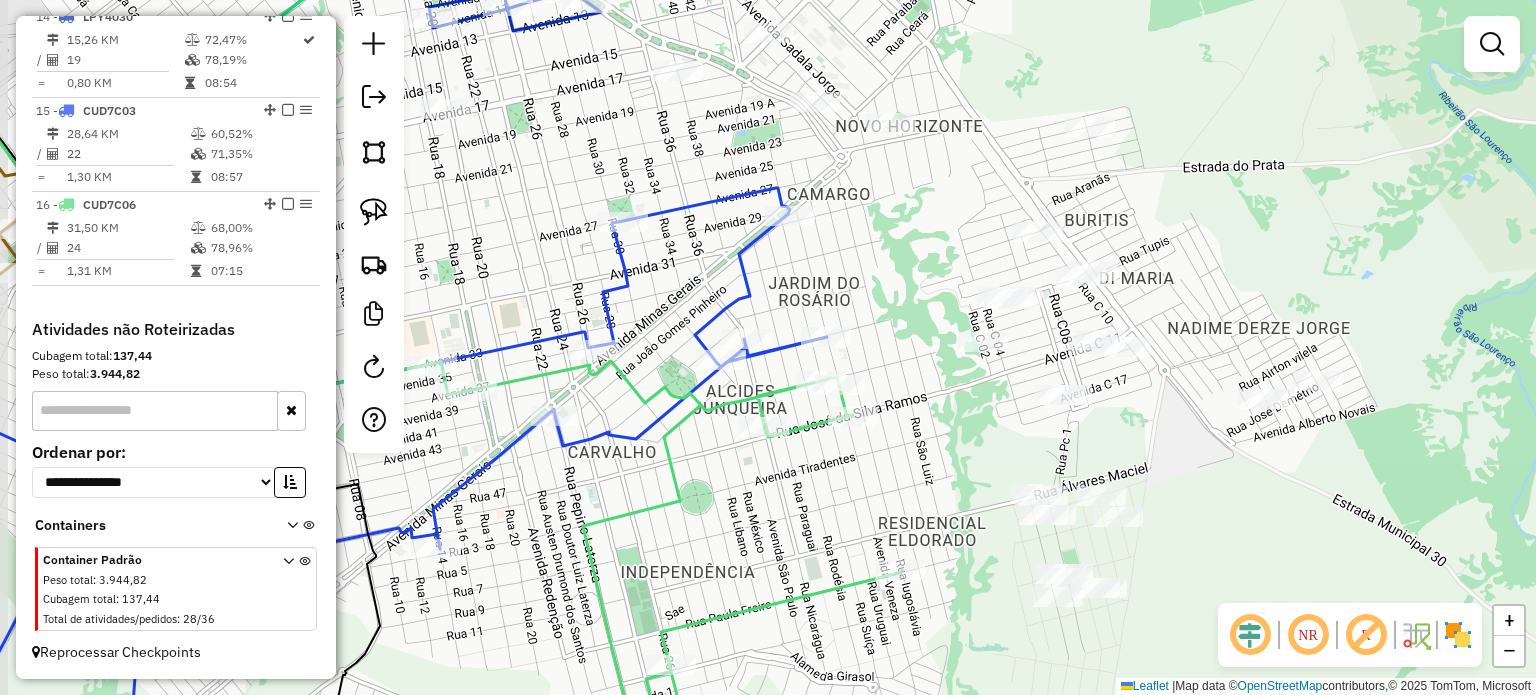 drag, startPoint x: 640, startPoint y: 480, endPoint x: 749, endPoint y: 492, distance: 109.65856 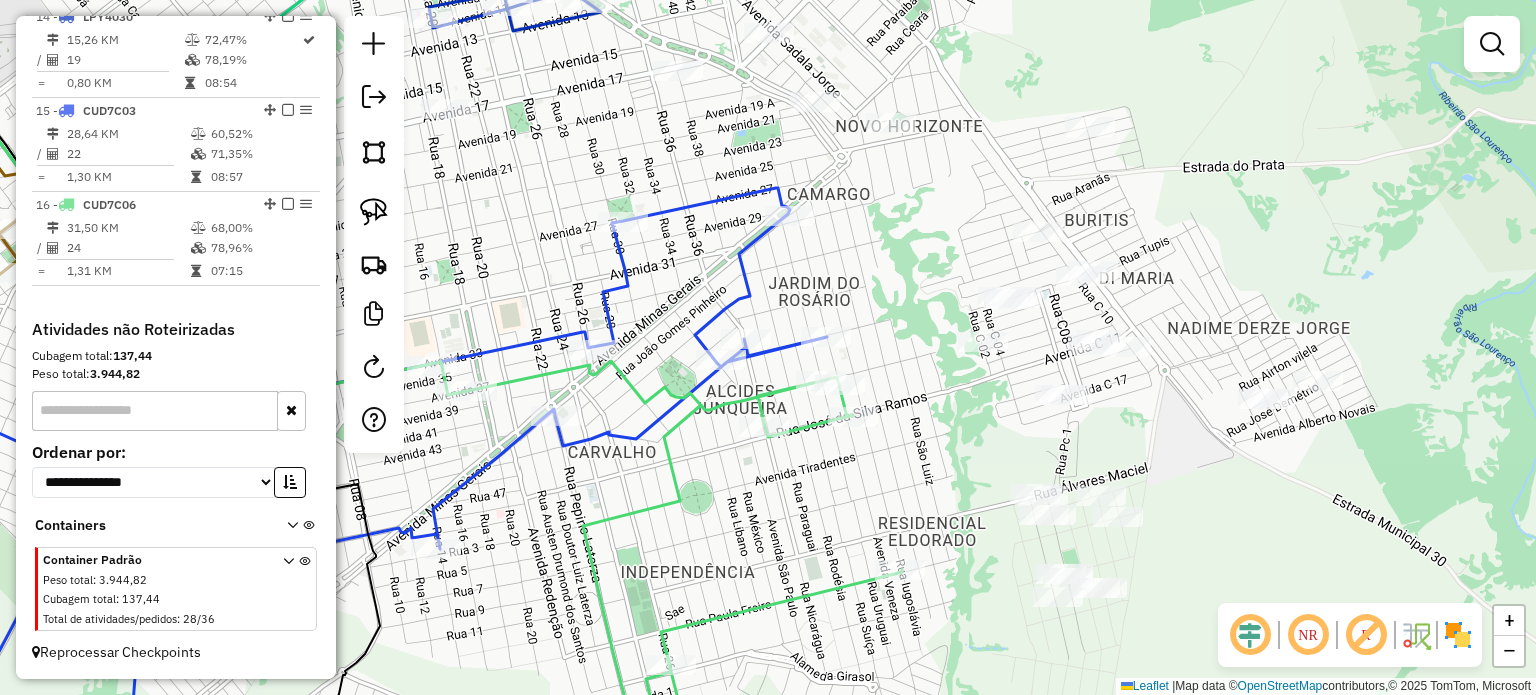 drag, startPoint x: 716, startPoint y: 538, endPoint x: 829, endPoint y: 419, distance: 164.10362 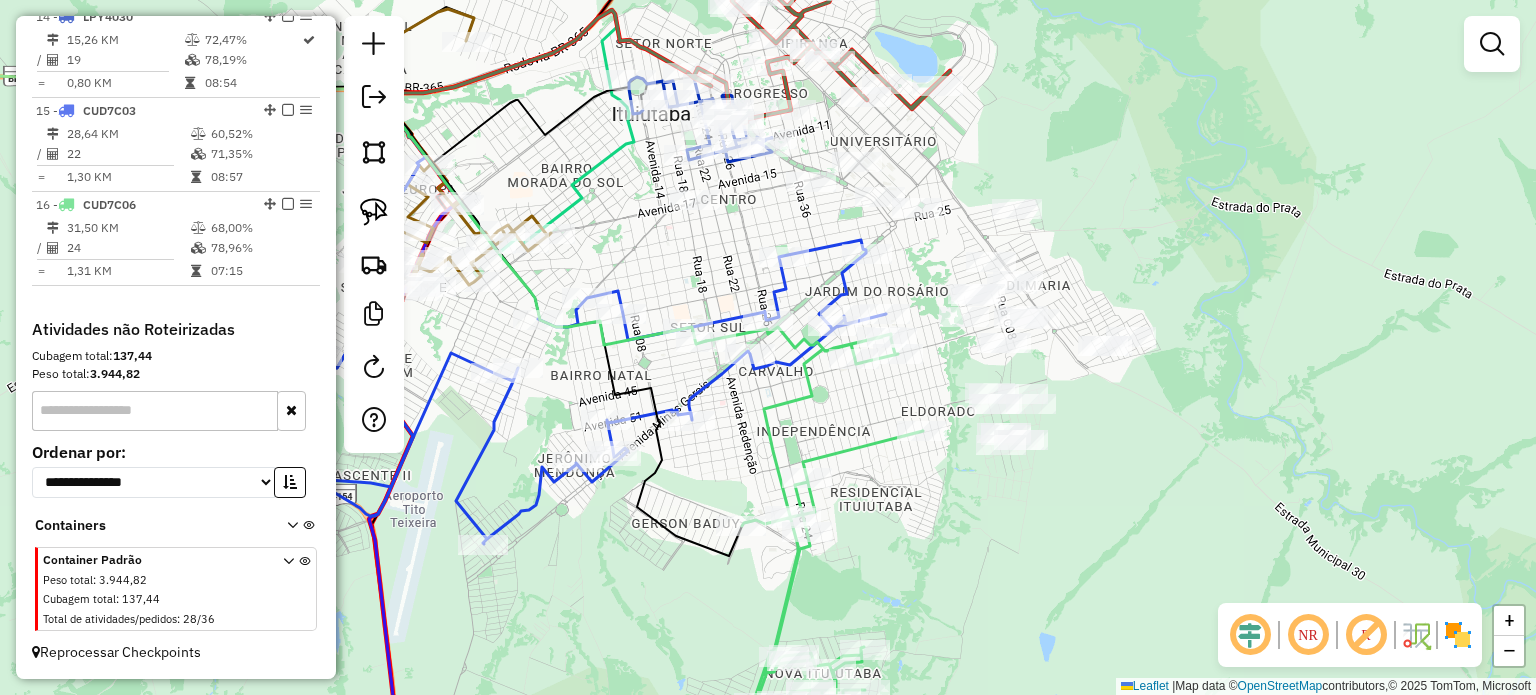 drag, startPoint x: 643, startPoint y: 506, endPoint x: 639, endPoint y: 394, distance: 112.0714 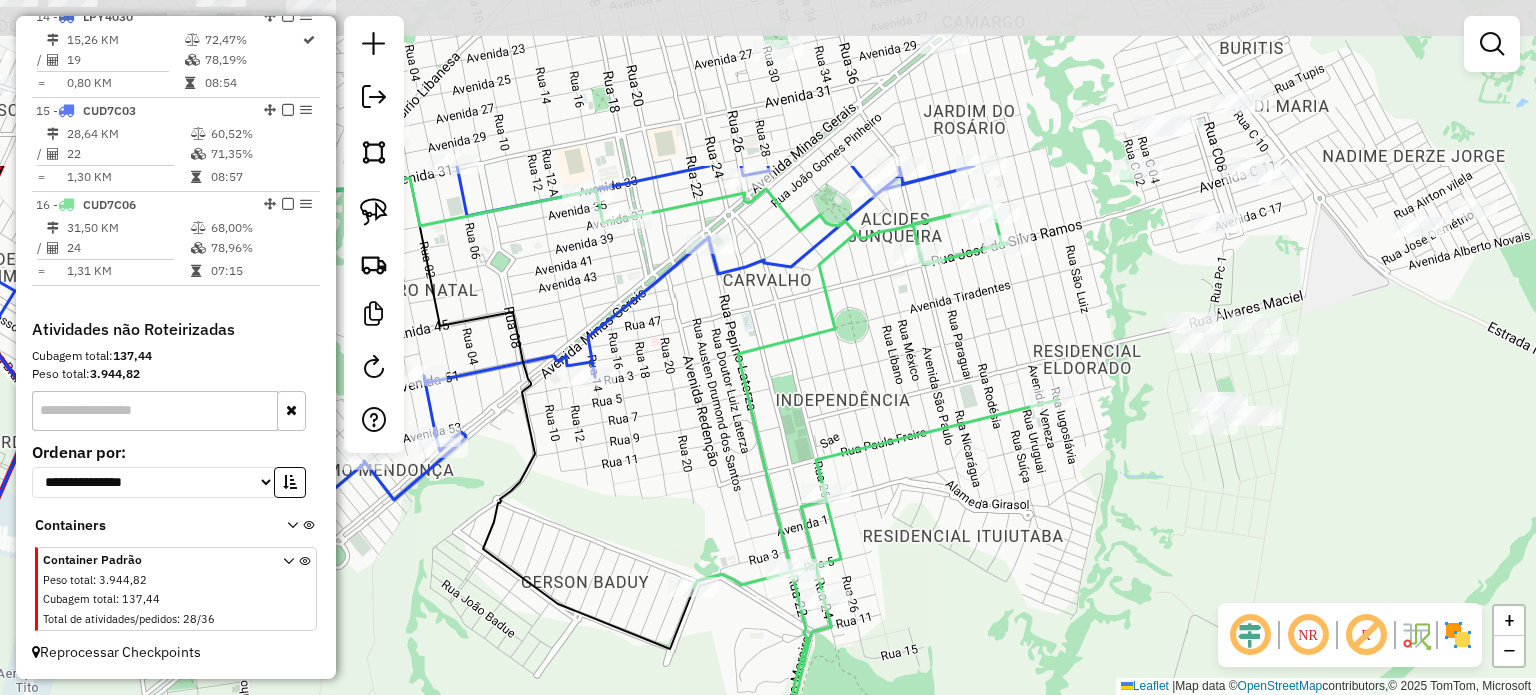drag, startPoint x: 622, startPoint y: 413, endPoint x: 618, endPoint y: 534, distance: 121.0661 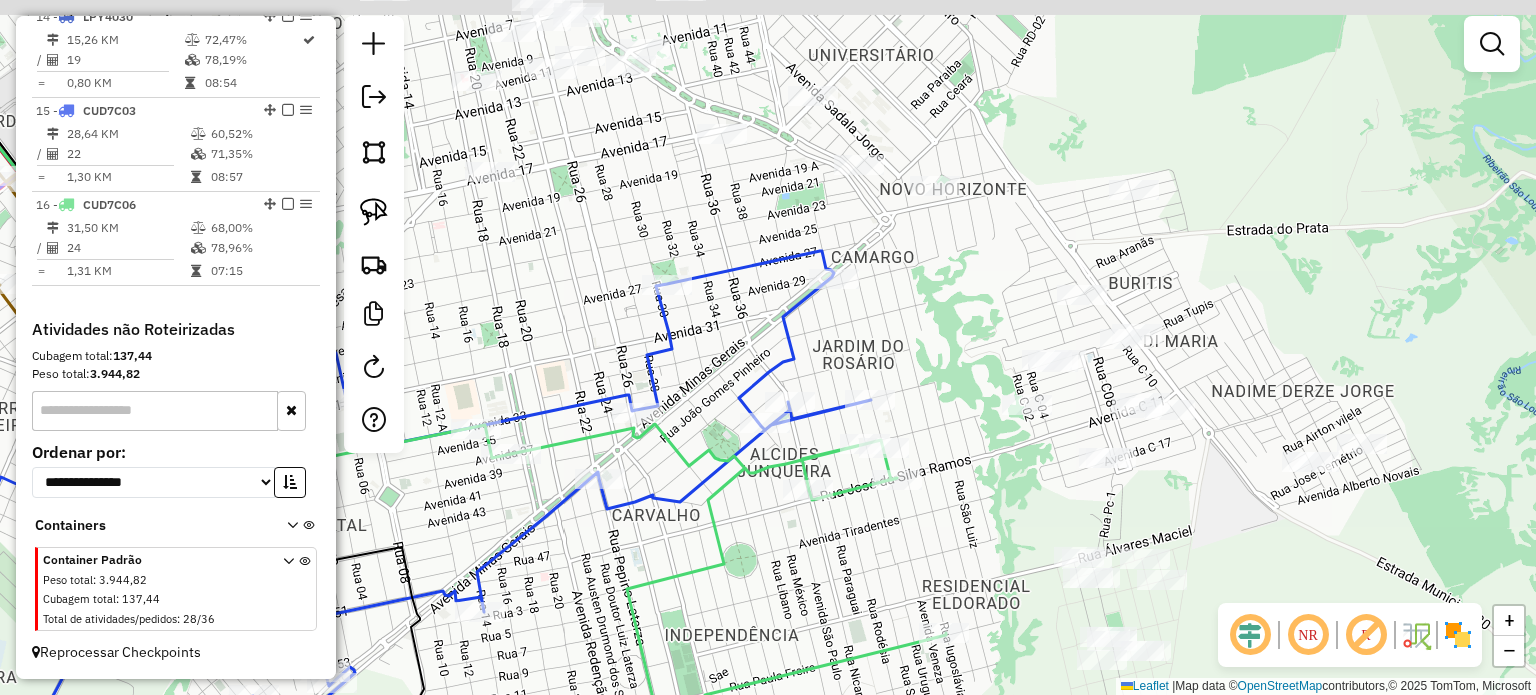 drag, startPoint x: 724, startPoint y: 391, endPoint x: 613, endPoint y: 594, distance: 231.36551 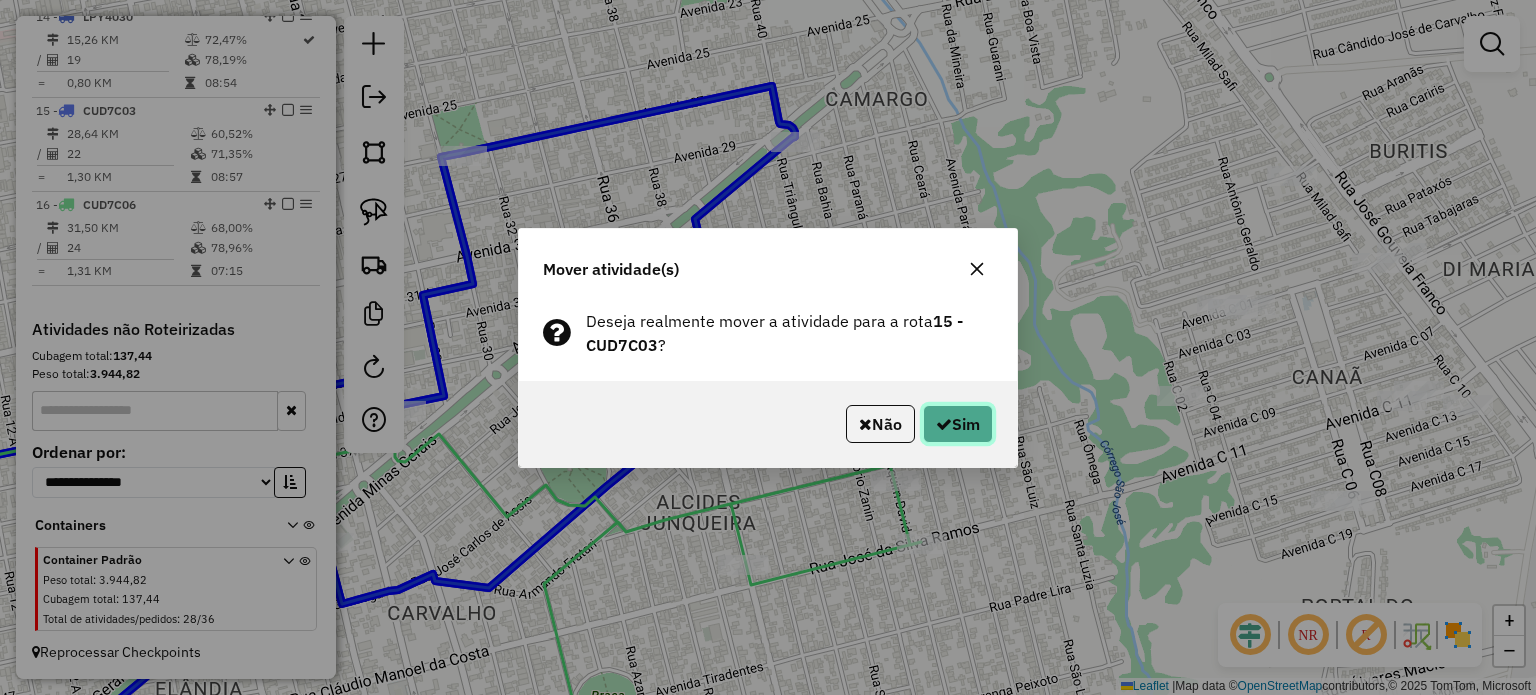 click on "Sim" 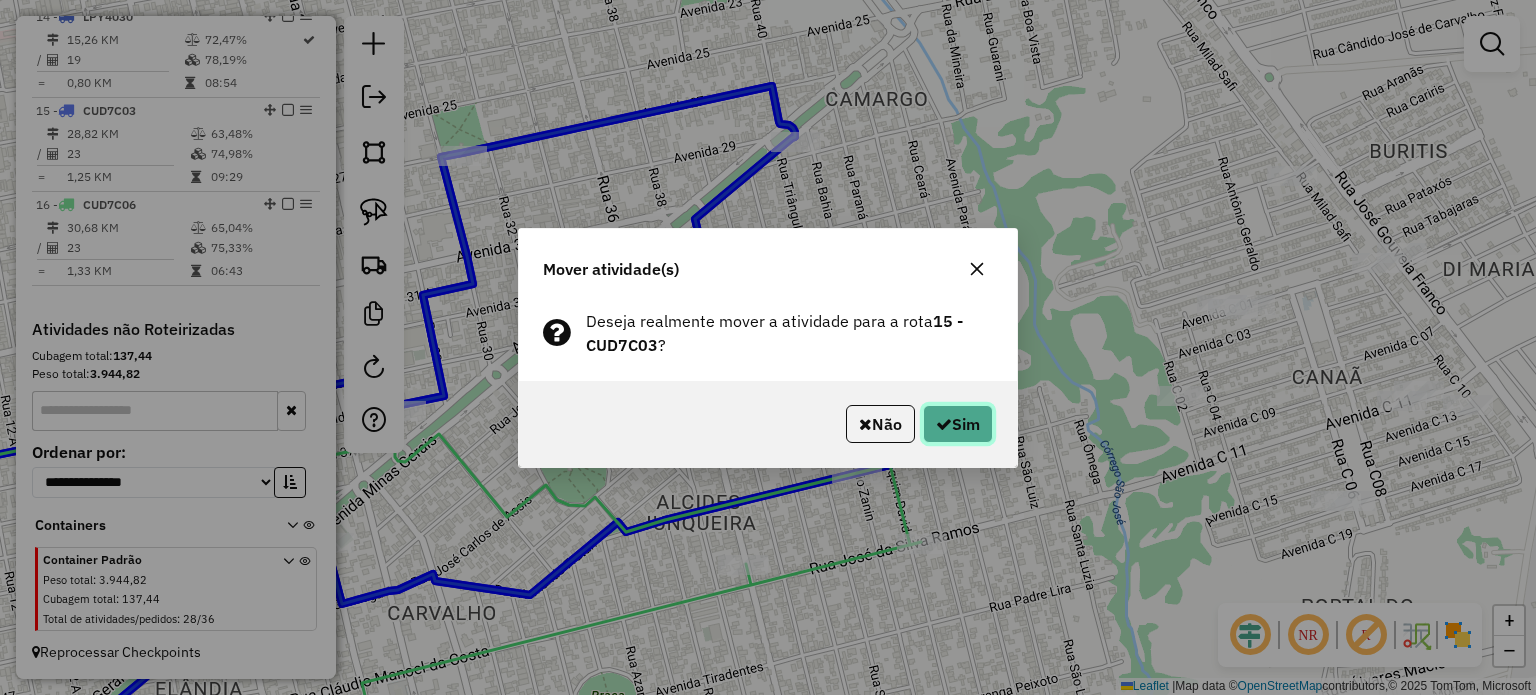 click on "Sim" 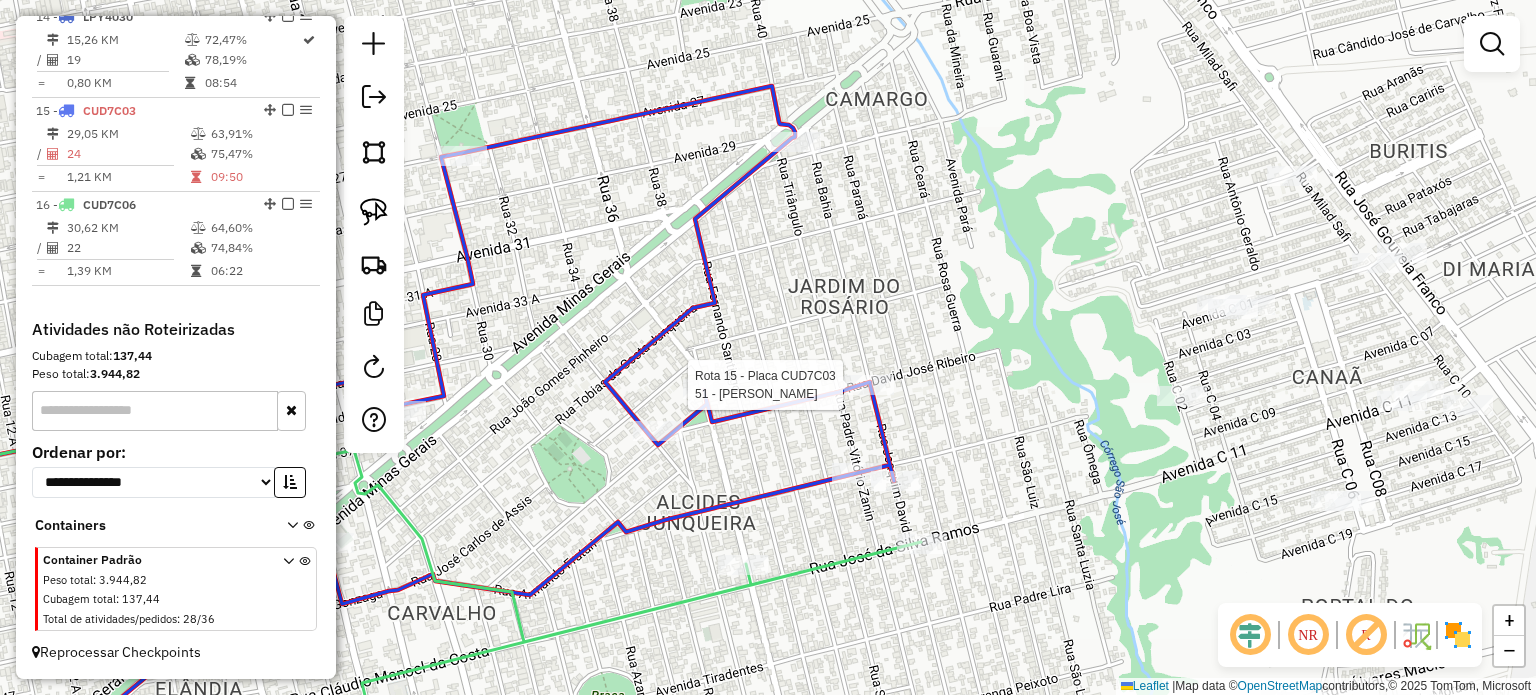 select on "*********" 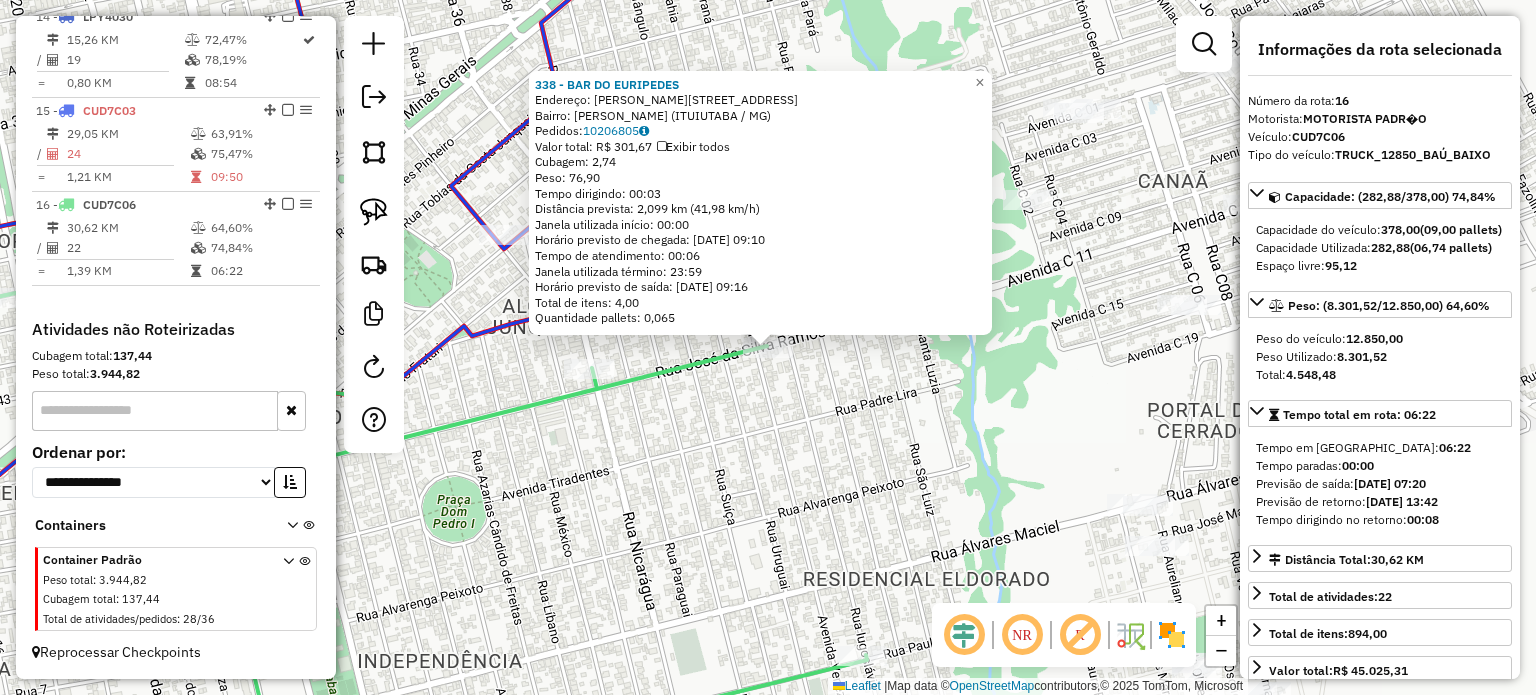 click on "338 - BAR DO EURIPEDES  Endereço:  [PERSON_NAME] 475   Bairro: [PERSON_NAME] ([GEOGRAPHIC_DATA] / MG)   Pedidos:  10206805   Valor total: R$ 301,67   Exibir todos   Cubagem: 2,74  Peso: 76,90  Tempo dirigindo: 00:03   Distância prevista: 2,099 km (41,98 km/h)   [GEOGRAPHIC_DATA] utilizada início: 00:00   Horário previsto de chegada: [DATE] 09:10   Tempo de atendimento: 00:06   Janela utilizada término: 23:59   Horário previsto de saída: [DATE] 09:16   Total de itens: 4,00   Quantidade pallets: 0,065  × Janela de atendimento Grade de atendimento Capacidade Transportadoras Veículos Cliente Pedidos  Rotas Selecione os dias de semana para filtrar as janelas de atendimento  Seg   Ter   Qua   Qui   Sex   Sáb   Dom  Informe o período da janela de atendimento: De: Até:  Filtrar exatamente a janela do cliente  Considerar janela de atendimento padrão  Selecione os dias de semana para filtrar as grades de atendimento  Seg   Ter   Qua   Qui   Sex   Sáb   Dom   Clientes fora do dia de atendimento selecionado" 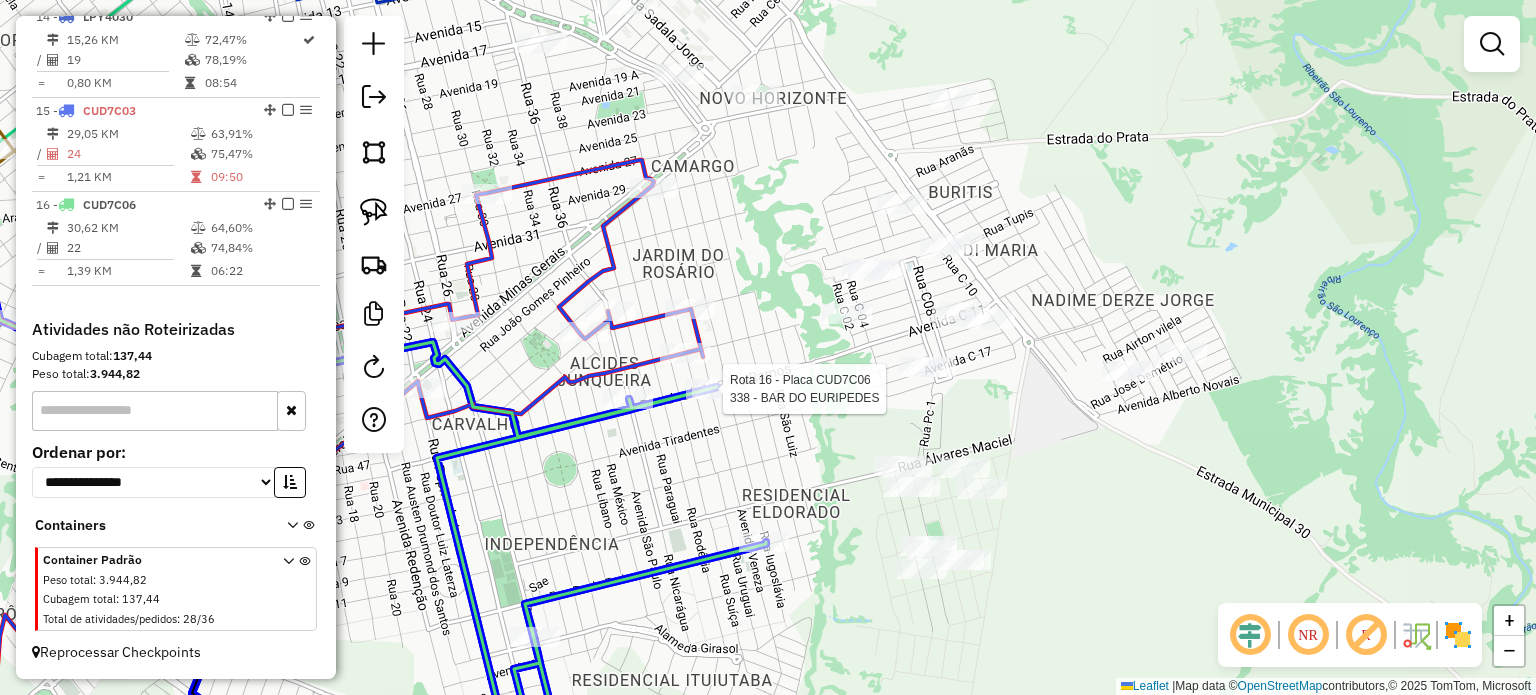 click 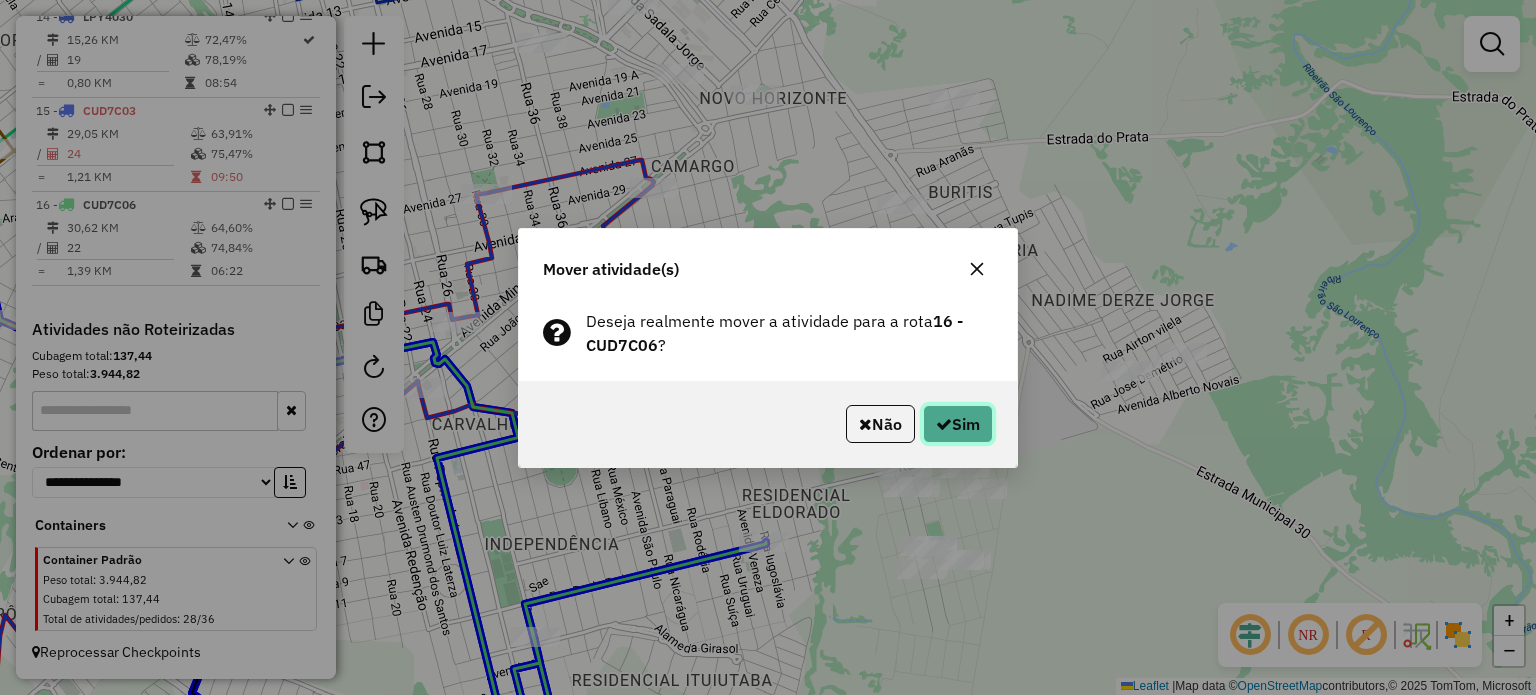 click on "Sim" 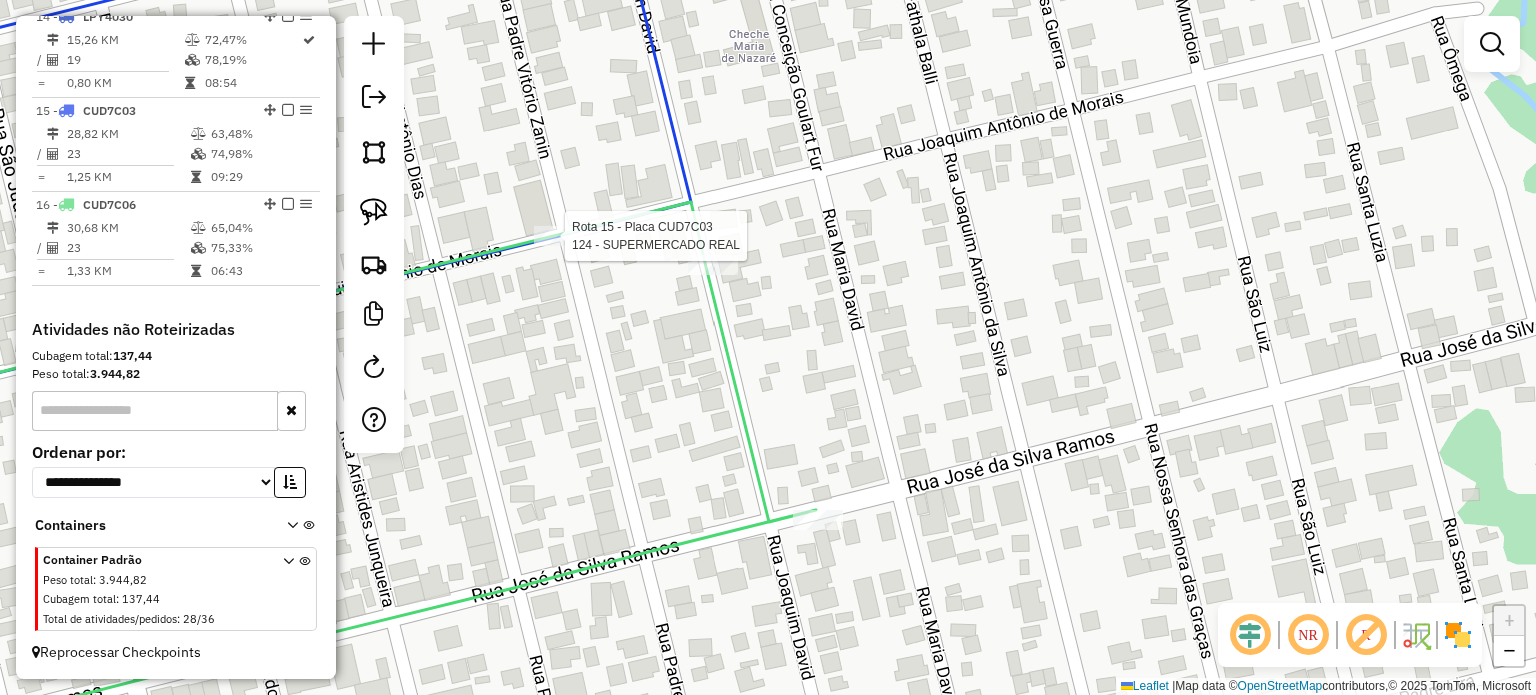 select on "*********" 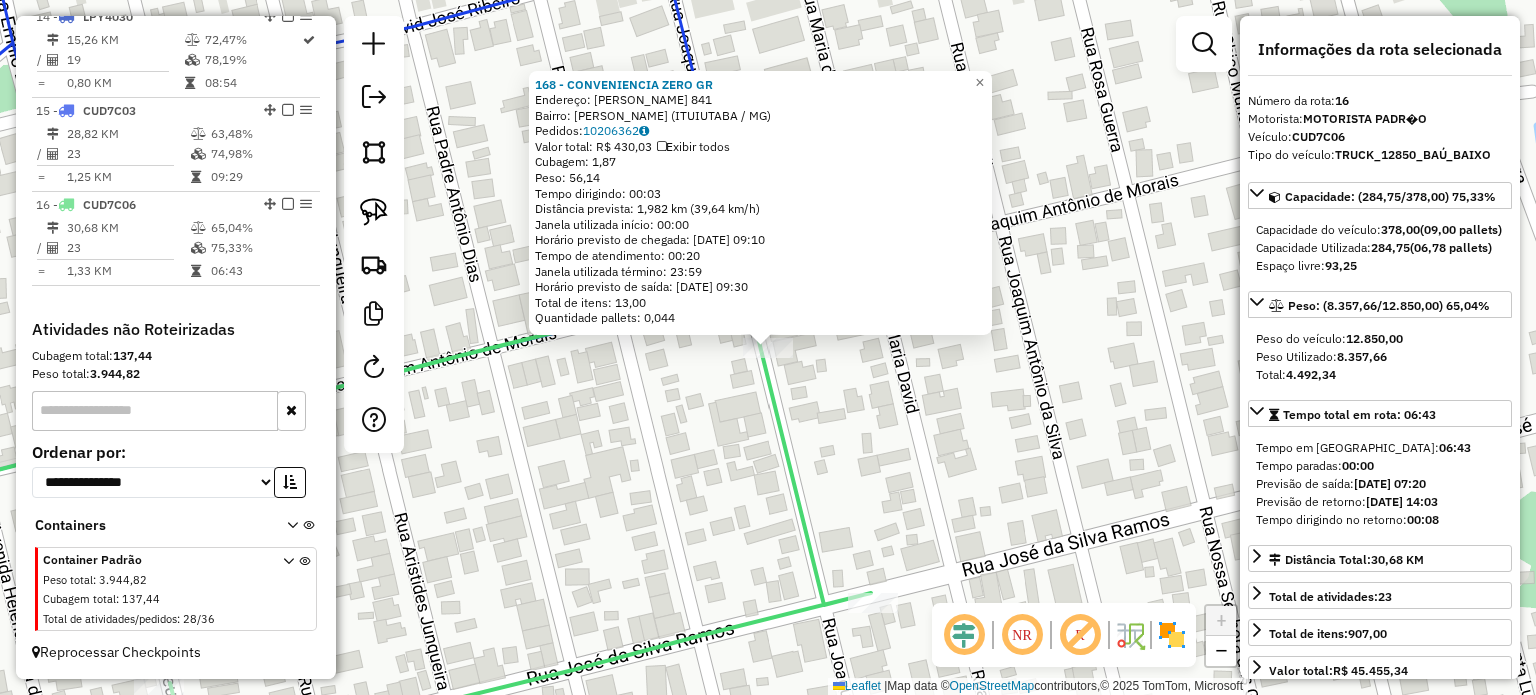 click on "168 - CONVENIENCIA ZERO GR  Endereço:  [PERSON_NAME] 841   Bairro: [PERSON_NAME] (ITUIUTABA / MG)   Pedidos:  10206362   Valor total: R$ 430,03   Exibir todos   Cubagem: 1,87  Peso: 56,14  Tempo dirigindo: 00:03   Distância prevista: 1,982 km (39,64 km/h)   [GEOGRAPHIC_DATA] utilizada início: 00:00   Horário previsto de chegada: [DATE] 09:10   Tempo de atendimento: 00:20   Janela utilizada término: 23:59   Horário previsto de saída: [DATE] 09:30   Total de itens: 13,00   Quantidade pallets: 0,044  × Janela de atendimento Grade de atendimento Capacidade Transportadoras Veículos Cliente Pedidos  Rotas Selecione os dias de semana para filtrar as janelas de atendimento  Seg   Ter   Qua   Qui   Sex   Sáb   Dom  Informe o período da janela de atendimento: De: Até:  Filtrar exatamente a janela do cliente  Considerar janela de atendimento padrão  Selecione os dias de semana para filtrar as grades de atendimento  Seg   Ter   Qua   Qui   Sex   Sáb   Dom   Clientes fora do dia de atendimento selecionado +" 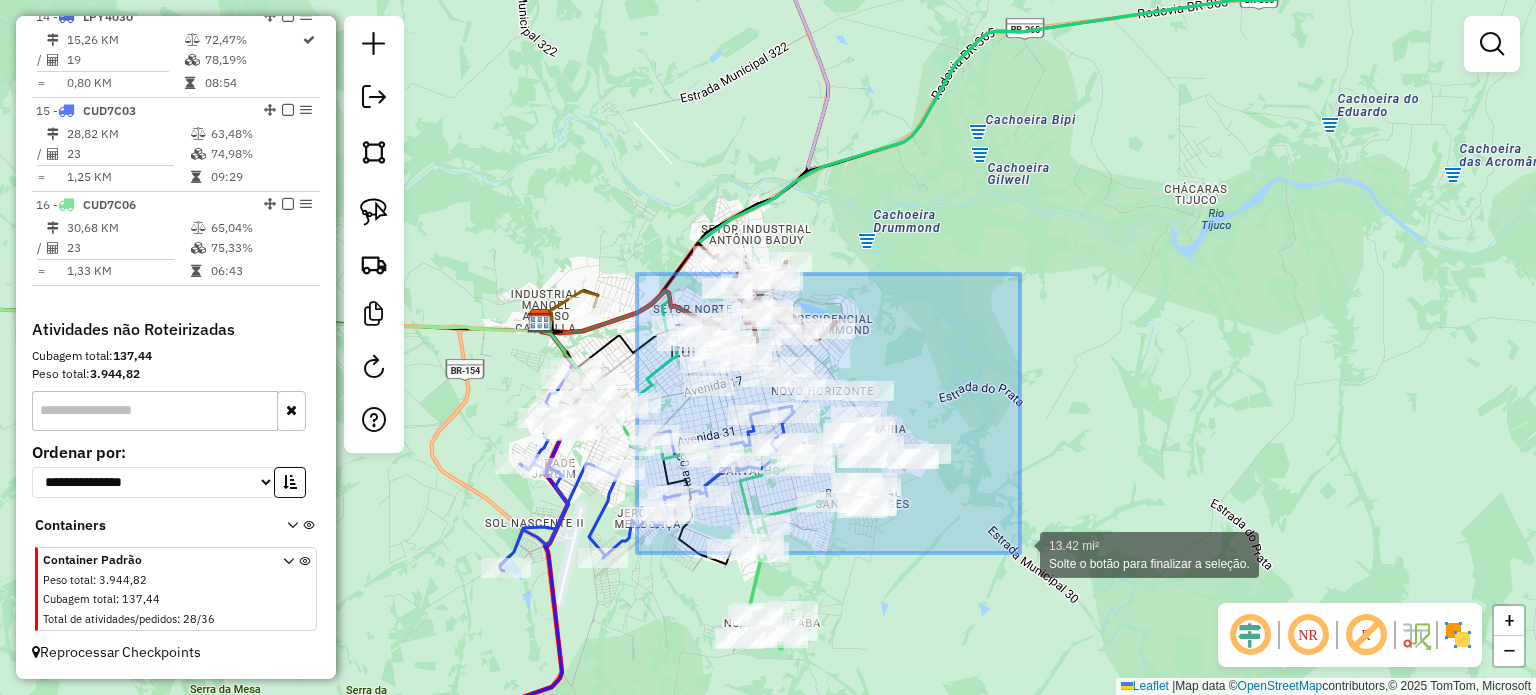 drag, startPoint x: 637, startPoint y: 274, endPoint x: 1020, endPoint y: 553, distance: 473.84598 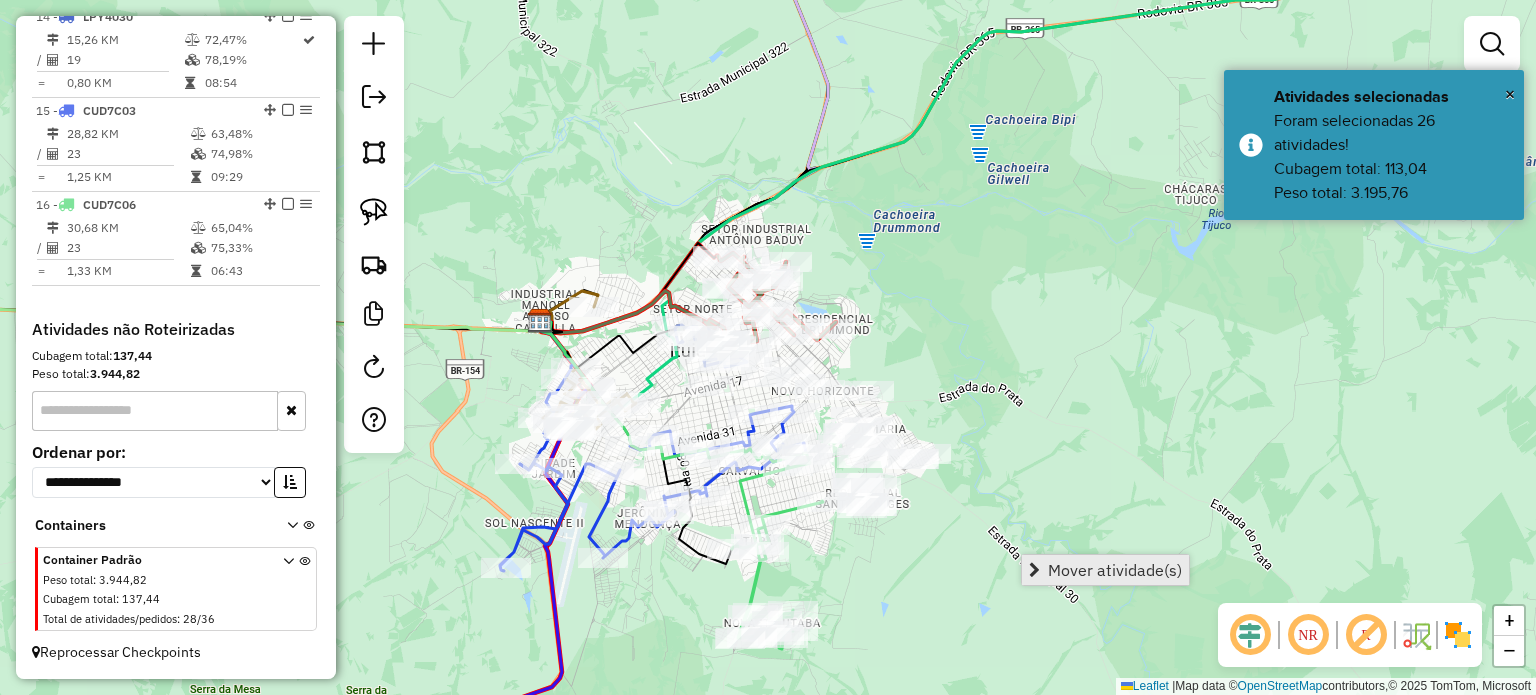 click on "Mover atividade(s)" at bounding box center [1115, 570] 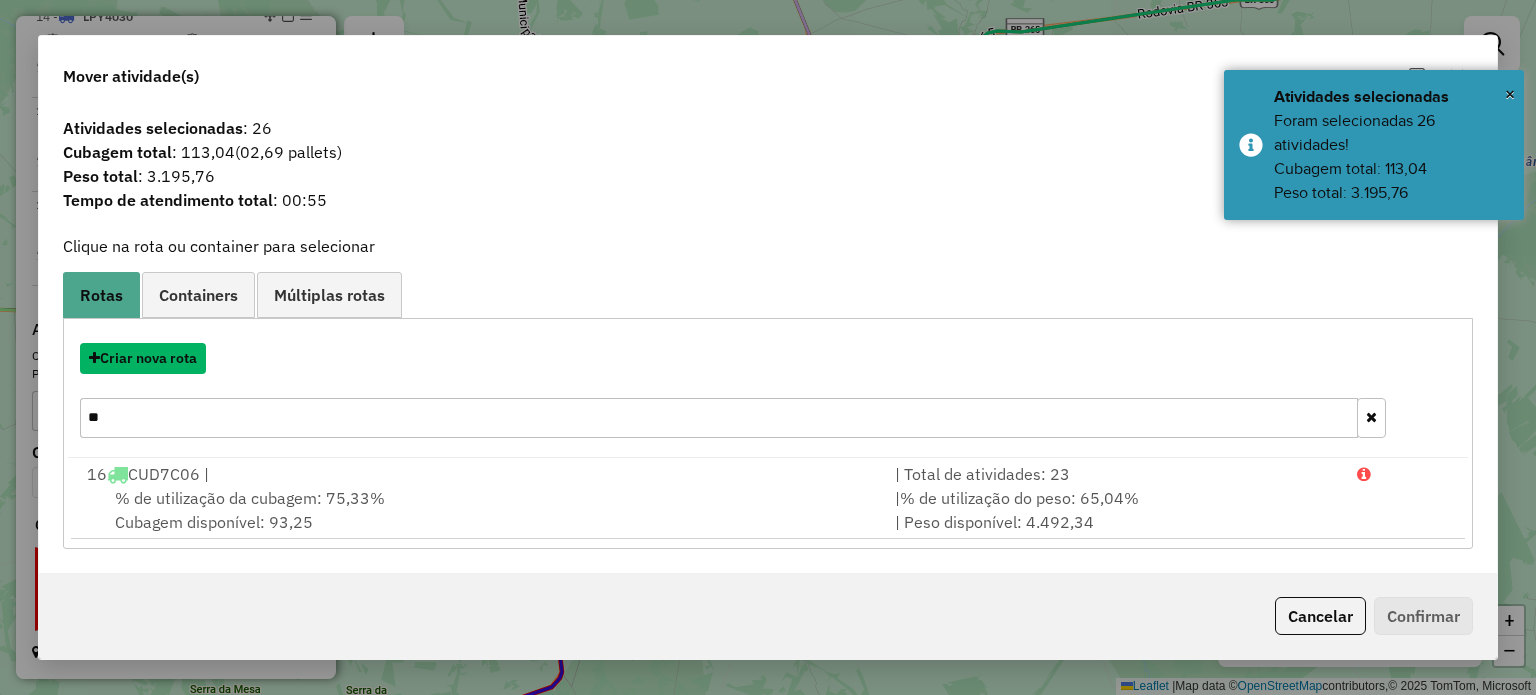 click on "Criar nova rota" at bounding box center (143, 358) 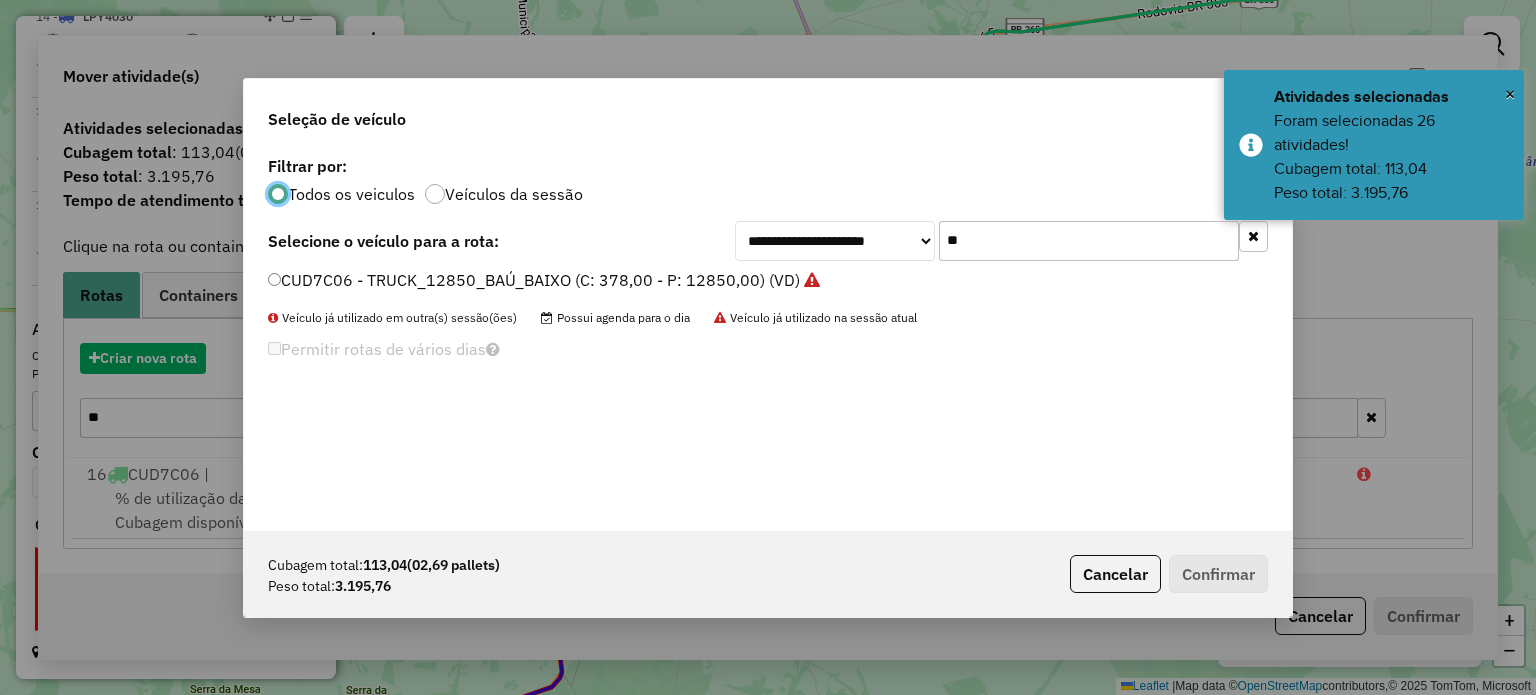 scroll, scrollTop: 10, scrollLeft: 6, axis: both 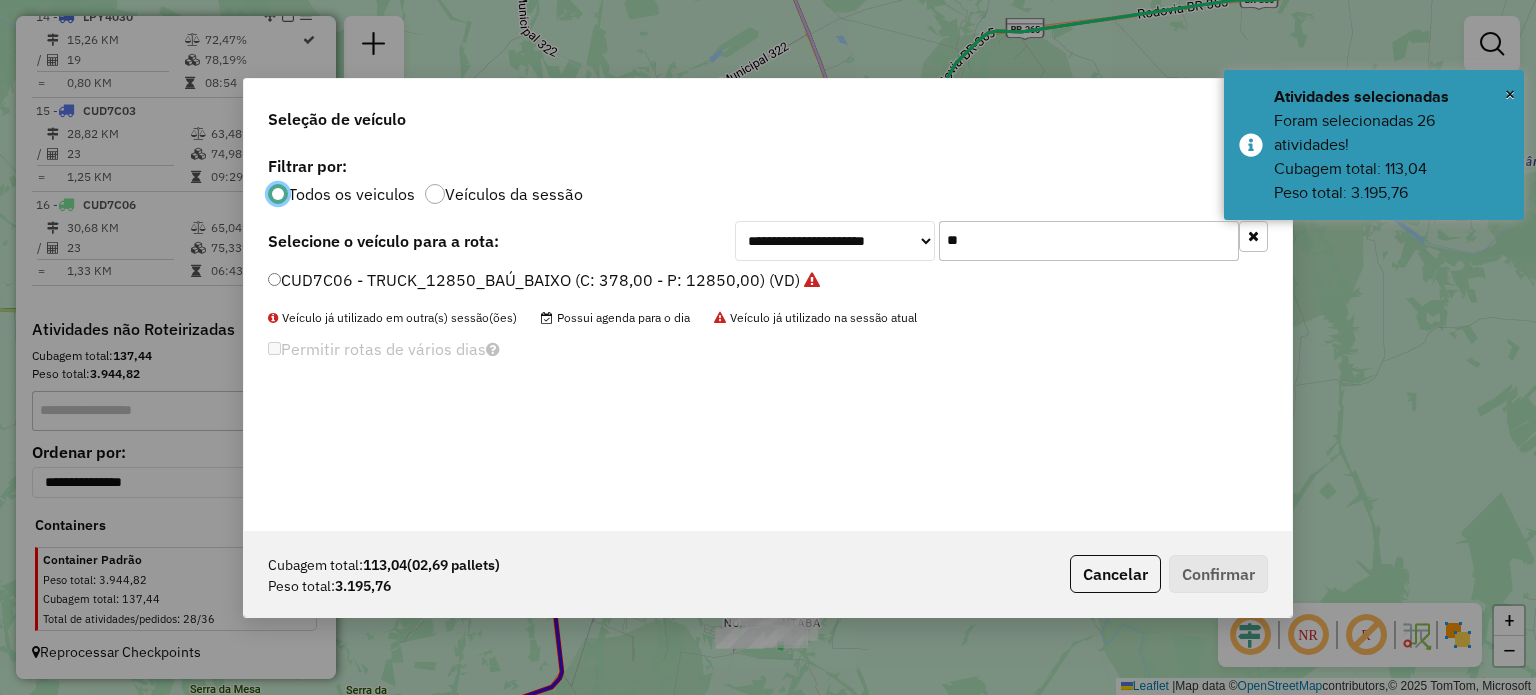 drag, startPoint x: 997, startPoint y: 227, endPoint x: 629, endPoint y: 236, distance: 368.11005 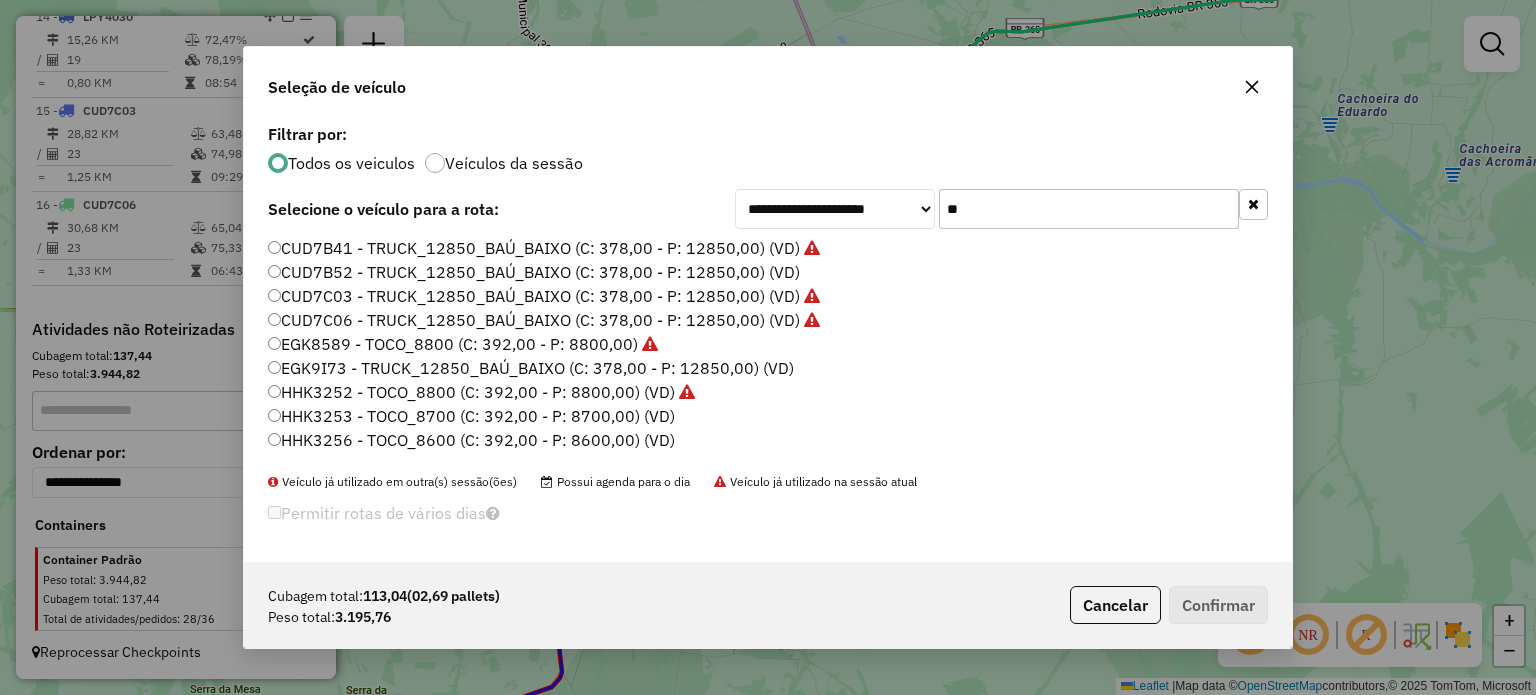 type on "*" 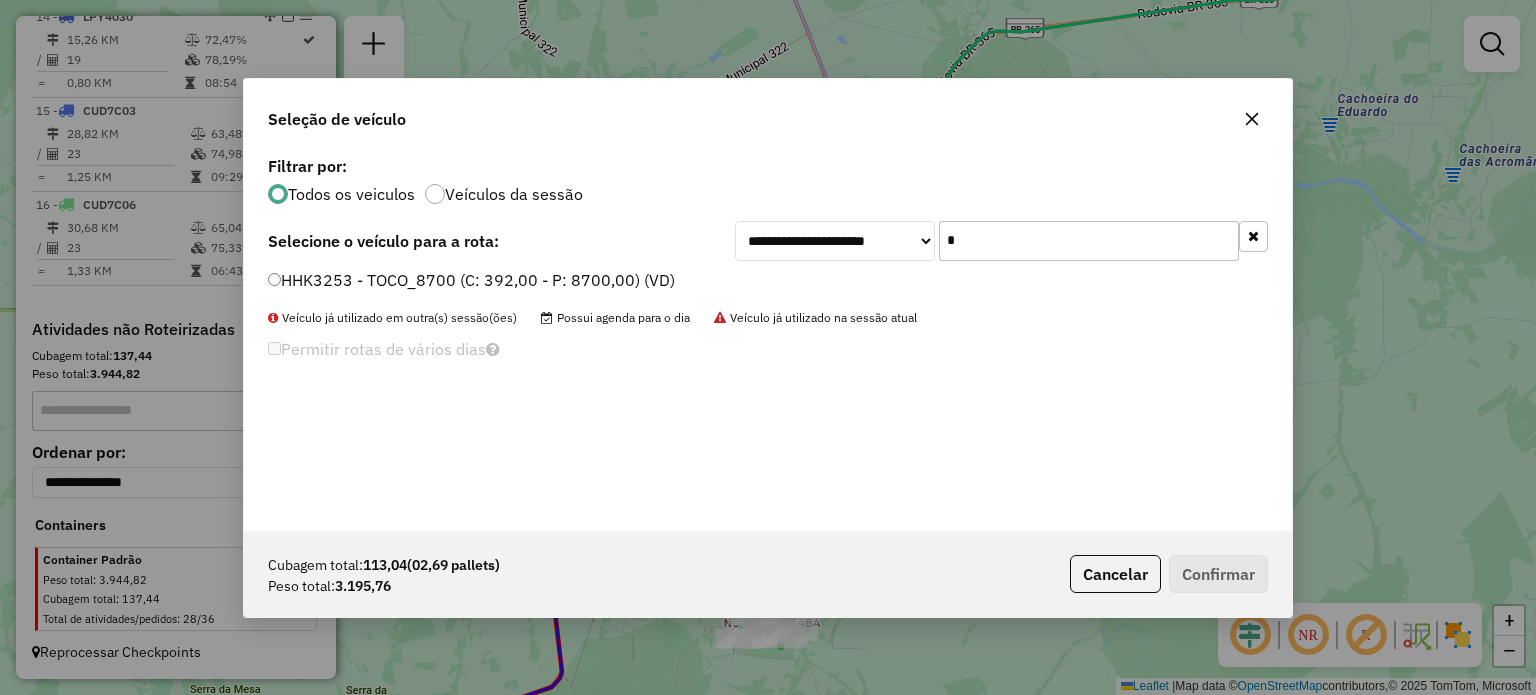 type on "**" 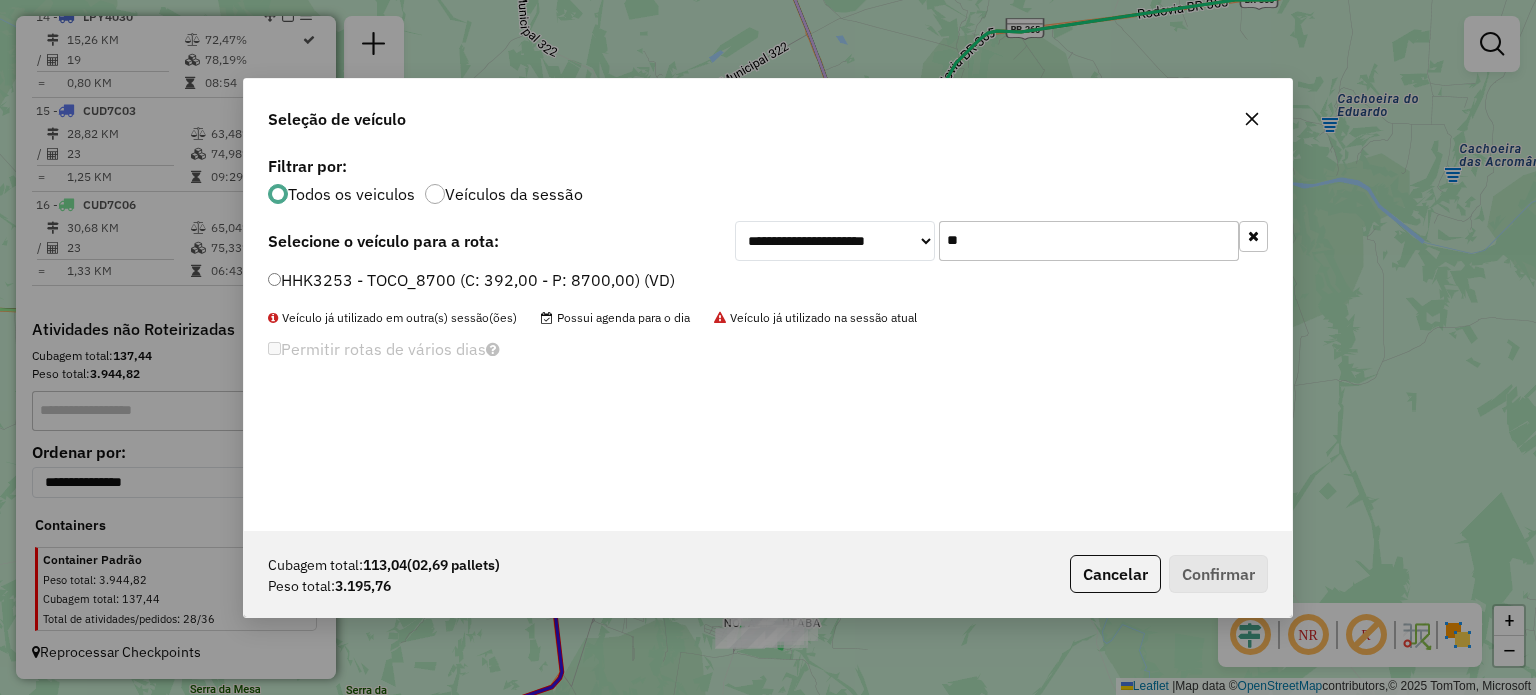 drag, startPoint x: 804, startPoint y: 245, endPoint x: 737, endPoint y: 248, distance: 67.06713 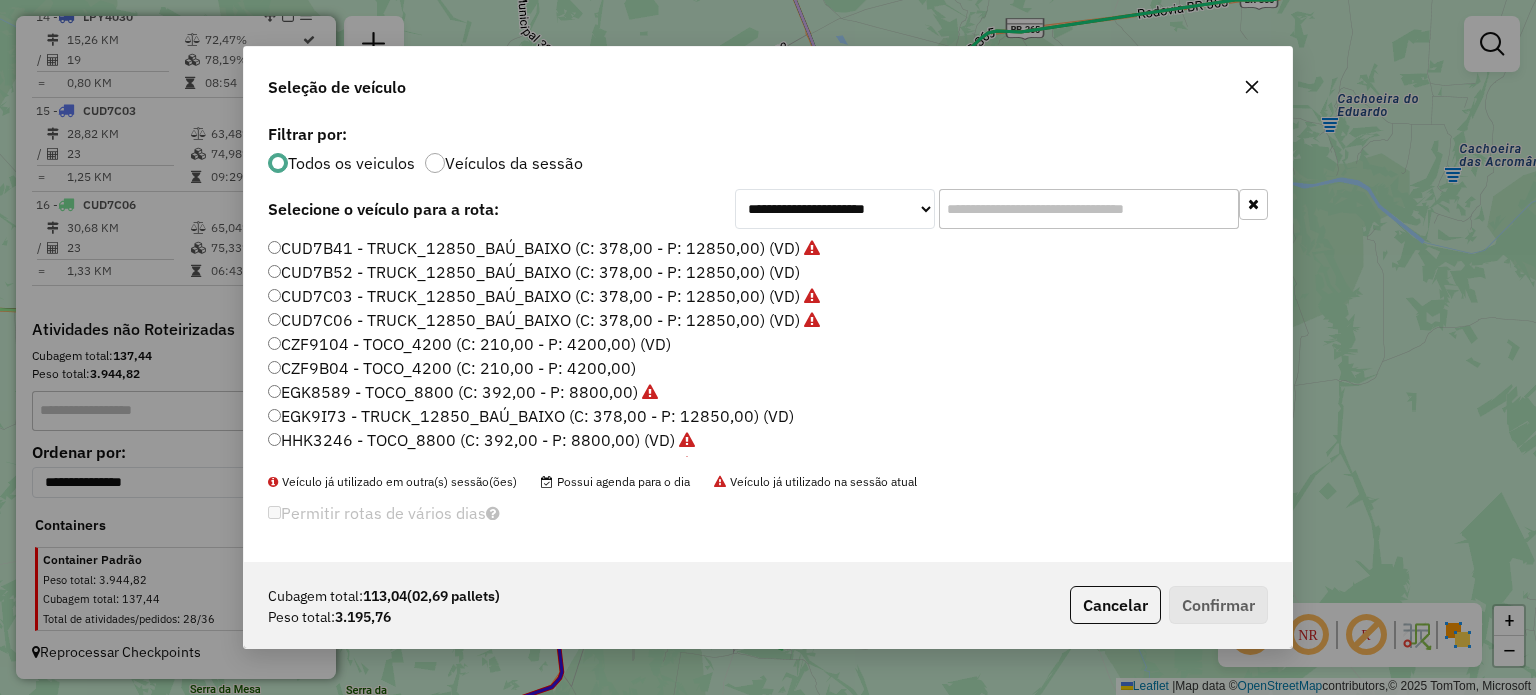 click 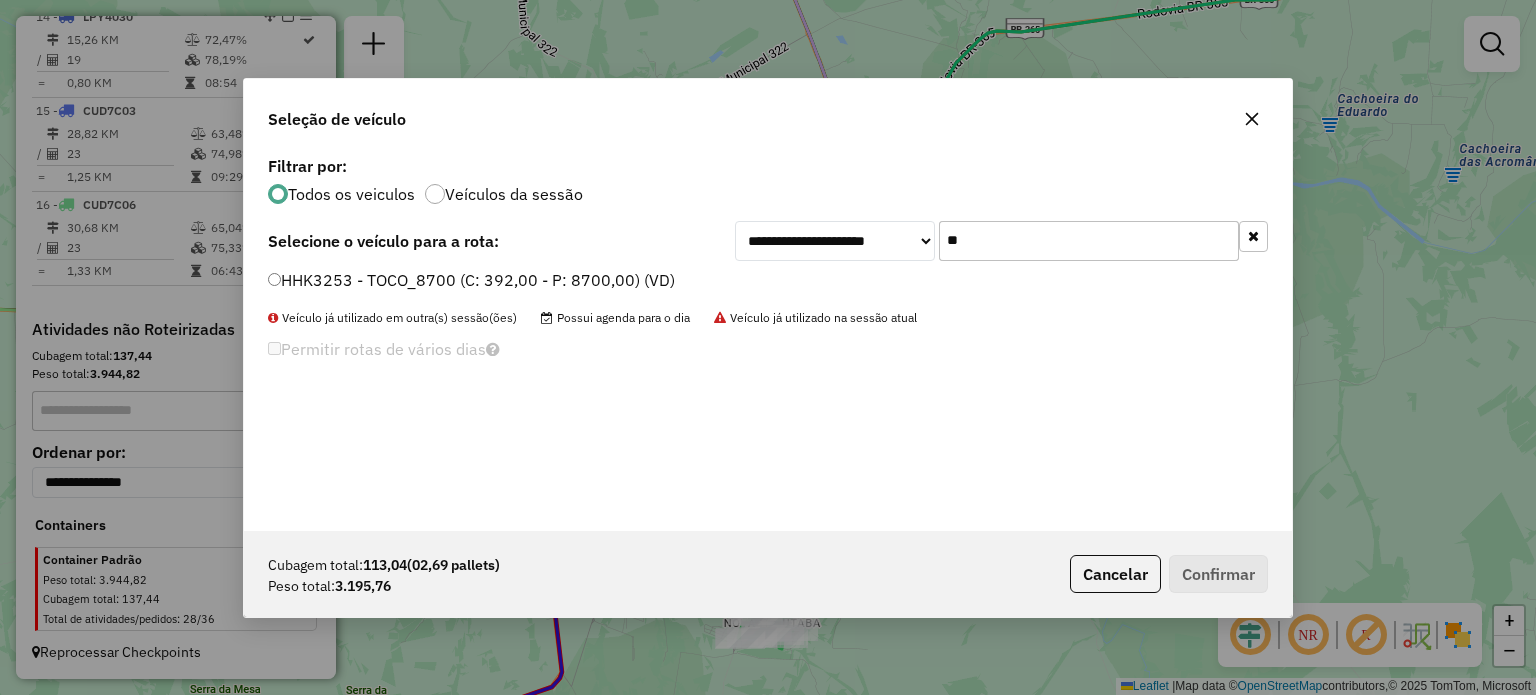 type on "**" 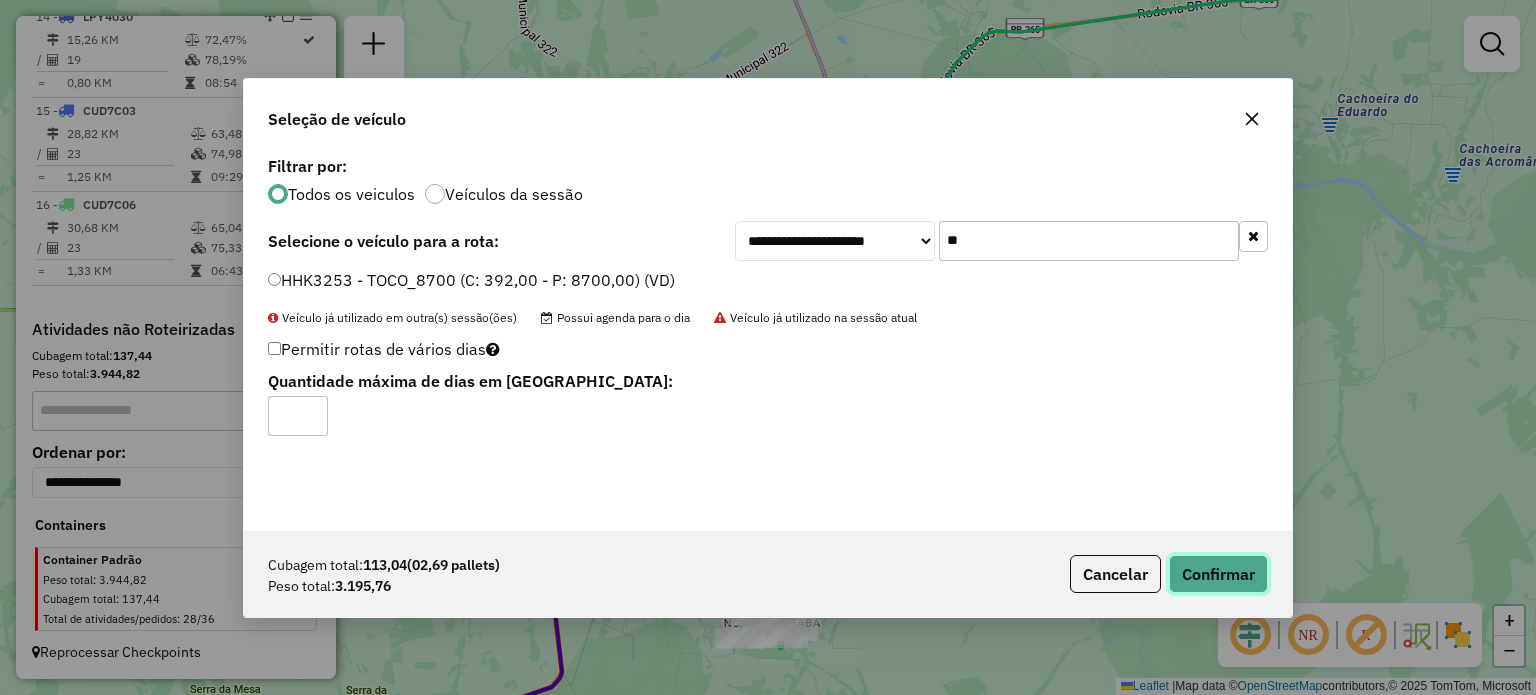 click on "Confirmar" 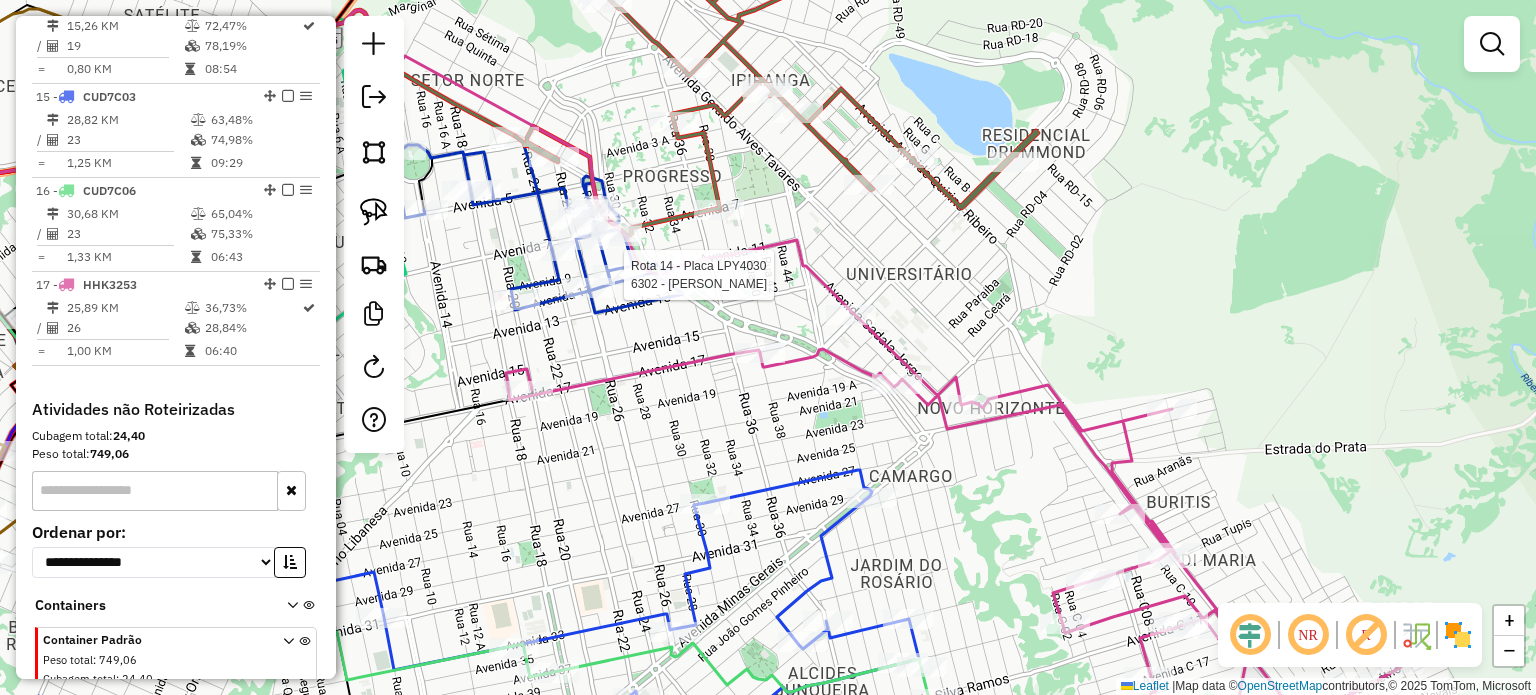 select on "*********" 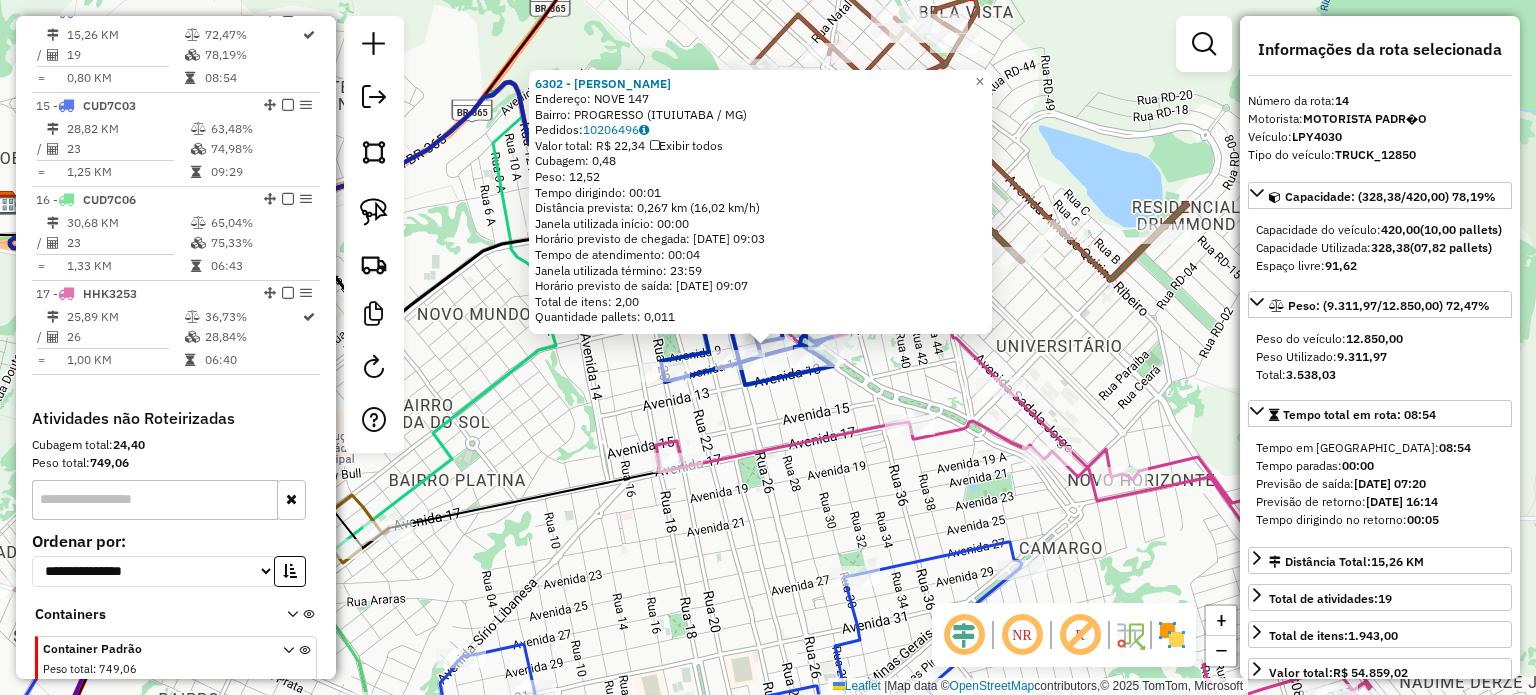 scroll, scrollTop: 1968, scrollLeft: 0, axis: vertical 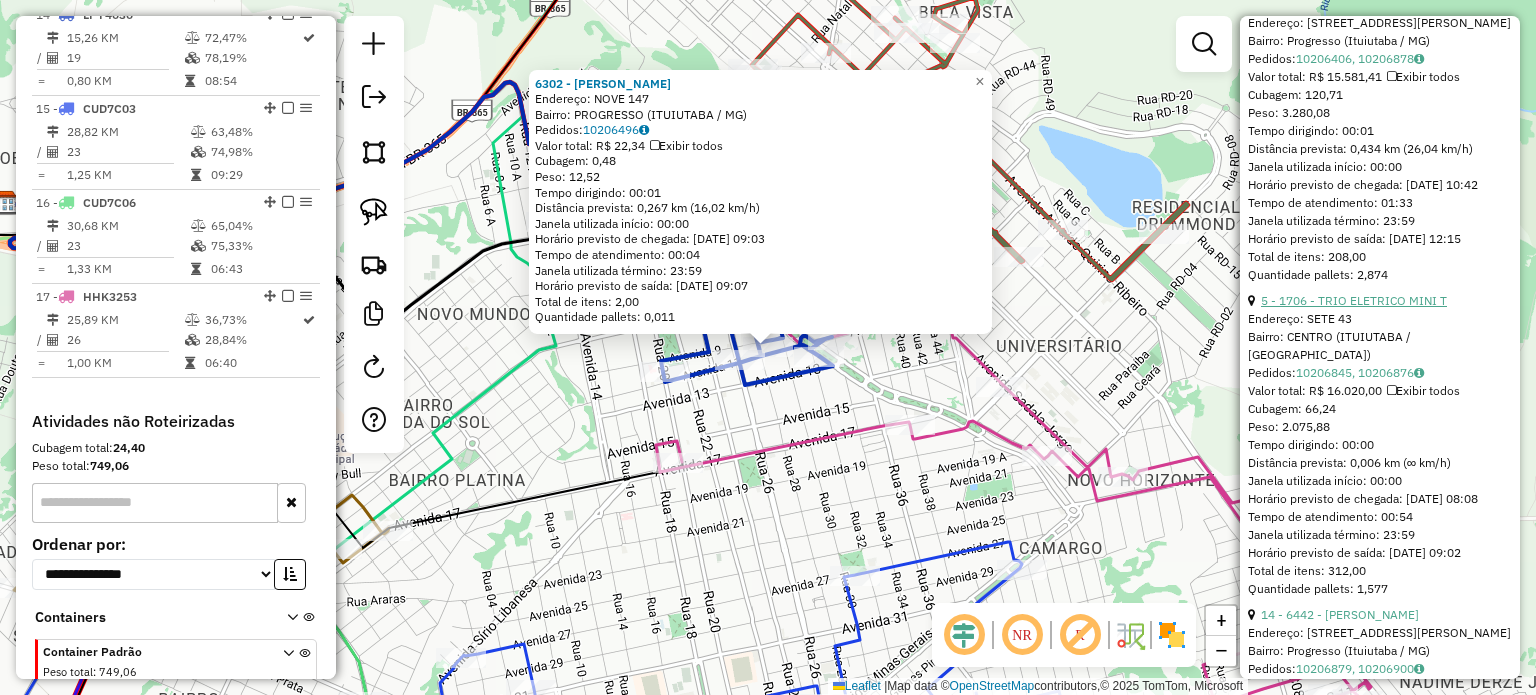 click on "5 - 1706 - TRIO ELETRICO MINI T" at bounding box center [1354, 300] 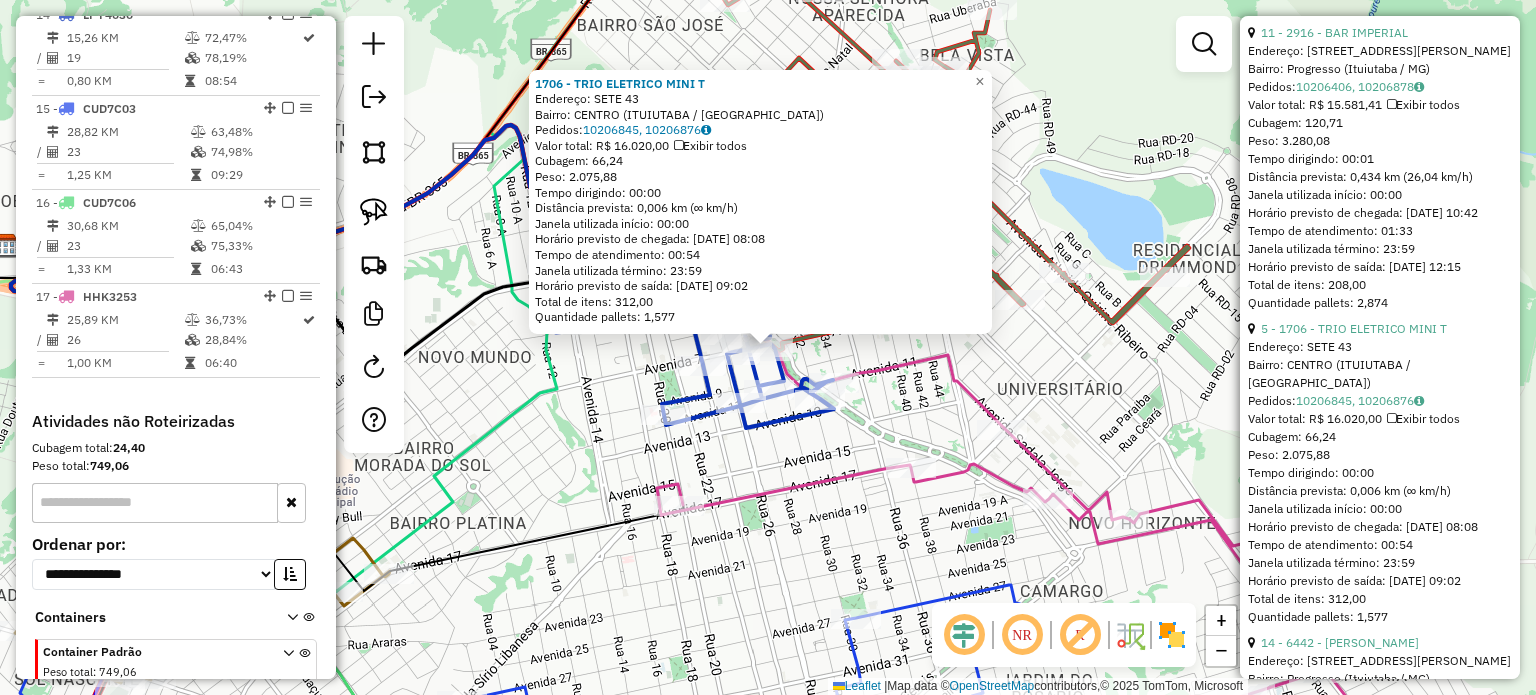 scroll, scrollTop: 800, scrollLeft: 0, axis: vertical 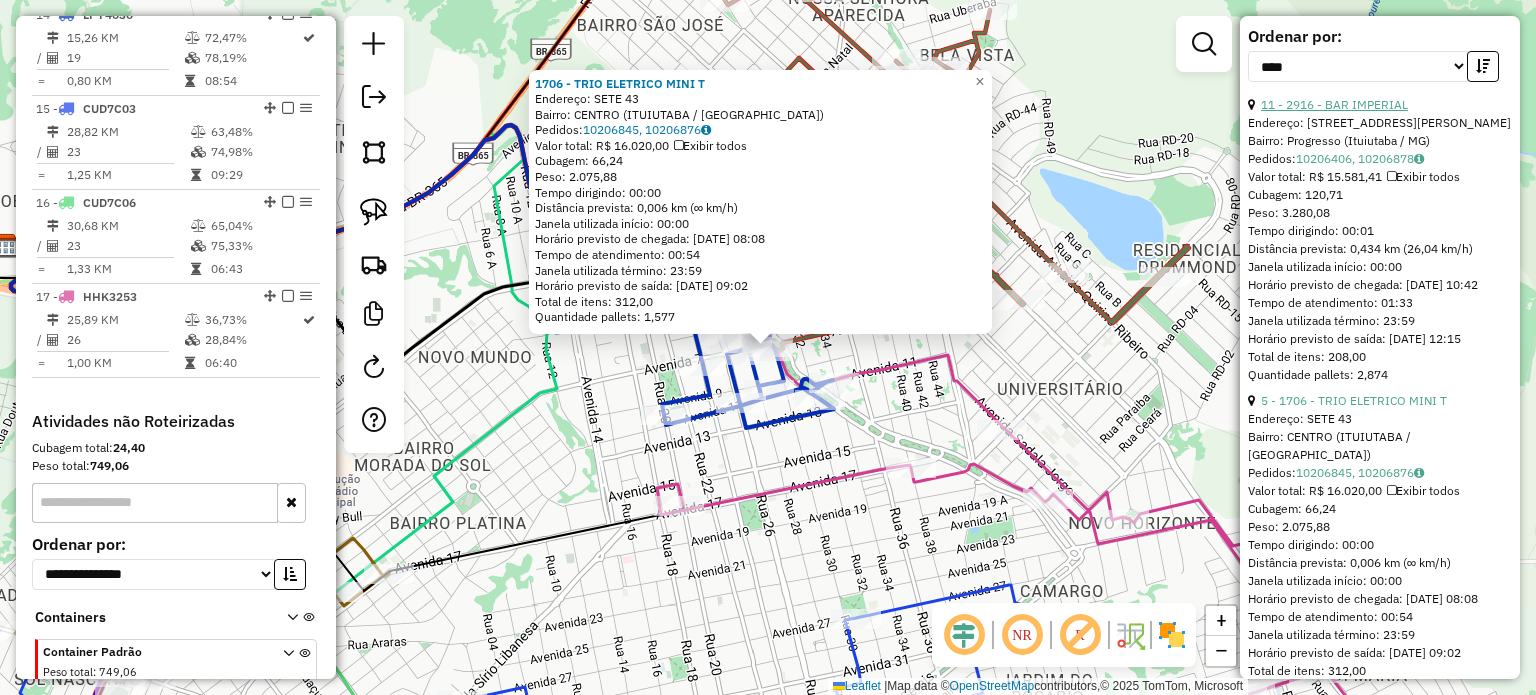 click on "11 - 2916 - BAR IMPERIAL" at bounding box center (1334, 104) 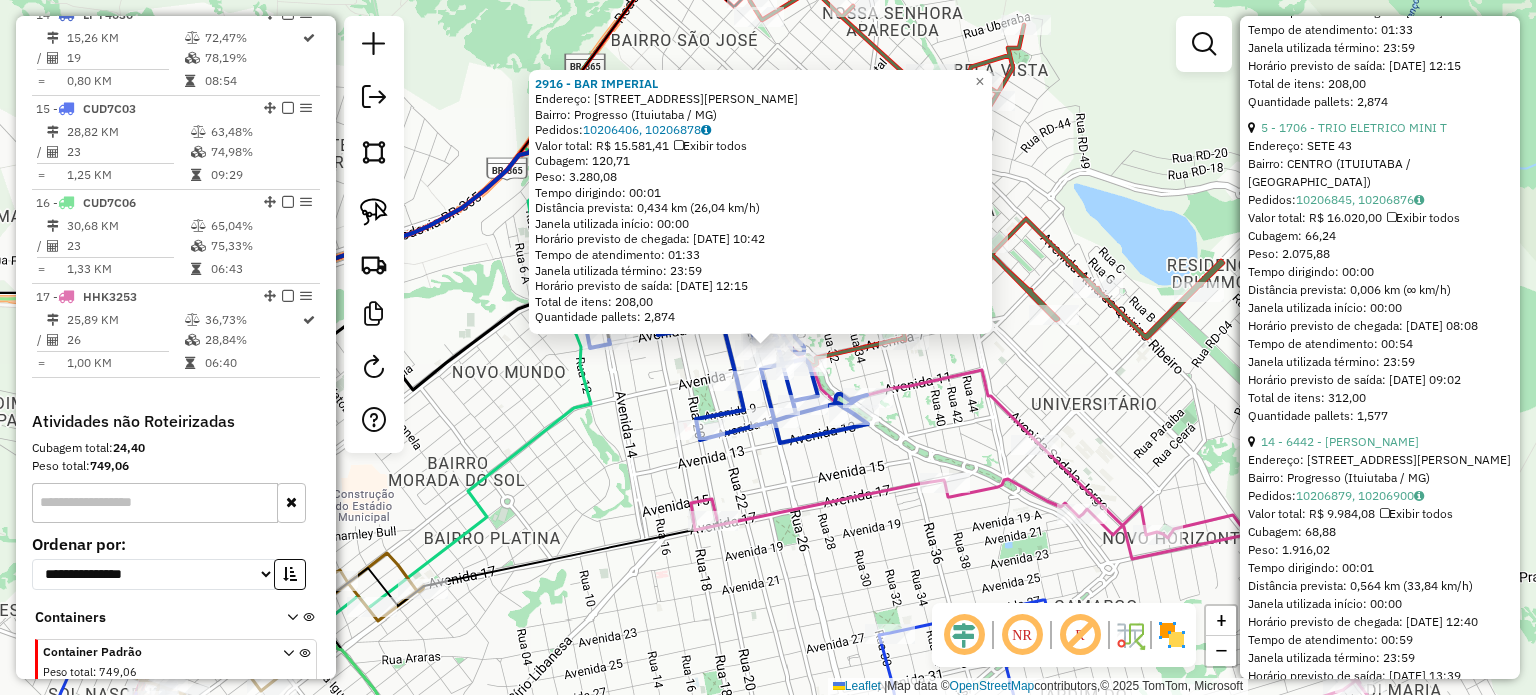 scroll, scrollTop: 1100, scrollLeft: 0, axis: vertical 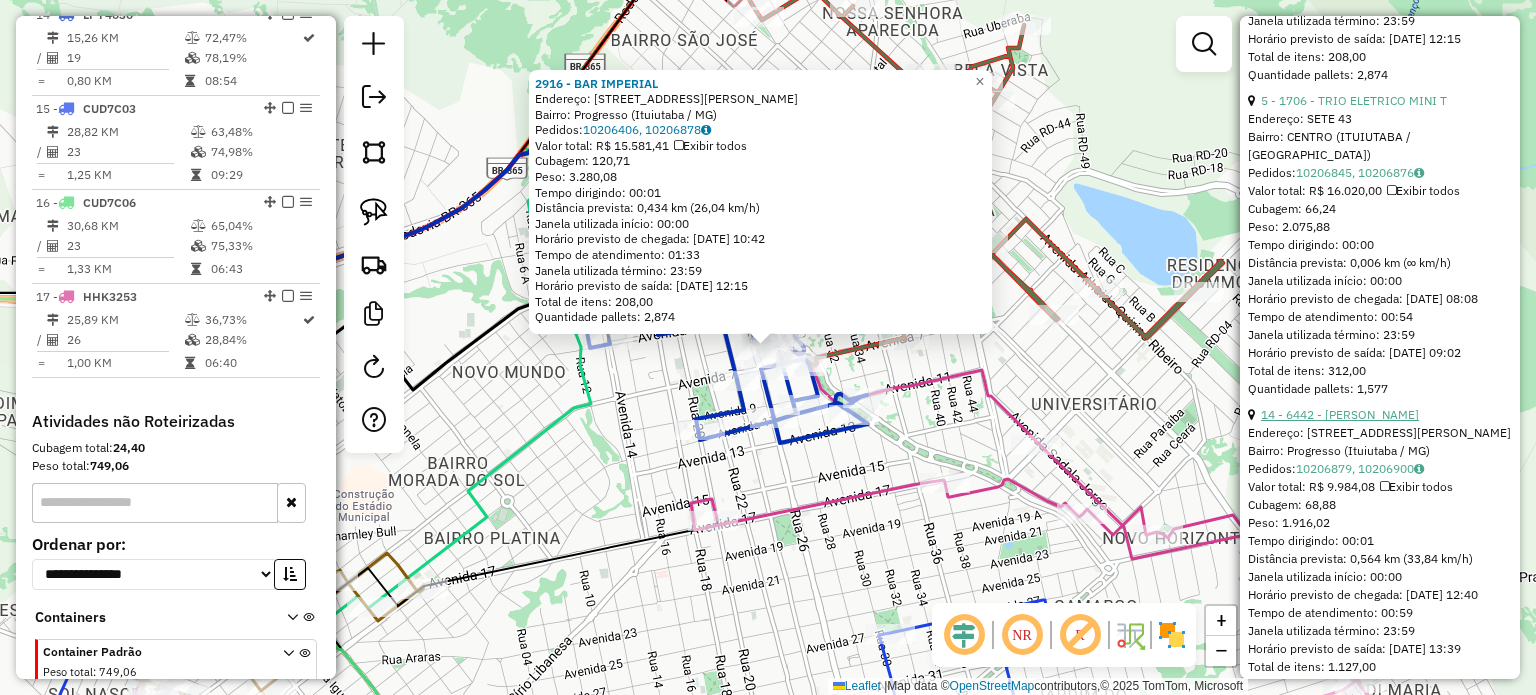 click on "14 - 6442 - [PERSON_NAME]" at bounding box center [1340, 414] 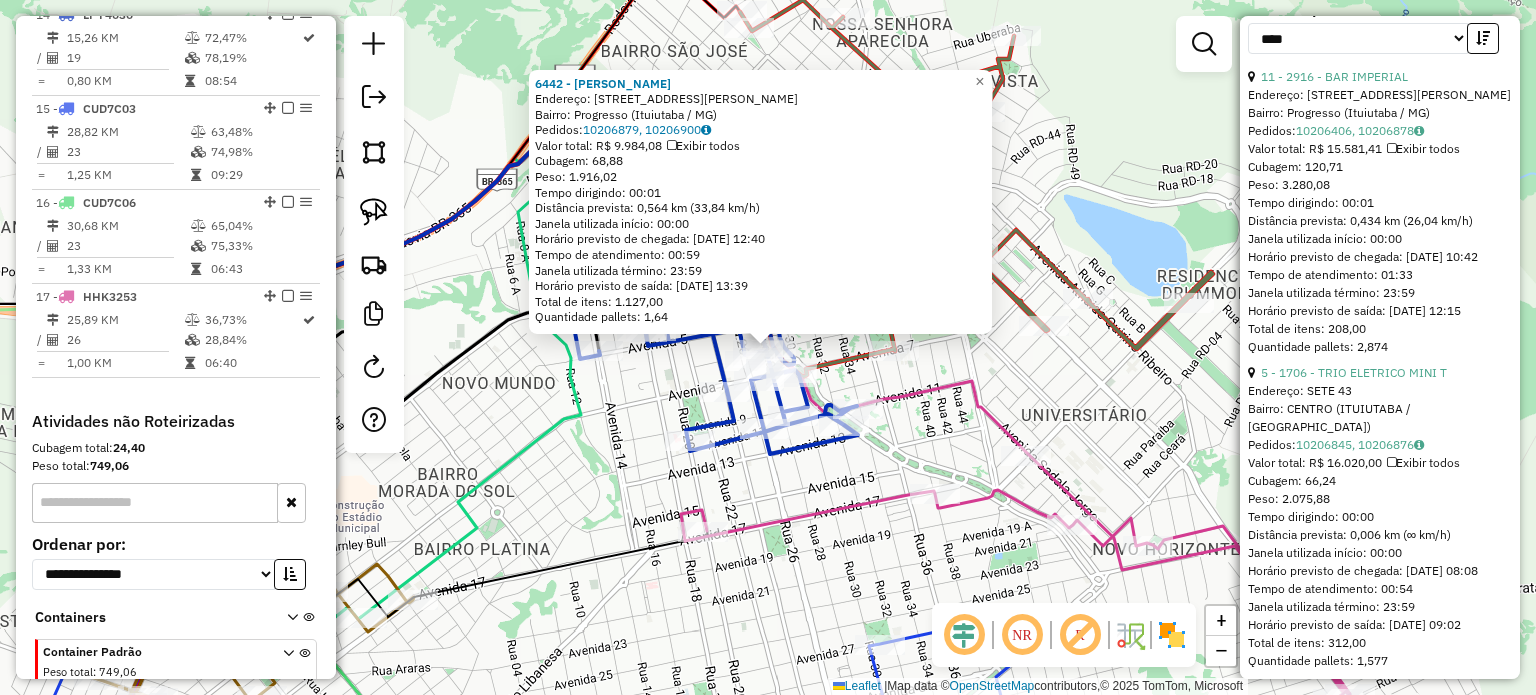 scroll, scrollTop: 800, scrollLeft: 0, axis: vertical 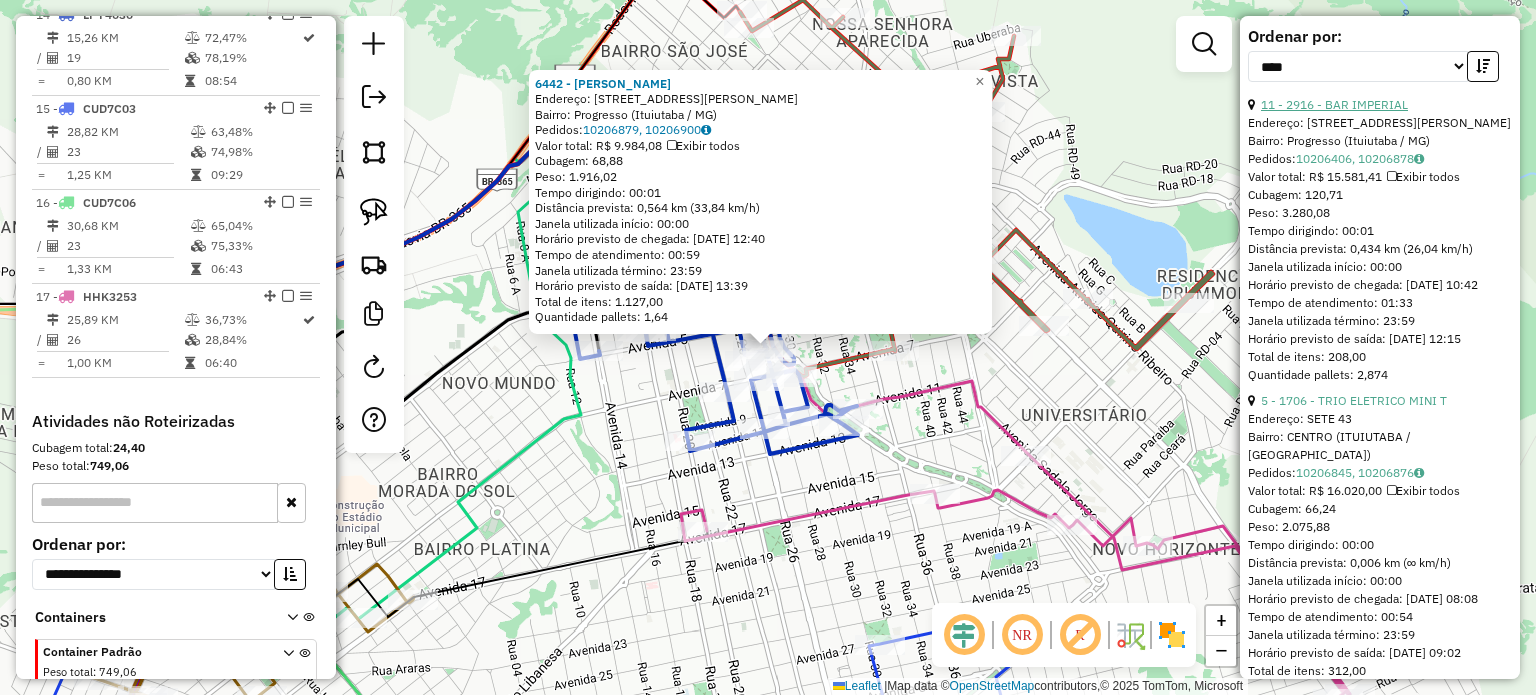 click on "11 - 2916 - BAR IMPERIAL" at bounding box center [1334, 104] 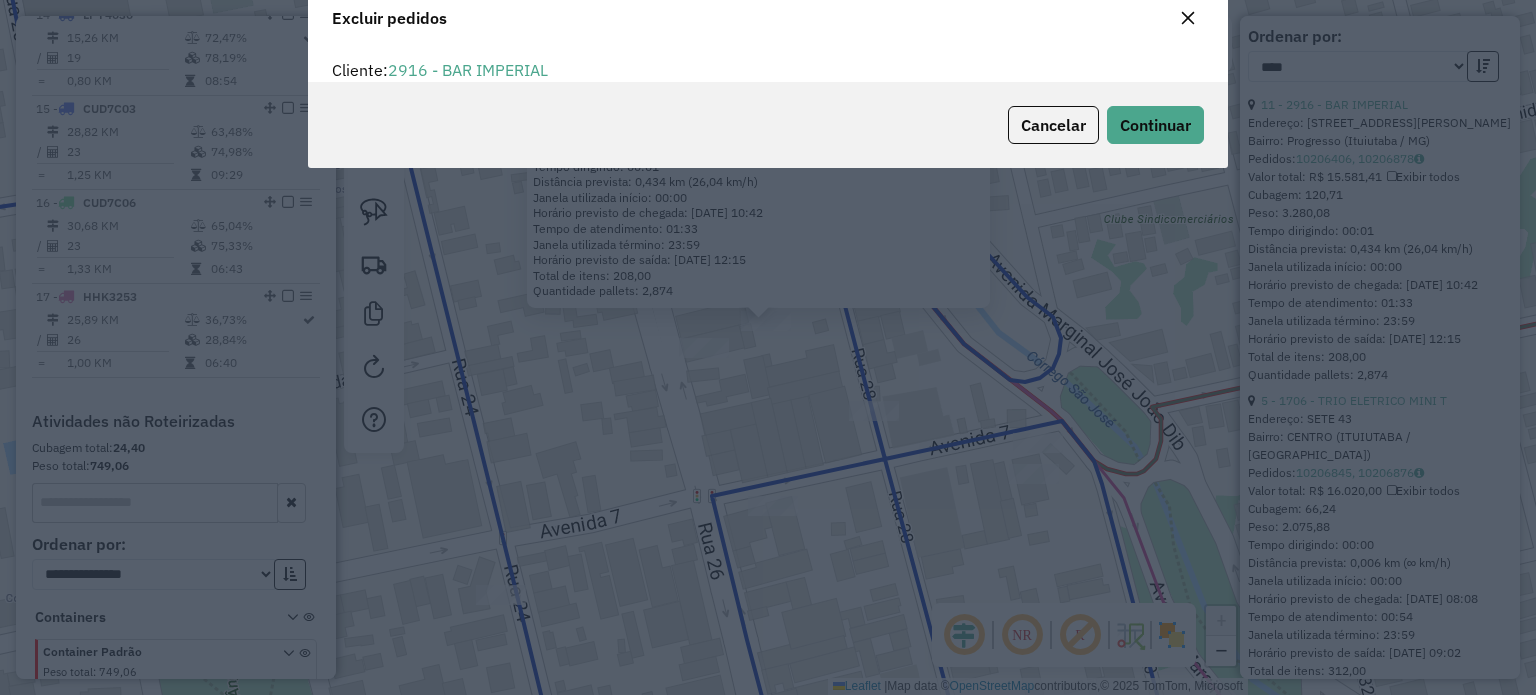 scroll, scrollTop: 10, scrollLeft: 6, axis: both 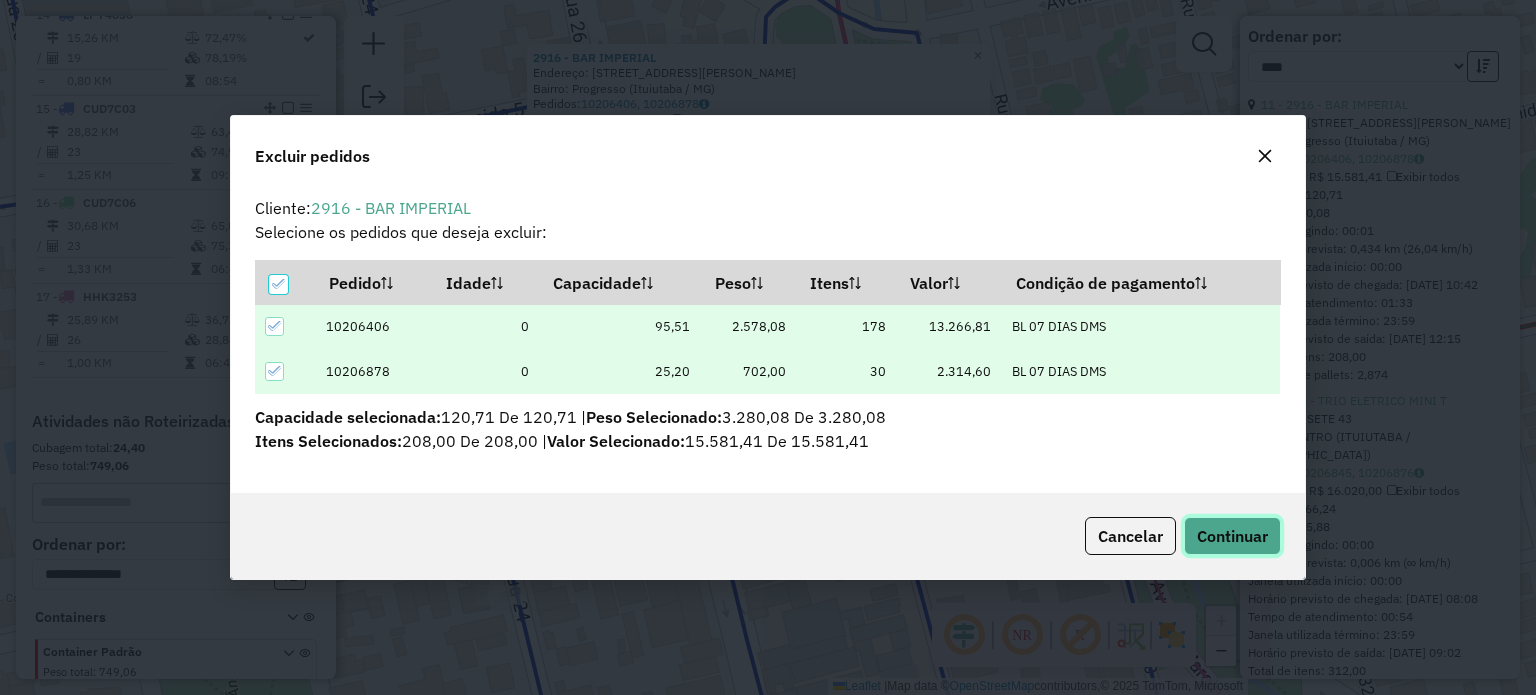 click on "Continuar" 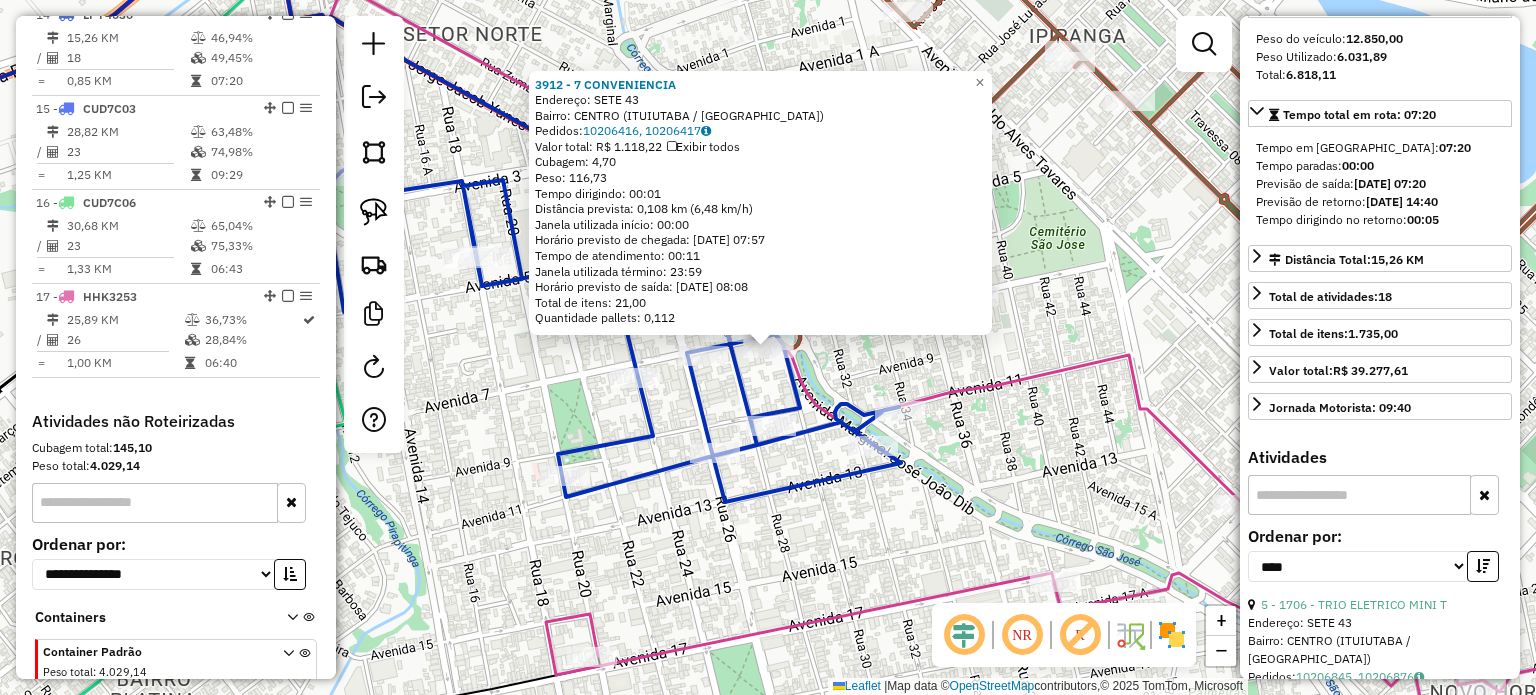 scroll, scrollTop: 0, scrollLeft: 0, axis: both 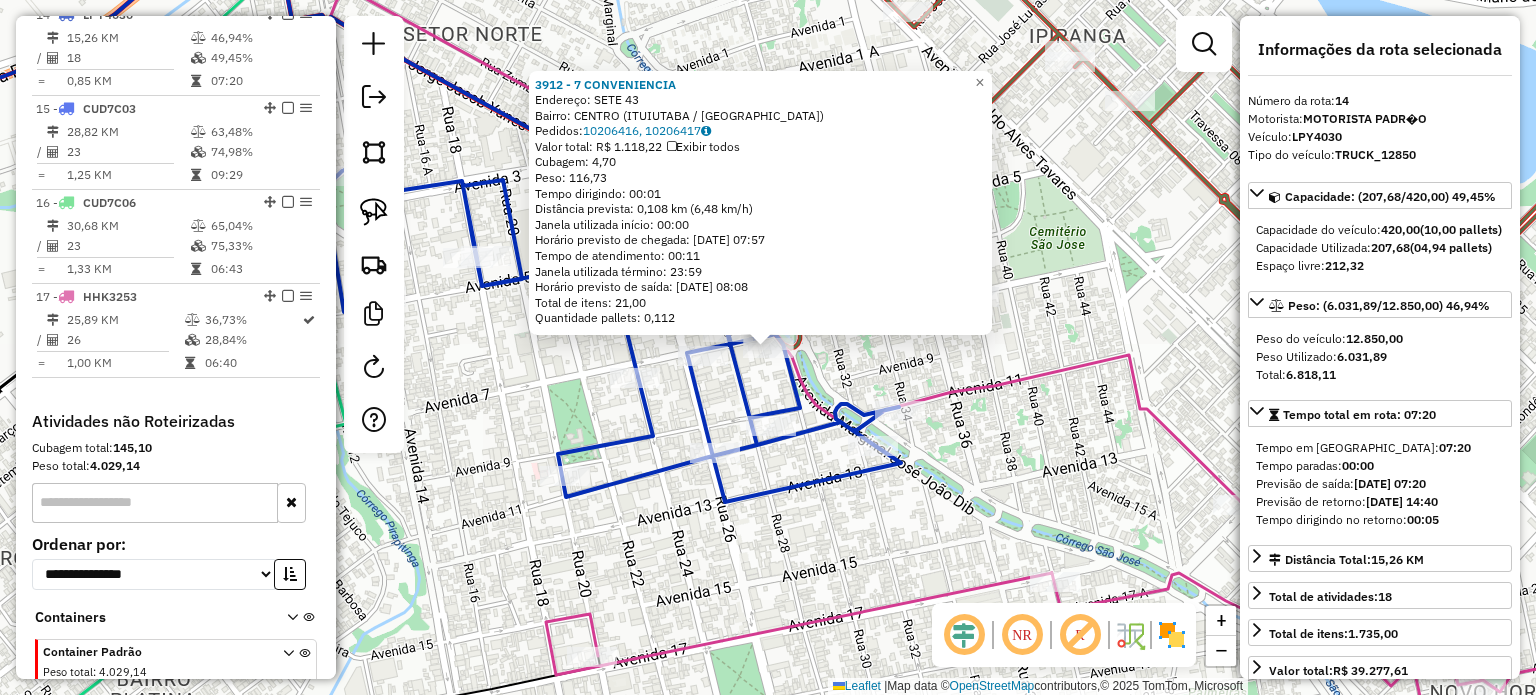 click on "3912 - 7 CONVENIENCIA  Endereço:  SETE 43   Bairro: CENTRO ([GEOGRAPHIC_DATA] / [GEOGRAPHIC_DATA])   Pedidos:  10206416, 10206417   Valor total: R$ 1.118,22   Exibir todos   Cubagem: 4,70  Peso: 116,73  Tempo dirigindo: 00:01   Distância prevista: 0,108 km (6,48 km/h)   [GEOGRAPHIC_DATA] utilizada início: 00:00   Horário previsto de chegada: [DATE] 07:57   Tempo de atendimento: 00:11   Janela utilizada término: 23:59   Horário previsto de saída: [DATE] 08:08   Total de itens: 21,00   Quantidade pallets: 0,112  × Janela de atendimento Grade de atendimento Capacidade Transportadoras Veículos Cliente Pedidos  Rotas Selecione os dias de semana para filtrar as janelas de atendimento  Seg   Ter   Qua   Qui   Sex   Sáb   Dom  Informe o período da janela de atendimento: De: Até:  Filtrar exatamente a janela do cliente  Considerar janela de atendimento padrão  Selecione os dias de semana para filtrar as grades de atendimento  Seg   Ter   Qua   Qui   Sex   Sáb   Dom   Considerar clientes sem dia de atendimento cadastrado  De:  De:" 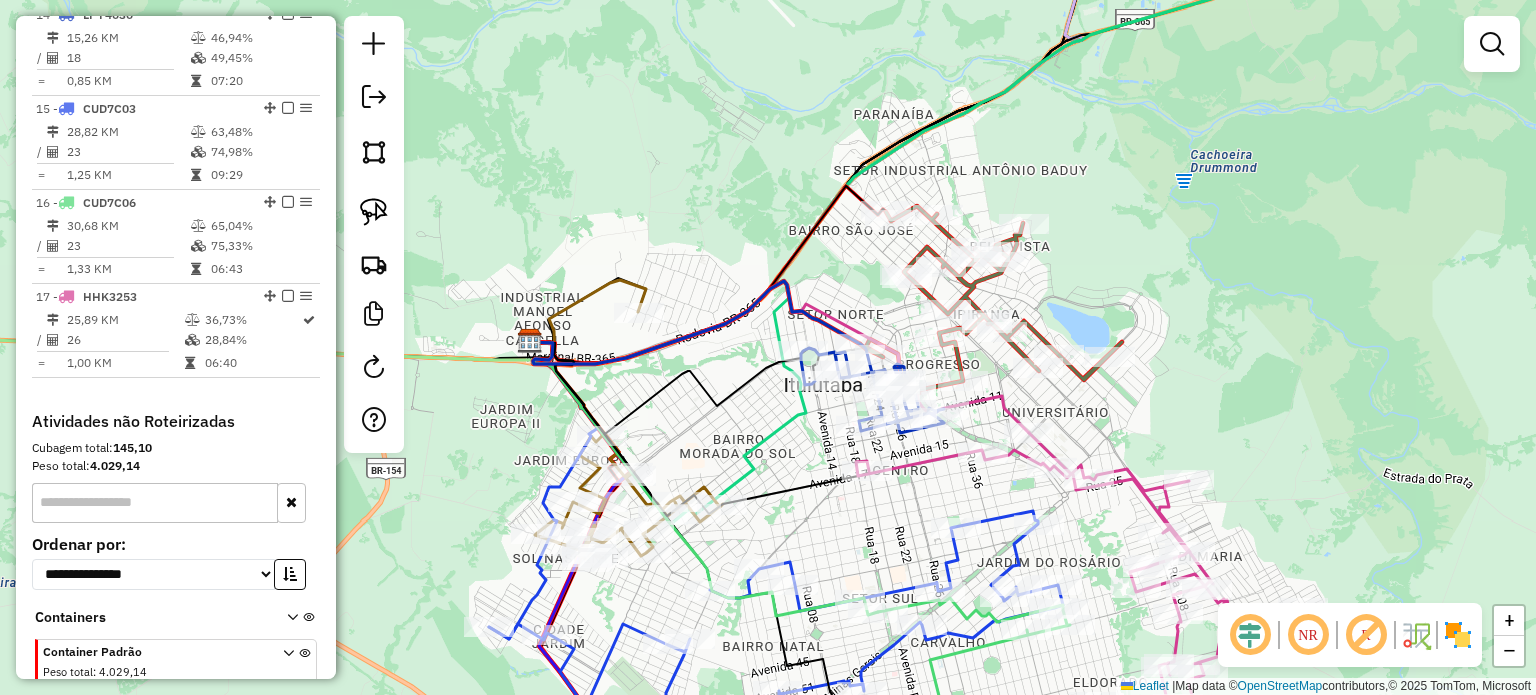 drag, startPoint x: 1089, startPoint y: 547, endPoint x: 1071, endPoint y: 432, distance: 116.40017 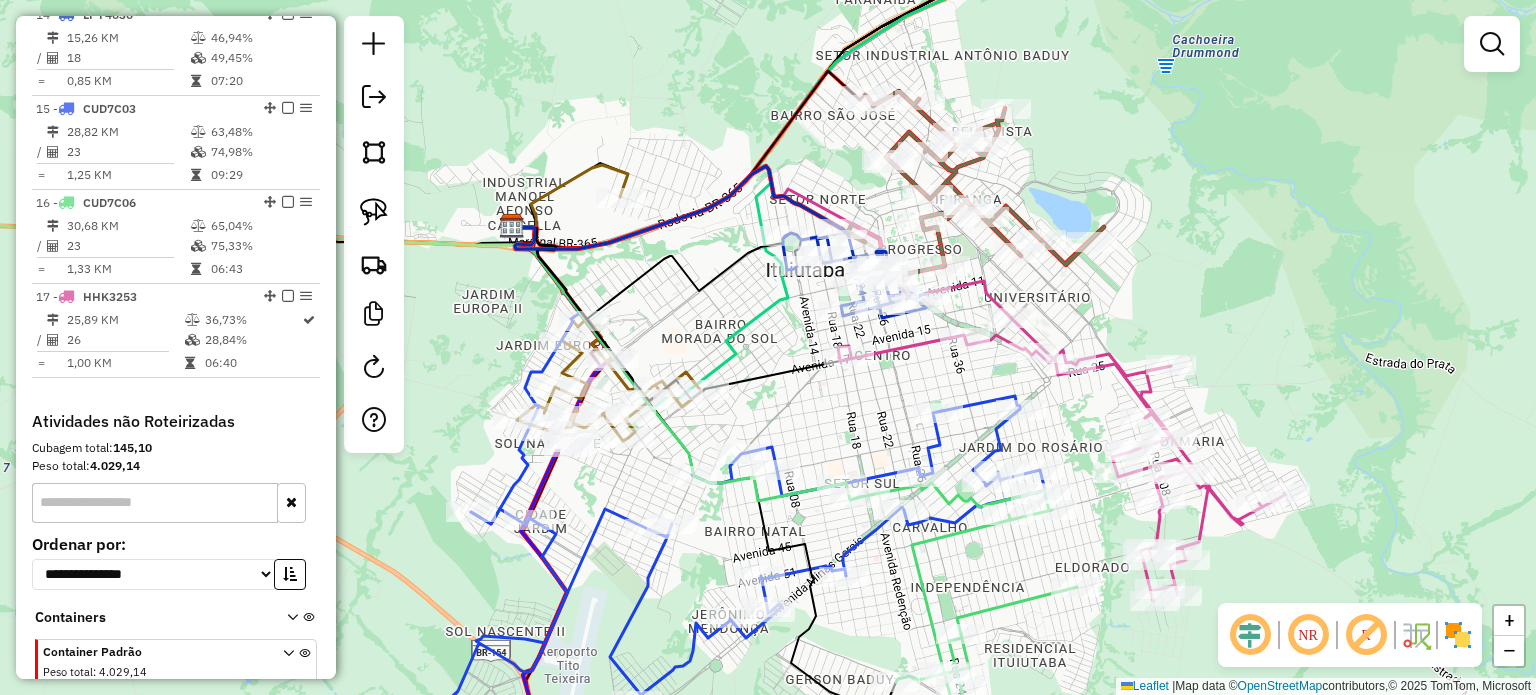 drag, startPoint x: 1101, startPoint y: 563, endPoint x: 1060, endPoint y: 339, distance: 227.72131 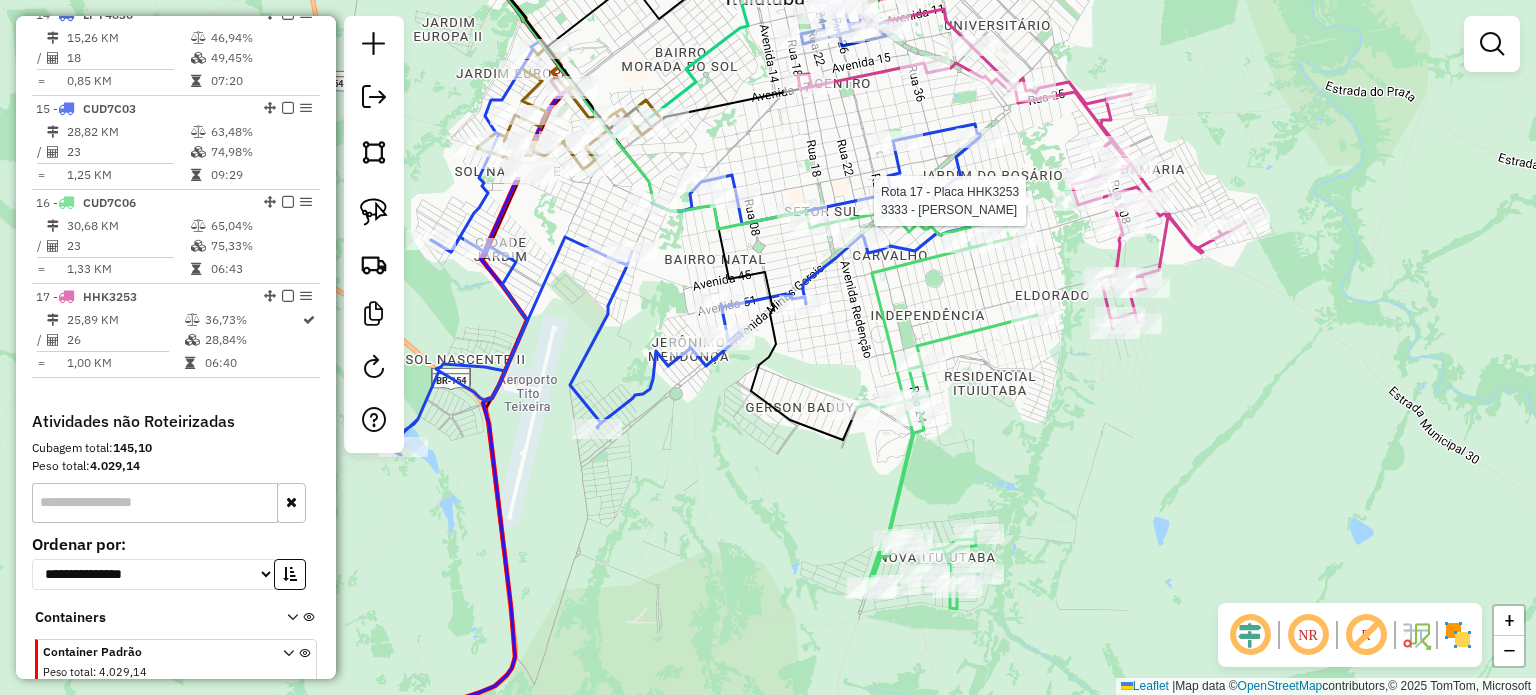 select on "*********" 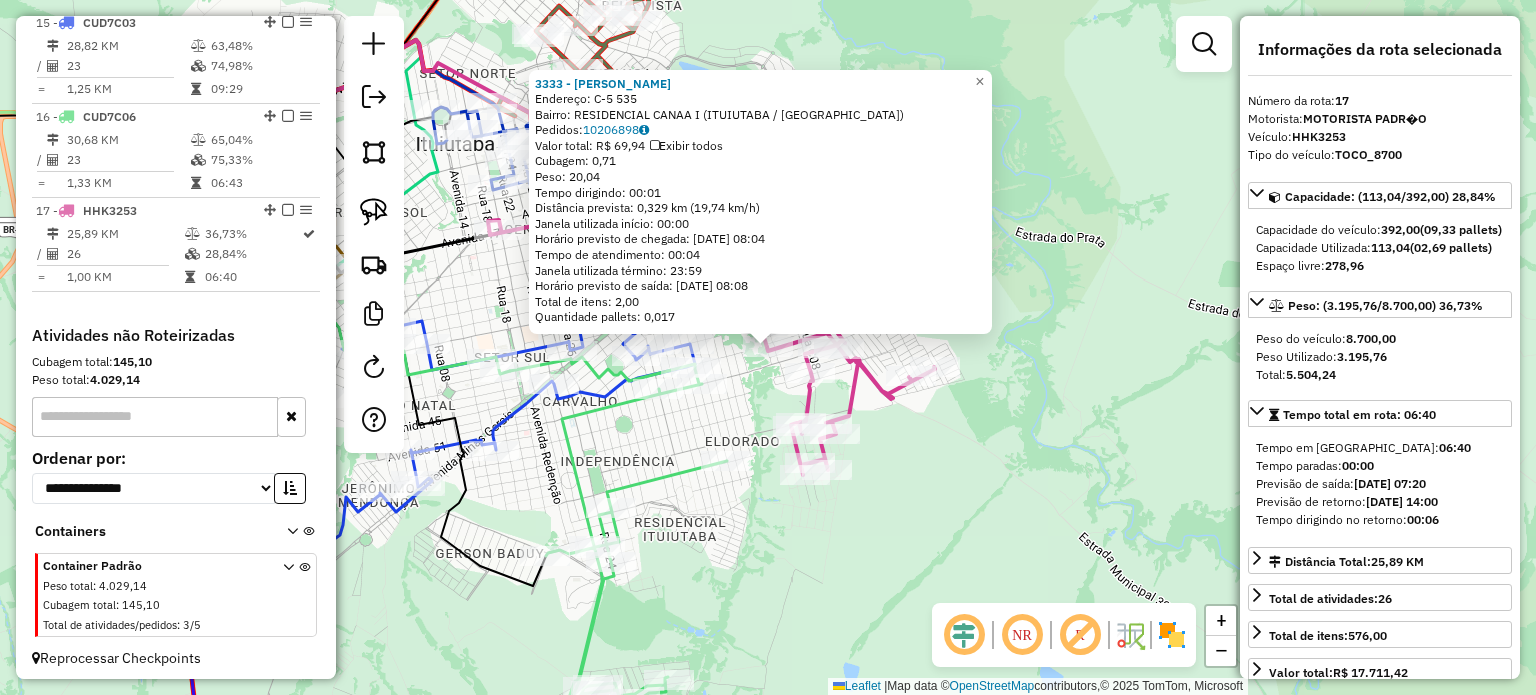 scroll, scrollTop: 2073, scrollLeft: 0, axis: vertical 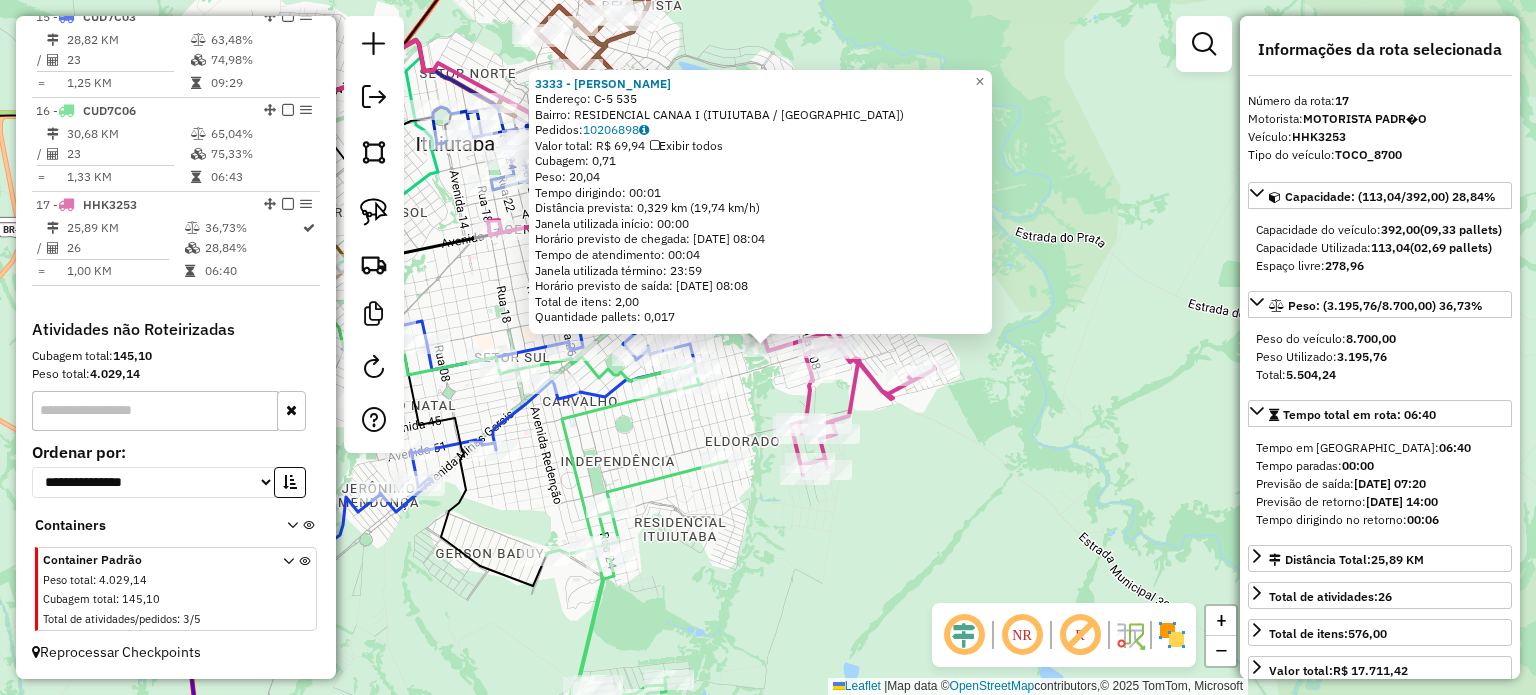 click on "3333 - [PERSON_NAME]:  C-5 535   Bairro: RESIDENCIAL CANAA I ([GEOGRAPHIC_DATA] / [GEOGRAPHIC_DATA])   Pedidos:  10206898   Valor total: R$ 69,94   Exibir todos   Cubagem: 0,71  Peso: 20,04  Tempo dirigindo: 00:01   Distância prevista: 0,329 km (19,74 km/h)   [GEOGRAPHIC_DATA] utilizada início: 00:00   Horário previsto de chegada: [DATE] 08:04   Tempo de atendimento: 00:04   Janela utilizada término: 23:59   Horário previsto de saída: [DATE] 08:08   Total de itens: 2,00   Quantidade pallets: 0,017  × Janela de atendimento Grade de atendimento Capacidade Transportadoras Veículos Cliente Pedidos  Rotas Selecione os dias de semana para filtrar as janelas de atendimento  Seg   Ter   Qua   Qui   Sex   Sáb   Dom  Informe o período da janela de atendimento: De: Até:  Filtrar exatamente a janela do cliente  Considerar janela de atendimento padrão  Selecione os dias de semana para filtrar as grades de atendimento  Seg   Ter   Qua   Qui   Sex   Sáb   Dom   Considerar clientes sem dia de atendimento cadastrado De:" 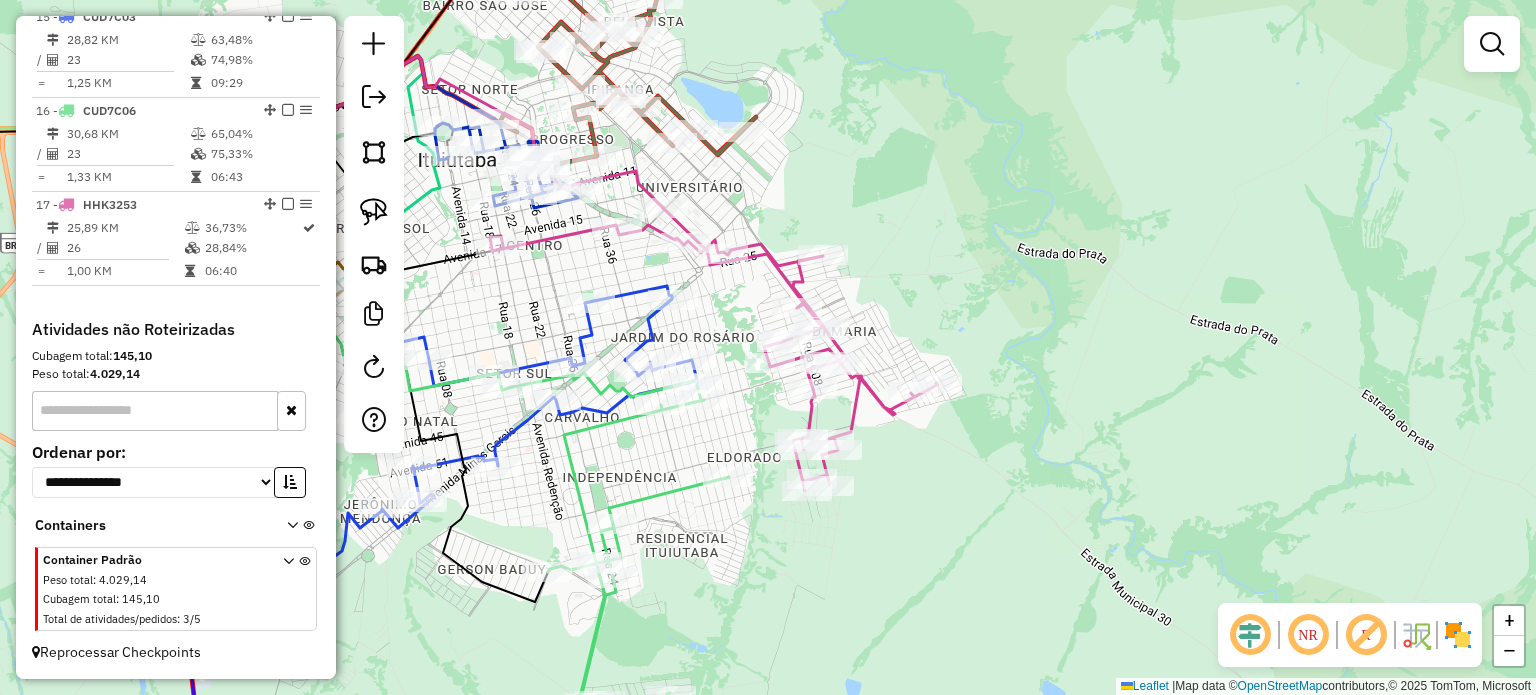 drag, startPoint x: 1076, startPoint y: 441, endPoint x: 1198, endPoint y: 641, distance: 234.27335 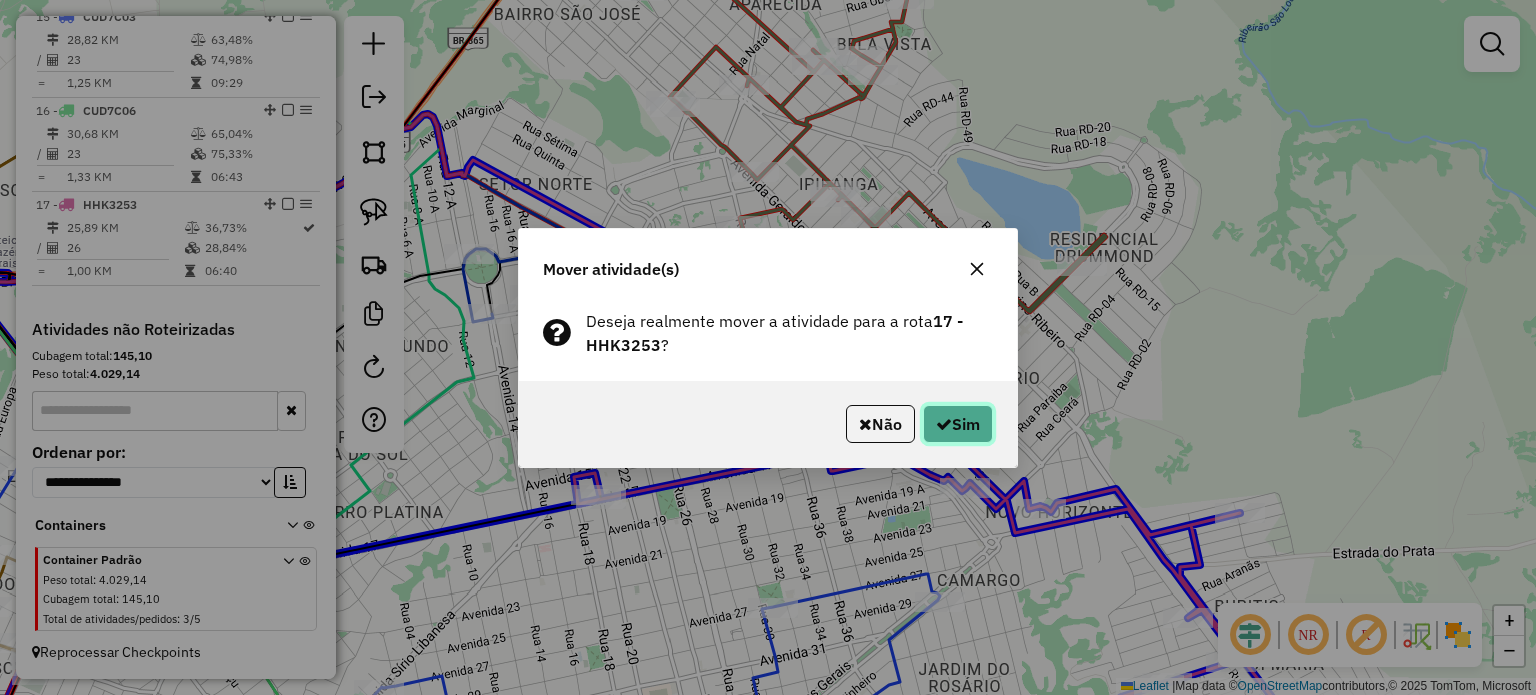 click 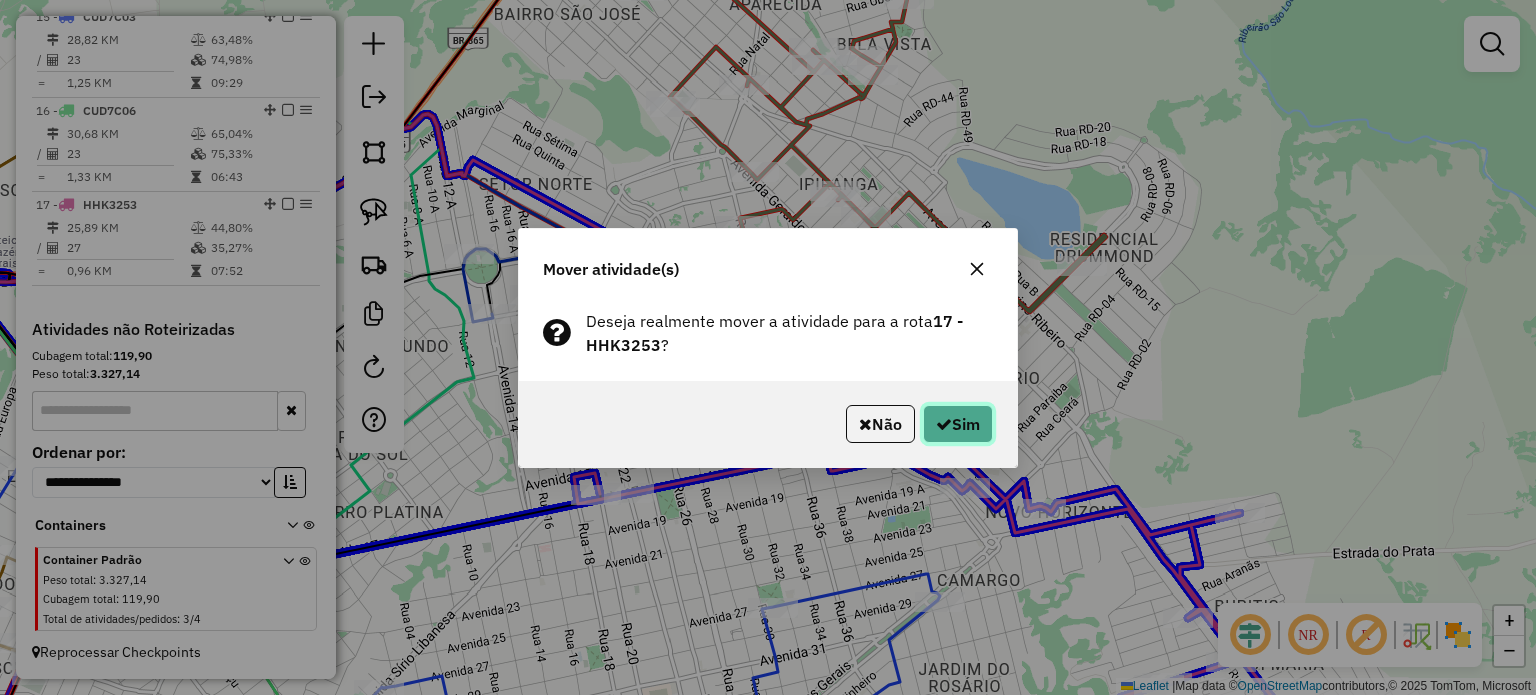 click 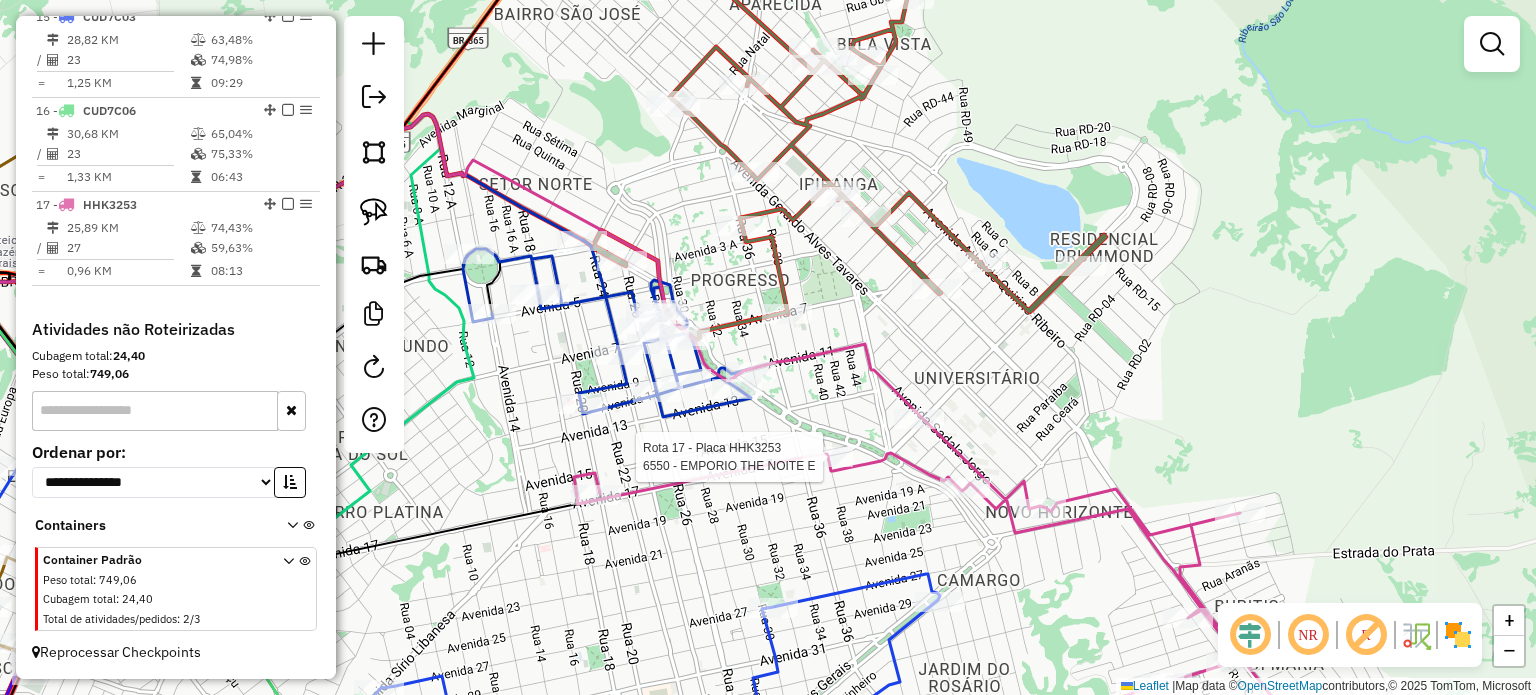 select on "*********" 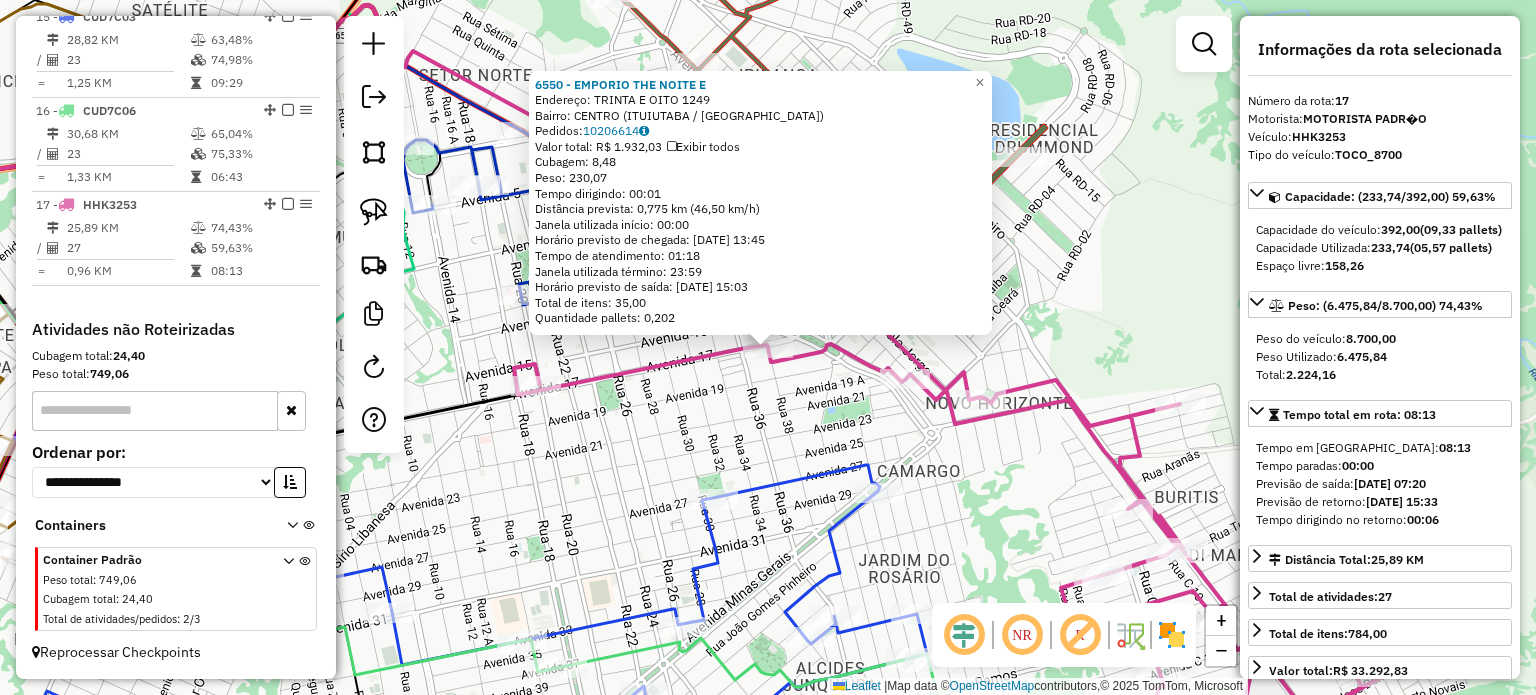 click on "6550 - EMPORIO THE NOITE E  Endereço:  TRINTA E OITO 1249   Bairro: CENTRO ([GEOGRAPHIC_DATA] / [GEOGRAPHIC_DATA])   Pedidos:  10206614   Valor total: R$ 1.932,03   Exibir todos   Cubagem: 8,48  Peso: 230,07  Tempo dirigindo: 00:01   Distância prevista: 0,775 km (46,50 km/h)   [GEOGRAPHIC_DATA] utilizada início: 00:00   Horário previsto de chegada: [DATE] 13:45   Tempo de atendimento: 01:18   Janela utilizada término: 23:59   Horário previsto de saída: [DATE] 15:03   Total de itens: 35,00   Quantidade pallets: 0,202  × Janela de atendimento Grade de atendimento Capacidade Transportadoras Veículos Cliente Pedidos  Rotas Selecione os dias de semana para filtrar as janelas de atendimento  Seg   Ter   Qua   Qui   Sex   Sáb   Dom  Informe o período da janela de atendimento: De: Até:  Filtrar exatamente a janela do cliente  Considerar janela de atendimento padrão  Selecione os dias de semana para filtrar as grades de atendimento  Seg   Ter   Qua   Qui   Sex   Sáb   Dom   Considerar clientes sem dia de atendimento cadastrado +" 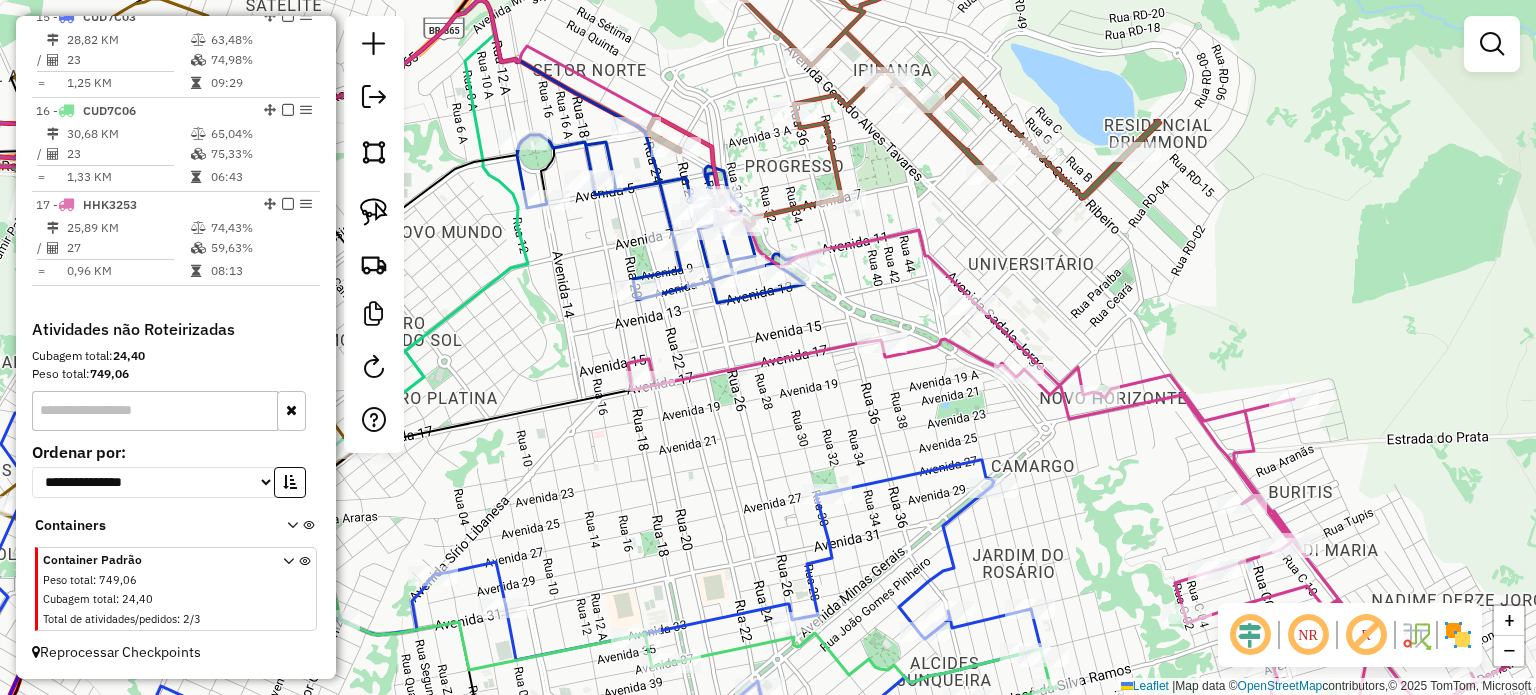 drag, startPoint x: 662, startPoint y: 344, endPoint x: 860, endPoint y: 325, distance: 198.90953 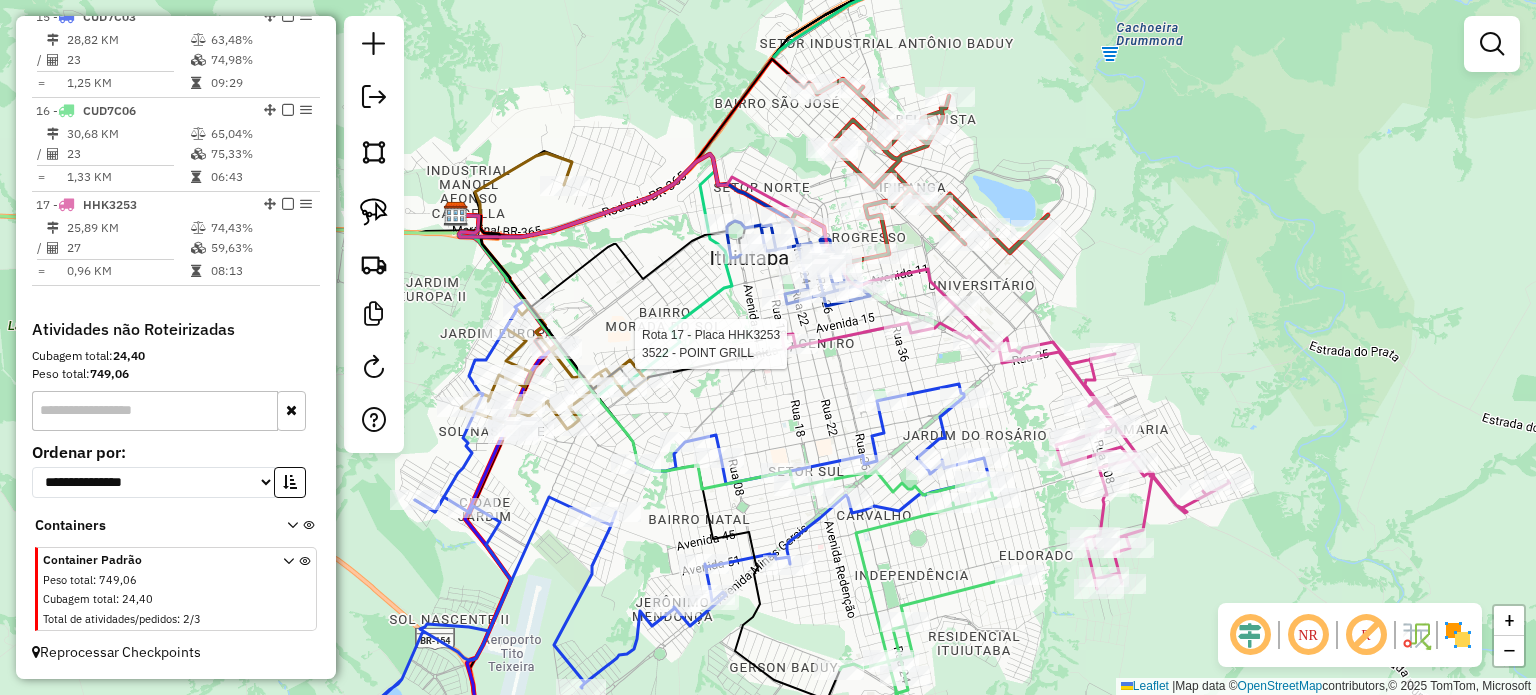 select on "*********" 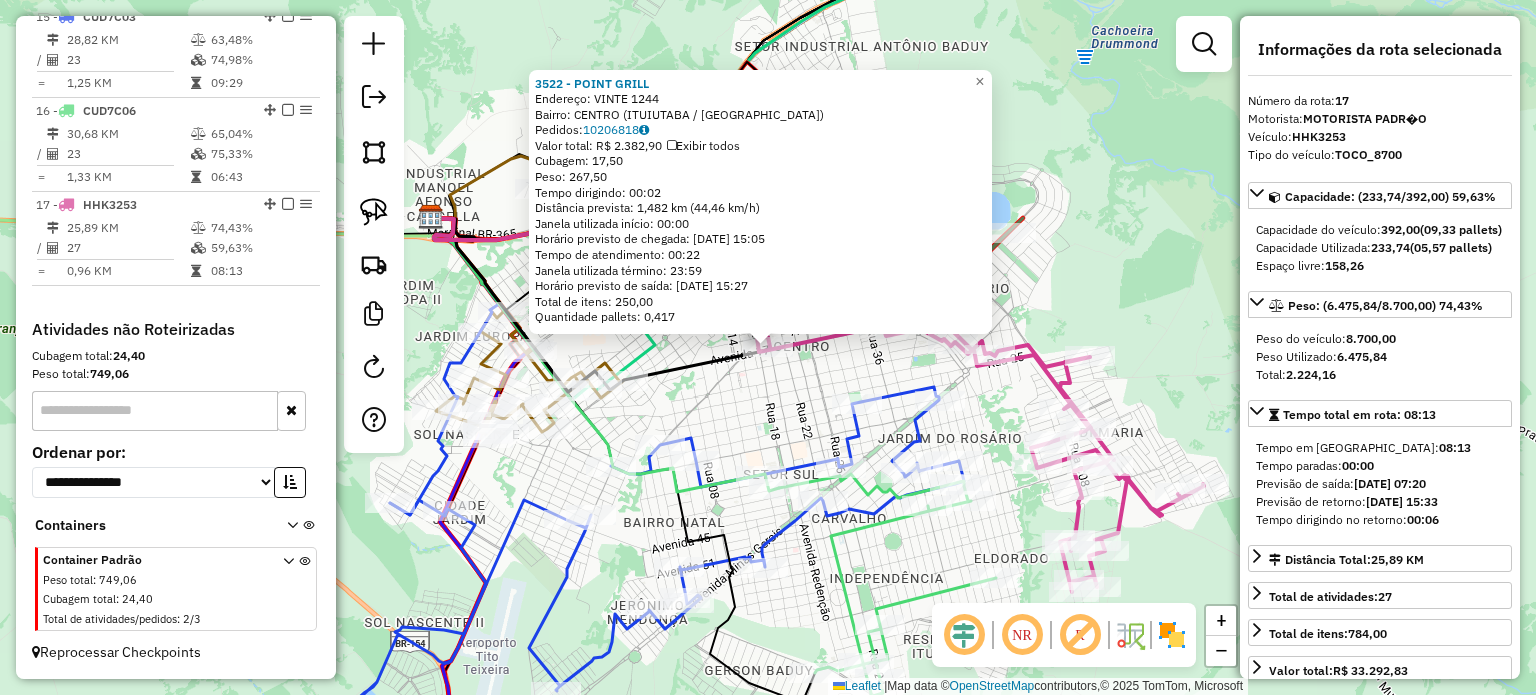 click on "3522 - POINT GRILL  Endereço:  VINTE 1244   Bairro: [GEOGRAPHIC_DATA] ([GEOGRAPHIC_DATA] / [GEOGRAPHIC_DATA])   Pedidos:  10206818   Valor total: R$ 2.382,90   Exibir todos   Cubagem: 17,50  Peso: 267,50  Tempo dirigindo: 00:02   Distância prevista: 1,482 km (44,46 km/h)   [GEOGRAPHIC_DATA] utilizada início: 00:00   Horário previsto de chegada: [DATE] 15:05   Tempo de atendimento: 00:22   Janela utilizada término: 23:59   Horário previsto de saída: [DATE] 15:27   Total de itens: 250,00   Quantidade pallets: 0,417  × Janela de atendimento Grade de atendimento Capacidade Transportadoras Veículos Cliente Pedidos  Rotas Selecione os dias de semana para filtrar as janelas de atendimento  Seg   Ter   Qua   Qui   Sex   Sáb   Dom  Informe o período da janela de atendimento: De: Até:  Filtrar exatamente a janela do cliente  Considerar janela de atendimento padrão  Selecione os dias de semana para filtrar as grades de atendimento  Seg   Ter   Qua   Qui   Sex   Sáb   Dom   Considerar clientes sem dia de atendimento cadastrado  Peso mínimo:" 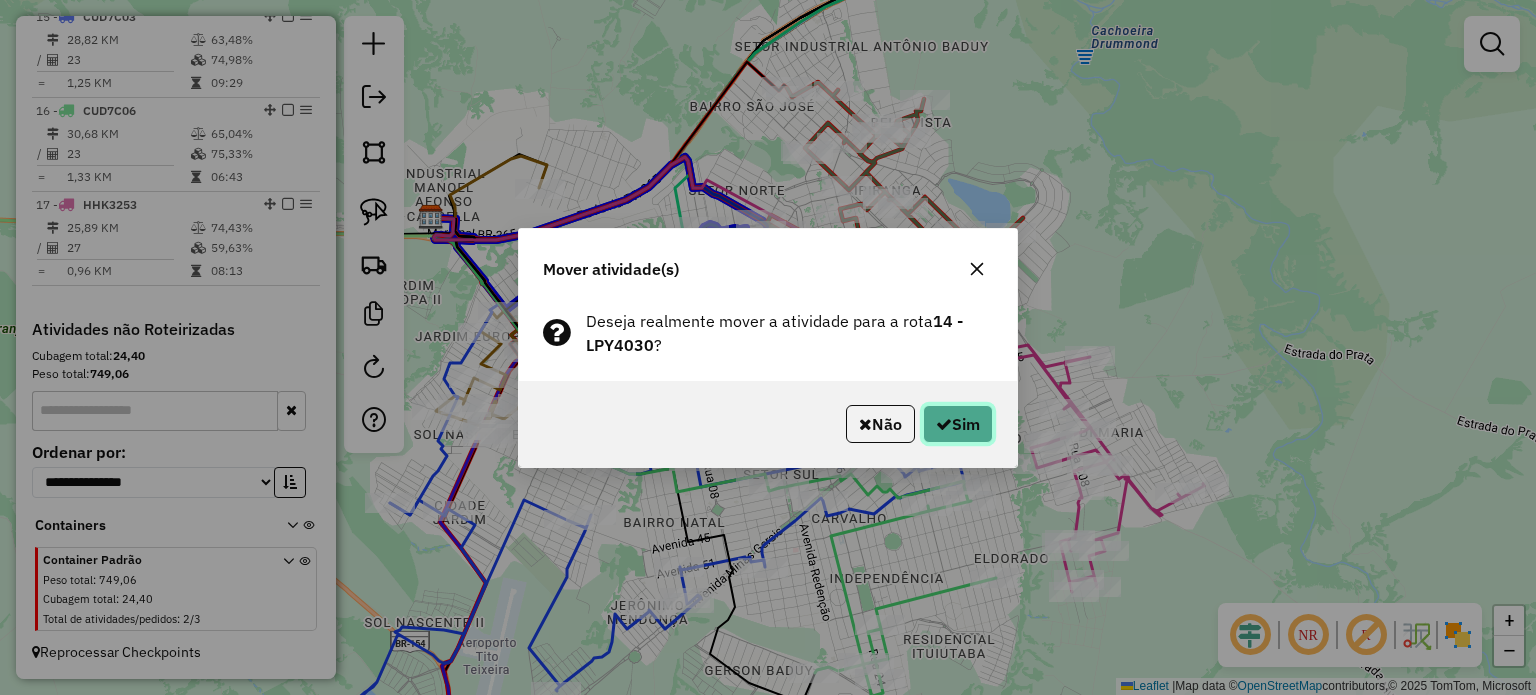 click 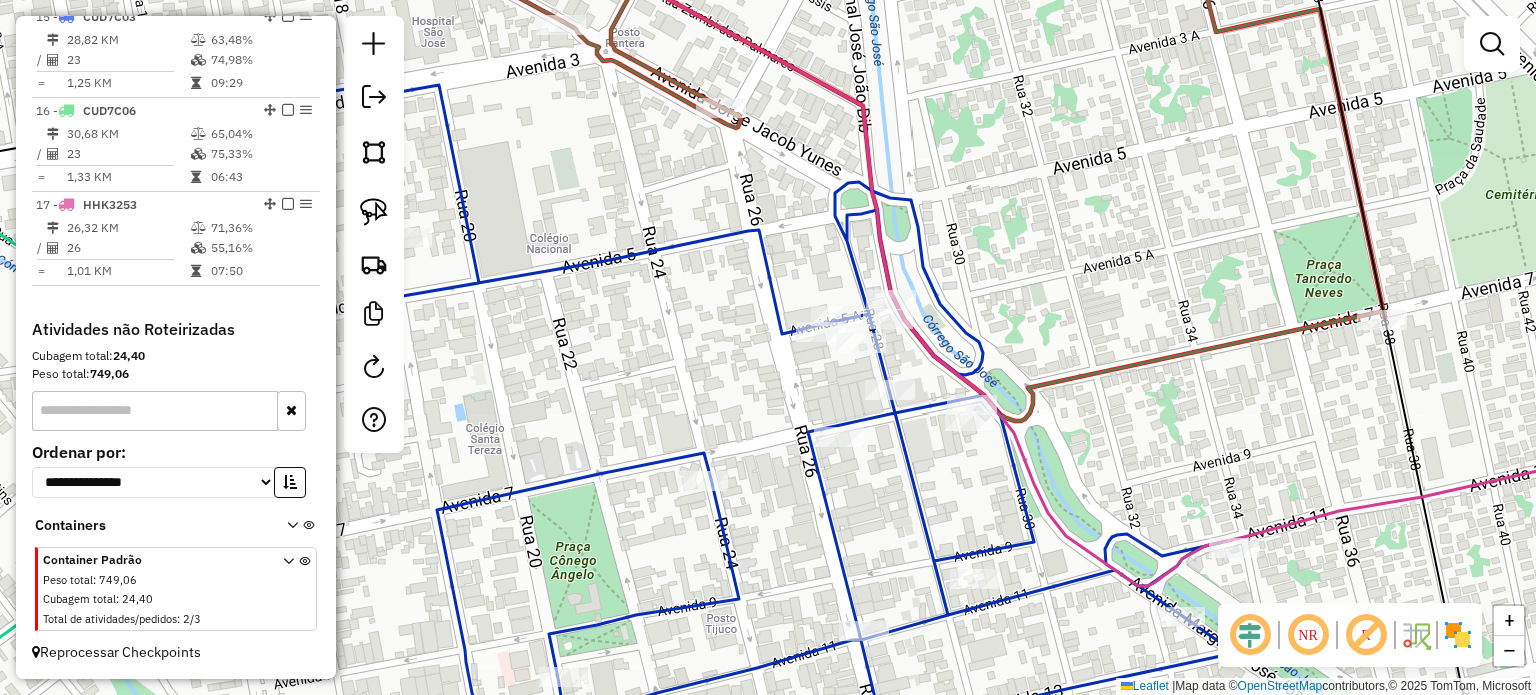click 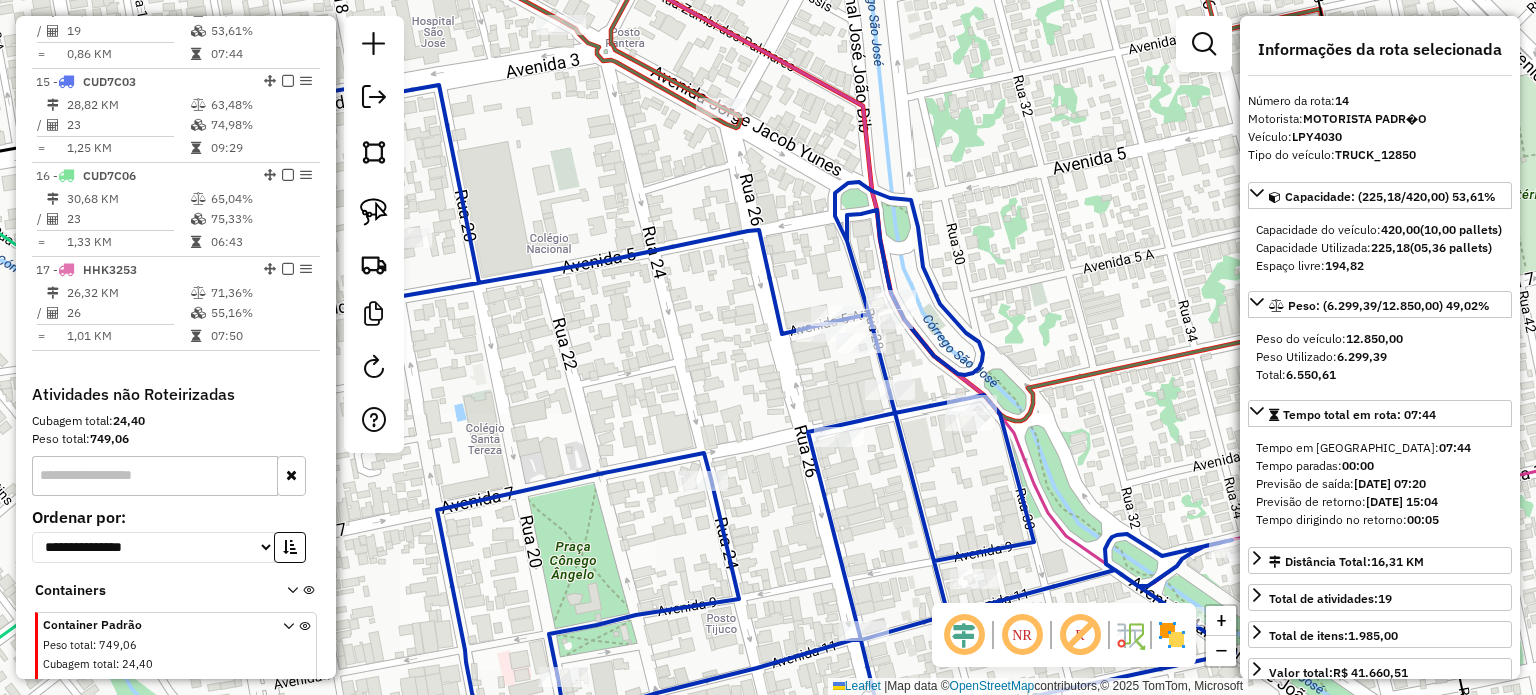 scroll, scrollTop: 1968, scrollLeft: 0, axis: vertical 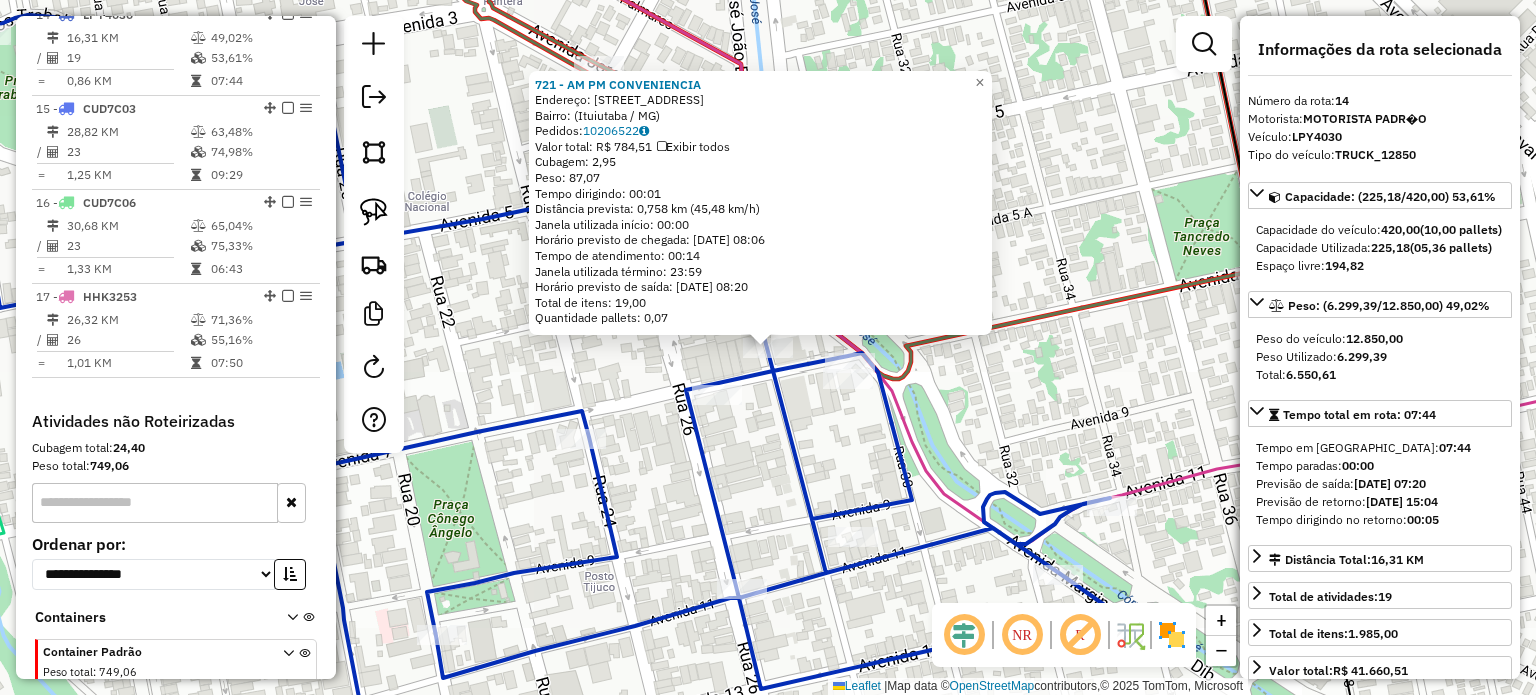 click on "721 - AM PM CONVENIENCIA  Endereço: [STREET_ADDRESS]   Pedidos:  10206522   Valor total: R$ 784,51   Exibir todos   Cubagem: 2,95  Peso: 87,07  Tempo dirigindo: 00:01   Distância prevista: 0,758 km (45,48 km/h)   [GEOGRAPHIC_DATA] utilizada início: 00:00   Horário previsto de chegada: [DATE] 08:06   Tempo de atendimento: 00:14   Janela utilizada término: 23:59   Horário previsto de saída: [DATE] 08:20   Total de itens: 19,00   Quantidade pallets: 0,07  × Janela de atendimento Grade de atendimento Capacidade Transportadoras Veículos Cliente Pedidos  Rotas Selecione os dias de semana para filtrar as janelas de atendimento  Seg   Ter   Qua   Qui   Sex   Sáb   Dom  Informe o período da janela de atendimento: De: Até:  Filtrar exatamente a janela do cliente  Considerar janela de atendimento padrão  Selecione os dias de semana para filtrar as grades de atendimento  Seg   Ter   Qua   Qui   Sex   Sáb   Dom   Considerar clientes sem dia de atendimento cadastrado  Peso mínimo:   De:" 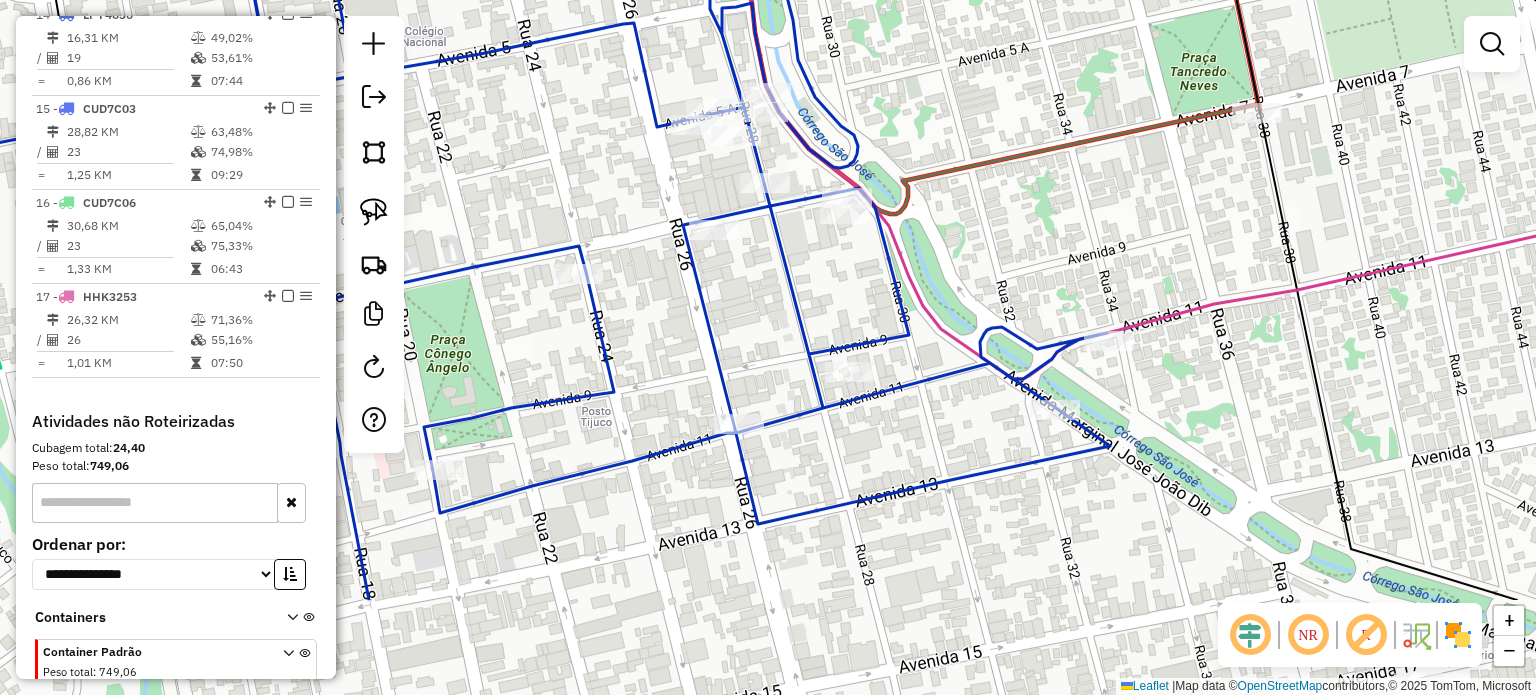 drag, startPoint x: 787, startPoint y: 515, endPoint x: 778, endPoint y: 307, distance: 208.19463 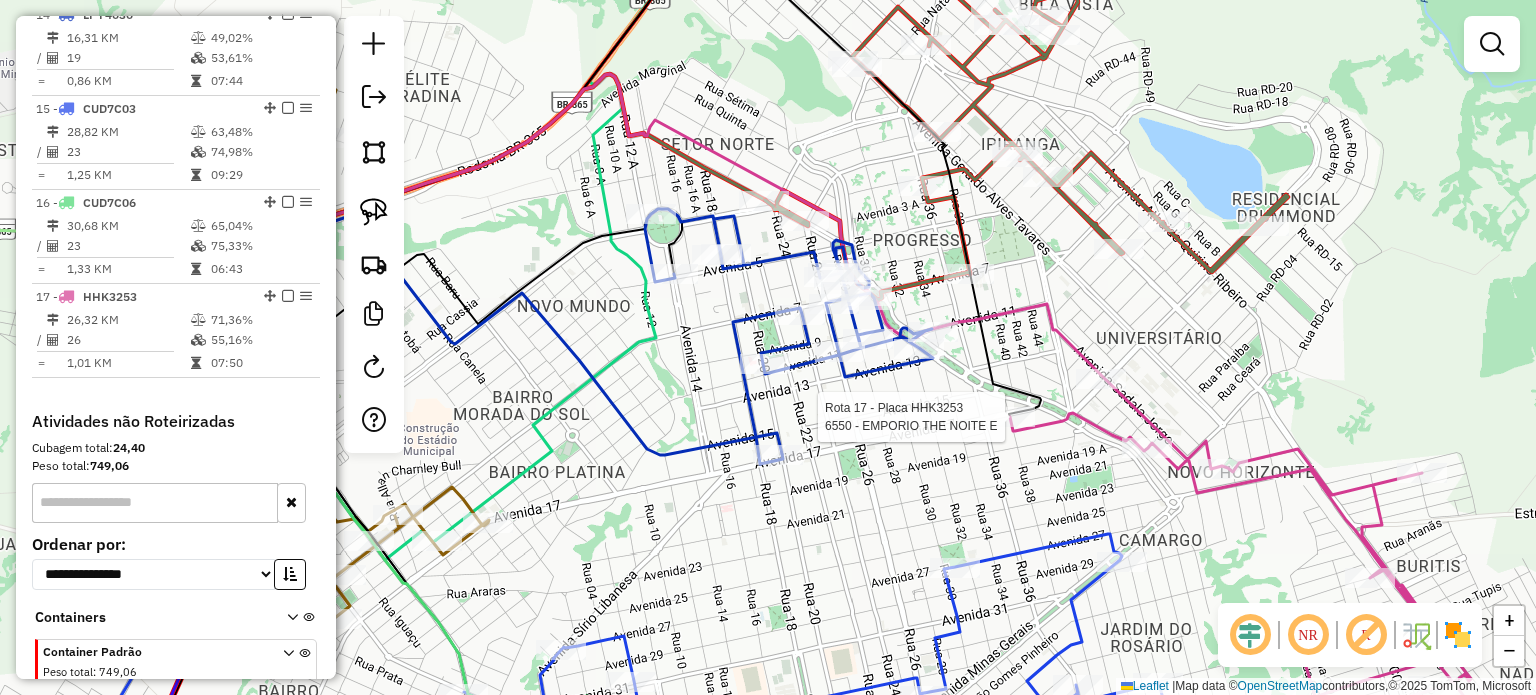 select on "*********" 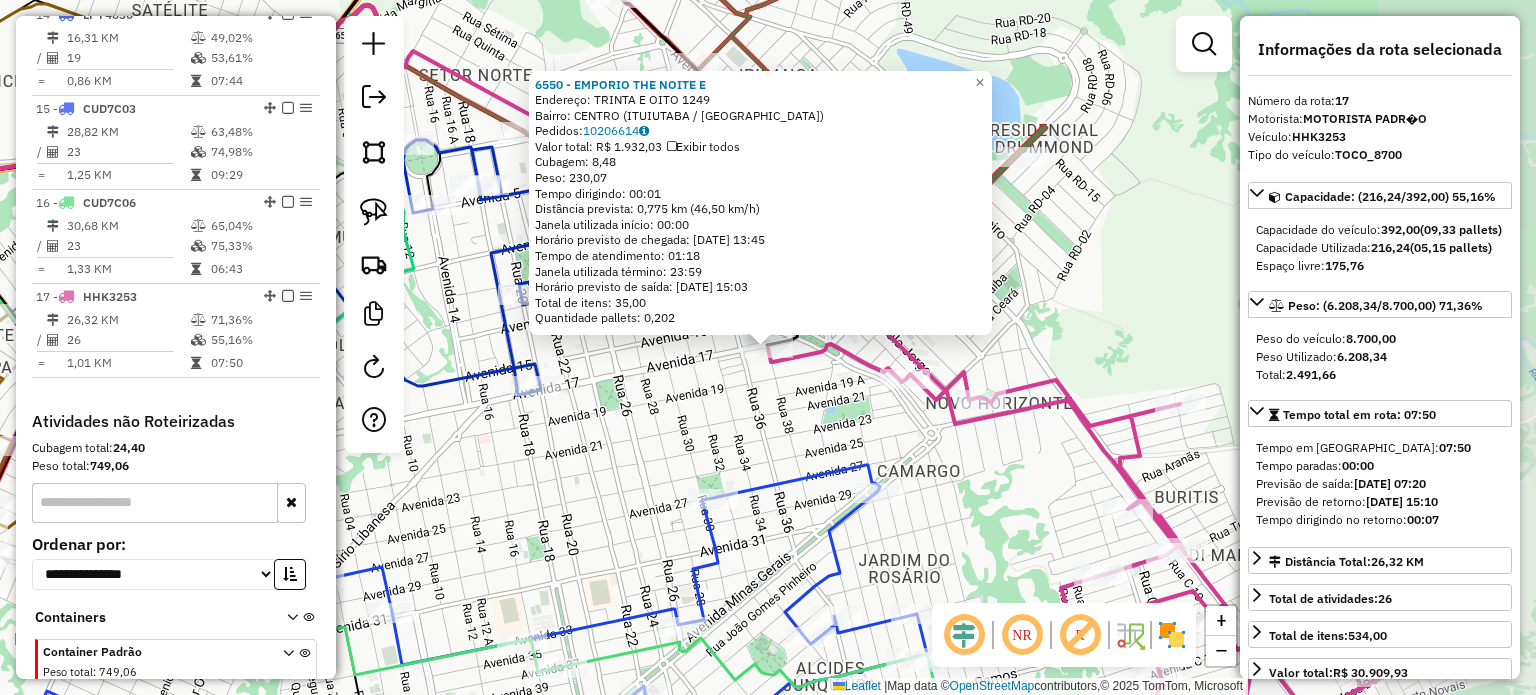 scroll, scrollTop: 2073, scrollLeft: 0, axis: vertical 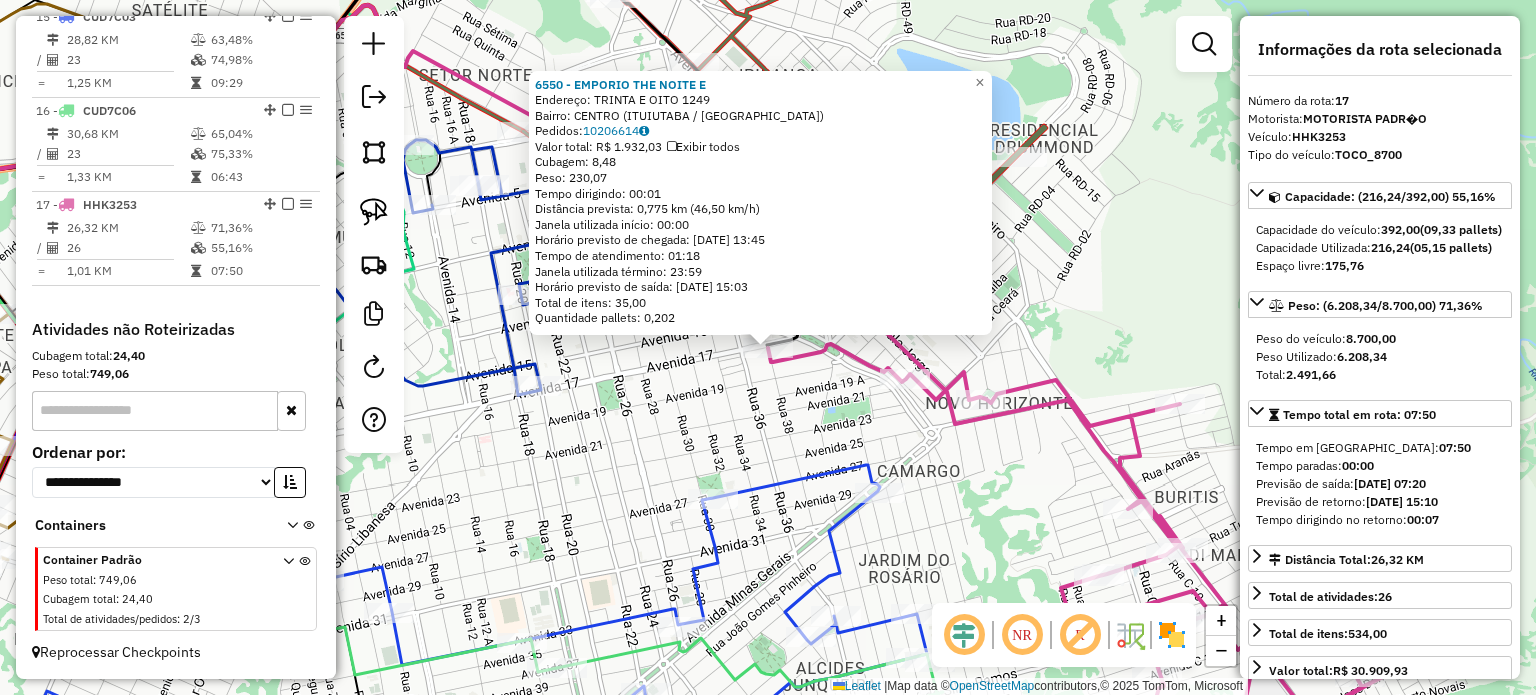 click on "6550 - EMPORIO THE NOITE E  Endereço:  TRINTA E OITO 1249   Bairro: CENTRO ([GEOGRAPHIC_DATA] / [GEOGRAPHIC_DATA])   Pedidos:  10206614   Valor total: R$ 1.932,03   Exibir todos   Cubagem: 8,48  Peso: 230,07  Tempo dirigindo: 00:01   Distância prevista: 0,775 km (46,50 km/h)   [GEOGRAPHIC_DATA] utilizada início: 00:00   Horário previsto de chegada: [DATE] 13:45   Tempo de atendimento: 01:18   Janela utilizada término: 23:59   Horário previsto de saída: [DATE] 15:03   Total de itens: 35,00   Quantidade pallets: 0,202  × Janela de atendimento Grade de atendimento Capacidade Transportadoras Veículos Cliente Pedidos  Rotas Selecione os dias de semana para filtrar as janelas de atendimento  Seg   Ter   Qua   Qui   Sex   Sáb   Dom  Informe o período da janela de atendimento: De: Até:  Filtrar exatamente a janela do cliente  Considerar janela de atendimento padrão  Selecione os dias de semana para filtrar as grades de atendimento  Seg   Ter   Qua   Qui   Sex   Sáb   Dom   Considerar clientes sem dia de atendimento cadastrado +" 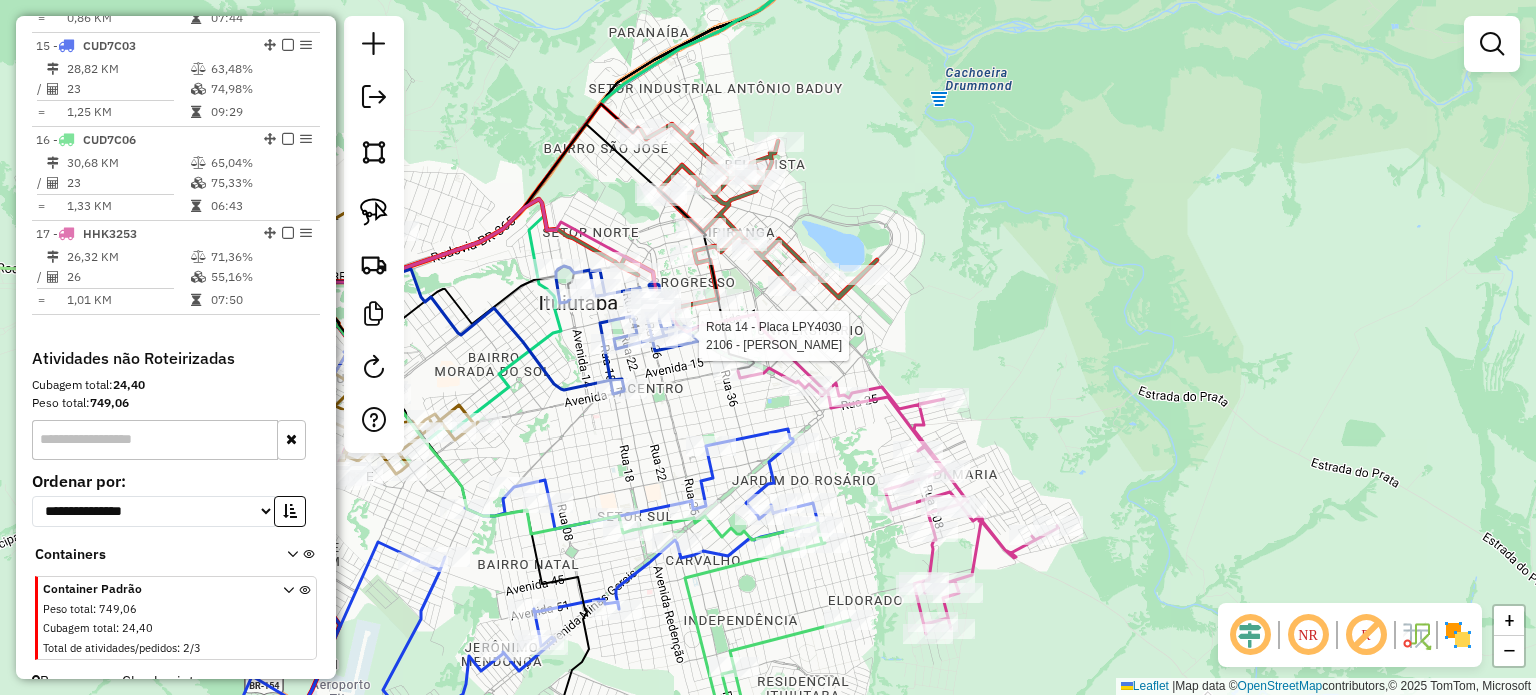 select on "*********" 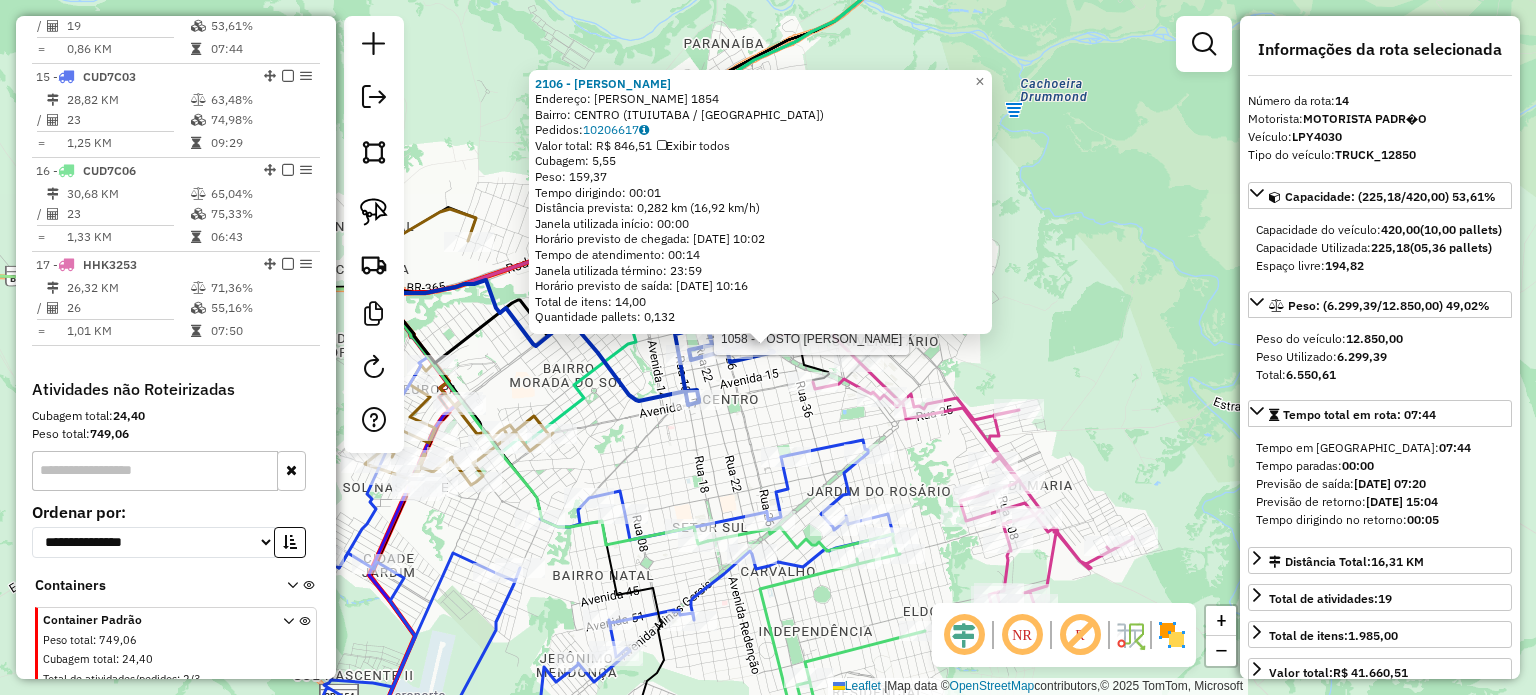 scroll, scrollTop: 1968, scrollLeft: 0, axis: vertical 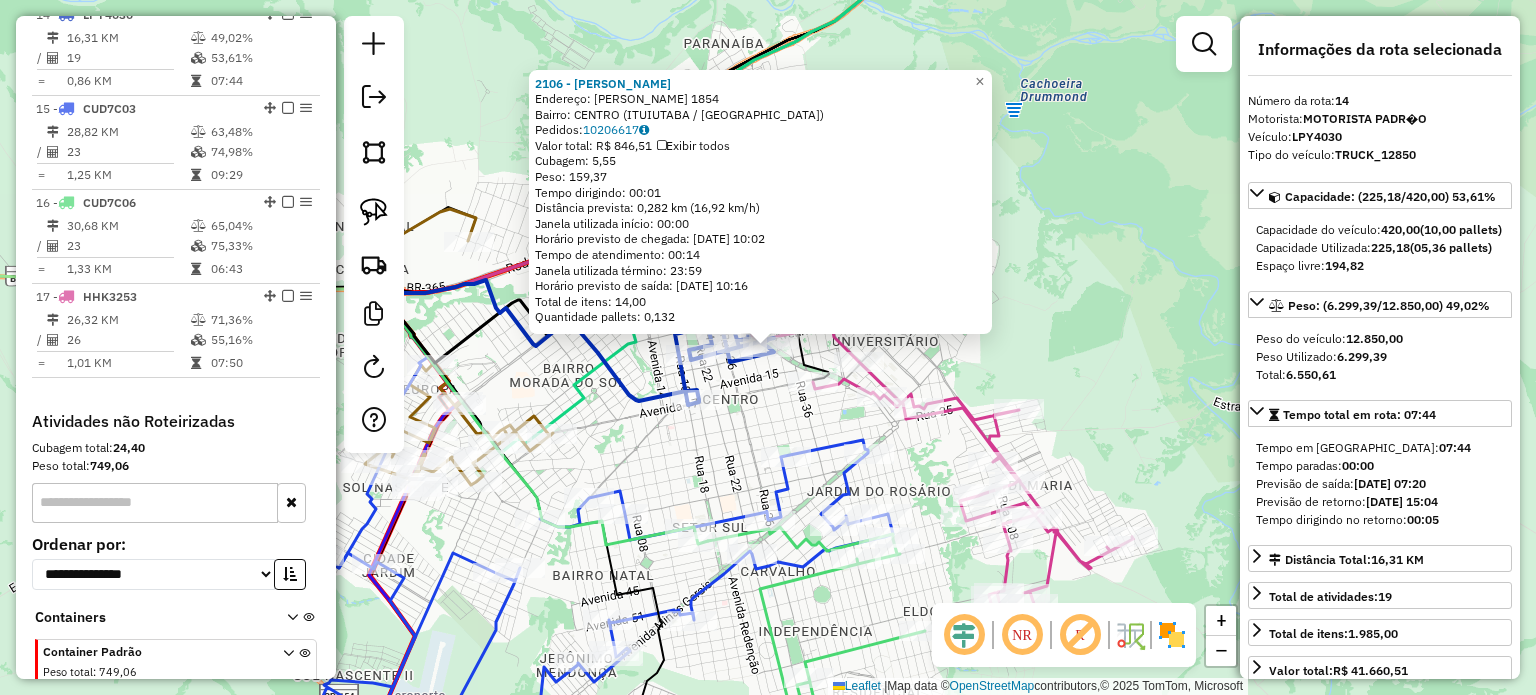 click on "Rota 14 - Placa LPY4030  3522 - POINT GRILL 2106 - ELIANA APARECIDA SIL  Endereço:  [PERSON_NAME] DIB 1854   Bairro: [GEOGRAPHIC_DATA] ([GEOGRAPHIC_DATA] / [GEOGRAPHIC_DATA])   Pedidos:  10206617   Valor total: R$ 846,51   Exibir todos   Cubagem: 5,55  Peso: 159,37  Tempo dirigindo: 00:01   Distância prevista: 0,282 km (16,92 km/h)   Janela utilizada início: 00:00   Horário previsto de chegada: [DATE] 10:02   Tempo de atendimento: 00:14   Janela utilizada término: 23:59   Horário previsto de saída: [DATE] 10:16   Total de itens: 14,00   Quantidade pallets: 0,132  × Janela de atendimento Grade de atendimento Capacidade Transportadoras Veículos Cliente Pedidos  Rotas Selecione os dias de semana para filtrar as janelas de atendimento  Seg   Ter   Qua   Qui   Sex   Sáb   Dom  Informe o período da janela de atendimento: De: Até:  Filtrar exatamente a janela do cliente  Considerar janela de atendimento padrão  Selecione os dias de semana para filtrar as grades de atendimento  Seg   Ter   Qua   Qui   Sex   Sáb   Dom   De:   Até:" 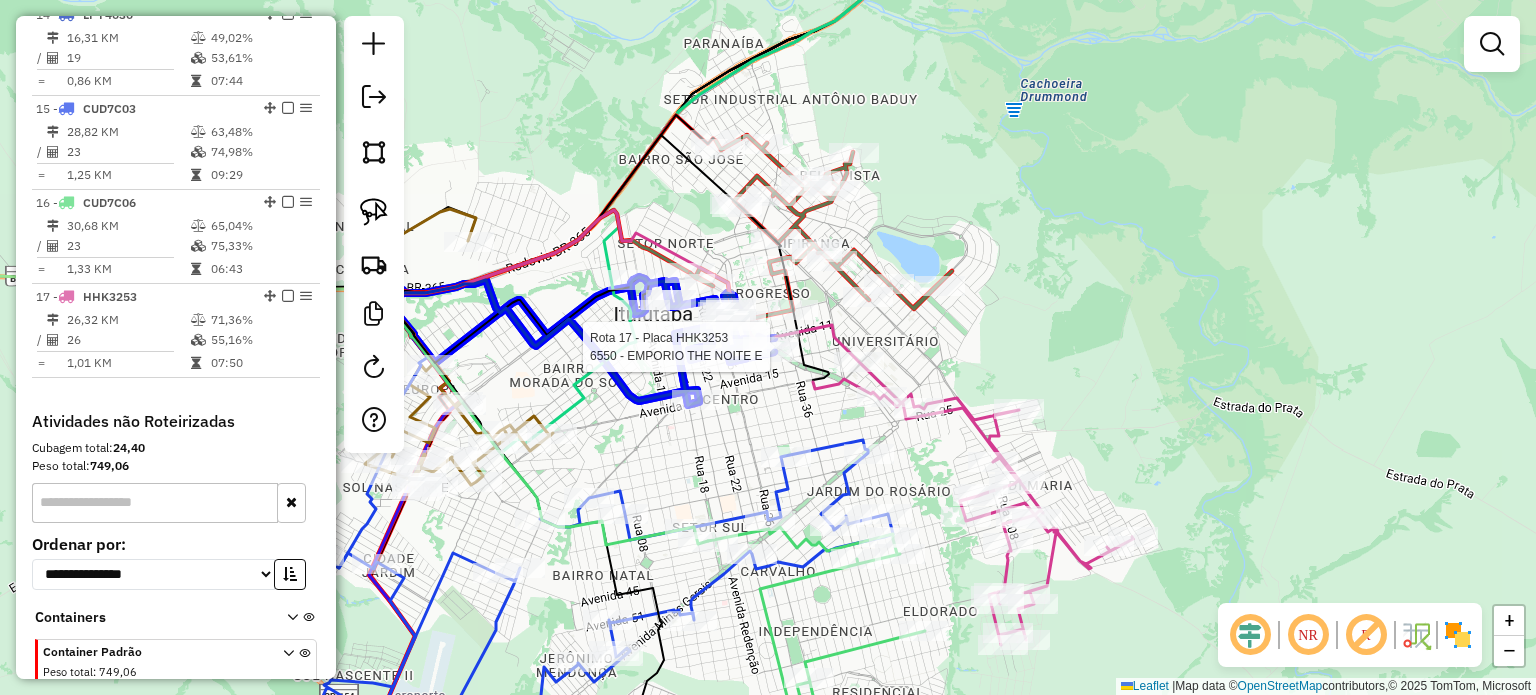 click 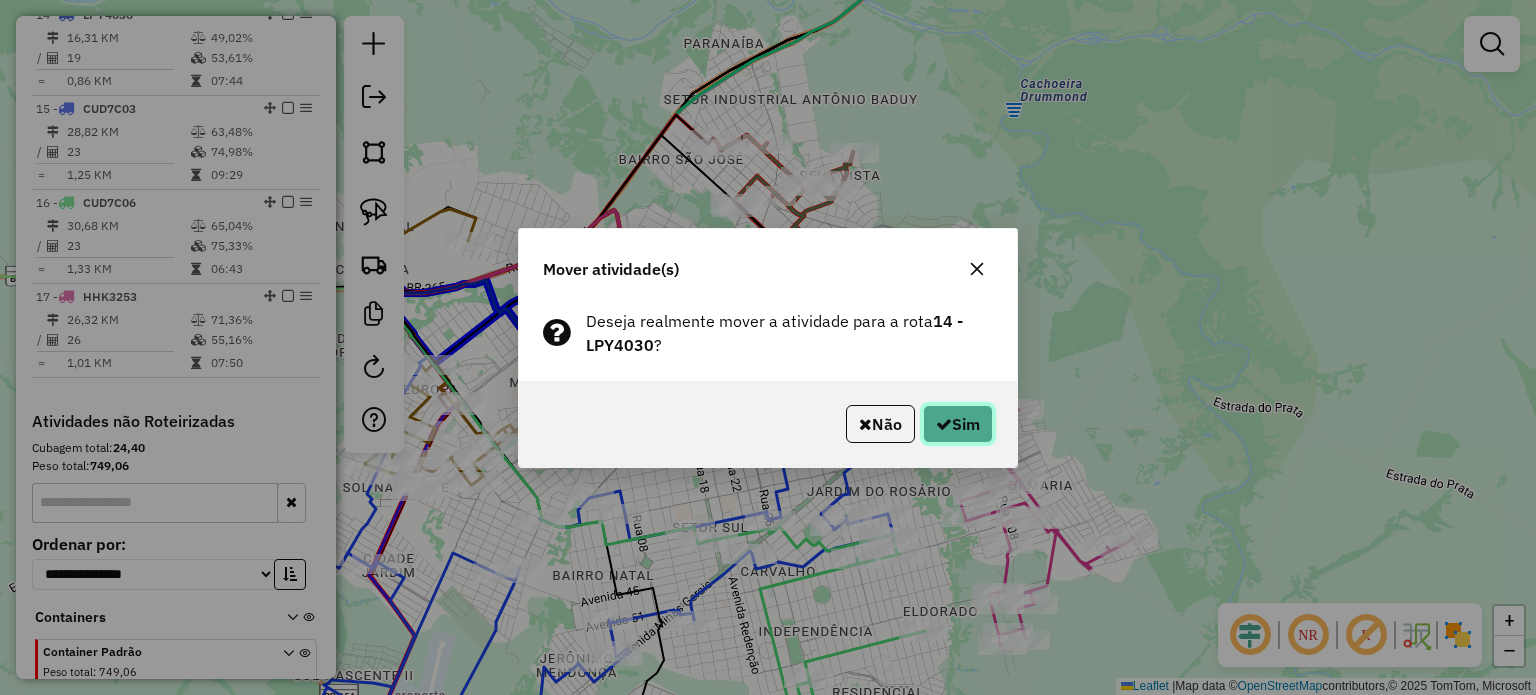 click on "Sim" 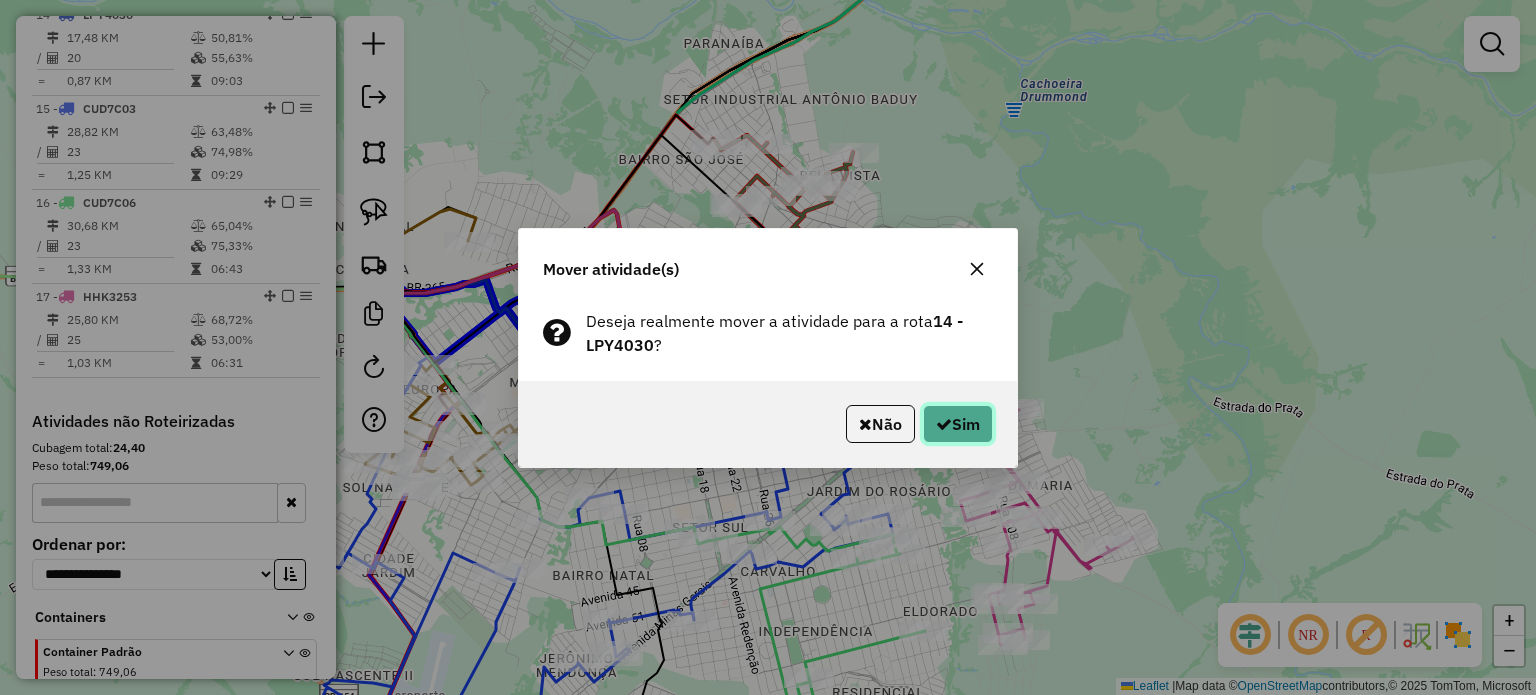 click 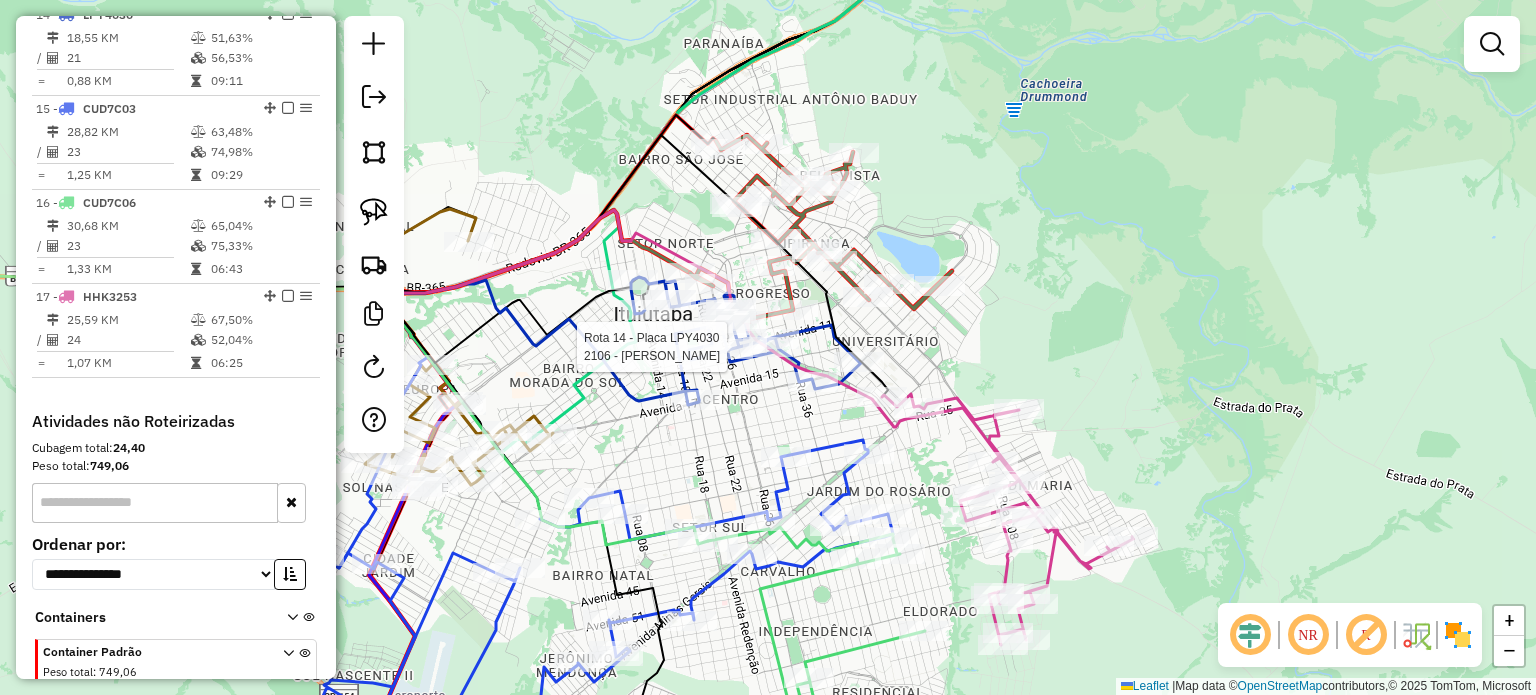 select on "*********" 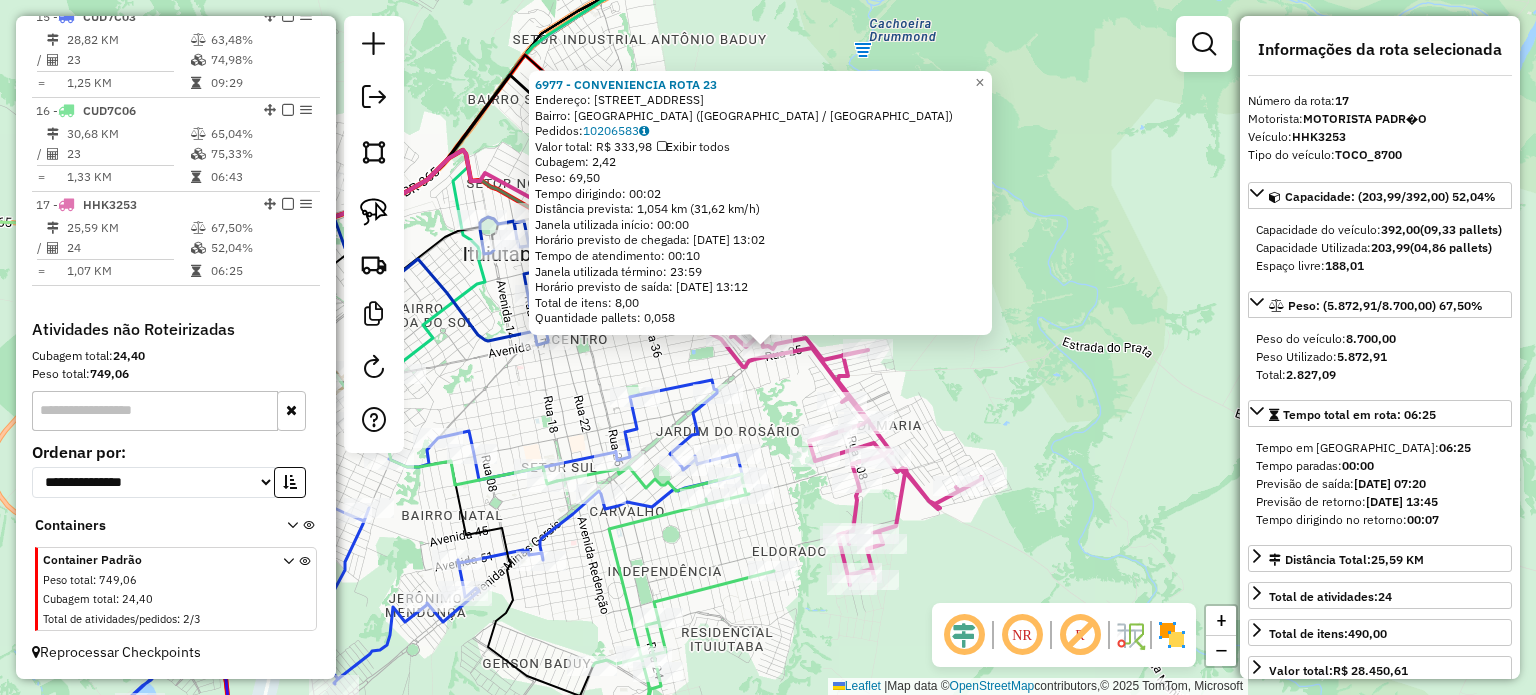 scroll, scrollTop: 2073, scrollLeft: 0, axis: vertical 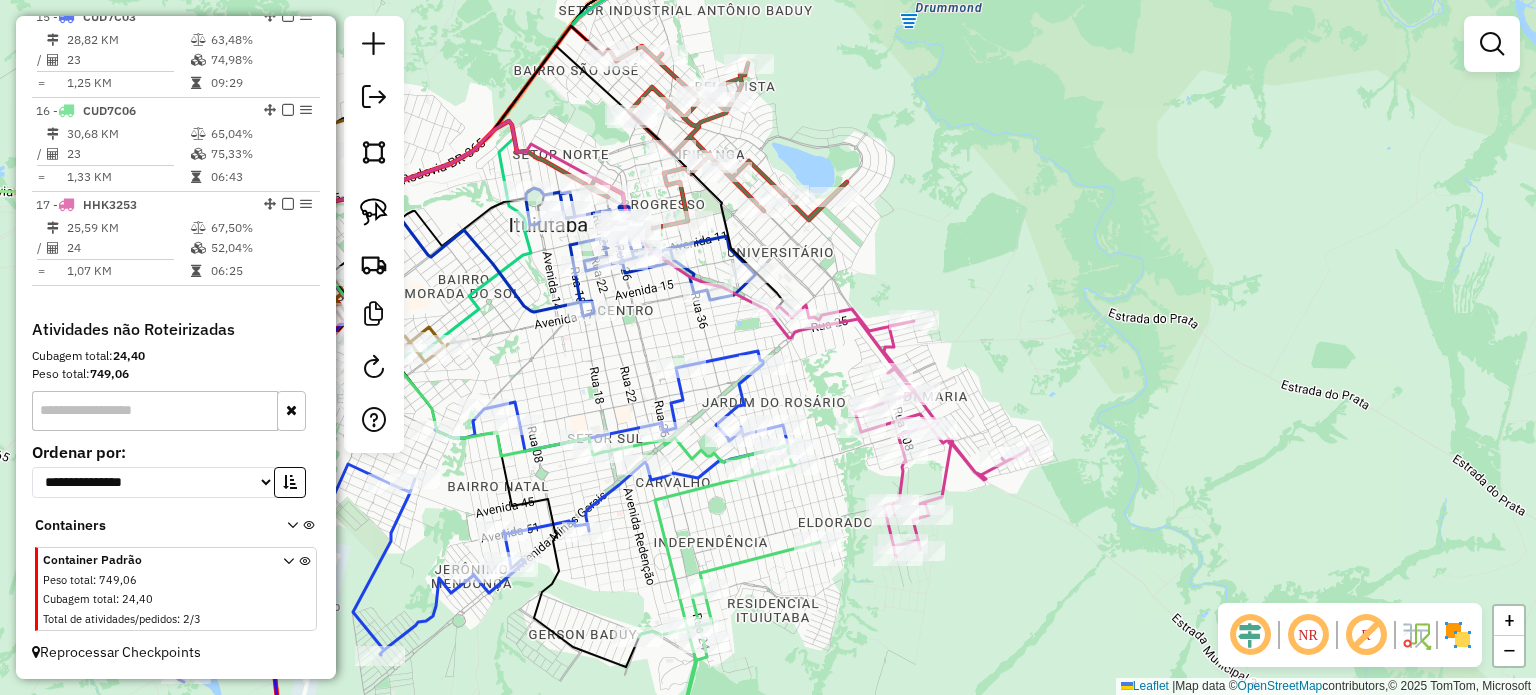 drag, startPoint x: 759, startPoint y: 397, endPoint x: 807, endPoint y: 367, distance: 56.603886 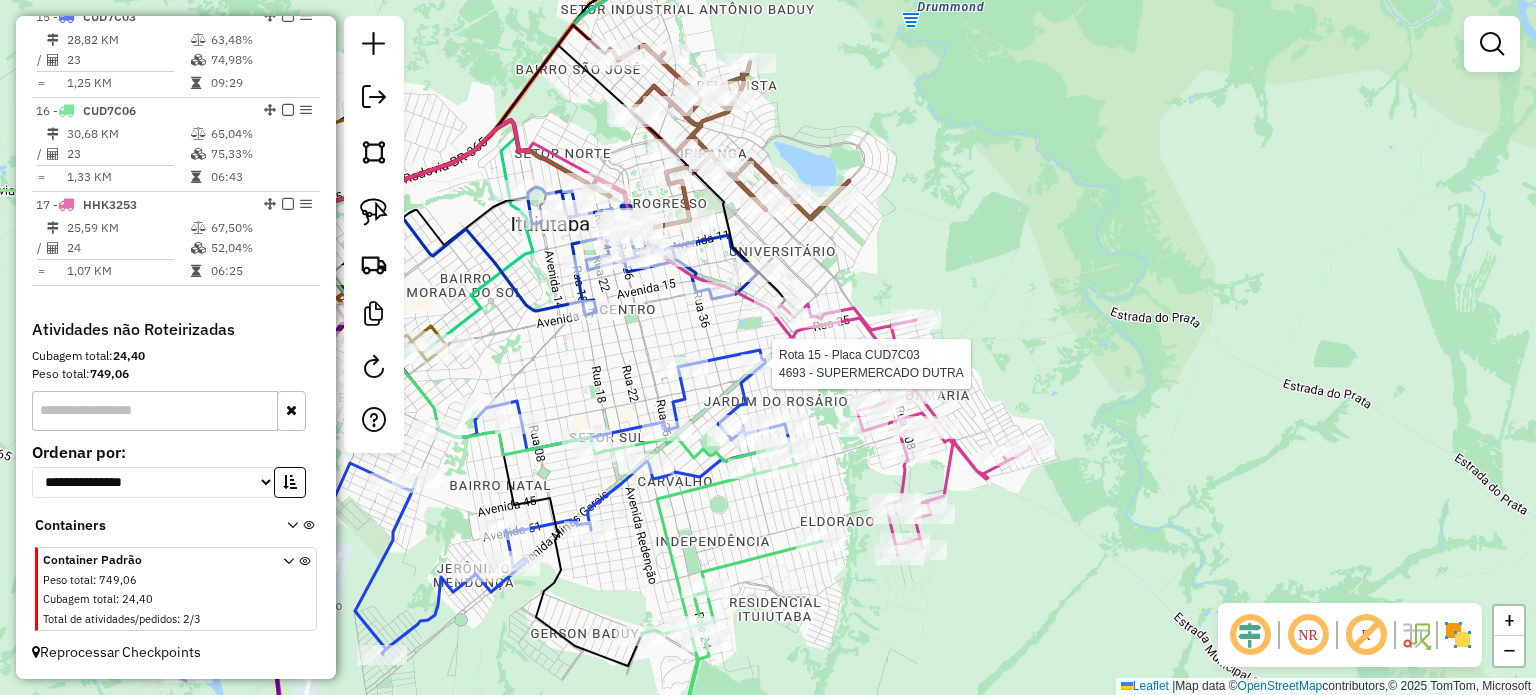 select on "*********" 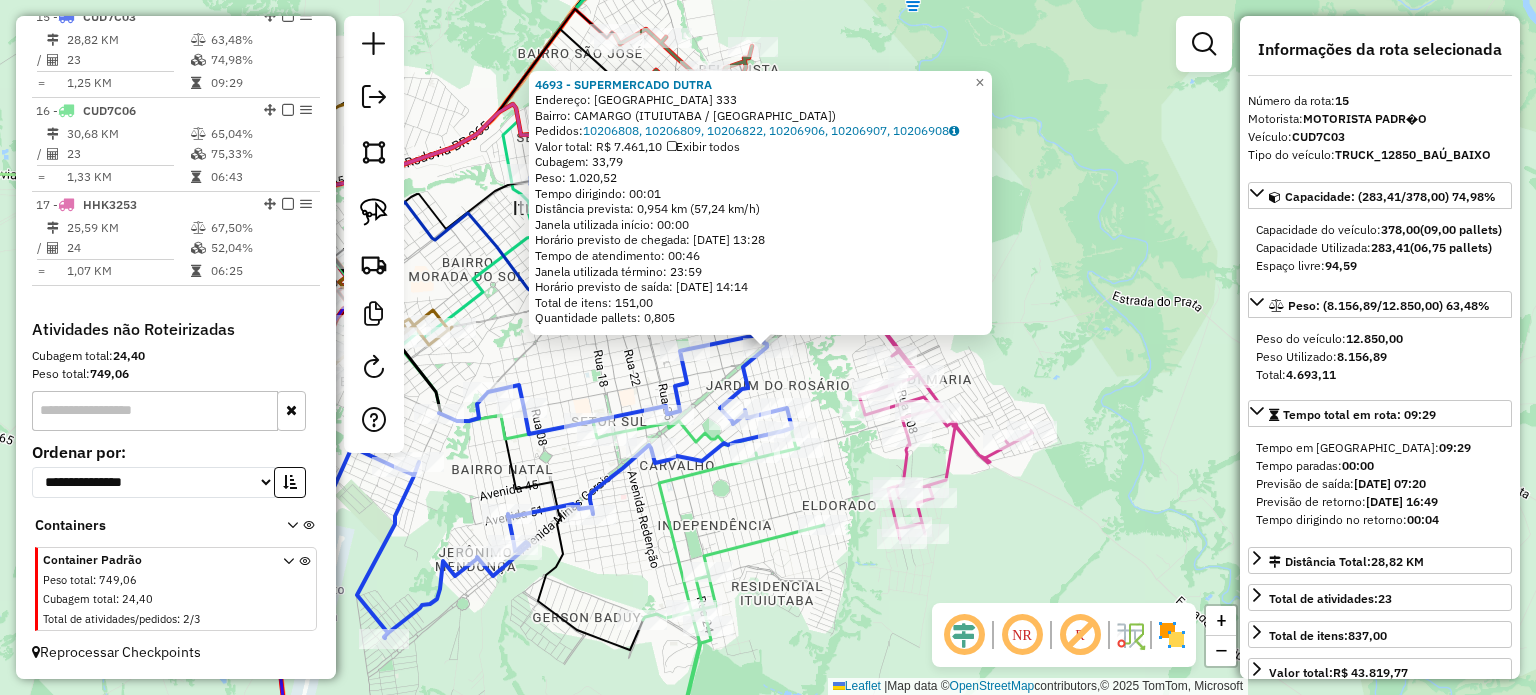 scroll, scrollTop: 2062, scrollLeft: 0, axis: vertical 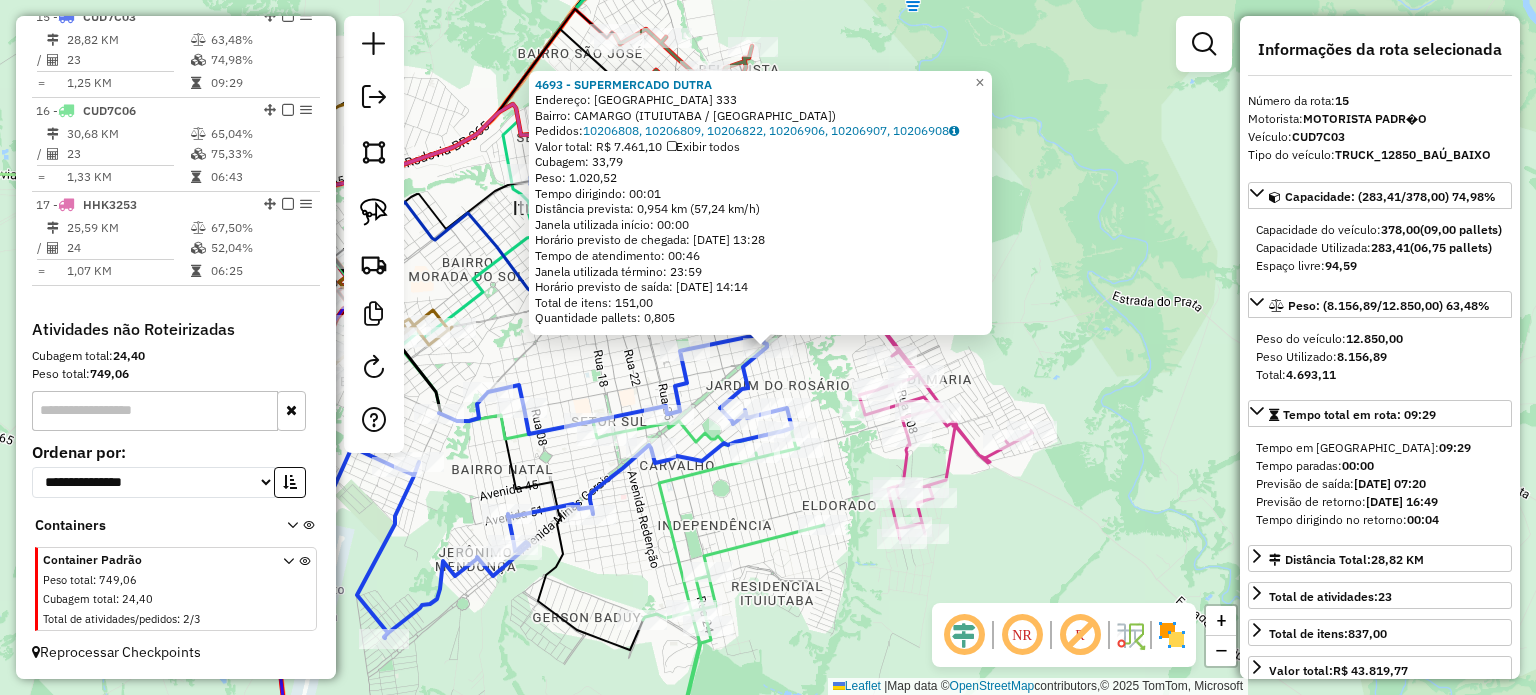 click on "Rota 15 - Placa CUD7C03  4693 - SUPERMERCADO DUTRA 4693 - SUPERMERCADO DUTRA  Endereço:  [GEOGRAPHIC_DATA] 333   [GEOGRAPHIC_DATA]: [GEOGRAPHIC_DATA] ([GEOGRAPHIC_DATA] / [GEOGRAPHIC_DATA])   Pedidos:  10206808, 10206809, 10206822, 10206906, 10206907, 10206908   Valor total: R$ 7.461,10   Exibir todos   Cubagem: 33,79  Peso: 1.020,52  Tempo dirigindo: 00:01   Distância prevista: 0,954 km (57,24 km/h)   [GEOGRAPHIC_DATA] utilizada início: 00:00   Horário previsto de chegada: [DATE] 13:28   Tempo de atendimento: 00:46   Janela utilizada término: 23:59   Horário previsto de saída: [DATE] 14:14   Total de itens: 151,00   Quantidade pallets: 0,805  × Janela de atendimento Grade de atendimento Capacidade Transportadoras Veículos Cliente Pedidos  Rotas Selecione os dias de semana para filtrar as janelas de atendimento  Seg   Ter   Qua   Qui   Sex   Sáb   Dom  Informe o período da janela de atendimento: De: Até:  Filtrar exatamente a janela do cliente  Considerar janela de atendimento padrão   Seg   Ter   Qua   Qui   Sex   Sáb   Dom   Peso mínimo:  De:" 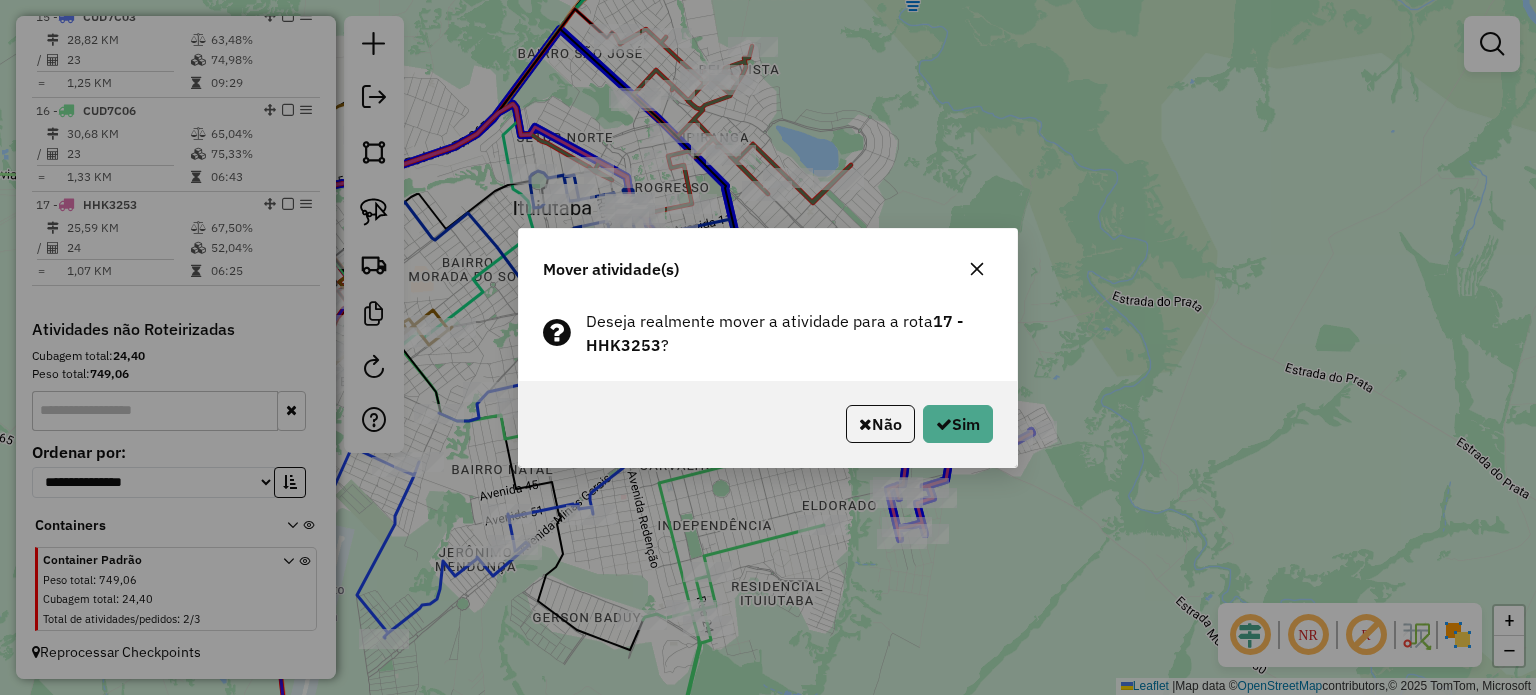 click on "Não   Sim" 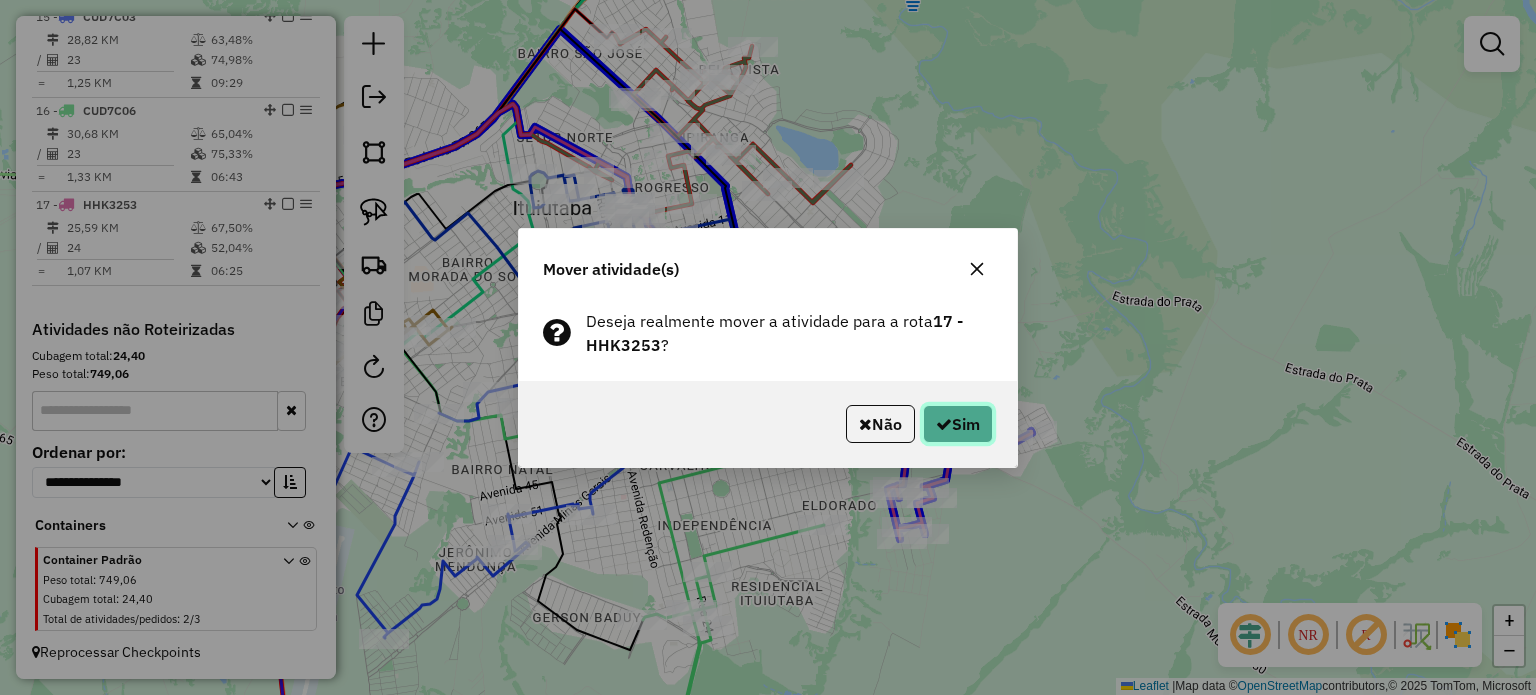 click on "Sim" 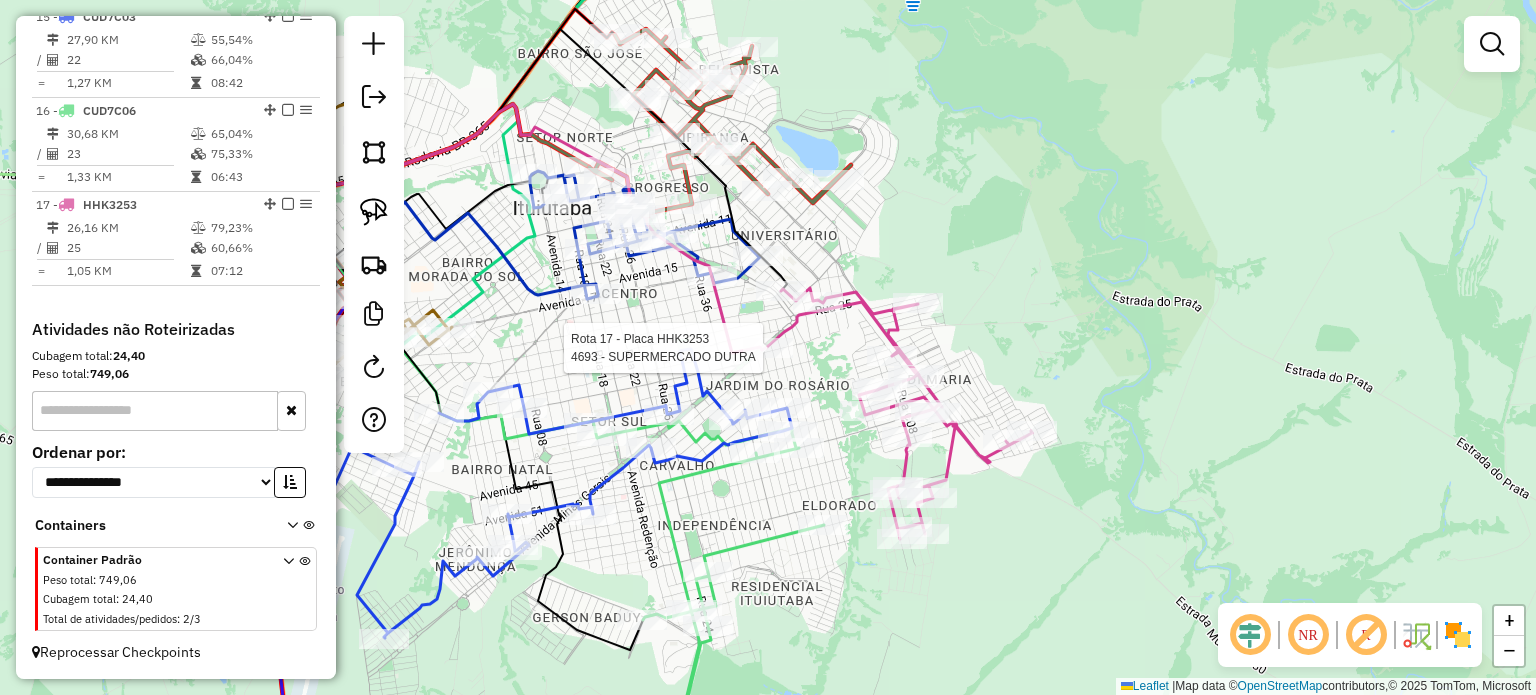 click on "Rota 17 - Placa HHK3253  4693 - SUPERMERCADO DUTRA Janela de atendimento Grade de atendimento Capacidade Transportadoras Veículos Cliente Pedidos  Rotas Selecione os dias de semana para filtrar as janelas de atendimento  Seg   Ter   Qua   Qui   Sex   Sáb   Dom  Informe o período da janela de atendimento: De: Até:  Filtrar exatamente a janela do cliente  Considerar janela de atendimento padrão  Selecione os dias de semana para filtrar as grades de atendimento  Seg   Ter   Qua   Qui   Sex   Sáb   Dom   Considerar clientes sem dia de atendimento cadastrado  Clientes fora do dia de atendimento selecionado Filtrar as atividades entre os valores definidos abaixo:  Peso mínimo:   Peso máximo:   Cubagem mínima:   Cubagem máxima:   De:   Até:  Filtrar as atividades entre o tempo de atendimento definido abaixo:  De:   Até:   Considerar capacidade total dos clientes não roteirizados Transportadora: Selecione um ou mais itens Tipo de veículo: Selecione um ou mais itens Veículo: Selecione um ou mais itens +" 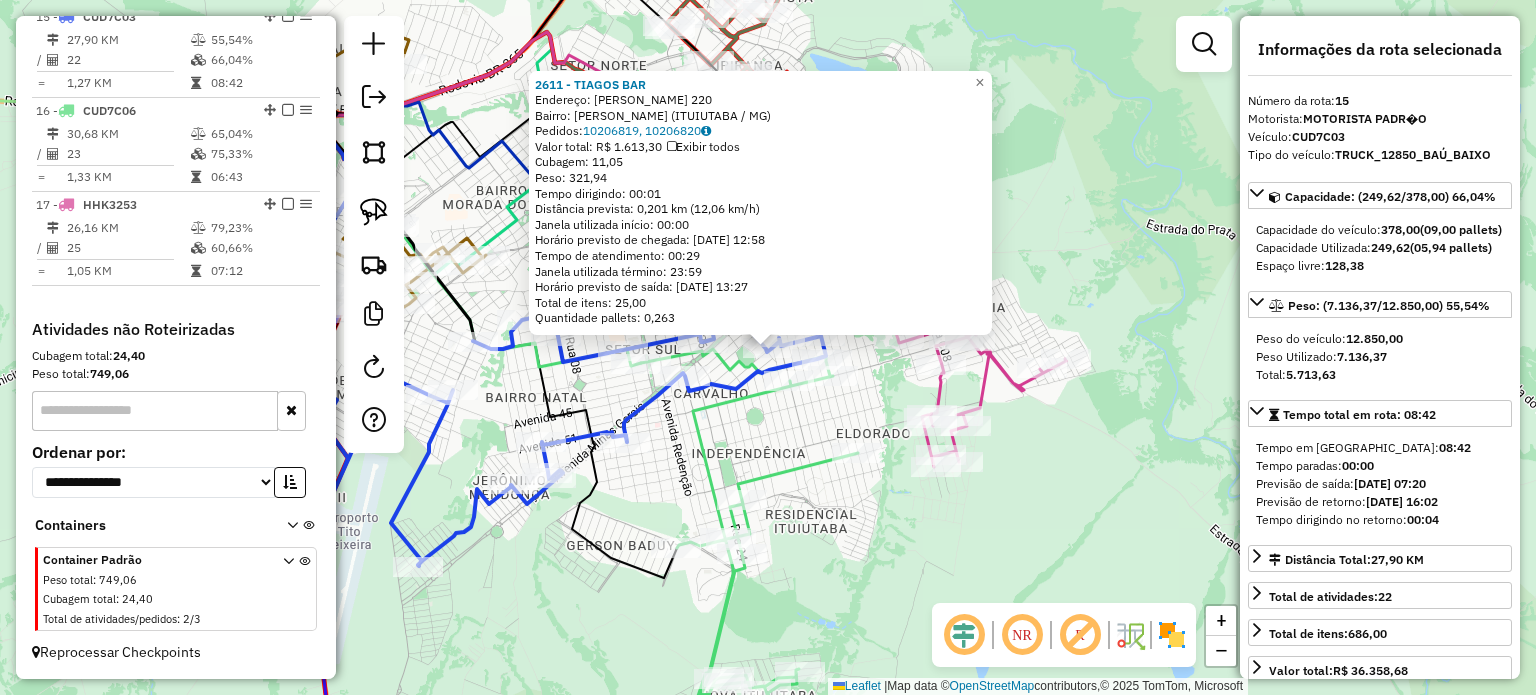 scroll, scrollTop: 2062, scrollLeft: 0, axis: vertical 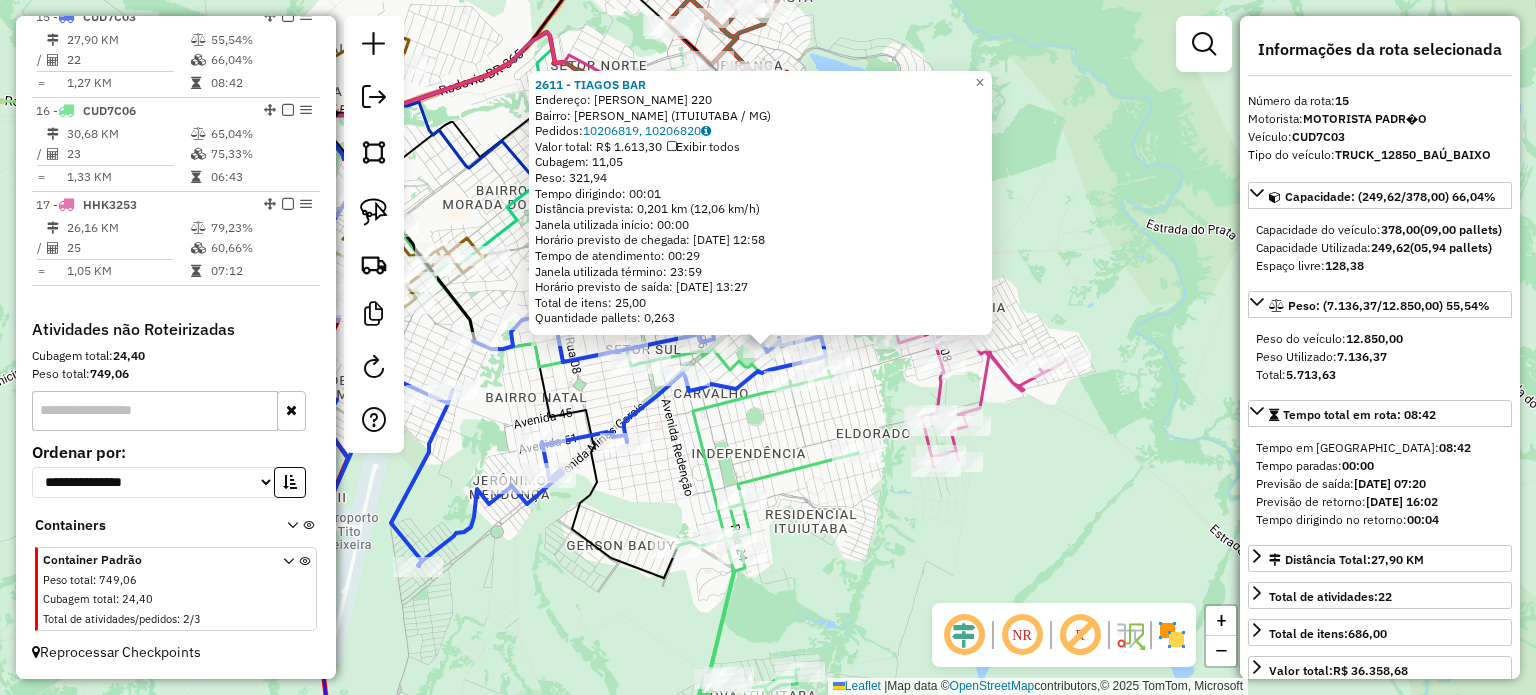 click on "2611 - TIAGOS BAR  Endereço:  [PERSON_NAME] 220   Bairro: [PERSON_NAME] ([GEOGRAPHIC_DATA] / [GEOGRAPHIC_DATA])   Pedidos:  10206819, 10206820   Valor total: R$ 1.613,30   Exibir todos   Cubagem: 11,05  Peso: 321,94  Tempo dirigindo: 00:01   Distância prevista: 0,201 km (12,06 km/h)   [GEOGRAPHIC_DATA] utilizada início: 00:00   Horário previsto de chegada: [DATE] 12:58   Tempo de atendimento: 00:29   Janela utilizada término: 23:59   Horário previsto de saída: [DATE] 13:27   Total de itens: 25,00   Quantidade pallets: 0,263  × Janela de atendimento Grade de atendimento Capacidade Transportadoras Veículos Cliente Pedidos  Rotas Selecione os dias de semana para filtrar as janelas de atendimento  Seg   Ter   Qua   Qui   Sex   Sáb   Dom  Informe o período da janela de atendimento: De: Até:  Filtrar exatamente a janela do cliente  Considerar janela de atendimento padrão  Selecione os dias de semana para filtrar as grades de atendimento  Seg   Ter   Qua   Qui   Sex   Sáb   Dom   Peso mínimo:   Peso máximo:   De:   Até:" 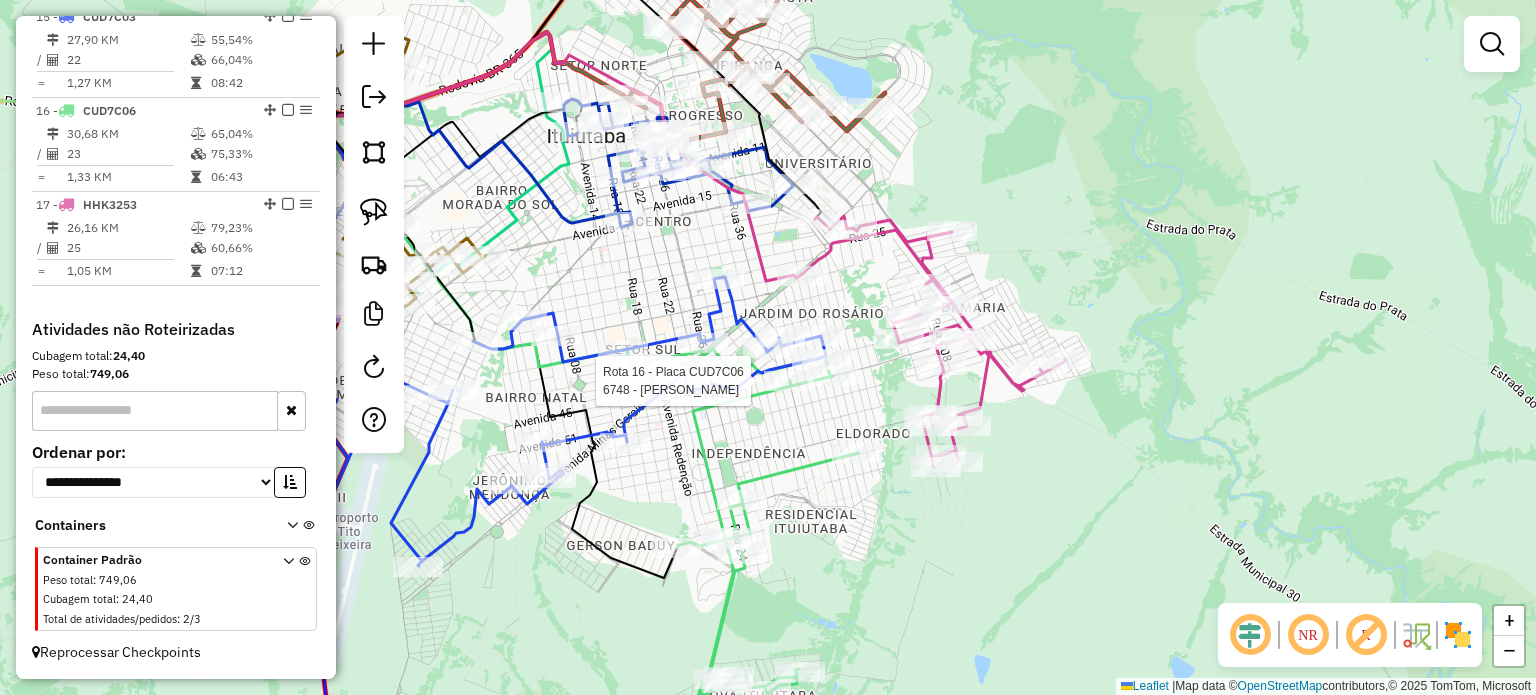 select on "*********" 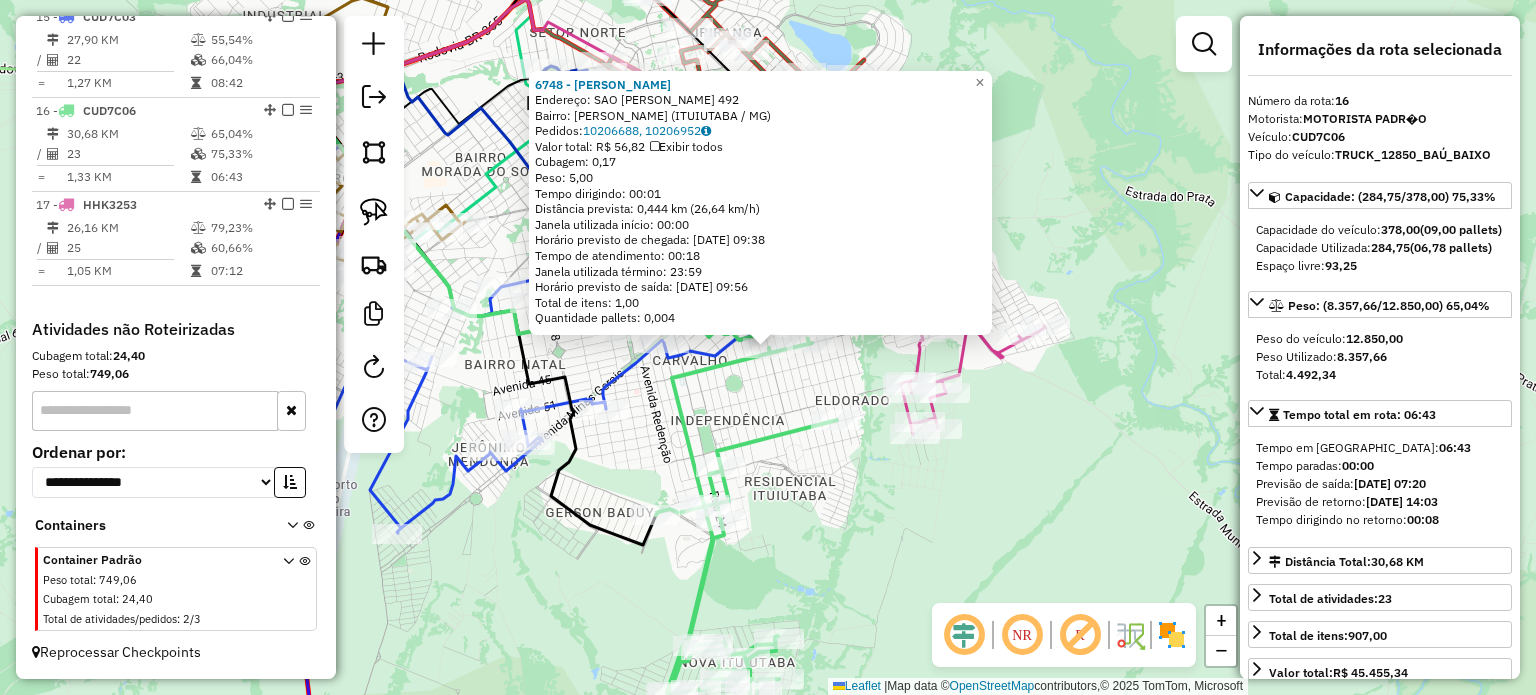 scroll, scrollTop: 2073, scrollLeft: 0, axis: vertical 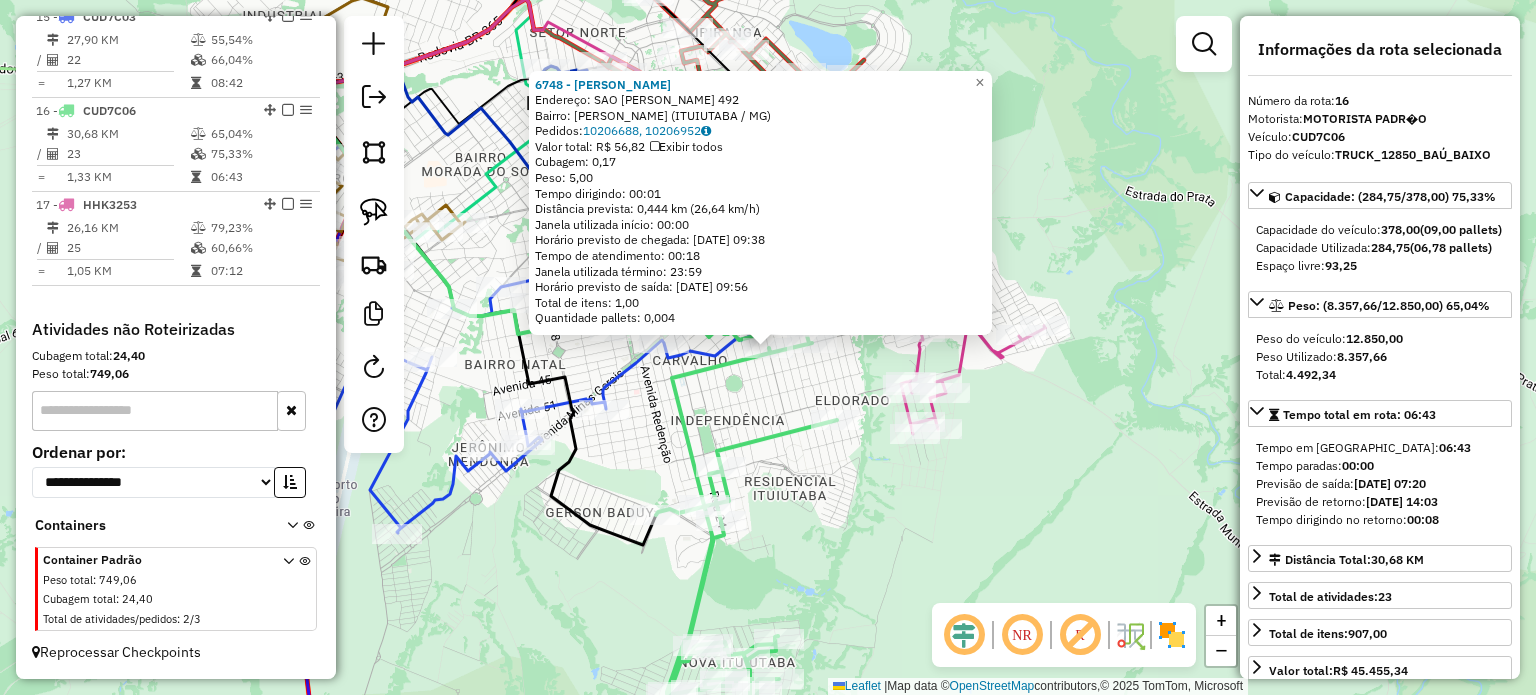 click on "6748 - [PERSON_NAME]:  SAO JUDAS TADEU 492   Bairro: [PERSON_NAME] ([GEOGRAPHIC_DATA] / MG)   Pedidos:  10206688, 10206952   Valor total: R$ 56,82   Exibir todos   Cubagem: 0,17  Peso: 5,00  Tempo dirigindo: 00:01   Distância prevista: 0,444 km (26,64 km/h)   Janela utilizada início: 00:00   Horário previsto de chegada: [DATE] 09:38   Tempo de atendimento: 00:18   Janela utilizada término: 23:59   Horário previsto de saída: [DATE] 09:56   Total de itens: 1,00   Quantidade pallets: 0,004  × Janela de atendimento Grade de atendimento Capacidade Transportadoras Veículos Cliente Pedidos  Rotas Selecione os dias de semana para filtrar as janelas de atendimento  Seg   Ter   Qua   Qui   Sex   Sáb   Dom  Informe o período da janela de atendimento: De: Até:  Filtrar exatamente a janela do cliente  Considerar janela de atendimento padrão  Selecione os dias de semana para filtrar as grades de atendimento  Seg   Ter   Qua   Qui   Sex   Sáb   Dom   Peso mínimo:   Peso máximo:   De:  +" 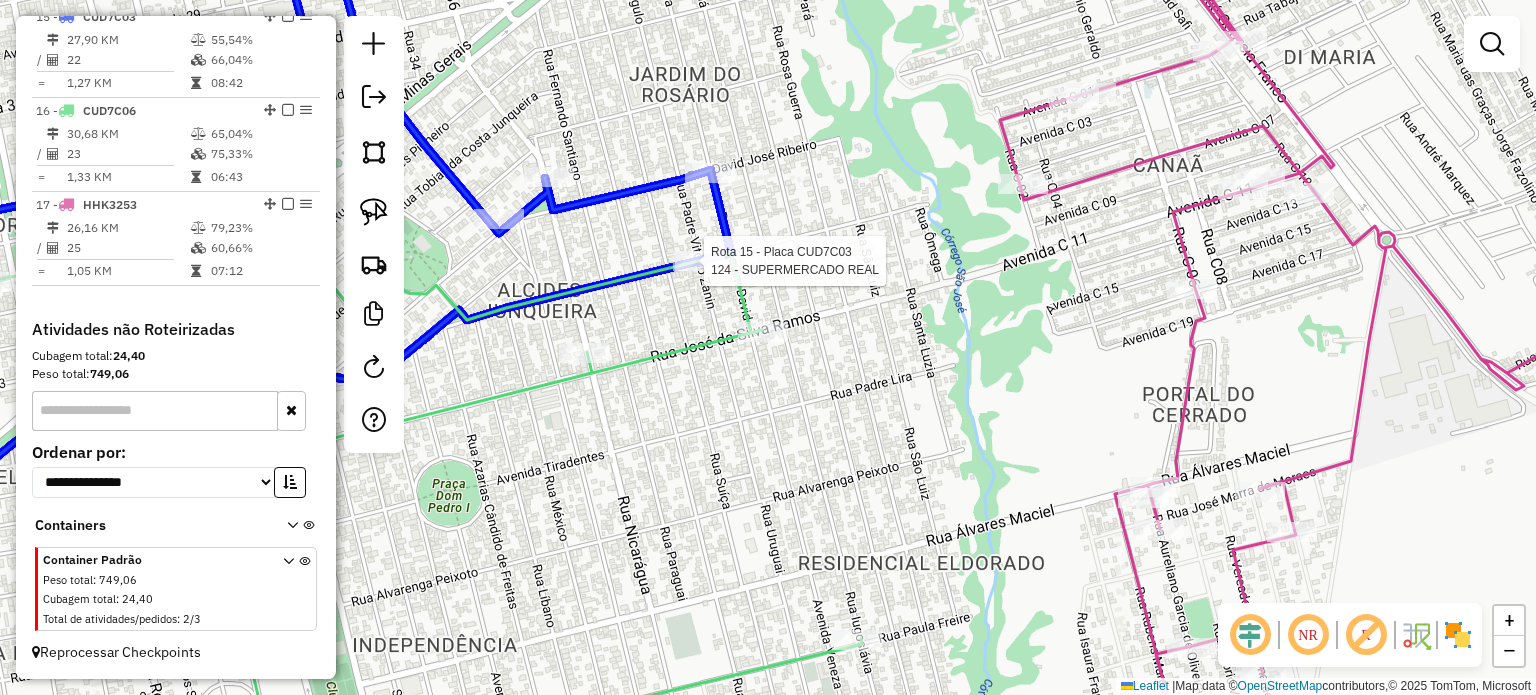 click 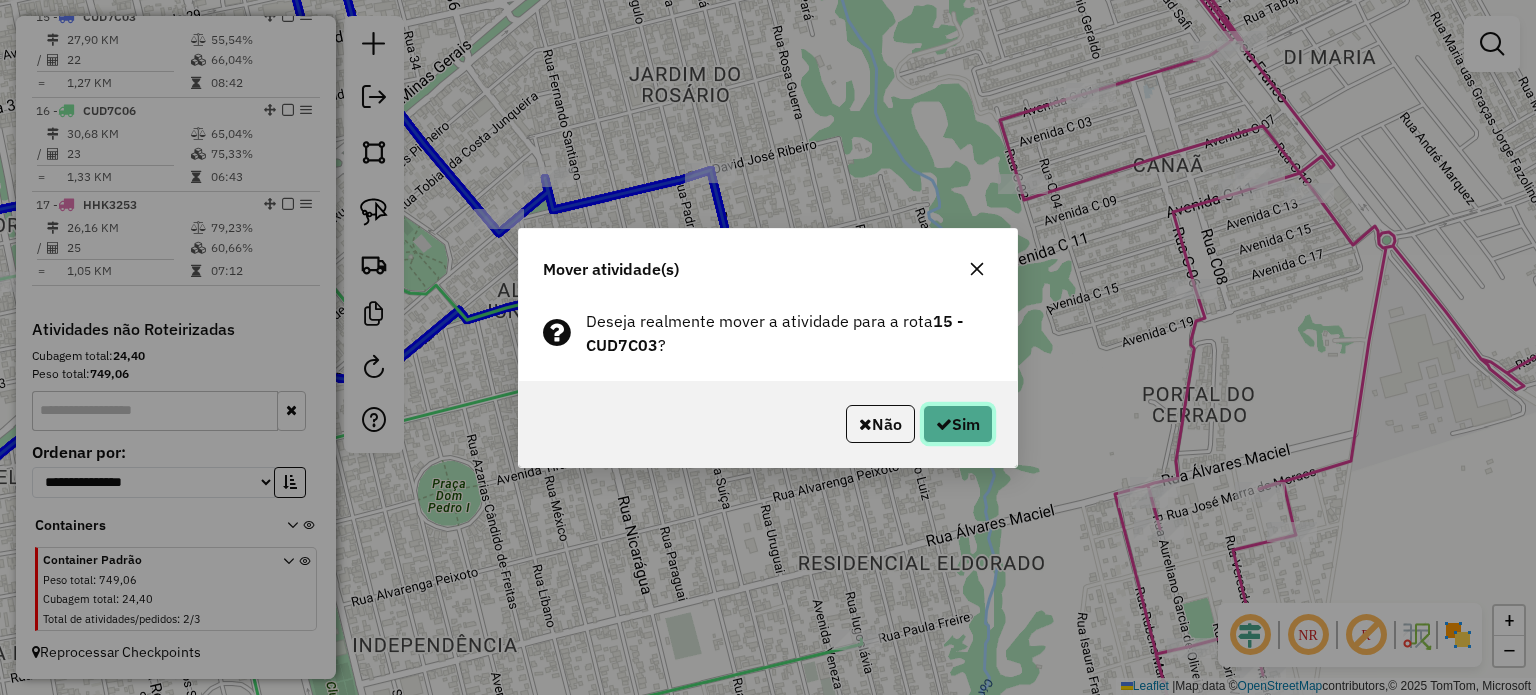 click on "Sim" 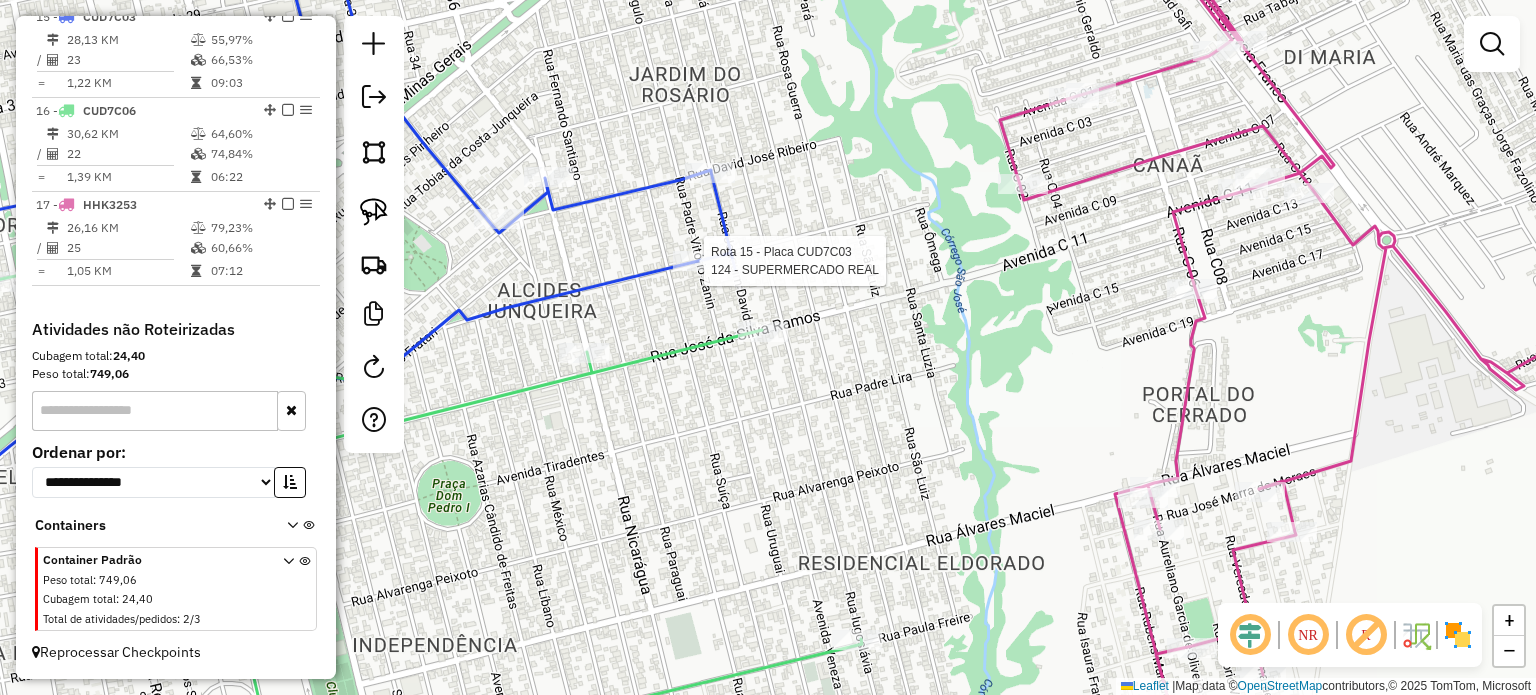select on "*********" 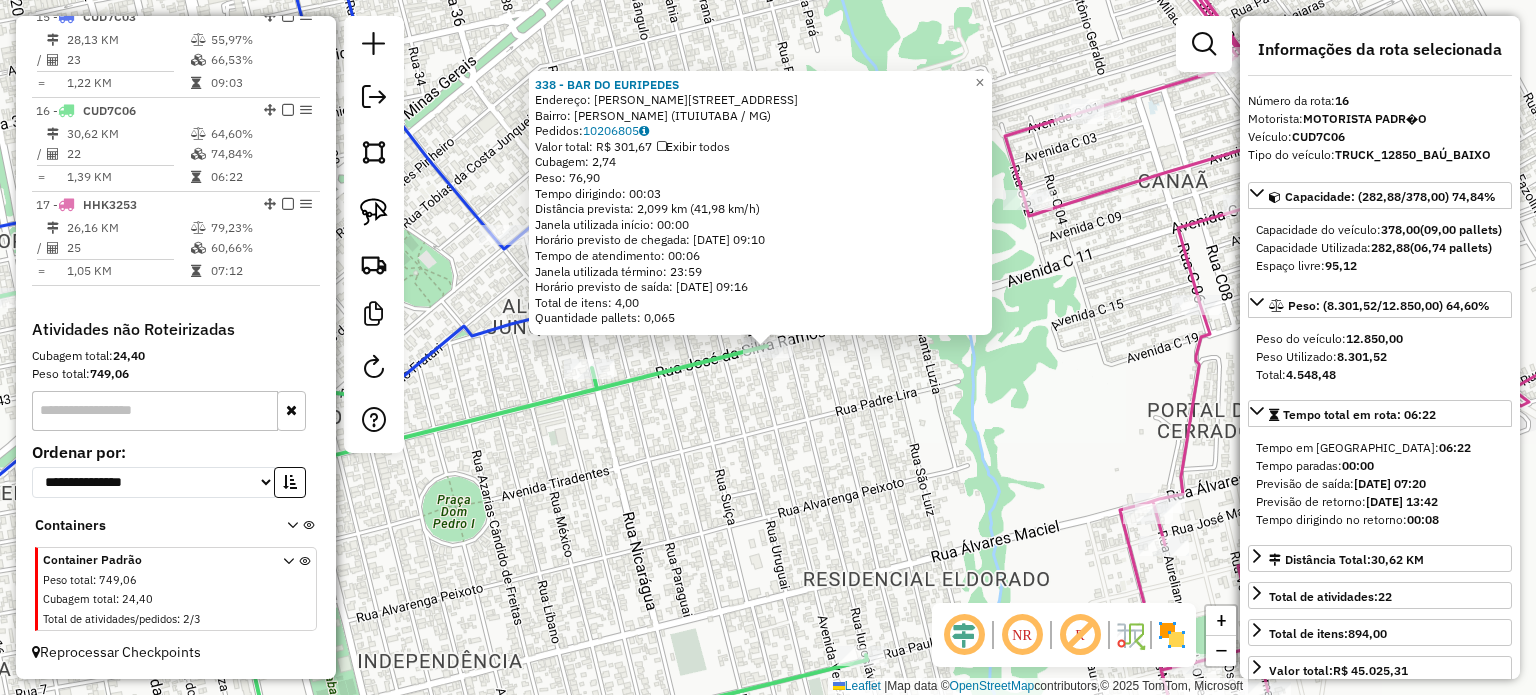 scroll, scrollTop: 2073, scrollLeft: 0, axis: vertical 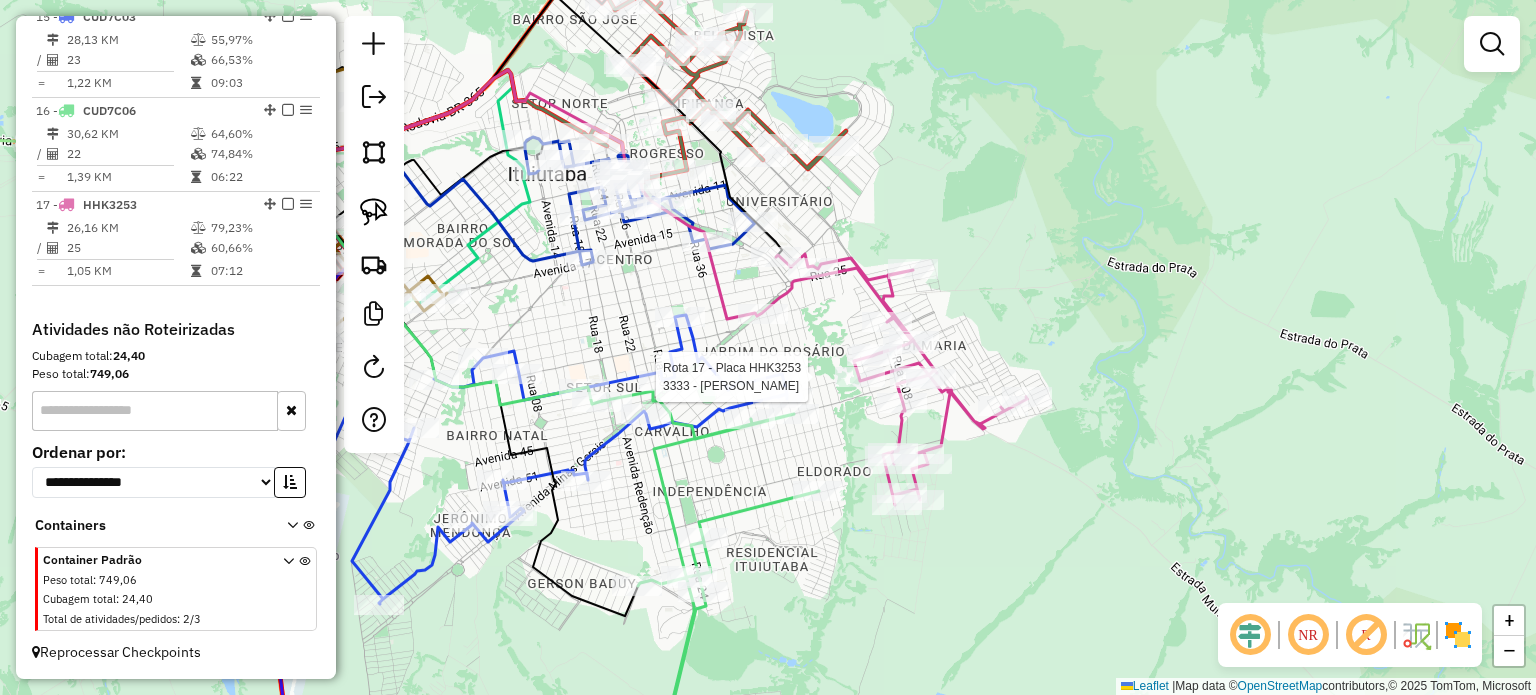 select on "*********" 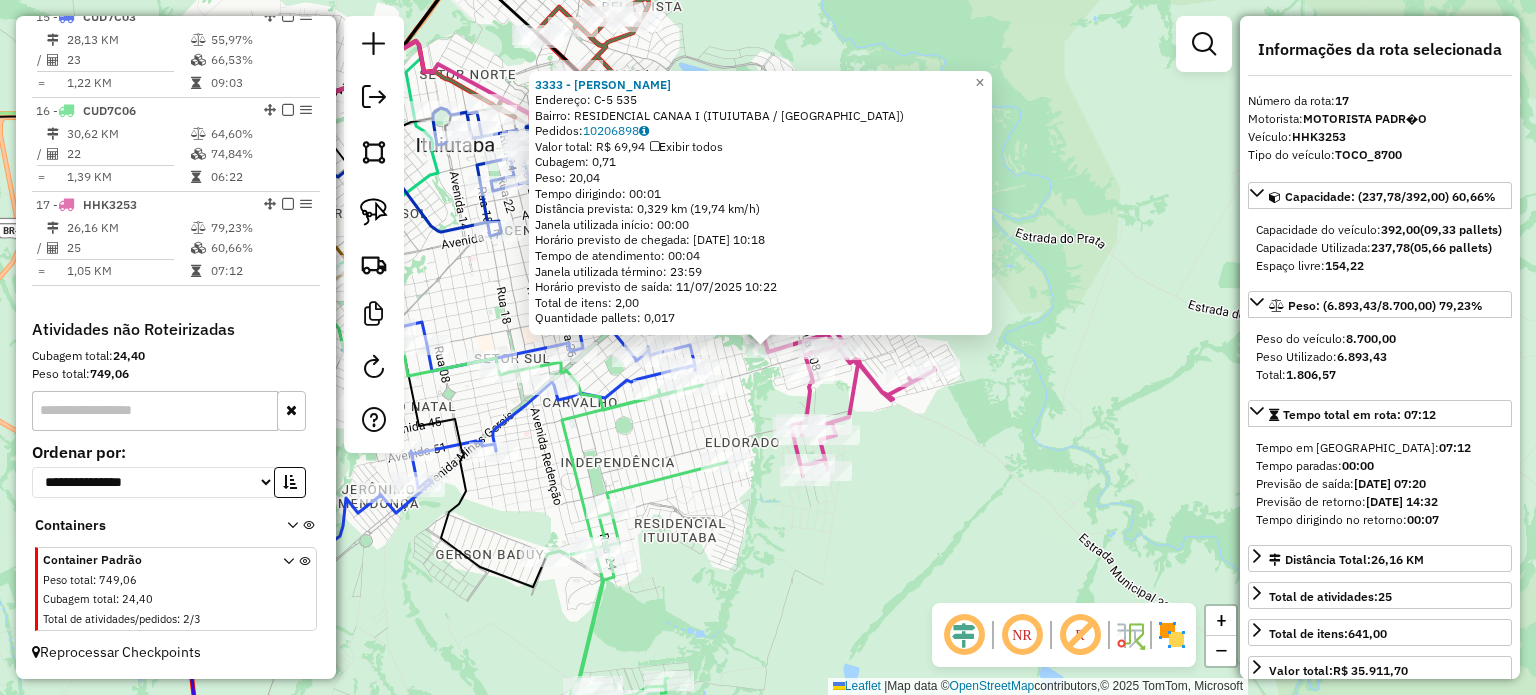 click on "3333 - [PERSON_NAME]:  C-5 535   Bairro: RESIDENCIAL CANAA I ([GEOGRAPHIC_DATA] / [GEOGRAPHIC_DATA])   Pedidos:  10206898   Valor total: R$ 69,94   Exibir todos   Cubagem: 0,71  Peso: 20,04  Tempo dirigindo: 00:01   Distância prevista: 0,329 km (19,74 km/h)   [GEOGRAPHIC_DATA] utilizada início: 00:00   Horário previsto de chegada: [DATE] 10:18   Tempo de atendimento: 00:04   Janela utilizada término: 23:59   Horário previsto de saída: [DATE] 10:22   Total de itens: 2,00   Quantidade pallets: 0,017  × Janela de atendimento Grade de atendimento Capacidade Transportadoras Veículos Cliente Pedidos  Rotas Selecione os dias de semana para filtrar as janelas de atendimento  Seg   Ter   Qua   Qui   Sex   Sáb   Dom  Informe o período da janela de atendimento: De: Até:  Filtrar exatamente a janela do cliente  Considerar janela de atendimento padrão  Selecione os dias de semana para filtrar as grades de atendimento  Seg   Ter   Qua   Qui   Sex   Sáb   Dom   Considerar clientes sem dia de atendimento cadastrado De:" 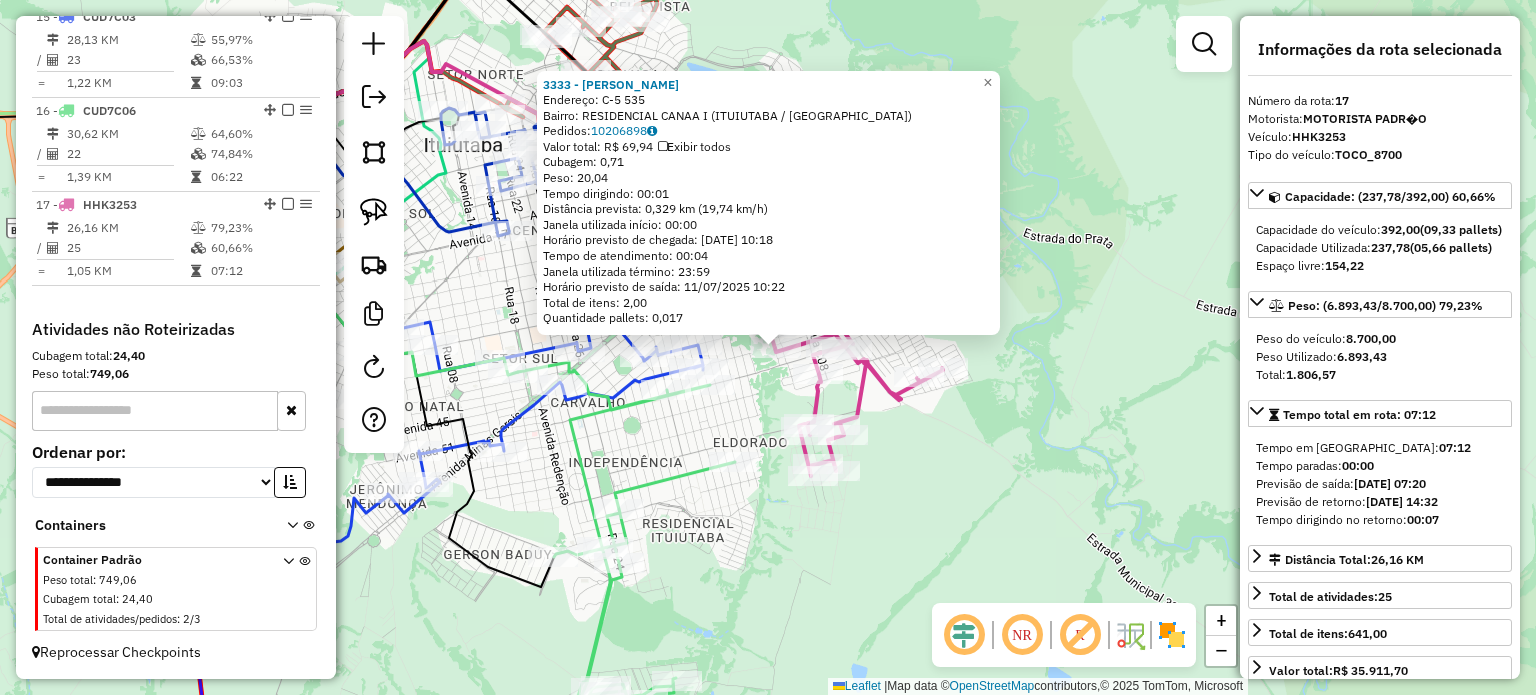 click on "3333 - [PERSON_NAME]:  C-5 535   Bairro: RESIDENCIAL CANAA I ([GEOGRAPHIC_DATA] / [GEOGRAPHIC_DATA])   Pedidos:  10206898   Valor total: R$ 69,94   Exibir todos   Cubagem: 0,71  Peso: 20,04  Tempo dirigindo: 00:01   Distância prevista: 0,329 km (19,74 km/h)   [GEOGRAPHIC_DATA] utilizada início: 00:00   Horário previsto de chegada: [DATE] 10:18   Tempo de atendimento: 00:04   Janela utilizada término: 23:59   Horário previsto de saída: [DATE] 10:22   Total de itens: 2,00   Quantidade pallets: 0,017  × Janela de atendimento Grade de atendimento Capacidade Transportadoras Veículos Cliente Pedidos  Rotas Selecione os dias de semana para filtrar as janelas de atendimento  Seg   Ter   Qua   Qui   Sex   Sáb   Dom  Informe o período da janela de atendimento: De: Até:  Filtrar exatamente a janela do cliente  Considerar janela de atendimento padrão  Selecione os dias de semana para filtrar as grades de atendimento  Seg   Ter   Qua   Qui   Sex   Sáb   Dom   Considerar clientes sem dia de atendimento cadastrado De:" 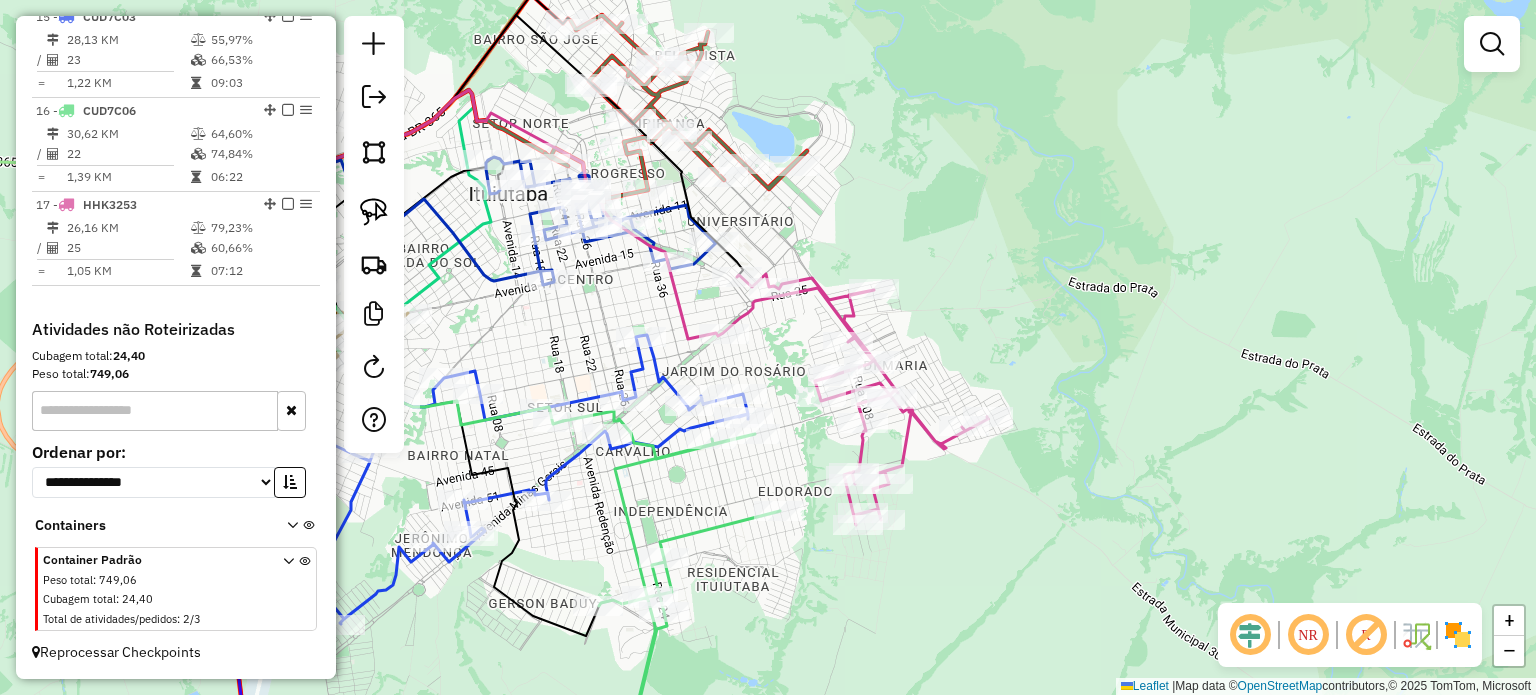 drag, startPoint x: 652, startPoint y: 237, endPoint x: 747, endPoint y: 321, distance: 126.81088 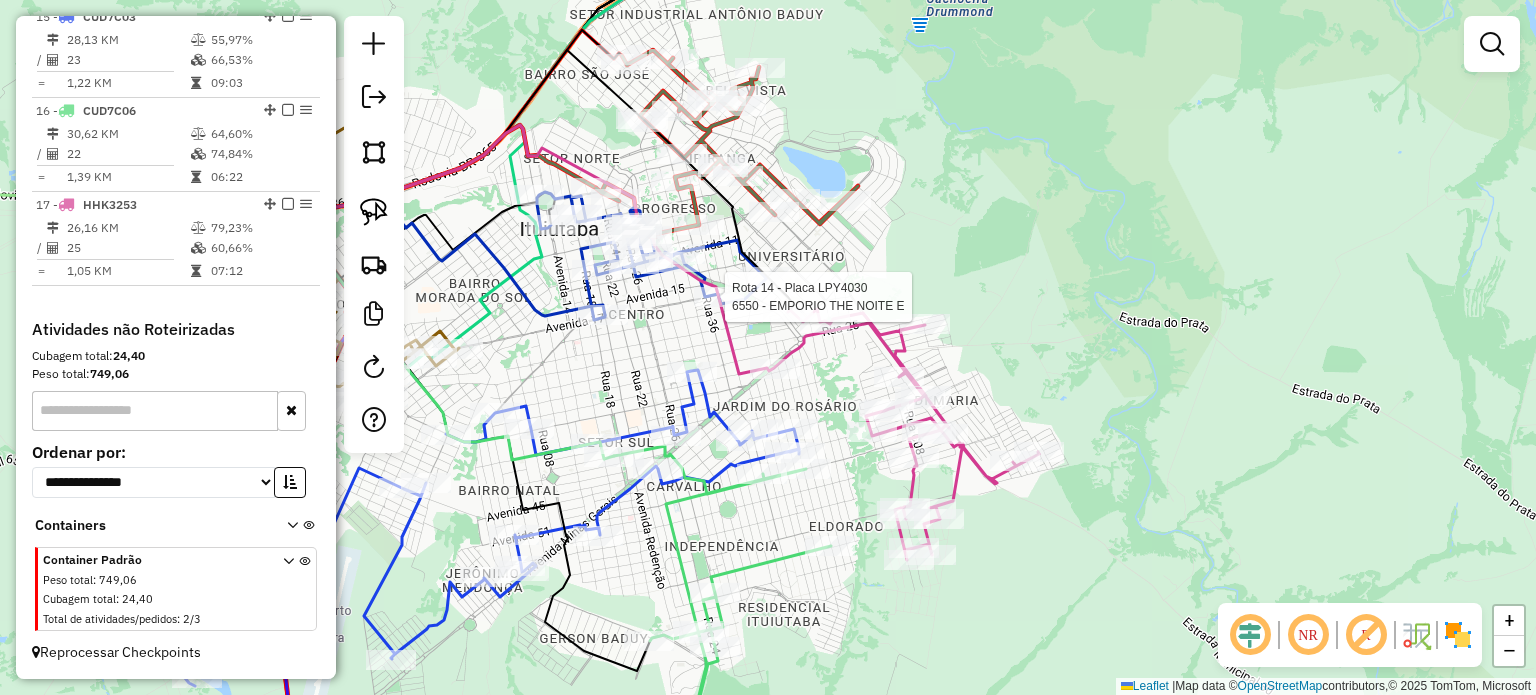 select on "*********" 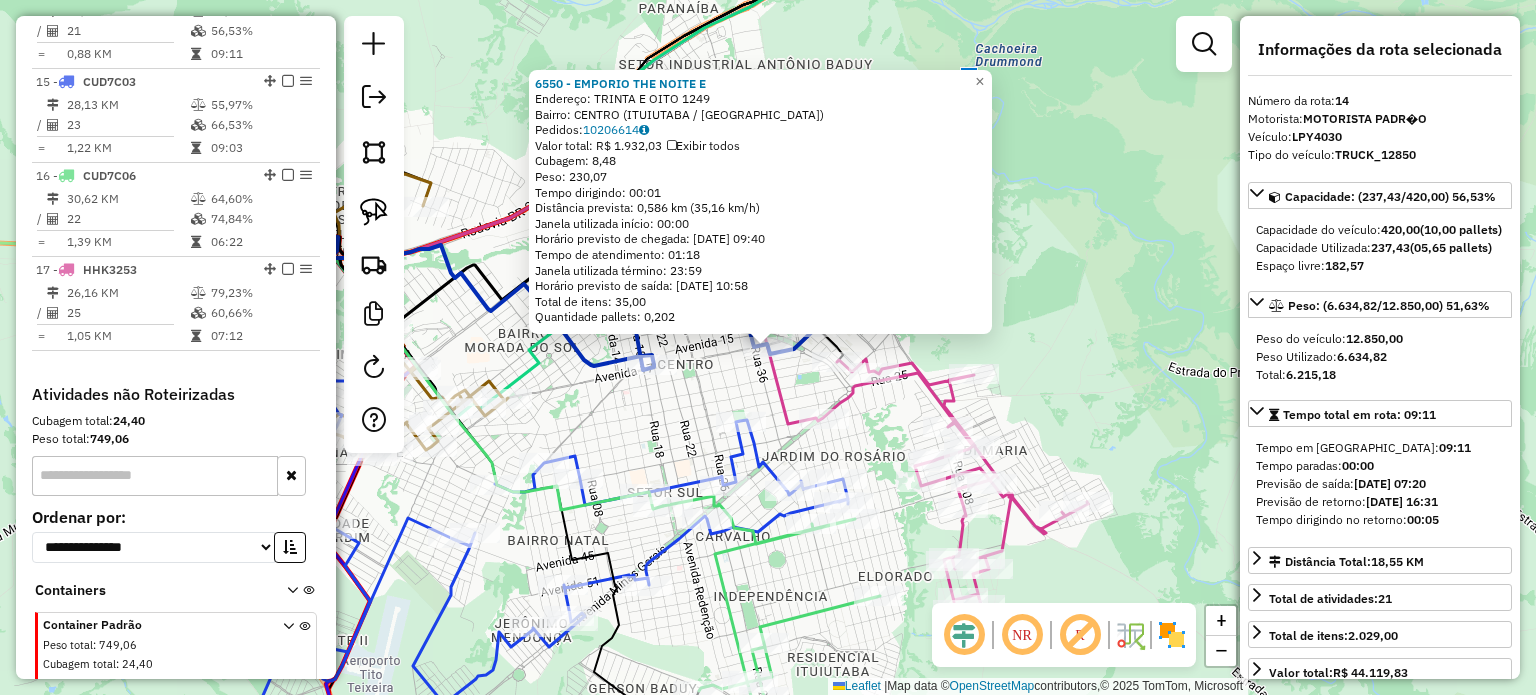 scroll, scrollTop: 1968, scrollLeft: 0, axis: vertical 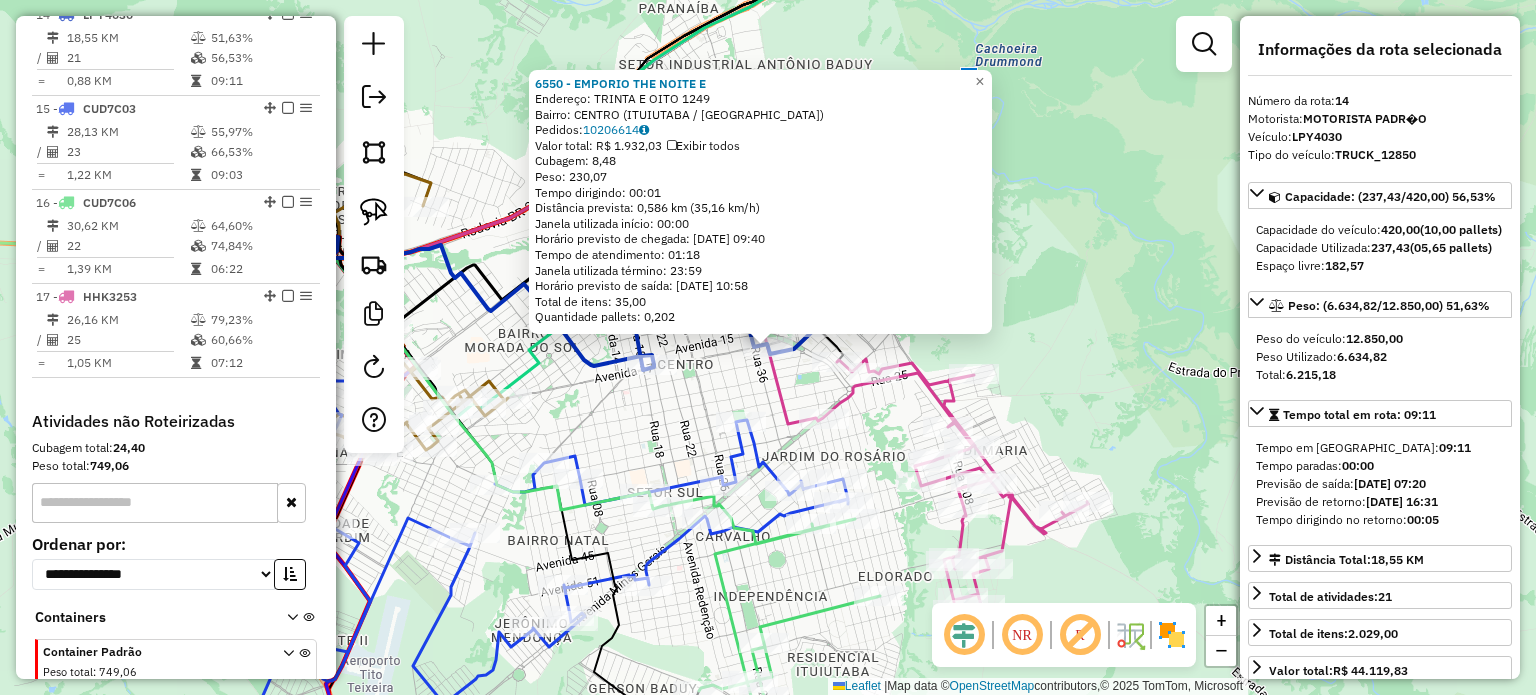 click 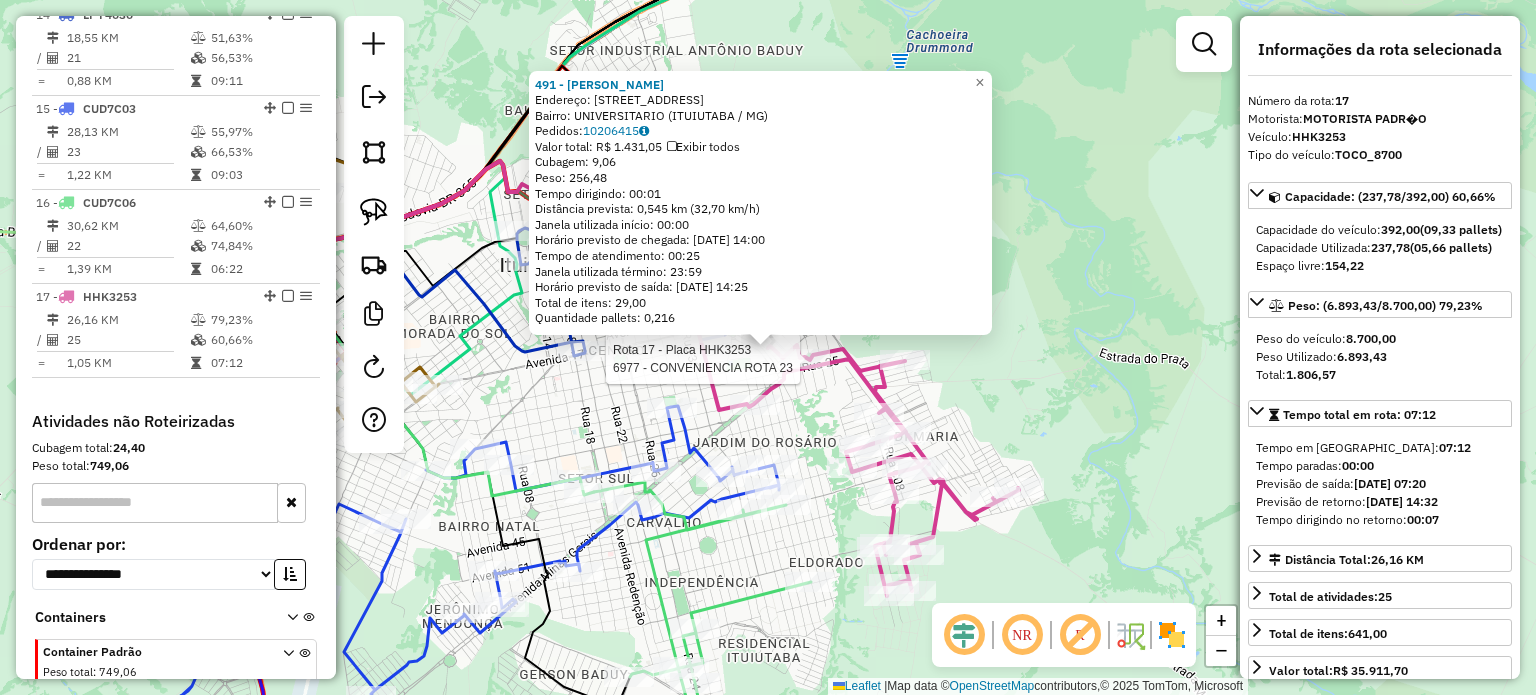 scroll, scrollTop: 2073, scrollLeft: 0, axis: vertical 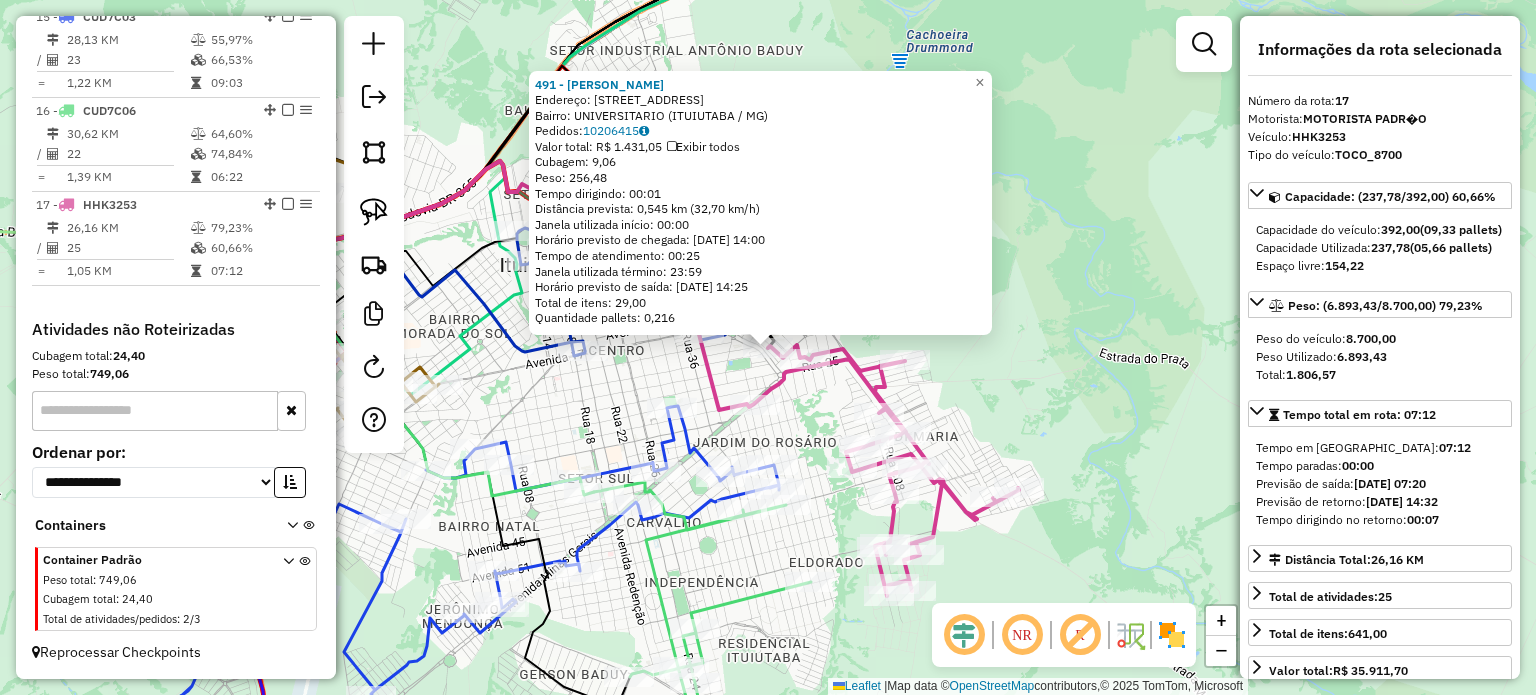 click on "Rota 17 - Placa HHK3253  6977 - CONVENIENCIA ROTA 23 491 - [PERSON_NAME] DA SI  Endereço:  [STREET_ADDRESS]   Bairro: UNIVERSITARIO ([GEOGRAPHIC_DATA] / [GEOGRAPHIC_DATA])   Pedidos:  10206415   Valor total: R$ 1.431,05   Exibir todos   Cubagem: 9,06  Peso: 256,48  Tempo dirigindo: 00:01   Distância prevista: 0,545 km (32,70 km/h)   Janela utilizada início: 00:00   Horário previsto de chegada: [DATE] 14:00   Tempo de atendimento: 00:25   Janela utilizada término: 23:59   Horário previsto de saída: [DATE] 14:25   Total de itens: 29,00   Quantidade pallets: 0,216  × Janela de atendimento Grade de atendimento Capacidade Transportadoras Veículos Cliente Pedidos  Rotas Selecione os dias de semana para filtrar as janelas de atendimento  Seg   Ter   Qua   Qui   Sex   Sáb   Dom  Informe o período da janela de atendimento: De: Até:  Filtrar exatamente a janela do cliente  Considerar janela de atendimento padrão  Selecione os dias de semana para filtrar as grades de atendimento  Seg   Ter   Qua   Qui  +" 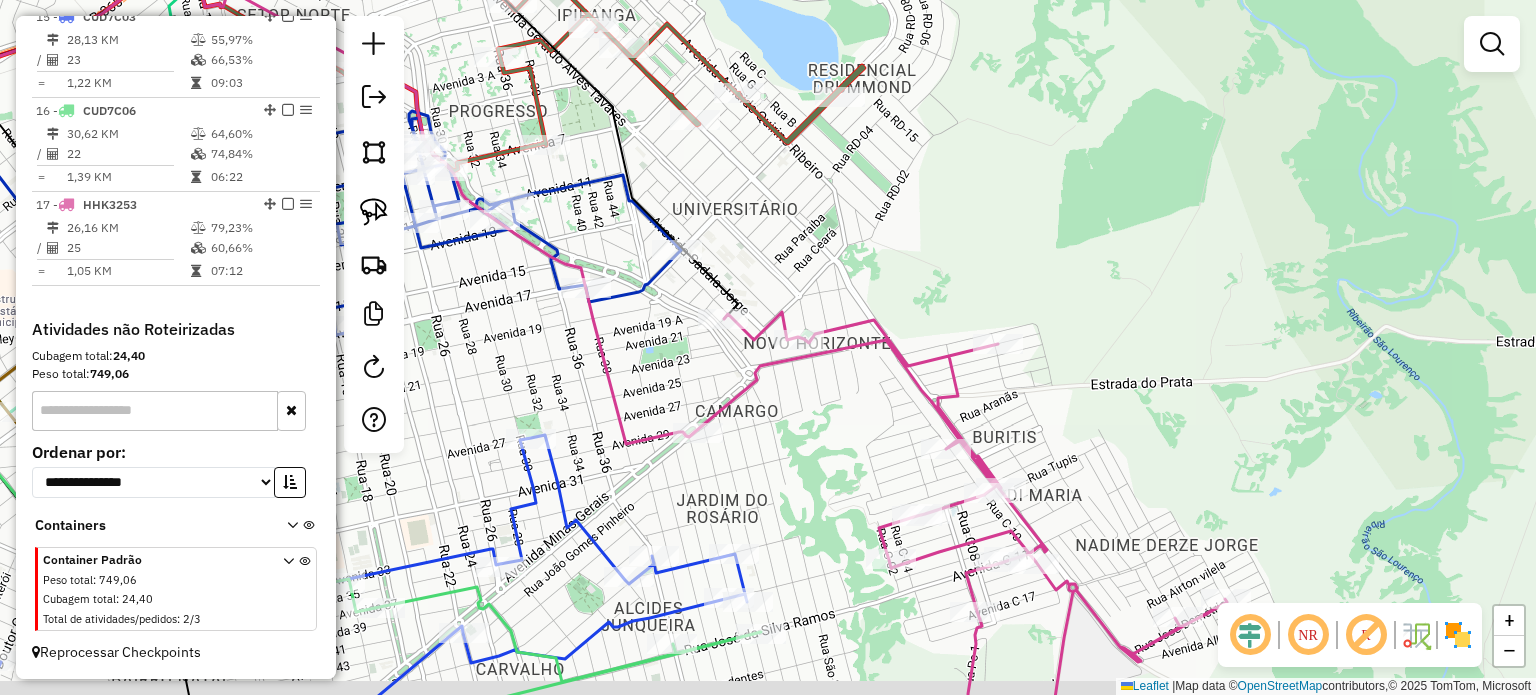 drag, startPoint x: 718, startPoint y: 318, endPoint x: 707, endPoint y: 293, distance: 27.313 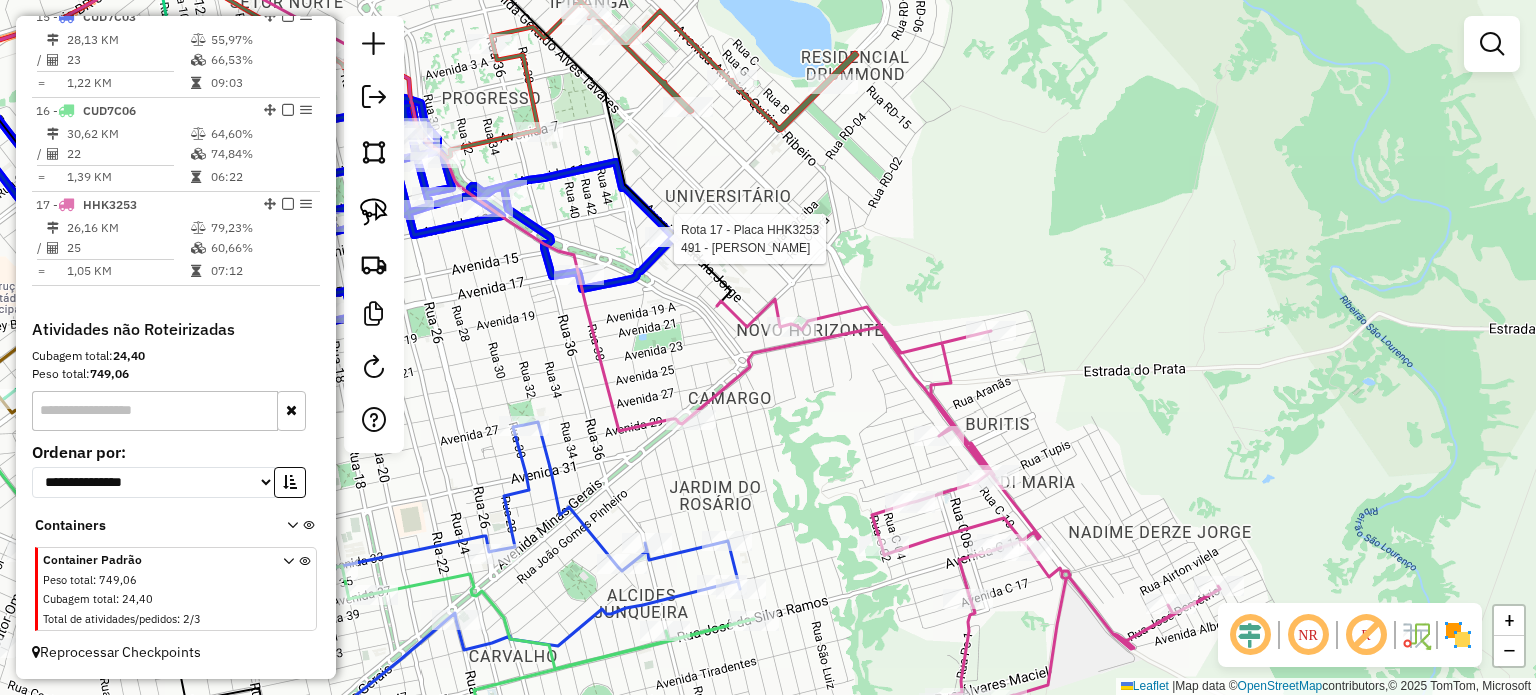 click 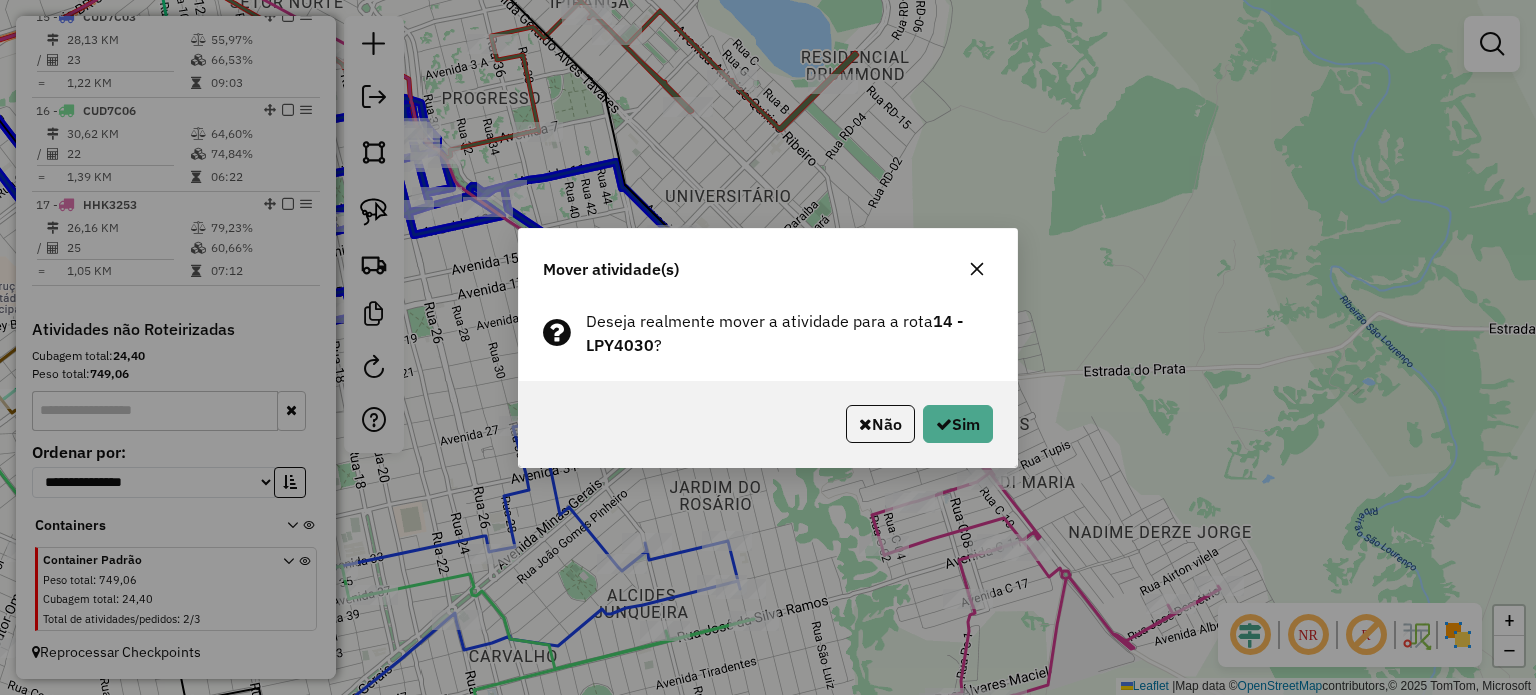 click 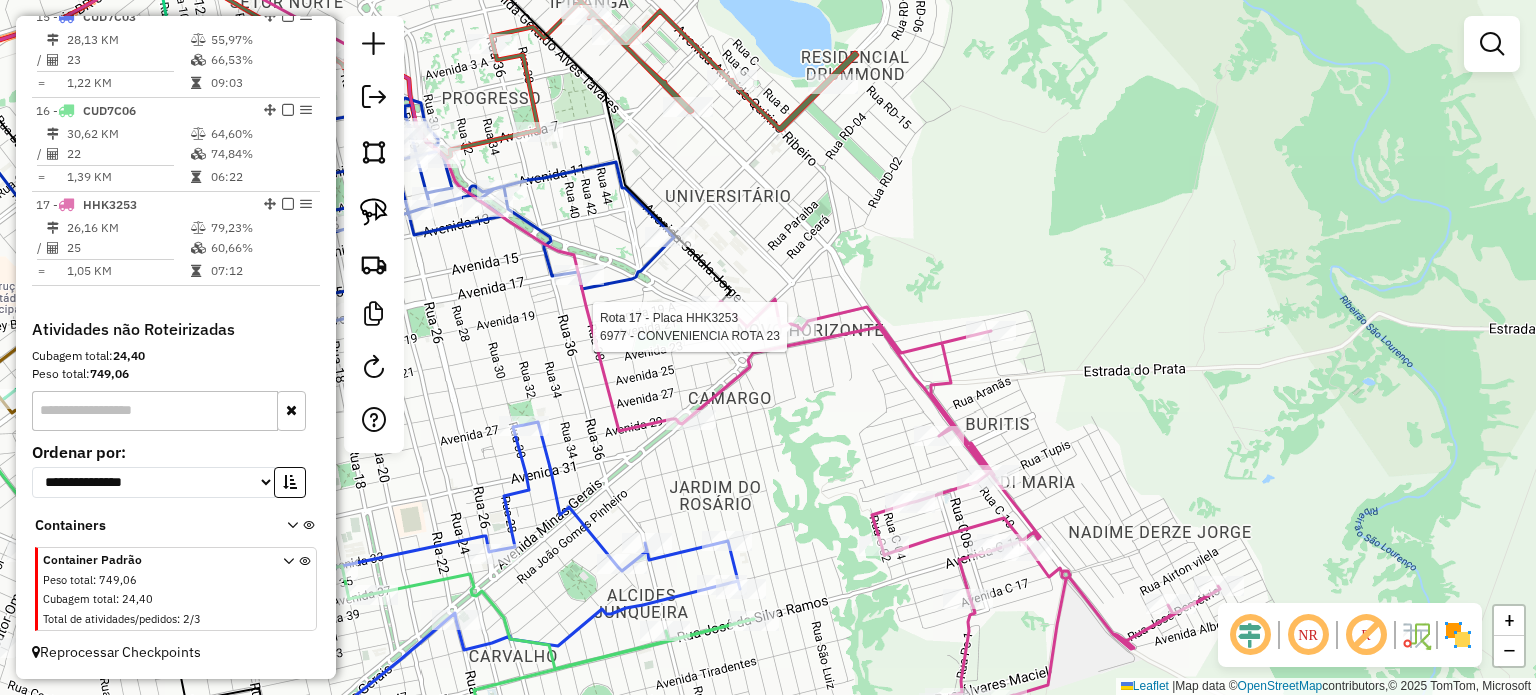 select on "*********" 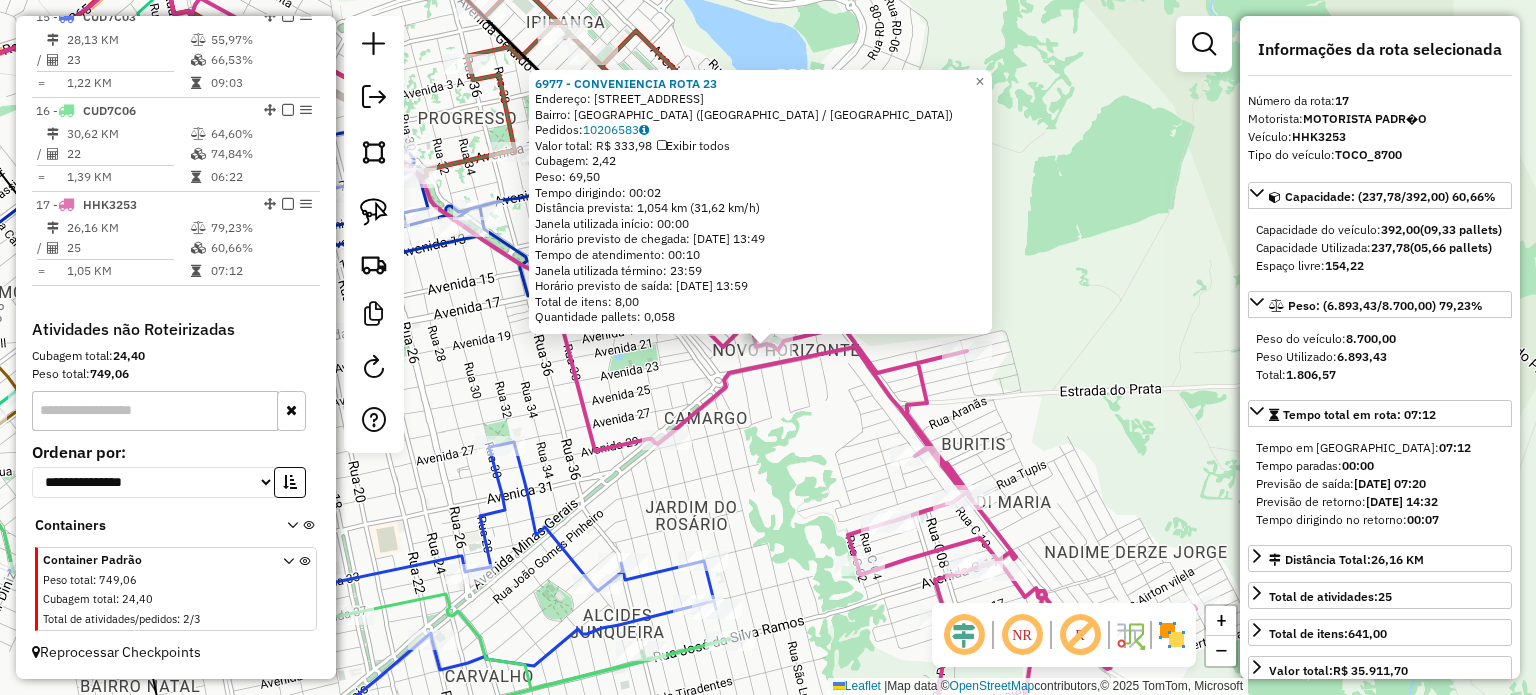 click on "Rota 17 - Placa HHK3253  6977 - CONVENIENCIA ROTA 23 6977 - CONVENIENCIA ROTA 23  Endereço: [STREET_ADDRESS] ([GEOGRAPHIC_DATA] / [GEOGRAPHIC_DATA])   Pedidos:  10206583   Valor total: R$ 333,98   Exibir todos   Cubagem: 2,42  Peso: 69,50  Tempo dirigindo: 00:02   Distância prevista: 1,054 km (31,62 km/h)   [GEOGRAPHIC_DATA] utilizada início: 00:00   Horário previsto de chegada: [DATE] 13:49   Tempo de atendimento: 00:10   Janela utilizada término: 23:59   Horário previsto de saída: [DATE] 13:59   Total de itens: 8,00   Quantidade pallets: 0,058  × Janela de atendimento Grade de atendimento Capacidade Transportadoras Veículos Cliente Pedidos  Rotas Selecione os dias de semana para filtrar as janelas de atendimento  Seg   Ter   Qua   Qui   Sex   Sáb   Dom  Informe o período da janela de atendimento: De: Até:  Filtrar exatamente a janela do cliente  Considerar janela de atendimento padrão  Selecione os dias de semana para filtrar as grades de atendimento  Seg   Ter   Qua   Qui   Sex   Sáb  De:" 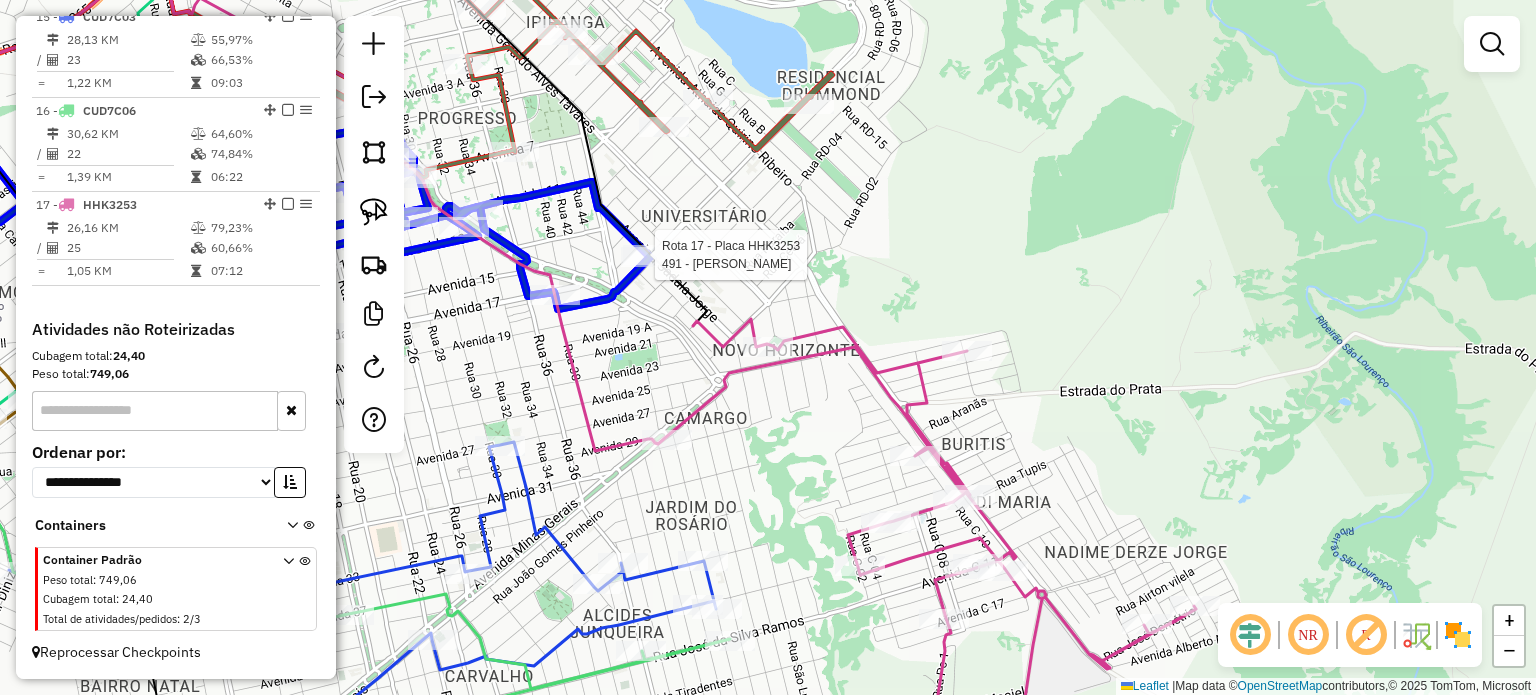 click 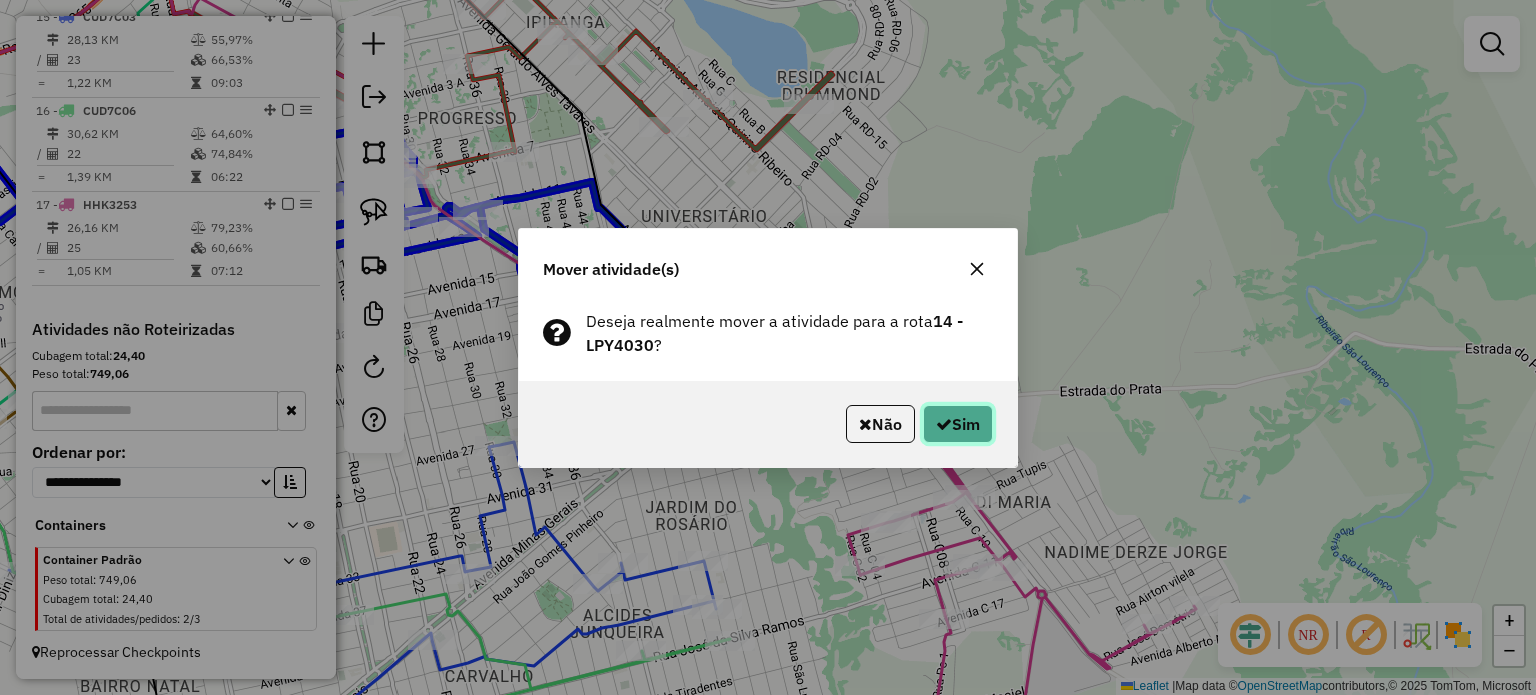 click on "Sim" 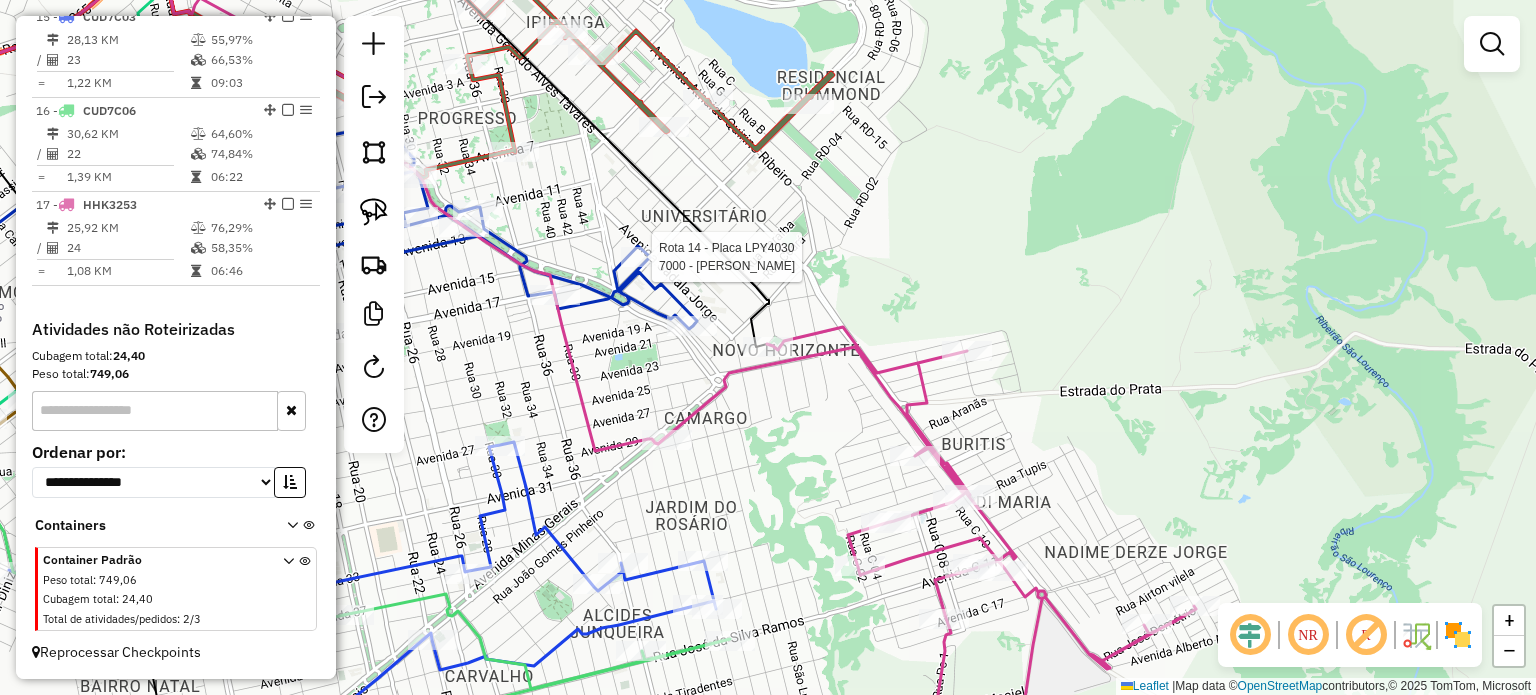 select on "*********" 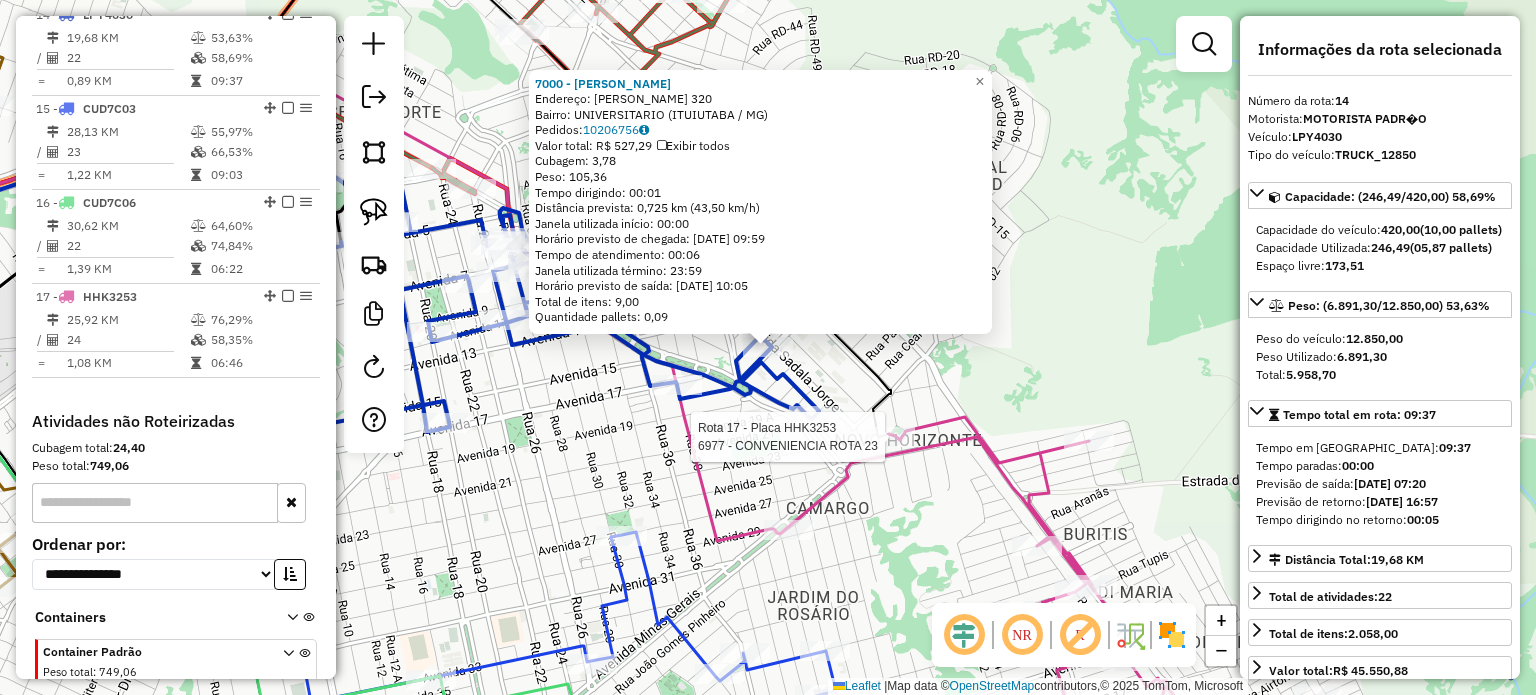 scroll, scrollTop: 2073, scrollLeft: 0, axis: vertical 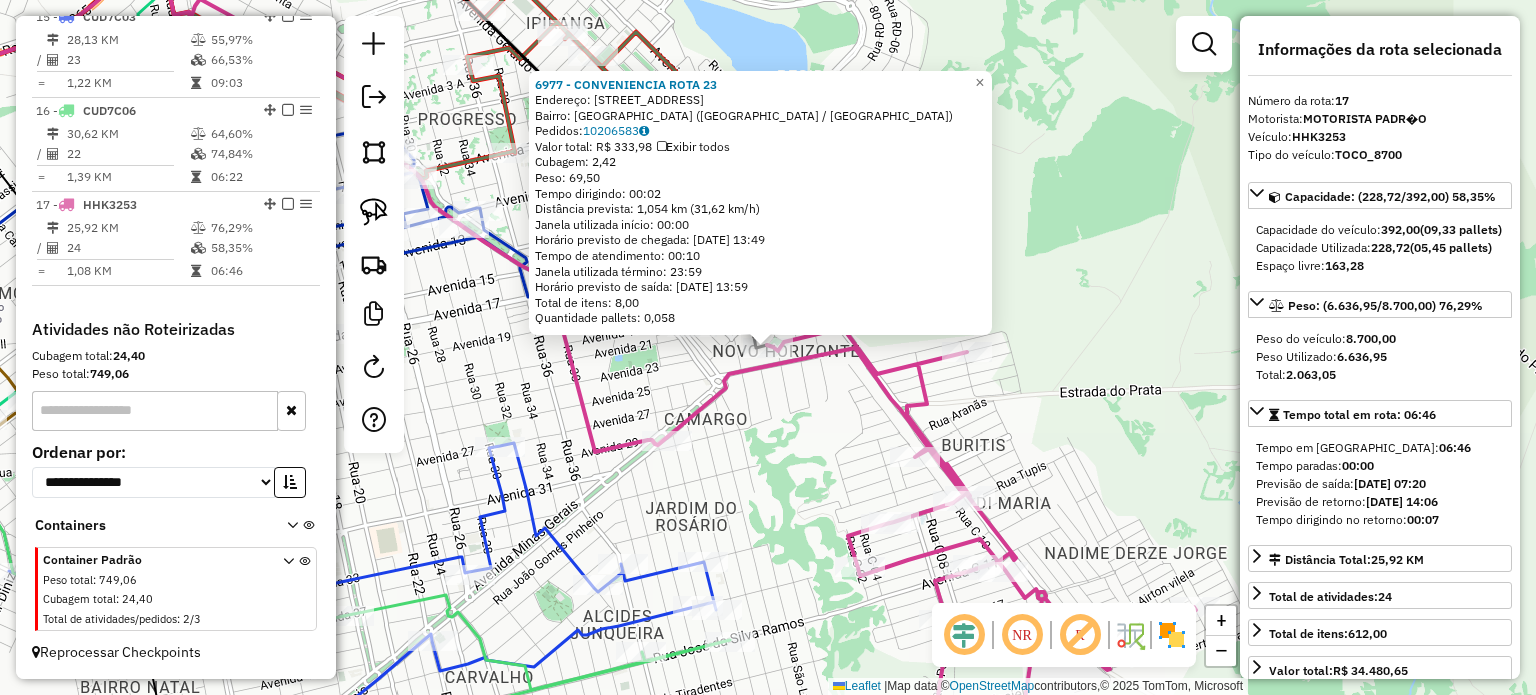 click on "6977 - CONVENIENCIA ROTA 23  Endereço: [STREET_ADDRESS]   Pedidos:  10206583   Valor total: R$ 333,98   Exibir todos   Cubagem: 2,42  Peso: 69,50  Tempo dirigindo: 00:02   Distância prevista: 1,054 km (31,62 km/h)   [GEOGRAPHIC_DATA] utilizada início: 00:00   Horário previsto de chegada: [DATE] 13:49   Tempo de atendimento: 00:10   Janela utilizada término: 23:59   Horário previsto de saída: [DATE] 13:59   Total de itens: 8,00   Quantidade pallets: 0,058  × Janela de atendimento Grade de atendimento Capacidade Transportadoras Veículos Cliente Pedidos  Rotas Selecione os dias de semana para filtrar as janelas de atendimento  Seg   Ter   Qua   Qui   Sex   Sáb   Dom  Informe o período da janela de atendimento: De: Até:  Filtrar exatamente a janela do cliente  Considerar janela de atendimento padrão  Selecione os dias de semana para filtrar as grades de atendimento  Seg   Ter   Qua   Qui   Sex   Sáb   Dom   Clientes fora do dia de atendimento selecionado +" 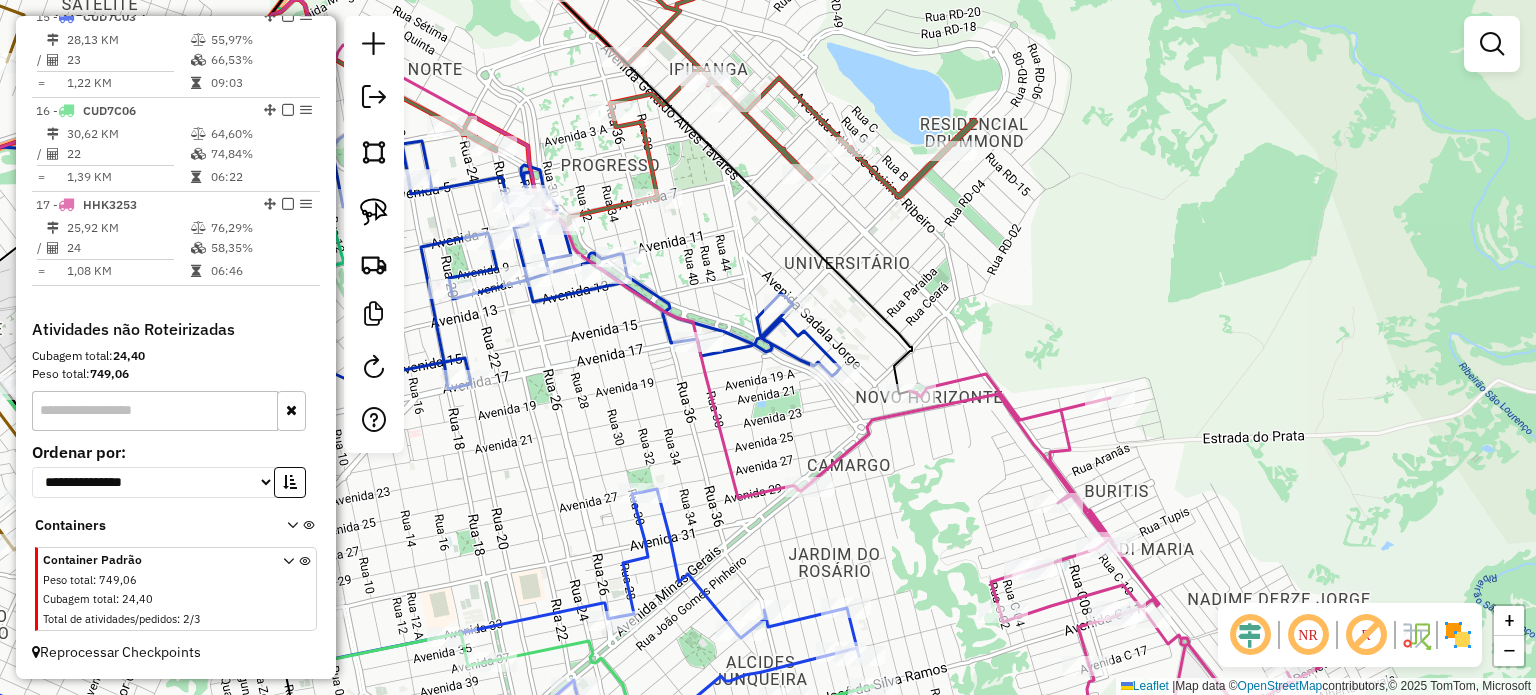 drag, startPoint x: 670, startPoint y: 374, endPoint x: 813, endPoint y: 420, distance: 150.2165 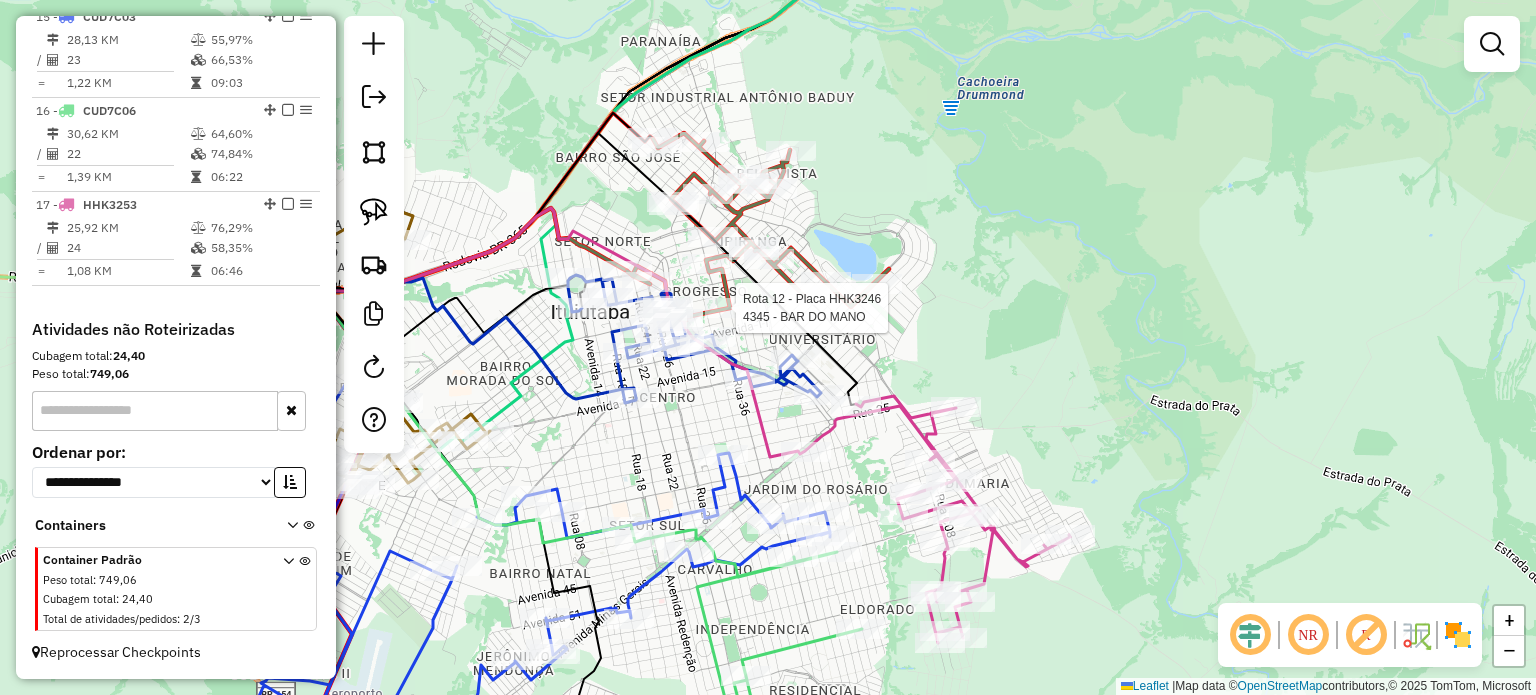 select on "*********" 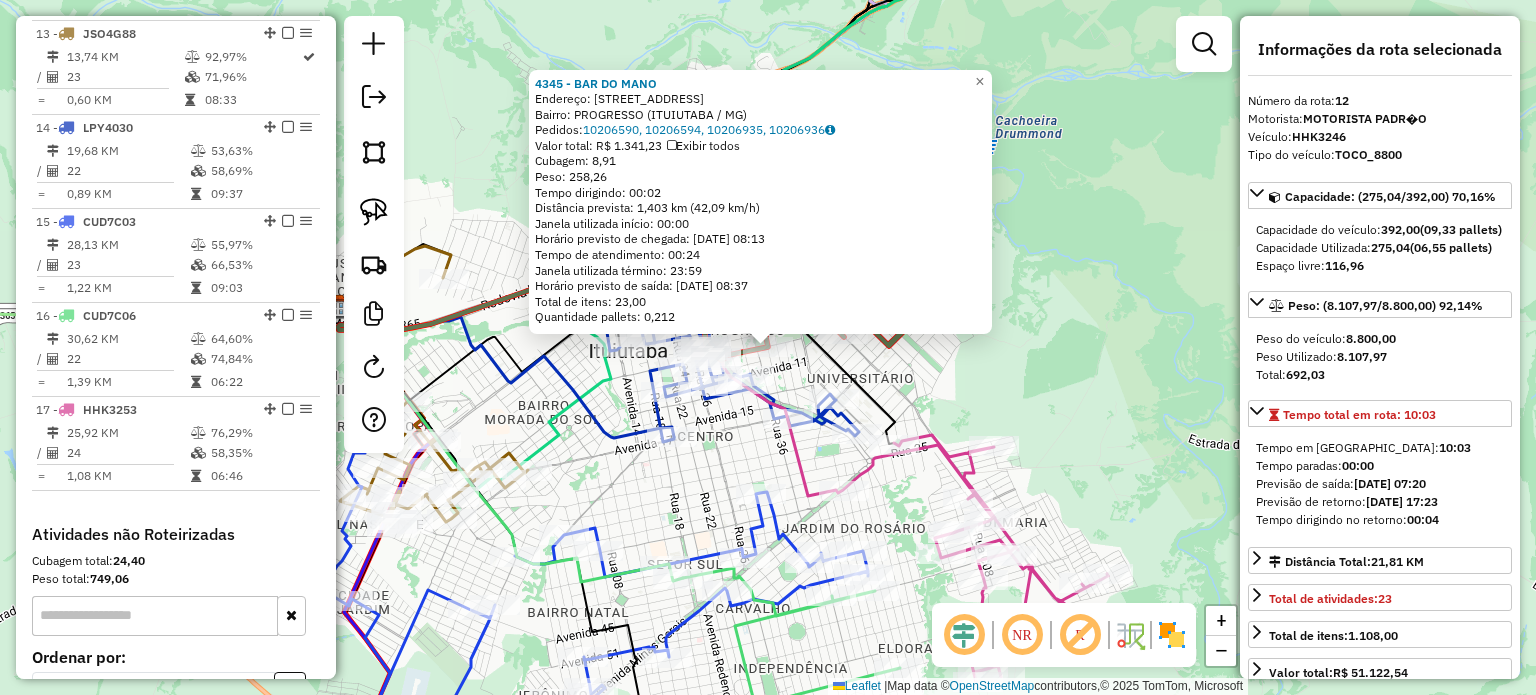 scroll, scrollTop: 1780, scrollLeft: 0, axis: vertical 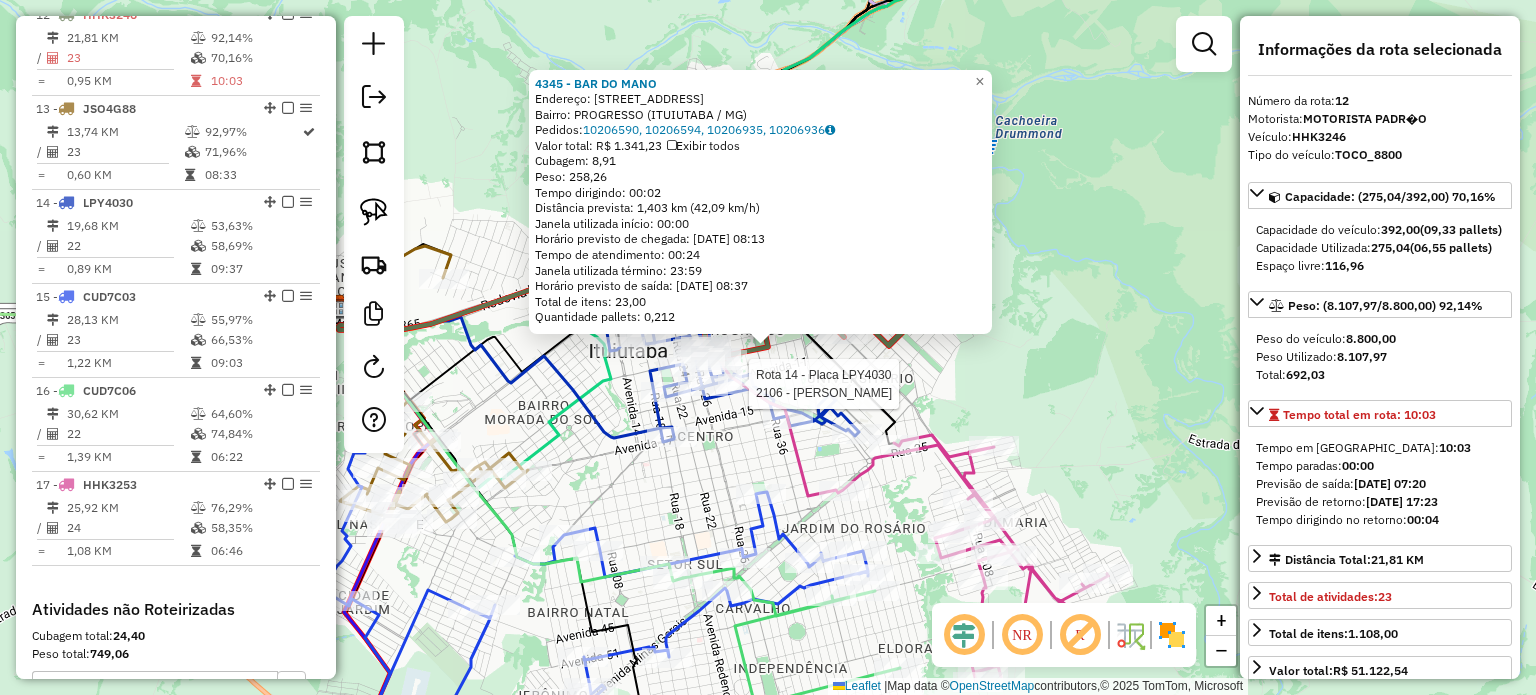 click 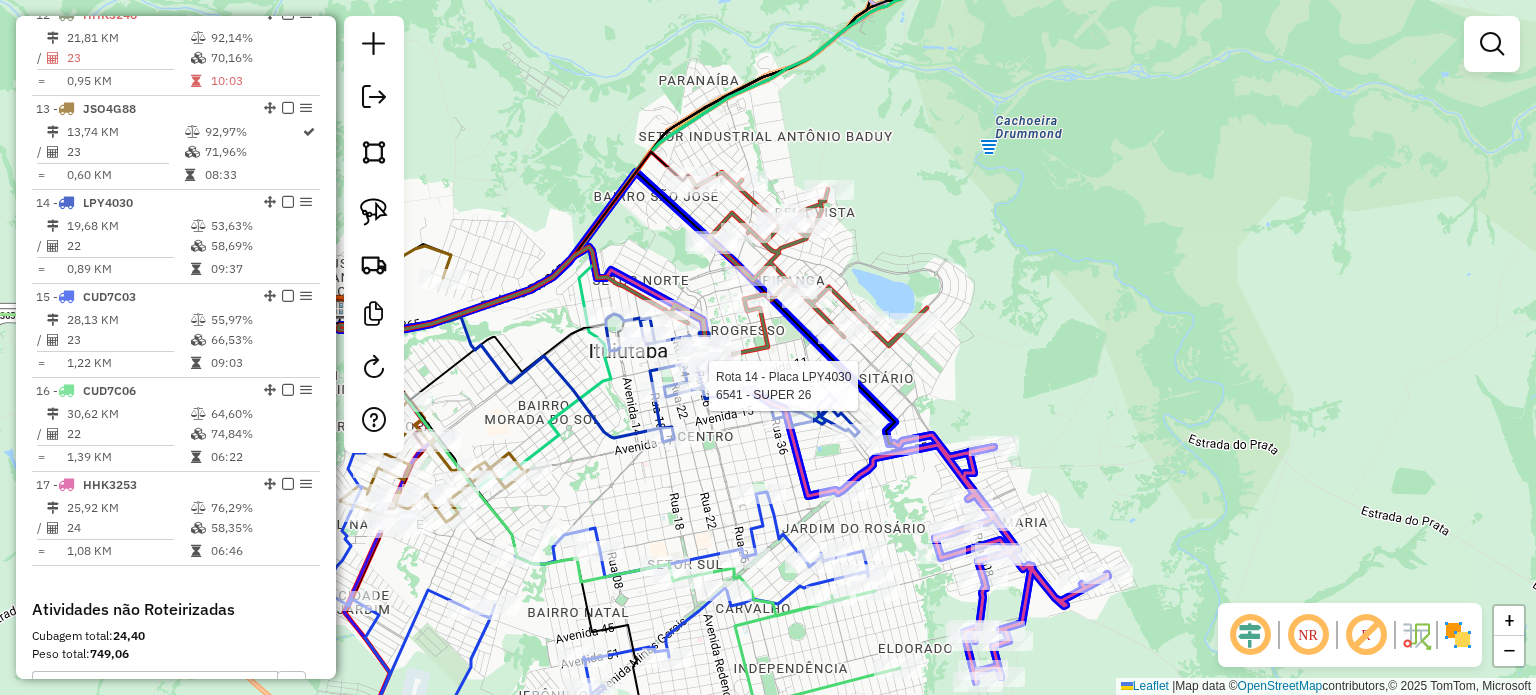 click 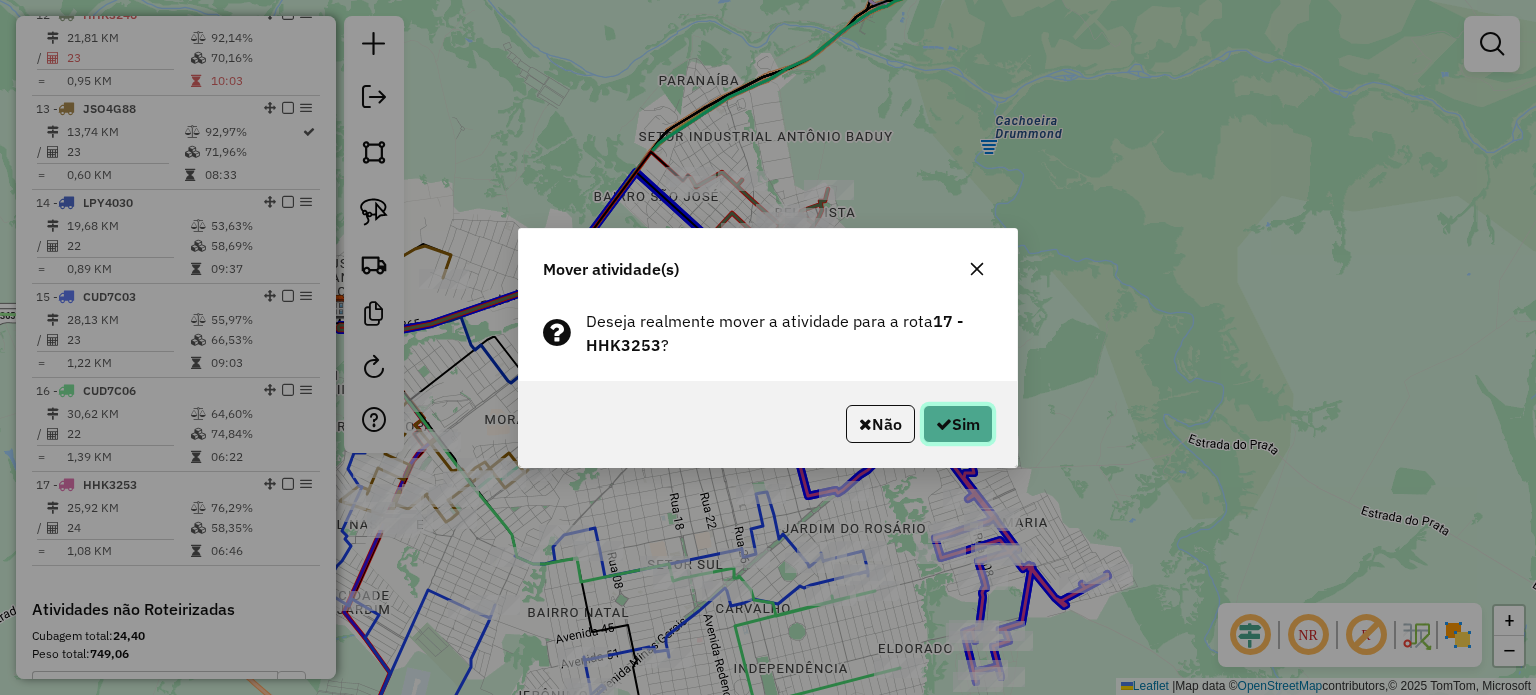 click on "Sim" 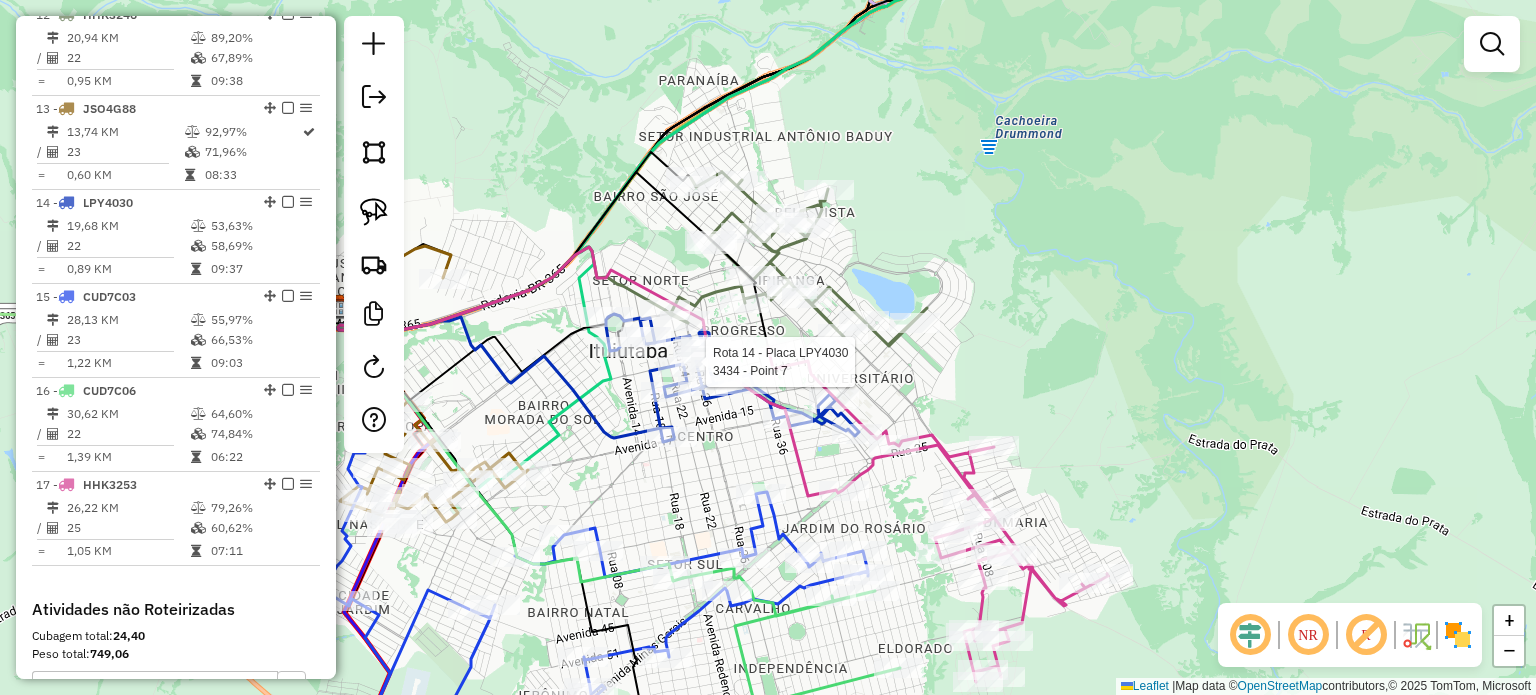 select on "*********" 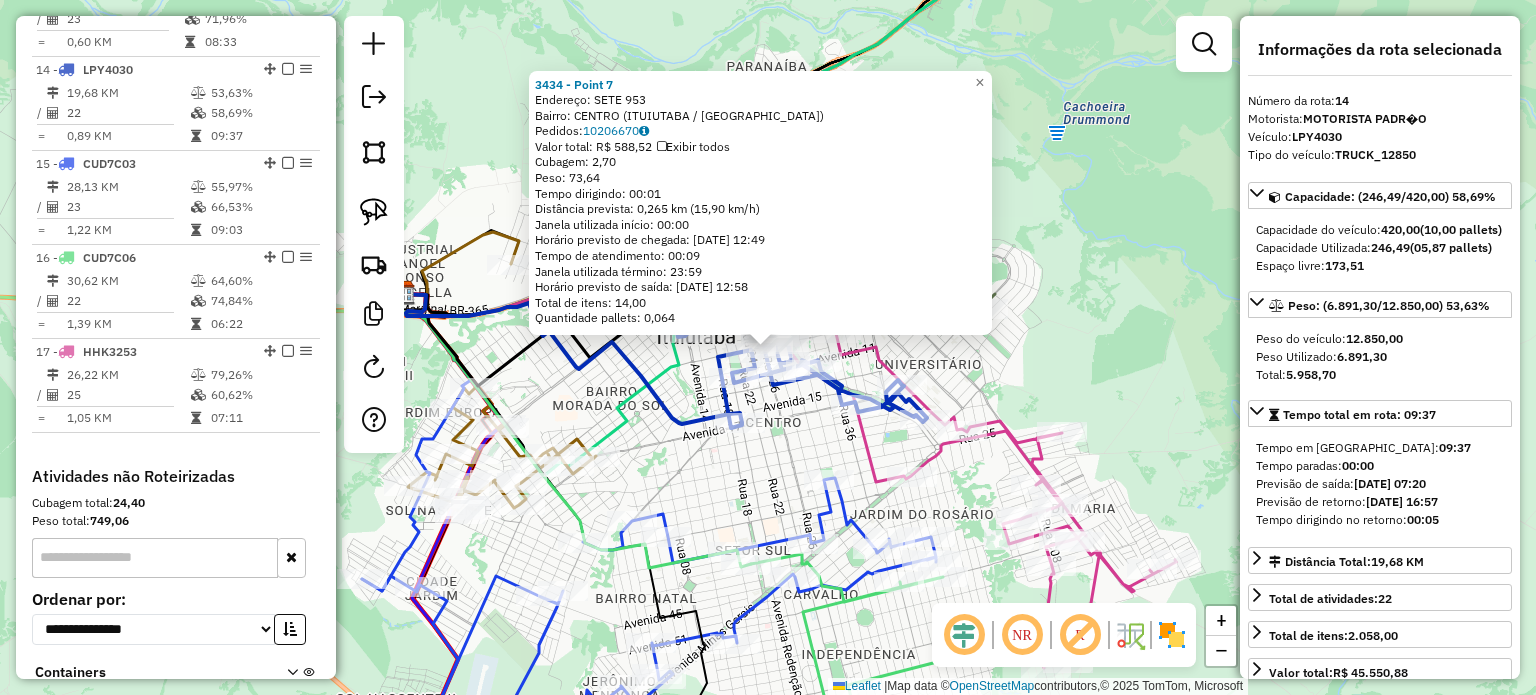 scroll, scrollTop: 1968, scrollLeft: 0, axis: vertical 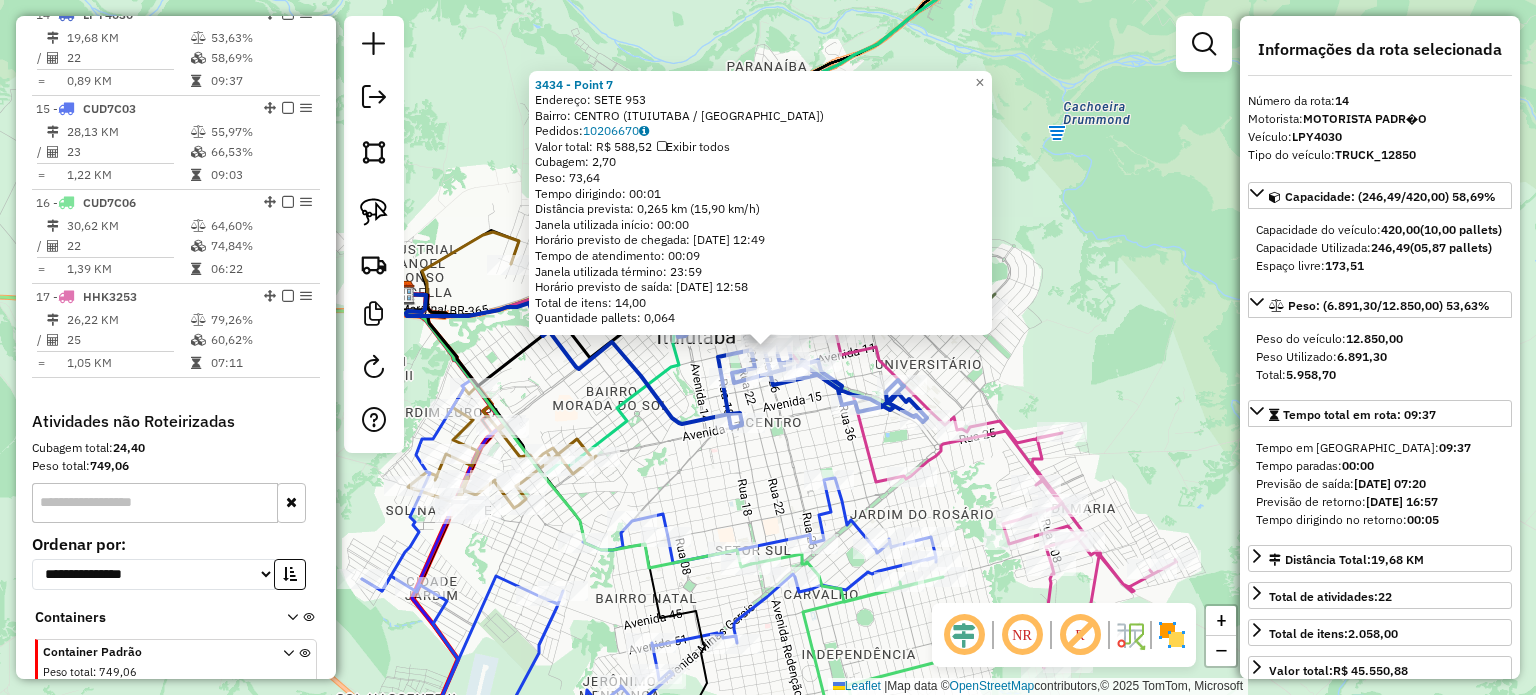 click on "3434 - Point 7  Endereço:  SETE 953   Bairro: [GEOGRAPHIC_DATA] ([GEOGRAPHIC_DATA] / [GEOGRAPHIC_DATA])   Pedidos:  10206670   Valor total: R$ 588,52   Exibir todos   Cubagem: 2,70  Peso: 73,64  Tempo dirigindo: 00:01   Distância prevista: 0,265 km (15,90 km/h)   Janela utilizada início: 00:00   Horário previsto de chegada: [DATE] 12:49   Tempo de atendimento: 00:09   Janela utilizada término: 23:59   Horário previsto de saída: [DATE] 12:58   Total de itens: 14,00   Quantidade pallets: 0,064  × Janela de atendimento Grade de atendimento Capacidade Transportadoras Veículos Cliente Pedidos  Rotas Selecione os dias de semana para filtrar as janelas de atendimento  Seg   Ter   Qua   Qui   Sex   Sáb   Dom  Informe o período da janela de atendimento: De: Até:  Filtrar exatamente a janela do cliente  Considerar janela de atendimento padrão  Selecione os dias de semana para filtrar as grades de atendimento  Seg   Ter   Qua   Qui   Sex   Sáb   Dom   Considerar clientes sem dia de atendimento cadastrado  Peso mínimo:   De:   De:" 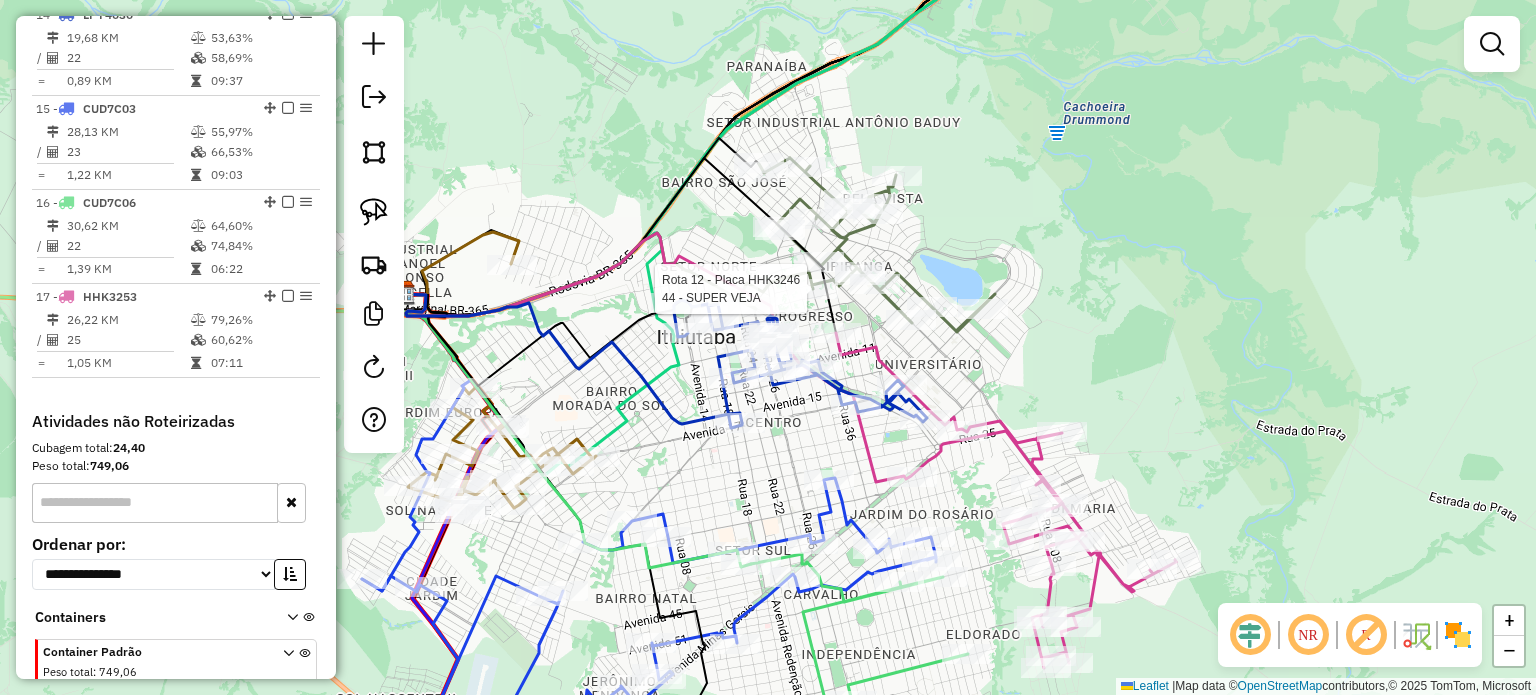 select on "*********" 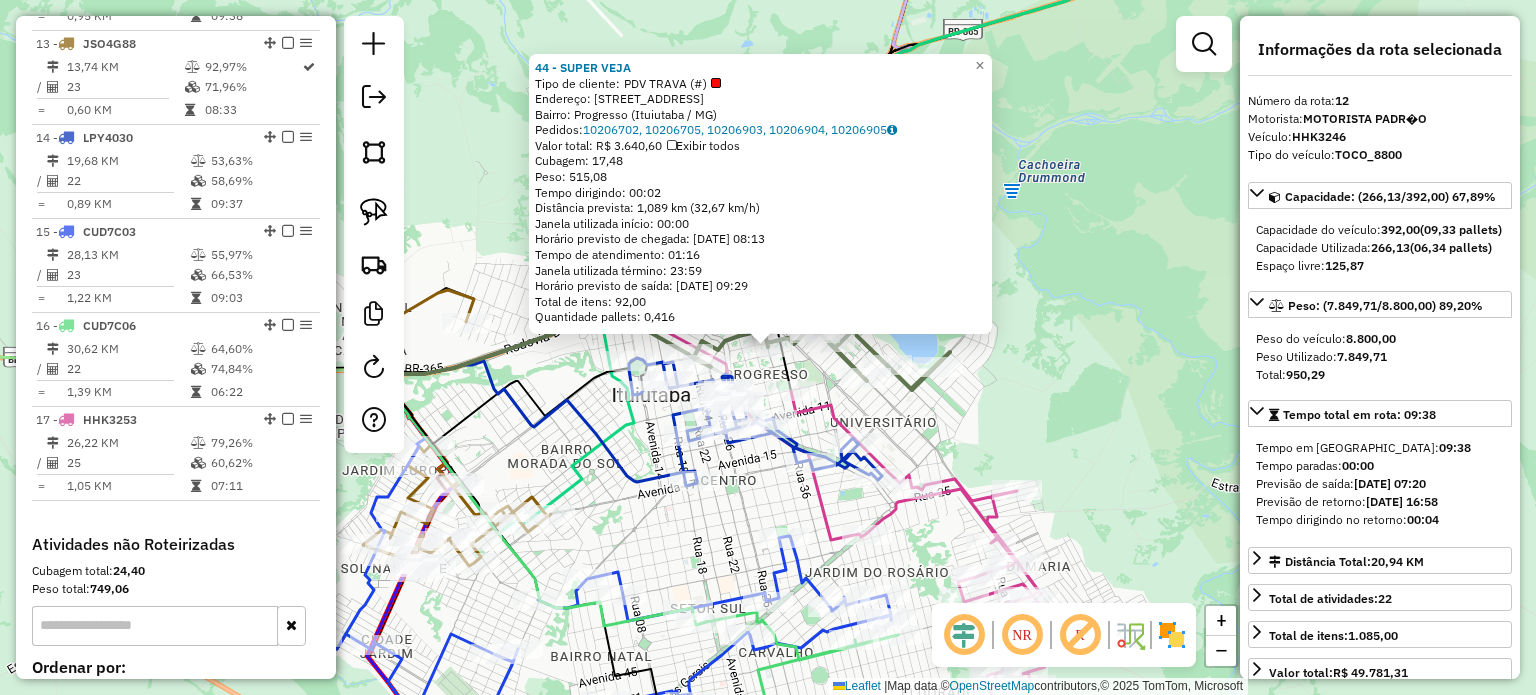 scroll, scrollTop: 1780, scrollLeft: 0, axis: vertical 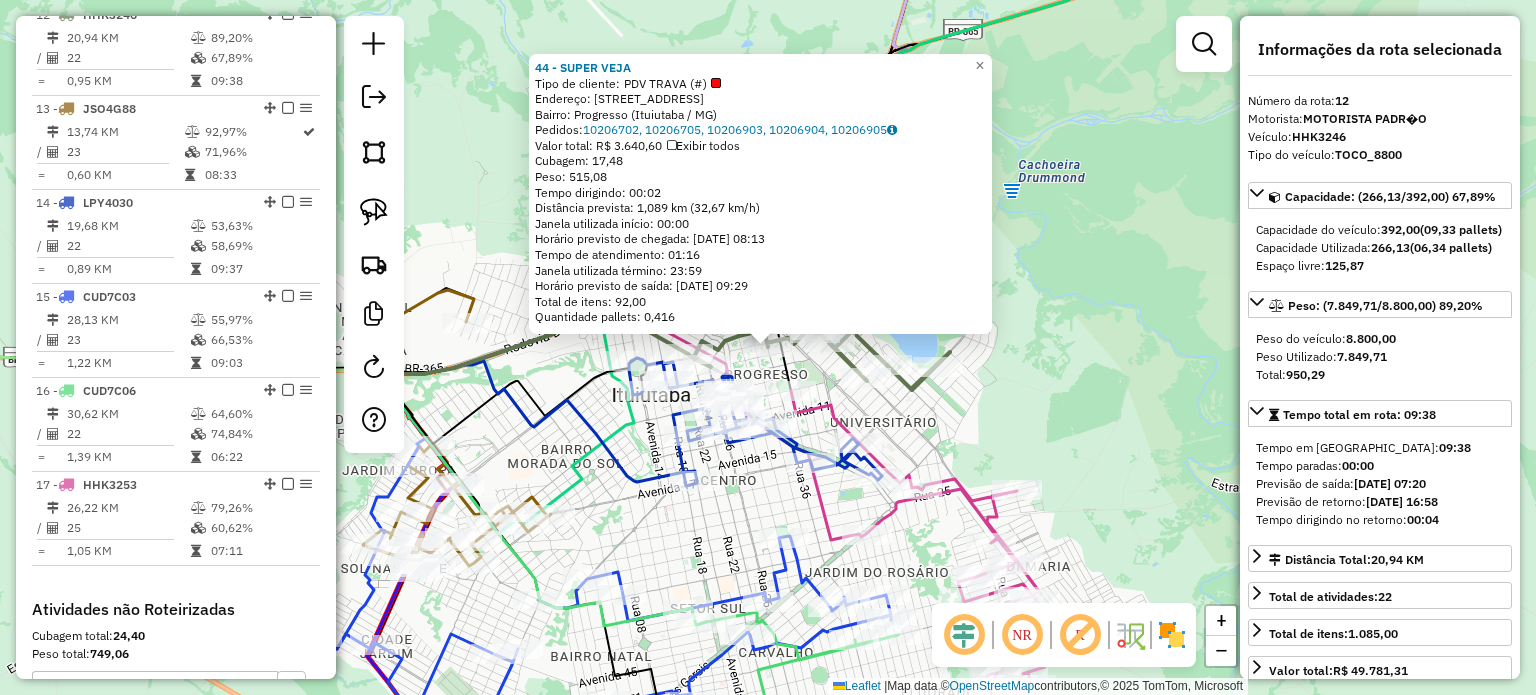 click on "Rota 14 - Placa LPY4030  7000 - [PERSON_NAME] 44 - SUPER VEJA  Tipo de cliente:   PDV TRAVA (#)   Endereço: [STREET_ADDRESS] (Ituiutaba / [GEOGRAPHIC_DATA])   Pedidos:  10206702, 10206705, 10206903, 10206904, 10206905   Valor total: R$ 3.640,60   Exibir todos   Cubagem: 17,48  Peso: 515,08  Tempo dirigindo: 00:02   Distância prevista: 1,089 km (32,67 km/h)   Janela utilizada início: 00:00   Horário previsto de chegada: [DATE] 08:13   Tempo de atendimento: 01:16   Janela utilizada término: 23:59   Horário previsto de saída: [DATE] 09:29   Total de itens: 92,00   Quantidade pallets: 0,416  × Janela de atendimento Grade de atendimento Capacidade Transportadoras Veículos Cliente Pedidos  Rotas Selecione os dias de semana para filtrar as janelas de atendimento  Seg   Ter   Qua   Qui   Sex   Sáb   Dom  Informe o período da janela de atendimento: De: Até:  Filtrar exatamente a janela do cliente  Considerar janela de atendimento padrão   Seg   Ter   Qua   Qui   Sex   Sáb   Dom   De:   De:" 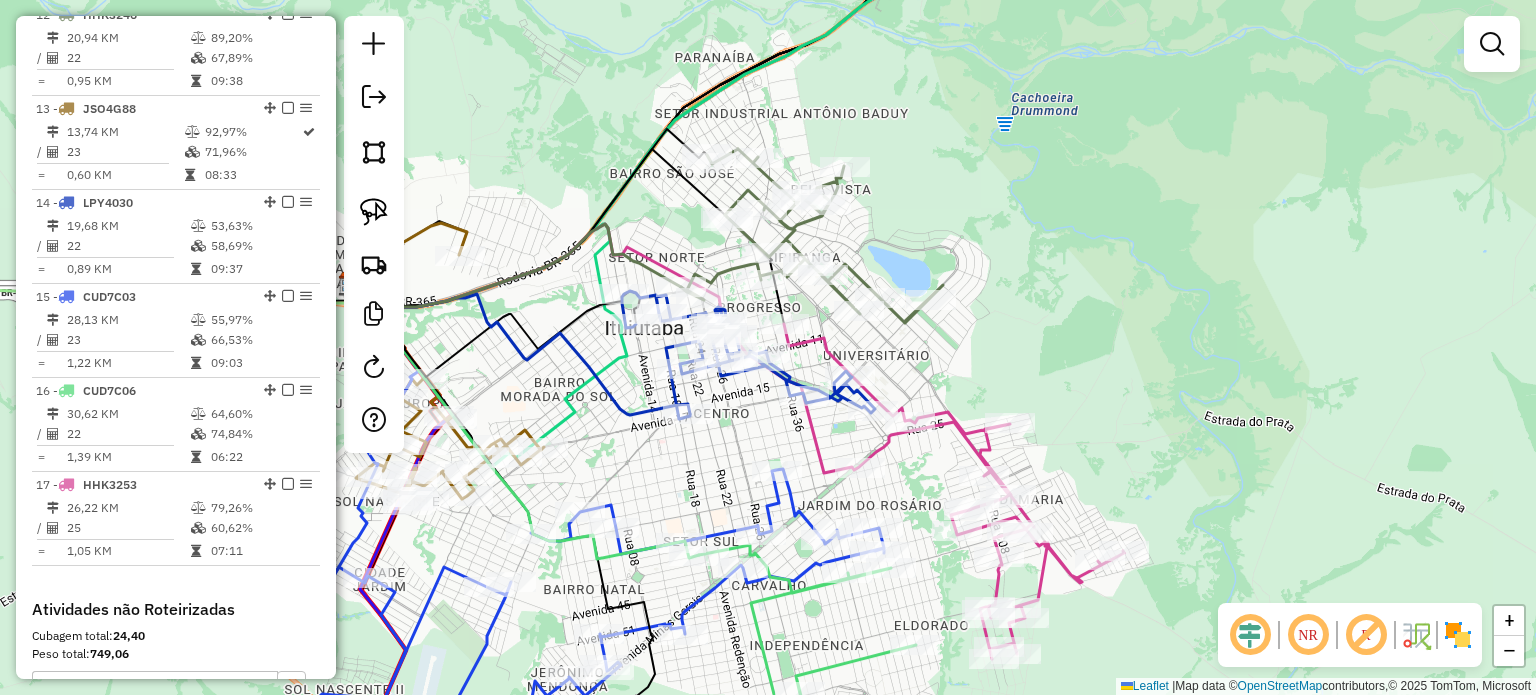 drag, startPoint x: 938, startPoint y: 422, endPoint x: 925, endPoint y: 321, distance: 101.8332 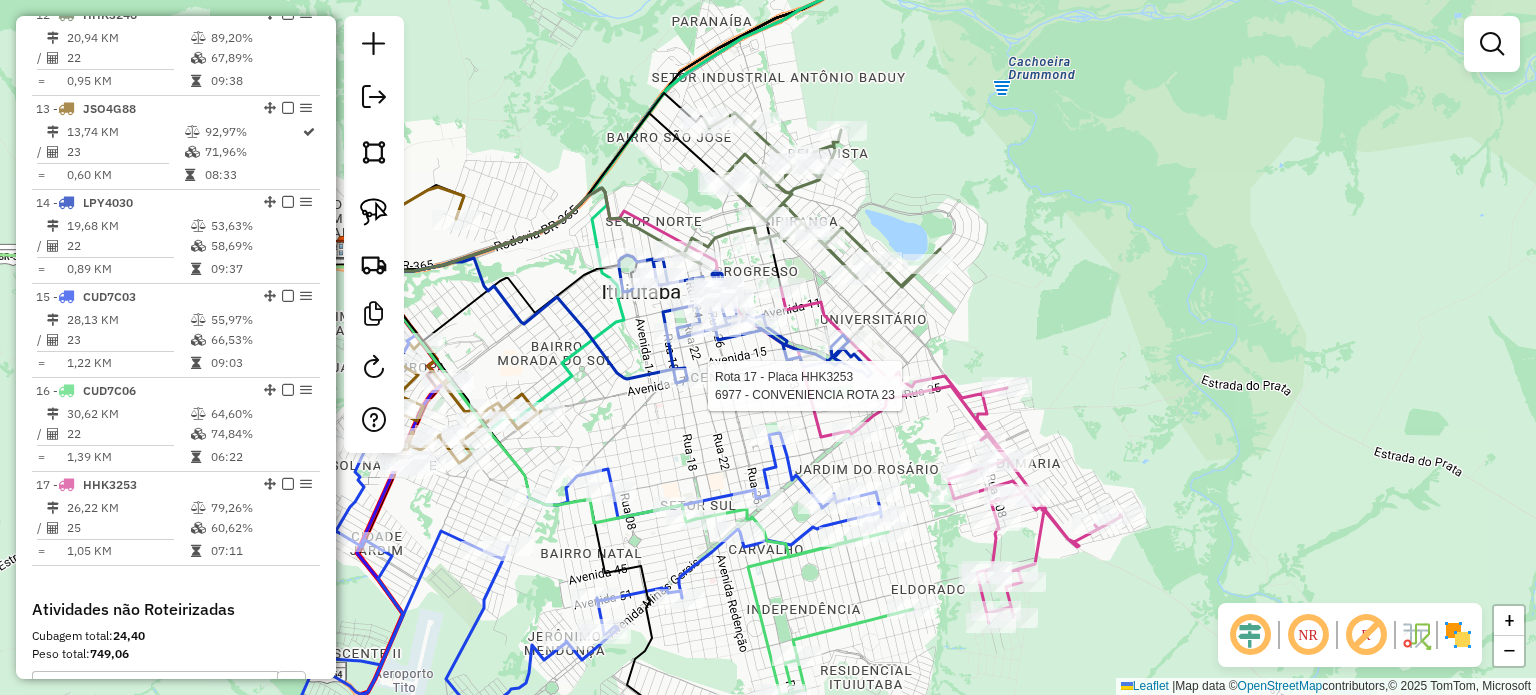 select on "*********" 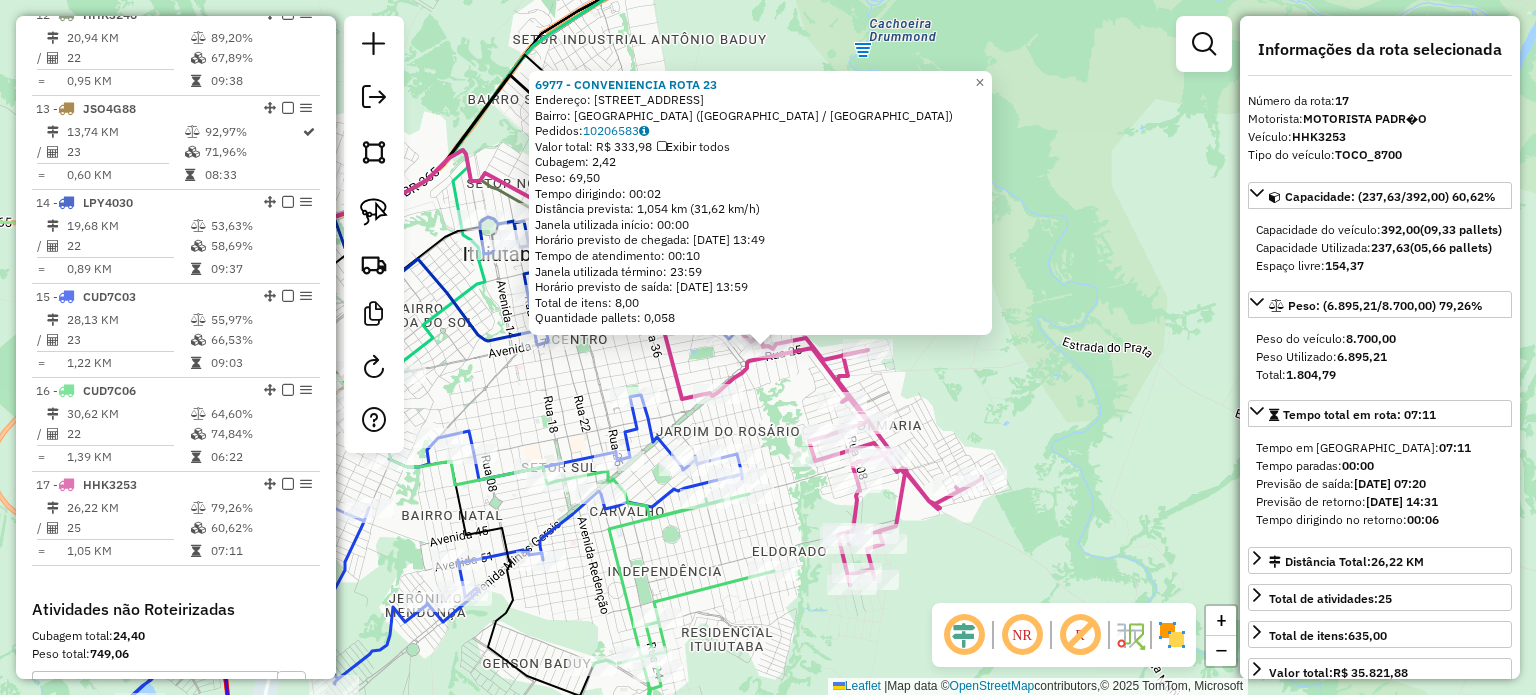 scroll, scrollTop: 2073, scrollLeft: 0, axis: vertical 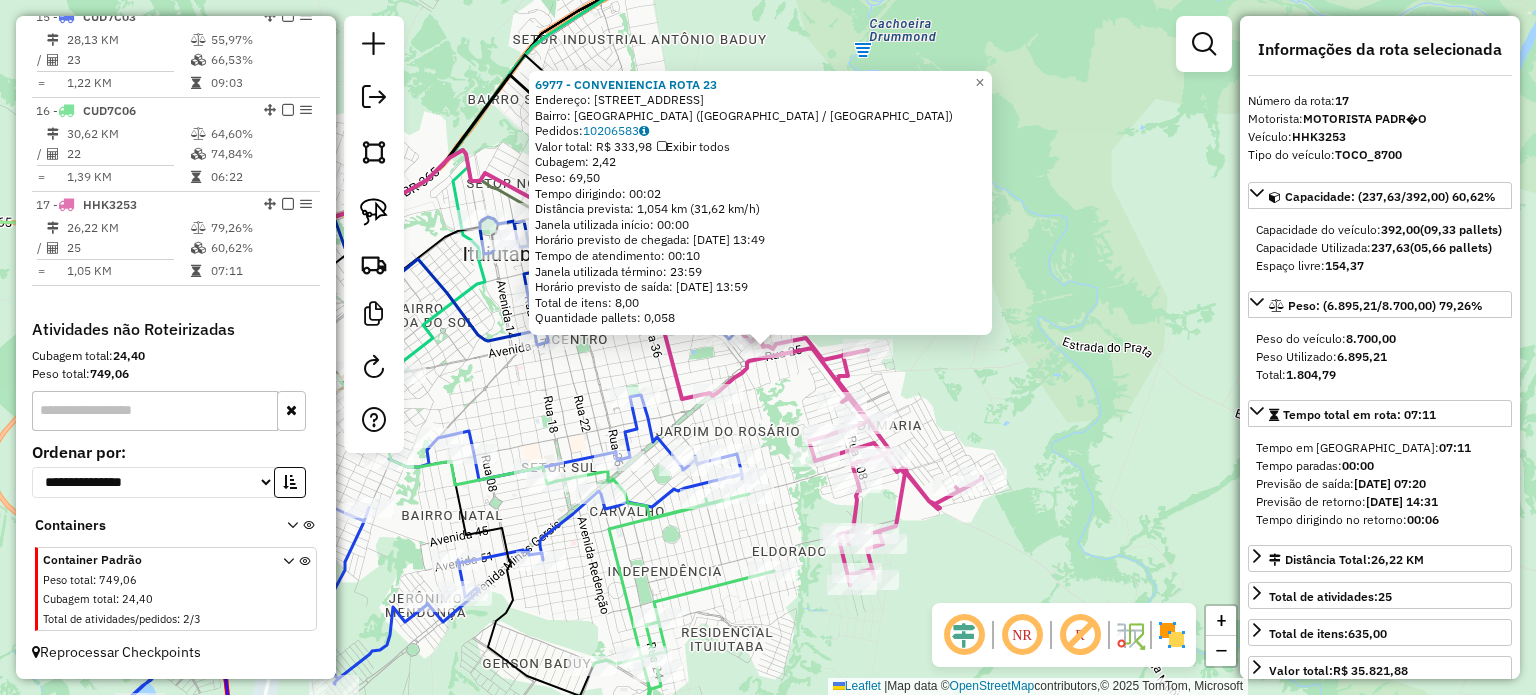 click on "Rota 17 - Placa HHK3253  4693 - SUPERMERCADO DUTRA 6977 - CONVENIENCIA ROTA 23  Endereço: [STREET_ADDRESS] ([GEOGRAPHIC_DATA] / [GEOGRAPHIC_DATA])   Pedidos:  10206583   Valor total: R$ 333,98   Exibir todos   Cubagem: 2,42  Peso: 69,50  Tempo dirigindo: 00:02   Distância prevista: 1,054 km (31,62 km/h)   Janela utilizada início: 00:00   Horário previsto de chegada: [DATE] 13:49   Tempo de atendimento: 00:10   Janela utilizada término: 23:59   Horário previsto de saída: [DATE] 13:59   Total de itens: 8,00   Quantidade pallets: 0,058  × Janela de atendimento Grade de atendimento Capacidade Transportadoras Veículos Cliente Pedidos  Rotas Selecione os dias de semana para filtrar as janelas de atendimento  Seg   Ter   Qua   Qui   Sex   Sáb   Dom  Informe o período da janela de atendimento: De: Até:  Filtrar exatamente a janela do cliente  Considerar janela de atendimento padrão  Selecione os dias de semana para filtrar as grades de atendimento  Seg   Ter   Qua   Qui   Sex   Sáb   Dom" 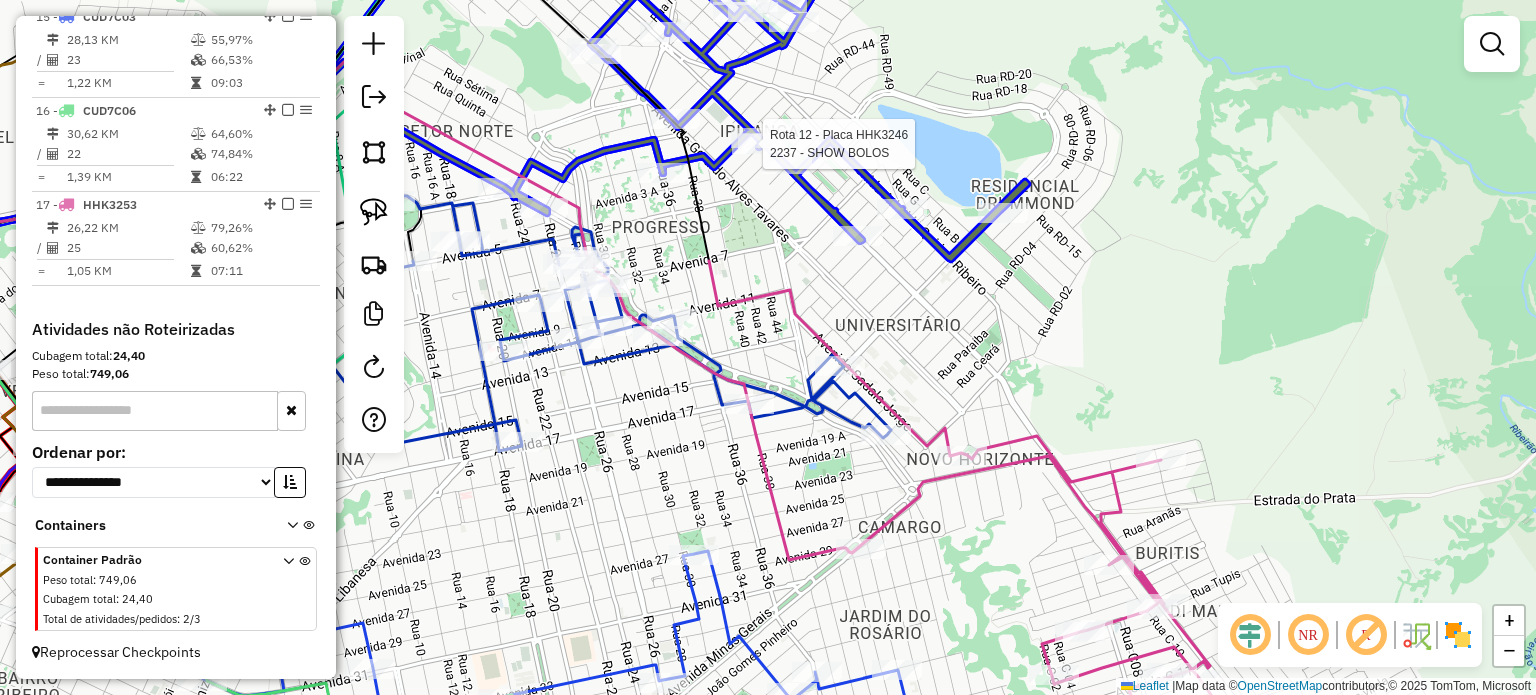 click 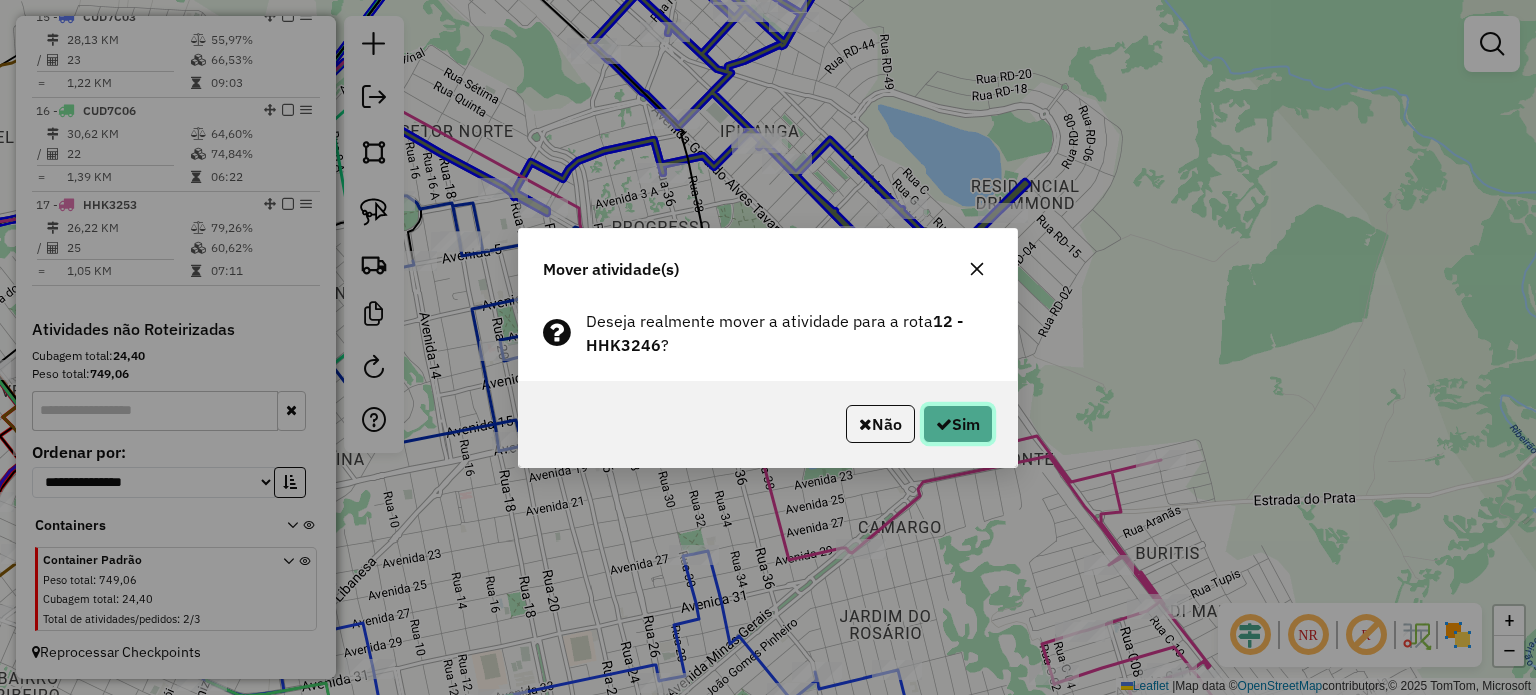 click on "Sim" 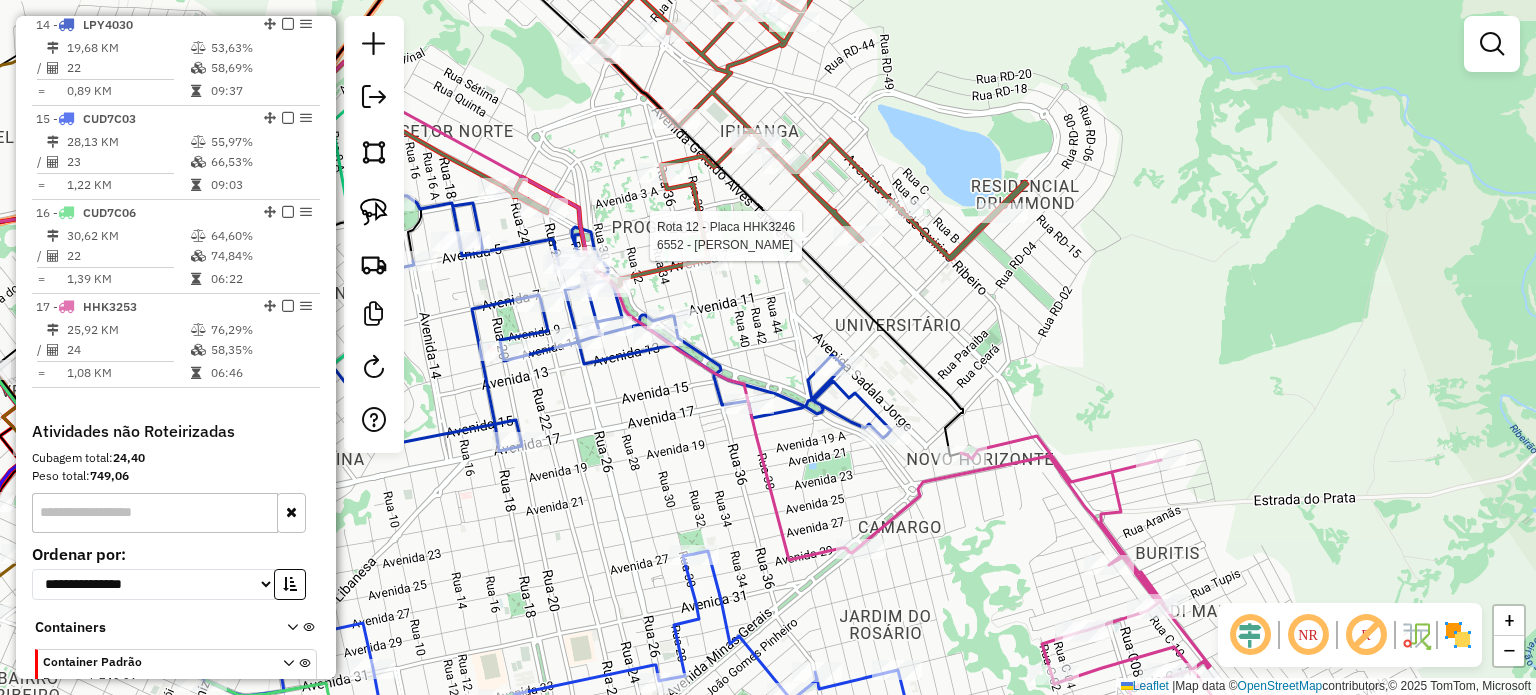 select on "*********" 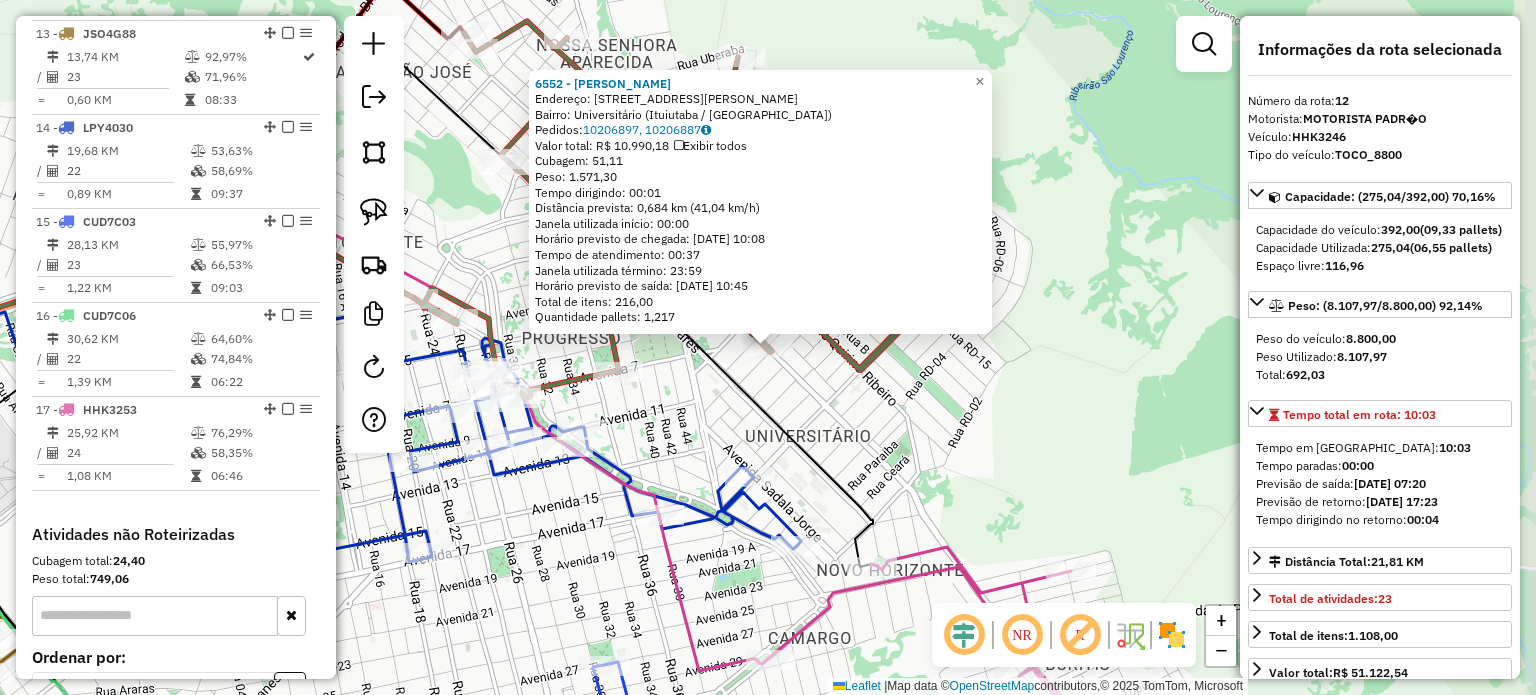 scroll, scrollTop: 1780, scrollLeft: 0, axis: vertical 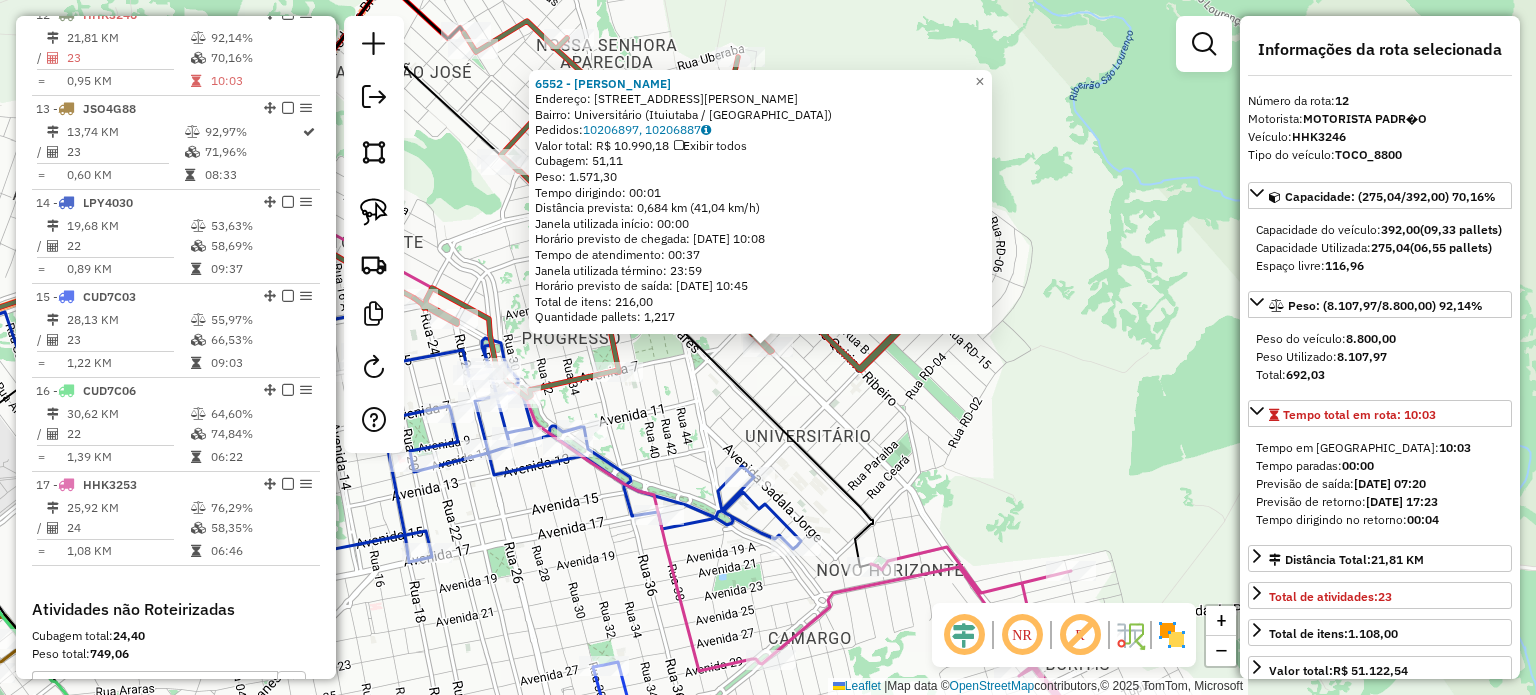 click on "6552 - [PERSON_NAME] [PERSON_NAME]: [STREET_ADDRESS][PERSON_NAME]   Bairro: Universitário ([GEOGRAPHIC_DATA] / [GEOGRAPHIC_DATA])   Pedidos:  10206897, 10206887   Valor total: R$ 10.990,18   Exibir todos   Cubagem: 51,11  Peso: 1.571,30  Tempo dirigindo: 00:01   Distância prevista: 0,684 km (41,04 km/h)   [GEOGRAPHIC_DATA] utilizada início: 00:00   Horário previsto de chegada: [DATE] 10:08   Tempo de atendimento: 00:37   Janela utilizada término: 23:59   Horário previsto de saída: [DATE] 10:45   Total de itens: 216,00   Quantidade pallets: 1,217  × Janela de atendimento Grade de atendimento Capacidade Transportadoras Veículos Cliente Pedidos  Rotas Selecione os dias de semana para filtrar as janelas de atendimento  Seg   Ter   Qua   Qui   Sex   Sáb   Dom  Informe o período da janela de atendimento: De: Até:  Filtrar exatamente a janela do cliente  Considerar janela de atendimento padrão  Selecione os dias de semana para filtrar as grades de atendimento  Seg   Ter   Qua   Qui   Sex   Sáb   Dom   Peso mínimo:  +" 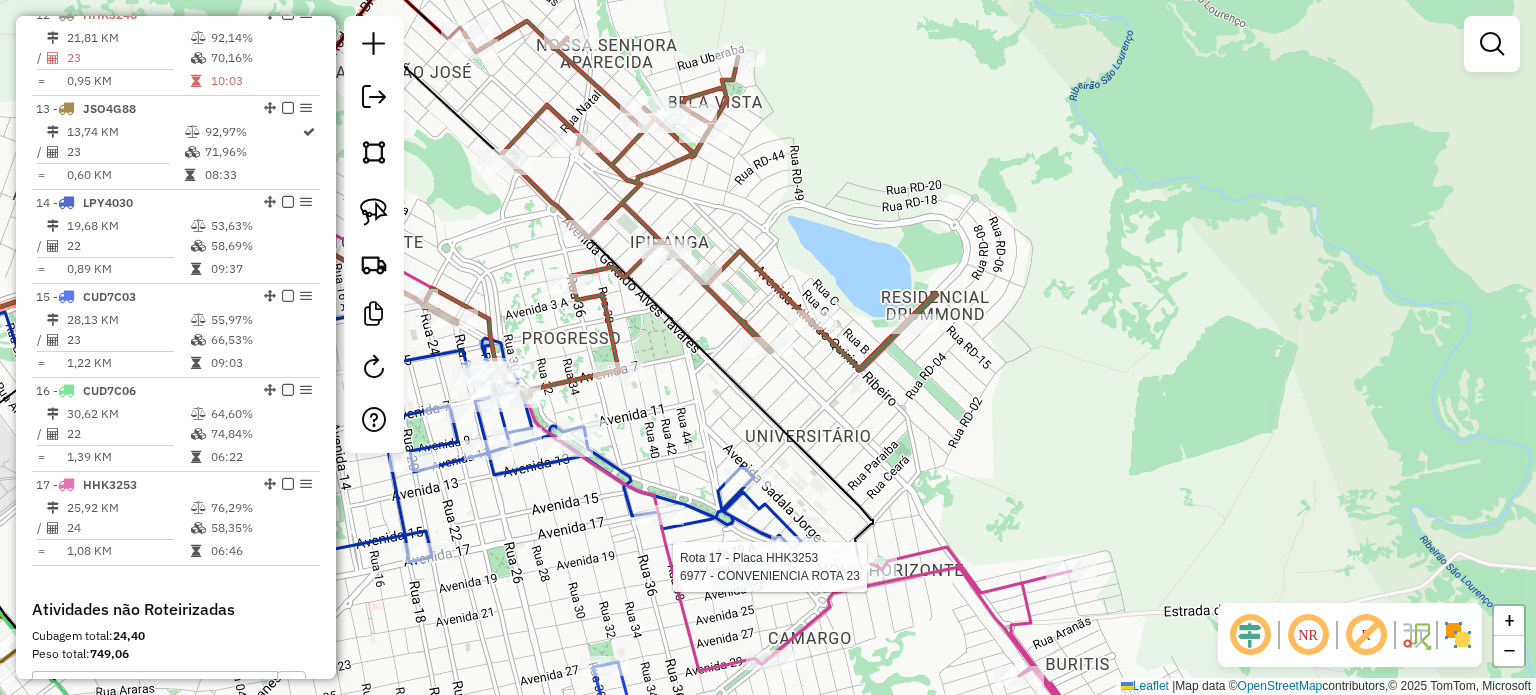select on "*********" 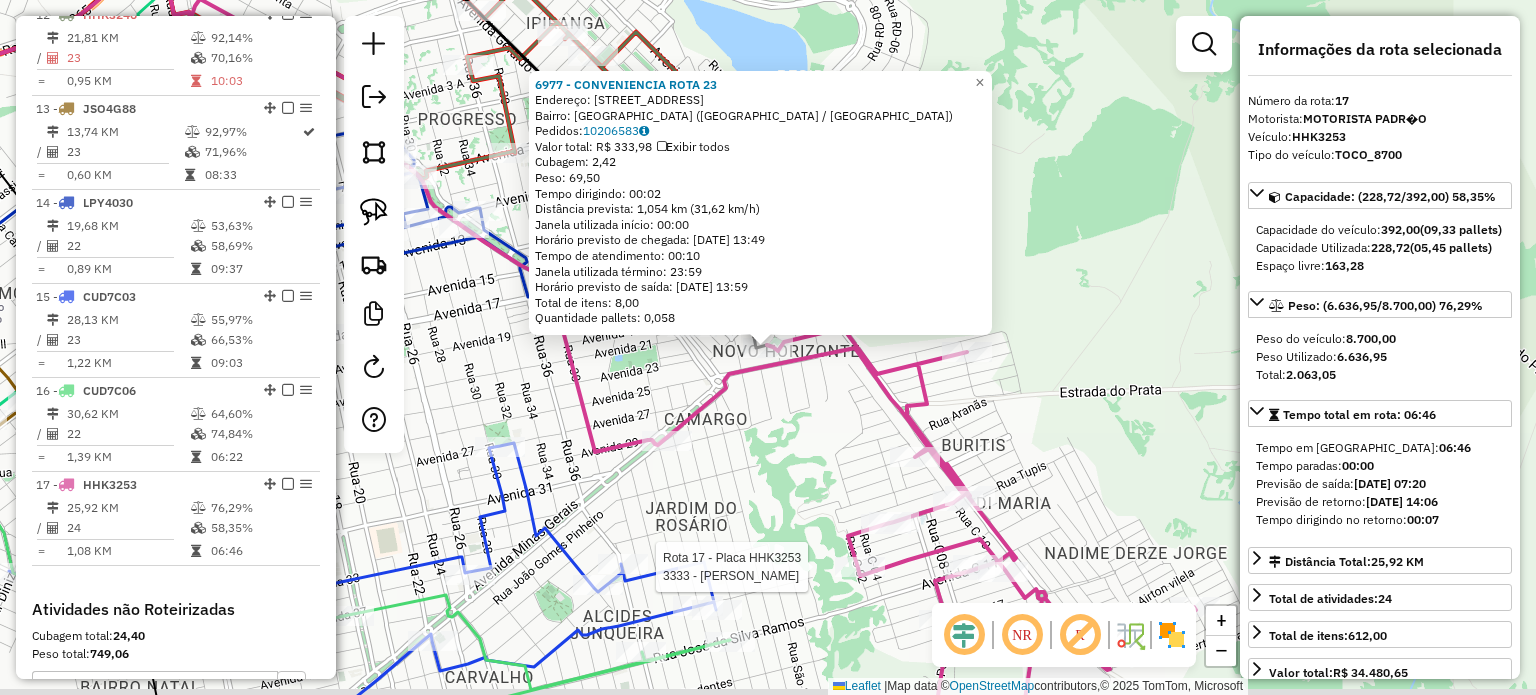 scroll, scrollTop: 2073, scrollLeft: 0, axis: vertical 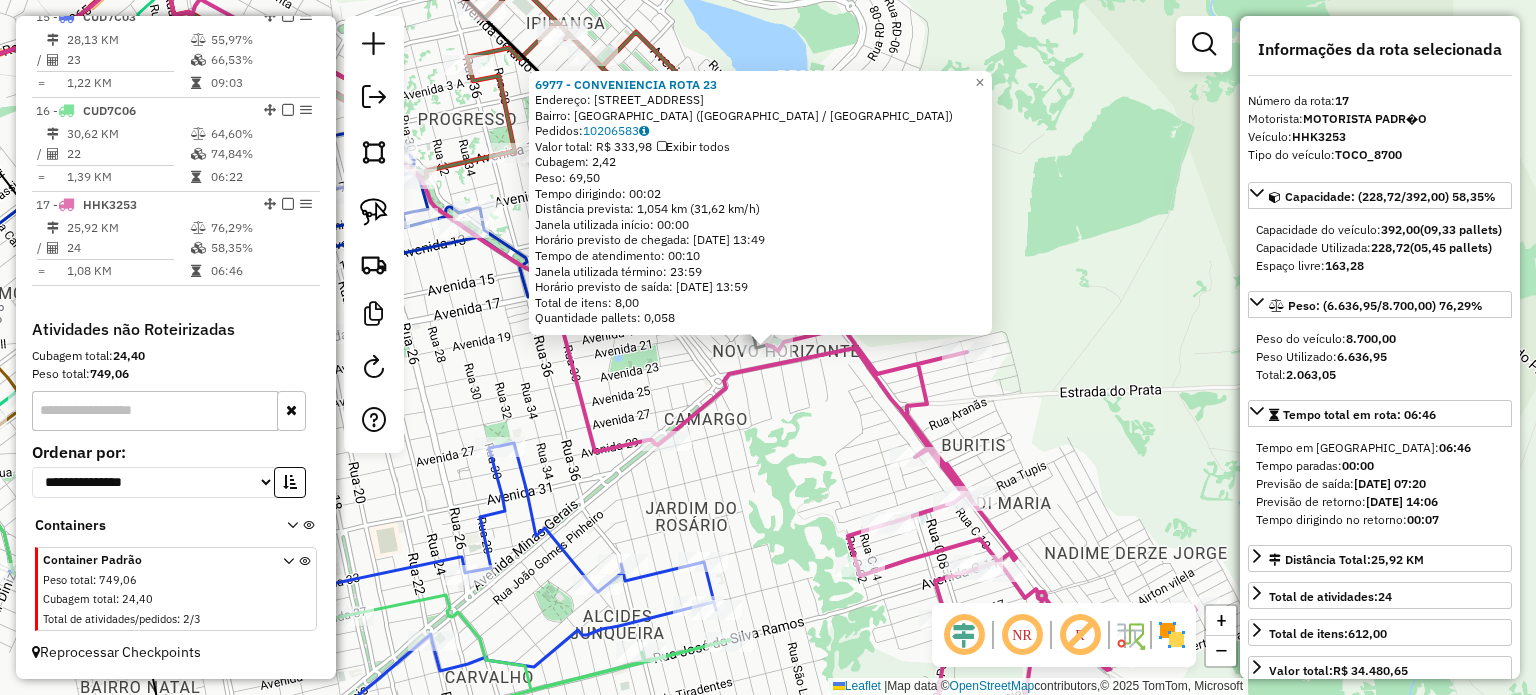 click on "Rota 17 - Placa HHK3253  3333 - [PERSON_NAME] DE MORA 6977 - CONVENIENCIA ROTA 23  Endereço: [STREET_ADDRESS] ([GEOGRAPHIC_DATA] / [GEOGRAPHIC_DATA])   Pedidos:  10206583   Valor total: R$ 333,98   Exibir todos   Cubagem: 2,42  Peso: 69,50  Tempo dirigindo: 00:02   Distância prevista: 1,054 km (31,62 km/h)   Janela utilizada início: 00:00   Horário previsto de chegada: [DATE] 13:49   Tempo de atendimento: 00:10   Janela utilizada término: 23:59   Horário previsto de saída: [DATE] 13:59   Total de itens: 8,00   Quantidade pallets: 0,058  × Janela de atendimento Grade de atendimento Capacidade Transportadoras Veículos Cliente Pedidos  Rotas Selecione os dias de semana para filtrar as janelas de atendimento  Seg   Ter   Qua   Qui   Sex   Sáb   Dom  Informe o período da janela de atendimento: De: Até:  Filtrar exatamente a janela do cliente  Considerar janela de atendimento padrão  Selecione os dias de semana para filtrar as grades de atendimento  Seg   Ter   Qua   Qui   Sex   Sáb  De:" 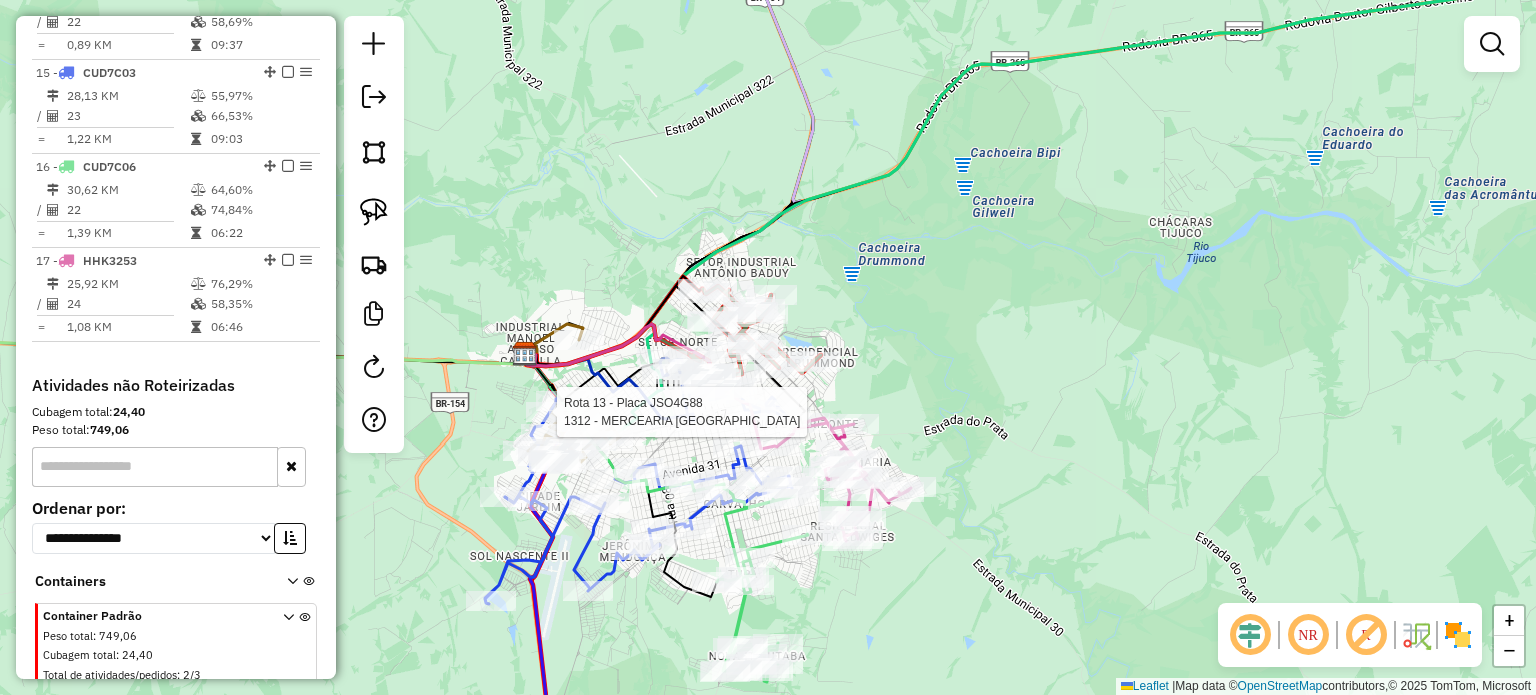 select on "*********" 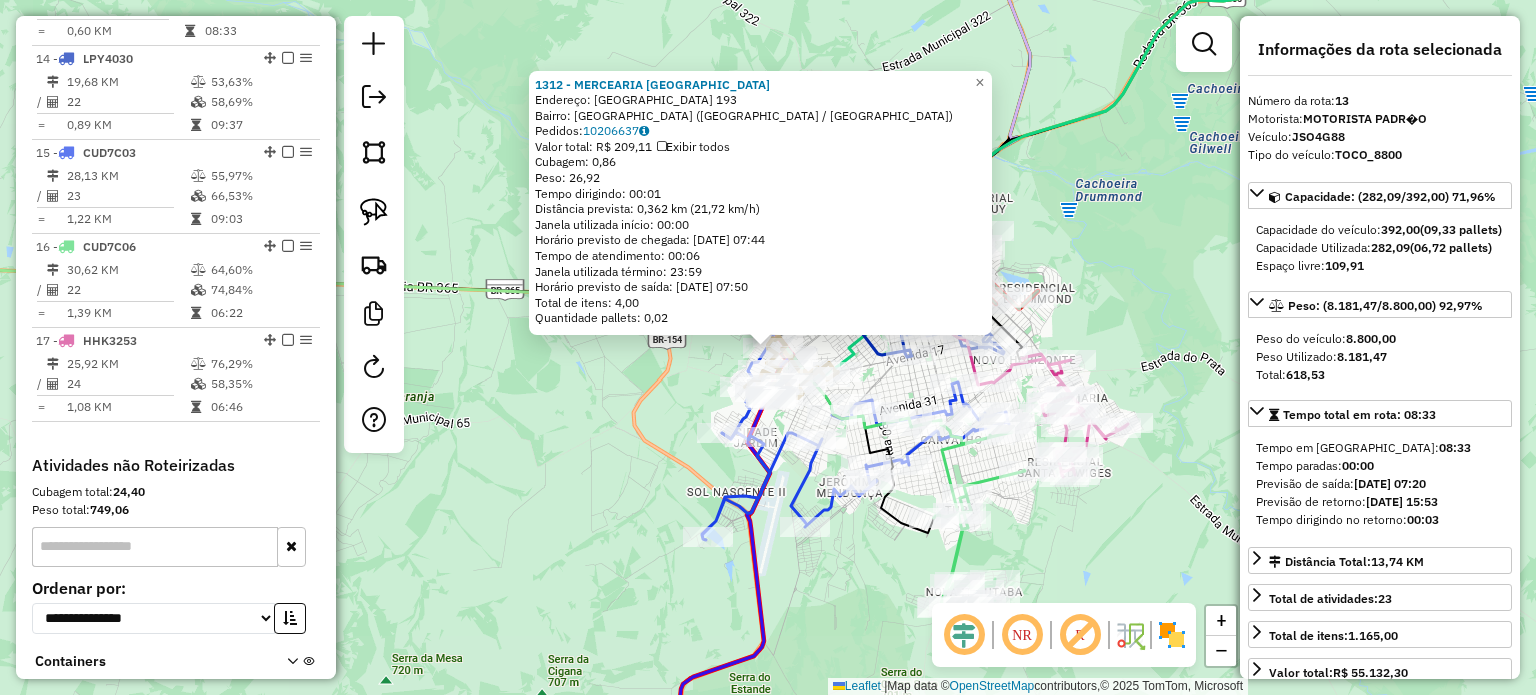 scroll, scrollTop: 1875, scrollLeft: 0, axis: vertical 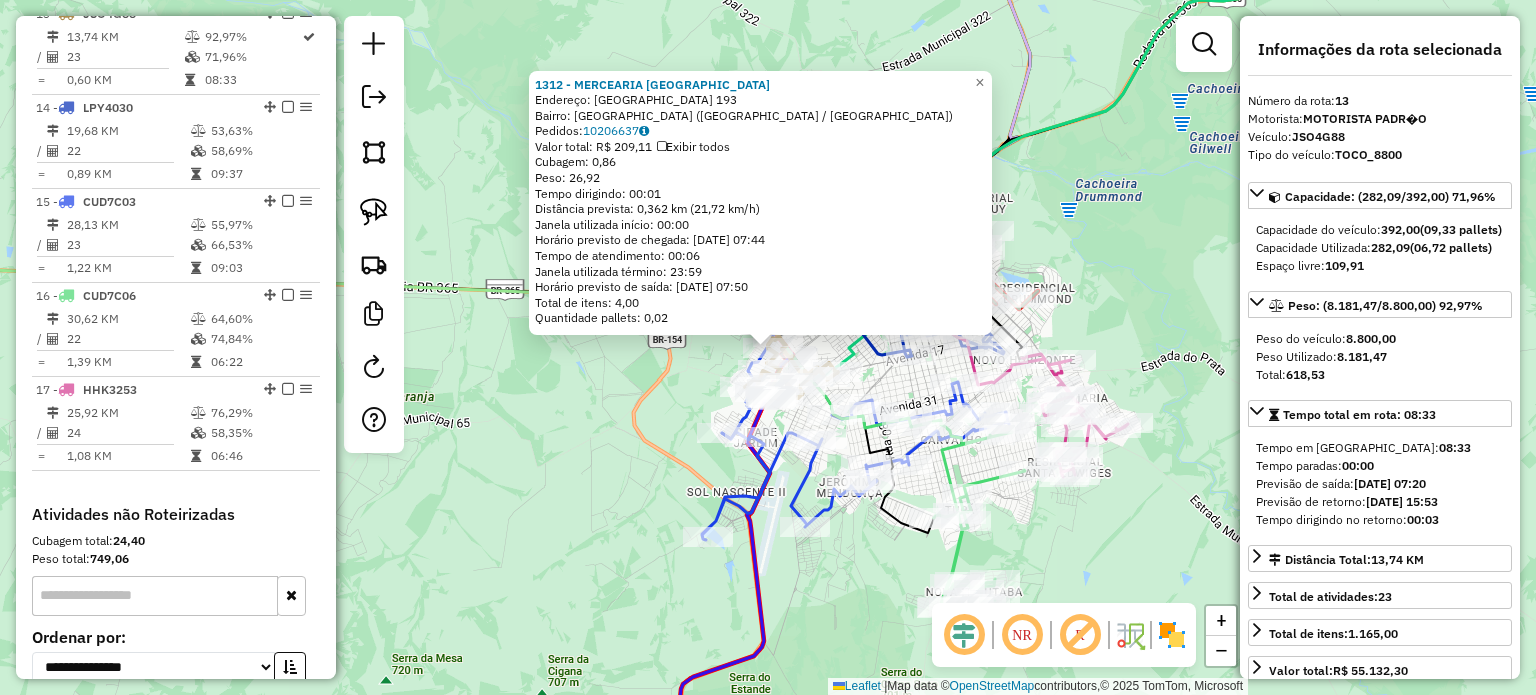 click on "1312 - MERCEARIA [GEOGRAPHIC_DATA]  Endereço:  [GEOGRAPHIC_DATA] 193   Bairro: [GEOGRAPHIC_DATA] ([GEOGRAPHIC_DATA] / [GEOGRAPHIC_DATA])   Pedidos:  10206637   Valor total: R$ 209,11   Exibir todos   Cubagem: 0,86  Peso: 26,92  Tempo dirigindo: 00:01   Distância prevista: 0,362 km (21,72 km/h)   [GEOGRAPHIC_DATA] utilizada início: 00:00   Horário previsto de chegada: [DATE] 07:44   Tempo de atendimento: 00:06   Janela utilizada término: 23:59   Horário previsto de saída: [DATE] 07:50   Total de itens: 4,00   Quantidade pallets: 0,02  × Janela de atendimento Grade de atendimento Capacidade Transportadoras Veículos Cliente Pedidos  Rotas Selecione os dias de semana para filtrar as janelas de atendimento  Seg   Ter   Qua   Qui   Sex   Sáb   Dom  Informe o período da janela de atendimento: De: Até:  Filtrar exatamente a janela do cliente  Considerar janela de atendimento padrão  Selecione os dias de semana para filtrar as grades de atendimento  Seg   Ter   Qua   Qui   Sex   Sáb   Dom   Considerar clientes sem dia de atendimento cadastrado  De:   De:" 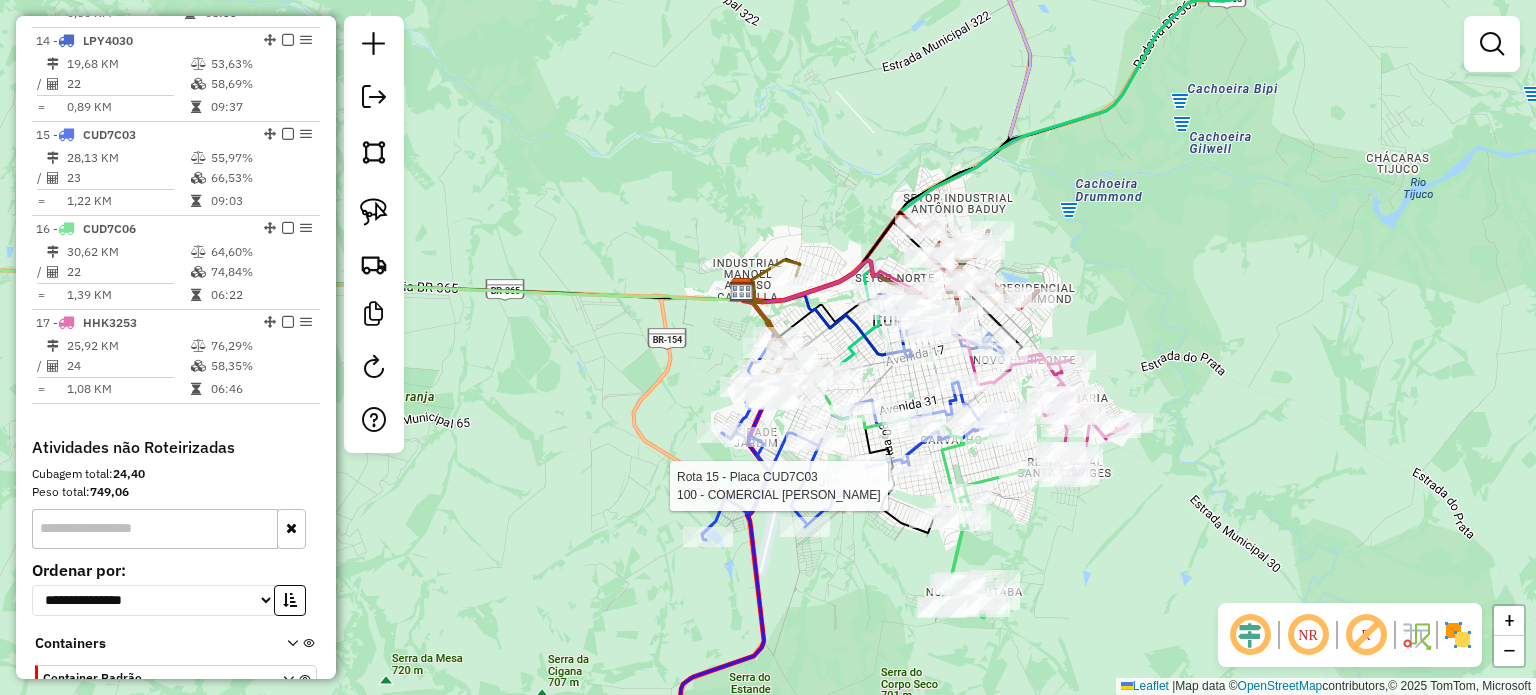 select on "*********" 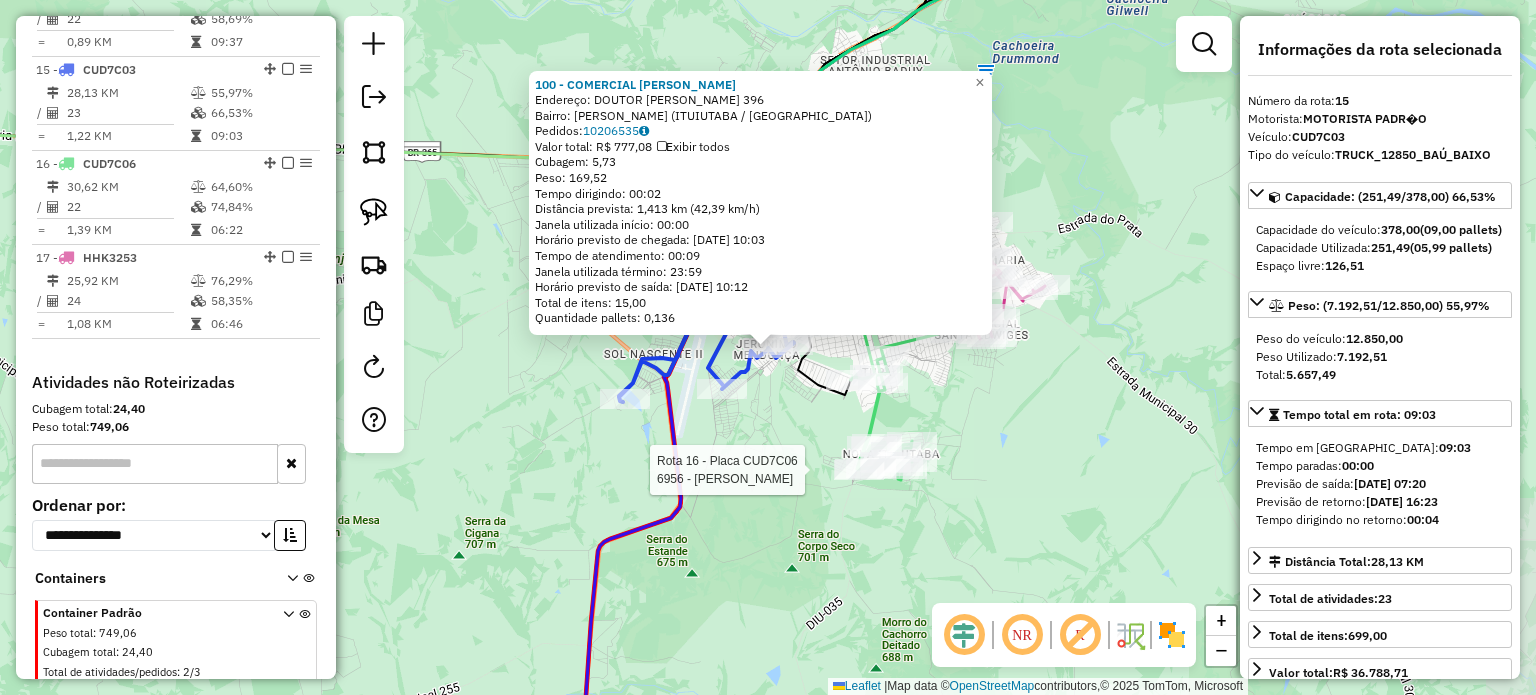 scroll, scrollTop: 2062, scrollLeft: 0, axis: vertical 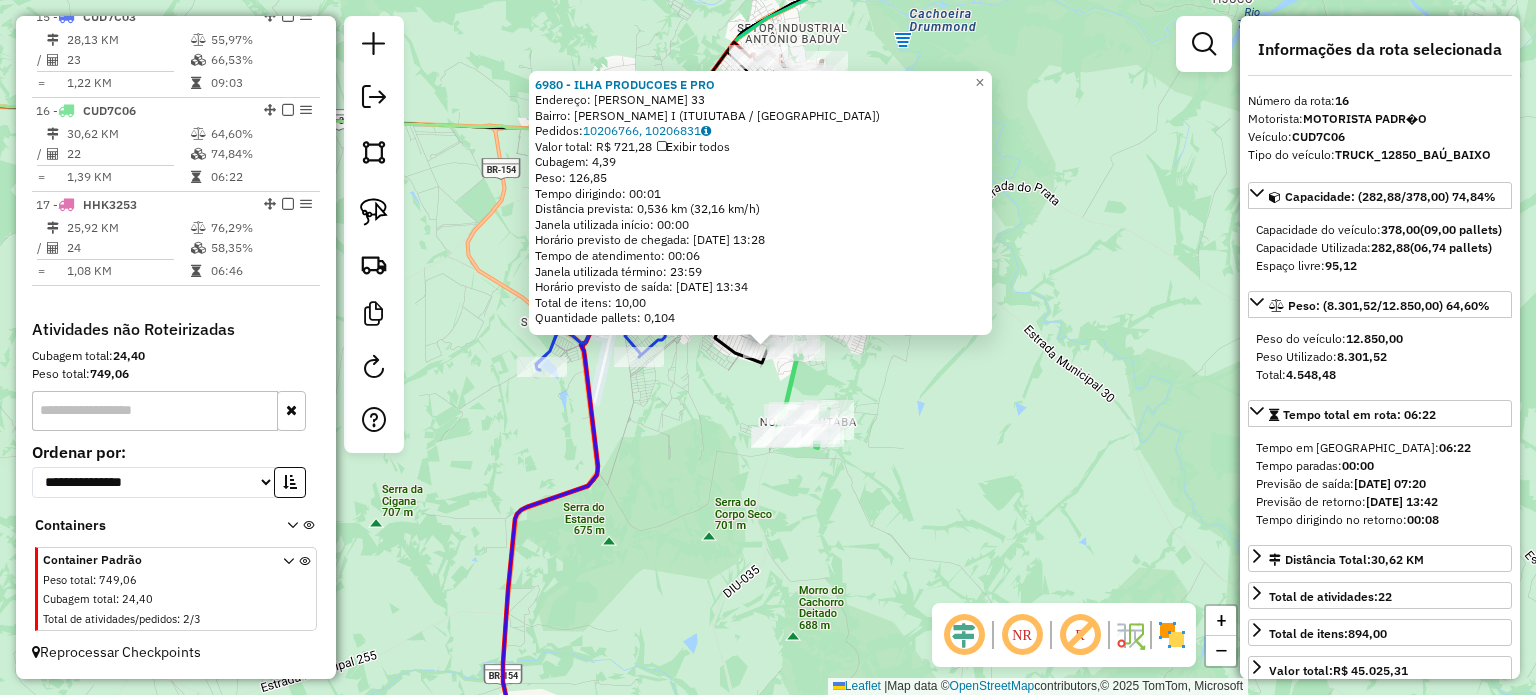 click on "6980 - ILHA PRODUCOES E PRO  Endereço:  [PERSON_NAME] 33   Bairro: [PERSON_NAME] I ([GEOGRAPHIC_DATA] / [GEOGRAPHIC_DATA])   Pedidos:  10206766, 10206831   Valor total: R$ 721,28   Exibir todos   Cubagem: 4,39  Peso: 126,85  Tempo dirigindo: 00:01   Distância prevista: 0,536 km (32,16 km/h)   [GEOGRAPHIC_DATA] utilizada início: 00:00   Horário previsto de chegada: [DATE] 13:28   Tempo de atendimento: 00:06   Janela utilizada término: 23:59   Horário previsto de saída: [DATE] 13:34   Total de itens: 10,00   Quantidade pallets: 0,104  × Janela de atendimento Grade de atendimento Capacidade Transportadoras Veículos Cliente Pedidos  Rotas Selecione os dias de semana para filtrar as janelas de atendimento  Seg   Ter   Qua   Qui   Sex   Sáb   Dom  Informe o período da janela de atendimento: De: Até:  Filtrar exatamente a janela do cliente  Considerar janela de atendimento padrão  Selecione os dias de semana para filtrar as grades de atendimento  Seg   Ter   Qua   Qui   Sex   Sáb   Dom   Peso mínimo:   Peso máximo:   De:" 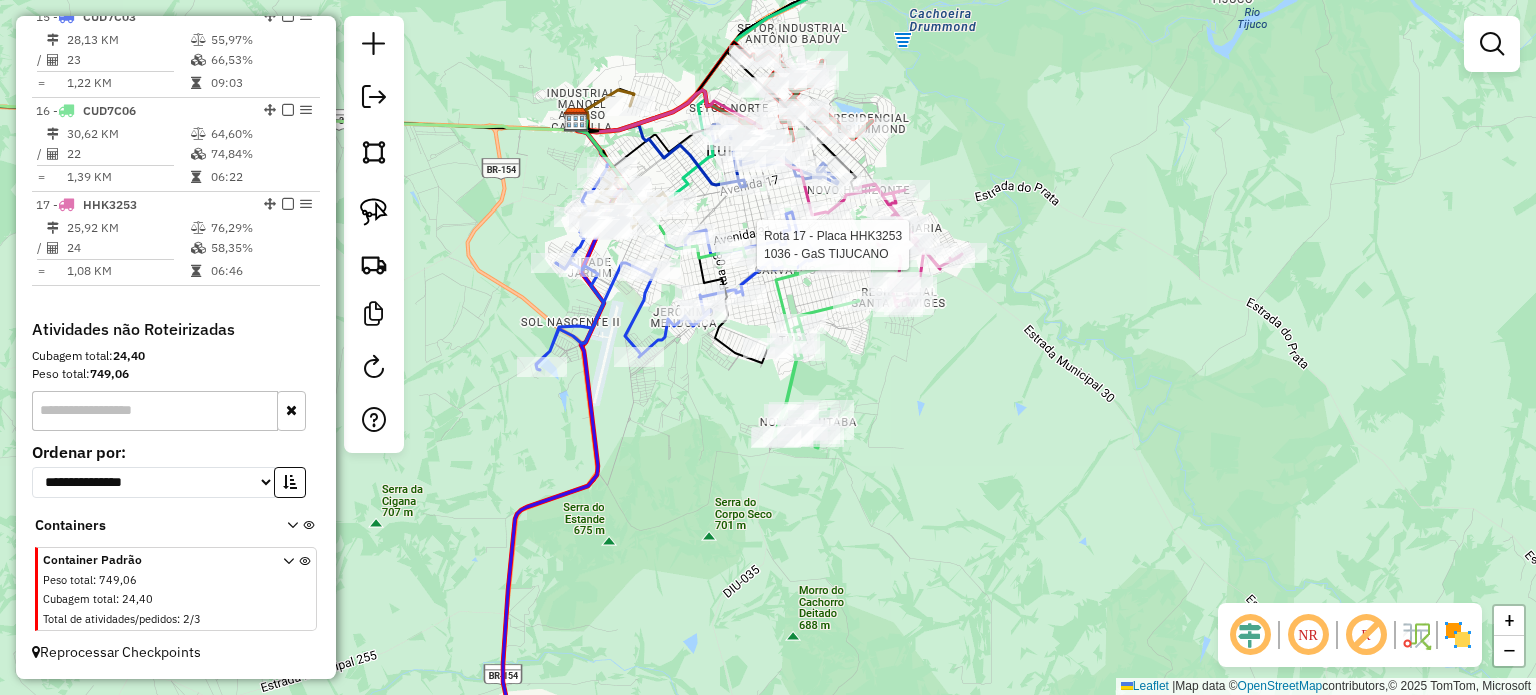 select on "*********" 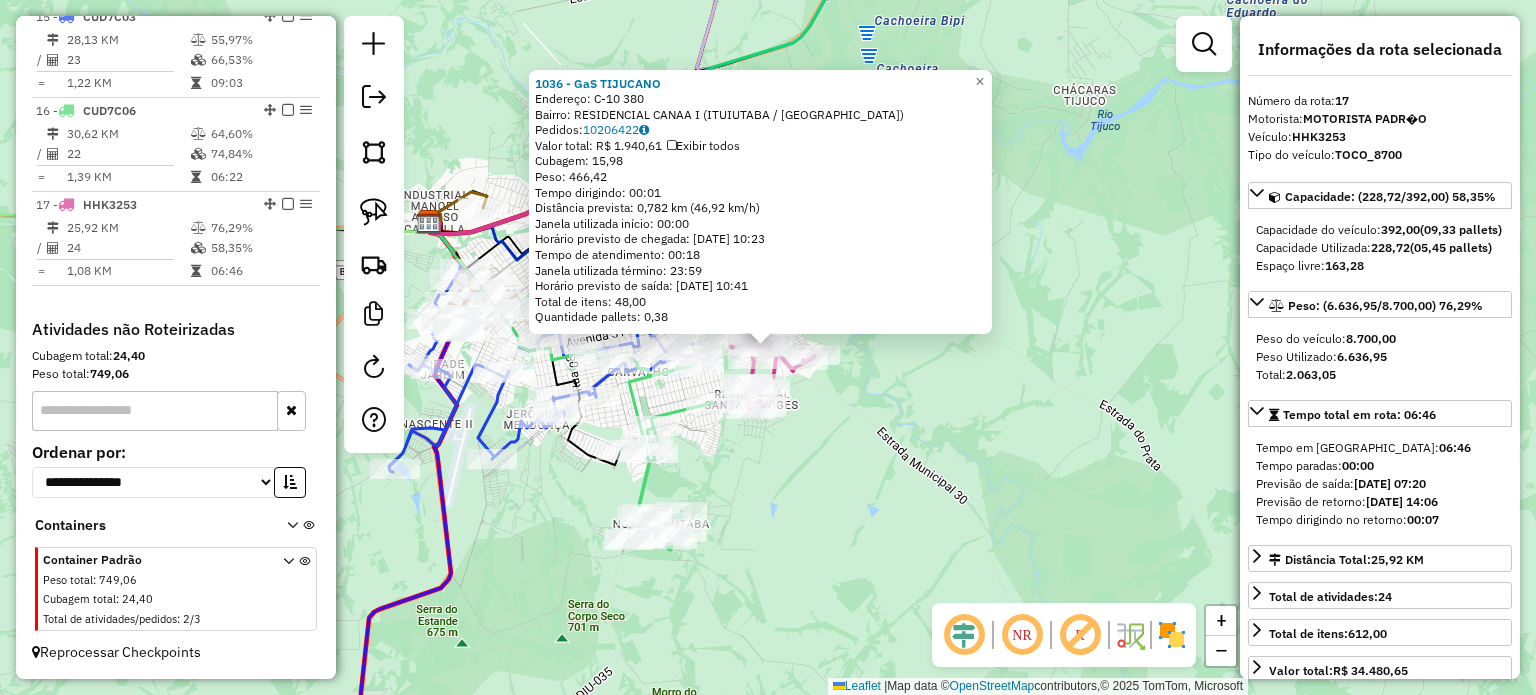 drag, startPoint x: 865, startPoint y: 459, endPoint x: 835, endPoint y: 424, distance: 46.09772 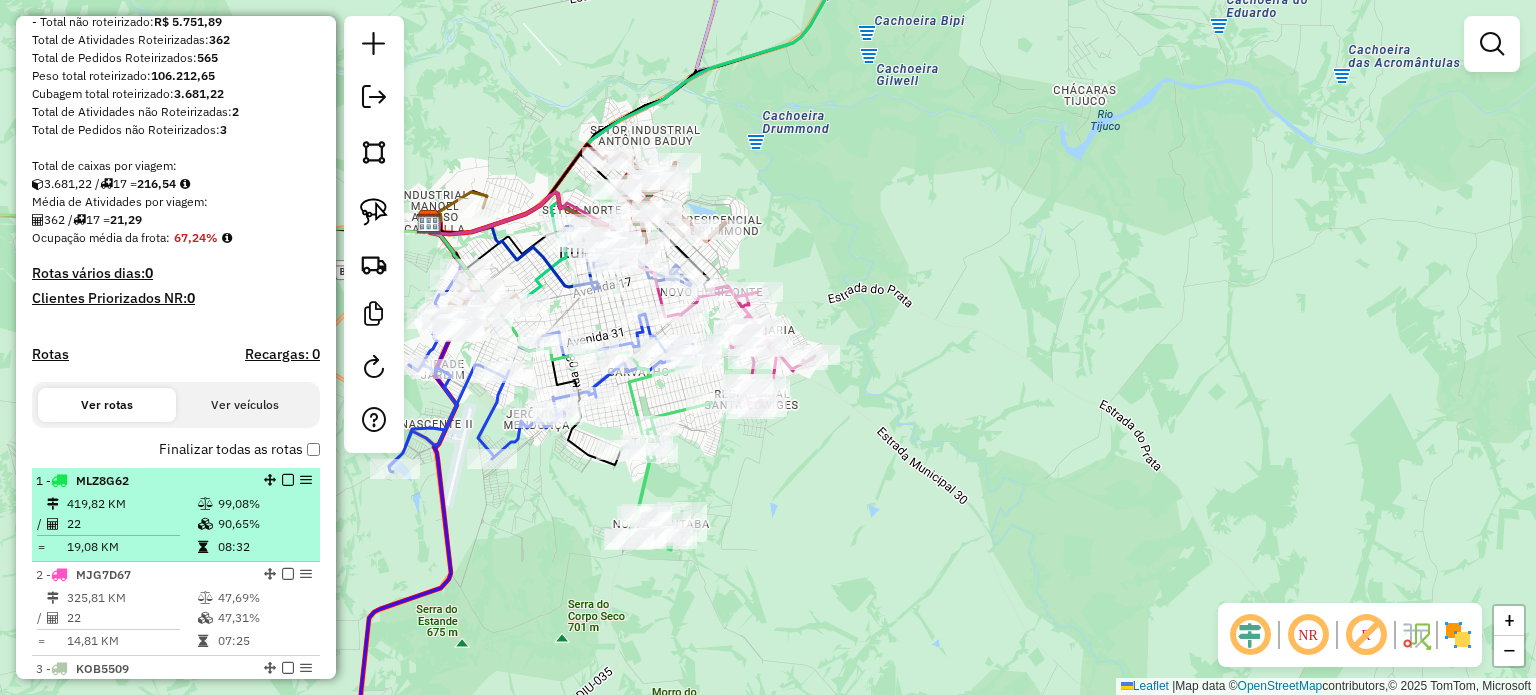 scroll, scrollTop: 273, scrollLeft: 0, axis: vertical 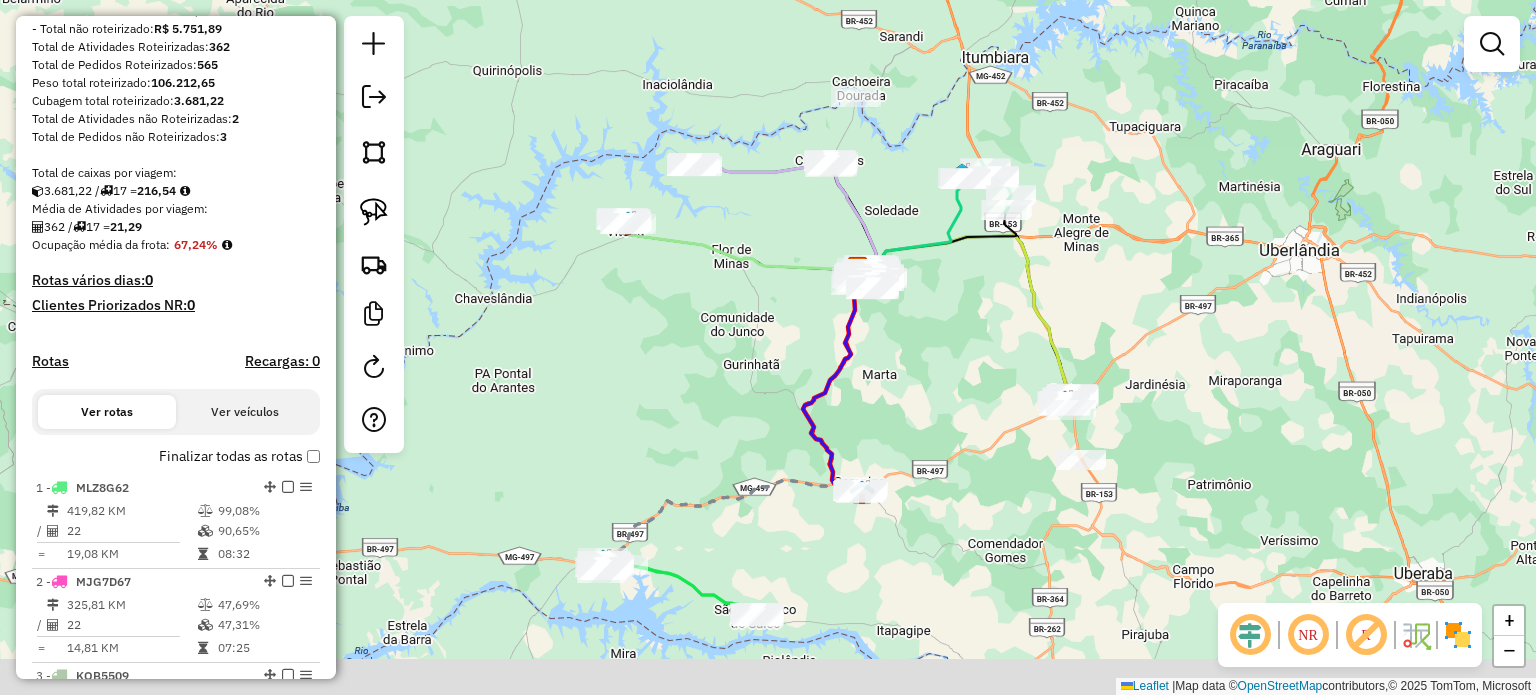 drag, startPoint x: 657, startPoint y: 482, endPoint x: 663, endPoint y: 344, distance: 138.13037 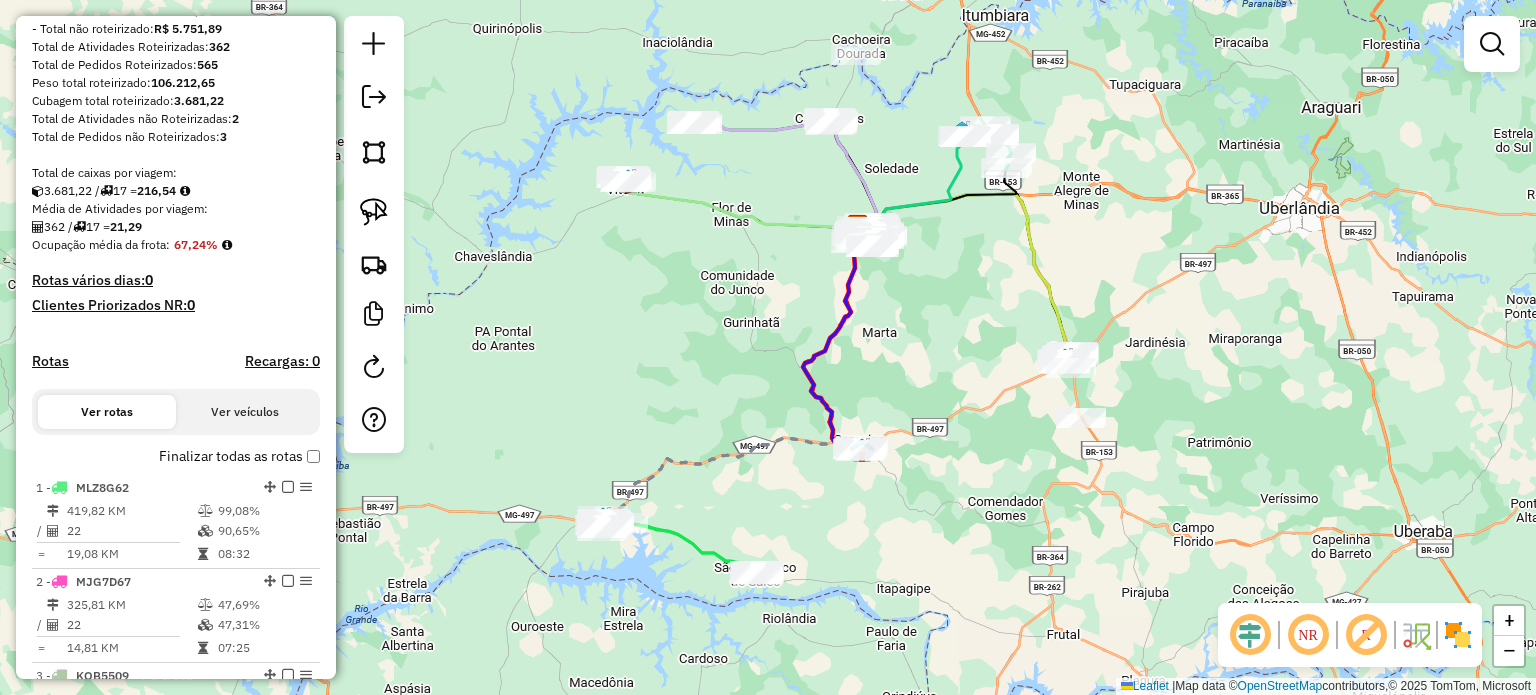 drag, startPoint x: 672, startPoint y: 285, endPoint x: 675, endPoint y: 265, distance: 20.22375 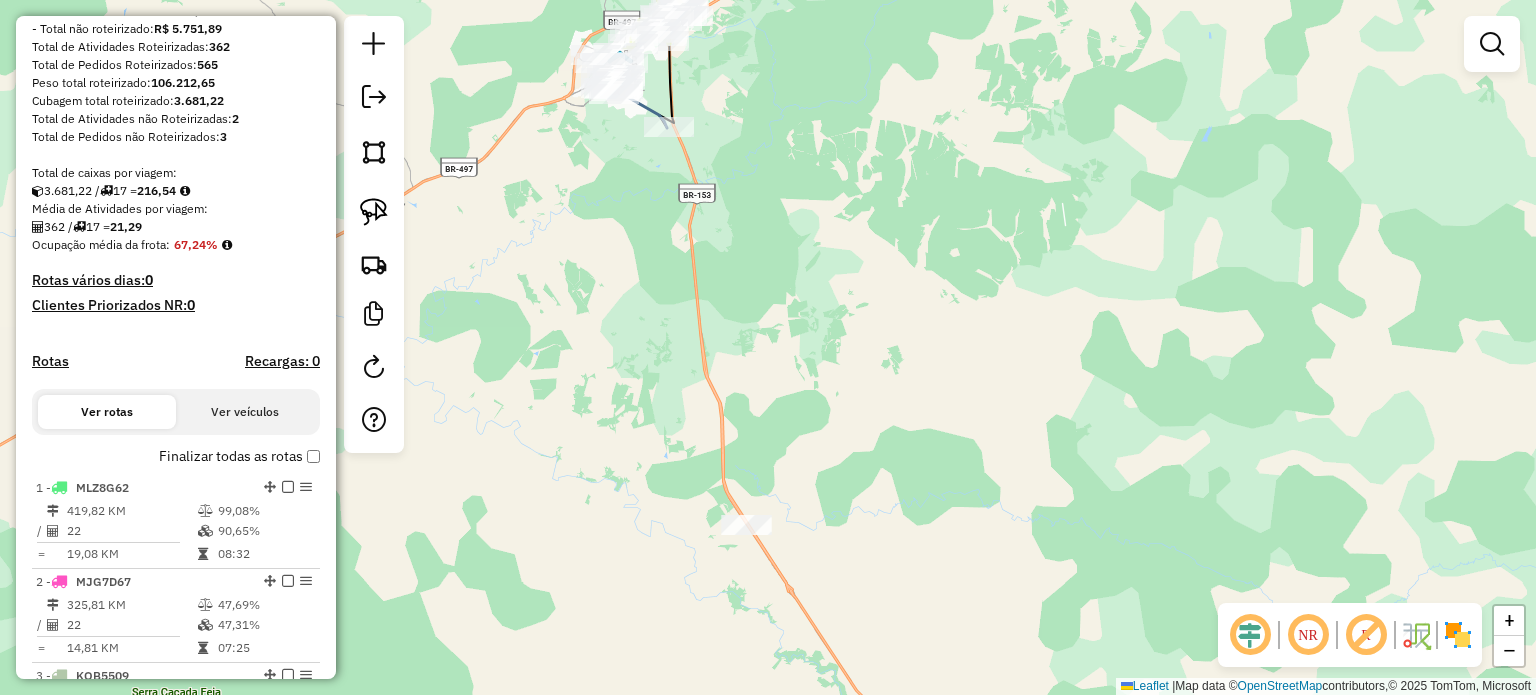 drag, startPoint x: 735, startPoint y: 181, endPoint x: 705, endPoint y: 452, distance: 272.65546 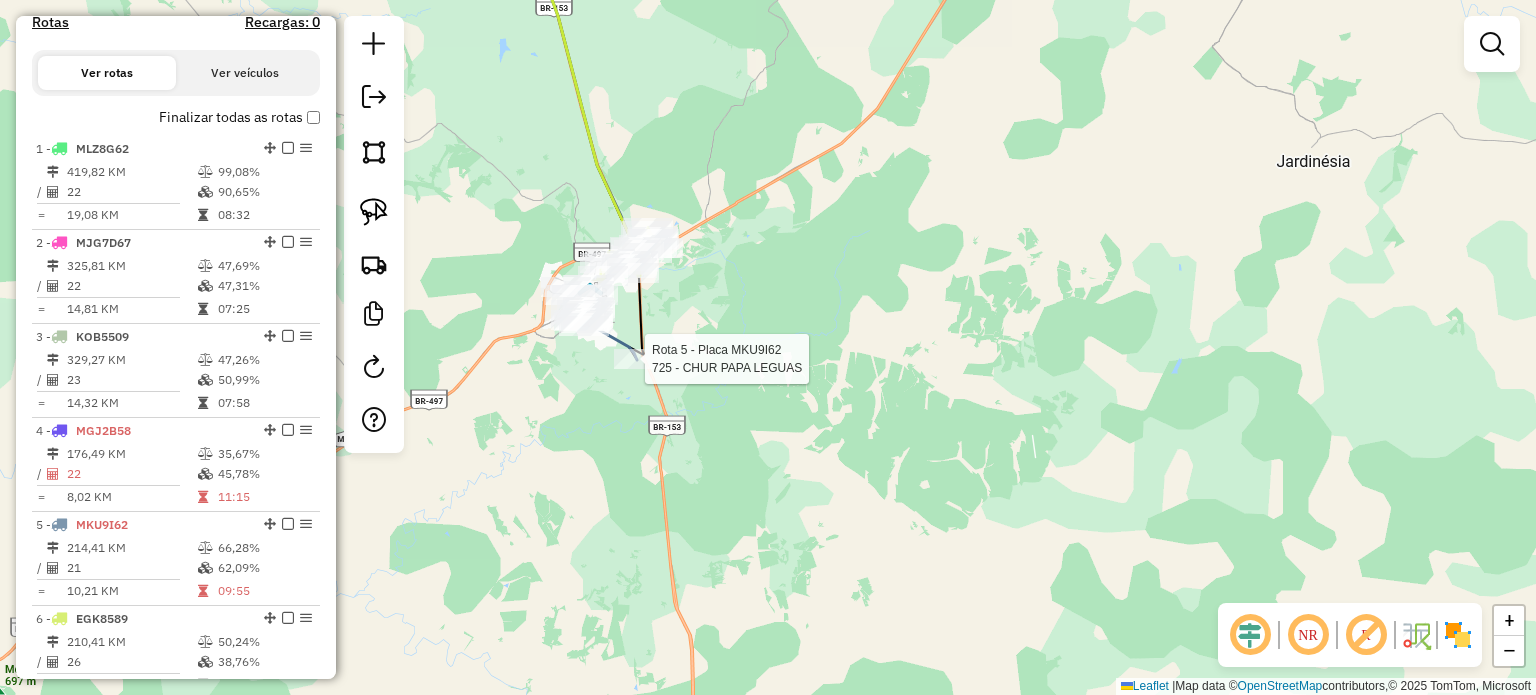 select on "*********" 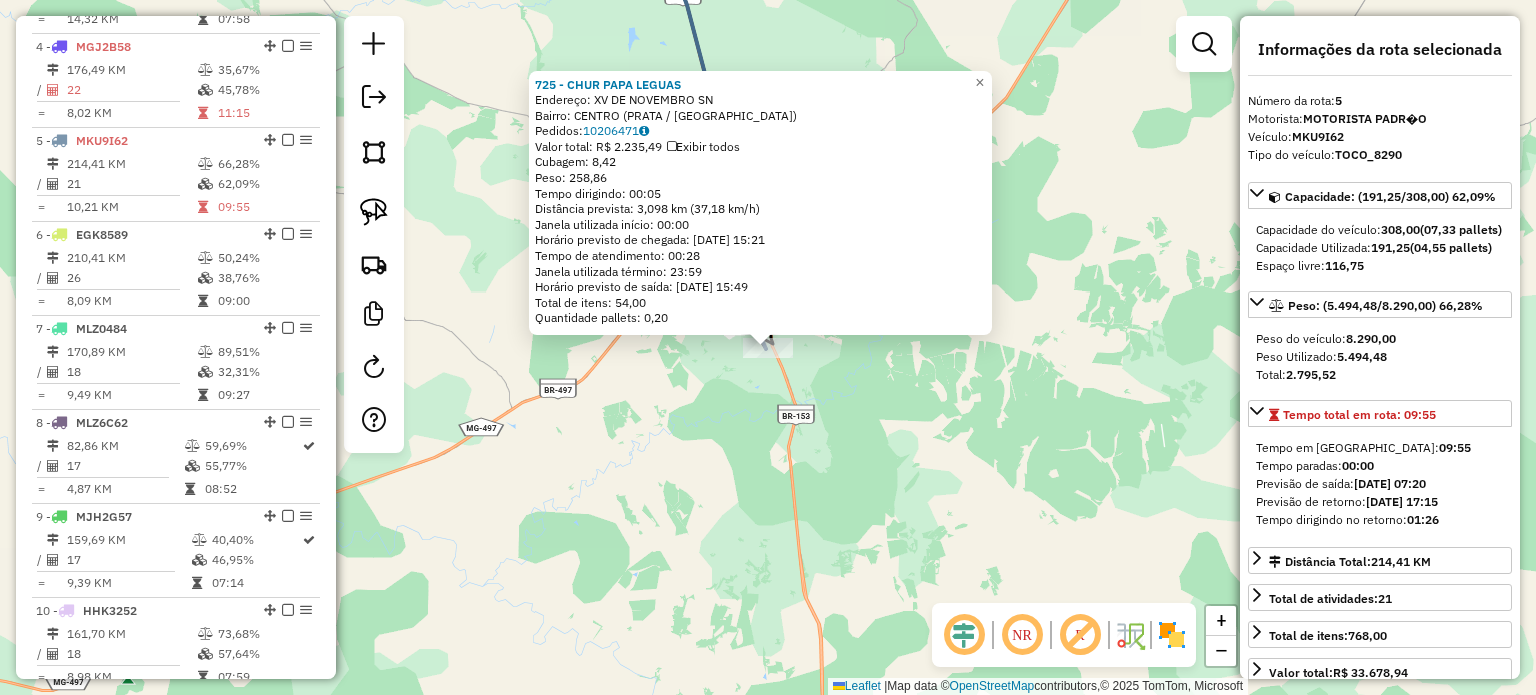 scroll, scrollTop: 1124, scrollLeft: 0, axis: vertical 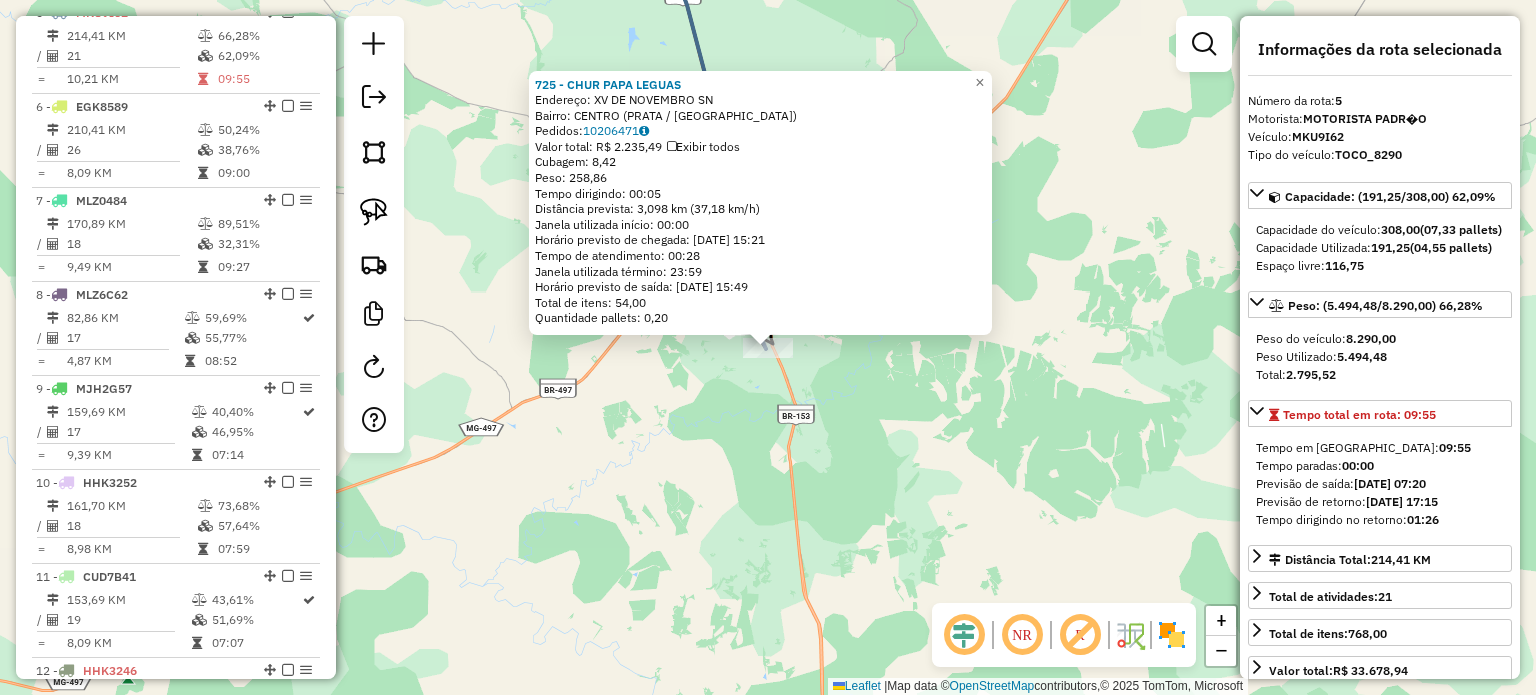 click on "725 - CHUR PAPA LEGUAS  Endereço:  XV DE NOVEMBRO SN   Bairro: CENTRO (PRATA / [GEOGRAPHIC_DATA])   Pedidos:  10206471   Valor total: R$ 2.235,49   Exibir todos   Cubagem: 8,42  Peso: 258,86  Tempo dirigindo: 00:05   Distância prevista: 3,098 km (37,18 km/h)   [GEOGRAPHIC_DATA] utilizada início: 00:00   Horário previsto de chegada: [DATE] 15:21   Tempo de atendimento: 00:28   Janela utilizada término: 23:59   Horário previsto de saída: [DATE] 15:49   Total de itens: 54,00   Quantidade pallets: 0,20  × Janela de atendimento Grade de atendimento Capacidade Transportadoras Veículos Cliente Pedidos  Rotas Selecione os dias de semana para filtrar as janelas de atendimento  Seg   Ter   Qua   Qui   Sex   Sáb   Dom  Informe o período da janela de atendimento: De: Até:  Filtrar exatamente a janela do cliente  Considerar janela de atendimento padrão  Selecione os dias de semana para filtrar as grades de atendimento  Seg   Ter   Qua   Qui   Sex   Sáb   Dom   Considerar clientes sem dia de atendimento cadastrado  De:   De:" 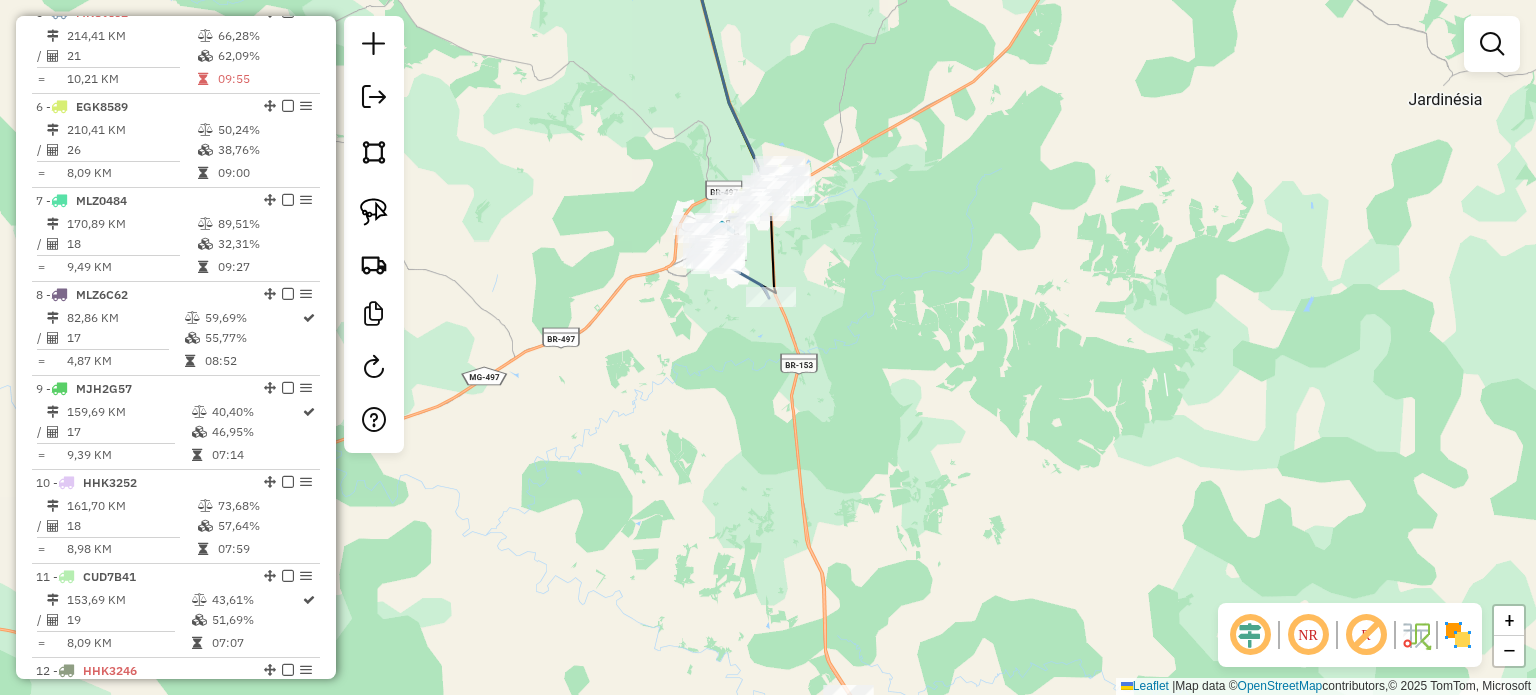 drag, startPoint x: 843, startPoint y: 464, endPoint x: 860, endPoint y: 311, distance: 153.94154 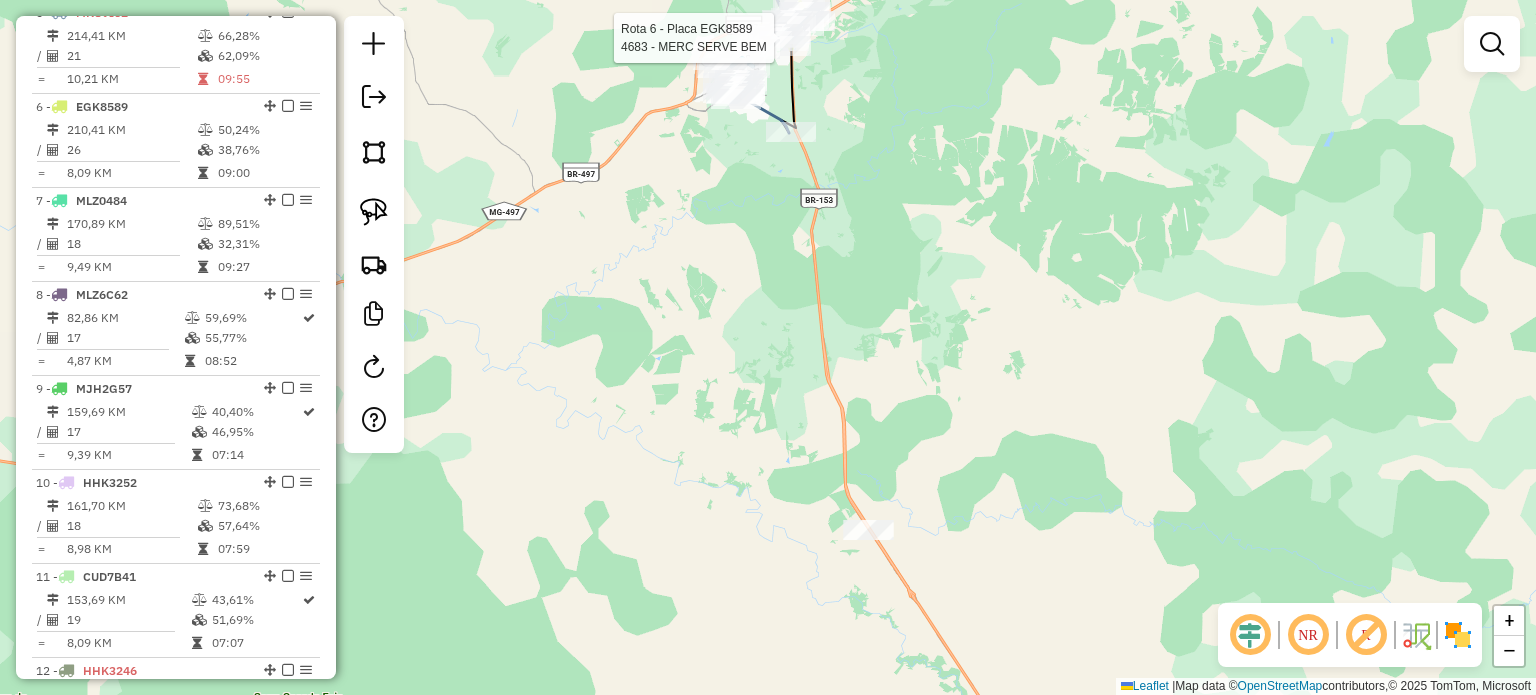 select on "*********" 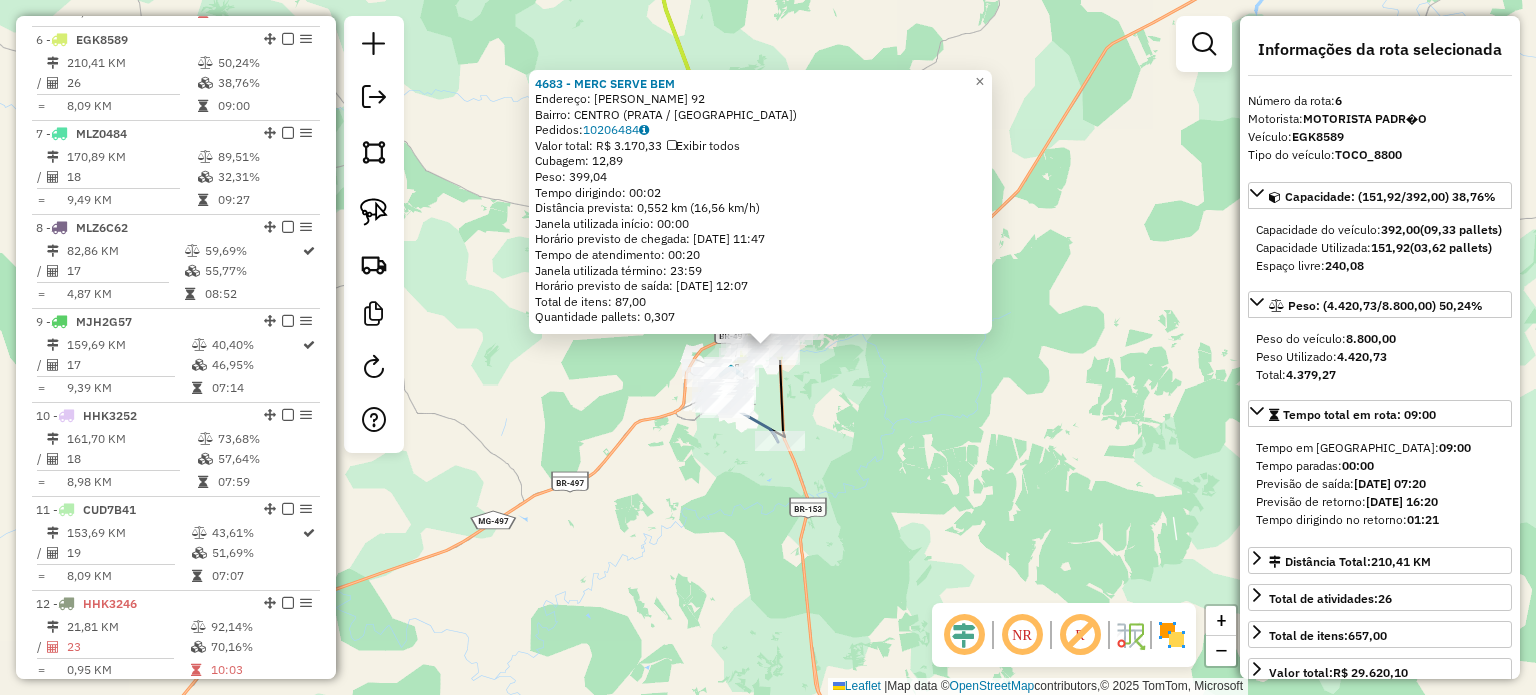 scroll, scrollTop: 1218, scrollLeft: 0, axis: vertical 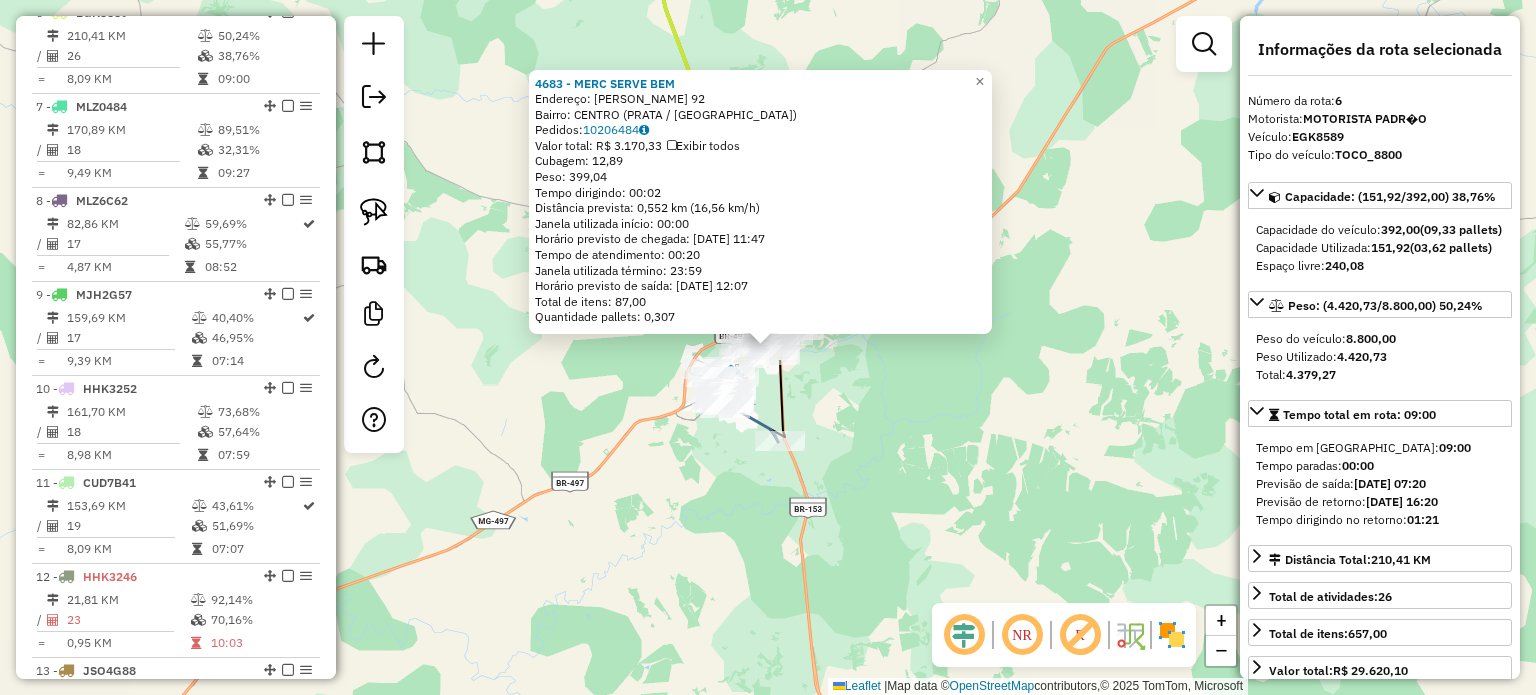 click on "4683 - MERC SERVE BEM  Endereço:  R   R   MARANHAO 92   Bairro: CENTRO (PRATA / [GEOGRAPHIC_DATA])   Pedidos:  10206484   Valor total: R$ 3.170,33   Exibir todos   Cubagem: 12,89  Peso: 399,04  Tempo dirigindo: 00:02   Distância prevista: 0,552 km (16,56 km/h)   Janela utilizada início: 00:00   Horário previsto de chegada: [DATE] 11:47   Tempo de atendimento: 00:20   Janela utilizada término: 23:59   Horário previsto de saída: [DATE] 12:07   Total de itens: 87,00   Quantidade pallets: 0,307  × Janela de atendimento Grade de atendimento Capacidade Transportadoras Veículos Cliente Pedidos  Rotas Selecione os dias de semana para filtrar as janelas de atendimento  Seg   Ter   Qua   Qui   Sex   Sáb   Dom  Informe o período da janela de atendimento: De: Até:  Filtrar exatamente a janela do cliente  Considerar janela de atendimento padrão  Selecione os dias de semana para filtrar as grades de atendimento  Seg   Ter   Qua   Qui   Sex   Sáb   Dom   Considerar clientes sem dia de atendimento cadastrado  De:  De:" 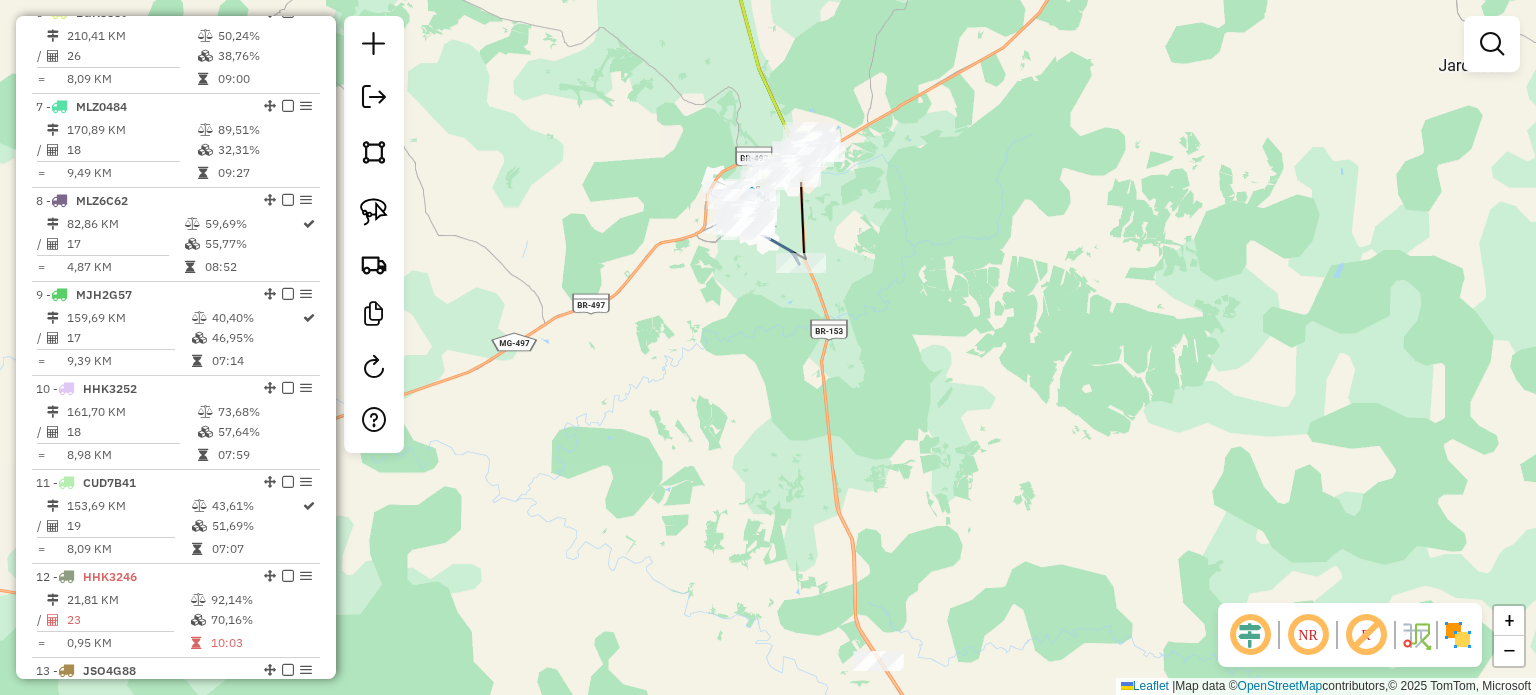 drag, startPoint x: 932, startPoint y: 471, endPoint x: 928, endPoint y: 424, distance: 47.169907 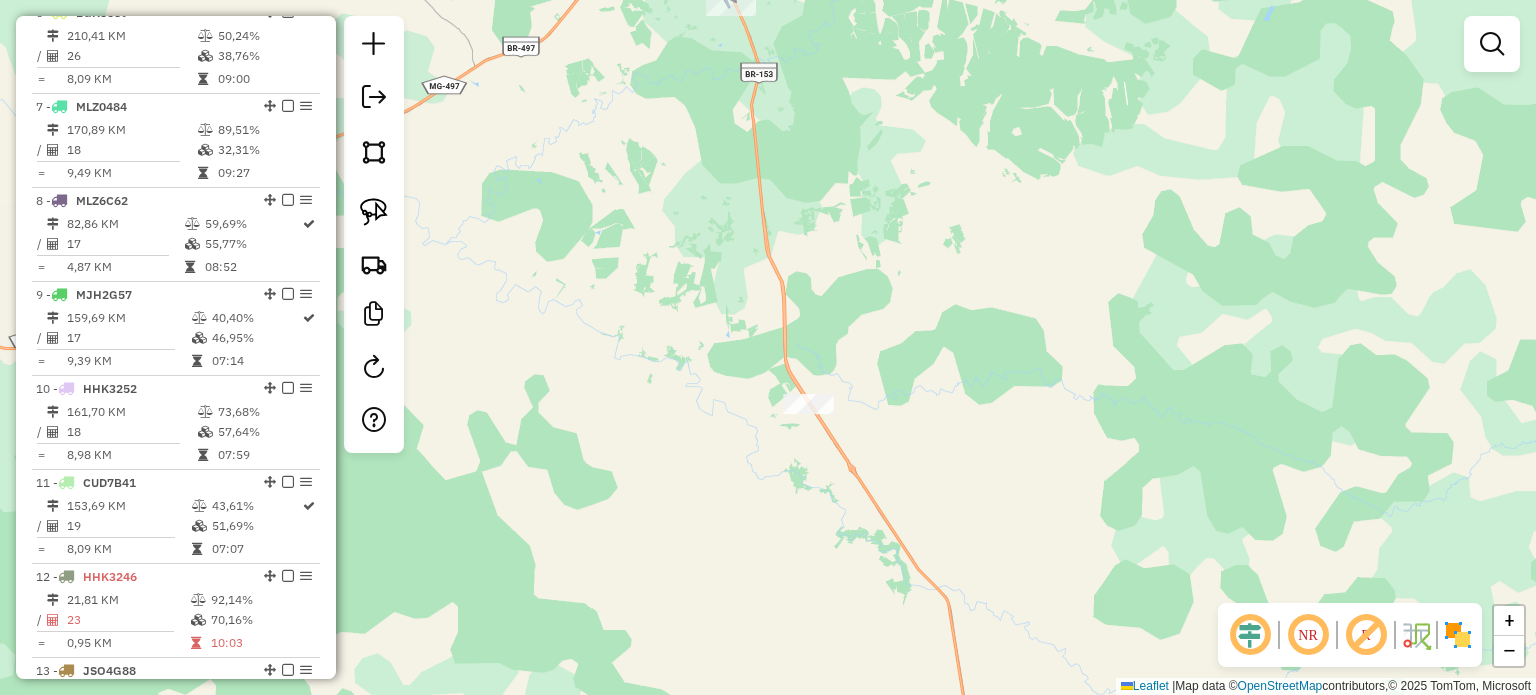 drag, startPoint x: 880, startPoint y: 619, endPoint x: 808, endPoint y: 427, distance: 205.05609 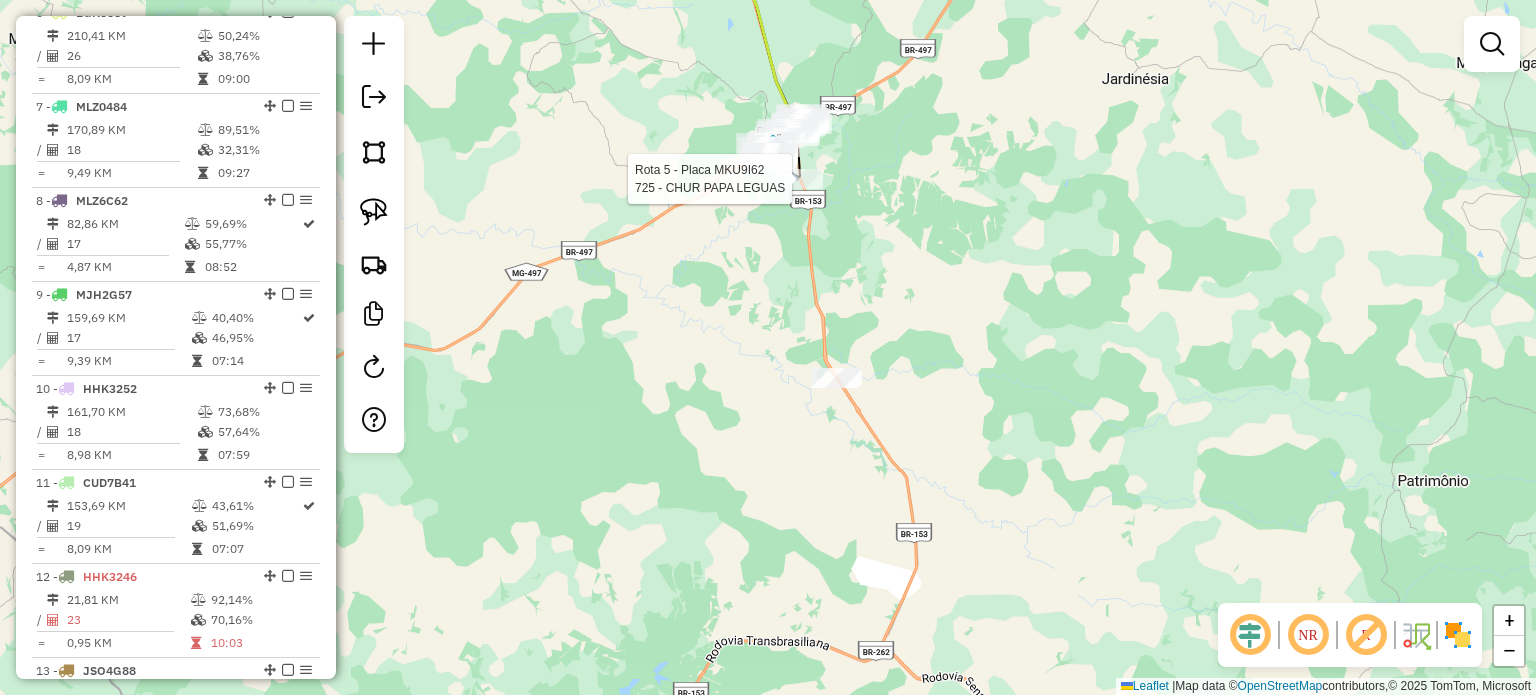 select on "*********" 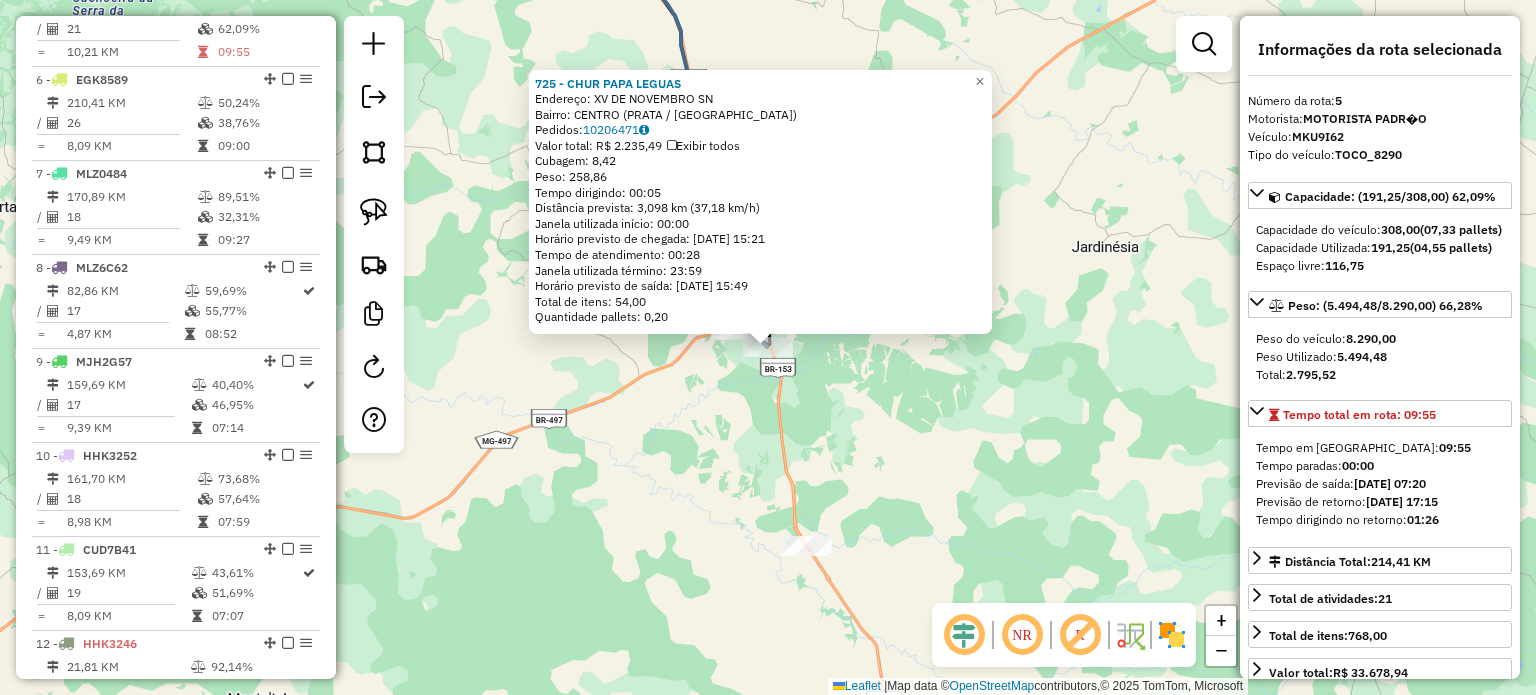 scroll, scrollTop: 1124, scrollLeft: 0, axis: vertical 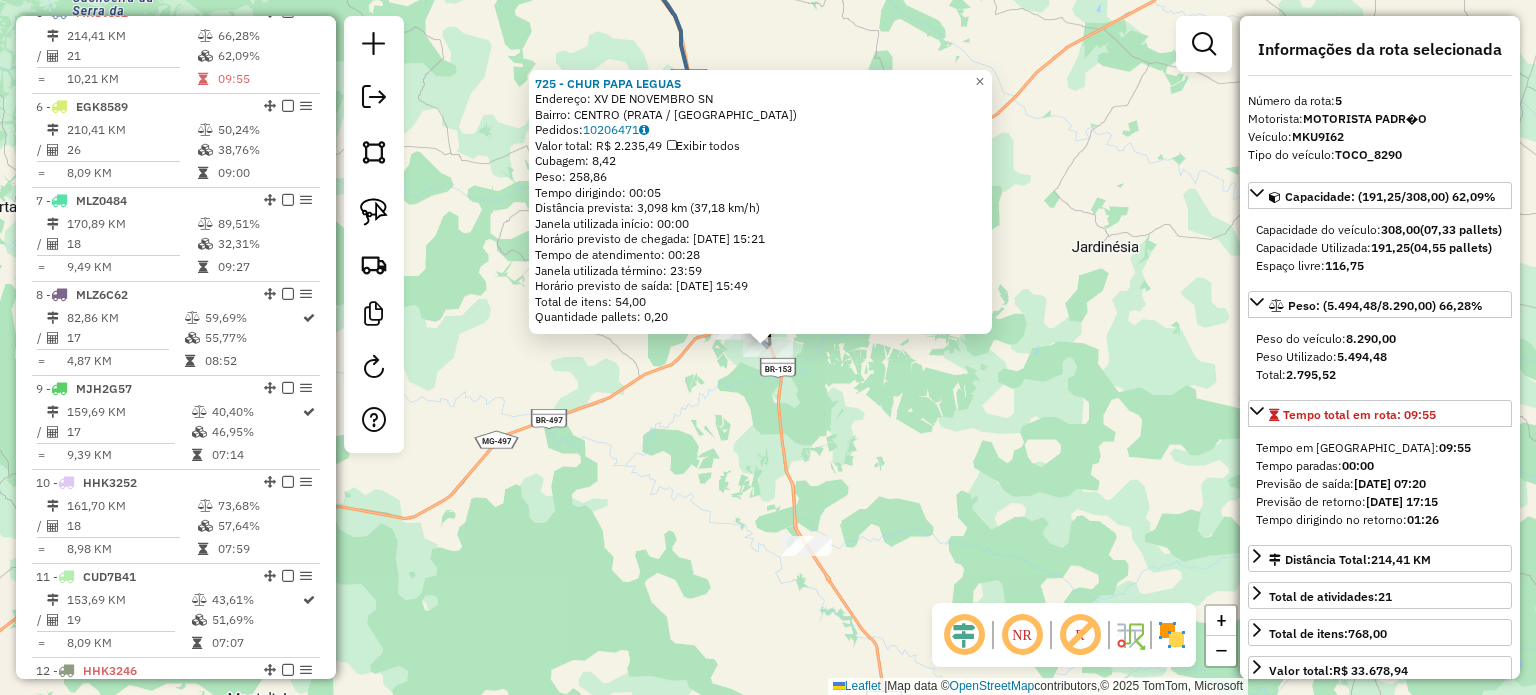 click on "725 - CHUR PAPA LEGUAS  Endereço:  XV DE NOVEMBRO SN   Bairro: CENTRO (PRATA / [GEOGRAPHIC_DATA])   Pedidos:  10206471   Valor total: R$ 2.235,49   Exibir todos   Cubagem: 8,42  Peso: 258,86  Tempo dirigindo: 00:05   Distância prevista: 3,098 km (37,18 km/h)   [GEOGRAPHIC_DATA] utilizada início: 00:00   Horário previsto de chegada: [DATE] 15:21   Tempo de atendimento: 00:28   Janela utilizada término: 23:59   Horário previsto de saída: [DATE] 15:49   Total de itens: 54,00   Quantidade pallets: 0,20  × Janela de atendimento Grade de atendimento Capacidade Transportadoras Veículos Cliente Pedidos  Rotas Selecione os dias de semana para filtrar as janelas de atendimento  Seg   Ter   Qua   Qui   Sex   Sáb   Dom  Informe o período da janela de atendimento: De: Até:  Filtrar exatamente a janela do cliente  Considerar janela de atendimento padrão  Selecione os dias de semana para filtrar as grades de atendimento  Seg   Ter   Qua   Qui   Sex   Sáb   Dom   Considerar clientes sem dia de atendimento cadastrado  De:   De:" 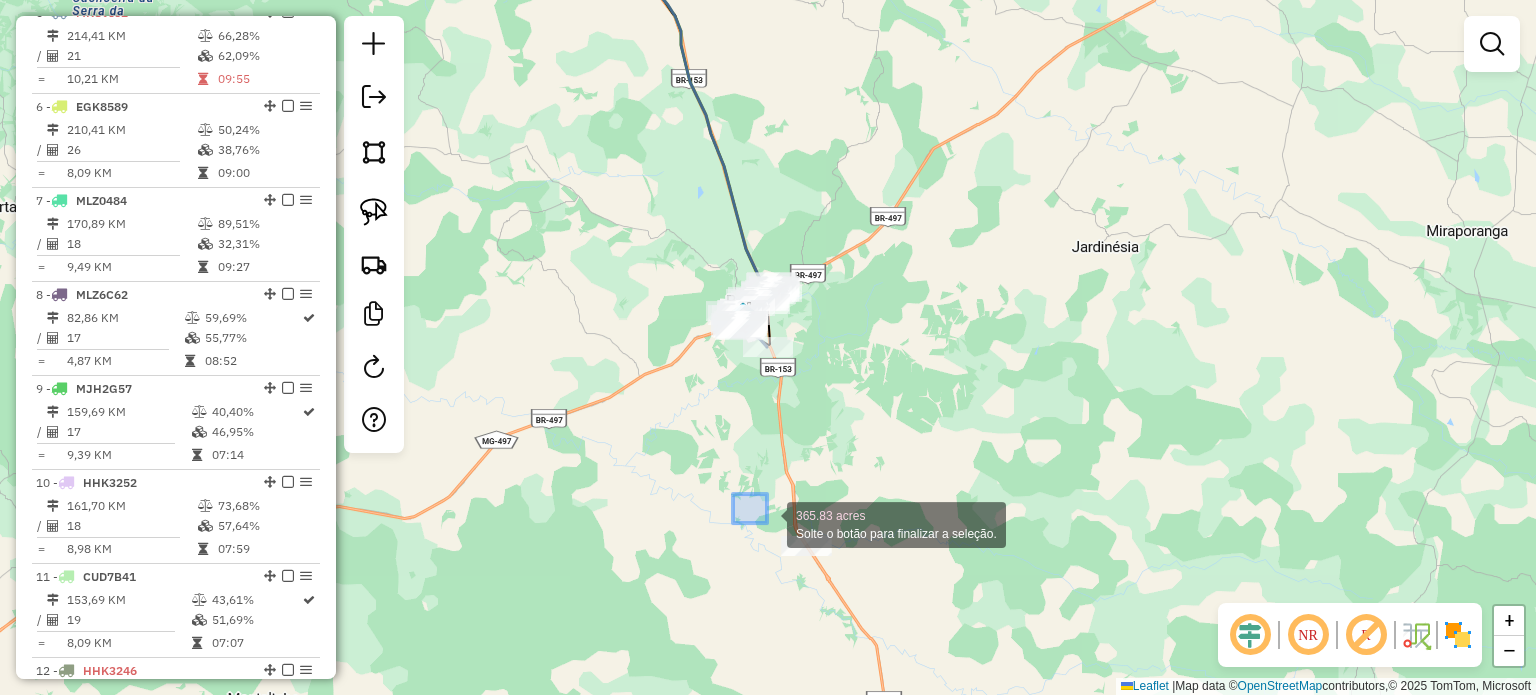 drag, startPoint x: 767, startPoint y: 523, endPoint x: 888, endPoint y: 599, distance: 142.88806 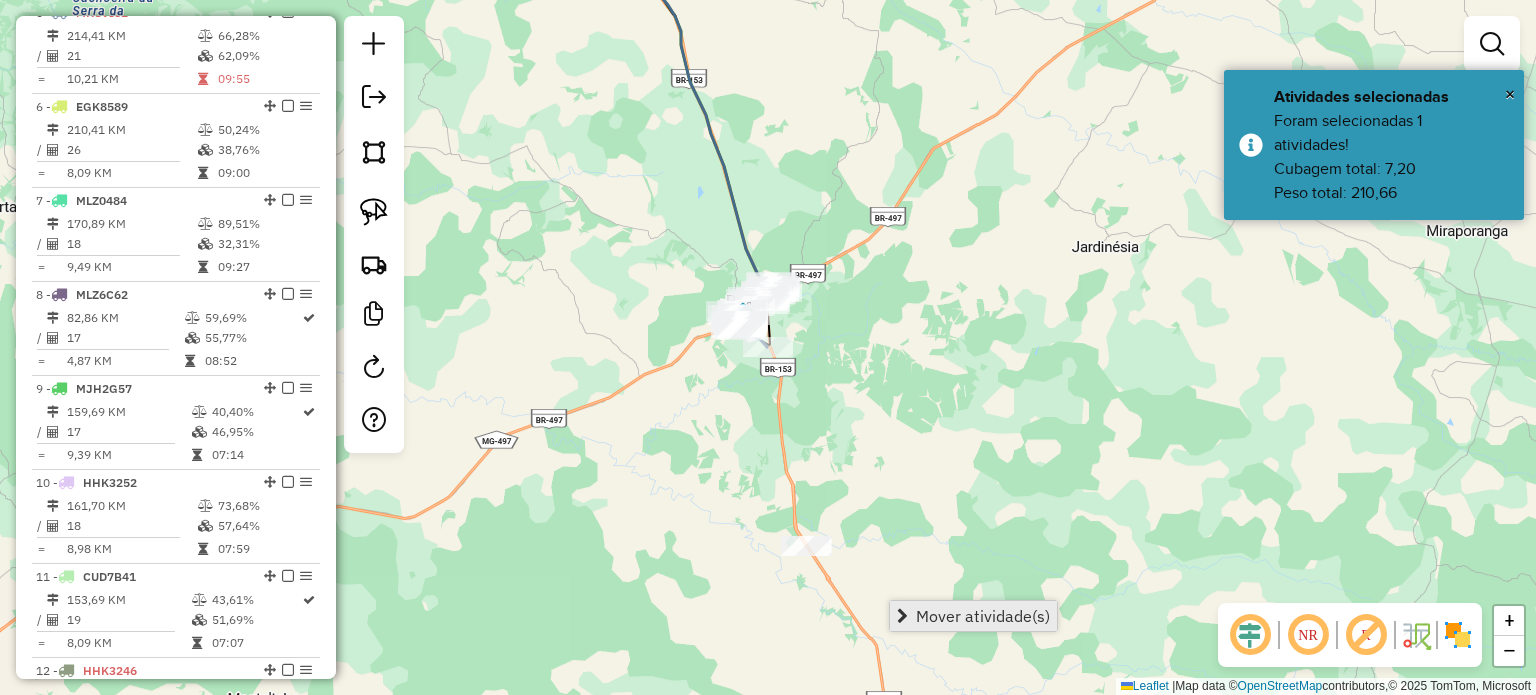 click on "Mover atividade(s)" at bounding box center (983, 616) 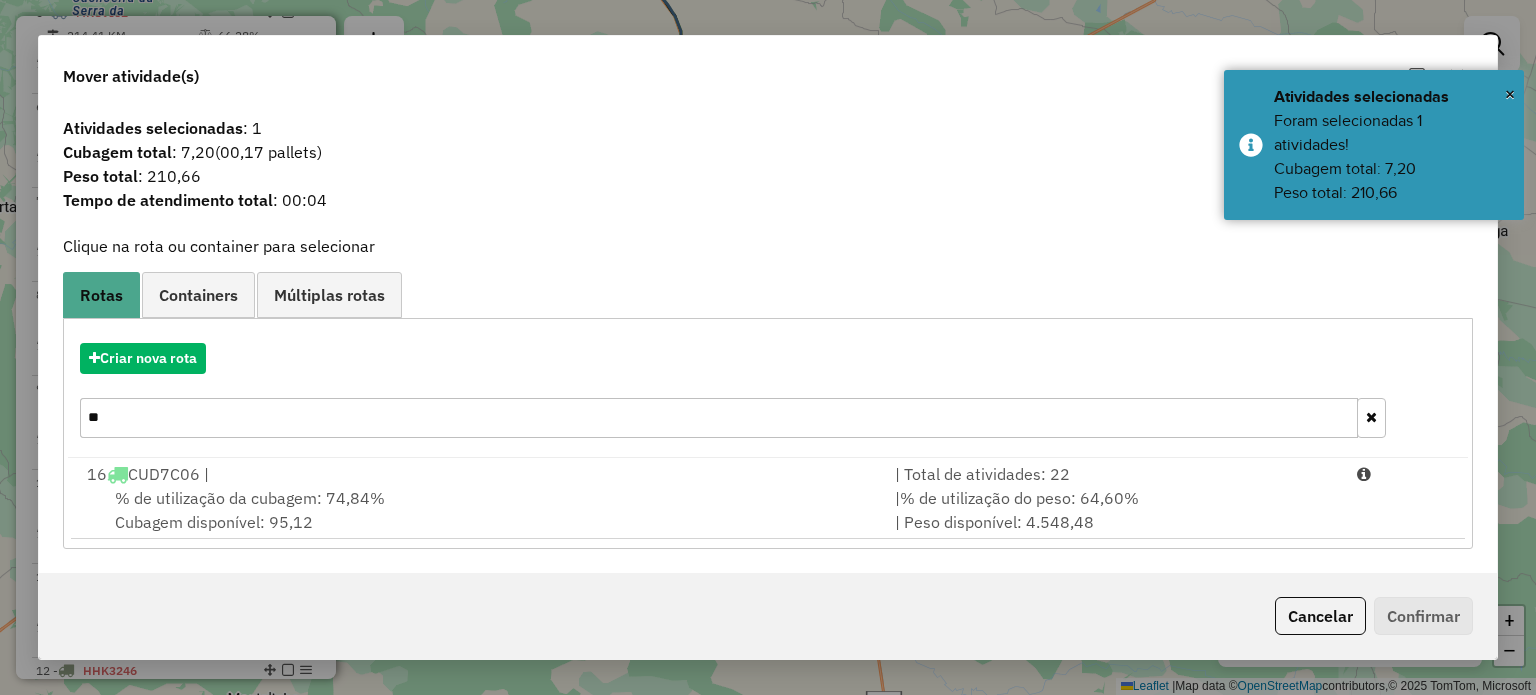 drag, startPoint x: 53, startPoint y: 418, endPoint x: 66, endPoint y: 405, distance: 18.384777 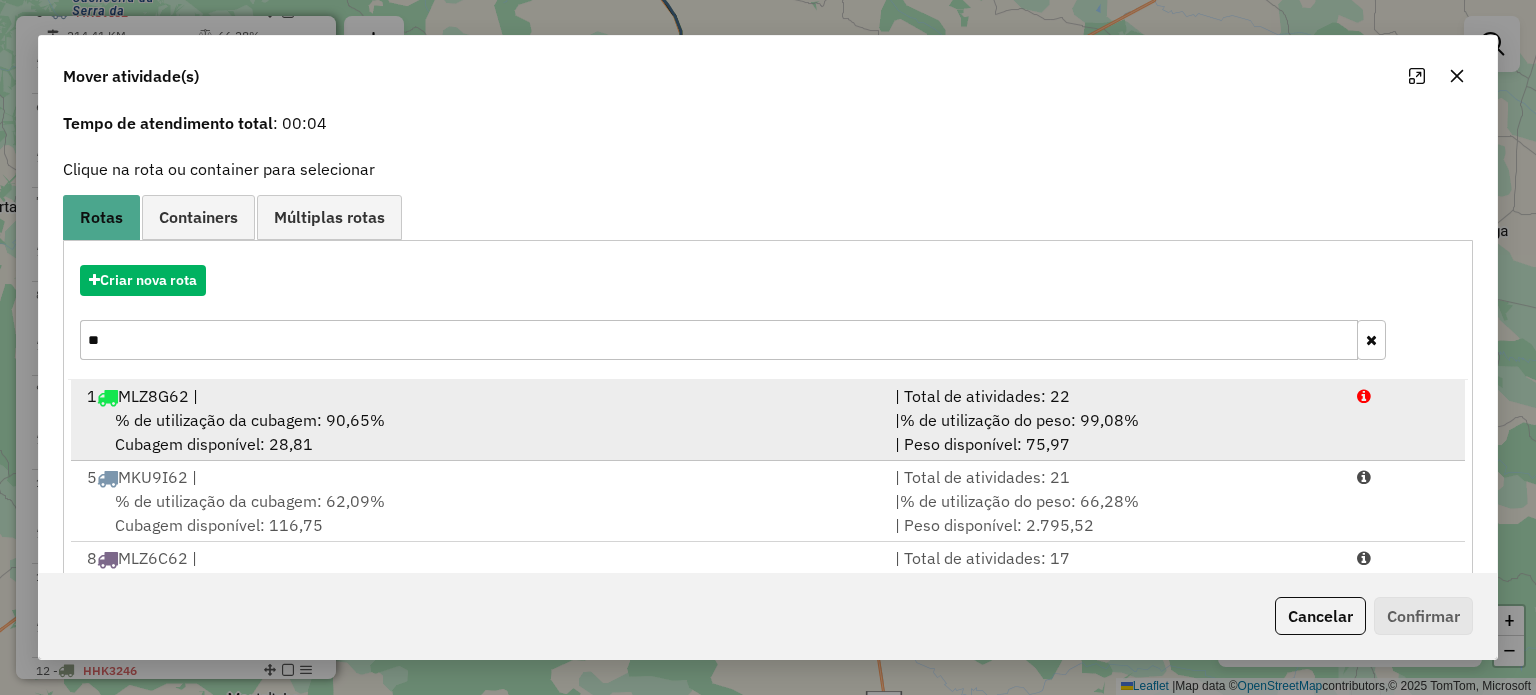 scroll, scrollTop: 160, scrollLeft: 0, axis: vertical 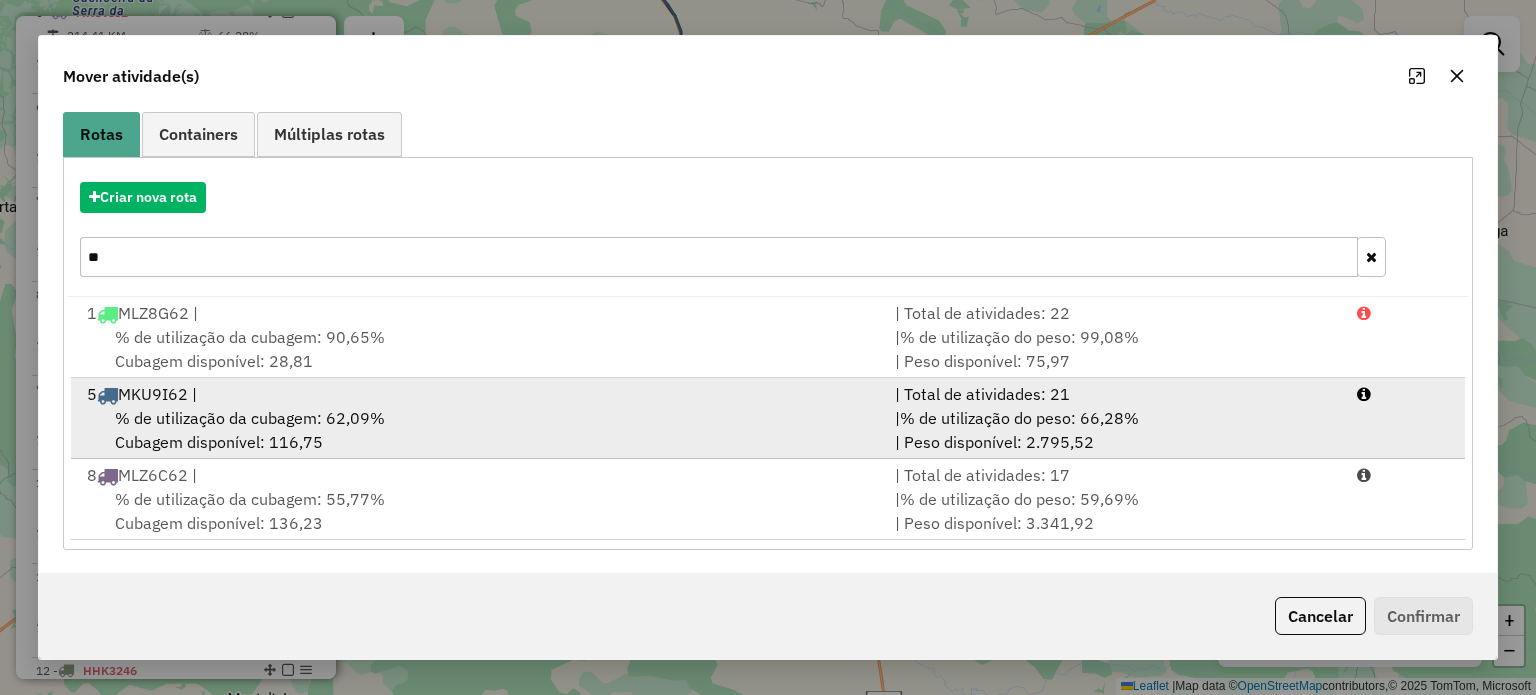 type on "**" 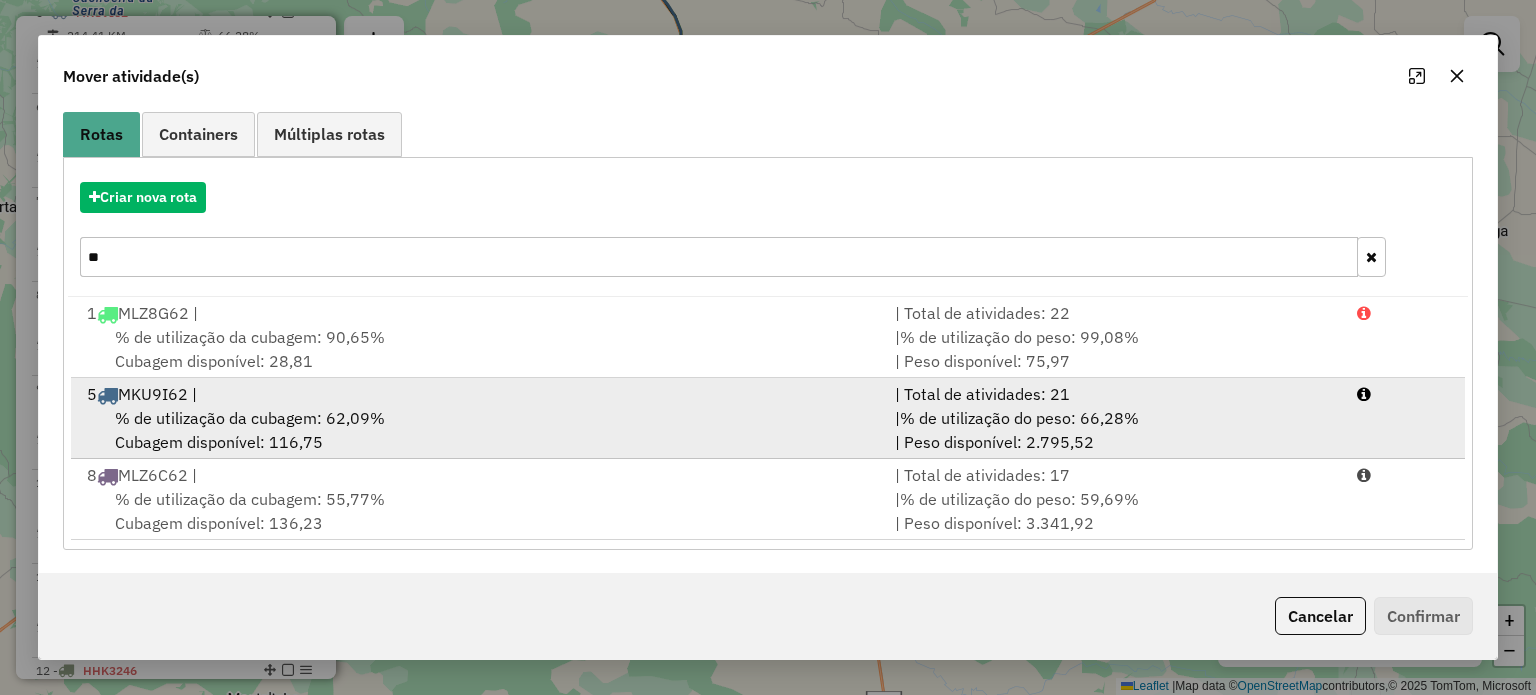 click on "5  MKU9I62 |" at bounding box center [479, 394] 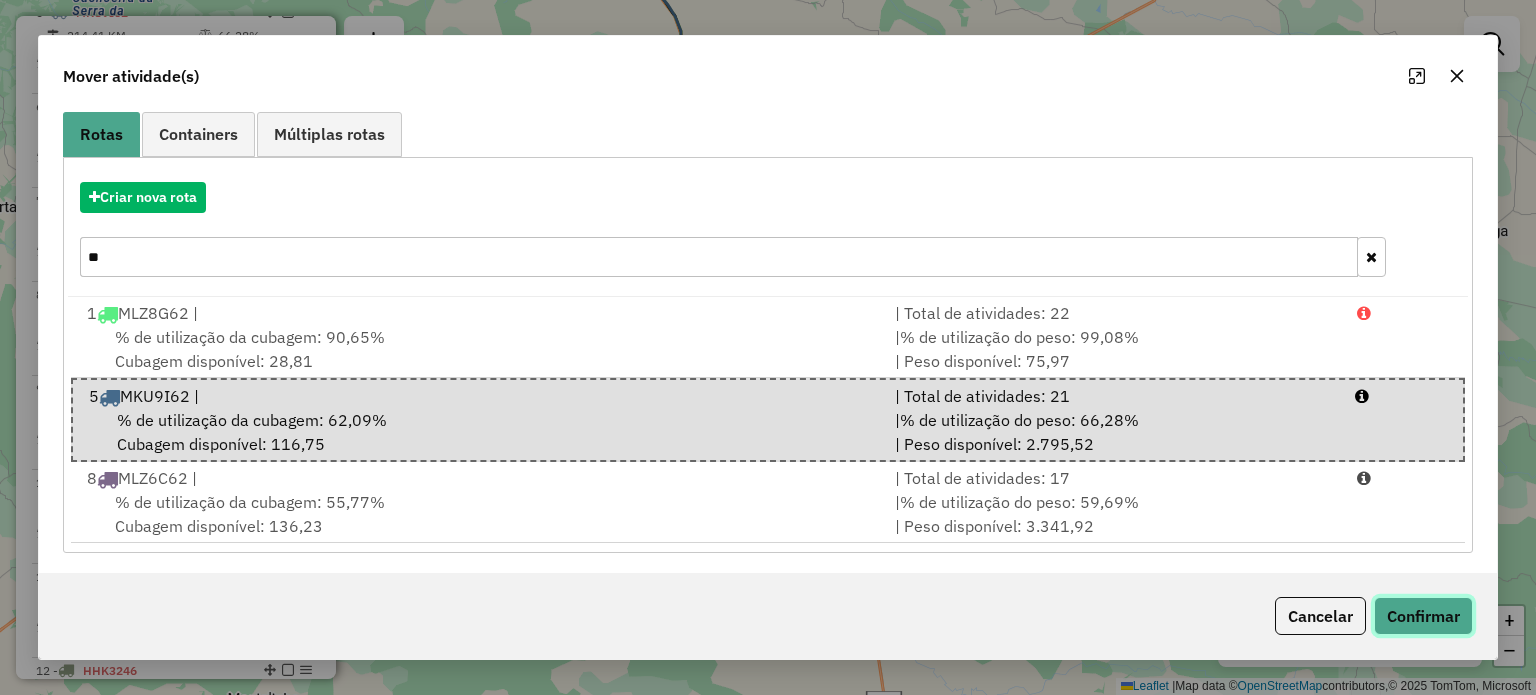 click on "Confirmar" 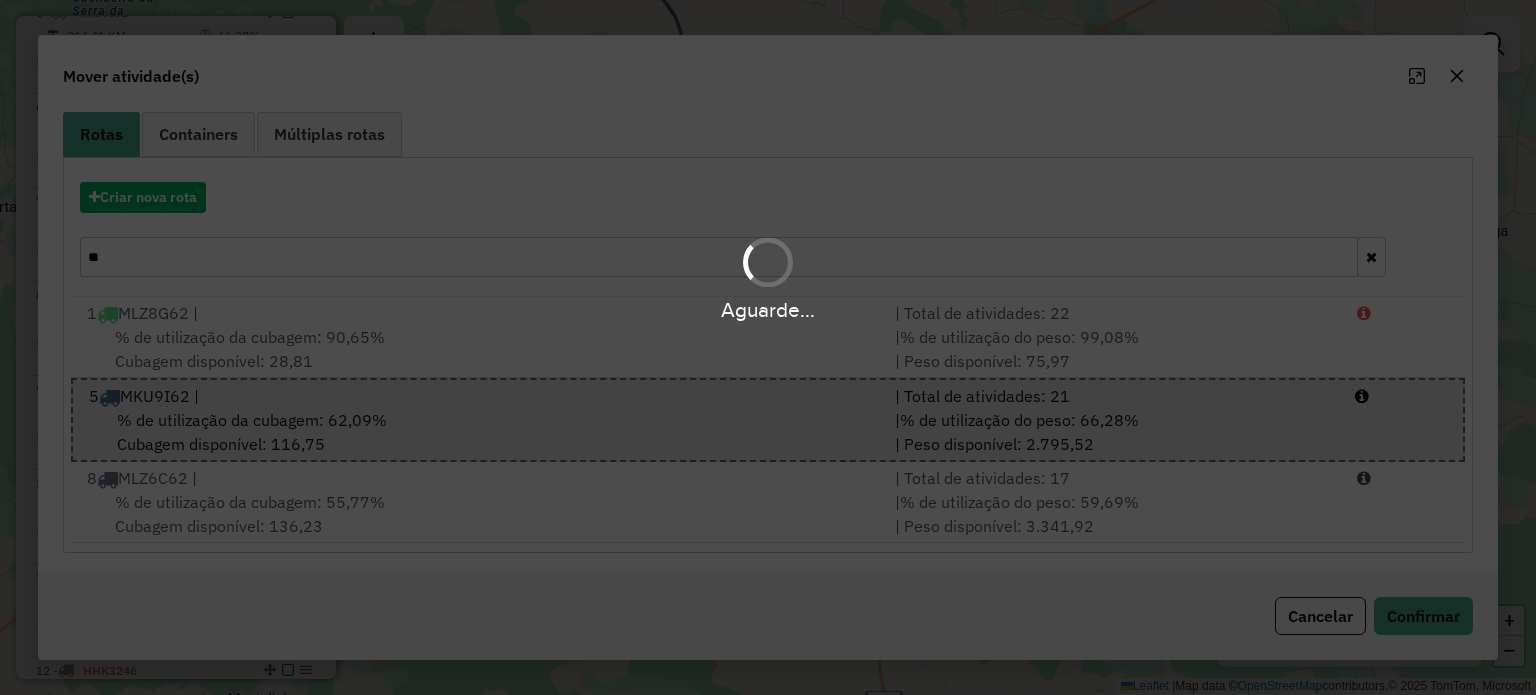 scroll, scrollTop: 0, scrollLeft: 0, axis: both 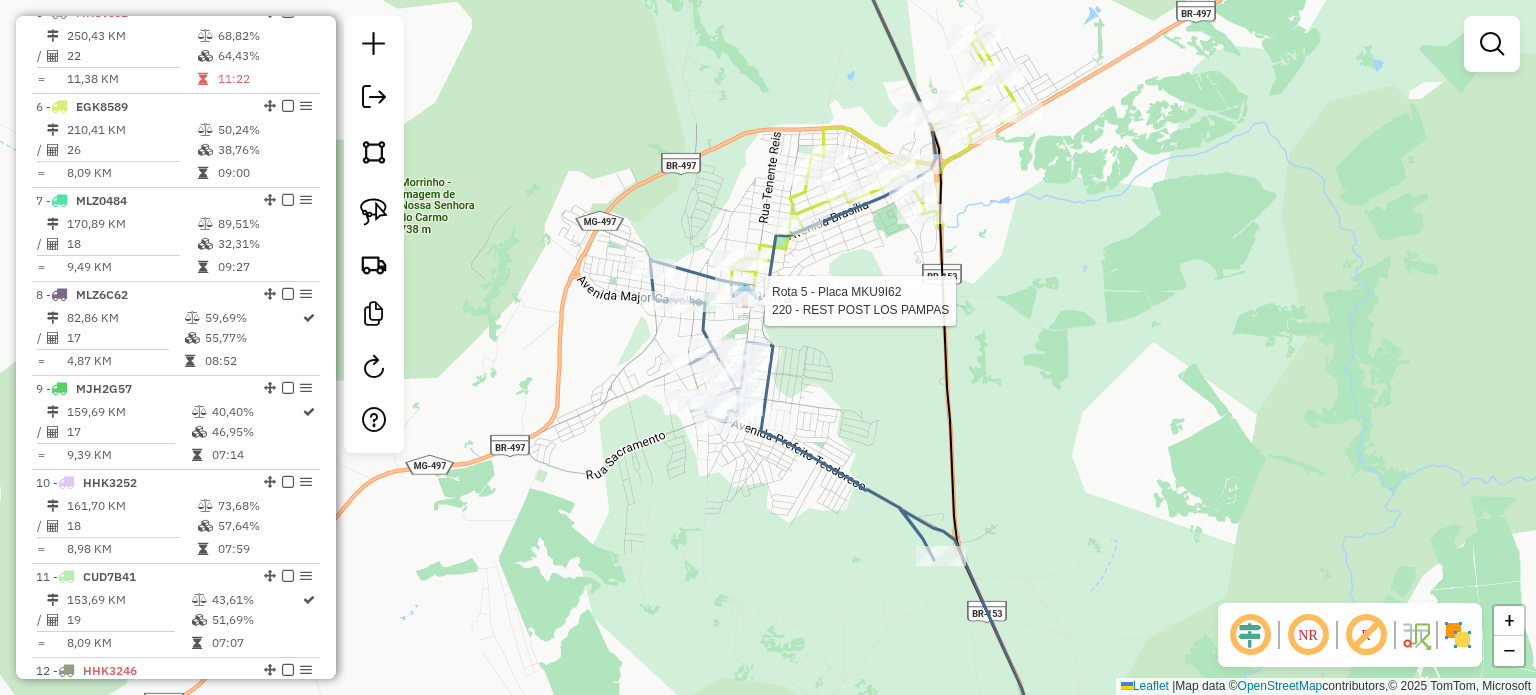 select on "*********" 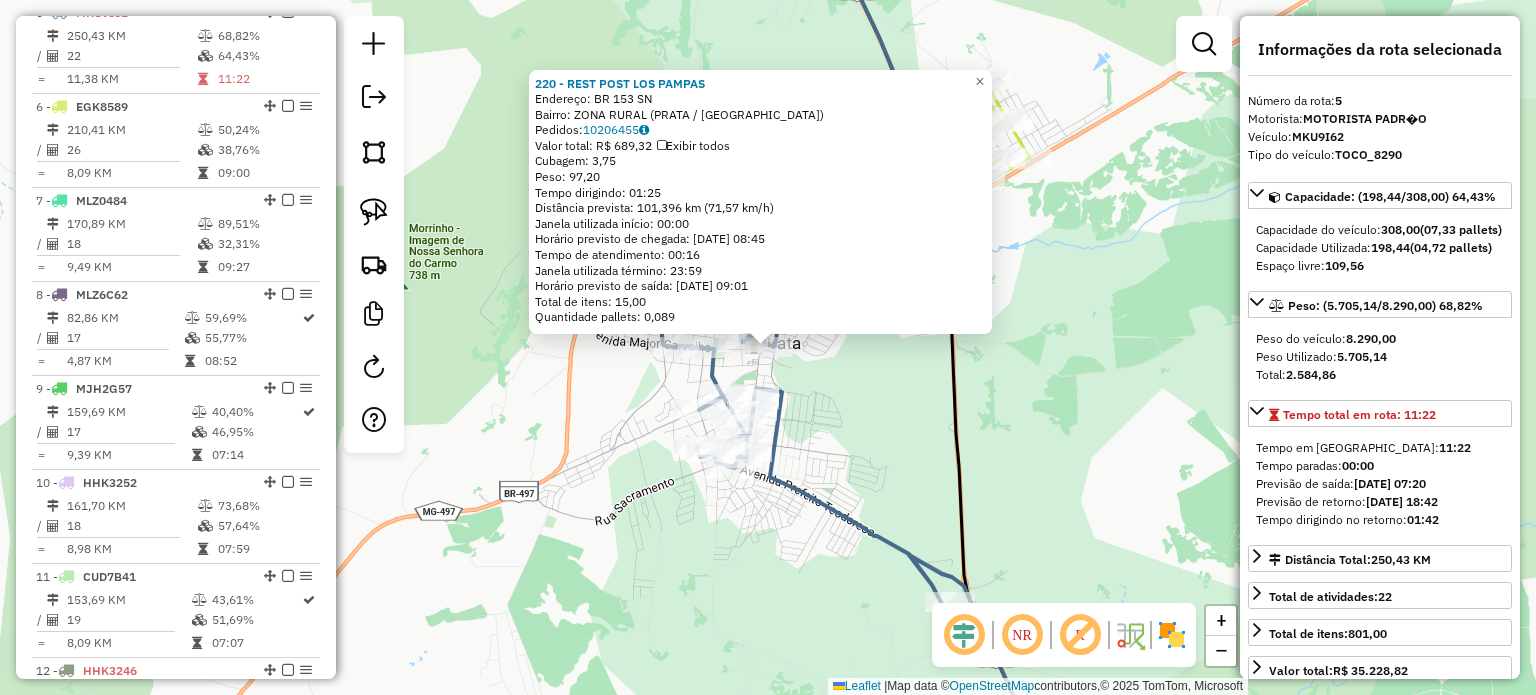 click on "220 - REST POST LOS PAMPAS  Endereço:  BR 153 SN   Bairro: ZONA RURAL (PRATA / [GEOGRAPHIC_DATA])   Pedidos:  10206455   Valor total: R$ 689,32   Exibir todos   Cubagem: 3,75  Peso: 97,20  Tempo dirigindo: 01:25   Distância prevista: 101,396 km (71,57 km/h)   [GEOGRAPHIC_DATA] utilizada início: 00:00   Horário previsto de chegada: [DATE] 08:45   Tempo de atendimento: 00:16   Janela utilizada término: 23:59   Horário previsto de saída: [DATE] 09:01   Total de itens: 15,00   Quantidade pallets: 0,089  × Janela de atendimento Grade de atendimento Capacidade Transportadoras Veículos Cliente Pedidos  Rotas Selecione os dias de semana para filtrar as janelas de atendimento  Seg   Ter   Qua   Qui   Sex   Sáb   Dom  Informe o período da janela de atendimento: De: Até:  Filtrar exatamente a janela do cliente  Considerar janela de atendimento padrão  Selecione os dias de semana para filtrar as grades de atendimento  Seg   Ter   Qua   Qui   Sex   Sáb   Dom   Considerar clientes sem dia de atendimento cadastrado  De:   De:" 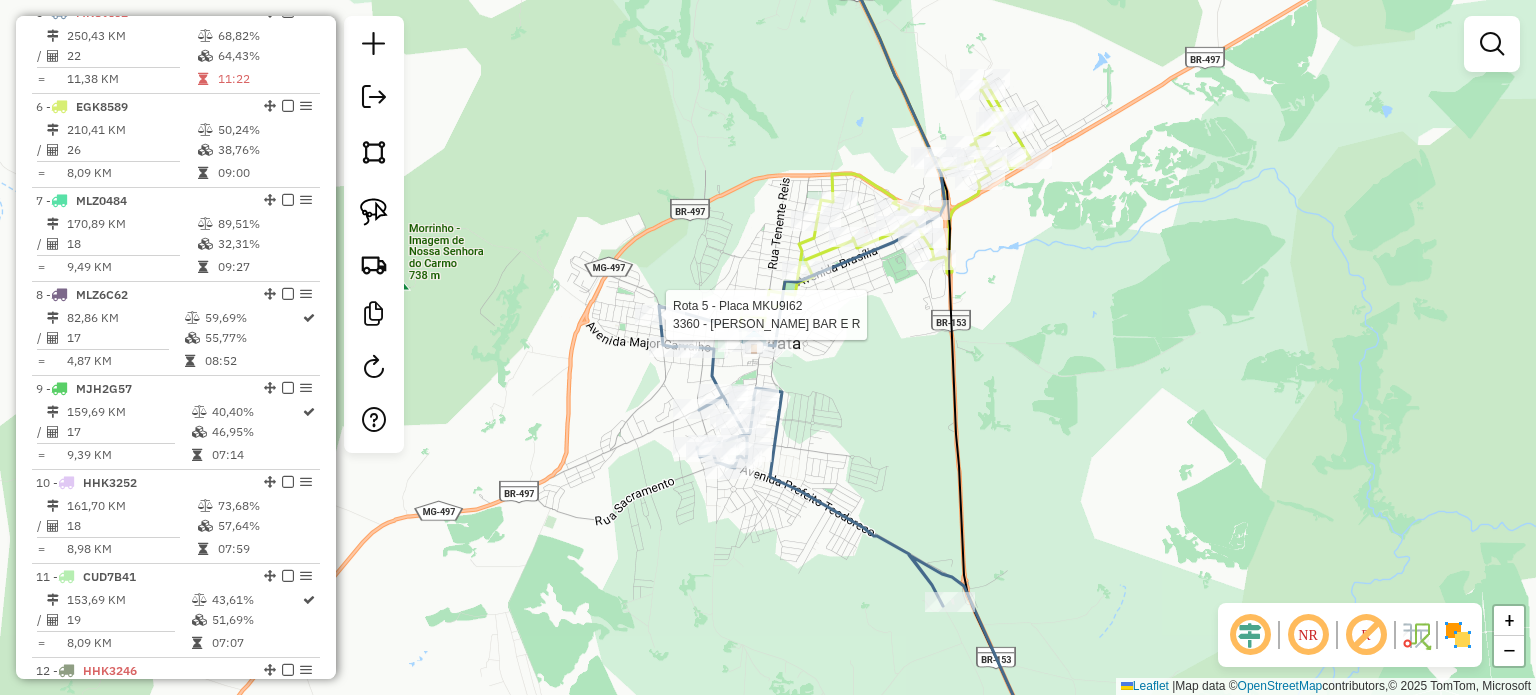 select on "*********" 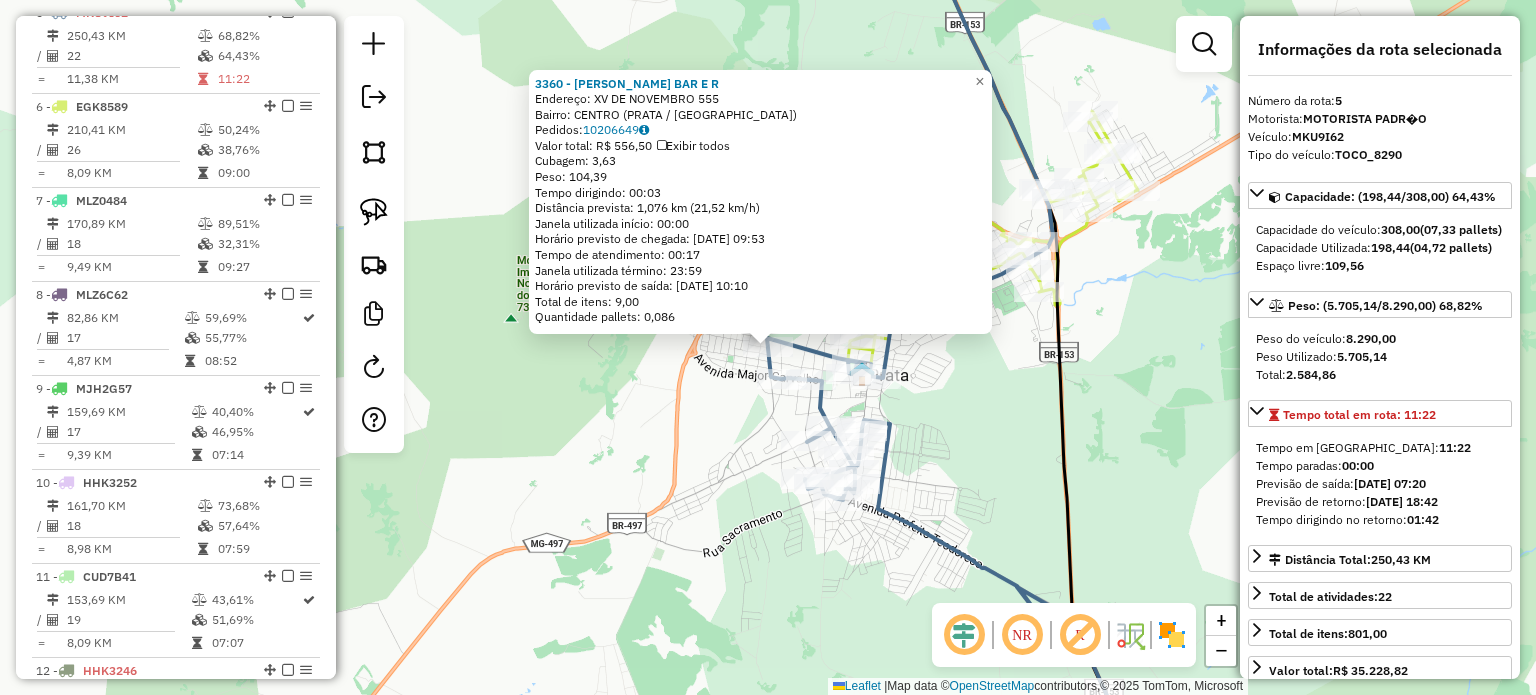 drag, startPoint x: 658, startPoint y: 415, endPoint x: 753, endPoint y: 397, distance: 96.69022 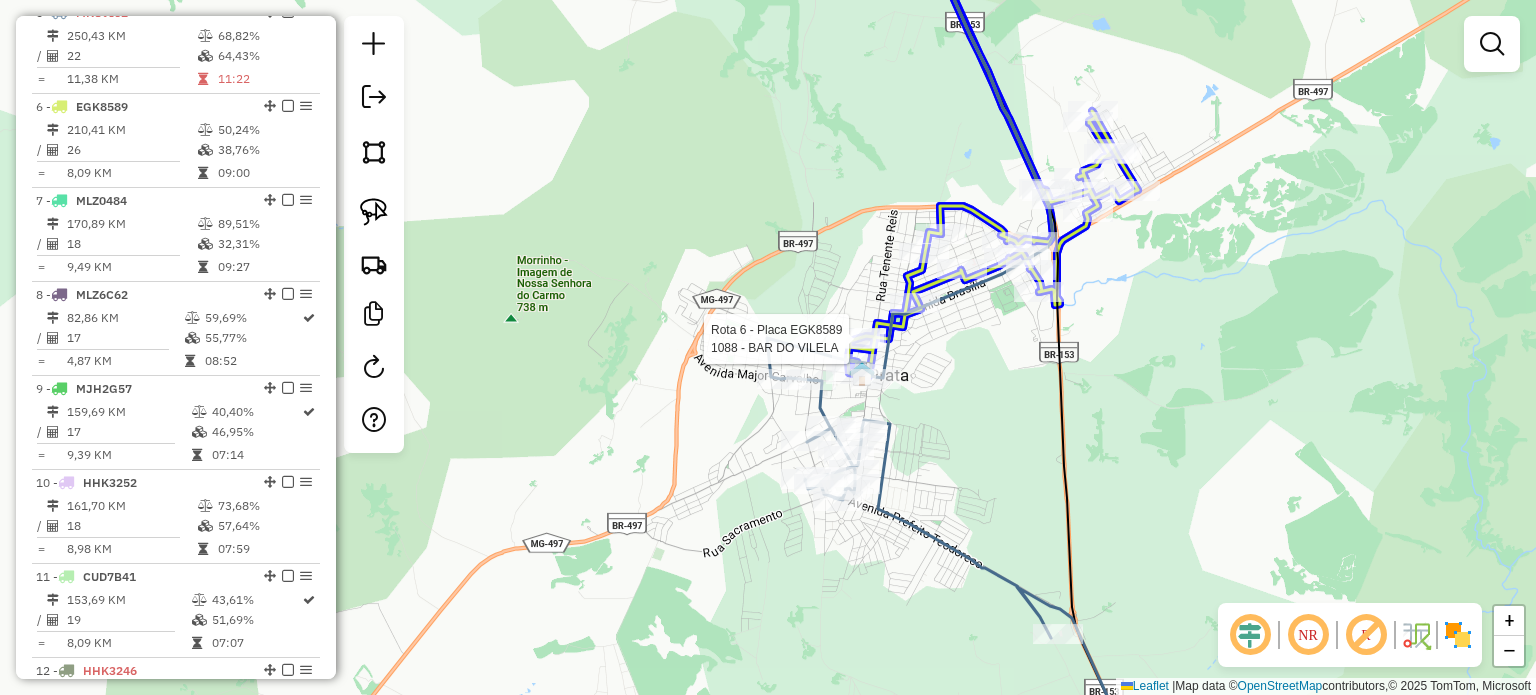 click 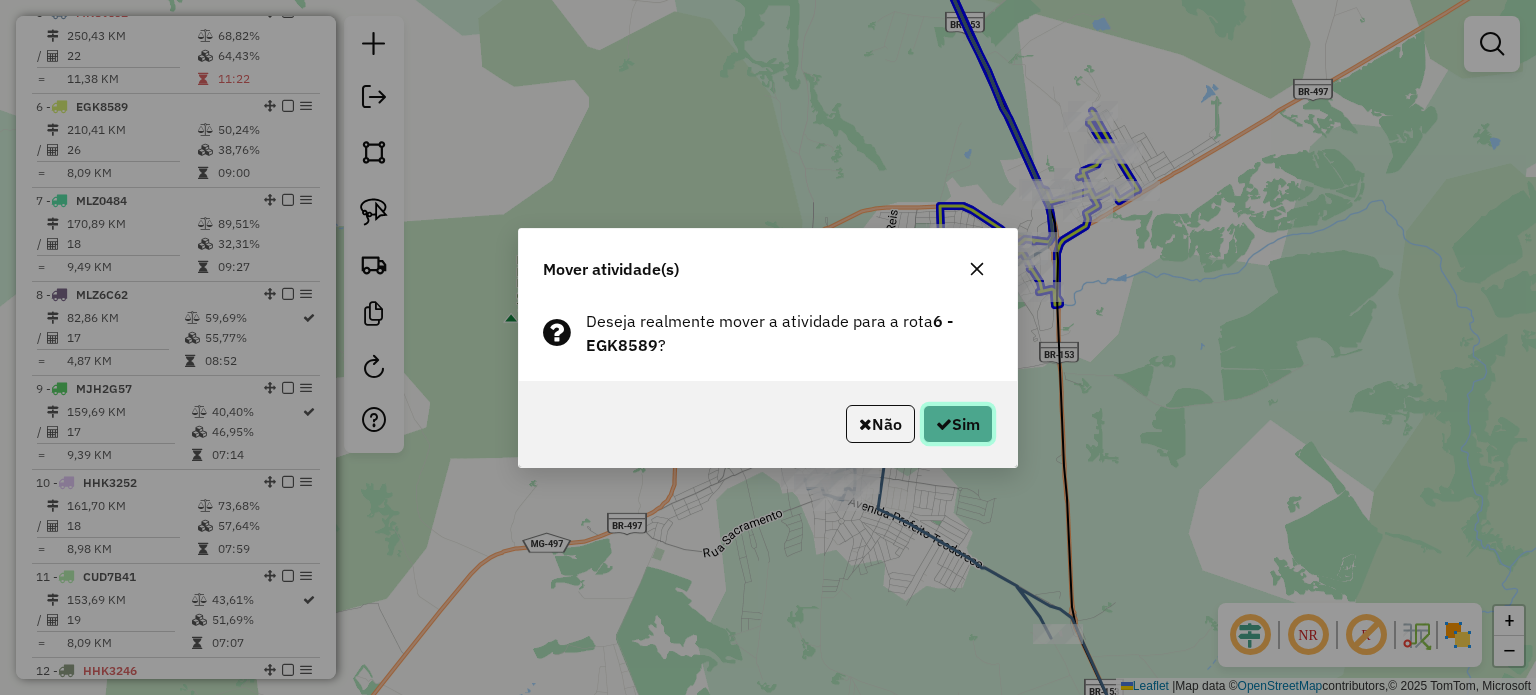 click on "Sim" 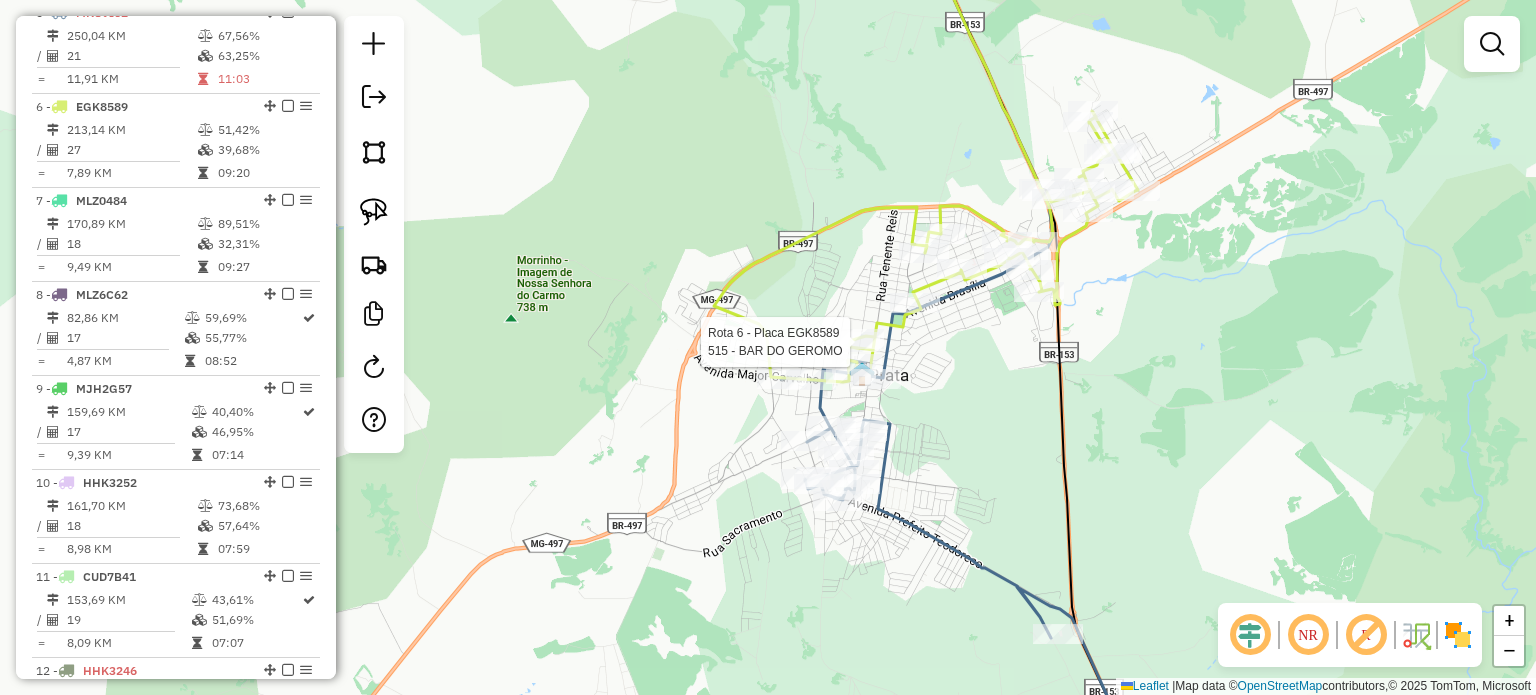 select on "*********" 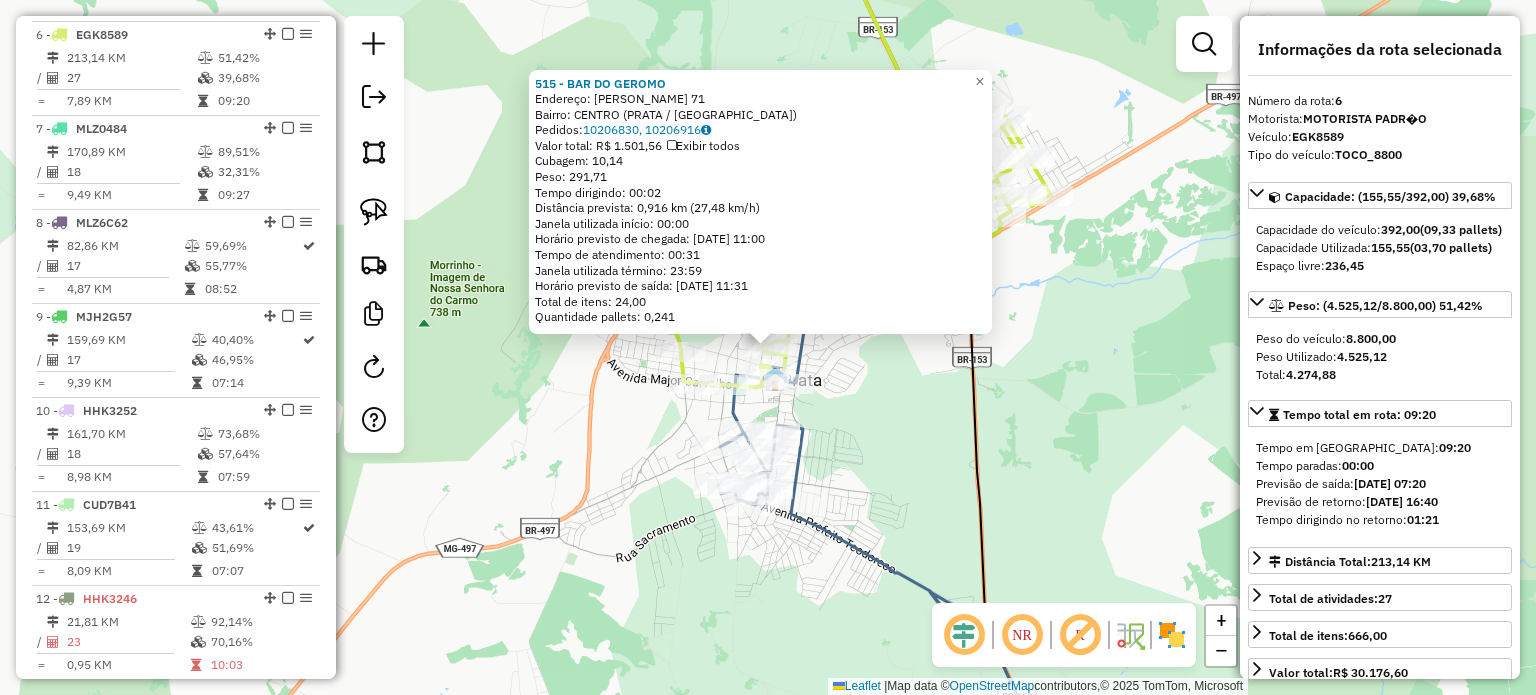 scroll, scrollTop: 1218, scrollLeft: 0, axis: vertical 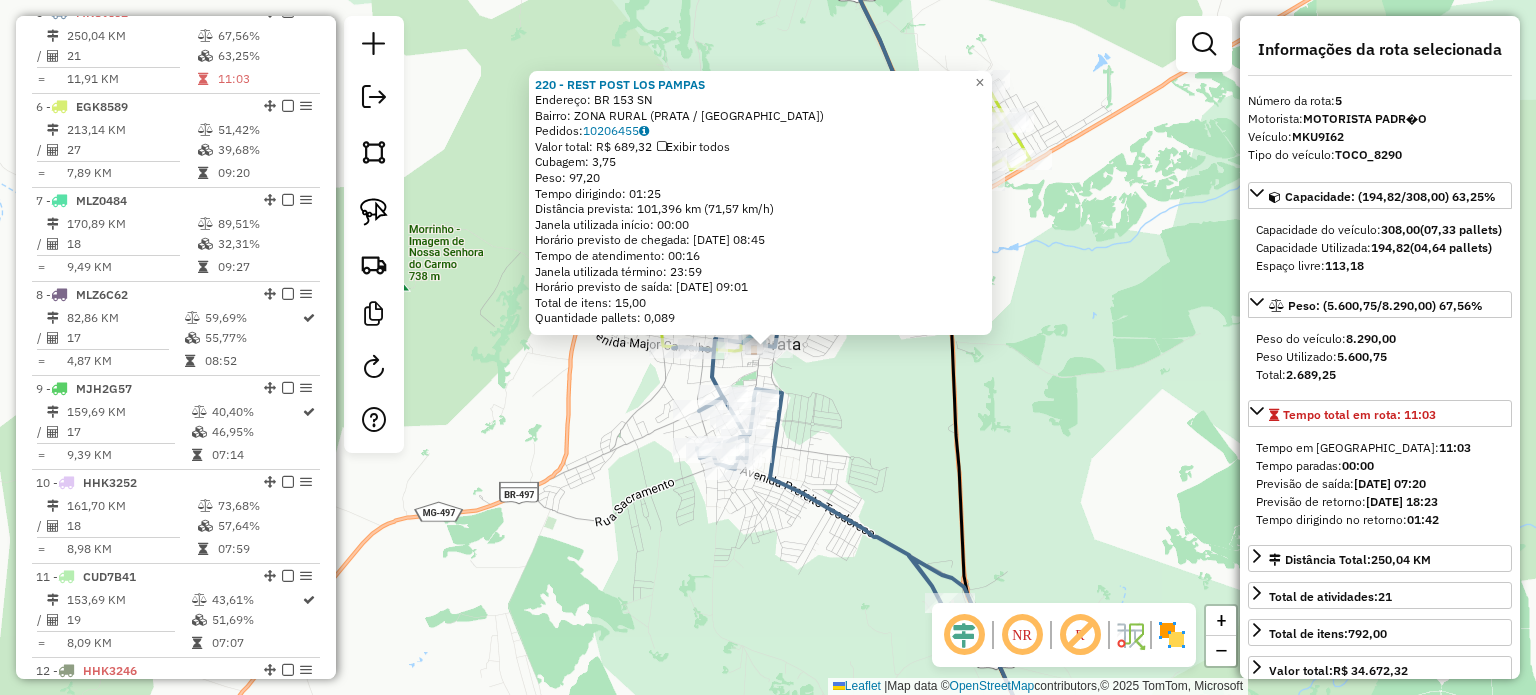 click on "220 - REST POST LOS PAMPAS  Endereço:  BR 153 SN   Bairro: ZONA RURAL (PRATA / [GEOGRAPHIC_DATA])   Pedidos:  10206455   Valor total: R$ 689,32   Exibir todos   Cubagem: 3,75  Peso: 97,20  Tempo dirigindo: 01:25   Distância prevista: 101,396 km (71,57 km/h)   [GEOGRAPHIC_DATA] utilizada início: 00:00   Horário previsto de chegada: [DATE] 08:45   Tempo de atendimento: 00:16   Janela utilizada término: 23:59   Horário previsto de saída: [DATE] 09:01   Total de itens: 15,00   Quantidade pallets: 0,089  × Janela de atendimento Grade de atendimento Capacidade Transportadoras Veículos Cliente Pedidos  Rotas Selecione os dias de semana para filtrar as janelas de atendimento  Seg   Ter   Qua   Qui   Sex   Sáb   Dom  Informe o período da janela de atendimento: De: Até:  Filtrar exatamente a janela do cliente  Considerar janela de atendimento padrão  Selecione os dias de semana para filtrar as grades de atendimento  Seg   Ter   Qua   Qui   Sex   Sáb   Dom   Considerar clientes sem dia de atendimento cadastrado  De:   De:" 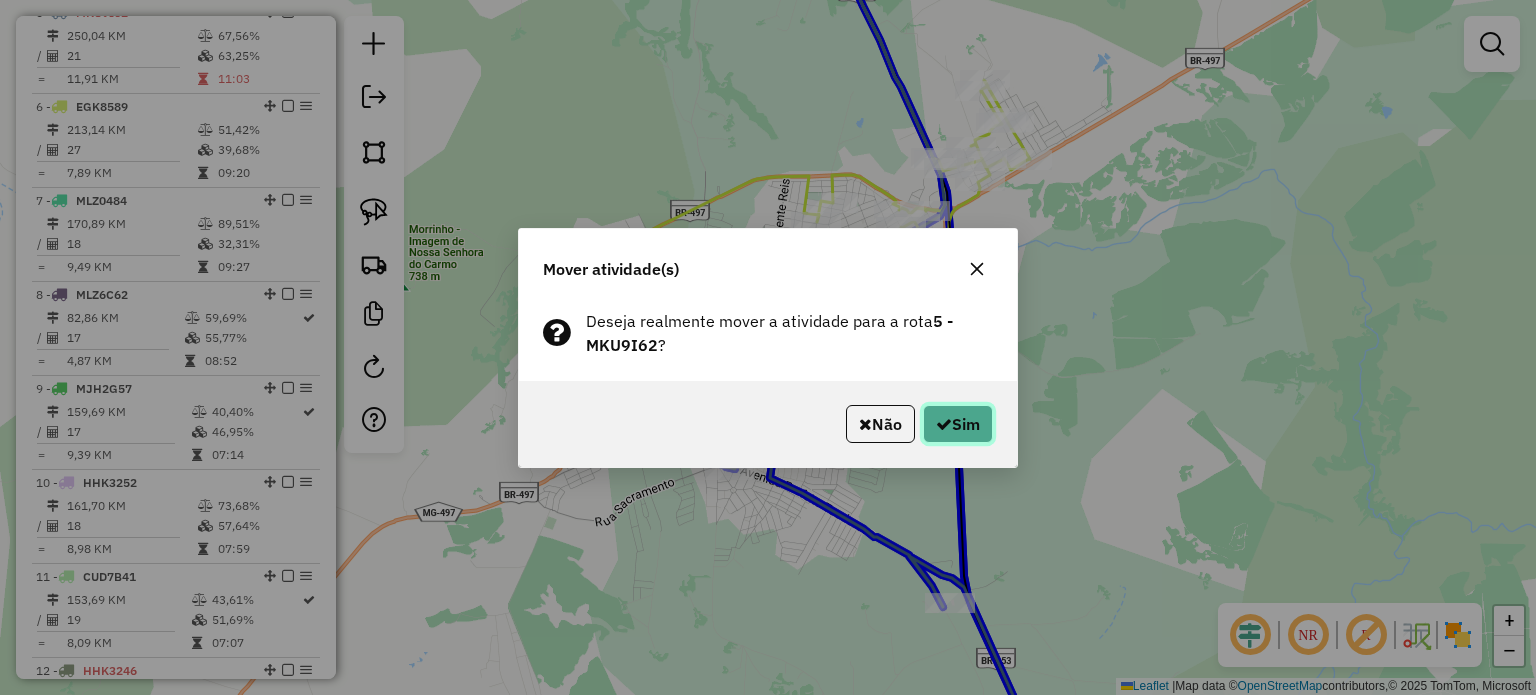 click on "Sim" 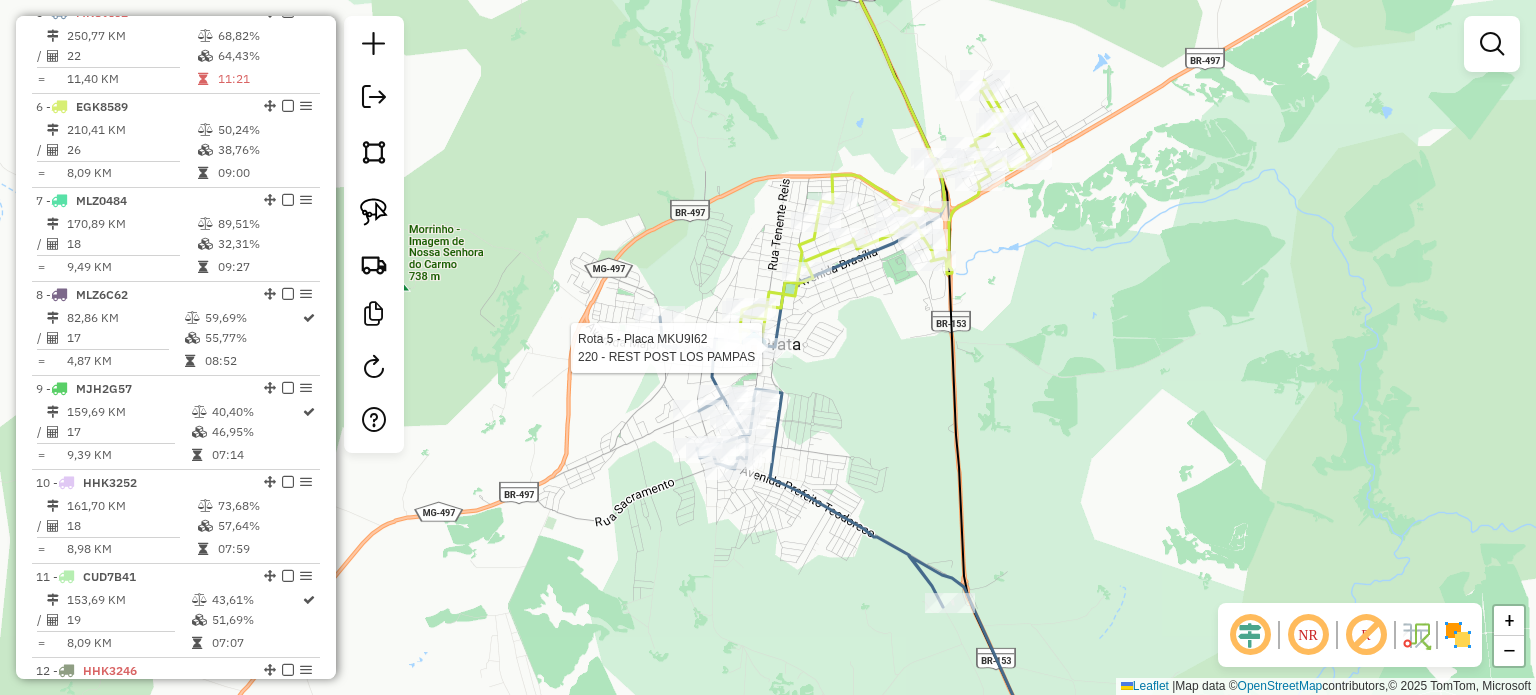 select on "*********" 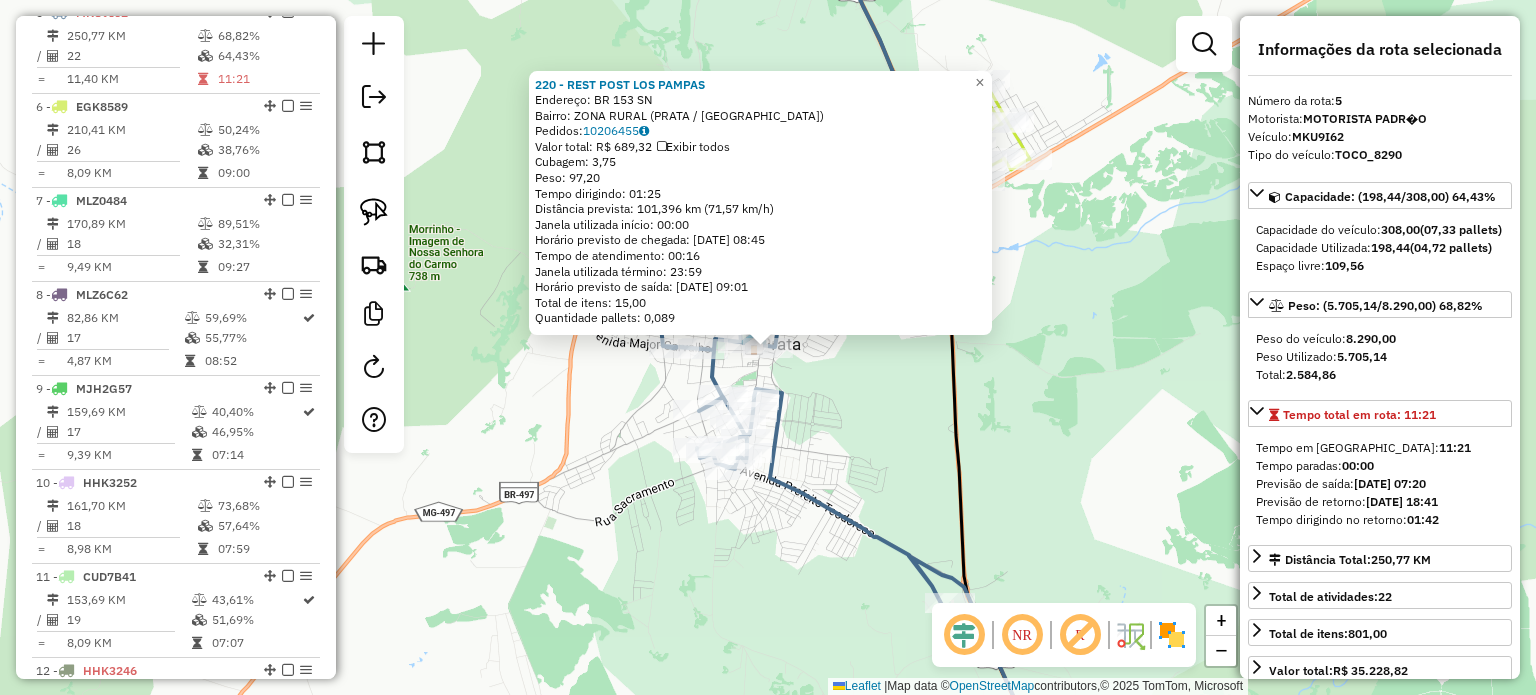 click on "220 - REST POST LOS PAMPAS  Endereço:  BR 153 SN   Bairro: ZONA RURAL (PRATA / [GEOGRAPHIC_DATA])   Pedidos:  10206455   Valor total: R$ 689,32   Exibir todos   Cubagem: 3,75  Peso: 97,20  Tempo dirigindo: 01:25   Distância prevista: 101,396 km (71,57 km/h)   [GEOGRAPHIC_DATA] utilizada início: 00:00   Horário previsto de chegada: [DATE] 08:45   Tempo de atendimento: 00:16   Janela utilizada término: 23:59   Horário previsto de saída: [DATE] 09:01   Total de itens: 15,00   Quantidade pallets: 0,089  × Janela de atendimento Grade de atendimento Capacidade Transportadoras Veículos Cliente Pedidos  Rotas Selecione os dias de semana para filtrar as janelas de atendimento  Seg   Ter   Qua   Qui   Sex   Sáb   Dom  Informe o período da janela de atendimento: De: Até:  Filtrar exatamente a janela do cliente  Considerar janela de atendimento padrão  Selecione os dias de semana para filtrar as grades de atendimento  Seg   Ter   Qua   Qui   Sex   Sáb   Dom   Considerar clientes sem dia de atendimento cadastrado  De:   De:" 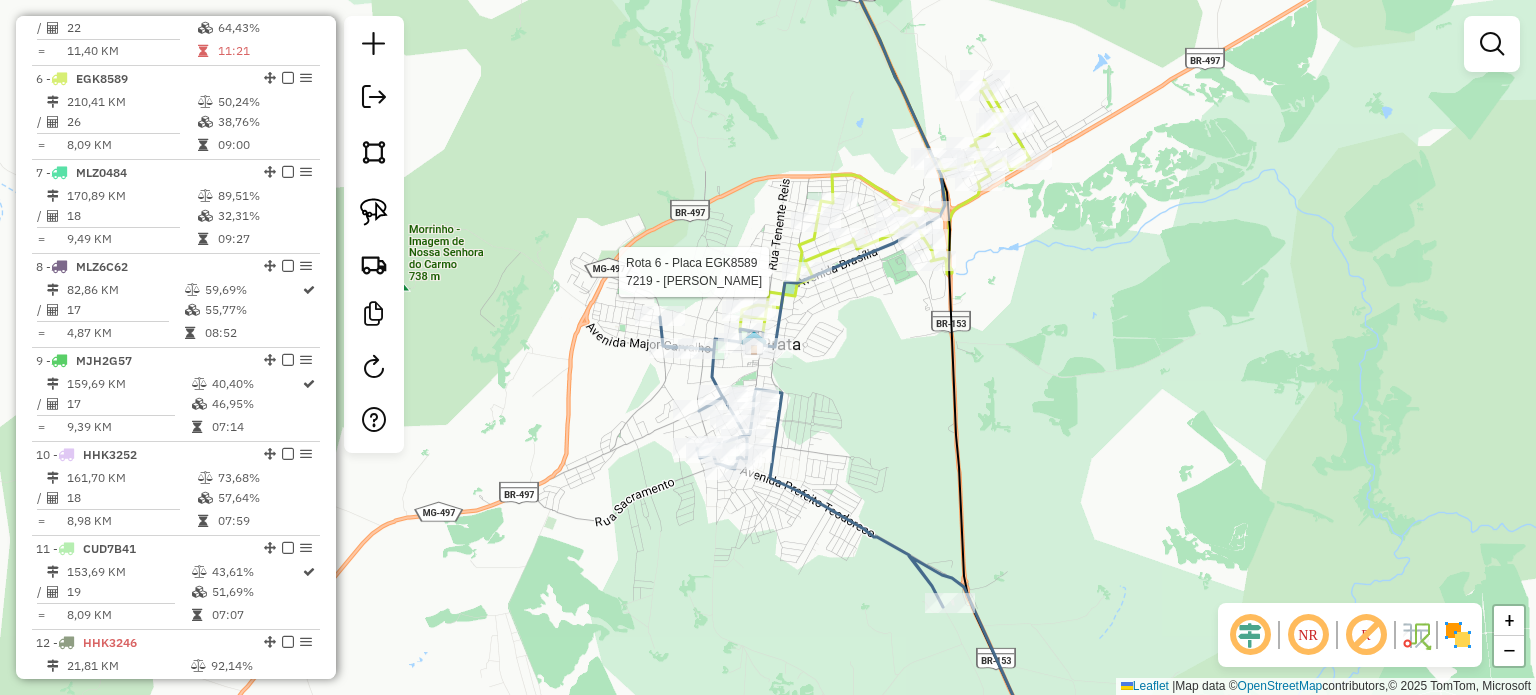 select on "*********" 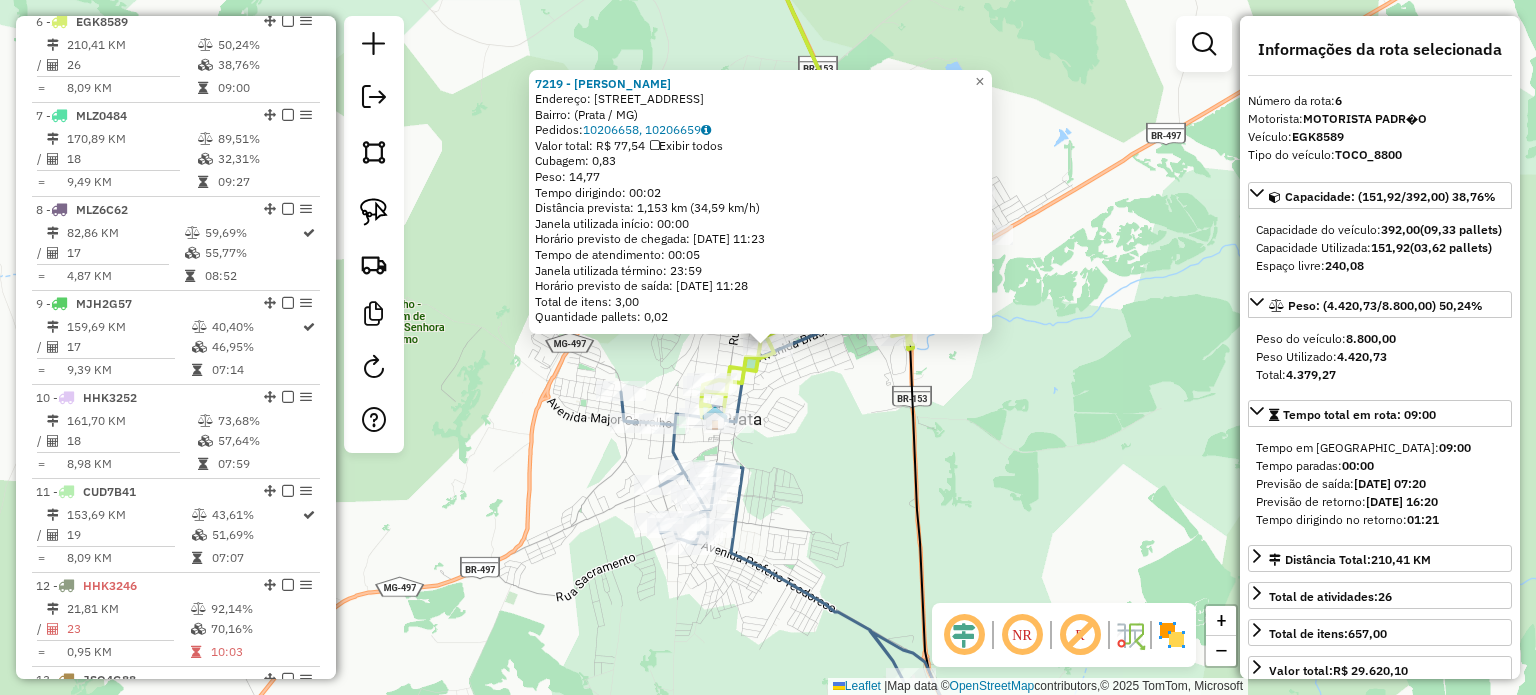scroll, scrollTop: 1218, scrollLeft: 0, axis: vertical 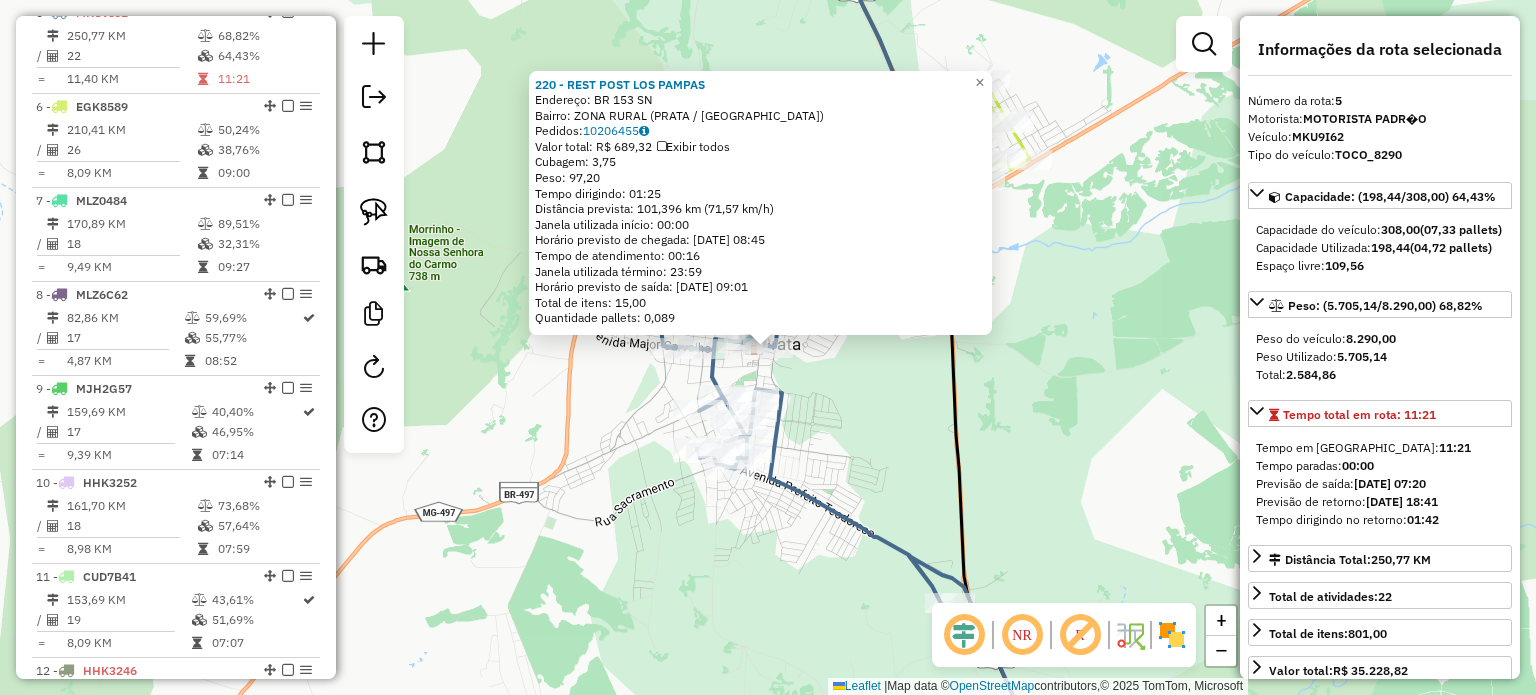 click on "220 - REST POST LOS PAMPAS  Endereço:  BR 153 SN   Bairro: ZONA RURAL (PRATA / [GEOGRAPHIC_DATA])   Pedidos:  10206455   Valor total: R$ 689,32   Exibir todos   Cubagem: 3,75  Peso: 97,20  Tempo dirigindo: 01:25   Distância prevista: 101,396 km (71,57 km/h)   [GEOGRAPHIC_DATA] utilizada início: 00:00   Horário previsto de chegada: [DATE] 08:45   Tempo de atendimento: 00:16   Janela utilizada término: 23:59   Horário previsto de saída: [DATE] 09:01   Total de itens: 15,00   Quantidade pallets: 0,089  × Janela de atendimento Grade de atendimento Capacidade Transportadoras Veículos Cliente Pedidos  Rotas Selecione os dias de semana para filtrar as janelas de atendimento  Seg   Ter   Qua   Qui   Sex   Sáb   Dom  Informe o período da janela de atendimento: De: Até:  Filtrar exatamente a janela do cliente  Considerar janela de atendimento padrão  Selecione os dias de semana para filtrar as grades de atendimento  Seg   Ter   Qua   Qui   Sex   Sáb   Dom   Considerar clientes sem dia de atendimento cadastrado  De:   De:" 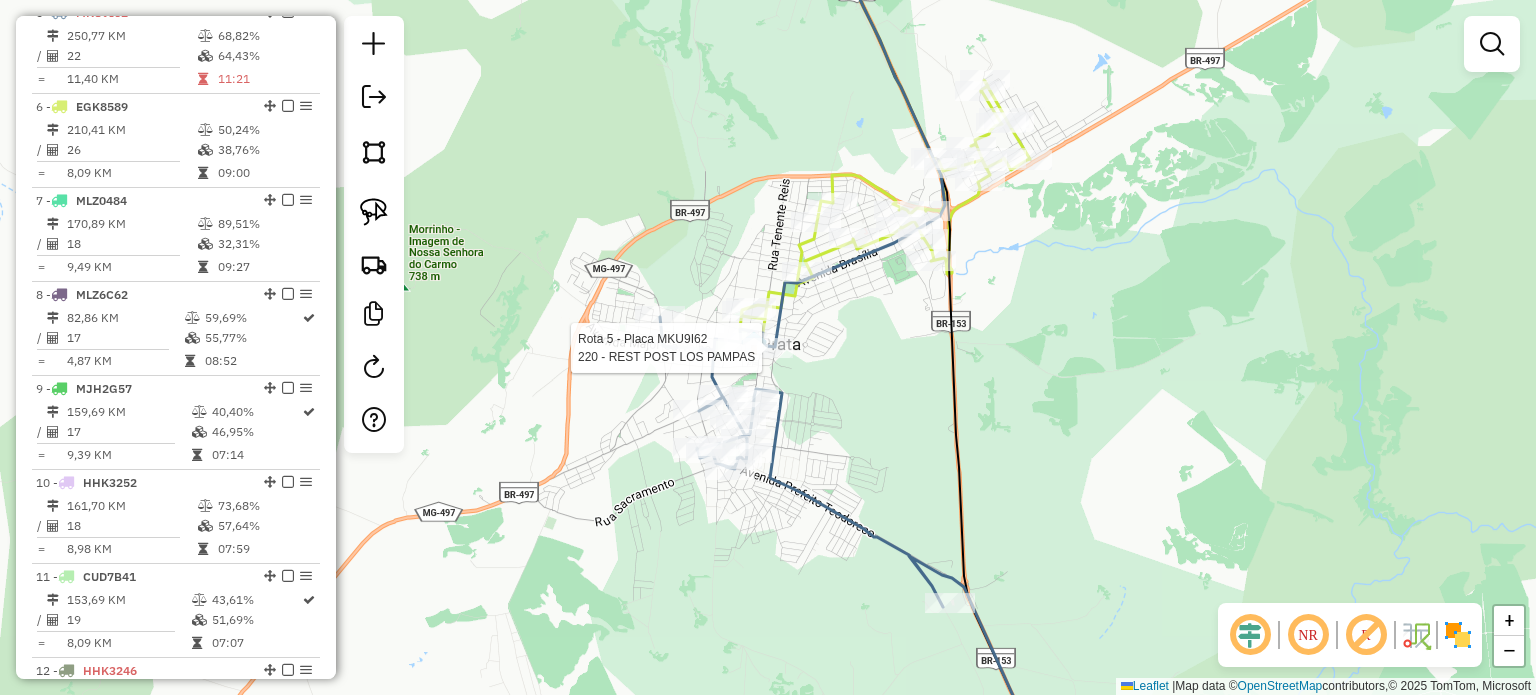 select on "*********" 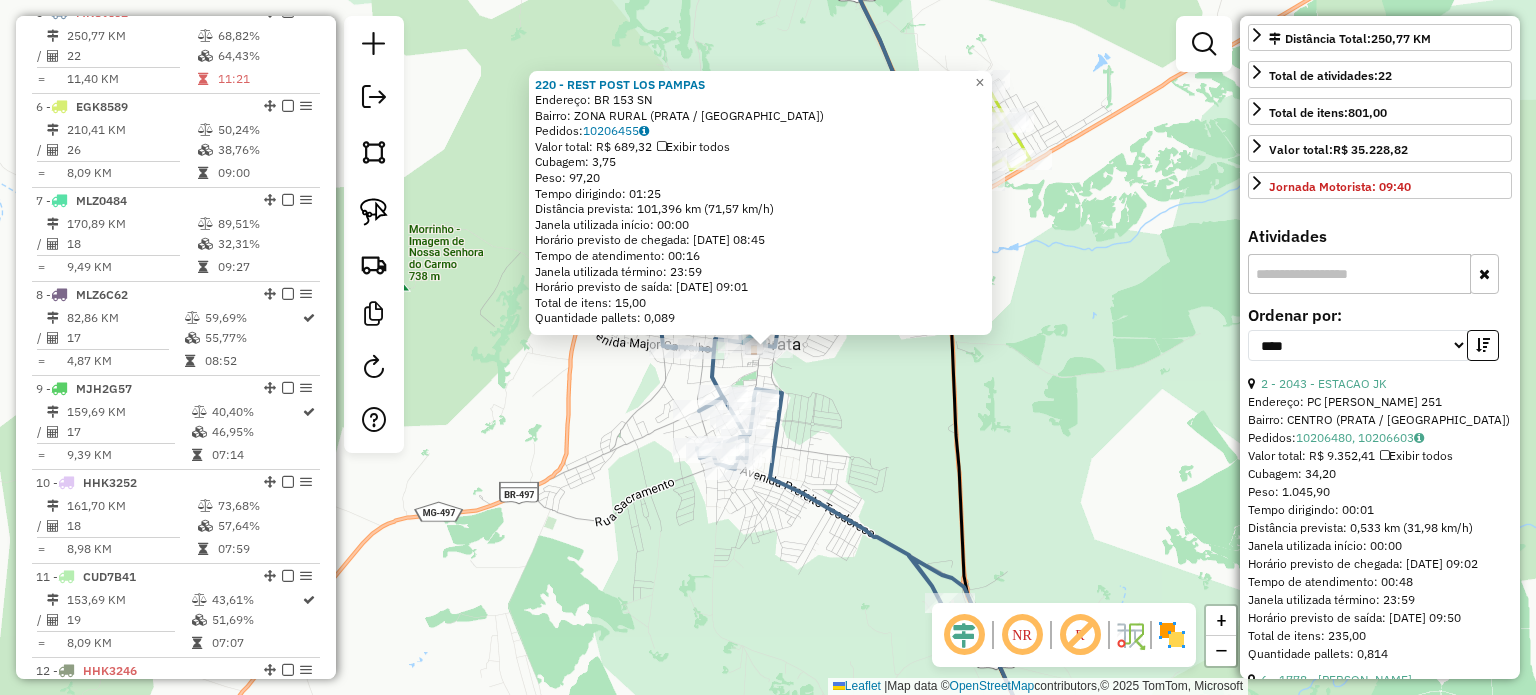 scroll, scrollTop: 700, scrollLeft: 0, axis: vertical 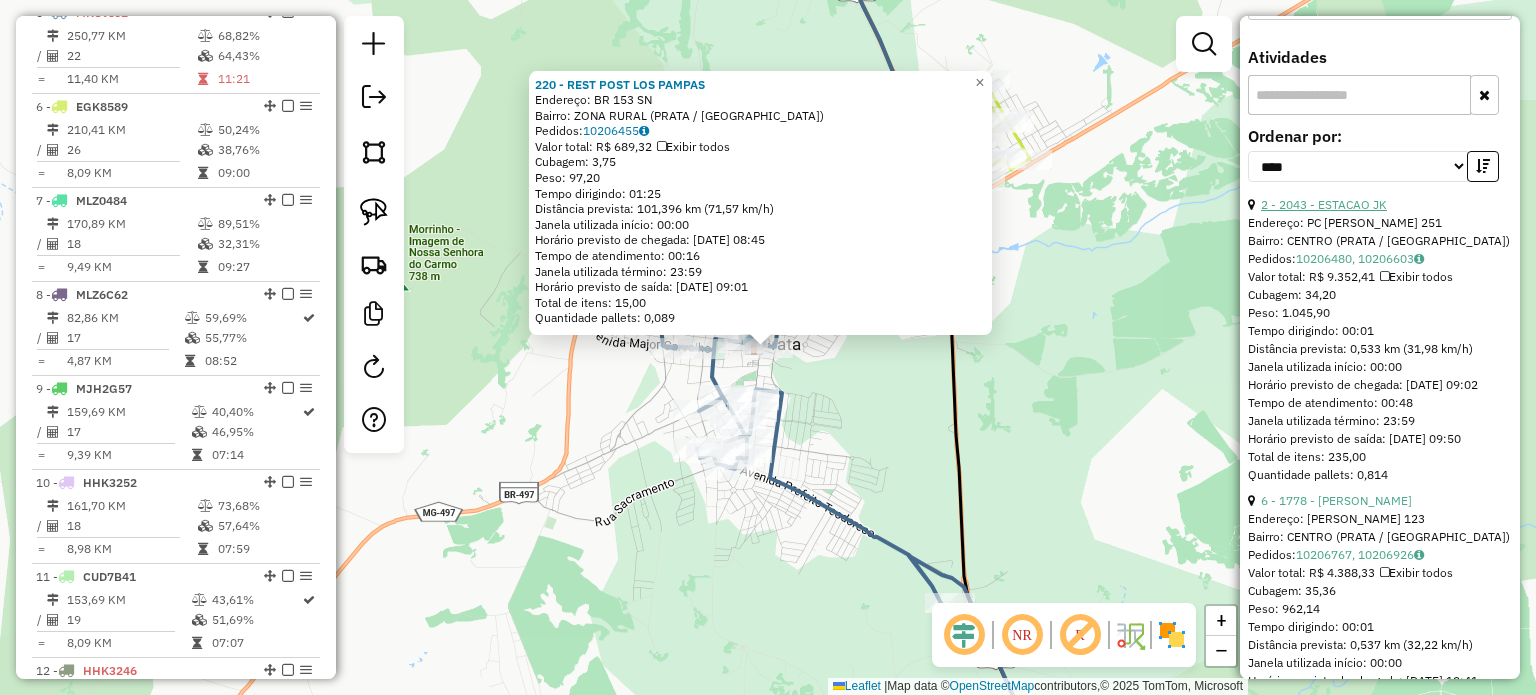 click on "2 - 2043 - ESTACAO JK" at bounding box center (1324, 204) 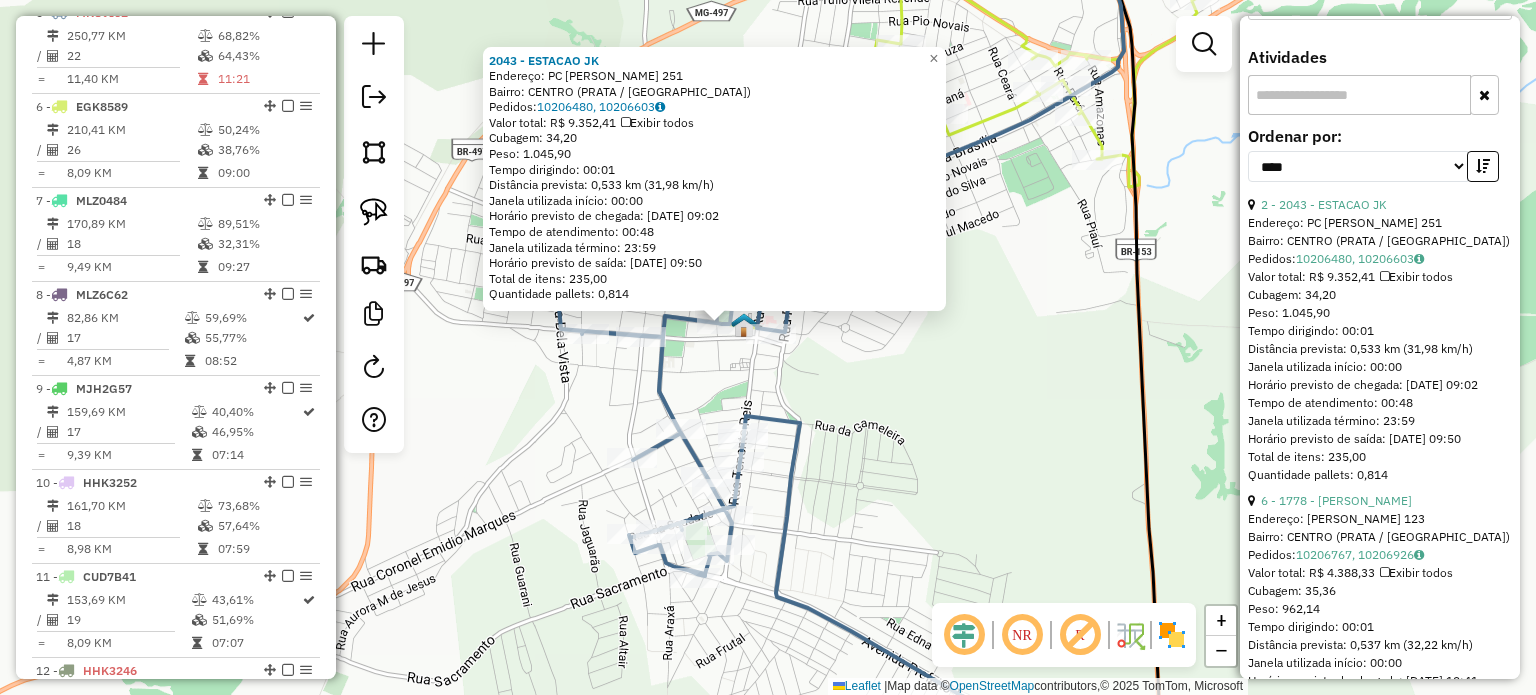 click on "2043 - ESTACAO JK  Endereço:  PC [PERSON_NAME] 251   Bairro: CENTRO (PRATA / [GEOGRAPHIC_DATA])   Pedidos:  10206480, 10206603   Valor total: R$ 9.352,41   Exibir todos   Cubagem: 34,20  Peso: 1.045,90  Tempo dirigindo: 00:01   Distância prevista: 0,533 km (31,98 km/h)   [GEOGRAPHIC_DATA] utilizada início: 00:00   Horário previsto de chegada: [DATE] 09:02   Tempo de atendimento: 00:48   Janela utilizada término: 23:59   Horário previsto de saída: [DATE] 09:50   Total de itens: 235,00   Quantidade pallets: 0,814  × Janela de atendimento Grade de atendimento Capacidade Transportadoras Veículos Cliente Pedidos  Rotas Selecione os dias de semana para filtrar as janelas de atendimento  Seg   Ter   Qua   Qui   Sex   Sáb   Dom  Informe o período da janela de atendimento: De: Até:  Filtrar exatamente a janela do cliente  Considerar janela de atendimento padrão  Selecione os dias de semana para filtrar as grades de atendimento  Seg   Ter   Qua   Qui   Sex   Sáb   Dom   Clientes fora do dia de atendimento selecionado De:" 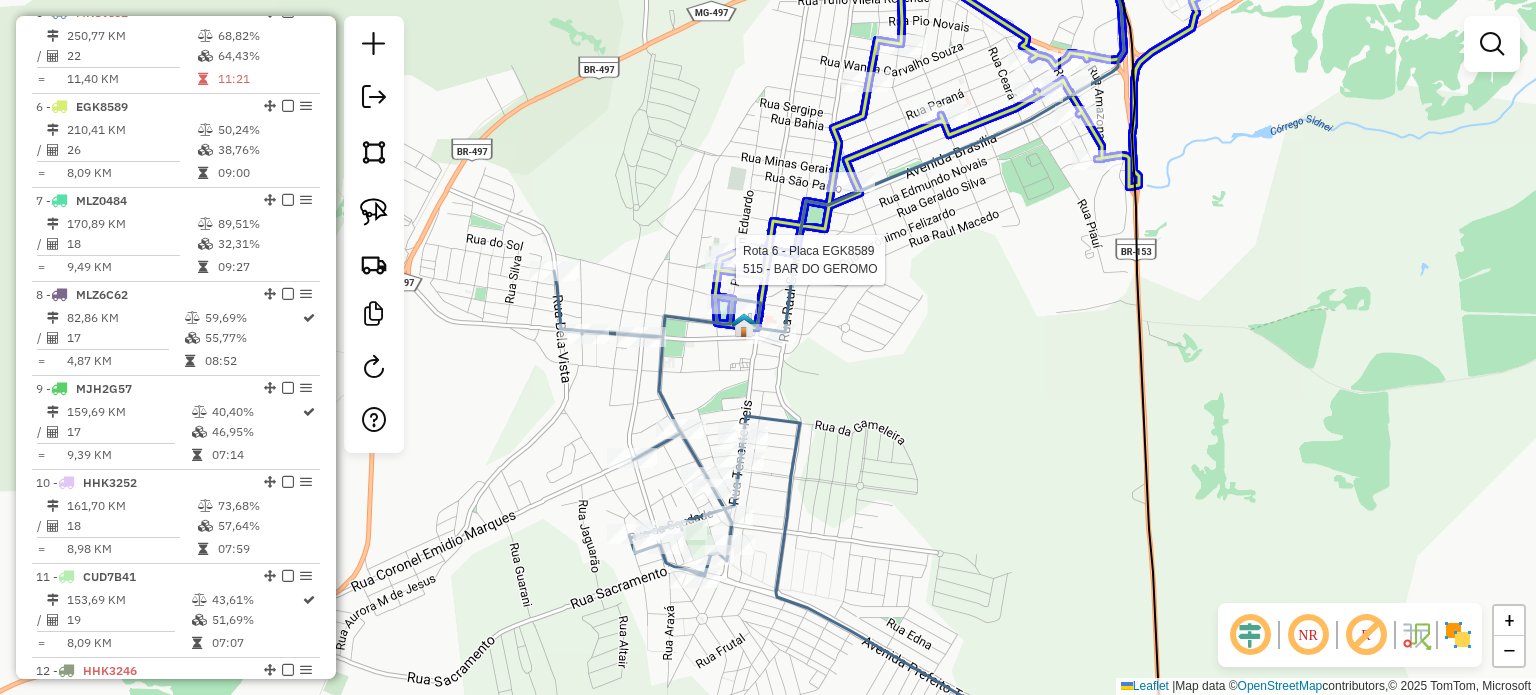 click 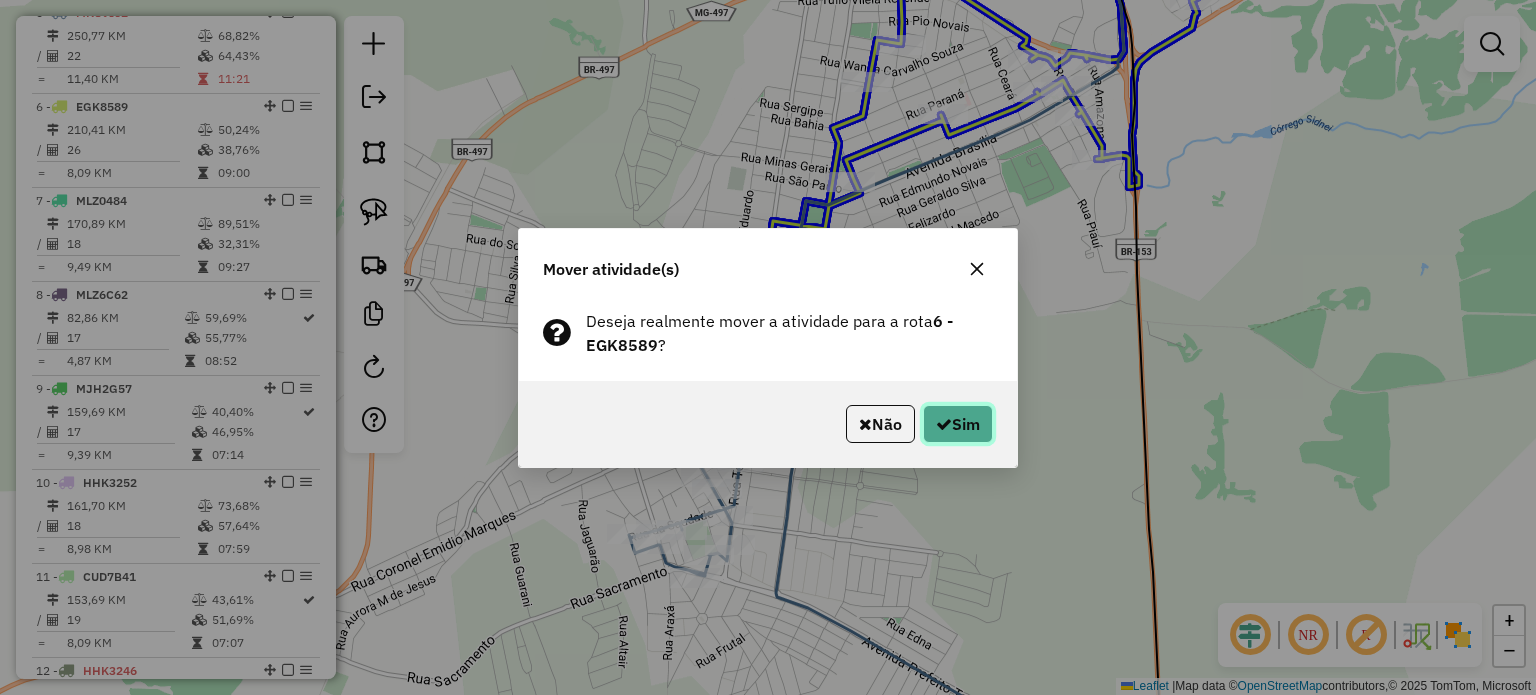 click 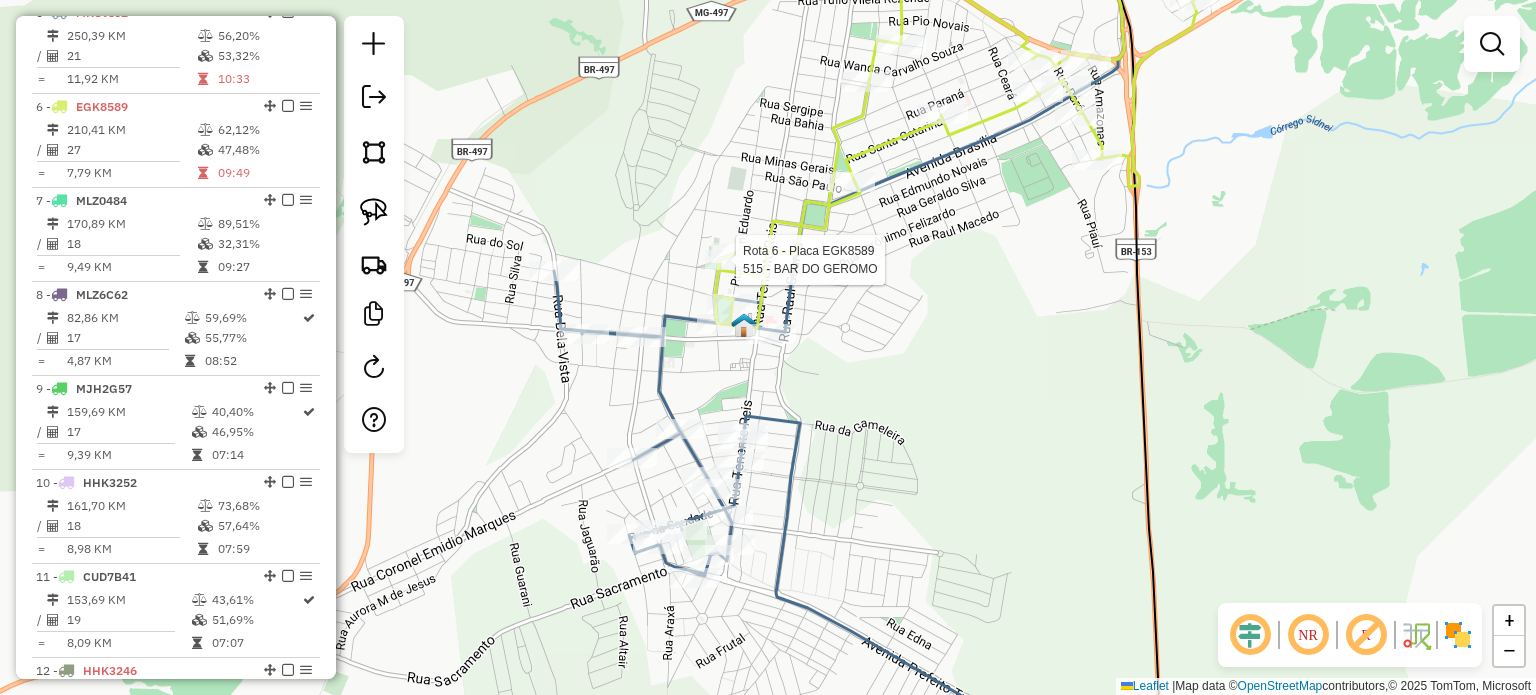 select on "*********" 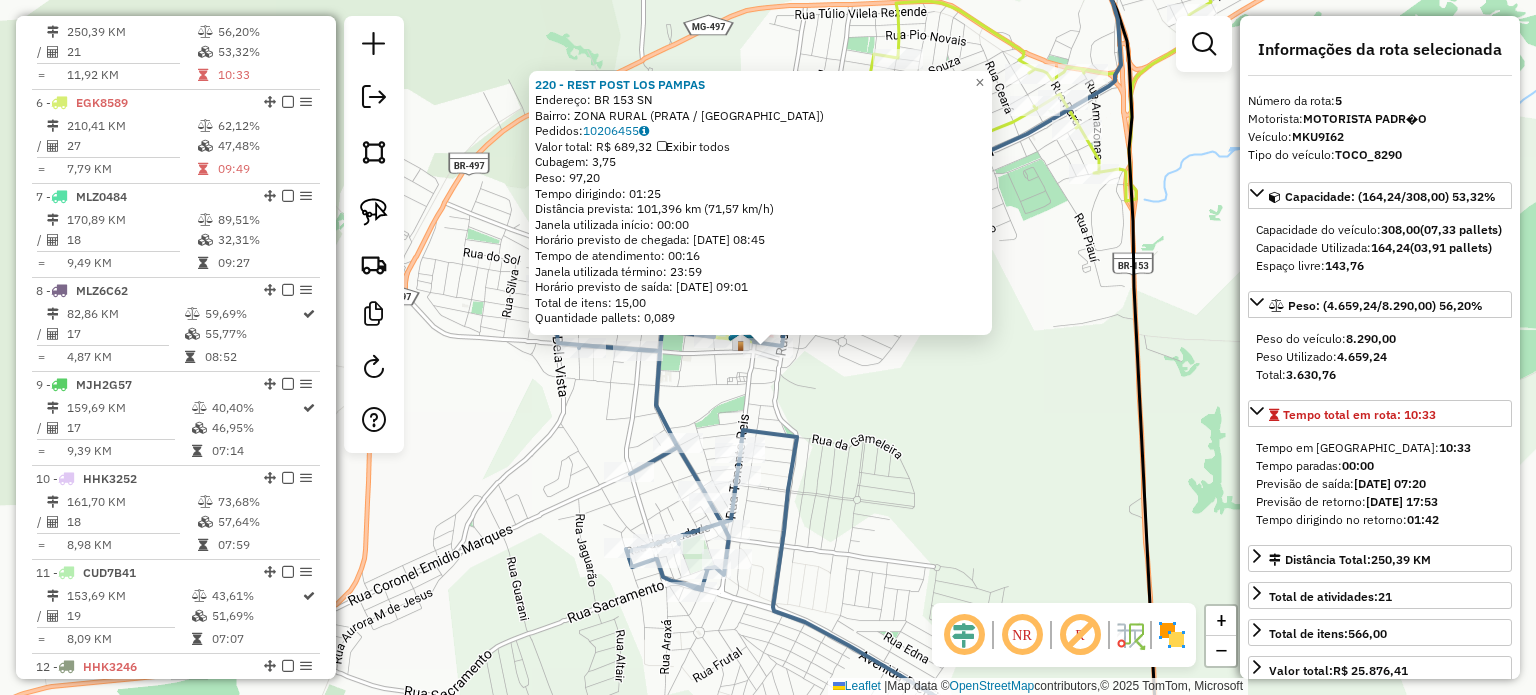 scroll, scrollTop: 1124, scrollLeft: 0, axis: vertical 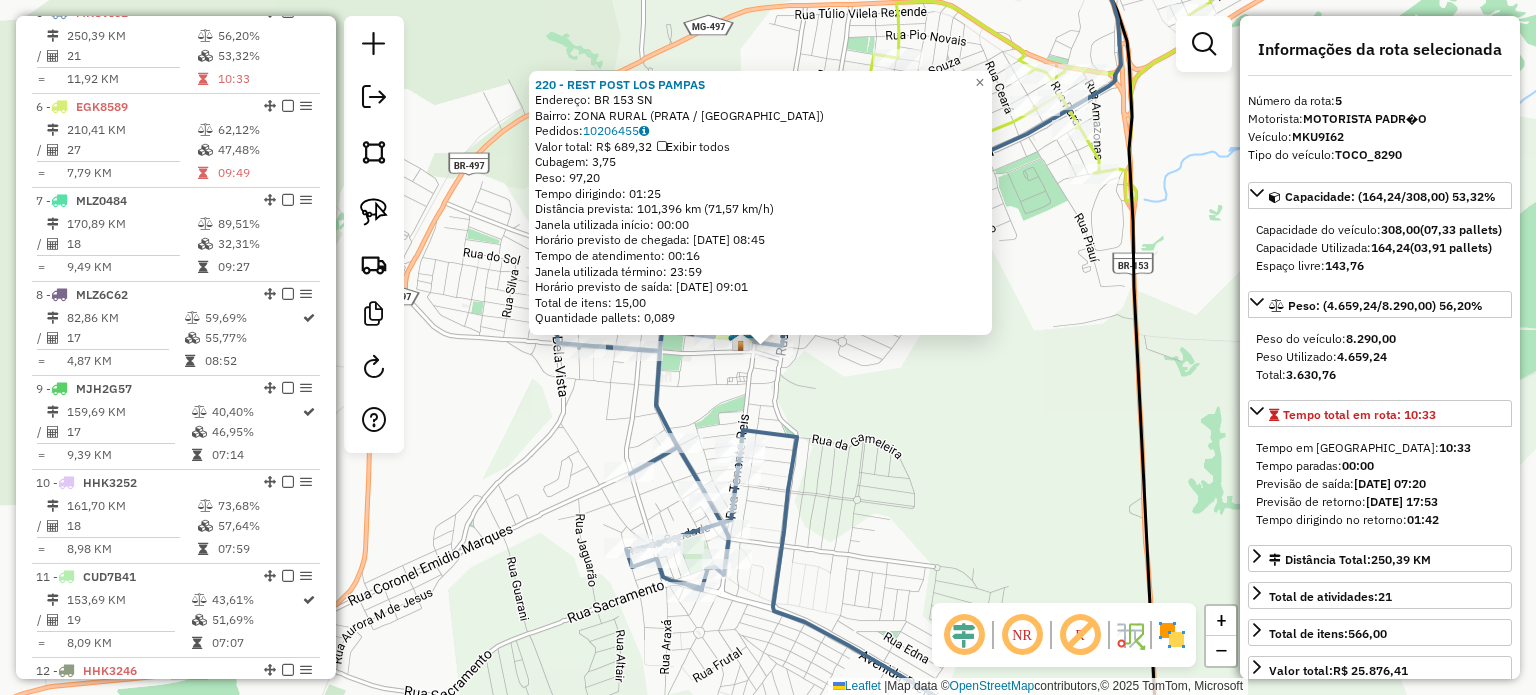click on "220 - REST POST LOS PAMPAS  Endereço:  BR 153 SN   Bairro: ZONA RURAL (PRATA / [GEOGRAPHIC_DATA])   Pedidos:  10206455   Valor total: R$ 689,32   Exibir todos   Cubagem: 3,75  Peso: 97,20  Tempo dirigindo: 01:25   Distância prevista: 101,396 km (71,57 km/h)   [GEOGRAPHIC_DATA] utilizada início: 00:00   Horário previsto de chegada: [DATE] 08:45   Tempo de atendimento: 00:16   Janela utilizada término: 23:59   Horário previsto de saída: [DATE] 09:01   Total de itens: 15,00   Quantidade pallets: 0,089  × Janela de atendimento Grade de atendimento Capacidade Transportadoras Veículos Cliente Pedidos  Rotas Selecione os dias de semana para filtrar as janelas de atendimento  Seg   Ter   Qua   Qui   Sex   Sáb   Dom  Informe o período da janela de atendimento: De: Até:  Filtrar exatamente a janela do cliente  Considerar janela de atendimento padrão  Selecione os dias de semana para filtrar as grades de atendimento  Seg   Ter   Qua   Qui   Sex   Sáb   Dom   Considerar clientes sem dia de atendimento cadastrado  De:   De:" 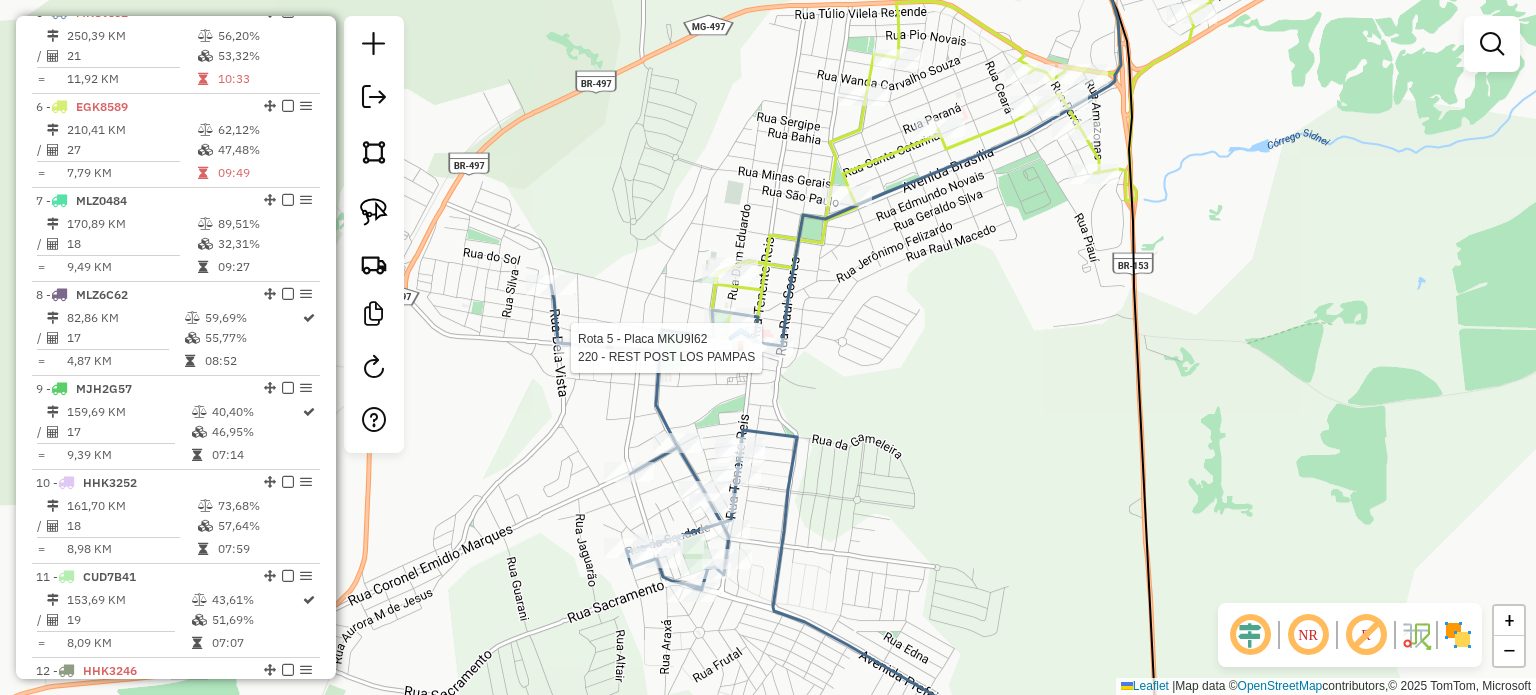select on "*********" 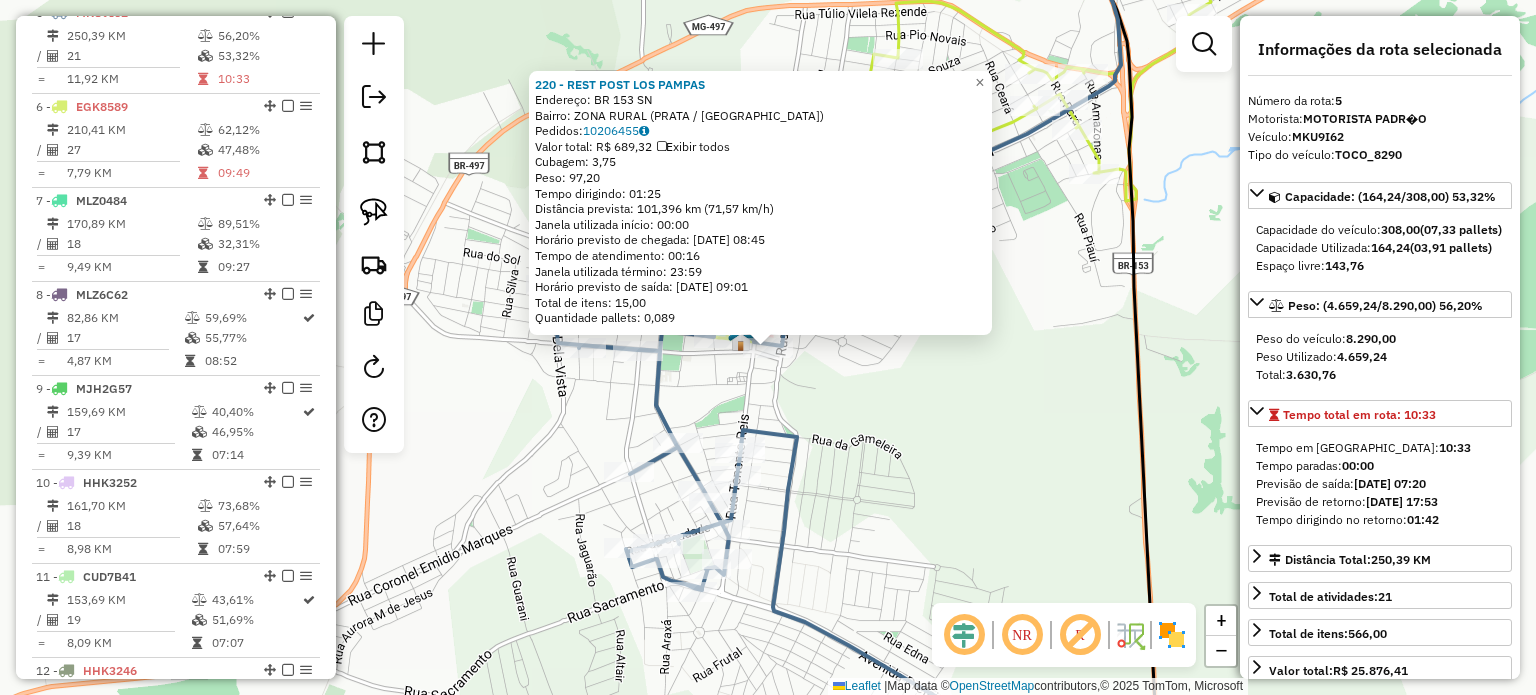 click on "220 - REST POST LOS PAMPAS  Endereço:  BR 153 SN   Bairro: ZONA RURAL (PRATA / [GEOGRAPHIC_DATA])   Pedidos:  10206455   Valor total: R$ 689,32   Exibir todos   Cubagem: 3,75  Peso: 97,20  Tempo dirigindo: 01:25   Distância prevista: 101,396 km (71,57 km/h)   [GEOGRAPHIC_DATA] utilizada início: 00:00   Horário previsto de chegada: [DATE] 08:45   Tempo de atendimento: 00:16   Janela utilizada término: 23:59   Horário previsto de saída: [DATE] 09:01   Total de itens: 15,00   Quantidade pallets: 0,089  × Janela de atendimento Grade de atendimento Capacidade Transportadoras Veículos Cliente Pedidos  Rotas Selecione os dias de semana para filtrar as janelas de atendimento  Seg   Ter   Qua   Qui   Sex   Sáb   Dom  Informe o período da janela de atendimento: De: Até:  Filtrar exatamente a janela do cliente  Considerar janela de atendimento padrão  Selecione os dias de semana para filtrar as grades de atendimento  Seg   Ter   Qua   Qui   Sex   Sáb   Dom   Considerar clientes sem dia de atendimento cadastrado  De:   De:" 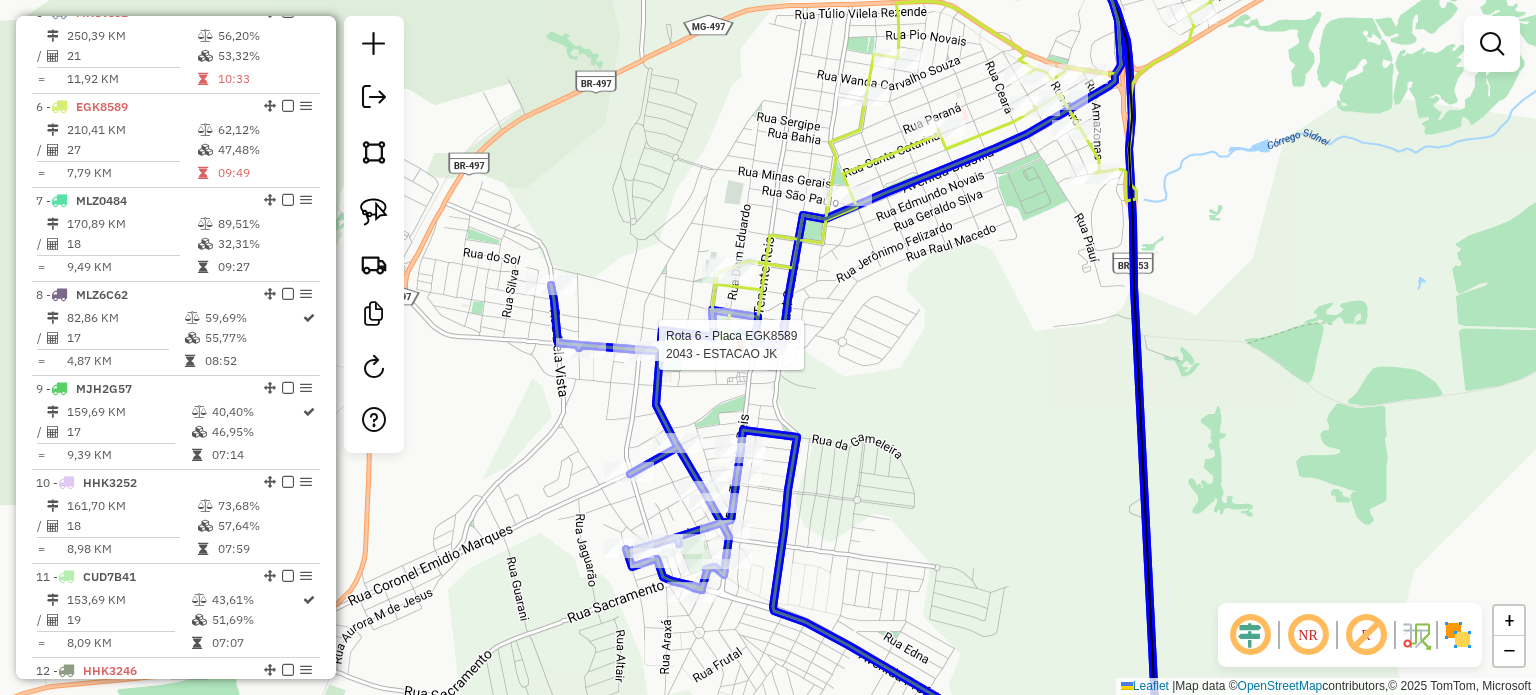 click 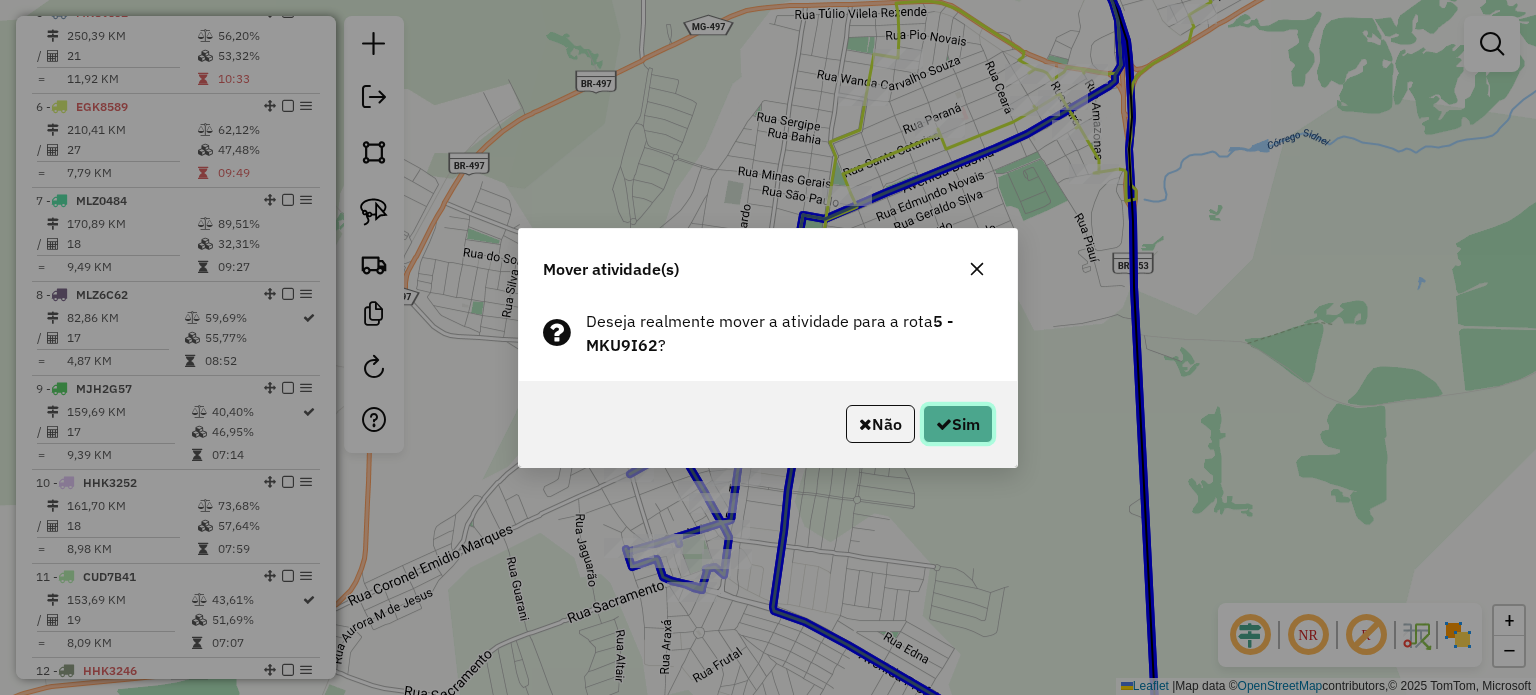 click on "Sim" 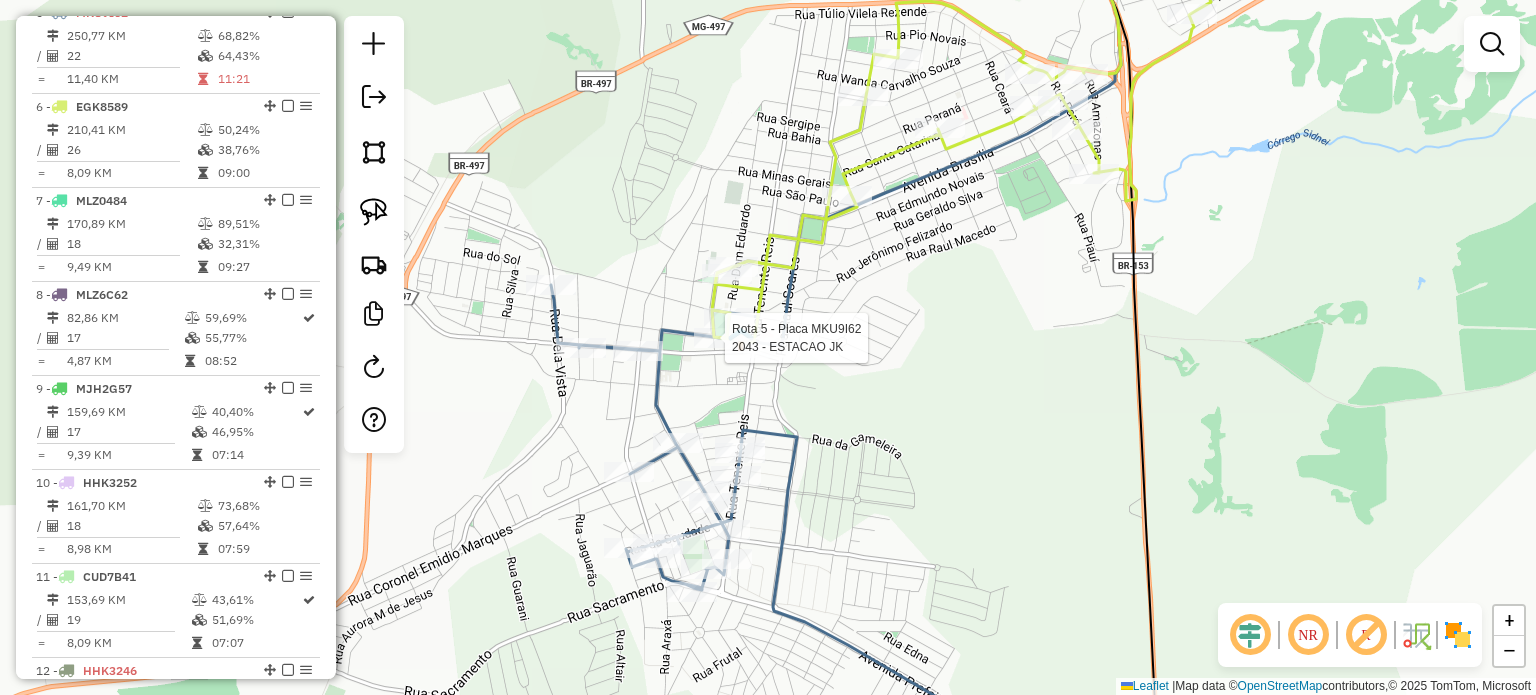 select on "*********" 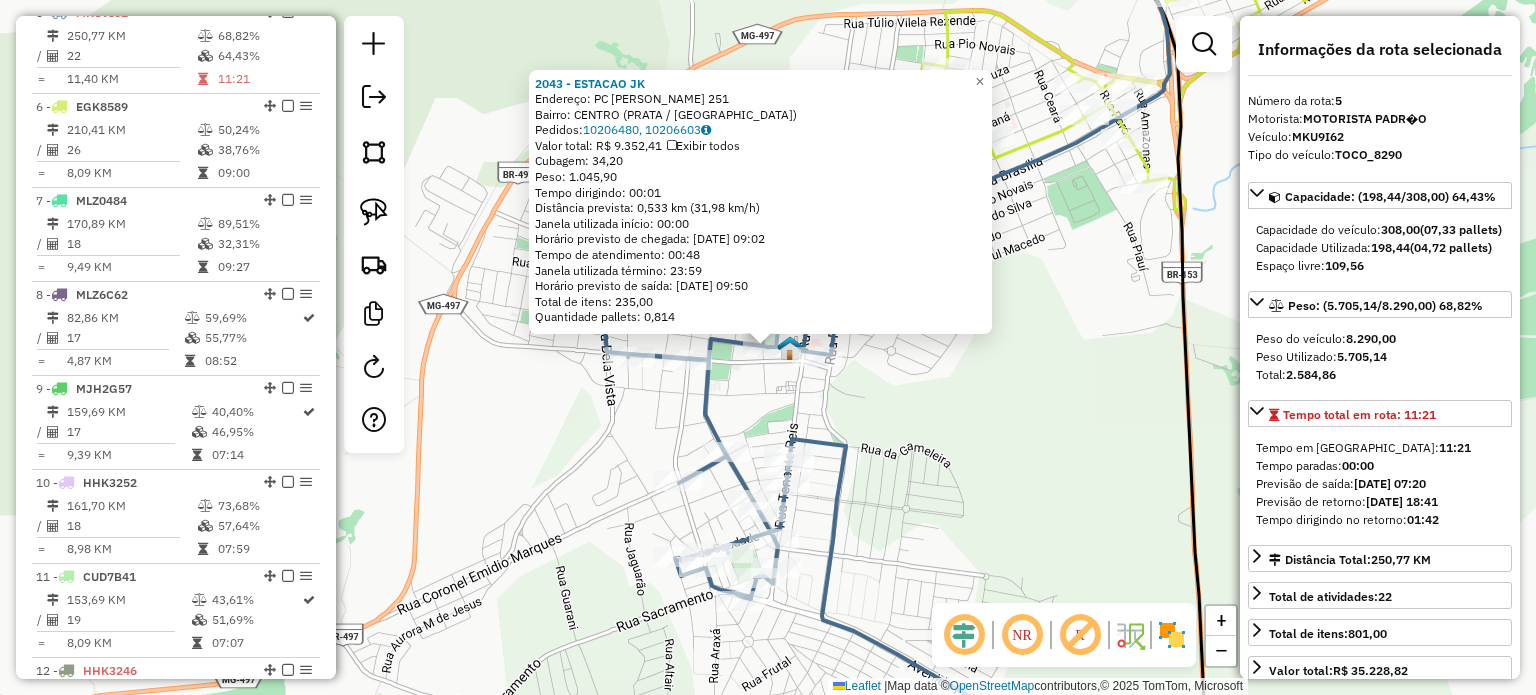 click on "2043 - ESTACAO JK  Endereço:  PC [PERSON_NAME] 251   Bairro: CENTRO (PRATA / [GEOGRAPHIC_DATA])   Pedidos:  10206480, 10206603   Valor total: R$ 9.352,41   Exibir todos   Cubagem: 34,20  Peso: 1.045,90  Tempo dirigindo: 00:01   Distância prevista: 0,533 km (31,98 km/h)   [GEOGRAPHIC_DATA] utilizada início: 00:00   Horário previsto de chegada: [DATE] 09:02   Tempo de atendimento: 00:48   Janela utilizada término: 23:59   Horário previsto de saída: [DATE] 09:50   Total de itens: 235,00   Quantidade pallets: 0,814  × Janela de atendimento Grade de atendimento Capacidade Transportadoras Veículos Cliente Pedidos  Rotas Selecione os dias de semana para filtrar as janelas de atendimento  Seg   Ter   Qua   Qui   Sex   Sáb   Dom  Informe o período da janela de atendimento: De: Até:  Filtrar exatamente a janela do cliente  Considerar janela de atendimento padrão  Selecione os dias de semana para filtrar as grades de atendimento  Seg   Ter   Qua   Qui   Sex   Sáb   Dom   Clientes fora do dia de atendimento selecionado De:" 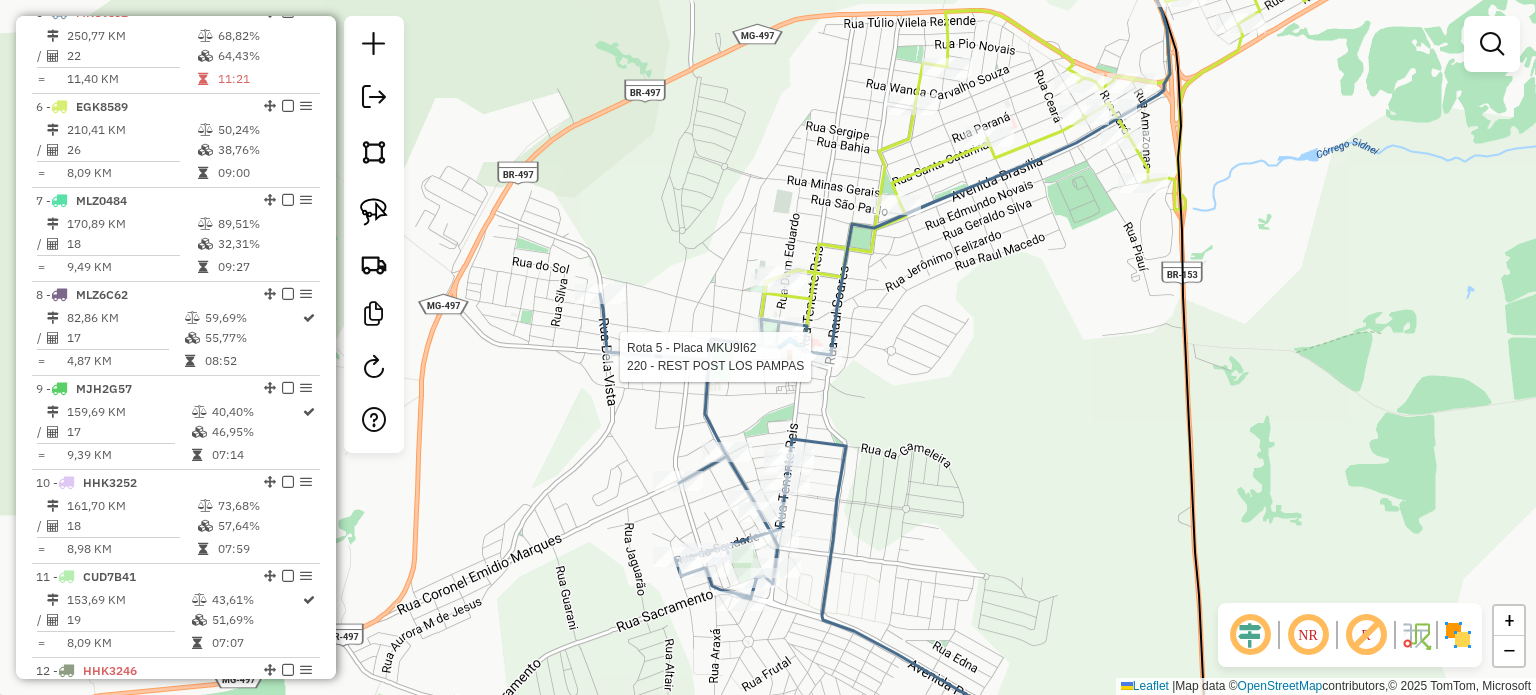 select on "*********" 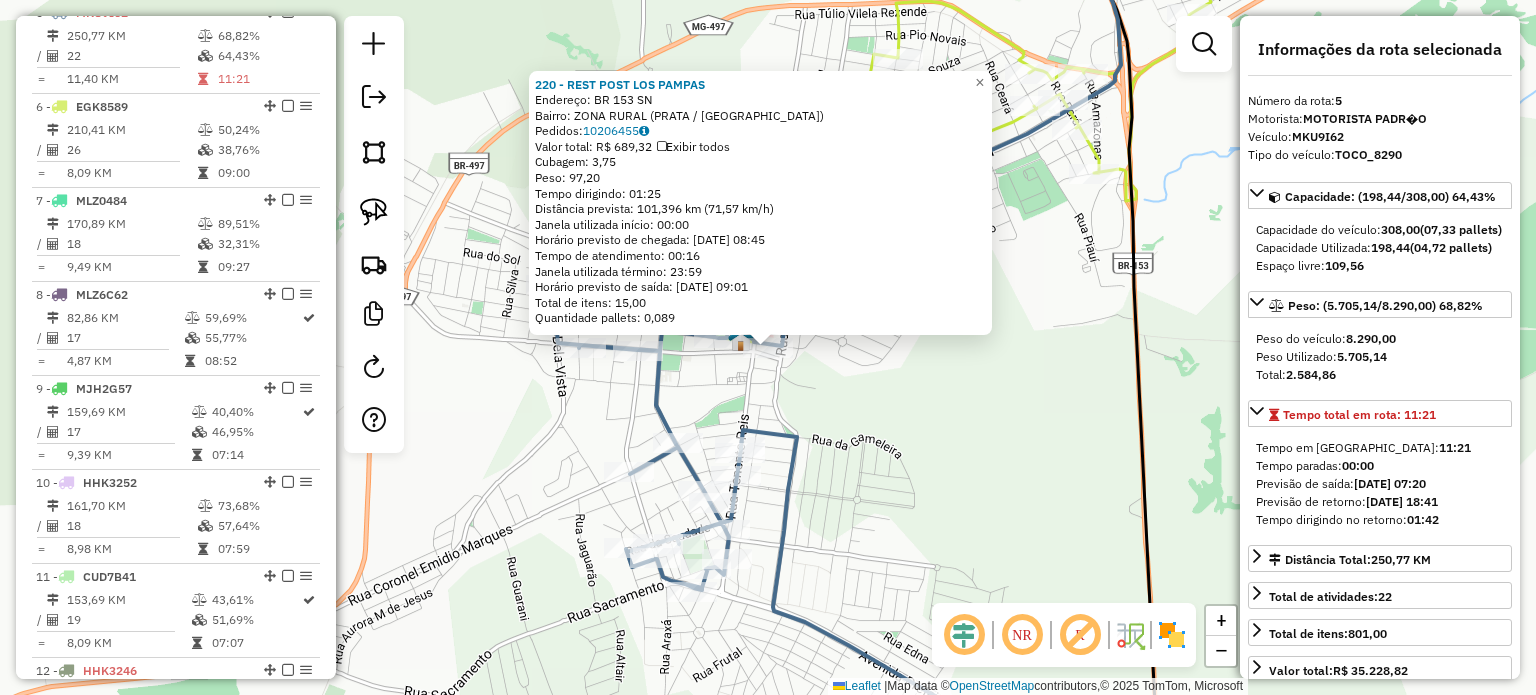 click on "220 - REST POST LOS PAMPAS  Endereço:  BR 153 SN   Bairro: ZONA RURAL (PRATA / [GEOGRAPHIC_DATA])   Pedidos:  10206455   Valor total: R$ 689,32   Exibir todos   Cubagem: 3,75  Peso: 97,20  Tempo dirigindo: 01:25   Distância prevista: 101,396 km (71,57 km/h)   [GEOGRAPHIC_DATA] utilizada início: 00:00   Horário previsto de chegada: [DATE] 08:45   Tempo de atendimento: 00:16   Janela utilizada término: 23:59   Horário previsto de saída: [DATE] 09:01   Total de itens: 15,00   Quantidade pallets: 0,089  × Janela de atendimento Grade de atendimento Capacidade Transportadoras Veículos Cliente Pedidos  Rotas Selecione os dias de semana para filtrar as janelas de atendimento  Seg   Ter   Qua   Qui   Sex   Sáb   Dom  Informe o período da janela de atendimento: De: Até:  Filtrar exatamente a janela do cliente  Considerar janela de atendimento padrão  Selecione os dias de semana para filtrar as grades de atendimento  Seg   Ter   Qua   Qui   Sex   Sáb   Dom   Considerar clientes sem dia de atendimento cadastrado  De:   De:" 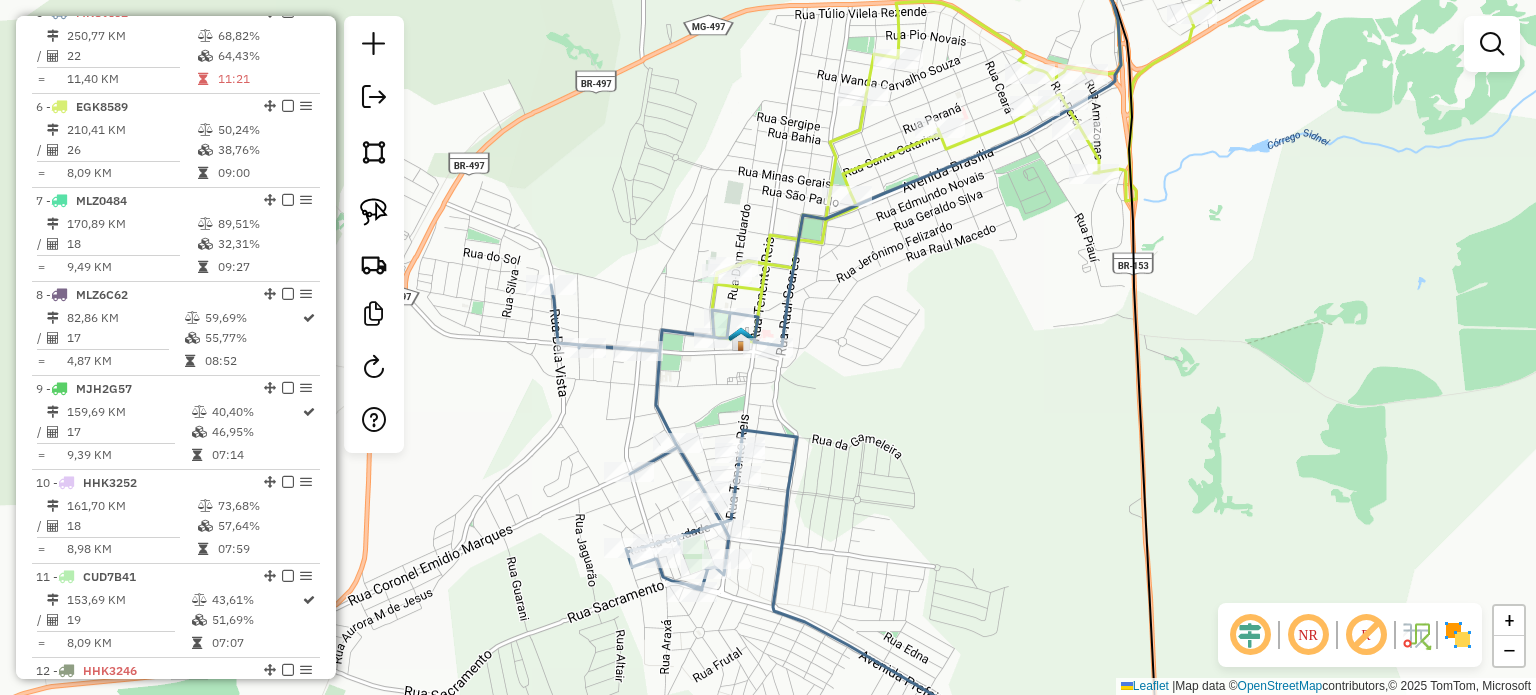 click 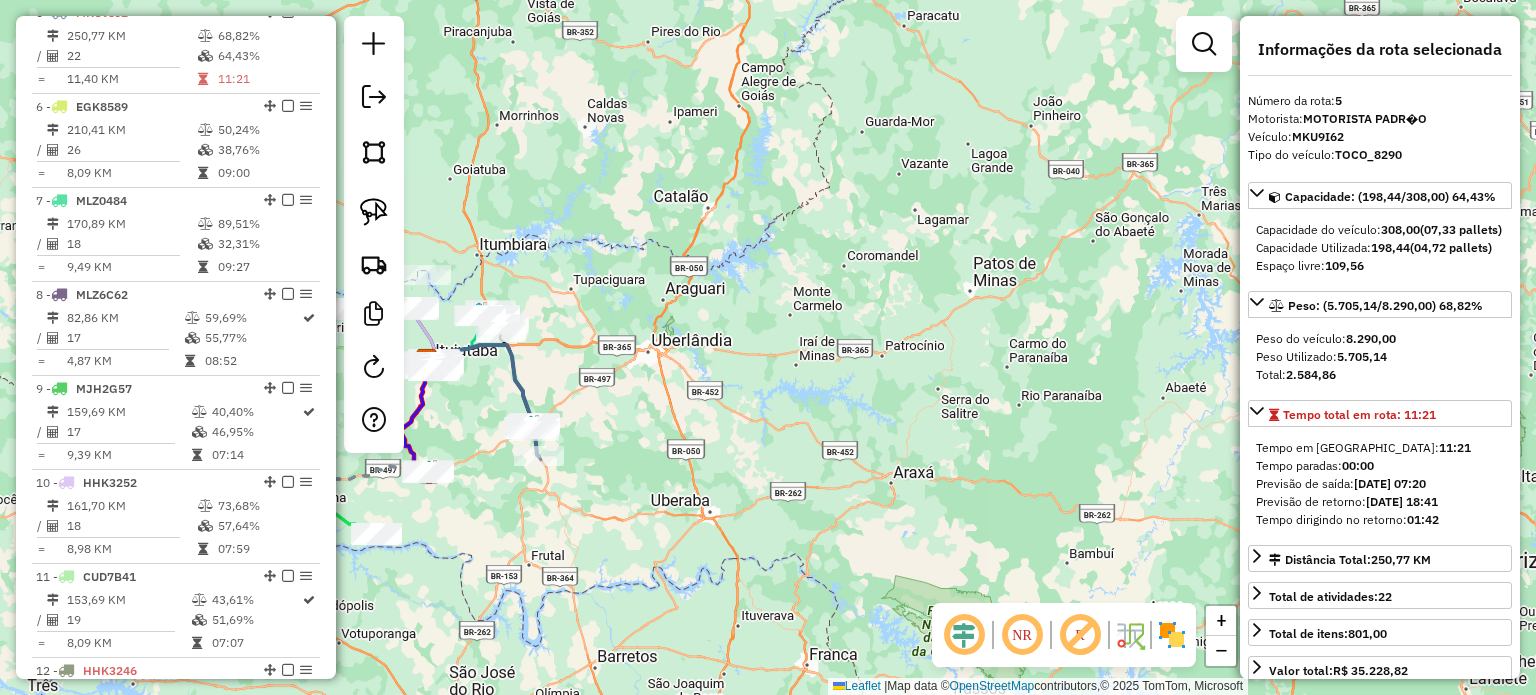 drag, startPoint x: 527, startPoint y: 573, endPoint x: 1154, endPoint y: 453, distance: 638.38 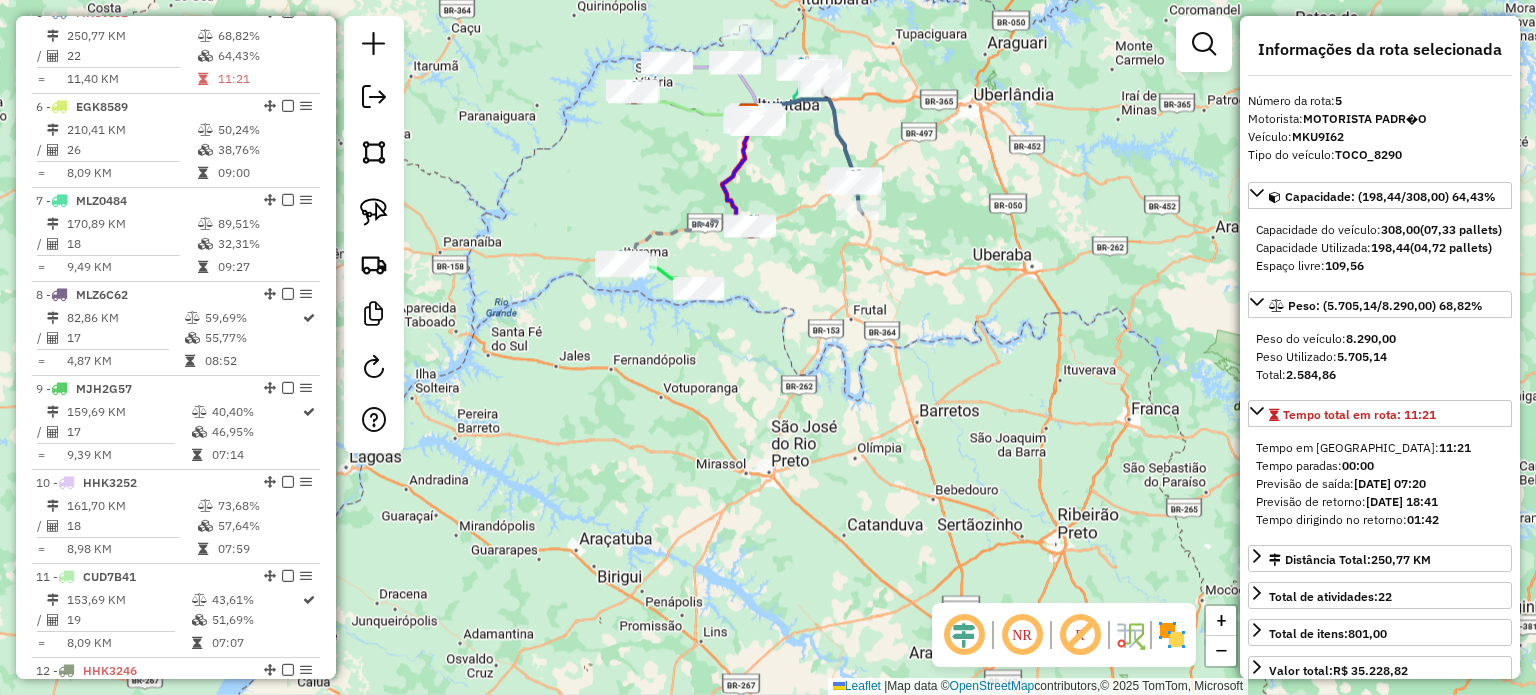 drag, startPoint x: 1181, startPoint y: 403, endPoint x: 424, endPoint y: 371, distance: 757.676 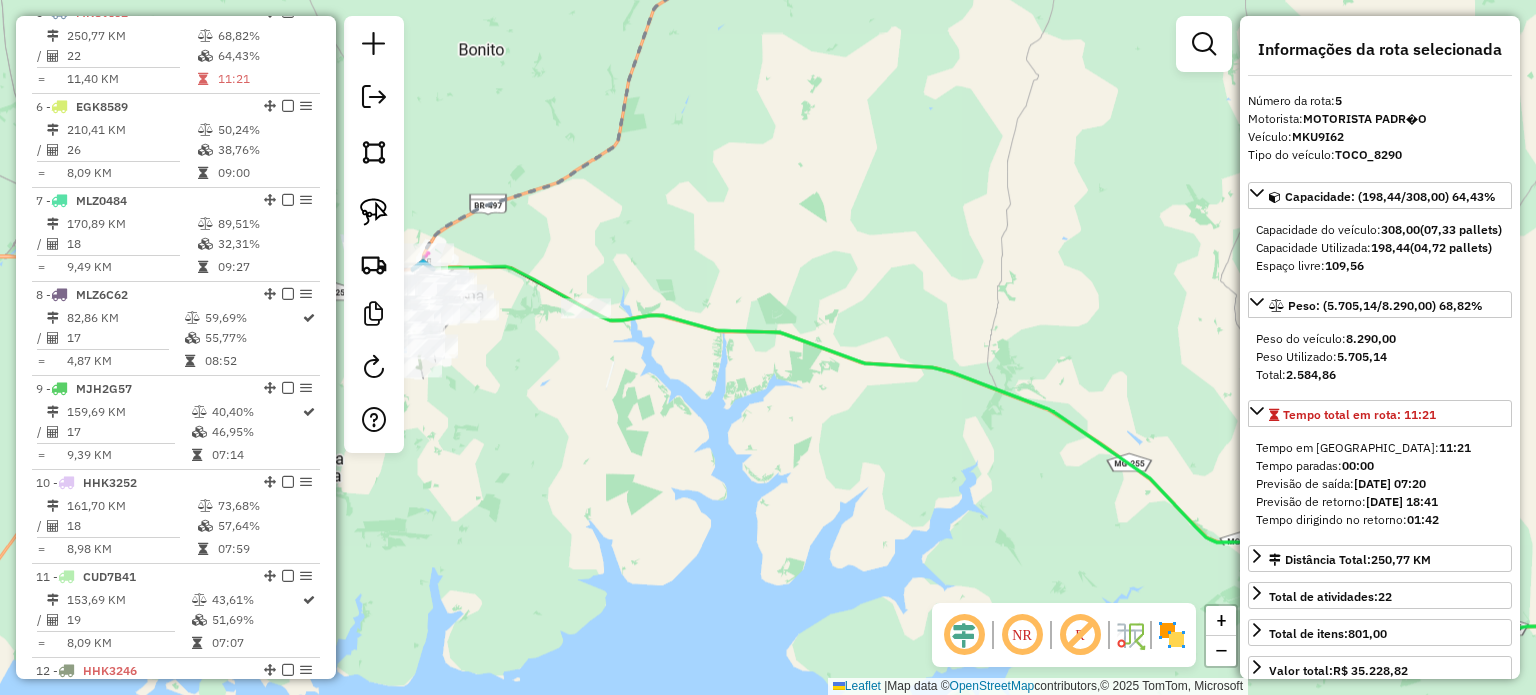 drag, startPoint x: 900, startPoint y: 494, endPoint x: 716, endPoint y: 360, distance: 227.6225 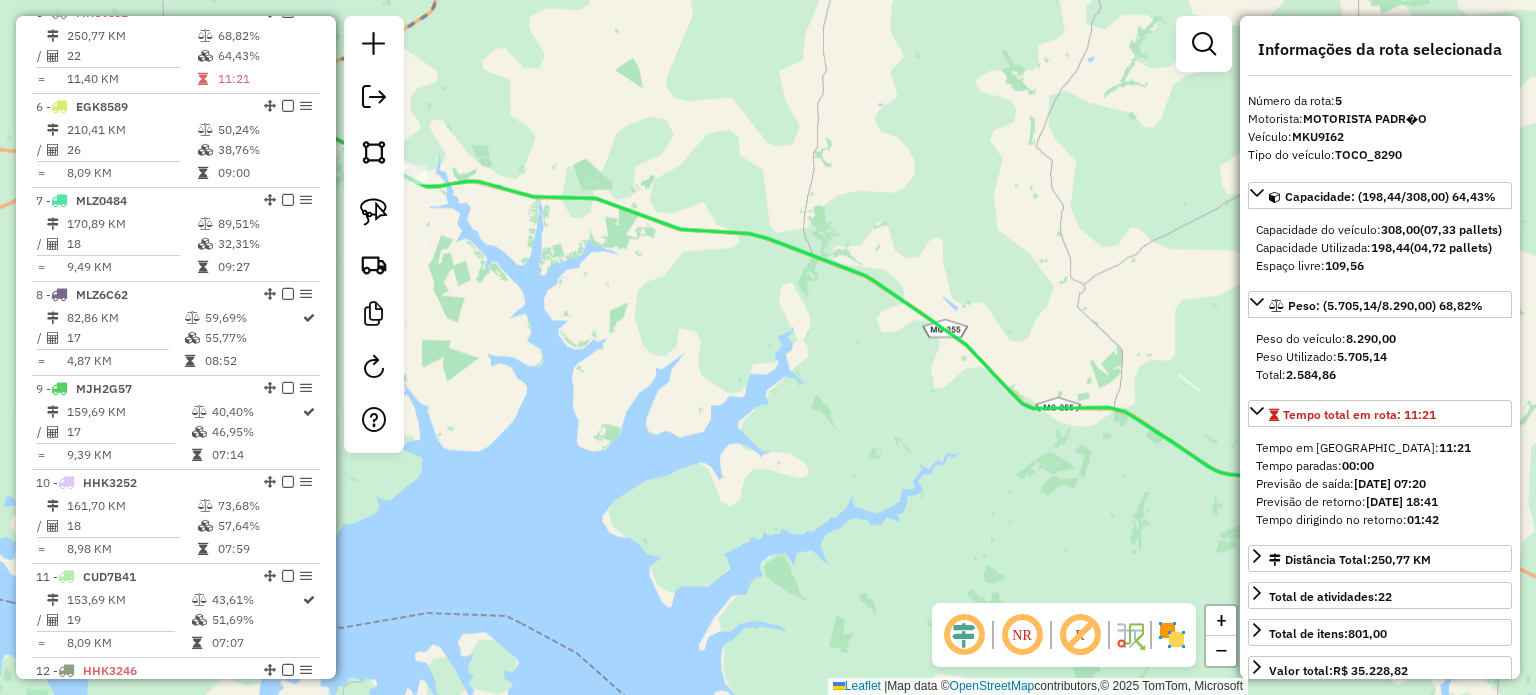 click 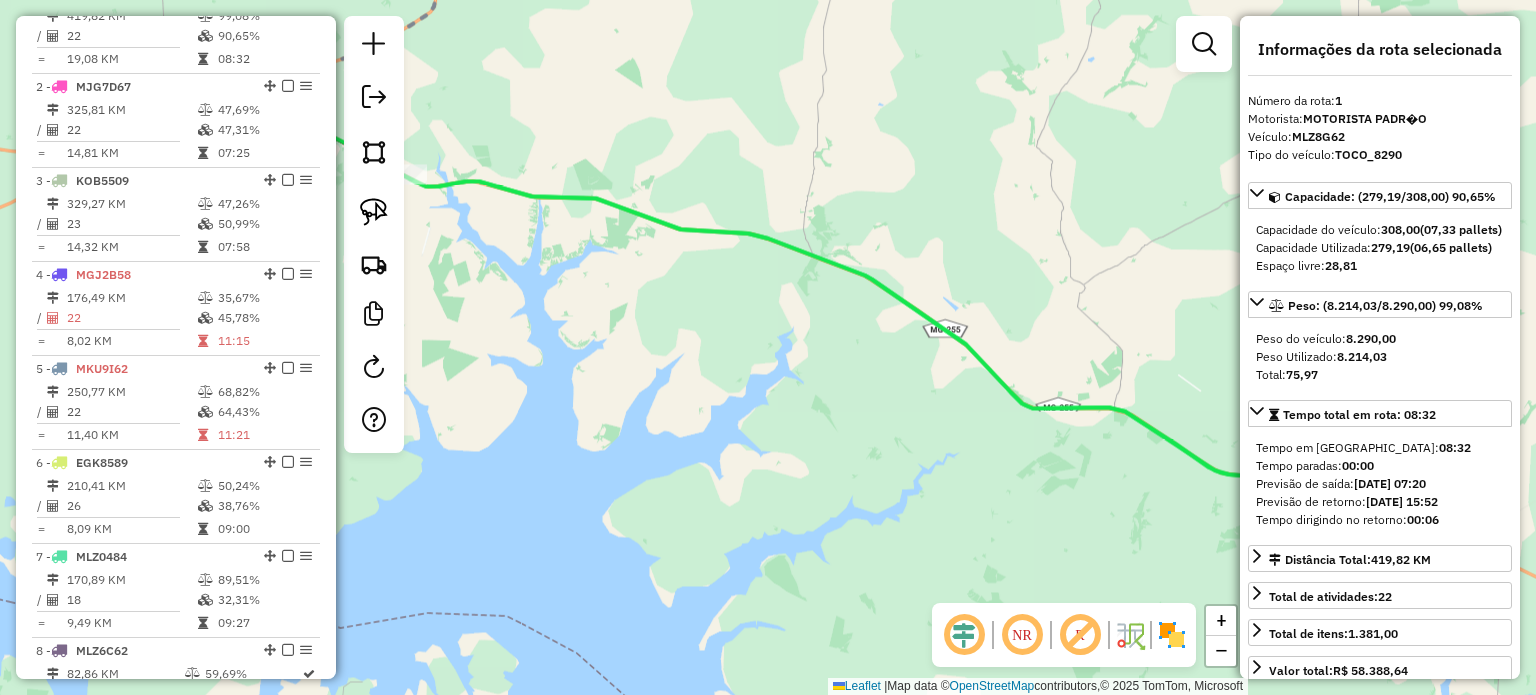scroll, scrollTop: 748, scrollLeft: 0, axis: vertical 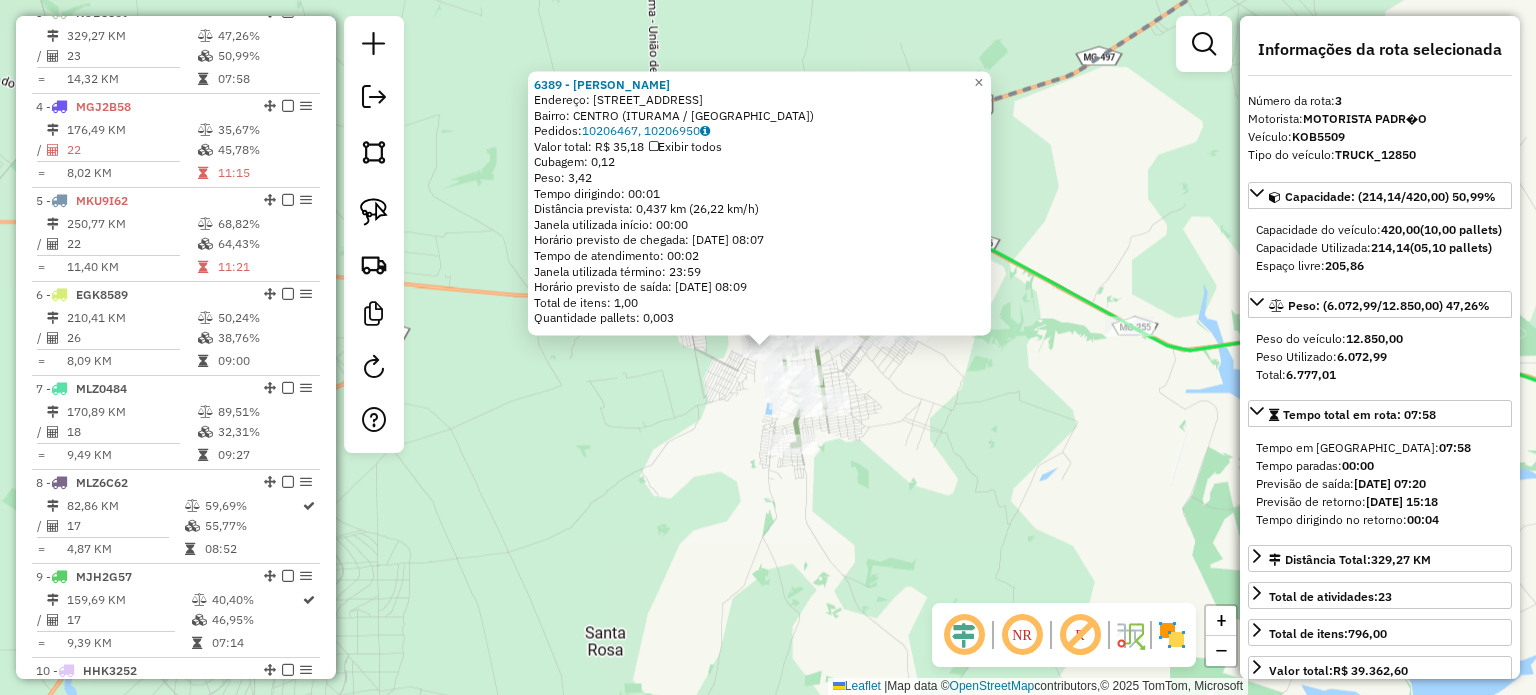 click on "6389 - SALGADOS [PERSON_NAME]:  [STREET_ADDRESS]   Pedidos:  10206467, 10206950   Valor total: R$ 35,18   Exibir todos   Cubagem: 0,12  Peso: 3,42  Tempo dirigindo: 00:01   Distância prevista: 0,437 km (26,22 km/h)   [GEOGRAPHIC_DATA] utilizada início: 00:00   Horário previsto de chegada: [DATE] 08:07   Tempo de atendimento: 00:02   Janela utilizada término: 23:59   Horário previsto de saída: [DATE] 08:09   Total de itens: 1,00   Quantidade pallets: 0,003  × Janela de atendimento Grade de atendimento Capacidade Transportadoras Veículos Cliente Pedidos  Rotas Selecione os dias de semana para filtrar as janelas de atendimento  Seg   Ter   Qua   Qui   Sex   Sáb   Dom  Informe o período da janela de atendimento: De: Até:  Filtrar exatamente a janela do cliente  Considerar janela de atendimento padrão  Selecione os dias de semana para filtrar as grades de atendimento  Seg   Ter   Qua   Qui   Sex   Sáb   Dom   Considerar clientes sem dia de atendimento cadastrado De:" 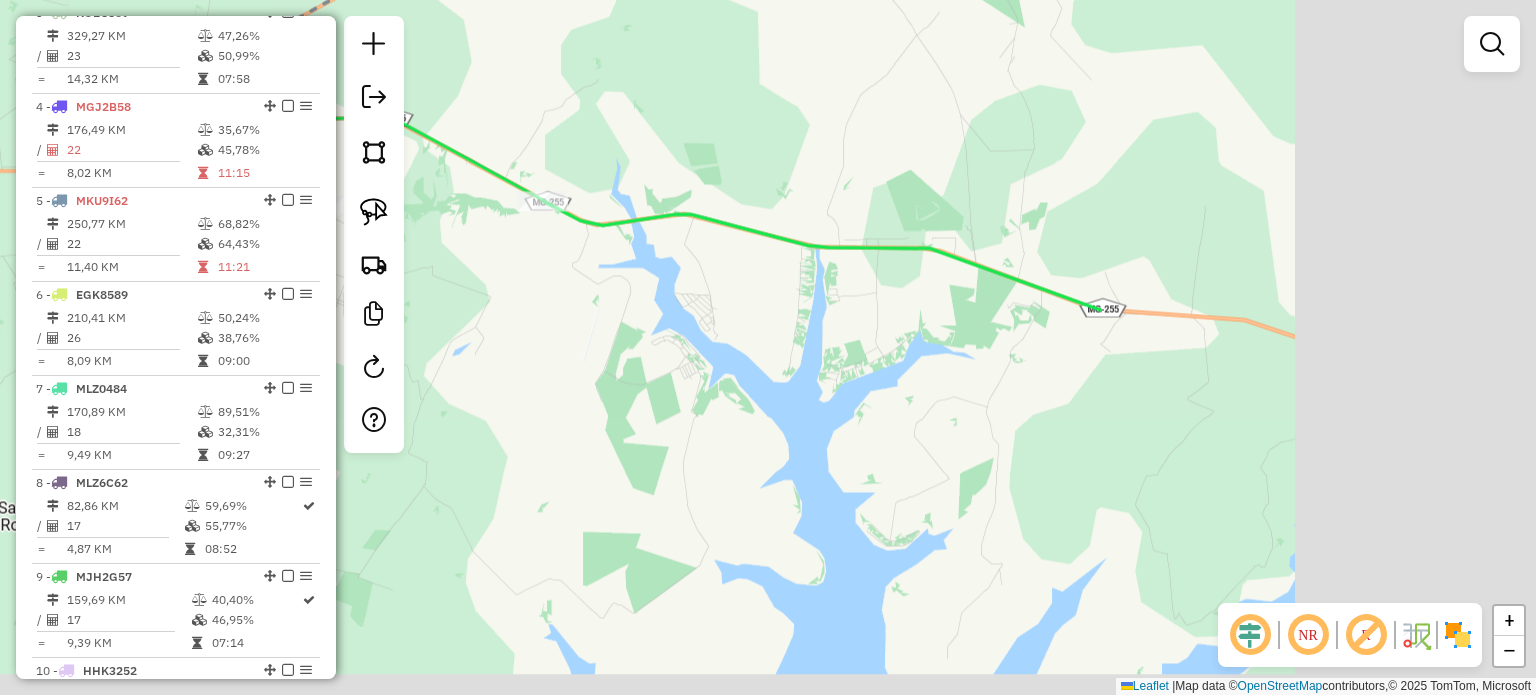 drag, startPoint x: 1099, startPoint y: 424, endPoint x: 687, endPoint y: 346, distance: 419.31848 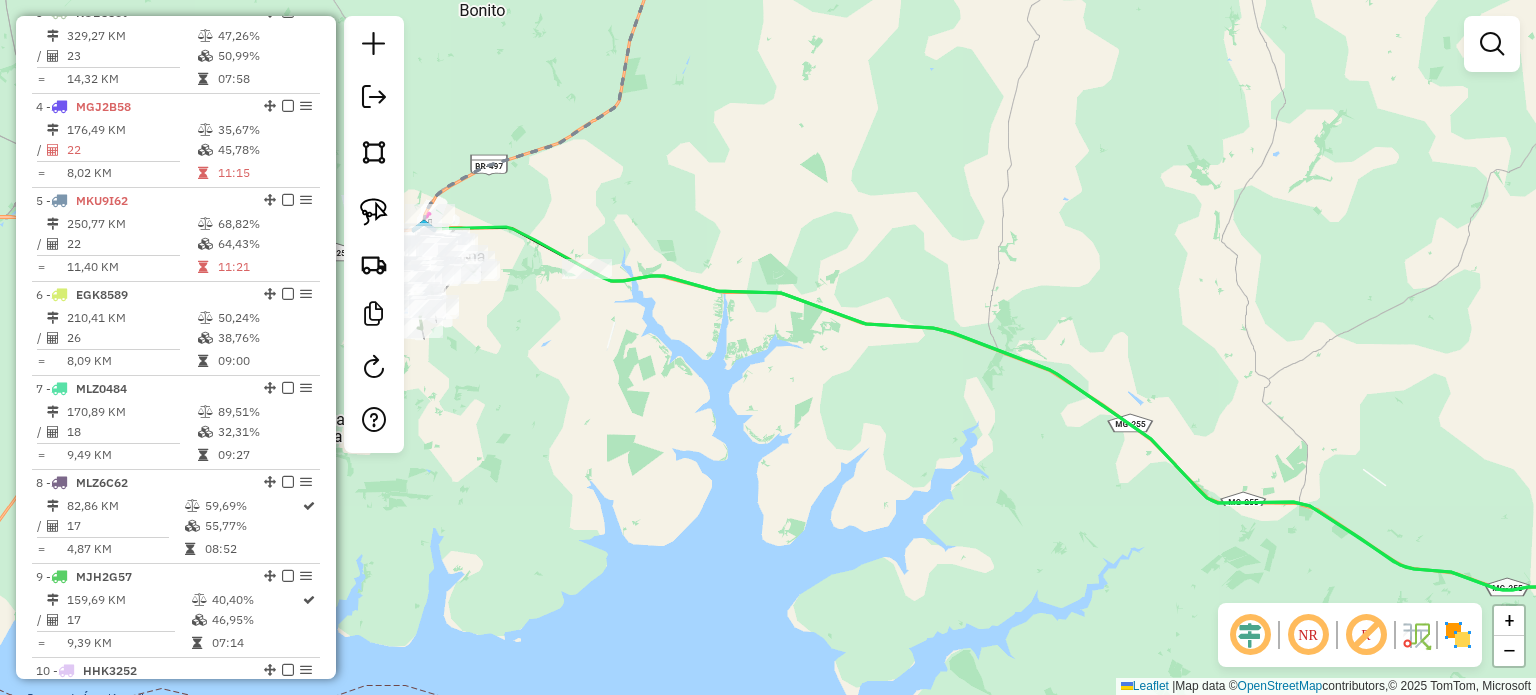 drag, startPoint x: 1002, startPoint y: 475, endPoint x: 648, endPoint y: 351, distance: 375.08932 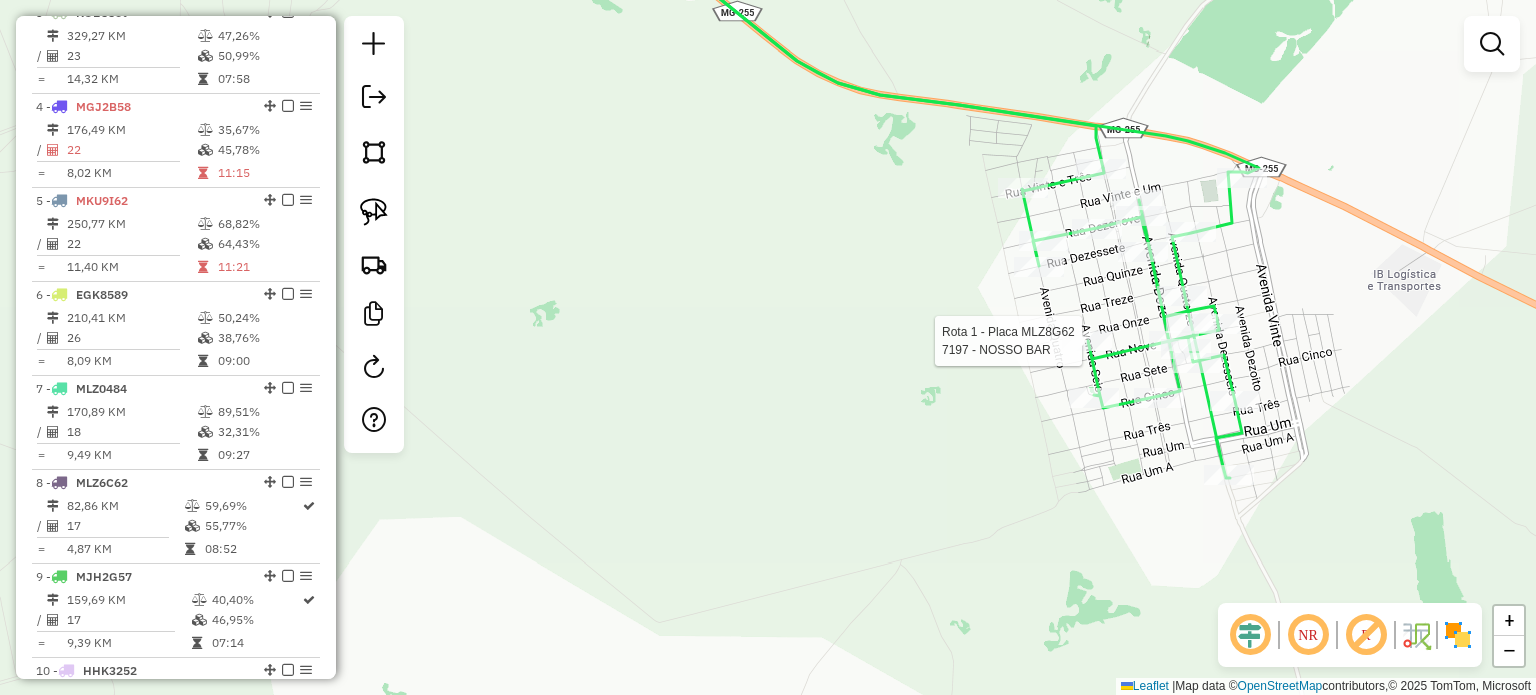 select on "*********" 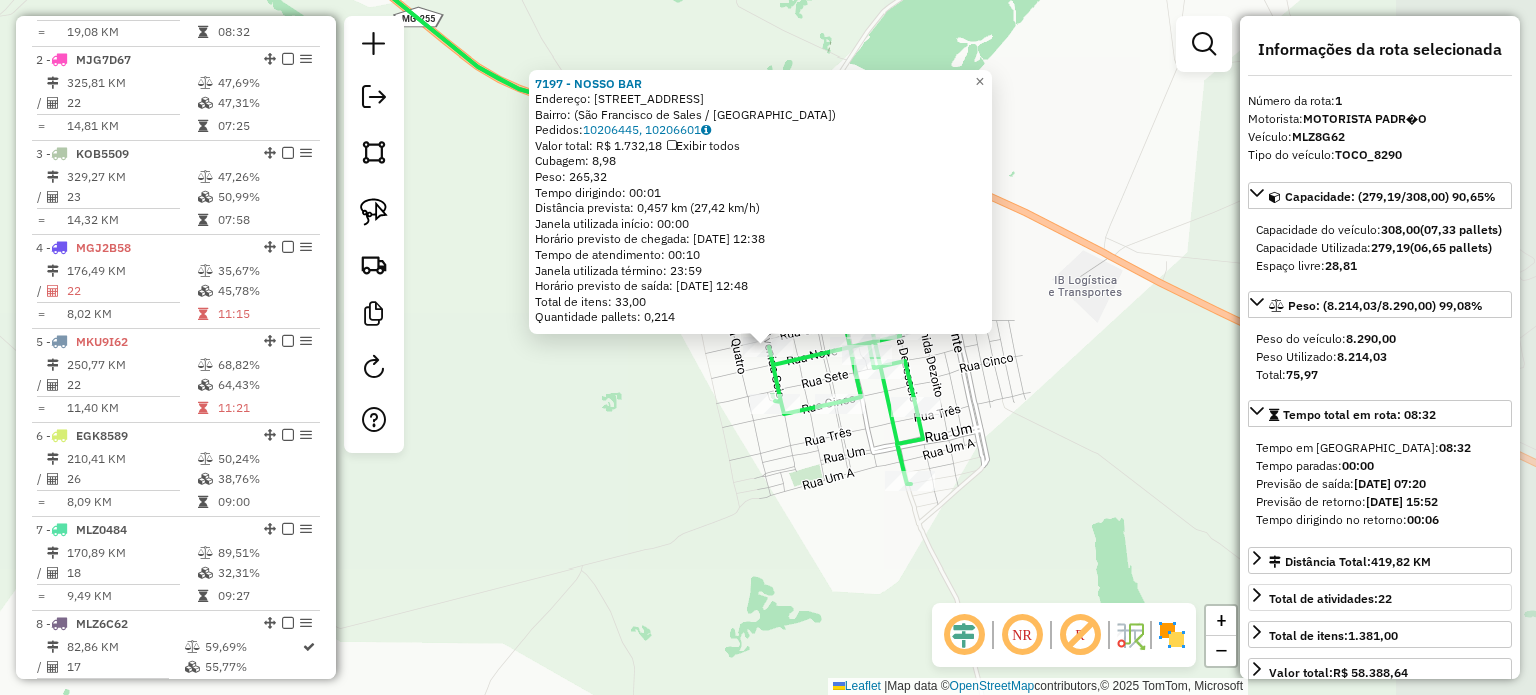 scroll, scrollTop: 748, scrollLeft: 0, axis: vertical 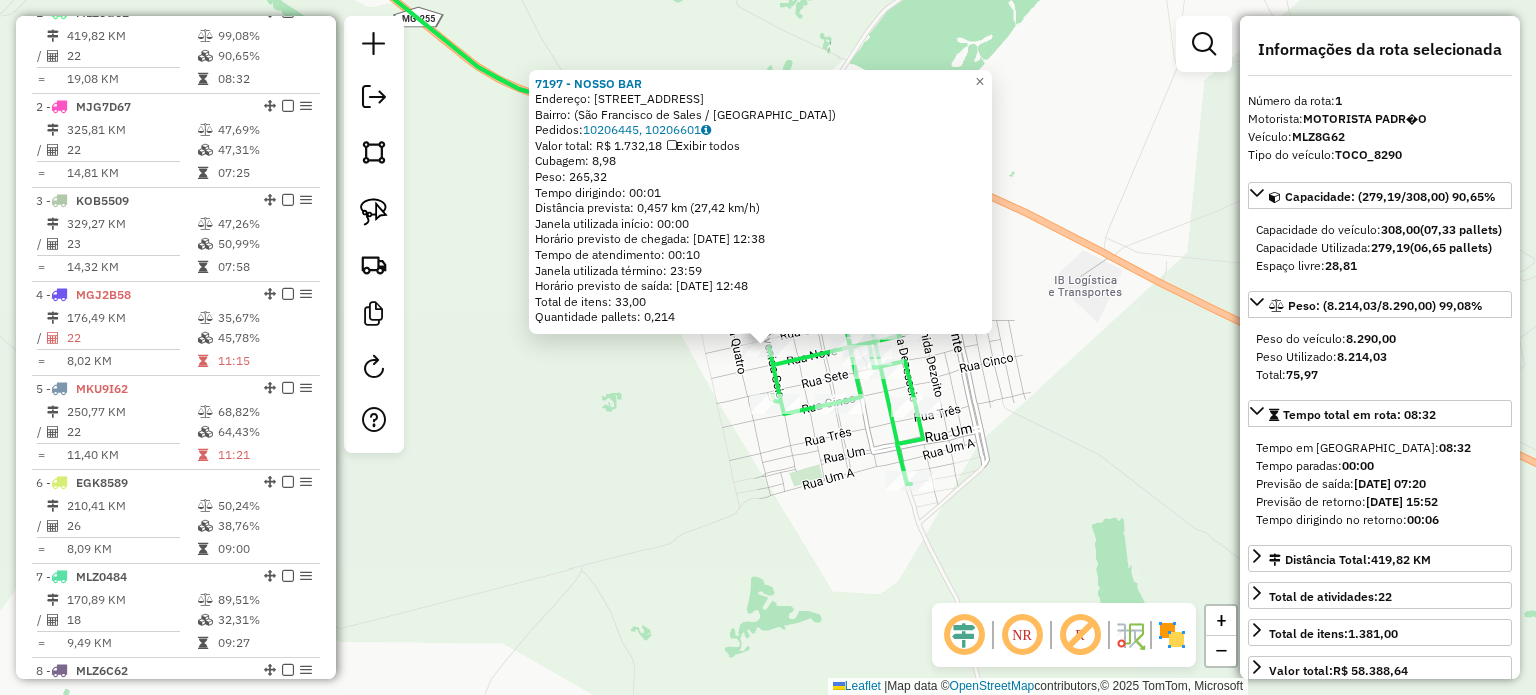 click on "7197 - NOSSO BAR  Endereço: [STREET_ADDRESS]   Pedidos:  10206445, 10206601   Valor total: R$ 1.732,18   Exibir todos   Cubagem: 8,98  Peso: 265,32  Tempo dirigindo: 00:01   Distância prevista: 0,457 km (27,42 km/h)   [GEOGRAPHIC_DATA] utilizada início: 00:00   Horário previsto de chegada: [DATE] 12:38   Tempo de atendimento: 00:10   Janela utilizada término: 23:59   Horário previsto de saída: [DATE] 12:48   Total de itens: 33,00   Quantidade pallets: 0,214  × Janela de atendimento Grade de atendimento Capacidade Transportadoras Veículos Cliente Pedidos  Rotas Selecione os dias de semana para filtrar as janelas de atendimento  Seg   Ter   Qua   Qui   Sex   Sáb   Dom  Informe o período da janela de atendimento: De: Até:  Filtrar exatamente a janela do cliente  Considerar janela de atendimento padrão  Selecione os dias de semana para filtrar as grades de atendimento  Seg   Ter   Qua   Qui   Sex   Sáb   Dom   Clientes fora do dia de atendimento selecionado +" 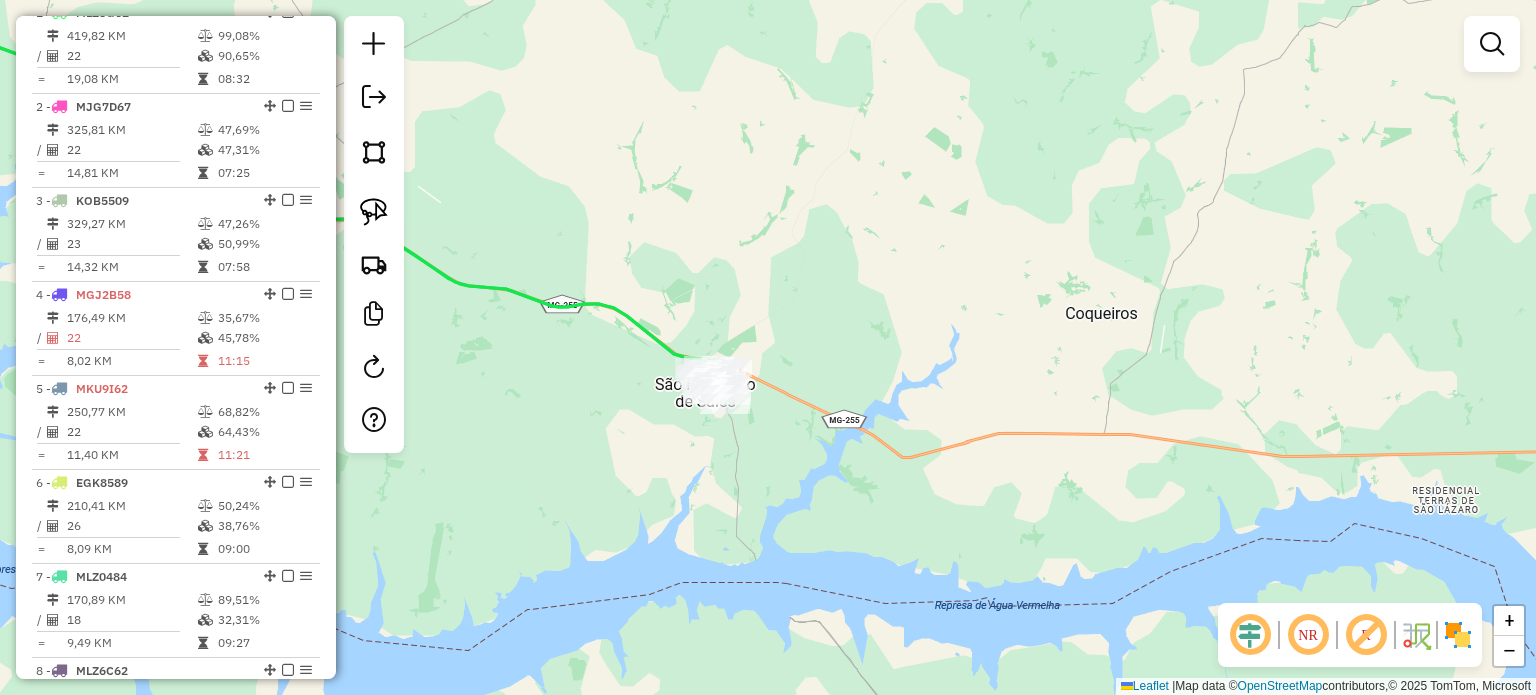 drag, startPoint x: 561, startPoint y: 375, endPoint x: 1034, endPoint y: 467, distance: 481.86407 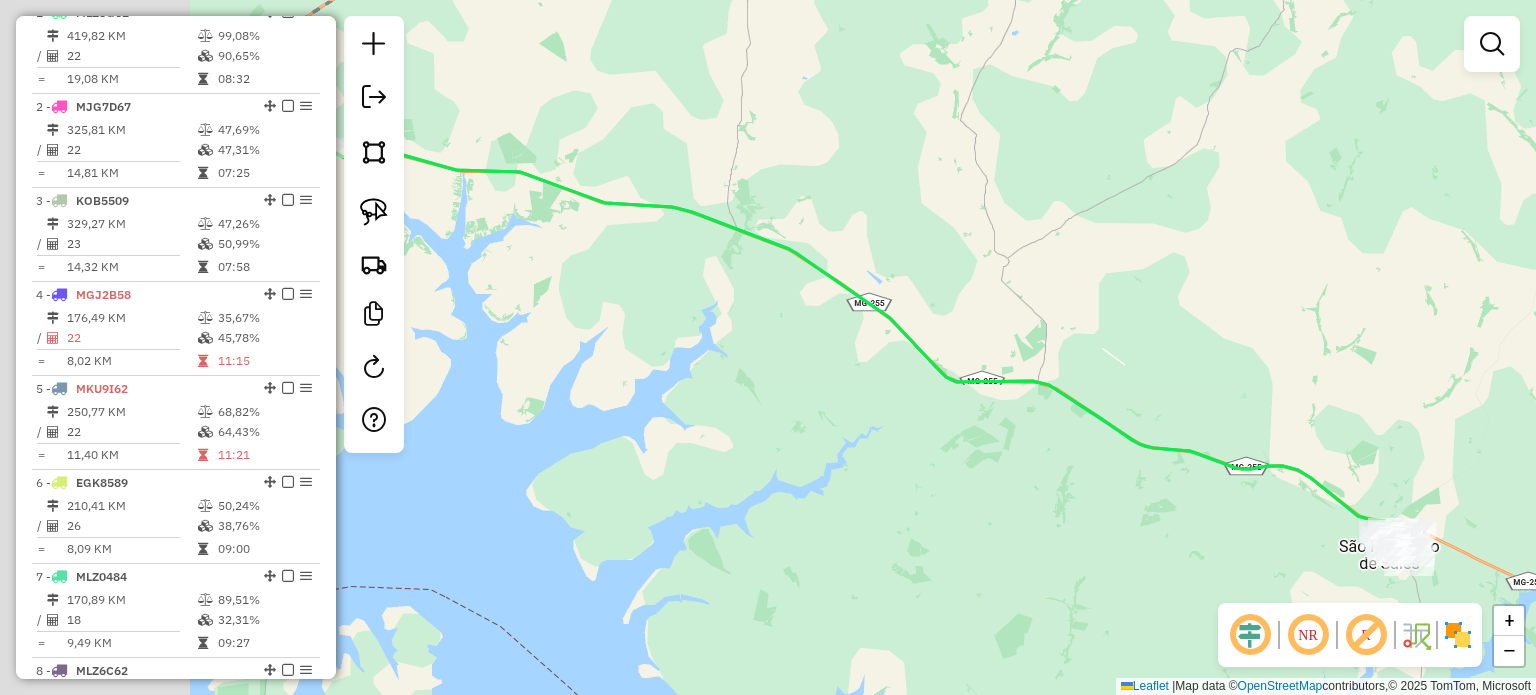 drag, startPoint x: 620, startPoint y: 277, endPoint x: 777, endPoint y: 299, distance: 158.5339 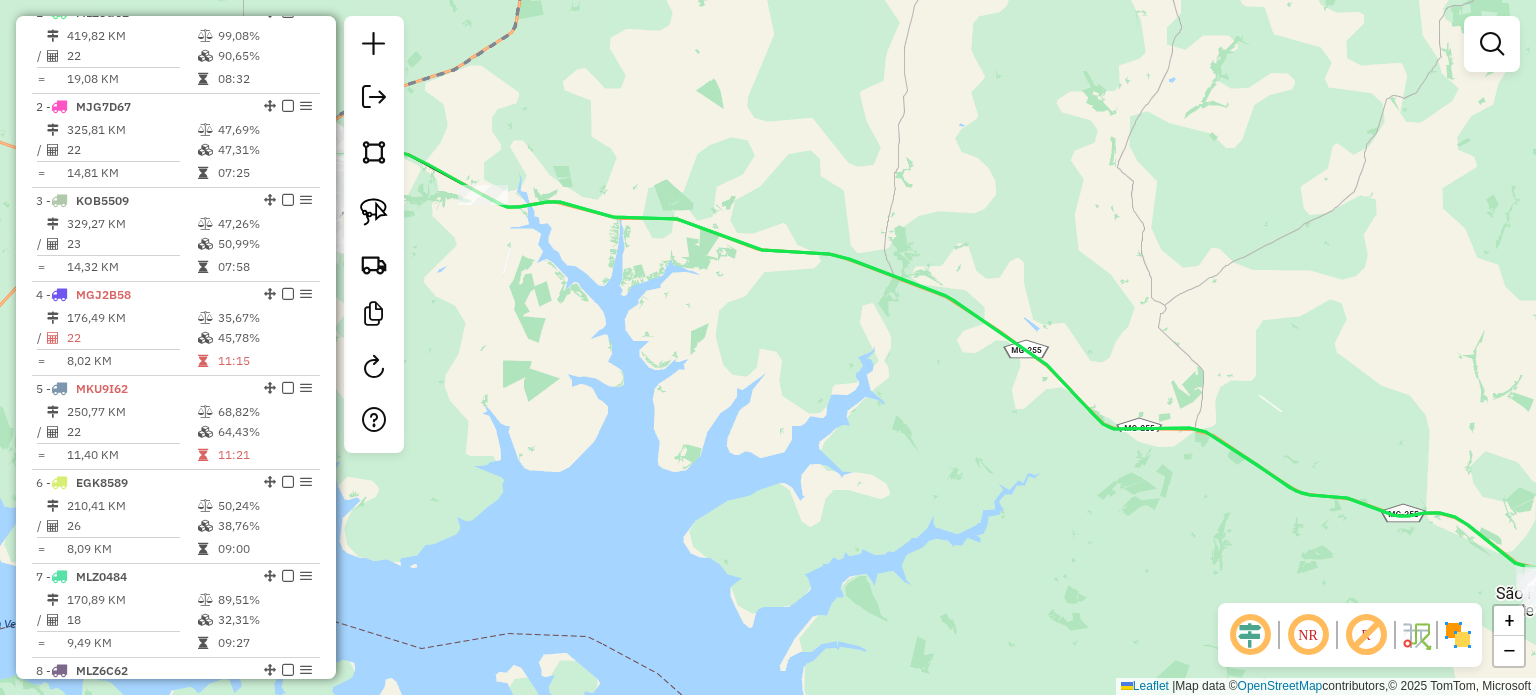 drag, startPoint x: 643, startPoint y: 261, endPoint x: 1060, endPoint y: 368, distance: 430.509 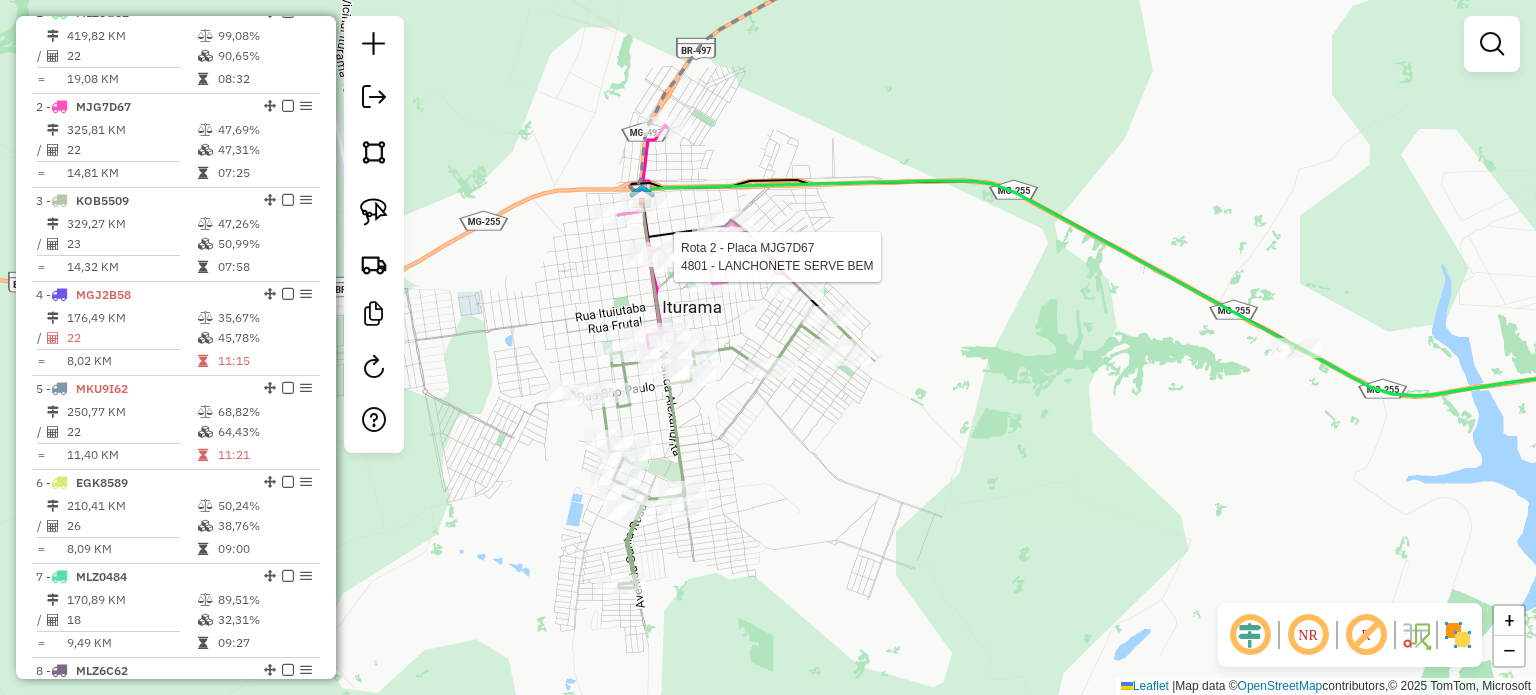 select on "*********" 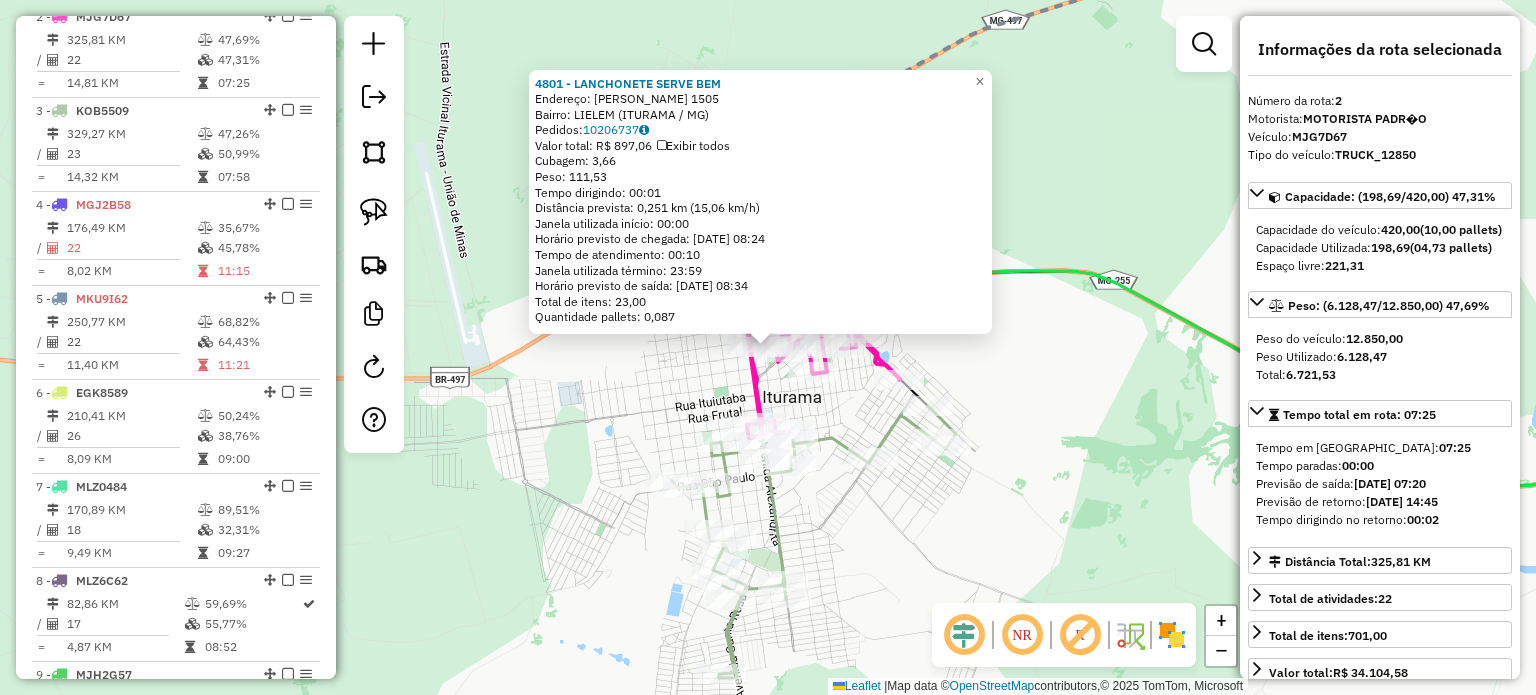 scroll, scrollTop: 843, scrollLeft: 0, axis: vertical 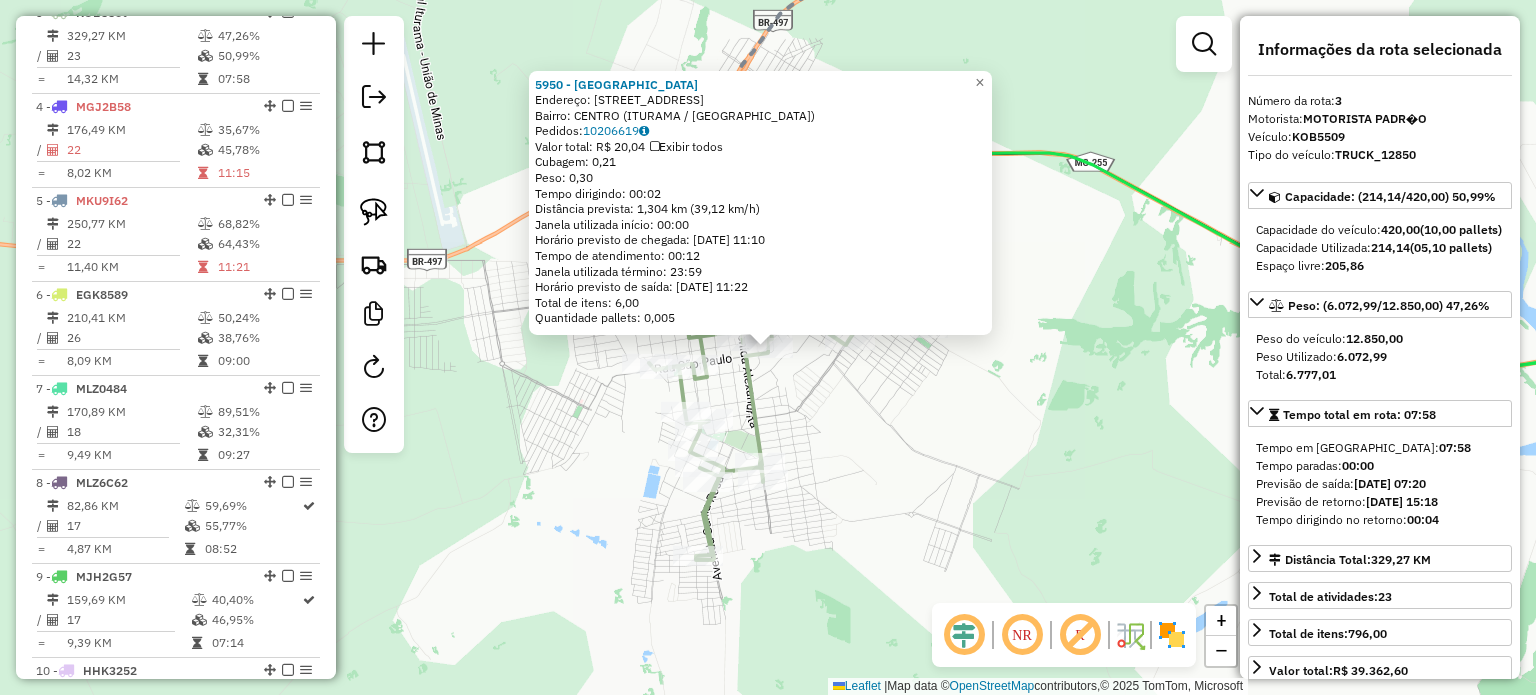 click on "5950 - BAR DA NEGA  Endereço:  [STREET_ADDRESS])   Pedidos:  10206619   Valor total: R$ 20,04   Exibir todos   Cubagem: 0,21  Peso: 0,30  Tempo dirigindo: 00:02   Distância prevista: 1,304 km (39,12 km/h)   [GEOGRAPHIC_DATA] utilizada início: 00:00   Horário previsto de chegada: [DATE] 11:10   Tempo de atendimento: 00:12   Janela utilizada término: 23:59   Horário previsto de saída: [DATE] 11:22   Total de itens: 6,00   Quantidade pallets: 0,005  × Janela de atendimento Grade de atendimento Capacidade Transportadoras Veículos Cliente Pedidos  Rotas Selecione os dias de semana para filtrar as janelas de atendimento  Seg   Ter   Qua   Qui   Sex   Sáb   Dom  Informe o período da janela de atendimento: De: Até:  Filtrar exatamente a janela do cliente  Considerar janela de atendimento padrão  Selecione os dias de semana para filtrar as grades de atendimento  Seg   Ter   Qua   Qui   Sex   Sáb   Dom   Considerar clientes sem dia de atendimento cadastrado  Peso mínimo:  +" 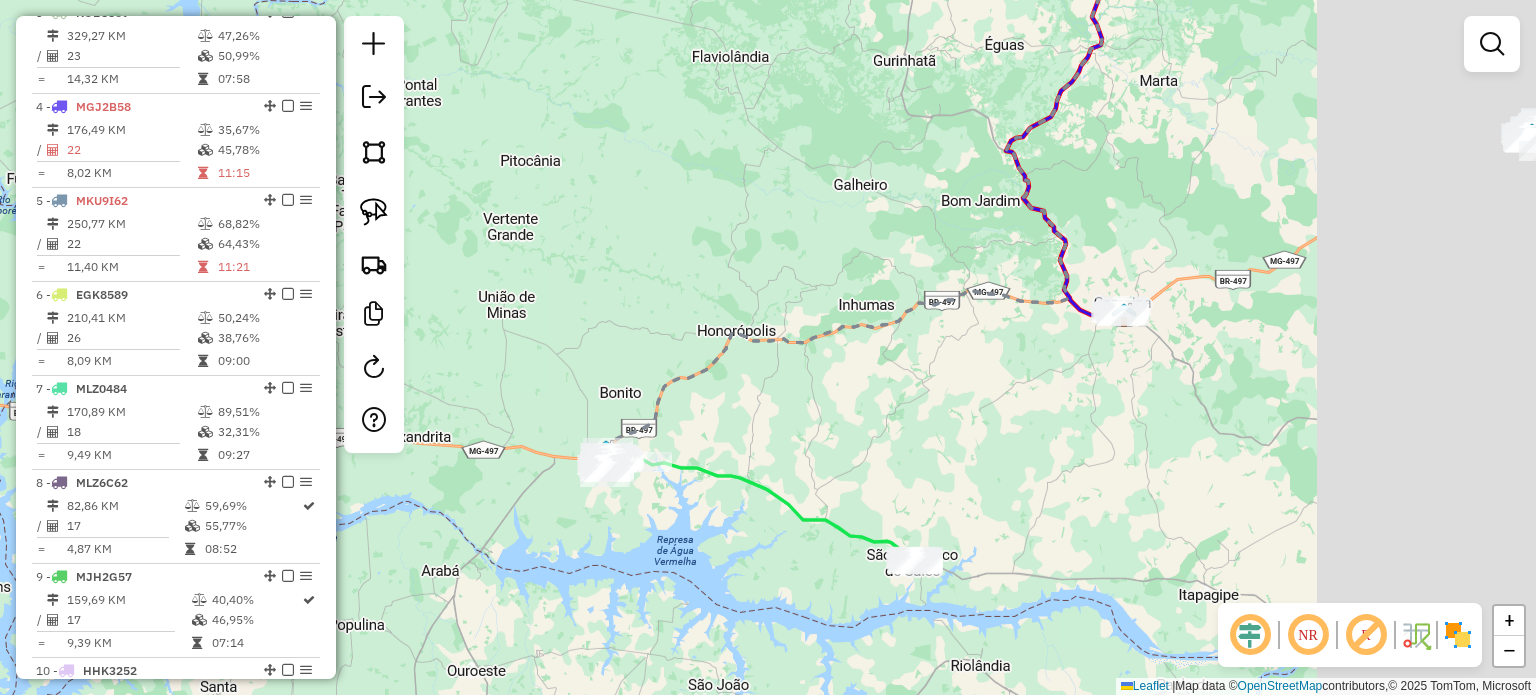 drag, startPoint x: 1422, startPoint y: 327, endPoint x: 999, endPoint y: 399, distance: 429.0839 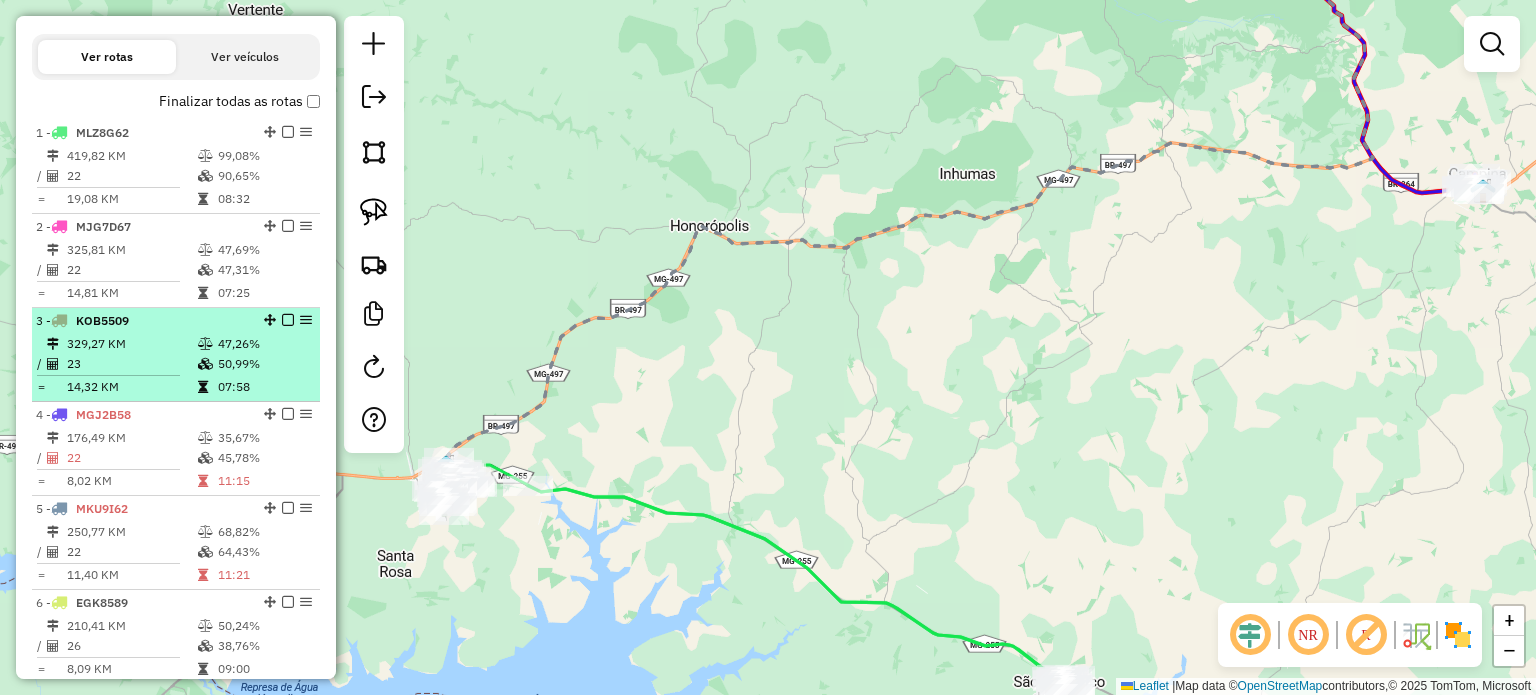 scroll, scrollTop: 636, scrollLeft: 0, axis: vertical 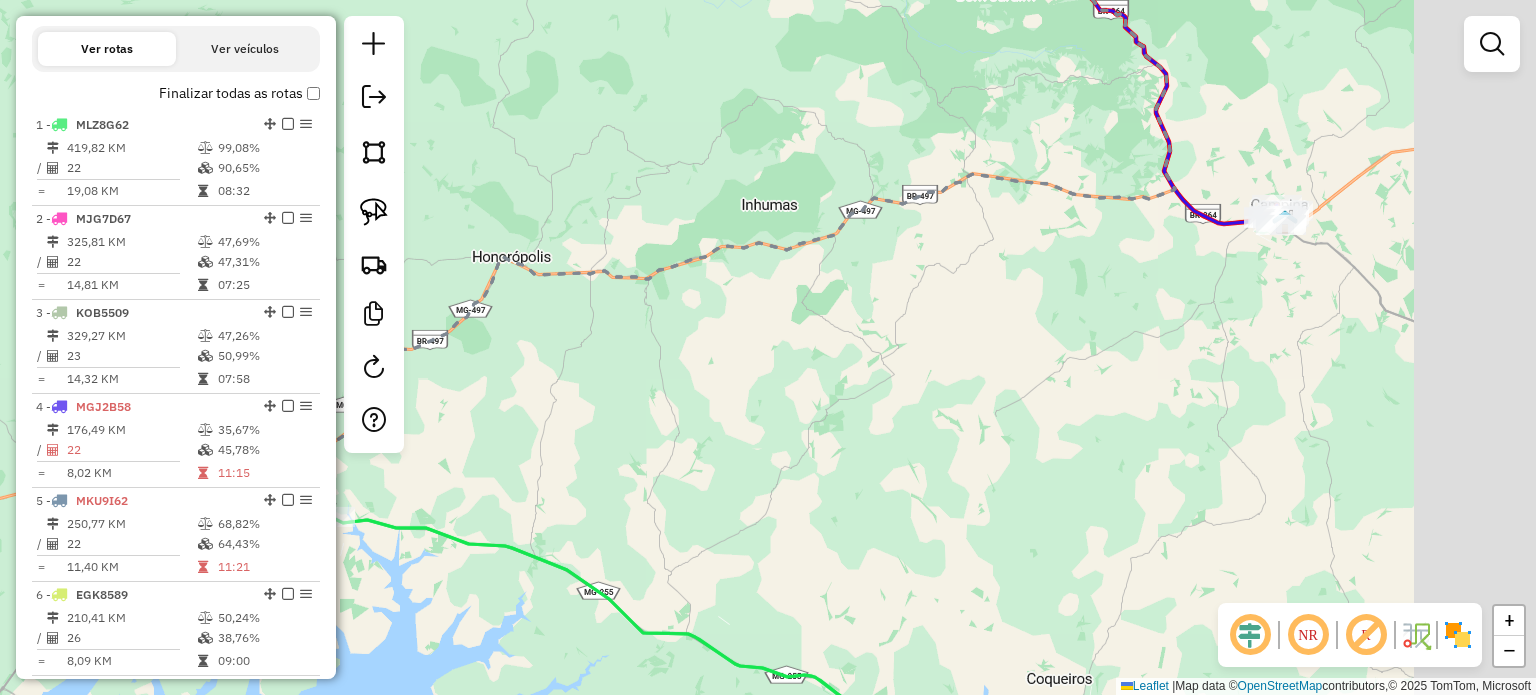 drag, startPoint x: 1370, startPoint y: 311, endPoint x: 686, endPoint y: 443, distance: 696.6204 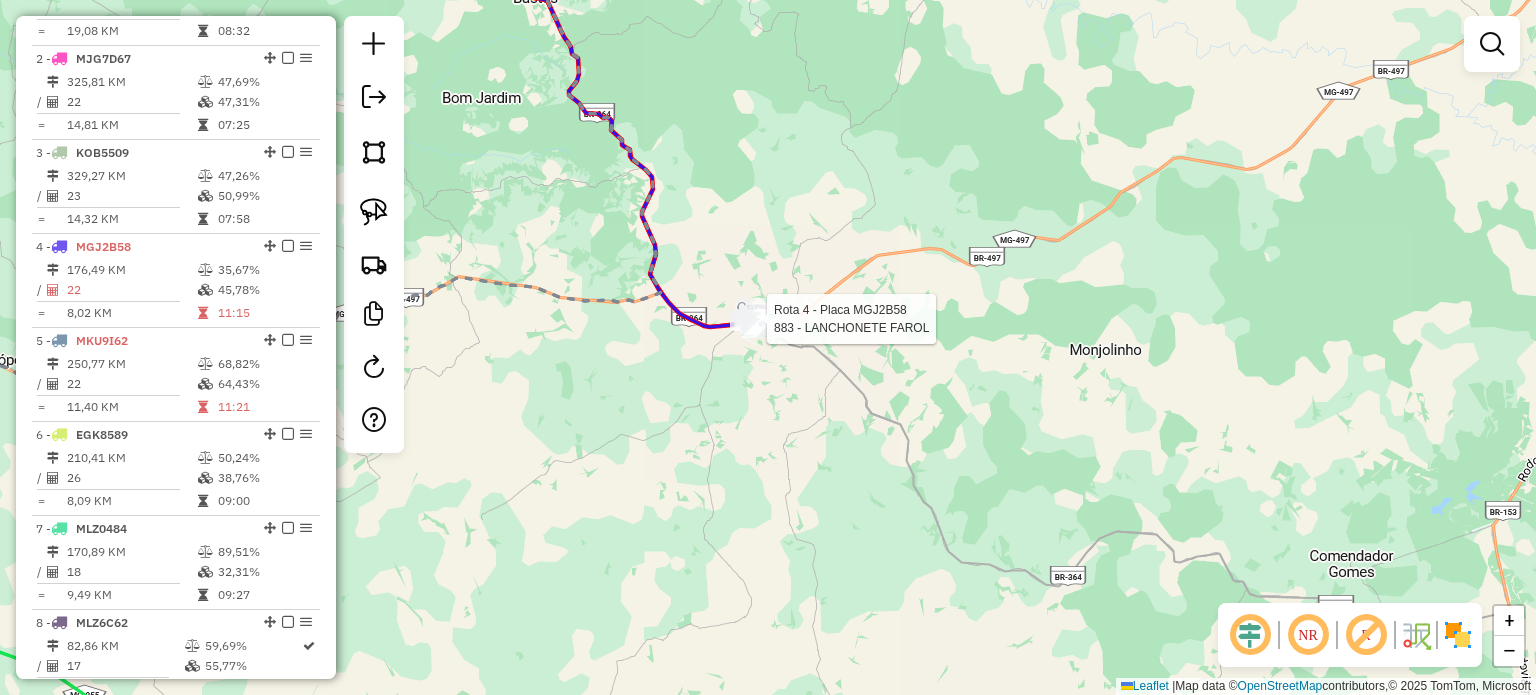 select on "*********" 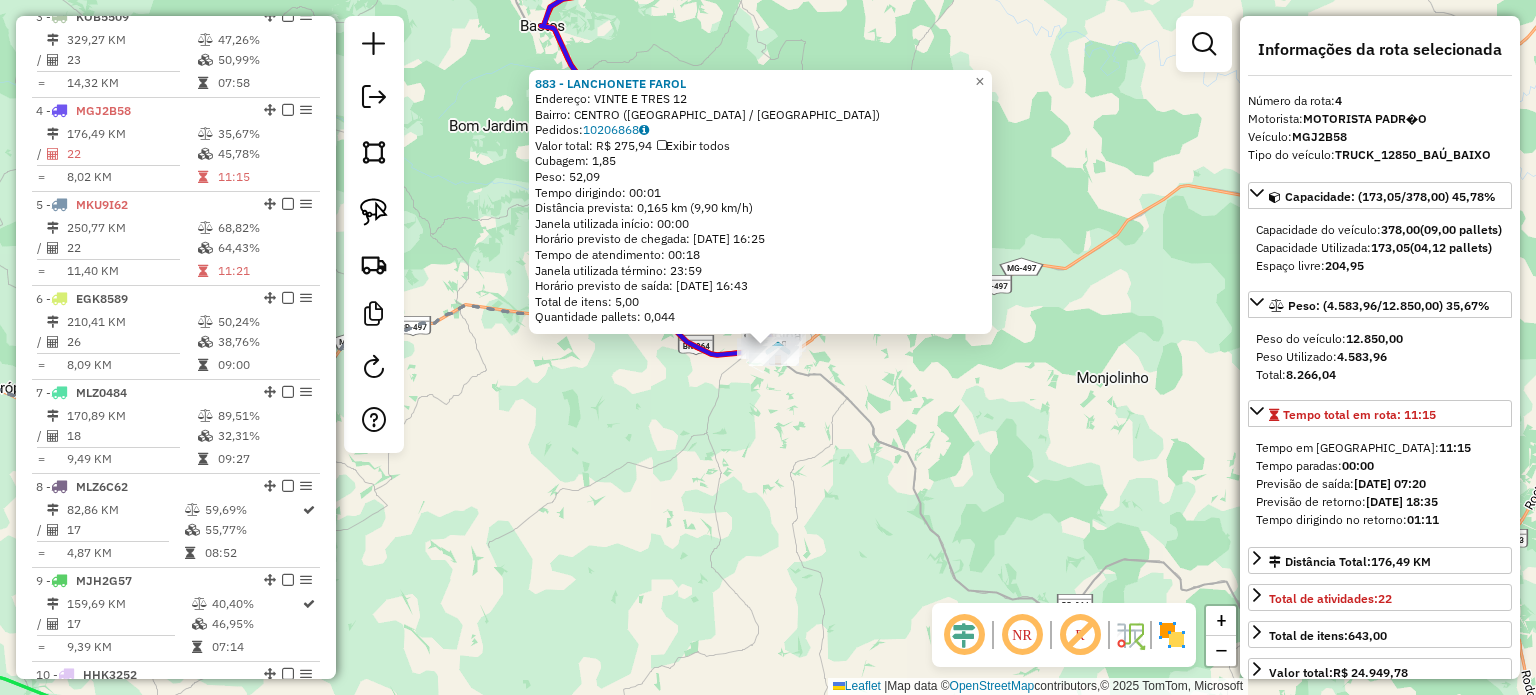 scroll, scrollTop: 1031, scrollLeft: 0, axis: vertical 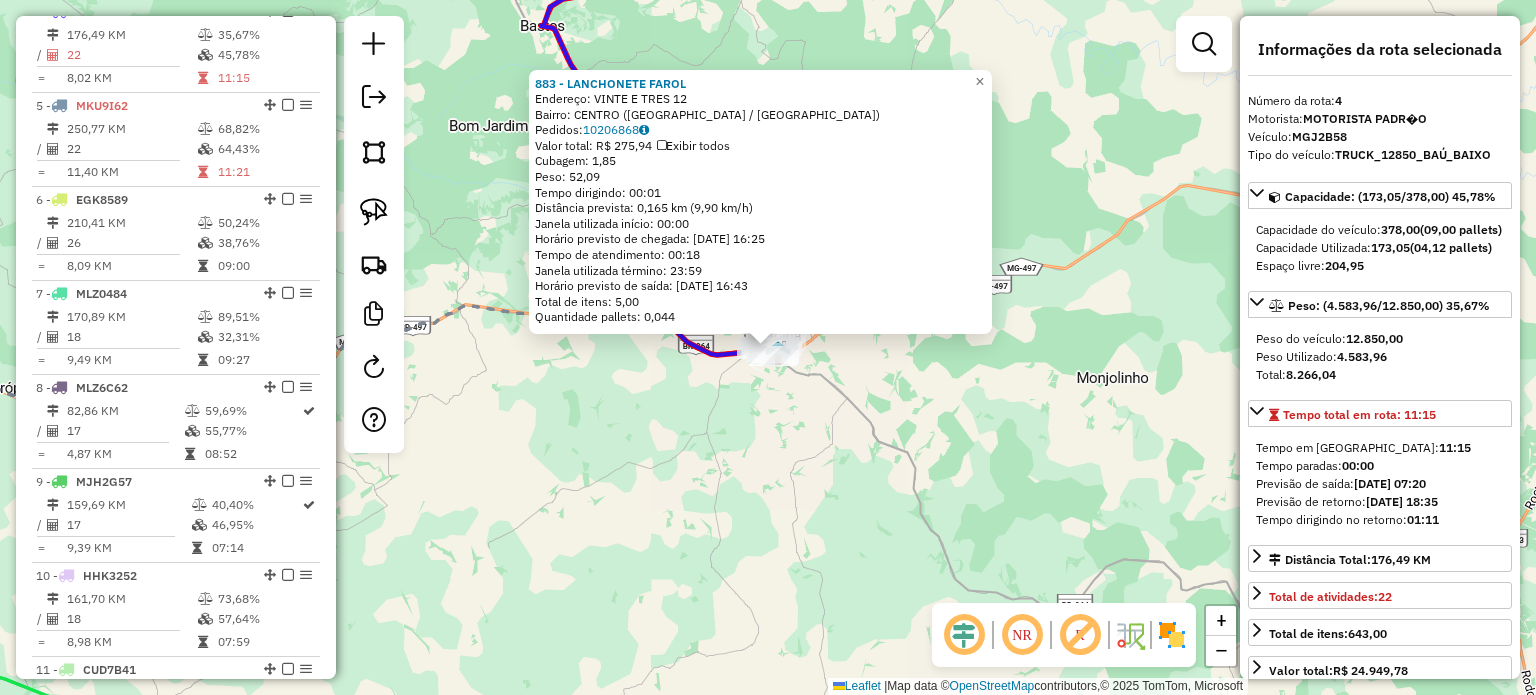 click on "883 - LANCHONETE FAROL  Endereço:  VINTE E TRES 12   Bairro: CENTRO (CAMPINA VERDE / MG)   Pedidos:  10206868   Valor total: R$ 275,94   Exibir todos   Cubagem: 1,85  Peso: 52,09  Tempo dirigindo: 00:01   Distância prevista: 0,165 km (9,90 km/h)   Janela utilizada início: 00:00   Horário previsto de chegada: 11/07/2025 16:25   Tempo de atendimento: 00:18   Janela utilizada término: 23:59   Horário previsto de saída: 11/07/2025 16:43   Total de itens: 5,00   Quantidade pallets: 0,044  × Janela de atendimento Grade de atendimento Capacidade Transportadoras Veículos Cliente Pedidos  Rotas Selecione os dias de semana para filtrar as janelas de atendimento  Seg   Ter   Qua   Qui   Sex   Sáb   Dom  Informe o período da janela de atendimento: De: Até:  Filtrar exatamente a janela do cliente  Considerar janela de atendimento padrão  Selecione os dias de semana para filtrar as grades de atendimento  Seg   Ter   Qua   Qui   Sex   Sáb   Dom   Considerar clientes sem dia de atendimento cadastrado  De:  De:" 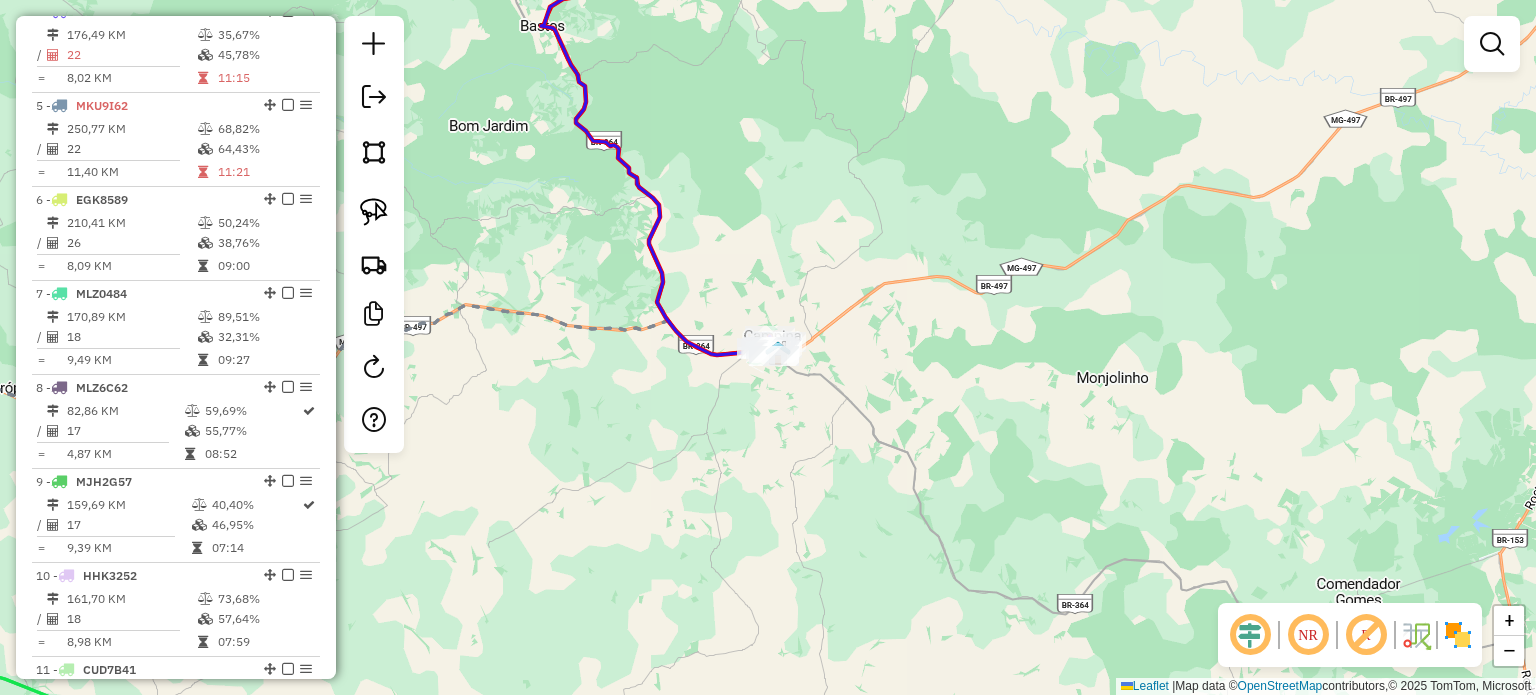 click on "Janela de atendimento Grade de atendimento Capacidade Transportadoras Veículos Cliente Pedidos  Rotas Selecione os dias de semana para filtrar as janelas de atendimento  Seg   Ter   Qua   Qui   Sex   Sáb   Dom  Informe o período da janela de atendimento: De: Até:  Filtrar exatamente a janela do cliente  Considerar janela de atendimento padrão  Selecione os dias de semana para filtrar as grades de atendimento  Seg   Ter   Qua   Qui   Sex   Sáb   Dom   Considerar clientes sem dia de atendimento cadastrado  Clientes fora do dia de atendimento selecionado Filtrar as atividades entre os valores definidos abaixo:  Peso mínimo:   Peso máximo:   Cubagem mínima:   Cubagem máxima:   De:   Até:  Filtrar as atividades entre o tempo de atendimento definido abaixo:  De:   Até:   Considerar capacidade total dos clientes não roteirizados Transportadora: Selecione um ou mais itens Tipo de veículo: Selecione um ou mais itens Veículo: Selecione um ou mais itens Motorista: Selecione um ou mais itens Nome: Rótulo:" 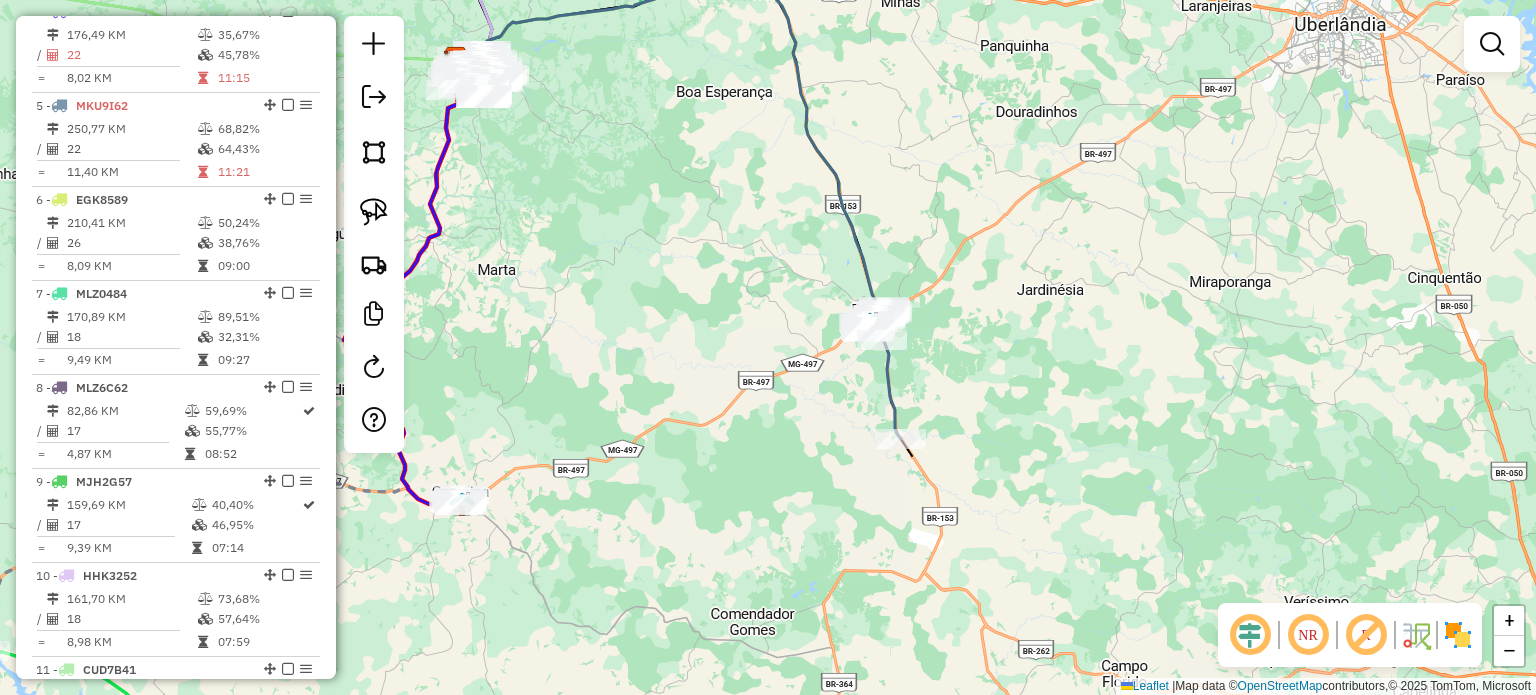 drag, startPoint x: 612, startPoint y: 445, endPoint x: 876, endPoint y: 395, distance: 268.69315 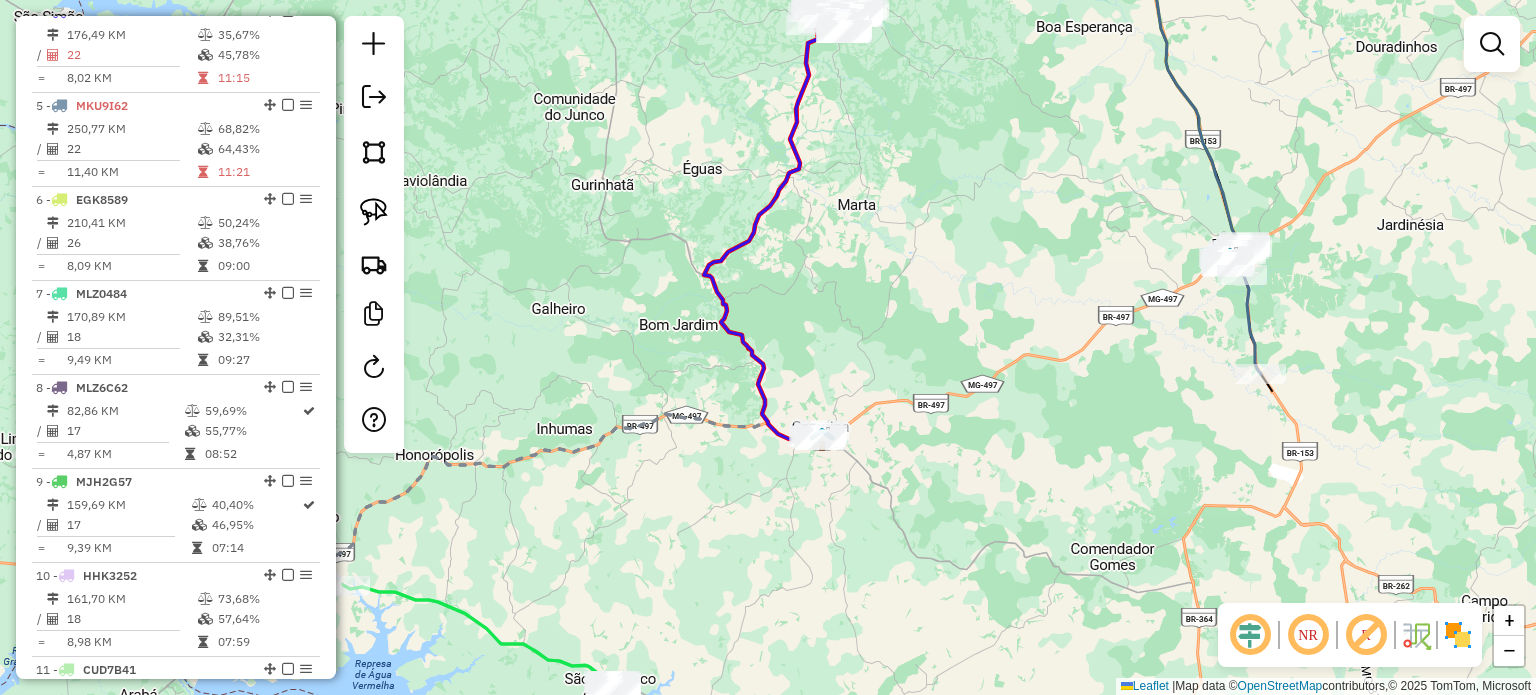 drag, startPoint x: 572, startPoint y: 472, endPoint x: 932, endPoint y: 339, distance: 383.7825 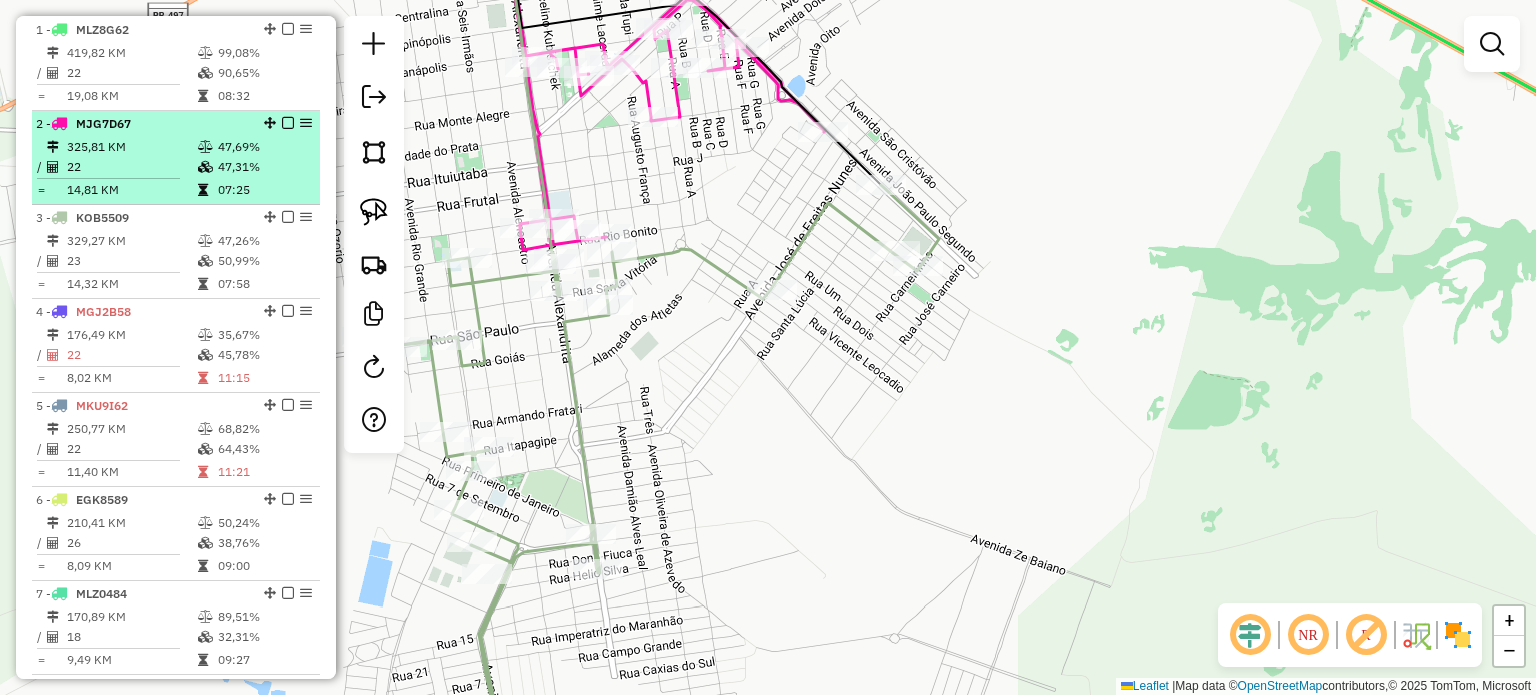 scroll, scrollTop: 631, scrollLeft: 0, axis: vertical 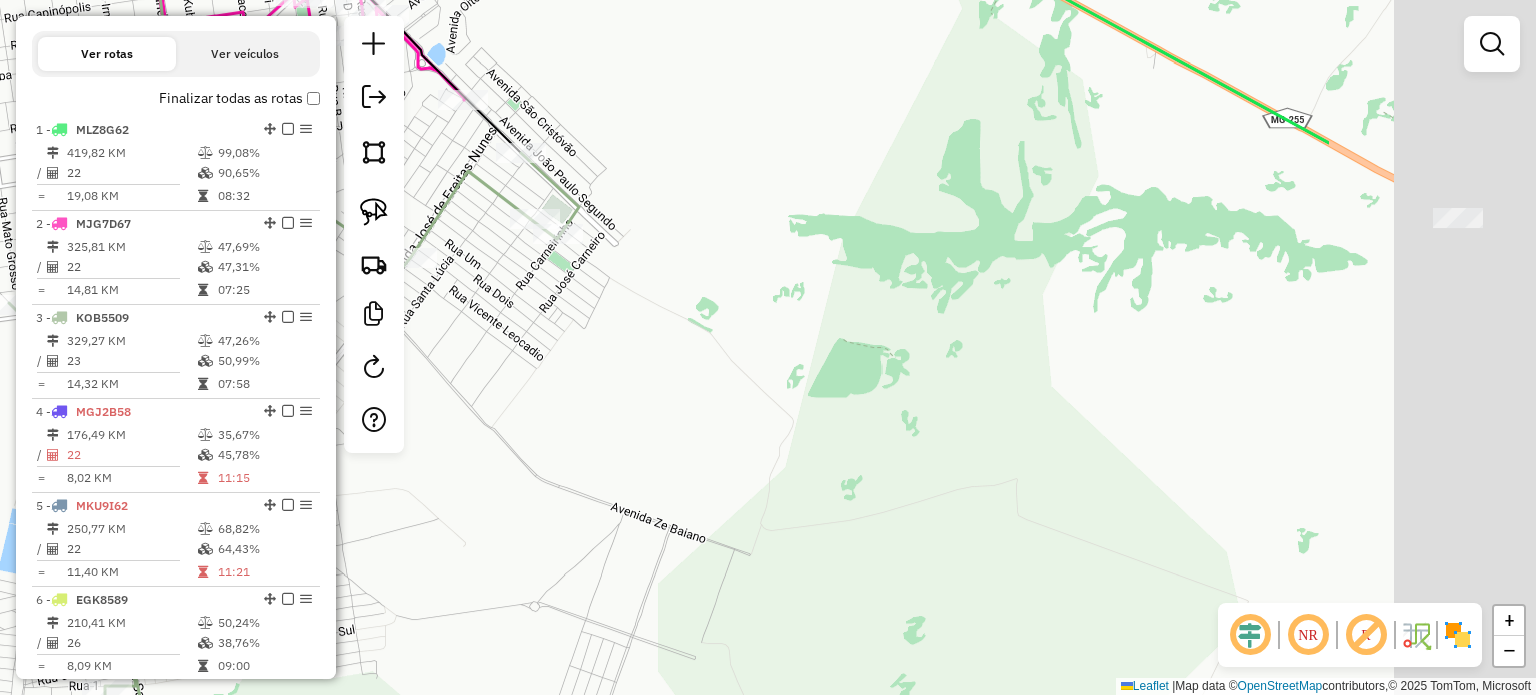 drag, startPoint x: 1211, startPoint y: 333, endPoint x: 759, endPoint y: 350, distance: 452.31958 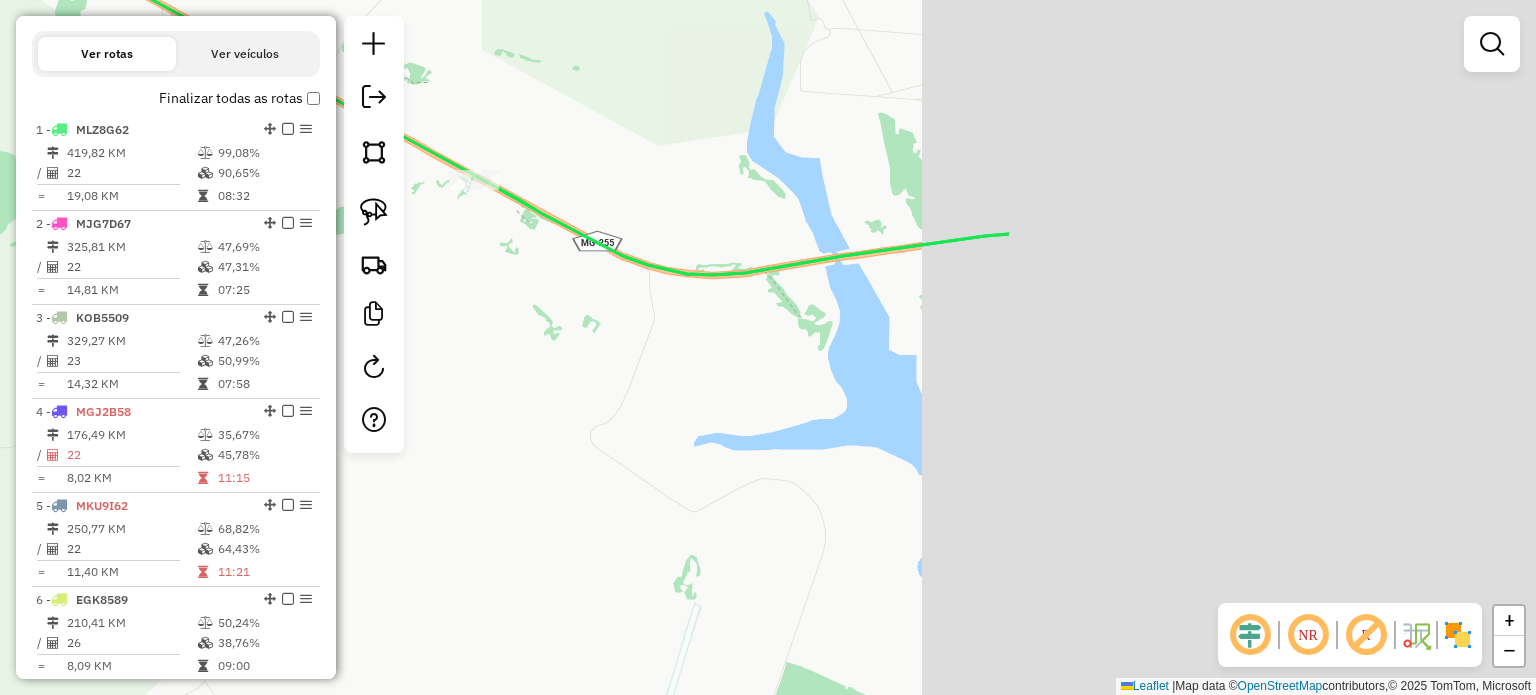 drag, startPoint x: 1340, startPoint y: 383, endPoint x: 973, endPoint y: 451, distance: 373.24658 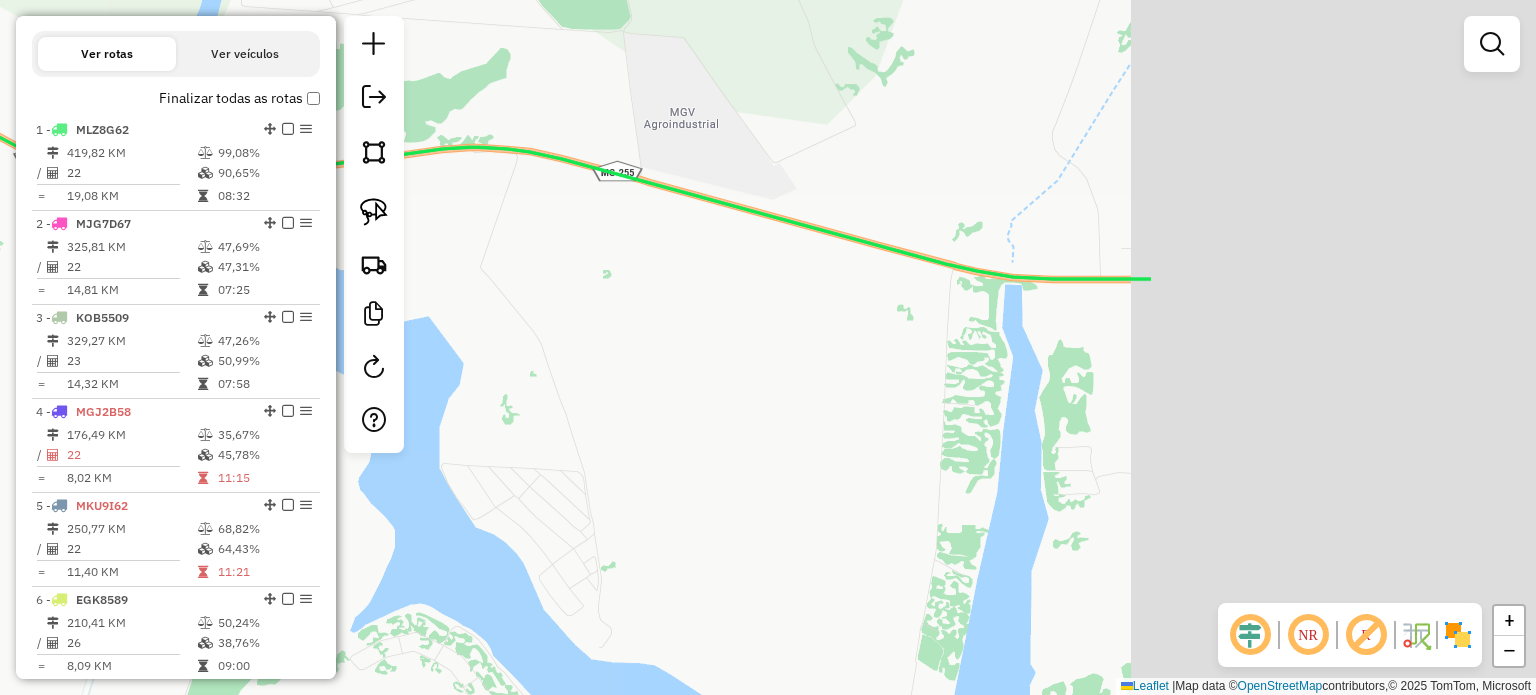 drag, startPoint x: 1430, startPoint y: 501, endPoint x: 1052, endPoint y: 427, distance: 385.1753 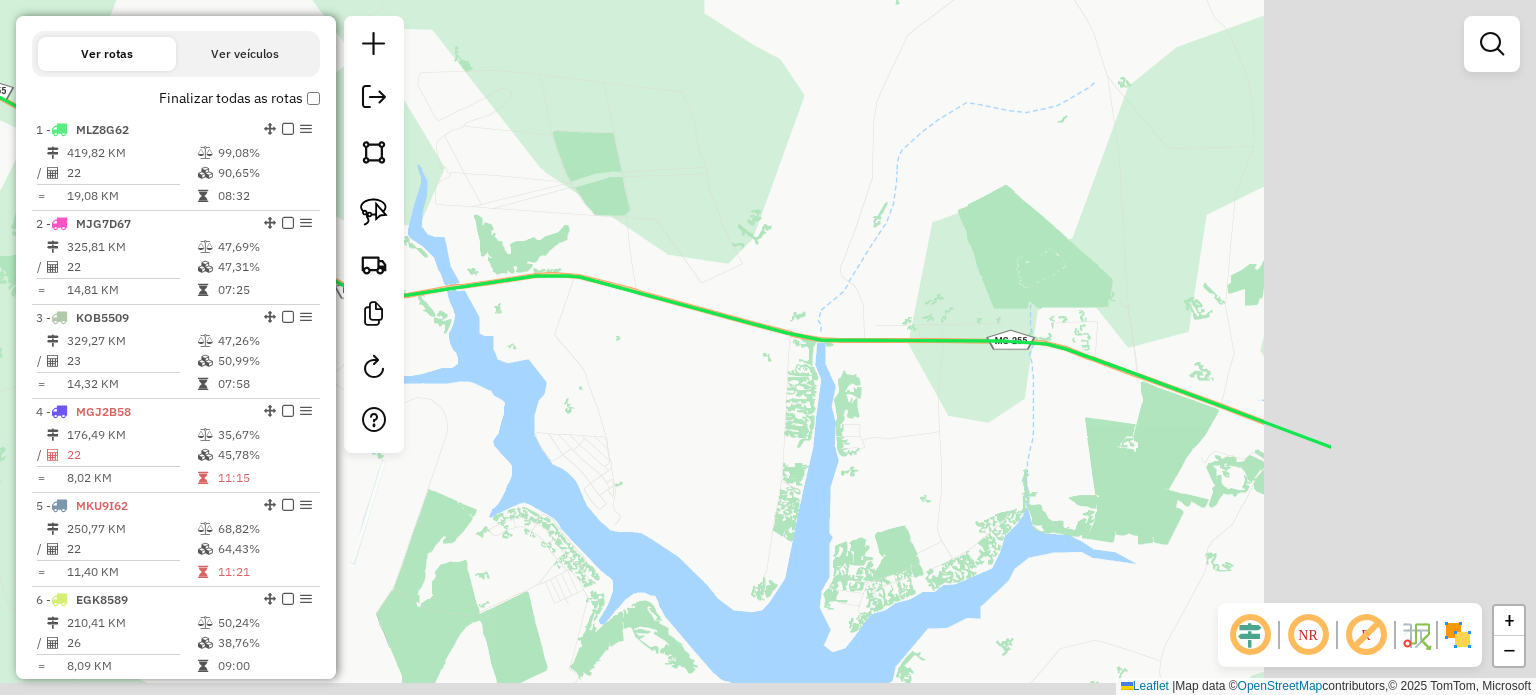 drag, startPoint x: 1535, startPoint y: 491, endPoint x: 853, endPoint y: 418, distance: 685.89575 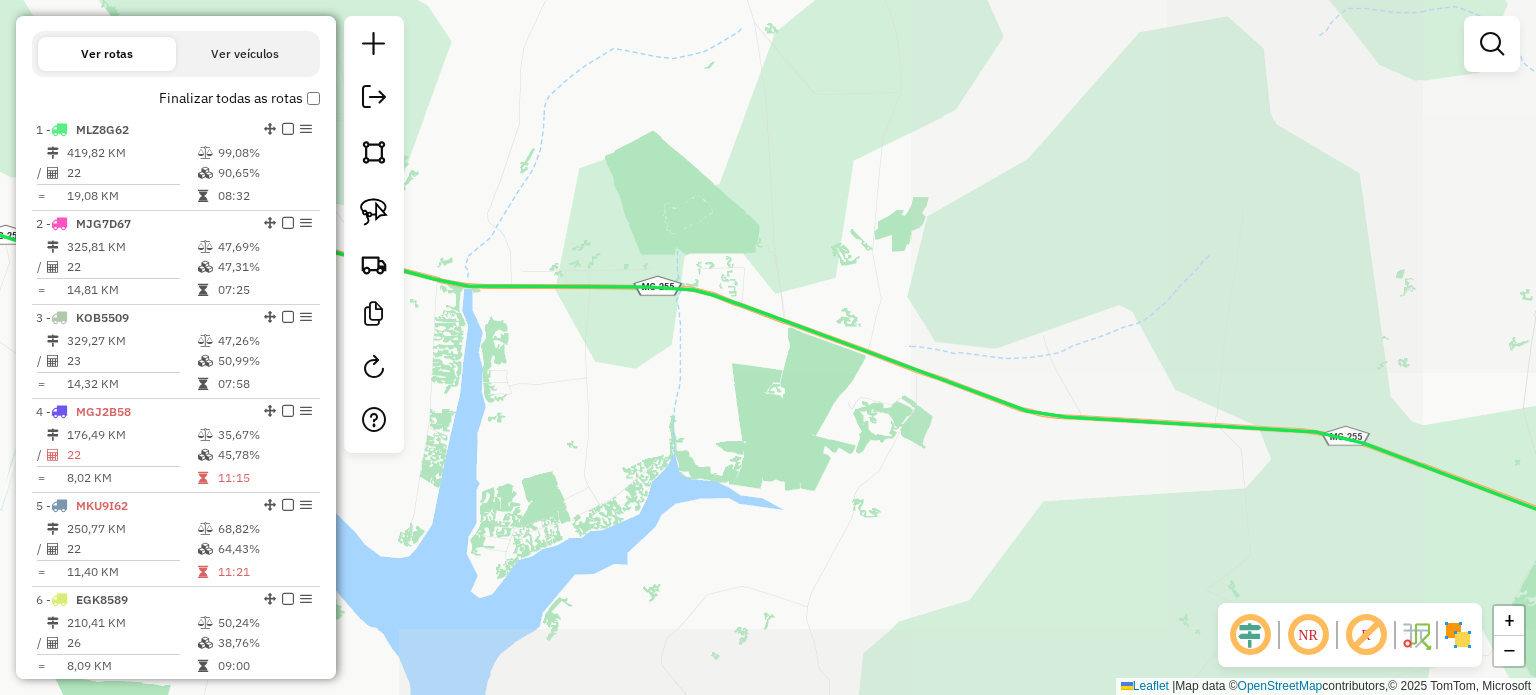 drag, startPoint x: 1319, startPoint y: 522, endPoint x: 675, endPoint y: 359, distance: 664.3079 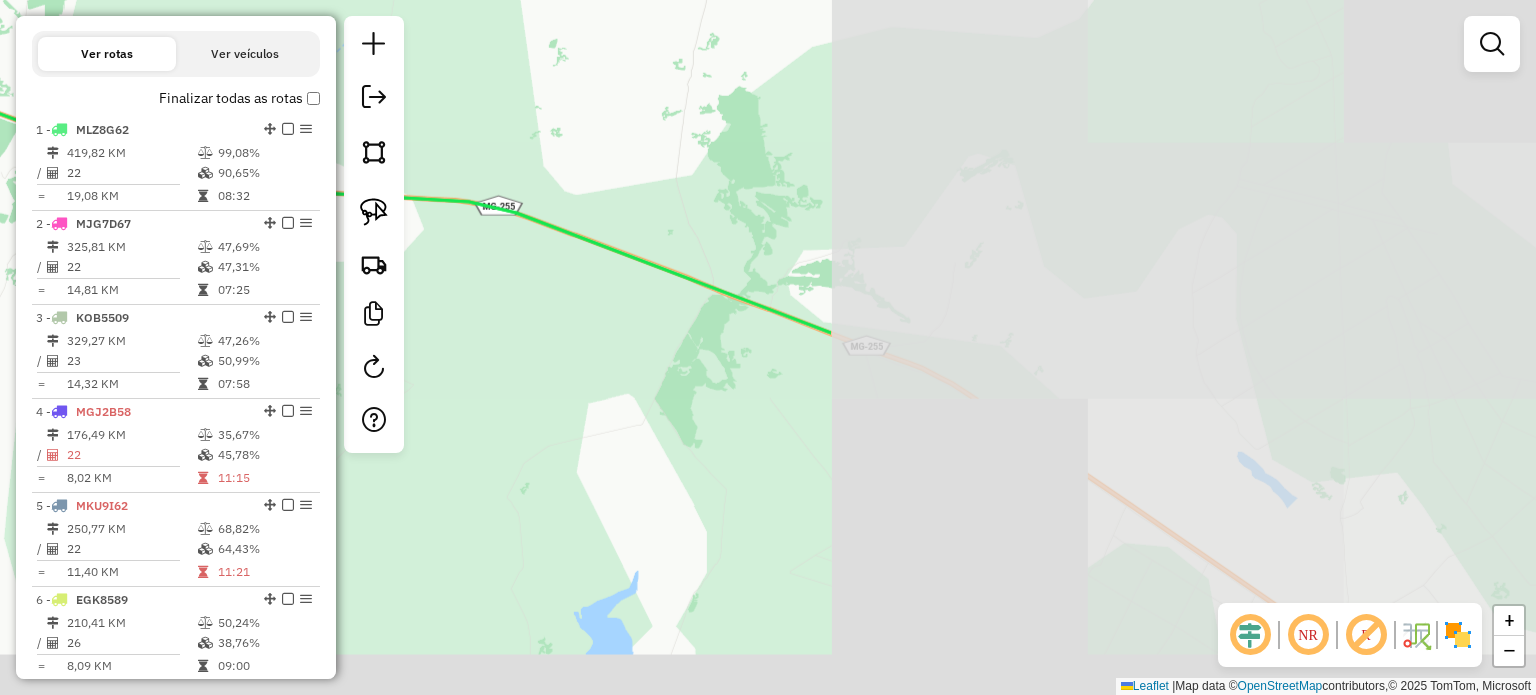 drag, startPoint x: 638, startPoint y: 317, endPoint x: 495, endPoint y: 271, distance: 150.2165 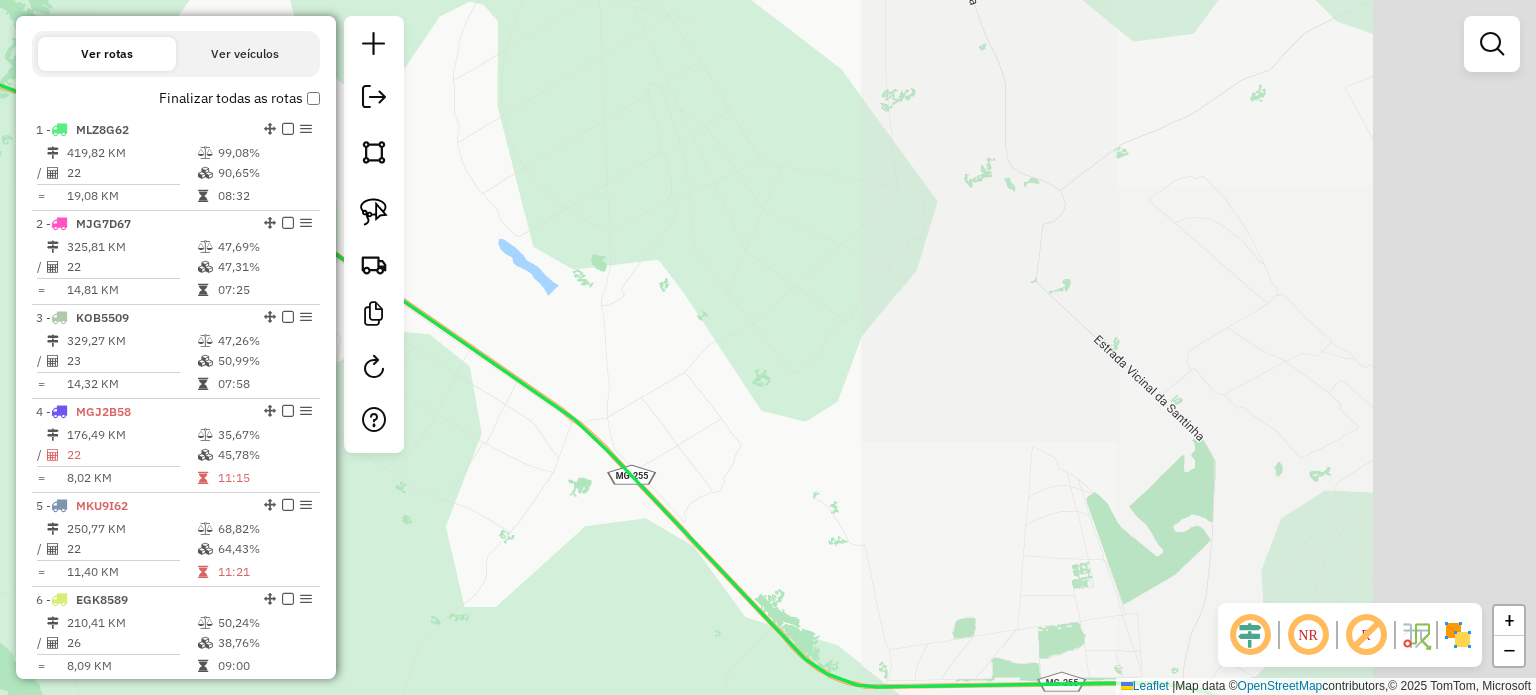 drag, startPoint x: 1015, startPoint y: 425, endPoint x: 576, endPoint y: -44, distance: 642.4033 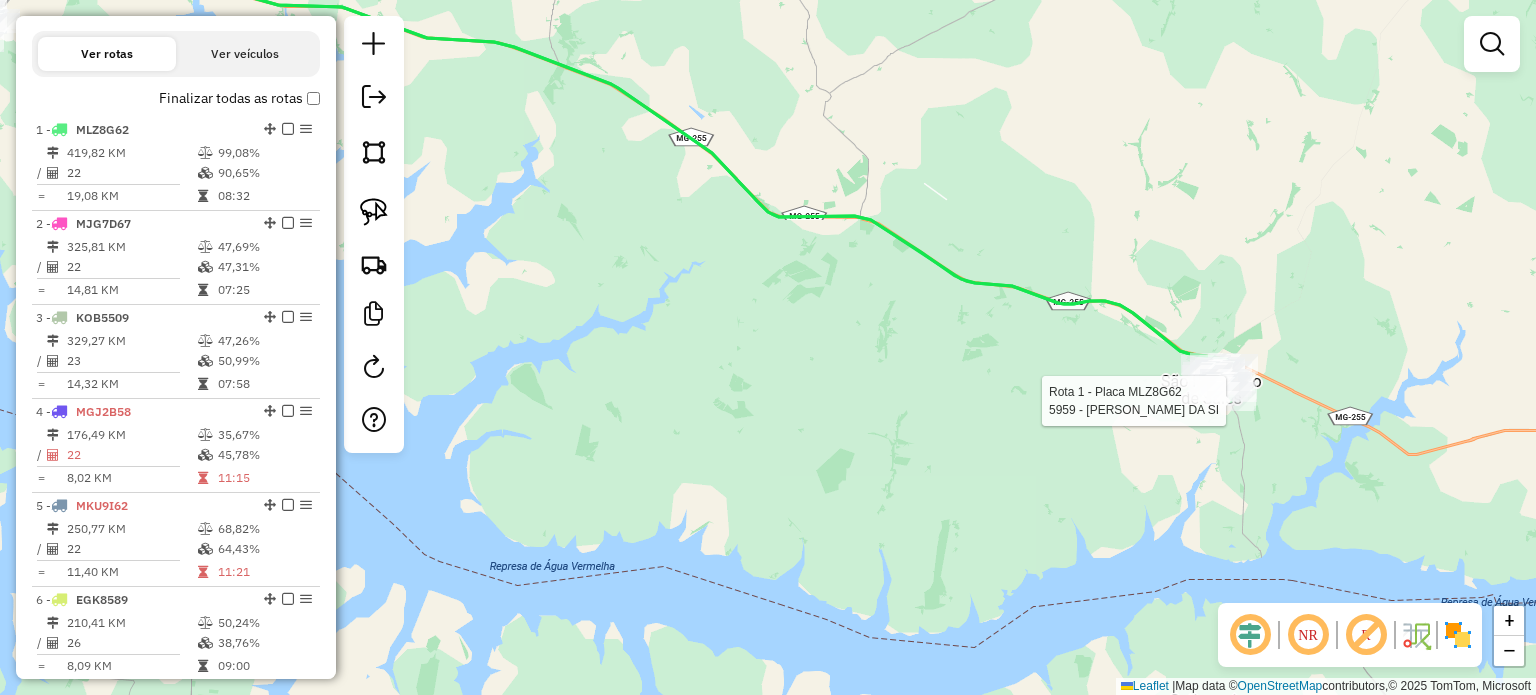 select on "*********" 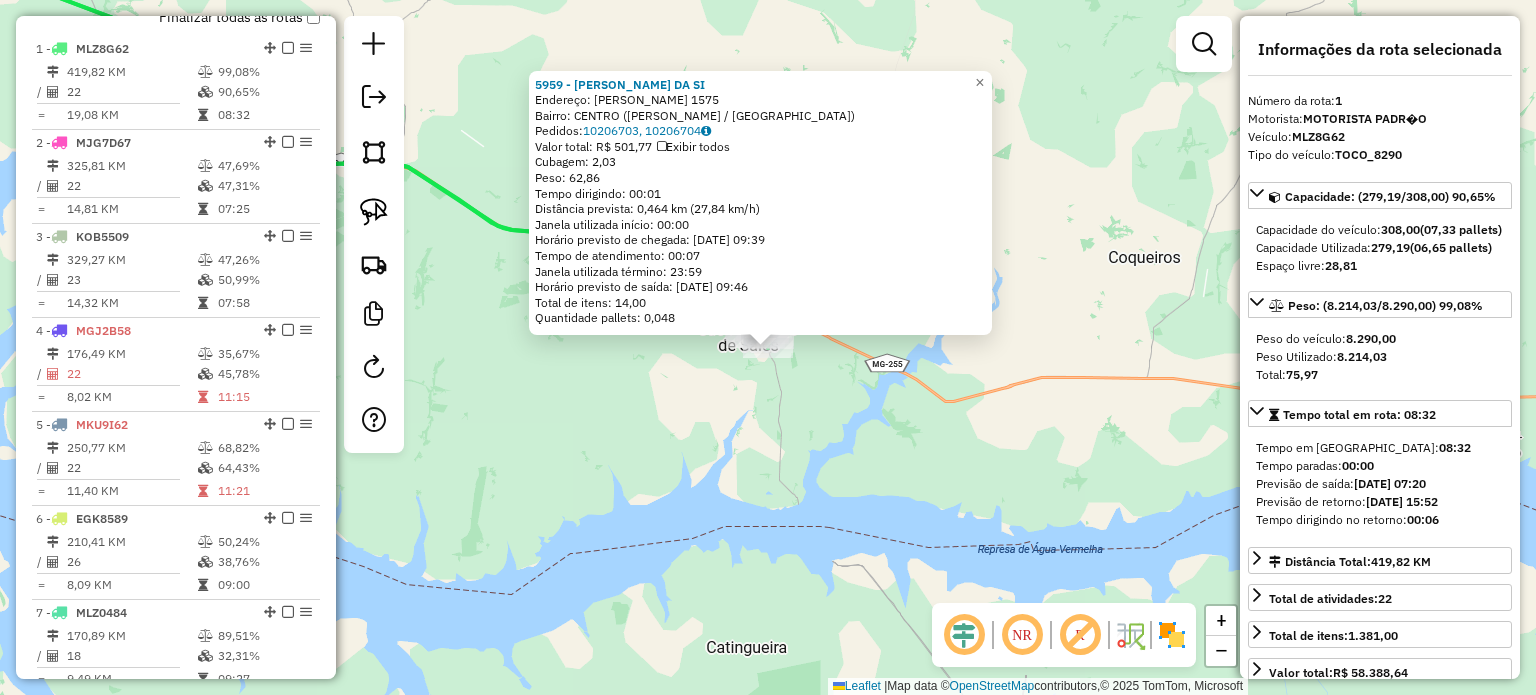 scroll, scrollTop: 748, scrollLeft: 0, axis: vertical 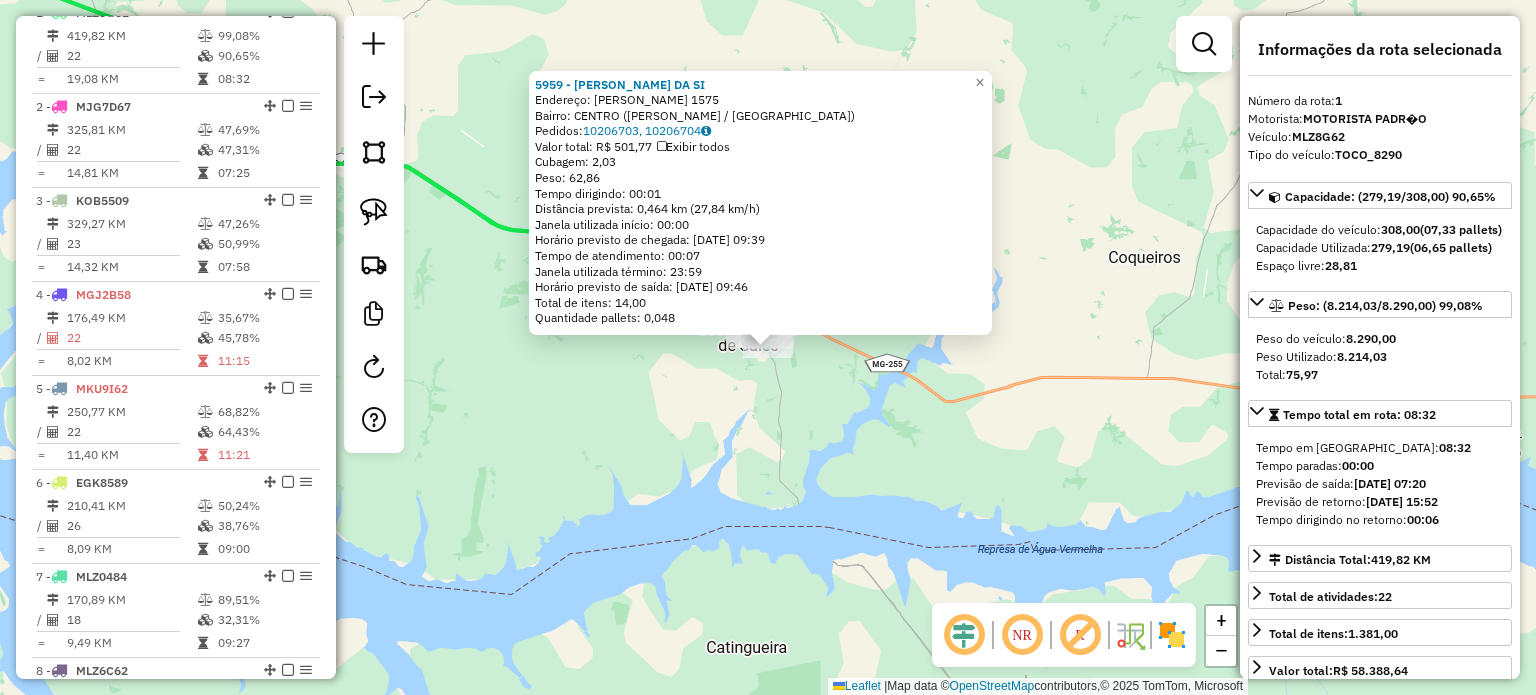 click on "5959 - VALDETE INACIO DA SI  Endereço:  GENESIO PIMENTA BARBOSA 1575   Bairro: CENTRO (SAO FRANCISCO DE SALES / MG)   Pedidos:  10206703, 10206704   Valor total: R$ 501,77   Exibir todos   Cubagem: 2,03  Peso: 62,86  Tempo dirigindo: 00:01   Distância prevista: 0,464 km (27,84 km/h)   Janela utilizada início: 00:00   Horário previsto de chegada: 11/07/2025 09:39   Tempo de atendimento: 00:07   Janela utilizada término: 23:59   Horário previsto de saída: 11/07/2025 09:46   Total de itens: 14,00   Quantidade pallets: 0,048  × Janela de atendimento Grade de atendimento Capacidade Transportadoras Veículos Cliente Pedidos  Rotas Selecione os dias de semana para filtrar as janelas de atendimento  Seg   Ter   Qua   Qui   Sex   Sáb   Dom  Informe o período da janela de atendimento: De: Até:  Filtrar exatamente a janela do cliente  Considerar janela de atendimento padrão  Selecione os dias de semana para filtrar as grades de atendimento  Seg   Ter   Qua   Qui   Sex   Sáb   Dom   Peso mínimo:   De:  De:" 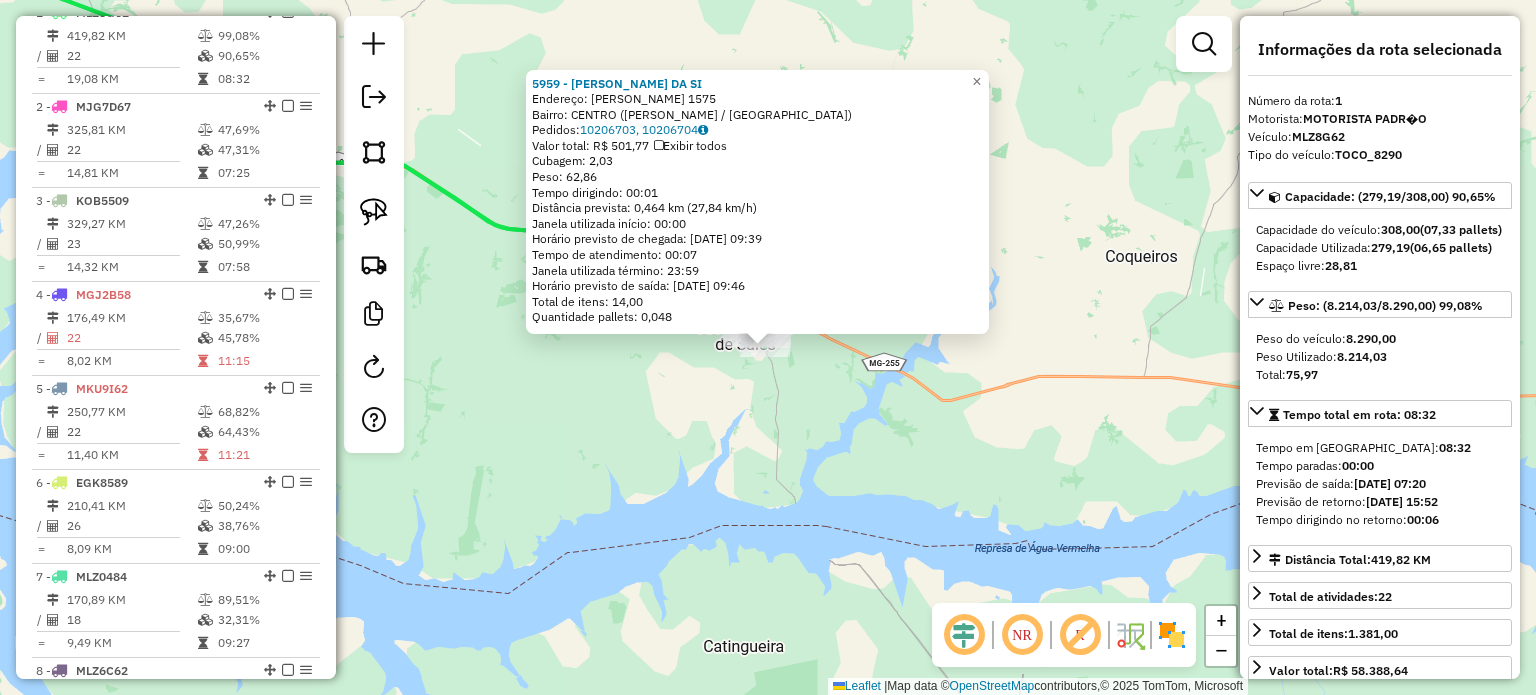 click on "5959 - VALDETE INACIO DA SI  Endereço:  GENESIO PIMENTA BARBOSA 1575   Bairro: CENTRO (SAO FRANCISCO DE SALES / MG)   Pedidos:  10206703, 10206704   Valor total: R$ 501,77   Exibir todos   Cubagem: 2,03  Peso: 62,86  Tempo dirigindo: 00:01   Distância prevista: 0,464 km (27,84 km/h)   Janela utilizada início: 00:00   Horário previsto de chegada: 11/07/2025 09:39   Tempo de atendimento: 00:07   Janela utilizada término: 23:59   Horário previsto de saída: 11/07/2025 09:46   Total de itens: 14,00   Quantidade pallets: 0,048  × Janela de atendimento Grade de atendimento Capacidade Transportadoras Veículos Cliente Pedidos  Rotas Selecione os dias de semana para filtrar as janelas de atendimento  Seg   Ter   Qua   Qui   Sex   Sáb   Dom  Informe o período da janela de atendimento: De: Até:  Filtrar exatamente a janela do cliente  Considerar janela de atendimento padrão  Selecione os dias de semana para filtrar as grades de atendimento  Seg   Ter   Qua   Qui   Sex   Sáb   Dom   Peso mínimo:   De:  De:" 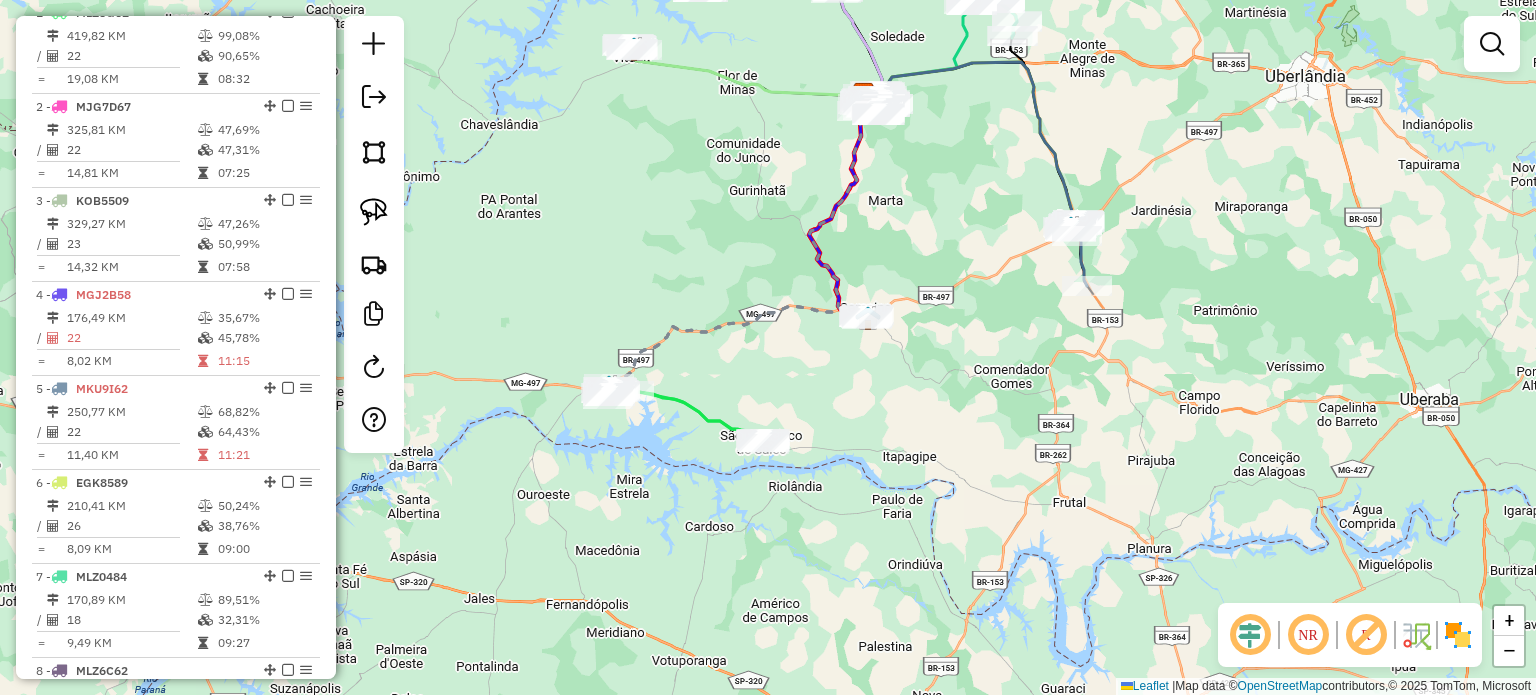 drag, startPoint x: 881, startPoint y: 408, endPoint x: 823, endPoint y: 485, distance: 96.40021 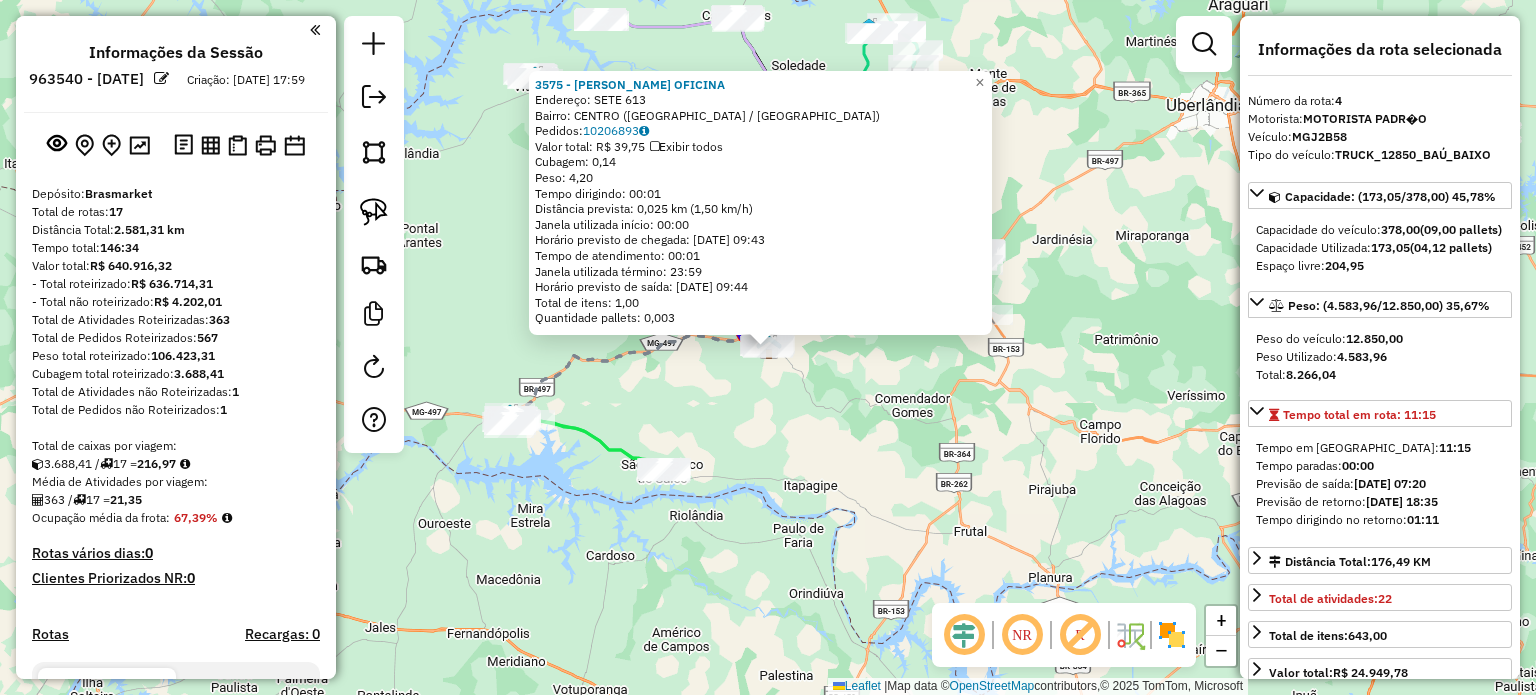 select on "*********" 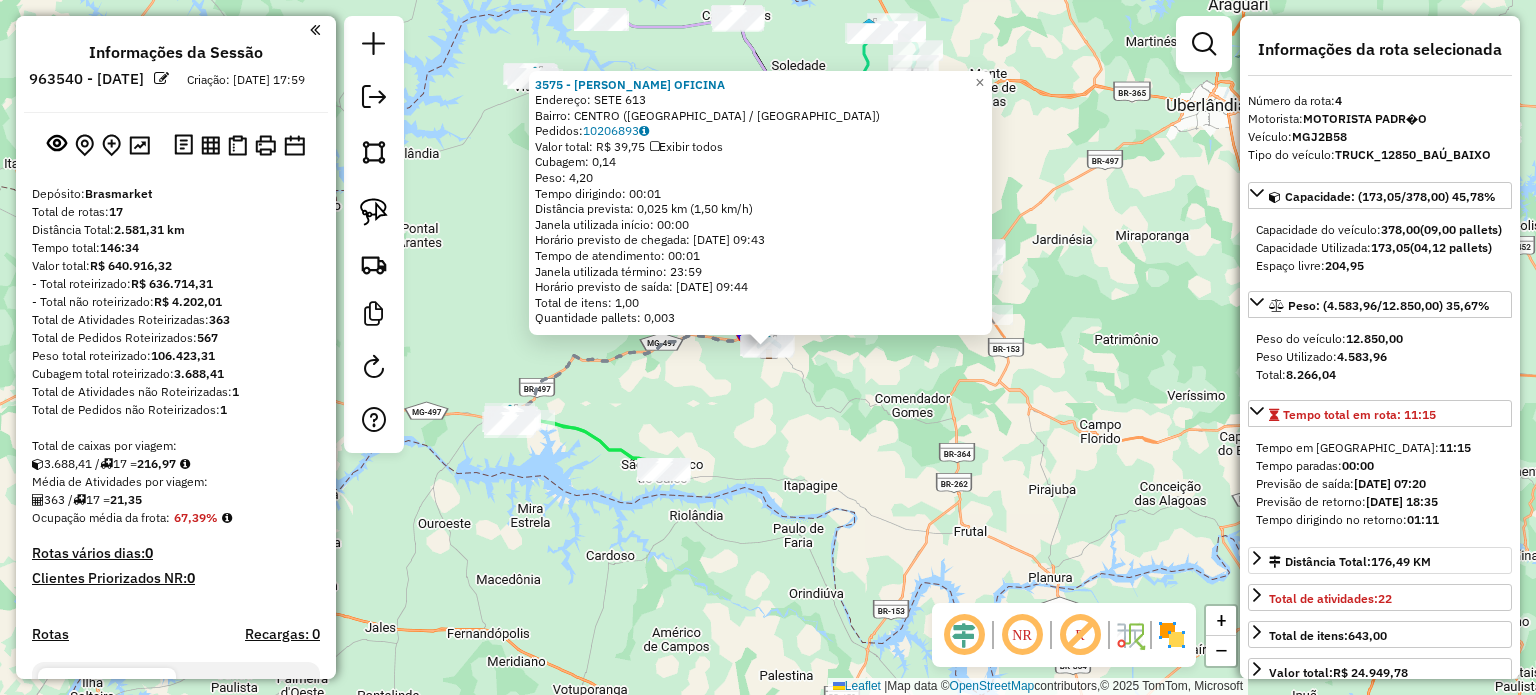 scroll, scrollTop: 0, scrollLeft: 0, axis: both 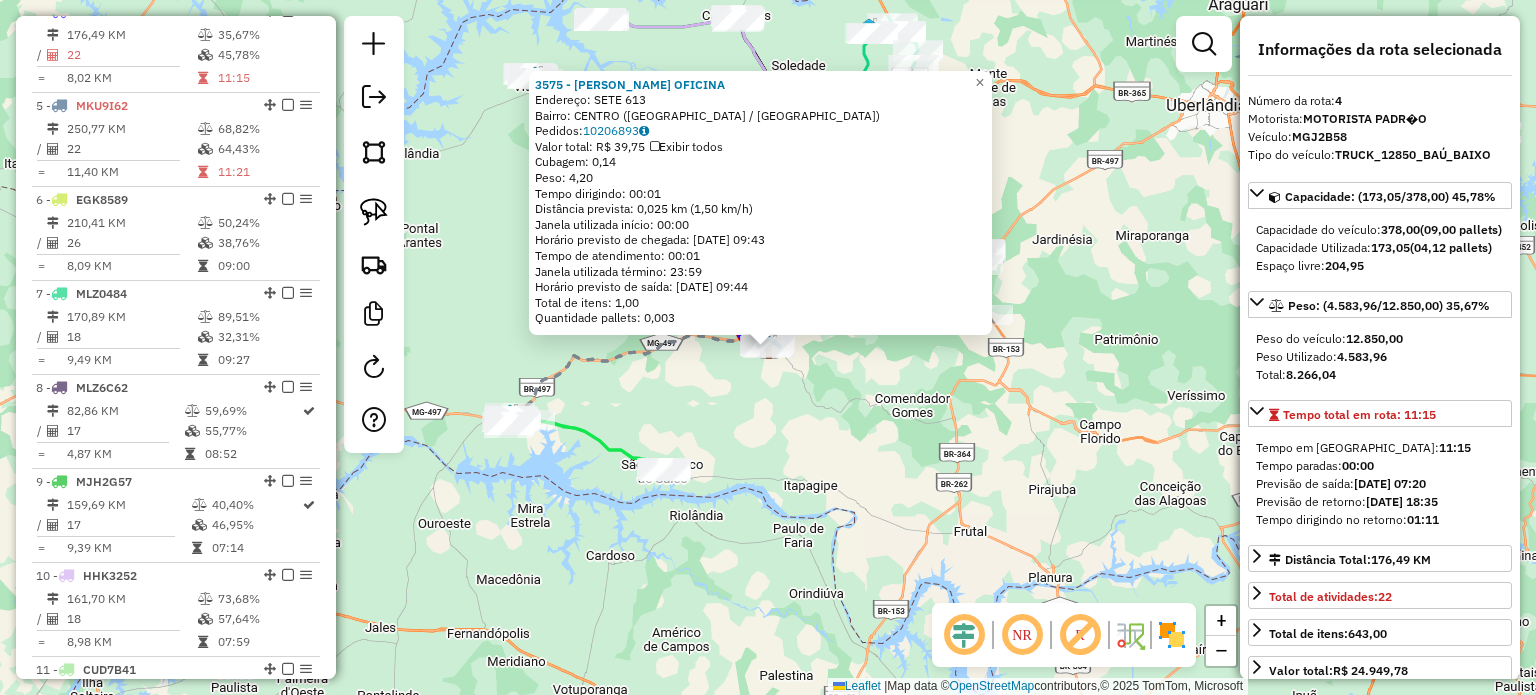 click on "3575 - SANDOVAL OFICINA  Endereço:  SETE 613   Bairro: [GEOGRAPHIC_DATA] ([GEOGRAPHIC_DATA] / [GEOGRAPHIC_DATA])   Pedidos:  10206893   Valor total: R$ 39,75   Exibir todos   Cubagem: 0,14  Peso: 4,20  Tempo dirigindo: 00:01   Distância prevista: 0,025 km (1,50 km/h)   [GEOGRAPHIC_DATA] utilizada início: 00:00   Horário previsto de chegada: [DATE] 09:43   Tempo de atendimento: 00:01   Janela utilizada término: 23:59   Horário previsto de saída: [DATE] 09:44   Total de itens: 1,00   Quantidade pallets: 0,003  × Janela de atendimento Grade de atendimento Capacidade Transportadoras Veículos Cliente Pedidos  Rotas Selecione os dias de semana para filtrar as janelas de atendimento  Seg   Ter   Qua   Qui   Sex   Sáb   Dom  Informe o período da janela de atendimento: De: Até:  Filtrar exatamente a janela do cliente  Considerar janela de atendimento padrão  Selecione os dias de semana para filtrar as grades de atendimento  Seg   Ter   Qua   Qui   Sex   Sáb   Dom   Considerar clientes sem dia de atendimento cadastrado  Peso mínimo:  +" 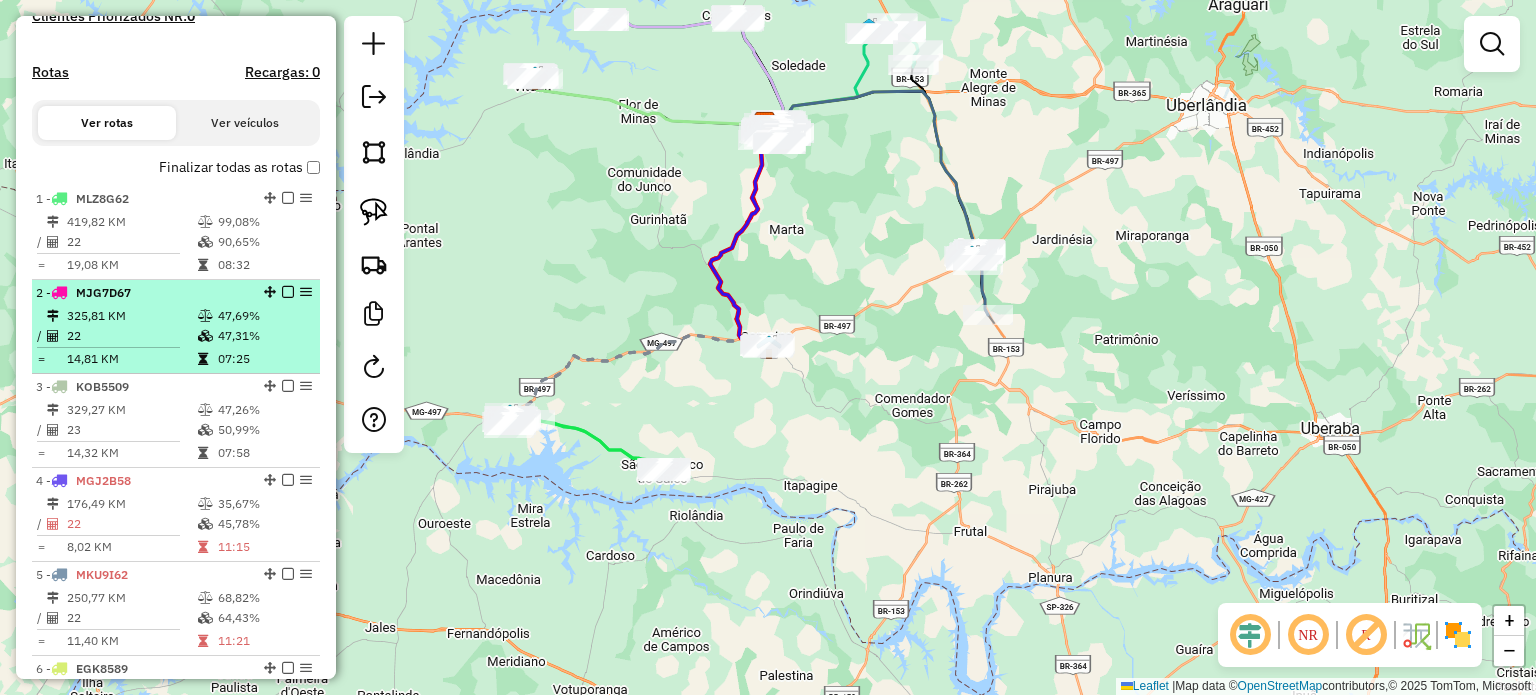 scroll, scrollTop: 531, scrollLeft: 0, axis: vertical 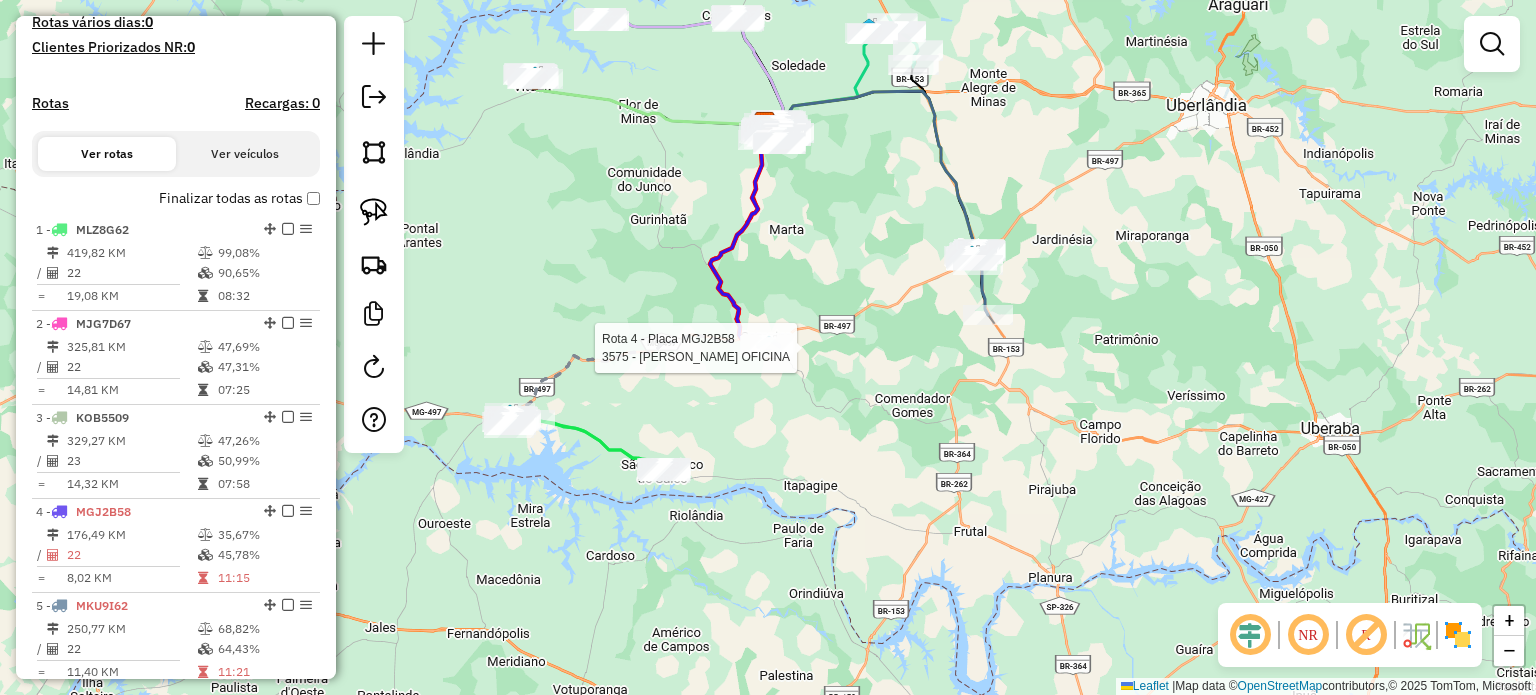 select on "*********" 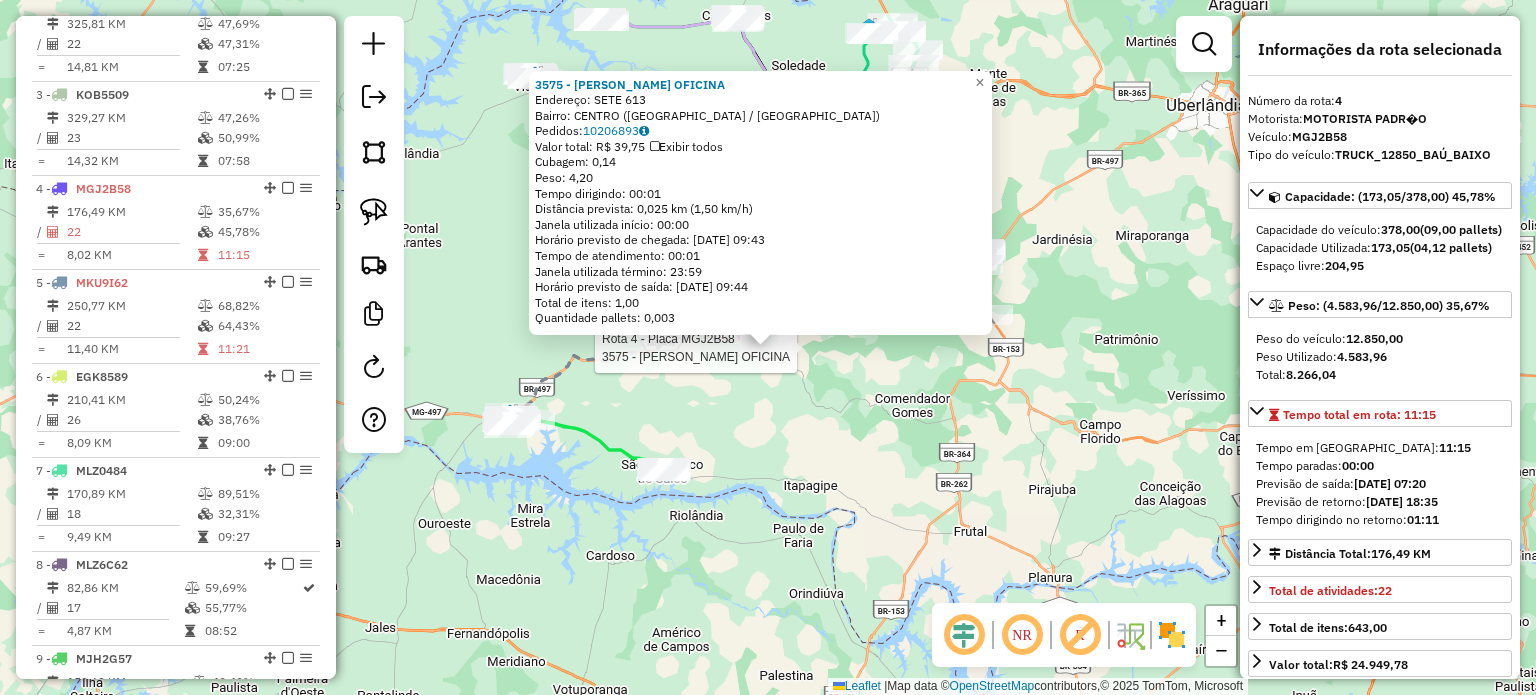 scroll, scrollTop: 1031, scrollLeft: 0, axis: vertical 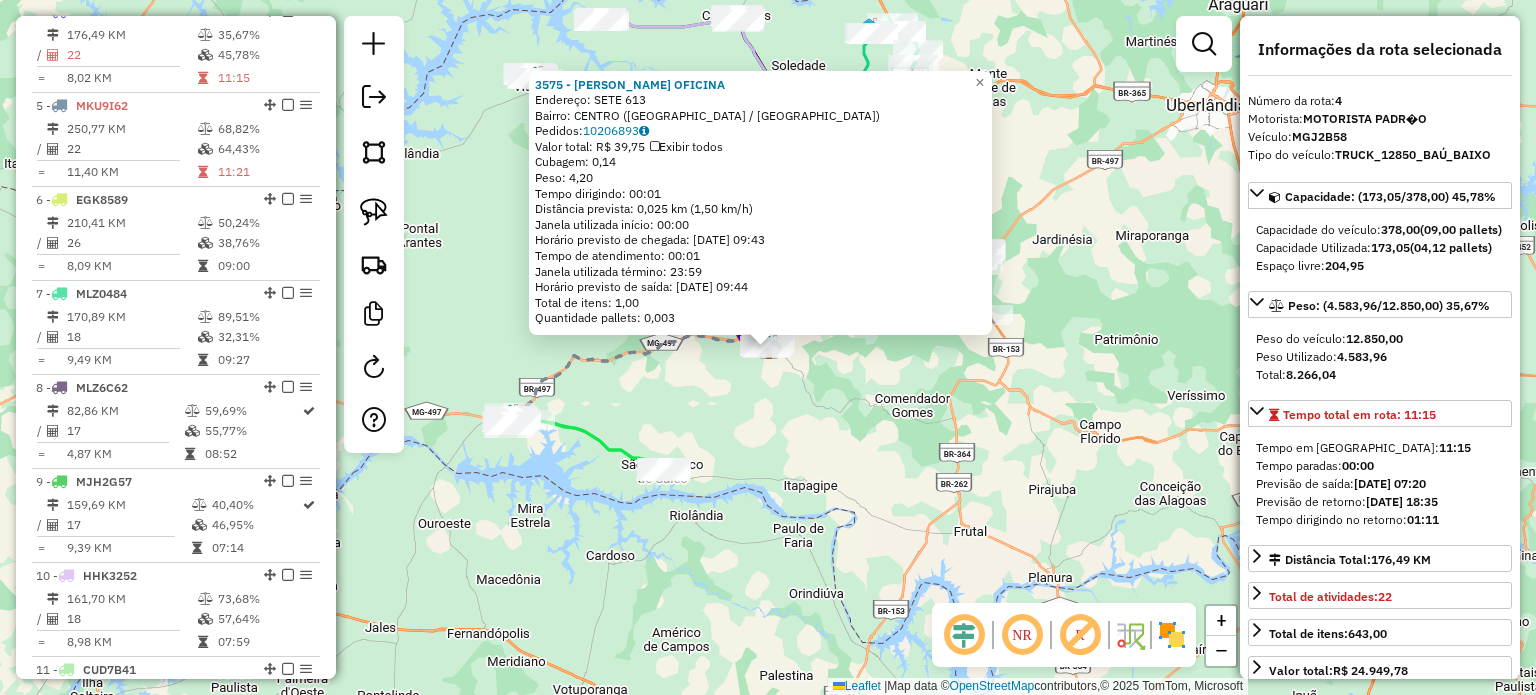click on "3575 - SANDOVAL OFICINA  Endereço:  SETE 613   Bairro: [GEOGRAPHIC_DATA] ([GEOGRAPHIC_DATA] / [GEOGRAPHIC_DATA])   Pedidos:  10206893   Valor total: R$ 39,75   Exibir todos   Cubagem: 0,14  Peso: 4,20  Tempo dirigindo: 00:01   Distância prevista: 0,025 km (1,50 km/h)   [GEOGRAPHIC_DATA] utilizada início: 00:00   Horário previsto de chegada: [DATE] 09:43   Tempo de atendimento: 00:01   Janela utilizada término: 23:59   Horário previsto de saída: [DATE] 09:44   Total de itens: 1,00   Quantidade pallets: 0,003  × Janela de atendimento Grade de atendimento Capacidade Transportadoras Veículos Cliente Pedidos  Rotas Selecione os dias de semana para filtrar as janelas de atendimento  Seg   Ter   Qua   Qui   Sex   Sáb   Dom  Informe o período da janela de atendimento: De: Até:  Filtrar exatamente a janela do cliente  Considerar janela de atendimento padrão  Selecione os dias de semana para filtrar as grades de atendimento  Seg   Ter   Qua   Qui   Sex   Sáb   Dom   Considerar clientes sem dia de atendimento cadastrado  Peso mínimo:  +" 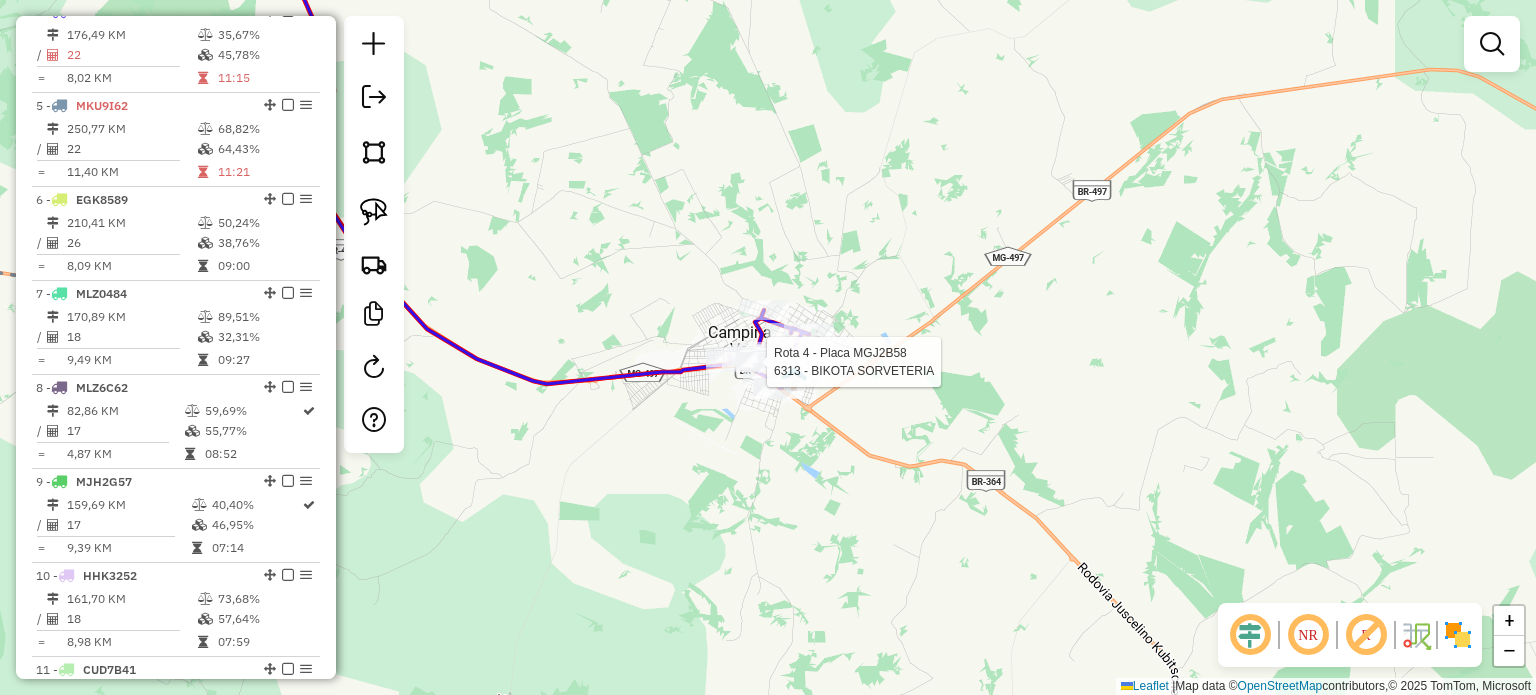 select on "*********" 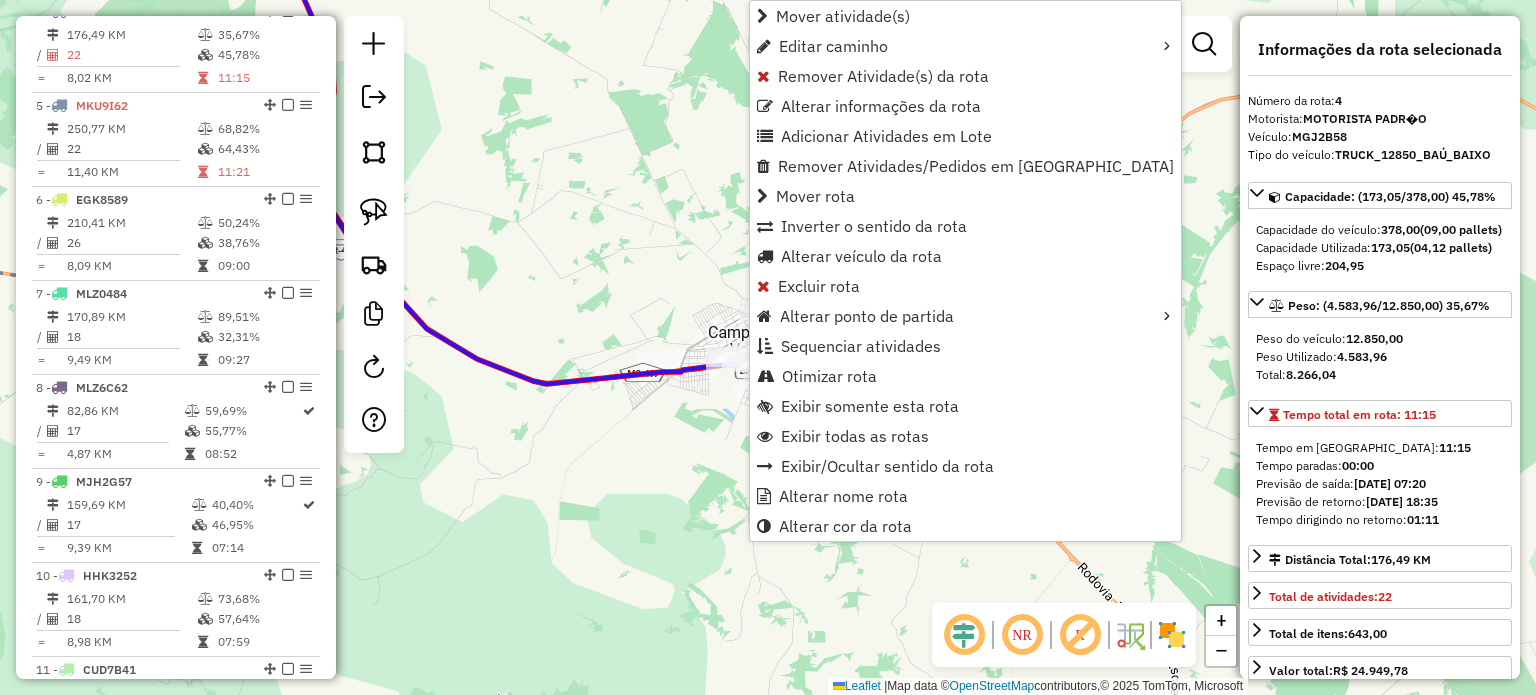 click on "Rota 4 - Placa MGJ2B58  1335 - LAERTE FERREIRA BORG Janela de atendimento Grade de atendimento Capacidade Transportadoras Veículos Cliente Pedidos  Rotas Selecione os dias de semana para filtrar as janelas de atendimento  Seg   Ter   Qua   Qui   Sex   Sáb   Dom  Informe o período da janela de atendimento: De: Até:  Filtrar exatamente a janela do cliente  Considerar janela de atendimento padrão  Selecione os dias de semana para filtrar as grades de atendimento  Seg   Ter   Qua   Qui   Sex   Sáb   Dom   Considerar clientes sem dia de atendimento cadastrado  Clientes fora do dia de atendimento selecionado Filtrar as atividades entre os valores definidos abaixo:  Peso mínimo:   Peso máximo:   Cubagem mínima:   Cubagem máxima:   De:   Até:  Filtrar as atividades entre o tempo de atendimento definido abaixo:  De:   Até:   Considerar capacidade total dos clientes não roteirizados Transportadora: Selecione um ou mais itens Tipo de veículo: Selecione um ou mais itens Veículo: Selecione um ou mais itens" 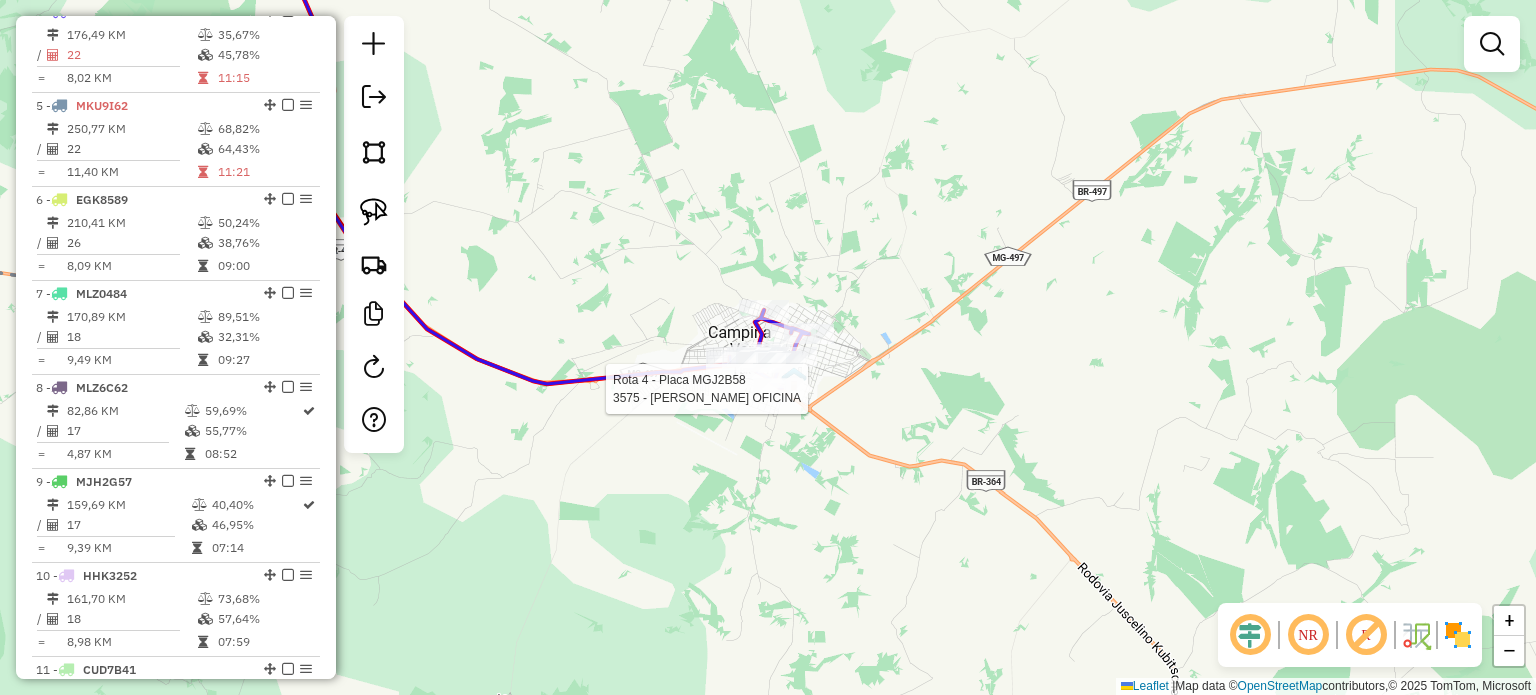 select on "*********" 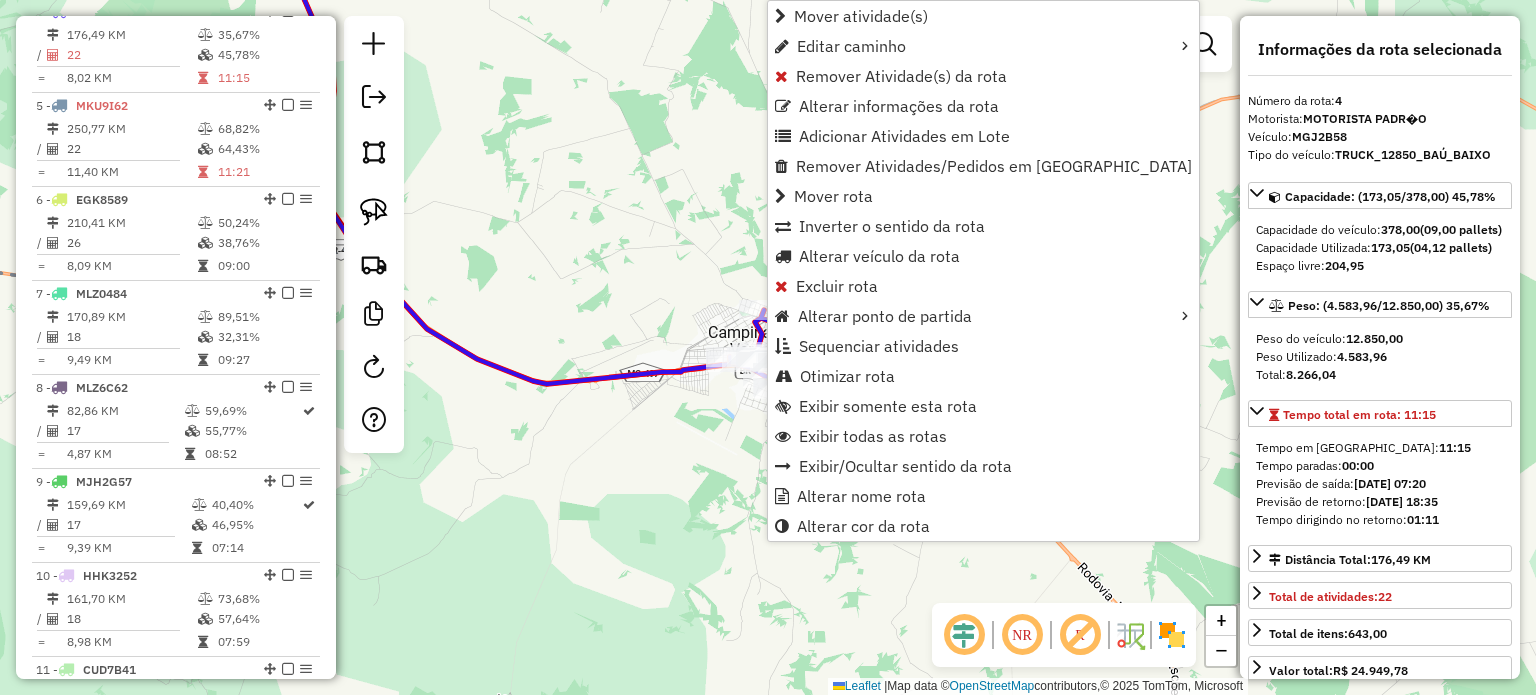 click on "Janela de atendimento Grade de atendimento Capacidade Transportadoras Veículos Cliente Pedidos  Rotas Selecione os dias de semana para filtrar as janelas de atendimento  Seg   Ter   Qua   Qui   Sex   Sáb   Dom  Informe o período da janela de atendimento: De: Até:  Filtrar exatamente a janela do cliente  Considerar janela de atendimento padrão  Selecione os dias de semana para filtrar as grades de atendimento  Seg   Ter   Qua   Qui   Sex   Sáb   Dom   Considerar clientes sem dia de atendimento cadastrado  Clientes fora do dia de atendimento selecionado Filtrar as atividades entre os valores definidos abaixo:  Peso mínimo:   Peso máximo:   Cubagem mínima:   Cubagem máxima:   De:   Até:  Filtrar as atividades entre o tempo de atendimento definido abaixo:  De:   Até:   Considerar capacidade total dos clientes não roteirizados Transportadora: Selecione um ou mais itens Tipo de veículo: Selecione um ou mais itens Veículo: Selecione um ou mais itens Motorista: Selecione um ou mais itens Nome: Rótulo:" 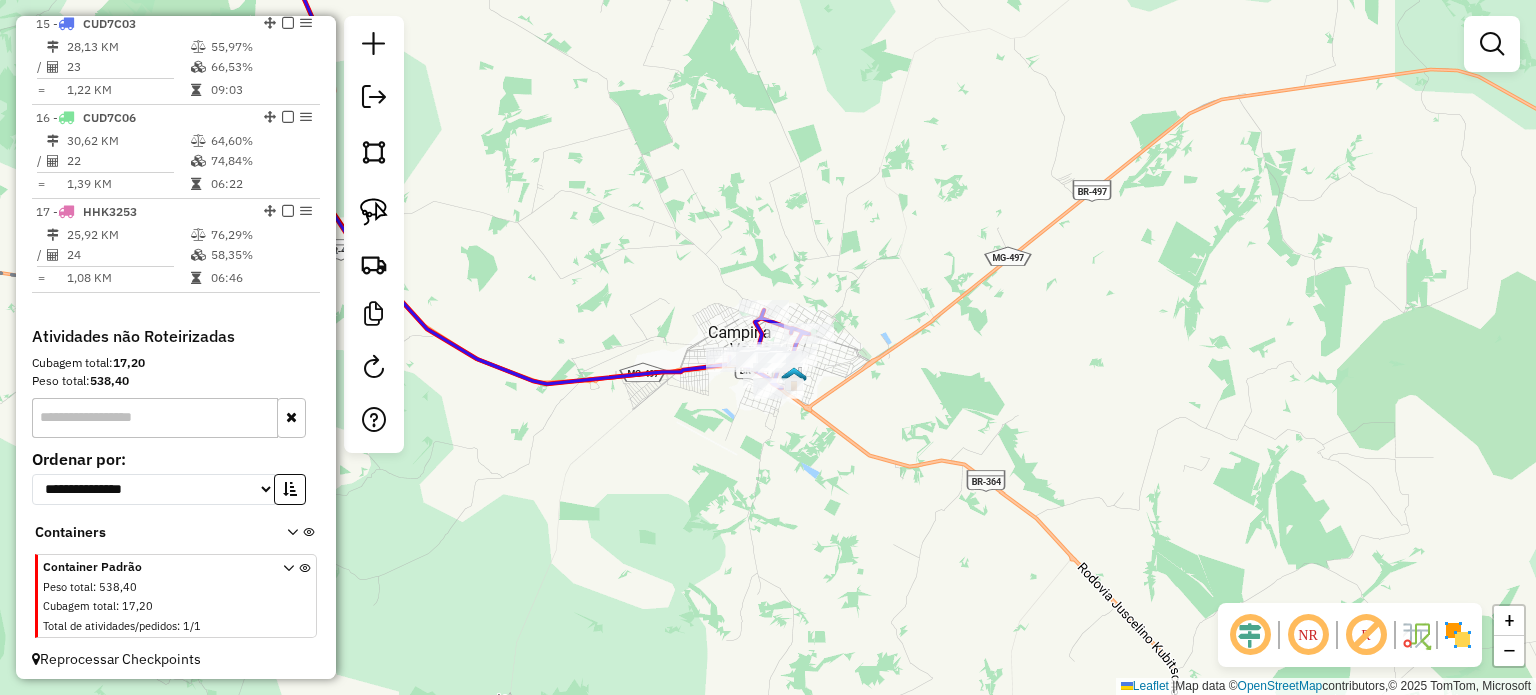 scroll, scrollTop: 2073, scrollLeft: 0, axis: vertical 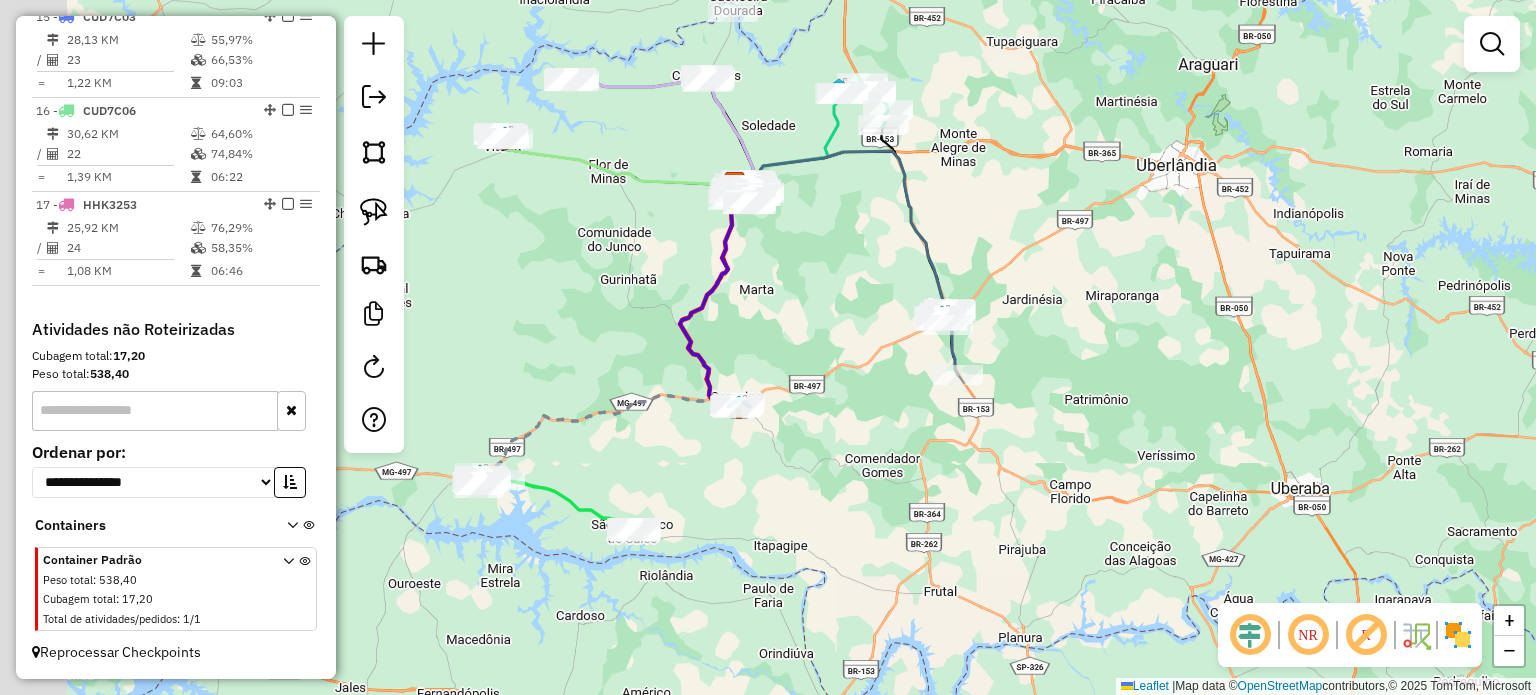 drag, startPoint x: 554, startPoint y: 571, endPoint x: 709, endPoint y: 469, distance: 185.55054 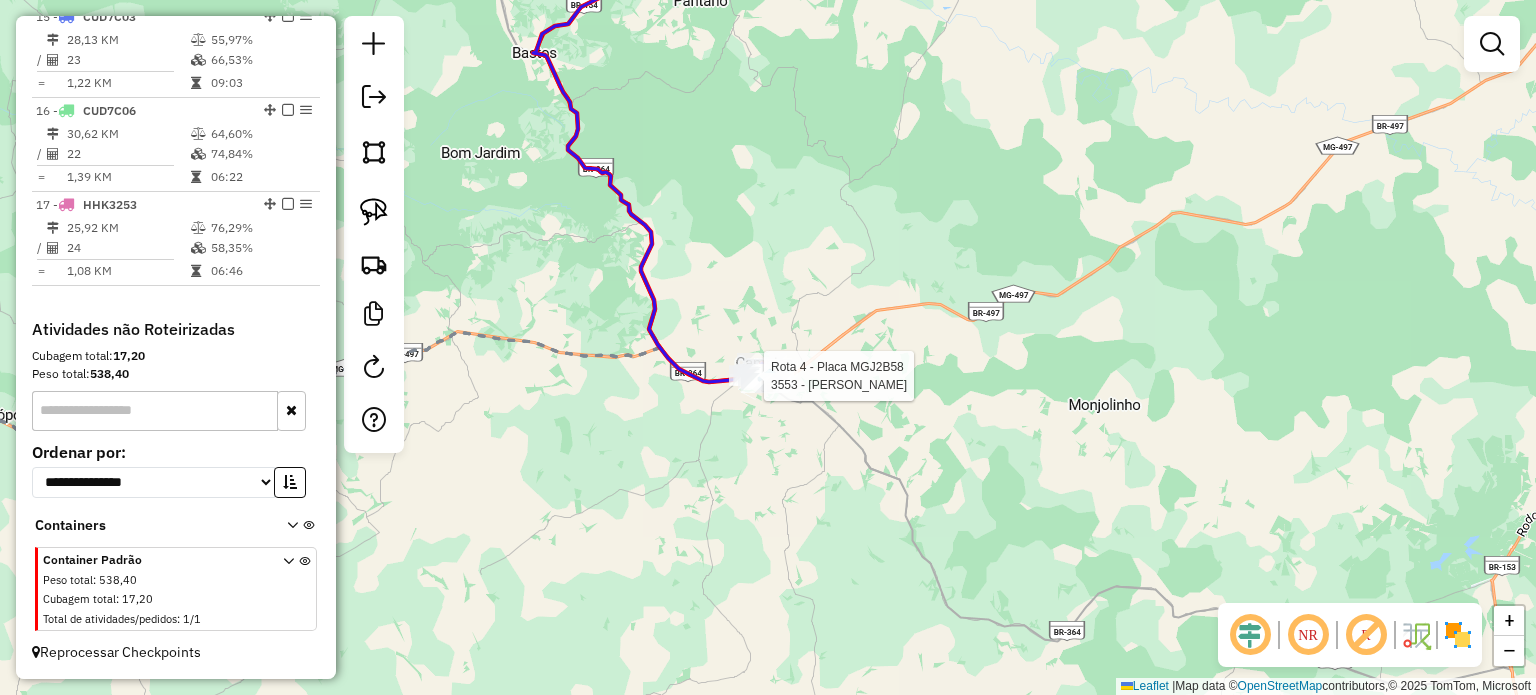 select on "*********" 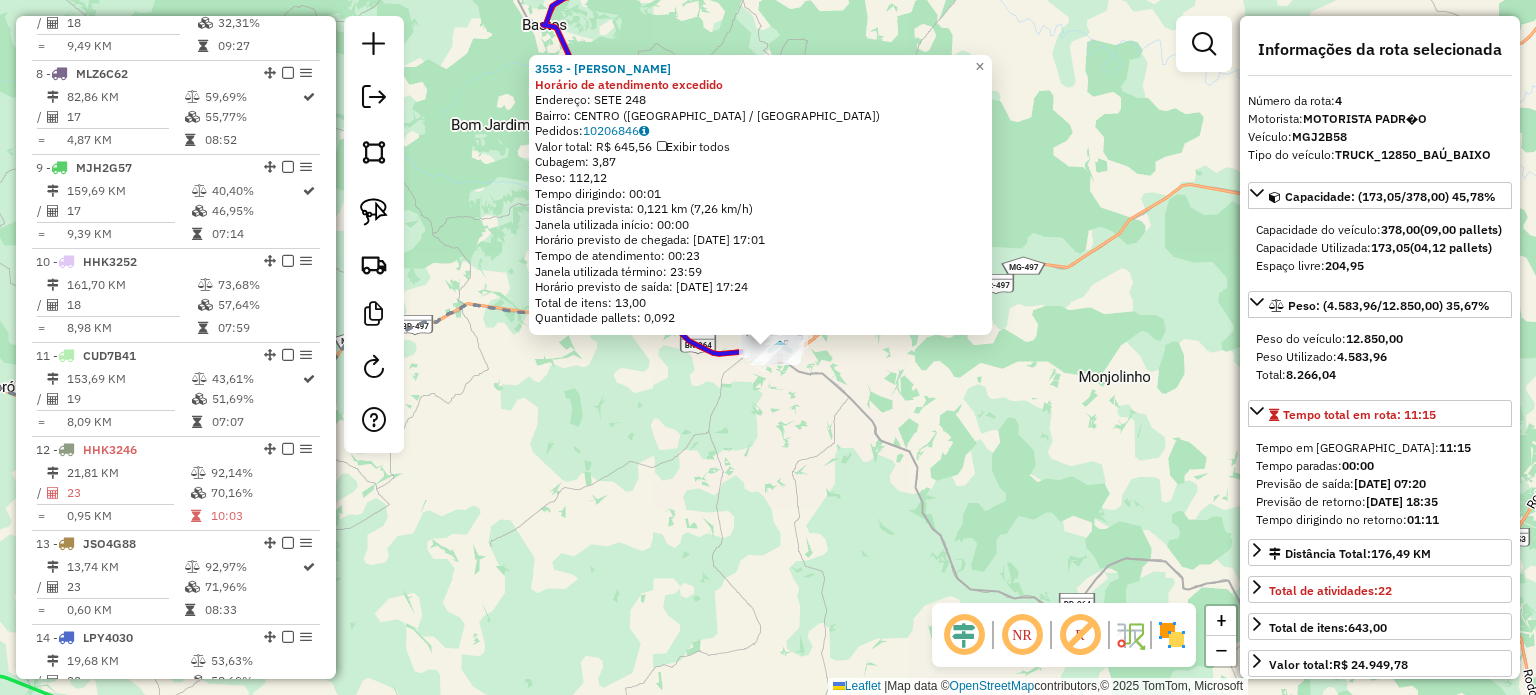 scroll, scrollTop: 1031, scrollLeft: 0, axis: vertical 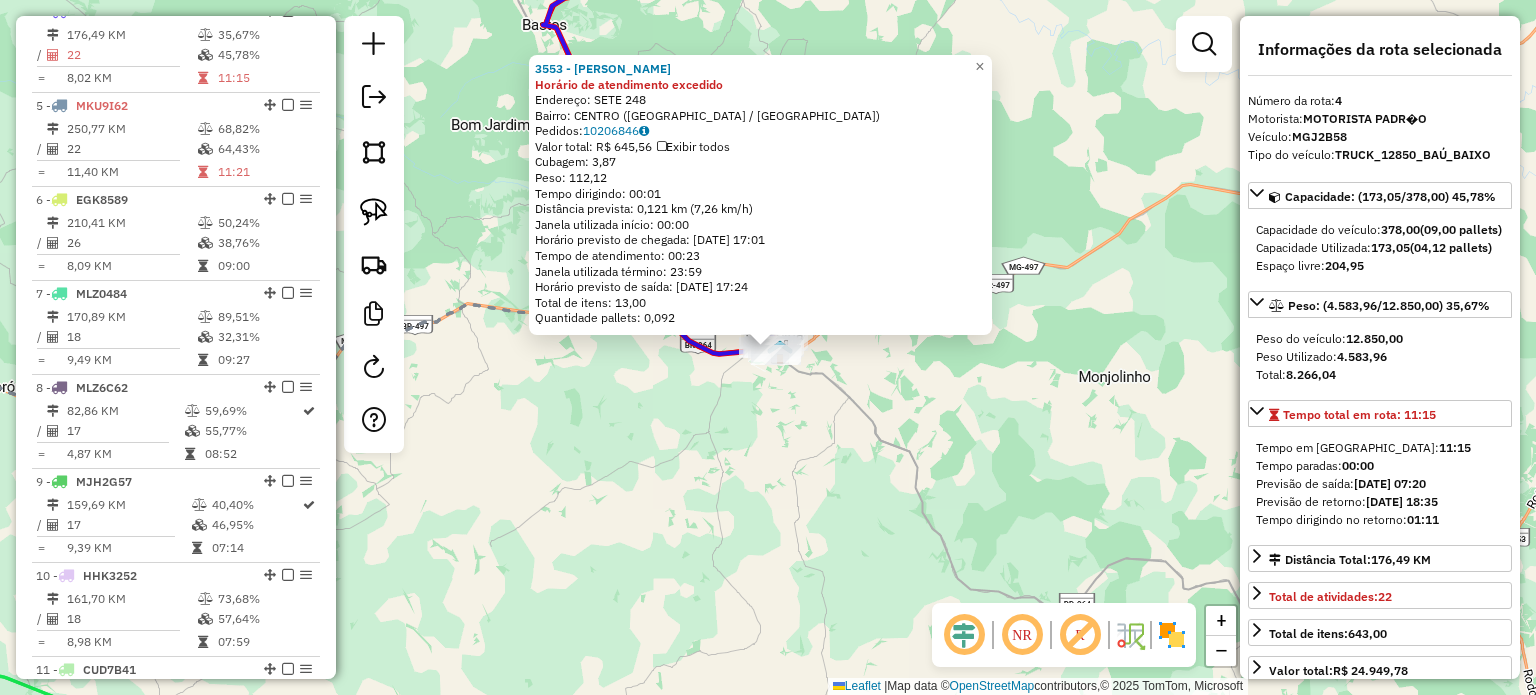 click on "3553 - MICHEL  CAMPOS Horário de atendimento excedido  Endereço:  SETE 248   Bairro: CENTRO (CAMPINA VERDE / MG)   Pedidos:  10206846   Valor total: R$ 645,56   Exibir todos   Cubagem: 3,87  Peso: 112,12  Tempo dirigindo: 00:01   Distância prevista: 0,121 km (7,26 km/h)   Janela utilizada início: 00:00   Horário previsto de chegada: 11/07/2025 17:01   Tempo de atendimento: 00:23   Janela utilizada término: 23:59   Horário previsto de saída: 11/07/2025 17:24   Total de itens: 13,00   Quantidade pallets: 0,092  × Janela de atendimento Grade de atendimento Capacidade Transportadoras Veículos Cliente Pedidos  Rotas Selecione os dias de semana para filtrar as janelas de atendimento  Seg   Ter   Qua   Qui   Sex   Sáb   Dom  Informe o período da janela de atendimento: De: Até:  Filtrar exatamente a janela do cliente  Considerar janela de atendimento padrão  Selecione os dias de semana para filtrar as grades de atendimento  Seg   Ter   Qua   Qui   Sex   Sáb   Dom   Peso mínimo:   Peso máximo:   De:" 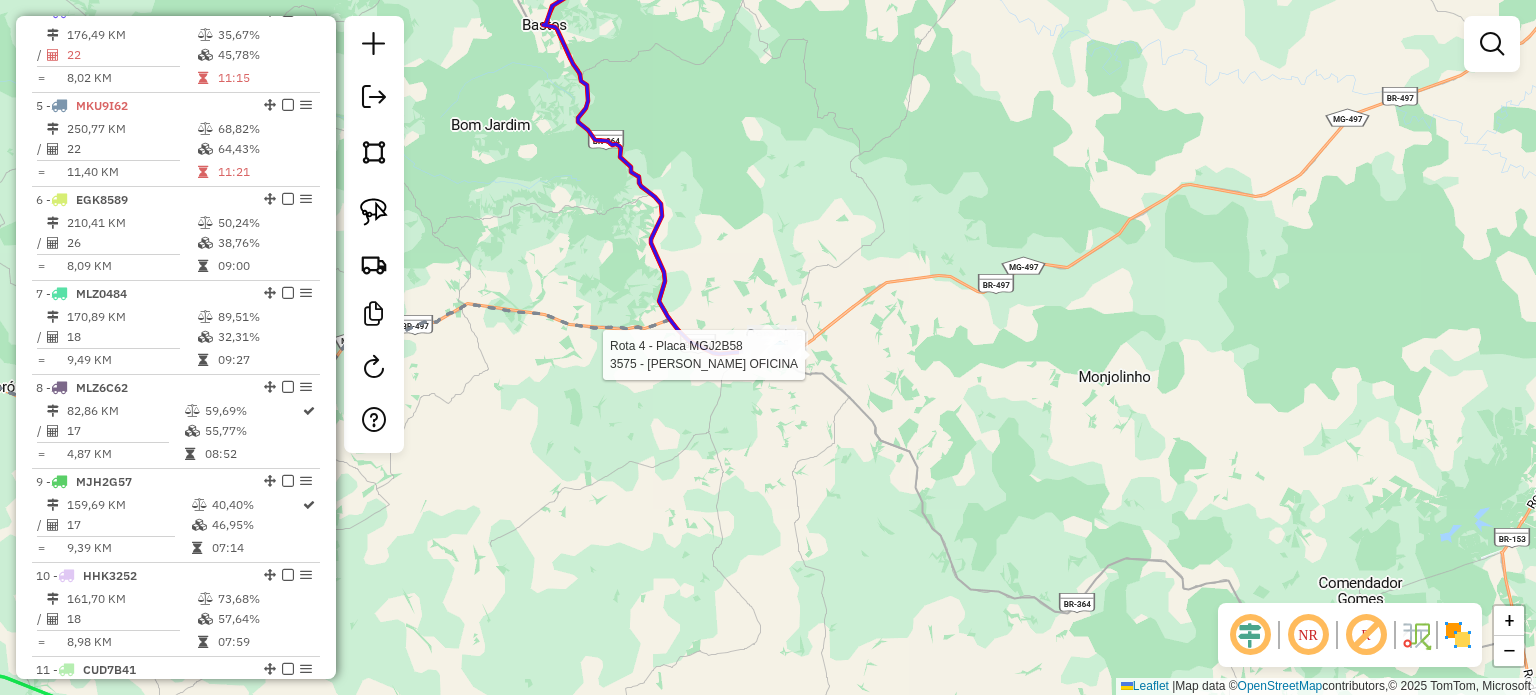 select on "*********" 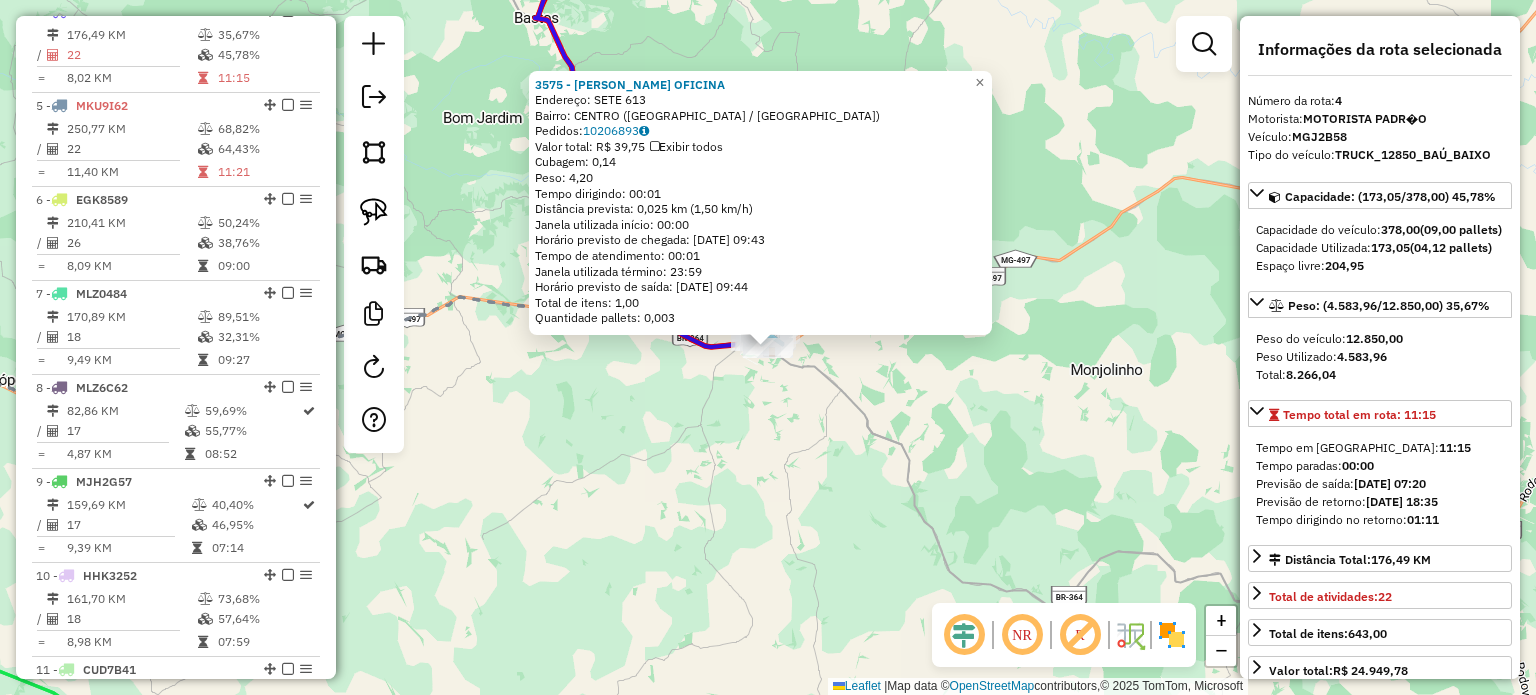 drag, startPoint x: 981, startPoint y: 407, endPoint x: 1005, endPoint y: 399, distance: 25.298222 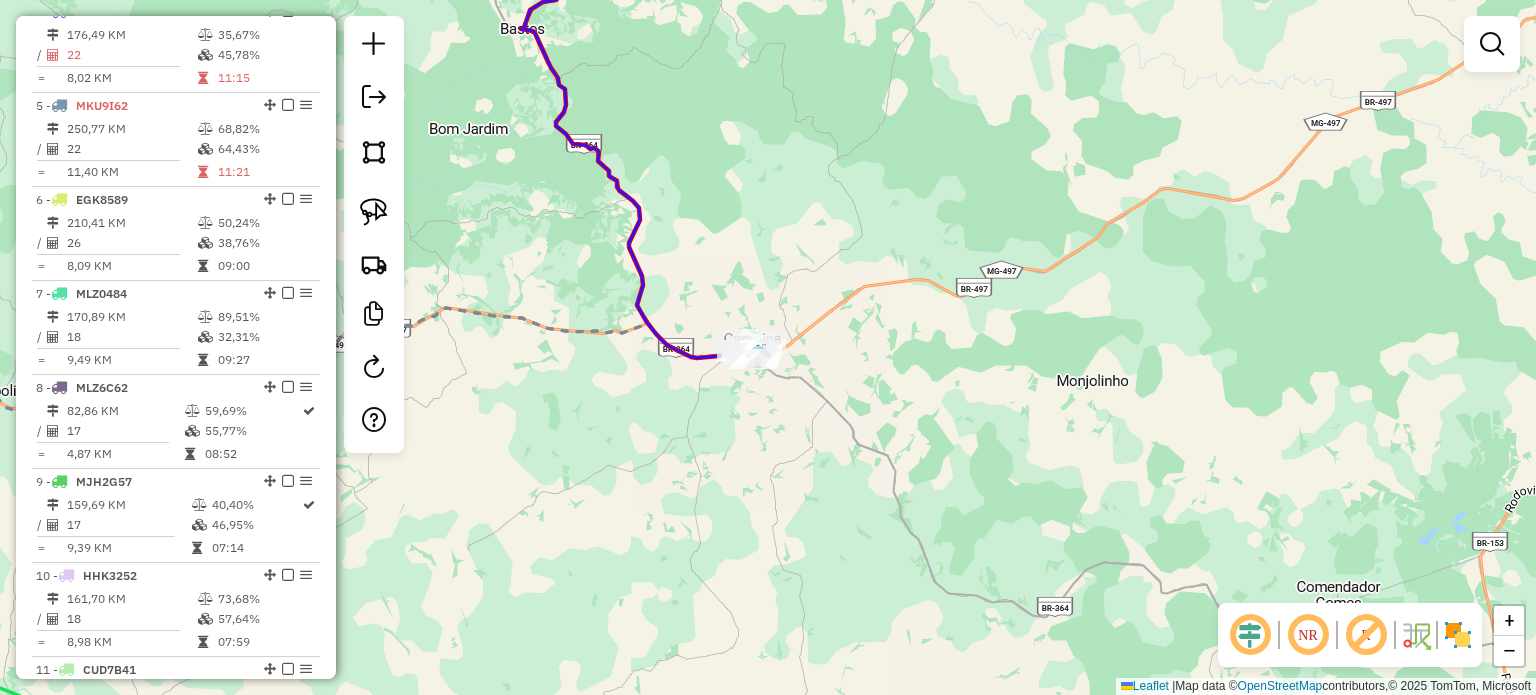 drag, startPoint x: 1188, startPoint y: 321, endPoint x: 574, endPoint y: 434, distance: 624.31165 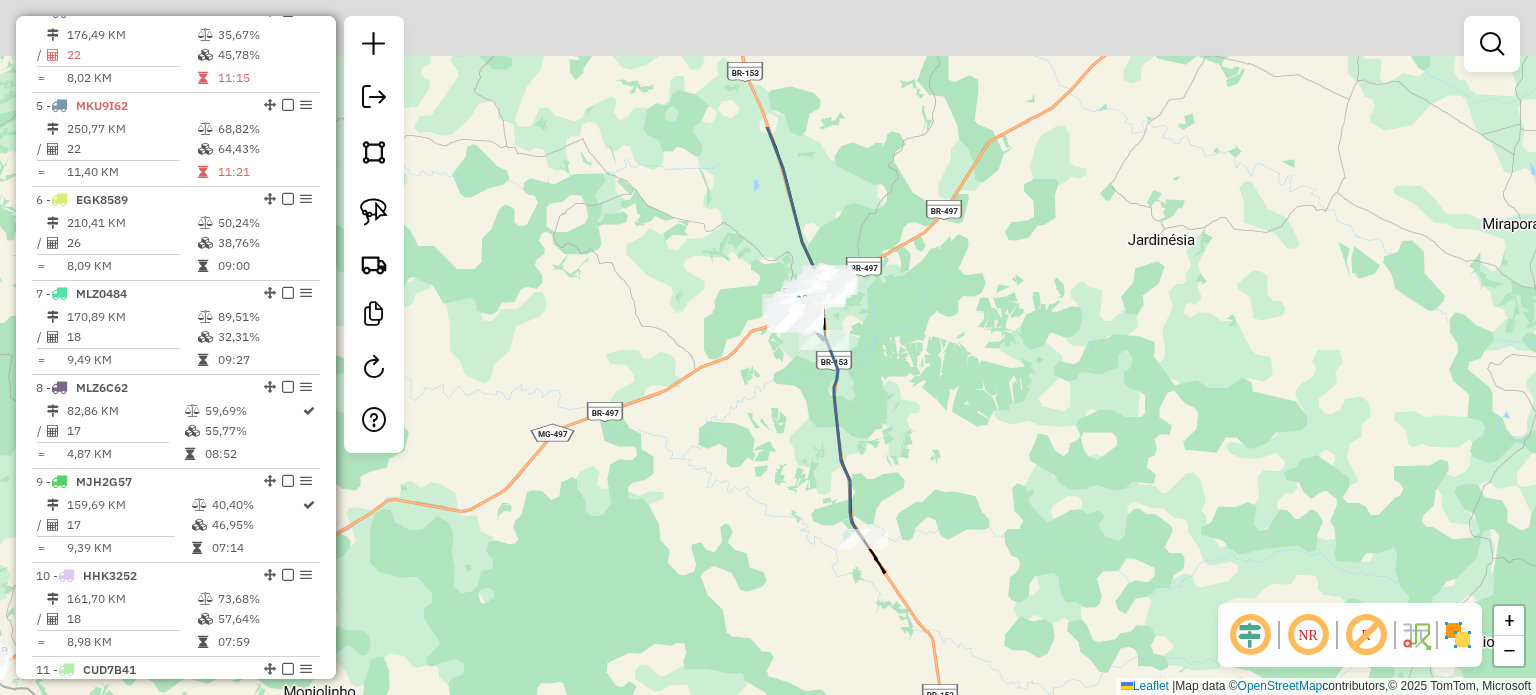 drag, startPoint x: 976, startPoint y: 424, endPoint x: 956, endPoint y: 442, distance: 26.907248 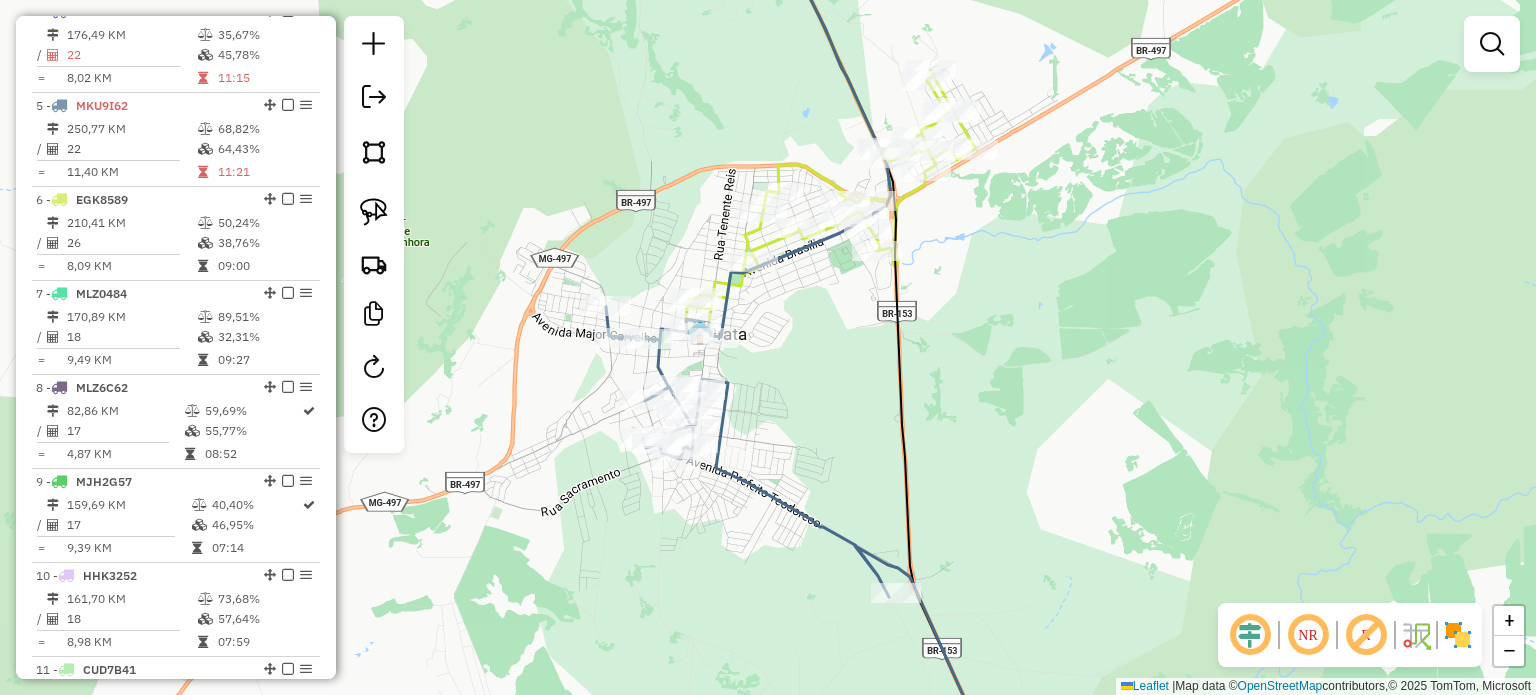 click 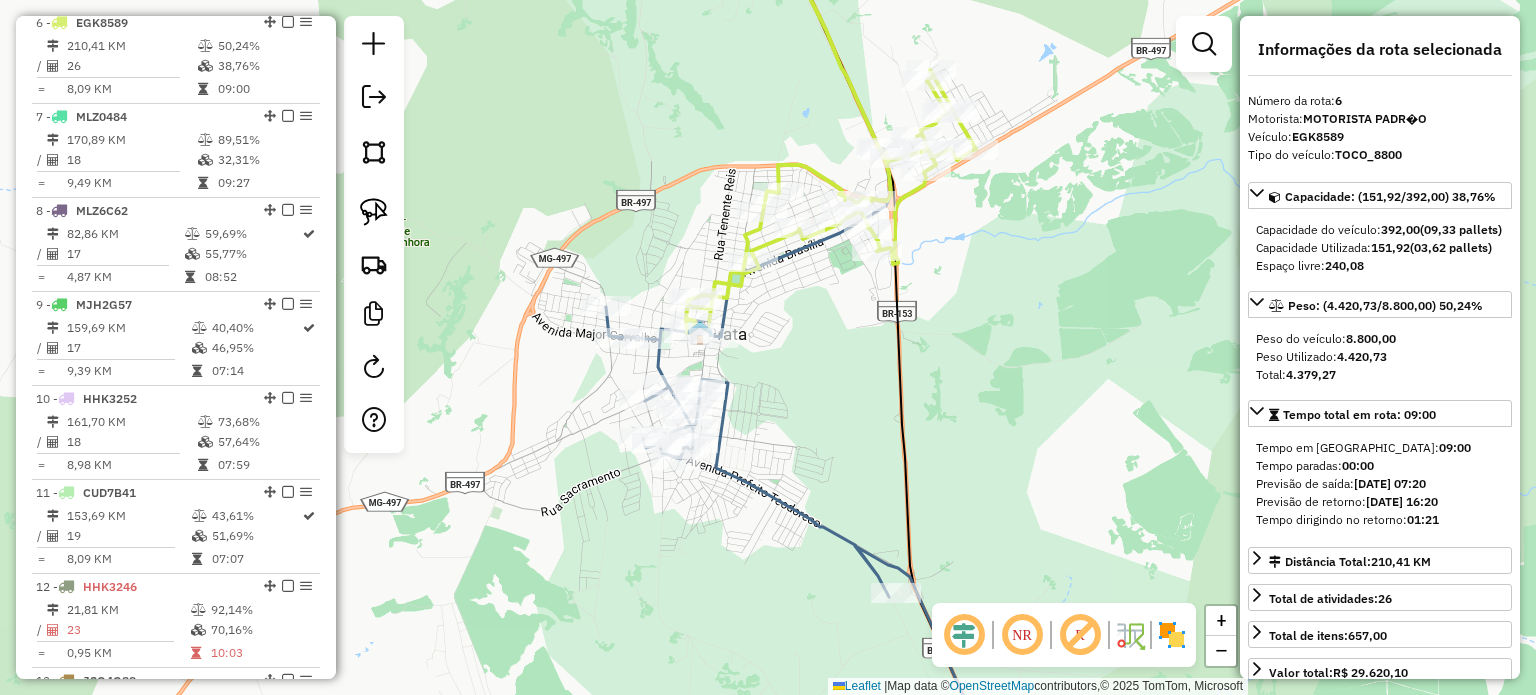 scroll, scrollTop: 1218, scrollLeft: 0, axis: vertical 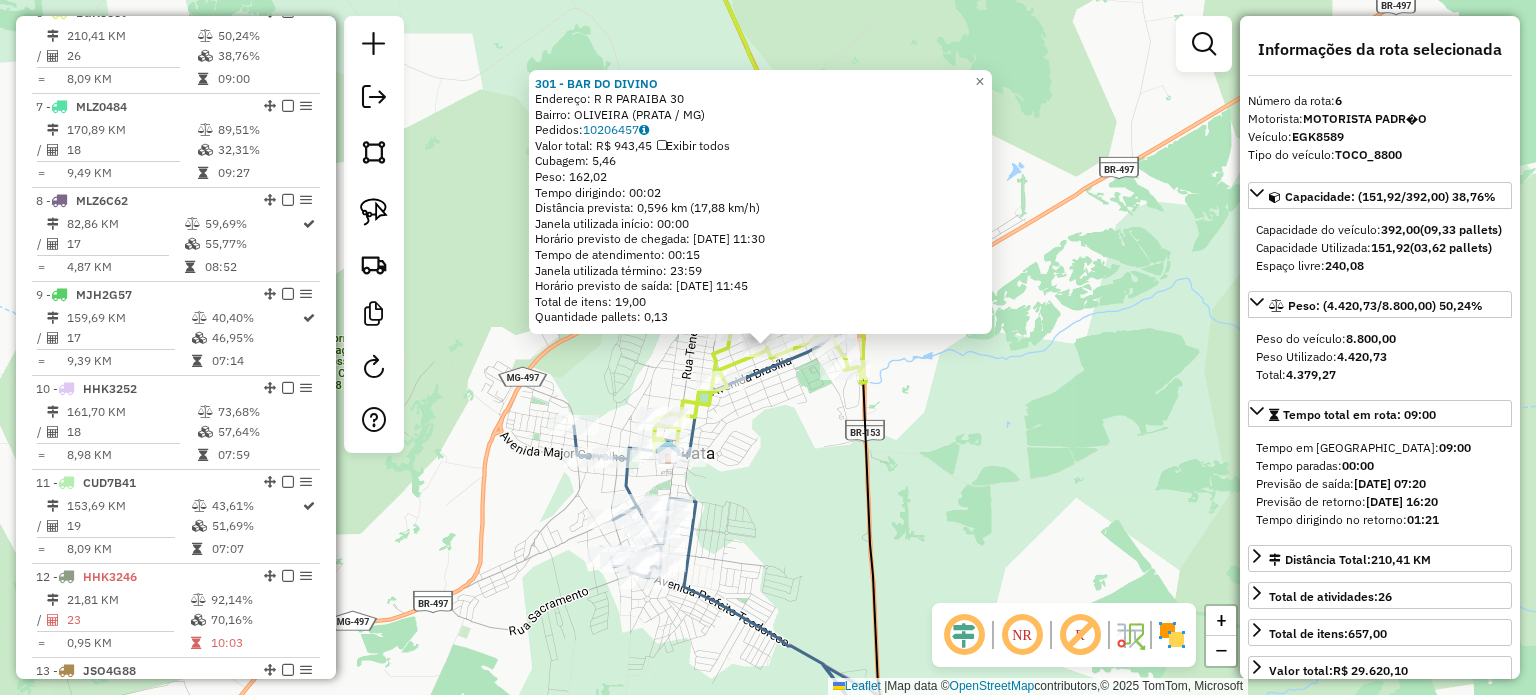 click on "301 - BAR DO DIVINO  Endereço:  R   R   PARAIBA 30   Bairro: OLIVEIRA (PRATA / MG)   Pedidos:  10206457   Valor total: R$ 943,45   Exibir todos   Cubagem: 5,46  Peso: 162,02  Tempo dirigindo: 00:02   Distância prevista: 0,596 km (17,88 km/h)   Janela utilizada início: 00:00   Horário previsto de chegada: 11/07/2025 11:30   Tempo de atendimento: 00:15   Janela utilizada término: 23:59   Horário previsto de saída: 11/07/2025 11:45   Total de itens: 19,00   Quantidade pallets: 0,13  × Janela de atendimento Grade de atendimento Capacidade Transportadoras Veículos Cliente Pedidos  Rotas Selecione os dias de semana para filtrar as janelas de atendimento  Seg   Ter   Qua   Qui   Sex   Sáb   Dom  Informe o período da janela de atendimento: De: Até:  Filtrar exatamente a janela do cliente  Considerar janela de atendimento padrão  Selecione os dias de semana para filtrar as grades de atendimento  Seg   Ter   Qua   Qui   Sex   Sáb   Dom   Considerar clientes sem dia de atendimento cadastrado  De:   Até:" 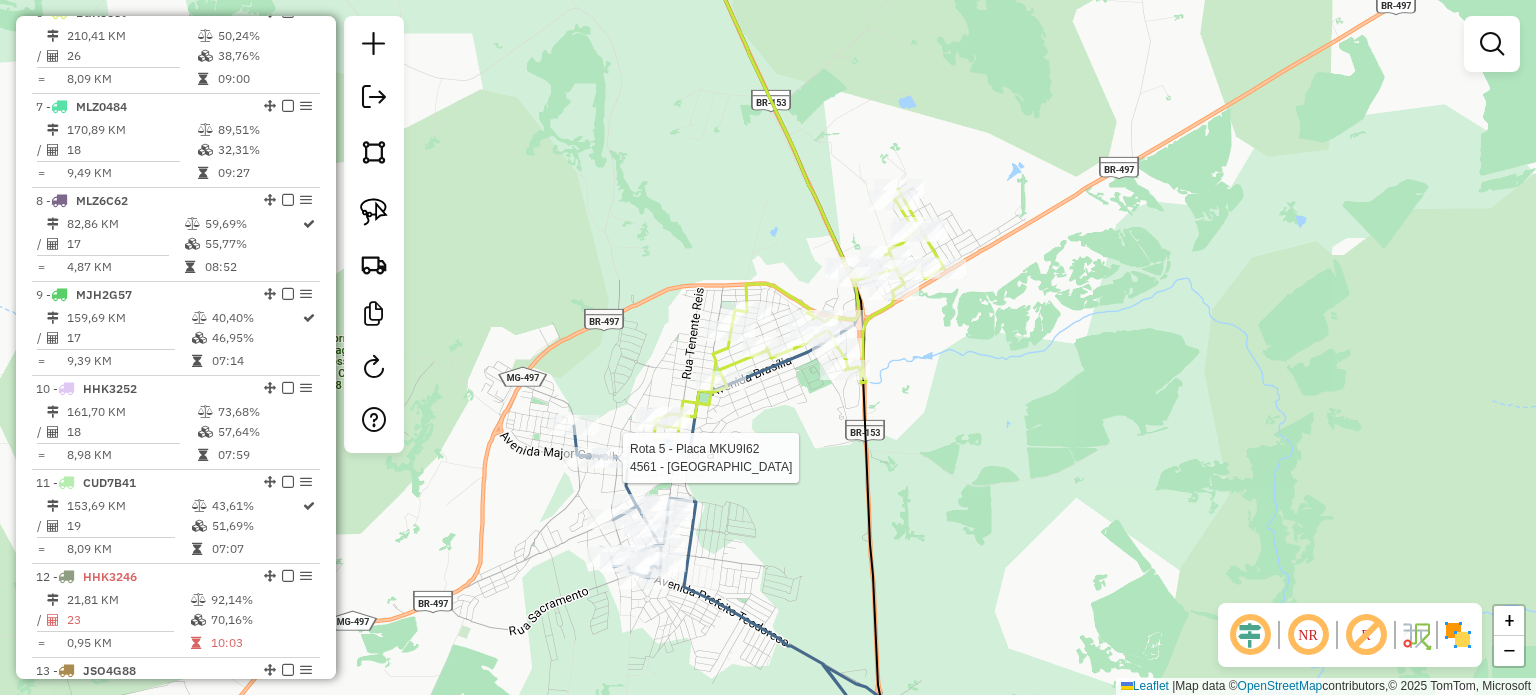 select on "*********" 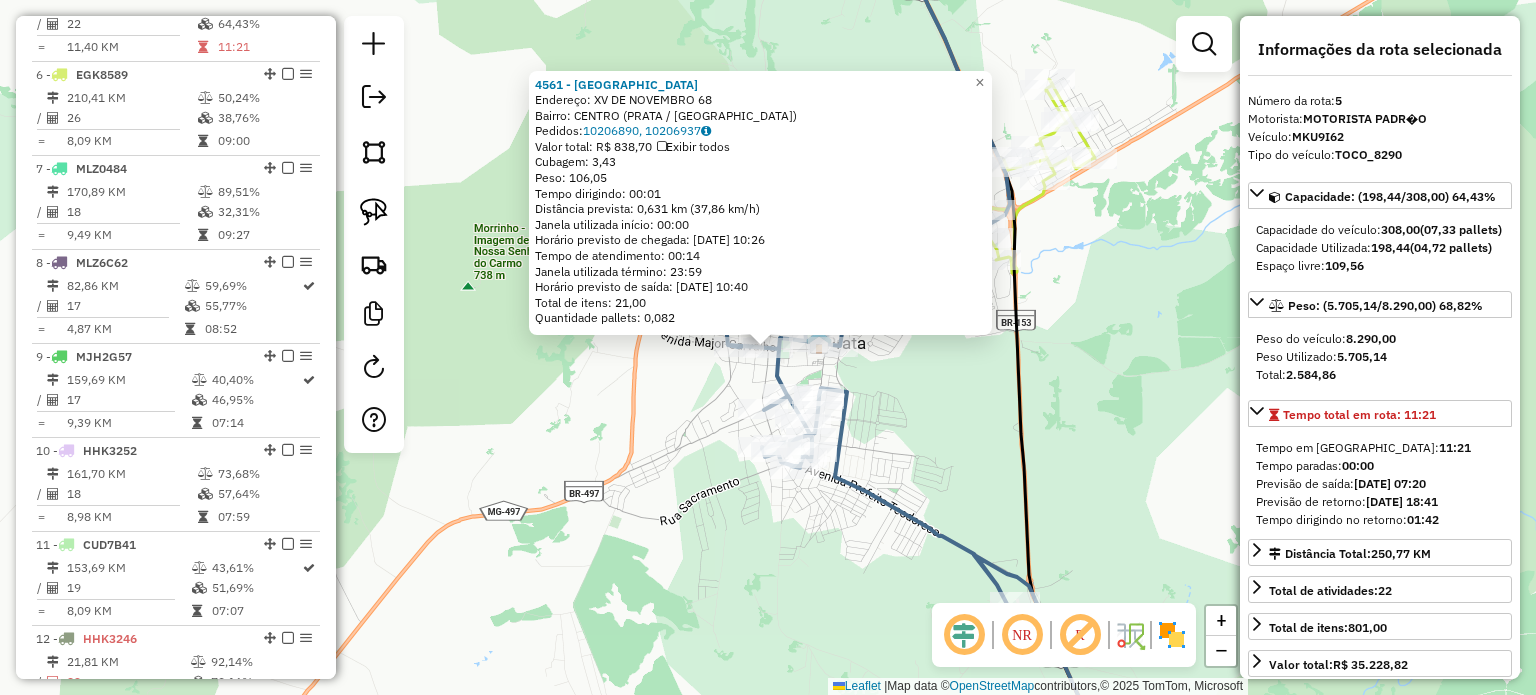 scroll, scrollTop: 1124, scrollLeft: 0, axis: vertical 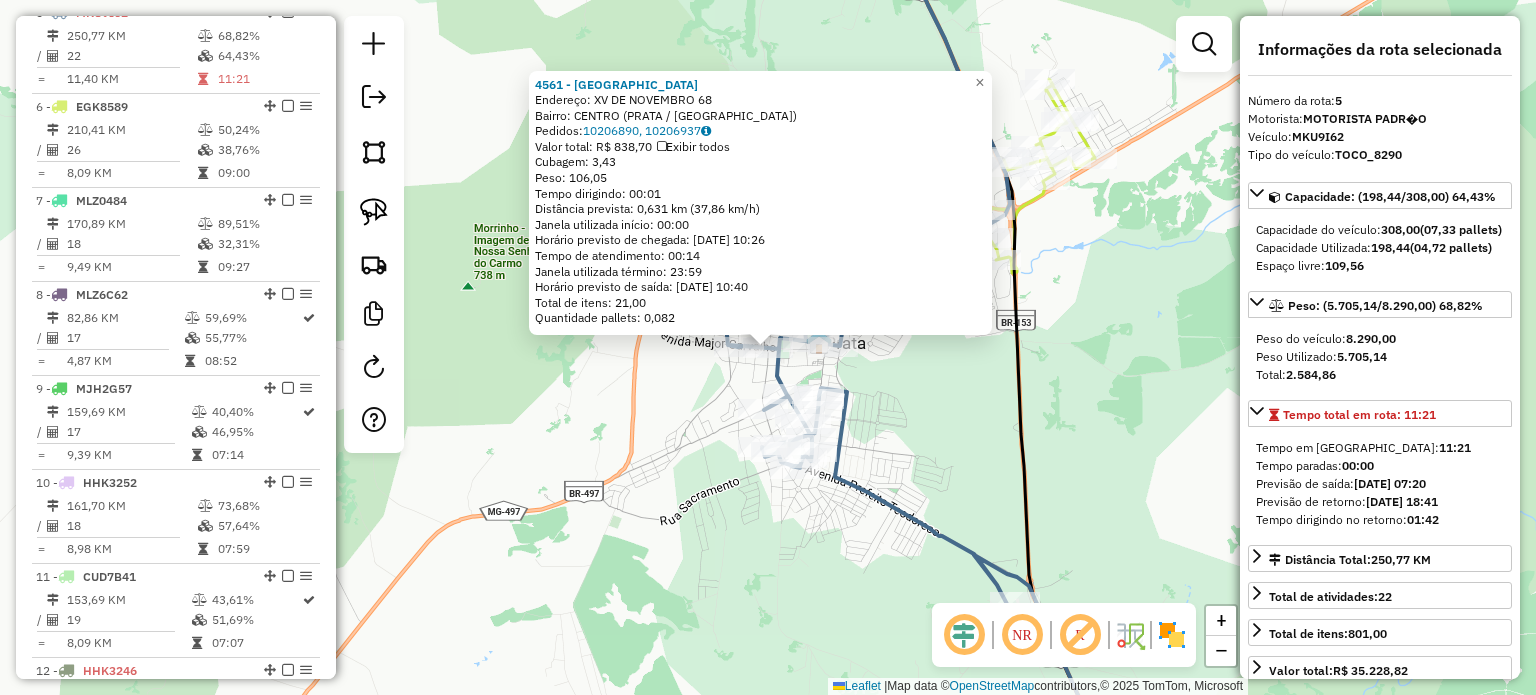 click on "4561 - MERC CENTRAL  Endereço:  XV DE NOVEMBRO 68   Bairro: CENTRO (PRATA / MG)   Pedidos:  10206890, 10206937   Valor total: R$ 838,70   Exibir todos   Cubagem: 3,43  Peso: 106,05  Tempo dirigindo: 00:01   Distância prevista: 0,631 km (37,86 km/h)   Janela utilizada início: 00:00   Horário previsto de chegada: 11/07/2025 10:26   Tempo de atendimento: 00:14   Janela utilizada término: 23:59   Horário previsto de saída: 11/07/2025 10:40   Total de itens: 21,00   Quantidade pallets: 0,082  × Janela de atendimento Grade de atendimento Capacidade Transportadoras Veículos Cliente Pedidos  Rotas Selecione os dias de semana para filtrar as janelas de atendimento  Seg   Ter   Qua   Qui   Sex   Sáb   Dom  Informe o período da janela de atendimento: De: Até:  Filtrar exatamente a janela do cliente  Considerar janela de atendimento padrão  Selecione os dias de semana para filtrar as grades de atendimento  Seg   Ter   Qua   Qui   Sex   Sáb   Dom   Considerar clientes sem dia de atendimento cadastrado  De:" 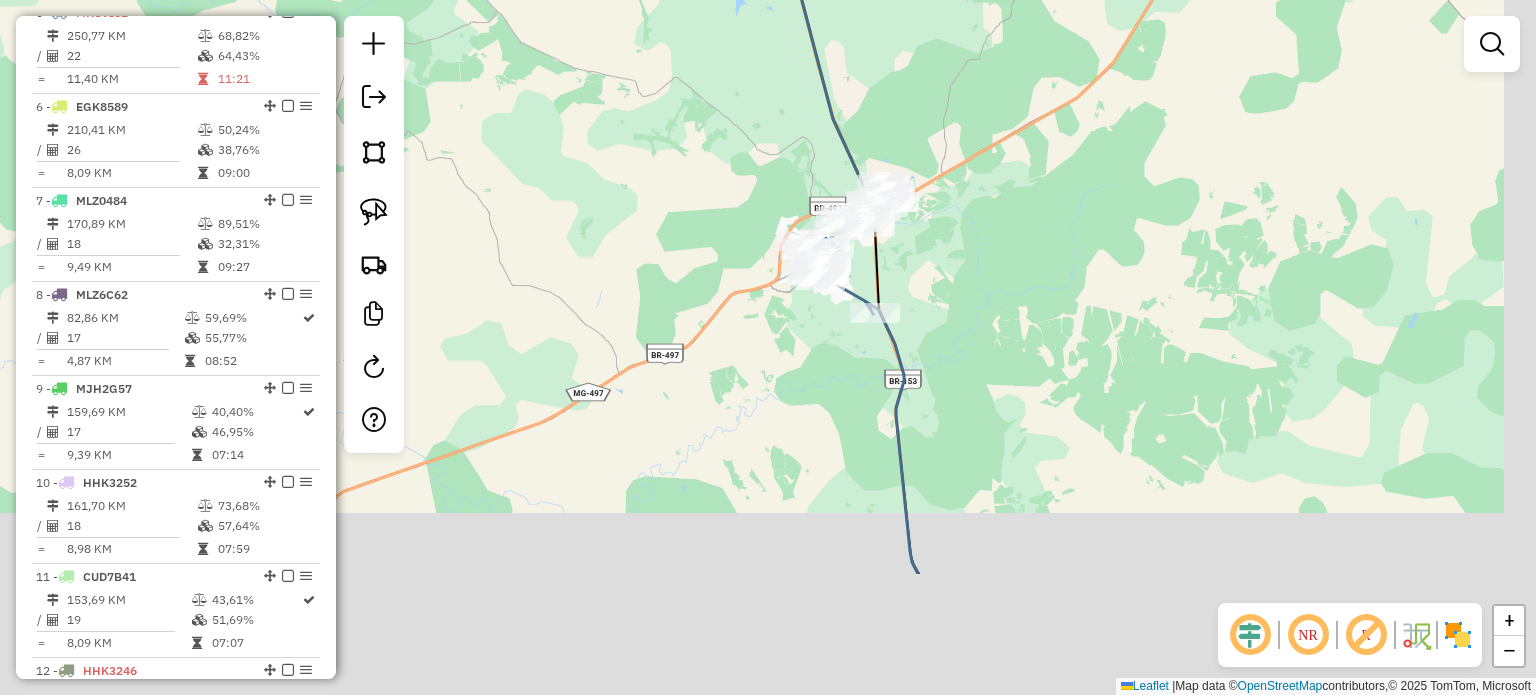 drag, startPoint x: 788, startPoint y: 475, endPoint x: 699, endPoint y: 247, distance: 244.75497 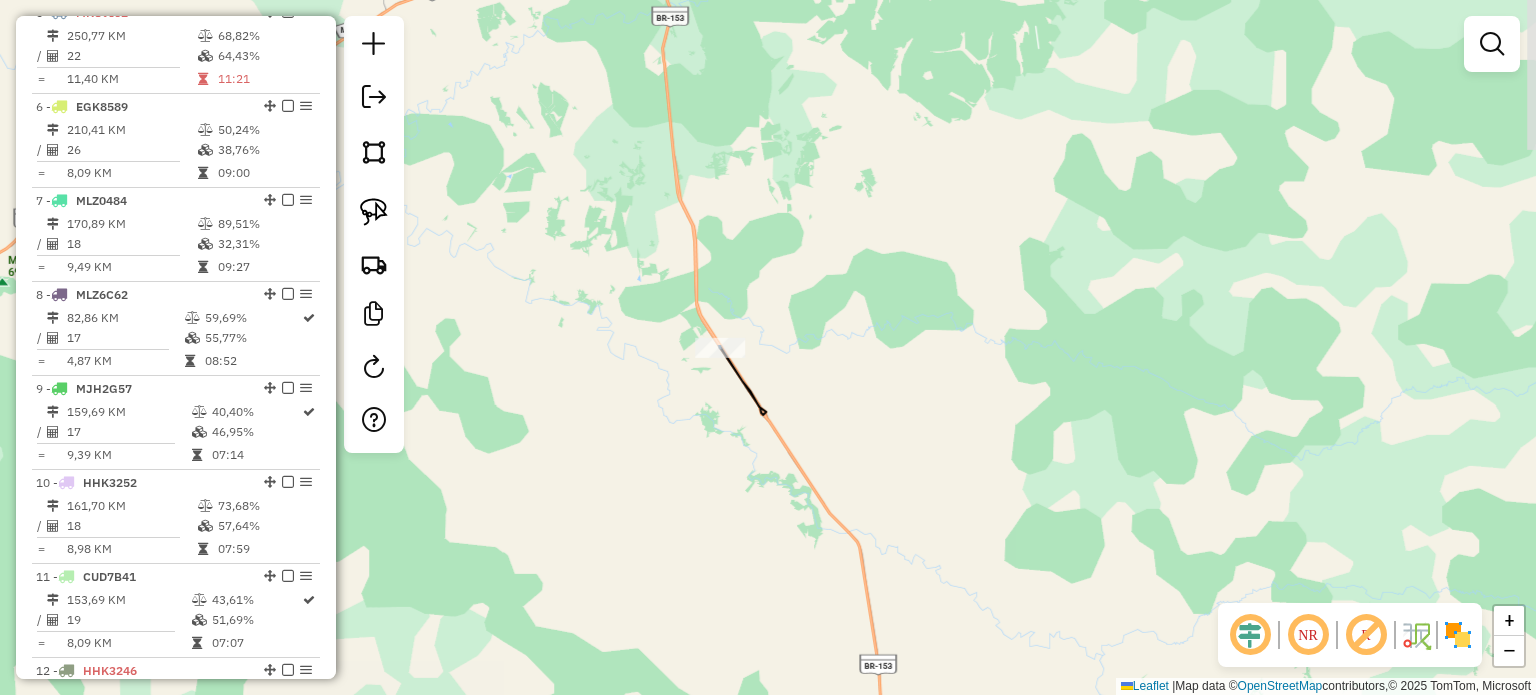 drag, startPoint x: 736, startPoint y: 125, endPoint x: 772, endPoint y: 529, distance: 405.6008 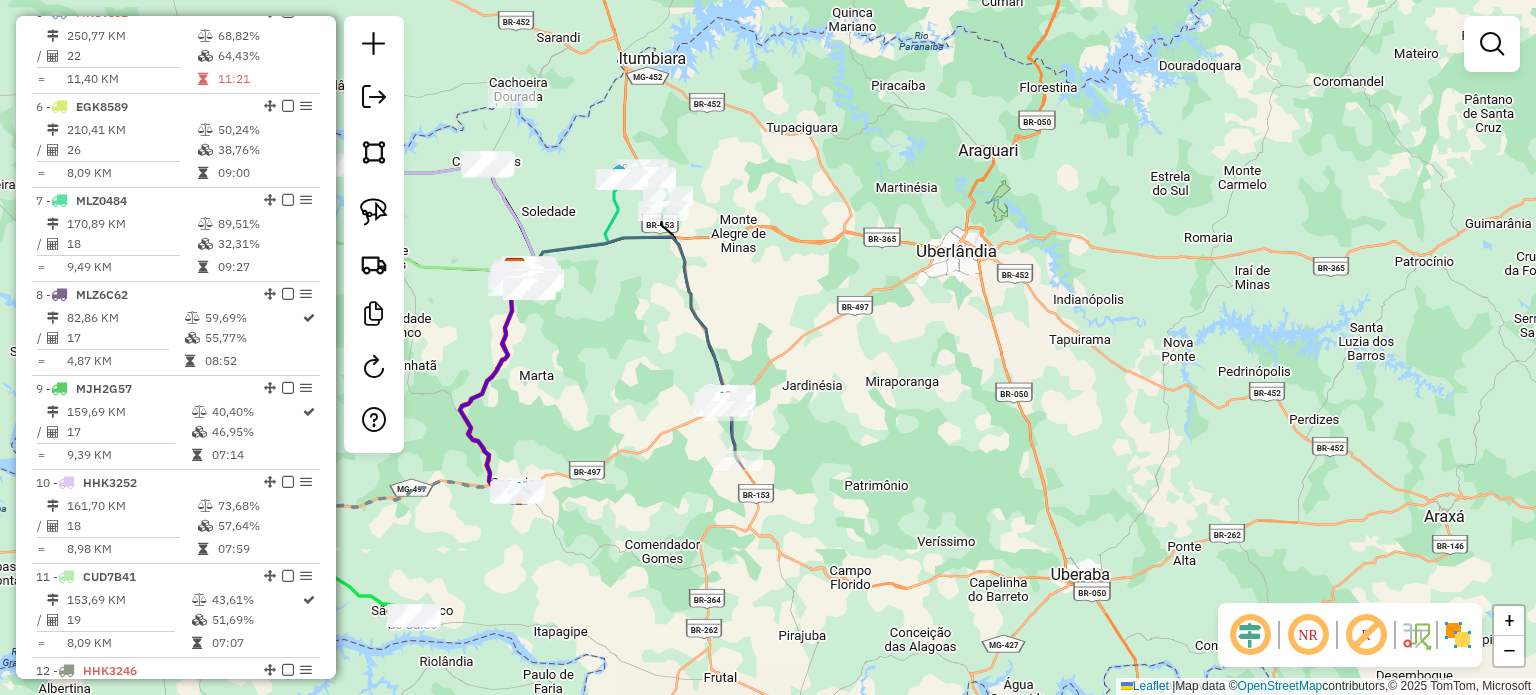 drag, startPoint x: 764, startPoint y: 135, endPoint x: 736, endPoint y: 416, distance: 282.39157 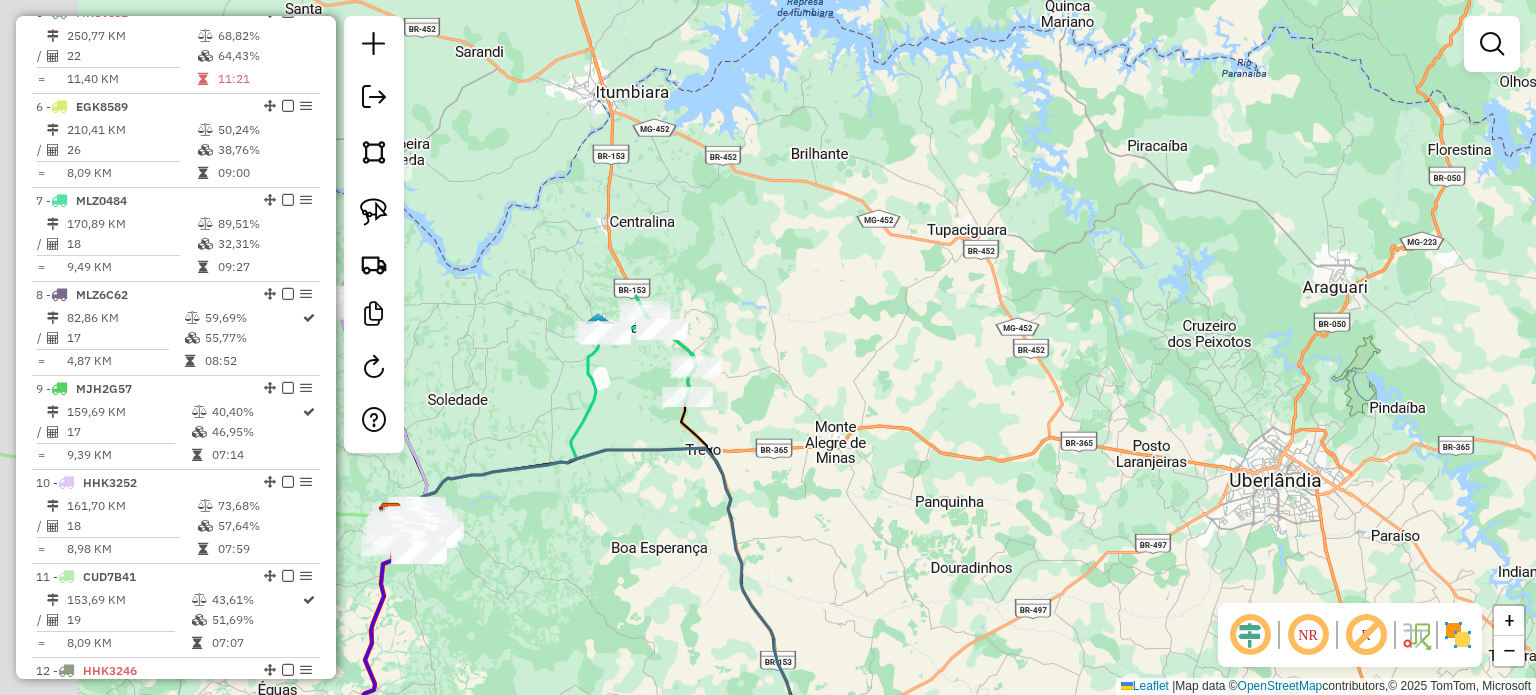 drag, startPoint x: 653, startPoint y: 496, endPoint x: 668, endPoint y: 485, distance: 18.601076 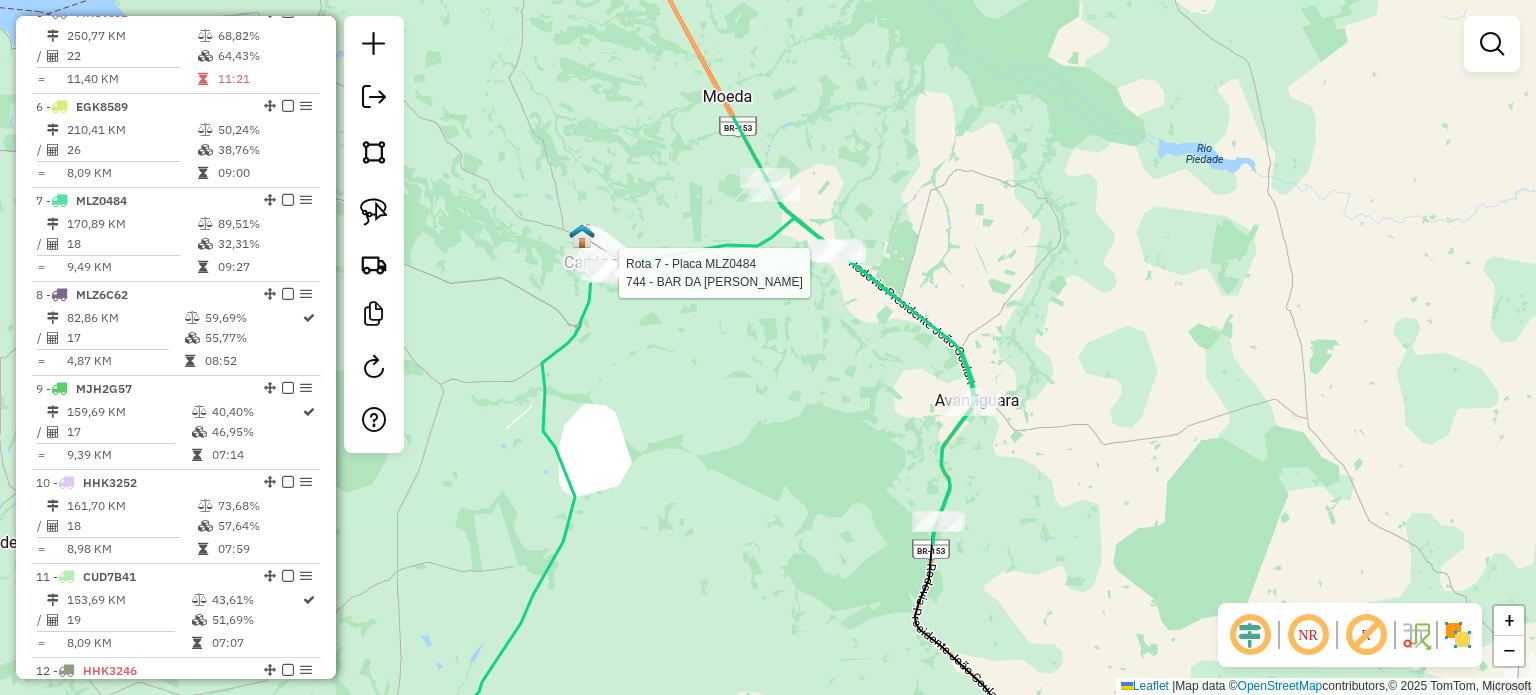 select on "*********" 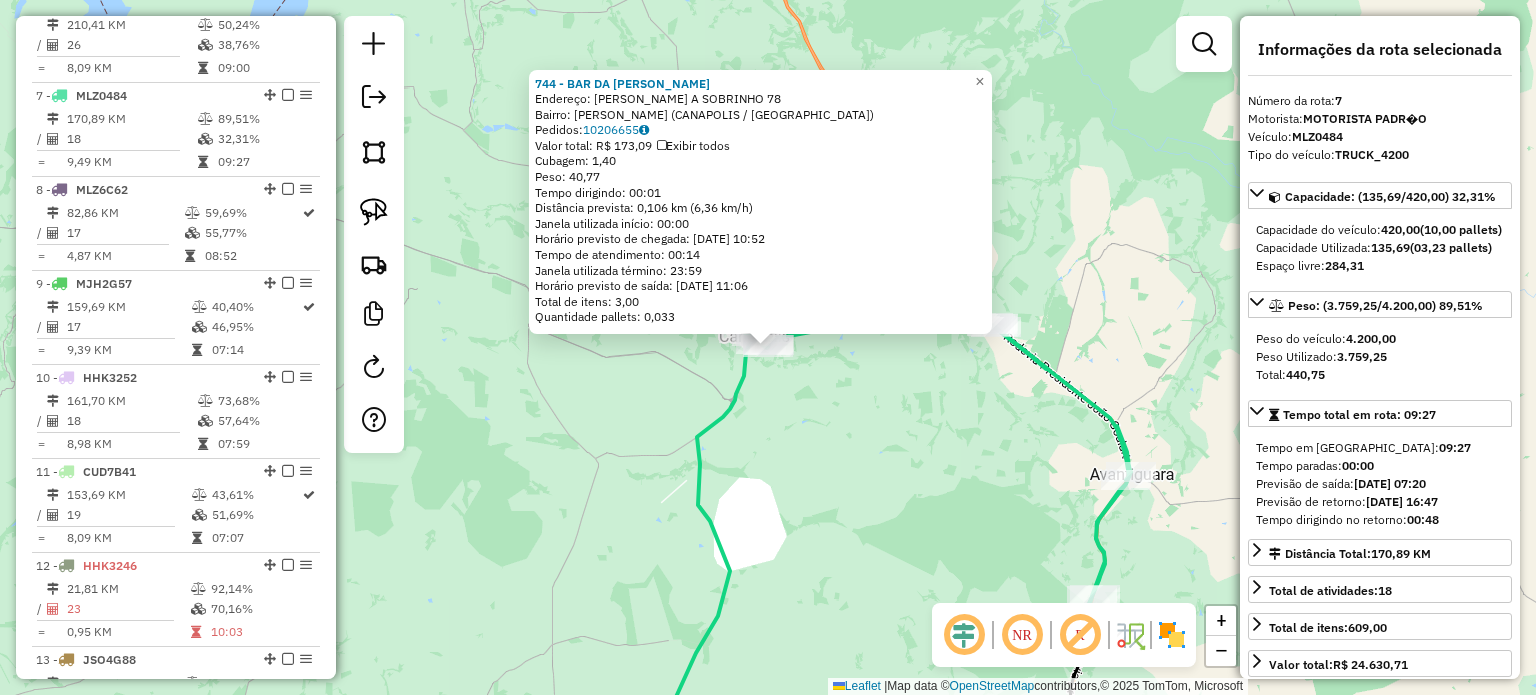 scroll, scrollTop: 1312, scrollLeft: 0, axis: vertical 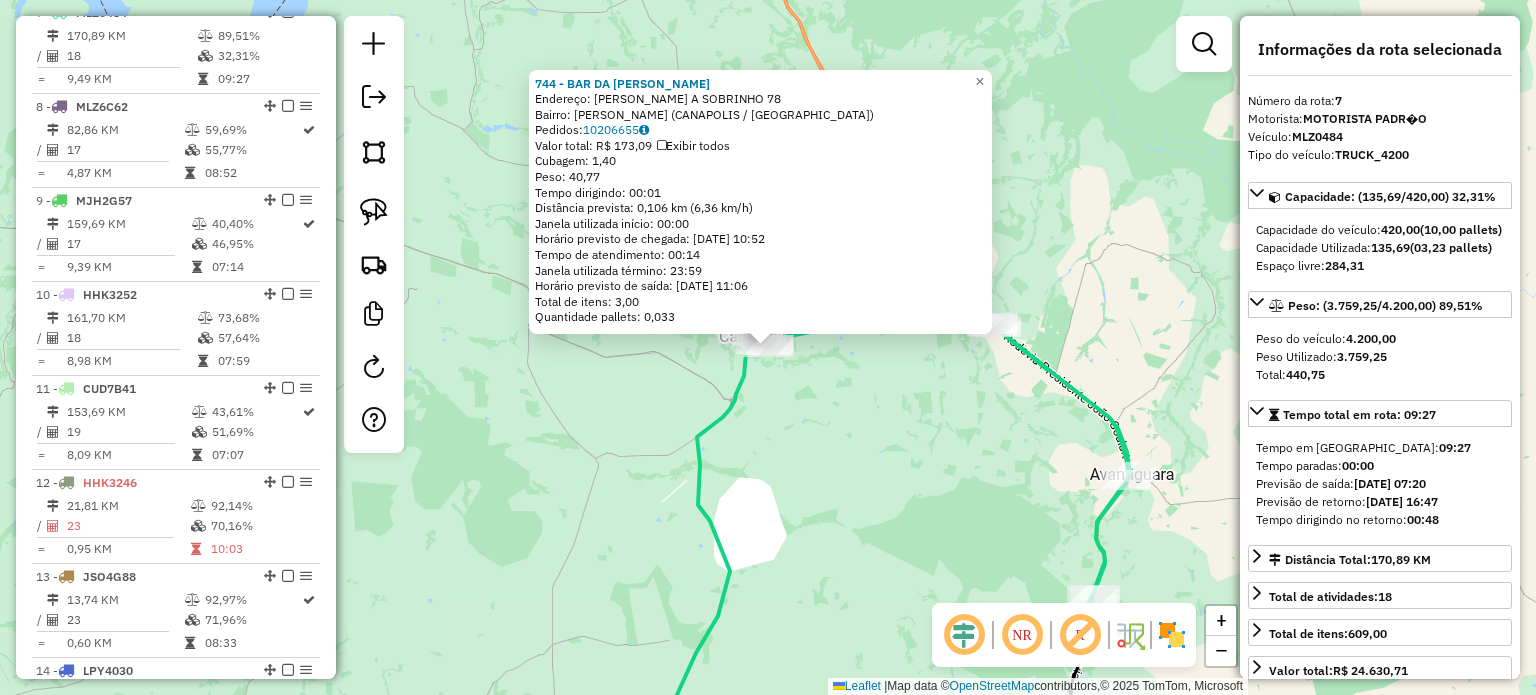 click on "744 - BAR DA JULIANA  Endereço:  FRANCISCO A SOBRINHO 78   Bairro: JORGE DE PAULA GOUVEIA (CANAPOLIS / MG)   Pedidos:  10206655   Valor total: R$ 173,09   Exibir todos   Cubagem: 1,40  Peso: 40,77  Tempo dirigindo: 00:01   Distância prevista: 0,106 km (6,36 km/h)   Janela utilizada início: 00:00   Horário previsto de chegada: 11/07/2025 10:52   Tempo de atendimento: 00:14   Janela utilizada término: 23:59   Horário previsto de saída: 11/07/2025 11:06   Total de itens: 3,00   Quantidade pallets: 0,033  × Janela de atendimento Grade de atendimento Capacidade Transportadoras Veículos Cliente Pedidos  Rotas Selecione os dias de semana para filtrar as janelas de atendimento  Seg   Ter   Qua   Qui   Sex   Sáb   Dom  Informe o período da janela de atendimento: De: Até:  Filtrar exatamente a janela do cliente  Considerar janela de atendimento padrão  Selecione os dias de semana para filtrar as grades de atendimento  Seg   Ter   Qua   Qui   Sex   Sáb   Dom   Peso mínimo:   Peso máximo:   De:   Até:  +" 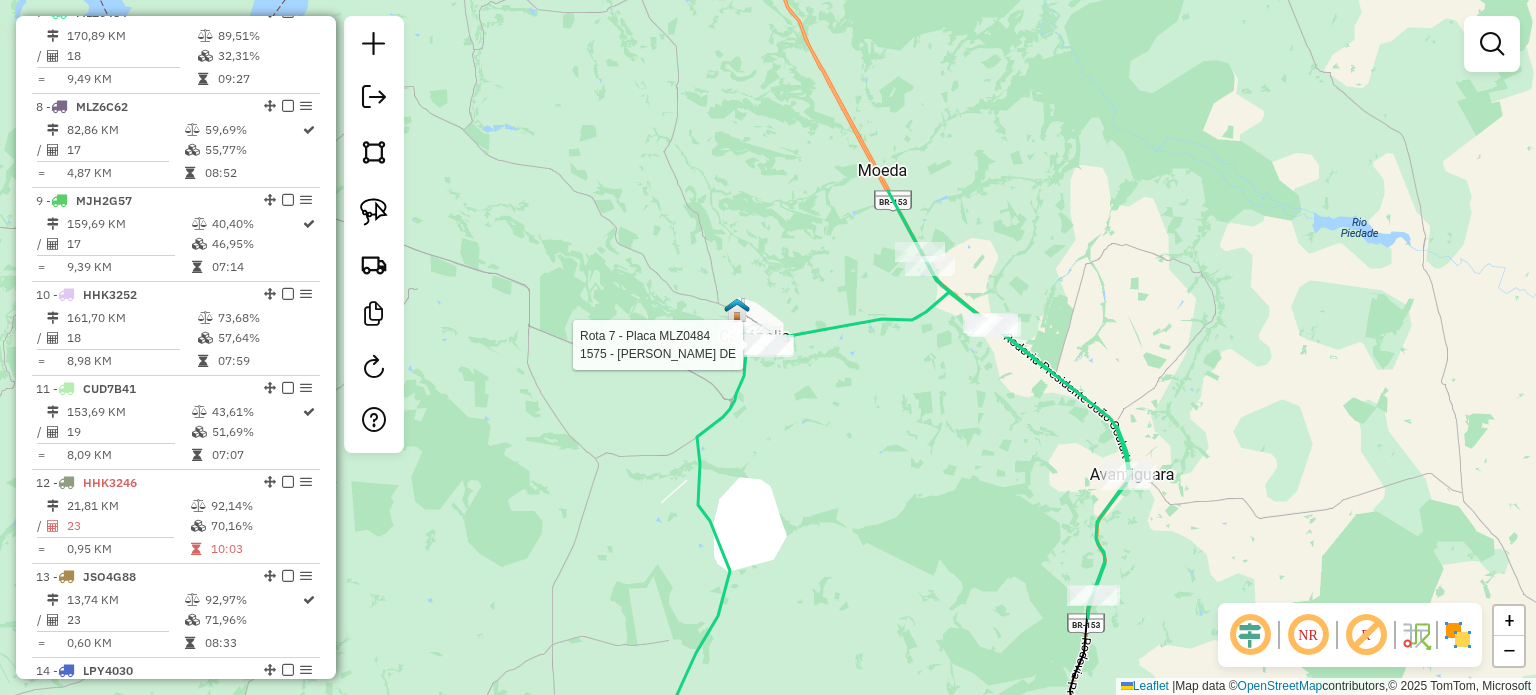 select on "*********" 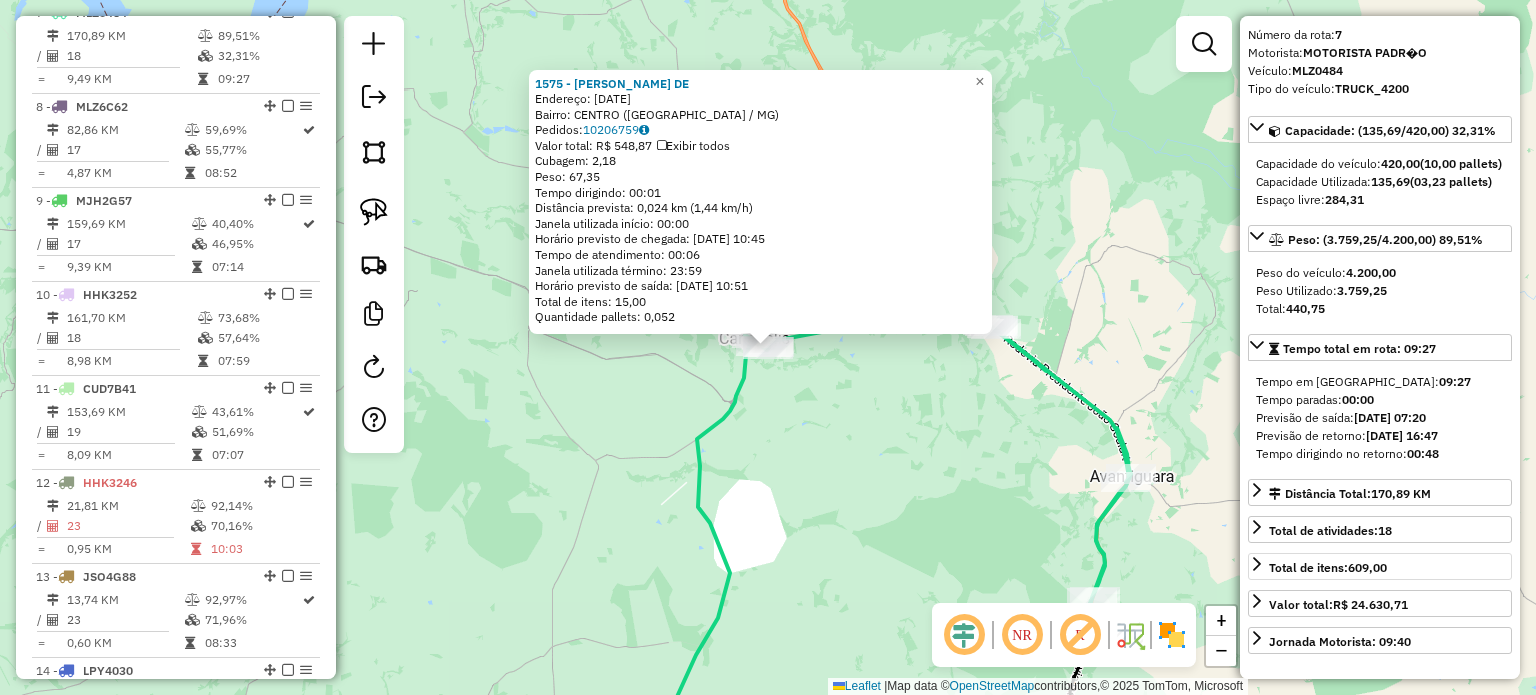 scroll, scrollTop: 100, scrollLeft: 0, axis: vertical 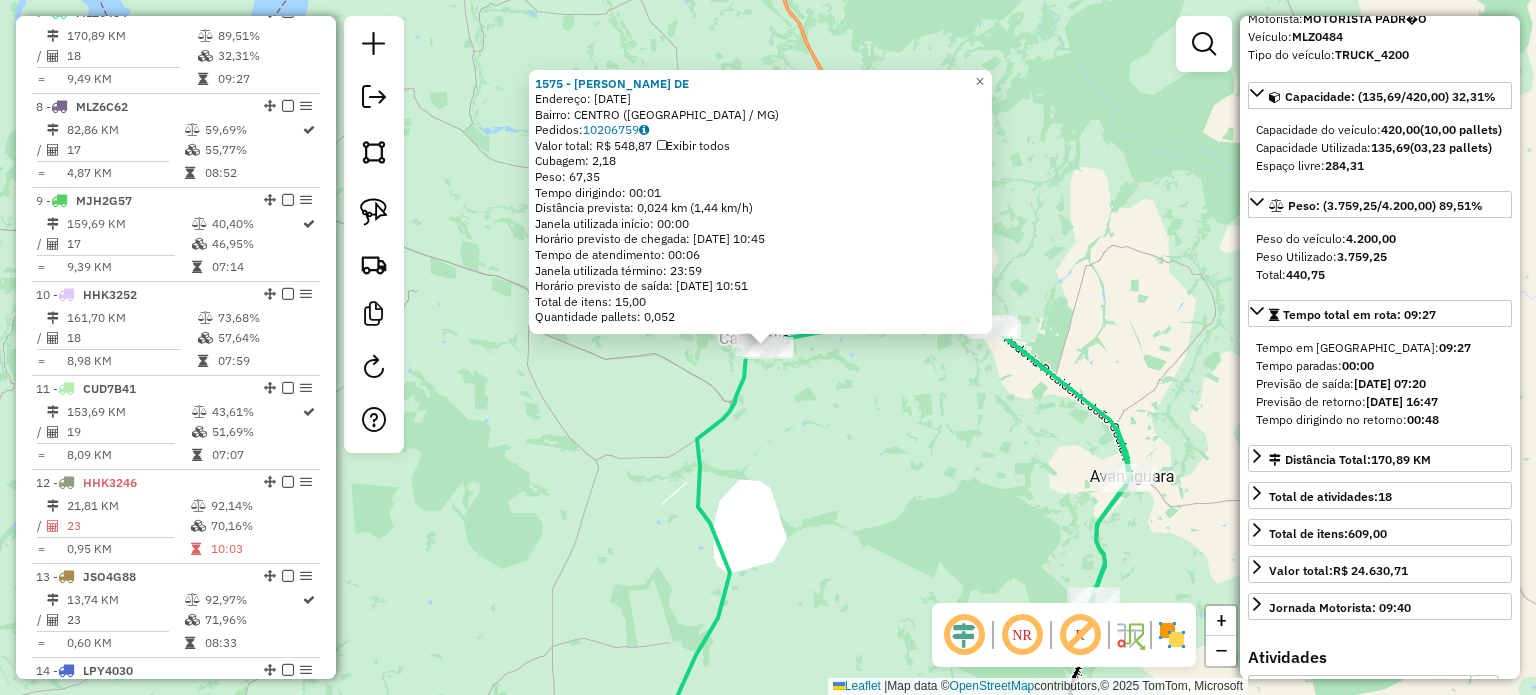 click on "1575 - GEOVANIO VICENTE DE  Endereço:  14 DE JULHO 188   Bairro: CENTRO (CANAPOLIS / MG)   Pedidos:  10206759   Valor total: R$ 548,87   Exibir todos   Cubagem: 2,18  Peso: 67,35  Tempo dirigindo: 00:01   Distância prevista: 0,024 km (1,44 km/h)   Janela utilizada início: 00:00   Horário previsto de chegada: 11/07/2025 10:45   Tempo de atendimento: 00:06   Janela utilizada término: 23:59   Horário previsto de saída: 11/07/2025 10:51   Total de itens: 15,00   Quantidade pallets: 0,052  × Janela de atendimento Grade de atendimento Capacidade Transportadoras Veículos Cliente Pedidos  Rotas Selecione os dias de semana para filtrar as janelas de atendimento  Seg   Ter   Qua   Qui   Sex   Sáb   Dom  Informe o período da janela de atendimento: De: Até:  Filtrar exatamente a janela do cliente  Considerar janela de atendimento padrão  Selecione os dias de semana para filtrar as grades de atendimento  Seg   Ter   Qua   Qui   Sex   Sáb   Dom   Considerar clientes sem dia de atendimento cadastrado  De:  De:" 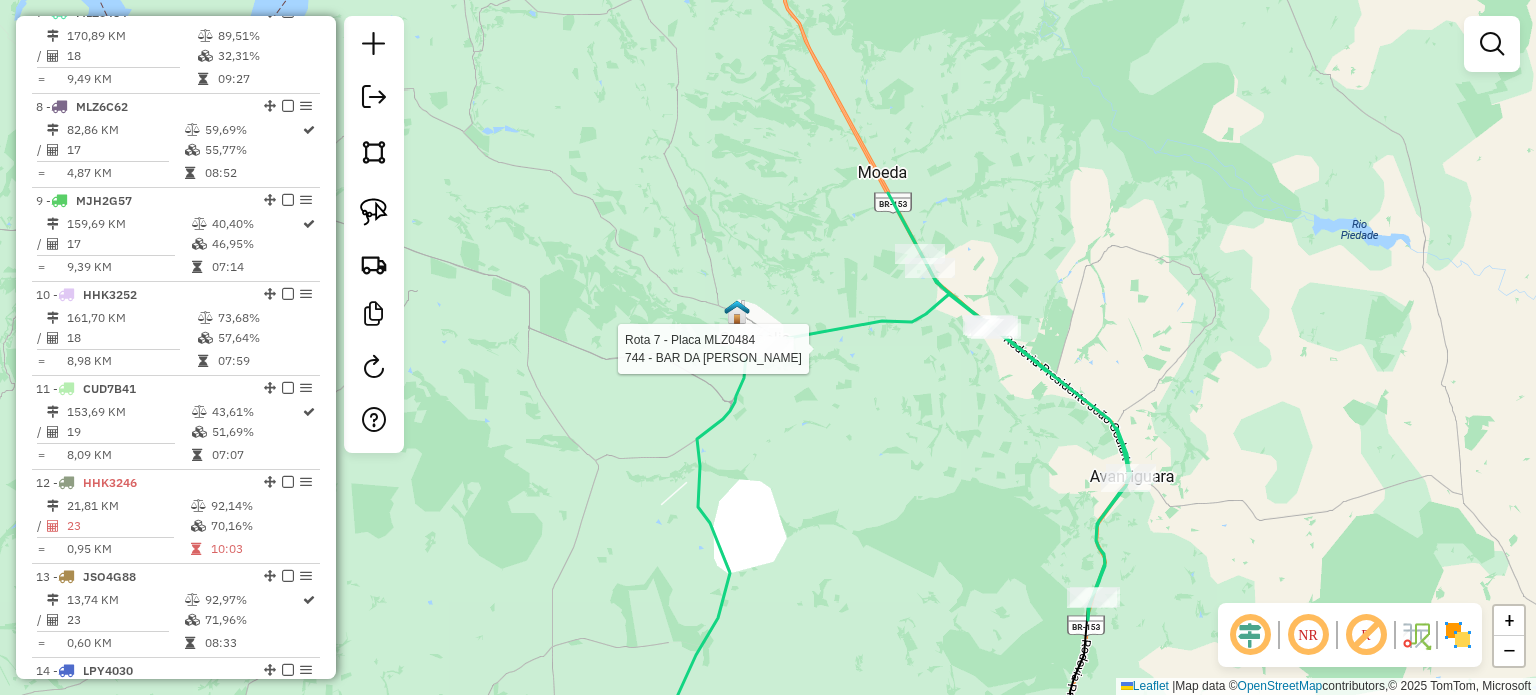 select on "*********" 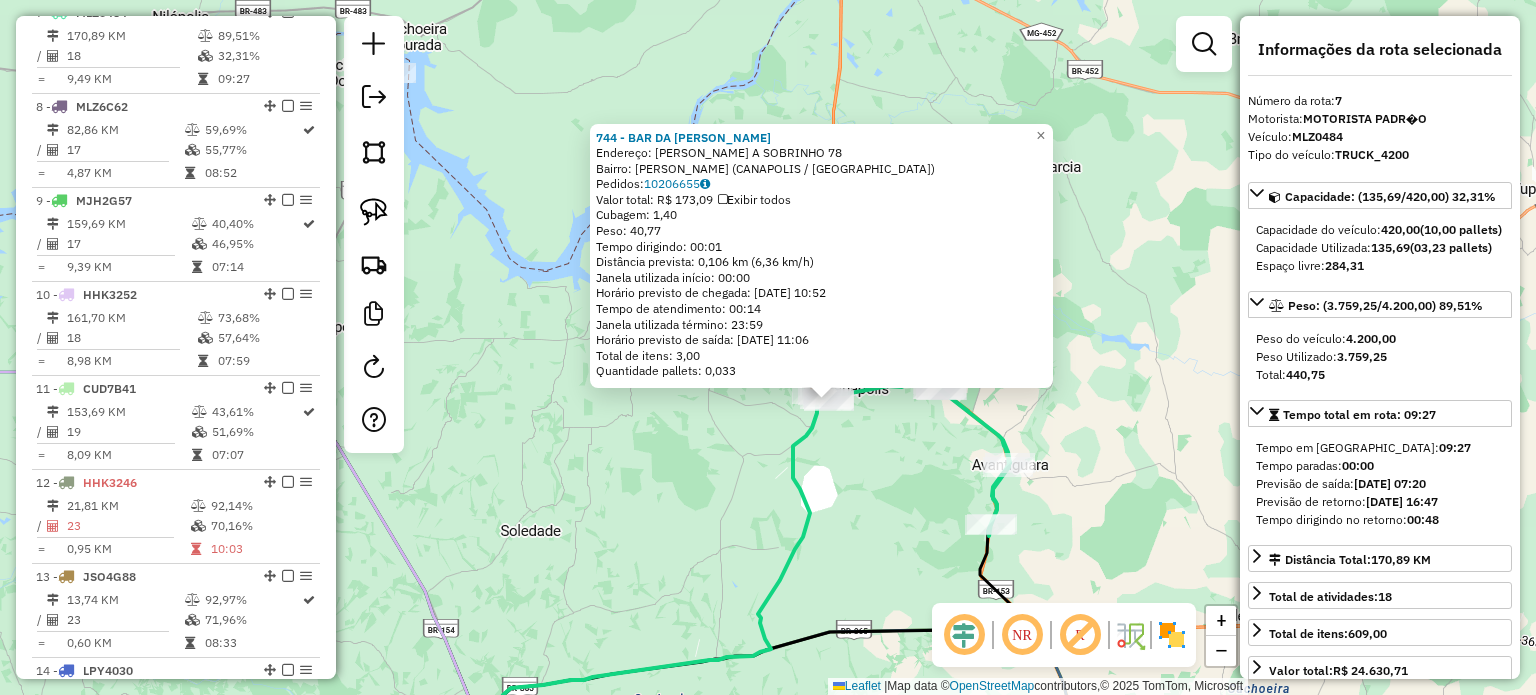 click on "744 - BAR DA JULIANA  Endereço:  FRANCISCO A SOBRINHO 78   Bairro: JORGE DE PAULA GOUVEIA (CANAPOLIS / MG)   Pedidos:  10206655   Valor total: R$ 173,09   Exibir todos   Cubagem: 1,40  Peso: 40,77  Tempo dirigindo: 00:01   Distância prevista: 0,106 km (6,36 km/h)   Janela utilizada início: 00:00   Horário previsto de chegada: 11/07/2025 10:52   Tempo de atendimento: 00:14   Janela utilizada término: 23:59   Horário previsto de saída: 11/07/2025 11:06   Total de itens: 3,00   Quantidade pallets: 0,033  × Janela de atendimento Grade de atendimento Capacidade Transportadoras Veículos Cliente Pedidos  Rotas Selecione os dias de semana para filtrar as janelas de atendimento  Seg   Ter   Qua   Qui   Sex   Sáb   Dom  Informe o período da janela de atendimento: De: Até:  Filtrar exatamente a janela do cliente  Considerar janela de atendimento padrão  Selecione os dias de semana para filtrar as grades de atendimento  Seg   Ter   Qua   Qui   Sex   Sáb   Dom   Peso mínimo:   Peso máximo:   De:   Até:  +" 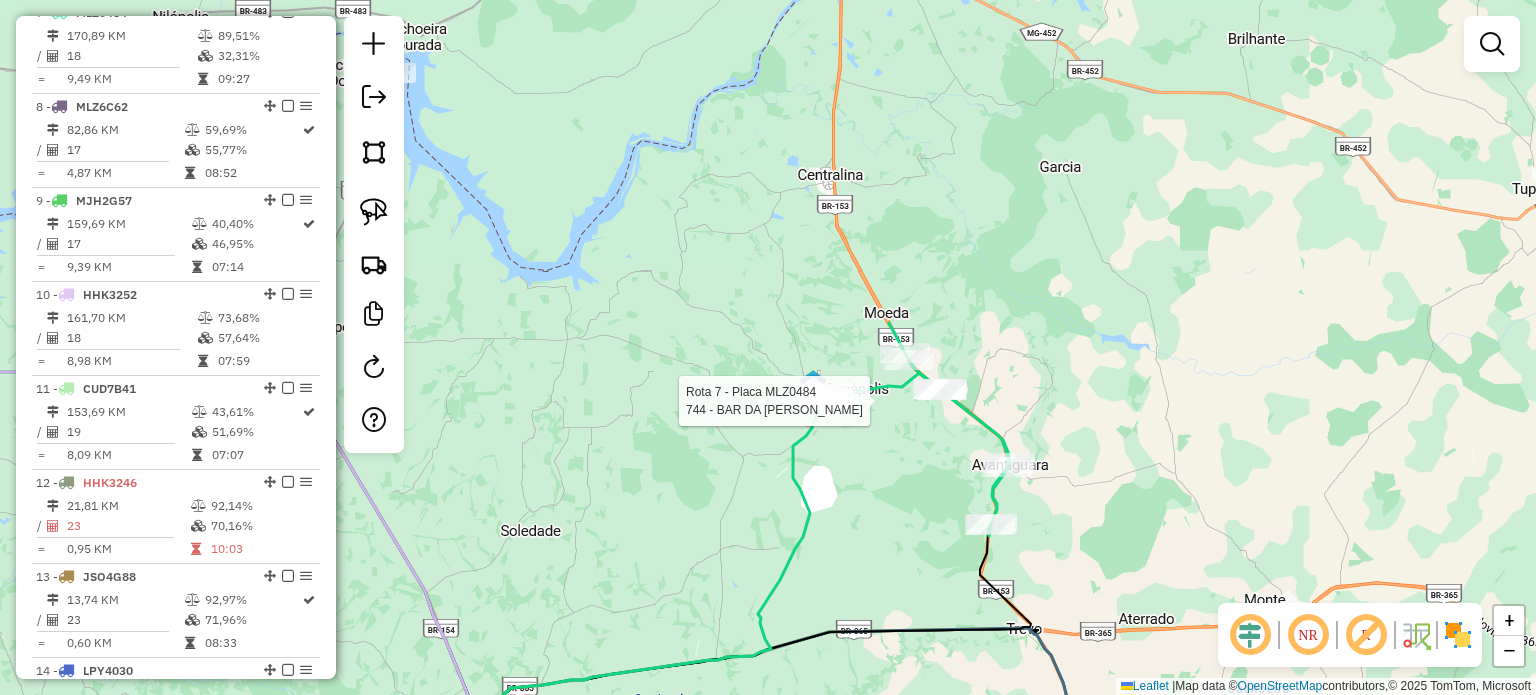 select on "*********" 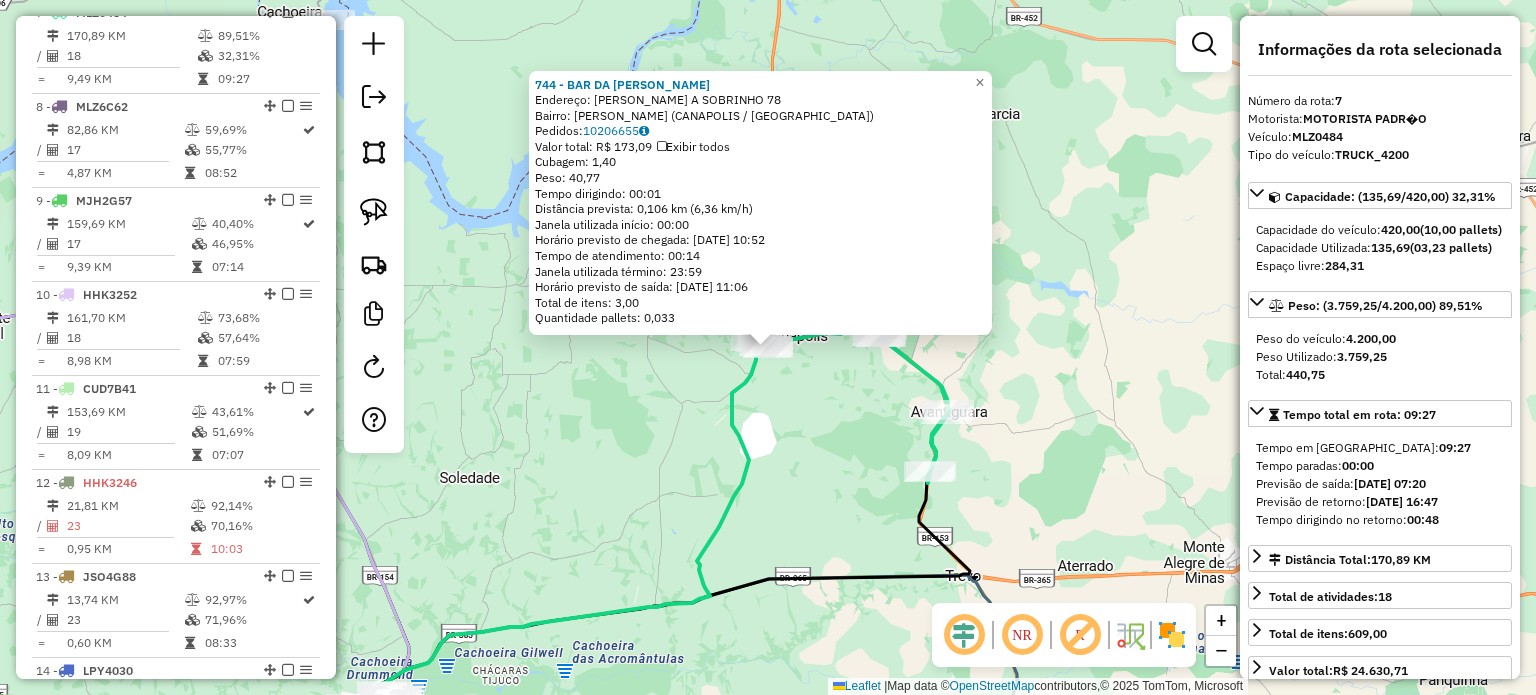 click on "744 - BAR DA JULIANA  Endereço:  FRANCISCO A SOBRINHO 78   Bairro: JORGE DE PAULA GOUVEIA (CANAPOLIS / MG)   Pedidos:  10206655   Valor total: R$ 173,09   Exibir todos   Cubagem: 1,40  Peso: 40,77  Tempo dirigindo: 00:01   Distância prevista: 0,106 km (6,36 km/h)   Janela utilizada início: 00:00   Horário previsto de chegada: 11/07/2025 10:52   Tempo de atendimento: 00:14   Janela utilizada término: 23:59   Horário previsto de saída: 11/07/2025 11:06   Total de itens: 3,00   Quantidade pallets: 0,033  × Janela de atendimento Grade de atendimento Capacidade Transportadoras Veículos Cliente Pedidos  Rotas Selecione os dias de semana para filtrar as janelas de atendimento  Seg   Ter   Qua   Qui   Sex   Sáb   Dom  Informe o período da janela de atendimento: De: Até:  Filtrar exatamente a janela do cliente  Considerar janela de atendimento padrão  Selecione os dias de semana para filtrar as grades de atendimento  Seg   Ter   Qua   Qui   Sex   Sáb   Dom   Peso mínimo:   Peso máximo:   De:   Até:  +" 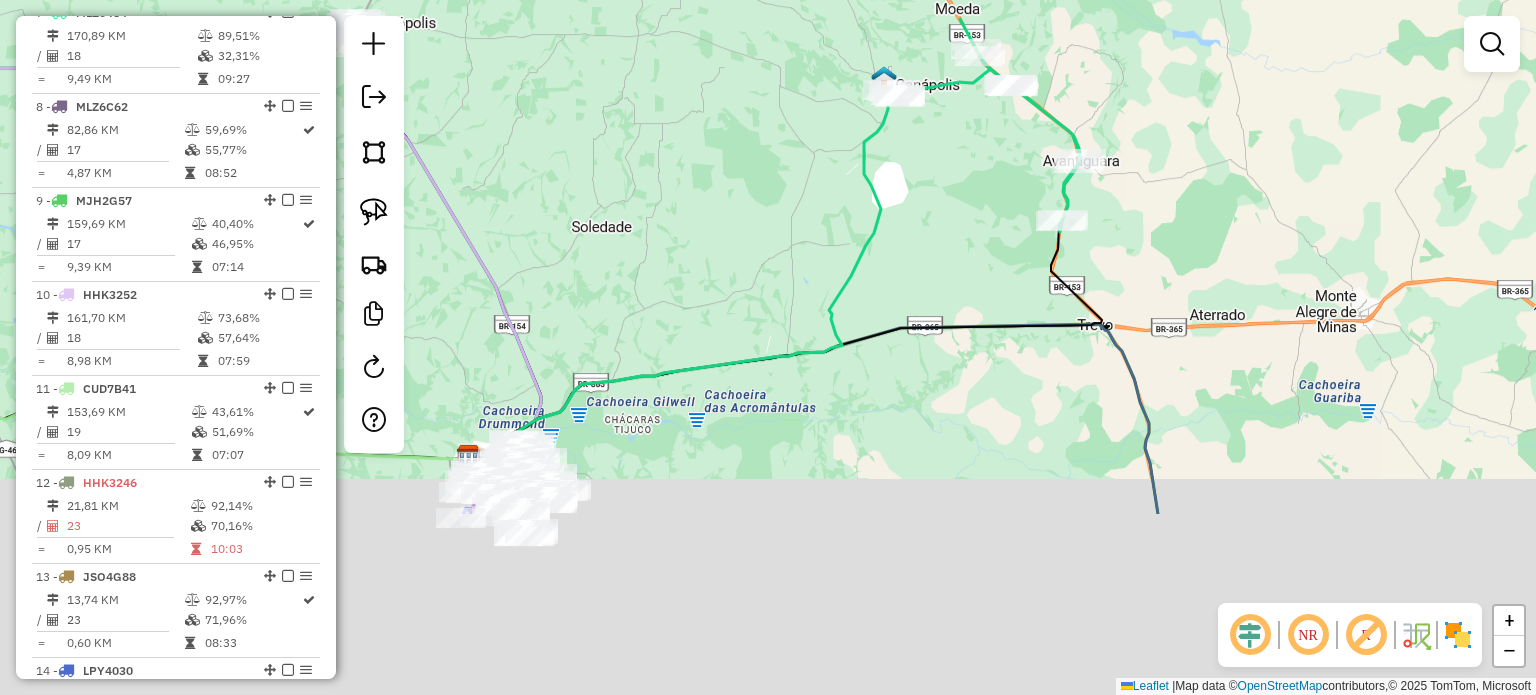 drag, startPoint x: 803, startPoint y: 498, endPoint x: 923, endPoint y: 255, distance: 271.01477 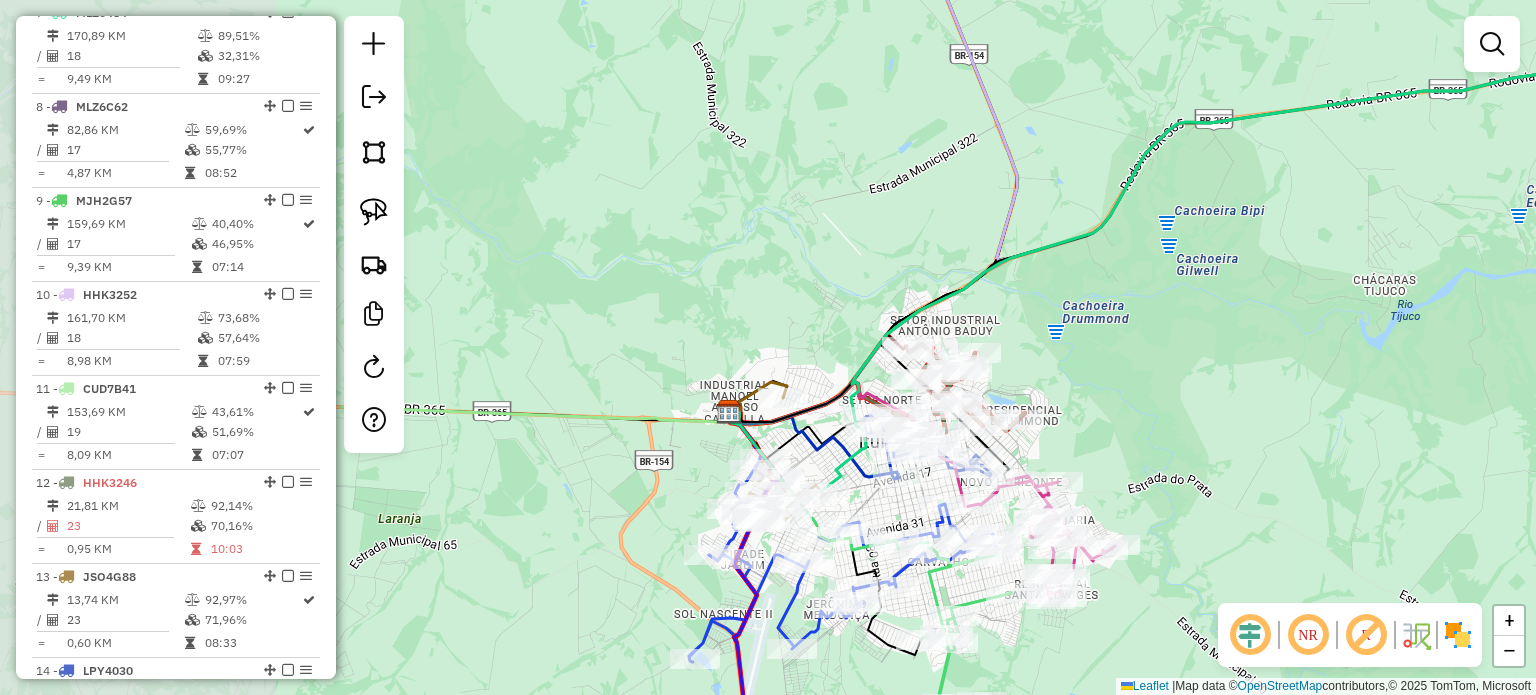 drag, startPoint x: 600, startPoint y: 345, endPoint x: 1080, endPoint y: 391, distance: 482.19913 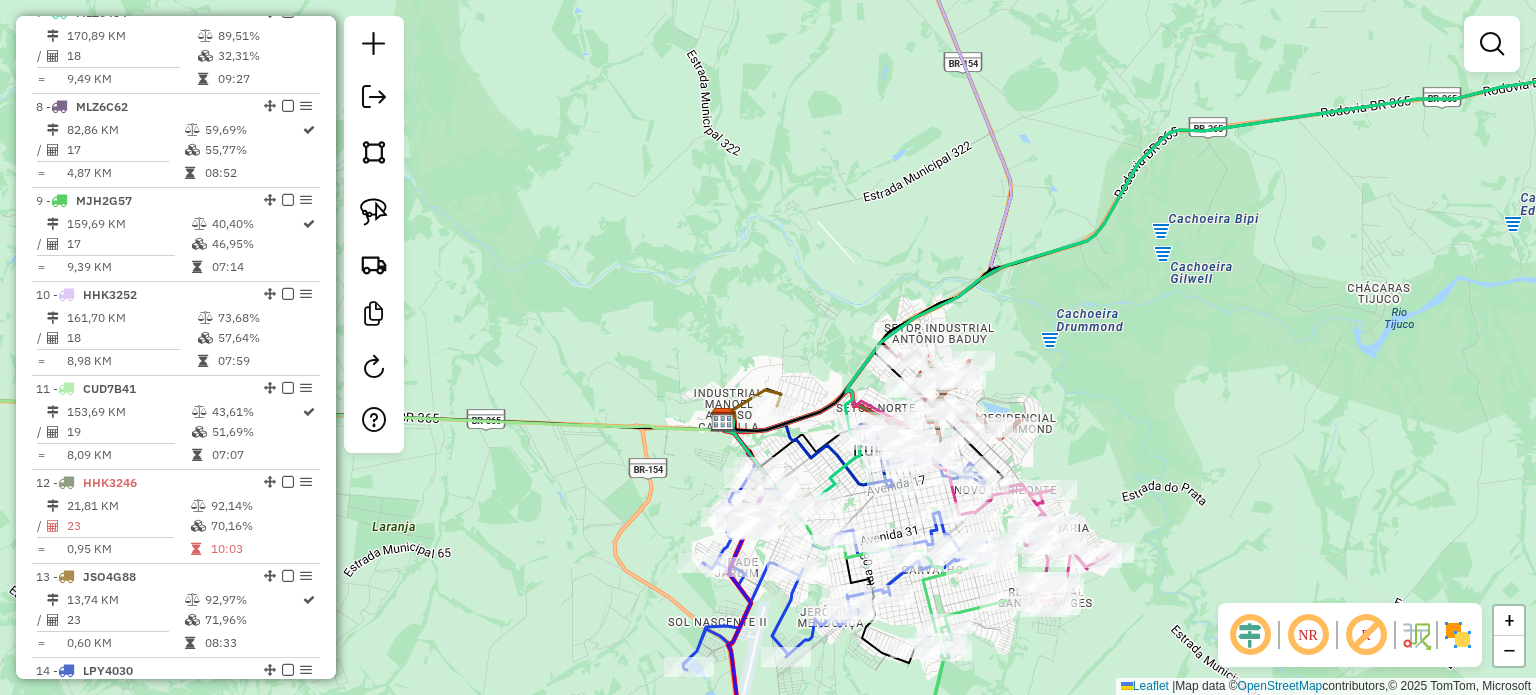 drag, startPoint x: 1186, startPoint y: 271, endPoint x: 1127, endPoint y: 360, distance: 106.78015 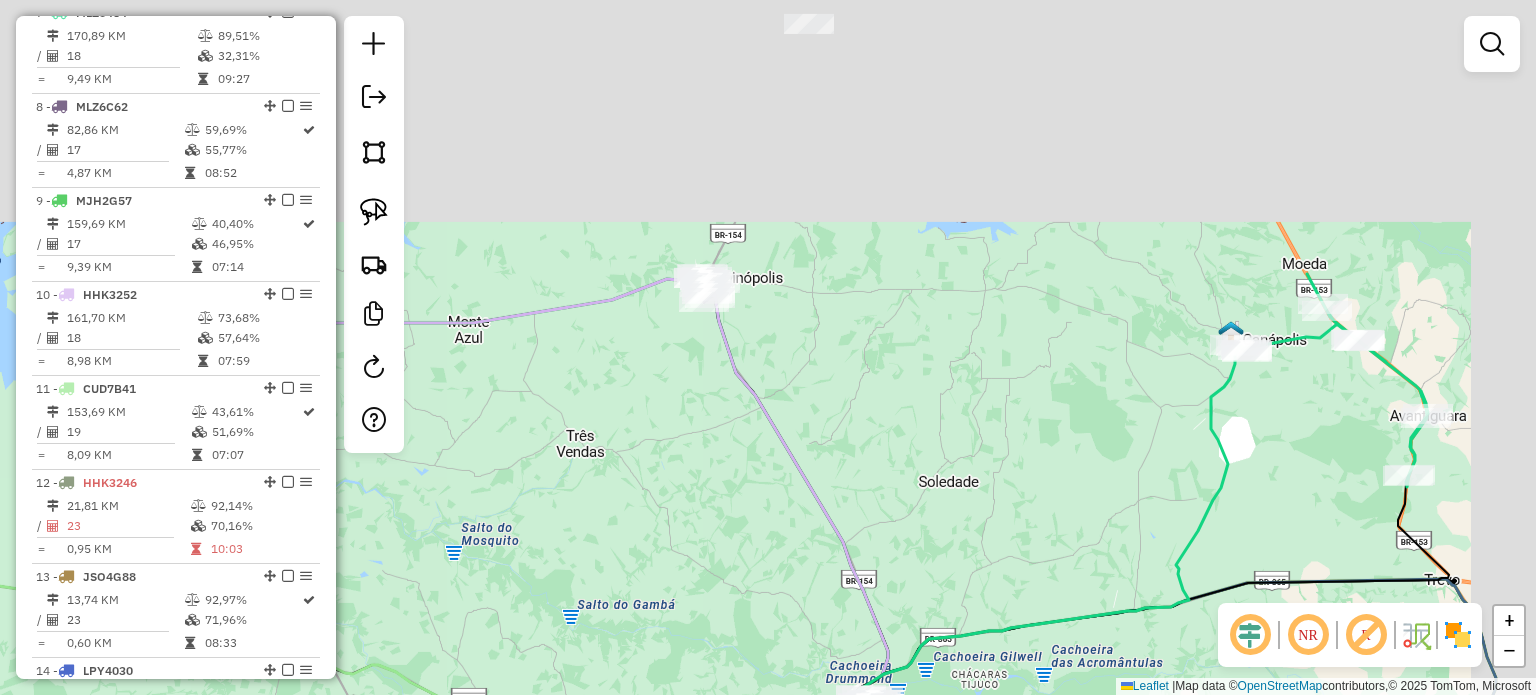 drag, startPoint x: 1080, startPoint y: 171, endPoint x: 834, endPoint y: 514, distance: 422.09595 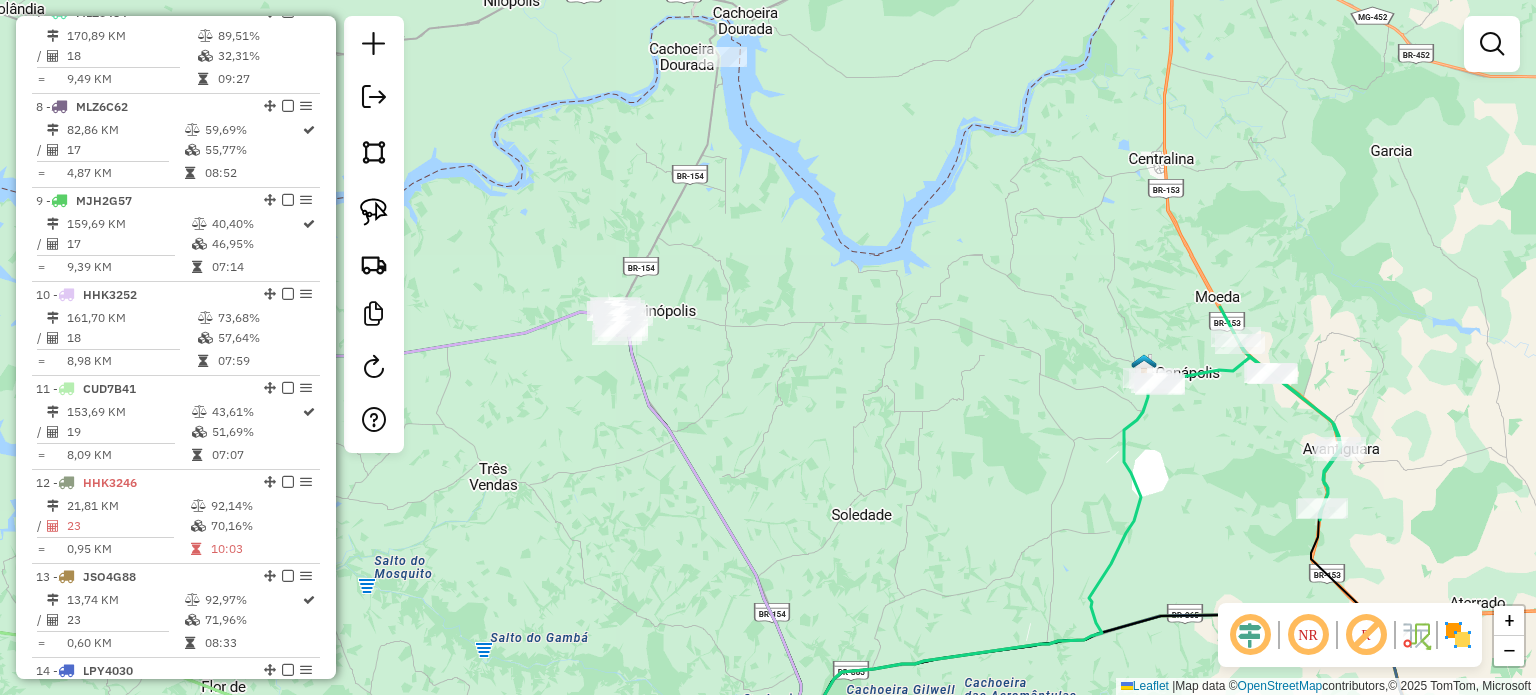 drag, startPoint x: 897, startPoint y: 498, endPoint x: 899, endPoint y: 514, distance: 16.124516 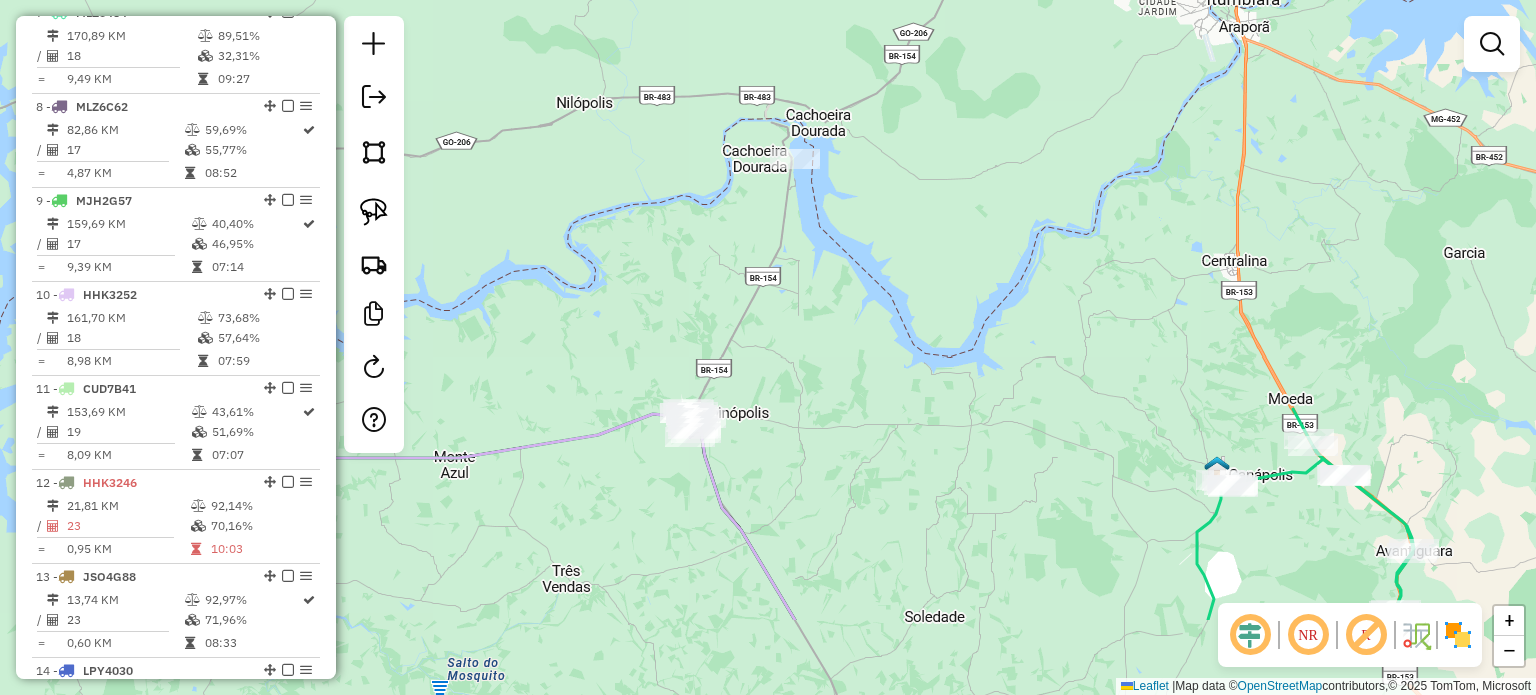 drag, startPoint x: 803, startPoint y: 569, endPoint x: 825, endPoint y: 348, distance: 222.09232 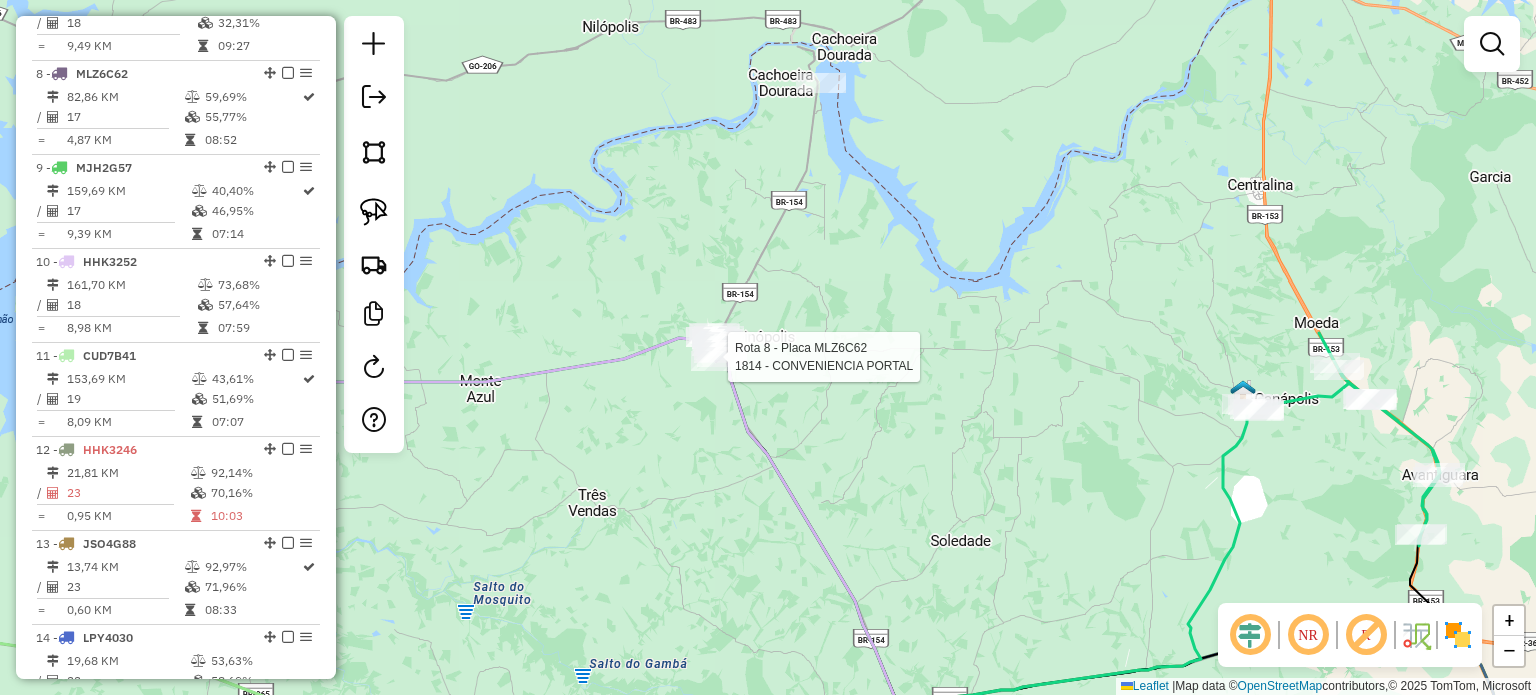 select on "*********" 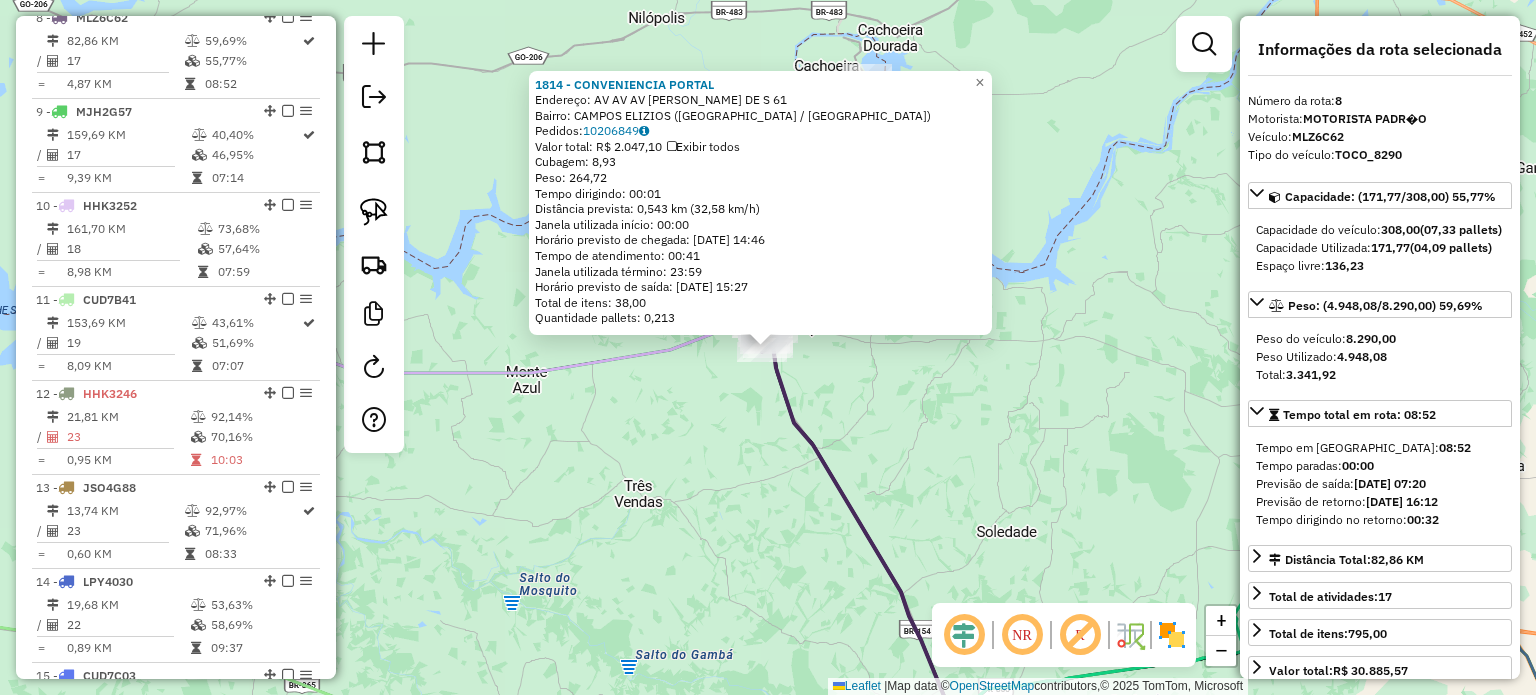 scroll, scrollTop: 1406, scrollLeft: 0, axis: vertical 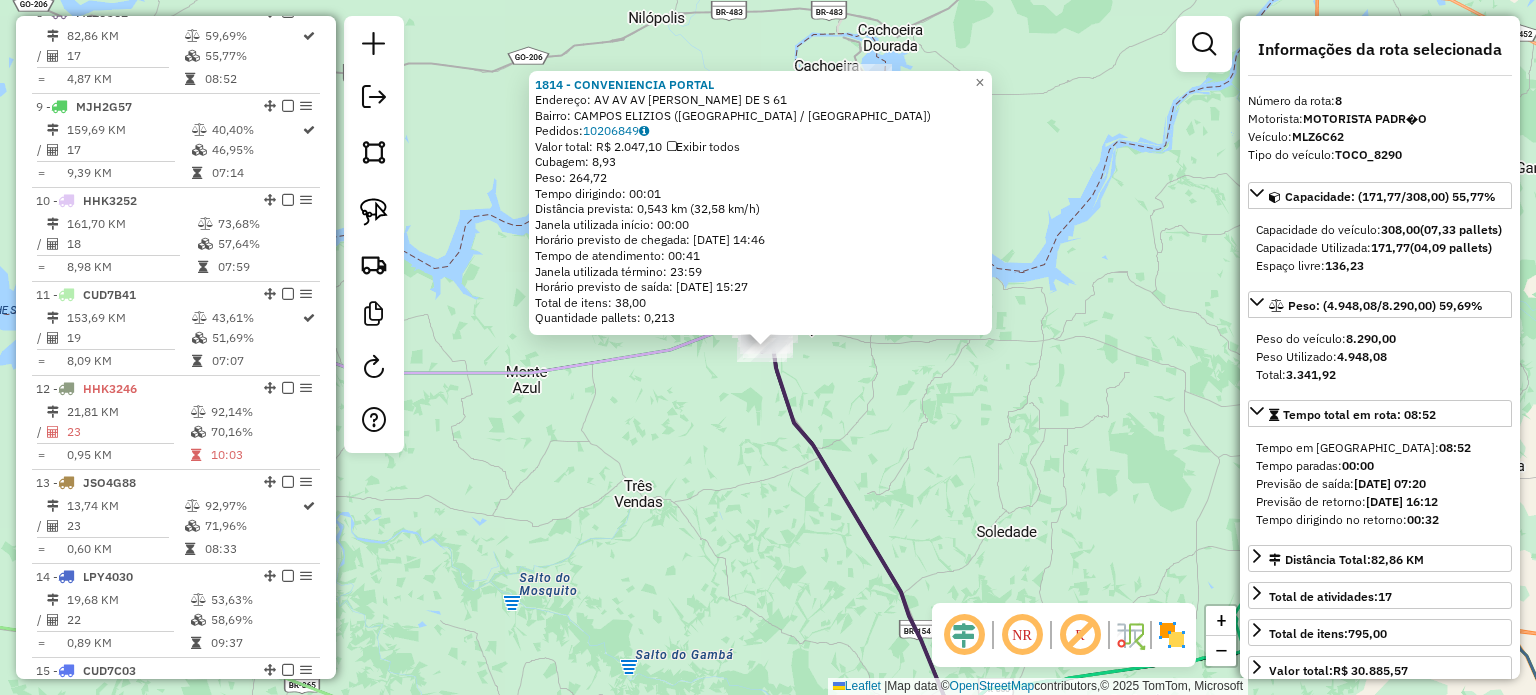 click on "1814 - CONVENIENCIA PORTAL  Endereço:  AV  AV  AV  ELIZA ANDRADE DE S 61   Bairro: CAMPOS ELIZIOS (CAPINOPOLIS / MG)   Pedidos:  10206849   Valor total: R$ 2.047,10   Exibir todos   Cubagem: 8,93  Peso: 264,72  Tempo dirigindo: 00:01   Distância prevista: 0,543 km (32,58 km/h)   Janela utilizada início: 00:00   Horário previsto de chegada: 11/07/2025 14:46   Tempo de atendimento: 00:41   Janela utilizada término: 23:59   Horário previsto de saída: 11/07/2025 15:27   Total de itens: 38,00   Quantidade pallets: 0,213  × Janela de atendimento Grade de atendimento Capacidade Transportadoras Veículos Cliente Pedidos  Rotas Selecione os dias de semana para filtrar as janelas de atendimento  Seg   Ter   Qua   Qui   Sex   Sáb   Dom  Informe o período da janela de atendimento: De: Até:  Filtrar exatamente a janela do cliente  Considerar janela de atendimento padrão  Selecione os dias de semana para filtrar as grades de atendimento  Seg   Ter   Qua   Qui   Sex   Sáb   Dom   Peso mínimo:   Peso máximo:" 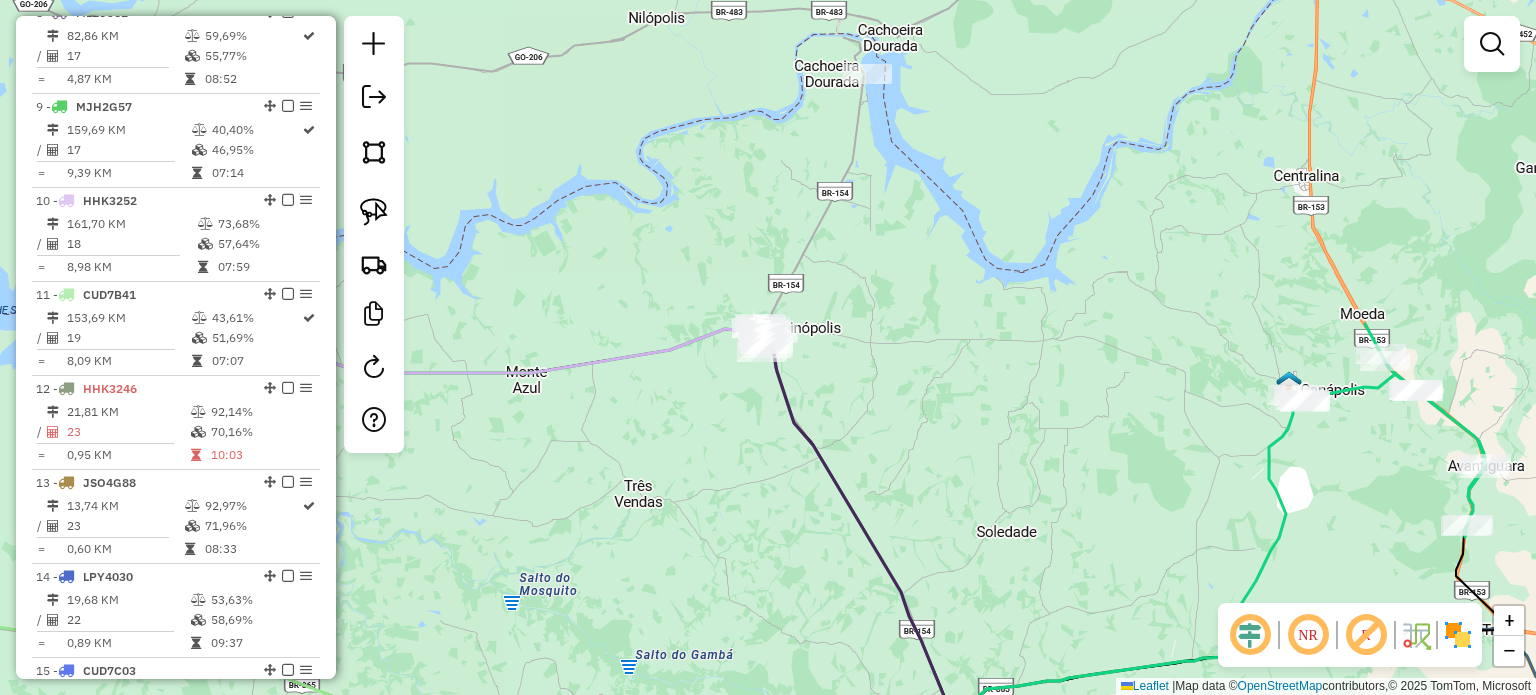 click on "Janela de atendimento Grade de atendimento Capacidade Transportadoras Veículos Cliente Pedidos  Rotas Selecione os dias de semana para filtrar as janelas de atendimento  Seg   Ter   Qua   Qui   Sex   Sáb   Dom  Informe o período da janela de atendimento: De: Até:  Filtrar exatamente a janela do cliente  Considerar janela de atendimento padrão  Selecione os dias de semana para filtrar as grades de atendimento  Seg   Ter   Qua   Qui   Sex   Sáb   Dom   Considerar clientes sem dia de atendimento cadastrado  Clientes fora do dia de atendimento selecionado Filtrar as atividades entre os valores definidos abaixo:  Peso mínimo:   Peso máximo:   Cubagem mínima:   Cubagem máxima:   De:   Até:  Filtrar as atividades entre o tempo de atendimento definido abaixo:  De:   Até:   Considerar capacidade total dos clientes não roteirizados Transportadora: Selecione um ou mais itens Tipo de veículo: Selecione um ou mais itens Veículo: Selecione um ou mais itens Motorista: Selecione um ou mais itens Nome: Rótulo:" 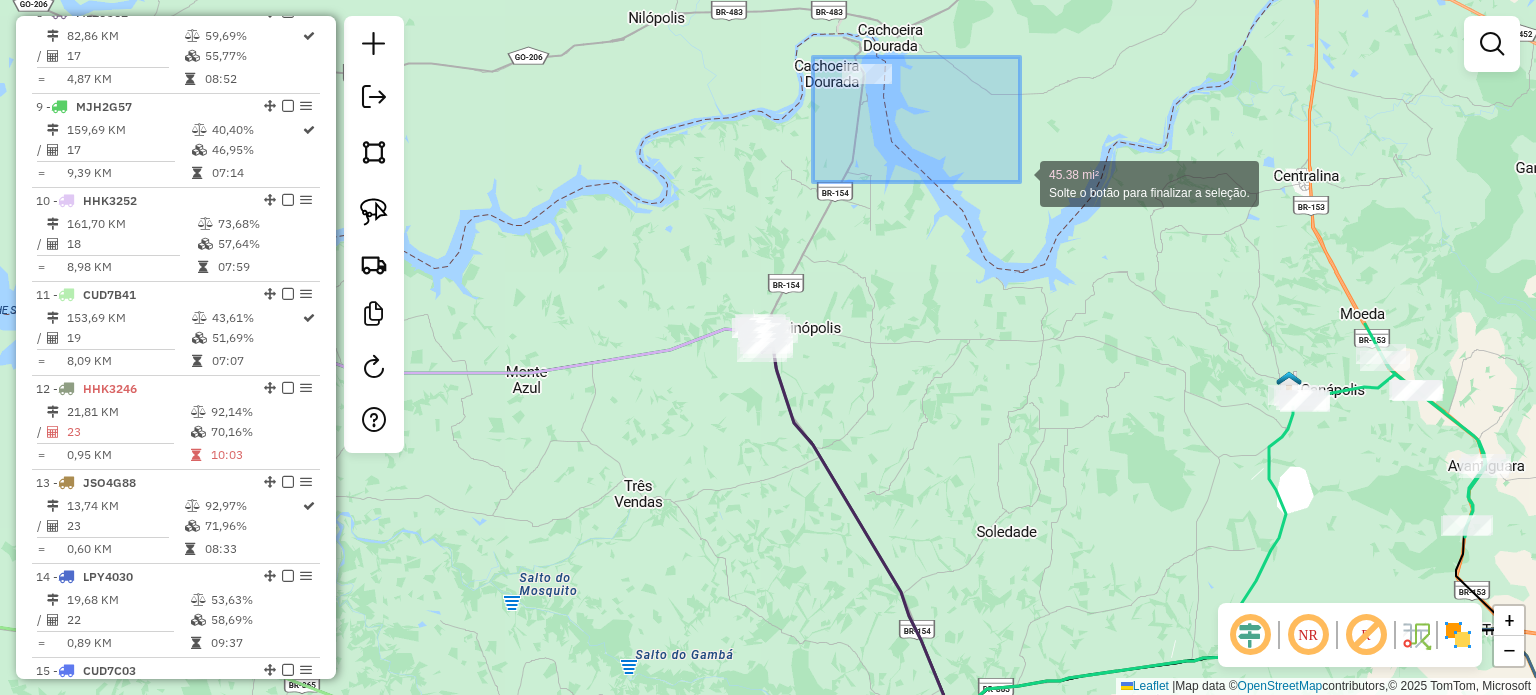 drag, startPoint x: 820, startPoint y: 58, endPoint x: 1028, endPoint y: 186, distance: 244.2294 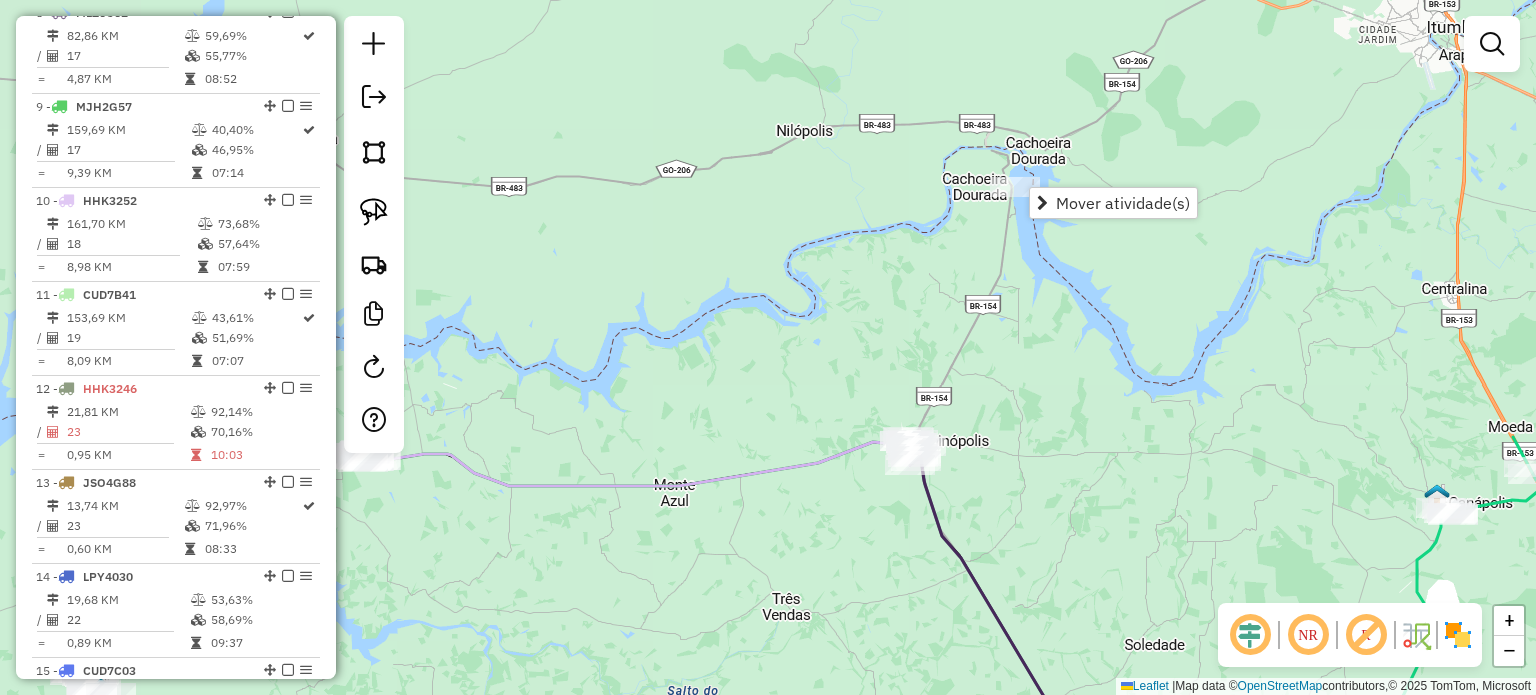 drag, startPoint x: 768, startPoint y: 208, endPoint x: 912, endPoint y: 268, distance: 156 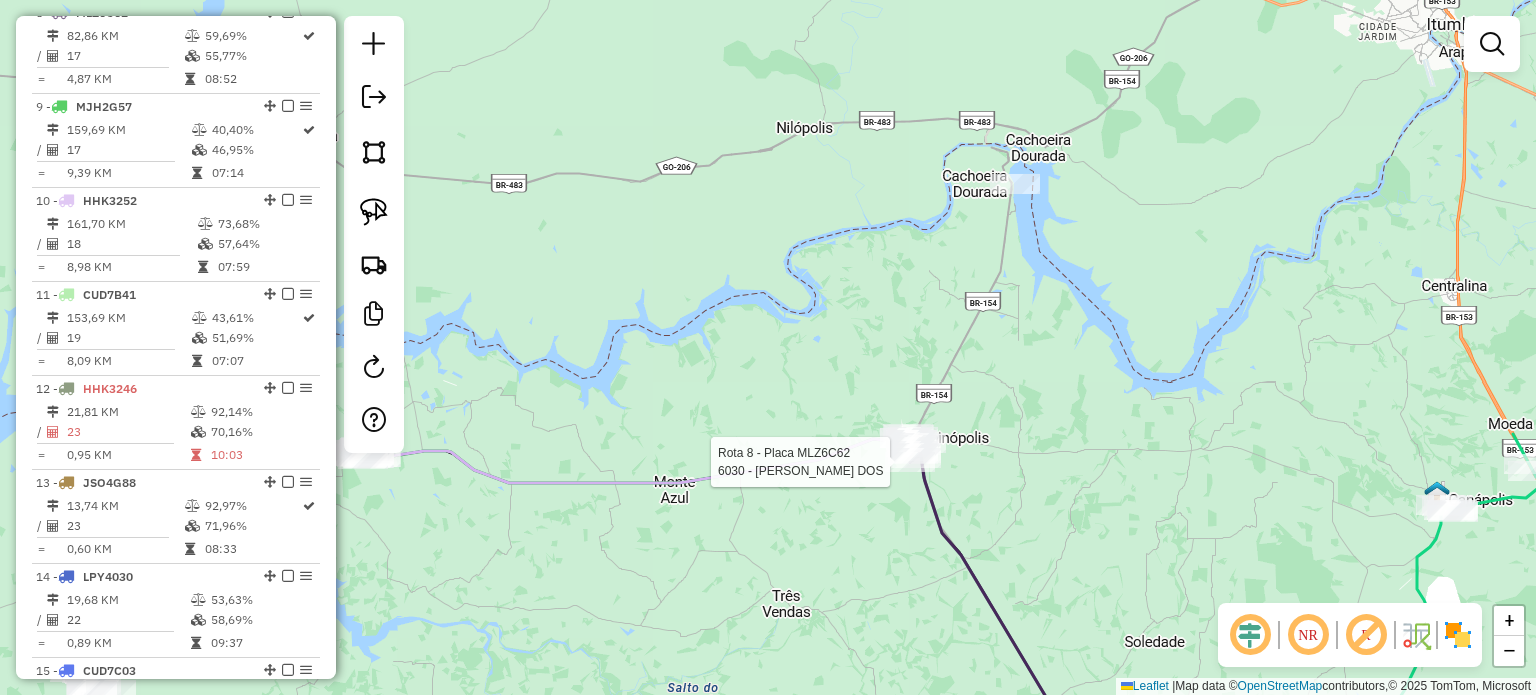 select on "*********" 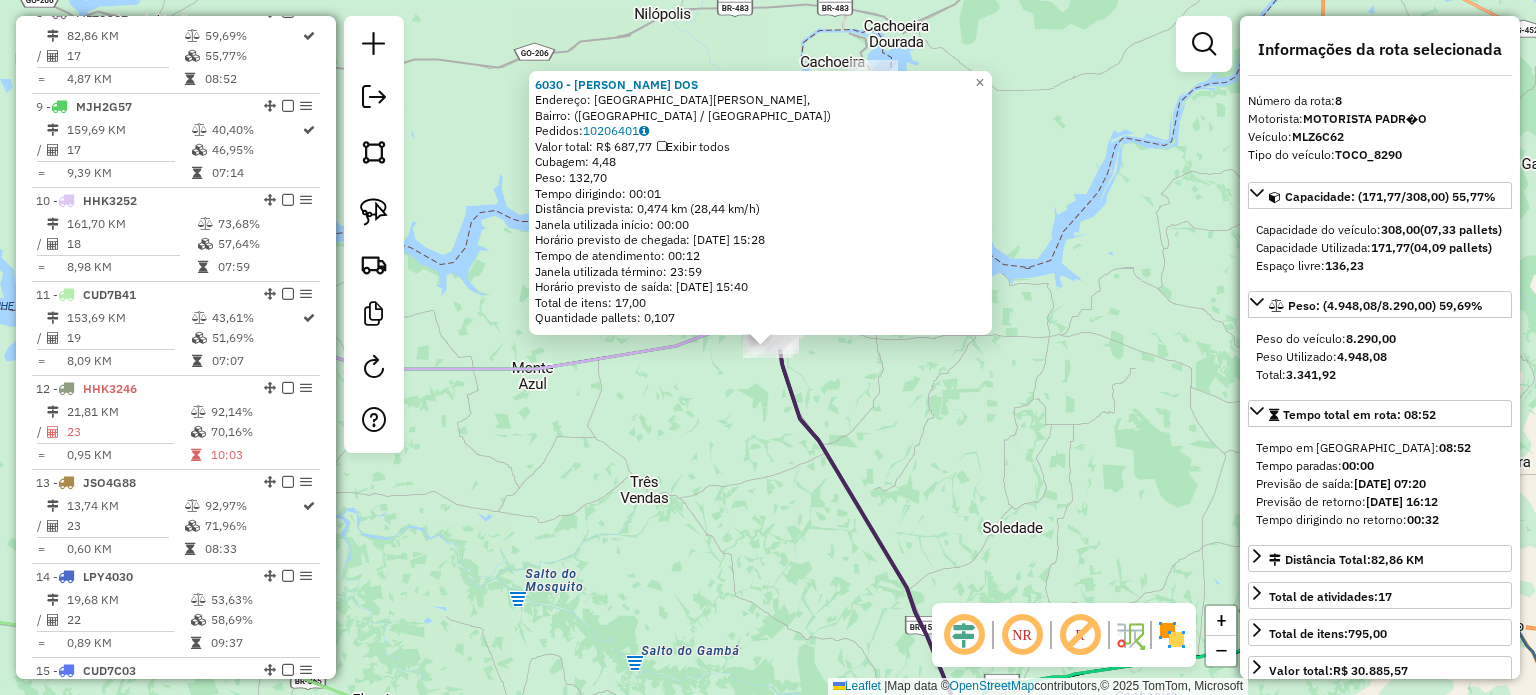 click on "6030 - ANTONIO BEZERRA DOS  Endereço: Rua Maria Prado,    Bairro:  (Capinópolis / MG)   Pedidos:  10206401   Valor total: R$ 687,77   Exibir todos   Cubagem: 4,48  Peso: 132,70  Tempo dirigindo: 00:01   Distância prevista: 0,474 km (28,44 km/h)   Janela utilizada início: 00:00   Horário previsto de chegada: 11/07/2025 15:28   Tempo de atendimento: 00:12   Janela utilizada término: 23:59   Horário previsto de saída: 11/07/2025 15:40   Total de itens: 17,00   Quantidade pallets: 0,107  × Janela de atendimento Grade de atendimento Capacidade Transportadoras Veículos Cliente Pedidos  Rotas Selecione os dias de semana para filtrar as janelas de atendimento  Seg   Ter   Qua   Qui   Sex   Sáb   Dom  Informe o período da janela de atendimento: De: Até:  Filtrar exatamente a janela do cliente  Considerar janela de atendimento padrão  Selecione os dias de semana para filtrar as grades de atendimento  Seg   Ter   Qua   Qui   Sex   Sáb   Dom   Considerar clientes sem dia de atendimento cadastrado  De:  De:" 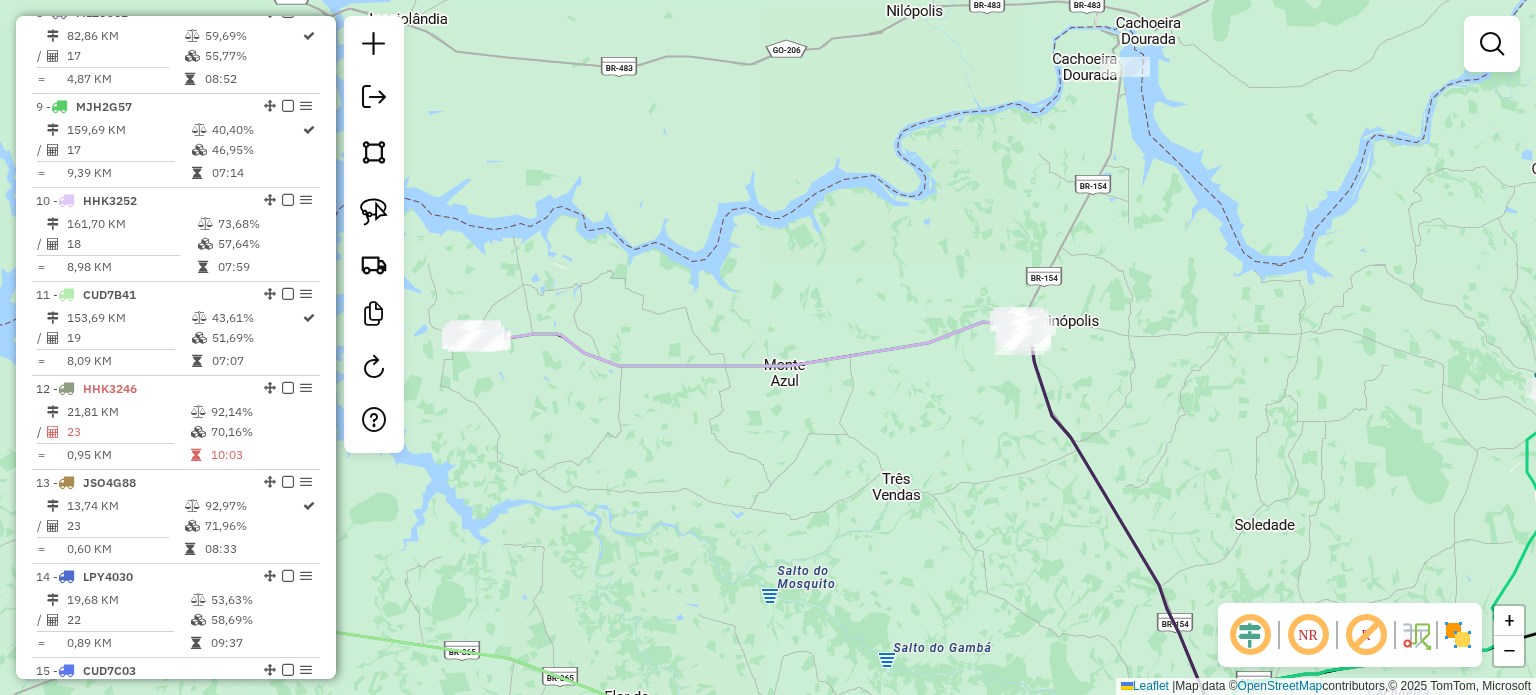 drag, startPoint x: 938, startPoint y: 314, endPoint x: 1116, endPoint y: 319, distance: 178.0702 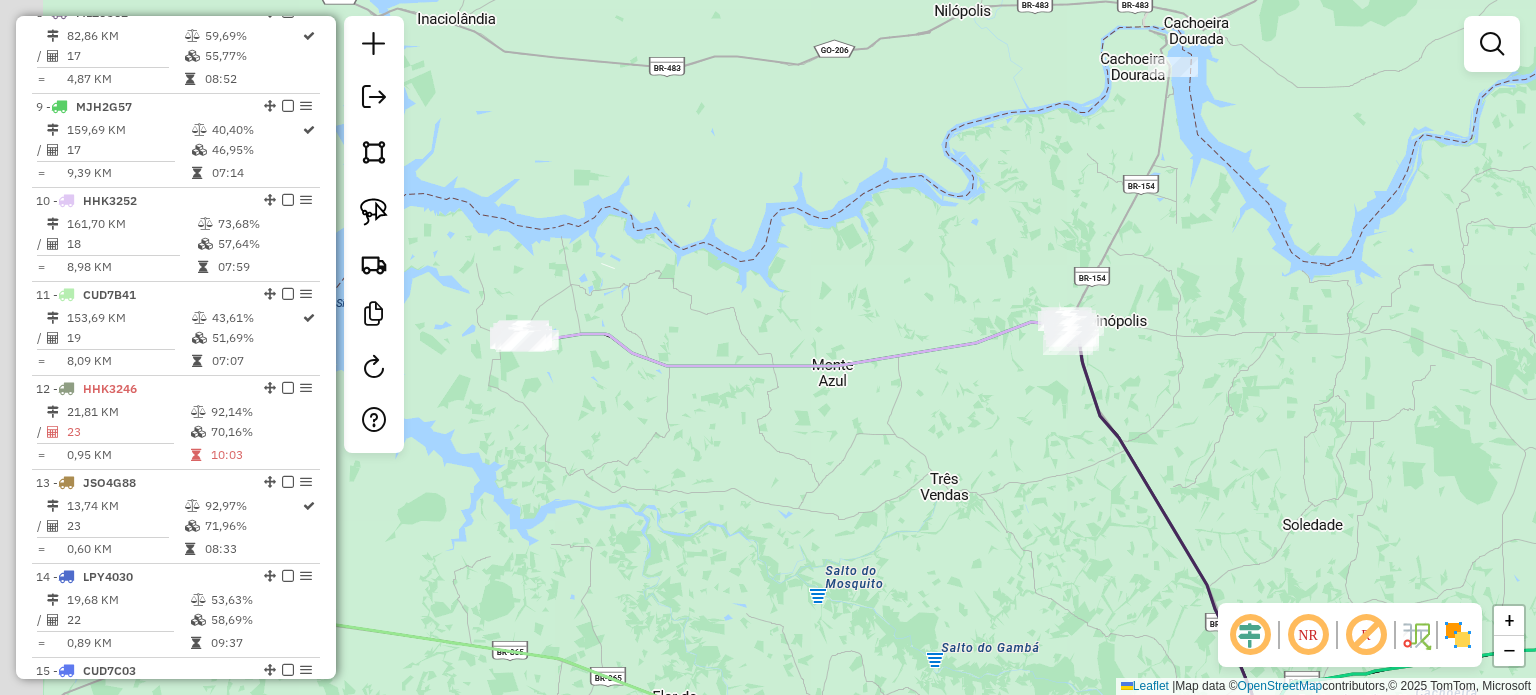 drag, startPoint x: 445, startPoint y: 443, endPoint x: 465, endPoint y: 443, distance: 20 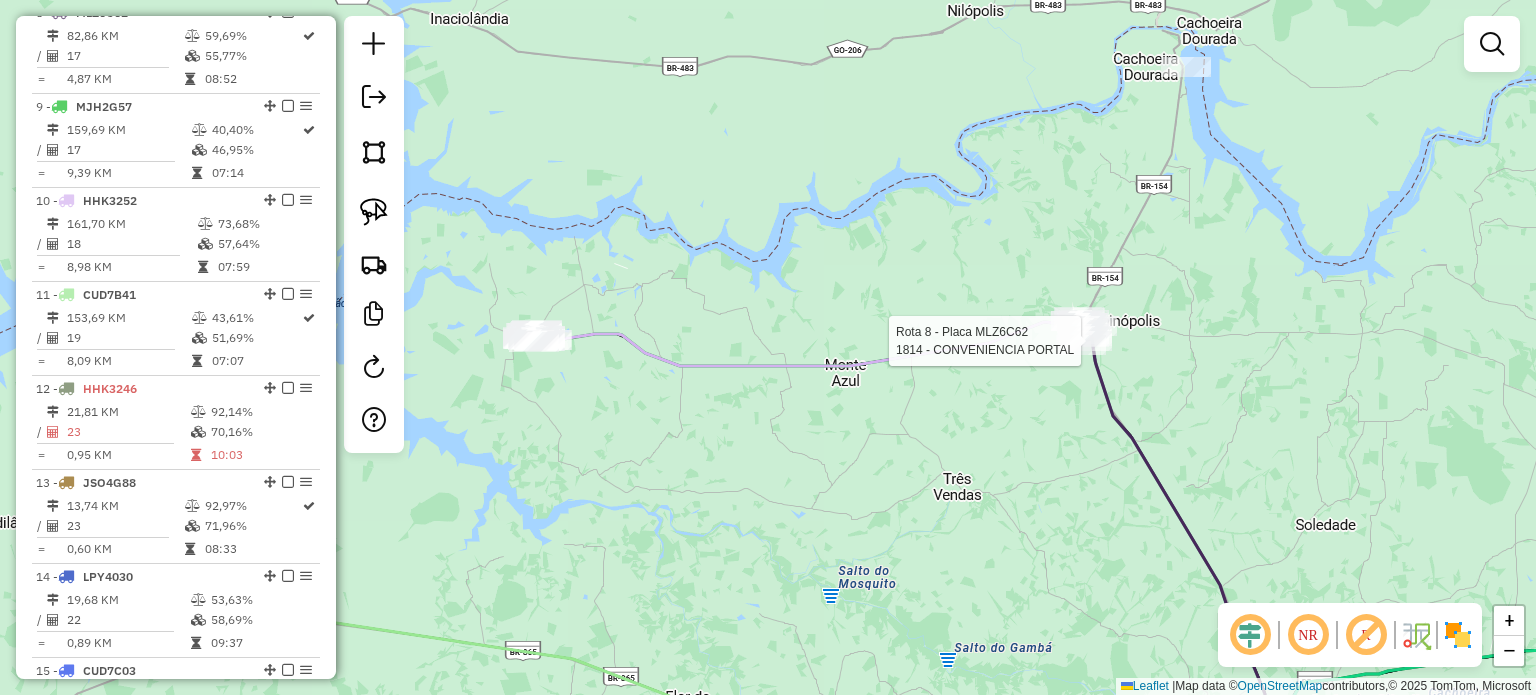 select on "*********" 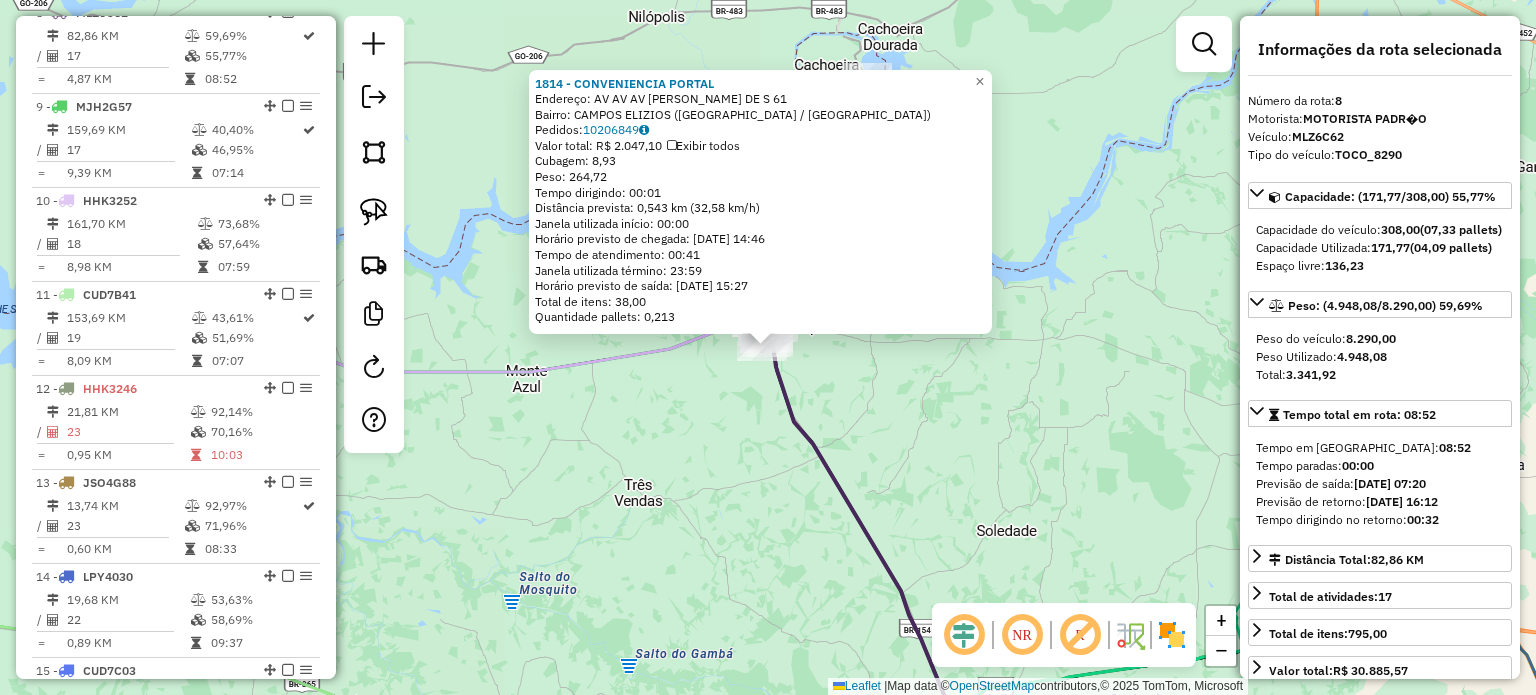 click on "1814 - CONVENIENCIA PORTAL  Endereço:  AV  AV  AV  ELIZA ANDRADE DE S 61   Bairro: CAMPOS ELIZIOS (CAPINOPOLIS / MG)   Pedidos:  10206849   Valor total: R$ 2.047,10   Exibir todos   Cubagem: 8,93  Peso: 264,72  Tempo dirigindo: 00:01   Distância prevista: 0,543 km (32,58 km/h)   Janela utilizada início: 00:00   Horário previsto de chegada: 11/07/2025 14:46   Tempo de atendimento: 00:41   Janela utilizada término: 23:59   Horário previsto de saída: 11/07/2025 15:27   Total de itens: 38,00   Quantidade pallets: 0,213  × Janela de atendimento Grade de atendimento Capacidade Transportadoras Veículos Cliente Pedidos  Rotas Selecione os dias de semana para filtrar as janelas de atendimento  Seg   Ter   Qua   Qui   Sex   Sáb   Dom  Informe o período da janela de atendimento: De: Até:  Filtrar exatamente a janela do cliente  Considerar janela de atendimento padrão  Selecione os dias de semana para filtrar as grades de atendimento  Seg   Ter   Qua   Qui   Sex   Sáb   Dom   Peso mínimo:   Peso máximo:" 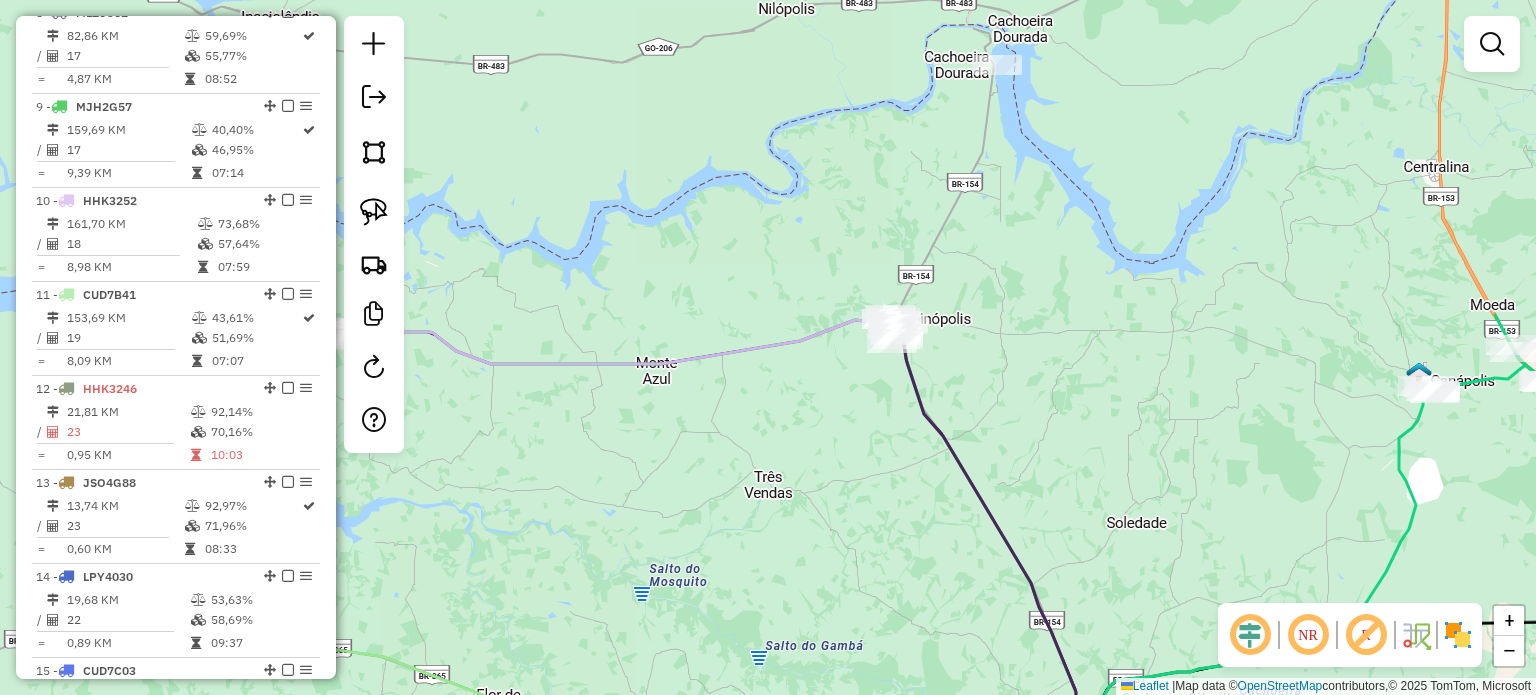 drag, startPoint x: 921, startPoint y: 431, endPoint x: 1051, endPoint y: 423, distance: 130.24593 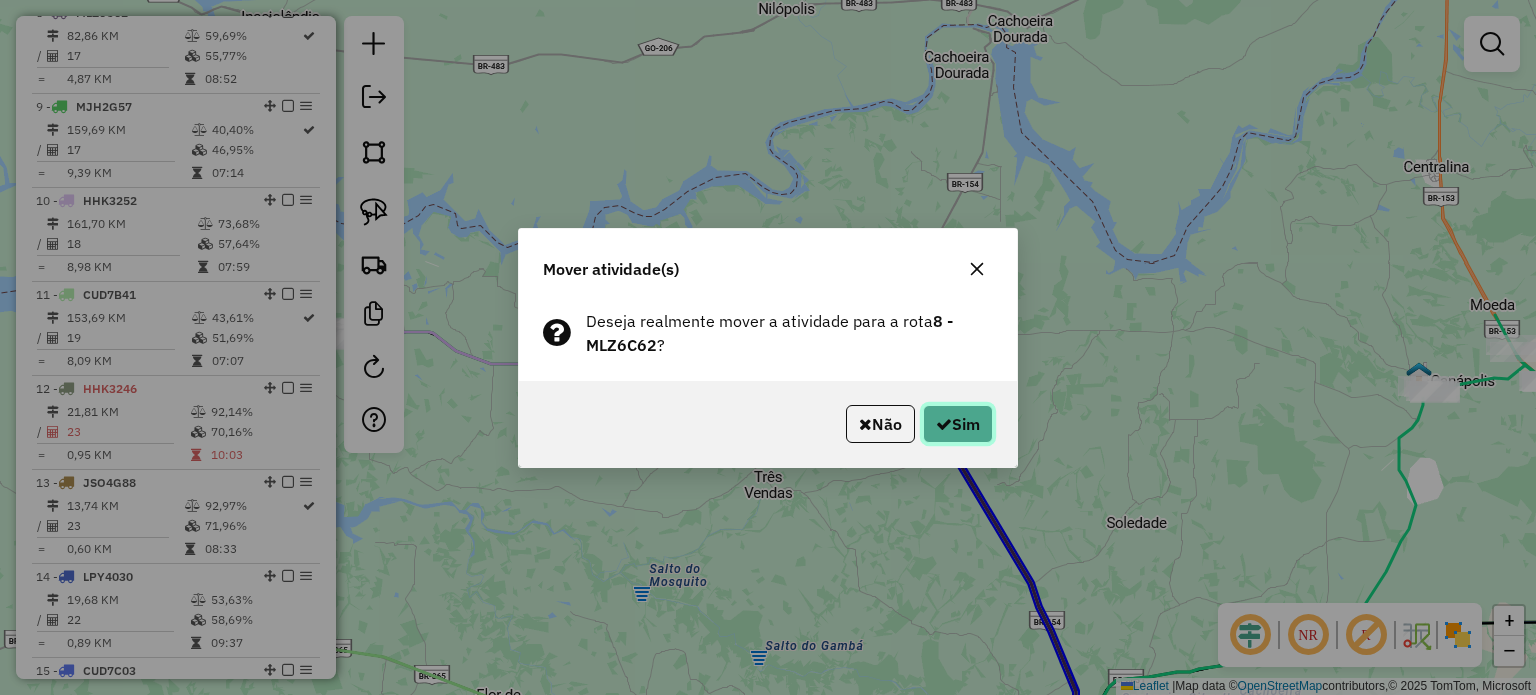 click on "Sim" 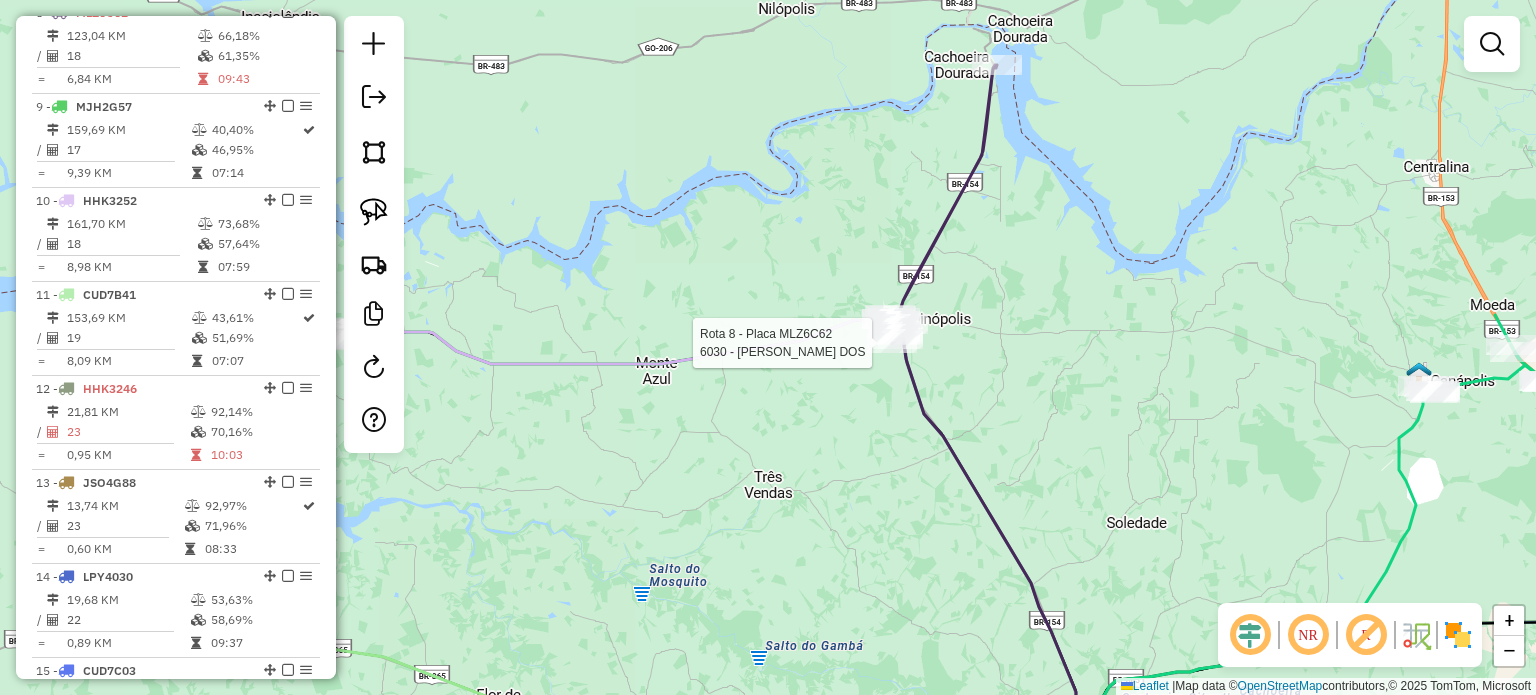 select on "*********" 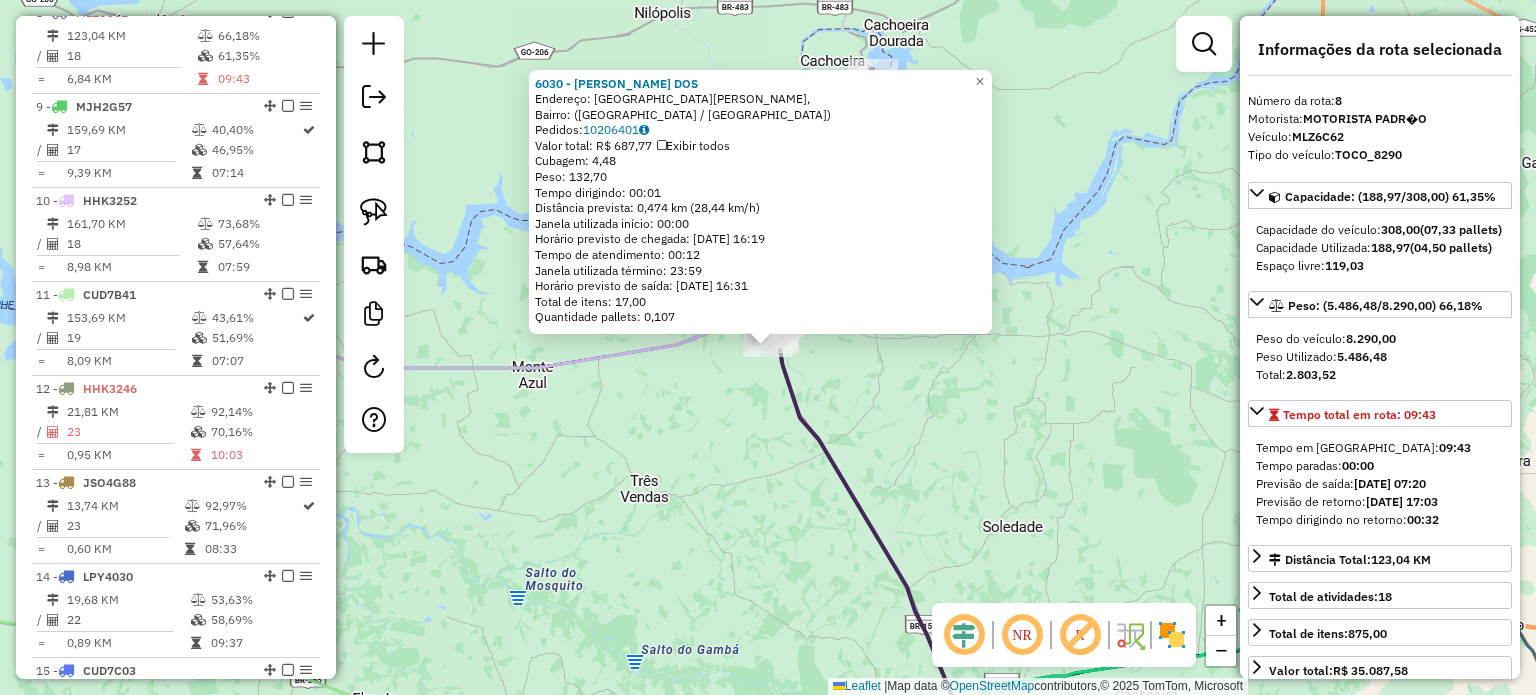 drag, startPoint x: 676, startPoint y: 519, endPoint x: 883, endPoint y: 503, distance: 207.61743 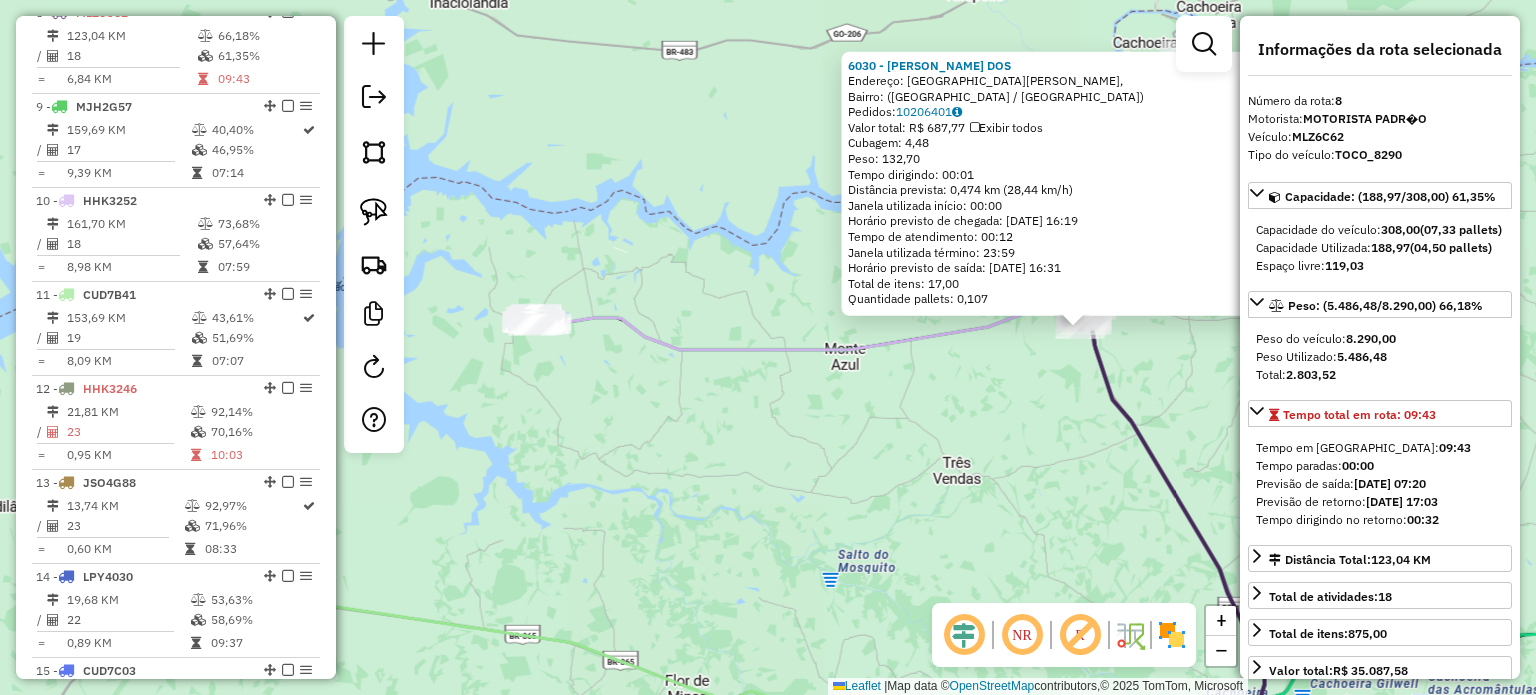 click on "6030 - ANTONIO BEZERRA DOS  Endereço: Rua Maria Prado,    Bairro:  (Capinópolis / MG)   Pedidos:  10206401   Valor total: R$ 687,77   Exibir todos   Cubagem: 4,48  Peso: 132,70  Tempo dirigindo: 00:01   Distância prevista: 0,474 km (28,44 km/h)   Janela utilizada início: 00:00   Horário previsto de chegada: 11/07/2025 16:19   Tempo de atendimento: 00:12   Janela utilizada término: 23:59   Horário previsto de saída: 11/07/2025 16:31   Total de itens: 17,00   Quantidade pallets: 0,107  × Janela de atendimento Grade de atendimento Capacidade Transportadoras Veículos Cliente Pedidos  Rotas Selecione os dias de semana para filtrar as janelas de atendimento  Seg   Ter   Qua   Qui   Sex   Sáb   Dom  Informe o período da janela de atendimento: De: Até:  Filtrar exatamente a janela do cliente  Considerar janela de atendimento padrão  Selecione os dias de semana para filtrar as grades de atendimento  Seg   Ter   Qua   Qui   Sex   Sáb   Dom   Considerar clientes sem dia de atendimento cadastrado  De:  De:" 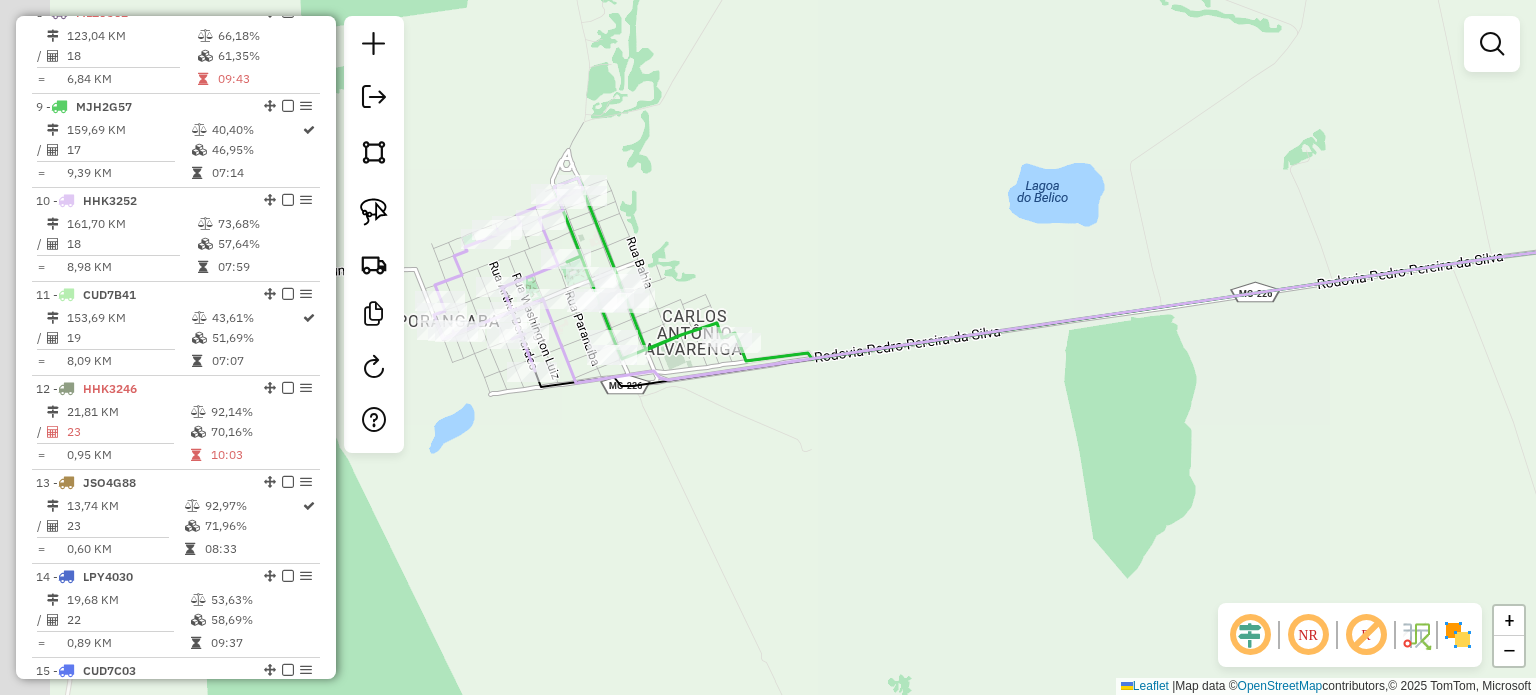 drag, startPoint x: 564, startPoint y: 436, endPoint x: 548, endPoint y: 375, distance: 63.06346 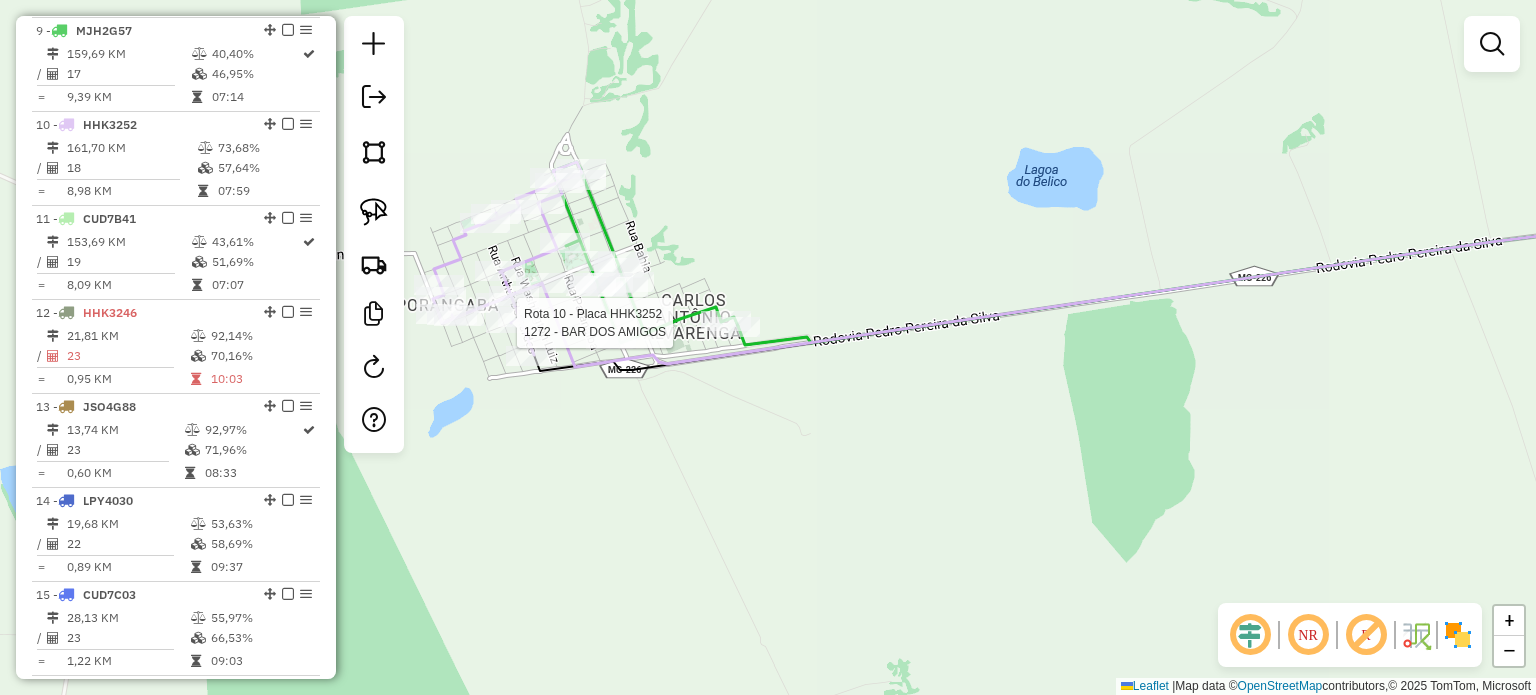 select on "*********" 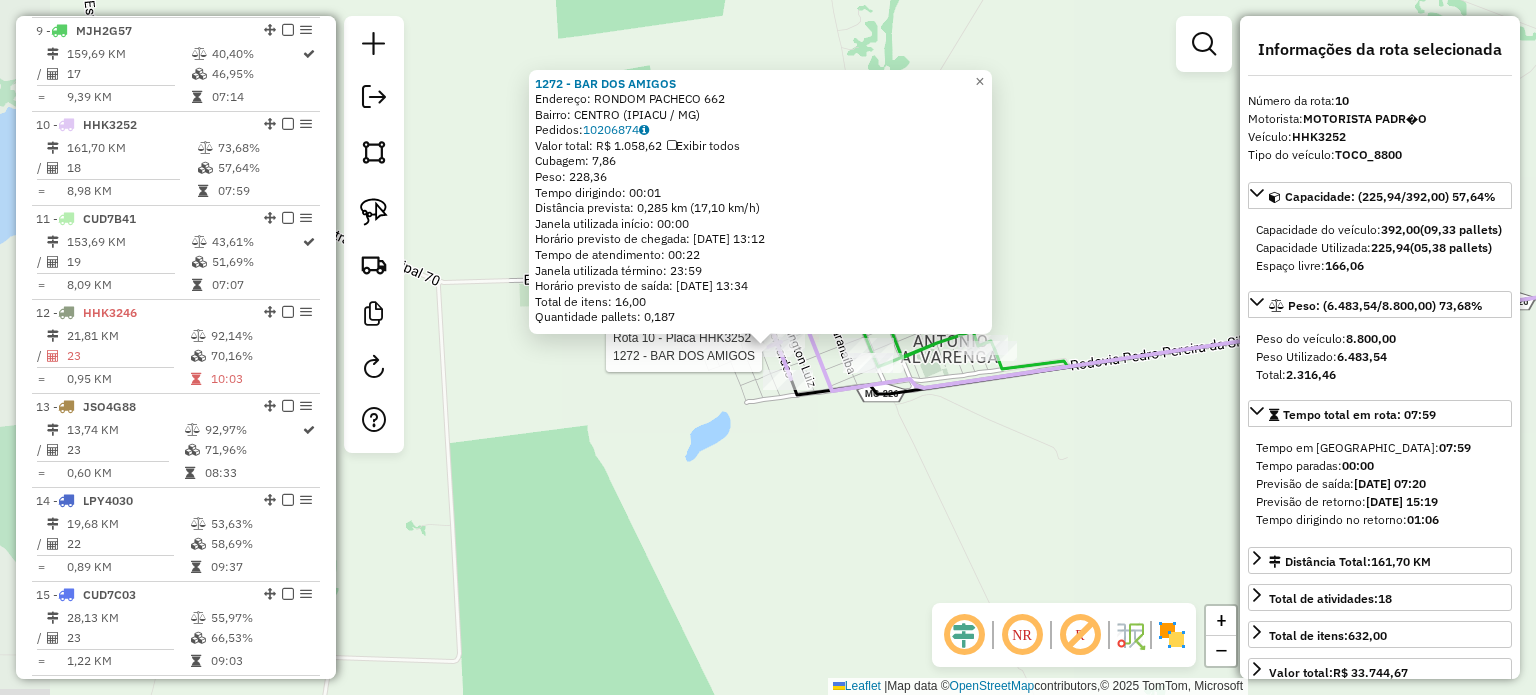 scroll, scrollTop: 1592, scrollLeft: 0, axis: vertical 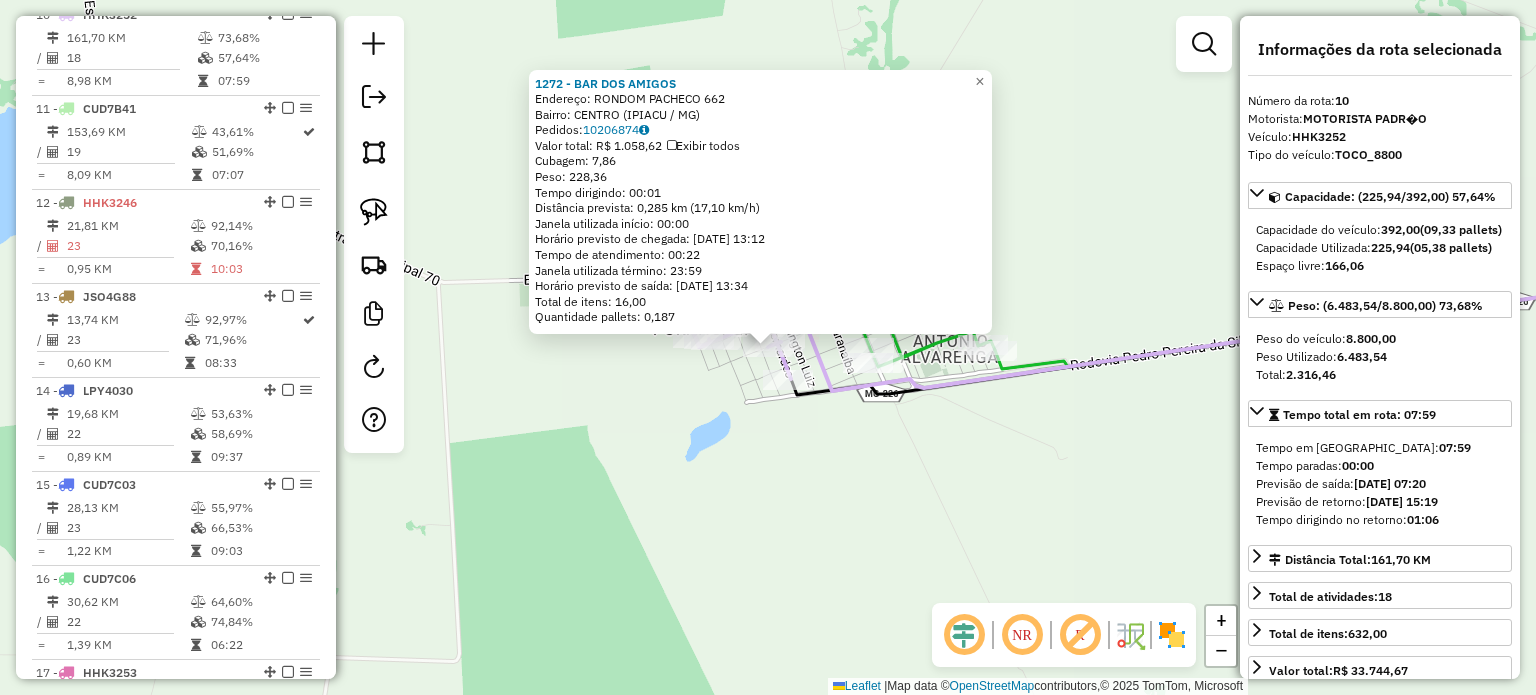 click on "1272 - BAR DOS AMIGOS  Endereço:  RONDOM PACHECO 662   Bairro: CENTRO (IPIACU / MG)   Pedidos:  10206874   Valor total: R$ 1.058,62   Exibir todos   Cubagem: 7,86  Peso: 228,36  Tempo dirigindo: 00:01   Distância prevista: 0,285 km (17,10 km/h)   Janela utilizada início: 00:00   Horário previsto de chegada: 11/07/2025 13:12   Tempo de atendimento: 00:22   Janela utilizada término: 23:59   Horário previsto de saída: 11/07/2025 13:34   Total de itens: 16,00   Quantidade pallets: 0,187  × Janela de atendimento Grade de atendimento Capacidade Transportadoras Veículos Cliente Pedidos  Rotas Selecione os dias de semana para filtrar as janelas de atendimento  Seg   Ter   Qua   Qui   Sex   Sáb   Dom  Informe o período da janela de atendimento: De: Até:  Filtrar exatamente a janela do cliente  Considerar janela de atendimento padrão  Selecione os dias de semana para filtrar as grades de atendimento  Seg   Ter   Qua   Qui   Sex   Sáb   Dom   Considerar clientes sem dia de atendimento cadastrado  De:  De:" 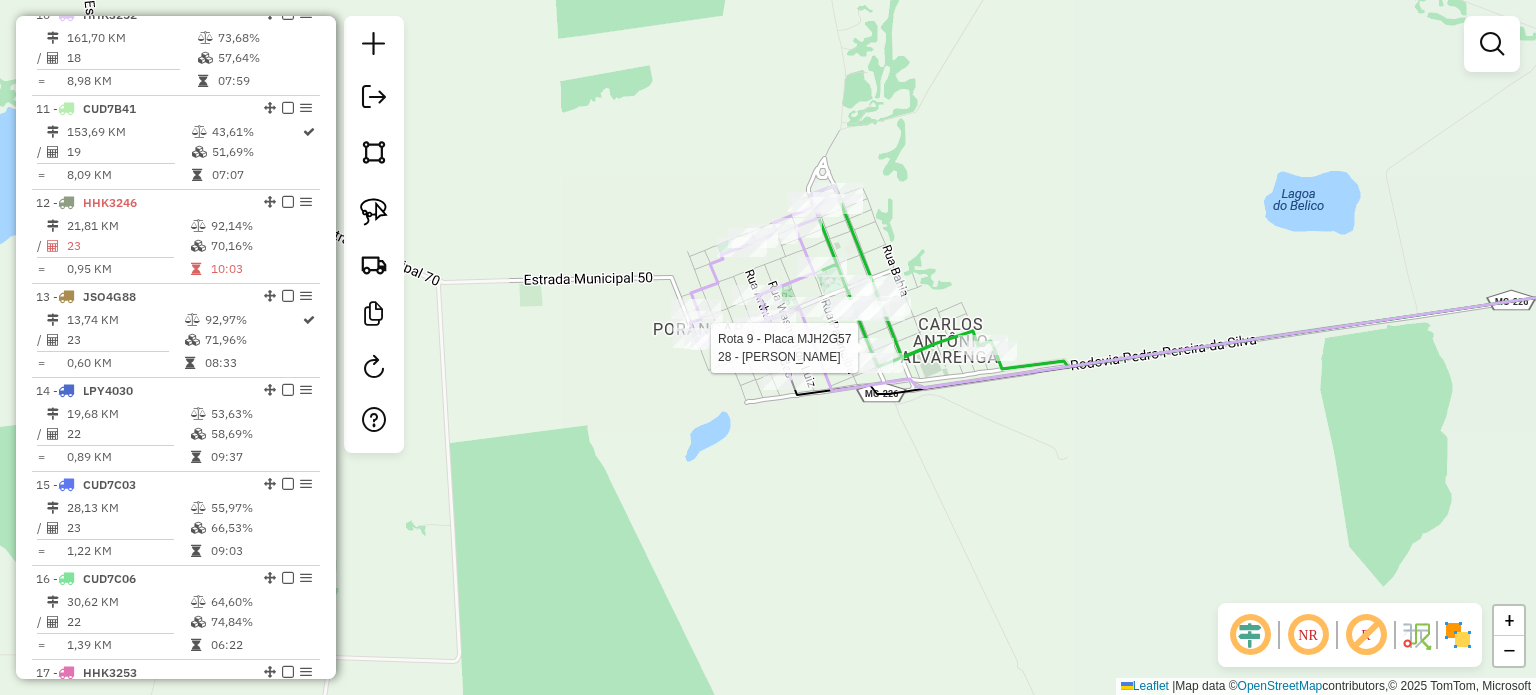 select on "*********" 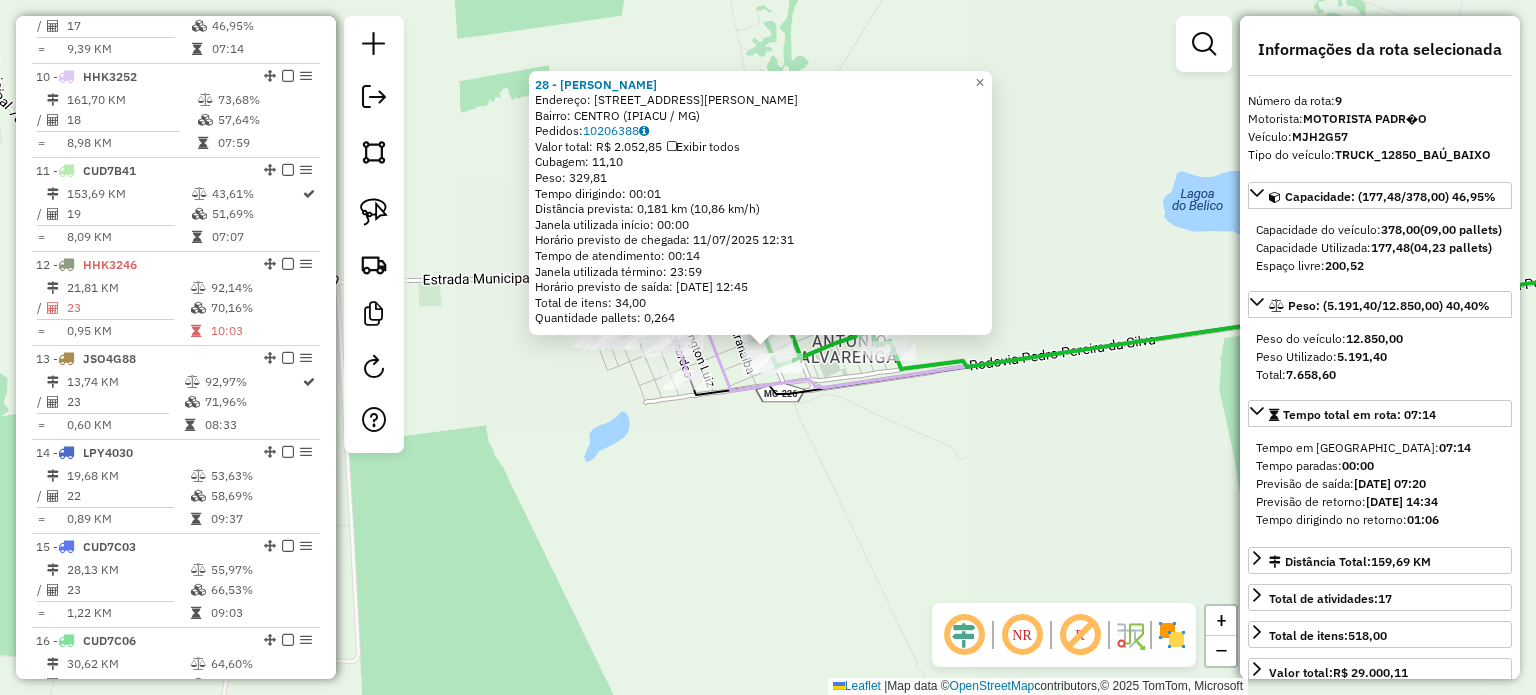 scroll, scrollTop: 1500, scrollLeft: 0, axis: vertical 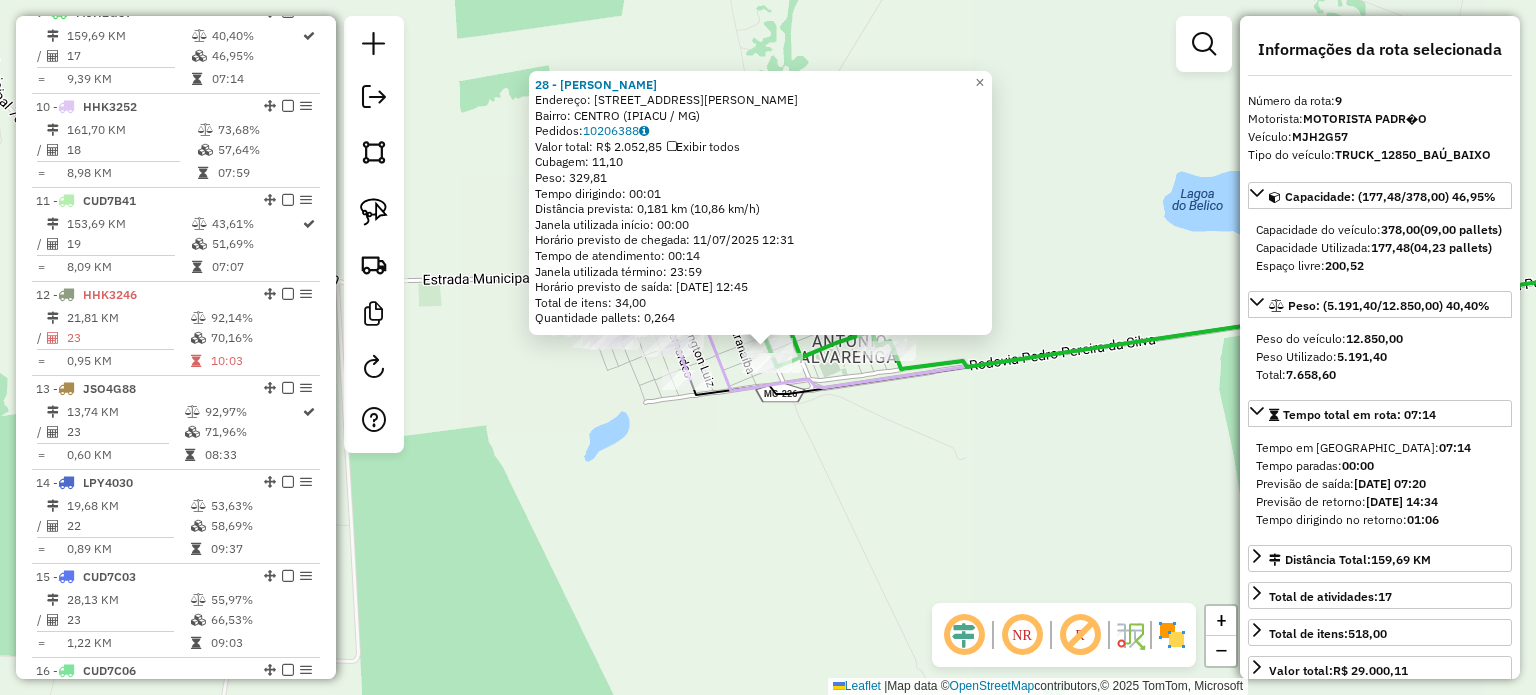 click on "28 - ARMAZEM BORGES  Endereço:  R   R   R   BENEDITO WALDEMAR 523   Bairro: CENTRO (IPIACU / MG)   Pedidos:  10206388   Valor total: R$ 2.052,85   Exibir todos   Cubagem: 11,10  Peso: 329,81  Tempo dirigindo: 00:01   Distância prevista: 0,181 km (10,86 km/h)   Janela utilizada início: 00:00   Horário previsto de chegada: 11/07/2025 12:31   Tempo de atendimento: 00:14   Janela utilizada término: 23:59   Horário previsto de saída: 11/07/2025 12:45   Total de itens: 34,00   Quantidade pallets: 0,264  × Janela de atendimento Grade de atendimento Capacidade Transportadoras Veículos Cliente Pedidos  Rotas Selecione os dias de semana para filtrar as janelas de atendimento  Seg   Ter   Qua   Qui   Sex   Sáb   Dom  Informe o período da janela de atendimento: De: Até:  Filtrar exatamente a janela do cliente  Considerar janela de atendimento padrão  Selecione os dias de semana para filtrar as grades de atendimento  Seg   Ter   Qua   Qui   Sex   Sáb   Dom   Clientes fora do dia de atendimento selecionado +" 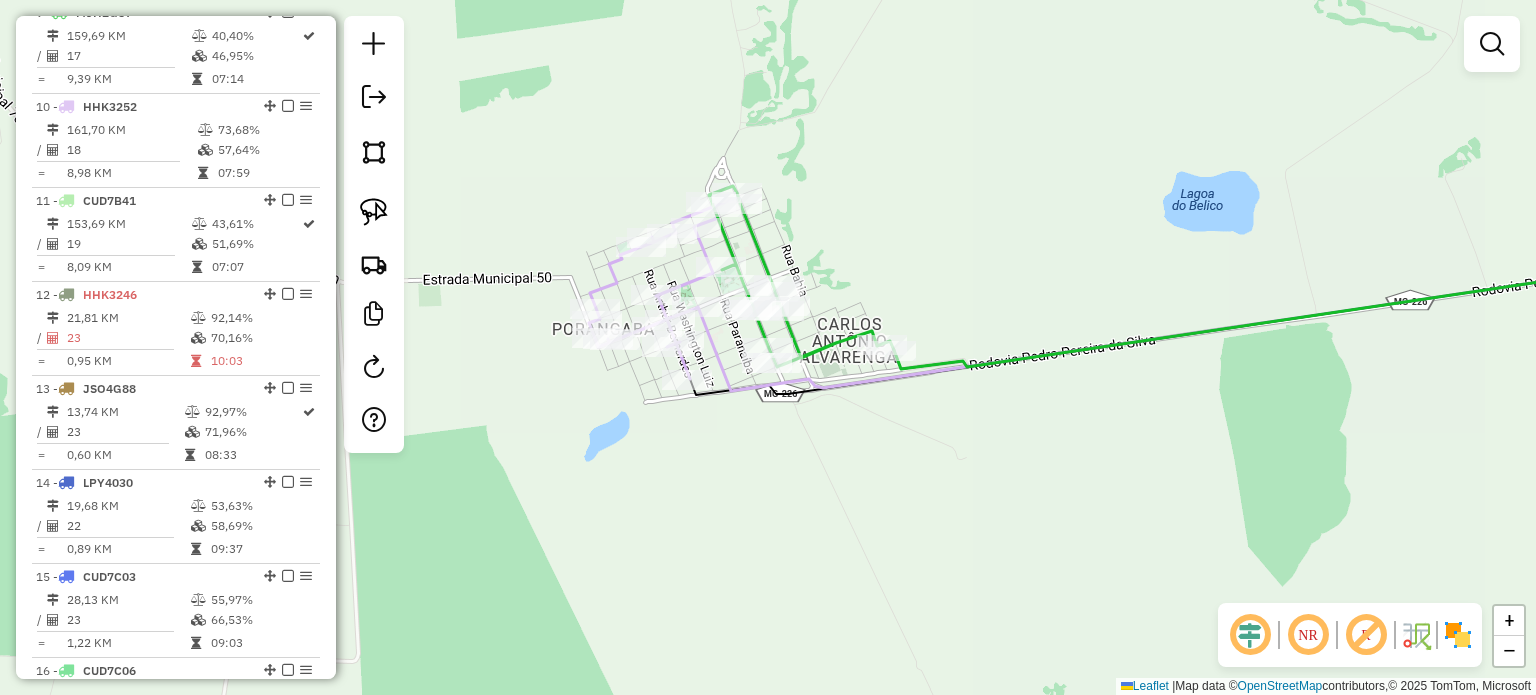 drag, startPoint x: 1035, startPoint y: 561, endPoint x: 942, endPoint y: 254, distance: 320.7772 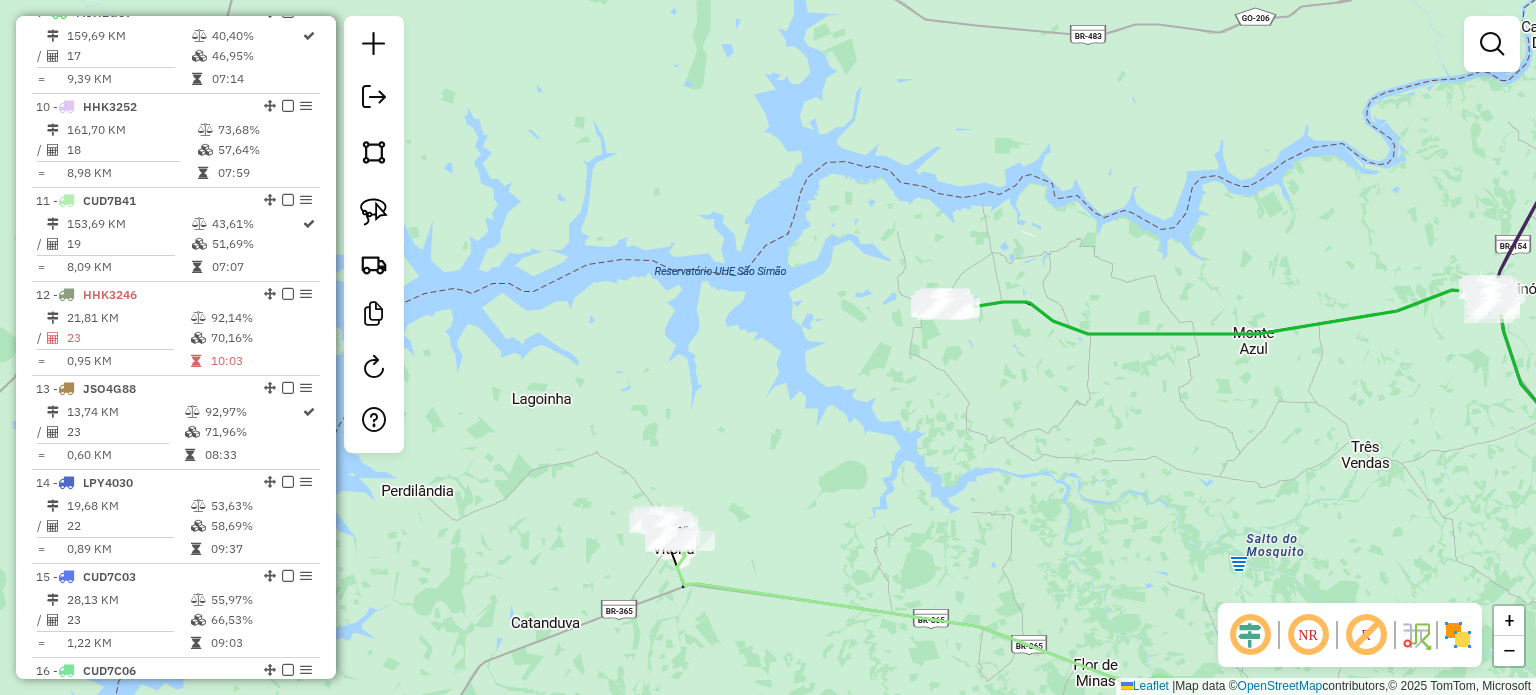 drag, startPoint x: 1013, startPoint y: 459, endPoint x: 901, endPoint y: 214, distance: 269.38635 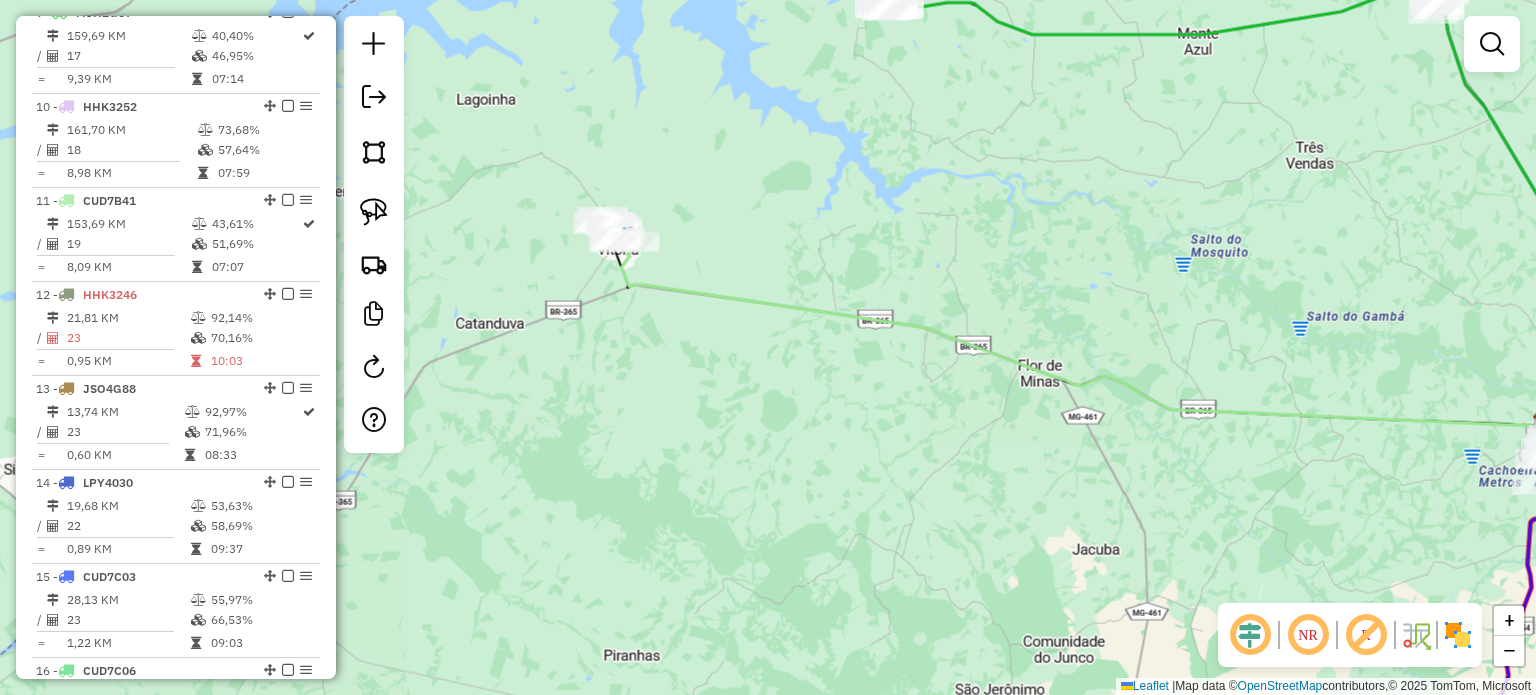 drag, startPoint x: 778, startPoint y: 363, endPoint x: 1042, endPoint y: 435, distance: 273.6421 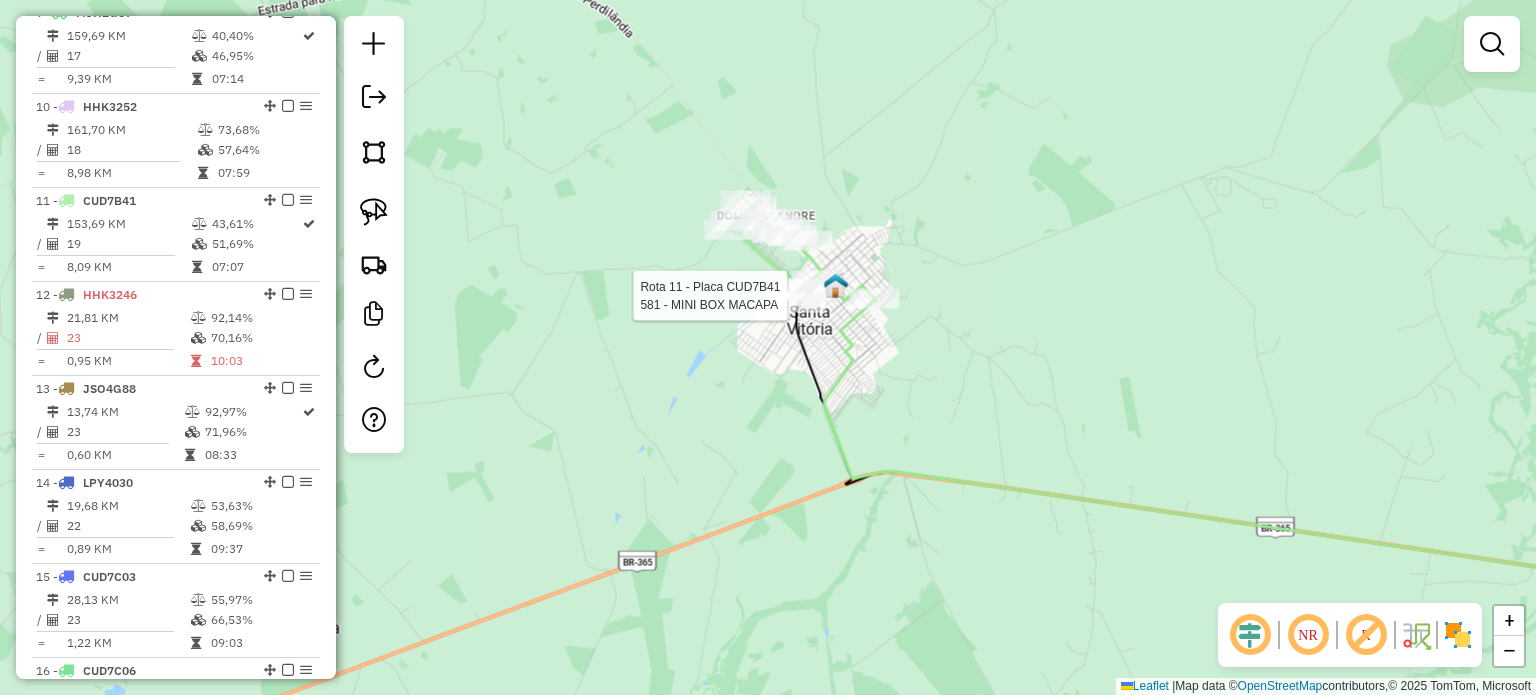select on "*********" 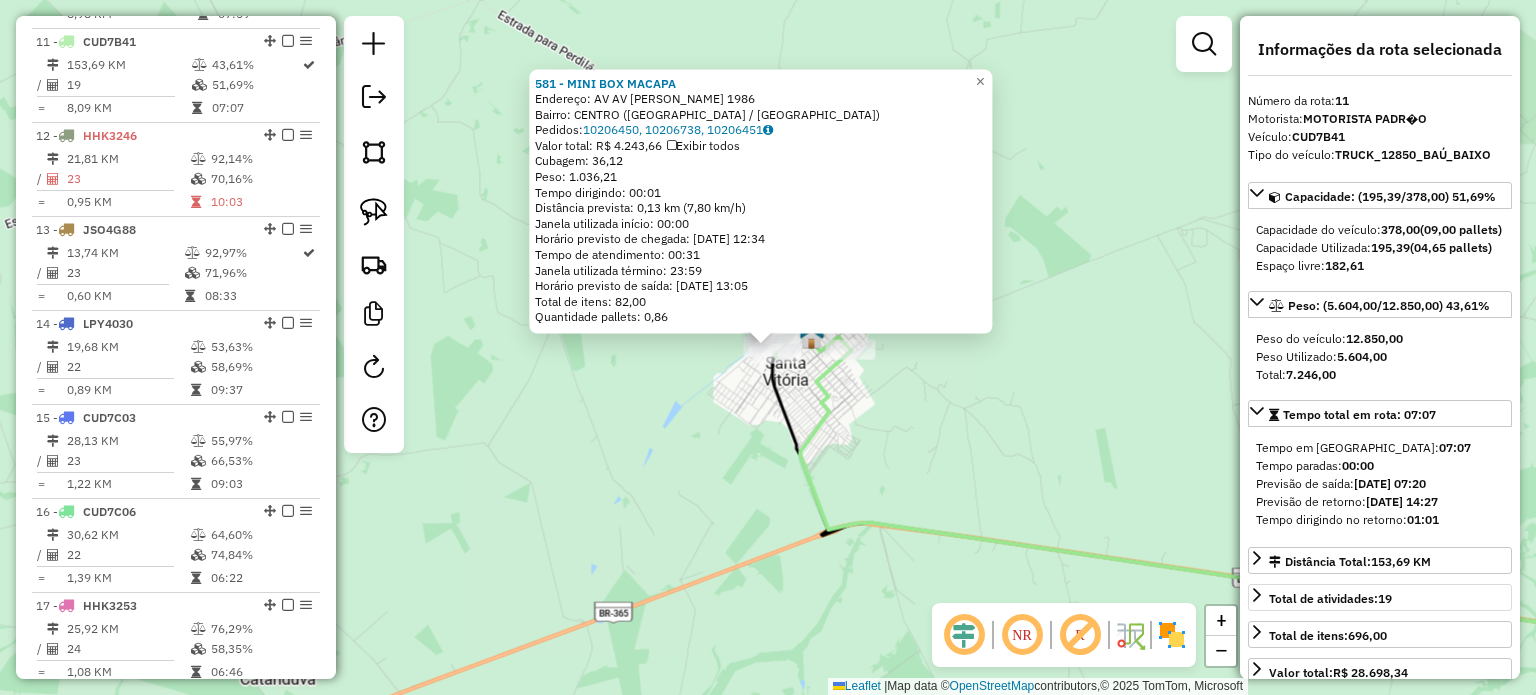 scroll, scrollTop: 1687, scrollLeft: 0, axis: vertical 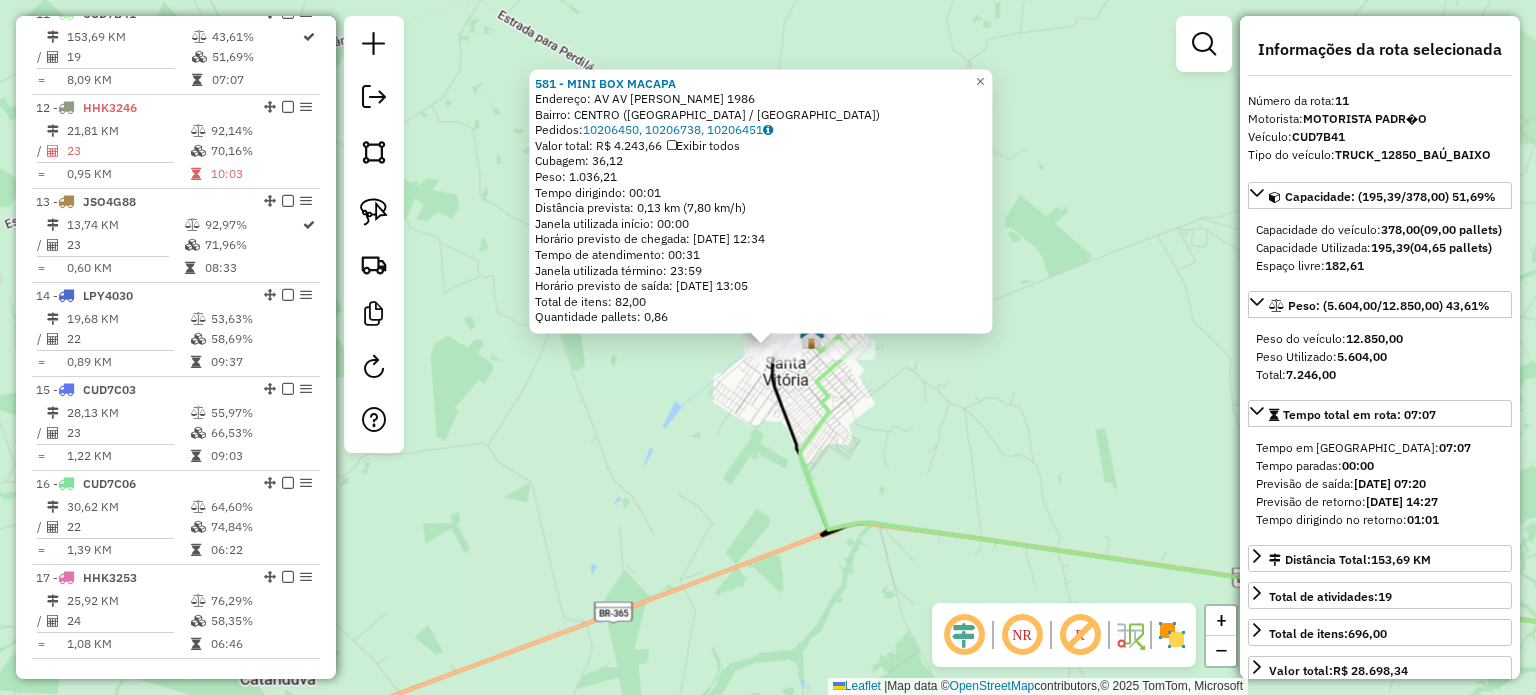 click on "581 - MINI BOX MACAPA  Endereço:  AV  AV  GENESIO FRANCO MORAIS 1986   Bairro: CENTRO (SANTA VITORIA / MG)   Pedidos:  10206450, 10206738, 10206451   Valor total: R$ 4.243,66   Exibir todos   Cubagem: 36,12  Peso: 1.036,21  Tempo dirigindo: 00:01   Distância prevista: 0,13 km (7,80 km/h)   Janela utilizada início: 00:00   Horário previsto de chegada: 11/07/2025 12:34   Tempo de atendimento: 00:31   Janela utilizada término: 23:59   Horário previsto de saída: 11/07/2025 13:05   Total de itens: 82,00   Quantidade pallets: 0,86  × Janela de atendimento Grade de atendimento Capacidade Transportadoras Veículos Cliente Pedidos  Rotas Selecione os dias de semana para filtrar as janelas de atendimento  Seg   Ter   Qua   Qui   Sex   Sáb   Dom  Informe o período da janela de atendimento: De: Até:  Filtrar exatamente a janela do cliente  Considerar janela de atendimento padrão  Selecione os dias de semana para filtrar as grades de atendimento  Seg   Ter   Qua   Qui   Sex   Sáb   Dom   Peso mínimo:   De:" 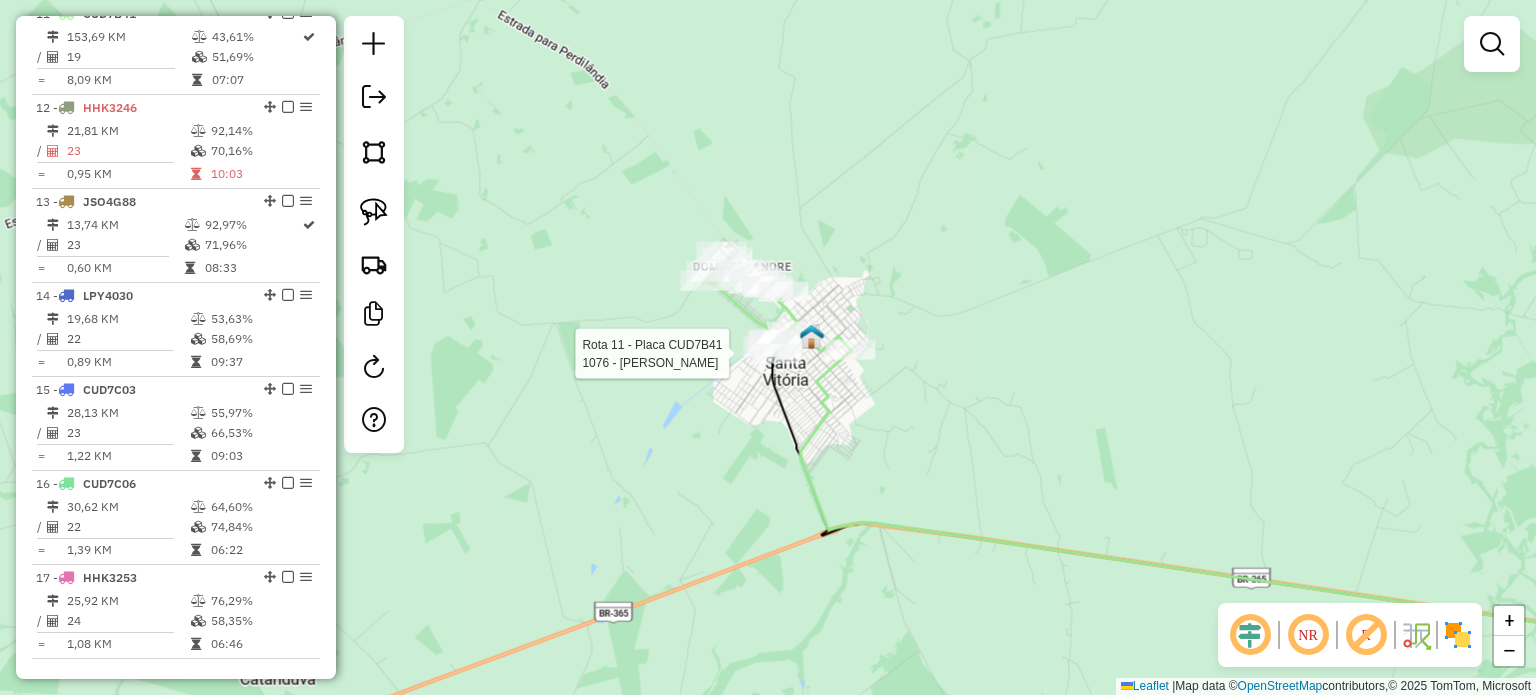 select on "*********" 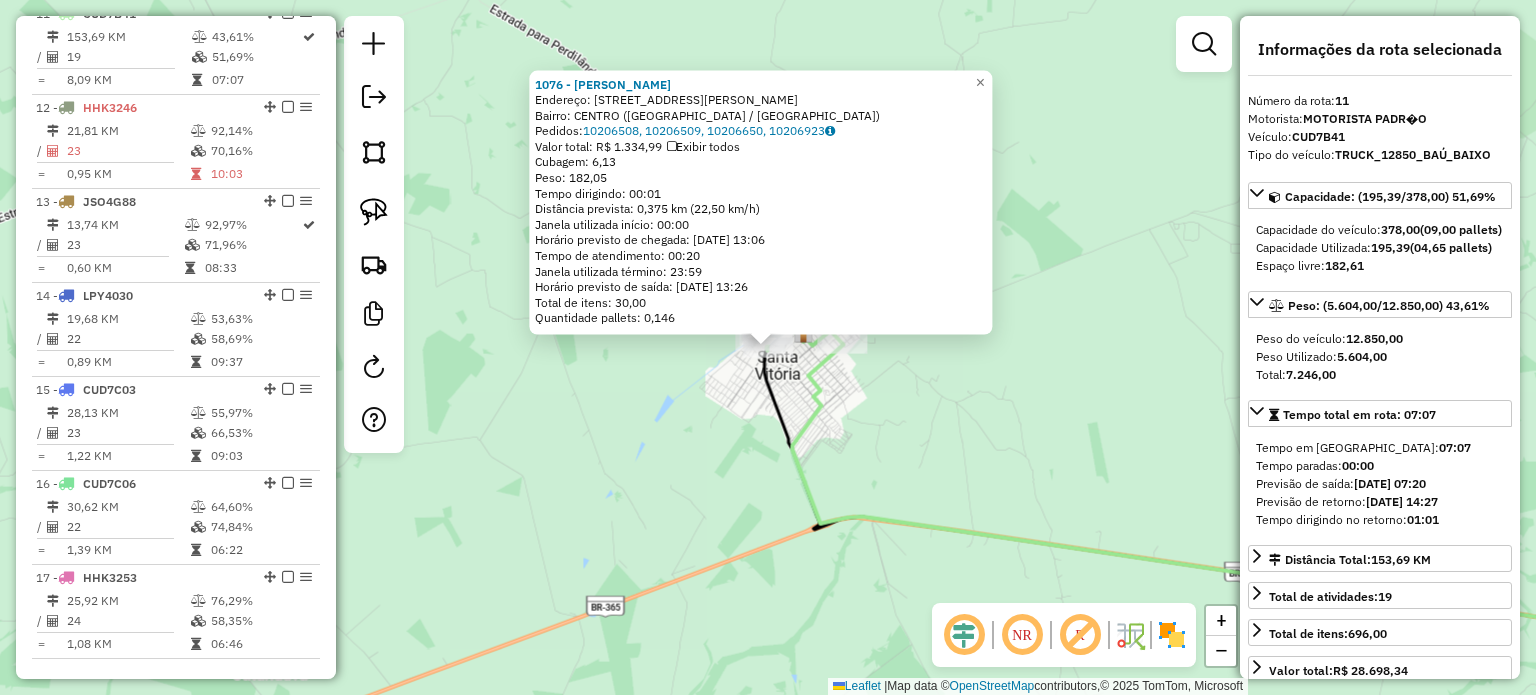 click on "1076 - JOSE DELFINO DOS SAN  Endereço:  AV  AV  DR EDUARDO BRANDAO DE 2031   Bairro: CENTRO (SANTA VITORIA / MG)   Pedidos:  10206508, 10206509, 10206650, 10206923   Valor total: R$ 1.334,99   Exibir todos   Cubagem: 6,13  Peso: 182,05  Tempo dirigindo: 00:01   Distância prevista: 0,375 km (22,50 km/h)   Janela utilizada início: 00:00   Horário previsto de chegada: 11/07/2025 13:06   Tempo de atendimento: 00:20   Janela utilizada término: 23:59   Horário previsto de saída: 11/07/2025 13:26   Total de itens: 30,00   Quantidade pallets: 0,146  × Janela de atendimento Grade de atendimento Capacidade Transportadoras Veículos Cliente Pedidos  Rotas Selecione os dias de semana para filtrar as janelas de atendimento  Seg   Ter   Qua   Qui   Sex   Sáb   Dom  Informe o período da janela de atendimento: De: Até:  Filtrar exatamente a janela do cliente  Considerar janela de atendimento padrão  Selecione os dias de semana para filtrar as grades de atendimento  Seg   Ter   Qua   Qui   Sex   Sáb   Dom   De:" 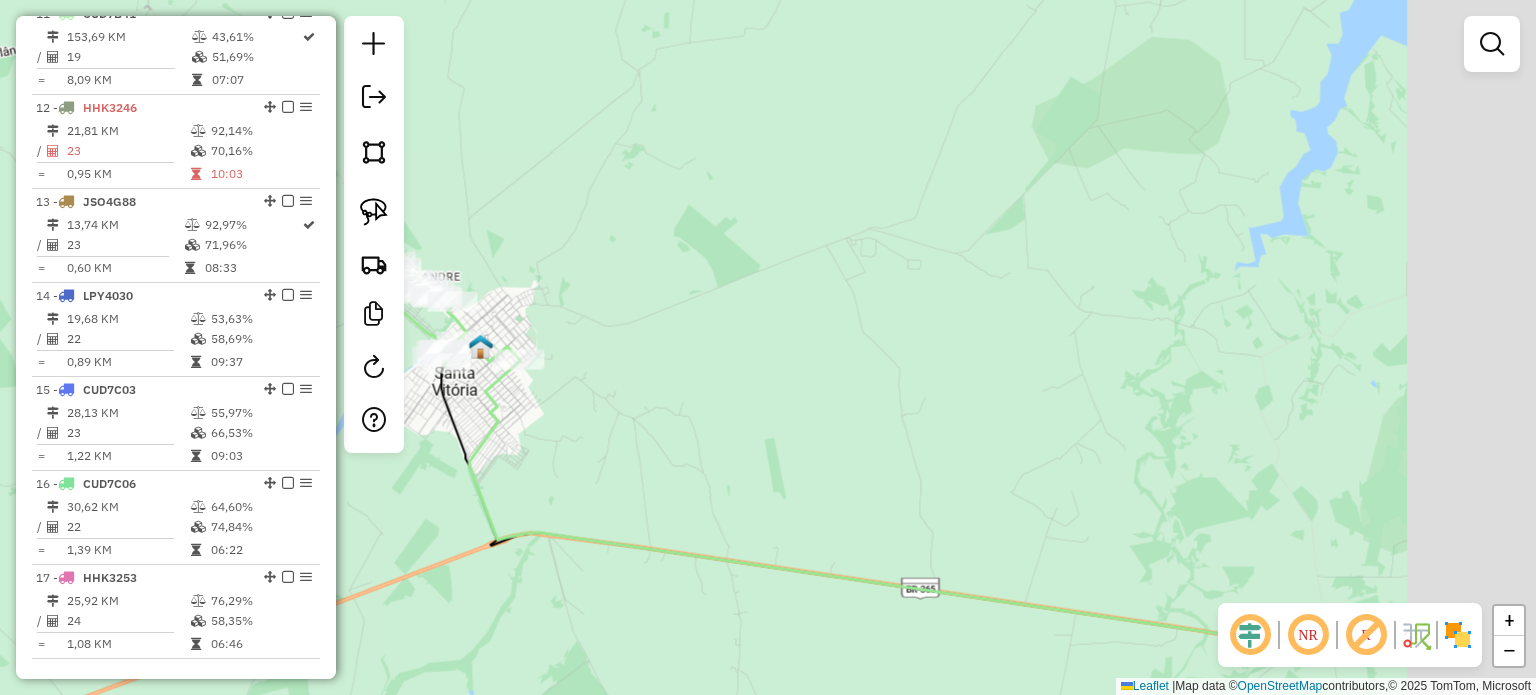 drag, startPoint x: 1340, startPoint y: 420, endPoint x: 796, endPoint y: 376, distance: 545.7765 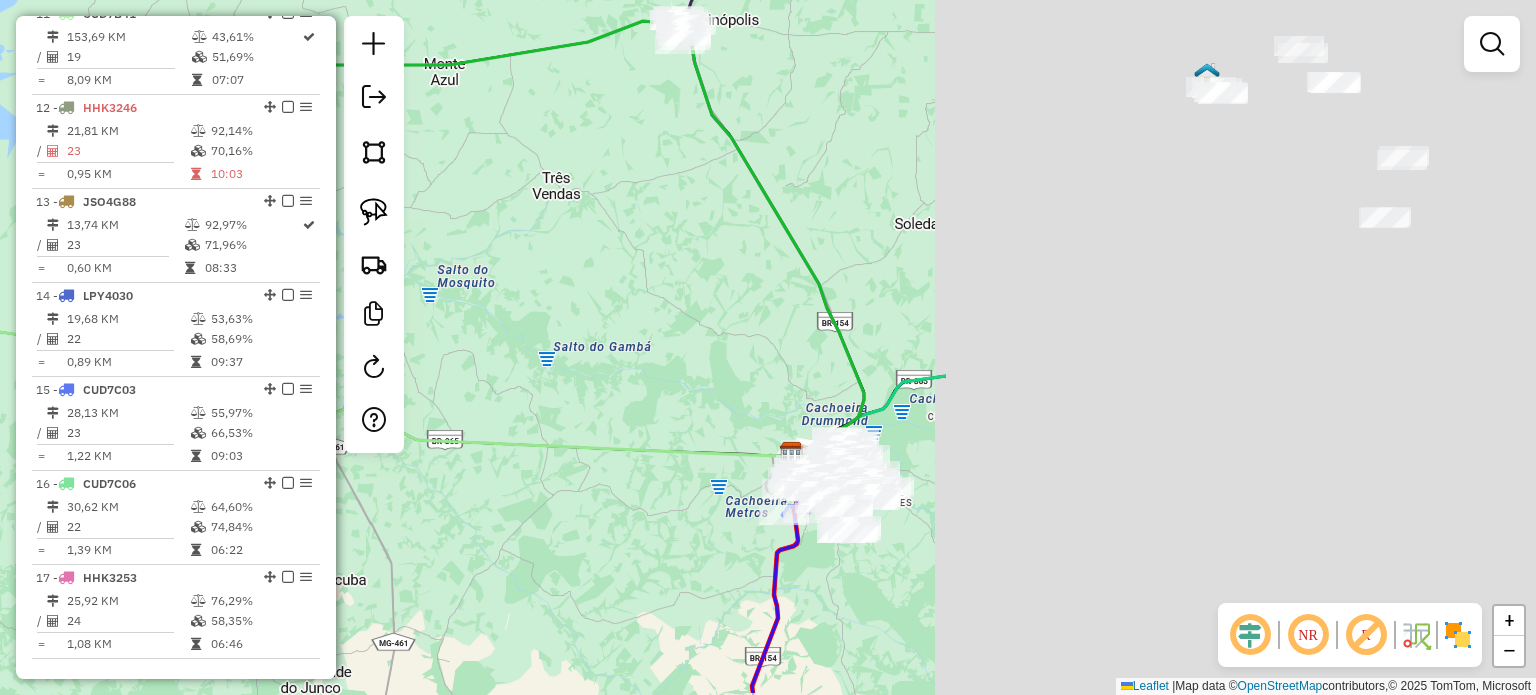 drag, startPoint x: 1152, startPoint y: 515, endPoint x: 525, endPoint y: 440, distance: 631.4697 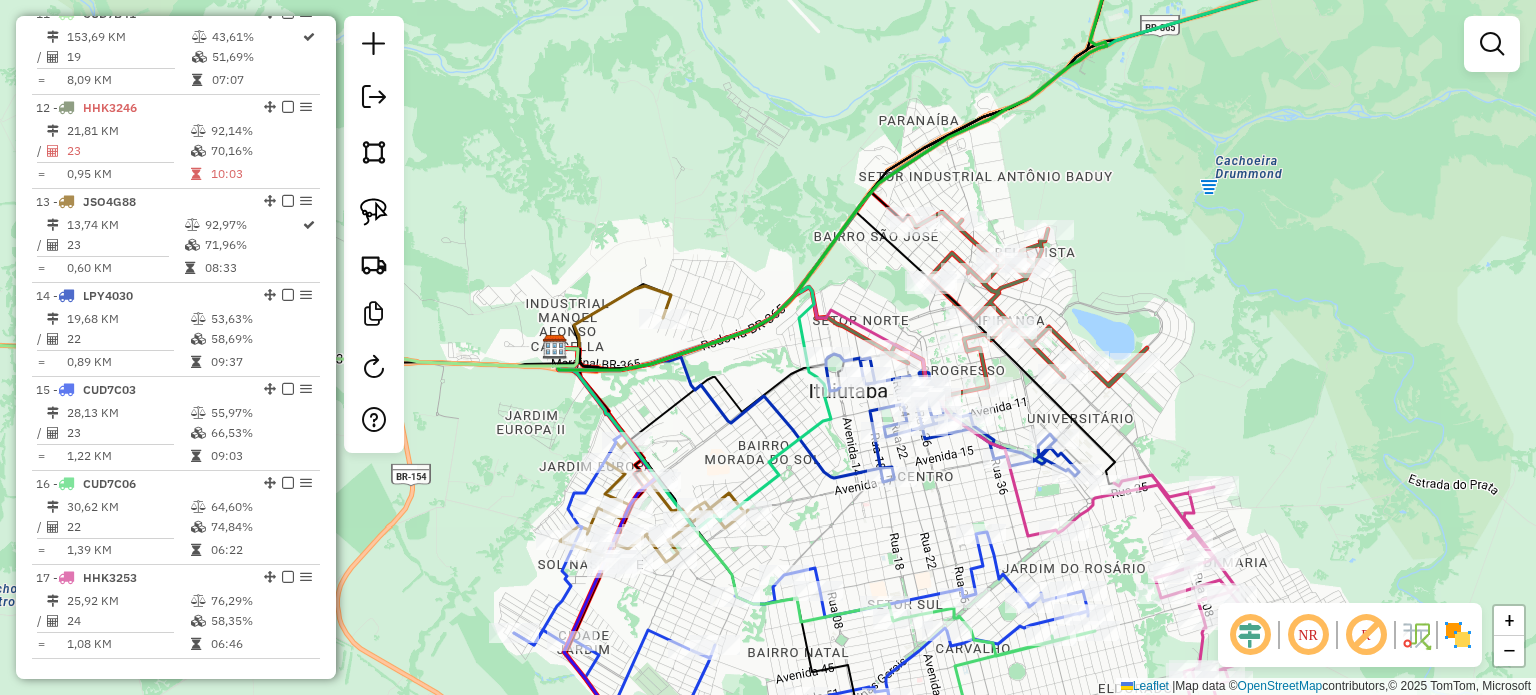 drag, startPoint x: 852, startPoint y: 511, endPoint x: 780, endPoint y: 408, distance: 125.670204 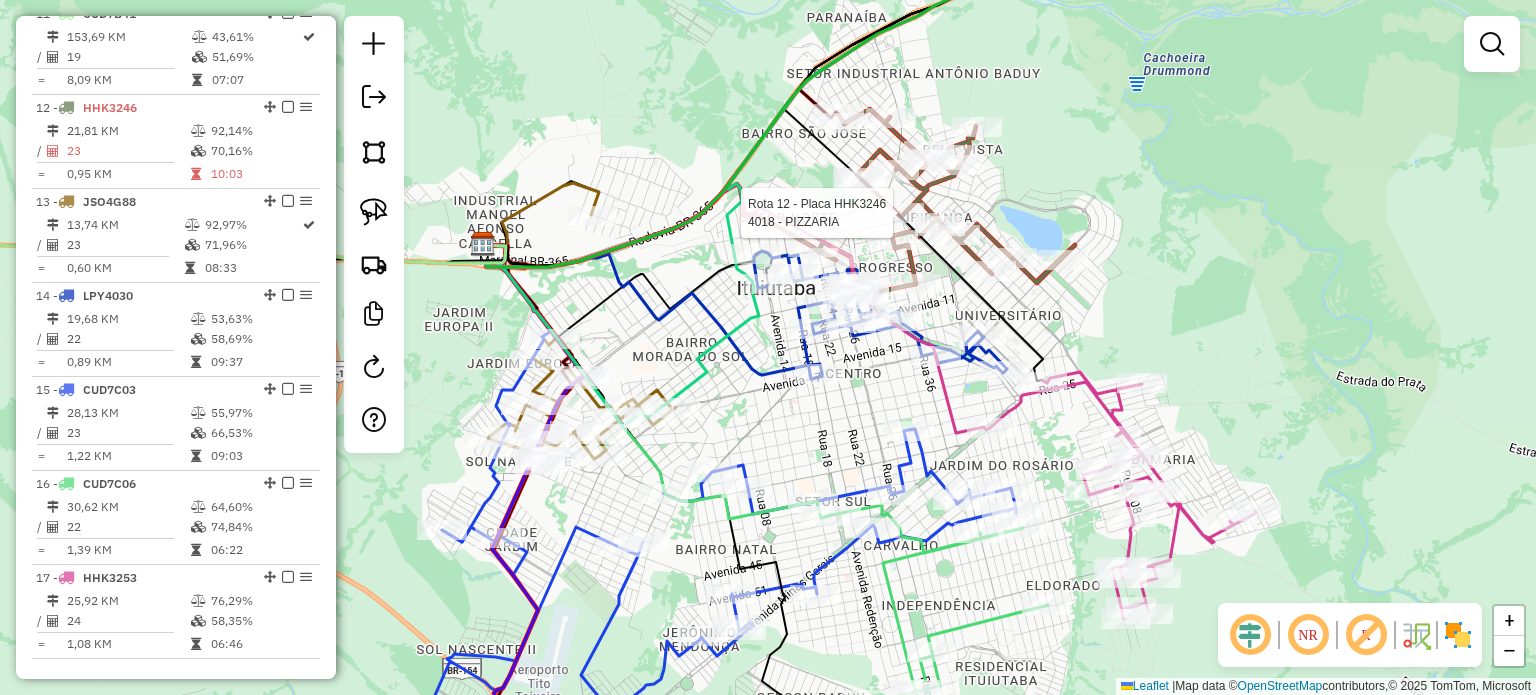 click 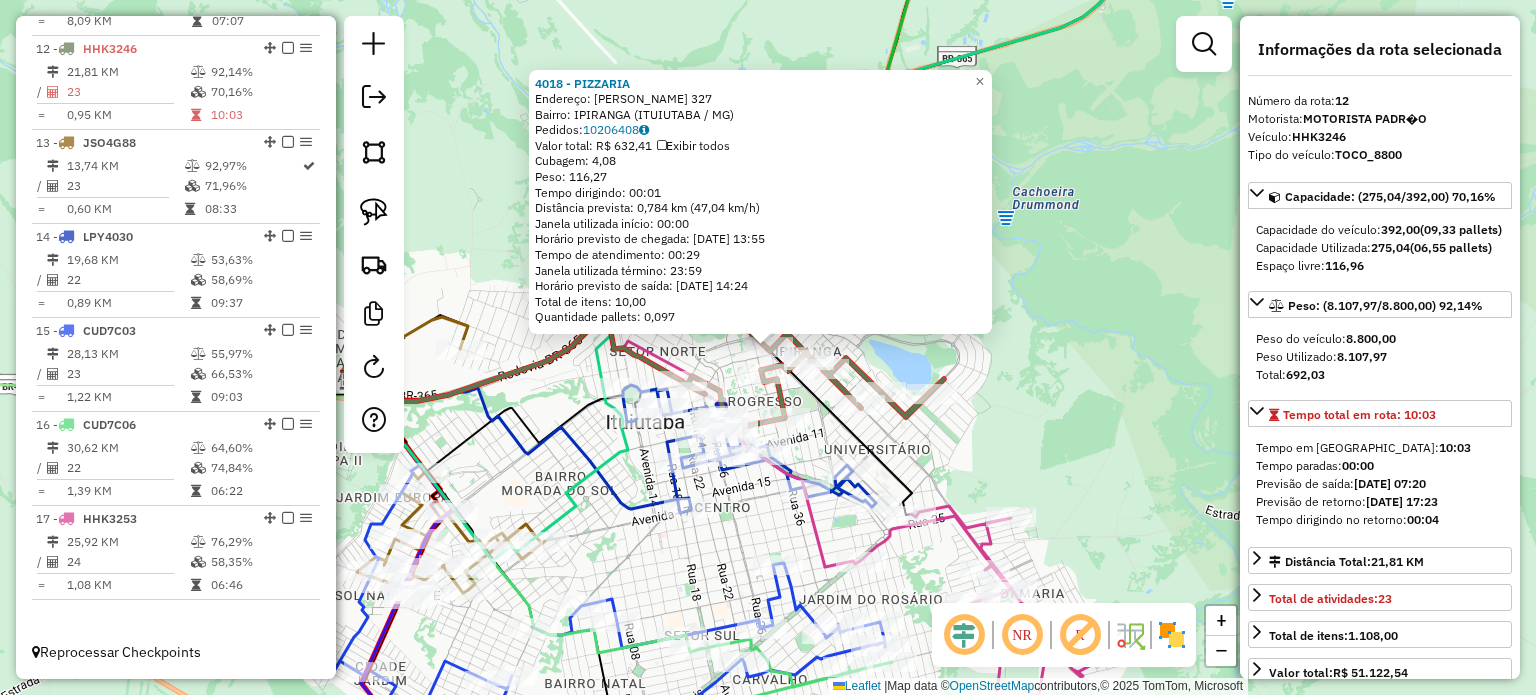 scroll, scrollTop: 1760, scrollLeft: 0, axis: vertical 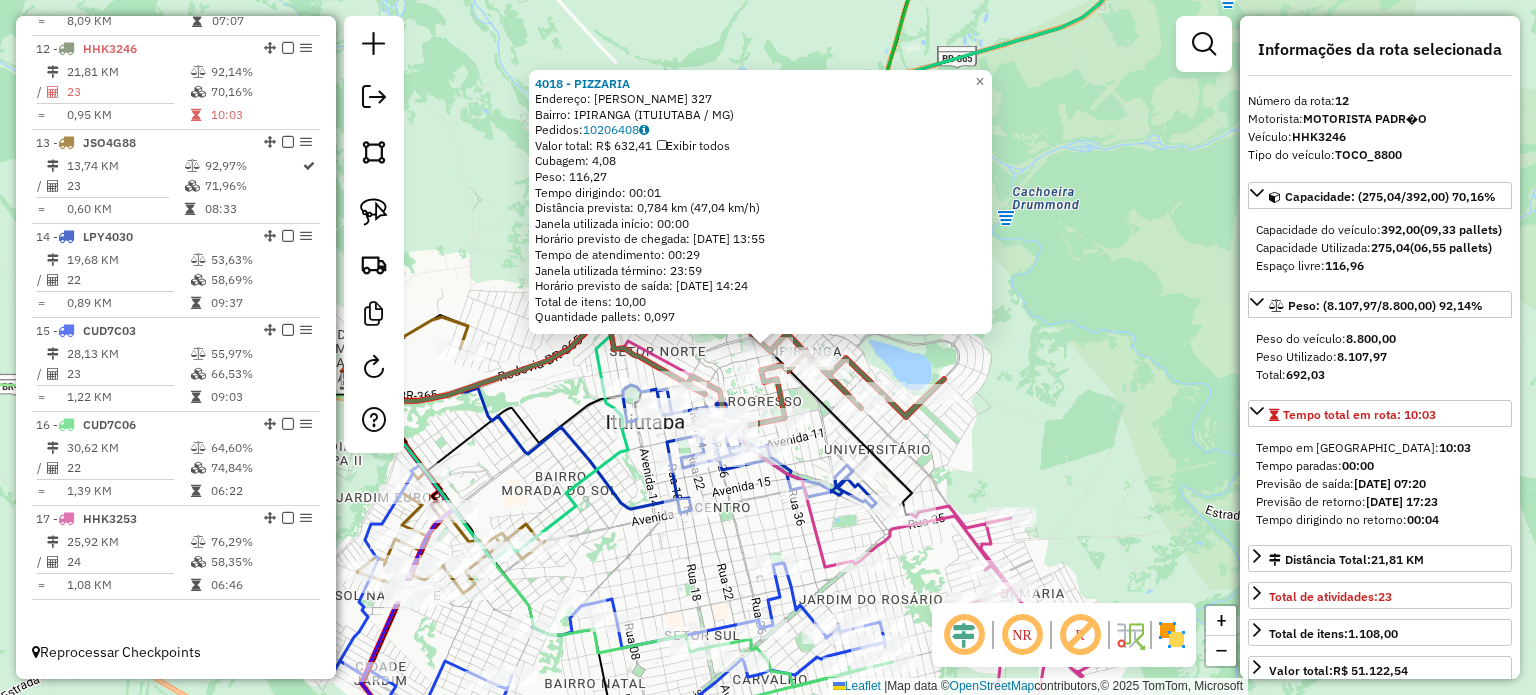 click on "4018 - PIZZARIA  Endereço:  Geraldo Alves Tavares 327   Bairro: IPIRANGA (ITUIUTABA / MG)   Pedidos:  10206408   Valor total: R$ 632,41   Exibir todos   Cubagem: 4,08  Peso: 116,27  Tempo dirigindo: 00:01   Distância prevista: 0,784 km (47,04 km/h)   Janela utilizada início: 00:00   Horário previsto de chegada: 11/07/2025 13:55   Tempo de atendimento: 00:29   Janela utilizada término: 23:59   Horário previsto de saída: 11/07/2025 14:24   Total de itens: 10,00   Quantidade pallets: 0,097  × Janela de atendimento Grade de atendimento Capacidade Transportadoras Veículos Cliente Pedidos  Rotas Selecione os dias de semana para filtrar as janelas de atendimento  Seg   Ter   Qua   Qui   Sex   Sáb   Dom  Informe o período da janela de atendimento: De: Até:  Filtrar exatamente a janela do cliente  Considerar janela de atendimento padrão  Selecione os dias de semana para filtrar as grades de atendimento  Seg   Ter   Qua   Qui   Sex   Sáb   Dom   Considerar clientes sem dia de atendimento cadastrado  De:" 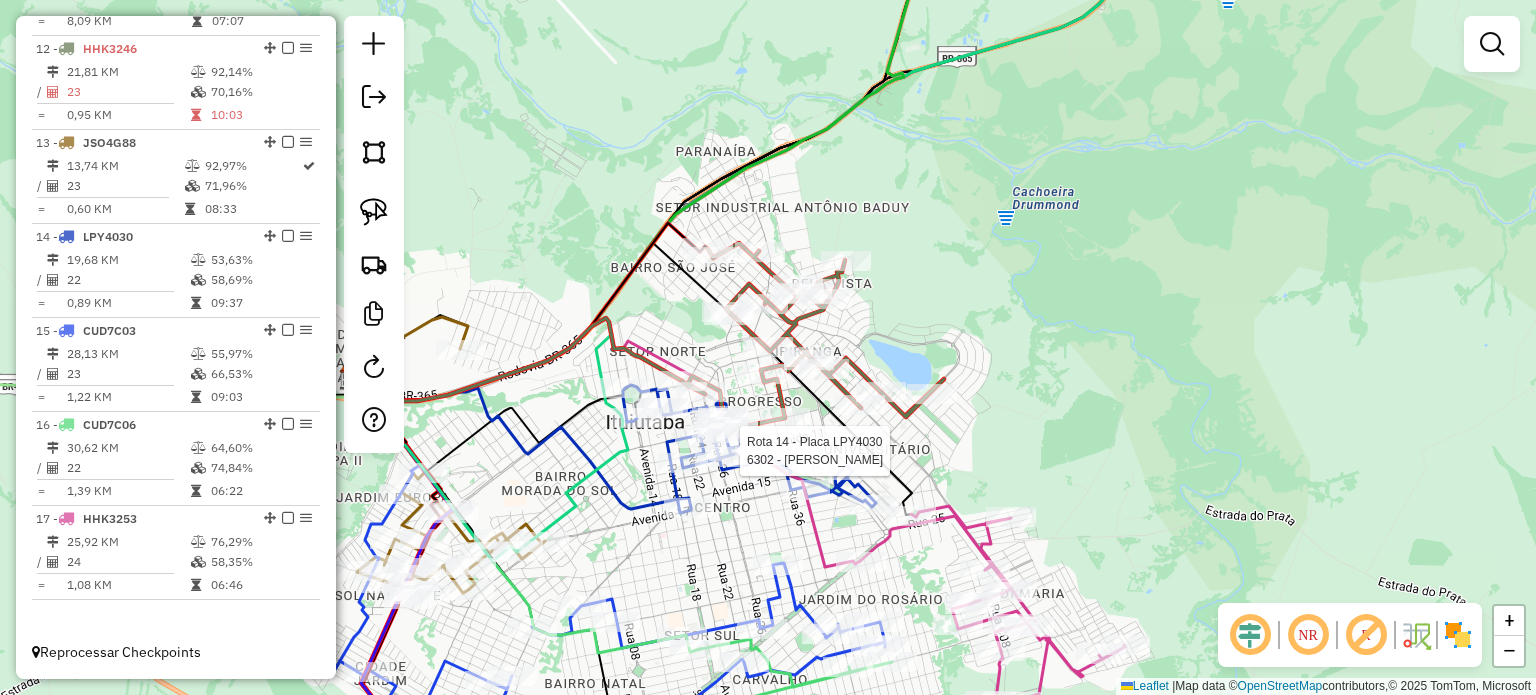 select on "*********" 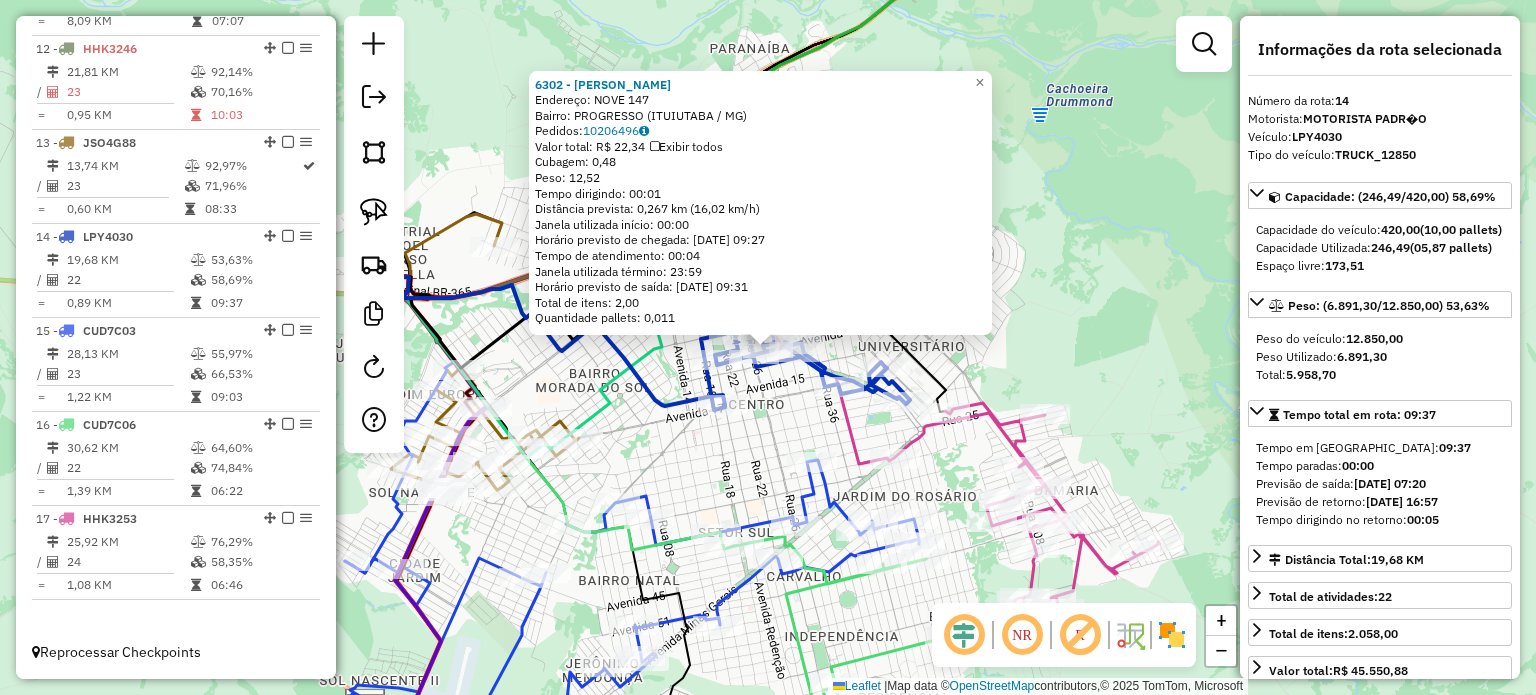click on "6302 - MARIO ANTONIO DUARTE  Endereço:  NOVE 147   Bairro: PROGRESSO (ITUIUTABA / MG)   Pedidos:  10206496   Valor total: R$ 22,34   Exibir todos   Cubagem: 0,48  Peso: 12,52  Tempo dirigindo: 00:01   Distância prevista: 0,267 km (16,02 km/h)   Janela utilizada início: 00:00   Horário previsto de chegada: 11/07/2025 09:27   Tempo de atendimento: 00:04   Janela utilizada término: 23:59   Horário previsto de saída: 11/07/2025 09:31   Total de itens: 2,00   Quantidade pallets: 0,011  × Janela de atendimento Grade de atendimento Capacidade Transportadoras Veículos Cliente Pedidos  Rotas Selecione os dias de semana para filtrar as janelas de atendimento  Seg   Ter   Qua   Qui   Sex   Sáb   Dom  Informe o período da janela de atendimento: De: Até:  Filtrar exatamente a janela do cliente  Considerar janela de atendimento padrão  Selecione os dias de semana para filtrar as grades de atendimento  Seg   Ter   Qua   Qui   Sex   Sáb   Dom   Considerar clientes sem dia de atendimento cadastrado  De:   Até:" 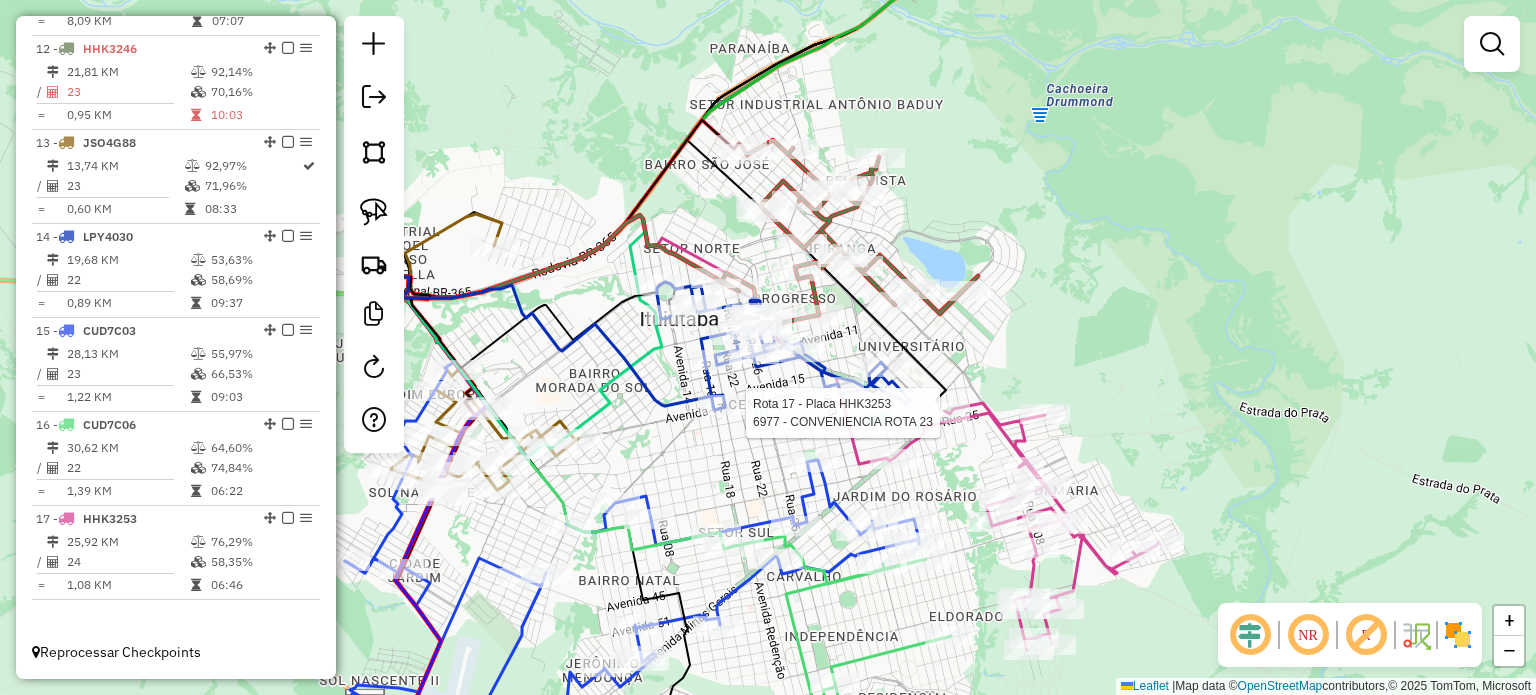 select on "*********" 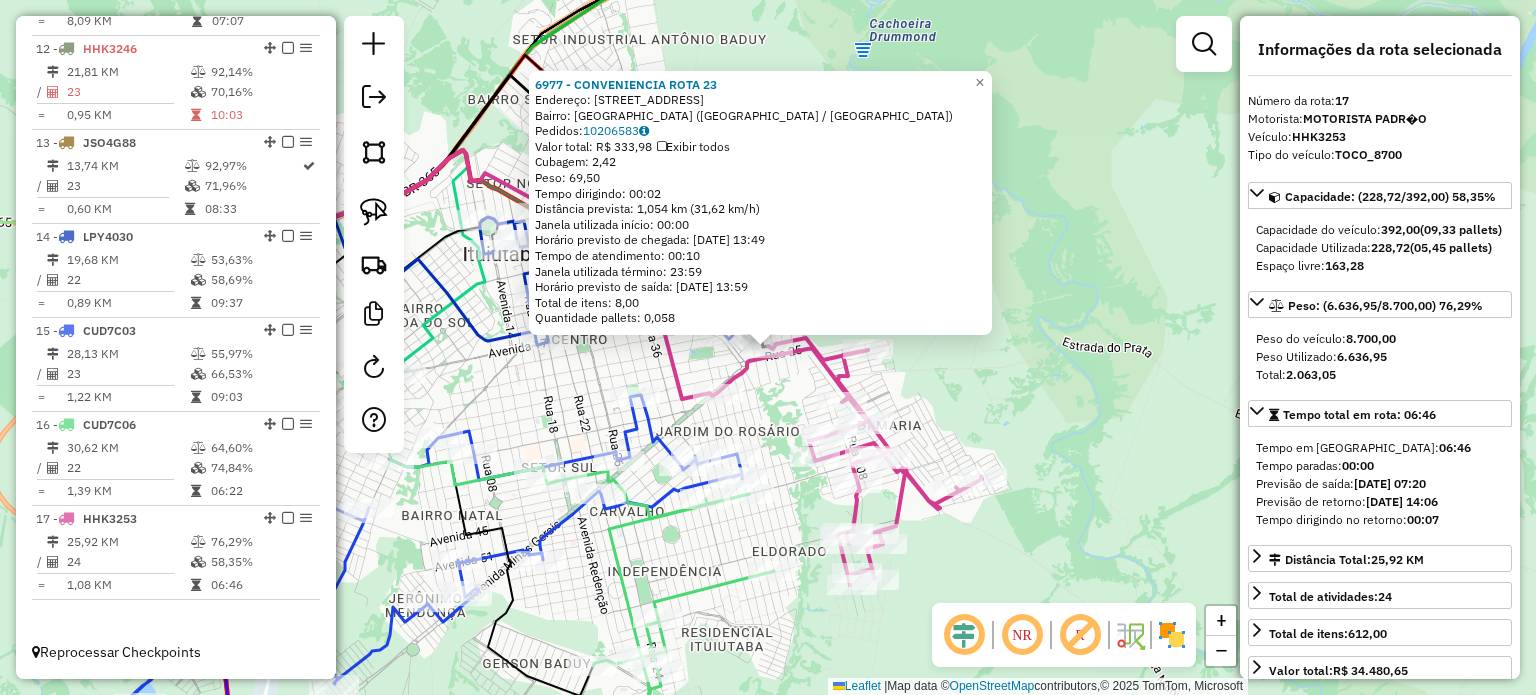 click on "6977 - CONVENIENCIA ROTA 23  Endereço: [STREET_ADDRESS]   Pedidos:  10206583   Valor total: R$ 333,98   Exibir todos   Cubagem: 2,42  Peso: 69,50  Tempo dirigindo: 00:02   Distância prevista: 1,054 km (31,62 km/h)   [GEOGRAPHIC_DATA] utilizada início: 00:00   Horário previsto de chegada: [DATE] 13:49   Tempo de atendimento: 00:10   Janela utilizada término: 23:59   Horário previsto de saída: [DATE] 13:59   Total de itens: 8,00   Quantidade pallets: 0,058  × Janela de atendimento Grade de atendimento Capacidade Transportadoras Veículos Cliente Pedidos  Rotas Selecione os dias de semana para filtrar as janelas de atendimento  Seg   Ter   Qua   Qui   Sex   Sáb   Dom  Informe o período da janela de atendimento: De: Até:  Filtrar exatamente a janela do cliente  Considerar janela de atendimento padrão  Selecione os dias de semana para filtrar as grades de atendimento  Seg   Ter   Qua   Qui   Sex   Sáb   Dom   Clientes fora do dia de atendimento selecionado +" 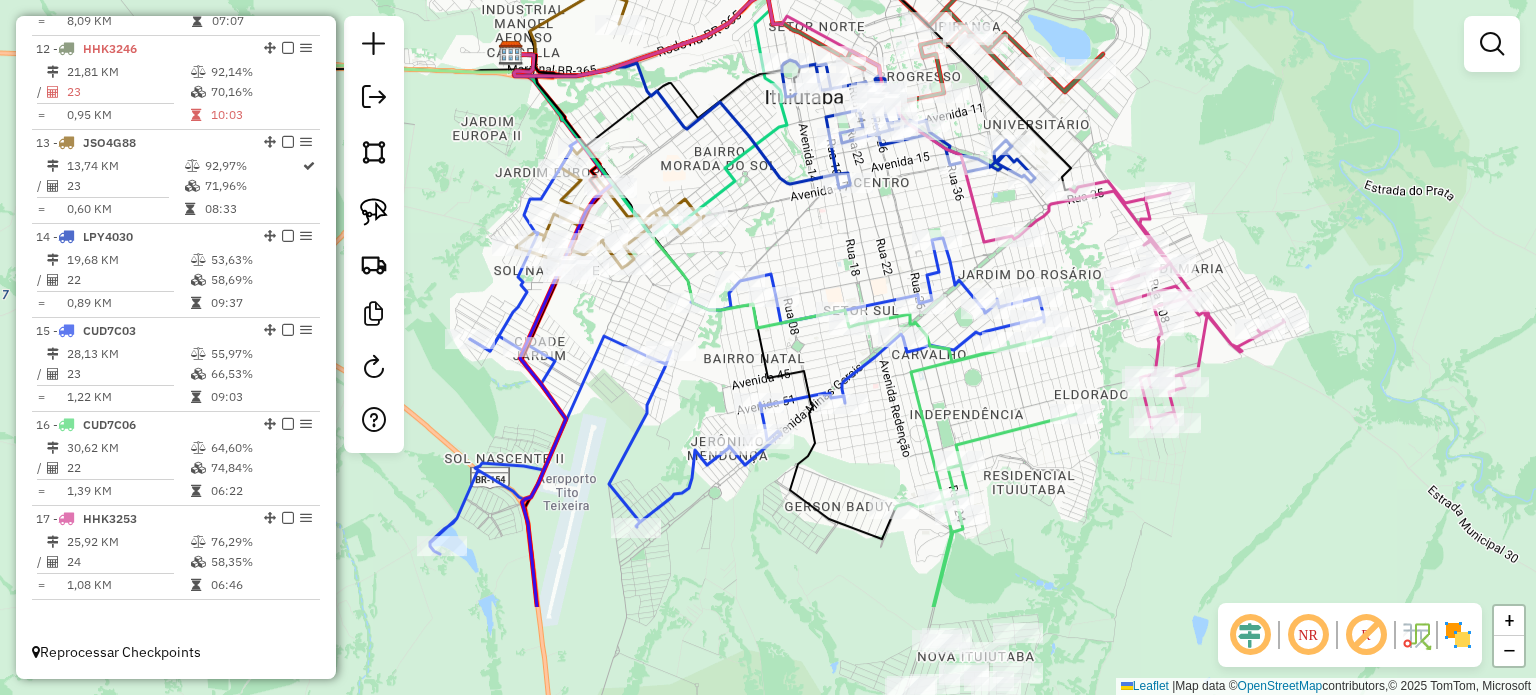 drag, startPoint x: 805, startPoint y: 515, endPoint x: 1100, endPoint y: 351, distance: 337.52185 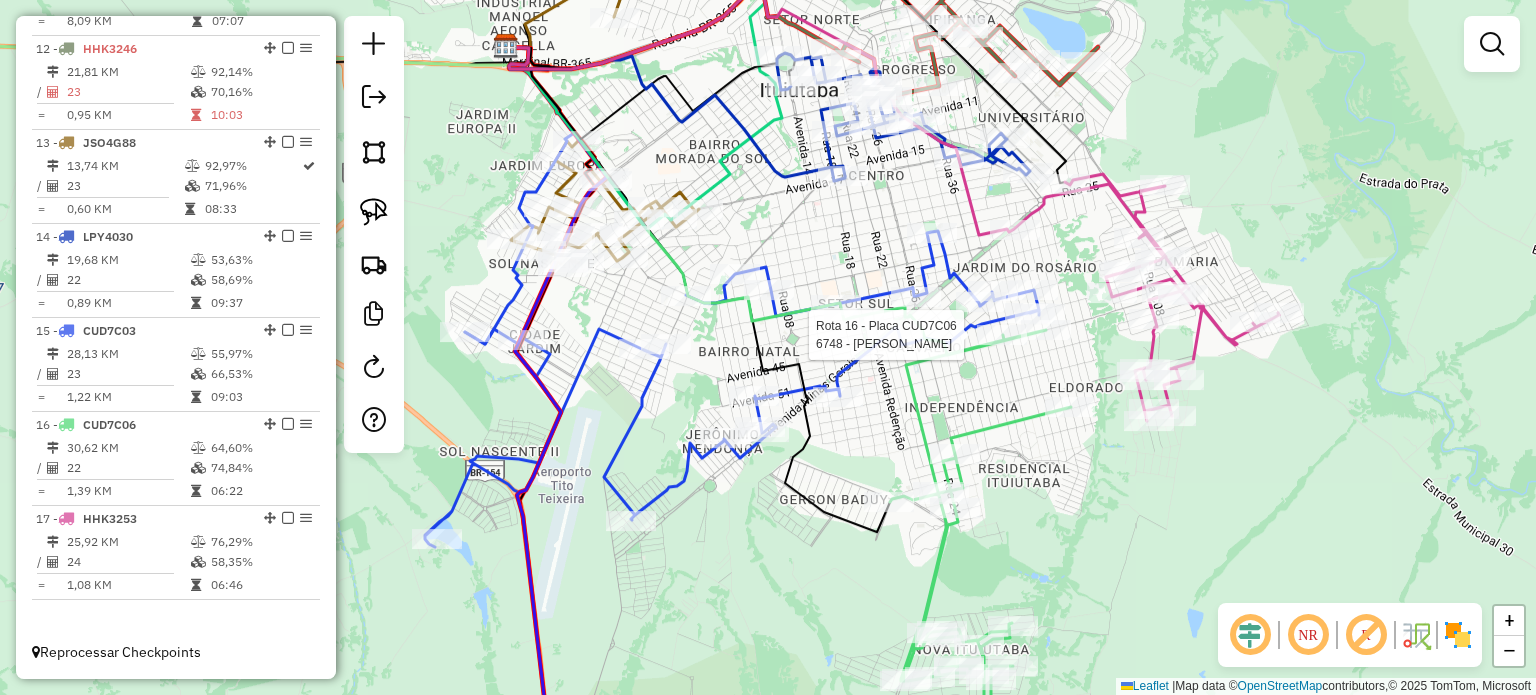 select on "*********" 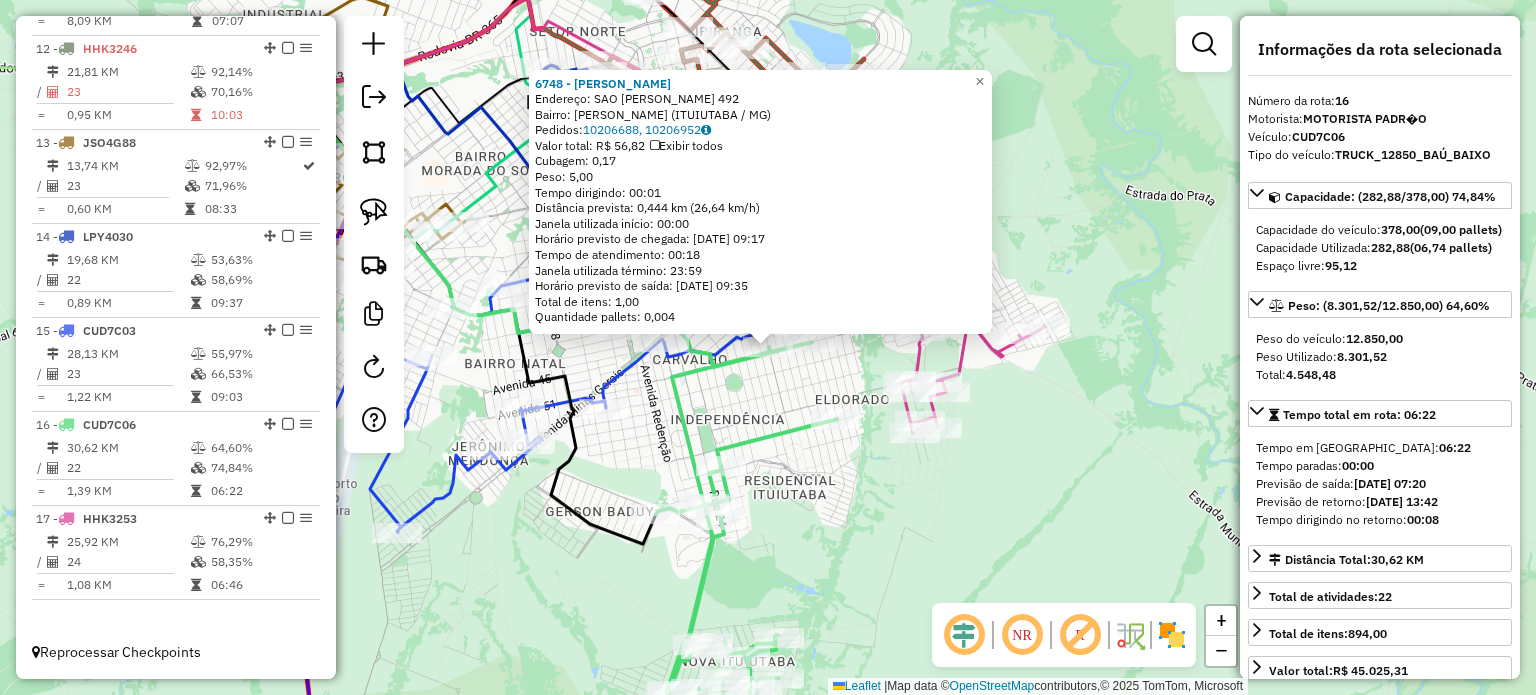 click on "Rota 16 - Placa CUD7C06  2076 - KELVIN SANTOS BARCEL 6748 - GABRIELLA SILVA GUIM  Endereço:  SAO JUDAS TADEU 492   Bairro: ALCIDES JUNQUEIRA (ITUIUTABA / MG)   Pedidos:  10206688, 10206952   Valor total: R$ 56,82   Exibir todos   Cubagem: 0,17  Peso: 5,00  Tempo dirigindo: 00:01   Distância prevista: 0,444 km (26,64 km/h)   Janela utilizada início: 00:00   Horário previsto de chegada: 11/07/2025 09:17   Tempo de atendimento: 00:18   Janela utilizada término: 23:59   Horário previsto de saída: 11/07/2025 09:35   Total de itens: 1,00   Quantidade pallets: 0,004  × Janela de atendimento Grade de atendimento Capacidade Transportadoras Veículos Cliente Pedidos  Rotas Selecione os dias de semana para filtrar as janelas de atendimento  Seg   Ter   Qua   Qui   Sex   Sáb   Dom  Informe o período da janela de atendimento: De: Até:  Filtrar exatamente a janela do cliente  Considerar janela de atendimento padrão  Selecione os dias de semana para filtrar as grades de atendimento  Seg   Ter   Qua   Qui   Sex" 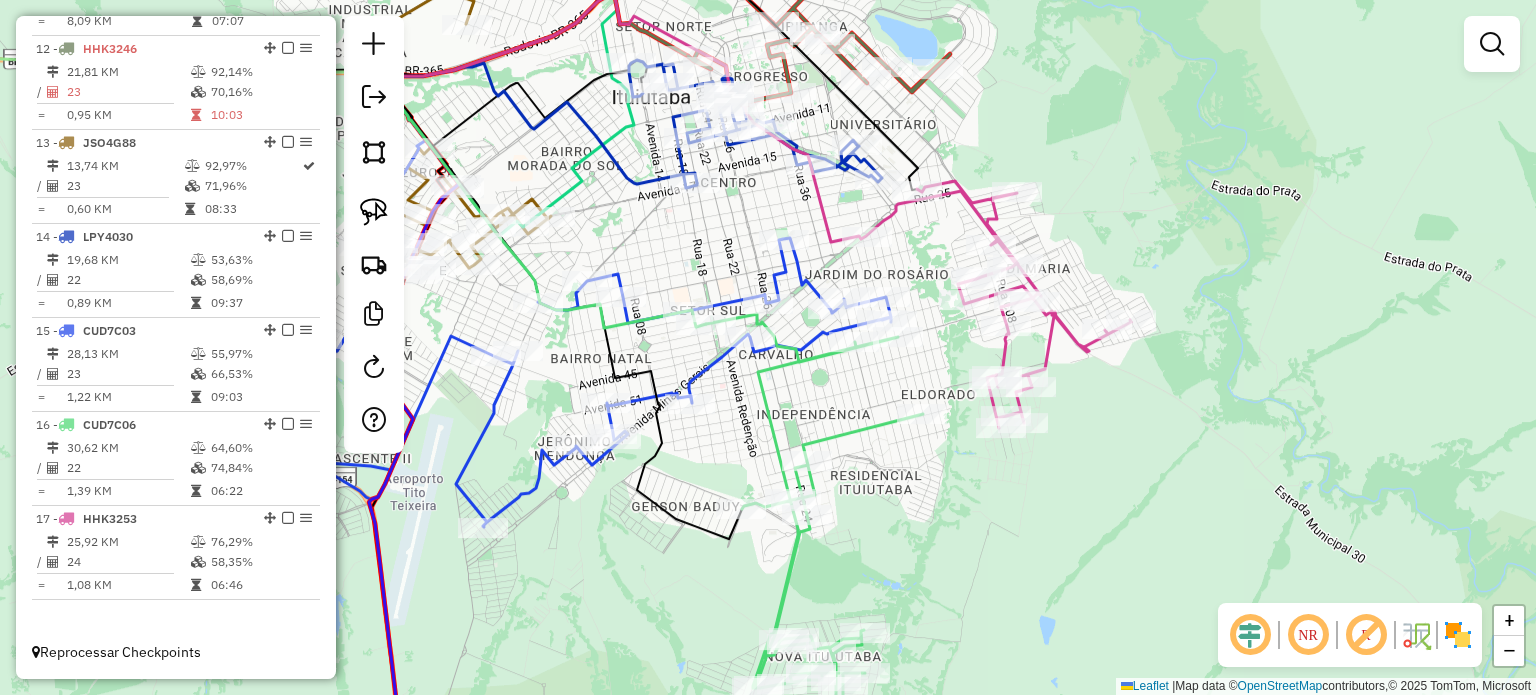 drag, startPoint x: 750, startPoint y: 401, endPoint x: 1025, endPoint y: 395, distance: 275.06546 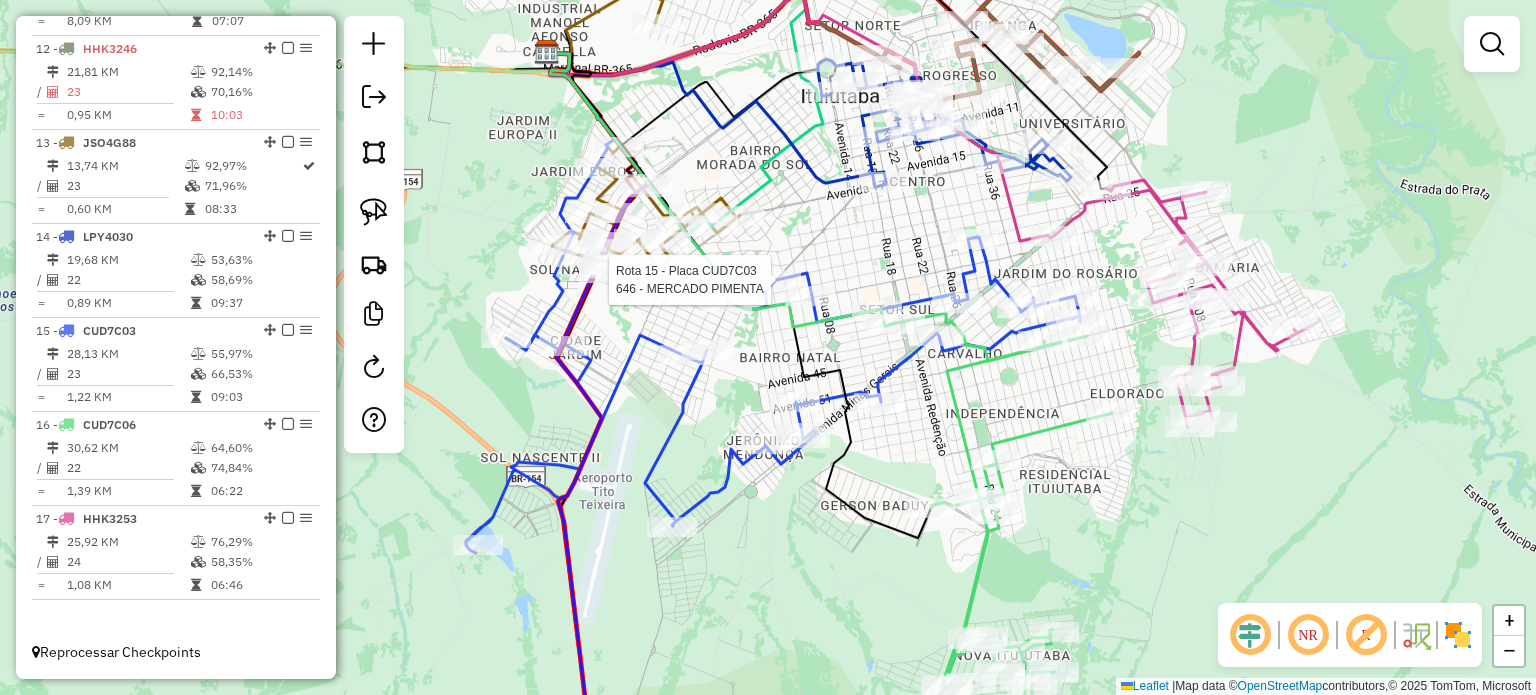 select on "*********" 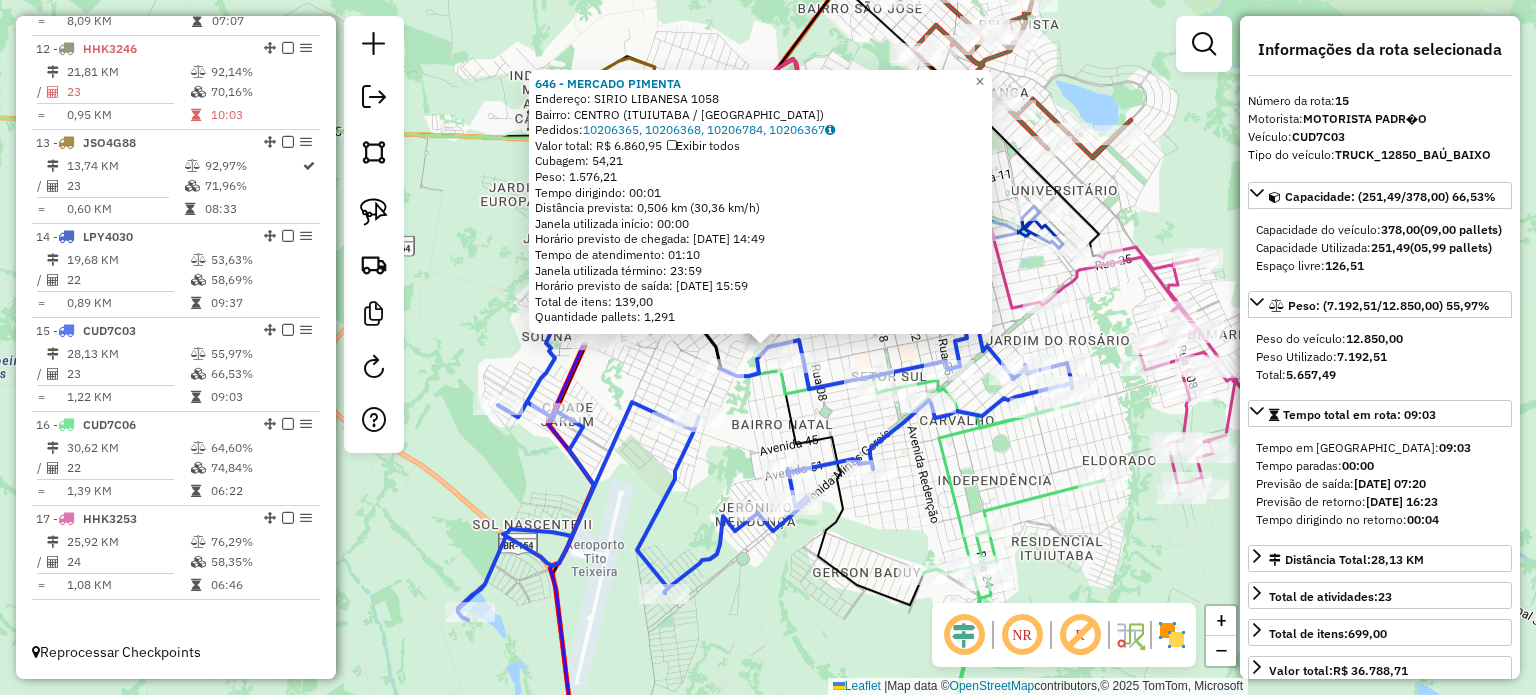 click on "646 - MERCADO PIMENTA  Endereço:  SIRIO LIBANESA 1058   Bairro: CENTRO (ITUIUTABA / MG)   Pedidos:  10206365, 10206368, 10206784, 10206367   Valor total: R$ 6.860,95   Exibir todos   Cubagem: 54,21  Peso: 1.576,21  Tempo dirigindo: 00:01   Distância prevista: 0,506 km (30,36 km/h)   Janela utilizada início: 00:00   Horário previsto de chegada: 11/07/2025 14:49   Tempo de atendimento: 01:10   Janela utilizada término: 23:59   Horário previsto de saída: 11/07/2025 15:59   Total de itens: 139,00   Quantidade pallets: 1,291  × Janela de atendimento Grade de atendimento Capacidade Transportadoras Veículos Cliente Pedidos  Rotas Selecione os dias de semana para filtrar as janelas de atendimento  Seg   Ter   Qua   Qui   Sex   Sáb   Dom  Informe o período da janela de atendimento: De: Até:  Filtrar exatamente a janela do cliente  Considerar janela de atendimento padrão  Selecione os dias de semana para filtrar as grades de atendimento  Seg   Ter   Qua   Qui   Sex   Sáb   Dom   Peso mínimo:   De:   De:" 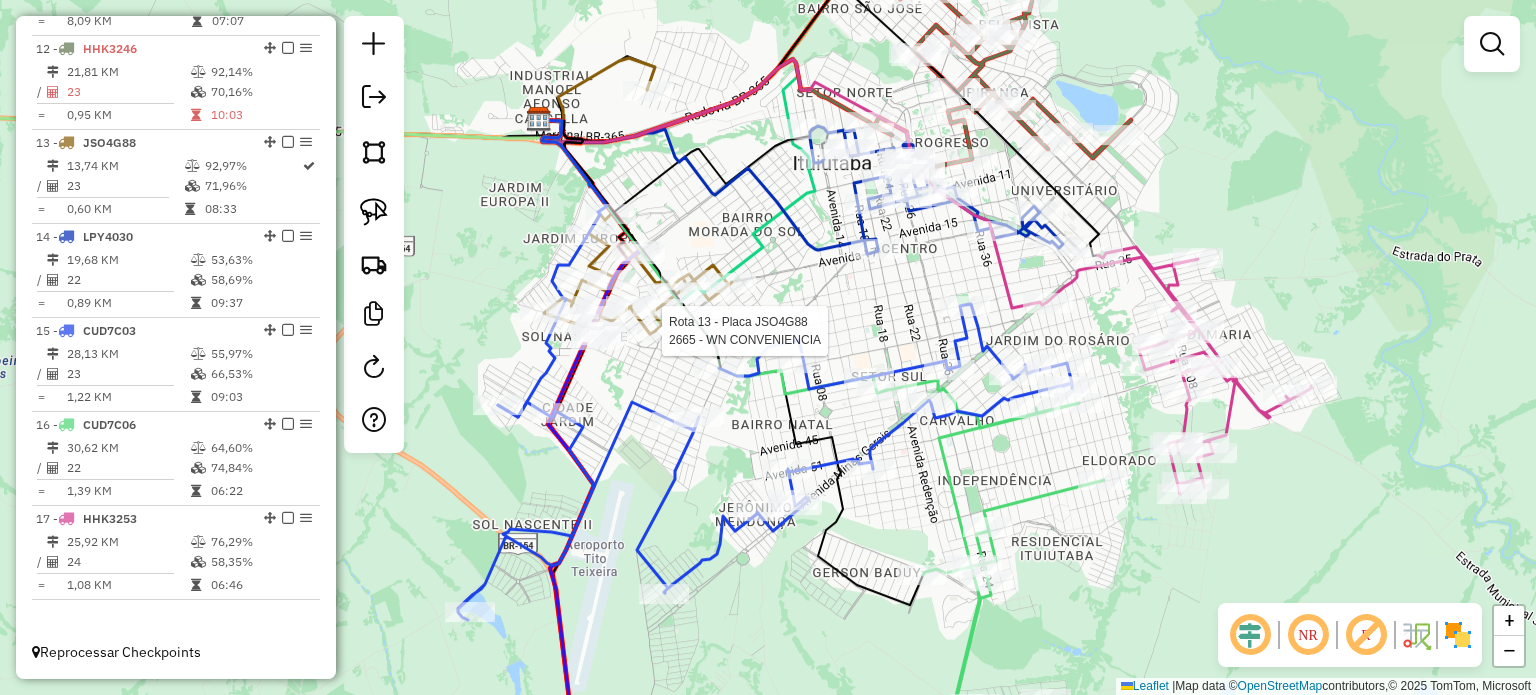 select on "*********" 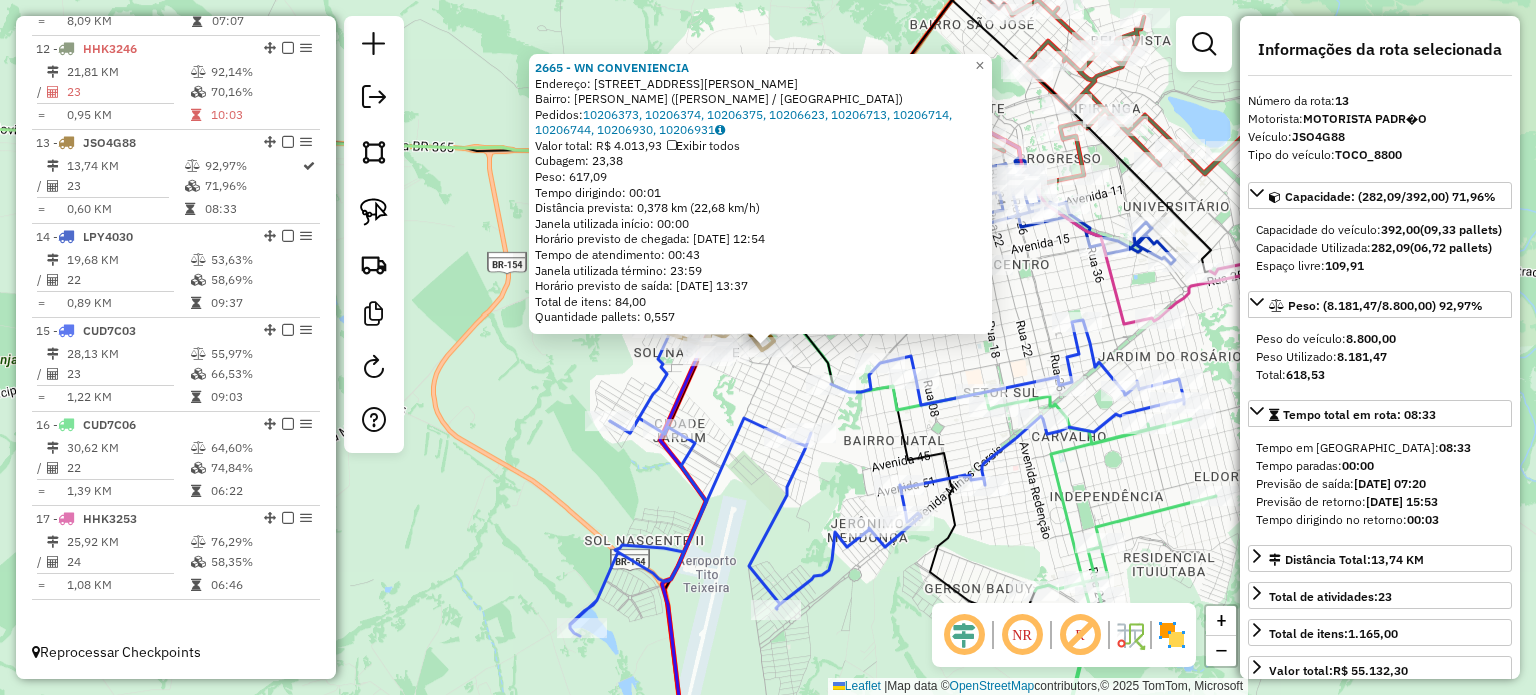 click on "2665 - WN CONVENIENCIA  Endereço:  R   R   R   PAULO AFONSO 339   Bairro: MARTA HELENA (ITUIUTABA / MG)   Pedidos:  10206373, 10206374, 10206375, 10206623, 10206713, 10206714, 10206744, 10206930, 10206931   Valor total: R$ 4.013,93   Exibir todos   Cubagem: 23,38  Peso: 617,09  Tempo dirigindo: 00:01   Distância prevista: 0,378 km (22,68 km/h)   Janela utilizada início: 00:00   Horário previsto de chegada: 11/07/2025 12:54   Tempo de atendimento: 00:43   Janela utilizada término: 23:59   Horário previsto de saída: 11/07/2025 13:37   Total de itens: 84,00   Quantidade pallets: 0,557  × Janela de atendimento Grade de atendimento Capacidade Transportadoras Veículos Cliente Pedidos  Rotas Selecione os dias de semana para filtrar as janelas de atendimento  Seg   Ter   Qua   Qui   Sex   Sáb   Dom  Informe o período da janela de atendimento: De: Até:  Filtrar exatamente a janela do cliente  Considerar janela de atendimento padrão  Selecione os dias de semana para filtrar as grades de atendimento  Seg  +" 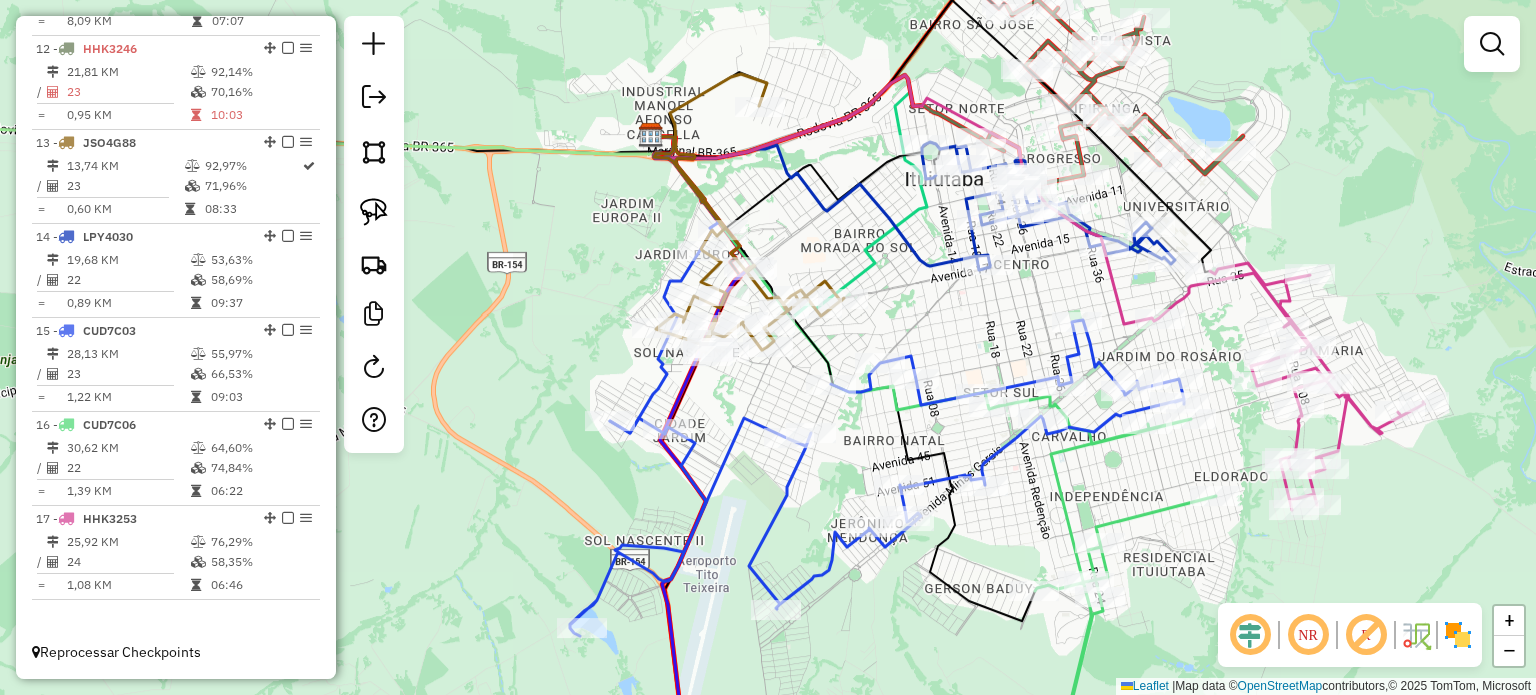 click on "Janela de atendimento Grade de atendimento Capacidade Transportadoras Veículos Cliente Pedidos  Rotas Selecione os dias de semana para filtrar as janelas de atendimento  Seg   Ter   Qua   Qui   Sex   Sáb   Dom  Informe o período da janela de atendimento: De: Até:  Filtrar exatamente a janela do cliente  Considerar janela de atendimento padrão  Selecione os dias de semana para filtrar as grades de atendimento  Seg   Ter   Qua   Qui   Sex   Sáb   Dom   Considerar clientes sem dia de atendimento cadastrado  Clientes fora do dia de atendimento selecionado Filtrar as atividades entre os valores definidos abaixo:  Peso mínimo:   Peso máximo:   Cubagem mínima:   Cubagem máxima:   De:   Até:  Filtrar as atividades entre o tempo de atendimento definido abaixo:  De:   Até:   Considerar capacidade total dos clientes não roteirizados Transportadora: Selecione um ou mais itens Tipo de veículo: Selecione um ou mais itens Veículo: Selecione um ou mais itens Motorista: Selecione um ou mais itens Nome: Rótulo:" 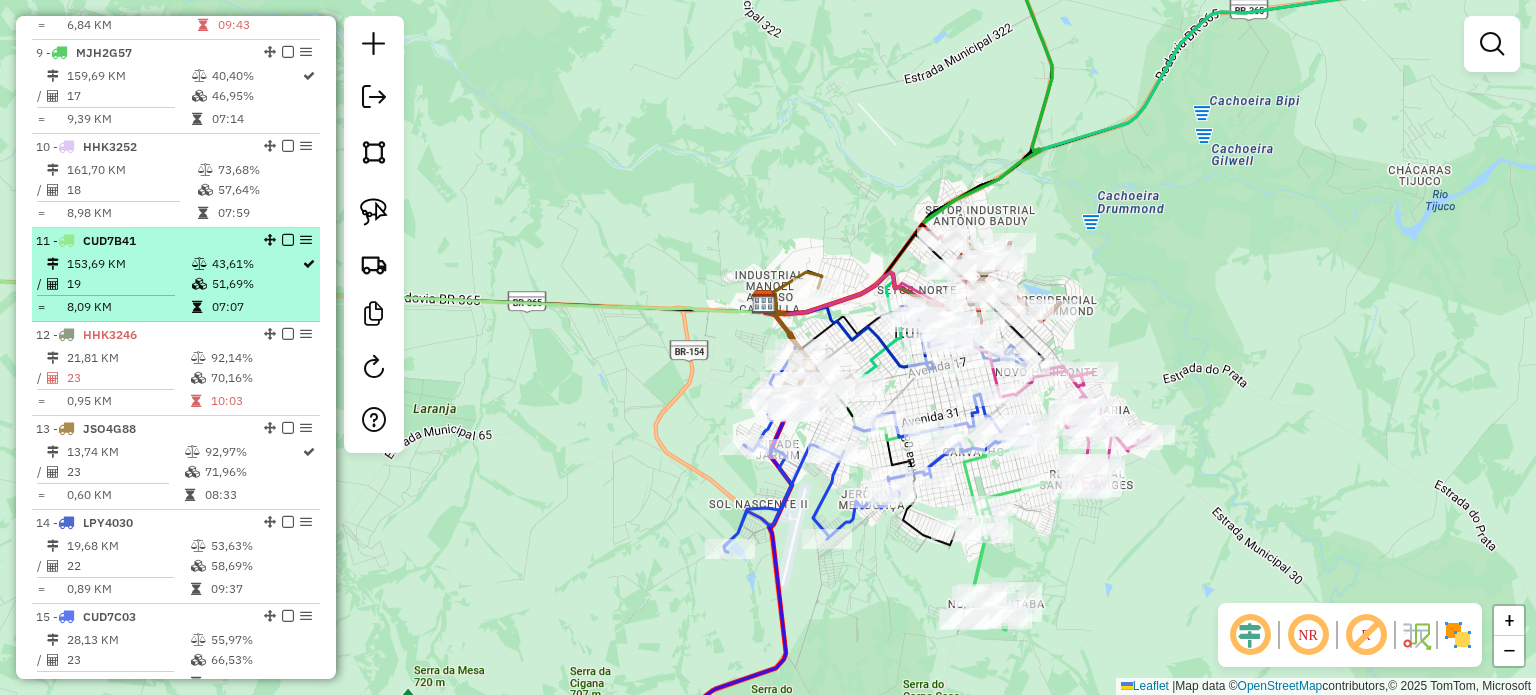 scroll, scrollTop: 960, scrollLeft: 0, axis: vertical 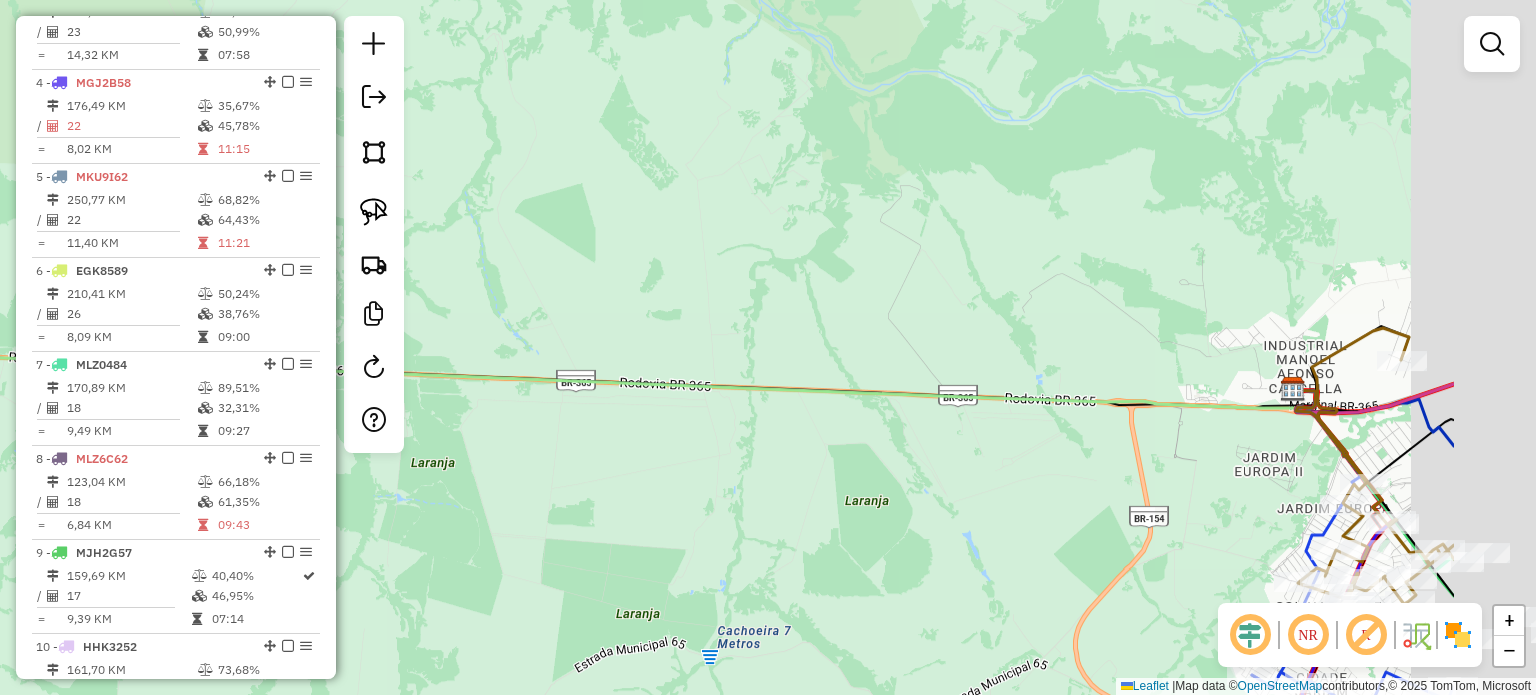 drag, startPoint x: 1285, startPoint y: 500, endPoint x: 464, endPoint y: 481, distance: 821.21985 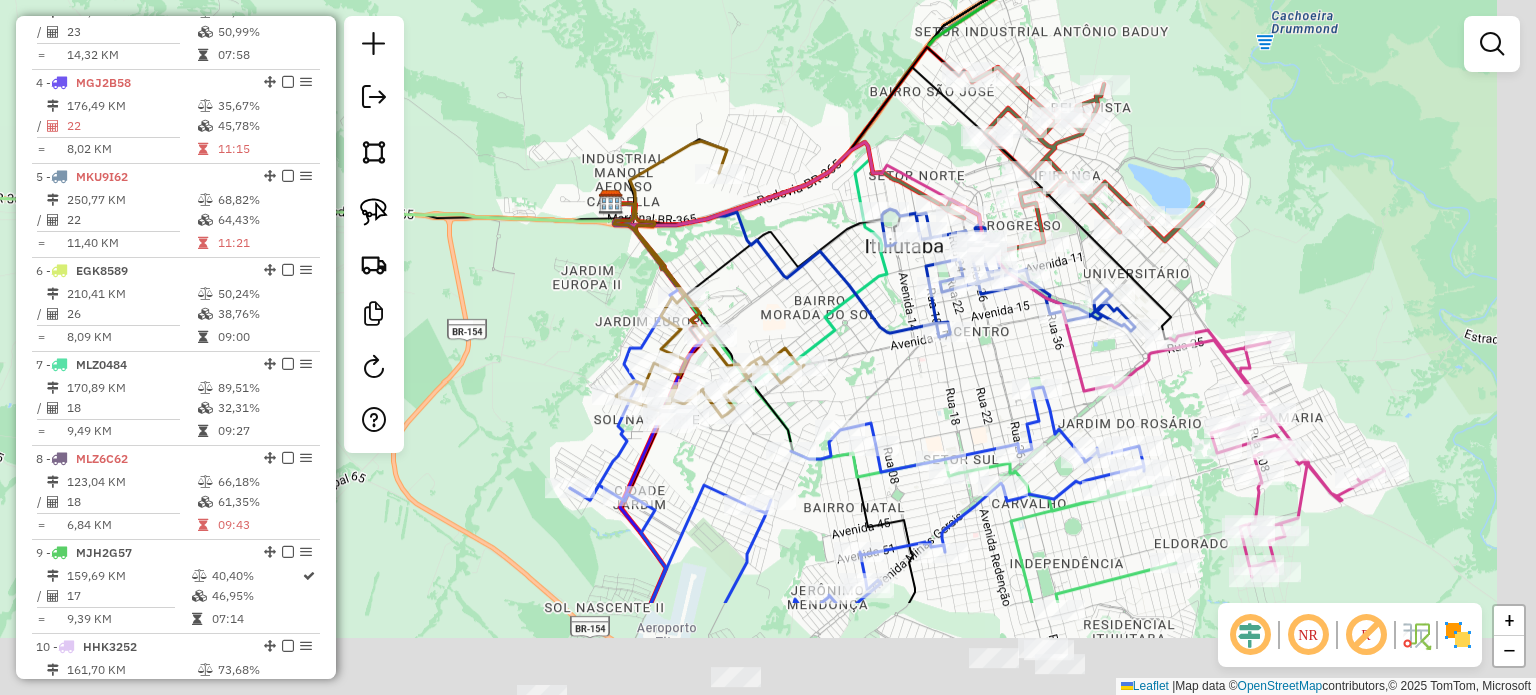 drag, startPoint x: 512, startPoint y: 339, endPoint x: 492, endPoint y: 260, distance: 81.49233 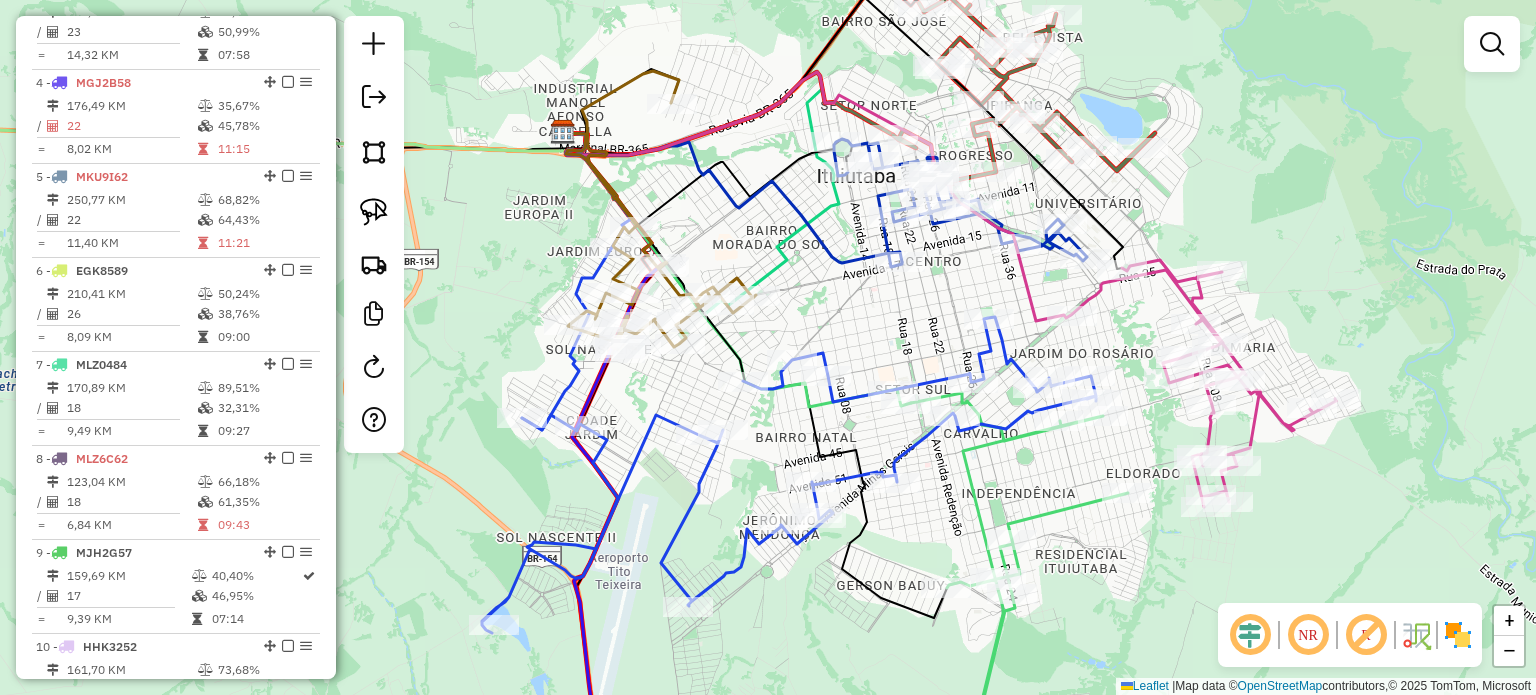 click on "Janela de atendimento Grade de atendimento Capacidade Transportadoras Veículos Cliente Pedidos  Rotas Selecione os dias de semana para filtrar as janelas de atendimento  Seg   Ter   Qua   Qui   Sex   Sáb   Dom  Informe o período da janela de atendimento: De: Até:  Filtrar exatamente a janela do cliente  Considerar janela de atendimento padrão  Selecione os dias de semana para filtrar as grades de atendimento  Seg   Ter   Qua   Qui   Sex   Sáb   Dom   Considerar clientes sem dia de atendimento cadastrado  Clientes fora do dia de atendimento selecionado Filtrar as atividades entre os valores definidos abaixo:  Peso mínimo:   Peso máximo:   Cubagem mínima:   Cubagem máxima:   De:   Até:  Filtrar as atividades entre o tempo de atendimento definido abaixo:  De:   Até:   Considerar capacidade total dos clientes não roteirizados Transportadora: Selecione um ou mais itens Tipo de veículo: Selecione um ou mais itens Veículo: Selecione um ou mais itens Motorista: Selecione um ou mais itens Nome: Rótulo:" 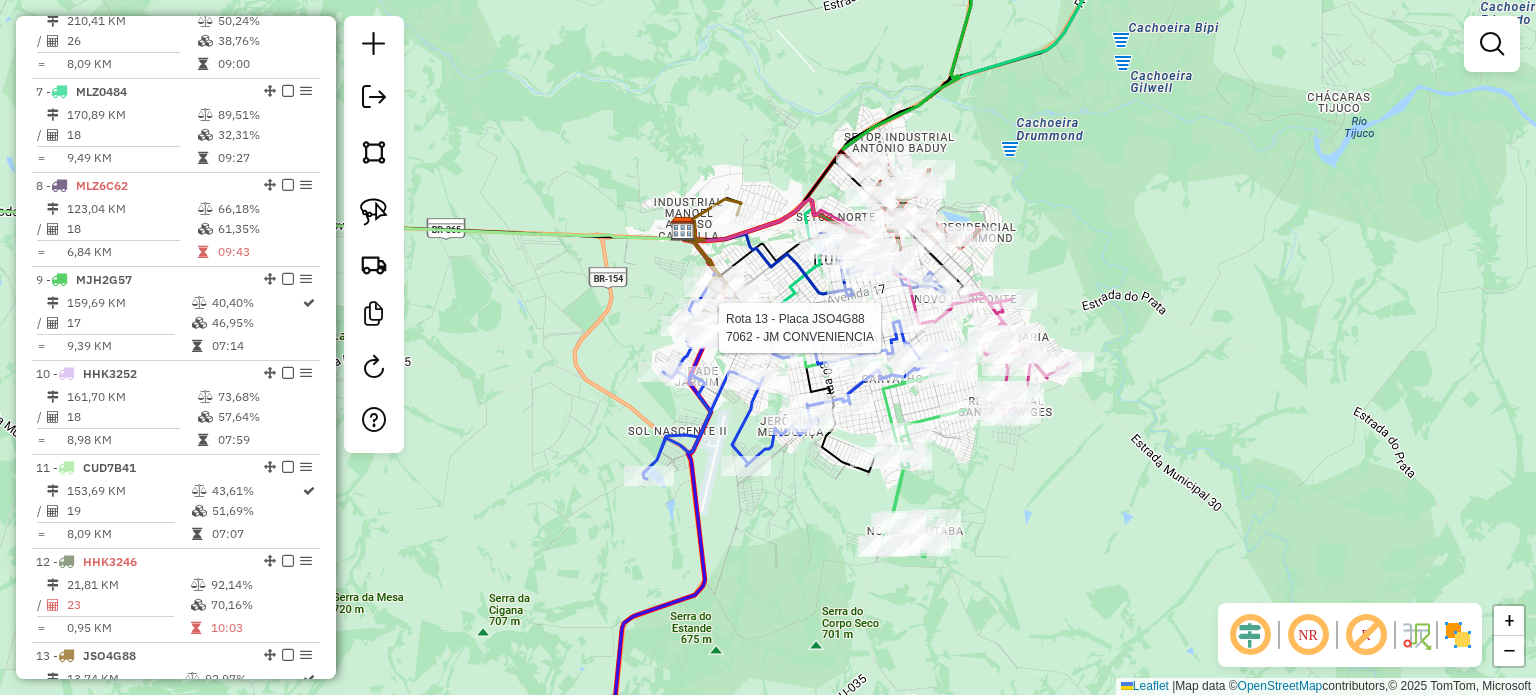 select on "*********" 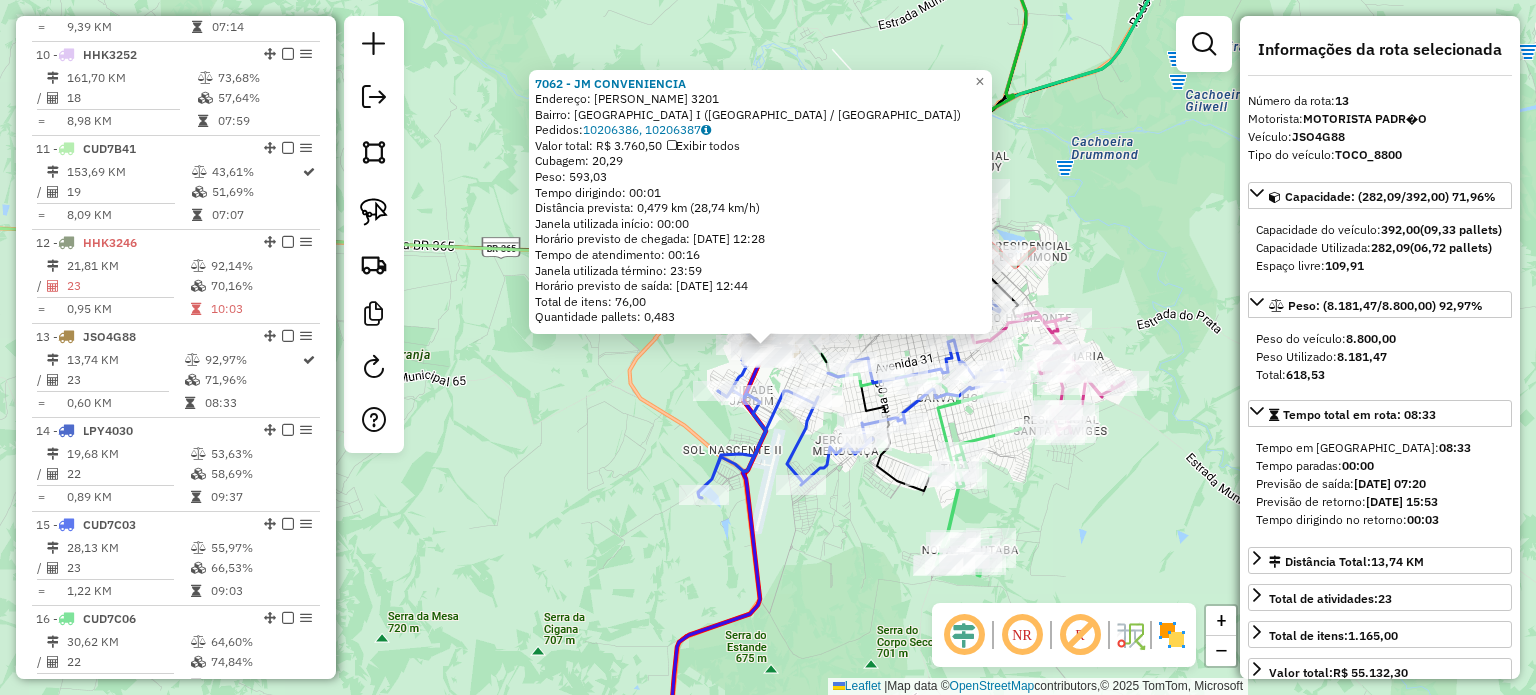 scroll, scrollTop: 1760, scrollLeft: 0, axis: vertical 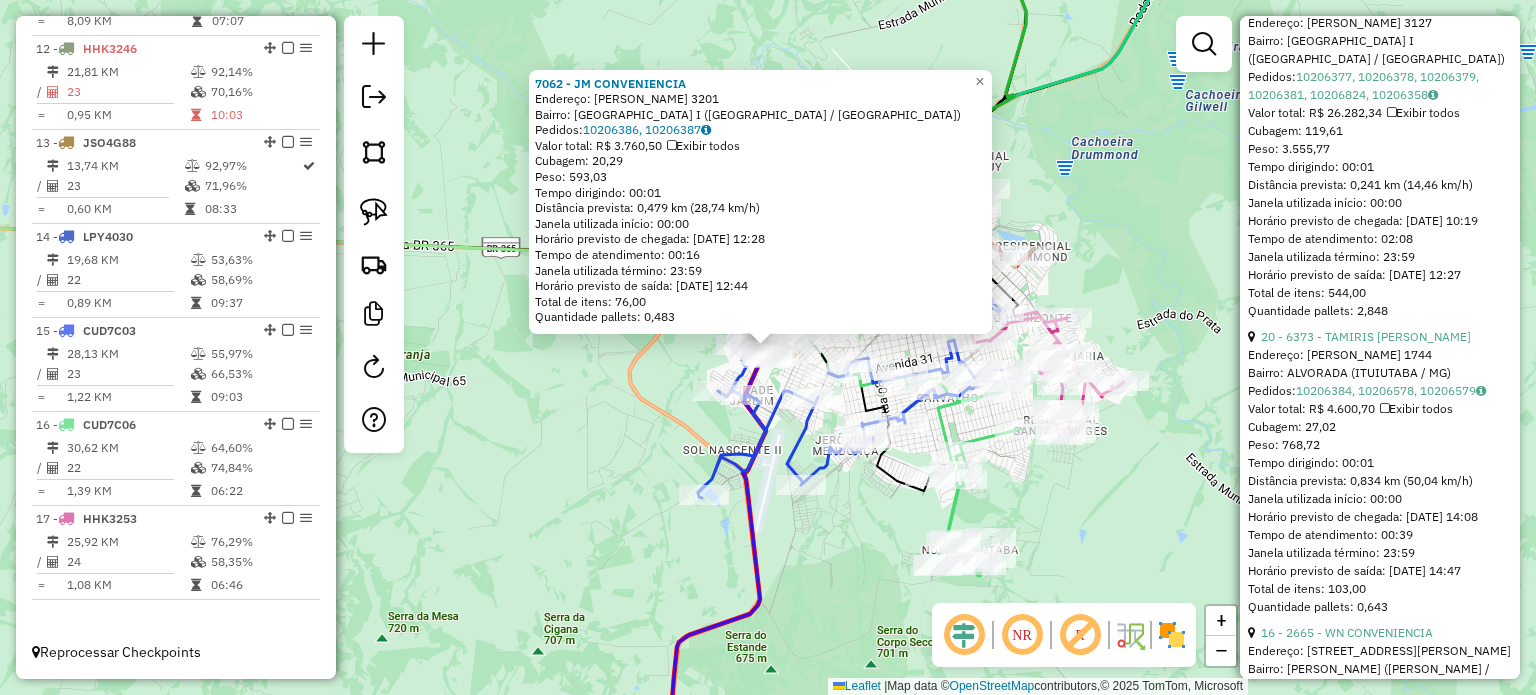 click on "Rota 17 - Placa HHK3253  2563 - RENATO DOMINGOS DE O 7062 - JM CONVENIENCIA  Endereço:  NIVALDO INACIO MOREIRA 3201   Bairro: LAGOA AZUL I (ITUIUTABA / MG)   Pedidos:  10206386, 10206387   Valor total: R$ 3.760,50   Exibir todos   Cubagem: 20,29  Peso: 593,03  Tempo dirigindo: 00:01   Distância prevista: 0,479 km (28,74 km/h)   Janela utilizada início: 00:00   Horário previsto de chegada: 11/07/2025 12:28   Tempo de atendimento: 00:16   Janela utilizada término: 23:59   Horário previsto de saída: 11/07/2025 12:44   Total de itens: 76,00   Quantidade pallets: 0,483  × Janela de atendimento Grade de atendimento Capacidade Transportadoras Veículos Cliente Pedidos  Rotas Selecione os dias de semana para filtrar as janelas de atendimento  Seg   Ter   Qua   Qui   Sex   Sáb   Dom  Informe o período da janela de atendimento: De: Até:  Filtrar exatamente a janela do cliente  Considerar janela de atendimento padrão  Selecione os dias de semana para filtrar as grades de atendimento  Seg   Ter   Qua   Qui  +" 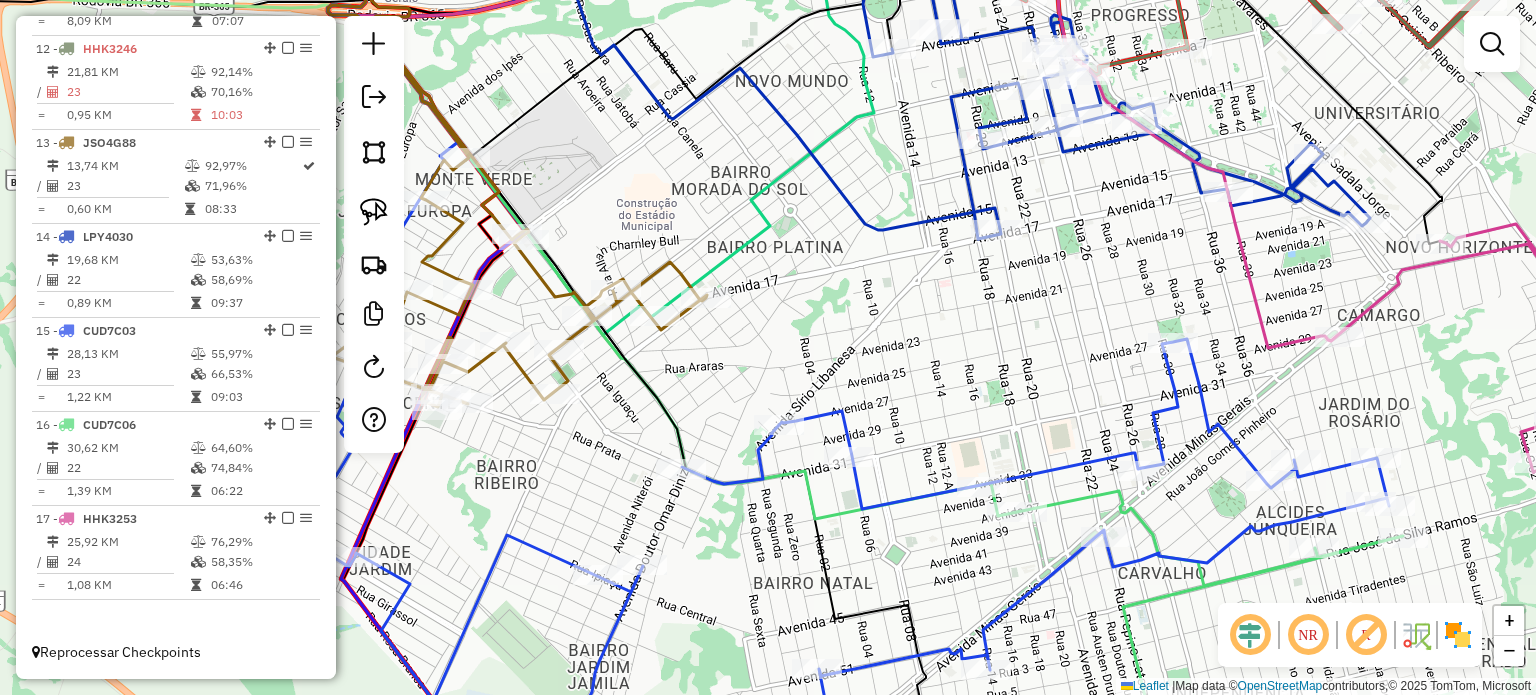 click on "Janela de atendimento Grade de atendimento Capacidade Transportadoras Veículos Cliente Pedidos  Rotas Selecione os dias de semana para filtrar as janelas de atendimento  Seg   Ter   Qua   Qui   Sex   Sáb   Dom  Informe o período da janela de atendimento: De: Até:  Filtrar exatamente a janela do cliente  Considerar janela de atendimento padrão  Selecione os dias de semana para filtrar as grades de atendimento  Seg   Ter   Qua   Qui   Sex   Sáb   Dom   Considerar clientes sem dia de atendimento cadastrado  Clientes fora do dia de atendimento selecionado Filtrar as atividades entre os valores definidos abaixo:  Peso mínimo:   Peso máximo:   Cubagem mínima:   Cubagem máxima:   De:   Até:  Filtrar as atividades entre o tempo de atendimento definido abaixo:  De:   Até:   Considerar capacidade total dos clientes não roteirizados Transportadora: Selecione um ou mais itens Tipo de veículo: Selecione um ou mais itens Veículo: Selecione um ou mais itens Motorista: Selecione um ou mais itens Nome: Rótulo:" 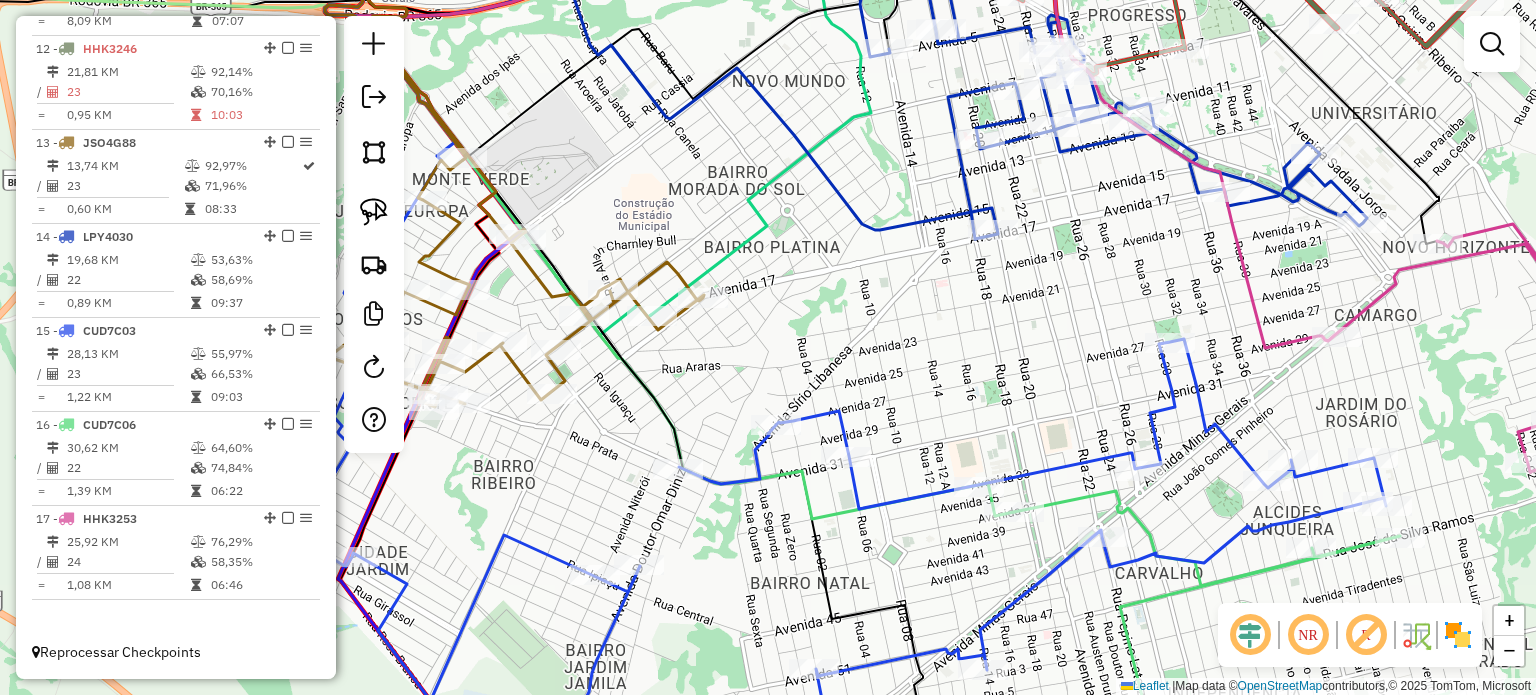 drag, startPoint x: 916, startPoint y: 319, endPoint x: 807, endPoint y: 512, distance: 221.65288 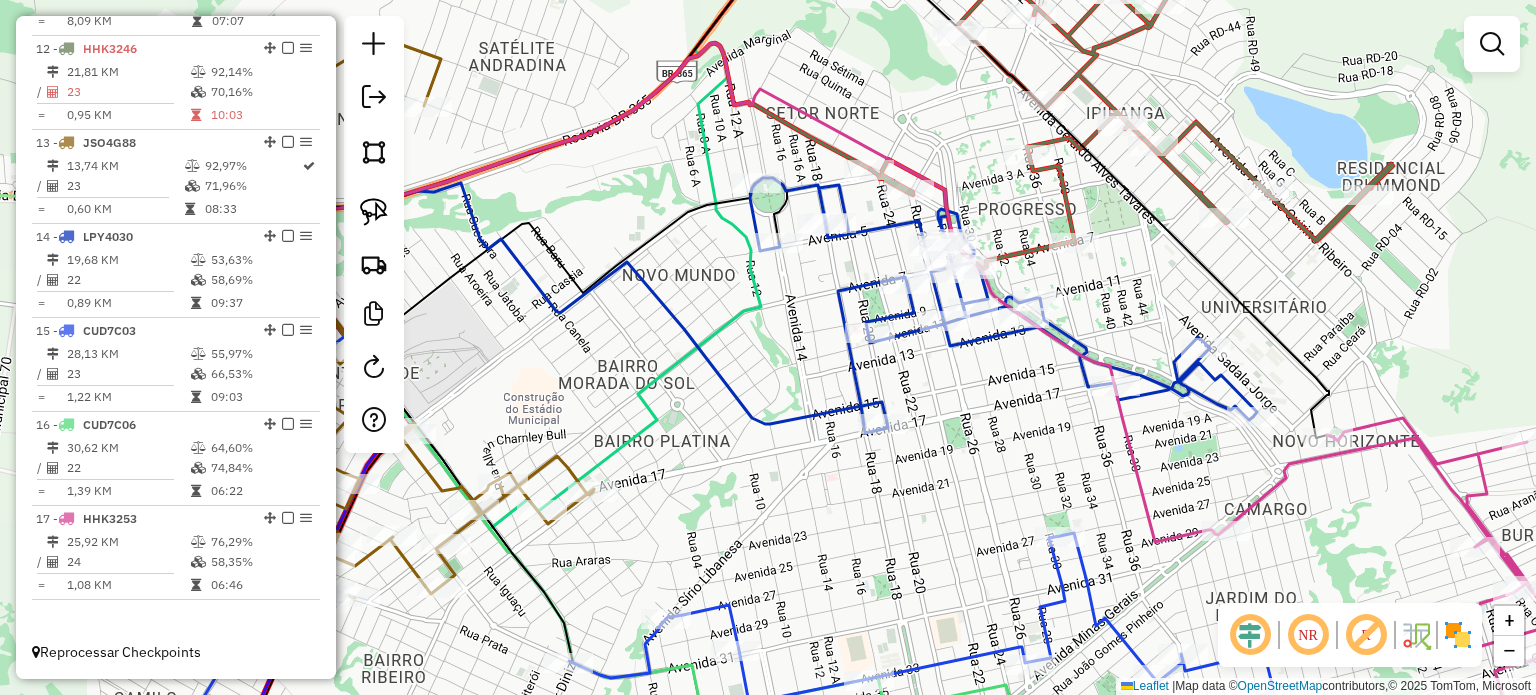 click 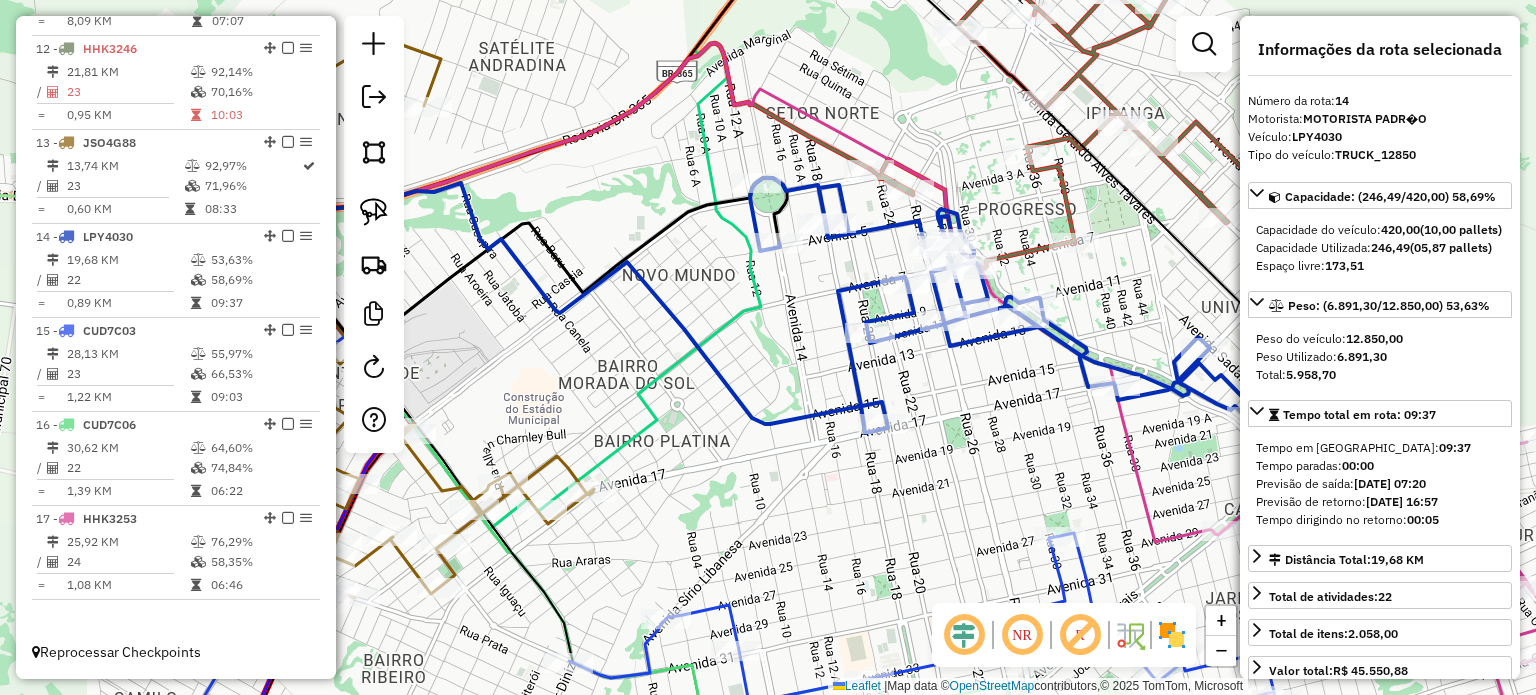 drag, startPoint x: 854, startPoint y: 531, endPoint x: 840, endPoint y: 316, distance: 215.45534 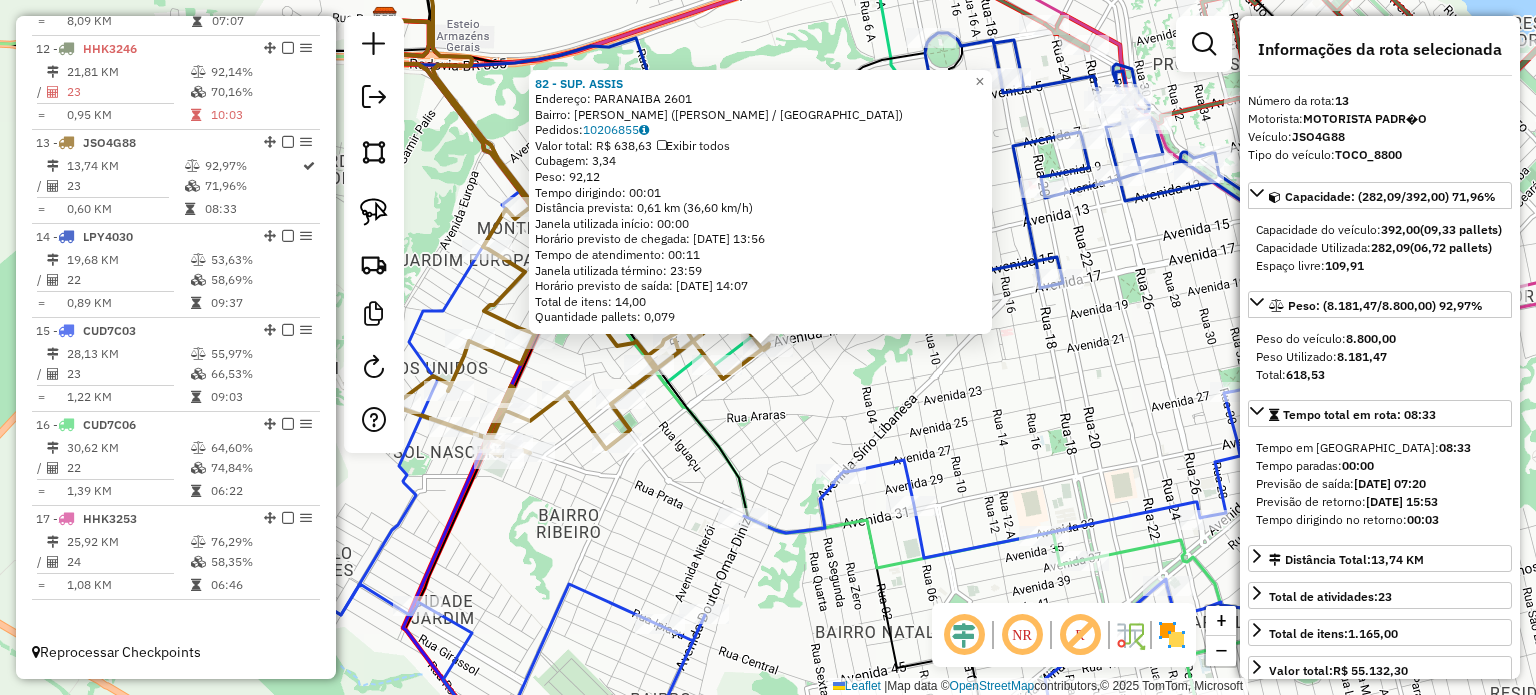 click on "82 - SUP. ASSIS  Endereço:  PARANAIBA 2601   Bairro: MARTA HELENA (ITUIUTABA / MG)   Pedidos:  10206855   Valor total: R$ 638,63   Exibir todos   Cubagem: 3,34  Peso: 92,12  Tempo dirigindo: 00:01   Distância prevista: 0,61 km (36,60 km/h)   Janela utilizada início: 00:00   Horário previsto de chegada: 11/07/2025 13:56   Tempo de atendimento: 00:11   Janela utilizada término: 23:59   Horário previsto de saída: 11/07/2025 14:07   Total de itens: 14,00   Quantidade pallets: 0,079  × Janela de atendimento Grade de atendimento Capacidade Transportadoras Veículos Cliente Pedidos  Rotas Selecione os dias de semana para filtrar as janelas de atendimento  Seg   Ter   Qua   Qui   Sex   Sáb   Dom  Informe o período da janela de atendimento: De: Até:  Filtrar exatamente a janela do cliente  Considerar janela de atendimento padrão  Selecione os dias de semana para filtrar as grades de atendimento  Seg   Ter   Qua   Qui   Sex   Sáb   Dom   Considerar clientes sem dia de atendimento cadastrado  Peso mínimo:" 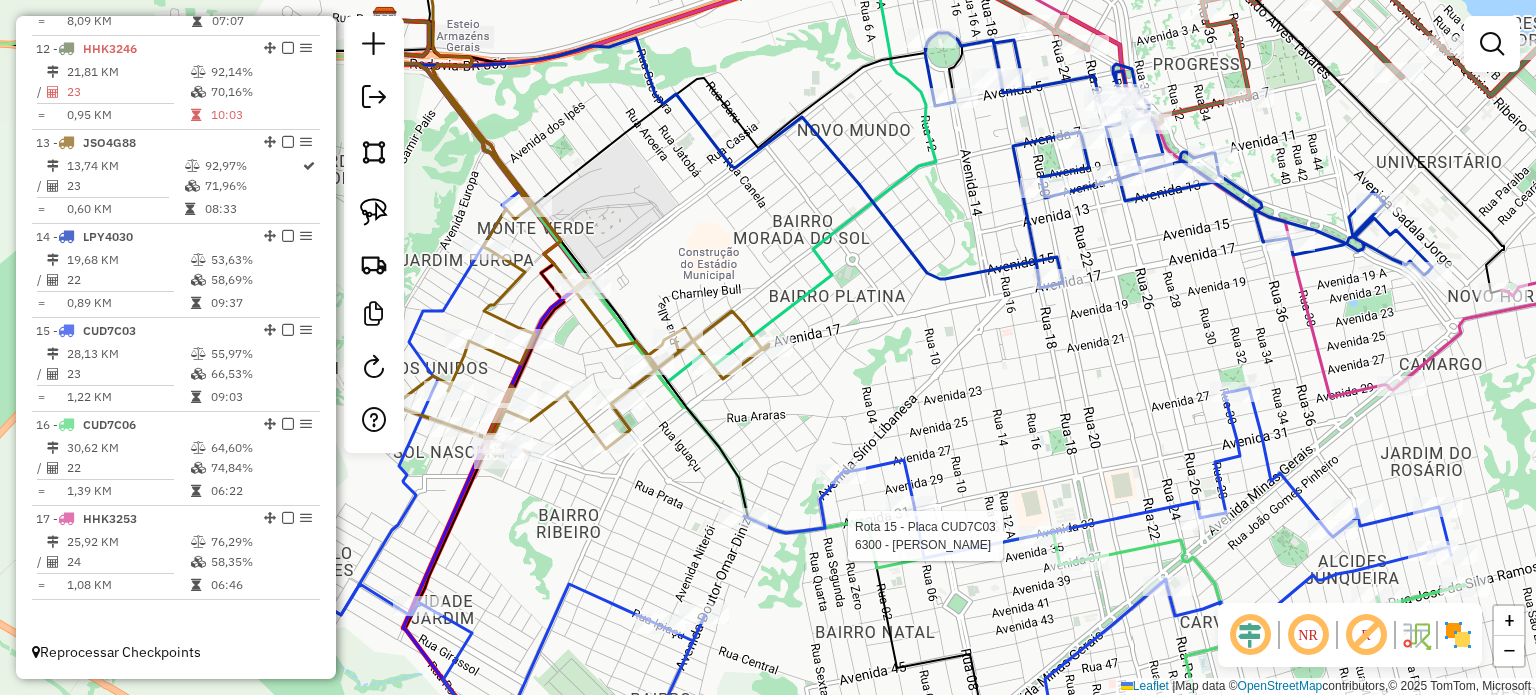 select on "*********" 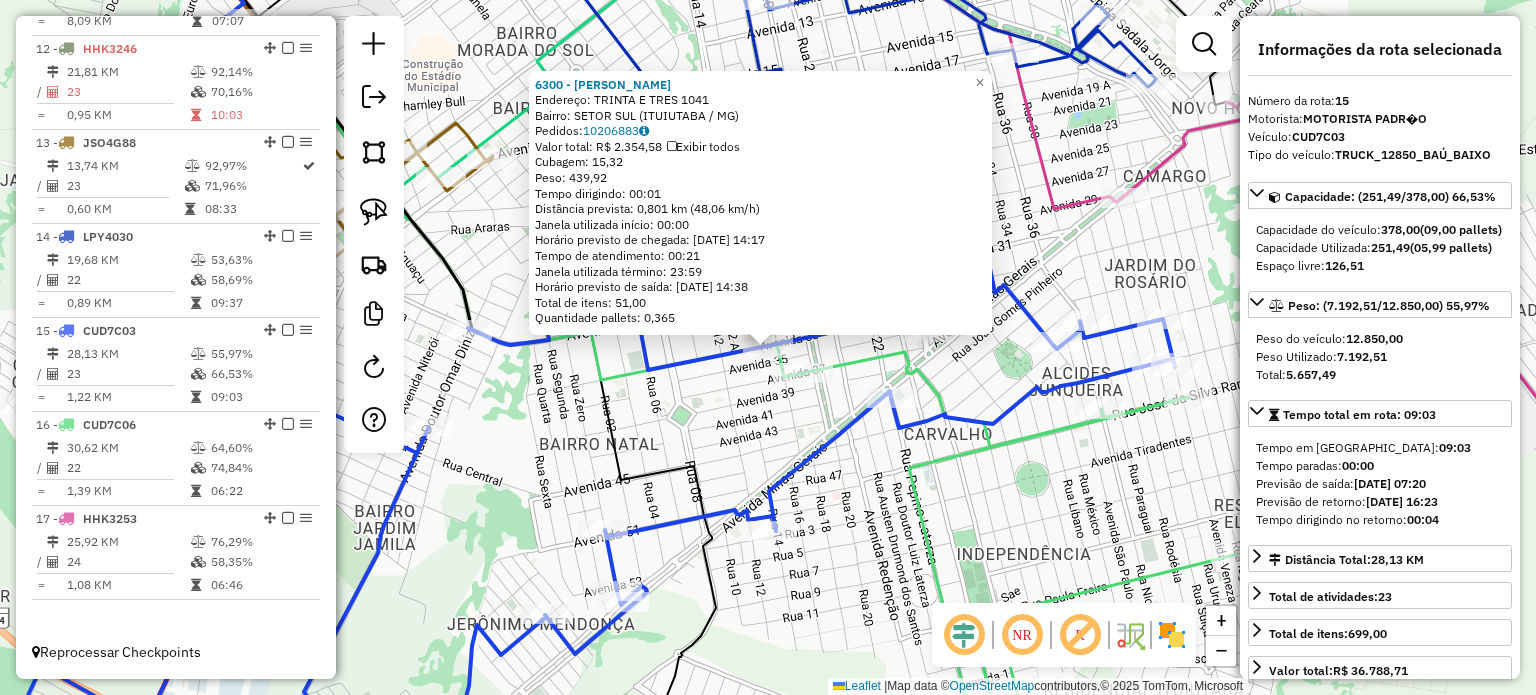 click on "6300 - QUELI SOUZA CARVALH  Endereço:  TRINTA E TRES 1041   Bairro: SETOR SUL (ITUIUTABA / MG)   Pedidos:  10206883   Valor total: R$ 2.354,58   Exibir todos   Cubagem: 15,32  Peso: 439,92  Tempo dirigindo: 00:01   Distância prevista: 0,801 km (48,06 km/h)   Janela utilizada início: 00:00   Horário previsto de chegada: 11/07/2025 14:17   Tempo de atendimento: 00:21   Janela utilizada término: 23:59   Horário previsto de saída: 11/07/2025 14:38   Total de itens: 51,00   Quantidade pallets: 0,365  × Janela de atendimento Grade de atendimento Capacidade Transportadoras Veículos Cliente Pedidos  Rotas Selecione os dias de semana para filtrar as janelas de atendimento  Seg   Ter   Qua   Qui   Sex   Sáb   Dom  Informe o período da janela de atendimento: De: Até:  Filtrar exatamente a janela do cliente  Considerar janela de atendimento padrão  Selecione os dias de semana para filtrar as grades de atendimento  Seg   Ter   Qua   Qui   Sex   Sáb   Dom   Clientes fora do dia de atendimento selecionado De:" 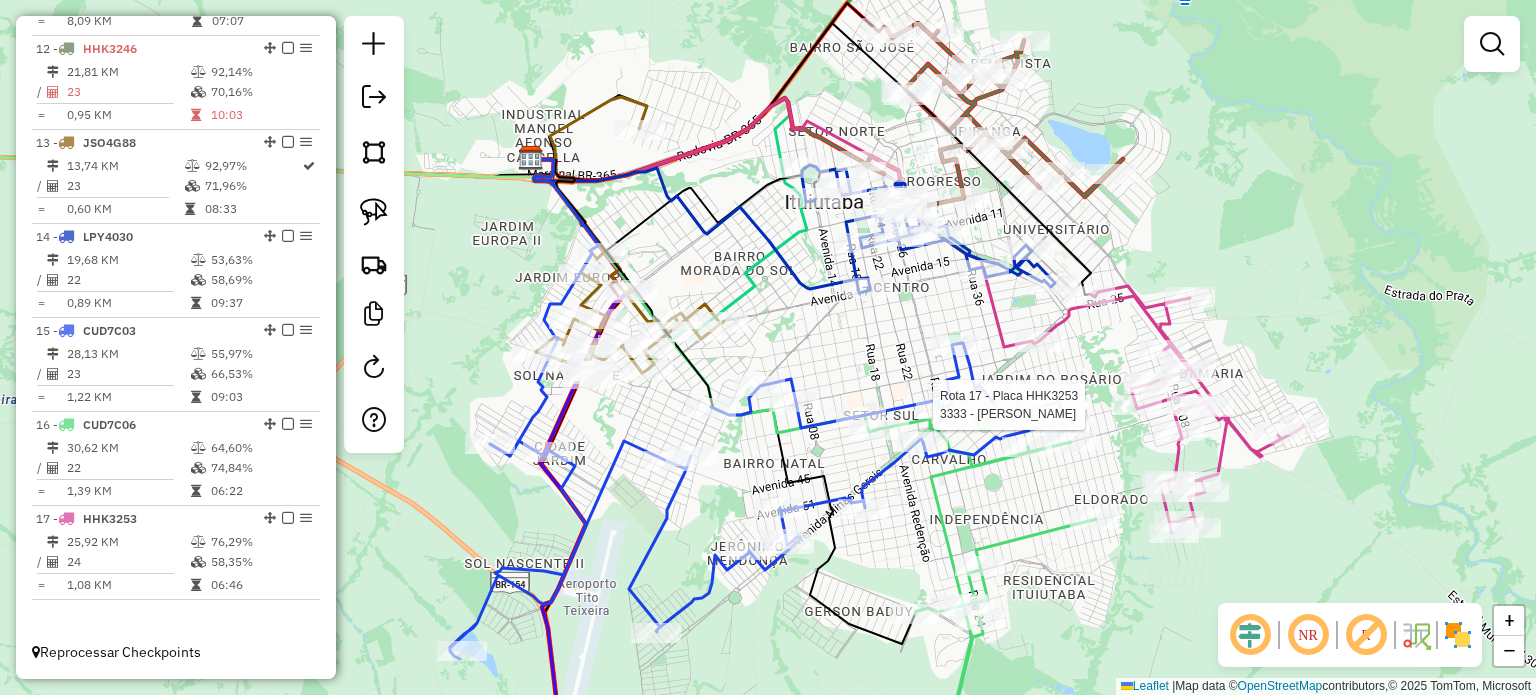 select on "*********" 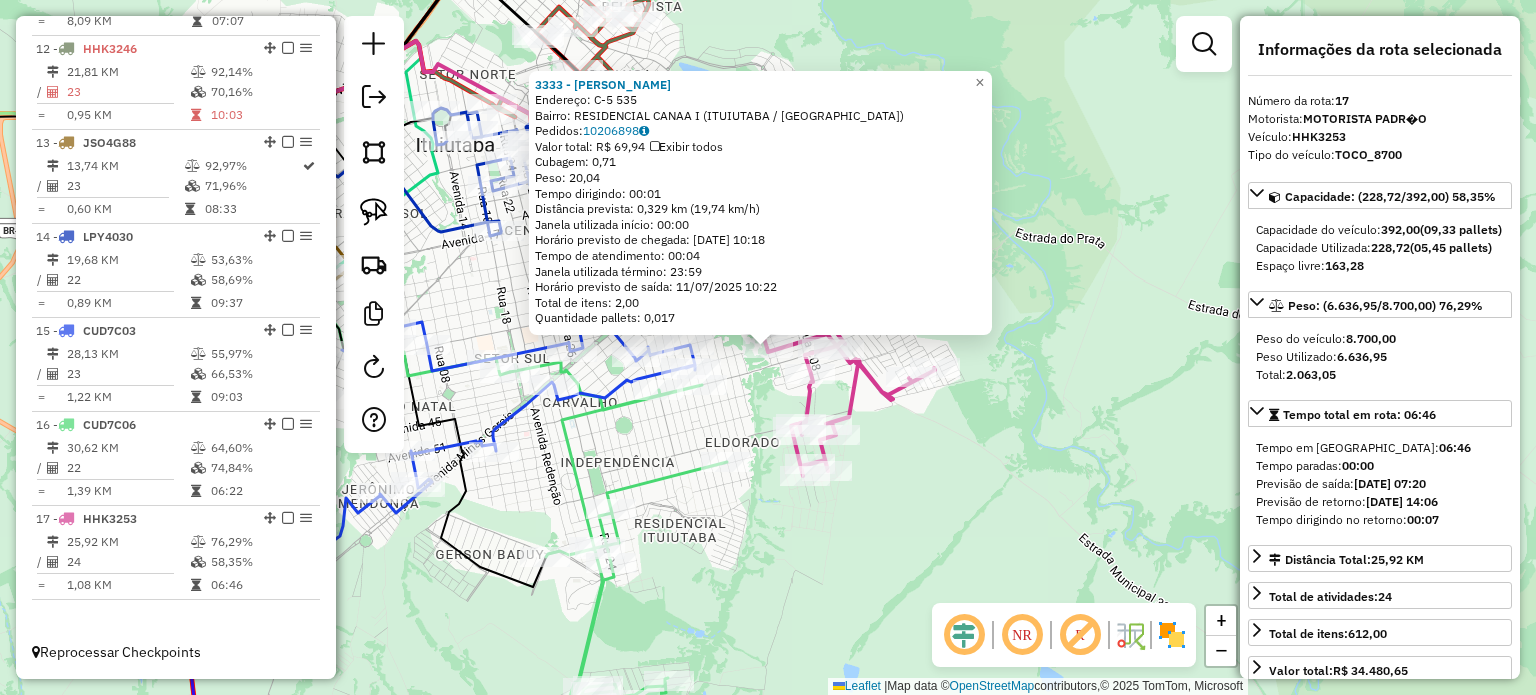 click on "3333 - MARIA HELENA DE MORA  Endereço:  C-5 535   Bairro: RESIDENCIAL CANAA I (ITUIUTABA / MG)   Pedidos:  10206898   Valor total: R$ 69,94   Exibir todos   Cubagem: 0,71  Peso: 20,04  Tempo dirigindo: 00:01   Distância prevista: 0,329 km (19,74 km/h)   Janela utilizada início: 00:00   Horário previsto de chegada: 11/07/2025 10:18   Tempo de atendimento: 00:04   Janela utilizada término: 23:59   Horário previsto de saída: 11/07/2025 10:22   Total de itens: 2,00   Quantidade pallets: 0,017  × Janela de atendimento Grade de atendimento Capacidade Transportadoras Veículos Cliente Pedidos  Rotas Selecione os dias de semana para filtrar as janelas de atendimento  Seg   Ter   Qua   Qui   Sex   Sáb   Dom  Informe o período da janela de atendimento: De: Até:  Filtrar exatamente a janela do cliente  Considerar janela de atendimento padrão  Selecione os dias de semana para filtrar as grades de atendimento  Seg   Ter   Qua   Qui   Sex   Sáb   Dom   Considerar clientes sem dia de atendimento cadastrado De:" 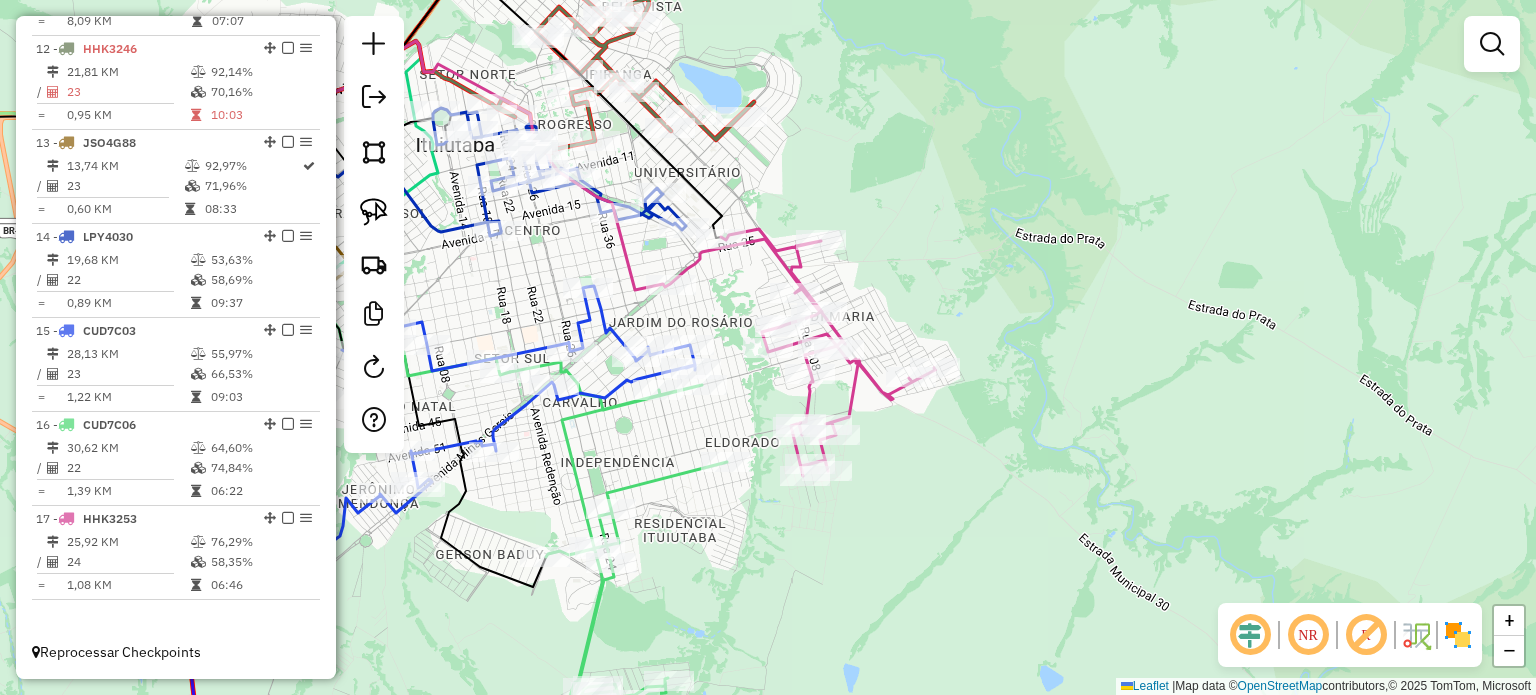 click on "Janela de atendimento Grade de atendimento Capacidade Transportadoras Veículos Cliente Pedidos  Rotas Selecione os dias de semana para filtrar as janelas de atendimento  Seg   Ter   Qua   Qui   Sex   Sáb   Dom  Informe o período da janela de atendimento: De: Até:  Filtrar exatamente a janela do cliente  Considerar janela de atendimento padrão  Selecione os dias de semana para filtrar as grades de atendimento  Seg   Ter   Qua   Qui   Sex   Sáb   Dom   Considerar clientes sem dia de atendimento cadastrado  Clientes fora do dia de atendimento selecionado Filtrar as atividades entre os valores definidos abaixo:  Peso mínimo:   Peso máximo:   Cubagem mínima:   Cubagem máxima:   De:   Até:  Filtrar as atividades entre o tempo de atendimento definido abaixo:  De:   Até:   Considerar capacidade total dos clientes não roteirizados Transportadora: Selecione um ou mais itens Tipo de veículo: Selecione um ou mais itens Veículo: Selecione um ou mais itens Motorista: Selecione um ou mais itens Nome: Rótulo:" 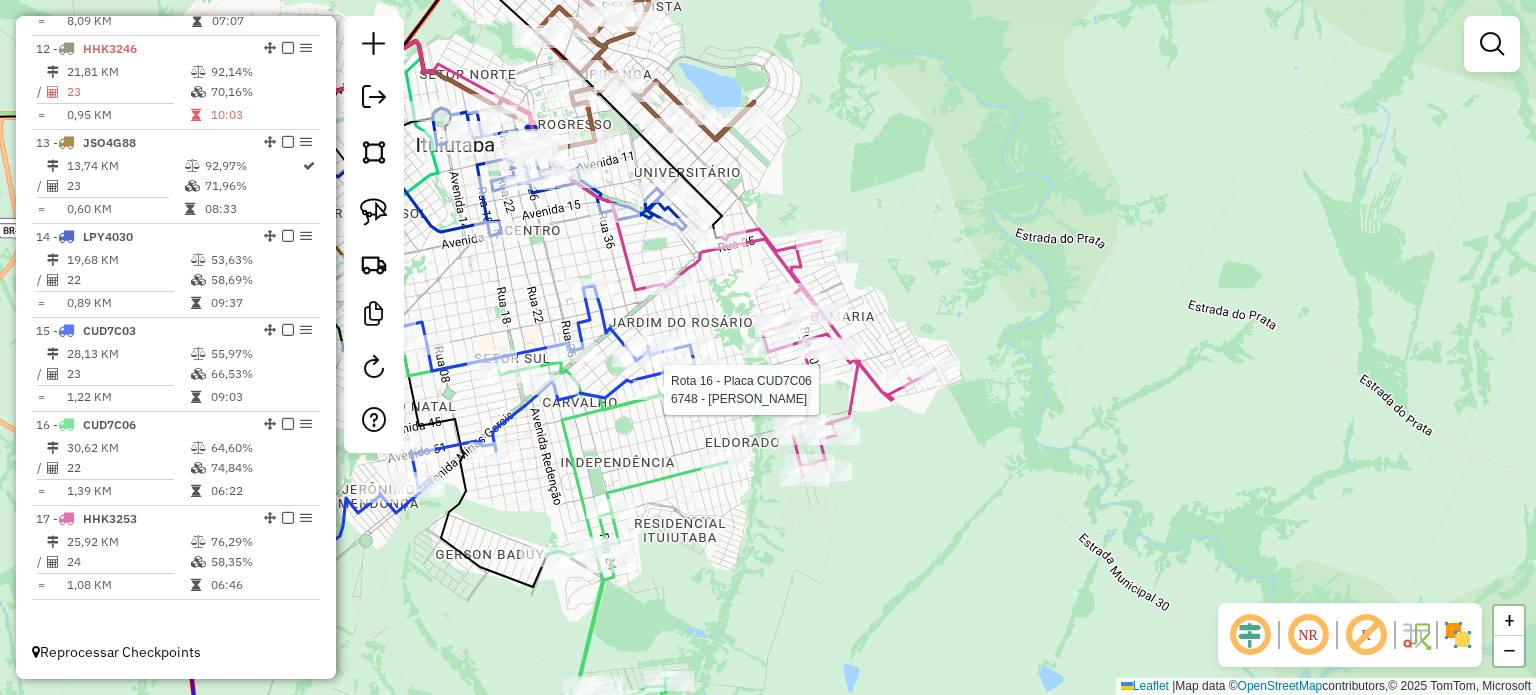 select on "*********" 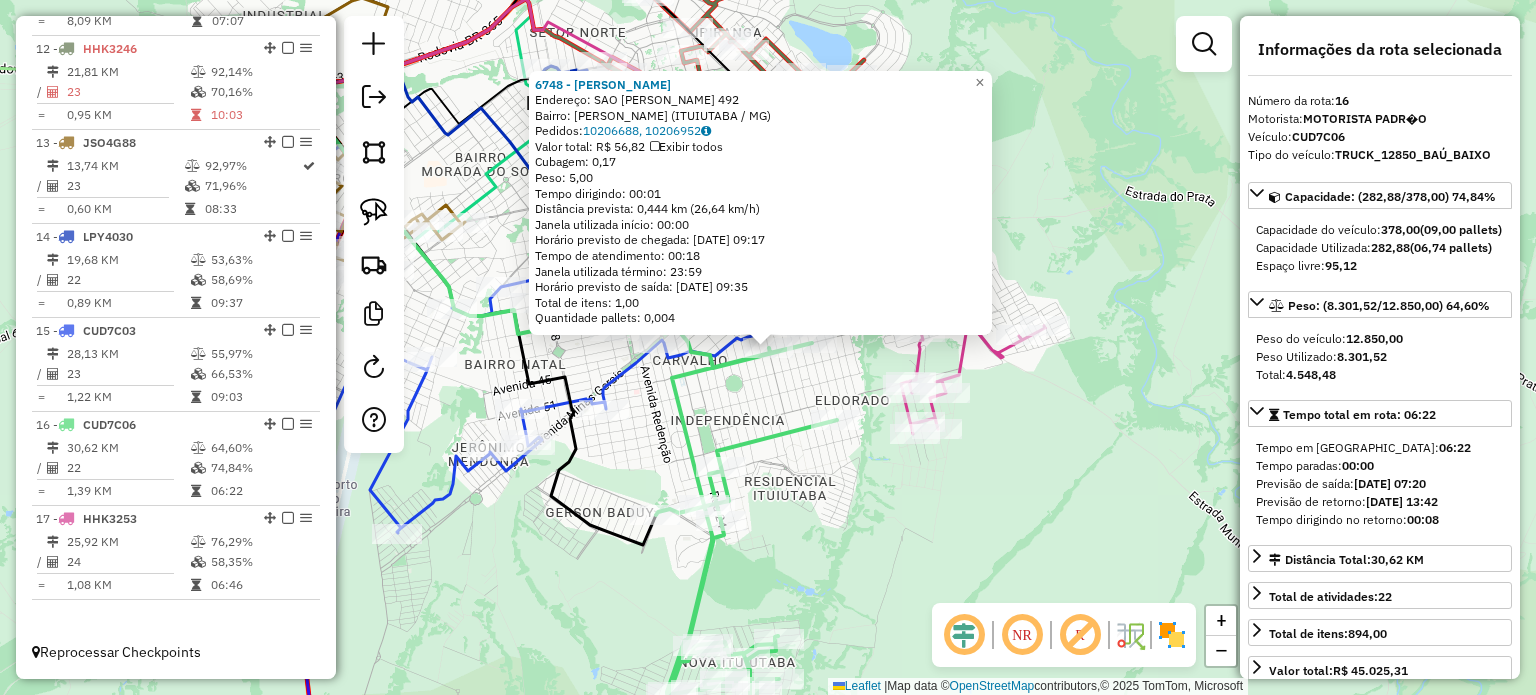 click on "6748 - GABRIELLA SILVA GUIM  Endereço:  SAO JUDAS TADEU 492   Bairro: ALCIDES JUNQUEIRA (ITUIUTABA / MG)   Pedidos:  10206688, 10206952   Valor total: R$ 56,82   Exibir todos   Cubagem: 0,17  Peso: 5,00  Tempo dirigindo: 00:01   Distância prevista: 0,444 km (26,64 km/h)   Janela utilizada início: 00:00   Horário previsto de chegada: 11/07/2025 09:17   Tempo de atendimento: 00:18   Janela utilizada término: 23:59   Horário previsto de saída: 11/07/2025 09:35   Total de itens: 1,00   Quantidade pallets: 0,004  × Janela de atendimento Grade de atendimento Capacidade Transportadoras Veículos Cliente Pedidos  Rotas Selecione os dias de semana para filtrar as janelas de atendimento  Seg   Ter   Qua   Qui   Sex   Sáb   Dom  Informe o período da janela de atendimento: De: Até:  Filtrar exatamente a janela do cliente  Considerar janela de atendimento padrão  Selecione os dias de semana para filtrar as grades de atendimento  Seg   Ter   Qua   Qui   Sex   Sáb   Dom   Peso mínimo:   Peso máximo:   De:  +" 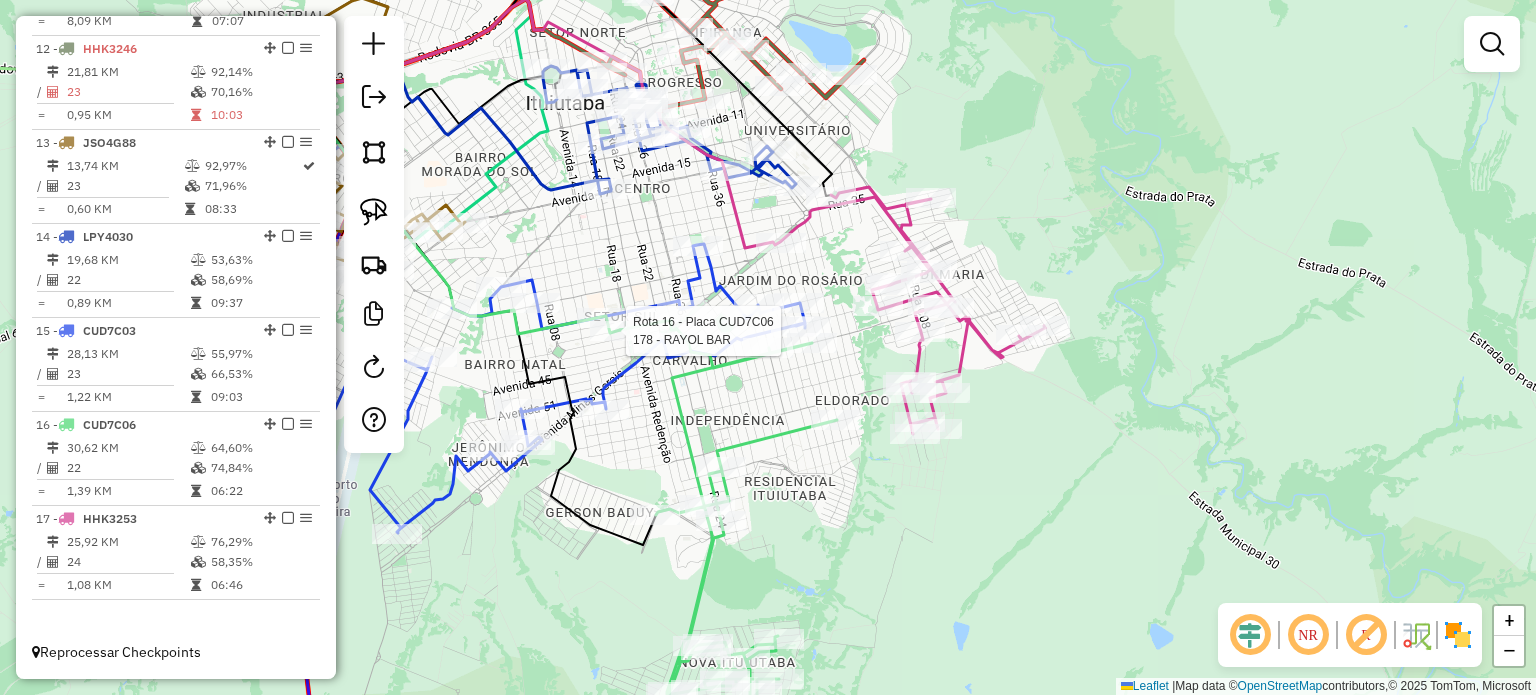 select on "*********" 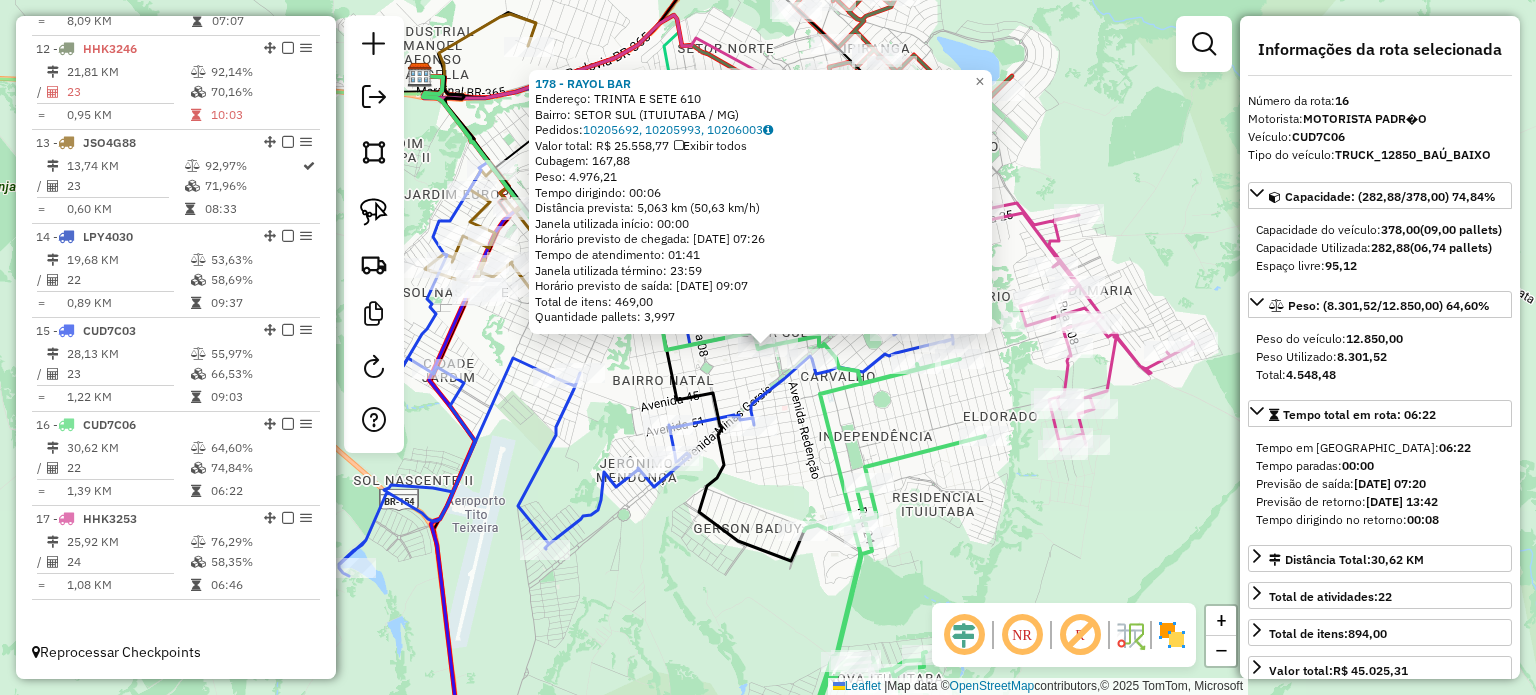 drag, startPoint x: 732, startPoint y: 371, endPoint x: 728, endPoint y: 382, distance: 11.7046995 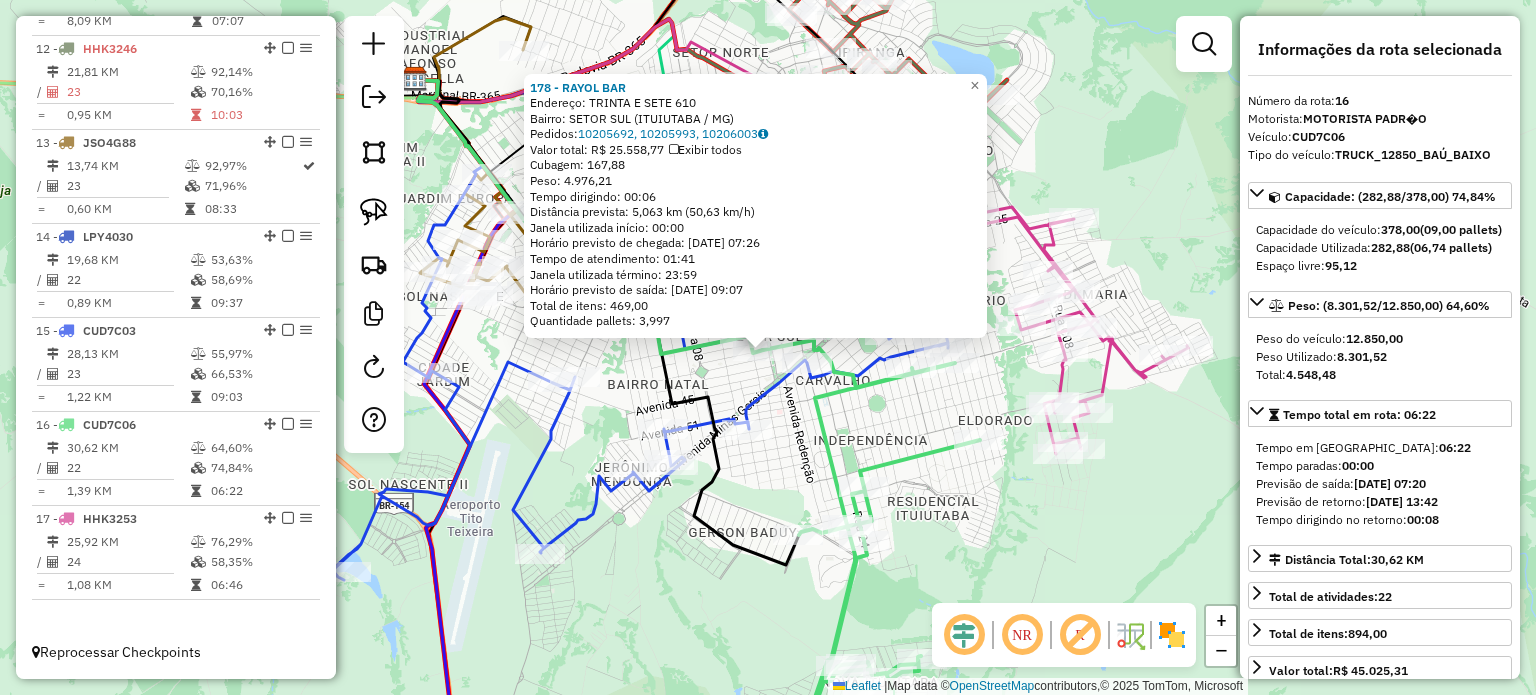 click on "178 - RAYOL BAR  Endereço:  TRINTA E SETE 610   Bairro: SETOR SUL (ITUIUTABA / MG)   Pedidos:  10205692, 10205993, 10206003   Valor total: R$ 25.558,77   Exibir todos   Cubagem: 167,88  Peso: 4.976,21  Tempo dirigindo: 00:06   Distância prevista: 5,063 km (50,63 km/h)   Janela utilizada início: 00:00   Horário previsto de chegada: 11/07/2025 07:26   Tempo de atendimento: 01:41   Janela utilizada término: 23:59   Horário previsto de saída: 11/07/2025 09:07   Total de itens: 469,00   Quantidade pallets: 3,997  × Janela de atendimento Grade de atendimento Capacidade Transportadoras Veículos Cliente Pedidos  Rotas Selecione os dias de semana para filtrar as janelas de atendimento  Seg   Ter   Qua   Qui   Sex   Sáb   Dom  Informe o período da janela de atendimento: De: Até:  Filtrar exatamente a janela do cliente  Considerar janela de atendimento padrão  Selecione os dias de semana para filtrar as grades de atendimento  Seg   Ter   Qua   Qui   Sex   Sáb   Dom   Peso mínimo:   Peso máximo:   De:  +" 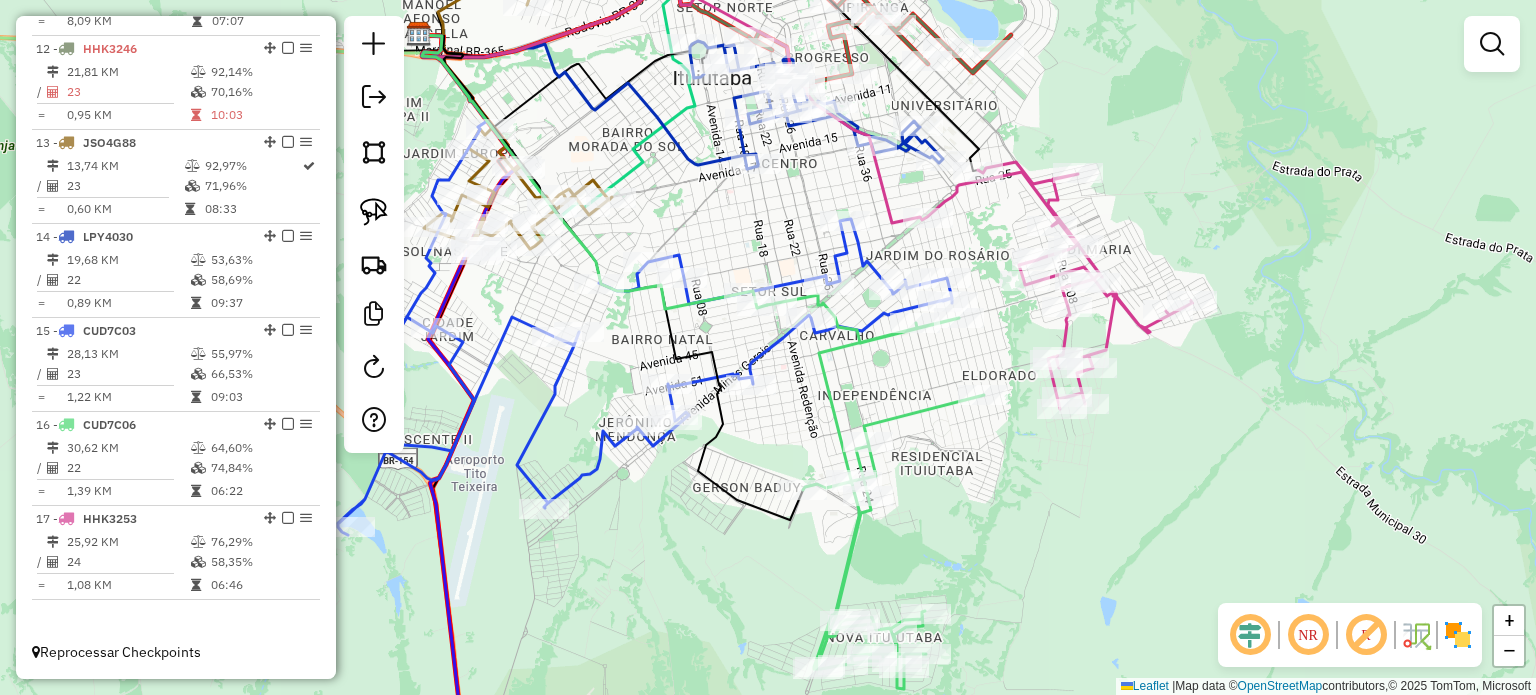 drag, startPoint x: 961, startPoint y: 603, endPoint x: 884, endPoint y: 276, distance: 335.94345 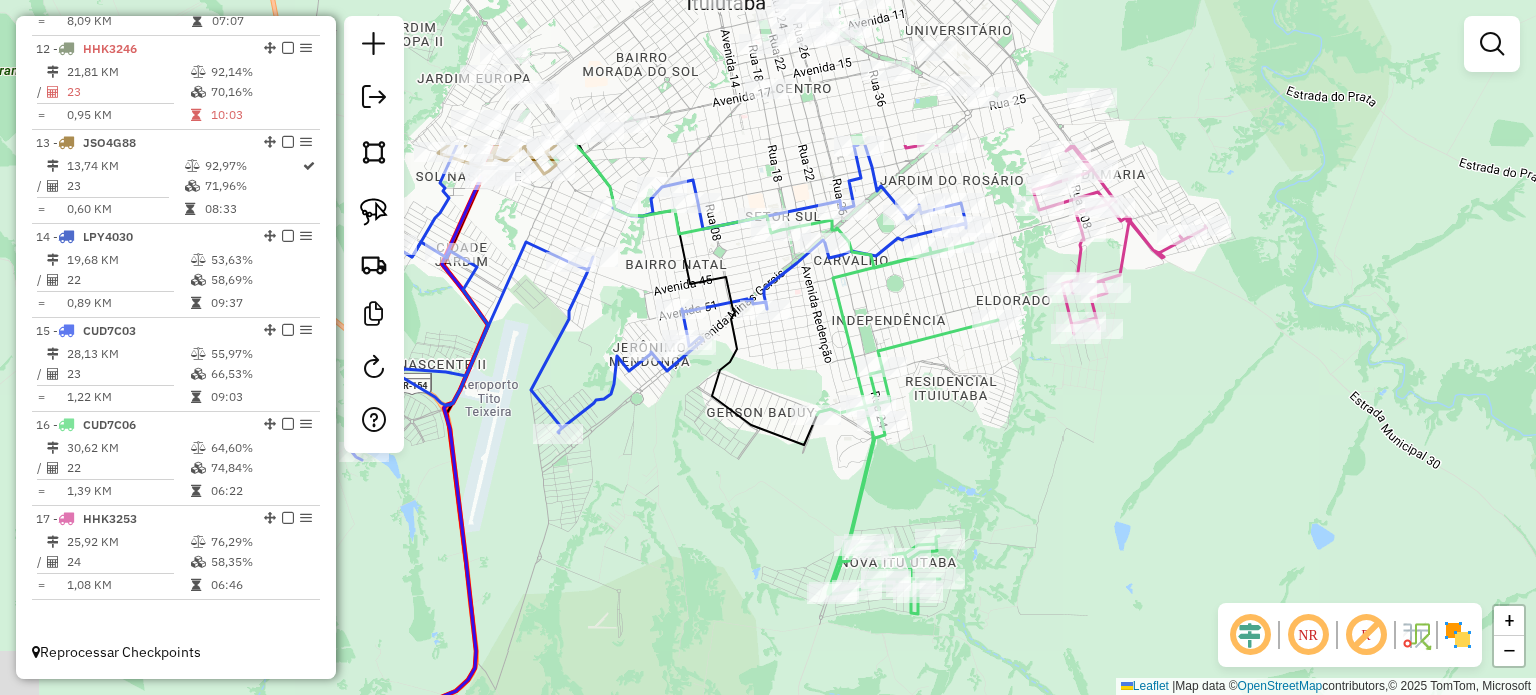 drag, startPoint x: 884, startPoint y: 279, endPoint x: 980, endPoint y: 498, distance: 239.11713 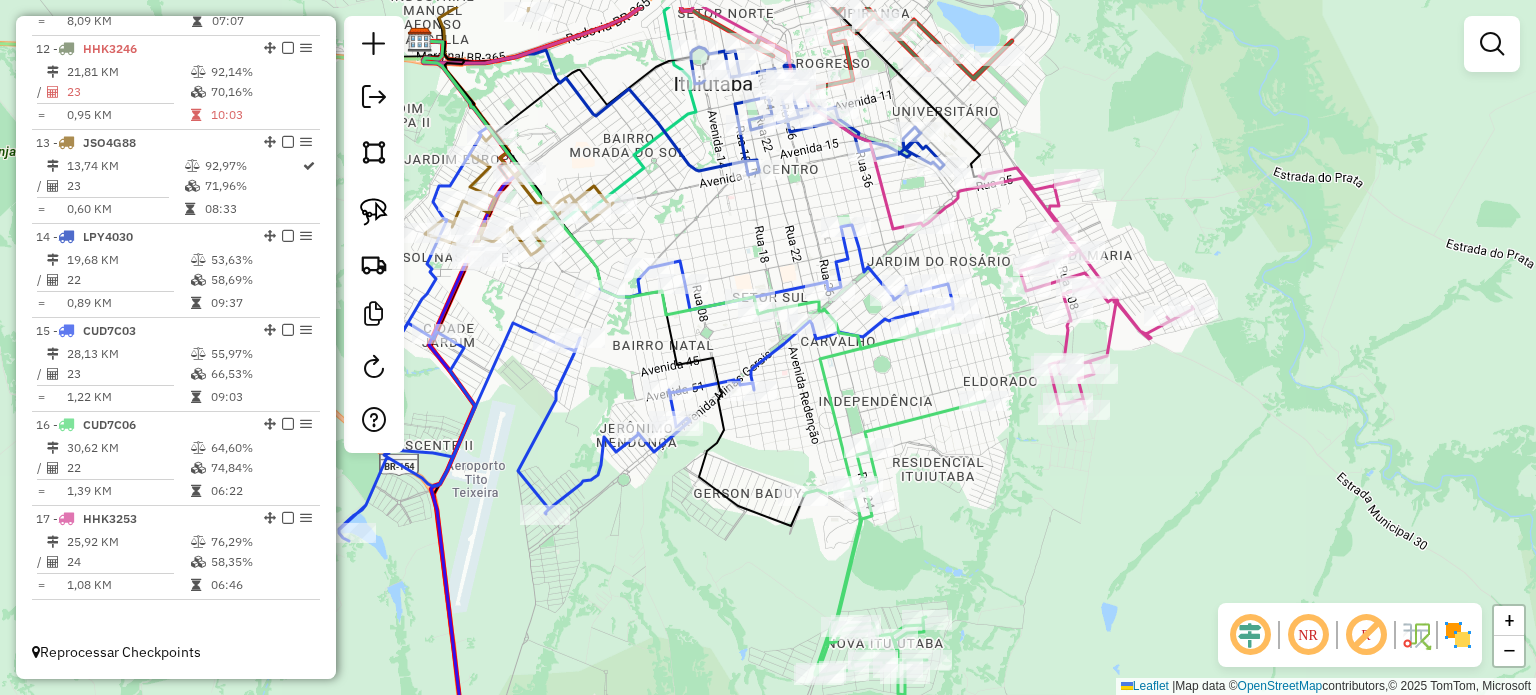 drag, startPoint x: 956, startPoint y: 427, endPoint x: 942, endPoint y: 503, distance: 77.27872 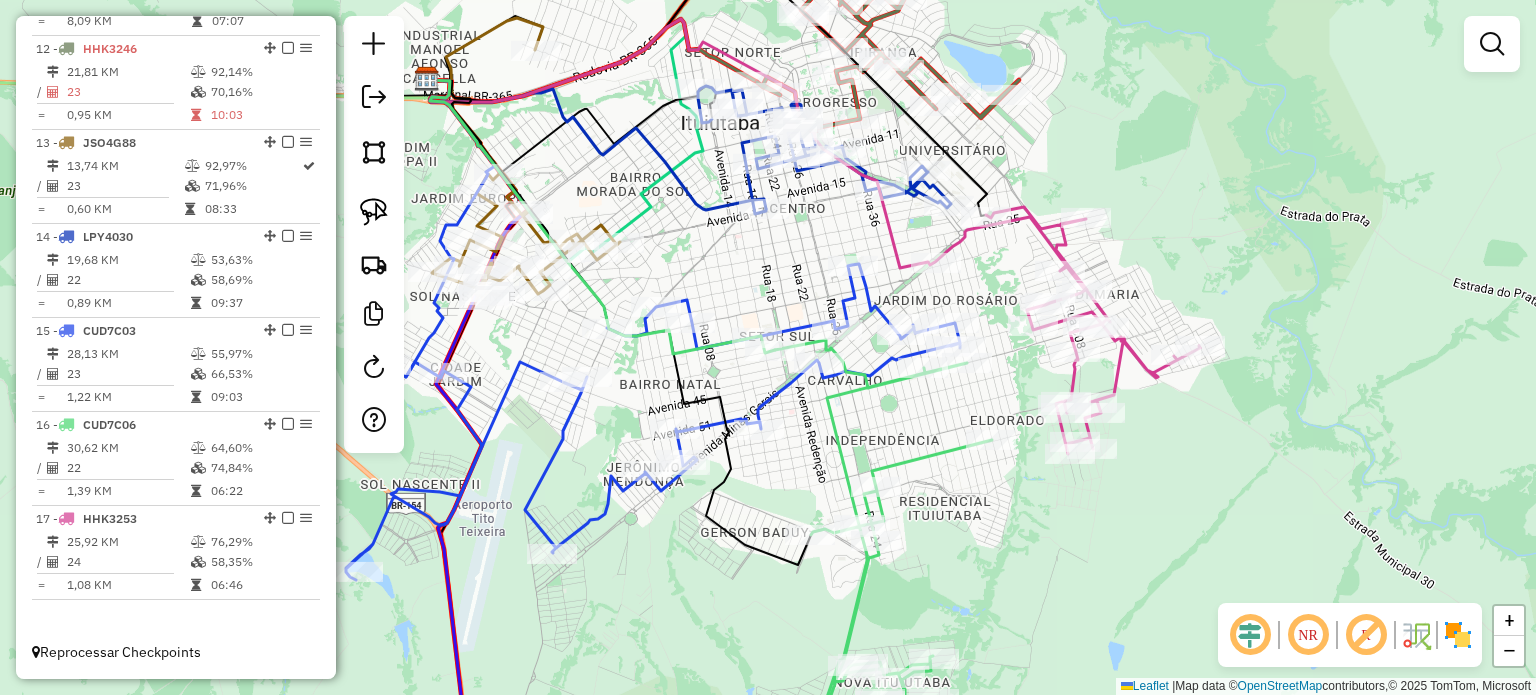 drag, startPoint x: 620, startPoint y: 278, endPoint x: 624, endPoint y: 311, distance: 33.24154 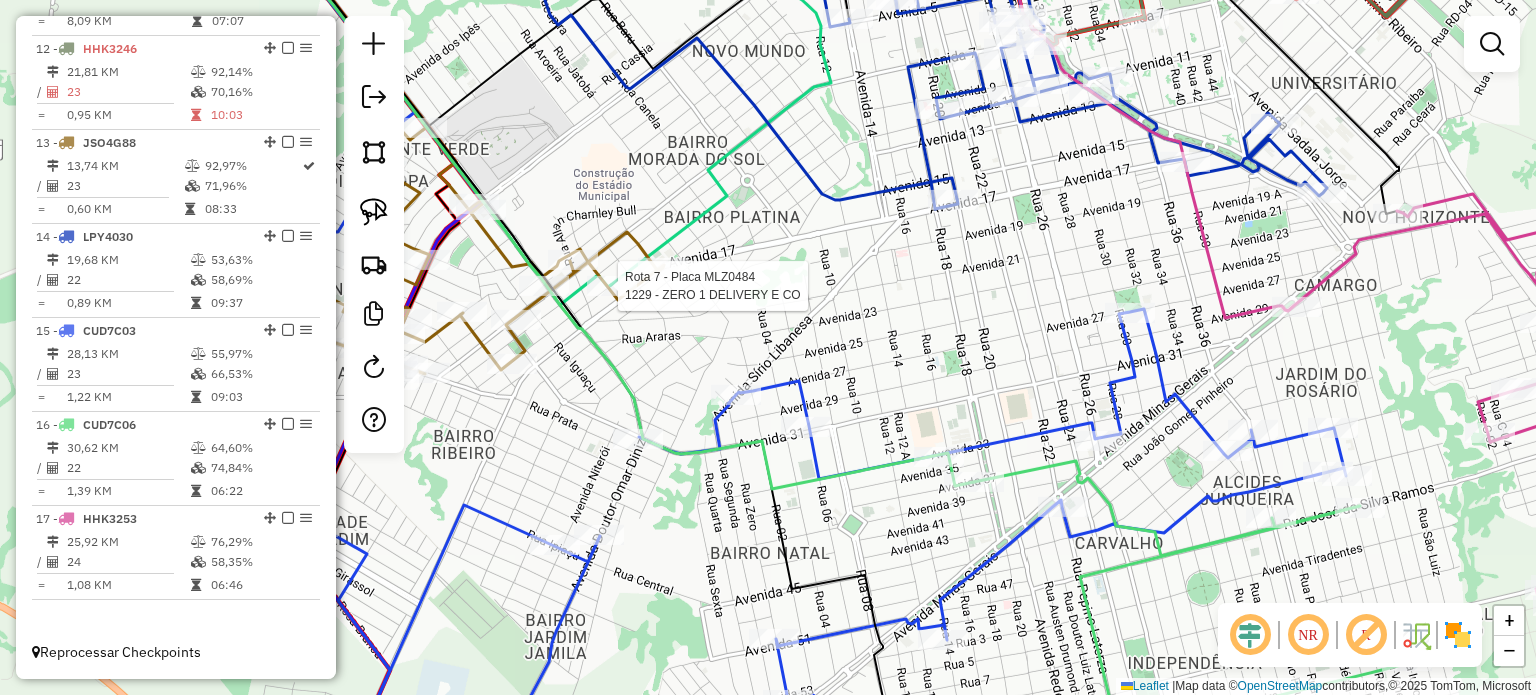 select on "*********" 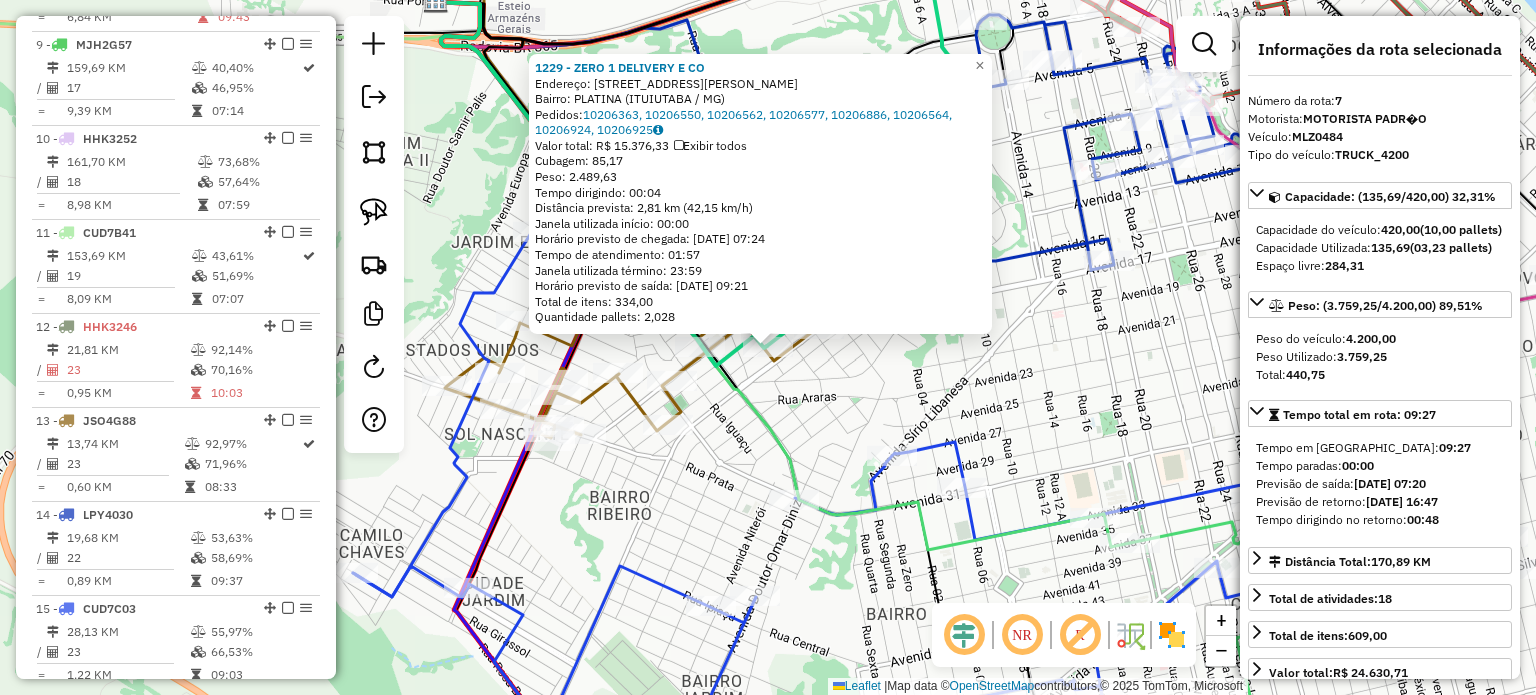 scroll, scrollTop: 1312, scrollLeft: 0, axis: vertical 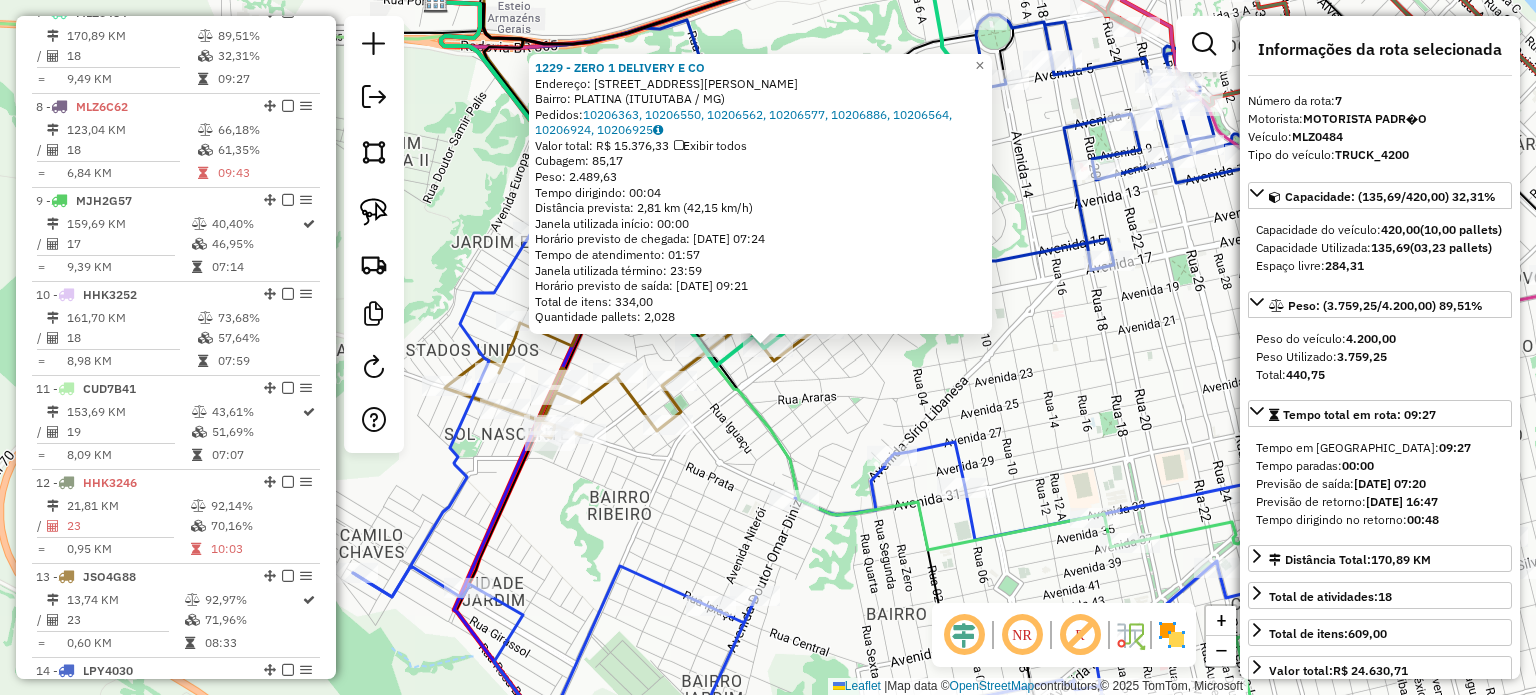 click on "1229 - ZERO 1 DELIVERY E CO  Endereço:  R   R   R   JOAO QUIRINO DE MO 353   Bairro: PLATINA (ITUIUTABA / MG)   Pedidos:  10206363, 10206550, 10206562, 10206577, 10206886, 10206564, 10206924, 10206925   Valor total: R$ 15.376,33   Exibir todos   Cubagem: 85,17  Peso: 2.489,63  Tempo dirigindo: 00:04   Distância prevista: 2,81 km (42,15 km/h)   Janela utilizada início: 00:00   Horário previsto de chegada: 11/07/2025 07:24   Tempo de atendimento: 01:57   Janela utilizada término: 23:59   Horário previsto de saída: 11/07/2025 09:21   Total de itens: 334,00   Quantidade pallets: 2,028  × Janela de atendimento Grade de atendimento Capacidade Transportadoras Veículos Cliente Pedidos  Rotas Selecione os dias de semana para filtrar as janelas de atendimento  Seg   Ter   Qua   Qui   Sex   Sáb   Dom  Informe o período da janela de atendimento: De: Até:  Filtrar exatamente a janela do cliente  Considerar janela de atendimento padrão  Selecione os dias de semana para filtrar as grades de atendimento  Seg  +" 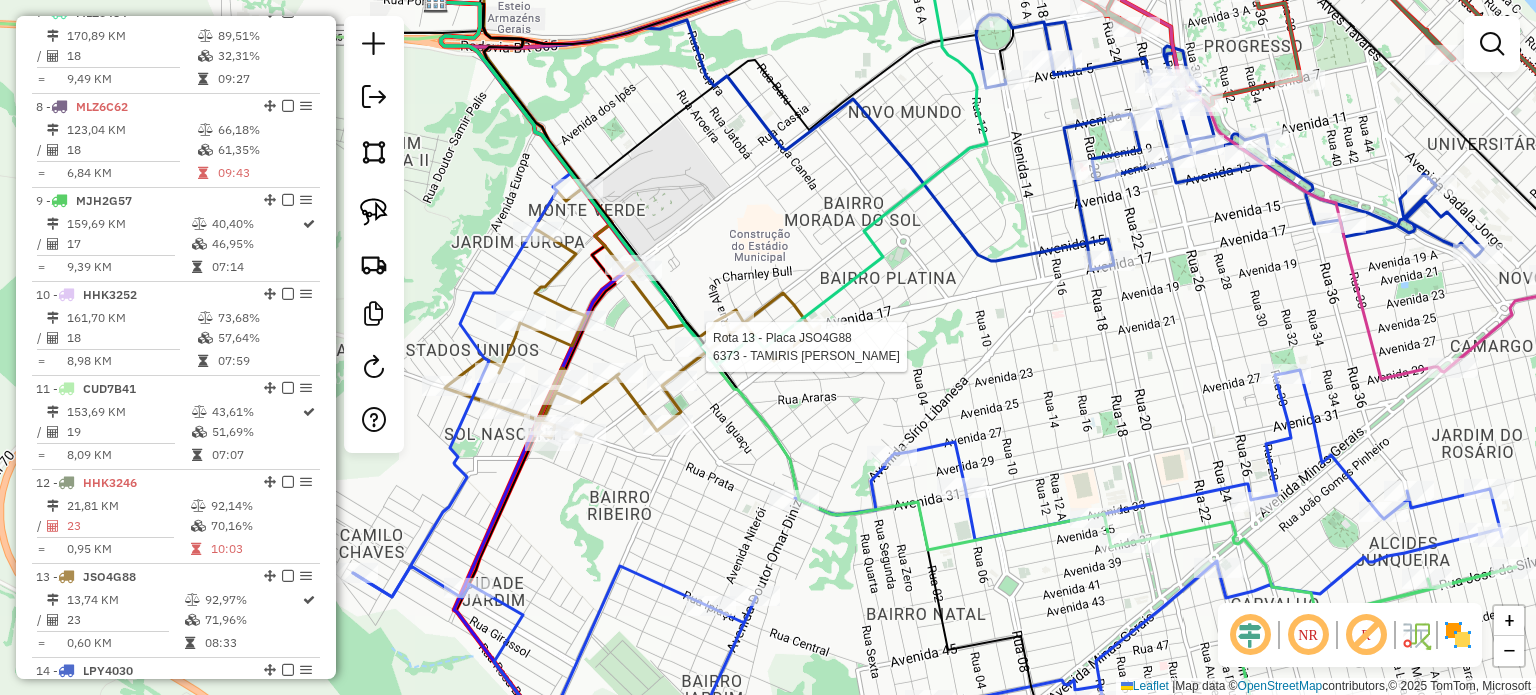 select on "*********" 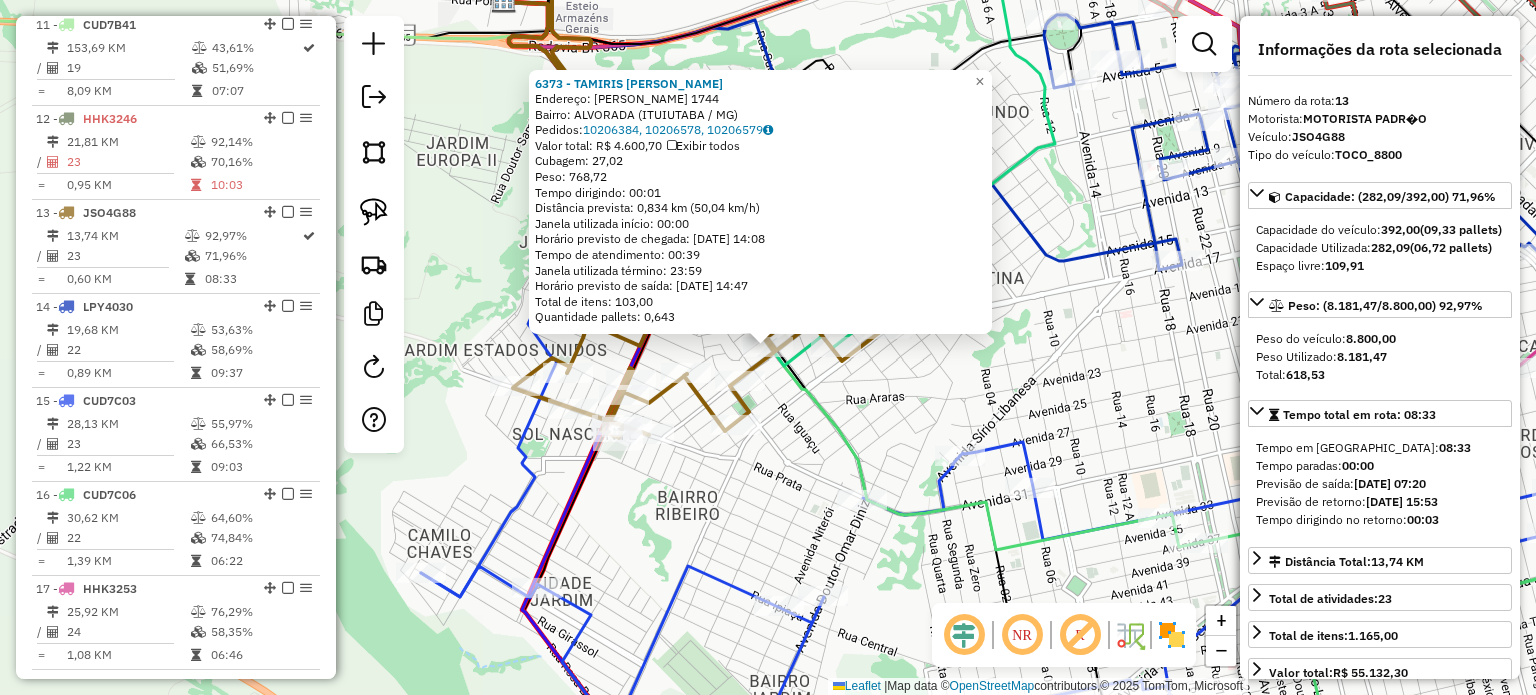 scroll, scrollTop: 1760, scrollLeft: 0, axis: vertical 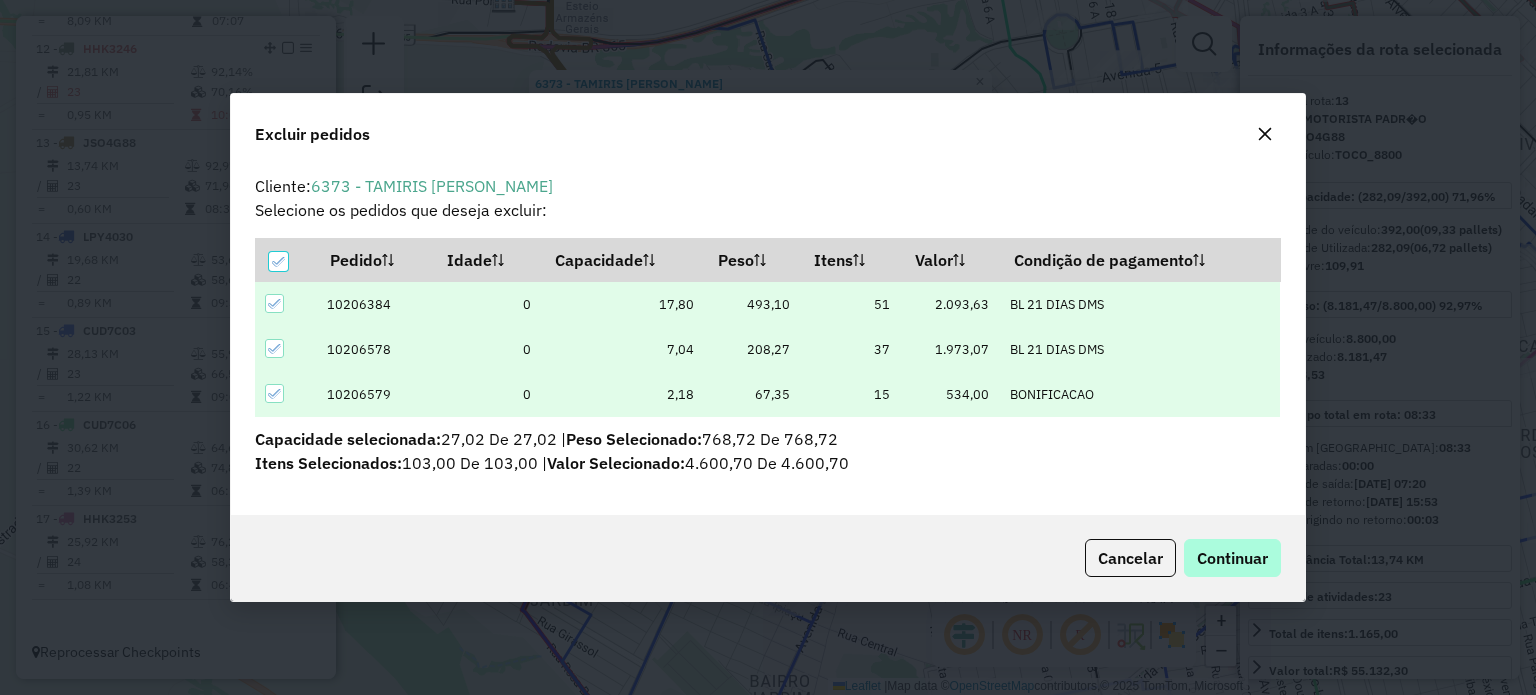 drag, startPoint x: 1280, startPoint y: 564, endPoint x: 1240, endPoint y: 547, distance: 43.462627 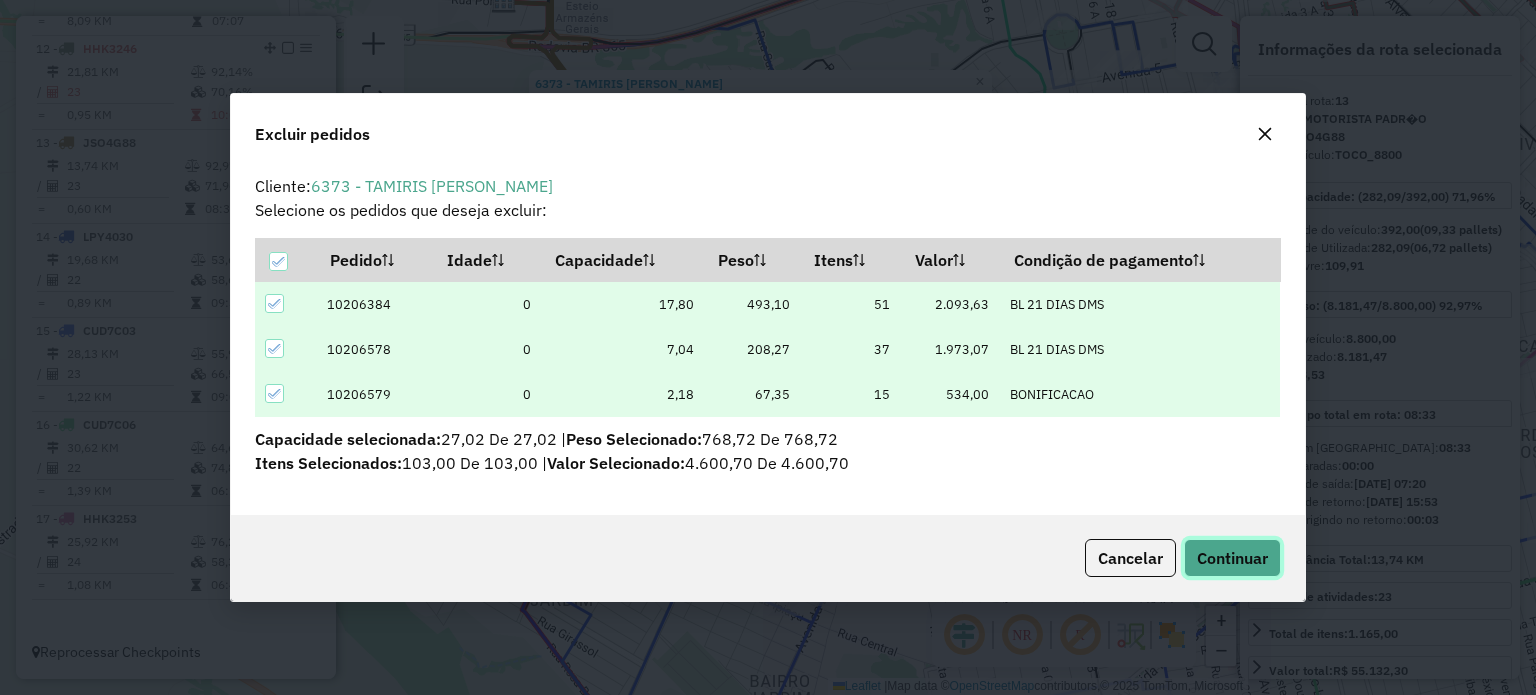 click on "Continuar" 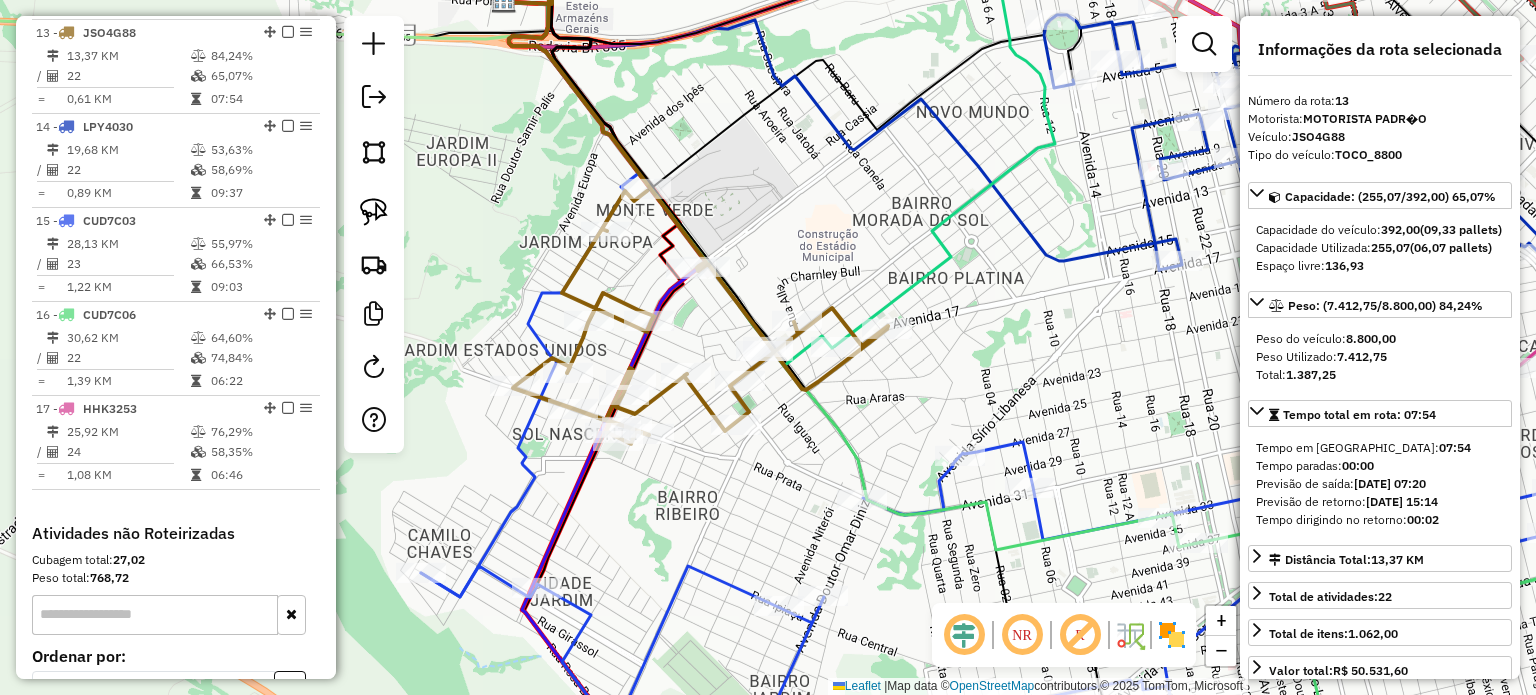 scroll, scrollTop: 1875, scrollLeft: 0, axis: vertical 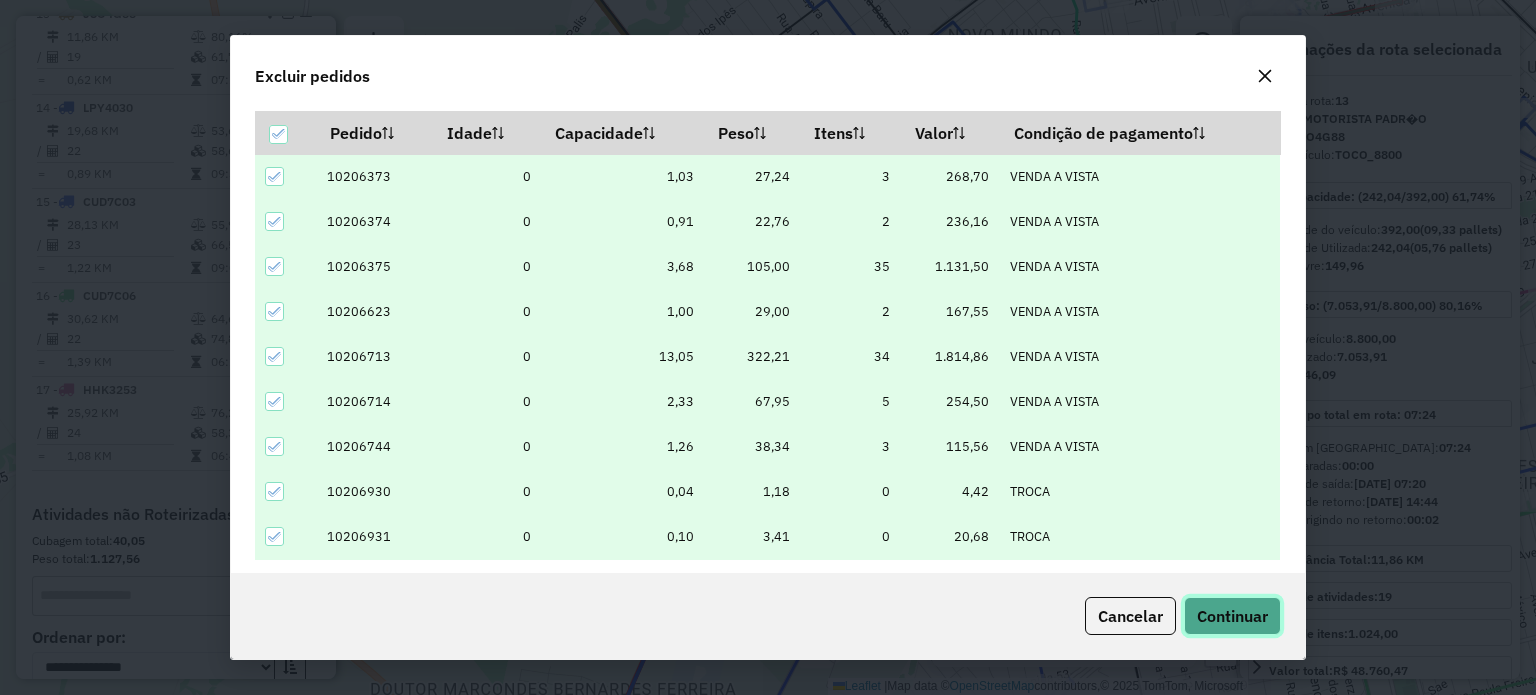drag, startPoint x: 1220, startPoint y: 617, endPoint x: 1129, endPoint y: 554, distance: 110.67972 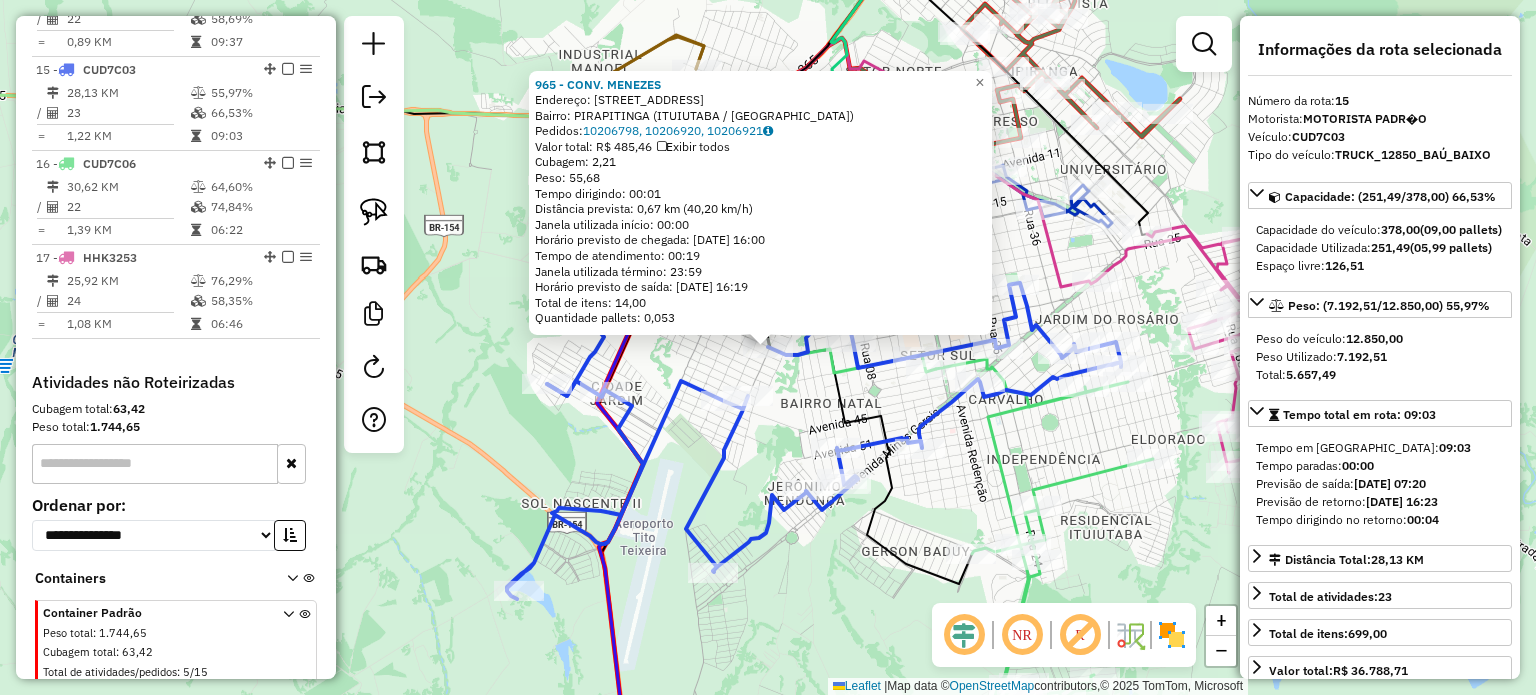 scroll, scrollTop: 2062, scrollLeft: 0, axis: vertical 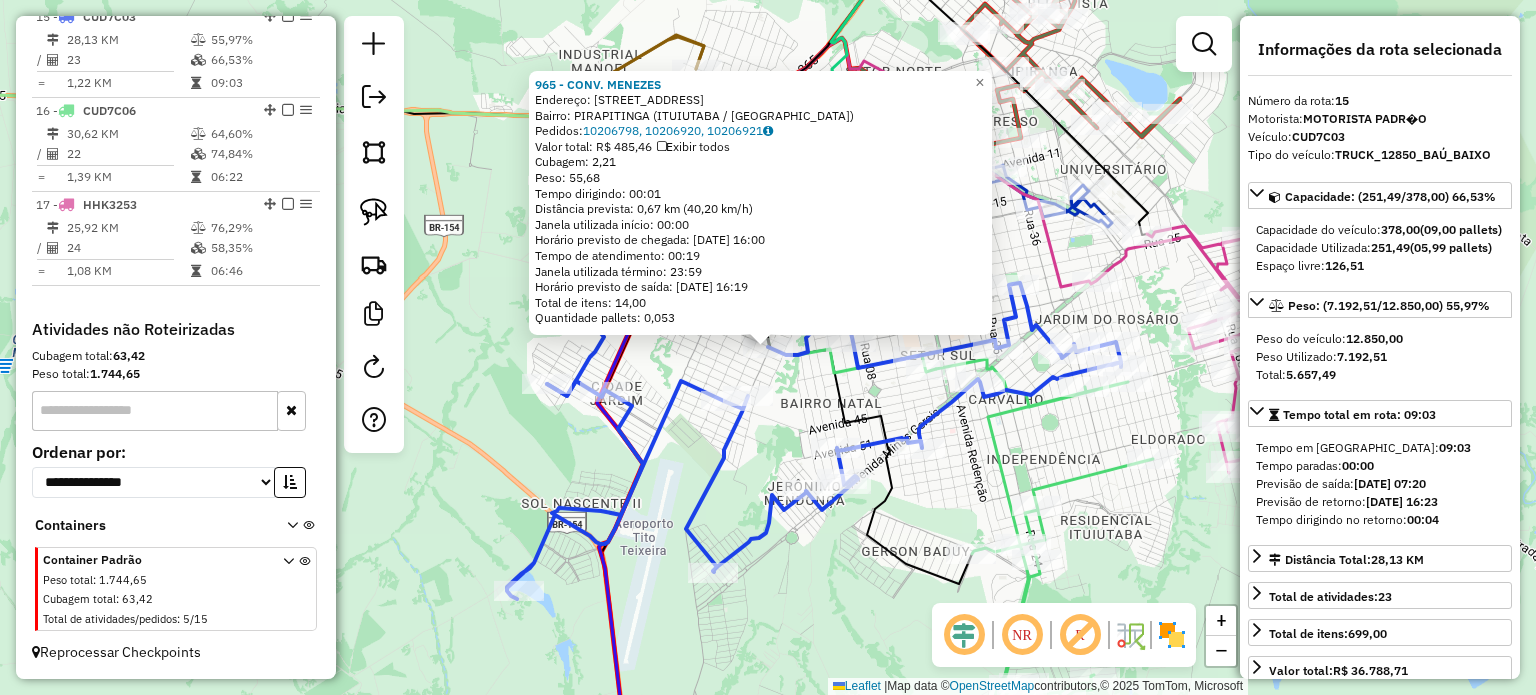 click on "965 - CONV. MENEZES  Endereço:  R   R   R   MONTE ALEGRE 285   Bairro: PIRAPITINGA (ITUIUTABA / MG)   Pedidos:  10206798, 10206920, 10206921   Valor total: R$ 485,46   Exibir todos   Cubagem: 2,21  Peso: 55,68  Tempo dirigindo: 00:01   Distância prevista: 0,67 km (40,20 km/h)   Janela utilizada início: 00:00   Horário previsto de chegada: 11/07/2025 16:00   Tempo de atendimento: 00:19   Janela utilizada término: 23:59   Horário previsto de saída: 11/07/2025 16:19   Total de itens: 14,00   Quantidade pallets: 0,053  × Janela de atendimento Grade de atendimento Capacidade Transportadoras Veículos Cliente Pedidos  Rotas Selecione os dias de semana para filtrar as janelas de atendimento  Seg   Ter   Qua   Qui   Sex   Sáb   Dom  Informe o período da janela de atendimento: De: Até:  Filtrar exatamente a janela do cliente  Considerar janela de atendimento padrão  Selecione os dias de semana para filtrar as grades de atendimento  Seg   Ter   Qua   Qui   Sex   Sáb   Dom   Peso mínimo:   Peso máximo:  +" 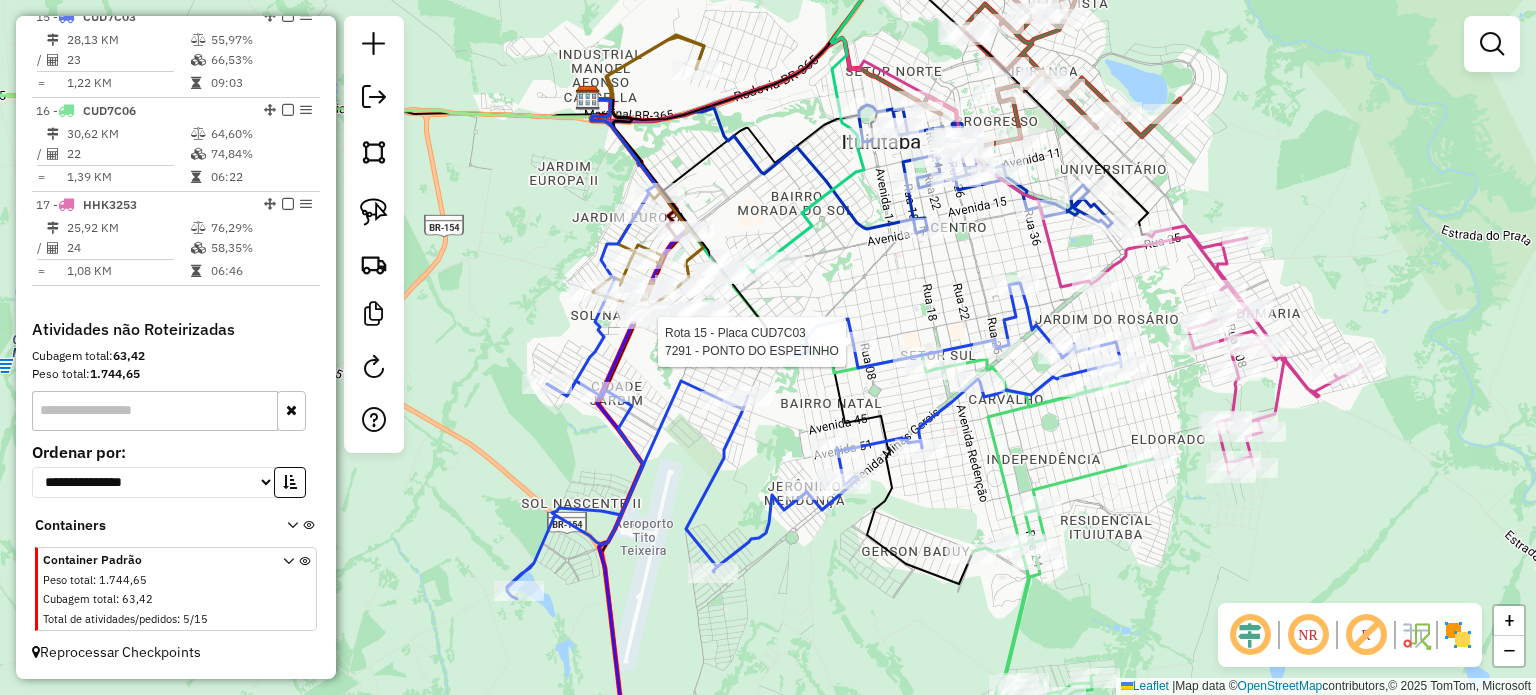 select on "*********" 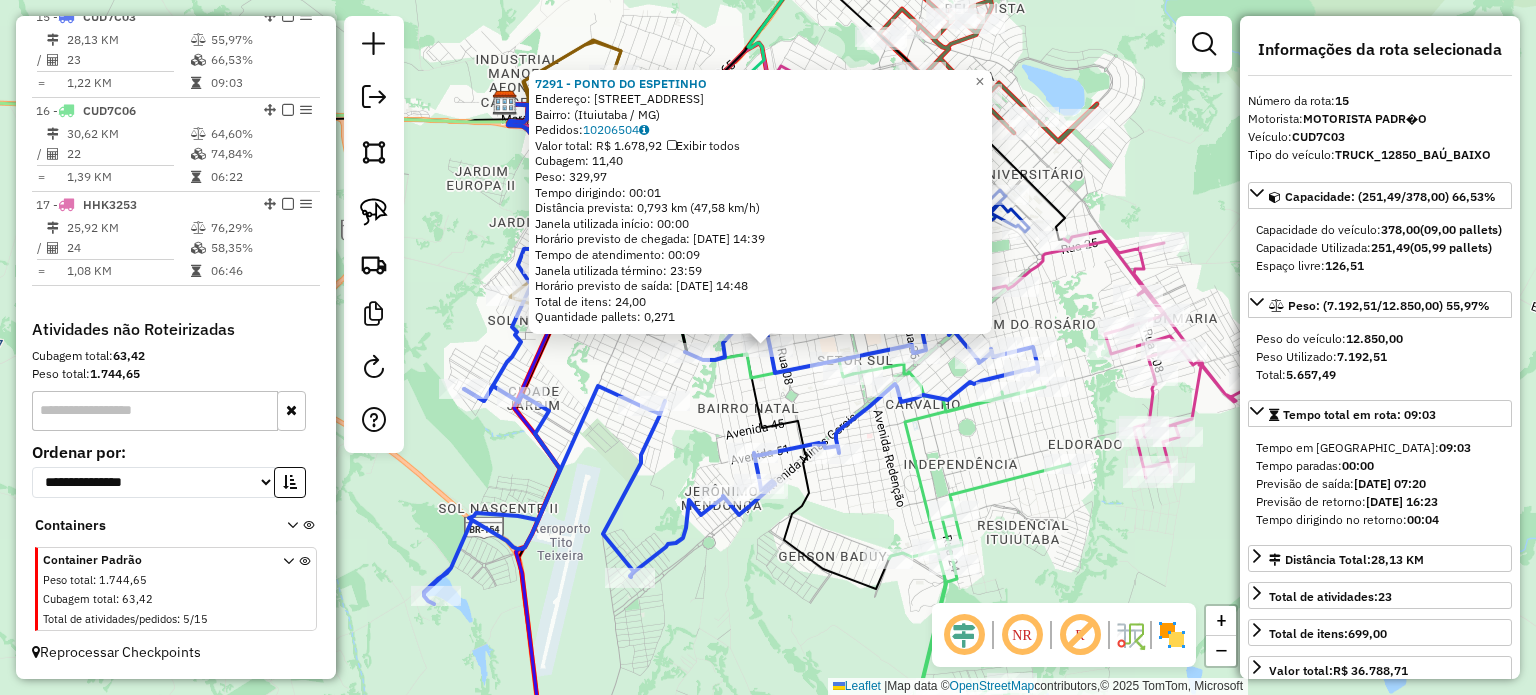 click on "7291 - PONTO DO ESPETINHO  Endereço: Rua Seis, 546   Bairro:  (Ituiutaba / MG)   Pedidos:  10206504   Valor total: R$ 1.678,92   Exibir todos   Cubagem: 11,40  Peso: 329,97  Tempo dirigindo: 00:01   Distância prevista: 0,793 km (47,58 km/h)   Janela utilizada início: 00:00   Horário previsto de chegada: 11/07/2025 14:39   Tempo de atendimento: 00:09   Janela utilizada término: 23:59   Horário previsto de saída: 11/07/2025 14:48   Total de itens: 24,00   Quantidade pallets: 0,271  × Janela de atendimento Grade de atendimento Capacidade Transportadoras Veículos Cliente Pedidos  Rotas Selecione os dias de semana para filtrar as janelas de atendimento  Seg   Ter   Qua   Qui   Sex   Sáb   Dom  Informe o período da janela de atendimento: De: Até:  Filtrar exatamente a janela do cliente  Considerar janela de atendimento padrão  Selecione os dias de semana para filtrar as grades de atendimento  Seg   Ter   Qua   Qui   Sex   Sáb   Dom   Considerar clientes sem dia de atendimento cadastrado  De:   Até:" 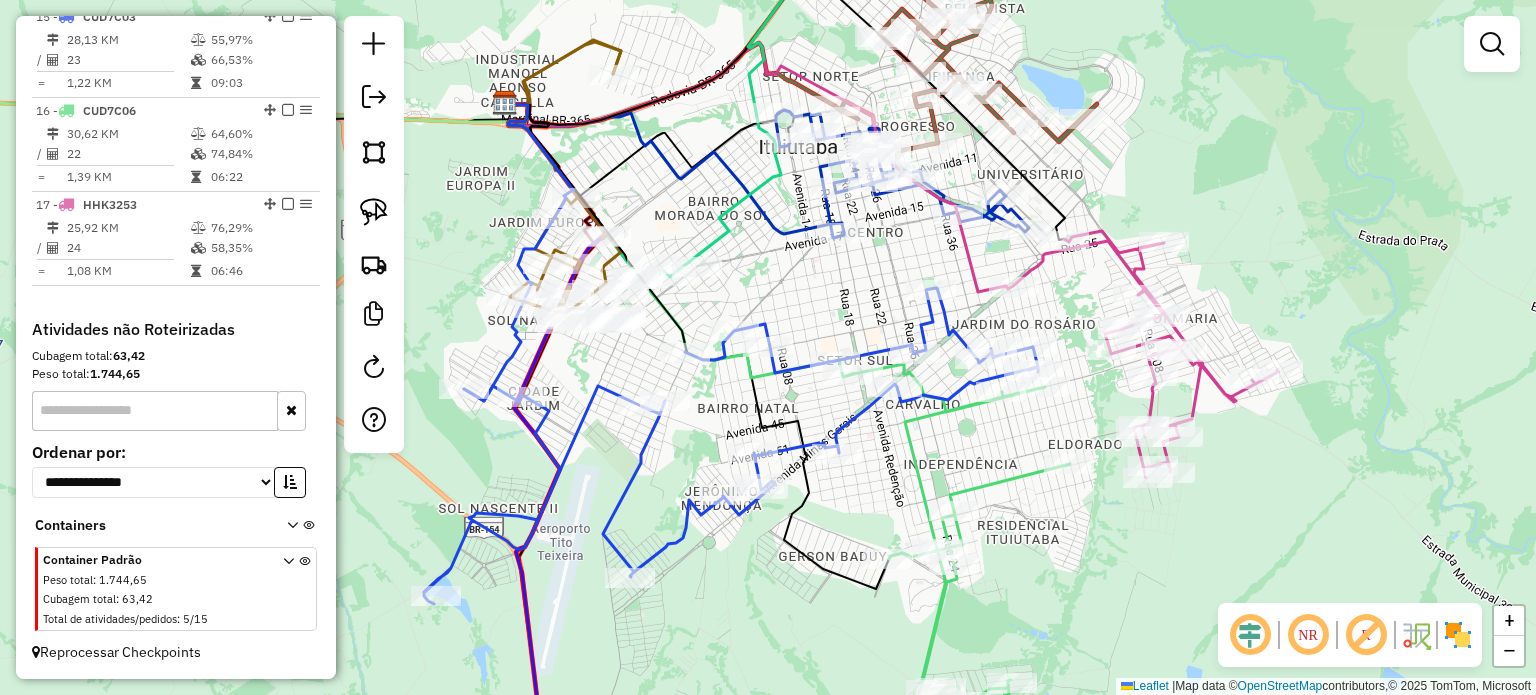 click 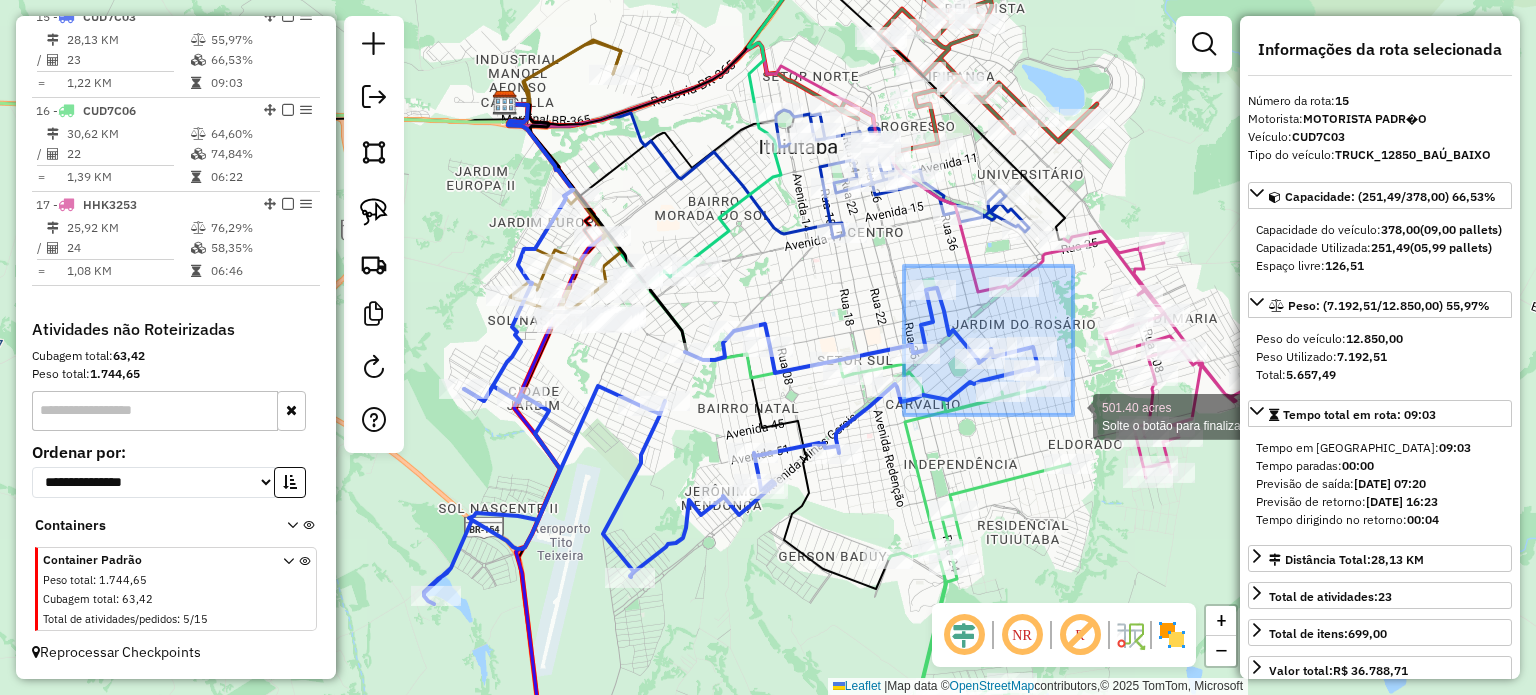 drag, startPoint x: 904, startPoint y: 266, endPoint x: 1073, endPoint y: 415, distance: 225.30424 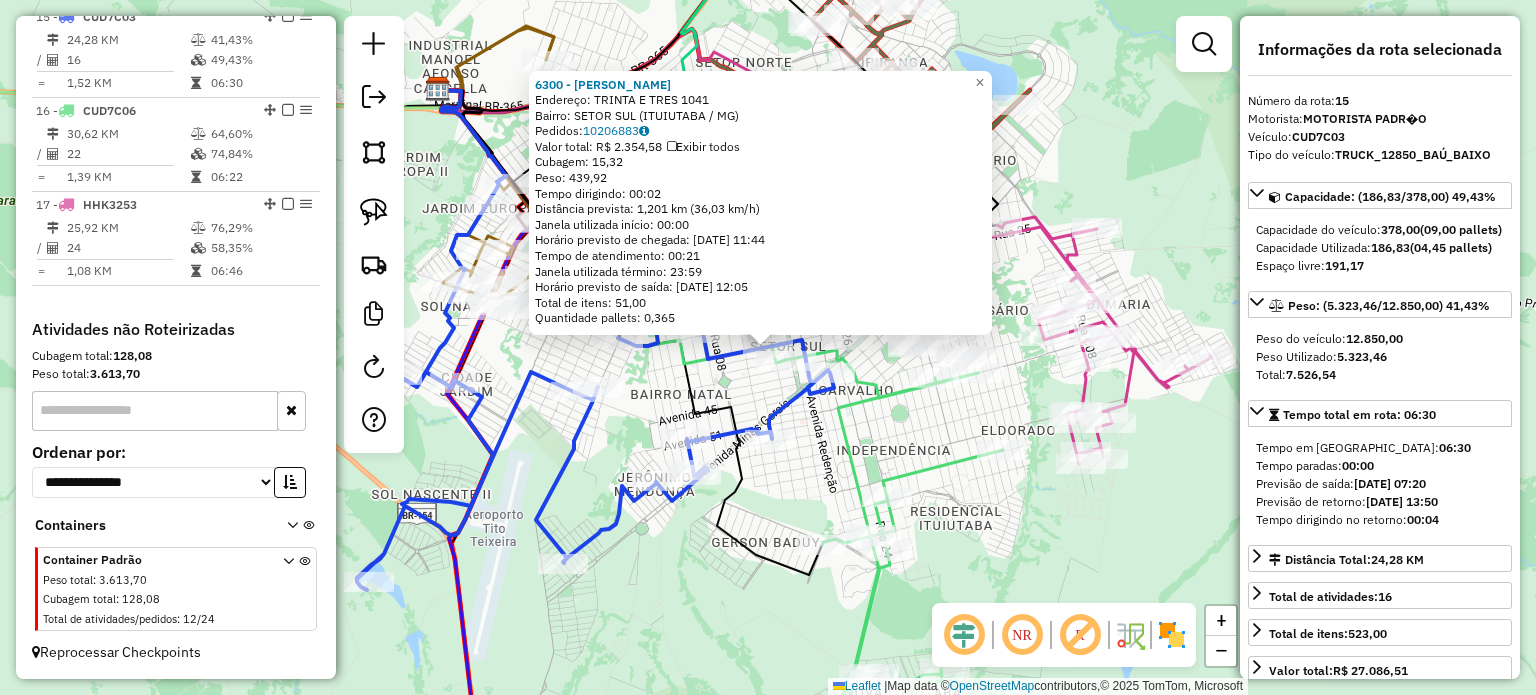 click on "6300 - QUELI SOUZA CARVALH  Endereço:  TRINTA E TRES 1041   Bairro: SETOR SUL (ITUIUTABA / MG)   Pedidos:  10206883   Valor total: R$ 2.354,58   Exibir todos   Cubagem: 15,32  Peso: 439,92  Tempo dirigindo: 00:02   Distância prevista: 1,201 km (36,03 km/h)   Janela utilizada início: 00:00   Horário previsto de chegada: 11/07/2025 11:44   Tempo de atendimento: 00:21   Janela utilizada término: 23:59   Horário previsto de saída: 11/07/2025 12:05   Total de itens: 51,00   Quantidade pallets: 0,365  × Janela de atendimento Grade de atendimento Capacidade Transportadoras Veículos Cliente Pedidos  Rotas Selecione os dias de semana para filtrar as janelas de atendimento  Seg   Ter   Qua   Qui   Sex   Sáb   Dom  Informe o período da janela de atendimento: De: Até:  Filtrar exatamente a janela do cliente  Considerar janela de atendimento padrão  Selecione os dias de semana para filtrar as grades de atendimento  Seg   Ter   Qua   Qui   Sex   Sáb   Dom   Clientes fora do dia de atendimento selecionado De:" 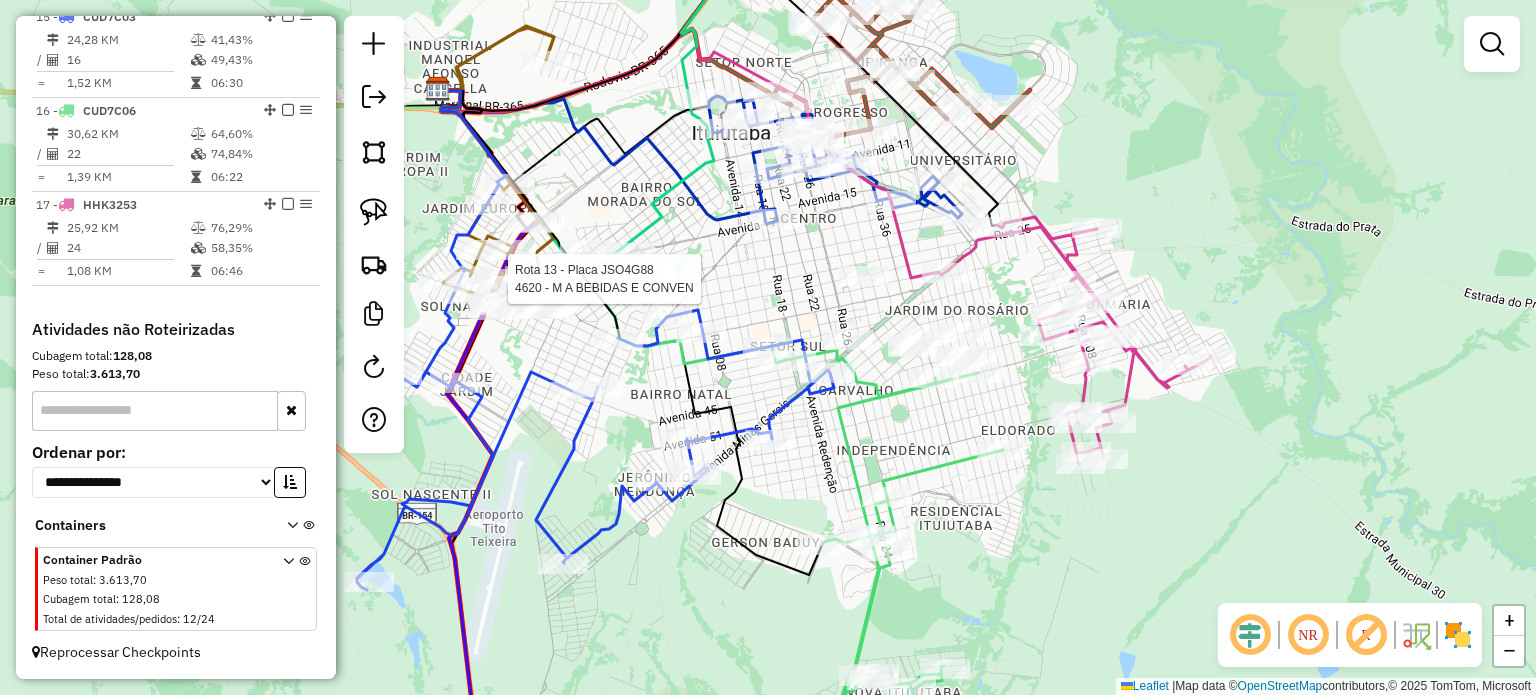 select on "*********" 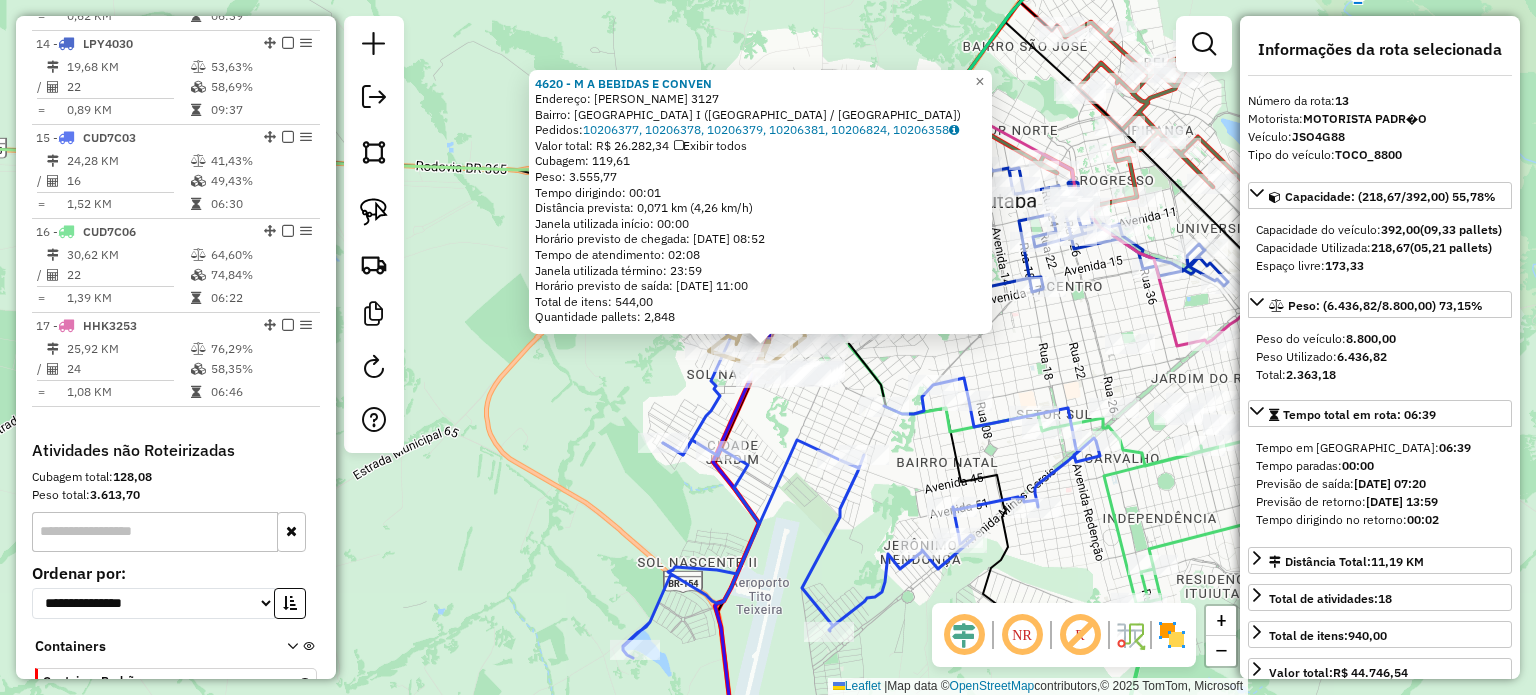 scroll, scrollTop: 1875, scrollLeft: 0, axis: vertical 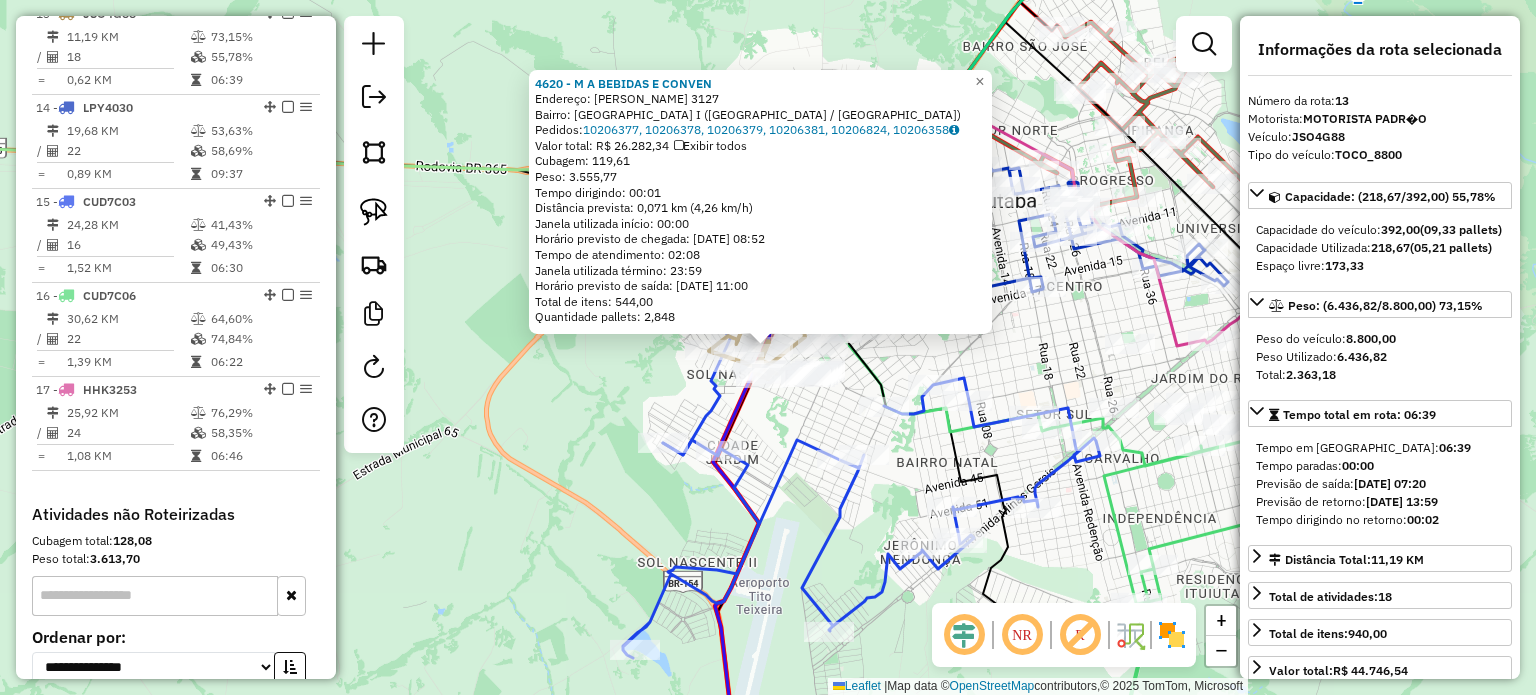 click on "4620 - M A BEBIDAS E CONVEN  Endereço:  NIVALDO INACIO MOREIRA 3127   Bairro: LAGOA AZUL I (ITUIUTABA / MG)   Pedidos:  10206377, 10206378, 10206379, 10206381, 10206824, 10206358   Valor total: R$ 26.282,34   Exibir todos   Cubagem: 119,61  Peso: 3.555,77  Tempo dirigindo: 00:01   Distância prevista: 0,071 km (4,26 km/h)   Janela utilizada início: 00:00   Horário previsto de chegada: 11/07/2025 08:52   Tempo de atendimento: 02:08   Janela utilizada término: 23:59   Horário previsto de saída: 11/07/2025 11:00   Total de itens: 544,00   Quantidade pallets: 2,848  × Janela de atendimento Grade de atendimento Capacidade Transportadoras Veículos Cliente Pedidos  Rotas Selecione os dias de semana para filtrar as janelas de atendimento  Seg   Ter   Qua   Qui   Sex   Sáb   Dom  Informe o período da janela de atendimento: De: Até:  Filtrar exatamente a janela do cliente  Considerar janela de atendimento padrão  Selecione os dias de semana para filtrar as grades de atendimento  Seg   Ter   Qua   Qui   Sex" 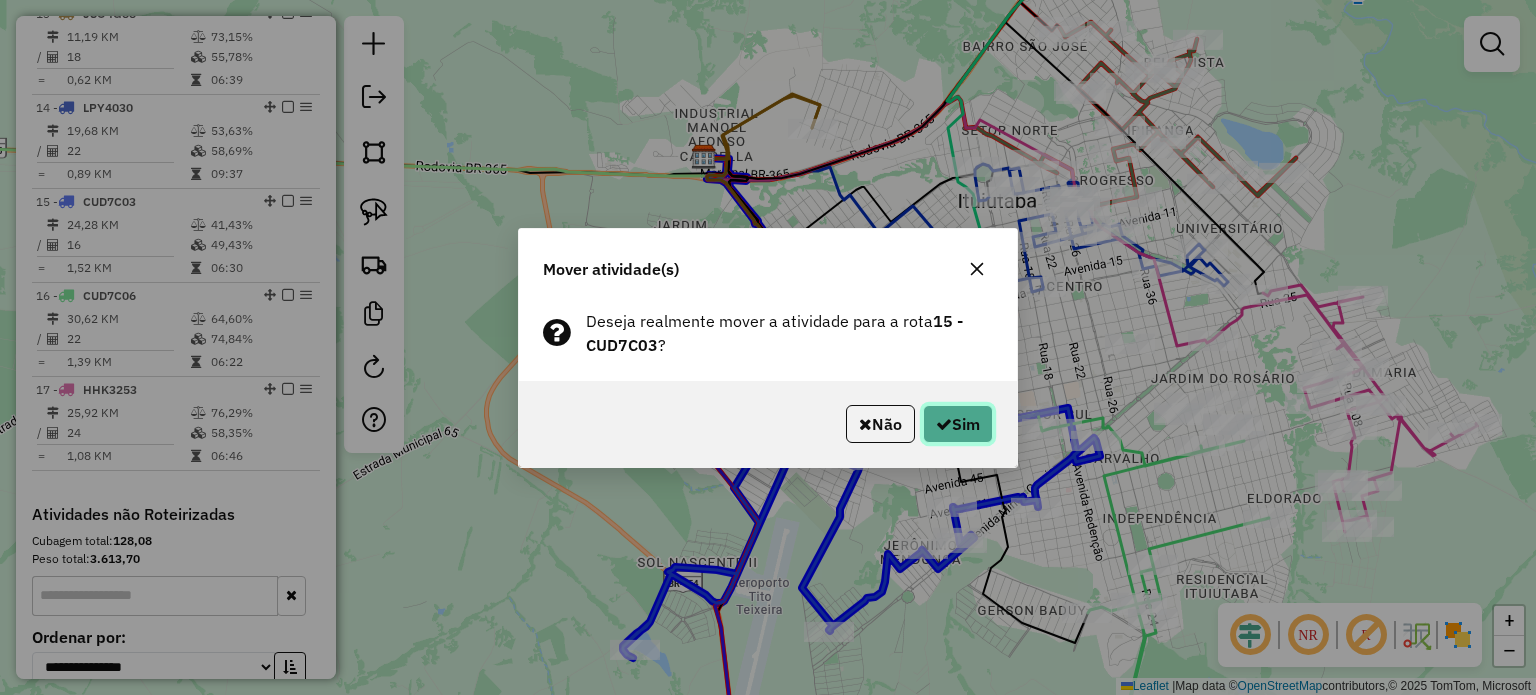 click on "Sim" 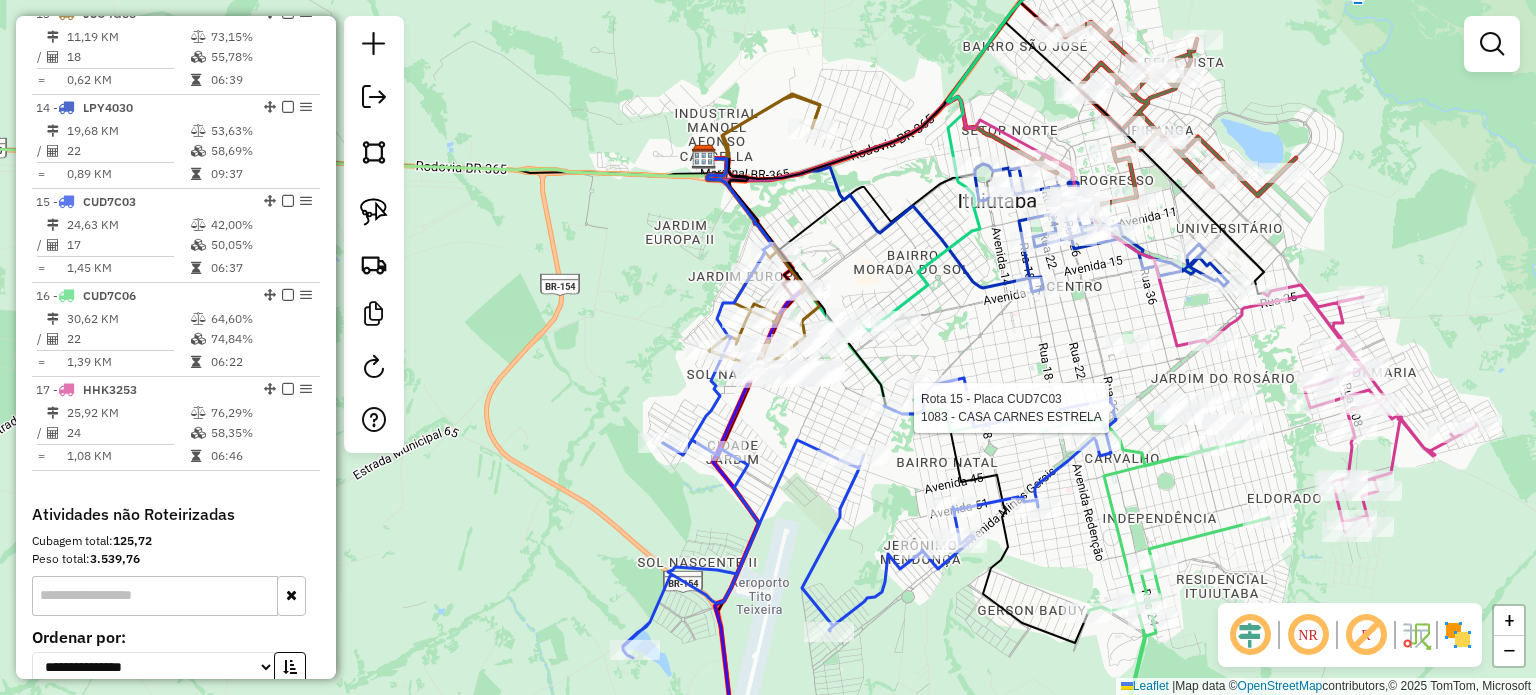 select on "*********" 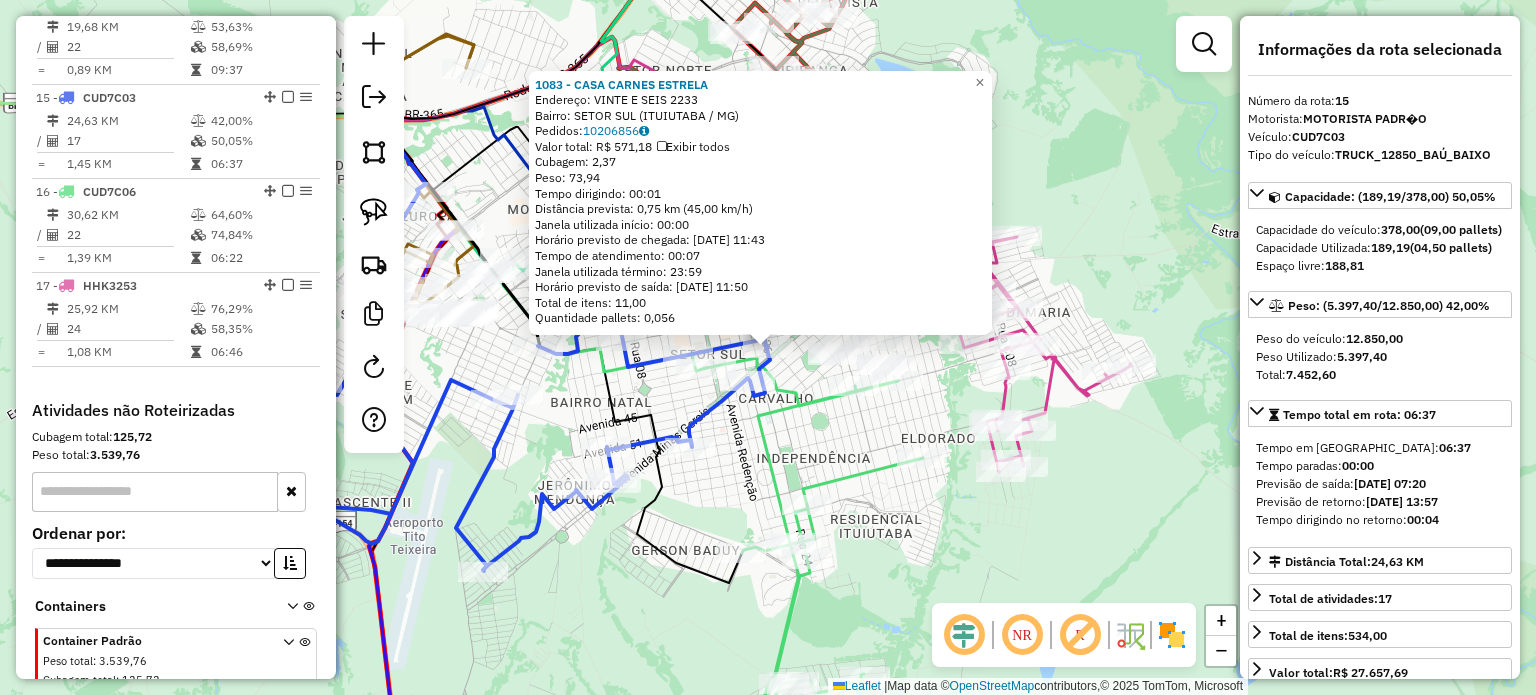 scroll, scrollTop: 2062, scrollLeft: 0, axis: vertical 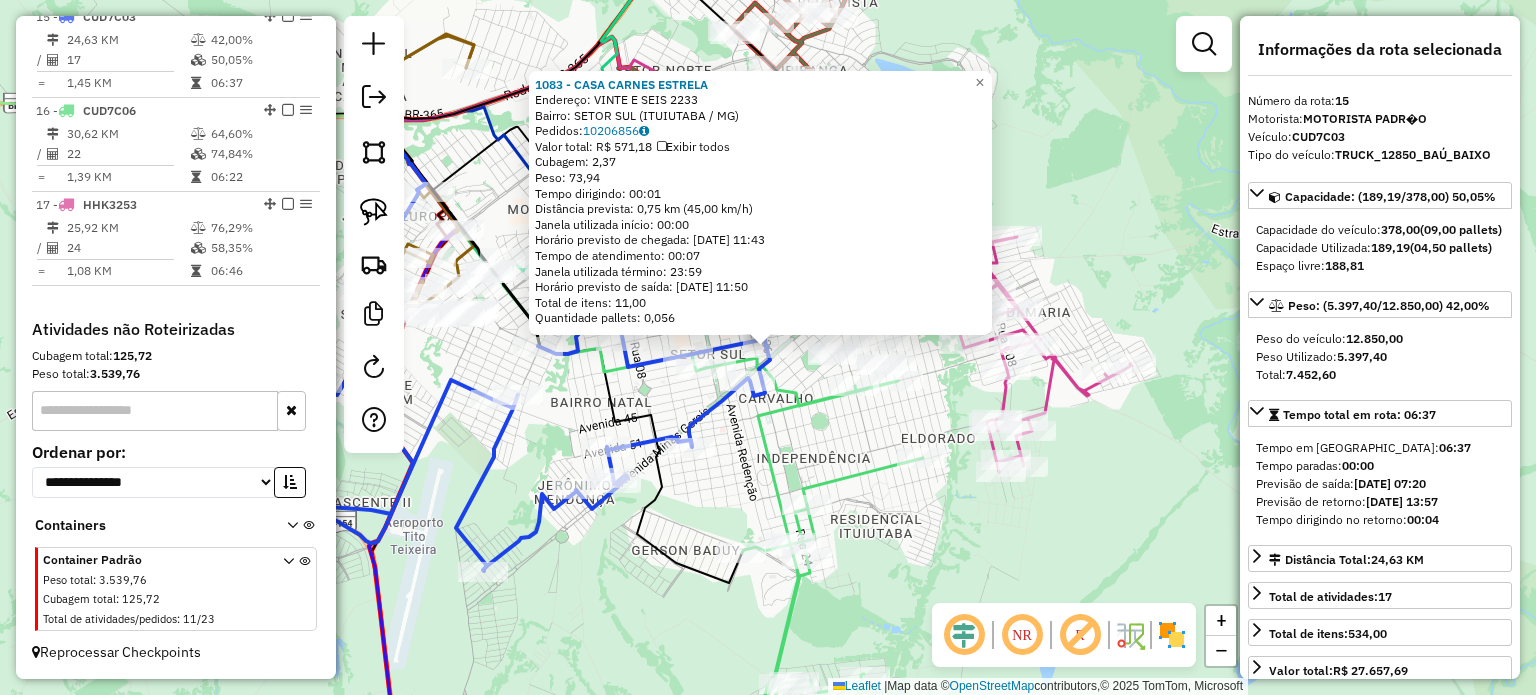 click on "1083 - CASA CARNES ESTRELA  Endereço:  VINTE E SEIS 2233   Bairro: SETOR SUL (ITUIUTABA / MG)   Pedidos:  10206856   Valor total: R$ 571,18   Exibir todos   Cubagem: 2,37  Peso: 73,94  Tempo dirigindo: 00:01   Distância prevista: 0,75 km (45,00 km/h)   Janela utilizada início: 00:00   Horário previsto de chegada: 11/07/2025 11:43   Tempo de atendimento: 00:07   Janela utilizada término: 23:59   Horário previsto de saída: 11/07/2025 11:50   Total de itens: 11,00   Quantidade pallets: 0,056  × Janela de atendimento Grade de atendimento Capacidade Transportadoras Veículos Cliente Pedidos  Rotas Selecione os dias de semana para filtrar as janelas de atendimento  Seg   Ter   Qua   Qui   Sex   Sáb   Dom  Informe o período da janela de atendimento: De: Até:  Filtrar exatamente a janela do cliente  Considerar janela de atendimento padrão  Selecione os dias de semana para filtrar as grades de atendimento  Seg   Ter   Qua   Qui   Sex   Sáb   Dom   Considerar clientes sem dia de atendimento cadastrado De:" 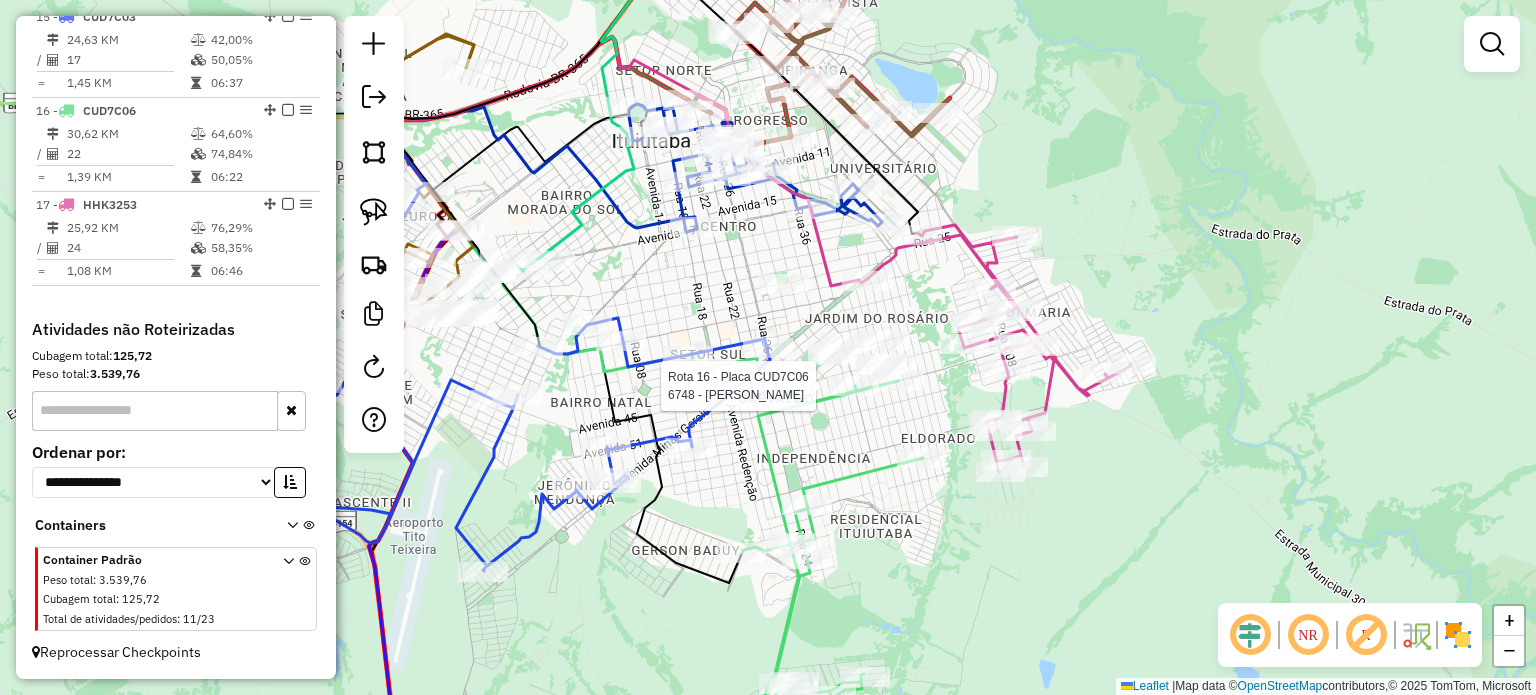 scroll, scrollTop: 2073, scrollLeft: 0, axis: vertical 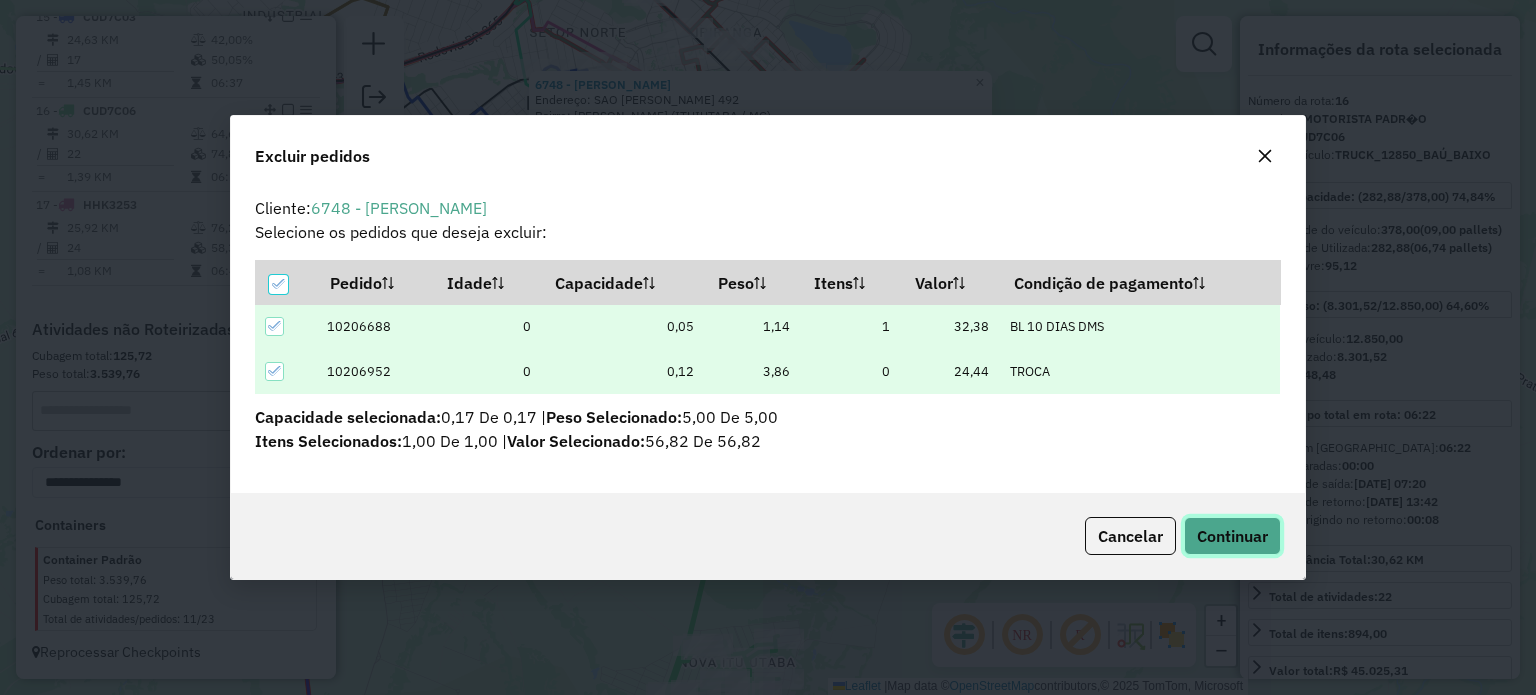 click on "Continuar" 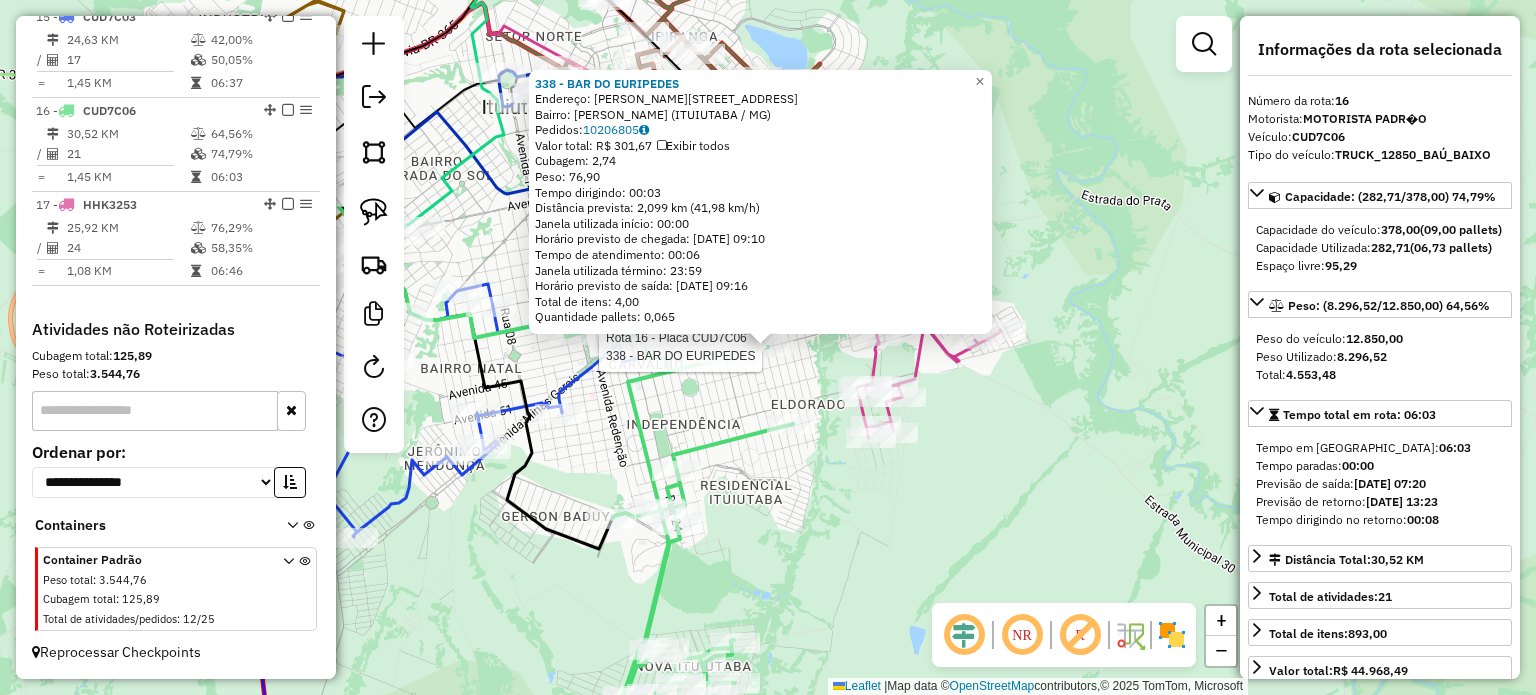 click 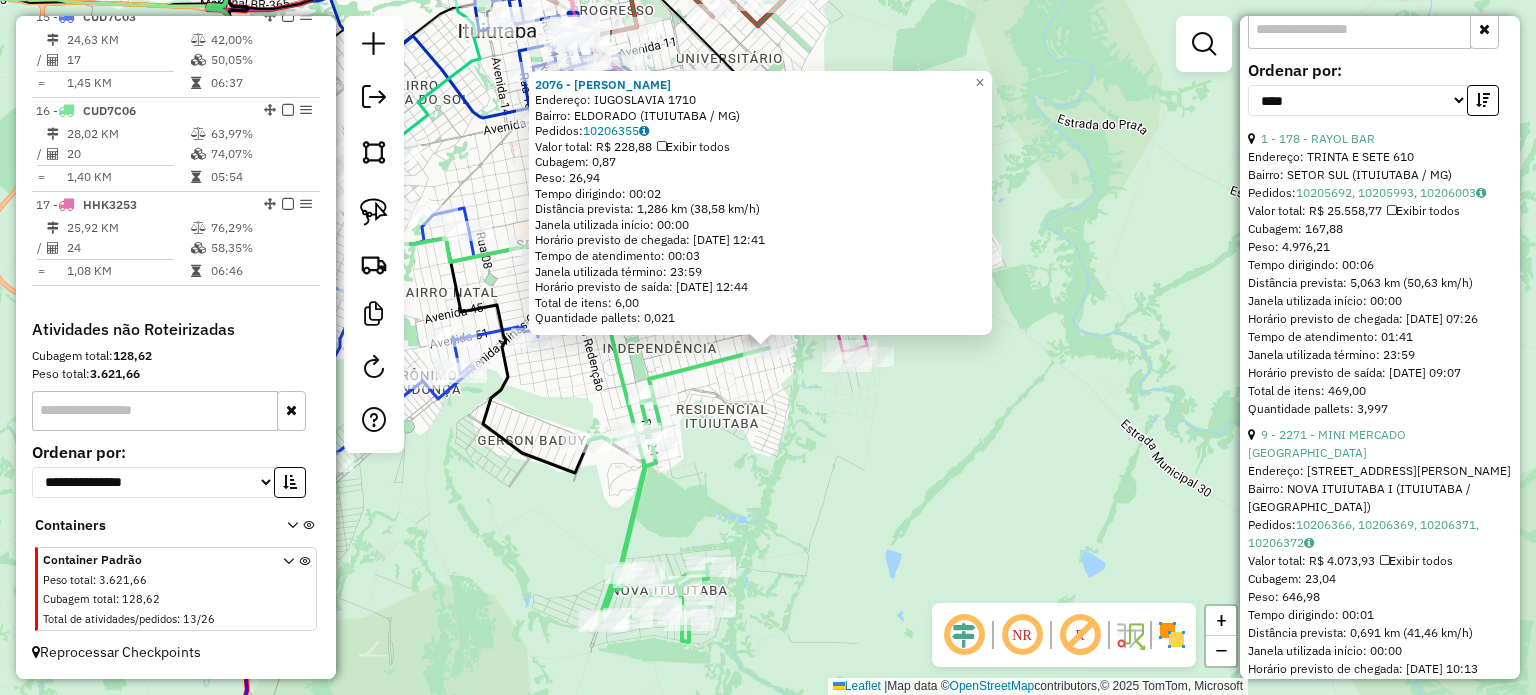 scroll, scrollTop: 800, scrollLeft: 0, axis: vertical 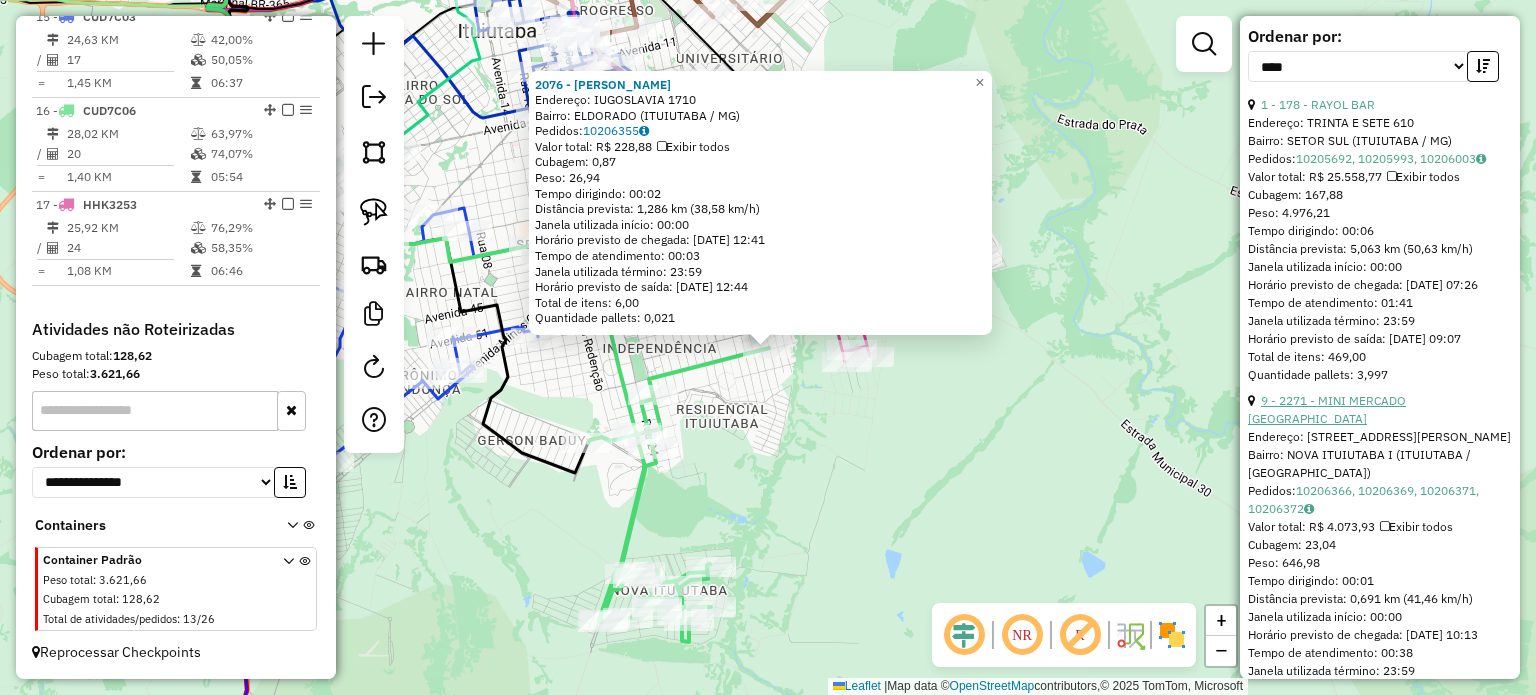 click on "9 - 2271 - MINI MERCADO BRASILE" at bounding box center [1327, 409] 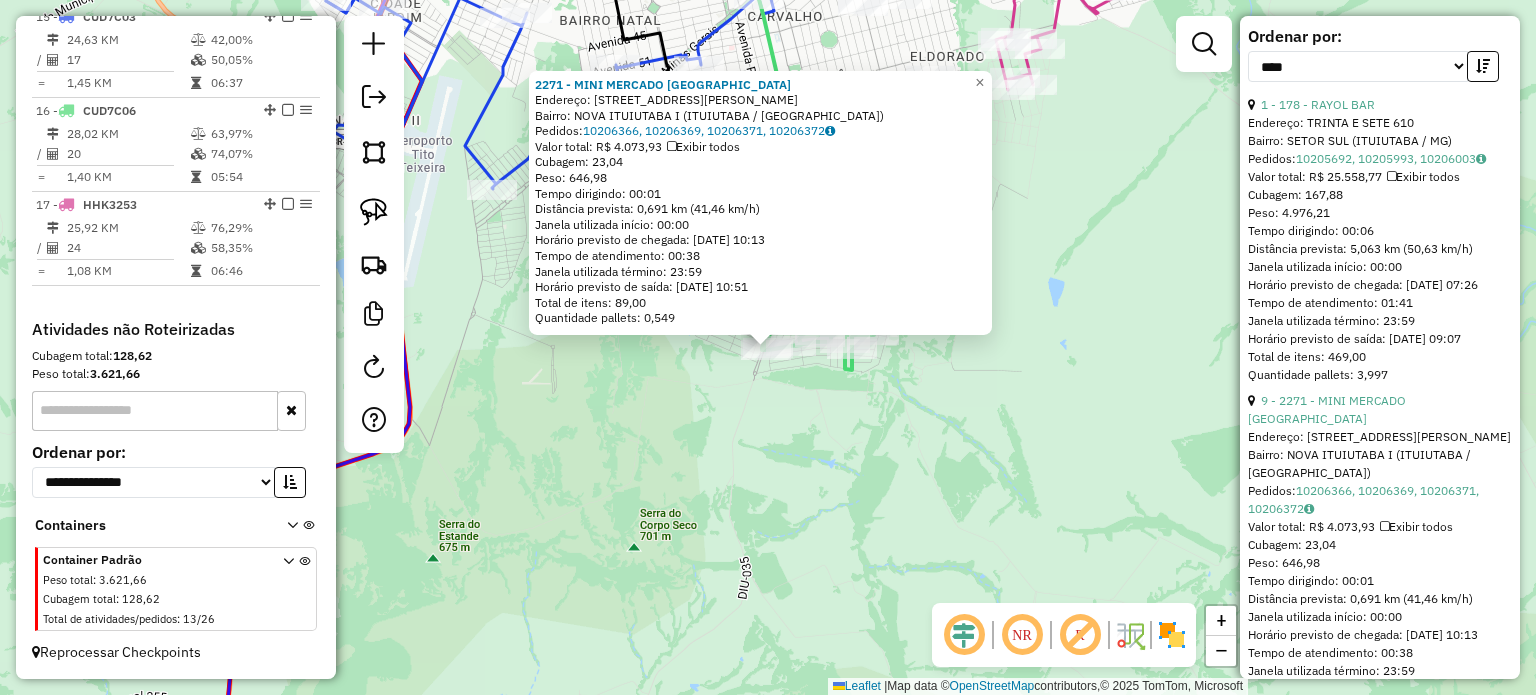 click on "2271 - MINI MERCADO BRASILE  Endereço:  Rua Pastor Sebastiao Pereira d 554   Bairro: NOVA ITUIUTABA I (ITUIUTABA / MG)   Pedidos:  10206366, 10206369, 10206371, 10206372   Valor total: R$ 4.073,93   Exibir todos   Cubagem: 23,04  Peso: 646,98  Tempo dirigindo: 00:01   Distância prevista: 0,691 km (41,46 km/h)   Janela utilizada início: 00:00   Horário previsto de chegada: 11/07/2025 10:13   Tempo de atendimento: 00:38   Janela utilizada término: 23:59   Horário previsto de saída: 11/07/2025 10:51   Total de itens: 89,00   Quantidade pallets: 0,549  × Janela de atendimento Grade de atendimento Capacidade Transportadoras Veículos Cliente Pedidos  Rotas Selecione os dias de semana para filtrar as janelas de atendimento  Seg   Ter   Qua   Qui   Sex   Sáb   Dom  Informe o período da janela de atendimento: De: Até:  Filtrar exatamente a janela do cliente  Considerar janela de atendimento padrão  Selecione os dias de semana para filtrar as grades de atendimento  Seg   Ter   Qua   Qui   Sex   Sáb   Dom" 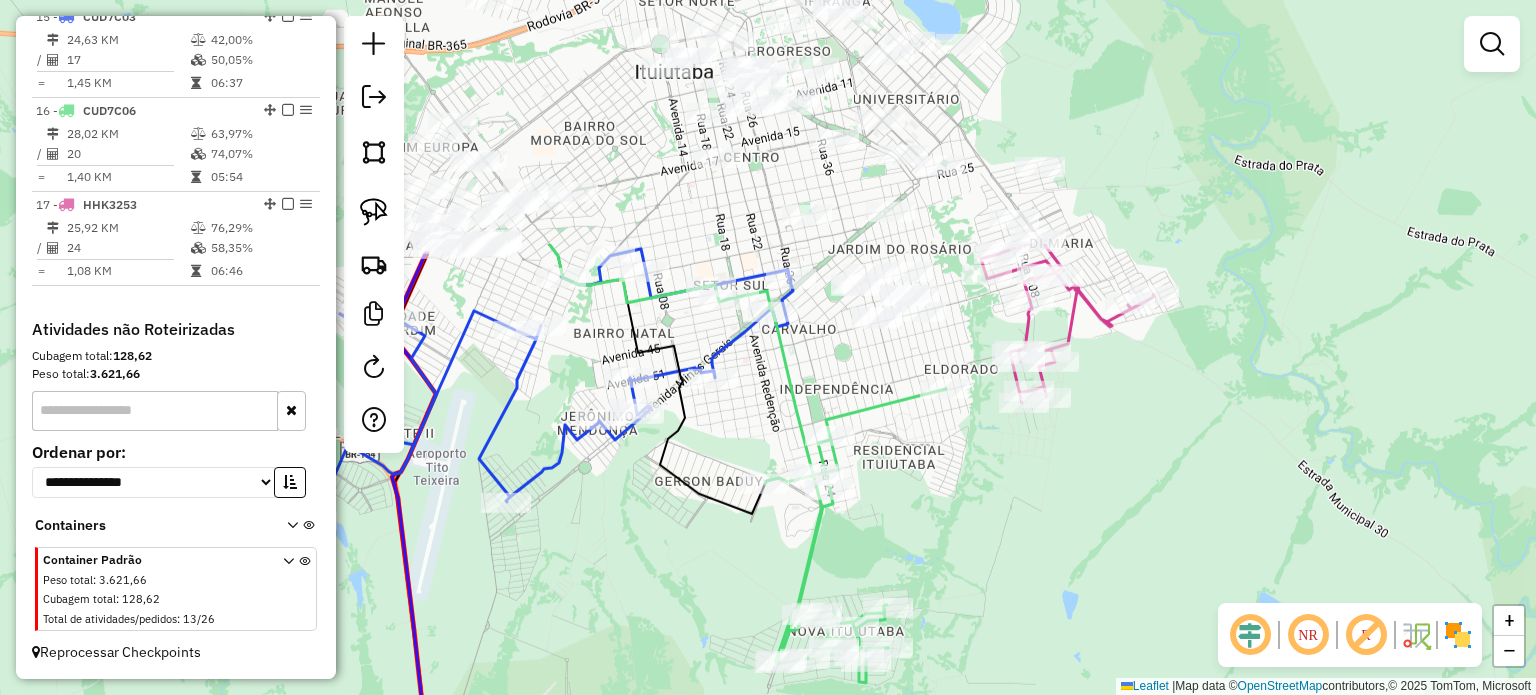 drag, startPoint x: 937, startPoint y: 247, endPoint x: 951, endPoint y: 554, distance: 307.31906 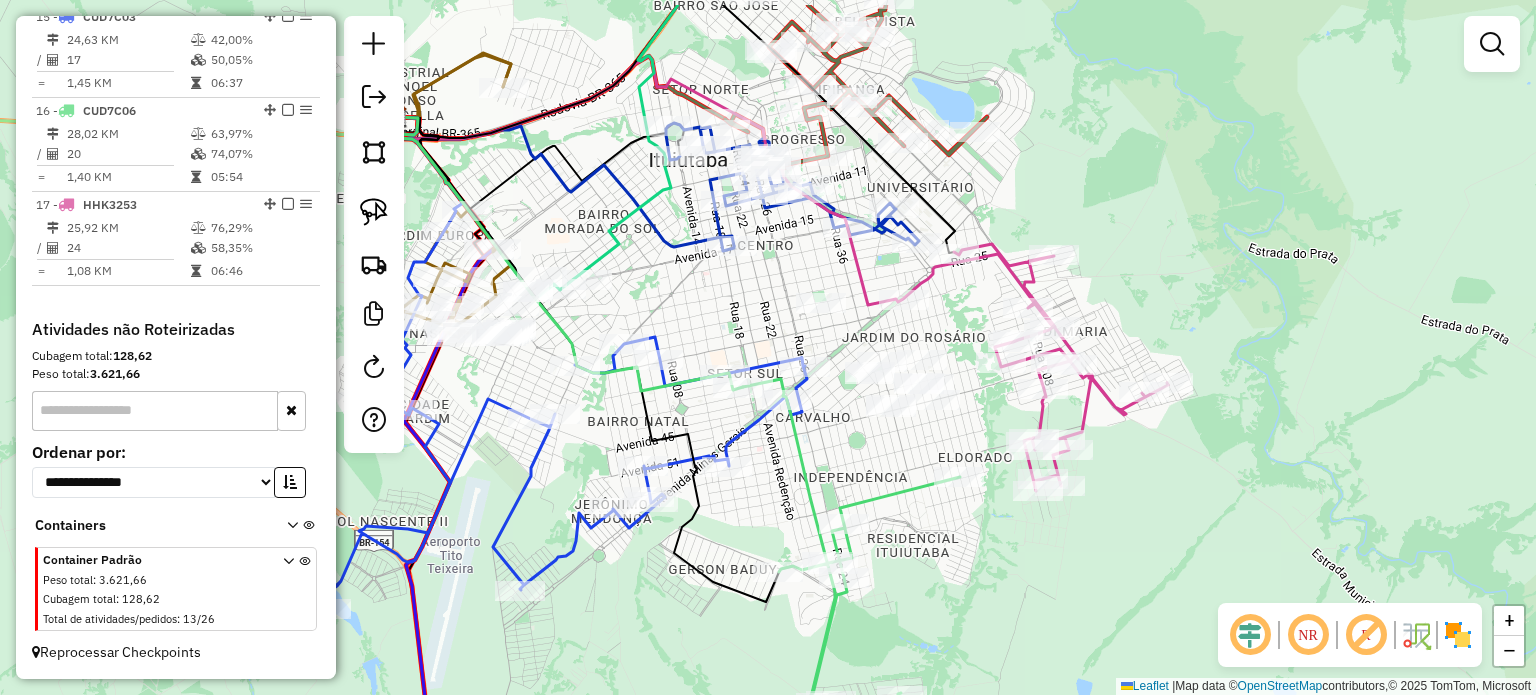 drag, startPoint x: 844, startPoint y: 461, endPoint x: 834, endPoint y: 460, distance: 10.049875 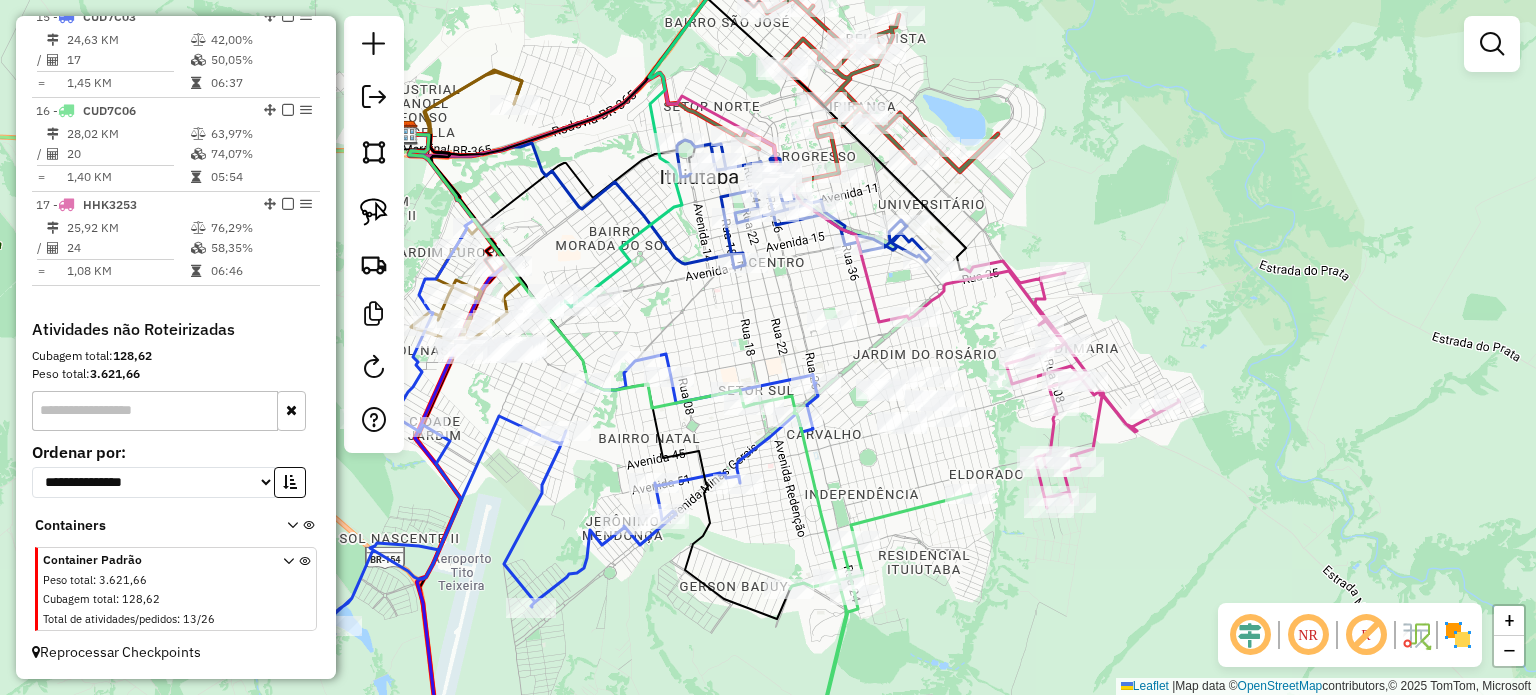 click 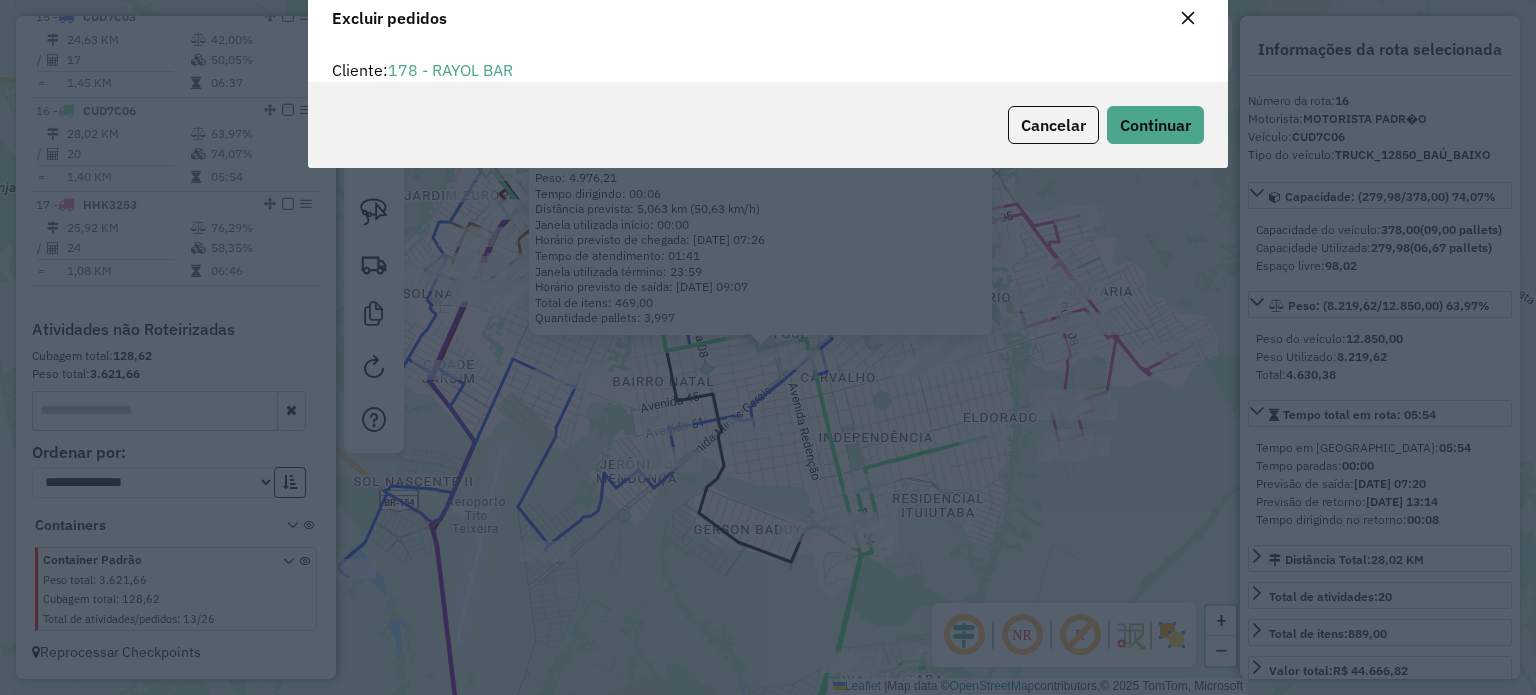 scroll, scrollTop: 69, scrollLeft: 0, axis: vertical 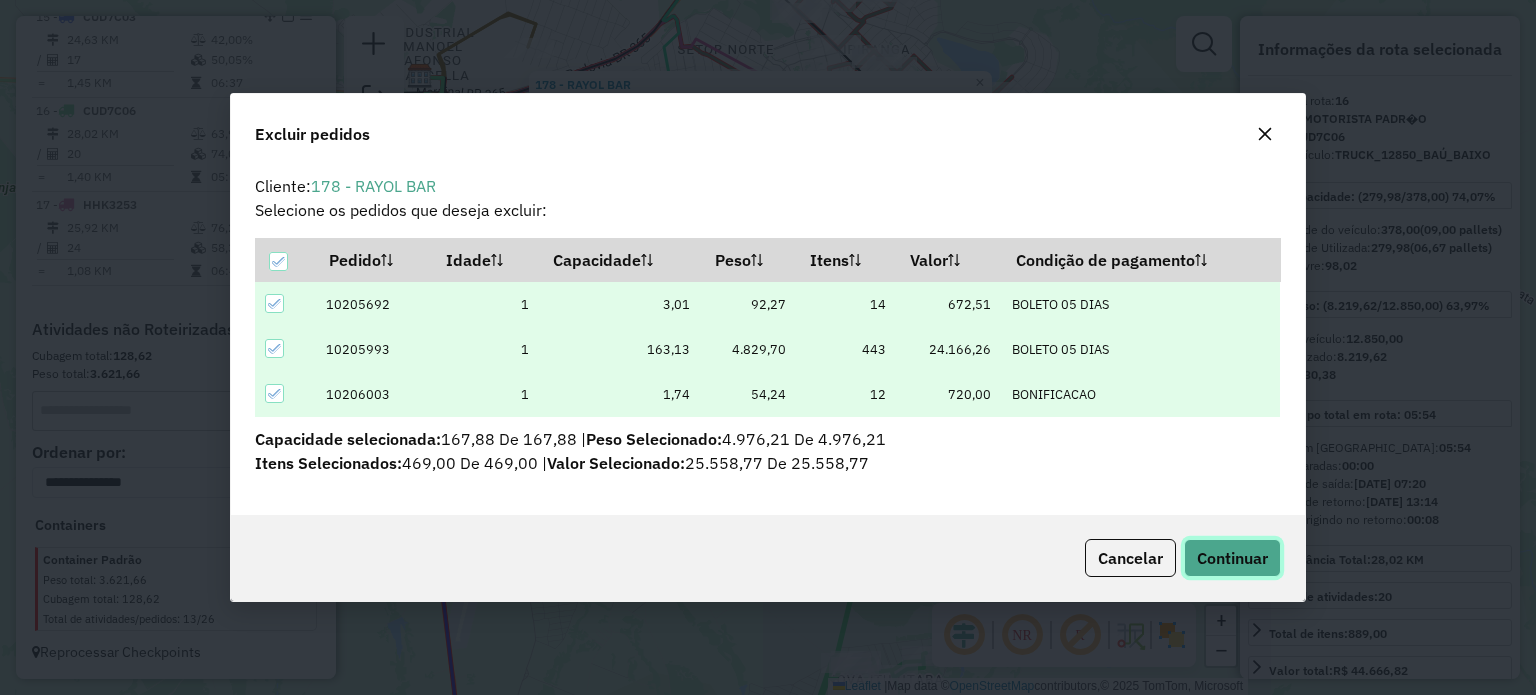 click on "Continuar" 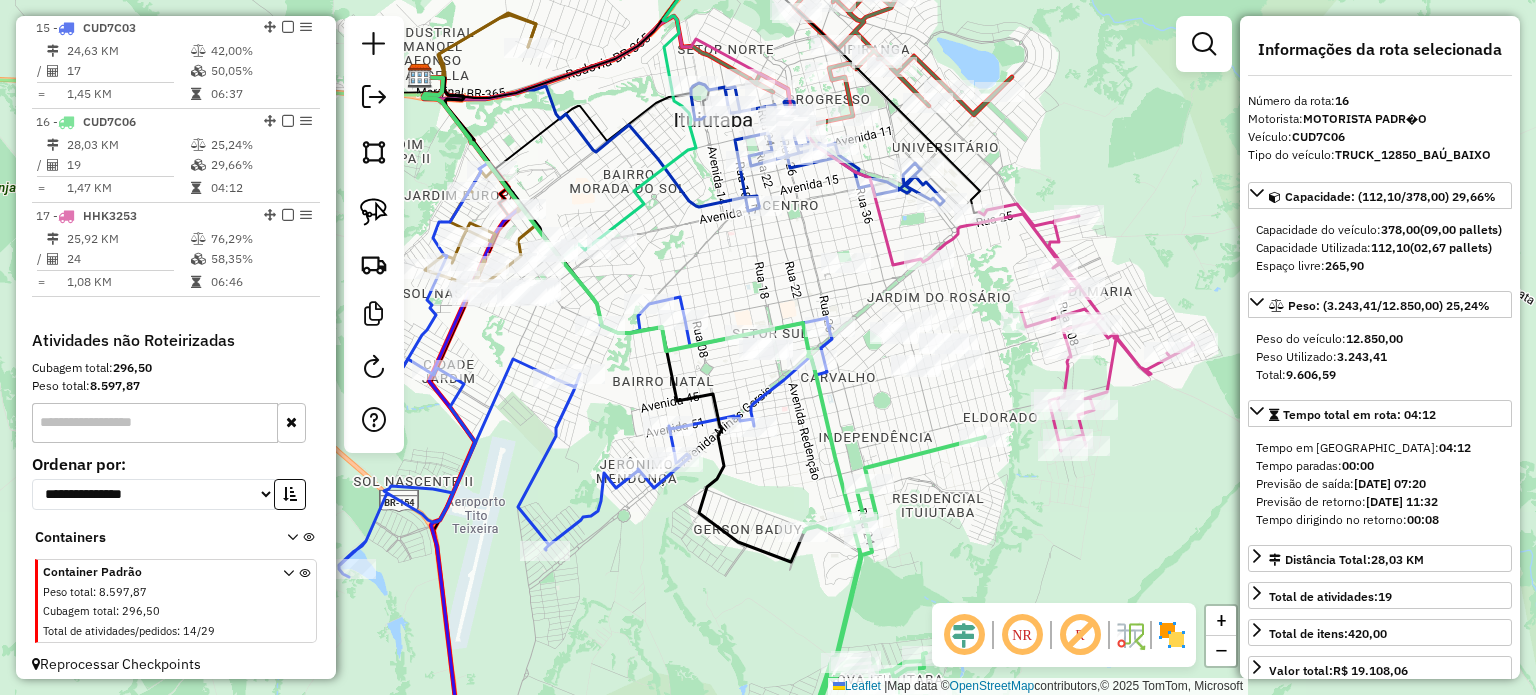 scroll, scrollTop: 2098, scrollLeft: 0, axis: vertical 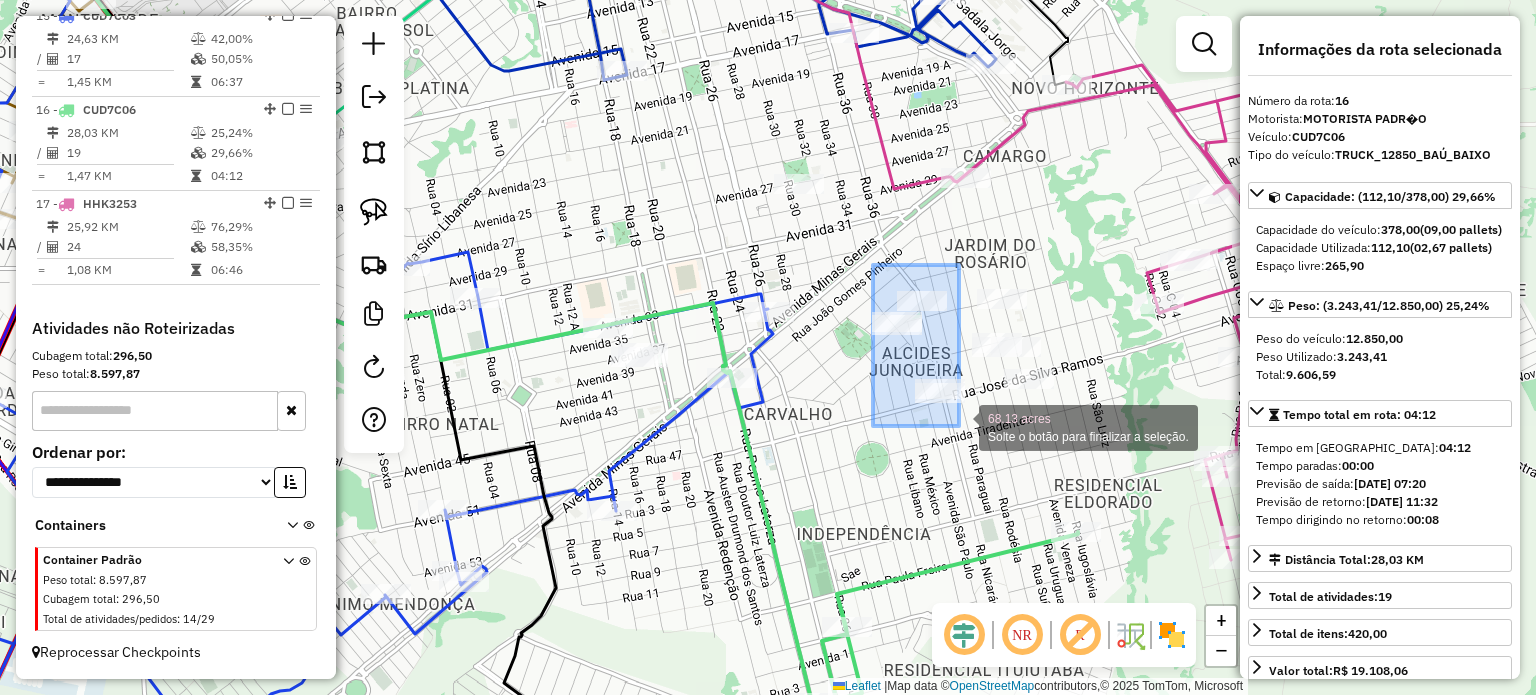 drag, startPoint x: 873, startPoint y: 265, endPoint x: 959, endPoint y: 426, distance: 182.52945 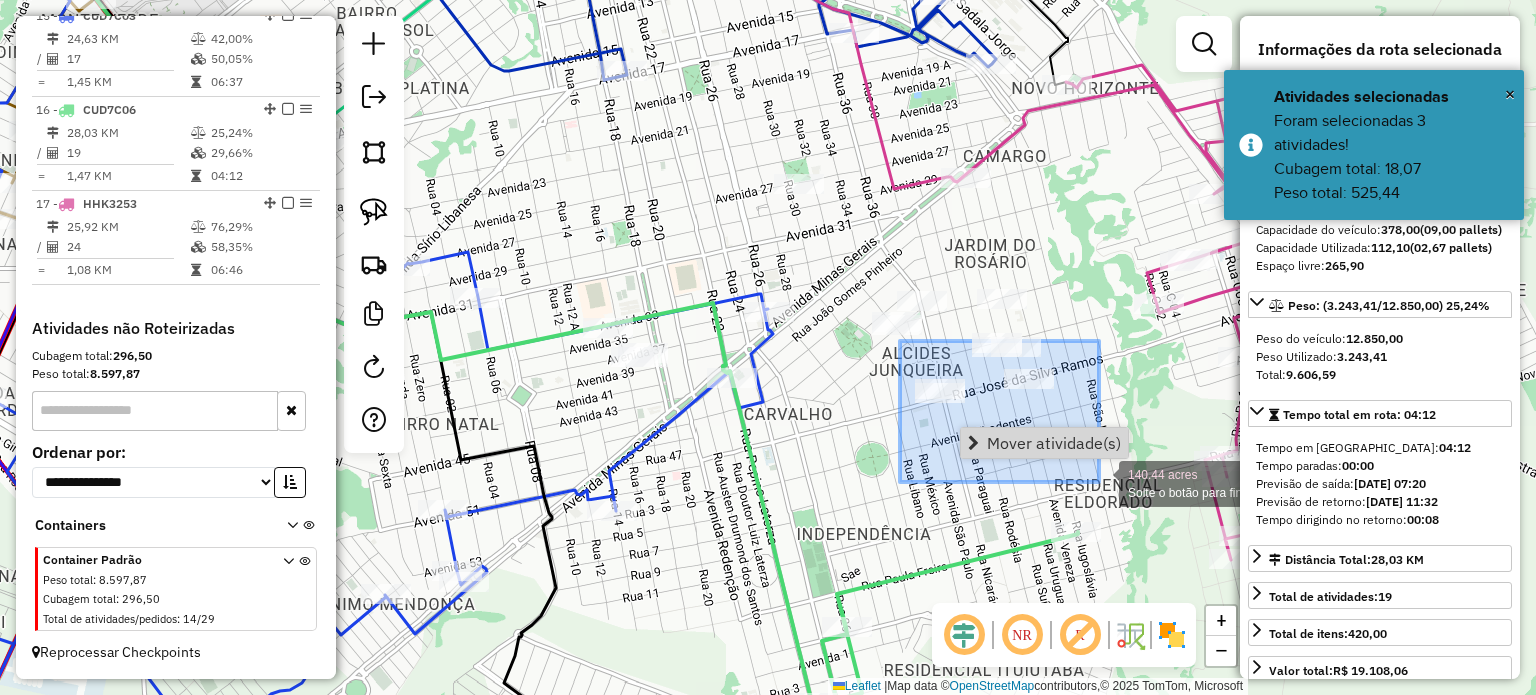 drag, startPoint x: 900, startPoint y: 341, endPoint x: 1093, endPoint y: 475, distance: 234.95744 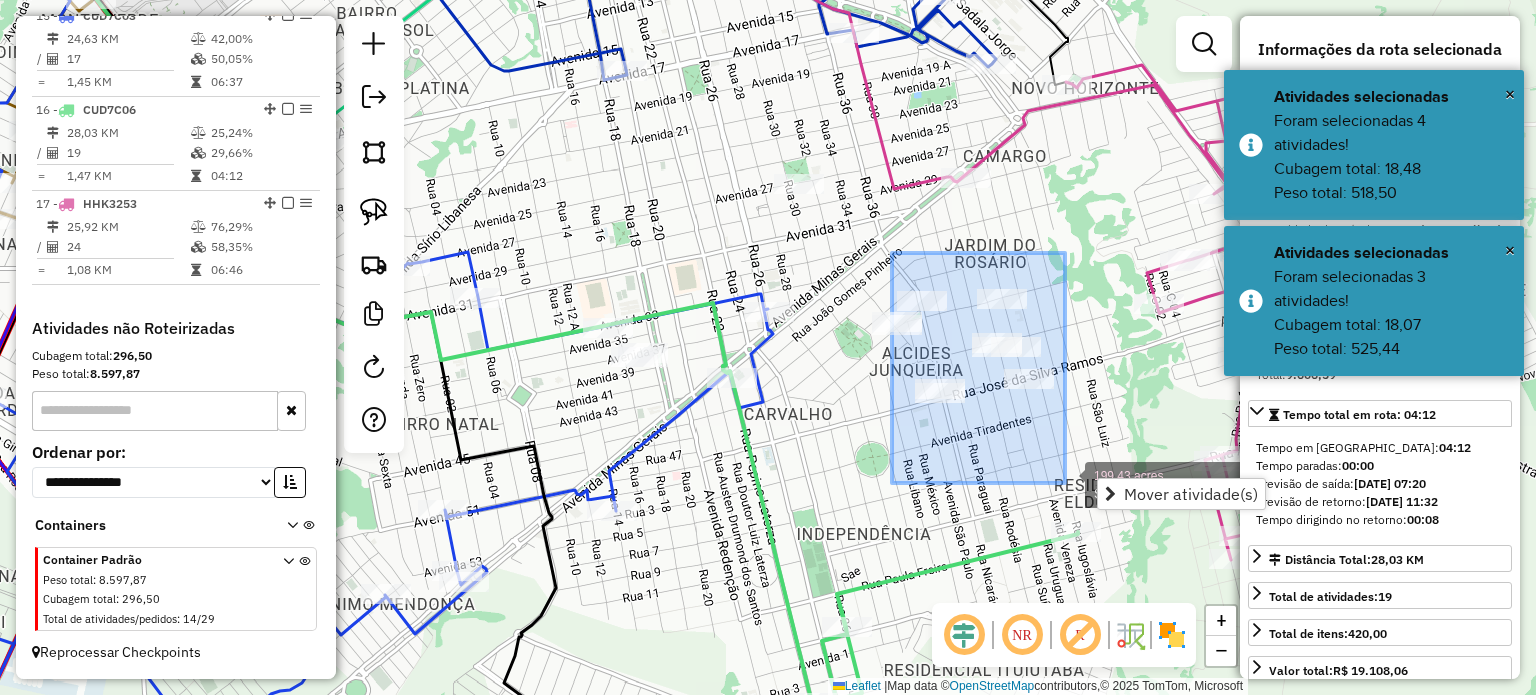 drag, startPoint x: 892, startPoint y: 255, endPoint x: 1060, endPoint y: 473, distance: 275.22354 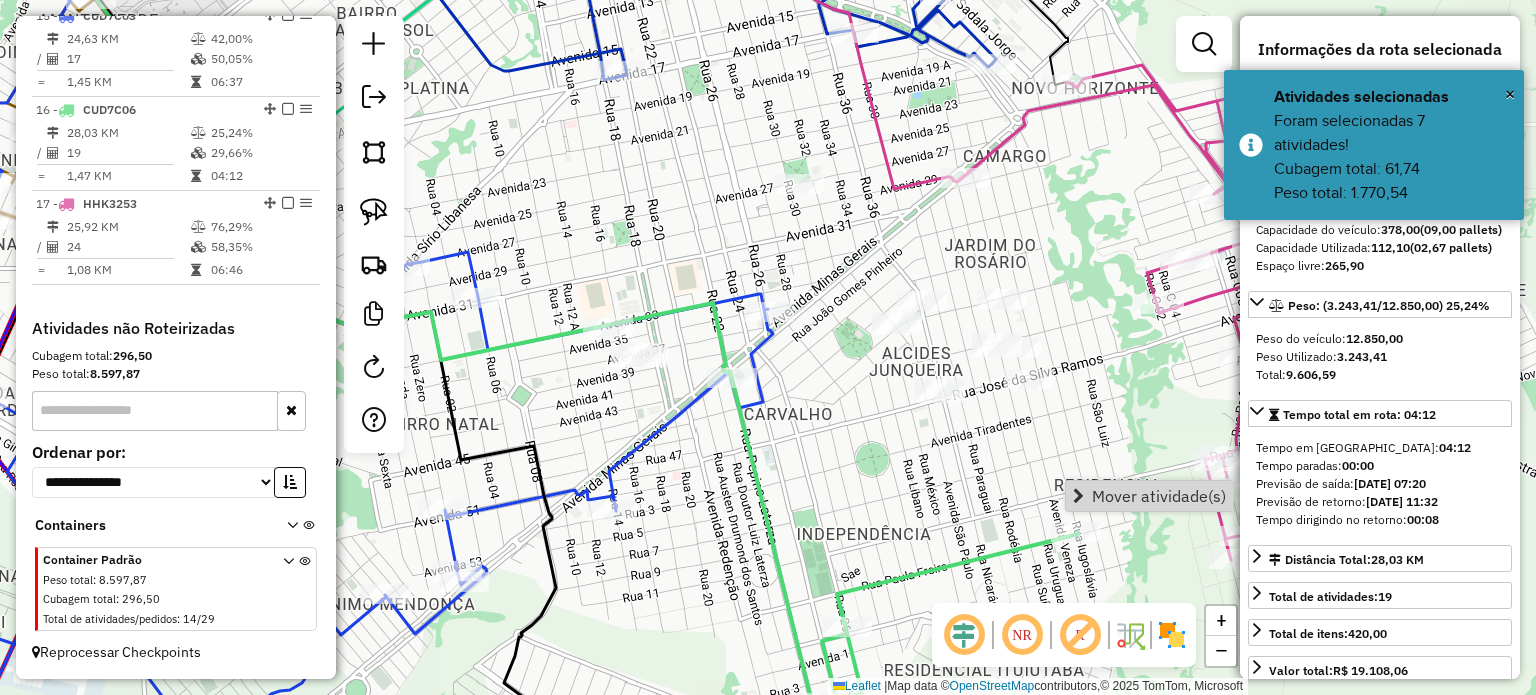 click on "Janela de atendimento Grade de atendimento Capacidade Transportadoras Veículos Cliente Pedidos  Rotas Selecione os dias de semana para filtrar as janelas de atendimento  Seg   Ter   Qua   Qui   Sex   Sáb   Dom  Informe o período da janela de atendimento: De: Até:  Filtrar exatamente a janela do cliente  Considerar janela de atendimento padrão  Selecione os dias de semana para filtrar as grades de atendimento  Seg   Ter   Qua   Qui   Sex   Sáb   Dom   Considerar clientes sem dia de atendimento cadastrado  Clientes fora do dia de atendimento selecionado Filtrar as atividades entre os valores definidos abaixo:  Peso mínimo:   Peso máximo:   Cubagem mínima:   Cubagem máxima:   De:   Até:  Filtrar as atividades entre o tempo de atendimento definido abaixo:  De:   Até:   Considerar capacidade total dos clientes não roteirizados Transportadora: Selecione um ou mais itens Tipo de veículo: Selecione um ou mais itens Veículo: Selecione um ou mais itens Motorista: Selecione um ou mais itens Nome: Rótulo:" 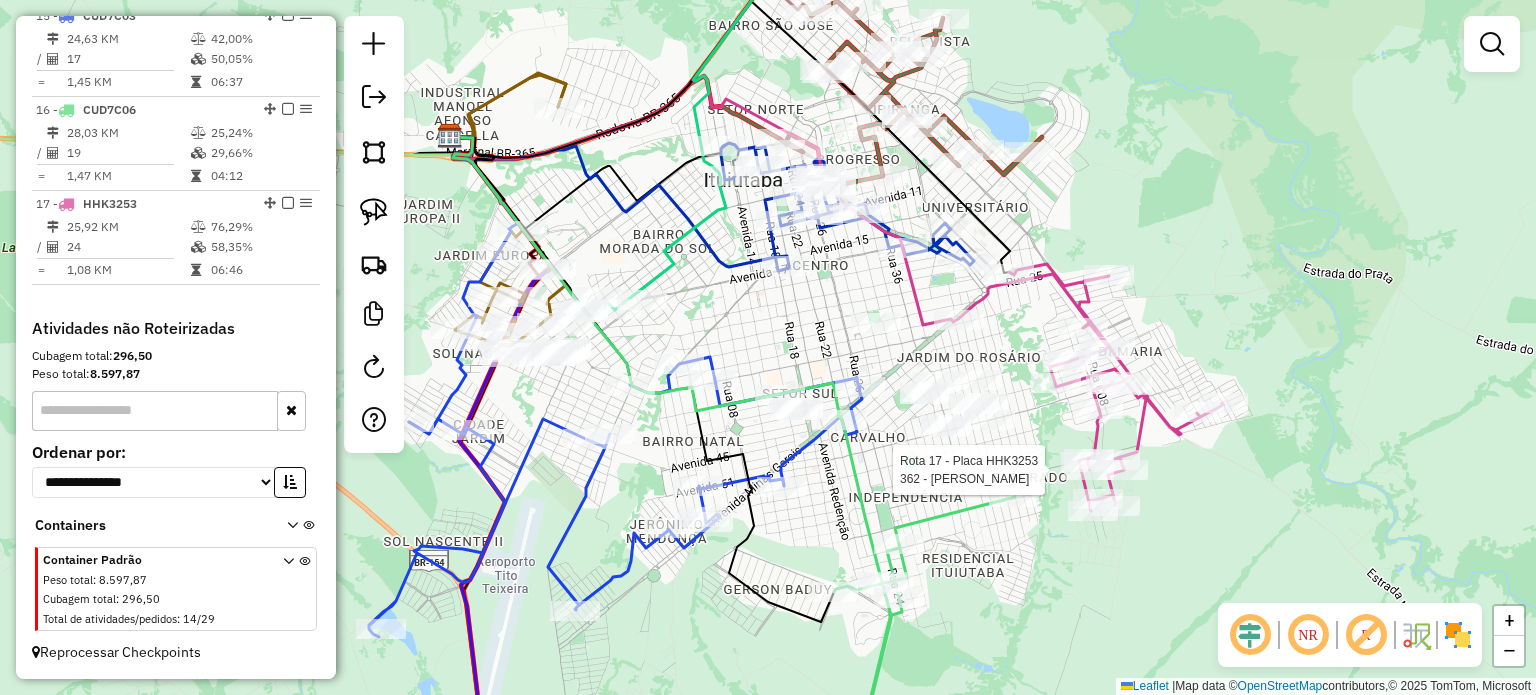 select on "*********" 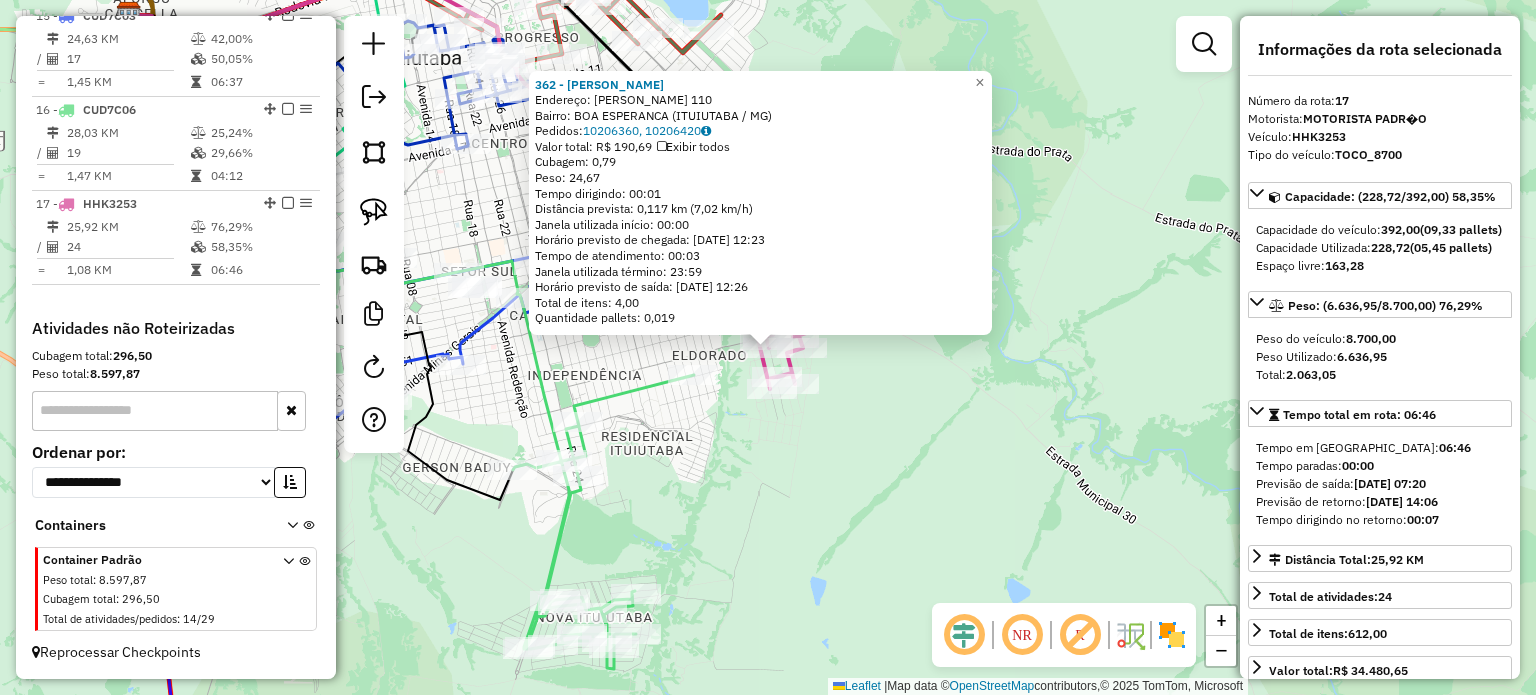 click on "362 - CLEIDIOMAR DE ARAUJO  Endereço:  AURELIANA GARCIA DE OLIVEIRA 110   Bairro: BOA ESPERANCA (ITUIUTABA / MG)   Pedidos:  10206360, 10206420   Valor total: R$ 190,69   Exibir todos   Cubagem: 0,79  Peso: 24,67  Tempo dirigindo: 00:01   Distância prevista: 0,117 km (7,02 km/h)   Janela utilizada início: 00:00   Horário previsto de chegada: 11/07/2025 12:23   Tempo de atendimento: 00:03   Janela utilizada término: 23:59   Horário previsto de saída: 11/07/2025 12:26   Total de itens: 4,00   Quantidade pallets: 0,019  × Janela de atendimento Grade de atendimento Capacidade Transportadoras Veículos Cliente Pedidos  Rotas Selecione os dias de semana para filtrar as janelas de atendimento  Seg   Ter   Qua   Qui   Sex   Sáb   Dom  Informe o período da janela de atendimento: De: Até:  Filtrar exatamente a janela do cliente  Considerar janela de atendimento padrão  Selecione os dias de semana para filtrar as grades de atendimento  Seg   Ter   Qua   Qui   Sex   Sáb   Dom   Peso mínimo:   Peso máximo:" 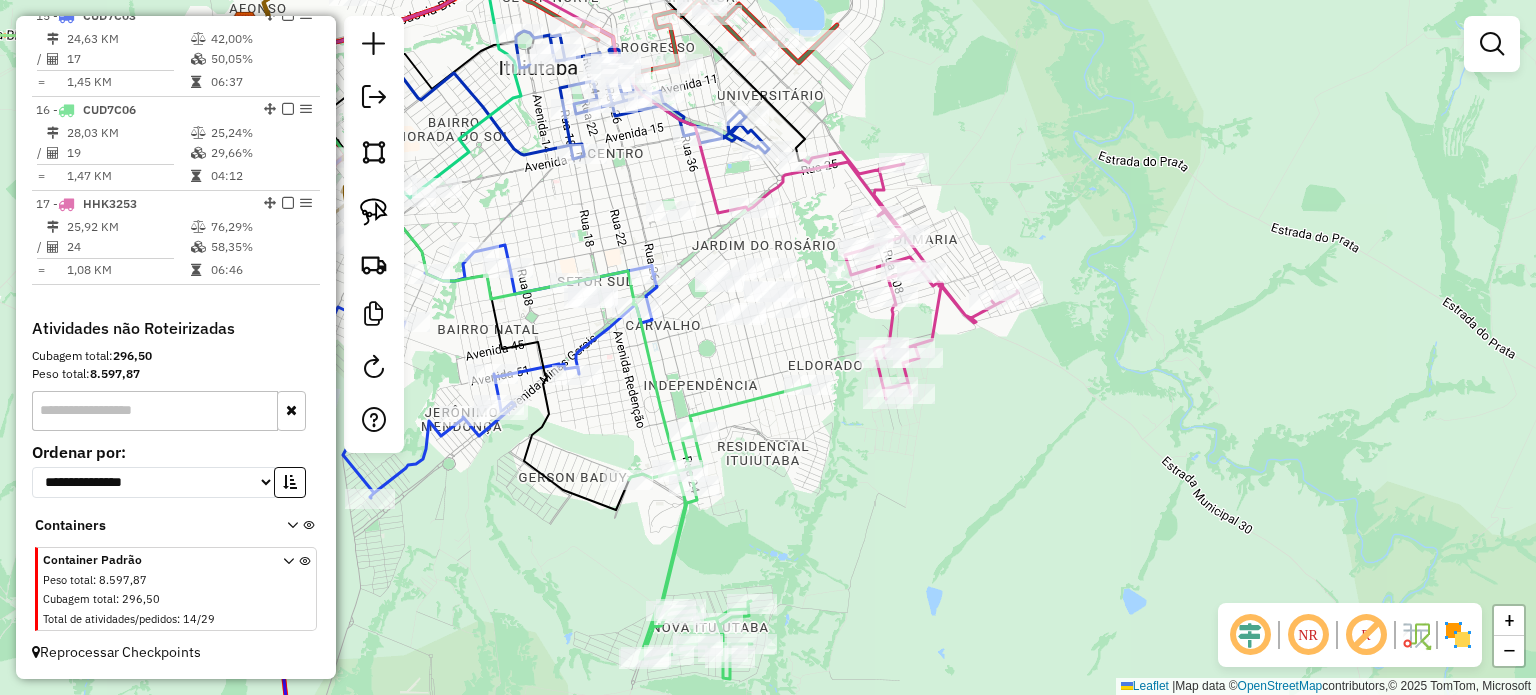 drag, startPoint x: 771, startPoint y: 462, endPoint x: 870, endPoint y: 479, distance: 100.44899 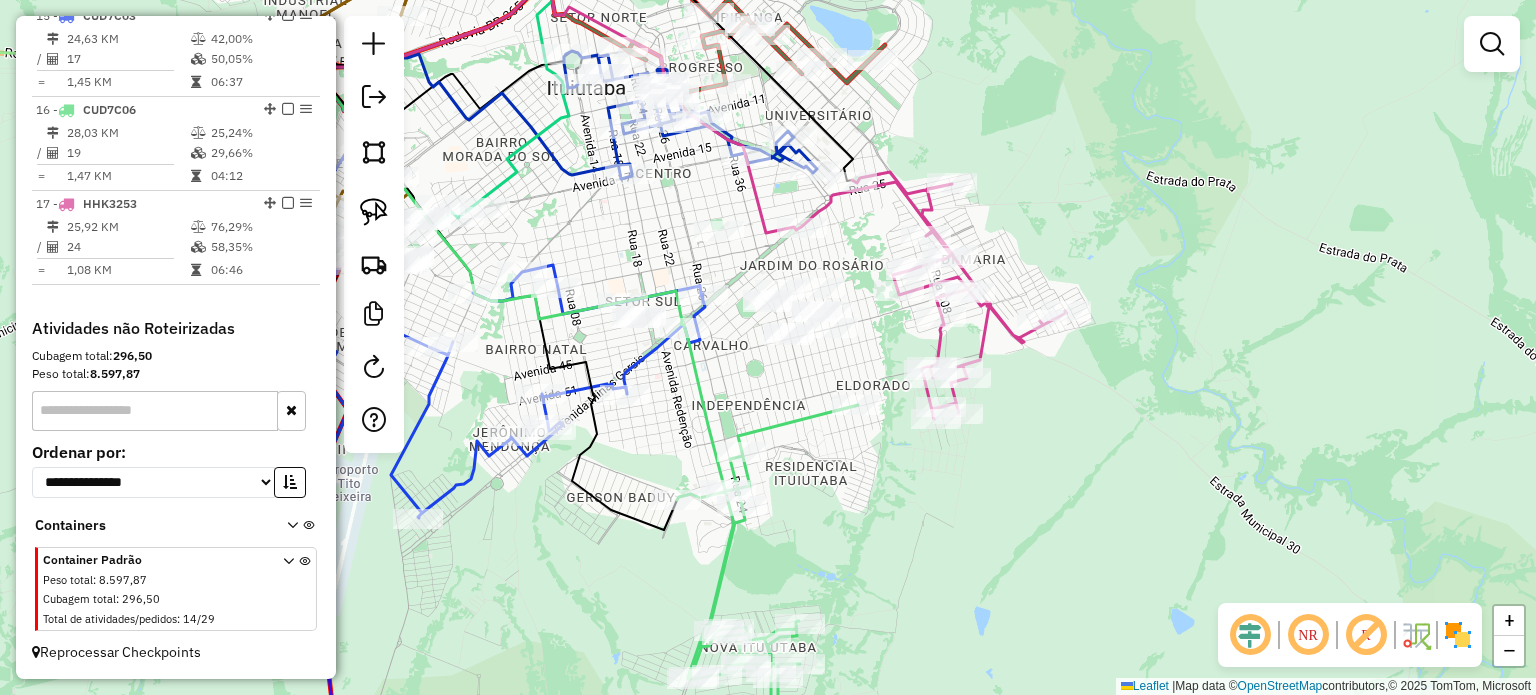 drag, startPoint x: 724, startPoint y: 347, endPoint x: 822, endPoint y: 395, distance: 109.12378 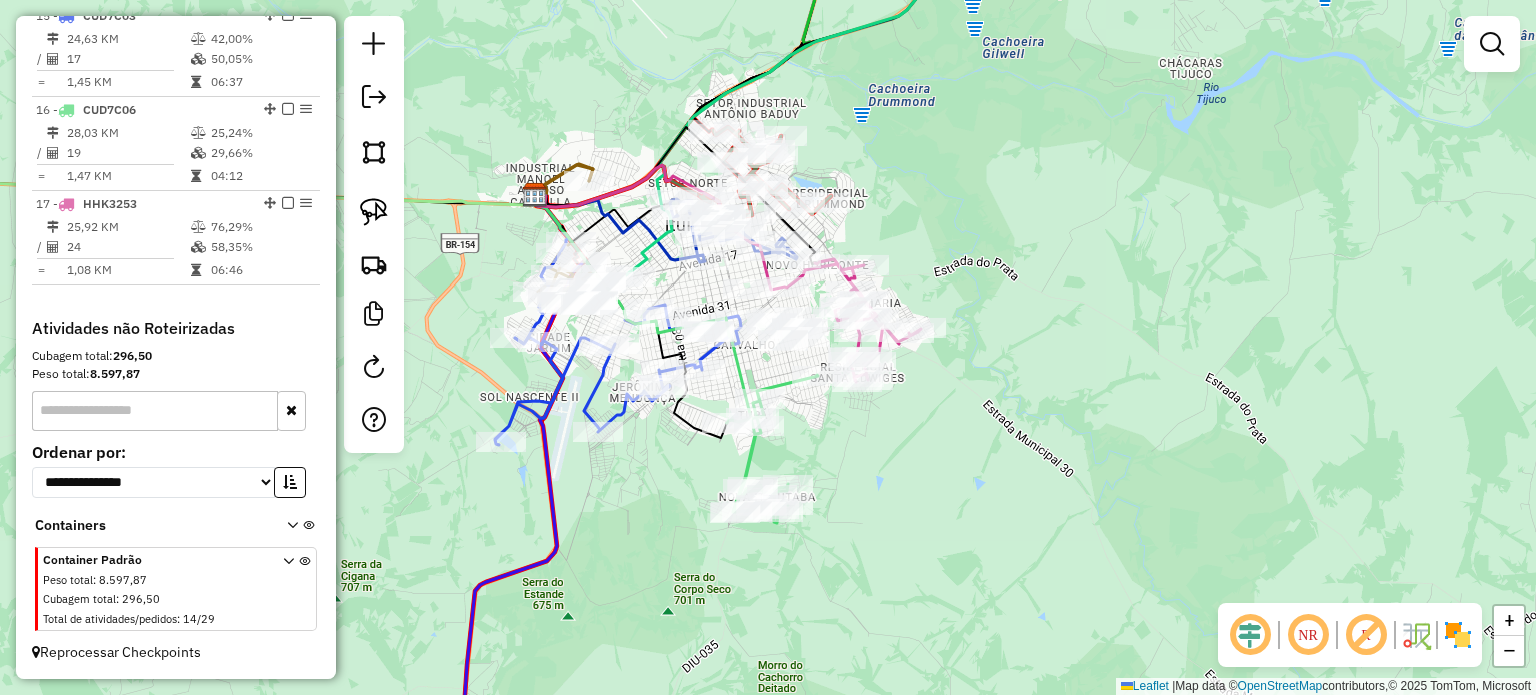 drag, startPoint x: 851, startPoint y: 461, endPoint x: 923, endPoint y: 485, distance: 75.89466 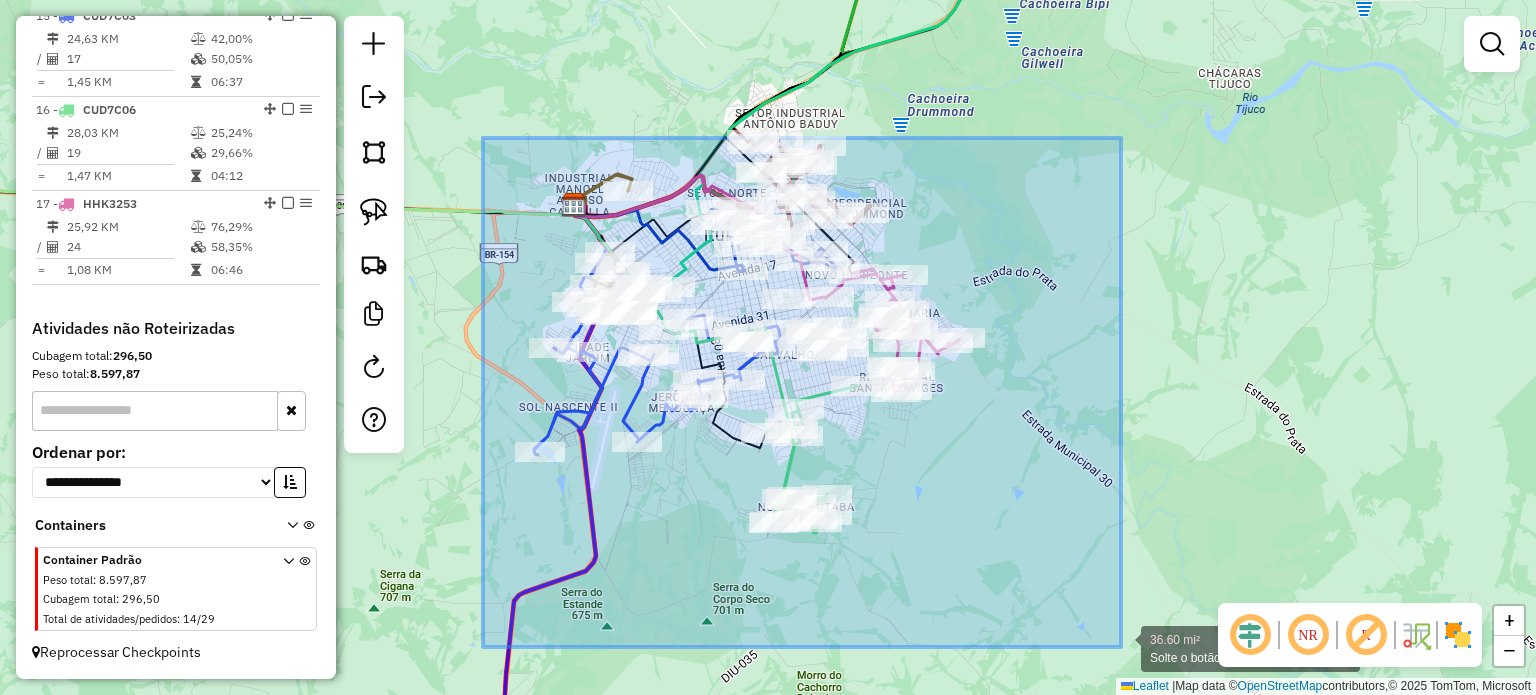 drag, startPoint x: 555, startPoint y: 208, endPoint x: 1188, endPoint y: 659, distance: 777.23224 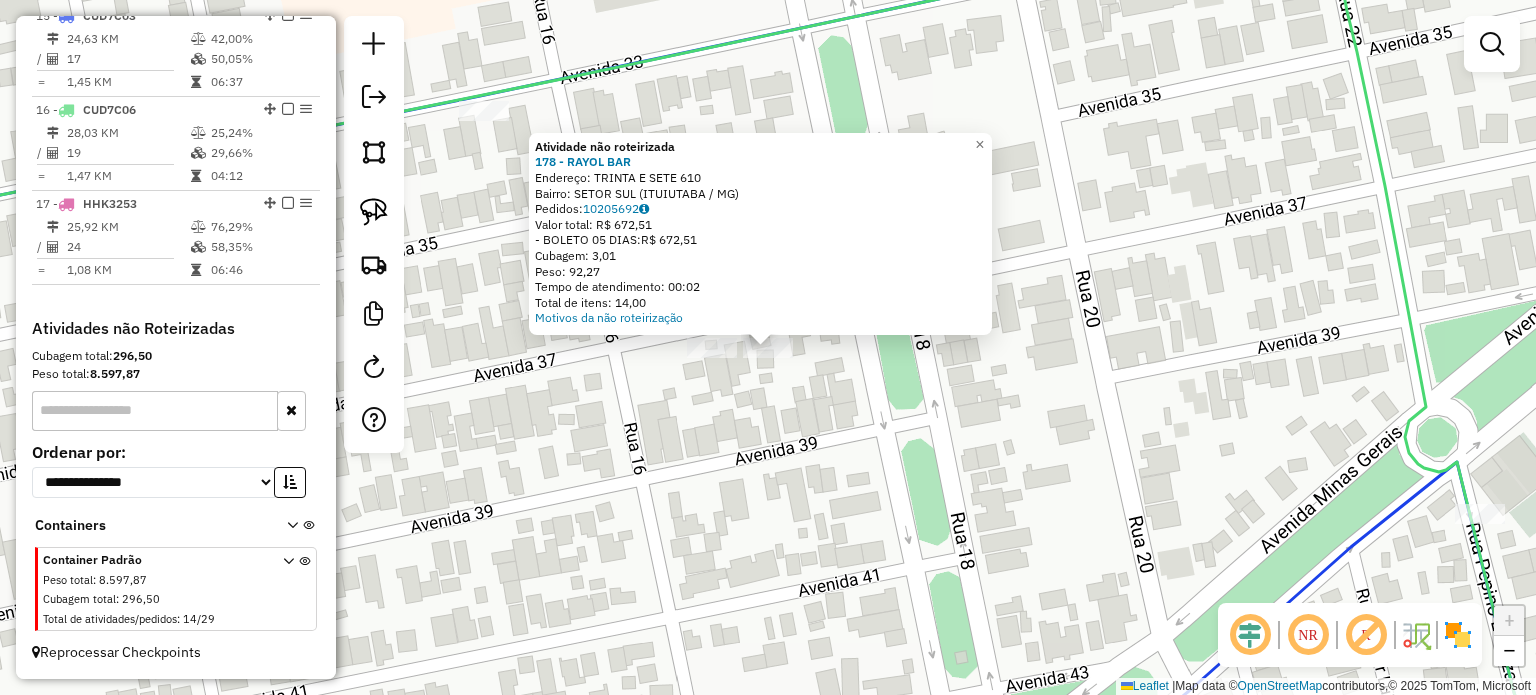 drag, startPoint x: 755, startPoint y: 395, endPoint x: 723, endPoint y: 369, distance: 41.231056 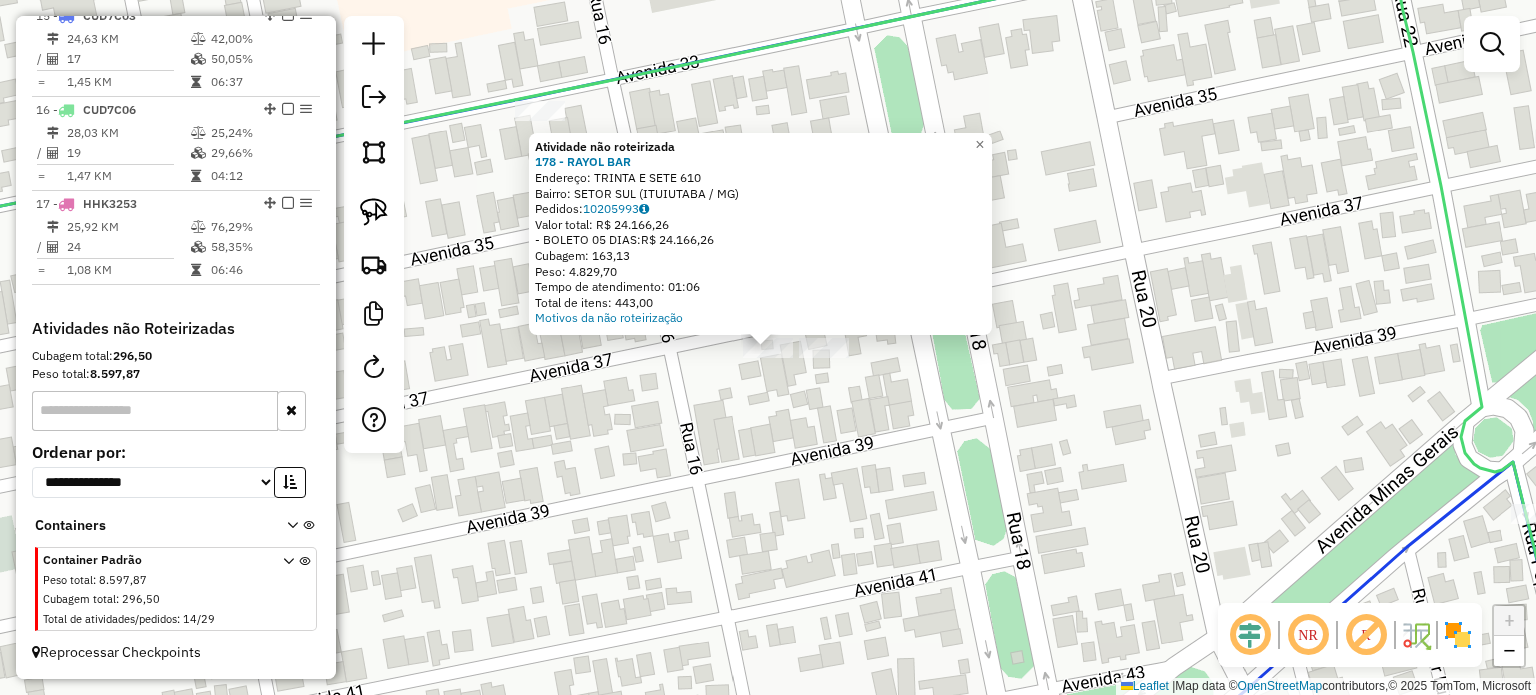 click on "Atividade não roteirizada 178 - RAYOL BAR  Endereço:  TRINTA E SETE 610   Bairro: SETOR SUL (ITUIUTABA / MG)   Pedidos:  10205993   Valor total: R$ 24.166,26   - BOLETO 05 DIAS:  R$ 24.166,26   Cubagem: 163,13   Peso: 4.829,70   Tempo de atendimento: 01:06   Total de itens: 443,00  Motivos da não roteirização × Janela de atendimento Grade de atendimento Capacidade Transportadoras Veículos Cliente Pedidos  Rotas Selecione os dias de semana para filtrar as janelas de atendimento  Seg   Ter   Qua   Qui   Sex   Sáb   Dom  Informe o período da janela de atendimento: De: Até:  Filtrar exatamente a janela do cliente  Considerar janela de atendimento padrão  Selecione os dias de semana para filtrar as grades de atendimento  Seg   Ter   Qua   Qui   Sex   Sáb   Dom   Considerar clientes sem dia de atendimento cadastrado  Clientes fora do dia de atendimento selecionado Filtrar as atividades entre os valores definidos abaixo:  Peso mínimo:   Peso máximo:   Cubagem mínima:   Cubagem máxima:   De:   Até:" 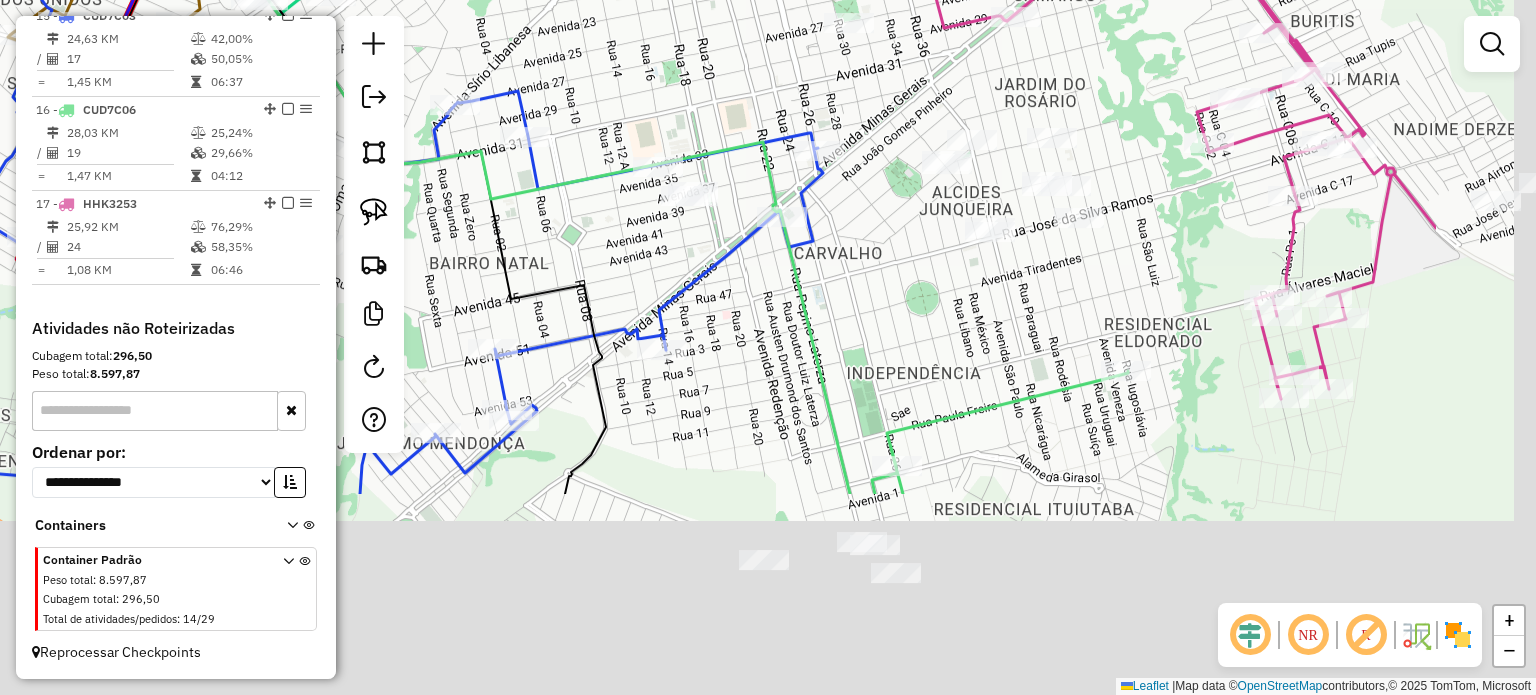 drag, startPoint x: 1149, startPoint y: 563, endPoint x: 907, endPoint y: 299, distance: 358.13406 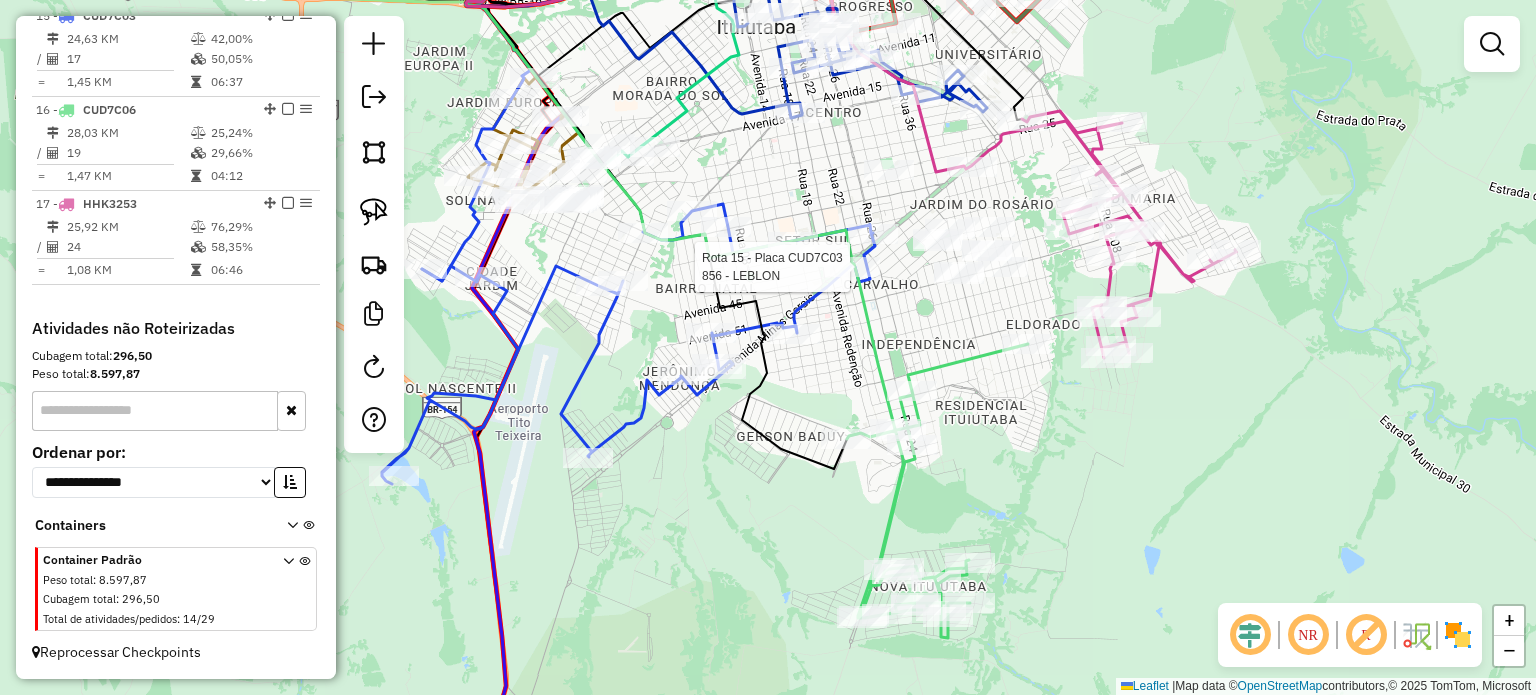 select on "*********" 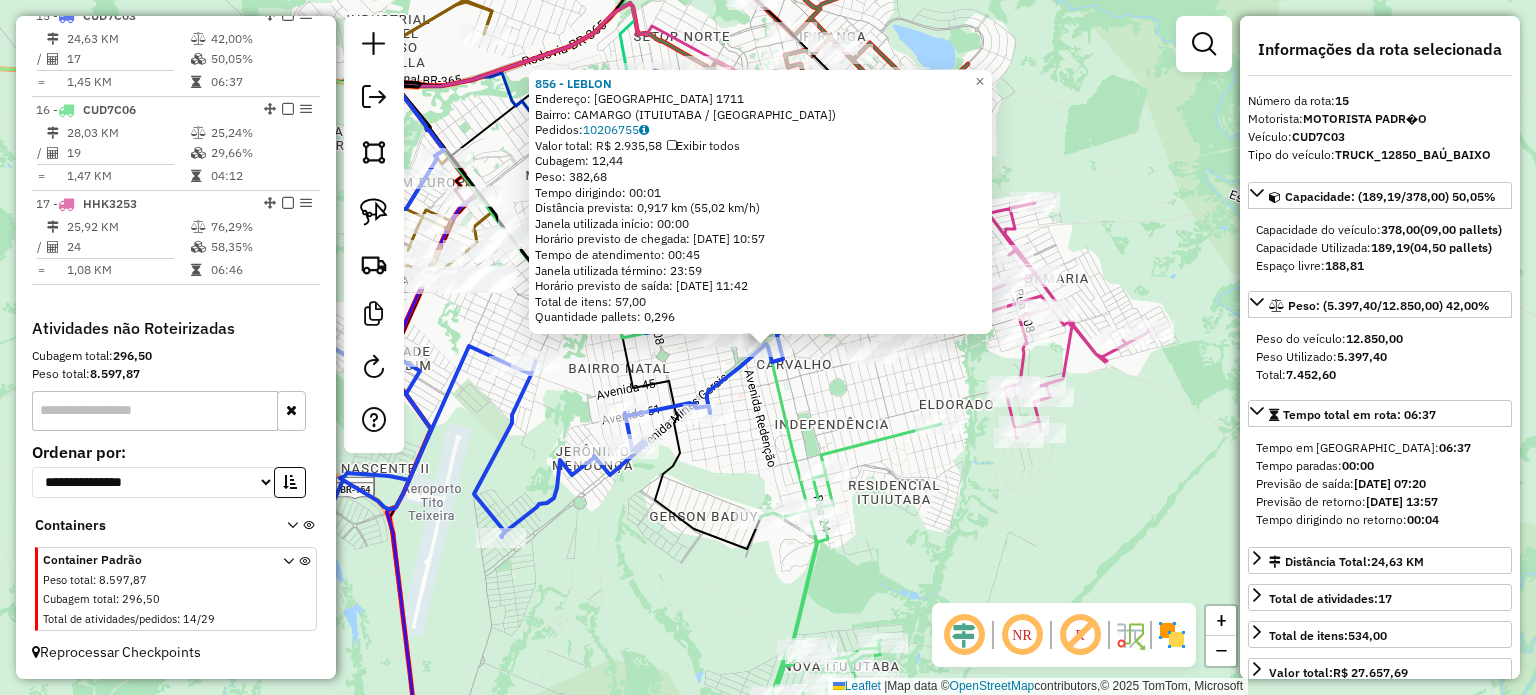 scroll, scrollTop: 2087, scrollLeft: 0, axis: vertical 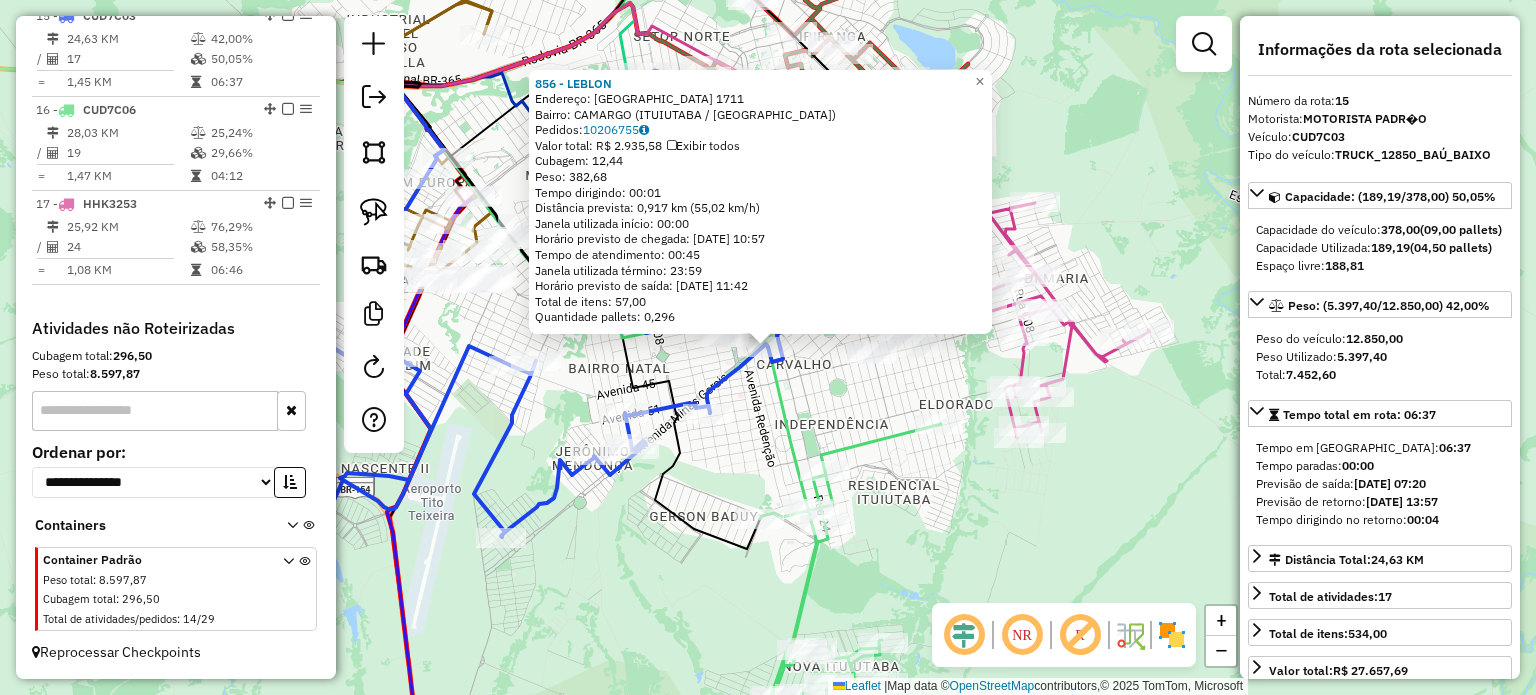 click on "856 - LEBLON  Endereço:  MINAS GERAIS 1711   Bairro: CAMARGO (ITUIUTABA / MG)   Pedidos:  10206755   Valor total: R$ 2.935,58   Exibir todos   Cubagem: 12,44  Peso: 382,68  Tempo dirigindo: 00:01   Distância prevista: 0,917 km (55,02 km/h)   Janela utilizada início: 00:00   Horário previsto de chegada: 11/07/2025 10:57   Tempo de atendimento: 00:45   Janela utilizada término: 23:59   Horário previsto de saída: 11/07/2025 11:42   Total de itens: 57,00   Quantidade pallets: 0,296  × Janela de atendimento Grade de atendimento Capacidade Transportadoras Veículos Cliente Pedidos  Rotas Selecione os dias de semana para filtrar as janelas de atendimento  Seg   Ter   Qua   Qui   Sex   Sáb   Dom  Informe o período da janela de atendimento: De: Até:  Filtrar exatamente a janela do cliente  Considerar janela de atendimento padrão  Selecione os dias de semana para filtrar as grades de atendimento  Seg   Ter   Qua   Qui   Sex   Sáb   Dom   Considerar clientes sem dia de atendimento cadastrado  Peso mínimo:" 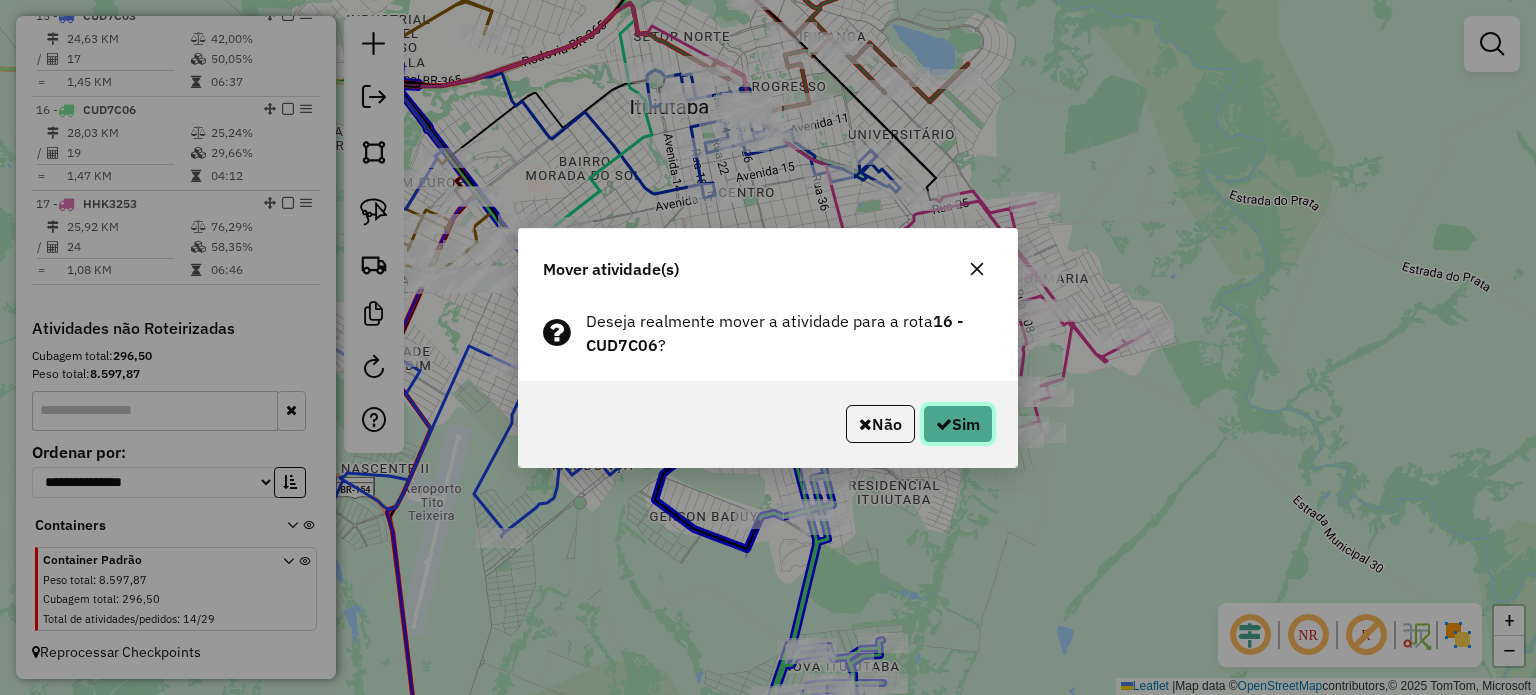 drag, startPoint x: 957, startPoint y: 429, endPoint x: 932, endPoint y: 427, distance: 25.079872 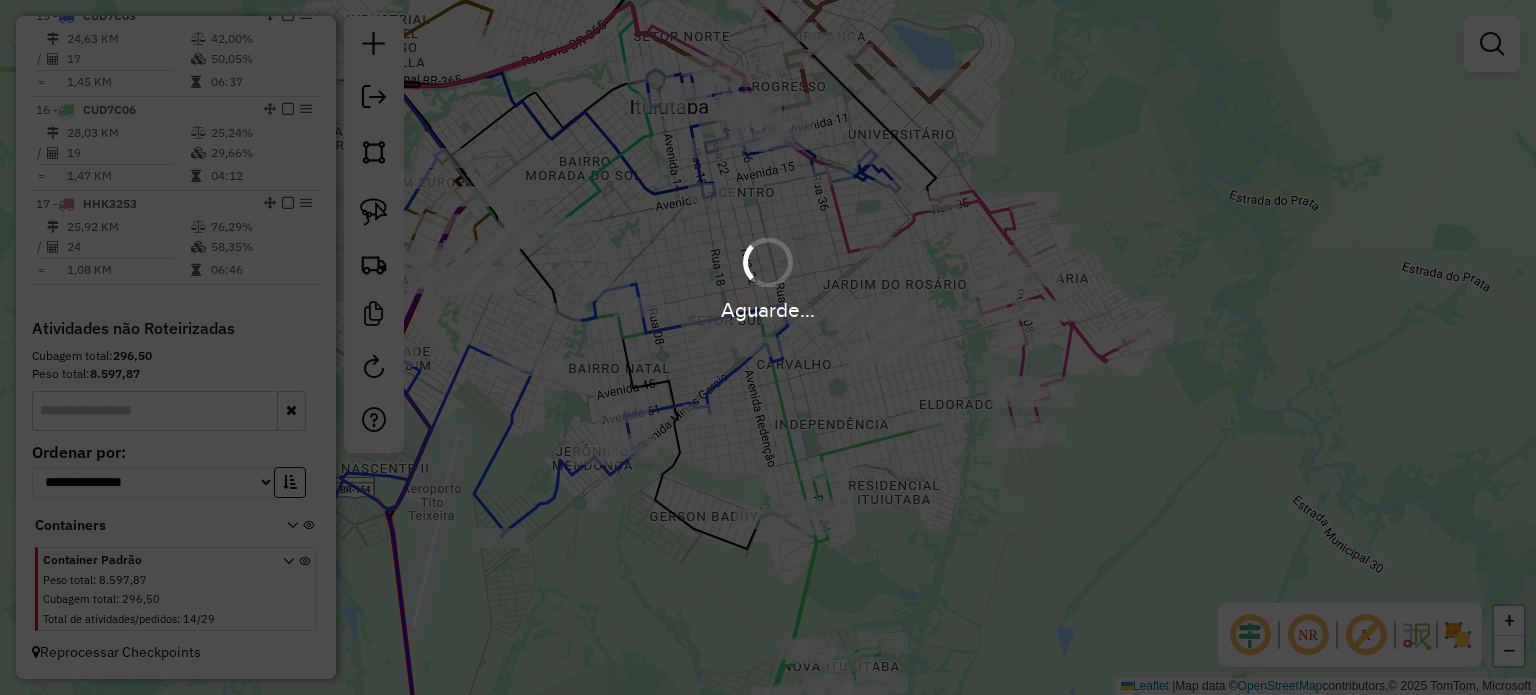 scroll, scrollTop: 2062, scrollLeft: 0, axis: vertical 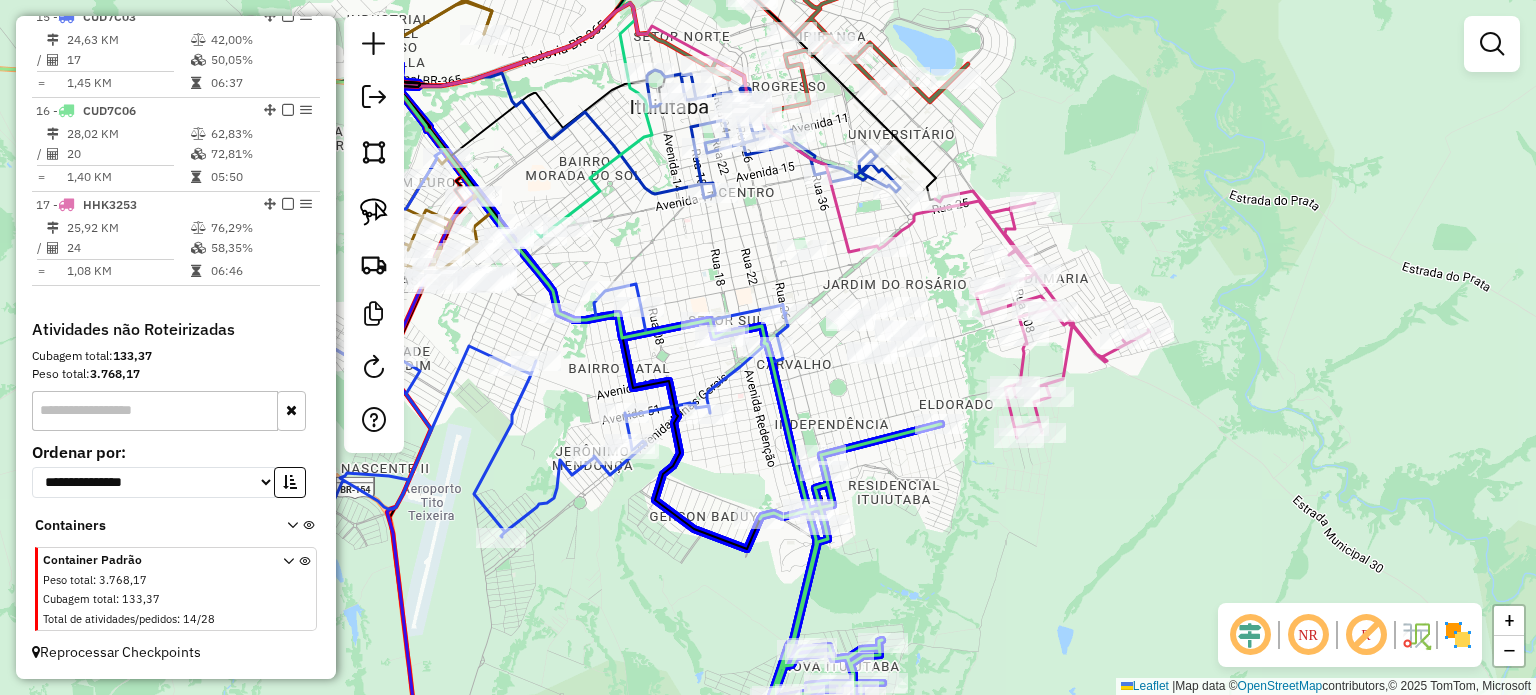 click 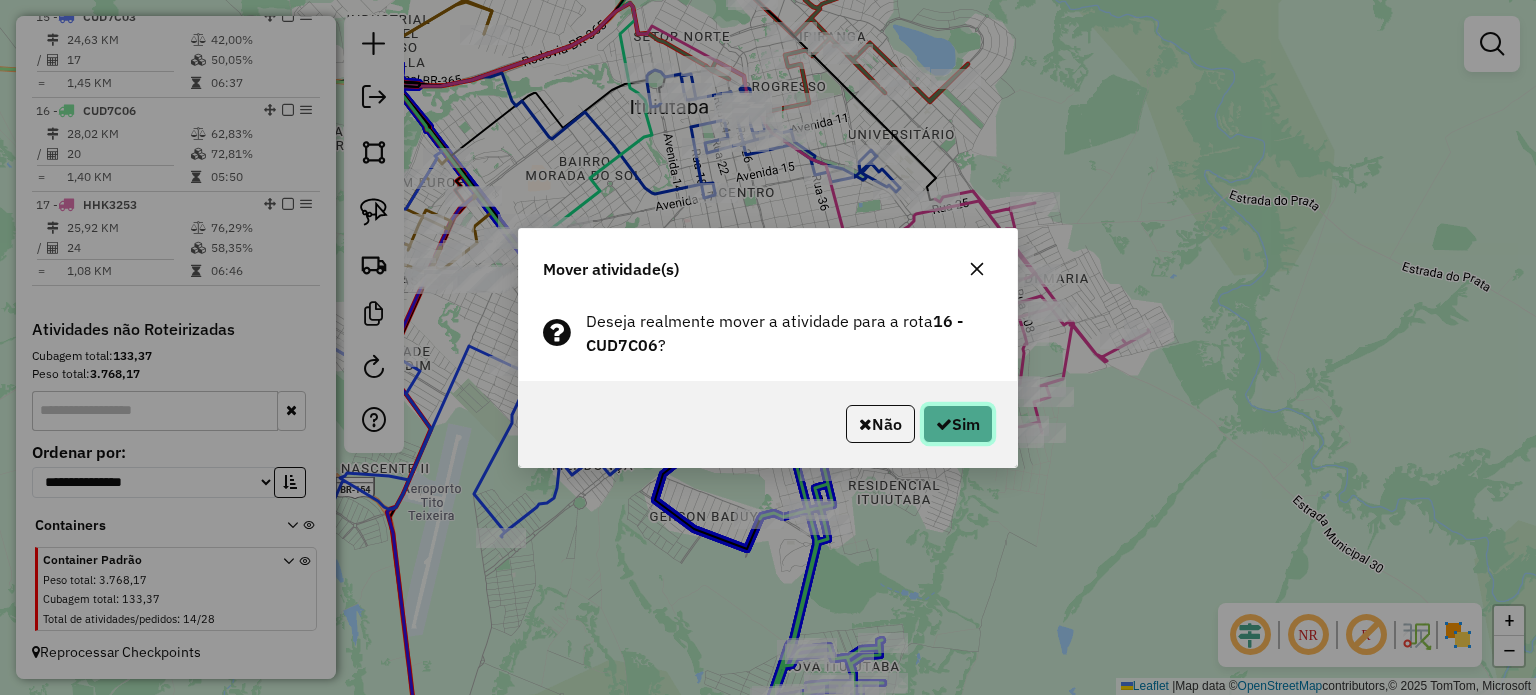 click on "Sim" 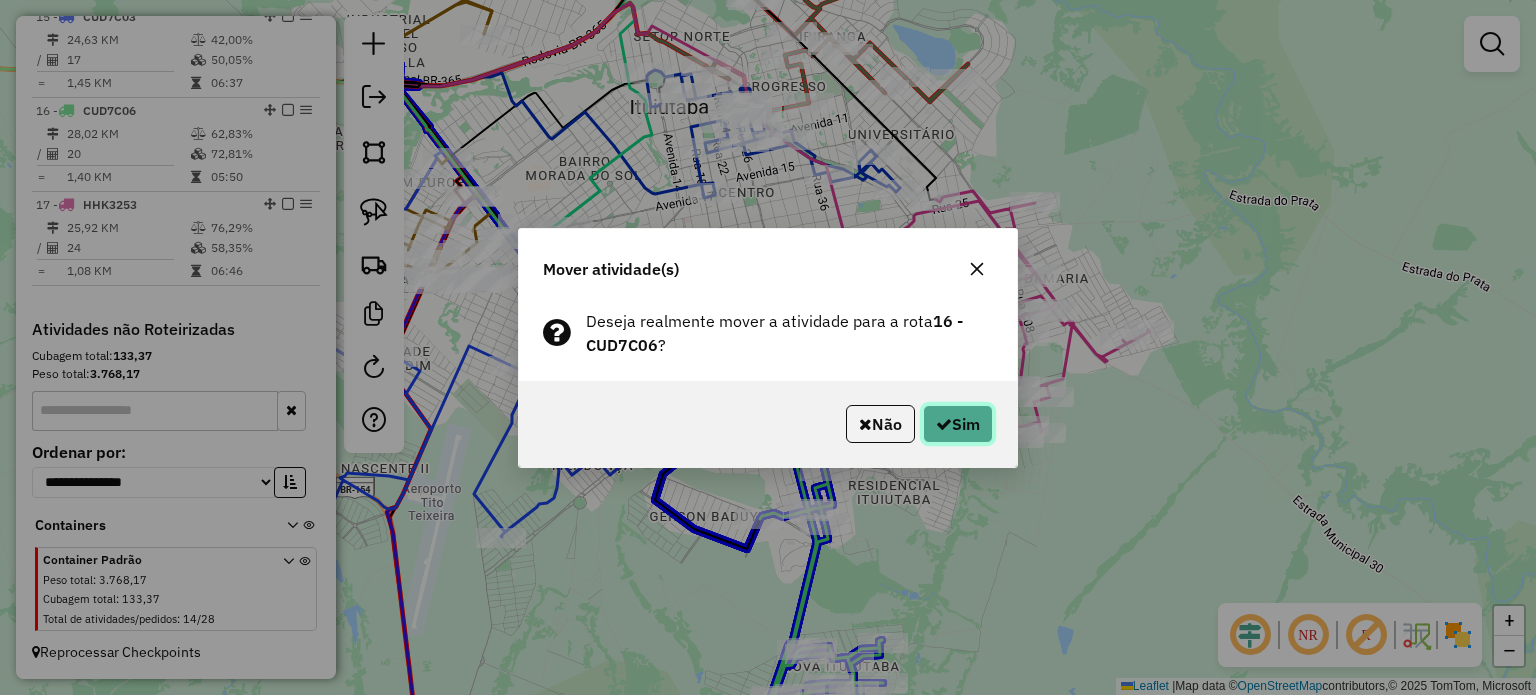 drag, startPoint x: 972, startPoint y: 423, endPoint x: 913, endPoint y: 425, distance: 59.03389 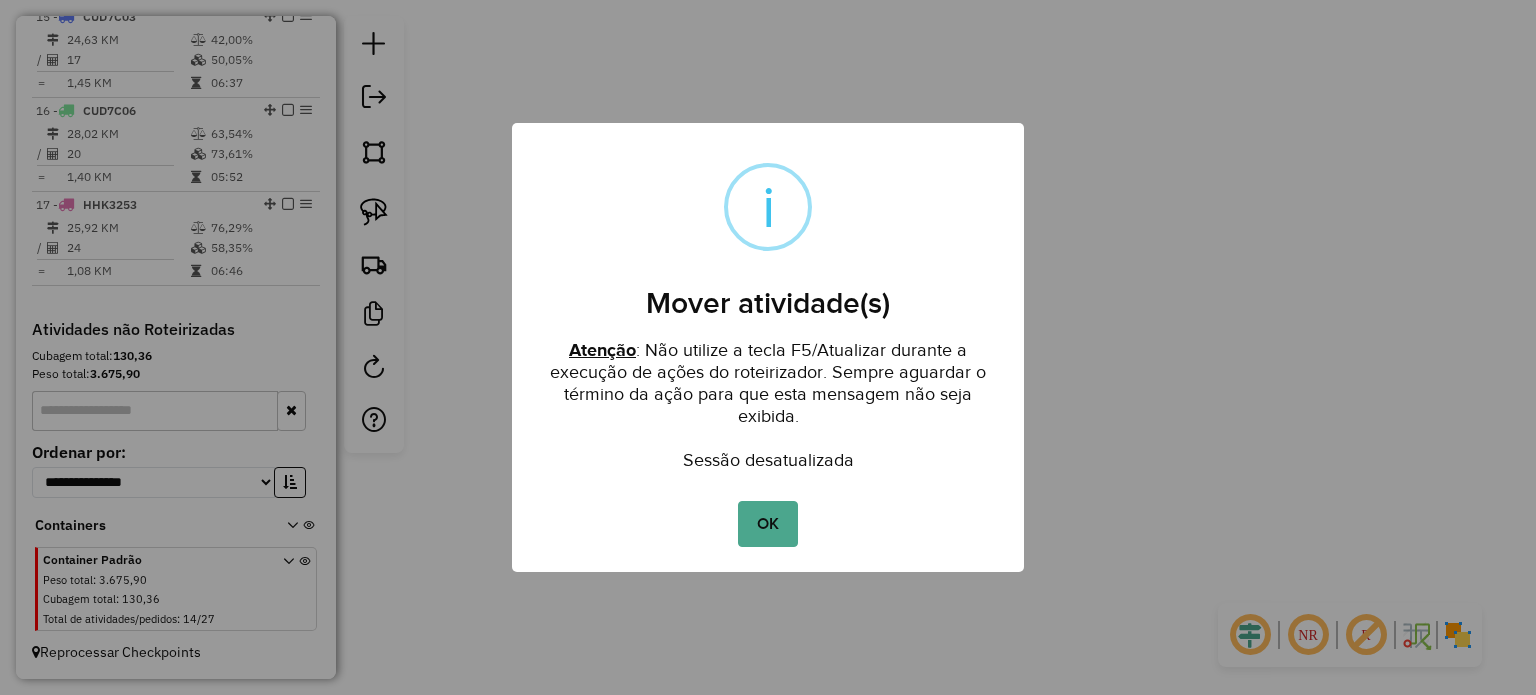 click on "OK" at bounding box center [767, 524] 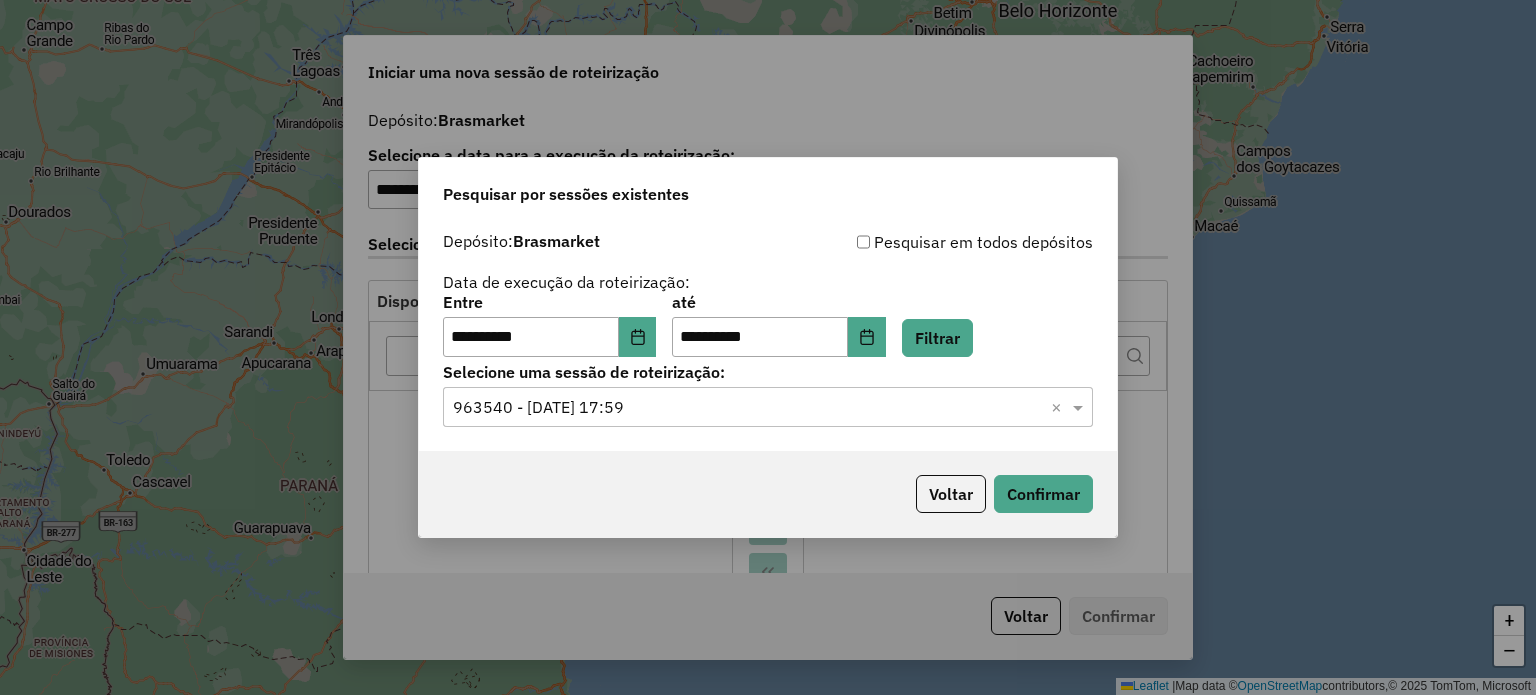 select on "*" 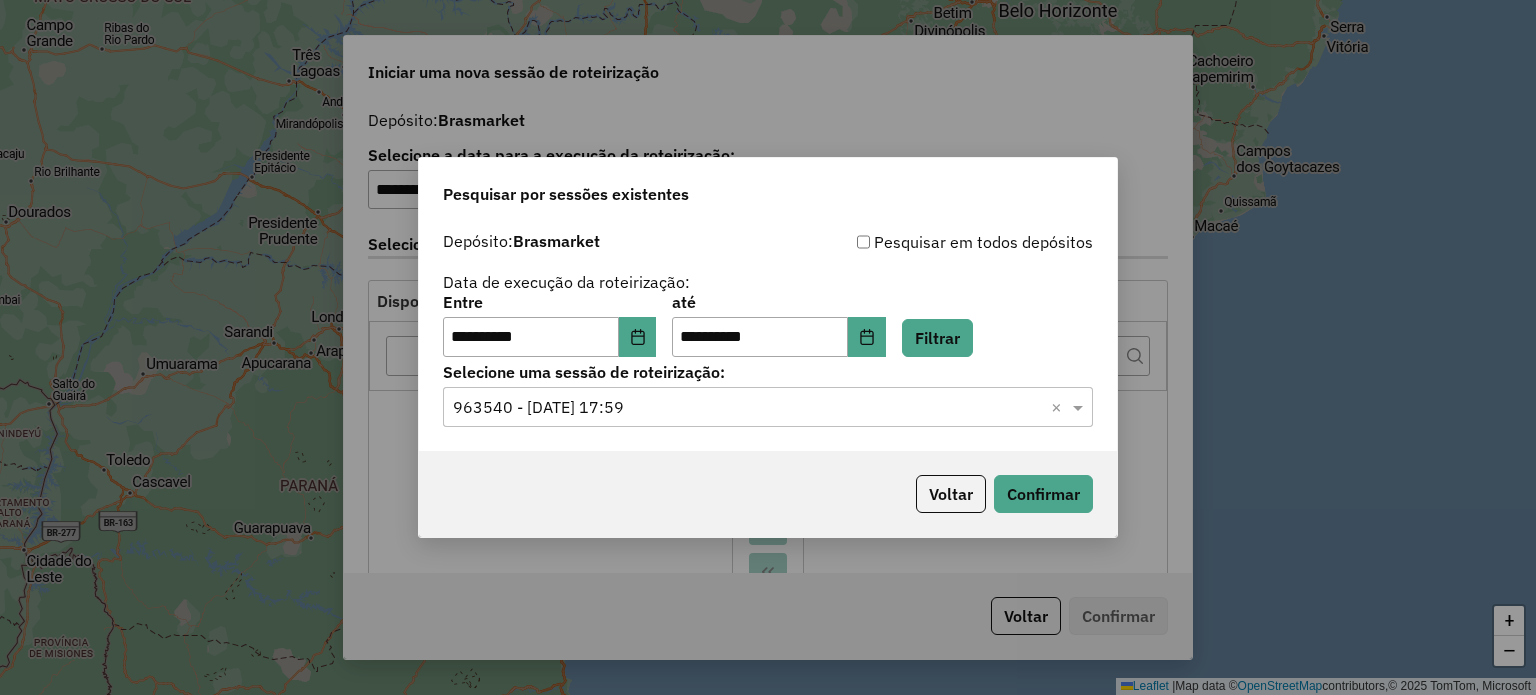 scroll, scrollTop: 0, scrollLeft: 0, axis: both 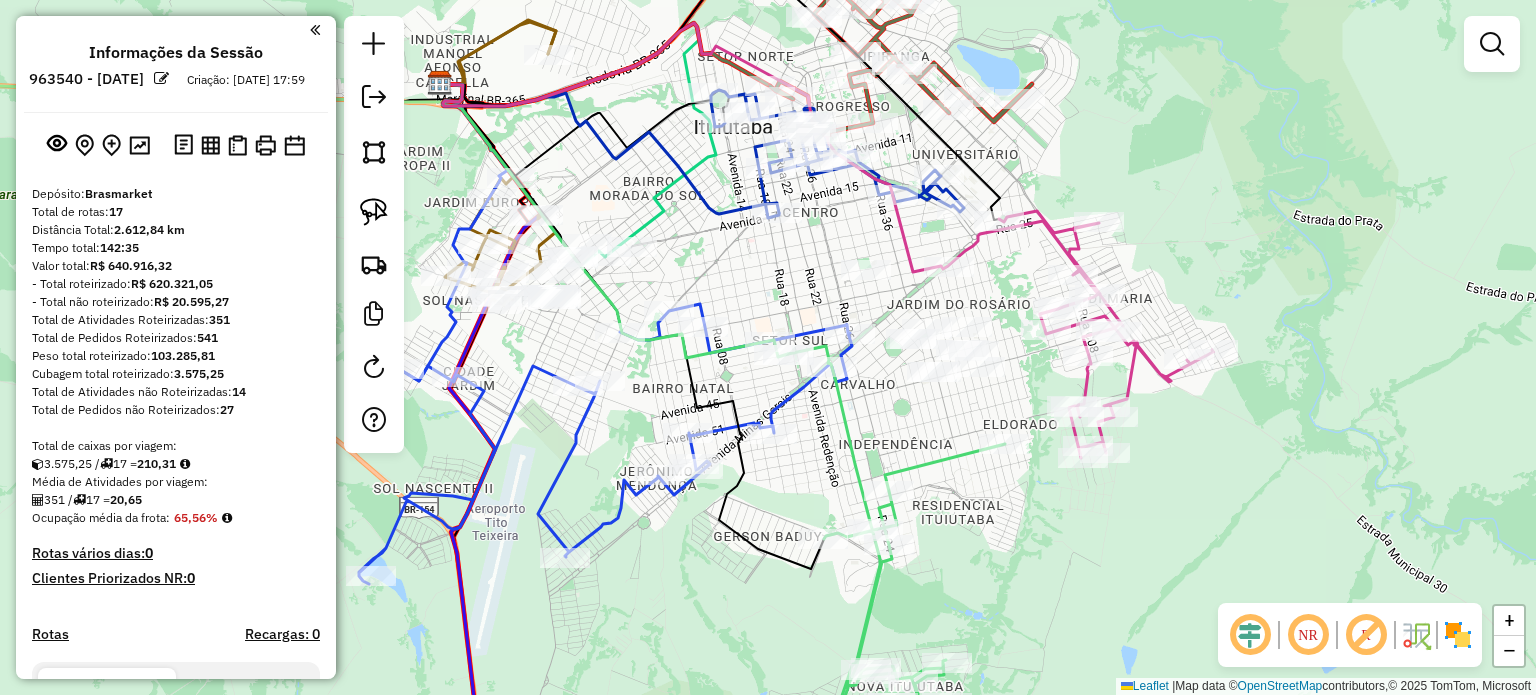 drag, startPoint x: 895, startPoint y: 425, endPoint x: 857, endPoint y: 342, distance: 91.28527 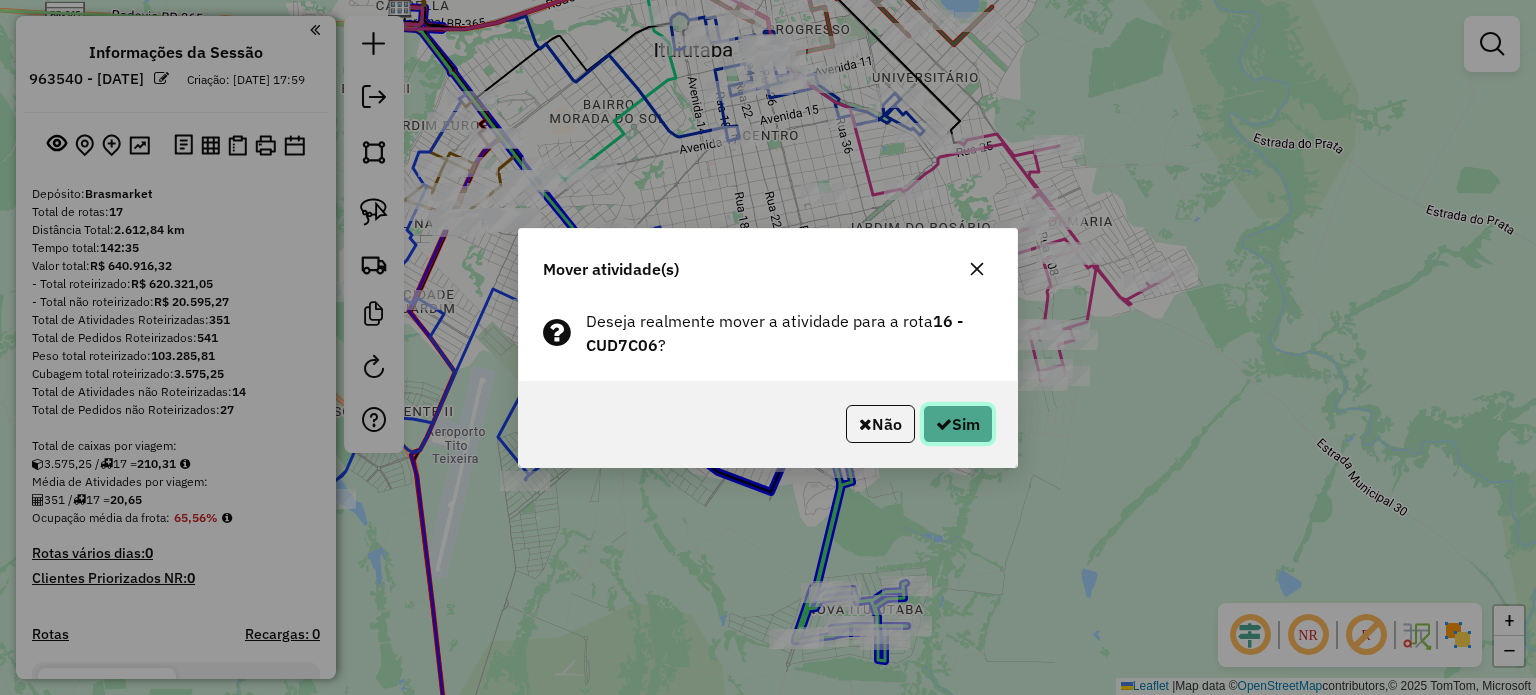 click on "Sim" 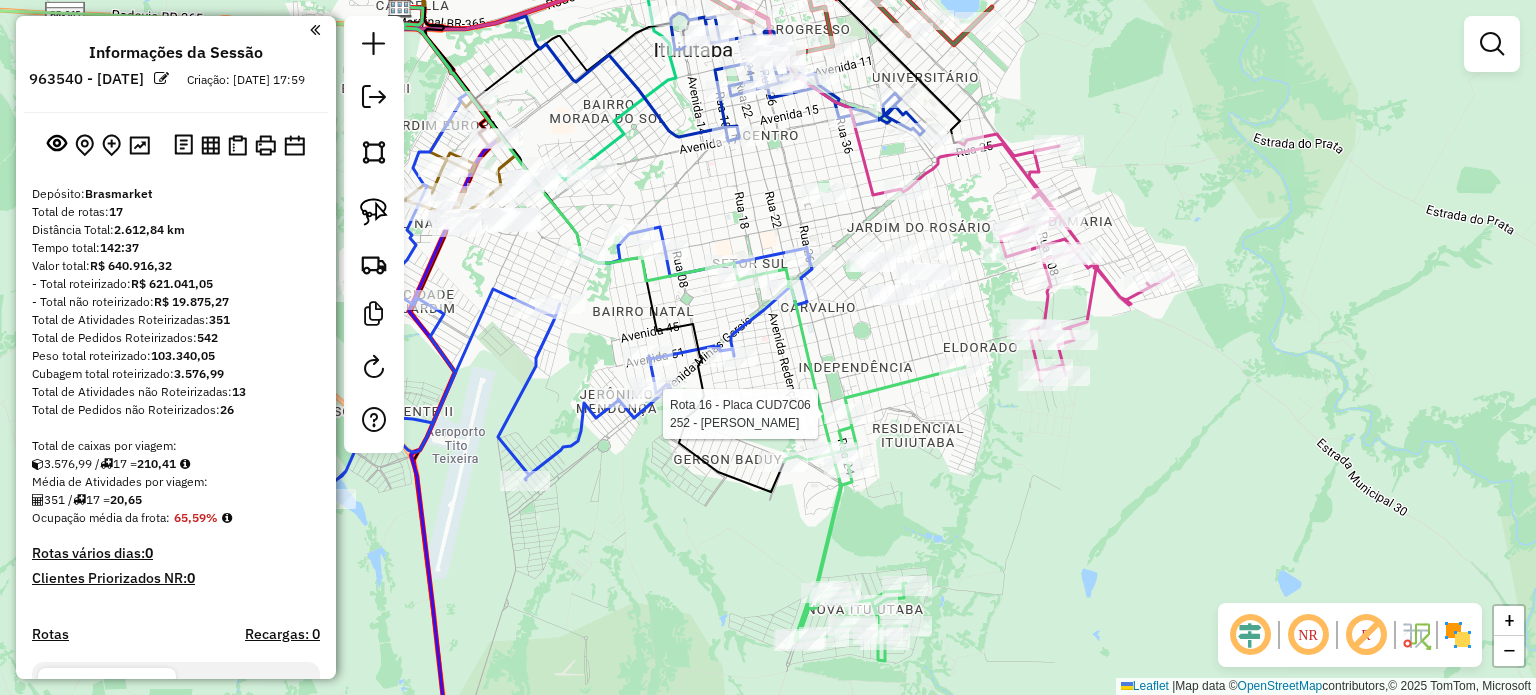 select on "**********" 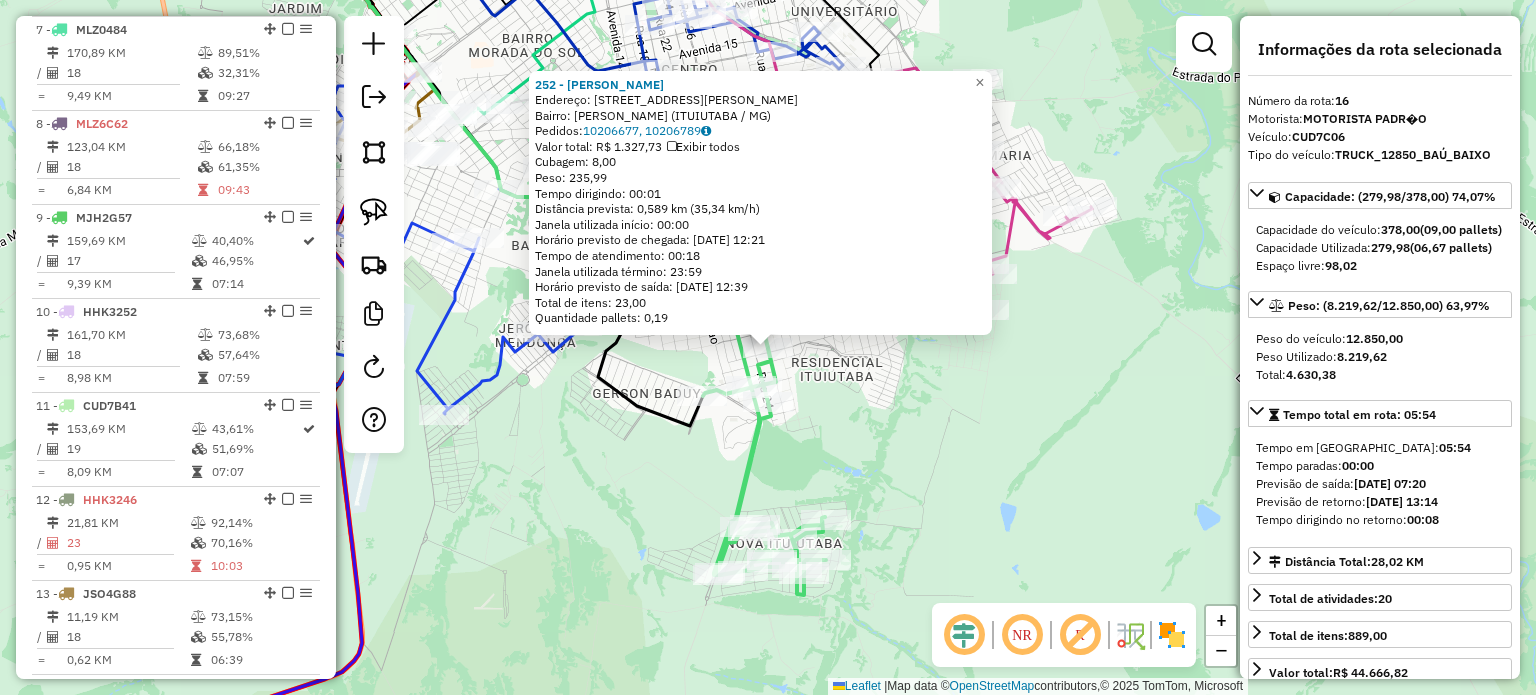 scroll, scrollTop: 2073, scrollLeft: 0, axis: vertical 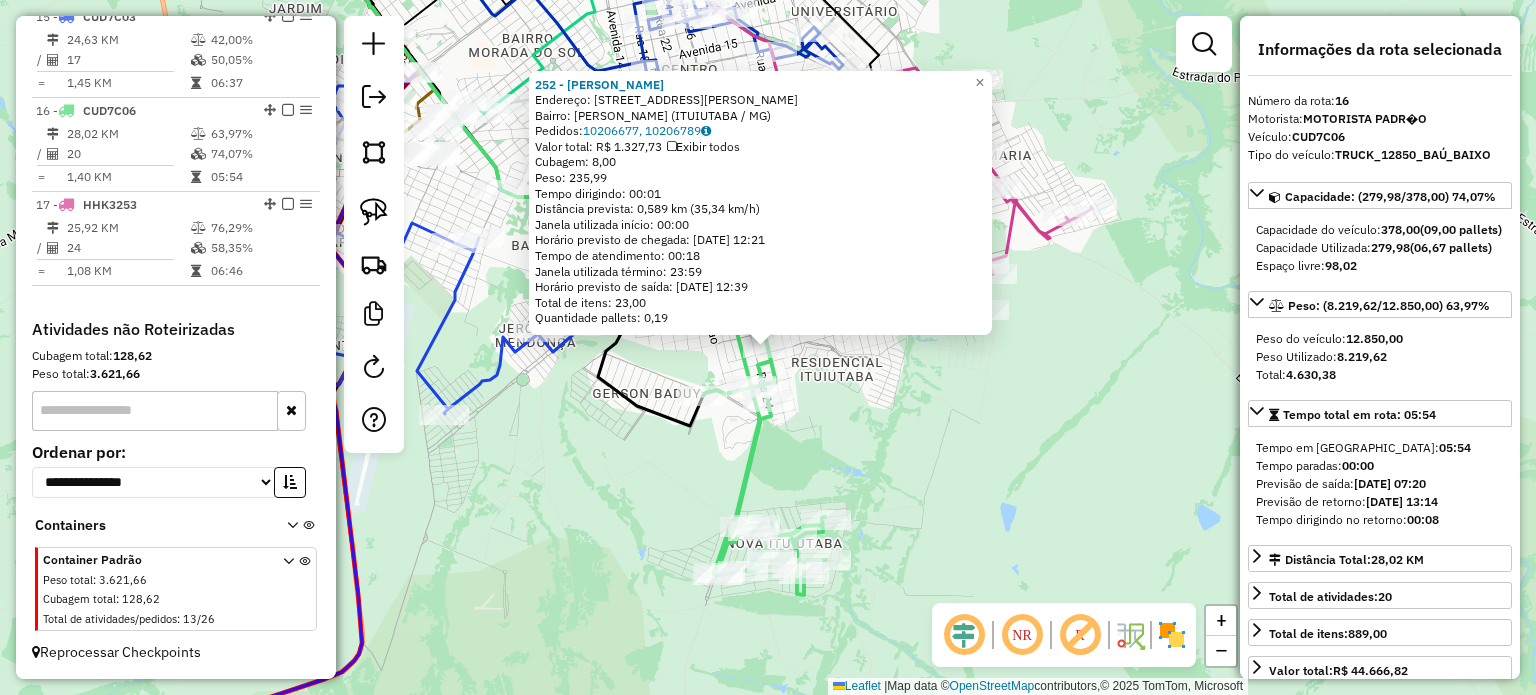 click on "252 - [PERSON_NAME]:  AV  AV  DOUTOR [PERSON_NAME] DE 1349   [PERSON_NAME]: [PERSON_NAME] (ITUIUTABA / MG)   Pedidos:  10206677, 10206789   Valor total: R$ 1.327,73   Exibir todos   Cubagem: 8,00  Peso: 235,99  Tempo dirigindo: 00:01   Distância prevista: 0,589 km (35,34 km/h)   [GEOGRAPHIC_DATA] utilizada início: 00:00   Horário previsto de chegada: [DATE] 12:21   Tempo de atendimento: 00:18   Janela utilizada término: 23:59   Horário previsto de saída: [DATE] 12:39   Total de itens: 23,00   Quantidade pallets: 0,19  × Janela de atendimento Grade de atendimento Capacidade Transportadoras Veículos Cliente Pedidos  Rotas Selecione os dias de semana para filtrar as janelas de atendimento  Seg   Ter   Qua   Qui   Sex   Sáb   Dom  Informe o período da janela de atendimento: De: Até:  Filtrar exatamente a janela do cliente  Considerar janela de atendimento padrão  Selecione os dias de semana para filtrar as grades de atendimento  Seg   Ter   Qua   Qui   Sex   Sáb   Dom   Peso mínimo:   De:   Até:" 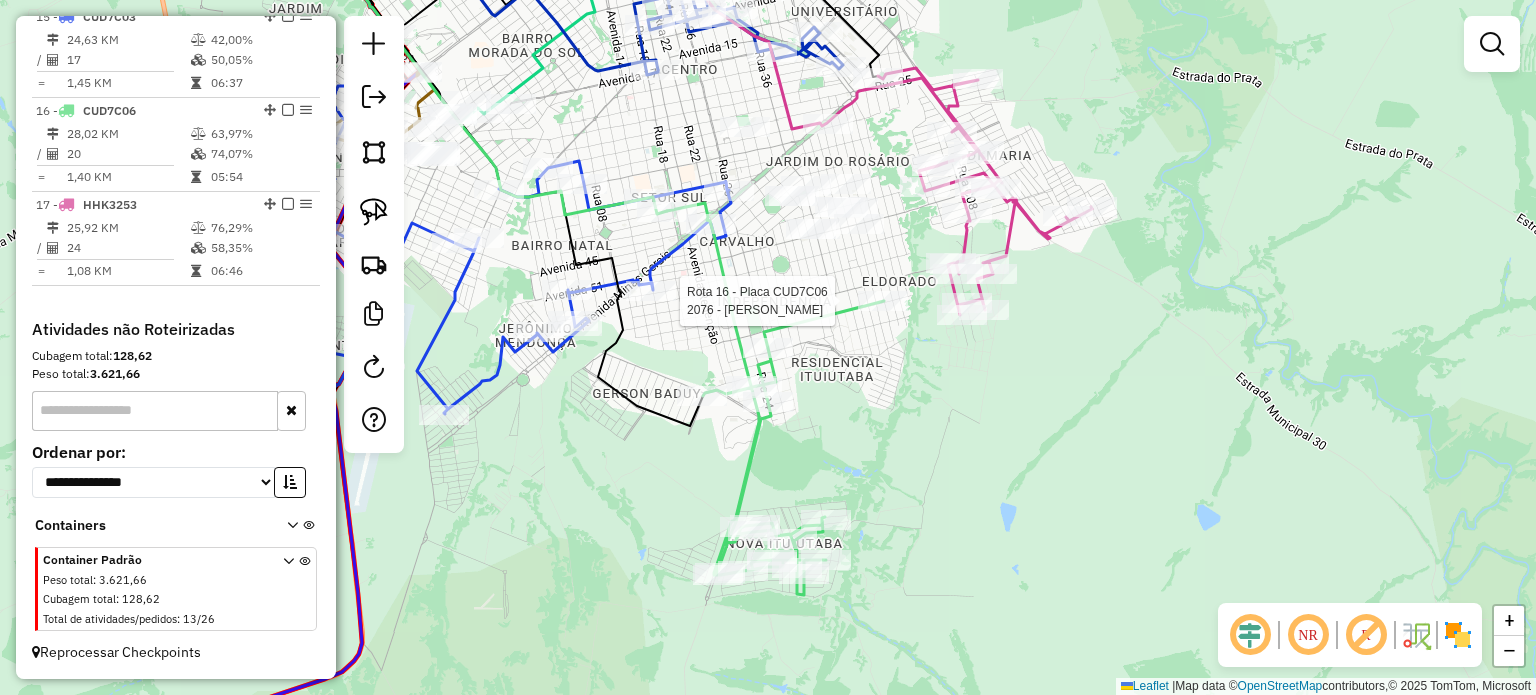 click 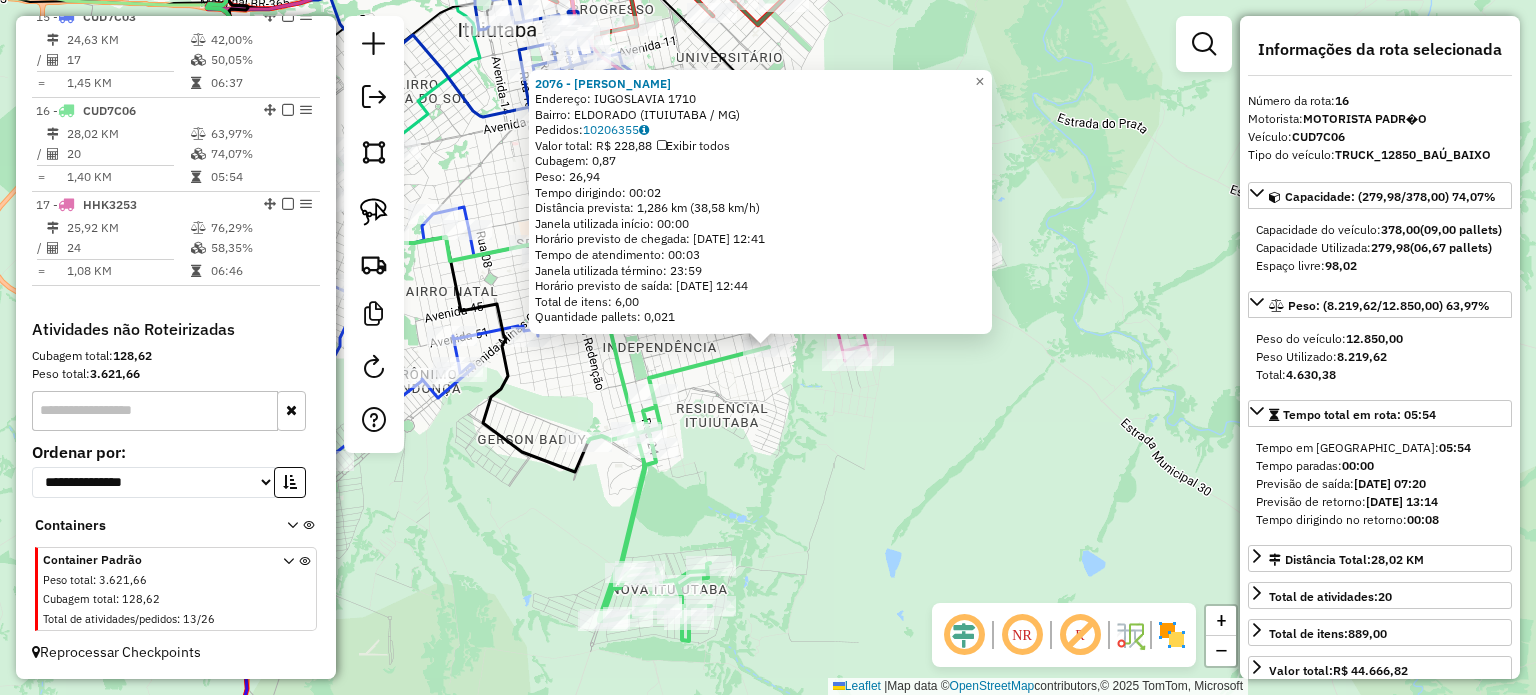 click on "Rota 17 - Placa HHK3253  6617 - [PERSON_NAME] DE SOU 2076 - [PERSON_NAME]:  IUGOSLAVIA 1710   Bairro: [GEOGRAPHIC_DATA] ([GEOGRAPHIC_DATA] / [GEOGRAPHIC_DATA])   Pedidos:  10206355   Valor total: R$ 228,88   Exibir todos   Cubagem: 0,87  Peso: 26,94  Tempo dirigindo: 00:02   Distância prevista: 1,286 km (38,58 km/h)   Janela utilizada início: 00:00   Horário previsto de chegada: [DATE] 12:41   Tempo de atendimento: 00:03   Janela utilizada término: 23:59   Horário previsto de saída: [DATE] 12:44   Total de itens: 6,00   Quantidade pallets: 0,021  × Janela de atendimento Grade de atendimento Capacidade Transportadoras Veículos Cliente Pedidos  Rotas Selecione os dias de semana para filtrar as janelas de atendimento  Seg   Ter   Qua   Qui   Sex   Sáb   Dom  Informe o período da janela de atendimento: De: Até:  Filtrar exatamente a janela do cliente  Considerar janela de atendimento padrão  Selecione os dias de semana para filtrar as grades de atendimento  Seg   Ter   Qua   Qui   Sex   Sáb   Dom   De:  De:" 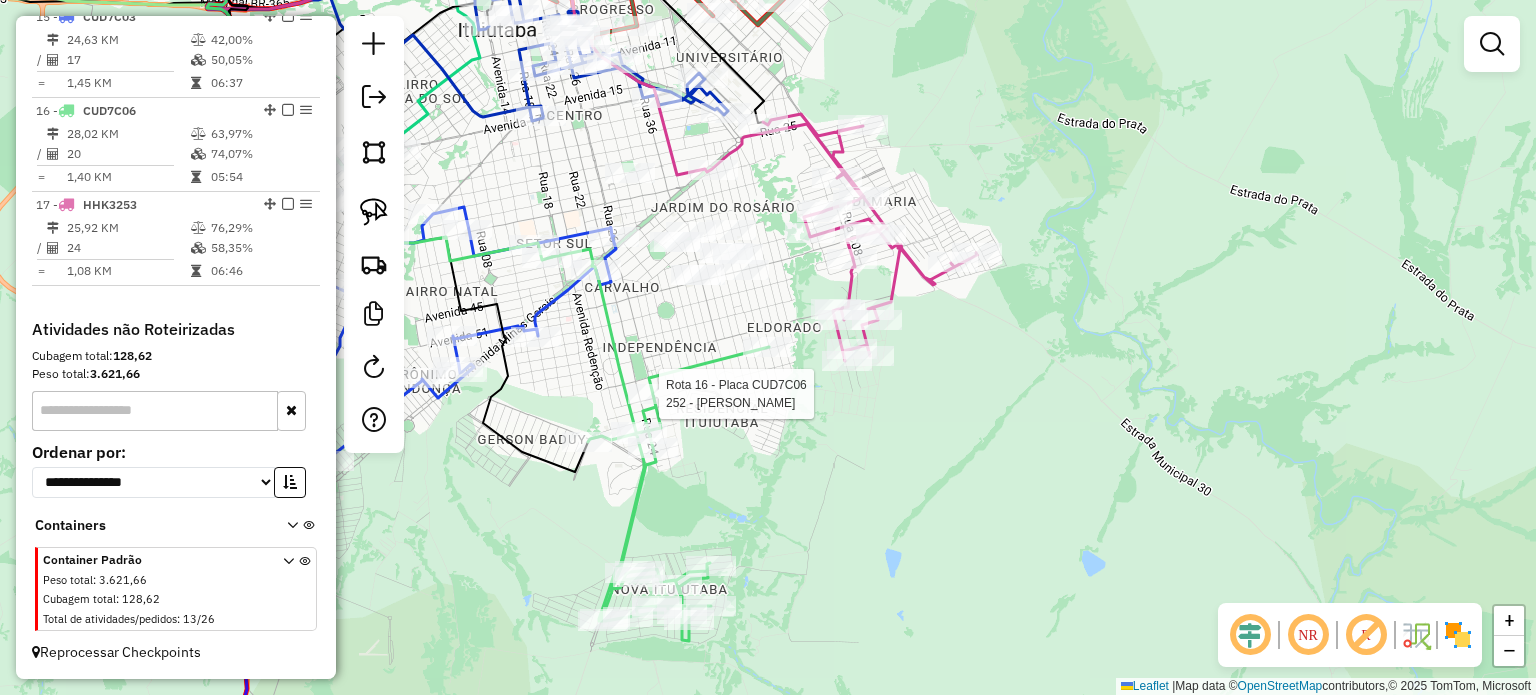 select on "**********" 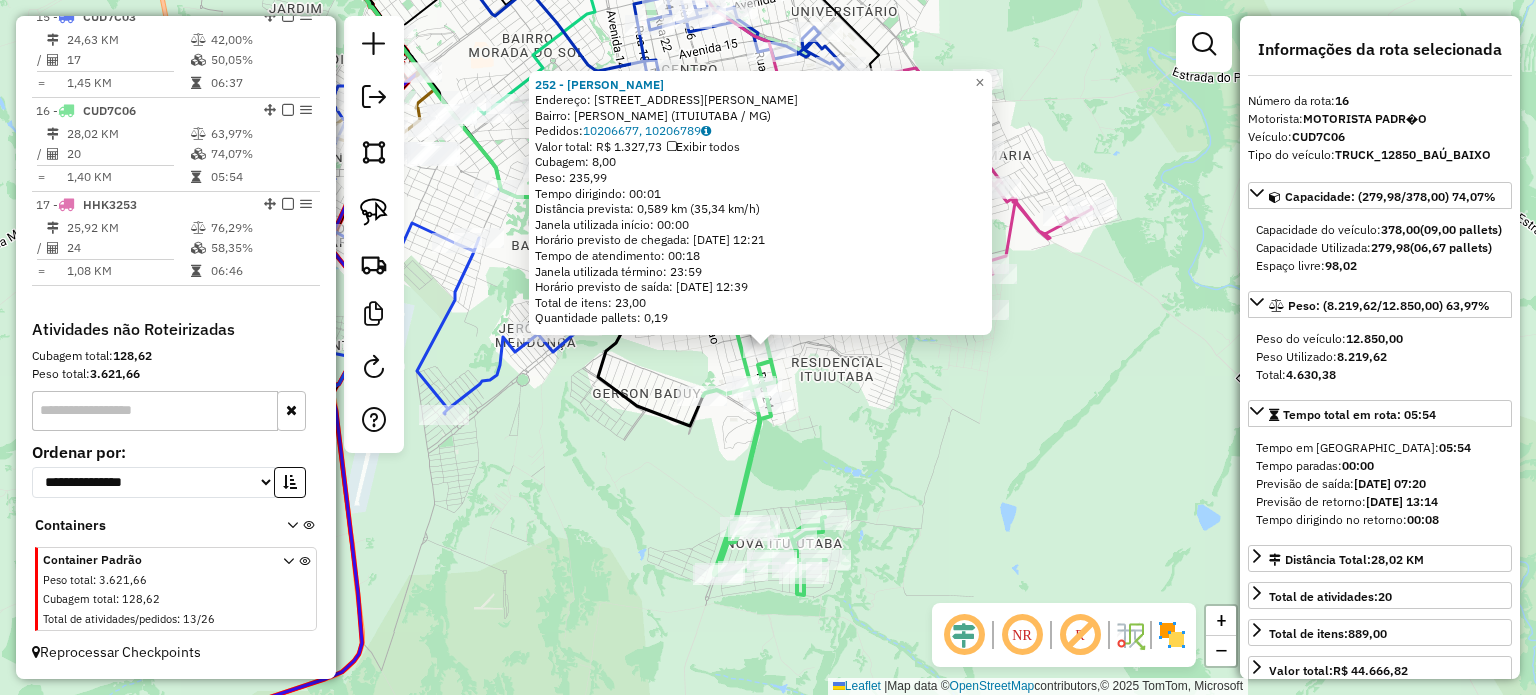 click on "252 - [PERSON_NAME]:  AV  AV  DOUTOR [PERSON_NAME] DE 1349   [PERSON_NAME]: [PERSON_NAME] (ITUIUTABA / MG)   Pedidos:  10206677, 10206789   Valor total: R$ 1.327,73   Exibir todos   Cubagem: 8,00  Peso: 235,99  Tempo dirigindo: 00:01   Distância prevista: 0,589 km (35,34 km/h)   [GEOGRAPHIC_DATA] utilizada início: 00:00   Horário previsto de chegada: [DATE] 12:21   Tempo de atendimento: 00:18   Janela utilizada término: 23:59   Horário previsto de saída: [DATE] 12:39   Total de itens: 23,00   Quantidade pallets: 0,19  × Janela de atendimento Grade de atendimento Capacidade Transportadoras Veículos Cliente Pedidos  Rotas Selecione os dias de semana para filtrar as janelas de atendimento  Seg   Ter   Qua   Qui   Sex   Sáb   Dom  Informe o período da janela de atendimento: De: Até:  Filtrar exatamente a janela do cliente  Considerar janela de atendimento padrão  Selecione os dias de semana para filtrar as grades de atendimento  Seg   Ter   Qua   Qui   Sex   Sáb   Dom   Peso mínimo:   De:   Até:" 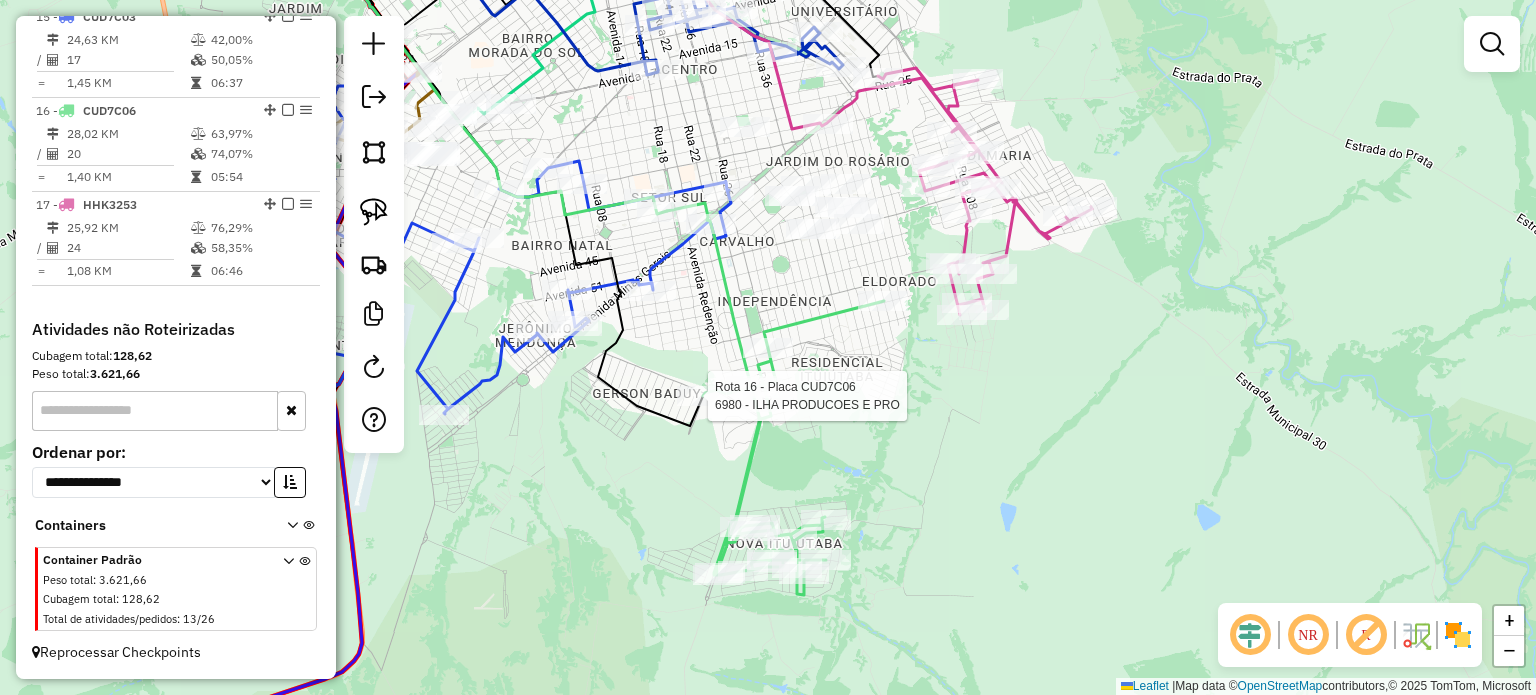 select on "**********" 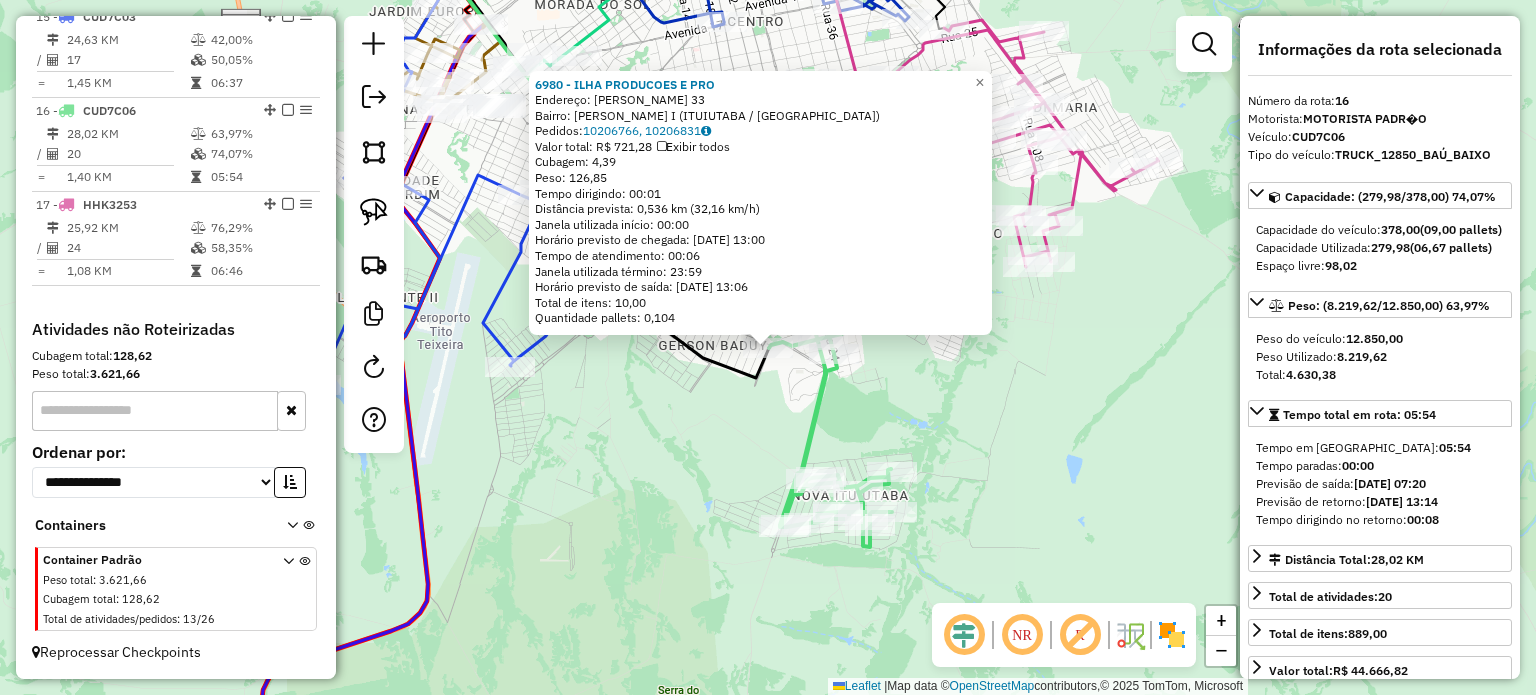 click on "6980 - ILHA PRODUCOES E PRO  Endereço:  [PERSON_NAME] 33   Bairro: [PERSON_NAME] I ([GEOGRAPHIC_DATA] / [GEOGRAPHIC_DATA])   Pedidos:  10206766, 10206831   Valor total: R$ 721,28   Exibir todos   Cubagem: 4,39  Peso: 126,85  Tempo dirigindo: 00:01   Distância prevista: 0,536 km (32,16 km/h)   [GEOGRAPHIC_DATA] utilizada início: 00:00   Horário previsto de chegada: [DATE] 13:00   Tempo de atendimento: 00:06   Janela utilizada término: 23:59   Horário previsto de saída: [DATE] 13:06   Total de itens: 10,00   Quantidade pallets: 0,104  × Janela de atendimento Grade de atendimento Capacidade Transportadoras Veículos Cliente Pedidos  Rotas Selecione os dias de semana para filtrar as janelas de atendimento  Seg   Ter   Qua   Qui   Sex   Sáb   Dom  Informe o período da janela de atendimento: De: Até:  Filtrar exatamente a janela do cliente  Considerar janela de atendimento padrão  Selecione os dias de semana para filtrar as grades de atendimento  Seg   Ter   Qua   Qui   Sex   Sáb   Dom   Peso mínimo:   Peso máximo:   De:" 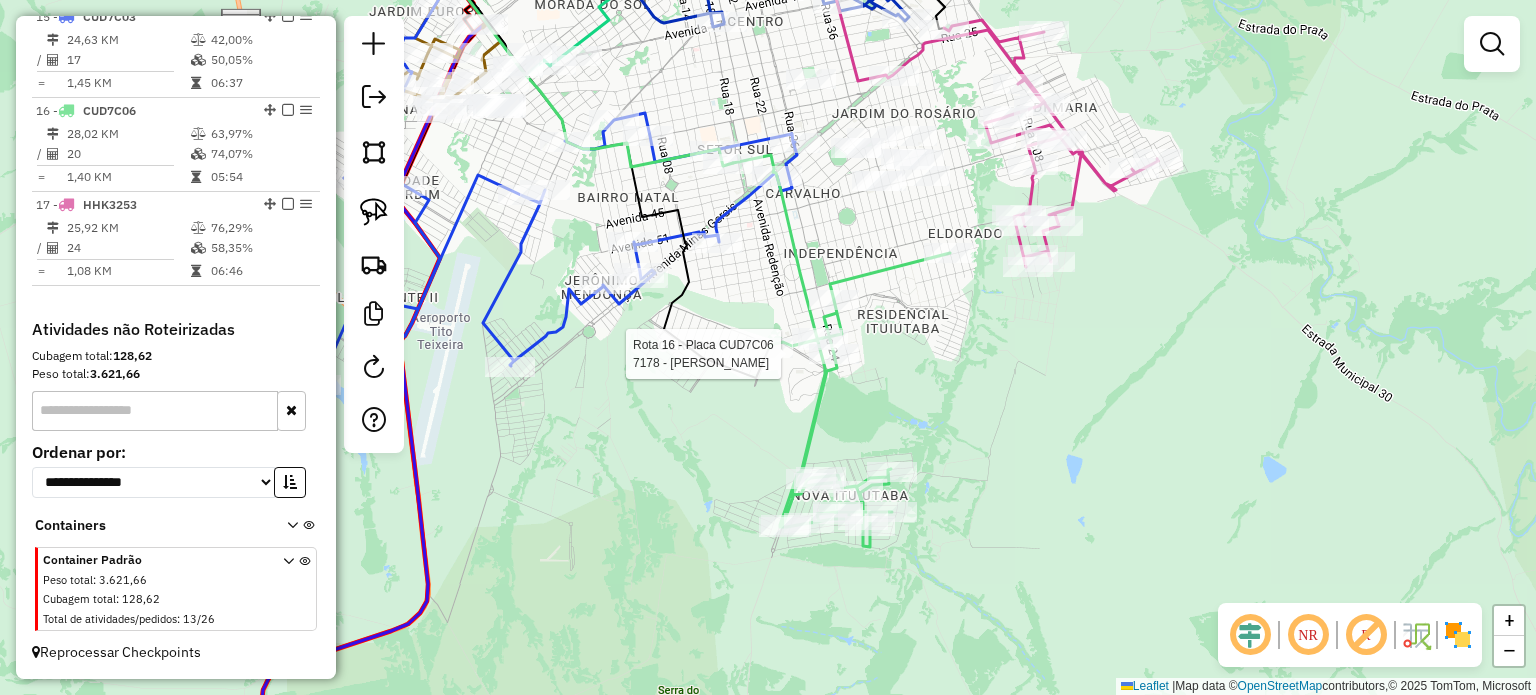select on "**********" 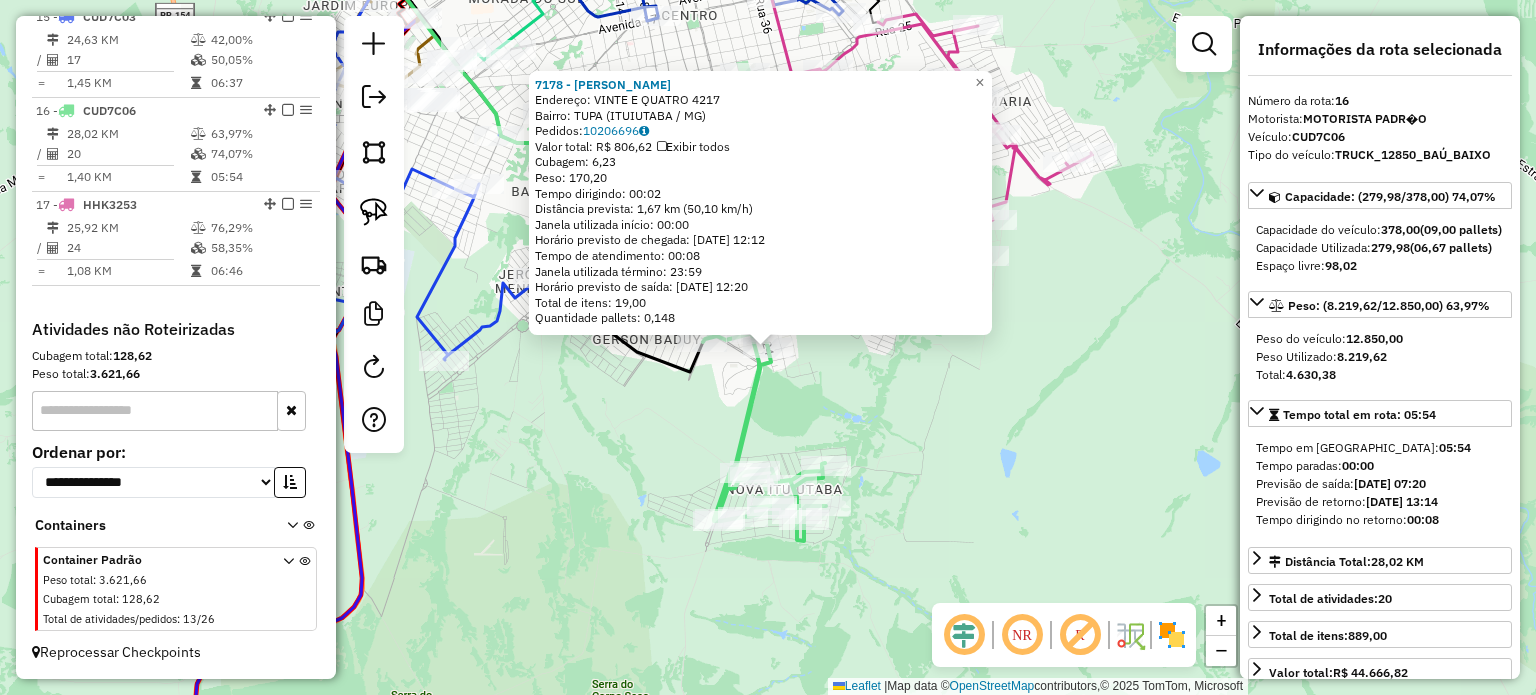 click on "7178 - [PERSON_NAME] DE SOU  Endereço:  VINTE E QUATRO 4217   Bairro: TUPA (ITUIUTABA / MG)   Pedidos:  10206696   Valor total: R$ 806,62   Exibir todos   Cubagem: 6,23  Peso: 170,20  Tempo dirigindo: 00:02   Distância prevista: 1,67 km (50,10 km/h)   [GEOGRAPHIC_DATA] utilizada início: 00:00   Horário previsto de chegada: [DATE] 12:12   Tempo de atendimento: 00:08   Janela utilizada término: 23:59   Horário previsto de saída: [DATE] 12:20   Total de itens: 19,00   Quantidade pallets: 0,148  × Janela de atendimento Grade de atendimento Capacidade Transportadoras Veículos Cliente Pedidos  Rotas Selecione os dias de semana para filtrar as janelas de atendimento  Seg   Ter   Qua   Qui   Sex   Sáb   Dom  Informe o período da janela de atendimento: De: Até:  Filtrar exatamente a janela do cliente  Considerar janela de atendimento padrão  Selecione os dias de semana para filtrar as grades de atendimento  Seg   Ter   Qua   Qui   Sex   Sáb   Dom   Considerar clientes sem dia de atendimento cadastrado  De:" 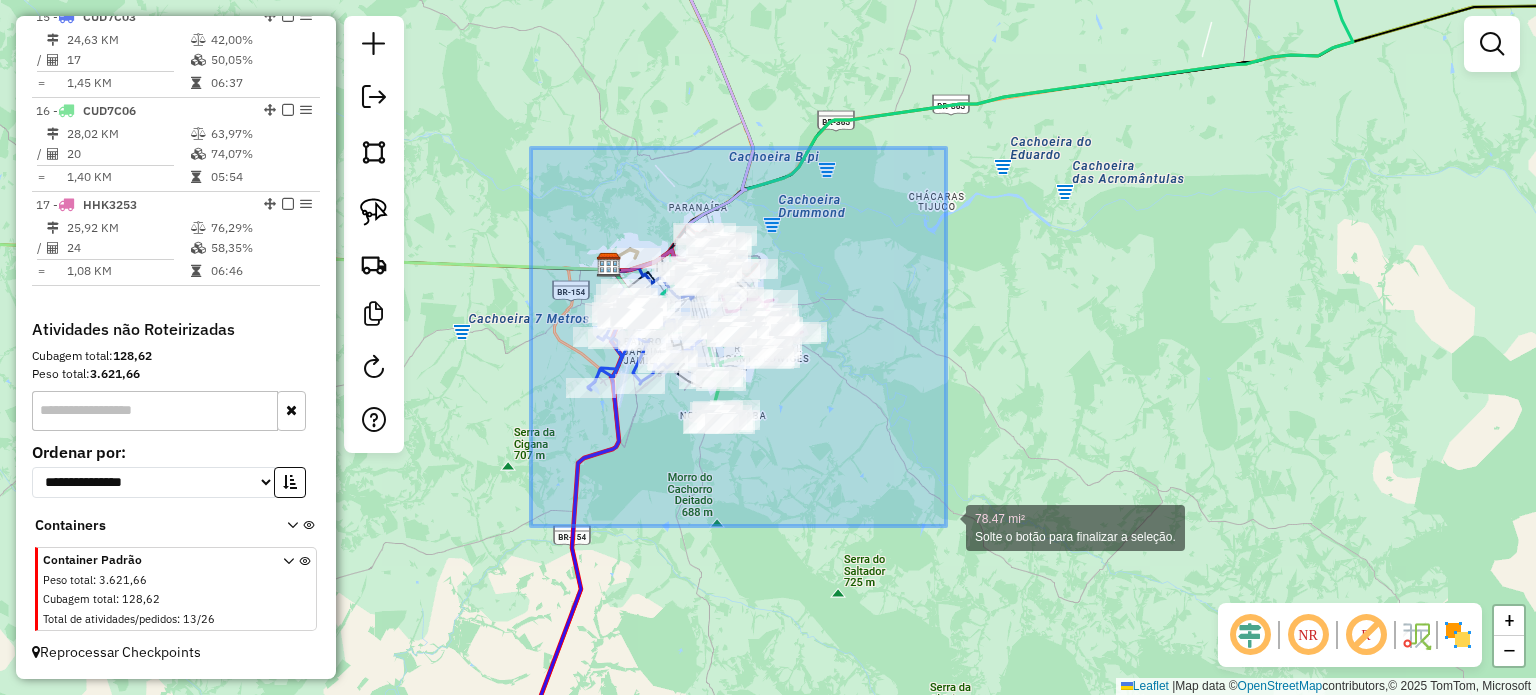 drag, startPoint x: 531, startPoint y: 148, endPoint x: 948, endPoint y: 528, distance: 564.1711 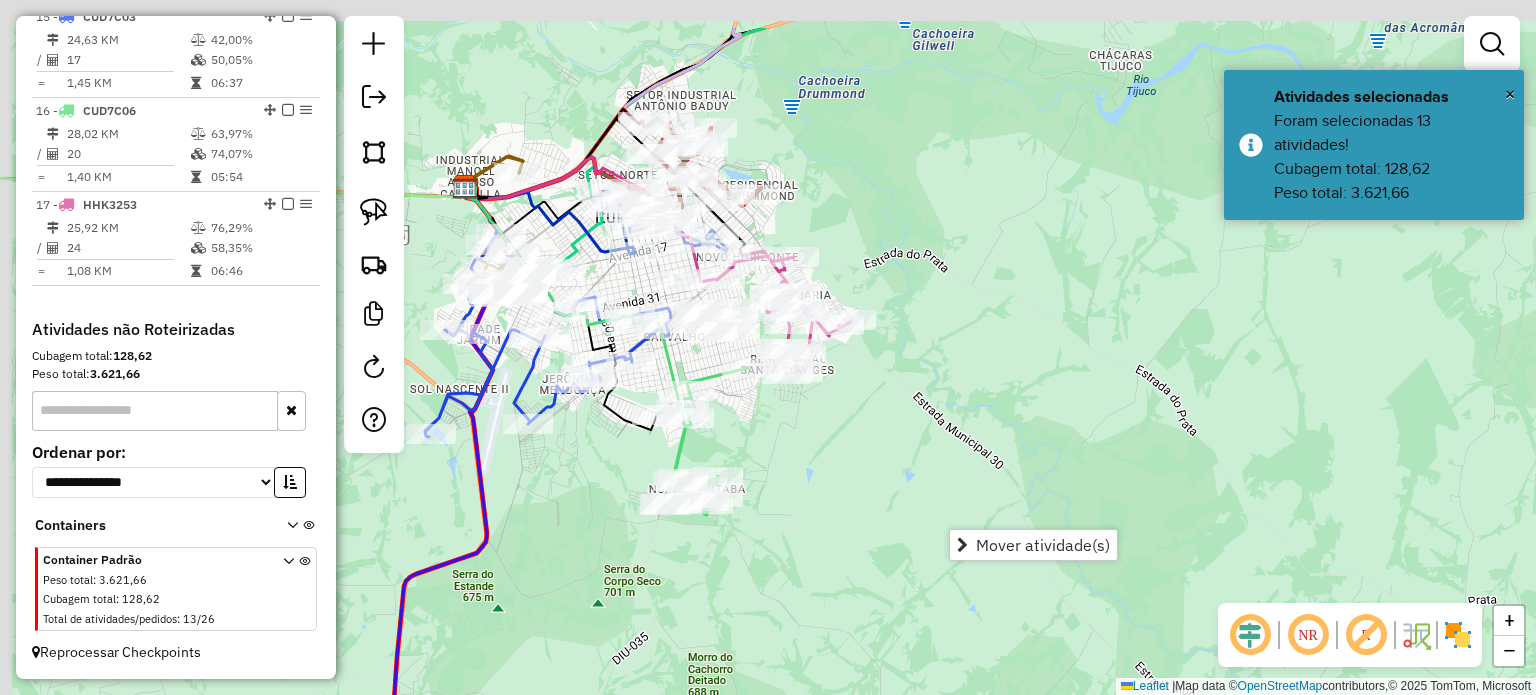 drag, startPoint x: 736, startPoint y: 392, endPoint x: 788, endPoint y: 467, distance: 91.26335 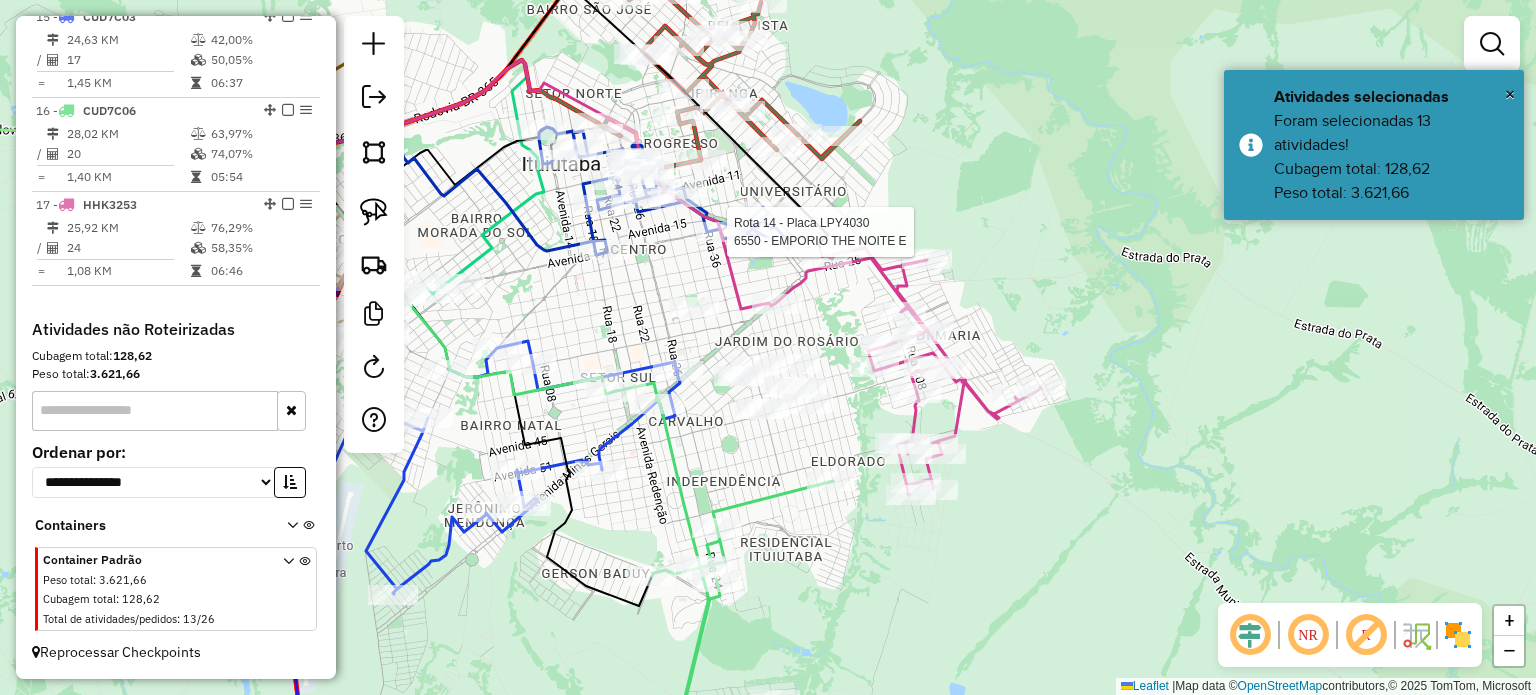 select on "**********" 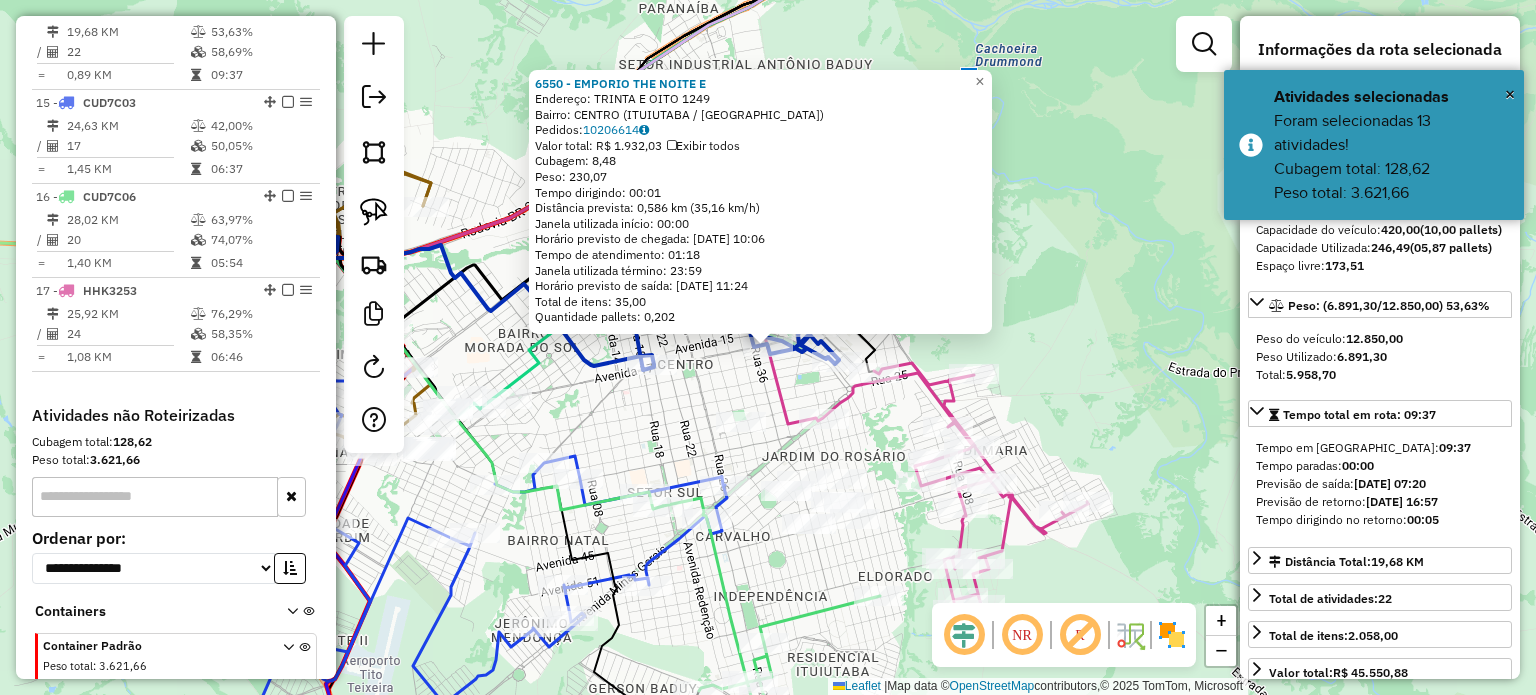 scroll, scrollTop: 1968, scrollLeft: 0, axis: vertical 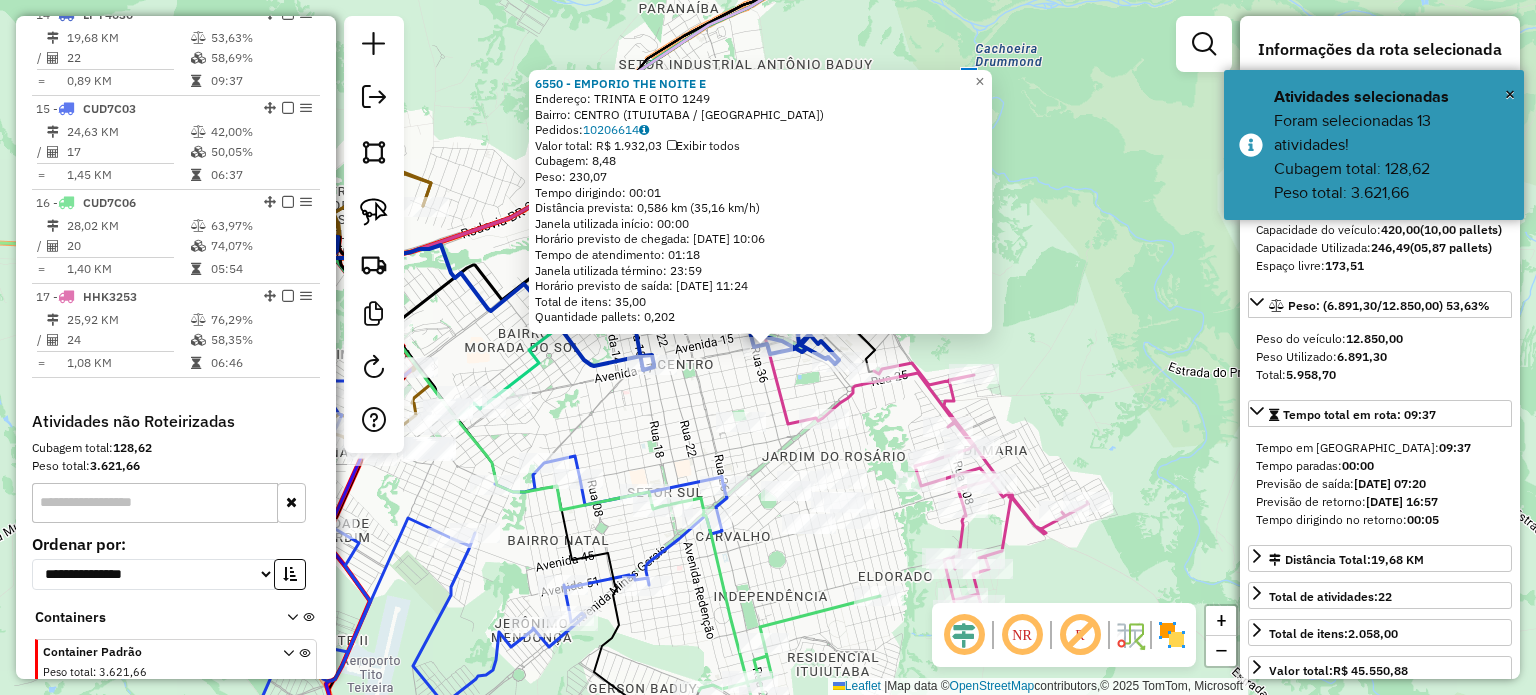 click on "Rota 17 - Placa HHK3253  917 - CONVENIENCIA MIRANTE 6550 - EMPORIO THE NOITE E  Endereço:  TRINTA E OITO 1249   Bairro: CENTRO ([GEOGRAPHIC_DATA] / [GEOGRAPHIC_DATA])   Pedidos:  10206614   Valor total: R$ 1.932,03   Exibir todos   Cubagem: 8,48  Peso: 230,07  Tempo dirigindo: 00:01   Distância prevista: 0,586 km (35,16 km/h)   Janela utilizada início: 00:00   Horário previsto de chegada: [DATE] 10:06   Tempo de atendimento: 01:18   Janela utilizada término: 23:59   Horário previsto de saída: [DATE] 11:24   Total de itens: 35,00   Quantidade pallets: 0,202  × Janela de atendimento Grade de atendimento Capacidade Transportadoras Veículos Cliente Pedidos  Rotas Selecione os dias de semana para filtrar as janelas de atendimento  Seg   Ter   Qua   Qui   Sex   Sáb   Dom  Informe o período da janela de atendimento: De: Até:  Filtrar exatamente a janela do cliente  Considerar janela de atendimento padrão  Selecione os dias de semana para filtrar as grades de atendimento  Seg   Ter   Qua   Qui   Sex   Sáb   Dom   De:" 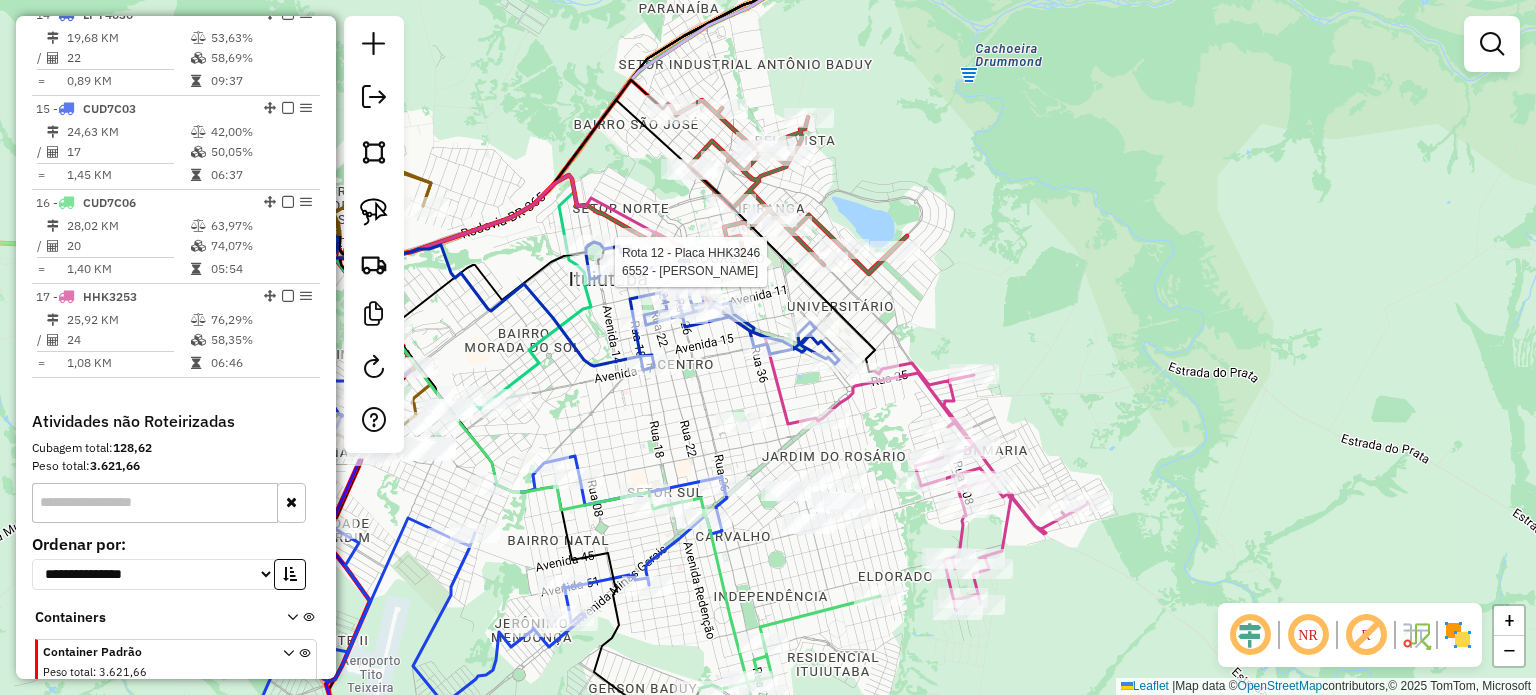 select on "**********" 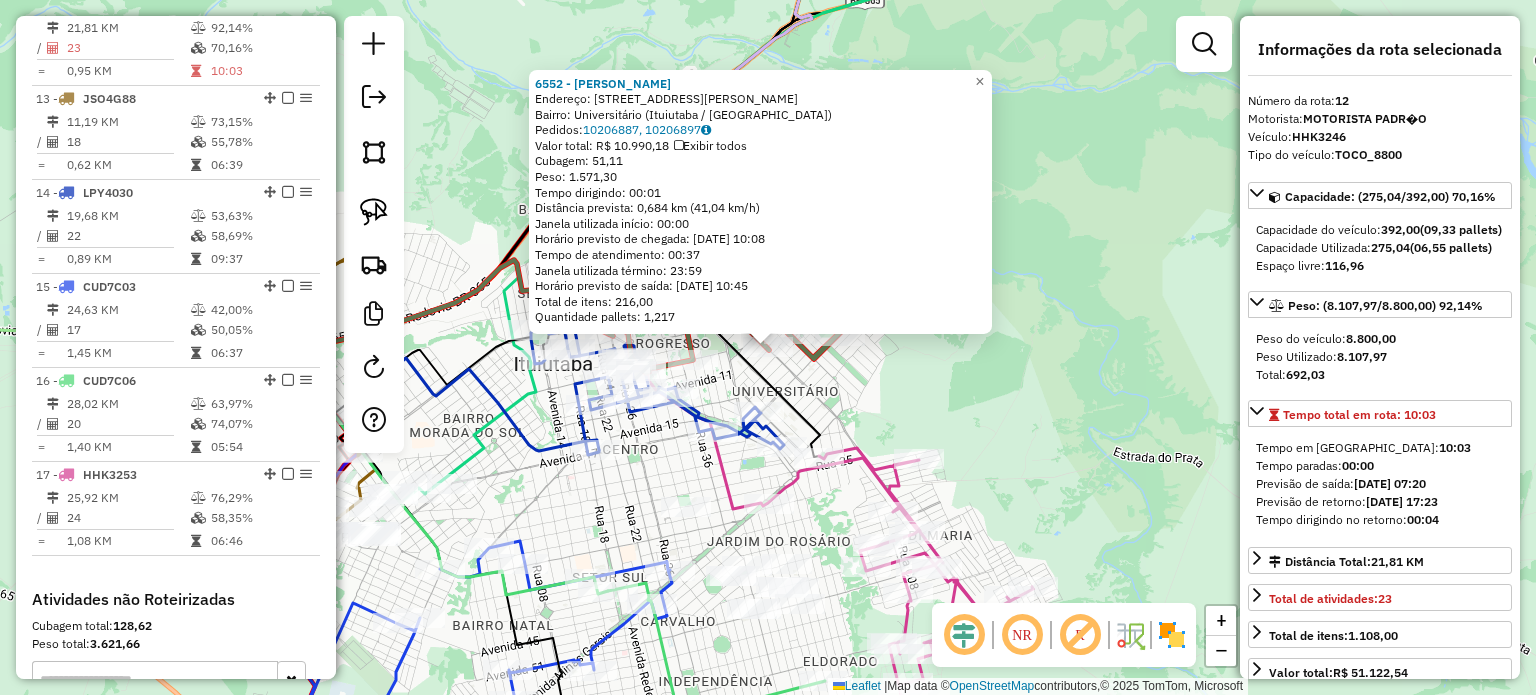 scroll, scrollTop: 1780, scrollLeft: 0, axis: vertical 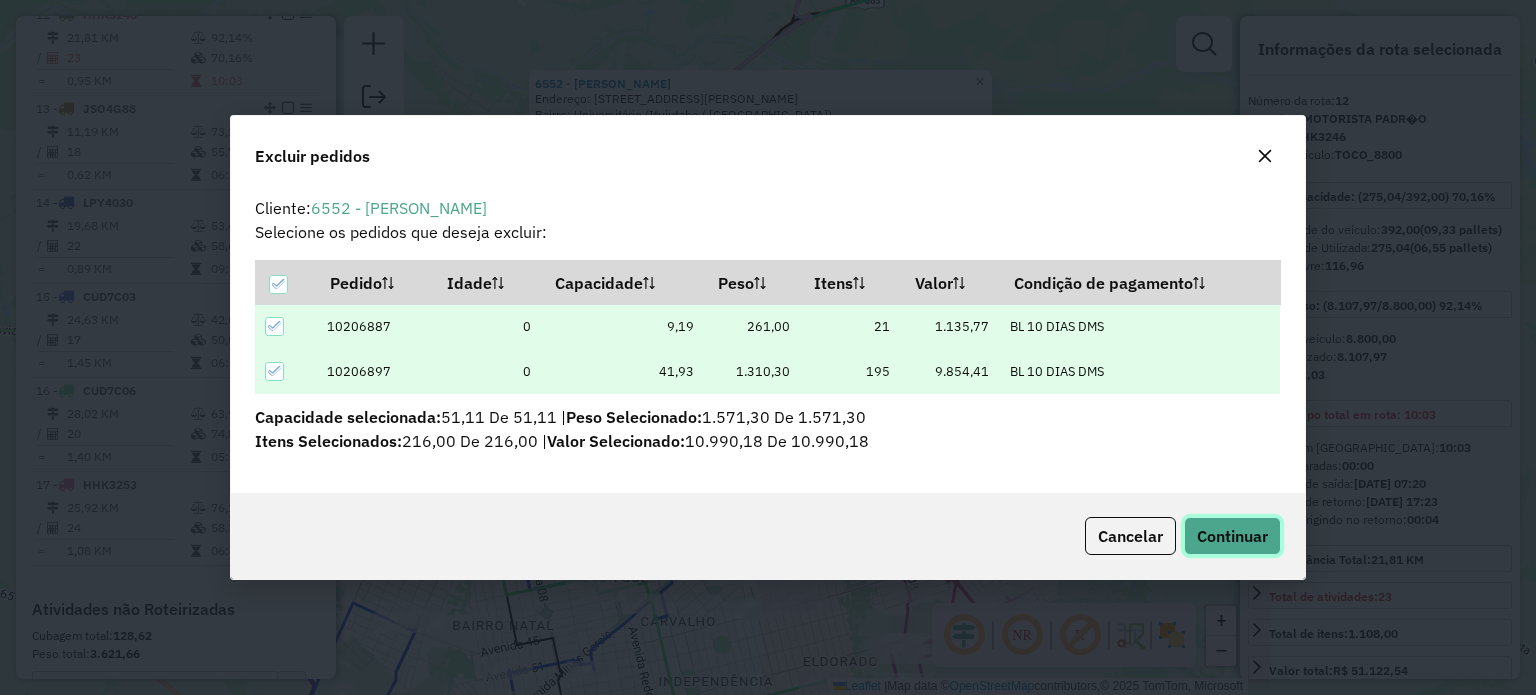 click on "Continuar" 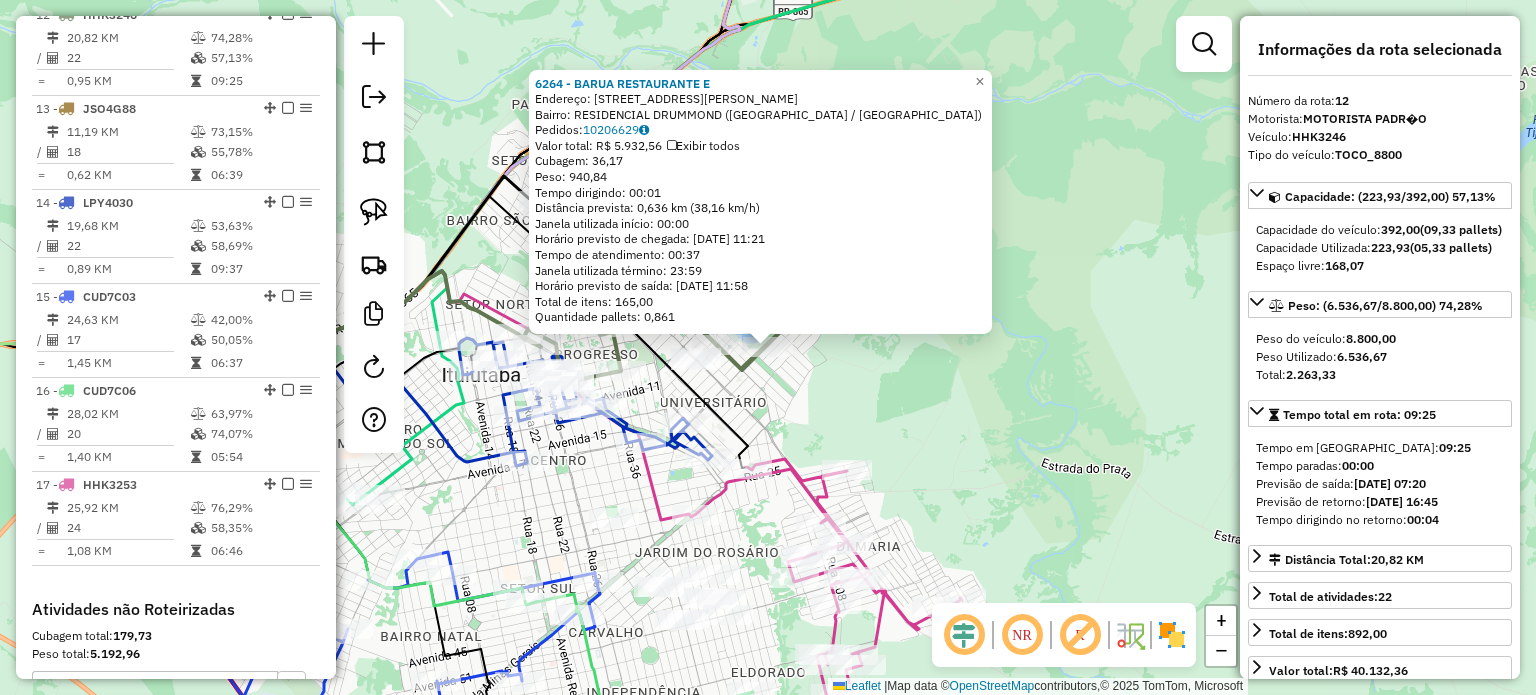click on "6264 - BARUA RESTAURANTE E  Endereço:  [GEOGRAPHIC_DATA] Maximiliano de 556   Bairro: RESIDENCIAL DRUMMOND ([GEOGRAPHIC_DATA] / [GEOGRAPHIC_DATA])   Pedidos:  10206629   Valor total: R$ 5.932,56   Exibir todos   Cubagem: 36,17  Peso: 940,84  Tempo dirigindo: 00:01   Distância prevista: 0,636 km (38,16 km/h)   [GEOGRAPHIC_DATA] utilizada início: 00:00   Horário previsto de chegada: [DATE] 11:21   Tempo de atendimento: 00:37   Janela utilizada término: 23:59   Horário previsto de saída: [DATE] 11:58   Total de itens: 165,00   Quantidade pallets: 0,861  × Janela de atendimento Grade de atendimento Capacidade Transportadoras Veículos Cliente Pedidos  Rotas Selecione os dias de semana para filtrar as janelas de atendimento  Seg   Ter   Qua   Qui   Sex   Sáb   Dom  Informe o período da janela de atendimento: De: Até:  Filtrar exatamente a janela do cliente  Considerar janela de atendimento padrão  Selecione os dias de semana para filtrar as grades de atendimento  Seg   Ter   Qua   Qui   Sex   Sáb   Dom   Peso mínimo:   De:  De:" 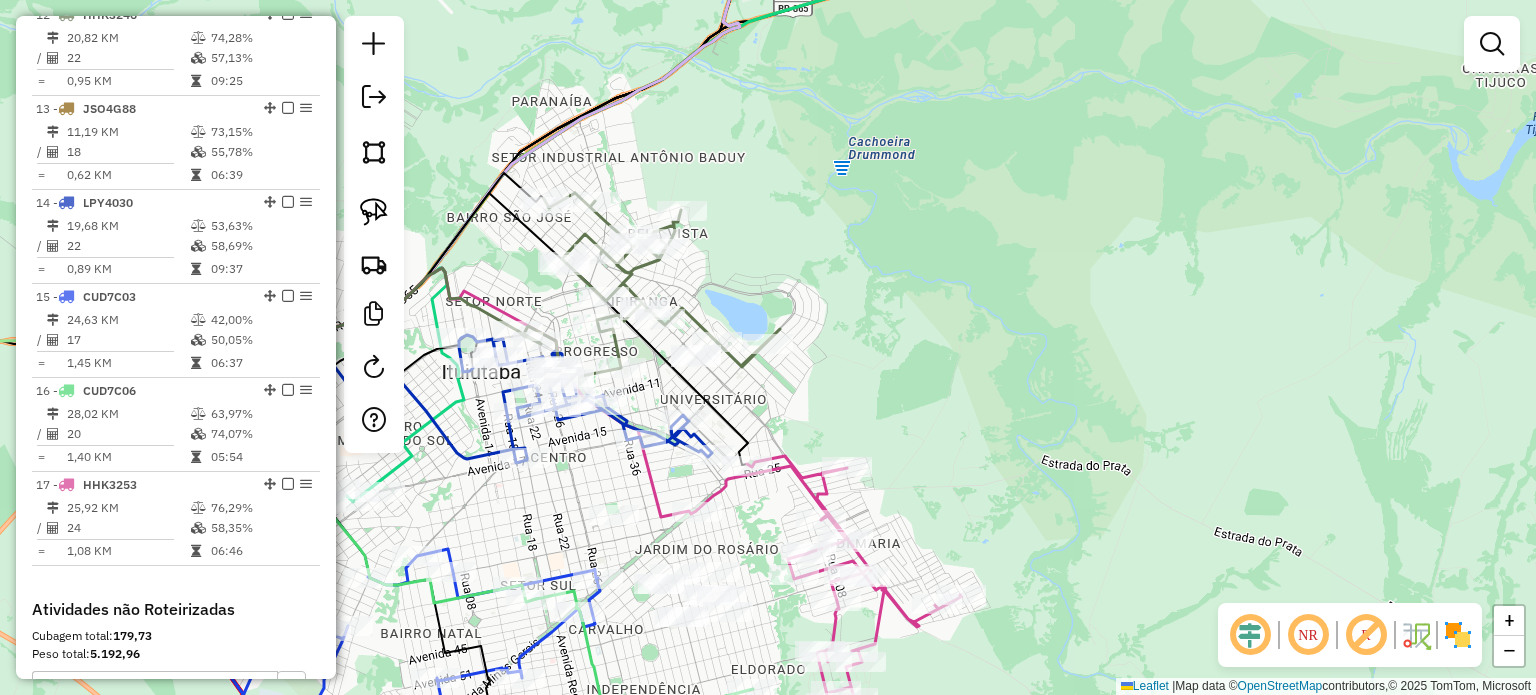 drag, startPoint x: 812, startPoint y: 403, endPoint x: 851, endPoint y: 192, distance: 214.57399 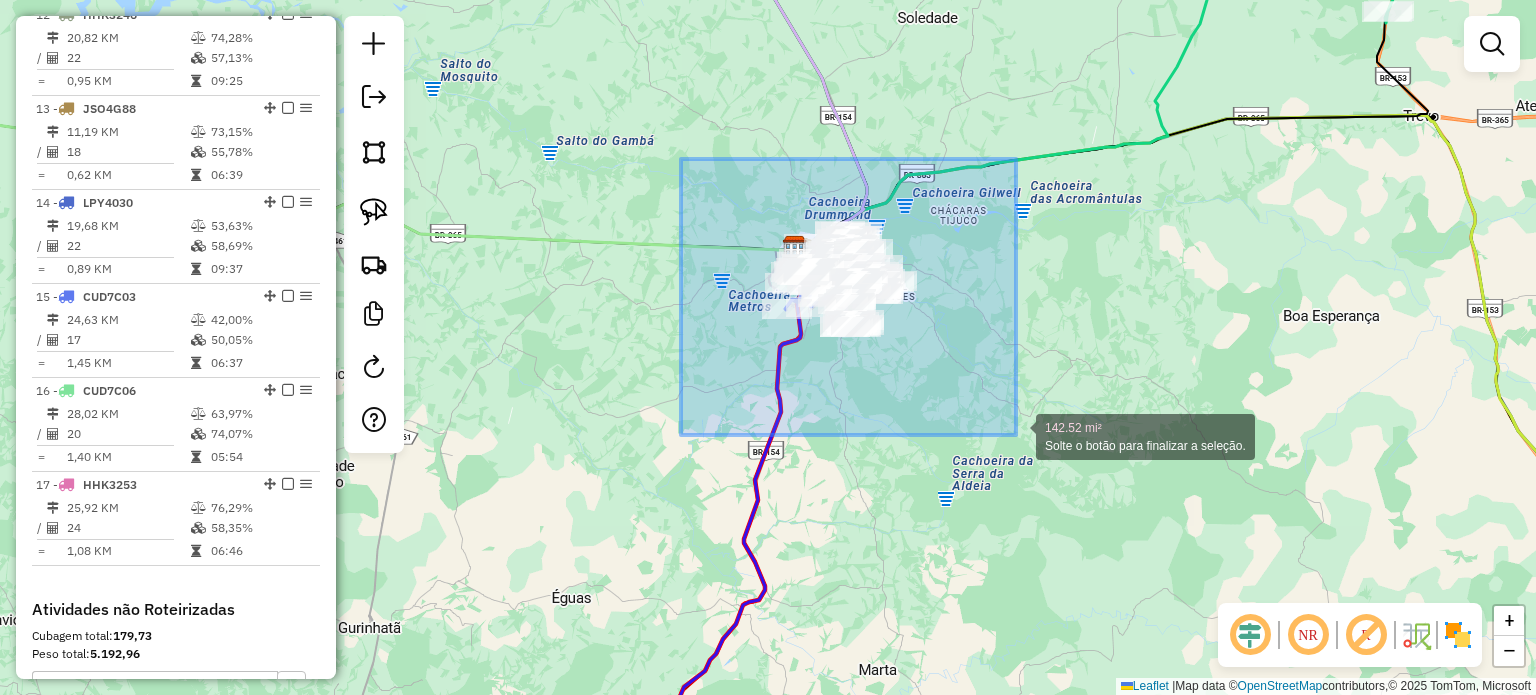 drag, startPoint x: 681, startPoint y: 159, endPoint x: 1056, endPoint y: 455, distance: 477.74576 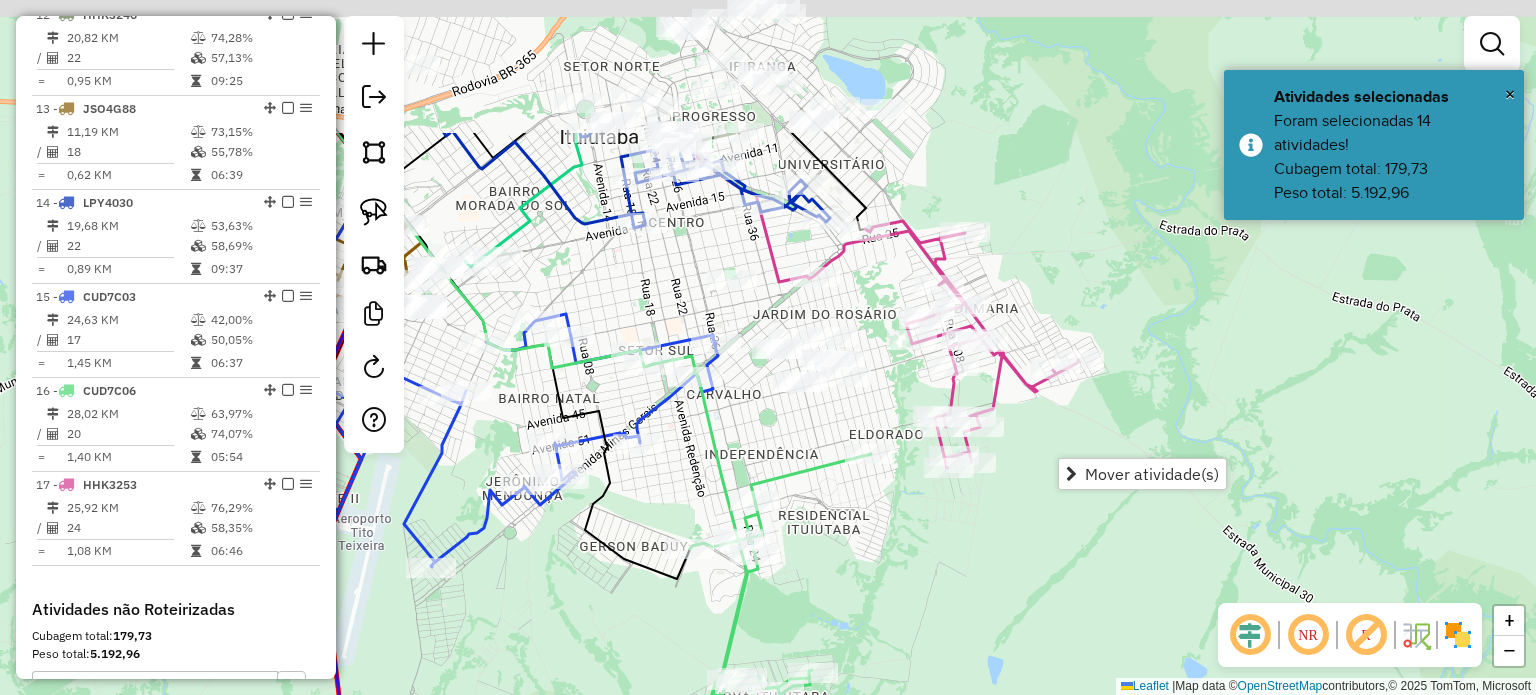 drag, startPoint x: 718, startPoint y: 211, endPoint x: 849, endPoint y: 416, distance: 243.28172 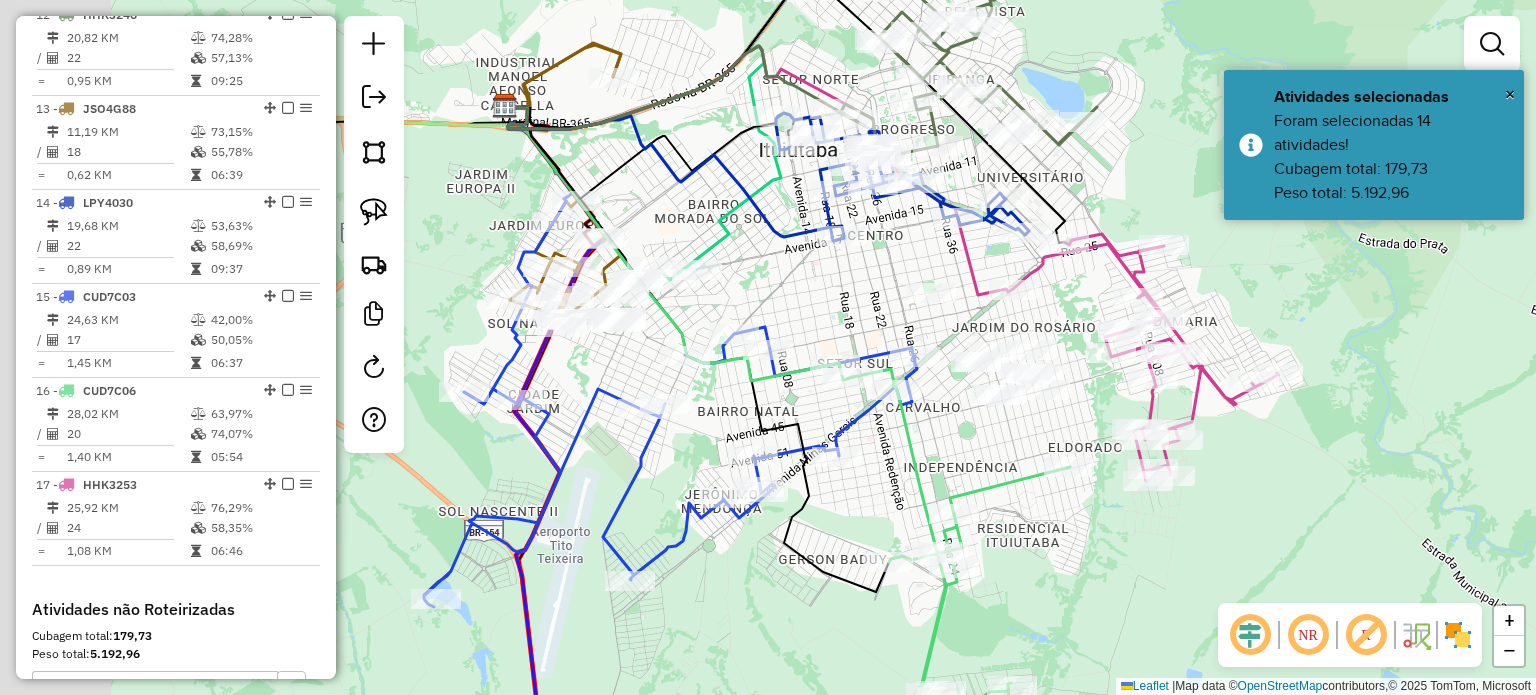 drag, startPoint x: 657, startPoint y: 304, endPoint x: 861, endPoint y: 300, distance: 204.03922 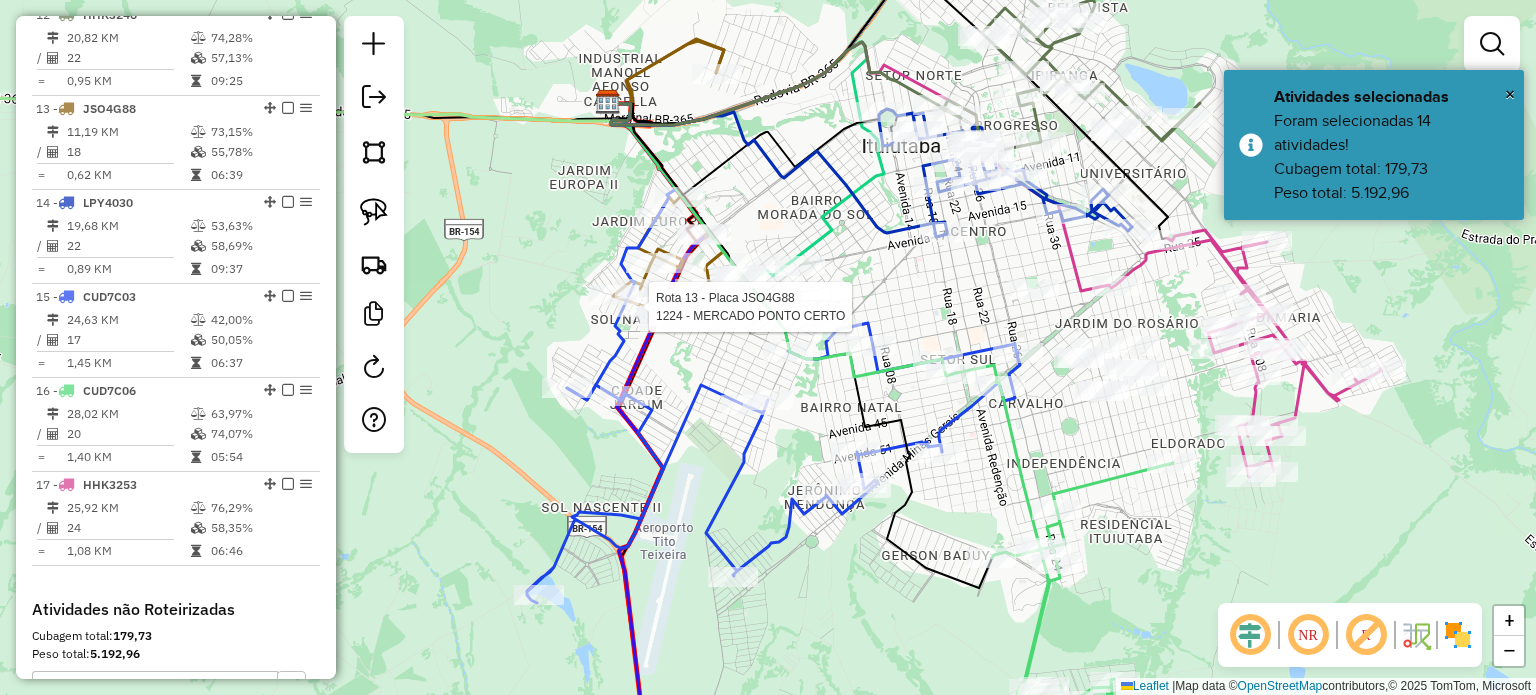 select on "**********" 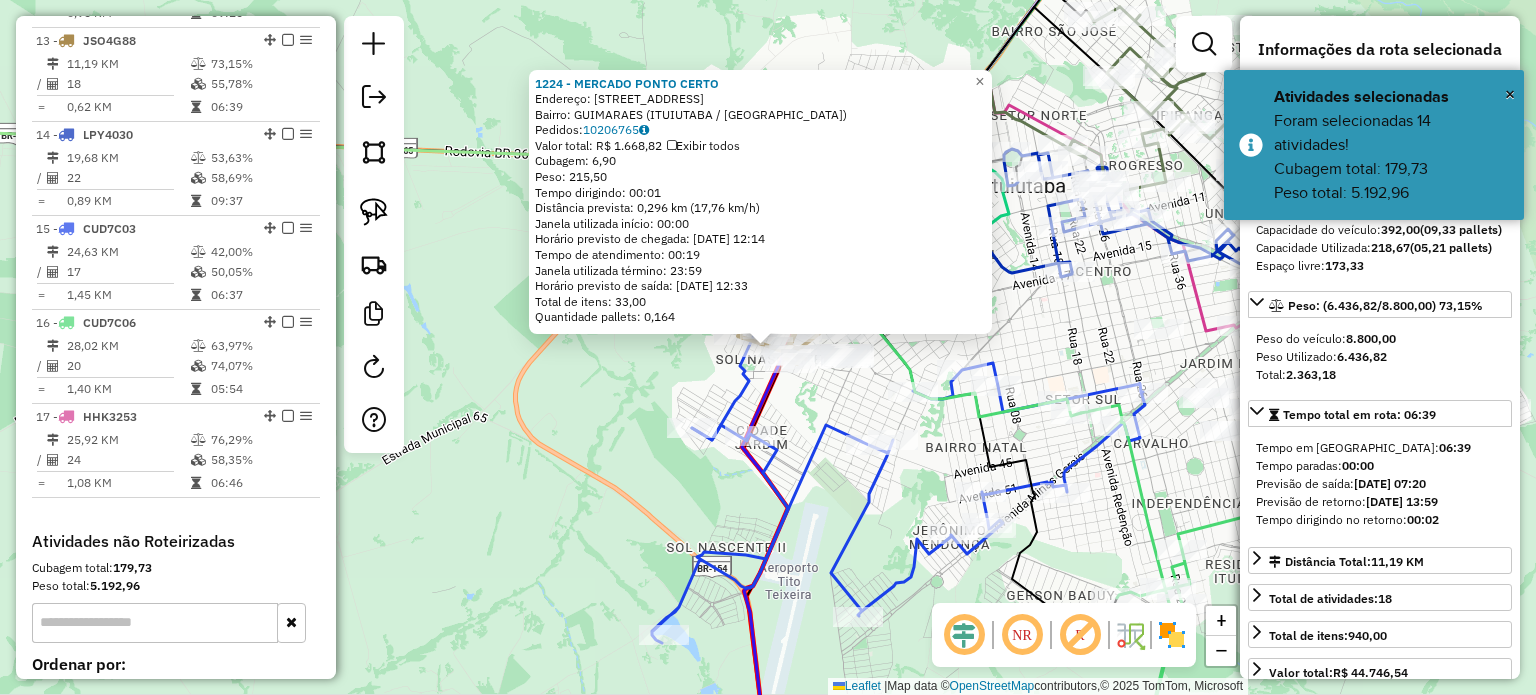 scroll, scrollTop: 1875, scrollLeft: 0, axis: vertical 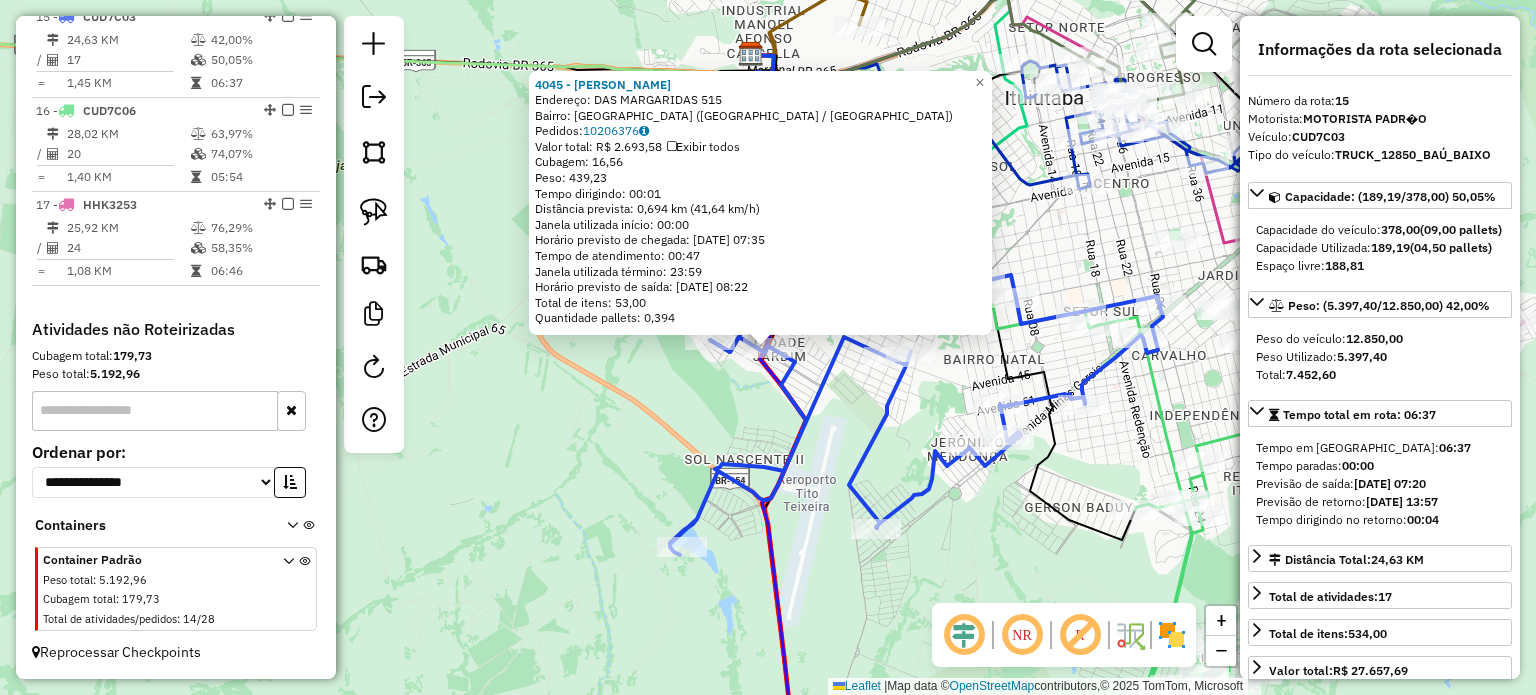 click on "4045 - [PERSON_NAME]:  DAS MARGARIDAS 515   Bairro: [GEOGRAPHIC_DATA] ([GEOGRAPHIC_DATA] / [GEOGRAPHIC_DATA])   [GEOGRAPHIC_DATA]:  10206376   Valor total: R$ 2.693,58   Exibir todos   Cubagem: 16,56  Peso: 439,23  Tempo dirigindo: 00:01   Distância prevista: 0,694 km (41,64 km/h)   [GEOGRAPHIC_DATA] utilizada início: 00:00   Horário previsto de chegada: [DATE] 07:35   Tempo de atendimento: 00:47   Janela utilizada término: 23:59   Horário previsto de saída: [DATE] 08:22   Total de itens: 53,00   Quantidade pallets: 0,394  × Janela de atendimento Grade de atendimento Capacidade Transportadoras Veículos Cliente Pedidos  Rotas Selecione os dias de semana para filtrar as janelas de atendimento  Seg   Ter   Qua   Qui   Sex   Sáb   Dom  Informe o período da janela de atendimento: De: Até:  Filtrar exatamente a janela do cliente  Considerar janela de atendimento padrão  Selecione os dias de semana para filtrar as grades de atendimento  Seg   Ter   Qua   Qui   Sex   Sáb   Dom   Considerar clientes sem dia de atendimento cadastrado" 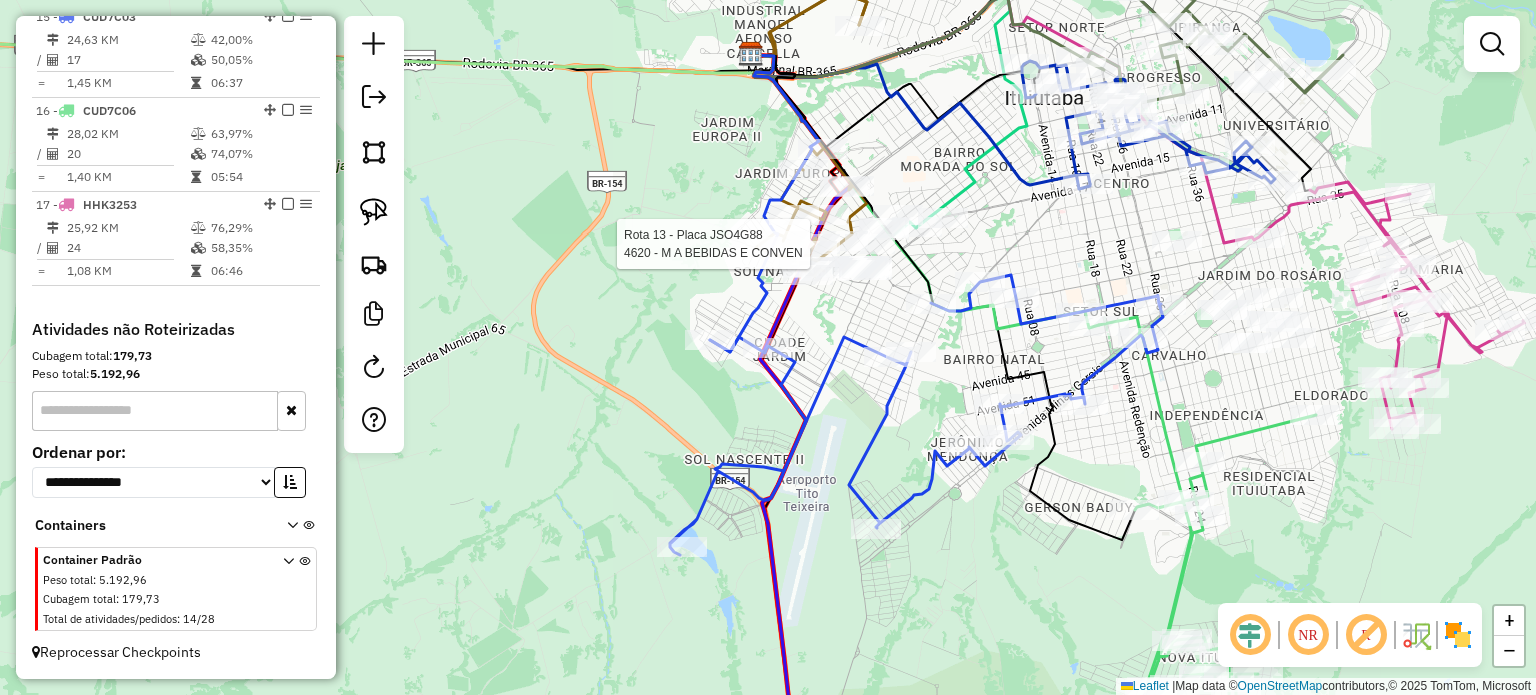 select on "**********" 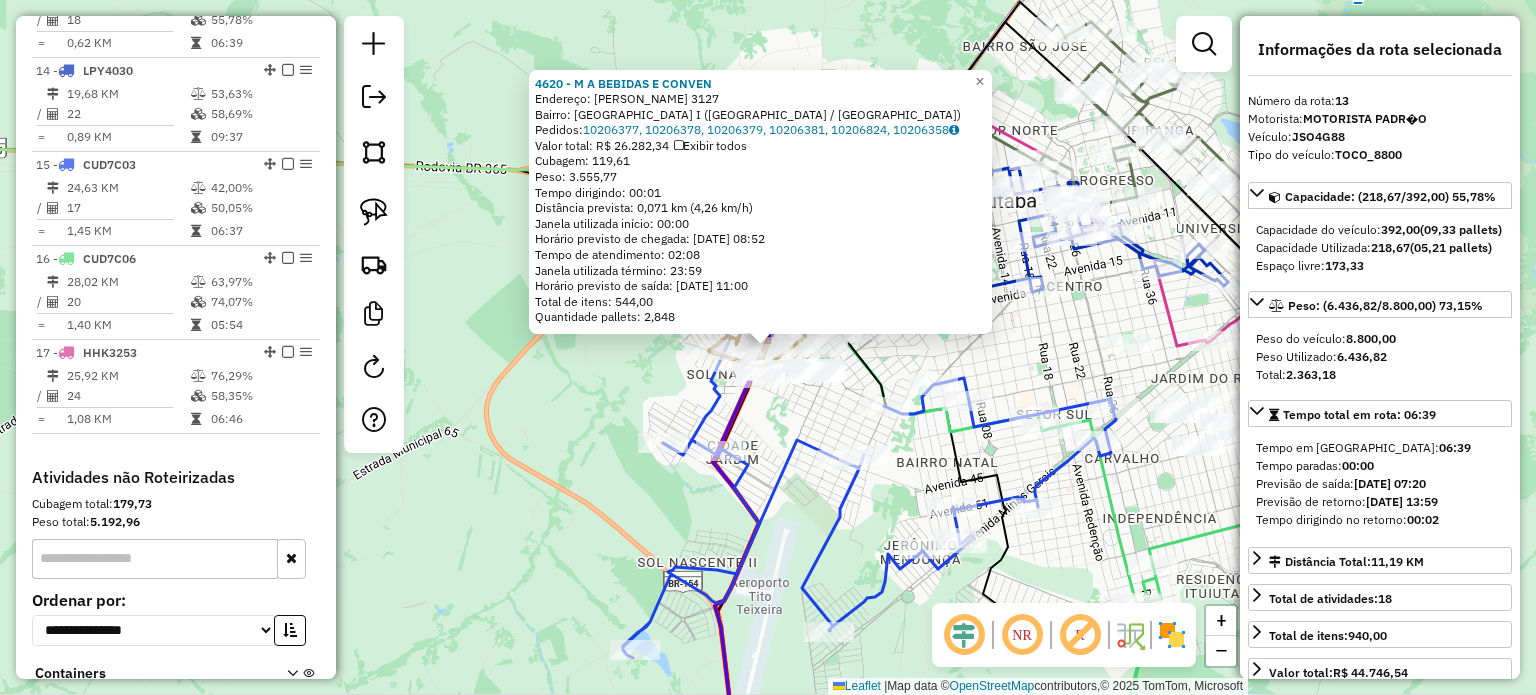 scroll, scrollTop: 1875, scrollLeft: 0, axis: vertical 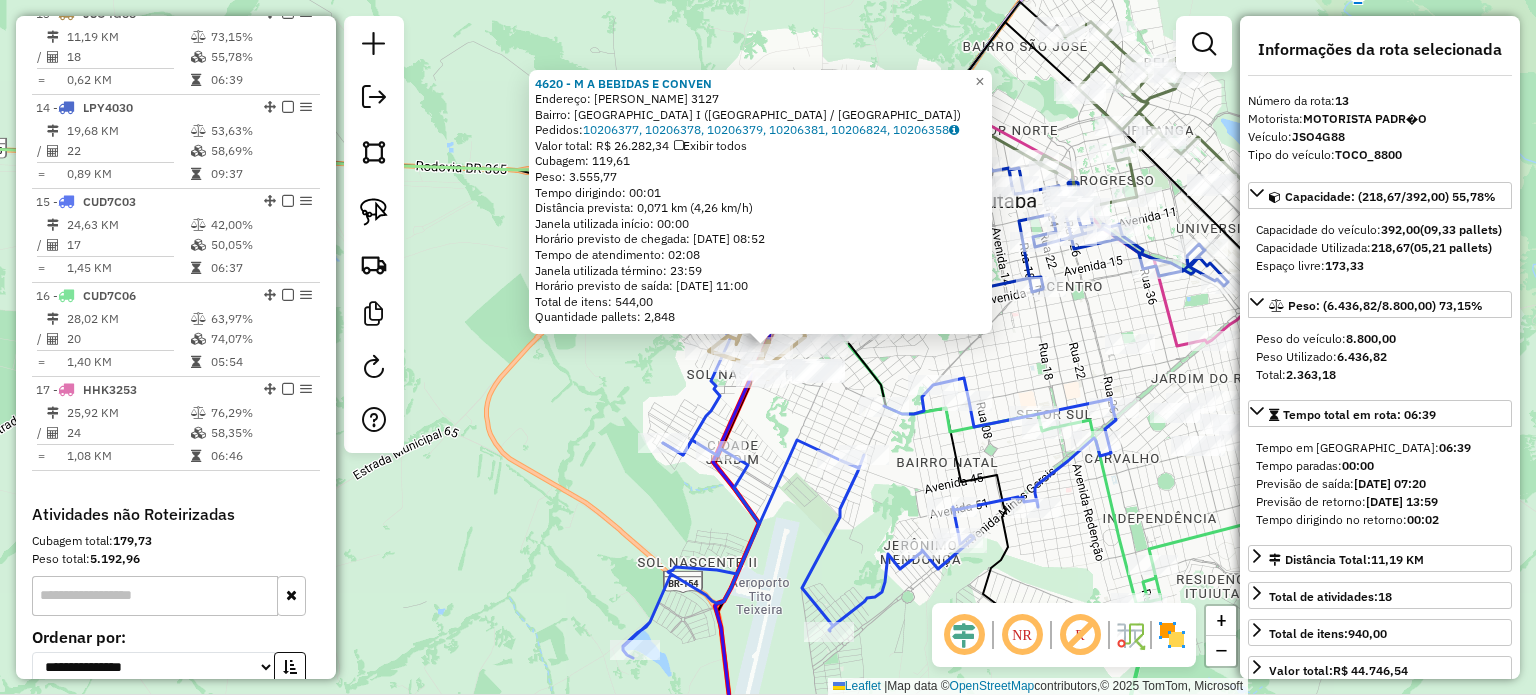 click on "4620 - M A BEBIDAS E CONVEN  Endereço:  [PERSON_NAME] 3127   Bairro: [GEOGRAPHIC_DATA] I ([GEOGRAPHIC_DATA] / MG)   Pedidos:  10206377, 10206378, 10206379, 10206381, 10206824, 10206358   Valor total: R$ 26.282,34   Exibir todos   Cubagem: 119,61  Peso: 3.555,77  Tempo dirigindo: 00:01   Distância prevista: 0,071 km (4,26 km/h)   Janela utilizada início: 00:00   Horário previsto de chegada: [DATE] 08:52   Tempo de atendimento: 02:08   Janela utilizada término: 23:59   Horário previsto de saída: [DATE] 11:00   Total de itens: 544,00   Quantidade pallets: 2,848  × Janela de atendimento Grade de atendimento Capacidade Transportadoras Veículos Cliente Pedidos  Rotas Selecione os dias de semana para filtrar as janelas de atendimento  Seg   Ter   Qua   Qui   Sex   Sáb   Dom  Informe o período da janela de atendimento: De: Até:  Filtrar exatamente a janela do cliente  Considerar janela de atendimento padrão  Selecione os dias de semana para filtrar as grades de atendimento  Seg   Ter   Qua   Qui   Sex" 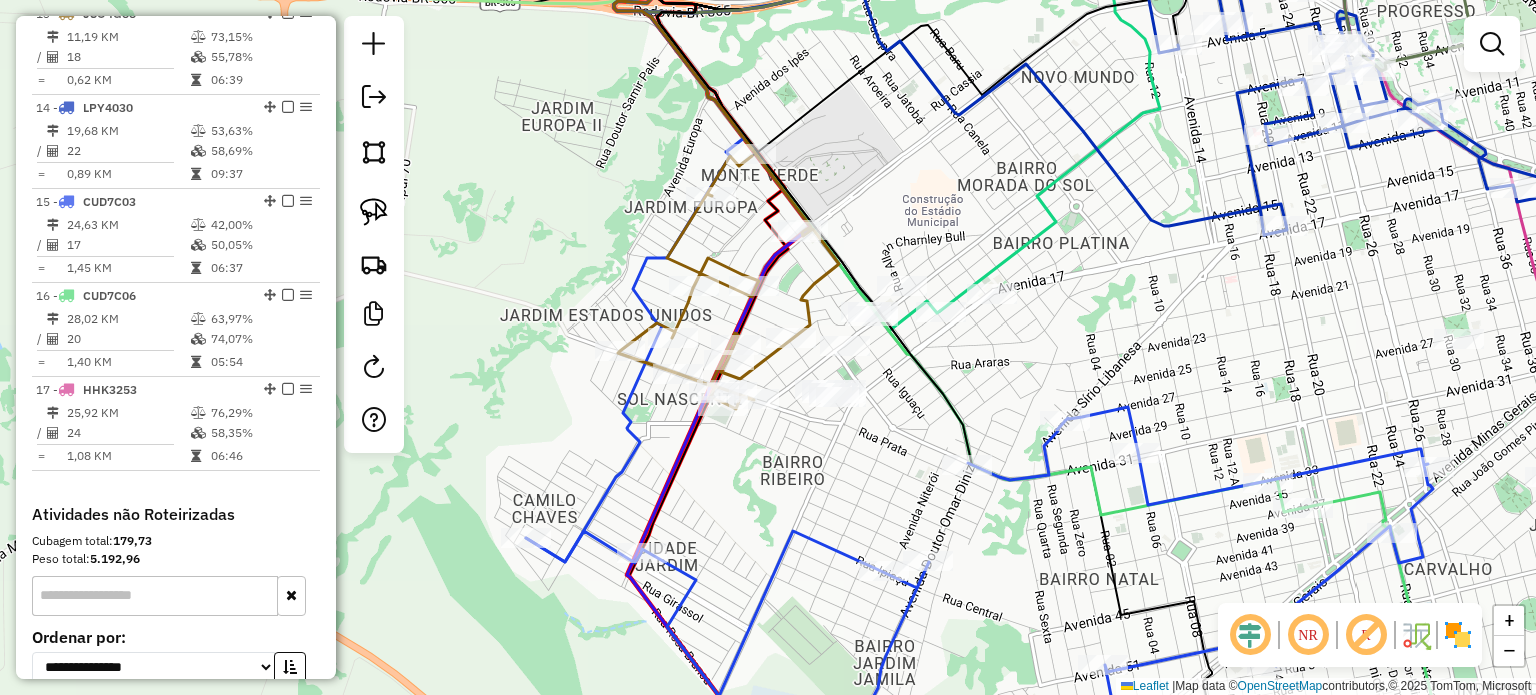 click on "Janela de atendimento Grade de atendimento Capacidade Transportadoras Veículos Cliente Pedidos  Rotas Selecione os dias de semana para filtrar as janelas de atendimento  Seg   Ter   Qua   Qui   Sex   Sáb   Dom  Informe o período da janela de atendimento: De: Até:  Filtrar exatamente a janela do cliente  Considerar janela de atendimento padrão  Selecione os dias de semana para filtrar as grades de atendimento  Seg   Ter   Qua   Qui   Sex   Sáb   Dom   Considerar clientes sem dia de atendimento cadastrado  Clientes fora do dia de atendimento selecionado Filtrar as atividades entre os valores definidos abaixo:  Peso mínimo:   Peso máximo:   Cubagem mínima:   Cubagem máxima:   De:   Até:  Filtrar as atividades entre o tempo de atendimento definido abaixo:  De:   Até:   Considerar capacidade total dos clientes não roteirizados Transportadora: Selecione um ou mais itens Tipo de veículo: Selecione um ou mais itens Veículo: Selecione um ou mais itens Motorista: Selecione um ou mais itens Nome: Rótulo:" 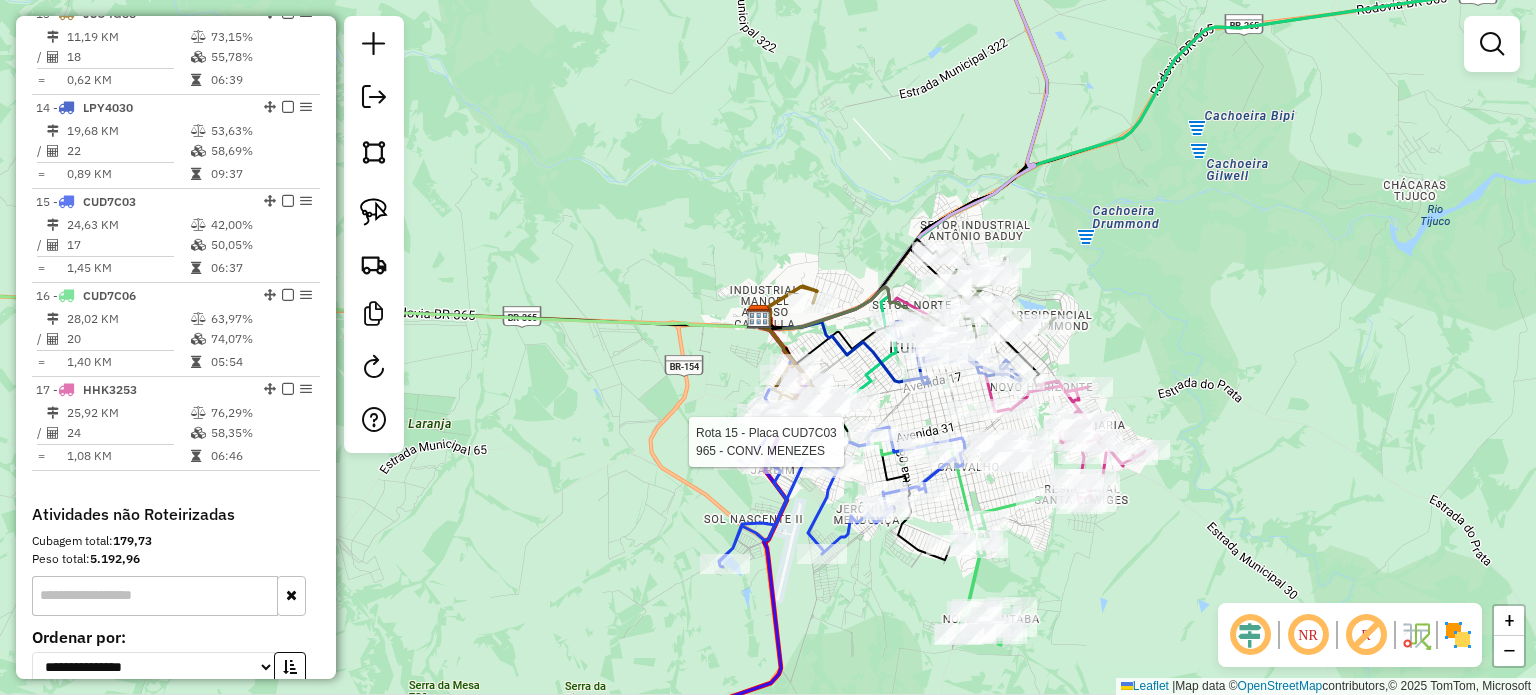 select on "**********" 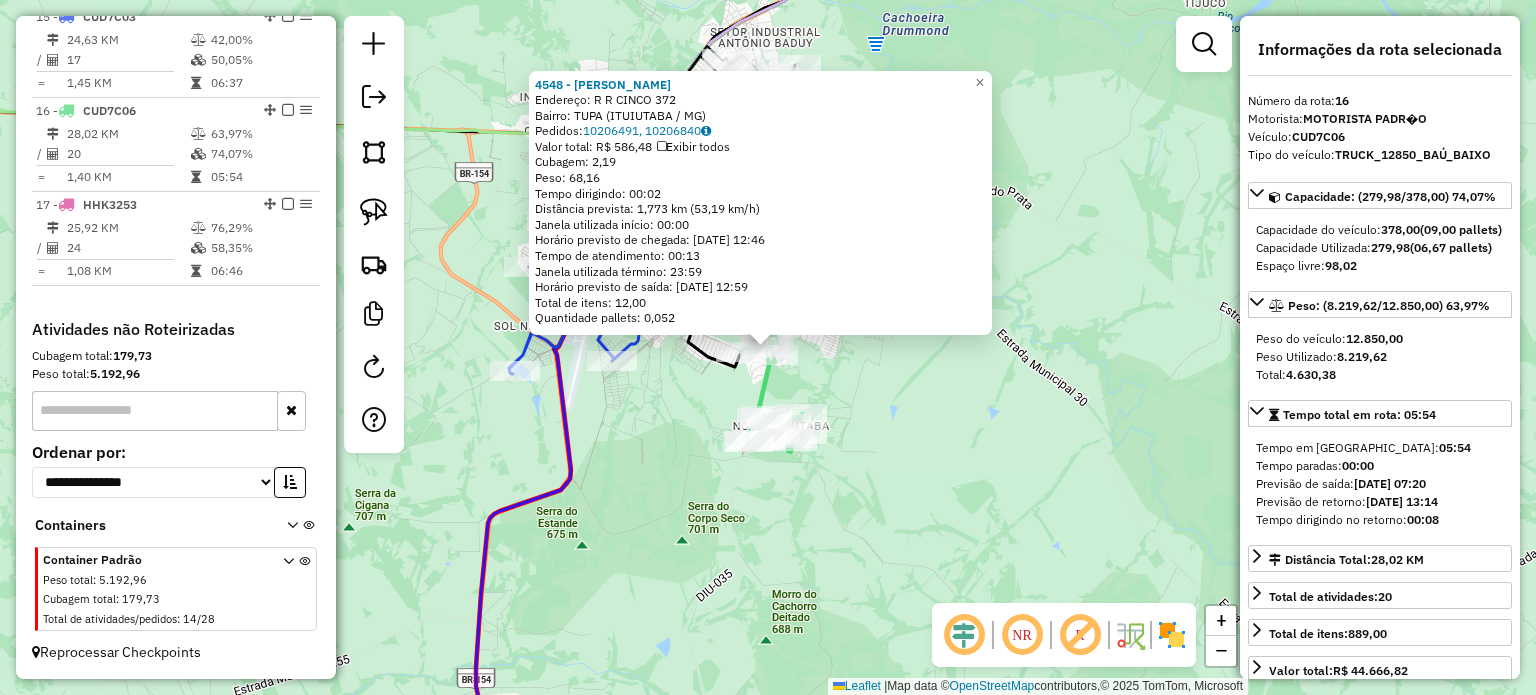 scroll, scrollTop: 2073, scrollLeft: 0, axis: vertical 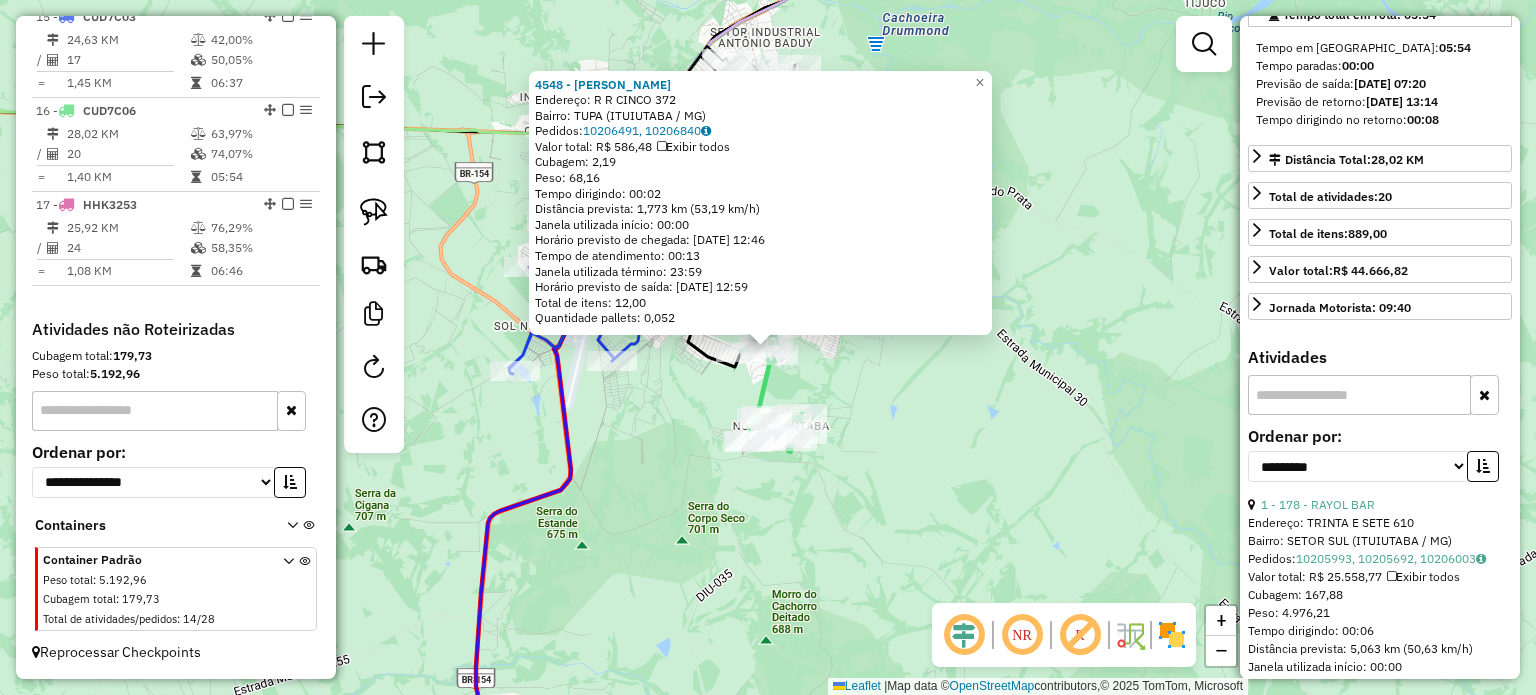 click on "4548 - [PERSON_NAME]:  R   R   CINCO 372   Bairro: TUPA ([GEOGRAPHIC_DATA] / [GEOGRAPHIC_DATA])   Pedidos:  10206491, 10206840   Valor total: R$ 586,48   Exibir todos   Cubagem: 2,19  Peso: 68,16  Tempo dirigindo: 00:02   Distância prevista: 1,773 km (53,19 km/h)   [GEOGRAPHIC_DATA] utilizada início: 00:00   Horário previsto de chegada: [DATE] 12:46   Tempo de atendimento: 00:13   Janela utilizada término: 23:59   Horário previsto de saída: [DATE] 12:59   Total de itens: 12,00   Quantidade pallets: 0,052  × Janela de atendimento Grade de atendimento Capacidade Transportadoras Veículos Cliente Pedidos  Rotas Selecione os dias de semana para filtrar as janelas de atendimento  Seg   Ter   Qua   Qui   Sex   Sáb   Dom  Informe o período da janela de atendimento: De: Até:  Filtrar exatamente a janela do cliente  Considerar janela de atendimento padrão  Selecione os dias de semana para filtrar as grades de atendimento  Seg   Ter   Qua   Qui   Sex   Sáb   Dom   Considerar clientes sem dia de atendimento cadastrado" 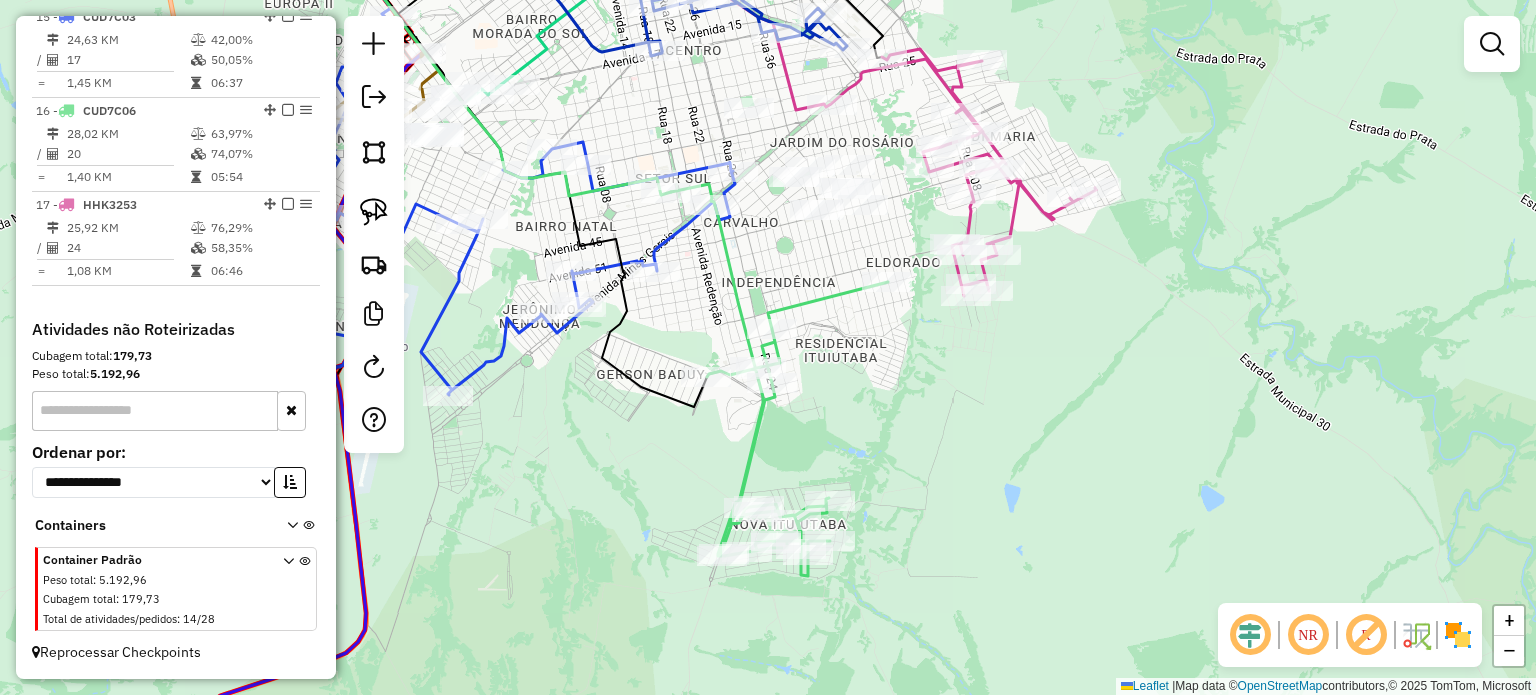 drag, startPoint x: 680, startPoint y: 117, endPoint x: 781, endPoint y: 380, distance: 281.7268 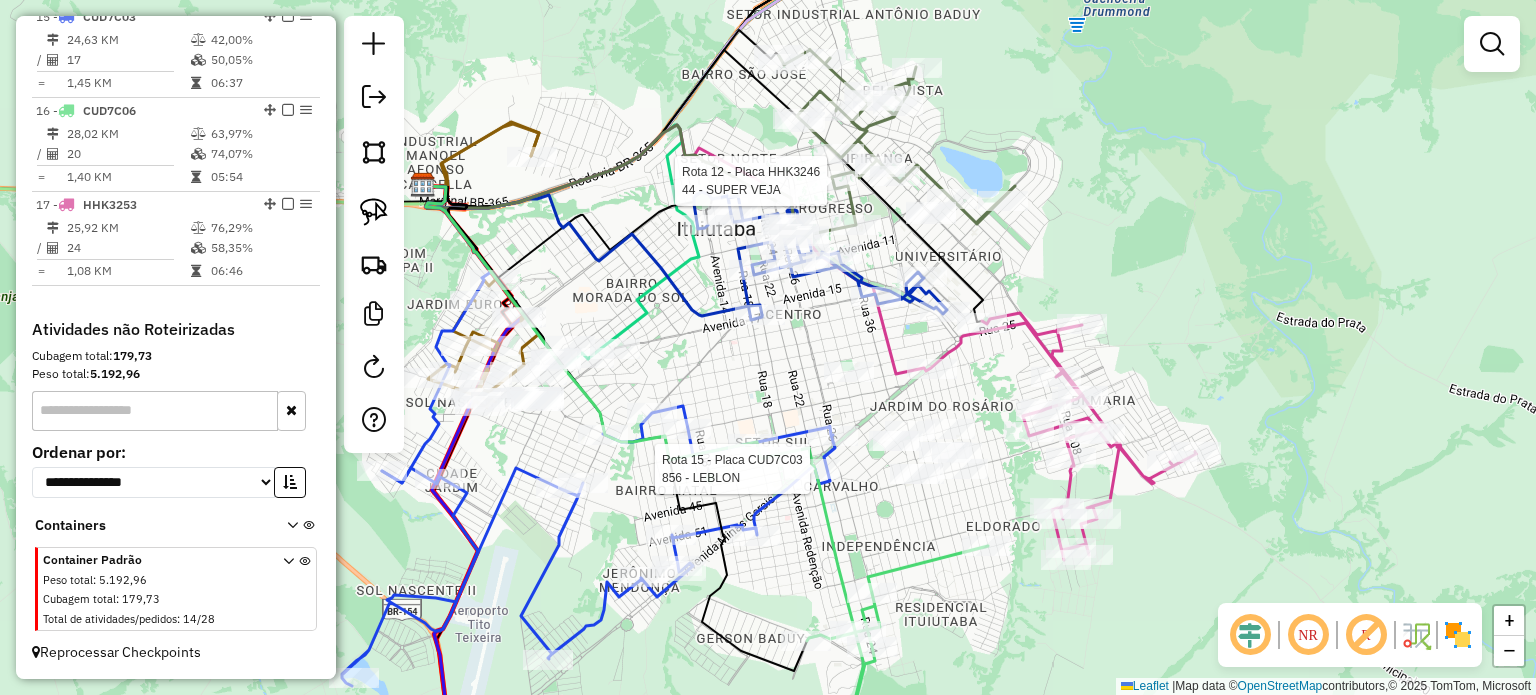 select on "**********" 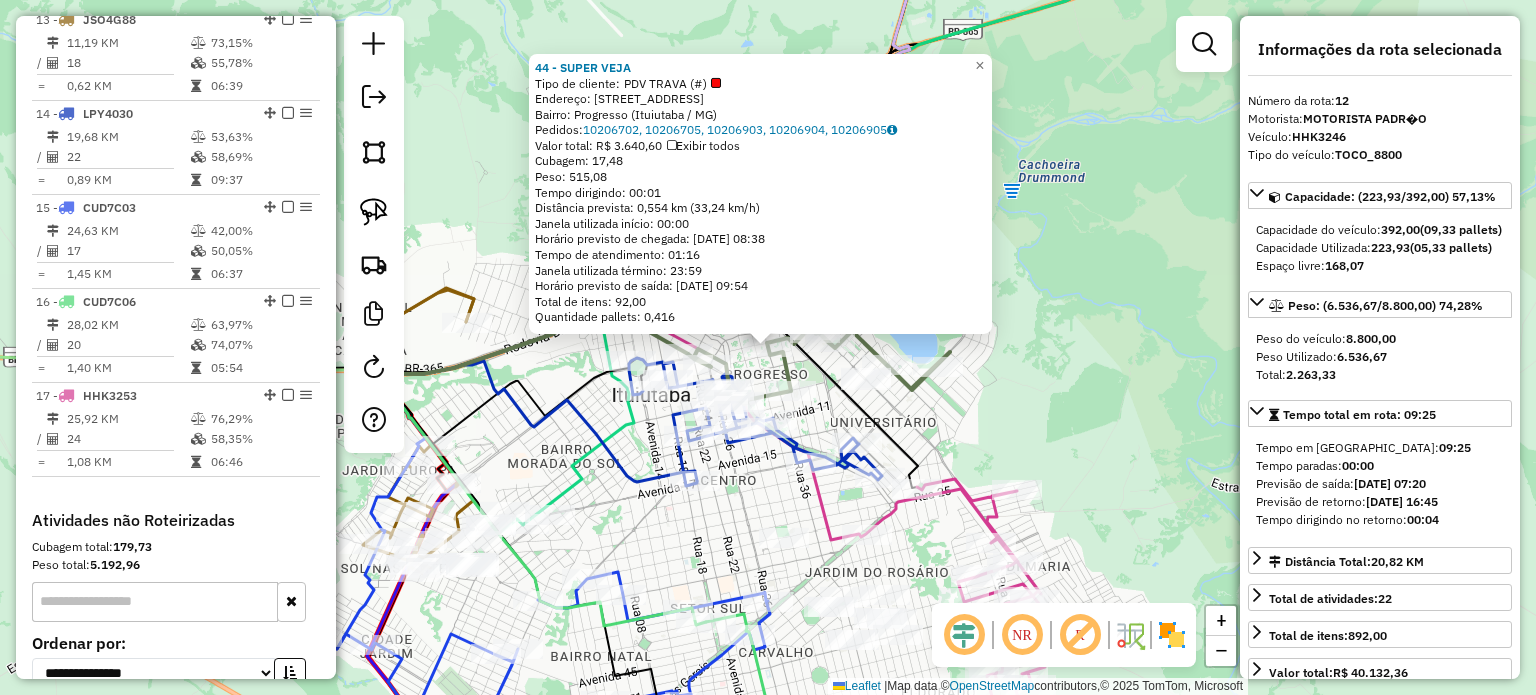 scroll, scrollTop: 1780, scrollLeft: 0, axis: vertical 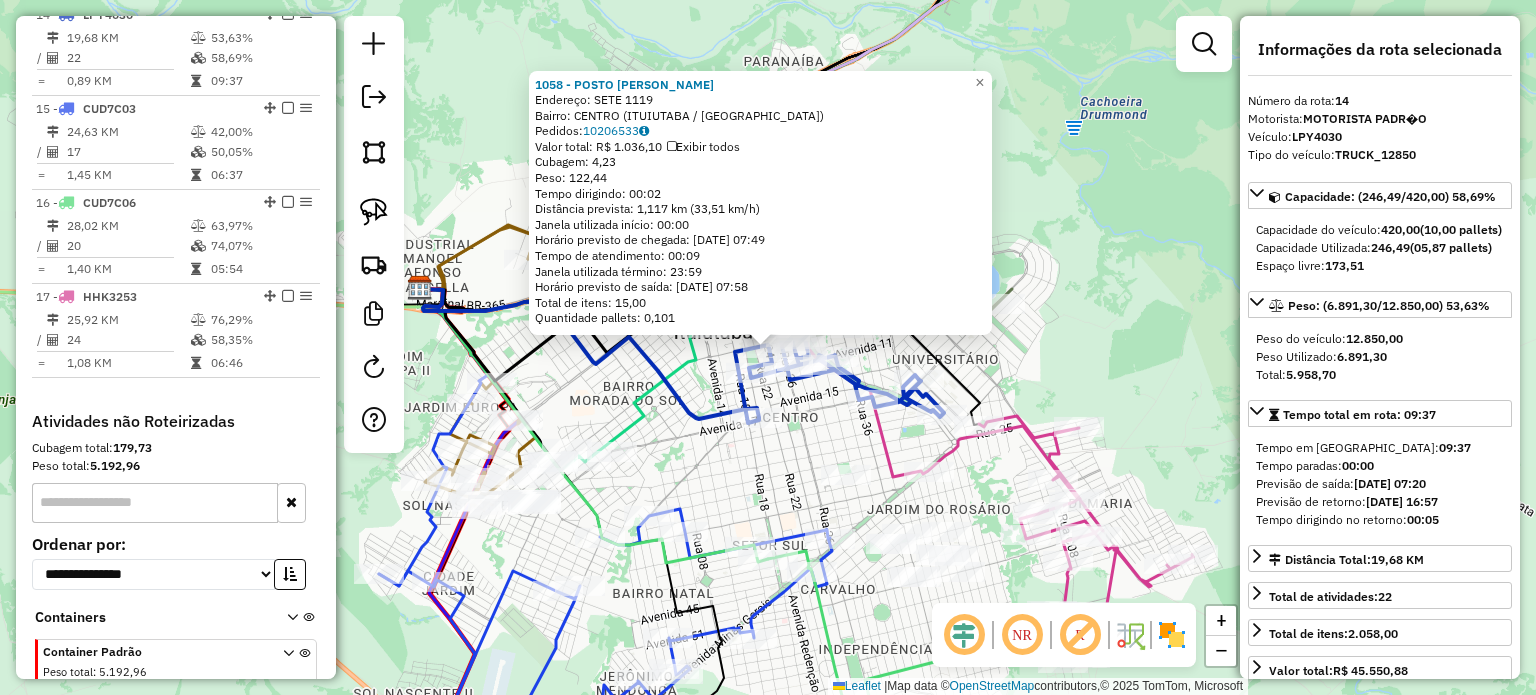 click on "1058 - POSTO [PERSON_NAME]:  SETE 1119   Bairro: [GEOGRAPHIC_DATA] ([GEOGRAPHIC_DATA] / [GEOGRAPHIC_DATA])   Pedidos:  10206533   Valor total: R$ 1.036,10   Exibir todos   Cubagem: 4,23  Peso: 122,44  Tempo dirigindo: 00:02   Distância prevista: 1,117 km (33,51 km/h)   [GEOGRAPHIC_DATA] utilizada início: 00:00   Horário previsto de chegada: [DATE] 07:49   Tempo de atendimento: 00:09   Janela utilizada término: 23:59   Horário previsto de saída: [DATE] 07:58   Total de itens: 15,00   Quantidade pallets: 0,101  × Janela de atendimento Grade de atendimento Capacidade Transportadoras Veículos Cliente Pedidos  Rotas Selecione os dias de semana para filtrar as janelas de atendimento  Seg   Ter   Qua   Qui   Sex   Sáb   Dom  Informe o período da janela de atendimento: De: Até:  Filtrar exatamente a janela do cliente  Considerar janela de atendimento padrão  Selecione os dias de semana para filtrar as grades de atendimento  Seg   Ter   Qua   Qui   Sex   Sáb   Dom   Considerar clientes sem dia de atendimento cadastrado  De:   Até:" 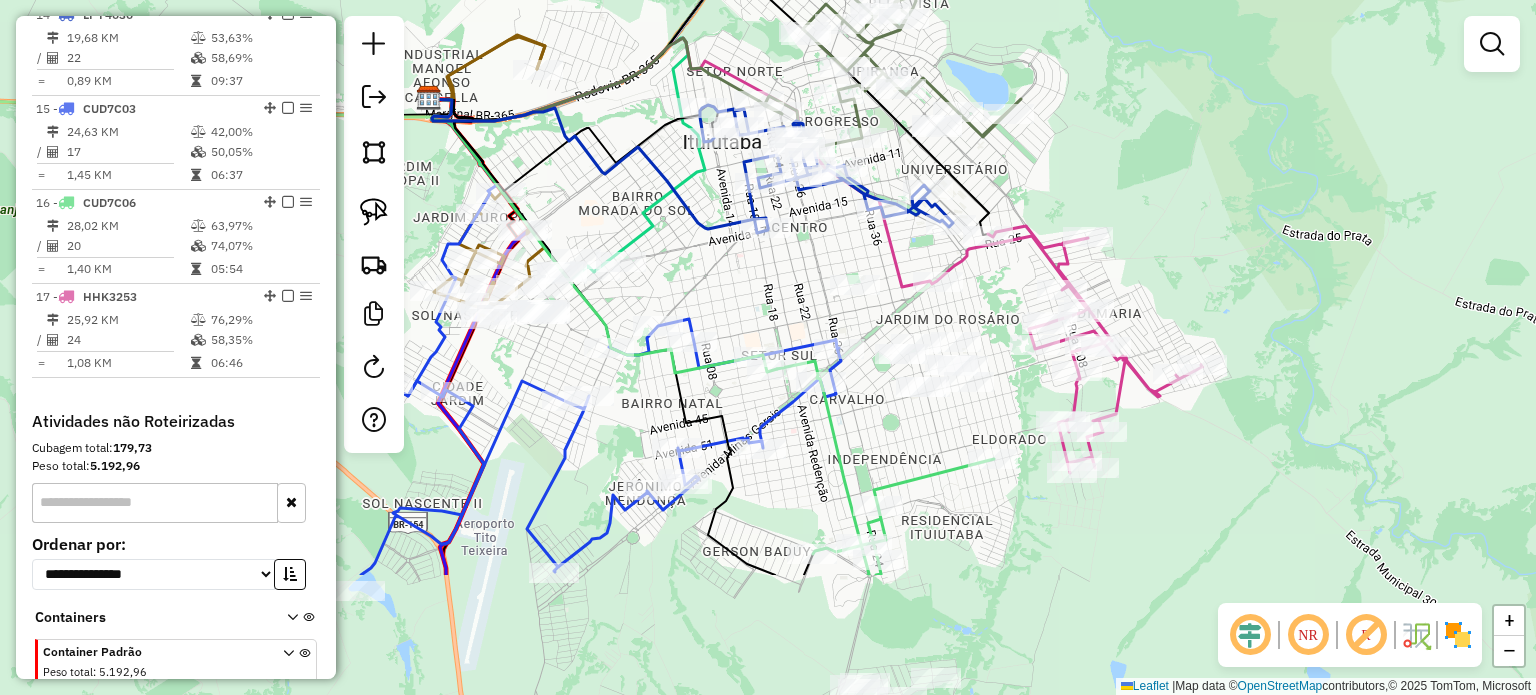 drag, startPoint x: 747, startPoint y: 491, endPoint x: 756, endPoint y: 289, distance: 202.2004 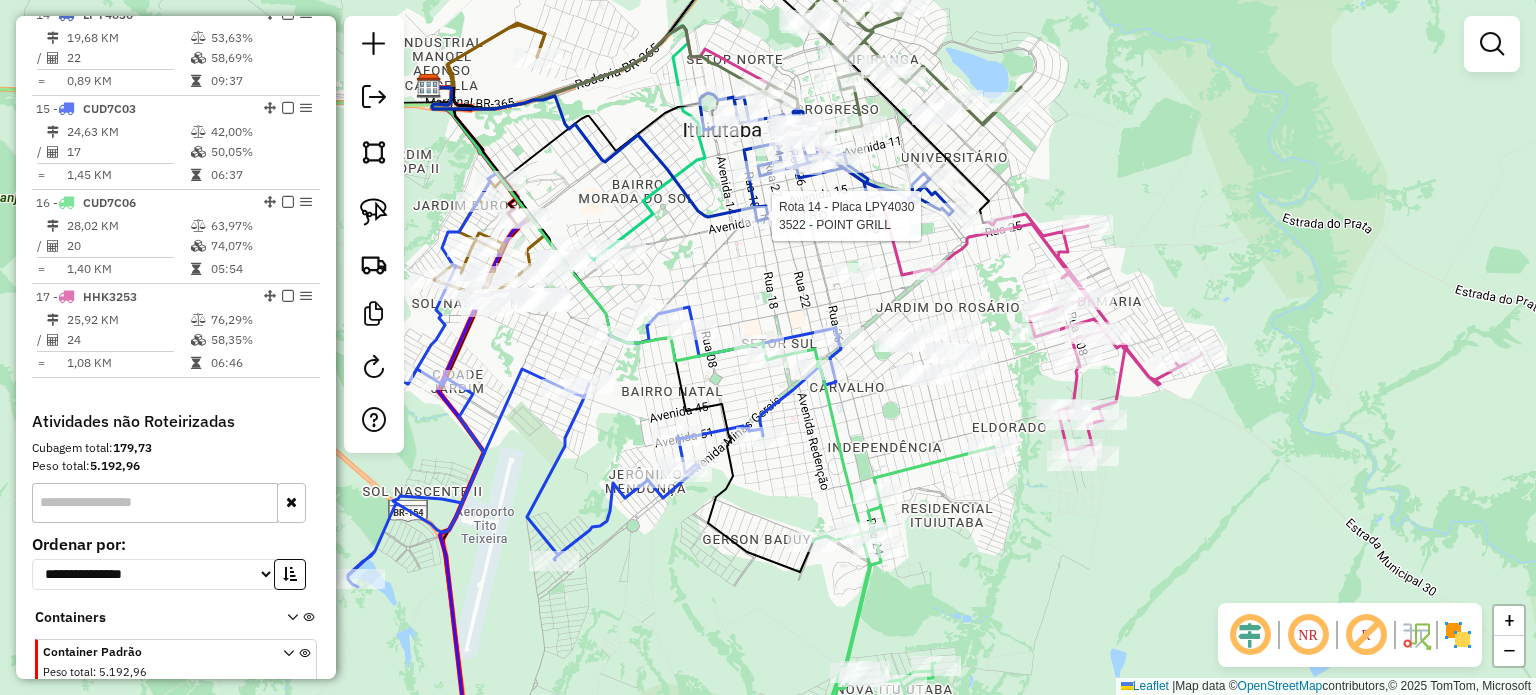 select on "**********" 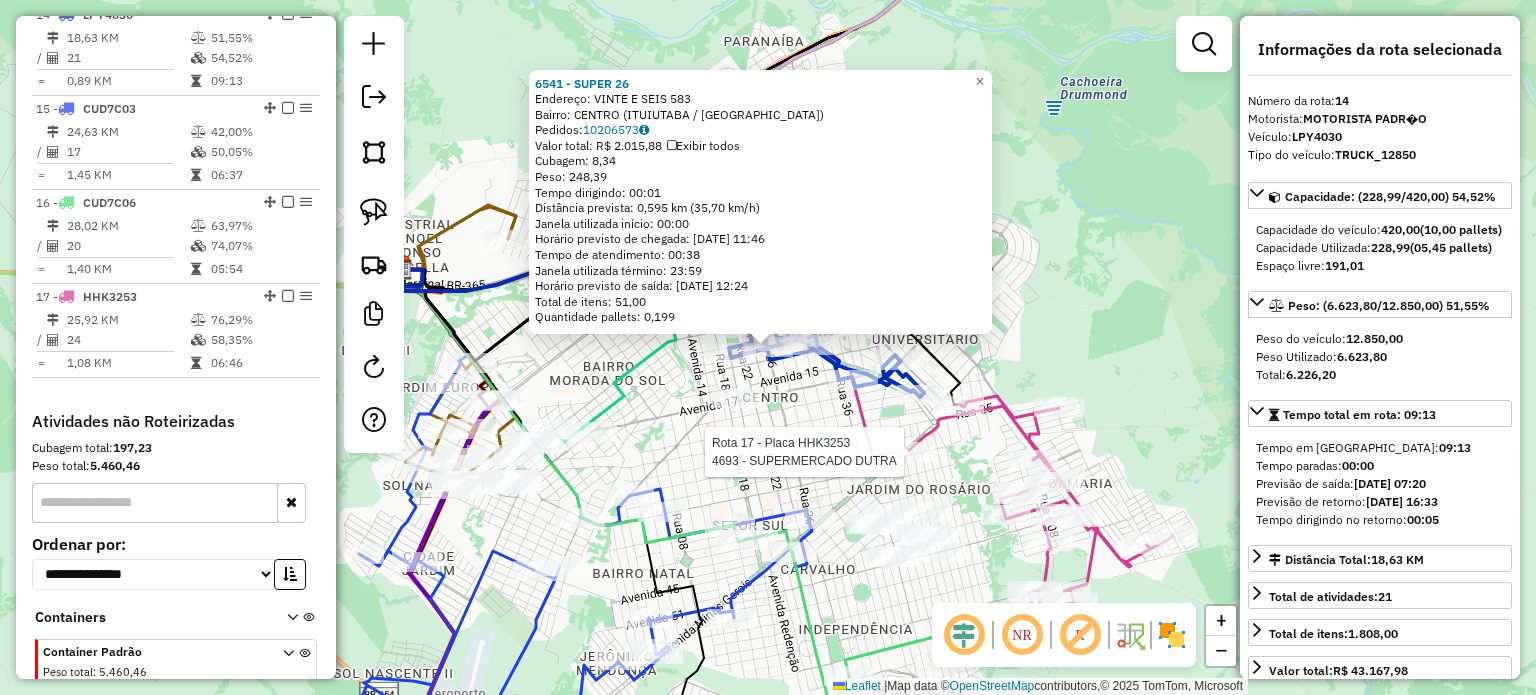 scroll, scrollTop: 2073, scrollLeft: 0, axis: vertical 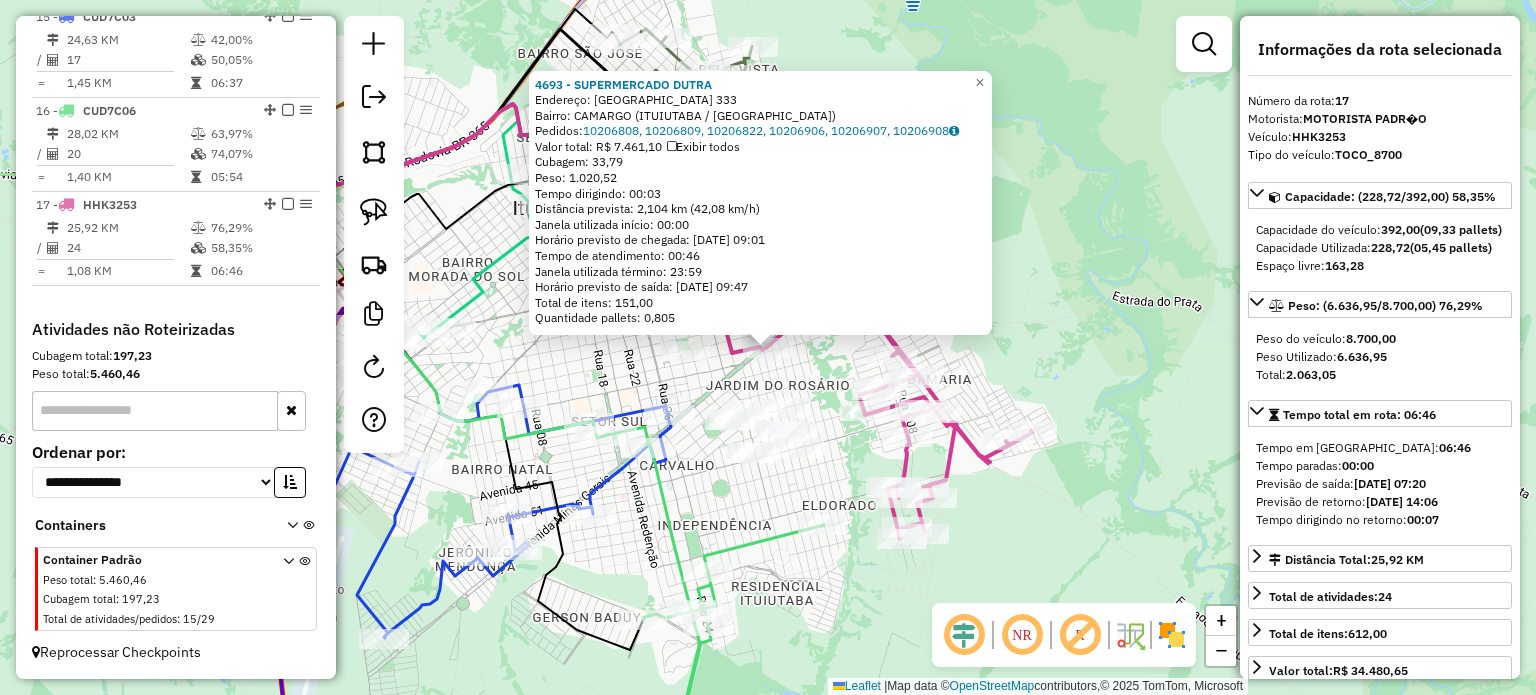 click on "4693 - SUPERMERCADO DUTRA  Endereço:  [GEOGRAPHIC_DATA] 333   Bairro: [GEOGRAPHIC_DATA] ([GEOGRAPHIC_DATA] / [GEOGRAPHIC_DATA])   Pedidos:  10206808, 10206809, 10206822, 10206906, 10206907, 10206908   Valor total: R$ 7.461,10   Exibir todos   Cubagem: 33,79  Peso: 1.020,52  Tempo dirigindo: 00:03   Distância prevista: 2,104 km (42,08 km/h)   Janela utilizada início: 00:00   Horário previsto de chegada: [DATE] 09:01   Tempo de atendimento: 00:46   Janela utilizada término: 23:59   Horário previsto de saída: [DATE] 09:47   Total de itens: 151,00   Quantidade pallets: 0,805  × Janela de atendimento Grade de atendimento Capacidade Transportadoras Veículos Cliente Pedidos  Rotas Selecione os dias de semana para filtrar as janelas de atendimento  Seg   Ter   Qua   Qui   Sex   Sáb   Dom  Informe o período da janela de atendimento: De: Até:  Filtrar exatamente a janela do cliente  Considerar janela de atendimento padrão  Selecione os dias de semana para filtrar as grades de atendimento  Seg   Ter   Qua   Qui   Sex   Sáb   Dom   De:" 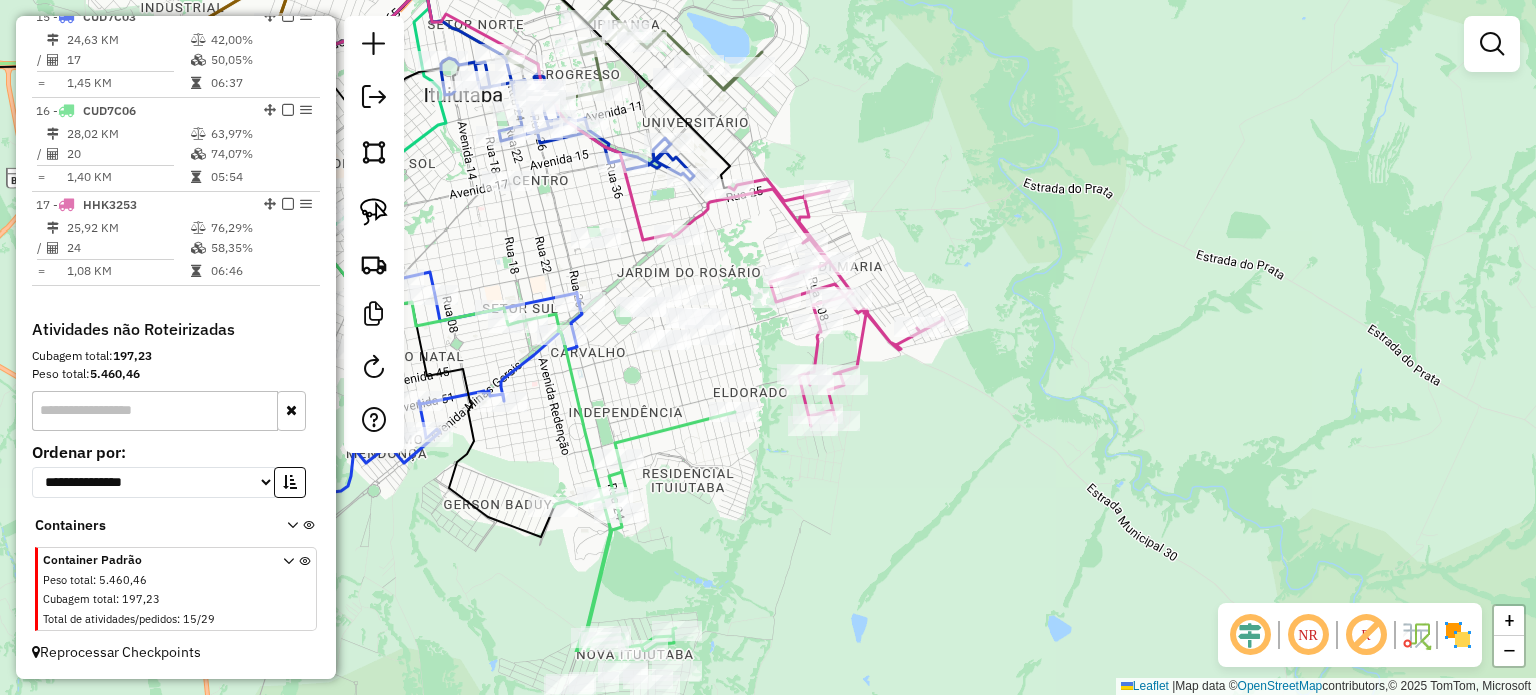 drag, startPoint x: 776, startPoint y: 352, endPoint x: 696, endPoint y: 259, distance: 122.67436 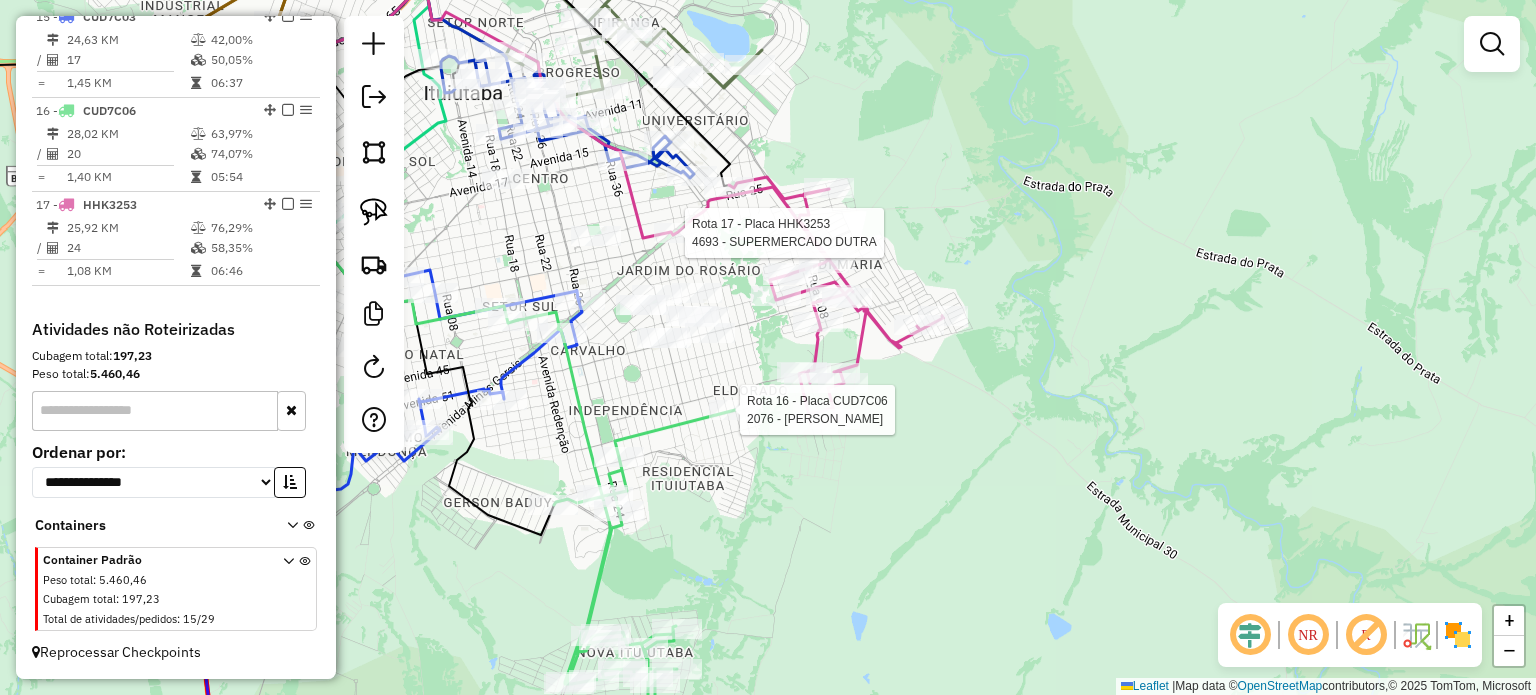 select on "**********" 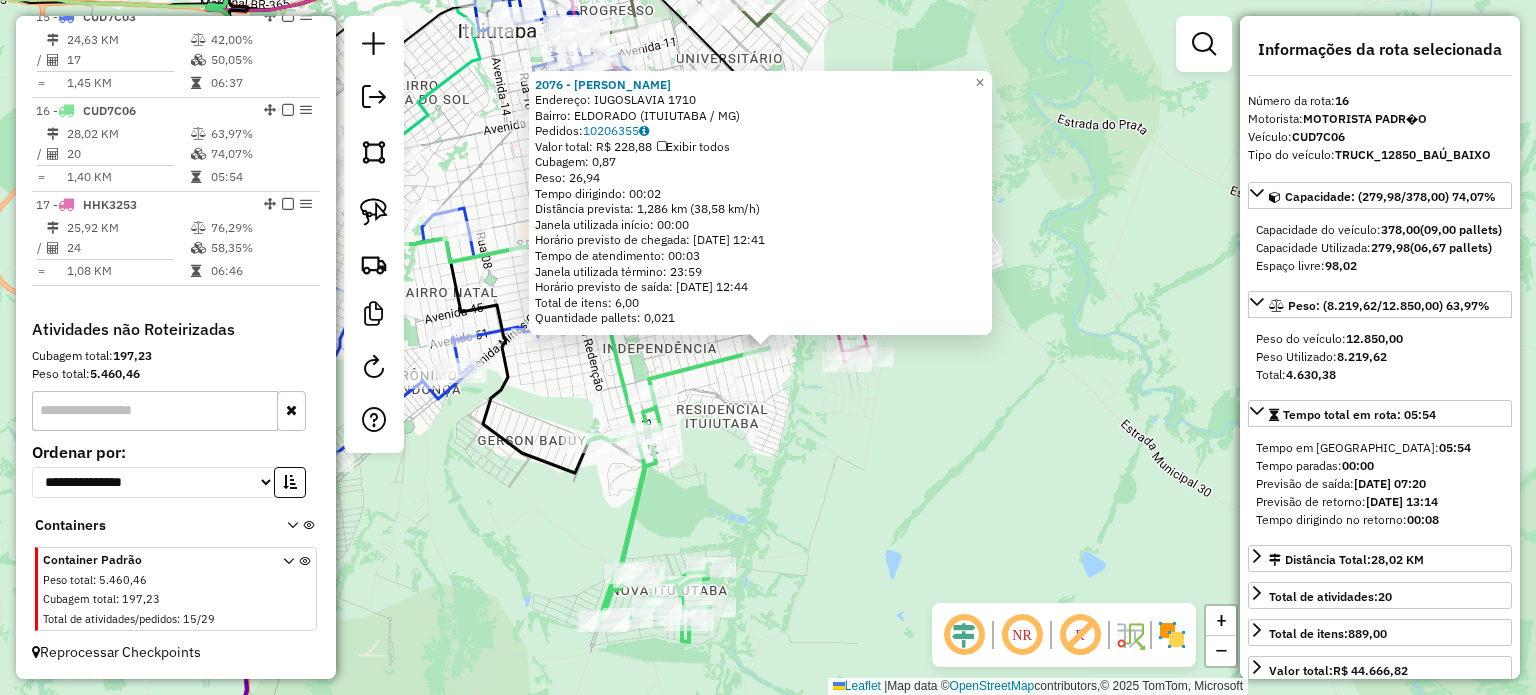 click on "2076 - [PERSON_NAME]:  [GEOGRAPHIC_DATA] 1710   Bairro: ELDORADO ([GEOGRAPHIC_DATA] / [GEOGRAPHIC_DATA])   Pedidos:  10206355   Valor total: R$ 228,88   Exibir todos   Cubagem: 0,87  Peso: 26,94  Tempo dirigindo: 00:02   Distância prevista: 1,286 km (38,58 km/h)   [GEOGRAPHIC_DATA] utilizada início: 00:00   Horário previsto de chegada: [DATE] 12:41   Tempo de atendimento: 00:03   Janela utilizada término: 23:59   Horário previsto de saída: [DATE] 12:44   Total de itens: 6,00   Quantidade pallets: 0,021  × Janela de atendimento Grade de atendimento Capacidade Transportadoras Veículos Cliente Pedidos  Rotas Selecione os dias de semana para filtrar as janelas de atendimento  Seg   Ter   Qua   Qui   Sex   Sáb   Dom  Informe o período da janela de atendimento: De: Até:  Filtrar exatamente a janela do cliente  Considerar janela de atendimento padrão  Selecione os dias de semana para filtrar as grades de atendimento  Seg   Ter   Qua   Qui   Sex   Sáb   Dom   Considerar clientes sem dia de atendimento cadastrado  De:" 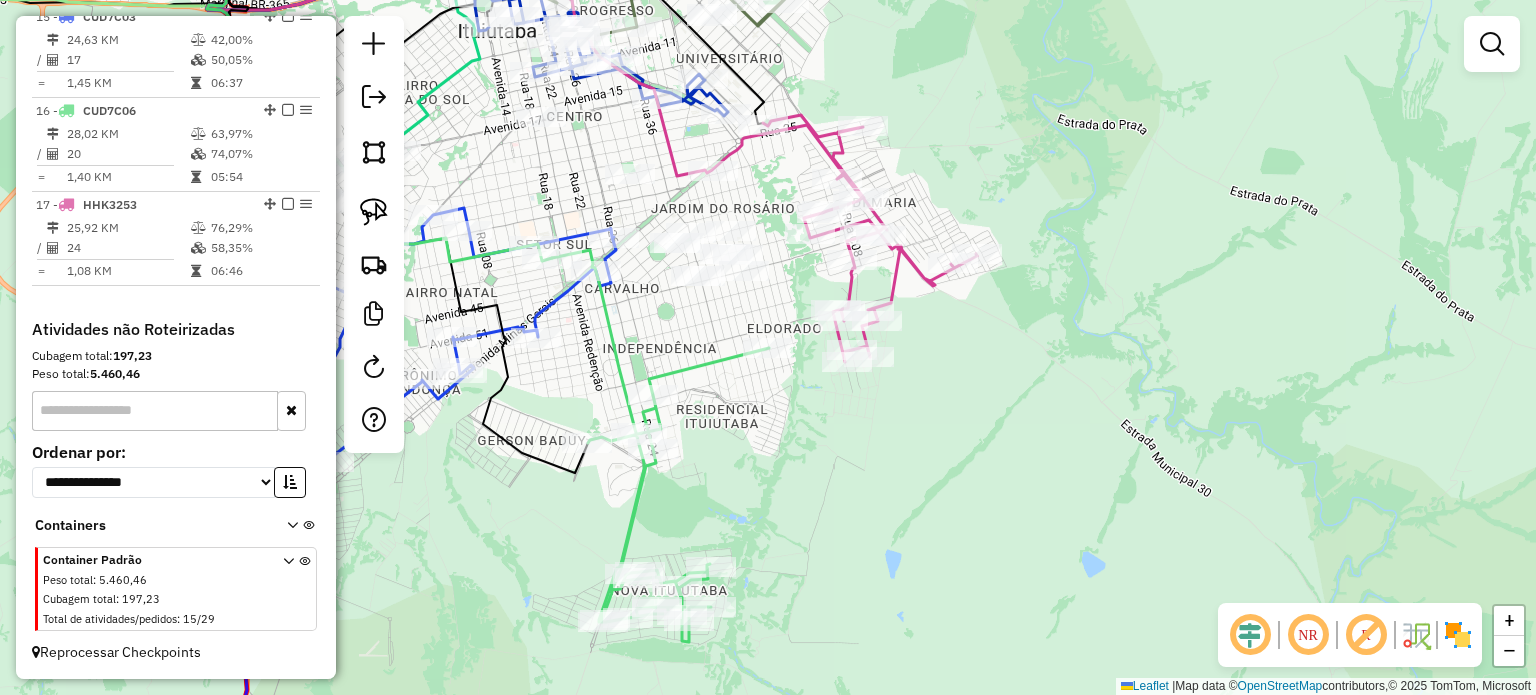 drag, startPoint x: 725, startPoint y: 448, endPoint x: 896, endPoint y: 411, distance: 174.95714 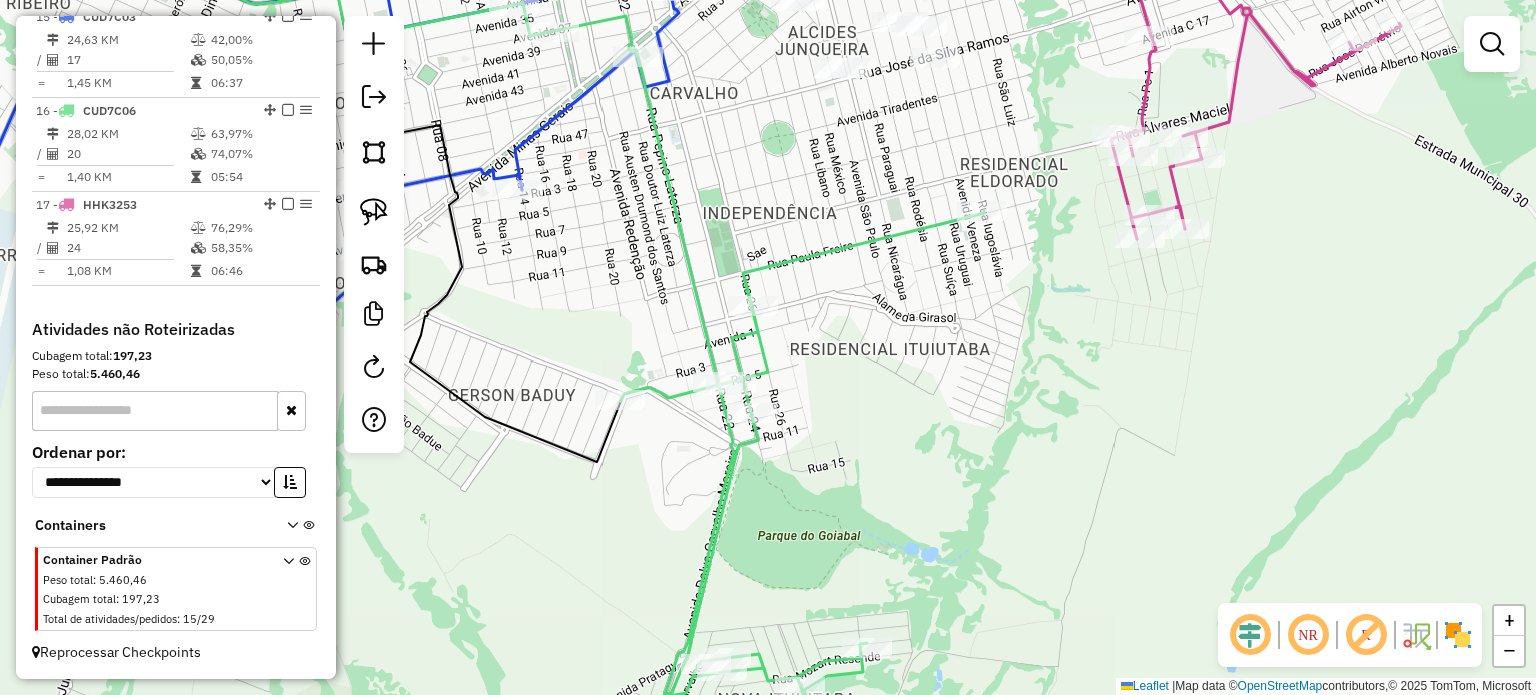 click on "Janela de atendimento Grade de atendimento Capacidade Transportadoras Veículos Cliente Pedidos  Rotas Selecione os dias de semana para filtrar as janelas de atendimento  Seg   Ter   Qua   Qui   Sex   Sáb   Dom  Informe o período da janela de atendimento: De: Até:  Filtrar exatamente a janela do cliente  Considerar janela de atendimento padrão  Selecione os dias de semana para filtrar as grades de atendimento  Seg   Ter   Qua   Qui   Sex   Sáb   Dom   Considerar clientes sem dia de atendimento cadastrado  Clientes fora do dia de atendimento selecionado Filtrar as atividades entre os valores definidos abaixo:  Peso mínimo:   Peso máximo:   Cubagem mínima:   Cubagem máxima:   De:   Até:  Filtrar as atividades entre o tempo de atendimento definido abaixo:  De:   Até:   Considerar capacidade total dos clientes não roteirizados Transportadora: Selecione um ou mais itens Tipo de veículo: Selecione um ou mais itens Veículo: Selecione um ou mais itens Motorista: Selecione um ou mais itens Nome: Rótulo:" 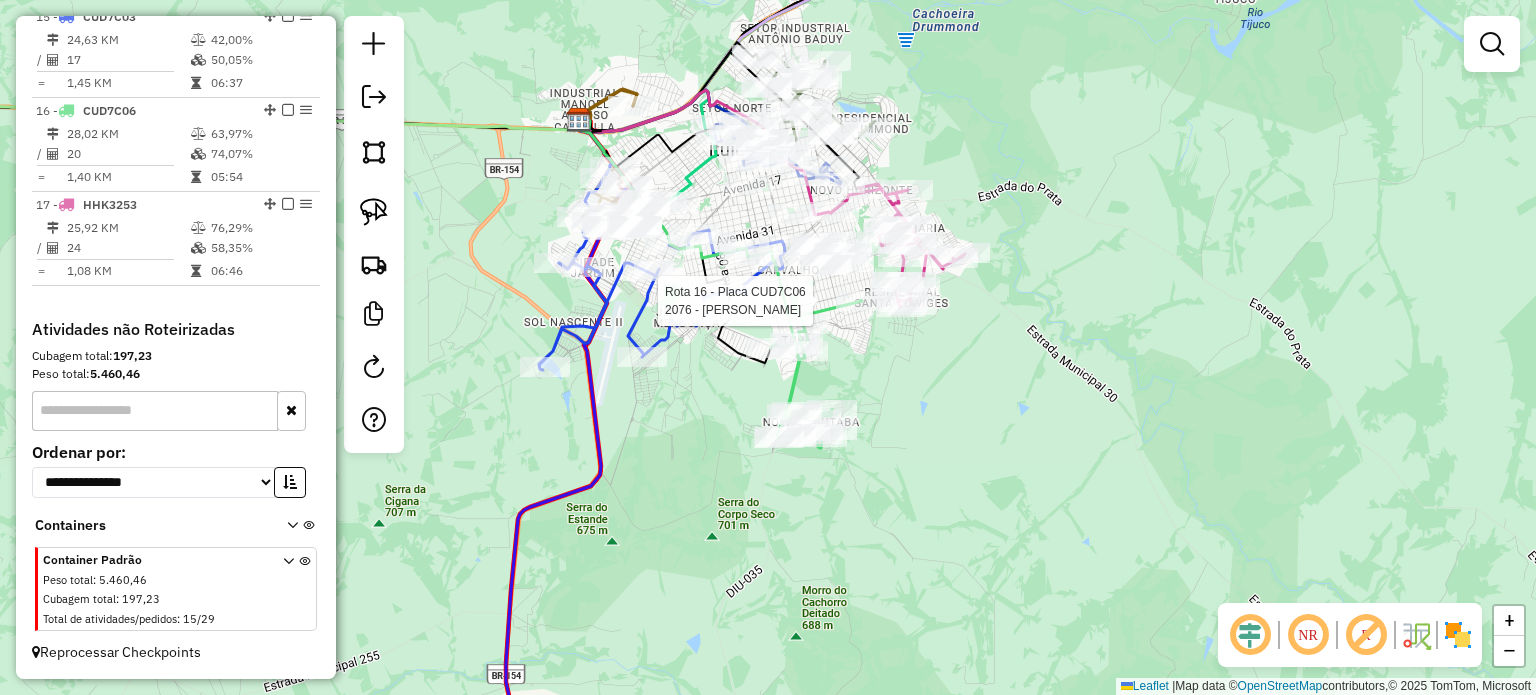 select on "**********" 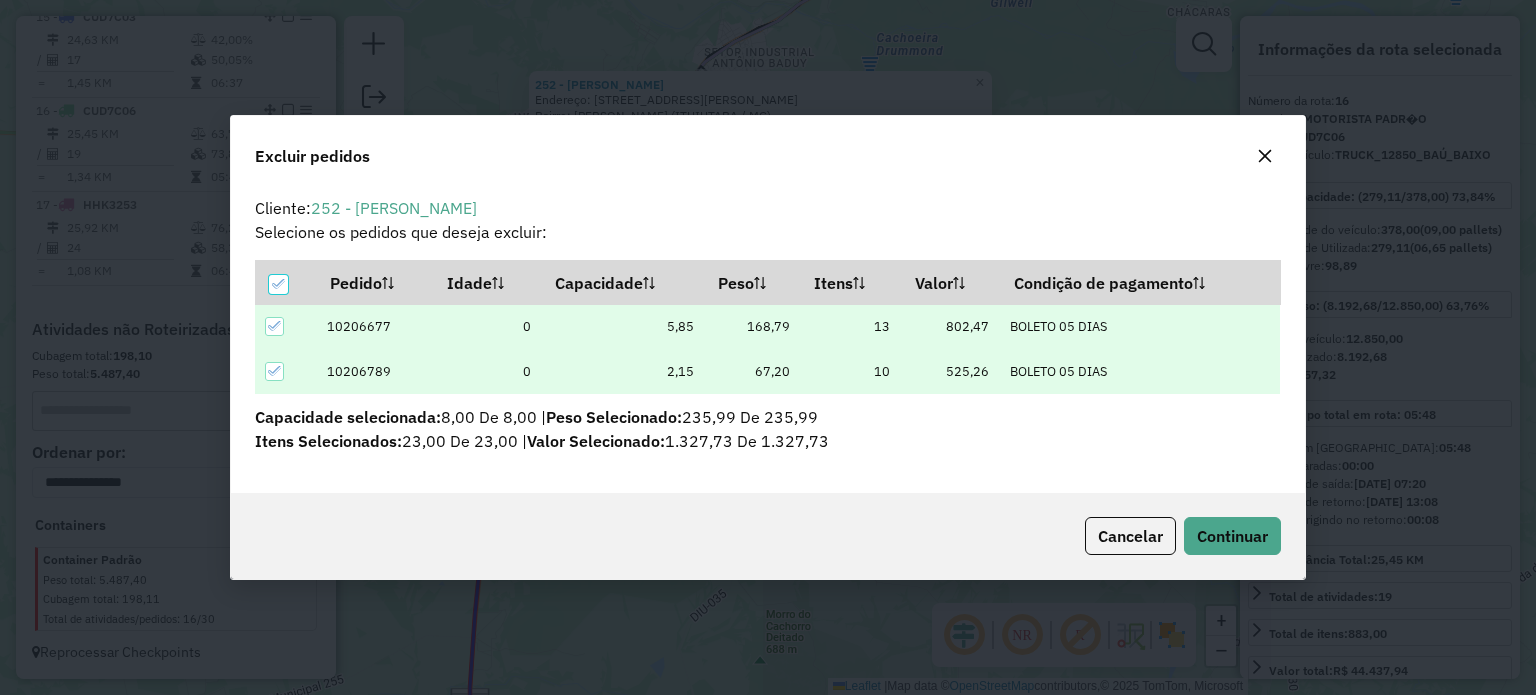scroll, scrollTop: 69, scrollLeft: 0, axis: vertical 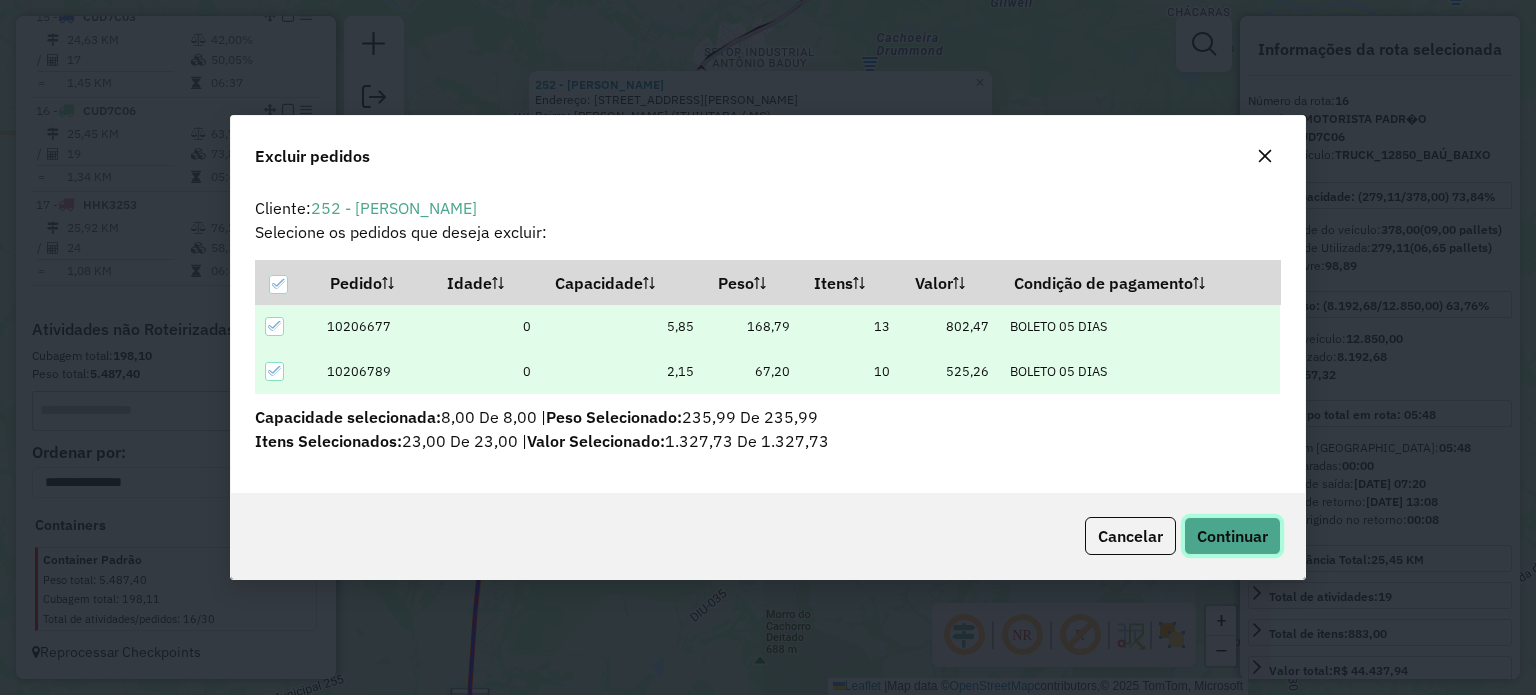drag, startPoint x: 1244, startPoint y: 523, endPoint x: 1228, endPoint y: 523, distance: 16 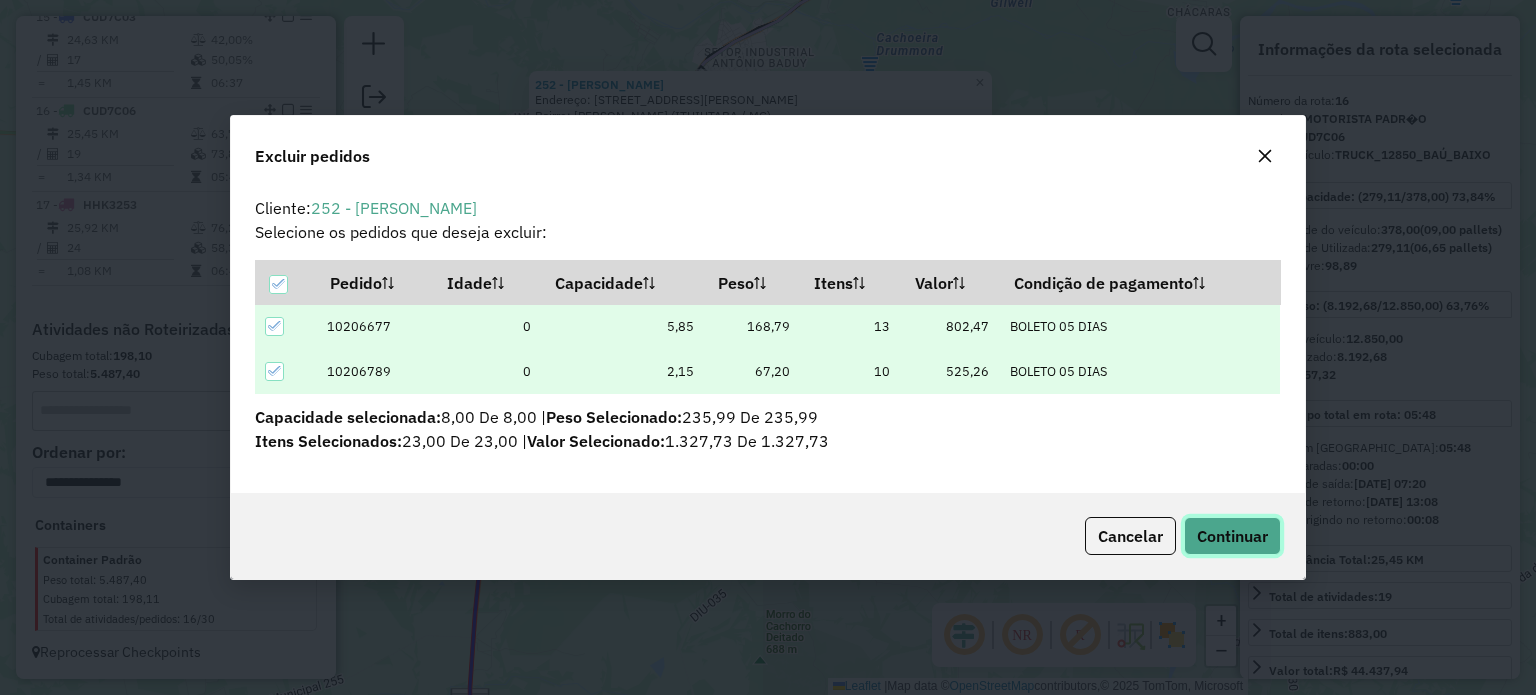click on "Continuar" 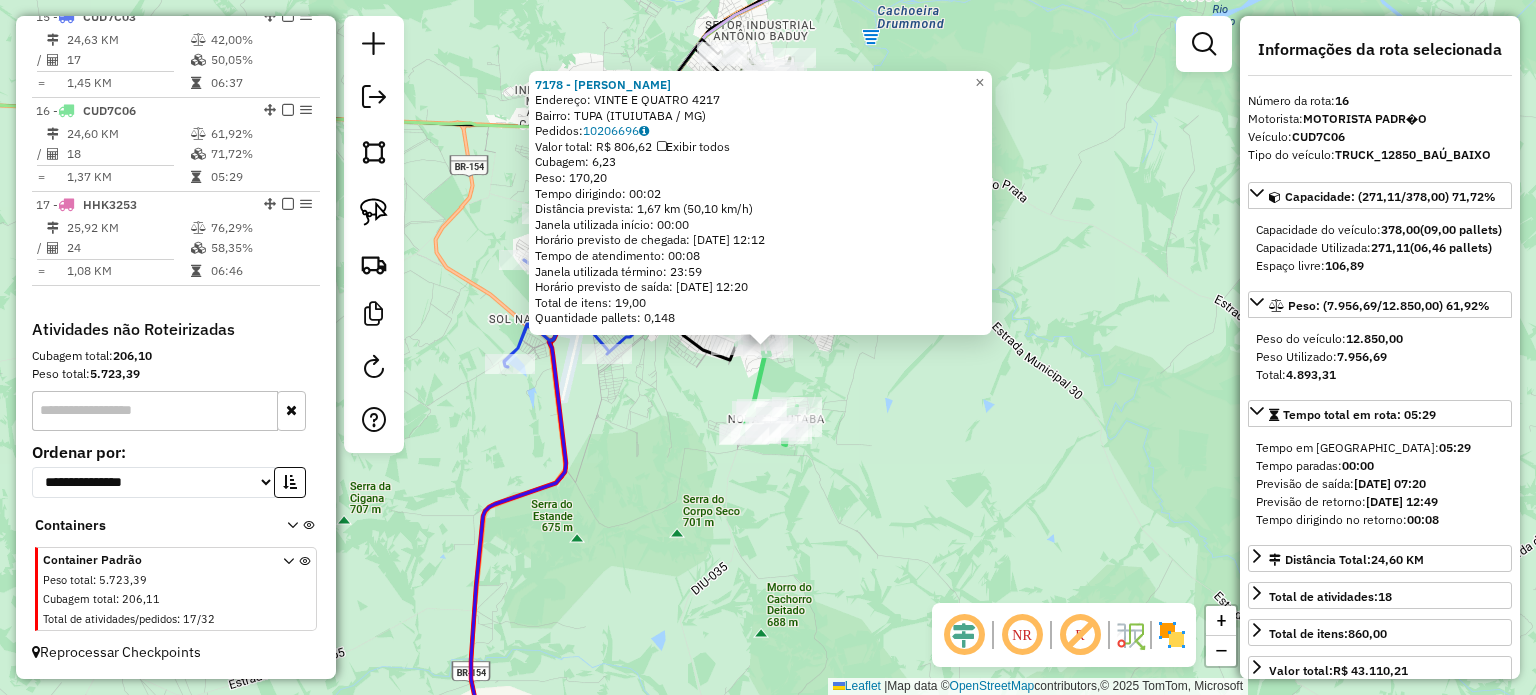 click on "7178 - [PERSON_NAME] DE SOU  Endereço:  VINTE E QUATRO 4217   Bairro: TUPA (ITUIUTABA / MG)   Pedidos:  10206696   Valor total: R$ 806,62   Exibir todos   Cubagem: 6,23  Peso: 170,20  Tempo dirigindo: 00:02   Distância prevista: 1,67 km (50,10 km/h)   [GEOGRAPHIC_DATA] utilizada início: 00:00   Horário previsto de chegada: [DATE] 12:12   Tempo de atendimento: 00:08   Janela utilizada término: 23:59   Horário previsto de saída: [DATE] 12:20   Total de itens: 19,00   Quantidade pallets: 0,148  × Janela de atendimento Grade de atendimento Capacidade Transportadoras Veículos Cliente Pedidos  Rotas Selecione os dias de semana para filtrar as janelas de atendimento  Seg   Ter   Qua   Qui   Sex   Sáb   Dom  Informe o período da janela de atendimento: De: Até:  Filtrar exatamente a janela do cliente  Considerar janela de atendimento padrão  Selecione os dias de semana para filtrar as grades de atendimento  Seg   Ter   Qua   Qui   Sex   Sáb   Dom   Considerar clientes sem dia de atendimento cadastrado  De:" 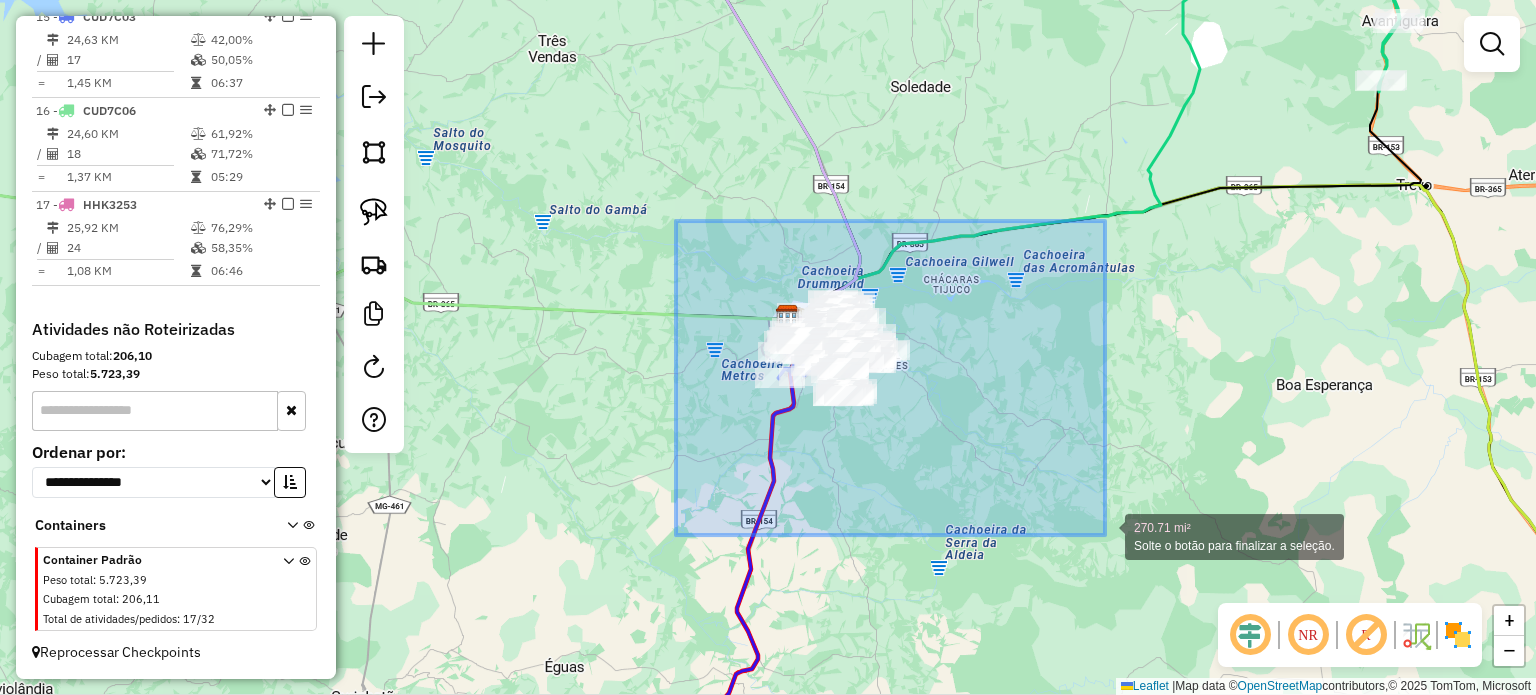 drag, startPoint x: 682, startPoint y: 227, endPoint x: 1105, endPoint y: 535, distance: 523.2523 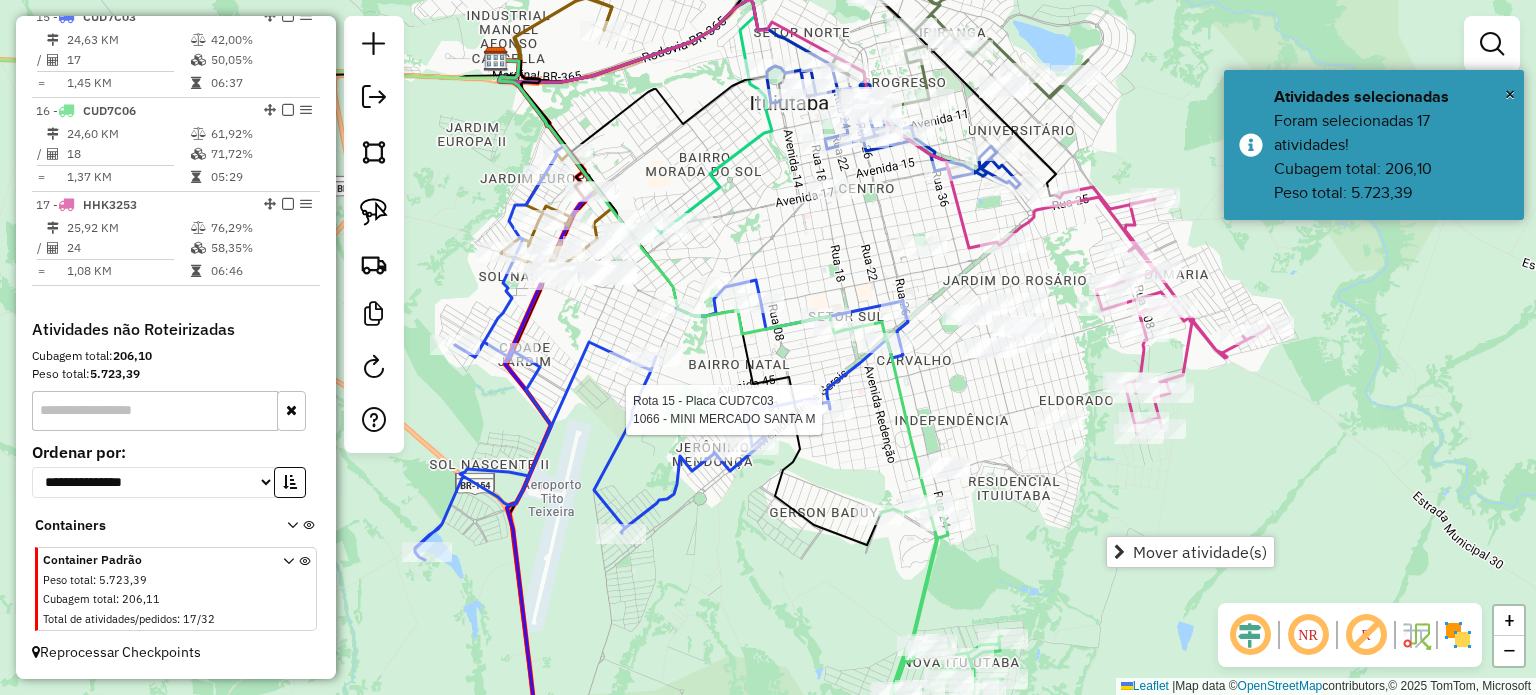 select on "**********" 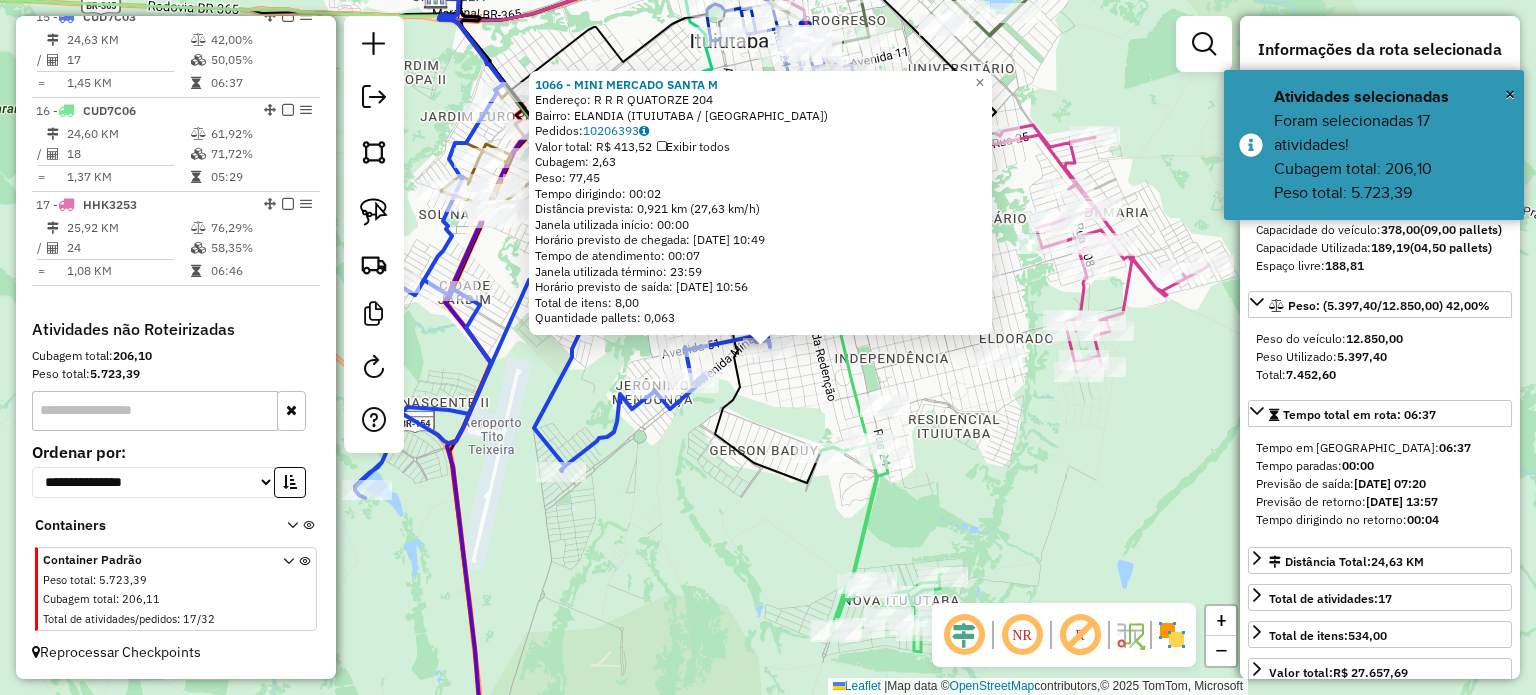 scroll, scrollTop: 2062, scrollLeft: 0, axis: vertical 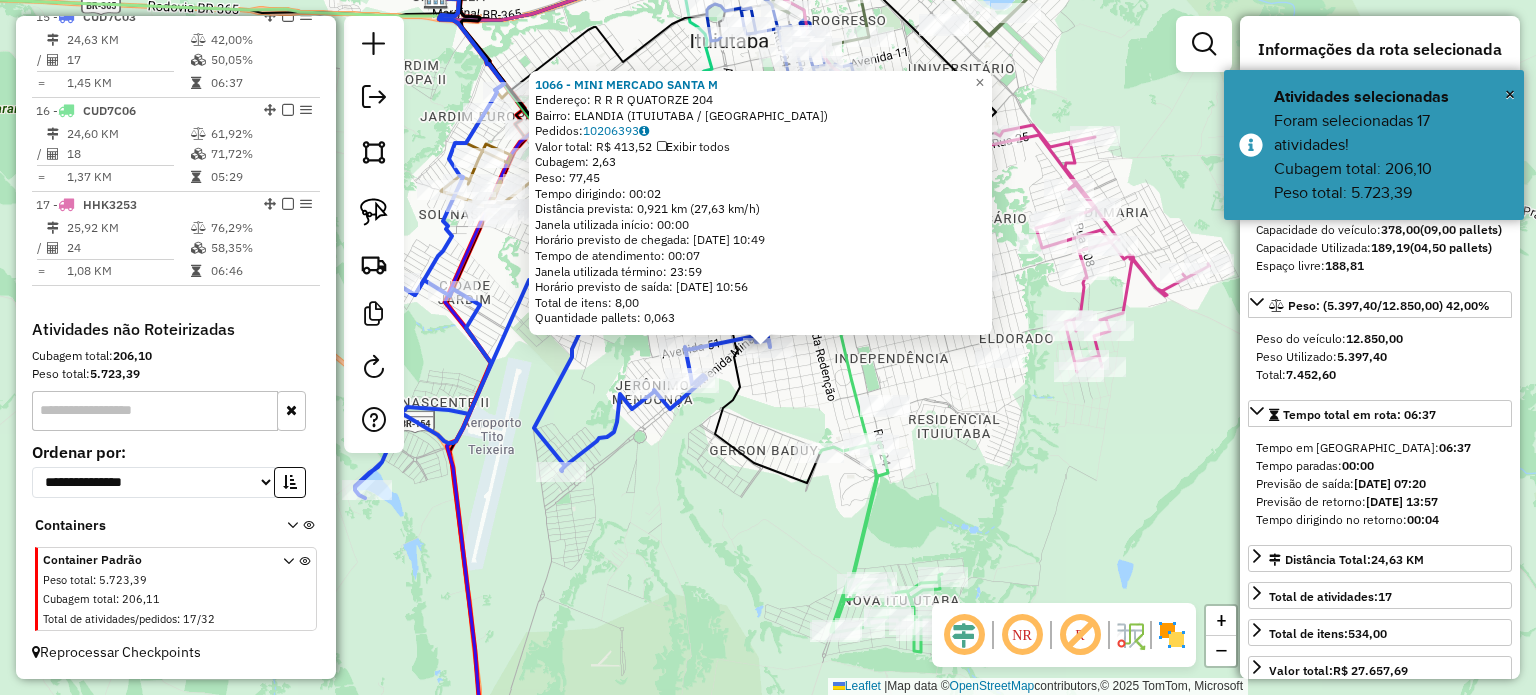 click on "Rota 16 - Placa CUD7C06  6980 - [GEOGRAPHIC_DATA] E PRO 1066 - MINI MERCADO SANTA M  Endereço:  R   R   R   QUATORZE 204   Bairro: ELANDIA ([GEOGRAPHIC_DATA] / [GEOGRAPHIC_DATA])   Pedidos:  10206393   Valor total: R$ 413,52   Exibir todos   Cubagem: 2,63  Peso: 77,45  Tempo dirigindo: 00:02   Distância prevista: 0,921 km (27,63 km/h)   Janela utilizada início: 00:00   Horário previsto de chegada: [DATE] 10:49   Tempo de atendimento: 00:07   Janela utilizada término: 23:59   Horário previsto de saída: [DATE] 10:56   Total de itens: 8,00   Quantidade pallets: 0,063  × Janela de atendimento Grade de atendimento Capacidade Transportadoras Veículos Cliente Pedidos  Rotas Selecione os dias de semana para filtrar as janelas de atendimento  Seg   Ter   Qua   Qui   Sex   Sáb   Dom  Informe o período da janela de atendimento: De: Até:  Filtrar exatamente a janela do cliente  Considerar janela de atendimento padrão  Selecione os dias de semana para filtrar as grades de atendimento  Seg   Ter   Qua   Qui   Sex   Sáb   Dom" 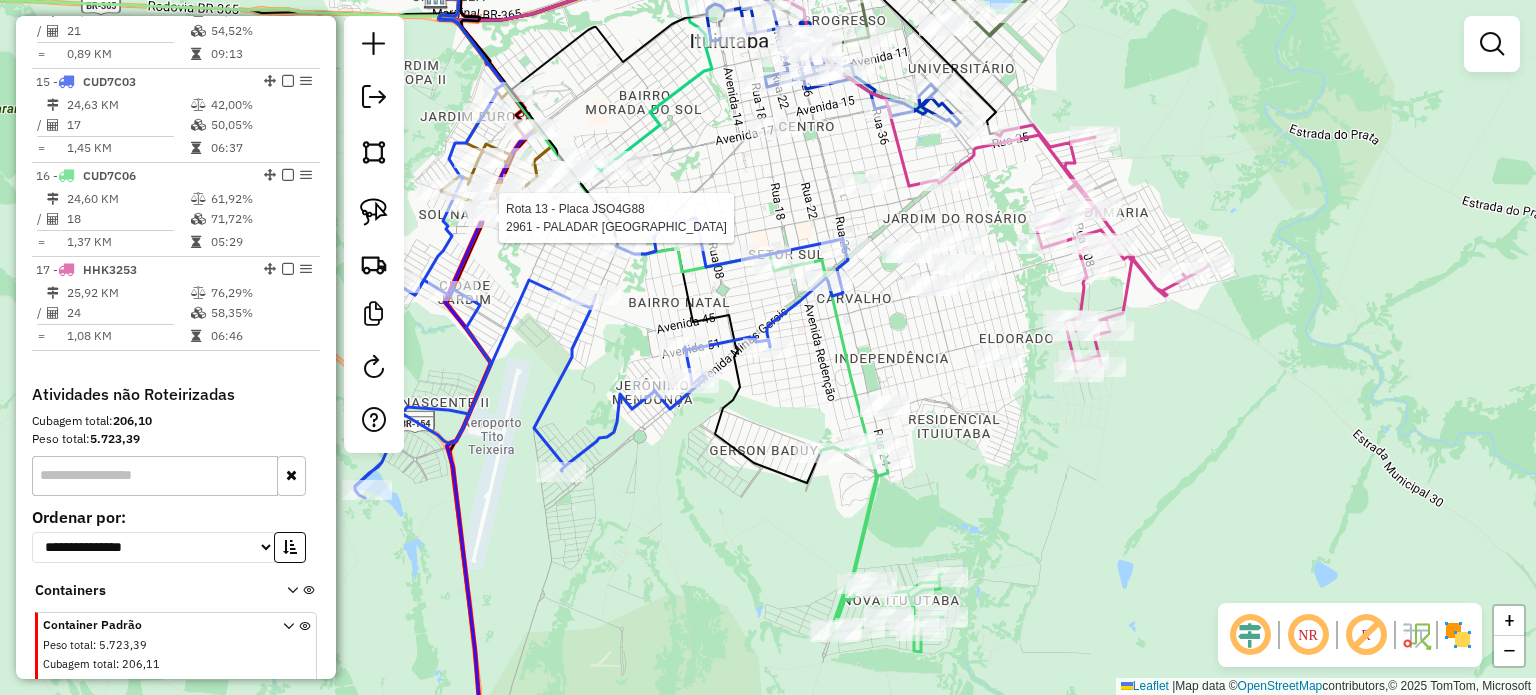 select on "**********" 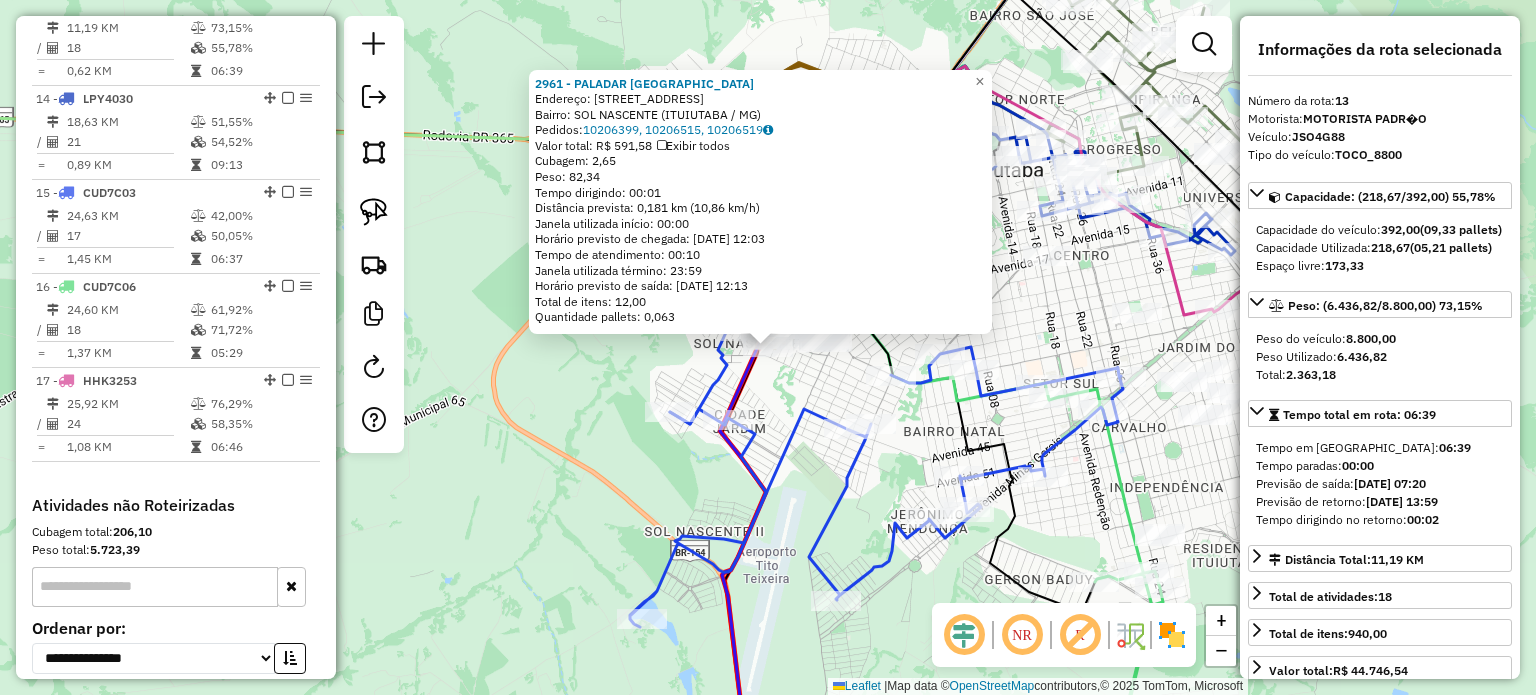 scroll, scrollTop: 1875, scrollLeft: 0, axis: vertical 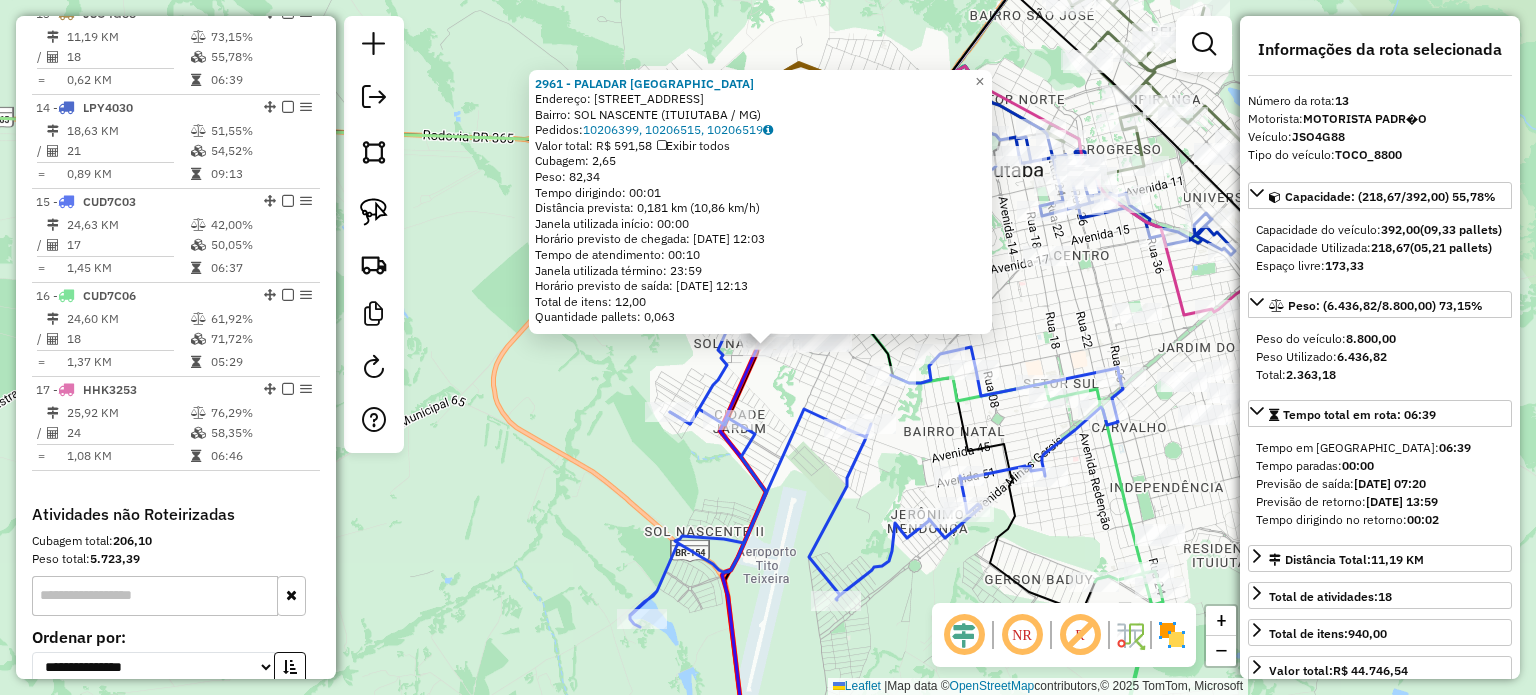 click on "2961 - PALADAR [GEOGRAPHIC_DATA]:  [STREET_ADDRESS]   Bairro: SOL NASCENTE ([GEOGRAPHIC_DATA] / [GEOGRAPHIC_DATA])   Pedidos:  10206399, 10206515, 10206519   Valor total: R$ 591,58   Exibir todos   Cubagem: 2,65  Peso: 82,34  Tempo dirigindo: 00:01   Distância prevista: 0,181 km (10,86 km/h)   [GEOGRAPHIC_DATA] utilizada início: 00:00   Horário previsto de chegada: [DATE] 12:03   Tempo de atendimento: 00:10   Janela utilizada término: 23:59   Horário previsto de saída: [DATE] 12:13   Total de itens: 12,00   Quantidade pallets: 0,063  × Janela de atendimento Grade de atendimento Capacidade Transportadoras Veículos Cliente Pedidos  Rotas Selecione os dias de semana para filtrar as janelas de atendimento  Seg   Ter   Qua   Qui   Sex   Sáb   Dom  Informe o período da janela de atendimento: De: Até:  Filtrar exatamente a janela do cliente  Considerar janela de atendimento padrão  Selecione os dias de semana para filtrar as grades de atendimento  Seg   Ter   Qua   Qui   Sex   Sáb   Dom   Peso mínimo:   De:  +" 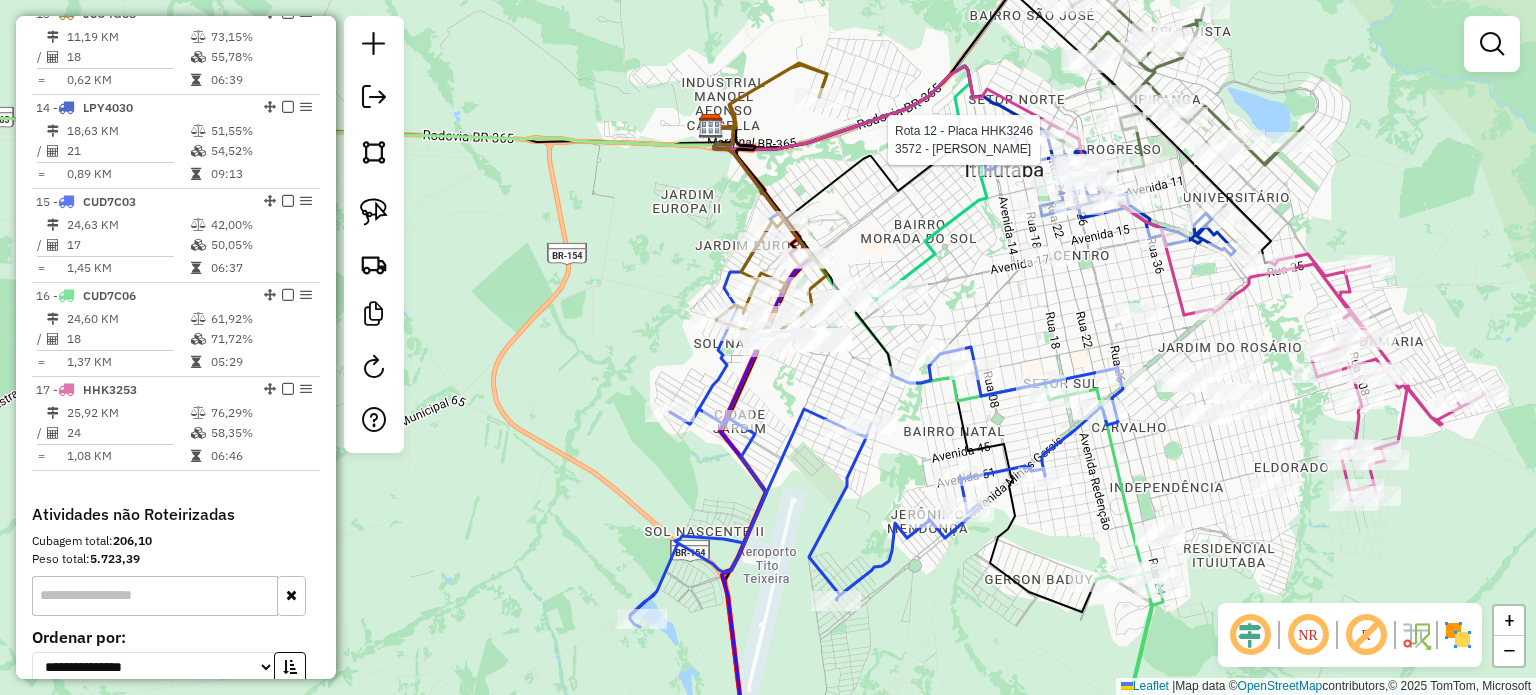select on "**********" 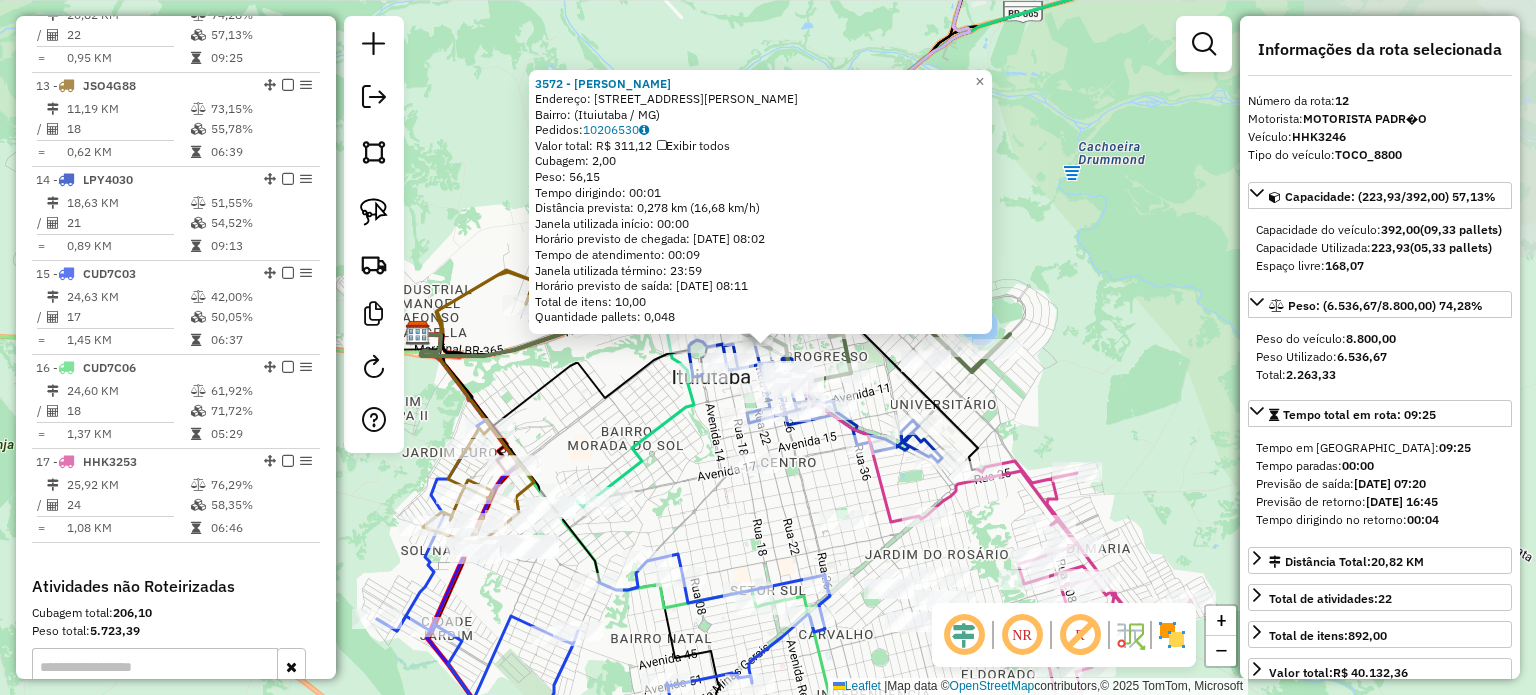 scroll, scrollTop: 1780, scrollLeft: 0, axis: vertical 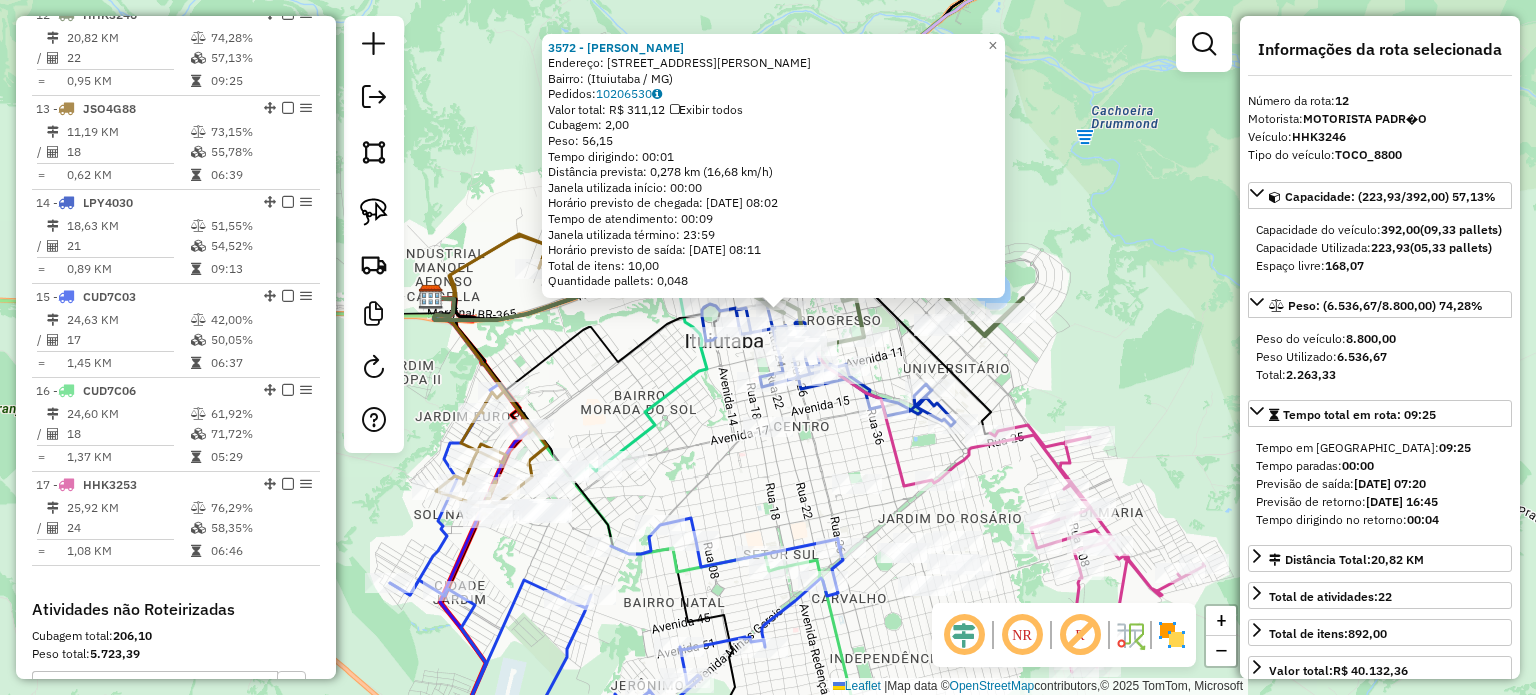 drag, startPoint x: 1004, startPoint y: 419, endPoint x: 1045, endPoint y: 264, distance: 160.3309 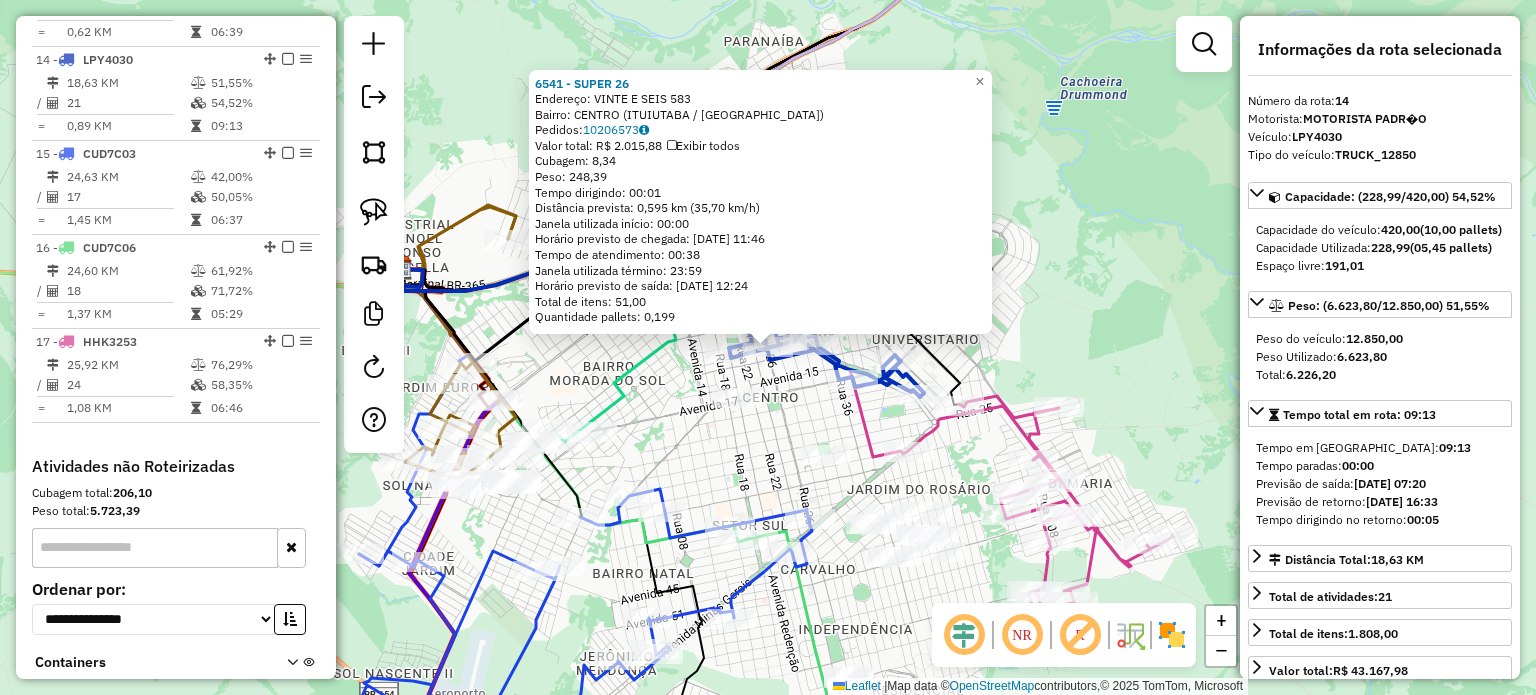 scroll, scrollTop: 1968, scrollLeft: 0, axis: vertical 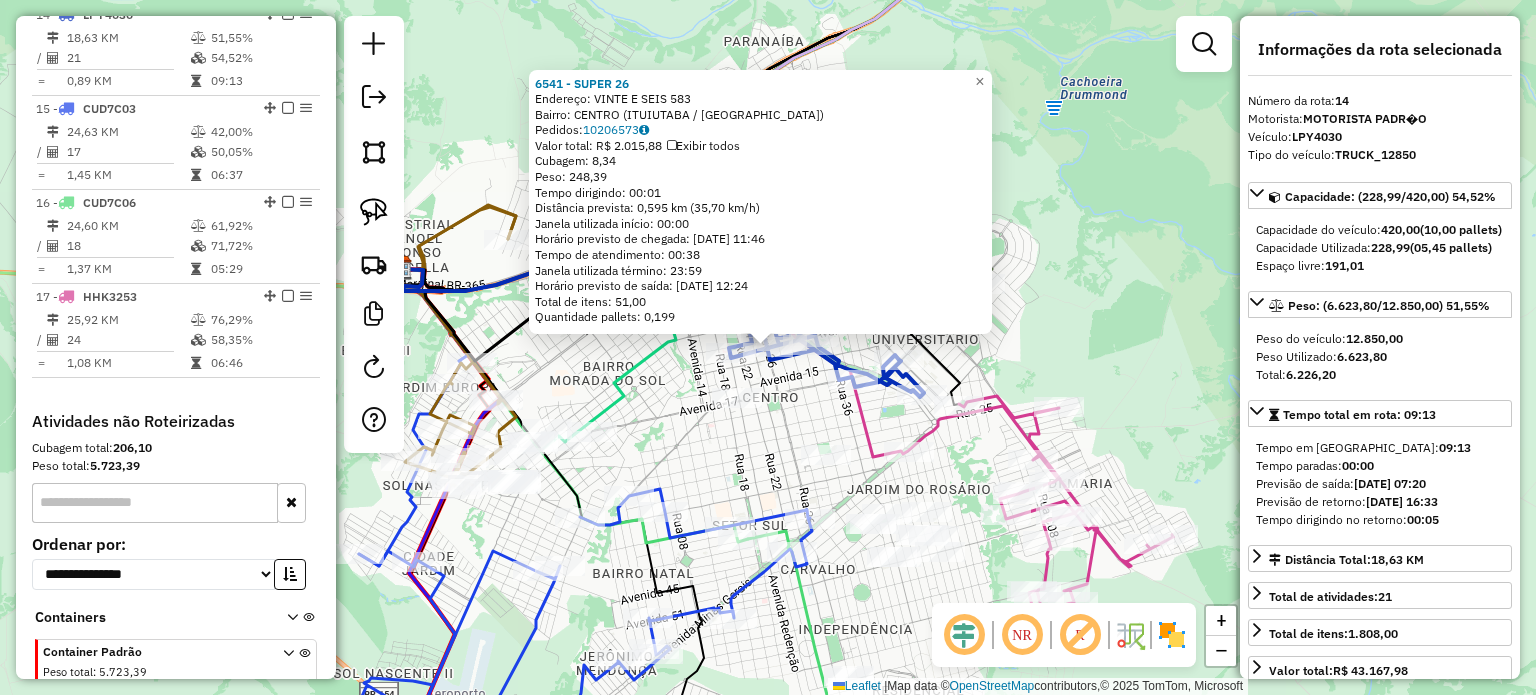 click on "Rota 14 - Placa LPY4030  6550 - EMPORIO THE NOITE E 6541 - SUPER 26  Endereço:  VINTE E SEIS 583   Bairro: CENTRO ([GEOGRAPHIC_DATA] / [GEOGRAPHIC_DATA])   Pedidos:  10206573   Valor total: R$ 2.015,88   Exibir todos   Cubagem: 8,34  Peso: 248,39  Tempo dirigindo: 00:01   Distância prevista: 0,595 km (35,70 km/h)   Janela utilizada início: 00:00   Horário previsto de chegada: [DATE] 11:46   Tempo de atendimento: 00:38   Janela utilizada término: 23:59   Horário previsto de saída: [DATE] 12:24   Total de itens: 51,00   Quantidade pallets: 0,199  × Janela de atendimento Grade de atendimento Capacidade Transportadoras Veículos Cliente Pedidos  Rotas Selecione os dias de semana para filtrar as janelas de atendimento  Seg   Ter   Qua   Qui   Sex   Sáb   Dom  Informe o período da janela de atendimento: De: Até:  Filtrar exatamente a janela do cliente  Considerar janela de atendimento padrão  Selecione os dias de semana para filtrar as grades de atendimento  Seg   Ter   Qua   Qui   Sex   Sáb   Dom   Peso mínimo:  +" 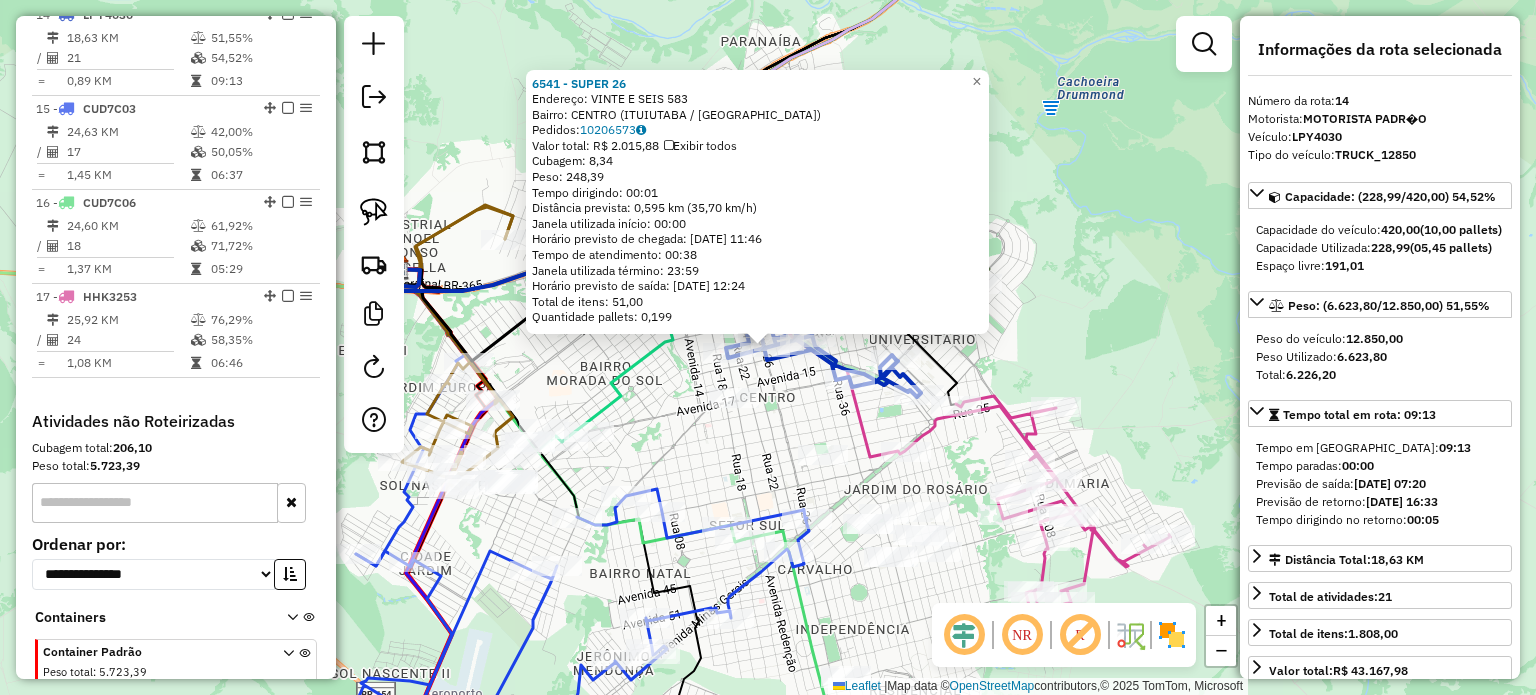 click on "Rota 14 - Placa LPY4030  6541 - SUPER 26 6541 - SUPER 26  Endereço:  VINTE E SEIS 583   Bairro: CENTRO ([GEOGRAPHIC_DATA] / [GEOGRAPHIC_DATA])   Pedidos:  10206573   Valor total: R$ 2.015,88   Exibir todos   Cubagem: 8,34  Peso: 248,39  Tempo dirigindo: 00:01   Distância prevista: 0,595 km (35,70 km/h)   Janela utilizada início: 00:00   Horário previsto de chegada: [DATE] 11:46   Tempo de atendimento: 00:38   Janela utilizada término: 23:59   Horário previsto de saída: [DATE] 12:24   Total de itens: 51,00   Quantidade pallets: 0,199  × Janela de atendimento Grade de atendimento Capacidade Transportadoras Veículos Cliente Pedidos  Rotas Selecione os dias de semana para filtrar as janelas de atendimento  Seg   Ter   Qua   Qui   Sex   Sáb   Dom  Informe o período da janela de atendimento: De: Até:  Filtrar exatamente a janela do cliente  Considerar janela de atendimento padrão  Selecione os dias de semana para filtrar as grades de atendimento  Seg   Ter   Qua   Qui   Sex   Sáb   Dom   Peso mínimo:   De:   Até:" 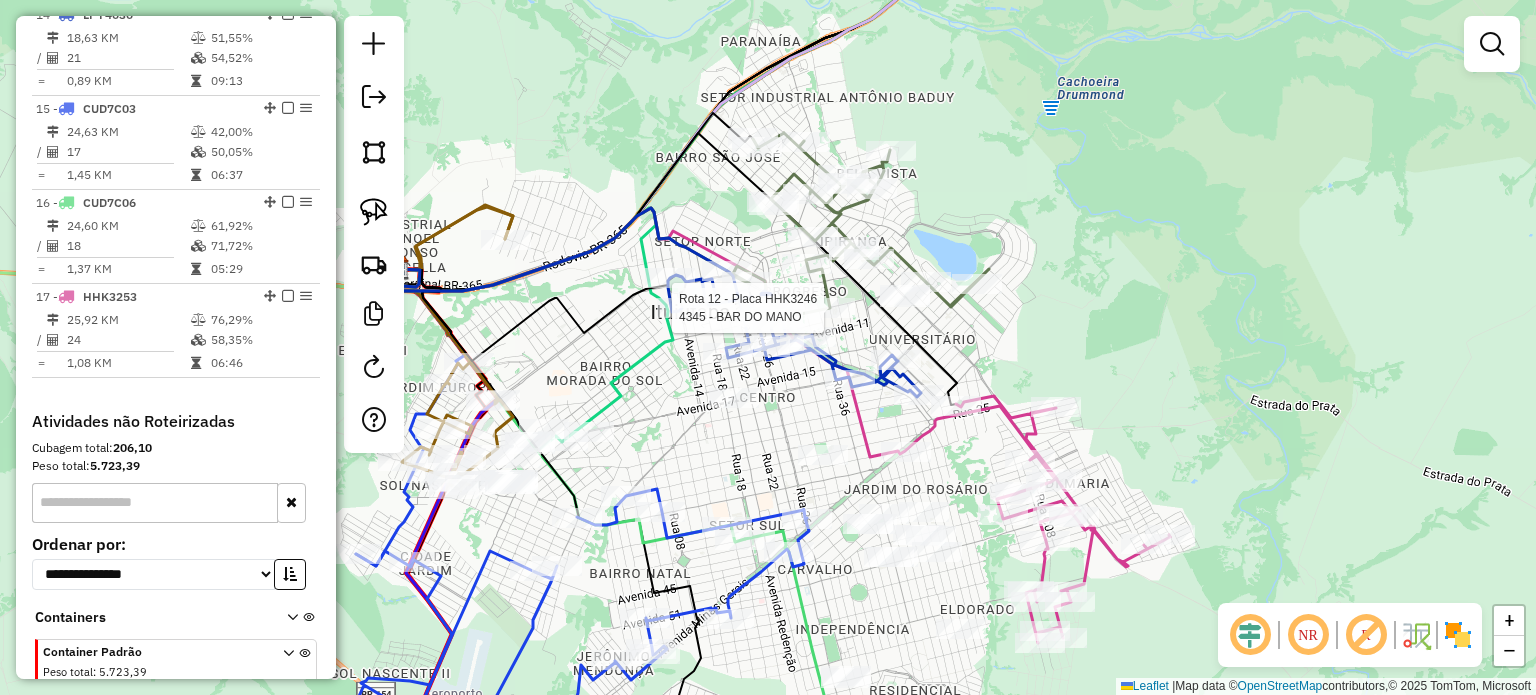 select on "**********" 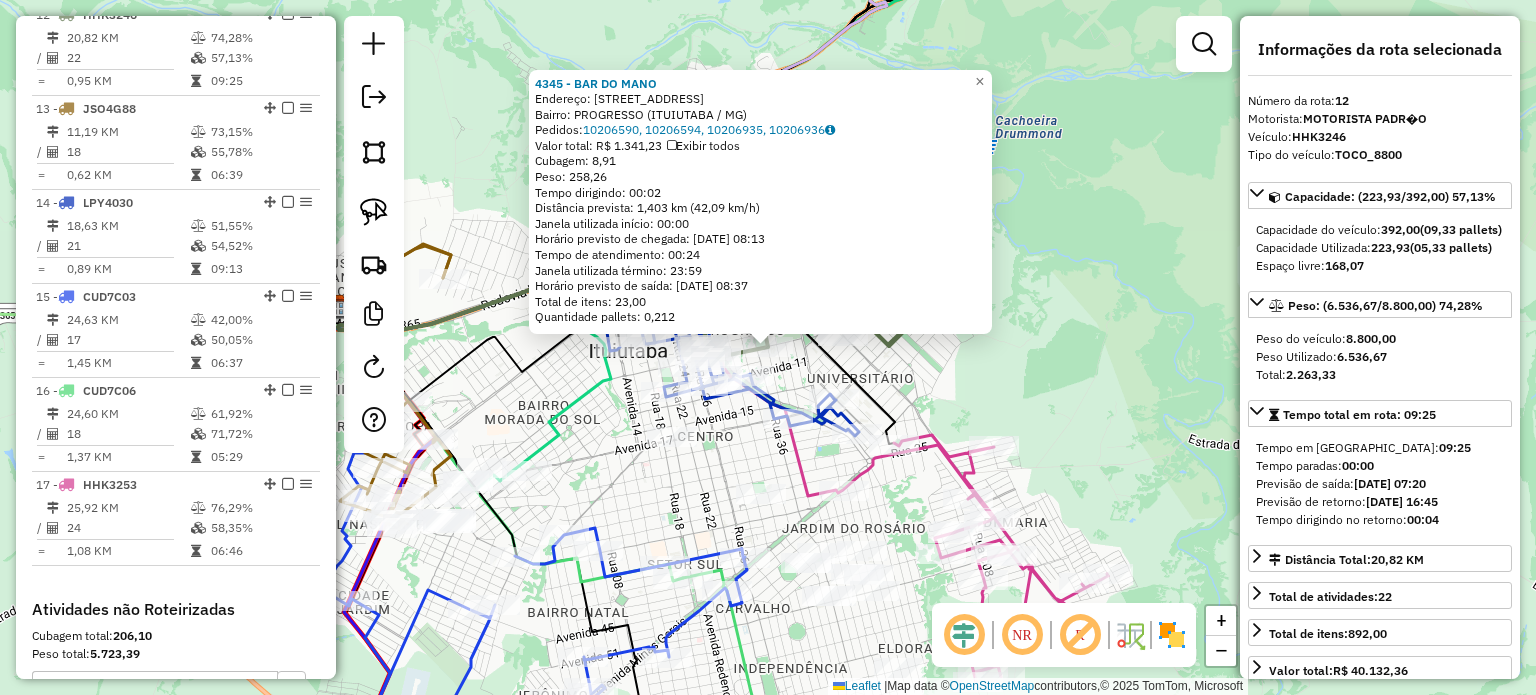 click 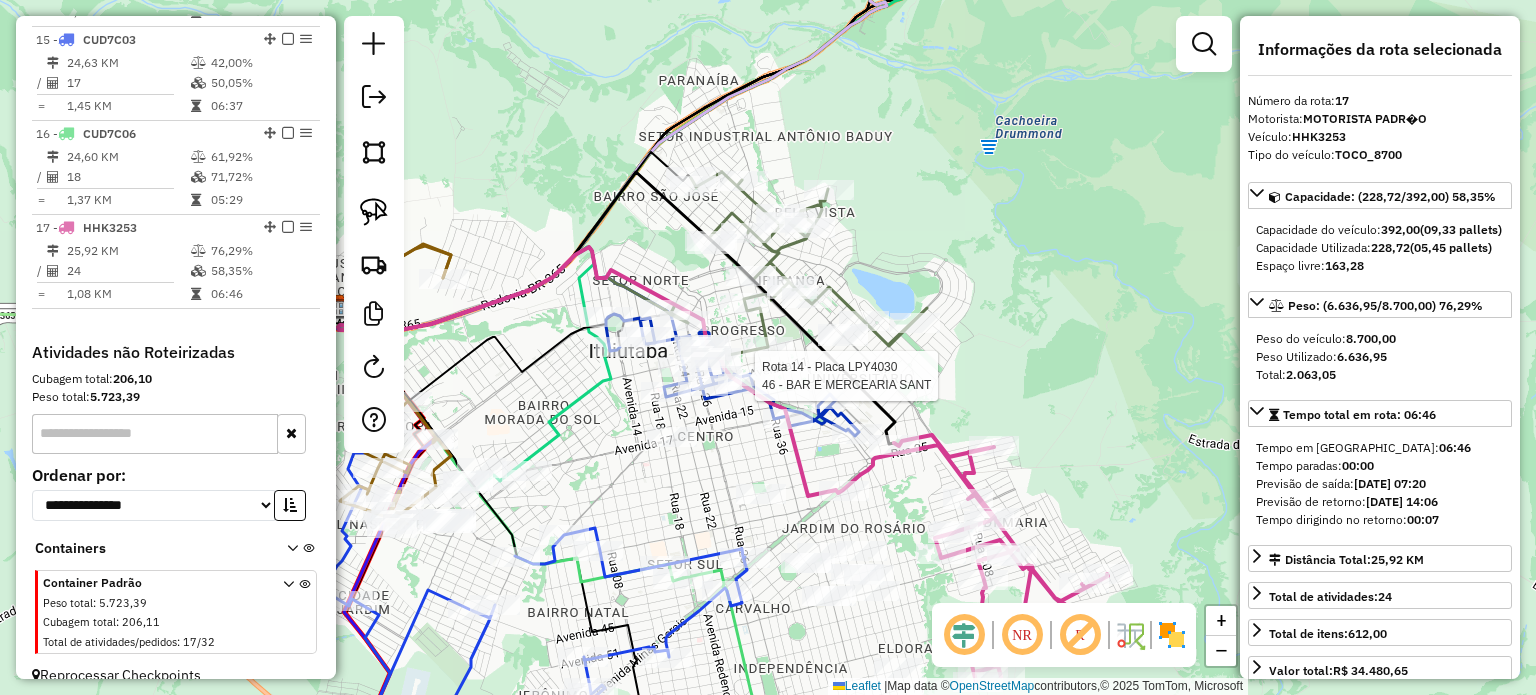 scroll, scrollTop: 2073, scrollLeft: 0, axis: vertical 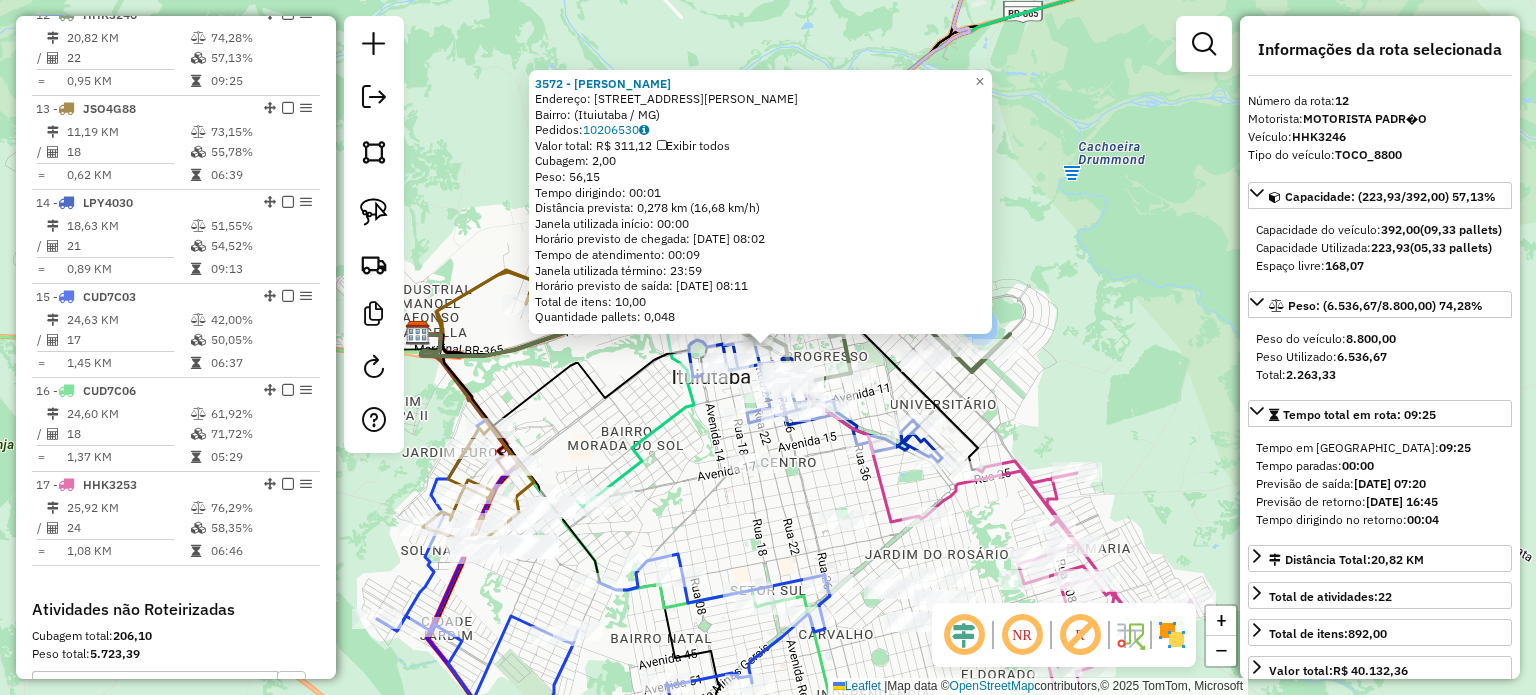 click on "3572 - [PERSON_NAME]  Endereço: [STREET_ADDRESS][PERSON_NAME]   Pedidos:  10206530   Valor total: R$ 311,12   Exibir todos   Cubagem: 2,00  Peso: 56,15  Tempo dirigindo: 00:01   Distância prevista: 0,278 km (16,68 km/h)   [GEOGRAPHIC_DATA] utilizada início: 00:00   Horário previsto de chegada: [DATE] 08:02   Tempo de atendimento: 00:09   Janela utilizada término: 23:59   Horário previsto de saída: [DATE] 08:11   Total de itens: 10,00   Quantidade pallets: 0,048  × Janela de atendimento Grade de atendimento Capacidade Transportadoras Veículos Cliente Pedidos  Rotas Selecione os dias de semana para filtrar as janelas de atendimento  Seg   Ter   Qua   Qui   Sex   Sáb   Dom  Informe o período da janela de atendimento: De: Até:  Filtrar exatamente a janela do cliente  Considerar janela de atendimento padrão  Selecione os dias de semana para filtrar as grades de atendimento  Seg   Ter   Qua   Qui   Sex   Sáb   Dom   Considerar clientes sem dia de atendimento cadastrado  De:  +" 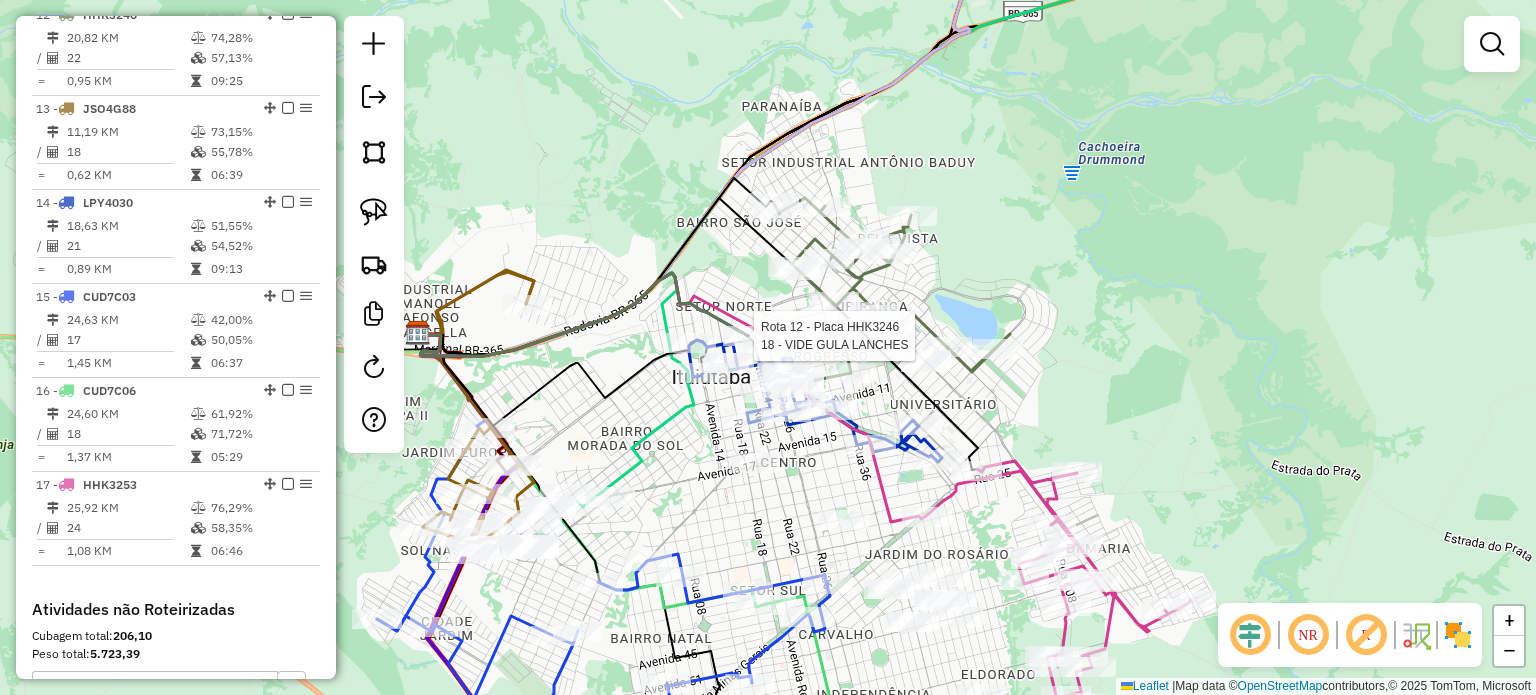 select on "**********" 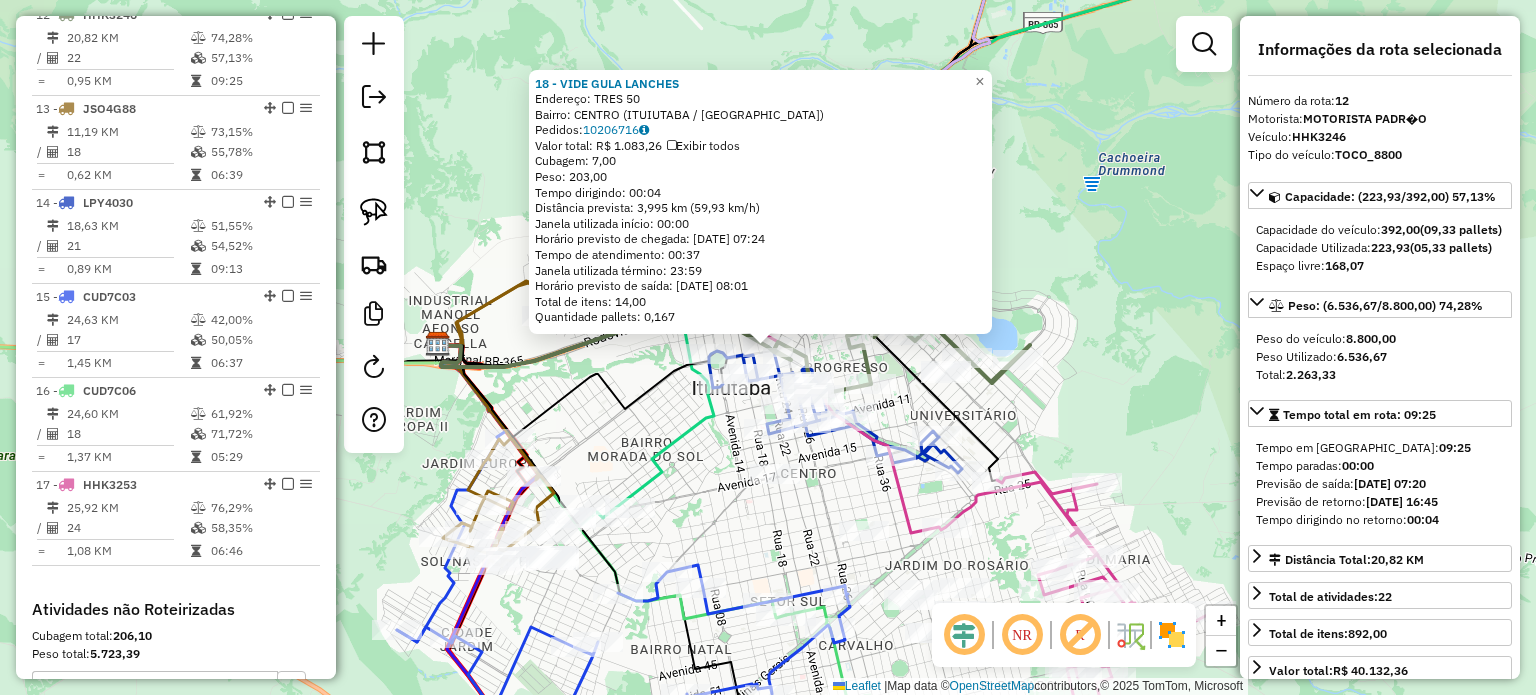 click on "18 - VIDE GULA LANCHES  Endereço:  TRES 50   Bairro: CENTRO ([GEOGRAPHIC_DATA] / [GEOGRAPHIC_DATA])   Pedidos:  10206716   Valor total: R$ 1.083,26   Exibir todos   Cubagem: 7,00  Peso: 203,00  Tempo dirigindo: 00:04   Distância prevista: 3,995 km (59,93 km/h)   [GEOGRAPHIC_DATA] utilizada início: 00:00   Horário previsto de chegada: [DATE] 07:24   Tempo de atendimento: 00:37   Janela utilizada término: 23:59   Horário previsto de saída: [DATE] 08:01   Total de itens: 14,00   Quantidade pallets: 0,167  × Janela de atendimento Grade de atendimento Capacidade Transportadoras Veículos Cliente Pedidos  Rotas Selecione os dias de semana para filtrar as janelas de atendimento  Seg   Ter   Qua   Qui   Sex   Sáb   Dom  Informe o período da janela de atendimento: De: Até:  Filtrar exatamente a janela do cliente  Considerar janela de atendimento padrão  Selecione os dias de semana para filtrar as grades de atendimento  Seg   Ter   Qua   Qui   Sex   Sáb   Dom   Considerar clientes sem dia de atendimento cadastrado  Peso mínimo:  +" 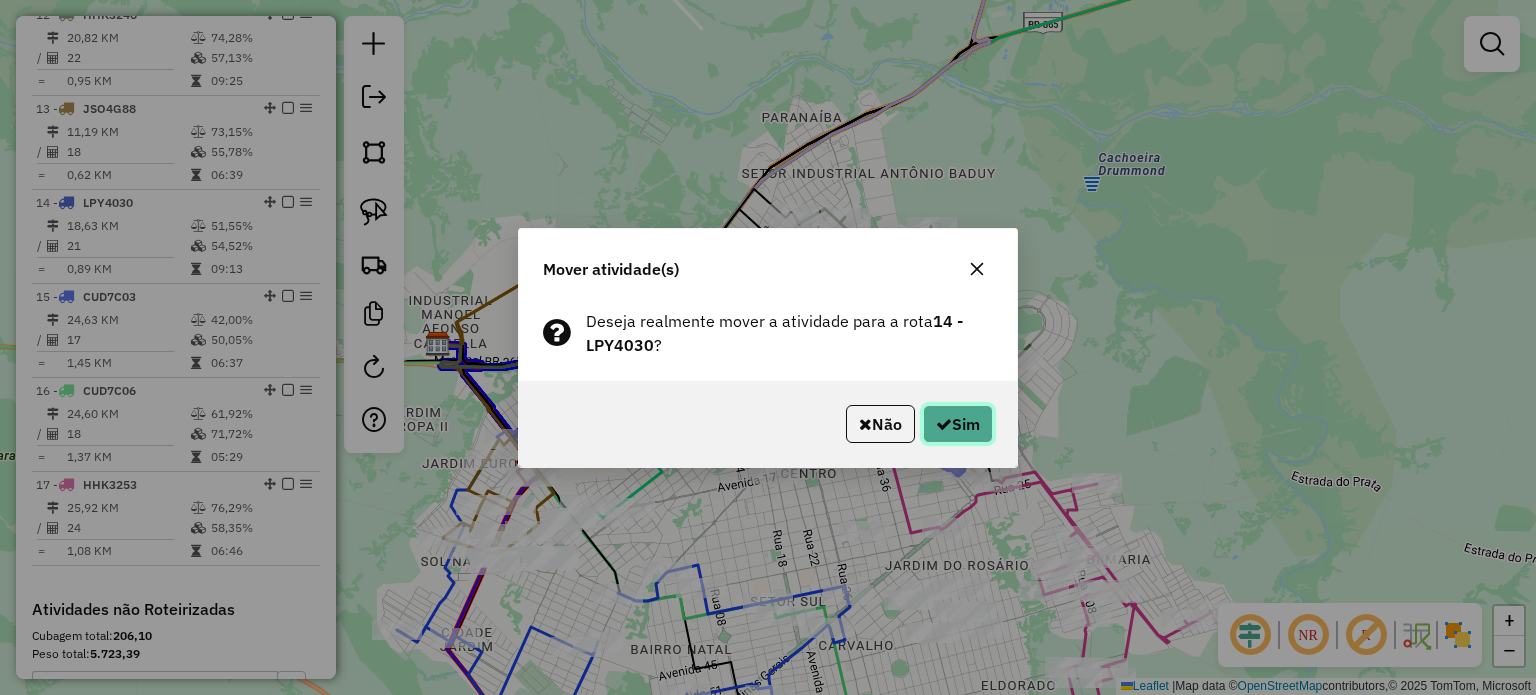 drag, startPoint x: 945, startPoint y: 426, endPoint x: 844, endPoint y: 407, distance: 102.77159 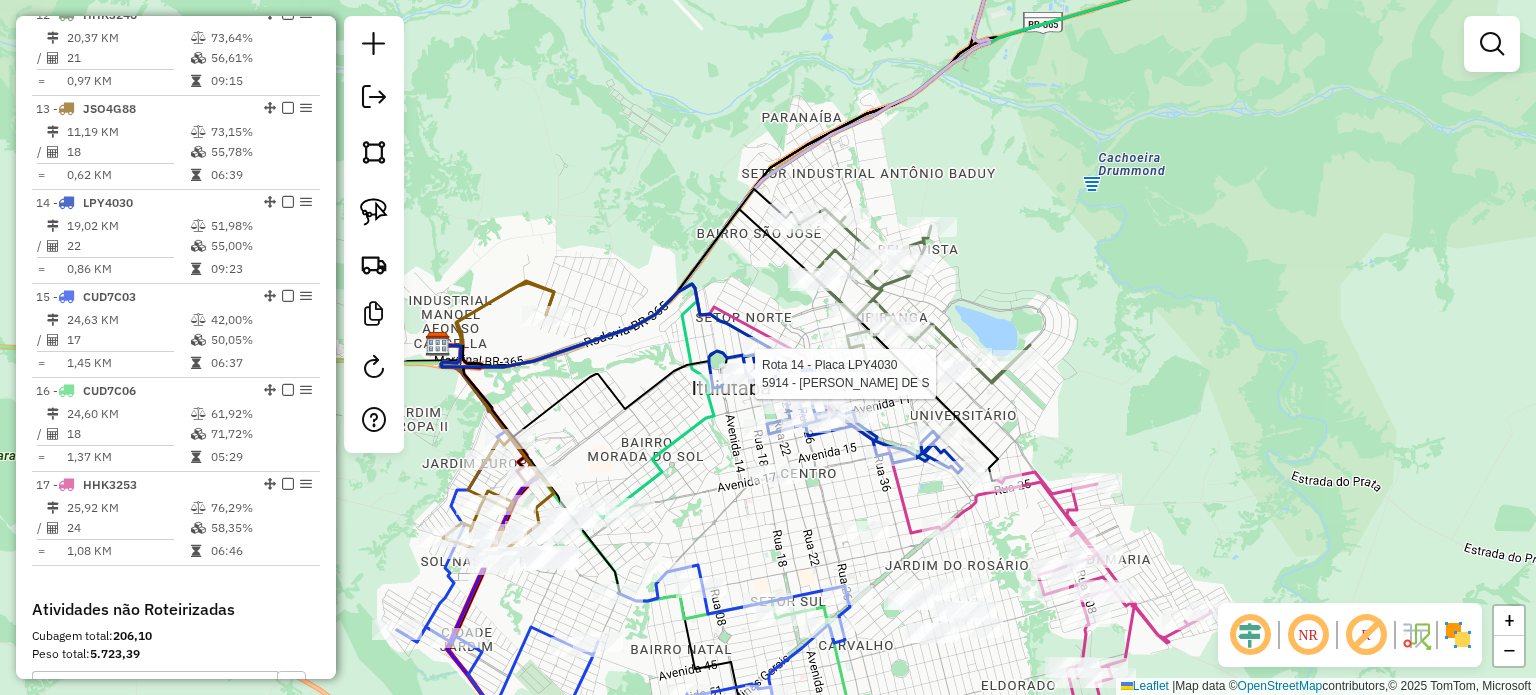 click 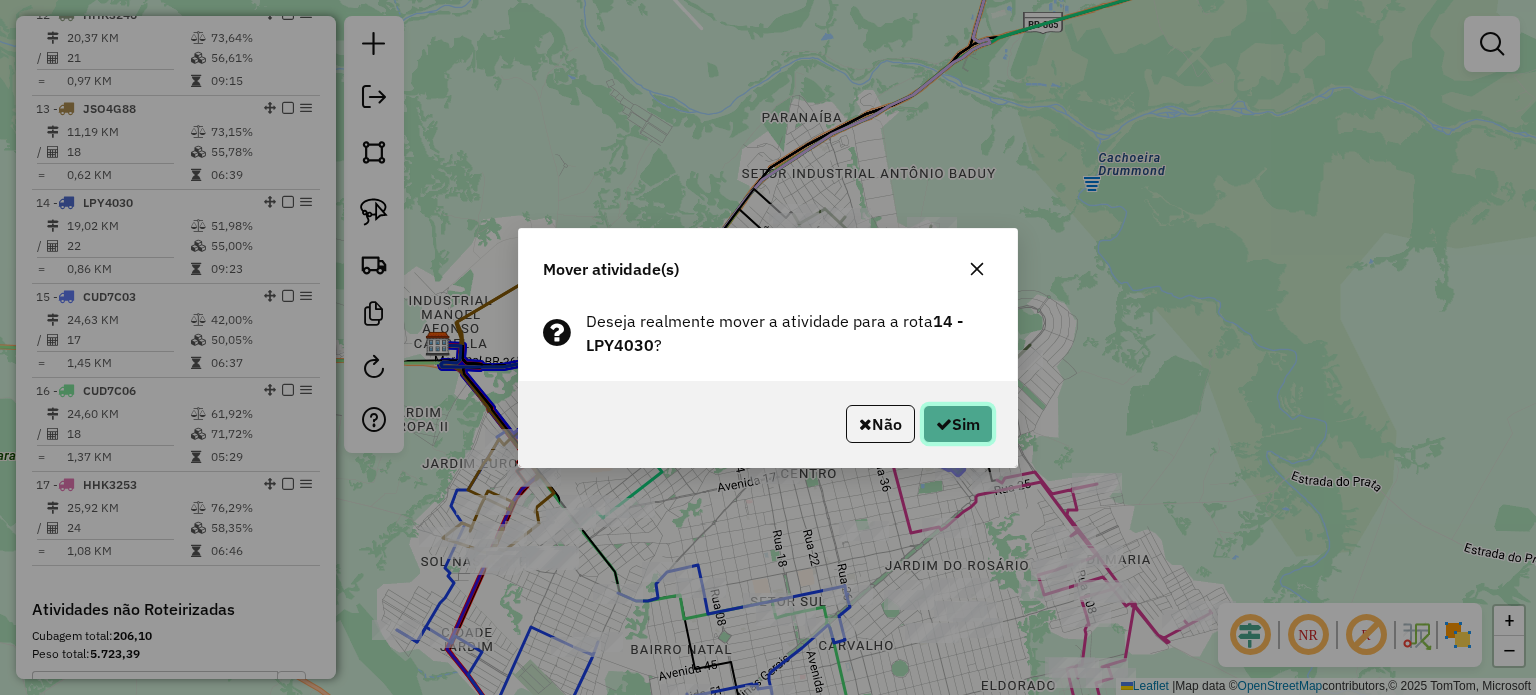 click on "Sim" 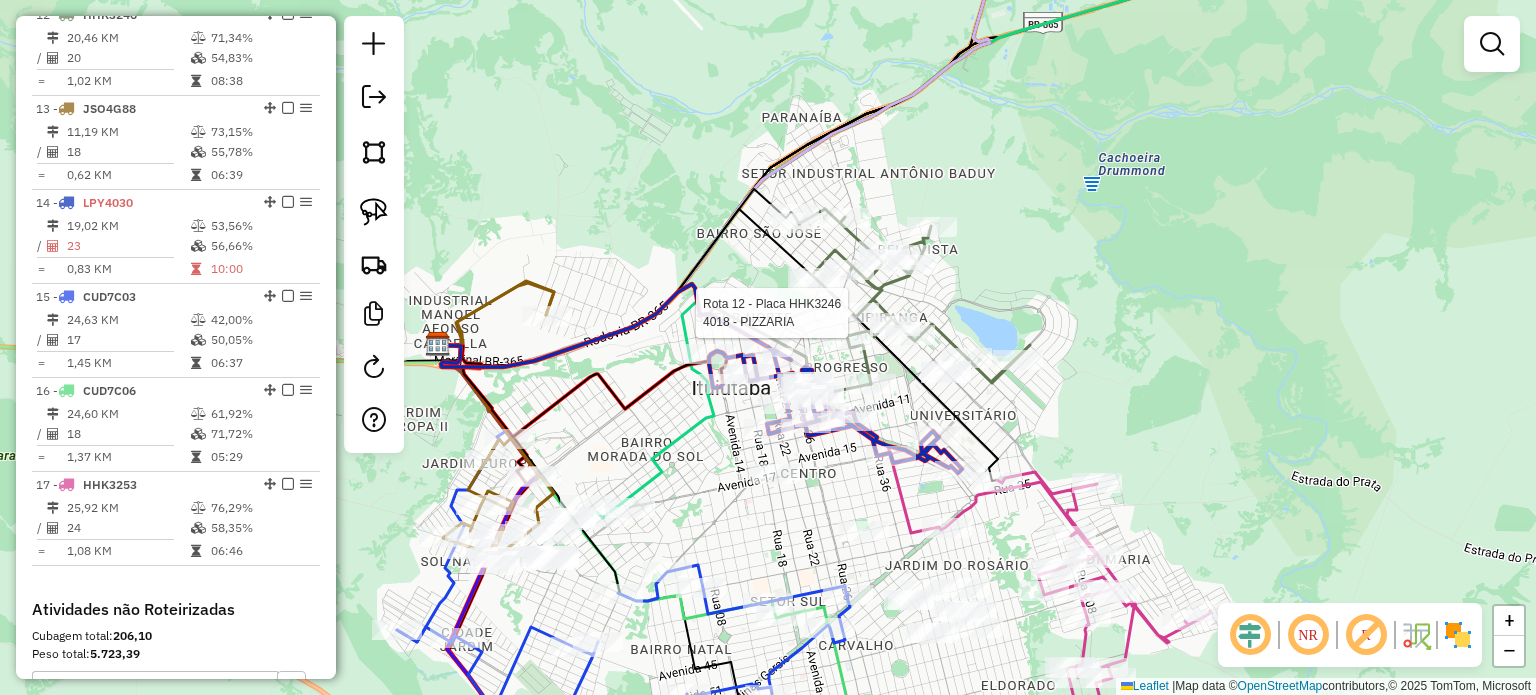 select on "**********" 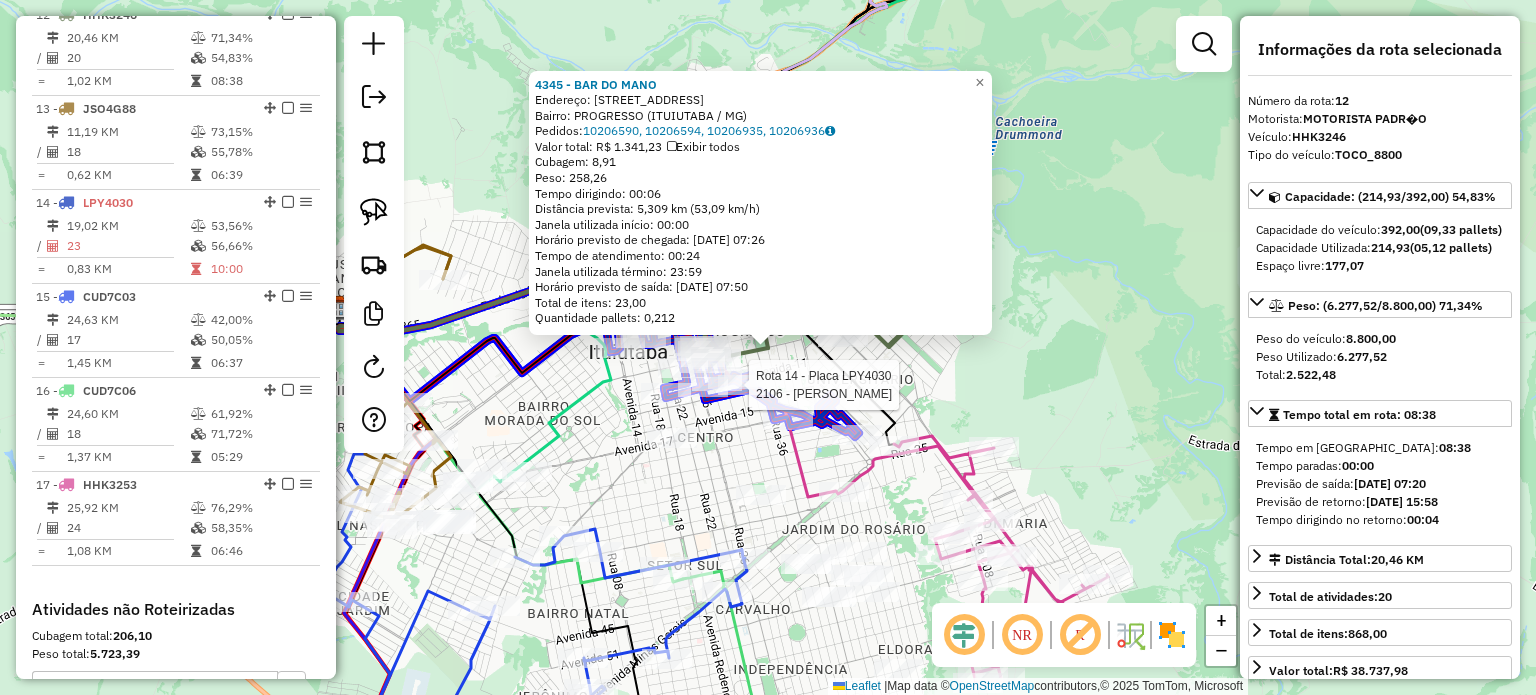 click 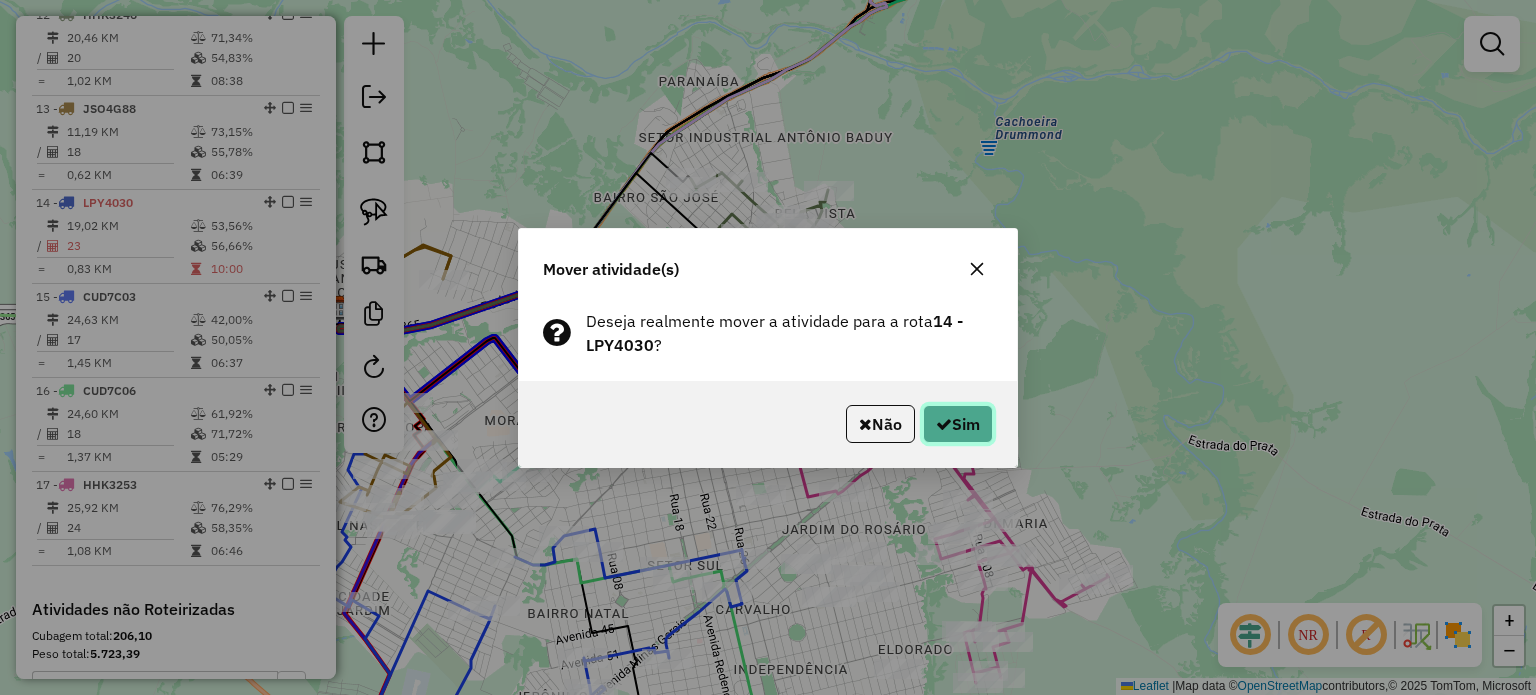 click on "Sim" 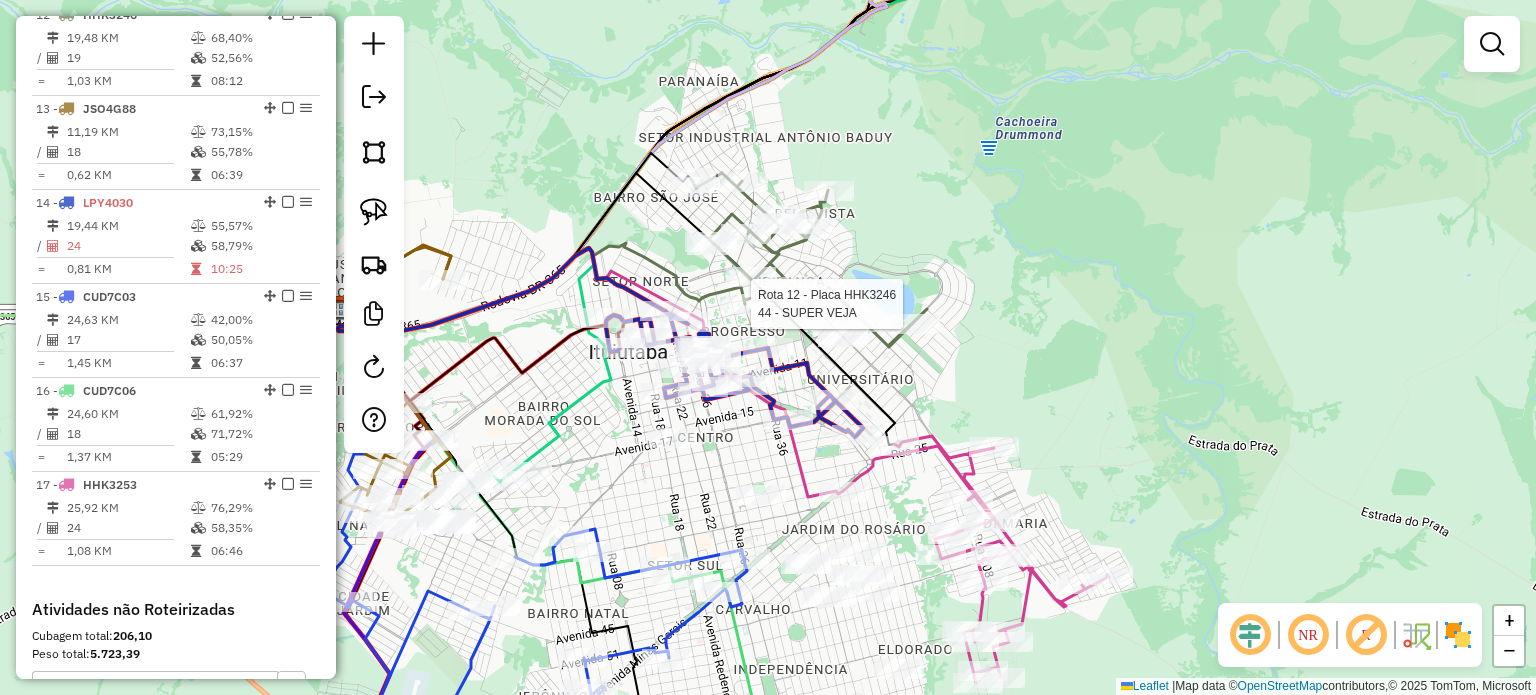 select on "**********" 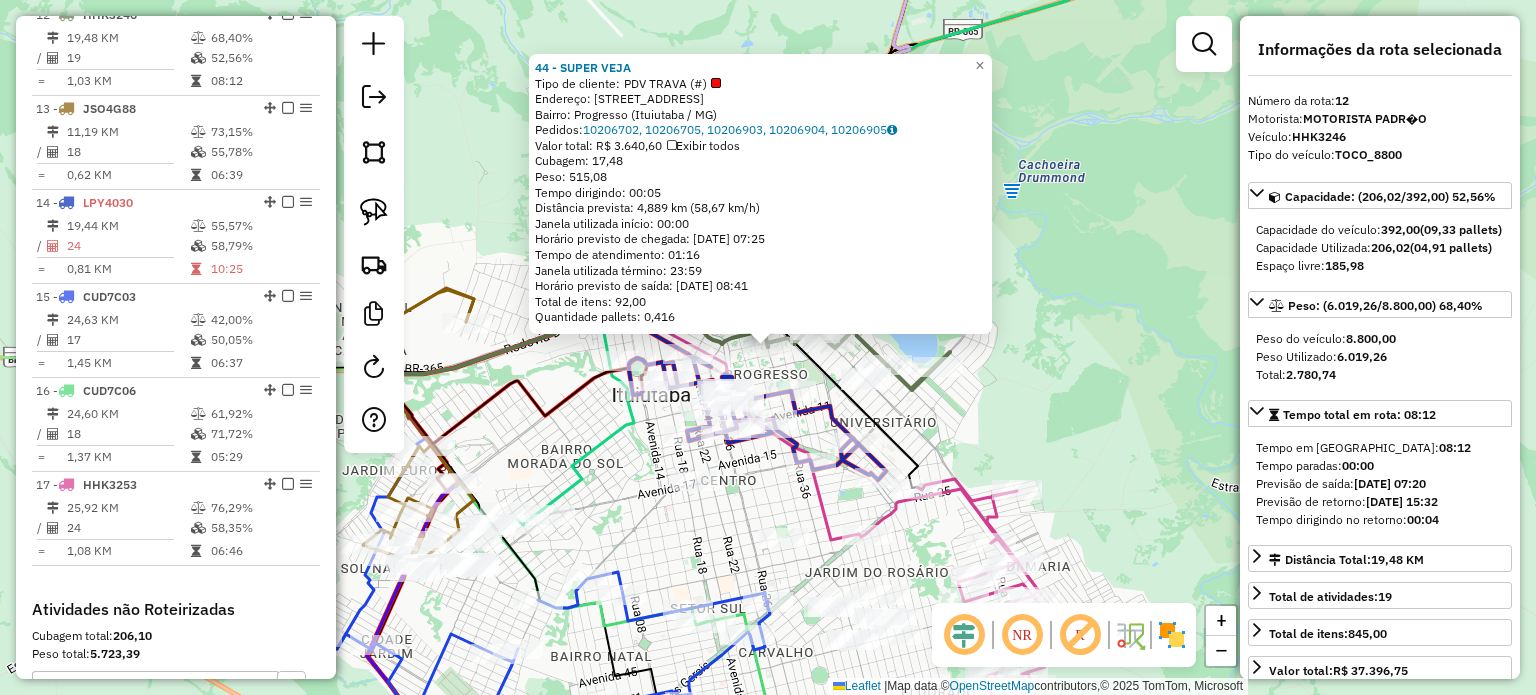 click on "44 - SUPER VEJA  Tipo de cliente:   PDV TRAVA (#)   Endereço: [STREET_ADDRESS]   Pedidos:  10206702, 10206705, 10206903, 10206904, 10206905   Valor total: R$ 3.640,60   Exibir todos   Cubagem: 17,48  Peso: 515,08  Tempo dirigindo: 00:05   Distância prevista: 4,889 km (58,67 km/h)   [GEOGRAPHIC_DATA] utilizada início: 00:00   Horário previsto de chegada: [DATE] 07:25   Tempo de atendimento: 01:16   Janela utilizada término: 23:59   Horário previsto de saída: [DATE] 08:41   Total de itens: 92,00   Quantidade pallets: 0,416  × Janela de atendimento Grade de atendimento Capacidade Transportadoras Veículos Cliente Pedidos  Rotas Selecione os dias de semana para filtrar as janelas de atendimento  Seg   Ter   Qua   Qui   Sex   Sáb   Dom  Informe o período da janela de atendimento: De: Até:  Filtrar exatamente a janela do cliente  Considerar janela de atendimento padrão  Selecione os dias de semana para filtrar as grades de atendimento  Seg   Ter   Qua   Qui   Sex   Sáb  De:" 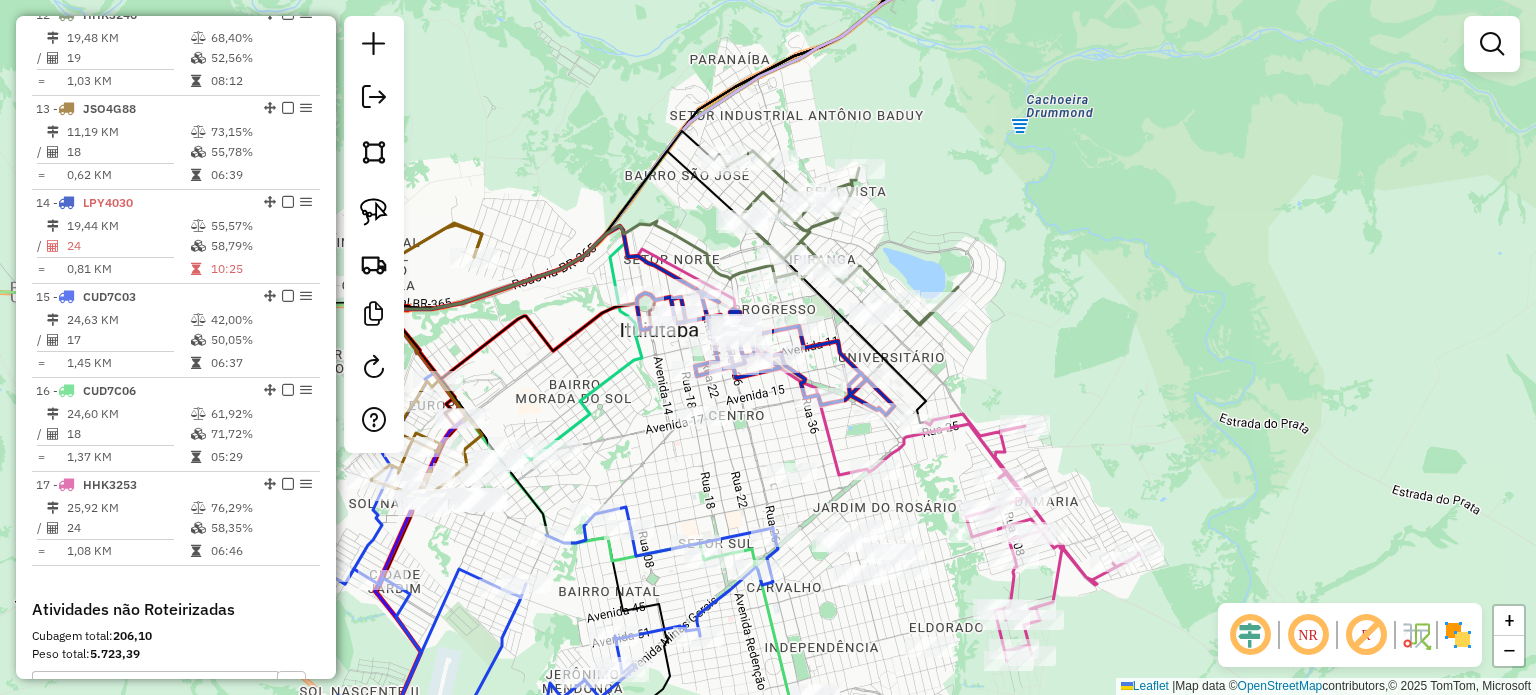 drag, startPoint x: 924, startPoint y: 378, endPoint x: 925, endPoint y: 268, distance: 110.00455 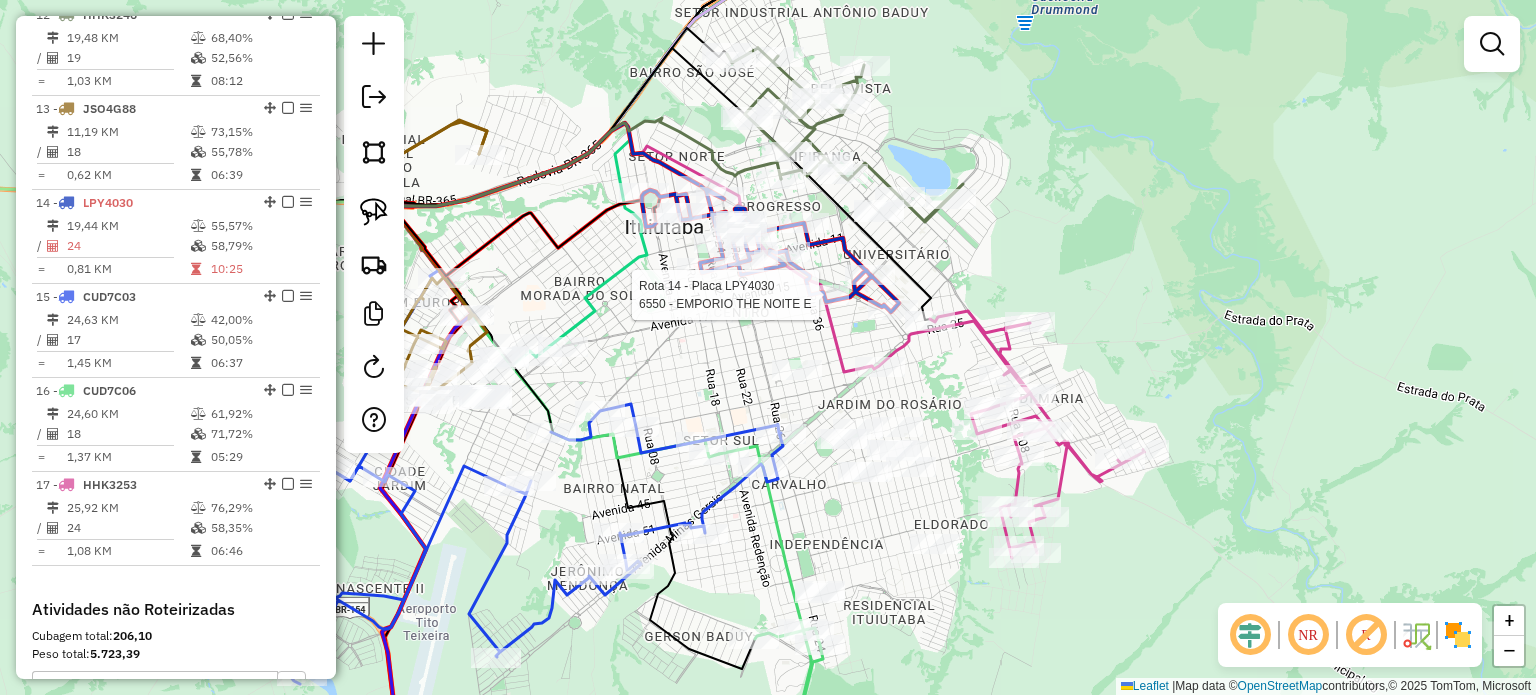 select on "**********" 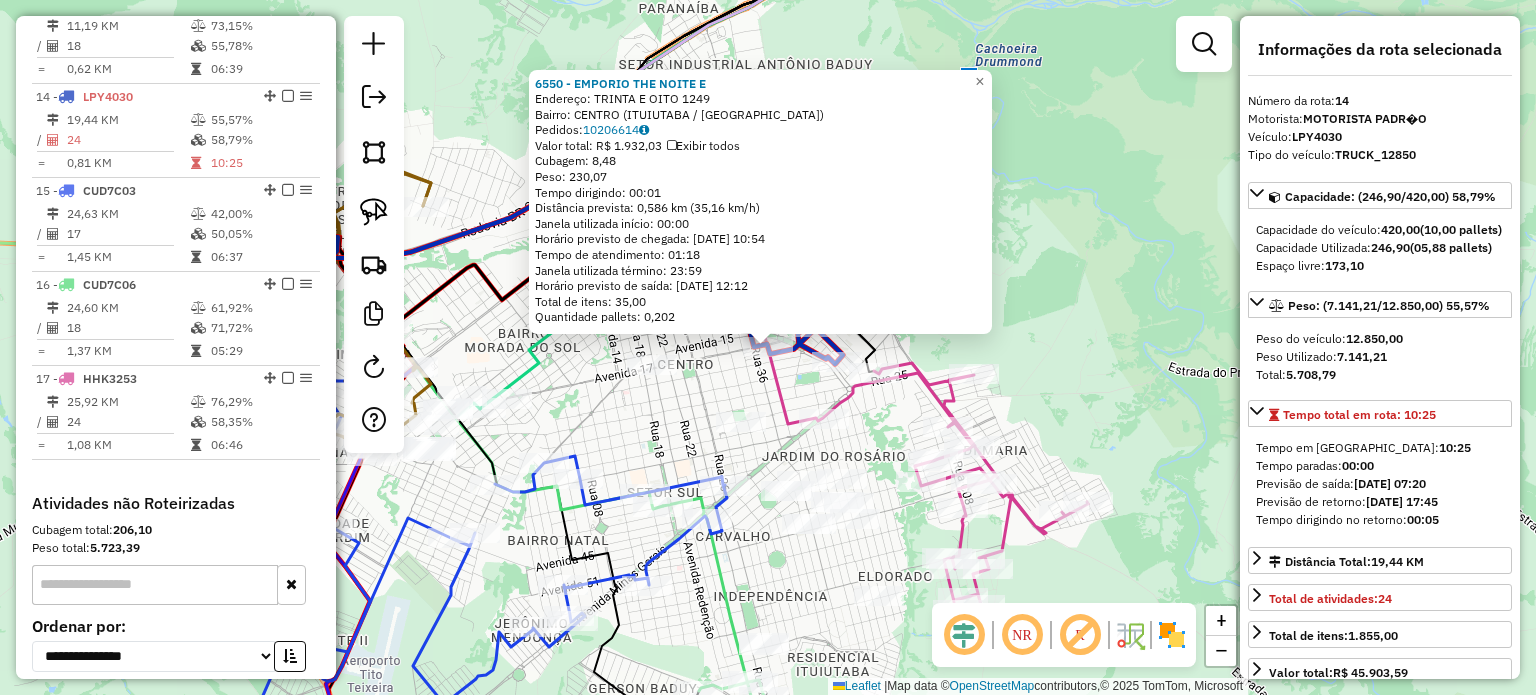 scroll, scrollTop: 1968, scrollLeft: 0, axis: vertical 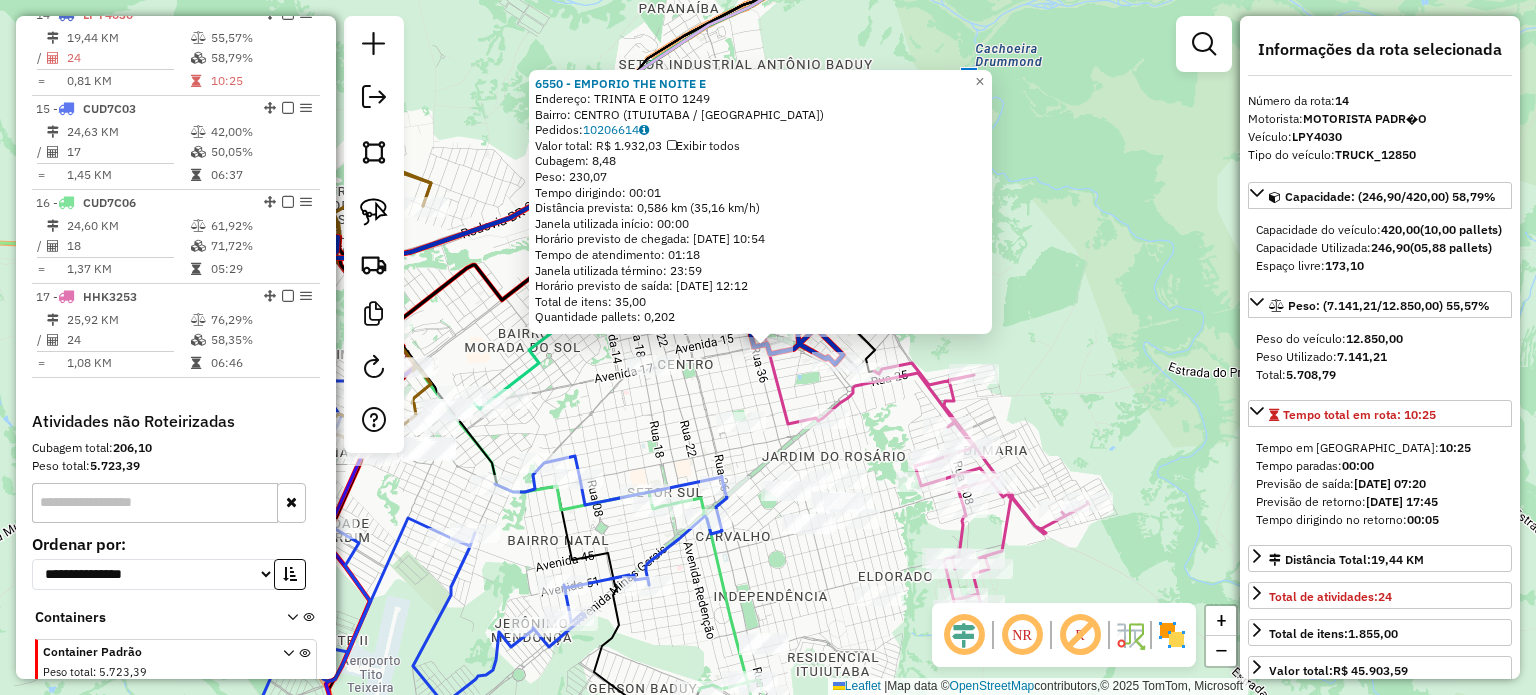 click on "6550 - EMPORIO THE NOITE E  Endereço:  TRINTA E OITO 1249   Bairro: CENTRO ([GEOGRAPHIC_DATA] / [GEOGRAPHIC_DATA])   Pedidos:  10206614   Valor total: R$ 1.932,03   Exibir todos   Cubagem: 8,48  Peso: 230,07  Tempo dirigindo: 00:01   Distância prevista: 0,586 km (35,16 km/h)   [GEOGRAPHIC_DATA] utilizada início: 00:00   Horário previsto de chegada: [DATE] 10:54   Tempo de atendimento: 01:18   Janela utilizada término: 23:59   Horário previsto de saída: [DATE] 12:12   Total de itens: 35,00   Quantidade pallets: 0,202  × Janela de atendimento Grade de atendimento Capacidade Transportadoras Veículos Cliente Pedidos  Rotas Selecione os dias de semana para filtrar as janelas de atendimento  Seg   Ter   Qua   Qui   Sex   Sáb   Dom  Informe o período da janela de atendimento: De: Até:  Filtrar exatamente a janela do cliente  Considerar janela de atendimento padrão  Selecione os dias de semana para filtrar as grades de atendimento  Seg   Ter   Qua   Qui   Sex   Sáb   Dom   Considerar clientes sem dia de atendimento cadastrado +" 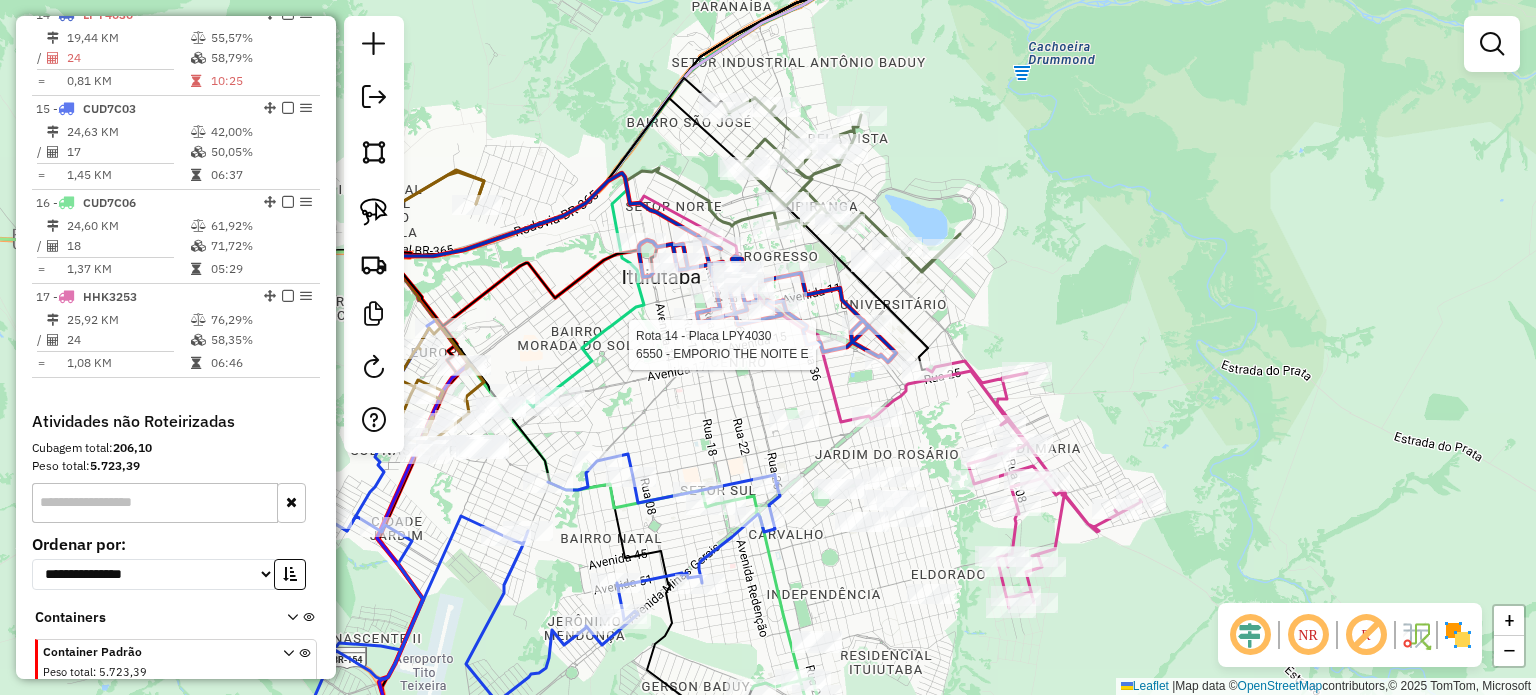 select on "**********" 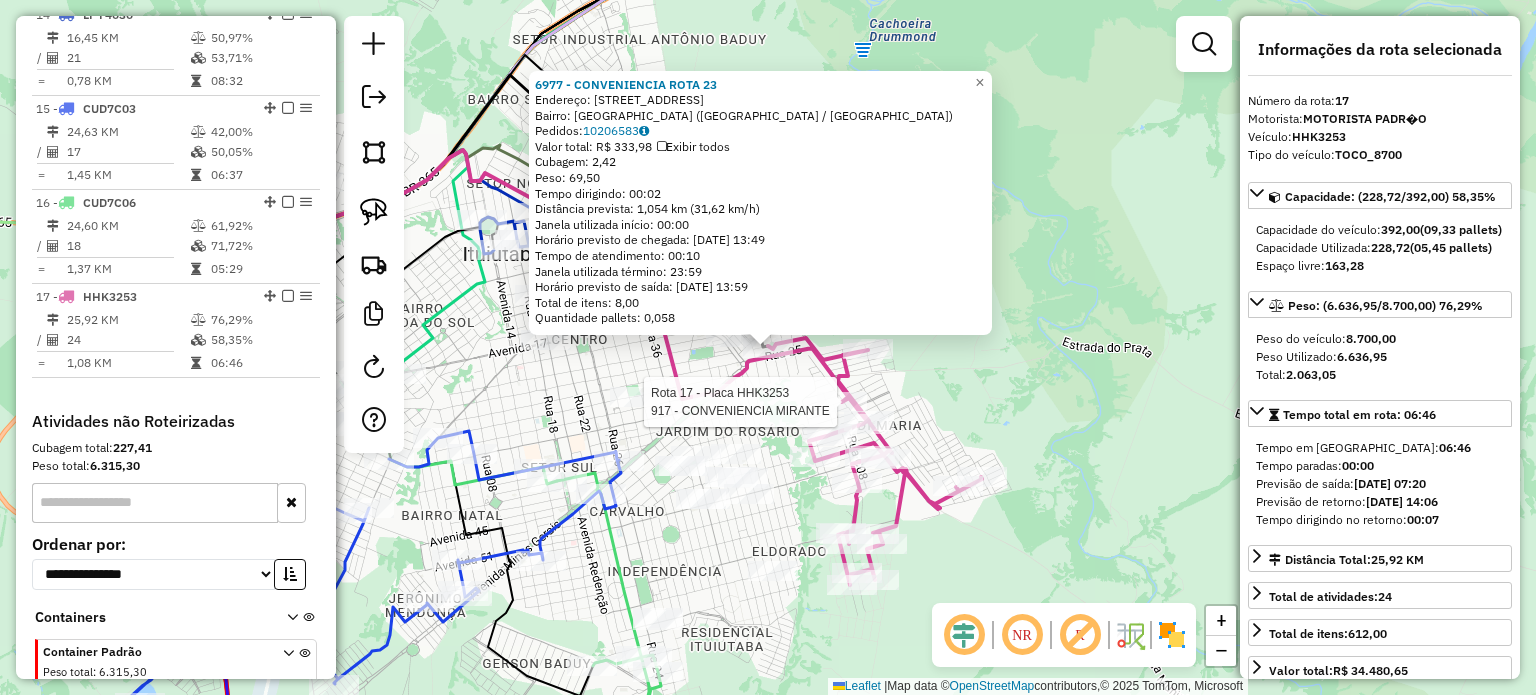scroll, scrollTop: 2073, scrollLeft: 0, axis: vertical 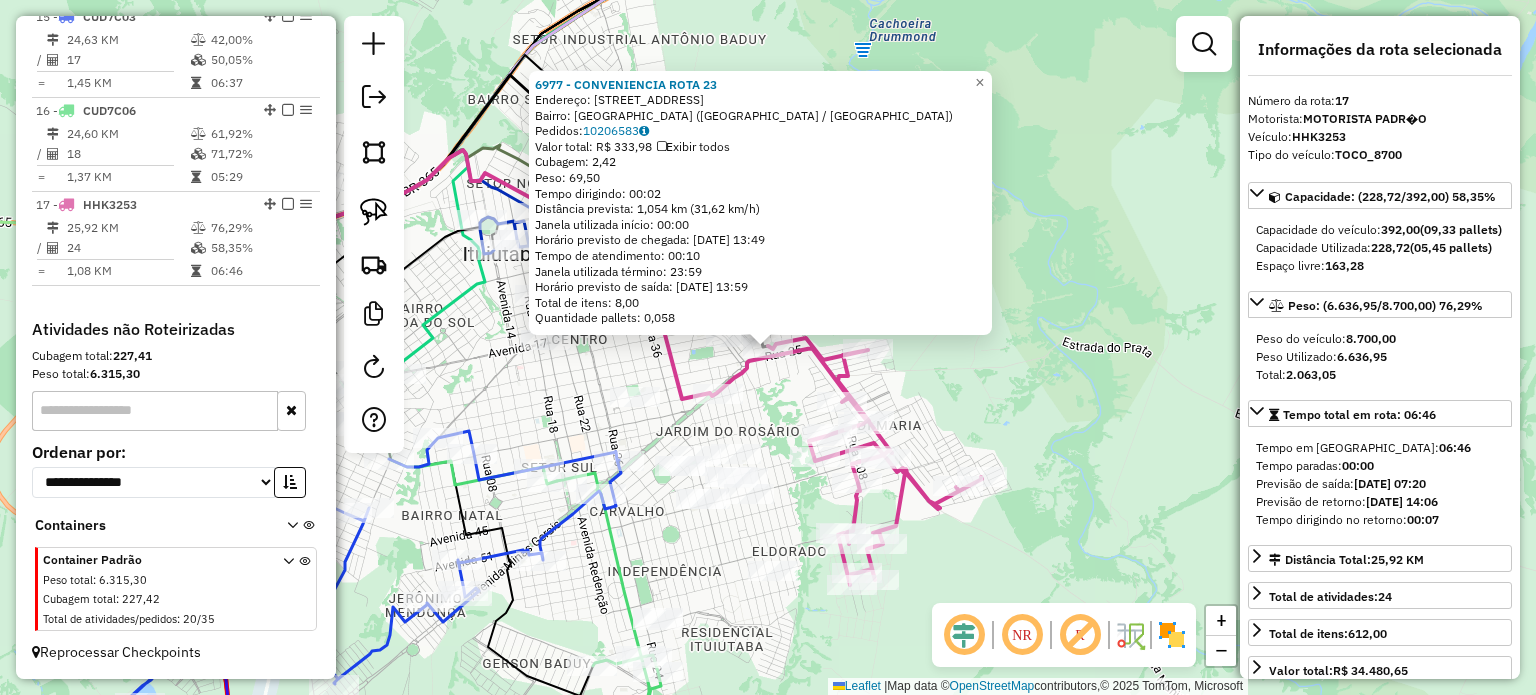 click on "6977 - CONVENIENCIA ROTA 23  Endereço: [STREET_ADDRESS]   Pedidos:  10206583   Valor total: R$ 333,98   Exibir todos   Cubagem: 2,42  Peso: 69,50  Tempo dirigindo: 00:02   Distância prevista: 1,054 km (31,62 km/h)   [GEOGRAPHIC_DATA] utilizada início: 00:00   Horário previsto de chegada: [DATE] 13:49   Tempo de atendimento: 00:10   Janela utilizada término: 23:59   Horário previsto de saída: [DATE] 13:59   Total de itens: 8,00   Quantidade pallets: 0,058  × Janela de atendimento Grade de atendimento Capacidade Transportadoras Veículos Cliente Pedidos  Rotas Selecione os dias de semana para filtrar as janelas de atendimento  Seg   Ter   Qua   Qui   Sex   Sáb   Dom  Informe o período da janela de atendimento: De: Até:  Filtrar exatamente a janela do cliente  Considerar janela de atendimento padrão  Selecione os dias de semana para filtrar as grades de atendimento  Seg   Ter   Qua   Qui   Sex   Sáb   Dom   Clientes fora do dia de atendimento selecionado +" 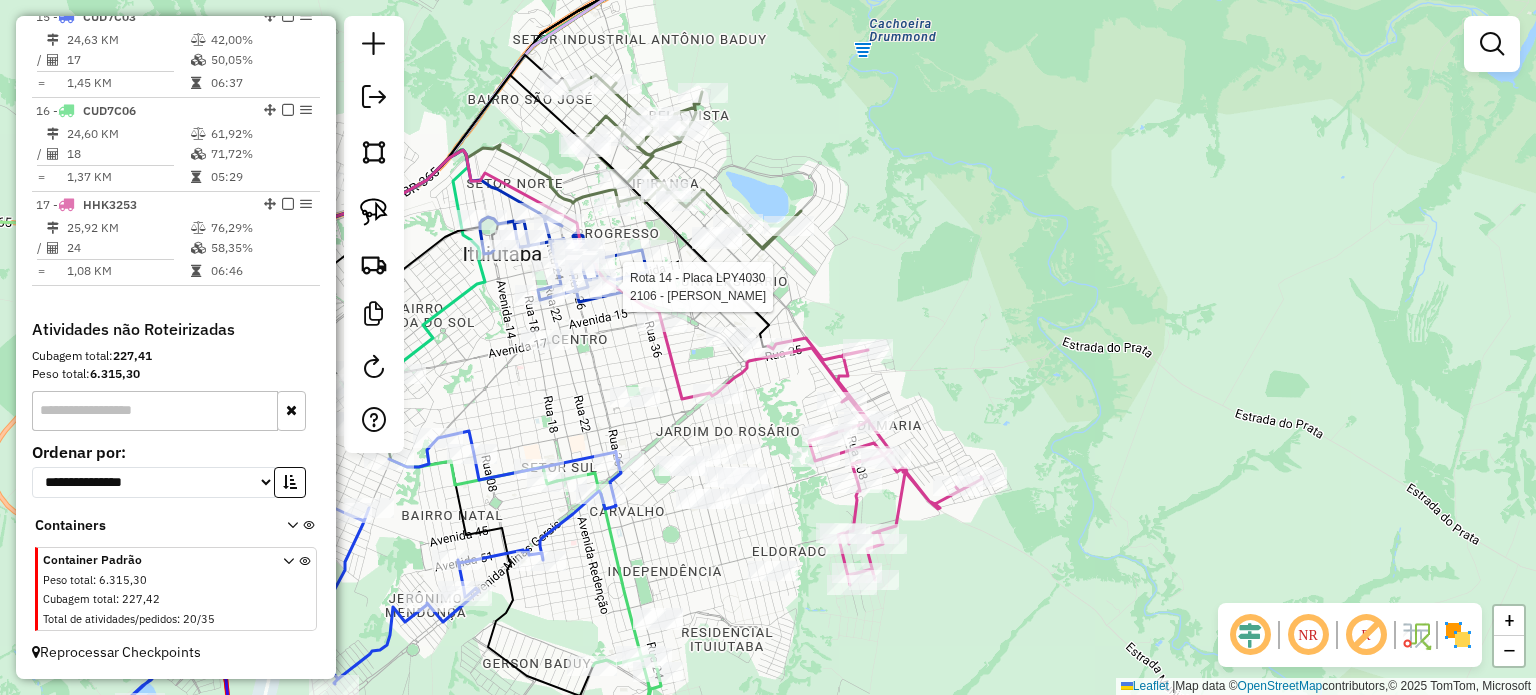 select on "**********" 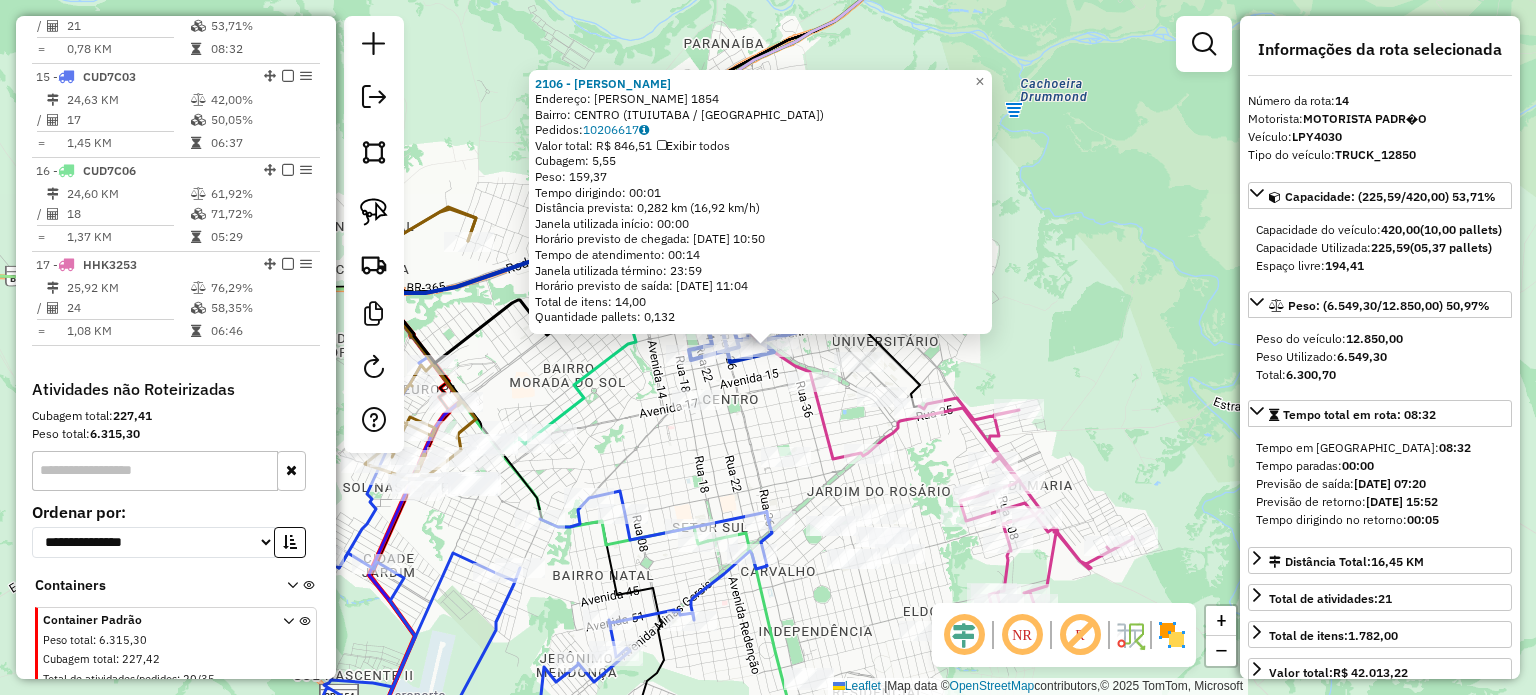scroll, scrollTop: 1968, scrollLeft: 0, axis: vertical 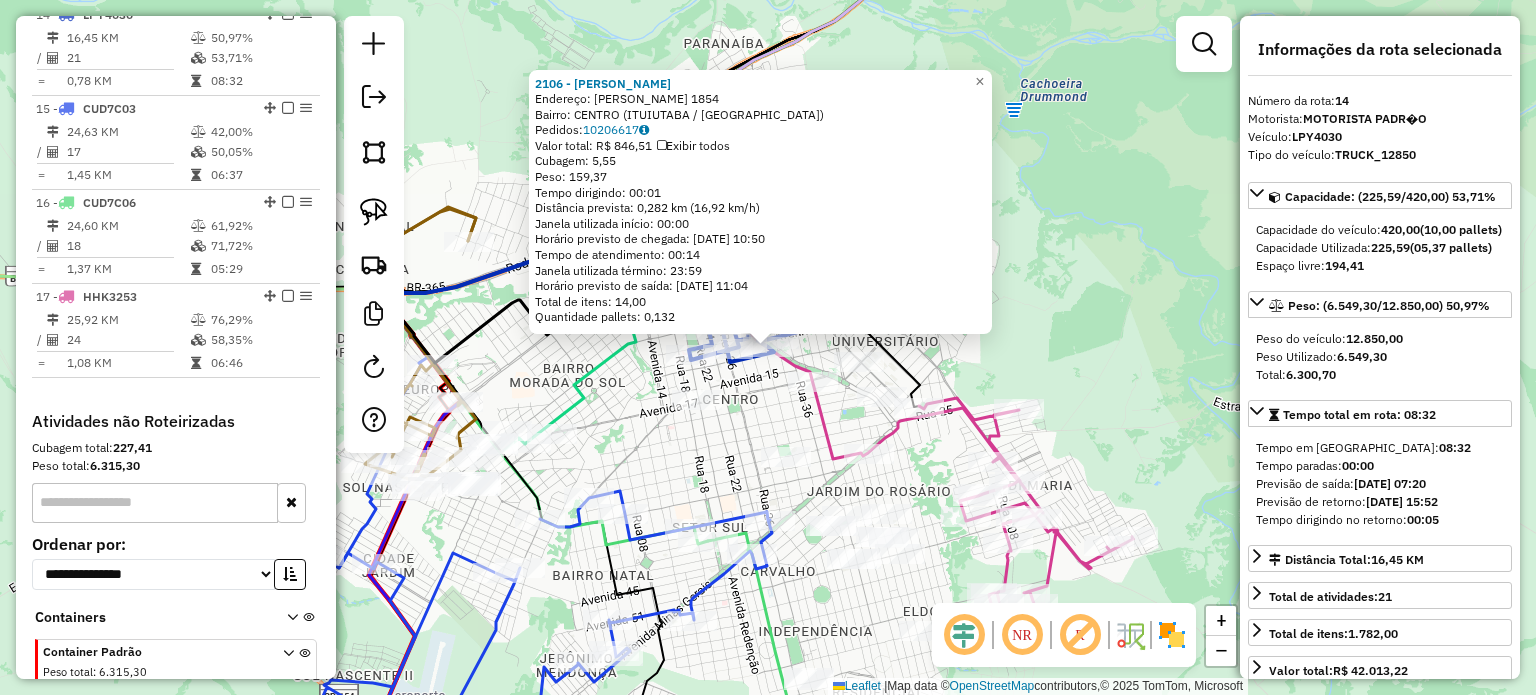 click on "2106 - [PERSON_NAME] APARECIDA SIL  Endereço:  [PERSON_NAME] DIB 1854   Bairro: CENTRO ([GEOGRAPHIC_DATA] / [GEOGRAPHIC_DATA])   Pedidos:  10206617   Valor total: R$ 846,51   Exibir todos   Cubagem: 5,55  Peso: 159,37  Tempo dirigindo: 00:01   Distância prevista: 0,282 km (16,92 km/h)   [GEOGRAPHIC_DATA] utilizada início: 00:00   Horário previsto de chegada: [DATE] 10:50   Tempo de atendimento: 00:14   Janela utilizada término: 23:59   Horário previsto de saída: [DATE] 11:04   Total de itens: 14,00   Quantidade pallets: 0,132  × Janela de atendimento Grade de atendimento Capacidade Transportadoras Veículos Cliente Pedidos  Rotas Selecione os dias de semana para filtrar as janelas de atendimento  Seg   Ter   Qua   Qui   Sex   Sáb   Dom  Informe o período da janela de atendimento: De: Até:  Filtrar exatamente a janela do cliente  Considerar janela de atendimento padrão  Selecione os dias de semana para filtrar as grades de atendimento  Seg   Ter   Qua   Qui   Sex   Sáb   Dom   Considerar clientes sem dia de atendimento cadastrado De:" 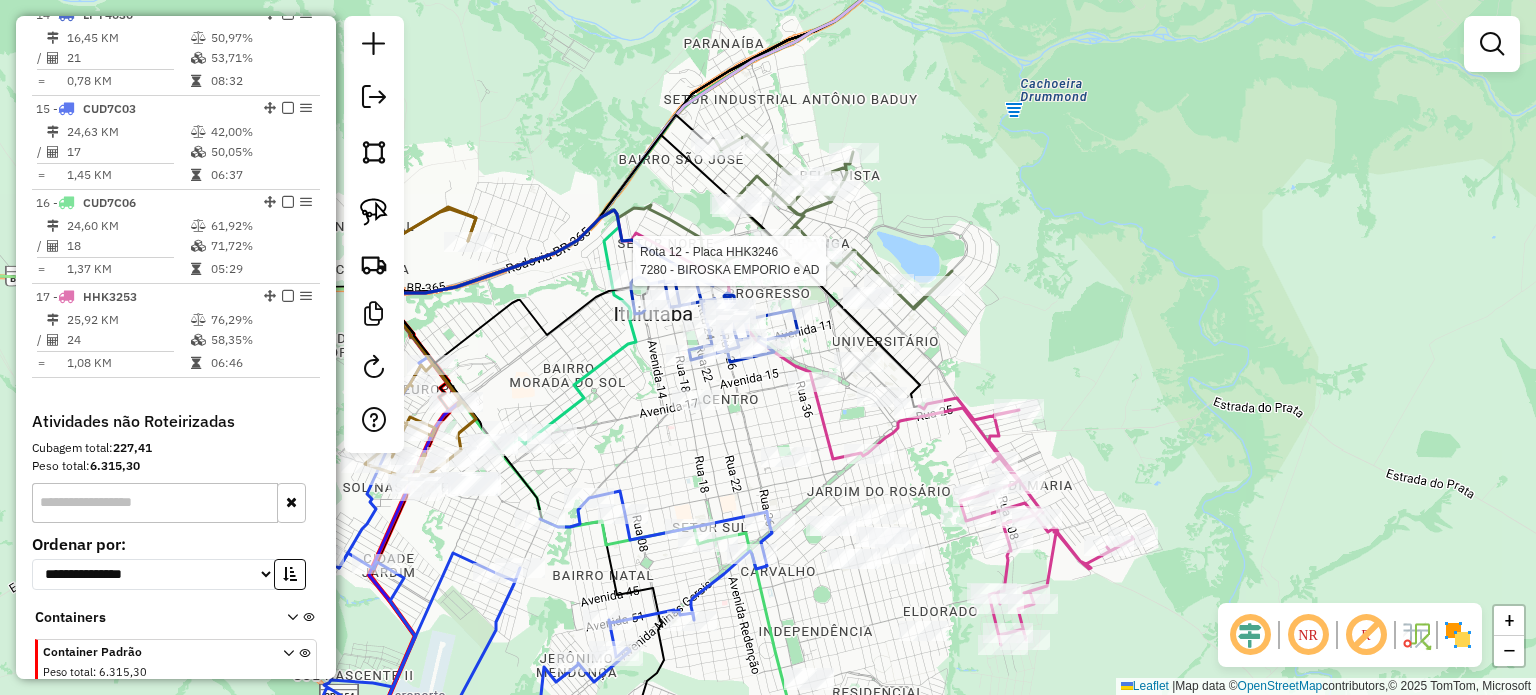 select on "**********" 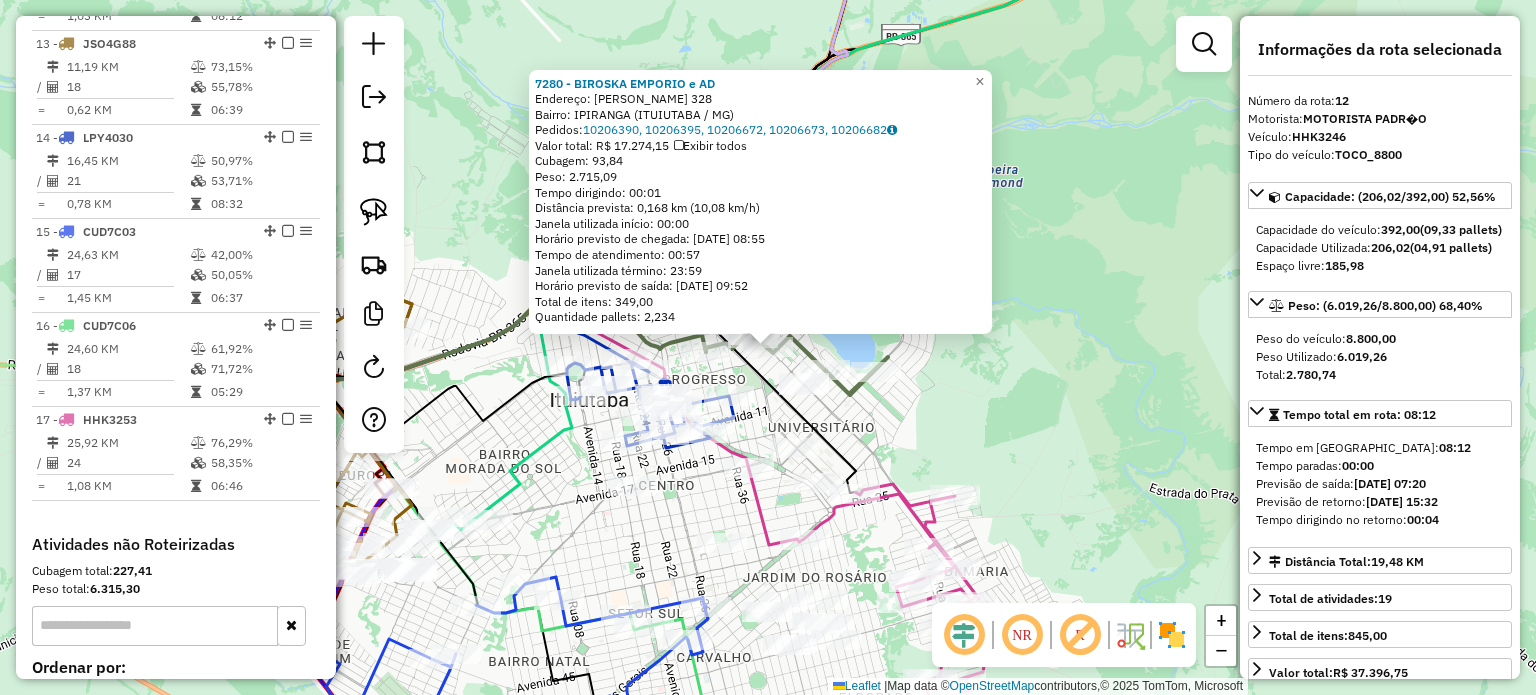 scroll, scrollTop: 1780, scrollLeft: 0, axis: vertical 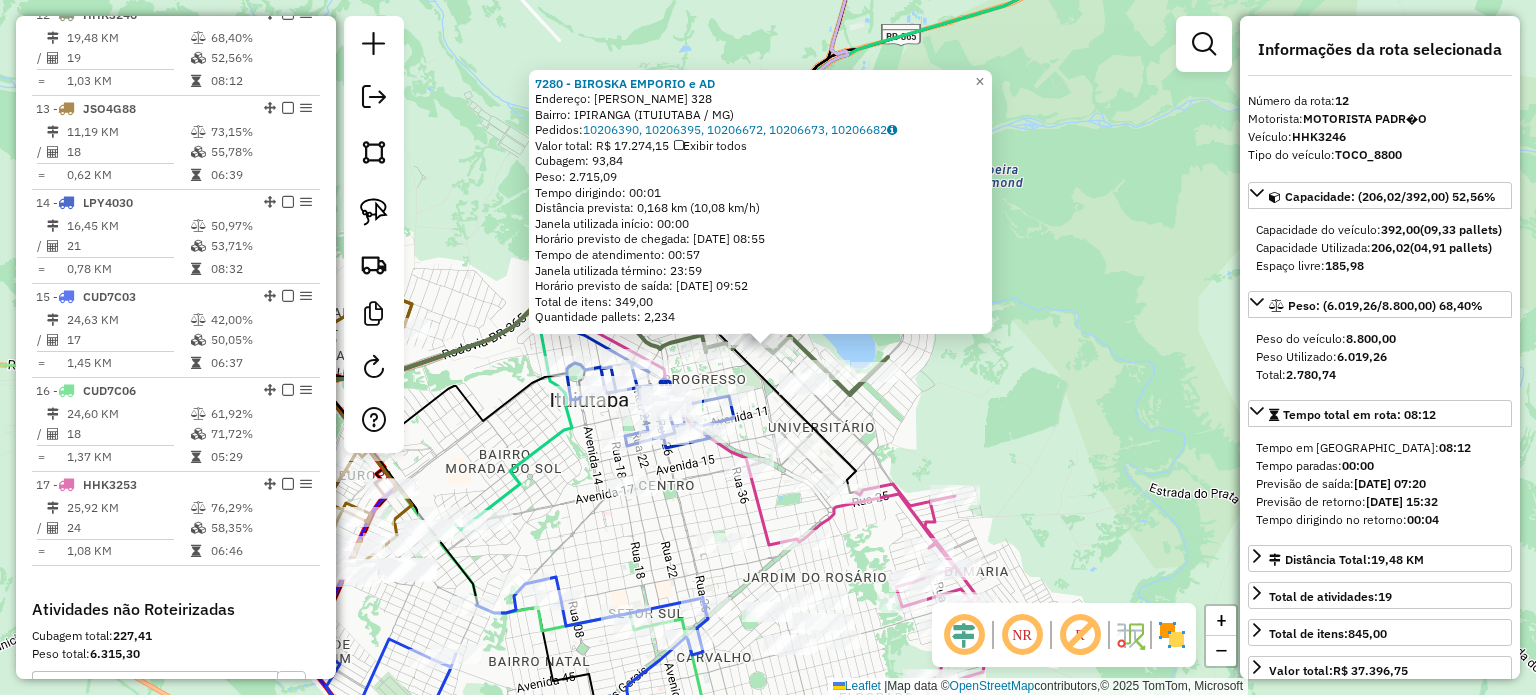 click on "7280 - BIROSKA EMPORIO e AD  Endereço:  [PERSON_NAME] 328   Bairro: IPIRANGA (ITUIUTABA / MG)   Pedidos:  10206390, 10206395, 10206672, 10206673, 10206682   Valor total: R$ 17.274,15   Exibir todos   Cubagem: 93,84  Peso: 2.715,09  Tempo dirigindo: 00:01   Distância prevista: 0,168 km (10,08 km/h)   [GEOGRAPHIC_DATA] utilizada início: 00:00   Horário previsto de chegada: [DATE] 08:55   Tempo de atendimento: 00:57   Janela utilizada término: 23:59   Horário previsto de saída: [DATE] 09:52   Total de itens: 349,00   Quantidade pallets: 2,234  × Janela de atendimento Grade de atendimento Capacidade Transportadoras Veículos Cliente Pedidos  Rotas Selecione os dias de semana para filtrar as janelas de atendimento  Seg   Ter   Qua   Qui   Sex   Sáb   Dom  Informe o período da janela de atendimento: De: Até:  Filtrar exatamente a janela do cliente  Considerar janela de atendimento padrão  Selecione os dias de semana para filtrar as grades de atendimento  Seg   Ter   Qua   Qui   Sex   Sáb   Dom" 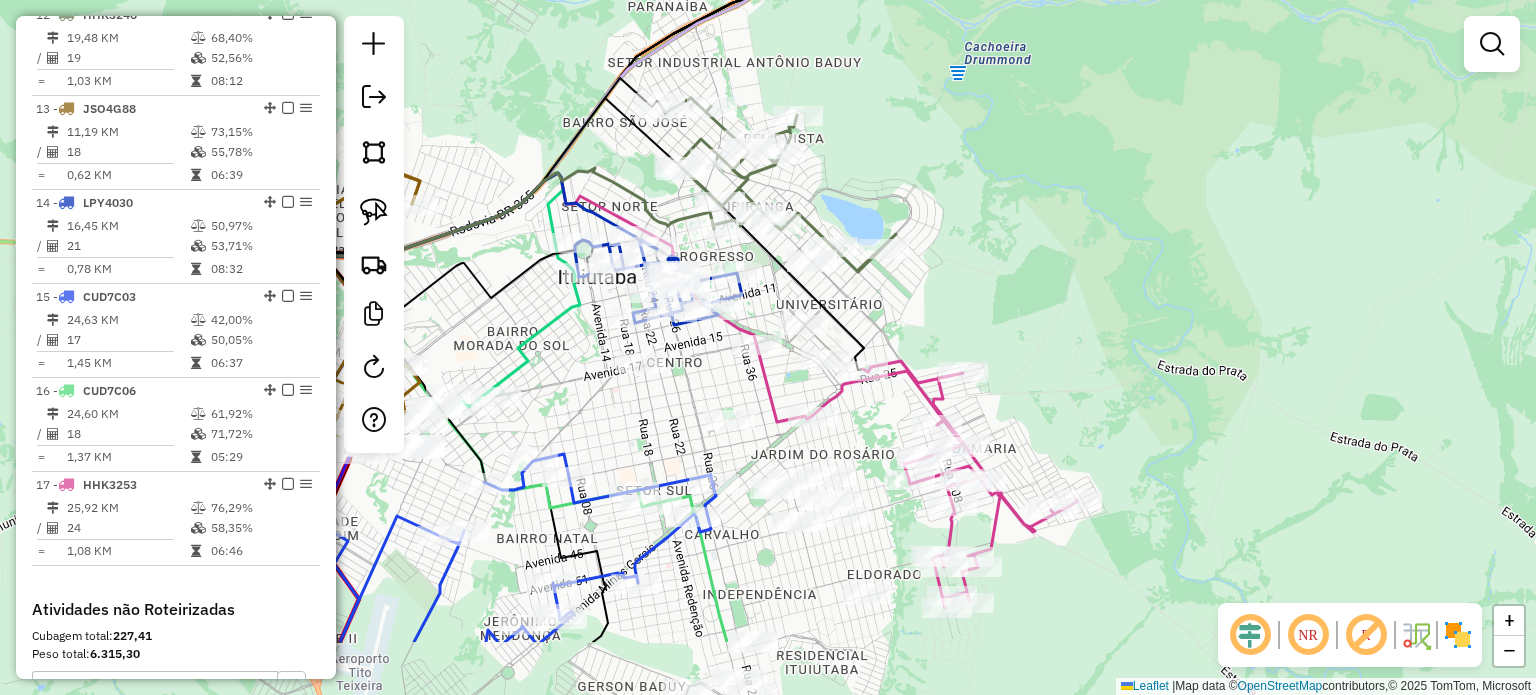 drag, startPoint x: 975, startPoint y: 330, endPoint x: 994, endPoint y: 259, distance: 73.4983 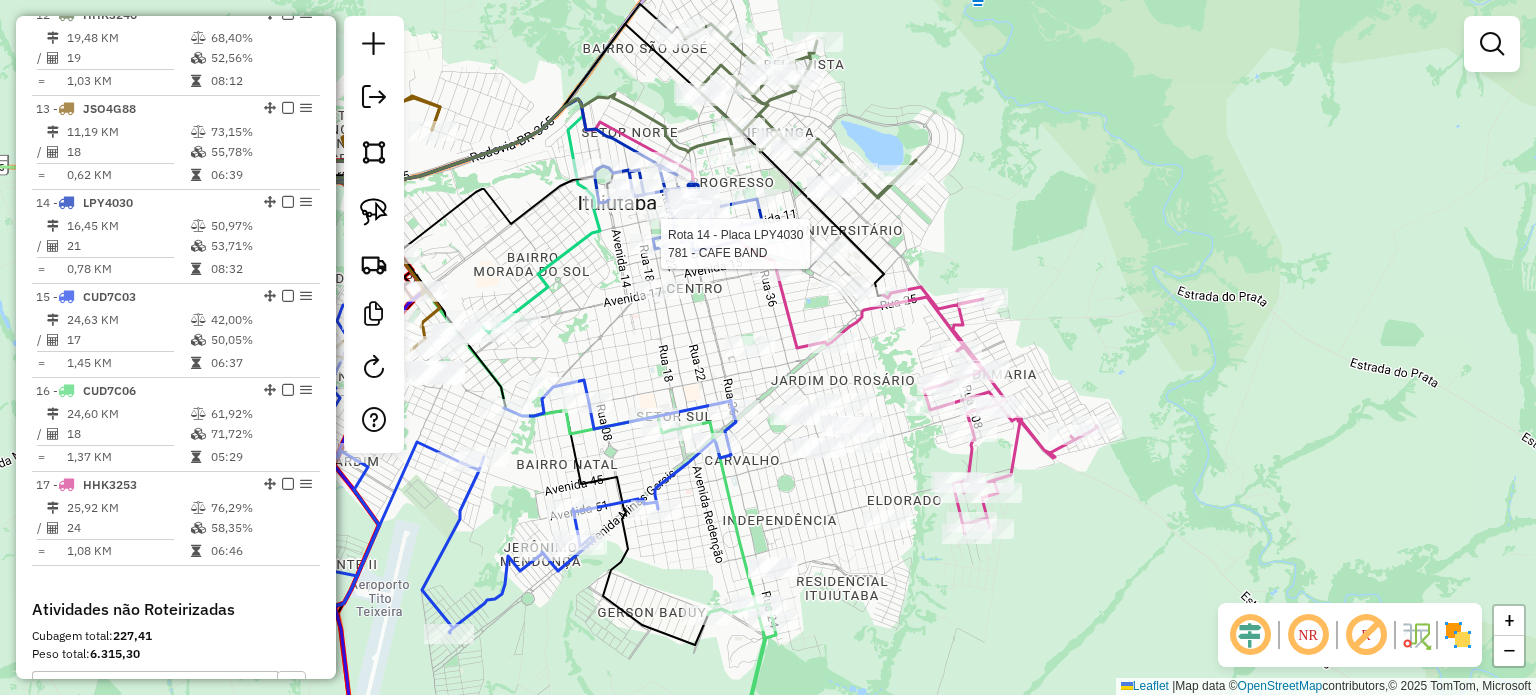 click 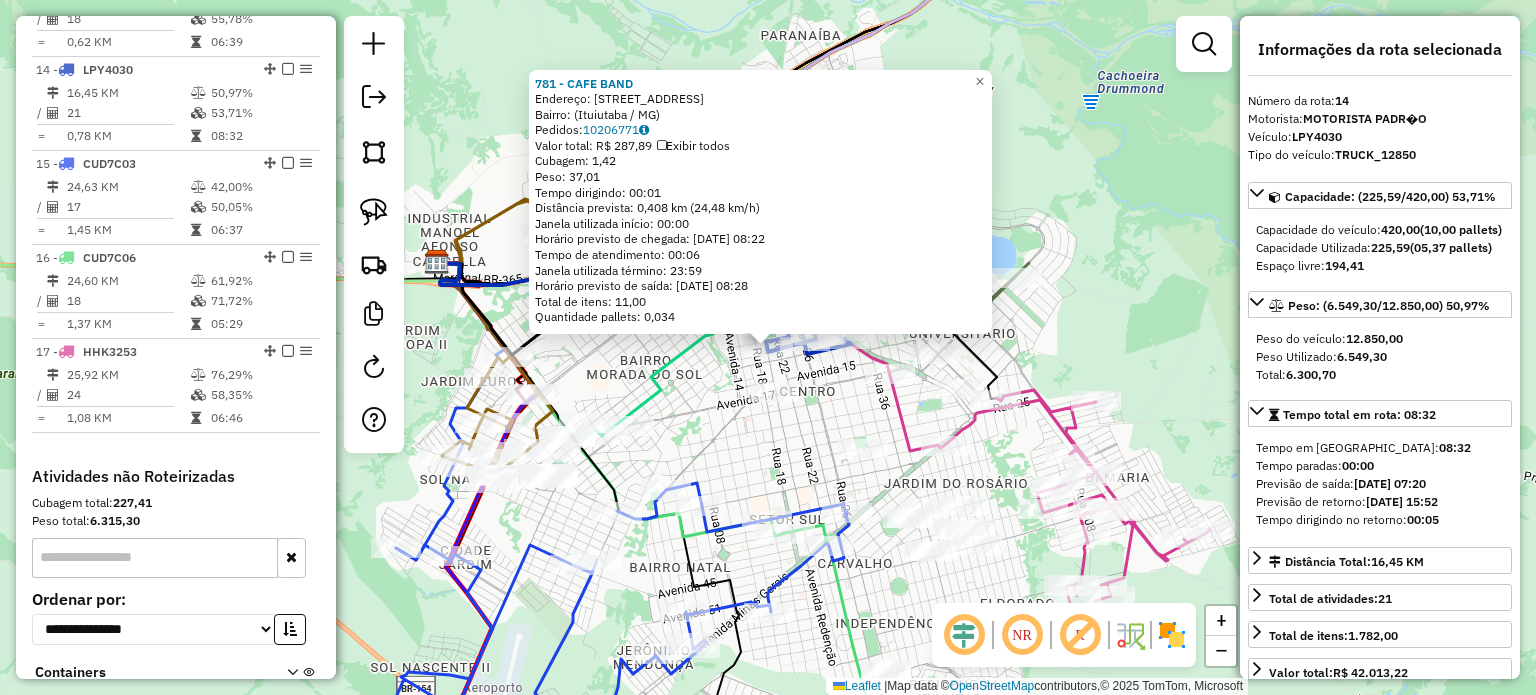scroll, scrollTop: 1968, scrollLeft: 0, axis: vertical 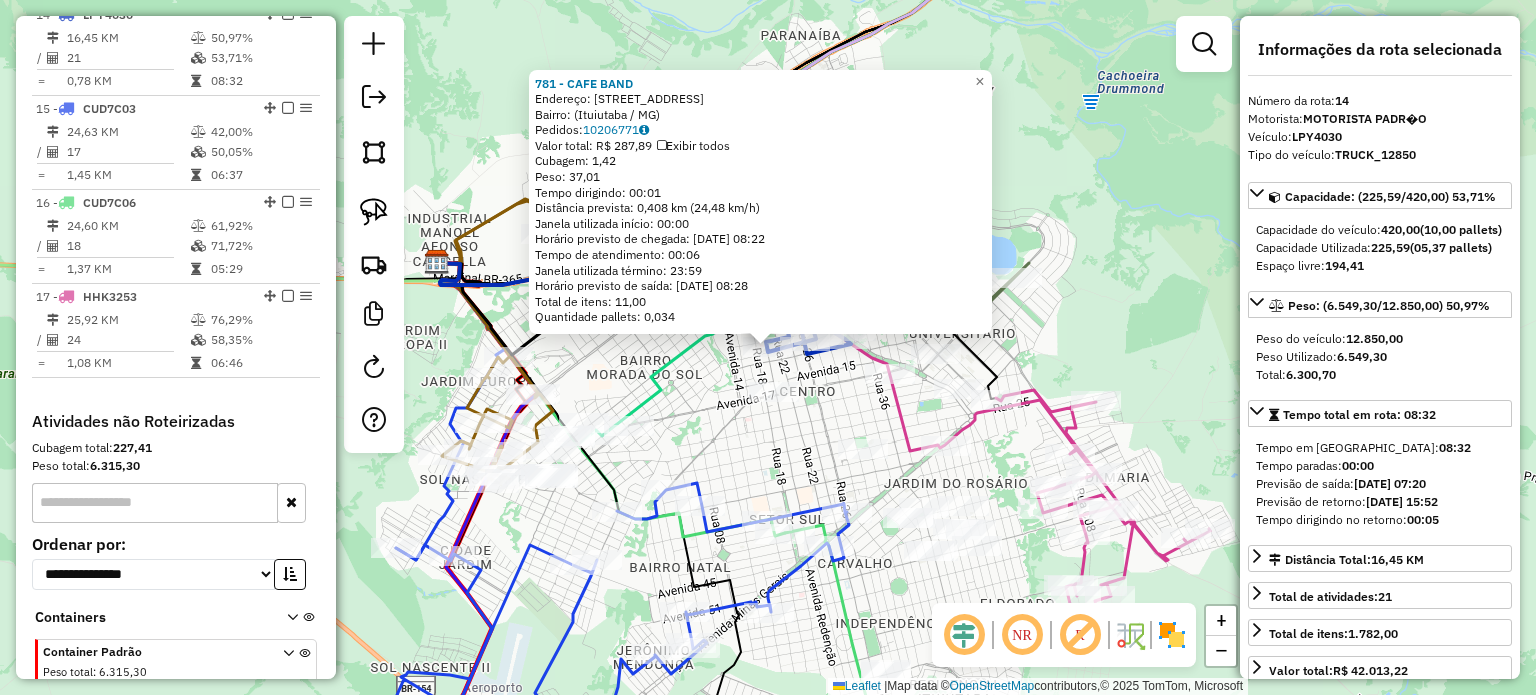click on "781 - CAFE BAND  Endereço: [STREET_ADDRESS]   Pedidos:  10206771   Valor total: R$ 287,89   Exibir todos   Cubagem: 1,42  Peso: 37,01  Tempo dirigindo: 00:01   Distância prevista: 0,408 km (24,48 km/h)   Janela utilizada início: 00:00   Horário previsto de chegada: [DATE] 08:22   Tempo de atendimento: 00:06   Janela utilizada término: 23:59   Horário previsto de saída: [DATE] 08:28   Total de itens: 11,00   Quantidade pallets: 0,034  × Janela de atendimento Grade de atendimento Capacidade Transportadoras Veículos Cliente Pedidos  Rotas Selecione os dias de semana para filtrar as janelas de atendimento  Seg   Ter   Qua   Qui   Sex   Sáb   Dom  Informe o período da janela de atendimento: De: Até:  Filtrar exatamente a janela do cliente  Considerar janela de atendimento padrão  Selecione os dias de semana para filtrar as grades de atendimento  Seg   Ter   Qua   Qui   Sex   Sáb   Dom   Considerar clientes sem dia de atendimento cadastrado  Peso mínimo:   De:   De:" 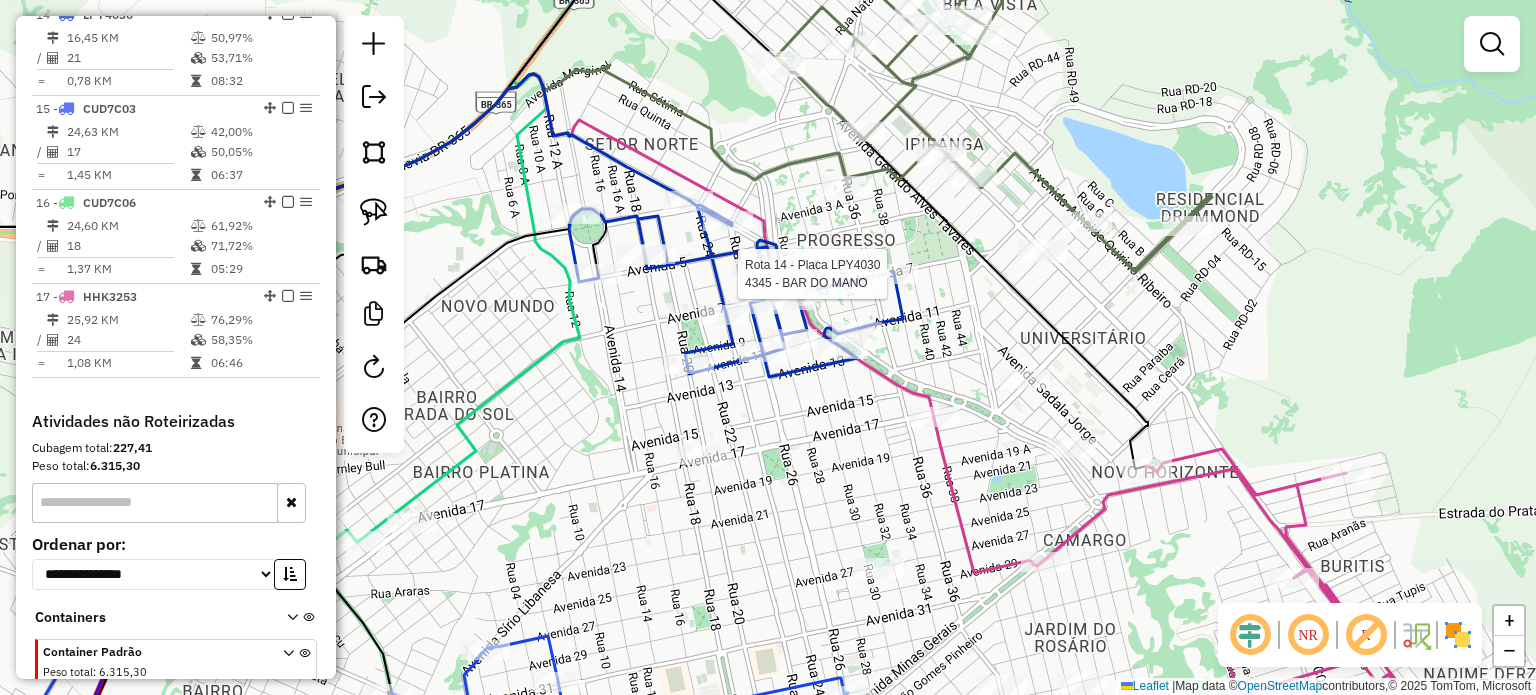 select on "**********" 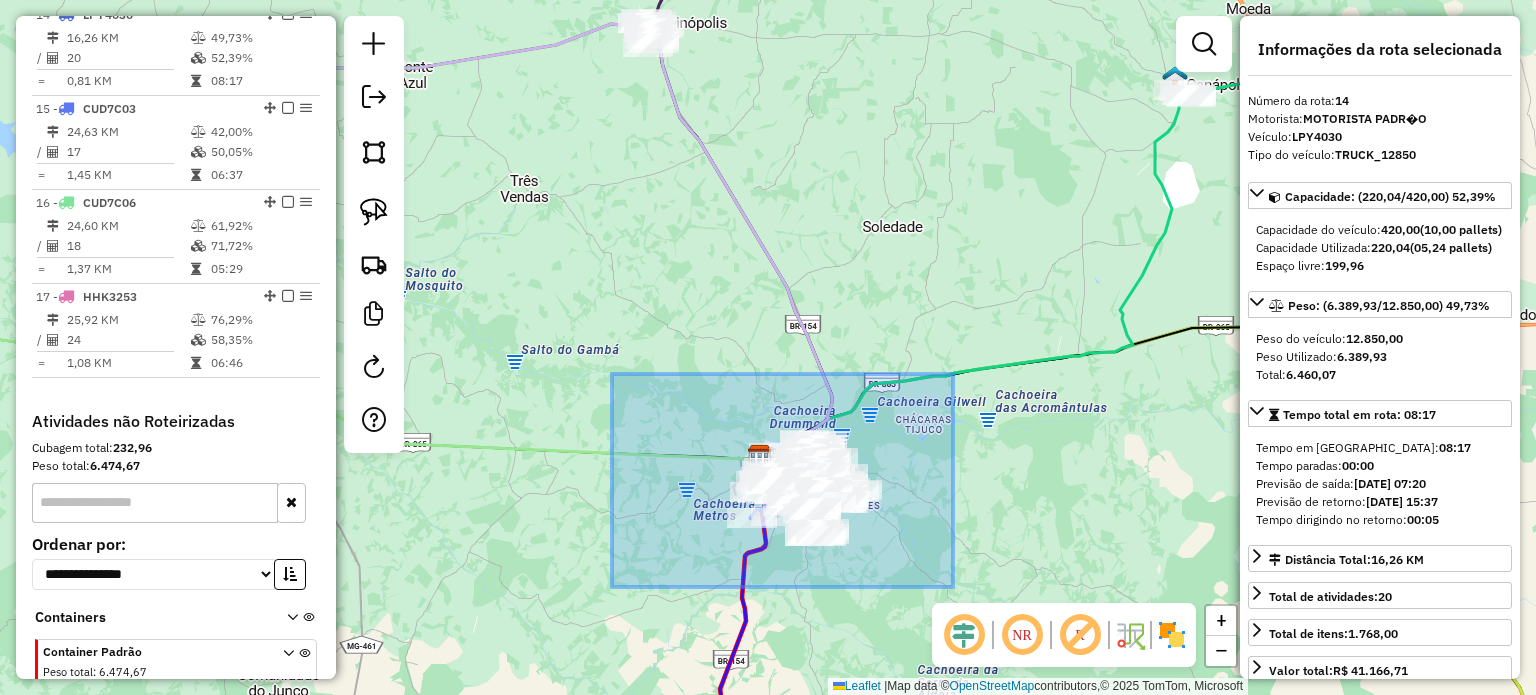 drag, startPoint x: 612, startPoint y: 374, endPoint x: 1040, endPoint y: 639, distance: 503.39746 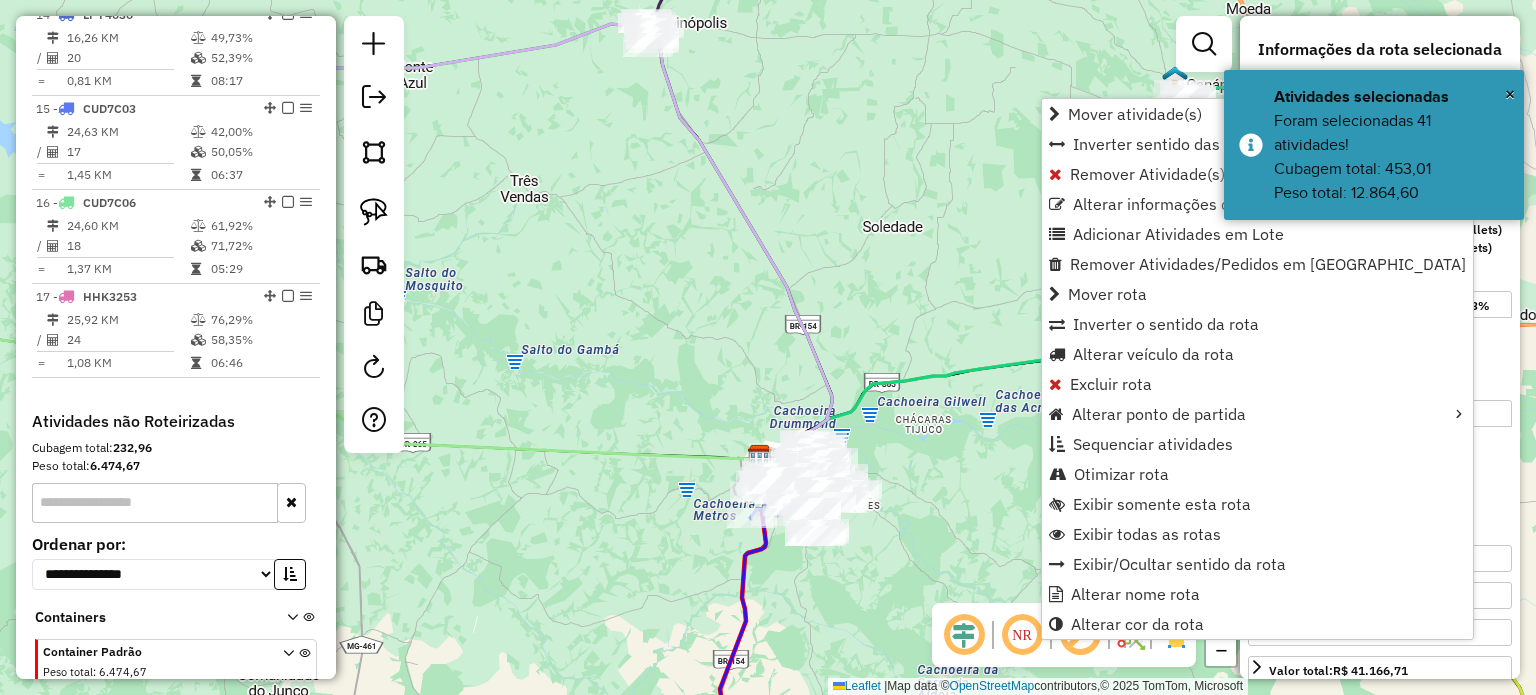 click on "Janela de atendimento Grade de atendimento Capacidade Transportadoras Veículos Cliente Pedidos  Rotas Selecione os dias de semana para filtrar as janelas de atendimento  Seg   Ter   Qua   Qui   Sex   Sáb   Dom  Informe o período da janela de atendimento: De: Até:  Filtrar exatamente a janela do cliente  Considerar janela de atendimento padrão  Selecione os dias de semana para filtrar as grades de atendimento  Seg   Ter   Qua   Qui   Sex   Sáb   Dom   Considerar clientes sem dia de atendimento cadastrado  Clientes fora do dia de atendimento selecionado Filtrar as atividades entre os valores definidos abaixo:  Peso mínimo:   Peso máximo:   Cubagem mínima:   Cubagem máxima:   De:   Até:  Filtrar as atividades entre o tempo de atendimento definido abaixo:  De:   Até:   Considerar capacidade total dos clientes não roteirizados Transportadora: Selecione um ou mais itens Tipo de veículo: Selecione um ou mais itens Veículo: Selecione um ou mais itens Motorista: Selecione um ou mais itens Nome: Rótulo:" 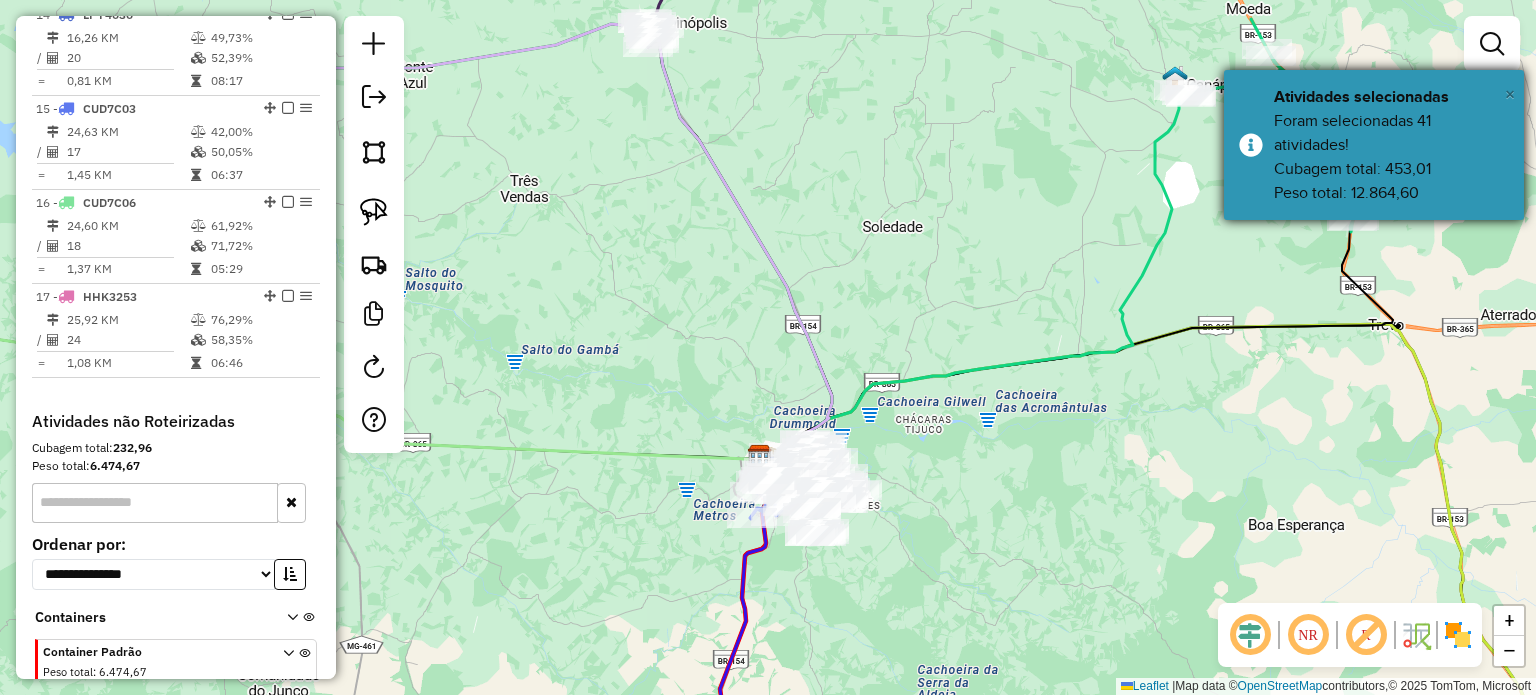 click on "×" at bounding box center (1510, 94) 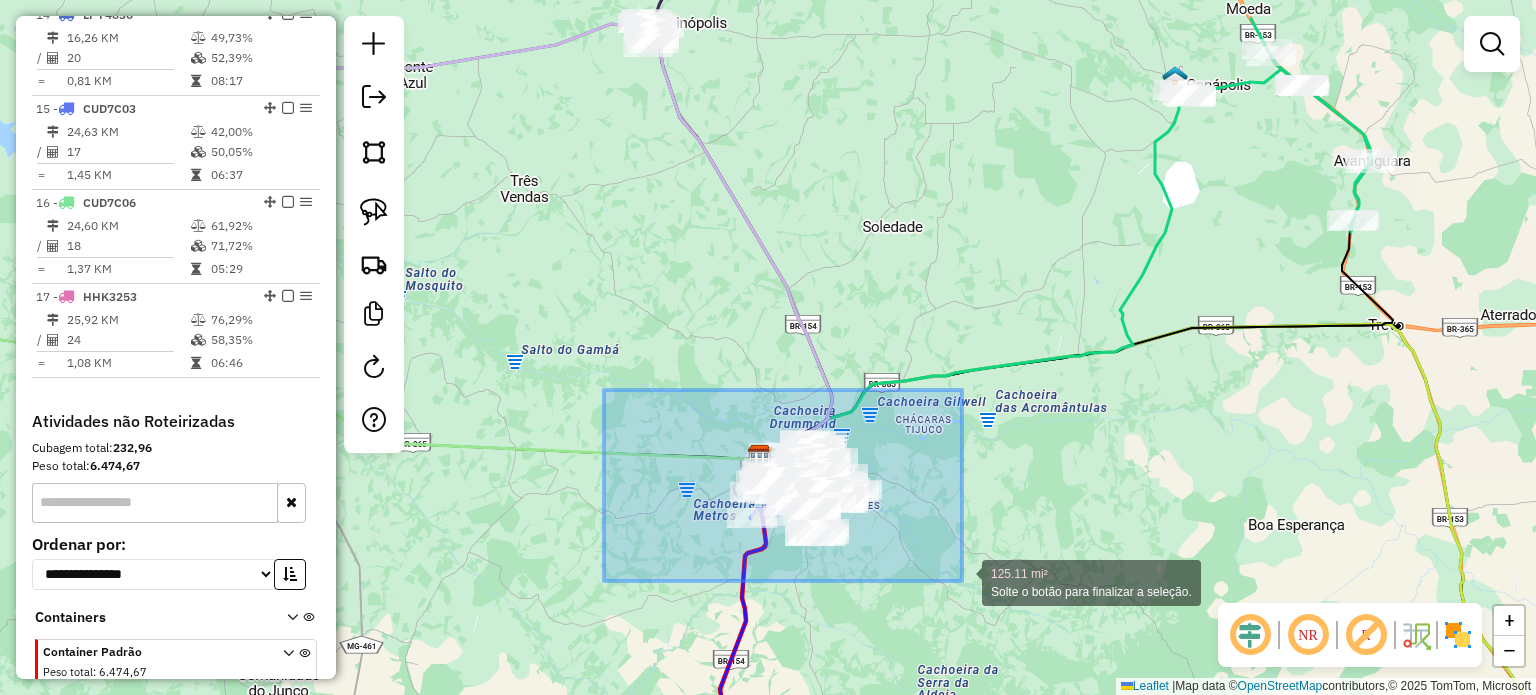 drag, startPoint x: 630, startPoint y: 407, endPoint x: 997, endPoint y: 594, distance: 411.89563 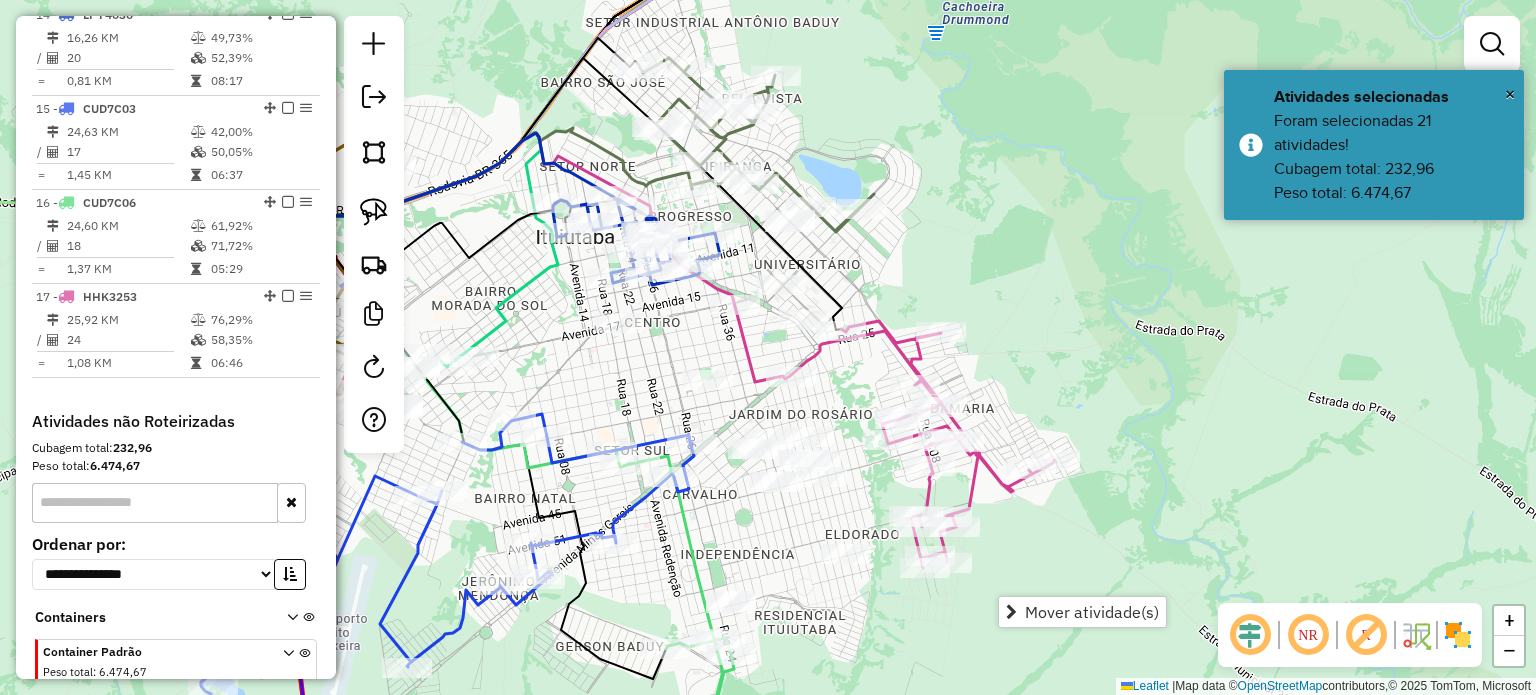 drag, startPoint x: 759, startPoint y: 548, endPoint x: 742, endPoint y: 378, distance: 170.84789 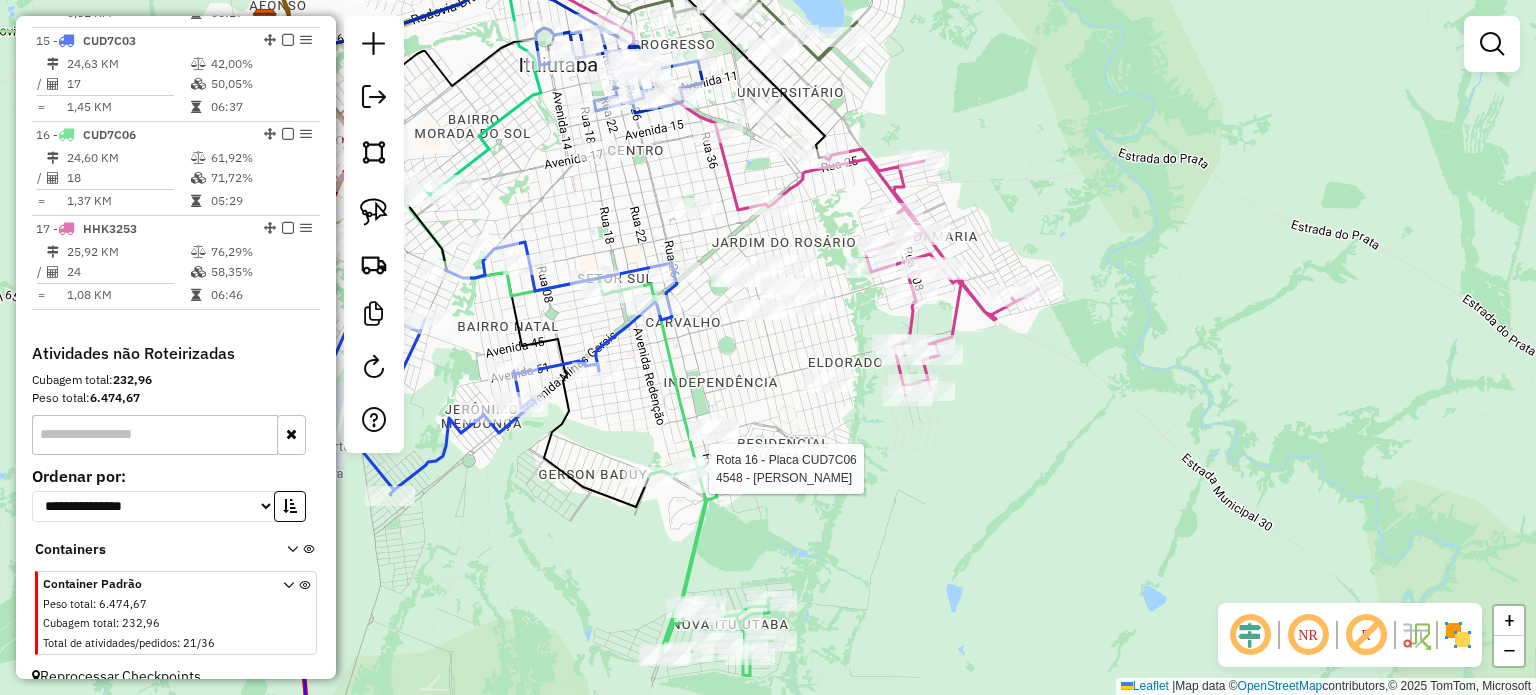select on "**********" 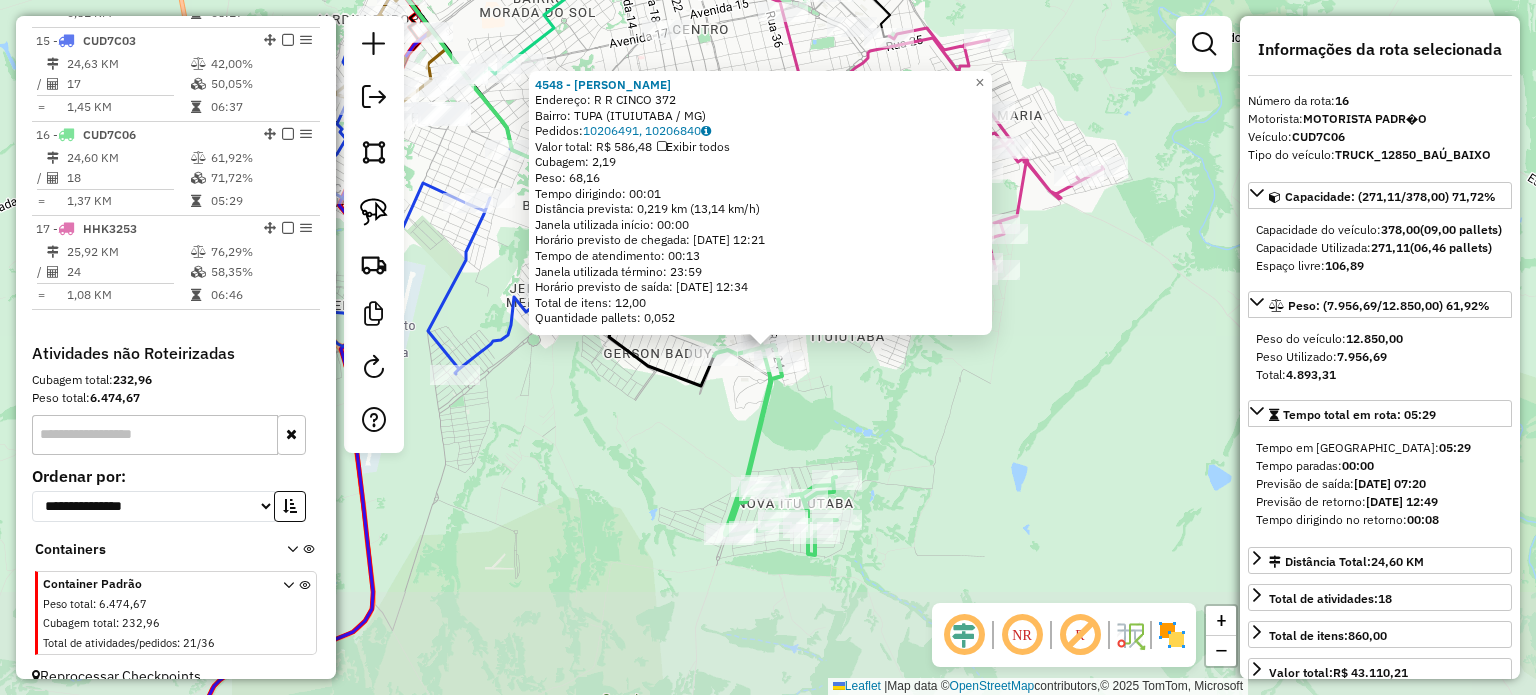 scroll, scrollTop: 2073, scrollLeft: 0, axis: vertical 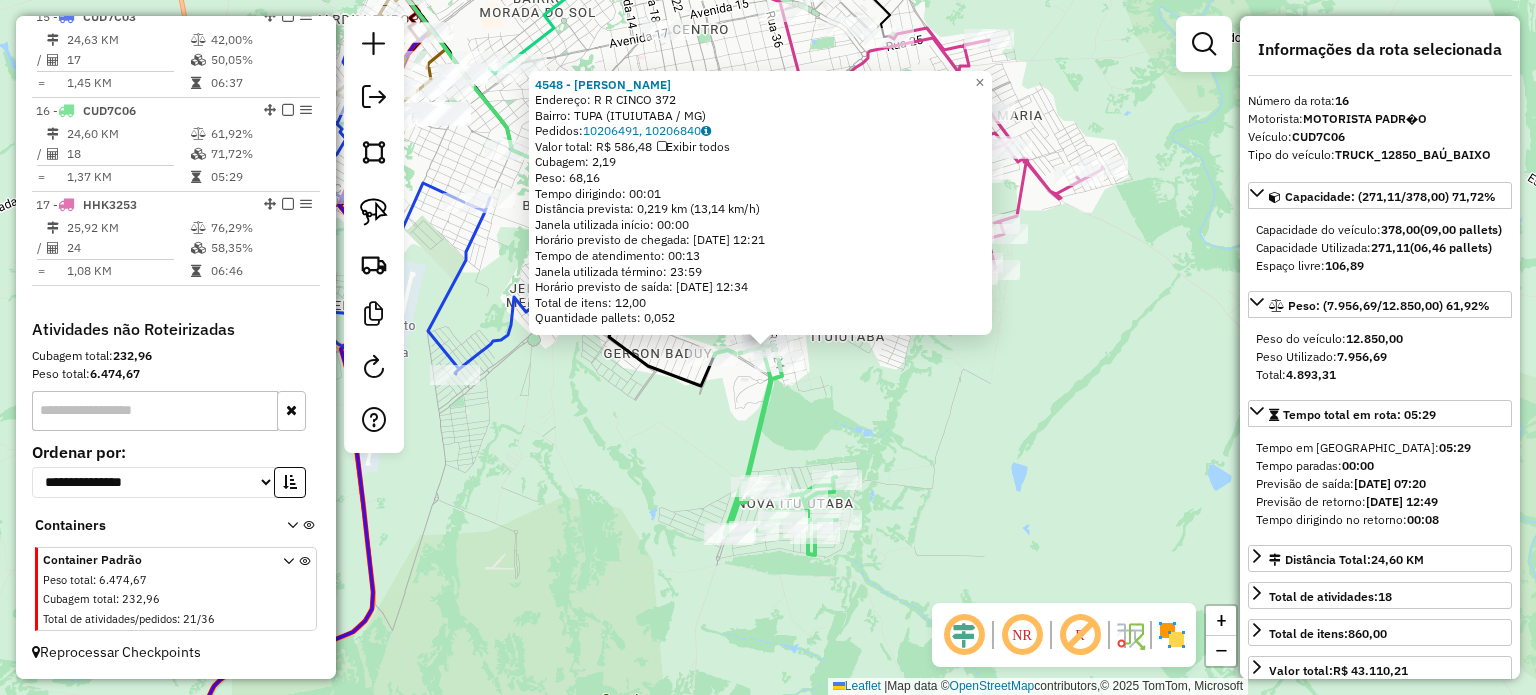 click on "4548 - MARA REGI CARVALHO  Endereço:  R   R   CINCO 372   Bairro: TUPA (ITUIUTABA / MG)   Pedidos:  10206491, 10206840   Valor total: R$ 586,48   Exibir todos   Cubagem: 2,19  Peso: 68,16  Tempo dirigindo: 00:01   Distância prevista: 0,219 km (13,14 km/h)   Janela utilizada início: 00:00   Horário previsto de chegada: 11/07/2025 12:21   Tempo de atendimento: 00:13   Janela utilizada término: 23:59   Horário previsto de saída: 11/07/2025 12:34   Total de itens: 12,00   Quantidade pallets: 0,052  × Janela de atendimento Grade de atendimento Capacidade Transportadoras Veículos Cliente Pedidos  Rotas Selecione os dias de semana para filtrar as janelas de atendimento  Seg   Ter   Qua   Qui   Sex   Sáb   Dom  Informe o período da janela de atendimento: De: Até:  Filtrar exatamente a janela do cliente  Considerar janela de atendimento padrão  Selecione os dias de semana para filtrar as grades de atendimento  Seg   Ter   Qua   Qui   Sex   Sáb   Dom   Considerar clientes sem dia de atendimento cadastrado" 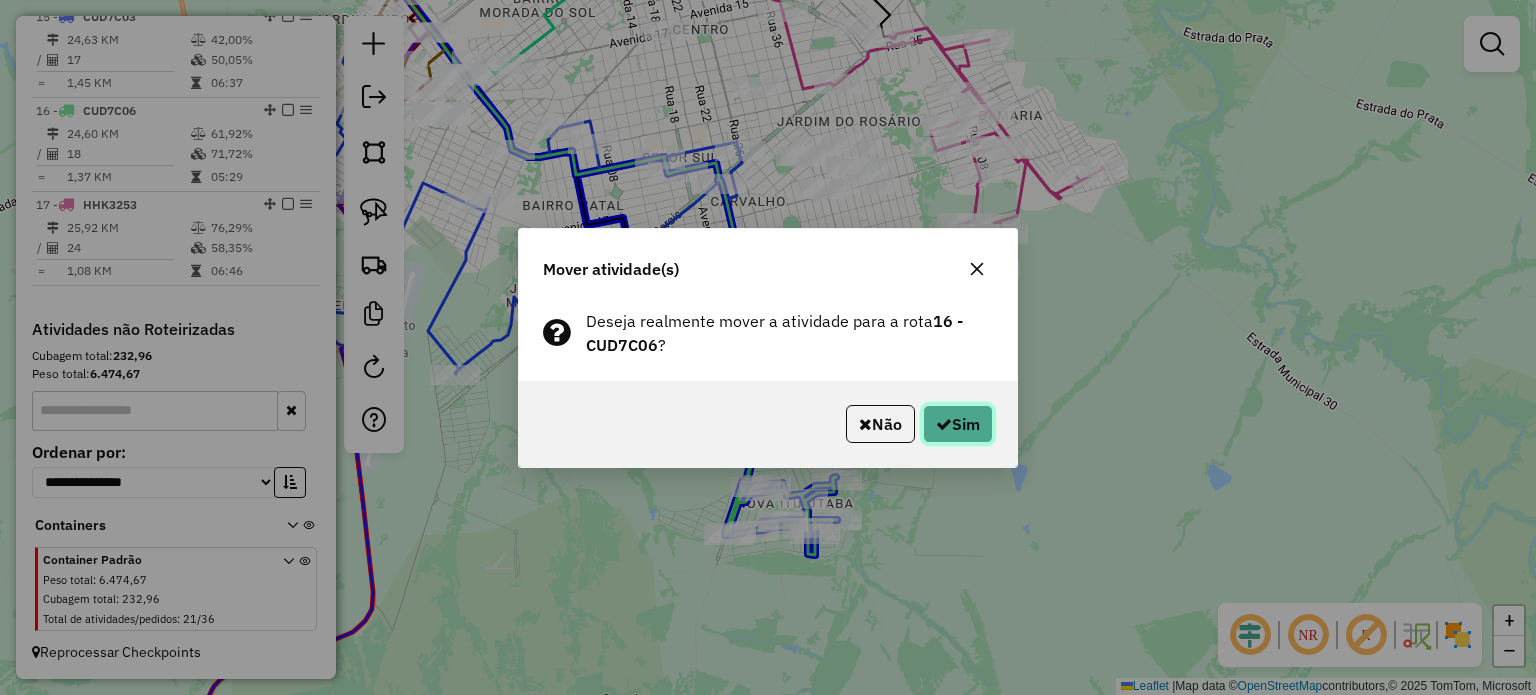 click on "Sim" 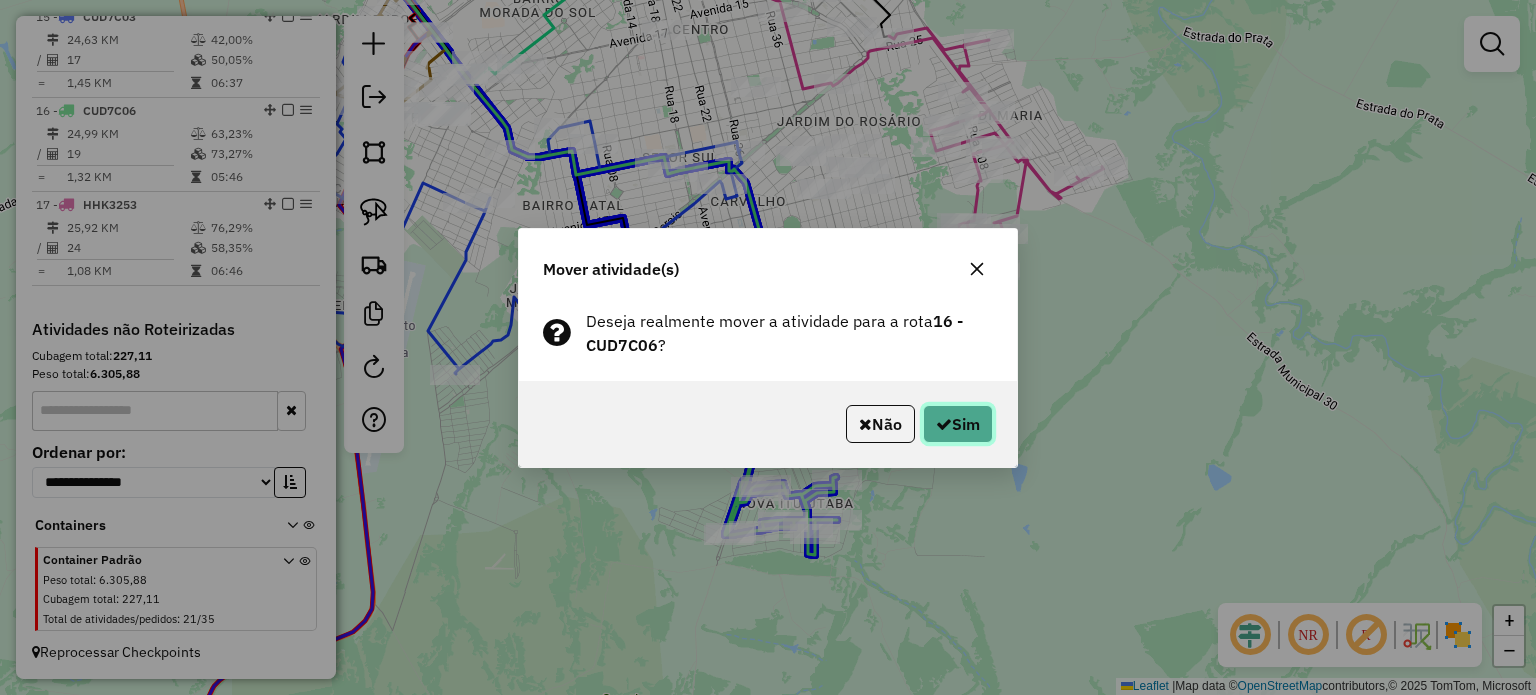 drag, startPoint x: 964, startPoint y: 416, endPoint x: 921, endPoint y: 410, distance: 43.416588 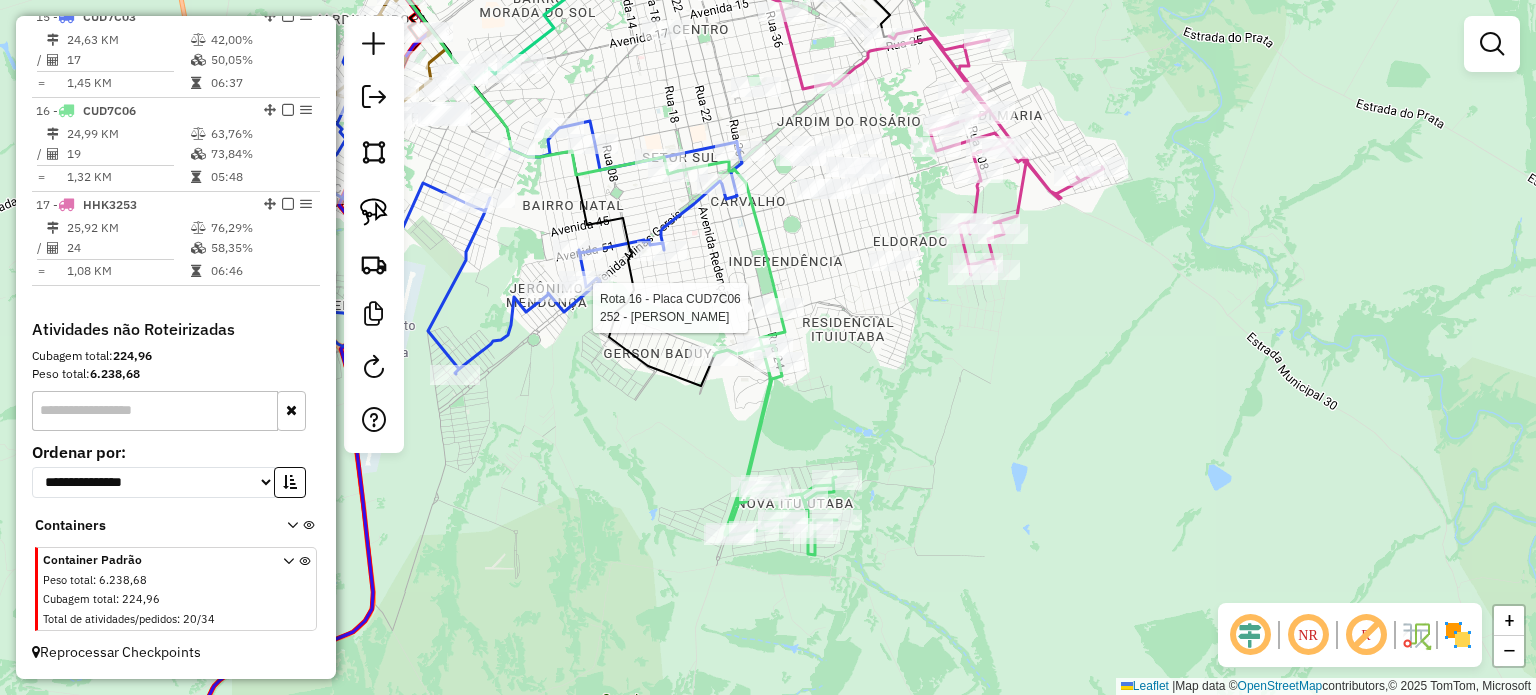 select on "**********" 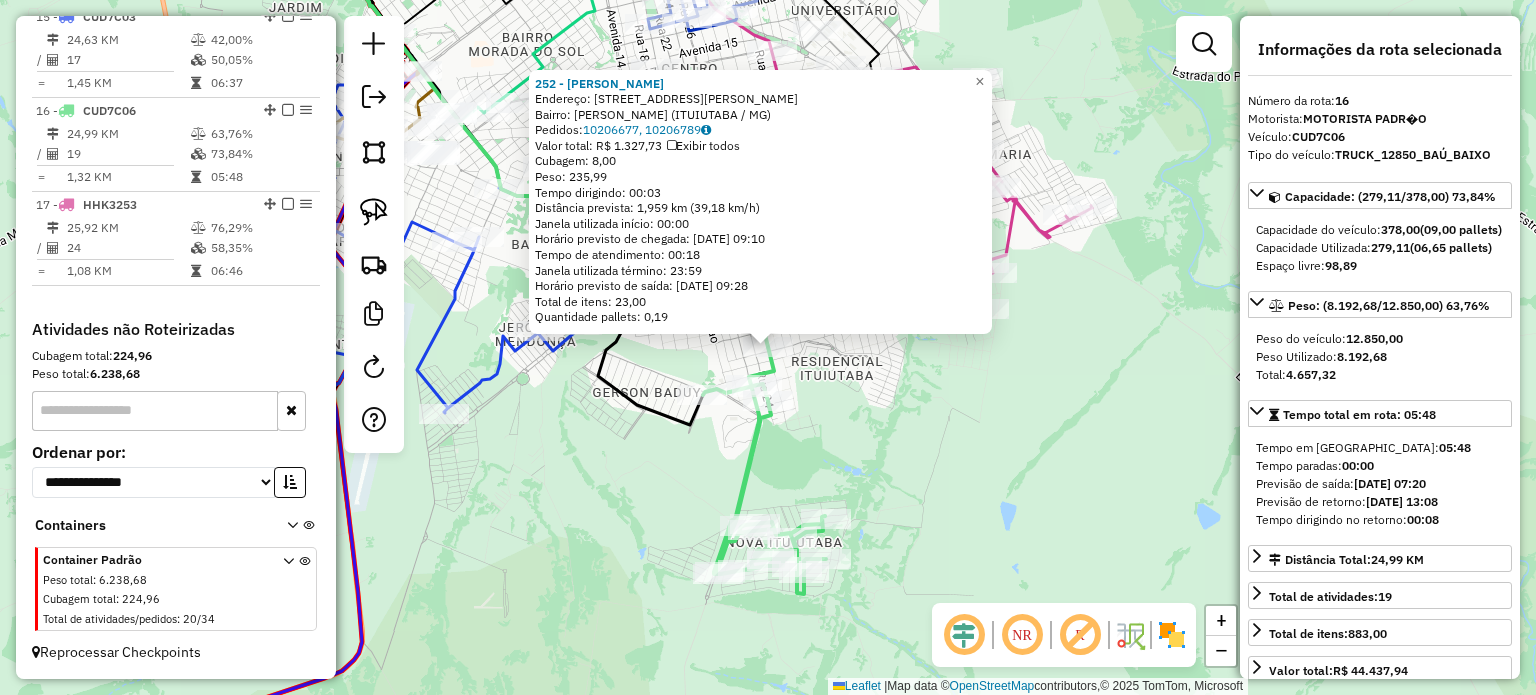 click on "Rota 16 - Placa CUD7C06  252 - JOSE LAERTE DA SILVA 252 - JOSE LAERTE DA SILVA  Endereço:  AV  AV  DOUTOR SAUL RIBEIRO DE 1349   Bairro: CARVALHO (ITUIUTABA / MG)   Pedidos:  10206677, 10206789   Valor total: R$ 1.327,73   Exibir todos   Cubagem: 8,00  Peso: 235,99  Tempo dirigindo: 00:03   Distância prevista: 1,959 km (39,18 km/h)   Janela utilizada início: 00:00   Horário previsto de chegada: 11/07/2025 09:10   Tempo de atendimento: 00:18   Janela utilizada término: 23:59   Horário previsto de saída: 11/07/2025 09:28   Total de itens: 23,00   Quantidade pallets: 0,19  × Janela de atendimento Grade de atendimento Capacidade Transportadoras Veículos Cliente Pedidos  Rotas Selecione os dias de semana para filtrar as janelas de atendimento  Seg   Ter   Qua   Qui   Sex   Sáb   Dom  Informe o período da janela de atendimento: De: Até:  Filtrar exatamente a janela do cliente  Considerar janela de atendimento padrão  Selecione os dias de semana para filtrar as grades de atendimento  Seg   Ter   Qua  +" 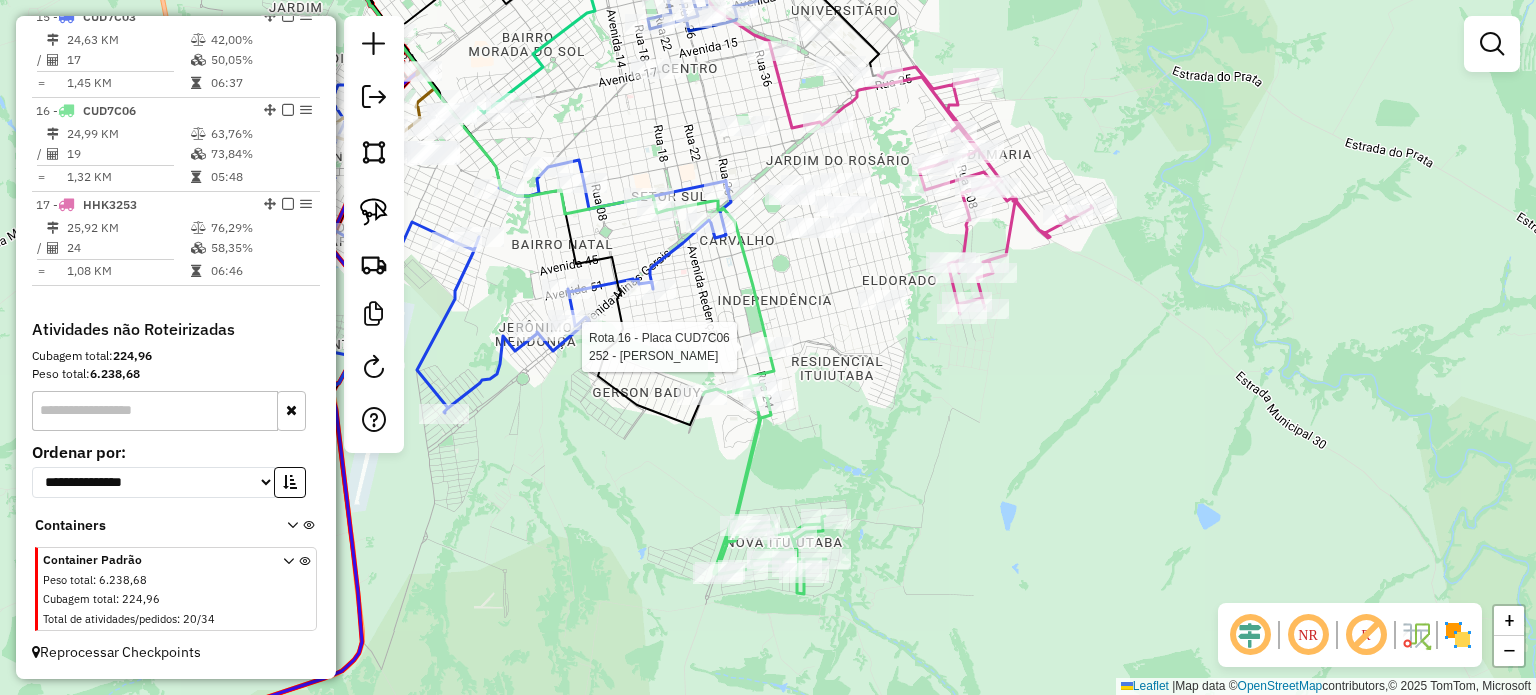 select on "**********" 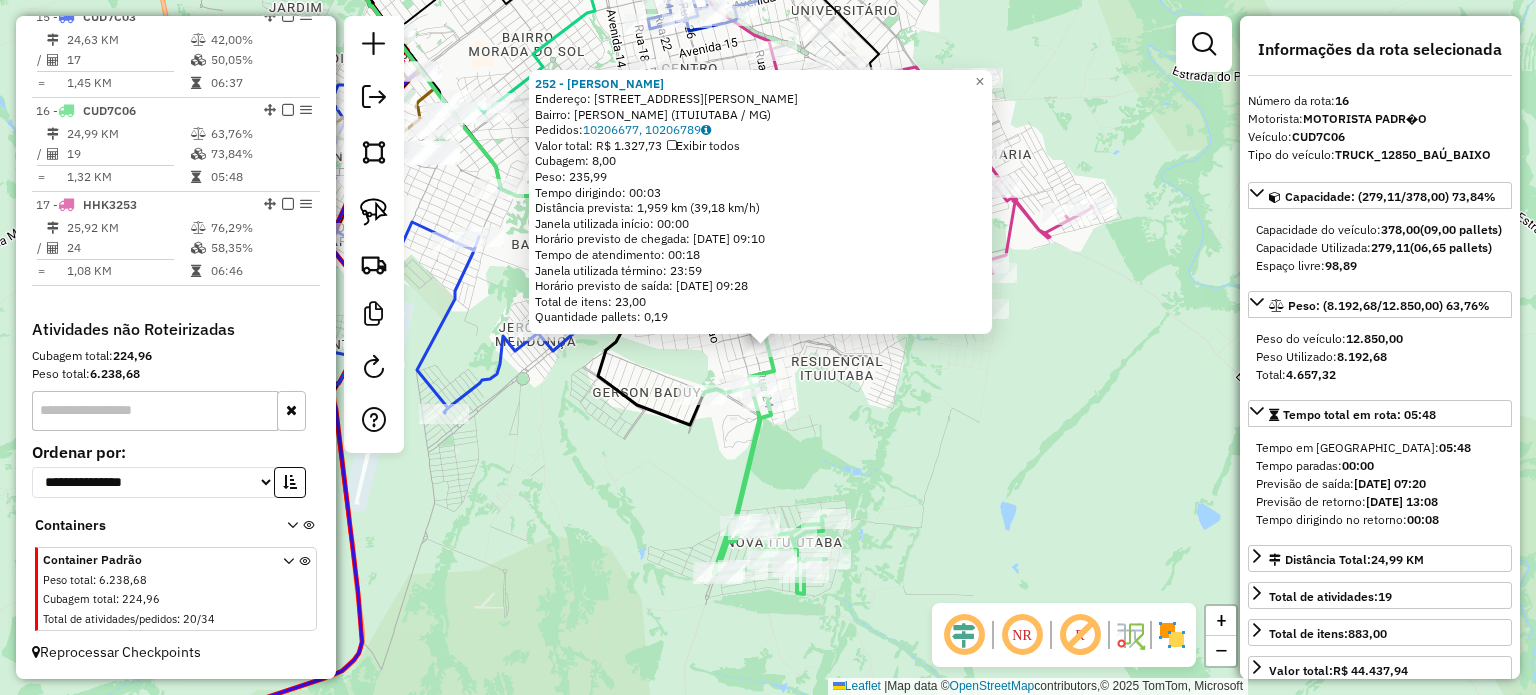 click on "252 - JOSE LAERTE DA SILVA  Endereço:  AV  AV  DOUTOR SAUL RIBEIRO DE 1349   Bairro: CARVALHO (ITUIUTABA / MG)   Pedidos:  10206677, 10206789   Valor total: R$ 1.327,73   Exibir todos   Cubagem: 8,00  Peso: 235,99  Tempo dirigindo: 00:03   Distância prevista: 1,959 km (39,18 km/h)   Janela utilizada início: 00:00   Horário previsto de chegada: 11/07/2025 09:10   Tempo de atendimento: 00:18   Janela utilizada término: 23:59   Horário previsto de saída: 11/07/2025 09:28   Total de itens: 23,00   Quantidade pallets: 0,19  × Janela de atendimento Grade de atendimento Capacidade Transportadoras Veículos Cliente Pedidos  Rotas Selecione os dias de semana para filtrar as janelas de atendimento  Seg   Ter   Qua   Qui   Sex   Sáb   Dom  Informe o período da janela de atendimento: De: Até:  Filtrar exatamente a janela do cliente  Considerar janela de atendimento padrão  Selecione os dias de semana para filtrar as grades de atendimento  Seg   Ter   Qua   Qui   Sex   Sáb   Dom   Peso mínimo:   De:   Até:" 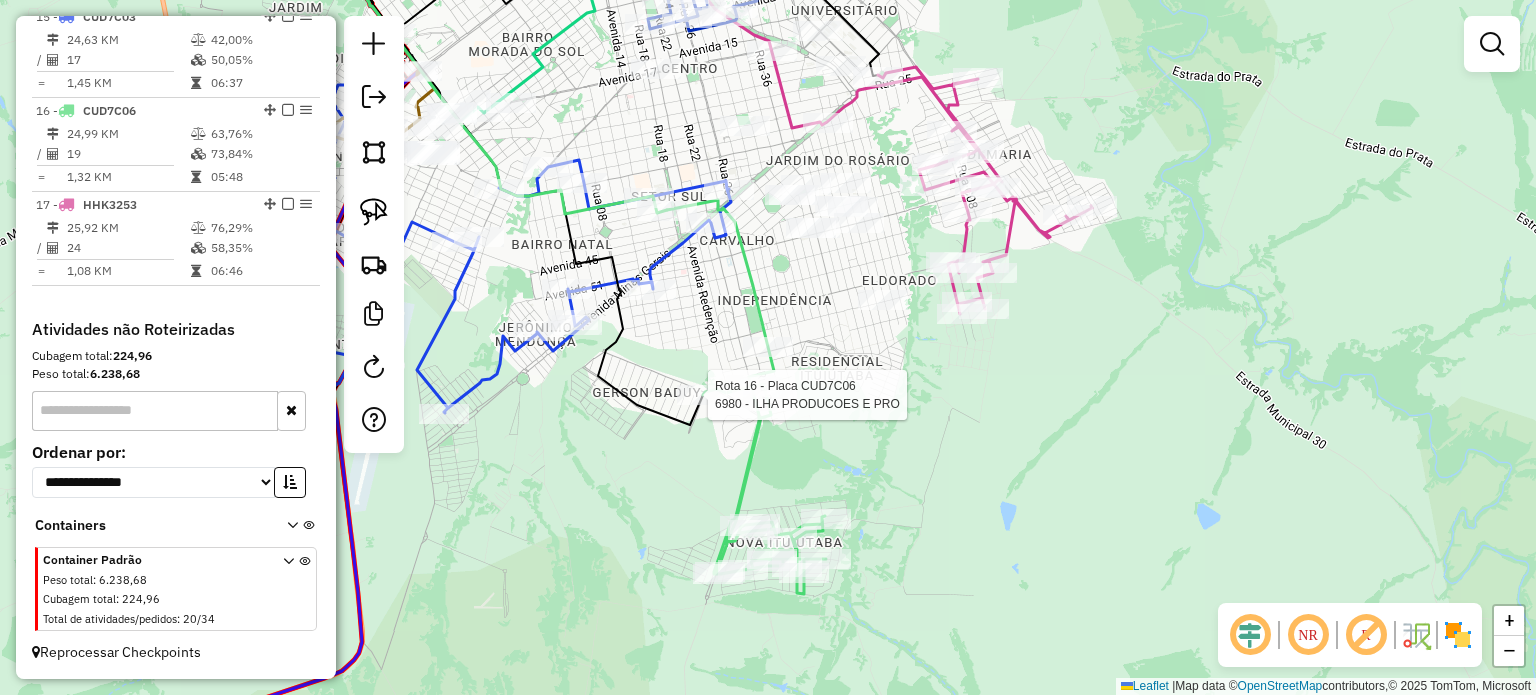 select on "**********" 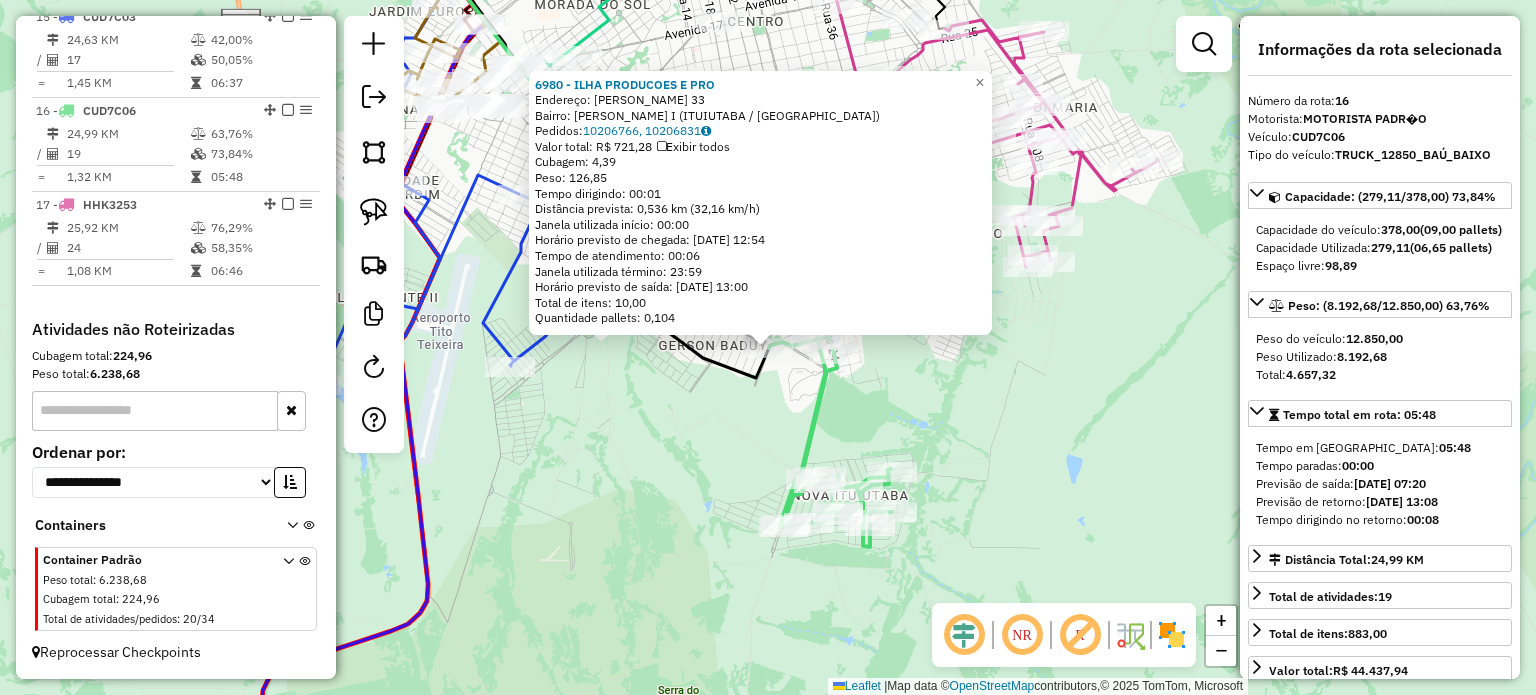 click on "6980 - ILHA PRODUCOES E PRO  Endereço:  MAURA ANDRE BADUY 33   Bairro: GERSON BADUY I (ITUIUTABA / MG)   Pedidos:  10206766, 10206831   Valor total: R$ 721,28   Exibir todos   Cubagem: 4,39  Peso: 126,85  Tempo dirigindo: 00:01   Distância prevista: 0,536 km (32,16 km/h)   Janela utilizada início: 00:00   Horário previsto de chegada: 11/07/2025 12:54   Tempo de atendimento: 00:06   Janela utilizada término: 23:59   Horário previsto de saída: 11/07/2025 13:00   Total de itens: 10,00   Quantidade pallets: 0,104  × Janela de atendimento Grade de atendimento Capacidade Transportadoras Veículos Cliente Pedidos  Rotas Selecione os dias de semana para filtrar as janelas de atendimento  Seg   Ter   Qua   Qui   Sex   Sáb   Dom  Informe o período da janela de atendimento: De: Até:  Filtrar exatamente a janela do cliente  Considerar janela de atendimento padrão  Selecione os dias de semana para filtrar as grades de atendimento  Seg   Ter   Qua   Qui   Sex   Sáb   Dom   Peso mínimo:   Peso máximo:   De:" 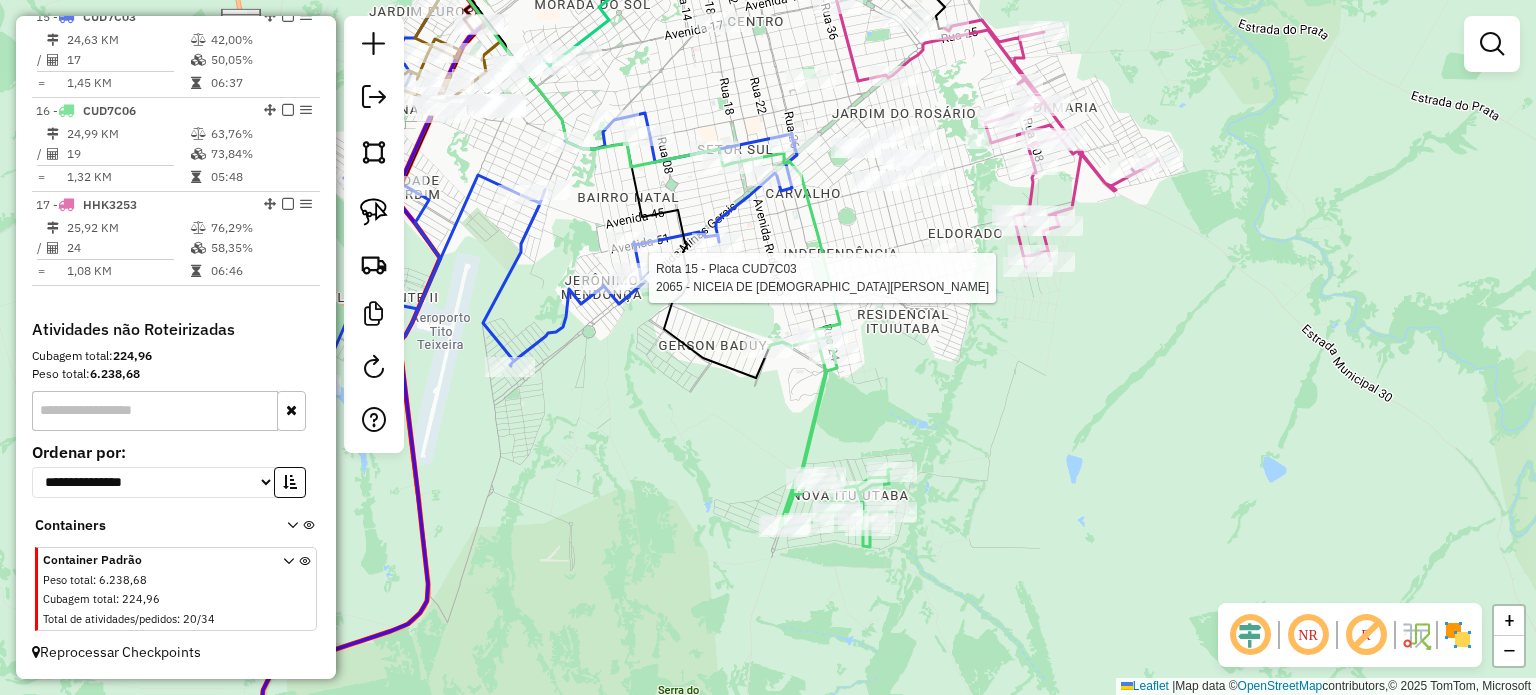 click 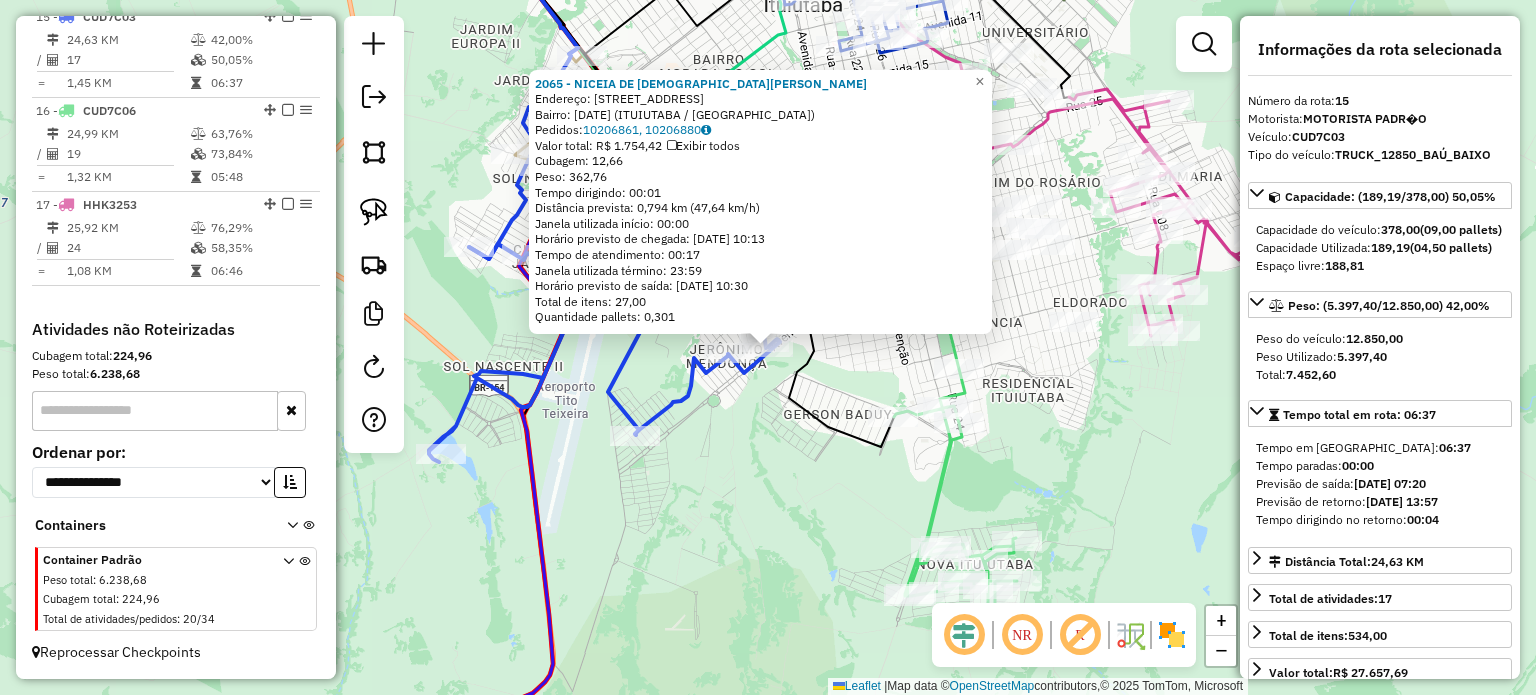 scroll, scrollTop: 2062, scrollLeft: 0, axis: vertical 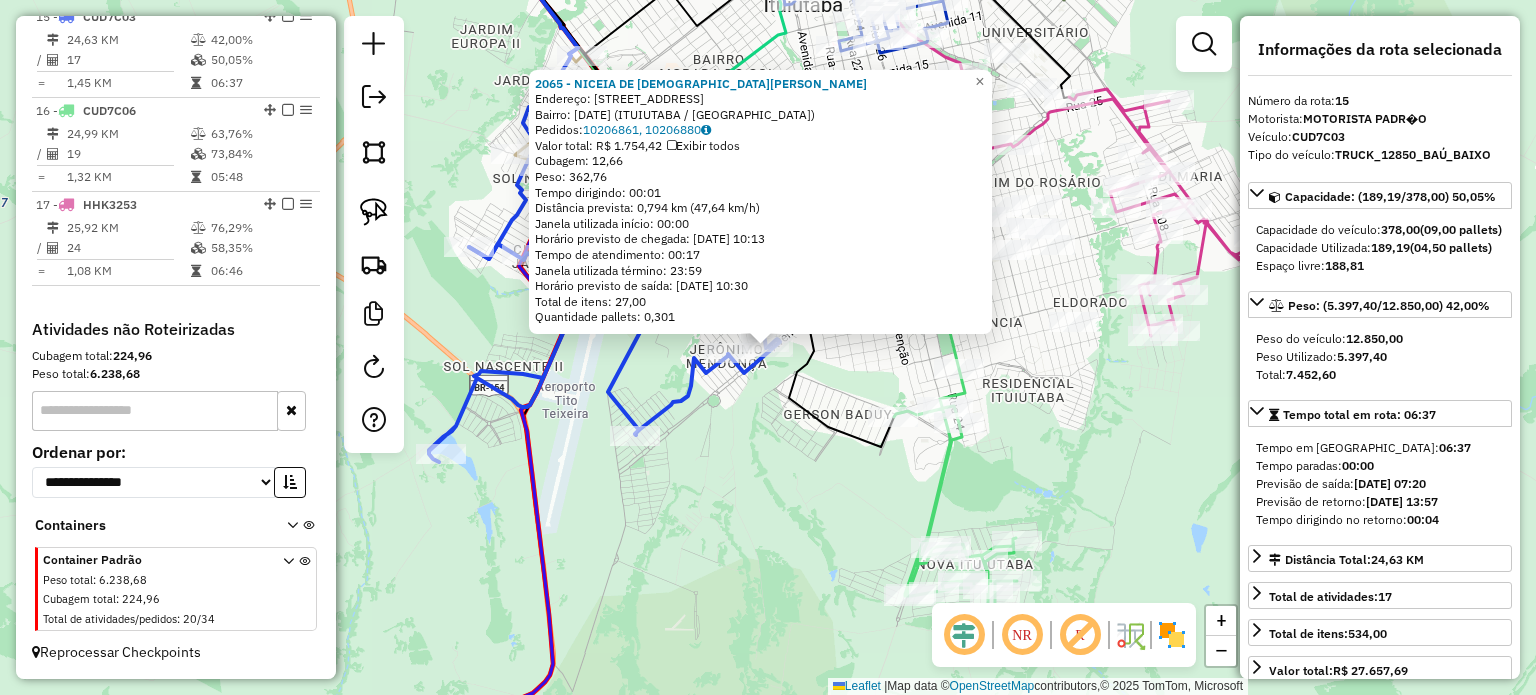 click on "2065 - NICEIA DE JESUS OLIV  Endereço:  Avenida Cinquenta e Um 1455   Bairro: NATAL (ITUIUTABA / MG)   Pedidos:  10206861, 10206880   Valor total: R$ 1.754,42   Exibir todos   Cubagem: 12,66  Peso: 362,76  Tempo dirigindo: 00:01   Distância prevista: 0,794 km (47,64 km/h)   Janela utilizada início: 00:00   Horário previsto de chegada: 11/07/2025 10:13   Tempo de atendimento: 00:17   Janela utilizada término: 23:59   Horário previsto de saída: 11/07/2025 10:30   Total de itens: 27,00   Quantidade pallets: 0,301  × Janela de atendimento Grade de atendimento Capacidade Transportadoras Veículos Cliente Pedidos  Rotas Selecione os dias de semana para filtrar as janelas de atendimento  Seg   Ter   Qua   Qui   Sex   Sáb   Dom  Informe o período da janela de atendimento: De: Até:  Filtrar exatamente a janela do cliente  Considerar janela de atendimento padrão  Selecione os dias de semana para filtrar as grades de atendimento  Seg   Ter   Qua   Qui   Sex   Sáb   Dom   Peso mínimo:   Peso máximo:   De:" 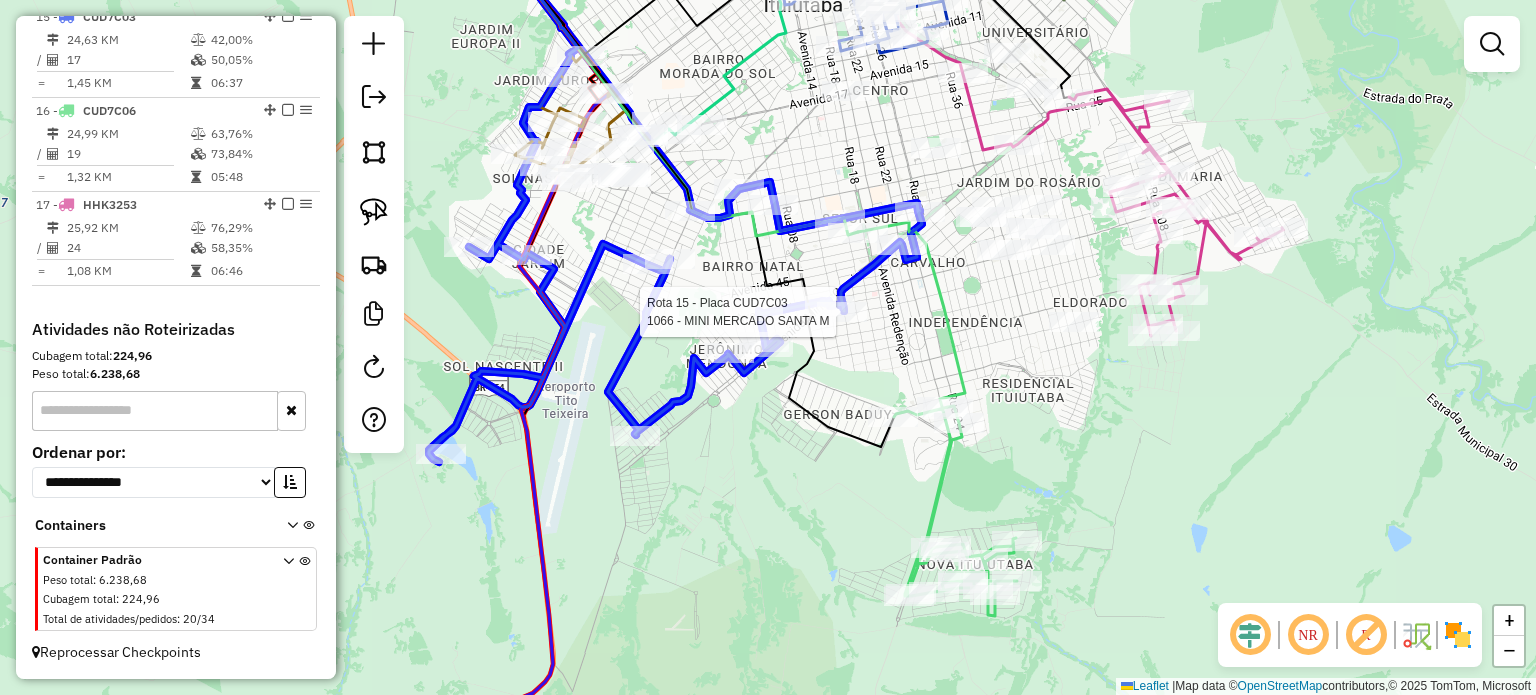 click 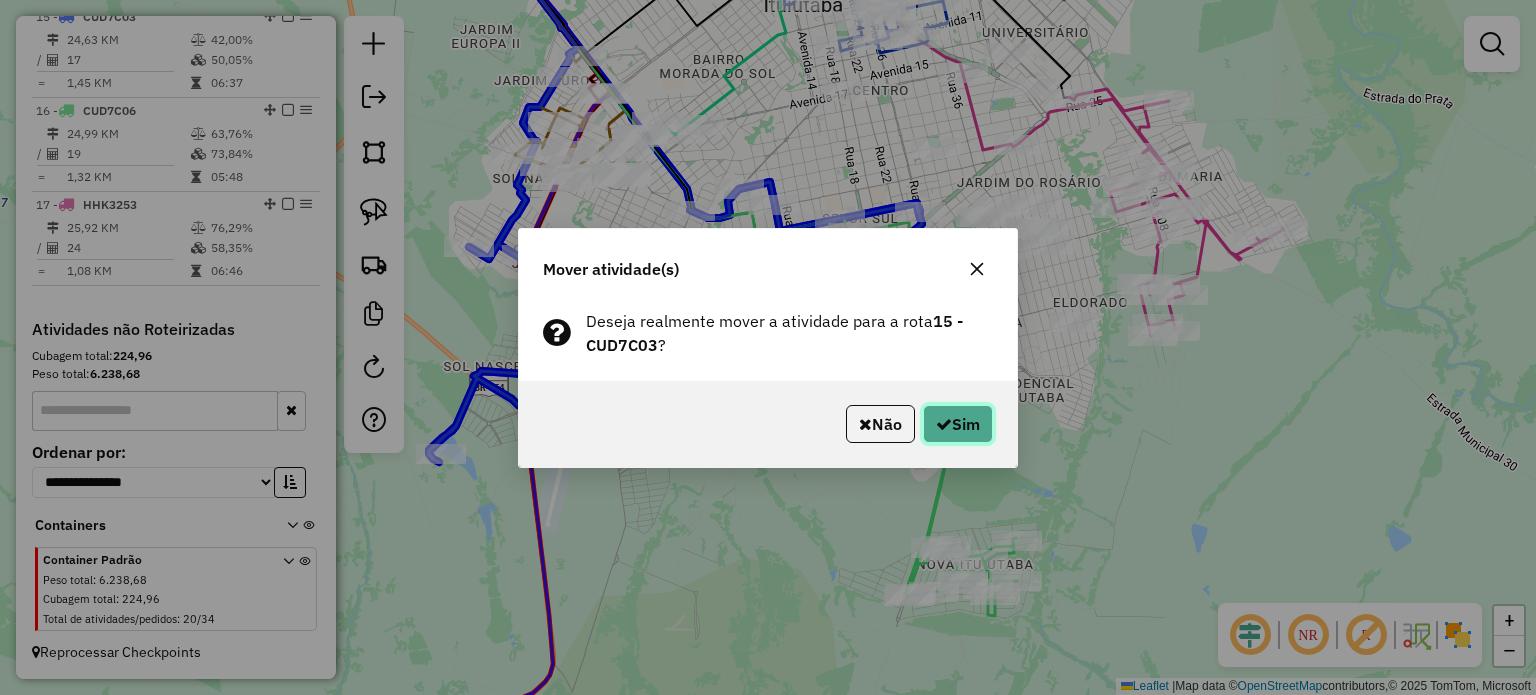 click on "Sim" 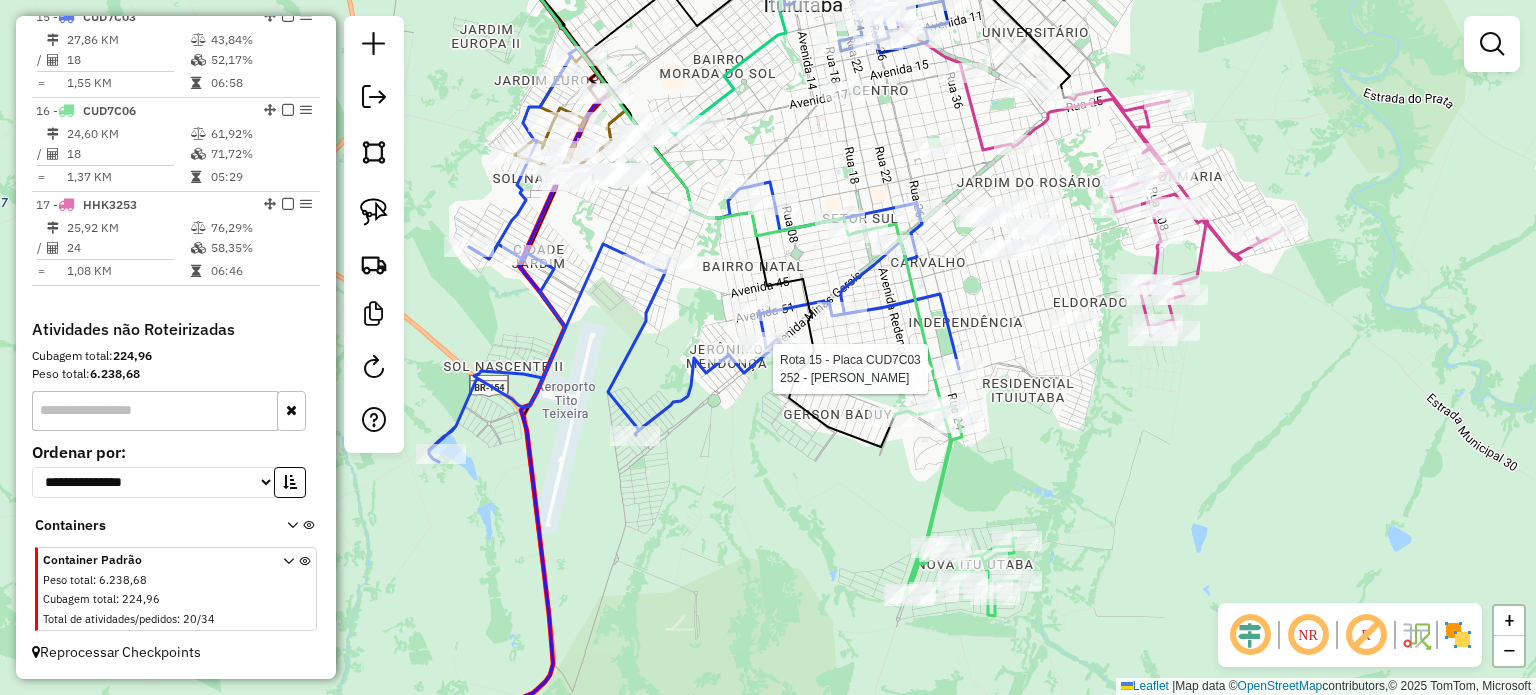select on "**********" 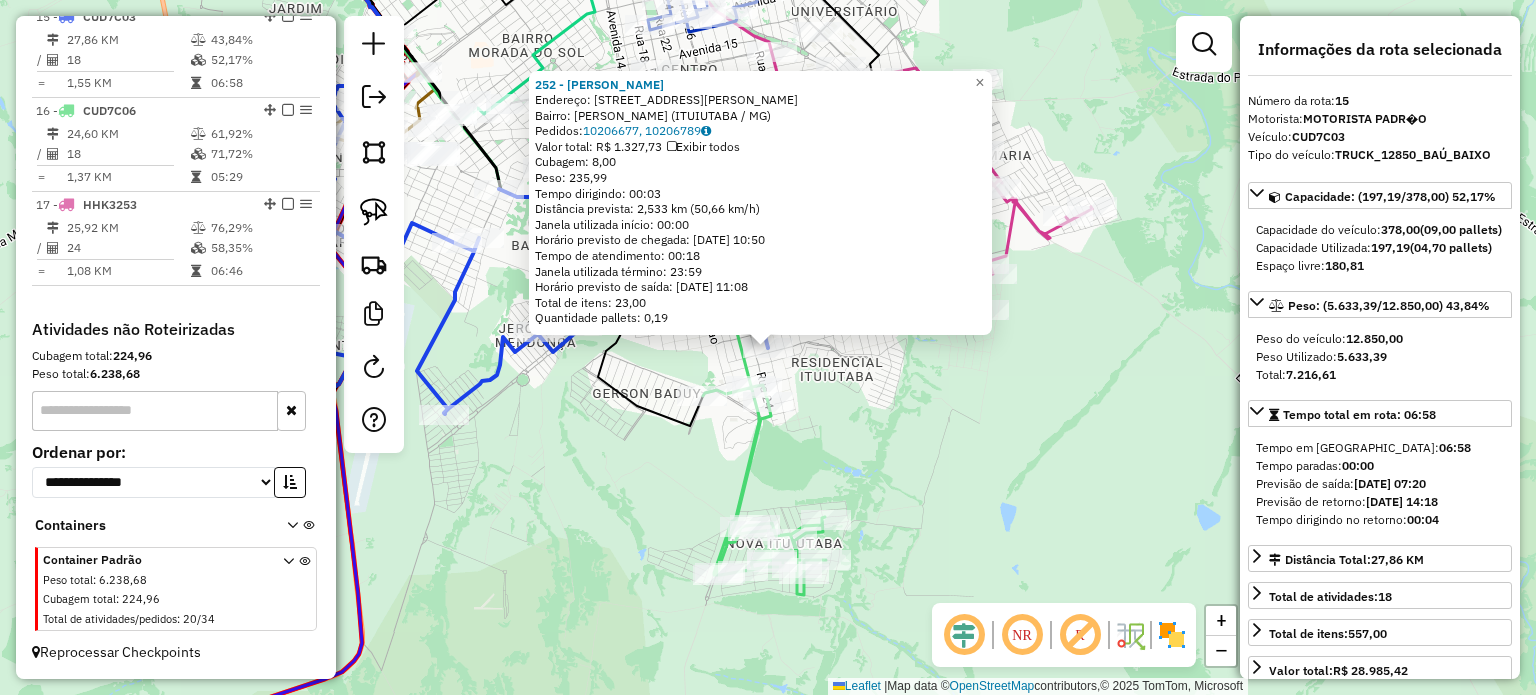 drag, startPoint x: 981, startPoint y: 427, endPoint x: 965, endPoint y: 424, distance: 16.27882 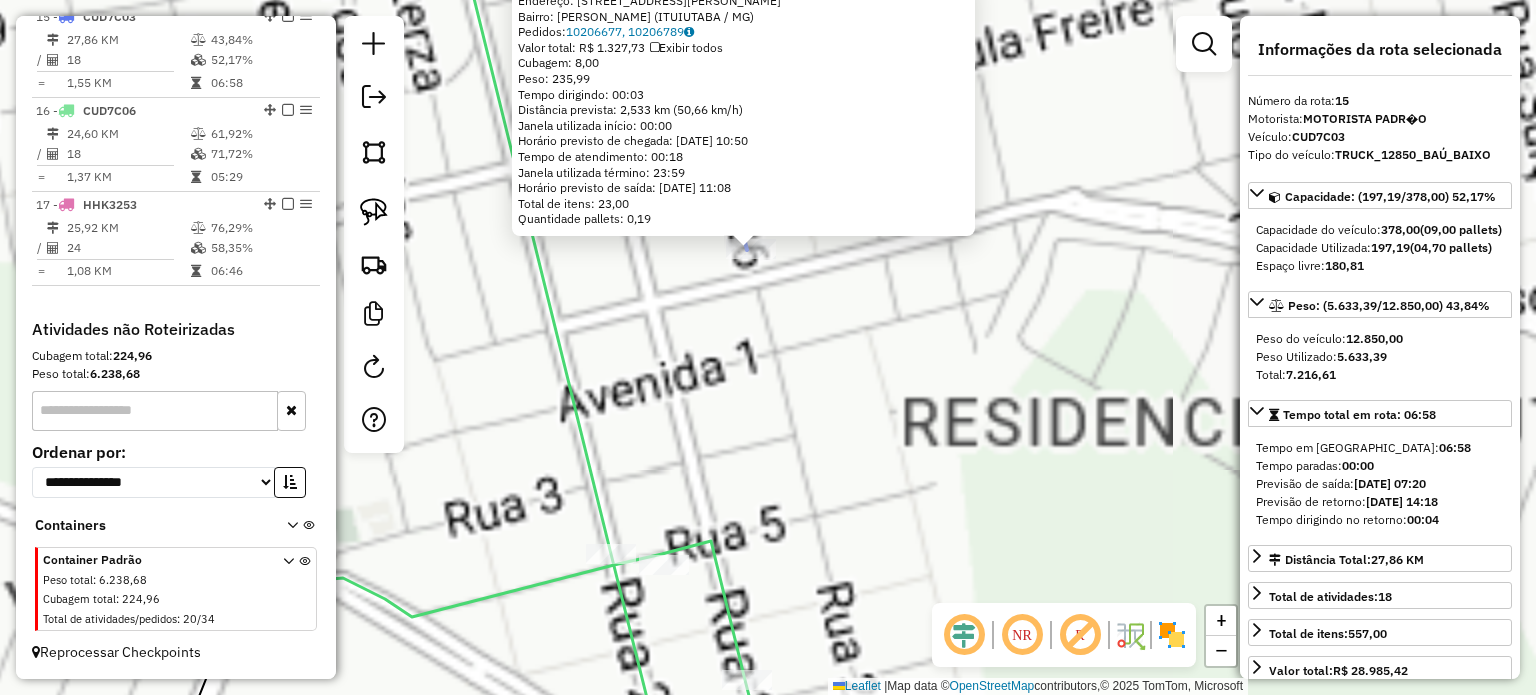 drag, startPoint x: 652, startPoint y: 308, endPoint x: 812, endPoint y: 360, distance: 168.23793 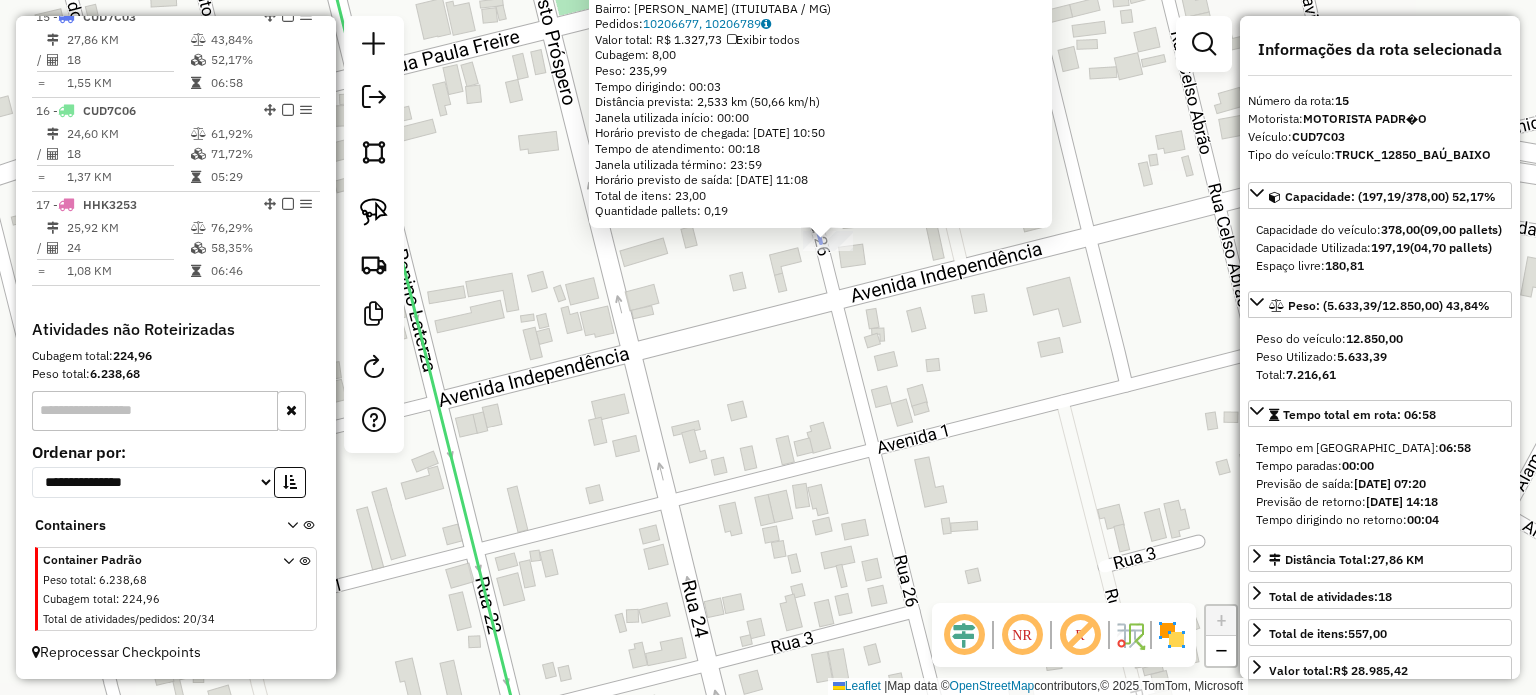 click on "252 - JOSE LAERTE DA SILVA  Endereço:  AV  AV  DOUTOR SAUL RIBEIRO DE 1349   Bairro: CARVALHO (ITUIUTABA / MG)   Pedidos:  10206677, 10206789   Valor total: R$ 1.327,73   Exibir todos   Cubagem: 8,00  Peso: 235,99  Tempo dirigindo: 00:03   Distância prevista: 2,533 km (50,66 km/h)   Janela utilizada início: 00:00   Horário previsto de chegada: 11/07/2025 10:50   Tempo de atendimento: 00:18   Janela utilizada término: 23:59   Horário previsto de saída: 11/07/2025 11:08   Total de itens: 23,00   Quantidade pallets: 0,19  × Janela de atendimento Grade de atendimento Capacidade Transportadoras Veículos Cliente Pedidos  Rotas Selecione os dias de semana para filtrar as janelas de atendimento  Seg   Ter   Qua   Qui   Sex   Sáb   Dom  Informe o período da janela de atendimento: De: Até:  Filtrar exatamente a janela do cliente  Considerar janela de atendimento padrão  Selecione os dias de semana para filtrar as grades de atendimento  Seg   Ter   Qua   Qui   Sex   Sáb   Dom   Peso mínimo:   De:   Até:" 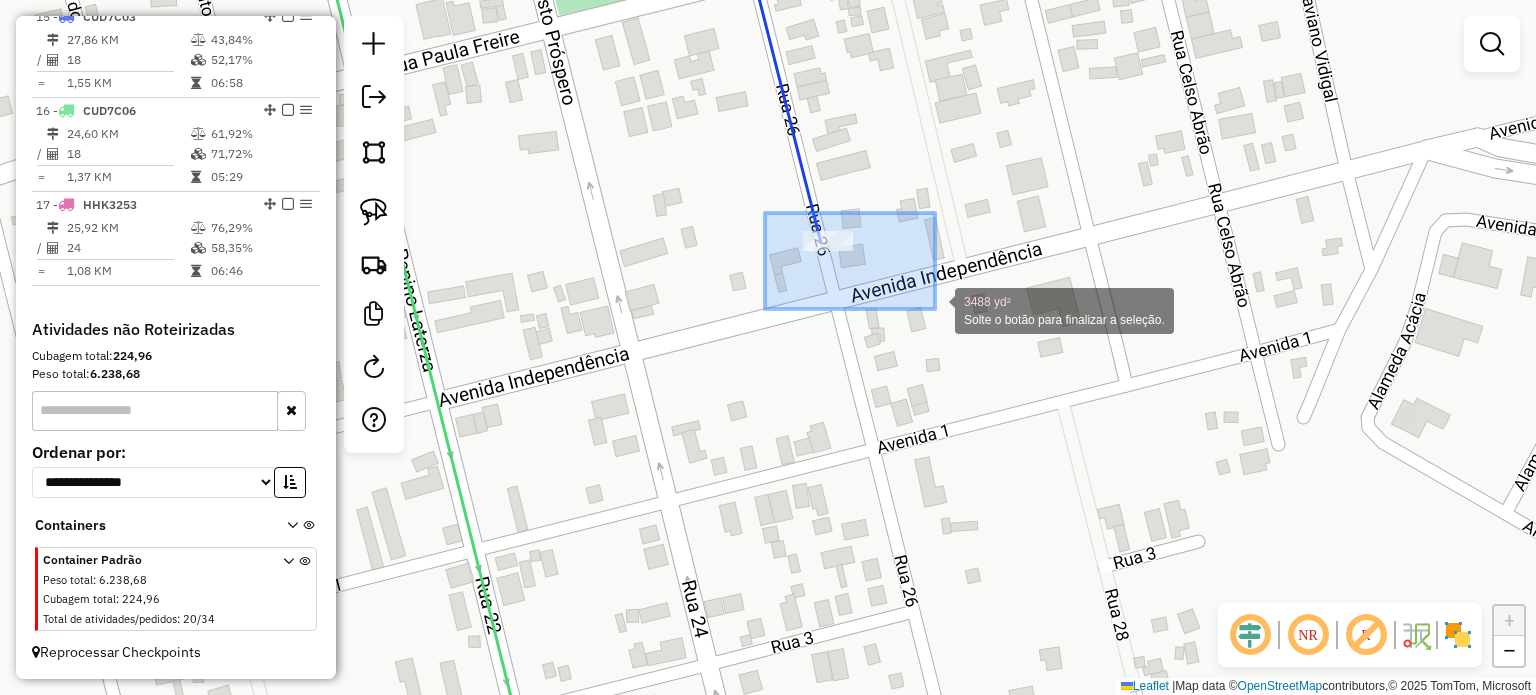 drag, startPoint x: 765, startPoint y: 213, endPoint x: 978, endPoint y: 315, distance: 236.16309 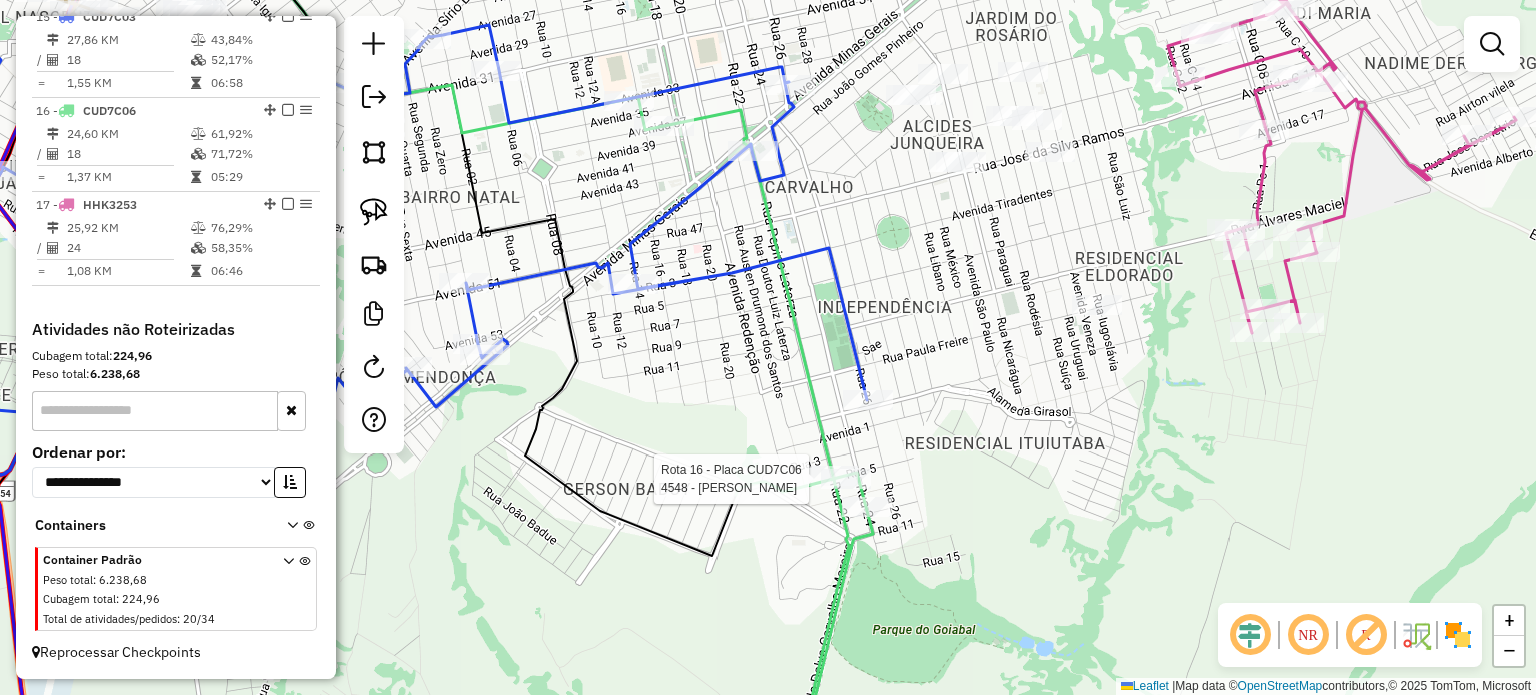 scroll, scrollTop: 2073, scrollLeft: 0, axis: vertical 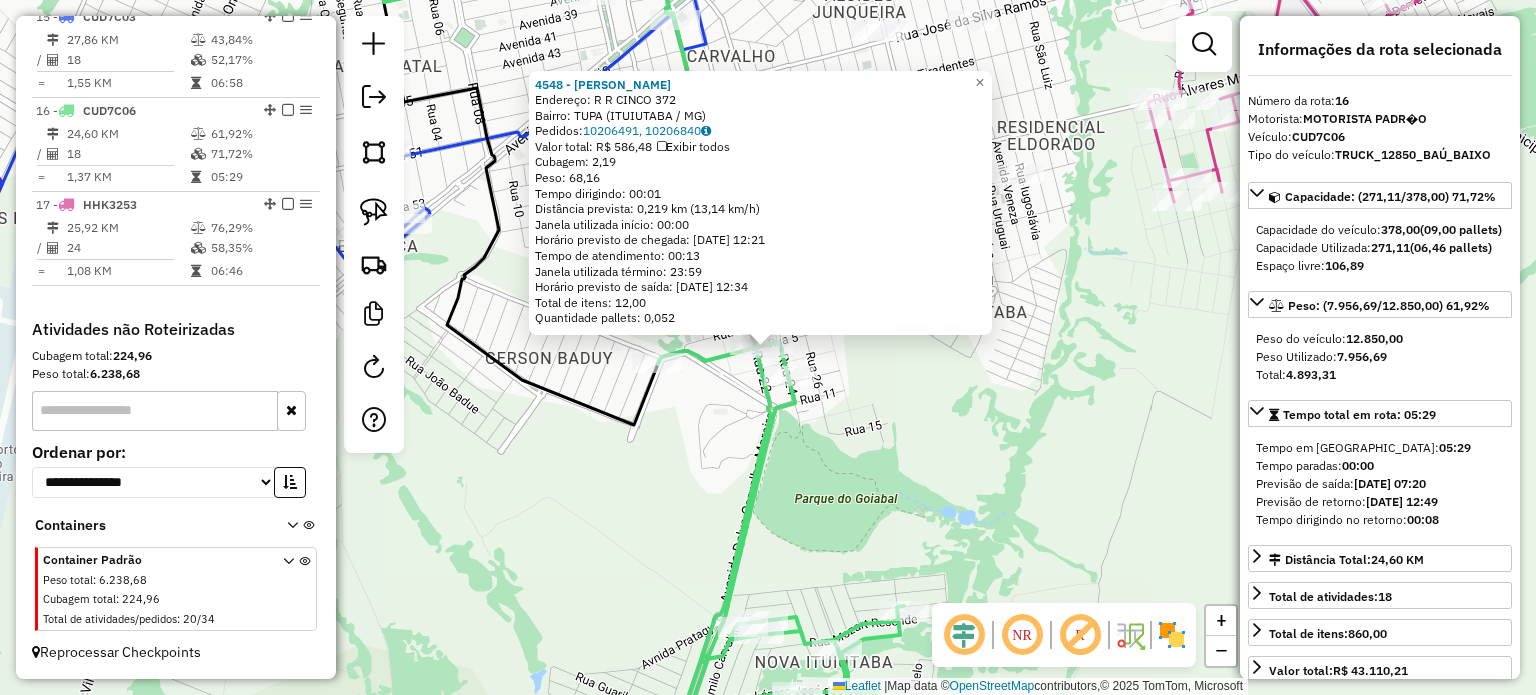 click on "4548 - MARA REGI CARVALHO  Endereço:  R   R   CINCO 372   Bairro: TUPA (ITUIUTABA / MG)   Pedidos:  10206491, 10206840   Valor total: R$ 586,48   Exibir todos   Cubagem: 2,19  Peso: 68,16  Tempo dirigindo: 00:01   Distância prevista: 0,219 km (13,14 km/h)   Janela utilizada início: 00:00   Horário previsto de chegada: 11/07/2025 12:21   Tempo de atendimento: 00:13   Janela utilizada término: 23:59   Horário previsto de saída: 11/07/2025 12:34   Total de itens: 12,00   Quantidade pallets: 0,052  × Janela de atendimento Grade de atendimento Capacidade Transportadoras Veículos Cliente Pedidos  Rotas Selecione os dias de semana para filtrar as janelas de atendimento  Seg   Ter   Qua   Qui   Sex   Sáb   Dom  Informe o período da janela de atendimento: De: Até:  Filtrar exatamente a janela do cliente  Considerar janela de atendimento padrão  Selecione os dias de semana para filtrar as grades de atendimento  Seg   Ter   Qua   Qui   Sex   Sáb   Dom   Considerar clientes sem dia de atendimento cadastrado" 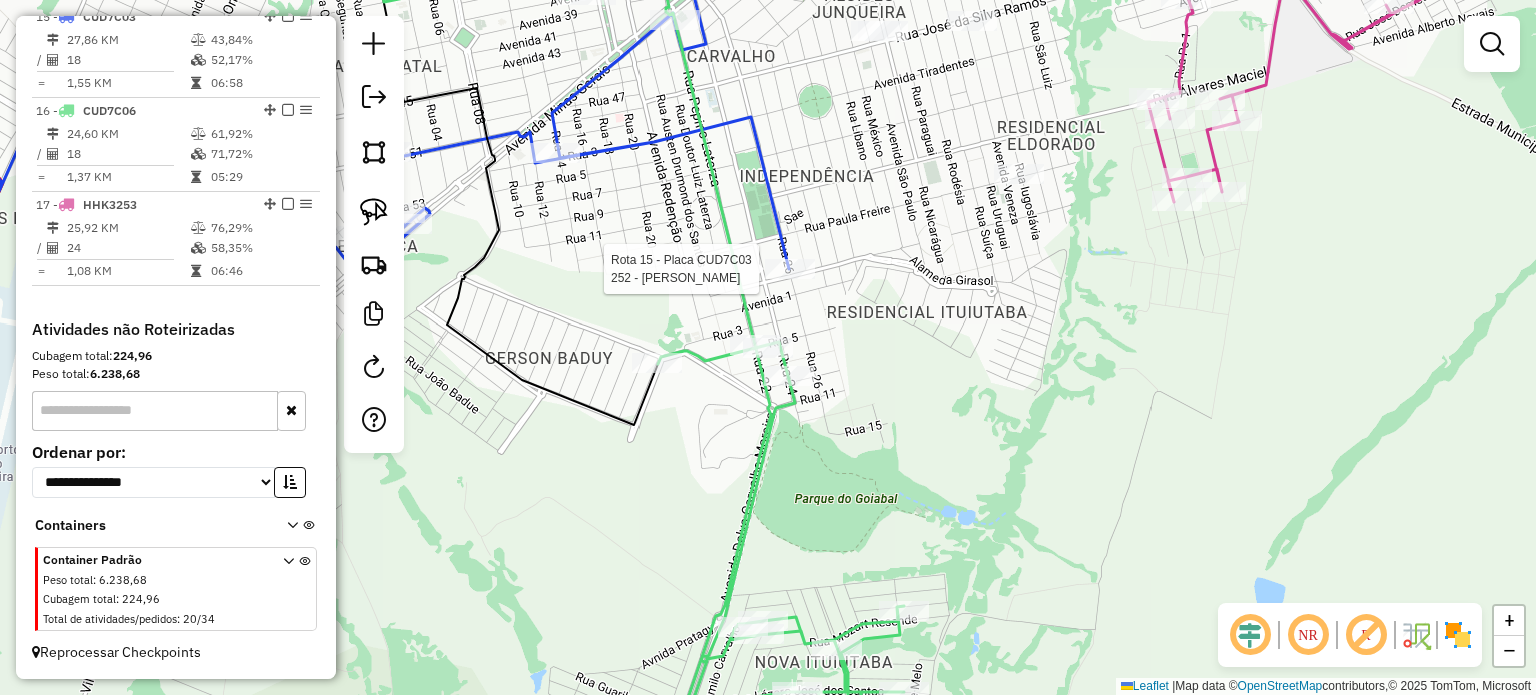 select on "**********" 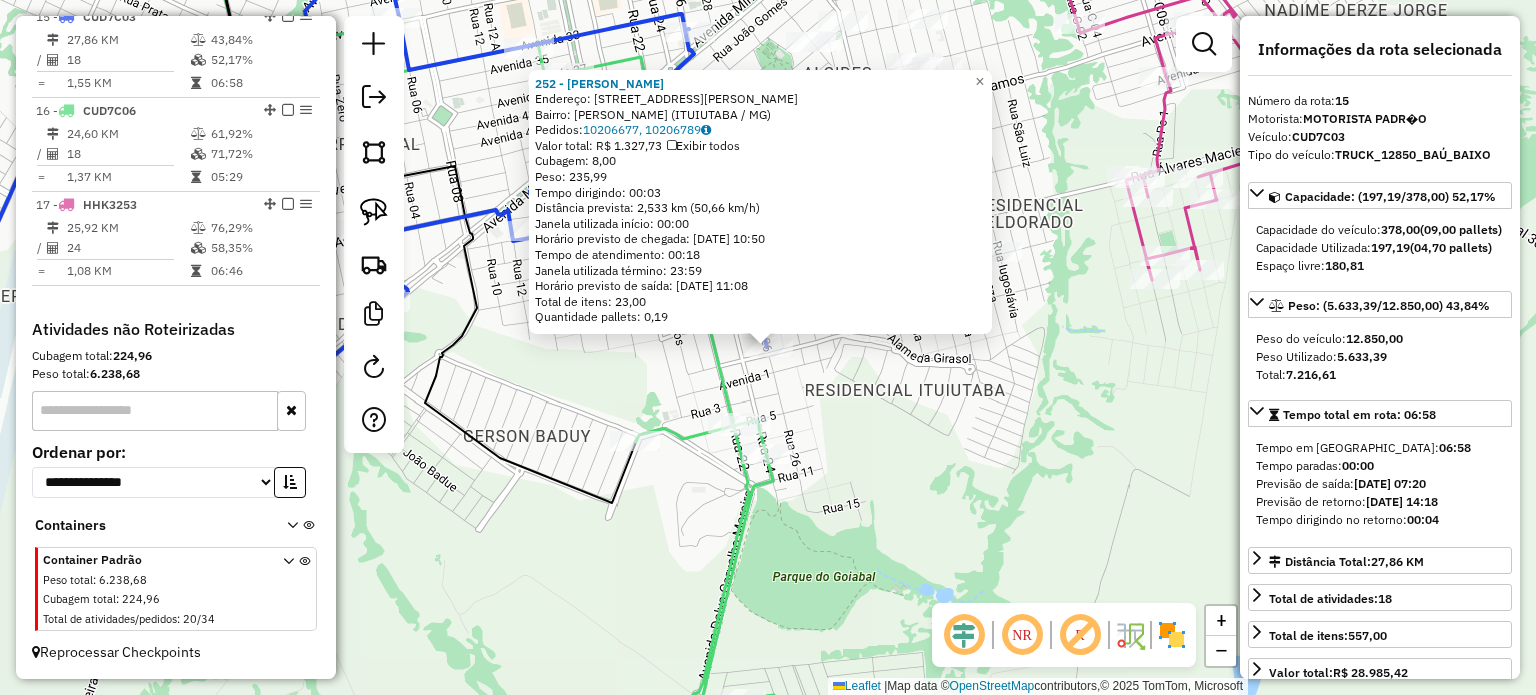 scroll, scrollTop: 2062, scrollLeft: 0, axis: vertical 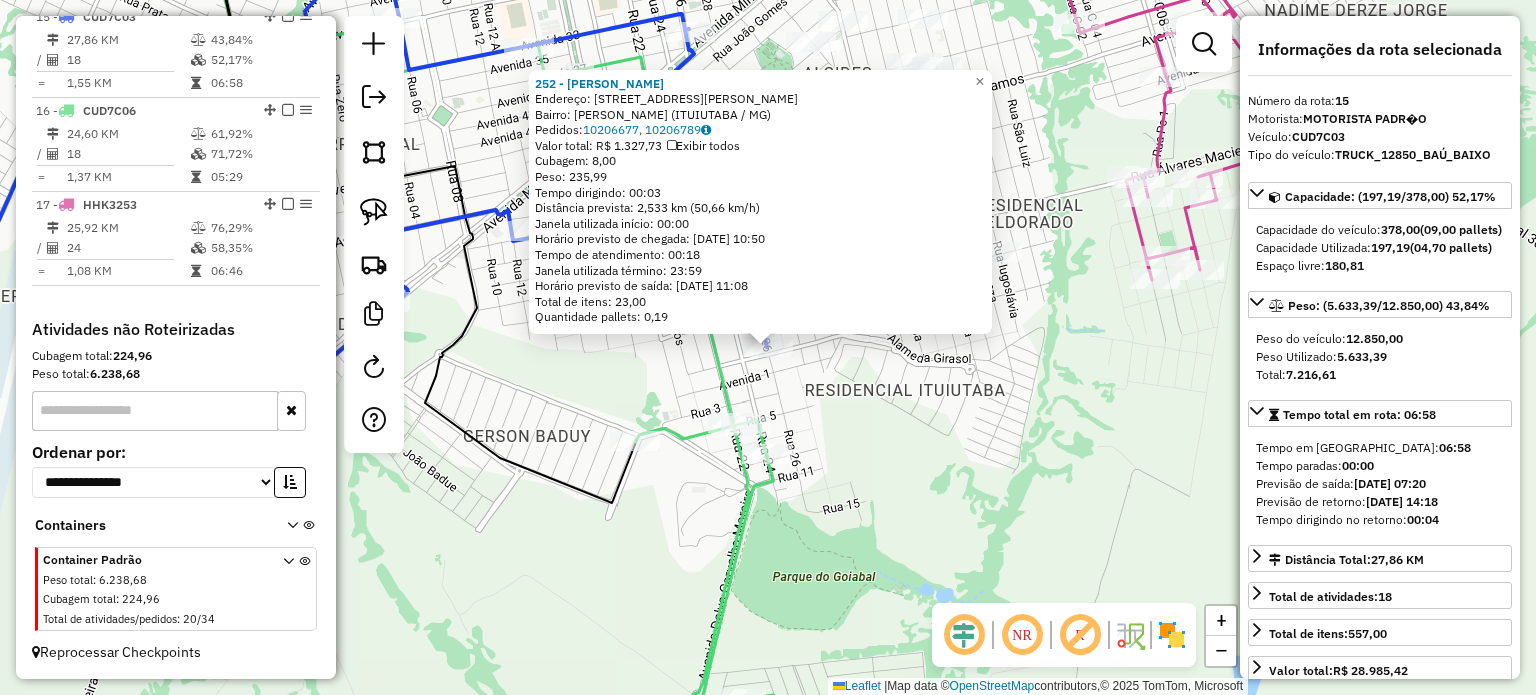 click on "252 - JOSE LAERTE DA SILVA  Endereço:  AV  AV  DOUTOR SAUL RIBEIRO DE 1349   Bairro: CARVALHO (ITUIUTABA / MG)   Pedidos:  10206677, 10206789   Valor total: R$ 1.327,73   Exibir todos   Cubagem: 8,00  Peso: 235,99  Tempo dirigindo: 00:03   Distância prevista: 2,533 km (50,66 km/h)   Janela utilizada início: 00:00   Horário previsto de chegada: 11/07/2025 10:50   Tempo de atendimento: 00:18   Janela utilizada término: 23:59   Horário previsto de saída: 11/07/2025 11:08   Total de itens: 23,00   Quantidade pallets: 0,19  × Janela de atendimento Grade de atendimento Capacidade Transportadoras Veículos Cliente Pedidos  Rotas Selecione os dias de semana para filtrar as janelas de atendimento  Seg   Ter   Qua   Qui   Sex   Sáb   Dom  Informe o período da janela de atendimento: De: Até:  Filtrar exatamente a janela do cliente  Considerar janela de atendimento padrão  Selecione os dias de semana para filtrar as grades de atendimento  Seg   Ter   Qua   Qui   Sex   Sáb   Dom   Peso mínimo:   De:   Até:" 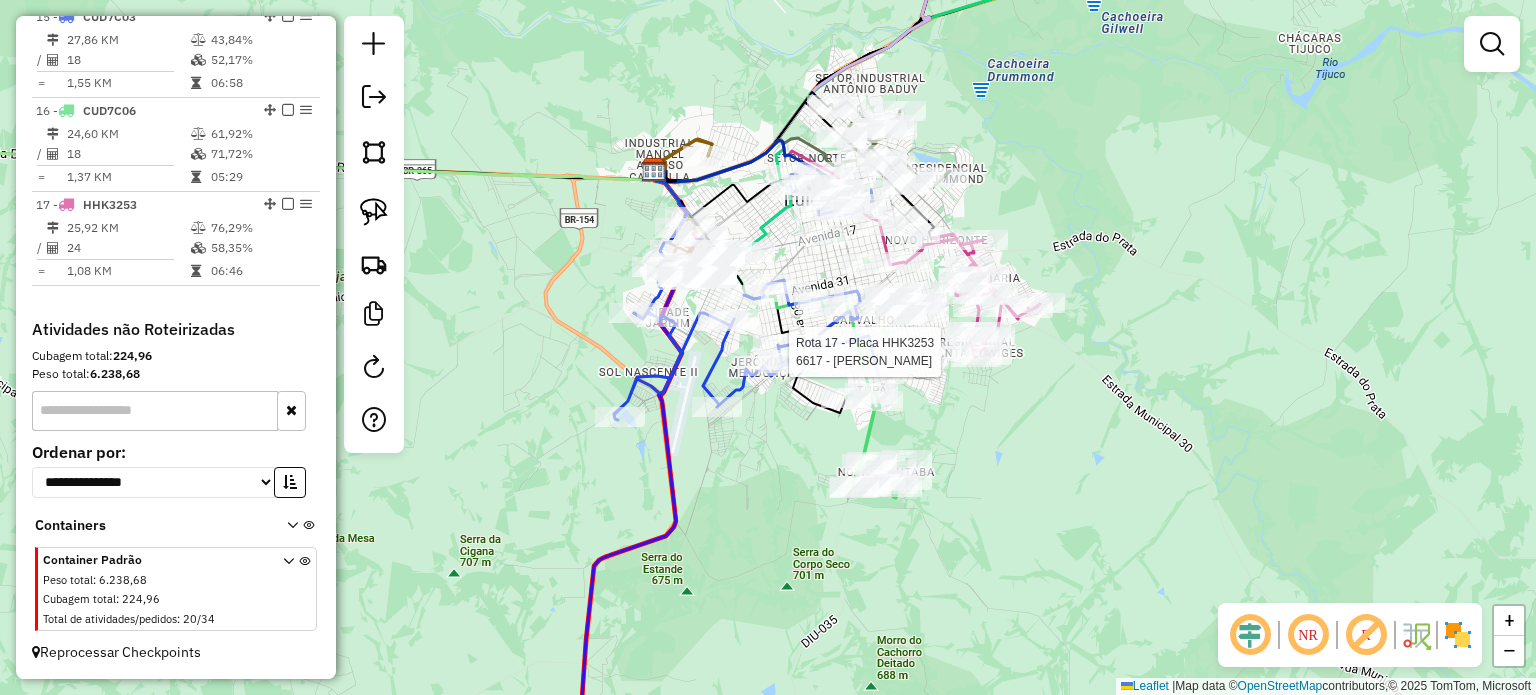 scroll, scrollTop: 2073, scrollLeft: 0, axis: vertical 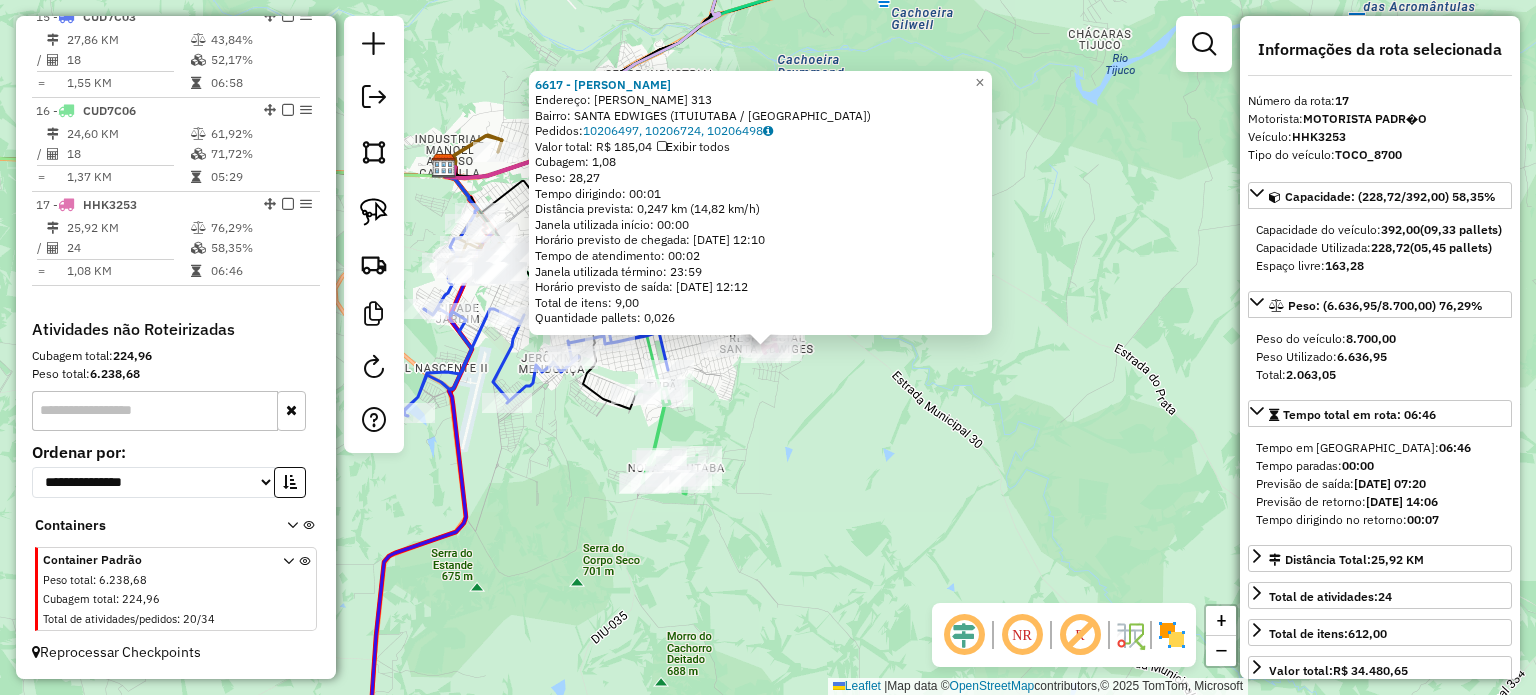 click on "6617 - JOSE BATISTA DE SOU  Endereço:  MARIO MARQUEZ ANDRADE 313   Bairro: SANTA EDWIGES (ITUIUTABA / MG)   Pedidos:  10206497, 10206724, 10206498   Valor total: R$ 185,04   Exibir todos   Cubagem: 1,08  Peso: 28,27  Tempo dirigindo: 00:01   Distância prevista: 0,247 km (14,82 km/h)   Janela utilizada início: 00:00   Horário previsto de chegada: 11/07/2025 12:10   Tempo de atendimento: 00:02   Janela utilizada término: 23:59   Horário previsto de saída: 11/07/2025 12:12   Total de itens: 9,00   Quantidade pallets: 0,026  × Janela de atendimento Grade de atendimento Capacidade Transportadoras Veículos Cliente Pedidos  Rotas Selecione os dias de semana para filtrar as janelas de atendimento  Seg   Ter   Qua   Qui   Sex   Sáb   Dom  Informe o período da janela de atendimento: De: Até:  Filtrar exatamente a janela do cliente  Considerar janela de atendimento padrão  Selecione os dias de semana para filtrar as grades de atendimento  Seg   Ter   Qua   Qui   Sex   Sáb   Dom   Peso mínimo:   De:   De:" 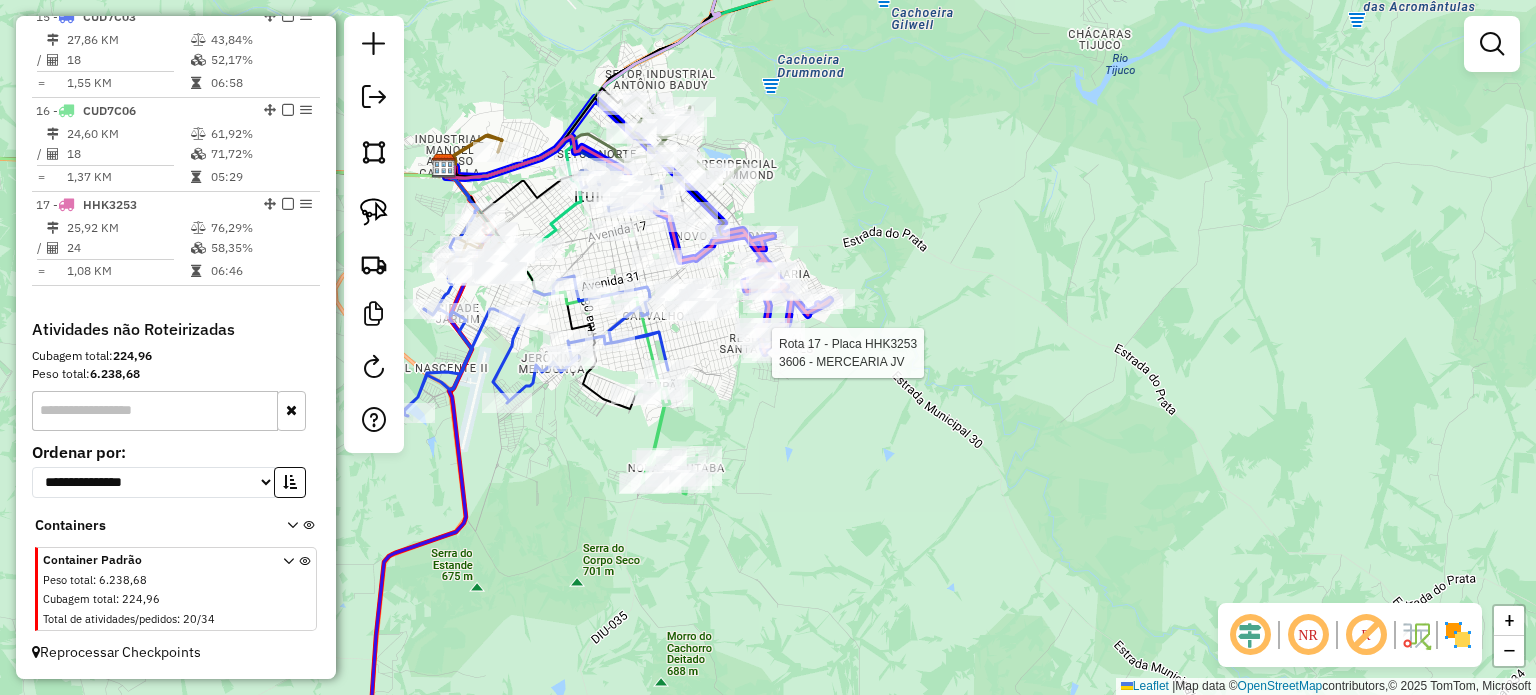 click 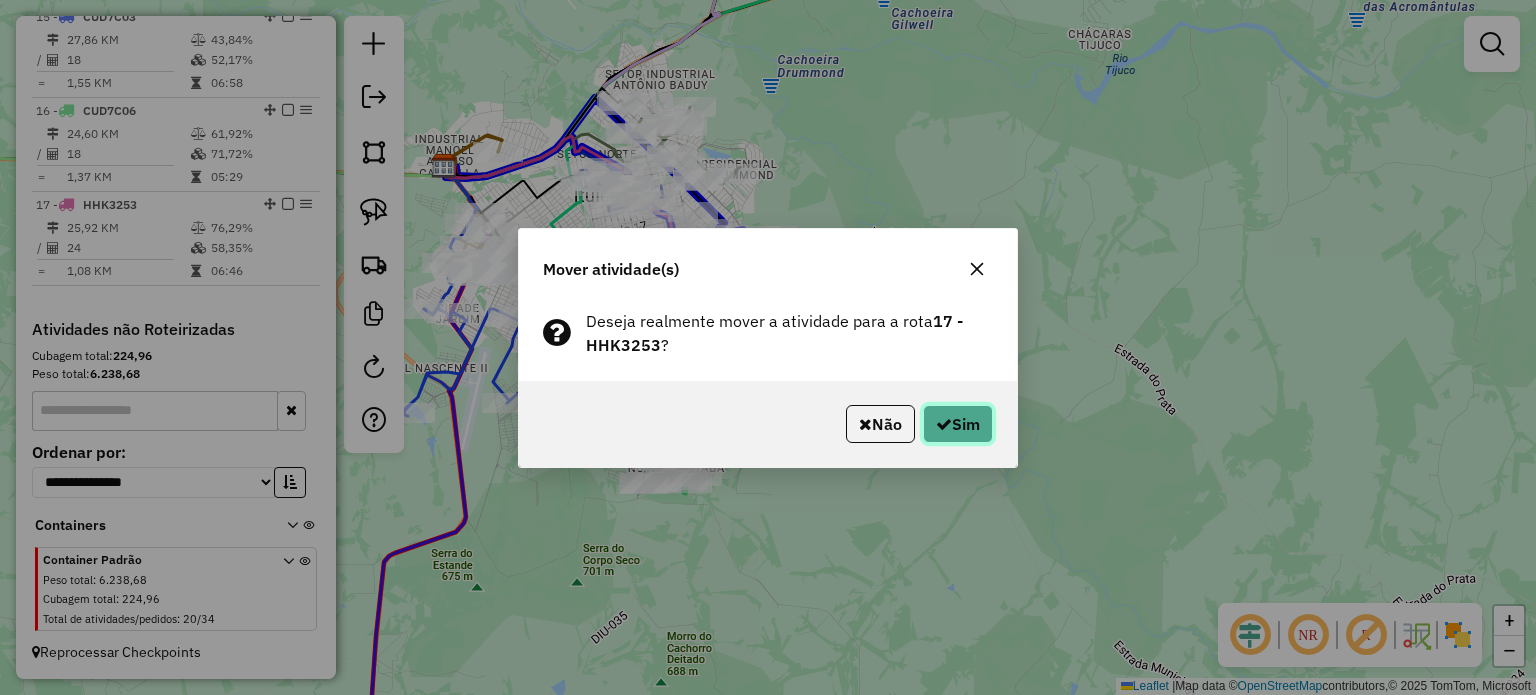 click 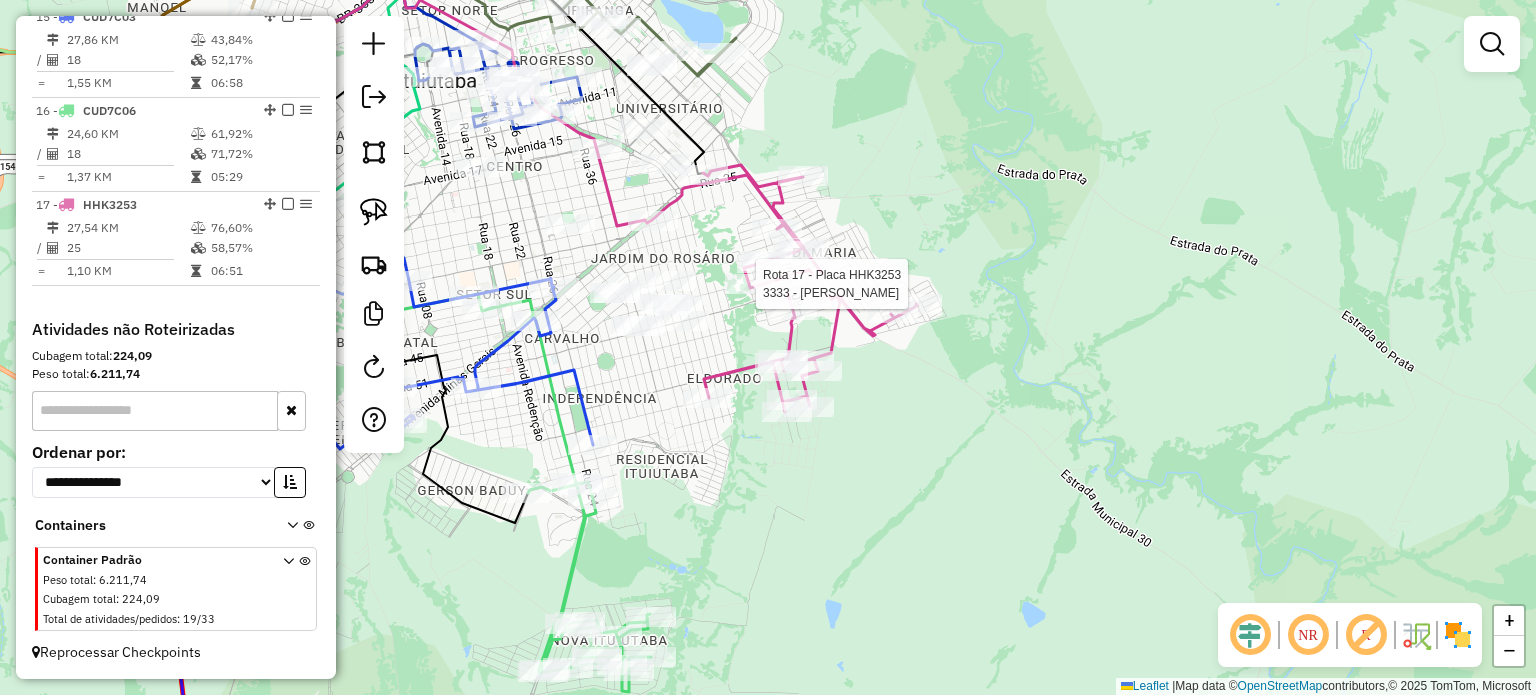 select on "**********" 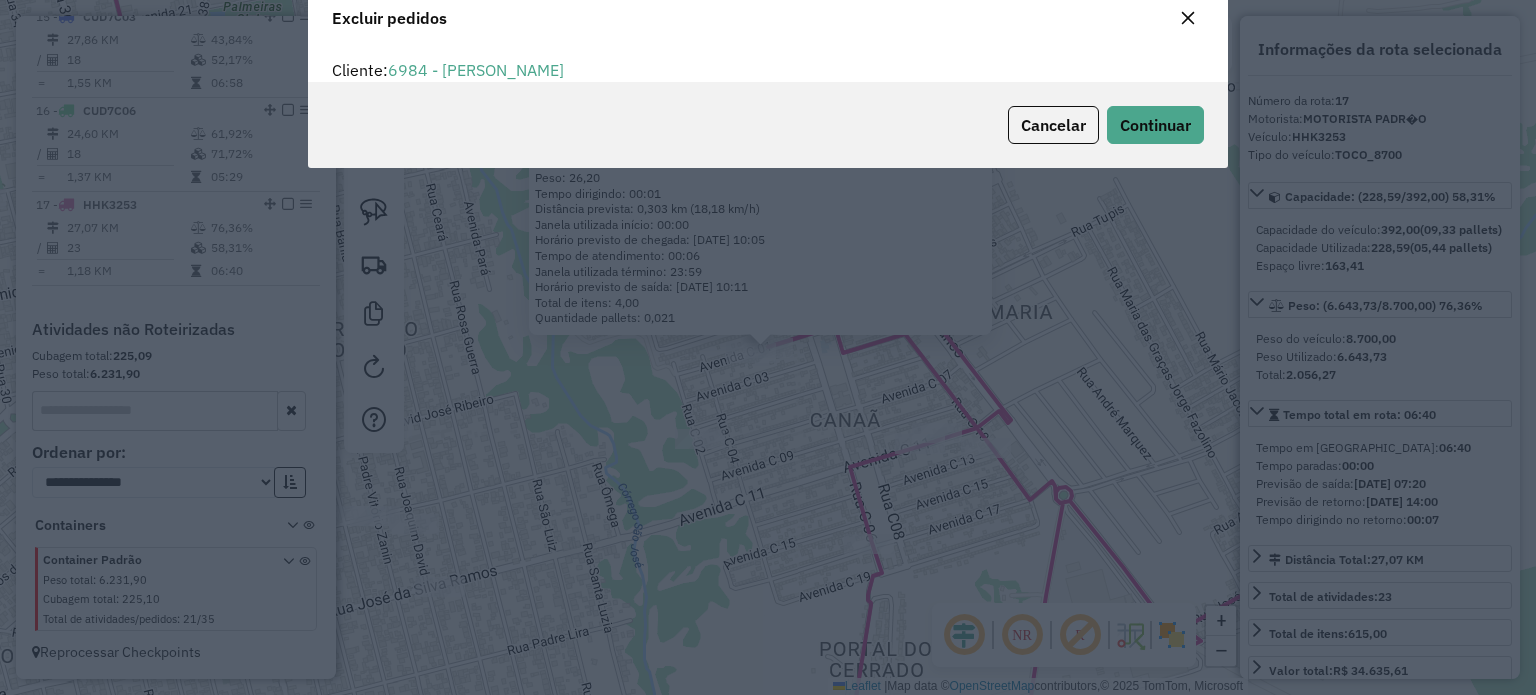 scroll, scrollTop: 69, scrollLeft: 0, axis: vertical 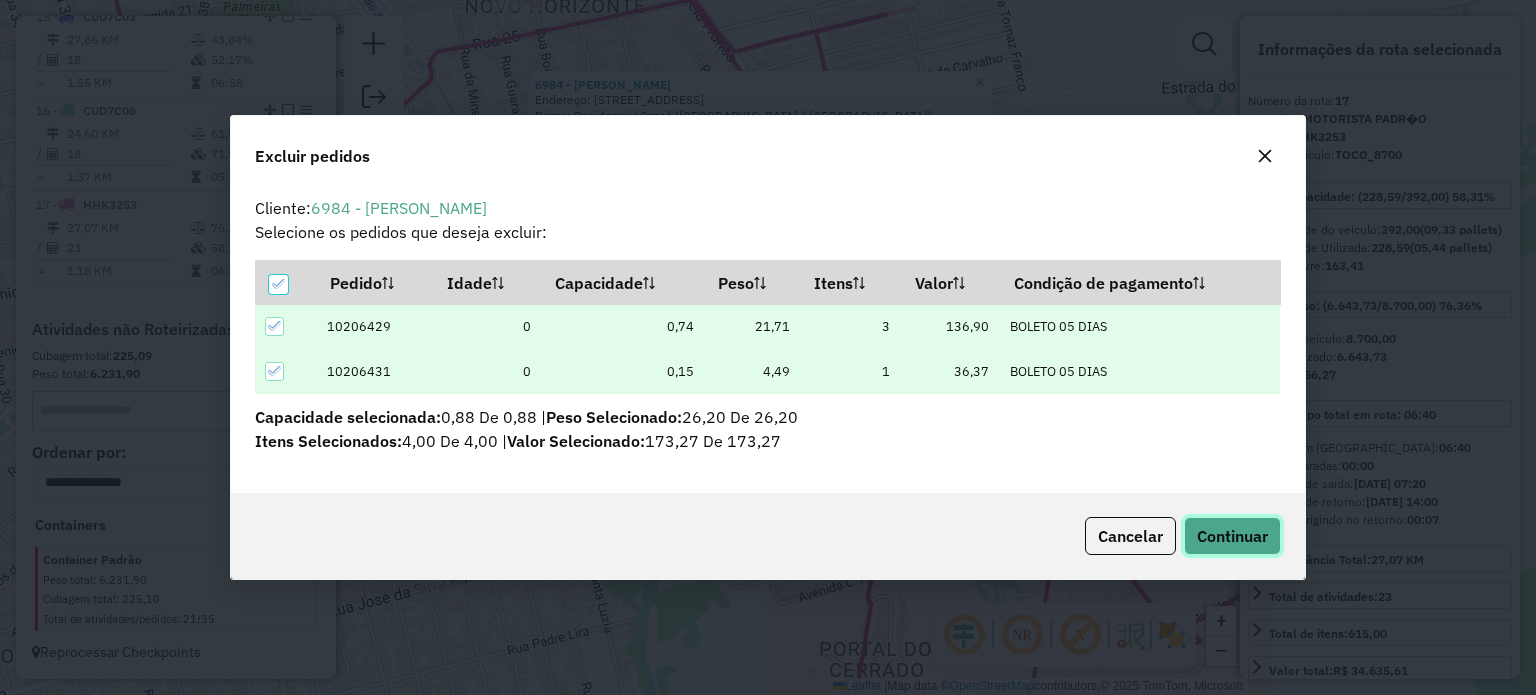 drag, startPoint x: 1271, startPoint y: 524, endPoint x: 1216, endPoint y: 508, distance: 57.280014 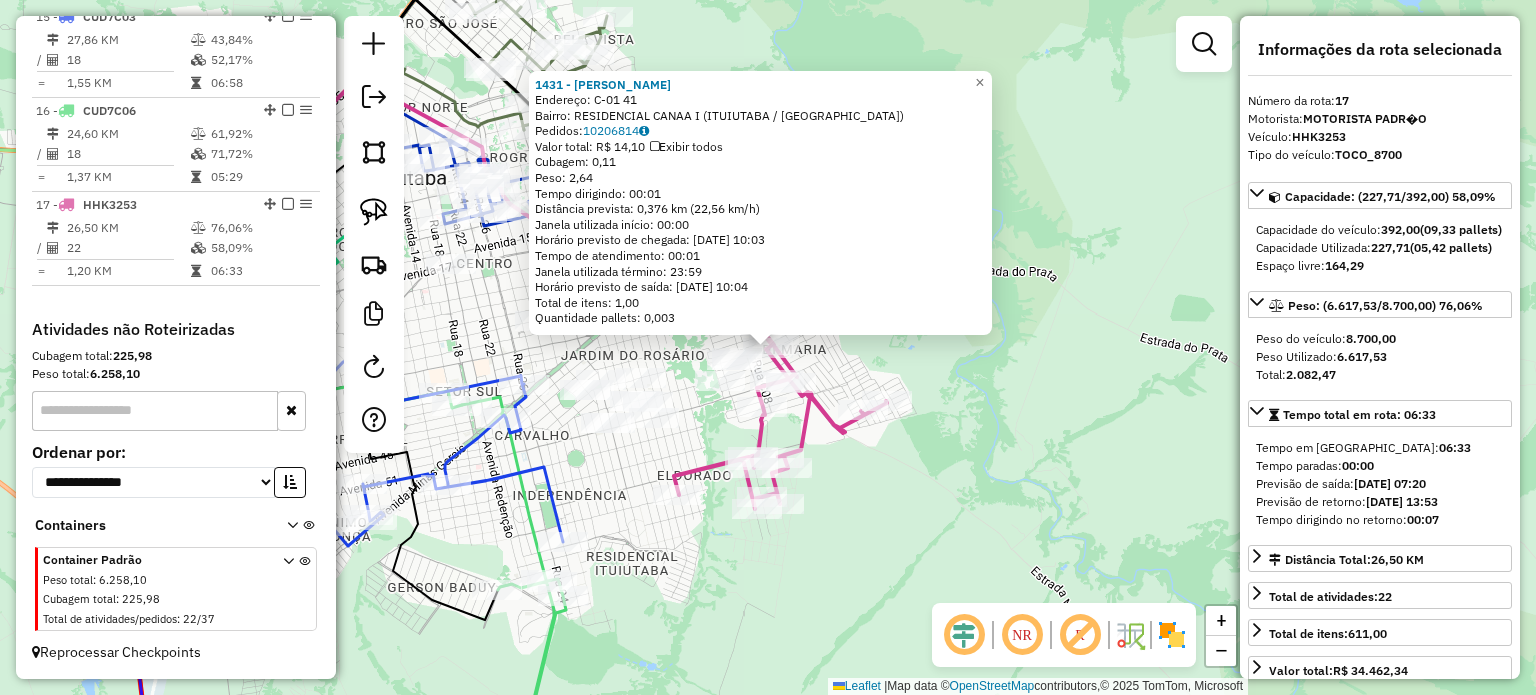click on "1431 - STHEFANY ALVES SILVA  Endereço:  C-01 41   Bairro: RESIDENCIAL CANAA I (ITUIUTABA / MG)   Pedidos:  10206814   Valor total: R$ 14,10   Exibir todos   Cubagem: 0,11  Peso: 2,64  Tempo dirigindo: 00:01   Distância prevista: 0,376 km (22,56 km/h)   Janela utilizada início: 00:00   Horário previsto de chegada: 11/07/2025 10:03   Tempo de atendimento: 00:01   Janela utilizada término: 23:59   Horário previsto de saída: 11/07/2025 10:04   Total de itens: 1,00   Quantidade pallets: 0,003  × Janela de atendimento Grade de atendimento Capacidade Transportadoras Veículos Cliente Pedidos  Rotas Selecione os dias de semana para filtrar as janelas de atendimento  Seg   Ter   Qua   Qui   Sex   Sáb   Dom  Informe o período da janela de atendimento: De: Até:  Filtrar exatamente a janela do cliente  Considerar janela de atendimento padrão  Selecione os dias de semana para filtrar as grades de atendimento  Seg   Ter   Qua   Qui   Sex   Sáb   Dom   Considerar clientes sem dia de atendimento cadastrado  De:" 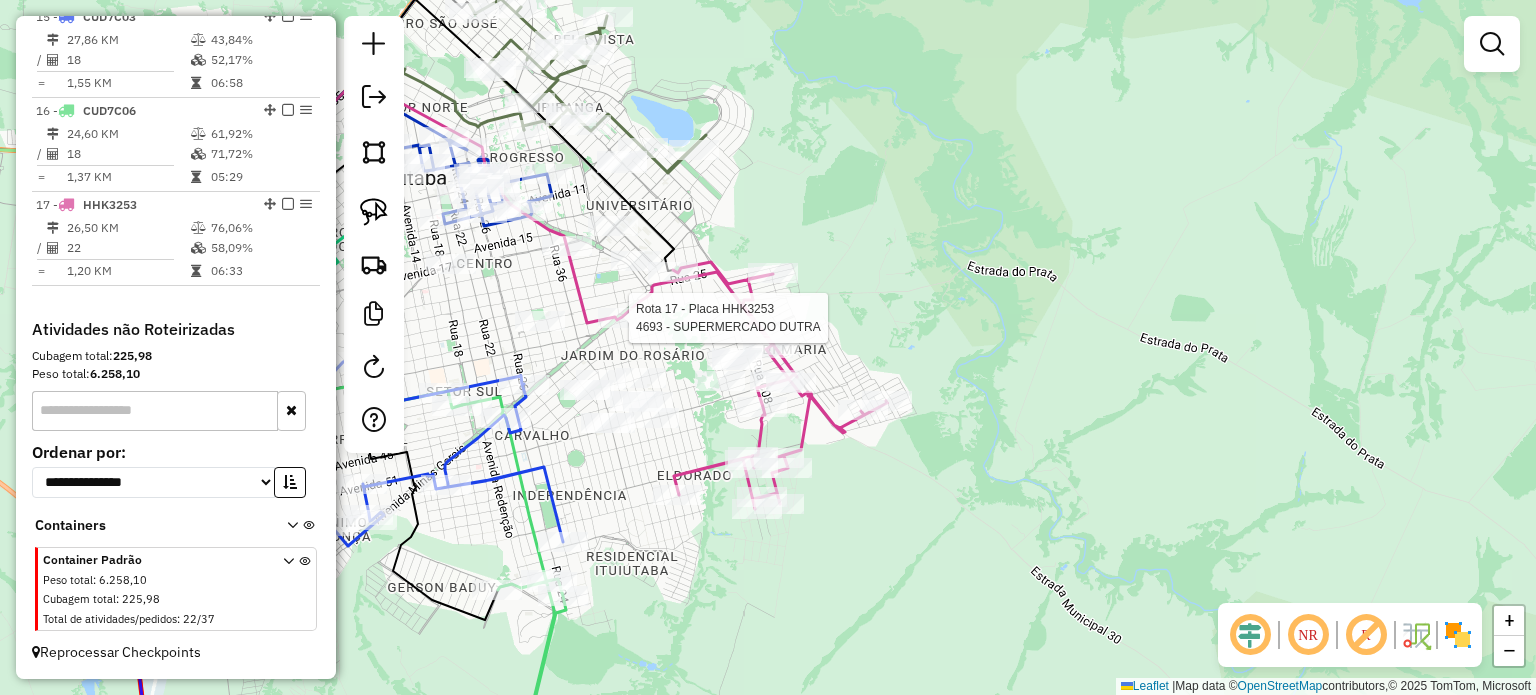 select on "**********" 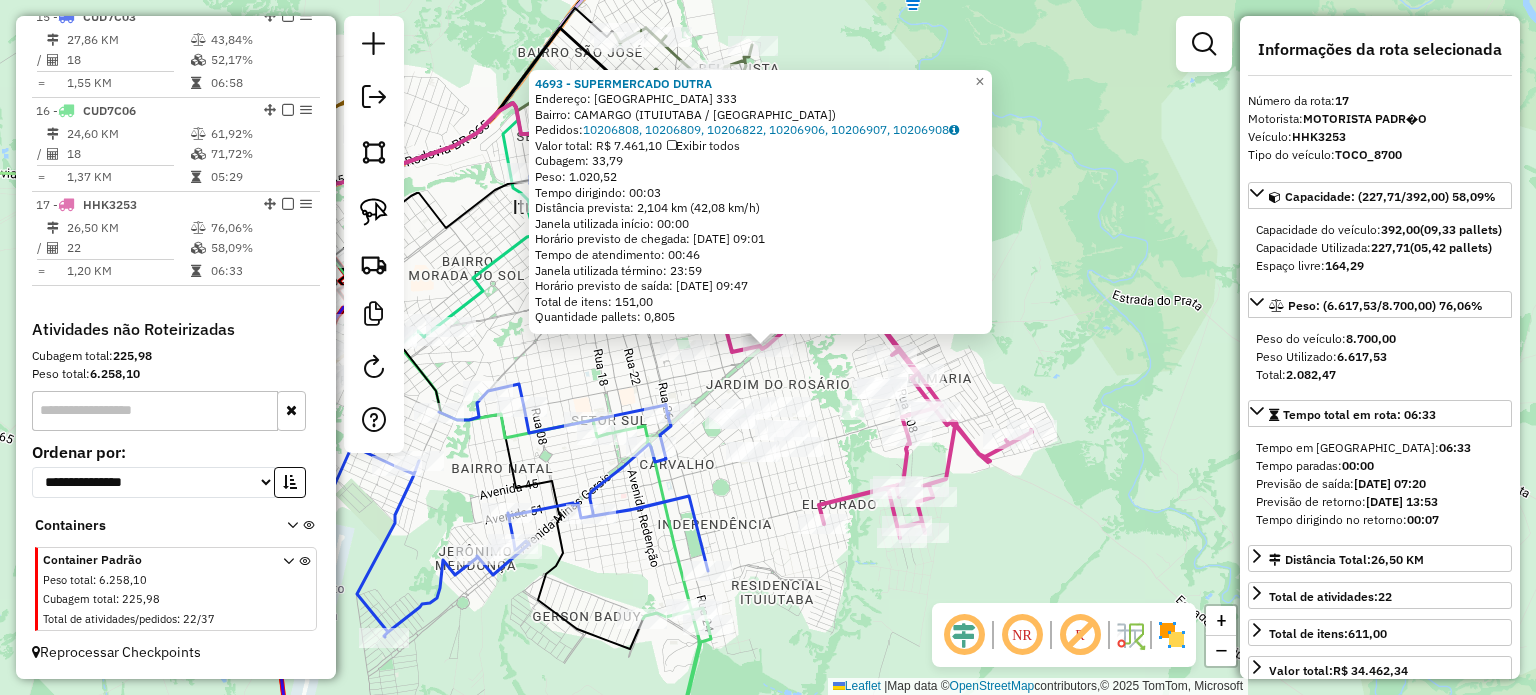 click on "Rota 17 - Placa HHK3253  4693 - SUPERMERCADO DUTRA 4693 - SUPERMERCADO DUTRA  Endereço:  MINAS GERAIS 333   Bairro: CAMARGO (ITUIUTABA / MG)   Pedidos:  10206808, 10206809, 10206822, 10206906, 10206907, 10206908   Valor total: R$ 7.461,10   Exibir todos   Cubagem: 33,79  Peso: 1.020,52  Tempo dirigindo: 00:03   Distância prevista: 2,104 km (42,08 km/h)   Janela utilizada início: 00:00   Horário previsto de chegada: 11/07/2025 09:01   Tempo de atendimento: 00:46   Janela utilizada término: 23:59   Horário previsto de saída: 11/07/2025 09:47   Total de itens: 151,00   Quantidade pallets: 0,805  × Janela de atendimento Grade de atendimento Capacidade Transportadoras Veículos Cliente Pedidos  Rotas Selecione os dias de semana para filtrar as janelas de atendimento  Seg   Ter   Qua   Qui   Sex   Sáb   Dom  Informe o período da janela de atendimento: De: Até:  Filtrar exatamente a janela do cliente  Considerar janela de atendimento padrão   Seg   Ter   Qua   Qui   Sex   Sáb   Dom   Peso mínimo:  De:" 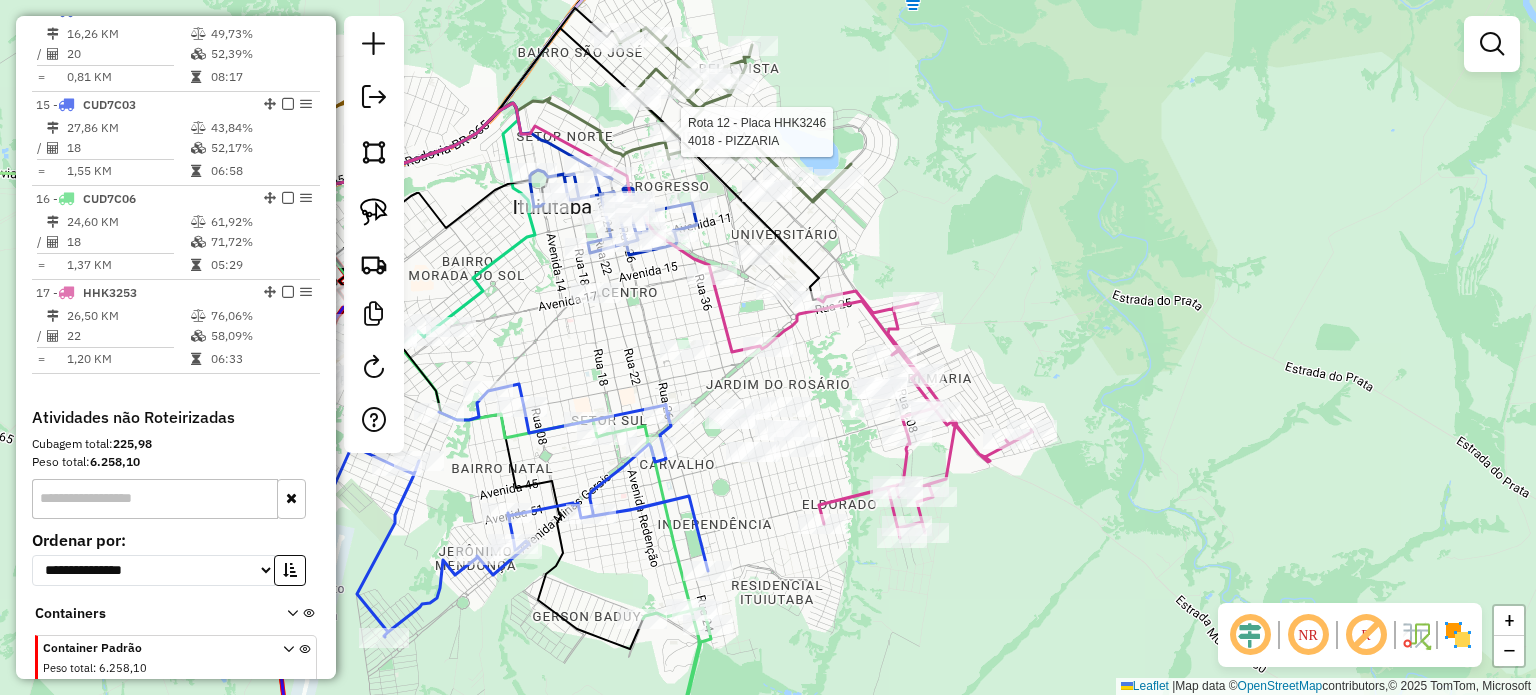 select on "**********" 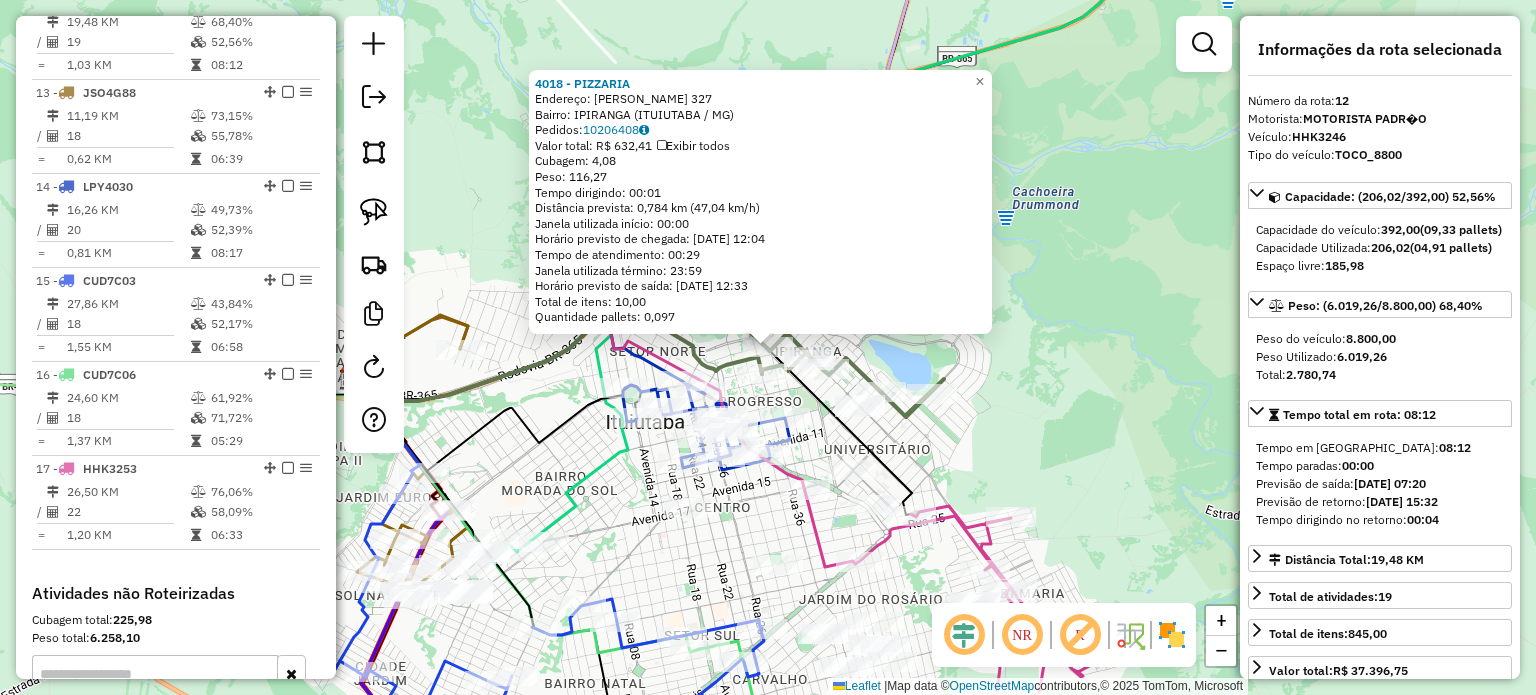 scroll, scrollTop: 1780, scrollLeft: 0, axis: vertical 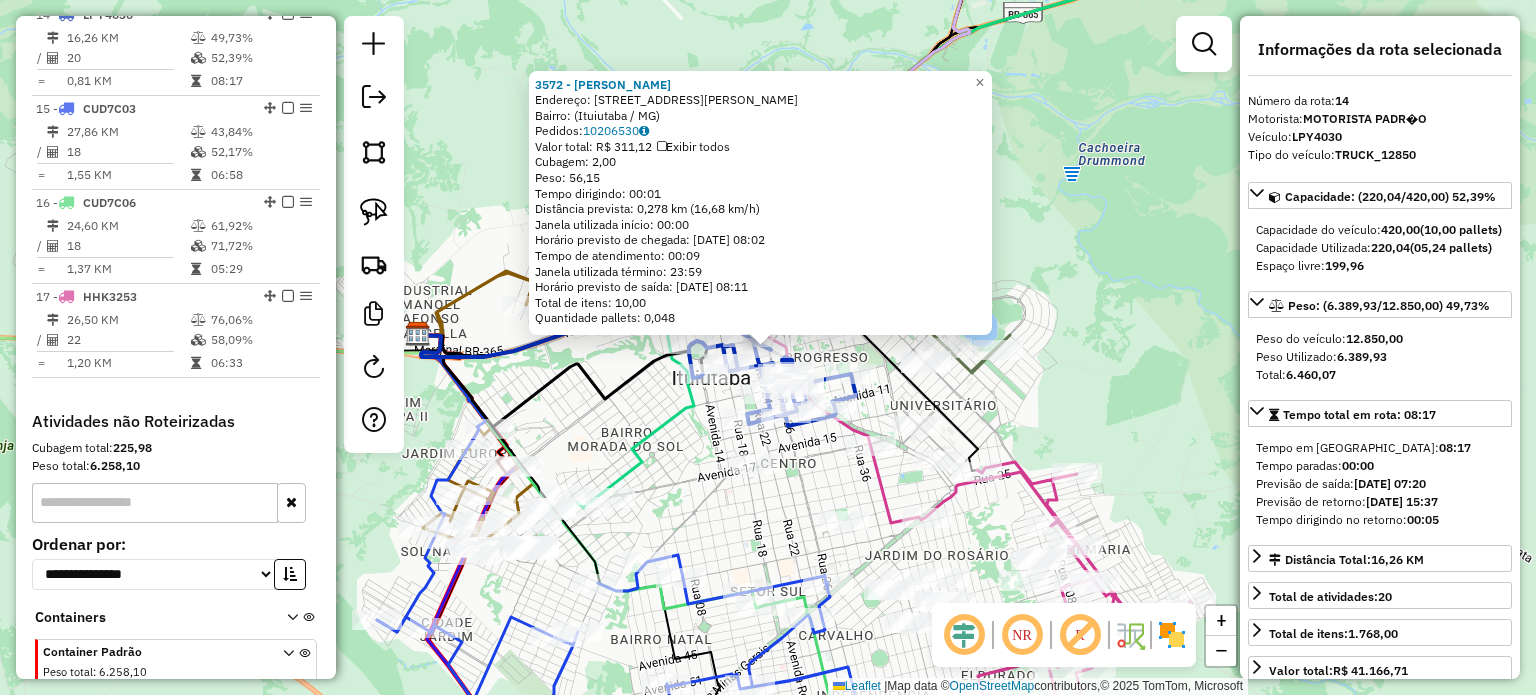 drag, startPoint x: 692, startPoint y: 439, endPoint x: 704, endPoint y: 425, distance: 18.439089 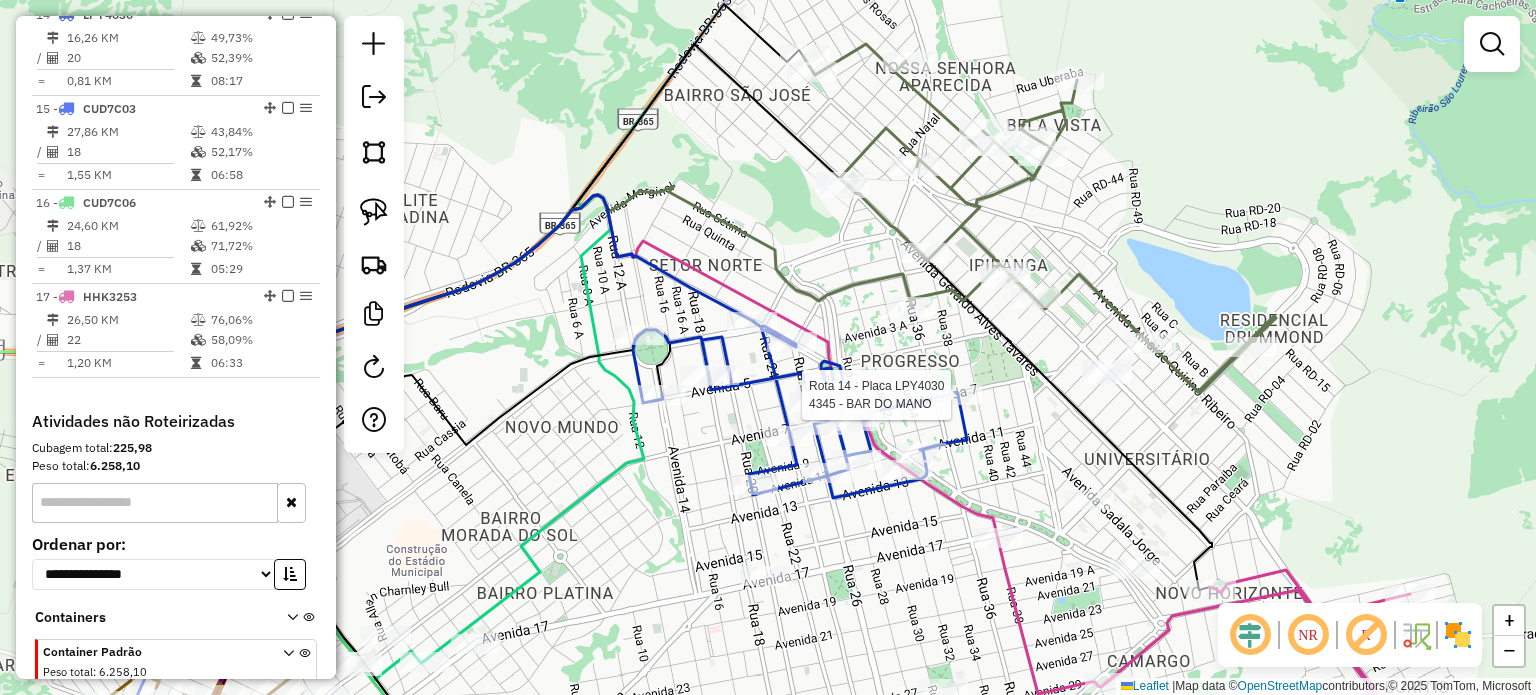 select on "**********" 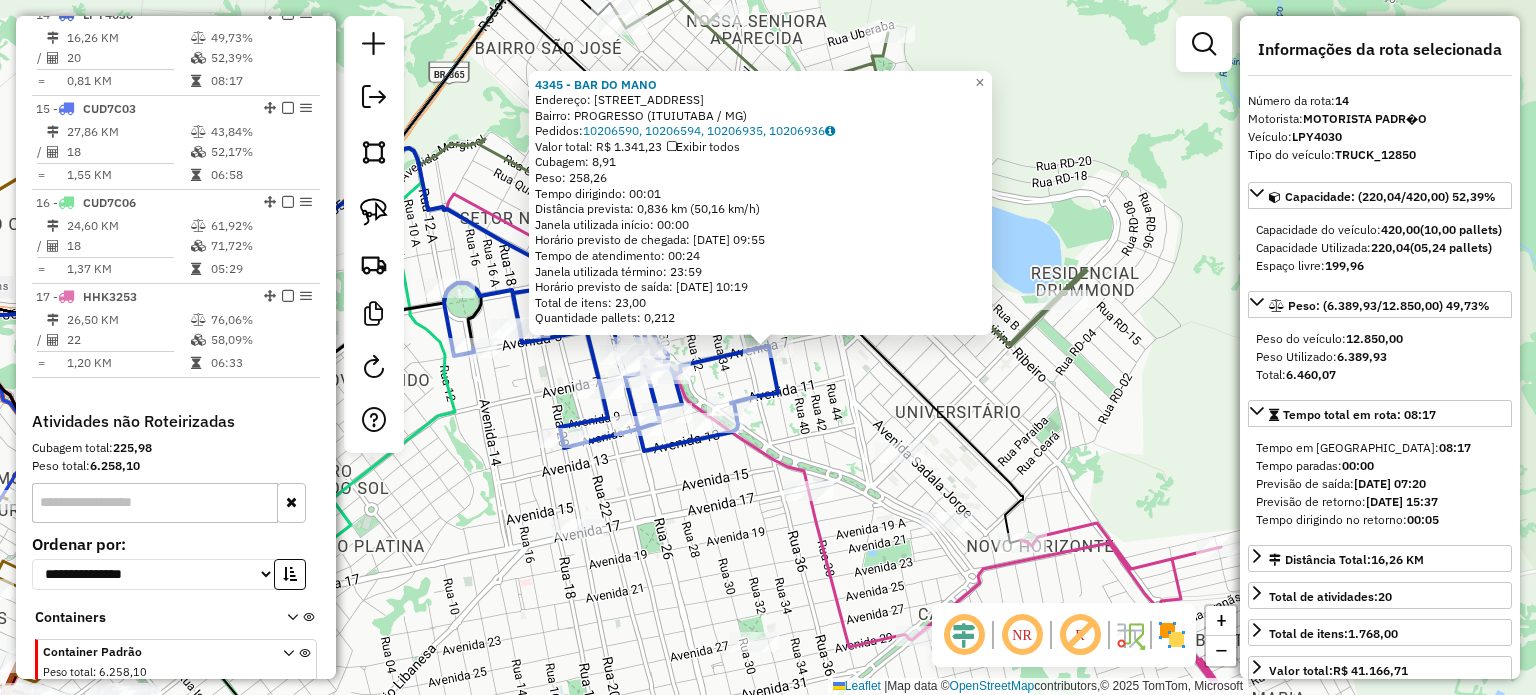 click on "4345 - BAR DO MANO  Endereço:  AV  AV  AV  SETE 357   Bairro: PROGRESSO (ITUIUTABA / MG)   Pedidos:  10206590, 10206594, 10206935, 10206936   Valor total: R$ 1.341,23   Exibir todos   Cubagem: 8,91  Peso: 258,26  Tempo dirigindo: 00:01   Distância prevista: 0,836 km (50,16 km/h)   Janela utilizada início: 00:00   Horário previsto de chegada: 11/07/2025 09:55   Tempo de atendimento: 00:24   Janela utilizada término: 23:59   Horário previsto de saída: 11/07/2025 10:19   Total de itens: 23,00   Quantidade pallets: 0,212  × Janela de atendimento Grade de atendimento Capacidade Transportadoras Veículos Cliente Pedidos  Rotas Selecione os dias de semana para filtrar as janelas de atendimento  Seg   Ter   Qua   Qui   Sex   Sáb   Dom  Informe o período da janela de atendimento: De: Até:  Filtrar exatamente a janela do cliente  Considerar janela de atendimento padrão  Selecione os dias de semana para filtrar as grades de atendimento  Seg   Ter   Qua   Qui   Sex   Sáb   Dom   Peso mínimo:   De:   Até:" 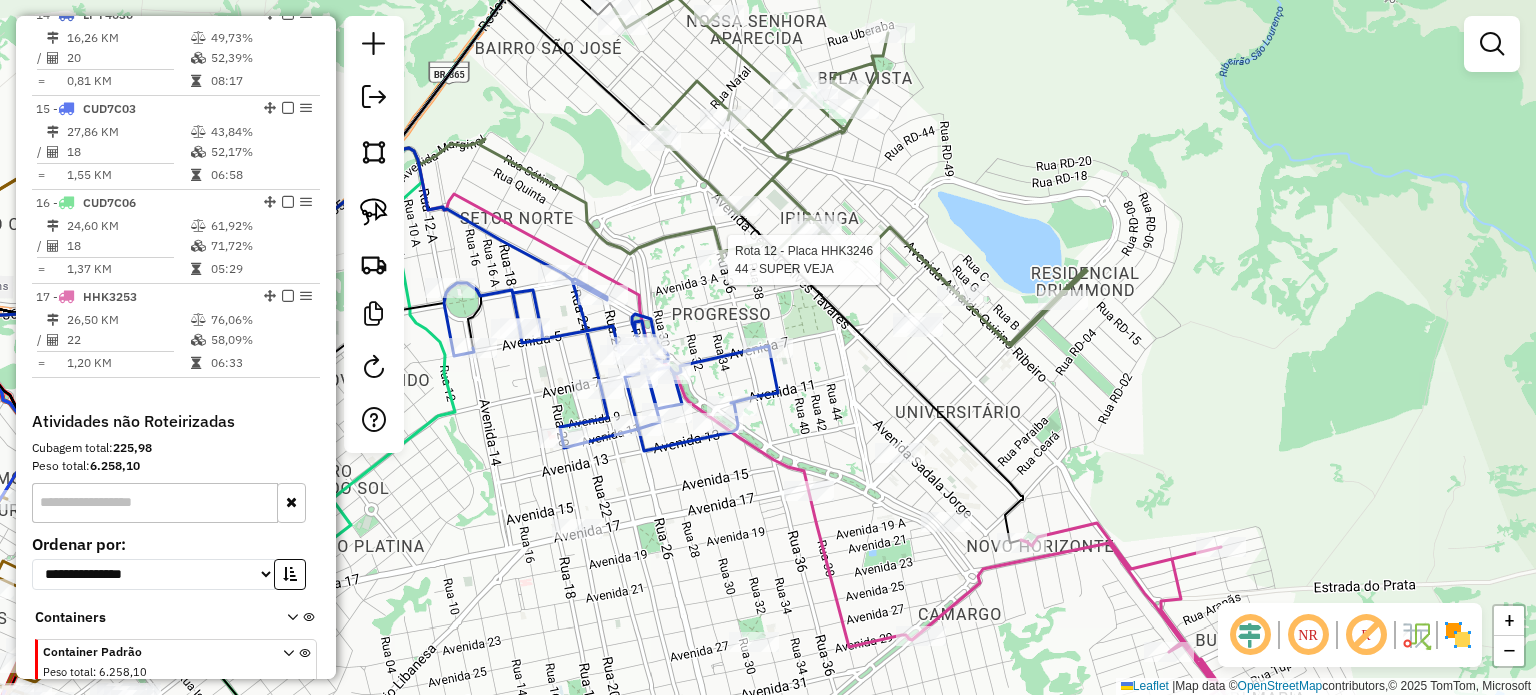 select on "**********" 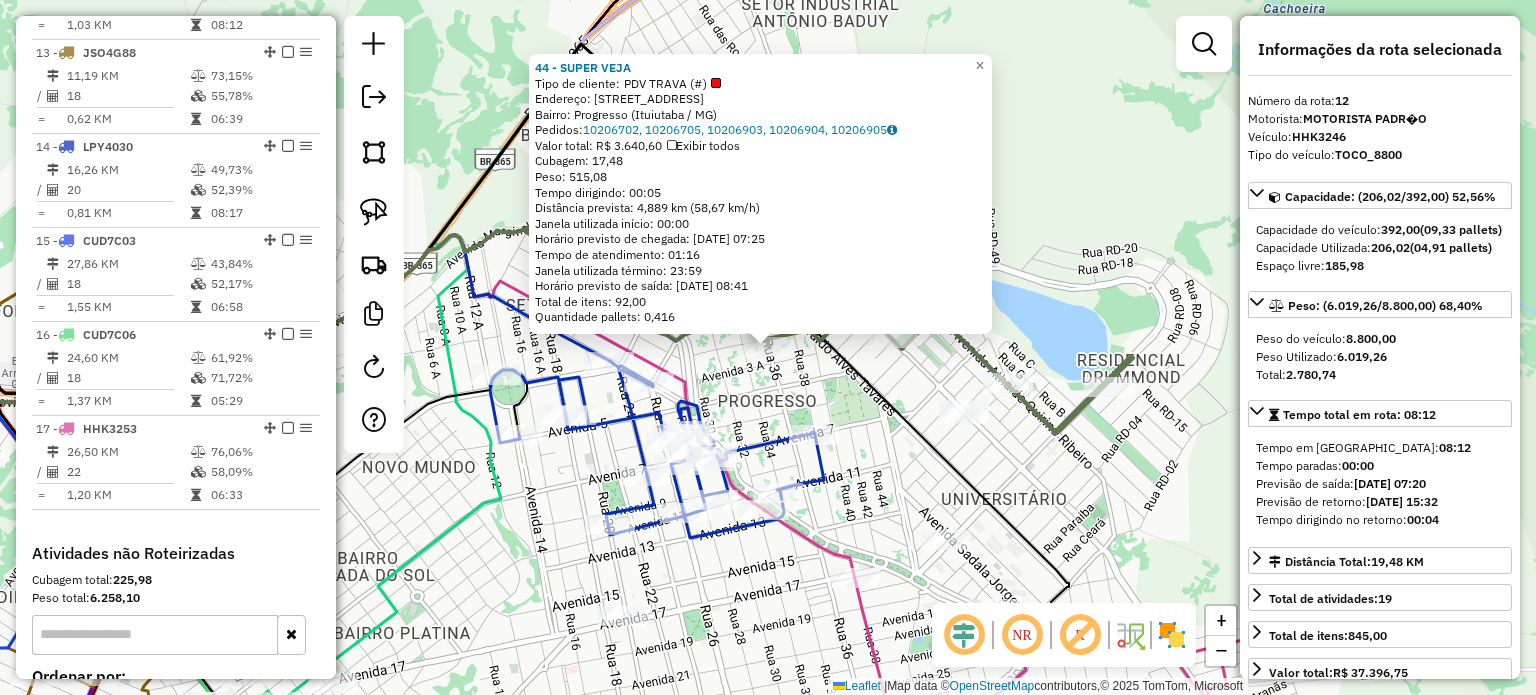 scroll, scrollTop: 1780, scrollLeft: 0, axis: vertical 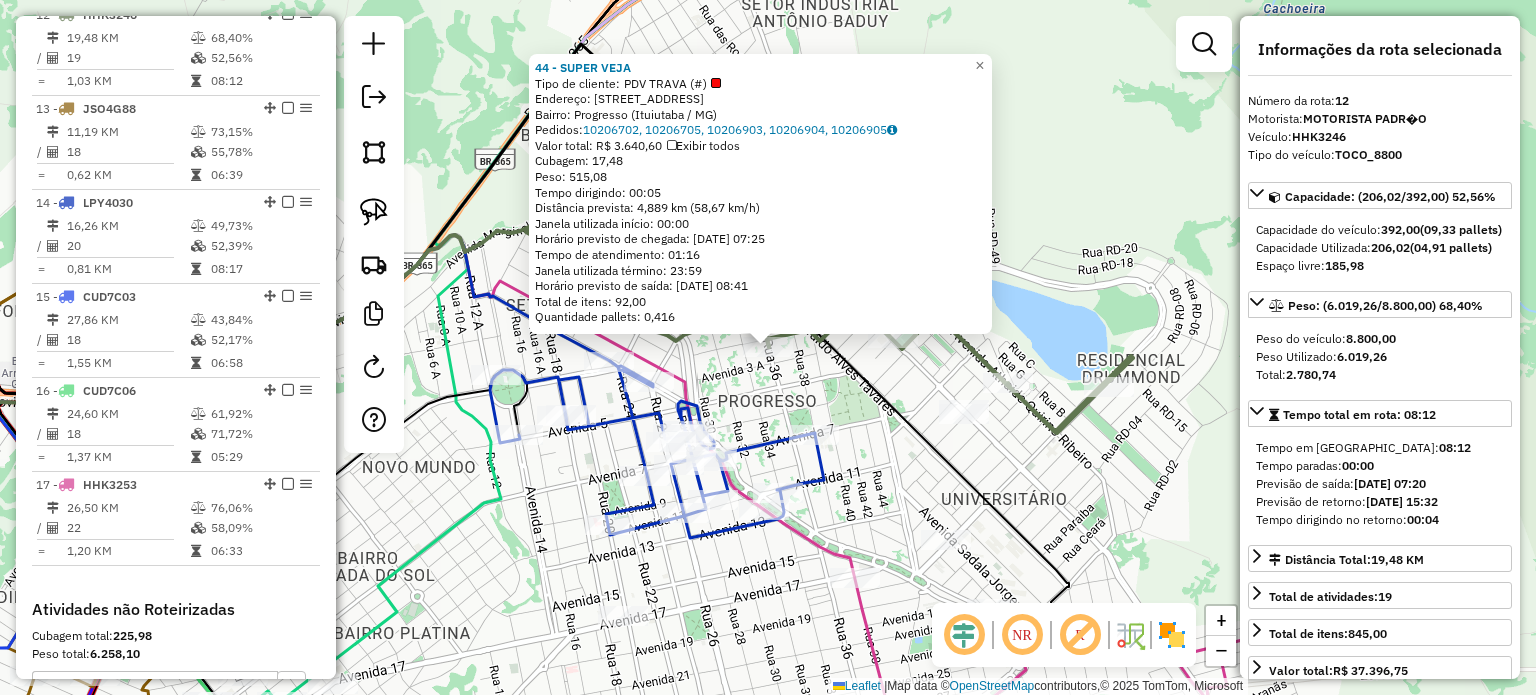 click on "44 - SUPER VEJA  Tipo de cliente:   PDV TRAVA (#)   Endereço: Rua 36, 343   Bairro: Progresso (Ituiutaba / MG)   Pedidos:  10206702, 10206705, 10206903, 10206904, 10206905   Valor total: R$ 3.640,60   Exibir todos   Cubagem: 17,48  Peso: 515,08  Tempo dirigindo: 00:05   Distância prevista: 4,889 km (58,67 km/h)   Janela utilizada início: 00:00   Horário previsto de chegada: 11/07/2025 07:25   Tempo de atendimento: 01:16   Janela utilizada término: 23:59   Horário previsto de saída: 11/07/2025 08:41   Total de itens: 92,00   Quantidade pallets: 0,416  × Janela de atendimento Grade de atendimento Capacidade Transportadoras Veículos Cliente Pedidos  Rotas Selecione os dias de semana para filtrar as janelas de atendimento  Seg   Ter   Qua   Qui   Sex   Sáb   Dom  Informe o período da janela de atendimento: De: Até:  Filtrar exatamente a janela do cliente  Considerar janela de atendimento padrão  Selecione os dias de semana para filtrar as grades de atendimento  Seg   Ter   Qua   Qui   Sex   Sáb  De:" 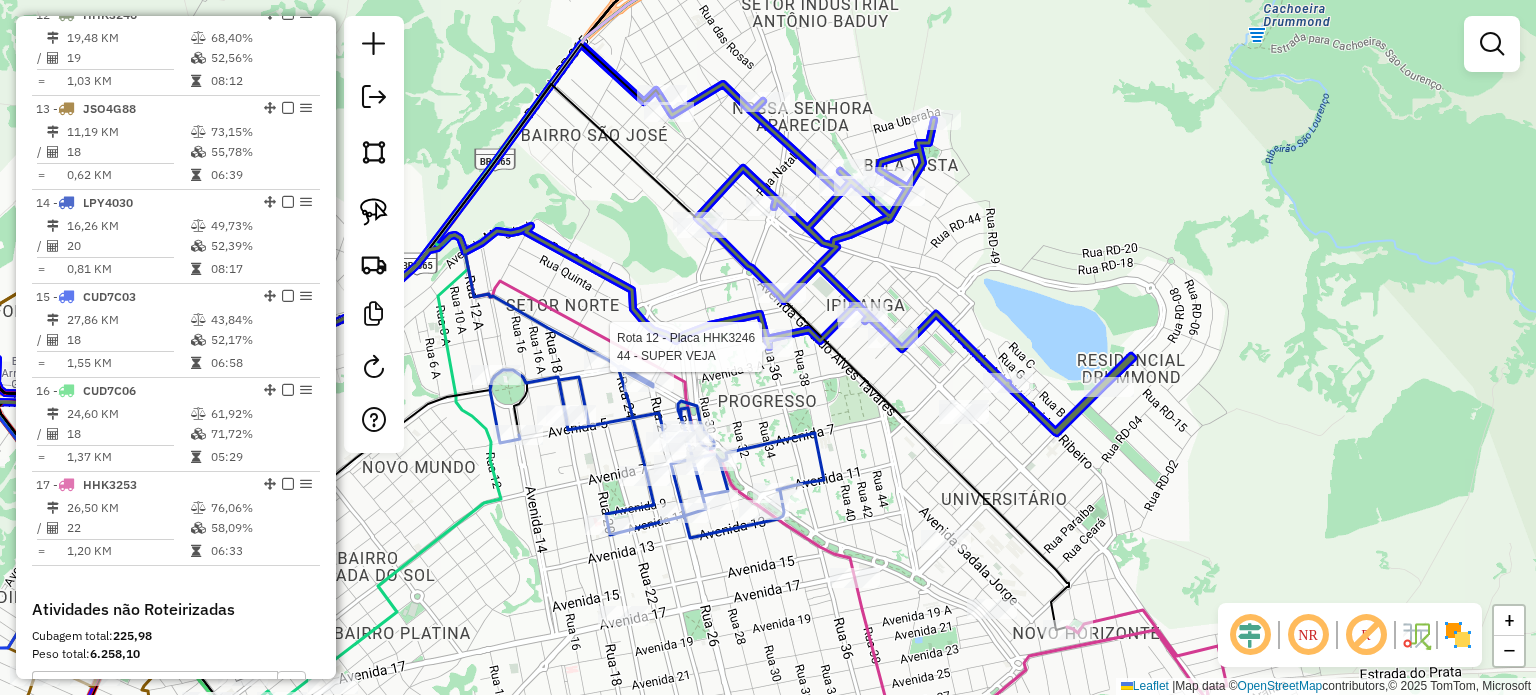 click 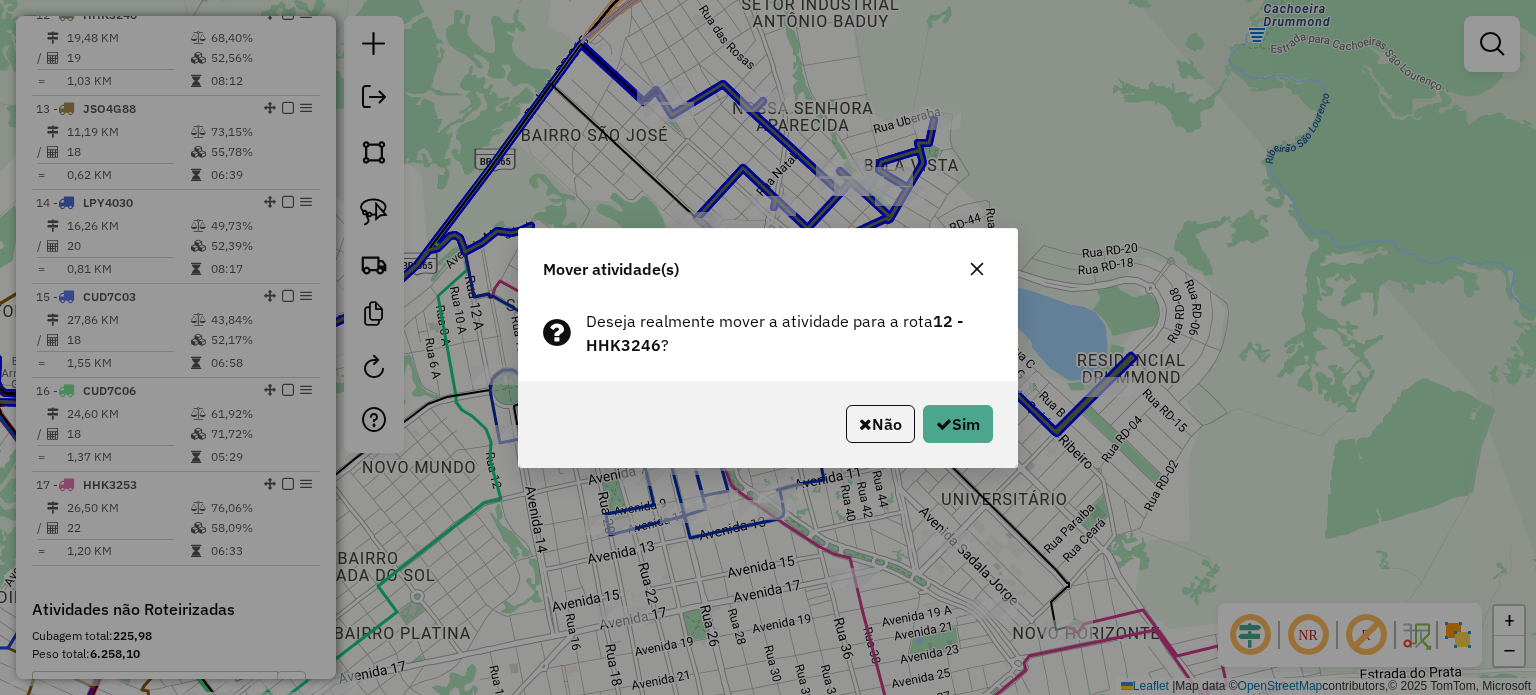 click on "Não   Sim" 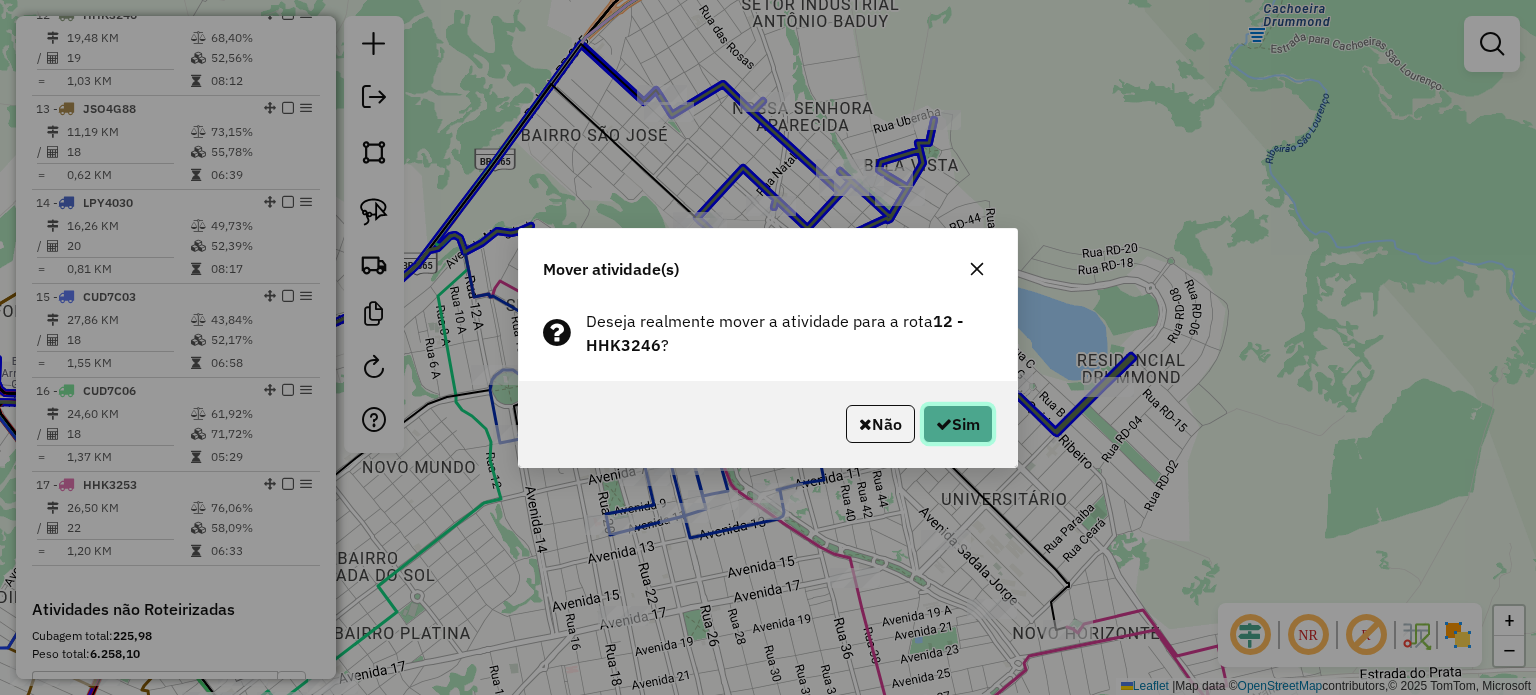 click 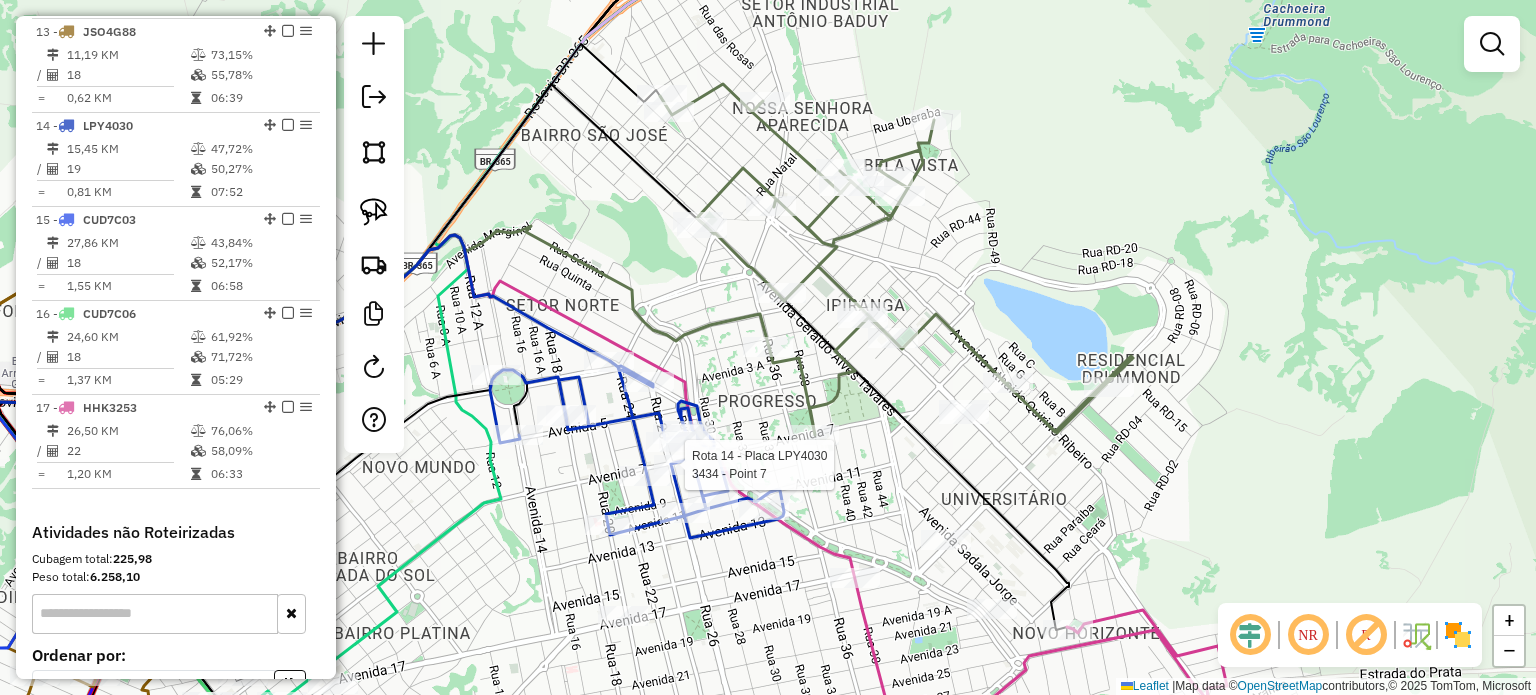 select on "**********" 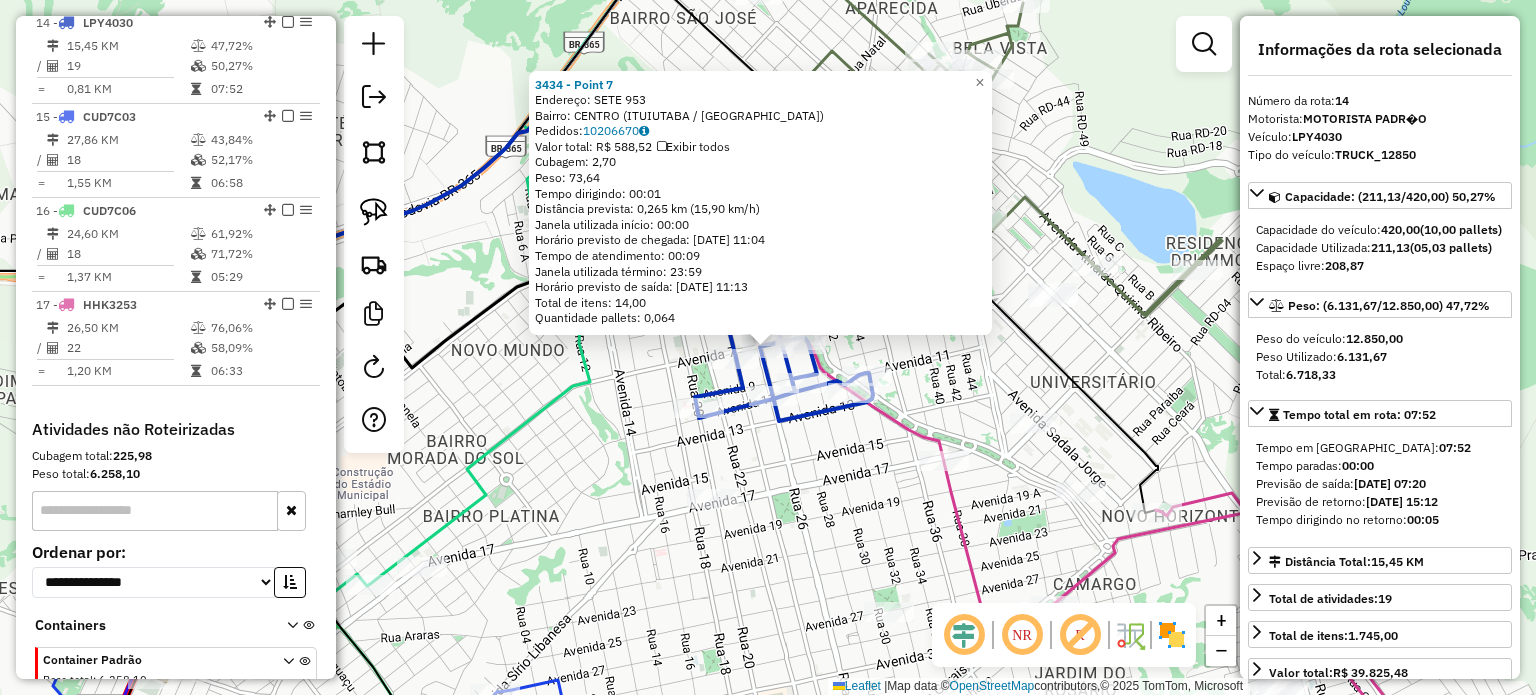 scroll, scrollTop: 1968, scrollLeft: 0, axis: vertical 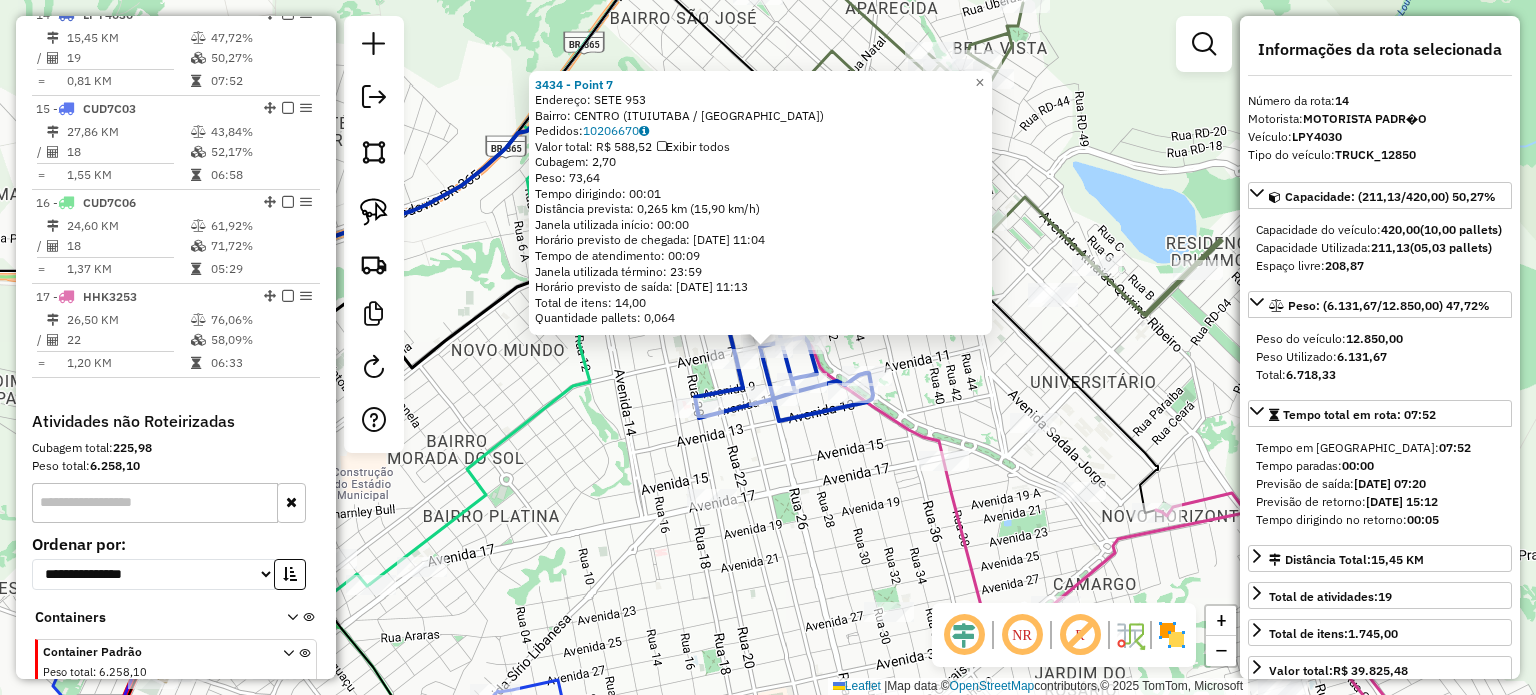 click on "3434 - Point 7  Endereço:  SETE 953   Bairro: CENTRO (ITUIUTABA / MG)   Pedidos:  10206670   Valor total: R$ 588,52   Exibir todos   Cubagem: 2,70  Peso: 73,64  Tempo dirigindo: 00:01   Distância prevista: 0,265 km (15,90 km/h)   Janela utilizada início: 00:00   Horário previsto de chegada: 11/07/2025 11:04   Tempo de atendimento: 00:09   Janela utilizada término: 23:59   Horário previsto de saída: 11/07/2025 11:13   Total de itens: 14,00   Quantidade pallets: 0,064  × Janela de atendimento Grade de atendimento Capacidade Transportadoras Veículos Cliente Pedidos  Rotas Selecione os dias de semana para filtrar as janelas de atendimento  Seg   Ter   Qua   Qui   Sex   Sáb   Dom  Informe o período da janela de atendimento: De: Até:  Filtrar exatamente a janela do cliente  Considerar janela de atendimento padrão  Selecione os dias de semana para filtrar as grades de atendimento  Seg   Ter   Qua   Qui   Sex   Sáb   Dom   Considerar clientes sem dia de atendimento cadastrado  Peso mínimo:   De:   De:" 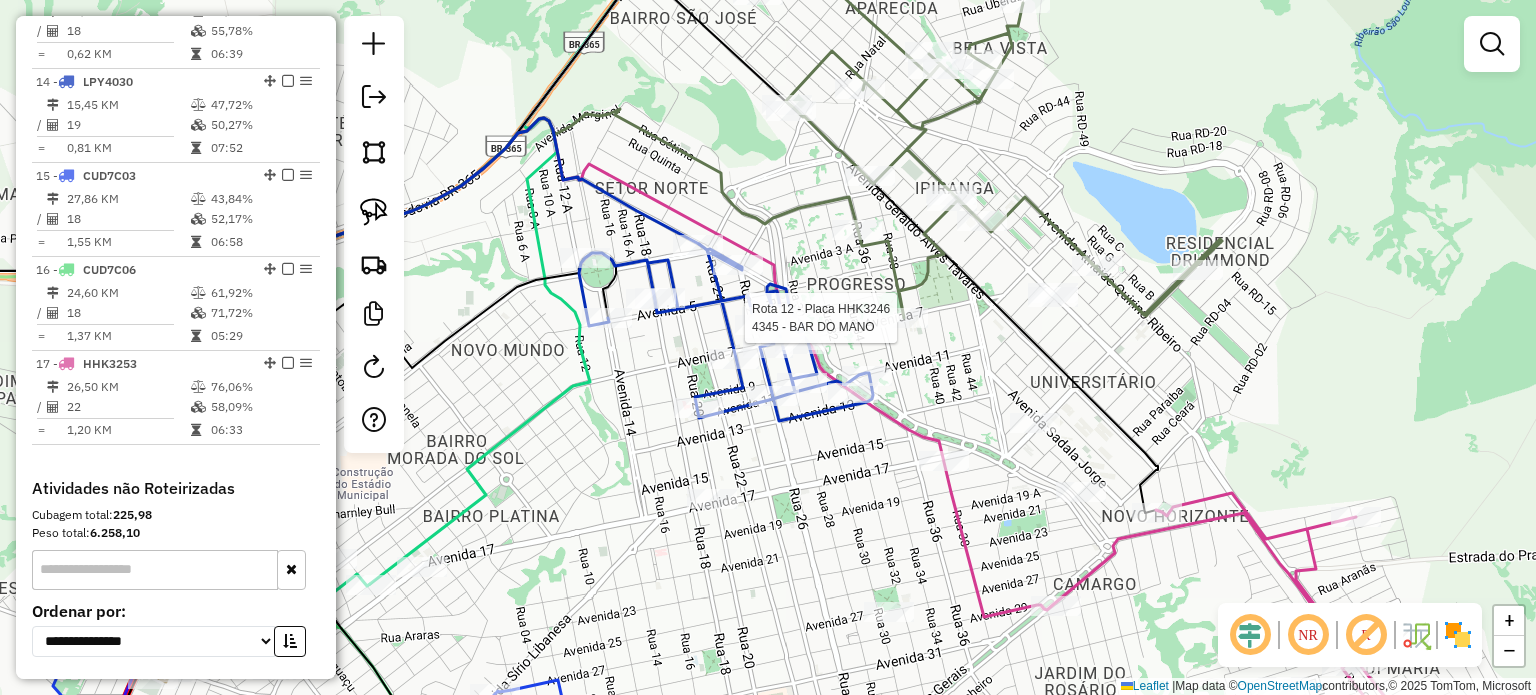 select on "**********" 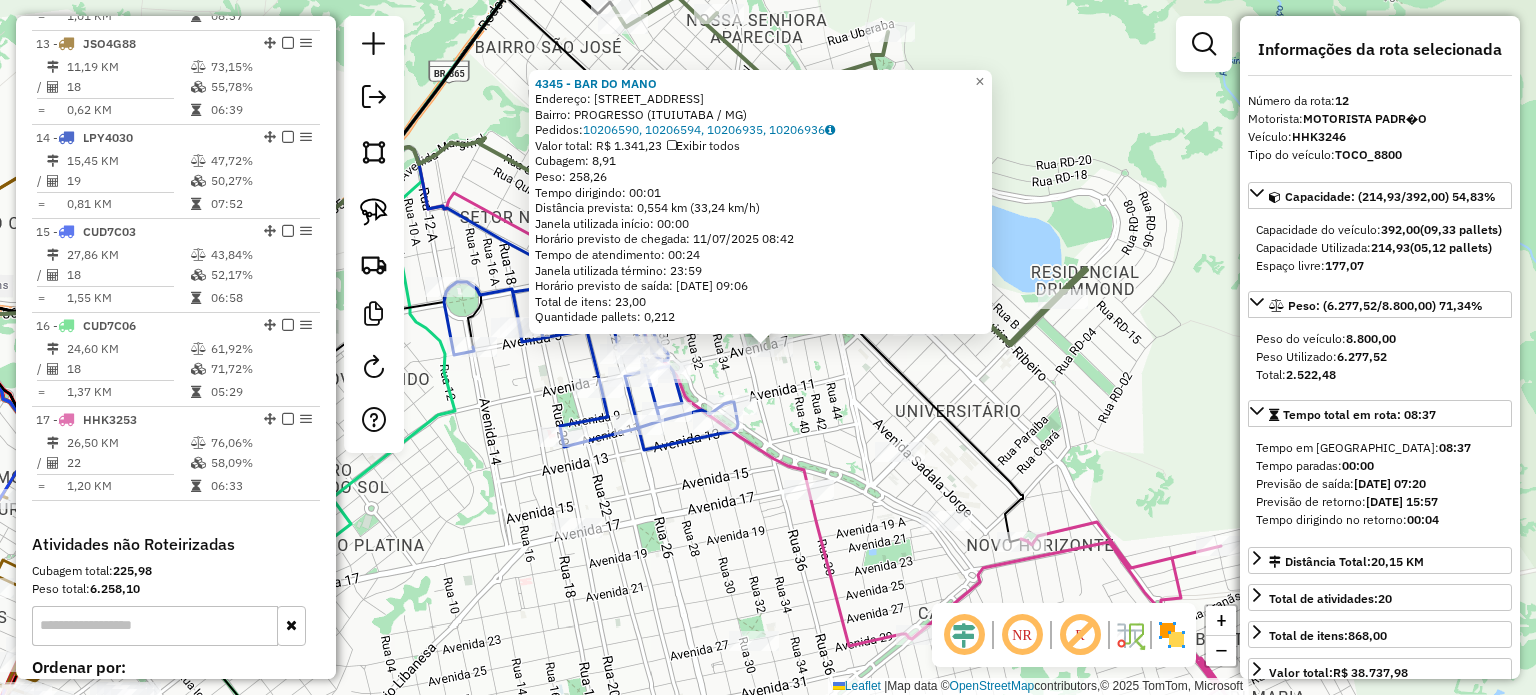 scroll, scrollTop: 1780, scrollLeft: 0, axis: vertical 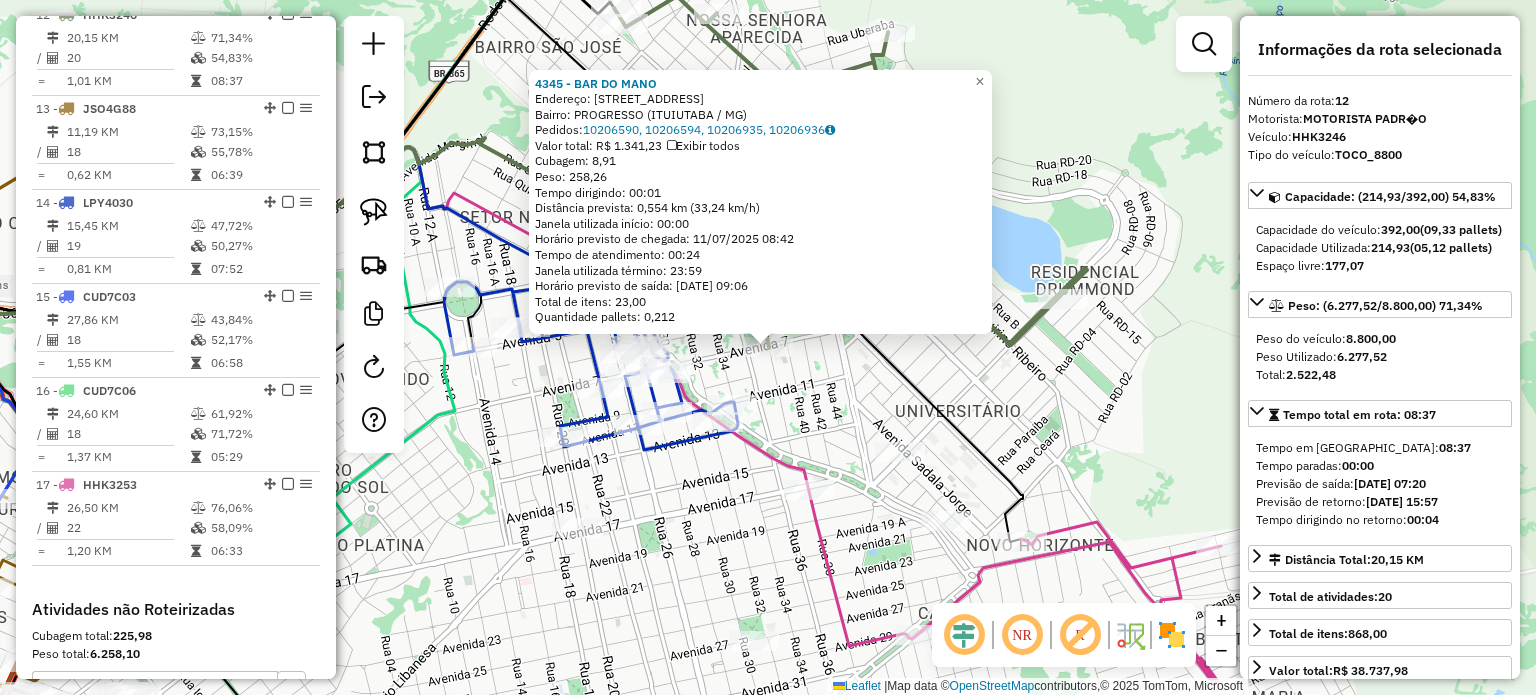 click 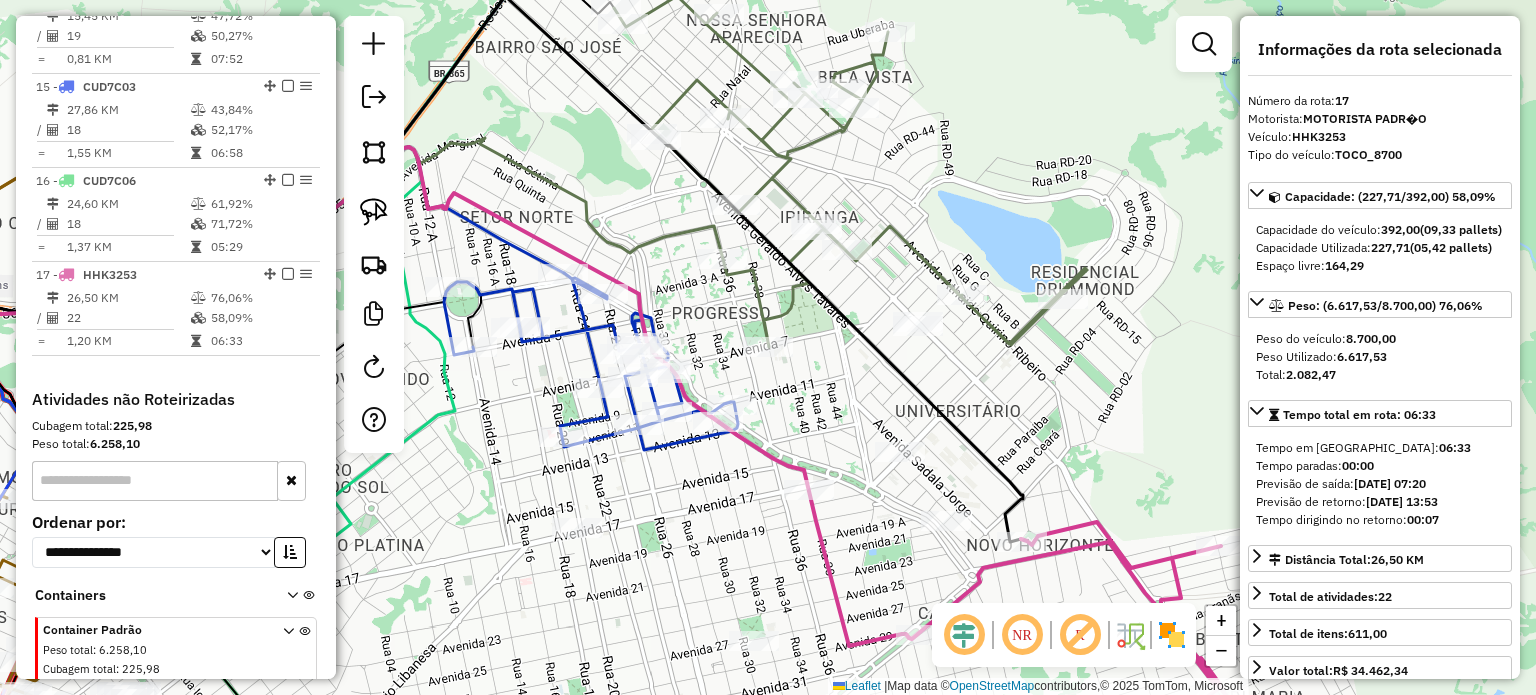 scroll, scrollTop: 2073, scrollLeft: 0, axis: vertical 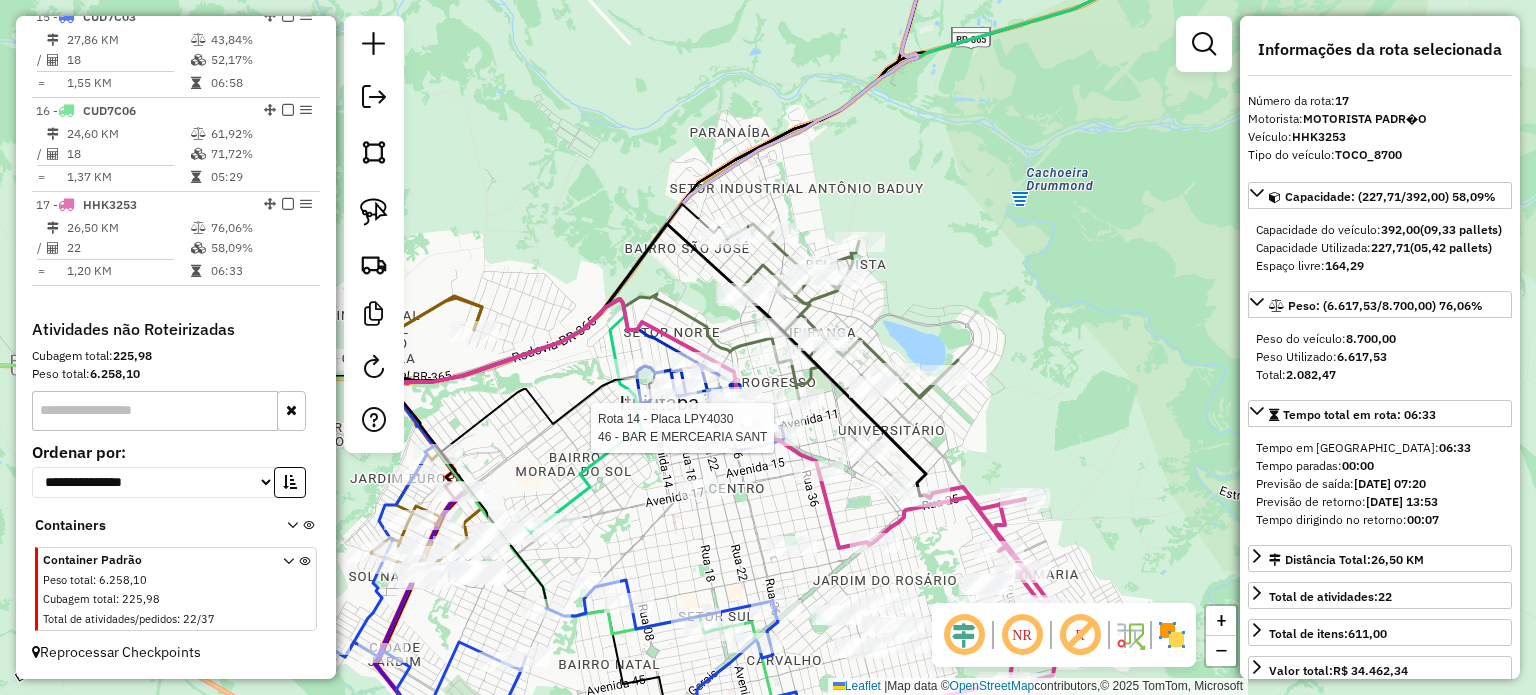 click on "Rota 14 - Placa LPY4030  46 - BAR E MERCEARIA SANT" 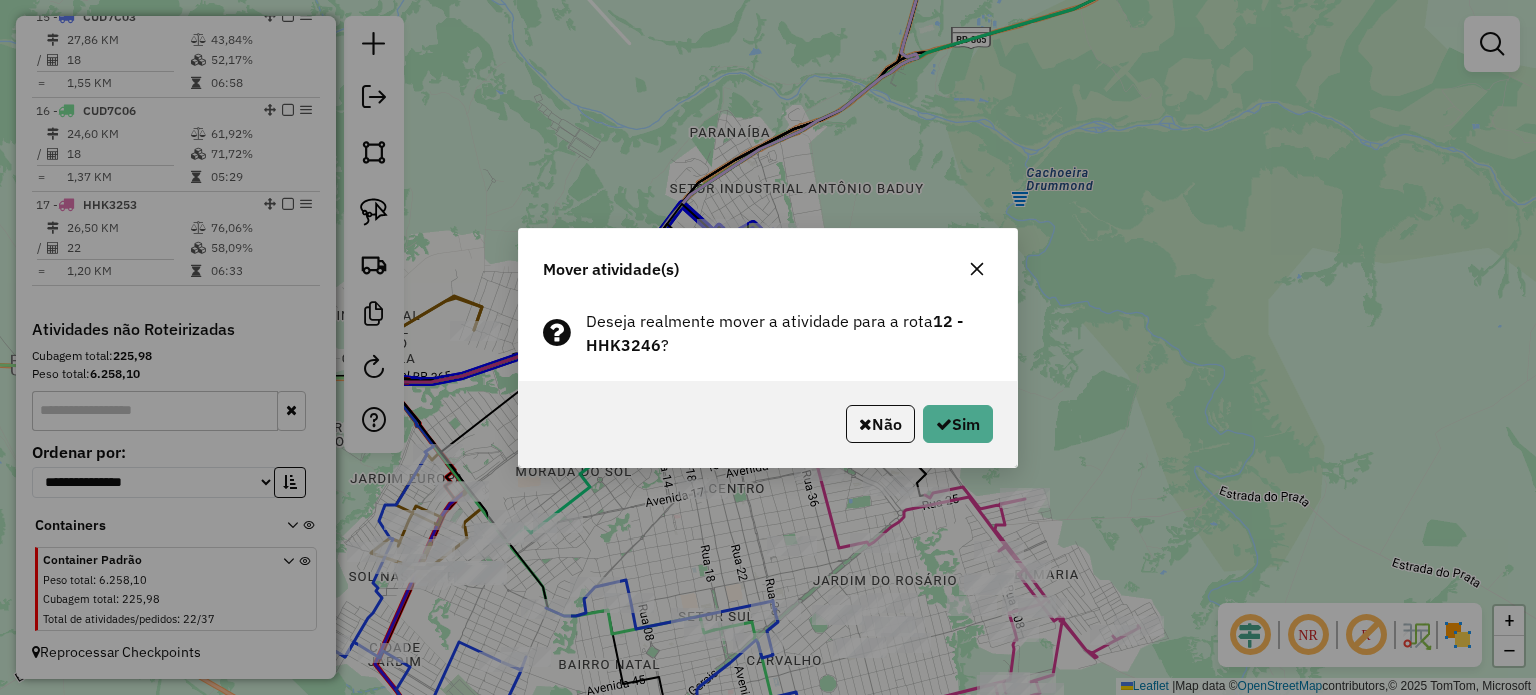 click 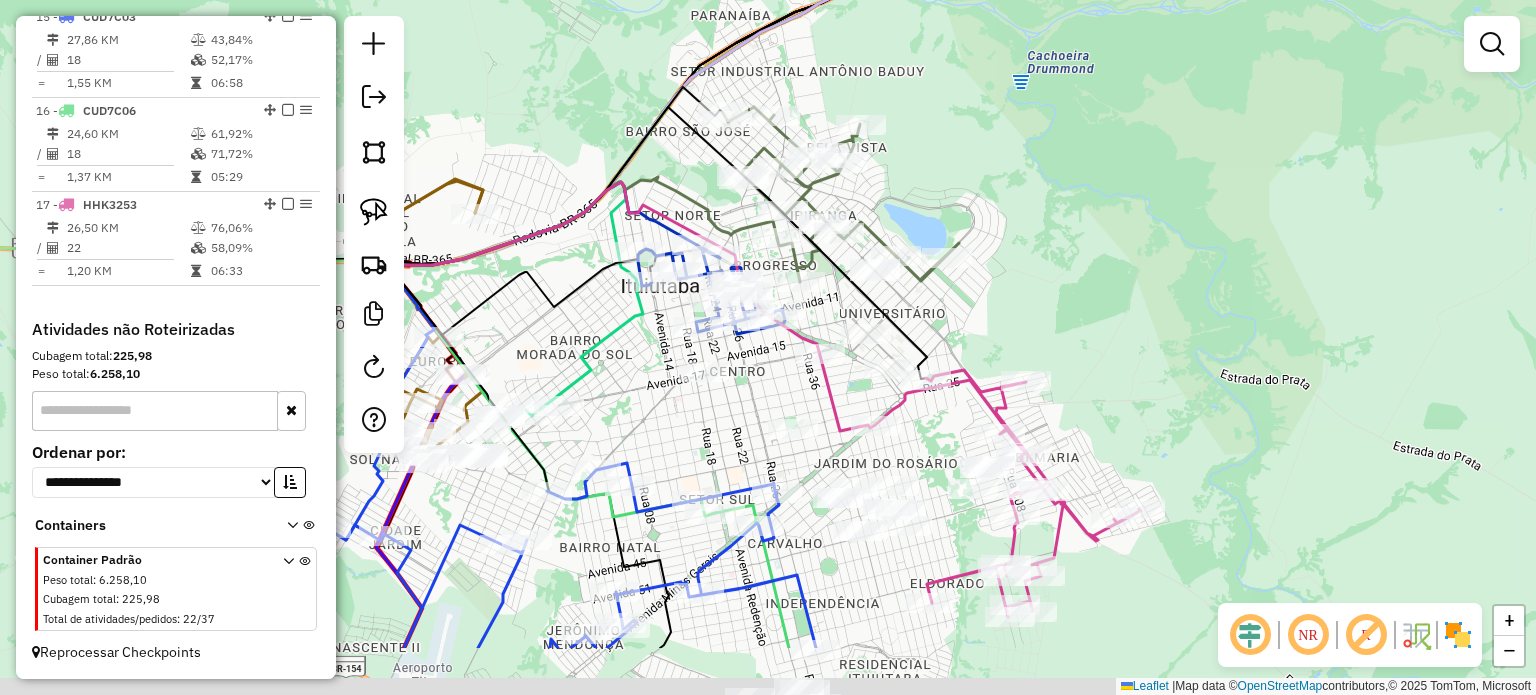 drag, startPoint x: 1052, startPoint y: 262, endPoint x: 1044, endPoint y: 156, distance: 106.30146 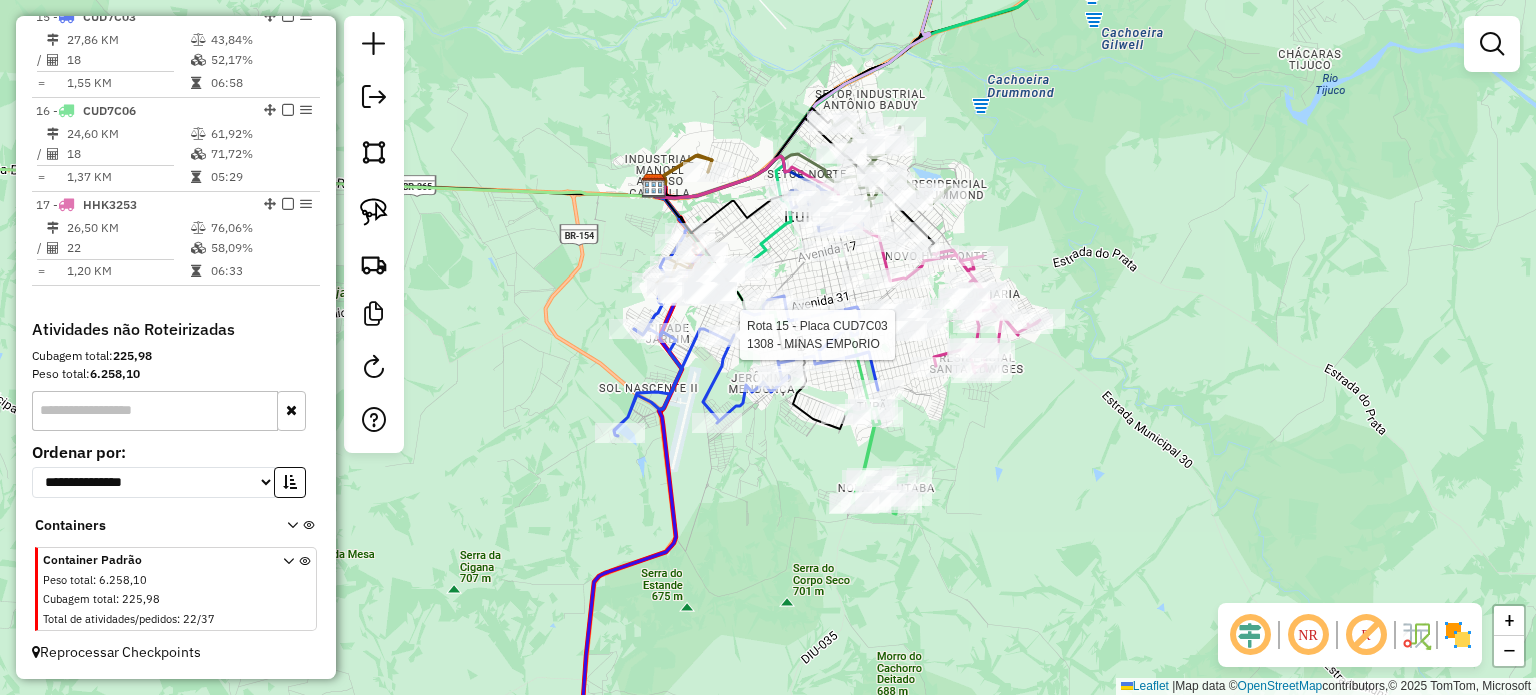 select on "**********" 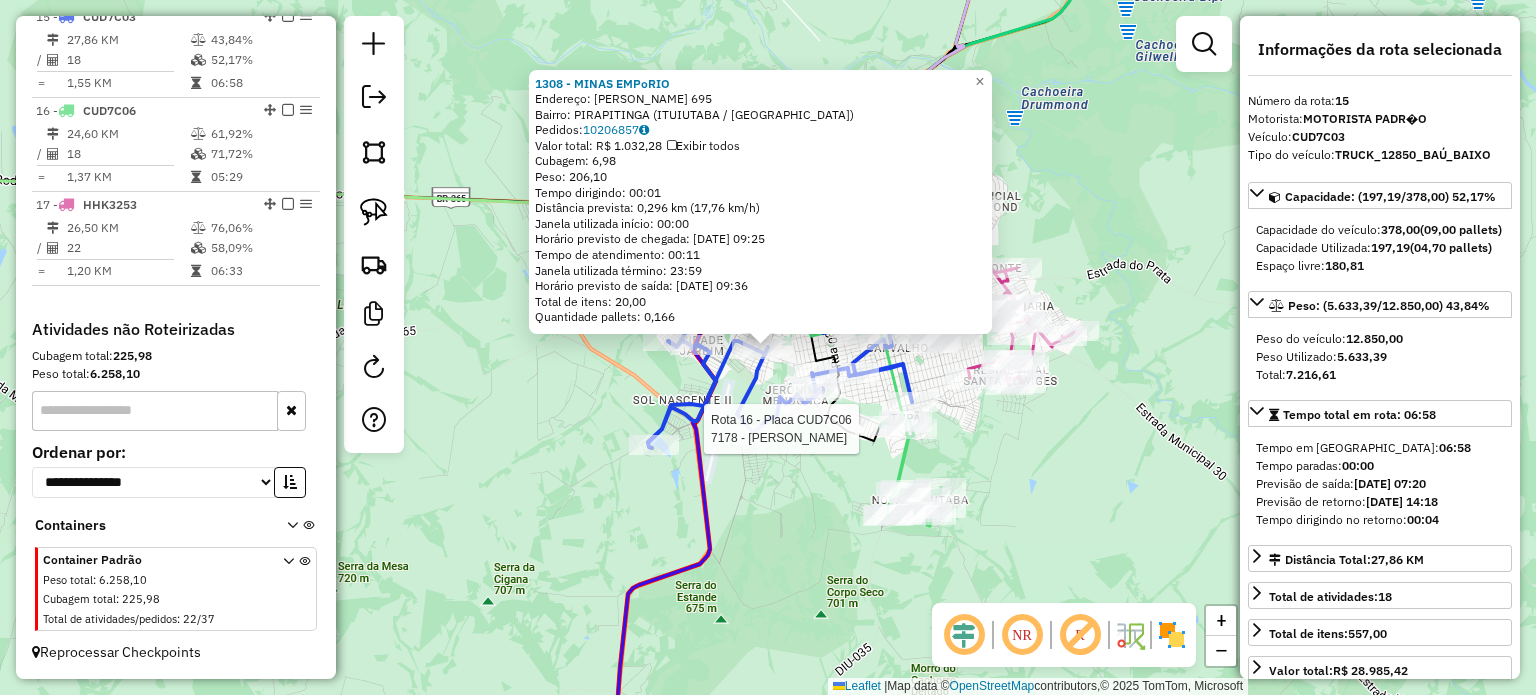 scroll, scrollTop: 2073, scrollLeft: 0, axis: vertical 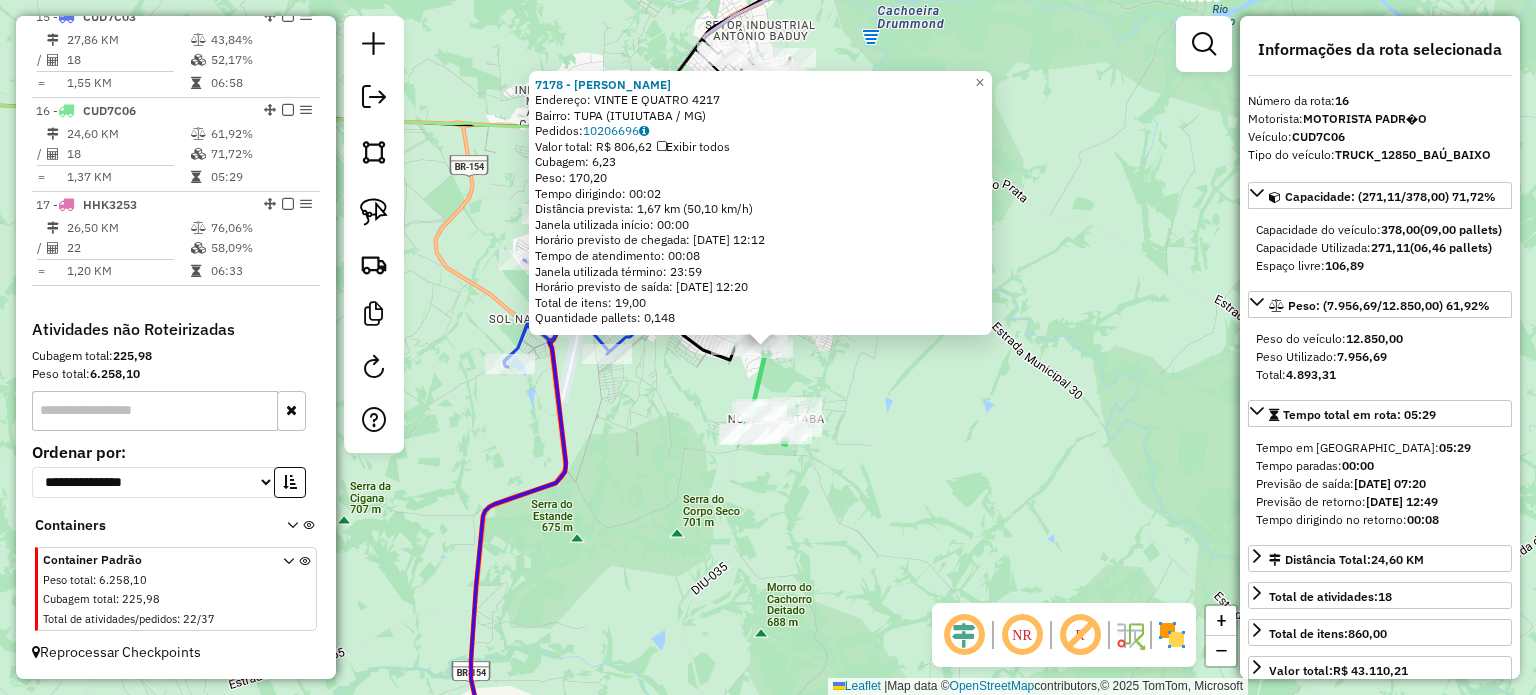 click on "7178 - RAFAEL MARCOS DE SOU  Endereço:  VINTE E QUATRO 4217   Bairro: TUPA (ITUIUTABA / MG)   Pedidos:  10206696   Valor total: R$ 806,62   Exibir todos   Cubagem: 6,23  Peso: 170,20  Tempo dirigindo: 00:02   Distância prevista: 1,67 km (50,10 km/h)   Janela utilizada início: 00:00   Horário previsto de chegada: 11/07/2025 12:12   Tempo de atendimento: 00:08   Janela utilizada término: 23:59   Horário previsto de saída: 11/07/2025 12:20   Total de itens: 19,00   Quantidade pallets: 0,148  × Janela de atendimento Grade de atendimento Capacidade Transportadoras Veículos Cliente Pedidos  Rotas Selecione os dias de semana para filtrar as janelas de atendimento  Seg   Ter   Qua   Qui   Sex   Sáb   Dom  Informe o período da janela de atendimento: De: Até:  Filtrar exatamente a janela do cliente  Considerar janela de atendimento padrão  Selecione os dias de semana para filtrar as grades de atendimento  Seg   Ter   Qua   Qui   Sex   Sáb   Dom   Considerar clientes sem dia de atendimento cadastrado  De:" 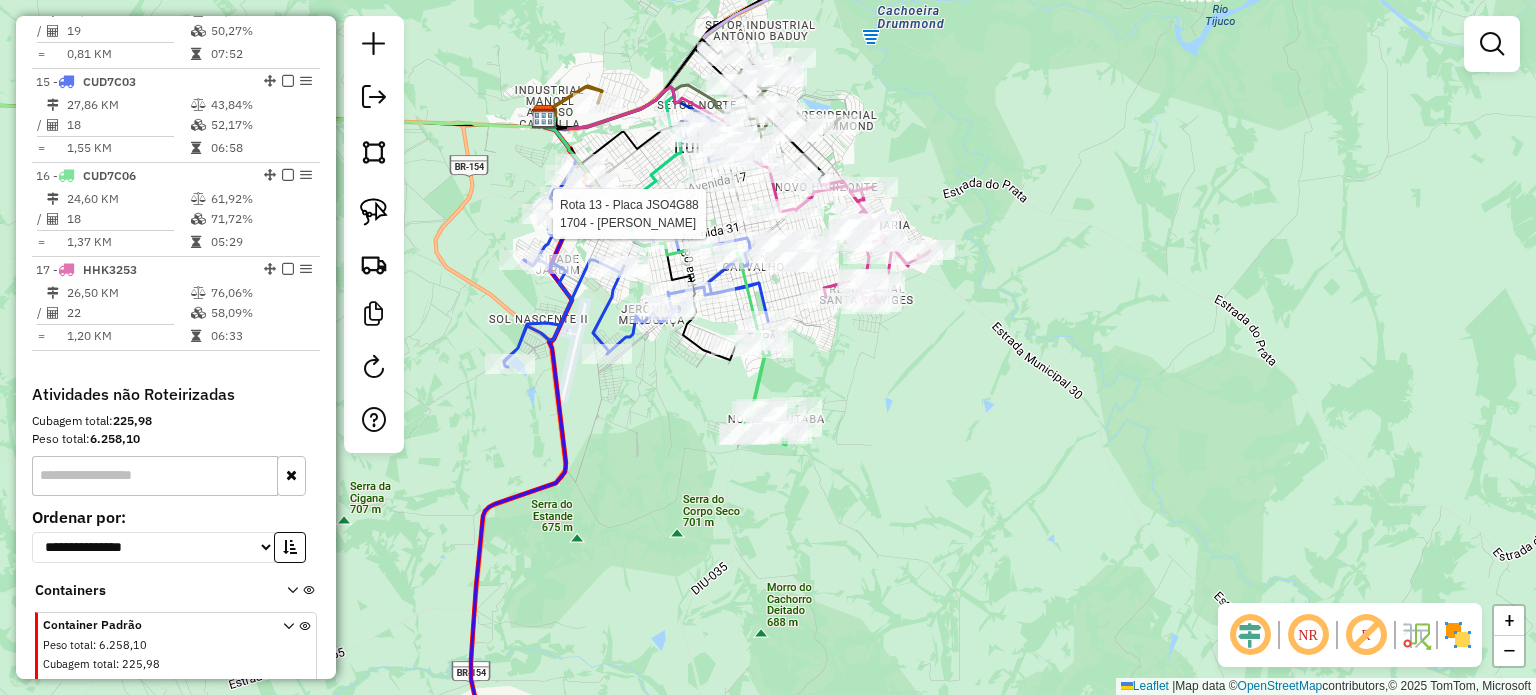 select on "**********" 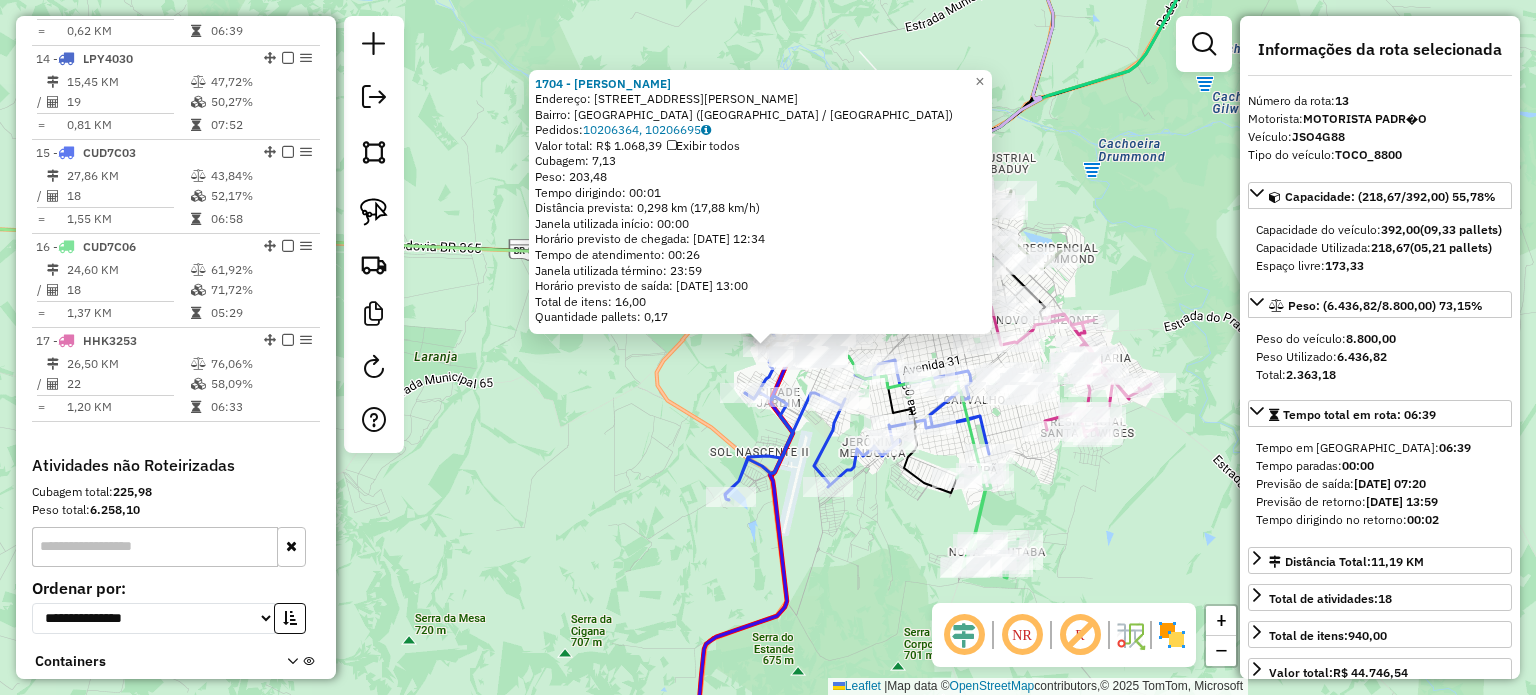 scroll, scrollTop: 1875, scrollLeft: 0, axis: vertical 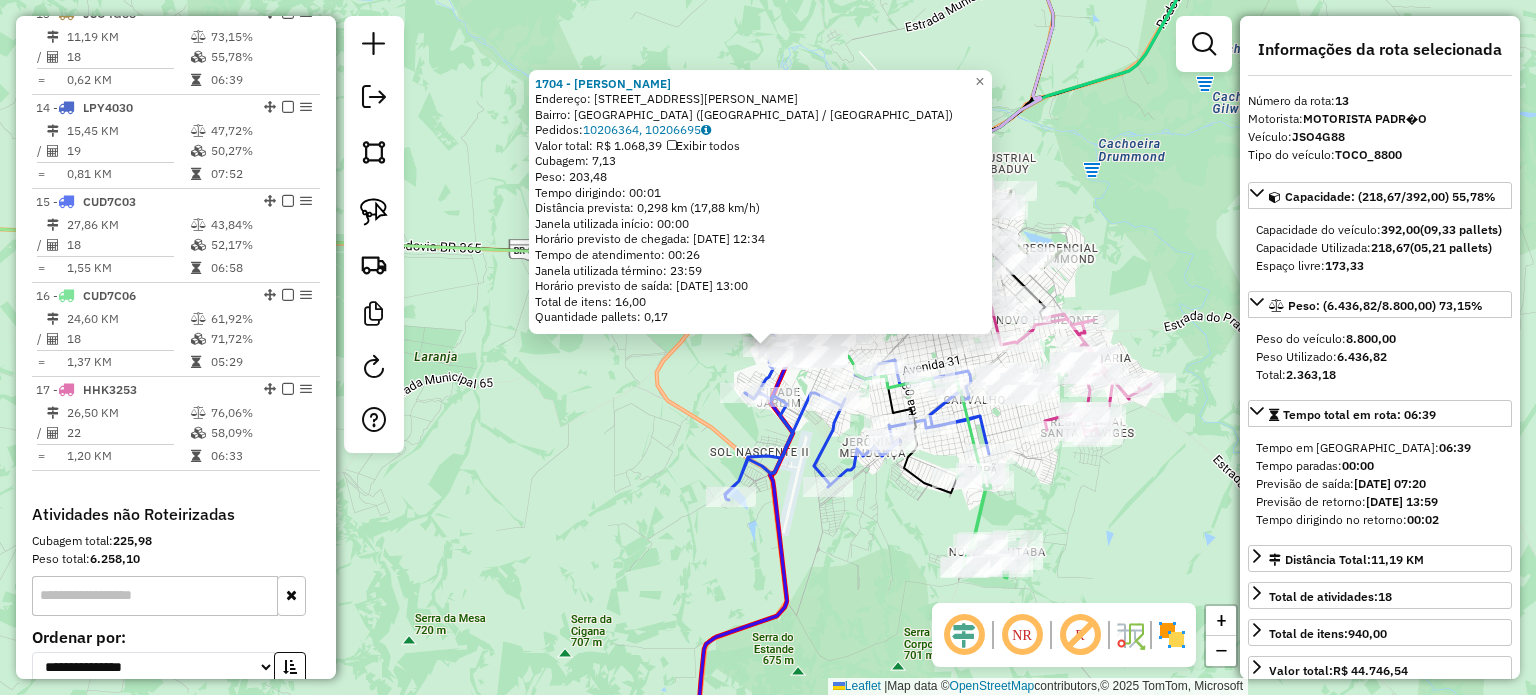 click on "Rota 17 - Placa HHK3253  2076 - KELVIN SANTOS BARCEL Rota 17 - Placa HHK3253  3606 - MERCEARIA JV 1704 - LUZIA DO CARMO SILVA  Endereço:  Rua Jose Luiz da Silva 2059   Bairro: LAGOA AZUL (ITUIUTABA / MG)   Pedidos:  10206364, 10206695   Valor total: R$ 1.068,39   Exibir todos   Cubagem: 7,13  Peso: 203,48  Tempo dirigindo: 00:01   Distância prevista: 0,298 km (17,88 km/h)   Janela utilizada início: 00:00   Horário previsto de chegada: 11/07/2025 12:34   Tempo de atendimento: 00:26   Janela utilizada término: 23:59   Horário previsto de saída: 11/07/2025 13:00   Total de itens: 16,00   Quantidade pallets: 0,17  × Janela de atendimento Grade de atendimento Capacidade Transportadoras Veículos Cliente Pedidos  Rotas Selecione os dias de semana para filtrar as janelas de atendimento  Seg   Ter   Qua   Qui   Sex   Sáb   Dom  Informe o período da janela de atendimento: De: Até:  Filtrar exatamente a janela do cliente  Considerar janela de atendimento padrão   Seg   Ter   Qua   Qui   Sex   Sáb   Dom  +" 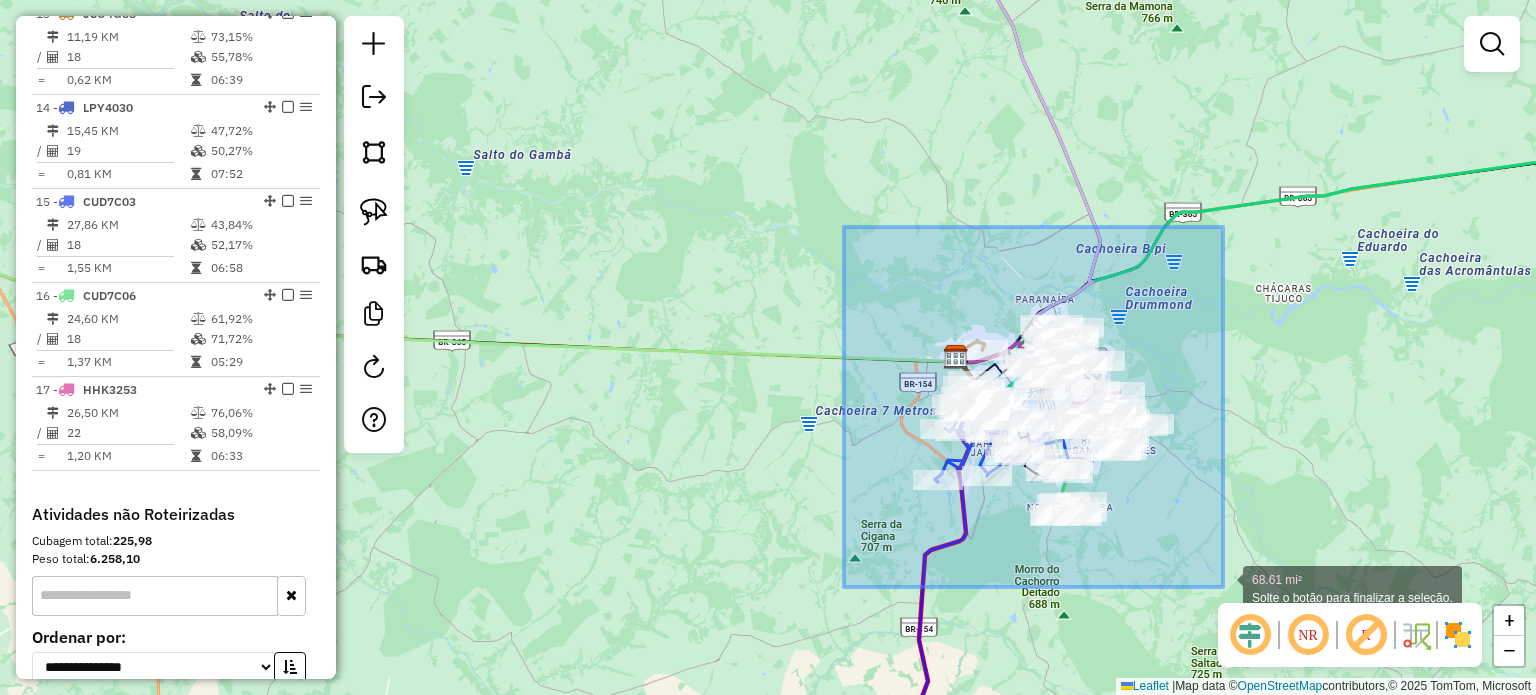 drag, startPoint x: 844, startPoint y: 227, endPoint x: 1221, endPoint y: 581, distance: 517.1509 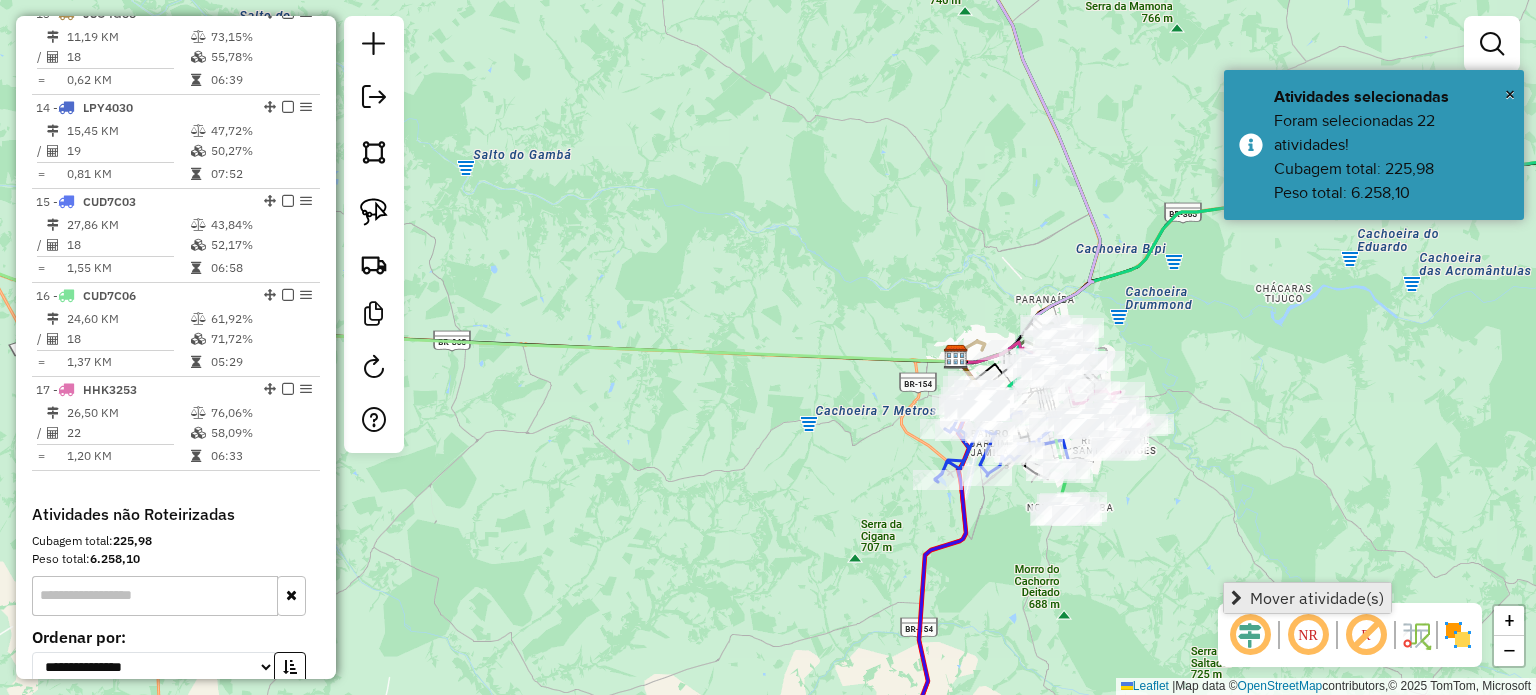 click on "Mover atividade(s)" at bounding box center (1317, 598) 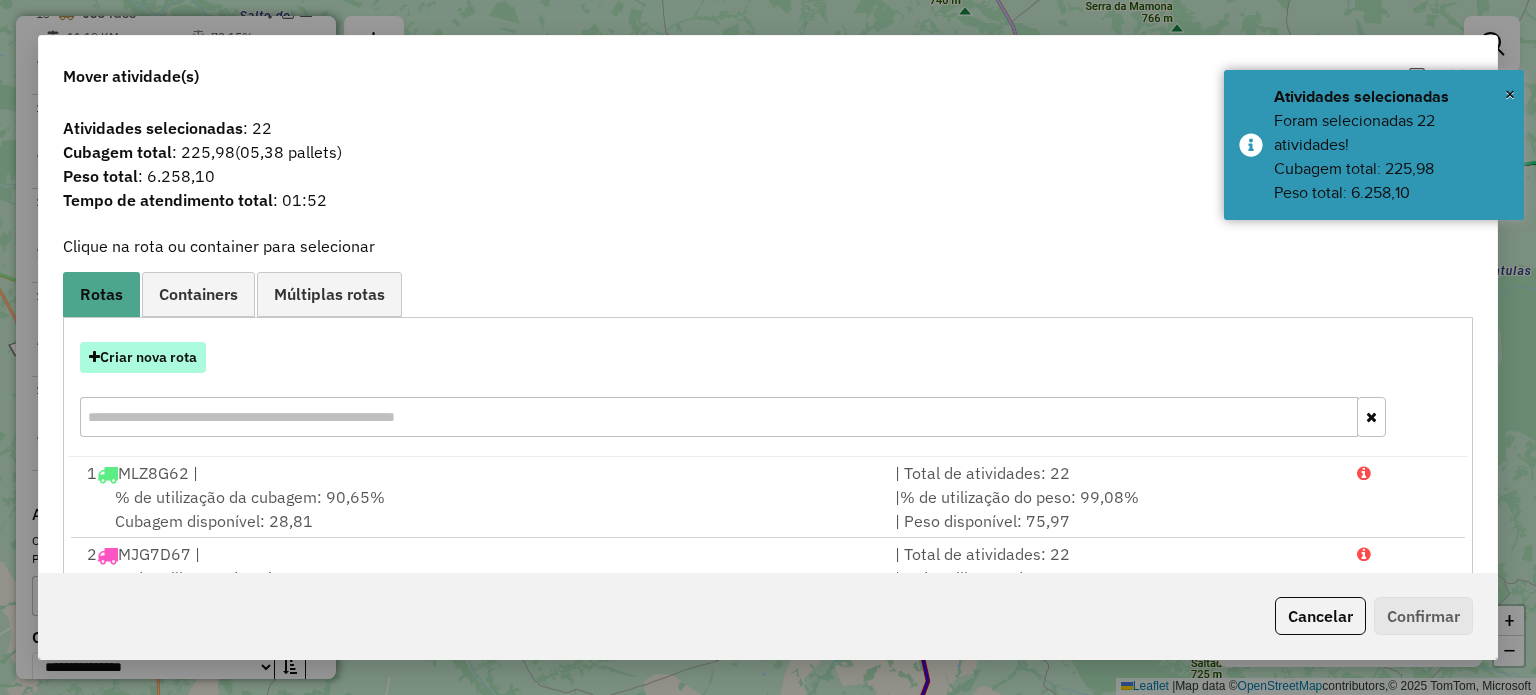 click on "Criar nova rota" at bounding box center (143, 357) 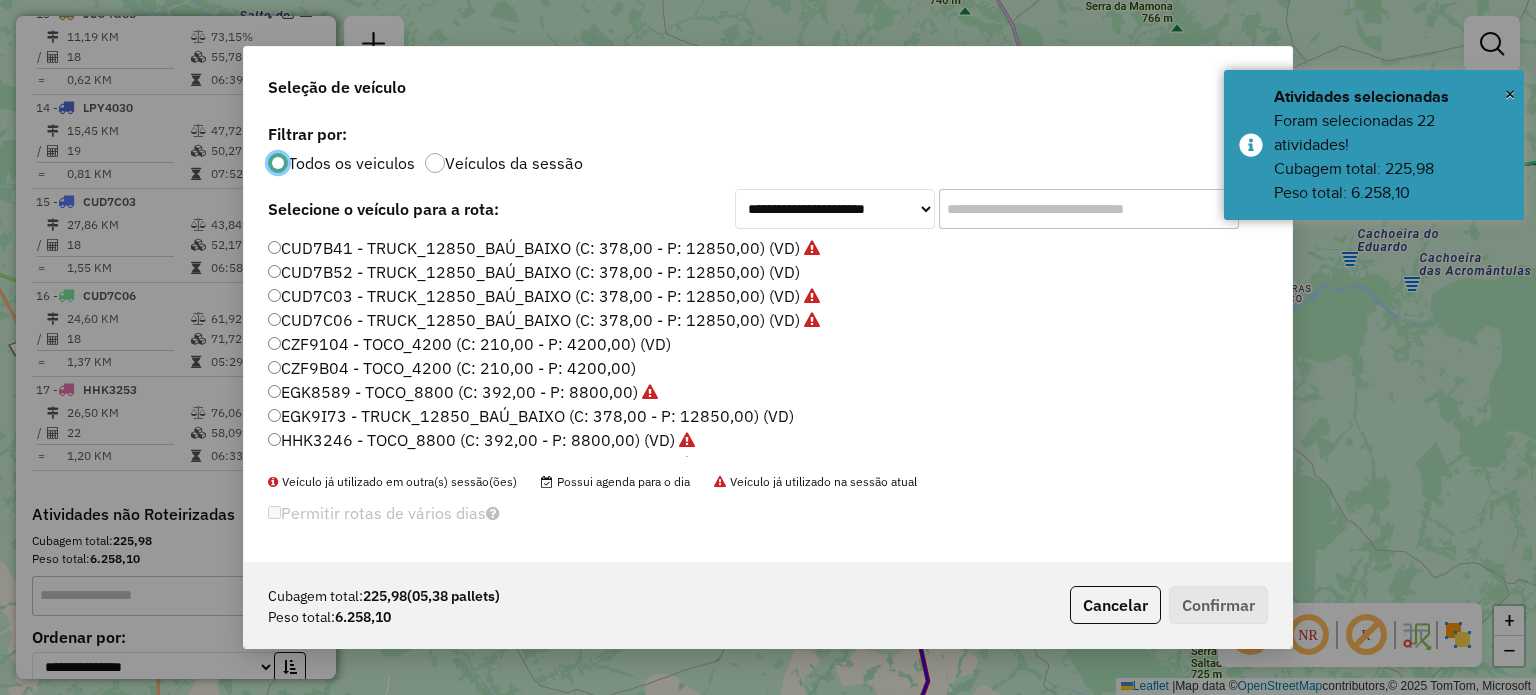 scroll, scrollTop: 10, scrollLeft: 6, axis: both 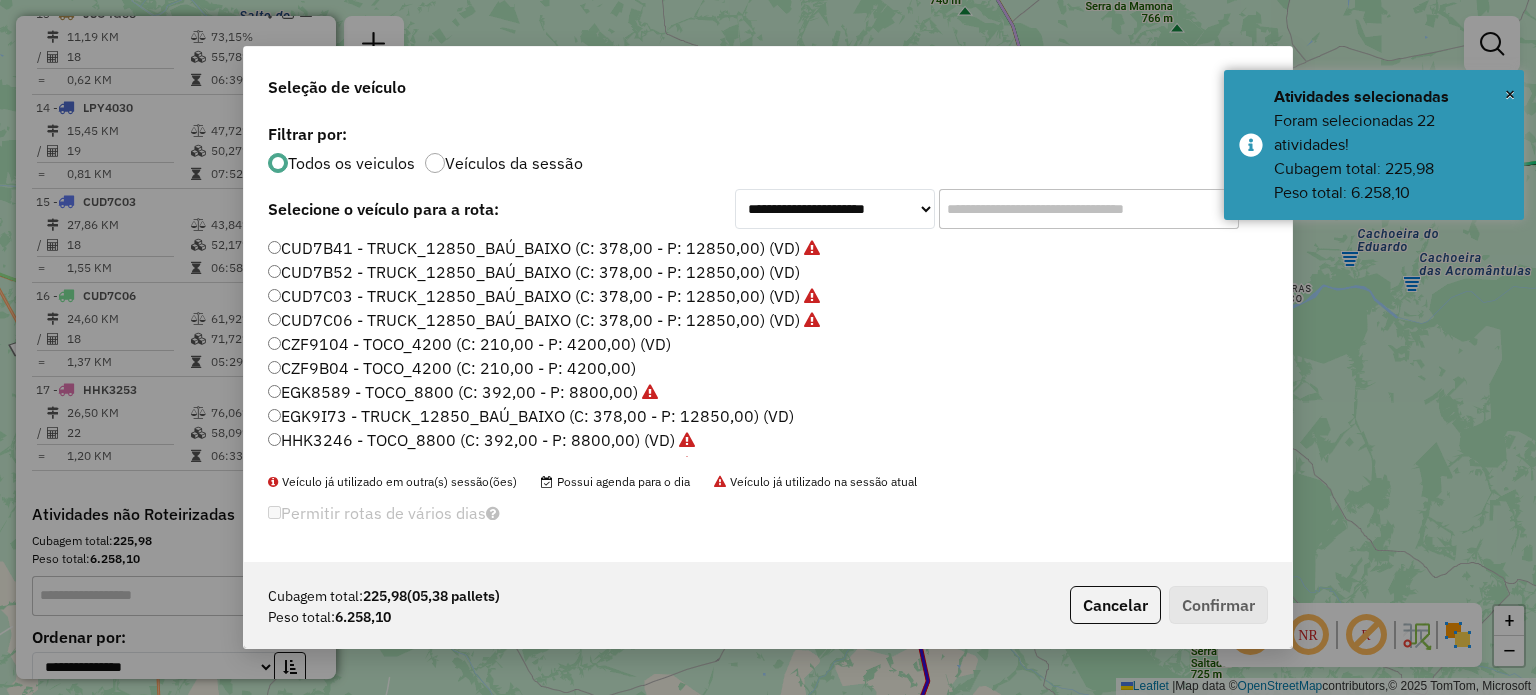 click 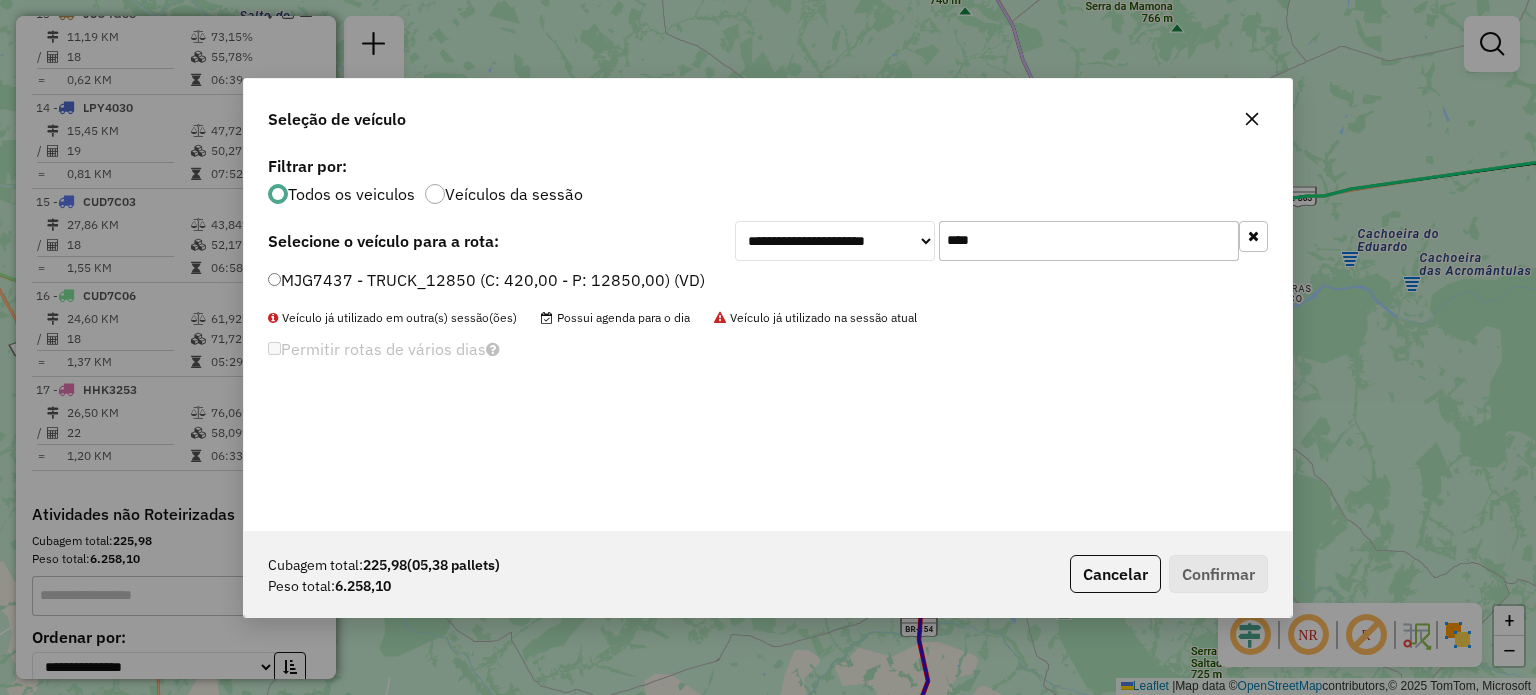 type on "****" 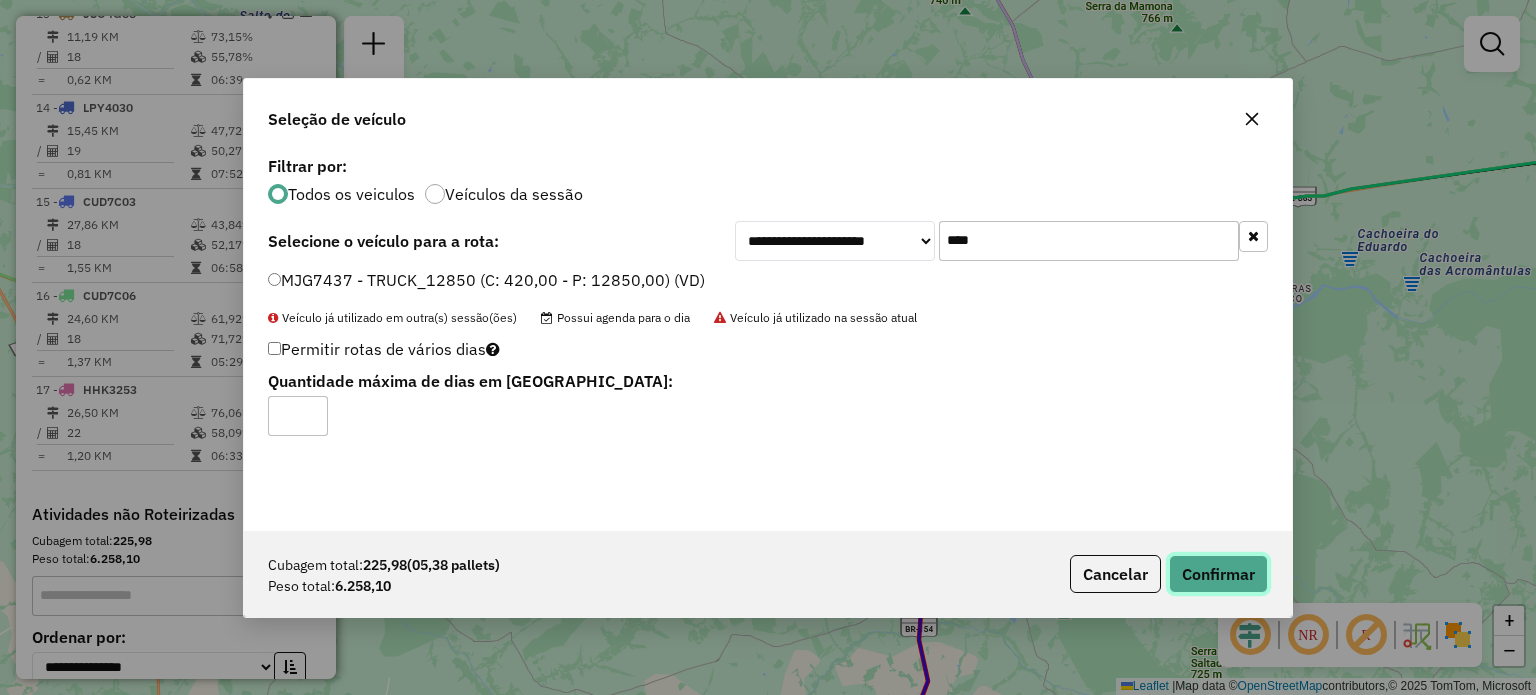 click on "Confirmar" 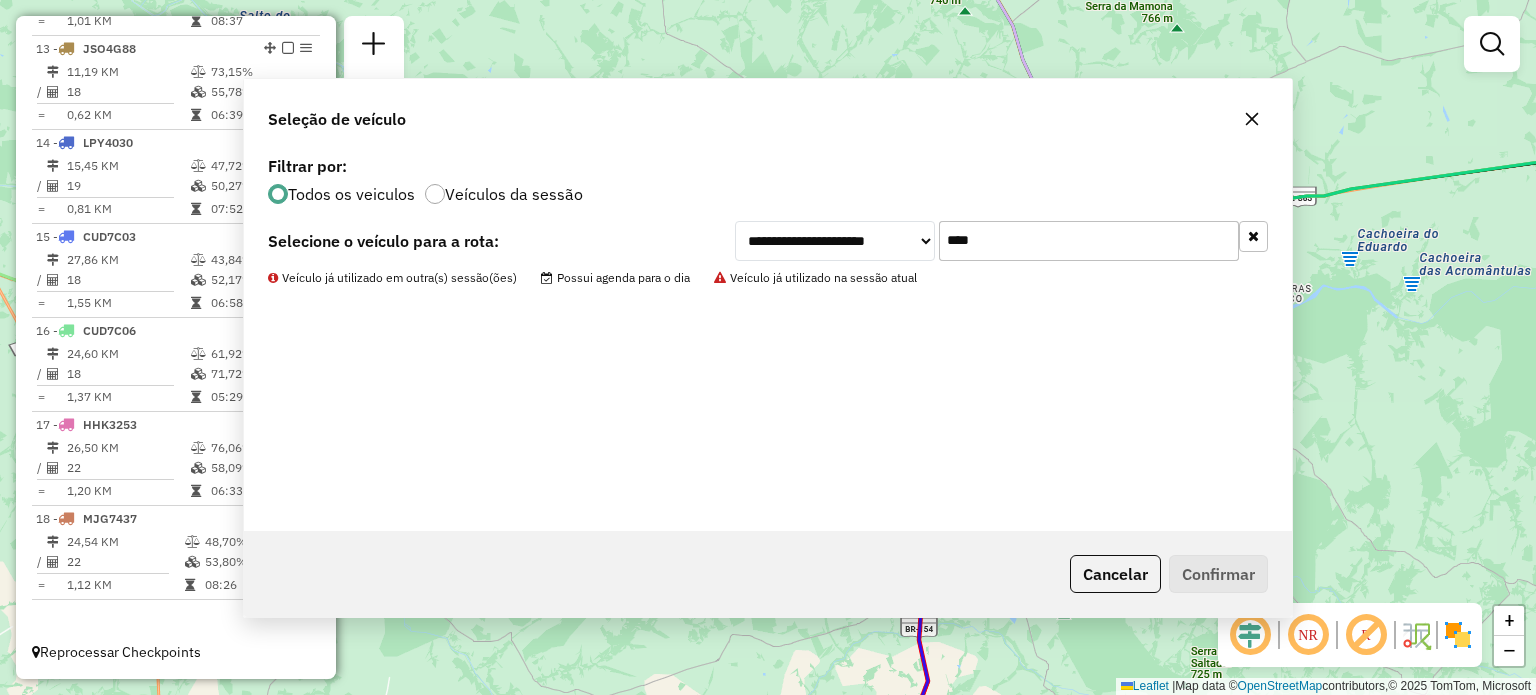 scroll, scrollTop: 1853, scrollLeft: 0, axis: vertical 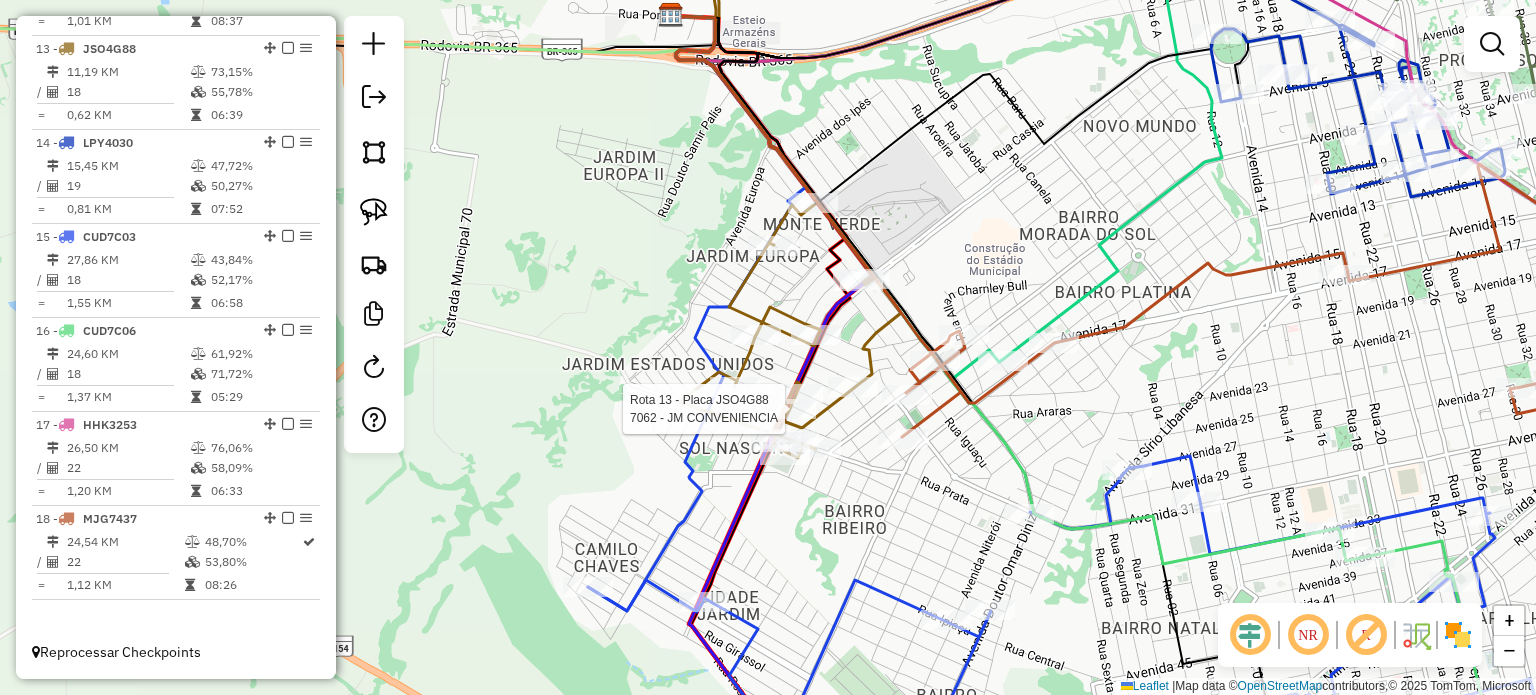 select on "**********" 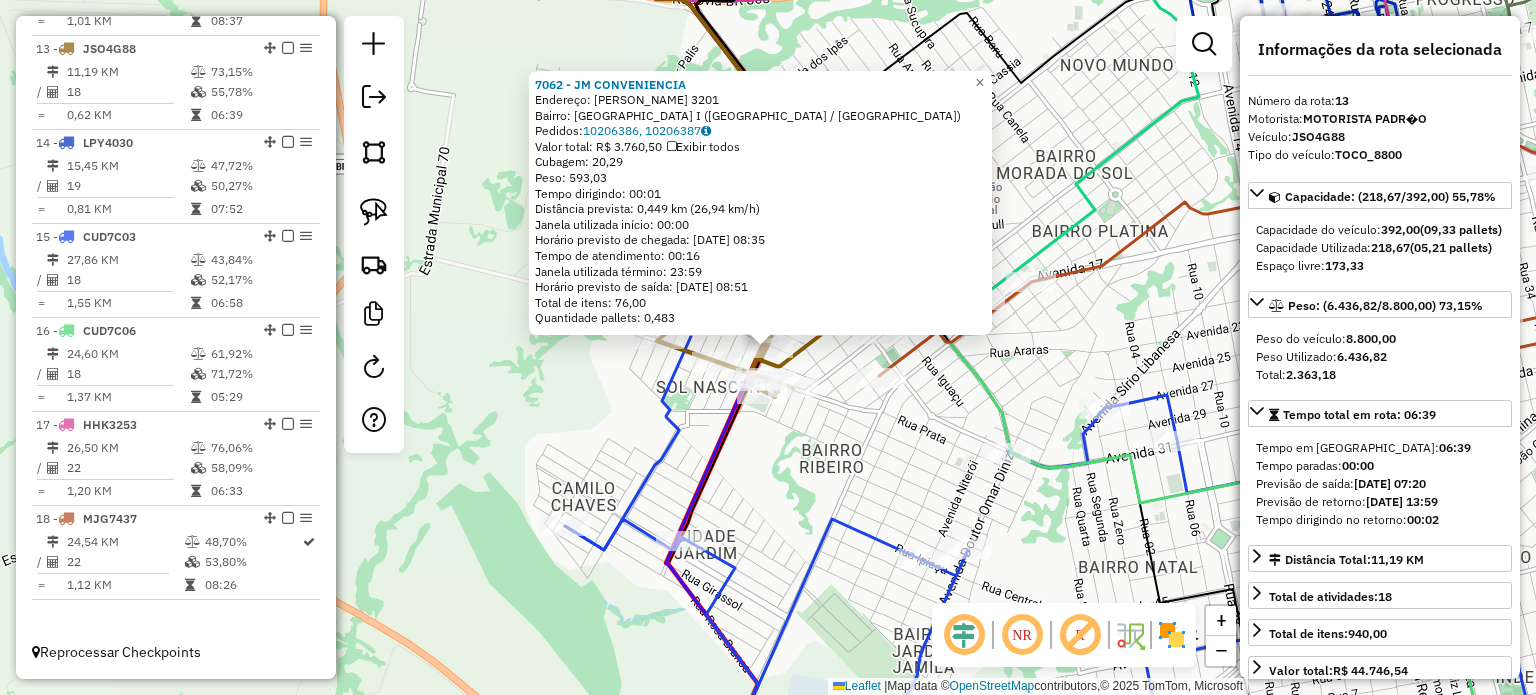 click on "7062 - JM CONVENIENCIA  Endereço:  NIVALDO INACIO MOREIRA 3201   Bairro: LAGOA AZUL I (ITUIUTABA / MG)   Pedidos:  10206386, 10206387   Valor total: R$ 3.760,50   Exibir todos   Cubagem: 20,29  Peso: 593,03  Tempo dirigindo: 00:01   Distância prevista: 0,449 km (26,94 km/h)   Janela utilizada início: 00:00   Horário previsto de chegada: 11/07/2025 08:35   Tempo de atendimento: 00:16   Janela utilizada término: 23:59   Horário previsto de saída: 11/07/2025 08:51   Total de itens: 76,00   Quantidade pallets: 0,483  × Janela de atendimento Grade de atendimento Capacidade Transportadoras Veículos Cliente Pedidos  Rotas Selecione os dias de semana para filtrar as janelas de atendimento  Seg   Ter   Qua   Qui   Sex   Sáb   Dom  Informe o período da janela de atendimento: De: Até:  Filtrar exatamente a janela do cliente  Considerar janela de atendimento padrão  Selecione os dias de semana para filtrar as grades de atendimento  Seg   Ter   Qua   Qui   Sex   Sáb   Dom   Peso mínimo:   Peso máximo:  De:" 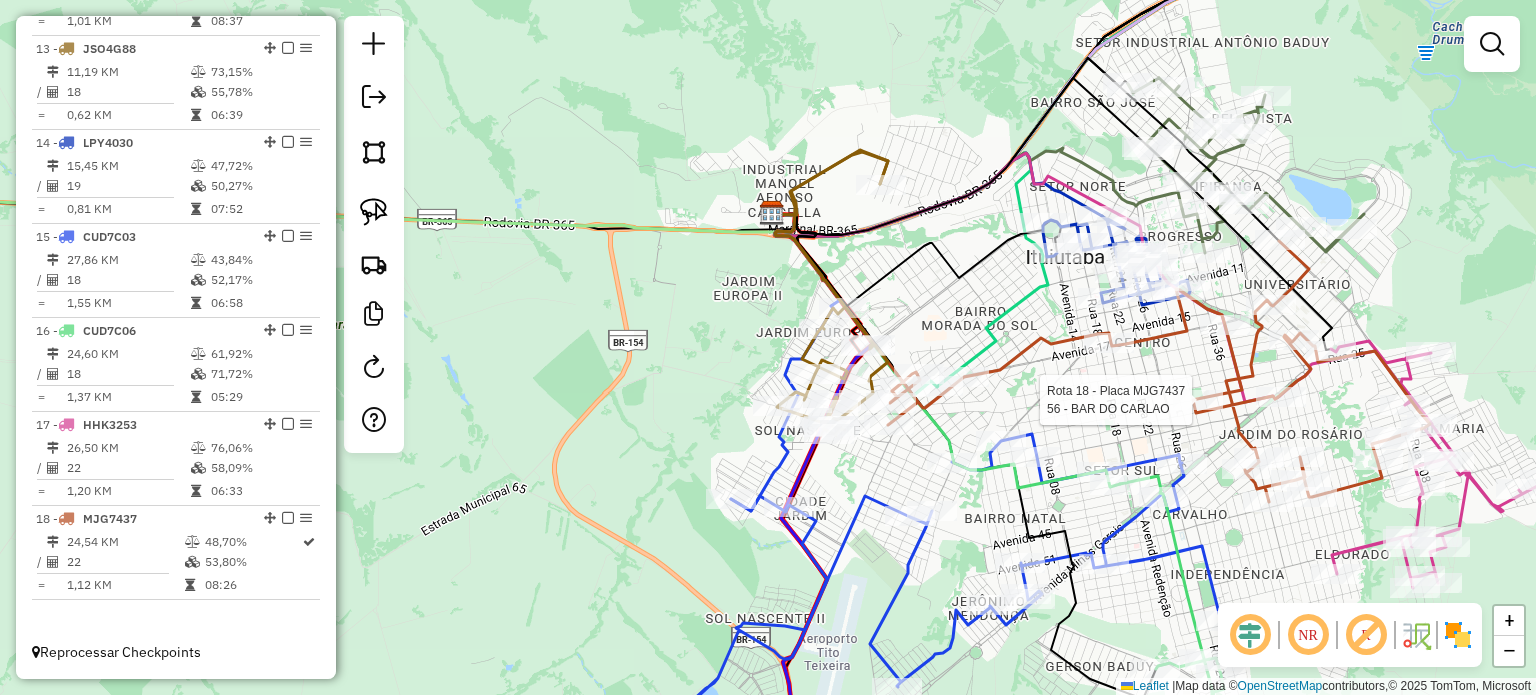 select on "**********" 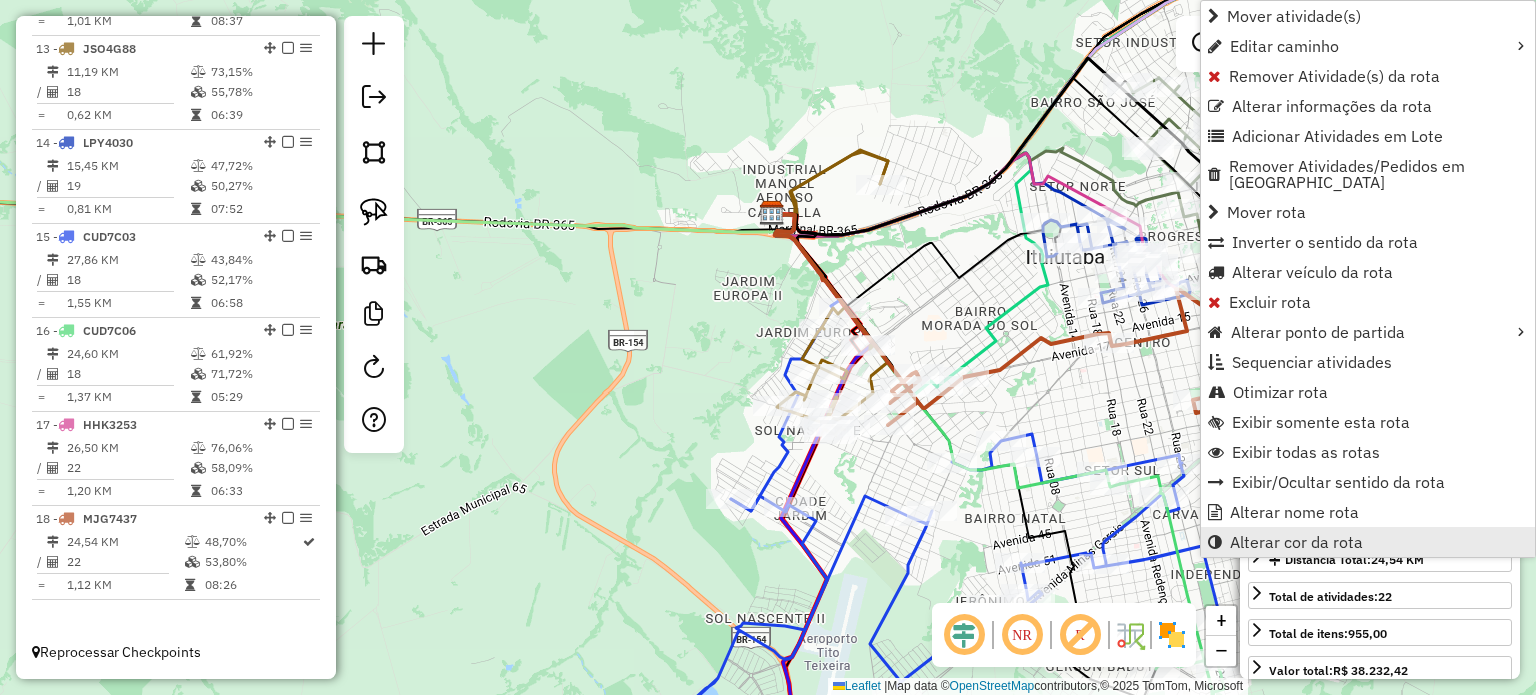 click on "Alterar cor da rota" at bounding box center [1296, 542] 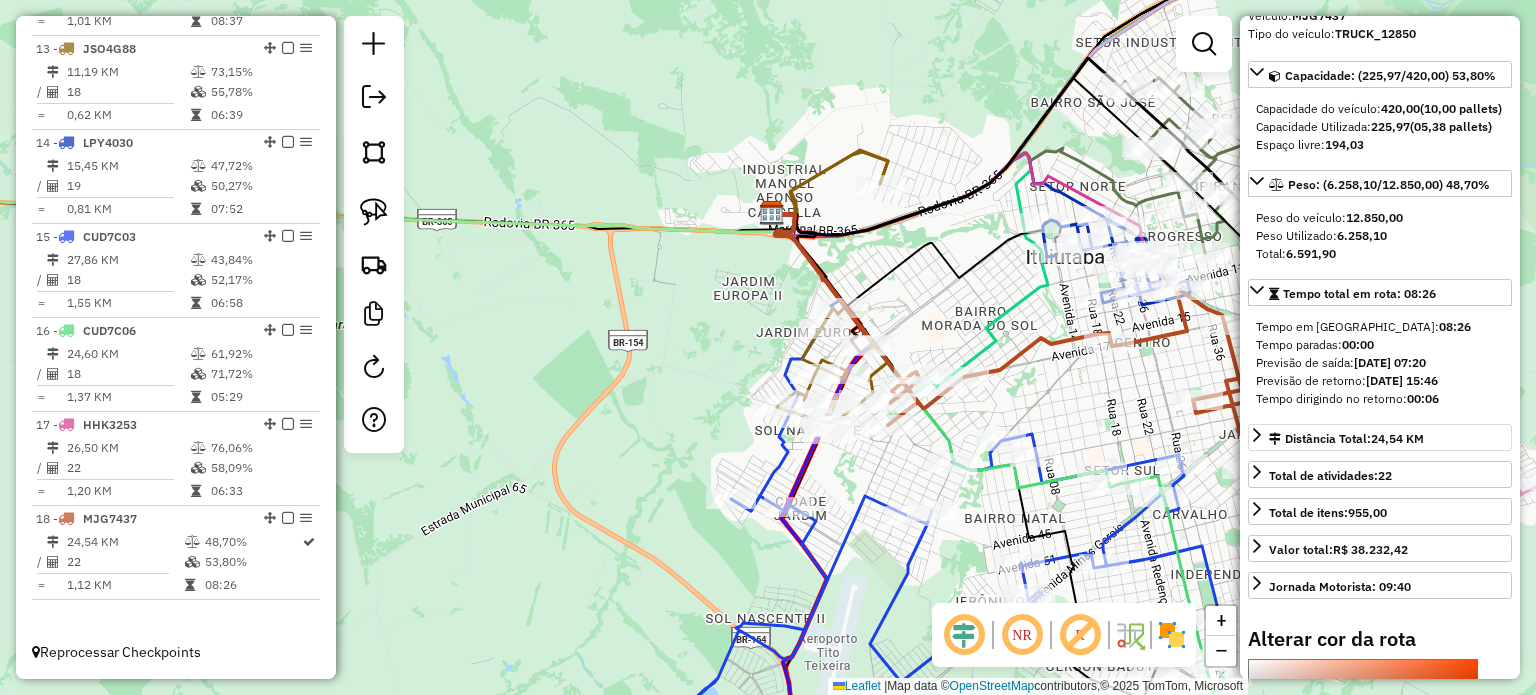 scroll, scrollTop: 400, scrollLeft: 0, axis: vertical 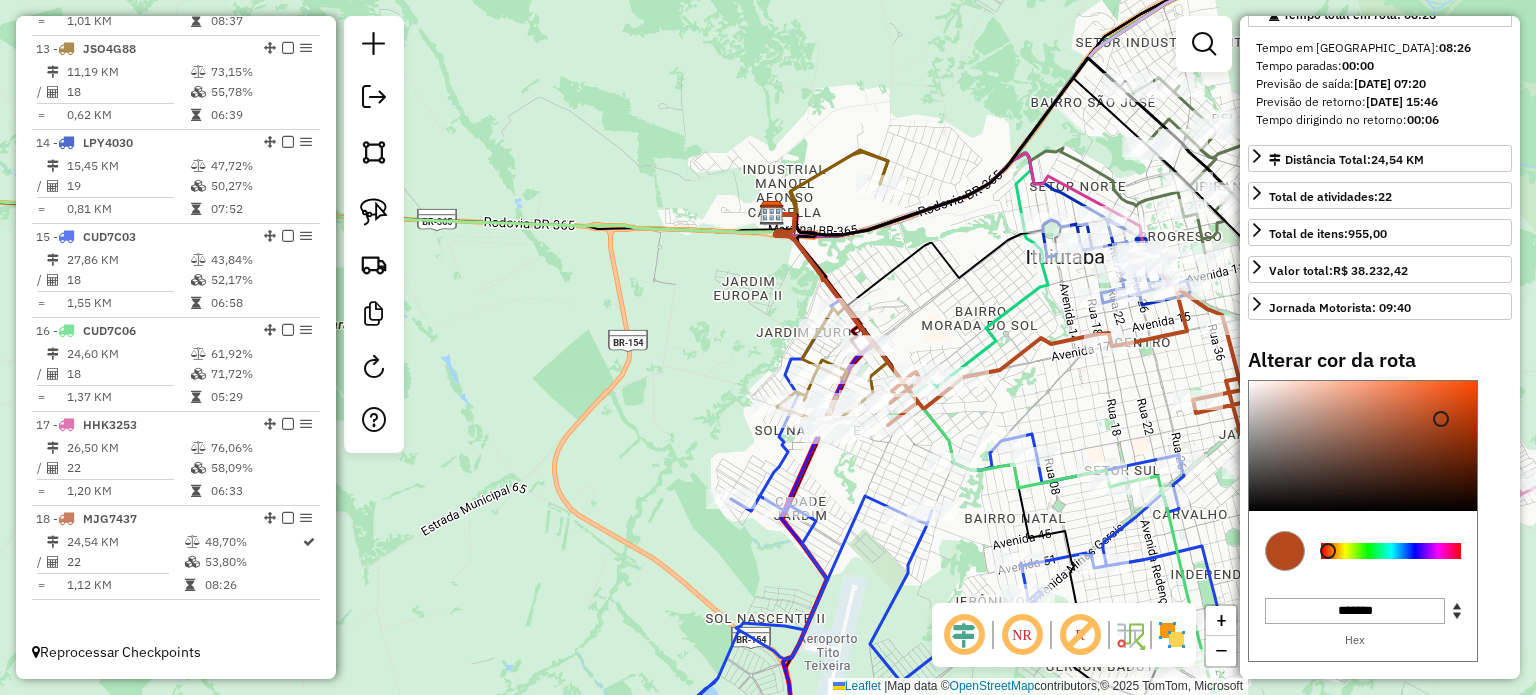 click at bounding box center (1391, 551) 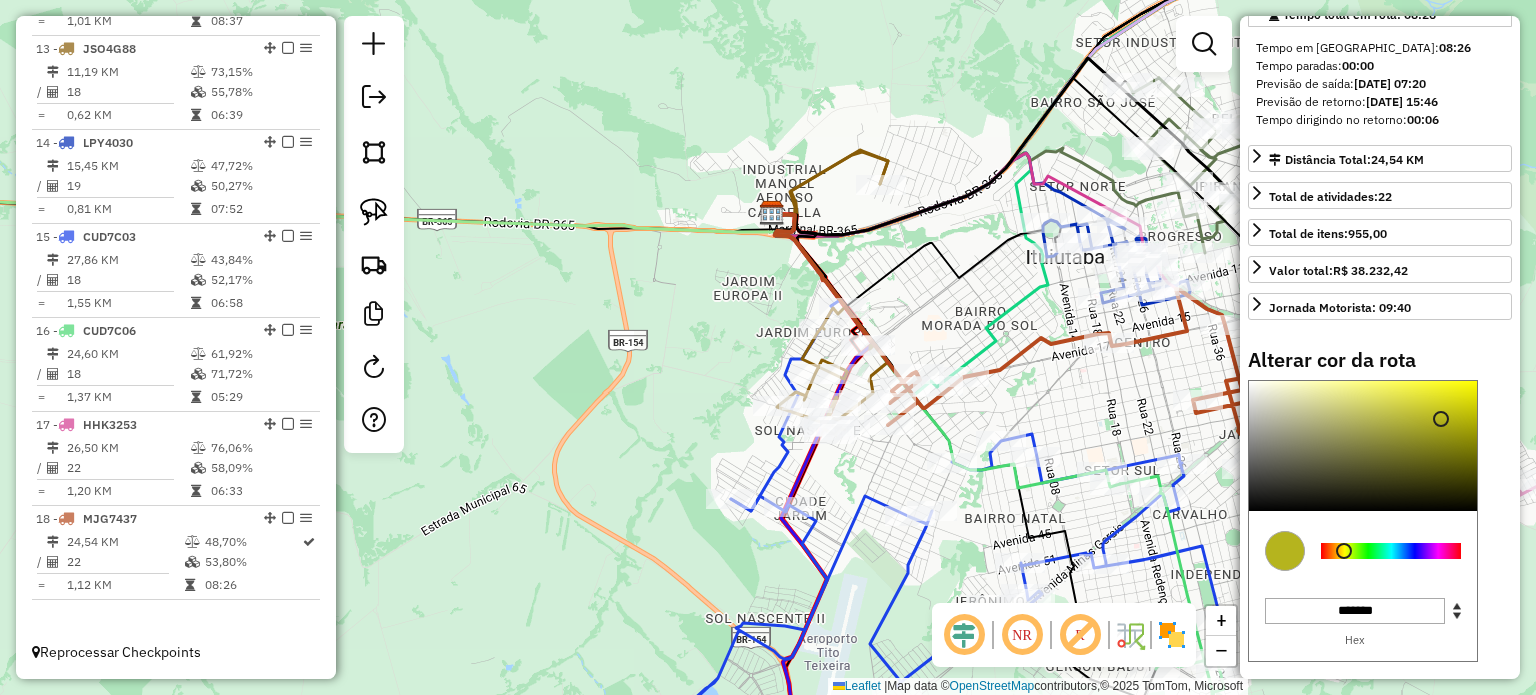 type on "*******" 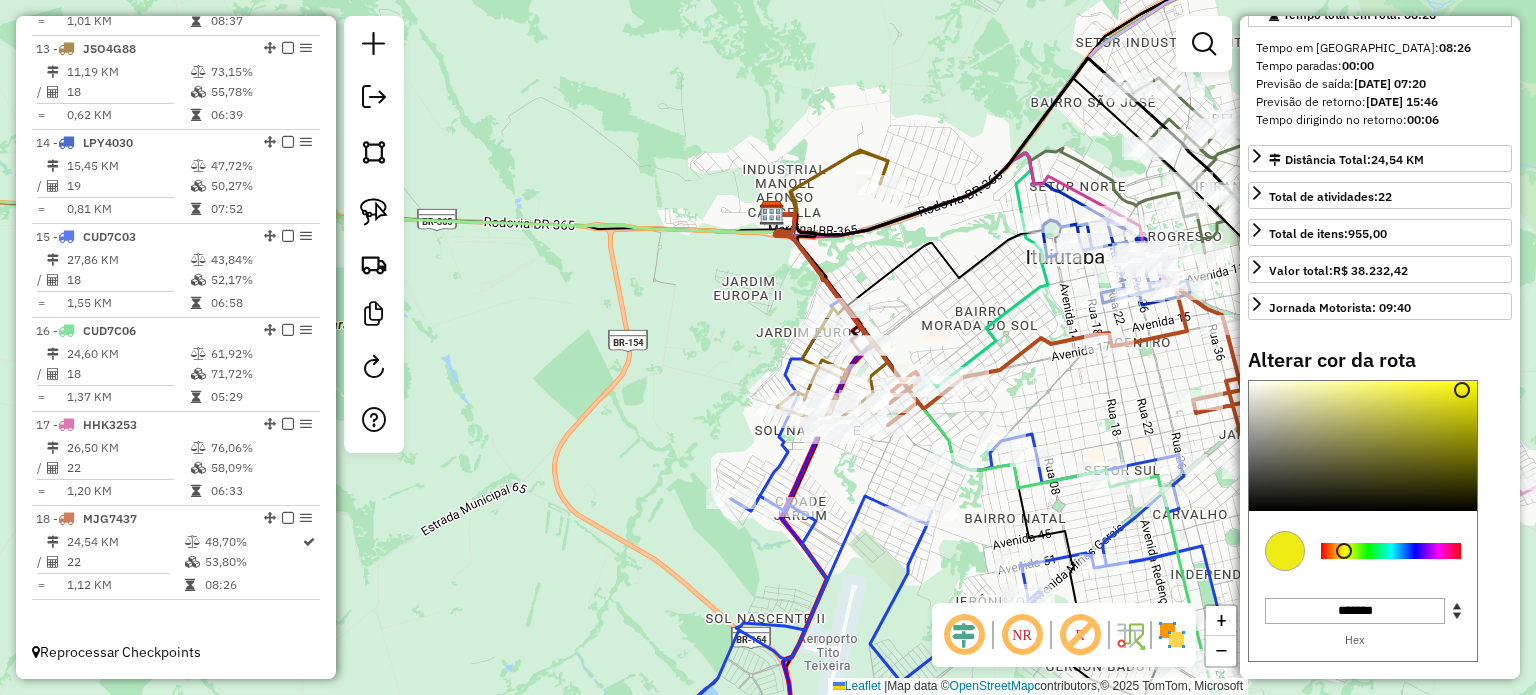 click at bounding box center (1363, 446) 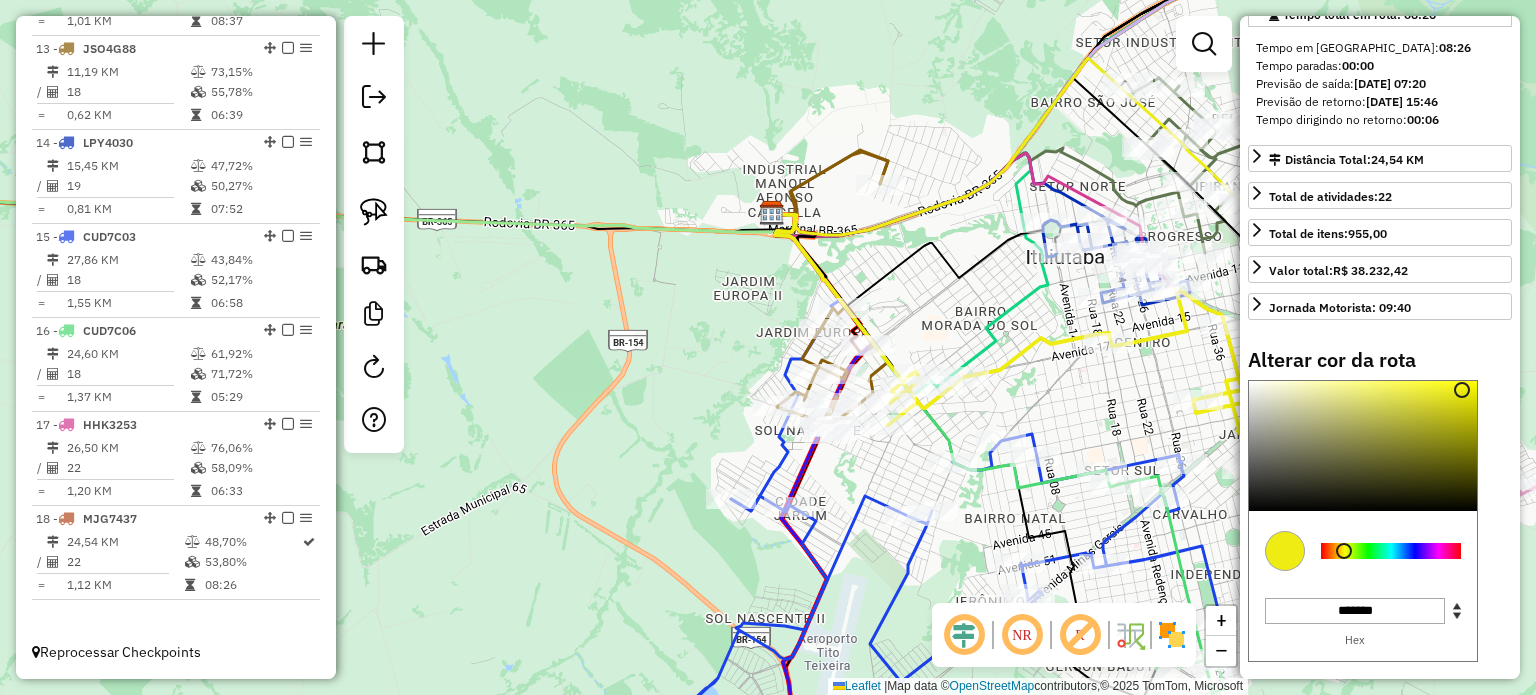 click on "Janela de atendimento Grade de atendimento Capacidade Transportadoras Veículos Cliente Pedidos  Rotas Selecione os dias de semana para filtrar as janelas de atendimento  Seg   Ter   Qua   Qui   Sex   Sáb   Dom  Informe o período da janela de atendimento: De: Até:  Filtrar exatamente a janela do cliente  Considerar janela de atendimento padrão  Selecione os dias de semana para filtrar as grades de atendimento  Seg   Ter   Qua   Qui   Sex   Sáb   Dom   Considerar clientes sem dia de atendimento cadastrado  Clientes fora do dia de atendimento selecionado Filtrar as atividades entre os valores definidos abaixo:  Peso mínimo:   Peso máximo:   Cubagem mínima:   Cubagem máxima:   De:   Até:  Filtrar as atividades entre o tempo de atendimento definido abaixo:  De:   Até:   Considerar capacidade total dos clientes não roteirizados Transportadora: Selecione um ou mais itens Tipo de veículo: Selecione um ou mais itens Veículo: Selecione um ou mais itens Motorista: Selecione um ou mais itens Nome: Rótulo:" 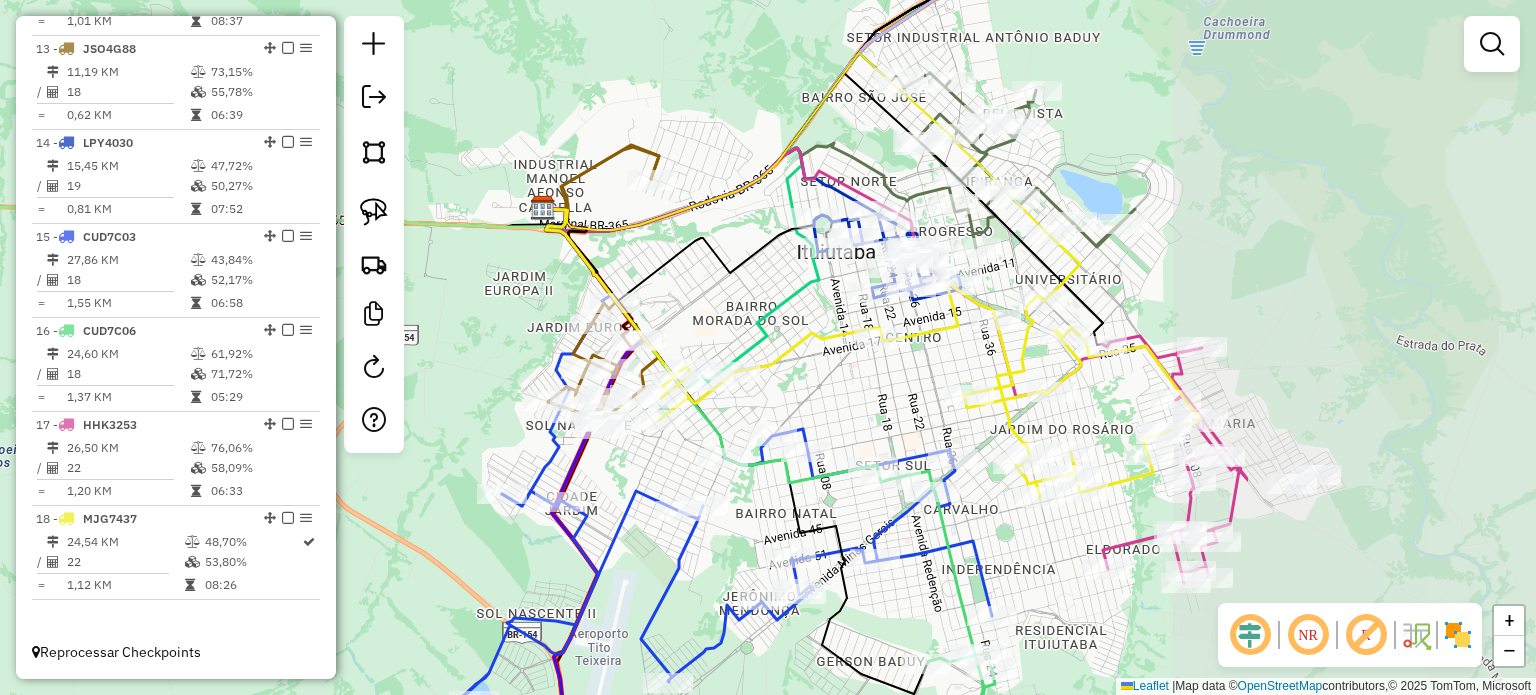 drag, startPoint x: 1305, startPoint y: 388, endPoint x: 864, endPoint y: 403, distance: 441.25504 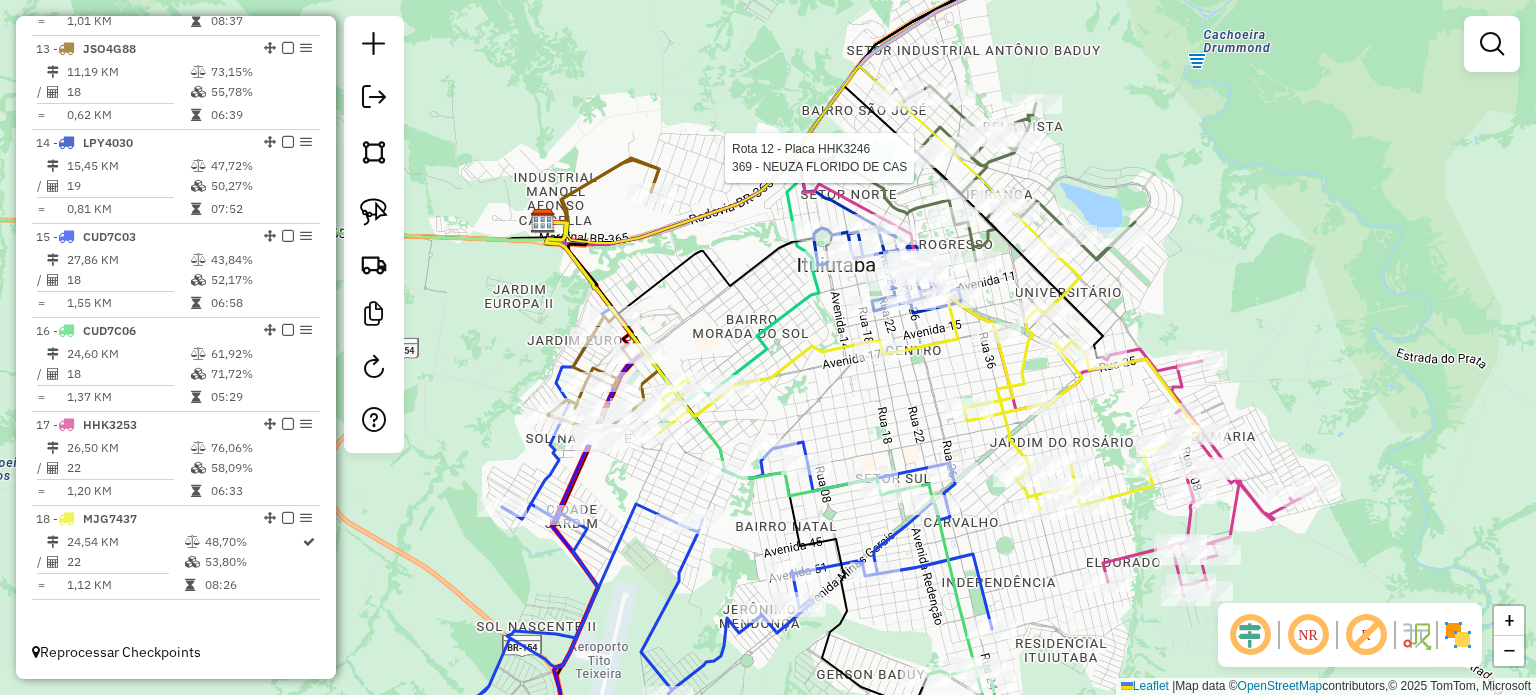select on "**********" 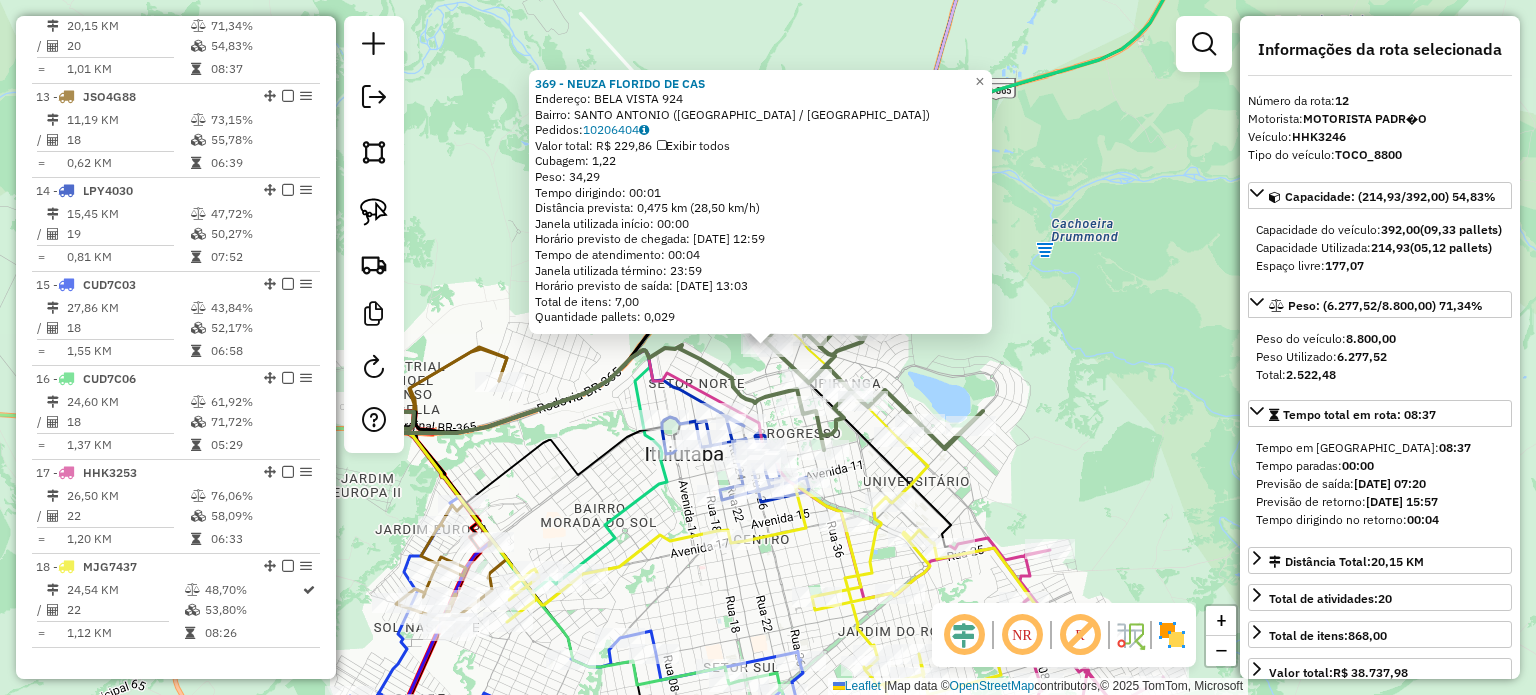 scroll, scrollTop: 1780, scrollLeft: 0, axis: vertical 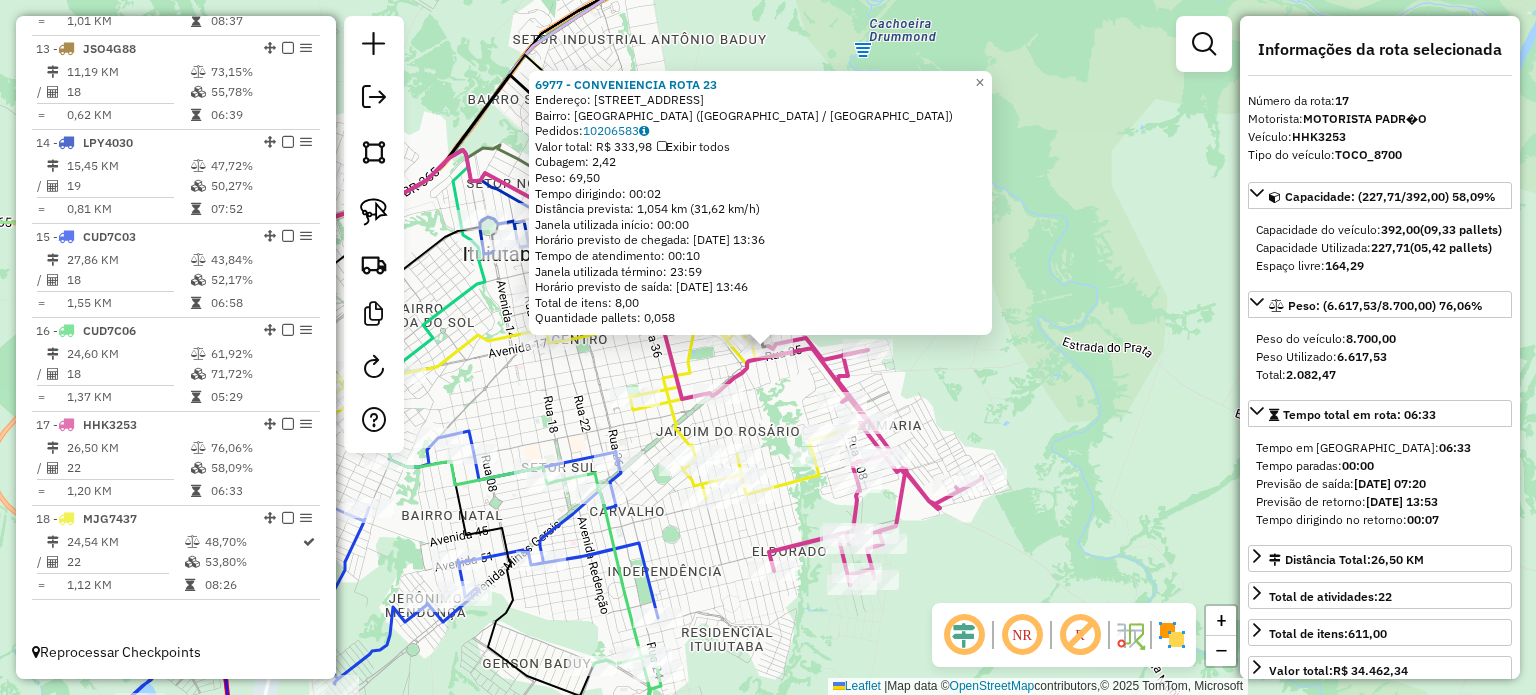 drag, startPoint x: 958, startPoint y: 586, endPoint x: 980, endPoint y: 437, distance: 150.6154 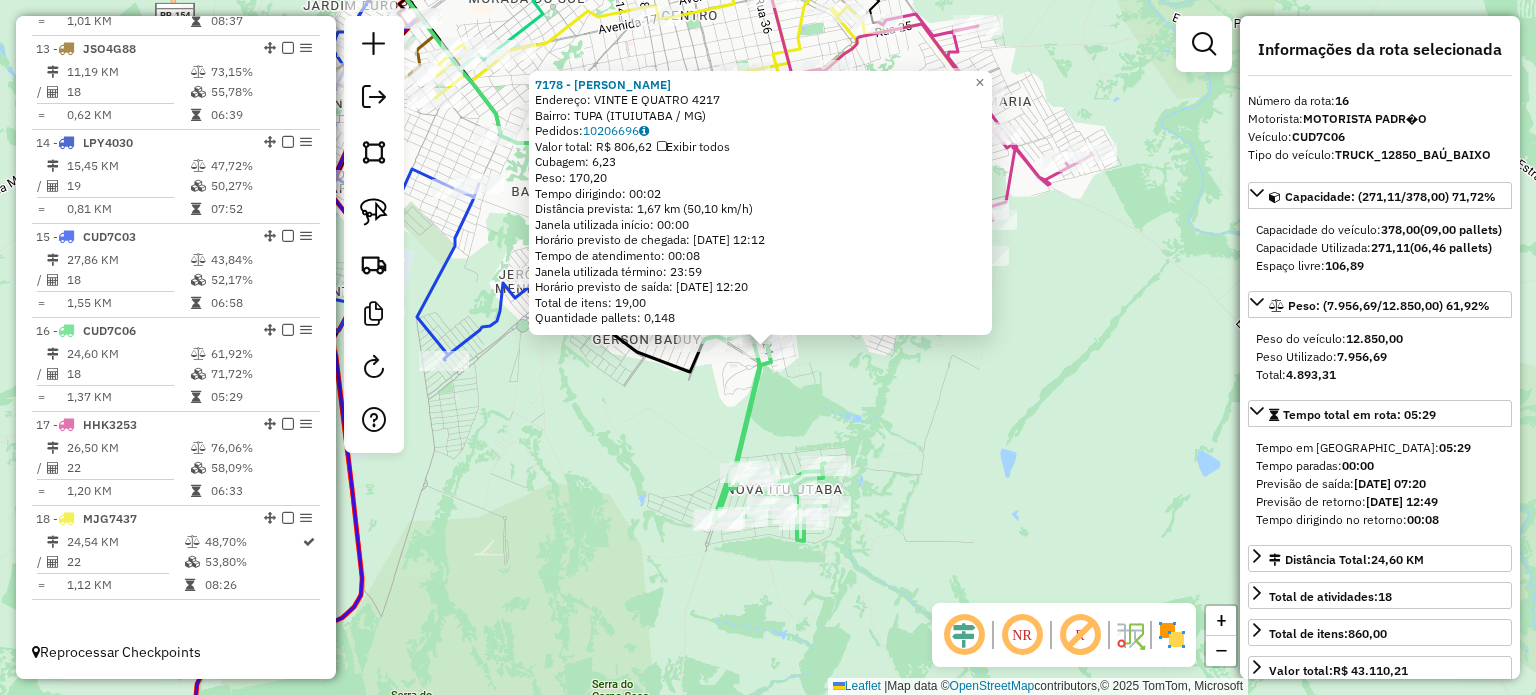 click on "7178 - RAFAEL MARCOS DE SOU  Endereço:  VINTE E QUATRO 4217   Bairro: TUPA (ITUIUTABA / MG)   Pedidos:  10206696   Valor total: R$ 806,62   Exibir todos   Cubagem: 6,23  Peso: 170,20  Tempo dirigindo: 00:02   Distância prevista: 1,67 km (50,10 km/h)   Janela utilizada início: 00:00   Horário previsto de chegada: 11/07/2025 12:12   Tempo de atendimento: 00:08   Janela utilizada término: 23:59   Horário previsto de saída: 11/07/2025 12:20   Total de itens: 19,00   Quantidade pallets: 0,148  × Janela de atendimento Grade de atendimento Capacidade Transportadoras Veículos Cliente Pedidos  Rotas Selecione os dias de semana para filtrar as janelas de atendimento  Seg   Ter   Qua   Qui   Sex   Sáb   Dom  Informe o período da janela de atendimento: De: Até:  Filtrar exatamente a janela do cliente  Considerar janela de atendimento padrão  Selecione os dias de semana para filtrar as grades de atendimento  Seg   Ter   Qua   Qui   Sex   Sáb   Dom   Considerar clientes sem dia de atendimento cadastrado  De:" 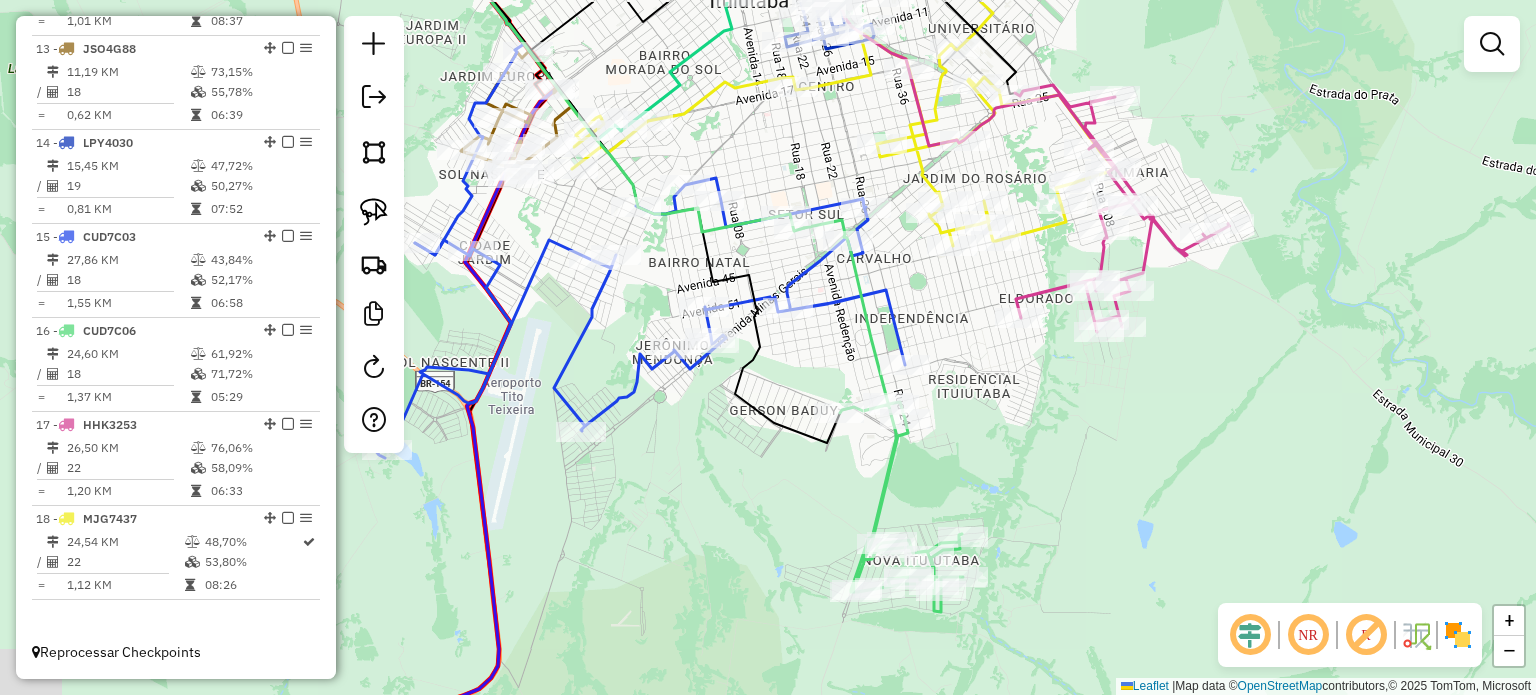 drag, startPoint x: 909, startPoint y: 438, endPoint x: 876, endPoint y: 374, distance: 72.00694 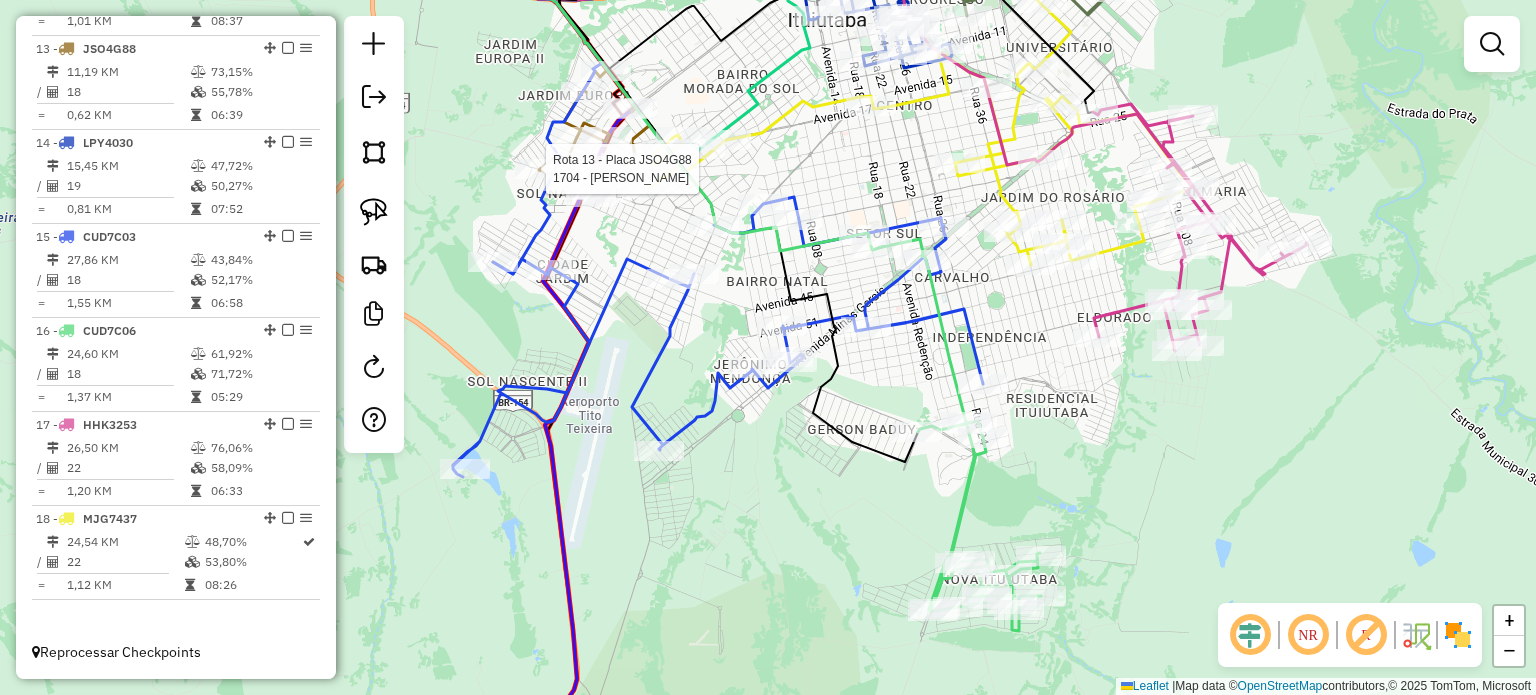 select on "**********" 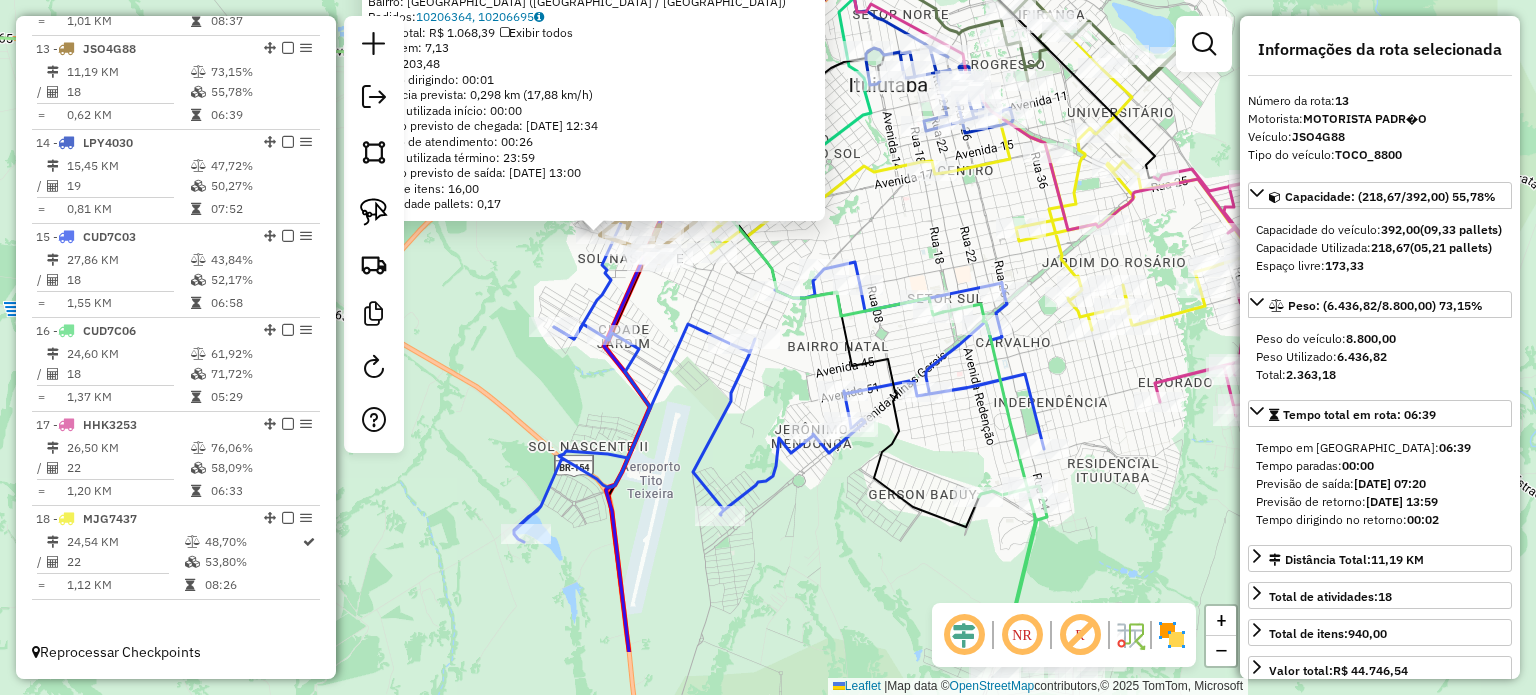 drag, startPoint x: 1071, startPoint y: 507, endPoint x: 875, endPoint y: 380, distance: 233.5487 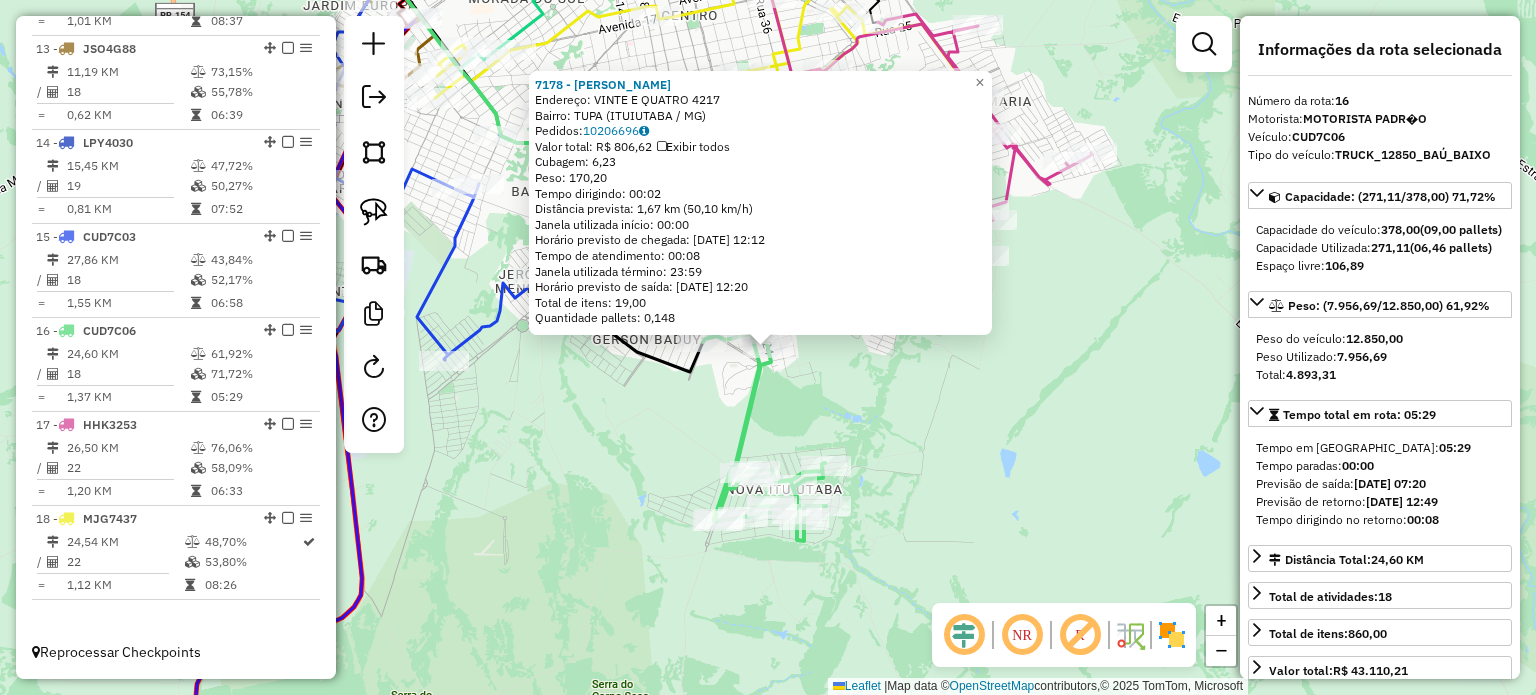 click on "7178 - RAFAEL MARCOS DE SOU  Endereço:  VINTE E QUATRO 4217   Bairro: TUPA (ITUIUTABA / MG)   Pedidos:  10206696   Valor total: R$ 806,62   Exibir todos   Cubagem: 6,23  Peso: 170,20  Tempo dirigindo: 00:02   Distância prevista: 1,67 km (50,10 km/h)   Janela utilizada início: 00:00   Horário previsto de chegada: 11/07/2025 12:12   Tempo de atendimento: 00:08   Janela utilizada término: 23:59   Horário previsto de saída: 11/07/2025 12:20   Total de itens: 19,00   Quantidade pallets: 0,148  × Janela de atendimento Grade de atendimento Capacidade Transportadoras Veículos Cliente Pedidos  Rotas Selecione os dias de semana para filtrar as janelas de atendimento  Seg   Ter   Qua   Qui   Sex   Sáb   Dom  Informe o período da janela de atendimento: De: Até:  Filtrar exatamente a janela do cliente  Considerar janela de atendimento padrão  Selecione os dias de semana para filtrar as grades de atendimento  Seg   Ter   Qua   Qui   Sex   Sáb   Dom   Considerar clientes sem dia de atendimento cadastrado  De:" 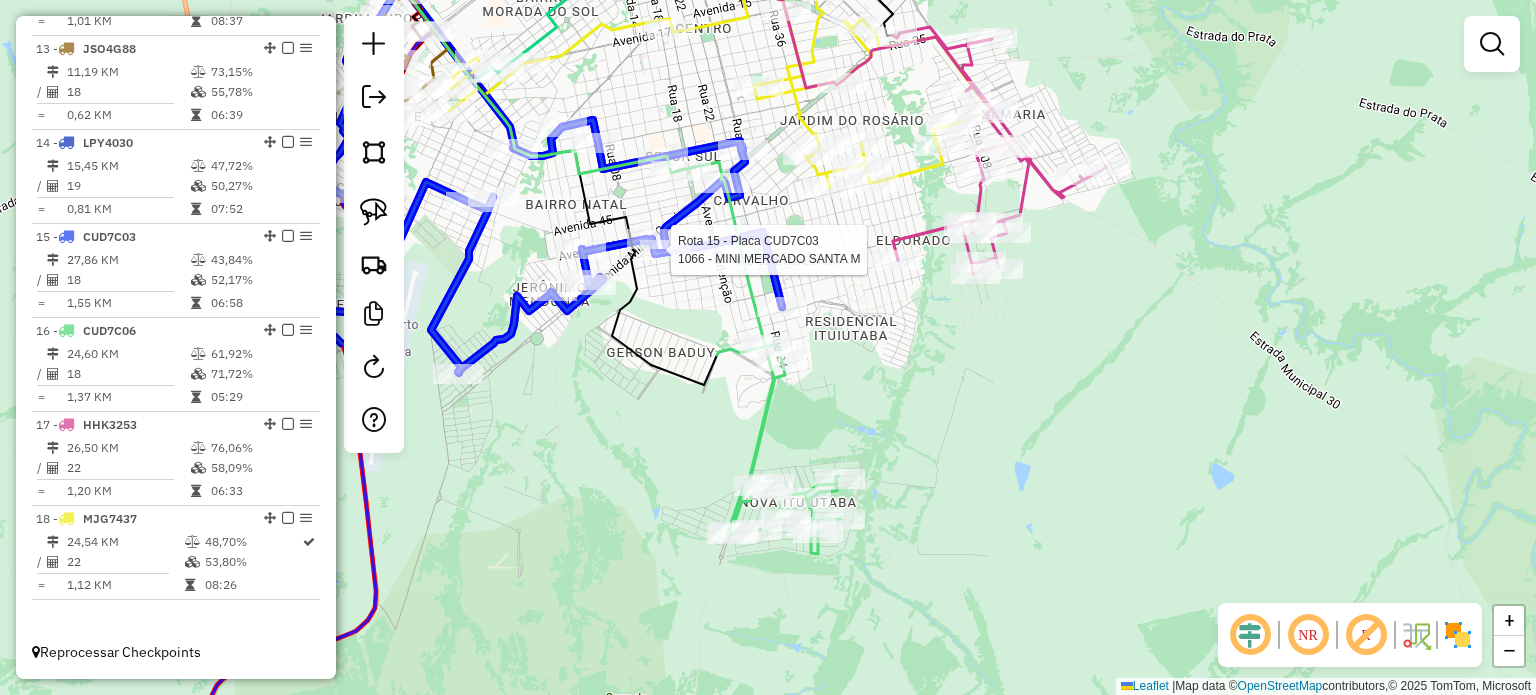 click 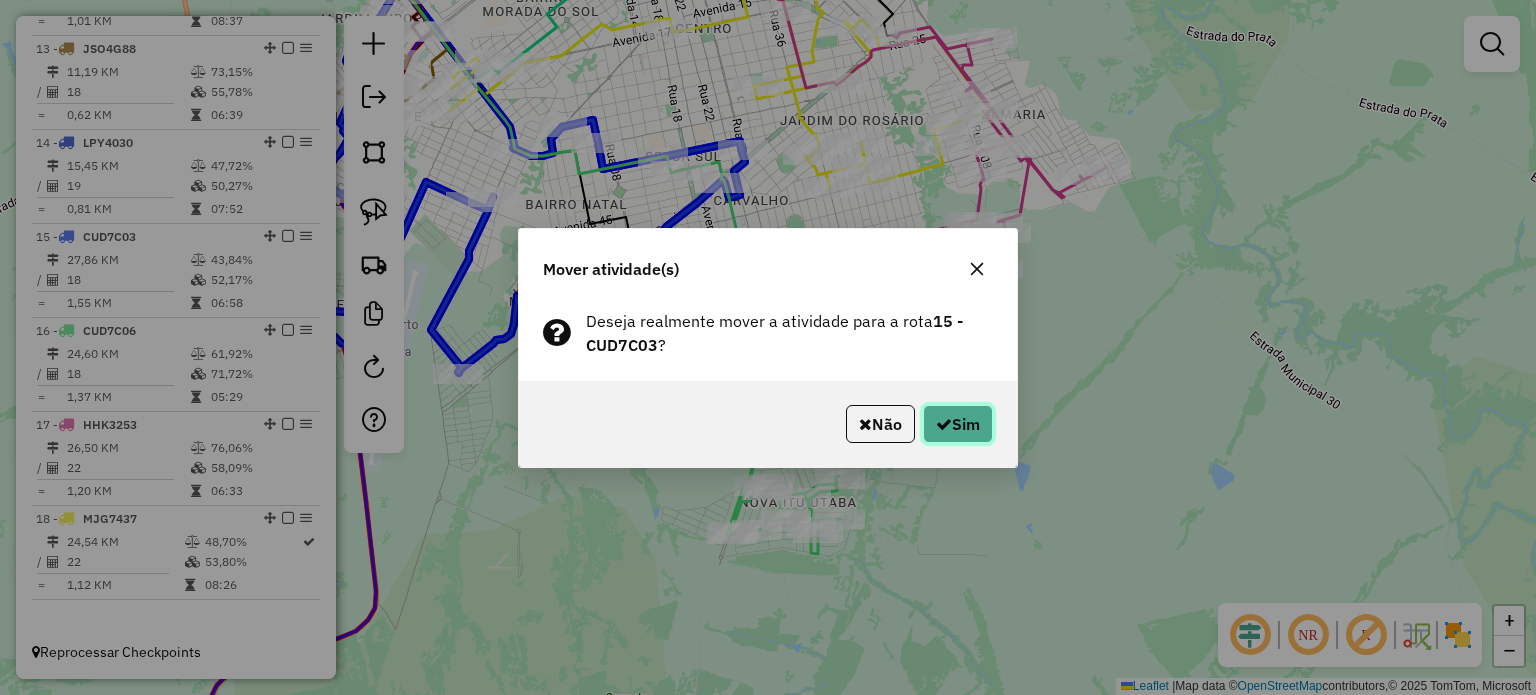 click on "Sim" 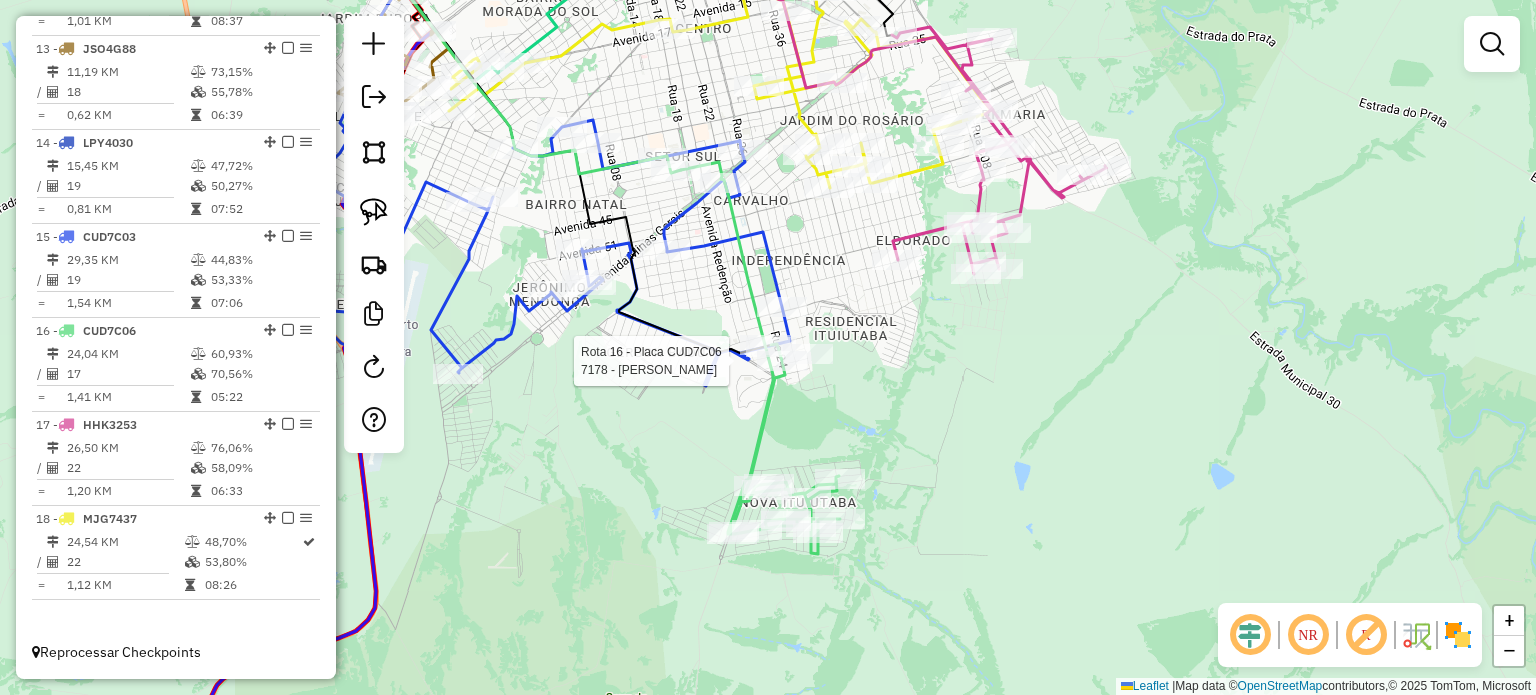 click 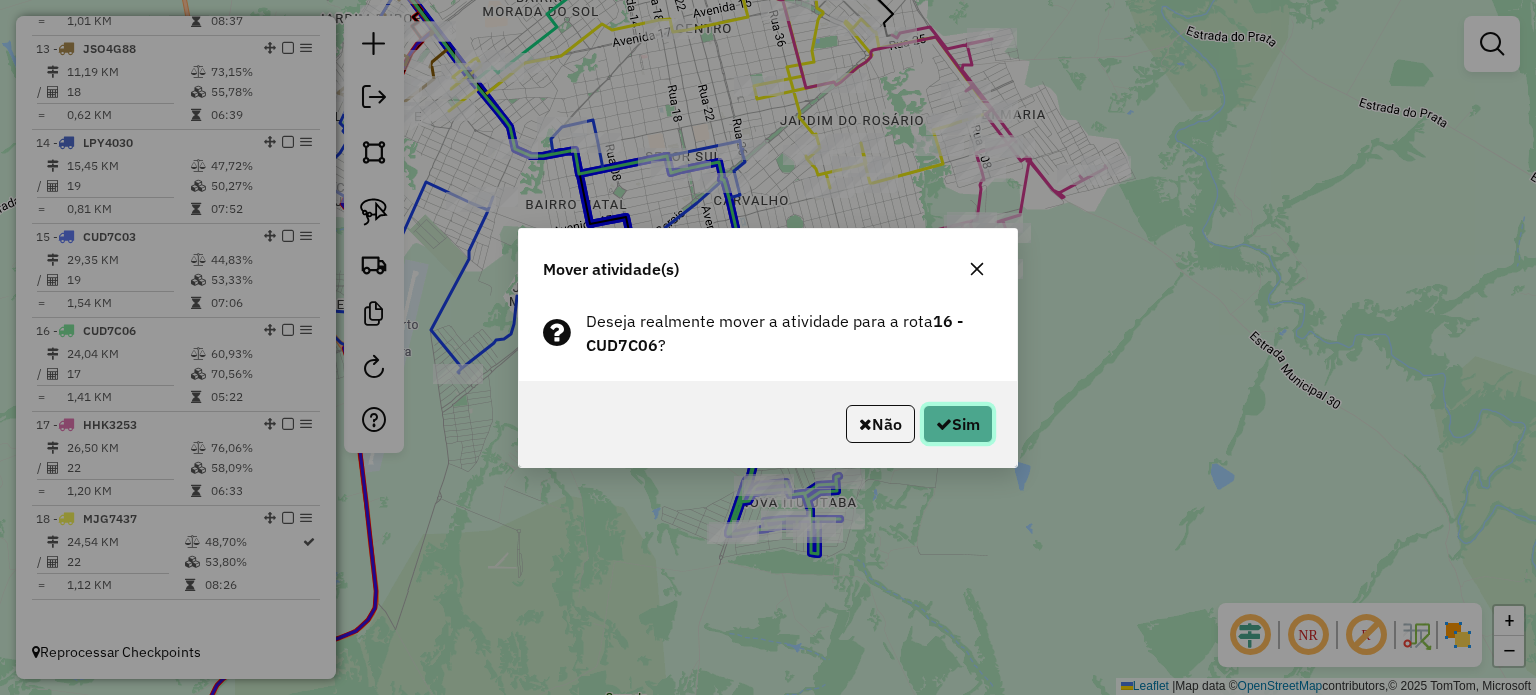 click on "Sim" 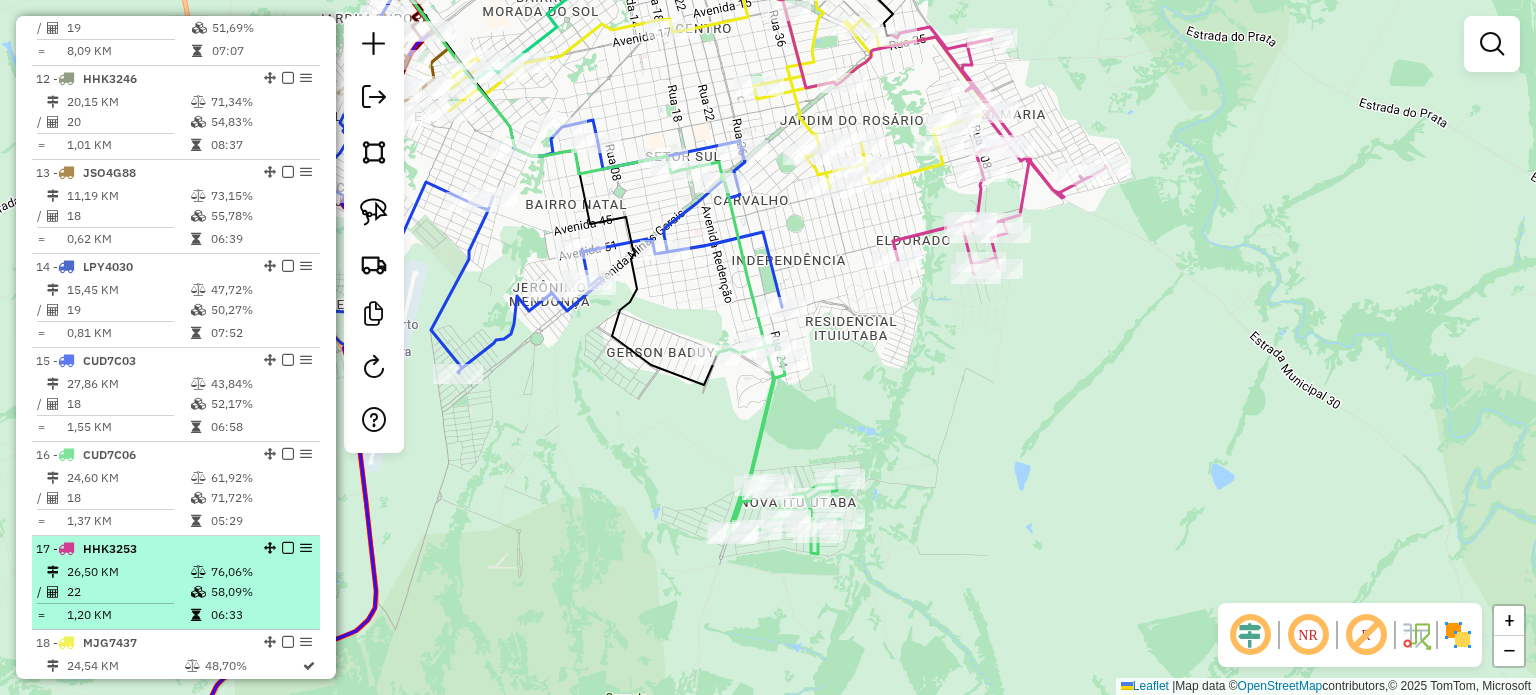 scroll, scrollTop: 1553, scrollLeft: 0, axis: vertical 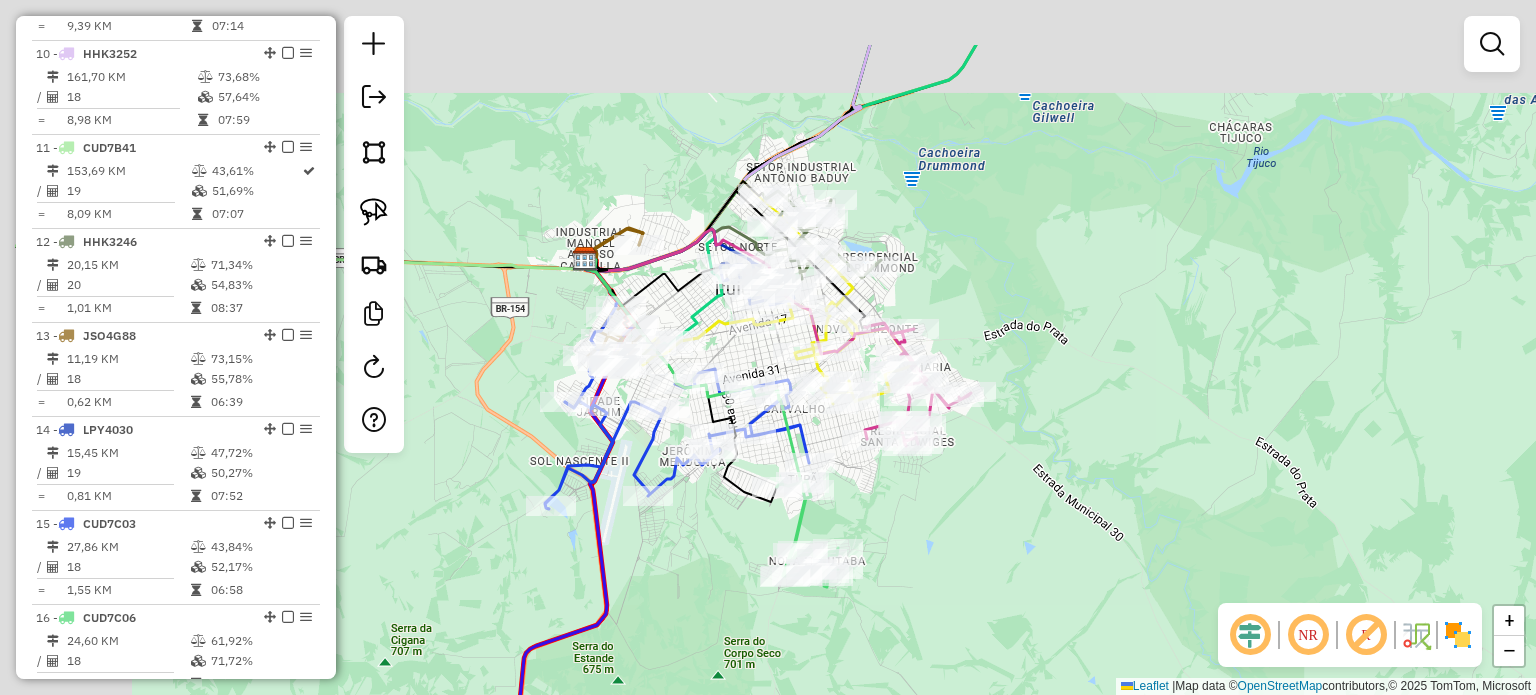 drag, startPoint x: 514, startPoint y: 540, endPoint x: 684, endPoint y: 639, distance: 196.7257 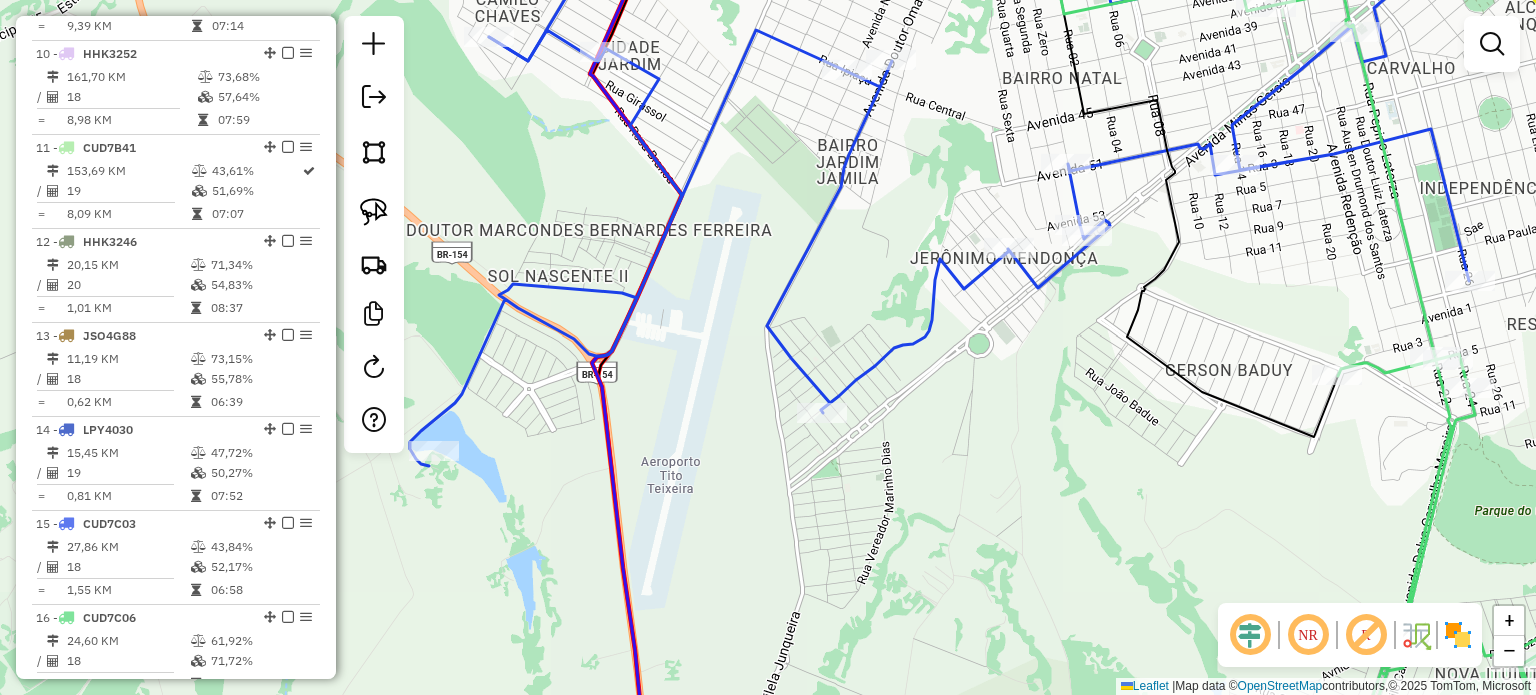 drag, startPoint x: 796, startPoint y: 526, endPoint x: 703, endPoint y: 728, distance: 222.38031 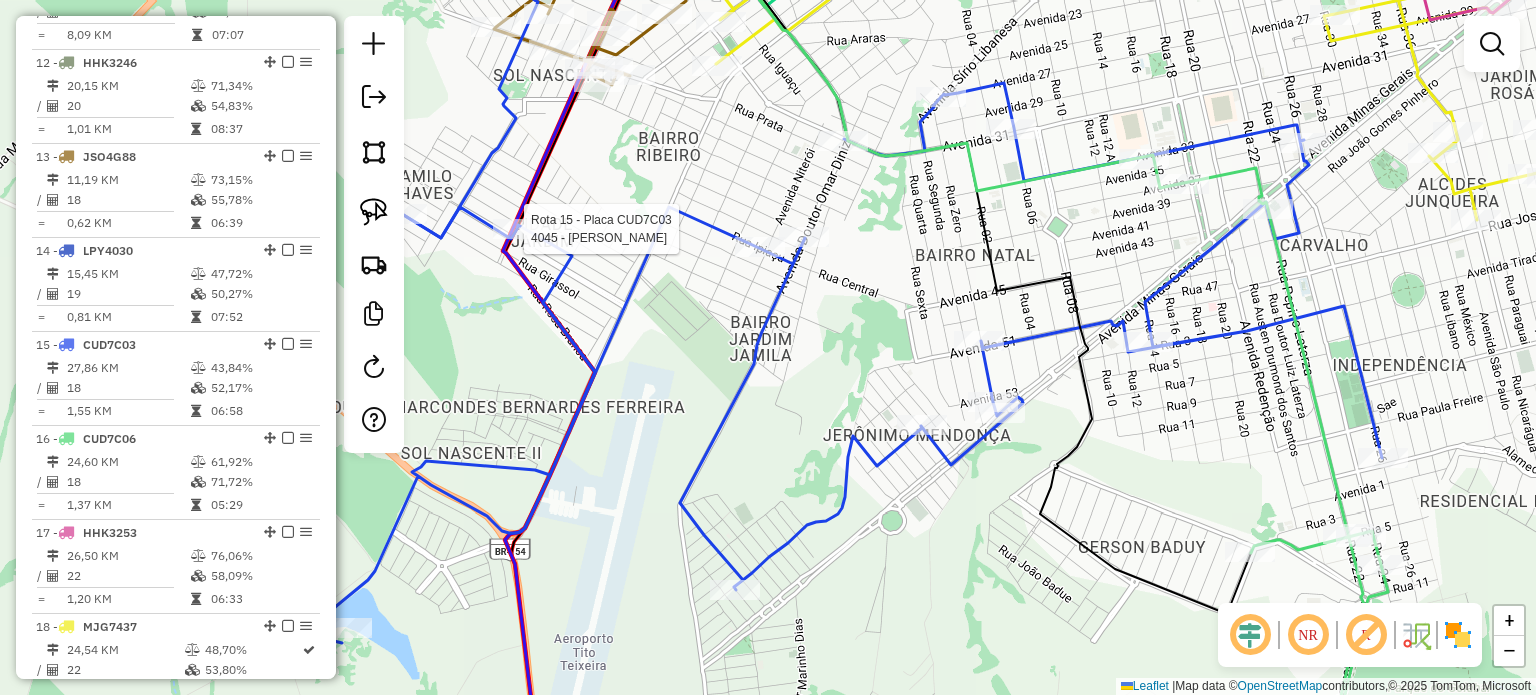 select on "**********" 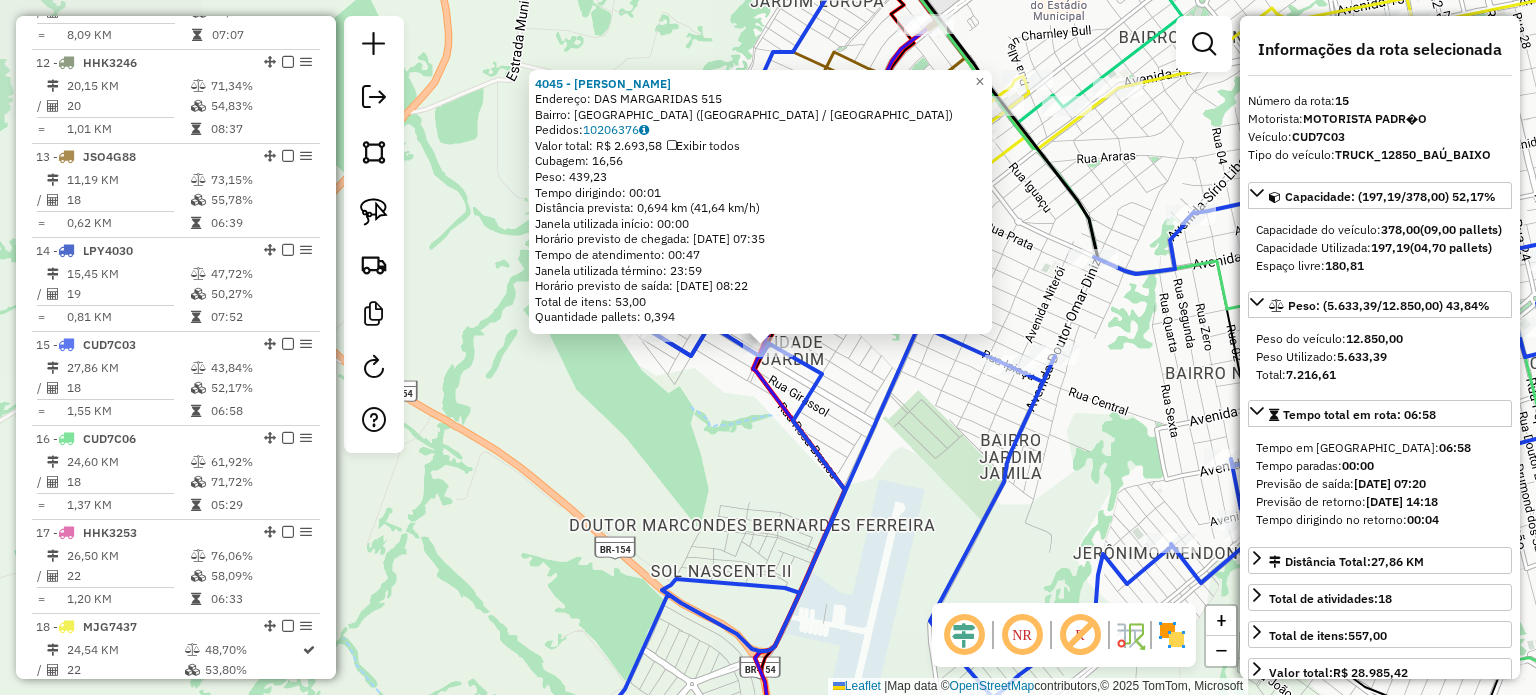 scroll, scrollTop: 1853, scrollLeft: 0, axis: vertical 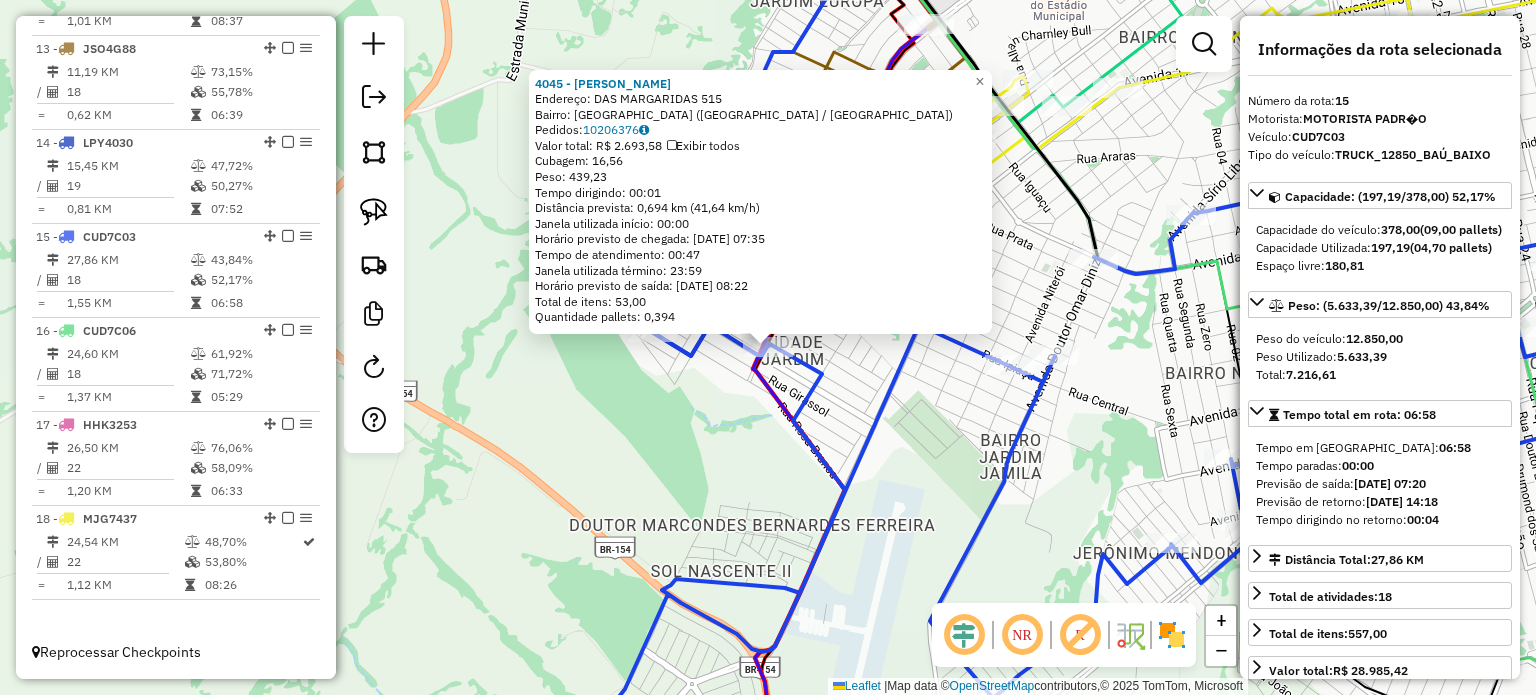 click on "4045 - PAULO  VICENTE  Endereço:  DAS MARGARIDAS 515   Bairro: CIDADE JARDIM (ITUIUTABA / MG)   Pedidos:  10206376   Valor total: R$ 2.693,58   Exibir todos   Cubagem: 16,56  Peso: 439,23  Tempo dirigindo: 00:01   Distância prevista: 0,694 km (41,64 km/h)   Janela utilizada início: 00:00   Horário previsto de chegada: 11/07/2025 07:35   Tempo de atendimento: 00:47   Janela utilizada término: 23:59   Horário previsto de saída: 11/07/2025 08:22   Total de itens: 53,00   Quantidade pallets: 0,394  × Janela de atendimento Grade de atendimento Capacidade Transportadoras Veículos Cliente Pedidos  Rotas Selecione os dias de semana para filtrar as janelas de atendimento  Seg   Ter   Qua   Qui   Sex   Sáb   Dom  Informe o período da janela de atendimento: De: Até:  Filtrar exatamente a janela do cliente  Considerar janela de atendimento padrão  Selecione os dias de semana para filtrar as grades de atendimento  Seg   Ter   Qua   Qui   Sex   Sáb   Dom   Considerar clientes sem dia de atendimento cadastrado" 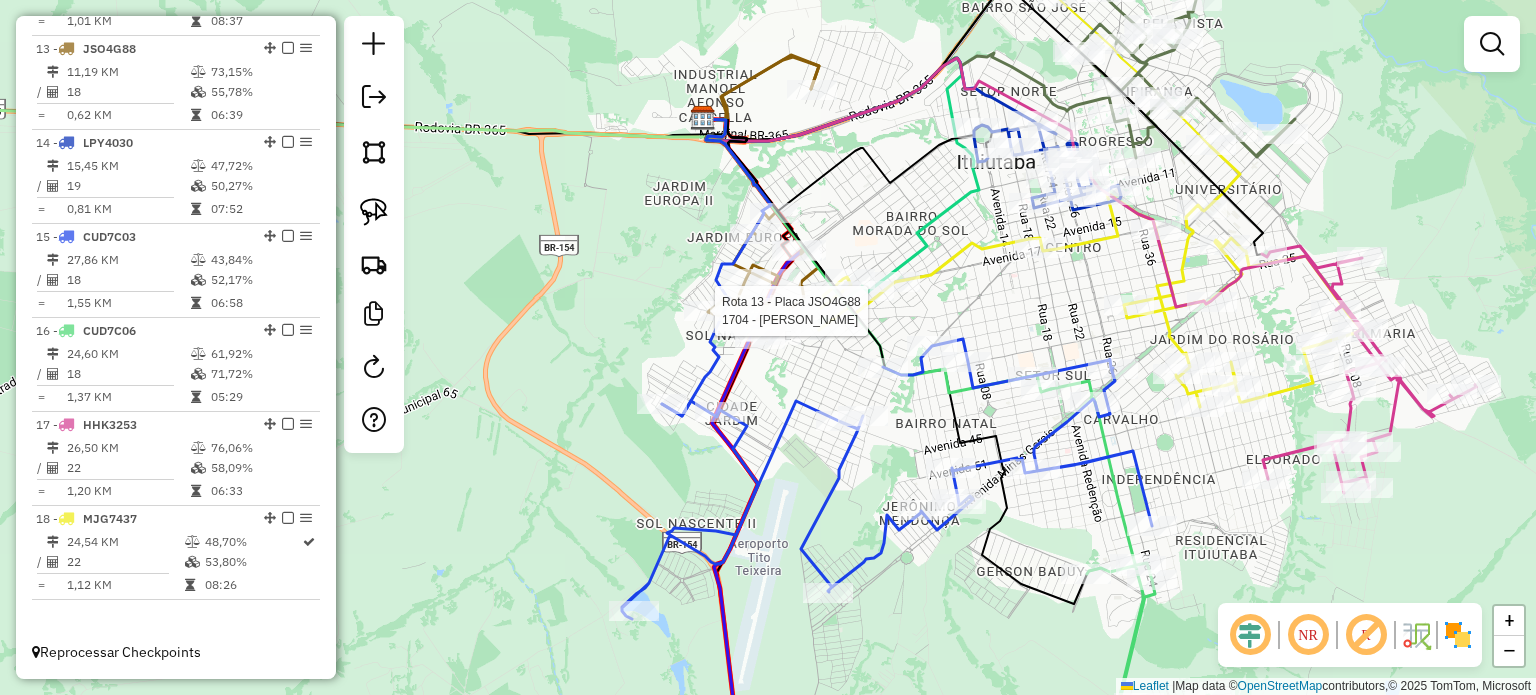 select on "**********" 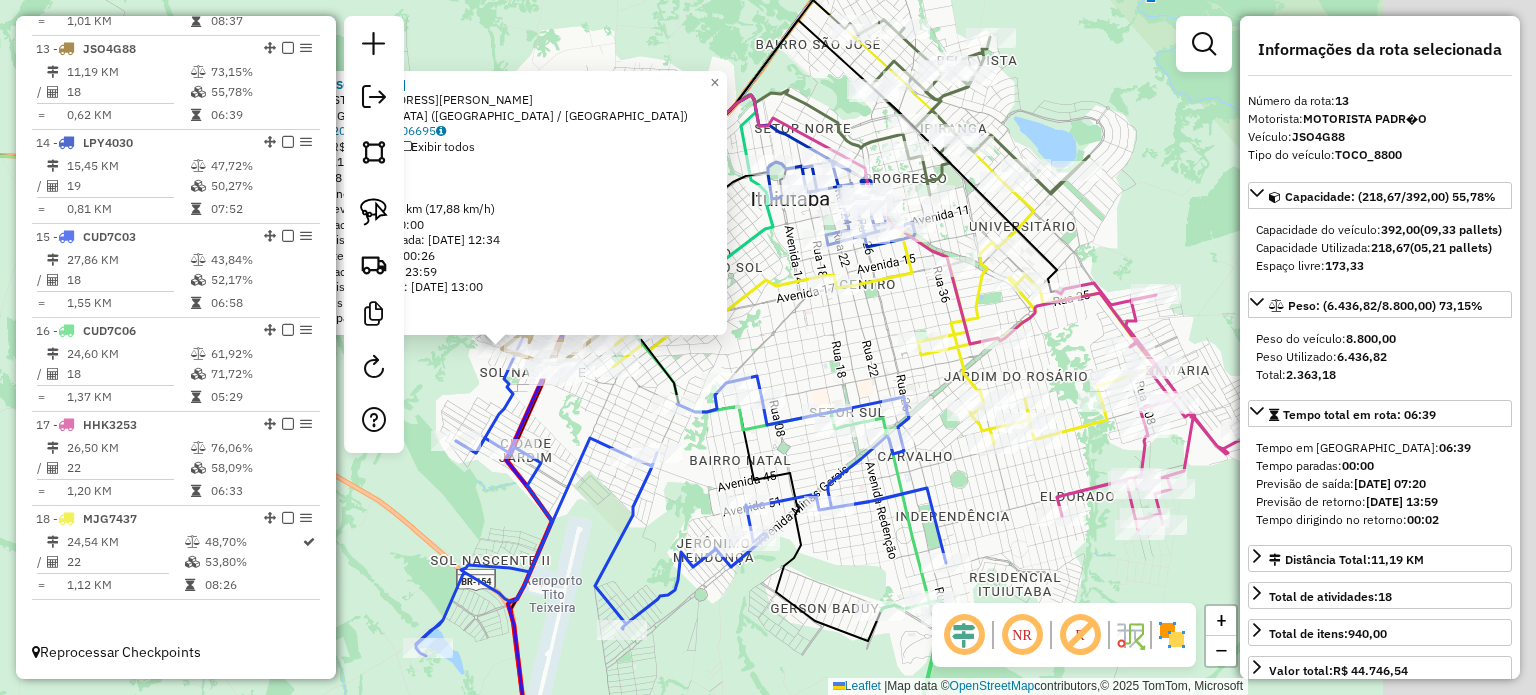 drag, startPoint x: 1082, startPoint y: 352, endPoint x: 813, endPoint y: 353, distance: 269.00186 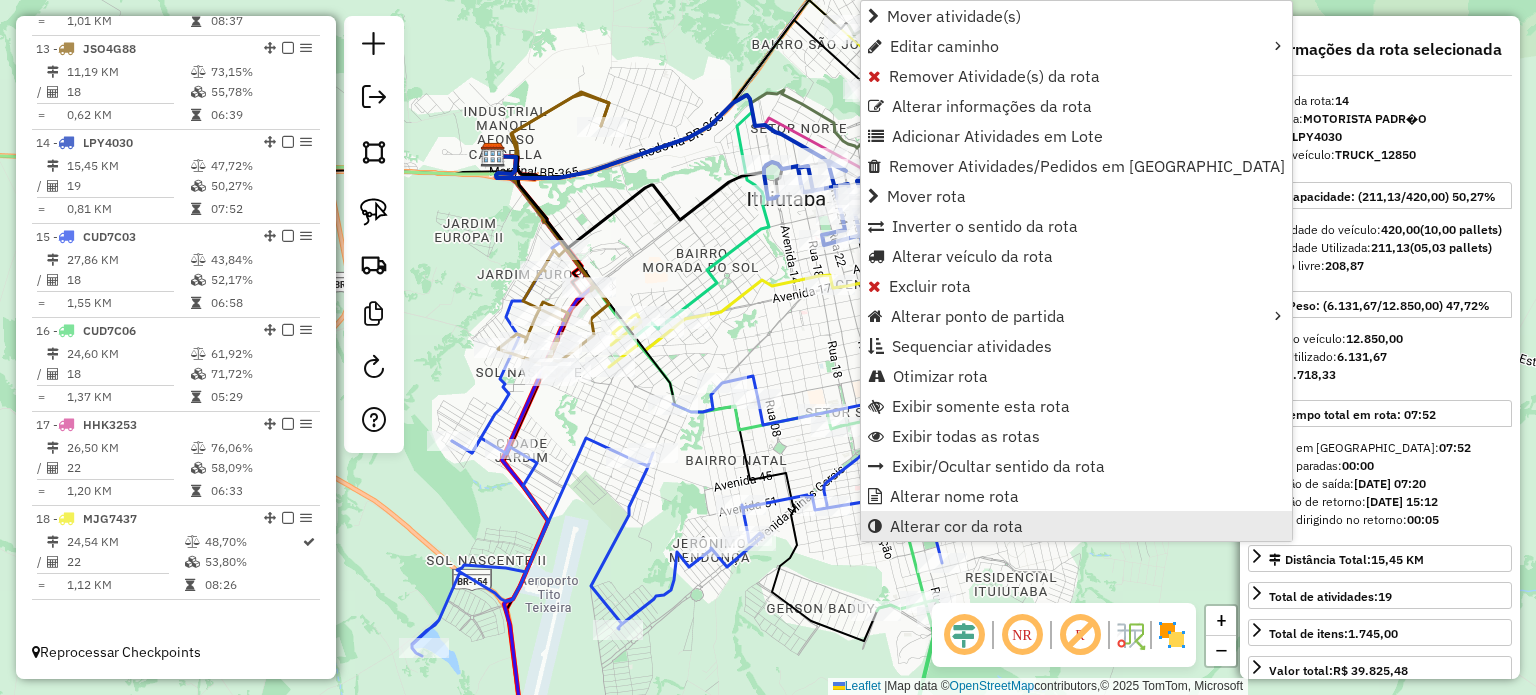click on "Alterar cor da rota" at bounding box center (956, 526) 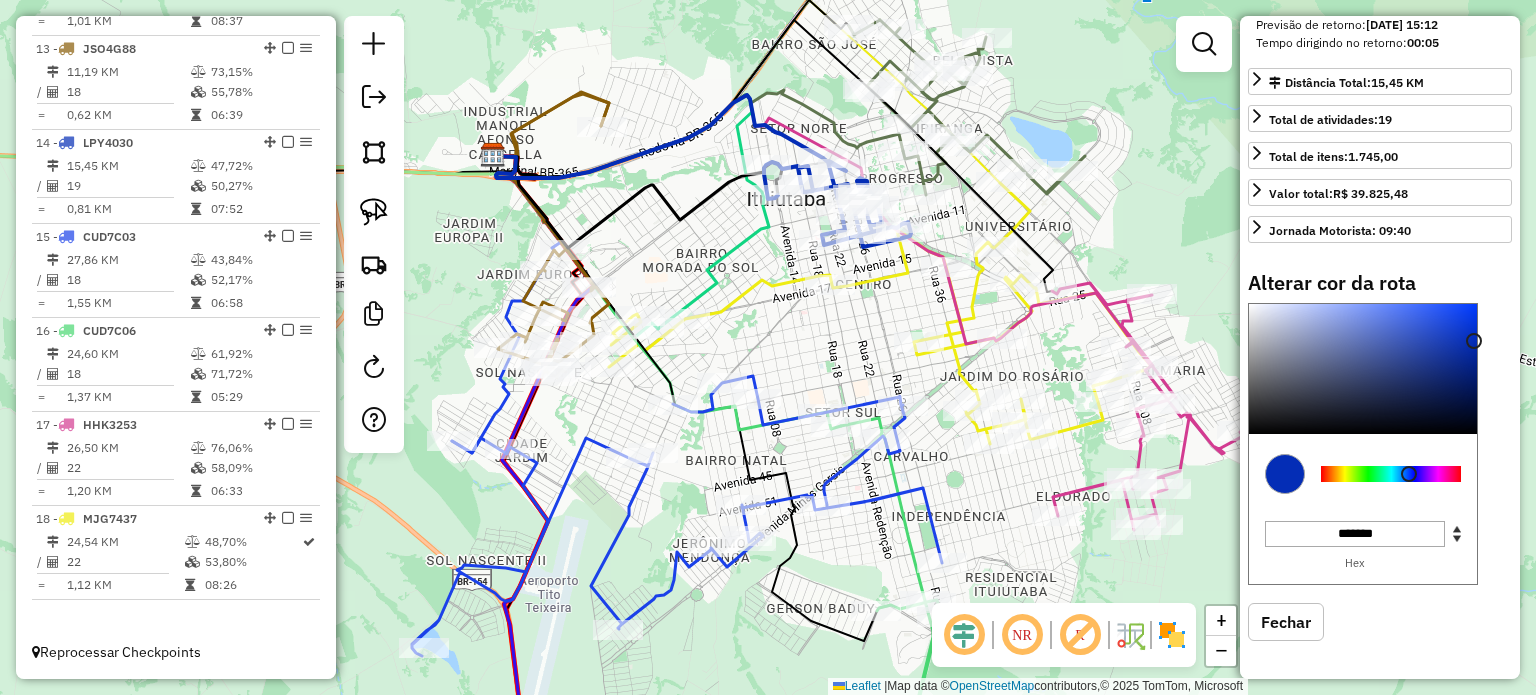 scroll, scrollTop: 511, scrollLeft: 0, axis: vertical 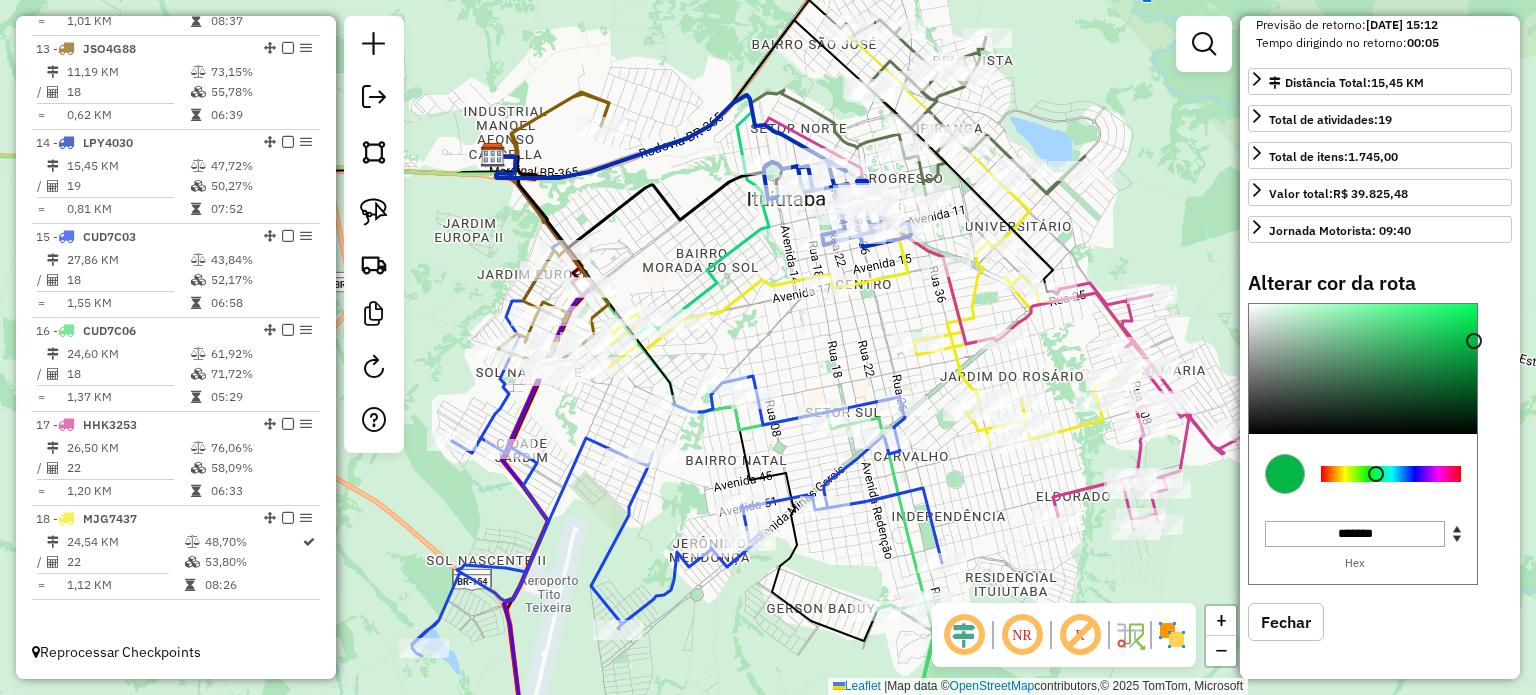 click at bounding box center [1391, 474] 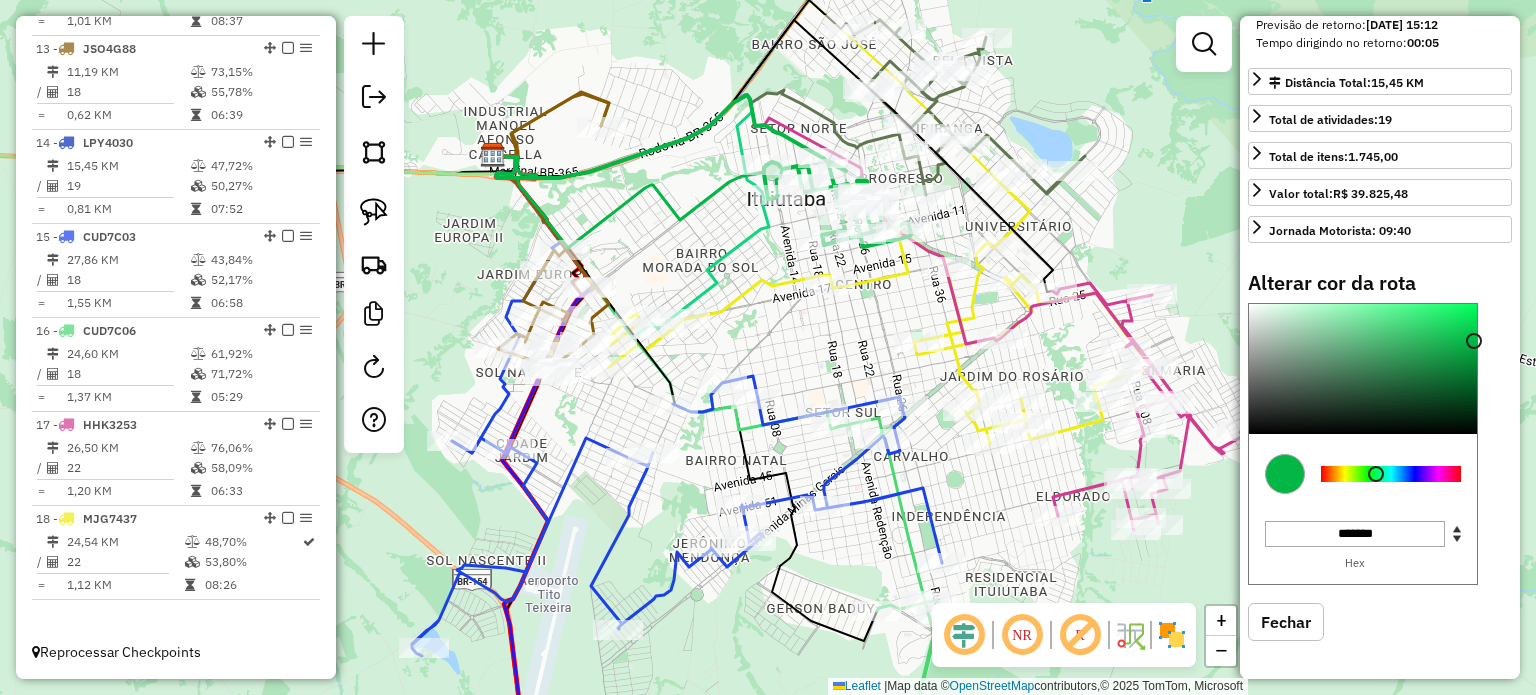 click at bounding box center [1391, 474] 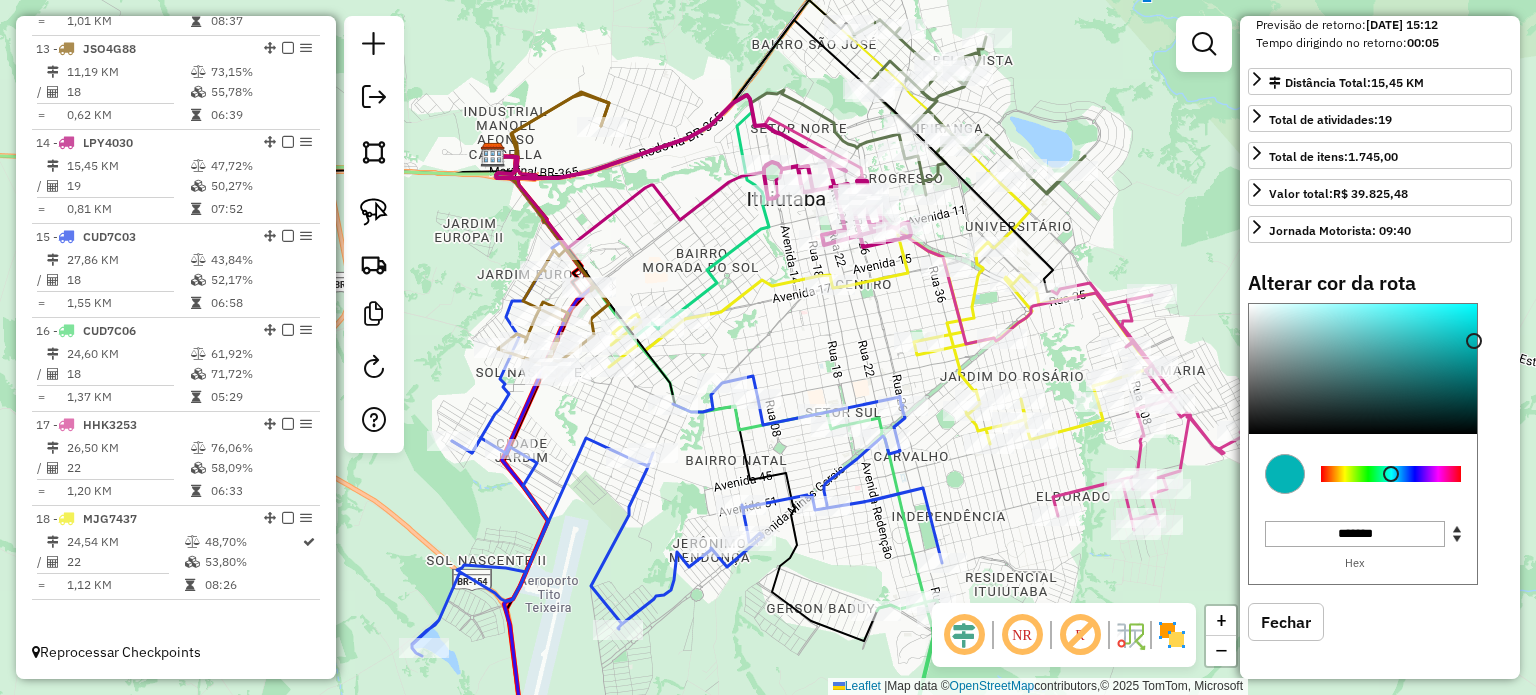click at bounding box center (1391, 474) 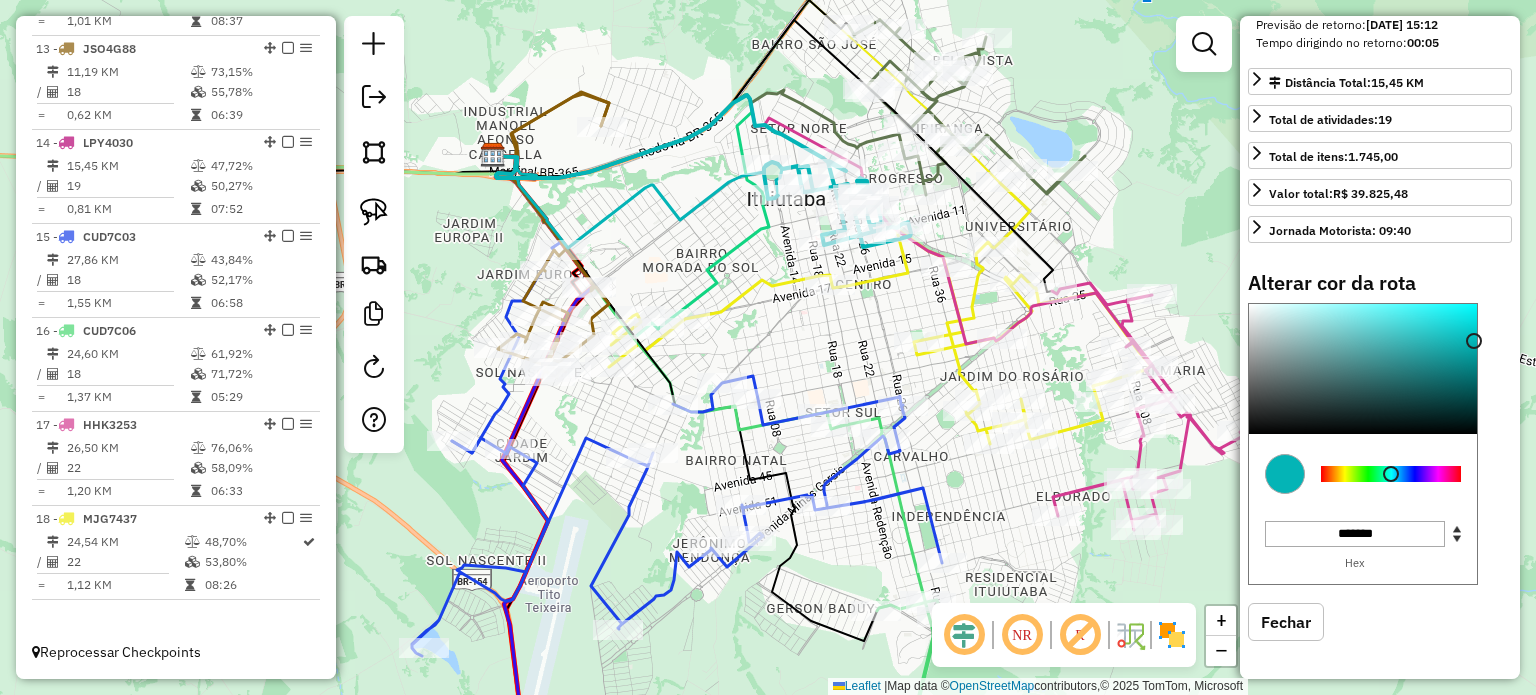 click at bounding box center (1391, 474) 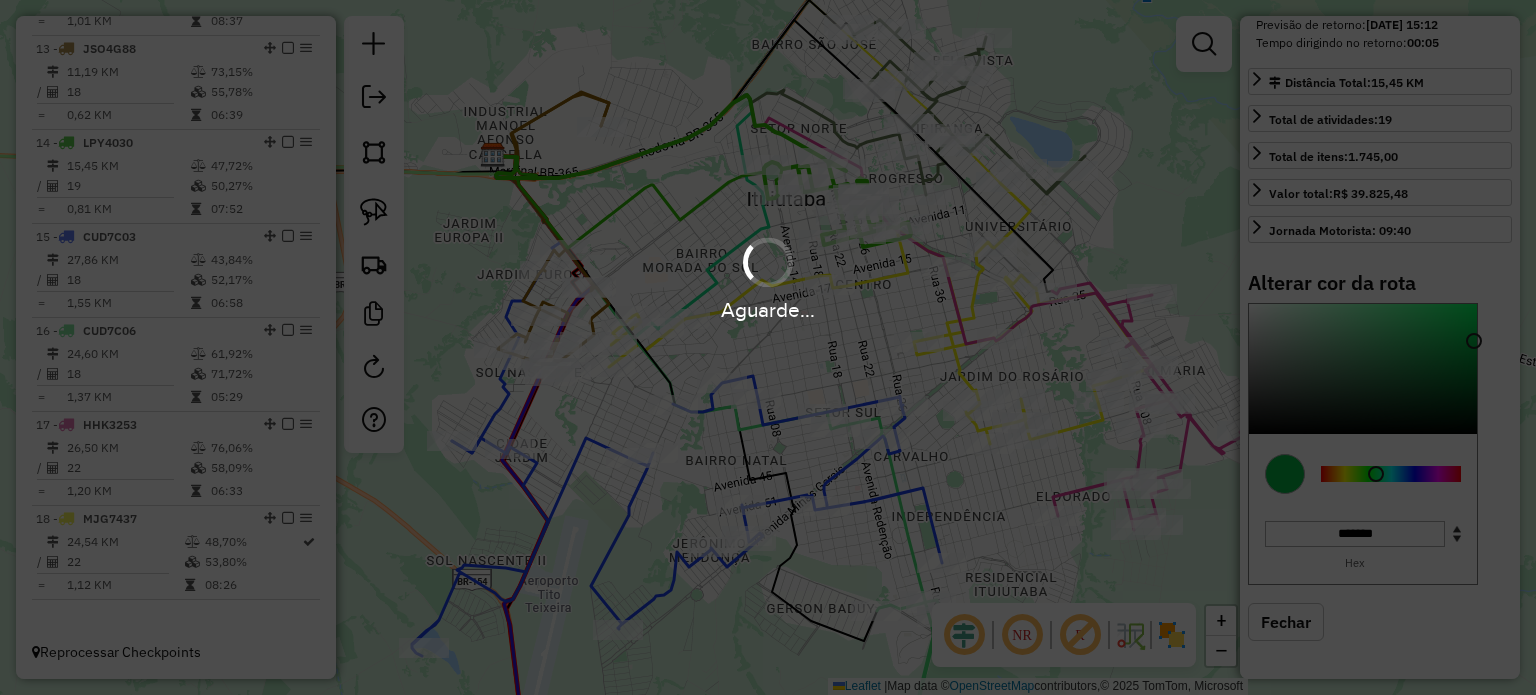 drag, startPoint x: 1365, startPoint y: 471, endPoint x: 1376, endPoint y: 487, distance: 19.416489 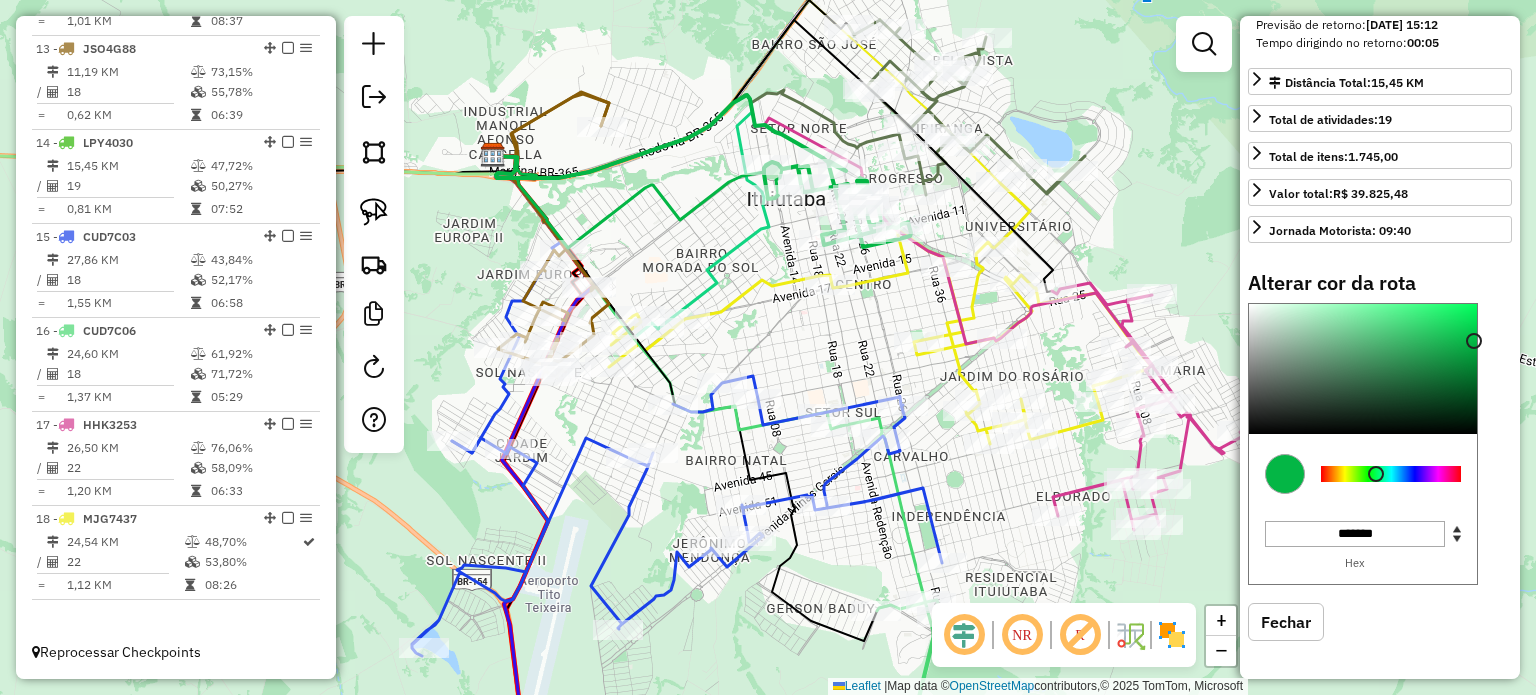 type on "*******" 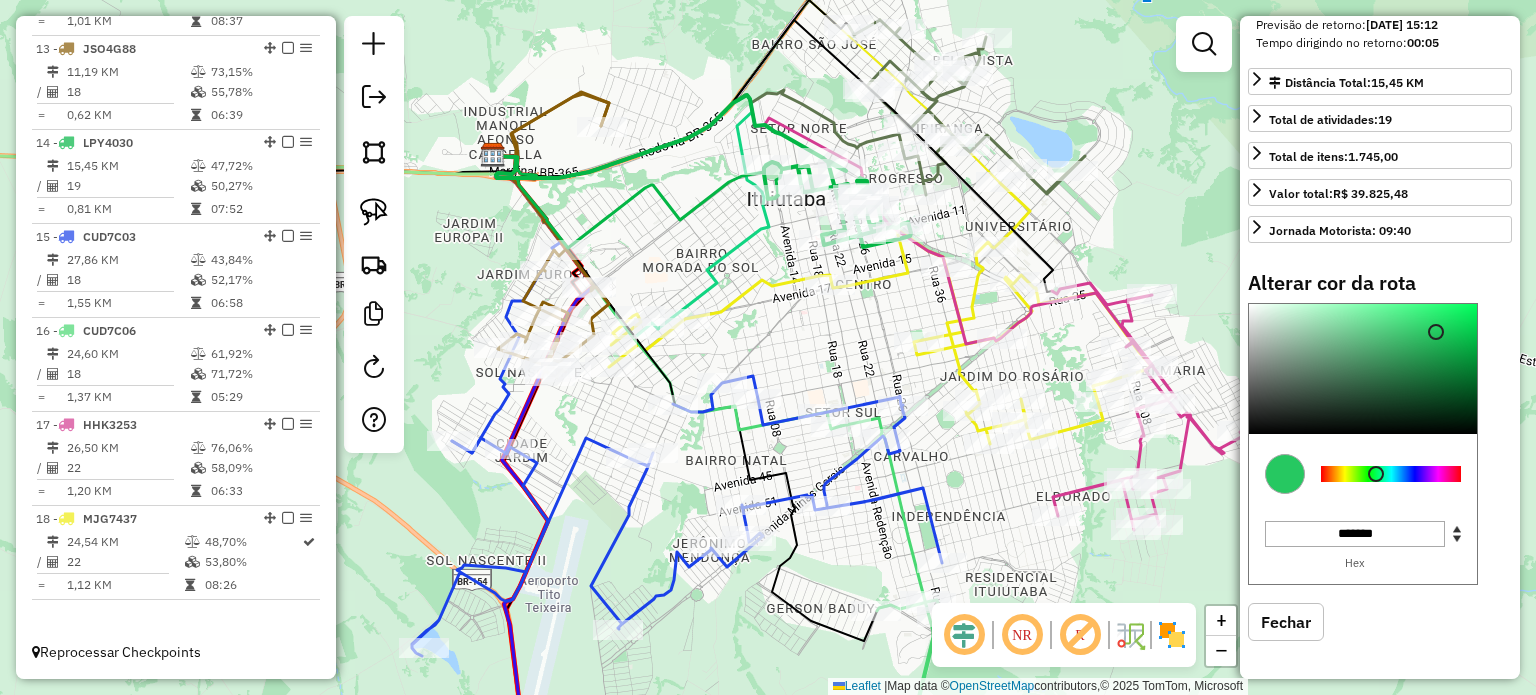 click on "Rota 15 - Placa CUD7C03  6300 - QUELI SOUZA CARVALH Janela de atendimento Grade de atendimento Capacidade Transportadoras Veículos Cliente Pedidos  Rotas Selecione os dias de semana para filtrar as janelas de atendimento  Seg   Ter   Qua   Qui   Sex   Sáb   Dom  Informe o período da janela de atendimento: De: Até:  Filtrar exatamente a janela do cliente  Considerar janela de atendimento padrão  Selecione os dias de semana para filtrar as grades de atendimento  Seg   Ter   Qua   Qui   Sex   Sáb   Dom   Considerar clientes sem dia de atendimento cadastrado  Clientes fora do dia de atendimento selecionado Filtrar as atividades entre os valores definidos abaixo:  Peso mínimo:   Peso máximo:   Cubagem mínima:   Cubagem máxima:   De:   Até:  Filtrar as atividades entre o tempo de atendimento definido abaixo:  De:   Até:   Considerar capacidade total dos clientes não roteirizados Transportadora: Selecione um ou mais itens Tipo de veículo: Selecione um ou mais itens Veículo: Selecione um ou mais itens" 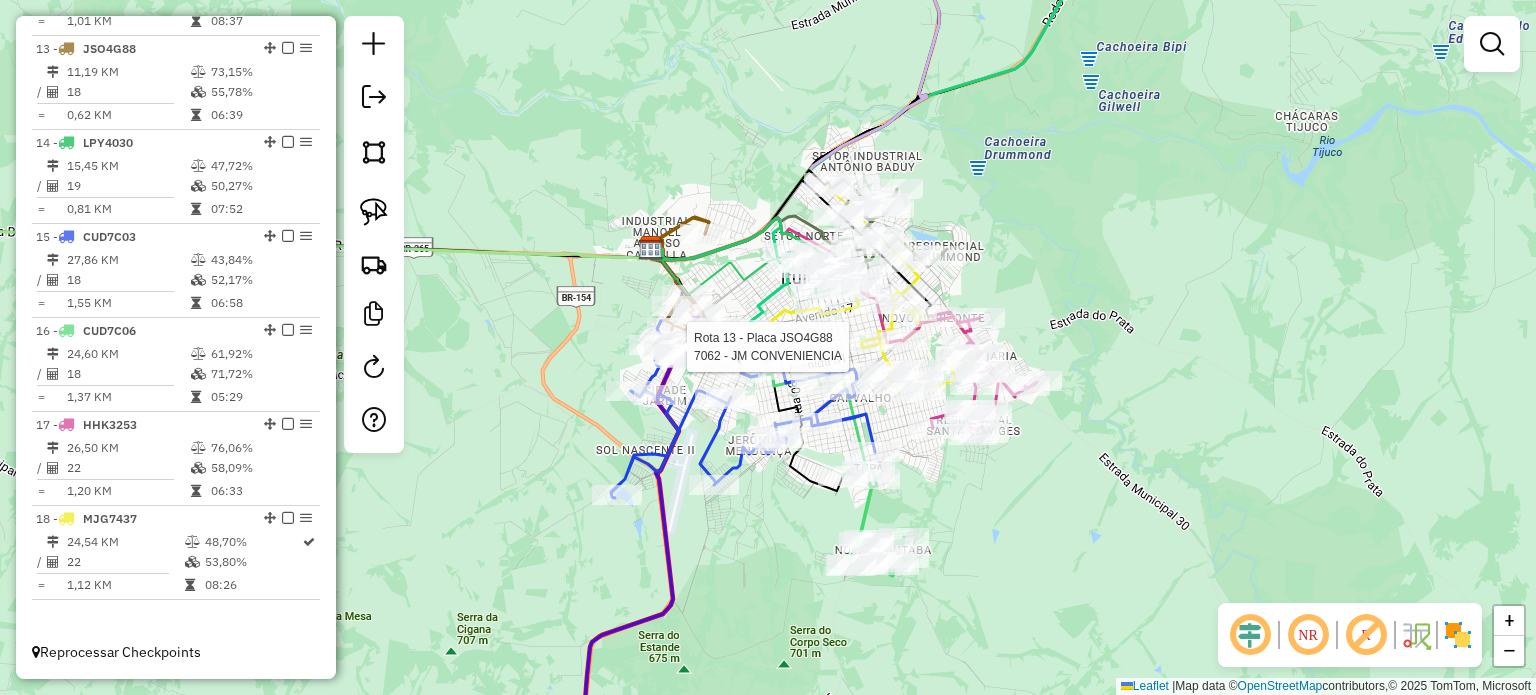 select on "**********" 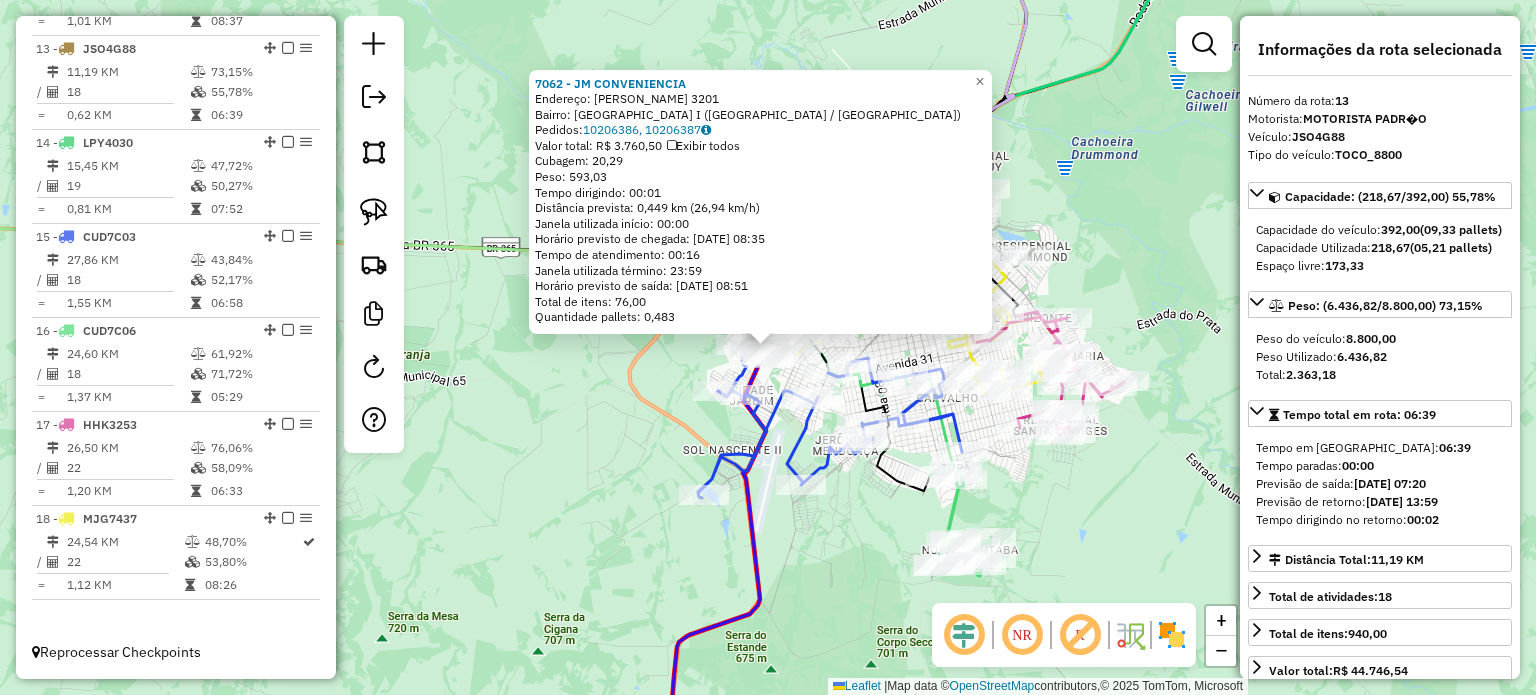 click on "7062 - JM CONVENIENCIA  Endereço:  NIVALDO INACIO MOREIRA 3201   Bairro: LAGOA AZUL I (ITUIUTABA / MG)   Pedidos:  10206386, 10206387   Valor total: R$ 3.760,50   Exibir todos   Cubagem: 20,29  Peso: 593,03  Tempo dirigindo: 00:01   Distância prevista: 0,449 km (26,94 km/h)   Janela utilizada início: 00:00   Horário previsto de chegada: 11/07/2025 08:35   Tempo de atendimento: 00:16   Janela utilizada término: 23:59   Horário previsto de saída: 11/07/2025 08:51   Total de itens: 76,00   Quantidade pallets: 0,483  × Janela de atendimento Grade de atendimento Capacidade Transportadoras Veículos Cliente Pedidos  Rotas Selecione os dias de semana para filtrar as janelas de atendimento  Seg   Ter   Qua   Qui   Sex   Sáb   Dom  Informe o período da janela de atendimento: De: Até:  Filtrar exatamente a janela do cliente  Considerar janela de atendimento padrão  Selecione os dias de semana para filtrar as grades de atendimento  Seg   Ter   Qua   Qui   Sex   Sáb   Dom   Peso mínimo:   Peso máximo:  De:" 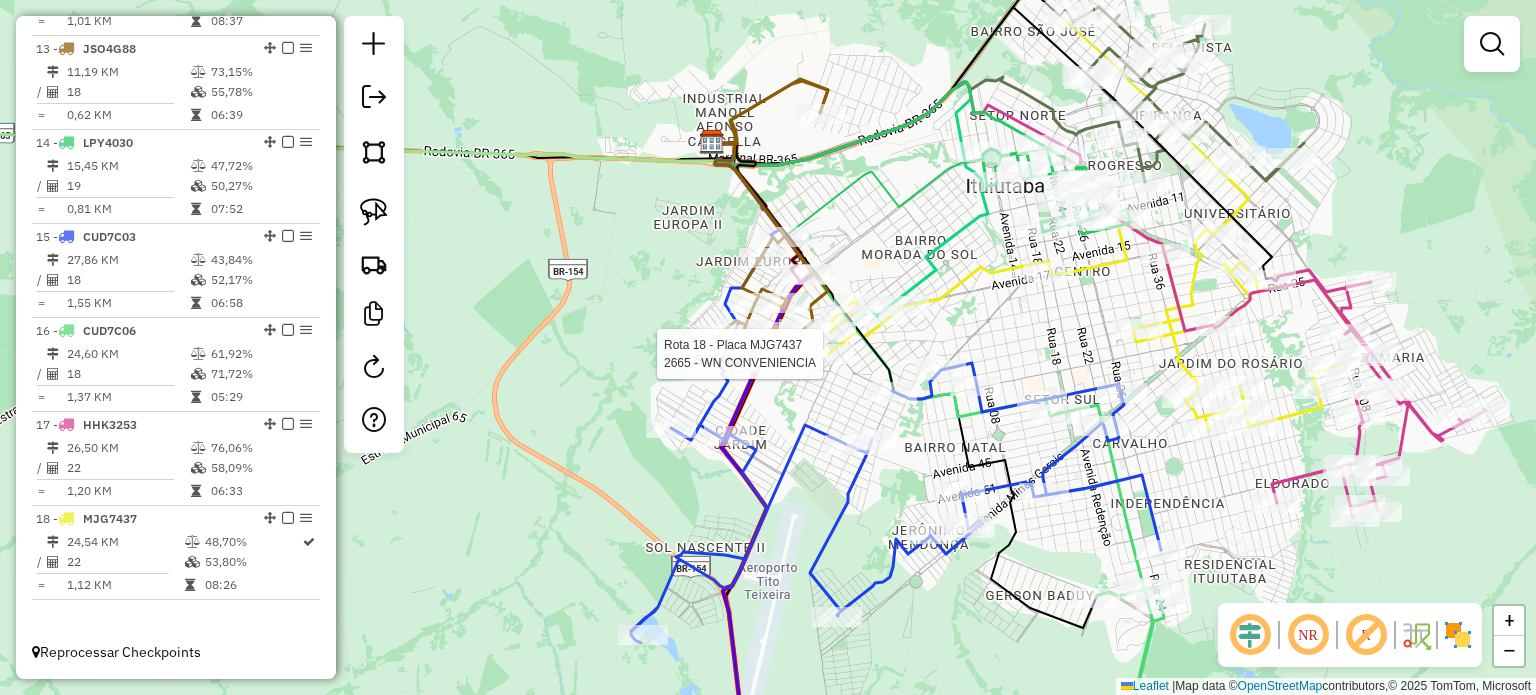 select on "**********" 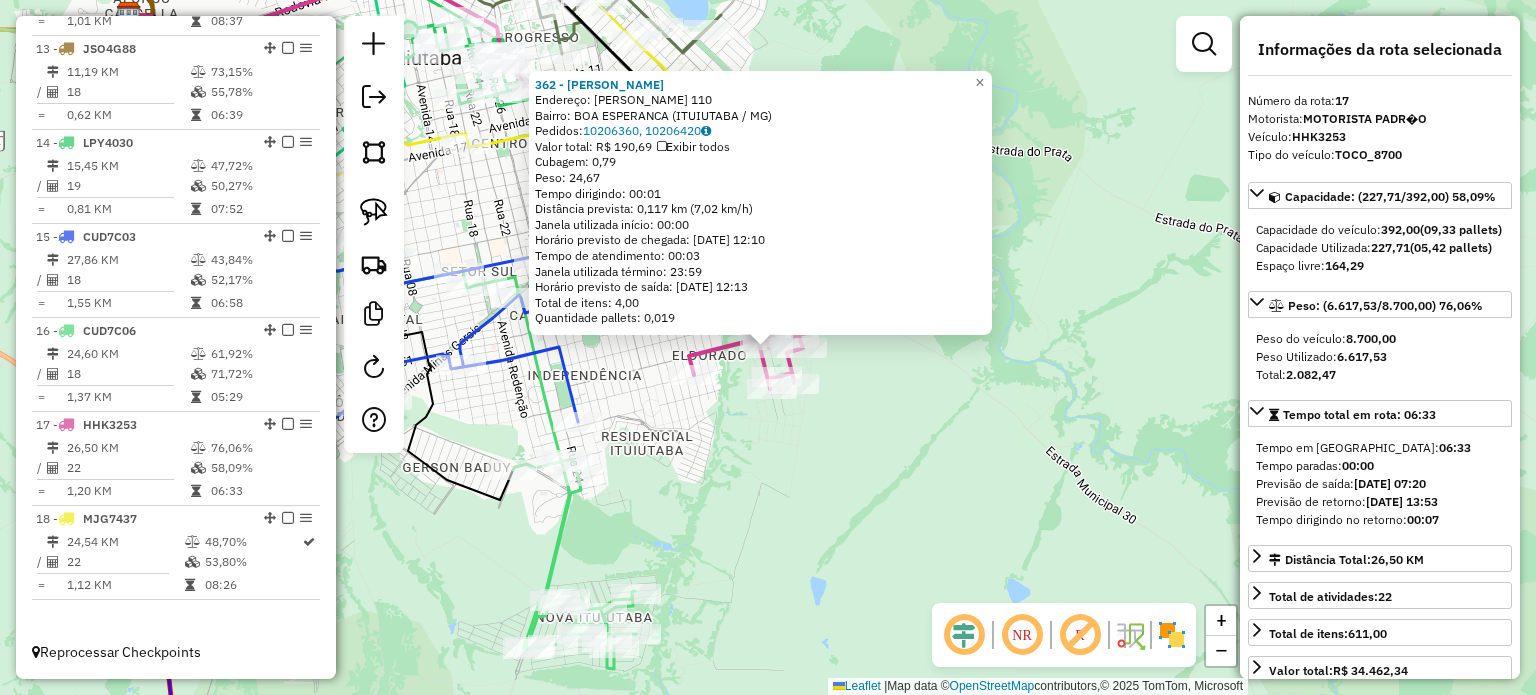 click on "362 - CLEIDIOMAR DE ARAUJO  Endereço:  AURELIANA GARCIA DE OLIVEIRA 110   Bairro: BOA ESPERANCA (ITUIUTABA / MG)   Pedidos:  10206360, 10206420   Valor total: R$ 190,69   Exibir todos   Cubagem: 0,79  Peso: 24,67  Tempo dirigindo: 00:01   Distância prevista: 0,117 km (7,02 km/h)   Janela utilizada início: 00:00   Horário previsto de chegada: 11/07/2025 12:10   Tempo de atendimento: 00:03   Janela utilizada término: 23:59   Horário previsto de saída: 11/07/2025 12:13   Total de itens: 4,00   Quantidade pallets: 0,019  × Janela de atendimento Grade de atendimento Capacidade Transportadoras Veículos Cliente Pedidos  Rotas Selecione os dias de semana para filtrar as janelas de atendimento  Seg   Ter   Qua   Qui   Sex   Sáb   Dom  Informe o período da janela de atendimento: De: Até:  Filtrar exatamente a janela do cliente  Considerar janela de atendimento padrão  Selecione os dias de semana para filtrar as grades de atendimento  Seg   Ter   Qua   Qui   Sex   Sáb   Dom   Peso mínimo:   Peso máximo:" 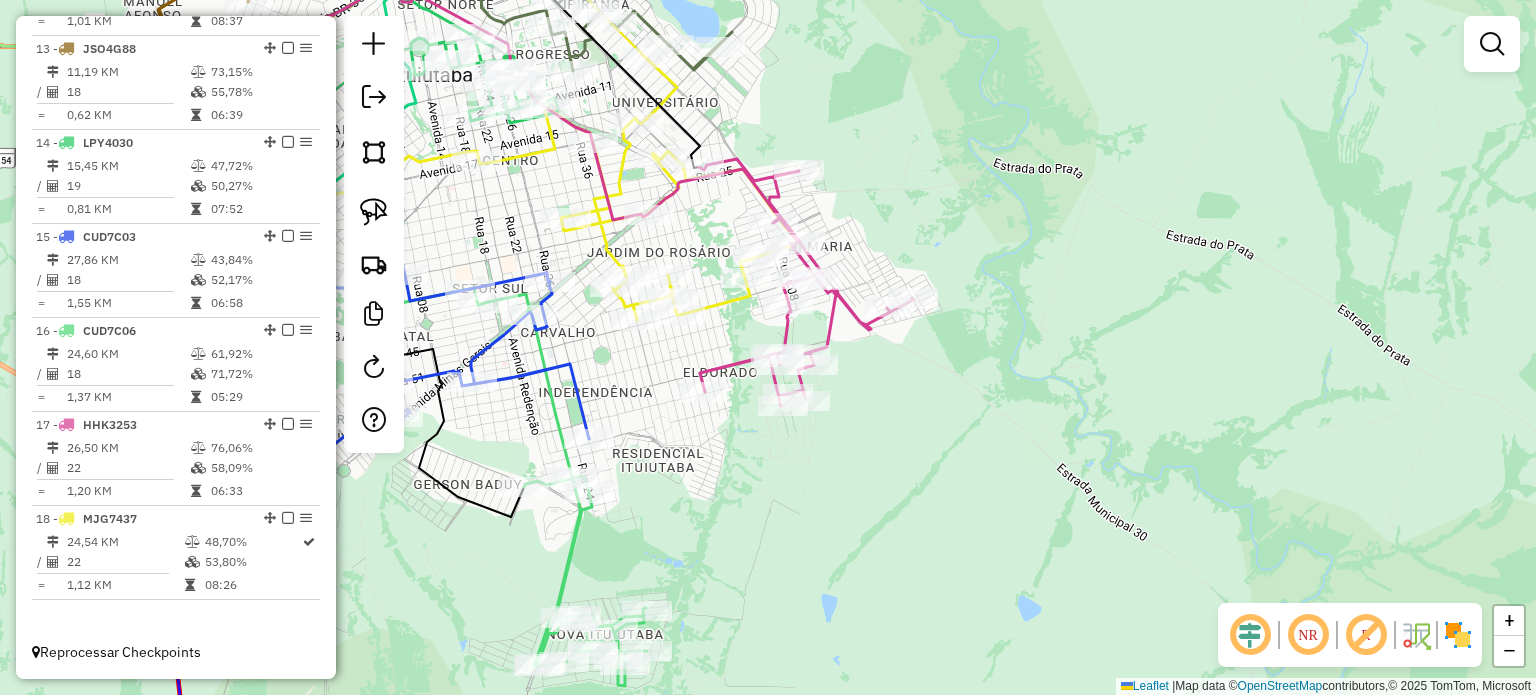 drag, startPoint x: 748, startPoint y: 110, endPoint x: 905, endPoint y: 327, distance: 267.8395 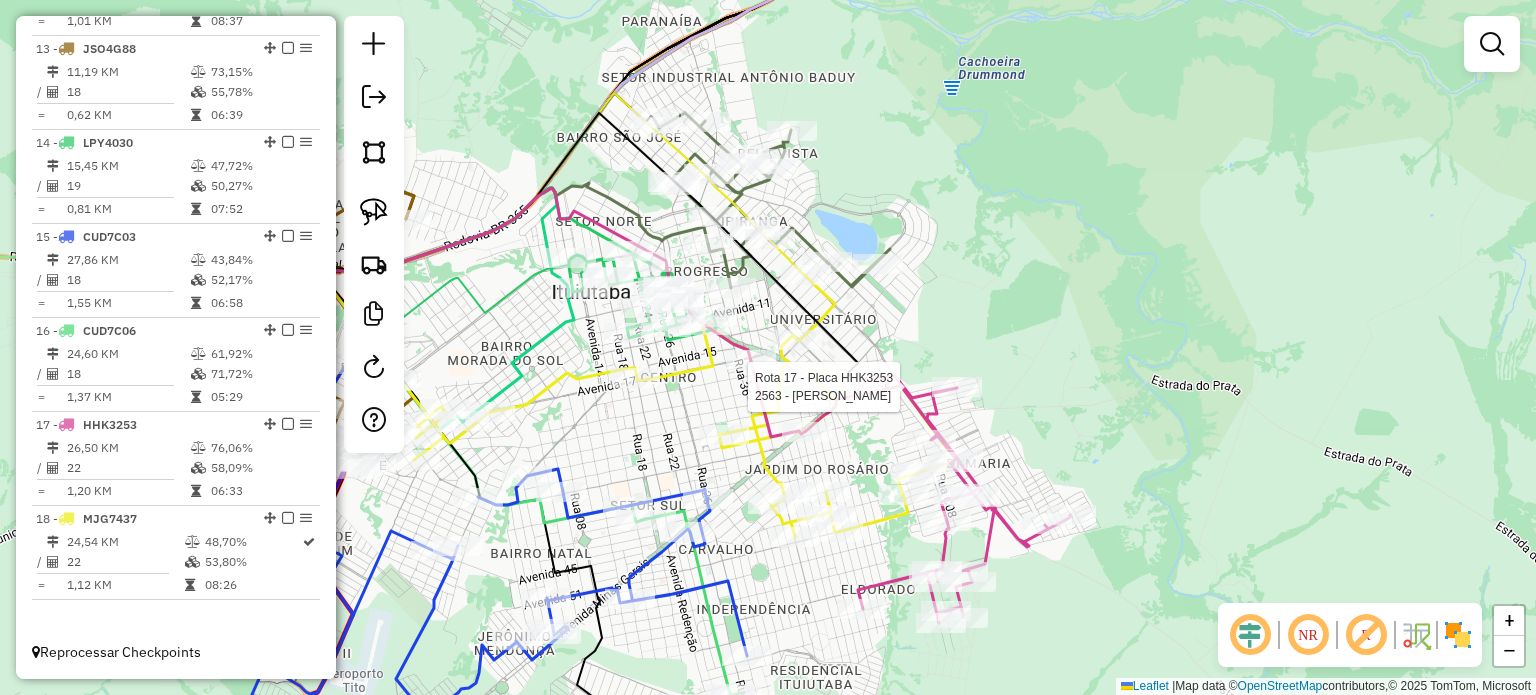 click 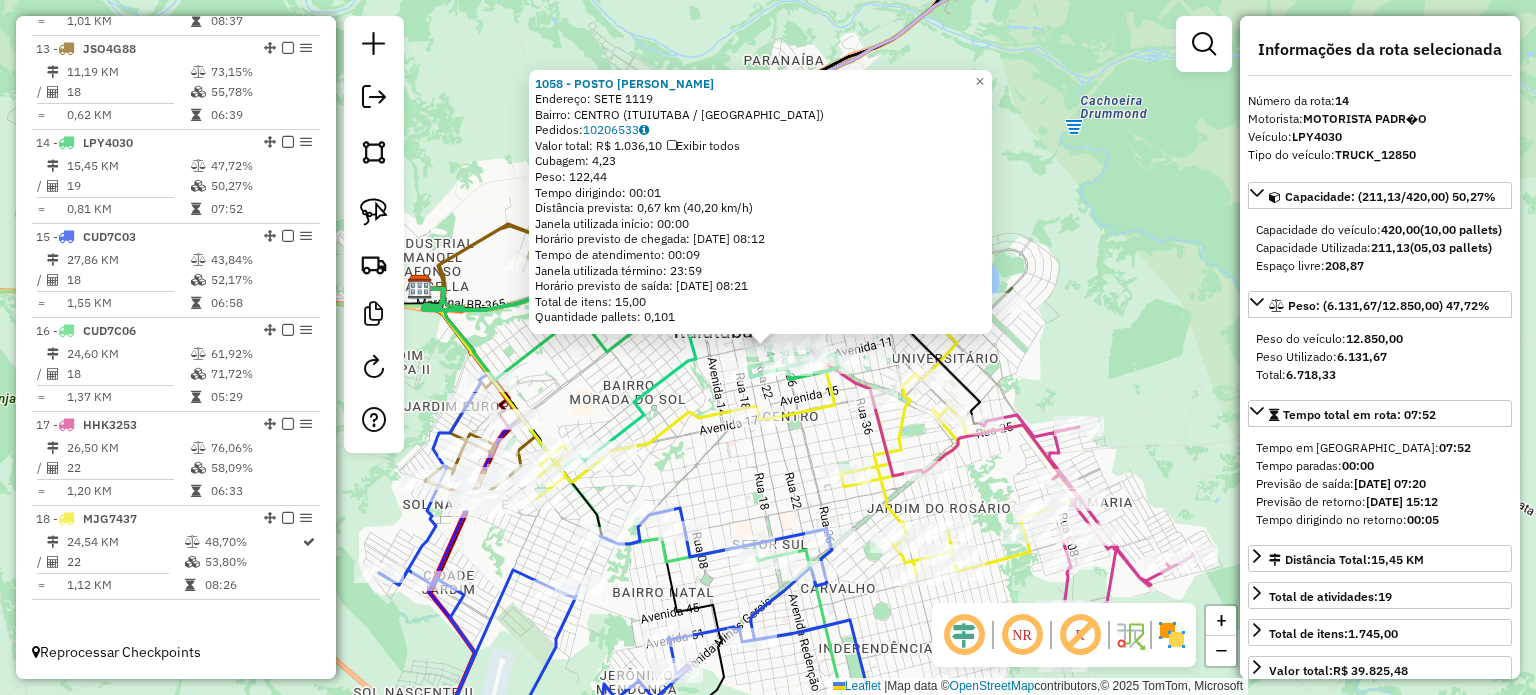 click on "1058 - POSTO AMARELINHO  Endereço:  SETE 1119   Bairro: CENTRO (ITUIUTABA / MG)   Pedidos:  10206533   Valor total: R$ 1.036,10   Exibir todos   Cubagem: 4,23  Peso: 122,44  Tempo dirigindo: 00:01   Distância prevista: 0,67 km (40,20 km/h)   Janela utilizada início: 00:00   Horário previsto de chegada: 11/07/2025 08:12   Tempo de atendimento: 00:09   Janela utilizada término: 23:59   Horário previsto de saída: 11/07/2025 08:21   Total de itens: 15,00   Quantidade pallets: 0,101  × Janela de atendimento Grade de atendimento Capacidade Transportadoras Veículos Cliente Pedidos  Rotas Selecione os dias de semana para filtrar as janelas de atendimento  Seg   Ter   Qua   Qui   Sex   Sáb   Dom  Informe o período da janela de atendimento: De: Até:  Filtrar exatamente a janela do cliente  Considerar janela de atendimento padrão  Selecione os dias de semana para filtrar as grades de atendimento  Seg   Ter   Qua   Qui   Sex   Sáb   Dom   Considerar clientes sem dia de atendimento cadastrado  Peso mínimo:" 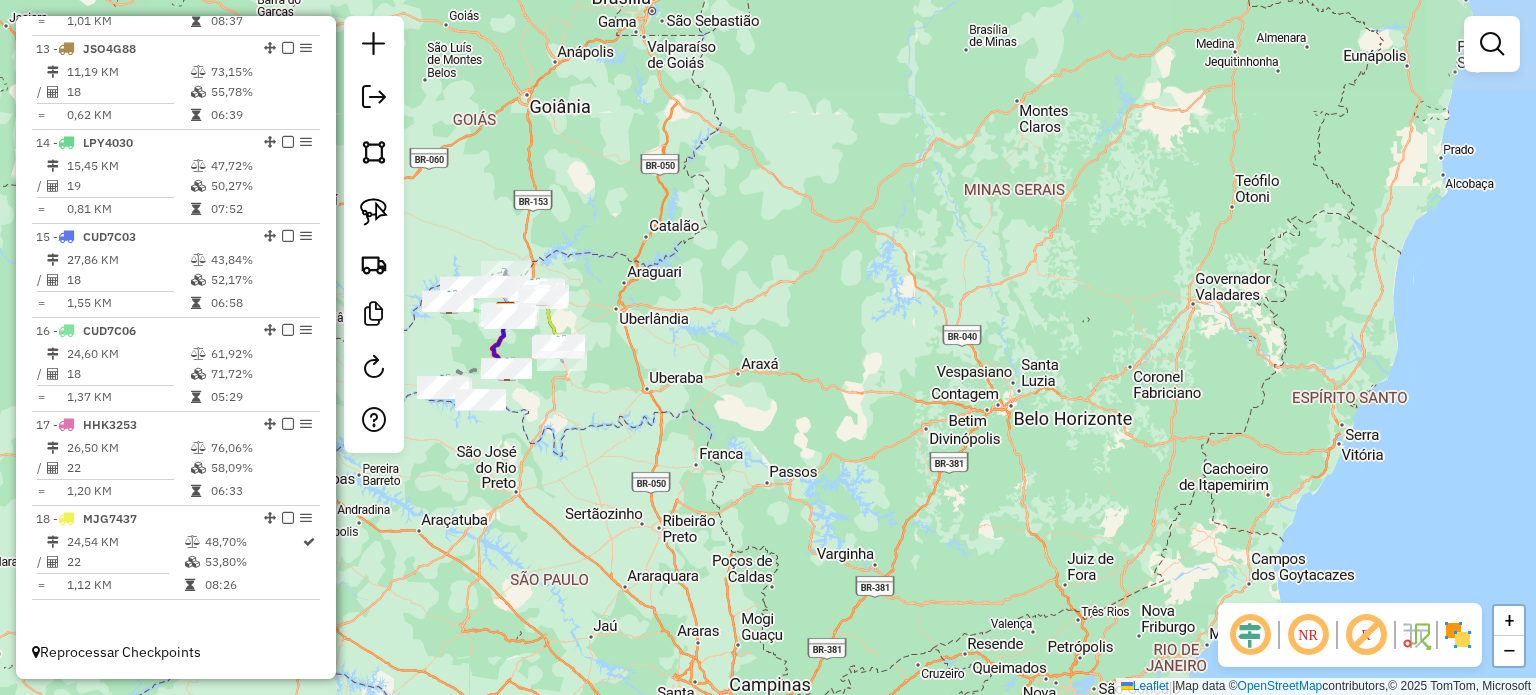 drag, startPoint x: 536, startPoint y: 480, endPoint x: 604, endPoint y: 443, distance: 77.41447 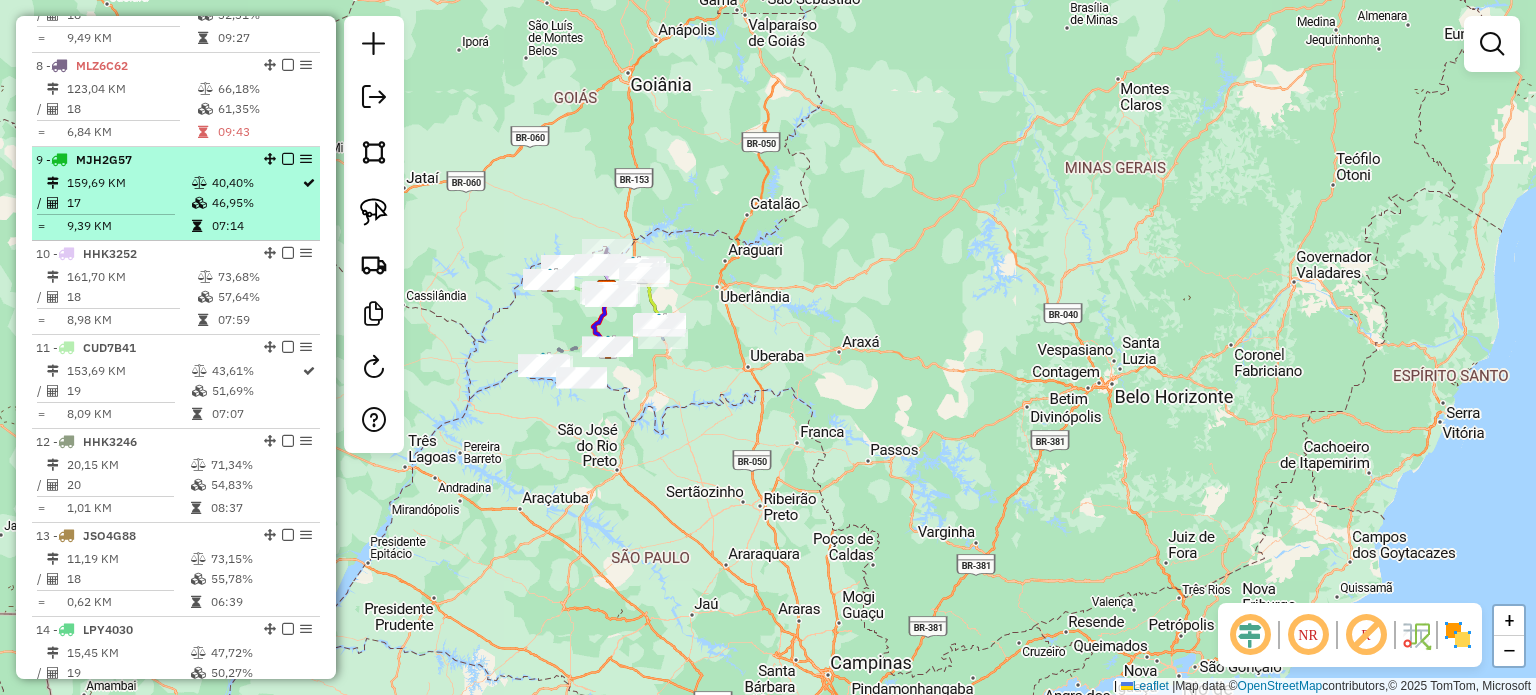 scroll, scrollTop: 1053, scrollLeft: 0, axis: vertical 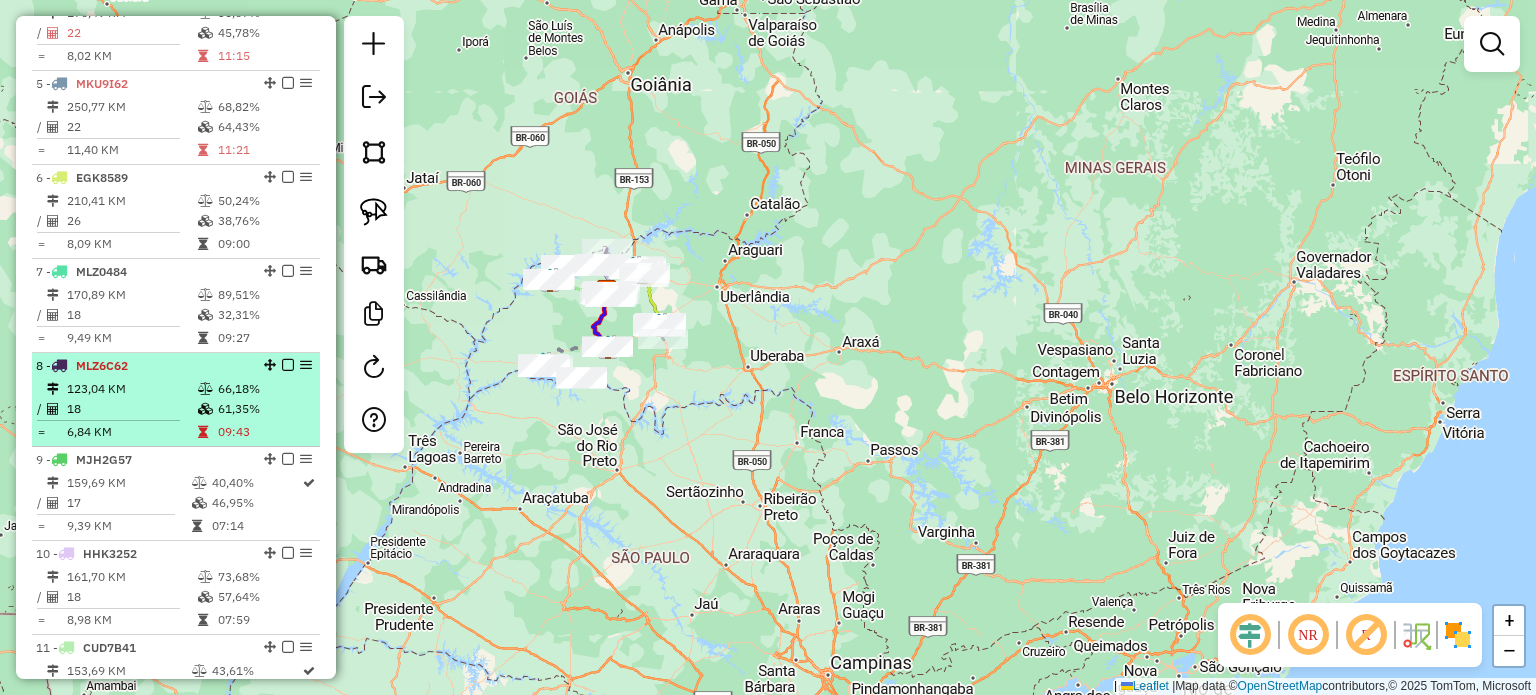 click on "18" at bounding box center [131, 409] 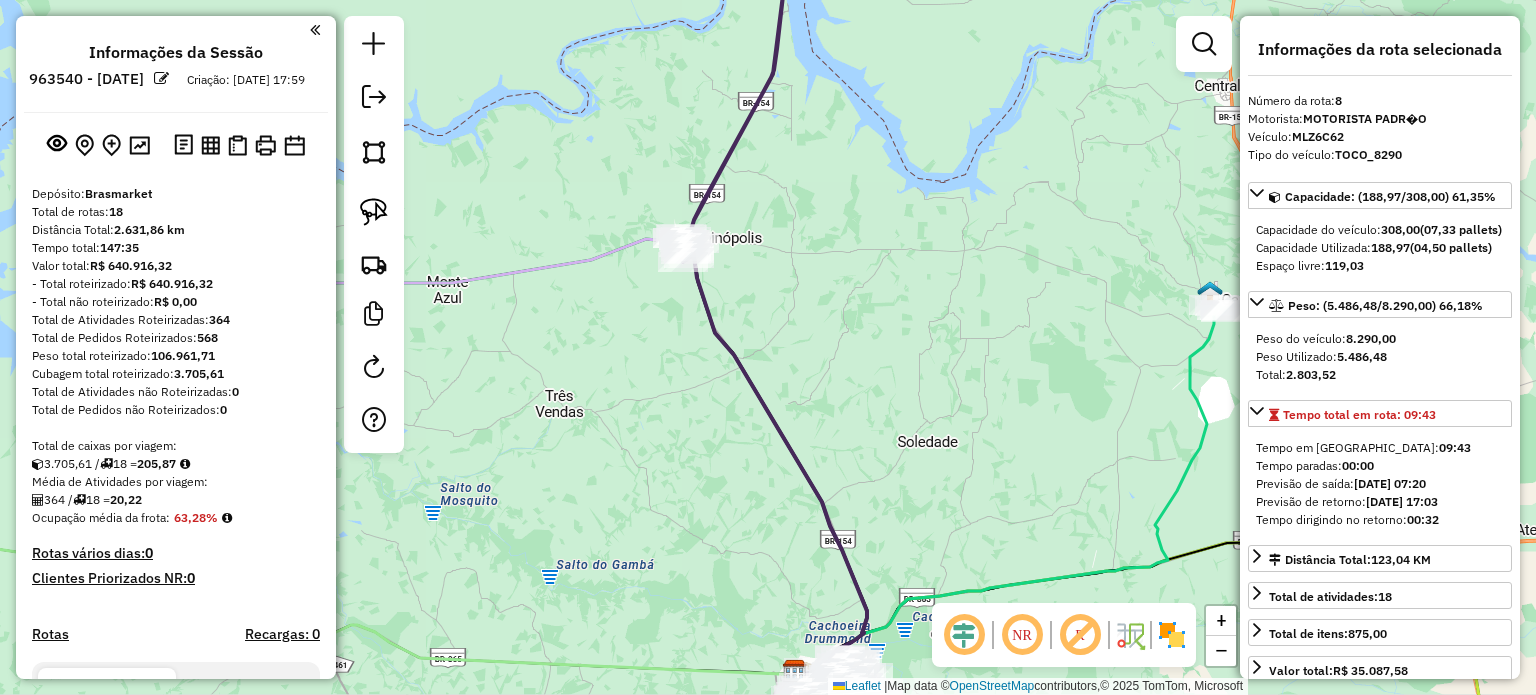 select on "**********" 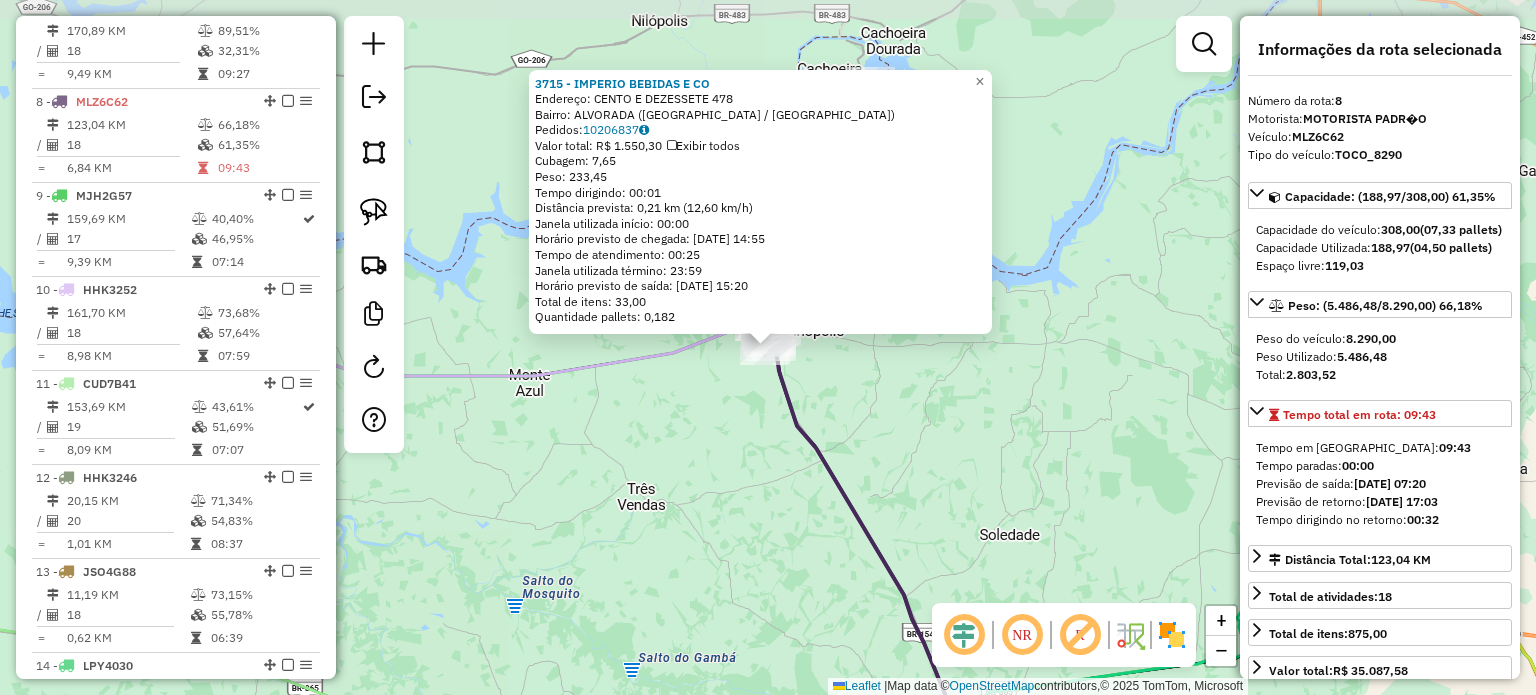 scroll, scrollTop: 1406, scrollLeft: 0, axis: vertical 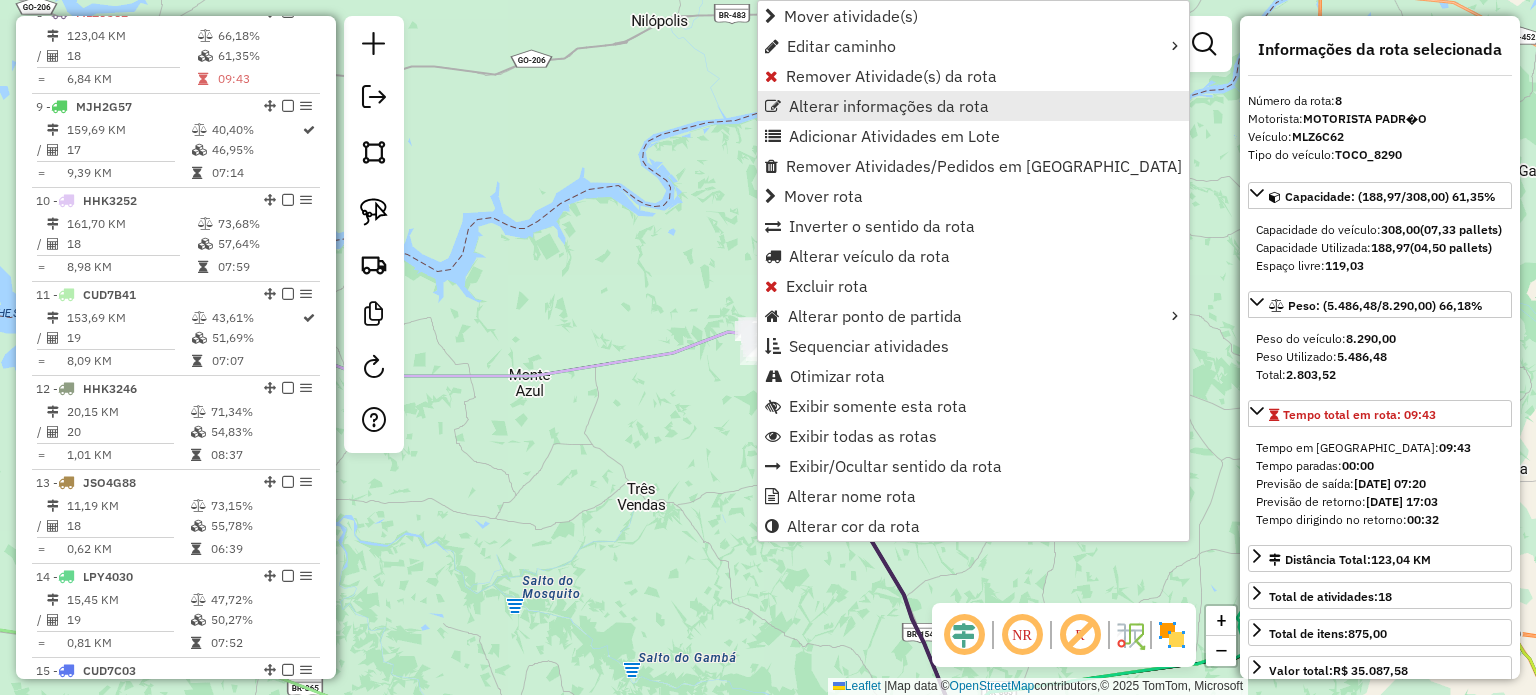 click on "Alterar informações da rota" at bounding box center [889, 106] 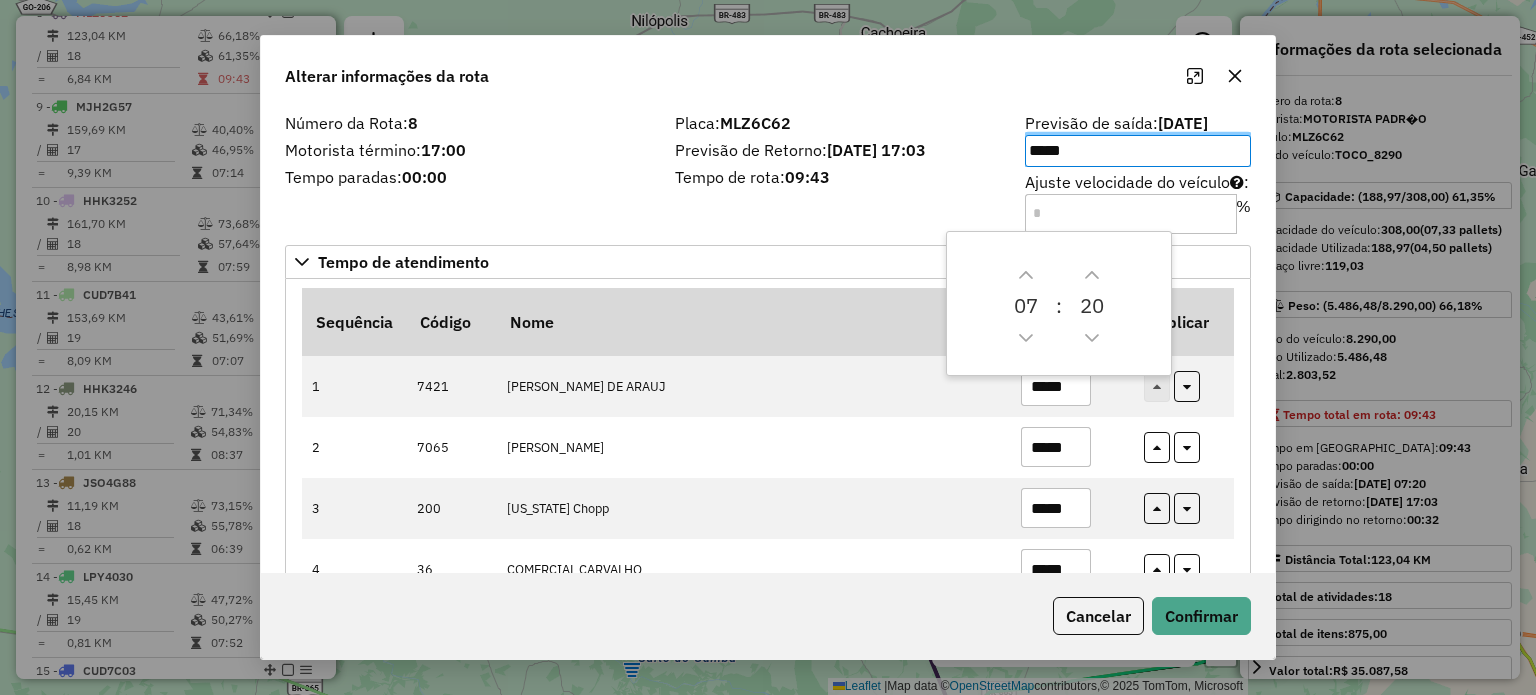 click on "Número da Rota:  8  Motorista término:  17:00  Tempo paradas:  00:00  Placa:  MLZ6C62  Previsão de Retorno:  11/07/2025 17:03  Tempo de rota:  09:43  Previsão de saída:  11/07/2025 *****  Ajuste velocidade do veículo  :  %  Tempo de atendimento   Sequência   Código  Nome  Tempo Atendimento   Replicar  1 7421 ITALO CESAR DE ARAUJ ***** 2 7065 MARIA HELENA ALVES V ***** 3 200 Texas Chopp ***** 4 36 COMERCIAL CARVALHO ***** 5 6877 KALIL AHMAD KHEIR ED ***** 6 389 SILGAS SUPERMERCADO ***** 7 24 SUPERMERCADOS CENTRA ***** 8 2224 PLAZA BAR ***** 9 6671 SINCERO PEREIRA DA ***** 10 315 DEPOSITO CHAGAS ***** 11 3497 GIGIO GRIL E BEER ***** 12 2087 SEGUNDO EXPEDIENTE ***** 13 5922 SUPERMERCADO CENTRAL ***** 14 395 ALTIERE DA SILVA LUI ***** 15 3715 IMPERIO BEBIDAS E CO ***** 16 257 SUPER DO ALVORADA ***** 17 1814 CONVENIENCIA PORTAL ***** 18 6030 ANTONIO BEZERRA DOS *****" 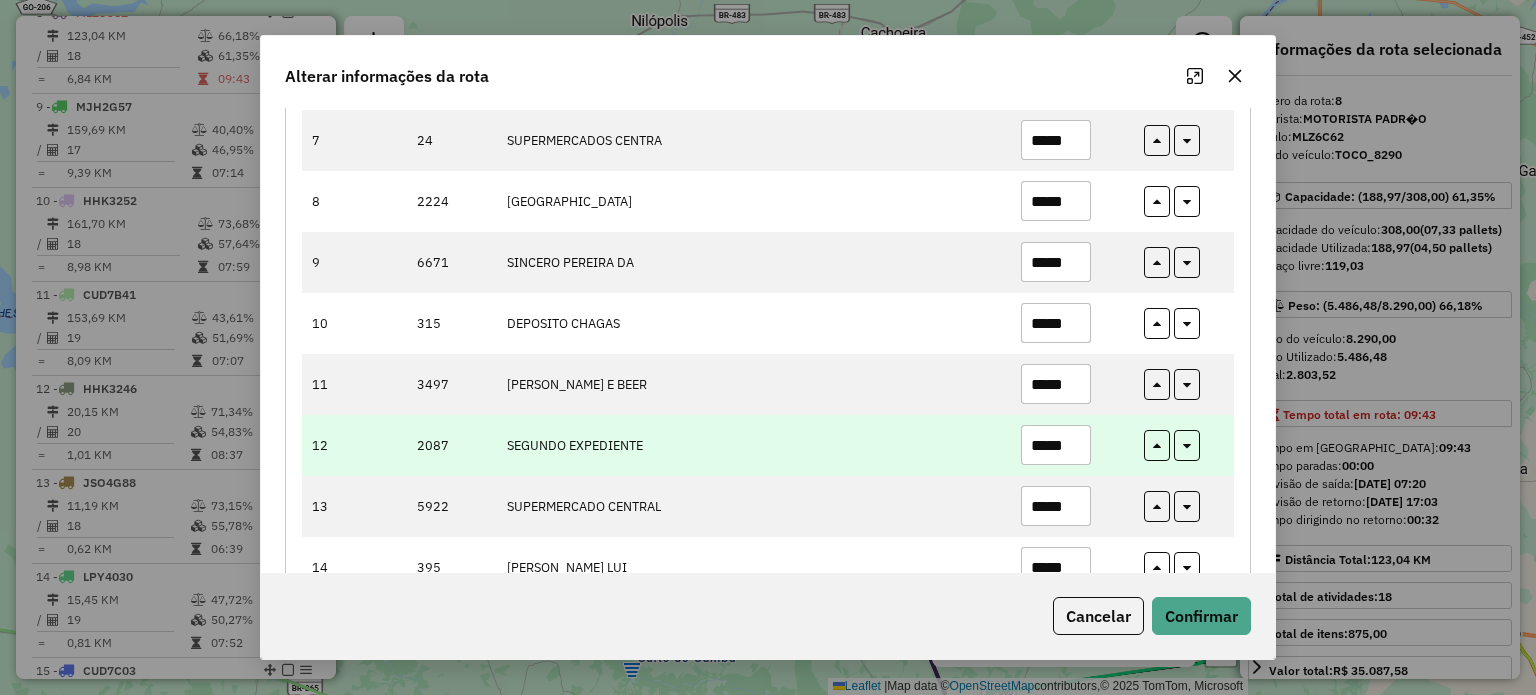 scroll, scrollTop: 512, scrollLeft: 0, axis: vertical 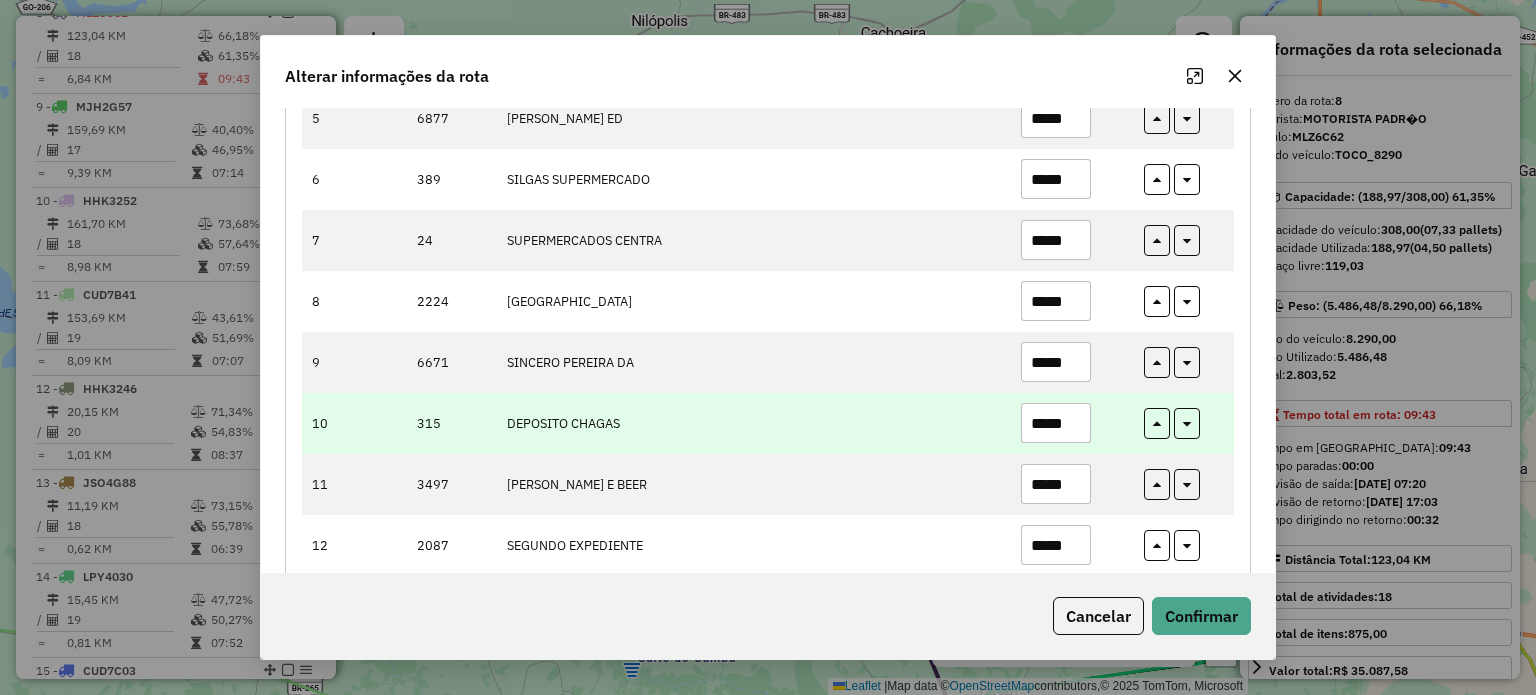 drag, startPoint x: 1062, startPoint y: 430, endPoint x: 1081, endPoint y: 427, distance: 19.235384 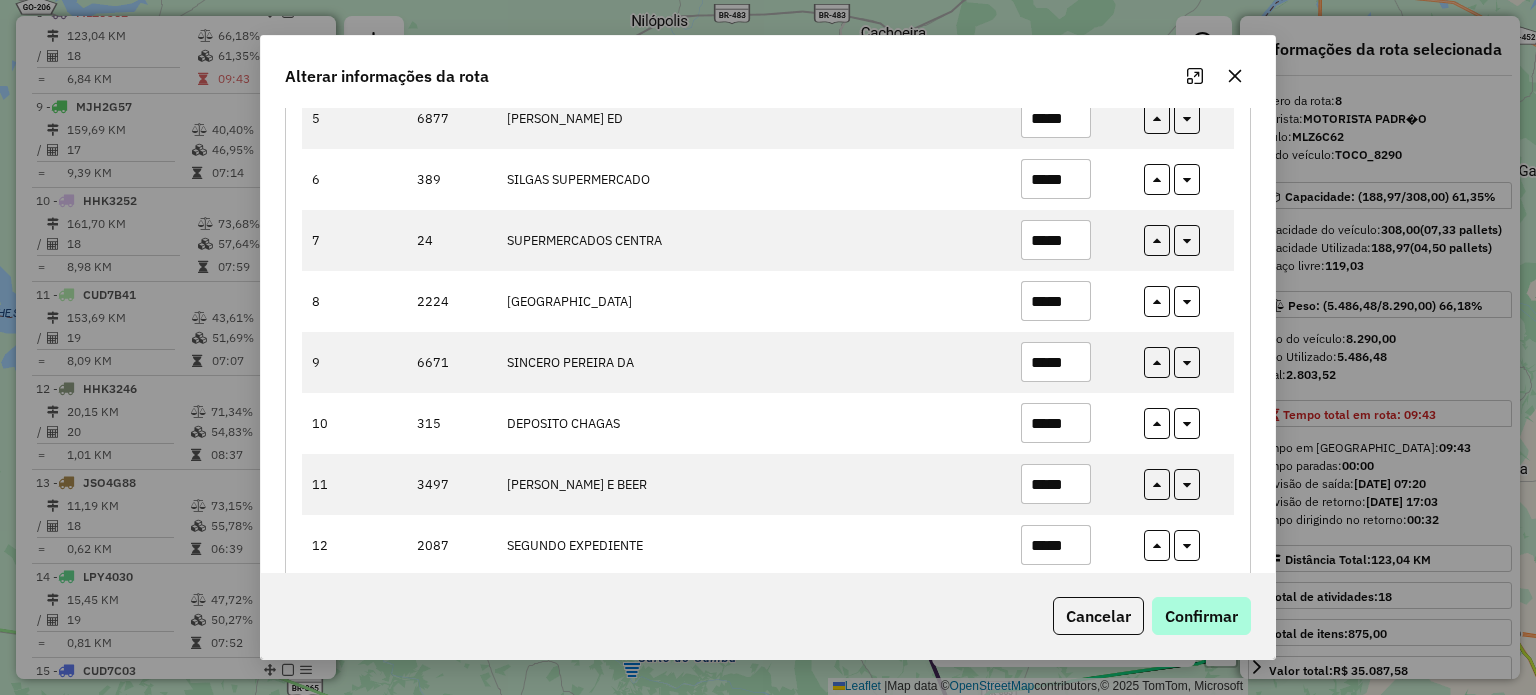 type on "*****" 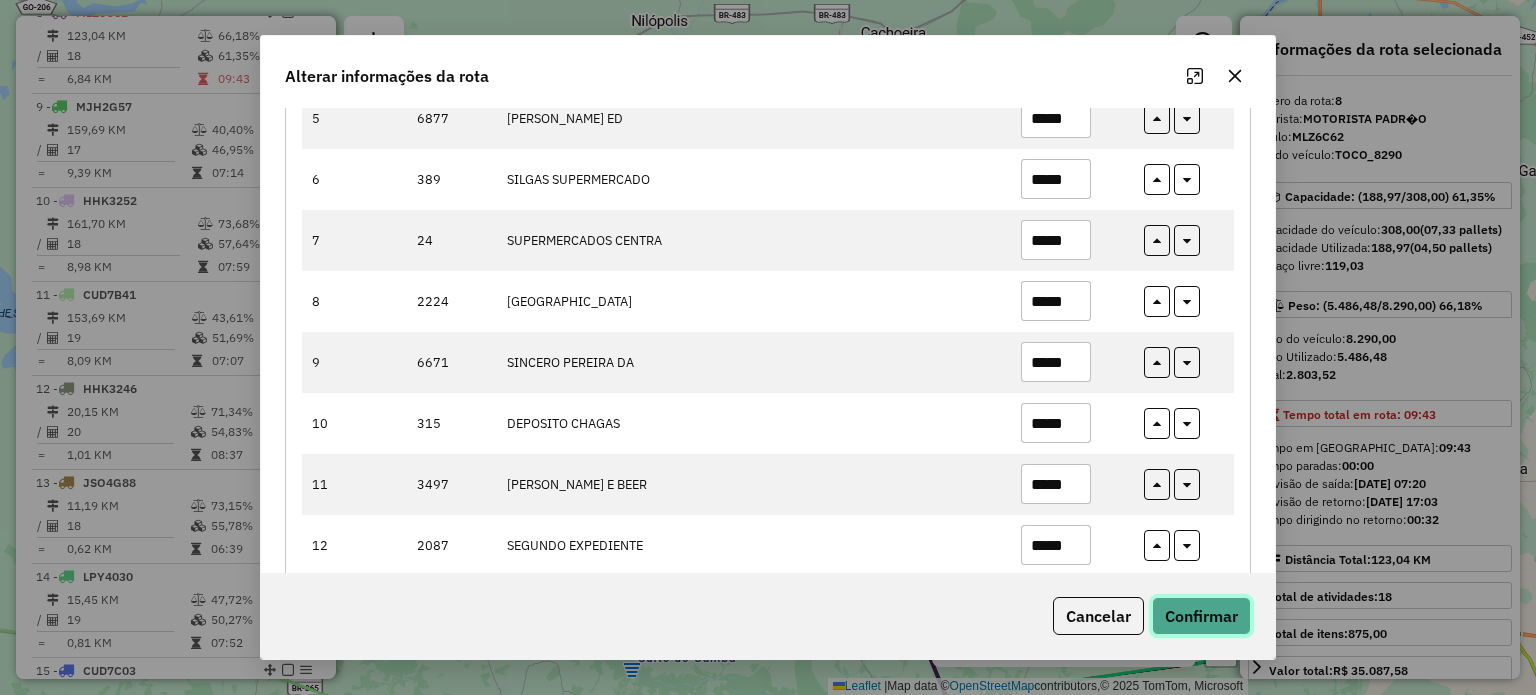 click on "Confirmar" 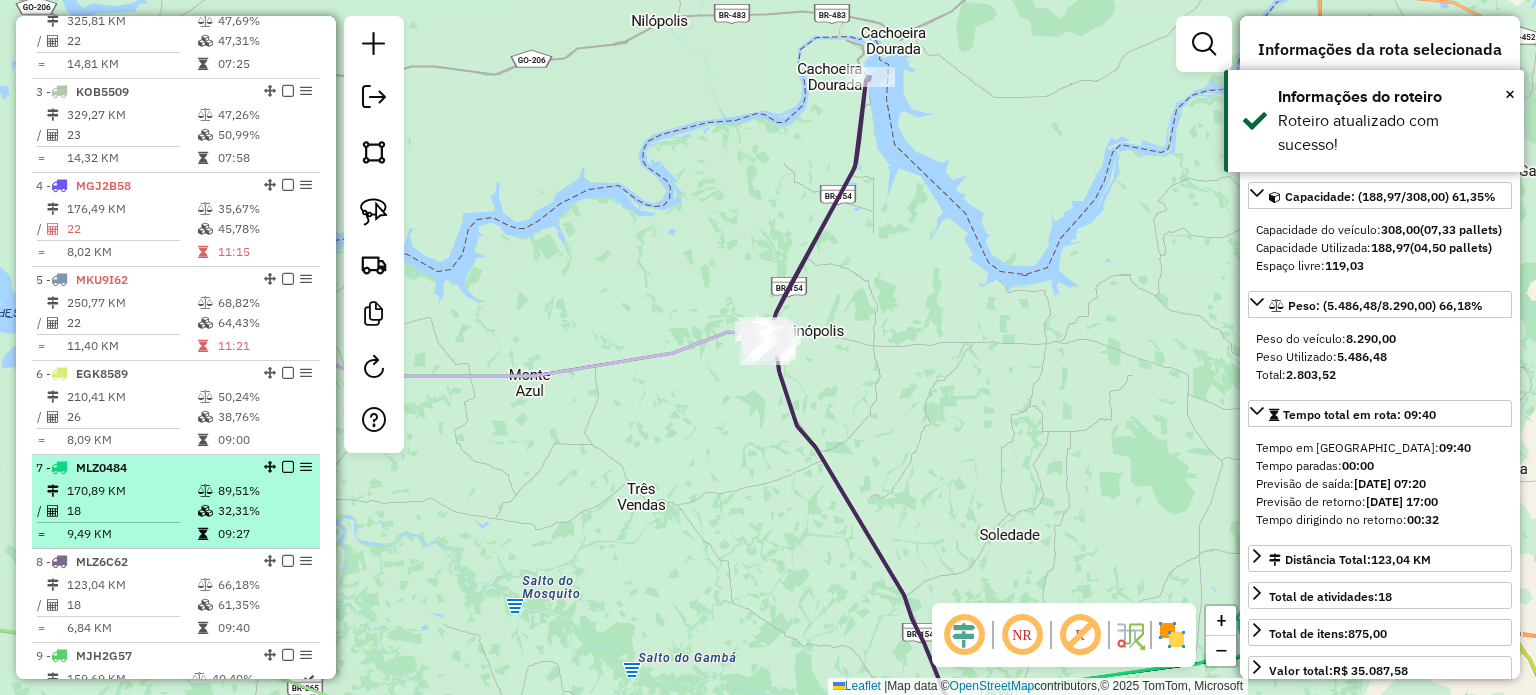 scroll, scrollTop: 806, scrollLeft: 0, axis: vertical 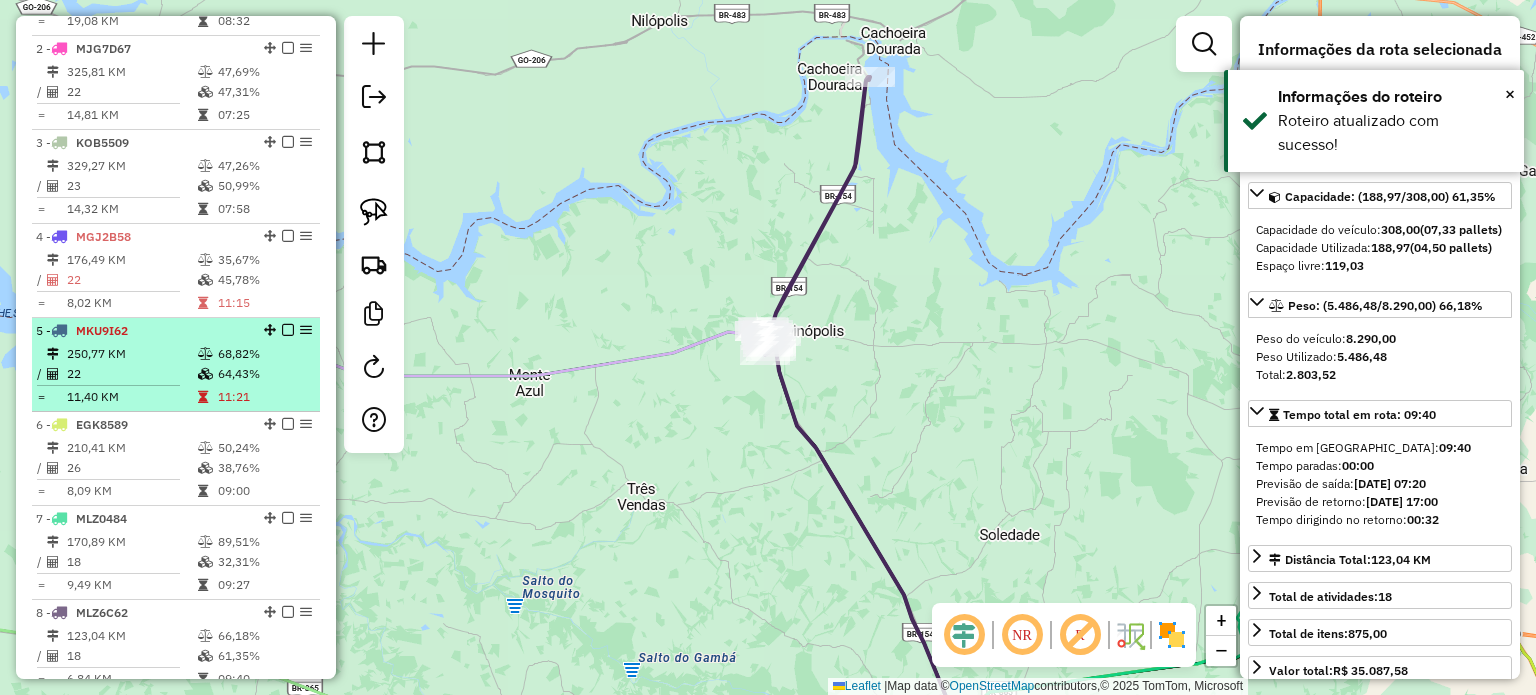 click on "MKU9I62" at bounding box center (102, 330) 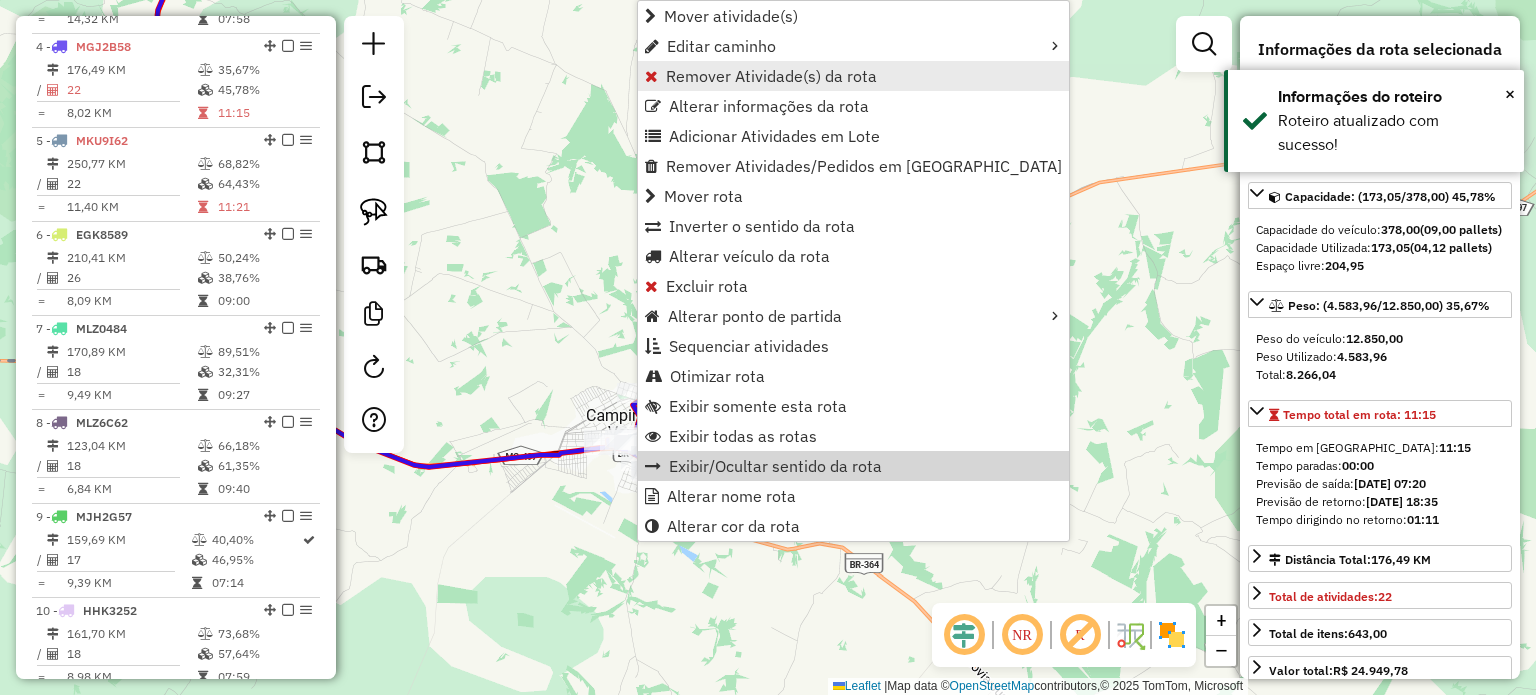 scroll, scrollTop: 1031, scrollLeft: 0, axis: vertical 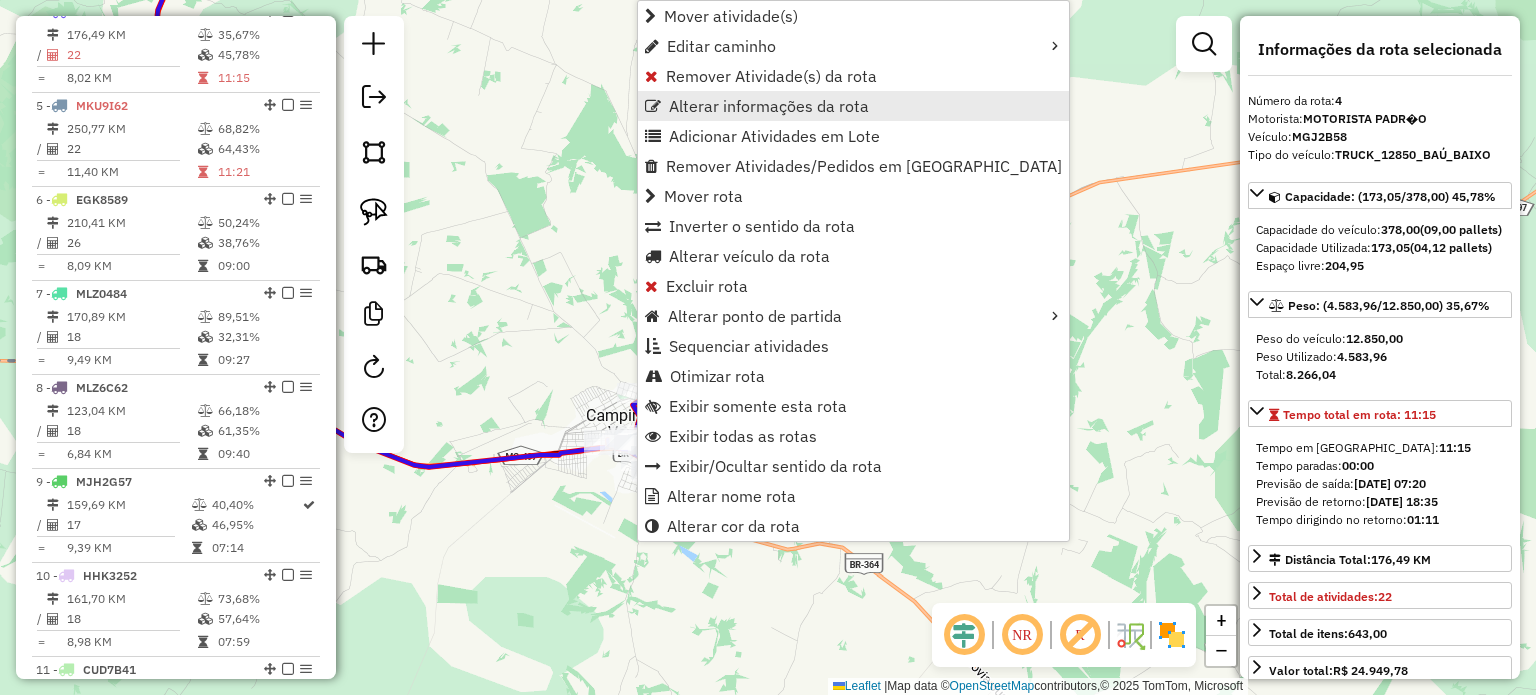 click on "Alterar informações da rota" at bounding box center [769, 106] 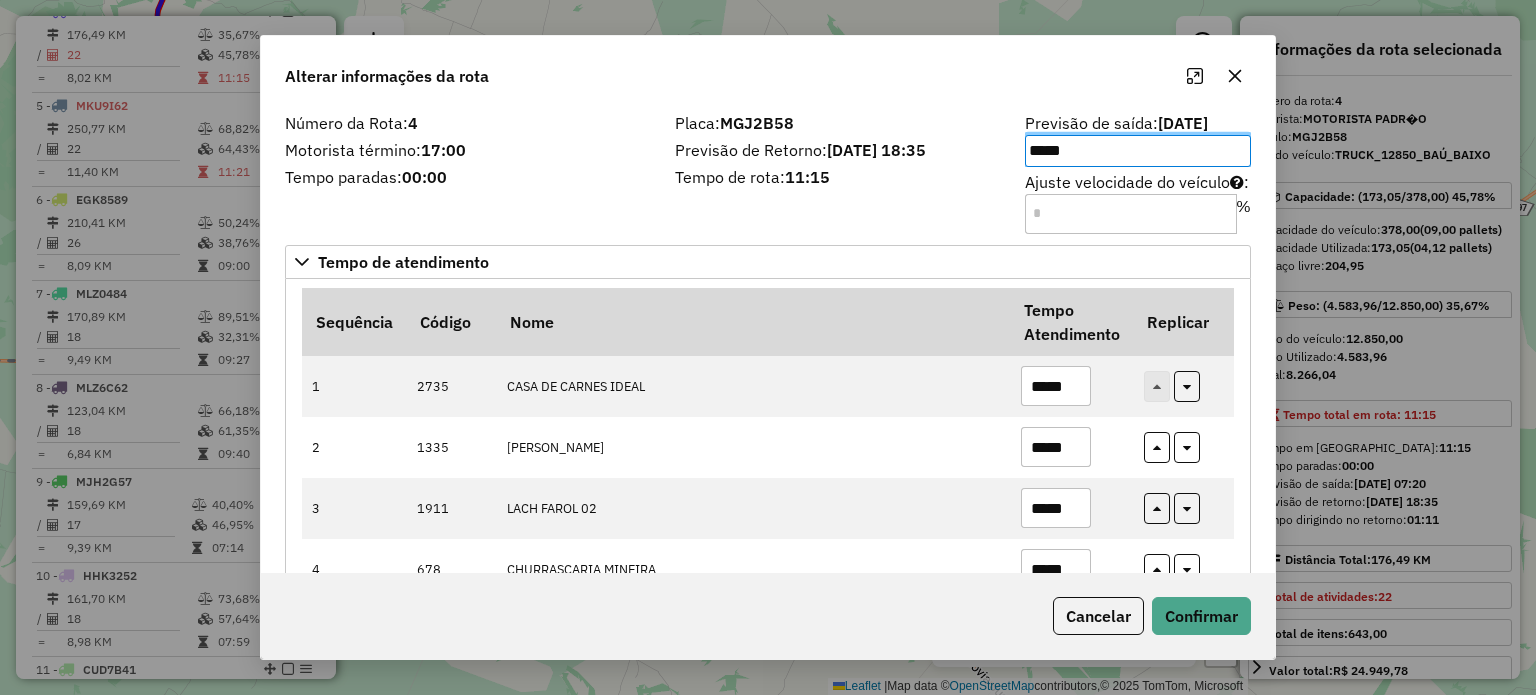 click on "Placa:  MGJ2B58  Previsão de Retorno:  11/07/2025 18:35  Tempo de rota:  11:15" 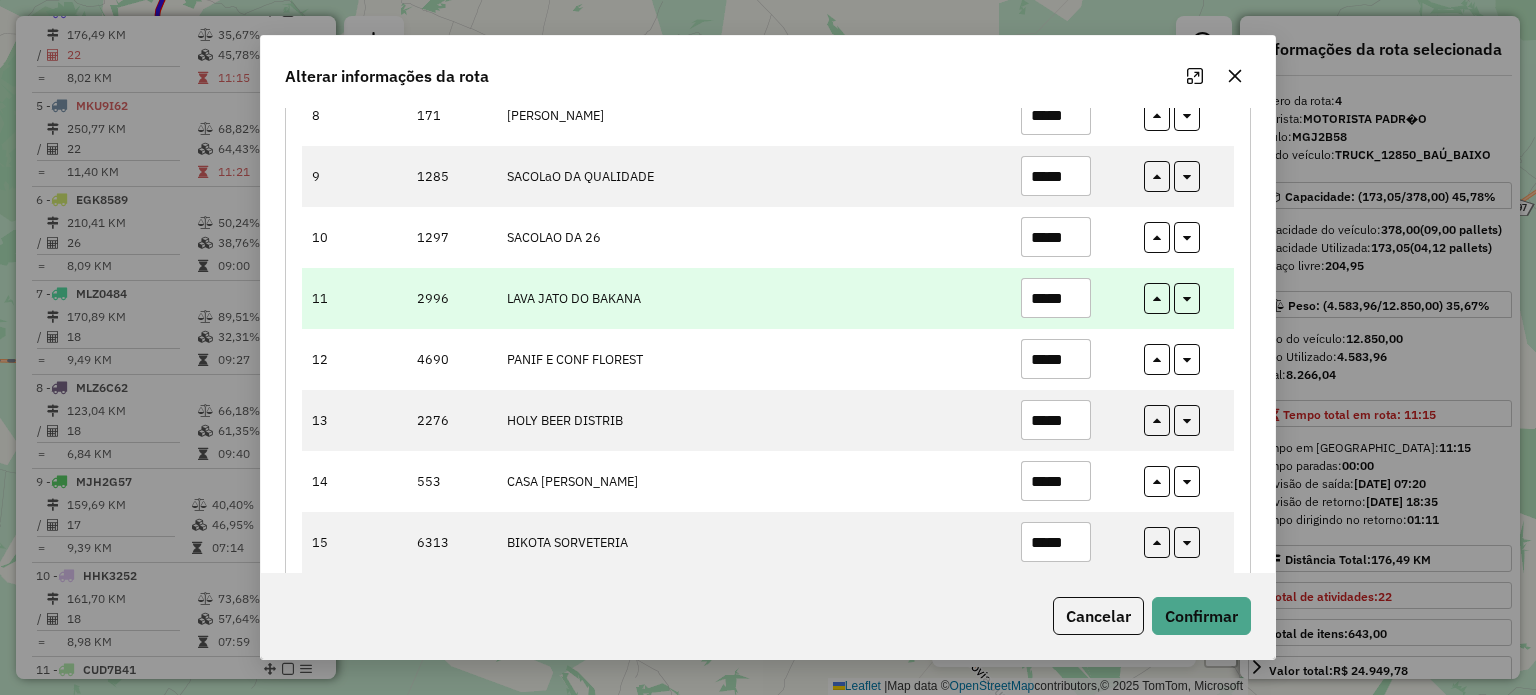 scroll, scrollTop: 700, scrollLeft: 0, axis: vertical 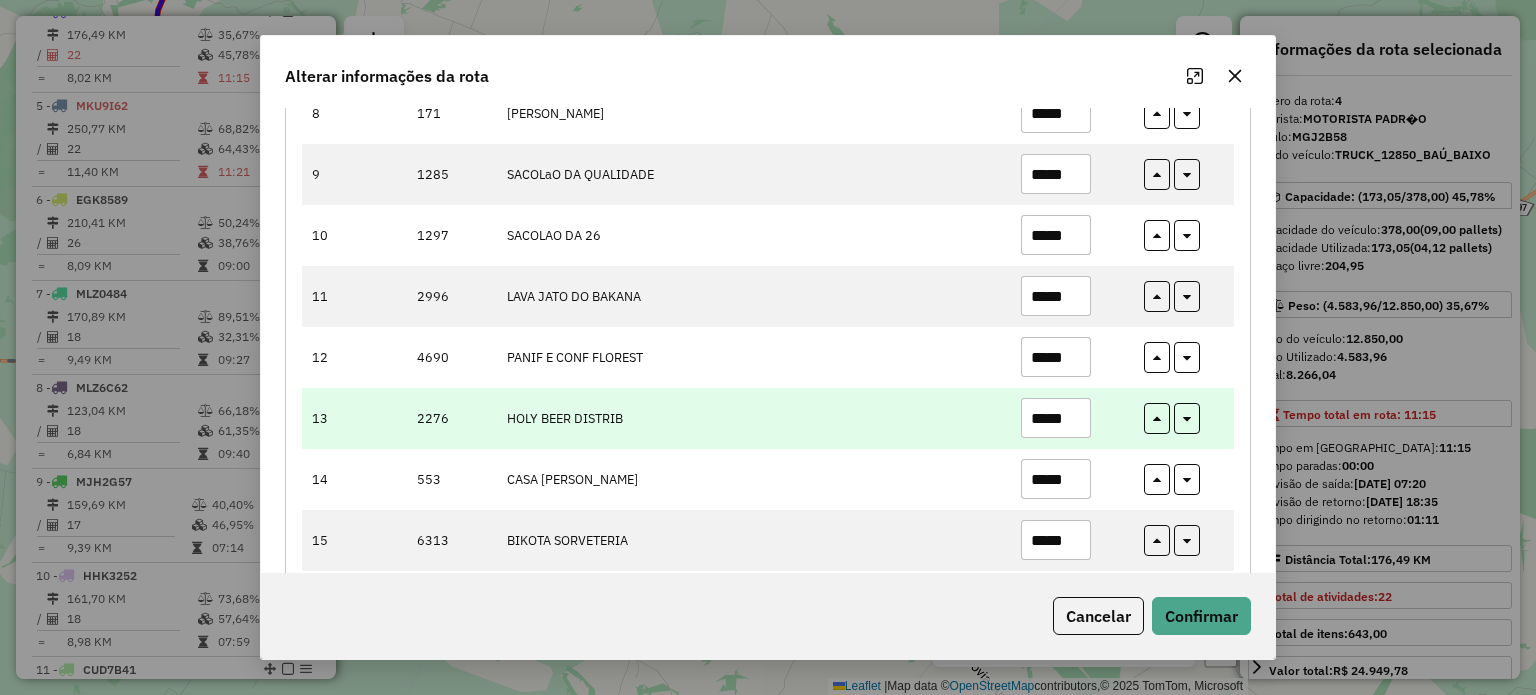 click on "*****" at bounding box center [1056, 418] 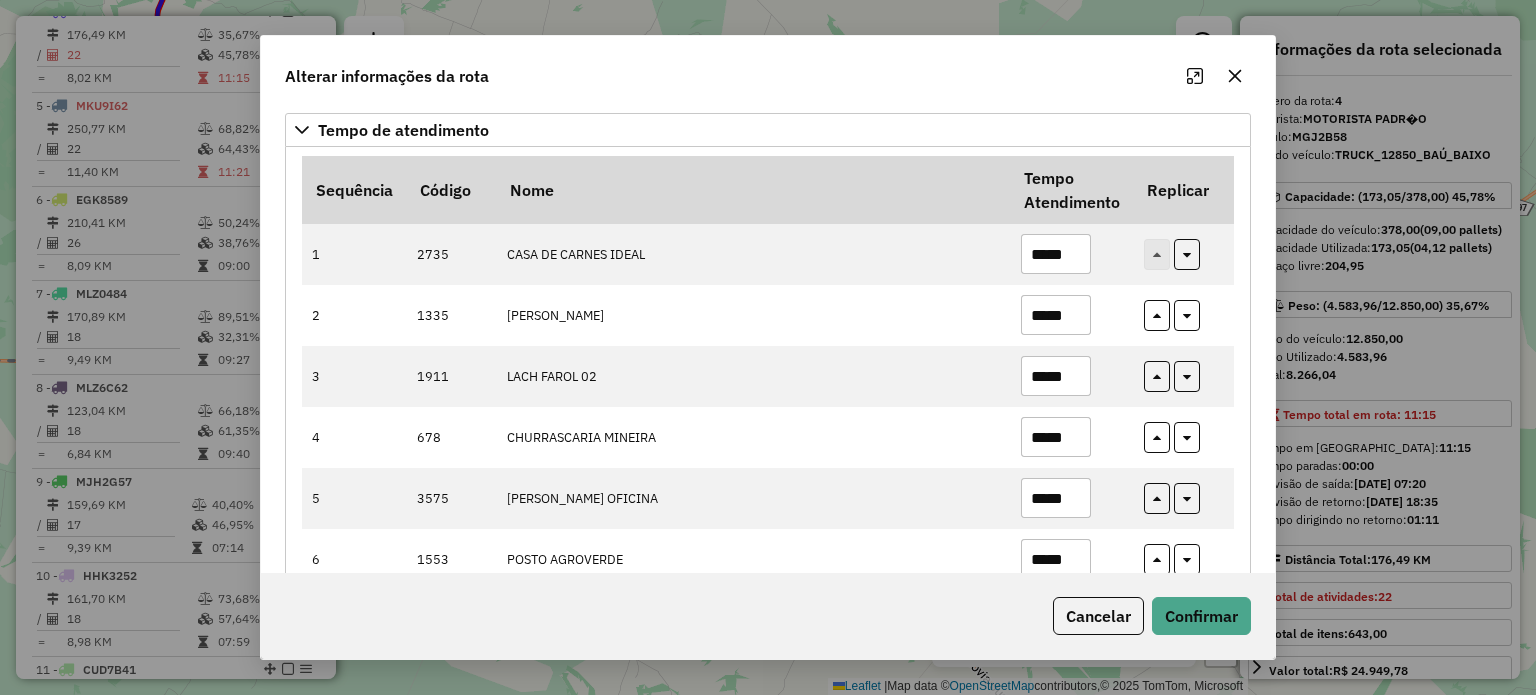 scroll, scrollTop: 55, scrollLeft: 0, axis: vertical 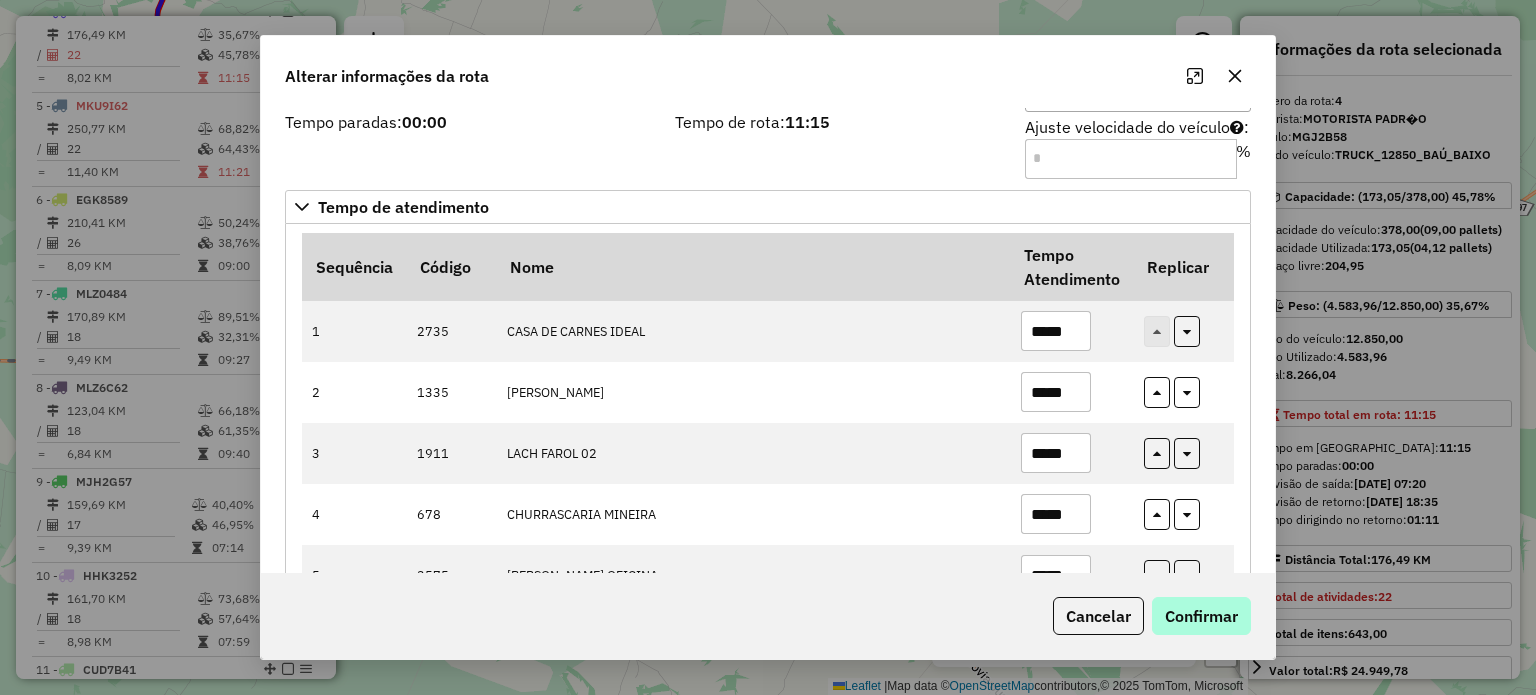 type on "*****" 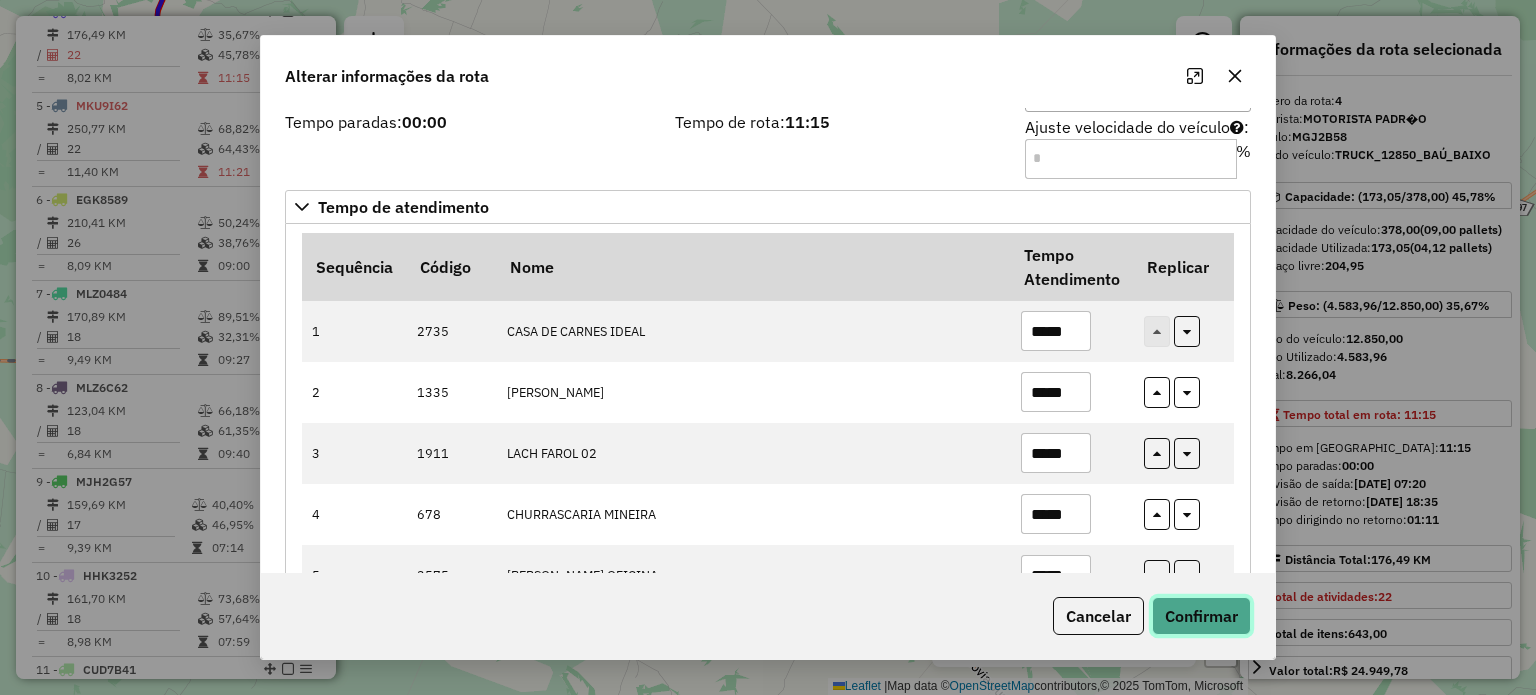 click on "Confirmar" 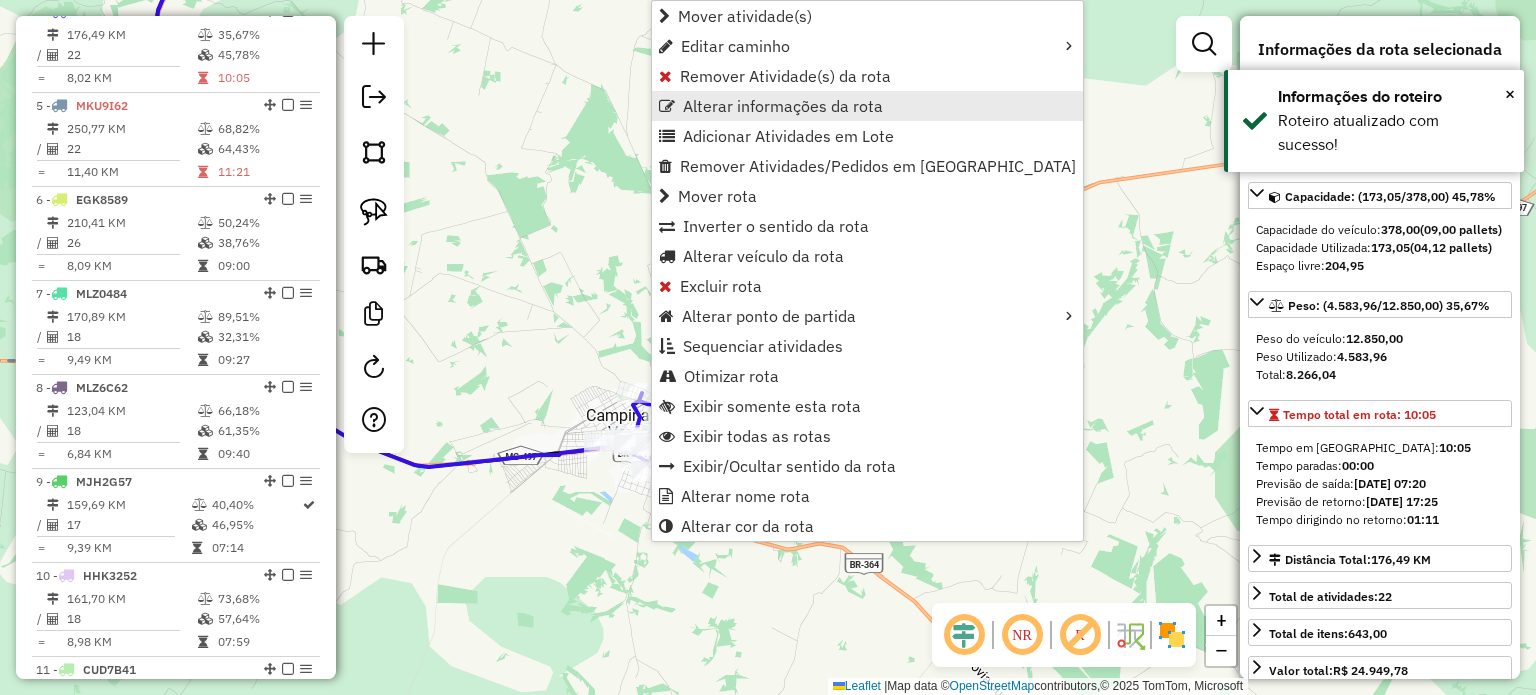 click on "Alterar informações da rota" at bounding box center (783, 106) 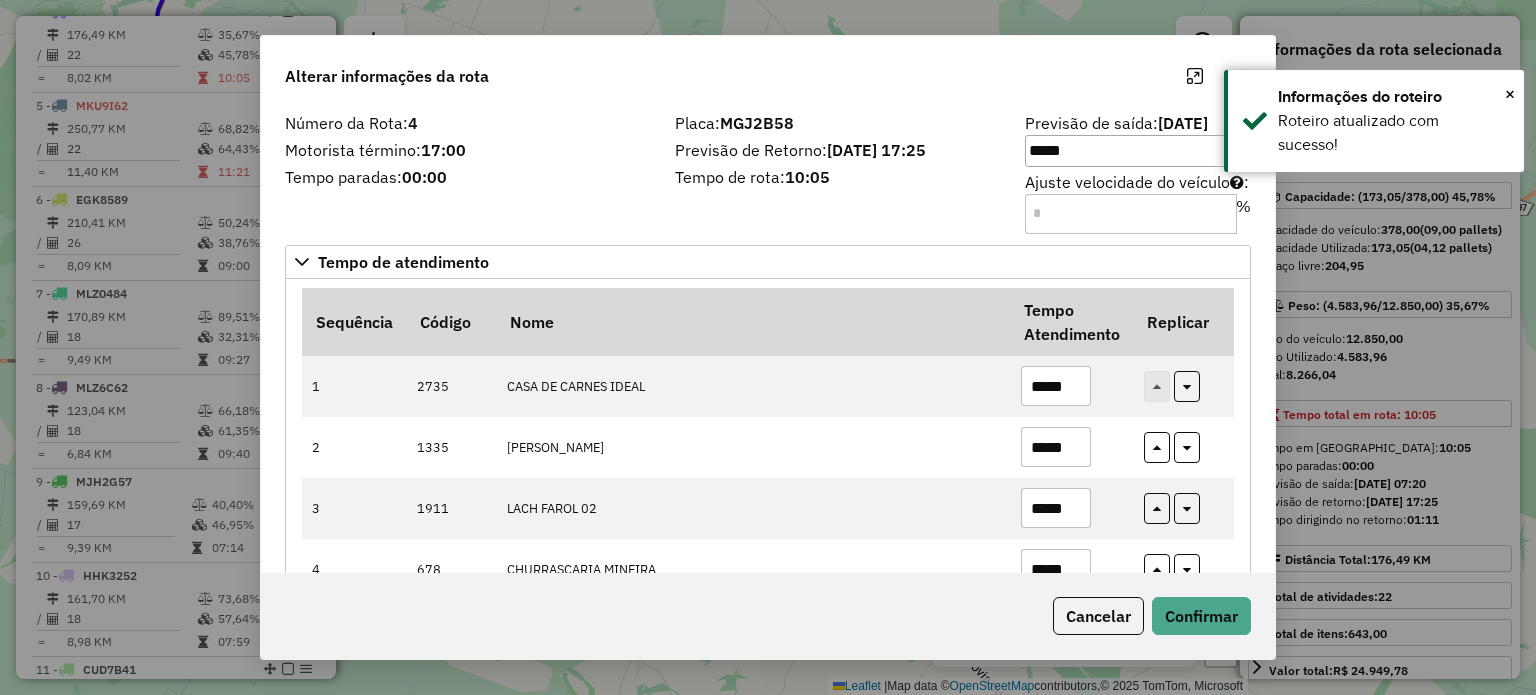 click on "Placa:  MGJ2B58  Previsão de Retorno:  11/07/2025 17:25  Tempo de rota:  10:05" 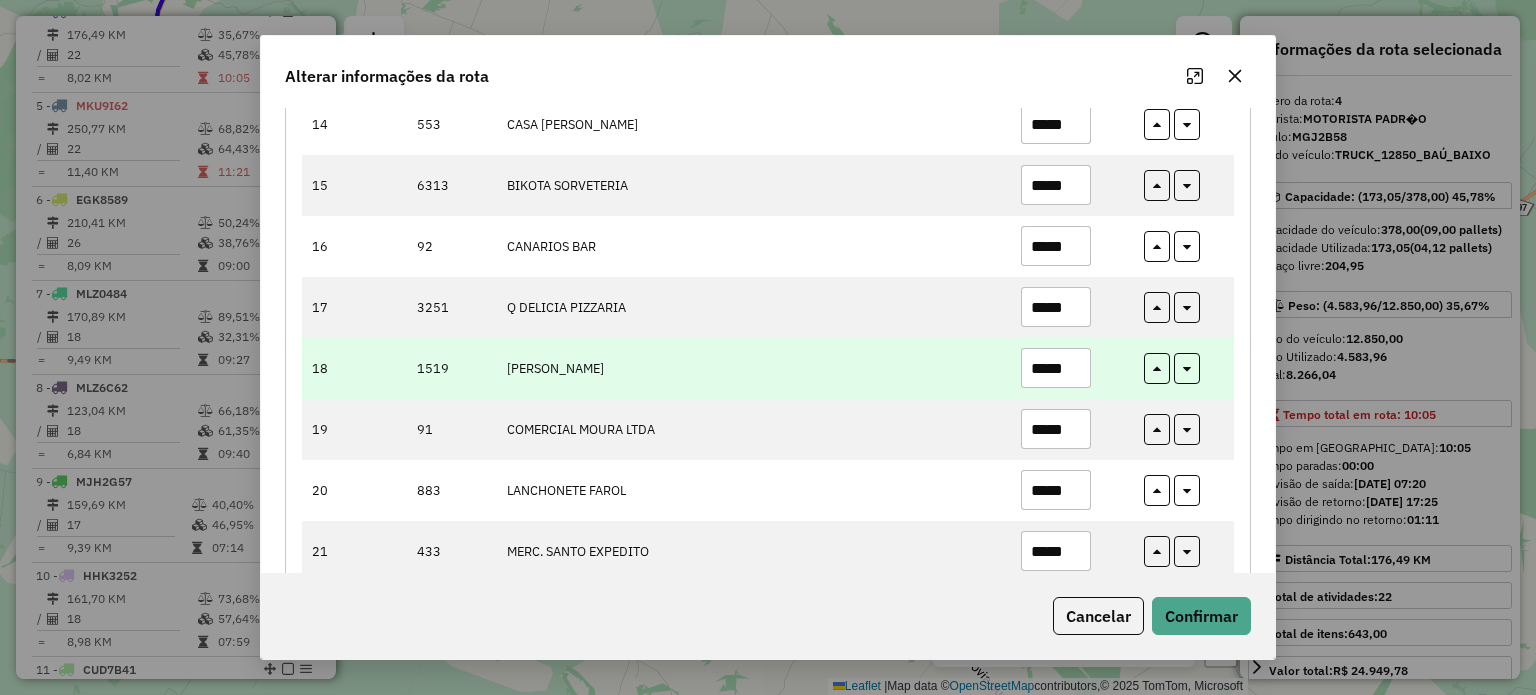 scroll, scrollTop: 874, scrollLeft: 0, axis: vertical 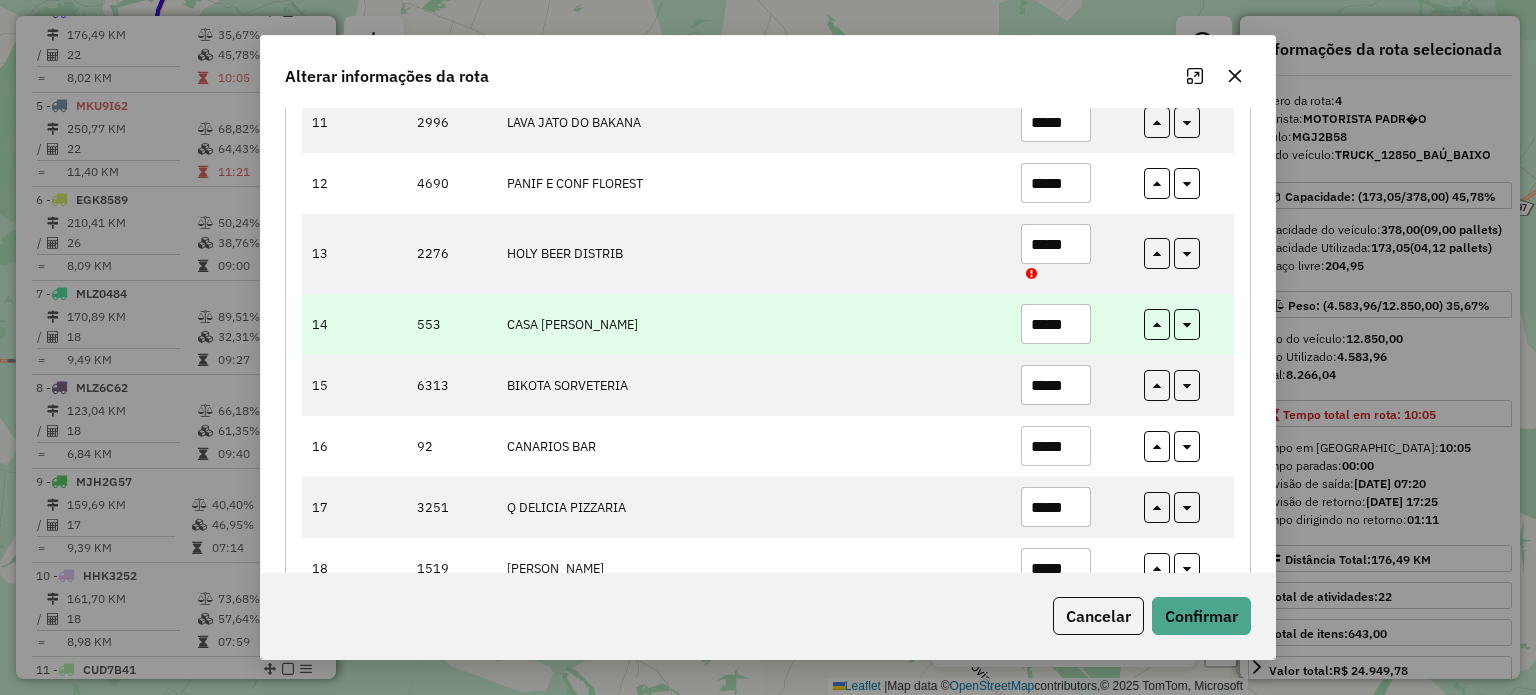 drag, startPoint x: 1076, startPoint y: 321, endPoint x: 828, endPoint y: 338, distance: 248.58199 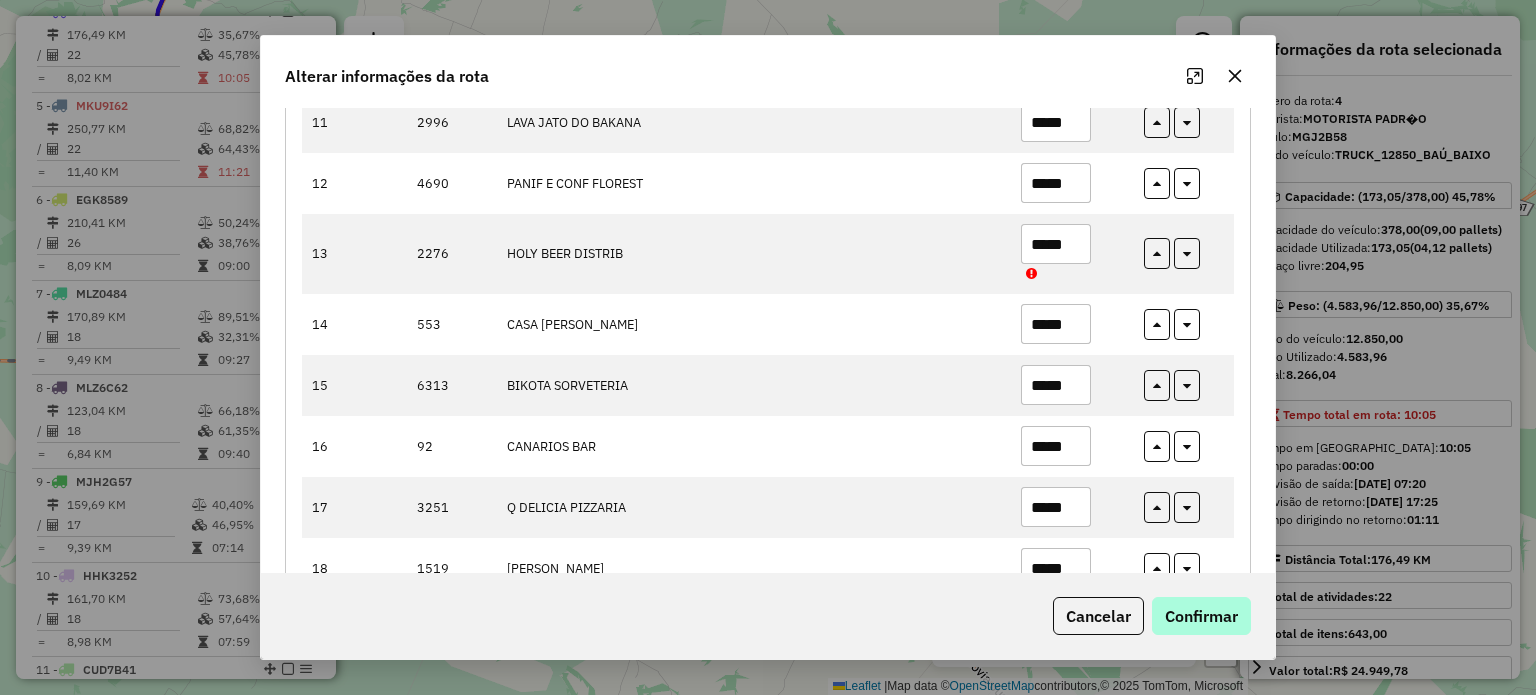 type on "*****" 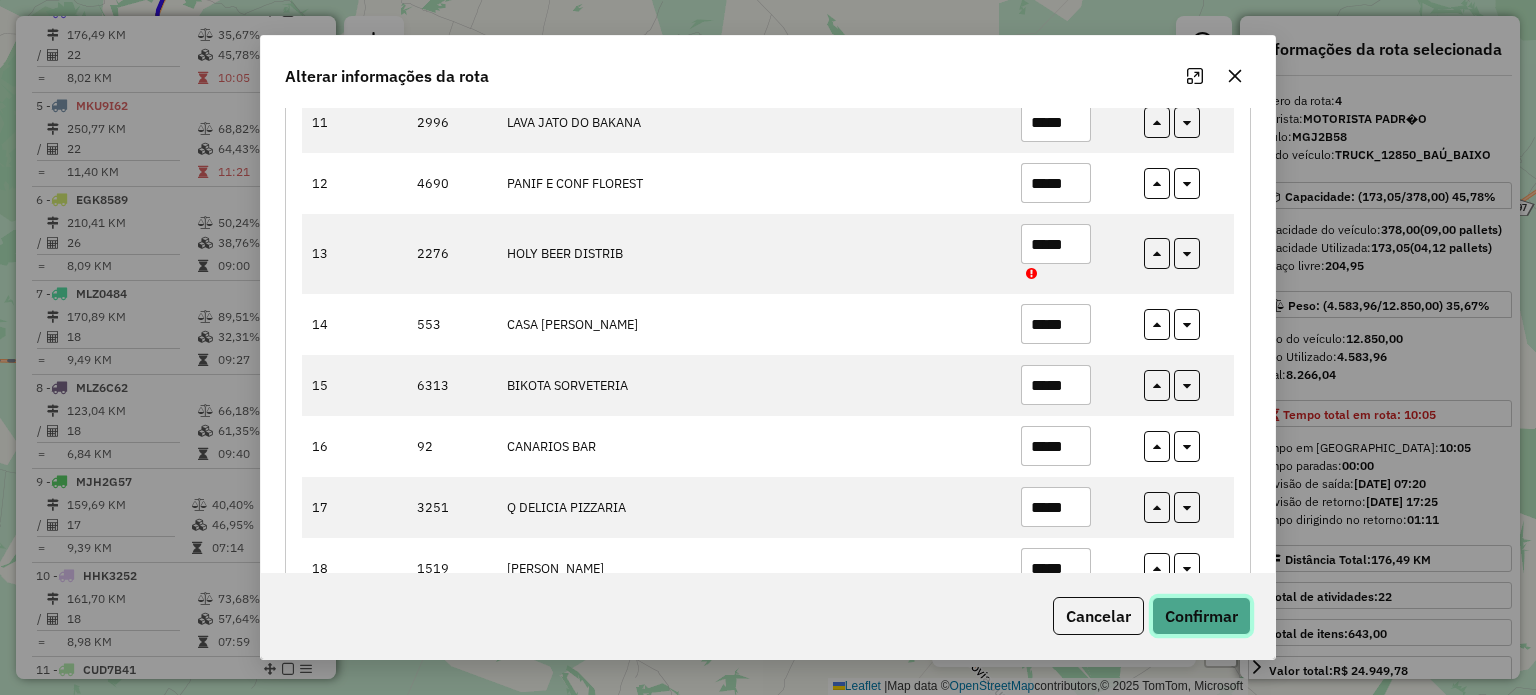 click on "Confirmar" 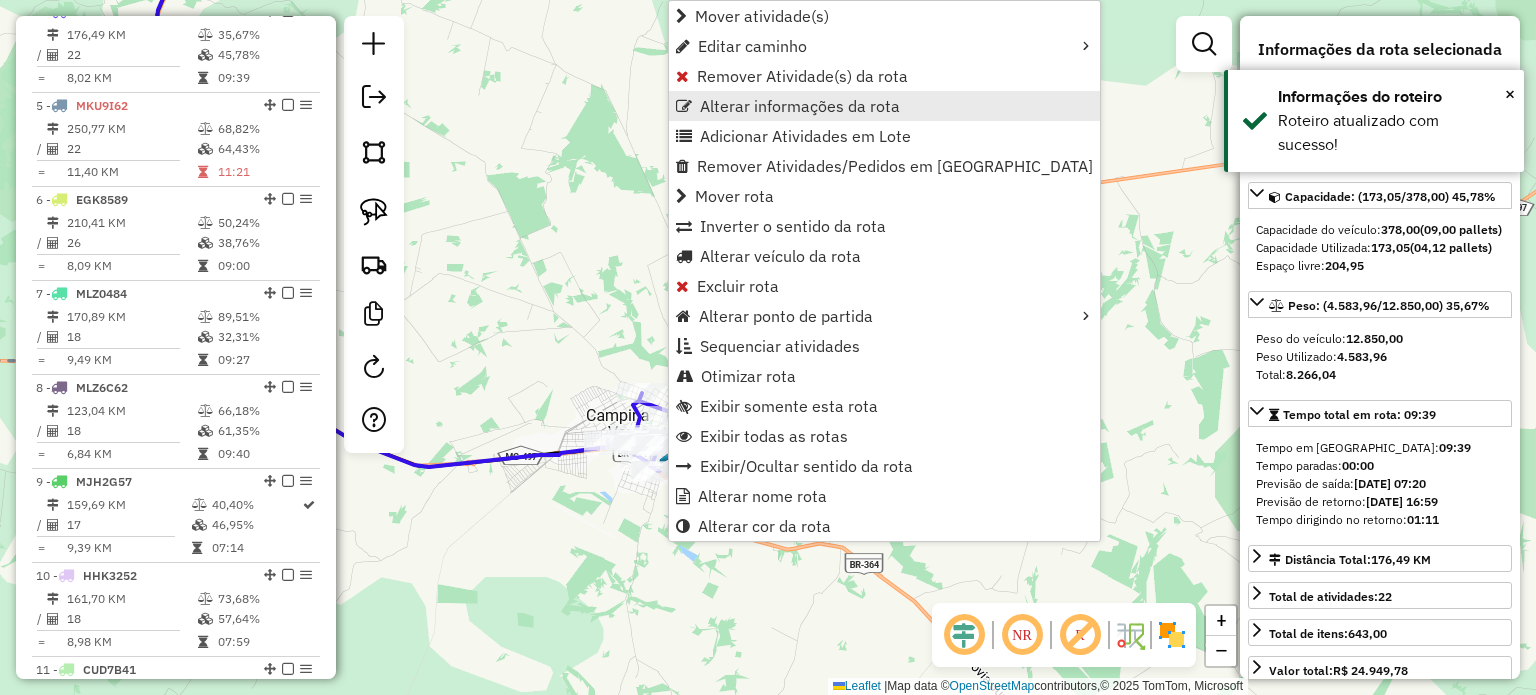 click on "Alterar informações da rota" at bounding box center (800, 106) 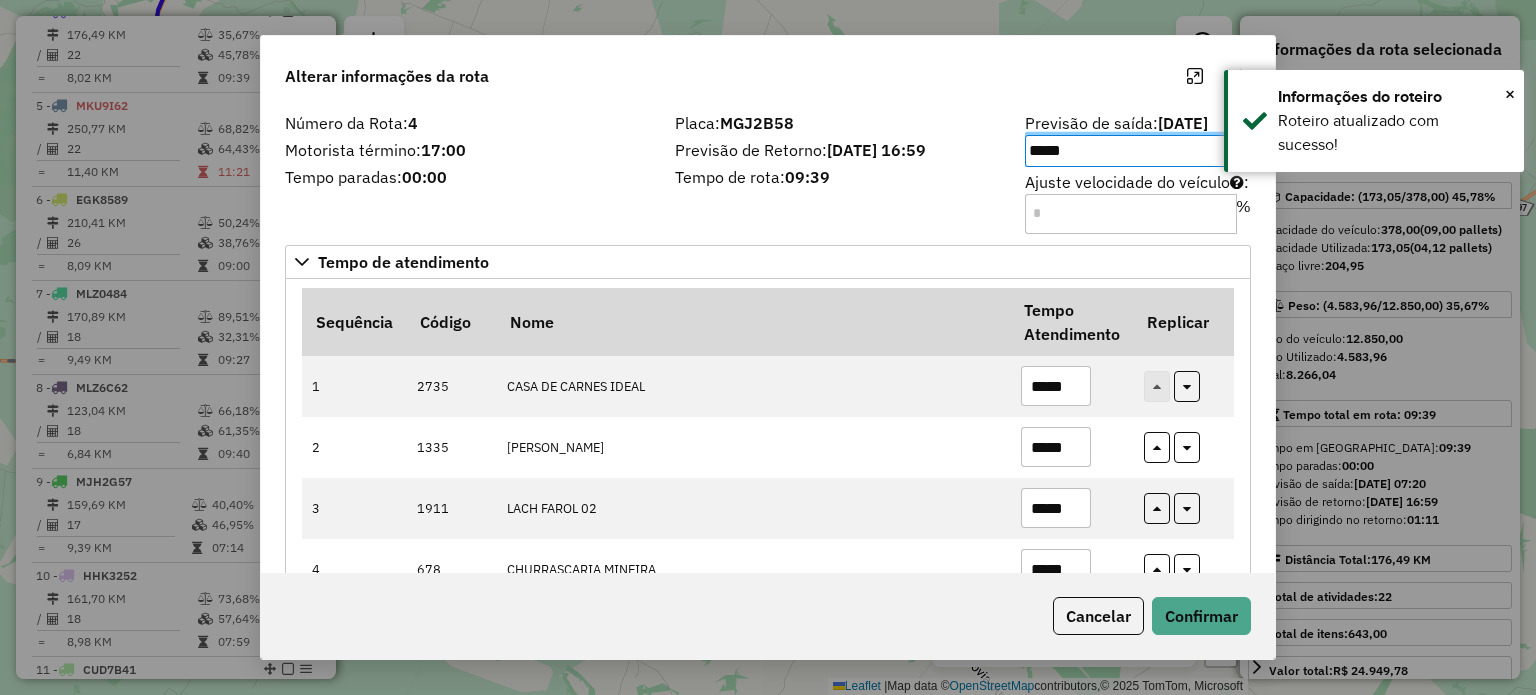 click on "Placa:  MGJ2B58  Previsão de Retorno:  11/07/2025 16:59  Tempo de rota:  09:39" 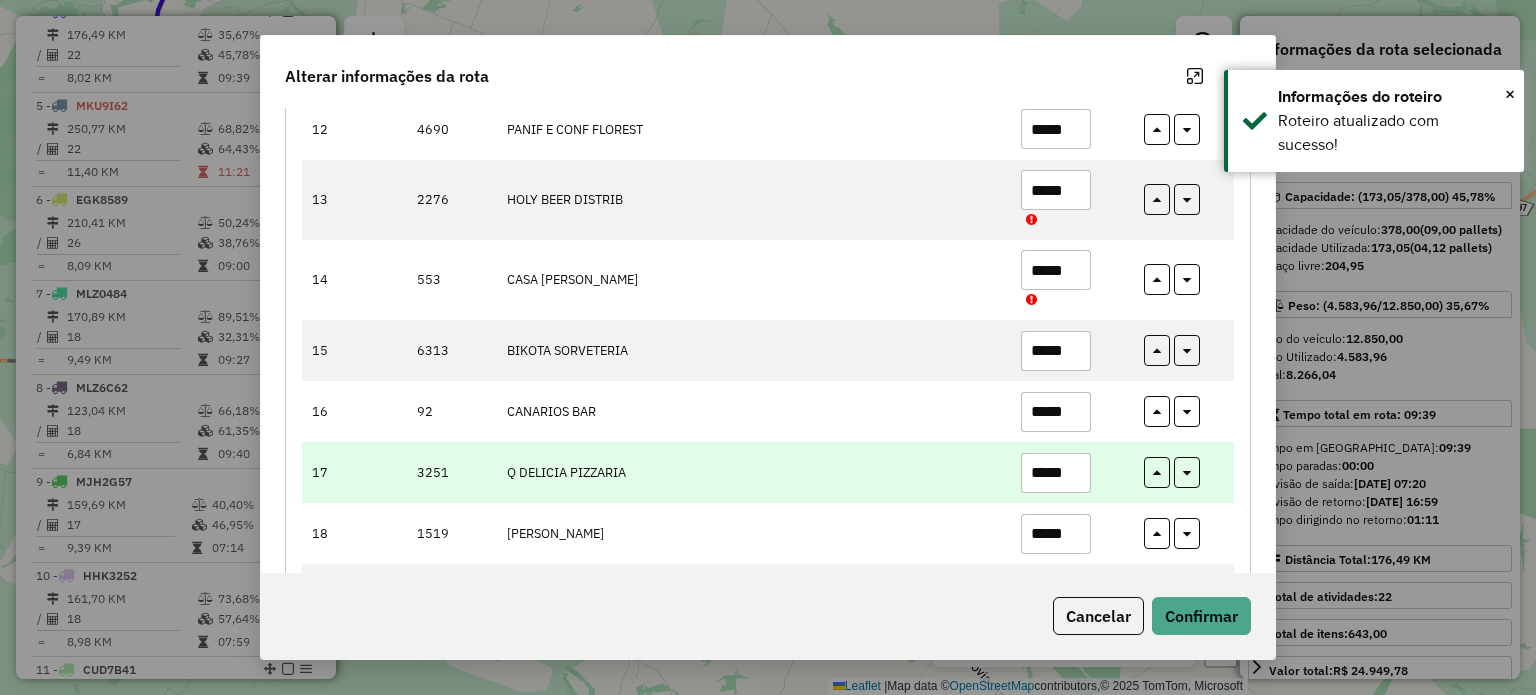 scroll, scrollTop: 1000, scrollLeft: 0, axis: vertical 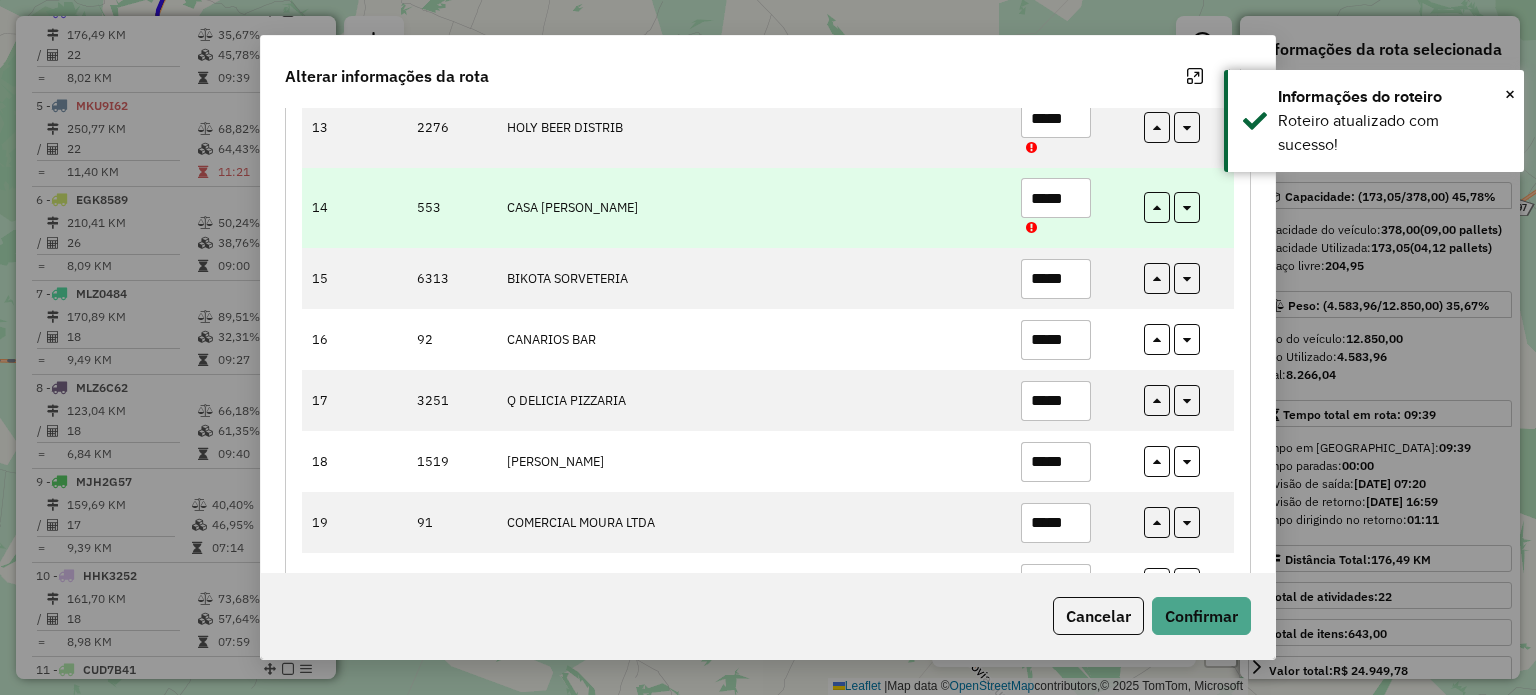drag, startPoint x: 1062, startPoint y: 195, endPoint x: 1131, endPoint y: 195, distance: 69 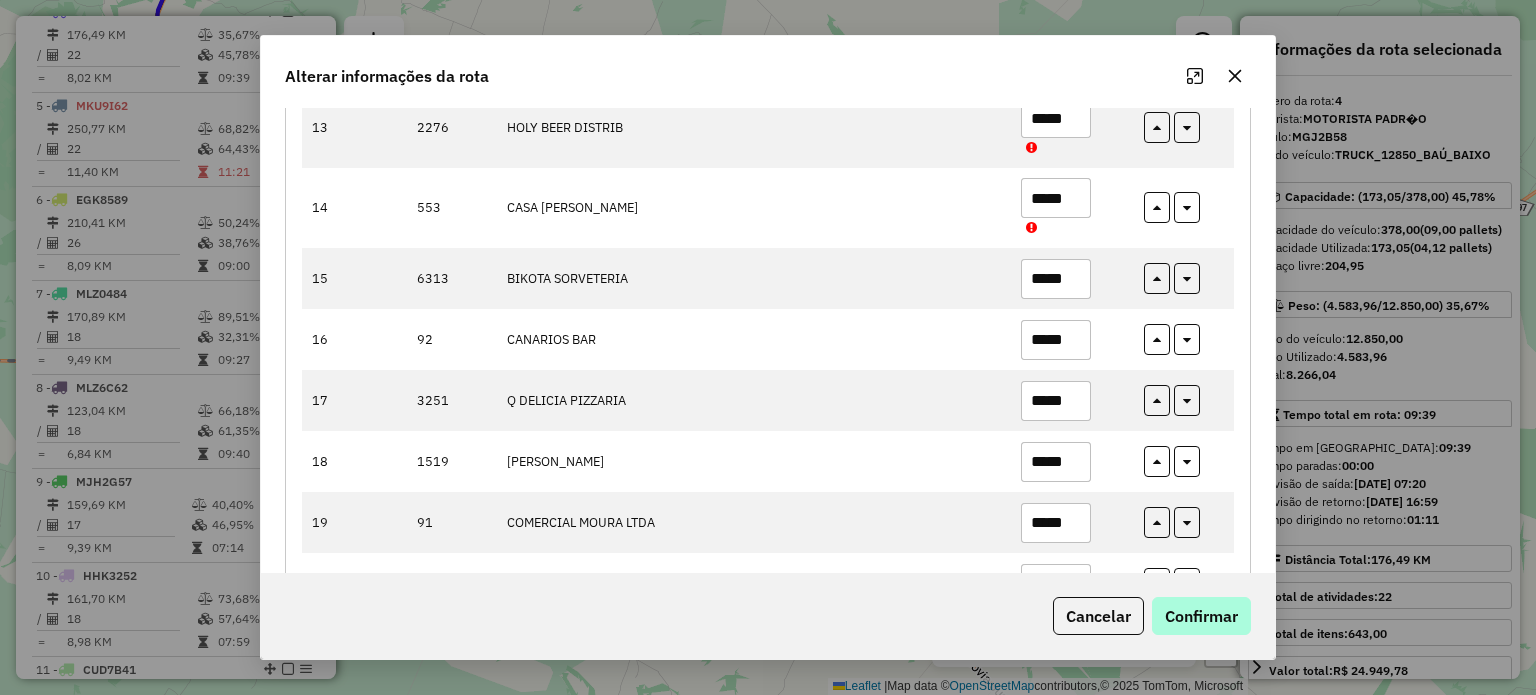 type on "*****" 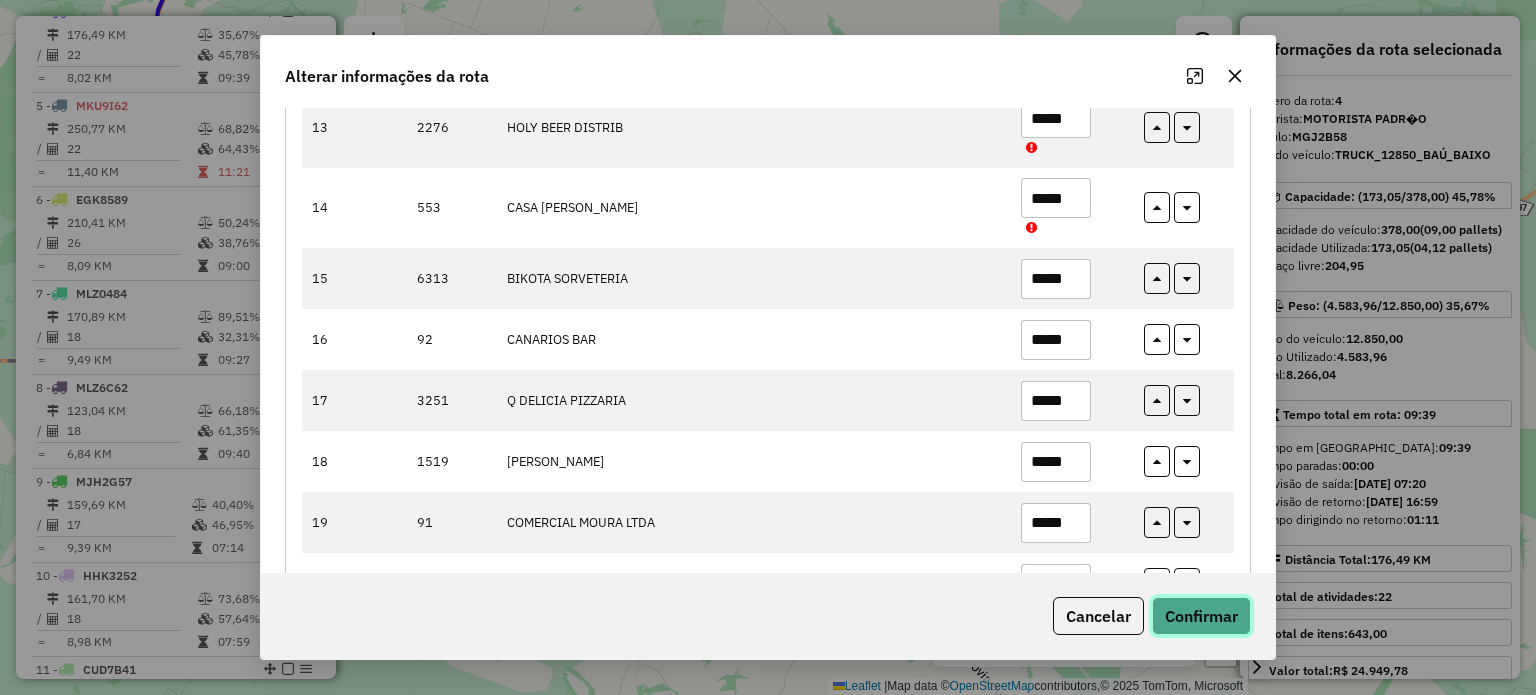click on "Confirmar" 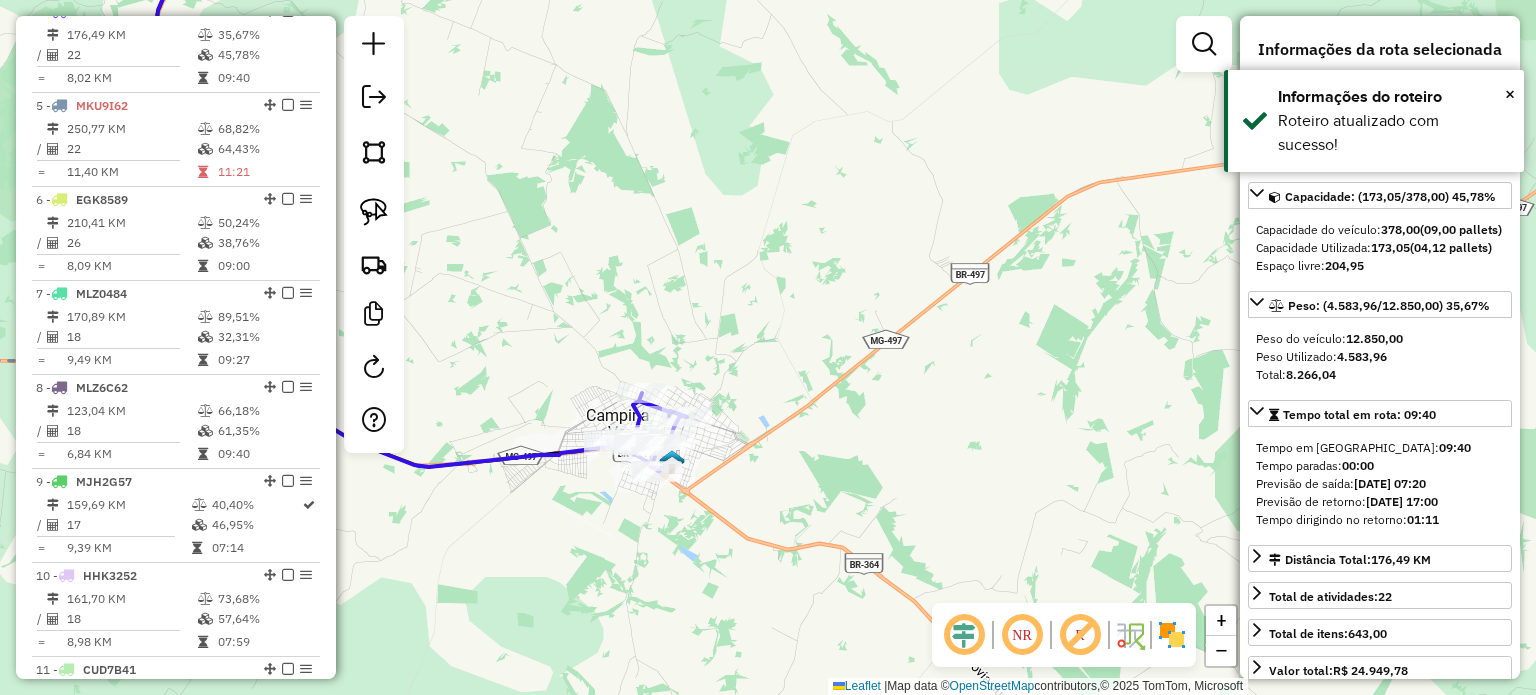 click on "Janela de atendimento Grade de atendimento Capacidade Transportadoras Veículos Cliente Pedidos  Rotas Selecione os dias de semana para filtrar as janelas de atendimento  Seg   Ter   Qua   Qui   Sex   Sáb   Dom  Informe o período da janela de atendimento: De: Até:  Filtrar exatamente a janela do cliente  Considerar janela de atendimento padrão  Selecione os dias de semana para filtrar as grades de atendimento  Seg   Ter   Qua   Qui   Sex   Sáb   Dom   Considerar clientes sem dia de atendimento cadastrado  Clientes fora do dia de atendimento selecionado Filtrar as atividades entre os valores definidos abaixo:  Peso mínimo:   Peso máximo:   Cubagem mínima:   Cubagem máxima:   De:   Até:  Filtrar as atividades entre o tempo de atendimento definido abaixo:  De:   Até:   Considerar capacidade total dos clientes não roteirizados Transportadora: Selecione um ou mais itens Tipo de veículo: Selecione um ou mais itens Veículo: Selecione um ou mais itens Motorista: Selecione um ou mais itens Nome: Rótulo:" 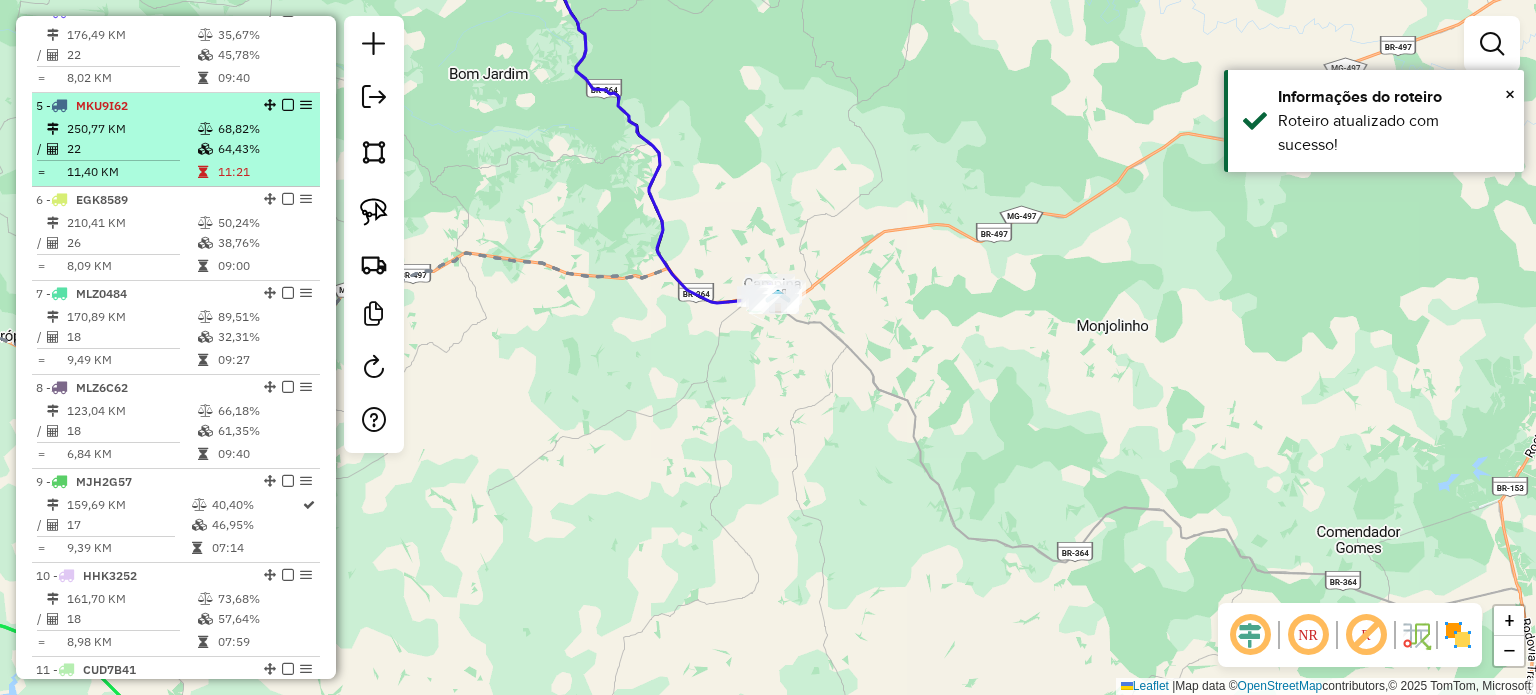 click on "22" at bounding box center [131, 149] 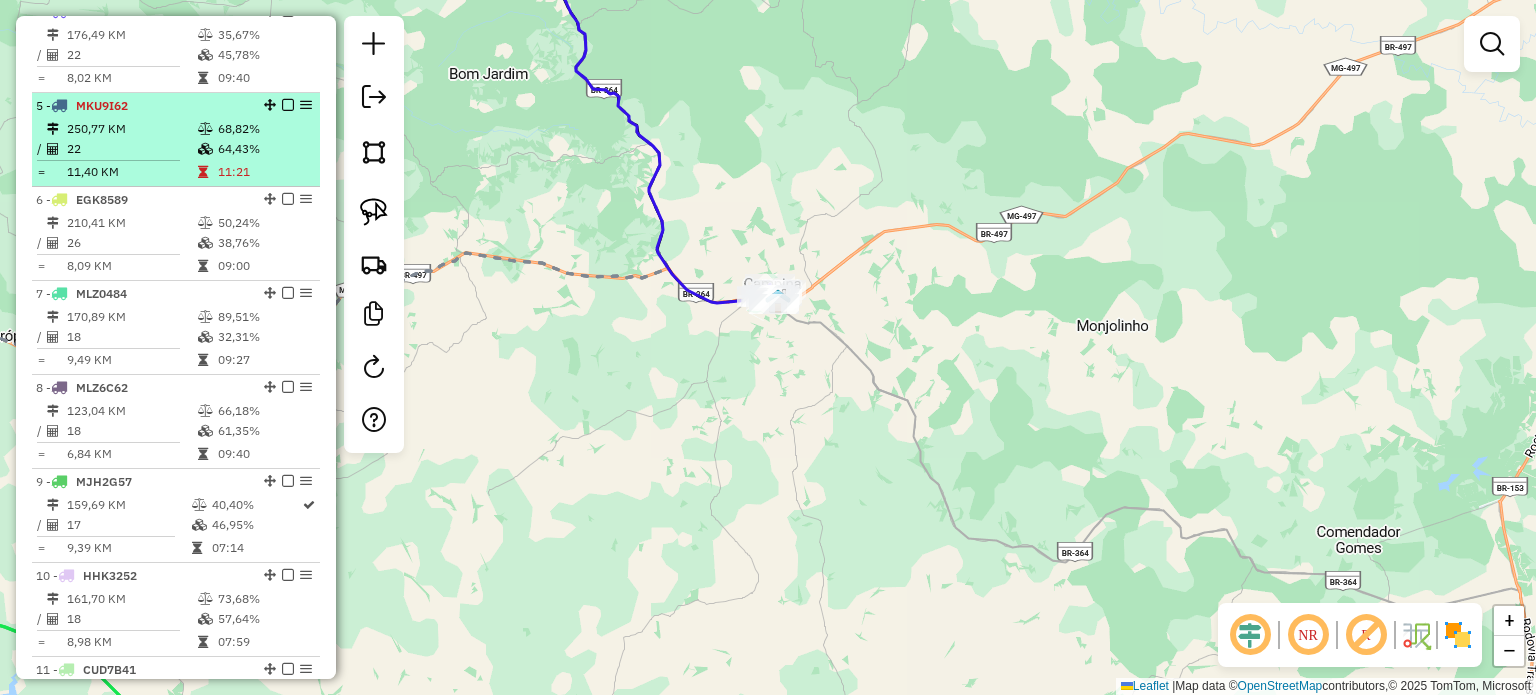 select on "**********" 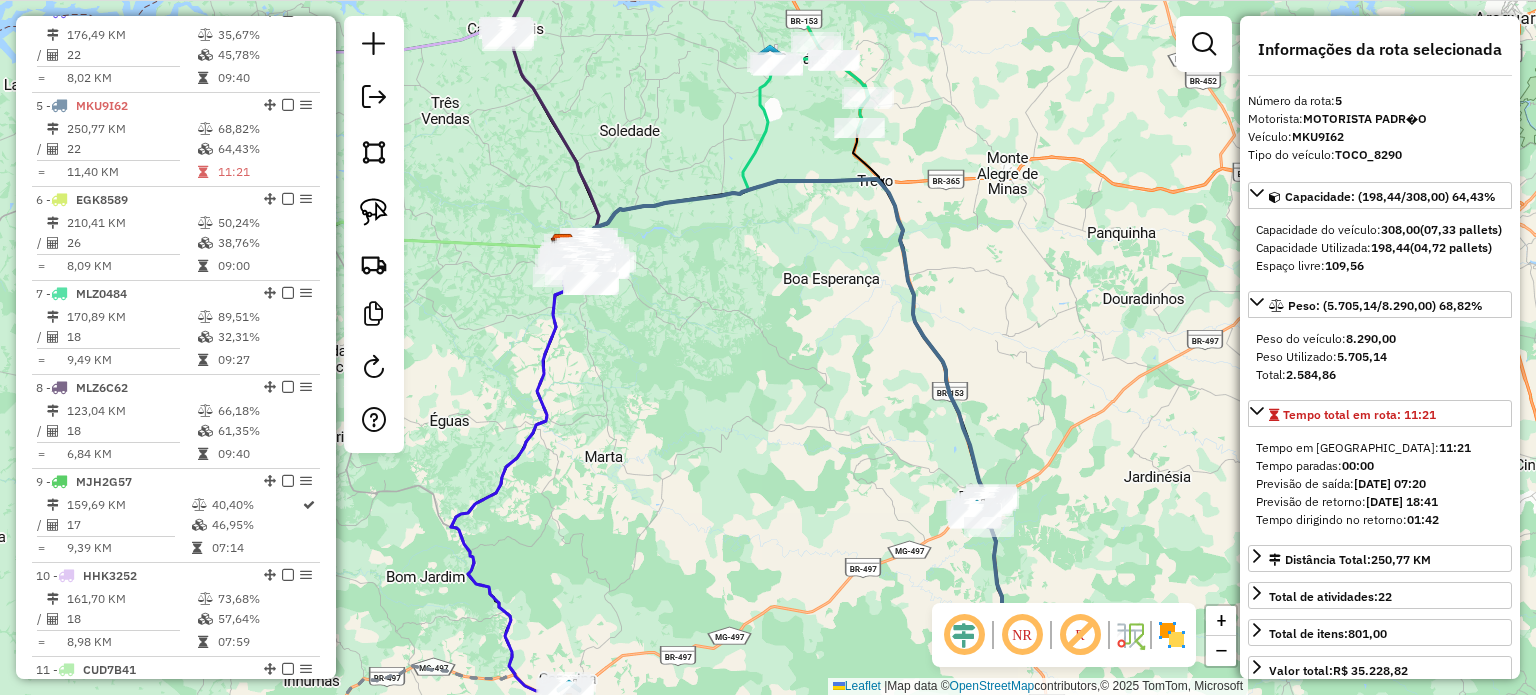 drag, startPoint x: 589, startPoint y: 359, endPoint x: 644, endPoint y: 567, distance: 215.14879 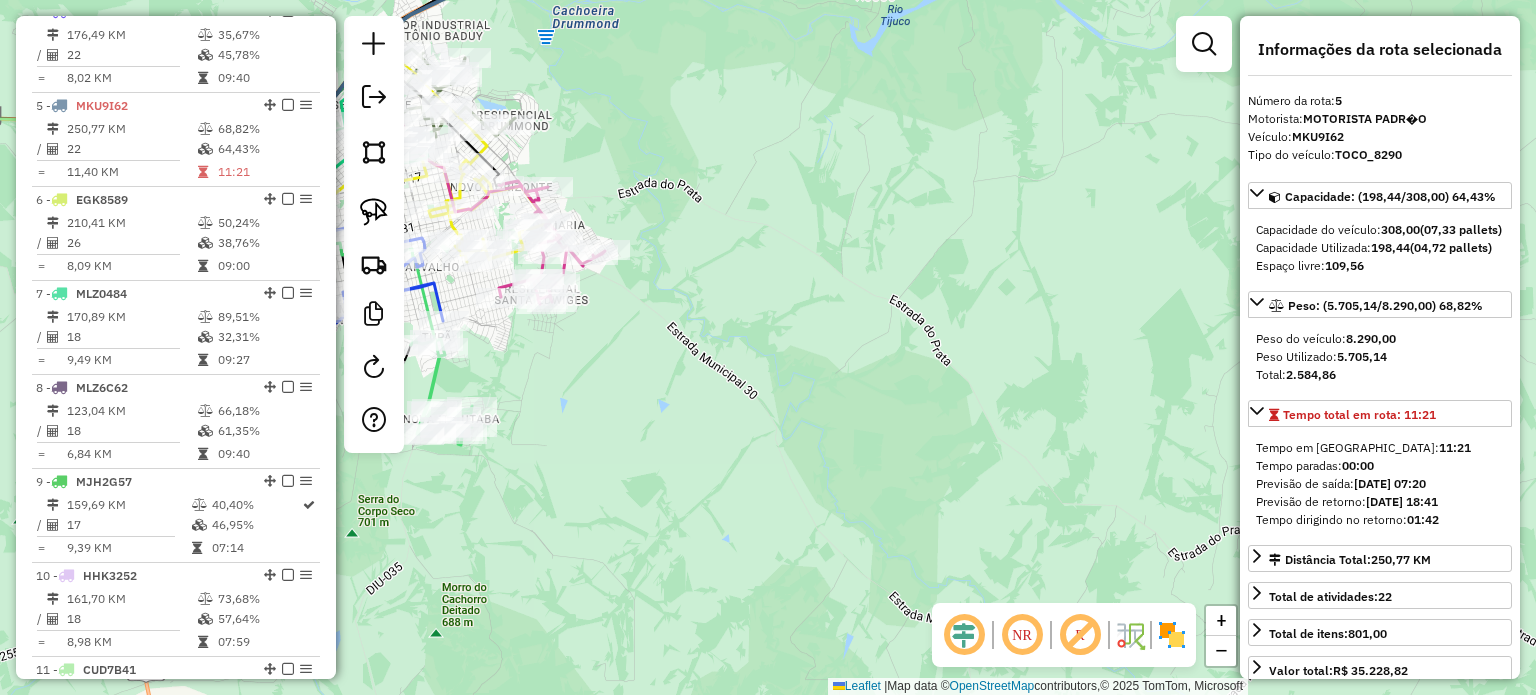 drag, startPoint x: 912, startPoint y: 565, endPoint x: 689, endPoint y: 436, distance: 257.62375 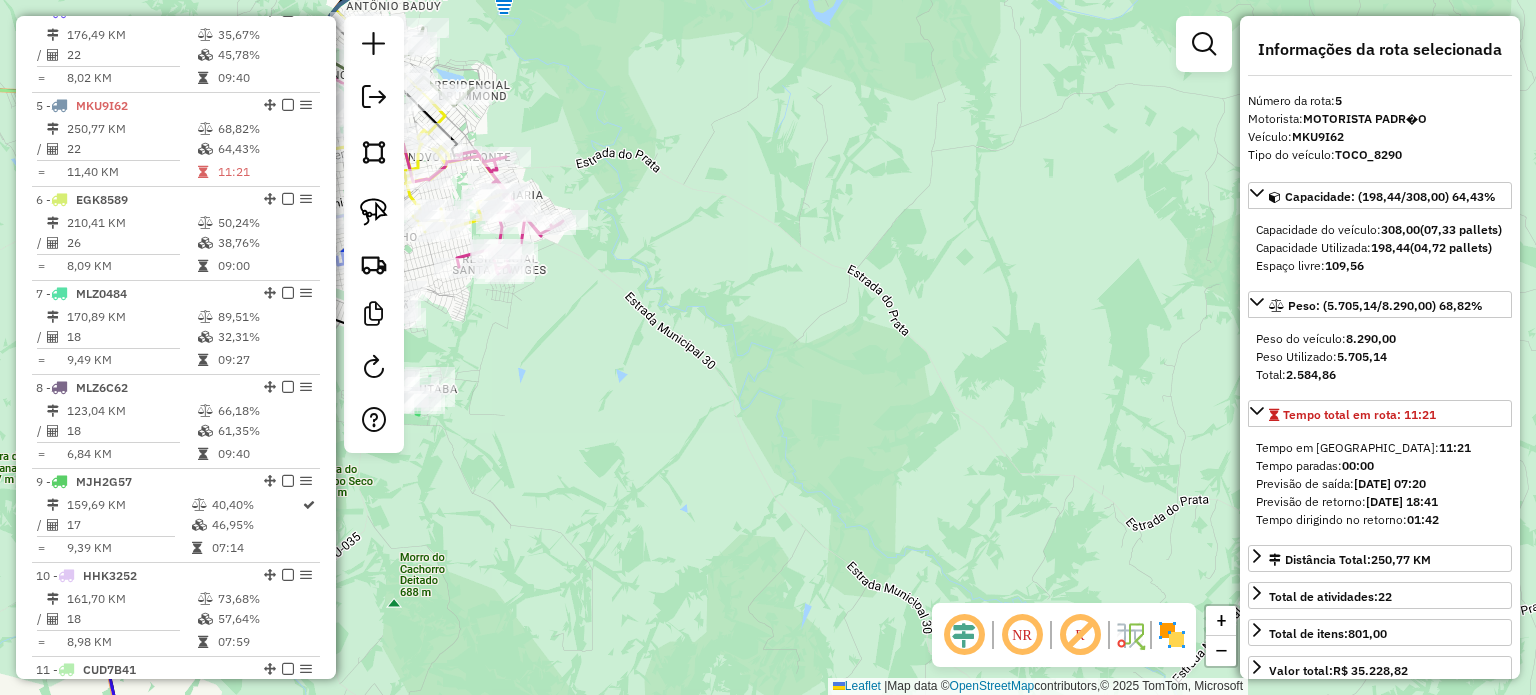 click on "Janela de atendimento Grade de atendimento Capacidade Transportadoras Veículos Cliente Pedidos  Rotas Selecione os dias de semana para filtrar as janelas de atendimento  Seg   Ter   Qua   Qui   Sex   Sáb   Dom  Informe o período da janela de atendimento: De: Até:  Filtrar exatamente a janela do cliente  Considerar janela de atendimento padrão  Selecione os dias de semana para filtrar as grades de atendimento  Seg   Ter   Qua   Qui   Sex   Sáb   Dom   Considerar clientes sem dia de atendimento cadastrado  Clientes fora do dia de atendimento selecionado Filtrar as atividades entre os valores definidos abaixo:  Peso mínimo:   Peso máximo:   Cubagem mínima:   Cubagem máxima:   De:   Até:  Filtrar as atividades entre o tempo de atendimento definido abaixo:  De:   Até:   Considerar capacidade total dos clientes não roteirizados Transportadora: Selecione um ou mais itens Tipo de veículo: Selecione um ou mais itens Veículo: Selecione um ou mais itens Motorista: Selecione um ou mais itens Nome: Rótulo:" 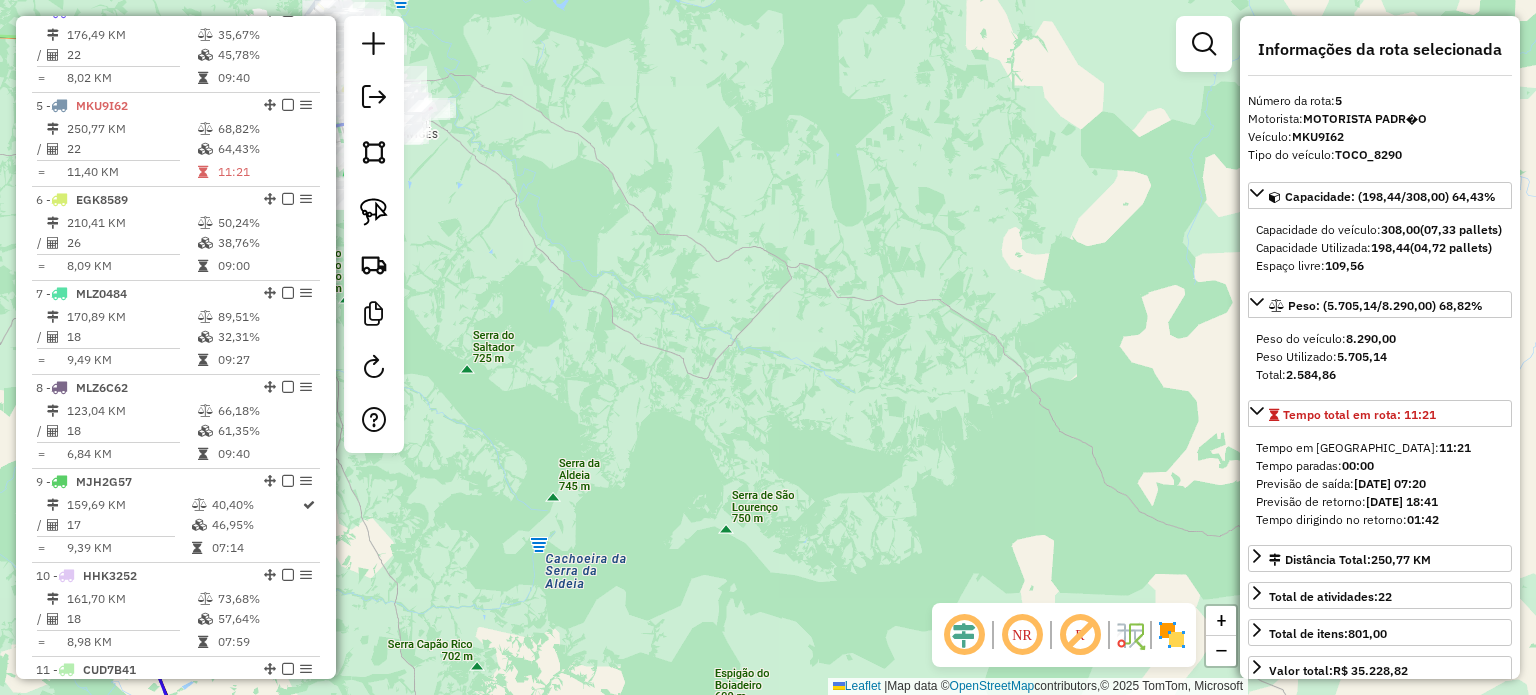 drag, startPoint x: 789, startPoint y: 459, endPoint x: 556, endPoint y: 165, distance: 375.1333 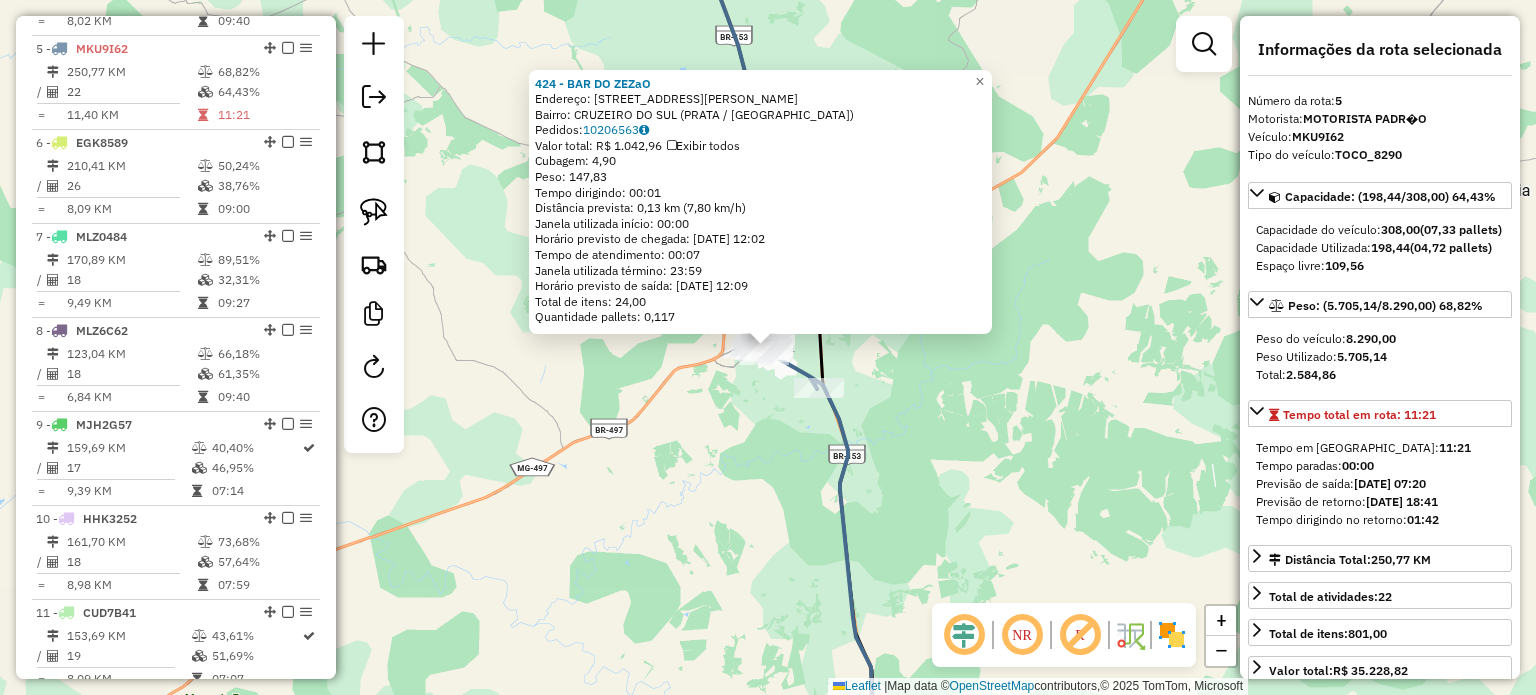 scroll, scrollTop: 1124, scrollLeft: 0, axis: vertical 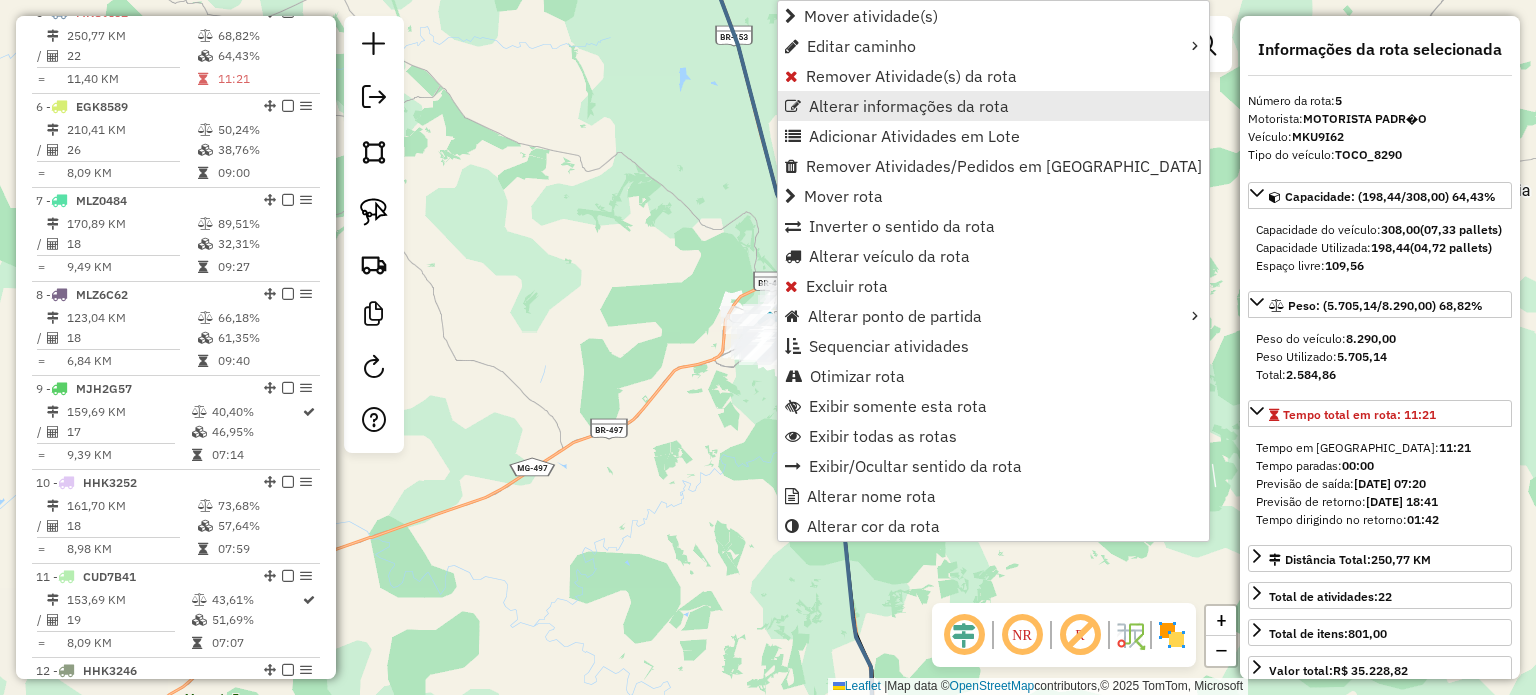 click on "Alterar informações da rota" at bounding box center [909, 106] 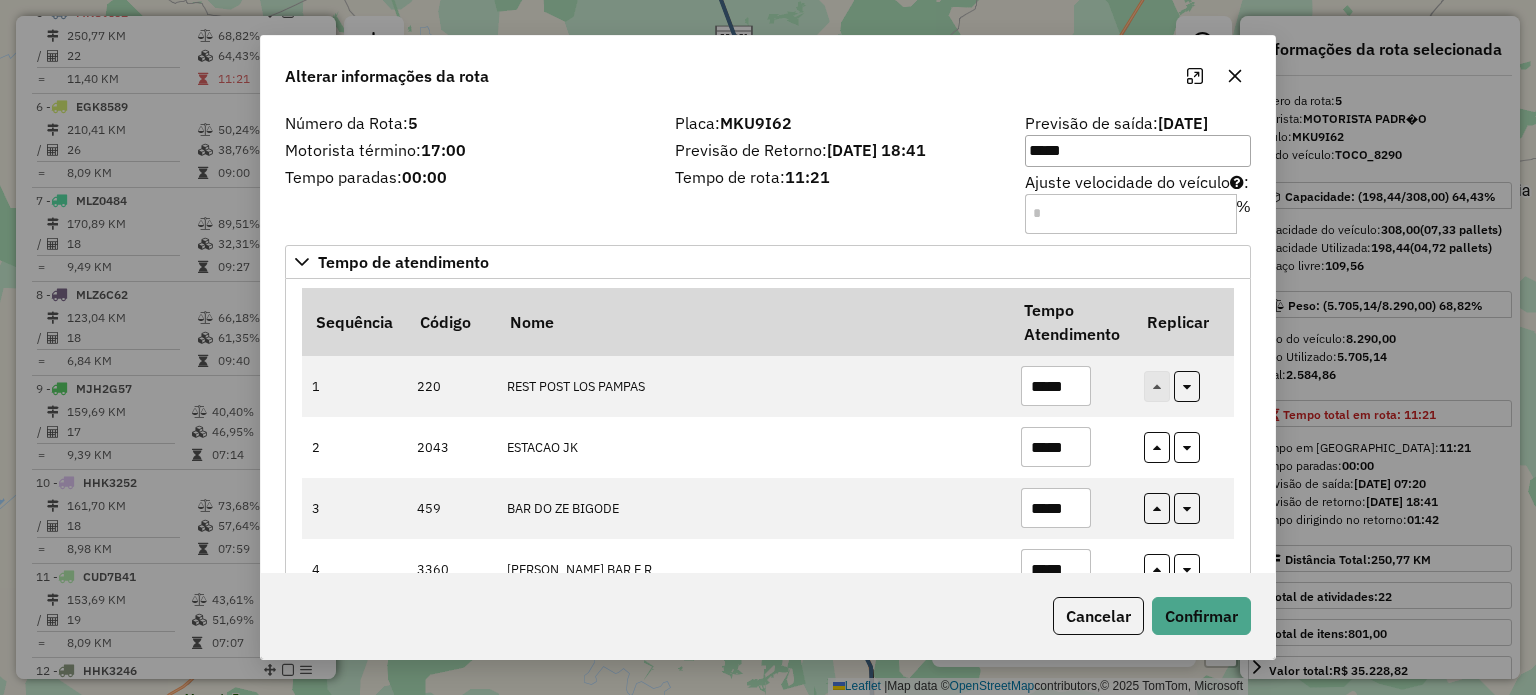 click on "Placa:  MKU9I62  Previsão de Retorno:  11/07/2025 18:41  Tempo de rota:  11:21" 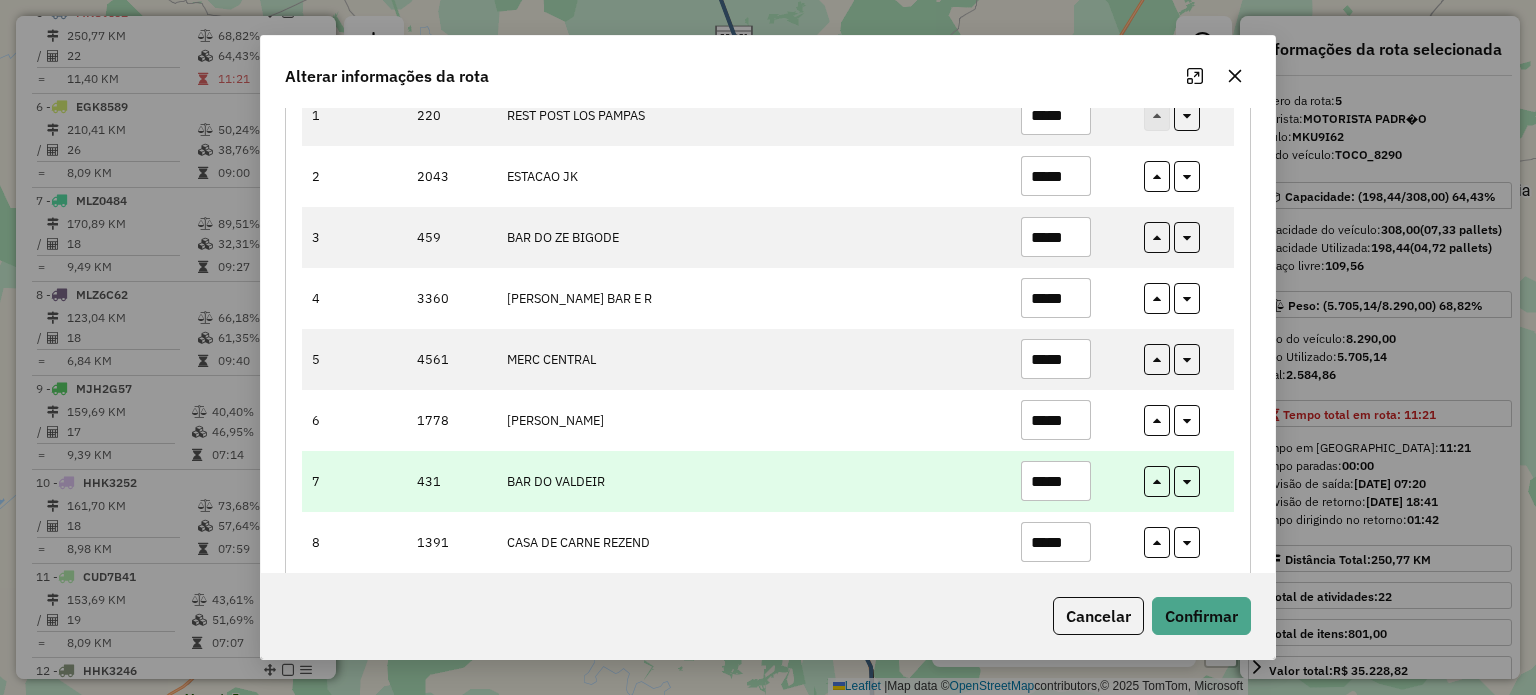 scroll, scrollTop: 355, scrollLeft: 0, axis: vertical 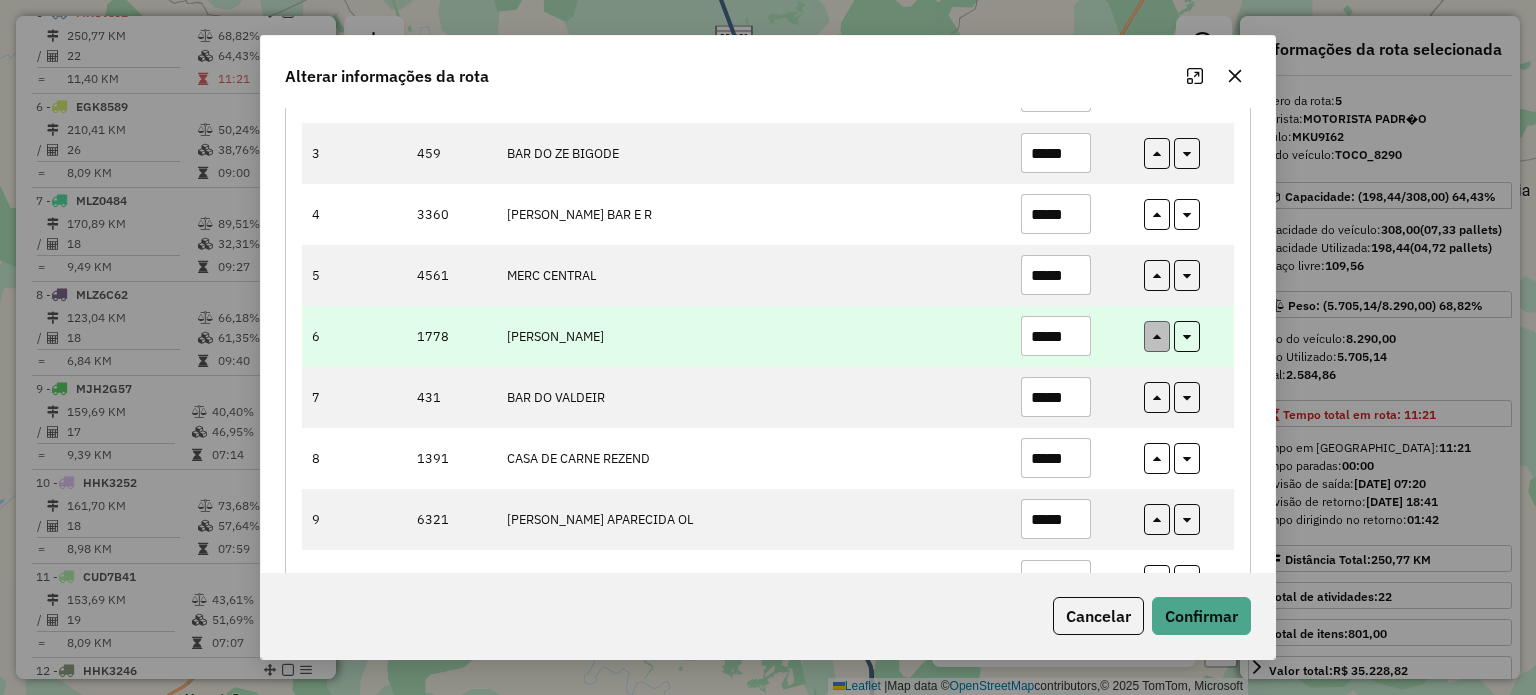 drag, startPoint x: 1052, startPoint y: 328, endPoint x: 1140, endPoint y: 337, distance: 88.45903 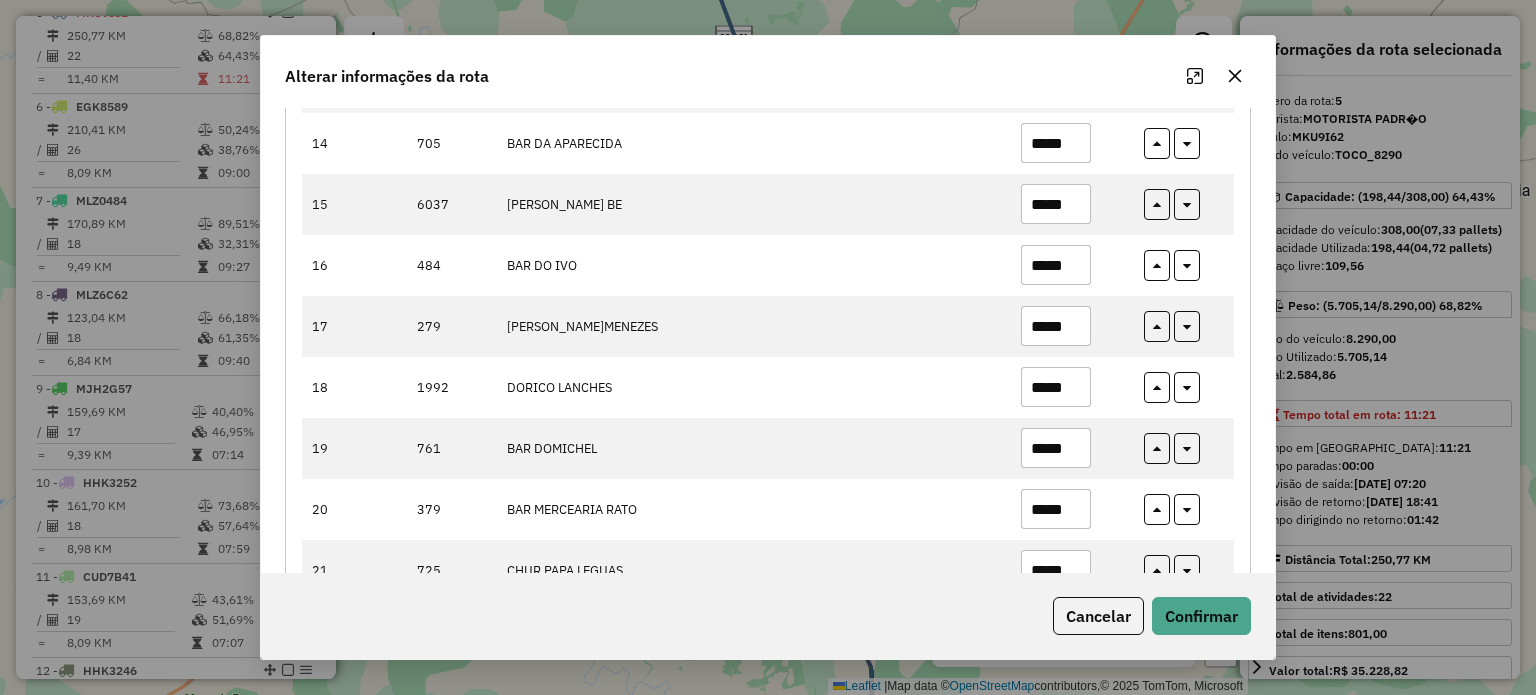 scroll, scrollTop: 1155, scrollLeft: 0, axis: vertical 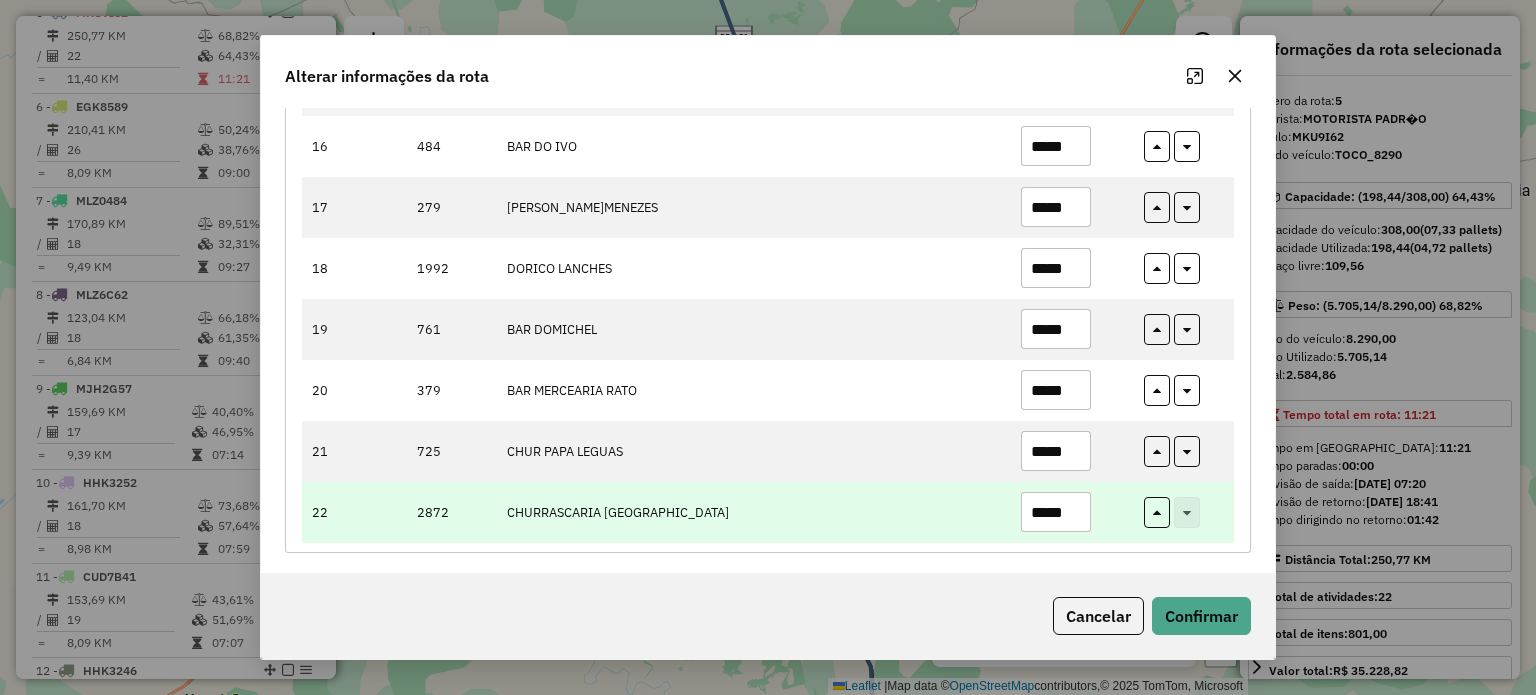 type on "*****" 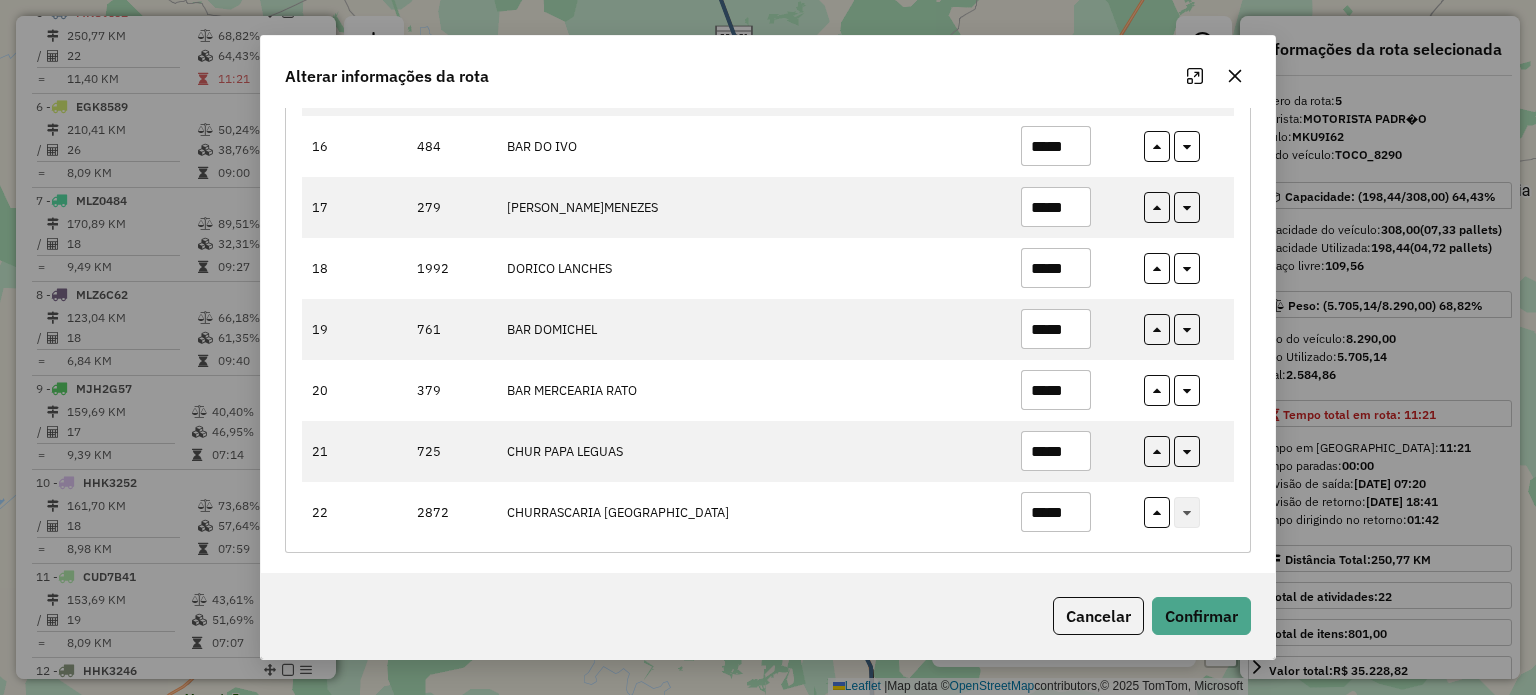 type on "*****" 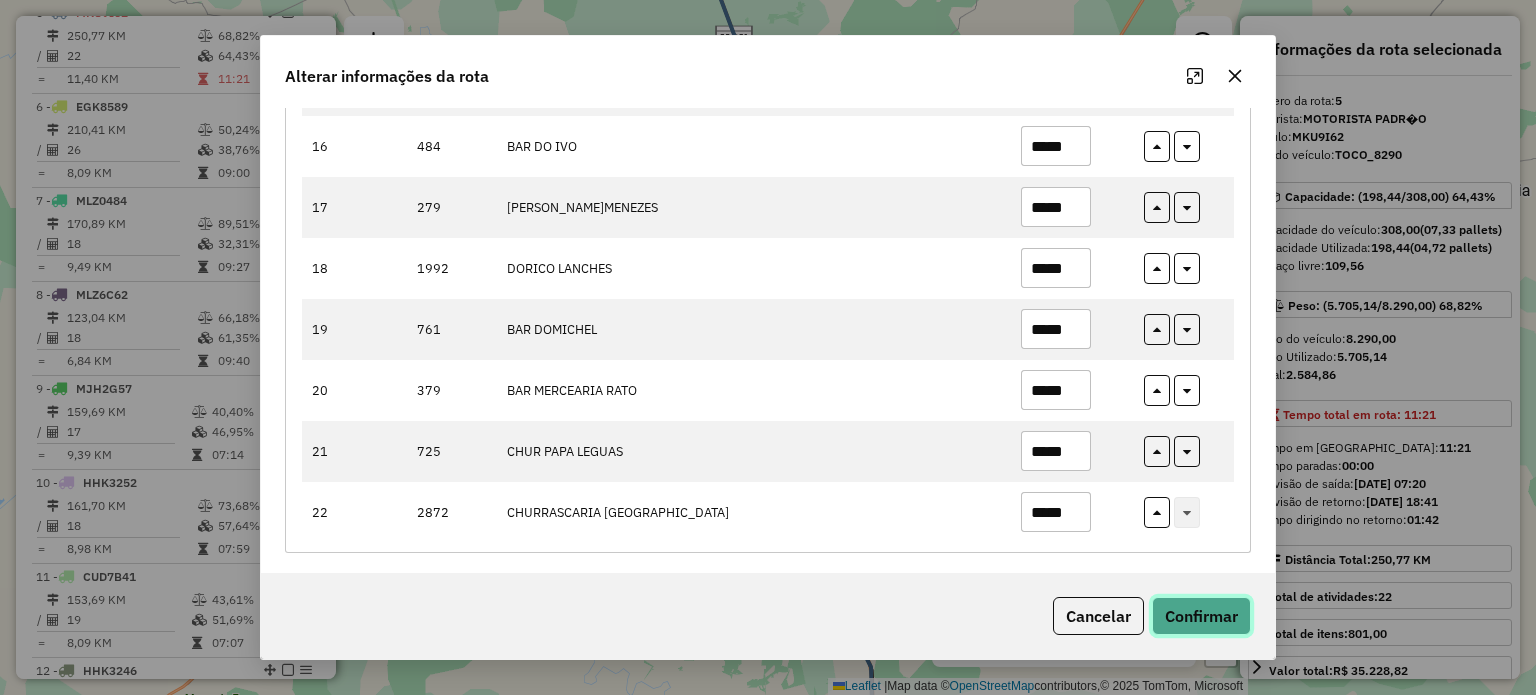 click on "Confirmar" 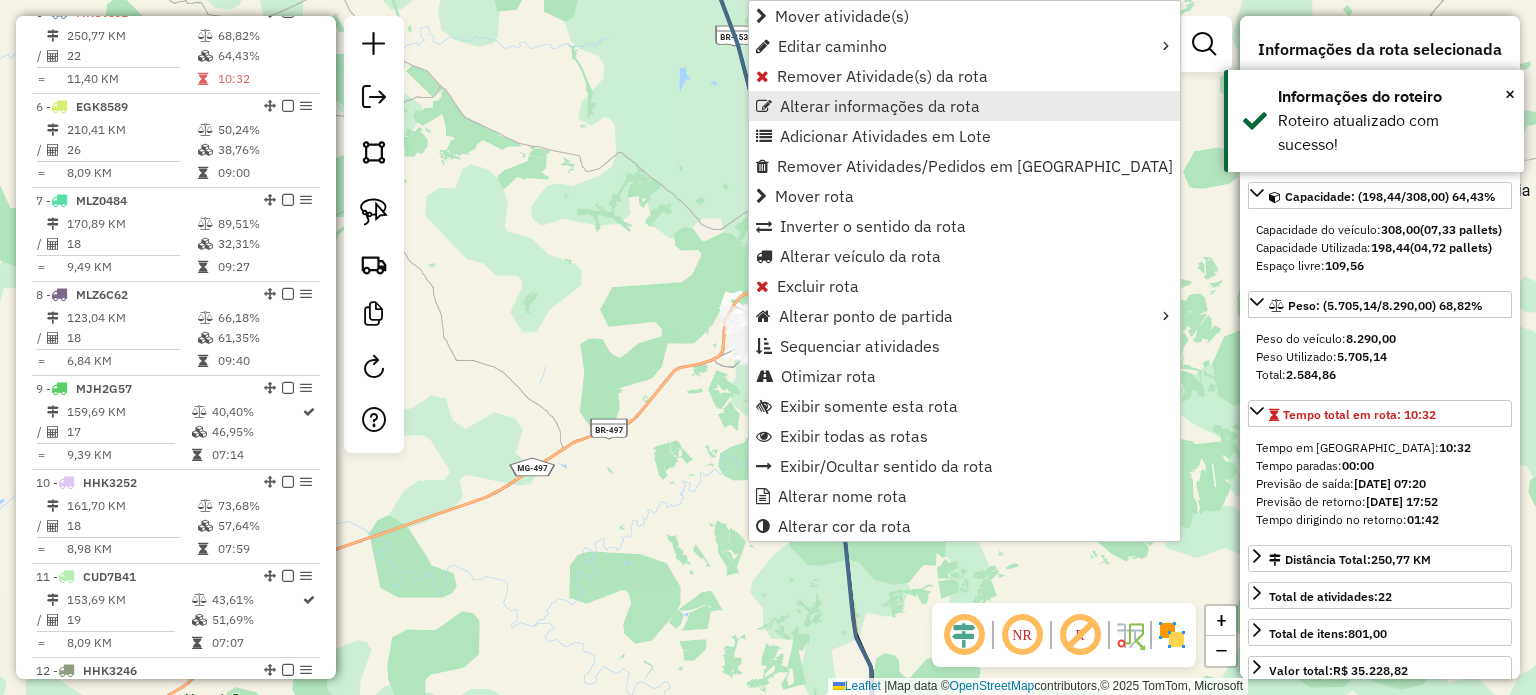 click on "Alterar informações da rota" at bounding box center [880, 106] 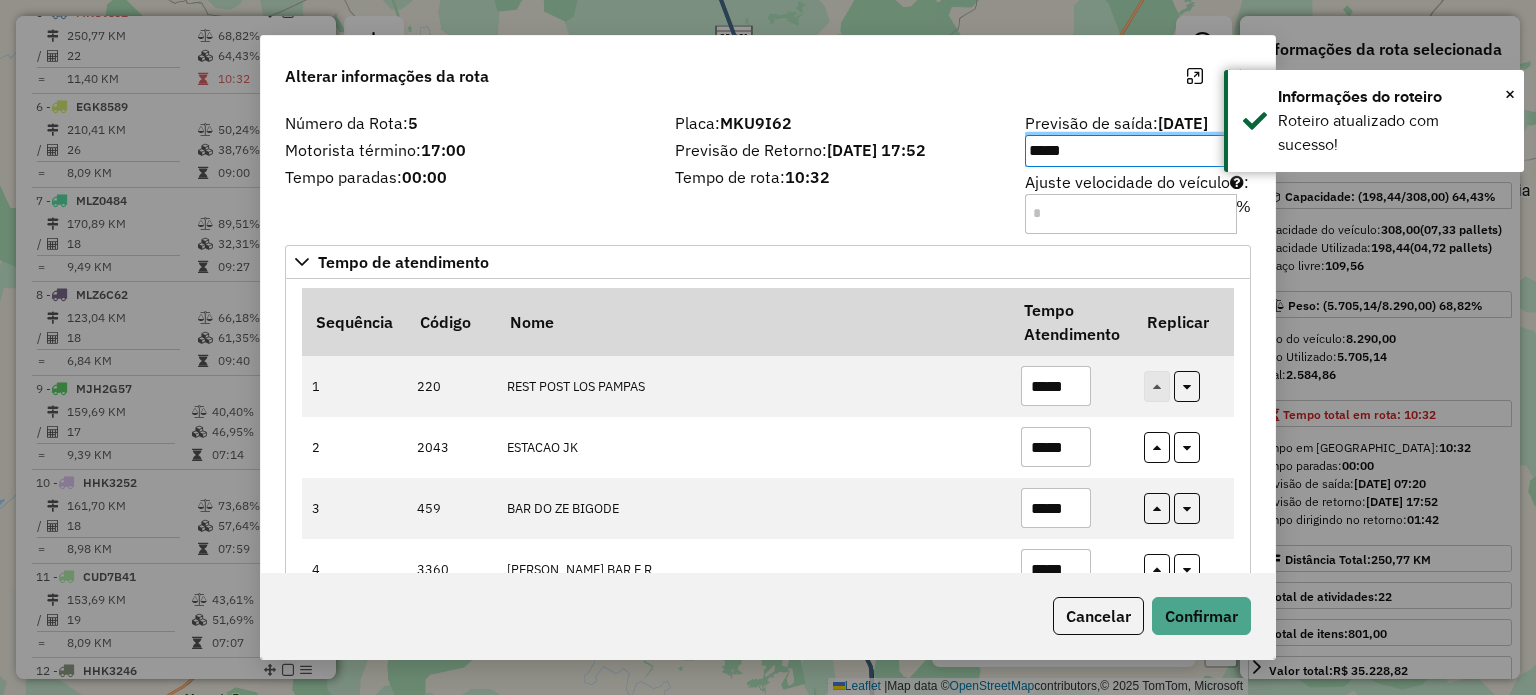 click on "Placa:  MKU9I62  Previsão de Retorno:  11/07/2025 17:52  Tempo de rota:  10:32" 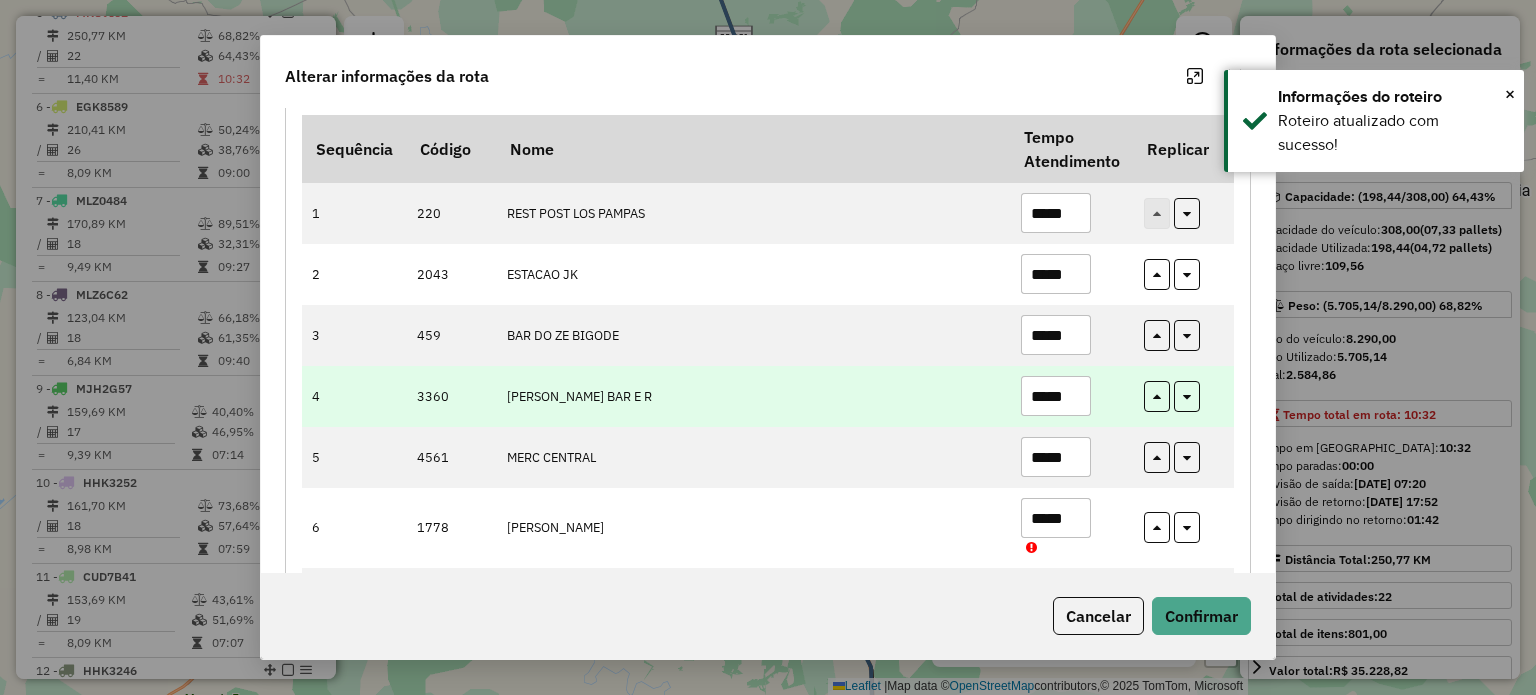 scroll, scrollTop: 300, scrollLeft: 0, axis: vertical 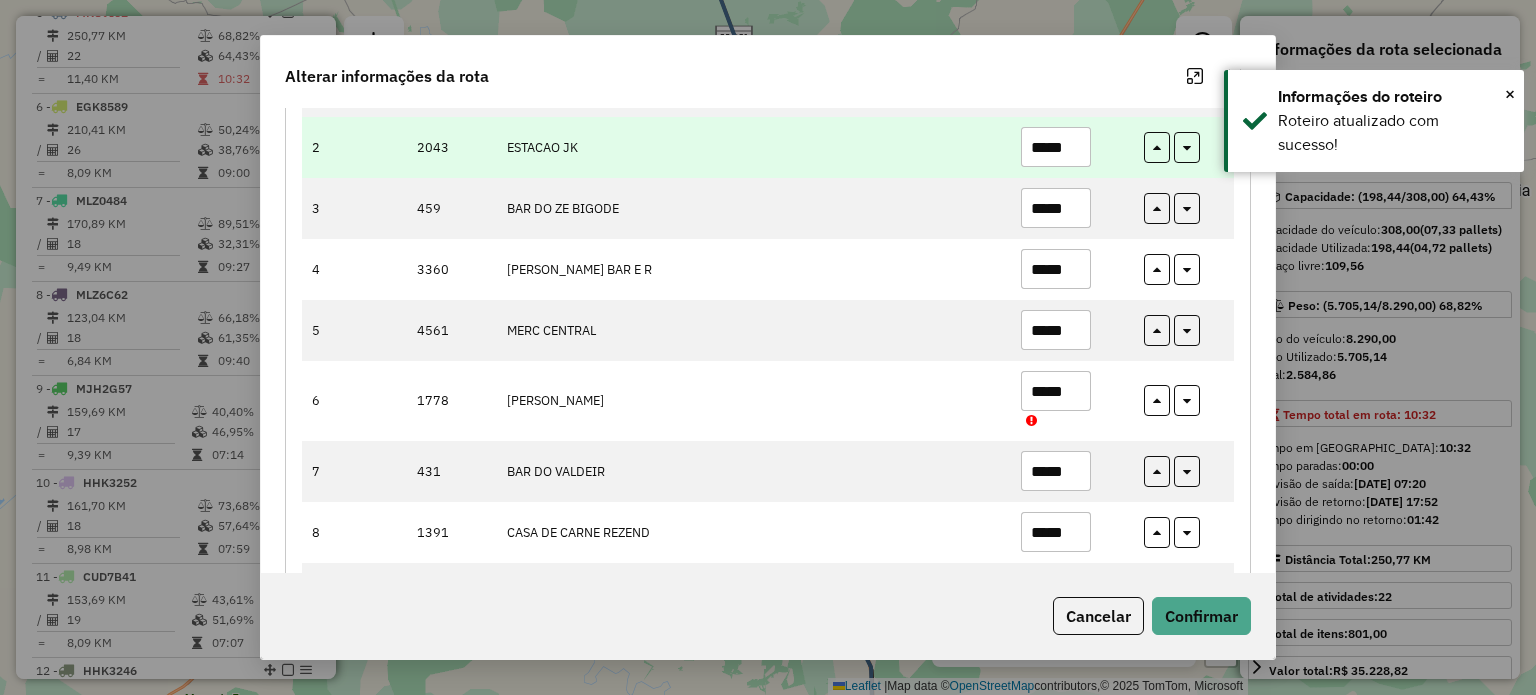 drag, startPoint x: 1080, startPoint y: 151, endPoint x: 1120, endPoint y: 159, distance: 40.792156 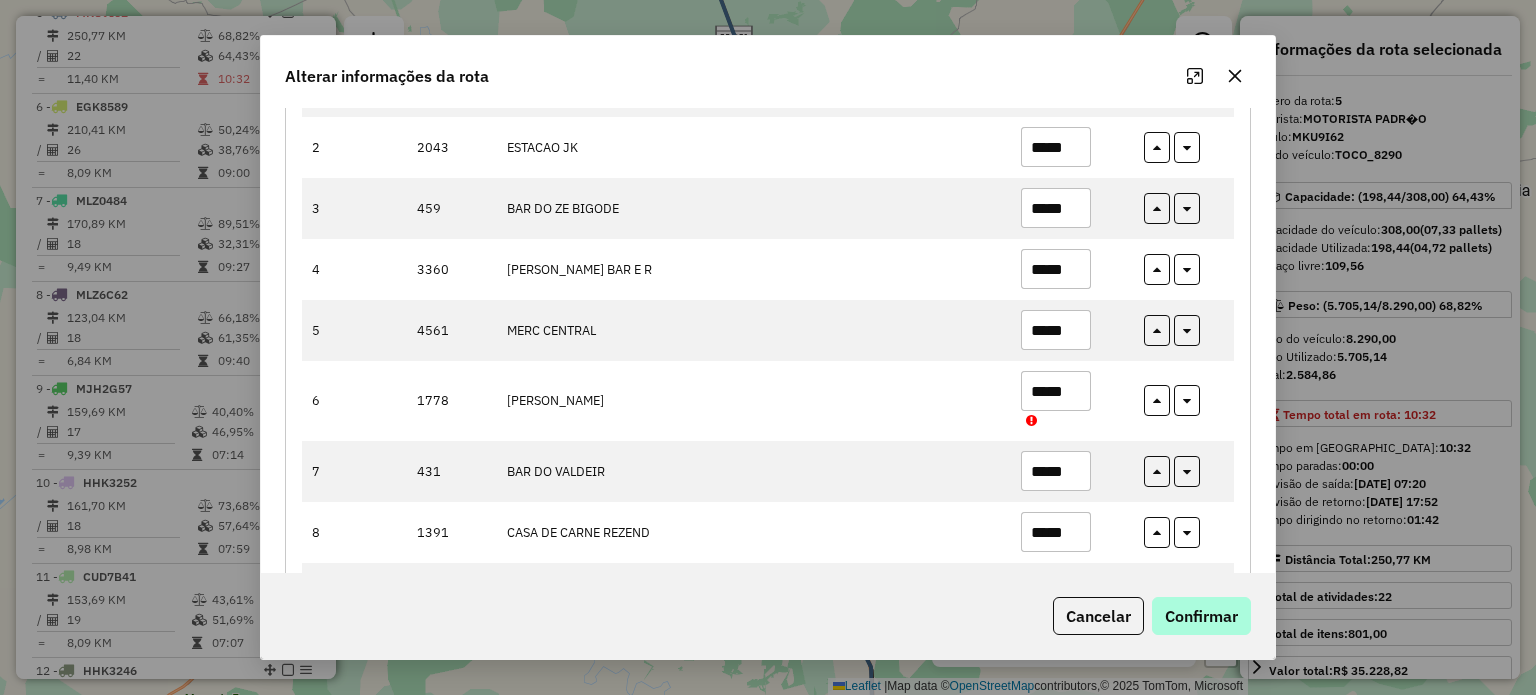 type on "*****" 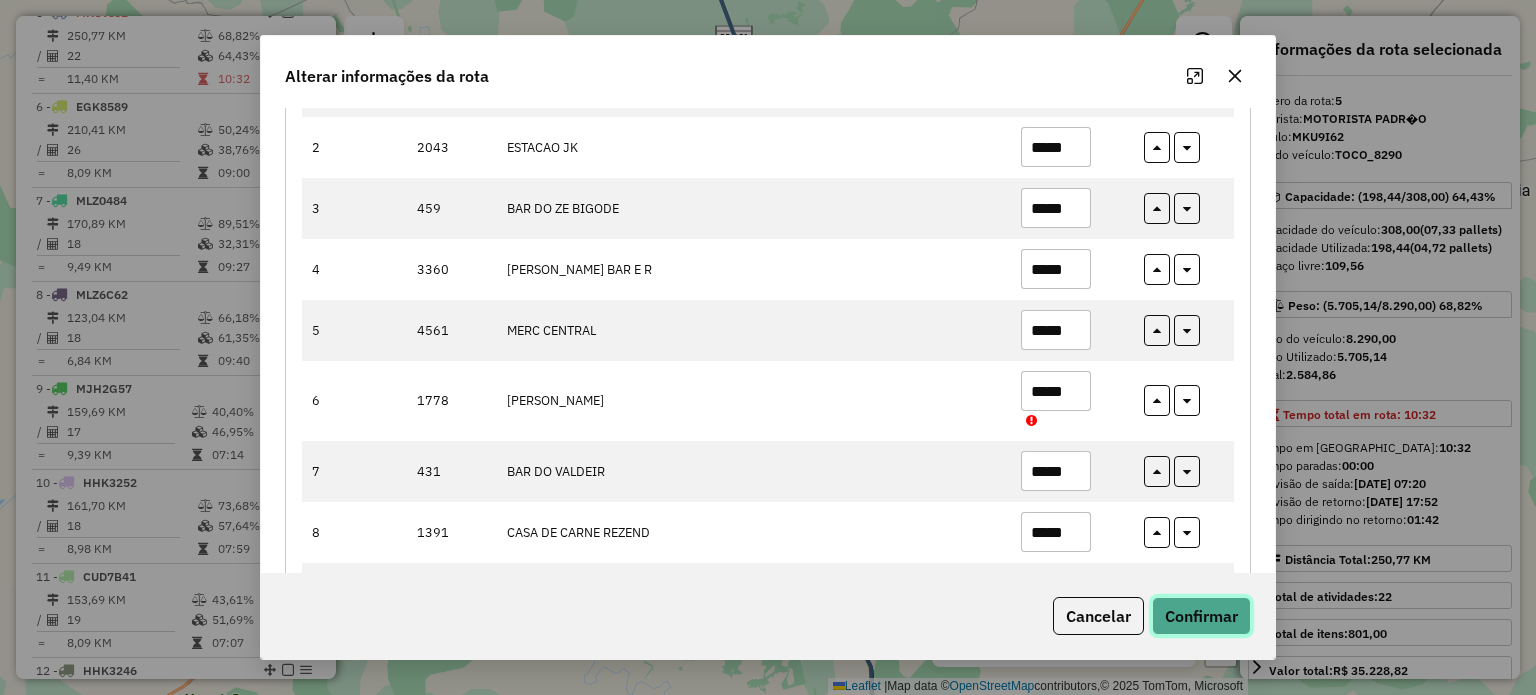 click on "Confirmar" 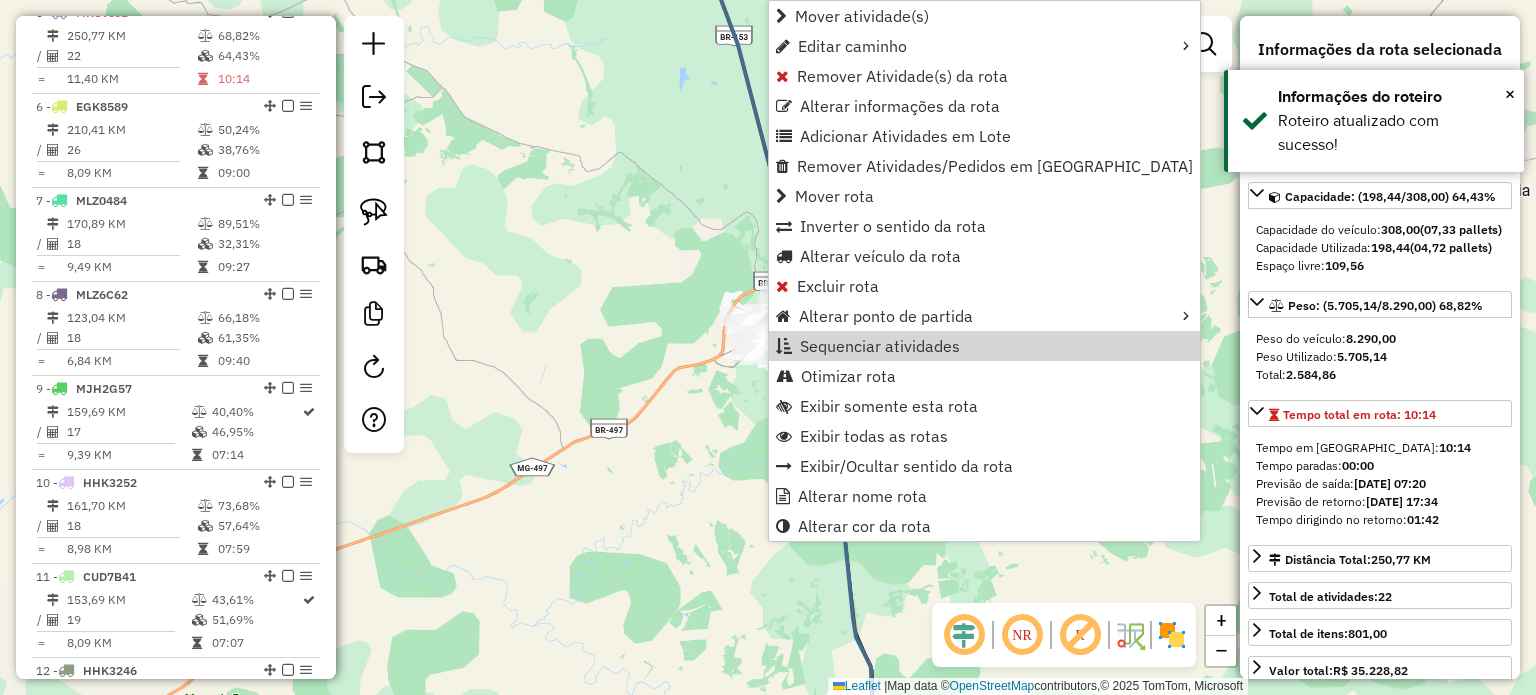 click on "Janela de atendimento Grade de atendimento Capacidade Transportadoras Veículos Cliente Pedidos  Rotas Selecione os dias de semana para filtrar as janelas de atendimento  Seg   Ter   Qua   Qui   Sex   Sáb   Dom  Informe o período da janela de atendimento: De: Até:  Filtrar exatamente a janela do cliente  Considerar janela de atendimento padrão  Selecione os dias de semana para filtrar as grades de atendimento  Seg   Ter   Qua   Qui   Sex   Sáb   Dom   Considerar clientes sem dia de atendimento cadastrado  Clientes fora do dia de atendimento selecionado Filtrar as atividades entre os valores definidos abaixo:  Peso mínimo:   Peso máximo:   Cubagem mínima:   Cubagem máxima:   De:   Até:  Filtrar as atividades entre o tempo de atendimento definido abaixo:  De:   Até:   Considerar capacidade total dos clientes não roteirizados Transportadora: Selecione um ou mais itens Tipo de veículo: Selecione um ou mais itens Veículo: Selecione um ou mais itens Motorista: Selecione um ou mais itens Nome: Rótulo:" 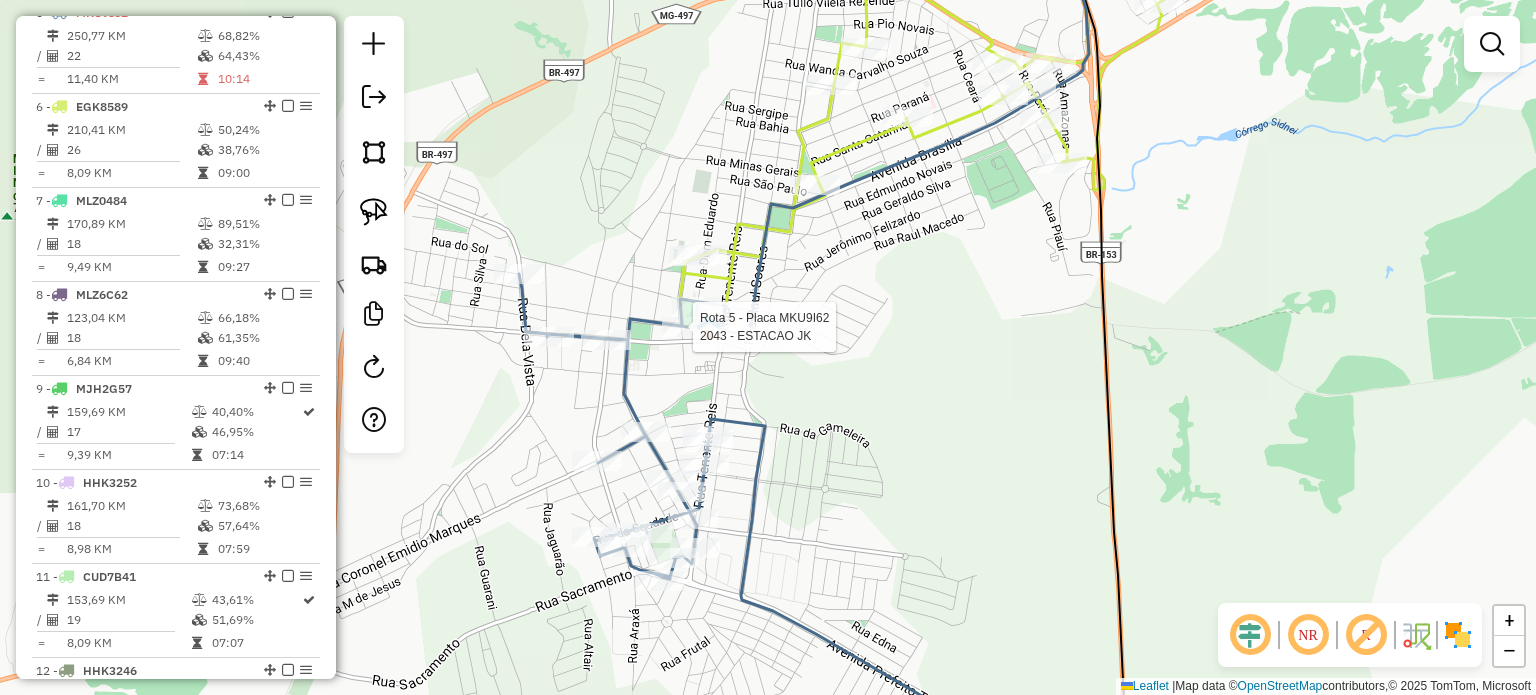 select on "**********" 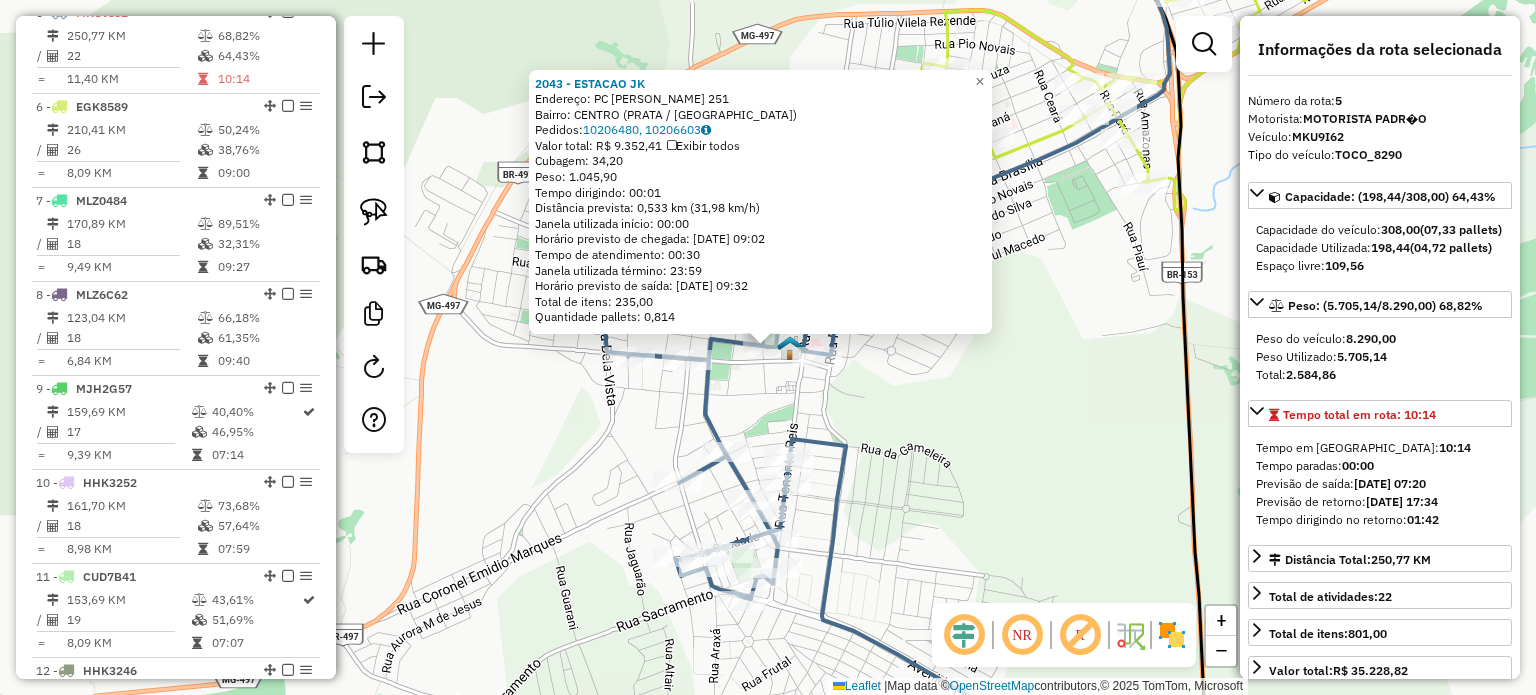 click on "2043 - ESTACAO JK  Endereço:  PC GETULIO VARGAS 251   Bairro: CENTRO (PRATA / MG)   Pedidos:  10206480, 10206603   Valor total: R$ 9.352,41   Exibir todos   Cubagem: 34,20  Peso: 1.045,90  Tempo dirigindo: 00:01   Distância prevista: 0,533 km (31,98 km/h)   Janela utilizada início: 00:00   Horário previsto de chegada: 11/07/2025 09:02   Tempo de atendimento: 00:30   Janela utilizada término: 23:59   Horário previsto de saída: 11/07/2025 09:32   Total de itens: 235,00   Quantidade pallets: 0,814  × Janela de atendimento Grade de atendimento Capacidade Transportadoras Veículos Cliente Pedidos  Rotas Selecione os dias de semana para filtrar as janelas de atendimento  Seg   Ter   Qua   Qui   Sex   Sáb   Dom  Informe o período da janela de atendimento: De: Até:  Filtrar exatamente a janela do cliente  Considerar janela de atendimento padrão  Selecione os dias de semana para filtrar as grades de atendimento  Seg   Ter   Qua   Qui   Sex   Sáb   Dom   Clientes fora do dia de atendimento selecionado De:" 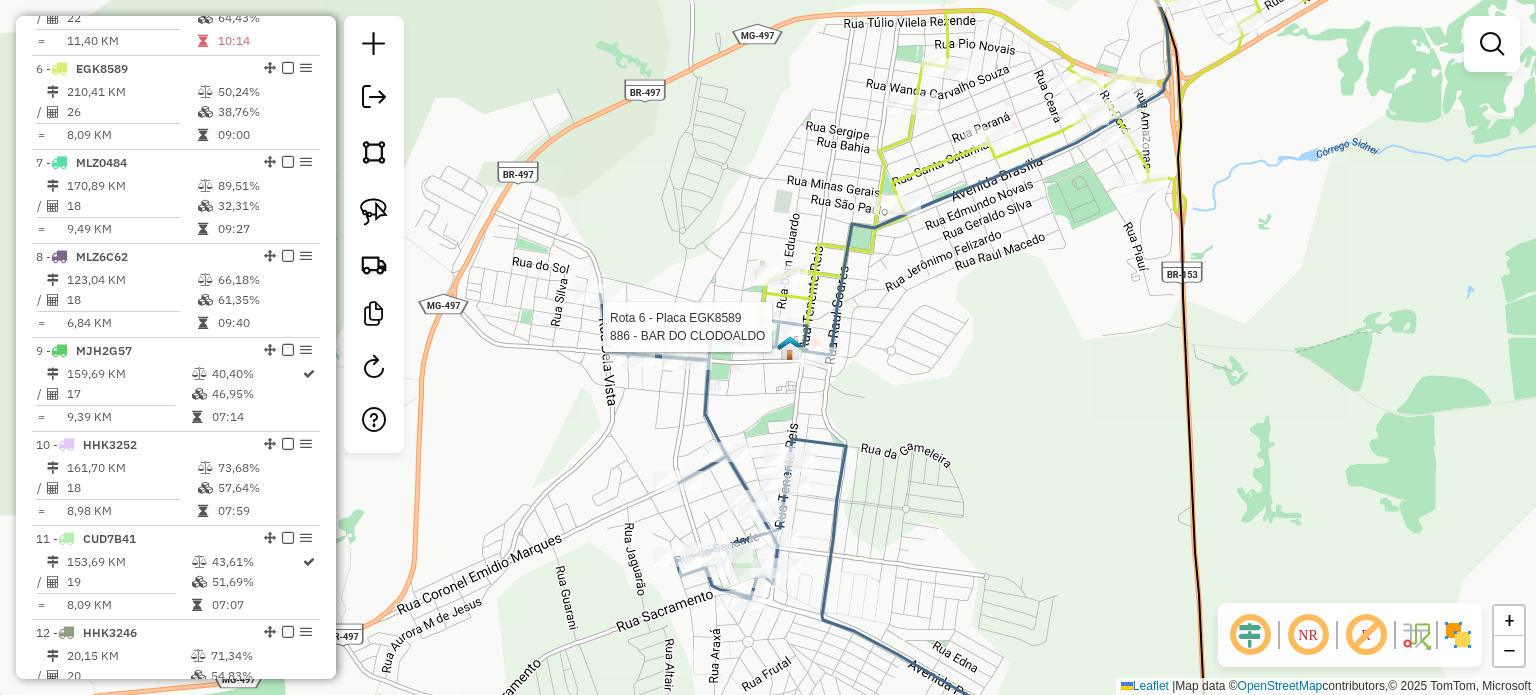 select on "**********" 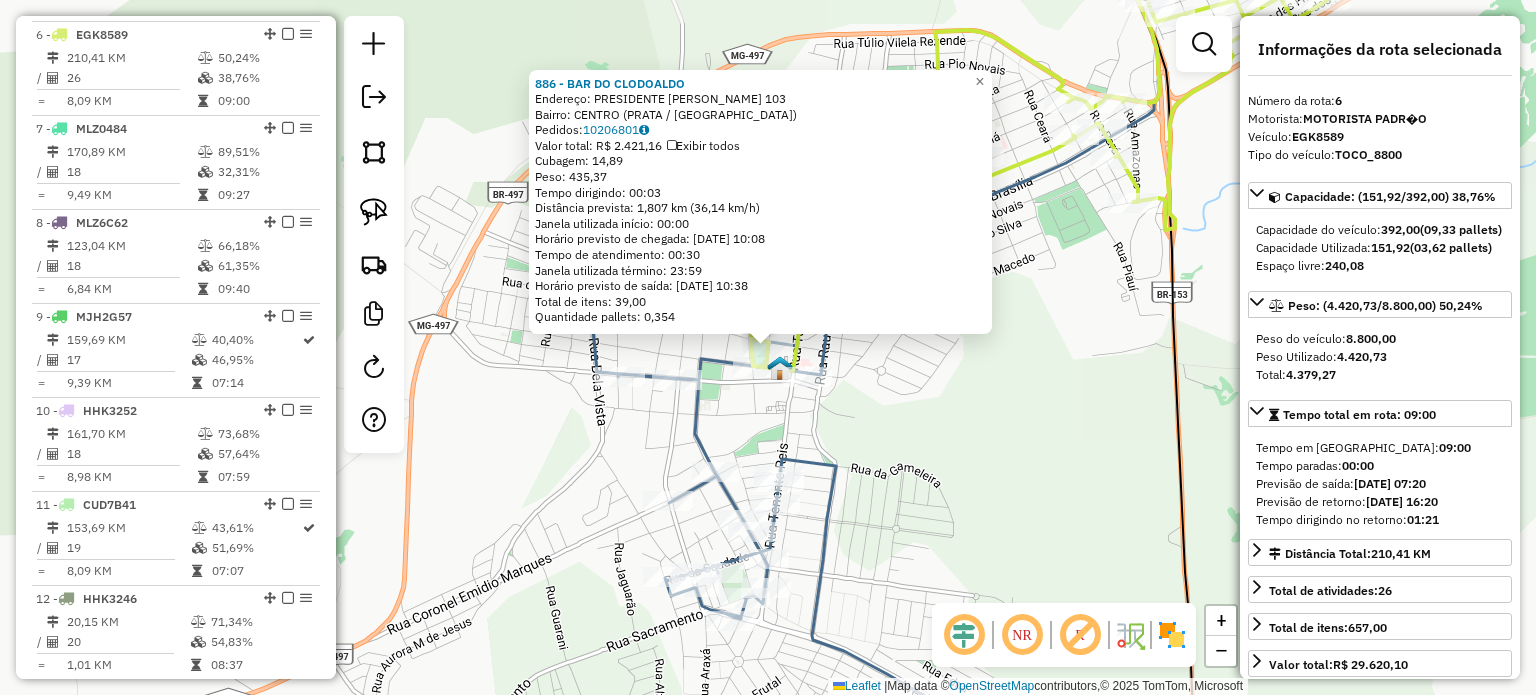 scroll, scrollTop: 1218, scrollLeft: 0, axis: vertical 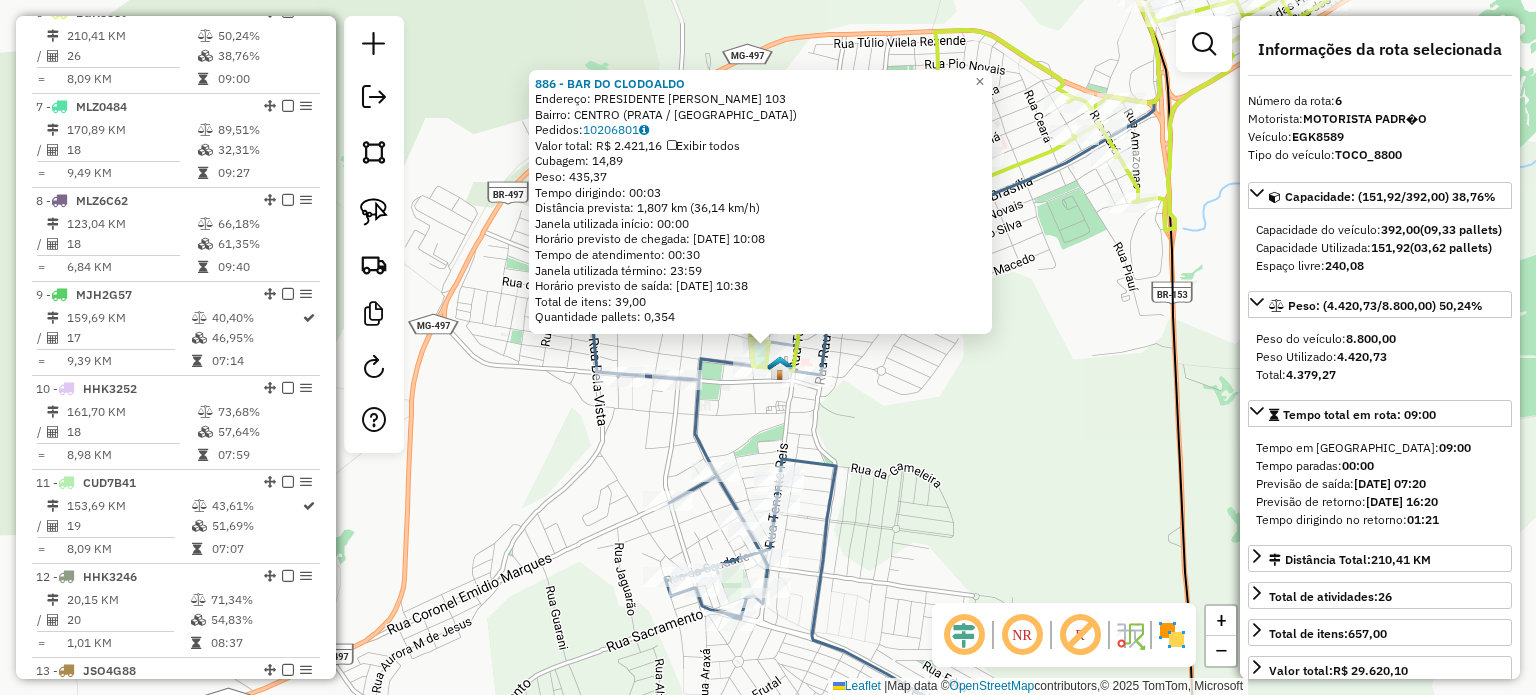 click on "886 - BAR DO CLODOALDO  Endereço:  PRESIDENTE GETULIO VARGAS 103   Bairro: CENTRO (PRATA / MG)   Pedidos:  10206801   Valor total: R$ 2.421,16   Exibir todos   Cubagem: 14,89  Peso: 435,37  Tempo dirigindo: 00:03   Distância prevista: 1,807 km (36,14 km/h)   Janela utilizada início: 00:00   Horário previsto de chegada: 11/07/2025 10:08   Tempo de atendimento: 00:30   Janela utilizada término: 23:59   Horário previsto de saída: 11/07/2025 10:38   Total de itens: 39,00   Quantidade pallets: 0,354  × Janela de atendimento Grade de atendimento Capacidade Transportadoras Veículos Cliente Pedidos  Rotas Selecione os dias de semana para filtrar as janelas de atendimento  Seg   Ter   Qua   Qui   Sex   Sáb   Dom  Informe o período da janela de atendimento: De: Até:  Filtrar exatamente a janela do cliente  Considerar janela de atendimento padrão  Selecione os dias de semana para filtrar as grades de atendimento  Seg   Ter   Qua   Qui   Sex   Sáb   Dom   Clientes fora do dia de atendimento selecionado De:" 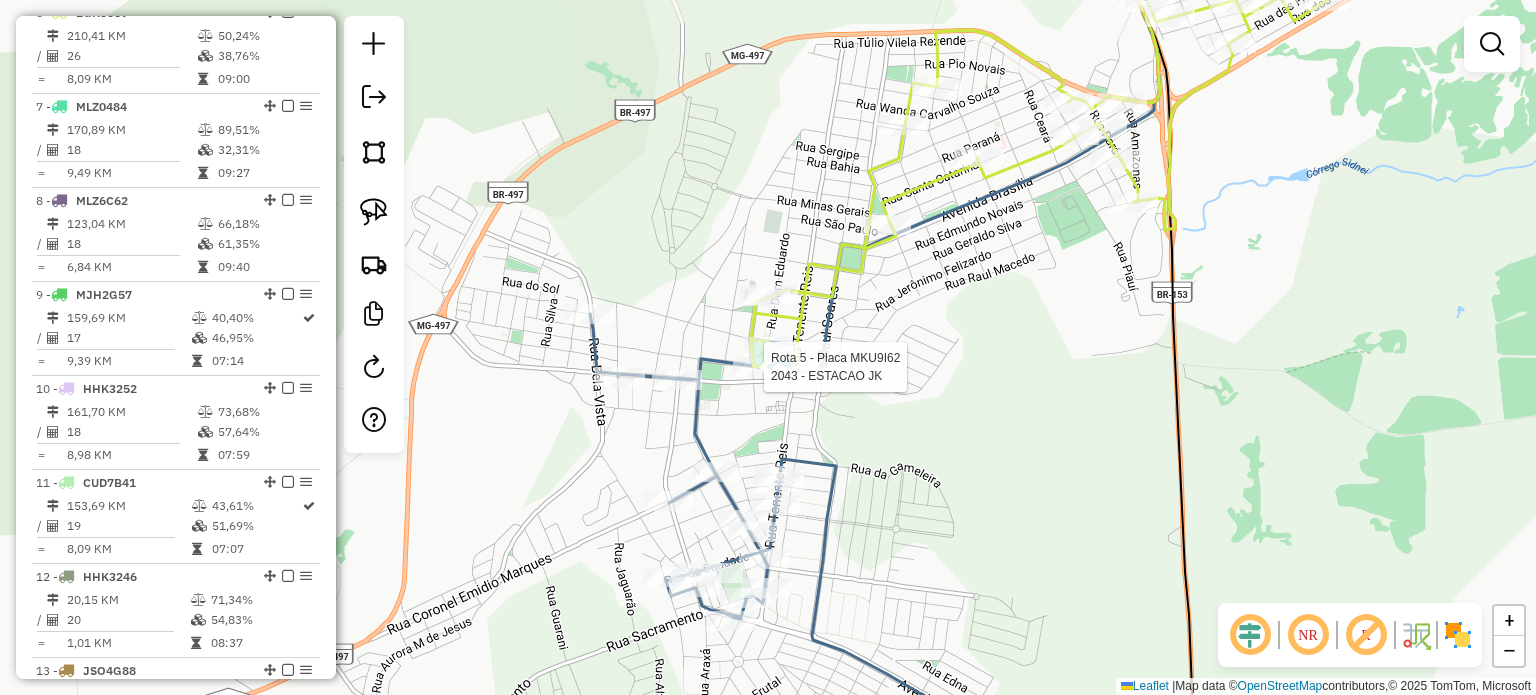 select on "**********" 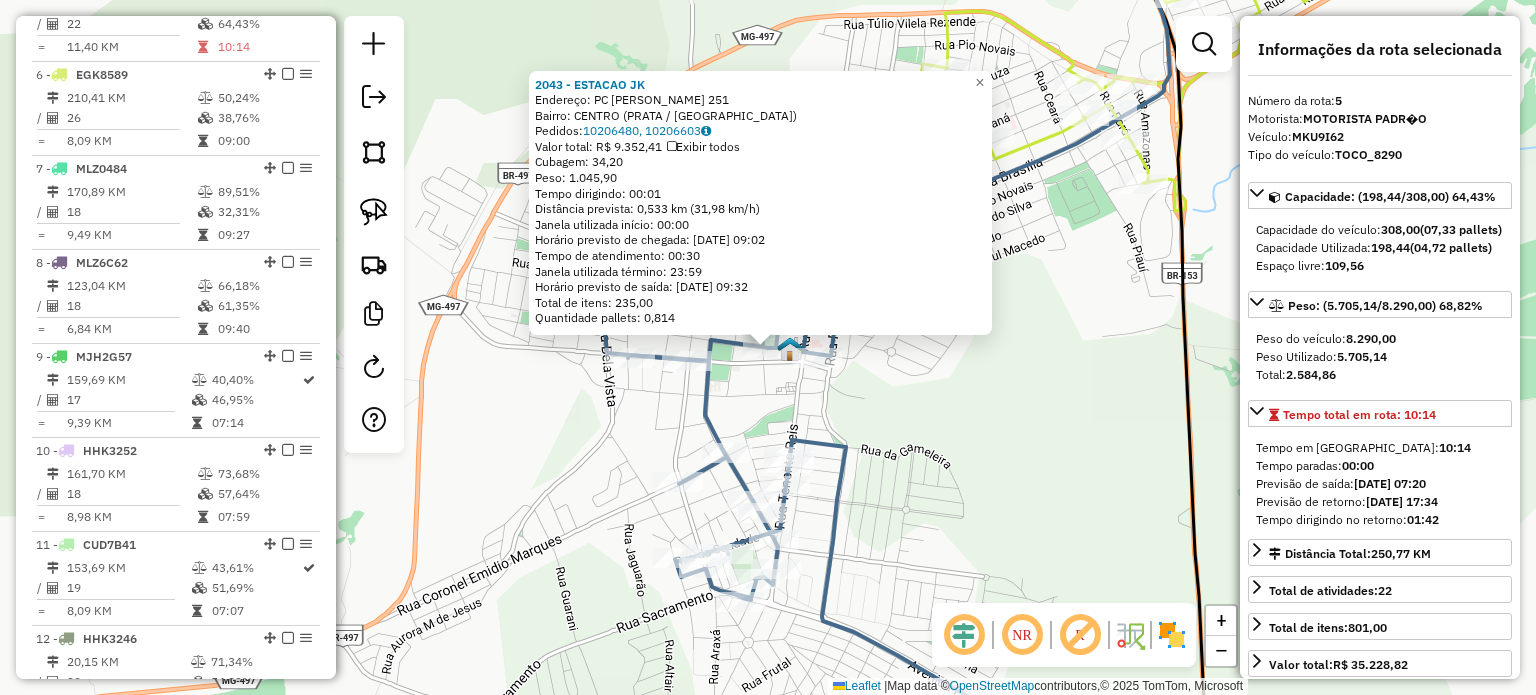 scroll, scrollTop: 1124, scrollLeft: 0, axis: vertical 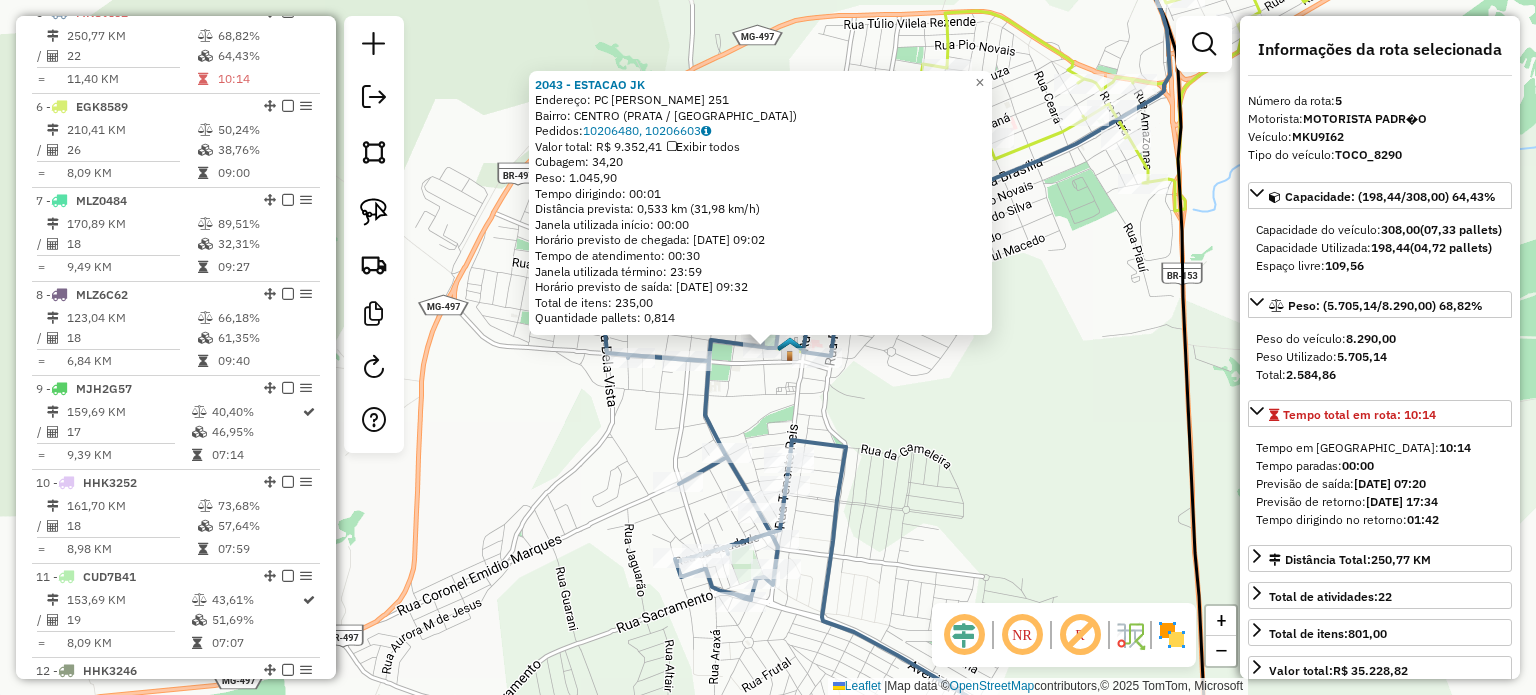 click on "2043 - ESTACAO JK  Endereço:  PC GETULIO VARGAS 251   Bairro: CENTRO (PRATA / MG)   Pedidos:  10206480, 10206603   Valor total: R$ 9.352,41   Exibir todos   Cubagem: 34,20  Peso: 1.045,90  Tempo dirigindo: 00:01   Distância prevista: 0,533 km (31,98 km/h)   Janela utilizada início: 00:00   Horário previsto de chegada: 11/07/2025 09:02   Tempo de atendimento: 00:30   Janela utilizada término: 23:59   Horário previsto de saída: 11/07/2025 09:32   Total de itens: 235,00   Quantidade pallets: 0,814  × Janela de atendimento Grade de atendimento Capacidade Transportadoras Veículos Cliente Pedidos  Rotas Selecione os dias de semana para filtrar as janelas de atendimento  Seg   Ter   Qua   Qui   Sex   Sáb   Dom  Informe o período da janela de atendimento: De: Até:  Filtrar exatamente a janela do cliente  Considerar janela de atendimento padrão  Selecione os dias de semana para filtrar as grades de atendimento  Seg   Ter   Qua   Qui   Sex   Sáb   Dom   Clientes fora do dia de atendimento selecionado De:" 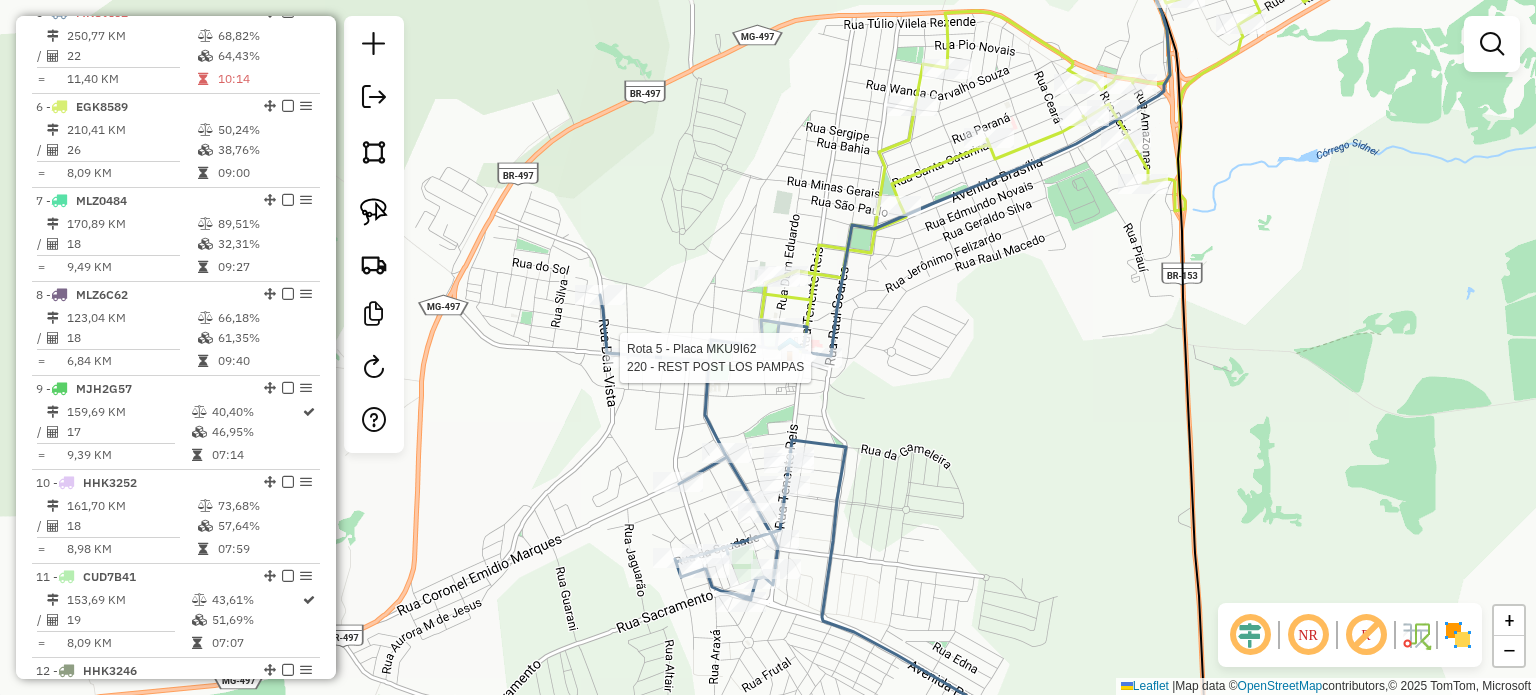 select on "**********" 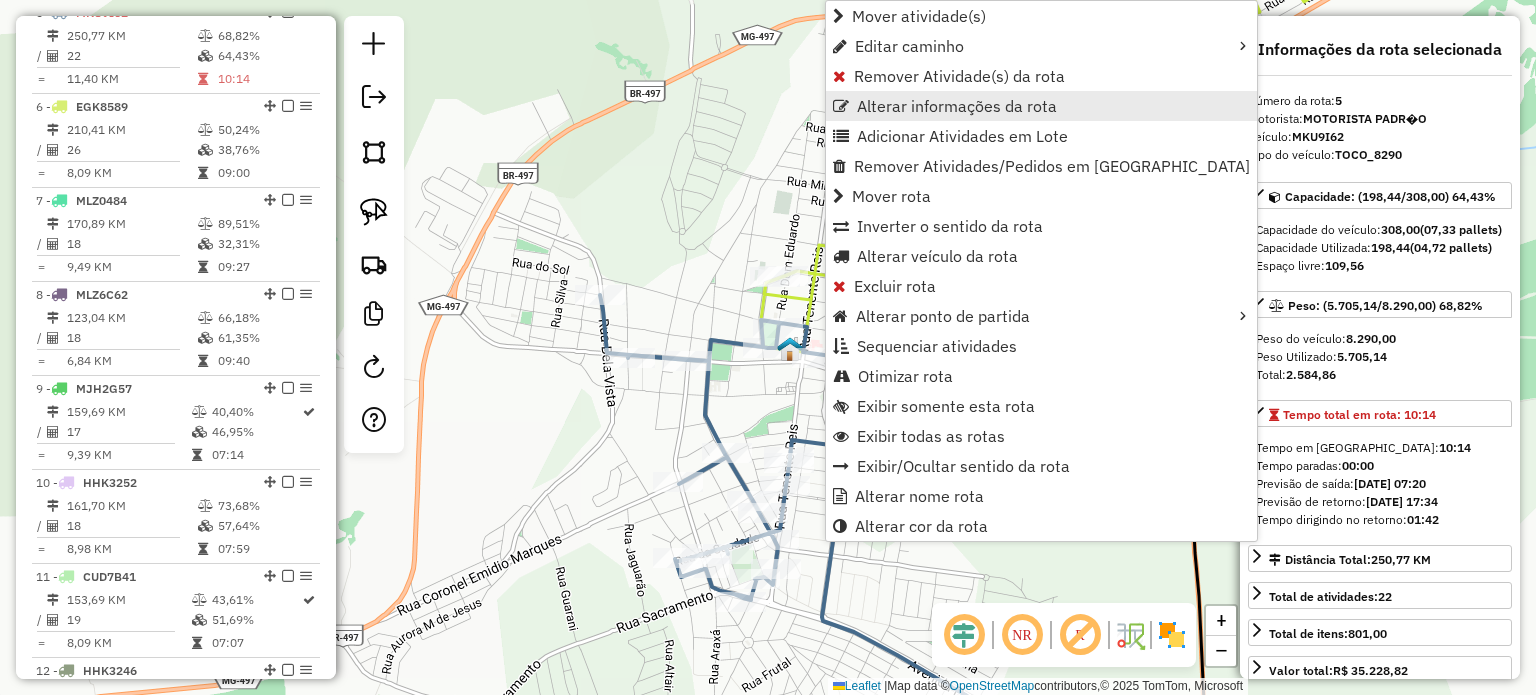 click on "Alterar informações da rota" at bounding box center [957, 106] 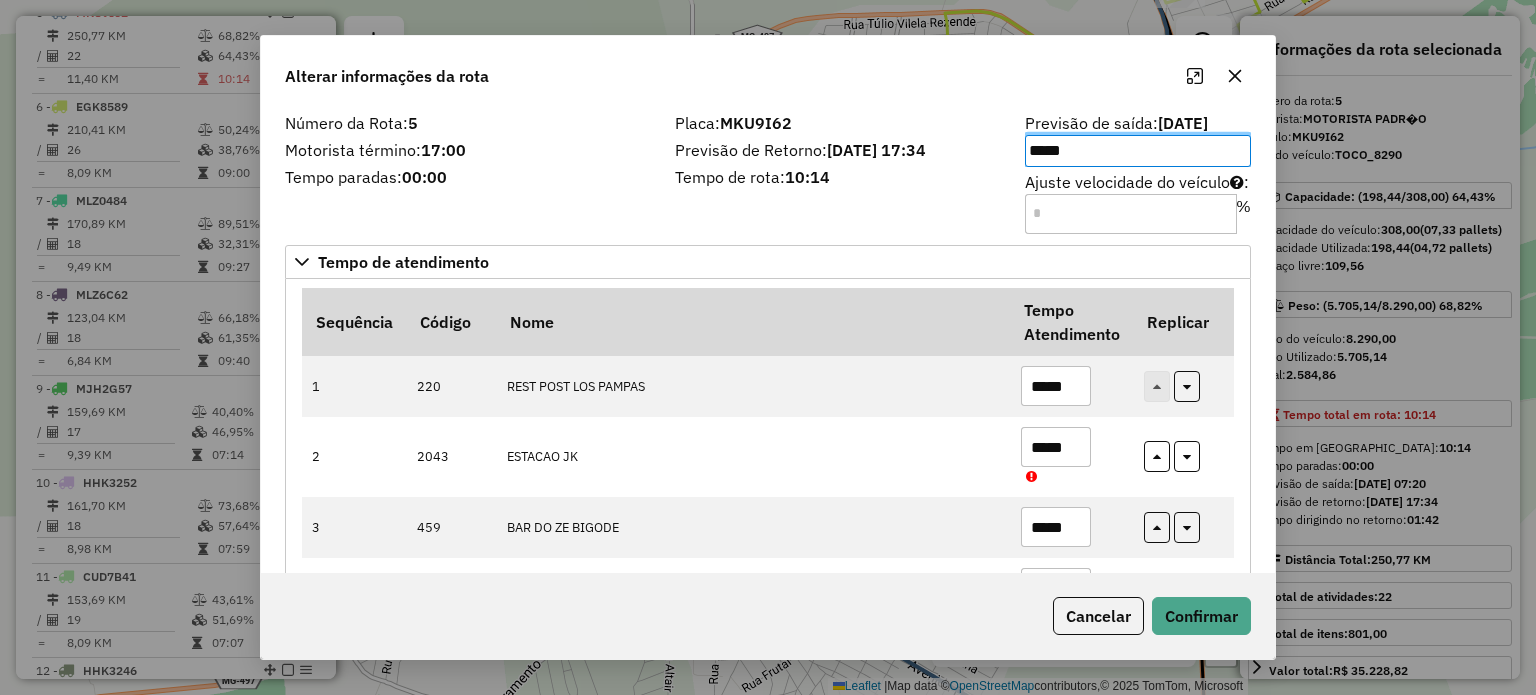 click on "Placa:  MKU9I62  Previsão de Retorno:  11/07/2025 17:34  Tempo de rota:  10:14" 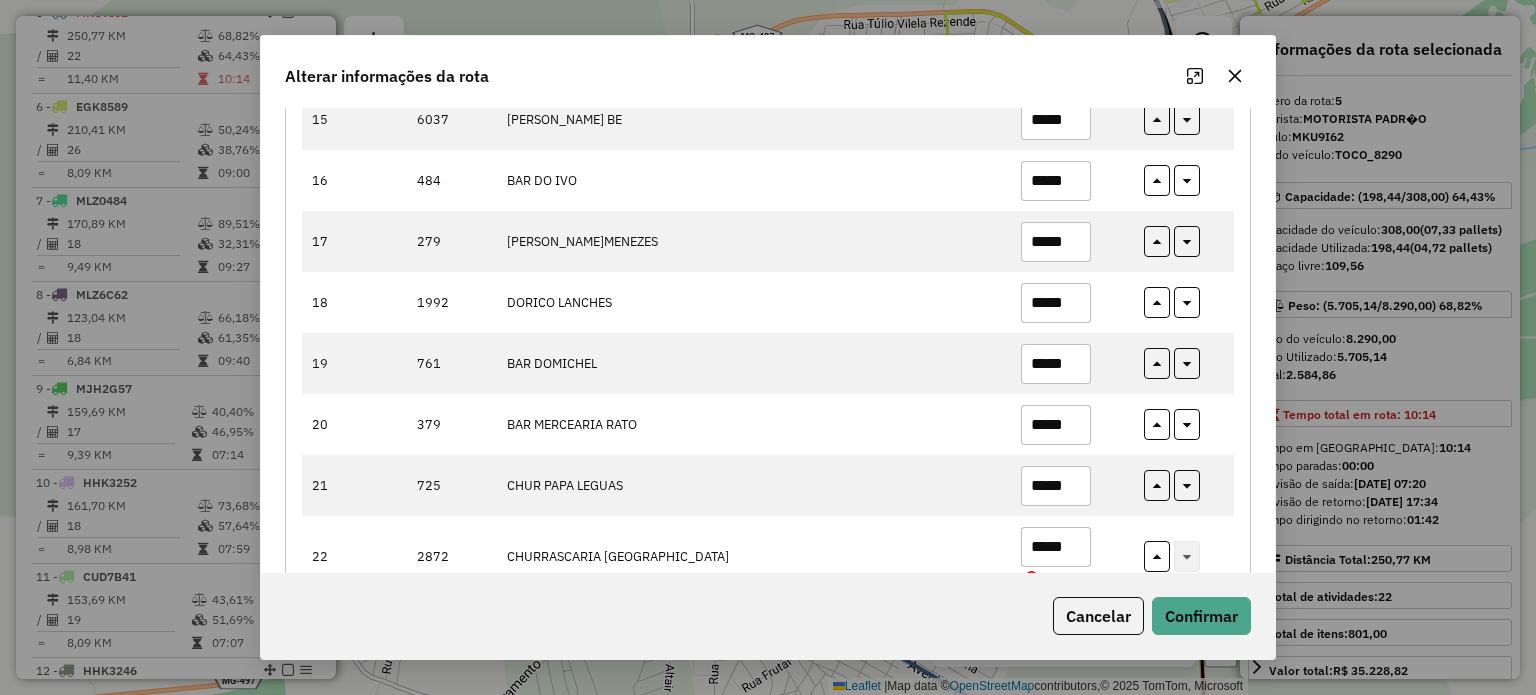 scroll, scrollTop: 1200, scrollLeft: 0, axis: vertical 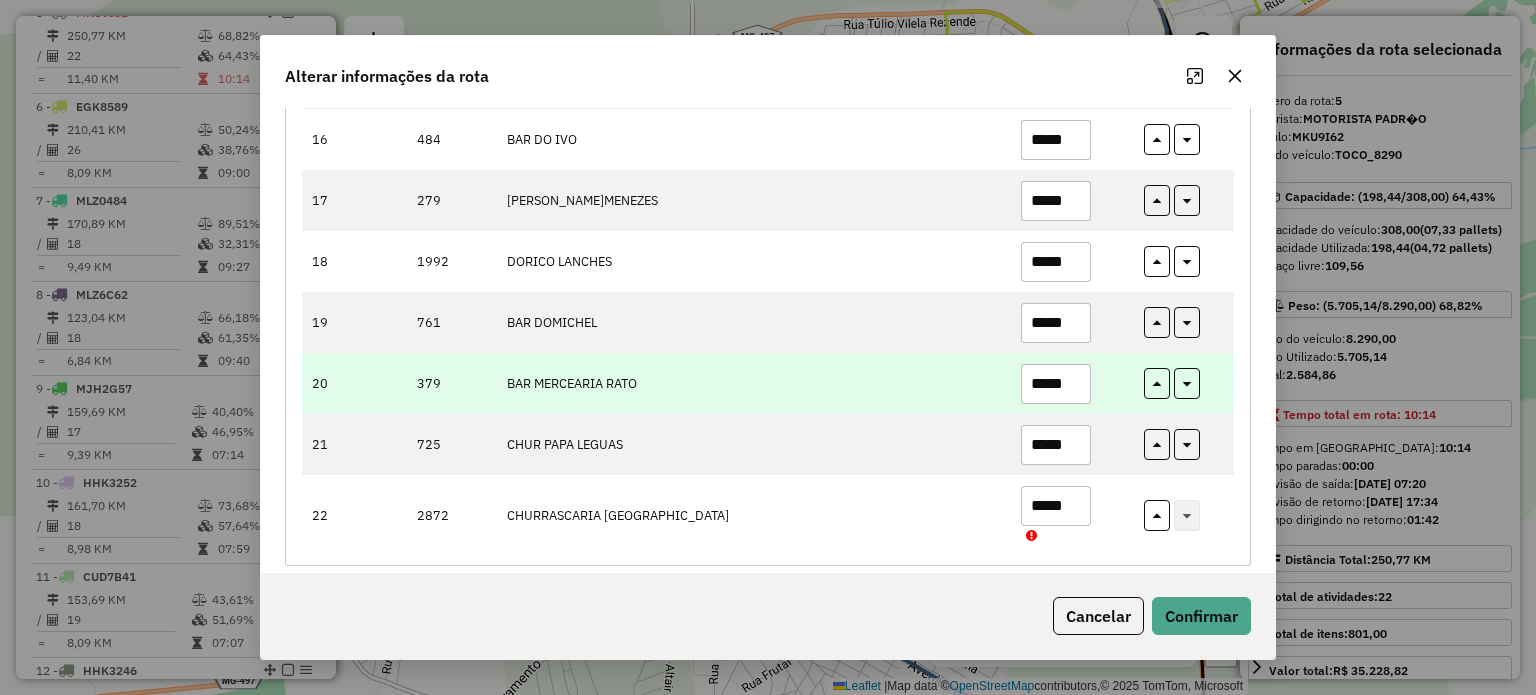 drag, startPoint x: 1053, startPoint y: 377, endPoint x: 1150, endPoint y: 396, distance: 98.84331 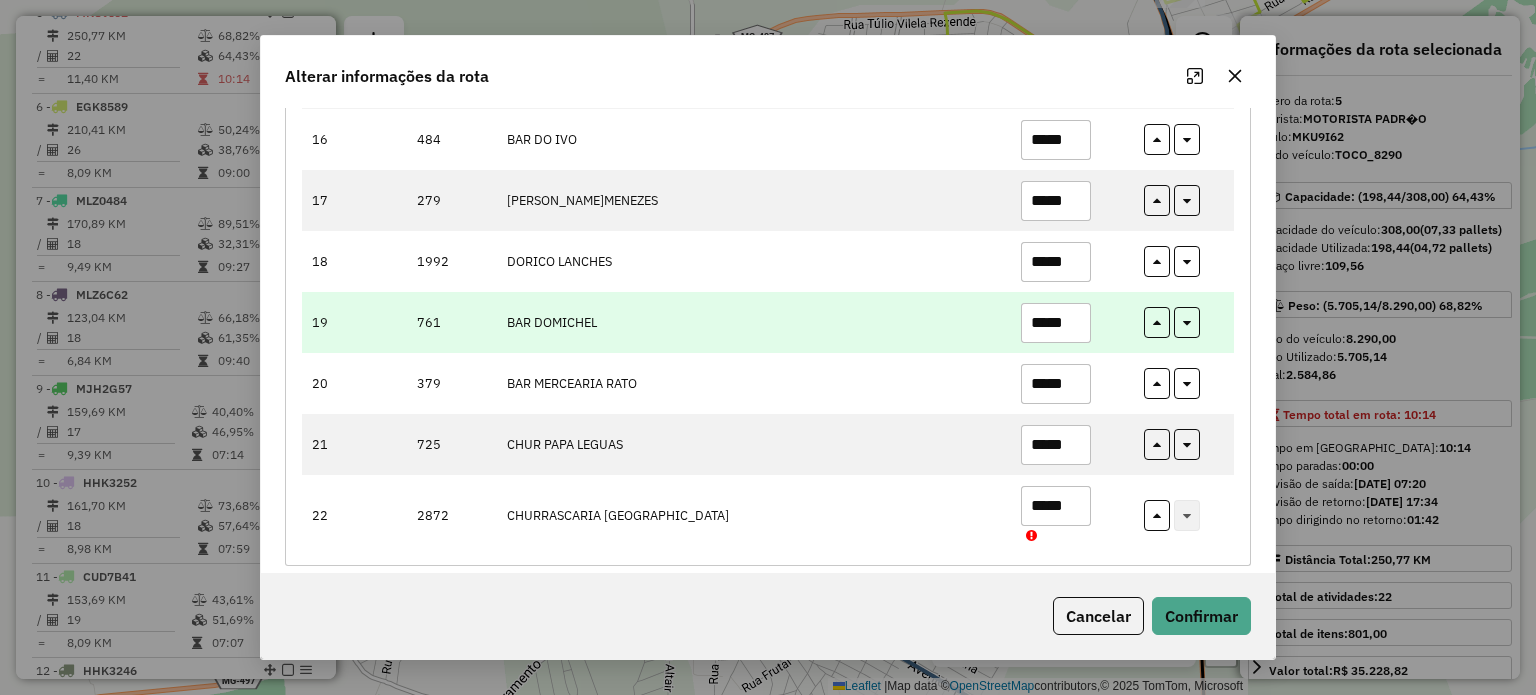 type on "*****" 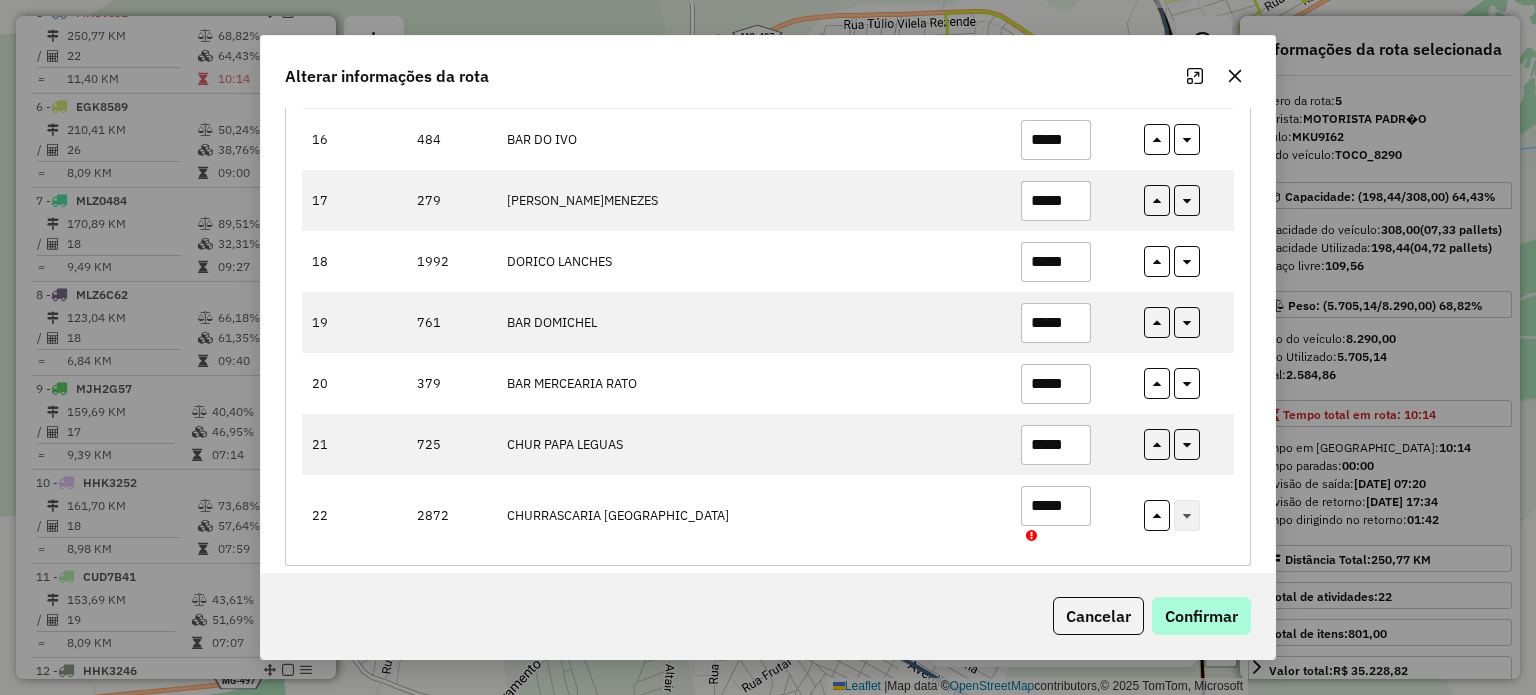 type on "*****" 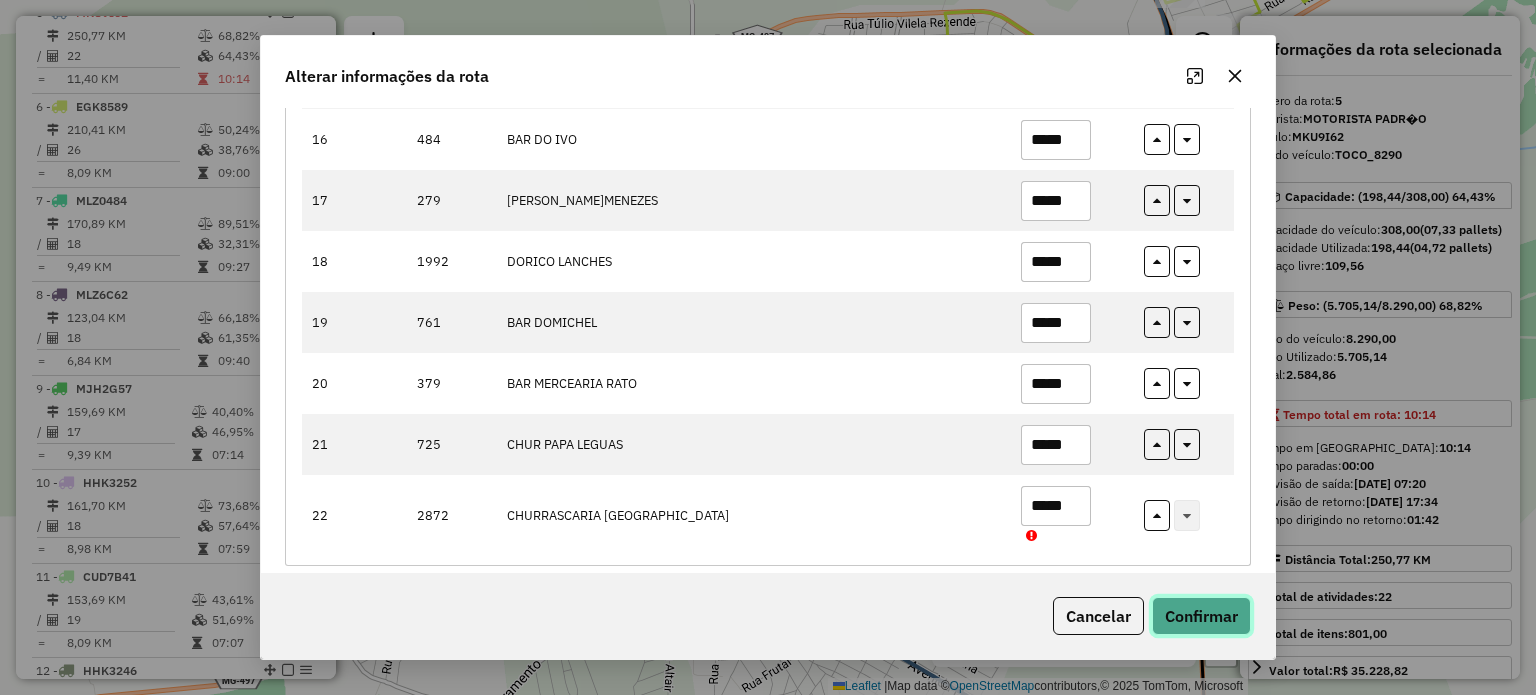 click on "Confirmar" 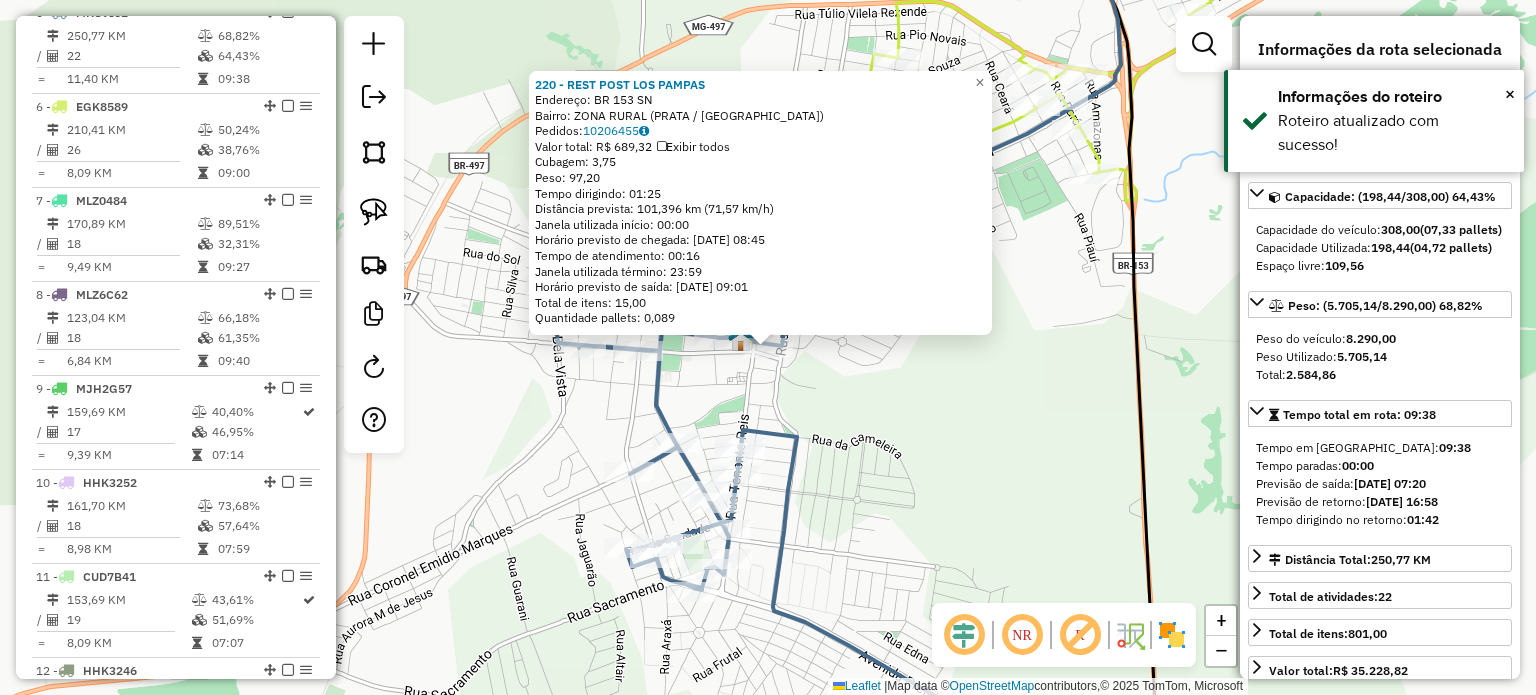 click on "220 - REST POST LOS PAMPAS  Endereço:  BR 153 SN   Bairro: ZONA RURAL (PRATA / MG)   Pedidos:  10206455   Valor total: R$ 689,32   Exibir todos   Cubagem: 3,75  Peso: 97,20  Tempo dirigindo: 01:25   Distância prevista: 101,396 km (71,57 km/h)   Janela utilizada início: 00:00   Horário previsto de chegada: 11/07/2025 08:45   Tempo de atendimento: 00:16   Janela utilizada término: 23:59   Horário previsto de saída: 11/07/2025 09:01   Total de itens: 15,00   Quantidade pallets: 0,089  × Janela de atendimento Grade de atendimento Capacidade Transportadoras Veículos Cliente Pedidos  Rotas Selecione os dias de semana para filtrar as janelas de atendimento  Seg   Ter   Qua   Qui   Sex   Sáb   Dom  Informe o período da janela de atendimento: De: Até:  Filtrar exatamente a janela do cliente  Considerar janela de atendimento padrão  Selecione os dias de semana para filtrar as grades de atendimento  Seg   Ter   Qua   Qui   Sex   Sáb   Dom   Considerar clientes sem dia de atendimento cadastrado  De:   De:" 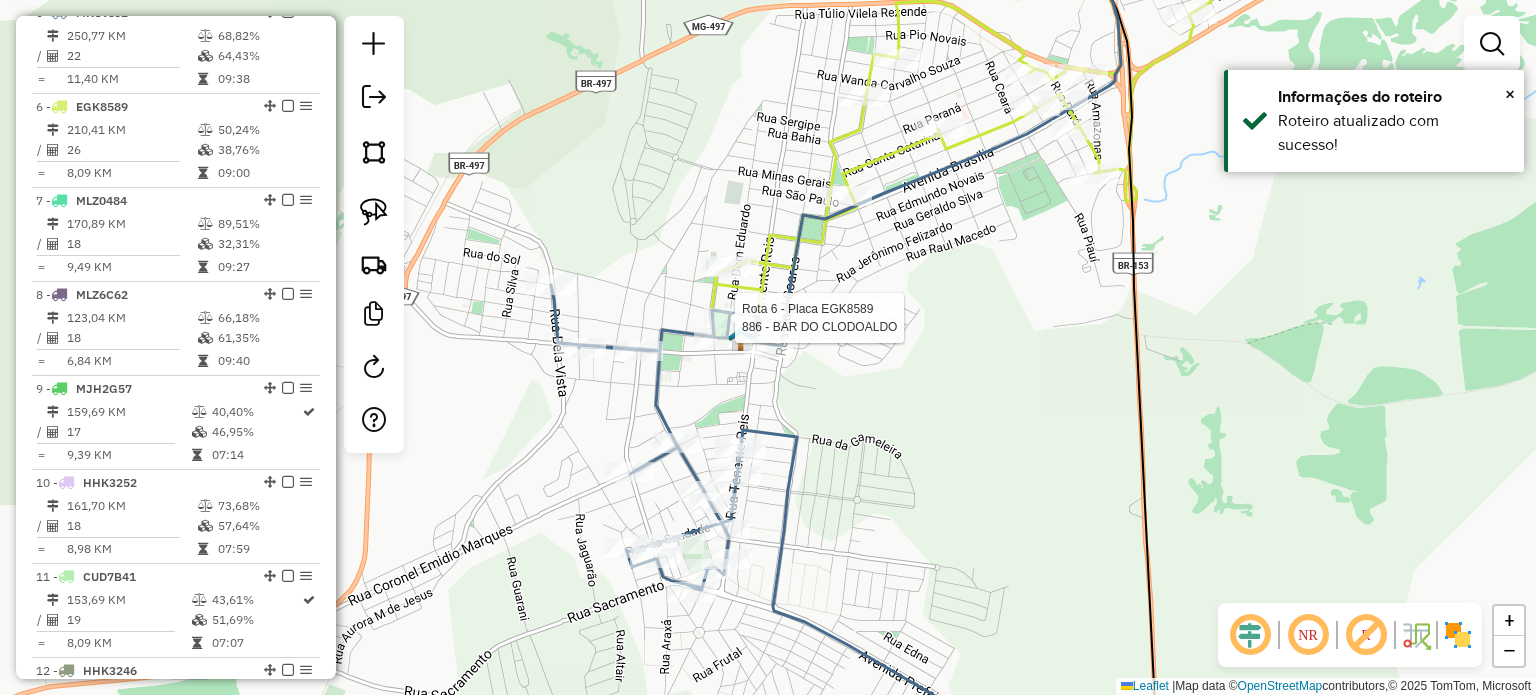 select on "**********" 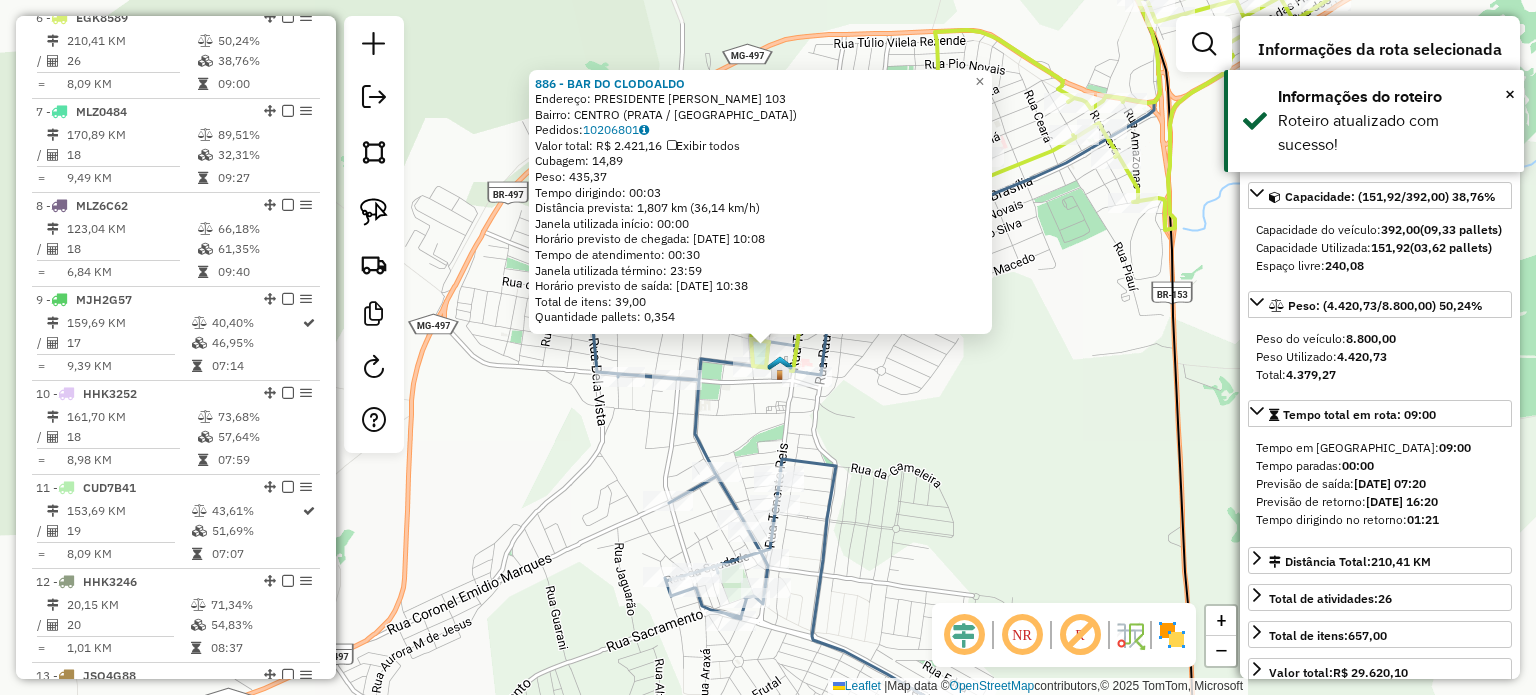 scroll, scrollTop: 1218, scrollLeft: 0, axis: vertical 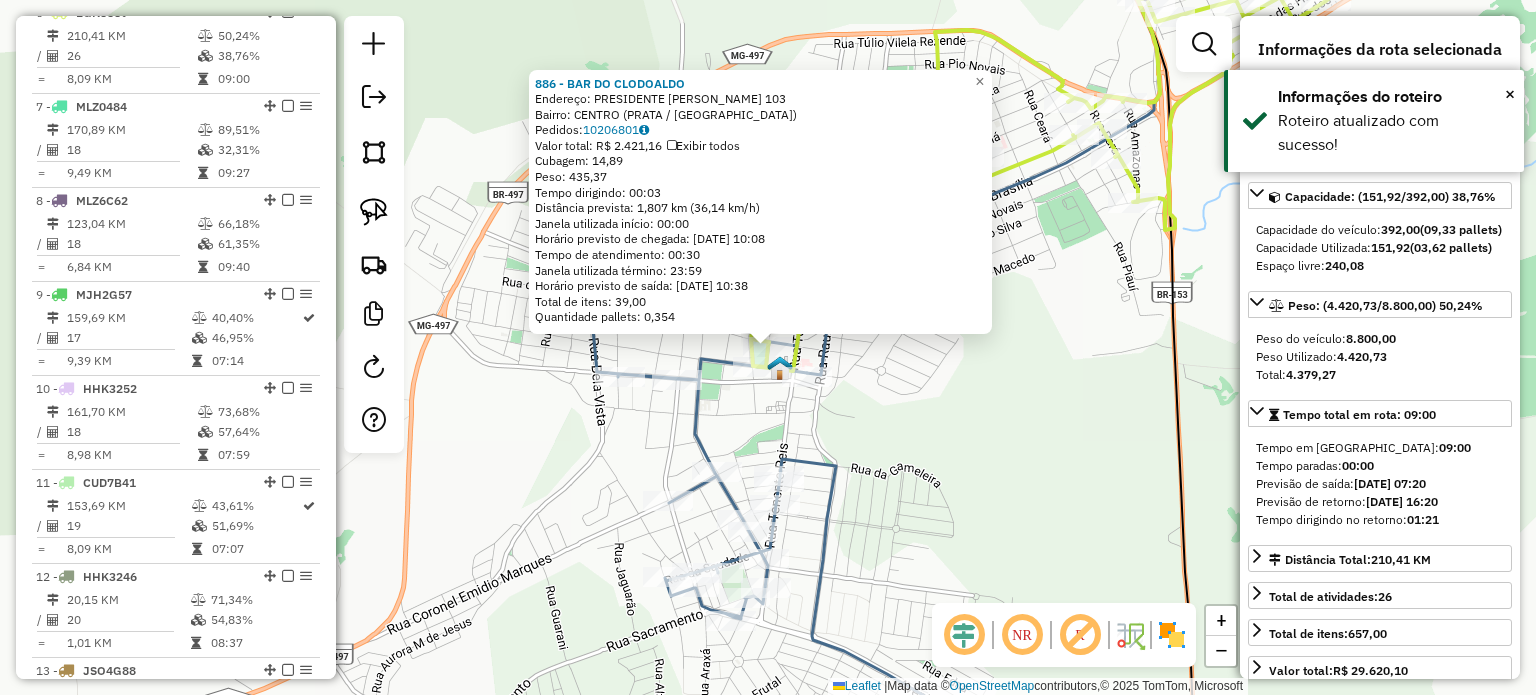 click on "886 - BAR DO CLODOALDO  Endereço:  PRESIDENTE GETULIO VARGAS 103   Bairro: CENTRO (PRATA / MG)   Pedidos:  10206801   Valor total: R$ 2.421,16   Exibir todos   Cubagem: 14,89  Peso: 435,37  Tempo dirigindo: 00:03   Distância prevista: 1,807 km (36,14 km/h)   Janela utilizada início: 00:00   Horário previsto de chegada: 11/07/2025 10:08   Tempo de atendimento: 00:30   Janela utilizada término: 23:59   Horário previsto de saída: 11/07/2025 10:38   Total de itens: 39,00   Quantidade pallets: 0,354  × Janela de atendimento Grade de atendimento Capacidade Transportadoras Veículos Cliente Pedidos  Rotas Selecione os dias de semana para filtrar as janelas de atendimento  Seg   Ter   Qua   Qui   Sex   Sáb   Dom  Informe o período da janela de atendimento: De: Até:  Filtrar exatamente a janela do cliente  Considerar janela de atendimento padrão  Selecione os dias de semana para filtrar as grades de atendimento  Seg   Ter   Qua   Qui   Sex   Sáb   Dom   Clientes fora do dia de atendimento selecionado De:" 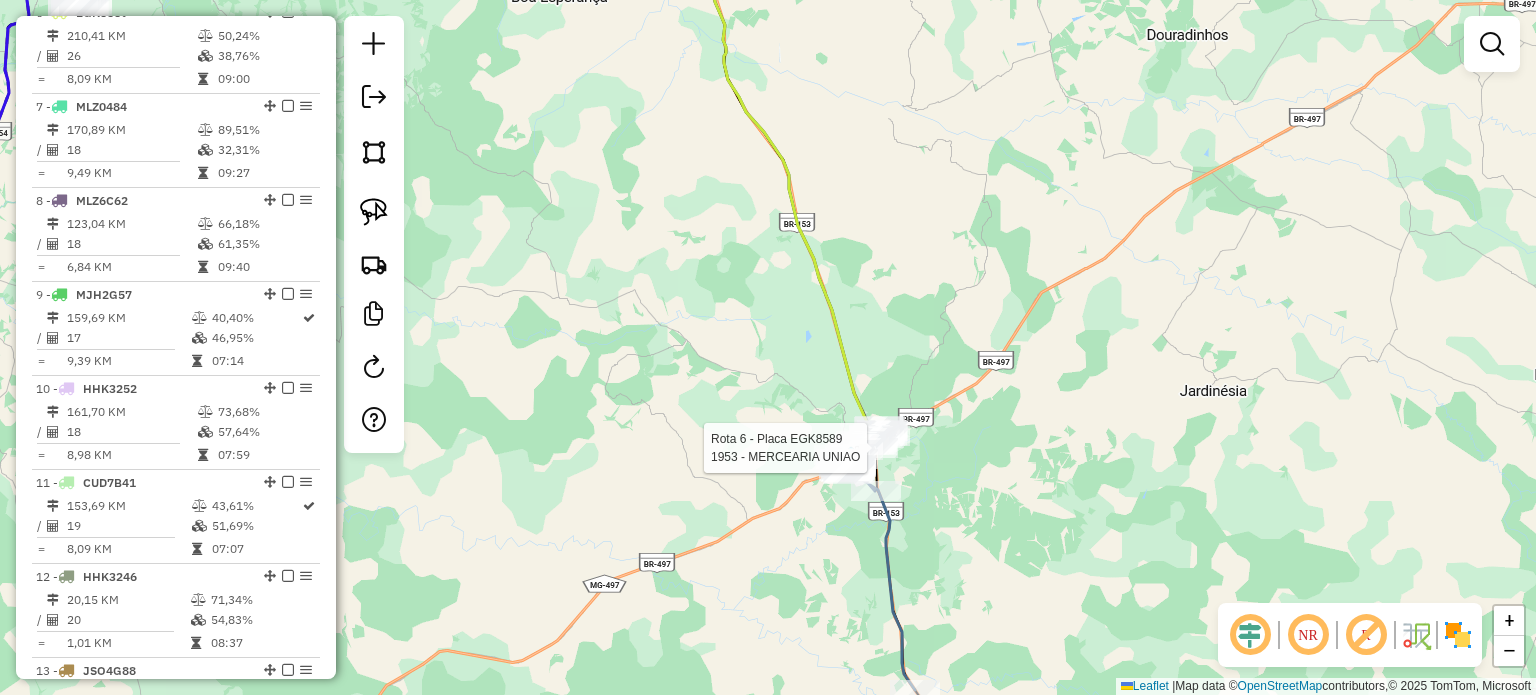 select on "**********" 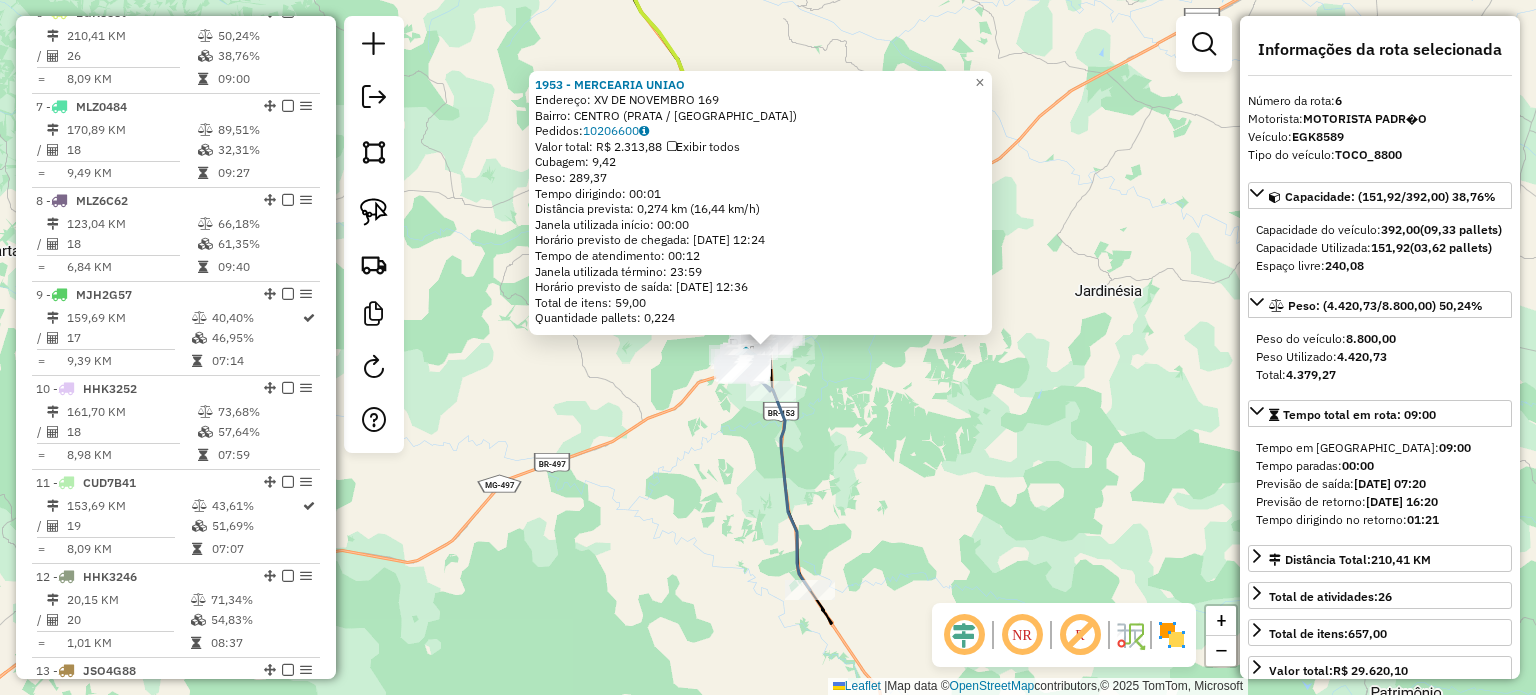 drag, startPoint x: 933, startPoint y: 534, endPoint x: 896, endPoint y: 554, distance: 42.059483 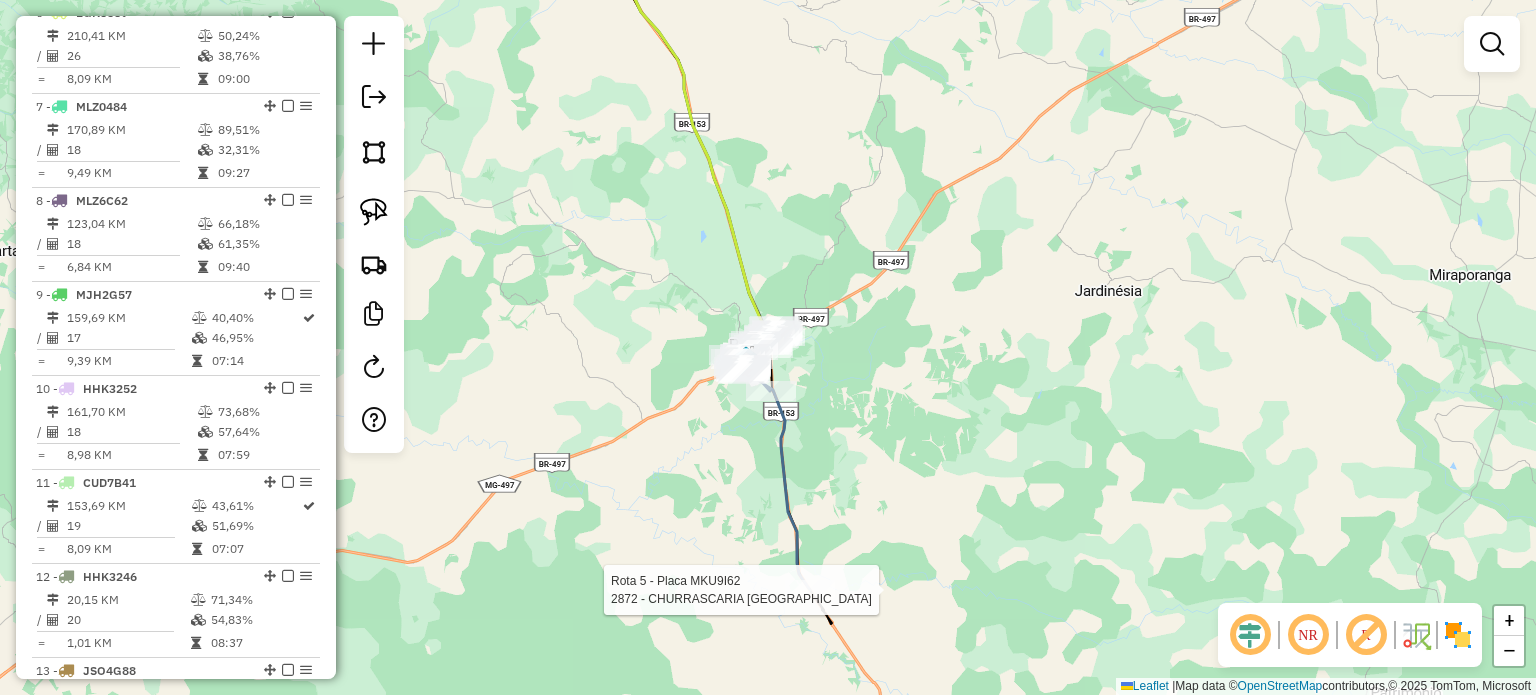 select on "**********" 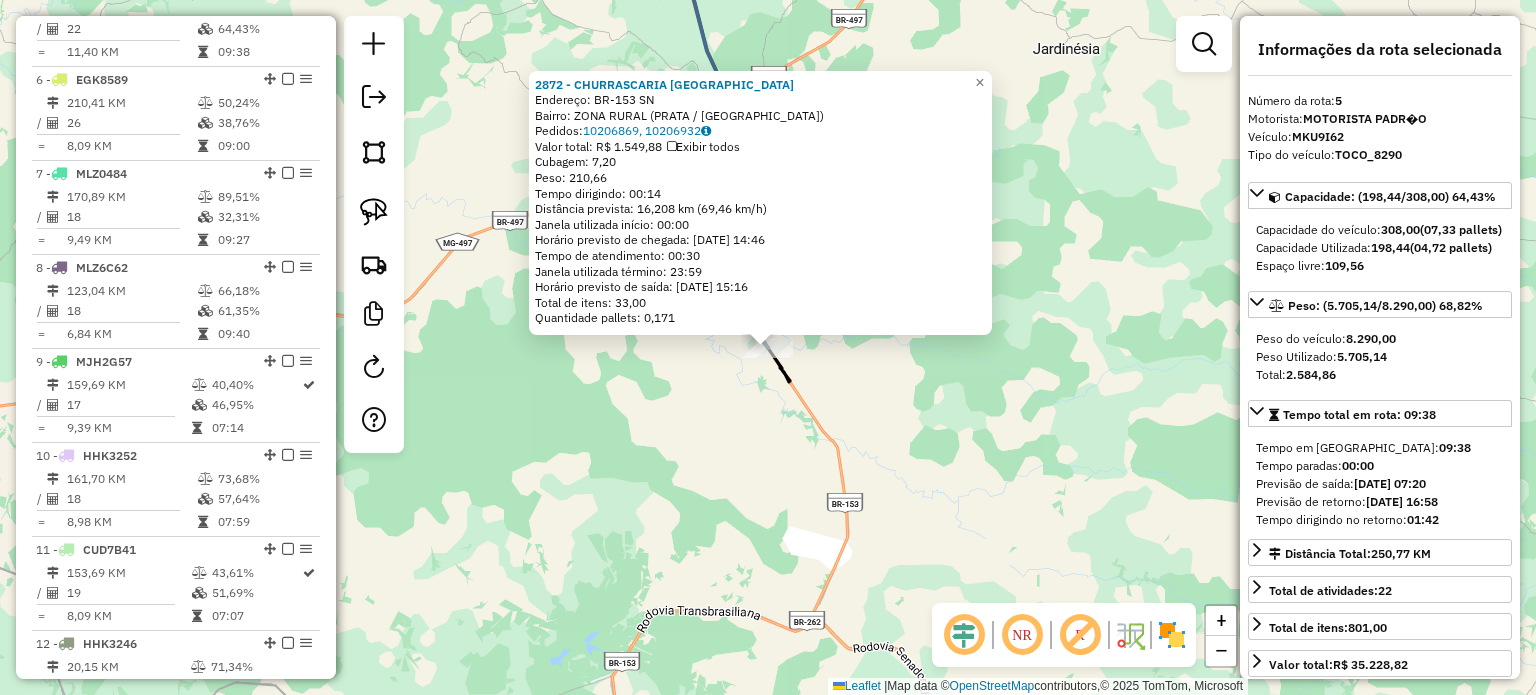 scroll, scrollTop: 1124, scrollLeft: 0, axis: vertical 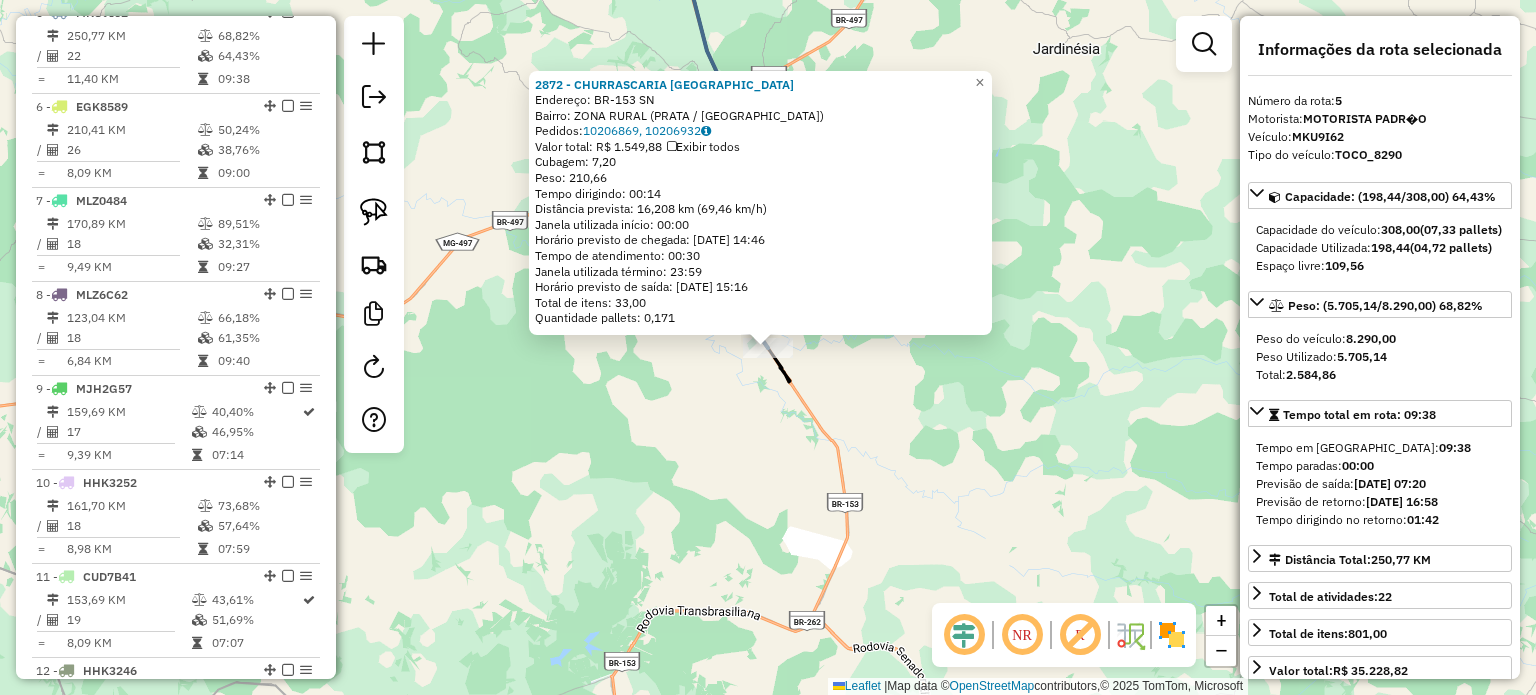 click on "2872 - CHURRASCARIA DO RICA  Endereço:  BR-153 SN   Bairro: ZONA RURAL (PRATA / MG)   Pedidos:  10206869, 10206932   Valor total: R$ 1.549,88   Exibir todos   Cubagem: 7,20  Peso: 210,66  Tempo dirigindo: 00:14   Distância prevista: 16,208 km (69,46 km/h)   Janela utilizada início: 00:00   Horário previsto de chegada: 11/07/2025 14:46   Tempo de atendimento: 00:30   Janela utilizada término: 23:59   Horário previsto de saída: 11/07/2025 15:16   Total de itens: 33,00   Quantidade pallets: 0,171  × Janela de atendimento Grade de atendimento Capacidade Transportadoras Veículos Cliente Pedidos  Rotas Selecione os dias de semana para filtrar as janelas de atendimento  Seg   Ter   Qua   Qui   Sex   Sáb   Dom  Informe o período da janela de atendimento: De: Até:  Filtrar exatamente a janela do cliente  Considerar janela de atendimento padrão  Selecione os dias de semana para filtrar as grades de atendimento  Seg   Ter   Qua   Qui   Sex   Sáb   Dom   Considerar clientes sem dia de atendimento cadastrado" 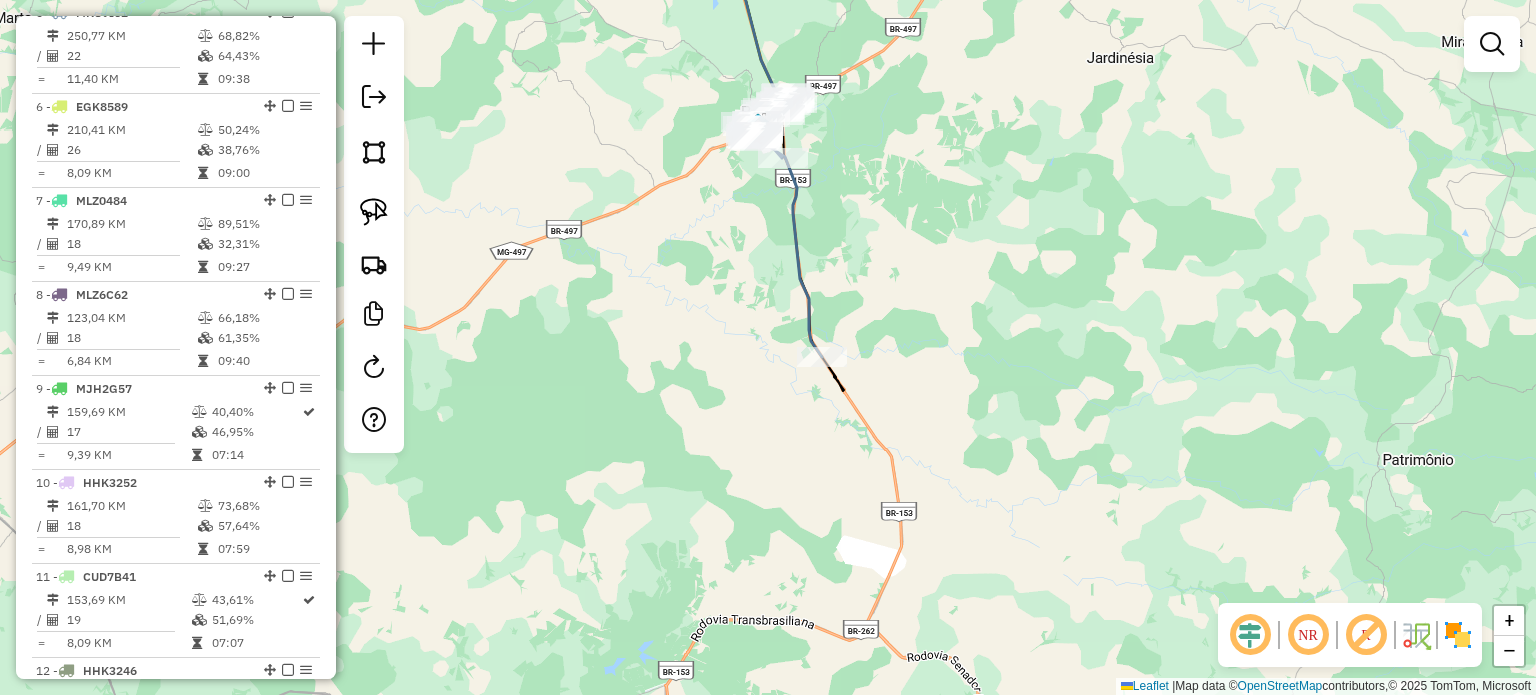 drag, startPoint x: 577, startPoint y: 471, endPoint x: 803, endPoint y: 474, distance: 226.01991 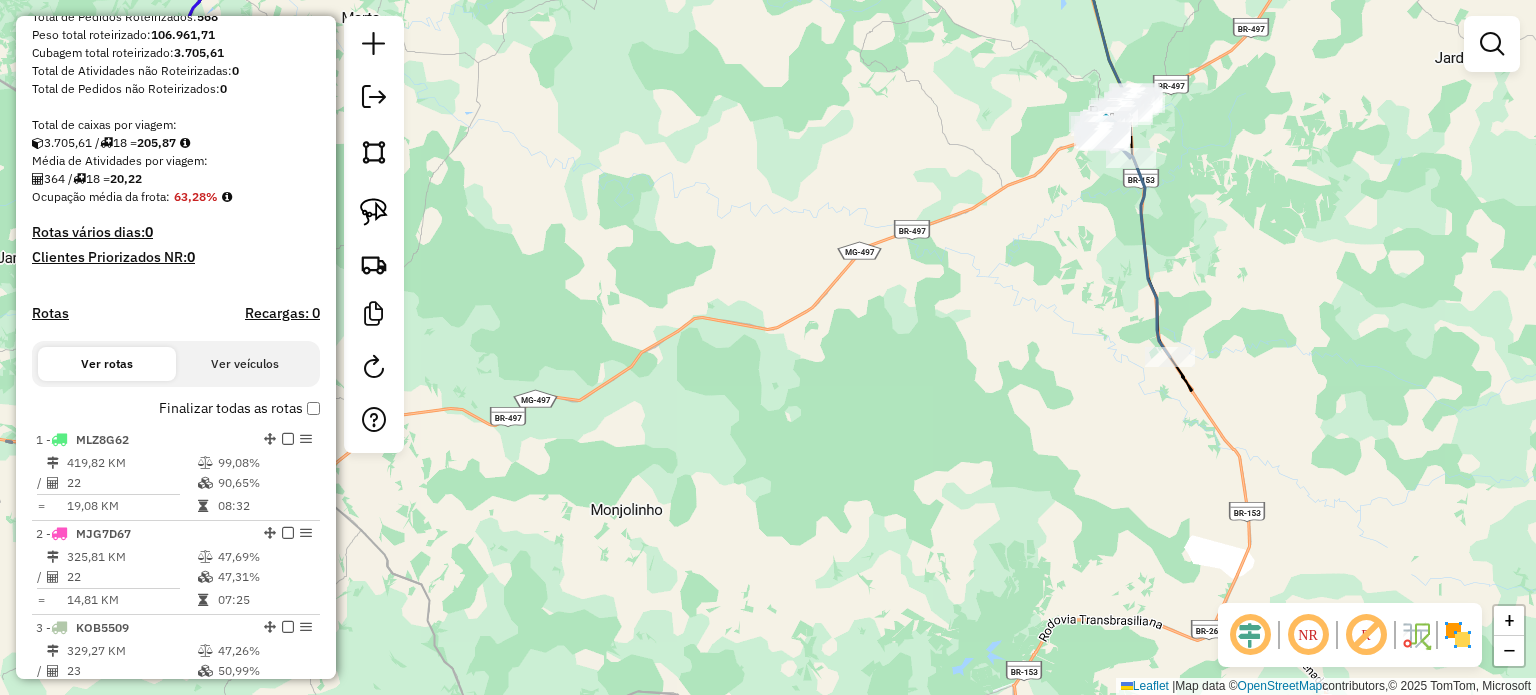 scroll, scrollTop: 253, scrollLeft: 0, axis: vertical 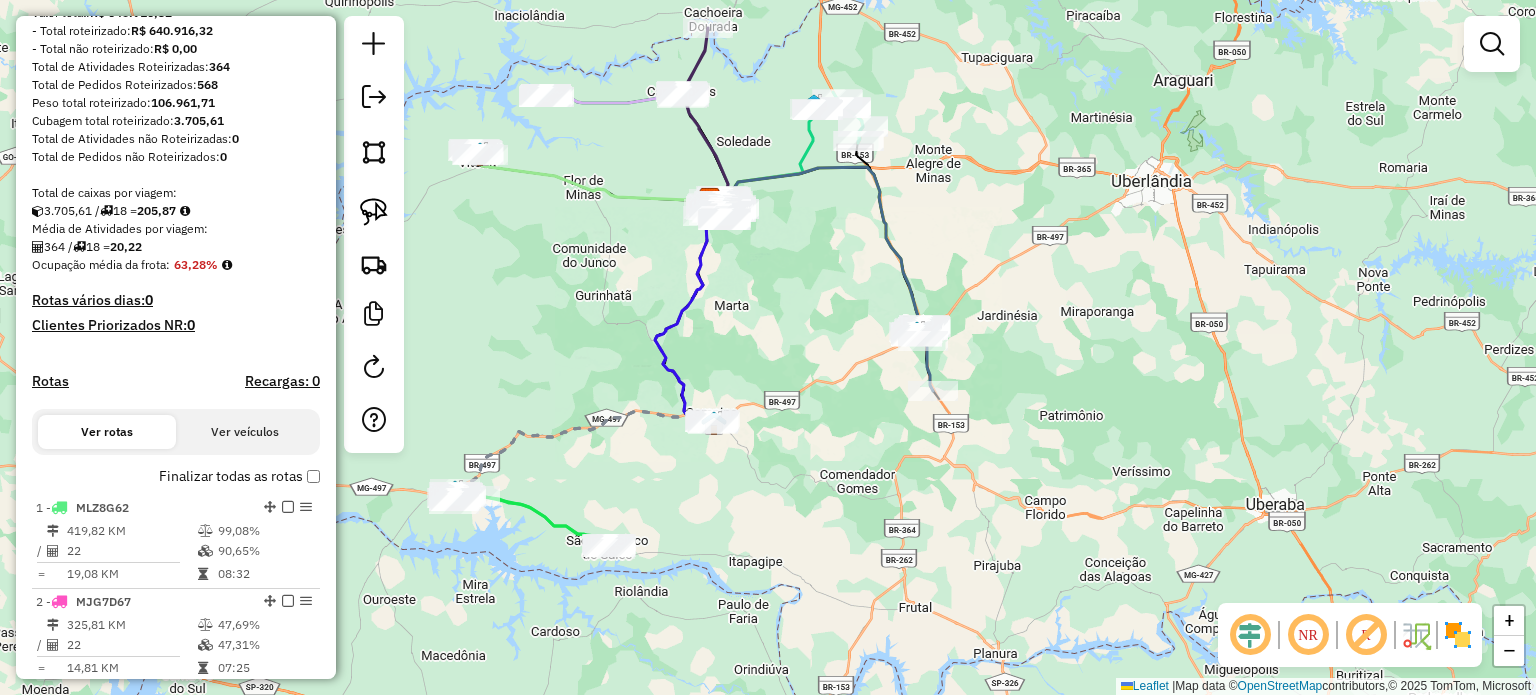 click on "Janela de atendimento Grade de atendimento Capacidade Transportadoras Veículos Cliente Pedidos  Rotas Selecione os dias de semana para filtrar as janelas de atendimento  Seg   Ter   Qua   Qui   Sex   Sáb   Dom  Informe o período da janela de atendimento: De: Até:  Filtrar exatamente a janela do cliente  Considerar janela de atendimento padrão  Selecione os dias de semana para filtrar as grades de atendimento  Seg   Ter   Qua   Qui   Sex   Sáb   Dom   Considerar clientes sem dia de atendimento cadastrado  Clientes fora do dia de atendimento selecionado Filtrar as atividades entre os valores definidos abaixo:  Peso mínimo:   Peso máximo:   Cubagem mínima:   Cubagem máxima:   De:   Até:  Filtrar as atividades entre o tempo de atendimento definido abaixo:  De:   Até:   Considerar capacidade total dos clientes não roteirizados Transportadora: Selecione um ou mais itens Tipo de veículo: Selecione um ou mais itens Veículo: Selecione um ou mais itens Motorista: Selecione um ou mais itens Nome: Rótulo:" 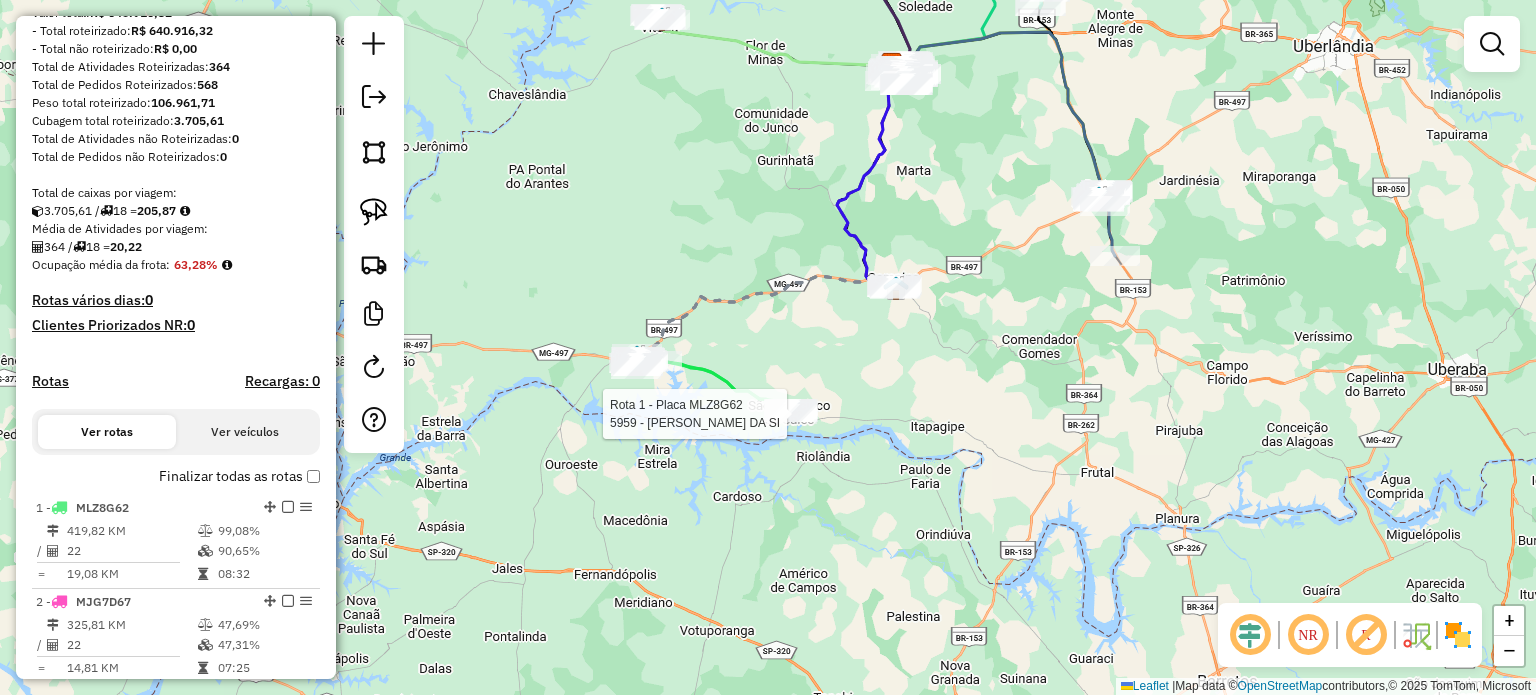 select on "**********" 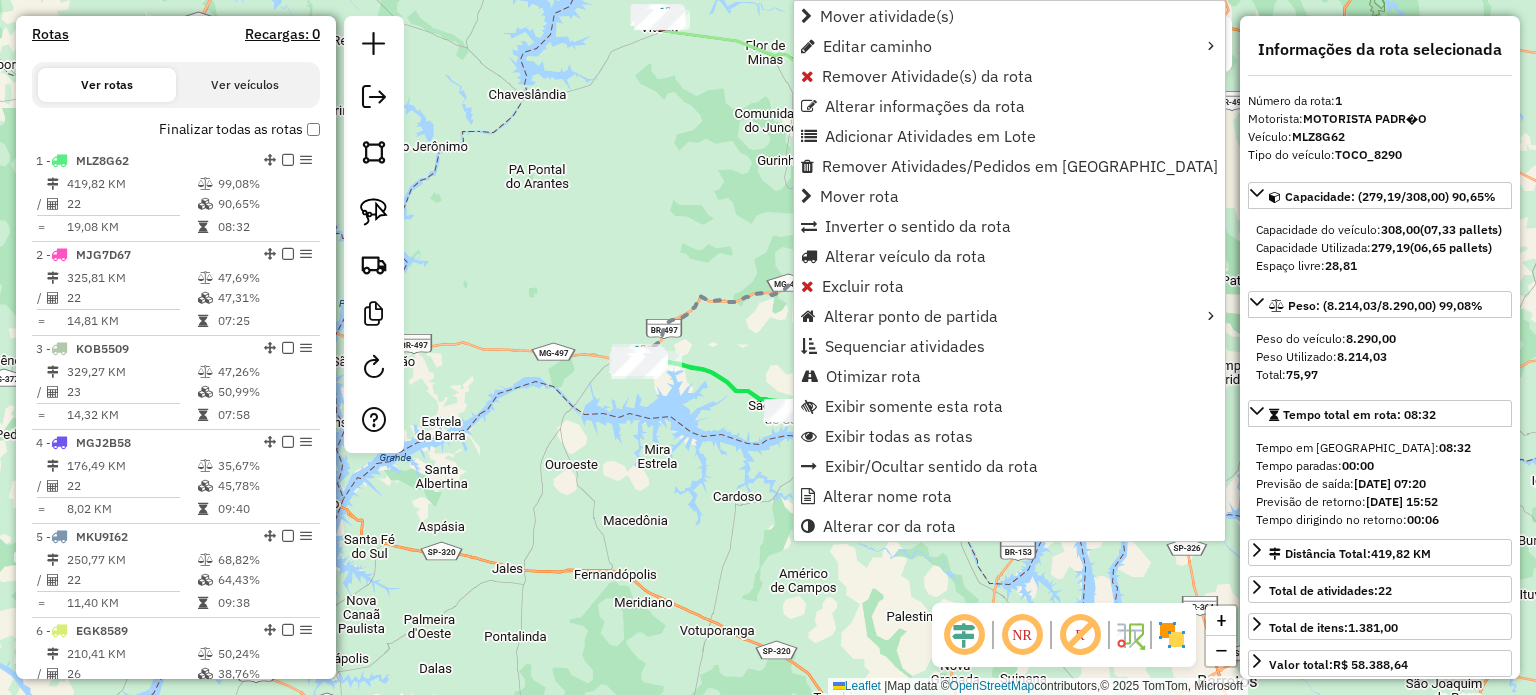 scroll, scrollTop: 748, scrollLeft: 0, axis: vertical 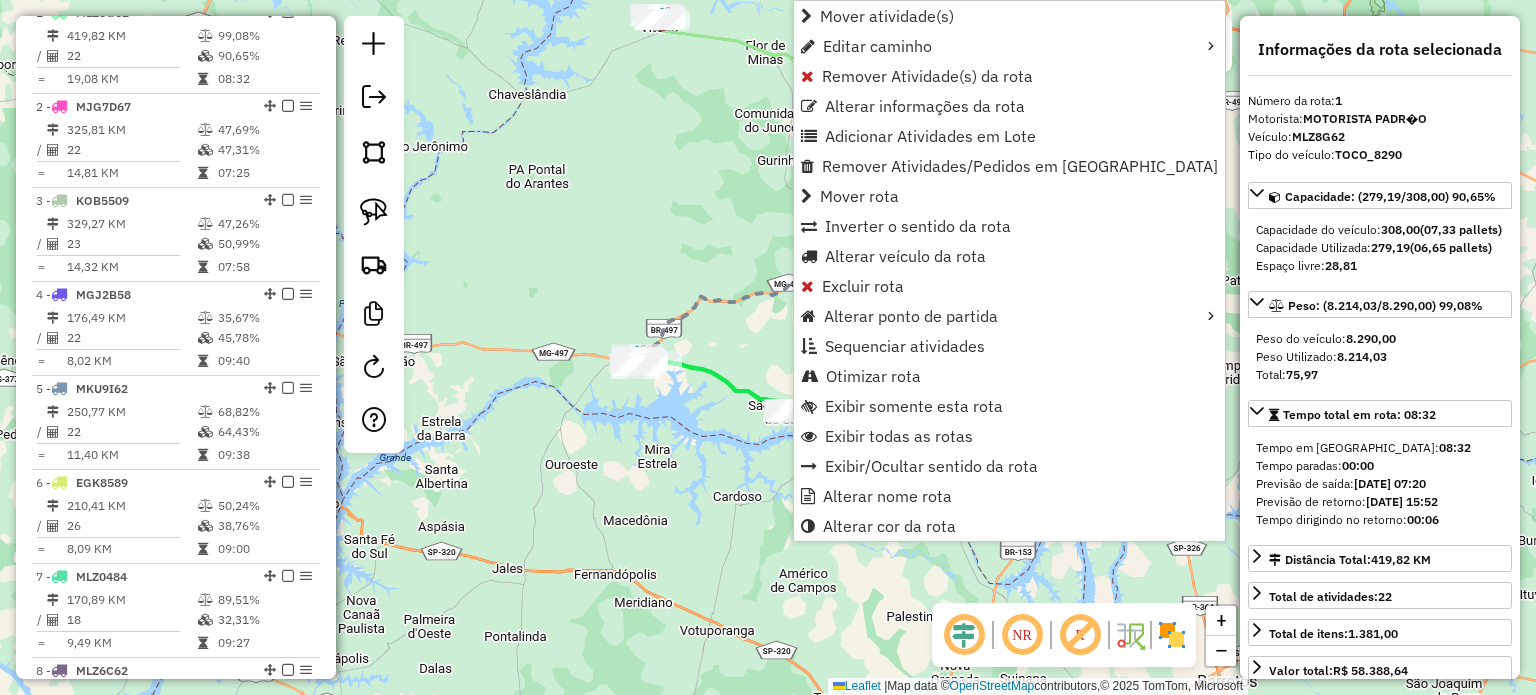 click on "Janela de atendimento Grade de atendimento Capacidade Transportadoras Veículos Cliente Pedidos  Rotas Selecione os dias de semana para filtrar as janelas de atendimento  Seg   Ter   Qua   Qui   Sex   Sáb   Dom  Informe o período da janela de atendimento: De: Até:  Filtrar exatamente a janela do cliente  Considerar janela de atendimento padrão  Selecione os dias de semana para filtrar as grades de atendimento  Seg   Ter   Qua   Qui   Sex   Sáb   Dom   Considerar clientes sem dia de atendimento cadastrado  Clientes fora do dia de atendimento selecionado Filtrar as atividades entre os valores definidos abaixo:  Peso mínimo:   Peso máximo:   Cubagem mínima:   Cubagem máxima:   De:   Até:  Filtrar as atividades entre o tempo de atendimento definido abaixo:  De:   Até:   Considerar capacidade total dos clientes não roteirizados Transportadora: Selecione um ou mais itens Tipo de veículo: Selecione um ou mais itens Veículo: Selecione um ou mais itens Motorista: Selecione um ou mais itens Nome: Rótulo:" 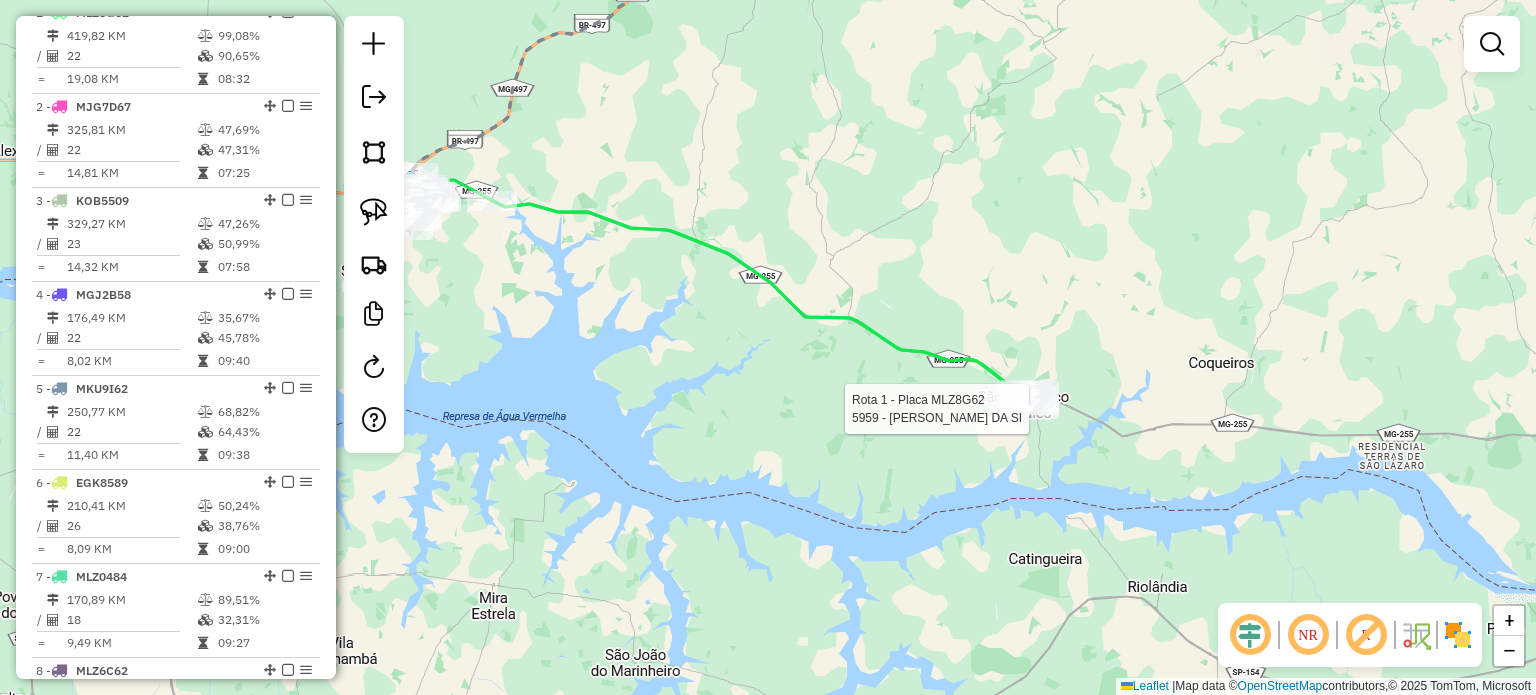 select on "**********" 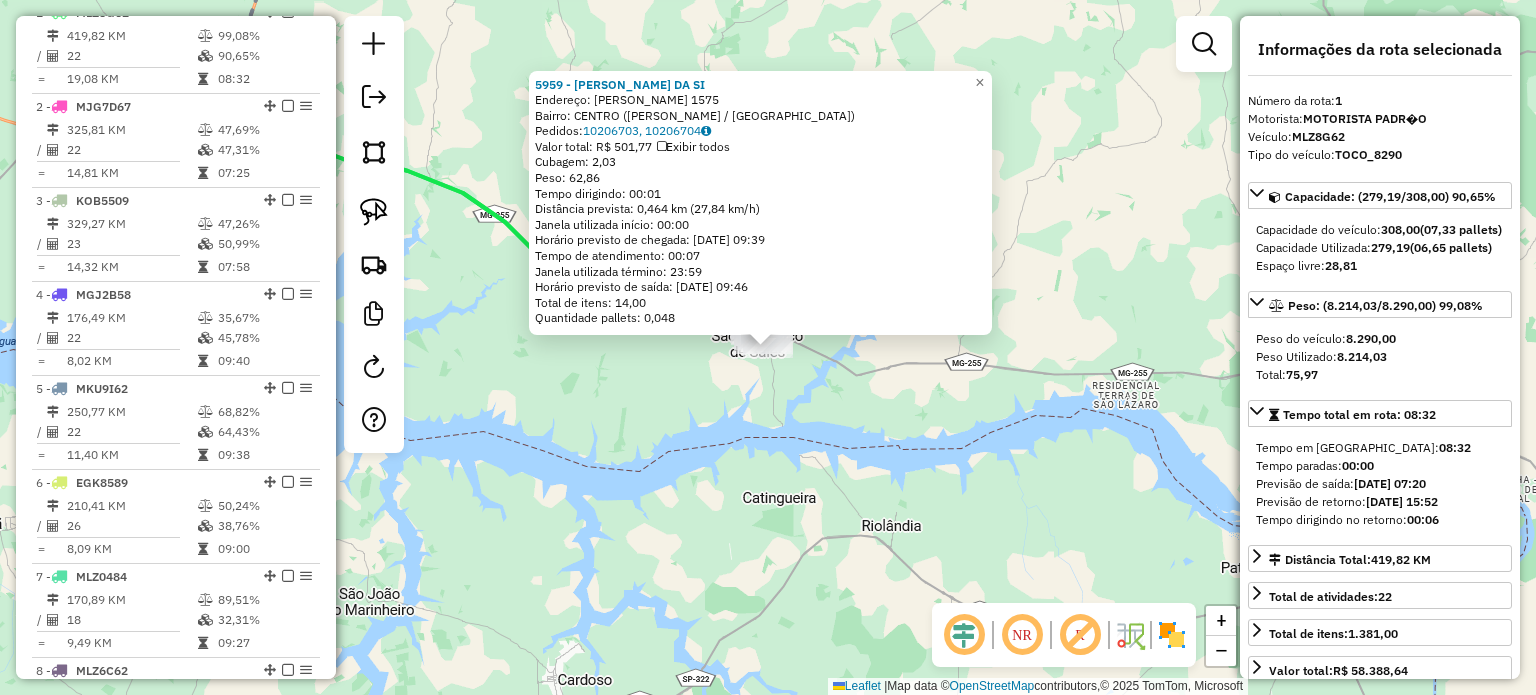 click on "5959 - VALDETE INACIO DA SI  Endereço:  GENESIO PIMENTA BARBOSA 1575   Bairro: CENTRO (SAO FRANCISCO DE SALES / MG)   Pedidos:  10206703, 10206704   Valor total: R$ 501,77   Exibir todos   Cubagem: 2,03  Peso: 62,86  Tempo dirigindo: 00:01   Distância prevista: 0,464 km (27,84 km/h)   Janela utilizada início: 00:00   Horário previsto de chegada: 11/07/2025 09:39   Tempo de atendimento: 00:07   Janela utilizada término: 23:59   Horário previsto de saída: 11/07/2025 09:46   Total de itens: 14,00   Quantidade pallets: 0,048  × Janela de atendimento Grade de atendimento Capacidade Transportadoras Veículos Cliente Pedidos  Rotas Selecione os dias de semana para filtrar as janelas de atendimento  Seg   Ter   Qua   Qui   Sex   Sáb   Dom  Informe o período da janela de atendimento: De: Até:  Filtrar exatamente a janela do cliente  Considerar janela de atendimento padrão  Selecione os dias de semana para filtrar as grades de atendimento  Seg   Ter   Qua   Qui   Sex   Sáb   Dom   Peso mínimo:   De:  De:" 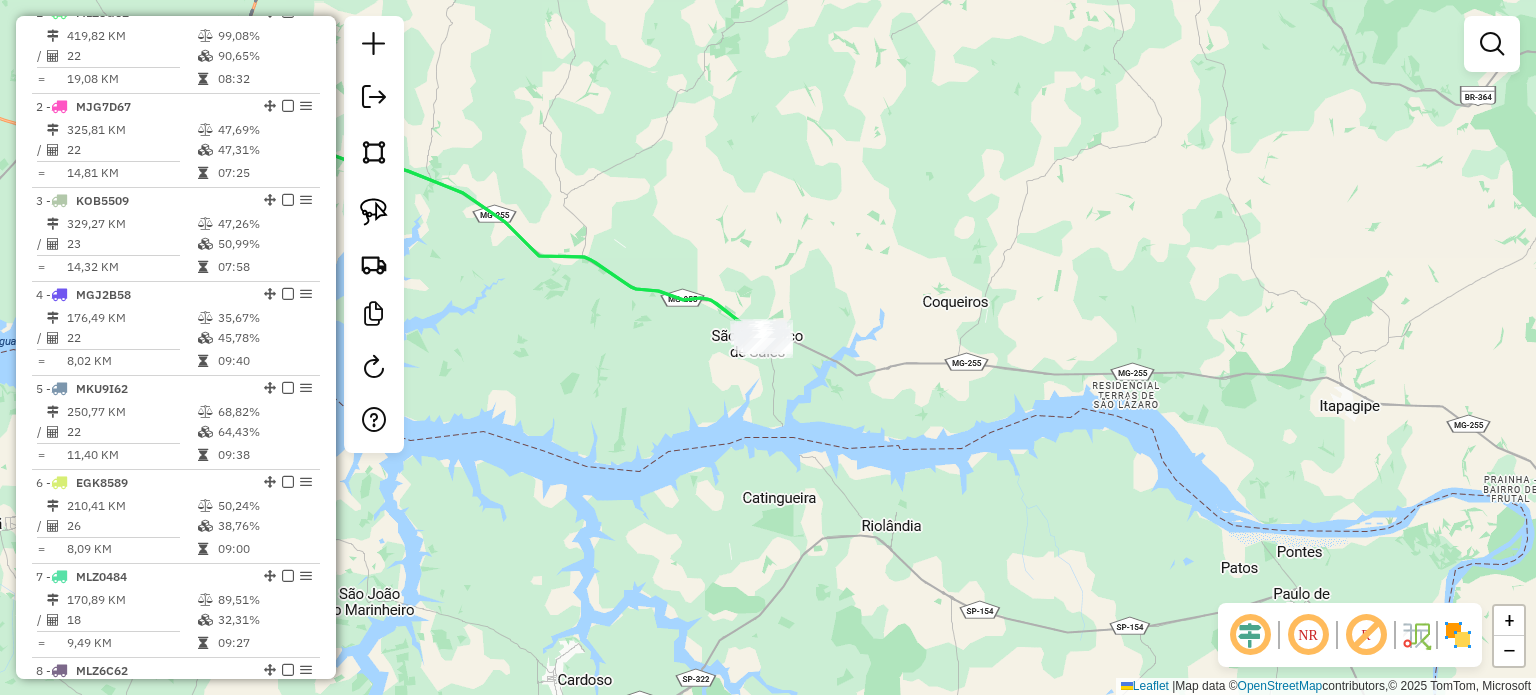 drag, startPoint x: 491, startPoint y: 383, endPoint x: 876, endPoint y: 550, distance: 419.6594 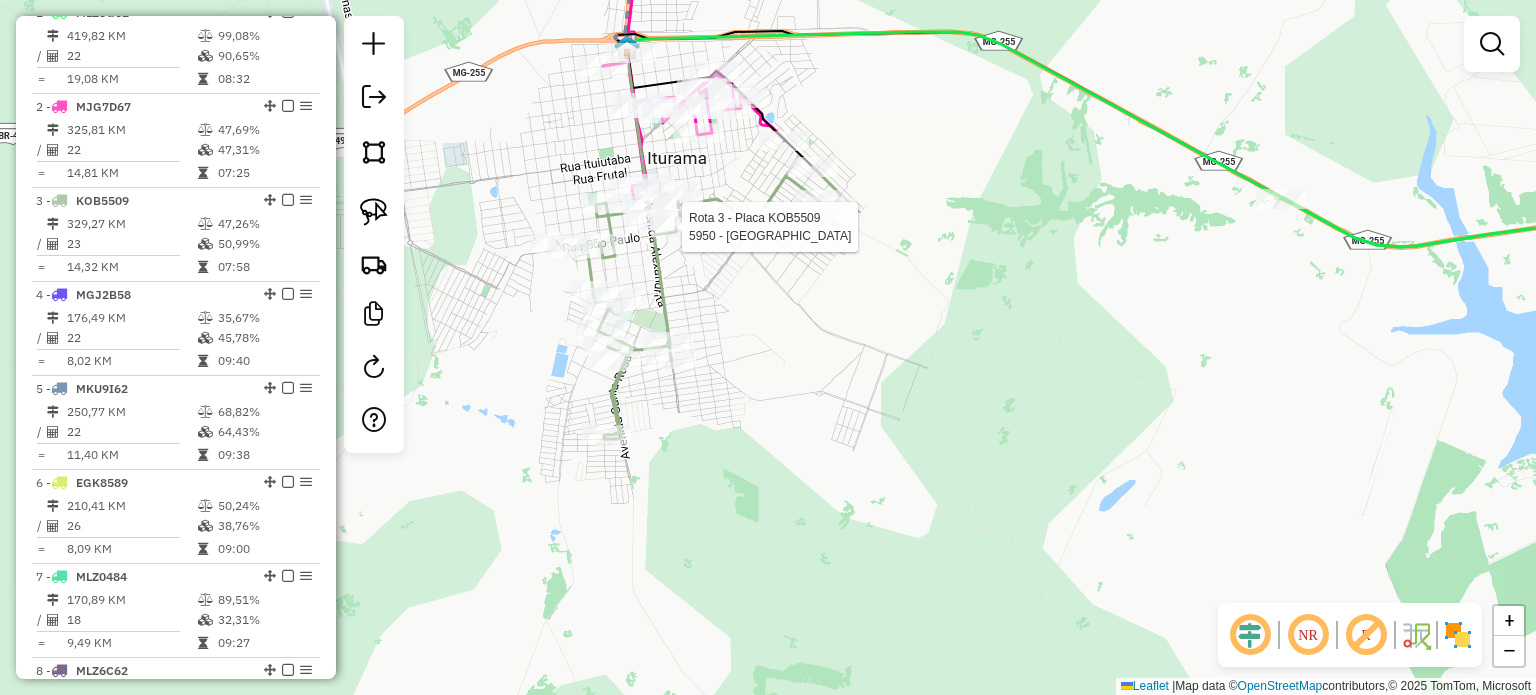 select on "**********" 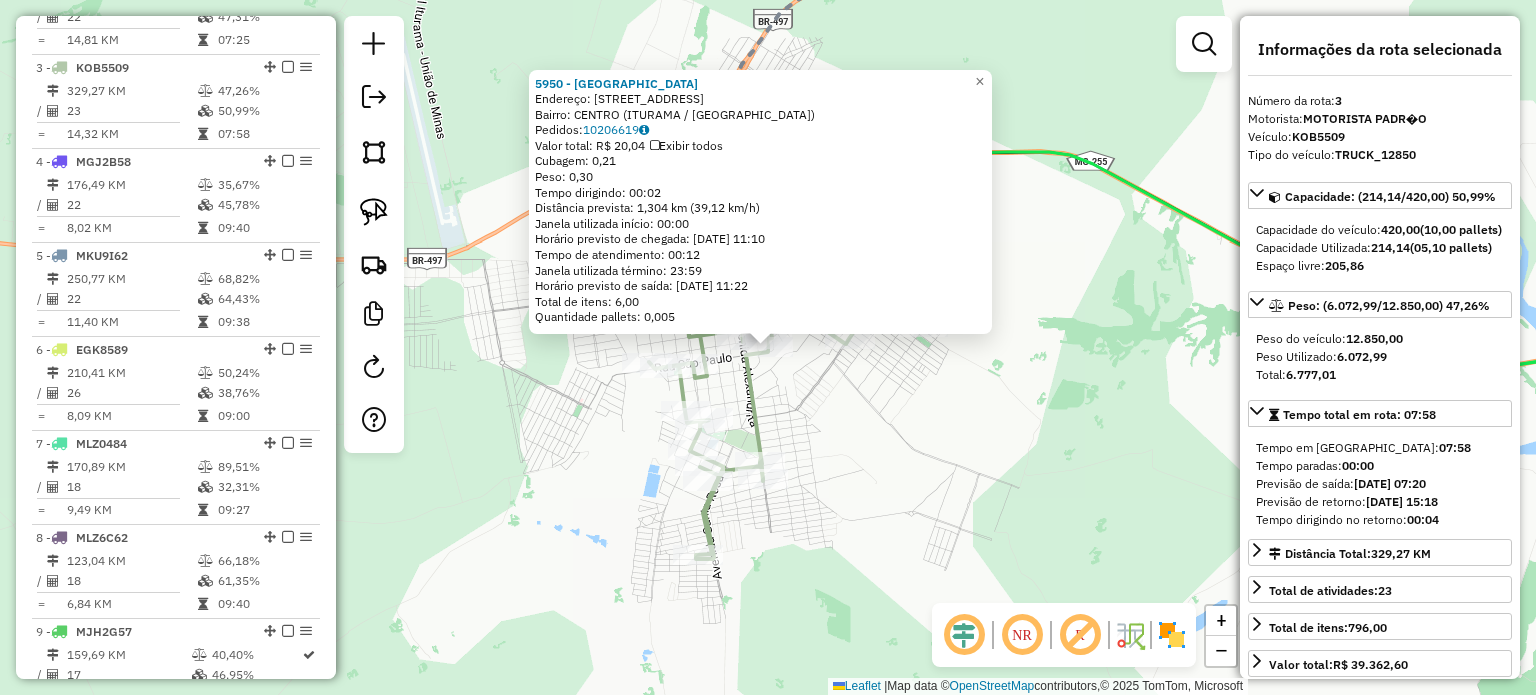 scroll, scrollTop: 936, scrollLeft: 0, axis: vertical 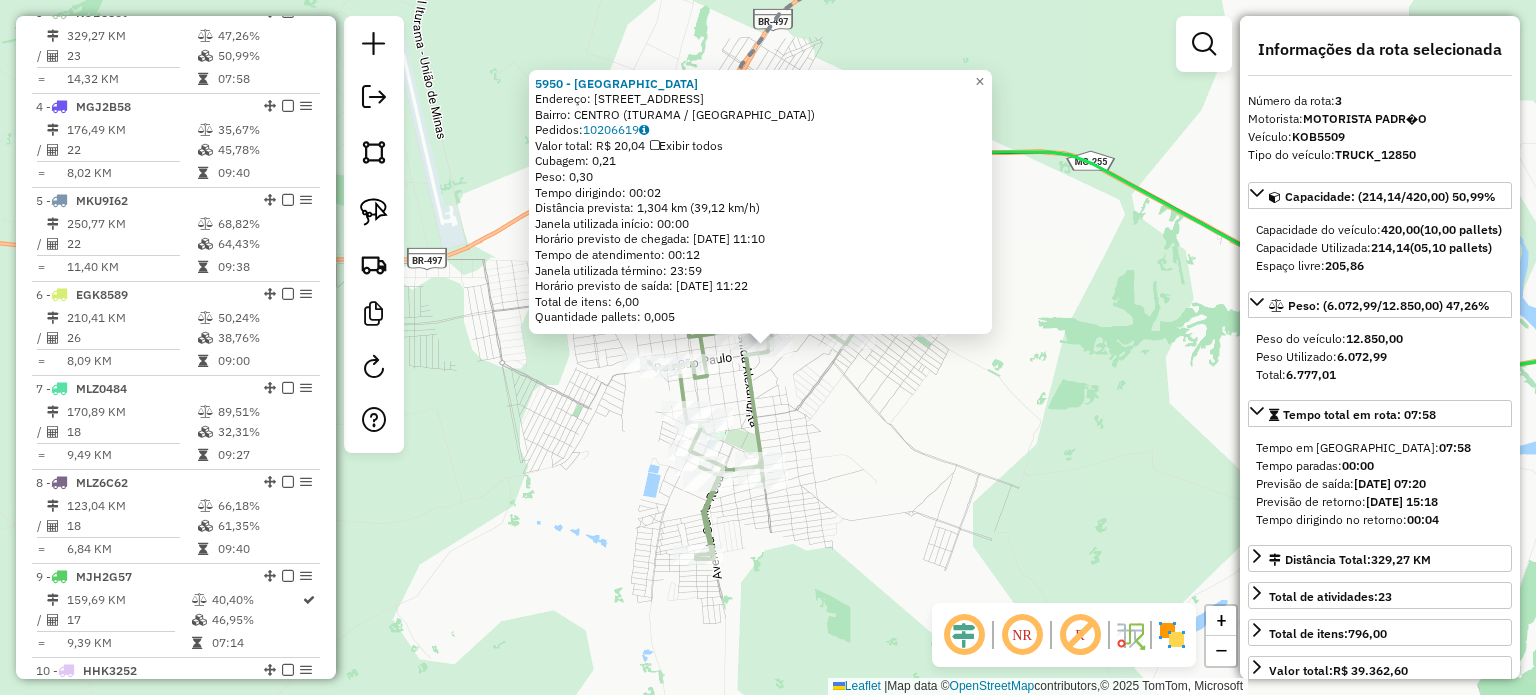 click on "5950 - BAR DA NEGA  Endereço:  RUA SAO PAULO 1138   Bairro: CENTRO (ITURAMA / MG)   Pedidos:  10206619   Valor total: R$ 20,04   Exibir todos   Cubagem: 0,21  Peso: 0,30  Tempo dirigindo: 00:02   Distância prevista: 1,304 km (39,12 km/h)   Janela utilizada início: 00:00   Horário previsto de chegada: 11/07/2025 11:10   Tempo de atendimento: 00:12   Janela utilizada término: 23:59   Horário previsto de saída: 11/07/2025 11:22   Total de itens: 6,00   Quantidade pallets: 0,005  × Janela de atendimento Grade de atendimento Capacidade Transportadoras Veículos Cliente Pedidos  Rotas Selecione os dias de semana para filtrar as janelas de atendimento  Seg   Ter   Qua   Qui   Sex   Sáb   Dom  Informe o período da janela de atendimento: De: Até:  Filtrar exatamente a janela do cliente  Considerar janela de atendimento padrão  Selecione os dias de semana para filtrar as grades de atendimento  Seg   Ter   Qua   Qui   Sex   Sáb   Dom   Considerar clientes sem dia de atendimento cadastrado  Peso mínimo:  +" 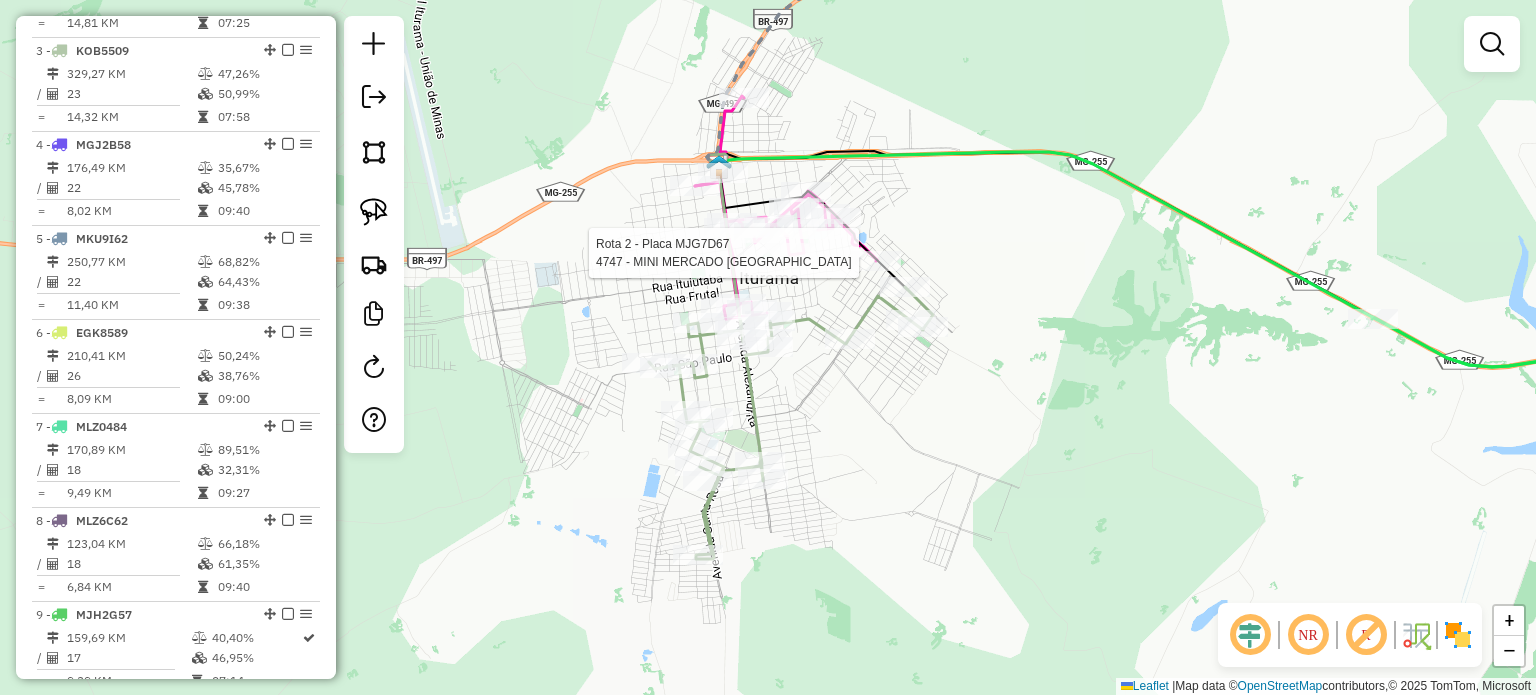 select on "**********" 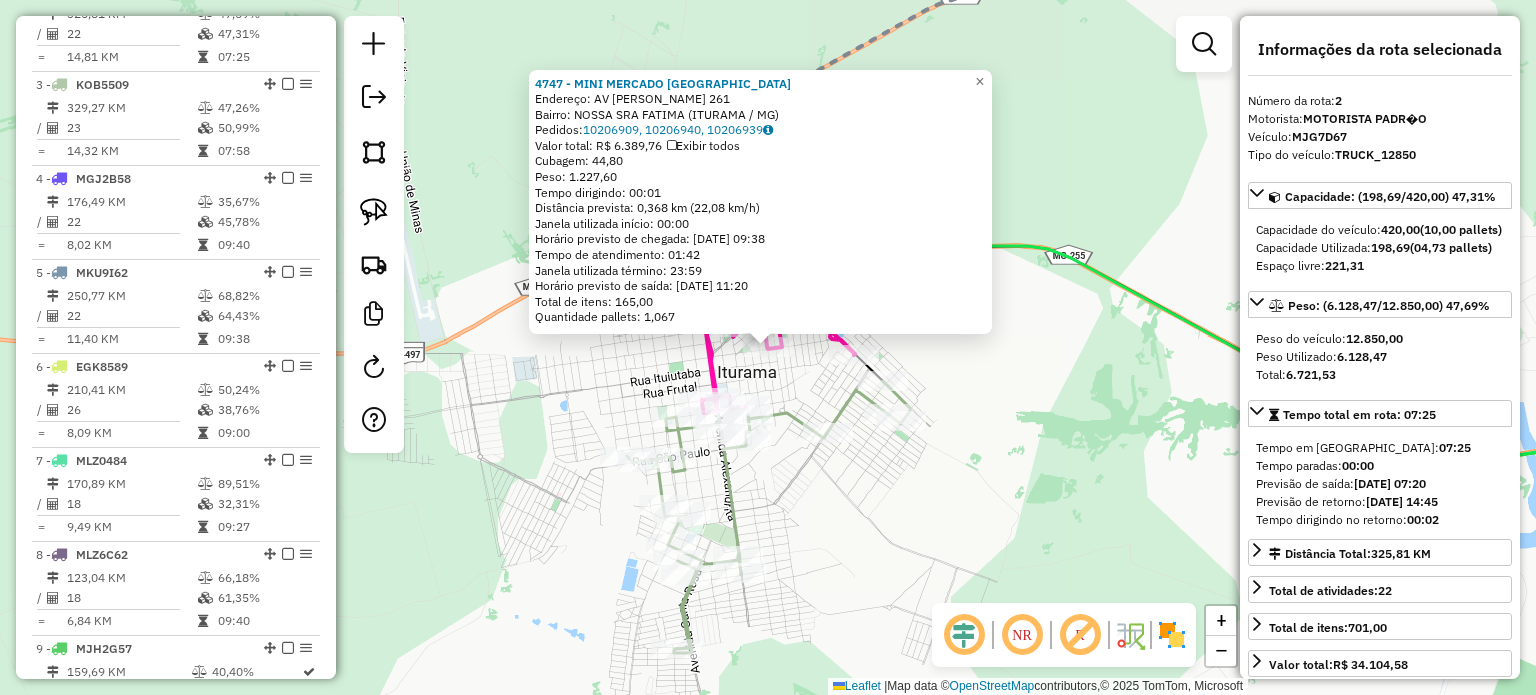 scroll, scrollTop: 843, scrollLeft: 0, axis: vertical 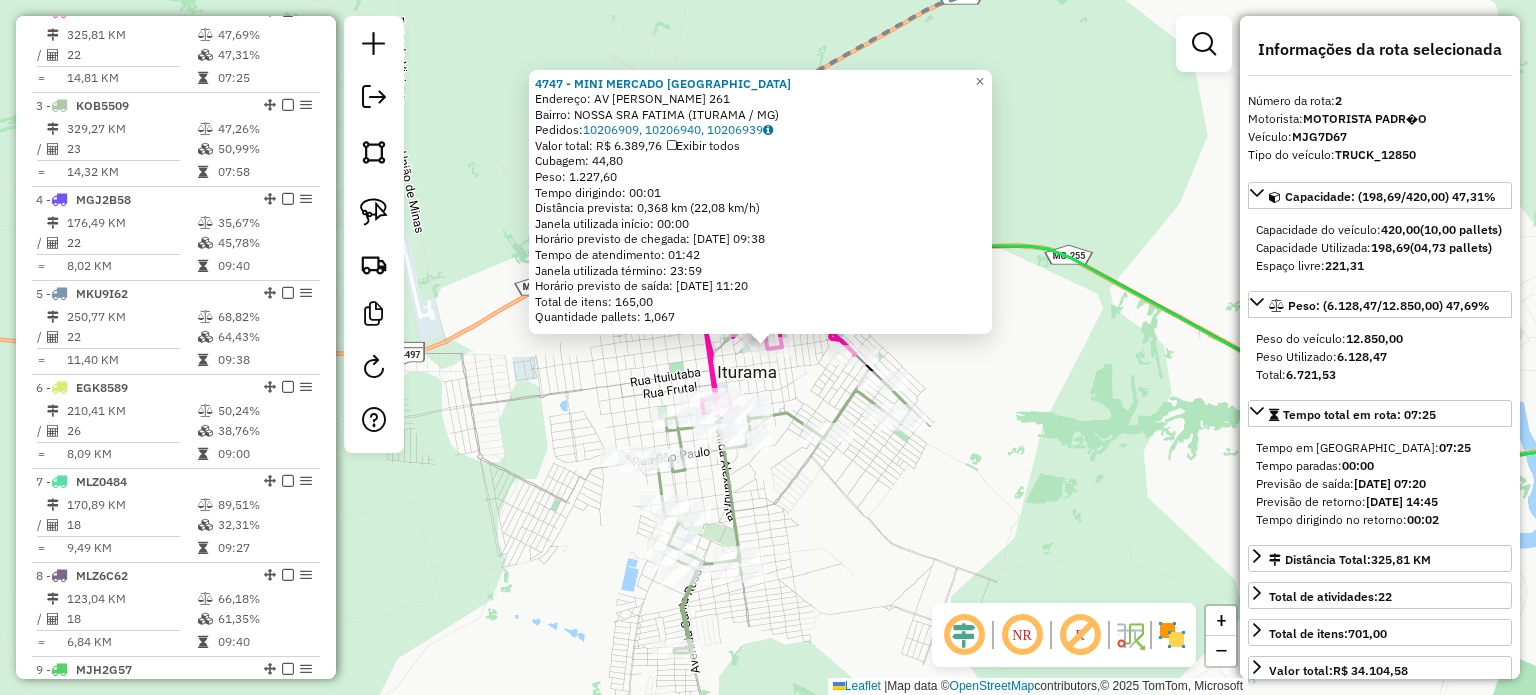 drag, startPoint x: 879, startPoint y: 512, endPoint x: 759, endPoint y: 517, distance: 120.10412 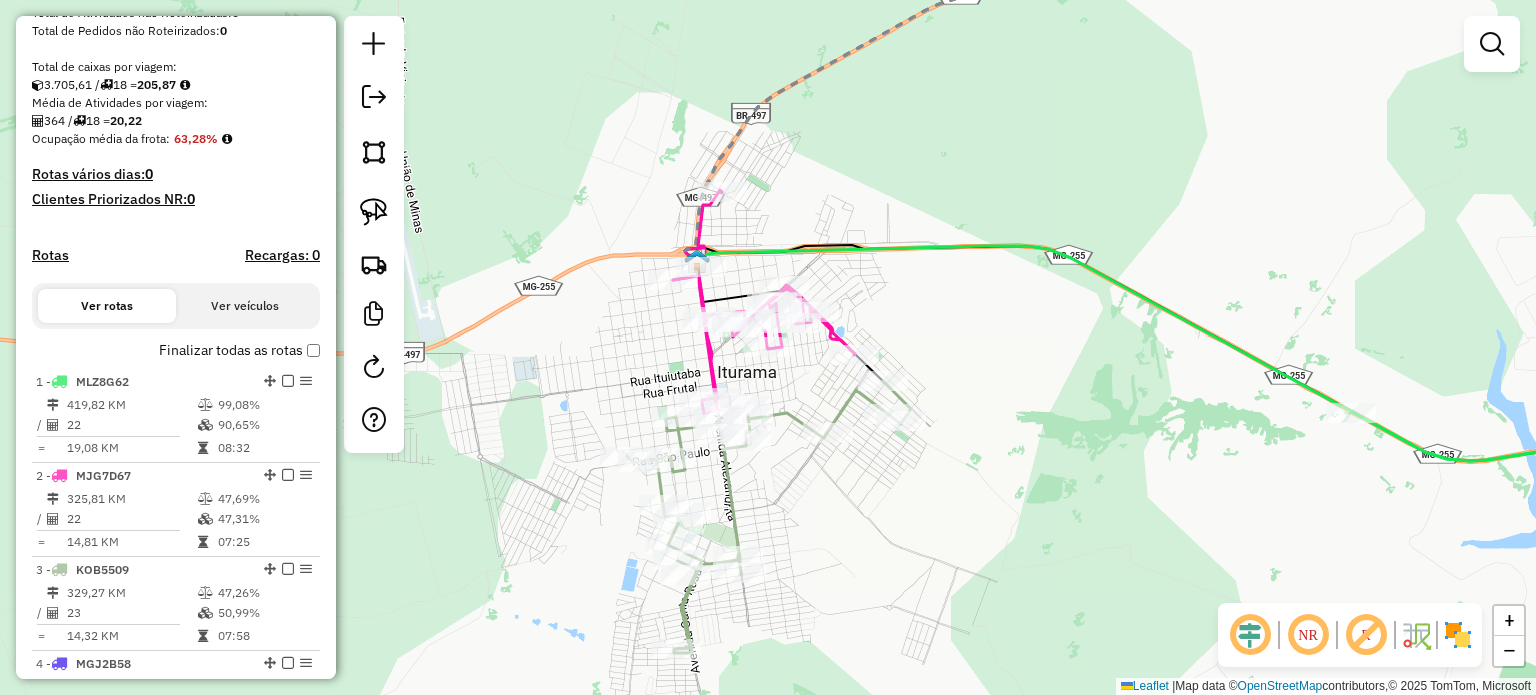 scroll, scrollTop: 543, scrollLeft: 0, axis: vertical 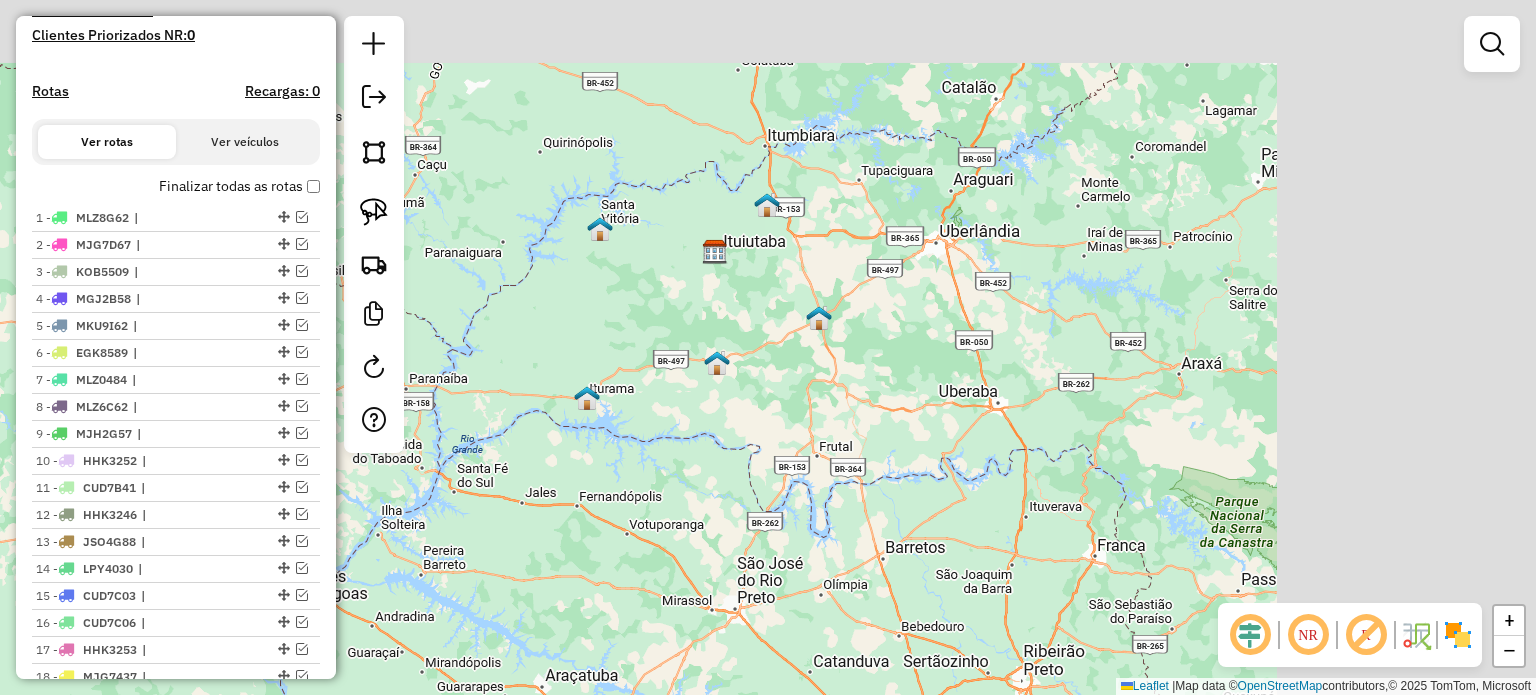 drag, startPoint x: 862, startPoint y: 435, endPoint x: 823, endPoint y: 445, distance: 40.261642 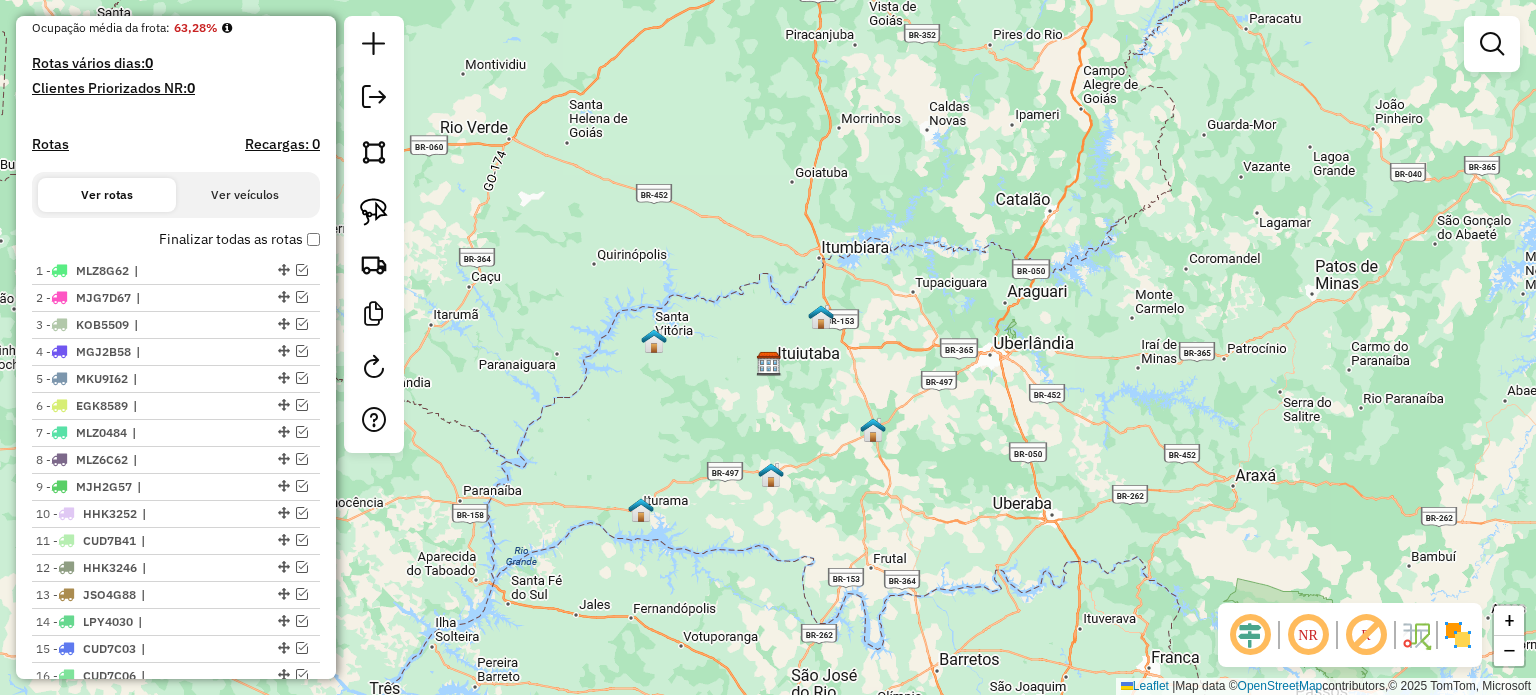 scroll, scrollTop: 347, scrollLeft: 0, axis: vertical 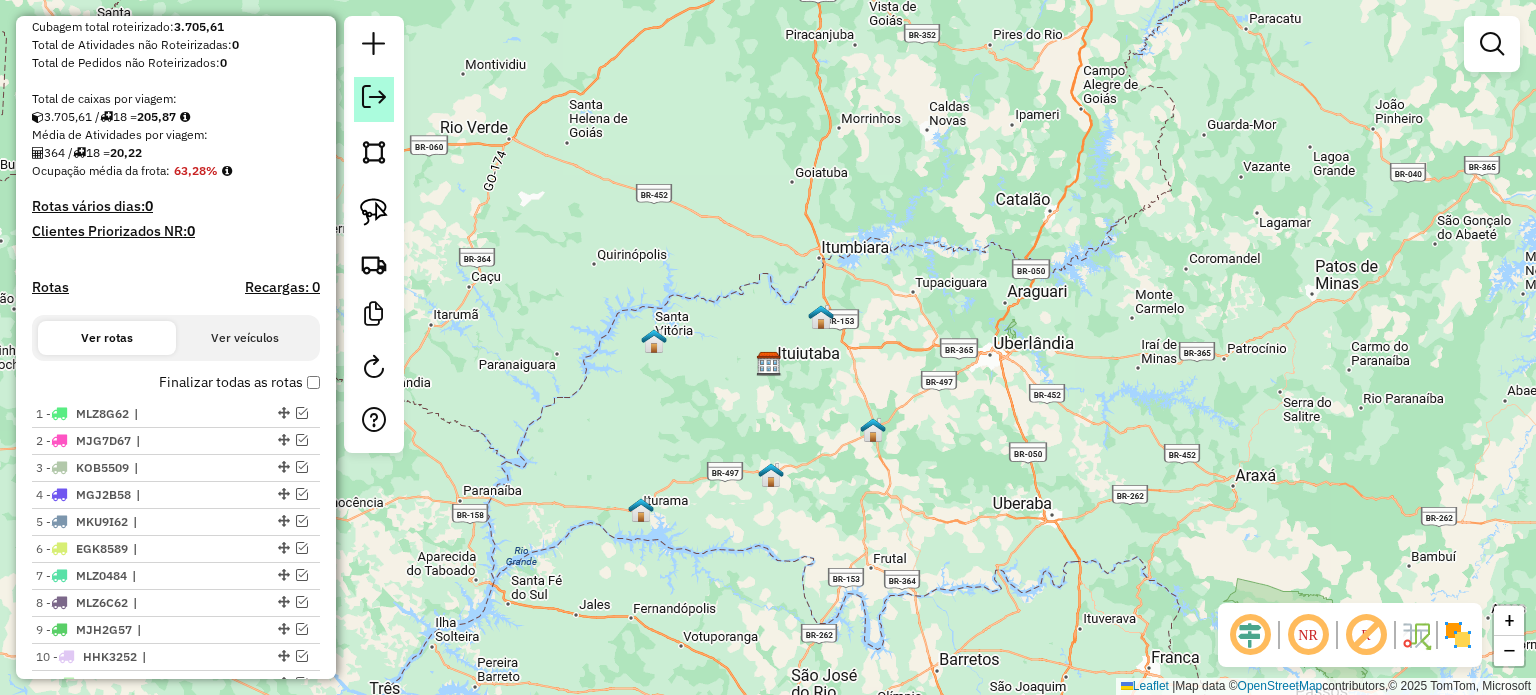 click 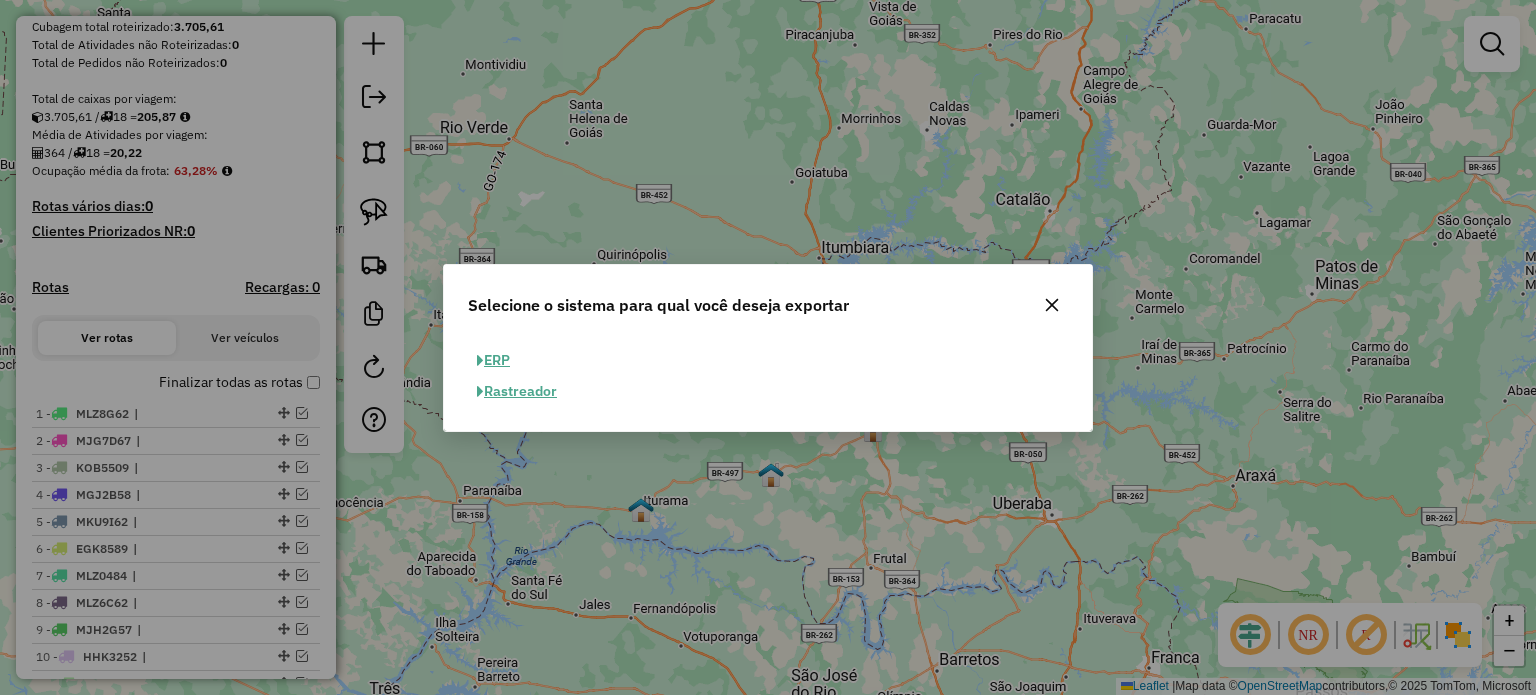 click on "ERP" 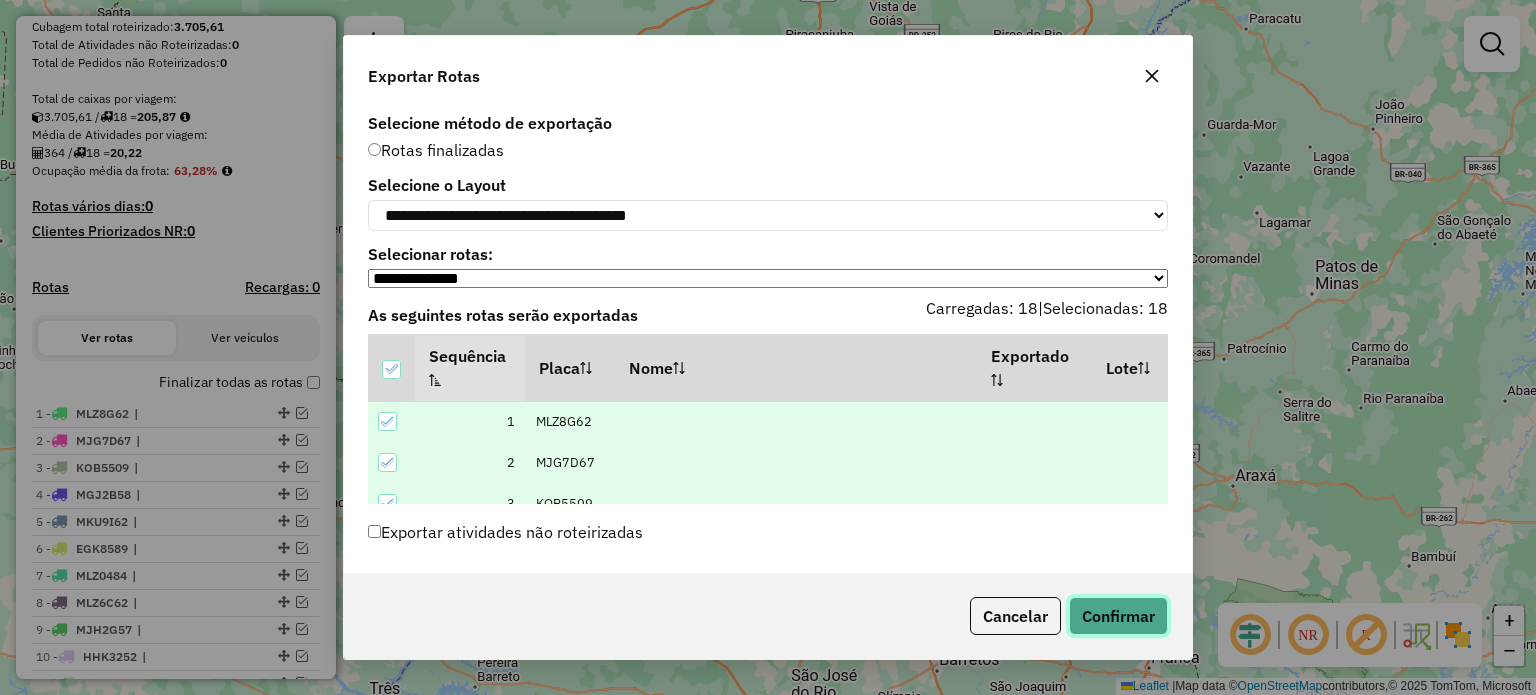 click on "Confirmar" 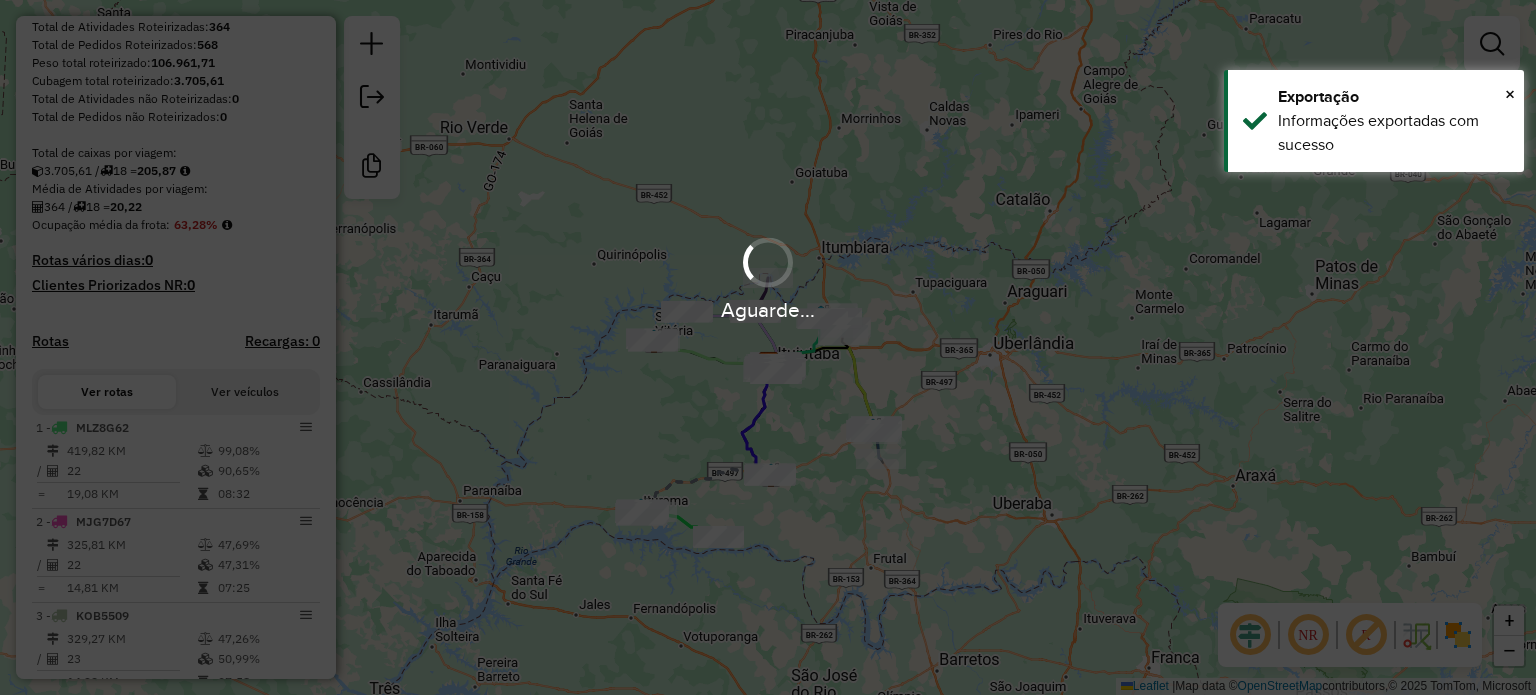 scroll, scrollTop: 400, scrollLeft: 0, axis: vertical 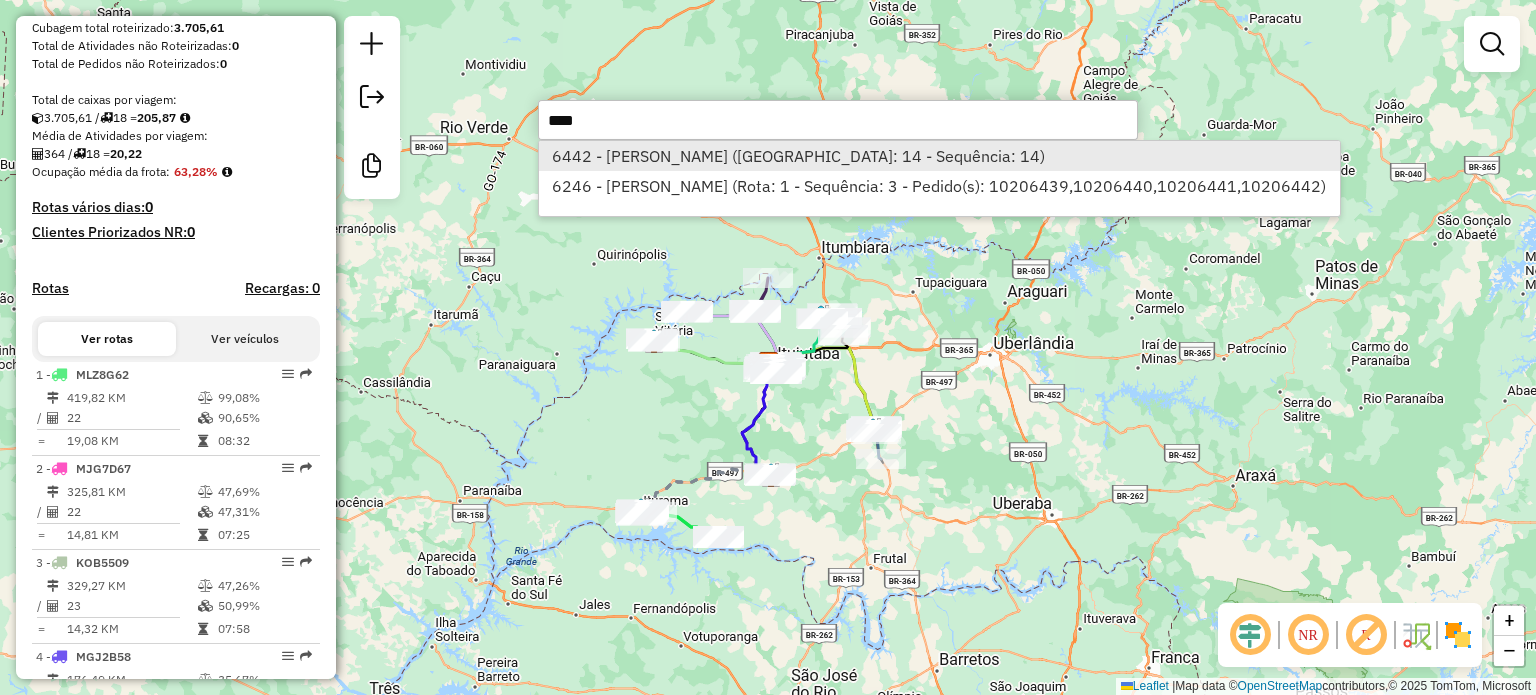 type on "****" 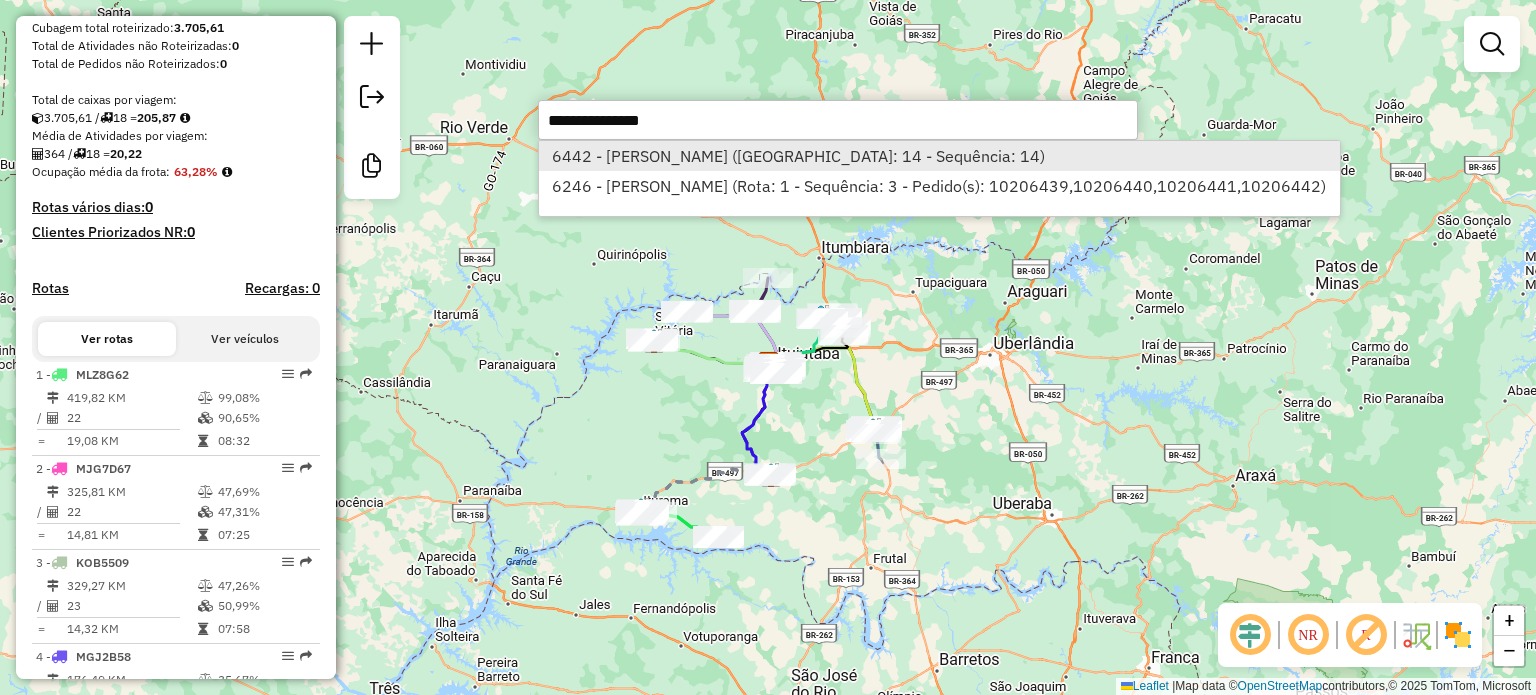 select on "**********" 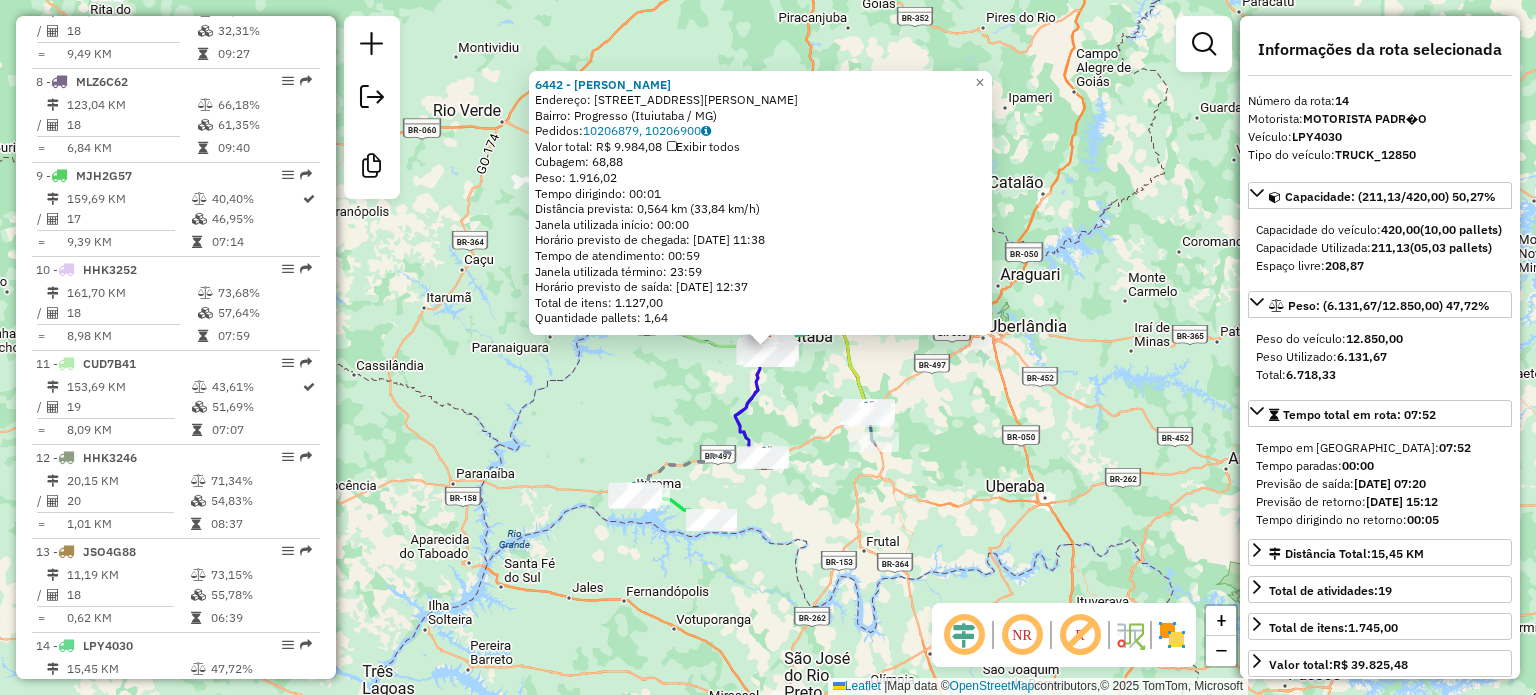 scroll, scrollTop: 1822, scrollLeft: 0, axis: vertical 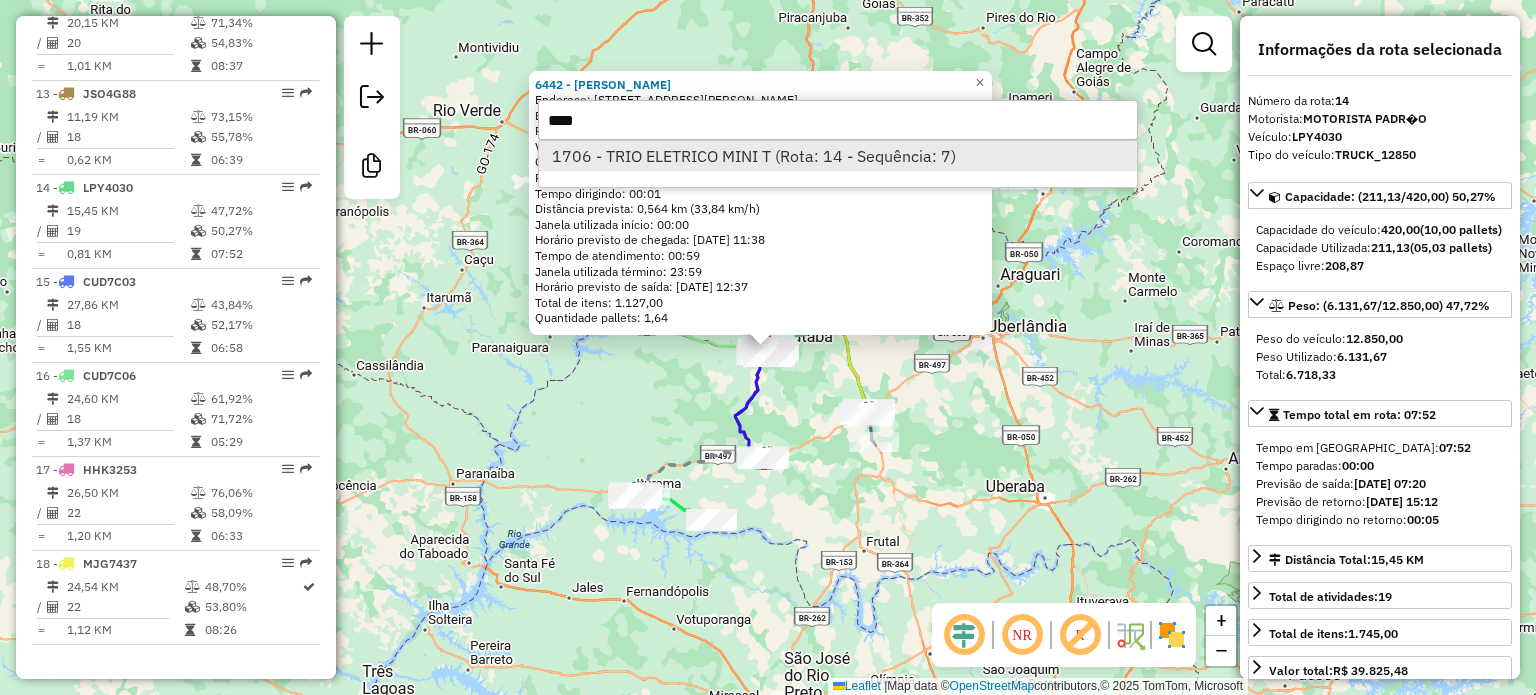 type on "****" 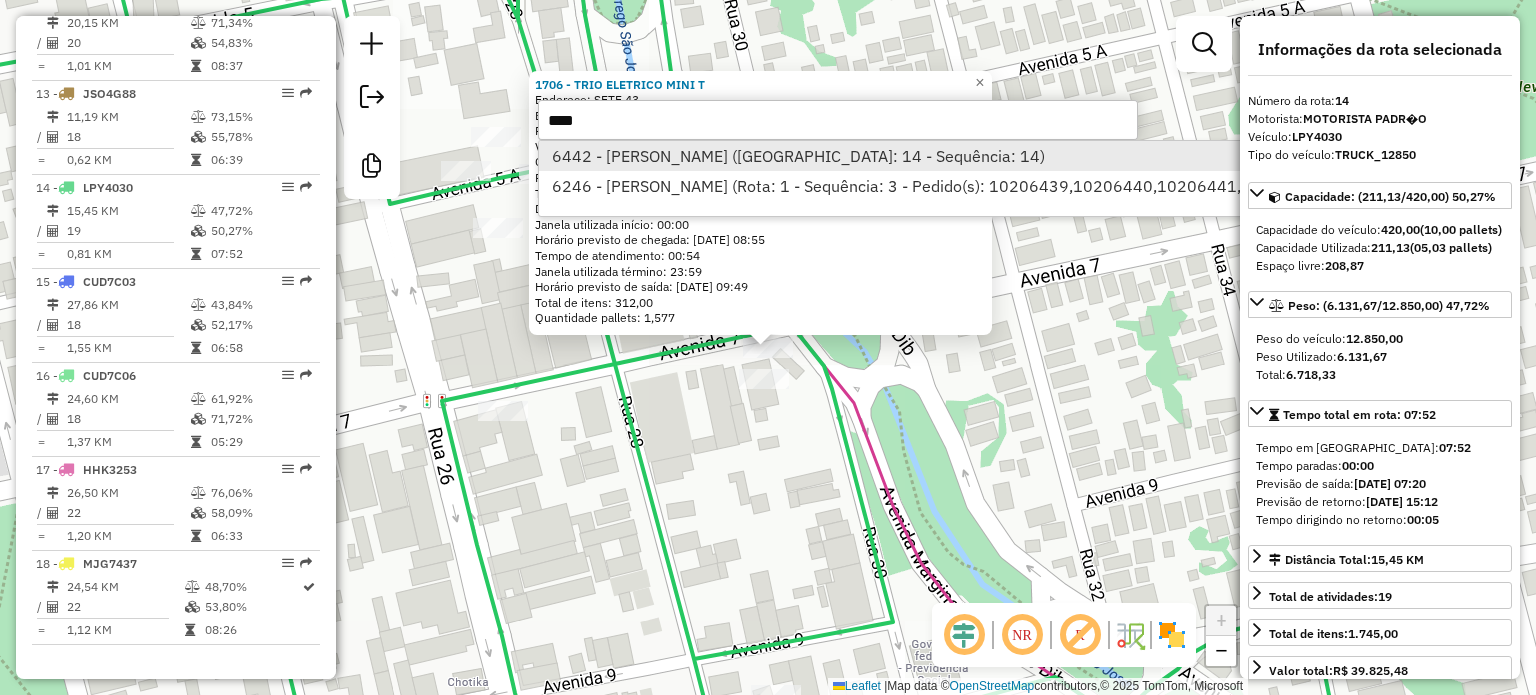 type on "****" 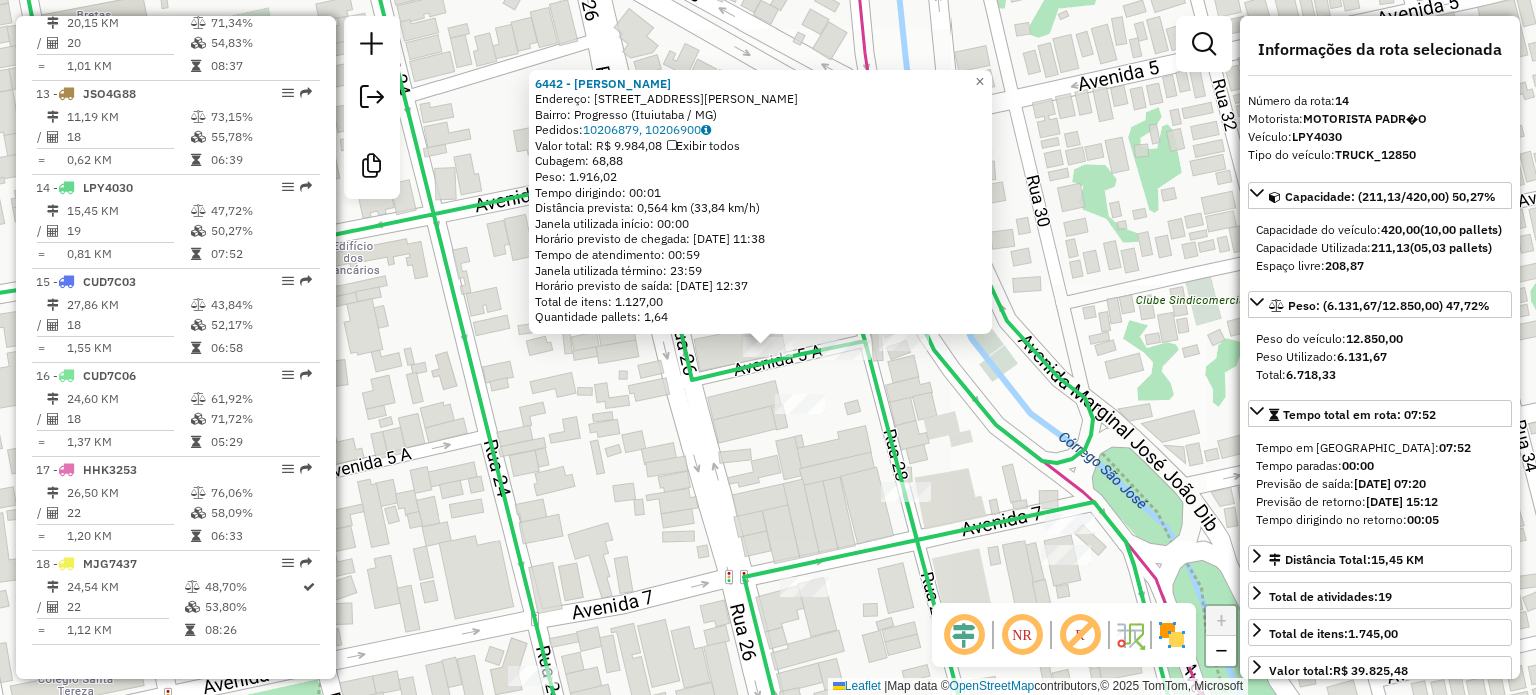 click on "6442 - JONATHAN ALVES  BORG  Endereço: Avenida José João Dib, 1342   Bairro: Progresso (Ituiutaba / MG)   Pedidos:  10206879, 10206900   Valor total: R$ 9.984,08   Exibir todos   Cubagem: 68,88  Peso: 1.916,02  Tempo dirigindo: 00:01   Distância prevista: 0,564 km (33,84 km/h)   Janela utilizada início: 00:00   Horário previsto de chegada: 11/07/2025 11:38   Tempo de atendimento: 00:59   Janela utilizada término: 23:59   Horário previsto de saída: 11/07/2025 12:37   Total de itens: 1.127,00   Quantidade pallets: 1,64  × Janela de atendimento Grade de atendimento Capacidade Transportadoras Veículos Cliente Pedidos  Rotas Selecione os dias de semana para filtrar as janelas de atendimento  Seg   Ter   Qua   Qui   Sex   Sáb   Dom  Informe o período da janela de atendimento: De: Até:  Filtrar exatamente a janela do cliente  Considerar janela de atendimento padrão  Selecione os dias de semana para filtrar as grades de atendimento  Seg   Ter   Qua   Qui   Sex   Sáb   Dom   Peso mínimo:   De:   De:" 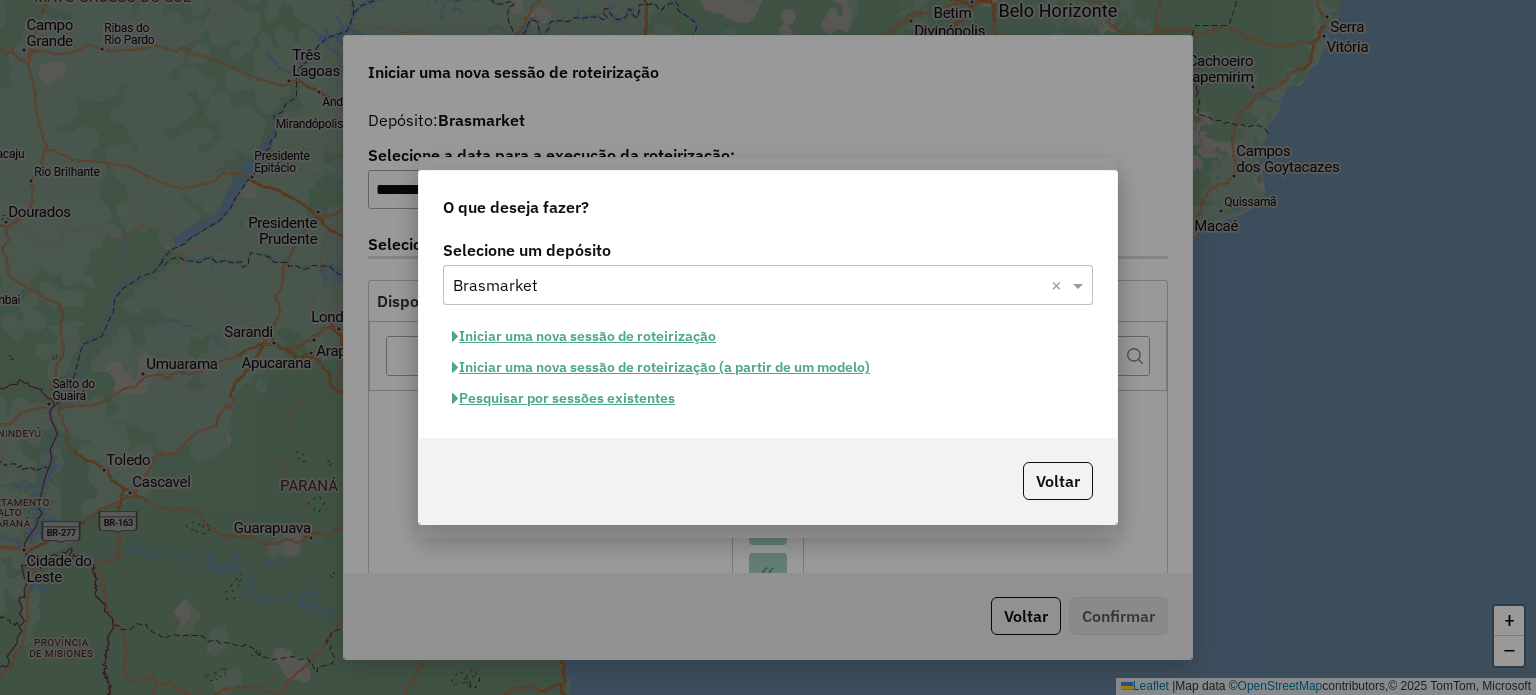 select on "*" 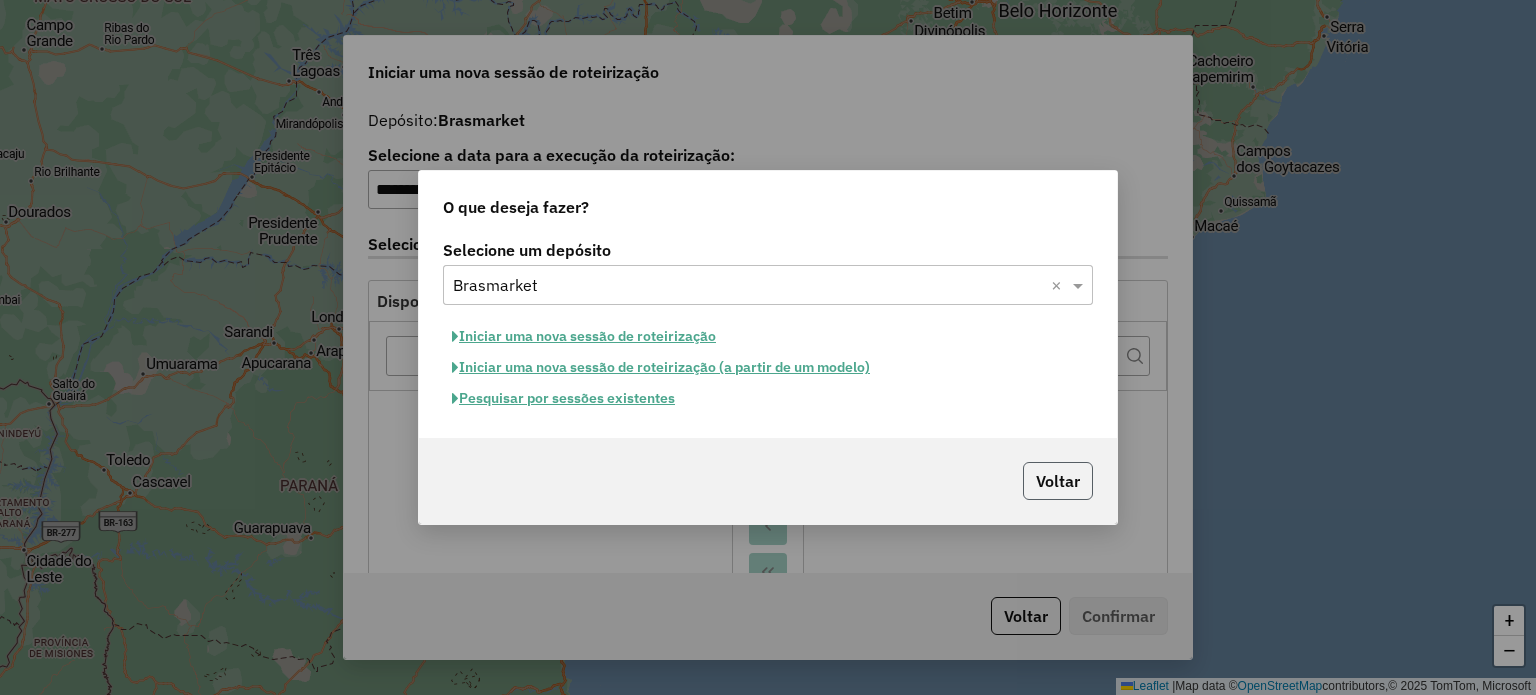 click on "Voltar" 